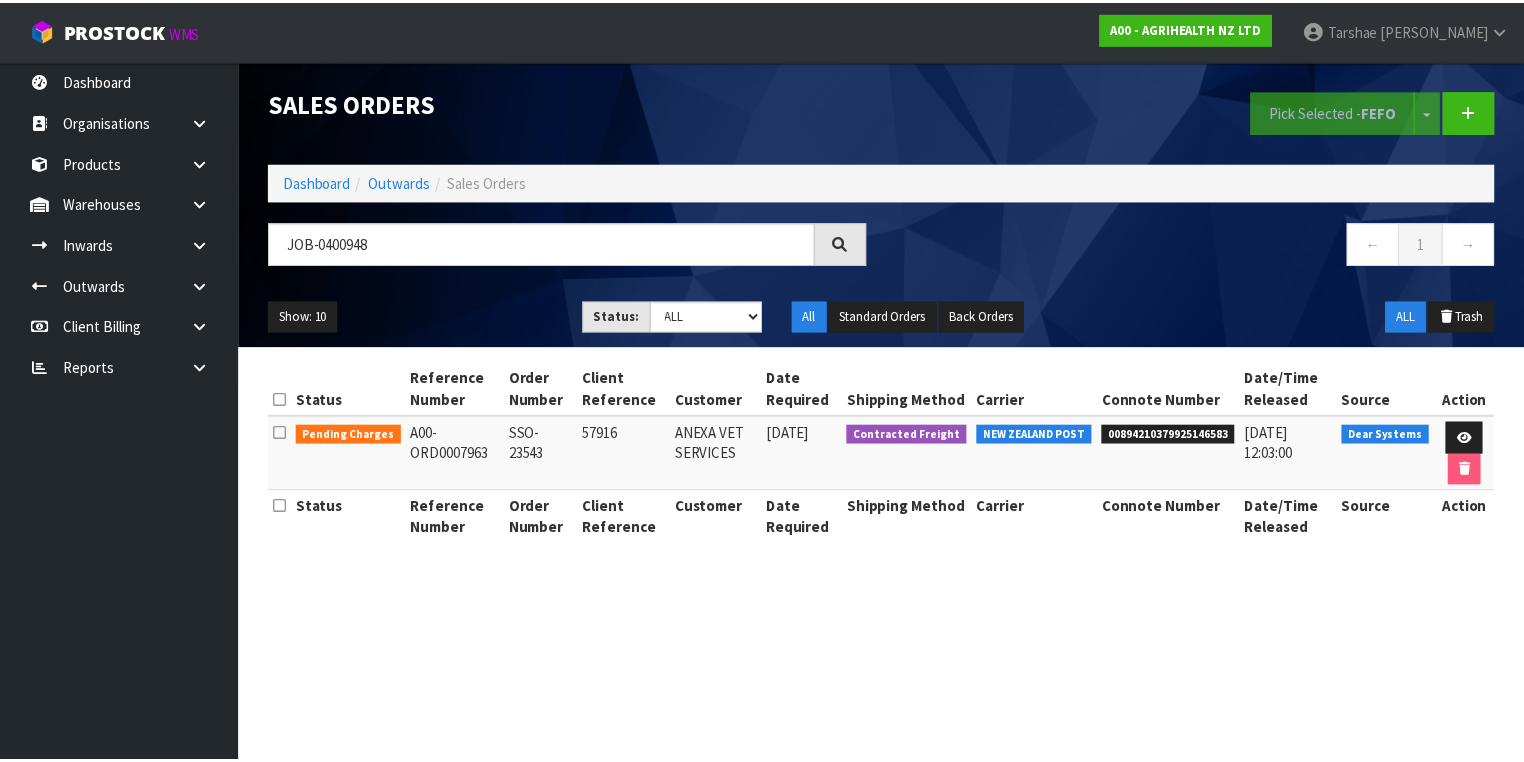 scroll, scrollTop: 0, scrollLeft: 0, axis: both 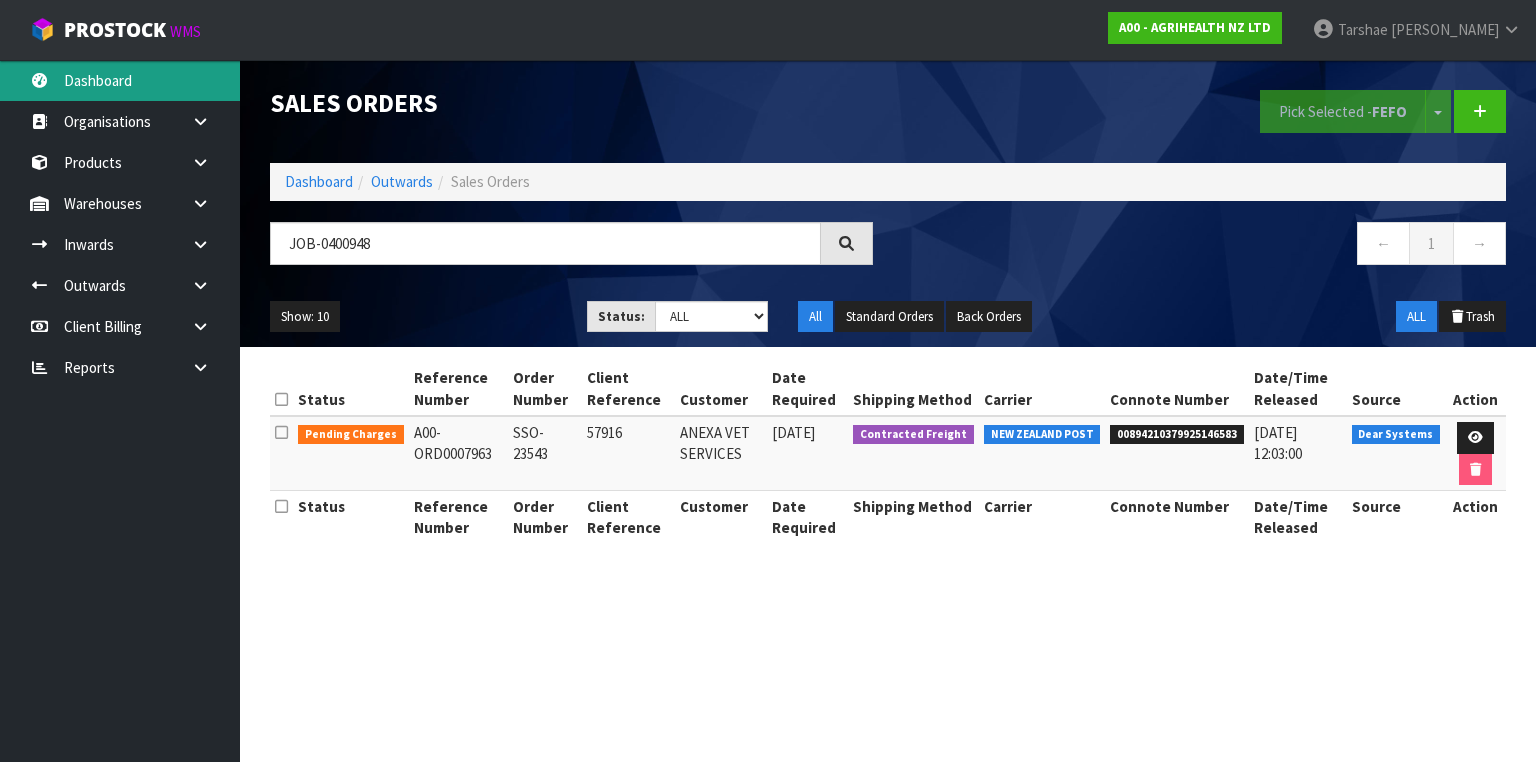 click on "Dashboard" at bounding box center [120, 80] 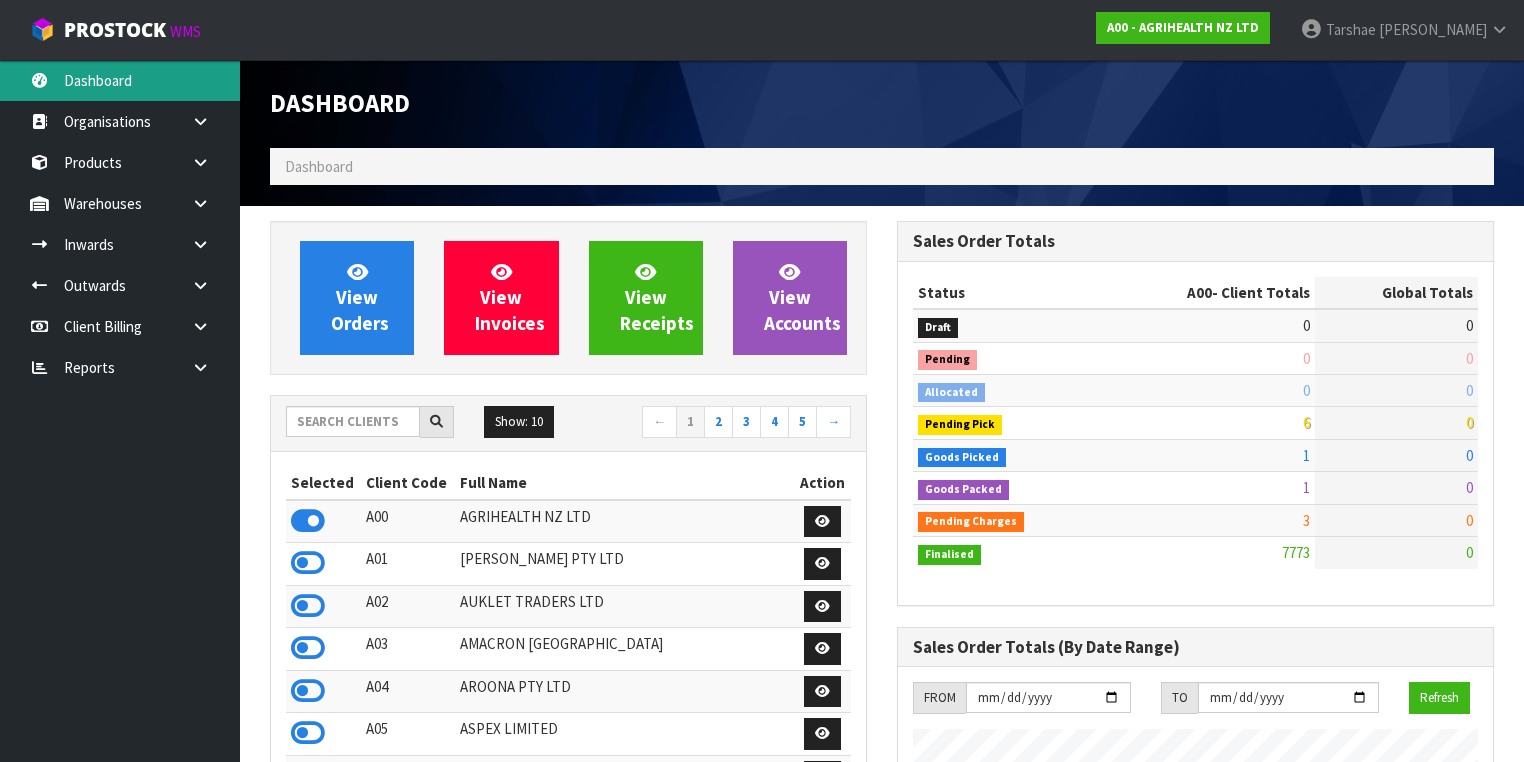 scroll, scrollTop: 998491, scrollLeft: 999372, axis: both 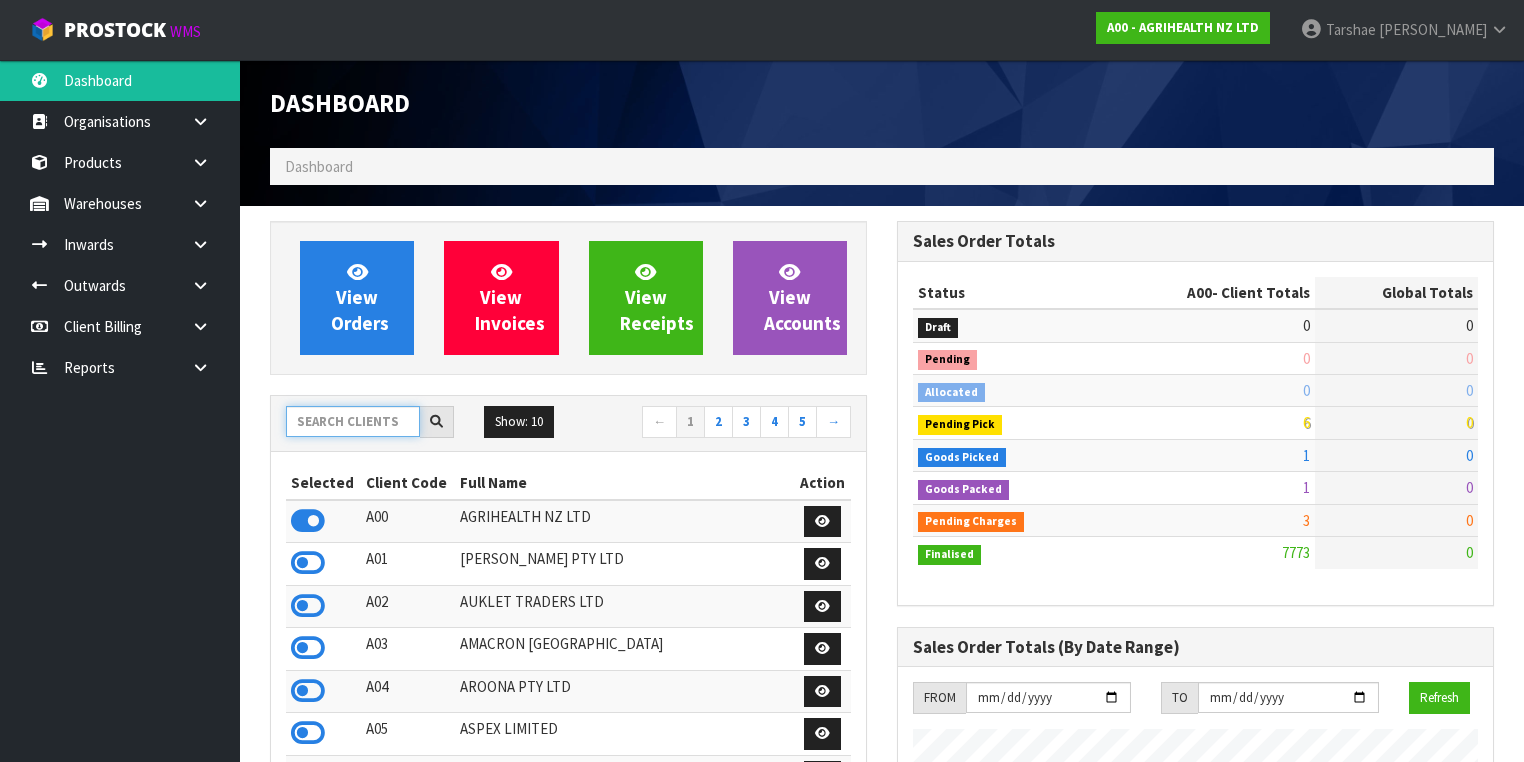 click at bounding box center (353, 421) 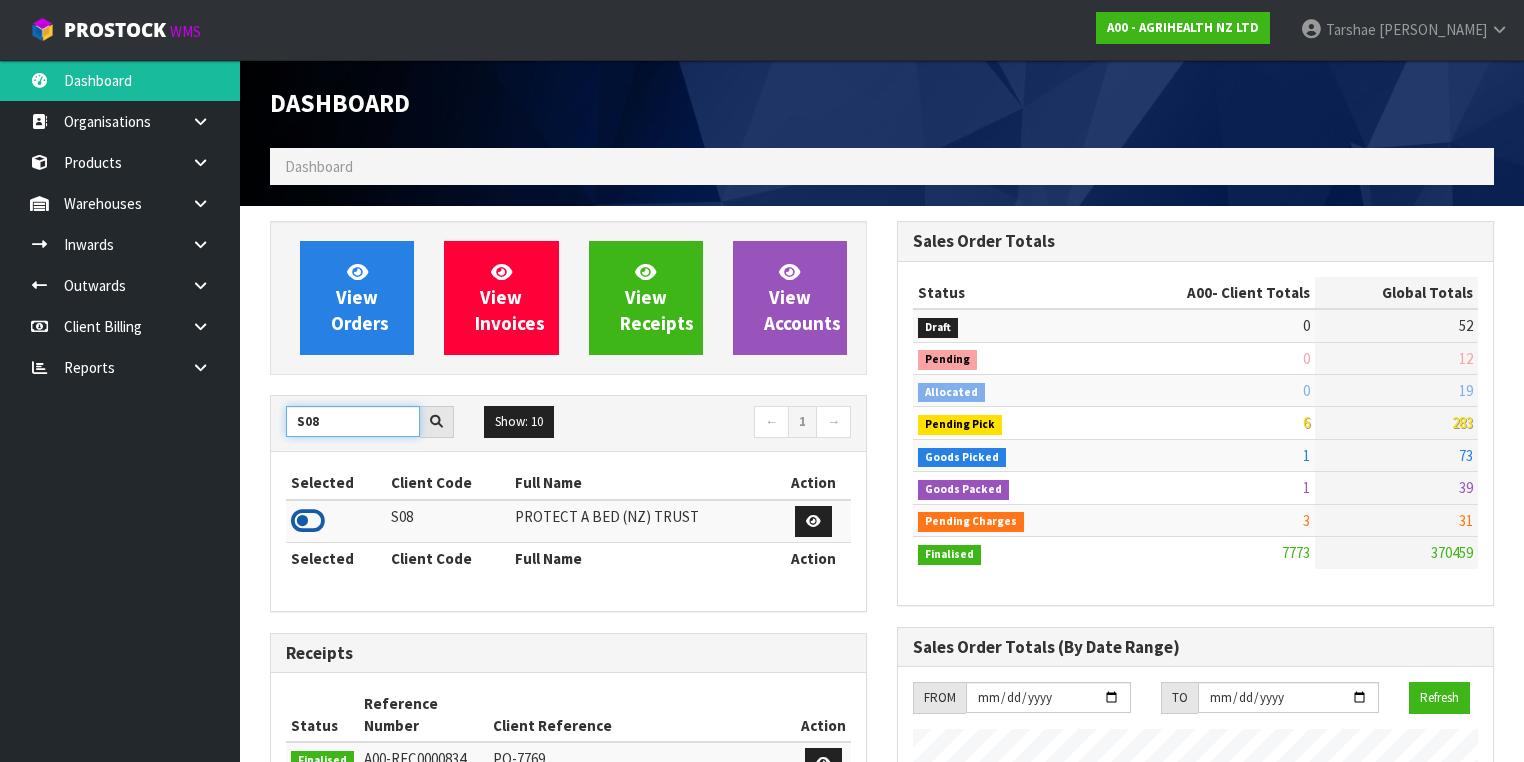 type on "S08" 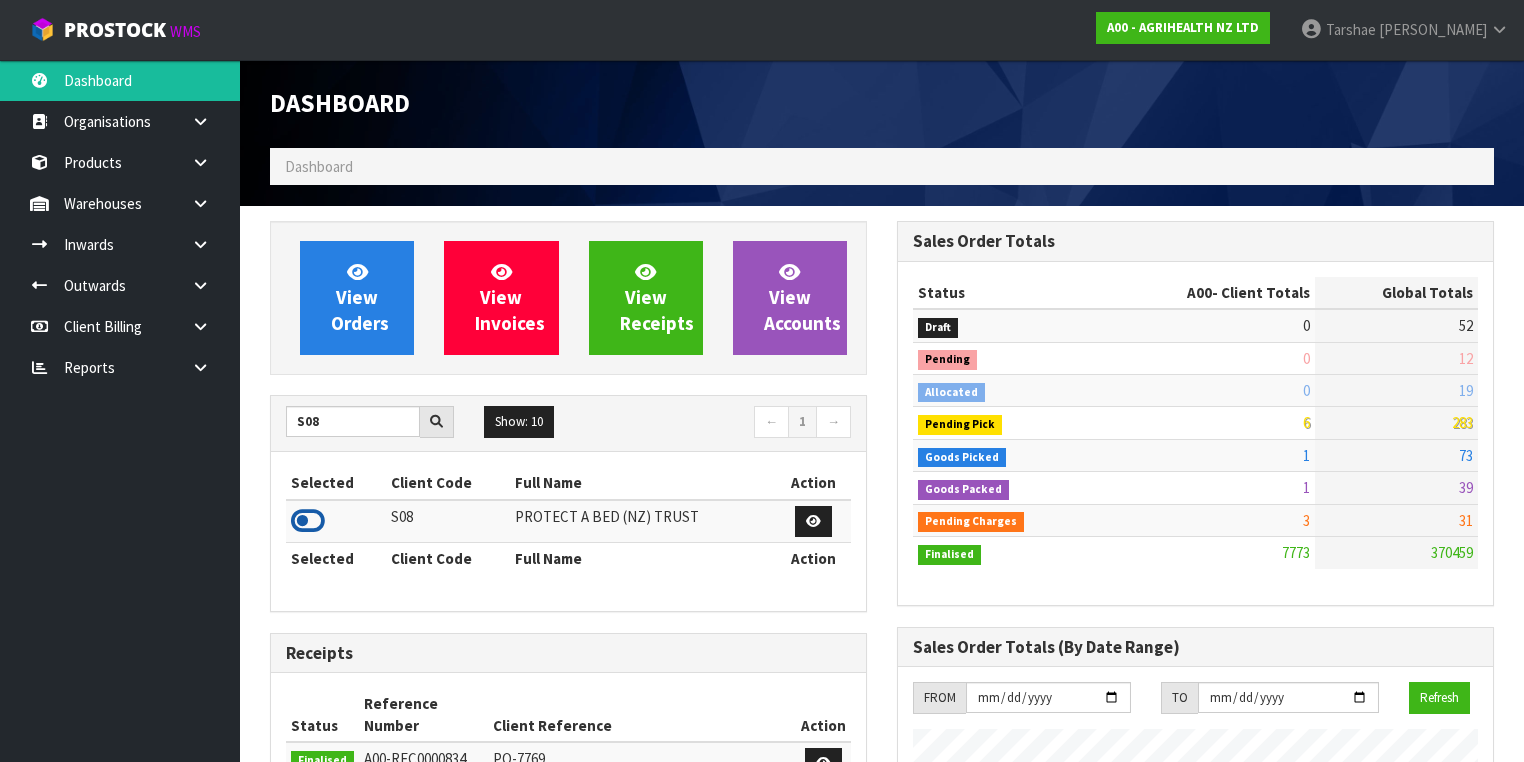 click at bounding box center (308, 521) 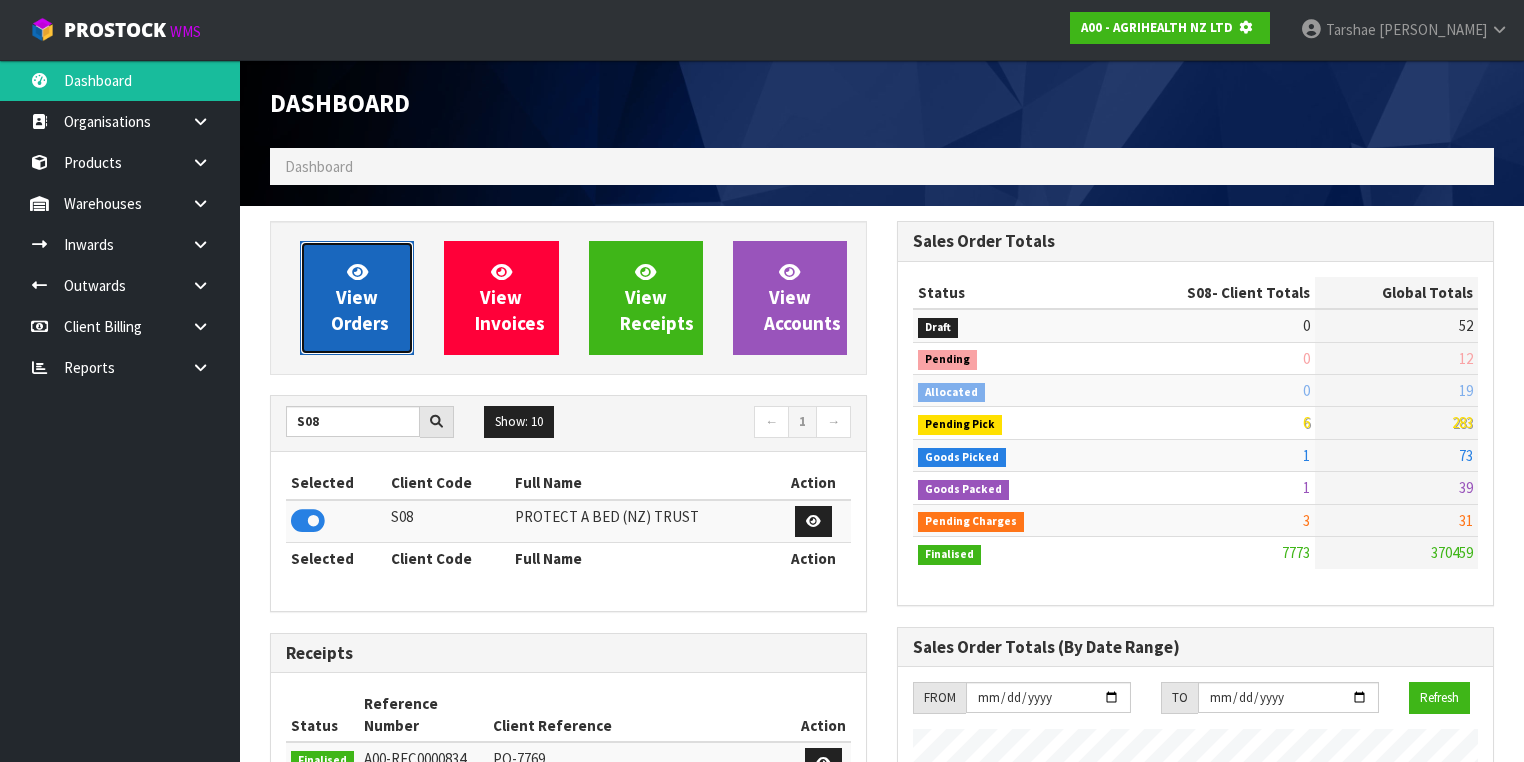 scroll, scrollTop: 1242, scrollLeft: 627, axis: both 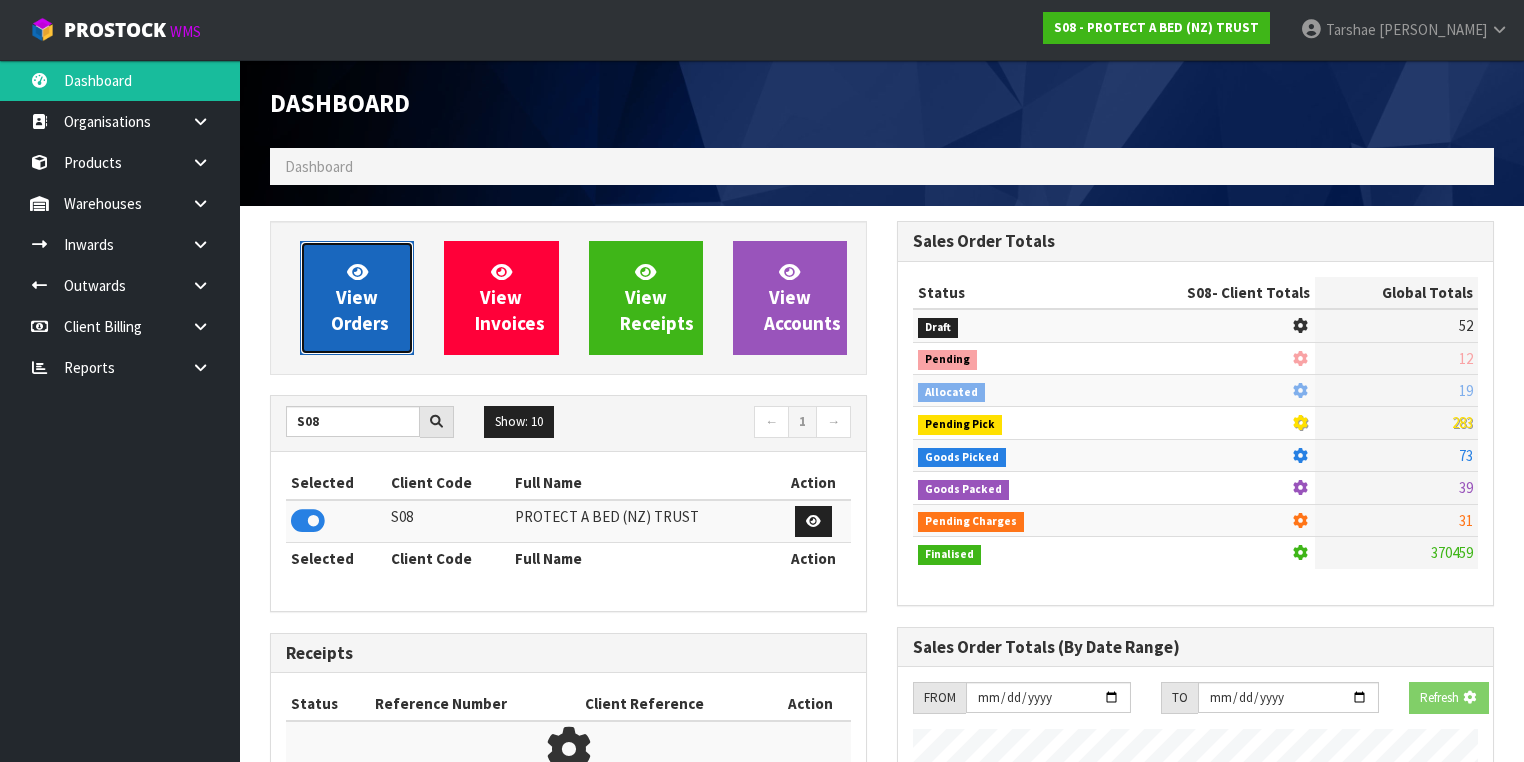 click on "View
Orders" at bounding box center (357, 298) 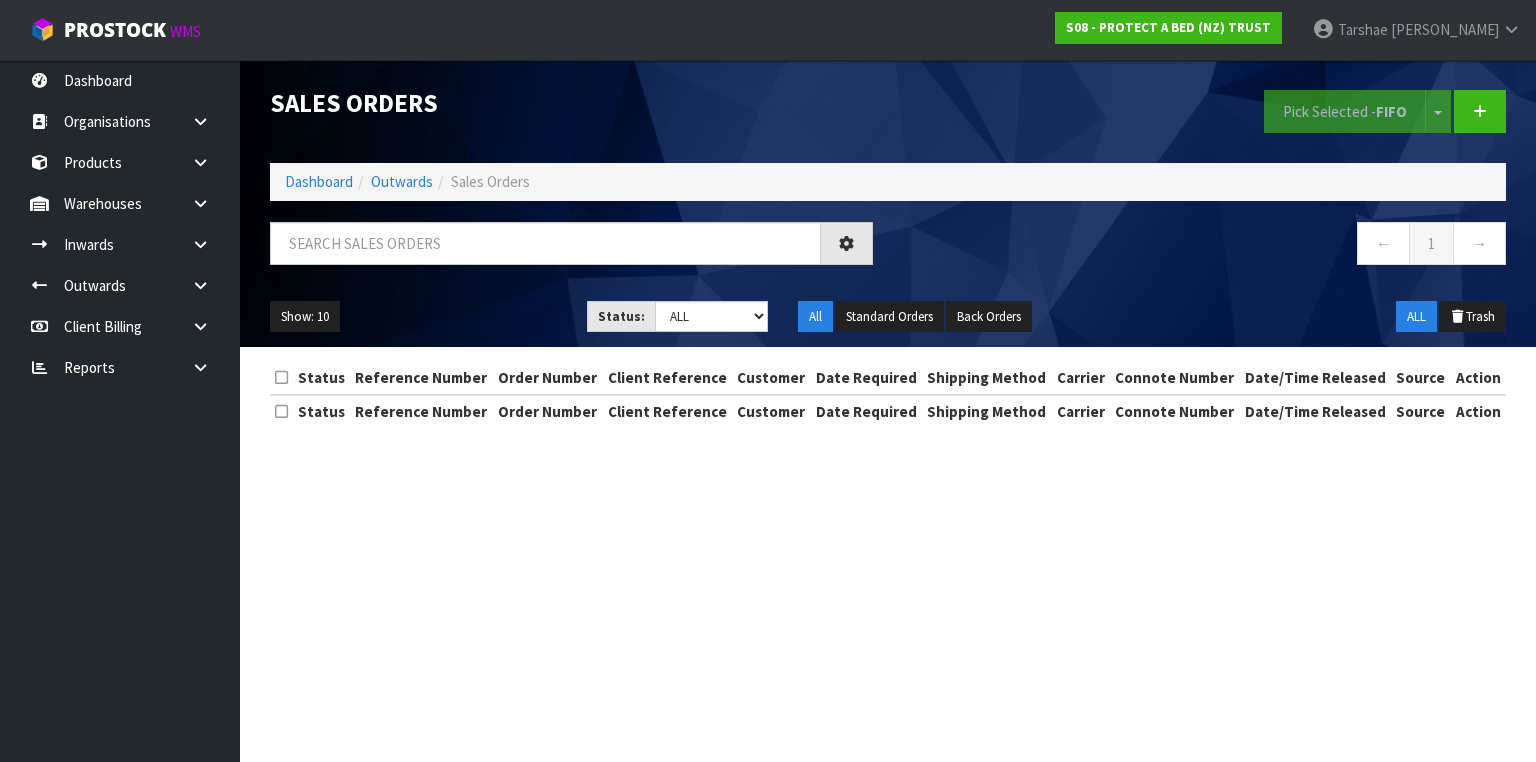 drag, startPoint x: 404, startPoint y: 266, endPoint x: 404, endPoint y: 253, distance: 13 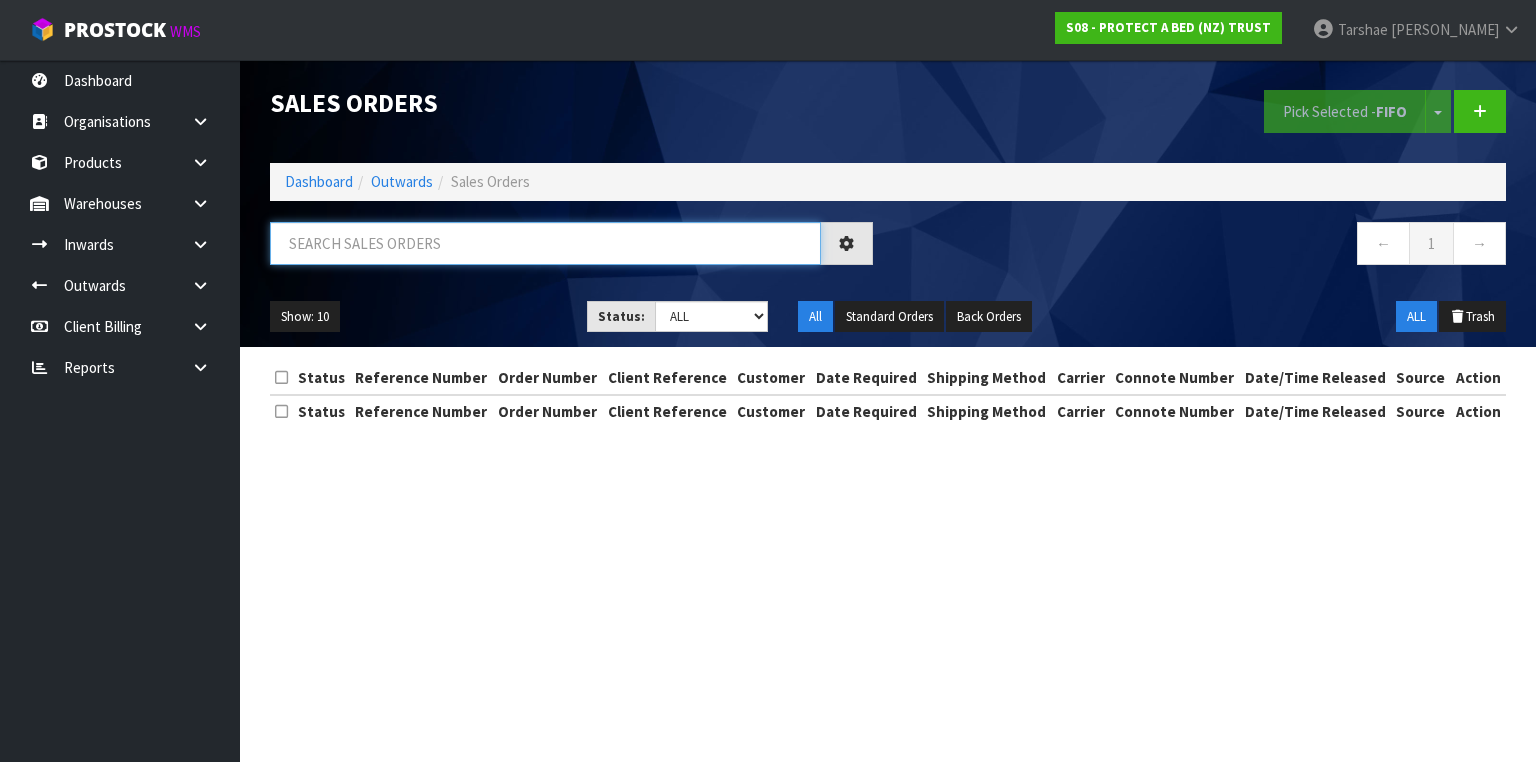 click at bounding box center [545, 243] 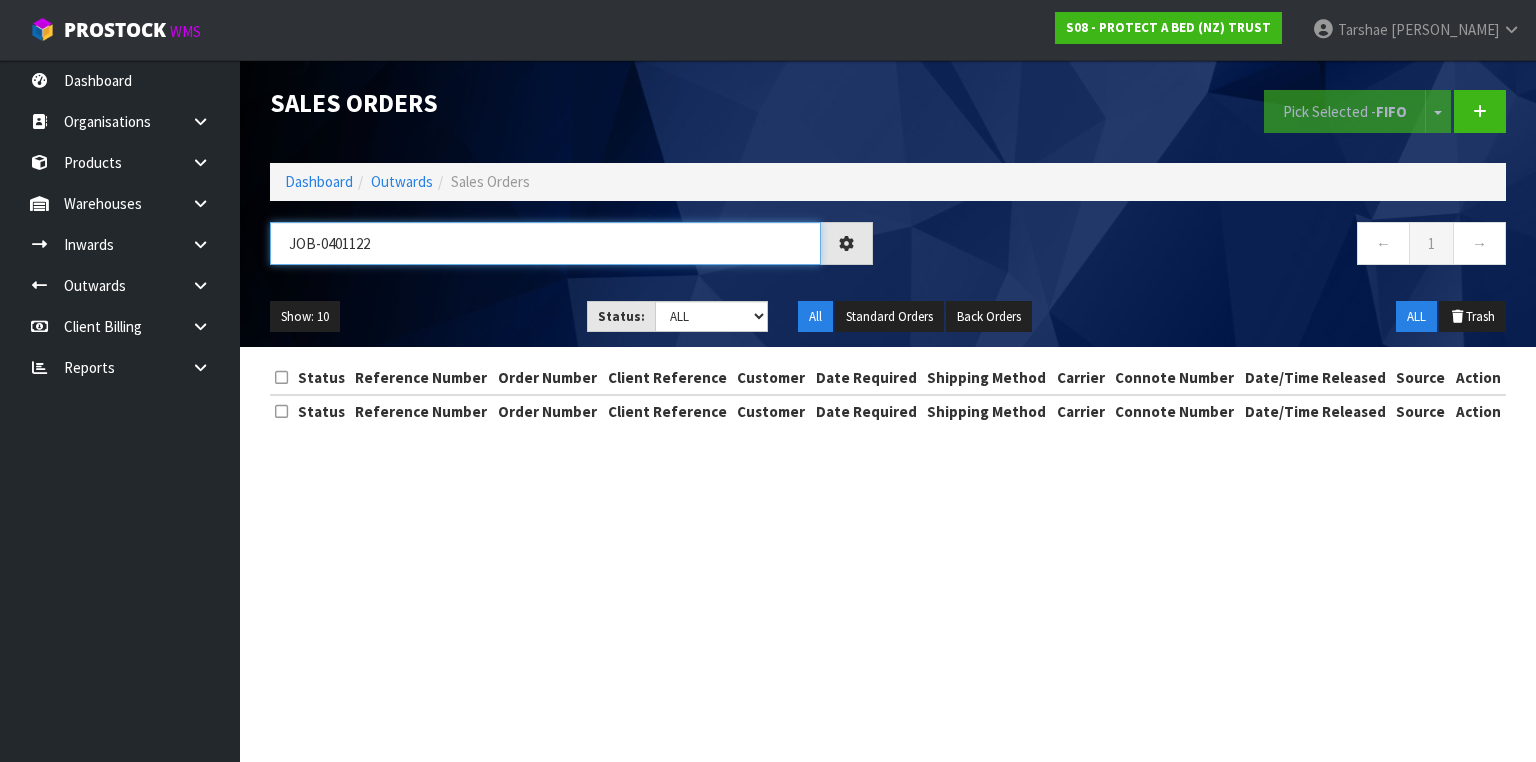 type on "JOB-0401122" 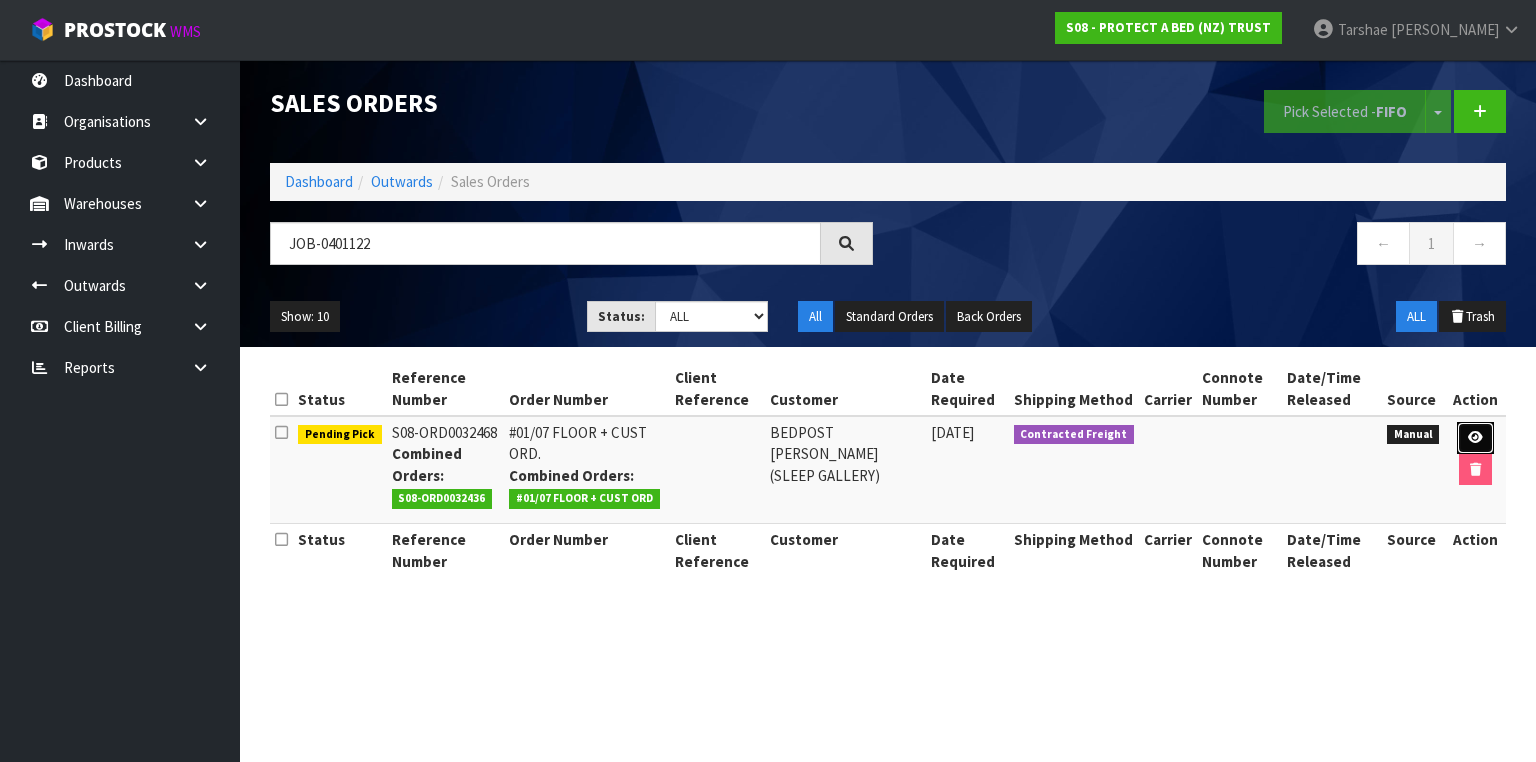 click at bounding box center [1475, 438] 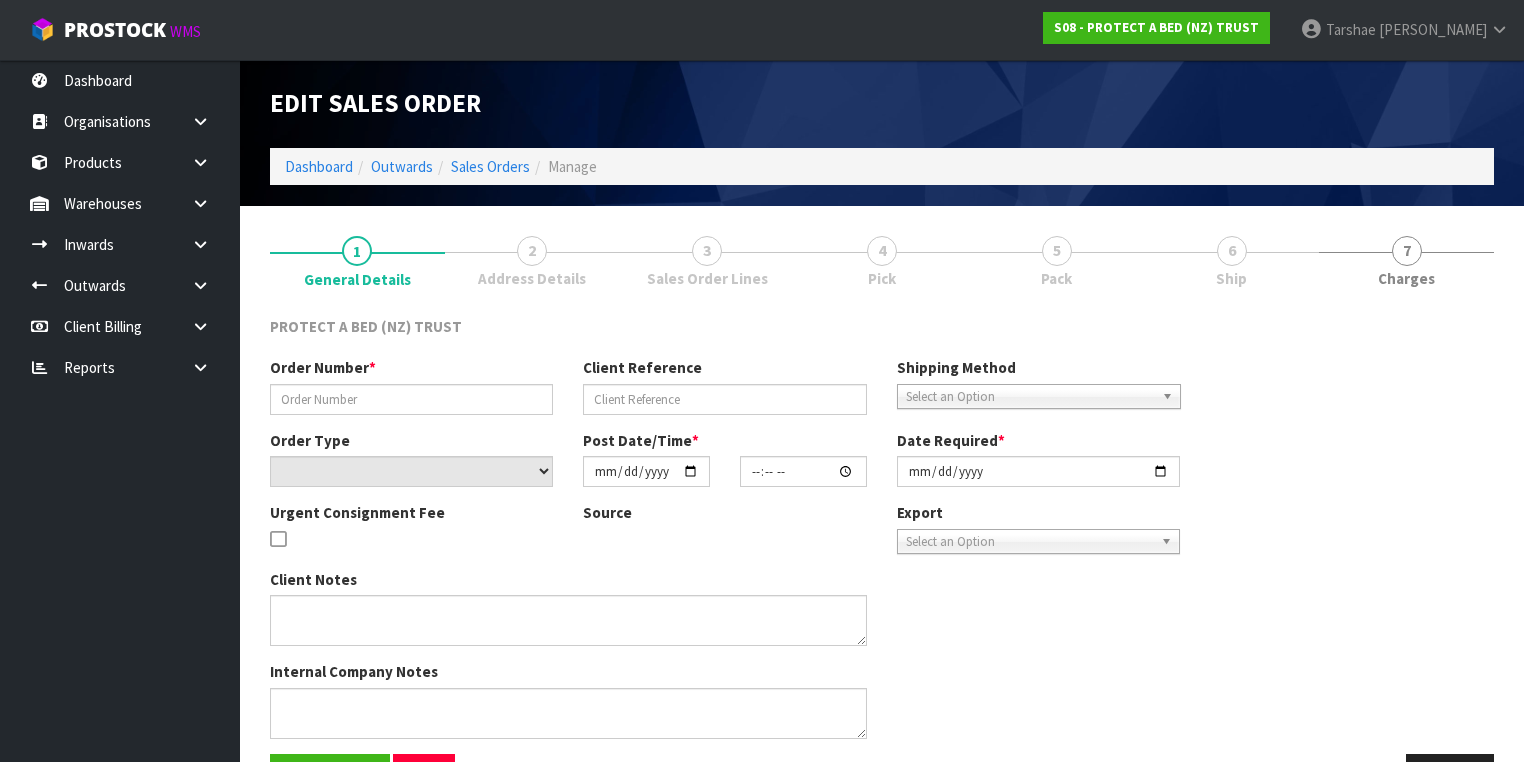 type on "#01/07 FLOOR + CUST ORD." 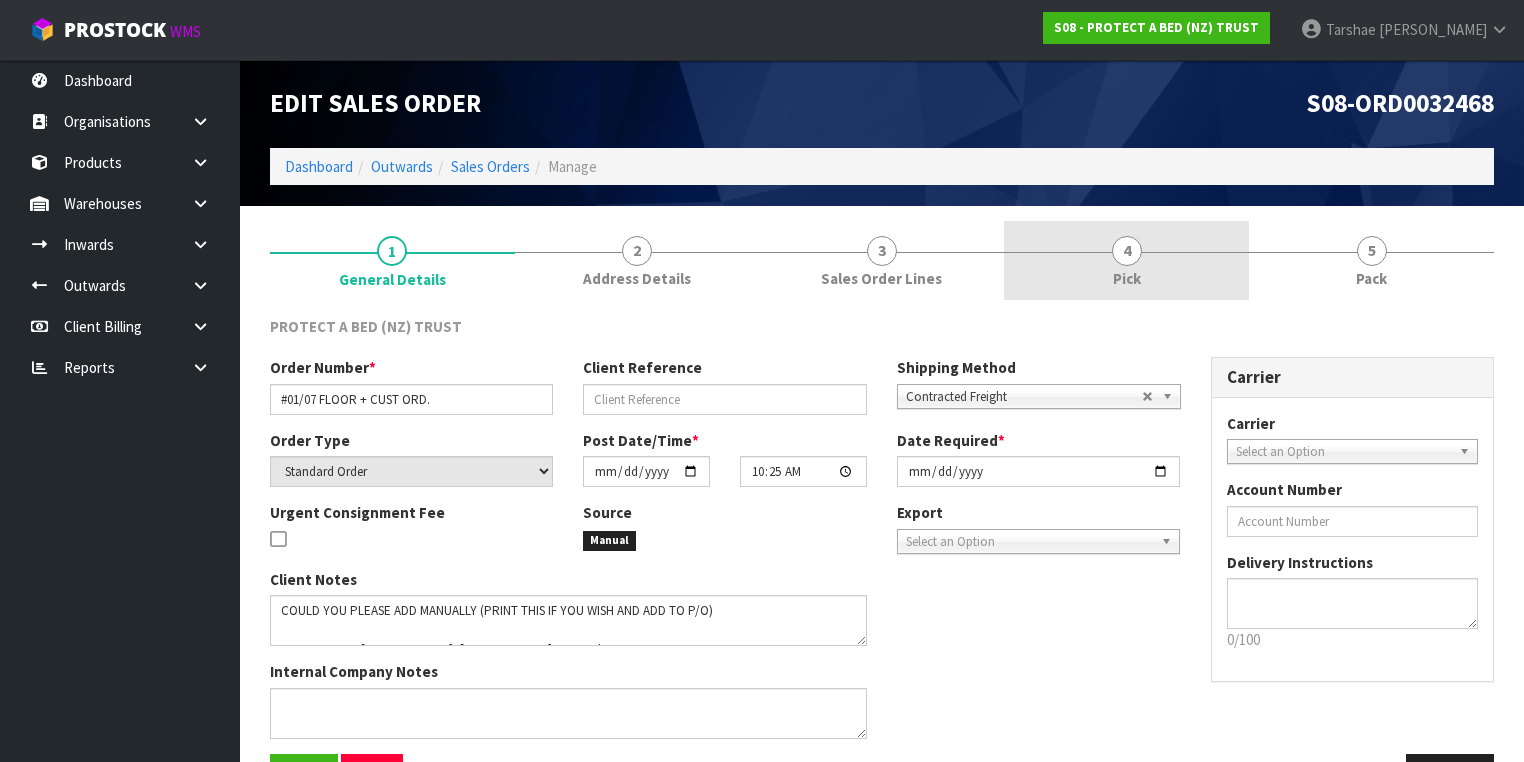 click on "4
Pick" at bounding box center (1126, 260) 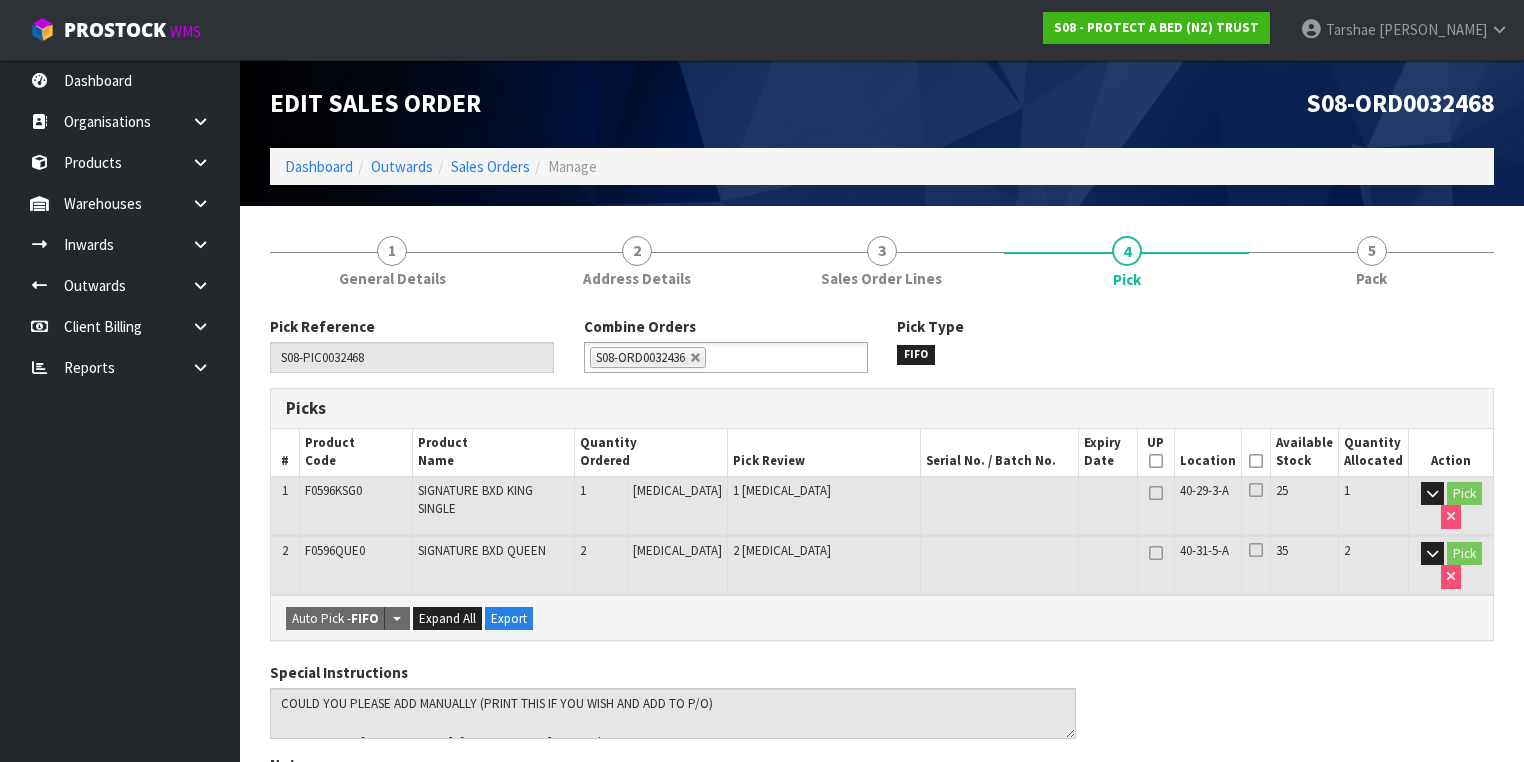 click at bounding box center (1256, 461) 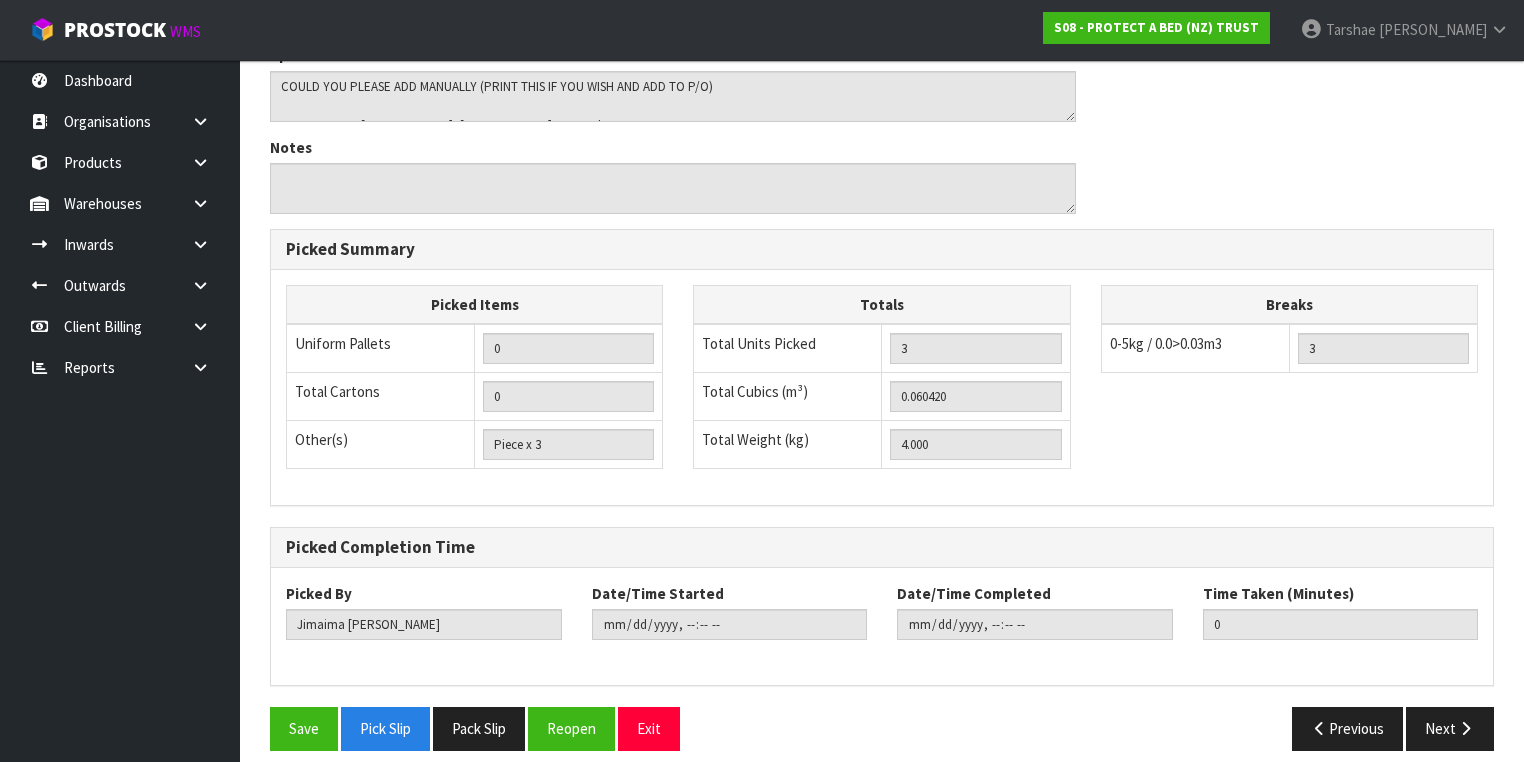 scroll, scrollTop: 700, scrollLeft: 0, axis: vertical 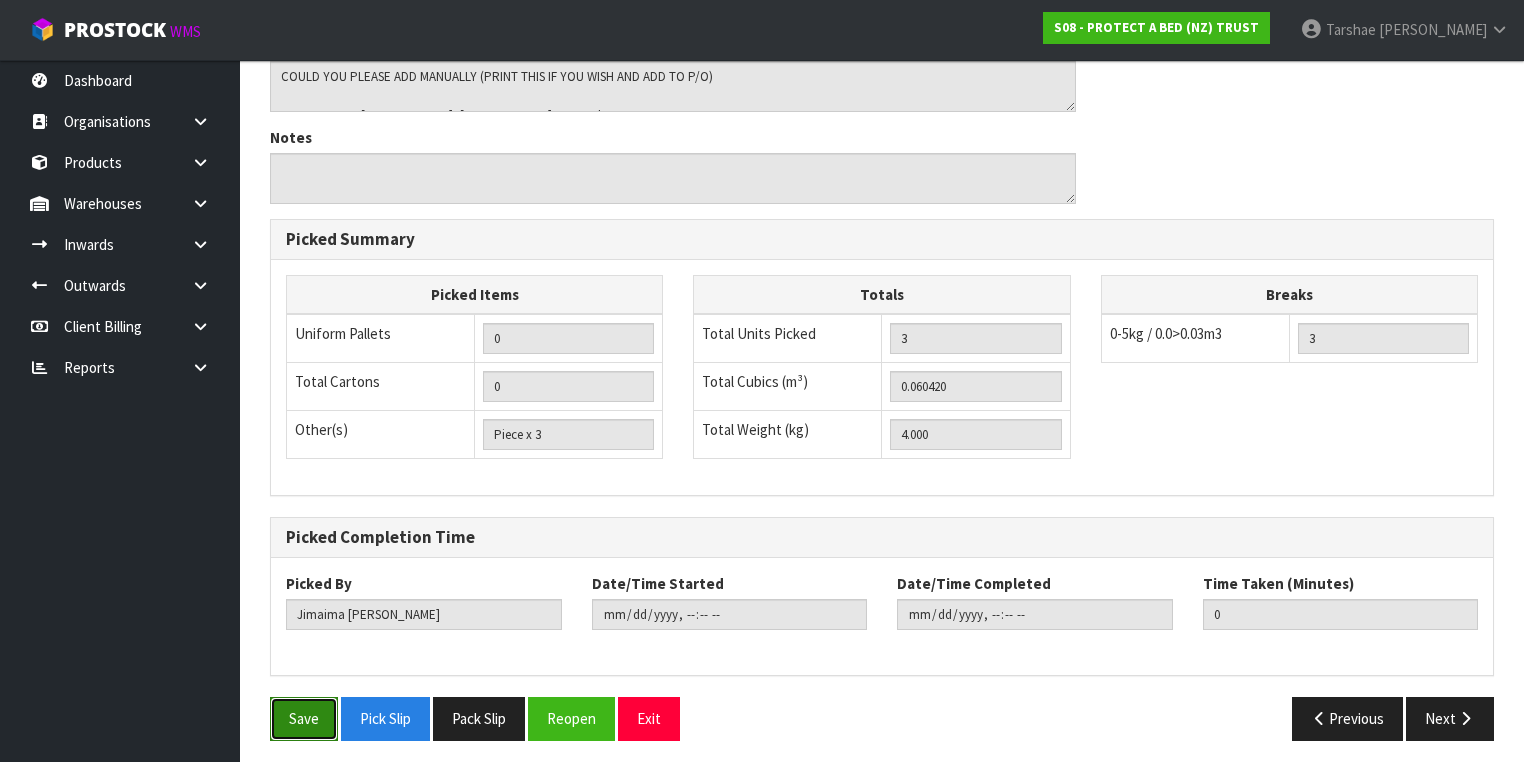 click on "Save" at bounding box center [304, 718] 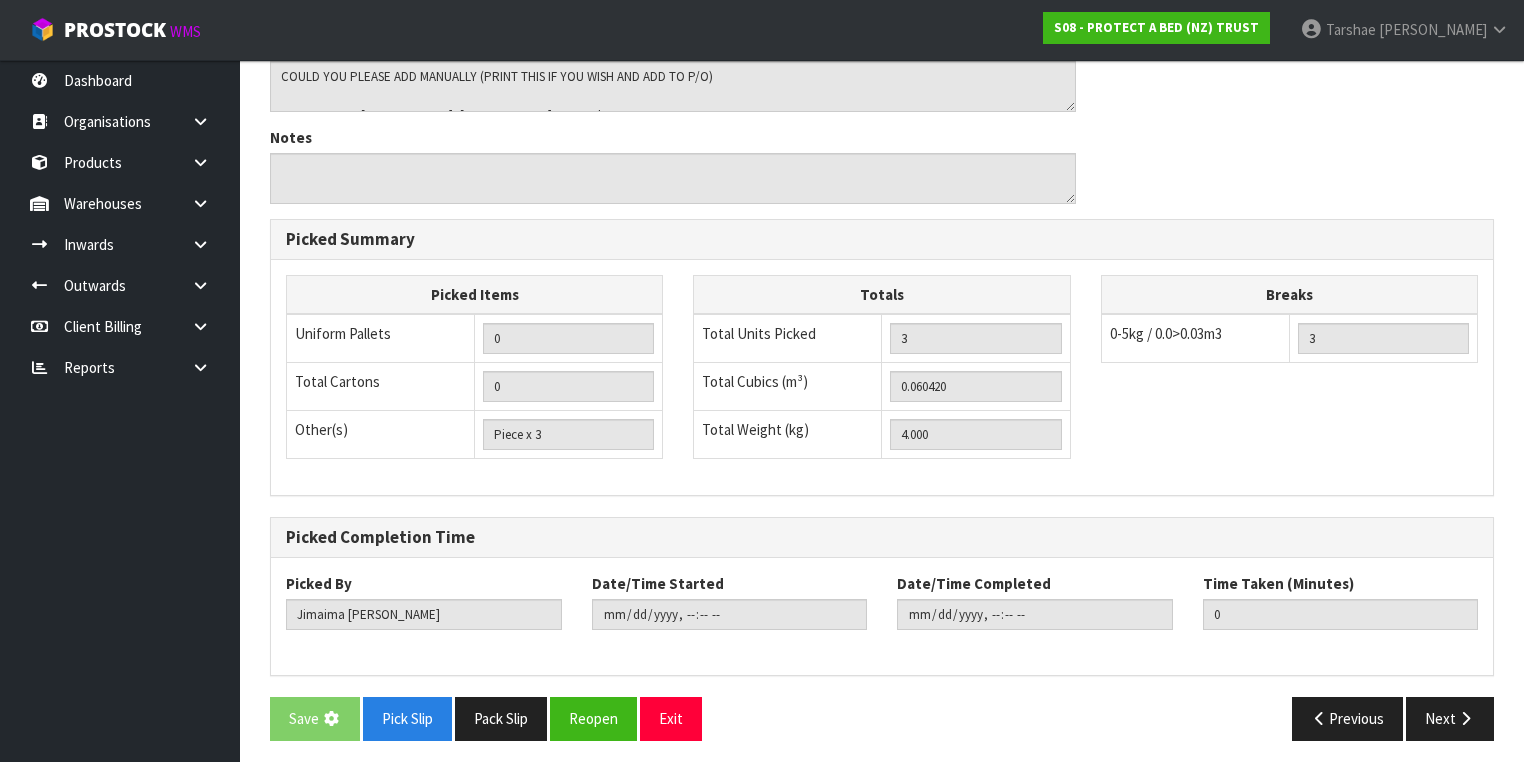 scroll, scrollTop: 0, scrollLeft: 0, axis: both 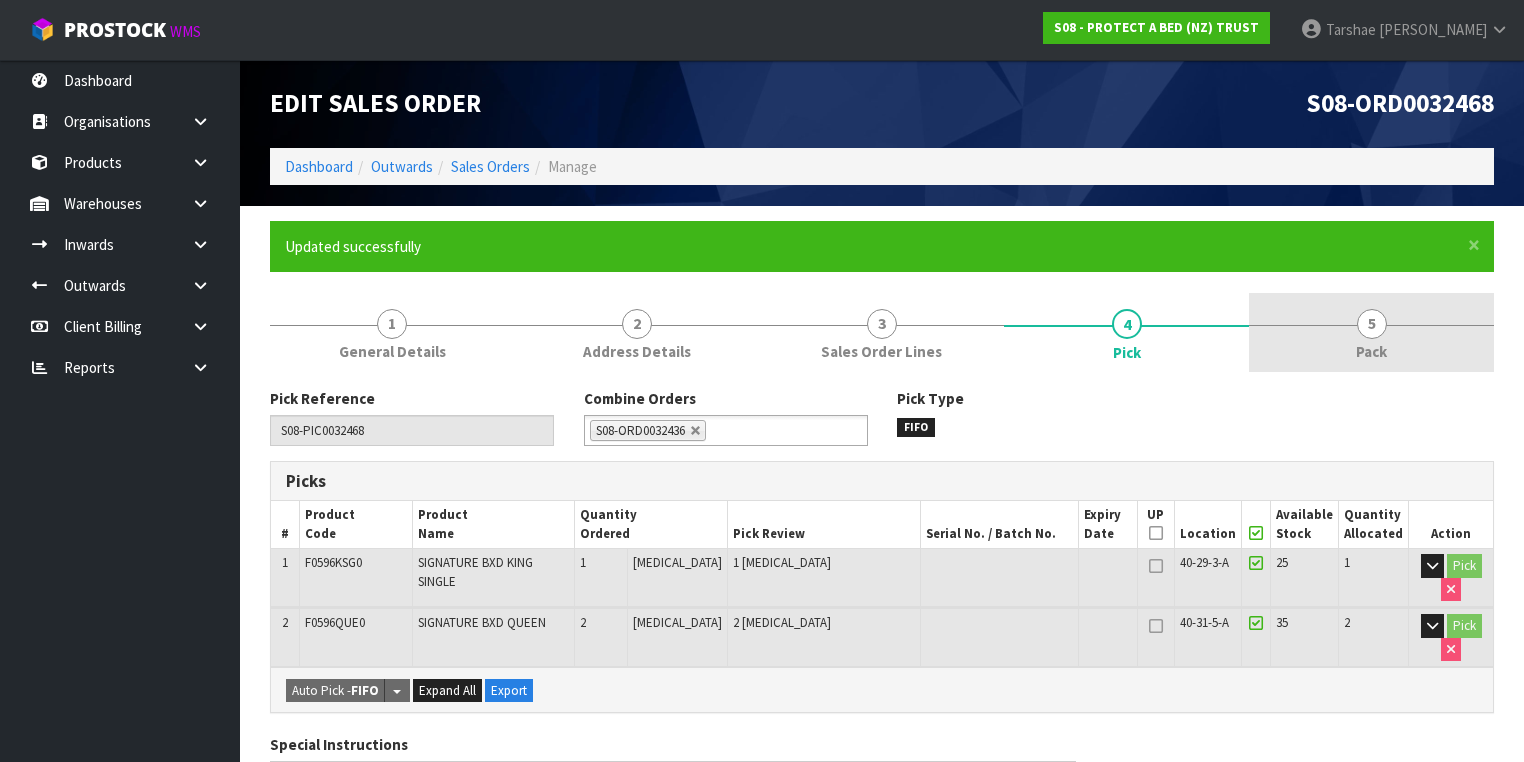 click on "5
Pack" at bounding box center [1371, 332] 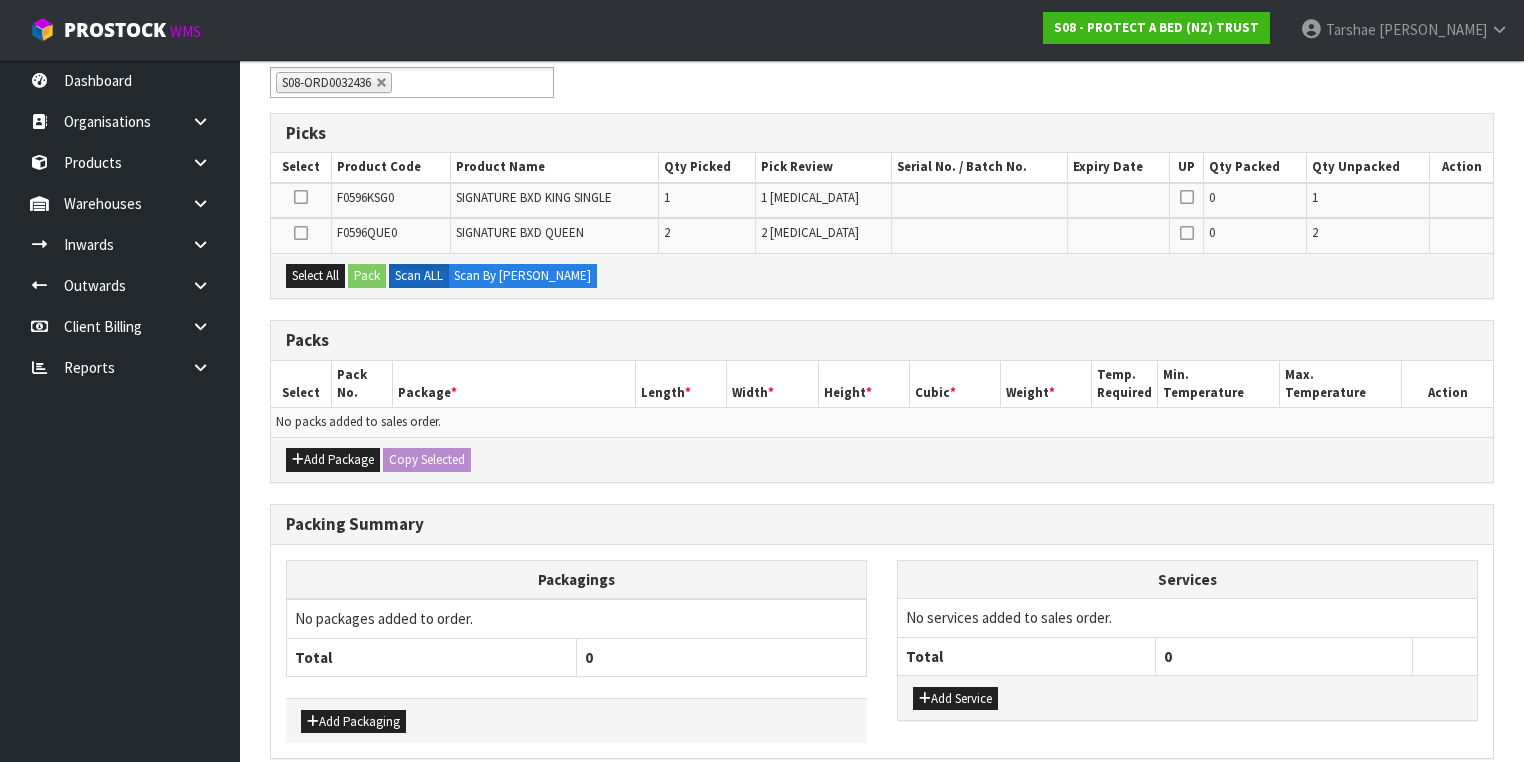 scroll, scrollTop: 320, scrollLeft: 0, axis: vertical 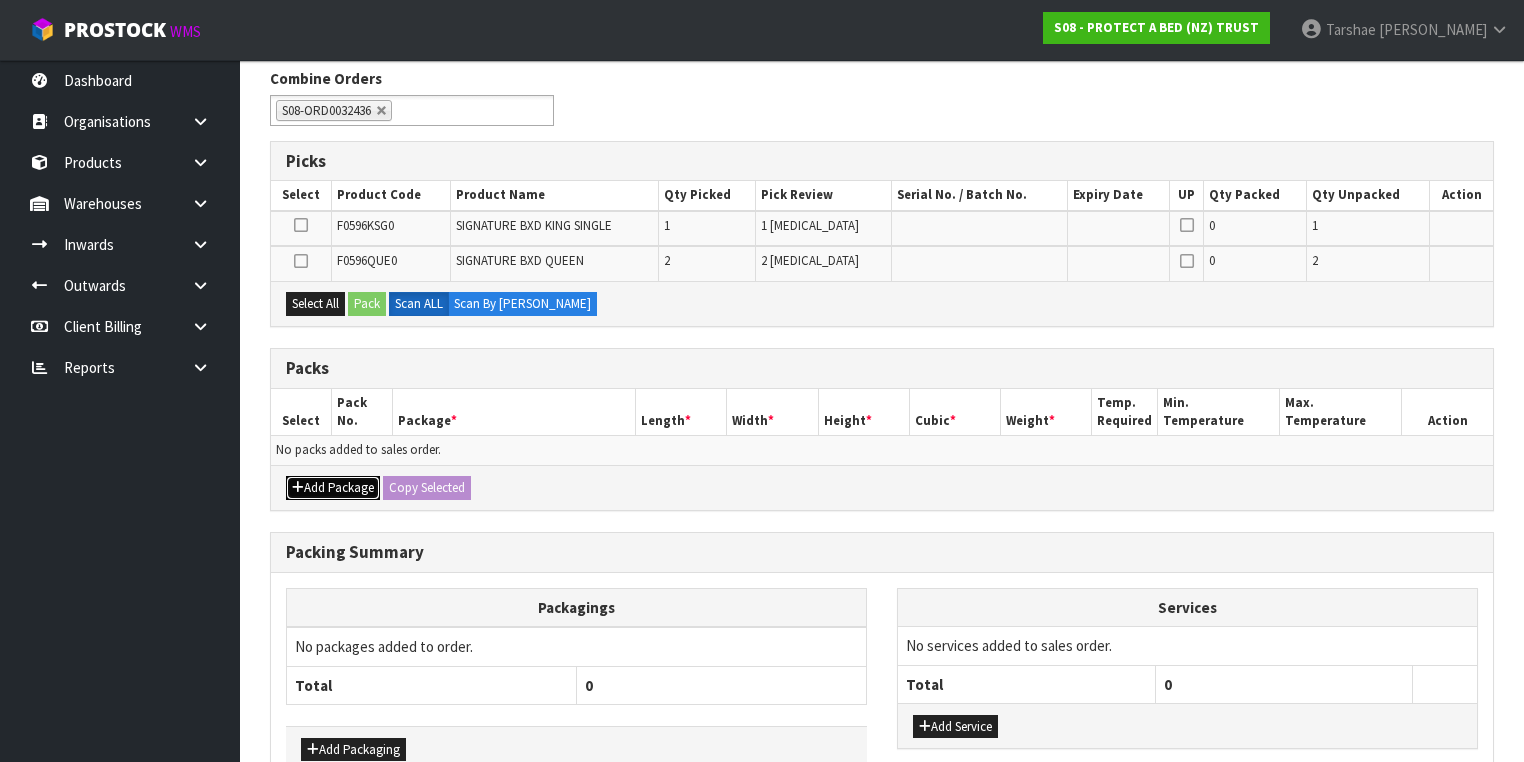 click on "Add Package" at bounding box center [333, 488] 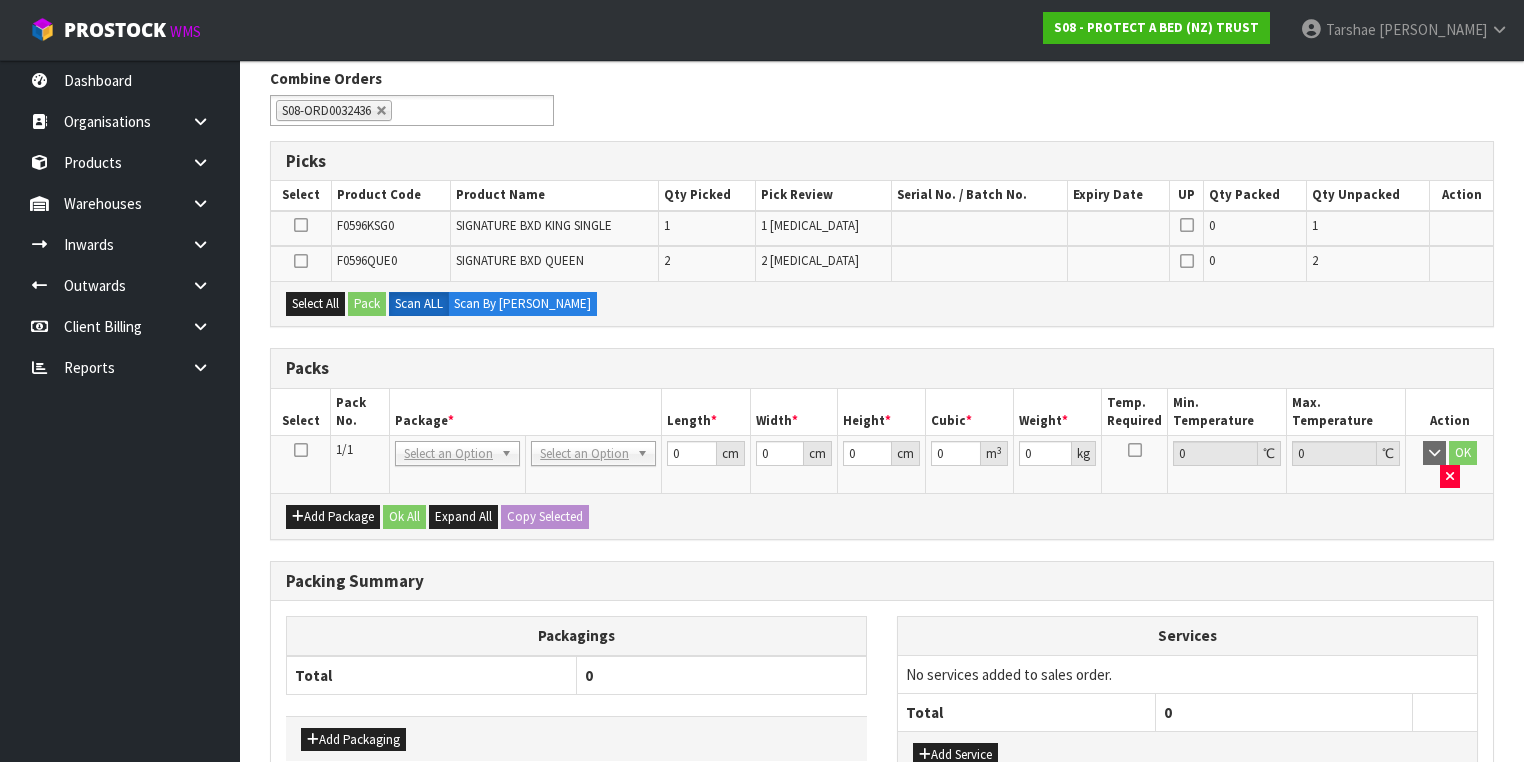 click at bounding box center [301, 450] 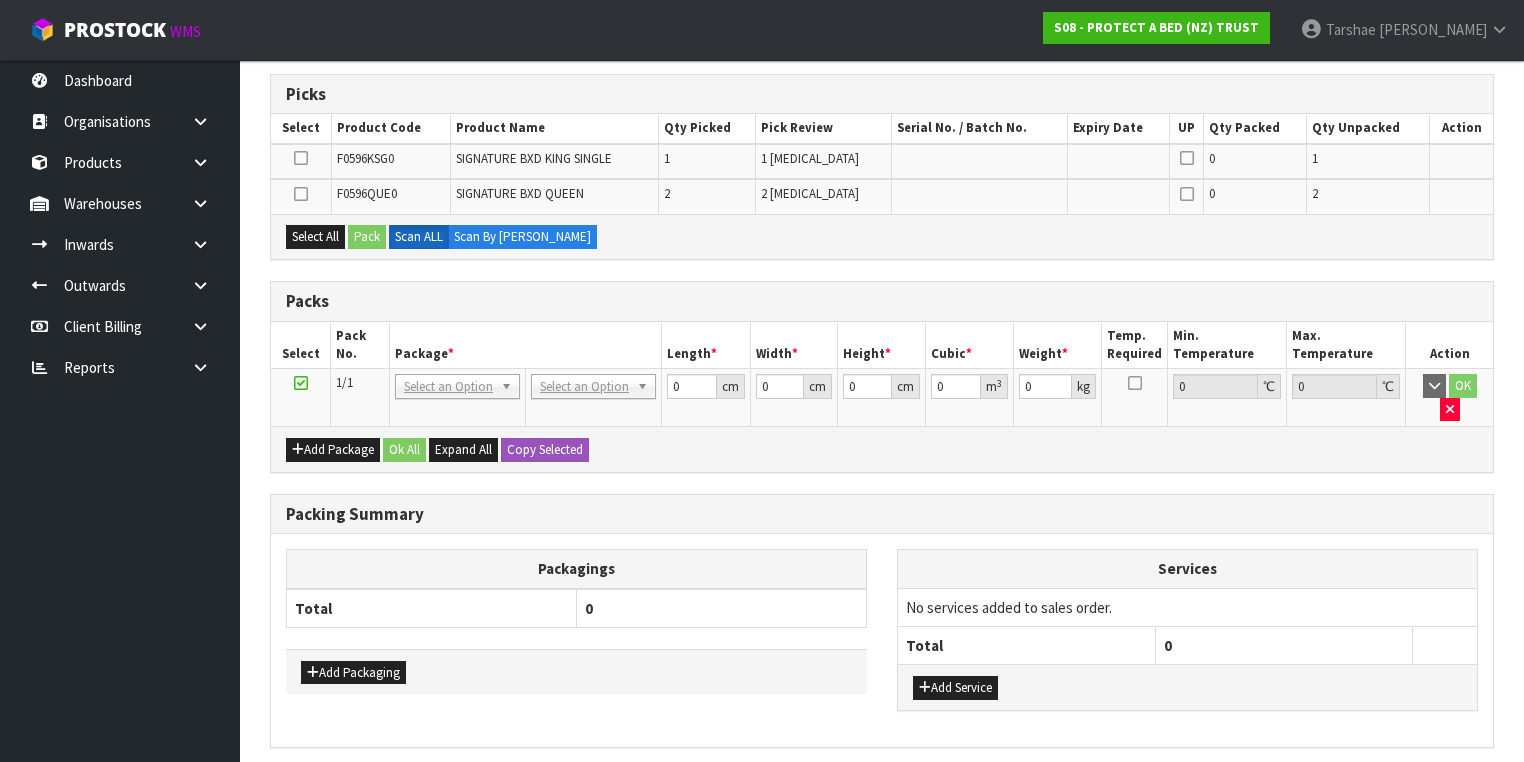 scroll, scrollTop: 436, scrollLeft: 0, axis: vertical 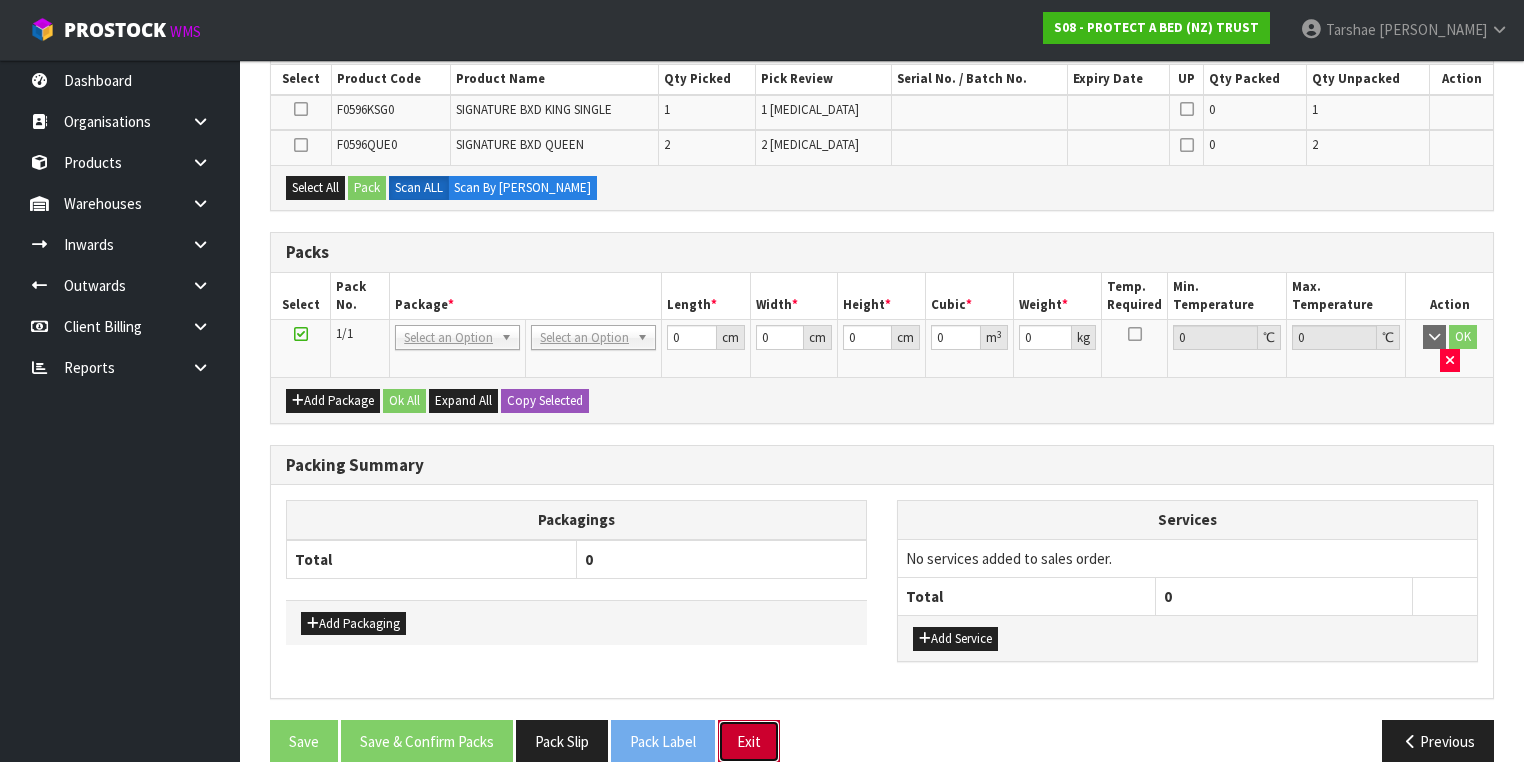 click on "Exit" at bounding box center [749, 741] 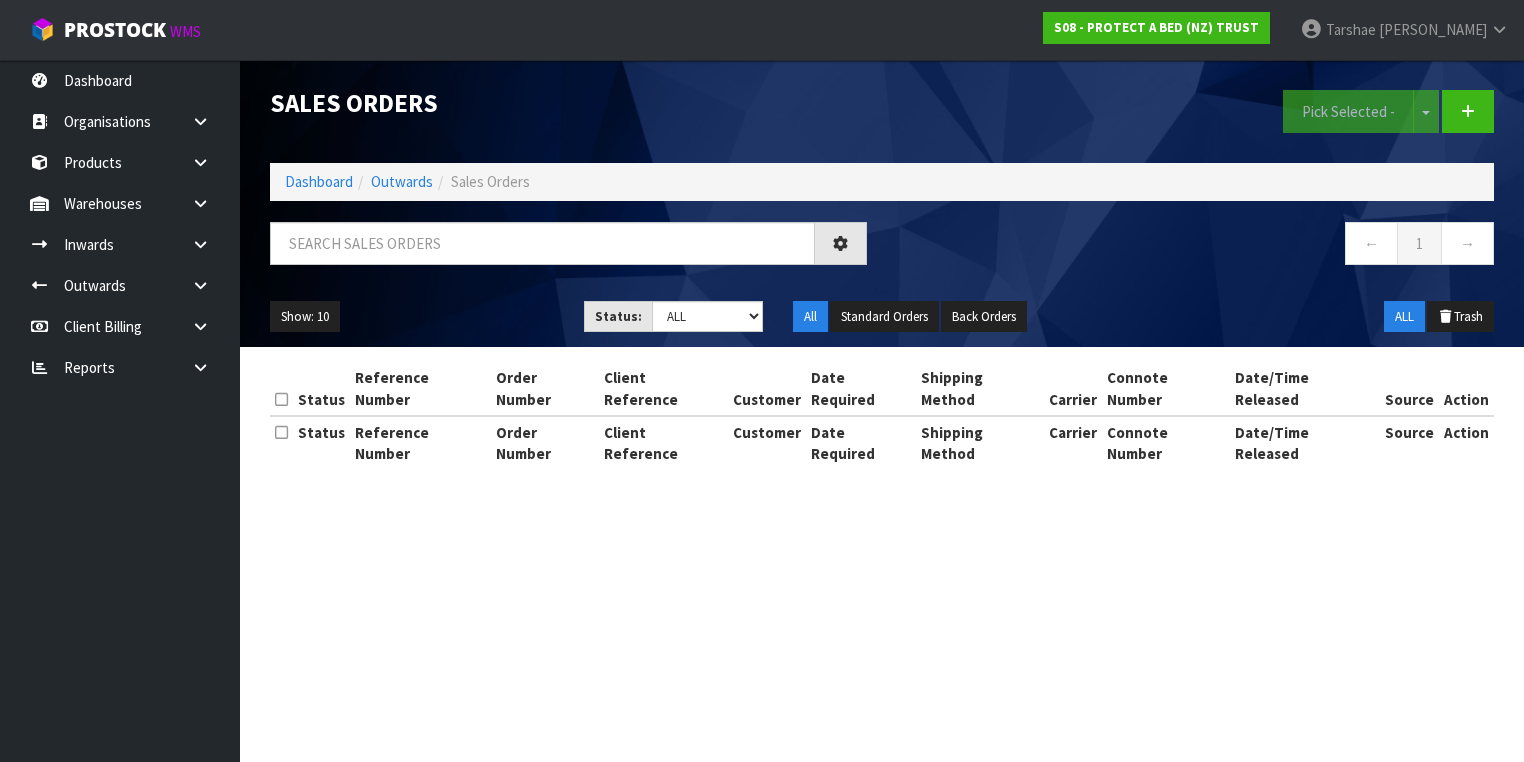 scroll, scrollTop: 0, scrollLeft: 0, axis: both 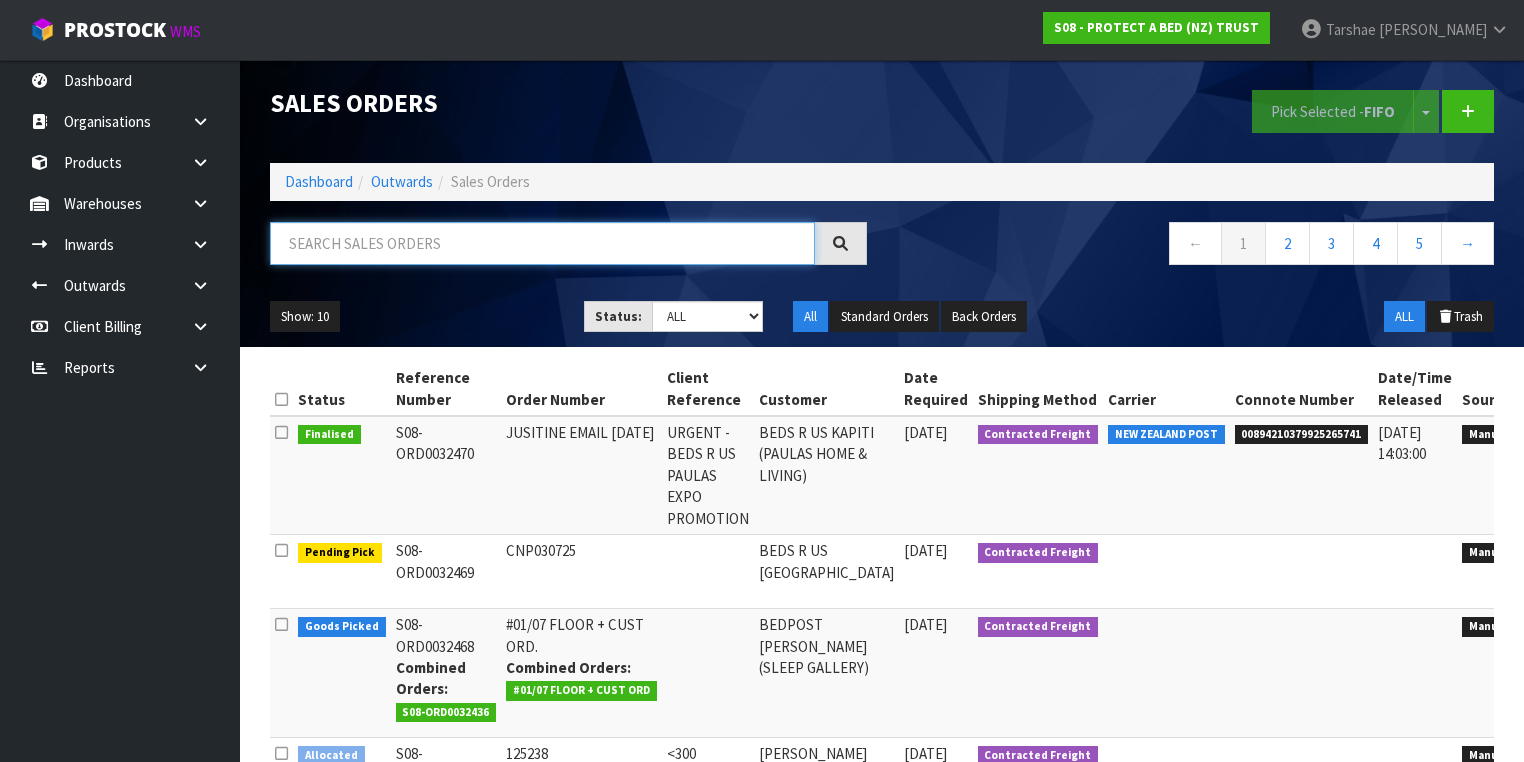 click at bounding box center [542, 243] 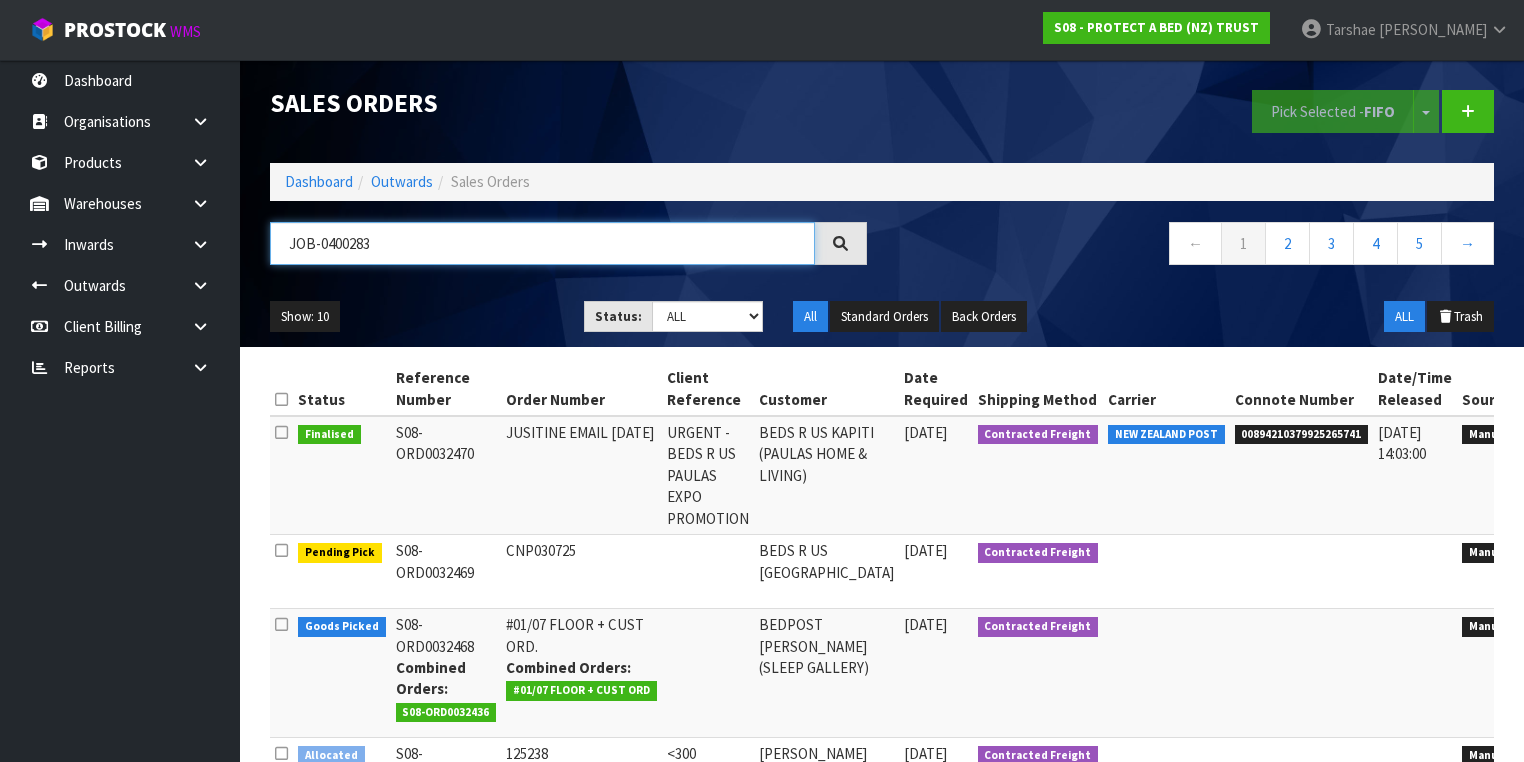 type on "JOB-0400283" 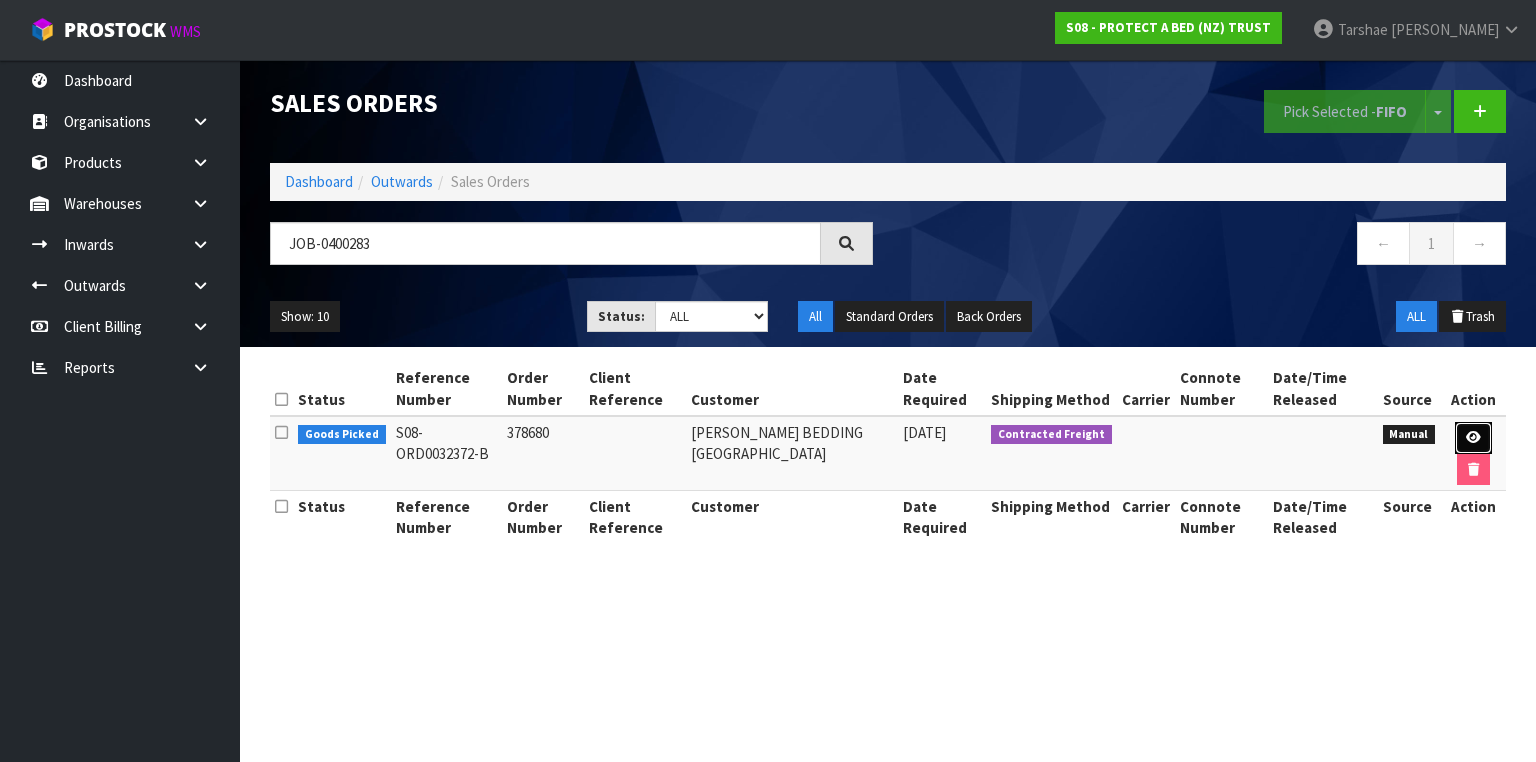 click at bounding box center [1473, 438] 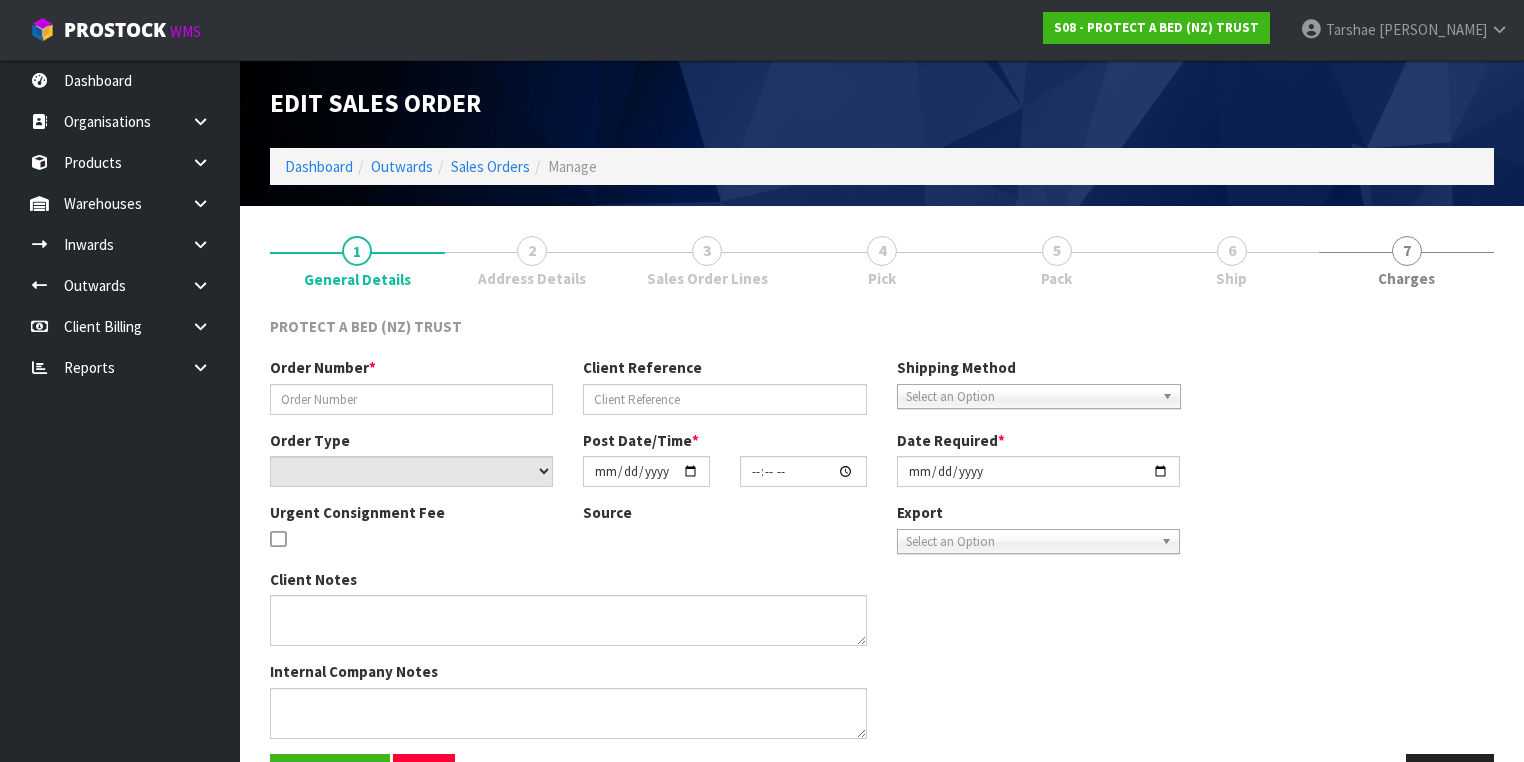 type on "378680" 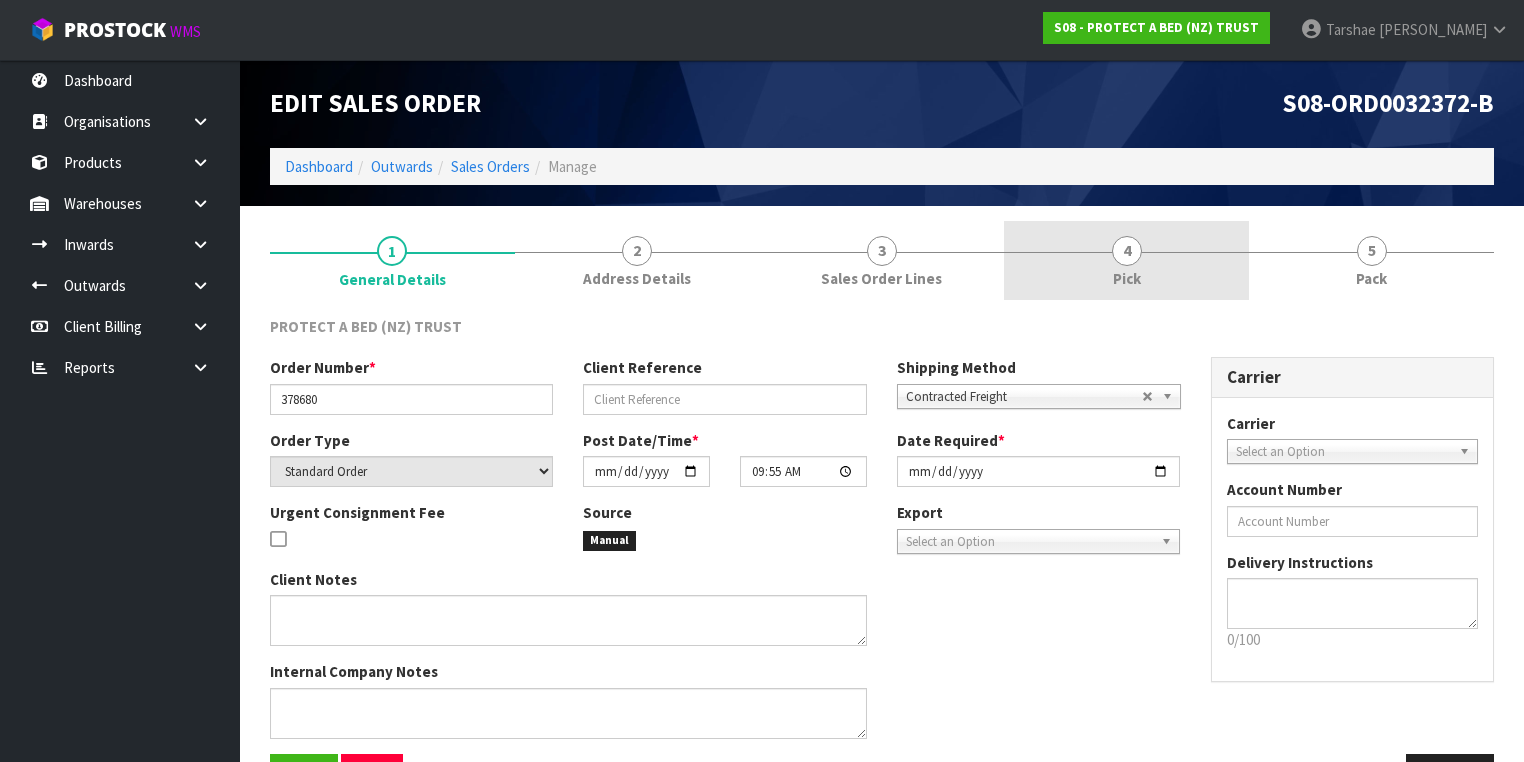 drag, startPoint x: 1120, startPoint y: 242, endPoint x: 1087, endPoint y: 320, distance: 84.693565 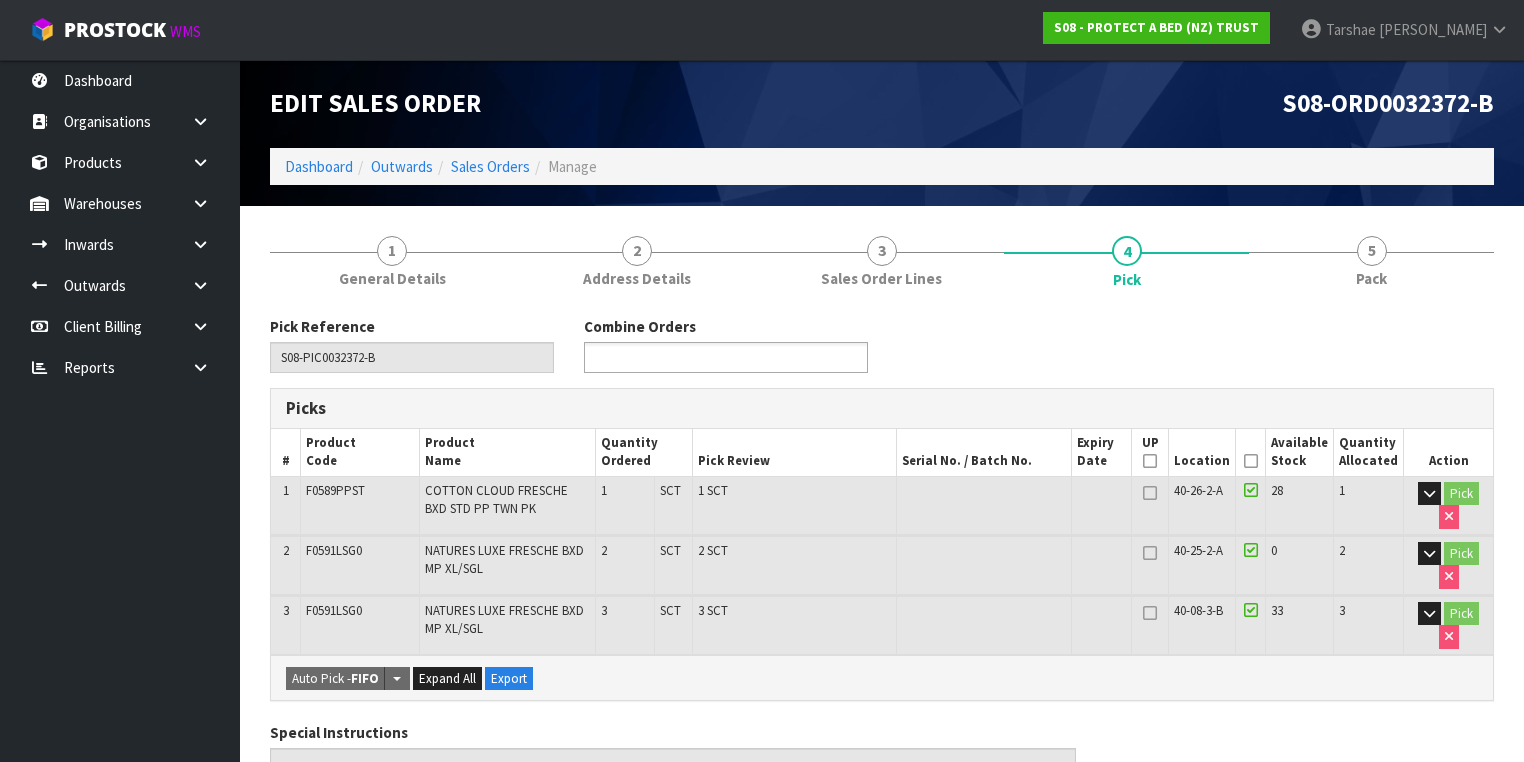 click at bounding box center [726, 357] 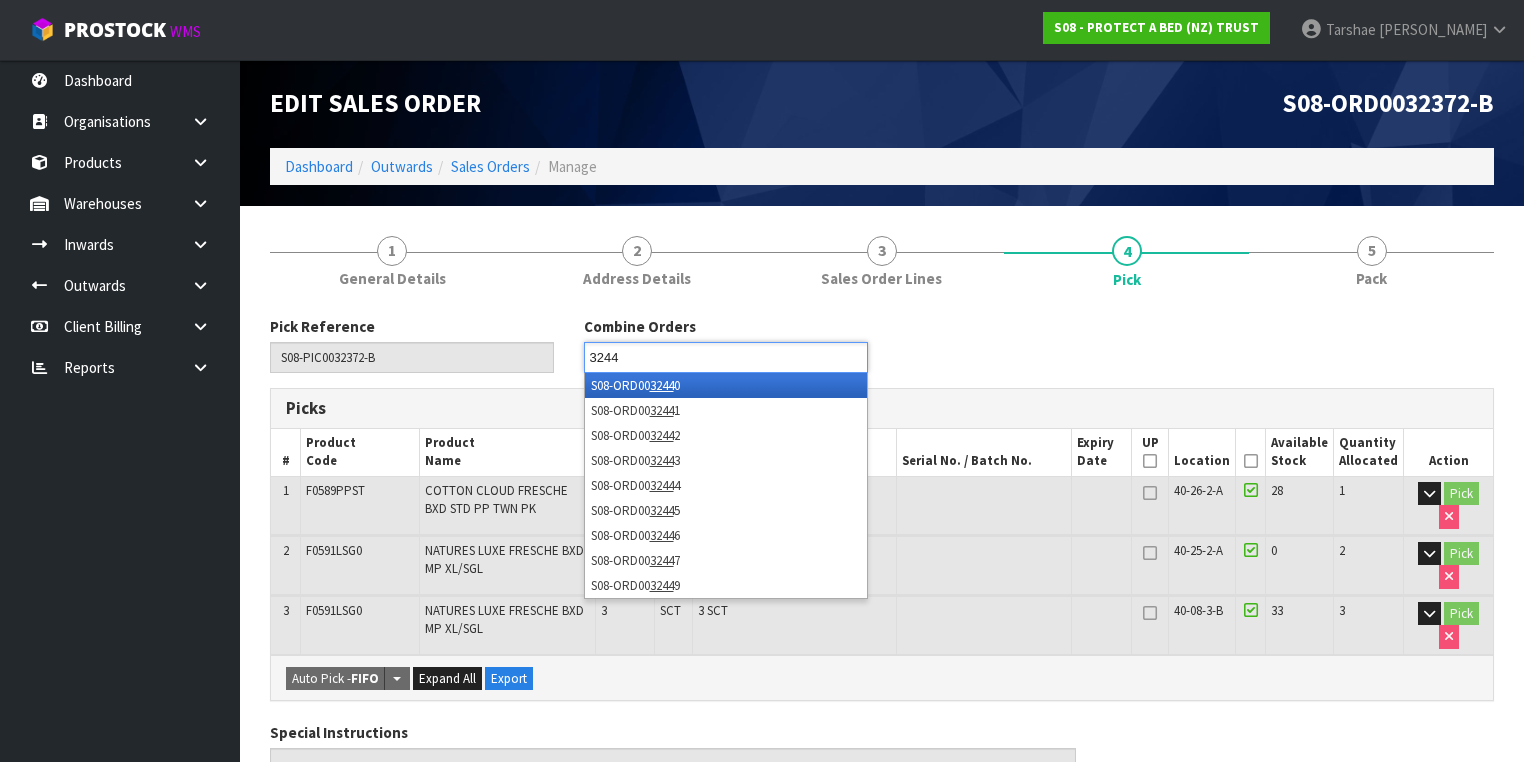 type on "32447" 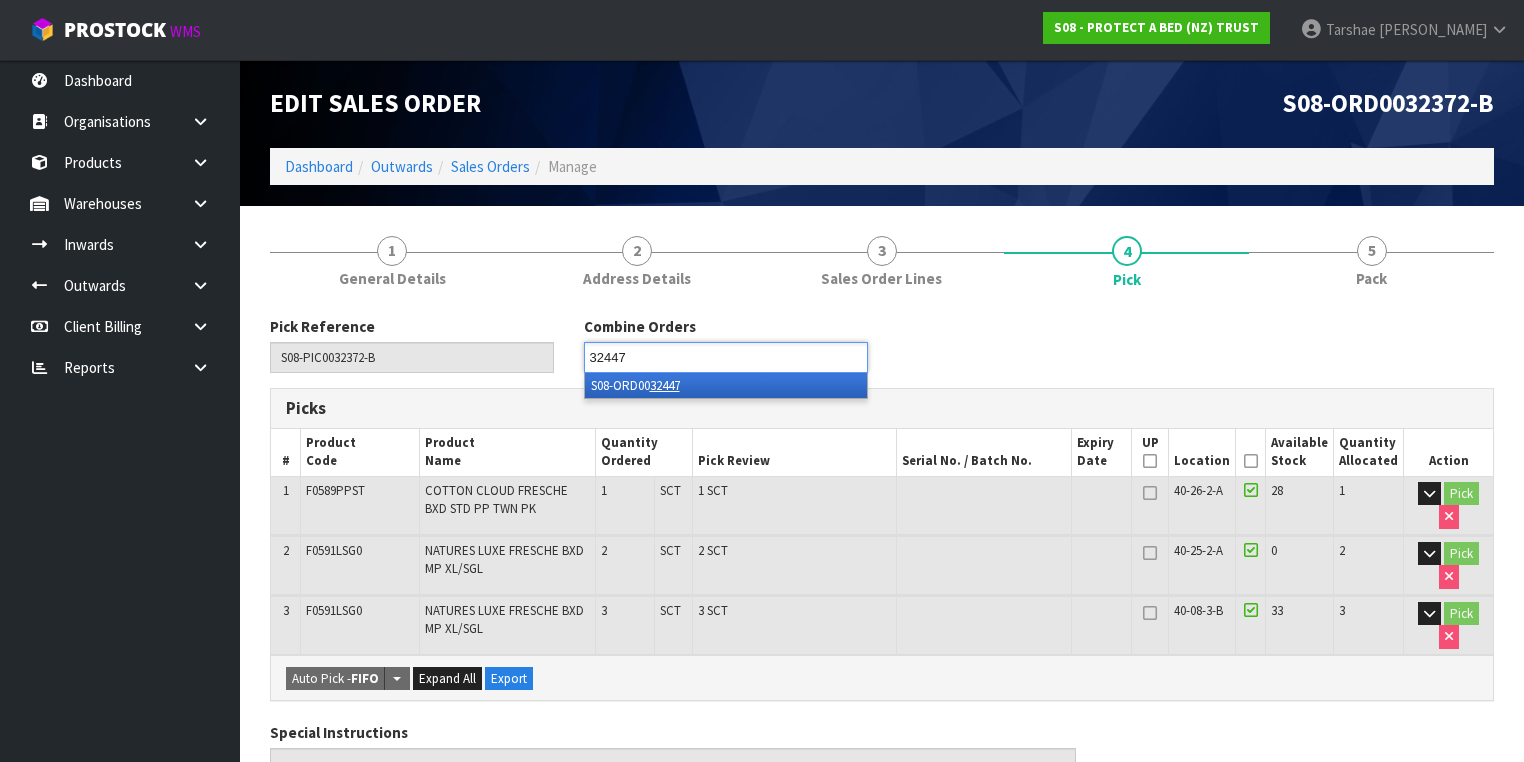 type 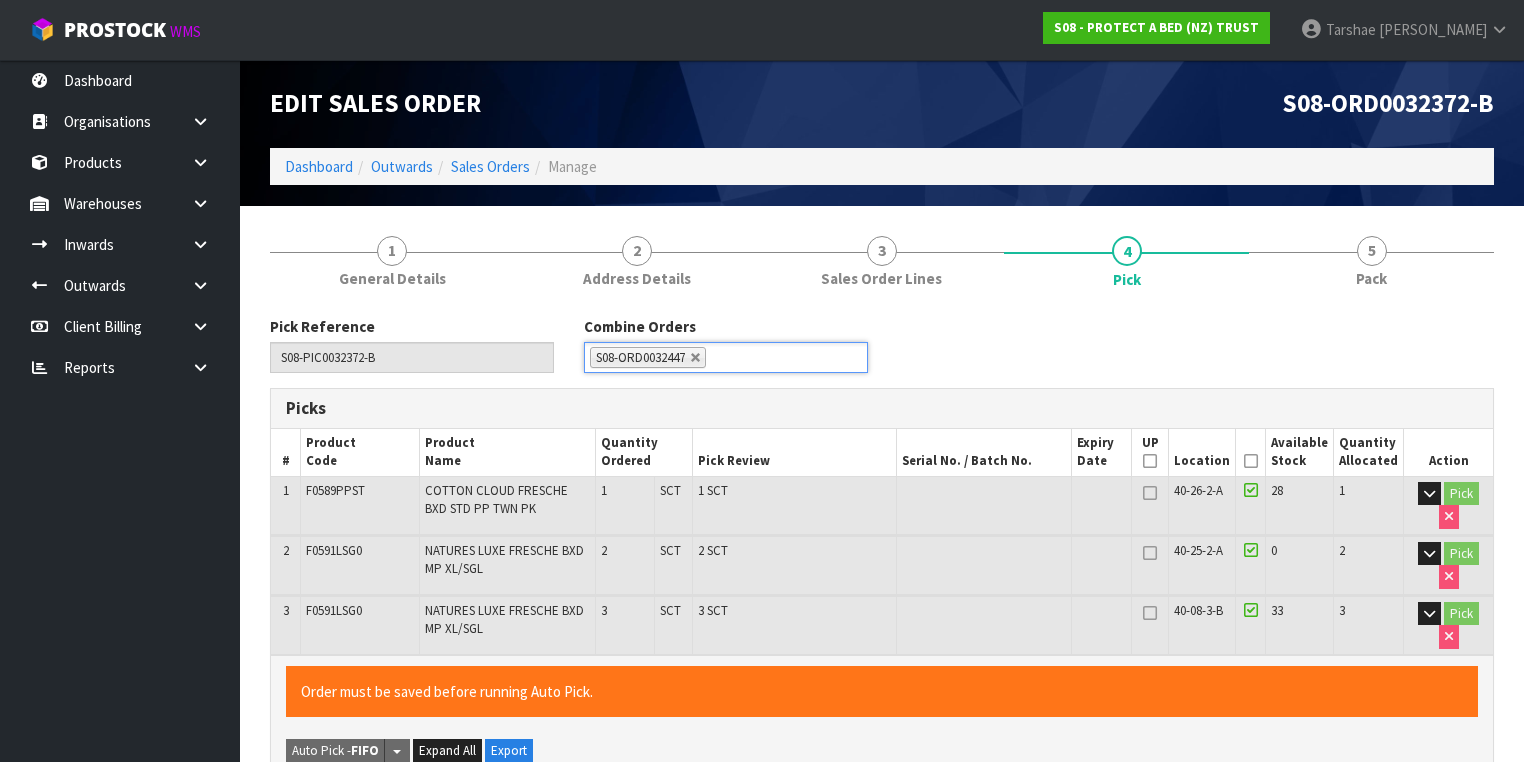click at bounding box center (1251, 461) 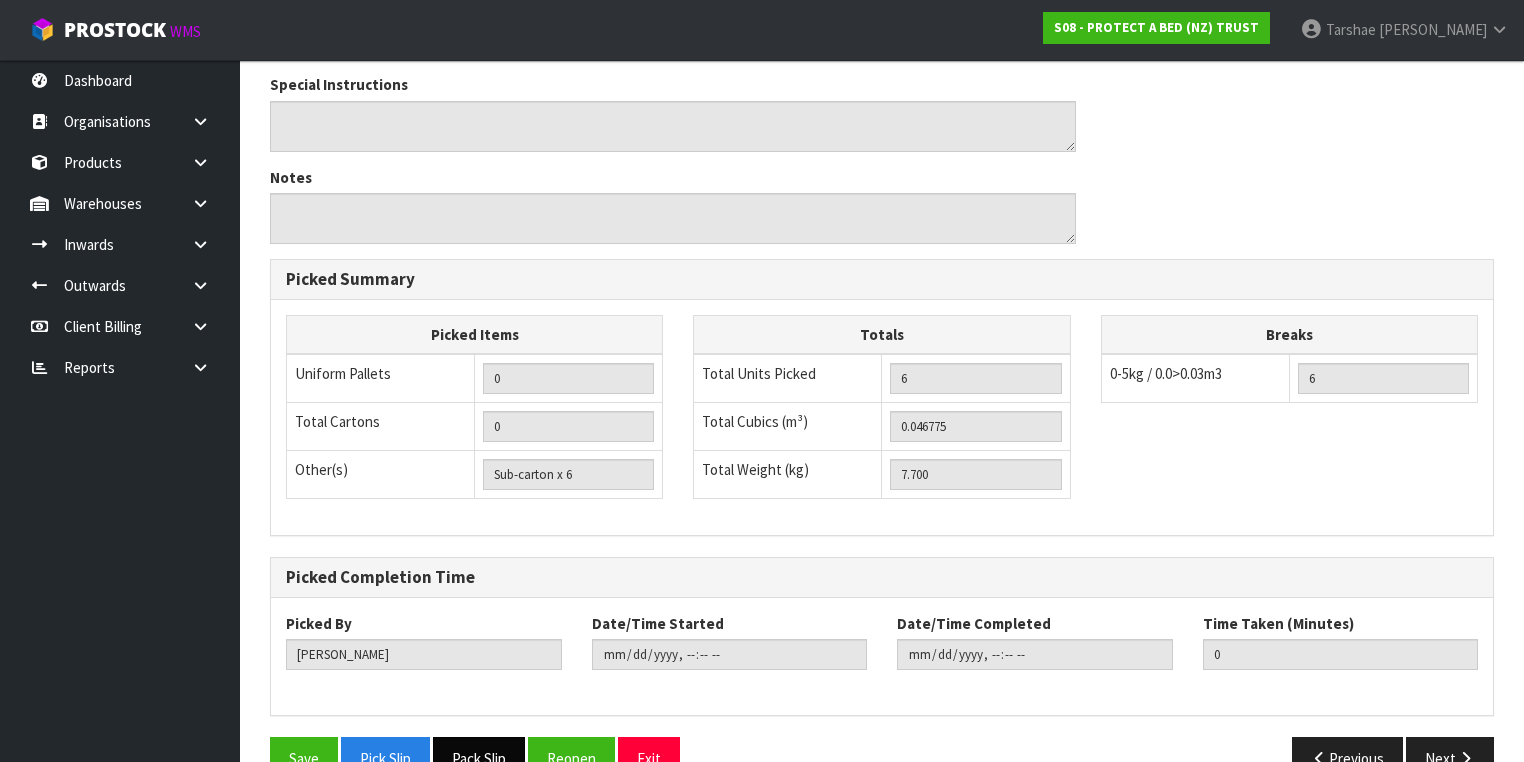 scroll, scrollTop: 759, scrollLeft: 0, axis: vertical 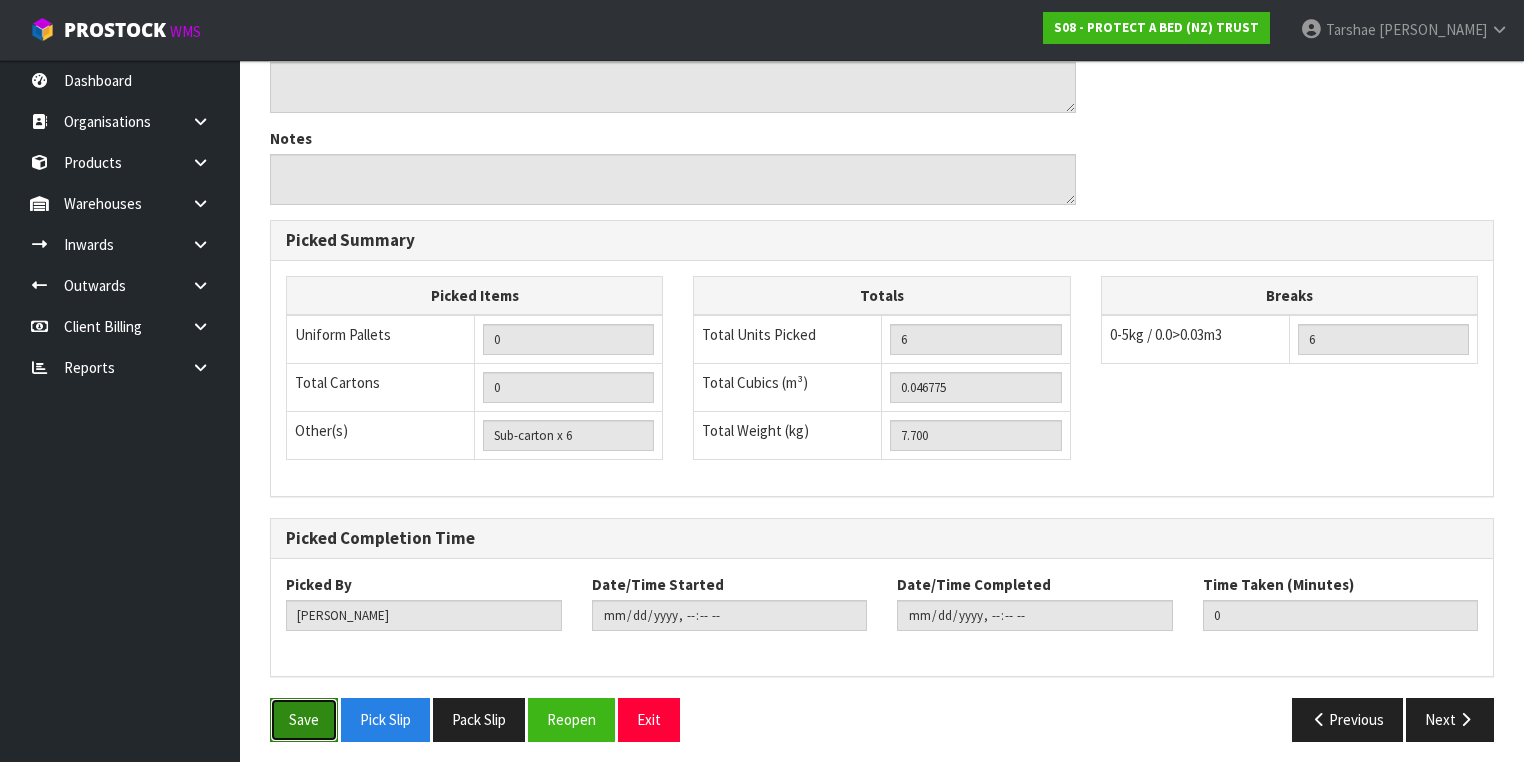 click on "Save" at bounding box center [304, 719] 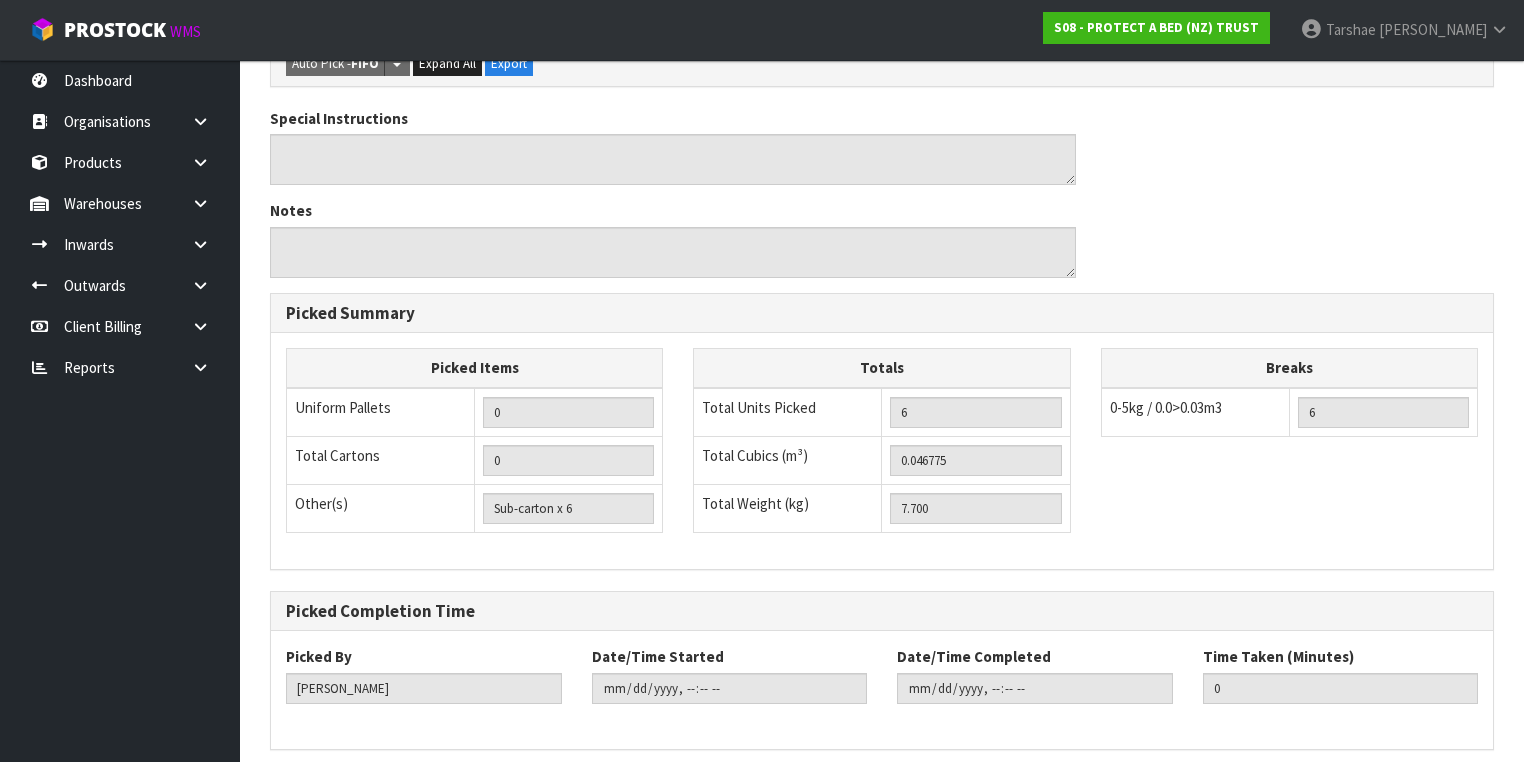 scroll, scrollTop: 0, scrollLeft: 0, axis: both 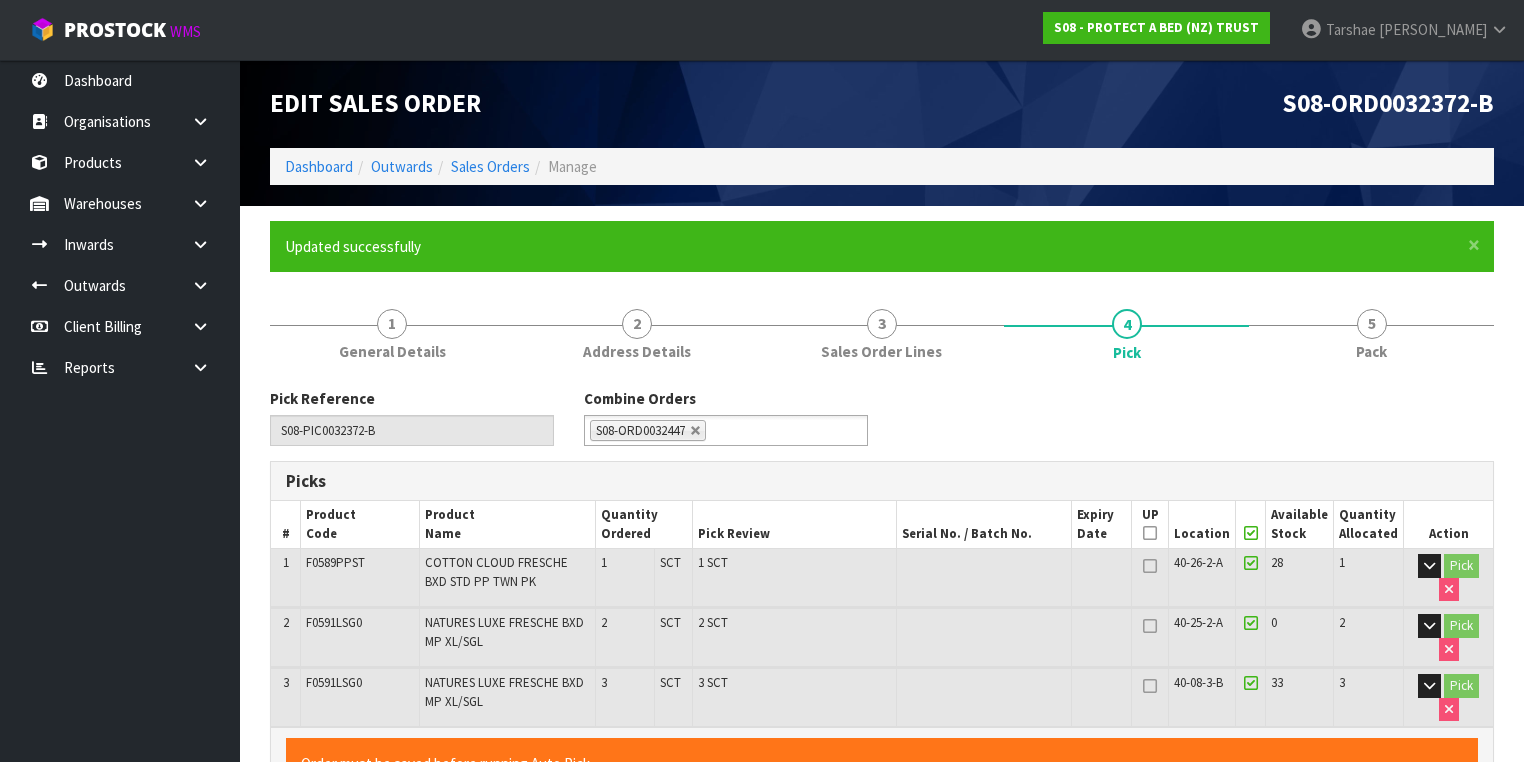 type on "[PERSON_NAME]" 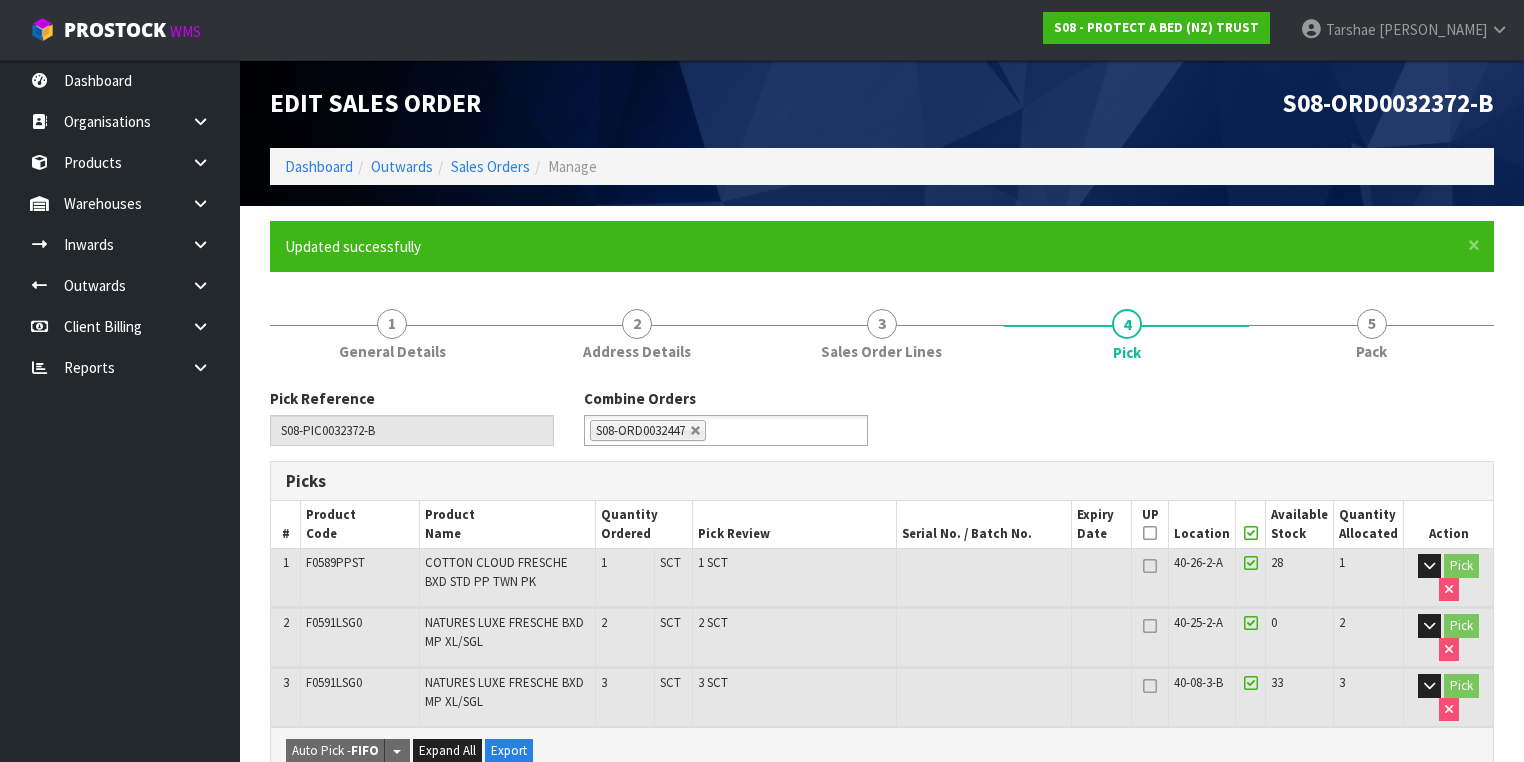 click on "Pick Reference
S08-PIC0032372-B
Combine Orders
S08-ORD0029474 S08-ORD0031712-B S08-ORD0031944 S08-ORD0031929-B S08-ORD0032020-B S08-ORD0032000-B S08-ORD0032168 S08-ORD0032148-B S08-ORD0032062-C S08-ORD0032100-B S08-ORD0032231 S08-ORD0032141-B S08-ORD0032385 S08-ORD0032388 S08-ORD0032390 S08-ORD0032311-B S08-ORD0032394 S08-ORD0032395 S08-ORD0032396 S08-ORD0032397 S08-ORD0032398 S08-ORD0032399 S08-ORD0032400 S08-ORD0032401 S08-ORD0032402 S08-ORD0032403 S08-ORD0032404 S08-ORD0032405 S08-ORD0032296-B S08-ORD0032410 S08-ORD0032411 S08-ORD0032412 S08-ORD0032372-B S08-ORD0032413 S08-ORD0032414 S08-ORD0032419 S08-ORD0032421 S08-ORD0032423 S08-ORD0032424 S08-ORD0032361-B S08-ORD0032370-B S08-ORD0032376-B S08-ORD0032365-B S08-ORD0032436 S08-ORD0032437 S08-ORD0032439 S08-ORD0032440 S08-ORD0032441 S08-ORD0032442 S08-ORD0032443 S08-ORD0032444 S08-ORD0032445 S08-ORD0032446 S08-ORD0032447 S08-ORD0032449 S08-ORD0032450 S08-ORD0032453 S08-ORD0032454 S08-ORD0032352-B" at bounding box center [882, 944] 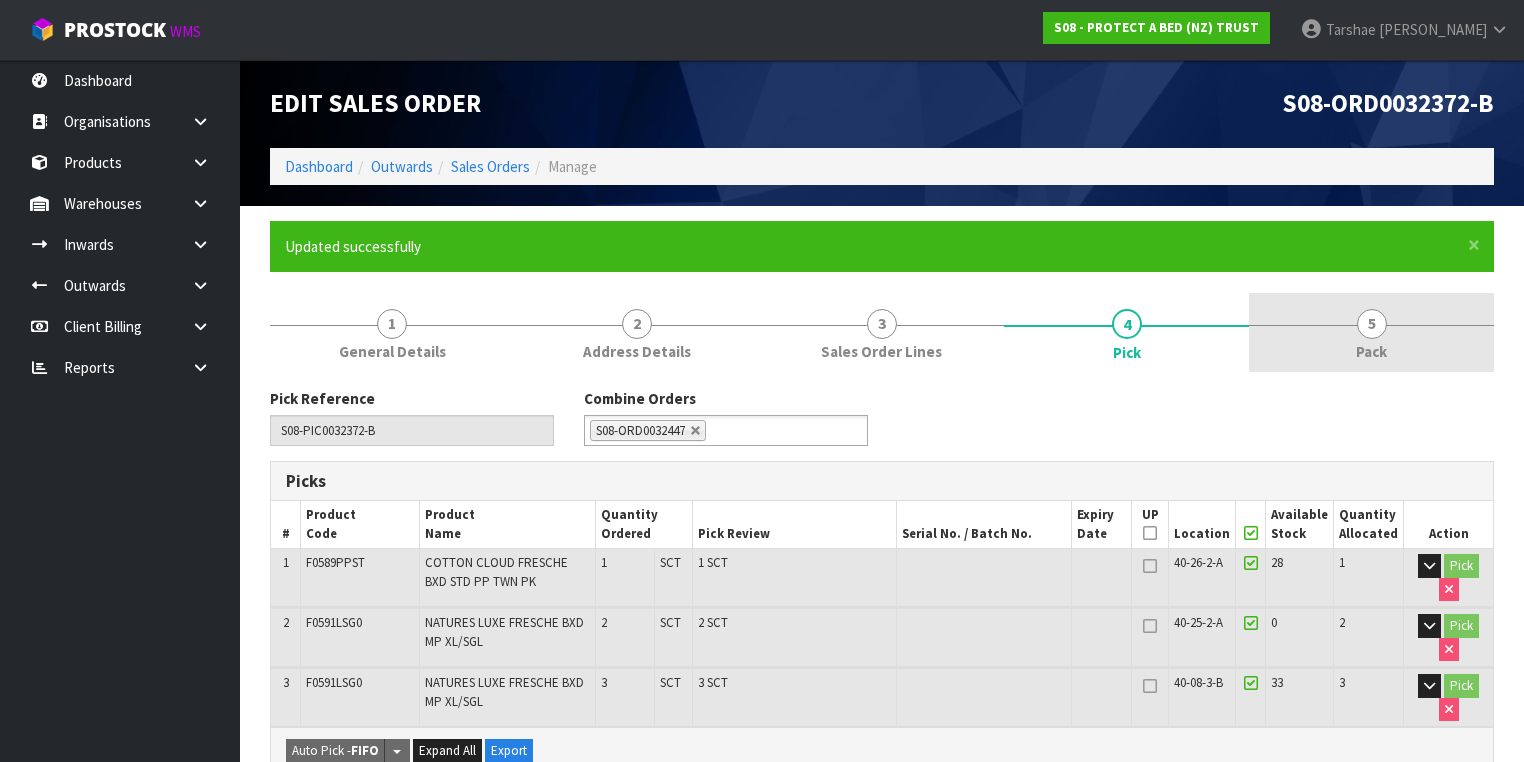 click on "5
Pack" at bounding box center (1371, 332) 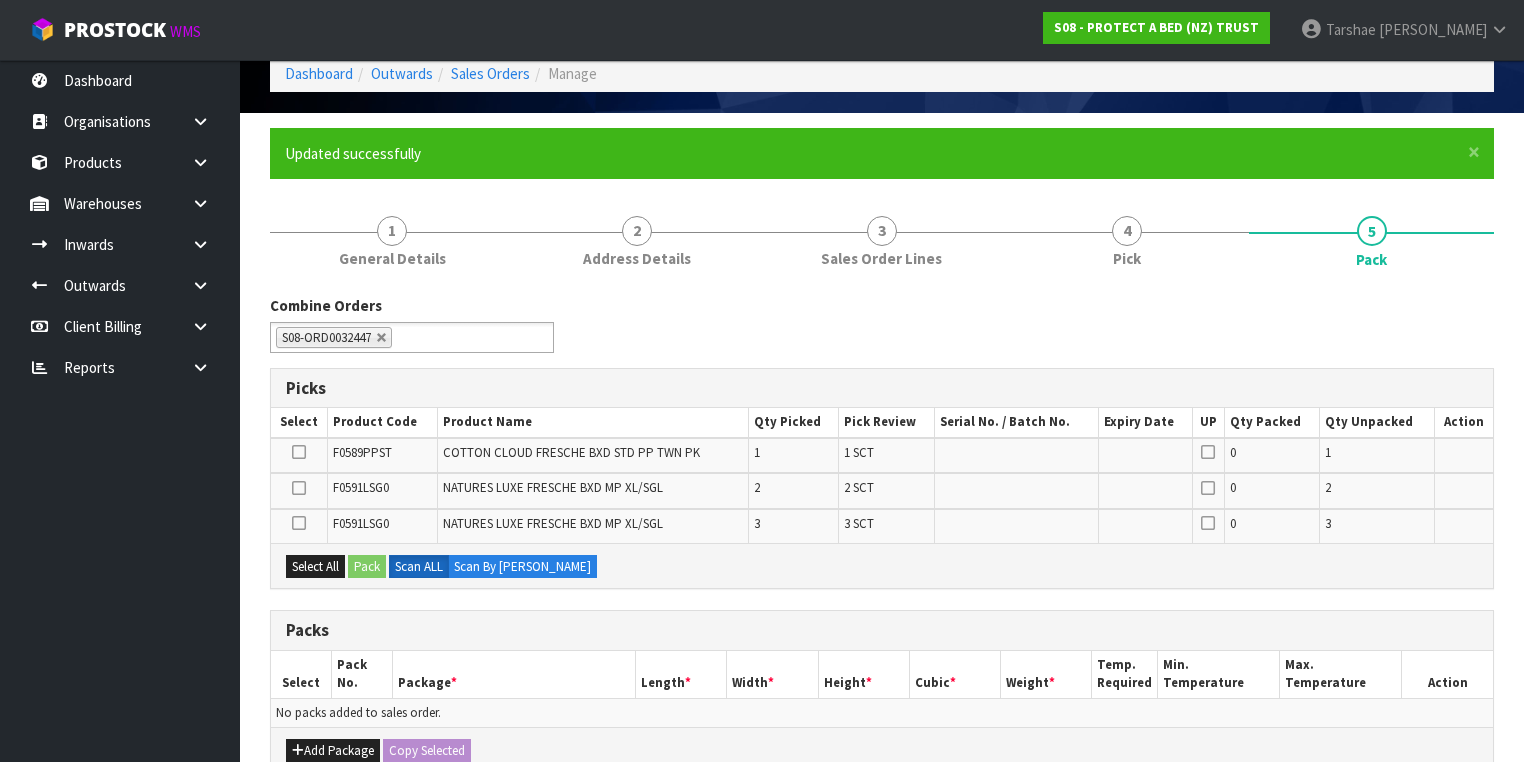 scroll, scrollTop: 240, scrollLeft: 0, axis: vertical 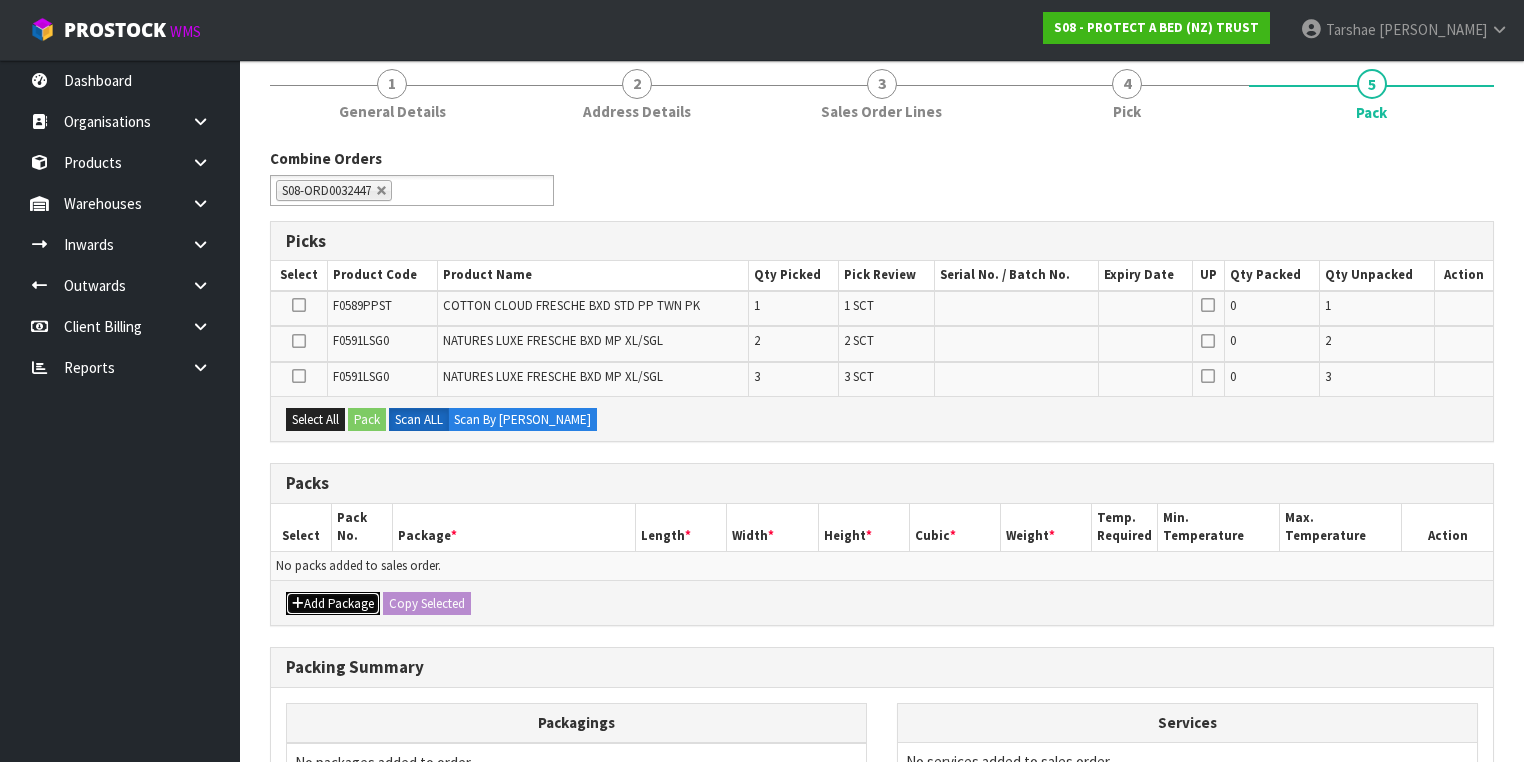 click on "Add Package" at bounding box center (333, 604) 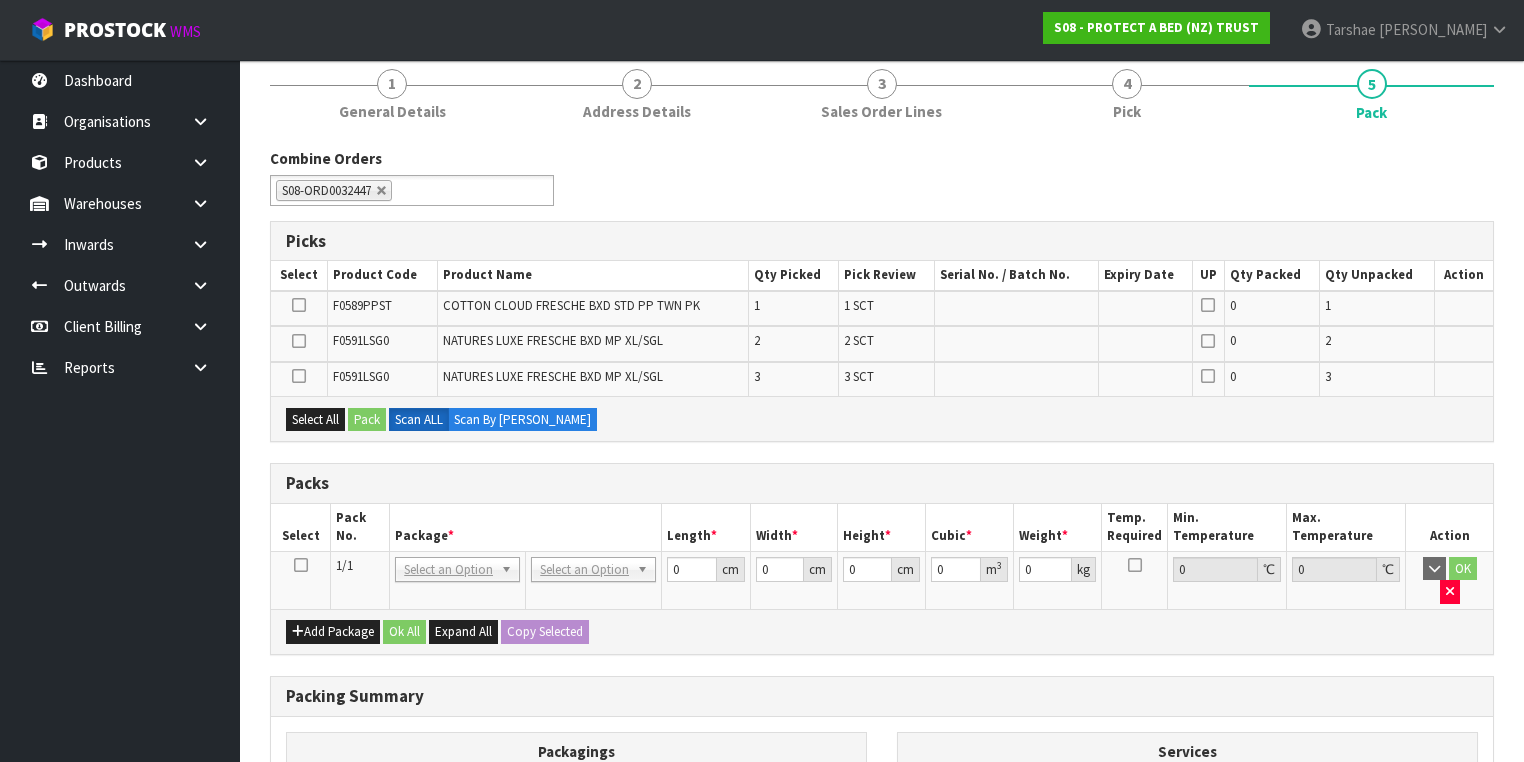 click at bounding box center (301, 565) 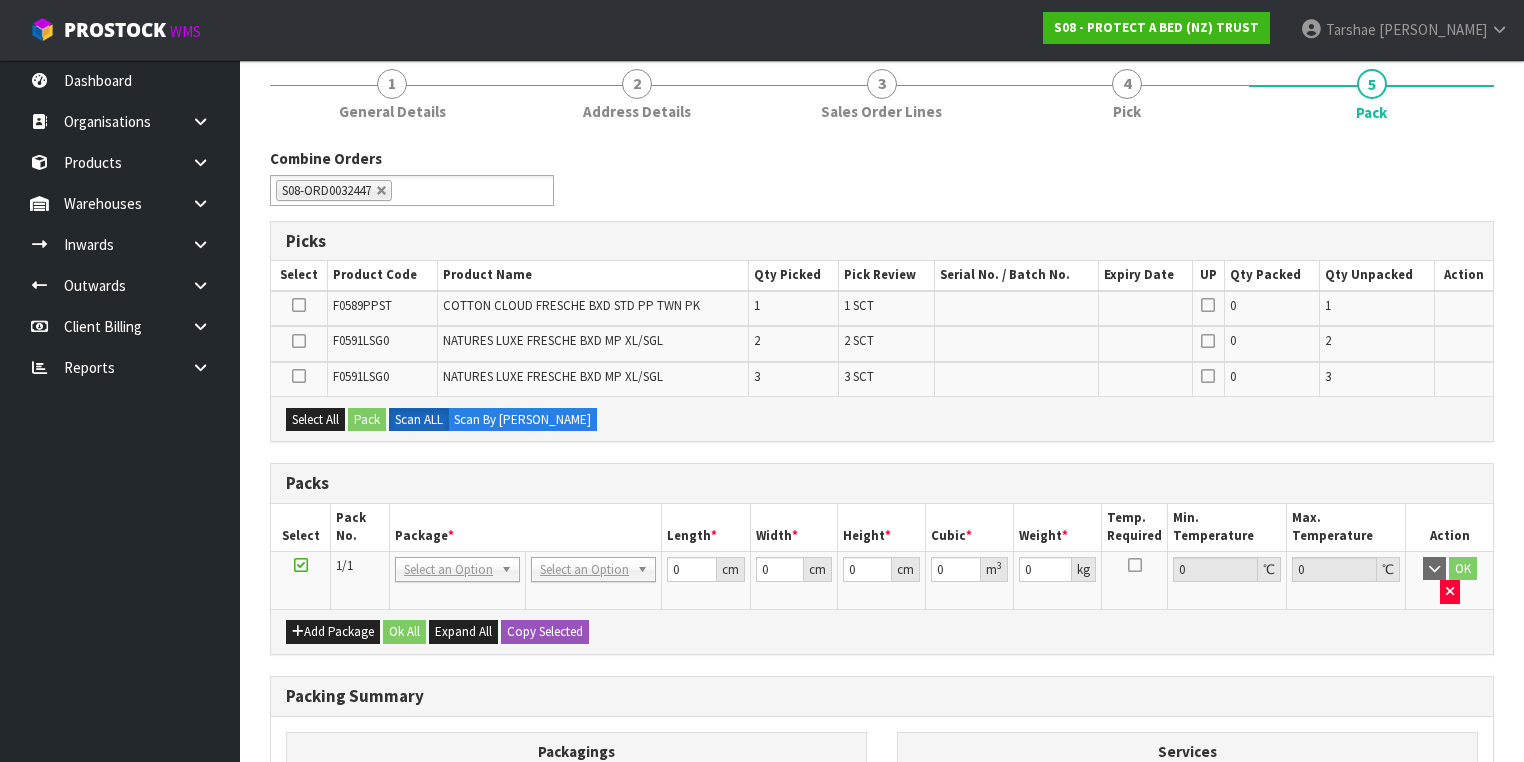 click on "Pack No." at bounding box center [360, 527] 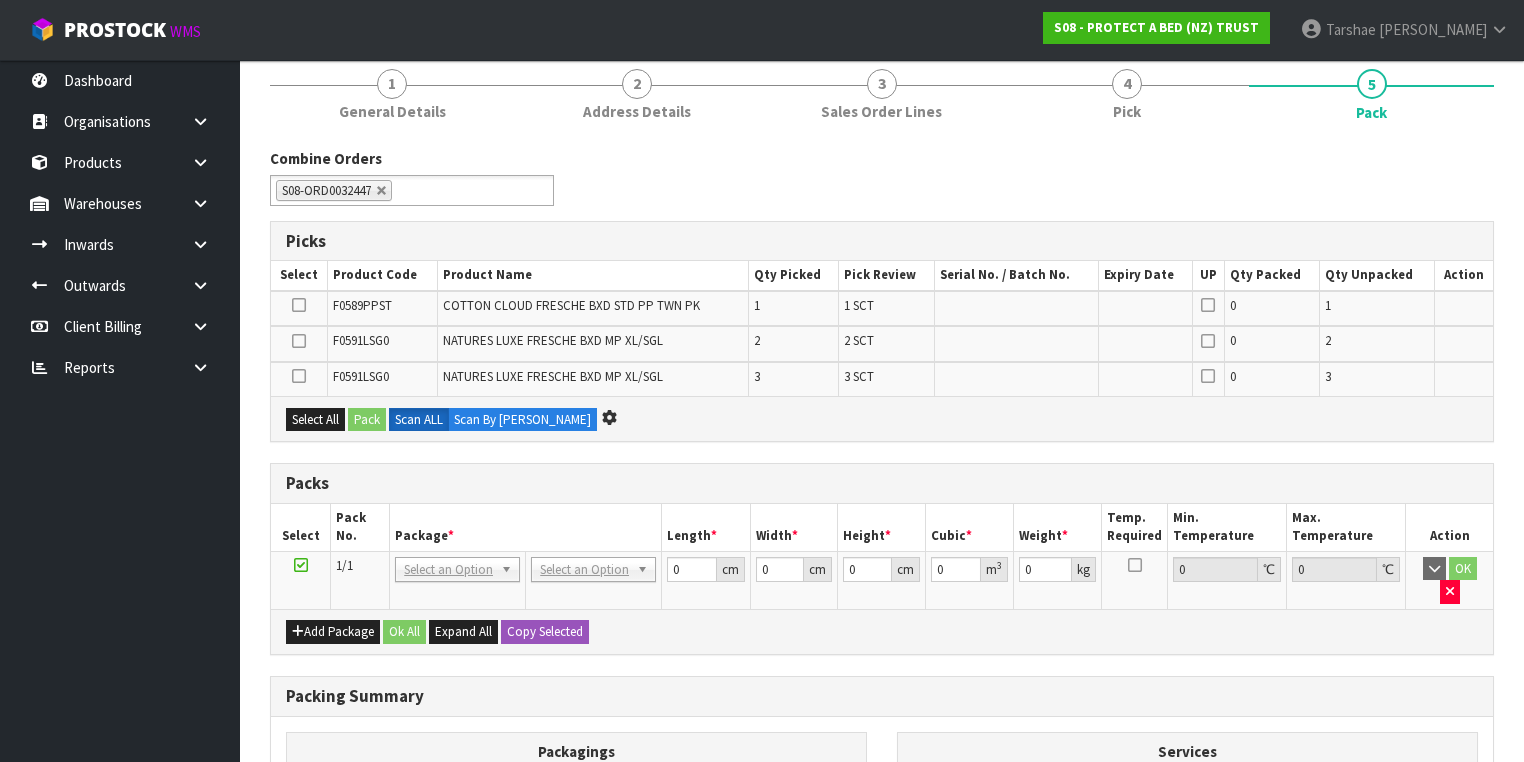 scroll, scrollTop: 0, scrollLeft: 0, axis: both 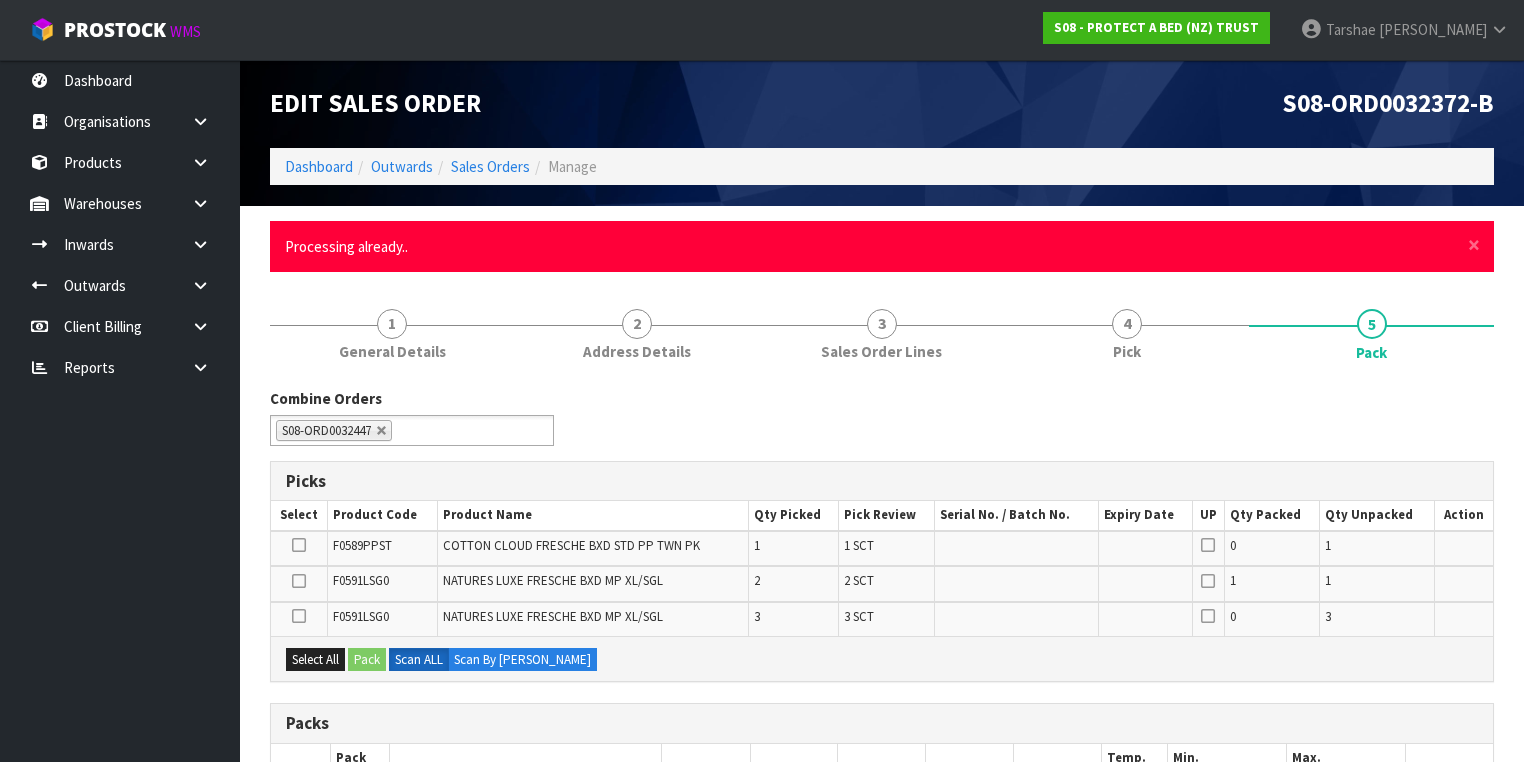 click on "×
Close
Processing already.." at bounding box center (882, 246) 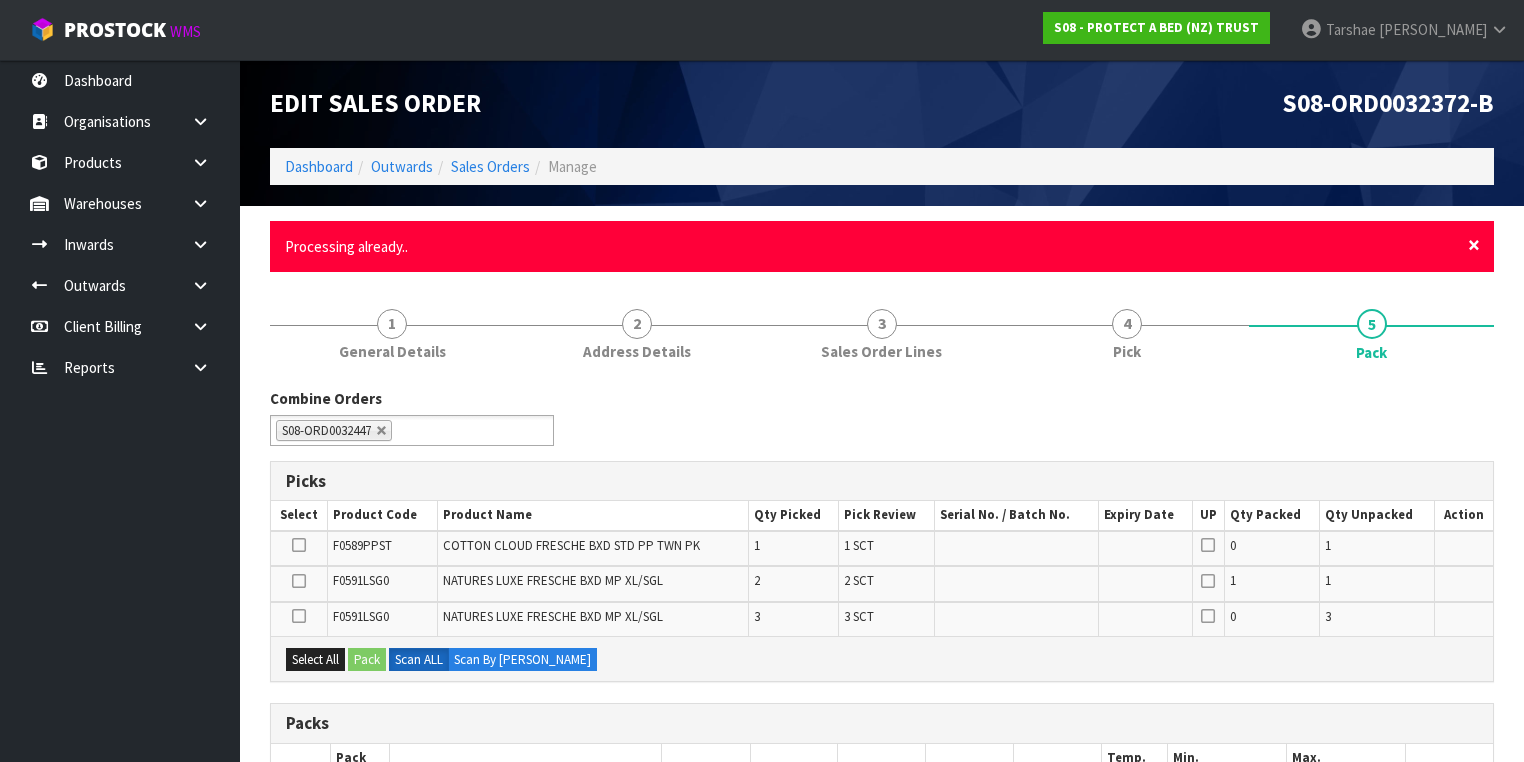 click on "×" at bounding box center [1474, 245] 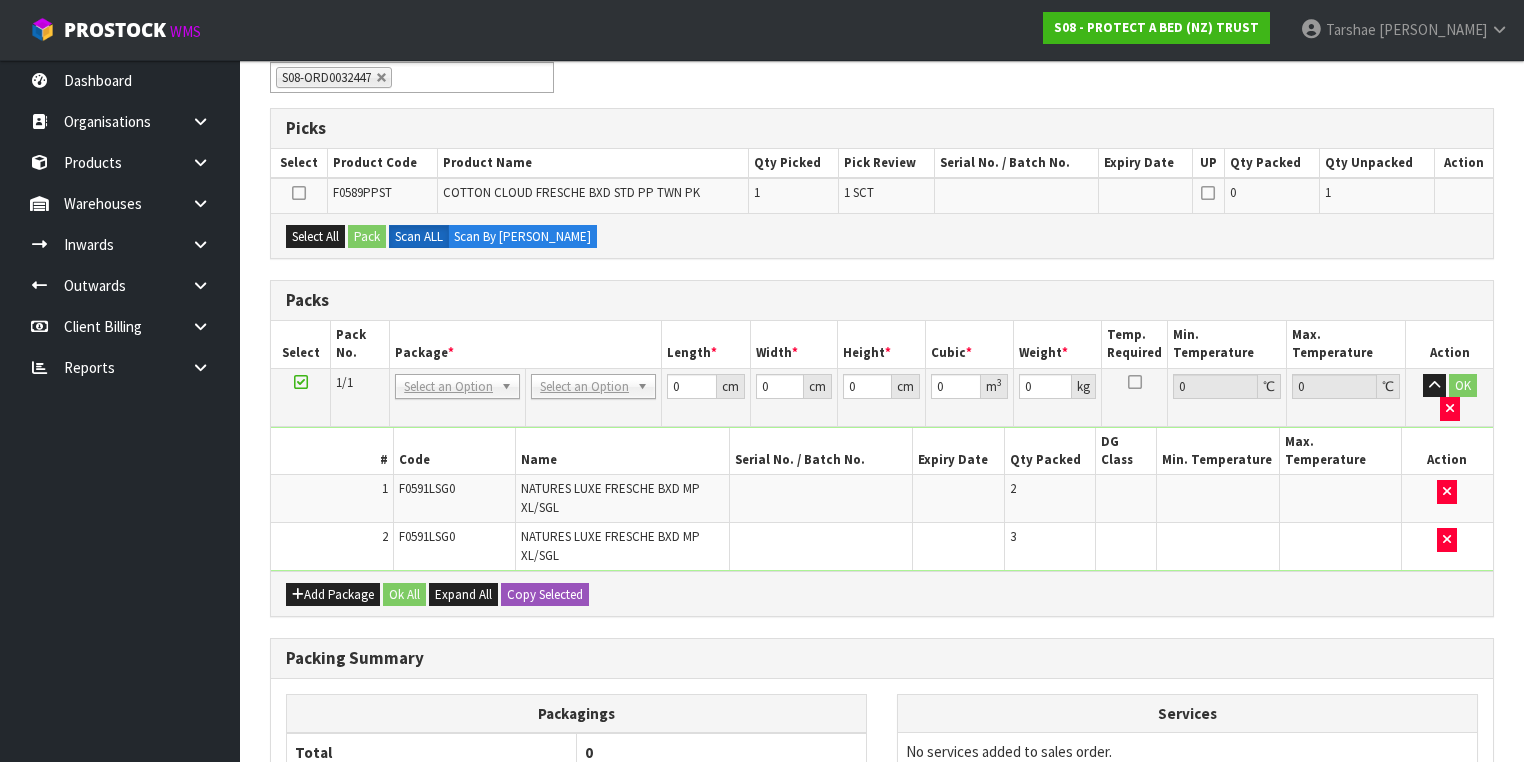 scroll, scrollTop: 80, scrollLeft: 0, axis: vertical 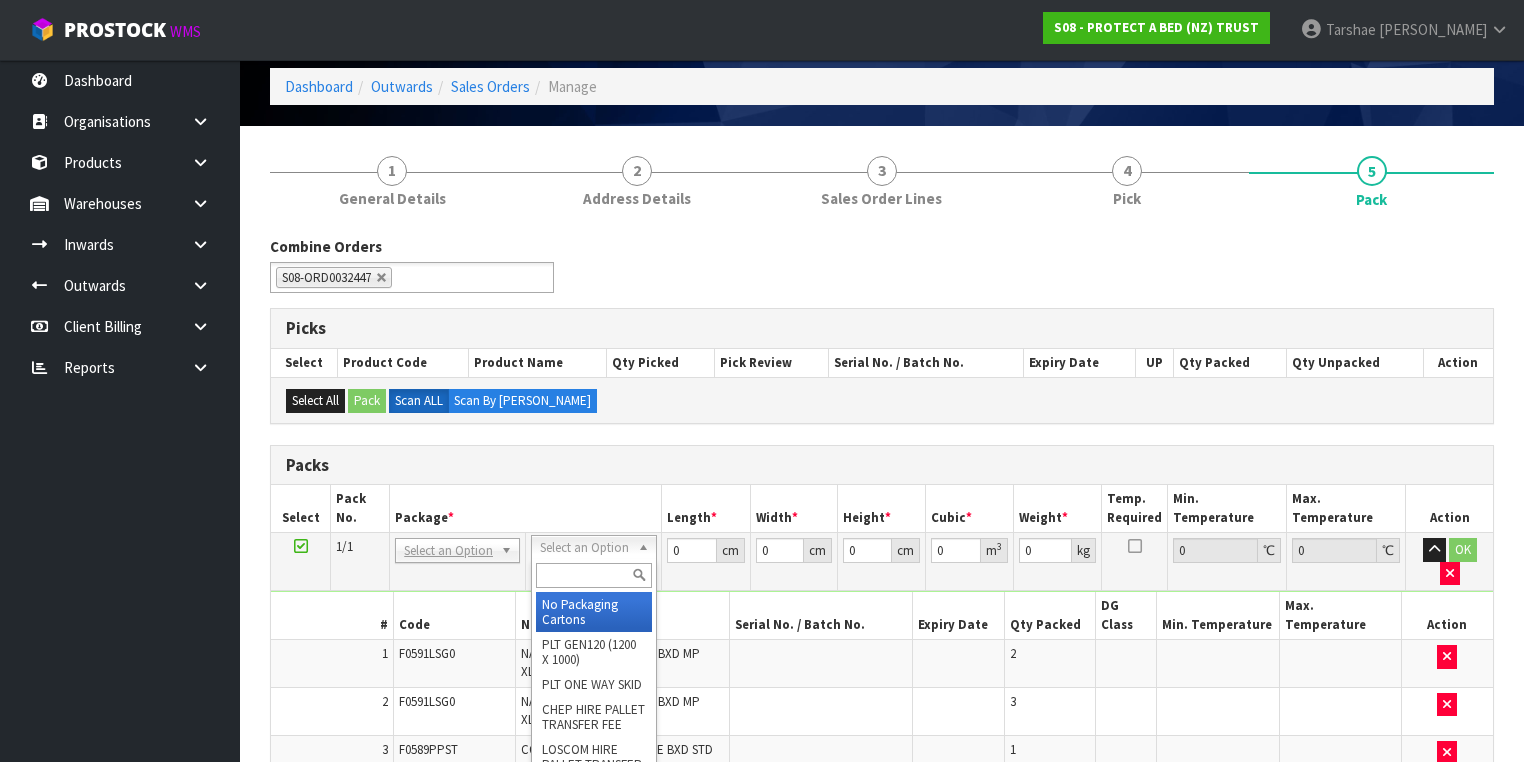 click at bounding box center [593, 575] 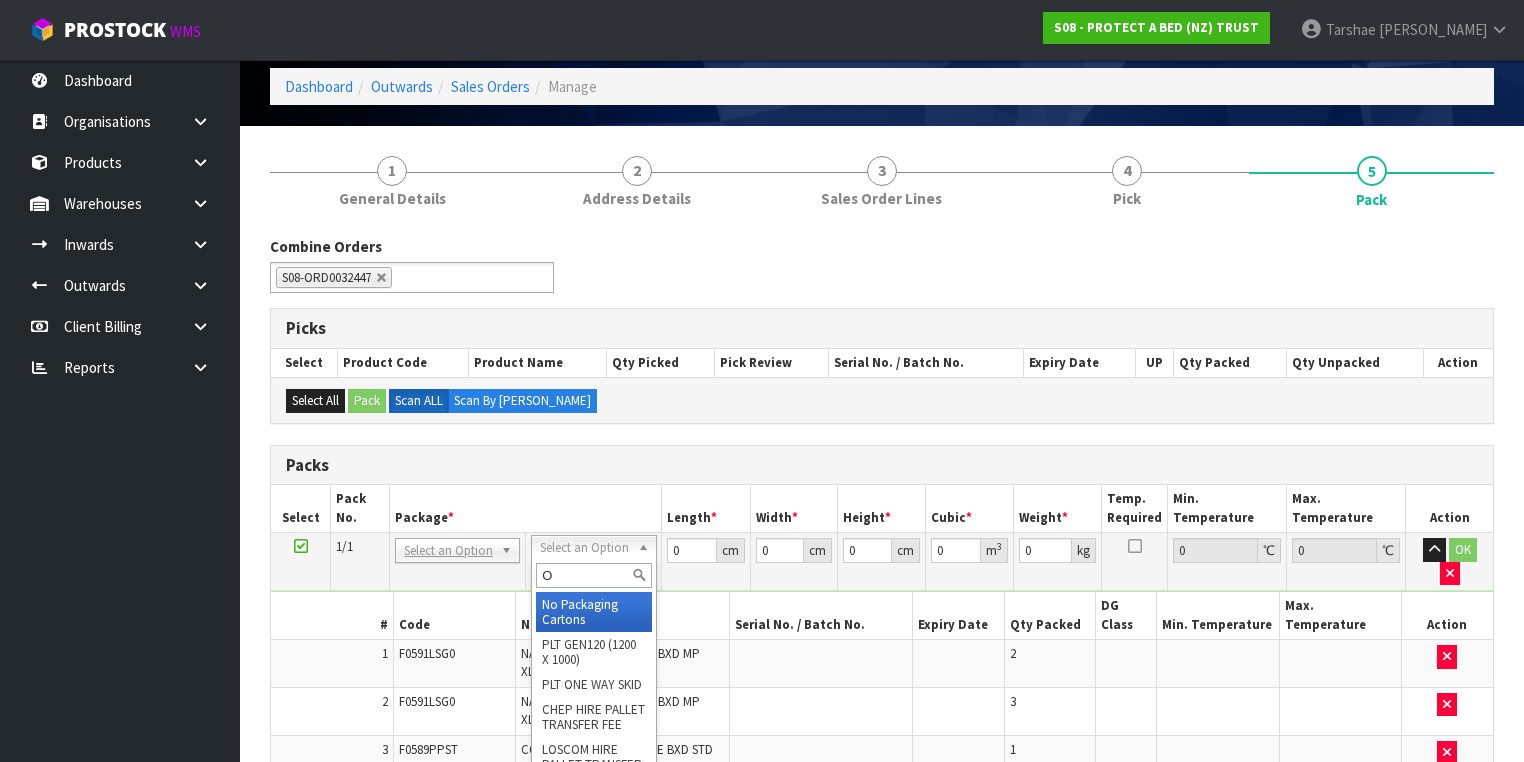 type on "OC" 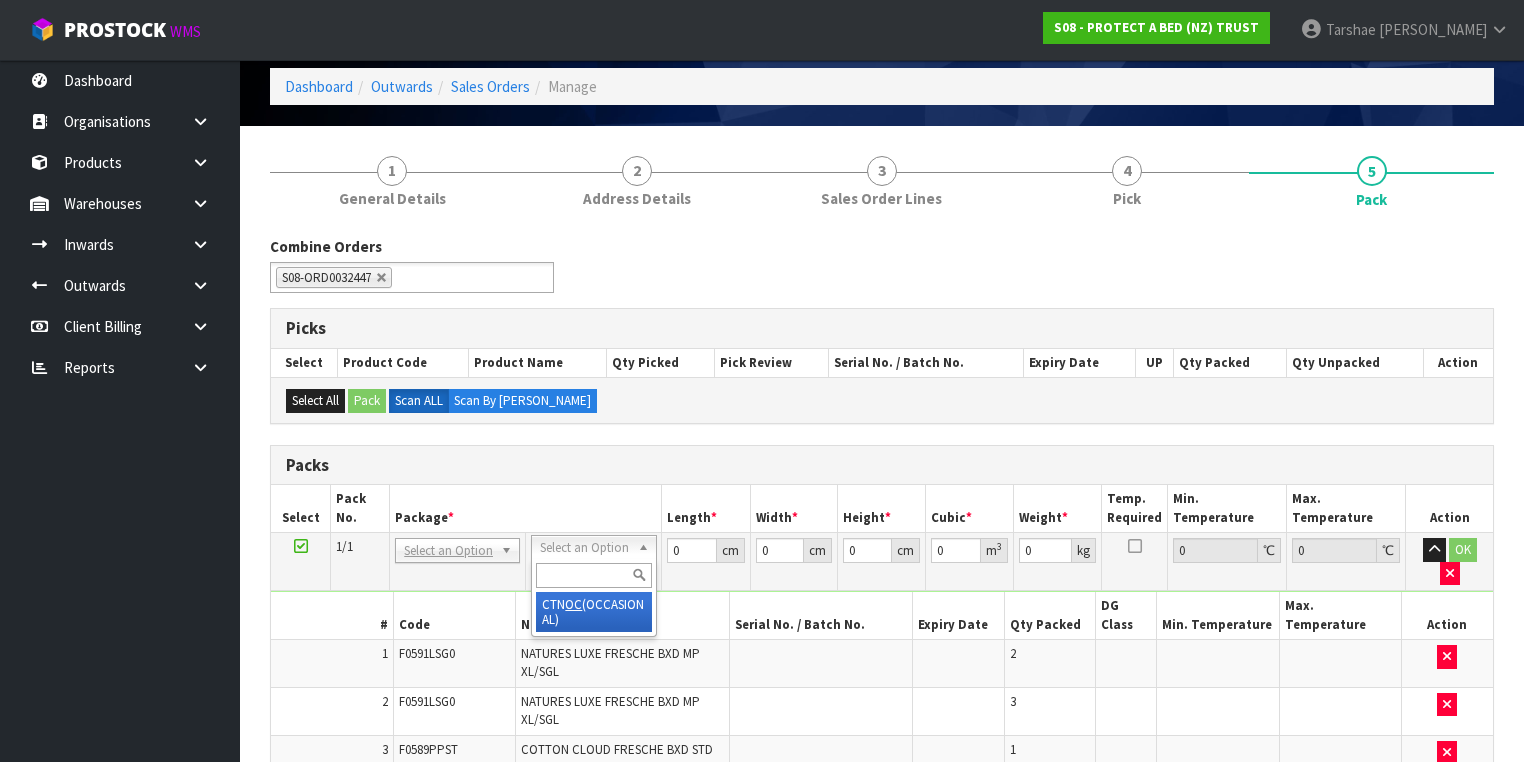 type on "7.7" 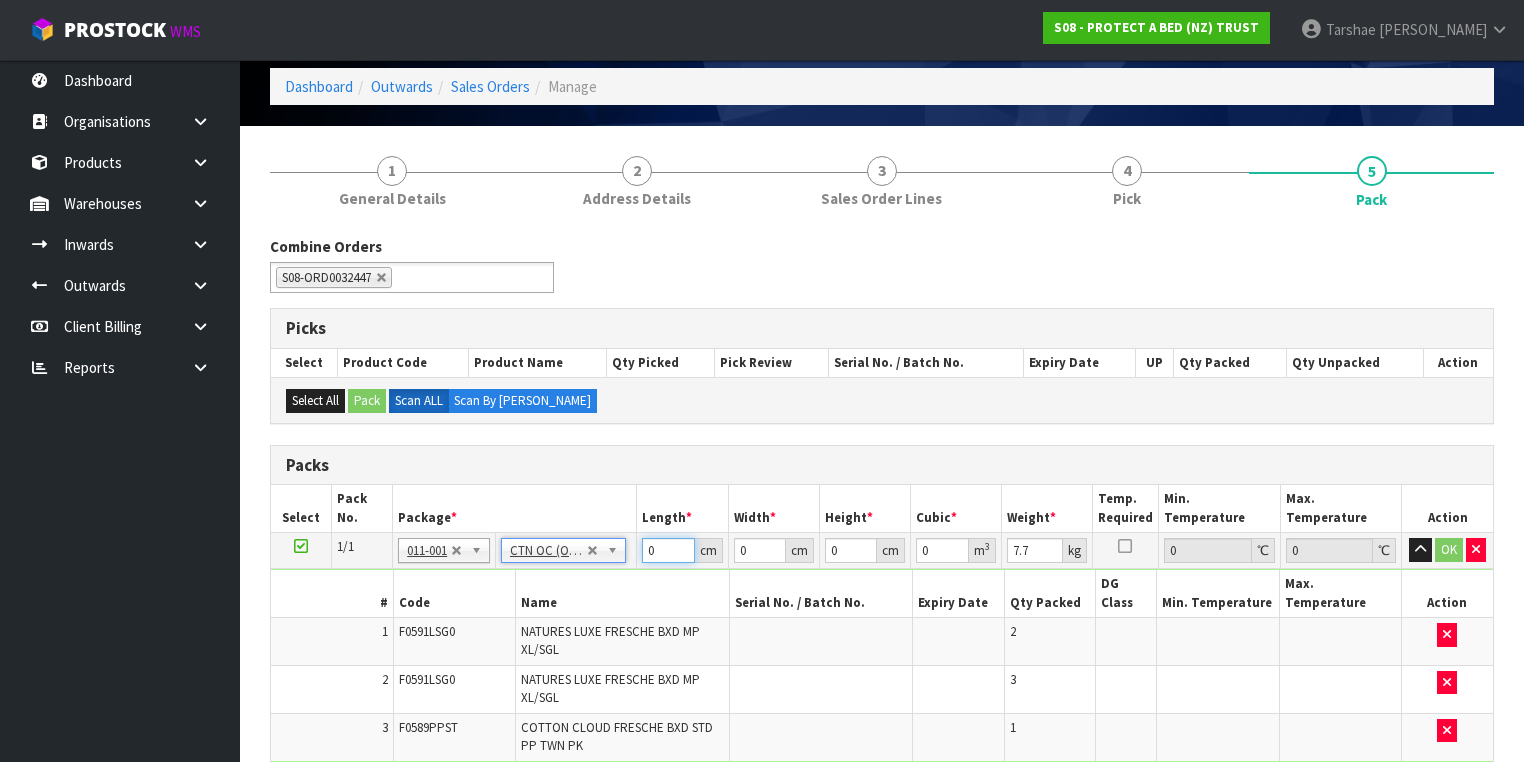 drag, startPoint x: 661, startPoint y: 549, endPoint x: 496, endPoint y: 588, distance: 169.54645 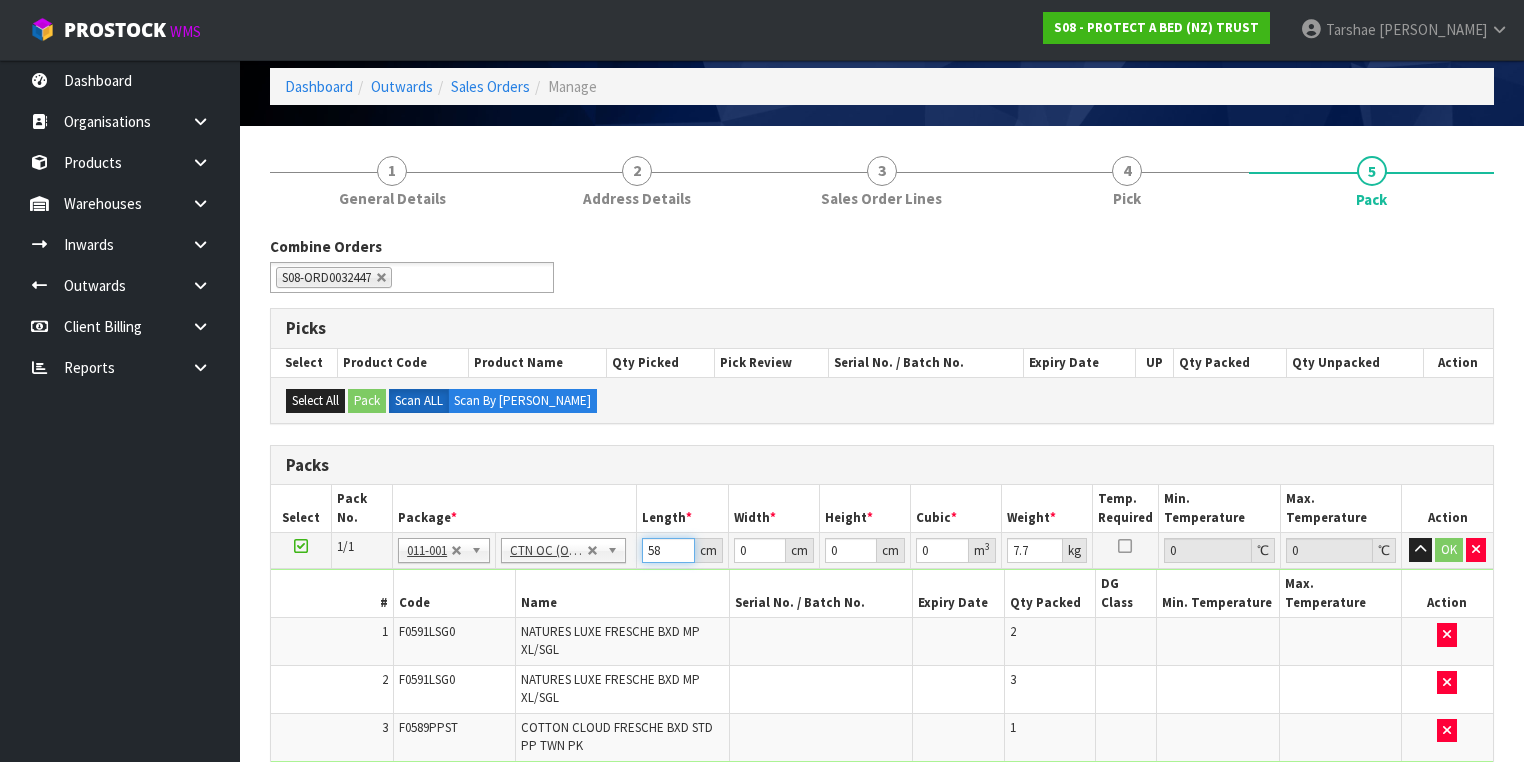 type on "58" 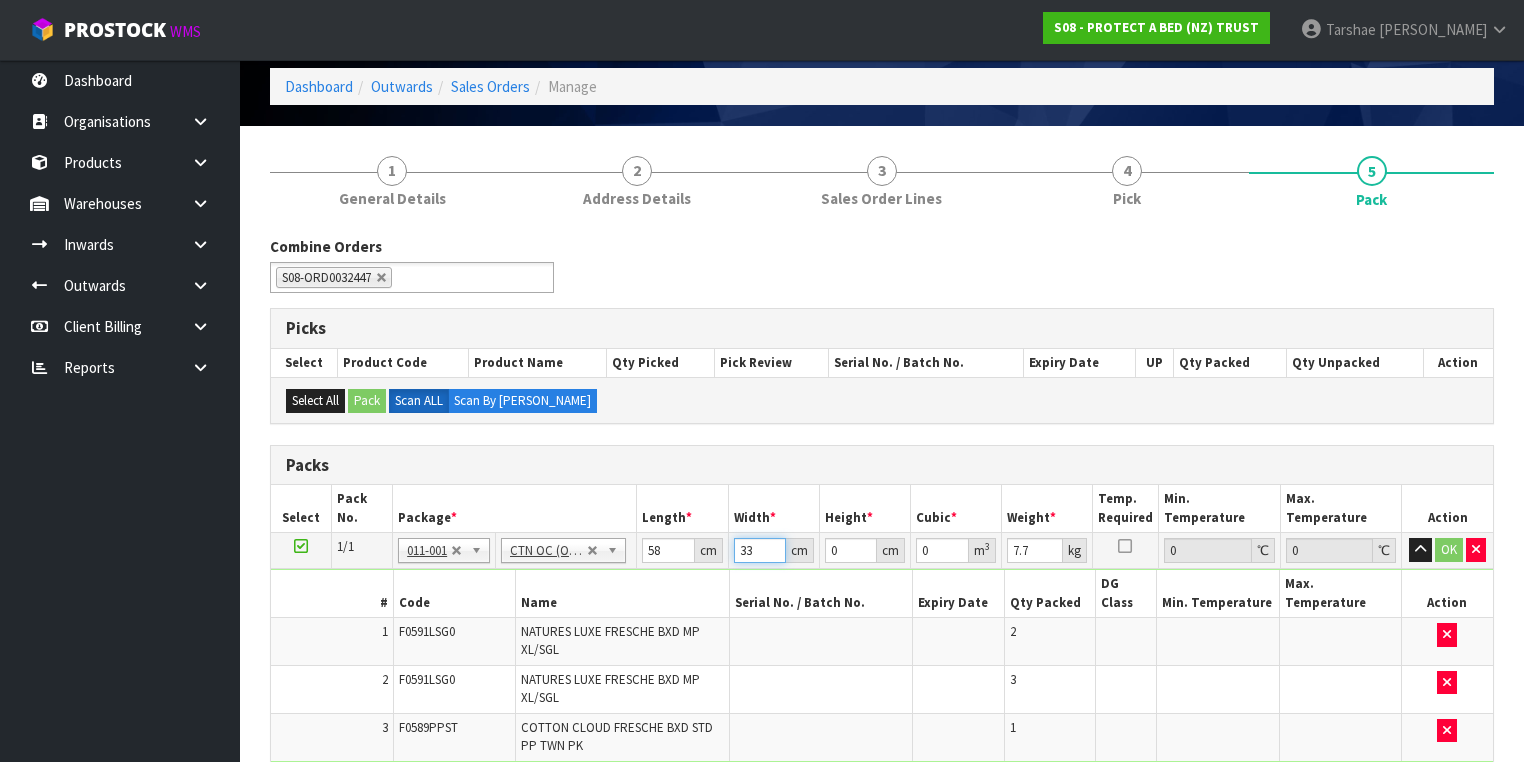 type on "33" 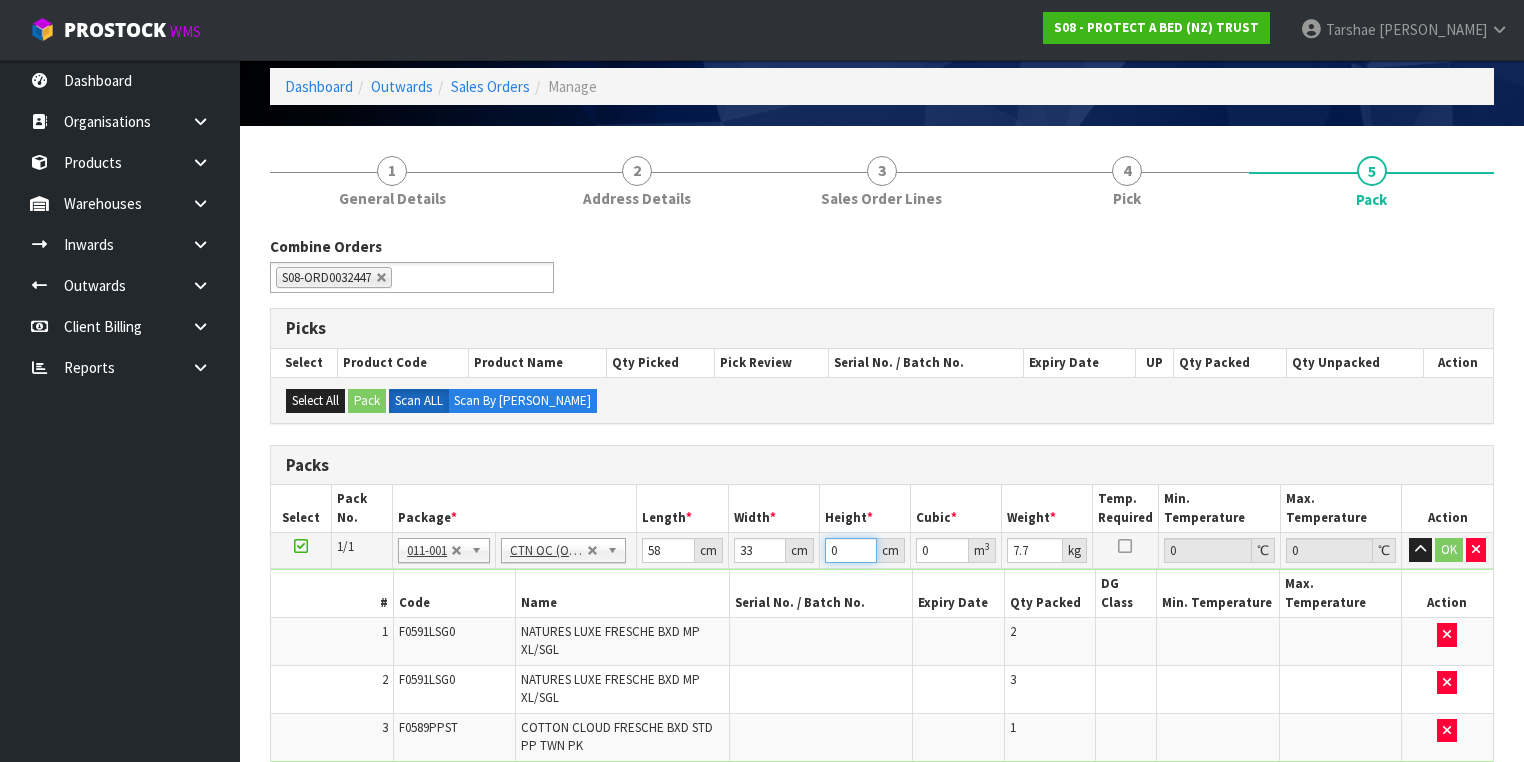 type on "3" 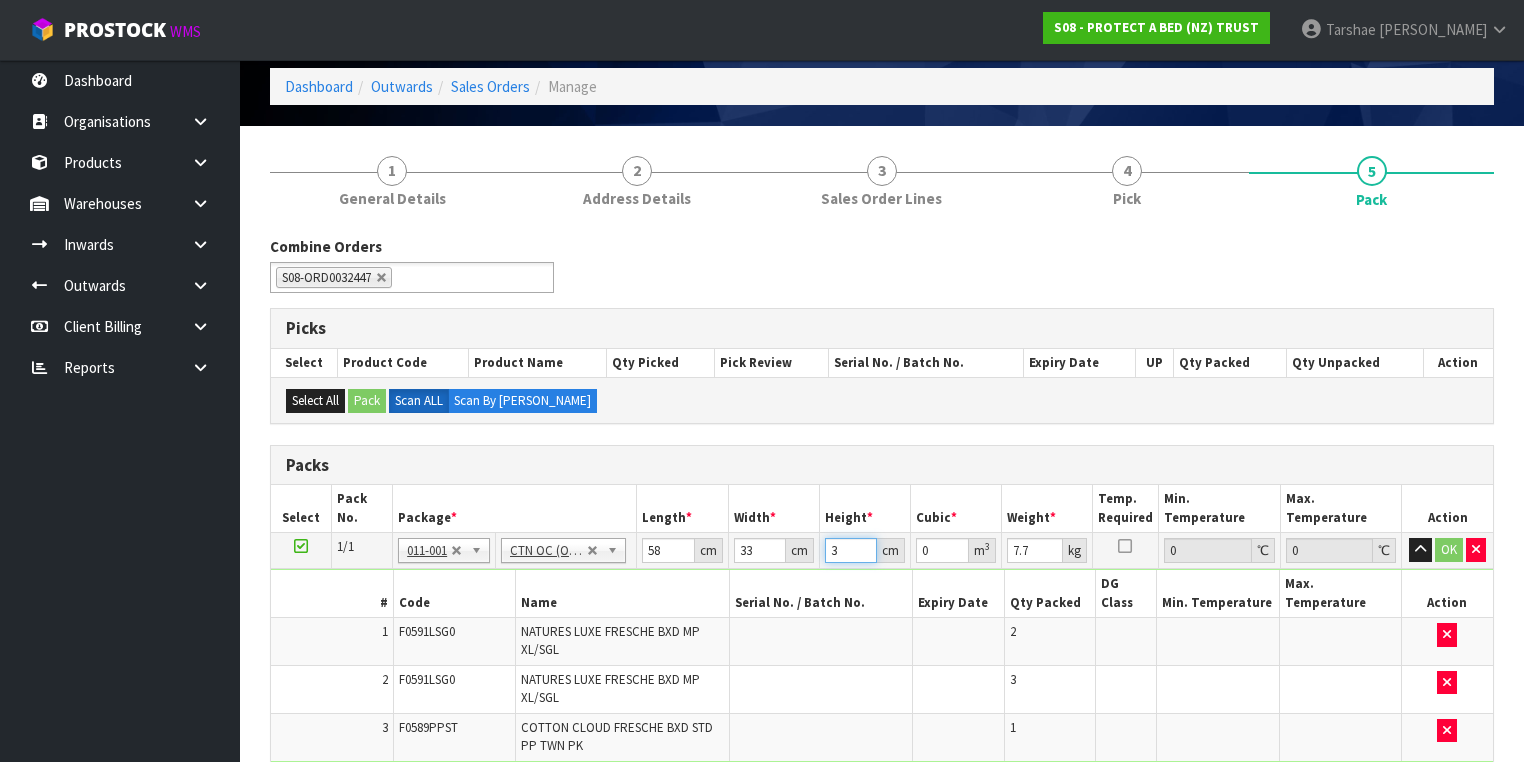 type on "0.005742" 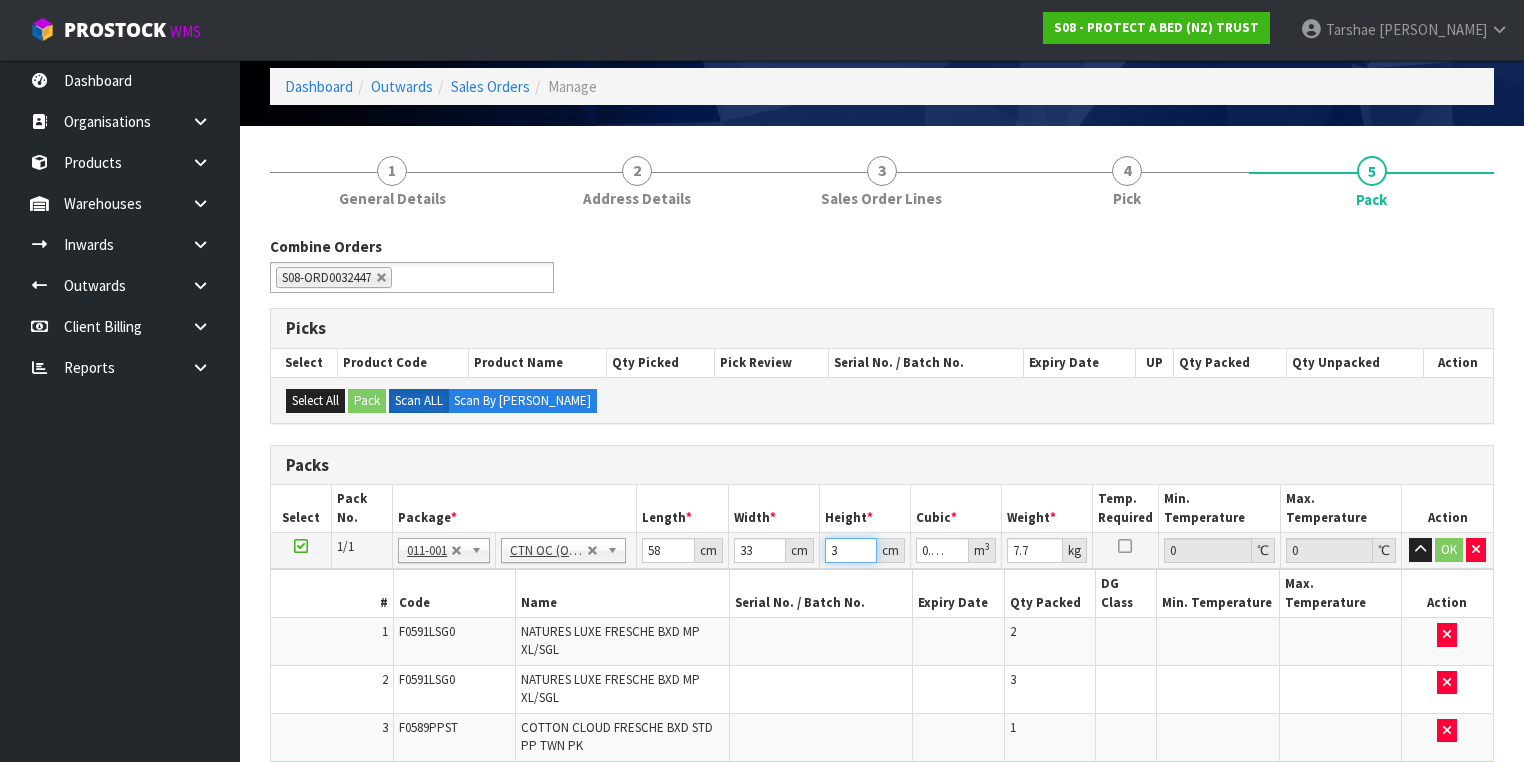type on "32" 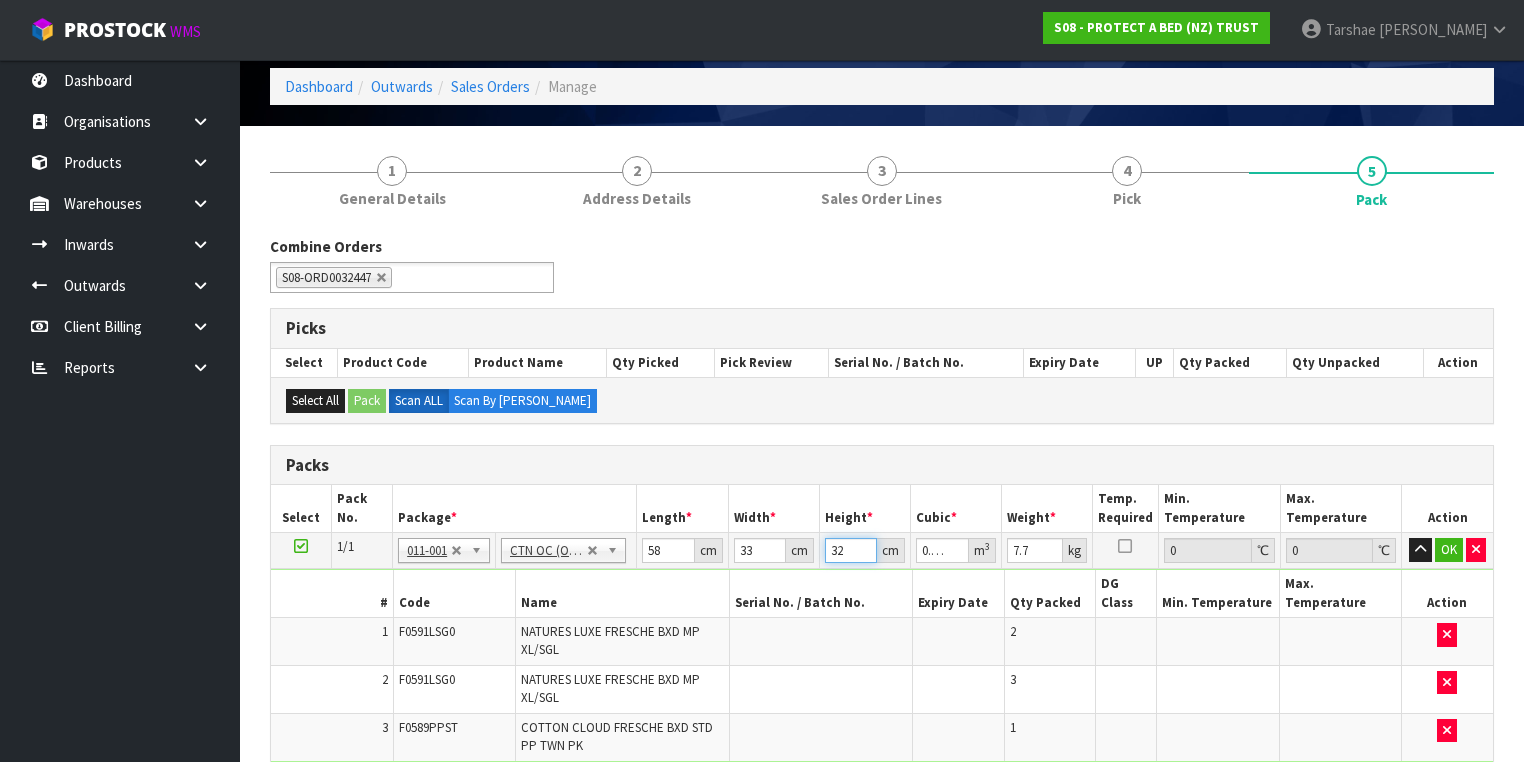 type on "32" 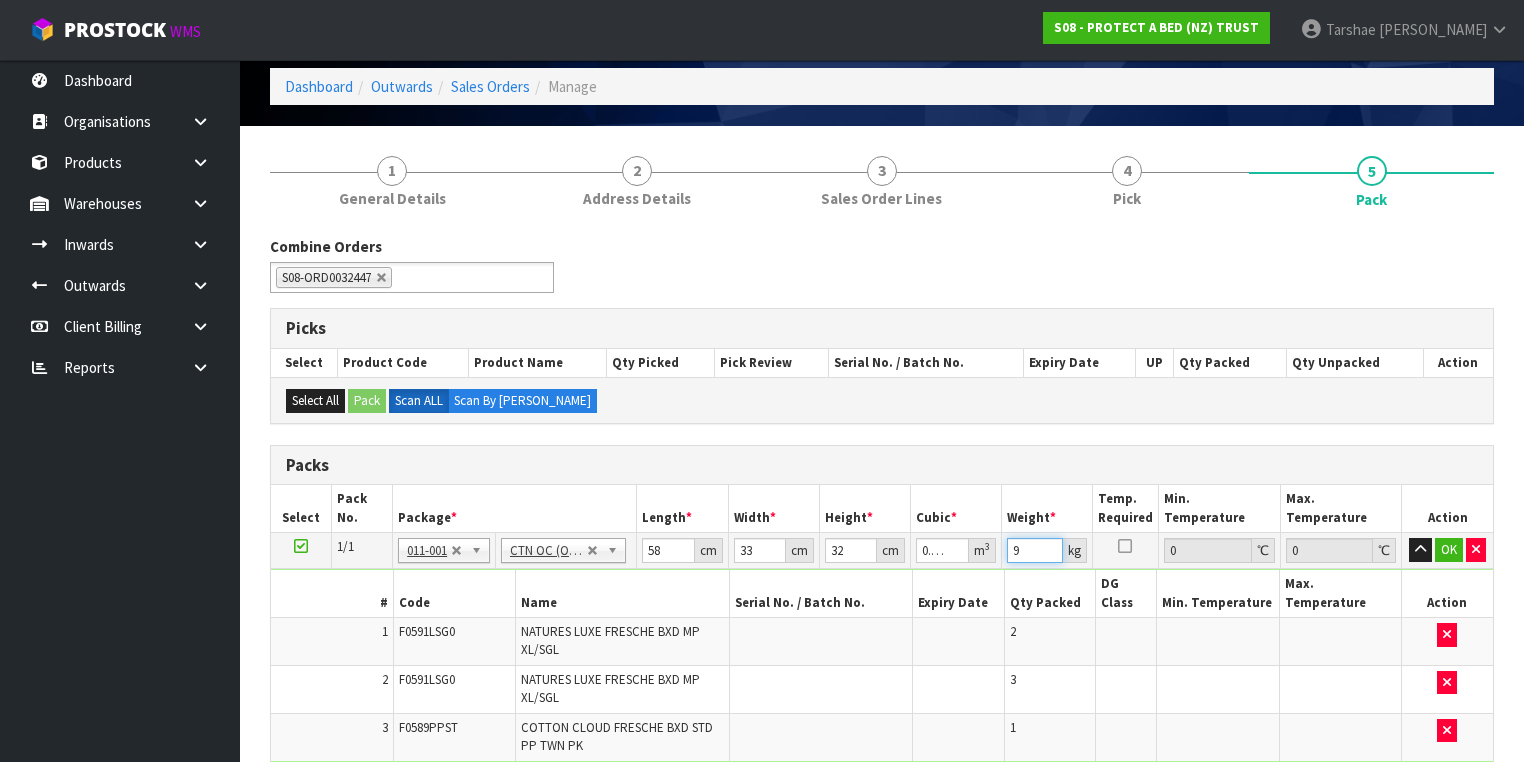 type on "9" 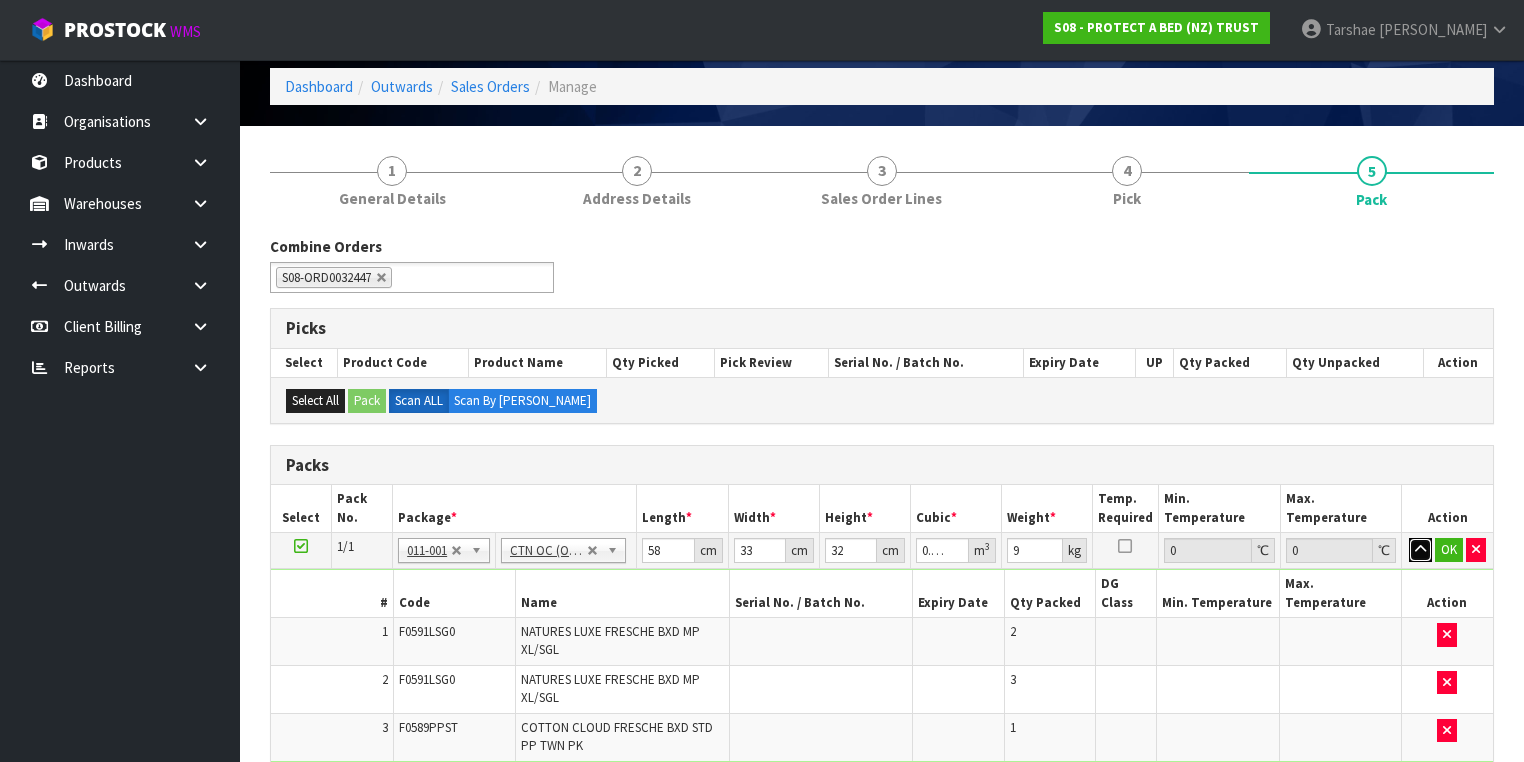 type 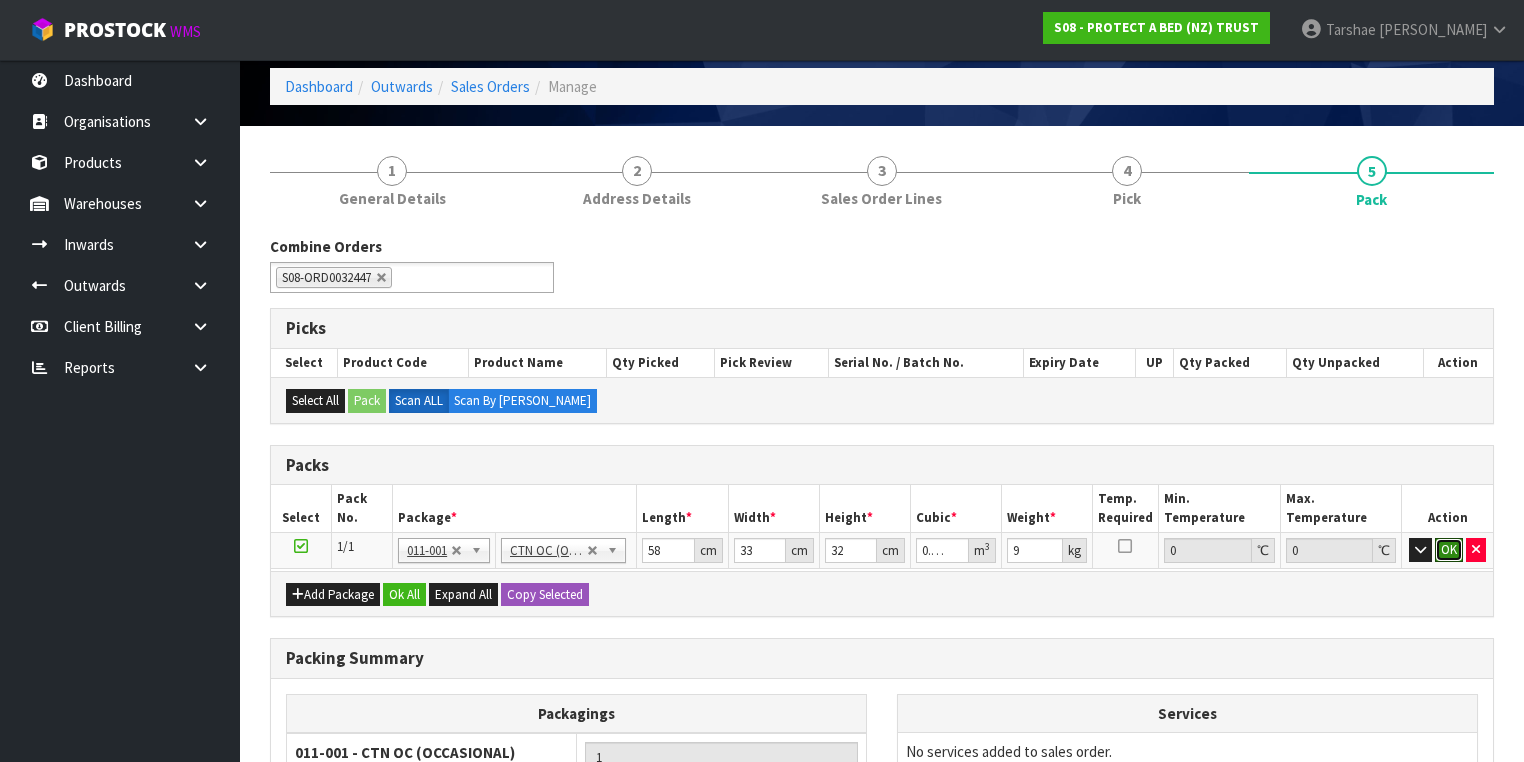 click on "OK" at bounding box center [1449, 550] 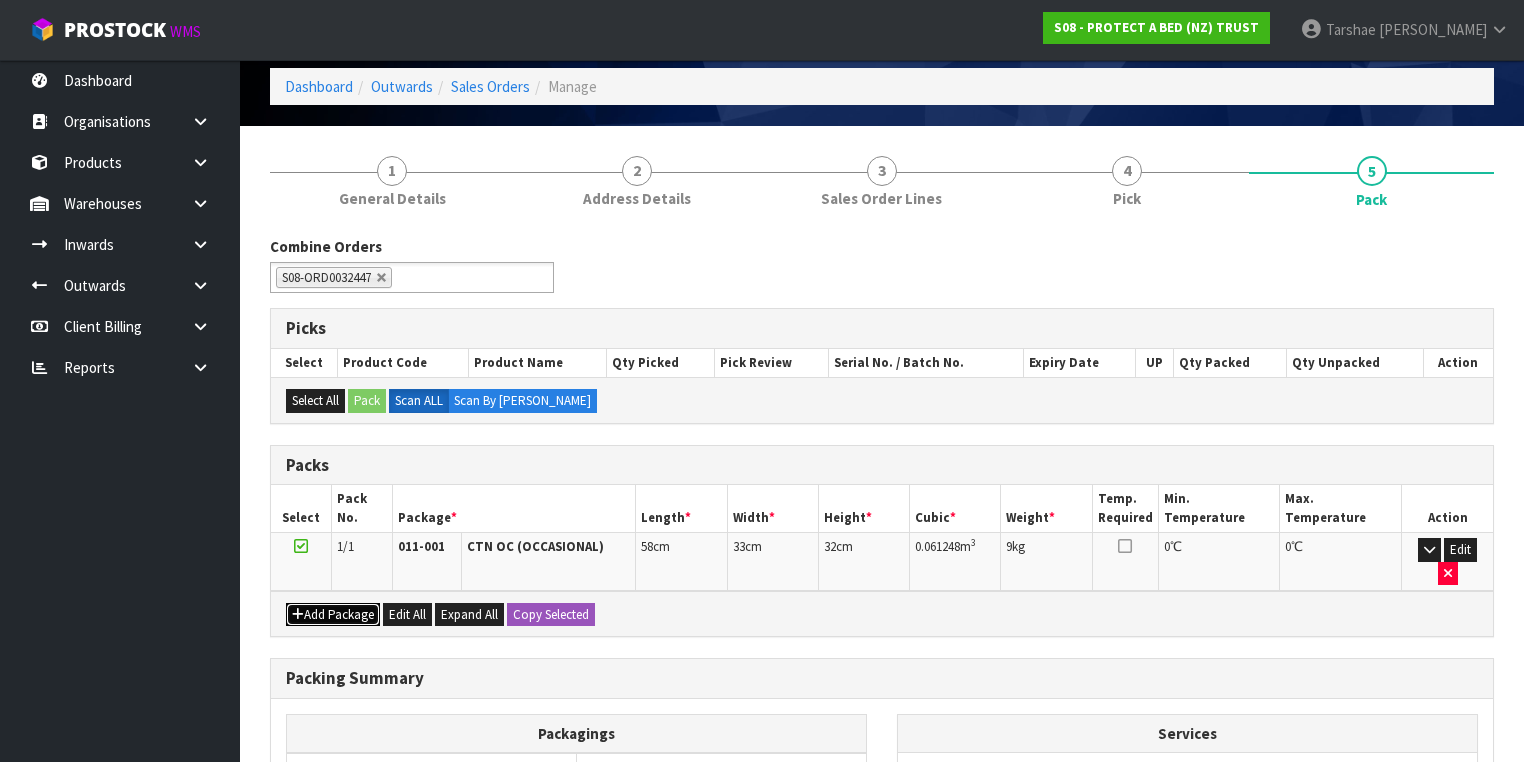 click on "Add Package" at bounding box center [333, 615] 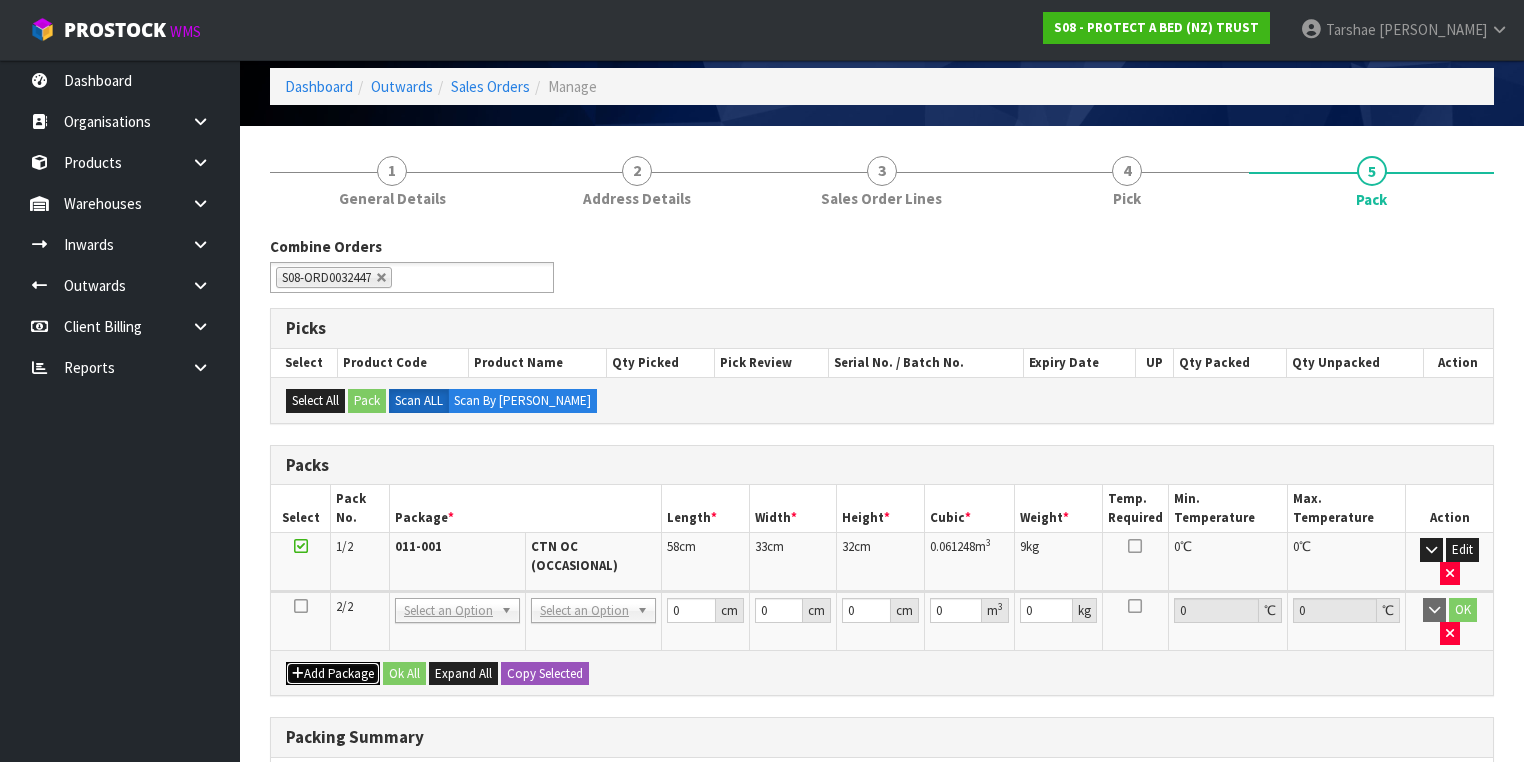 click on "Add Package" at bounding box center (333, 674) 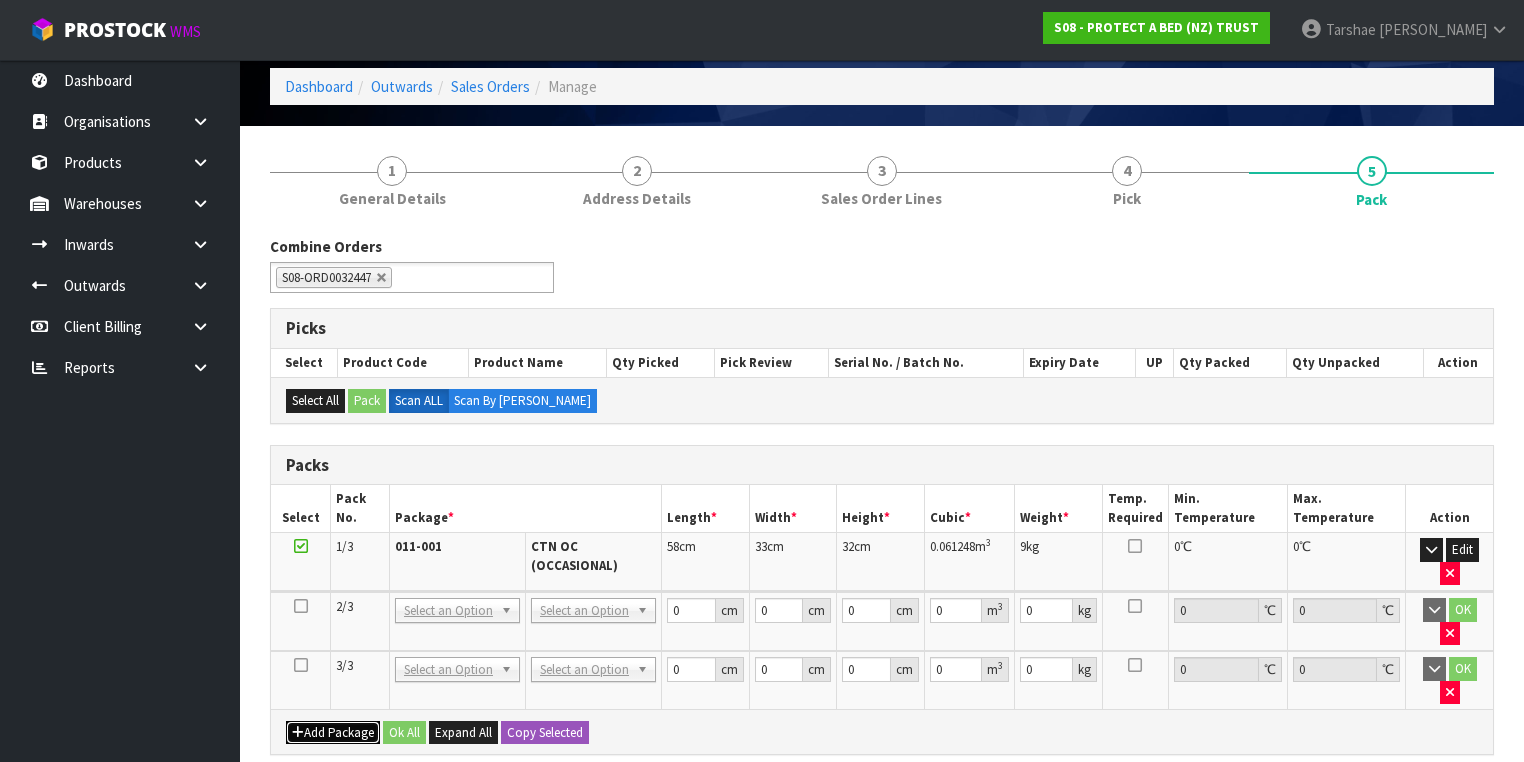 click on "Add Package" at bounding box center [333, 733] 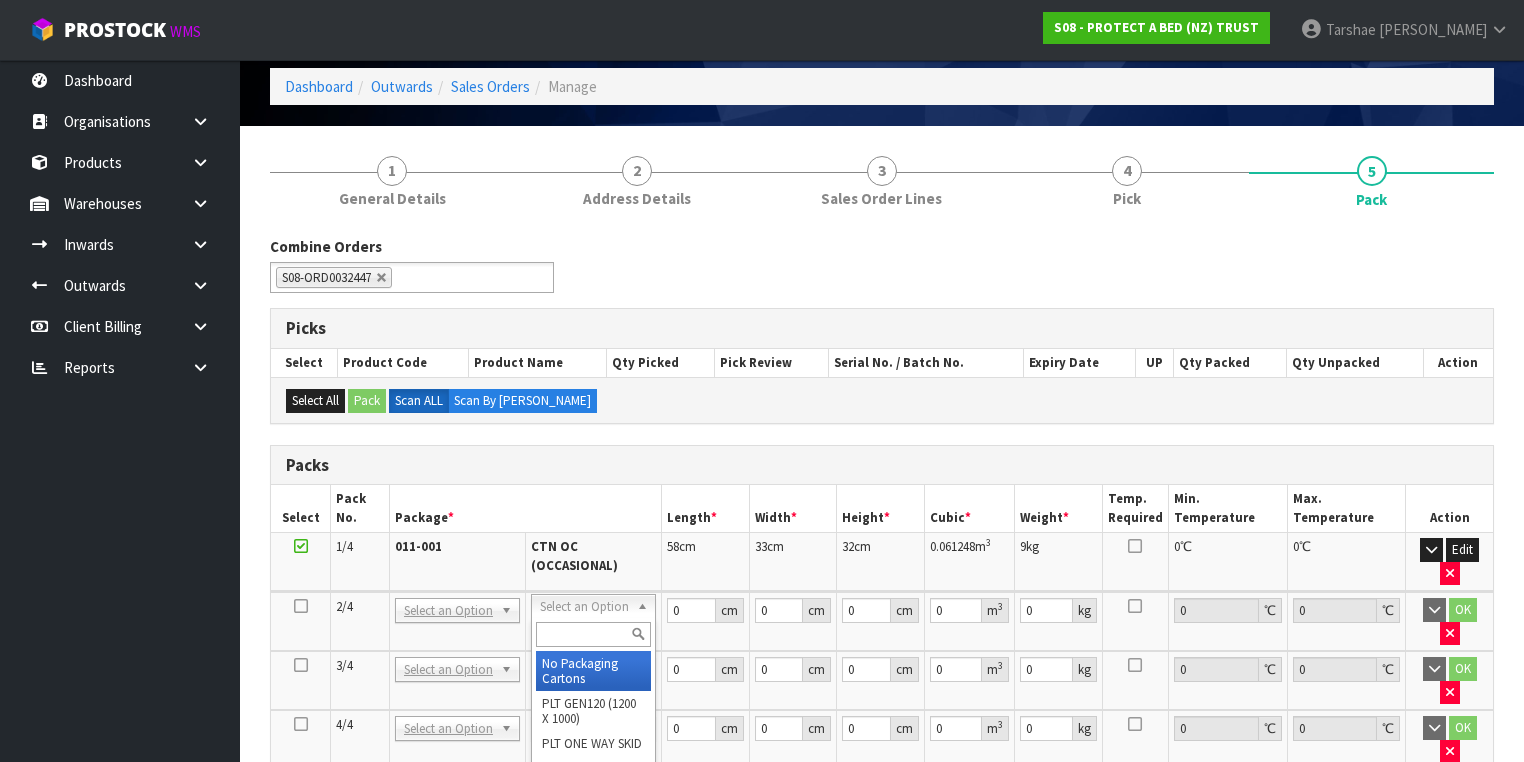 click at bounding box center (593, 634) 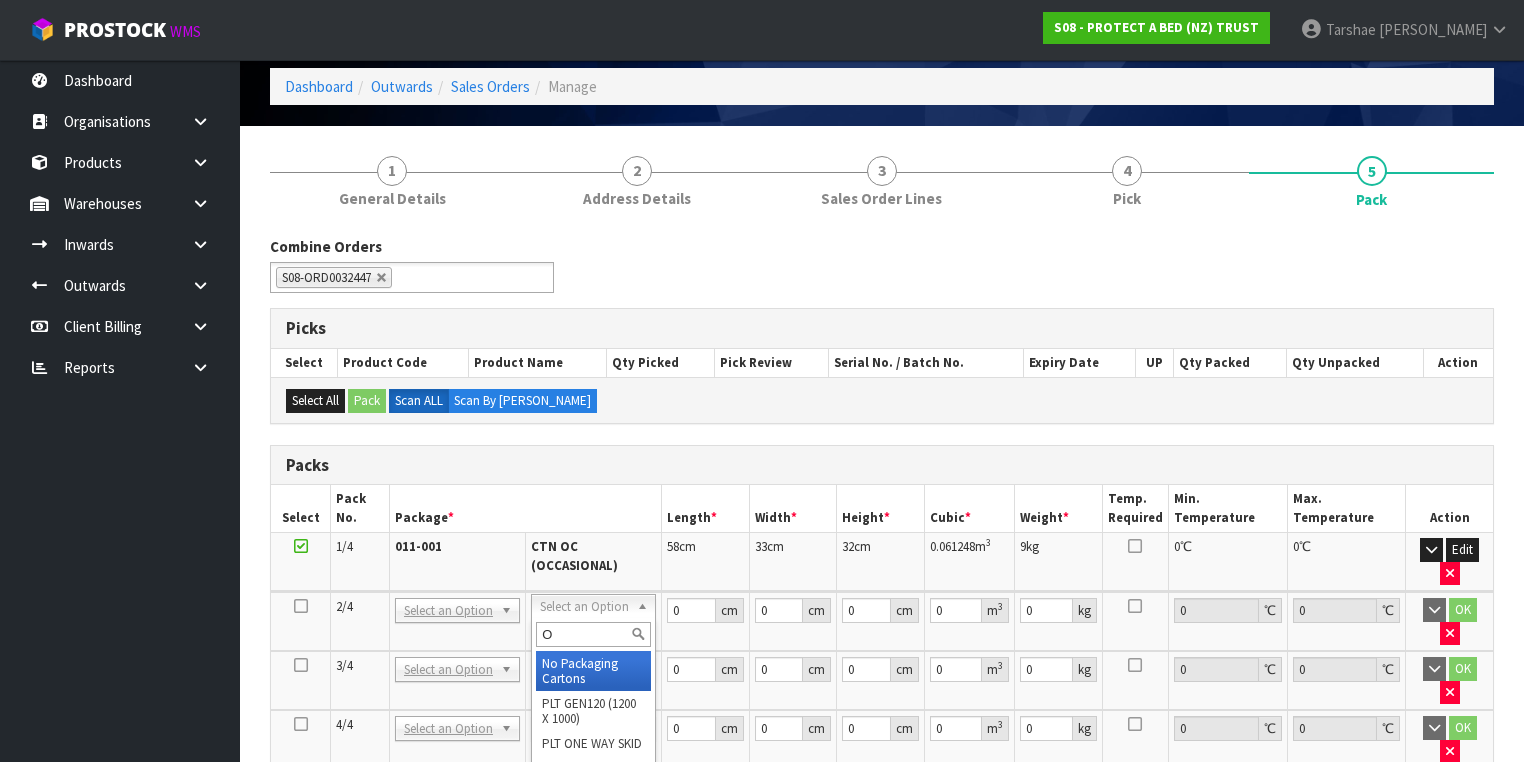 type on "OC" 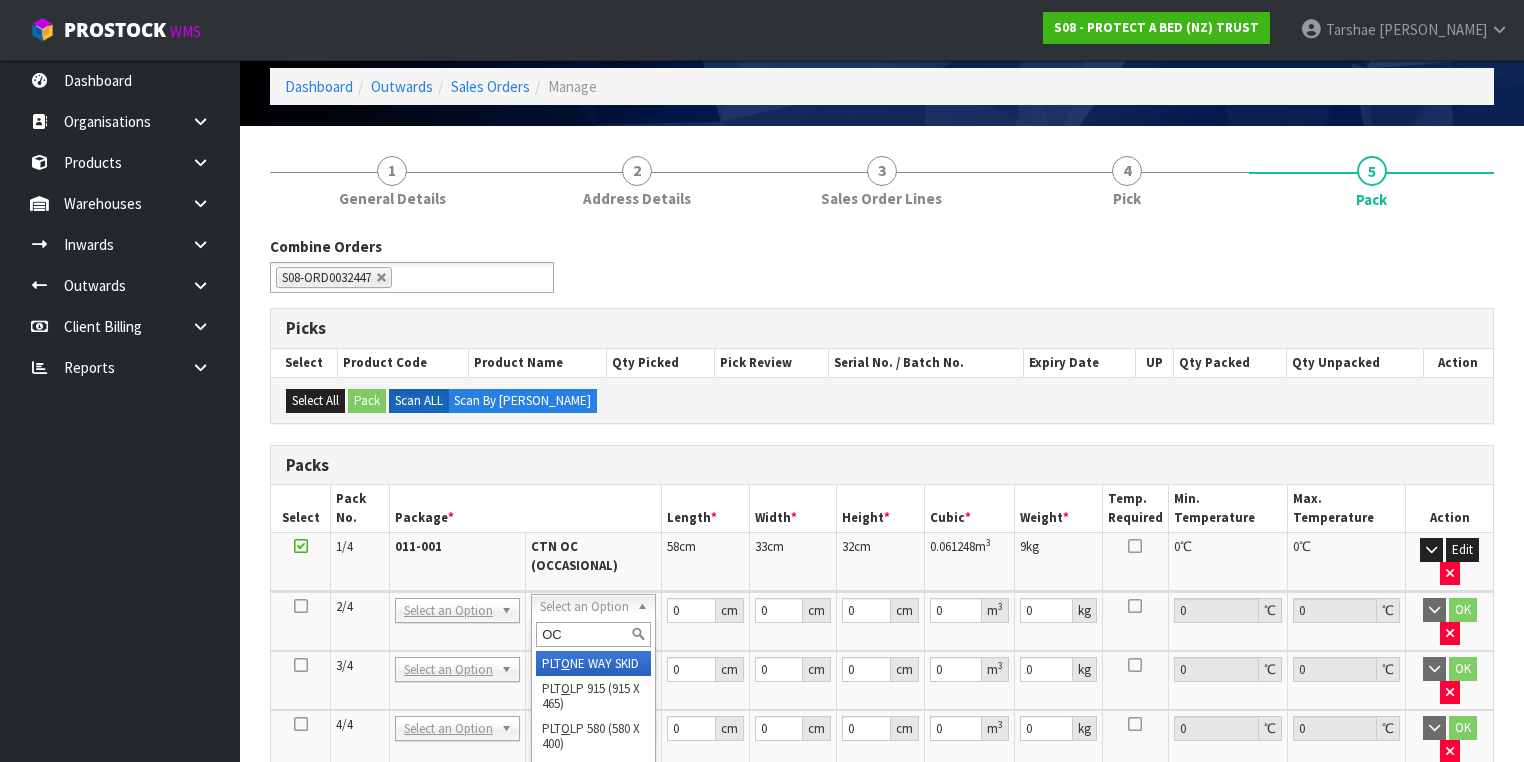 type on "2" 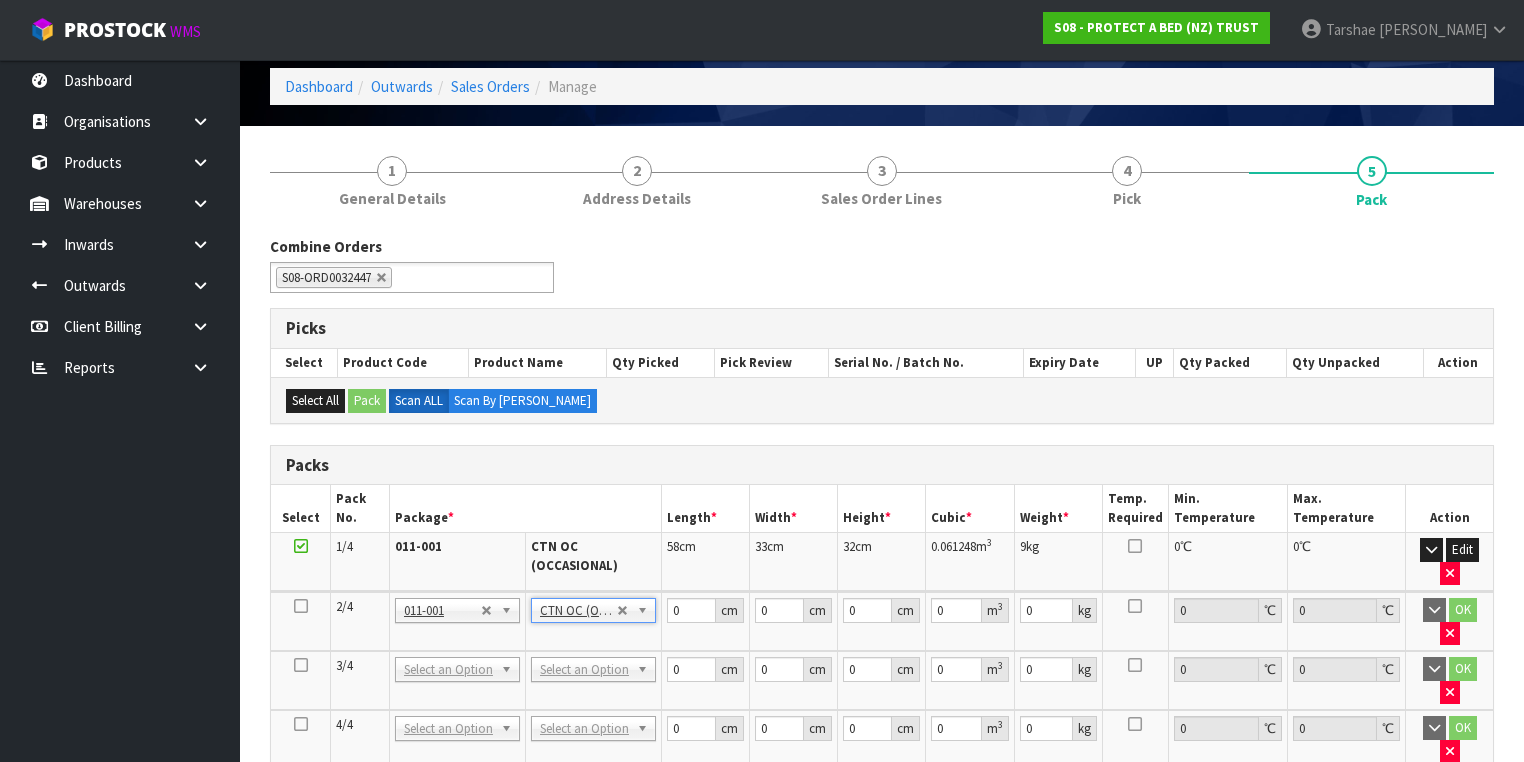 click on "Package  *" at bounding box center [525, 508] 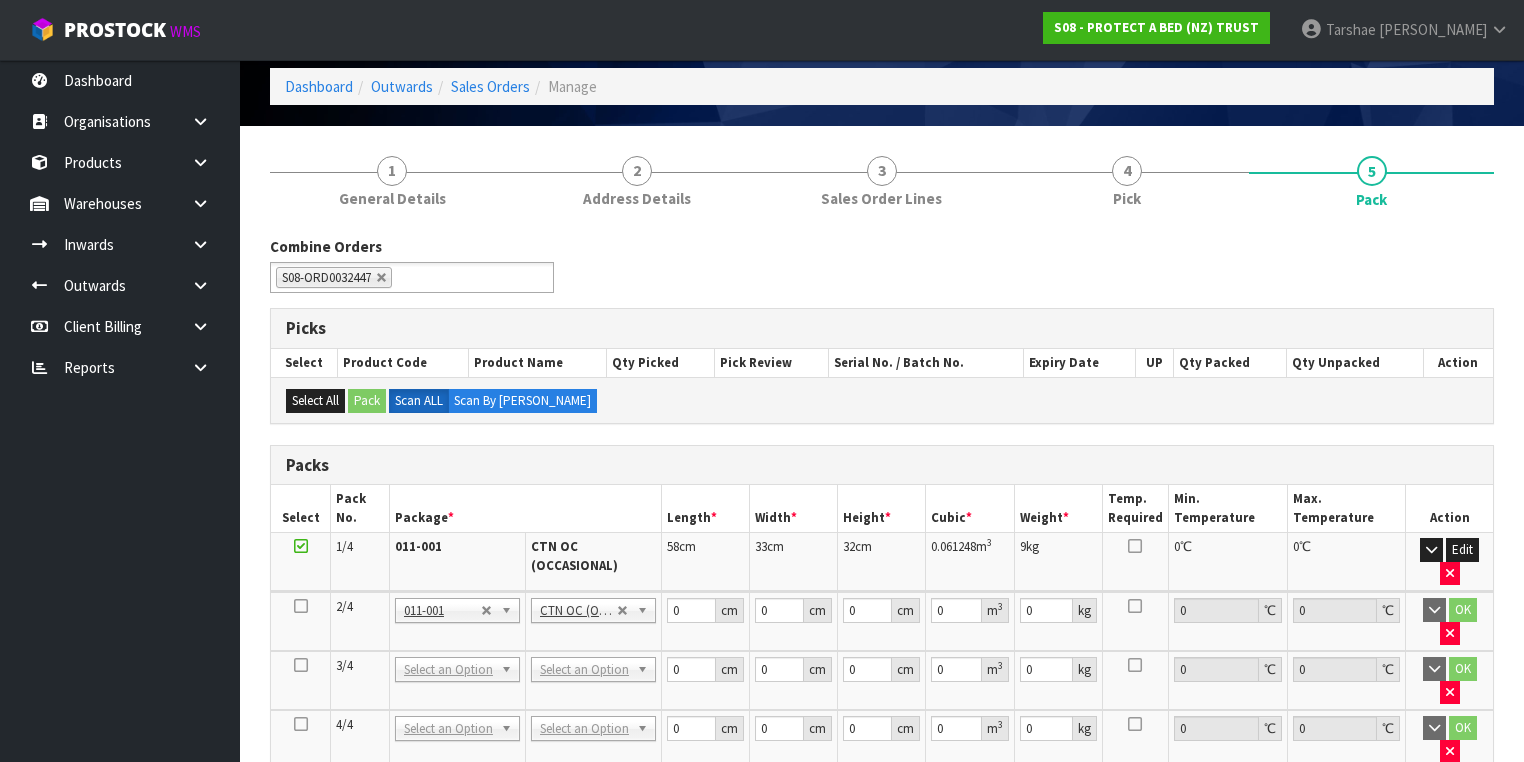 click on "Add Package" at bounding box center [333, 792] 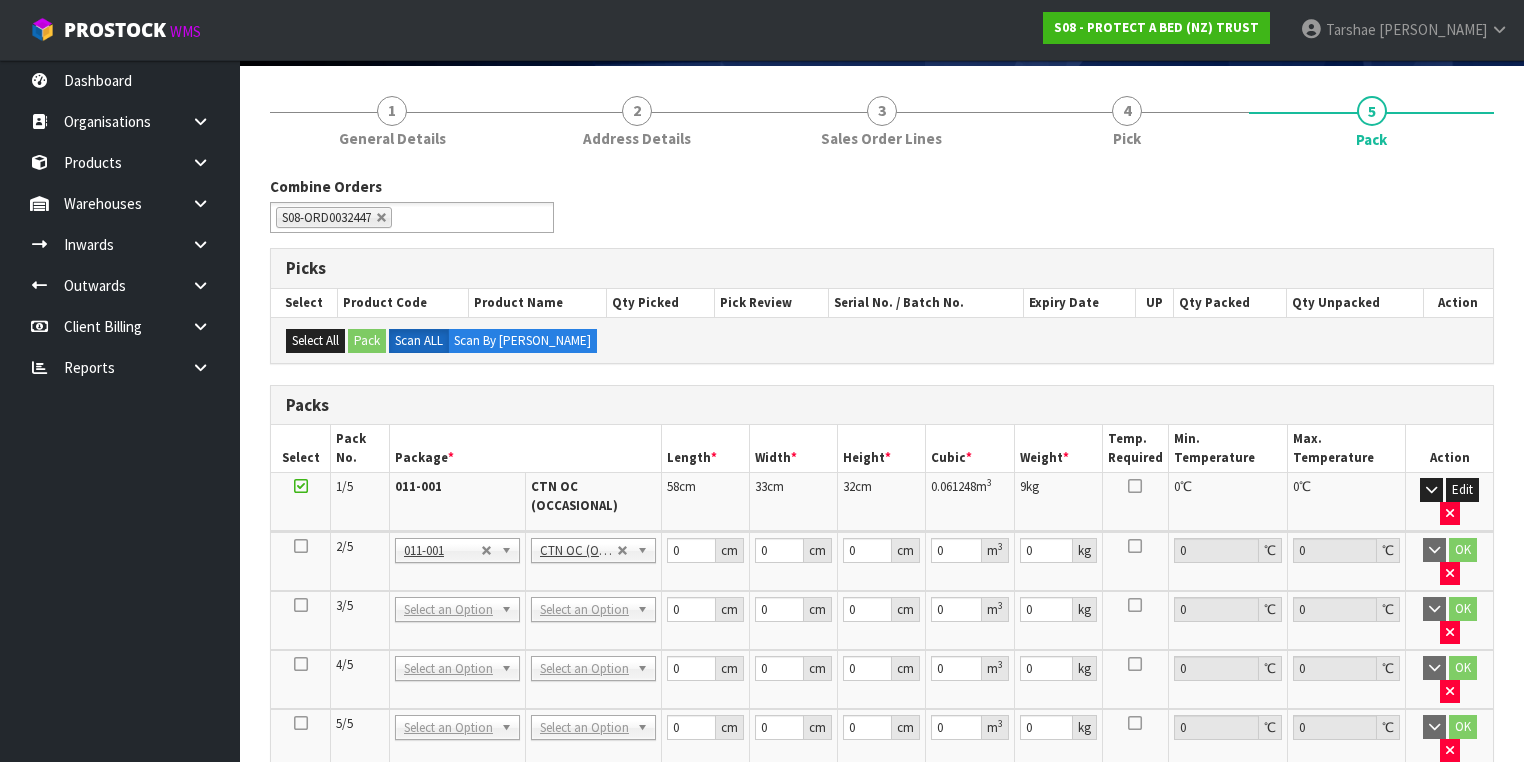 scroll, scrollTop: 240, scrollLeft: 0, axis: vertical 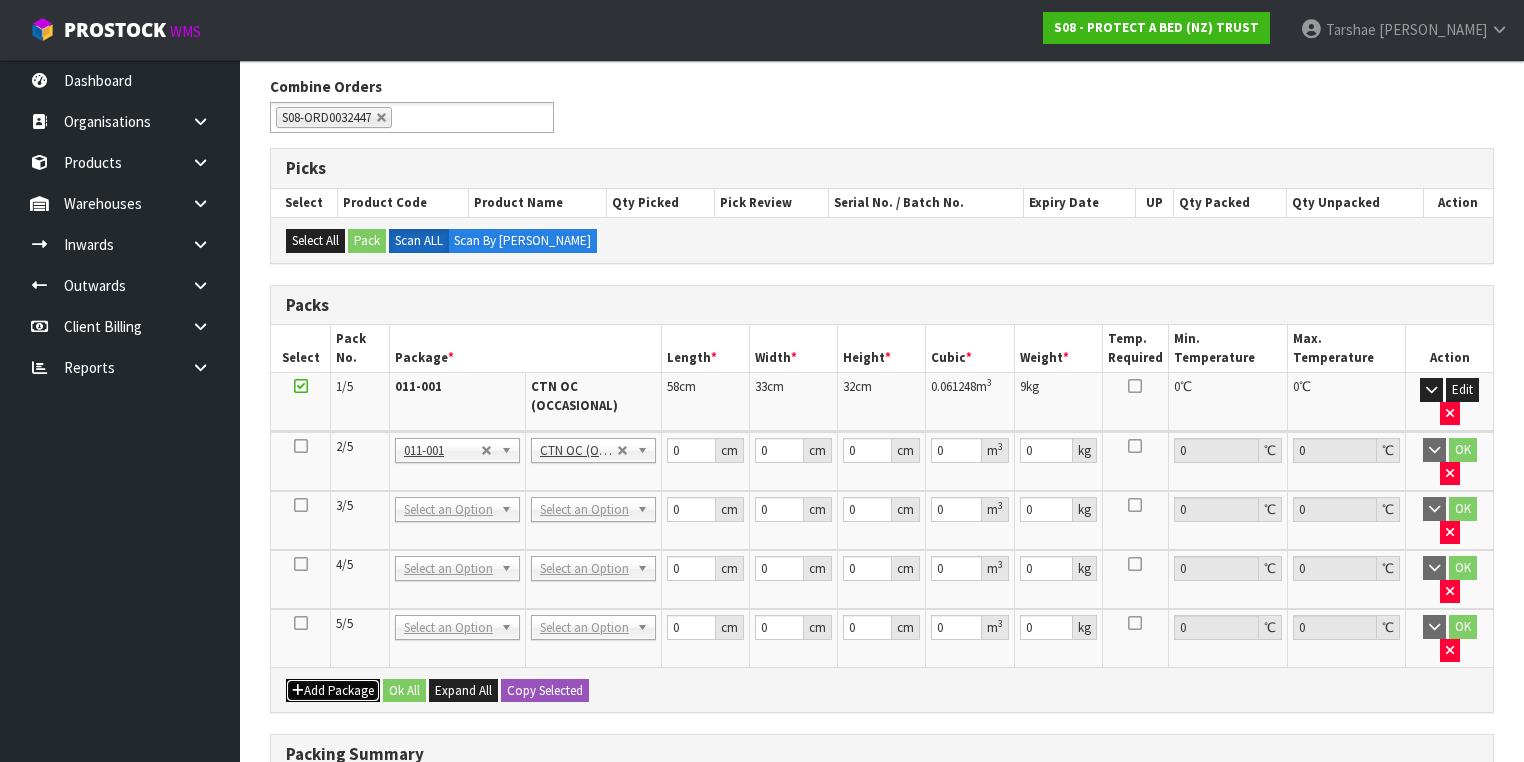 click at bounding box center (298, 690) 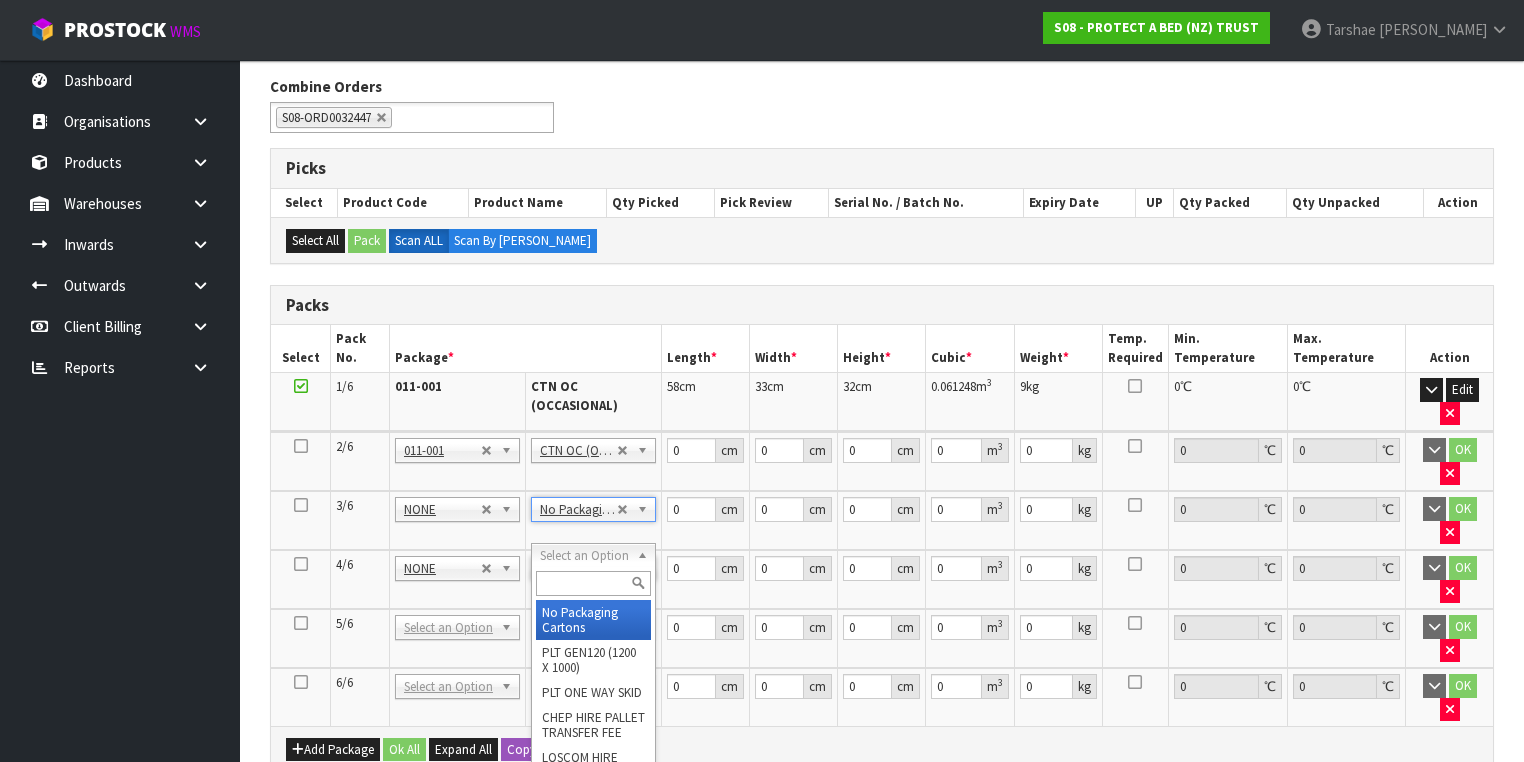 type on "3" 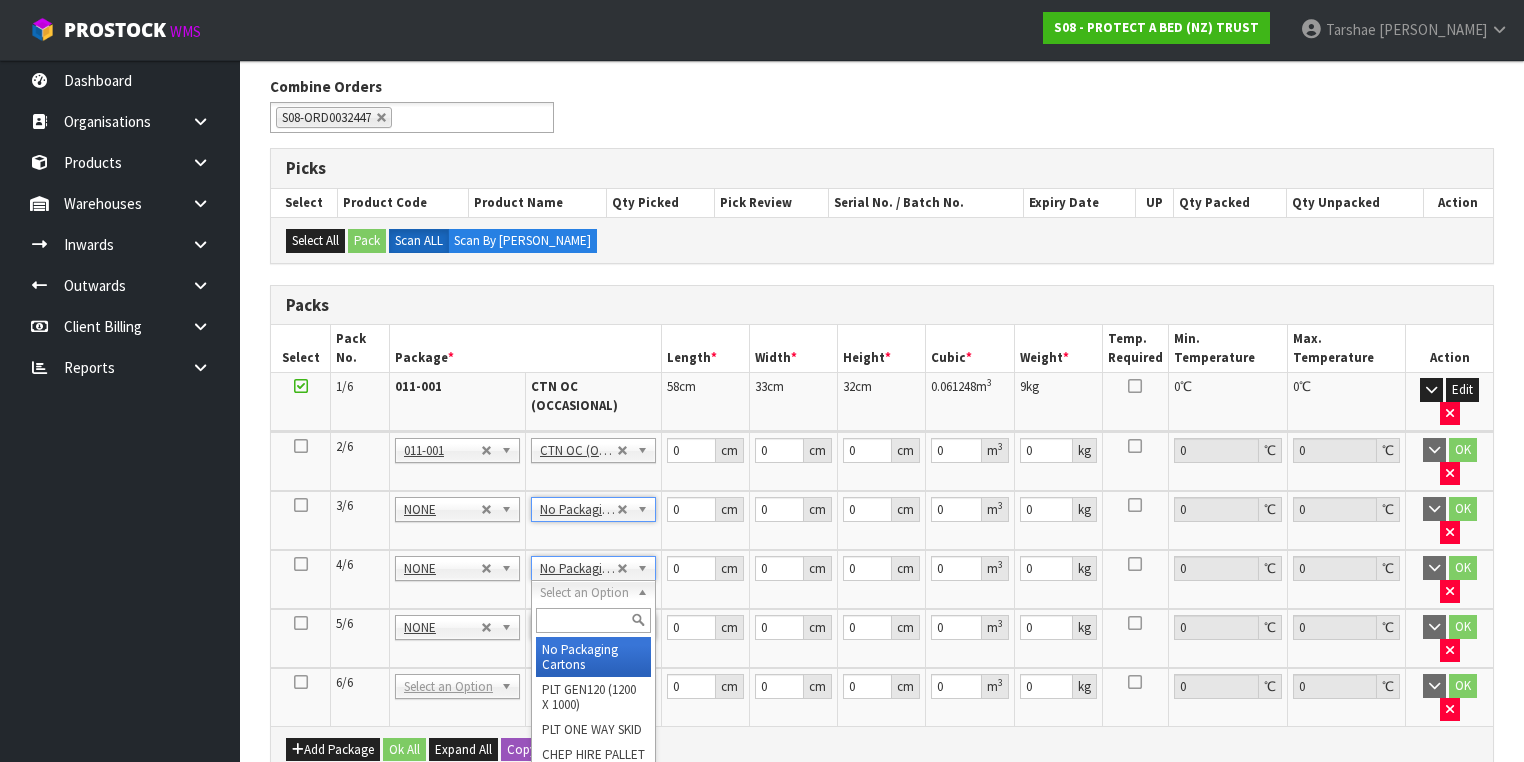 click at bounding box center [593, 620] 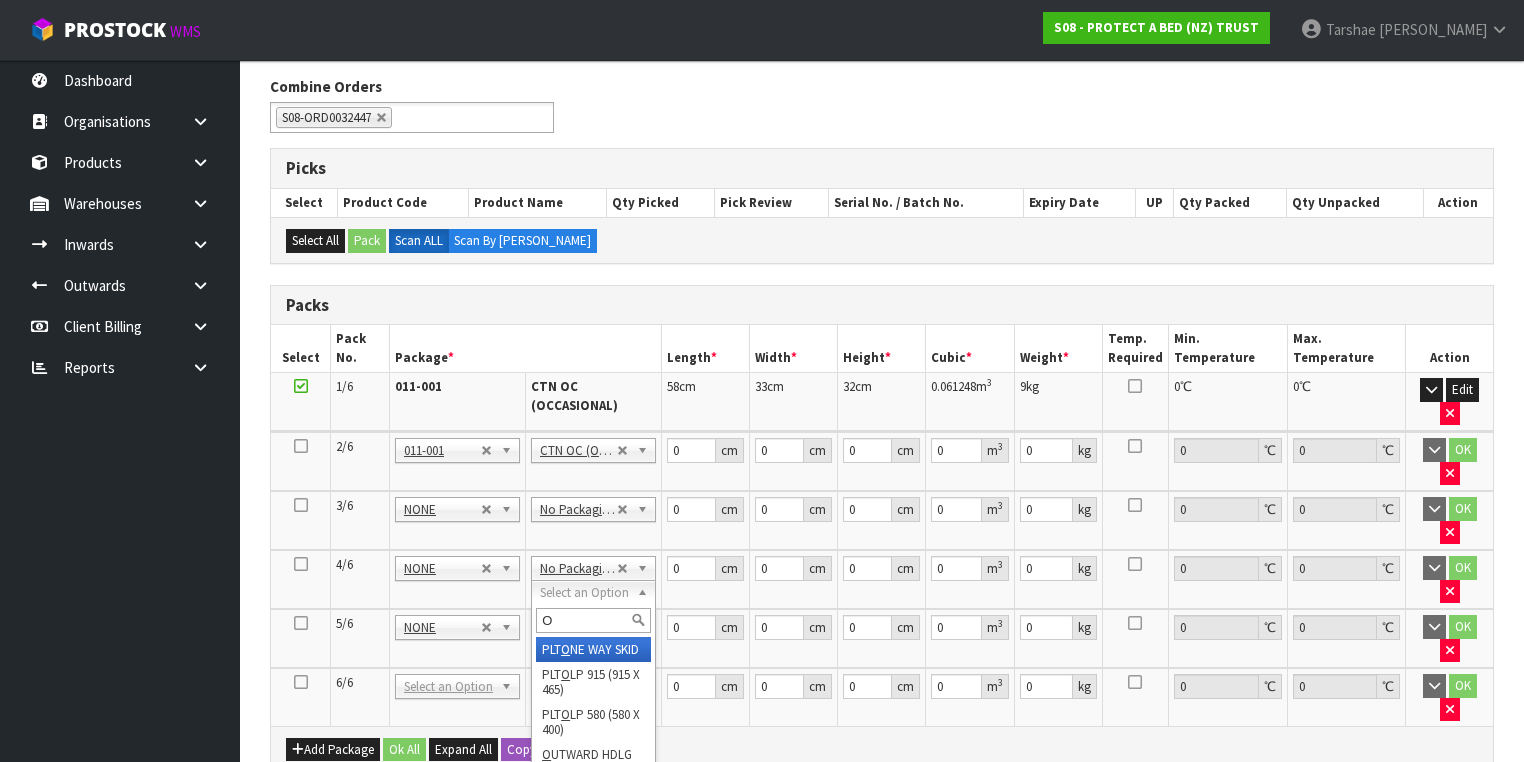 type on "OC" 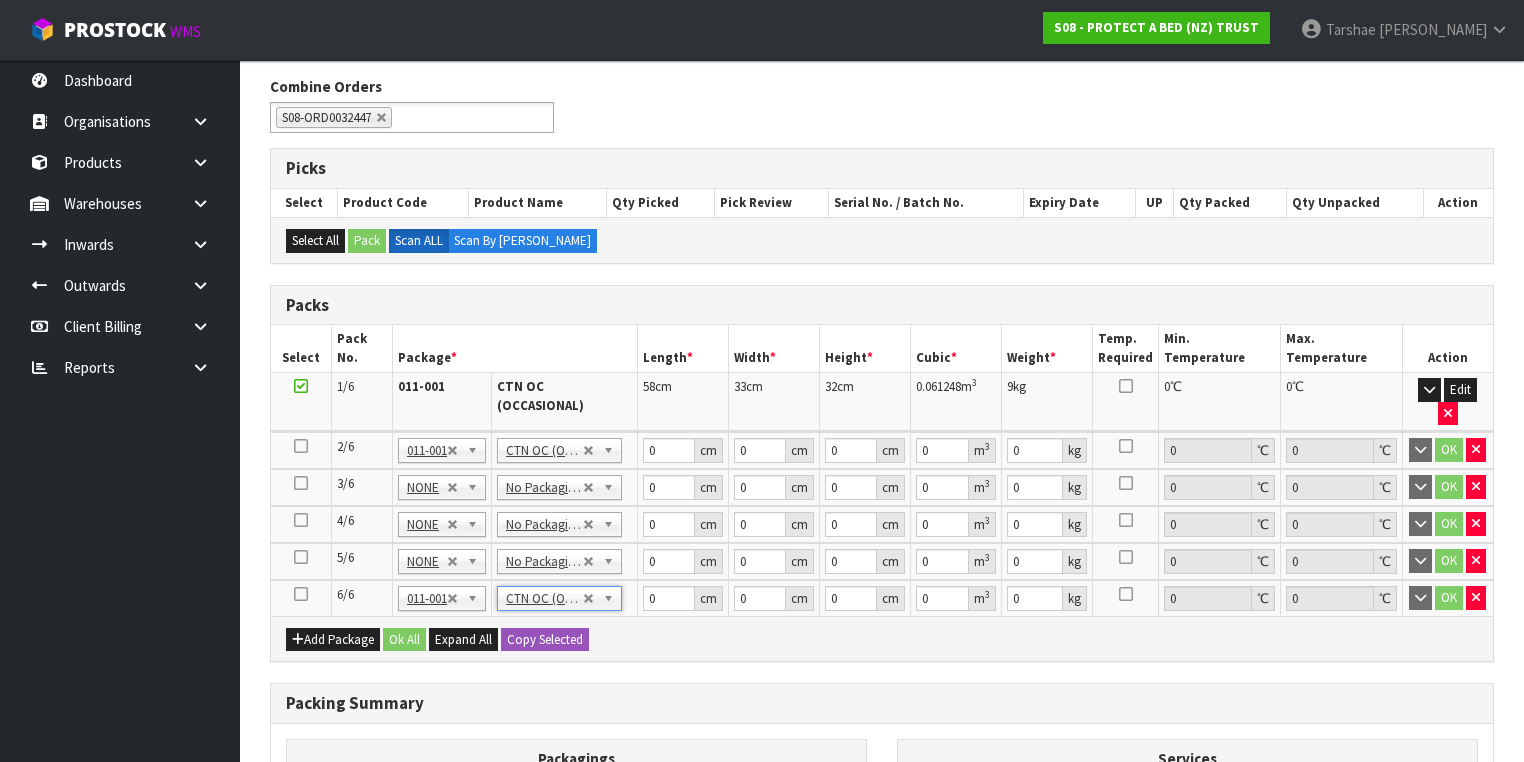 type on "3" 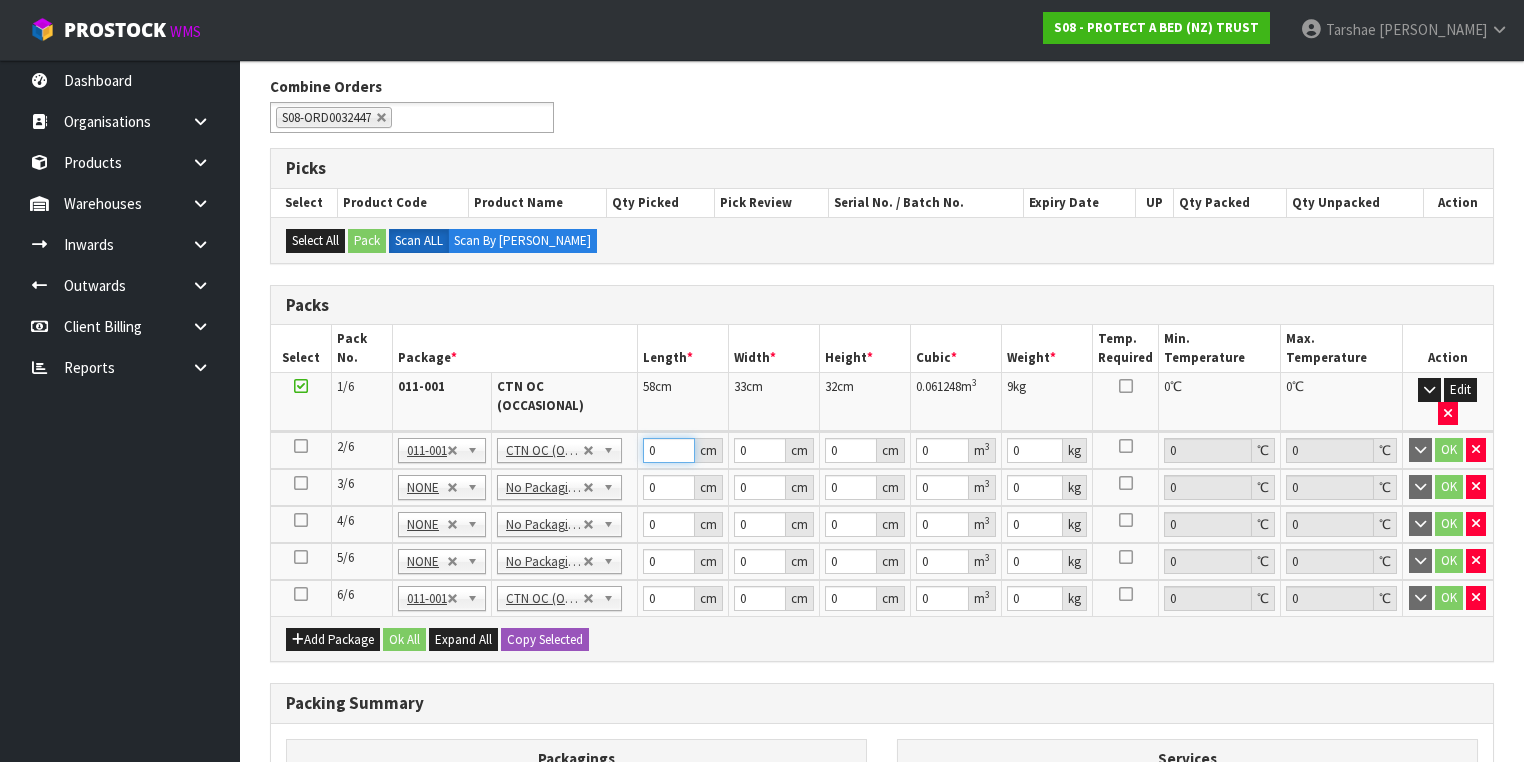 drag, startPoint x: 665, startPoint y: 421, endPoint x: 493, endPoint y: 428, distance: 172.14238 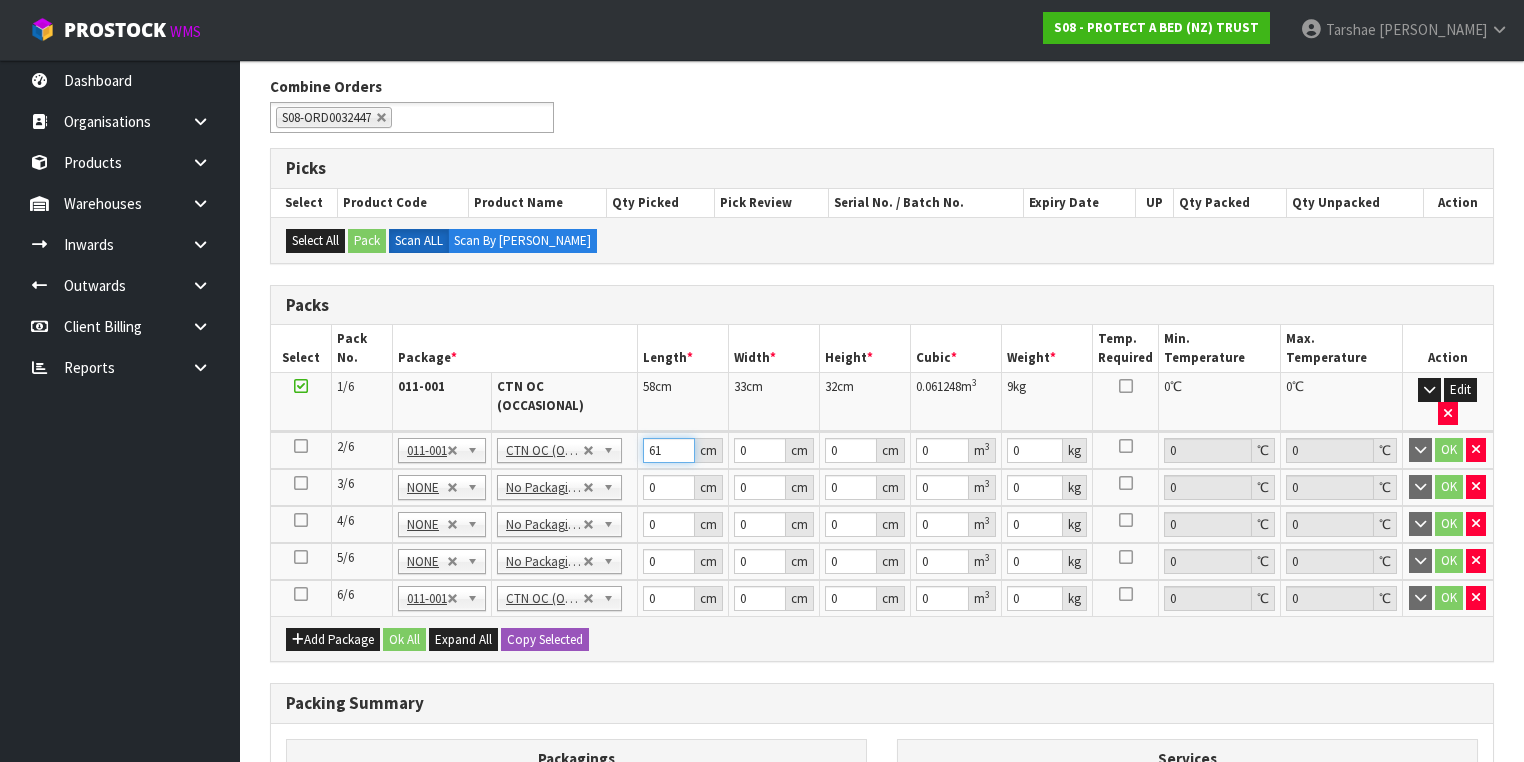 type on "61" 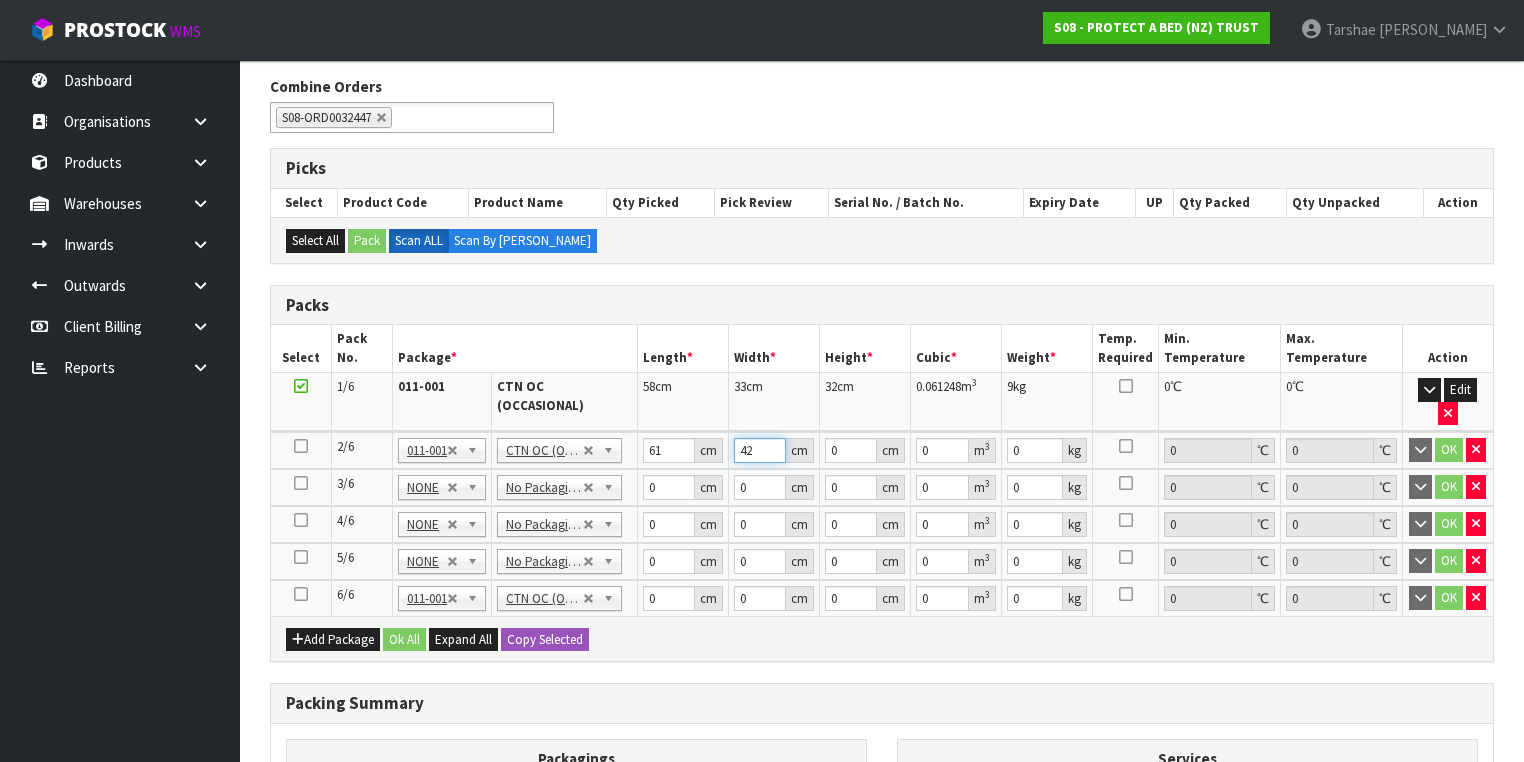 type on "42" 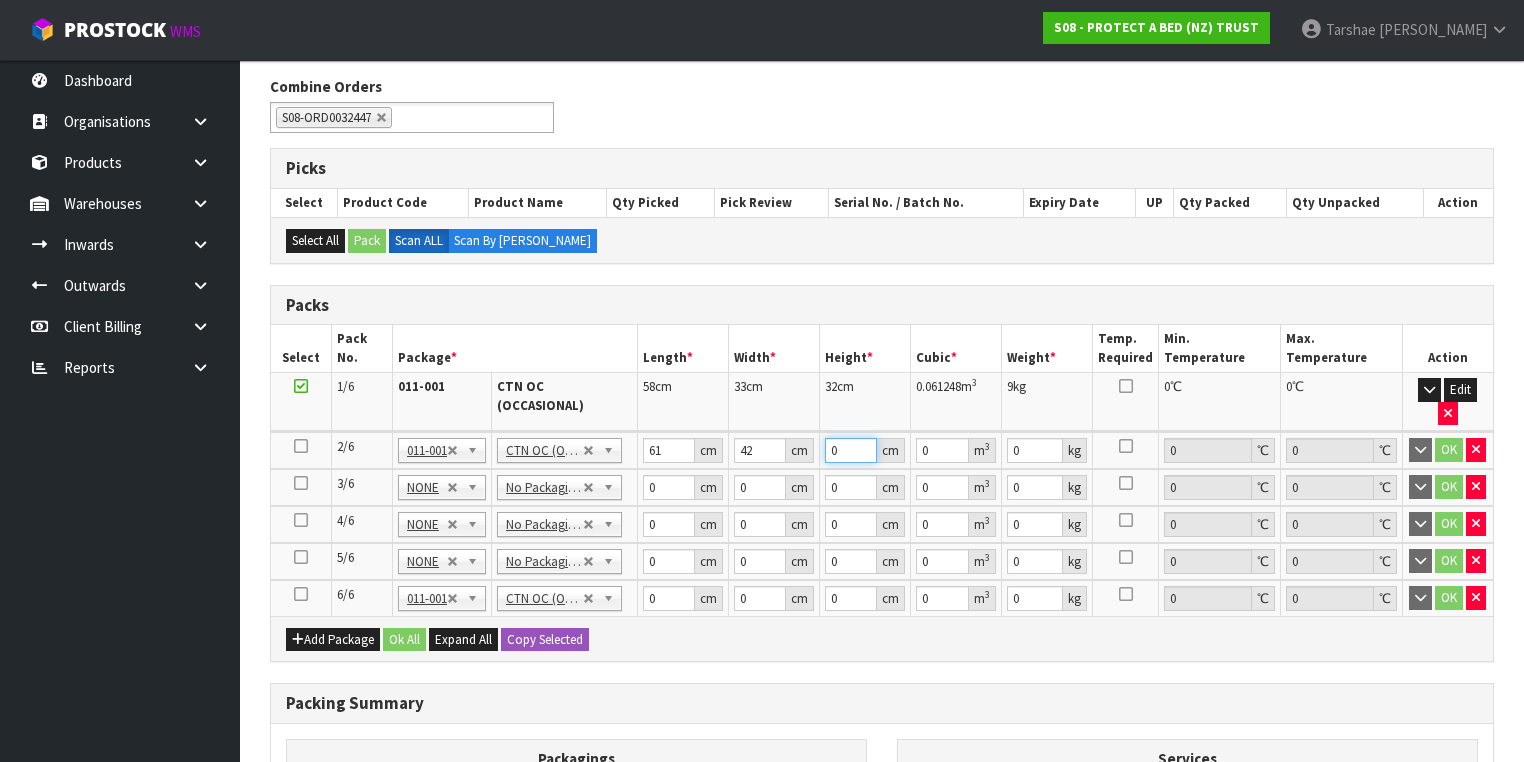 type on "3" 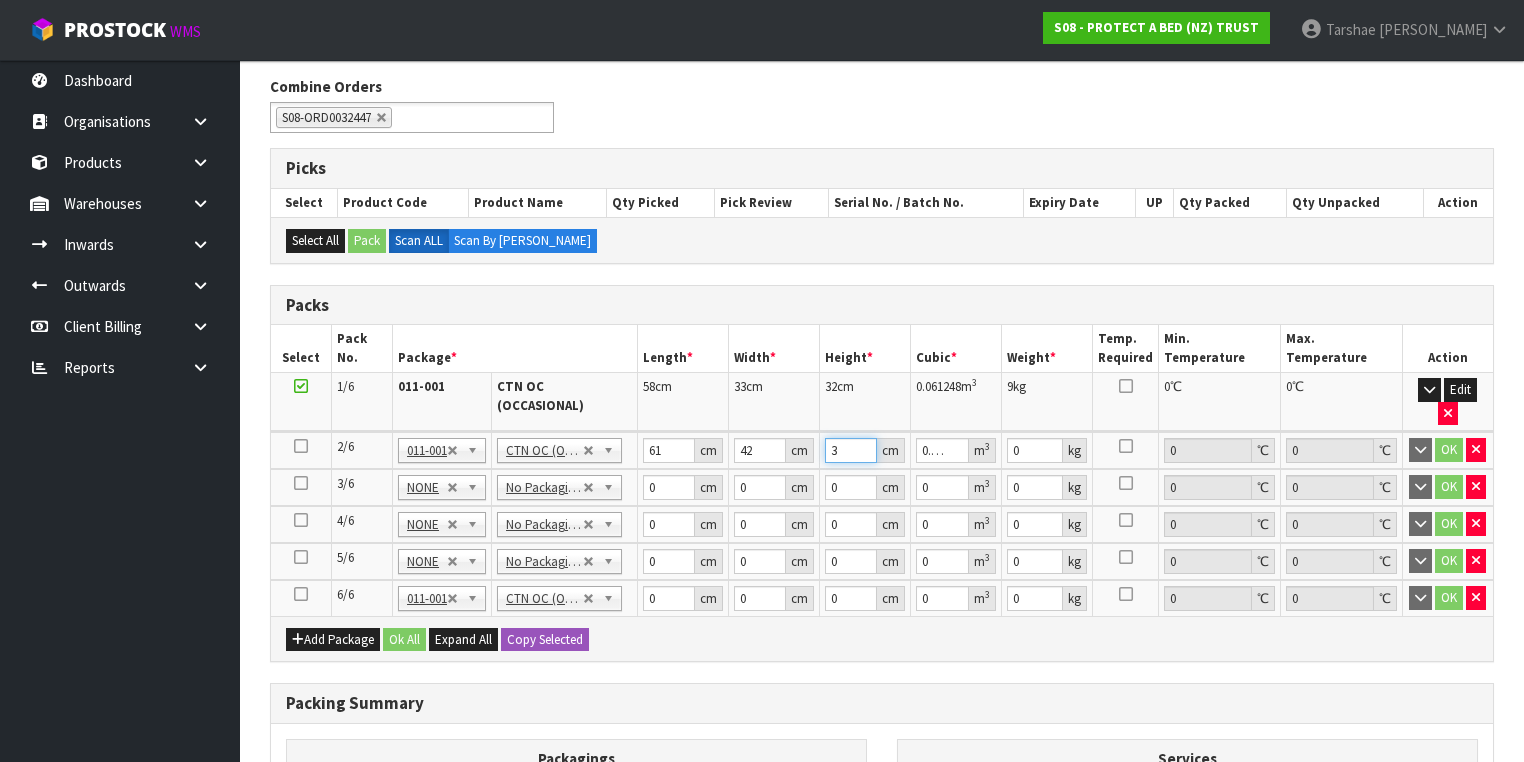 type on "33" 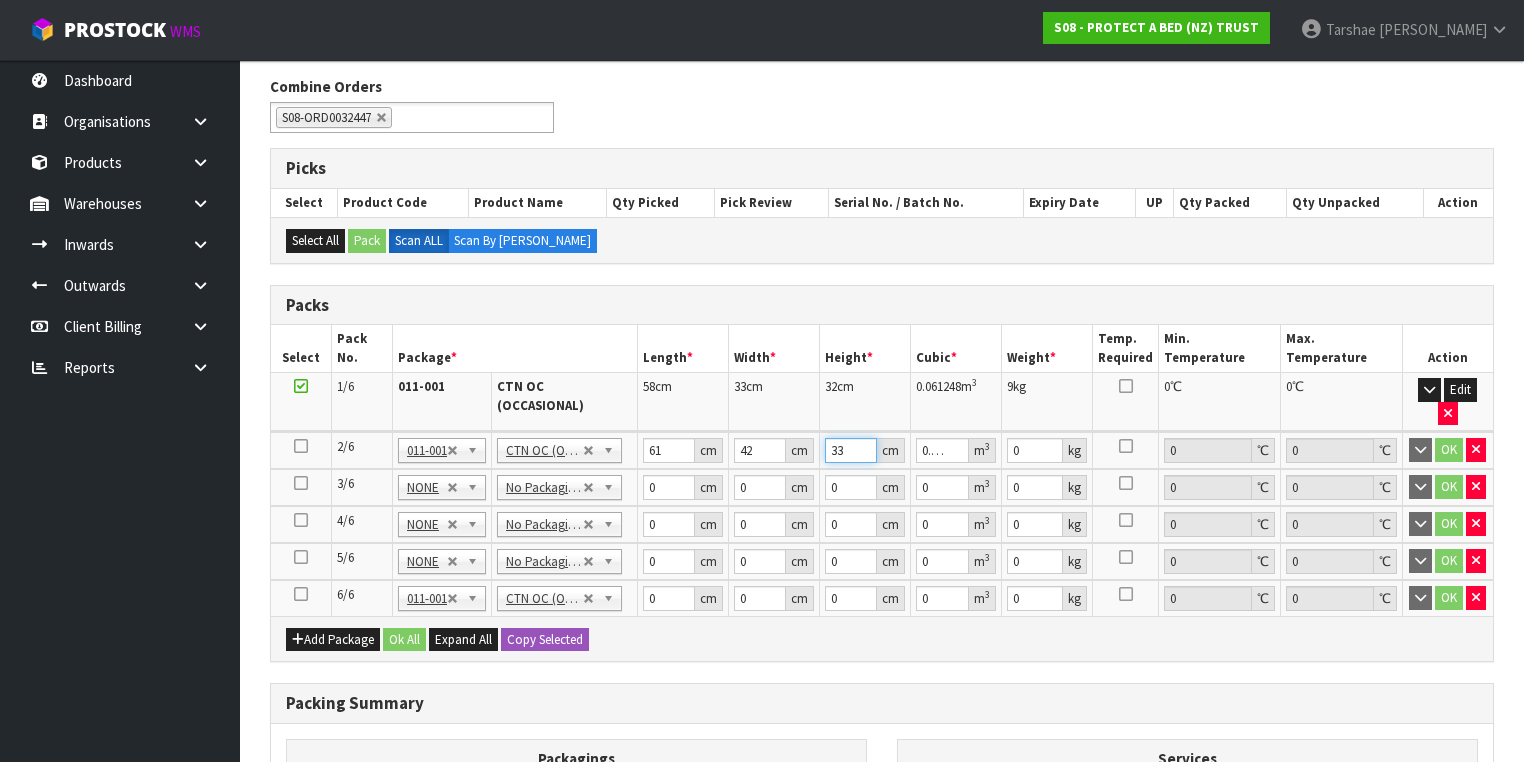 type on "0.084546" 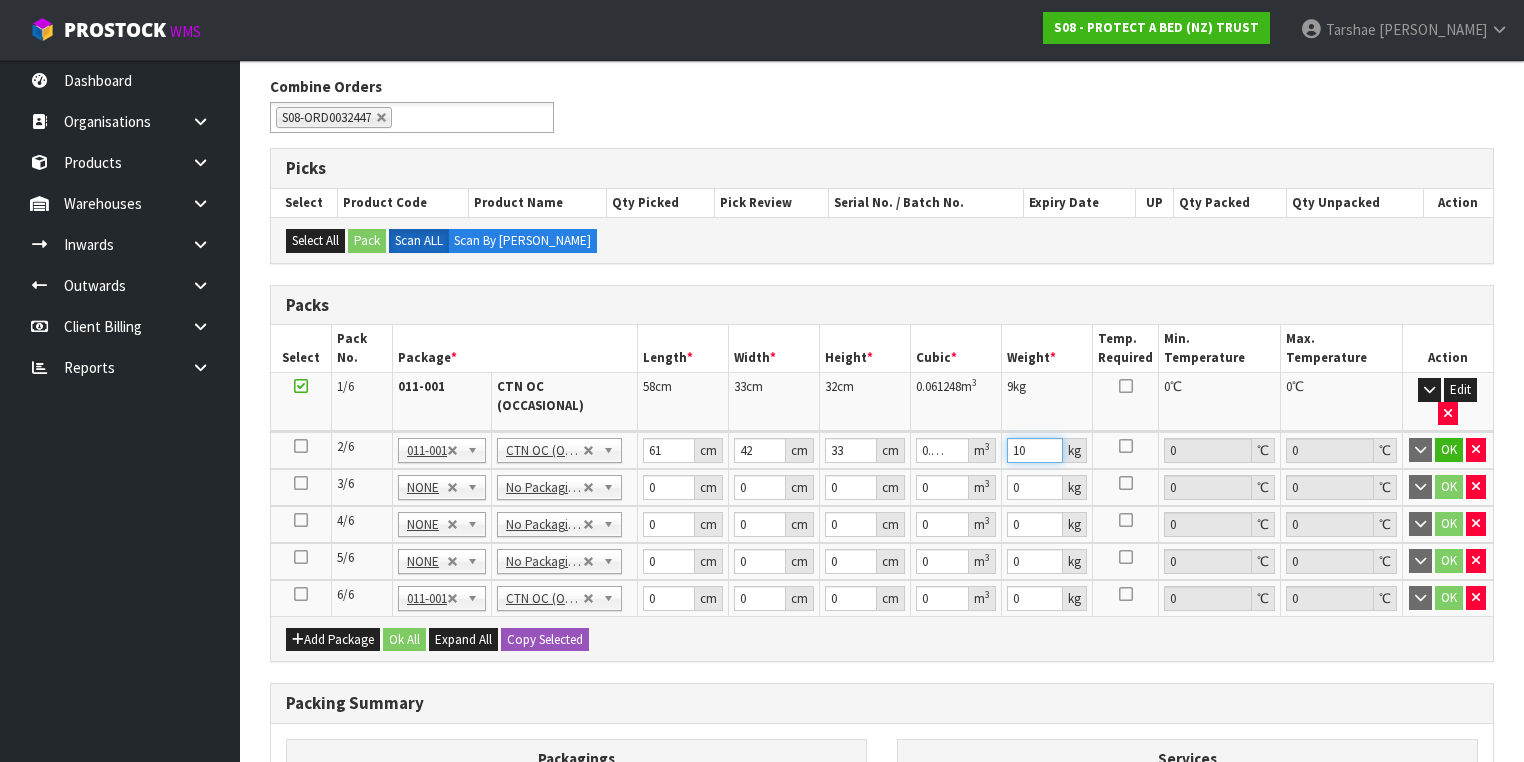 type on "10" 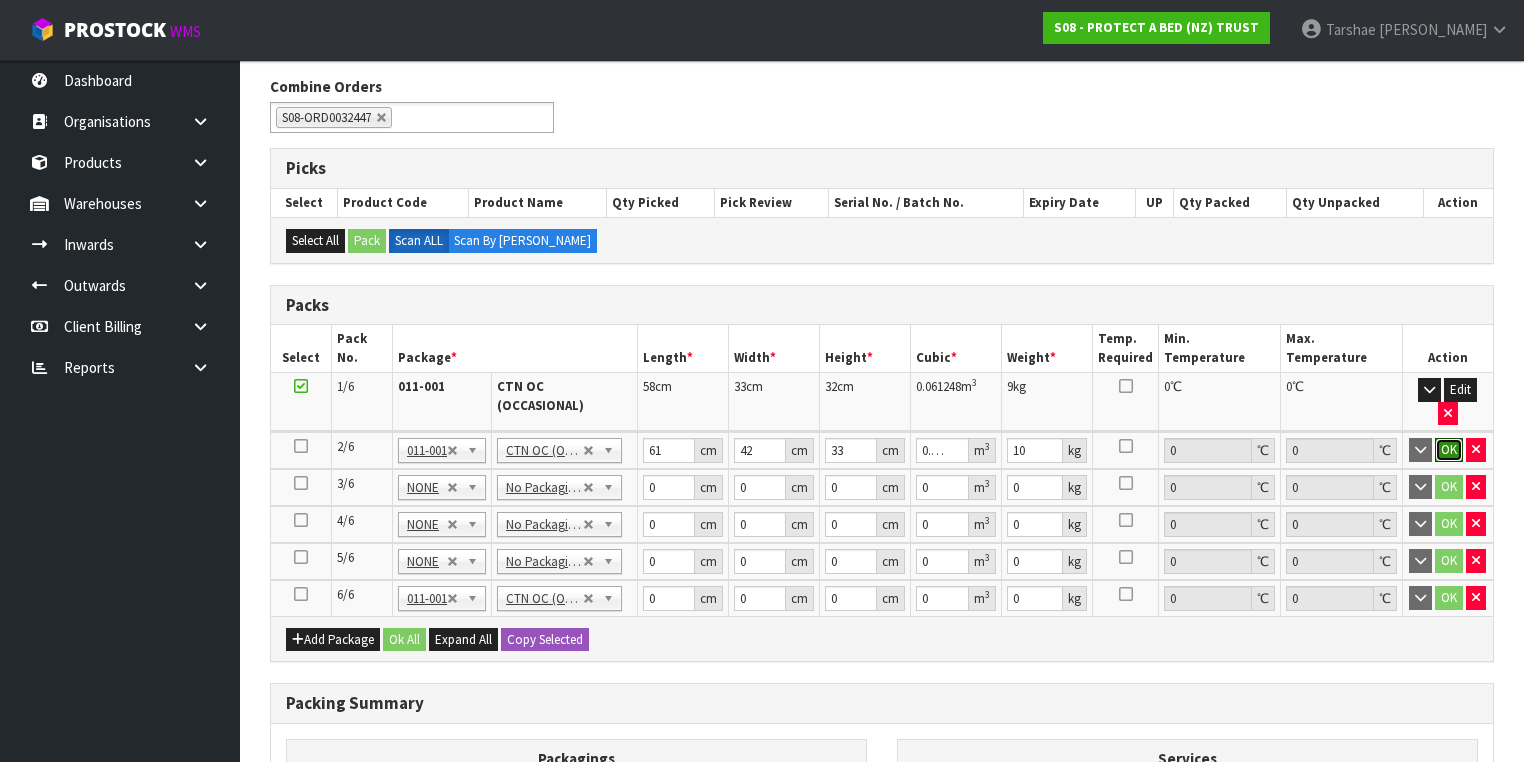 click on "OK" at bounding box center [1449, 450] 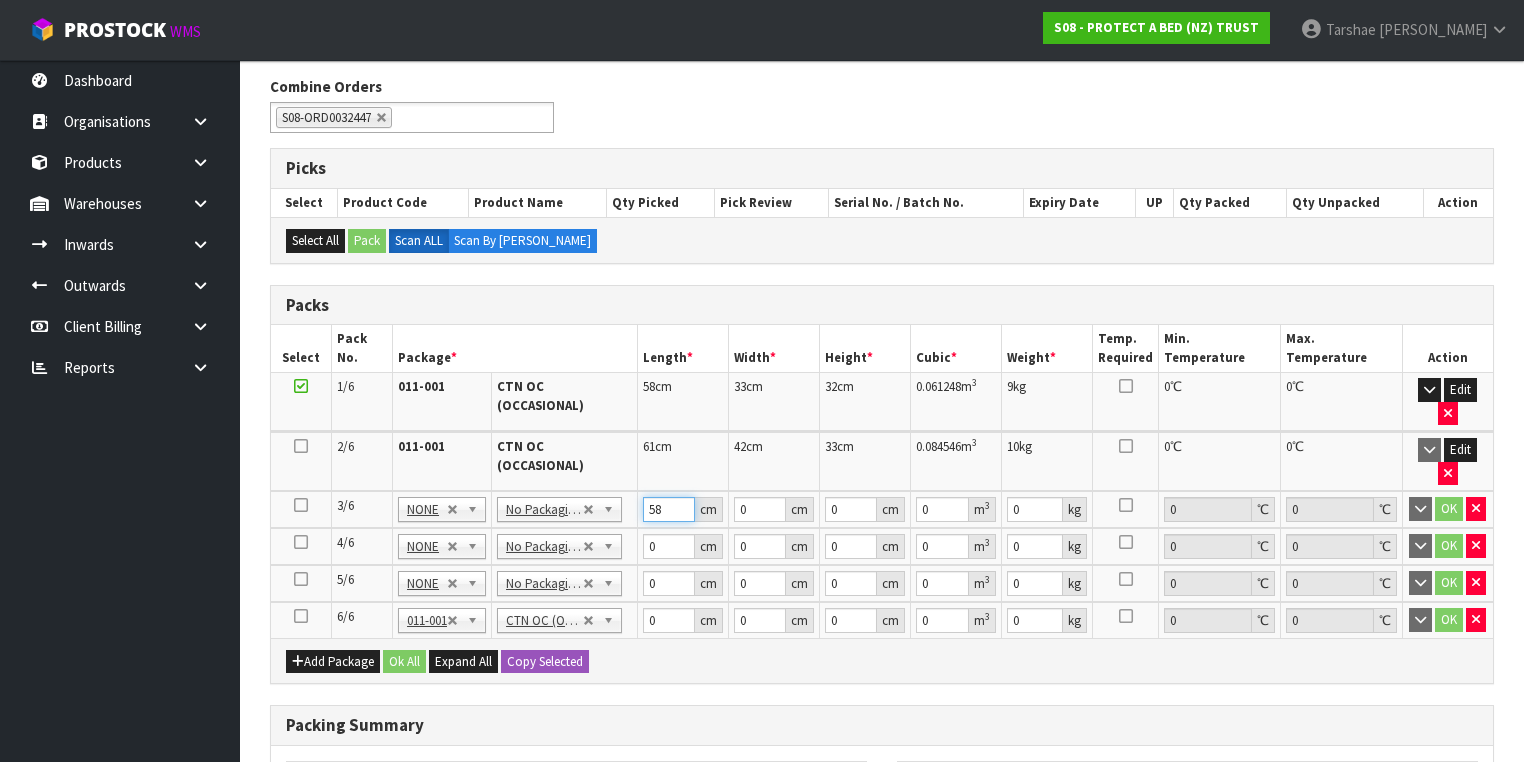 type on "58" 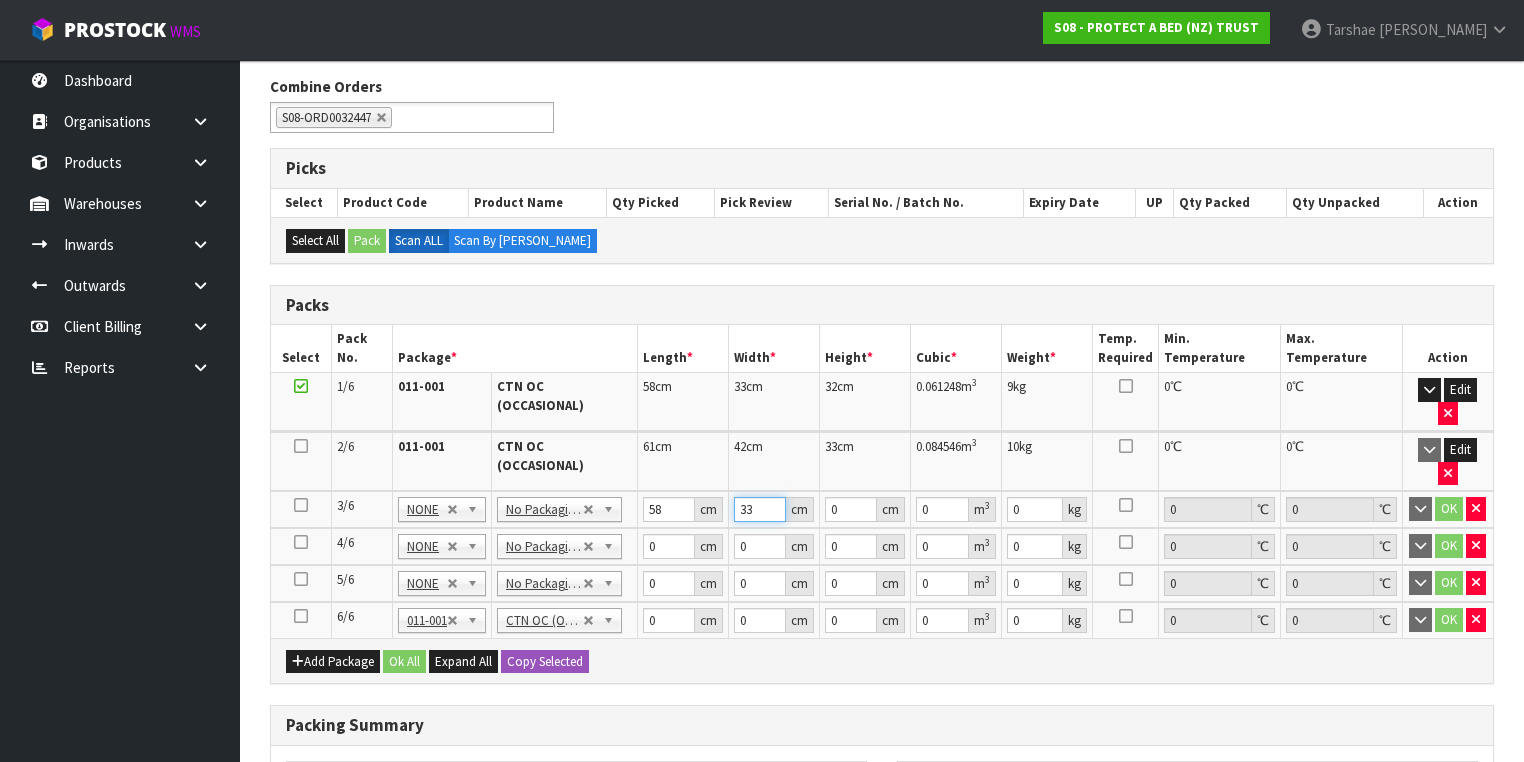 type on "33" 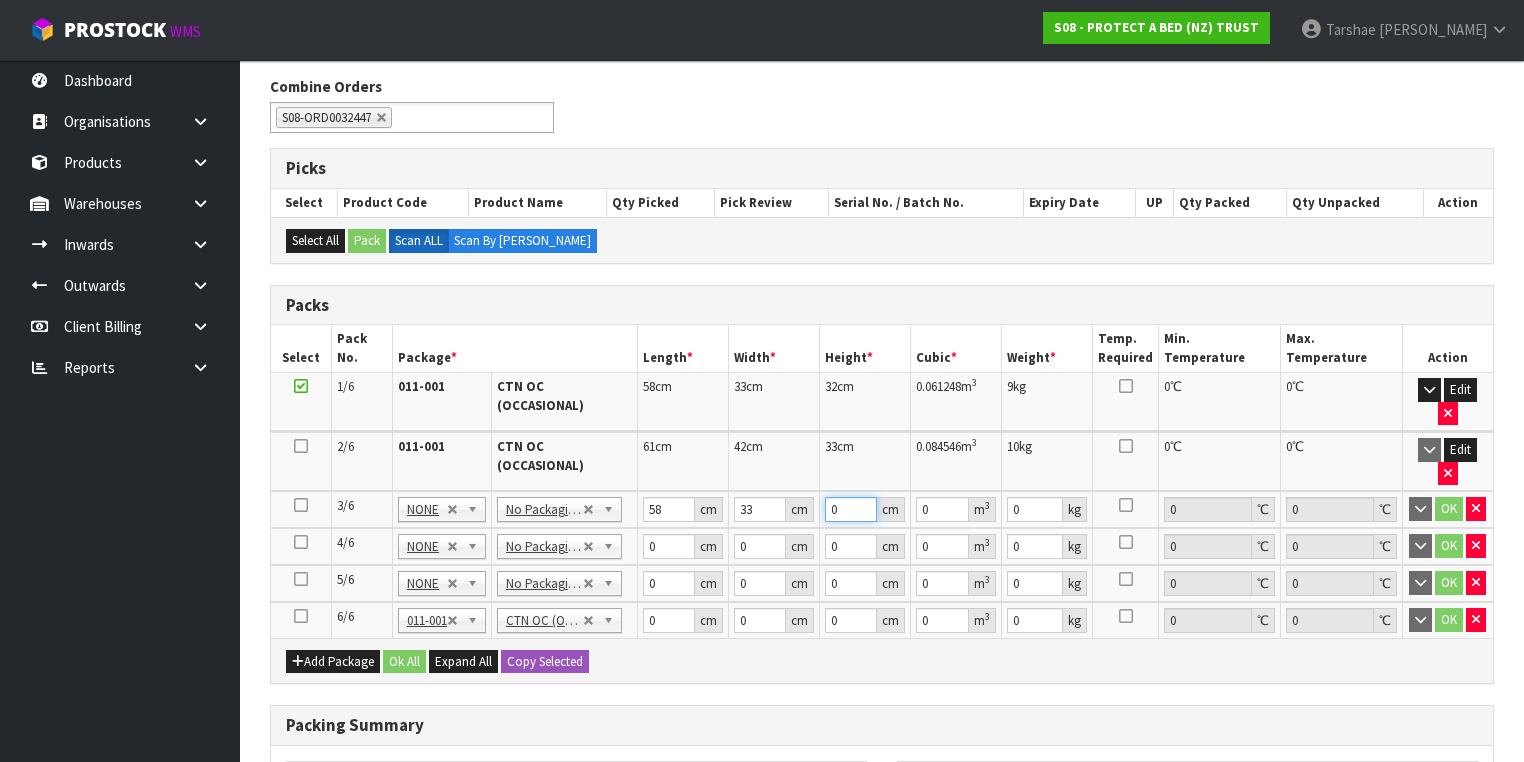 type on "3" 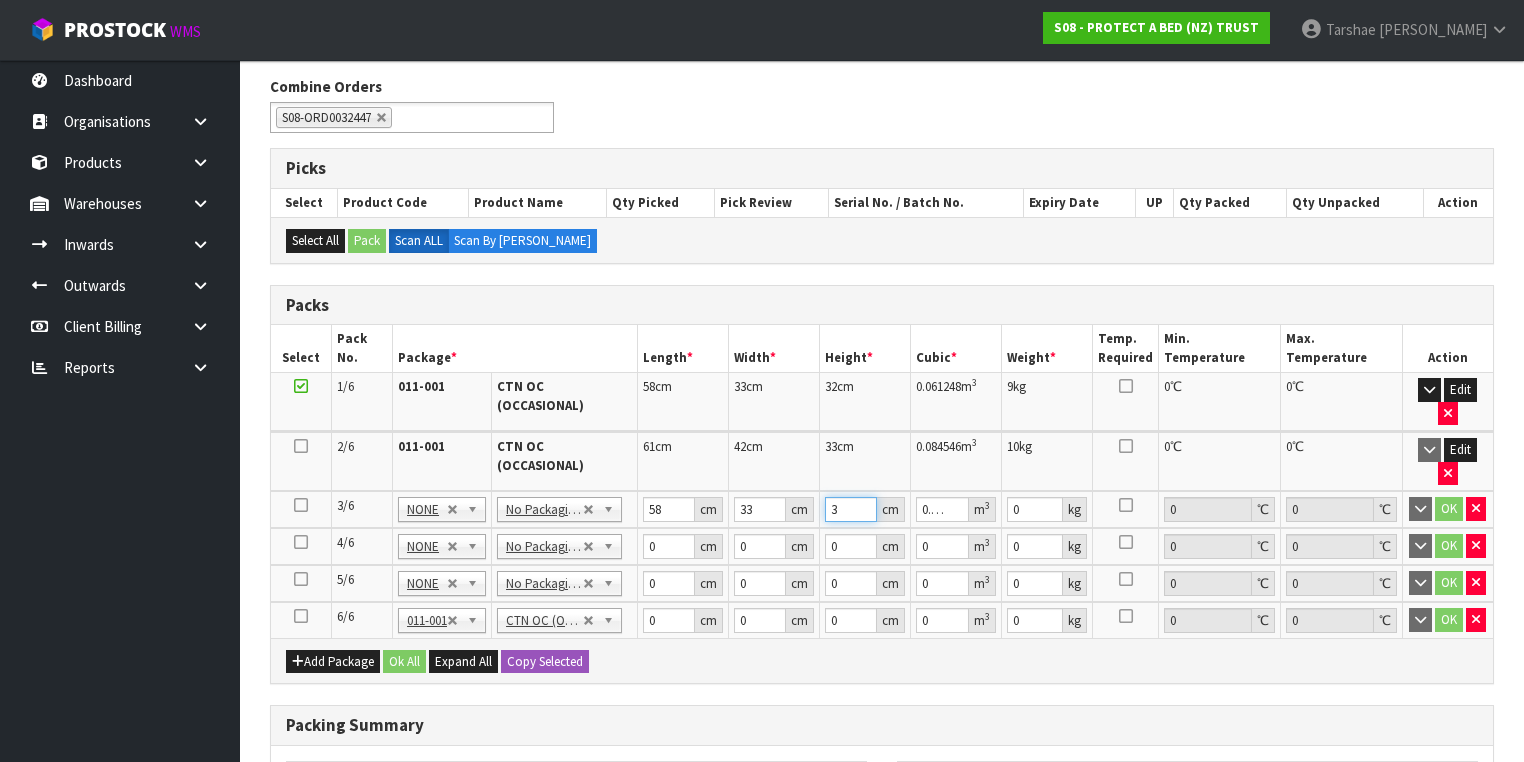 type on "32" 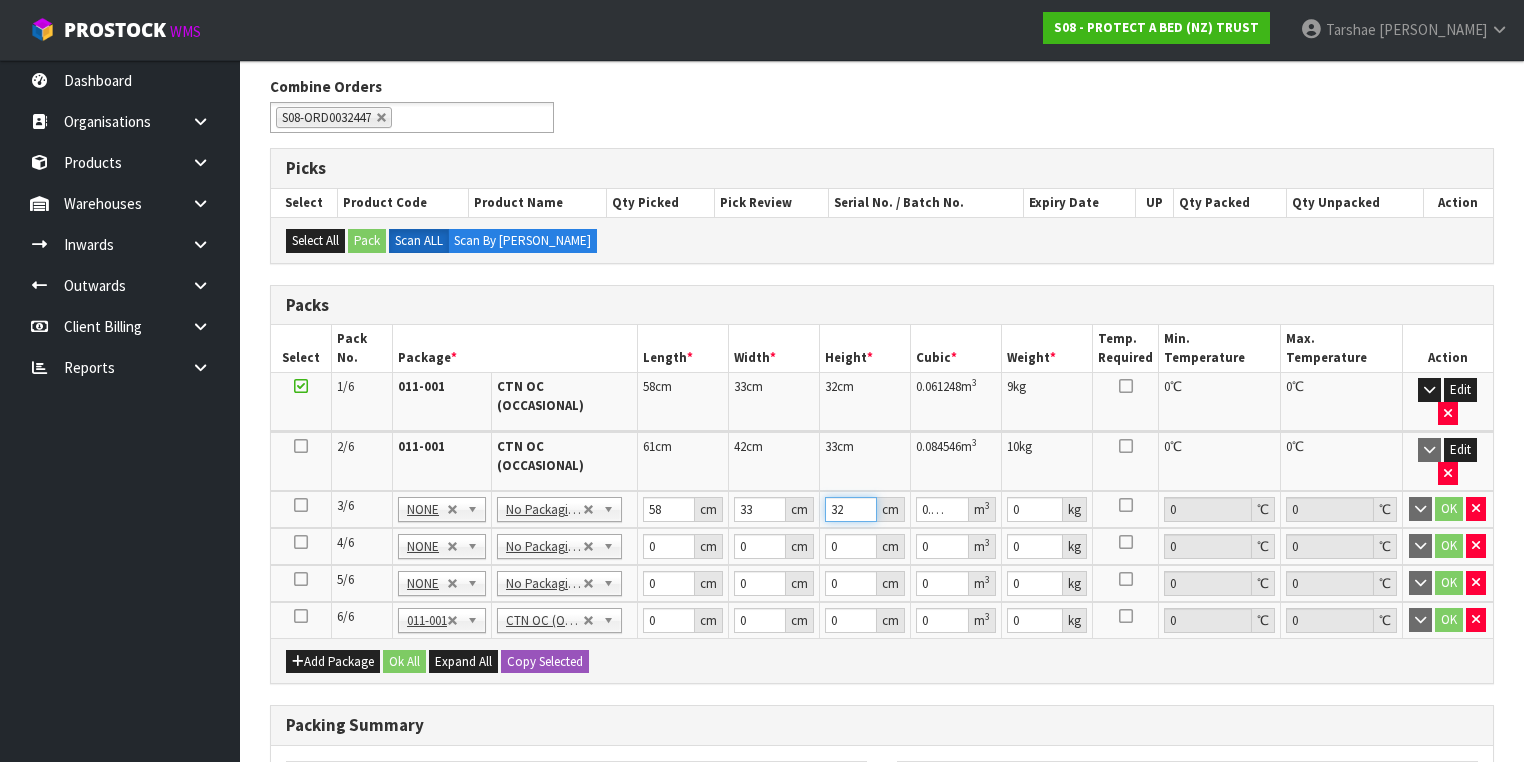 type on "32" 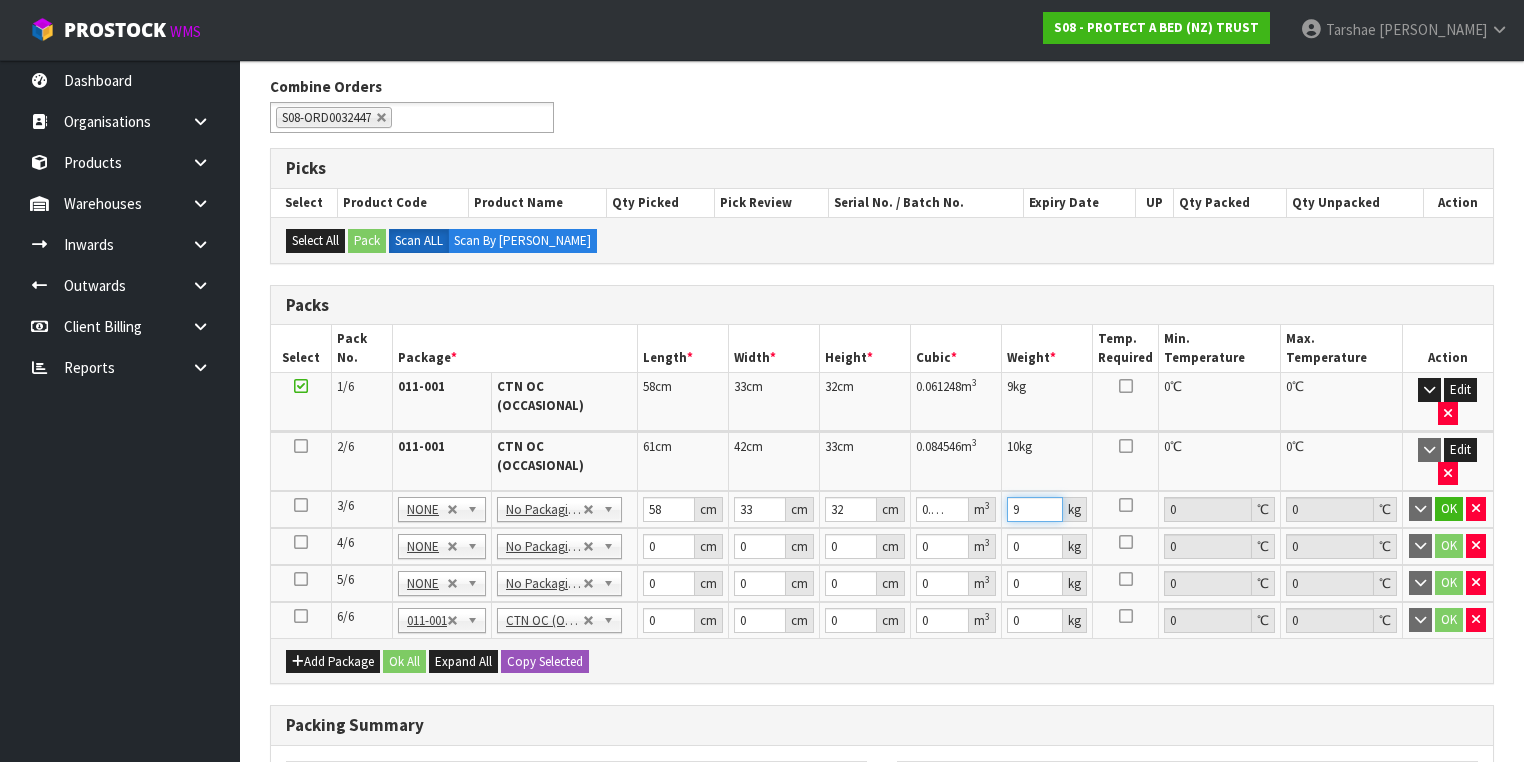 type on "9" 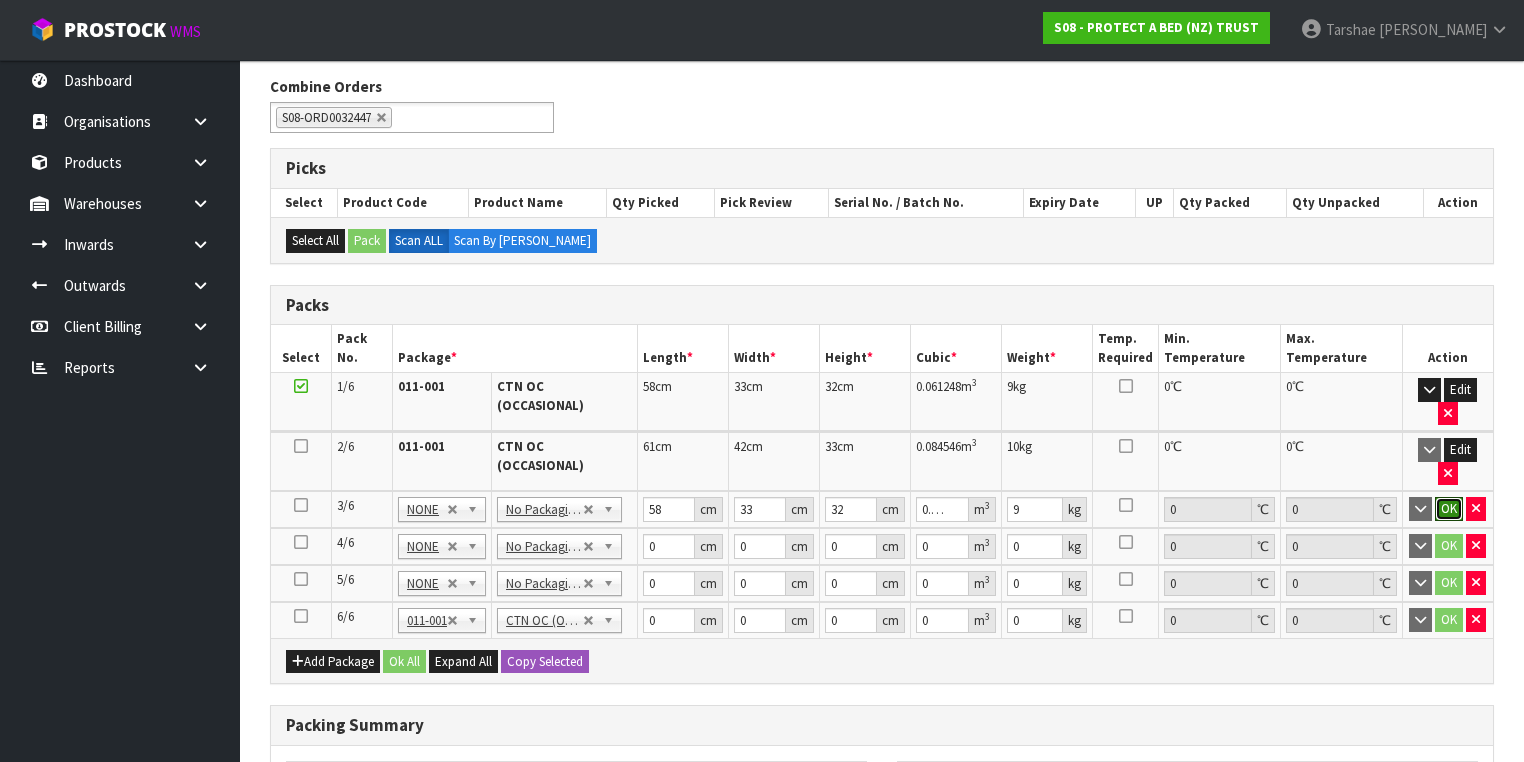 type 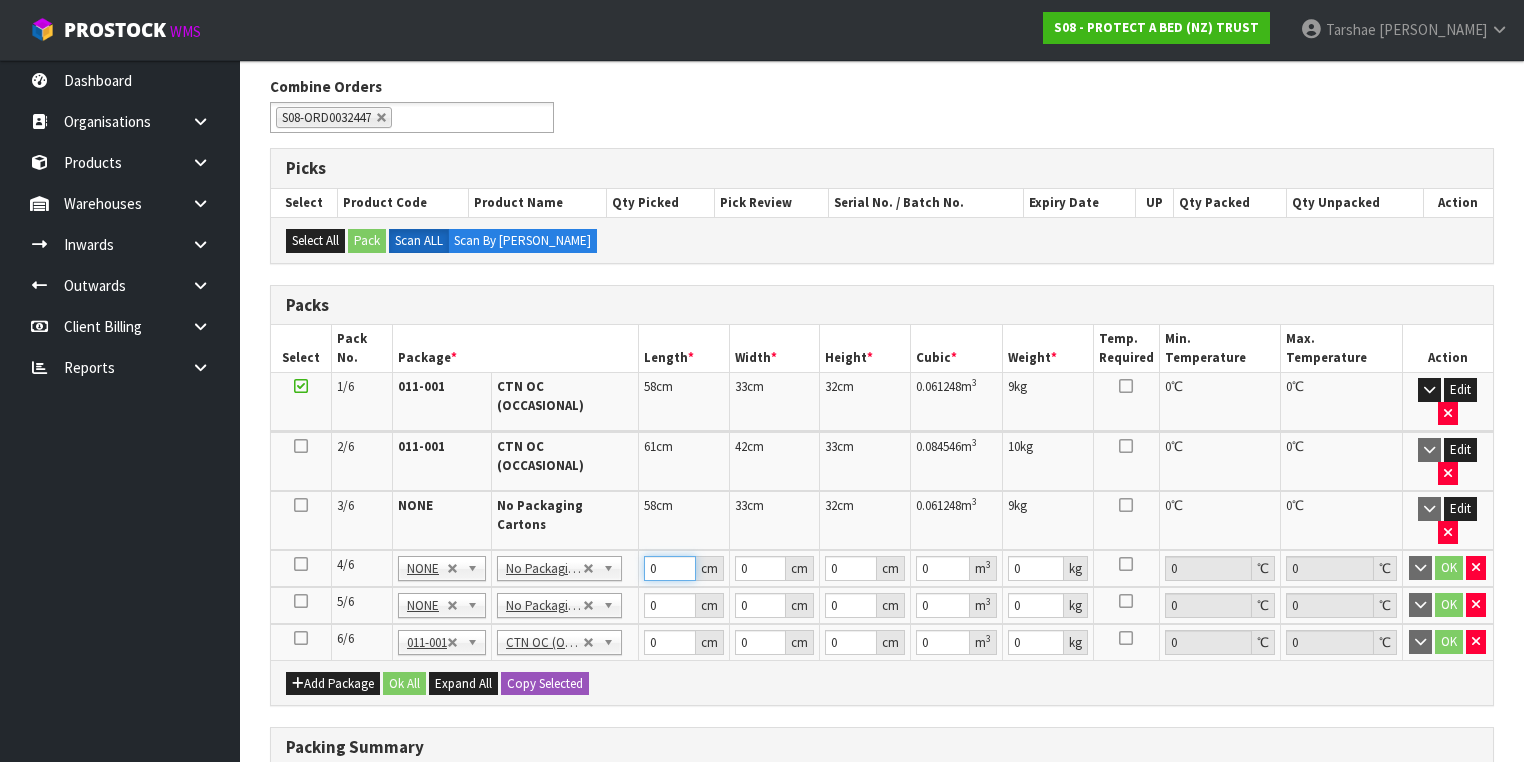 drag, startPoint x: 666, startPoint y: 495, endPoint x: 606, endPoint y: 482, distance: 61.39218 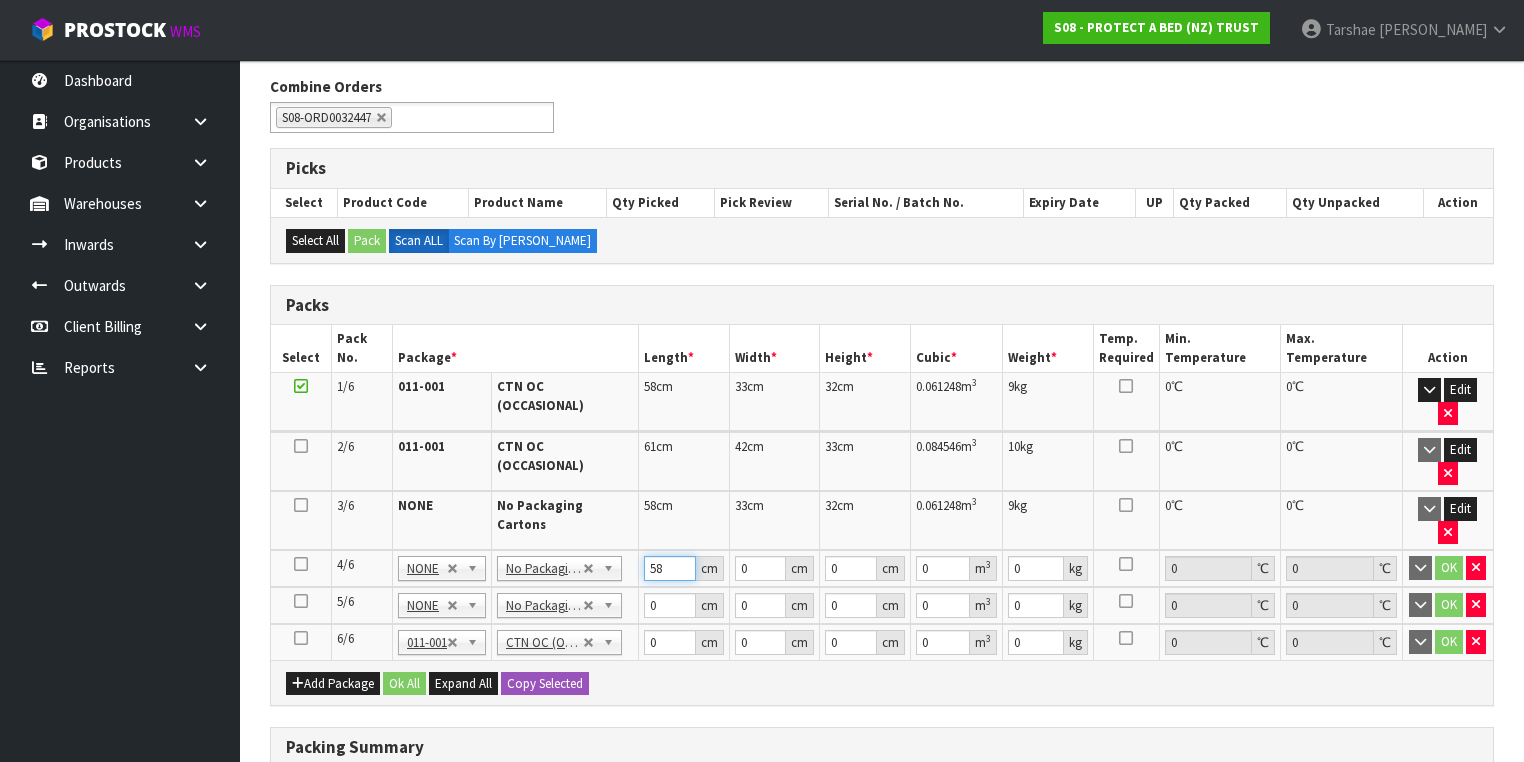 type on "58" 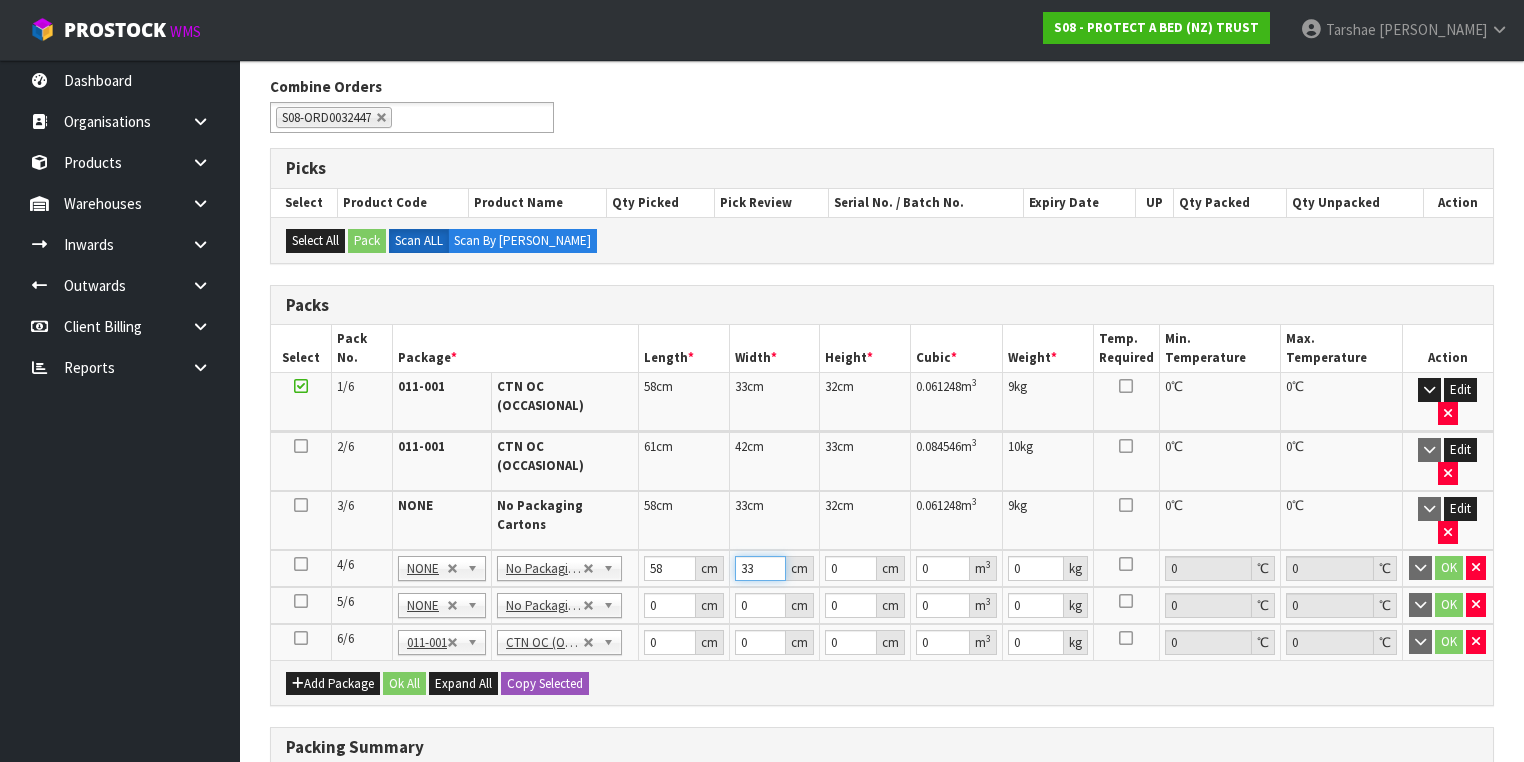 type on "33" 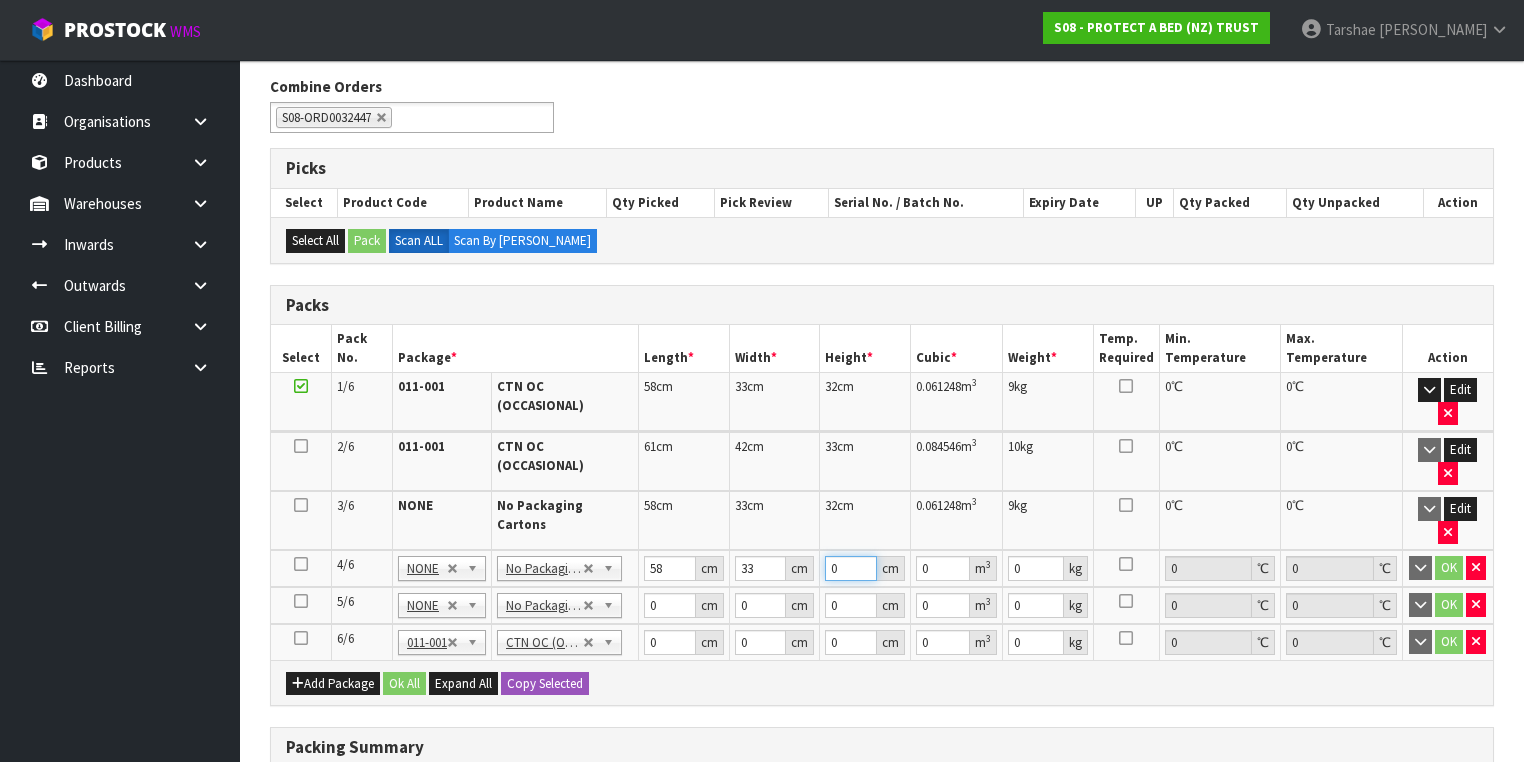 type on "3" 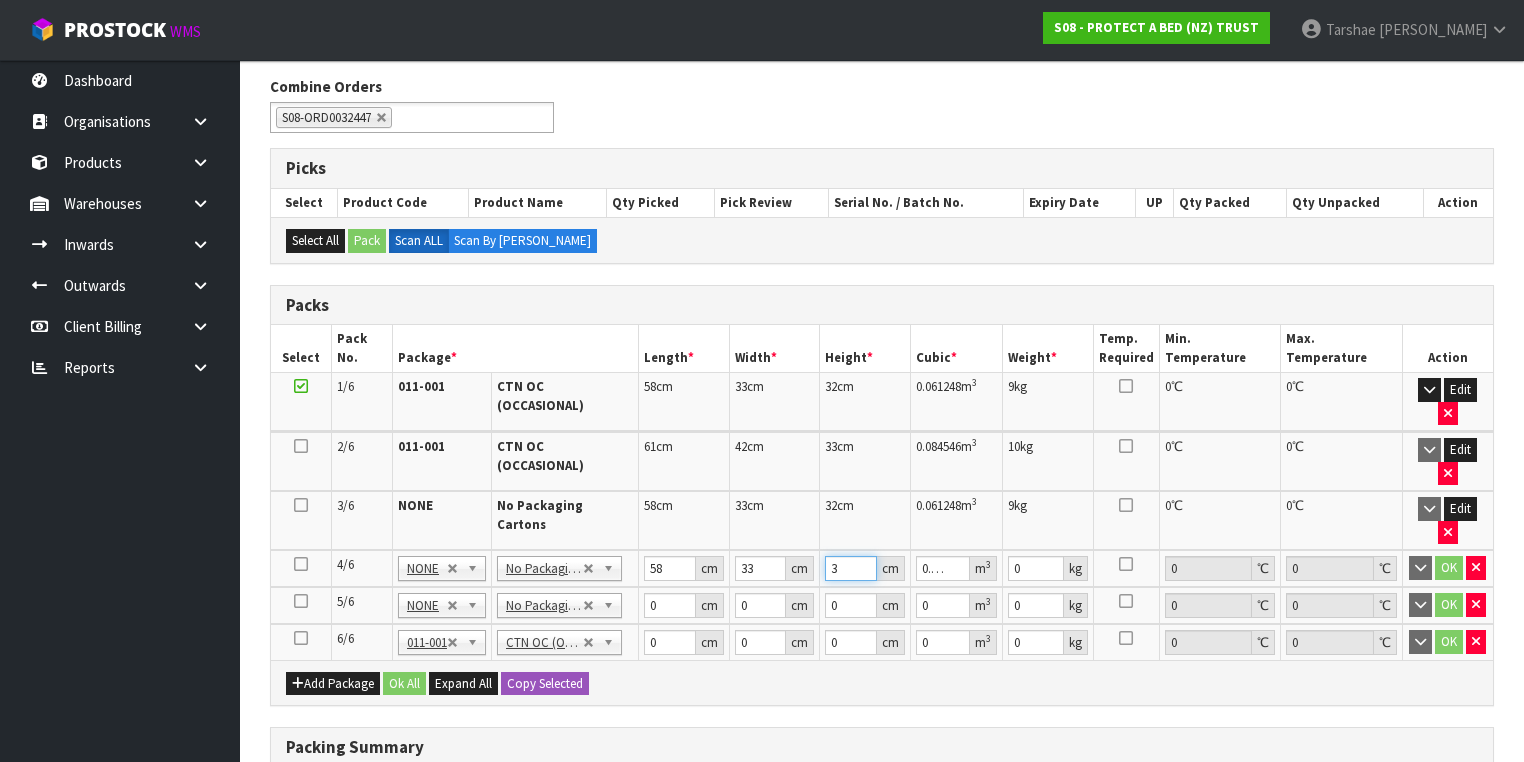 type on "32" 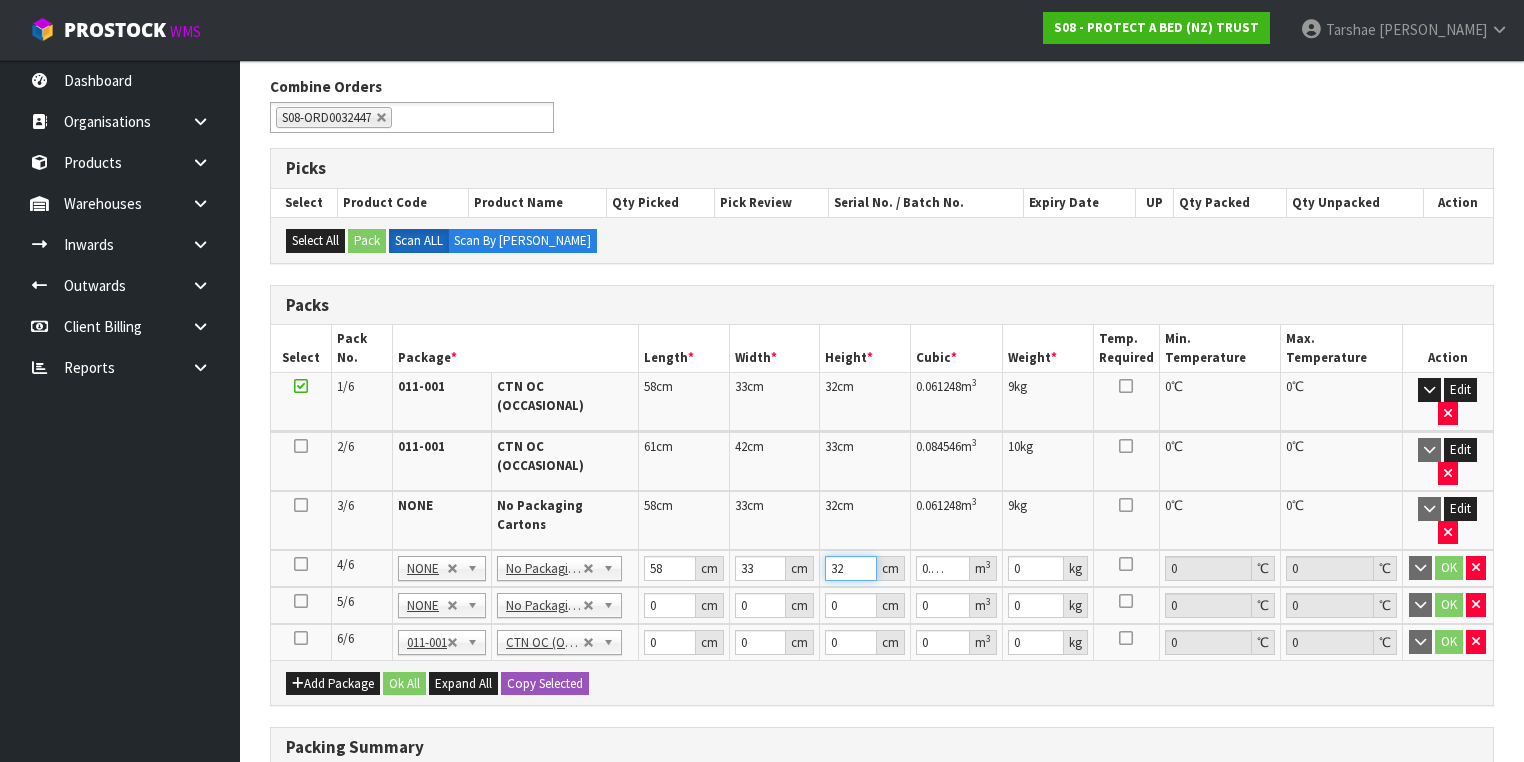 type on "32" 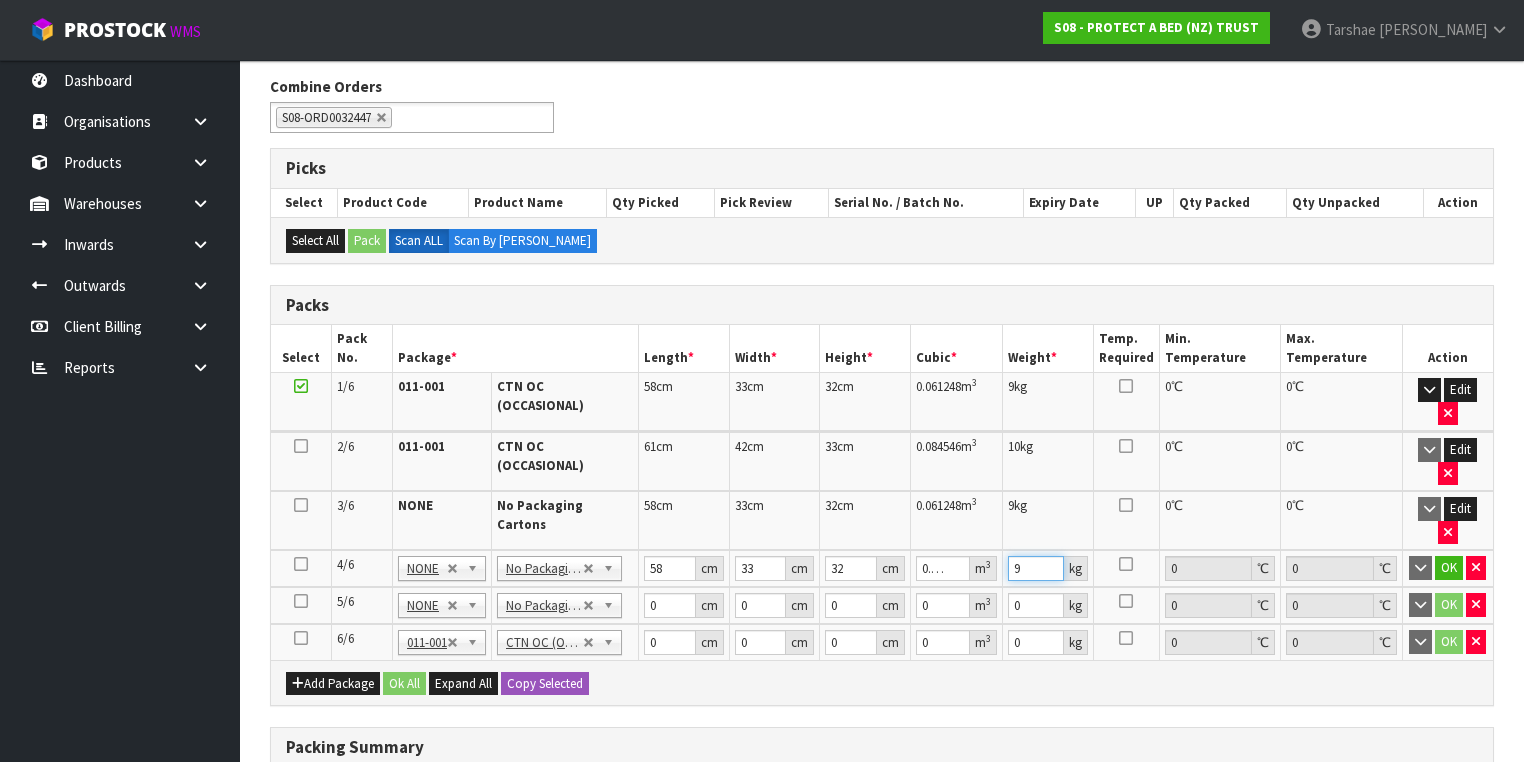 type on "9" 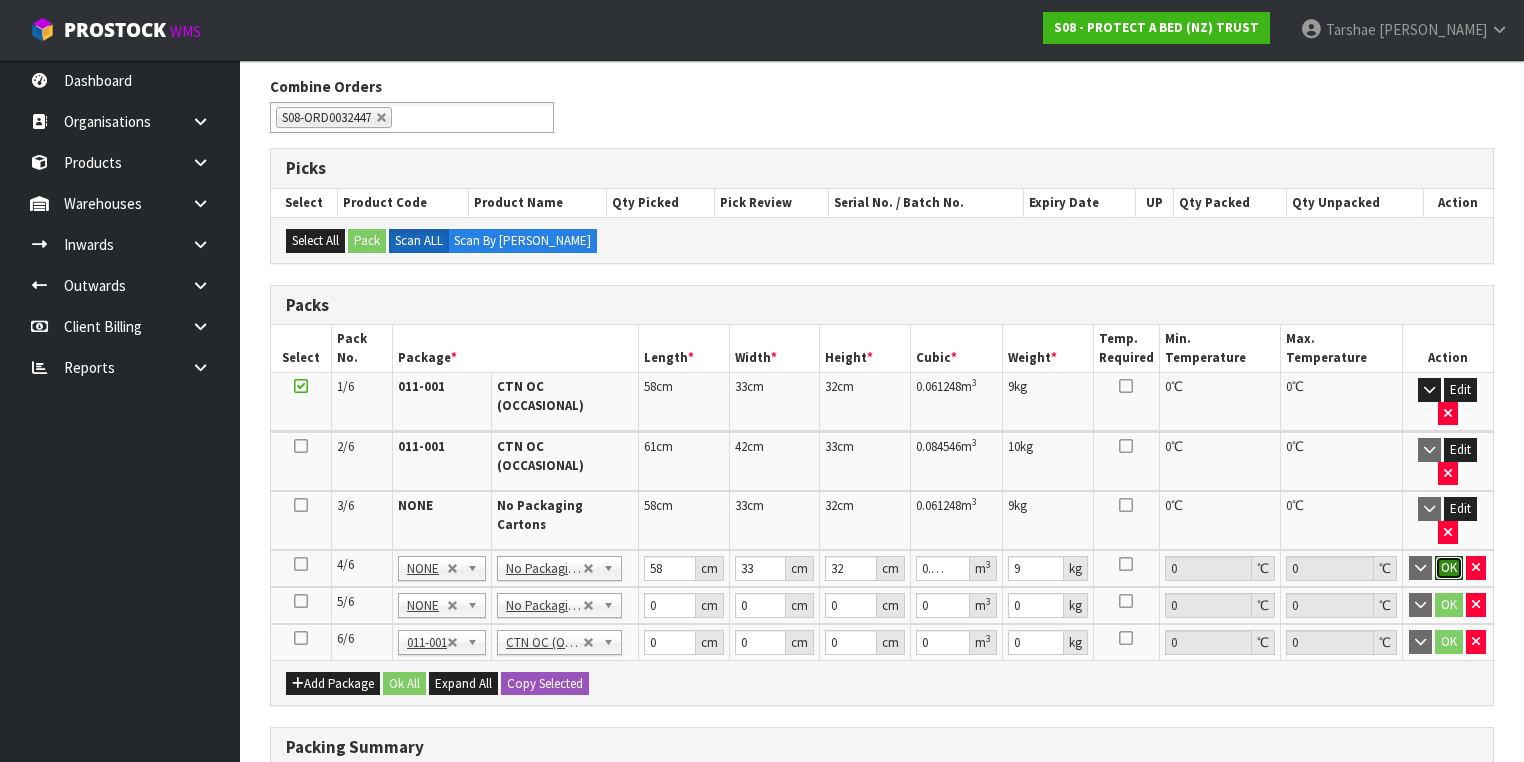 click on "OK" at bounding box center [1449, 568] 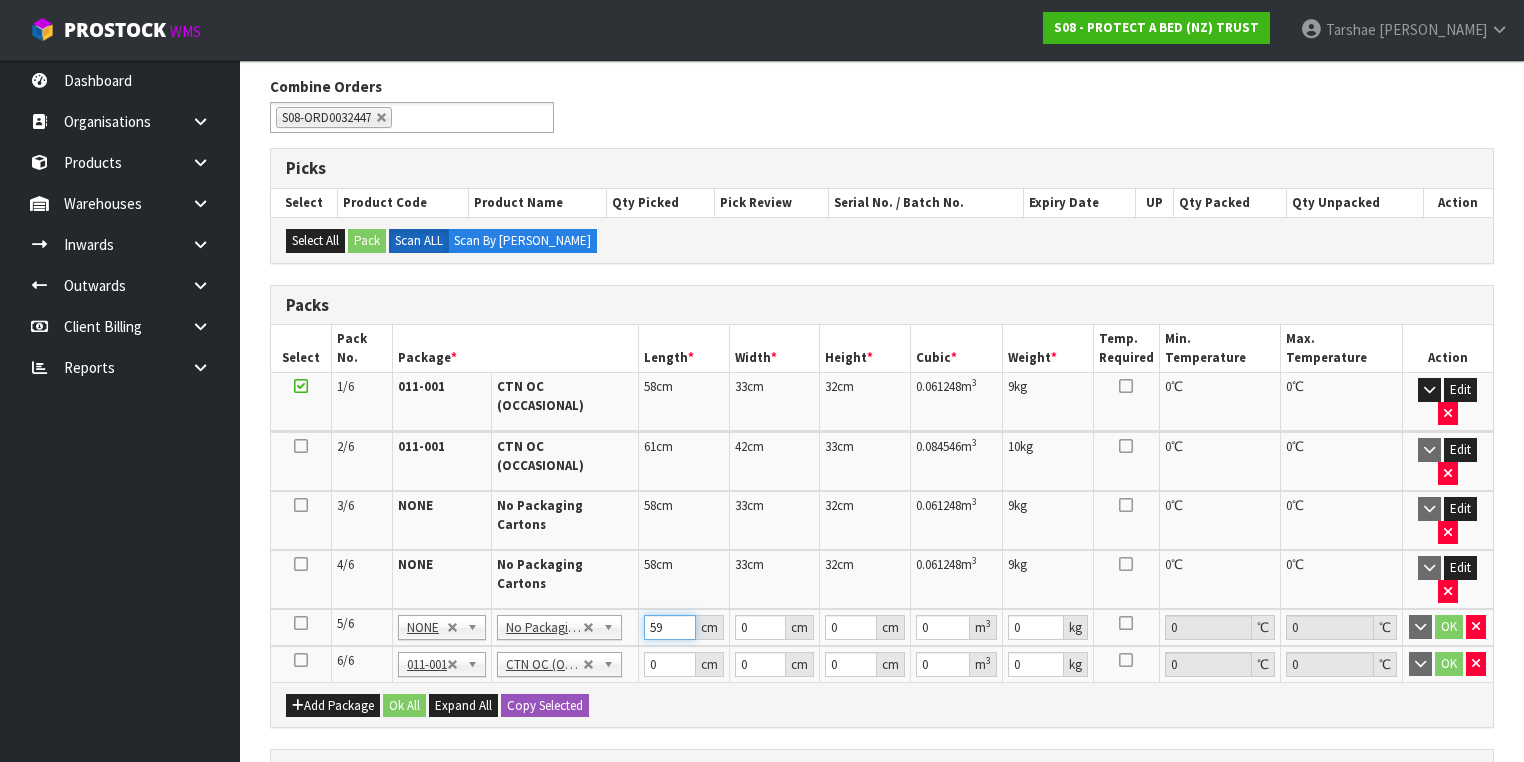 type on "59" 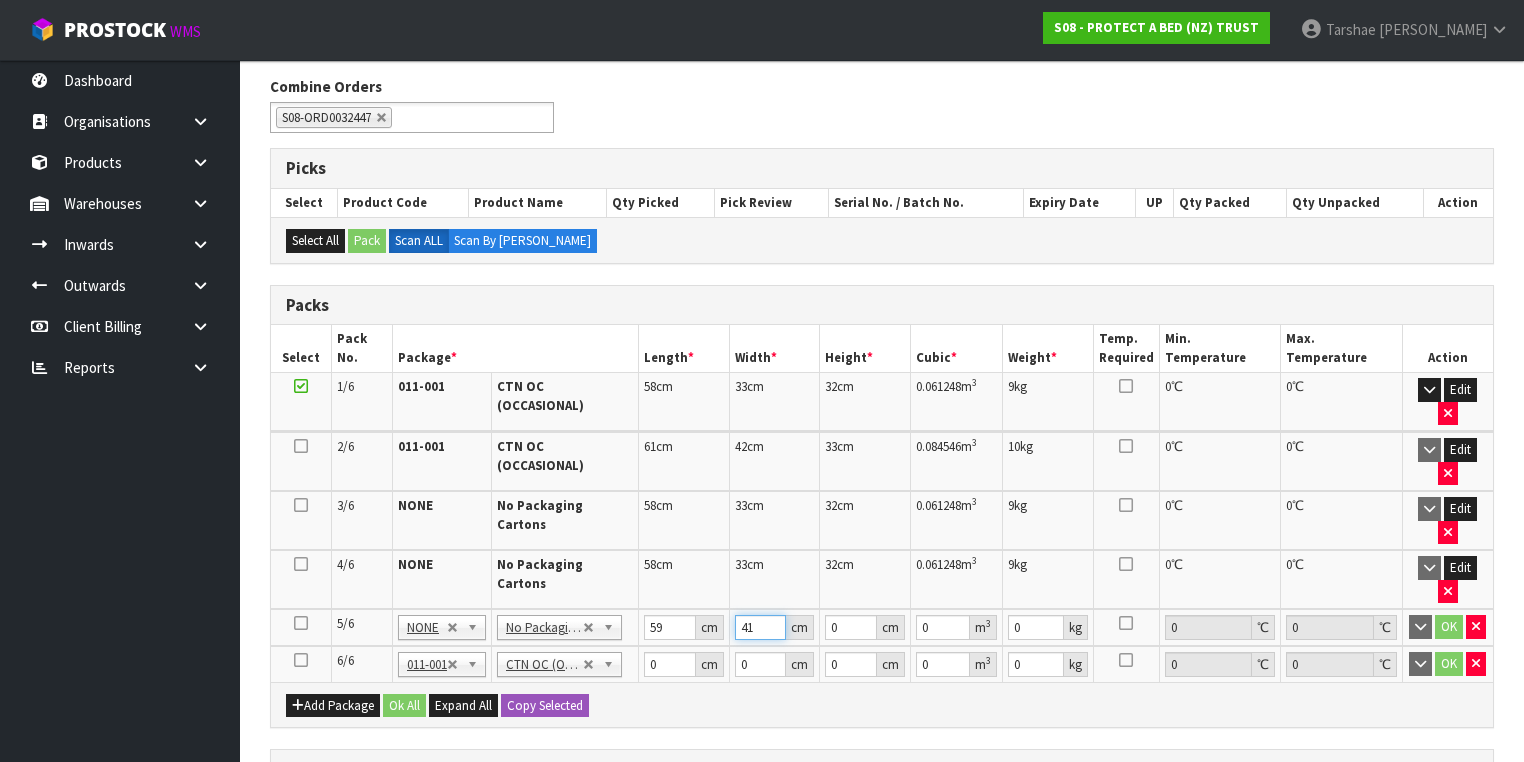 type on "41" 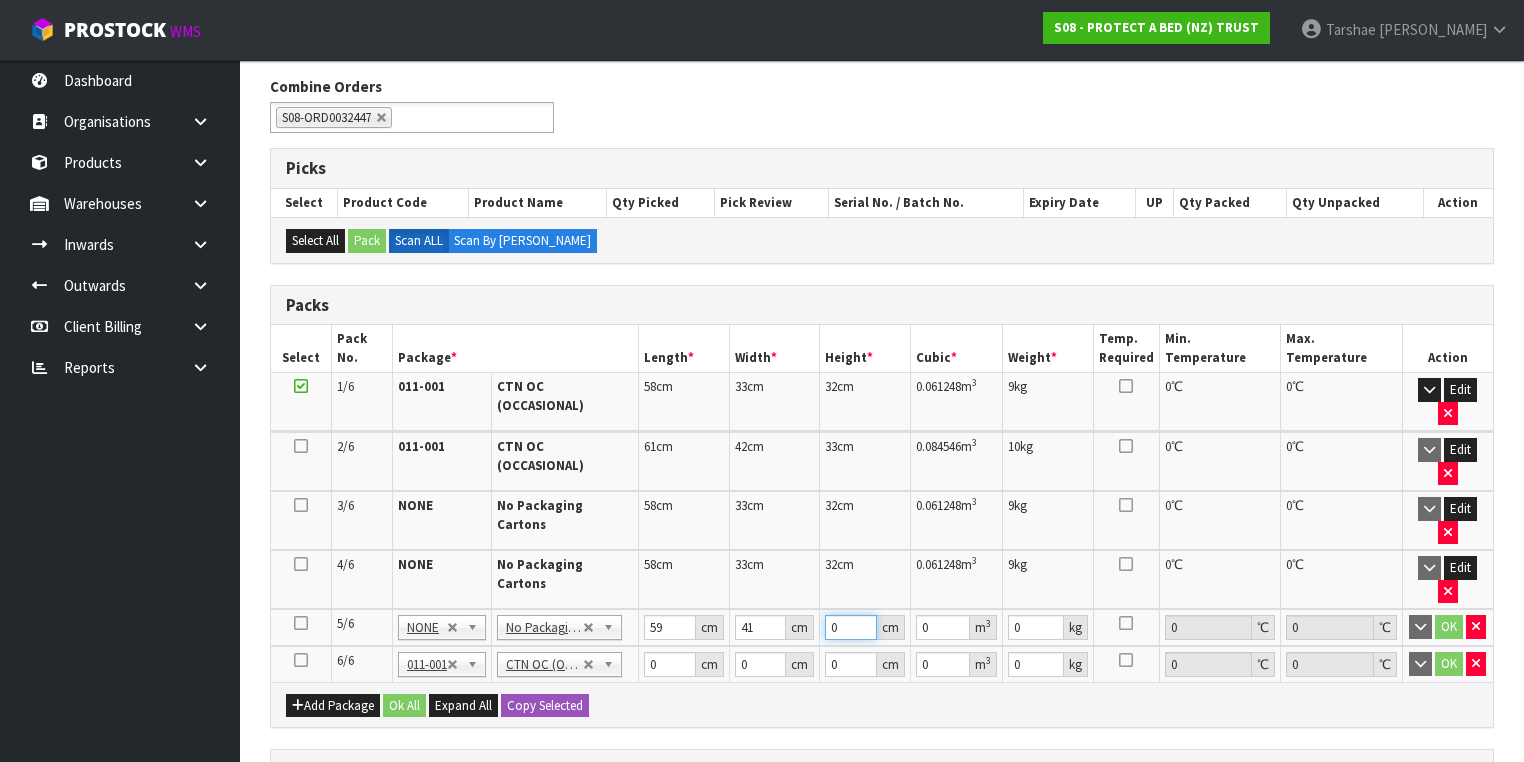 type on "3" 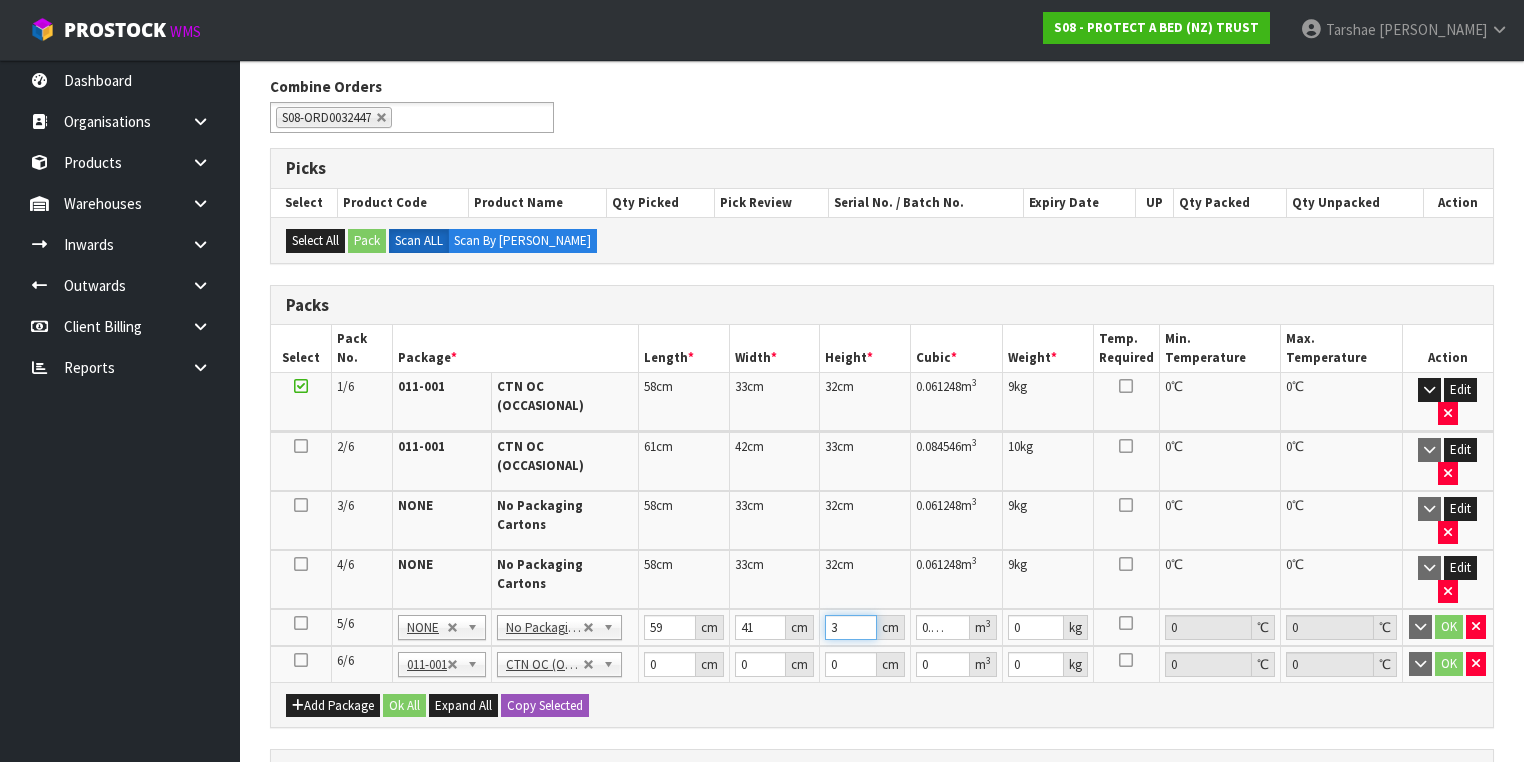 type on "32" 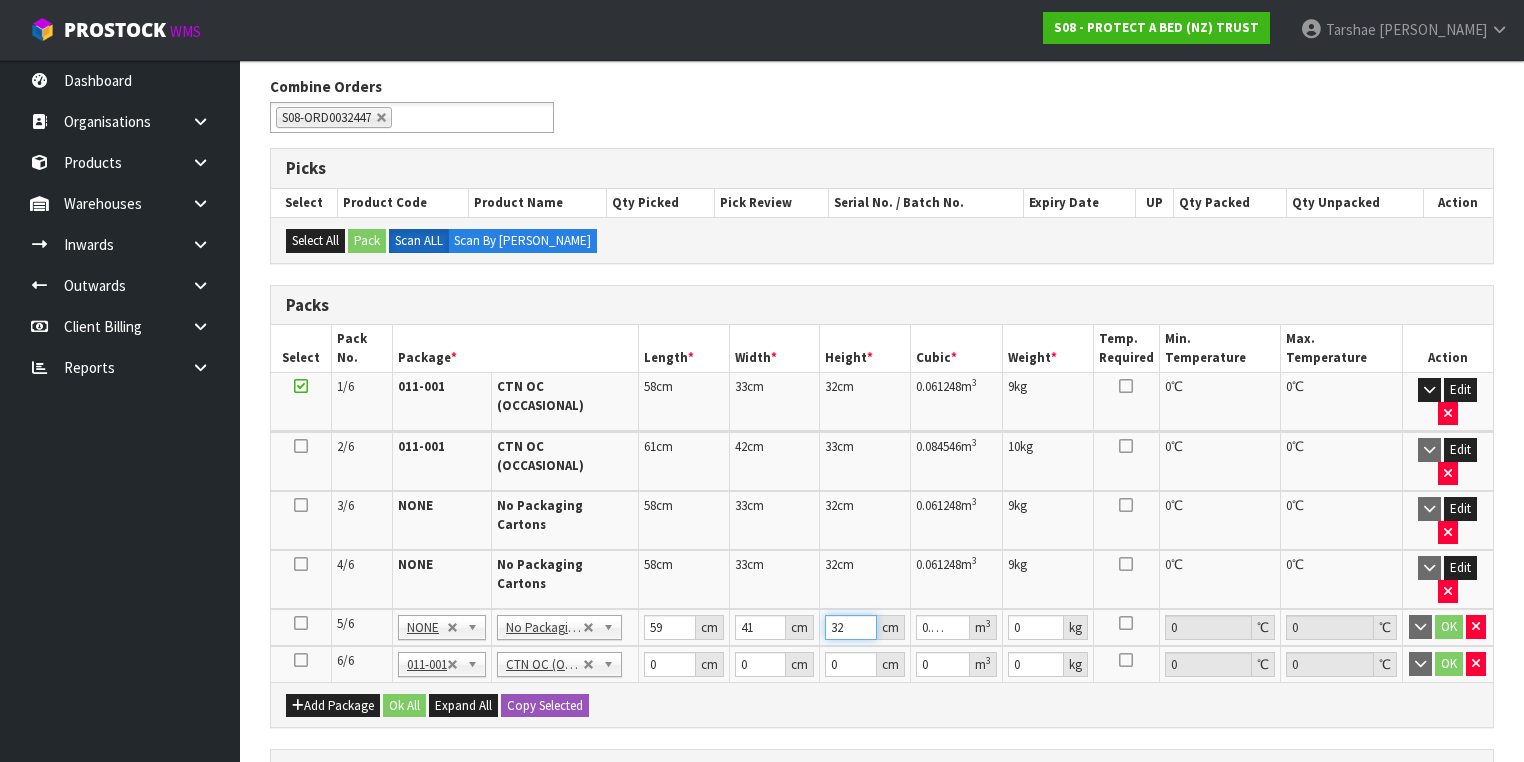 type on "32" 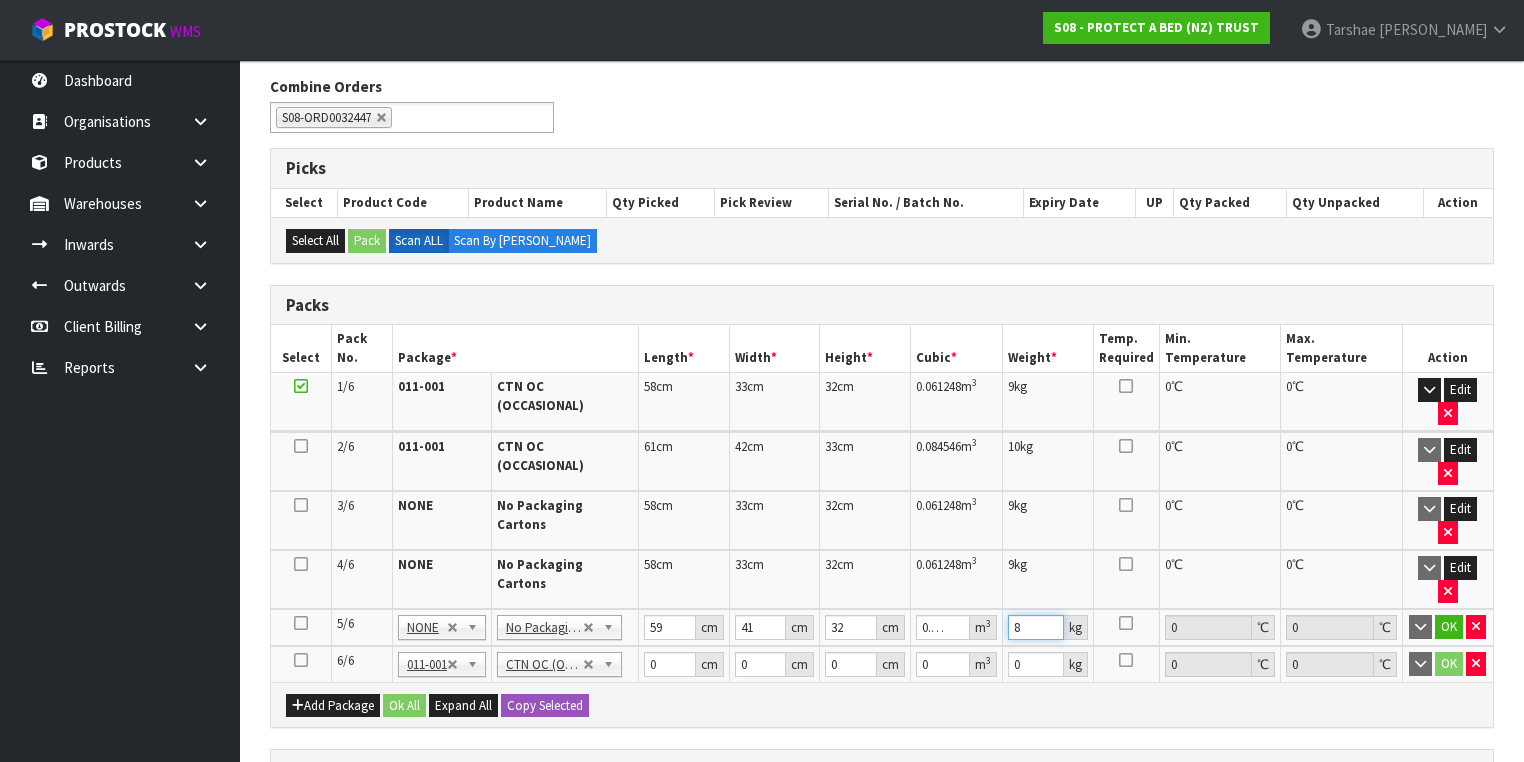 type on "8" 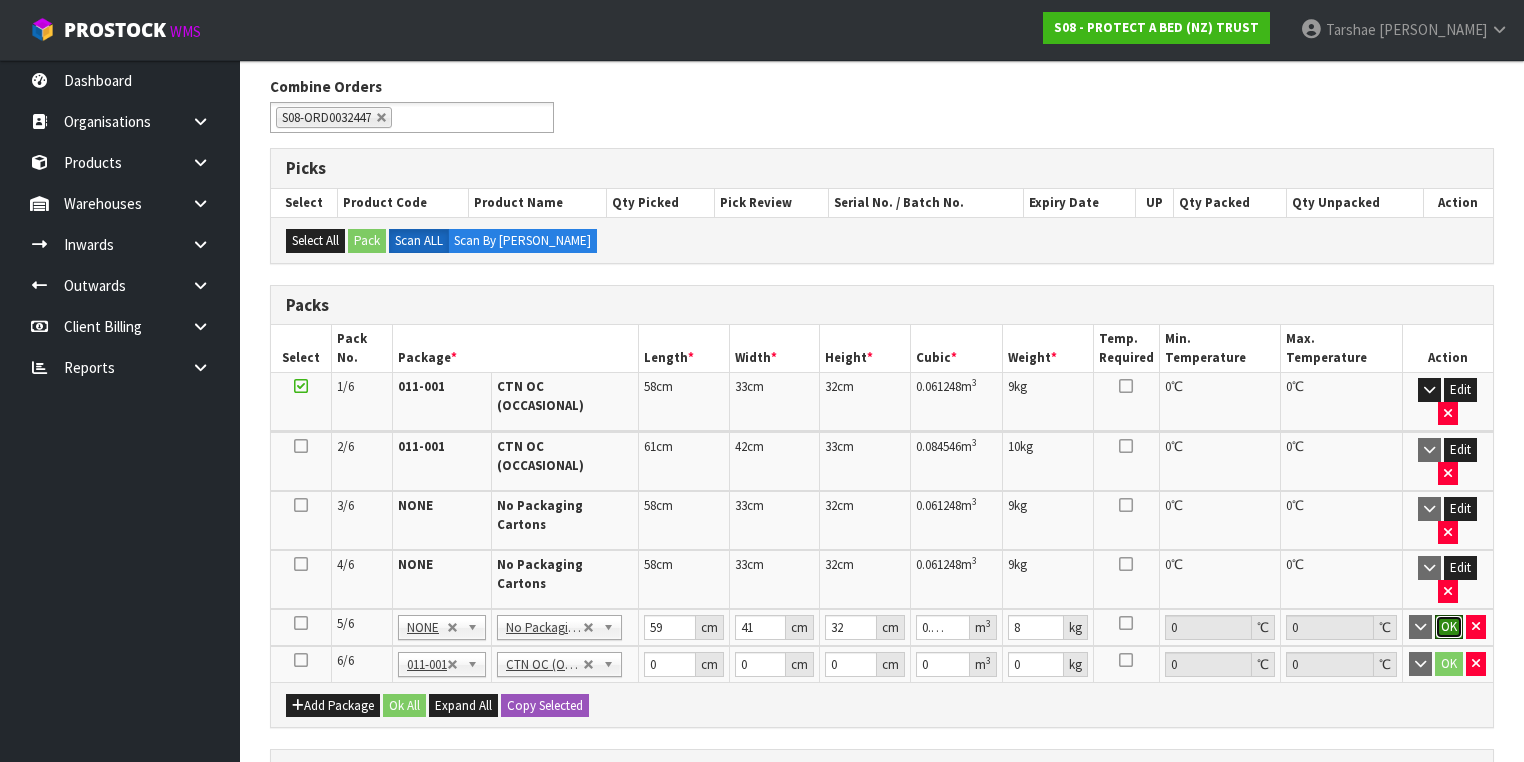 type 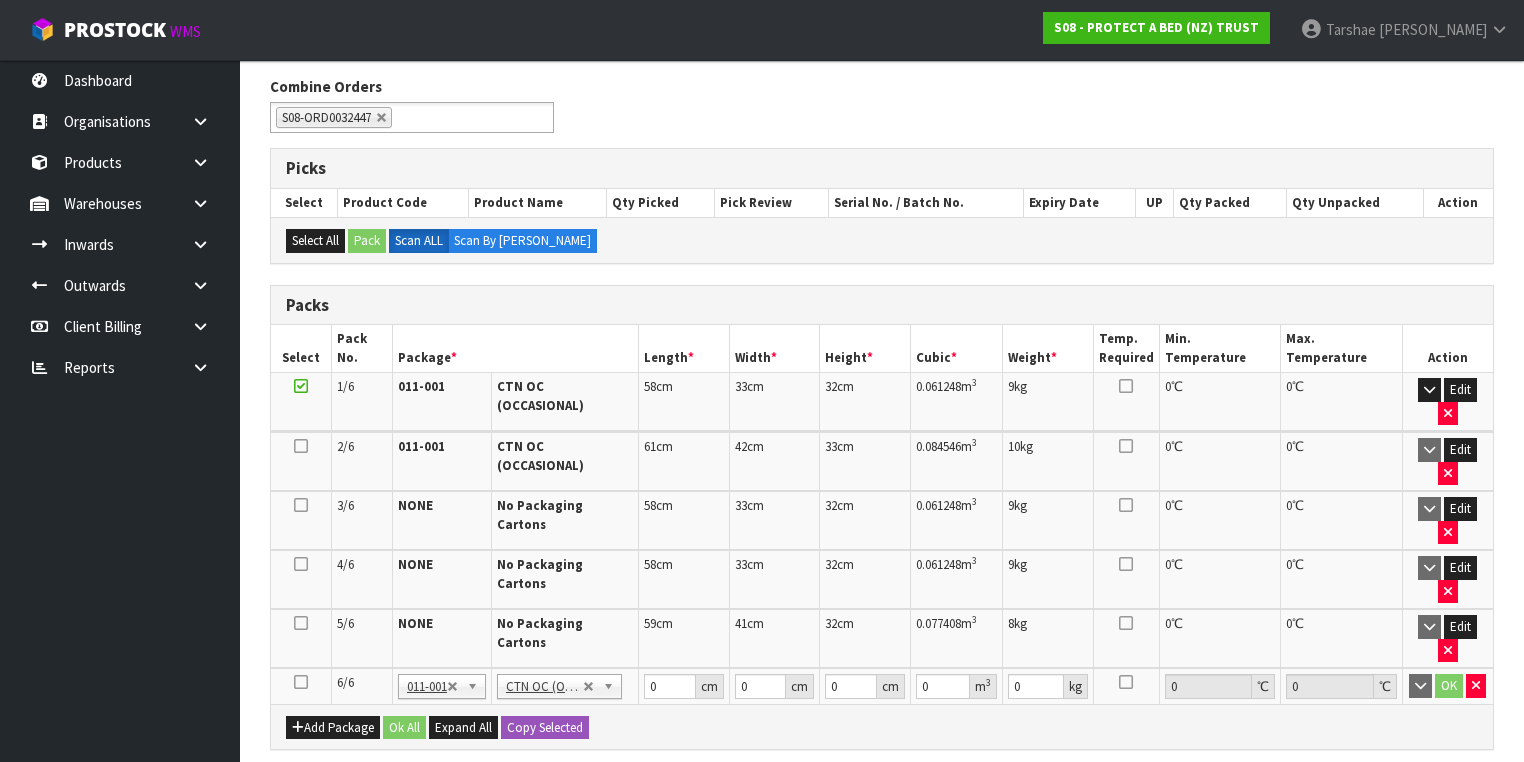 click on "Packing Summary" at bounding box center [882, 791] 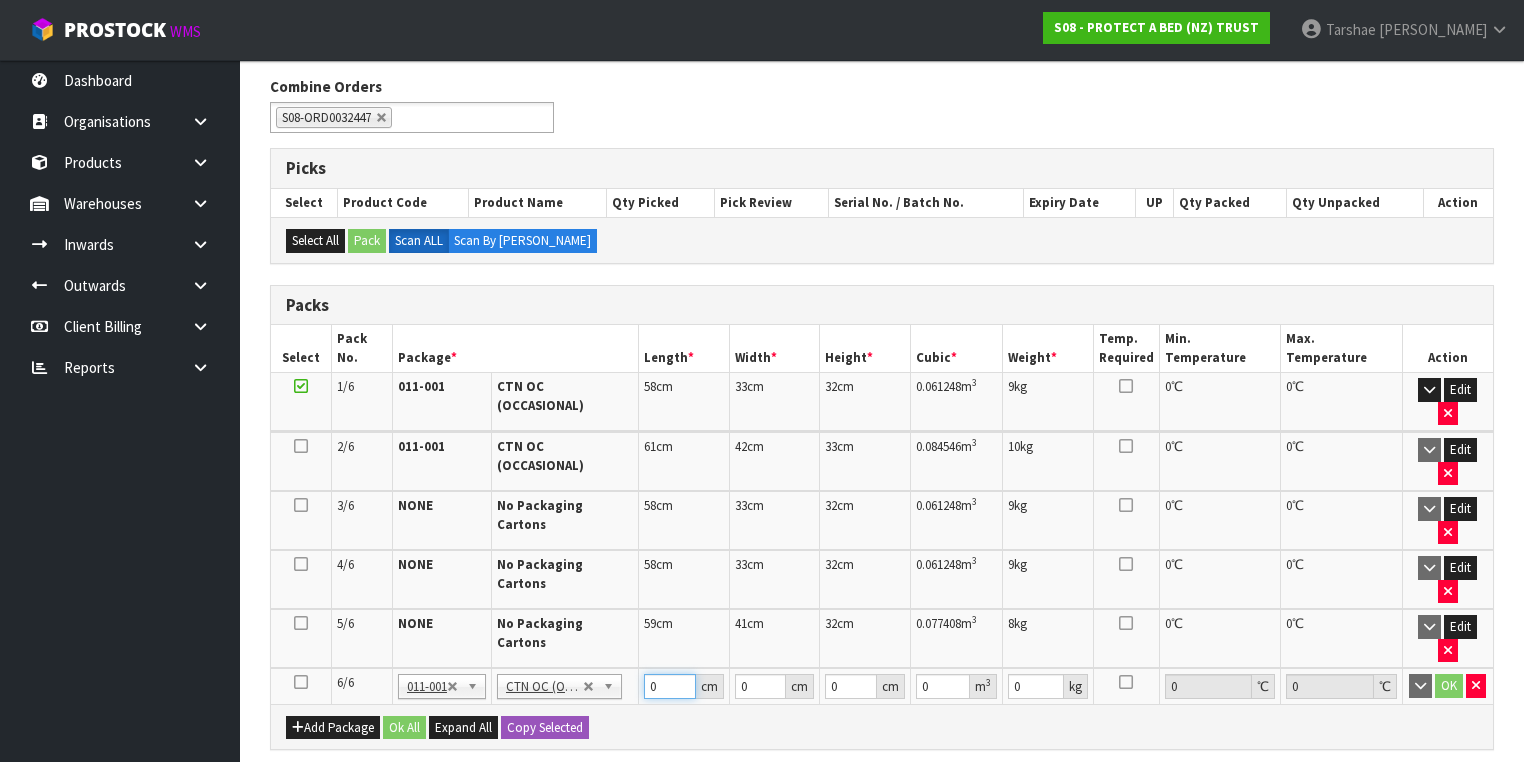 drag, startPoint x: 659, startPoint y: 560, endPoint x: 582, endPoint y: 550, distance: 77.64664 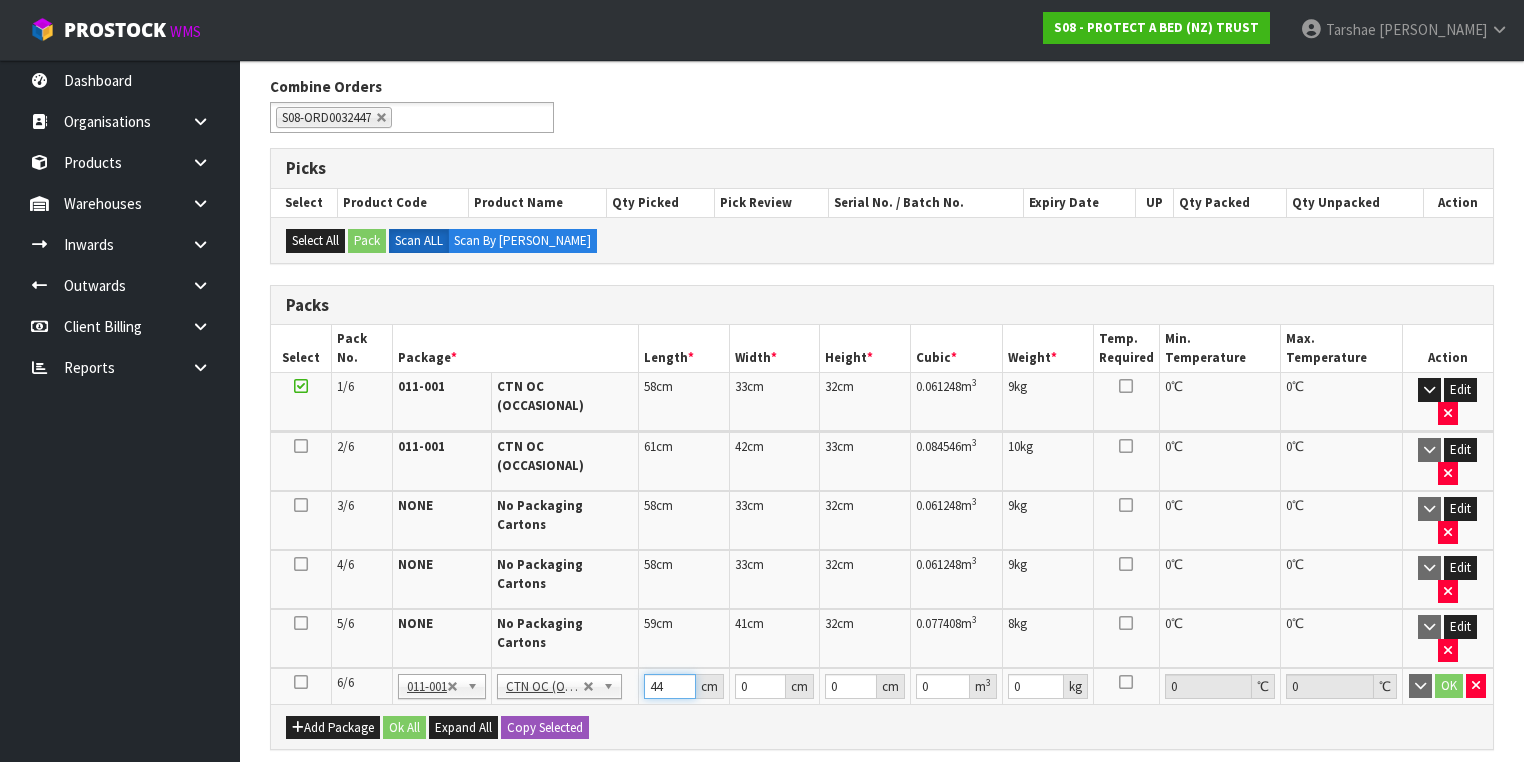 type on "44" 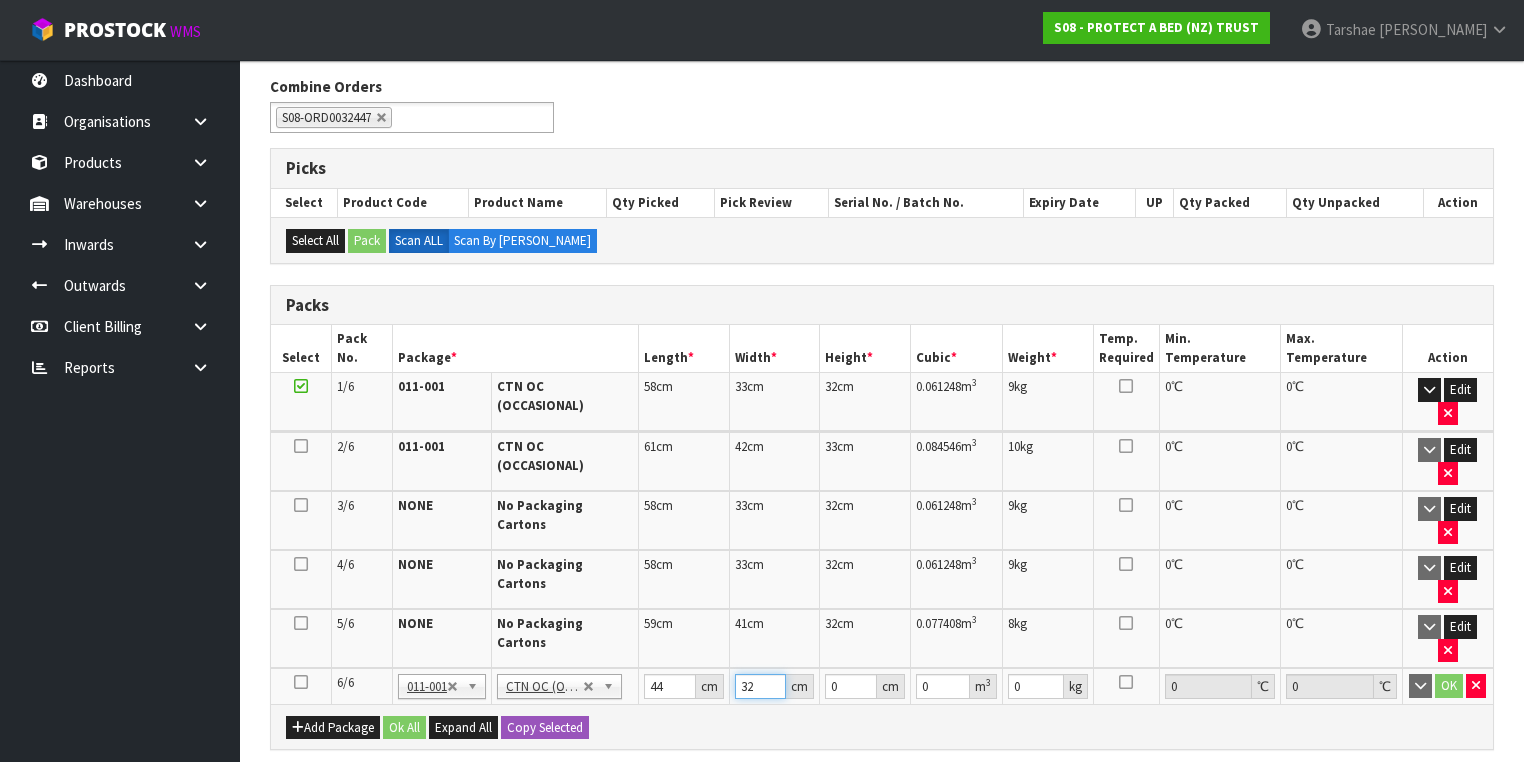 type on "32" 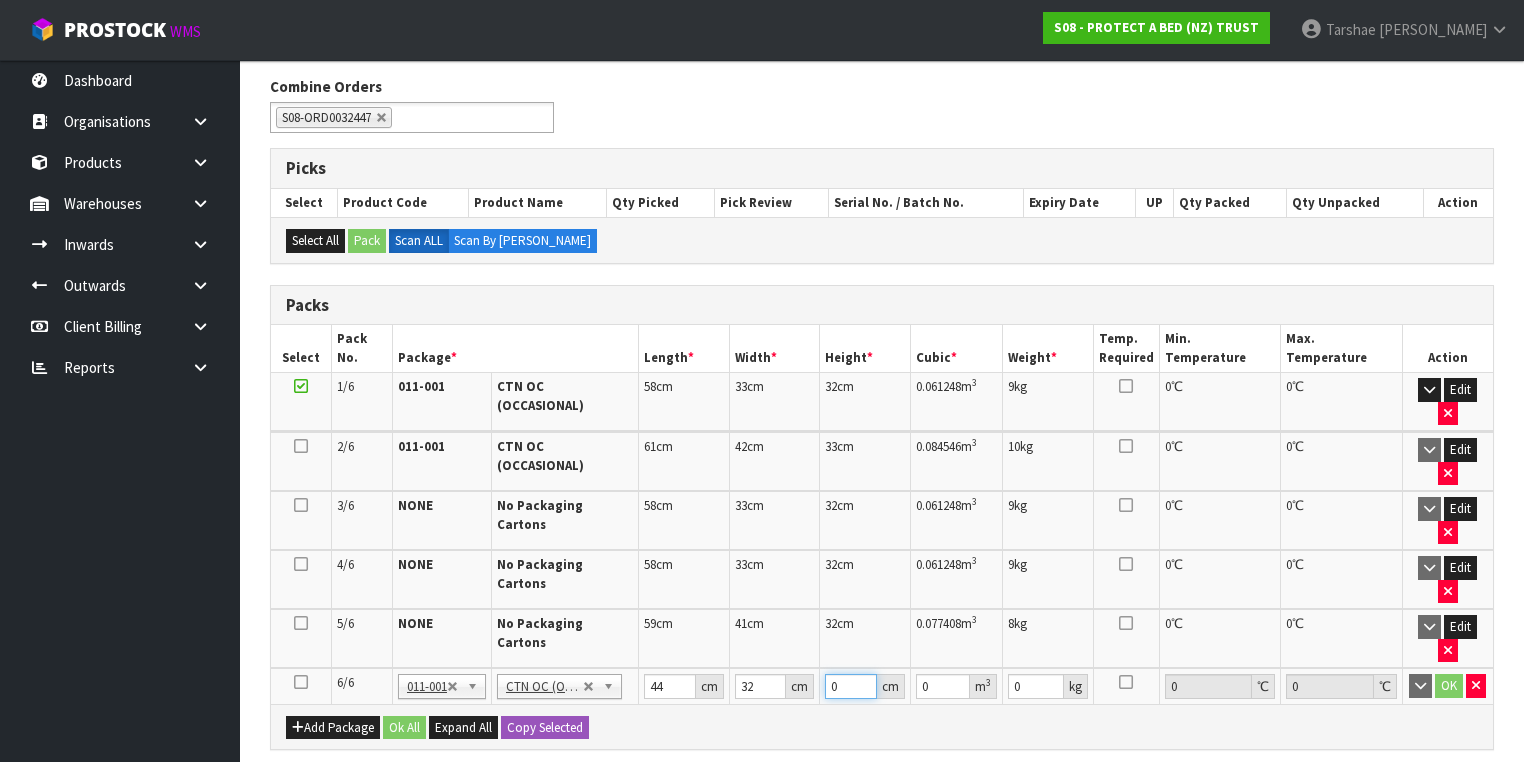 type on "3" 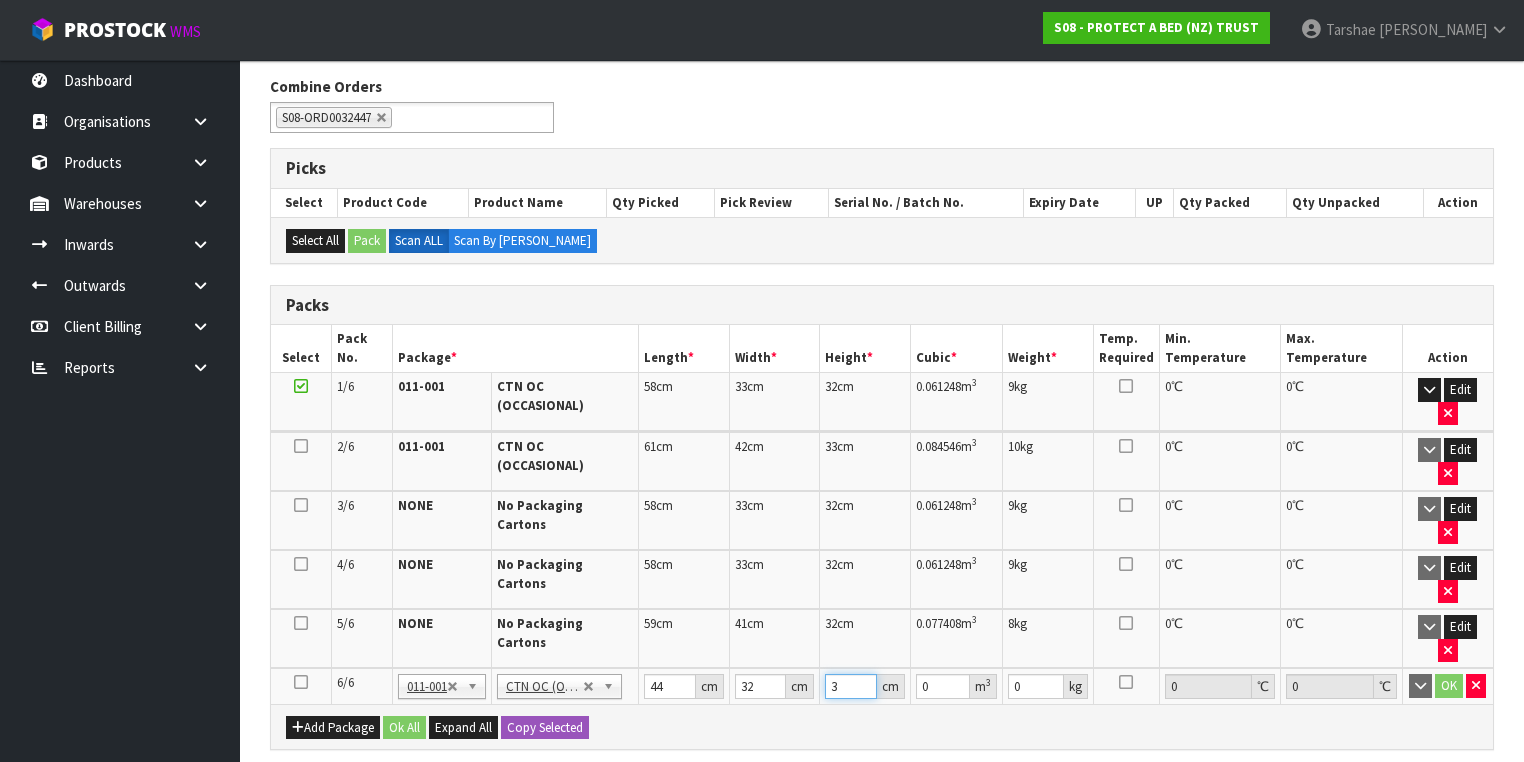 type on "0.004224" 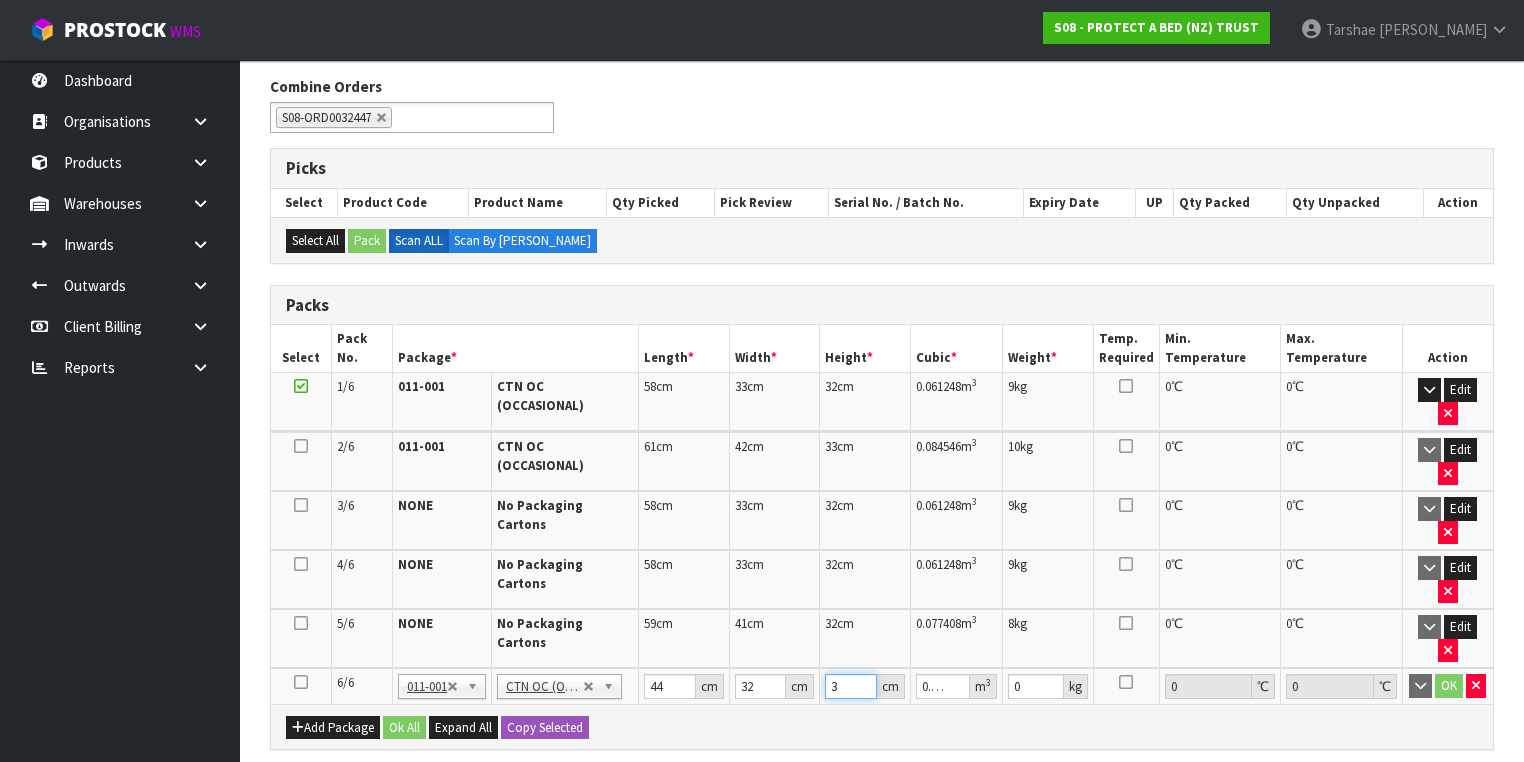 type on "36" 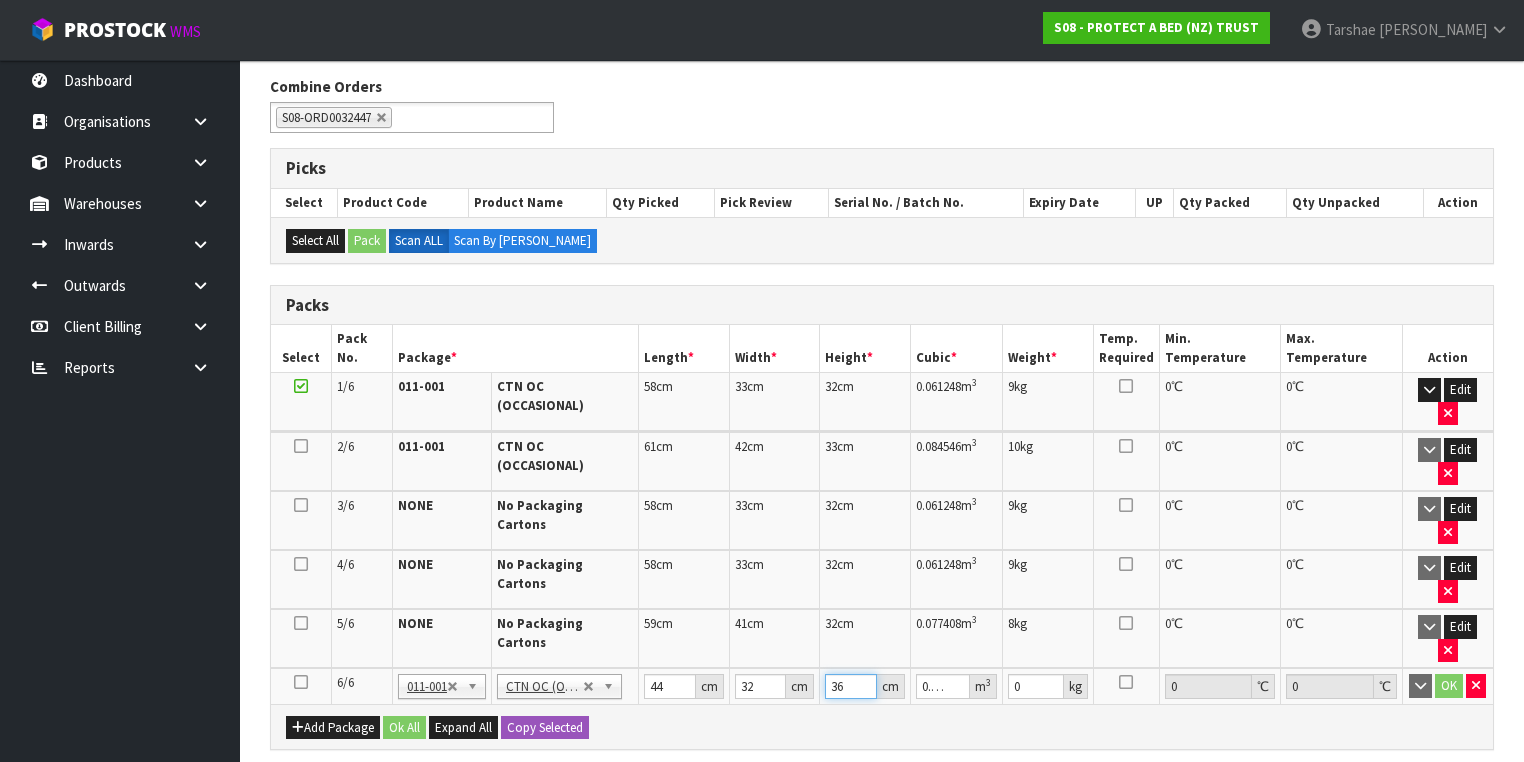 type on "36" 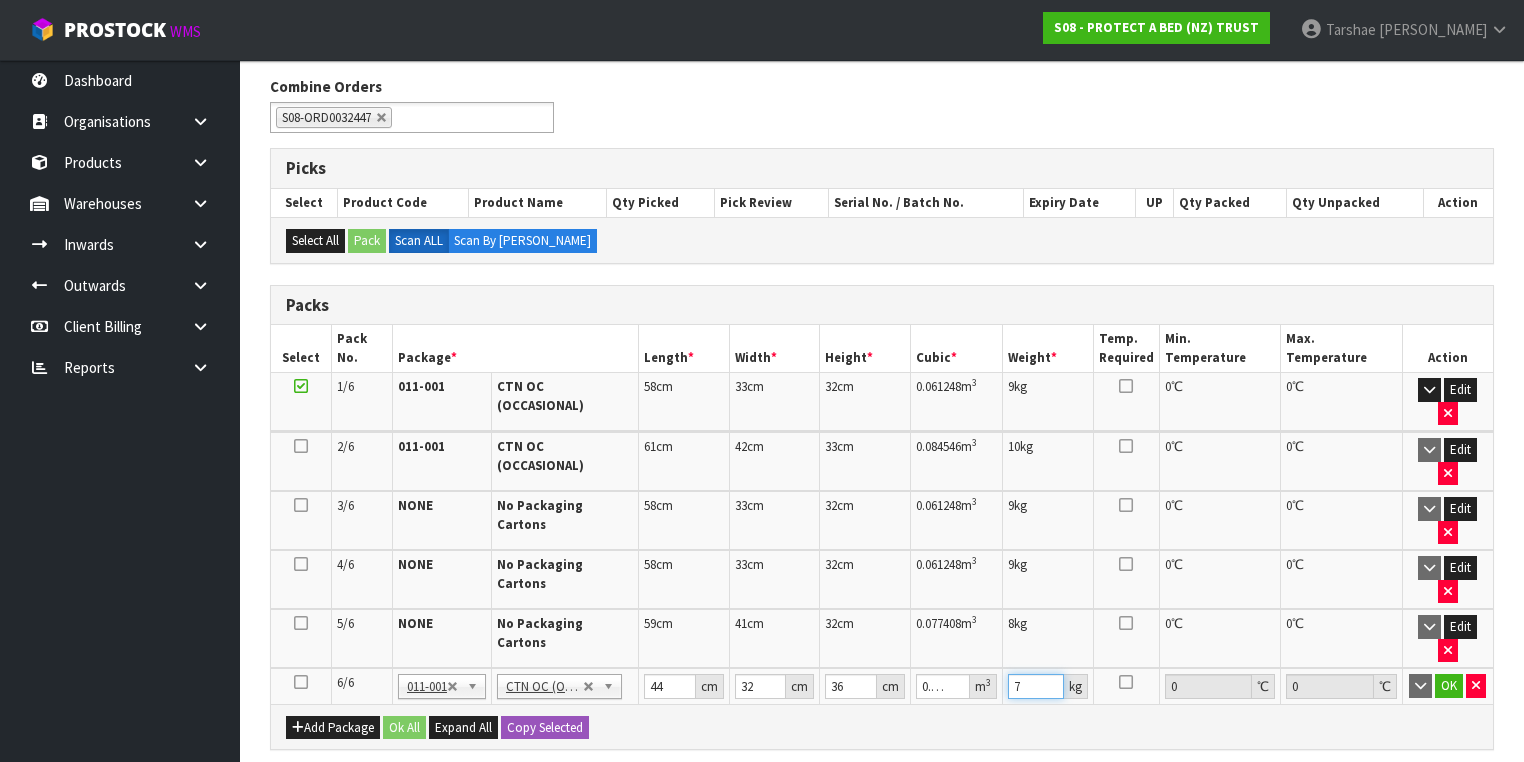 type on "7" 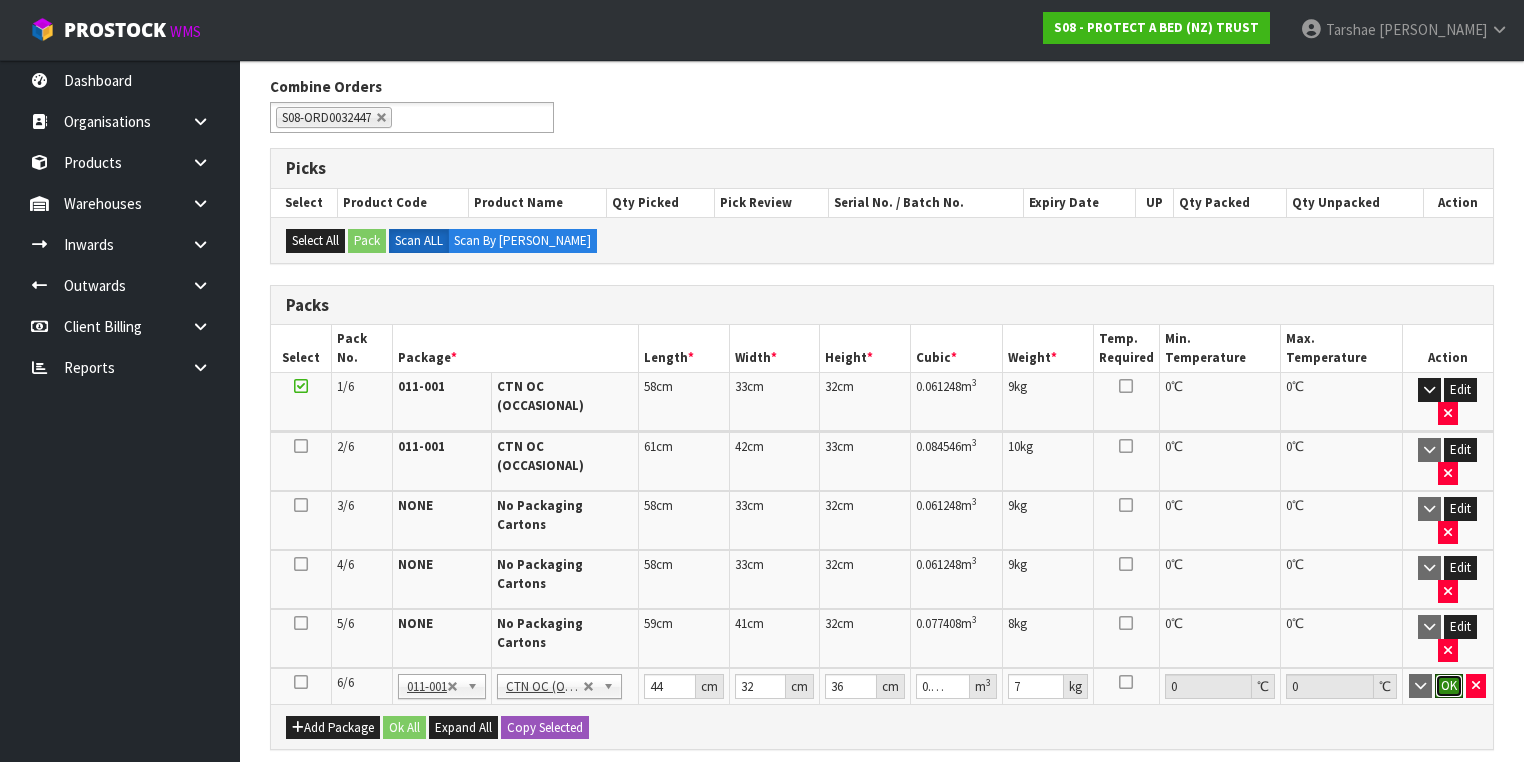 type 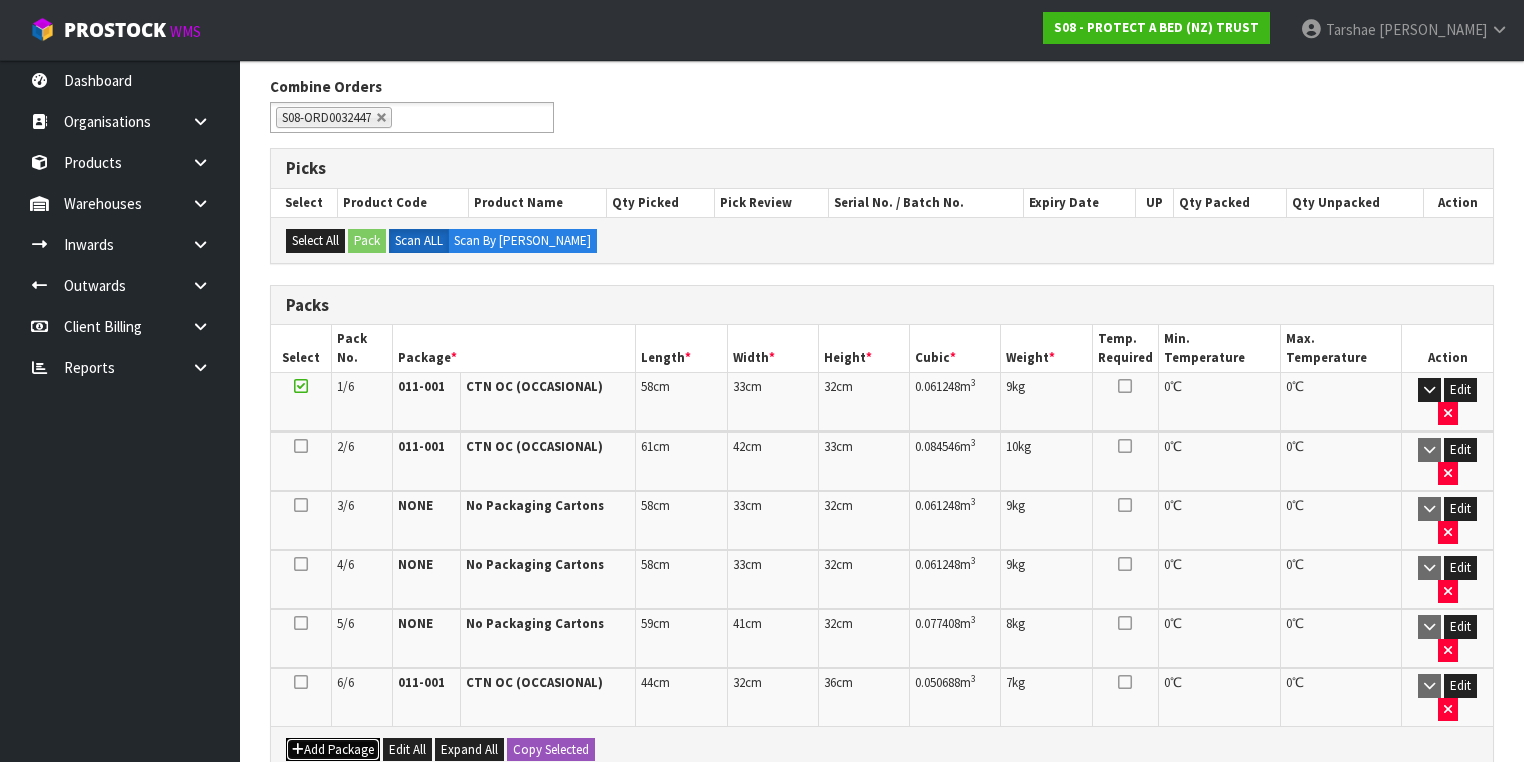 type 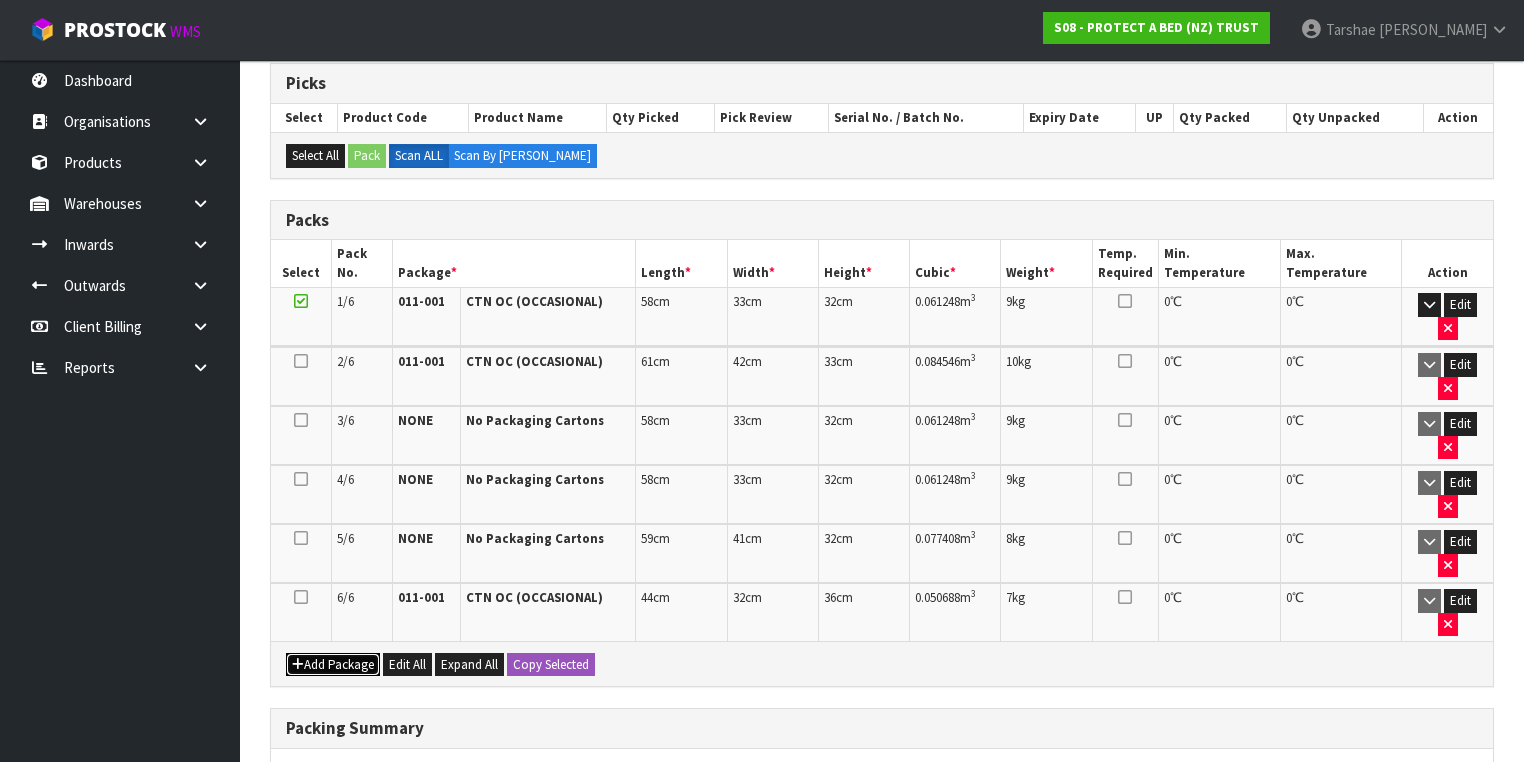 scroll, scrollTop: 526, scrollLeft: 0, axis: vertical 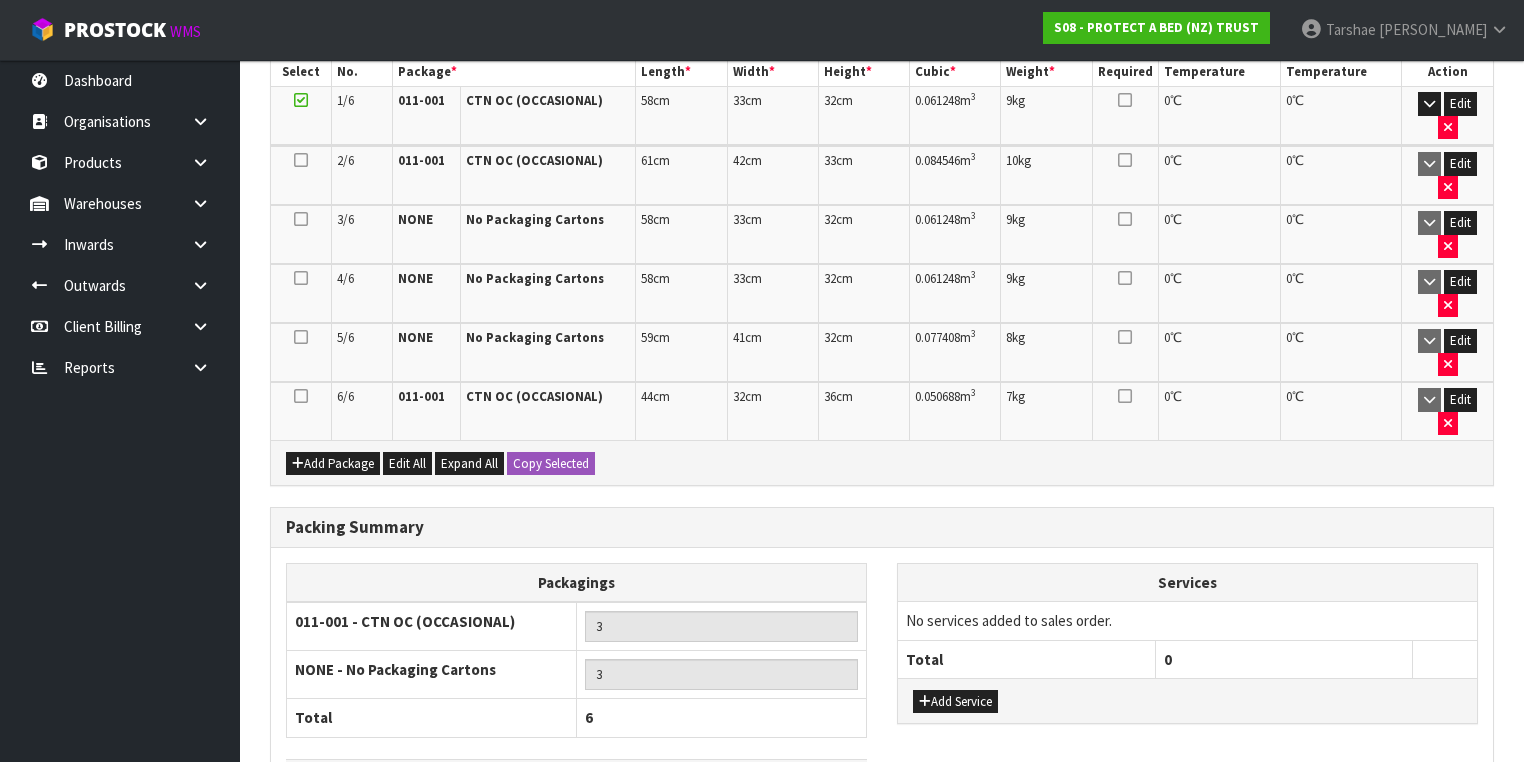 click on "Save & Confirm Packs" at bounding box center [427, 862] 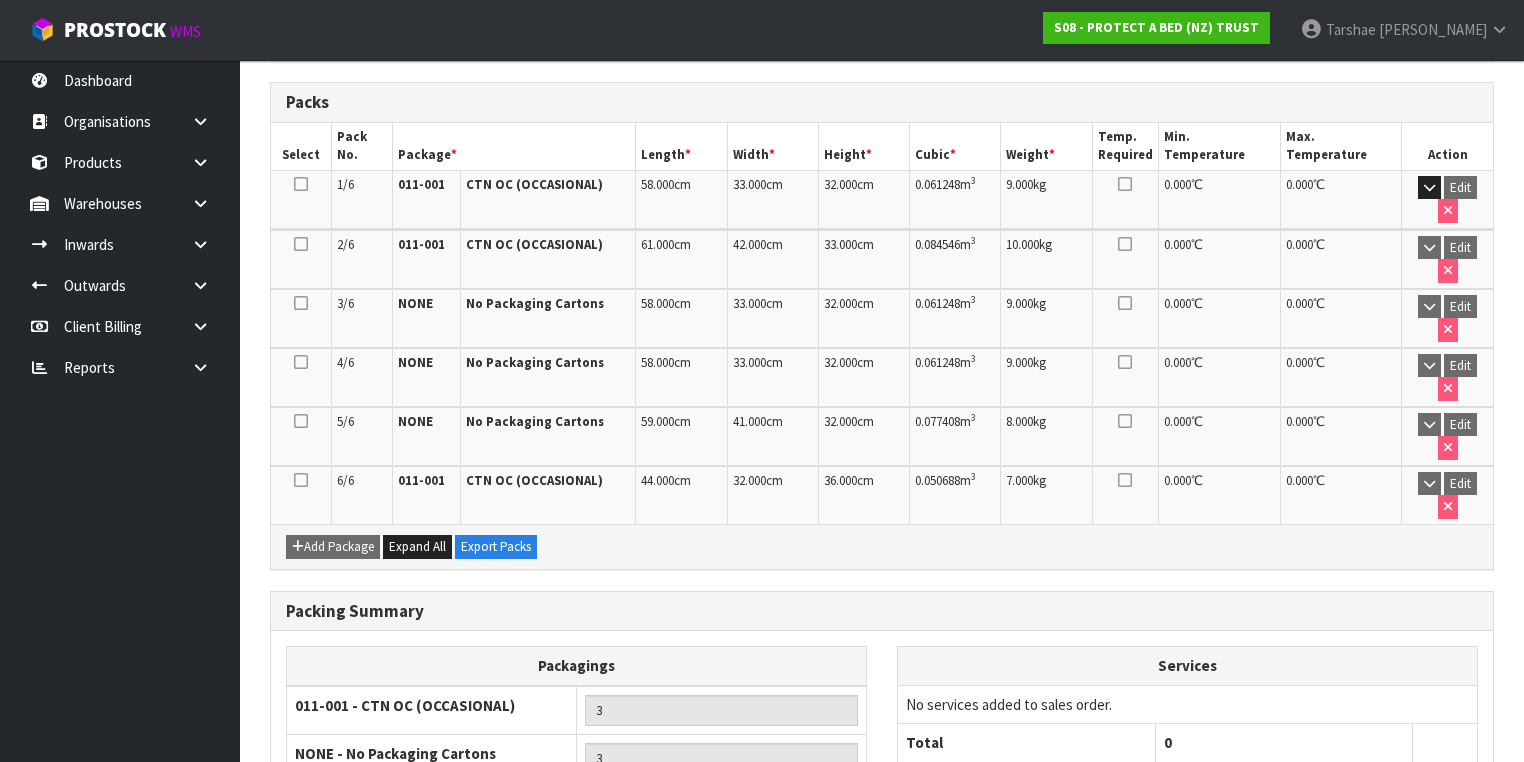 scroll, scrollTop: 555, scrollLeft: 0, axis: vertical 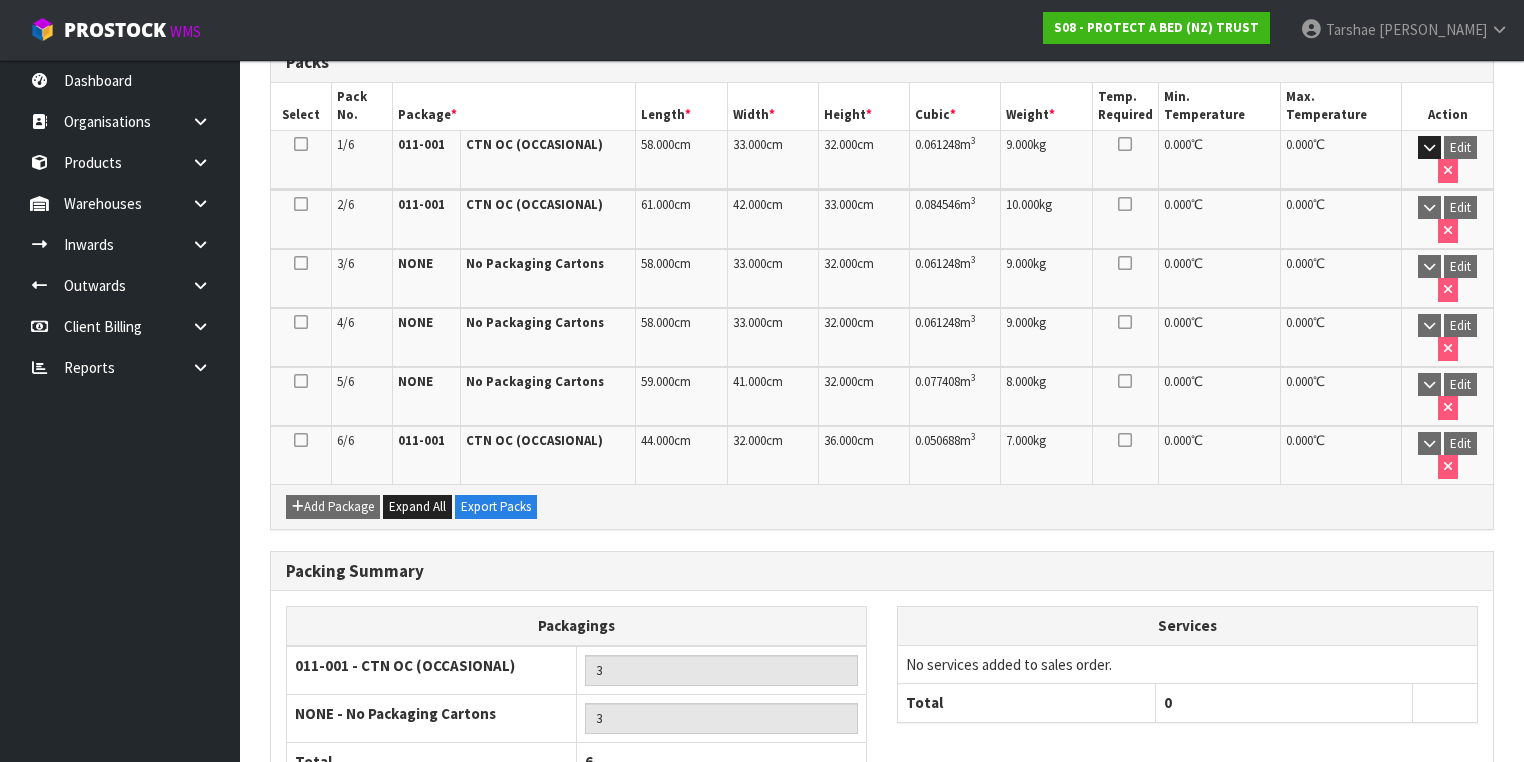 click at bounding box center (1465, 860) 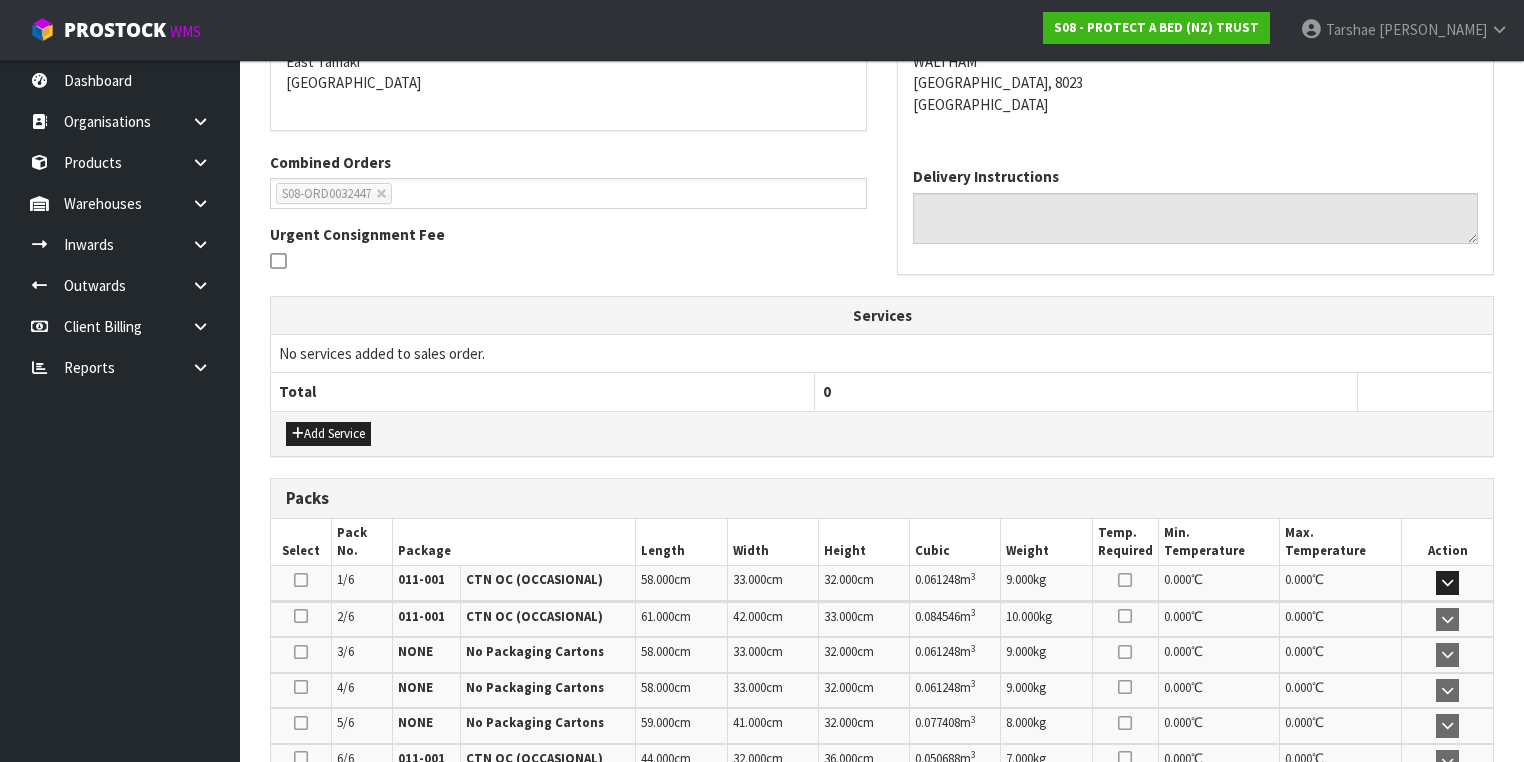 scroll, scrollTop: 704, scrollLeft: 0, axis: vertical 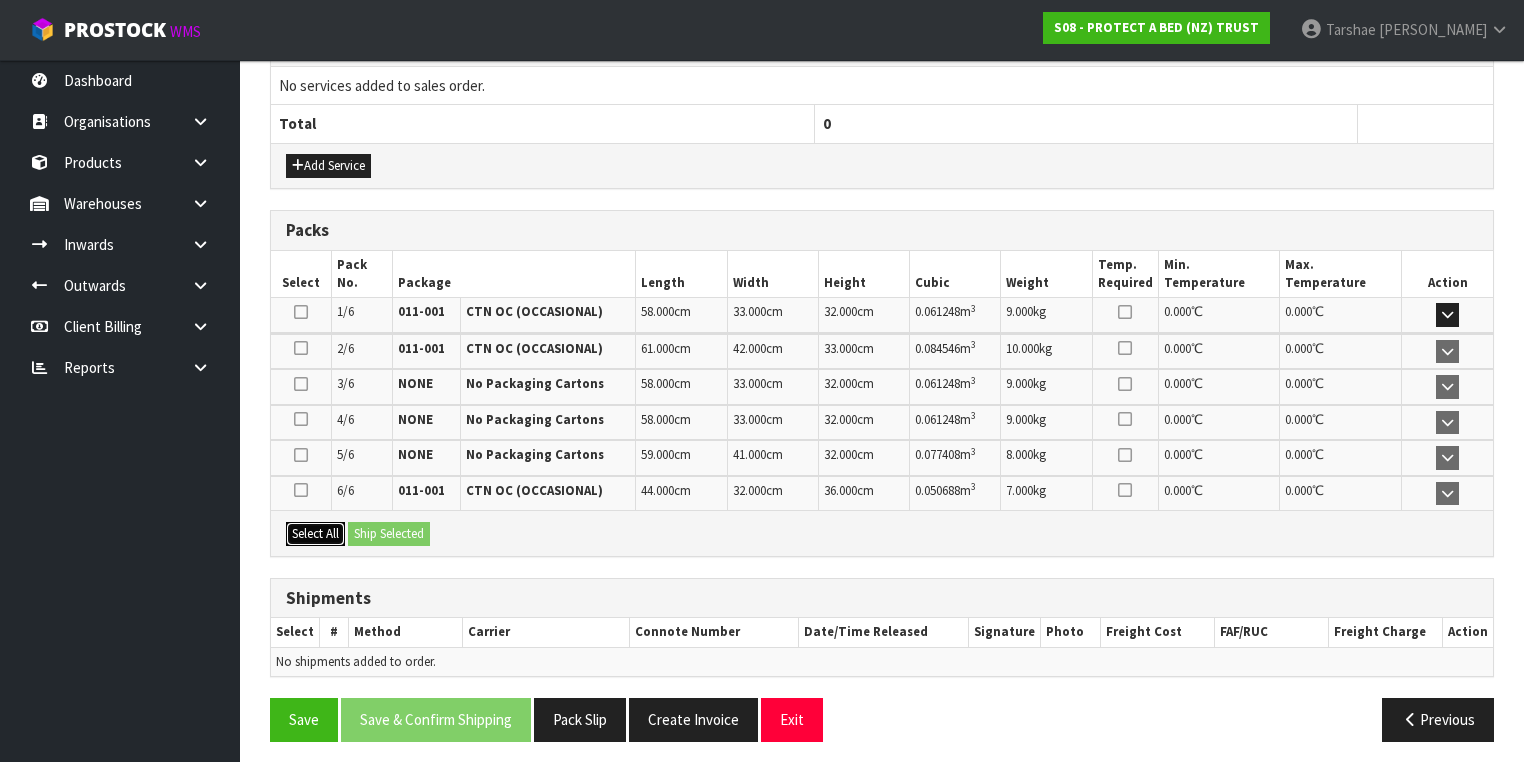 click on "Select All" at bounding box center [315, 534] 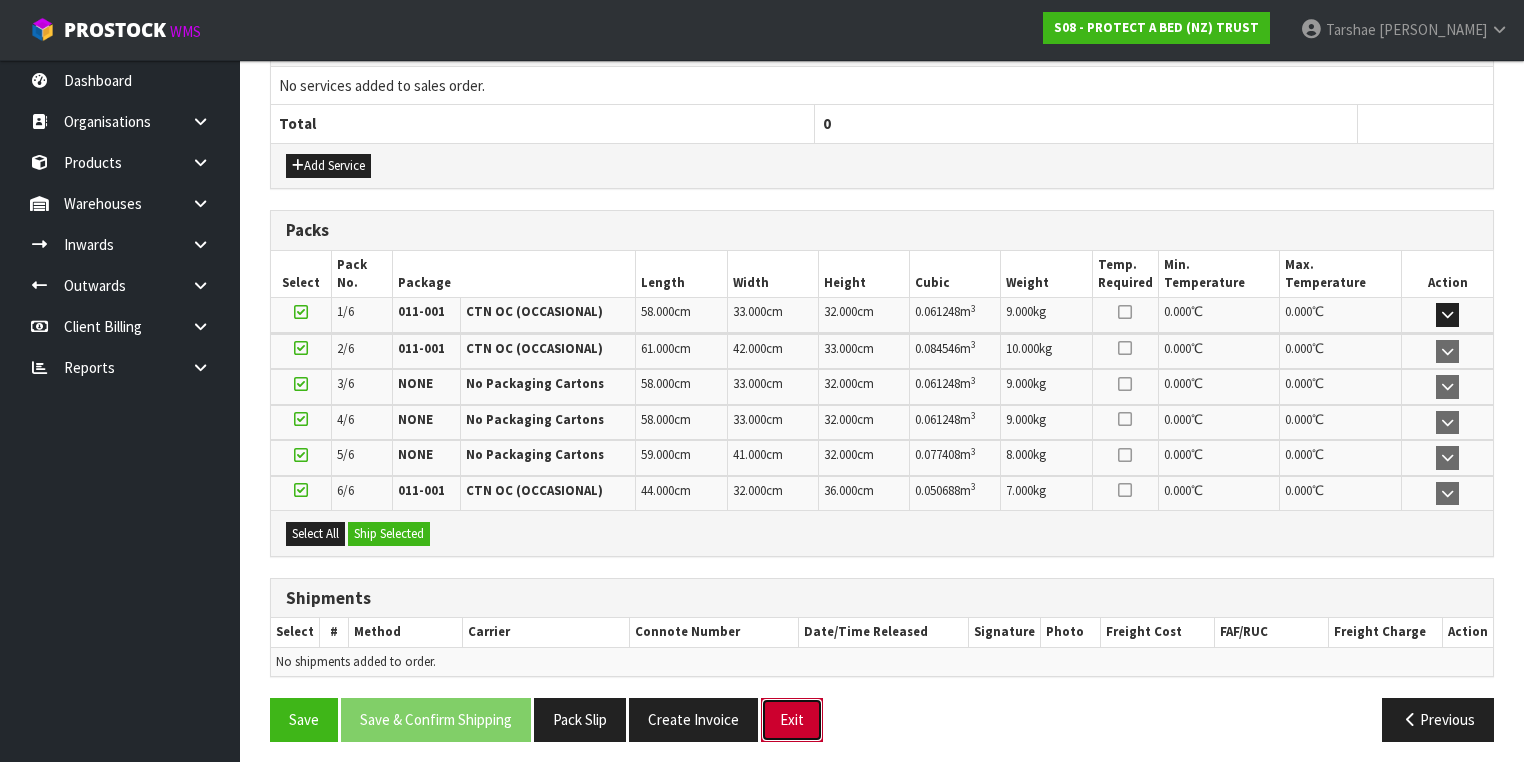 click on "Exit" at bounding box center [792, 719] 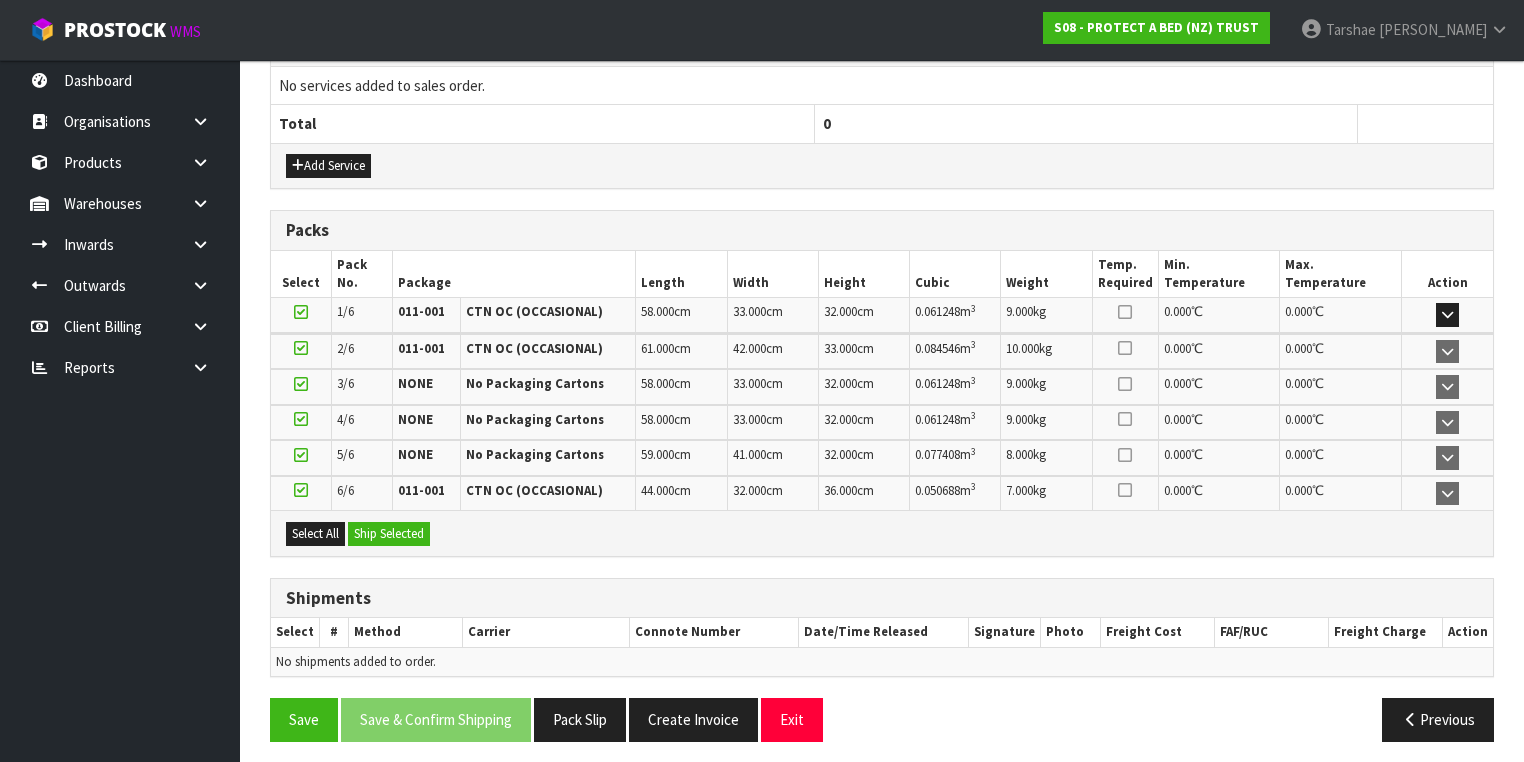 scroll, scrollTop: 0, scrollLeft: 0, axis: both 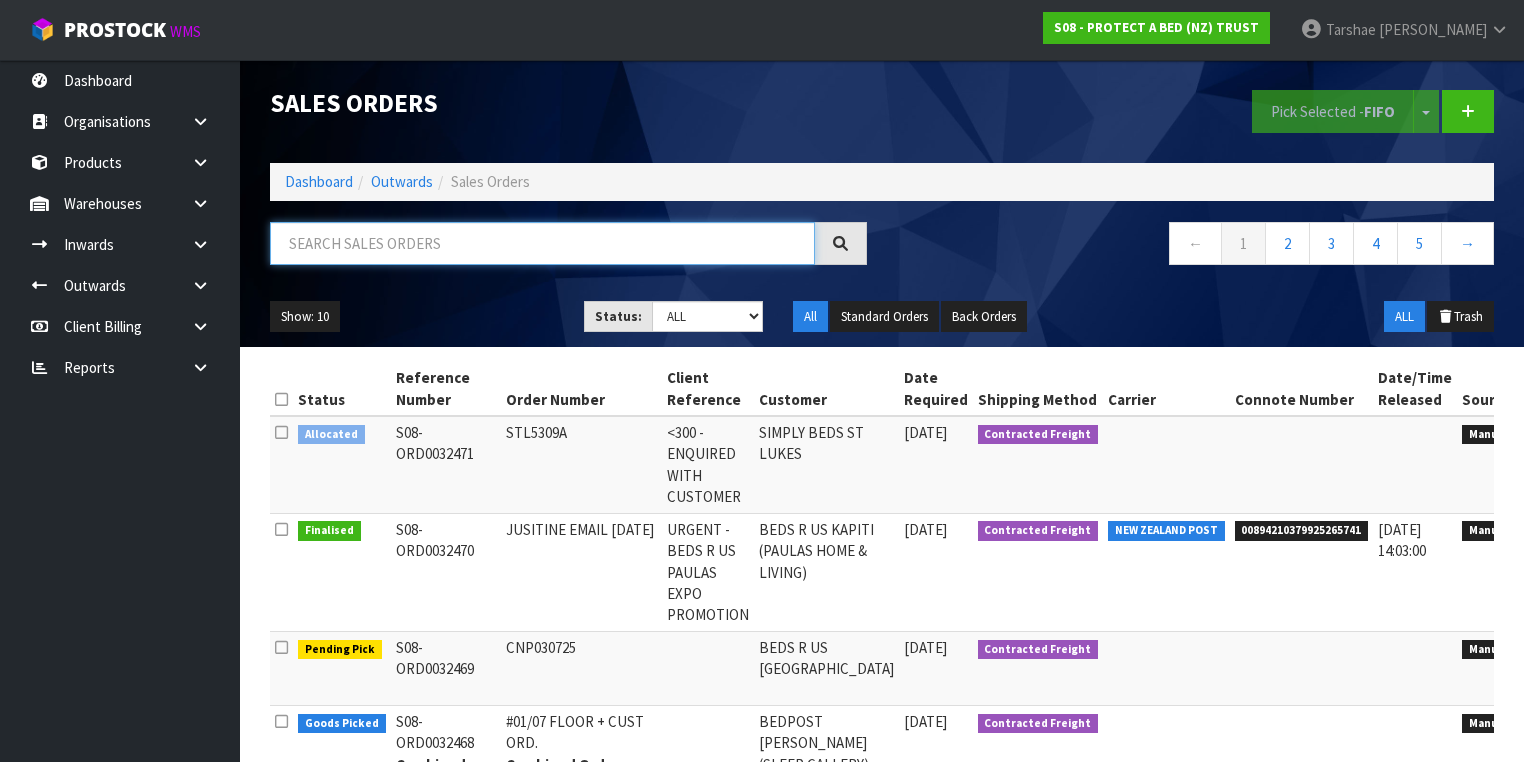click at bounding box center (542, 243) 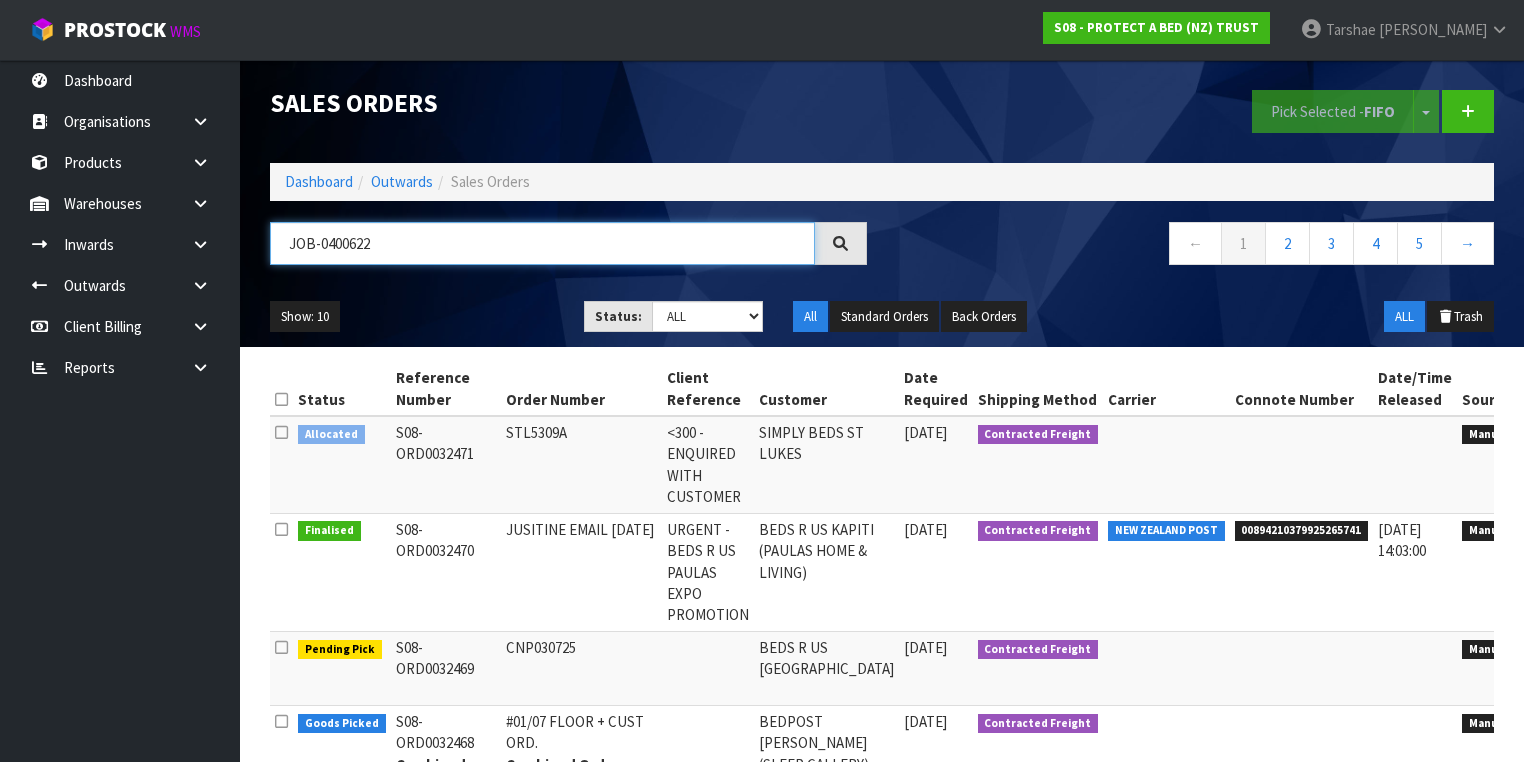 type on "JOB-0400622" 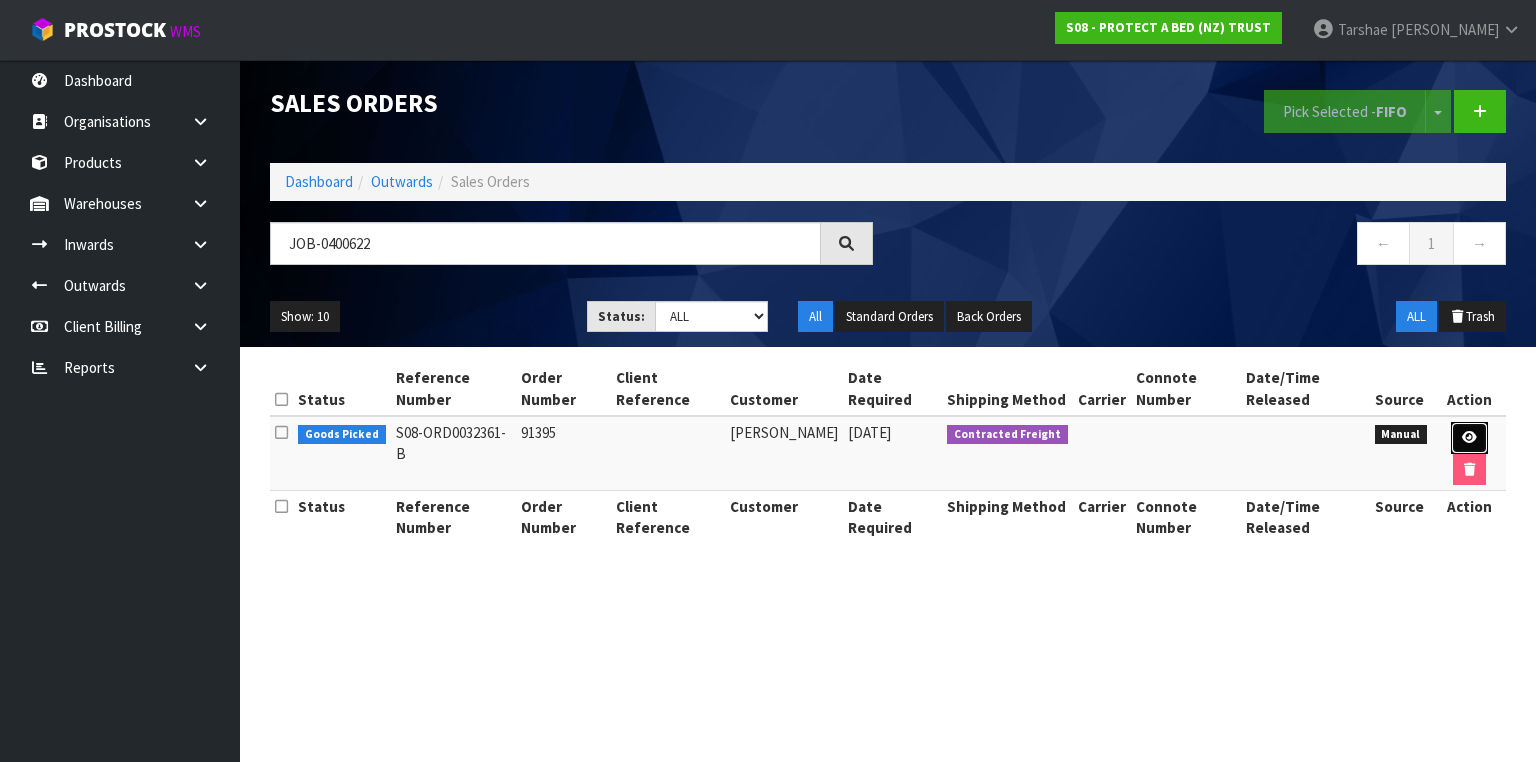 click at bounding box center [1469, 437] 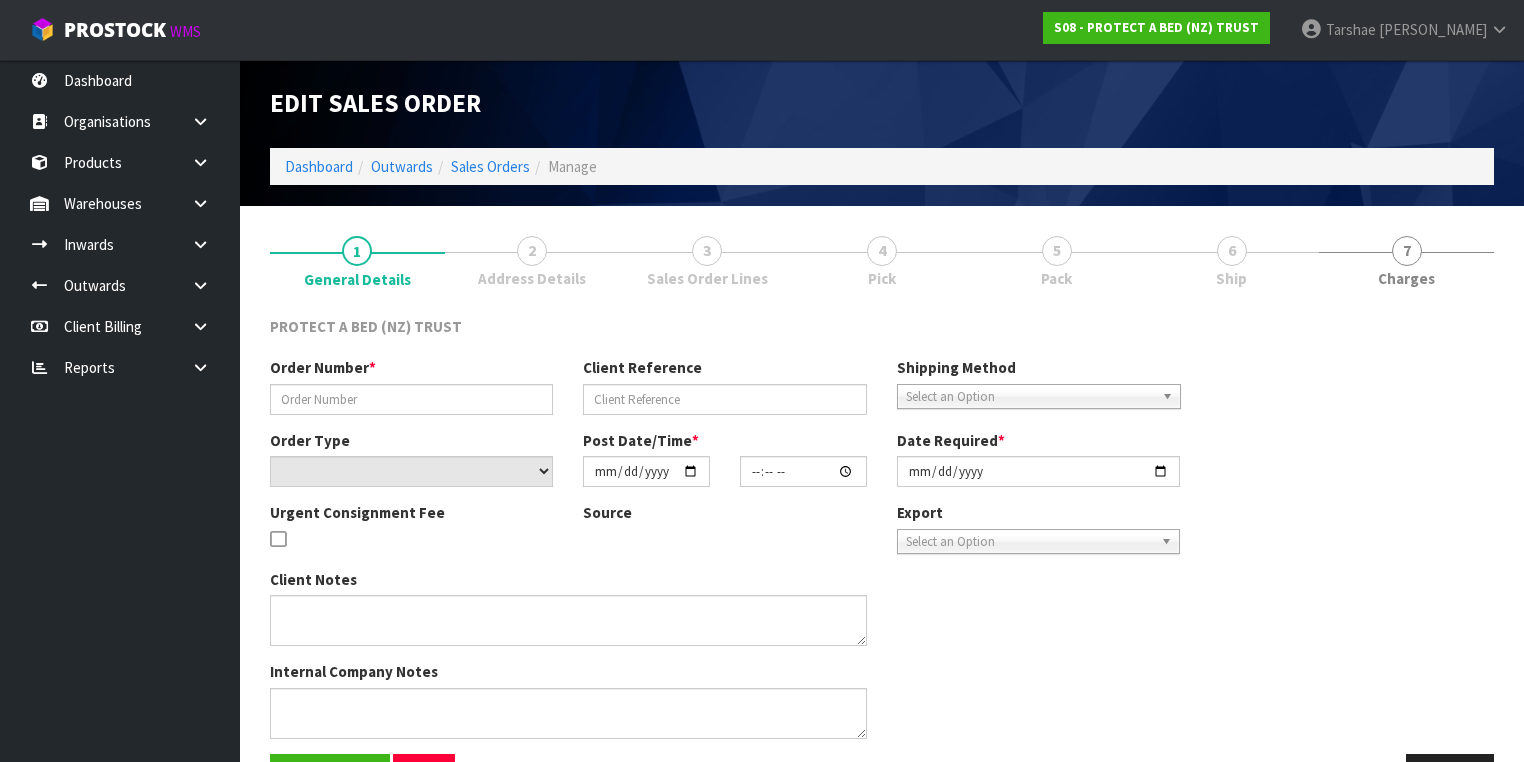 type on "91395" 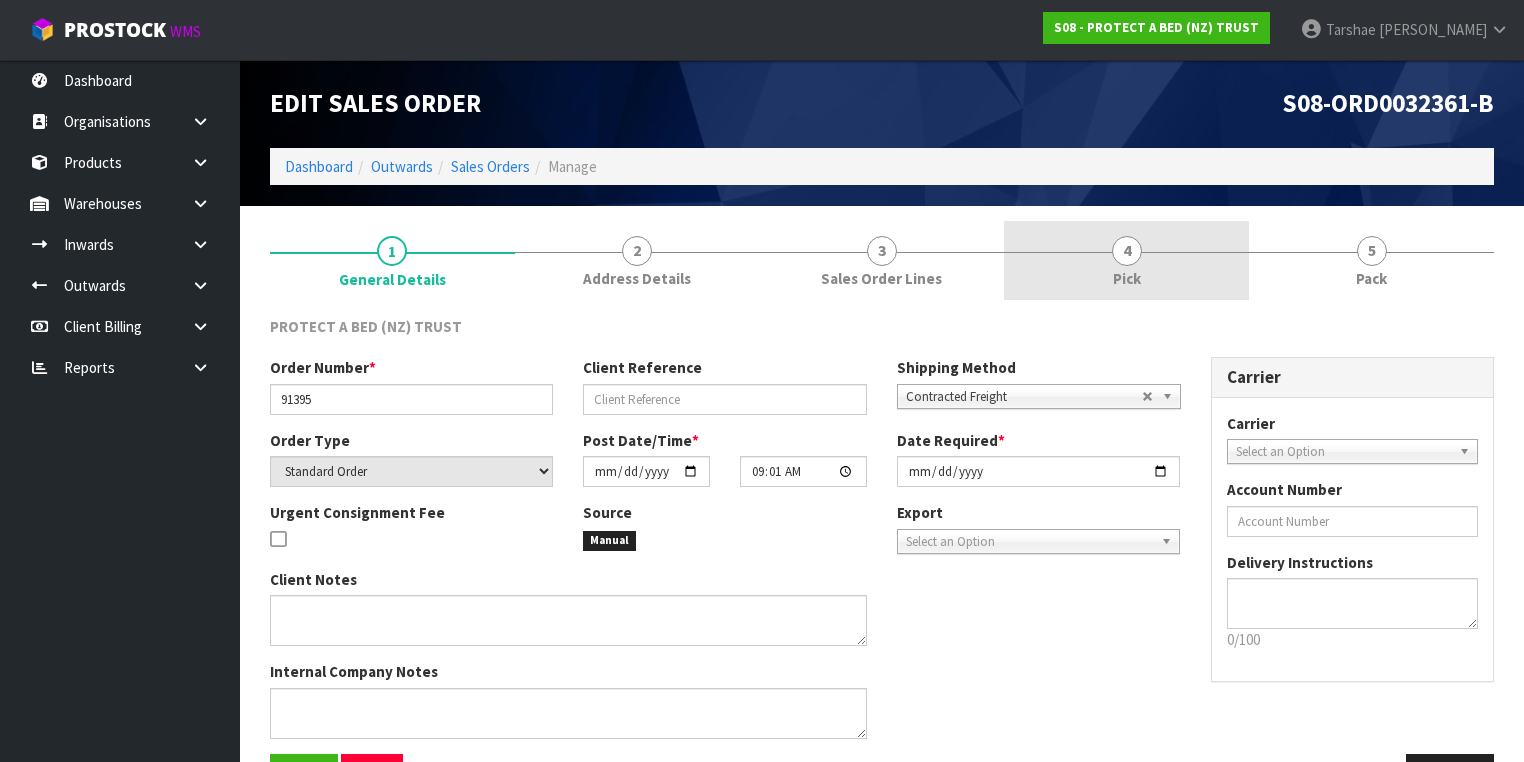 click on "4" at bounding box center (1127, 251) 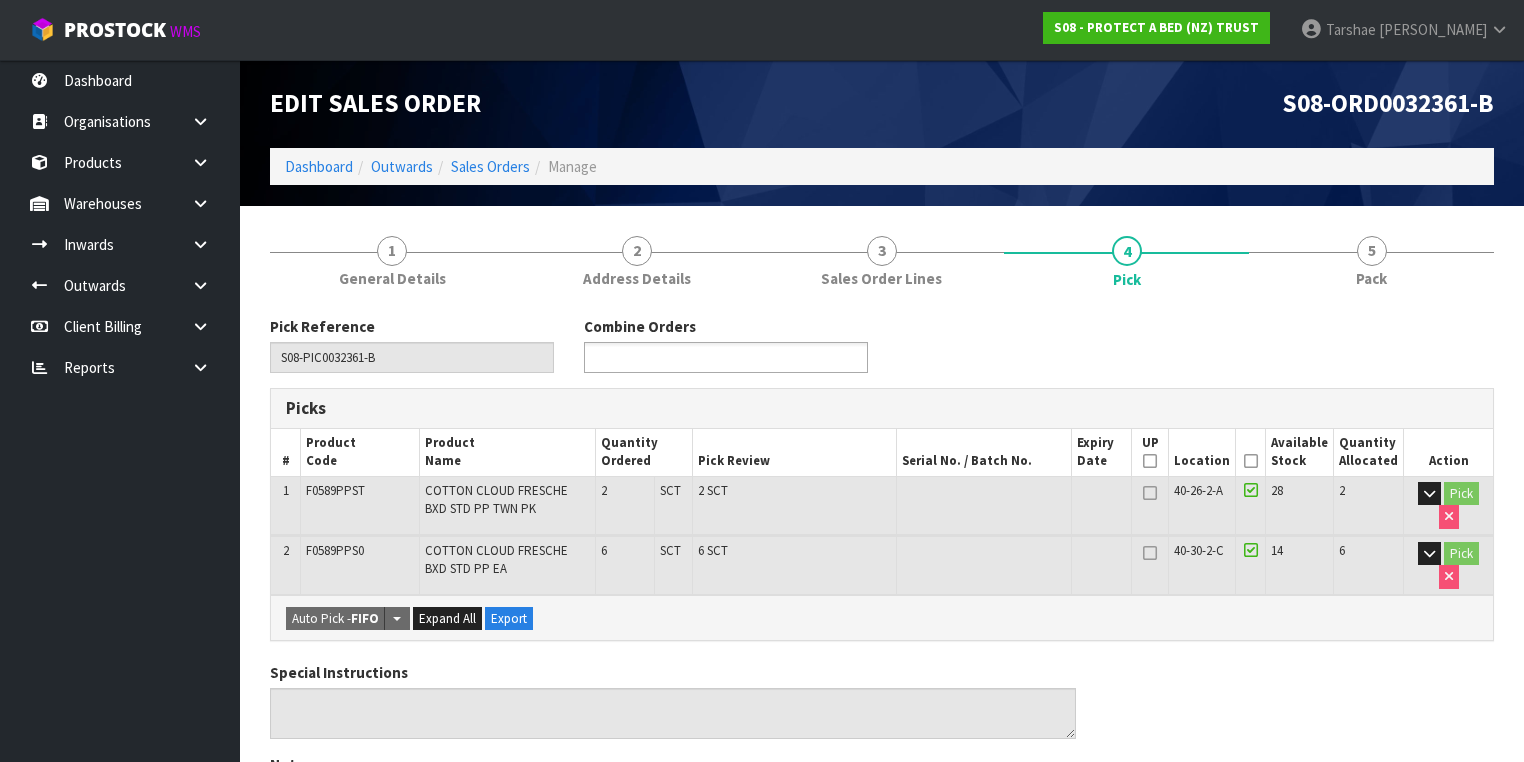 click at bounding box center (663, 357) 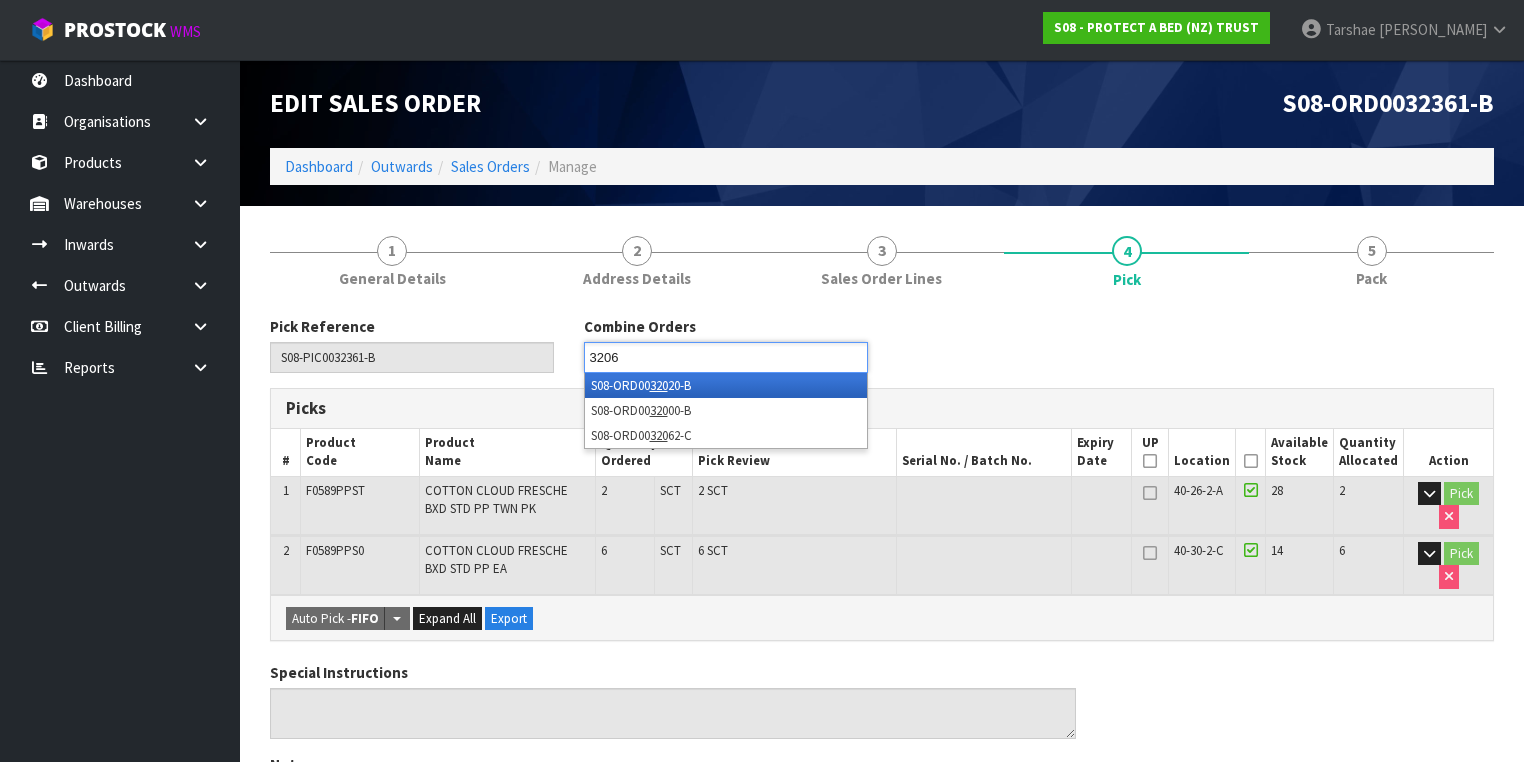 type on "32062" 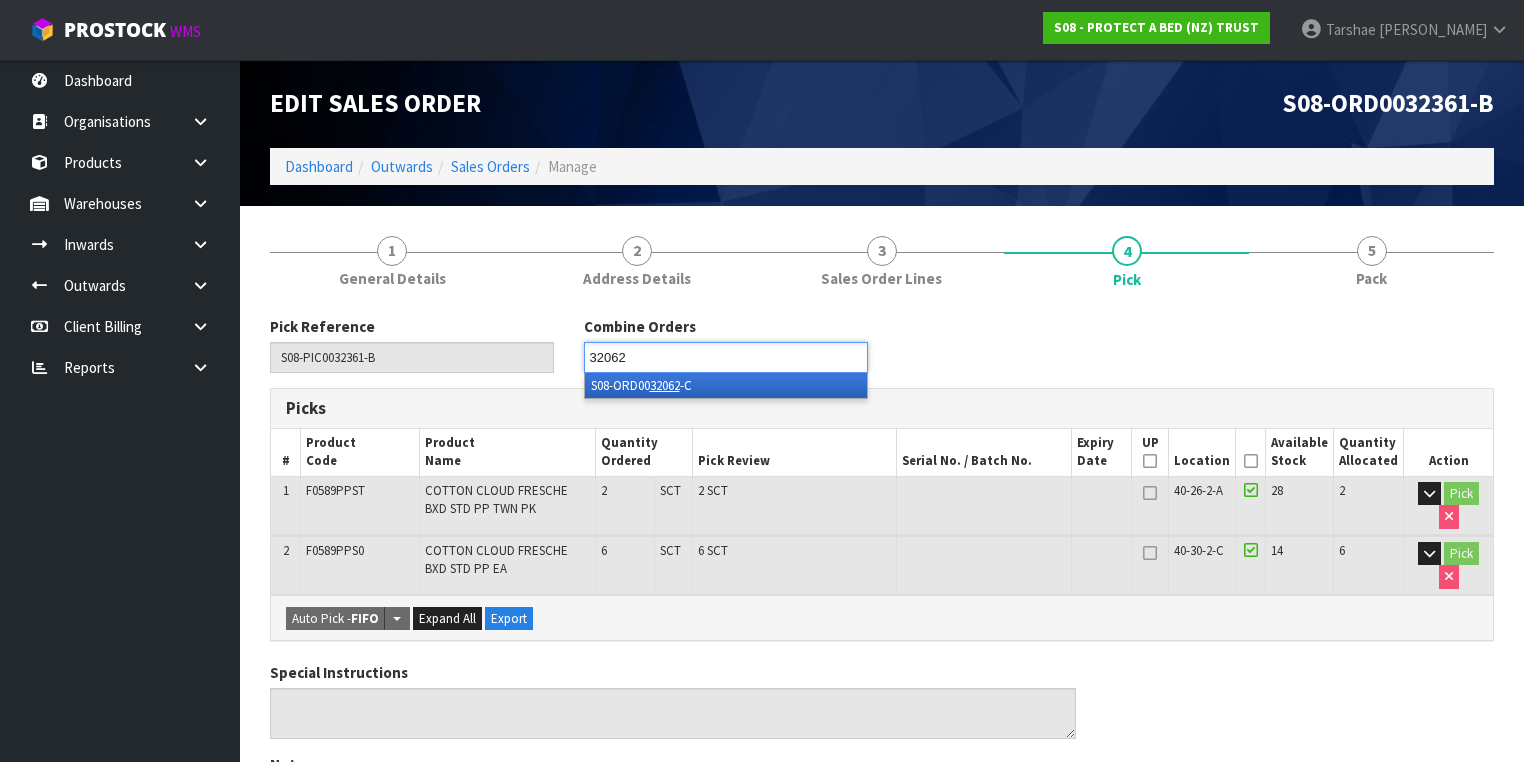 type 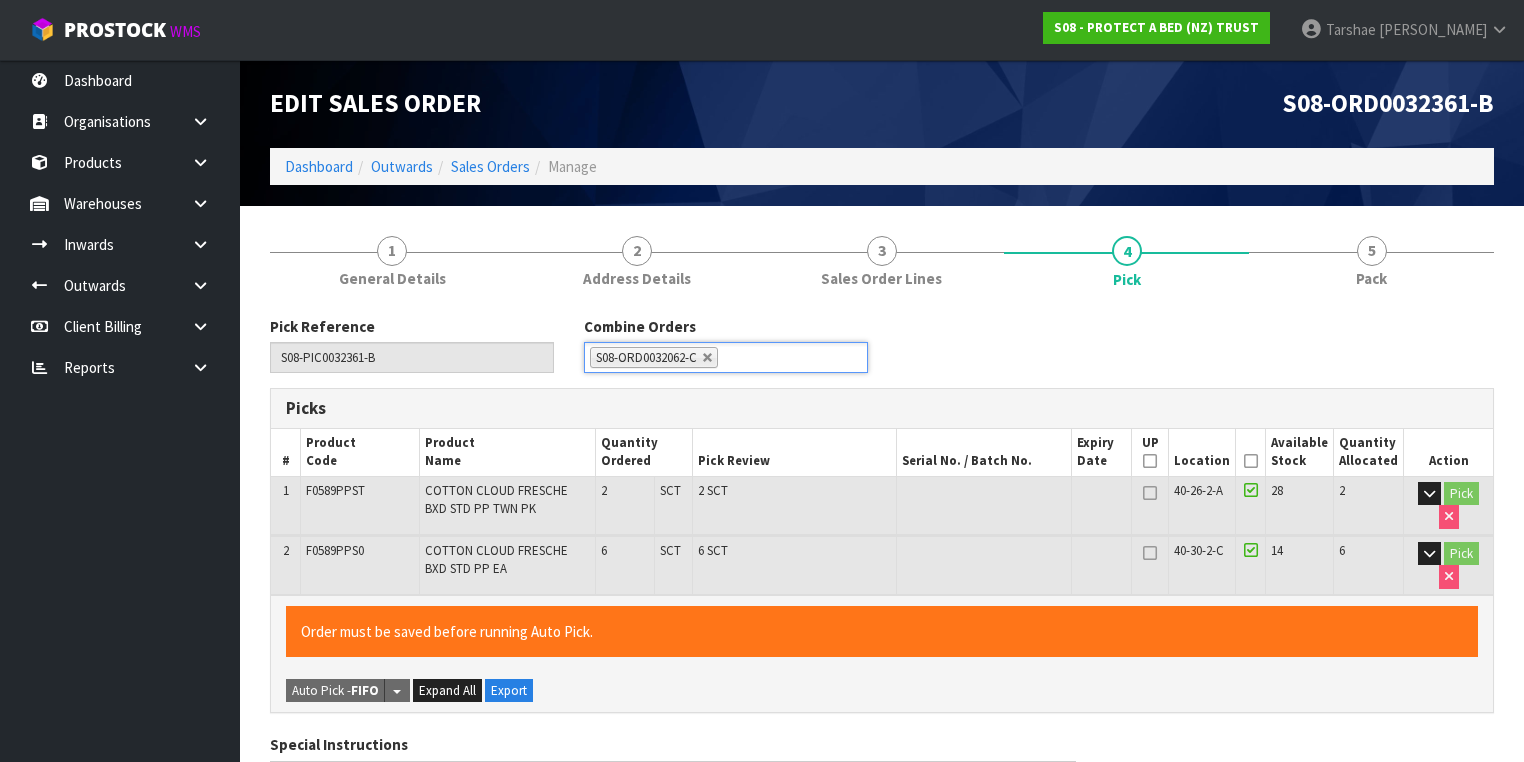 click at bounding box center (1251, 461) 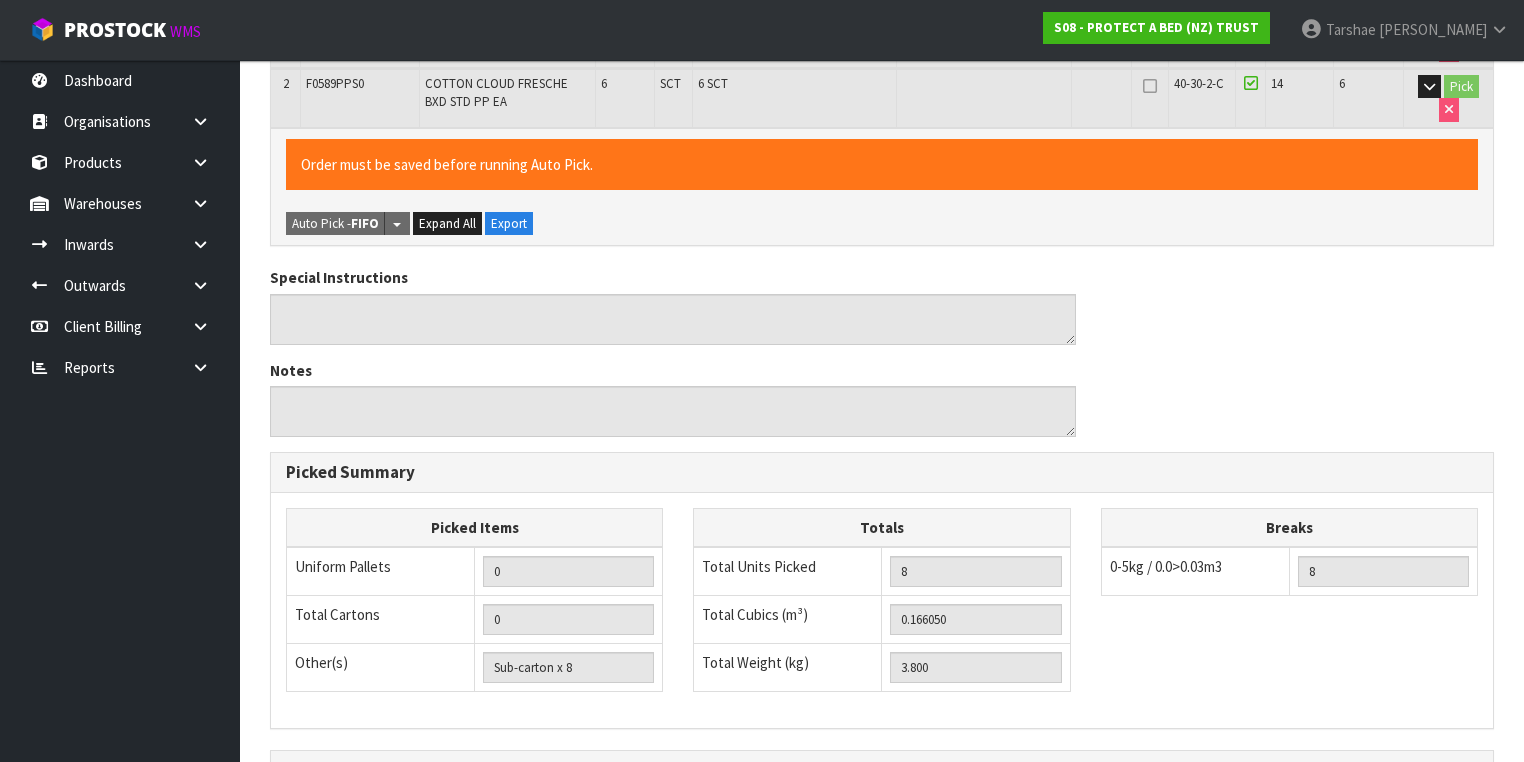 scroll, scrollTop: 700, scrollLeft: 0, axis: vertical 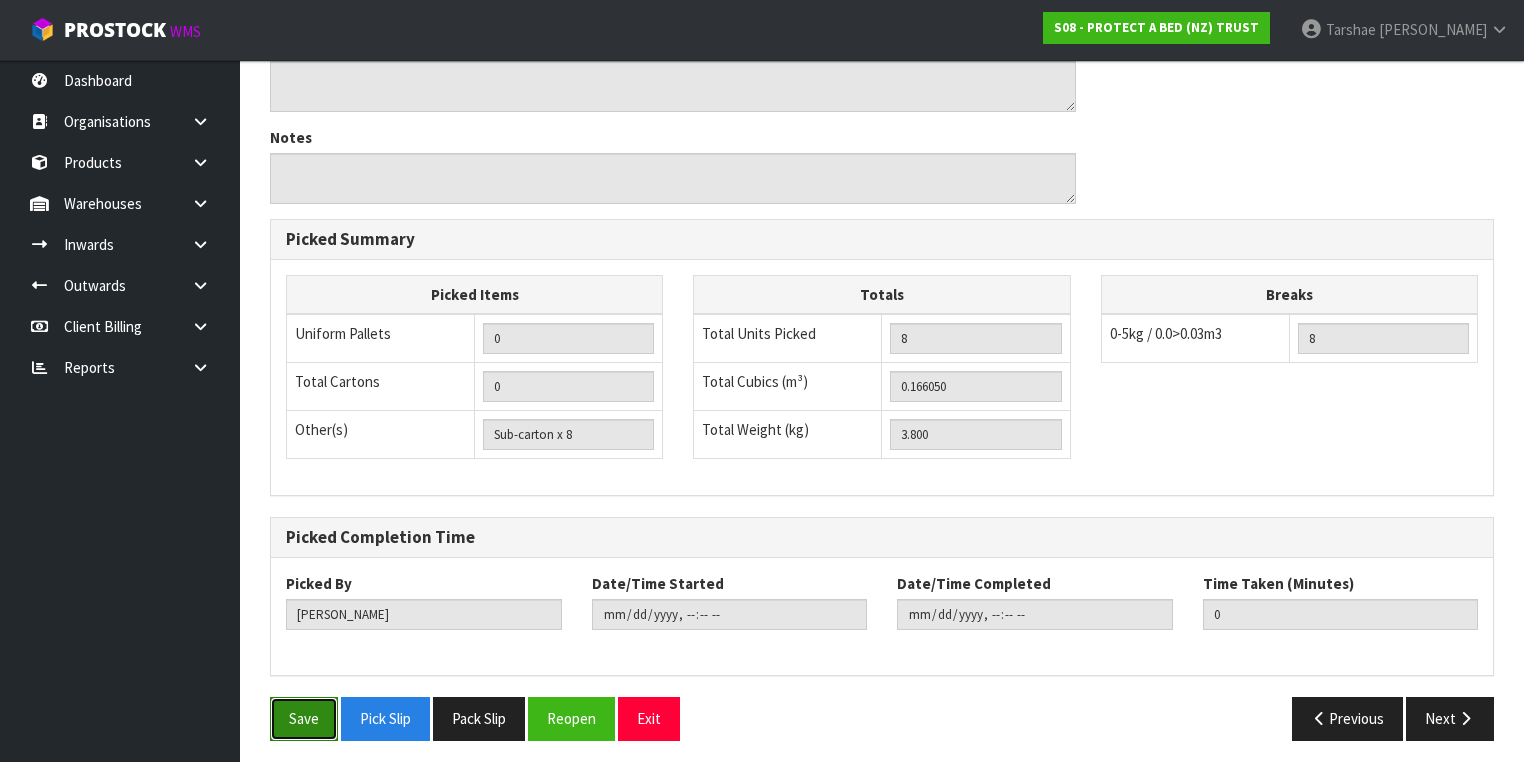 click on "Save" at bounding box center [304, 718] 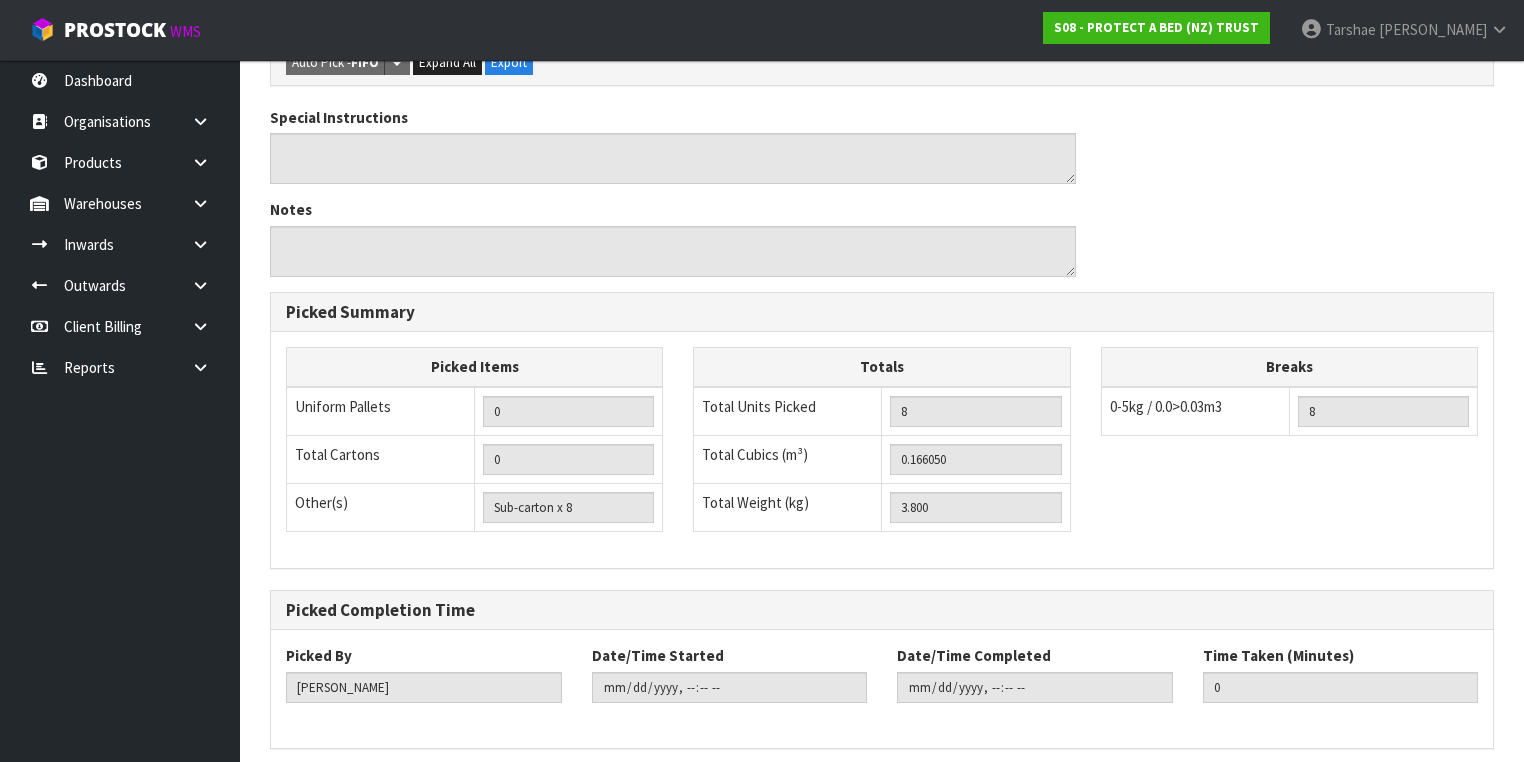 scroll, scrollTop: 0, scrollLeft: 0, axis: both 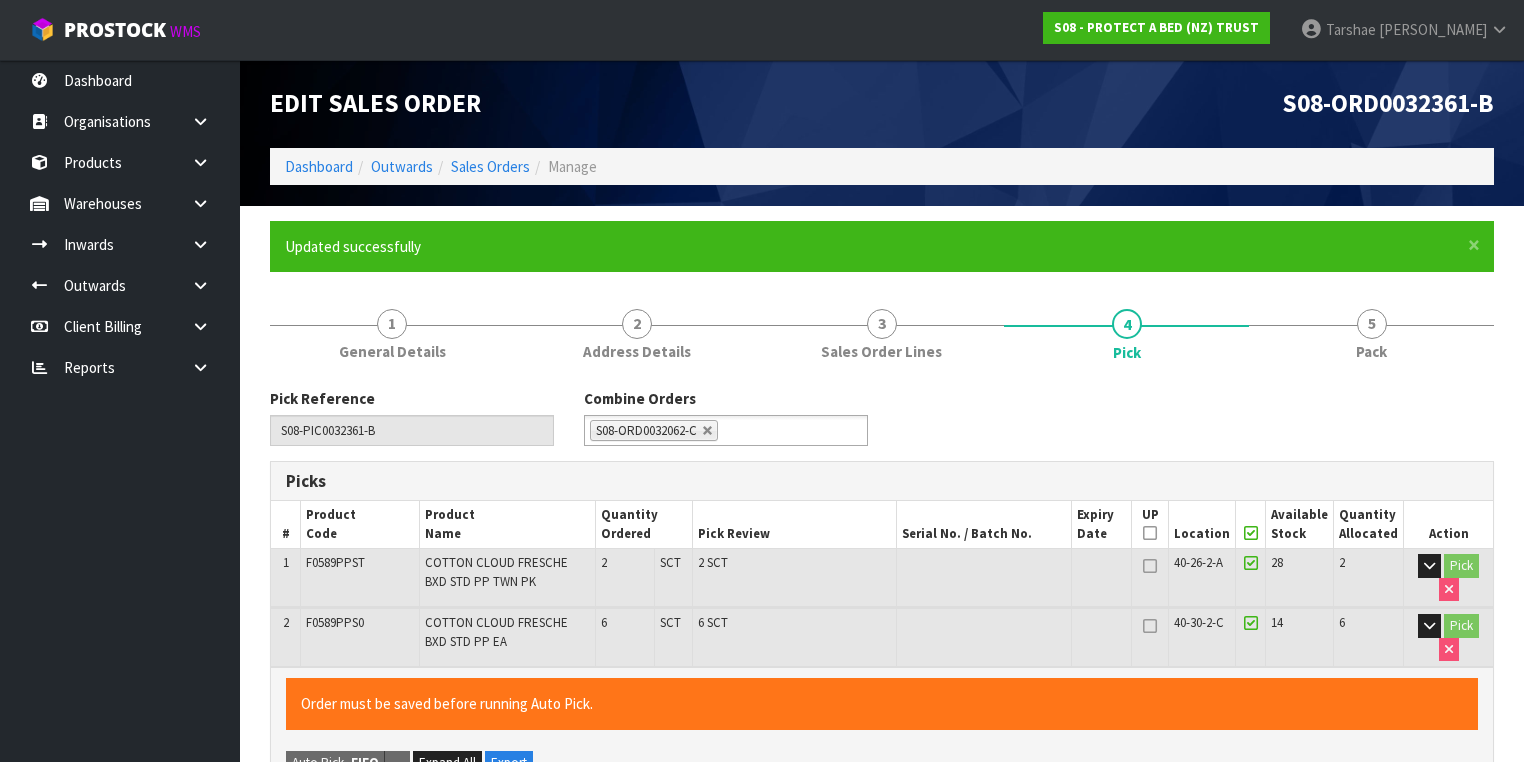 type on "[PERSON_NAME]" 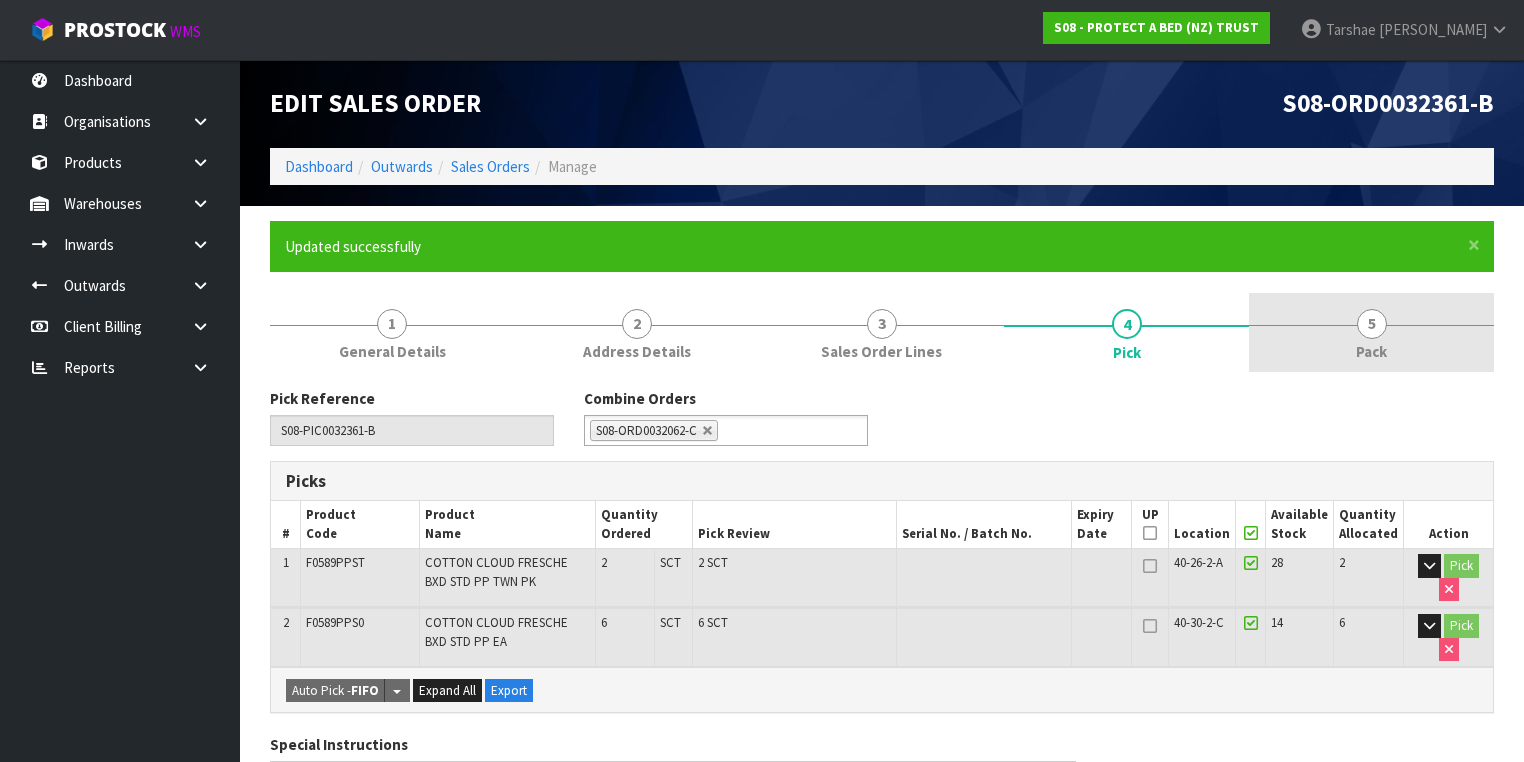 click on "5
Pack" at bounding box center (1371, 332) 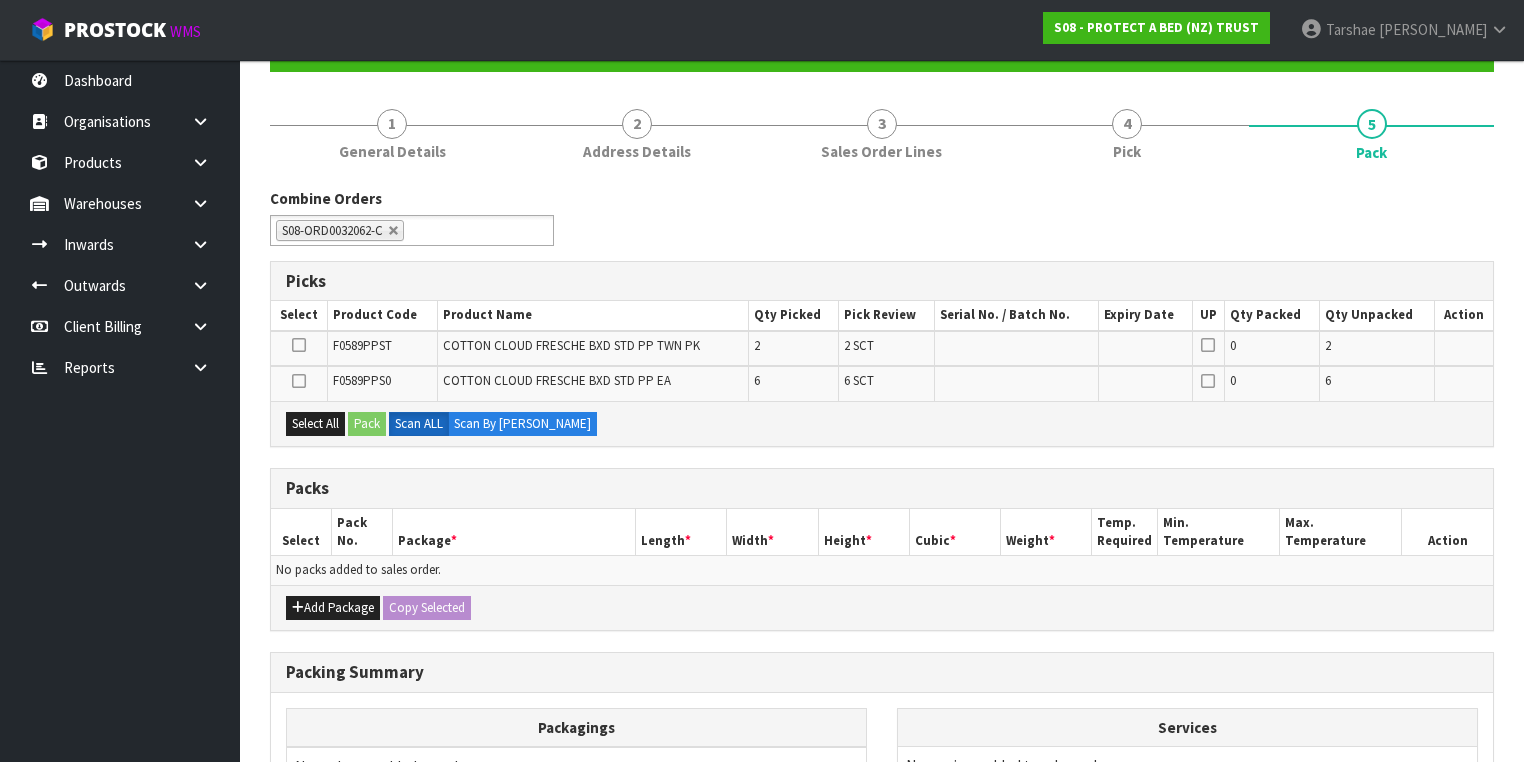 scroll, scrollTop: 320, scrollLeft: 0, axis: vertical 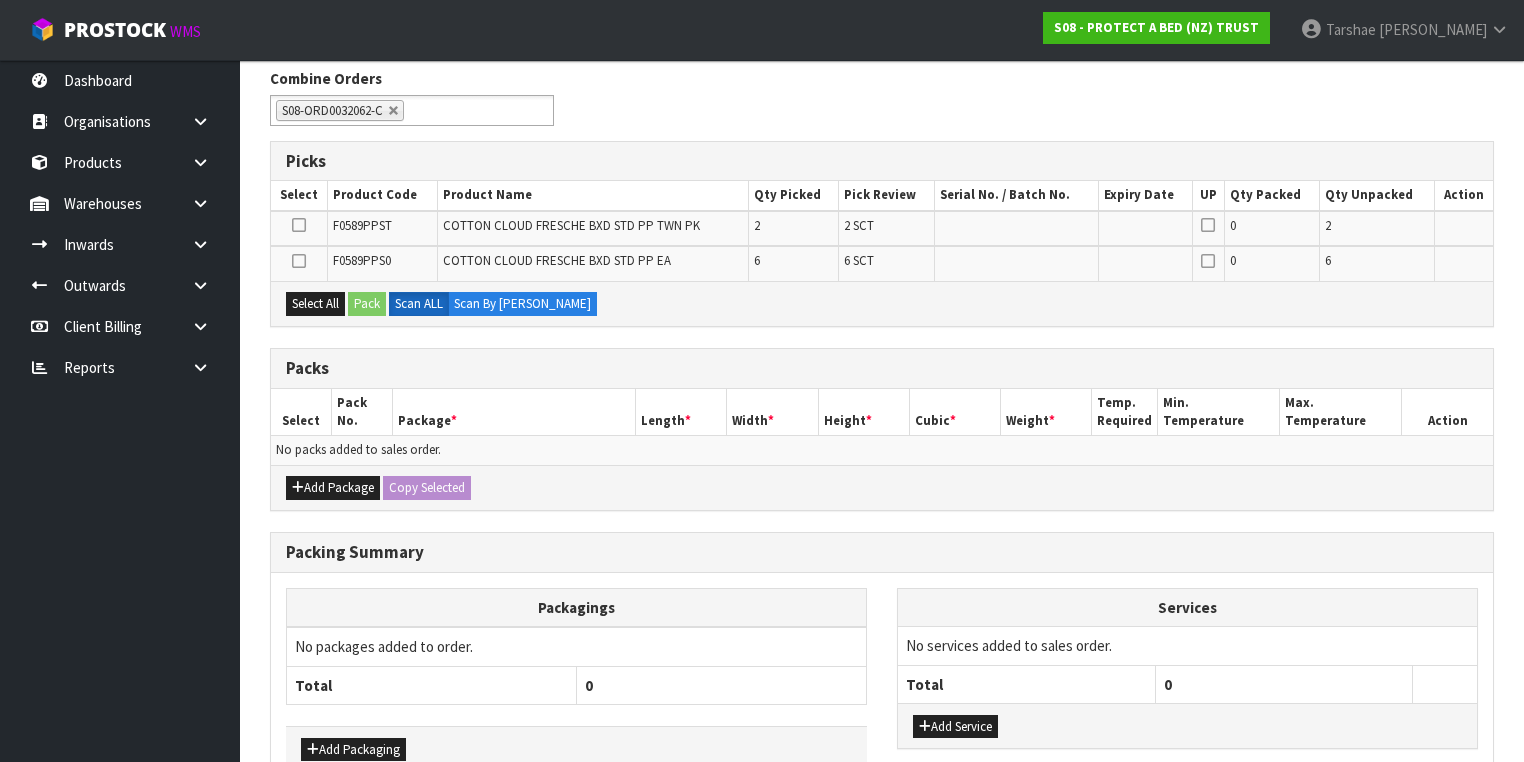 click on "Add Package
Copy Selected" at bounding box center (882, 487) 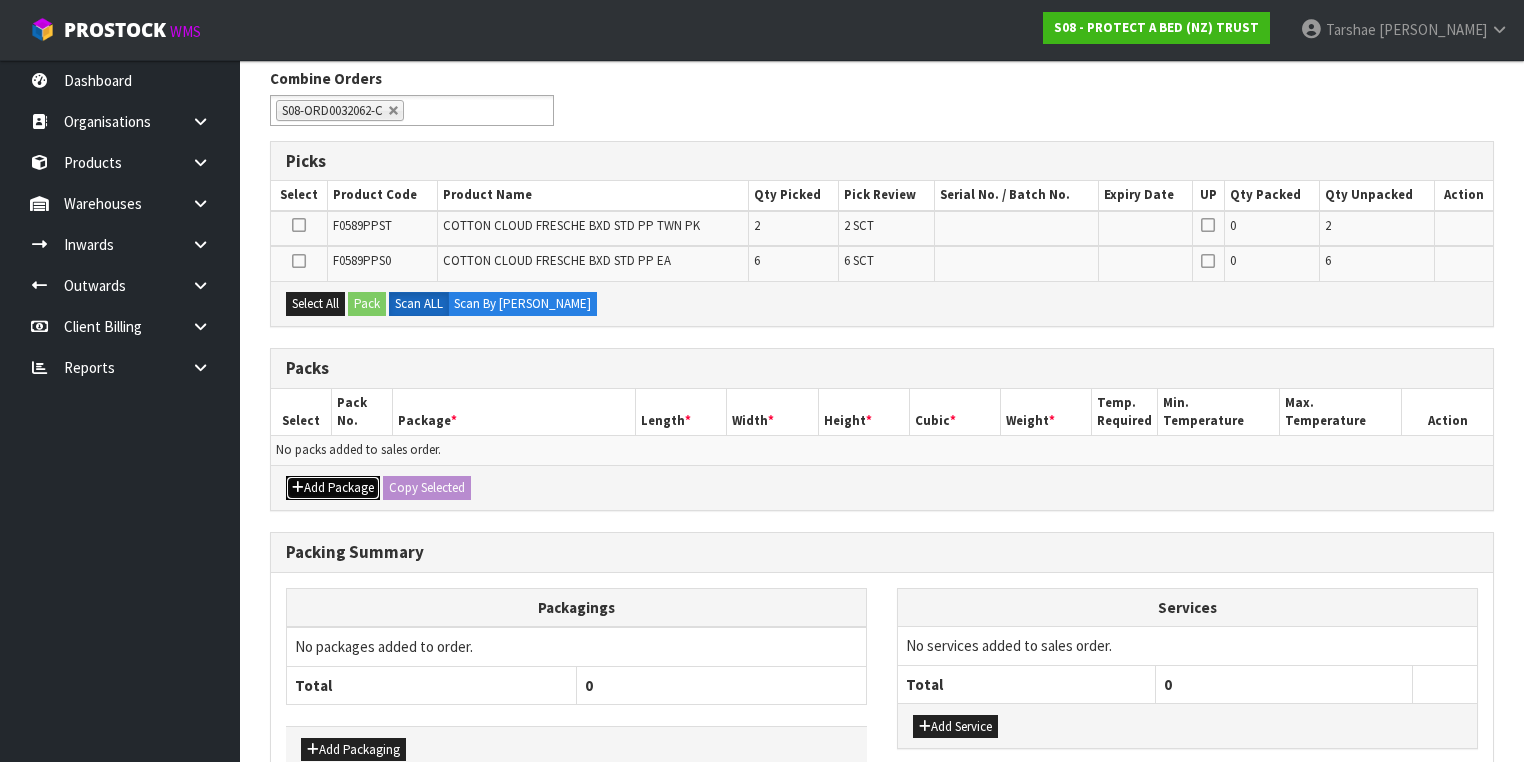 click on "Add Package" at bounding box center (333, 488) 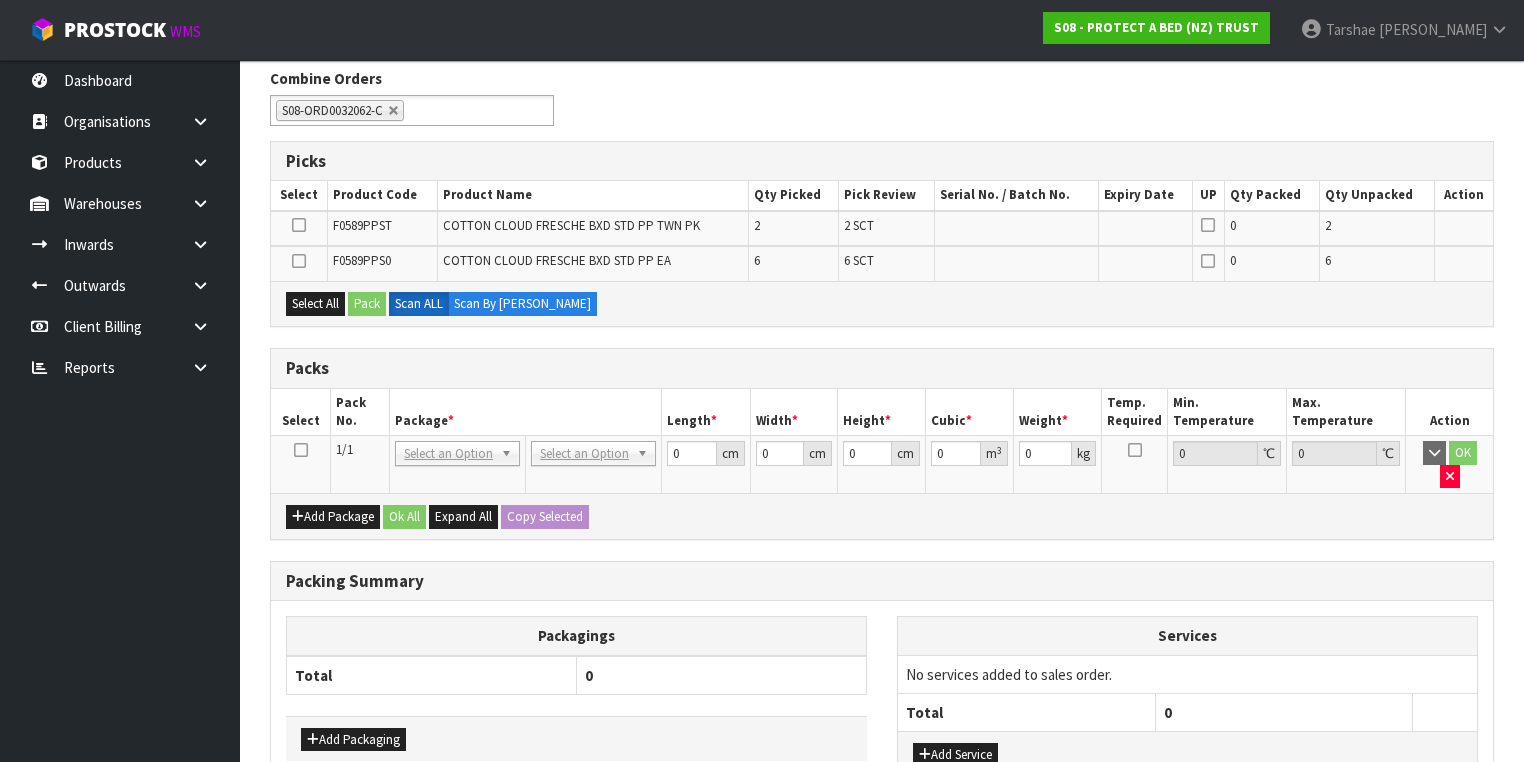 click at bounding box center [301, 450] 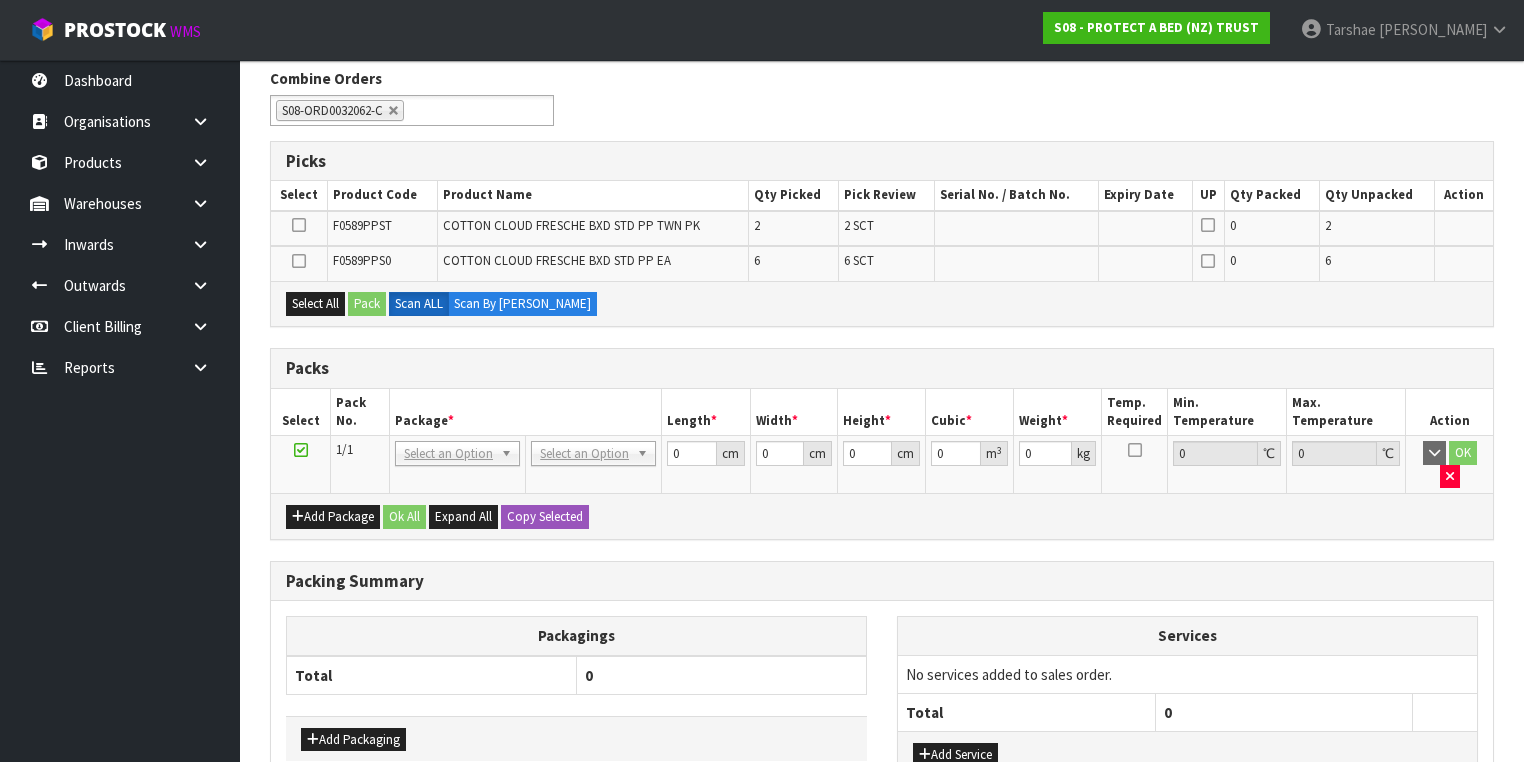 click on "Pack No." at bounding box center (360, 412) 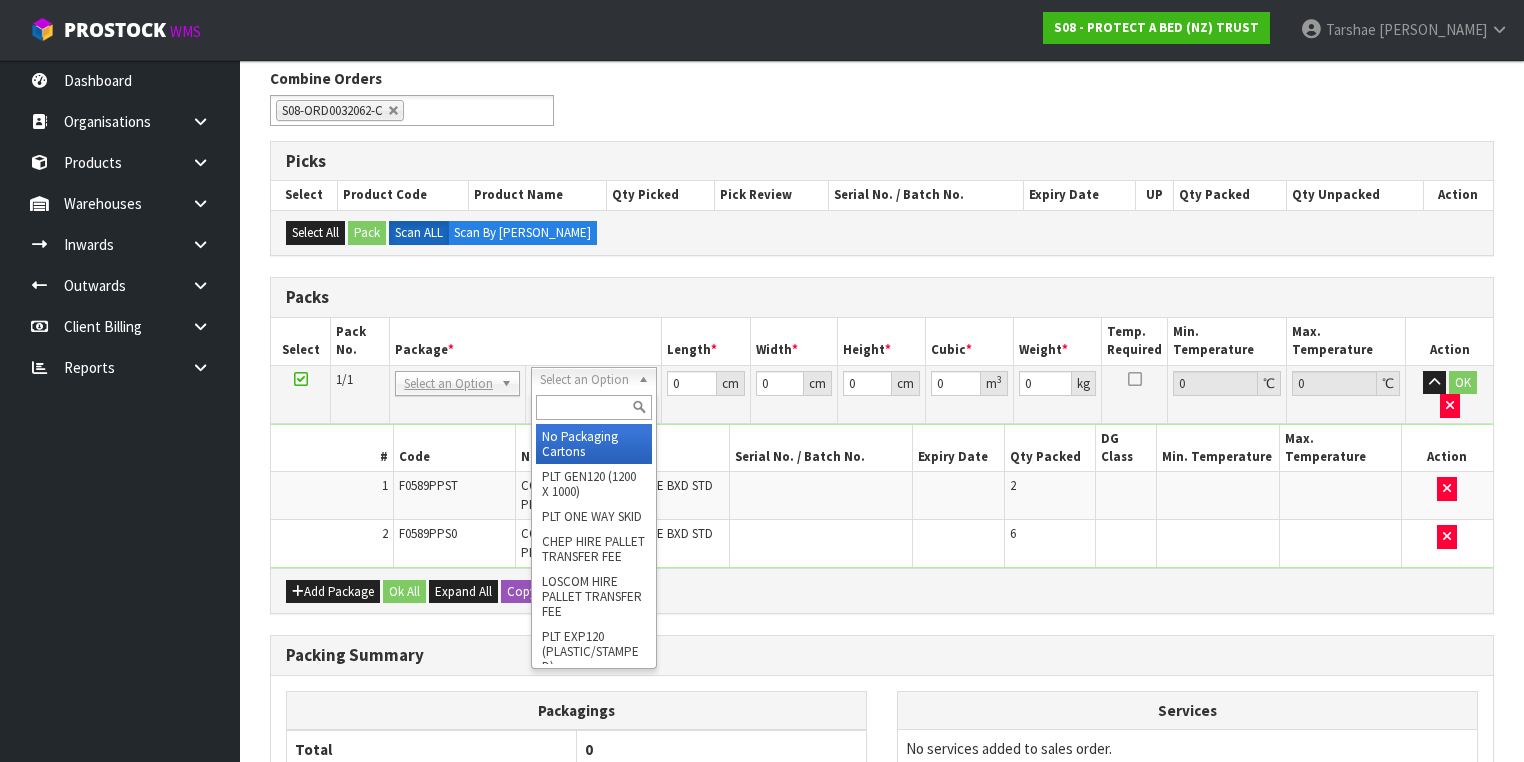 click at bounding box center (593, 407) 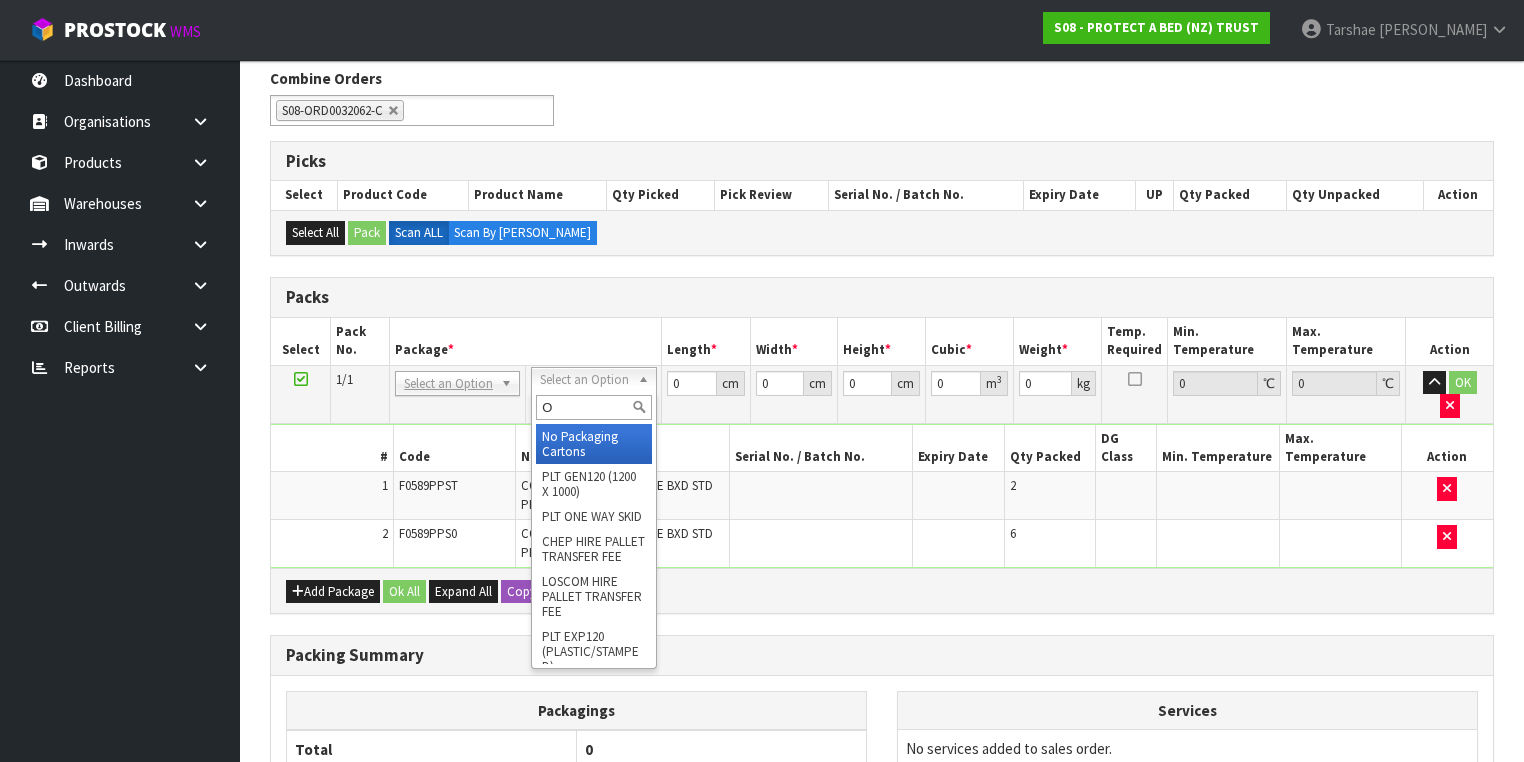 type on "OC" 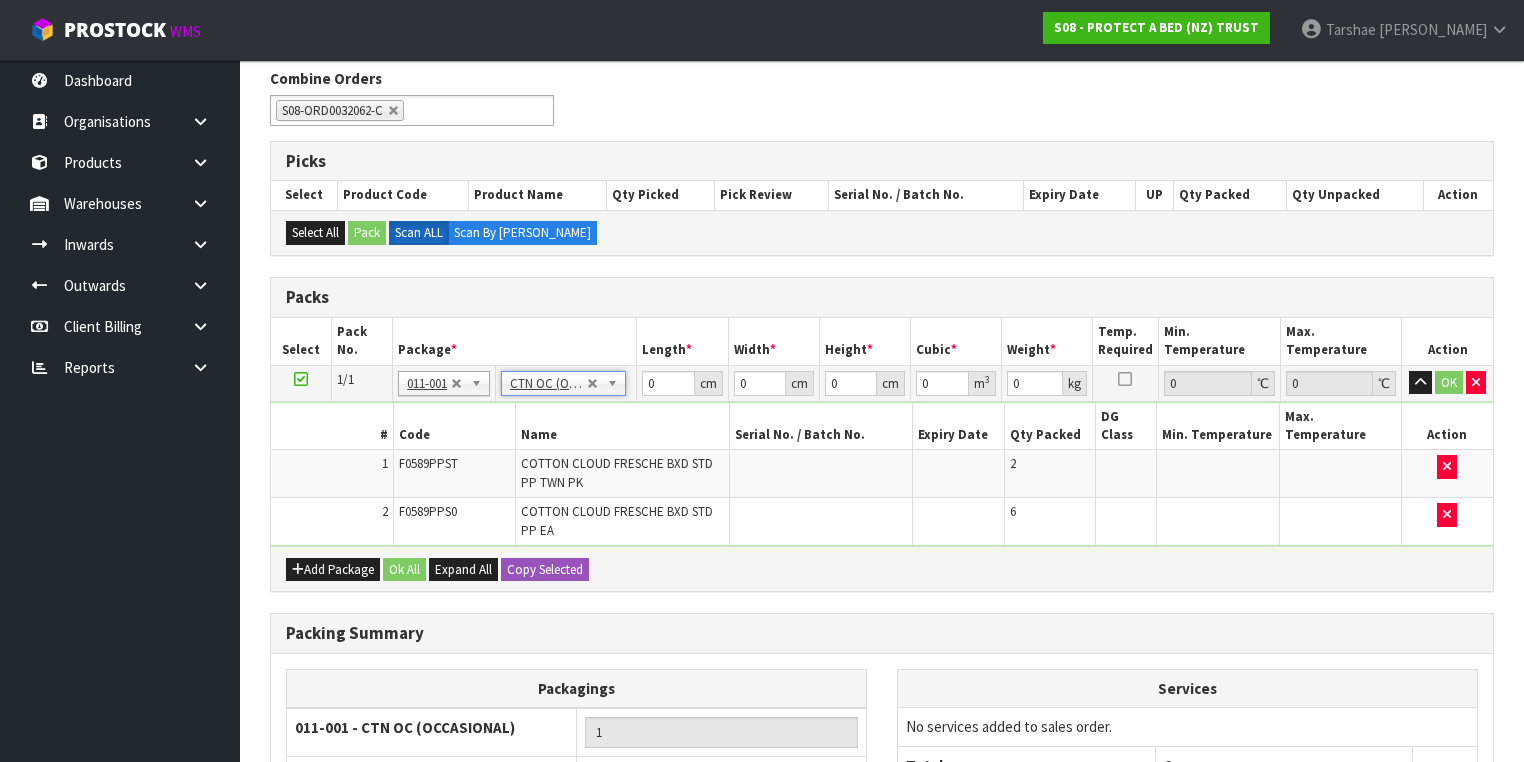 type on "3.8" 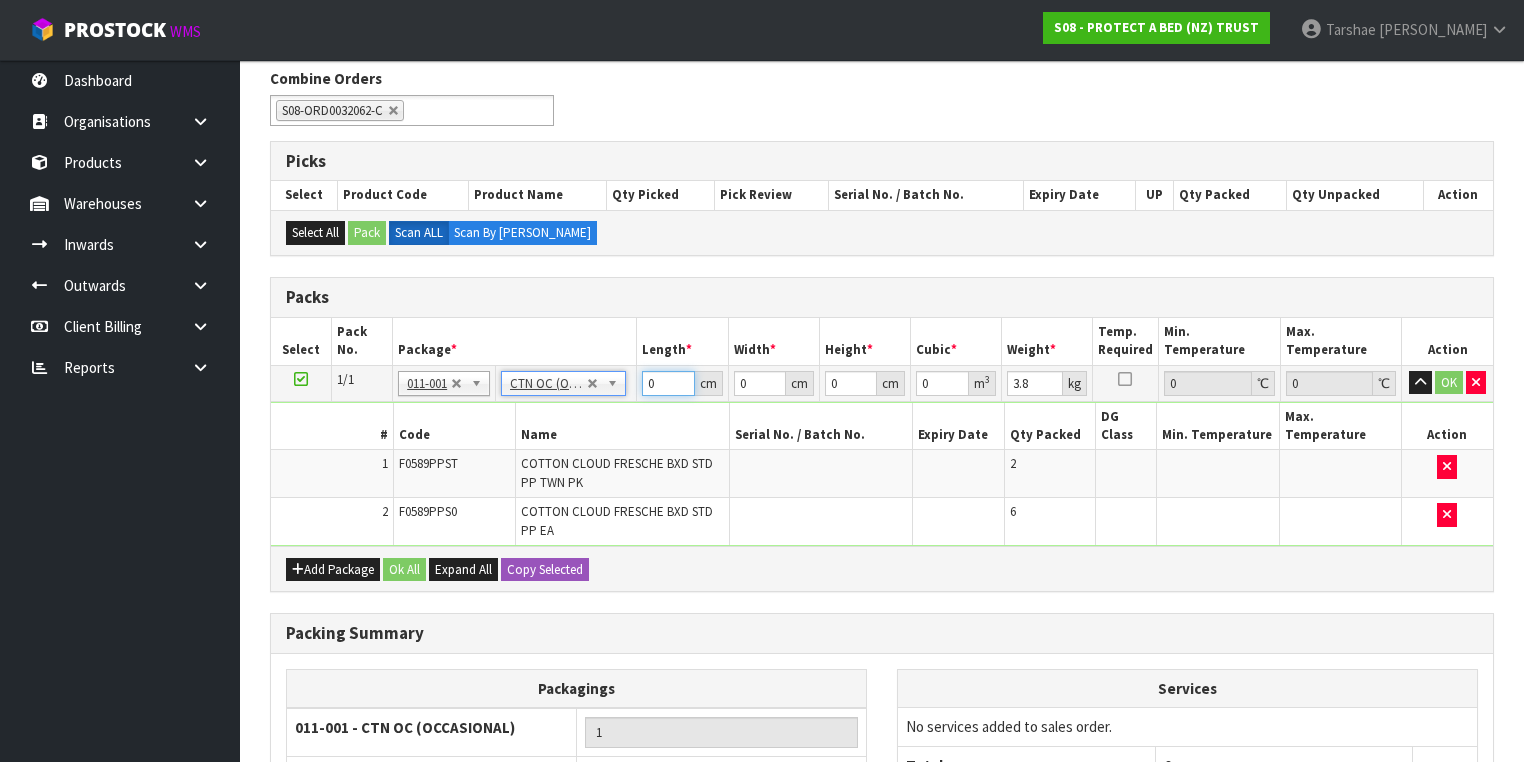 drag, startPoint x: 660, startPoint y: 376, endPoint x: 561, endPoint y: 381, distance: 99.12618 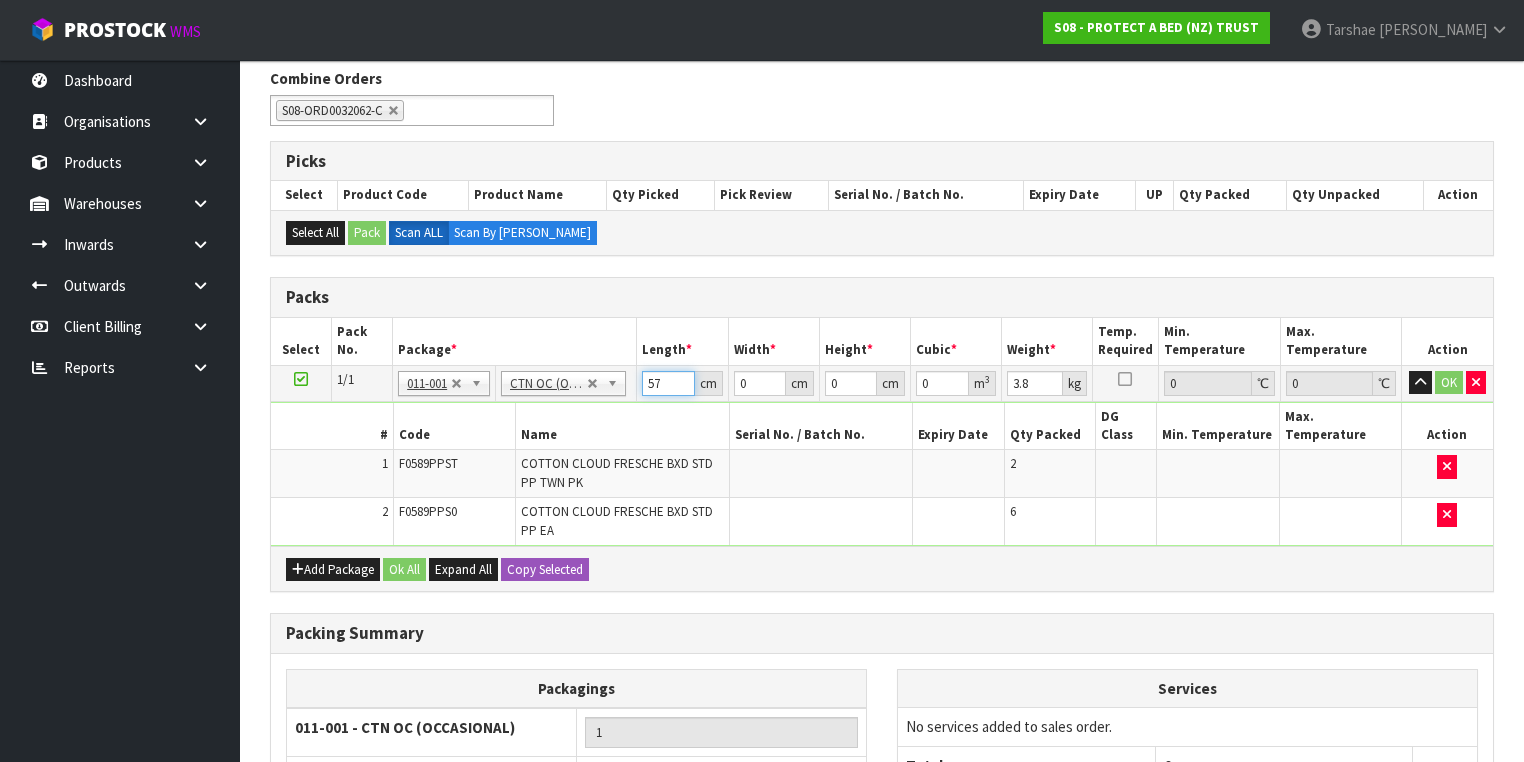 type on "57" 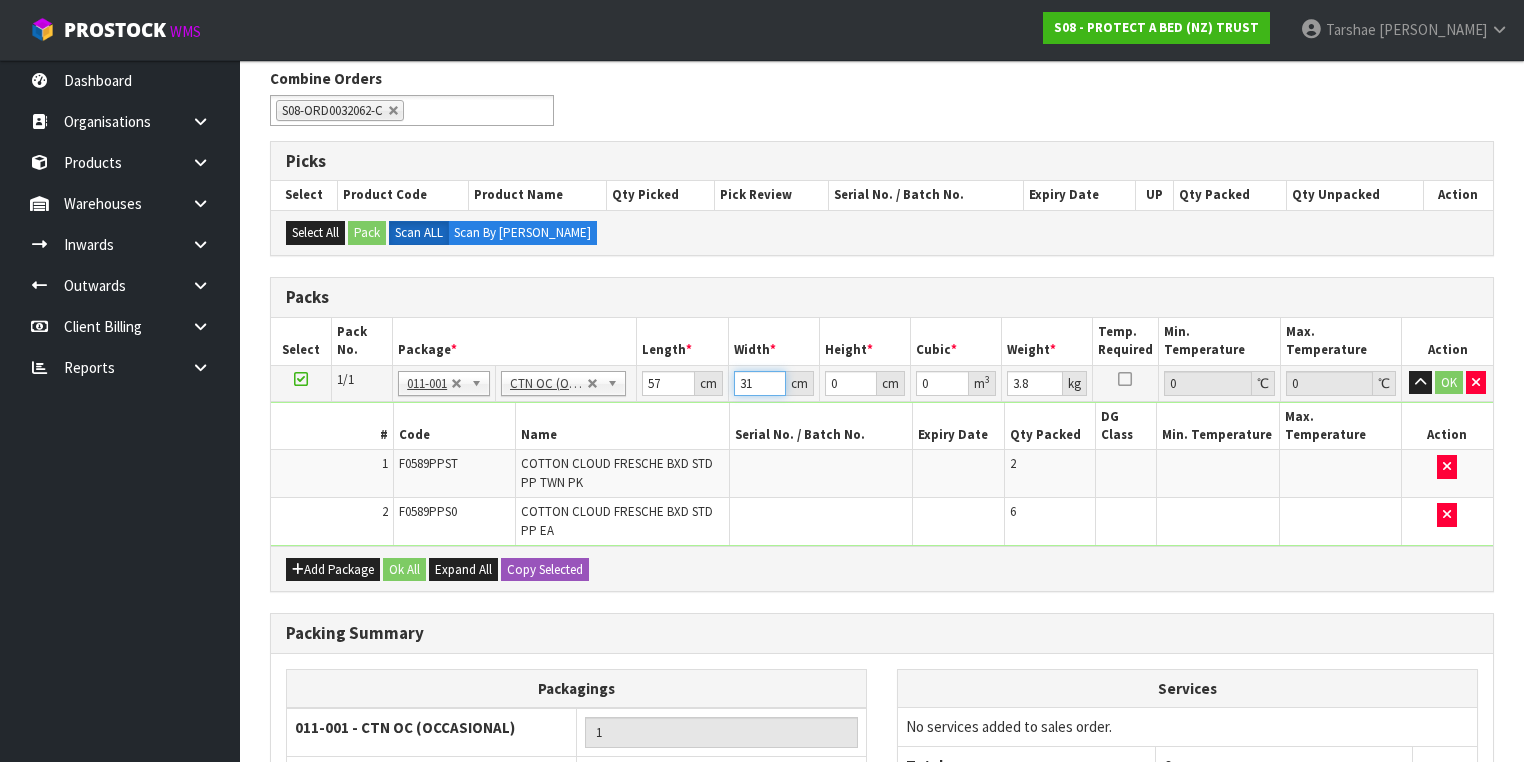 type on "31" 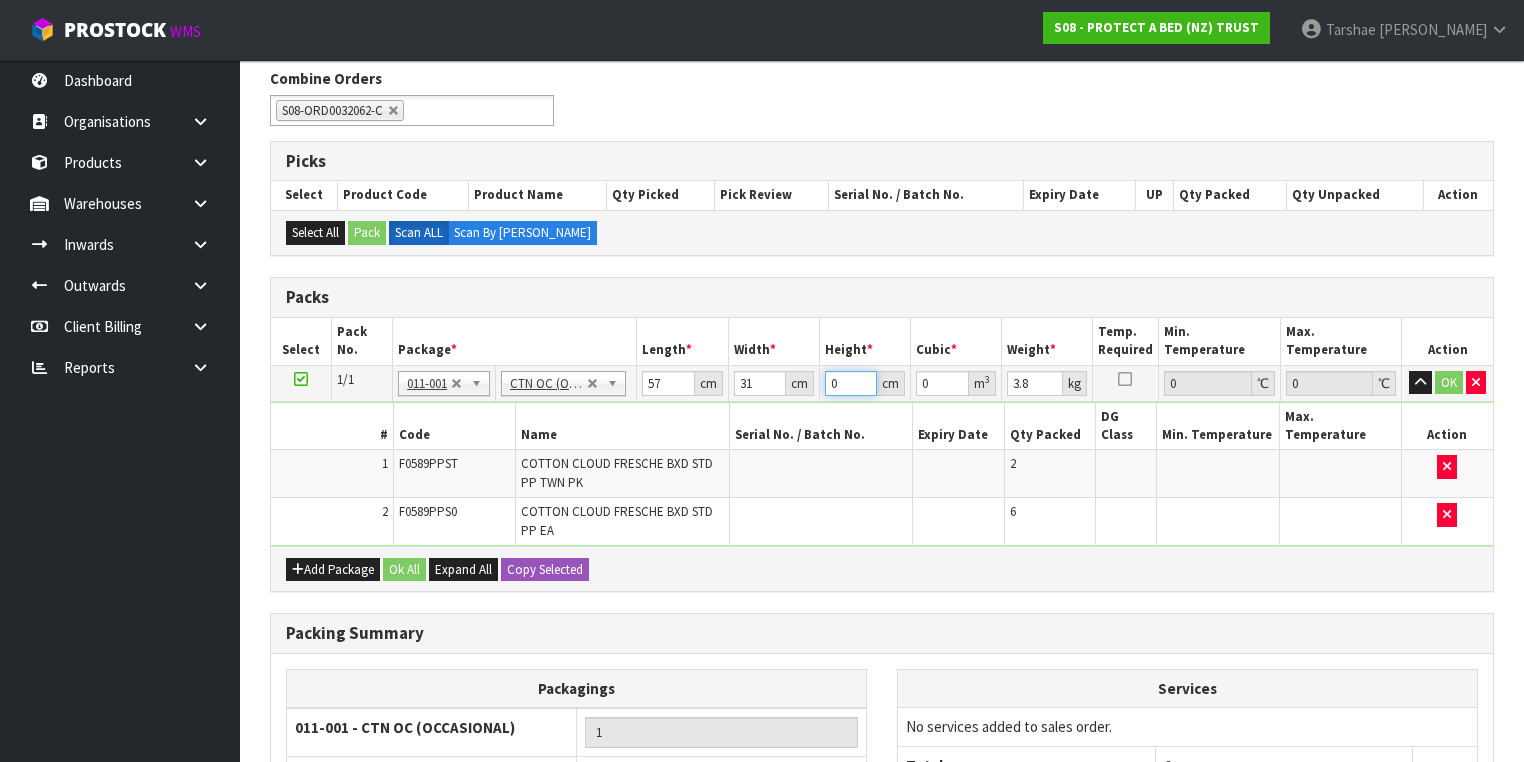 type on "2" 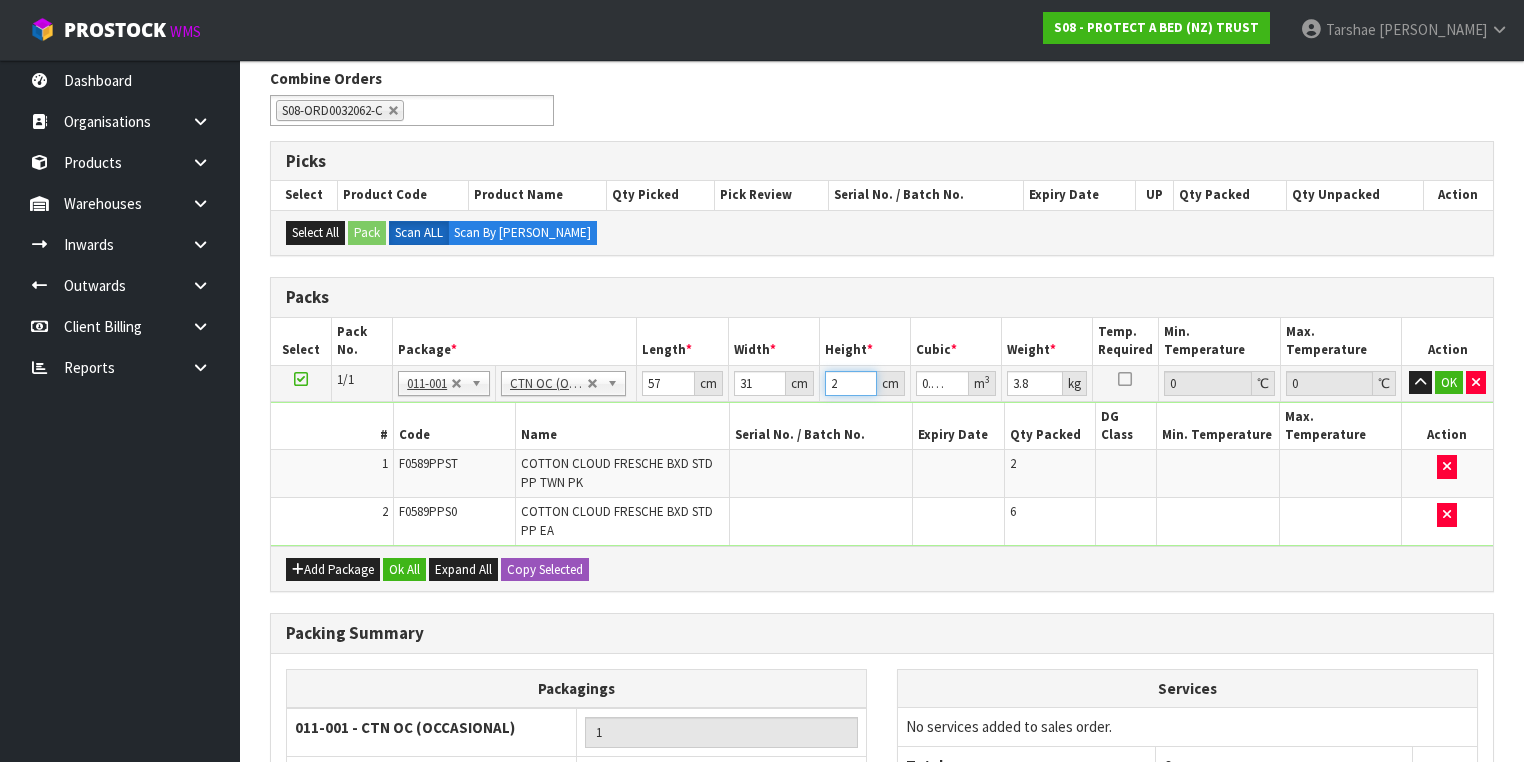 type on "22" 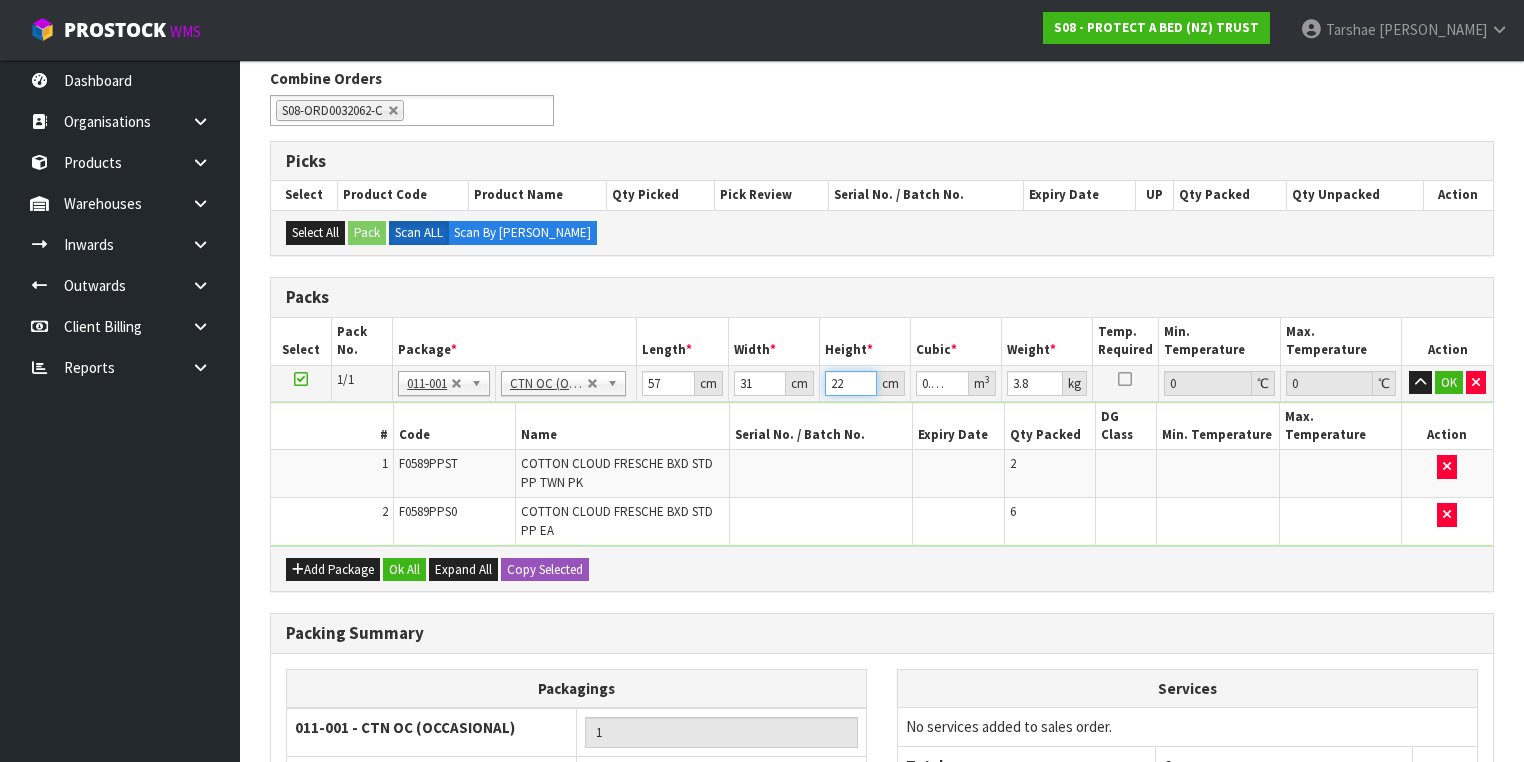 type on "22" 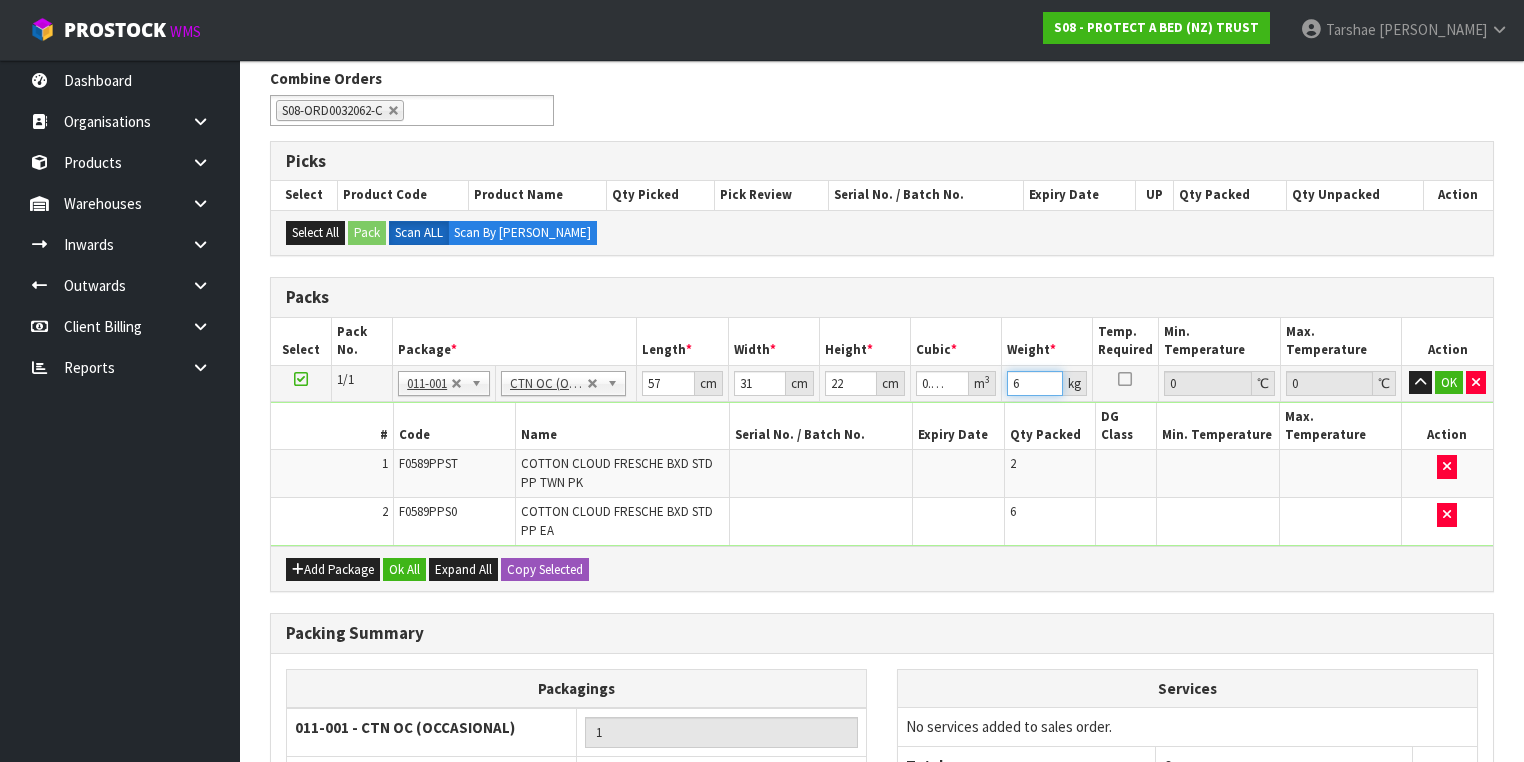 type on "6" 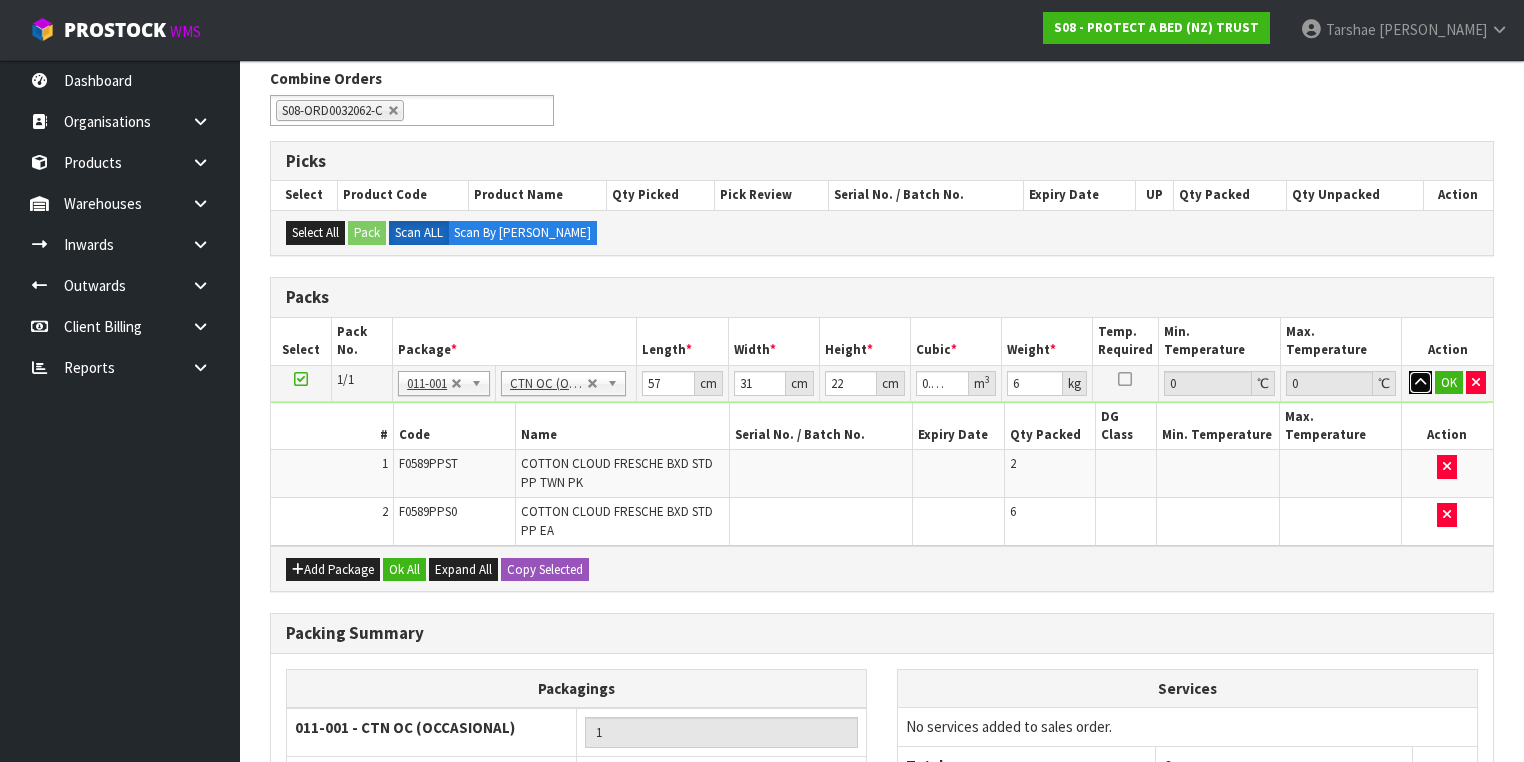 type 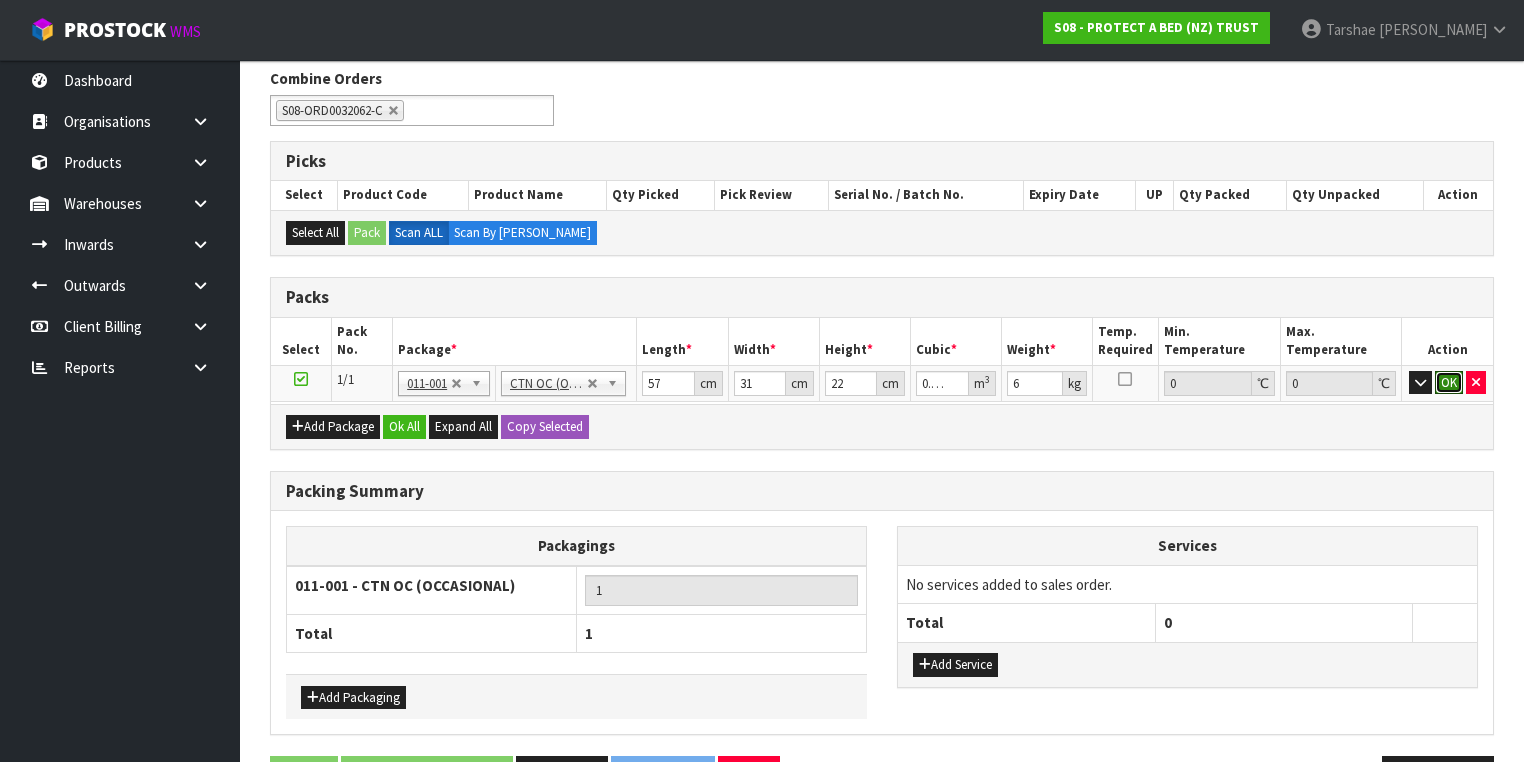 click on "OK" at bounding box center (1449, 383) 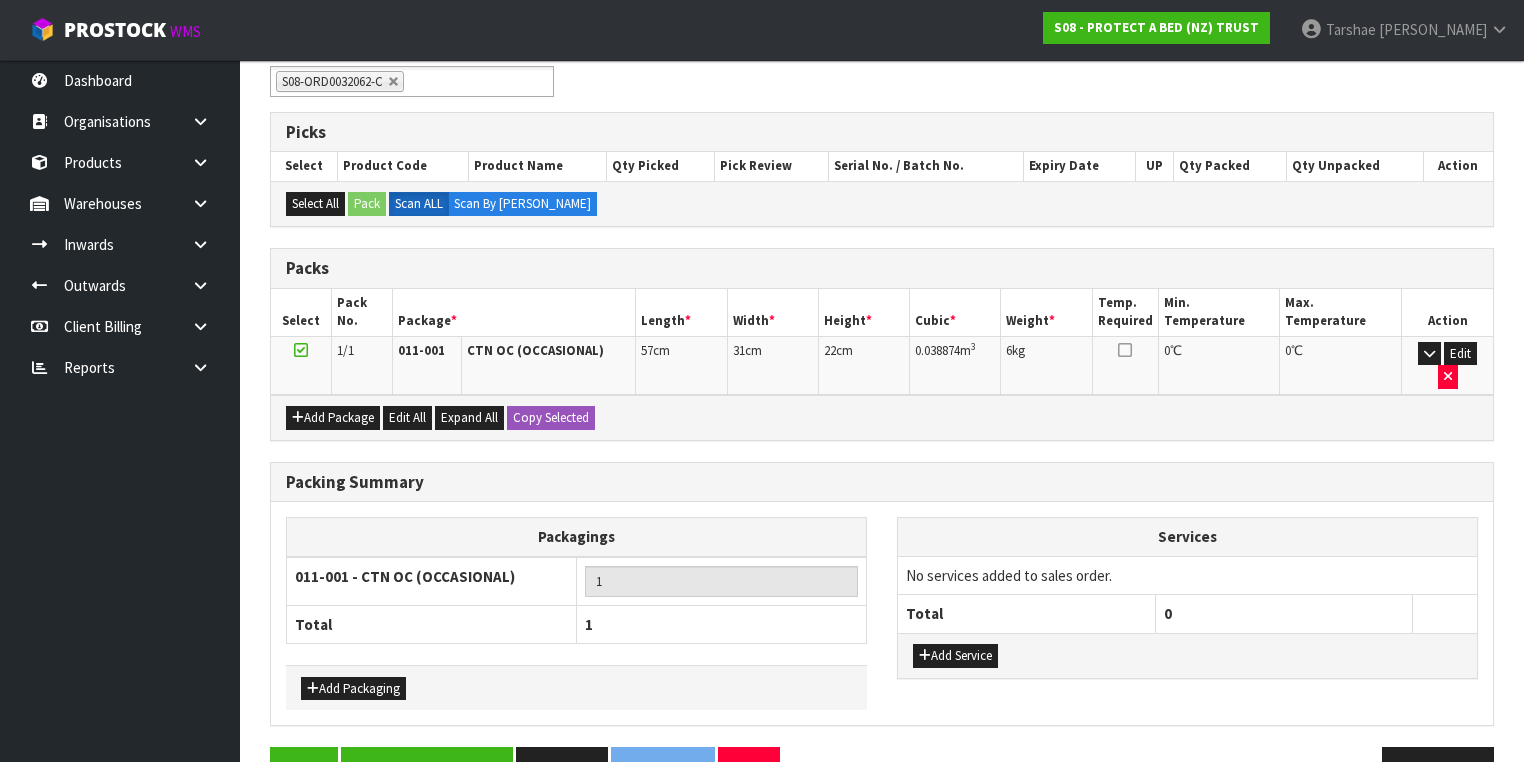 scroll, scrollTop: 376, scrollLeft: 0, axis: vertical 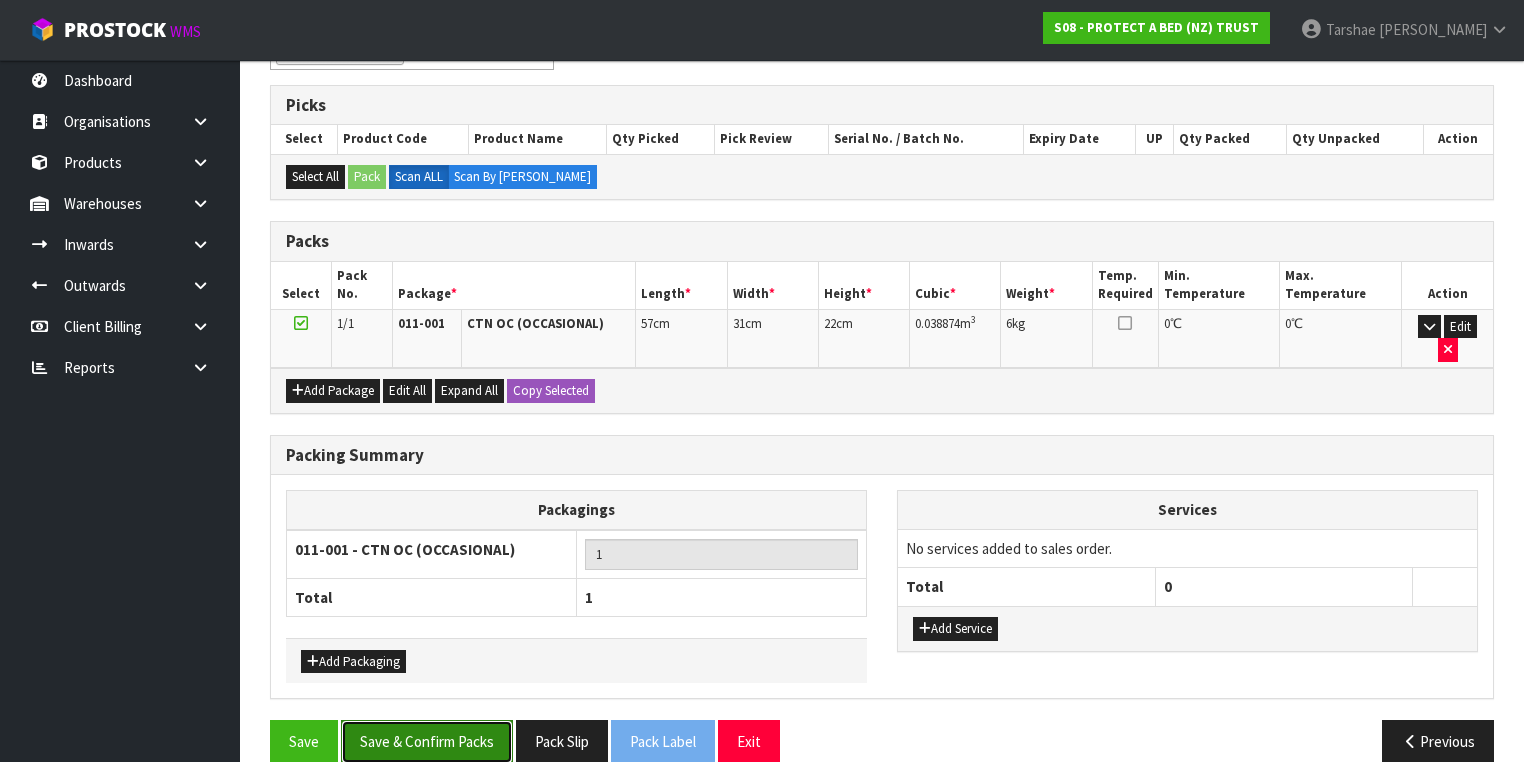 click on "Save & Confirm Packs" at bounding box center (427, 741) 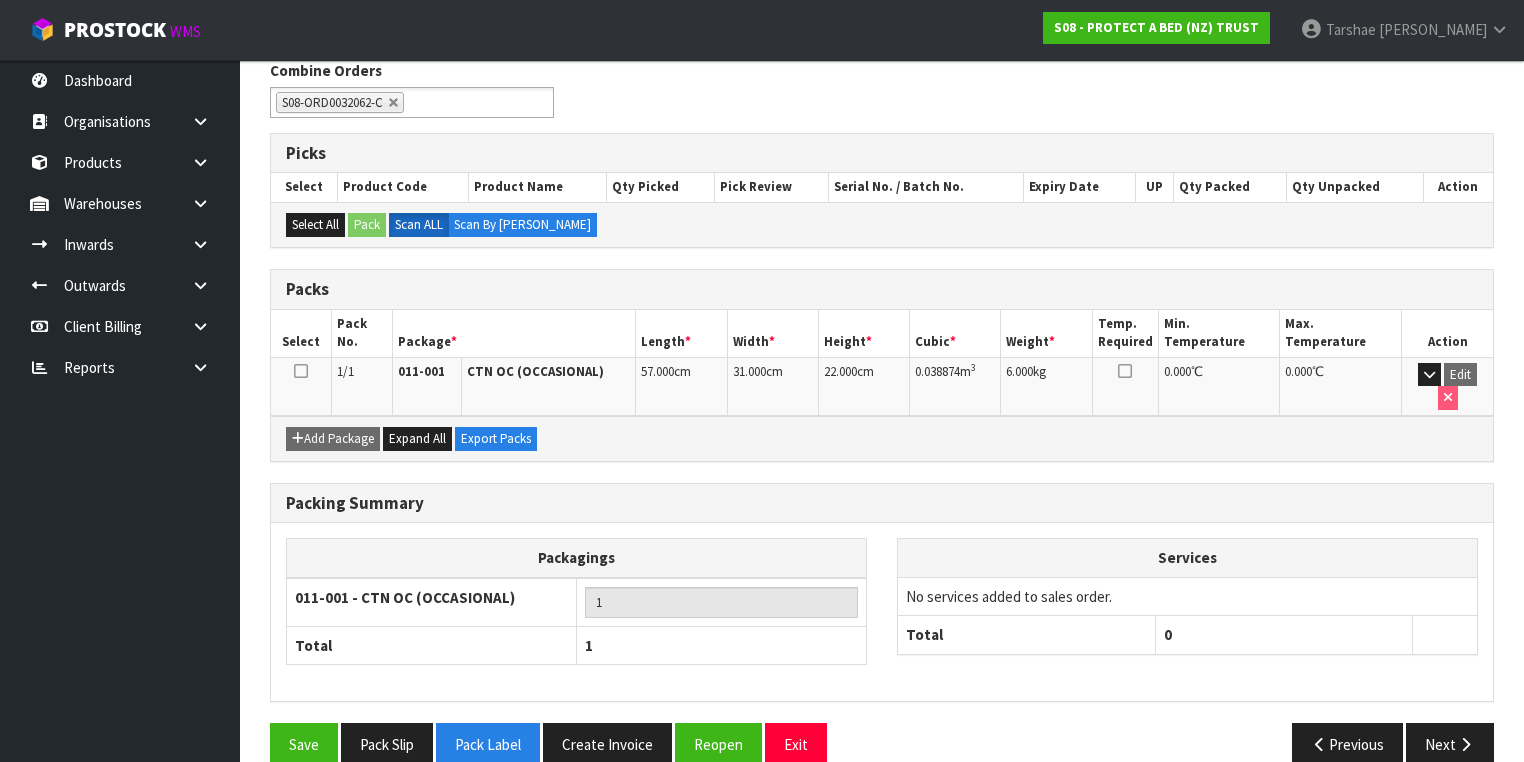 scroll, scrollTop: 332, scrollLeft: 0, axis: vertical 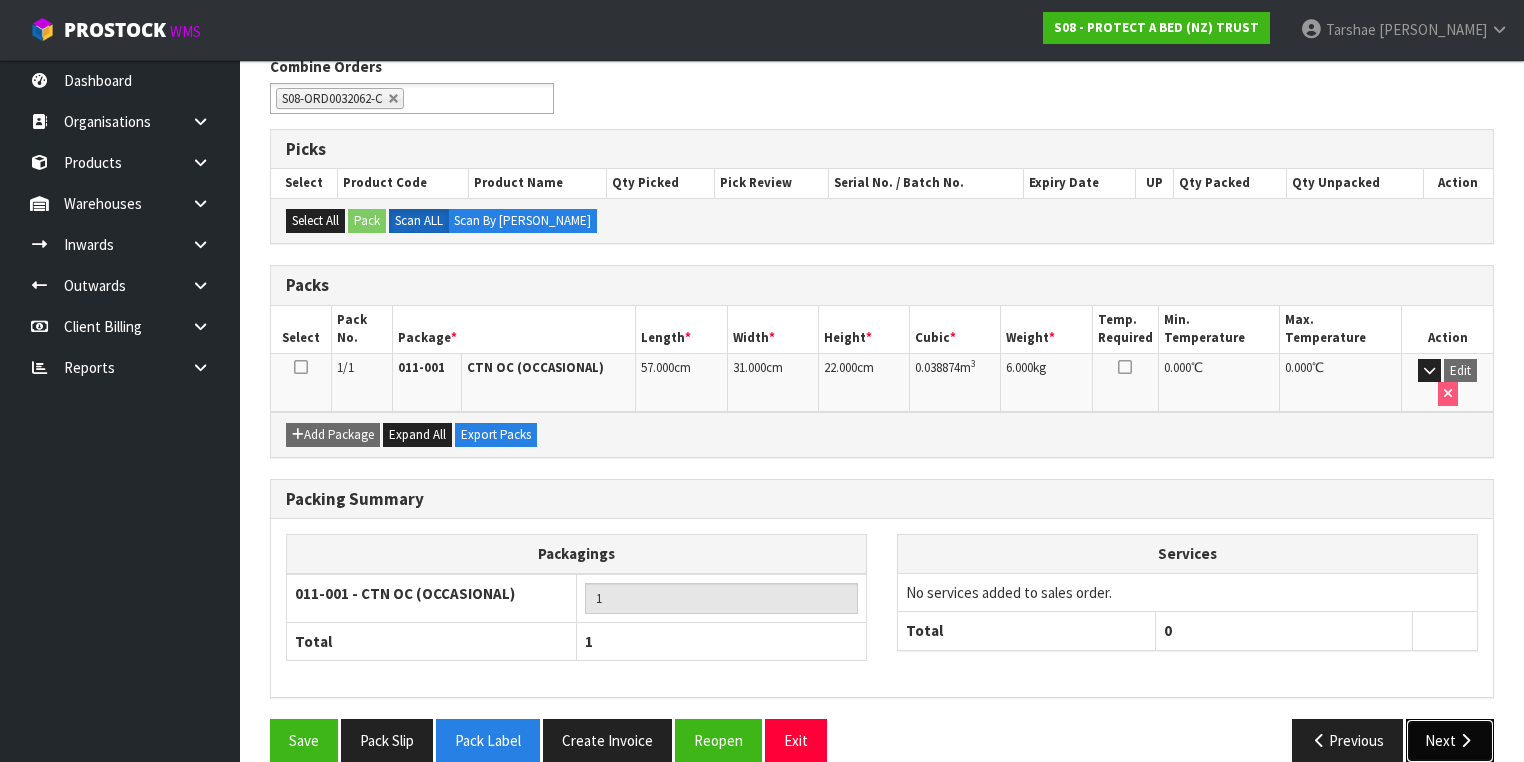 click on "Next" at bounding box center [1450, 740] 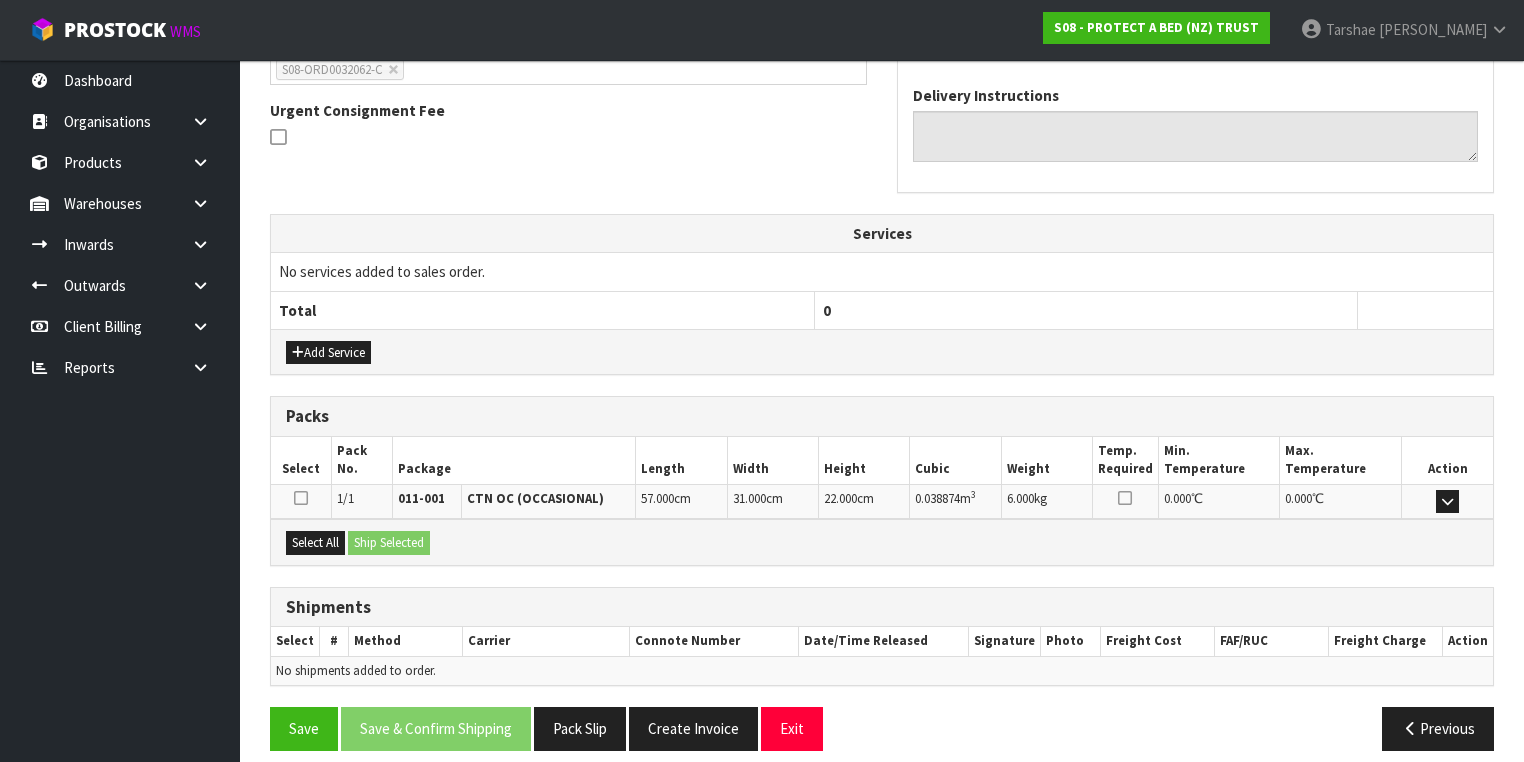 scroll, scrollTop: 571, scrollLeft: 0, axis: vertical 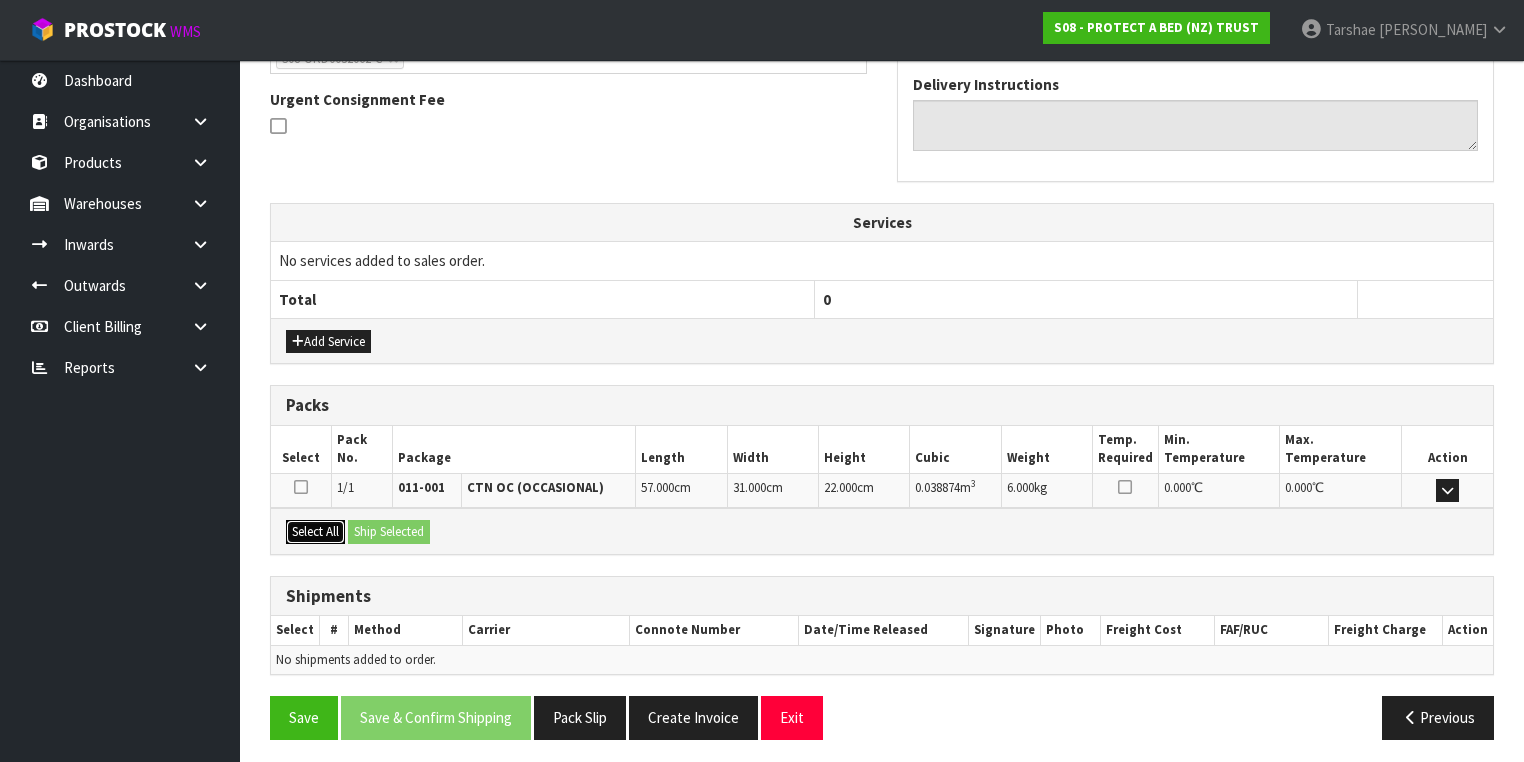 click on "Select All" at bounding box center [315, 532] 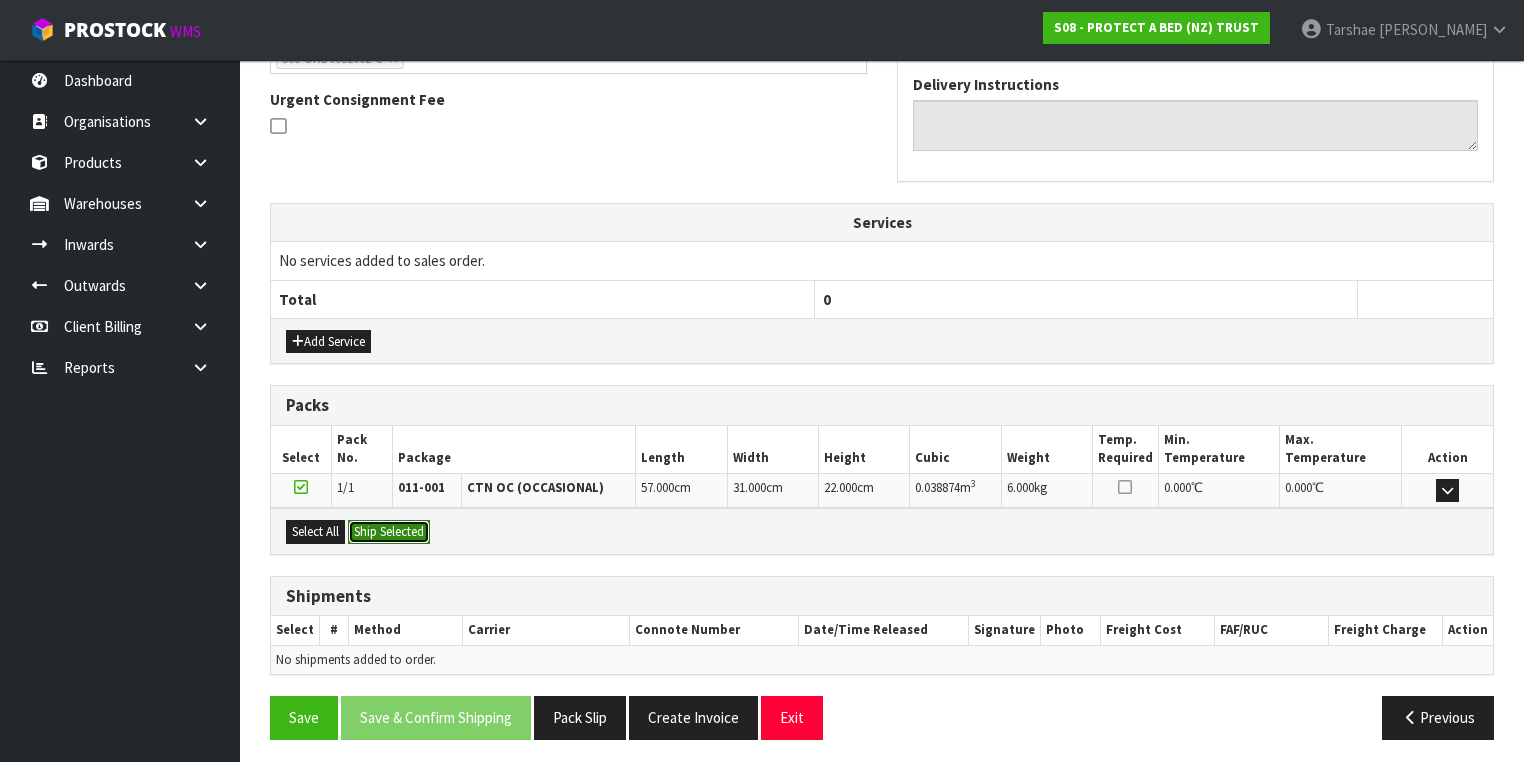 click on "Ship Selected" at bounding box center (389, 532) 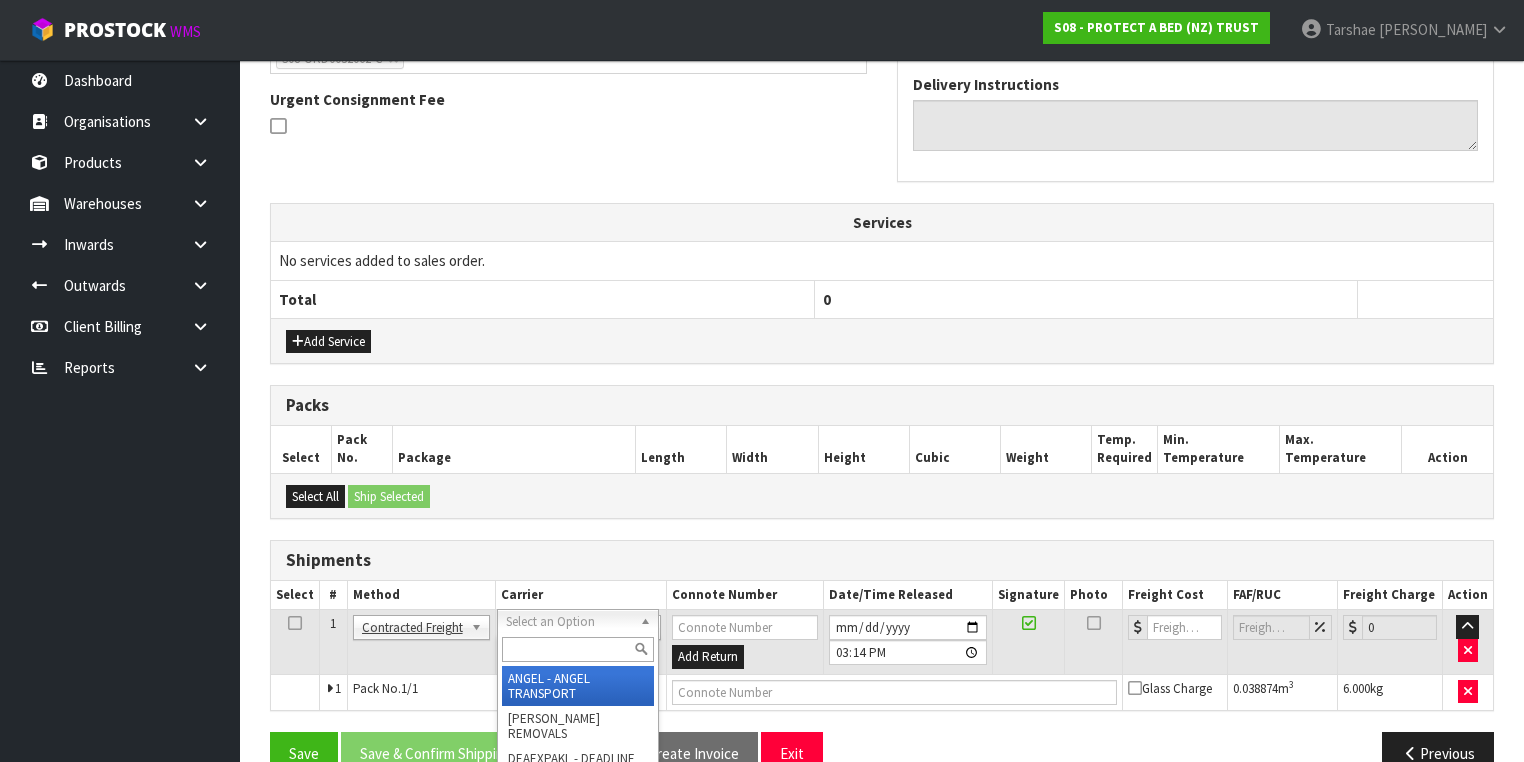 click at bounding box center [578, 649] 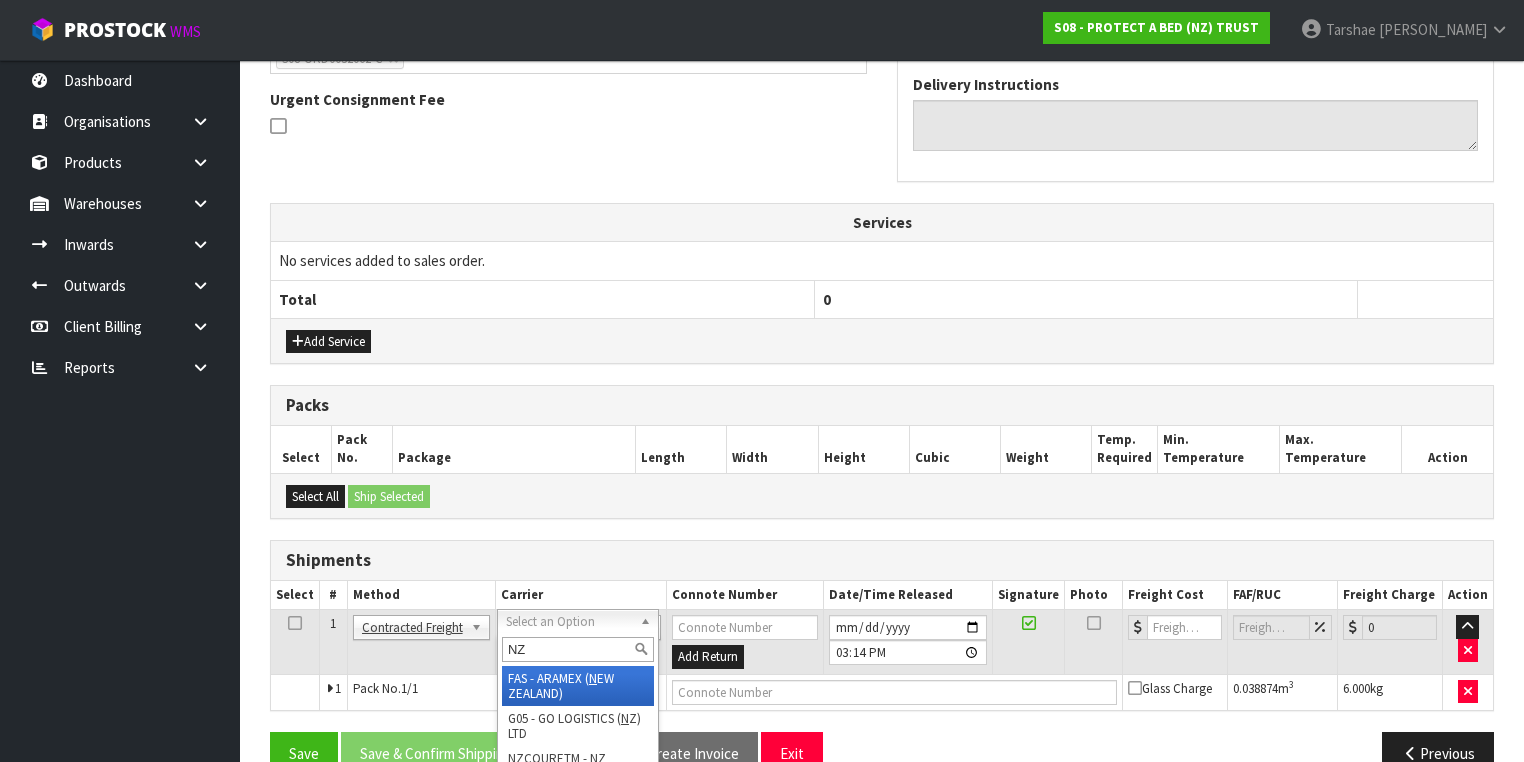 type on "NZP" 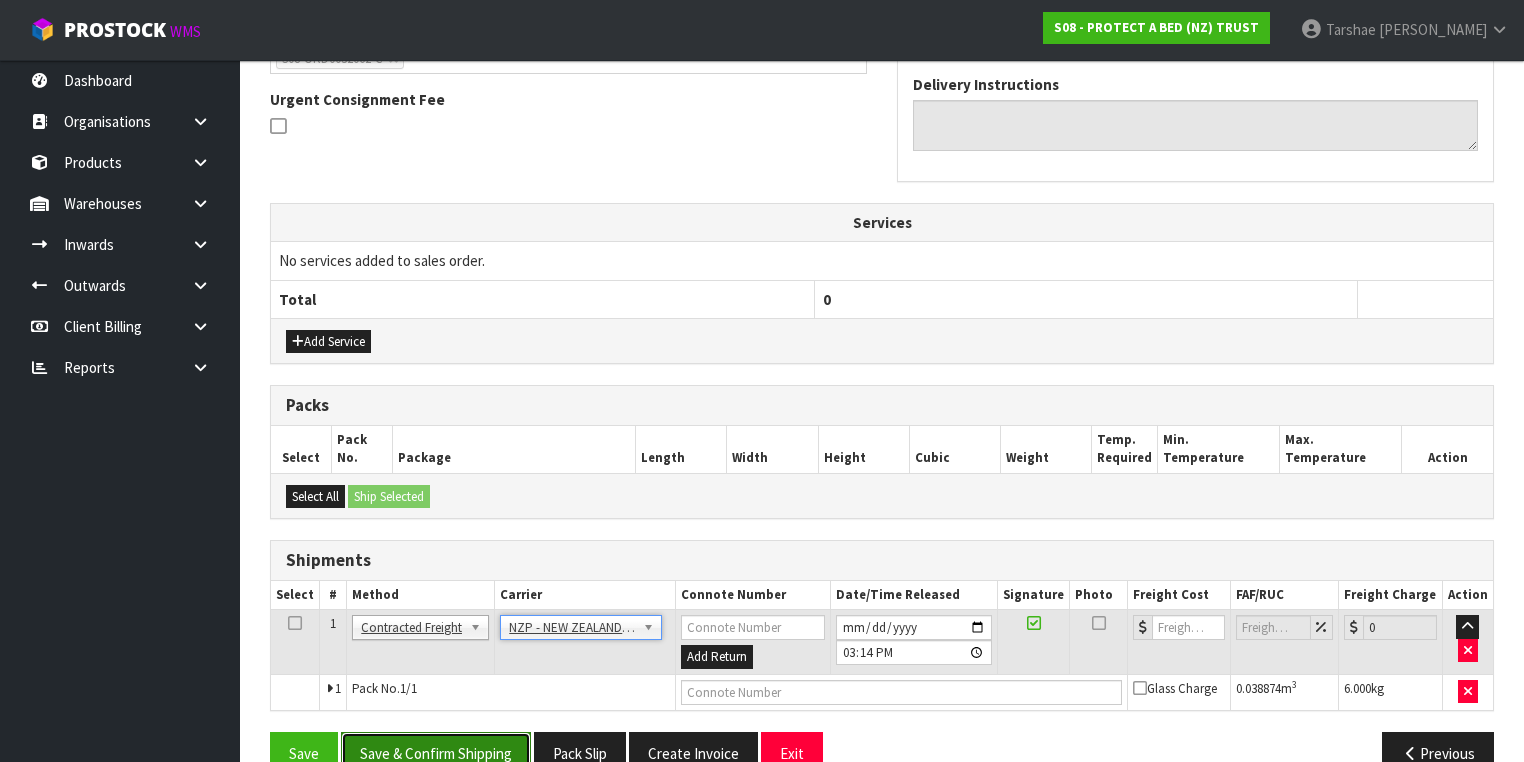click on "Save & Confirm Shipping" at bounding box center (436, 753) 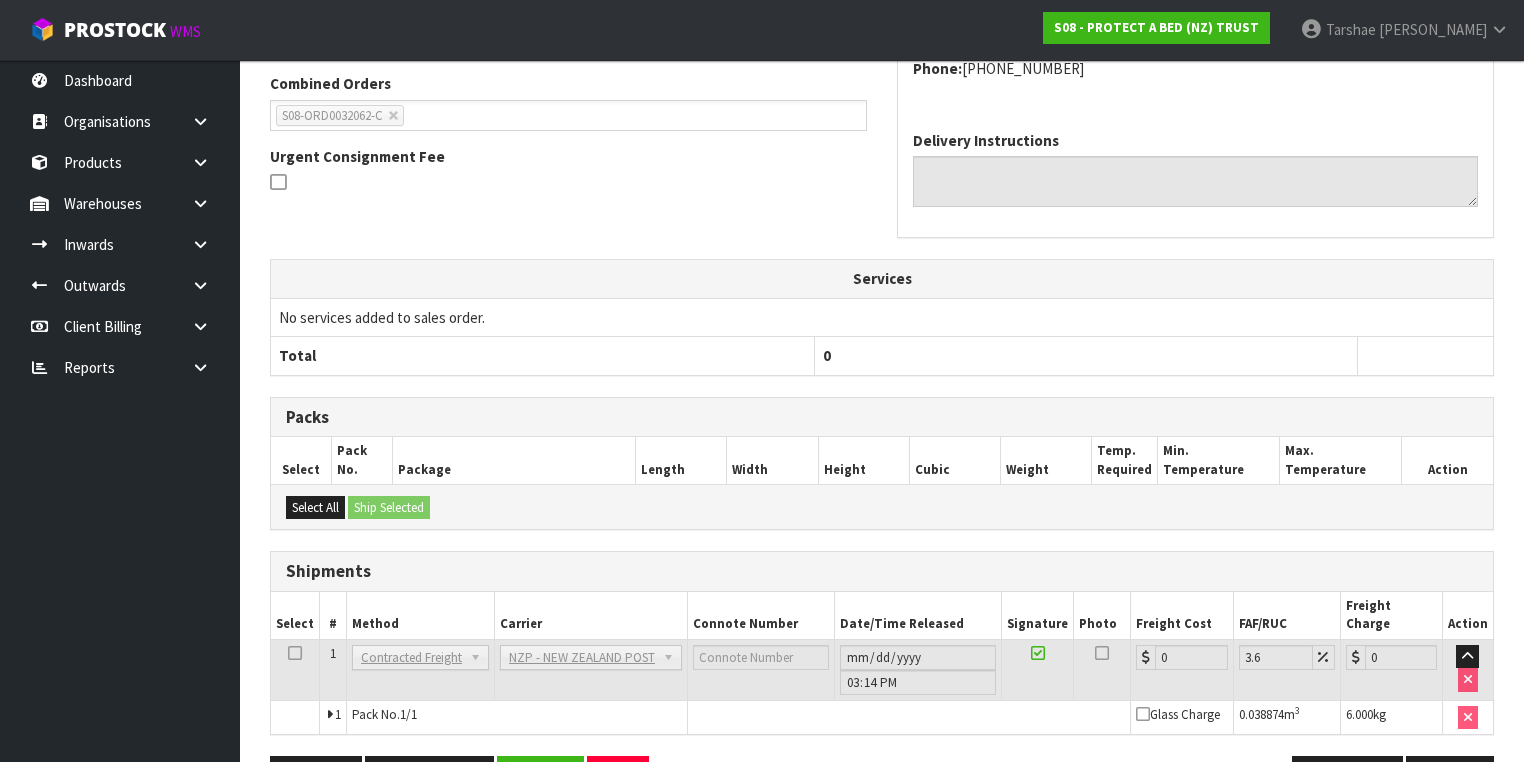 scroll, scrollTop: 579, scrollLeft: 0, axis: vertical 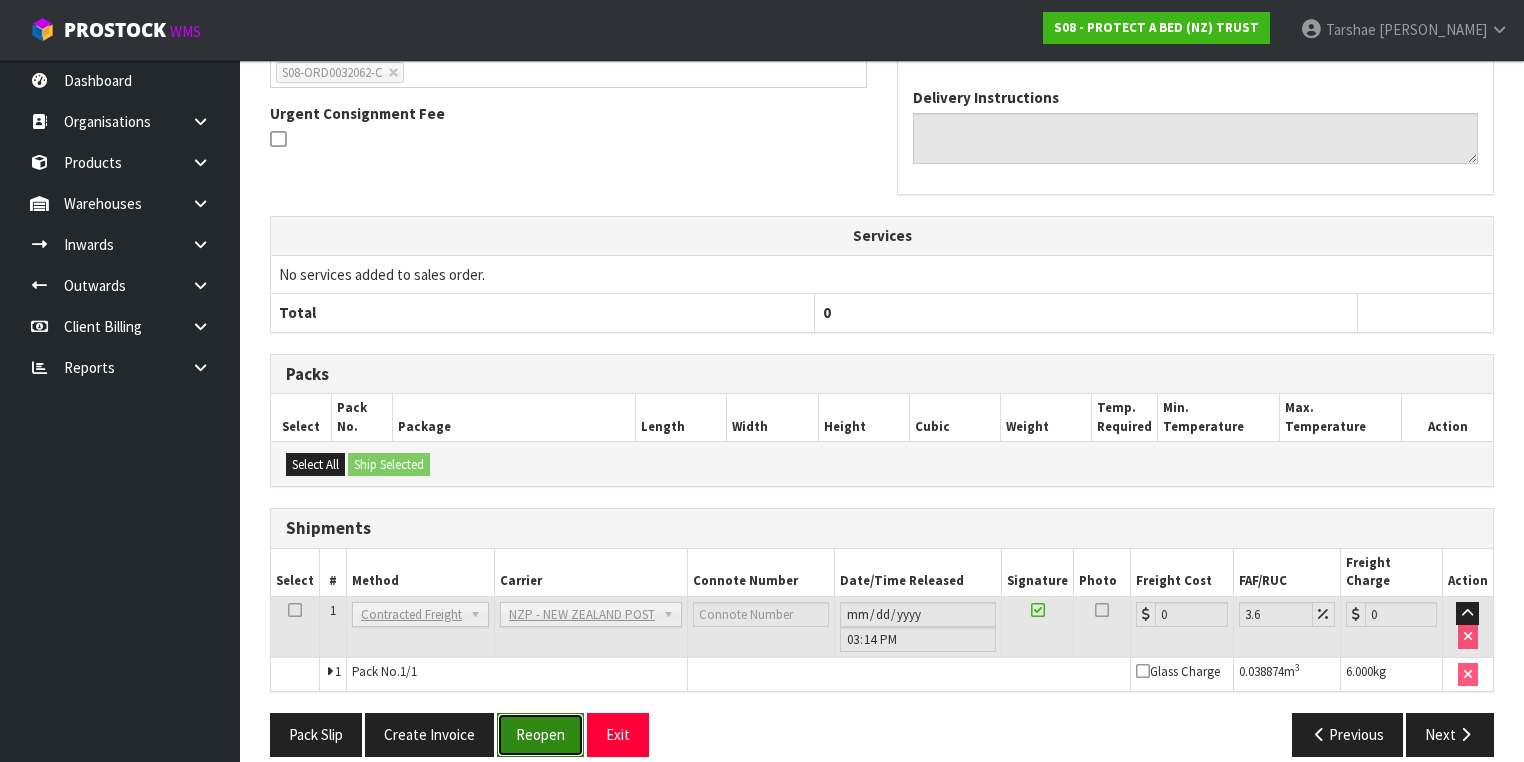 click on "Reopen" at bounding box center [540, 734] 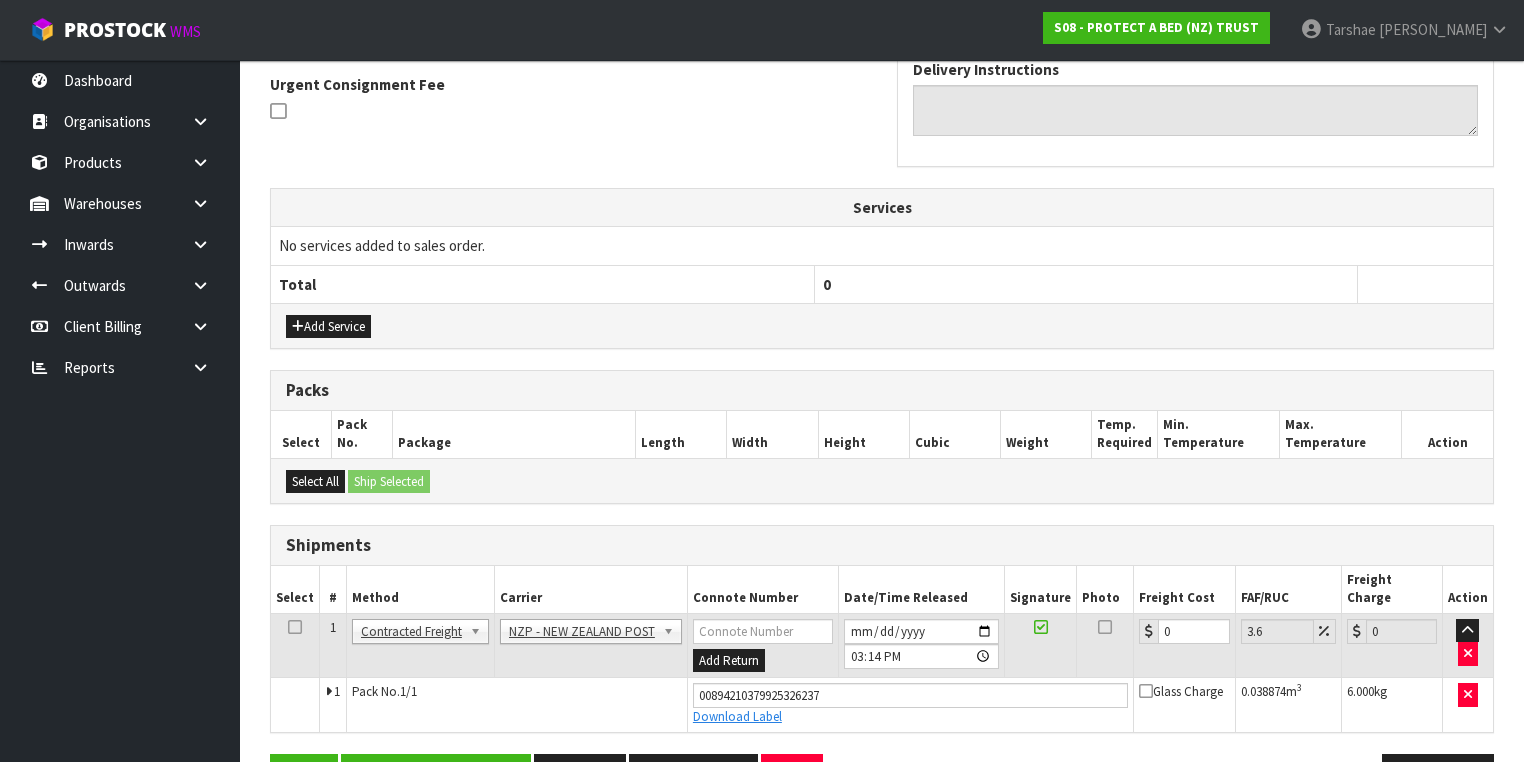 scroll, scrollTop: 624, scrollLeft: 0, axis: vertical 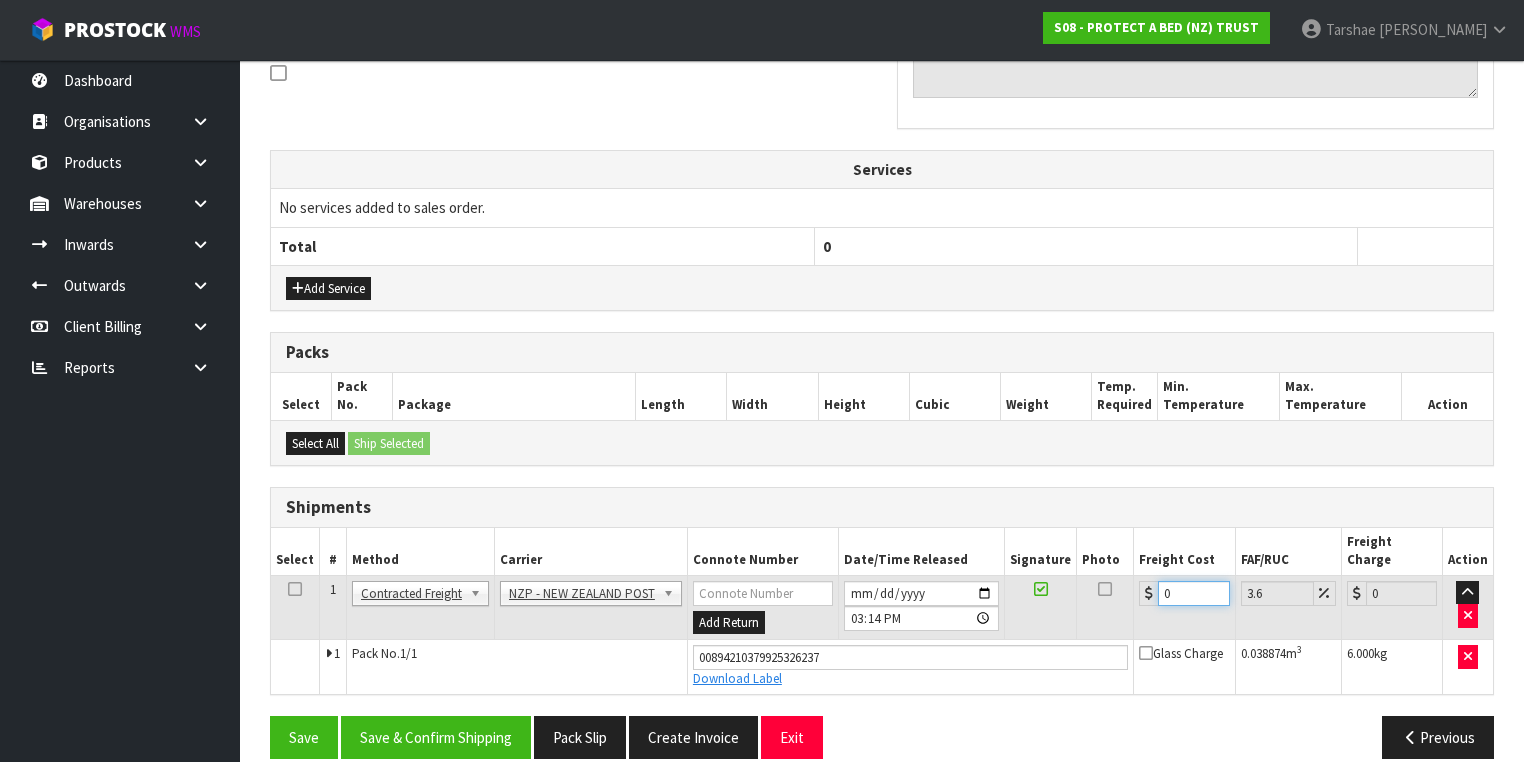 click on "0" at bounding box center [1193, 593] 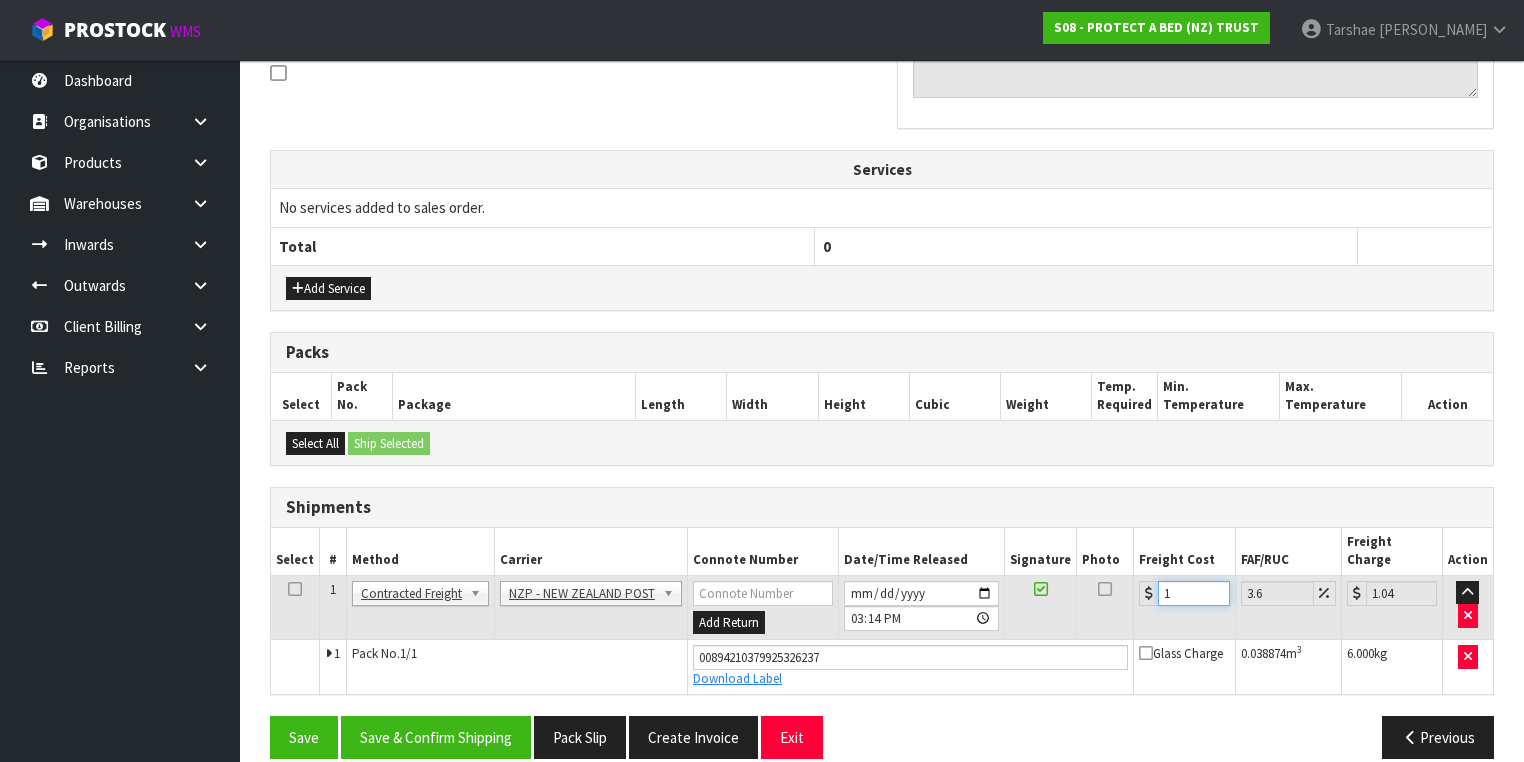 type on "11" 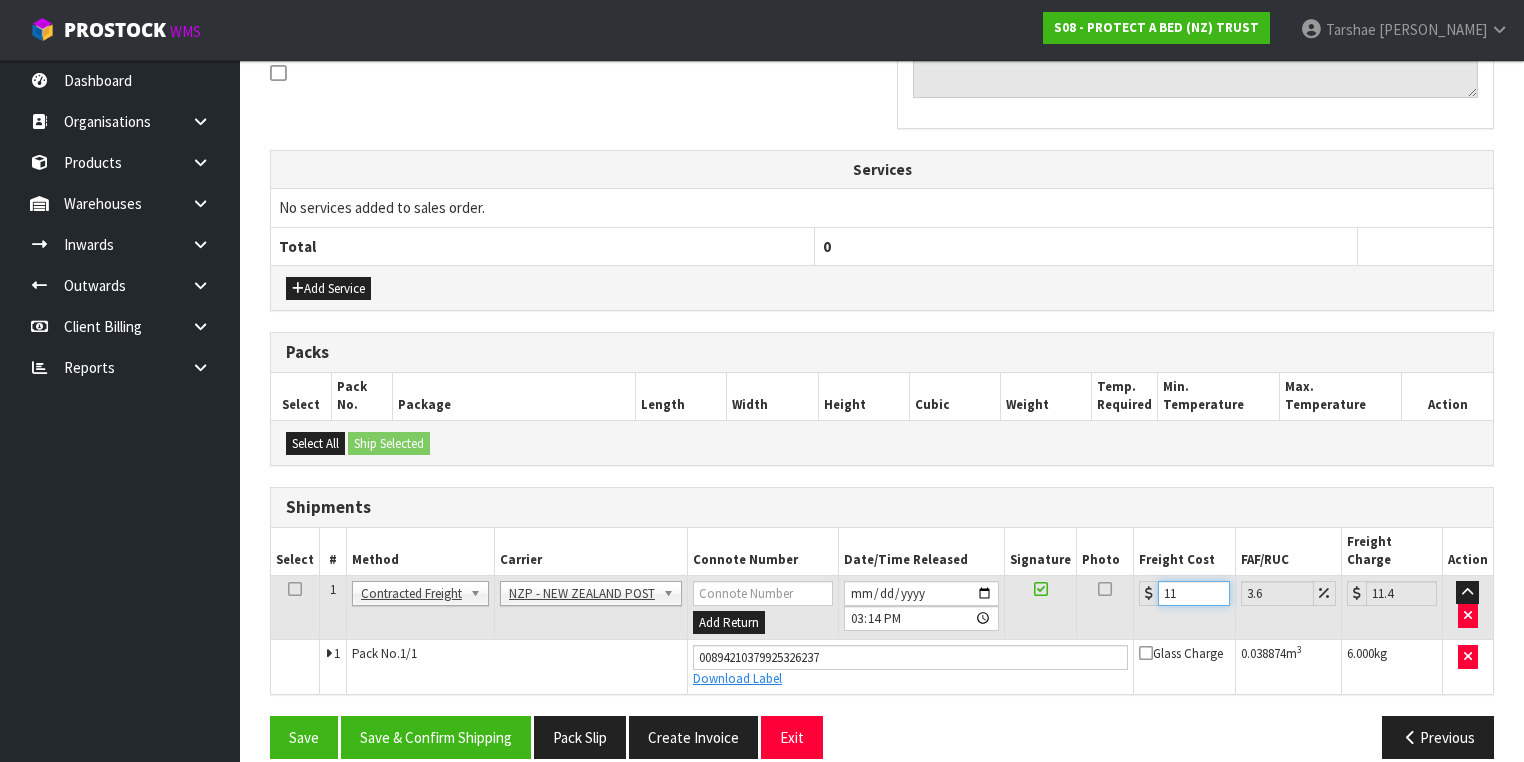 type on "11.6" 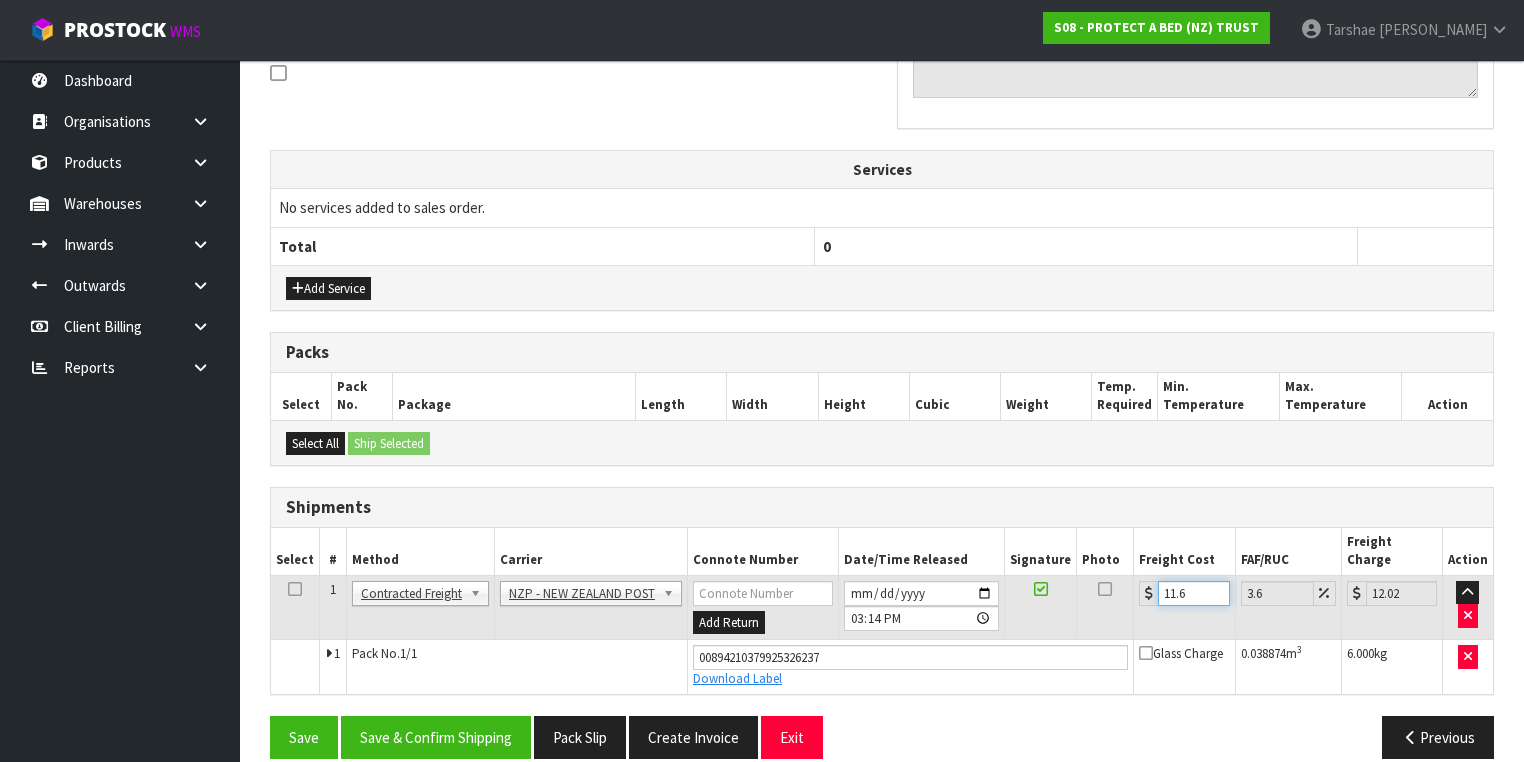 type on "11.61" 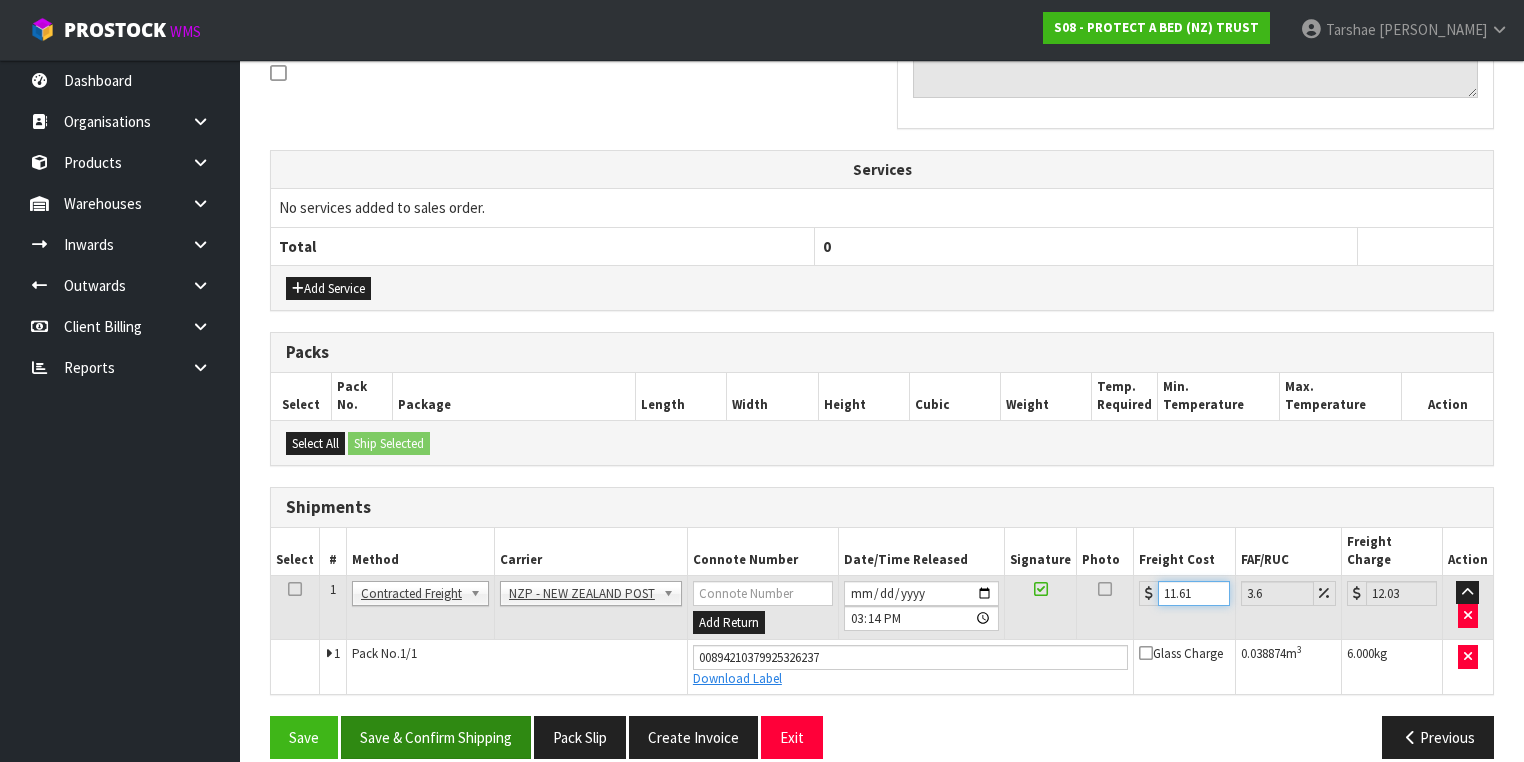 type on "11.61" 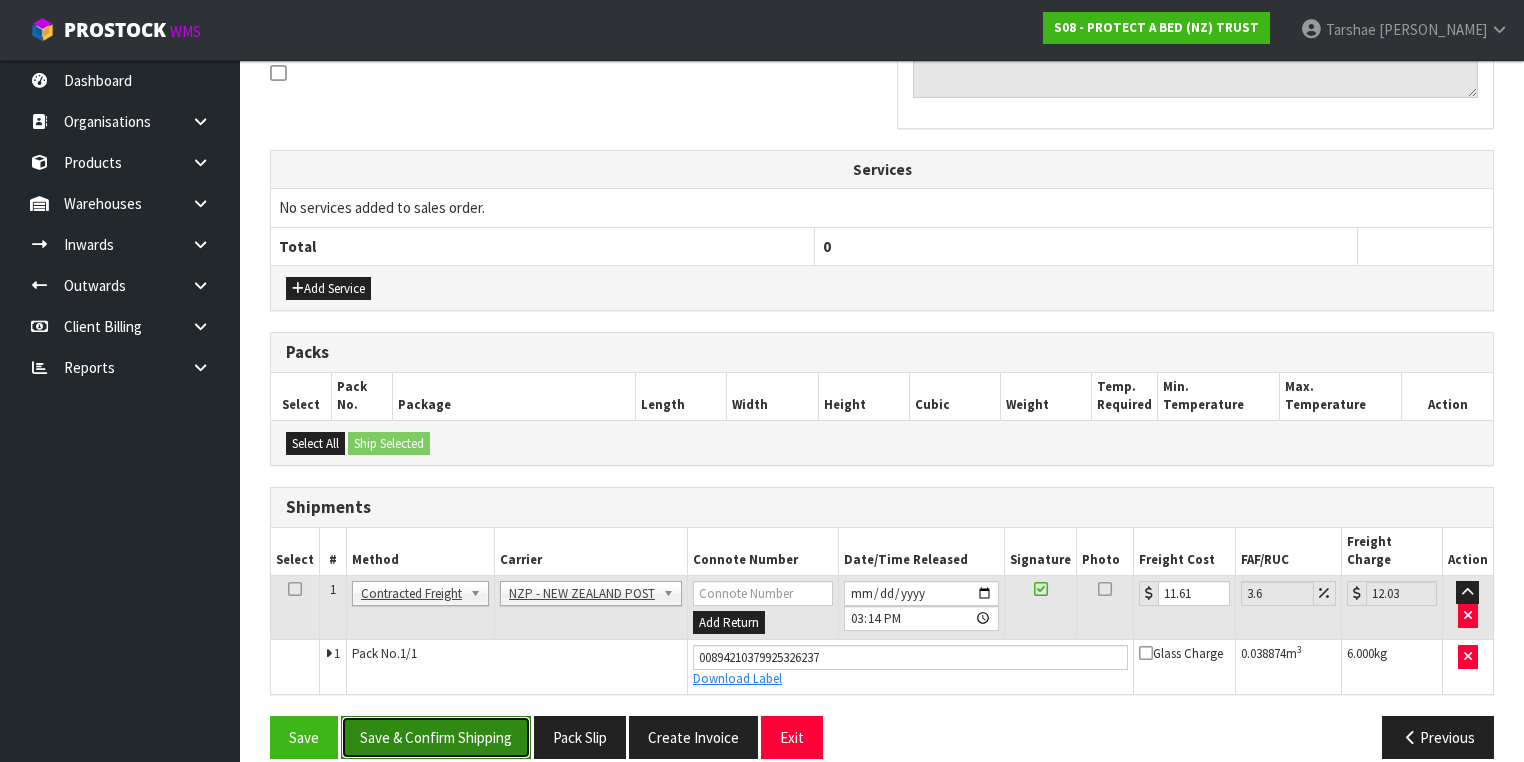 click on "Save & Confirm Shipping" at bounding box center (436, 737) 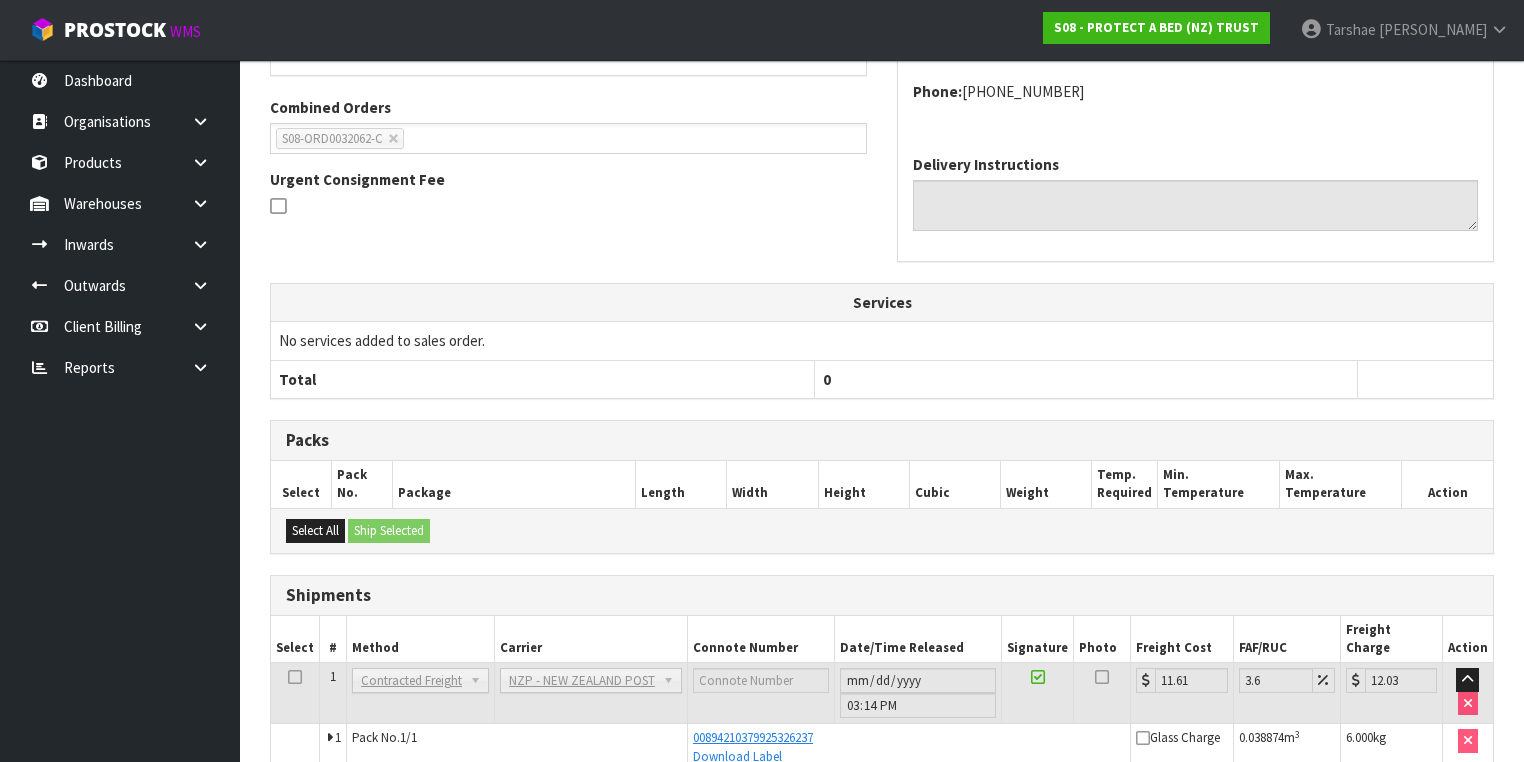 scroll, scrollTop: 571, scrollLeft: 0, axis: vertical 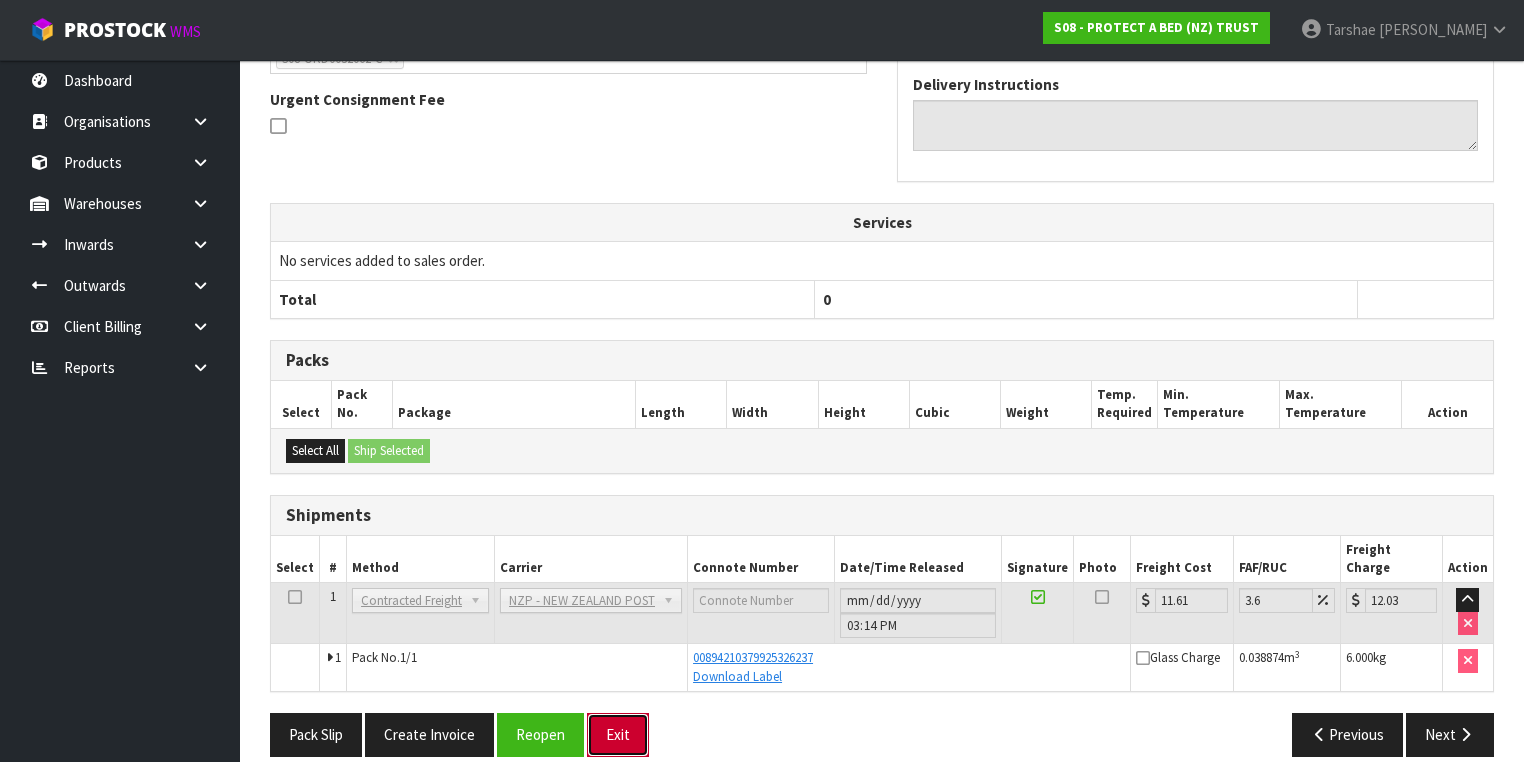 click on "Exit" at bounding box center [618, 734] 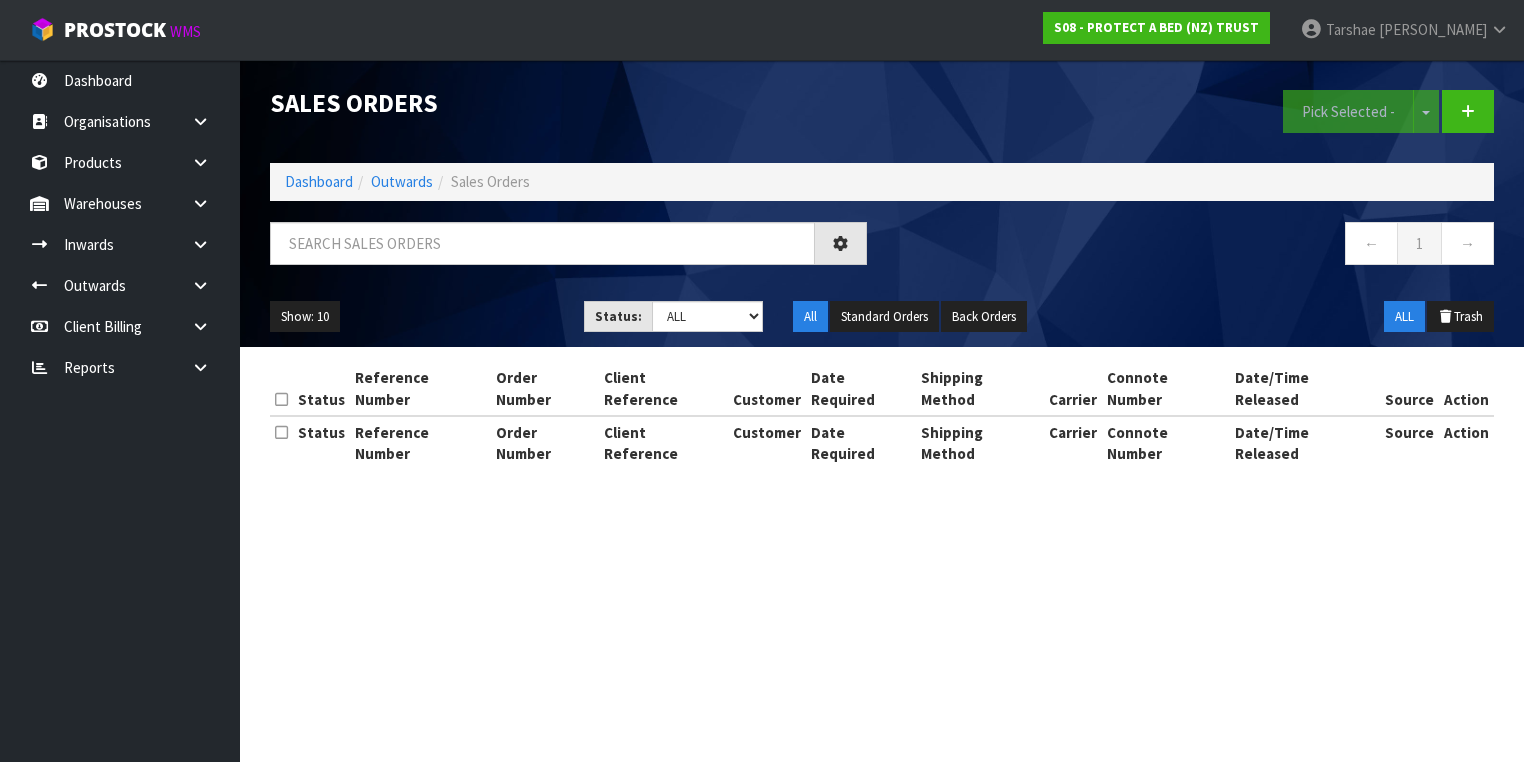 scroll, scrollTop: 0, scrollLeft: 0, axis: both 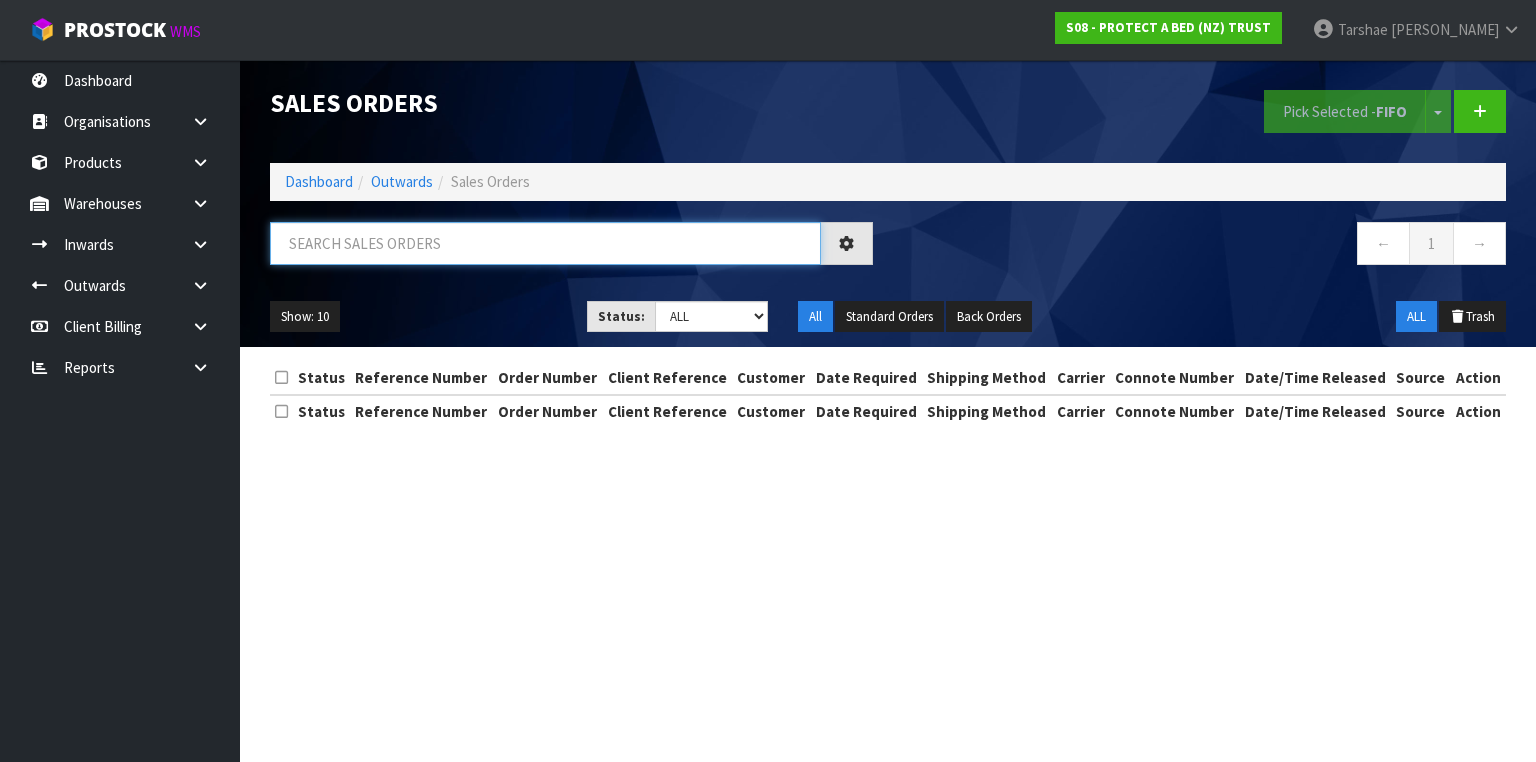 click at bounding box center [545, 243] 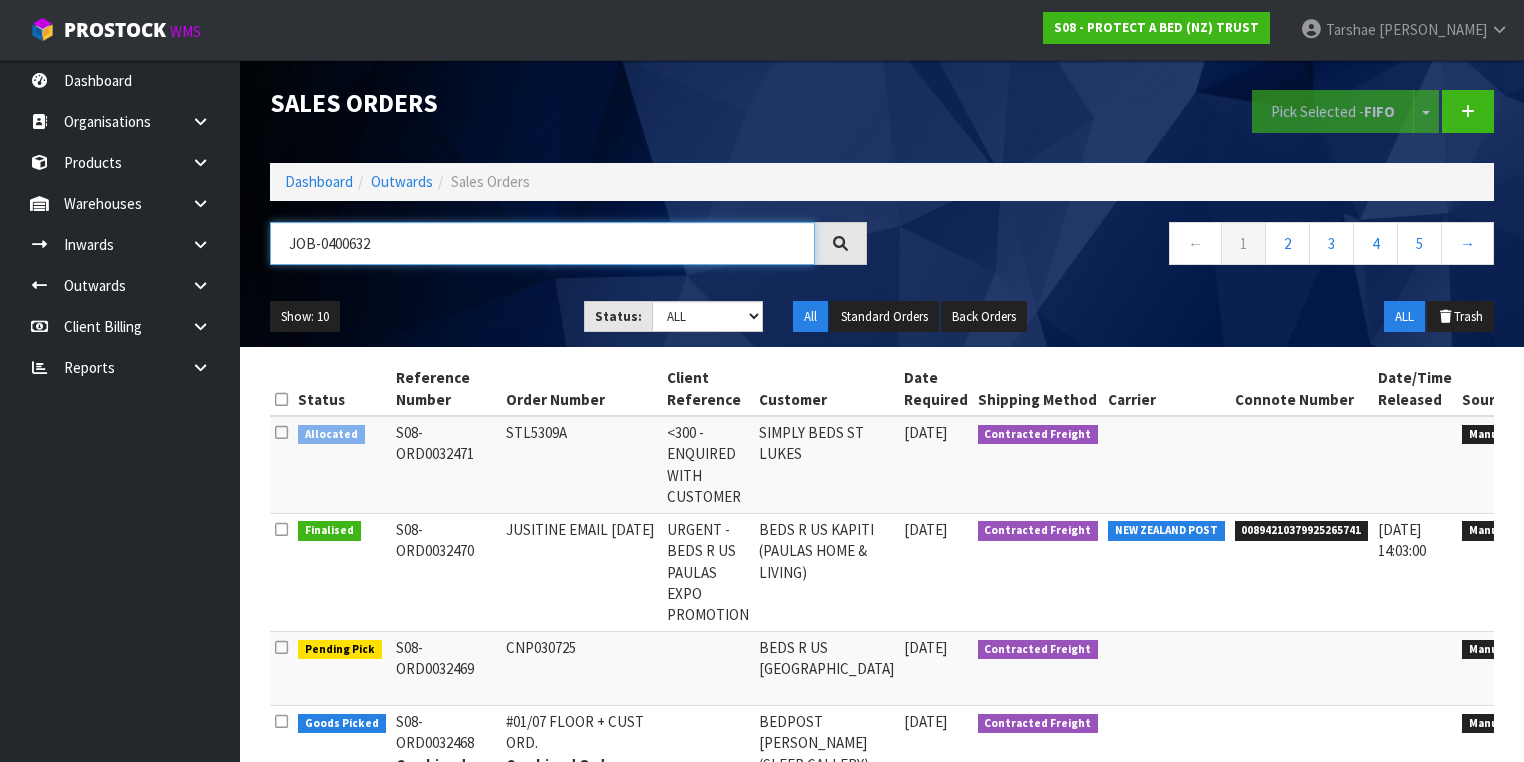 type on "JOB-0400632" 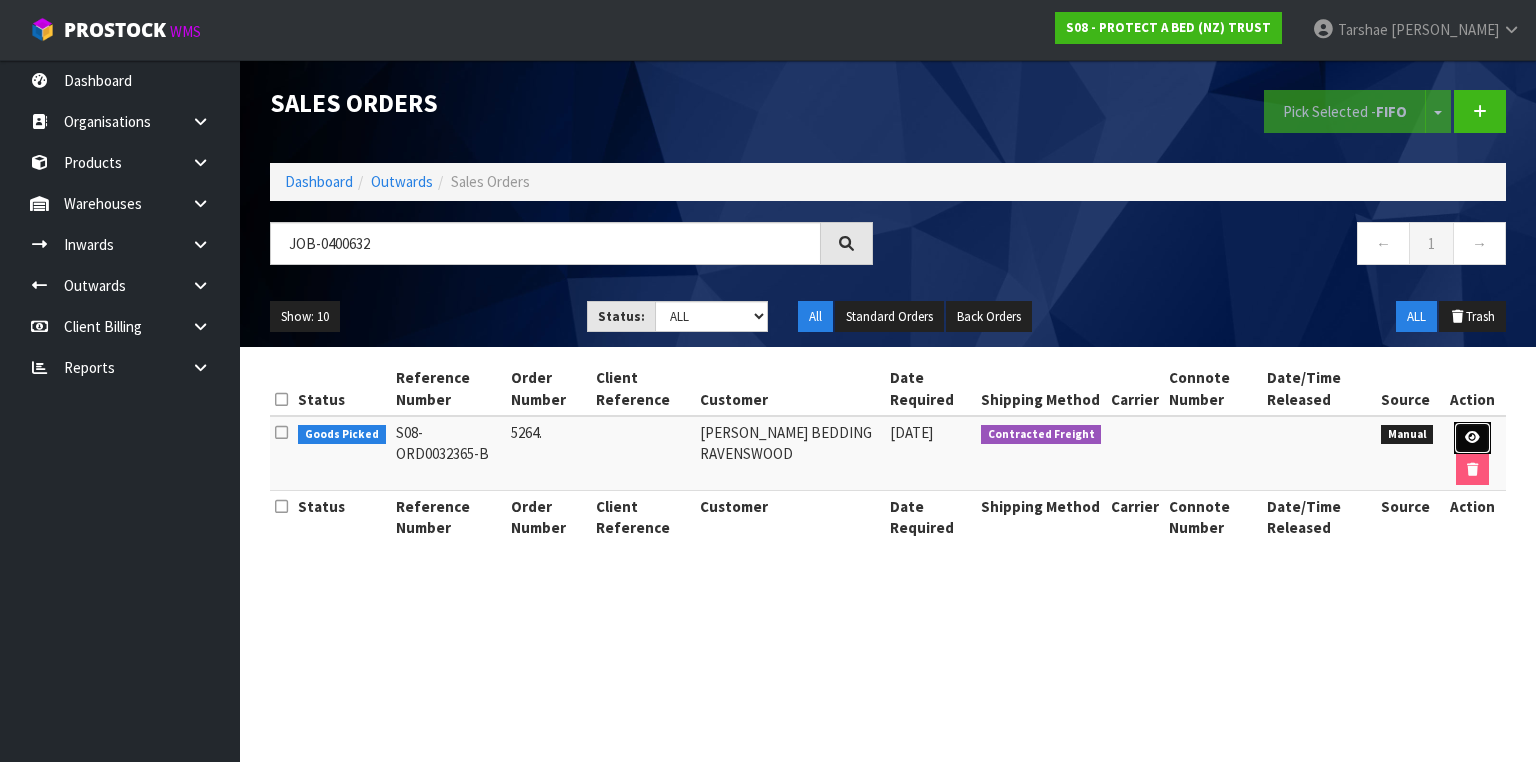 click at bounding box center (1472, 438) 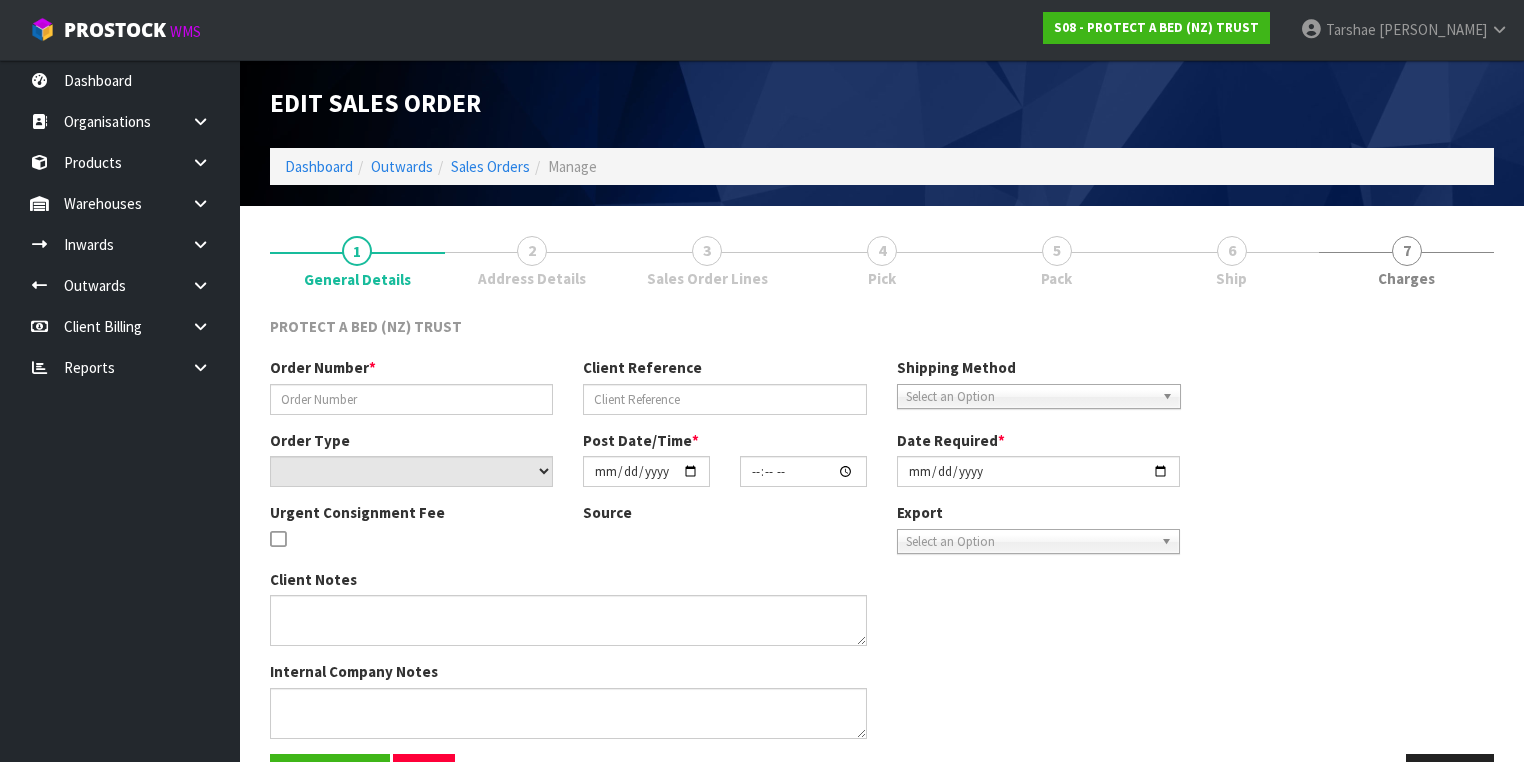 type on "5264." 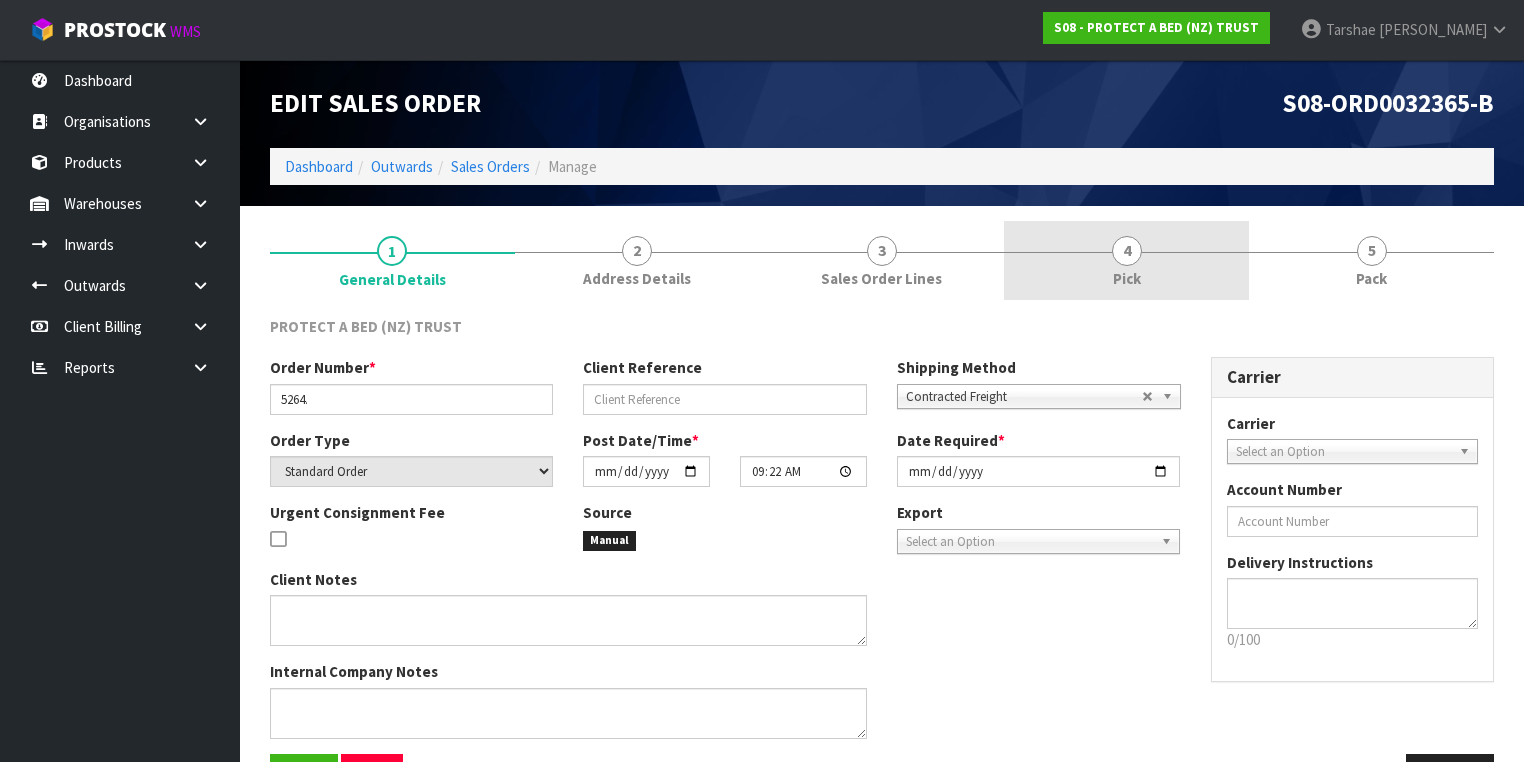 click on "4
Pick" at bounding box center [1126, 260] 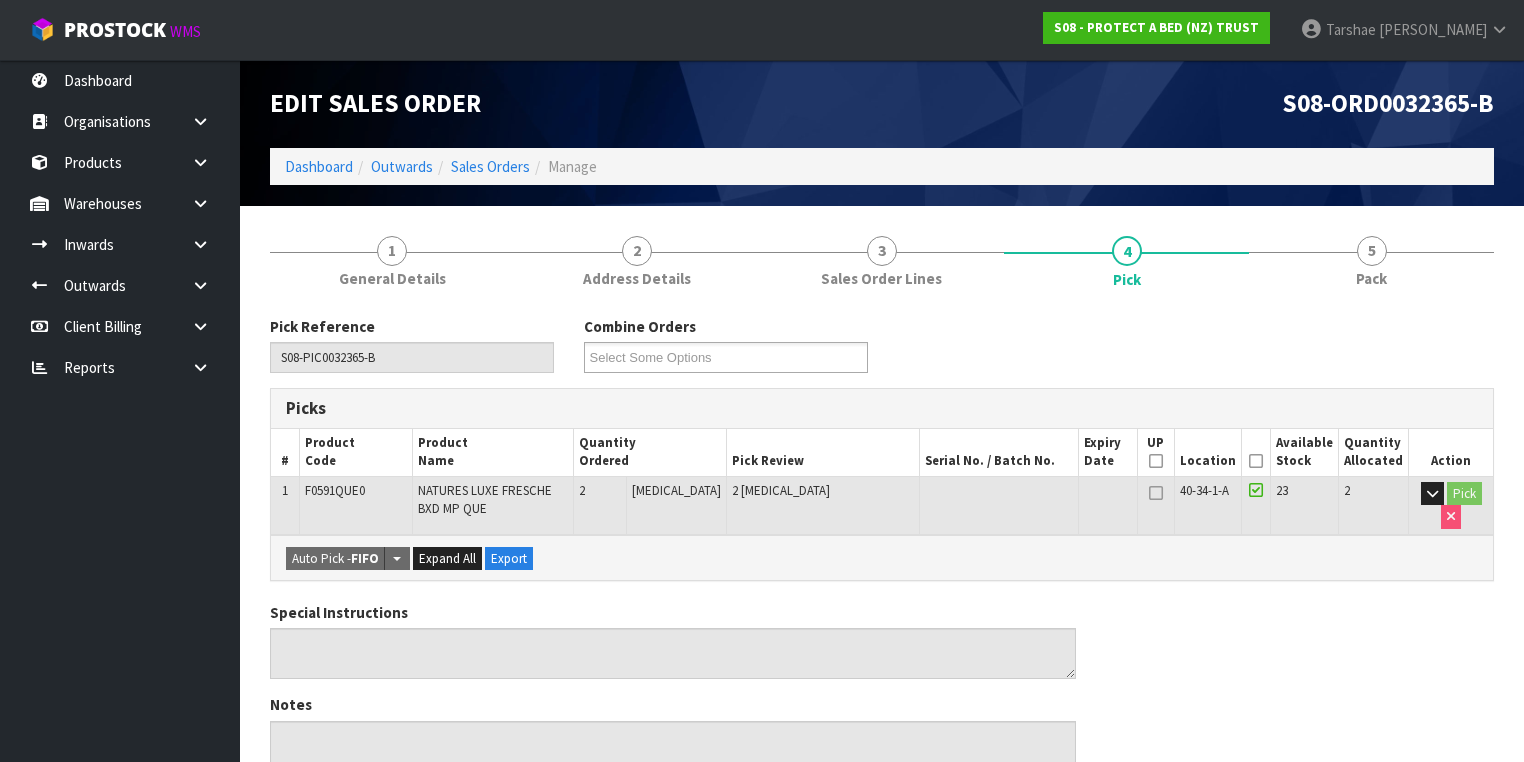 click at bounding box center (1256, 461) 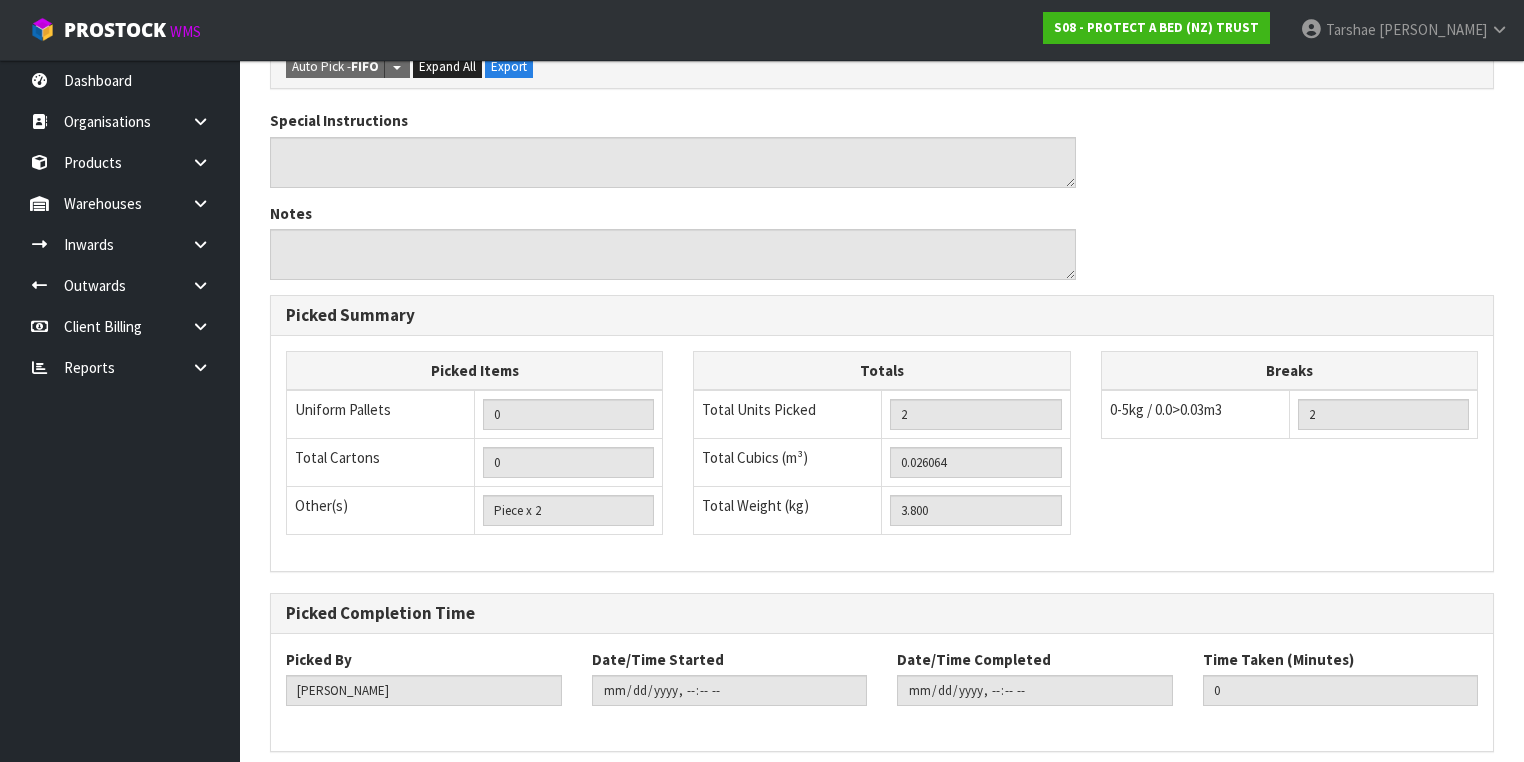 scroll, scrollTop: 641, scrollLeft: 0, axis: vertical 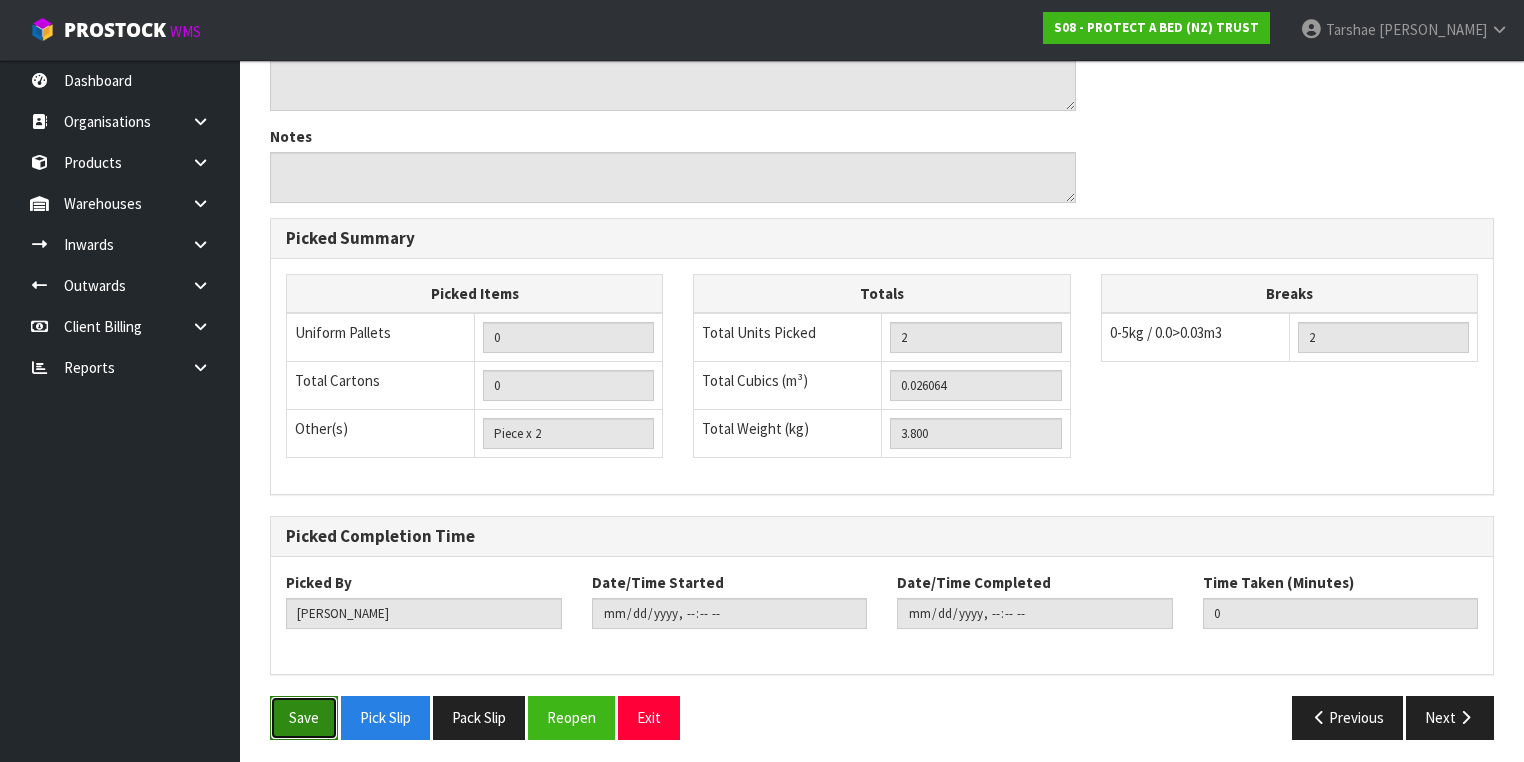 click on "Save" at bounding box center (304, 717) 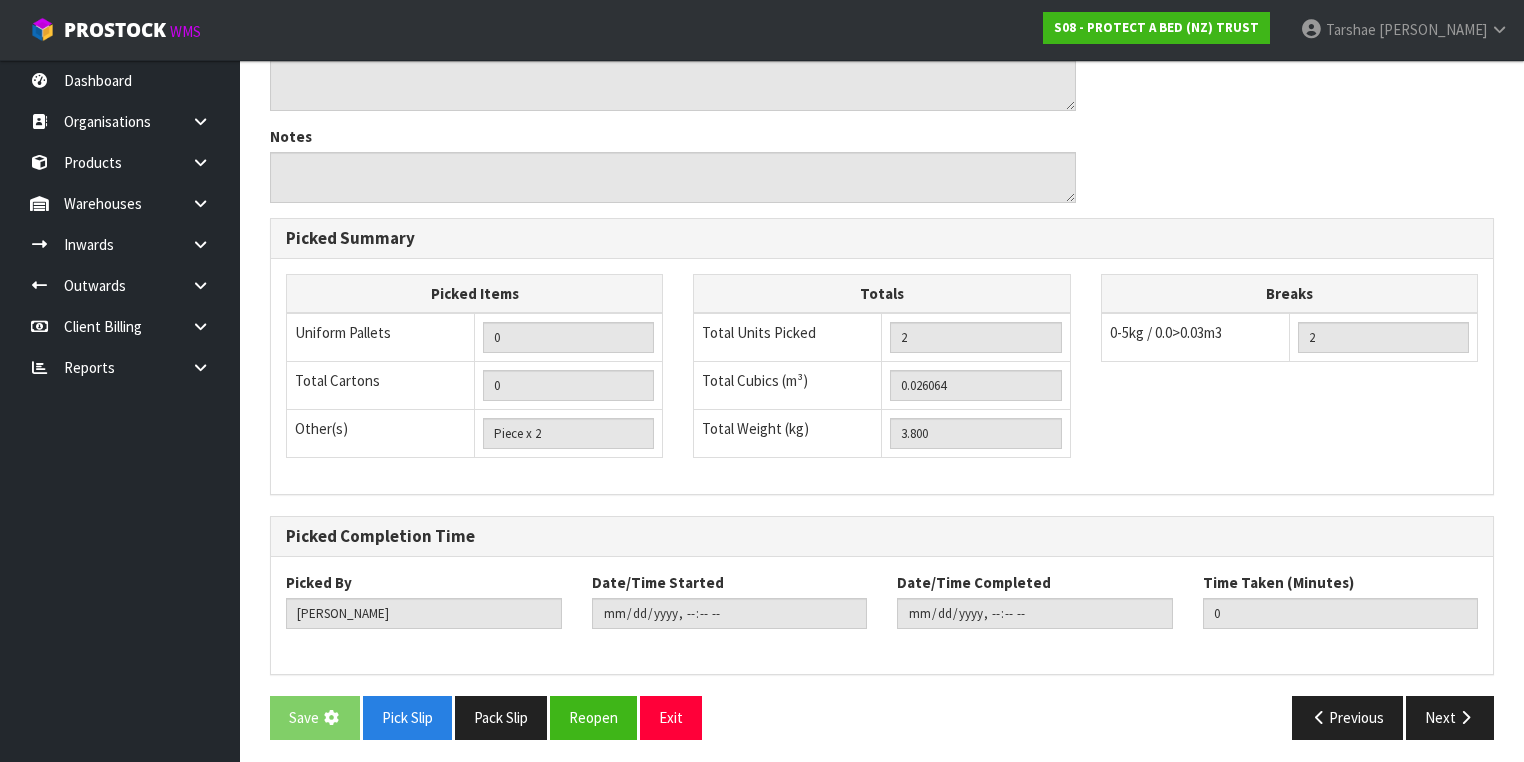 scroll, scrollTop: 0, scrollLeft: 0, axis: both 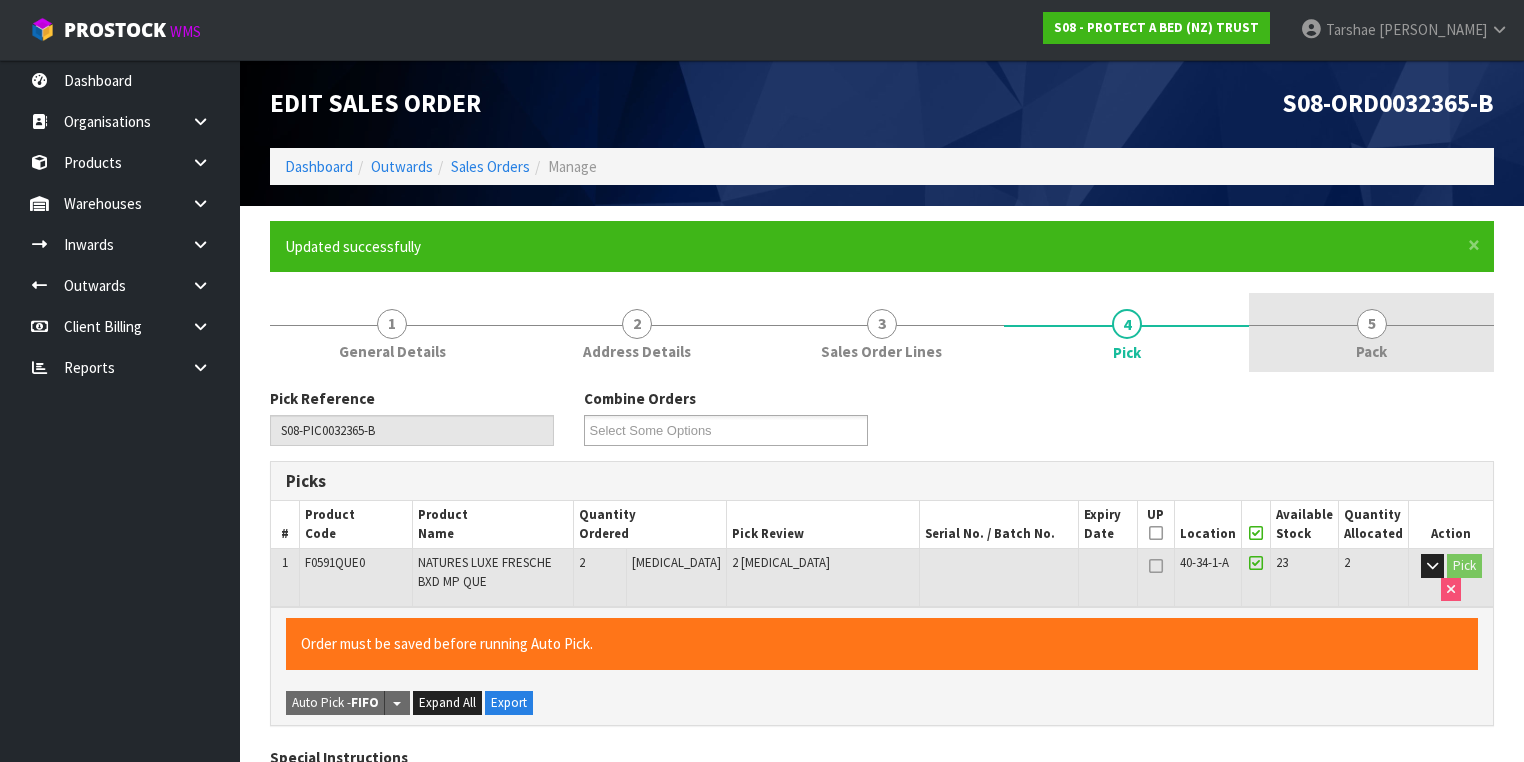 type on "[PERSON_NAME]" 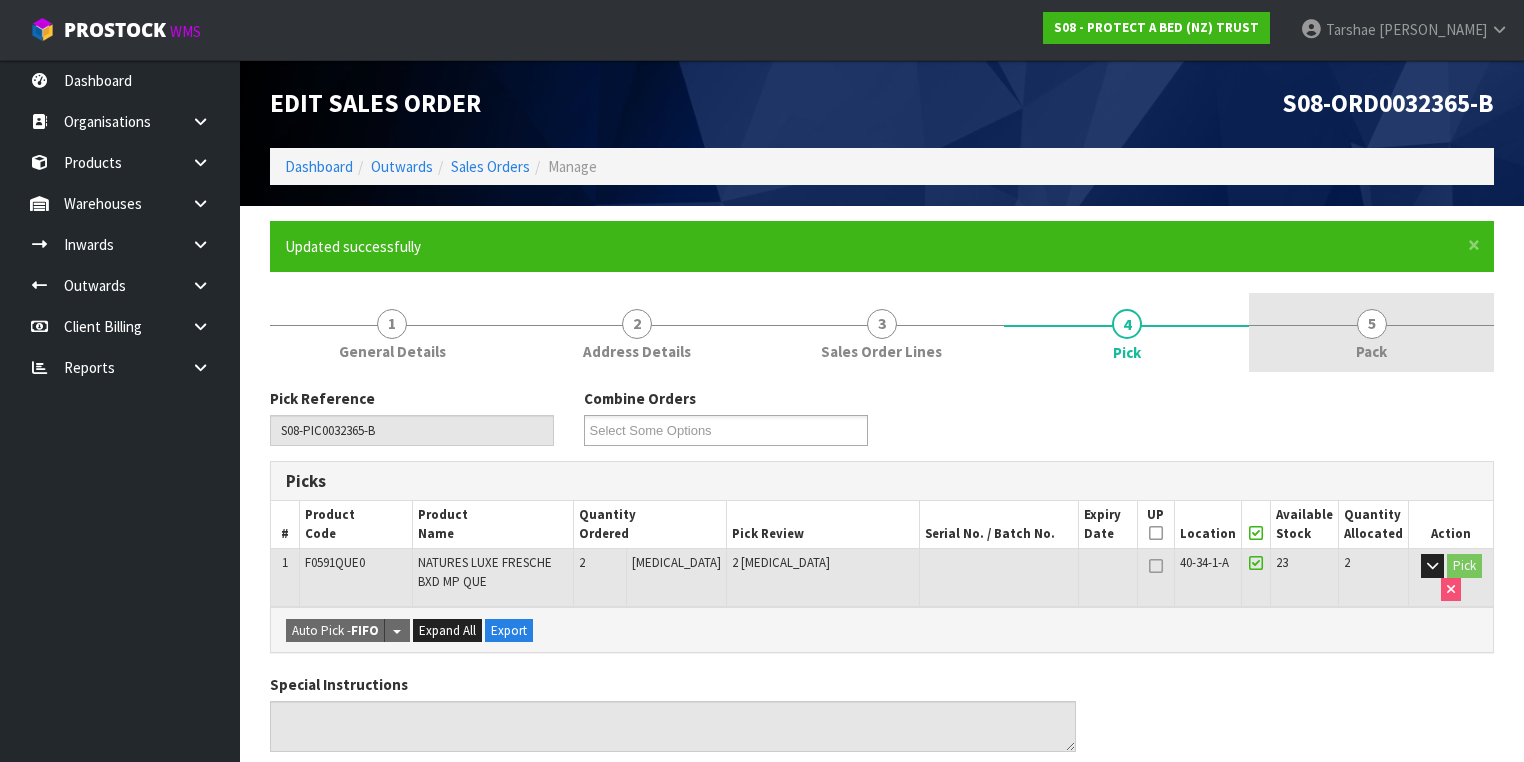 click on "5
Pack" at bounding box center [1371, 332] 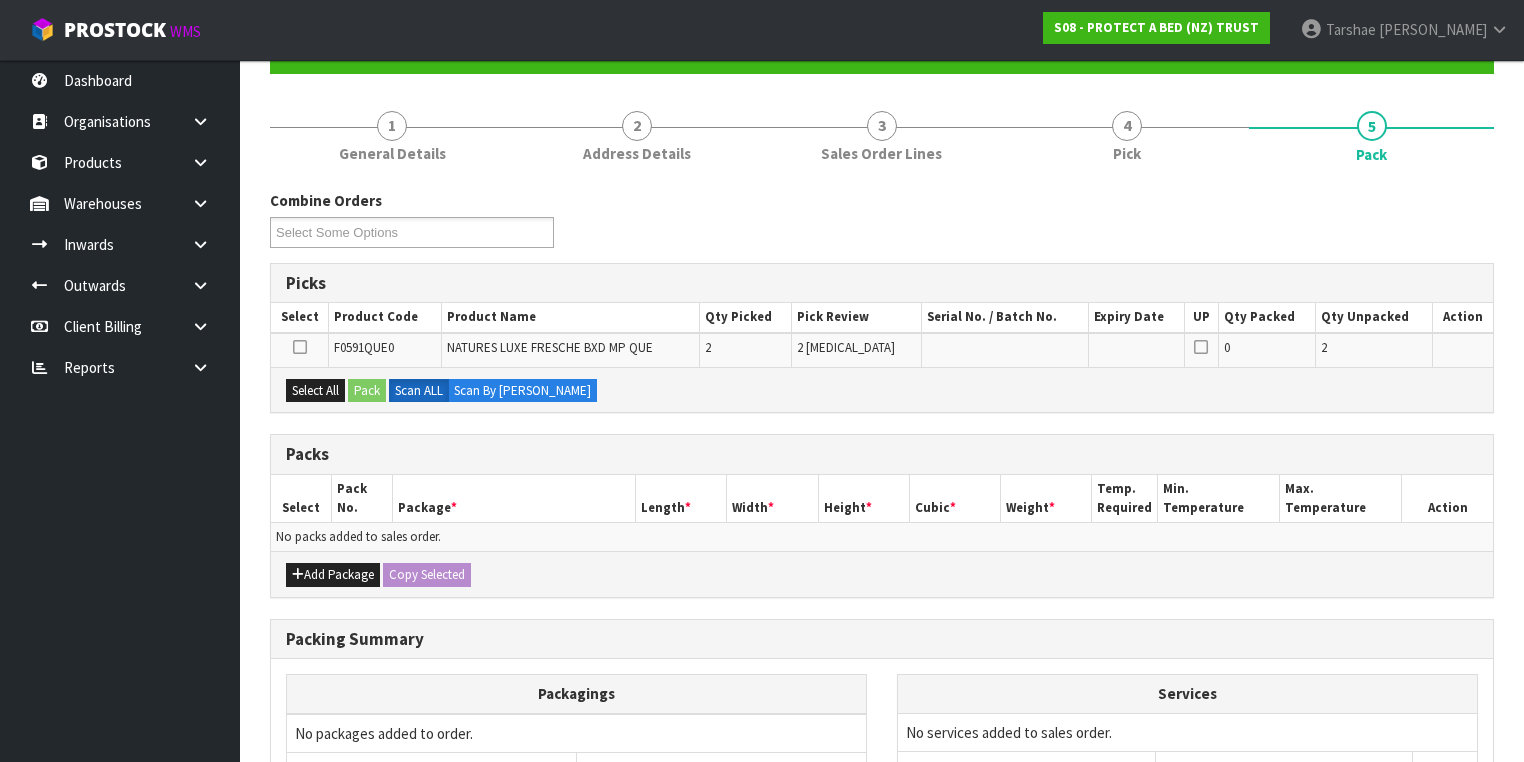 scroll, scrollTop: 240, scrollLeft: 0, axis: vertical 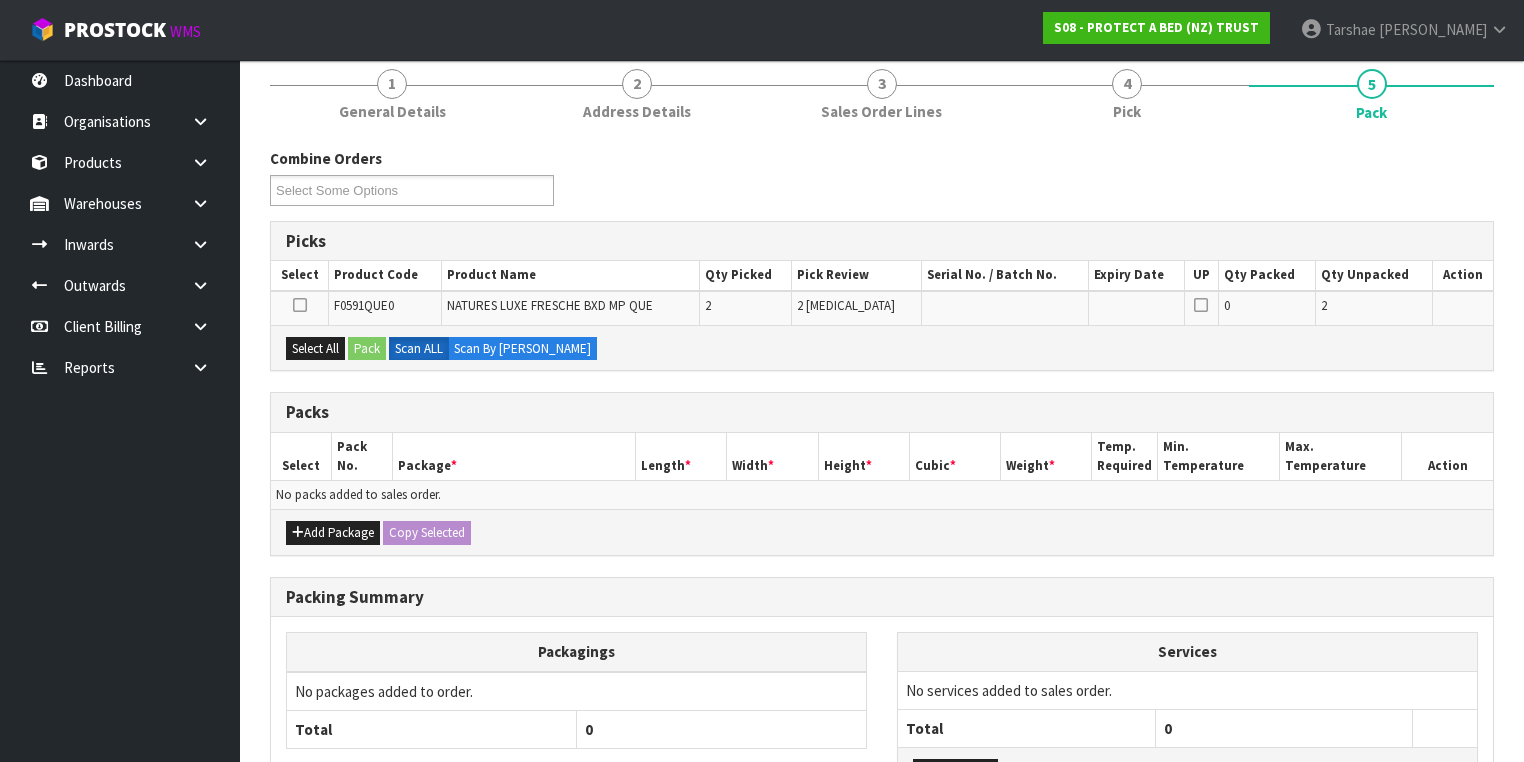 click on "Add Package
Copy Selected" at bounding box center (882, 531) 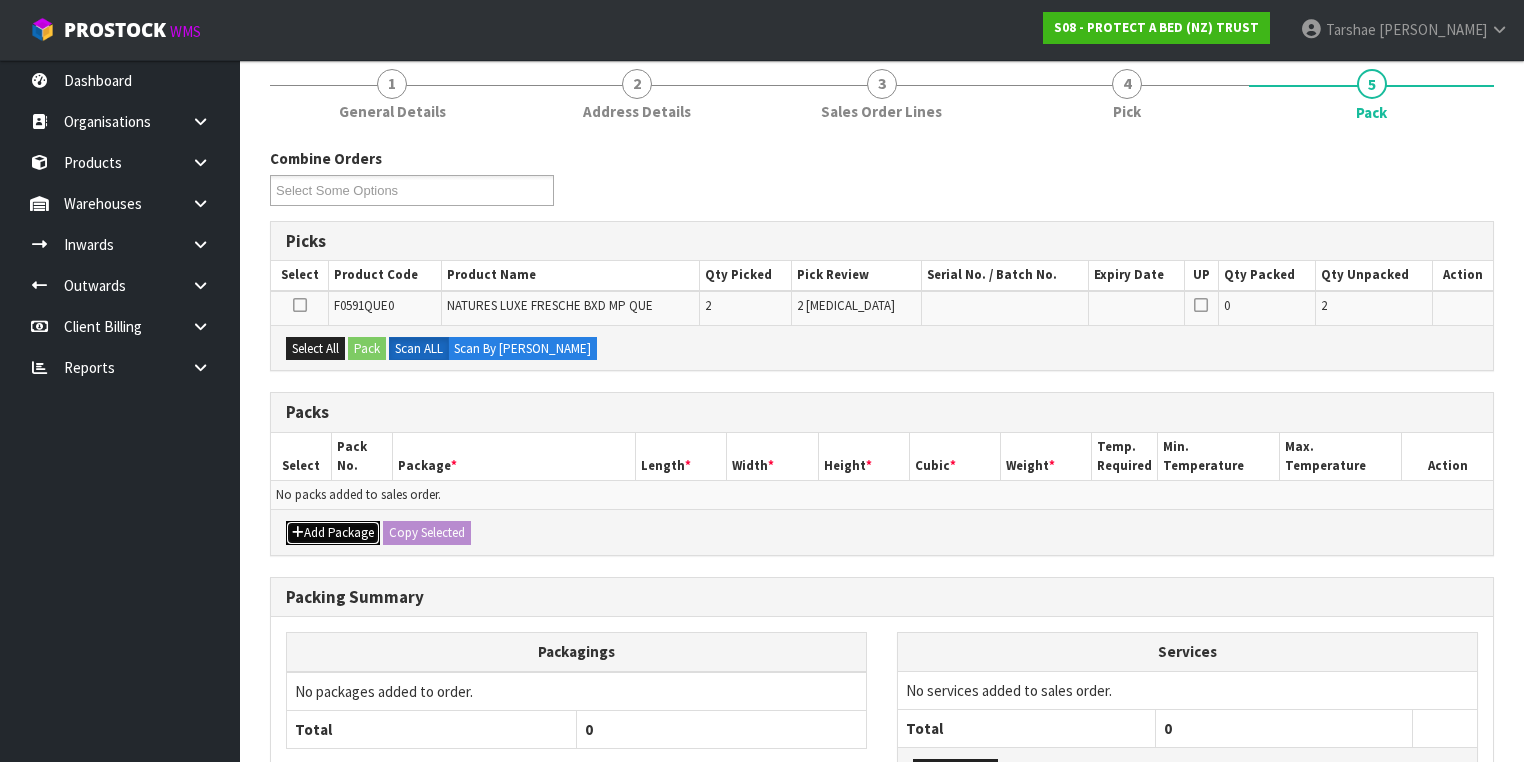 click on "Add Package" at bounding box center [333, 533] 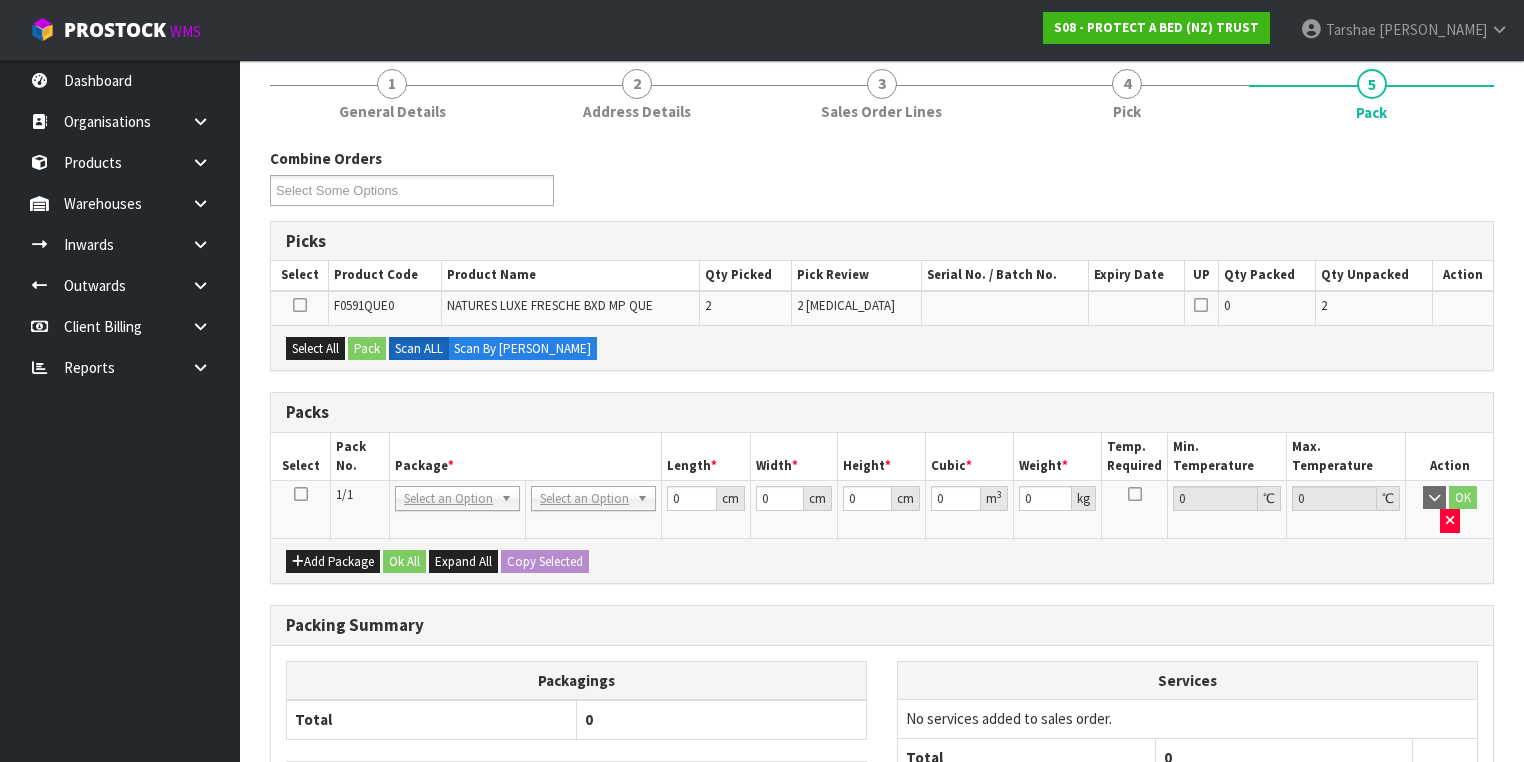 click at bounding box center (301, 494) 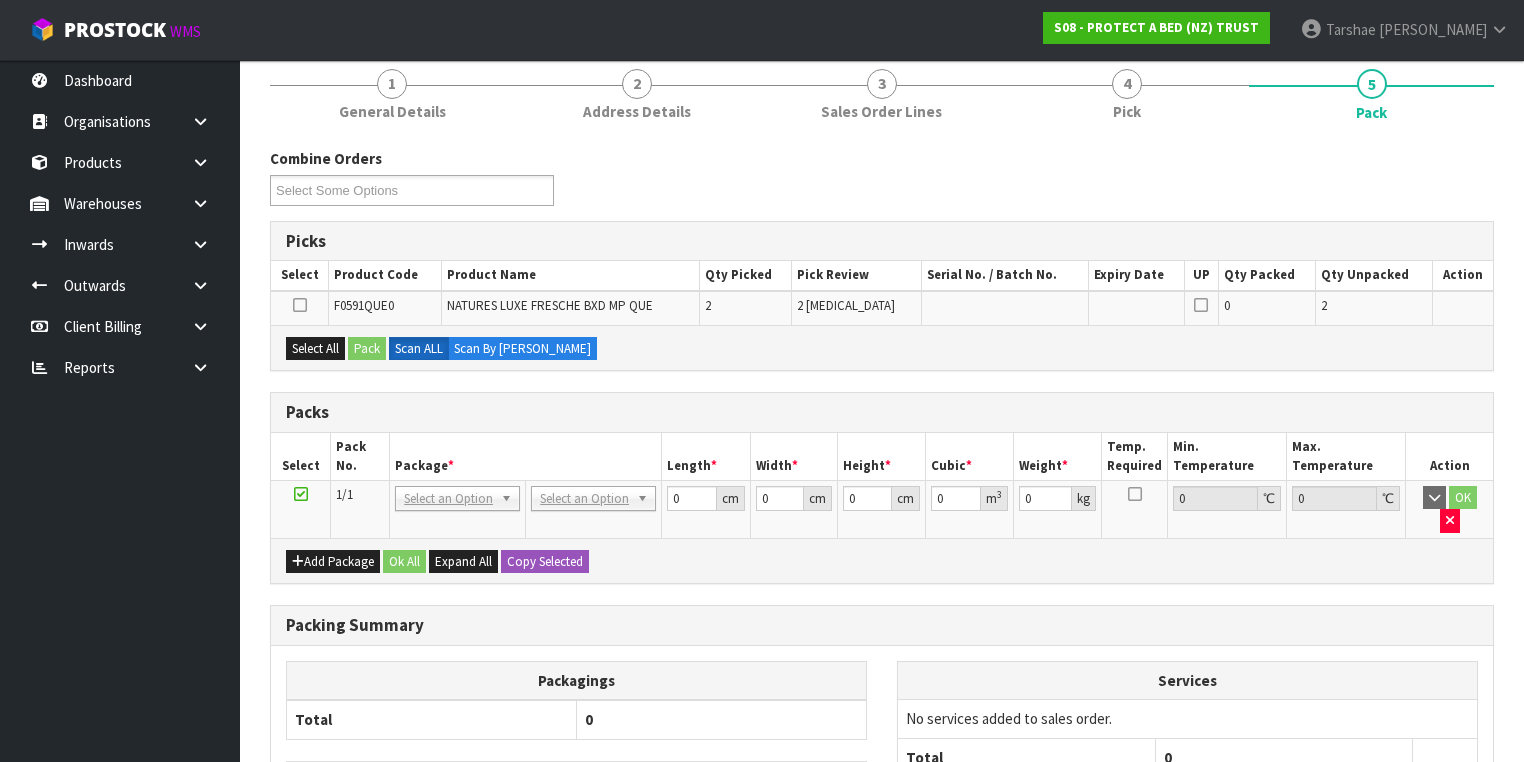 click on "Pack No." at bounding box center (360, 456) 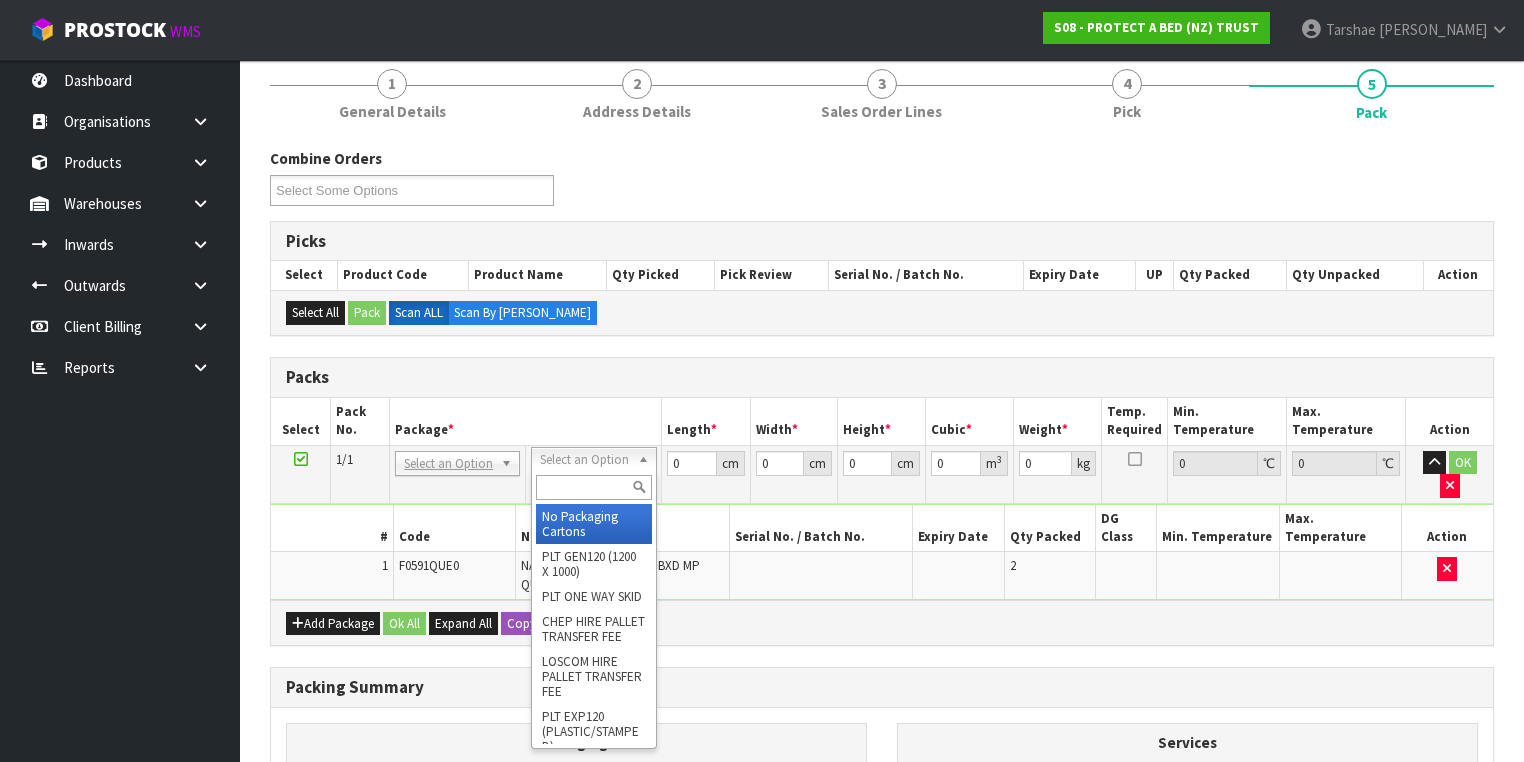 click at bounding box center [593, 487] 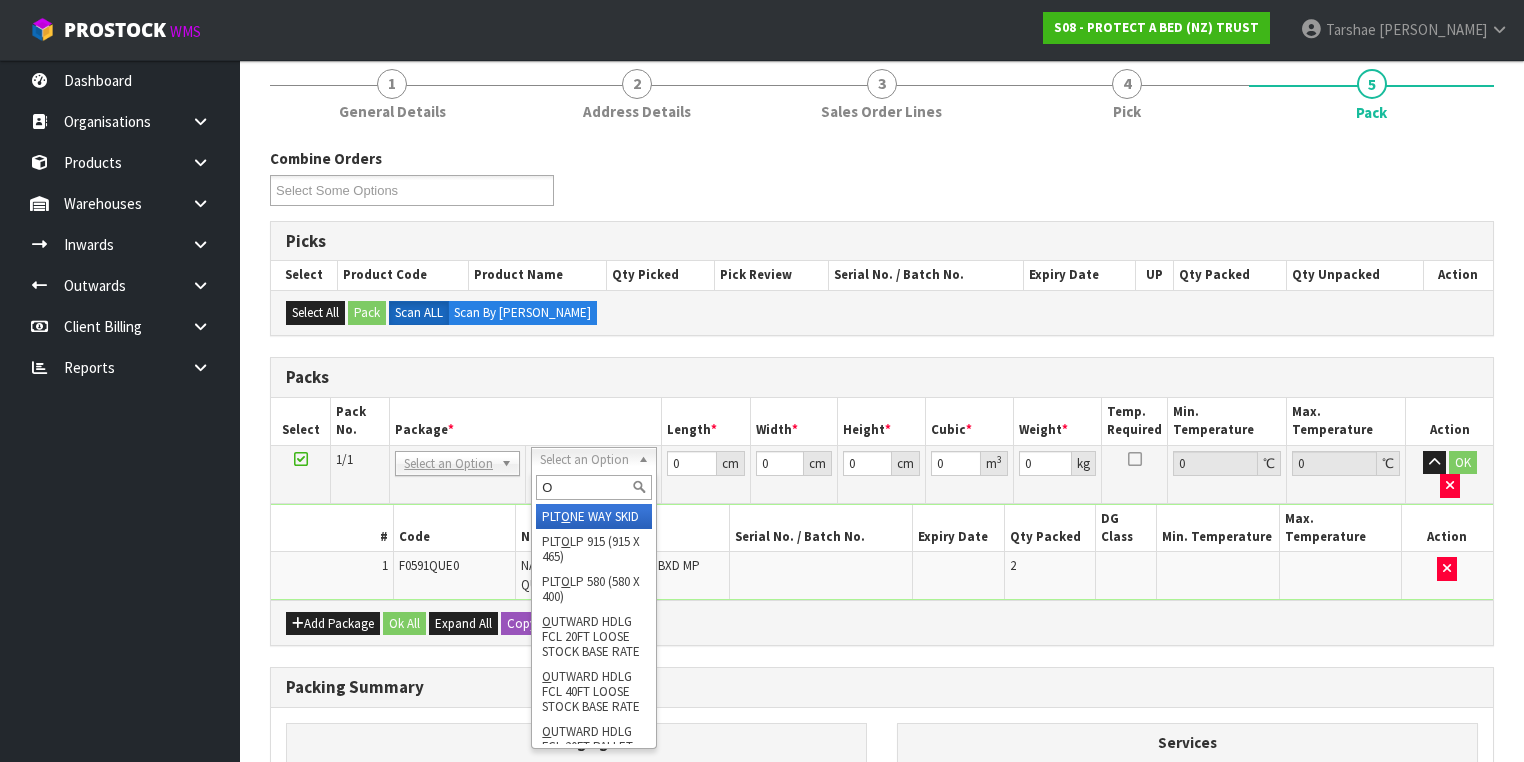 type on "OC" 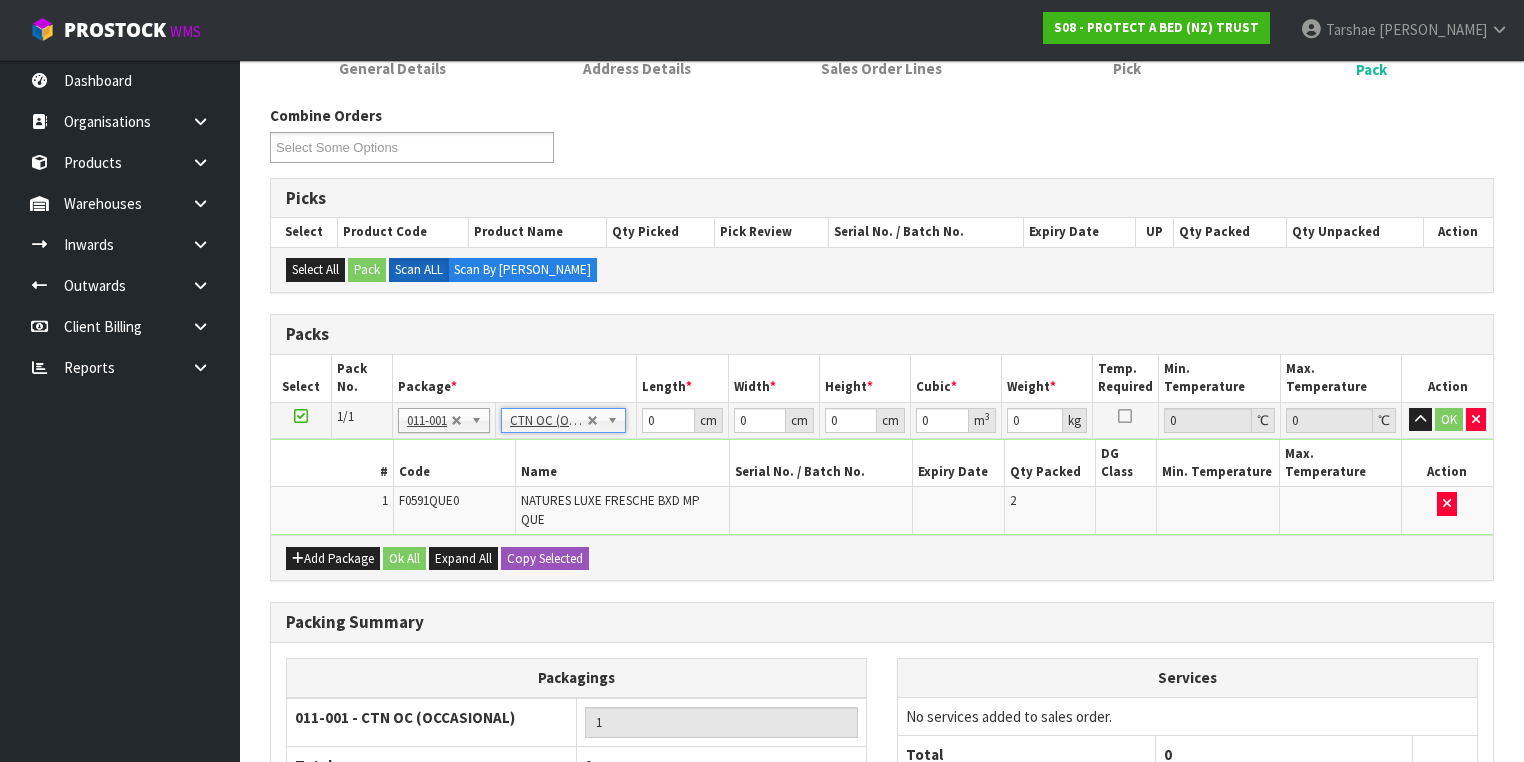 scroll, scrollTop: 320, scrollLeft: 0, axis: vertical 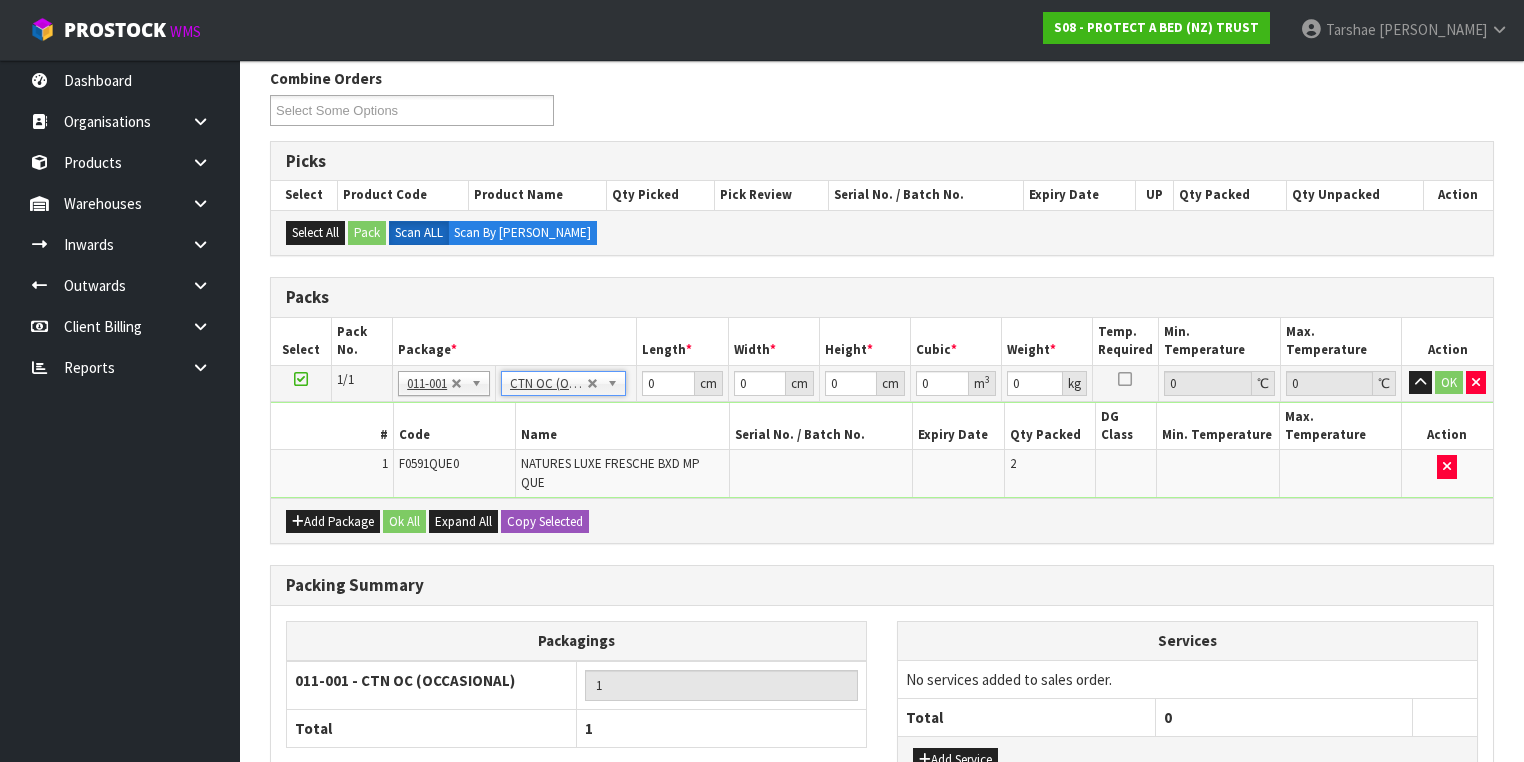 type on "3.8" 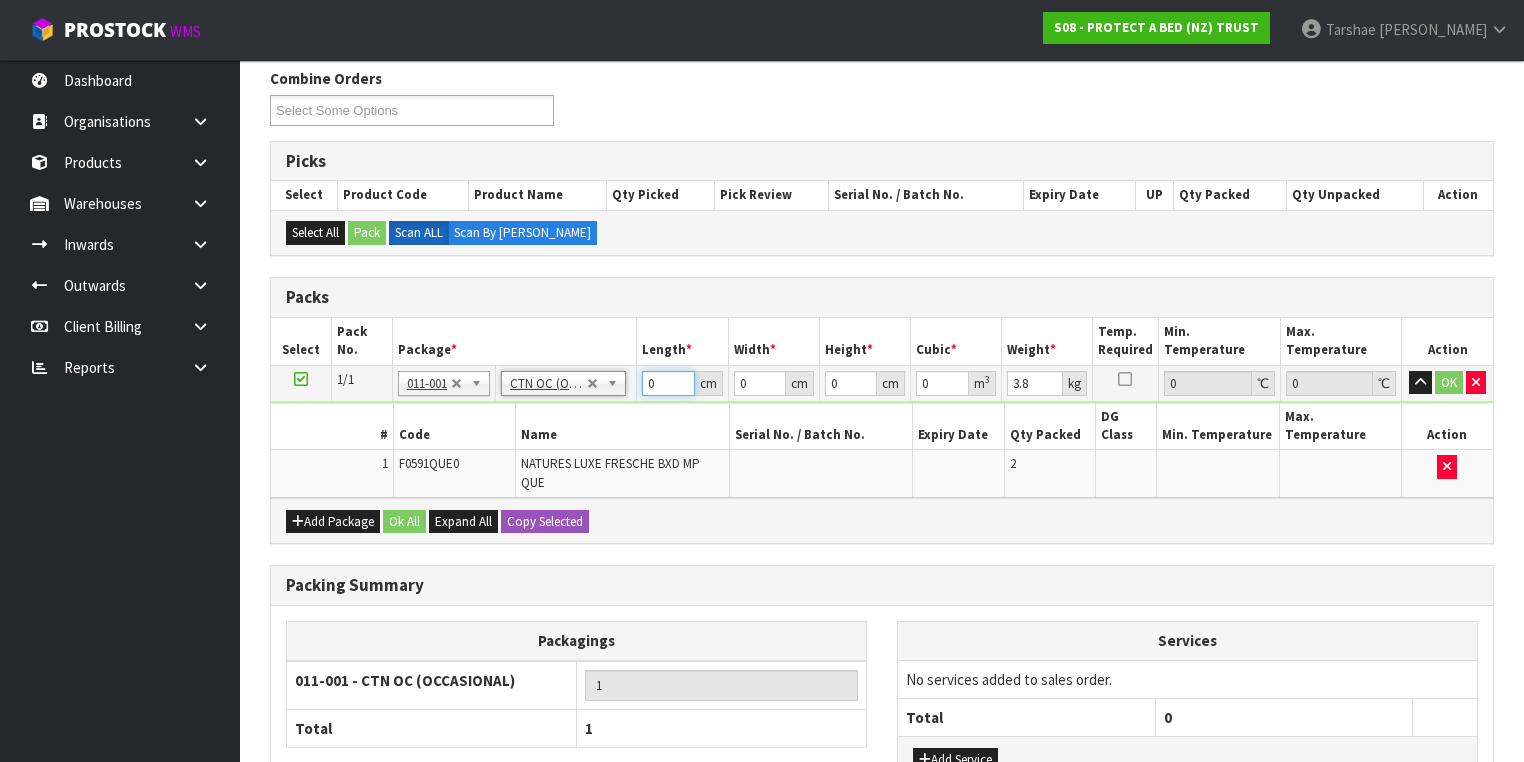 drag, startPoint x: 660, startPoint y: 384, endPoint x: 582, endPoint y: 372, distance: 78.91768 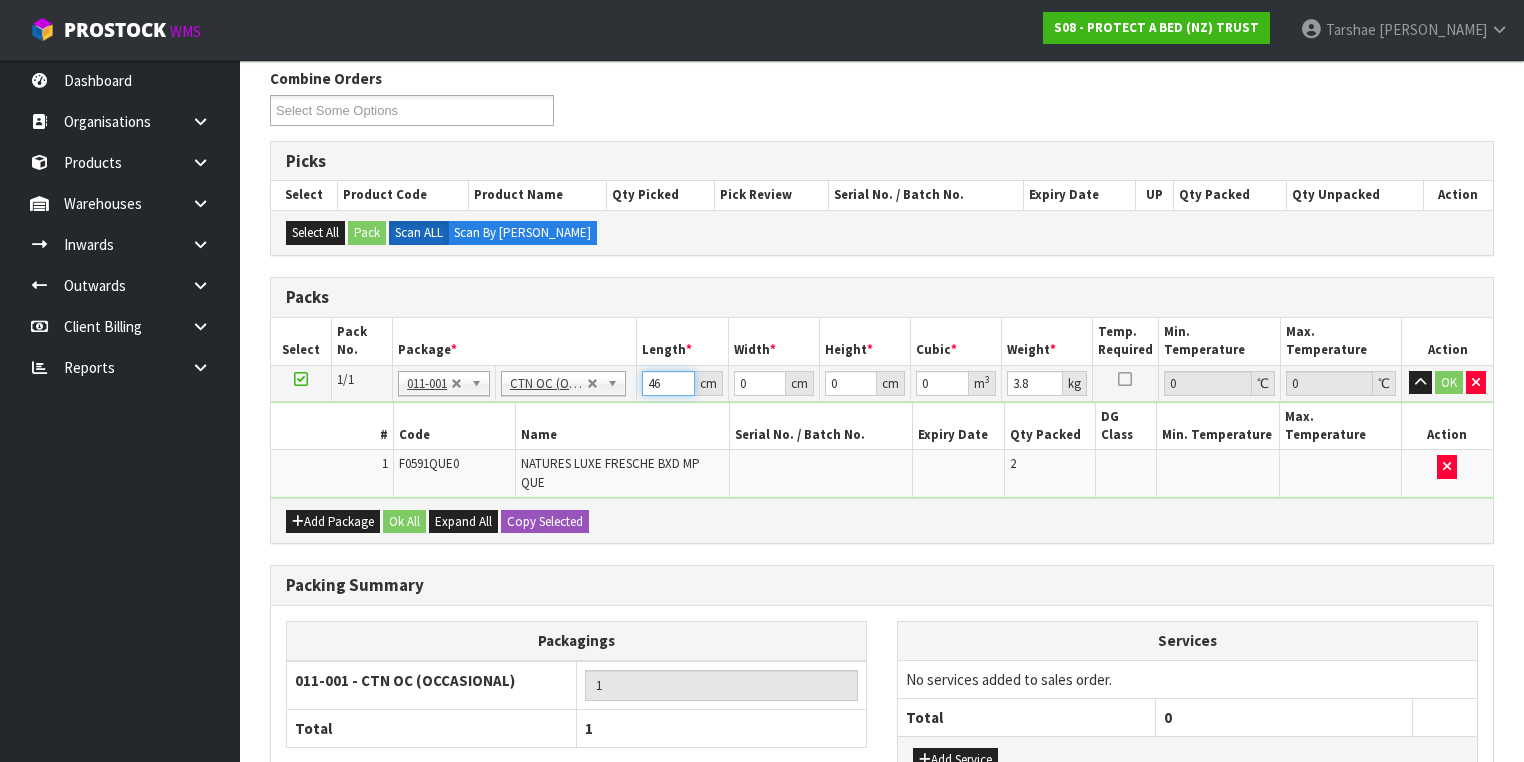 type on "46" 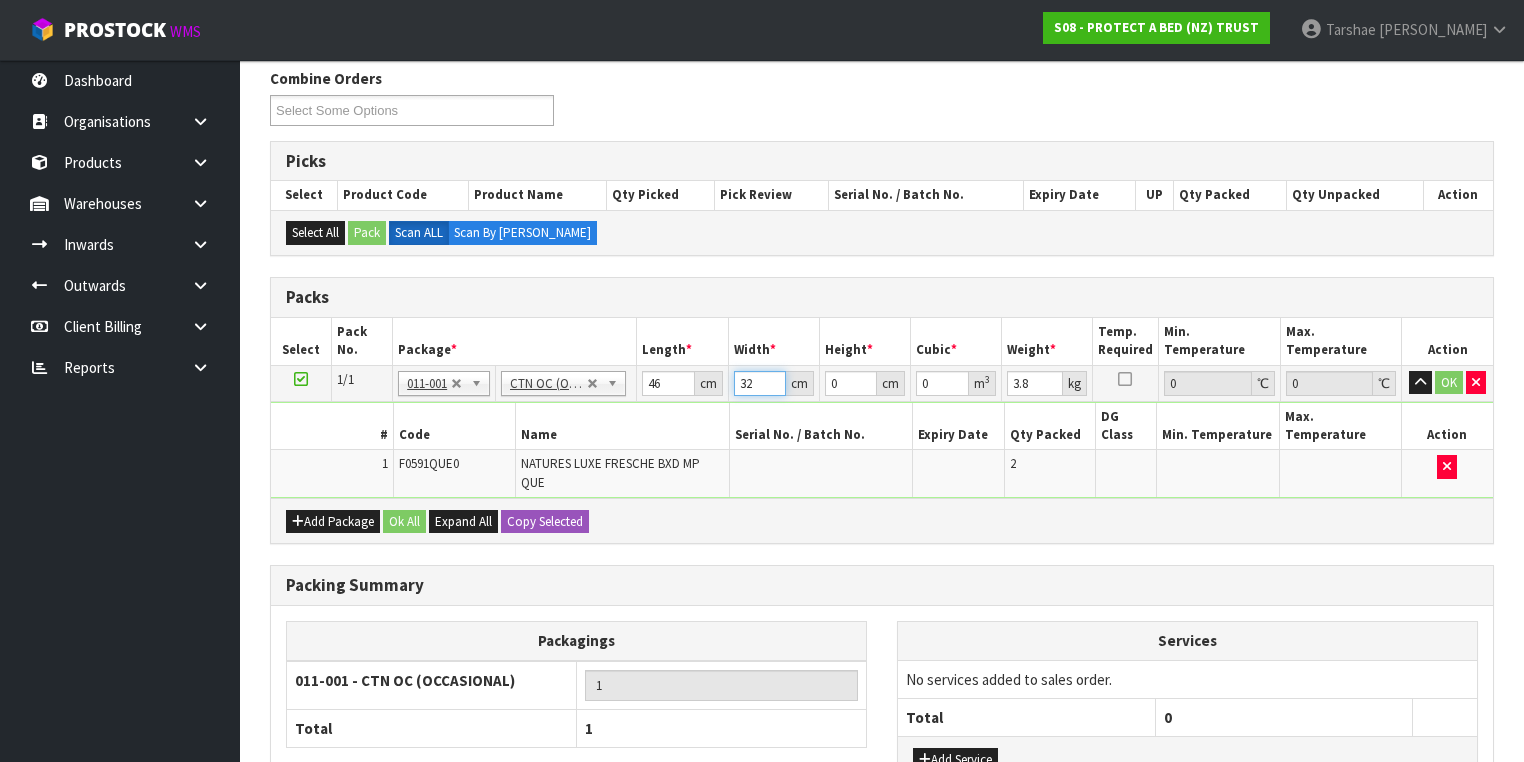 type on "32" 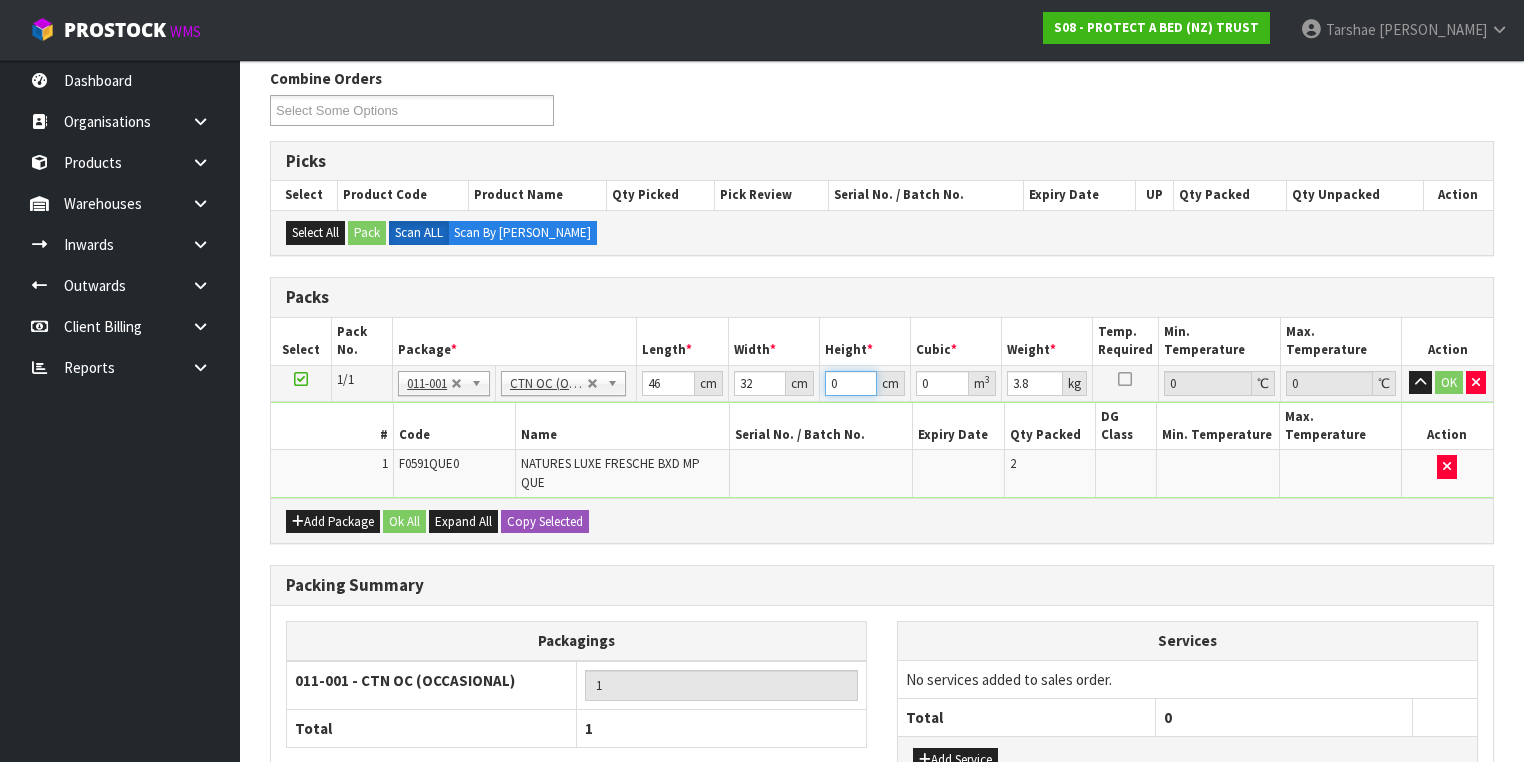 type on "3" 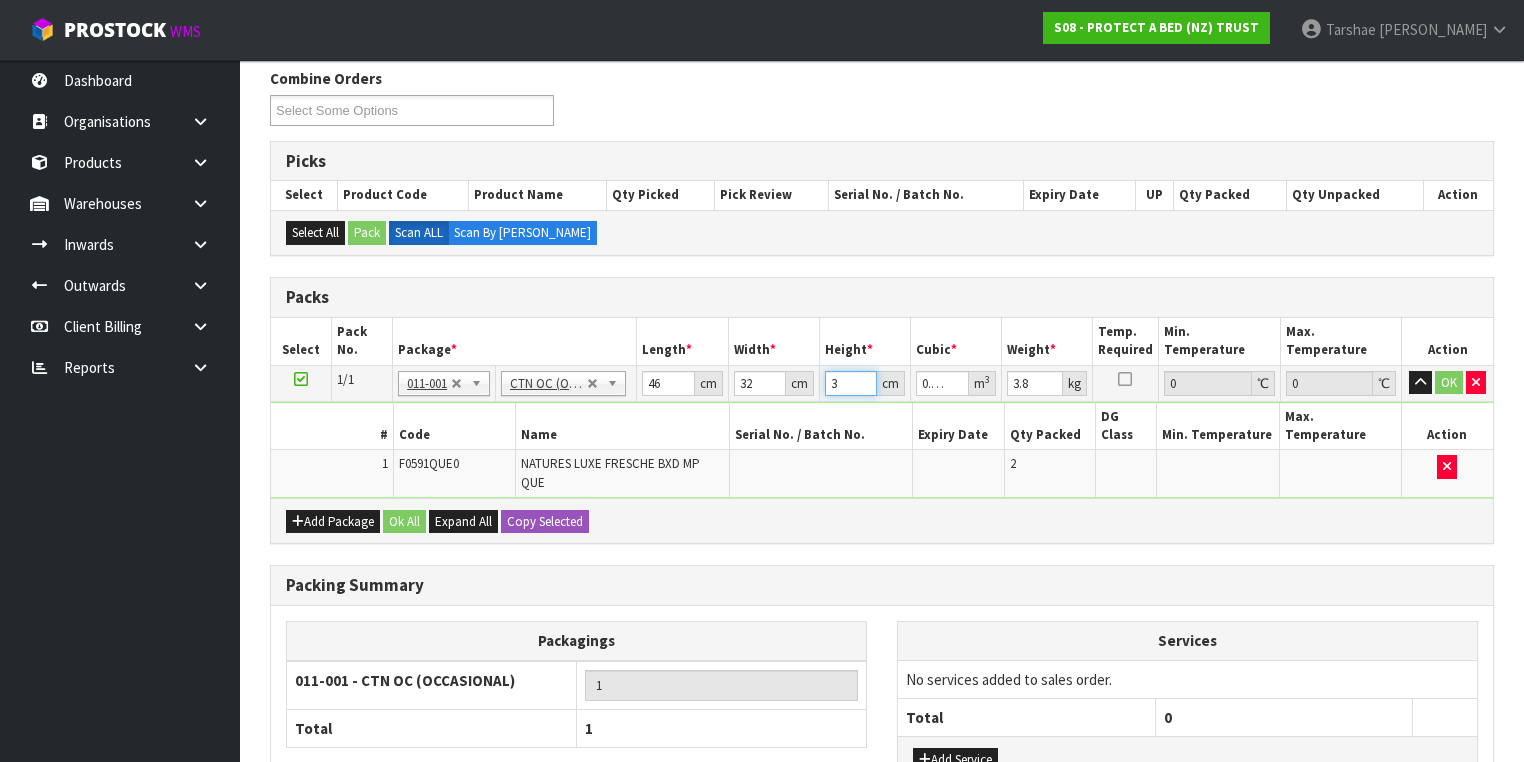 type on "33" 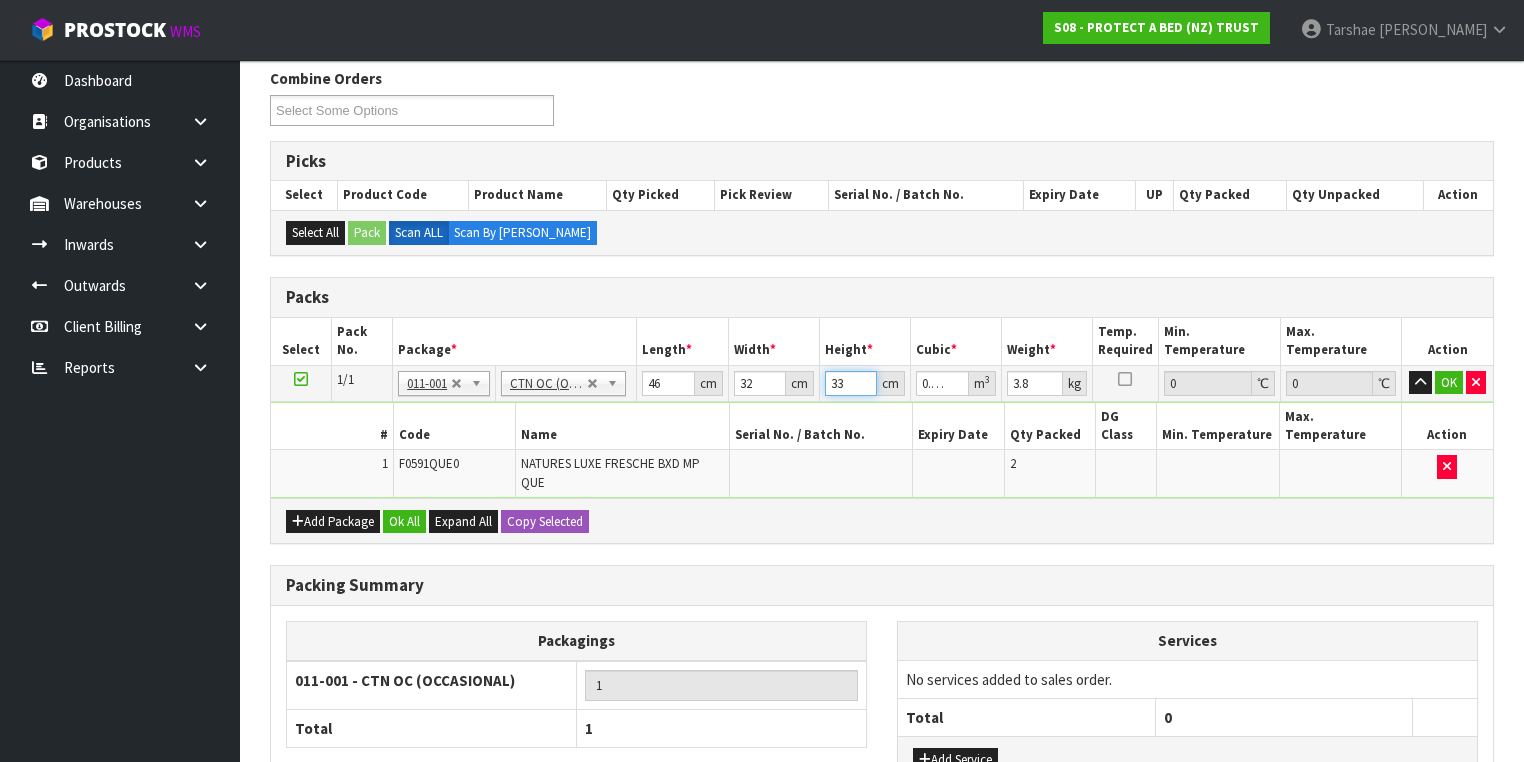 type on "33" 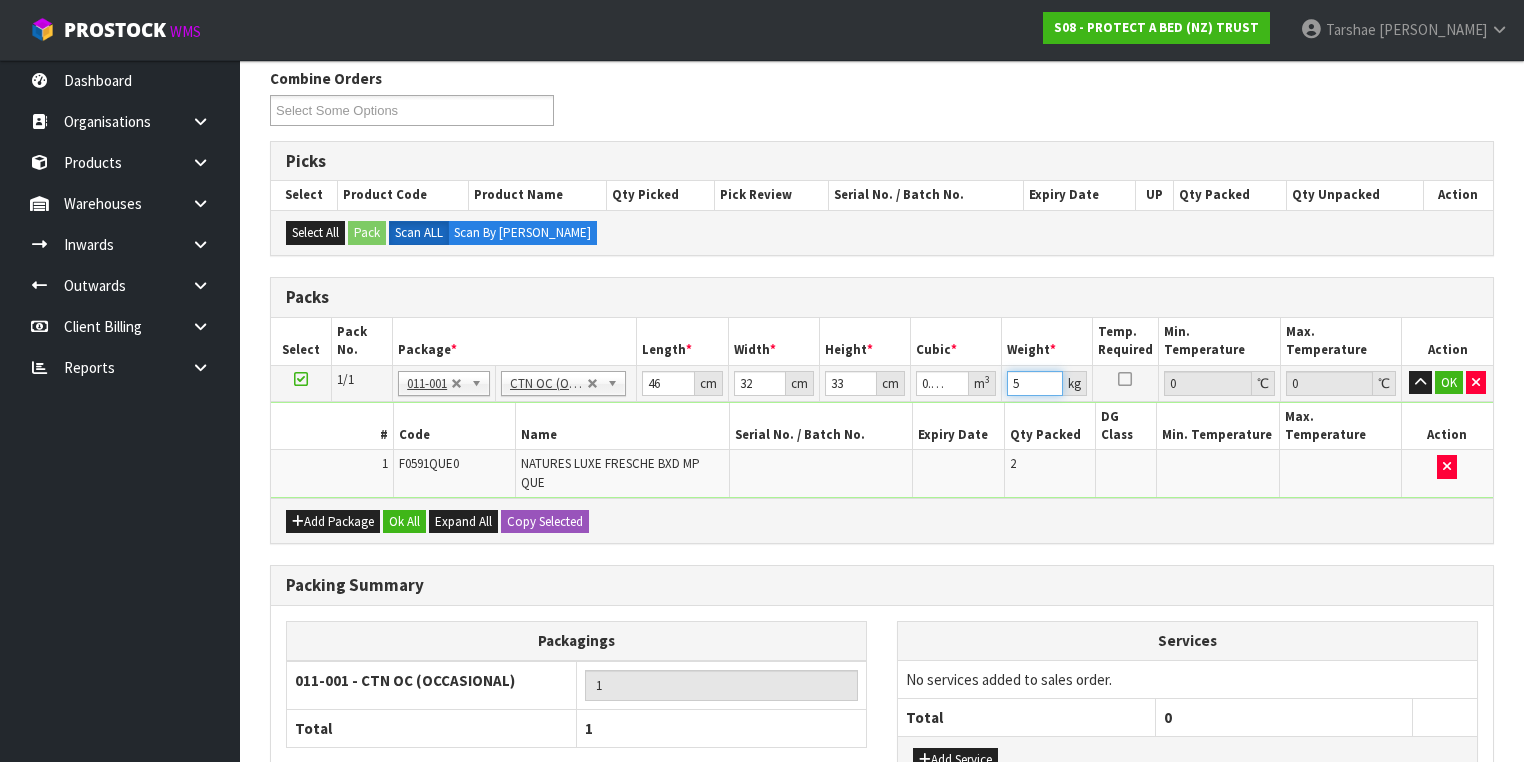 type on "5" 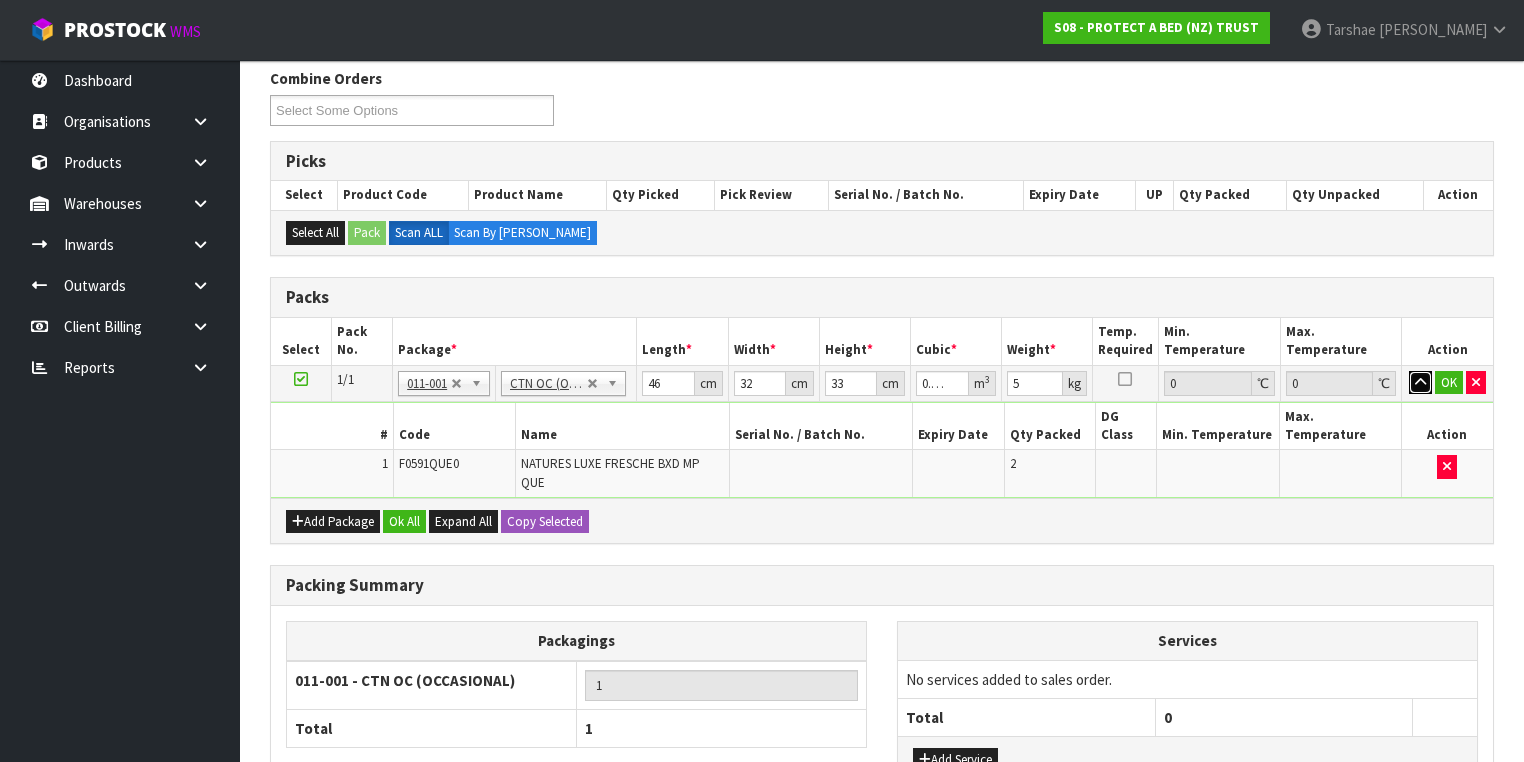 type 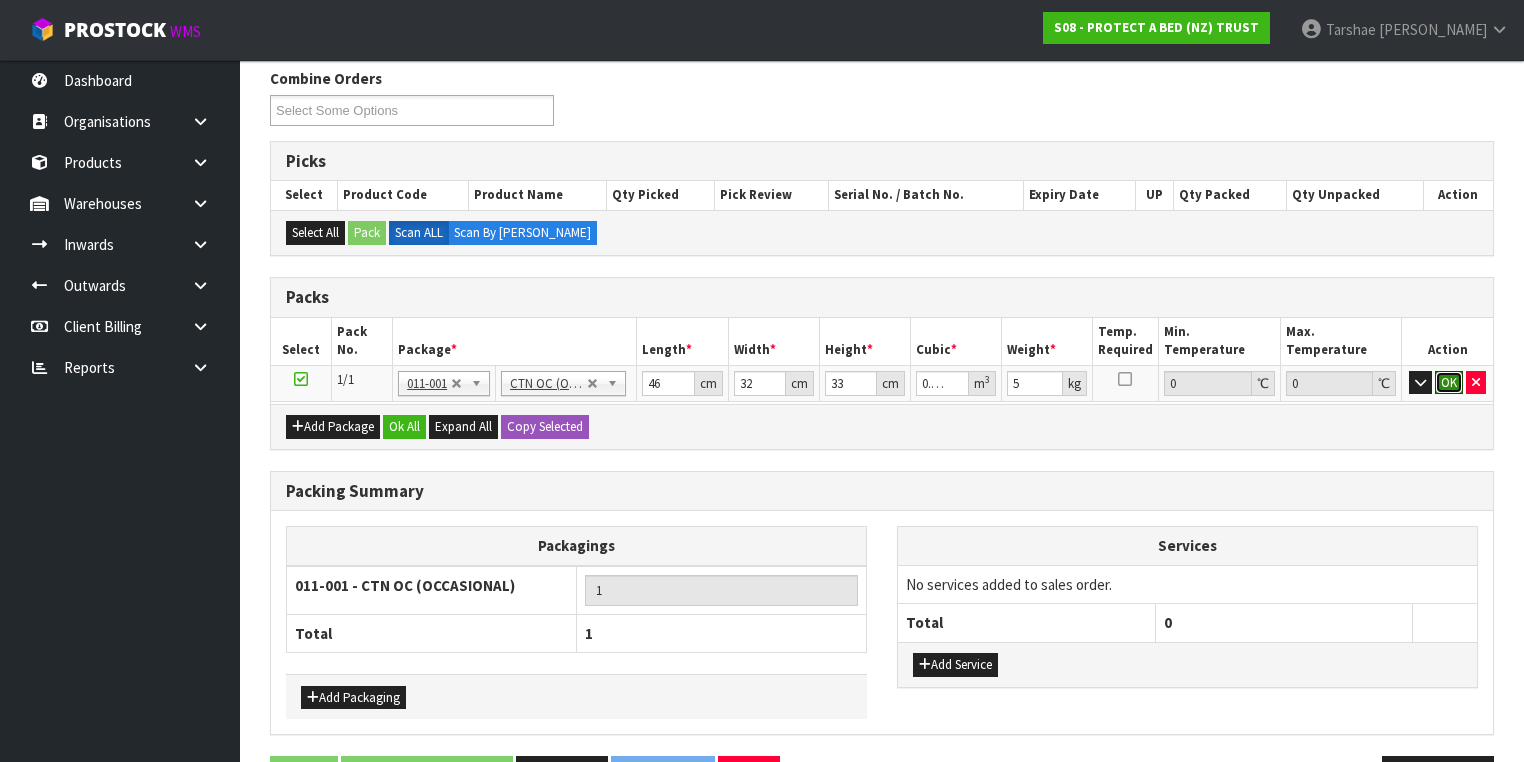 click on "OK" at bounding box center [1449, 383] 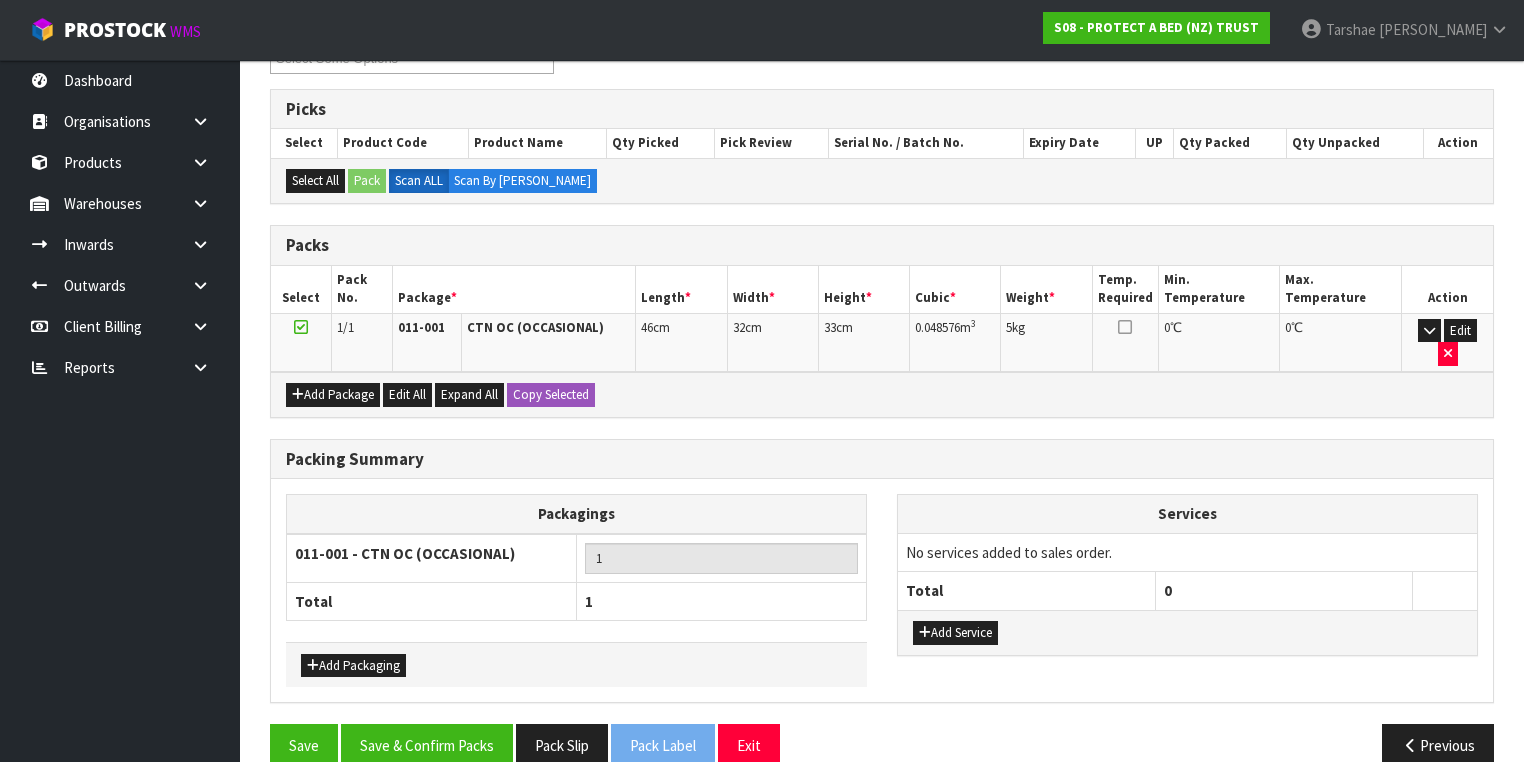 scroll, scrollTop: 376, scrollLeft: 0, axis: vertical 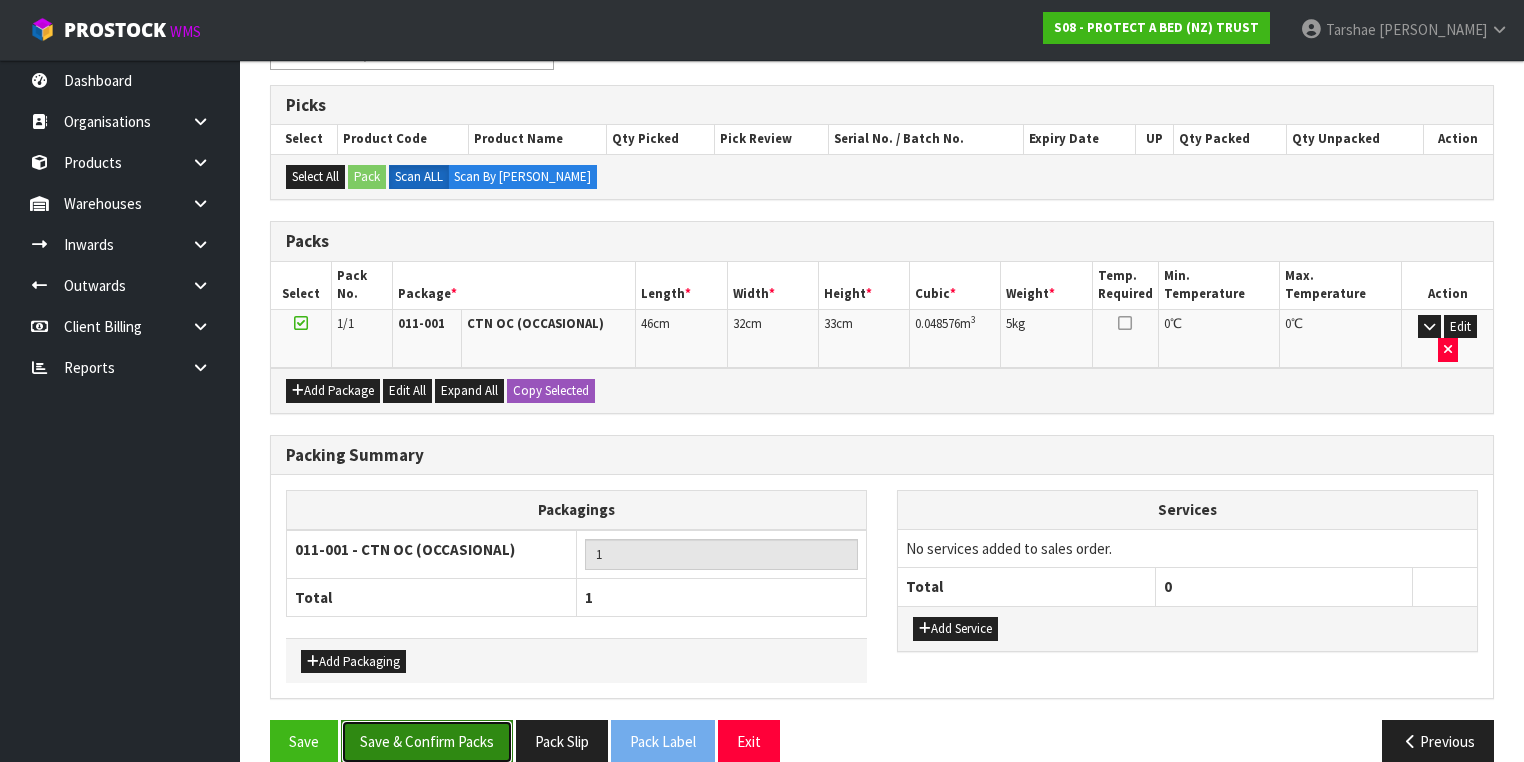 click on "Save & Confirm Packs" at bounding box center [427, 741] 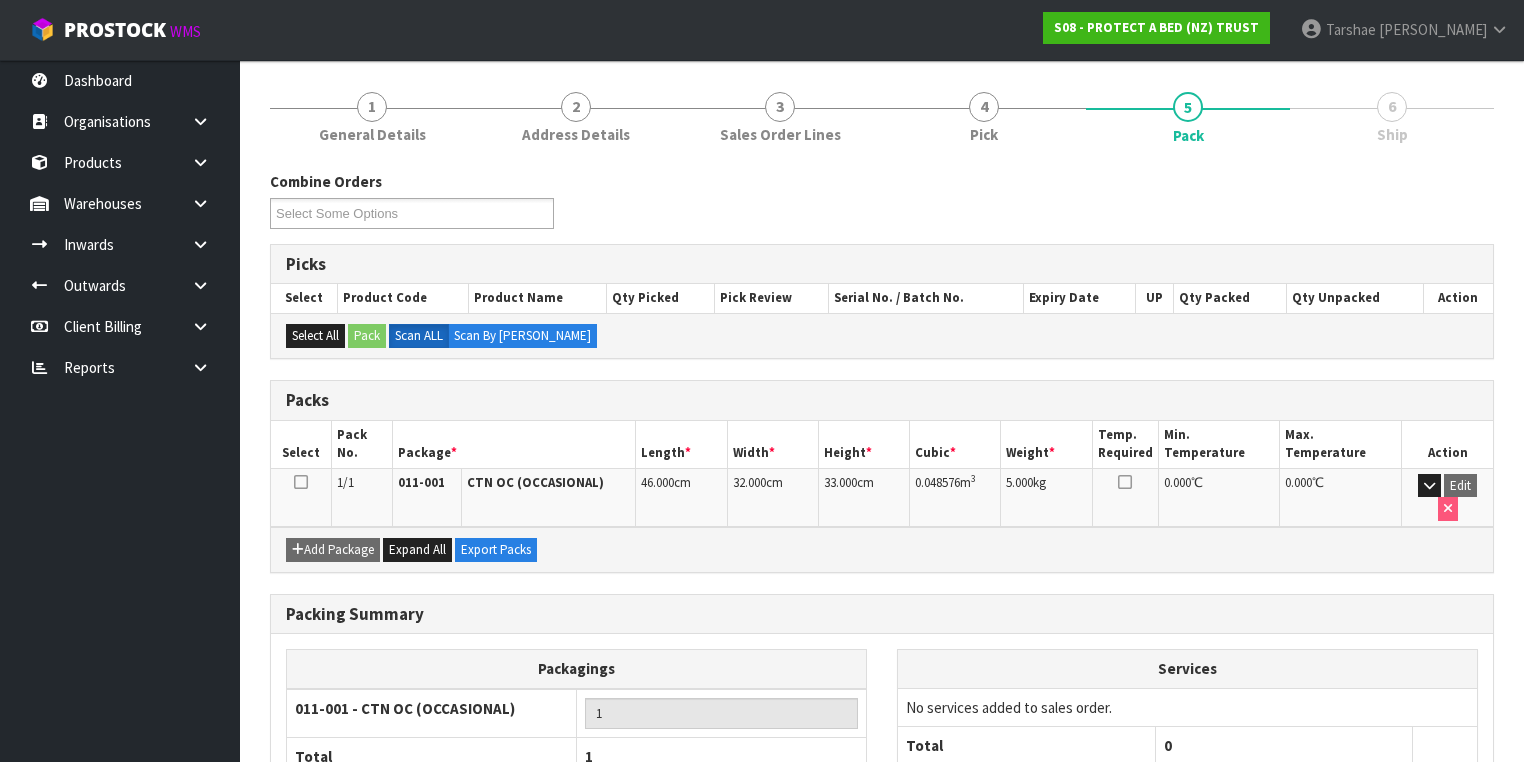 scroll, scrollTop: 332, scrollLeft: 0, axis: vertical 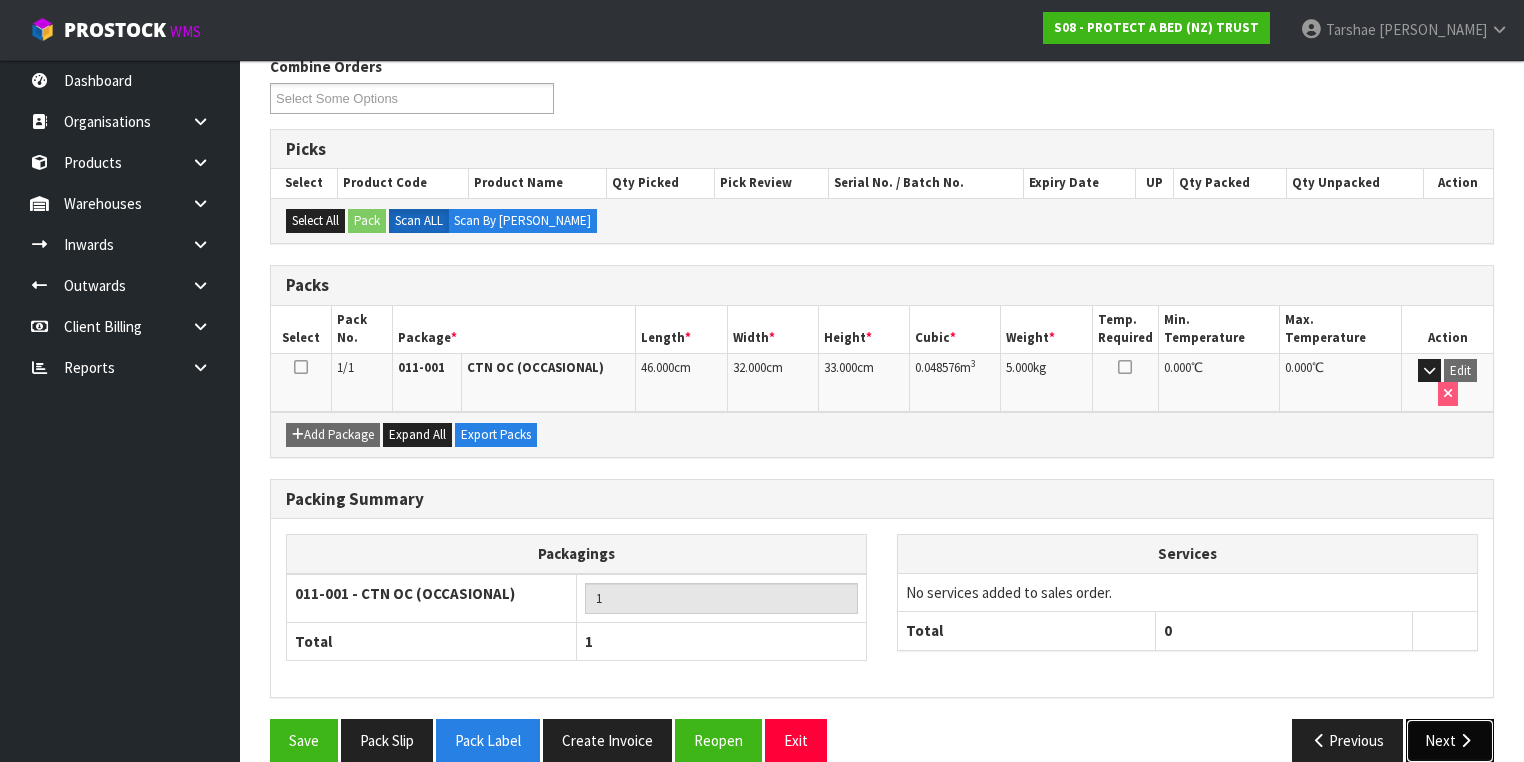 click at bounding box center (1465, 740) 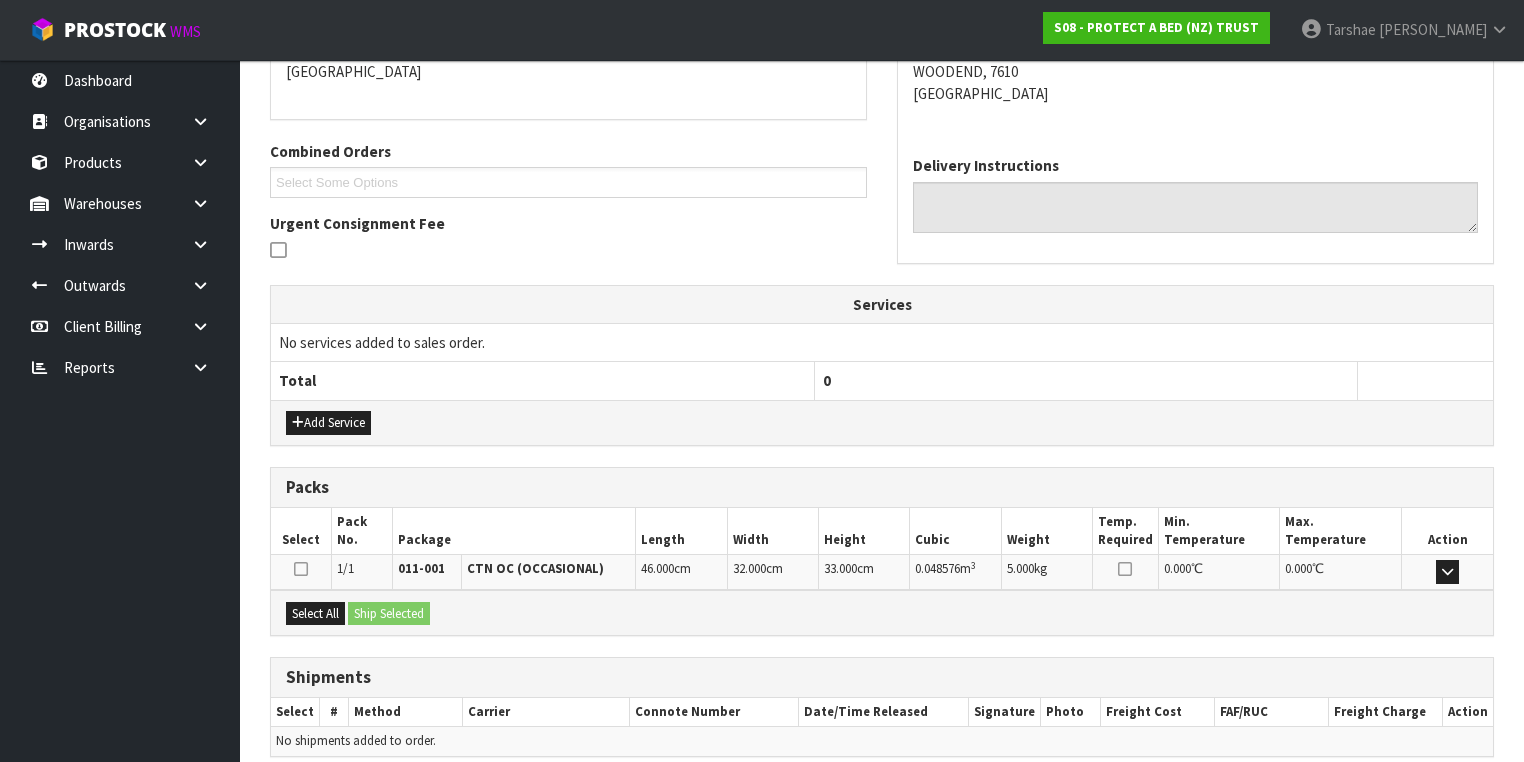 scroll, scrollTop: 528, scrollLeft: 0, axis: vertical 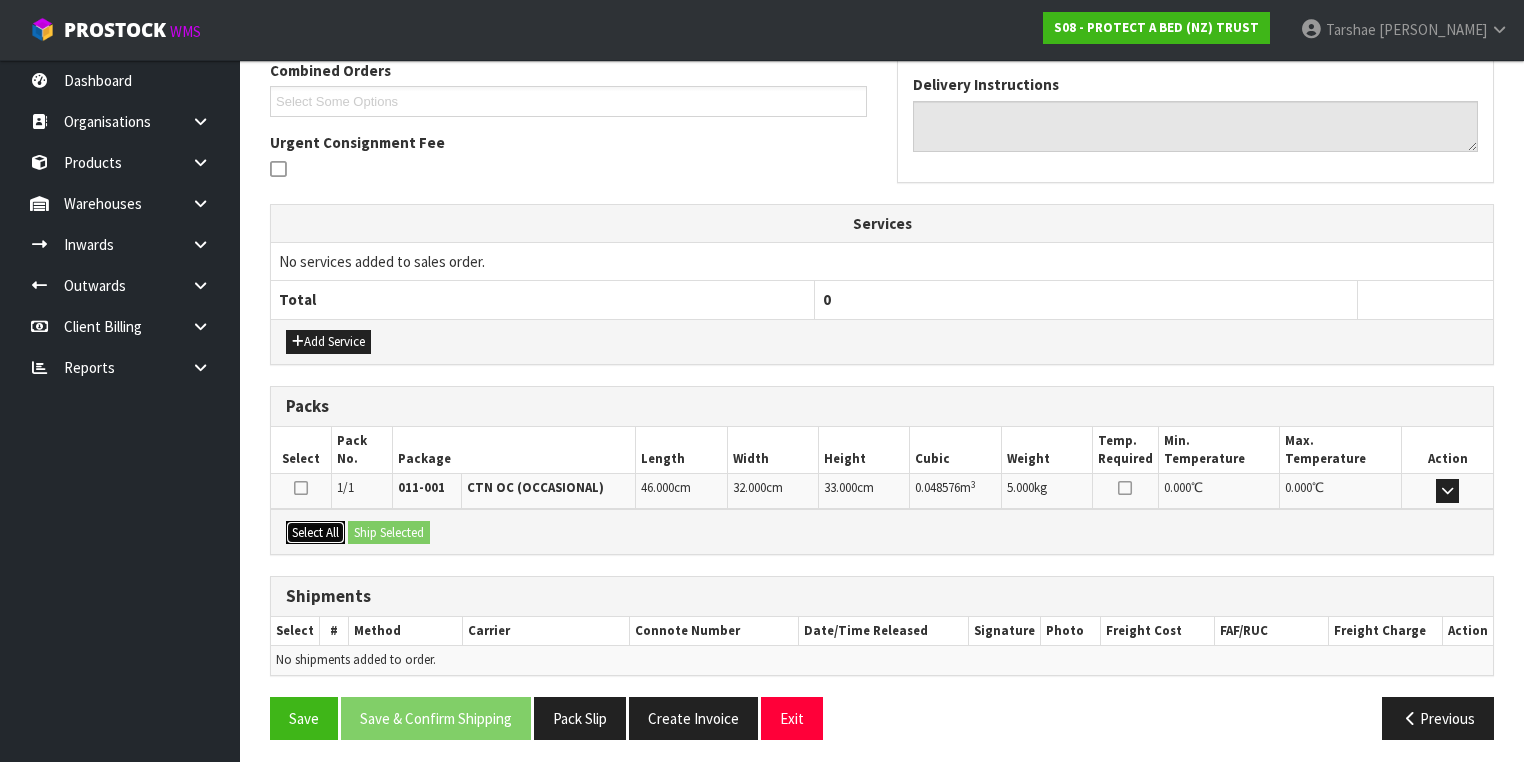 drag, startPoint x: 314, startPoint y: 516, endPoint x: 331, endPoint y: 527, distance: 20.248457 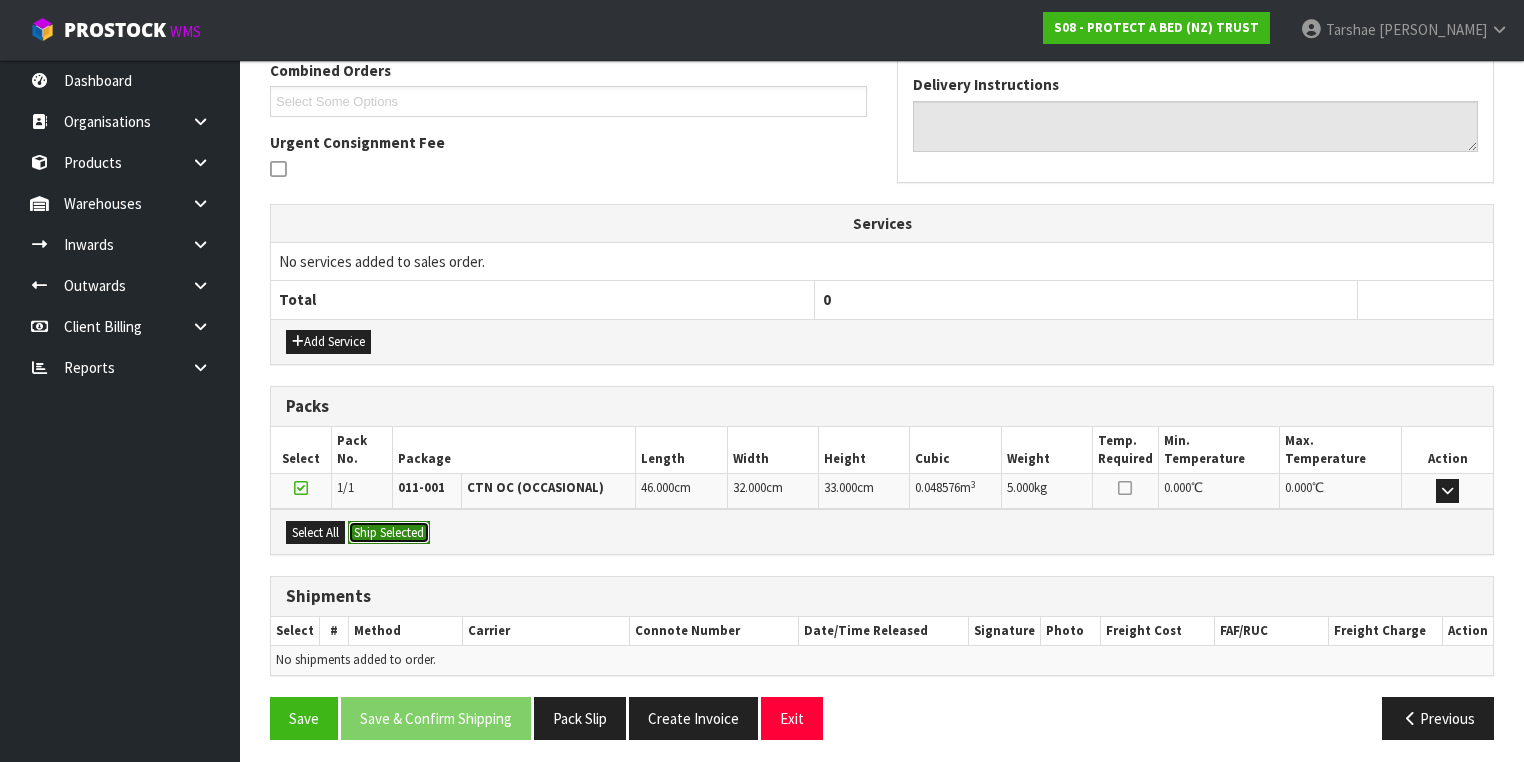 click on "Ship Selected" at bounding box center (389, 533) 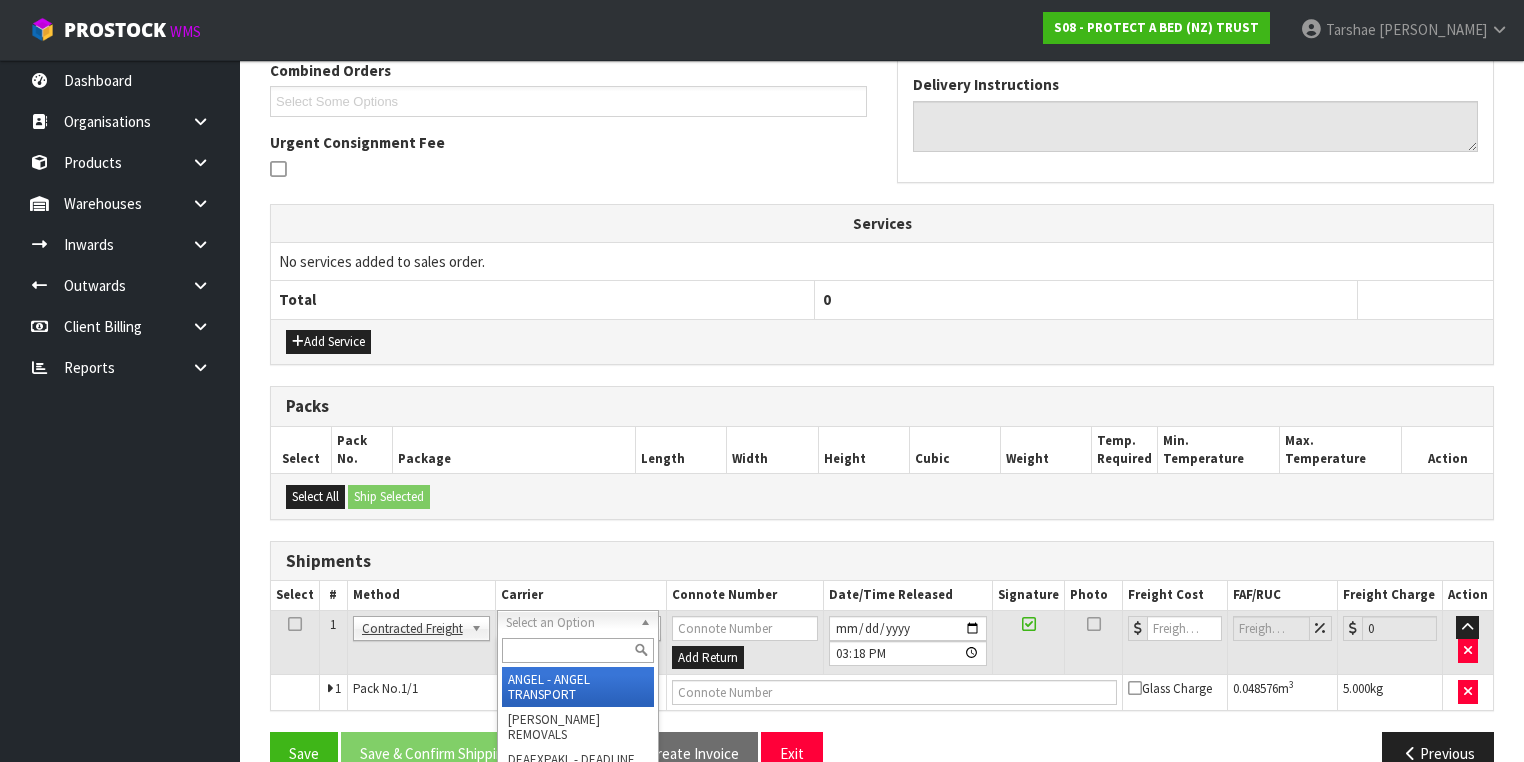 drag, startPoint x: 616, startPoint y: 618, endPoint x: 616, endPoint y: 631, distance: 13 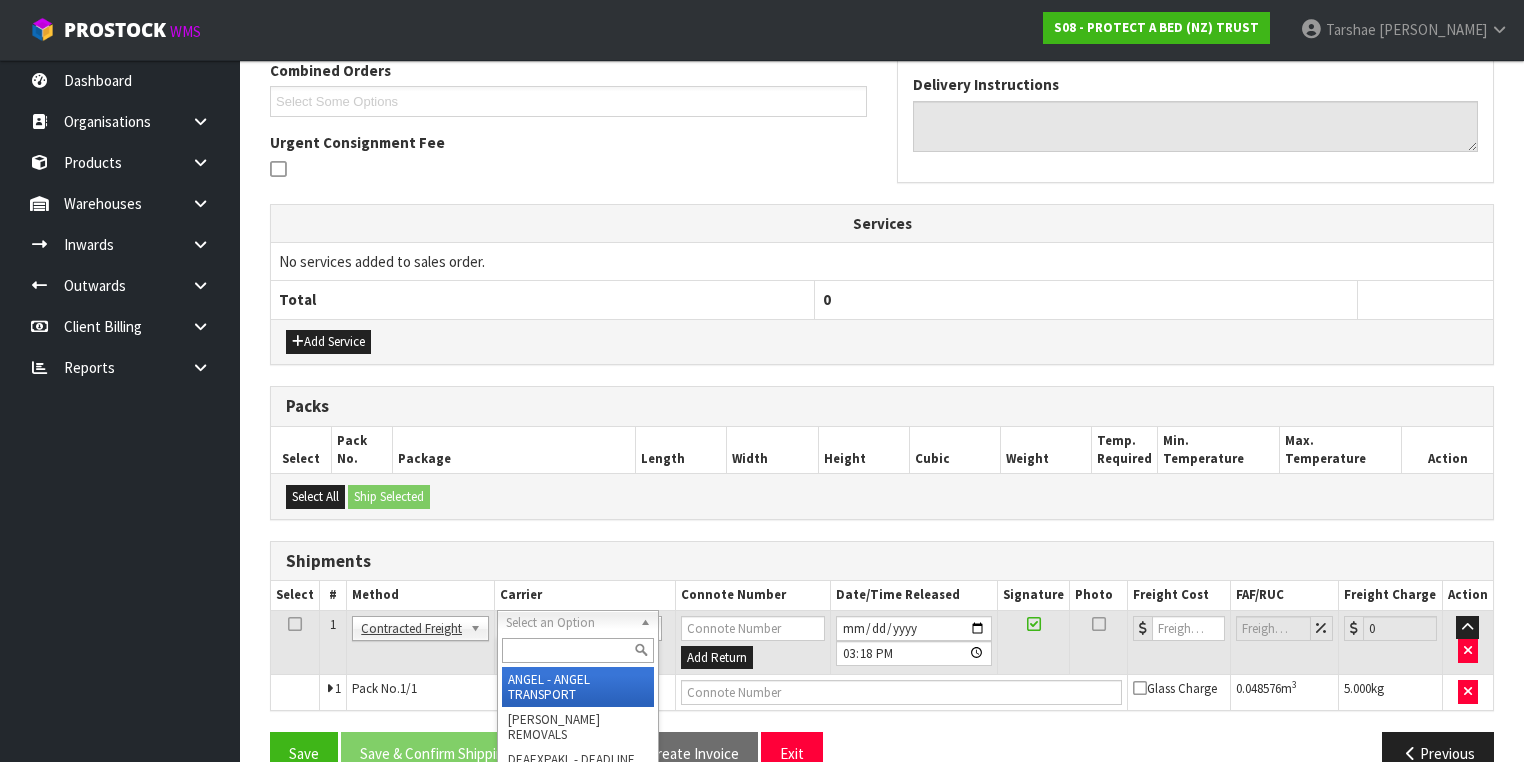 click at bounding box center (578, 650) 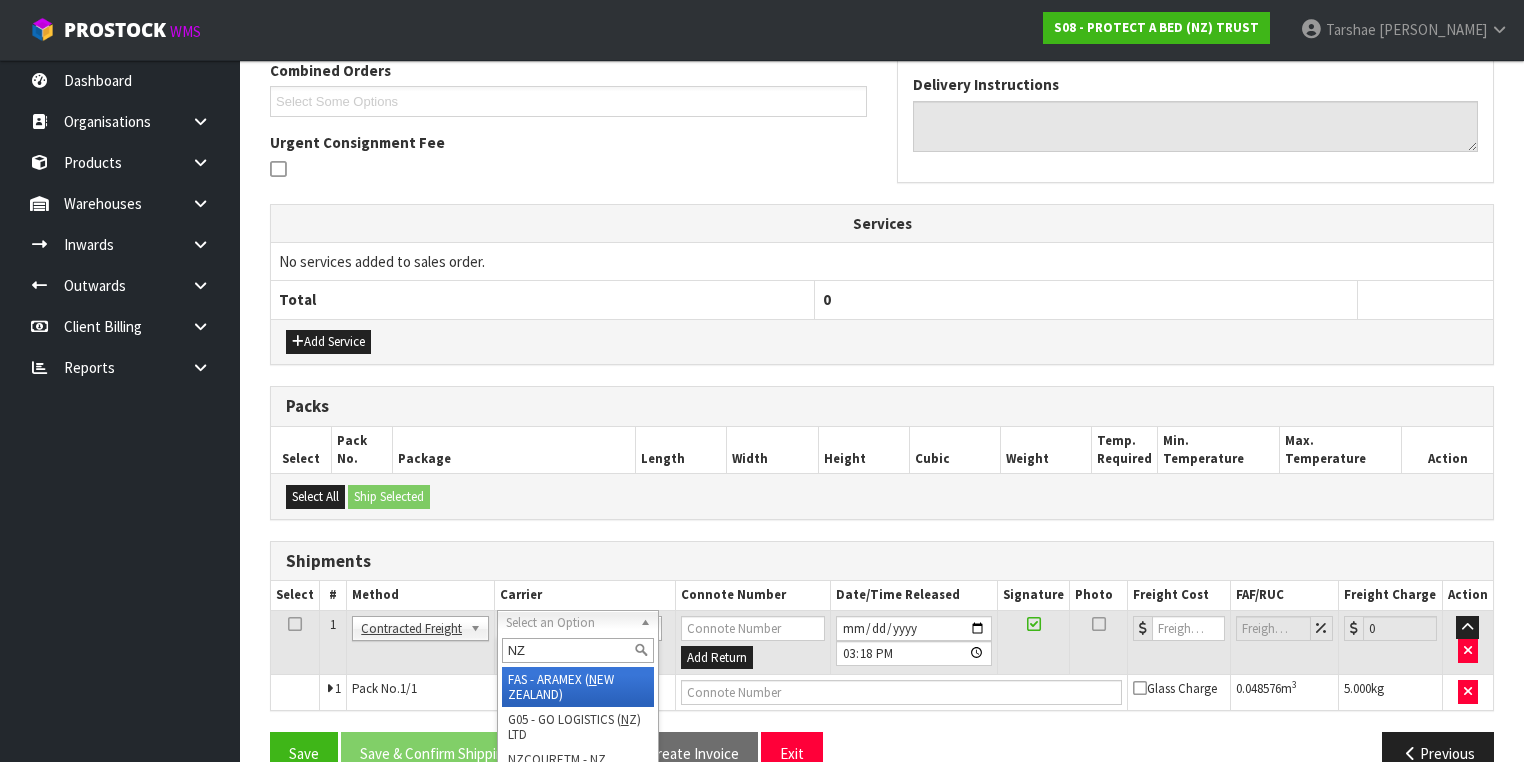 type on "NZP" 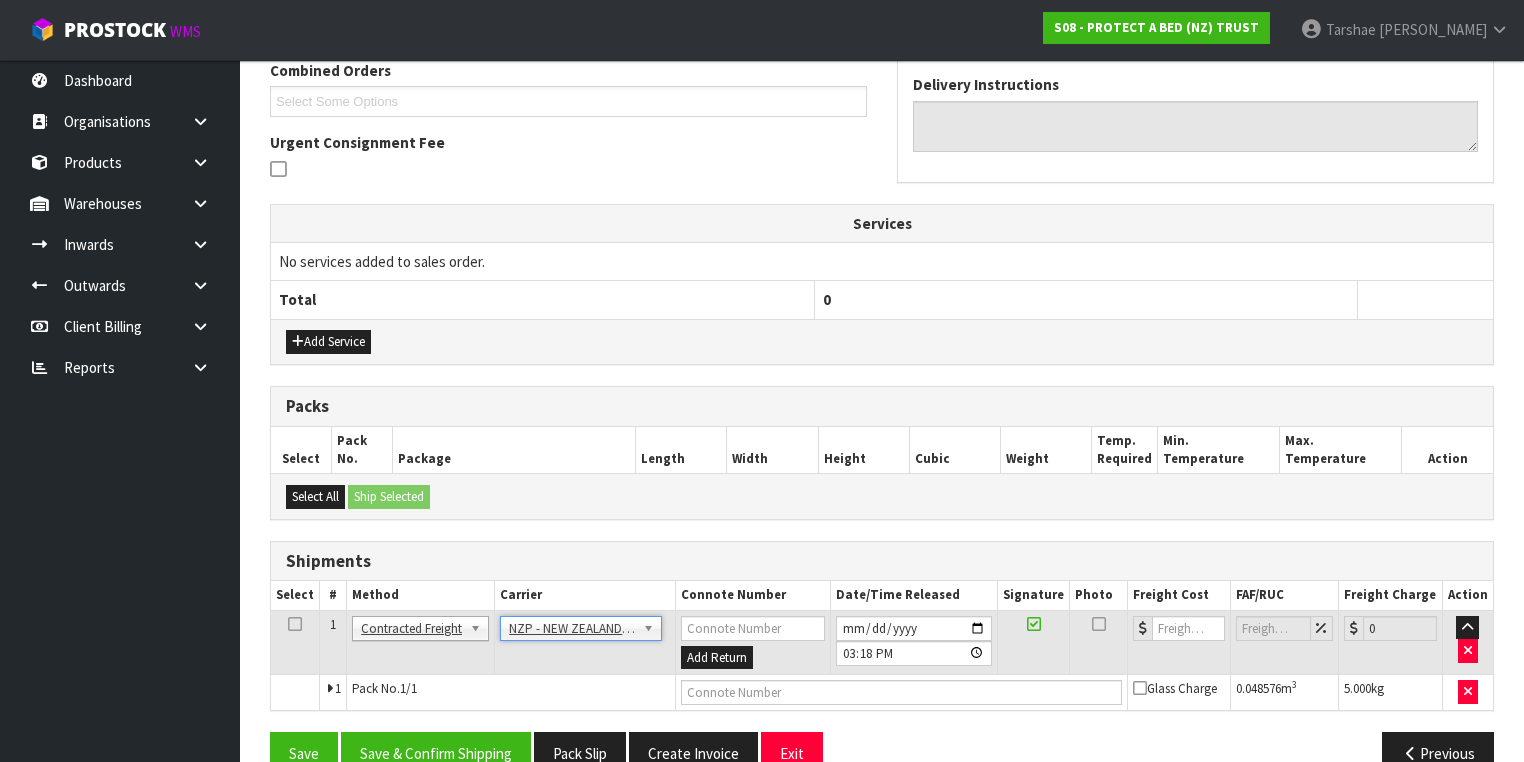 click on "From Address
CONTRACT WAREHOUSING & LOGISTICS 17 Allens Road East Tamaki Auckland
Combined Orders
S08-ORD0029474 S08-ORD0031712-B S08-ORD0031944 S08-ORD0031929-B S08-ORD0032020-B S08-ORD0032000-B S08-ORD0032168 S08-ORD0032148-B S08-ORD0032100-B S08-ORD0032231 S08-ORD0032141-B S08-ORD0032385 S08-ORD0032388 S08-ORD0032390 S08-ORD0032311-B S08-ORD0032394 S08-ORD0032395 S08-ORD0032396 S08-ORD0032397 S08-ORD0032398 S08-ORD0032399 S08-ORD0032400 S08-ORD0032401 S08-ORD0032402 S08-ORD0032403 S08-ORD0032404 S08-ORD0032405 S08-ORD0032296-B S08-ORD0032410 S08-ORD0032411 S08-ORD0032412 S08-ORD0032372-B S08-ORD0032413 S08-ORD0032414 S08-ORD0032419 S08-ORD0032421 S08-ORD0032423 S08-ORD0032424 S08-ORD0032370-B S08-ORD0032376-B S08-ORD0032365-B S08-ORD0032436 S08-ORD0032437 S08-ORD0032439 S08-ORD0032440 S08-ORD0032441 S08-ORD0032442 S08-ORD0032443 S08-ORD0032444 S08-ORD0032445 S08-ORD0032446 S08-ORD0032447 S08-ORD0032449 S08-ORD0032450" at bounding box center [882, 325] 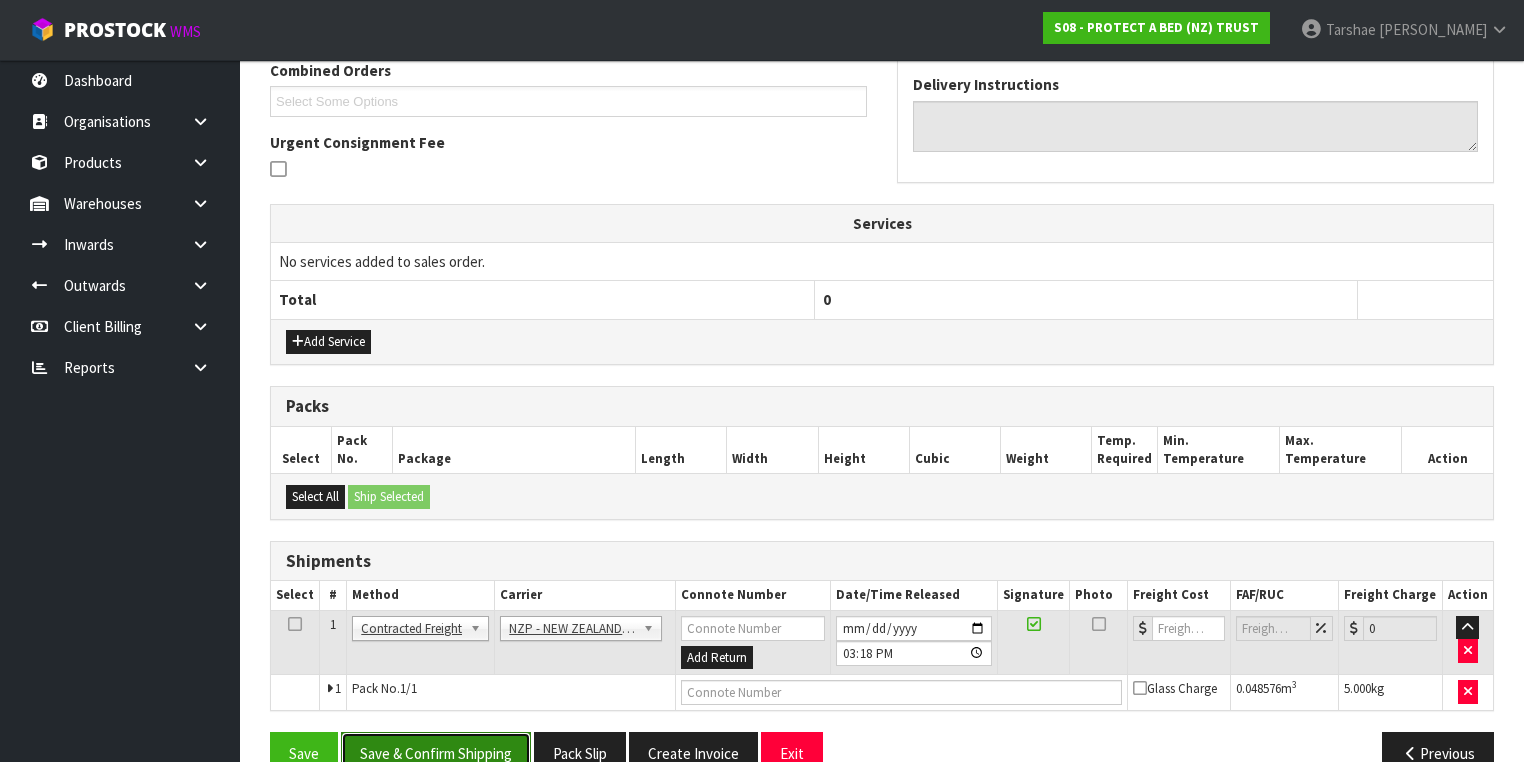 click on "Save & Confirm Shipping" at bounding box center [436, 753] 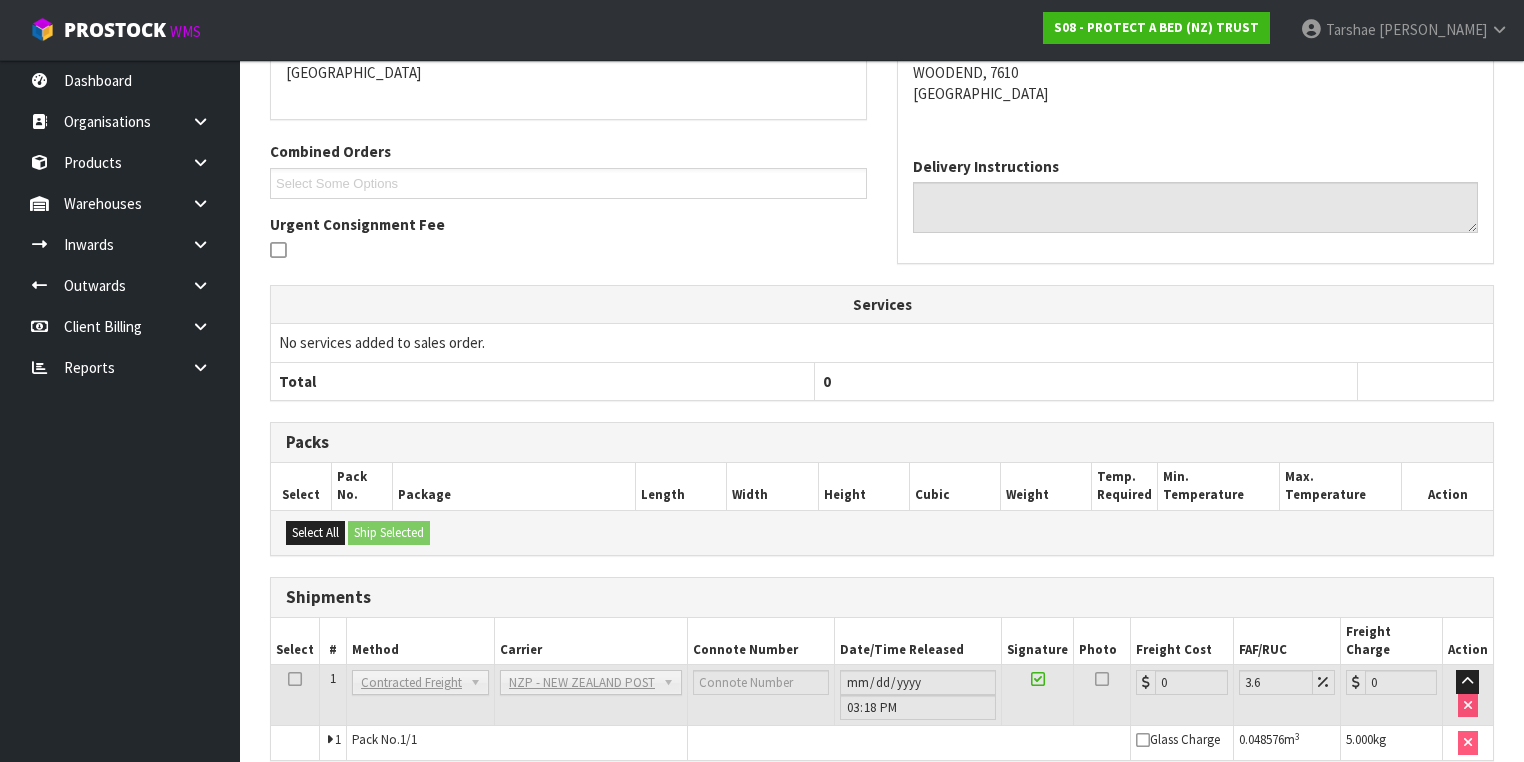 scroll, scrollTop: 536, scrollLeft: 0, axis: vertical 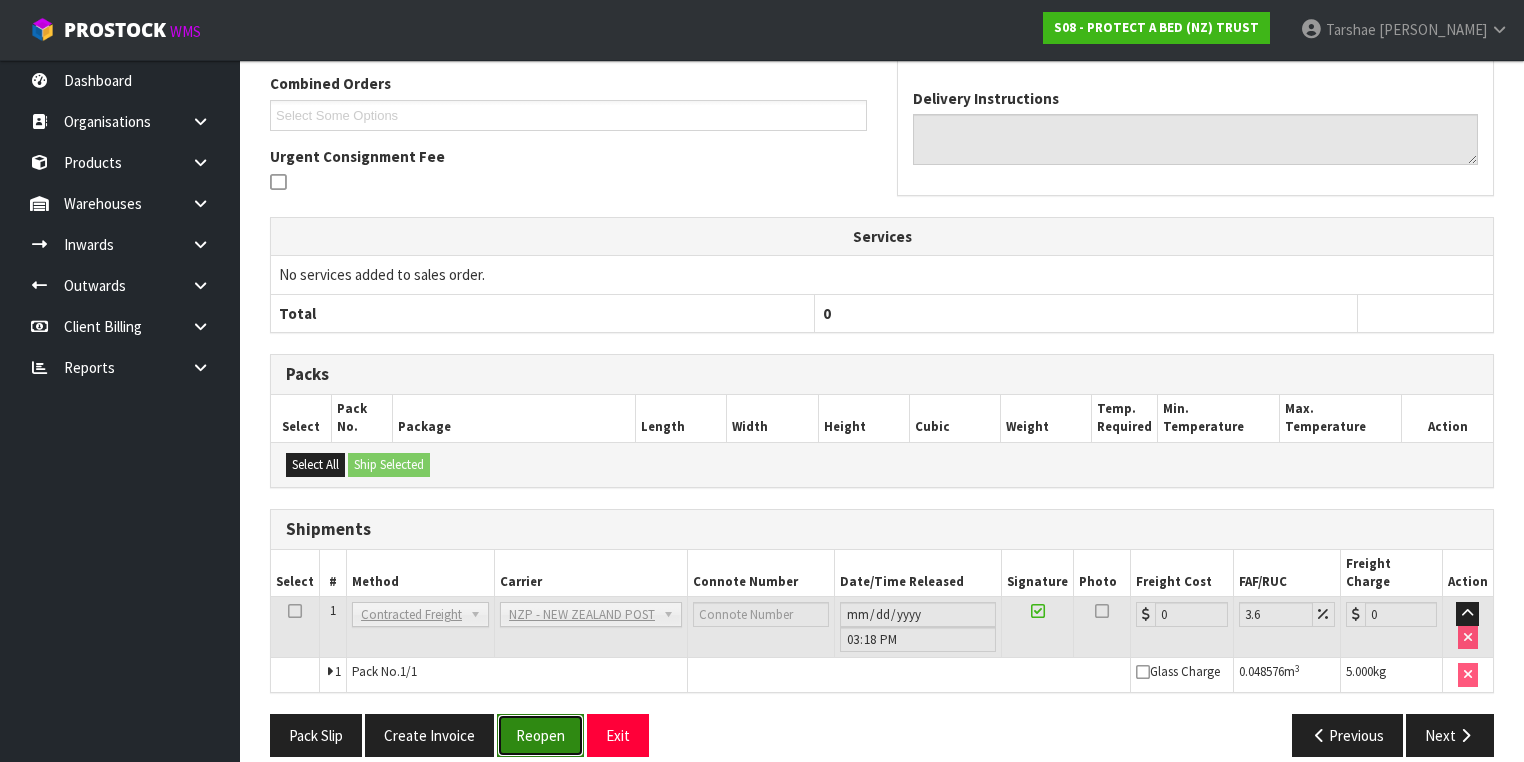 click on "Reopen" at bounding box center [540, 735] 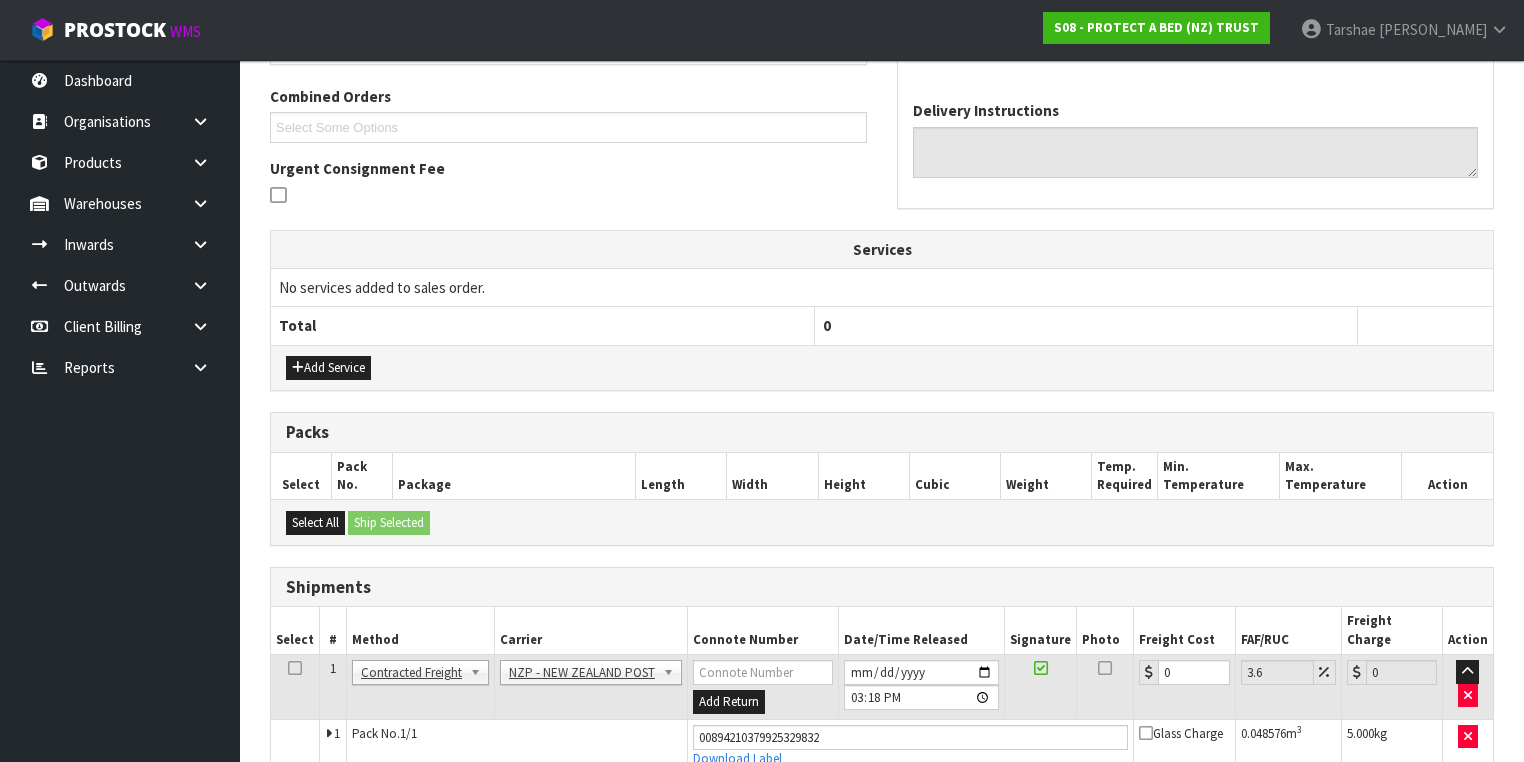 scroll, scrollTop: 582, scrollLeft: 0, axis: vertical 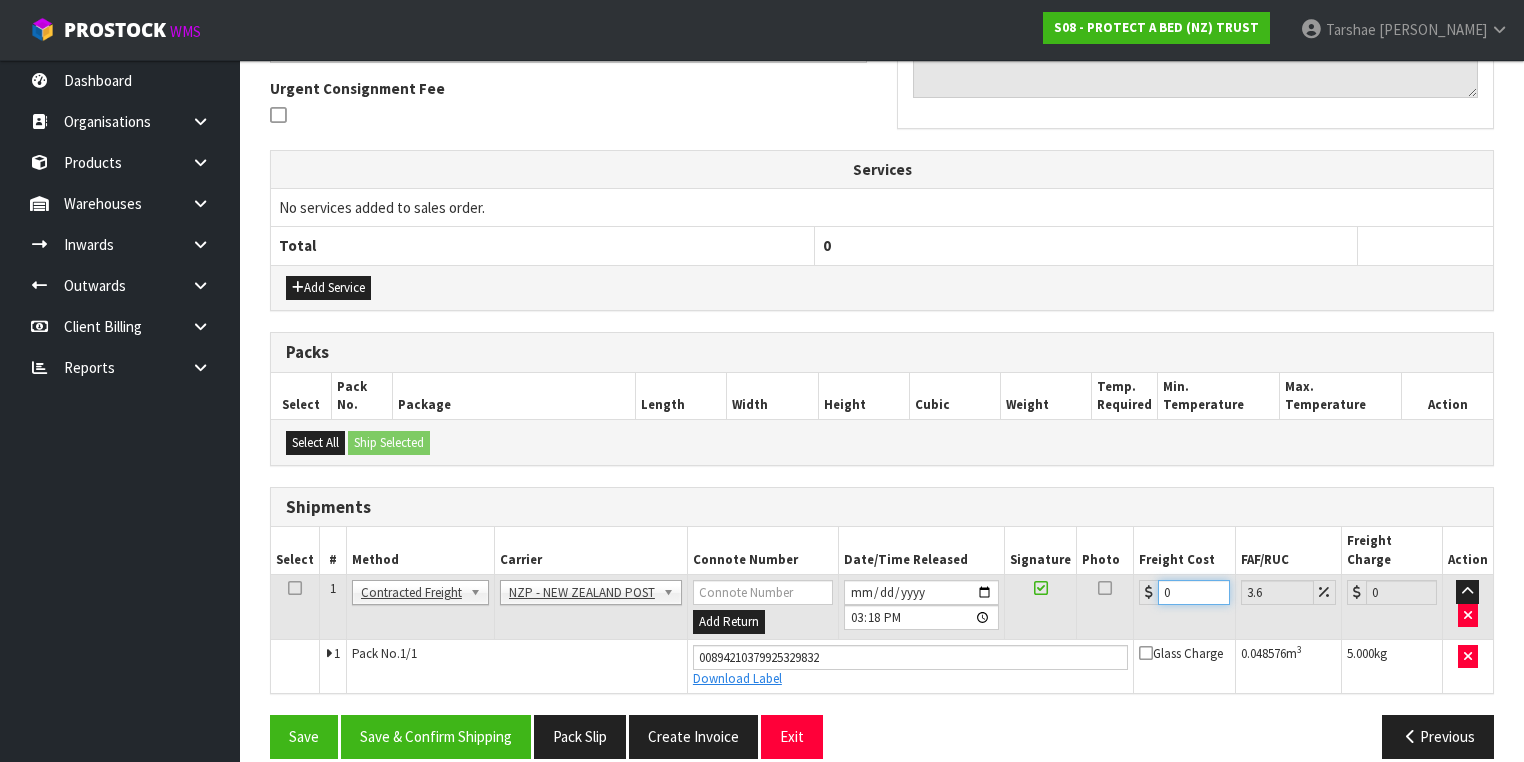 drag, startPoint x: 1162, startPoint y: 576, endPoint x: 1084, endPoint y: 565, distance: 78.77182 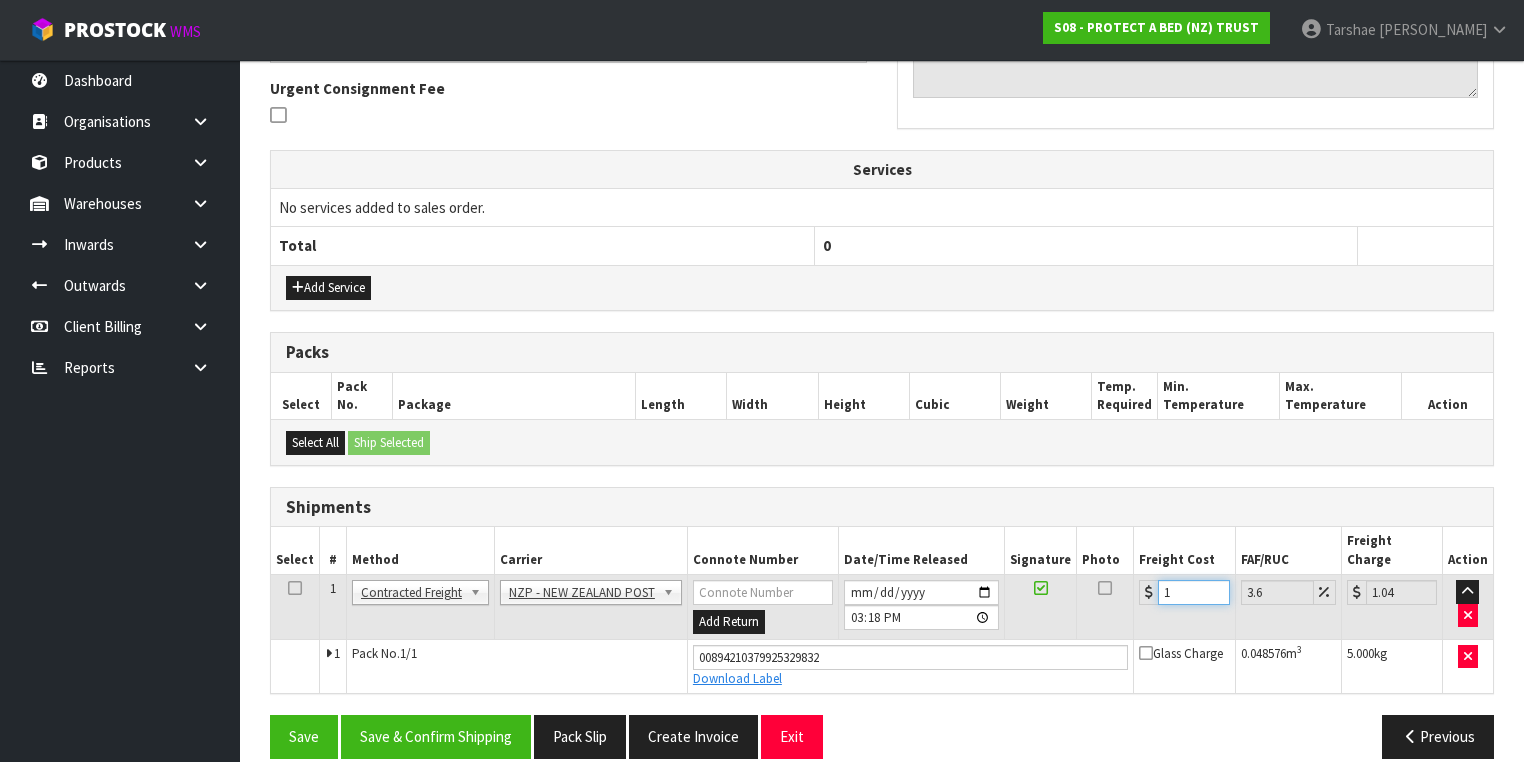 type on "11" 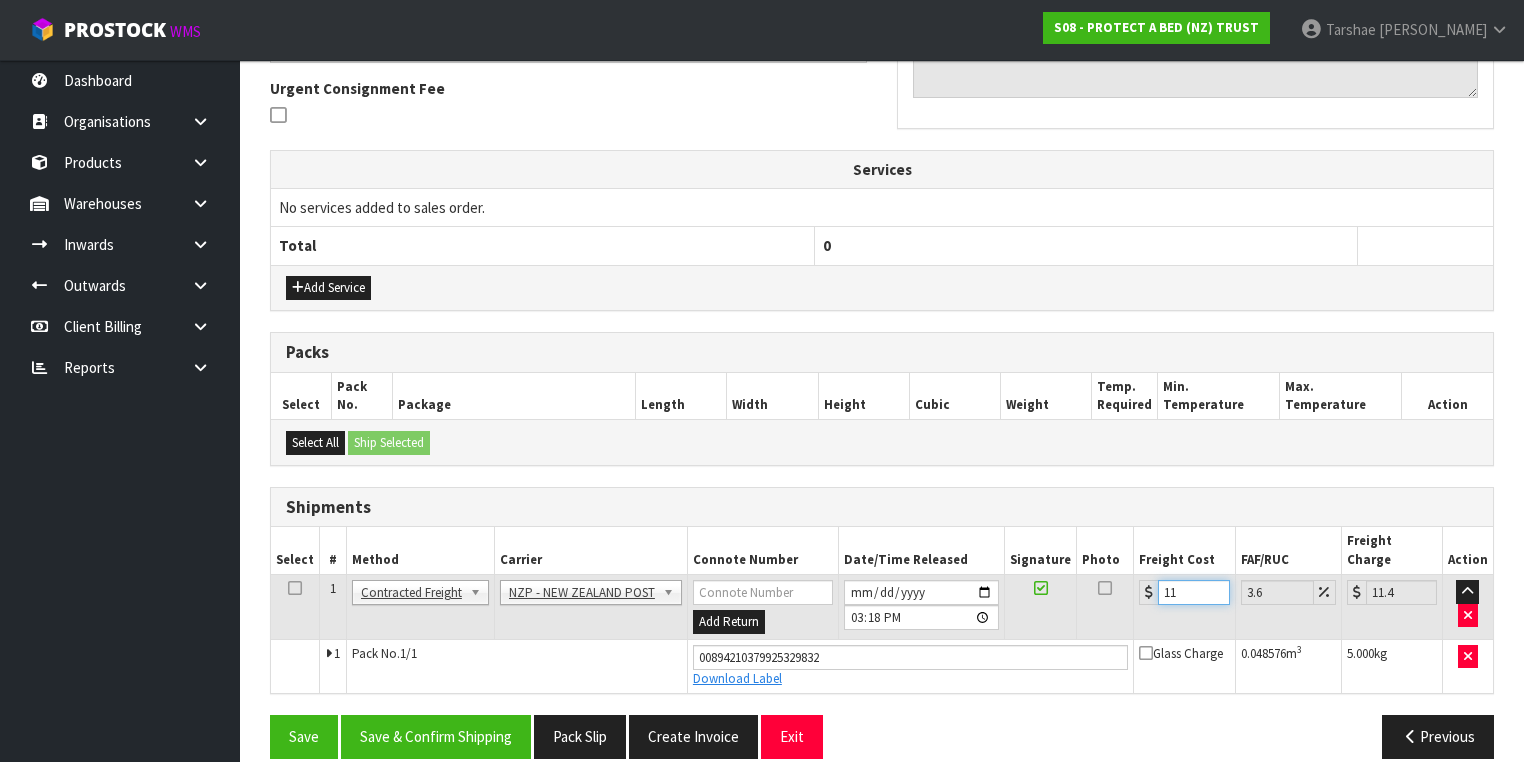 type on "11.6" 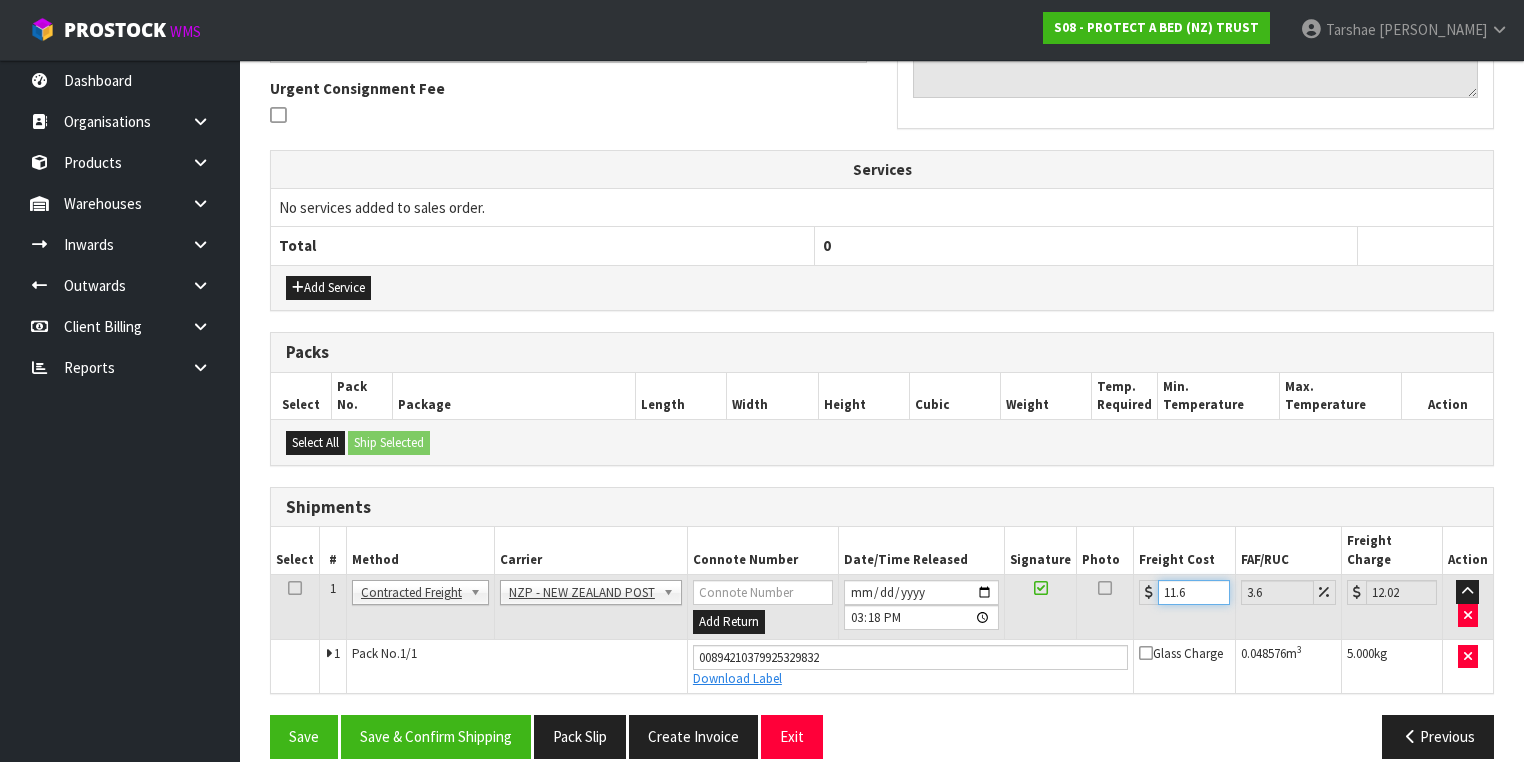 type on "11.61" 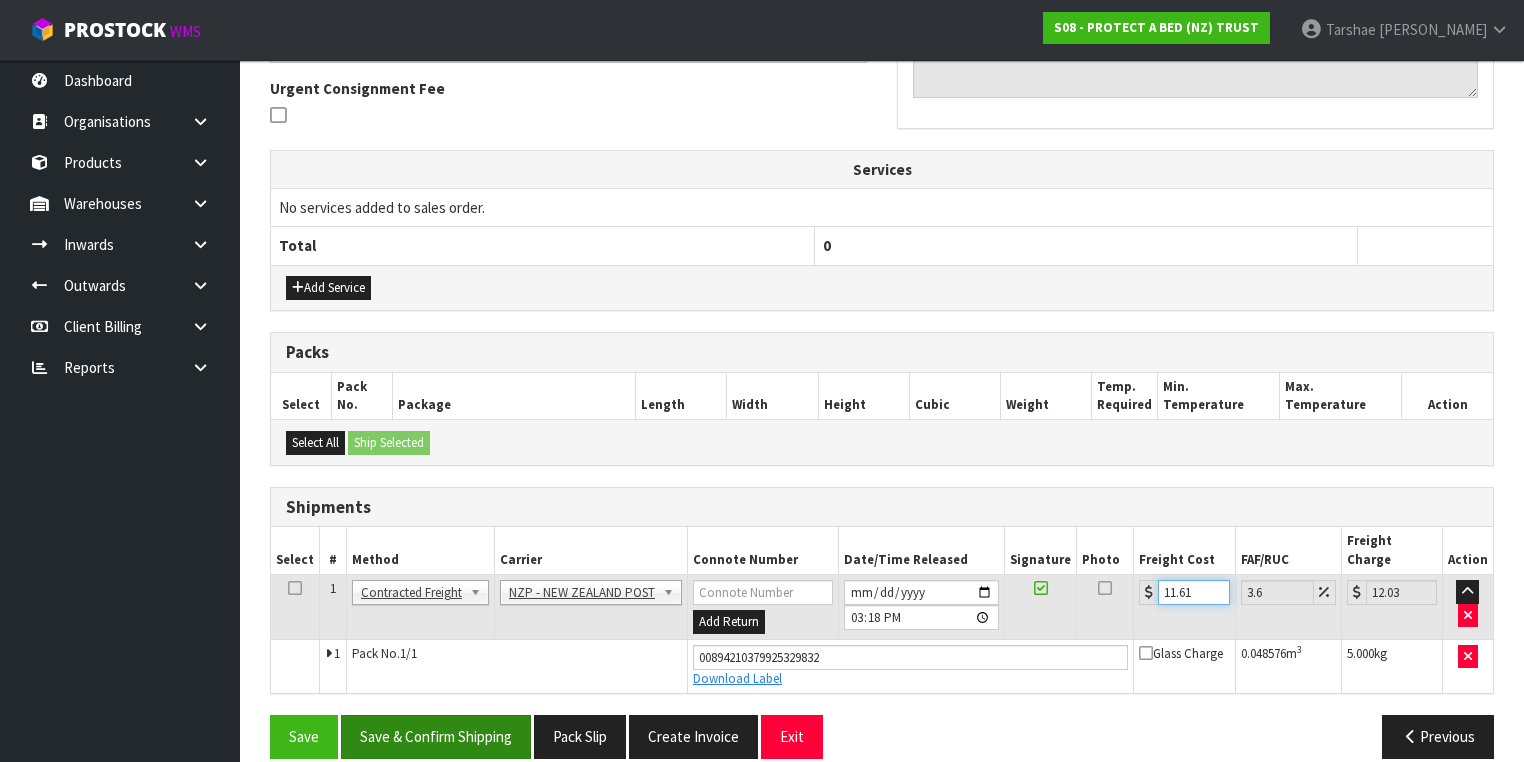 type on "11.61" 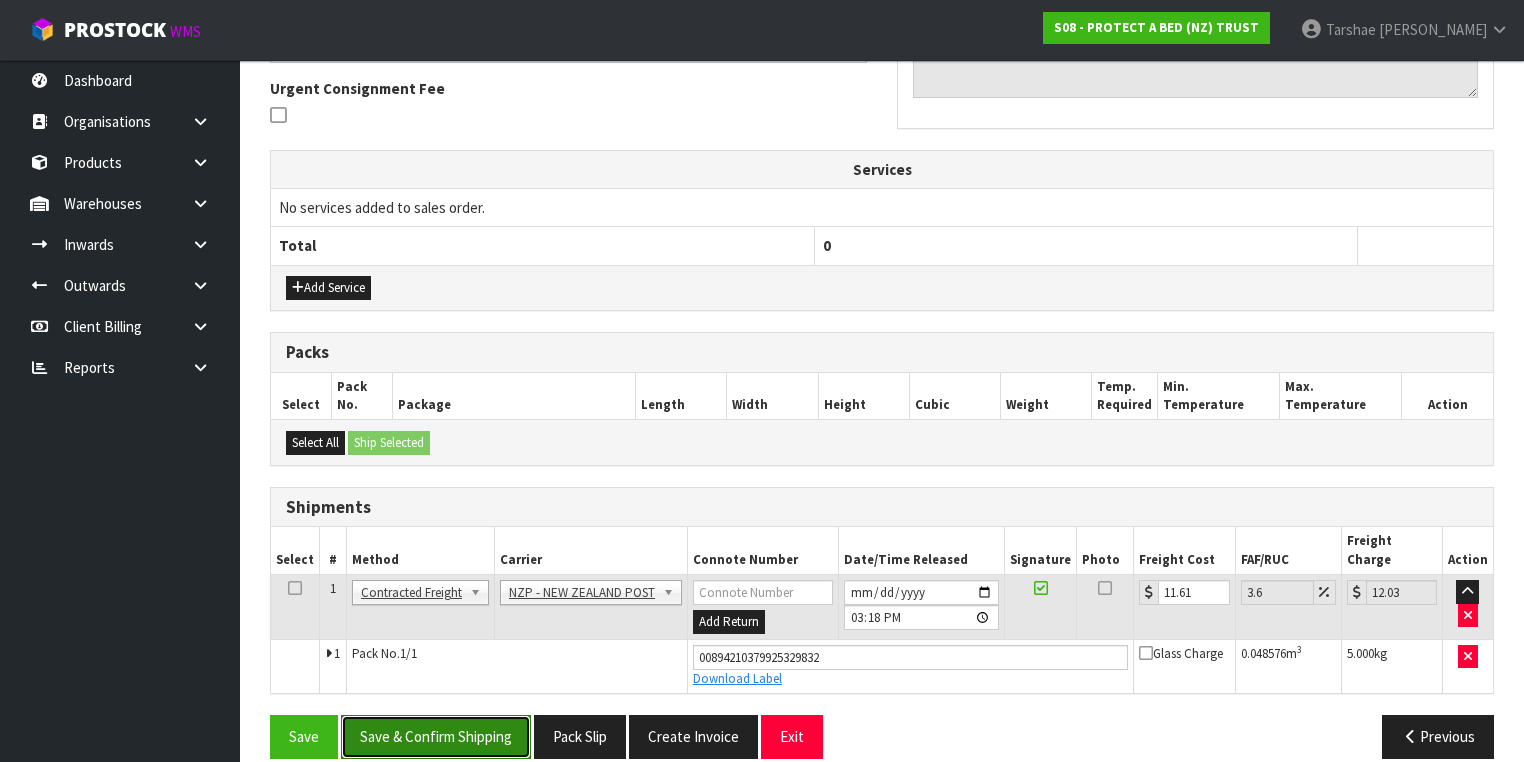 click on "Save & Confirm Shipping" at bounding box center [436, 736] 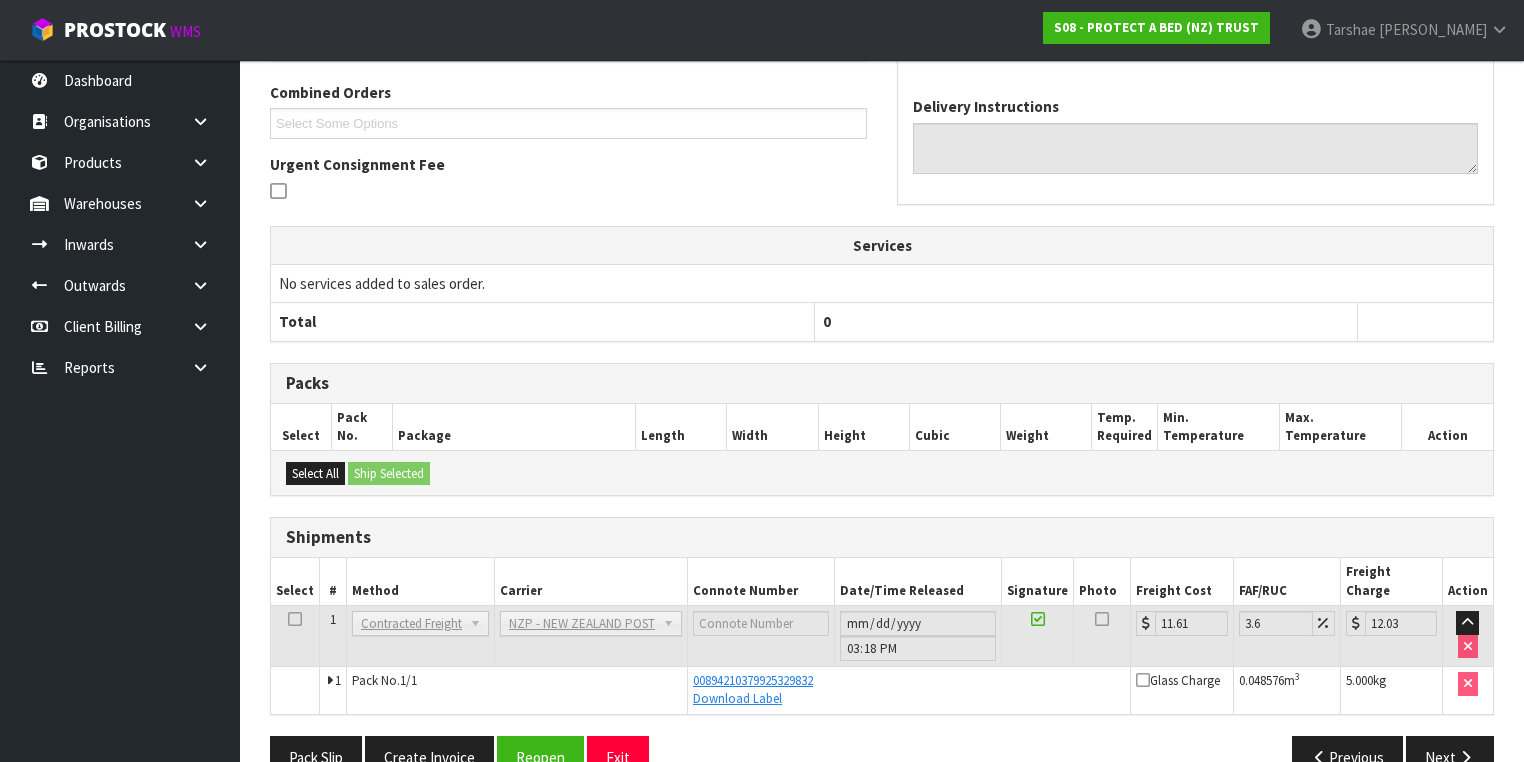 scroll, scrollTop: 528, scrollLeft: 0, axis: vertical 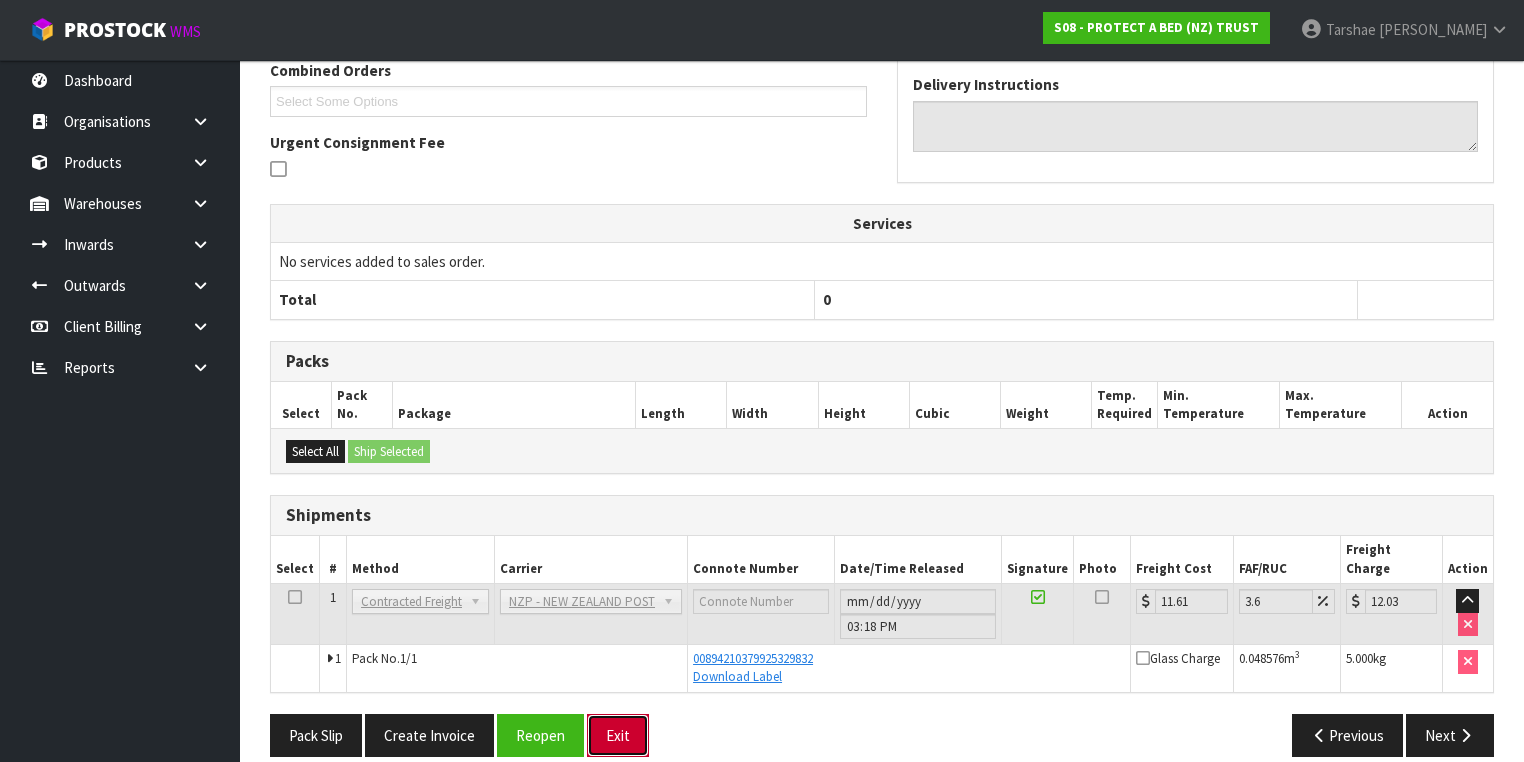click on "Exit" at bounding box center (618, 735) 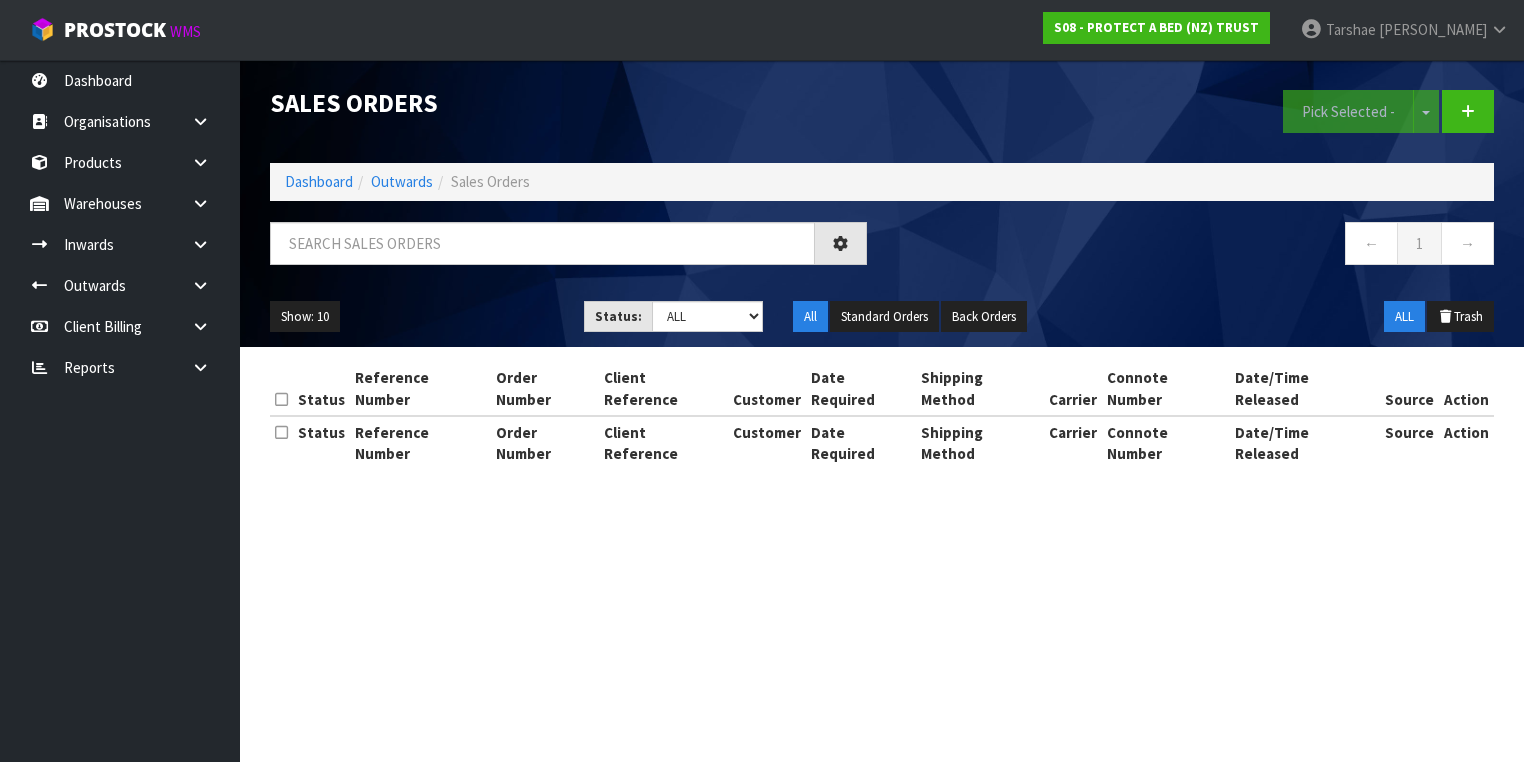 scroll, scrollTop: 0, scrollLeft: 0, axis: both 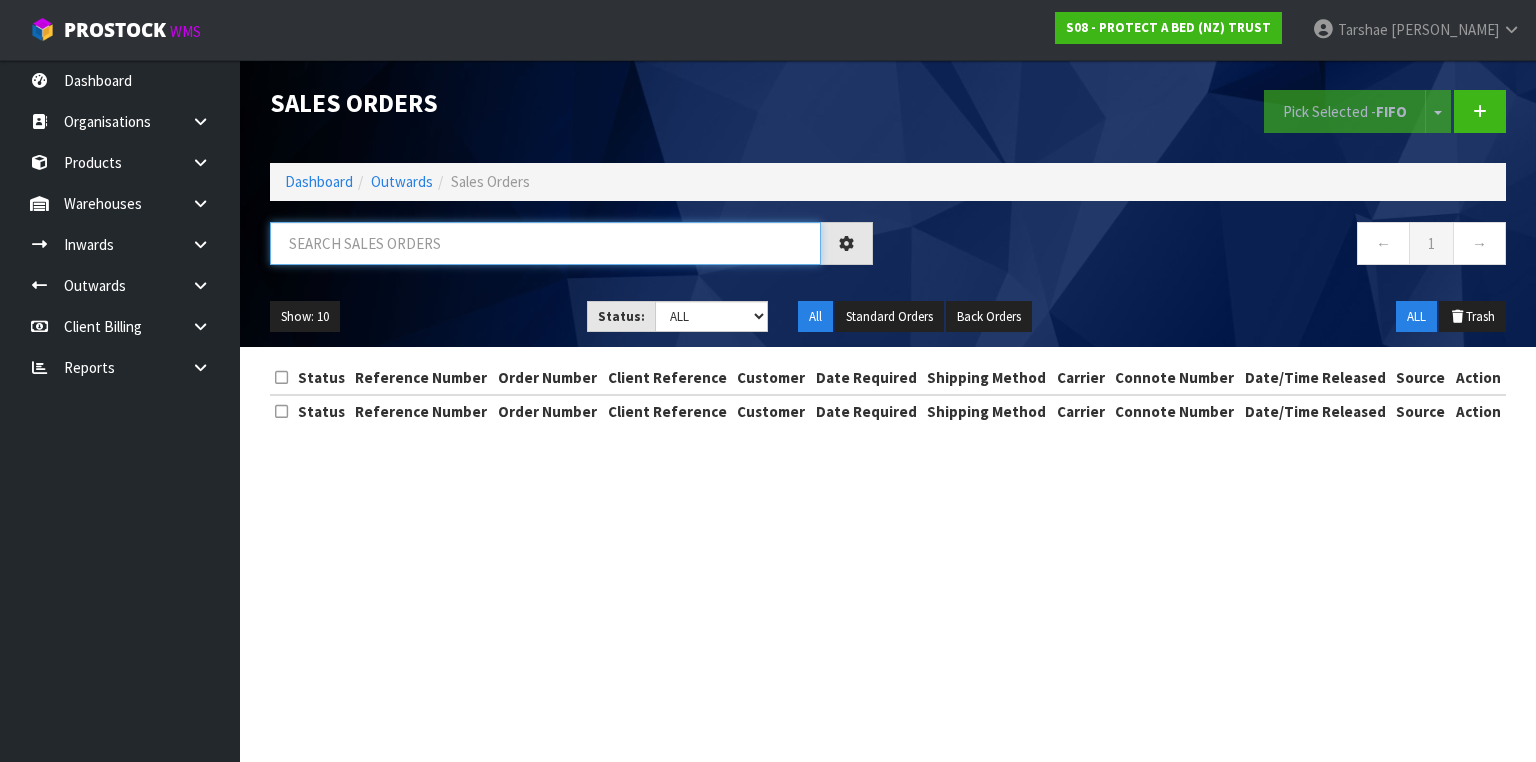 click at bounding box center (545, 243) 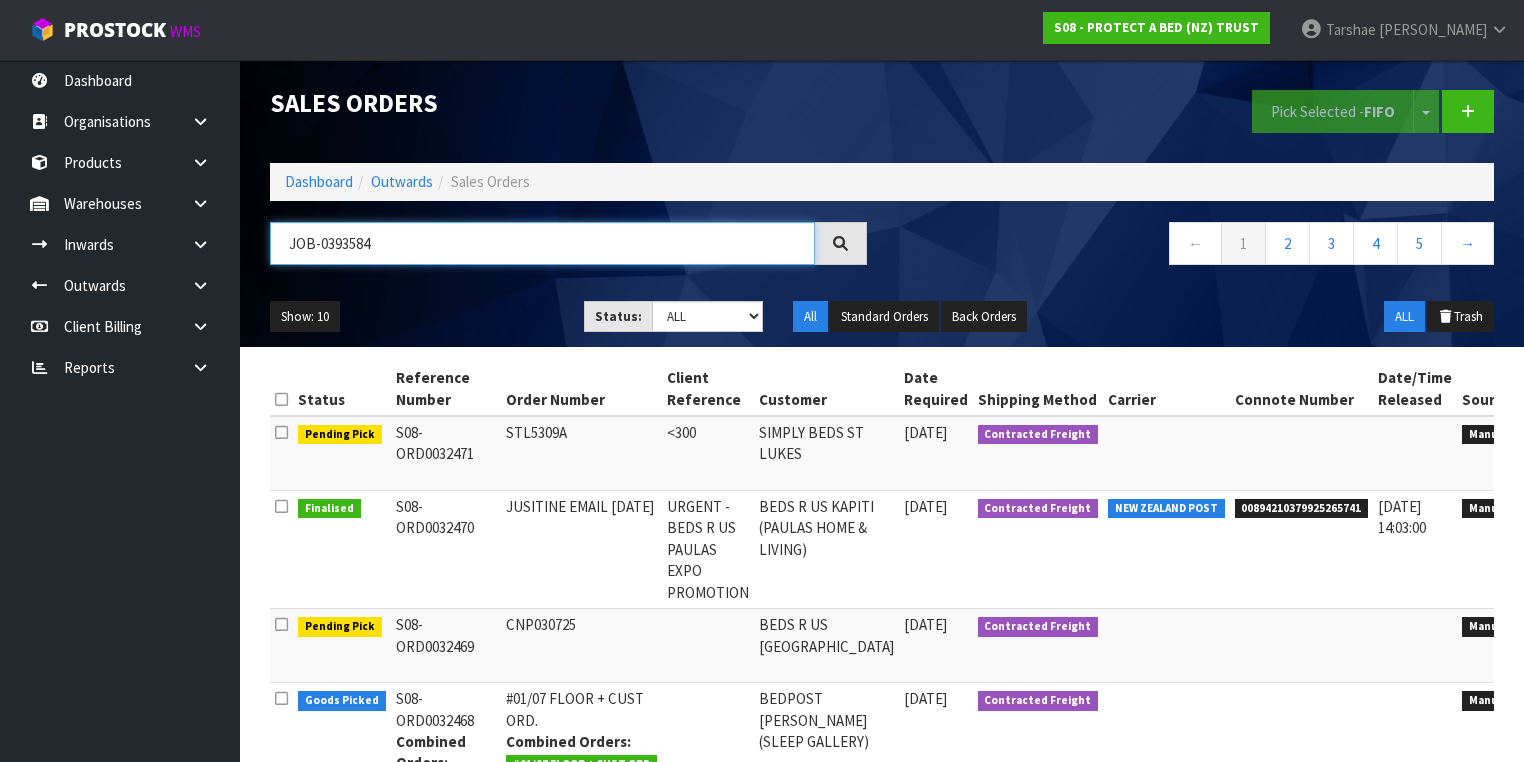 type on "JOB-0393584" 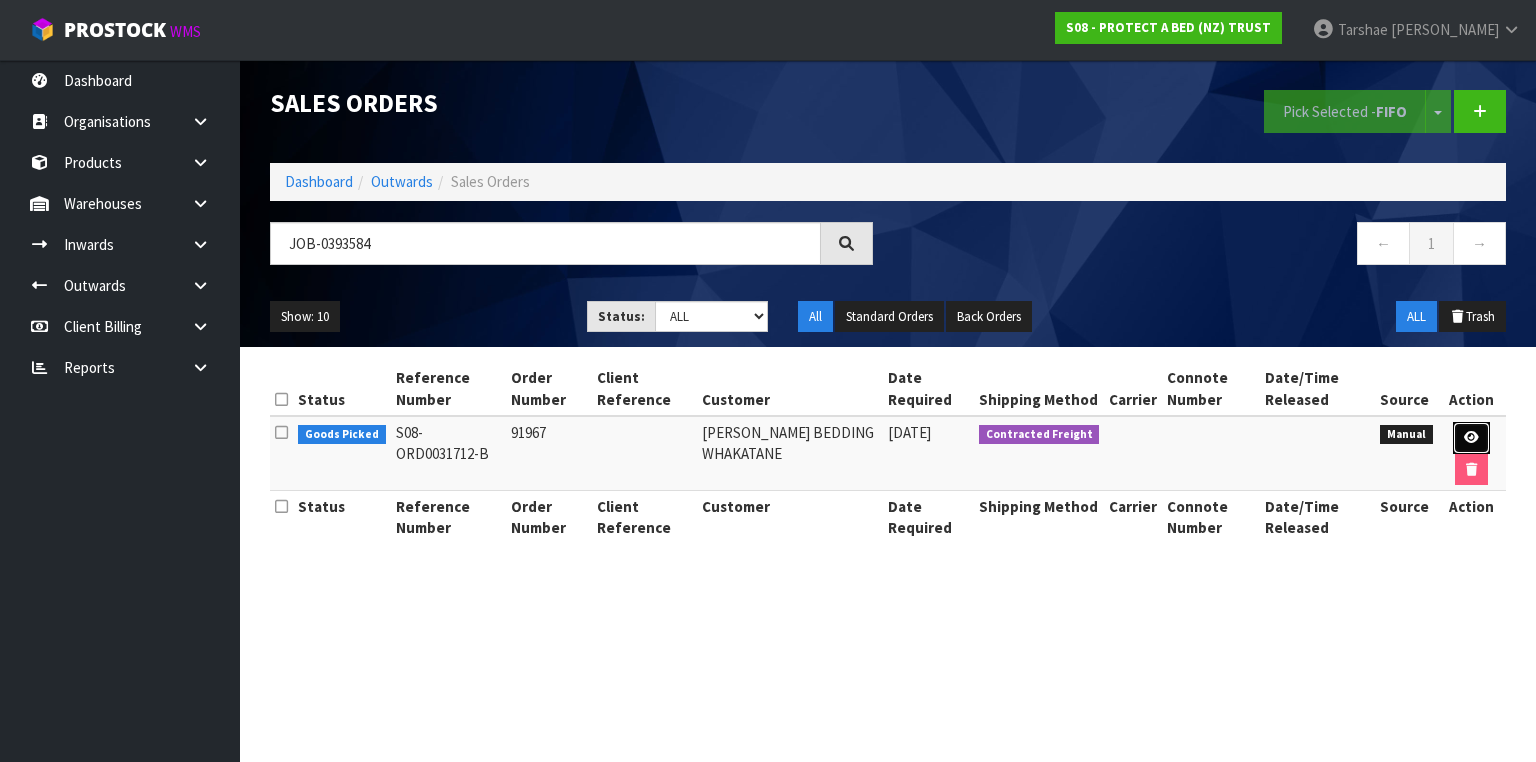 click at bounding box center [1471, 438] 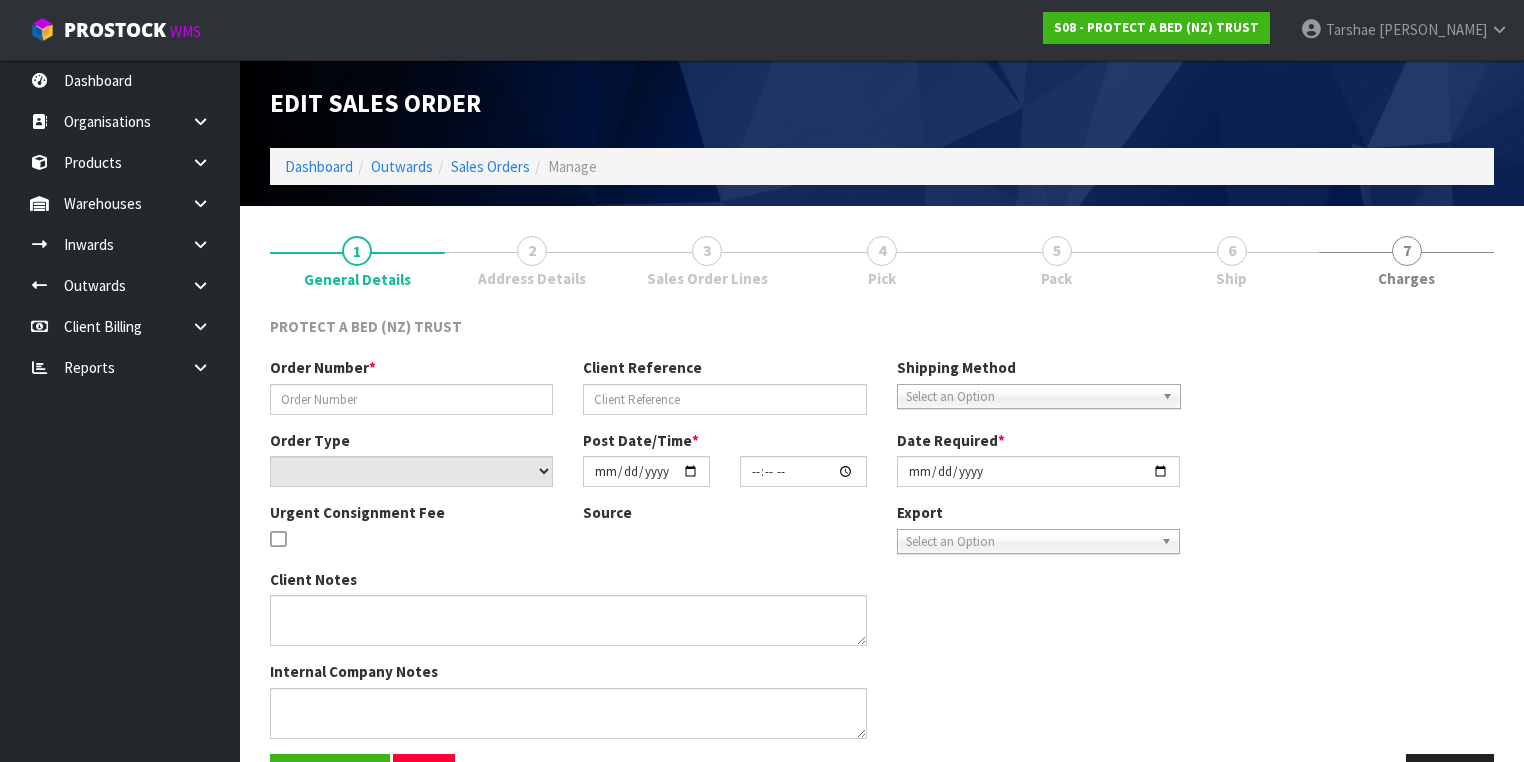 type on "91967" 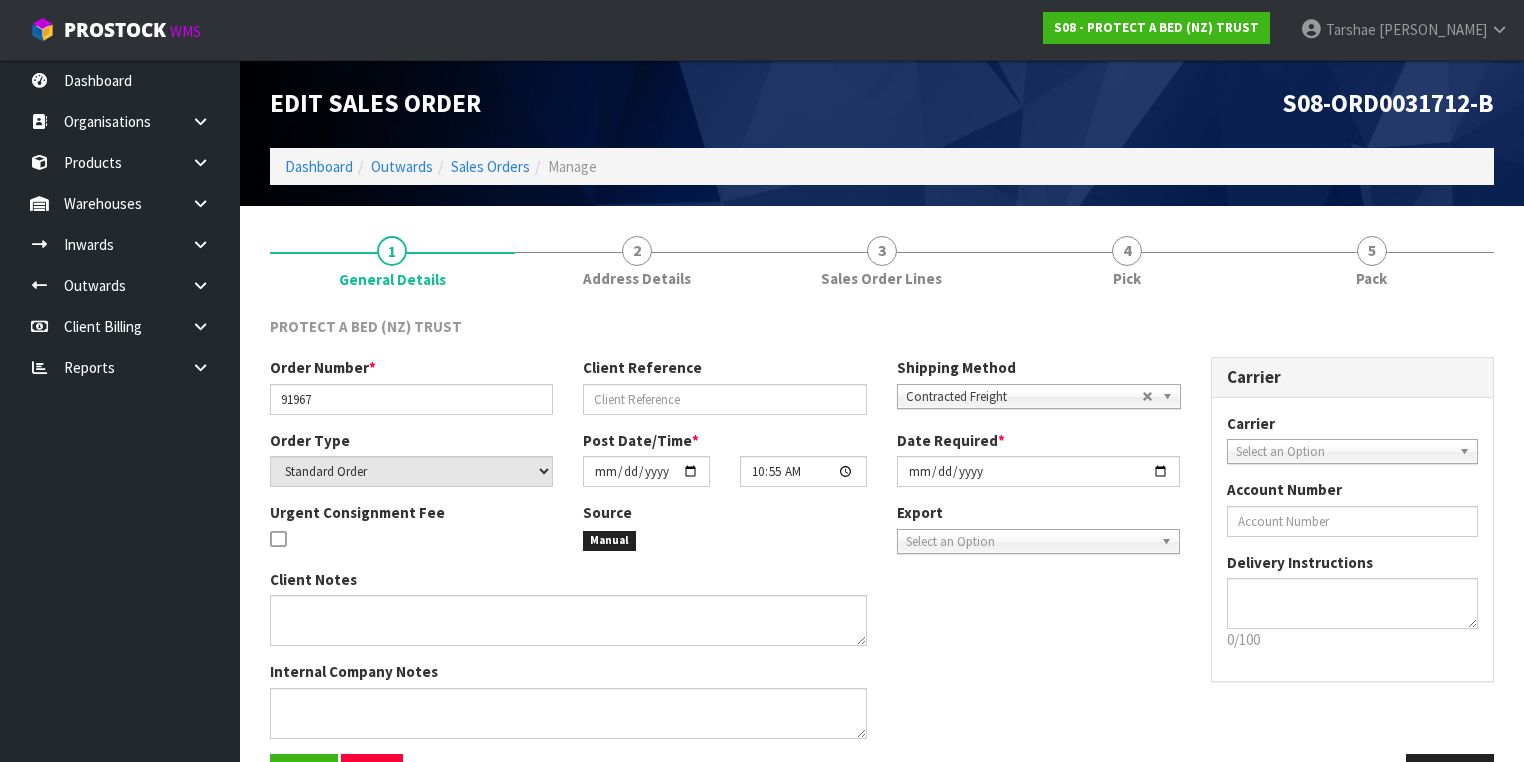 click on "4
Pick" at bounding box center (1126, 260) 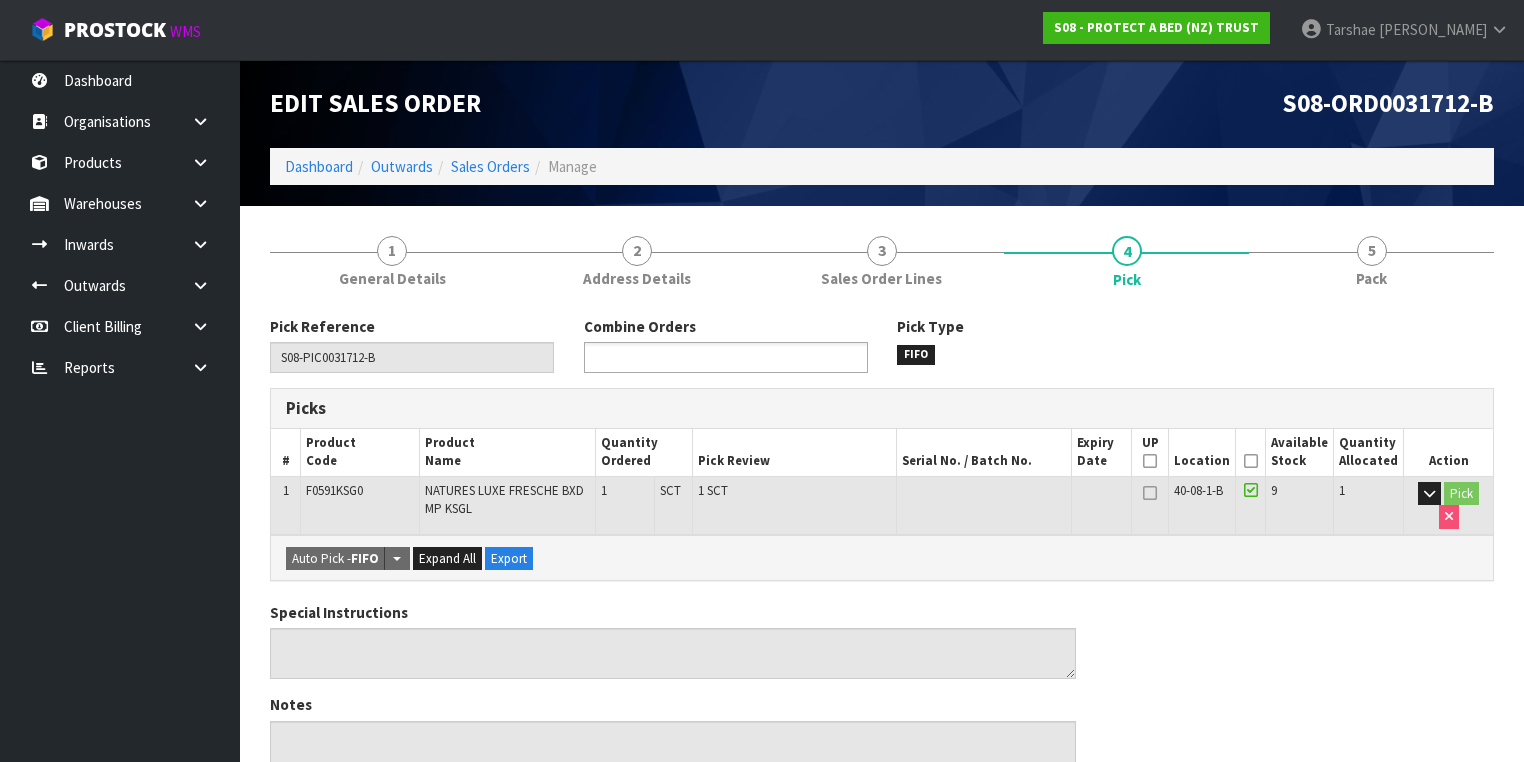 click at bounding box center (663, 357) 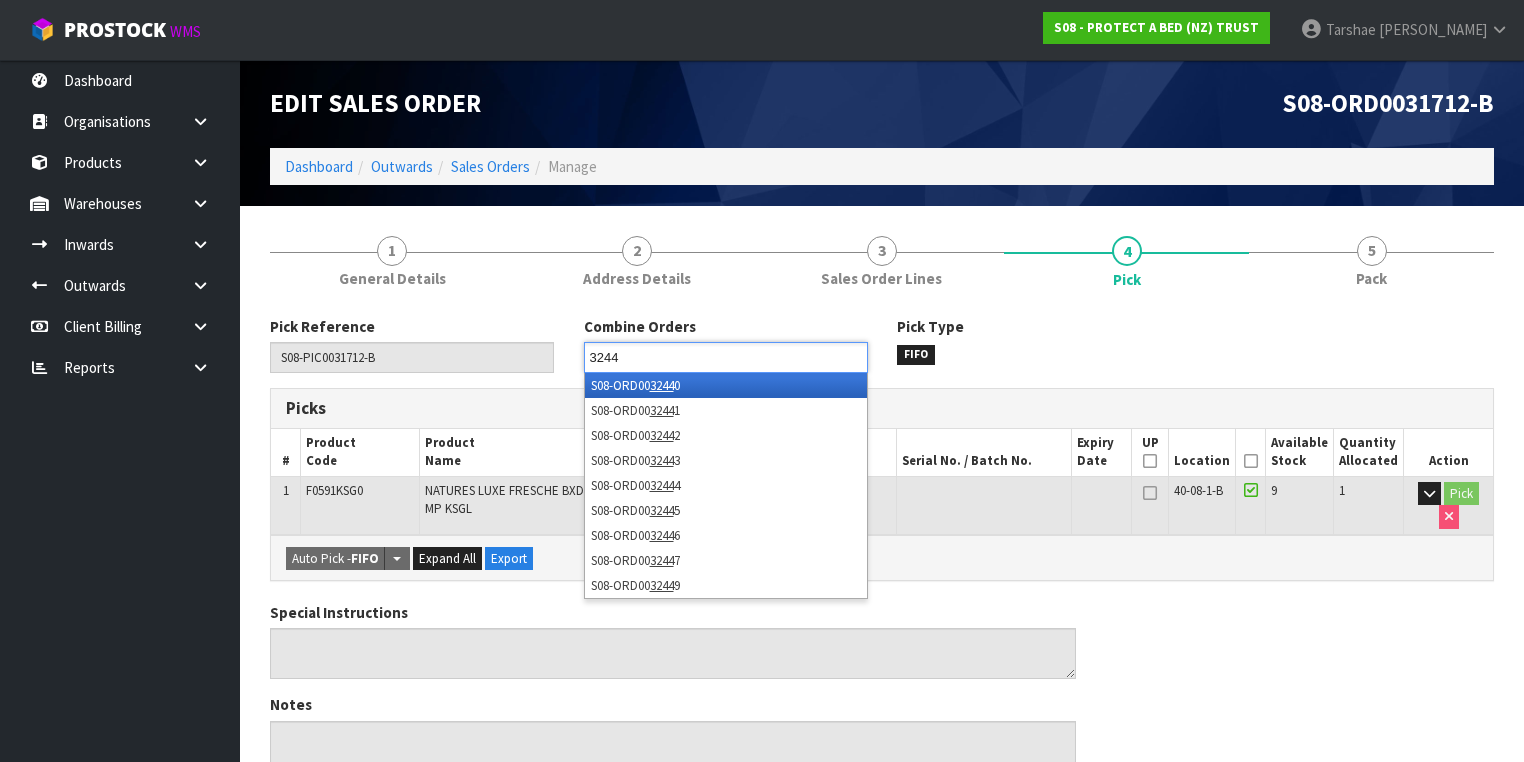 type on "32446" 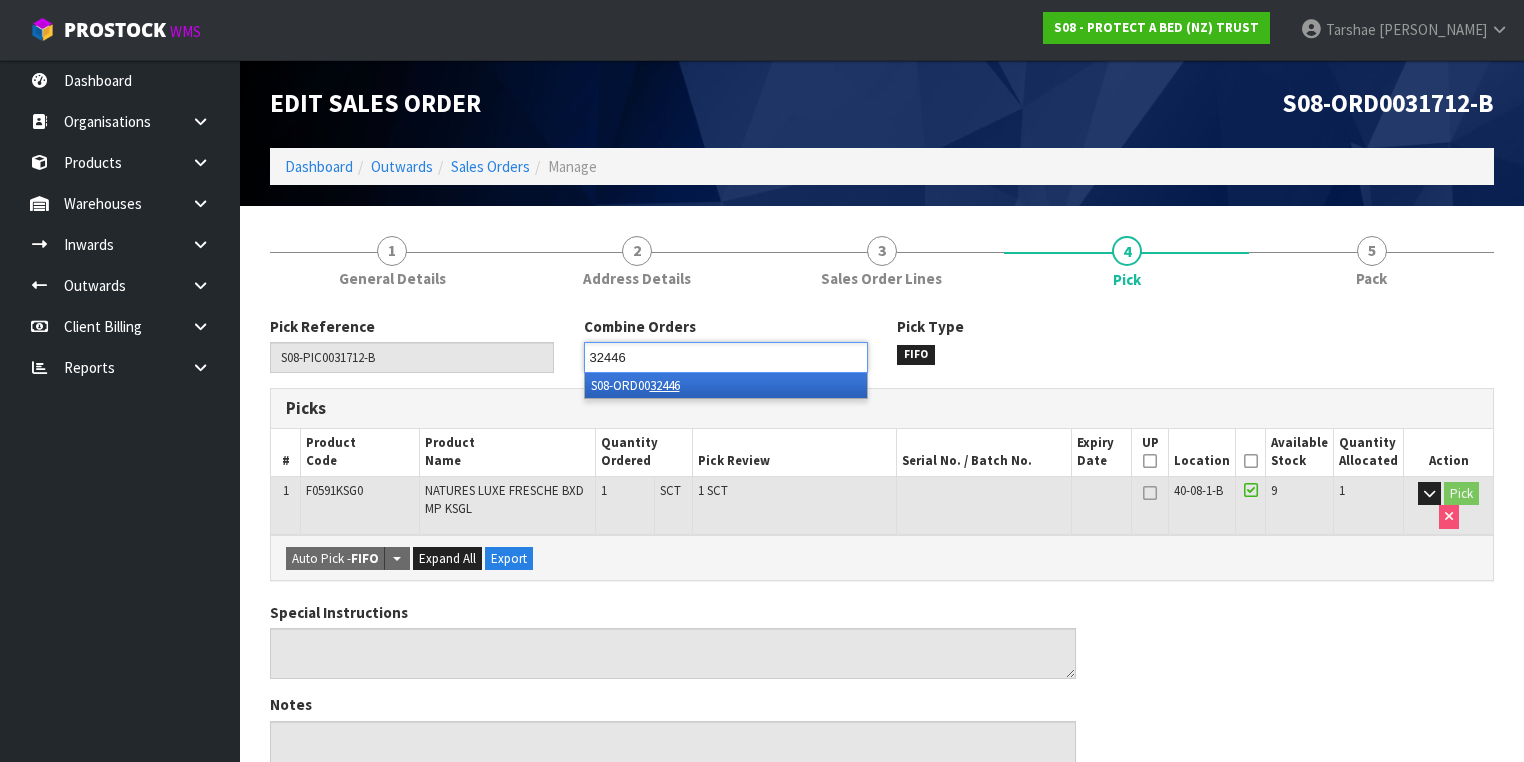 type 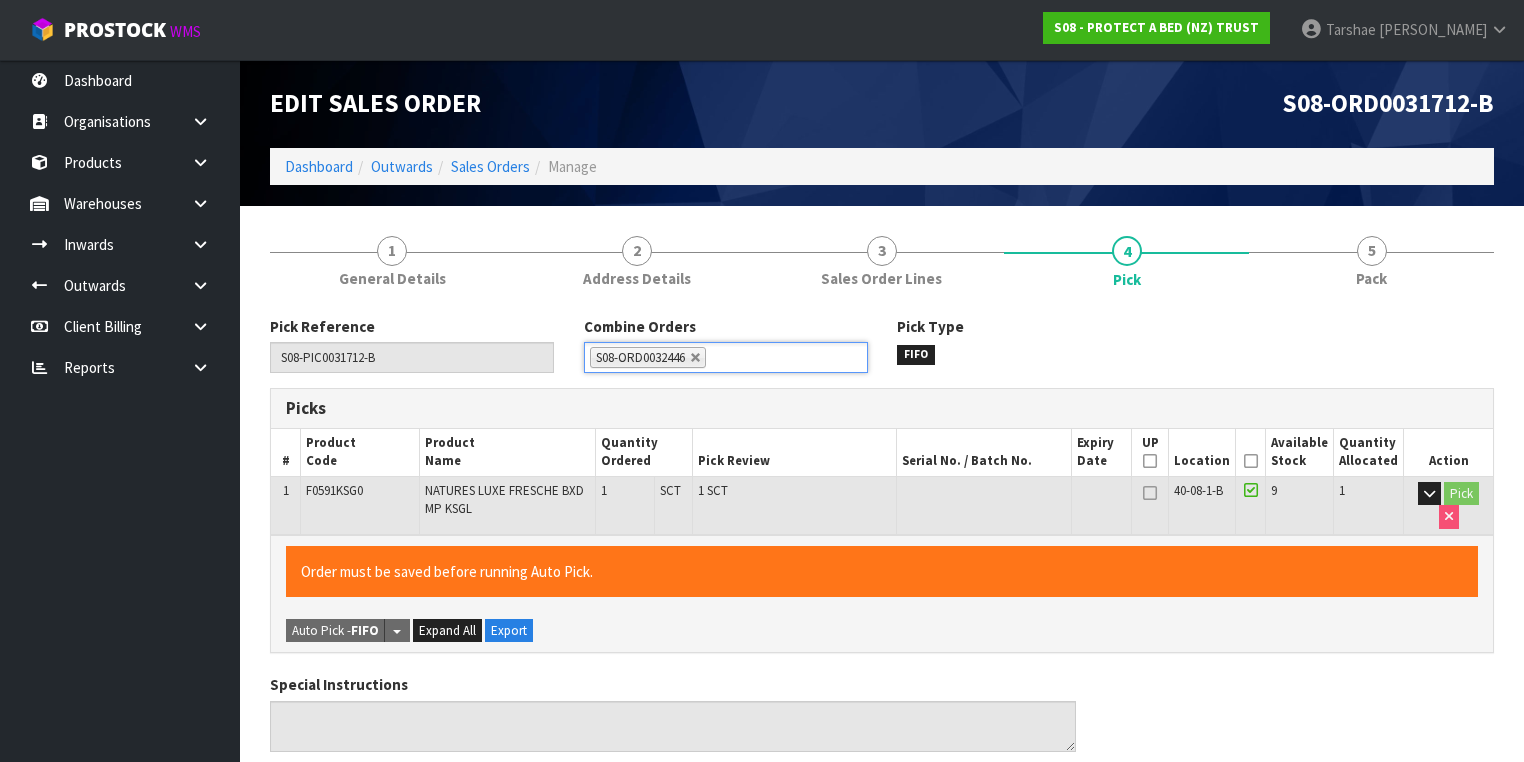 click at bounding box center (1251, 461) 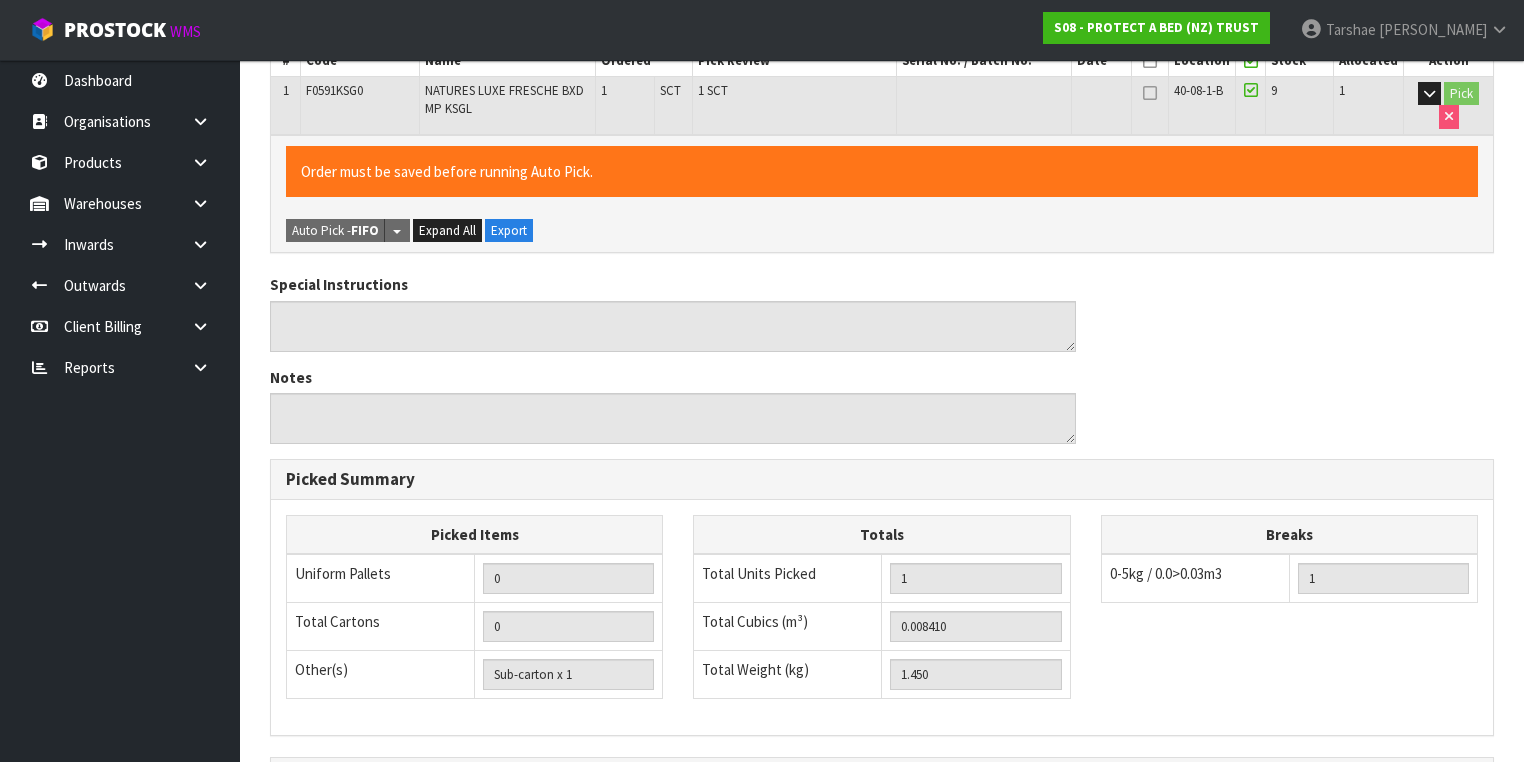 scroll, scrollTop: 641, scrollLeft: 0, axis: vertical 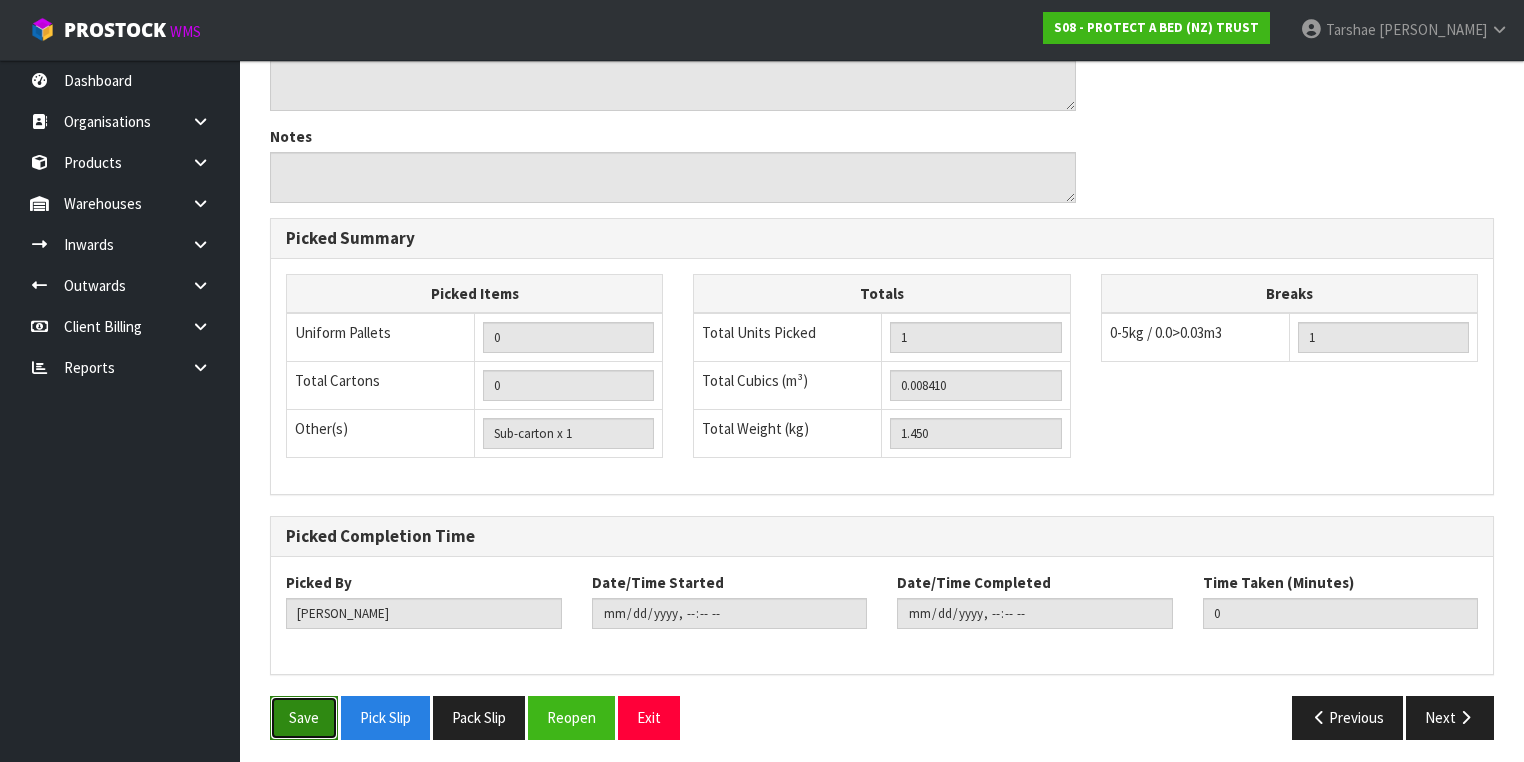 click on "Save" at bounding box center [304, 717] 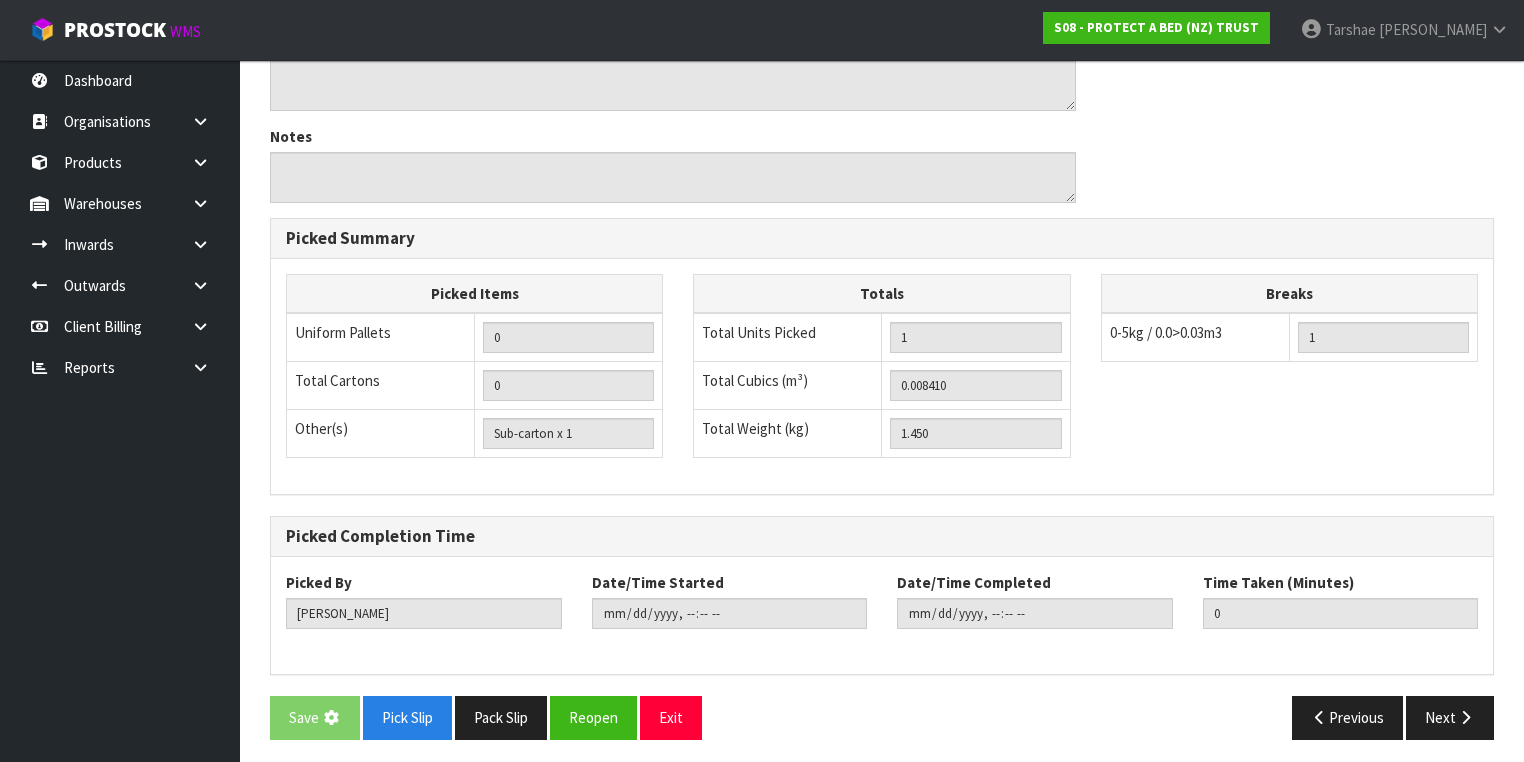 scroll, scrollTop: 0, scrollLeft: 0, axis: both 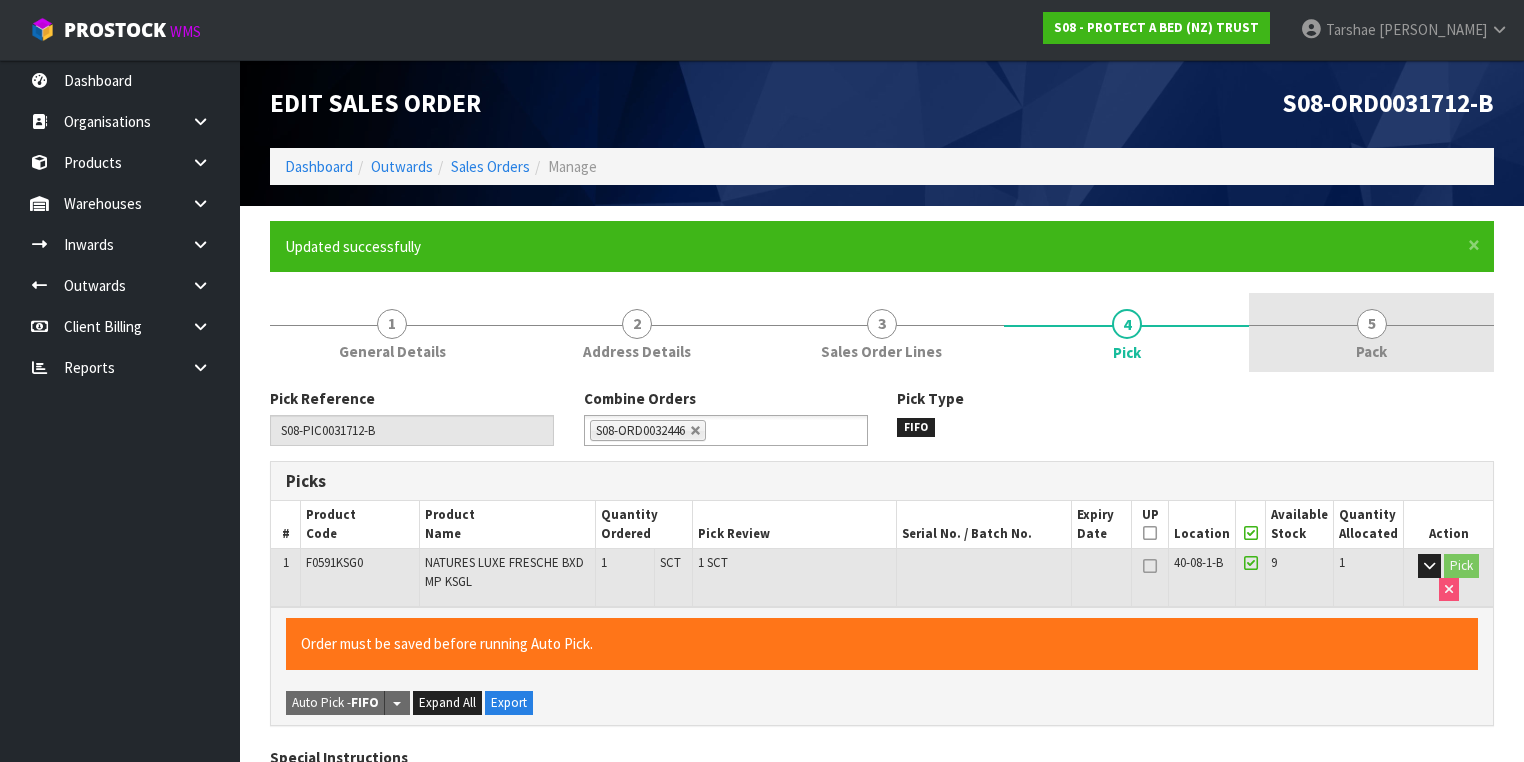 type on "[PERSON_NAME]" 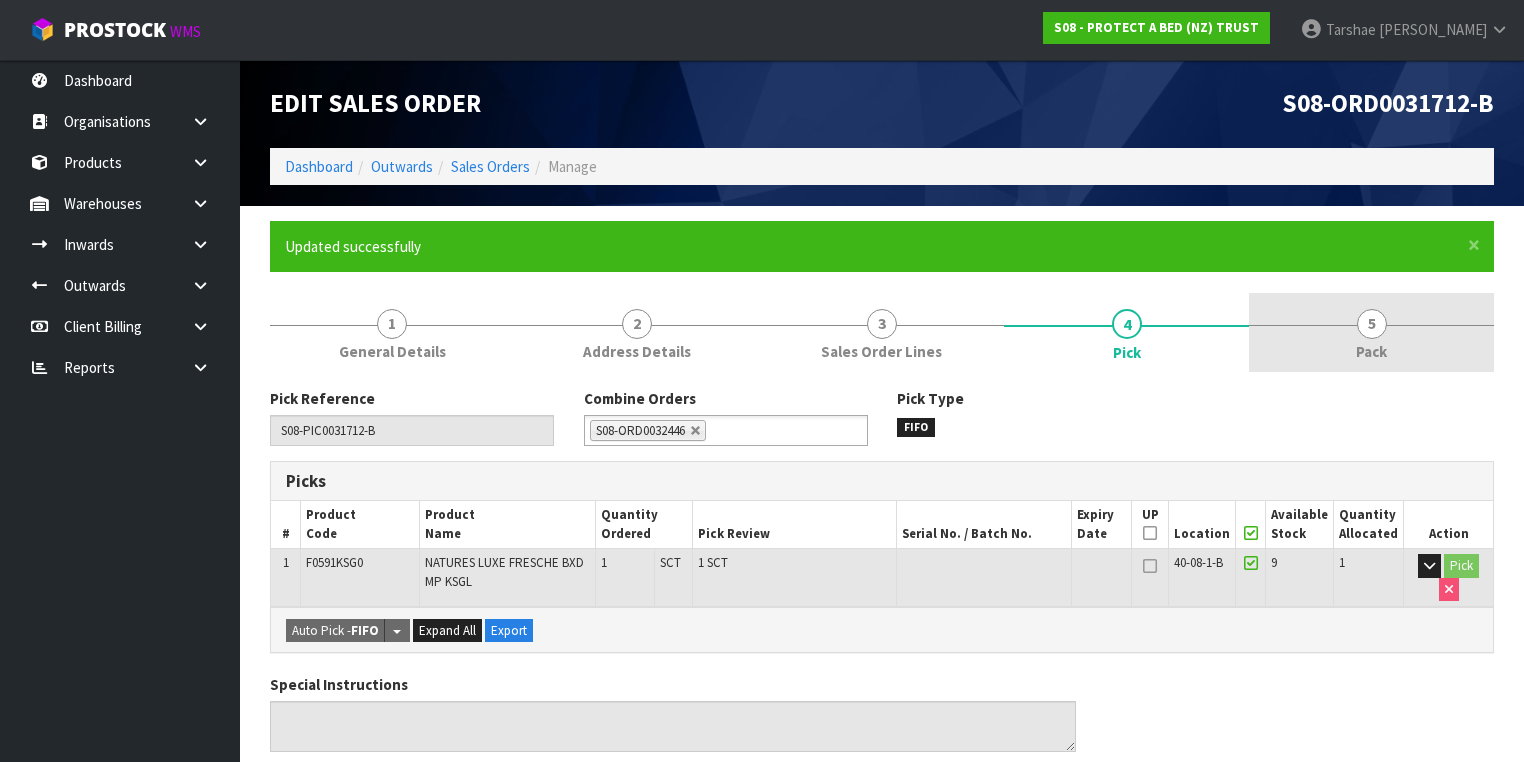 click on "5" at bounding box center [1372, 324] 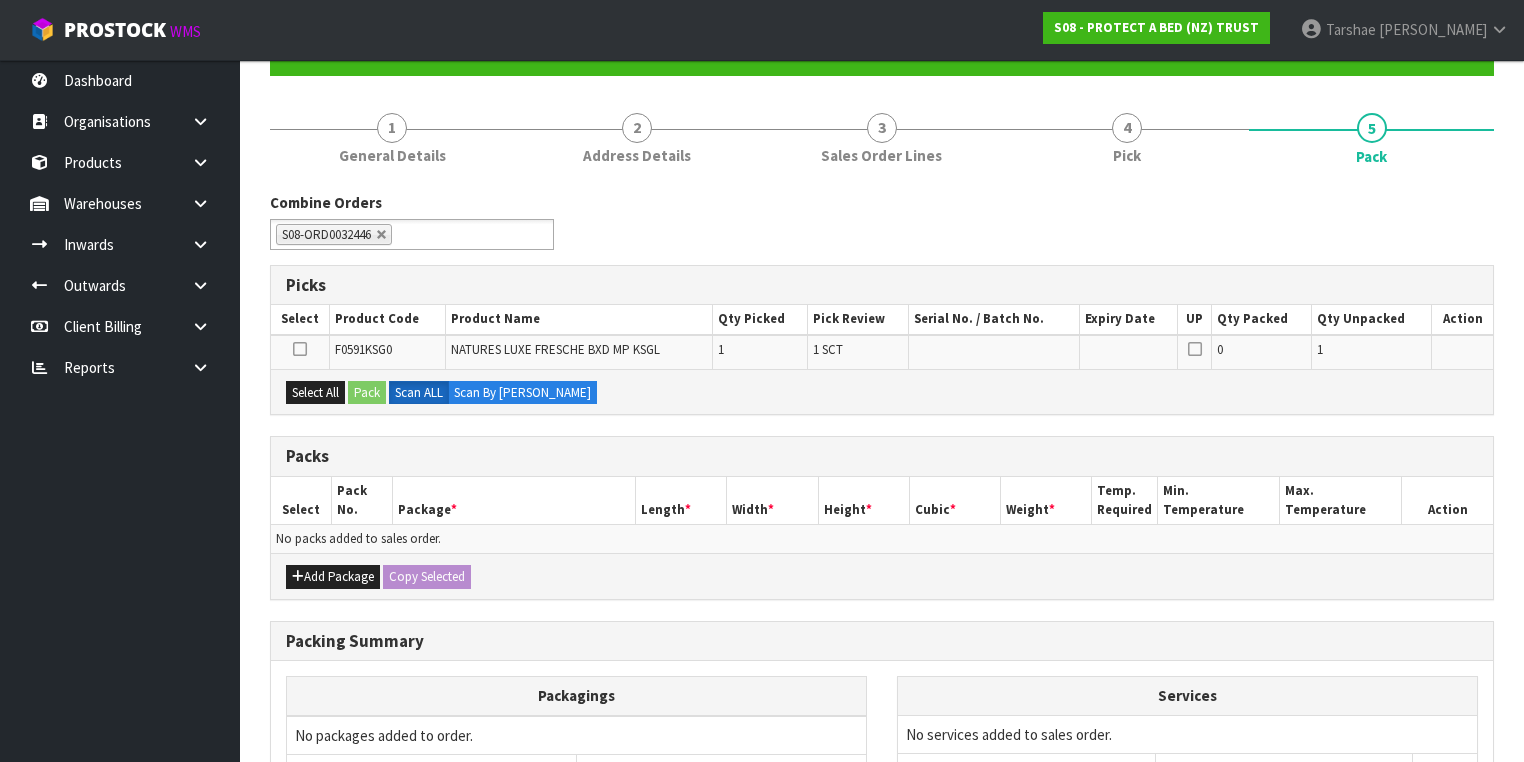 scroll, scrollTop: 395, scrollLeft: 0, axis: vertical 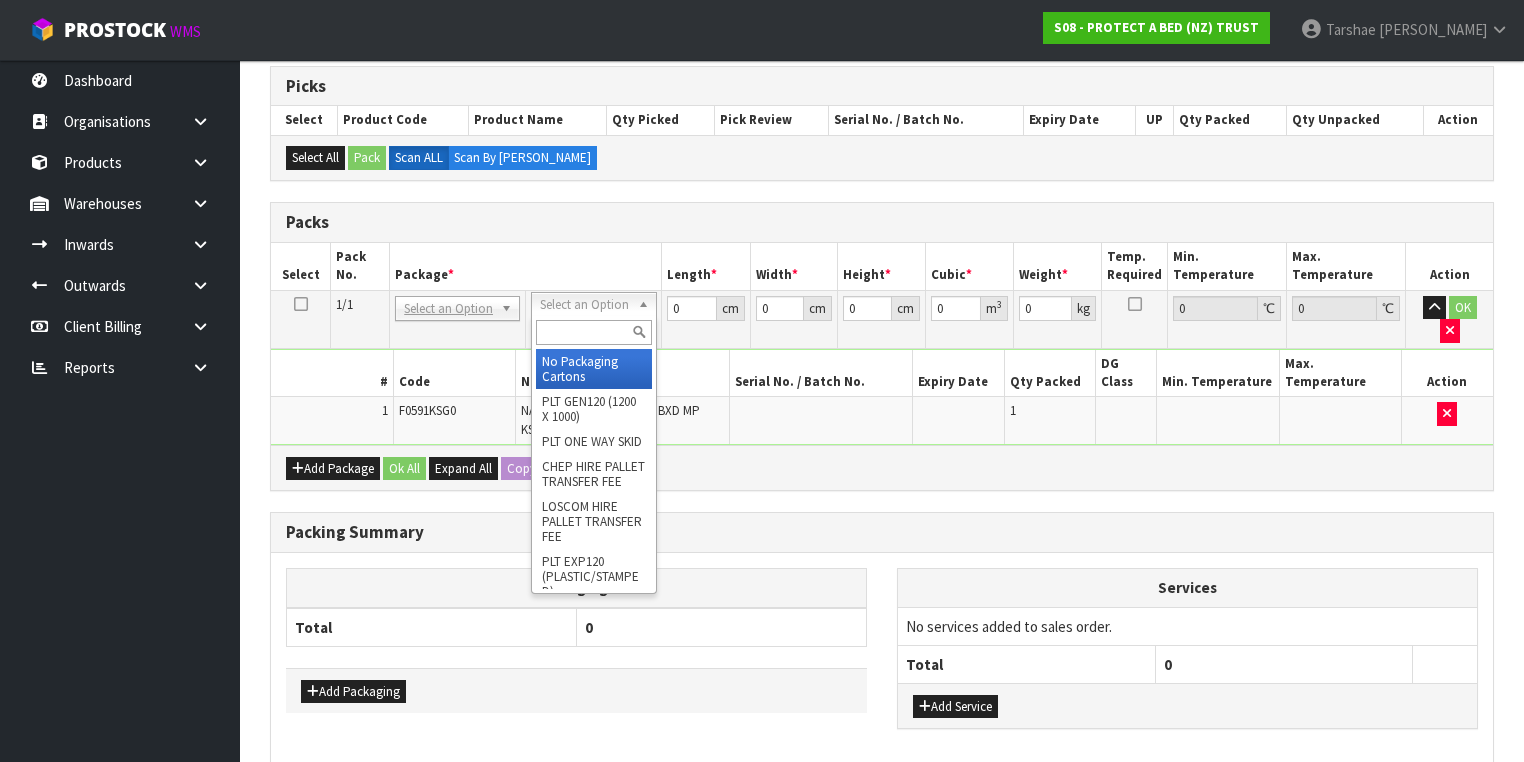 click at bounding box center [593, 332] 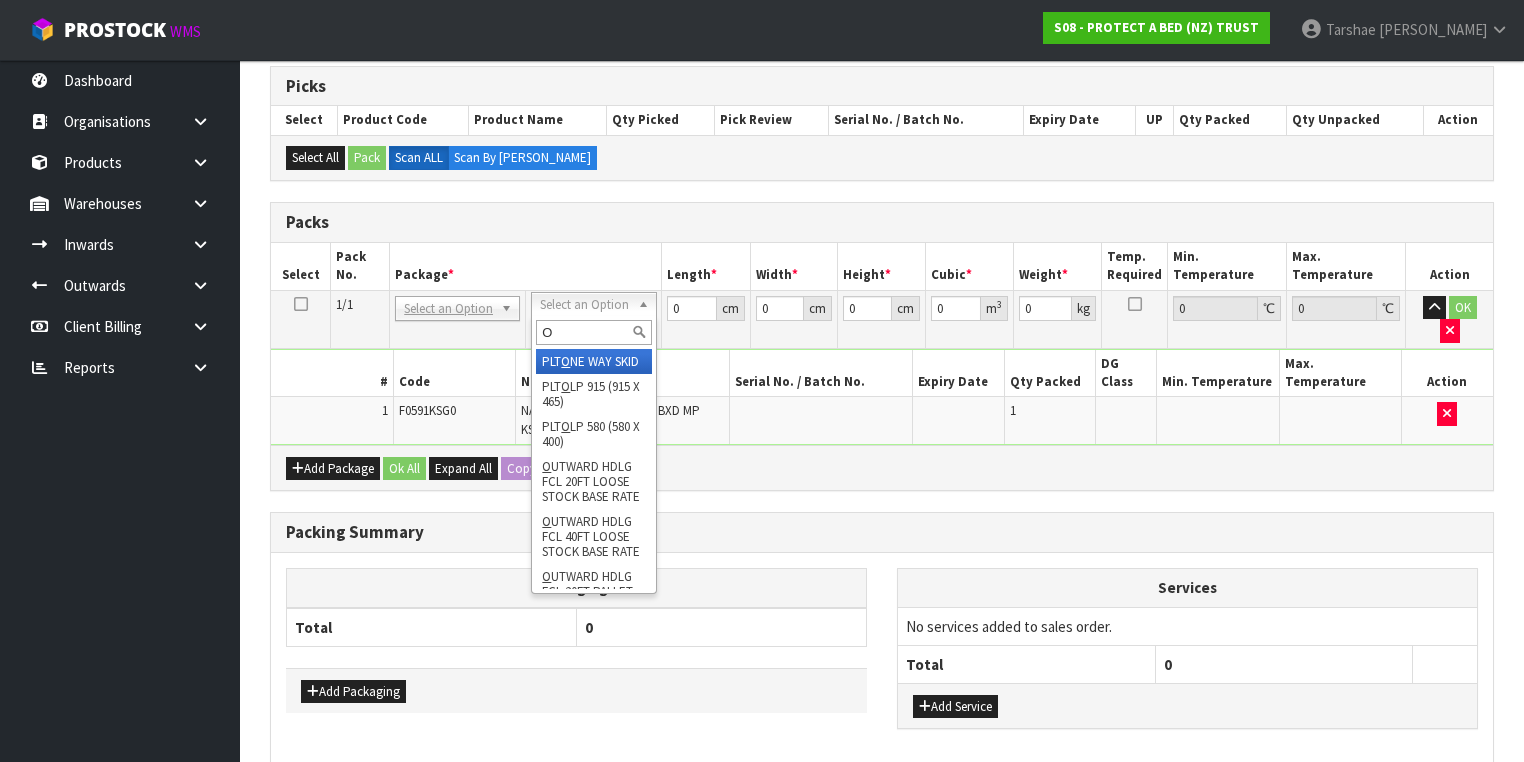 type on "OC" 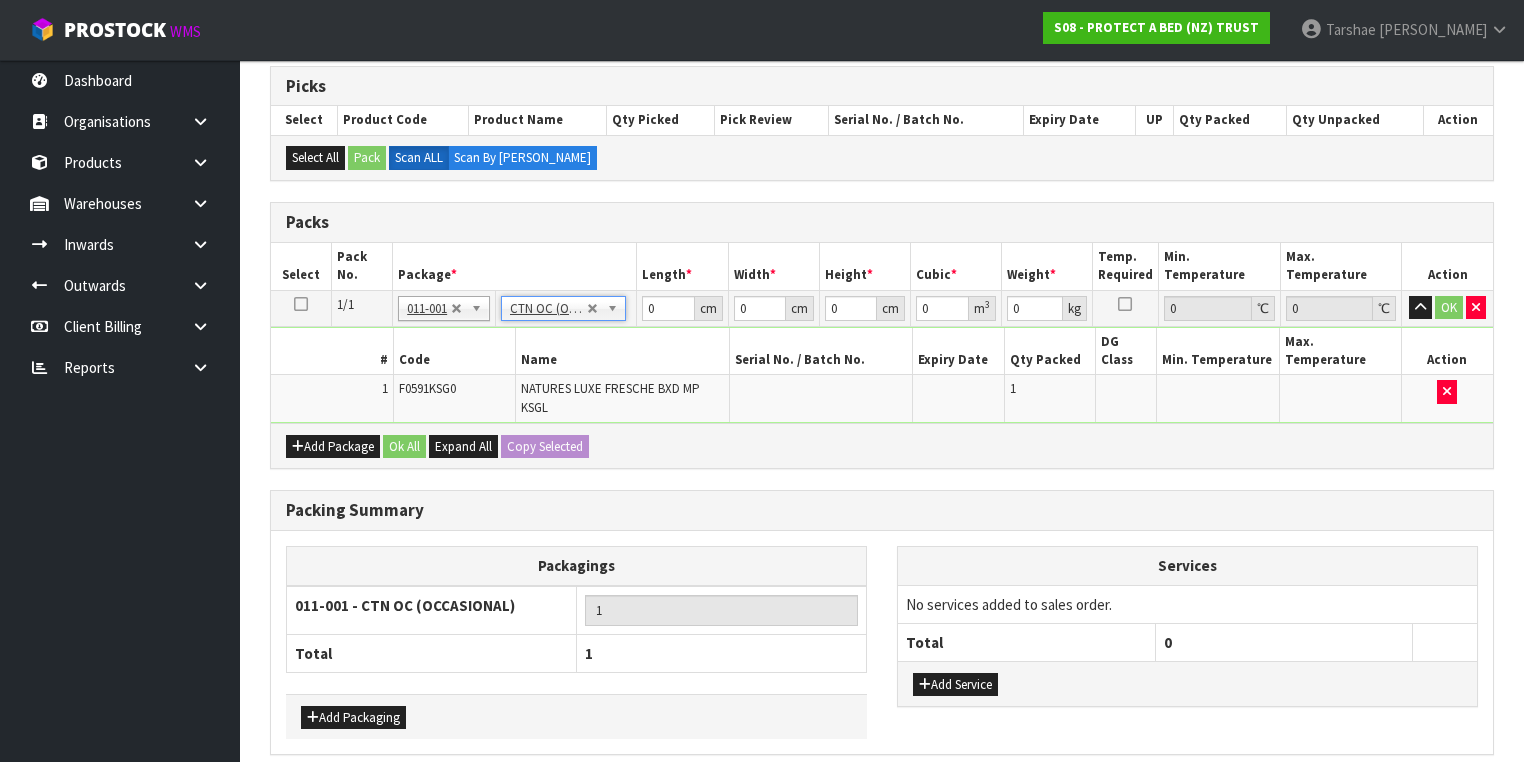 type on "1.45" 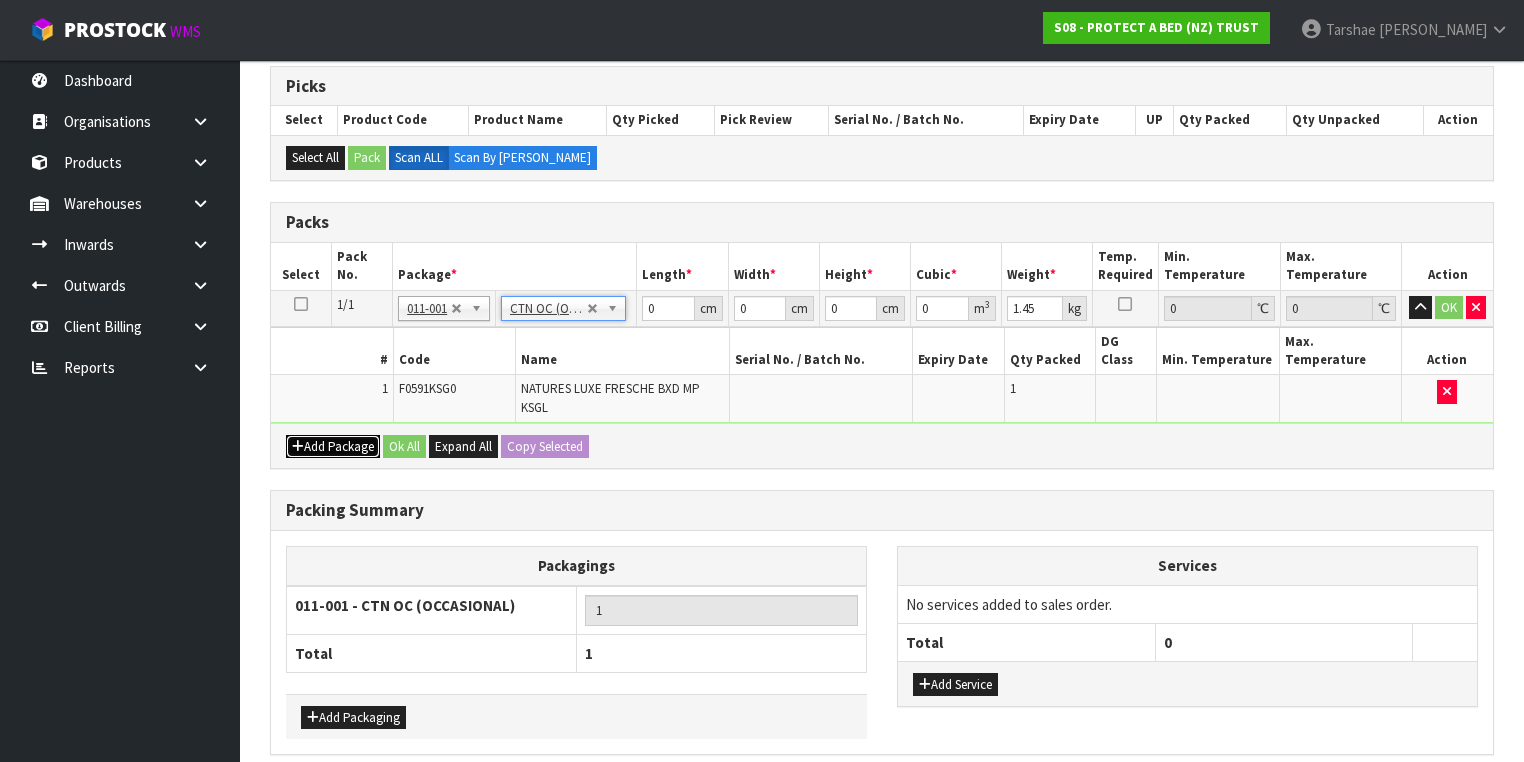 click on "Add Package" at bounding box center [333, 447] 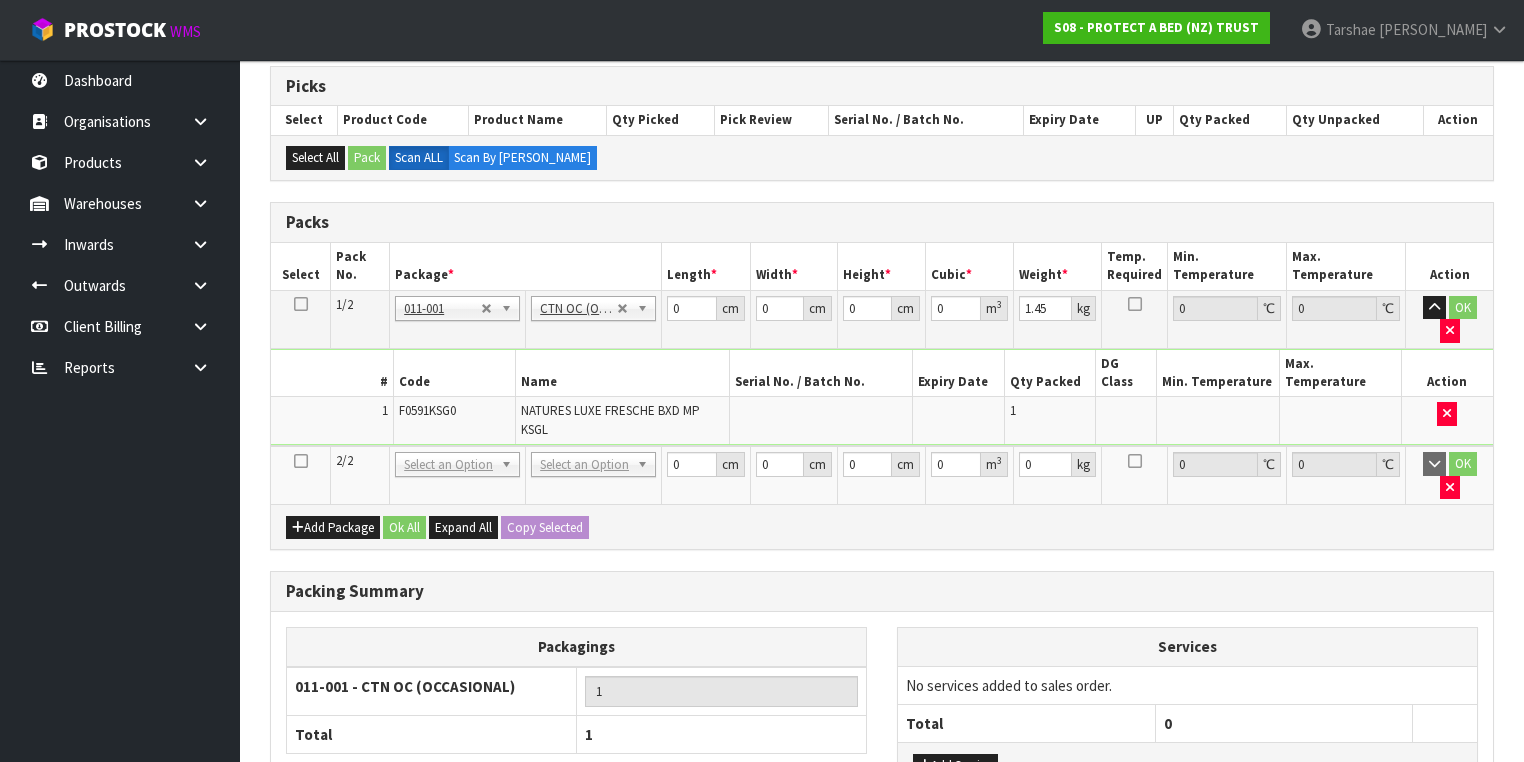 click at bounding box center [301, 461] 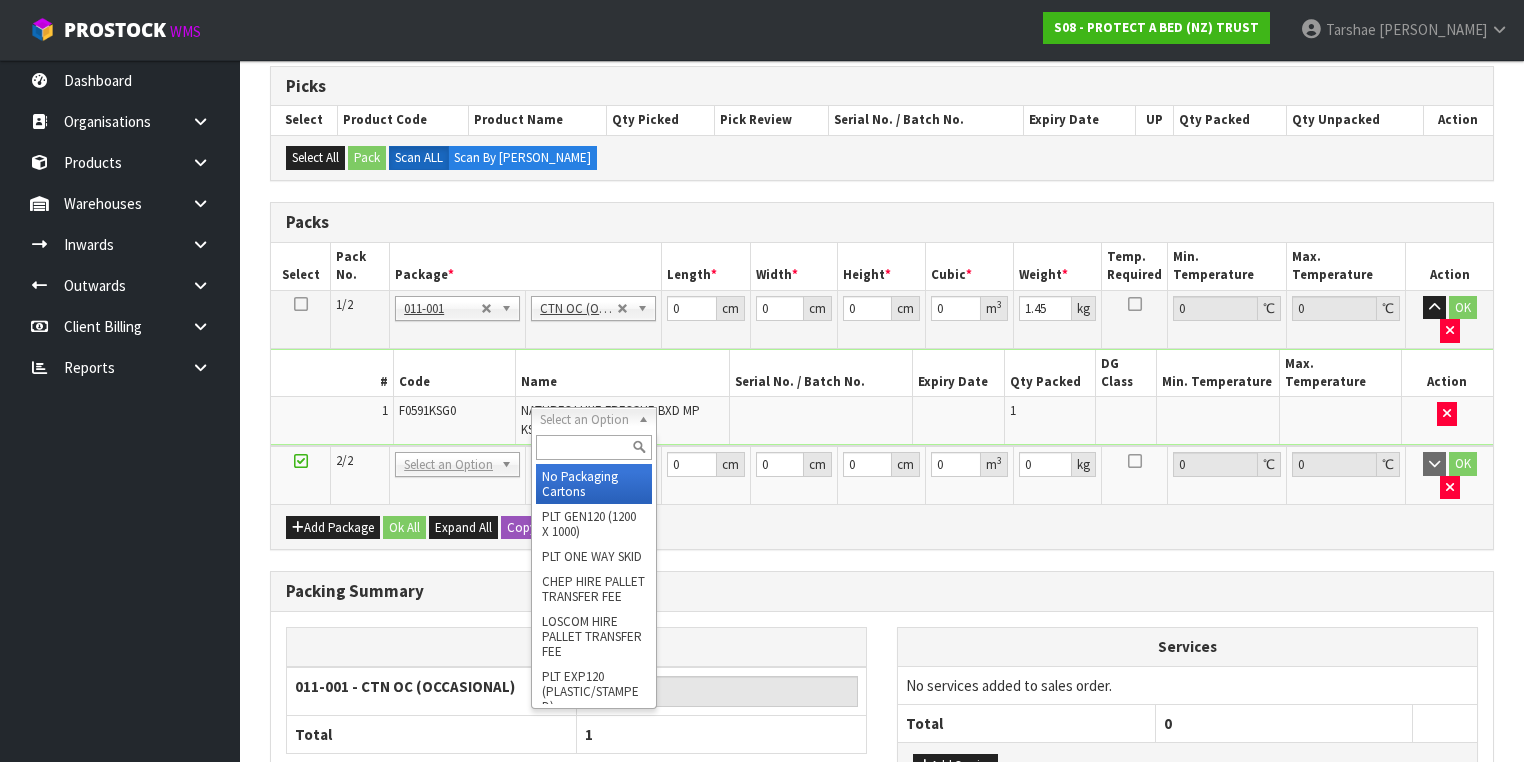 drag, startPoint x: 601, startPoint y: 416, endPoint x: 602, endPoint y: 441, distance: 25.019993 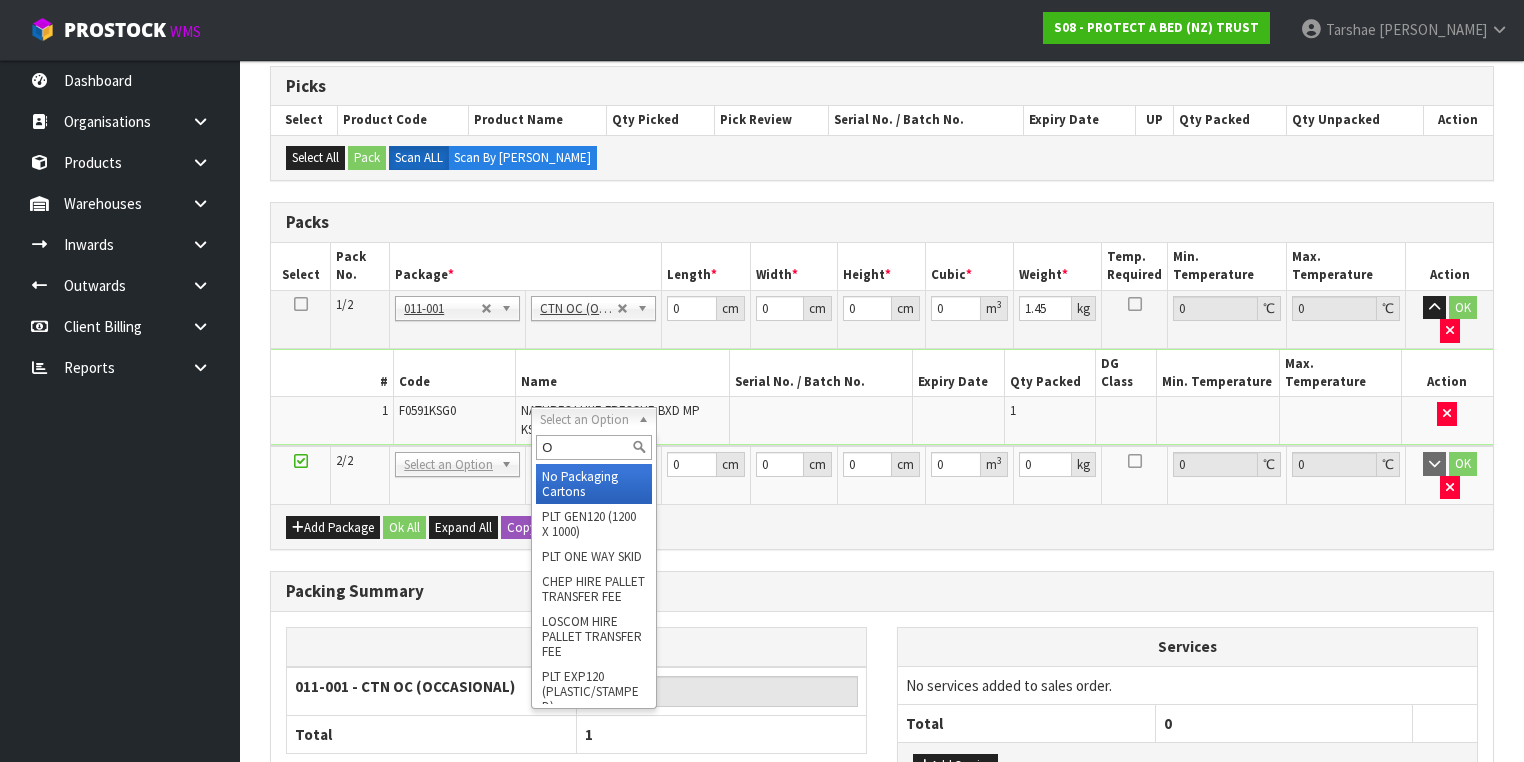 type on "OC" 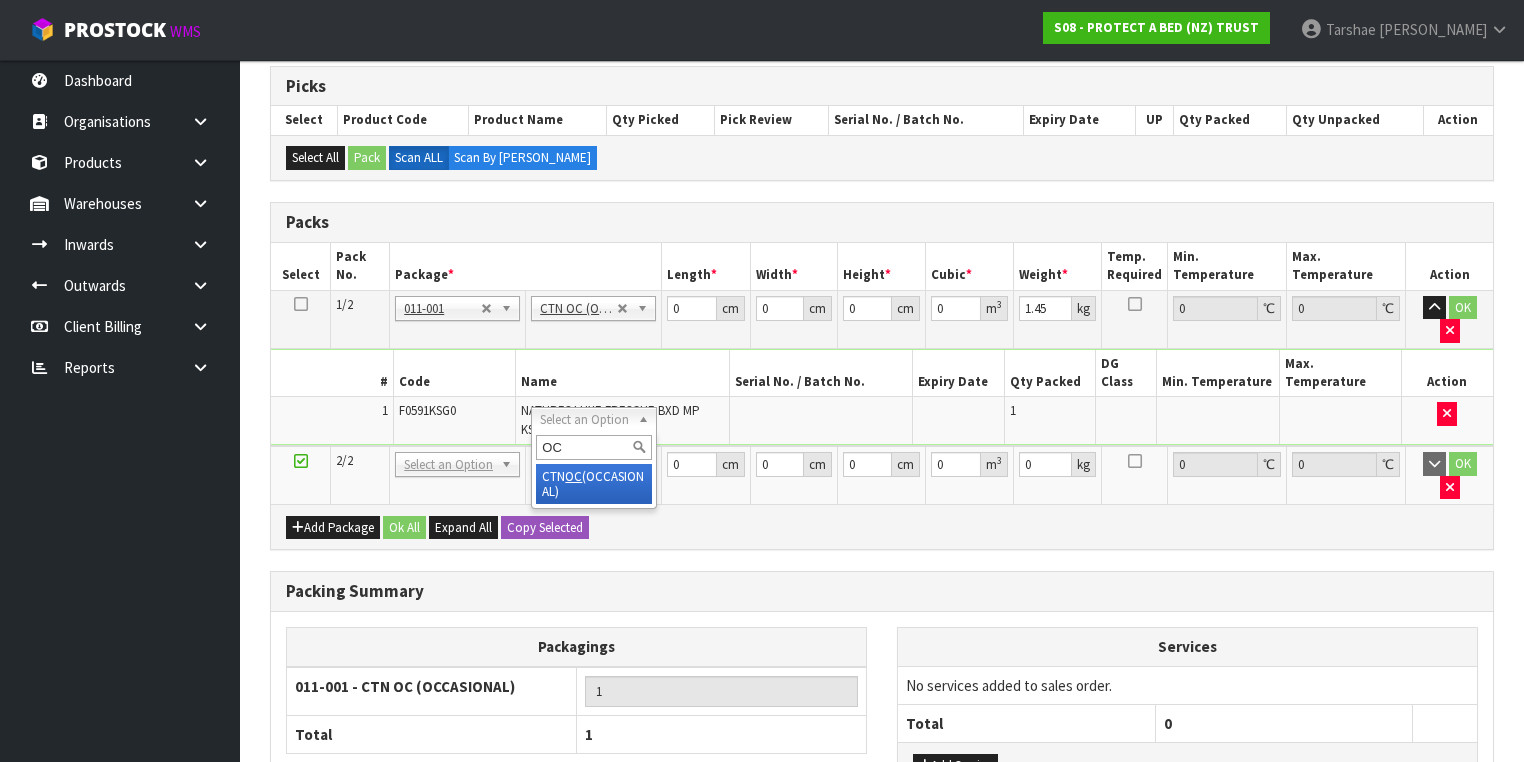 type on "2" 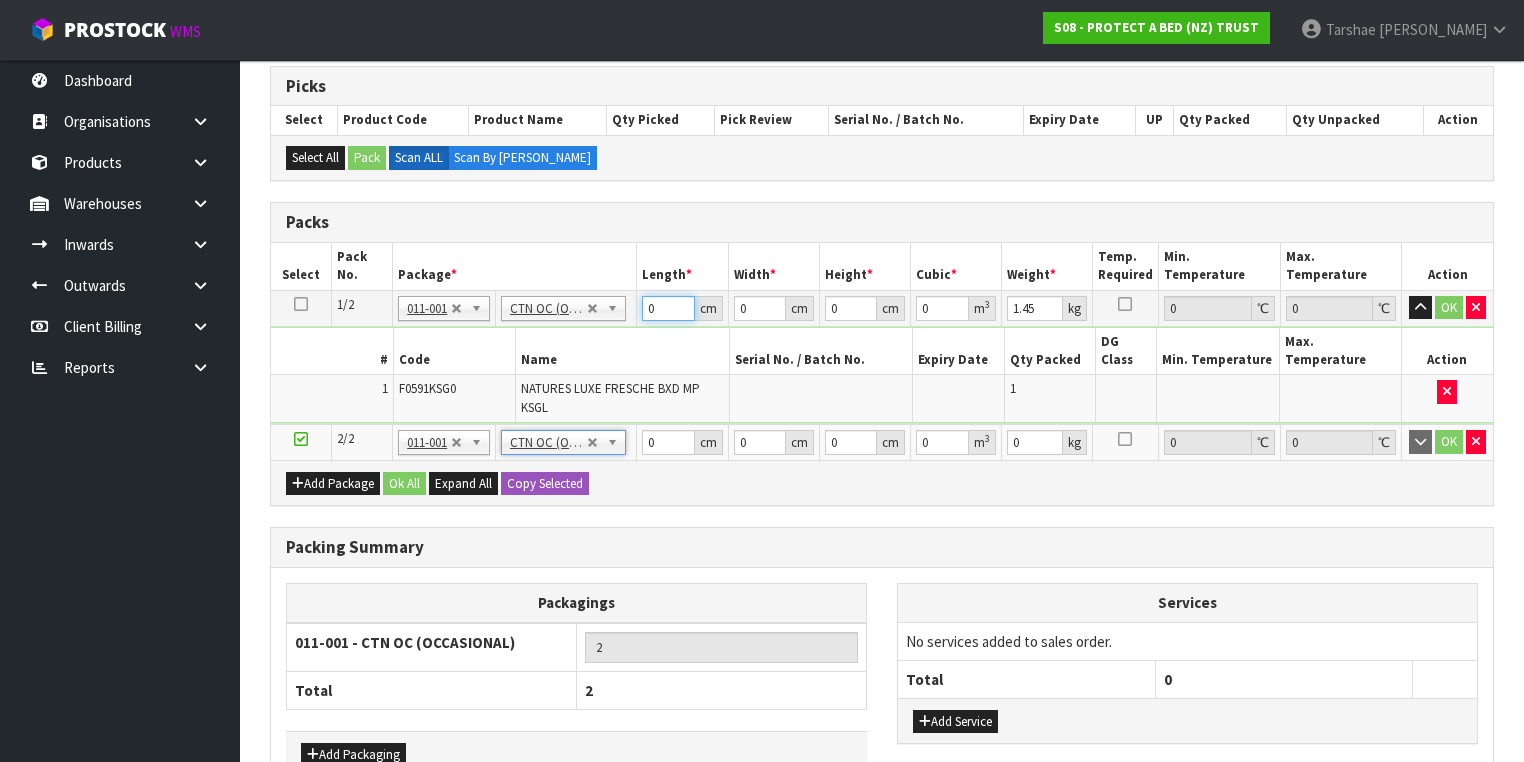 click on "0" at bounding box center [668, 308] 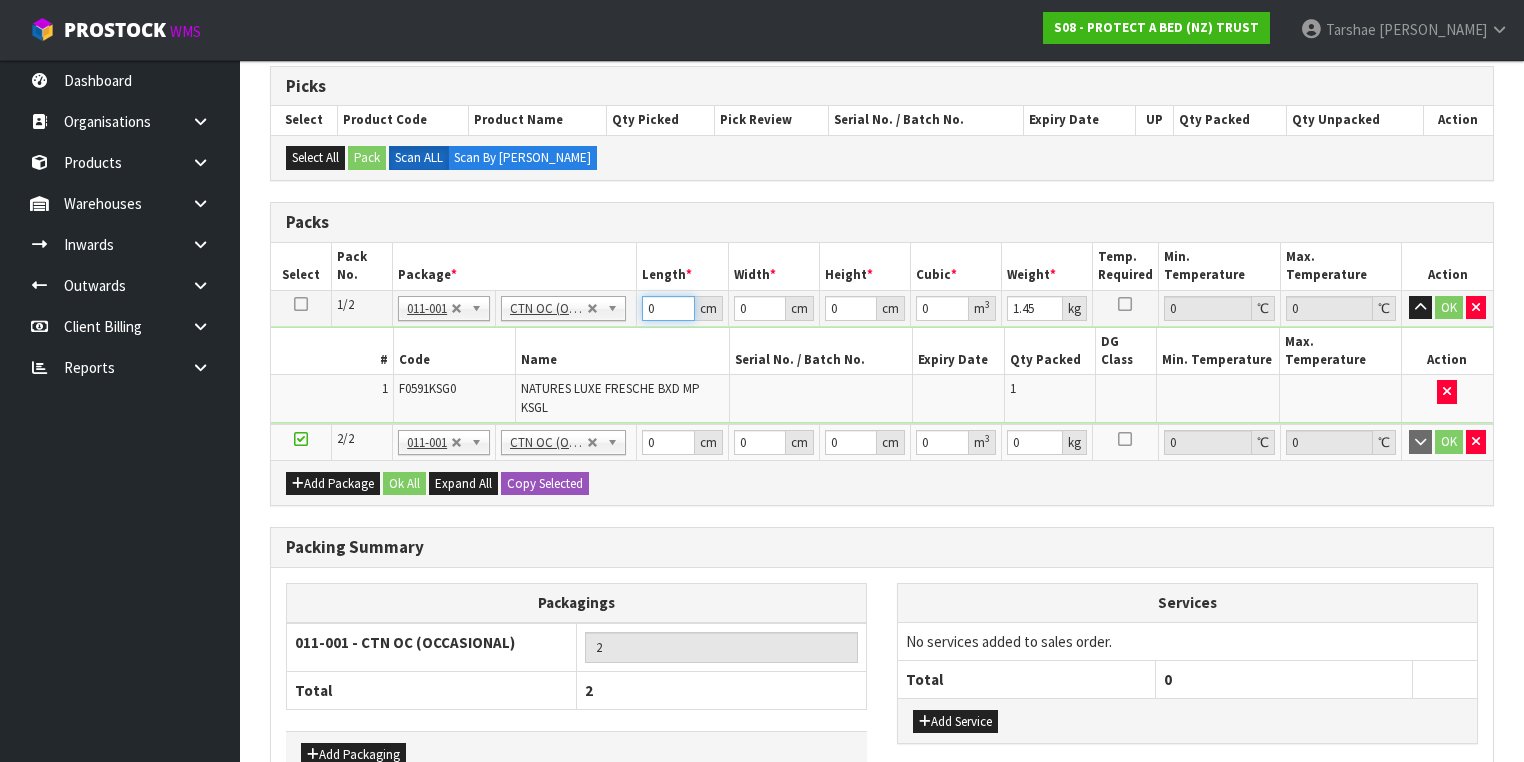 click on "0" at bounding box center (668, 308) 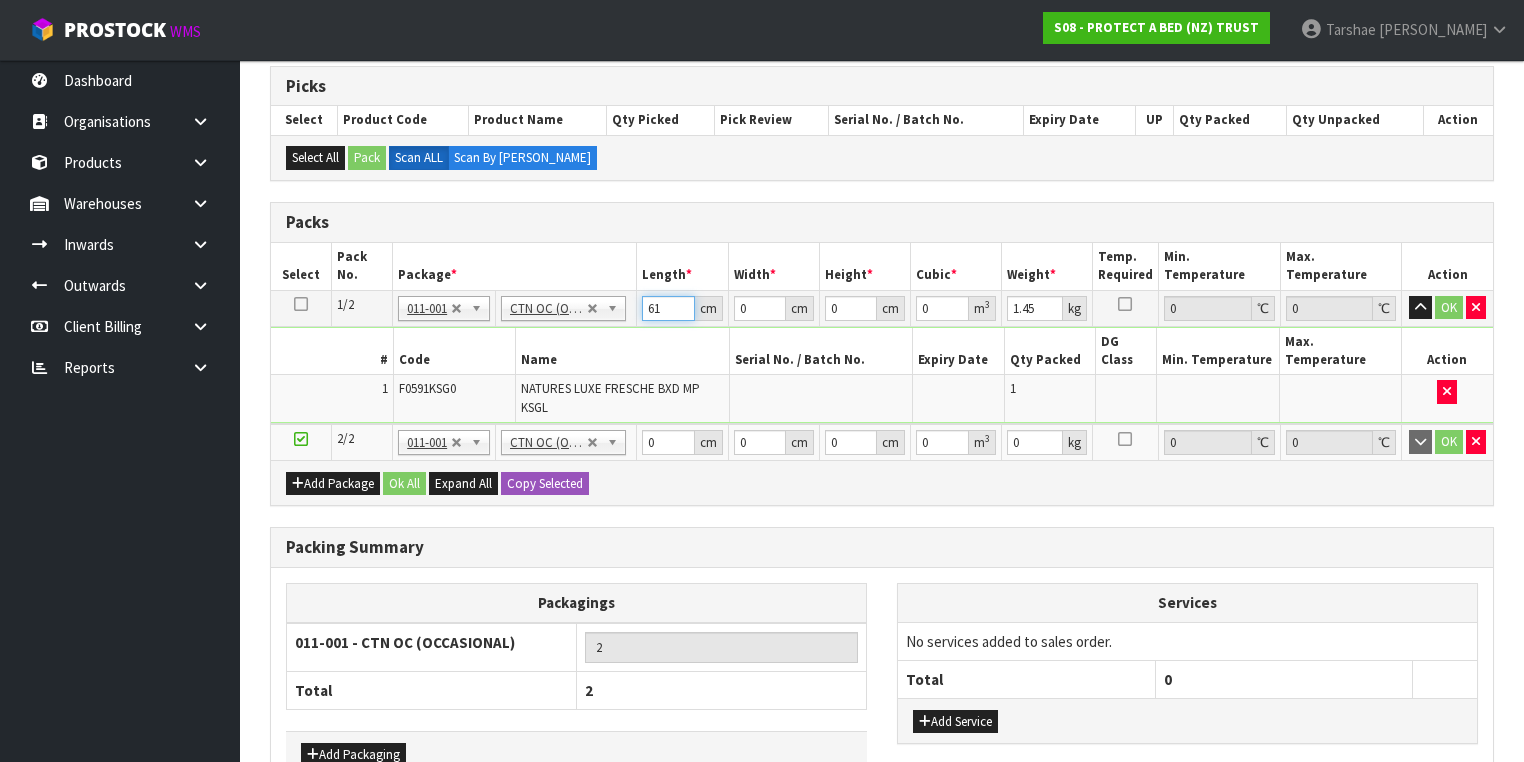 type on "61" 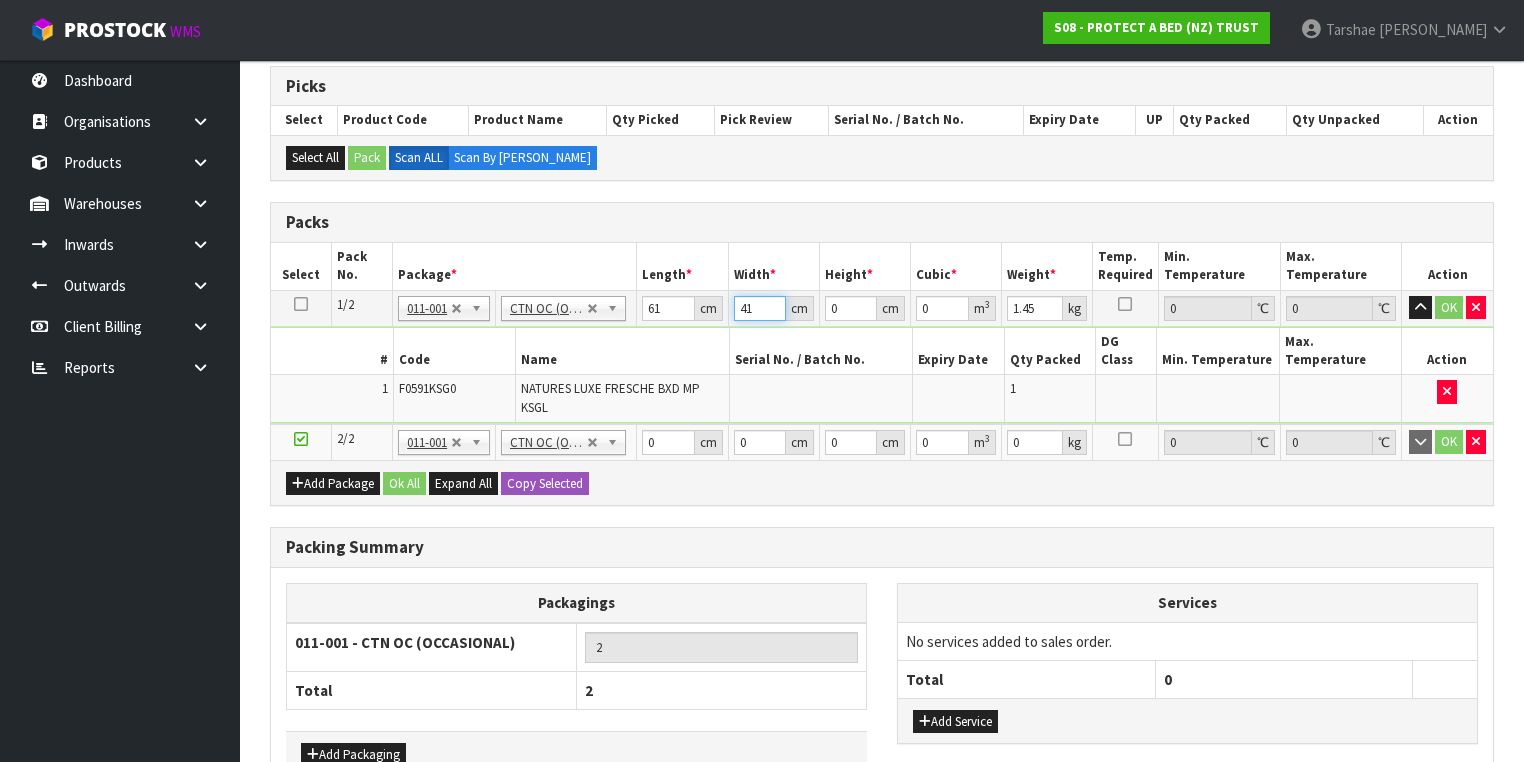 type on "41" 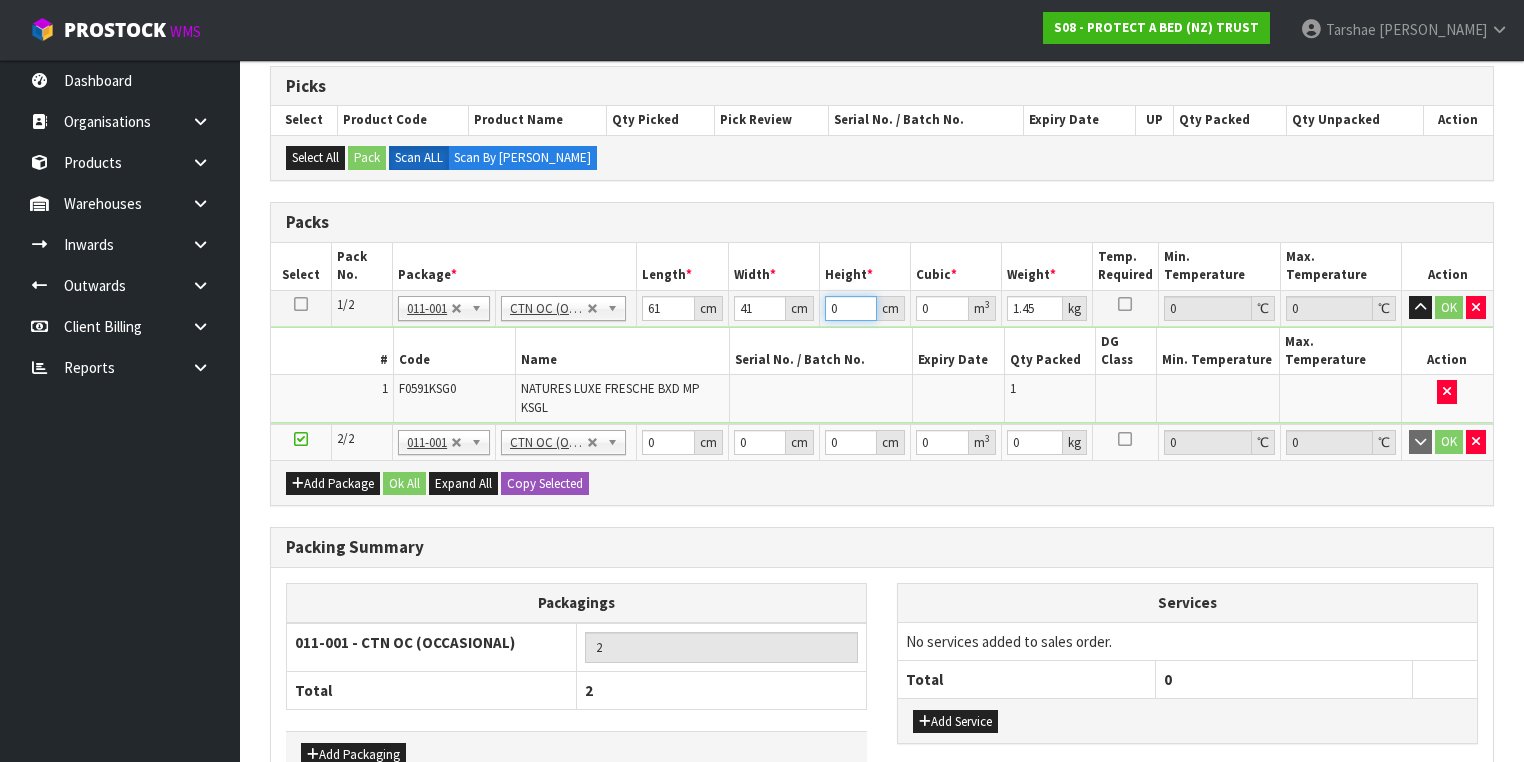 type on "3" 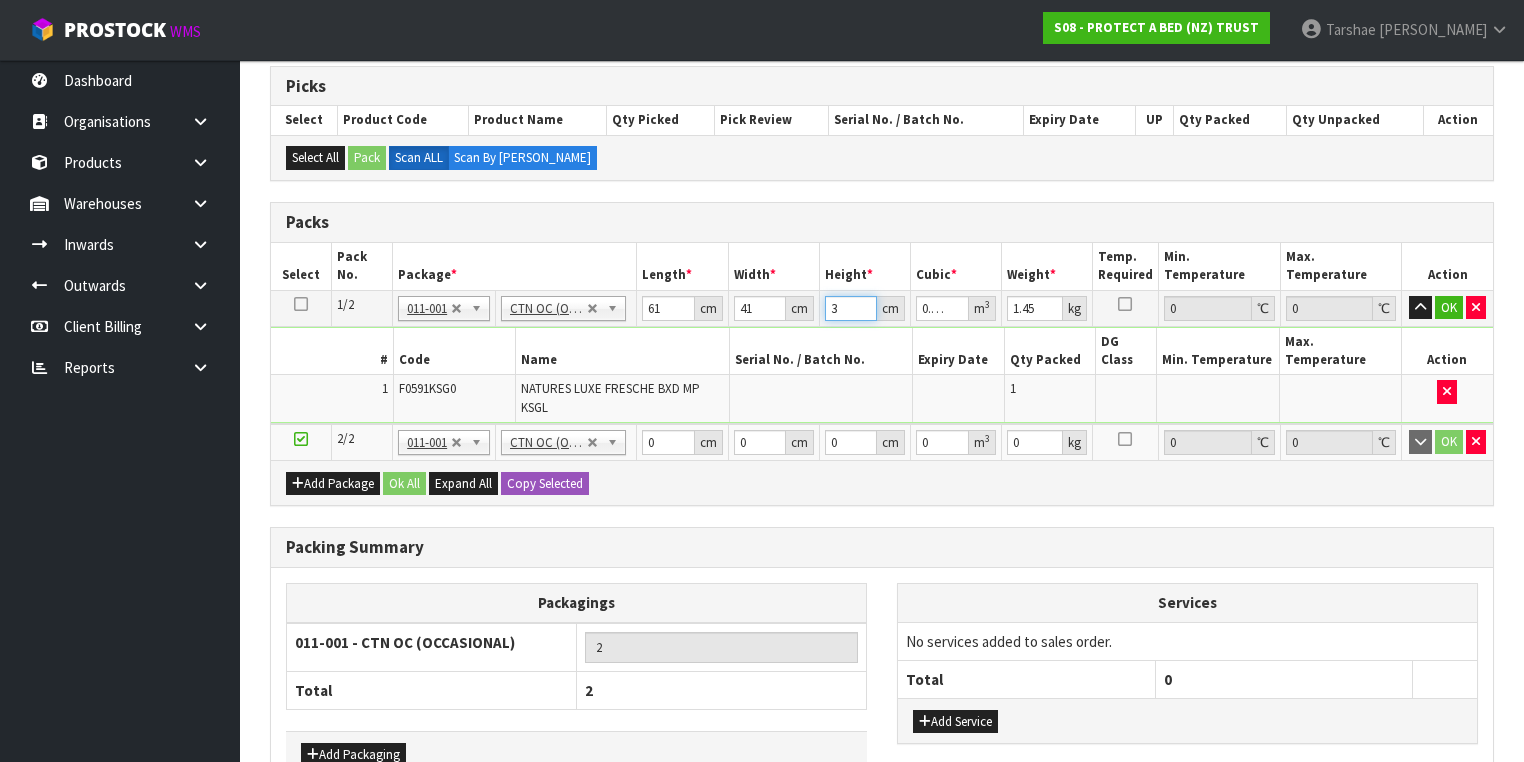 type on "34" 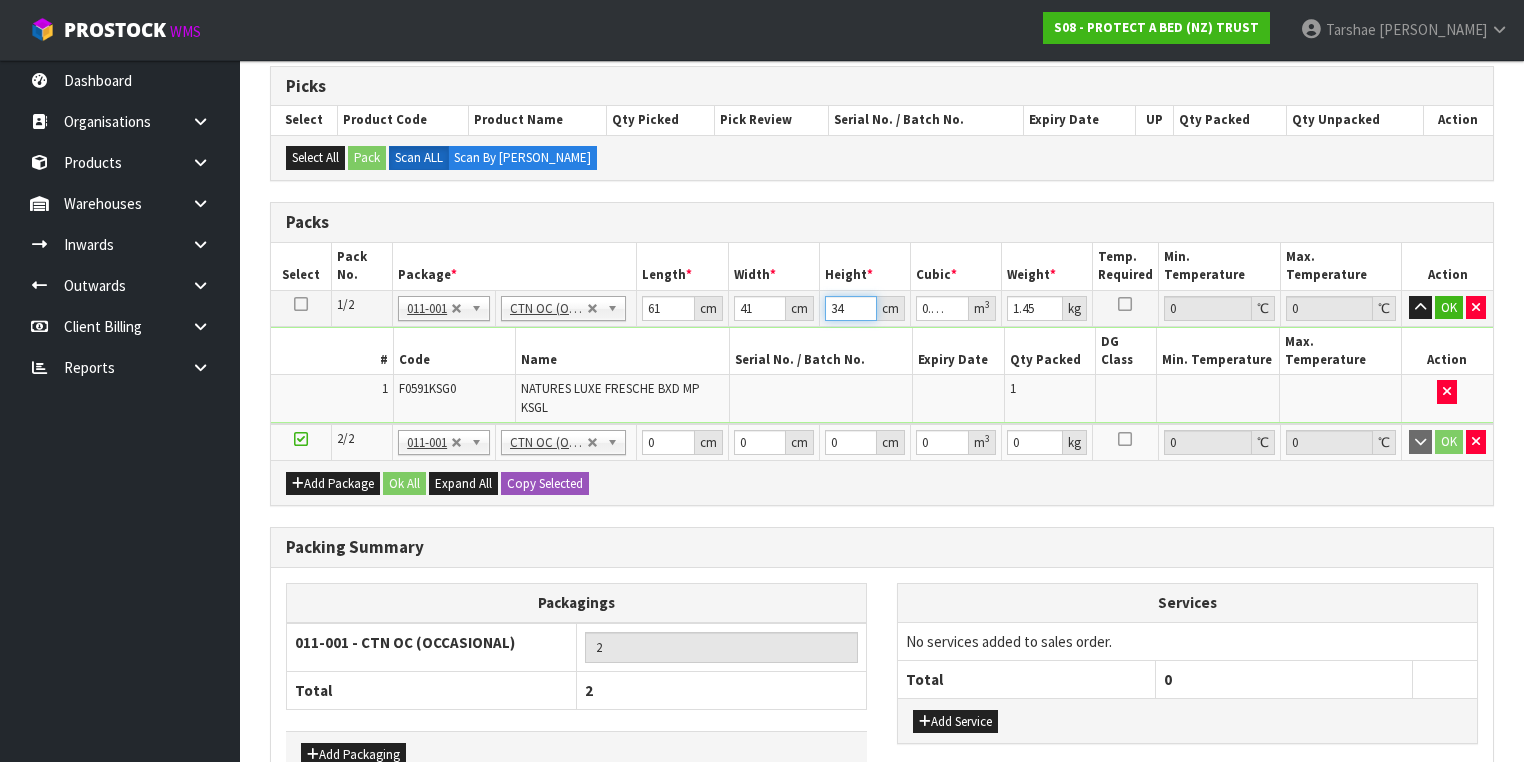 type on "34" 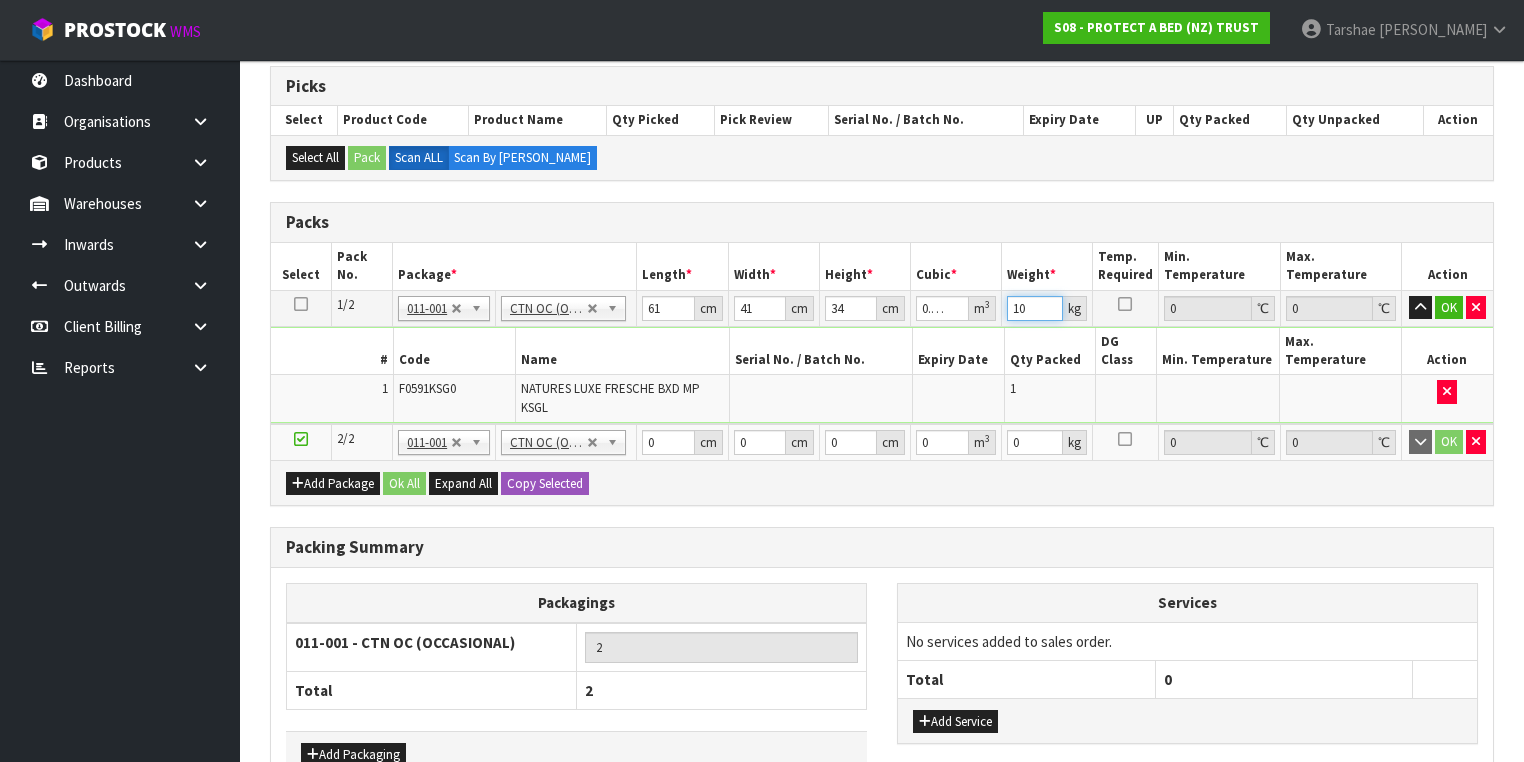 type on "10" 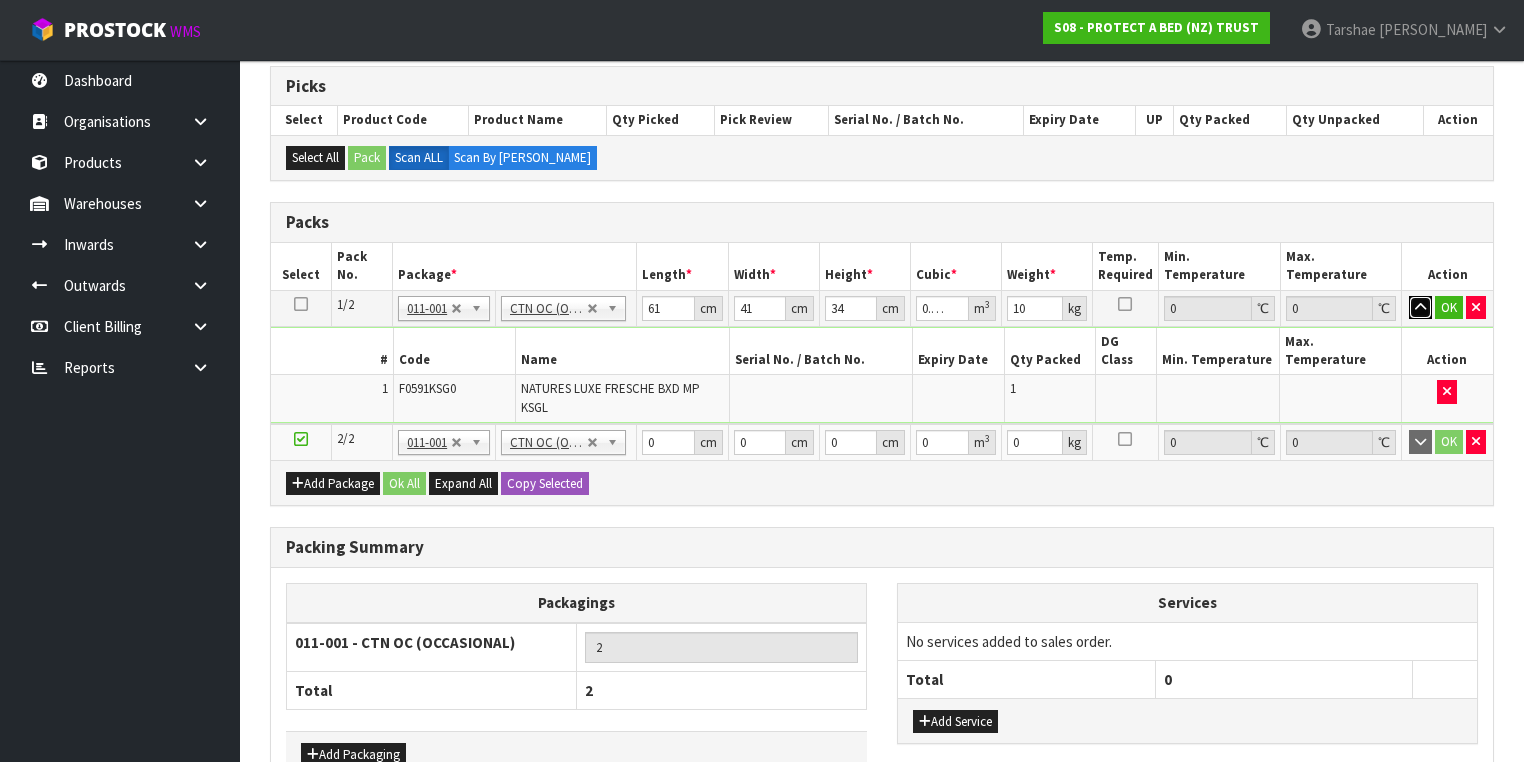 type 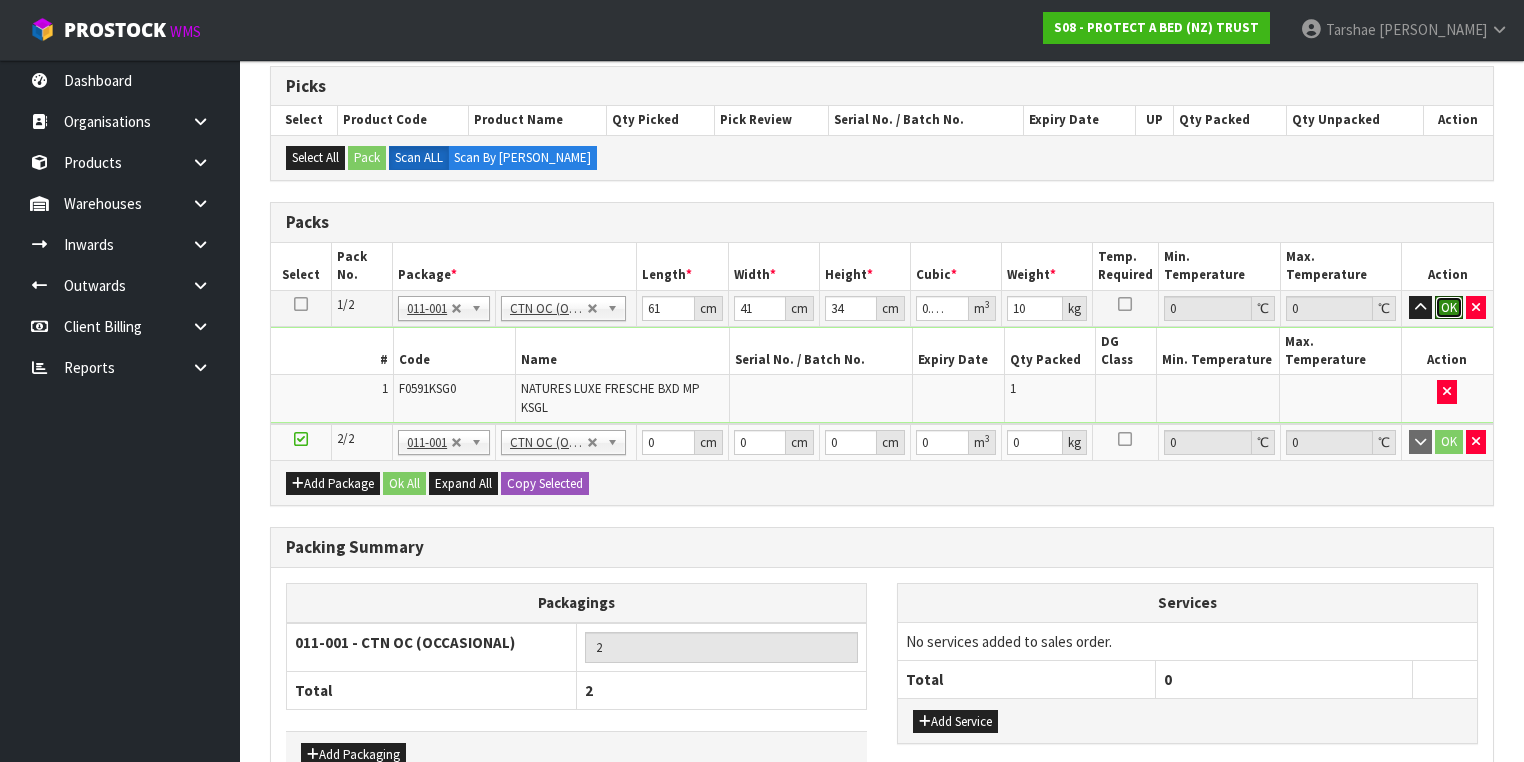 click on "OK" at bounding box center [1449, 308] 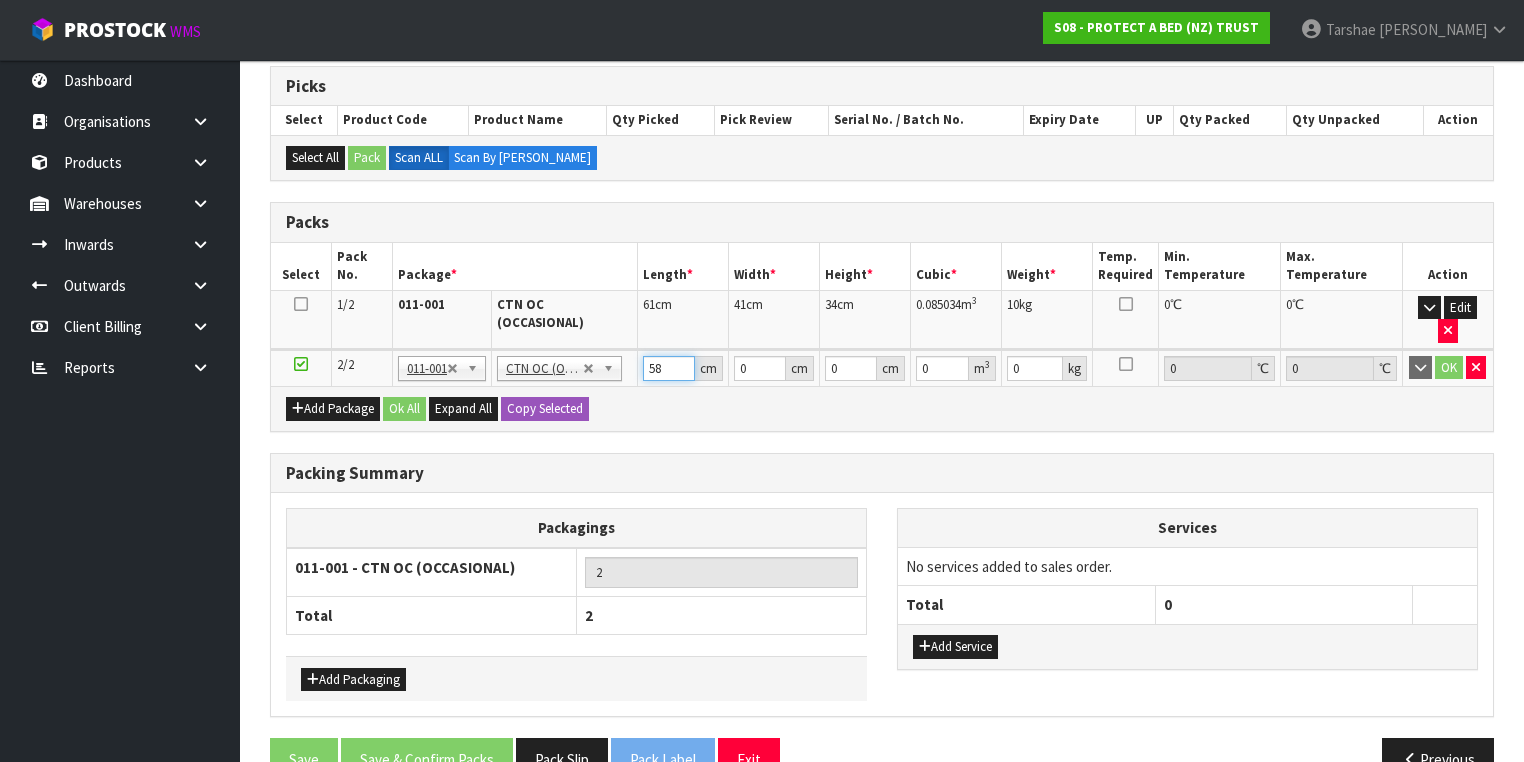 type on "58" 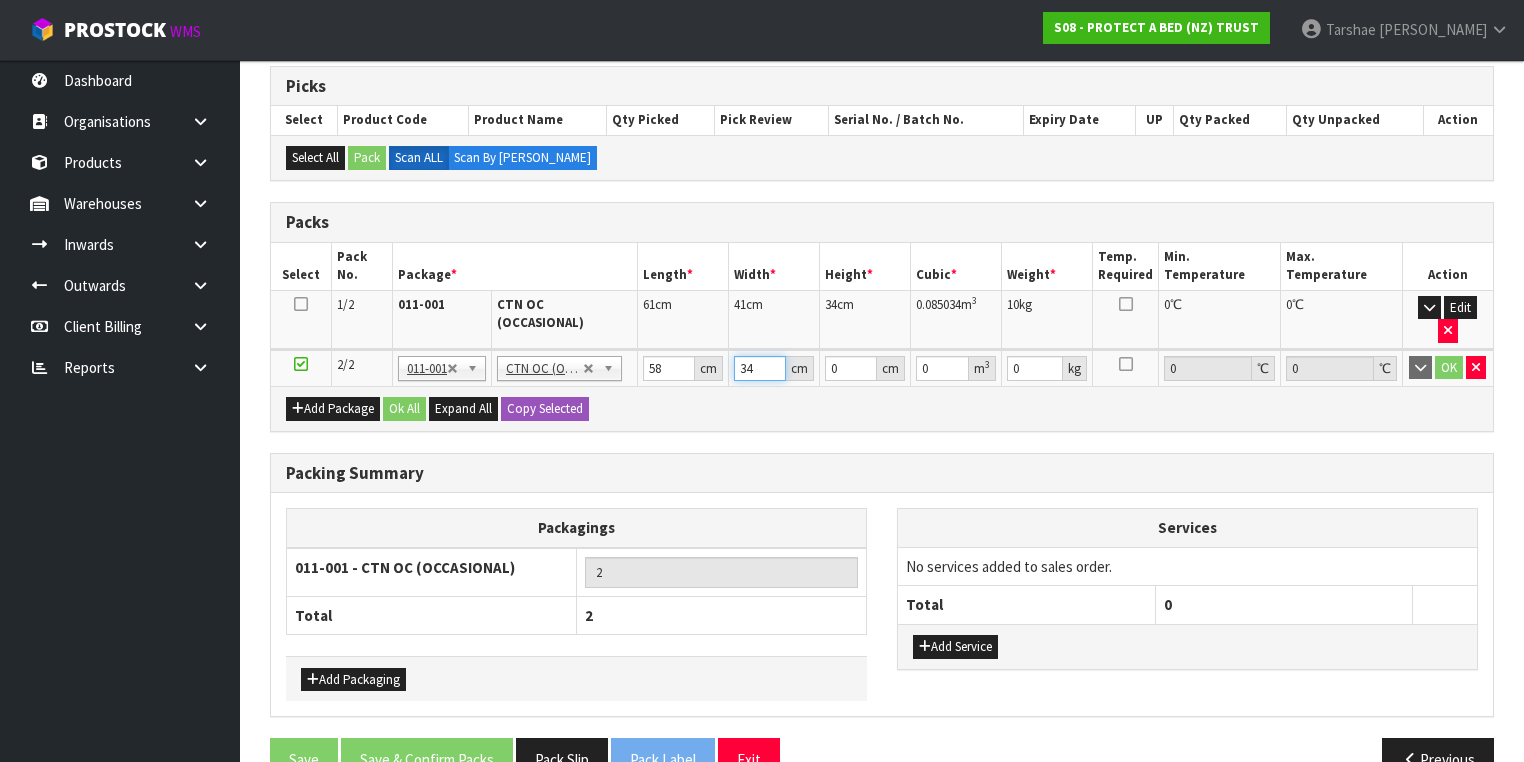 type on "34" 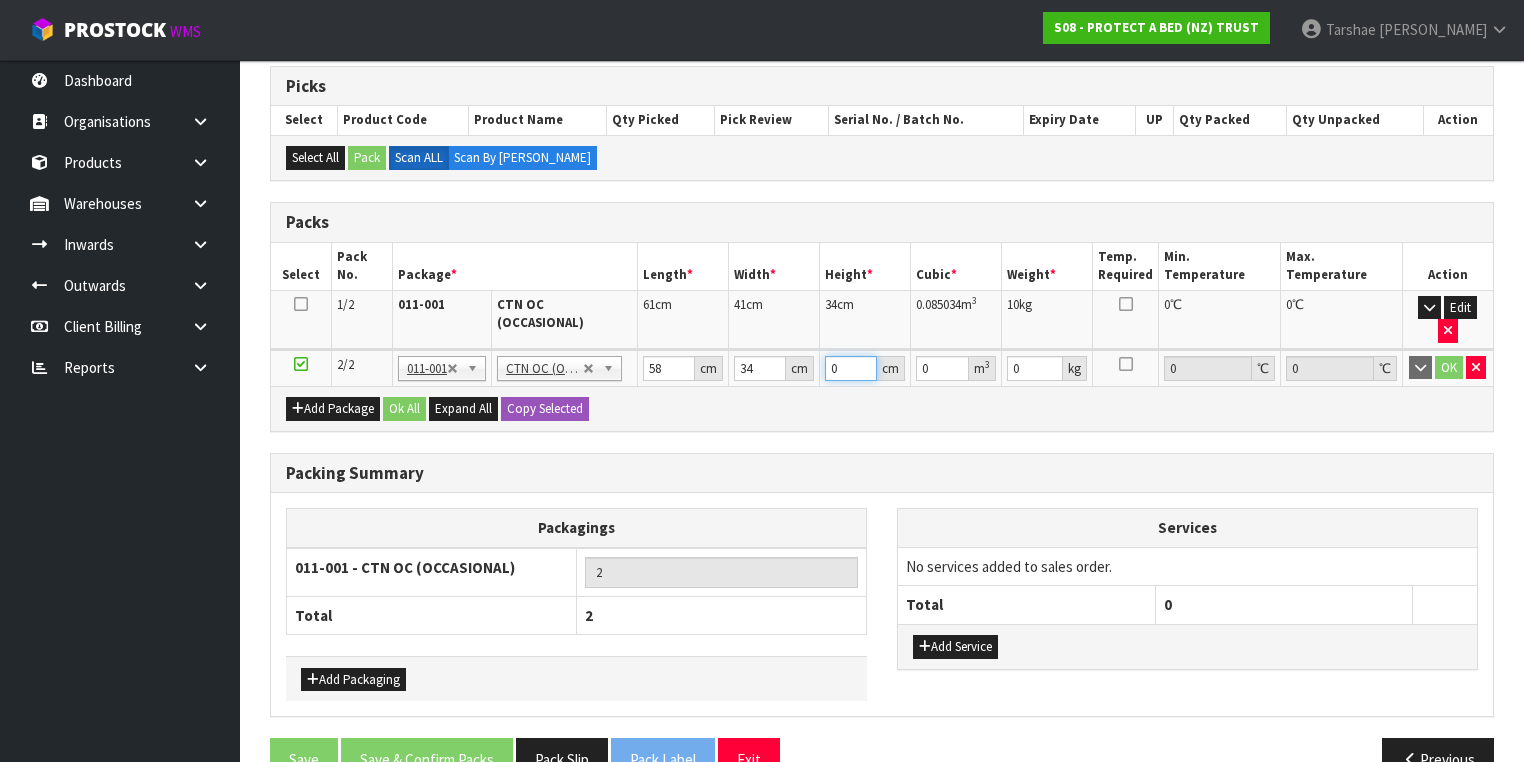type on "3" 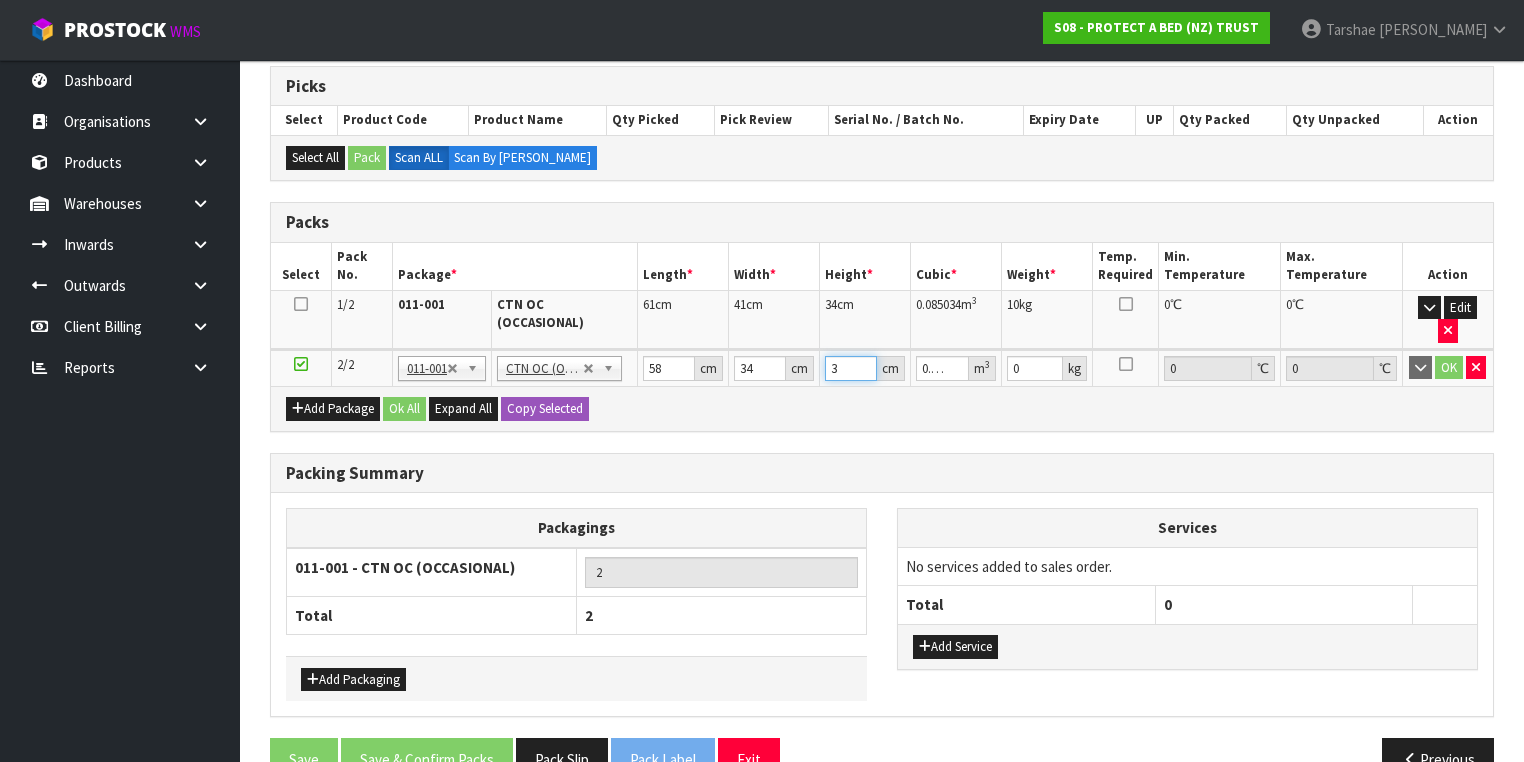 type on "32" 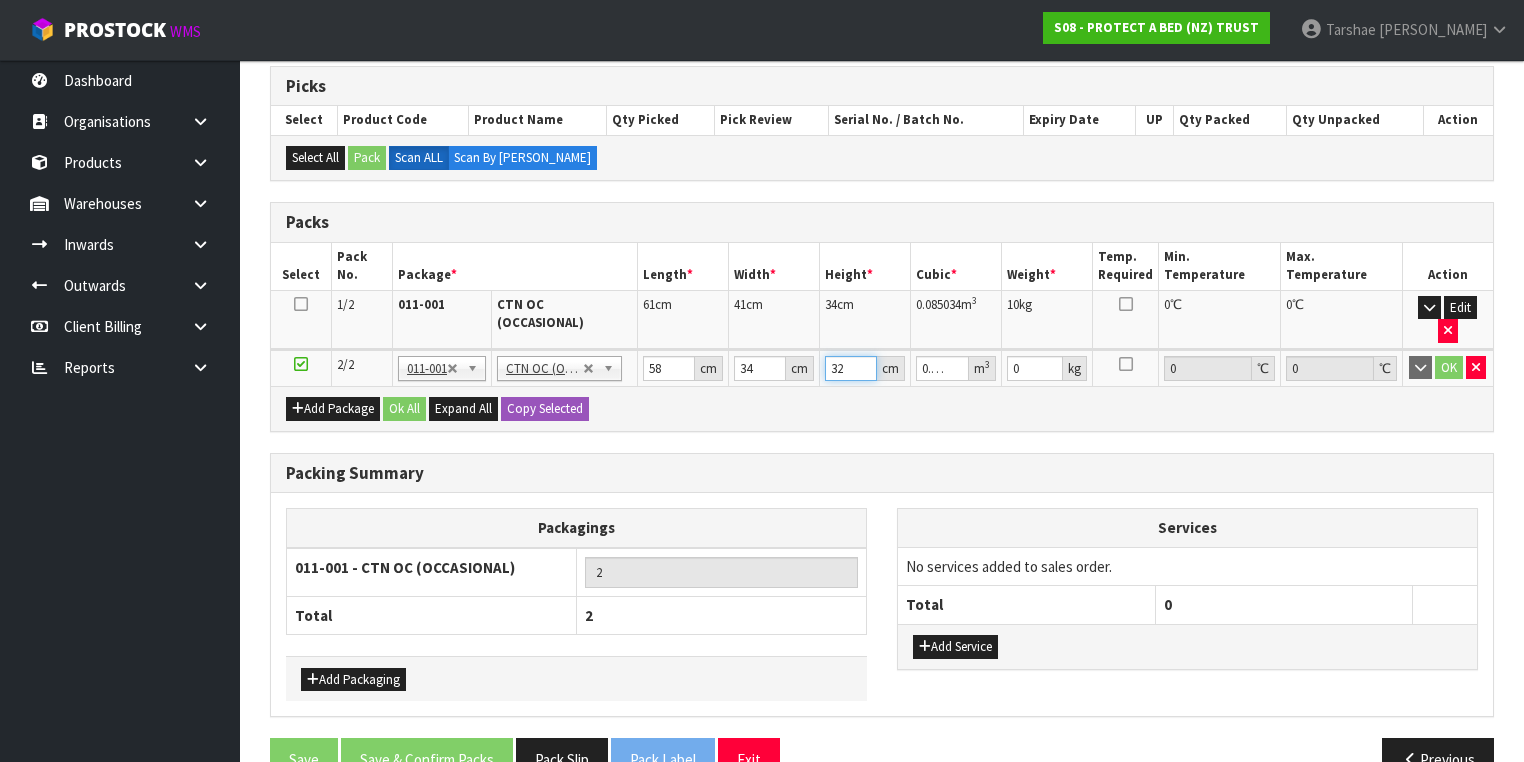 type on "32" 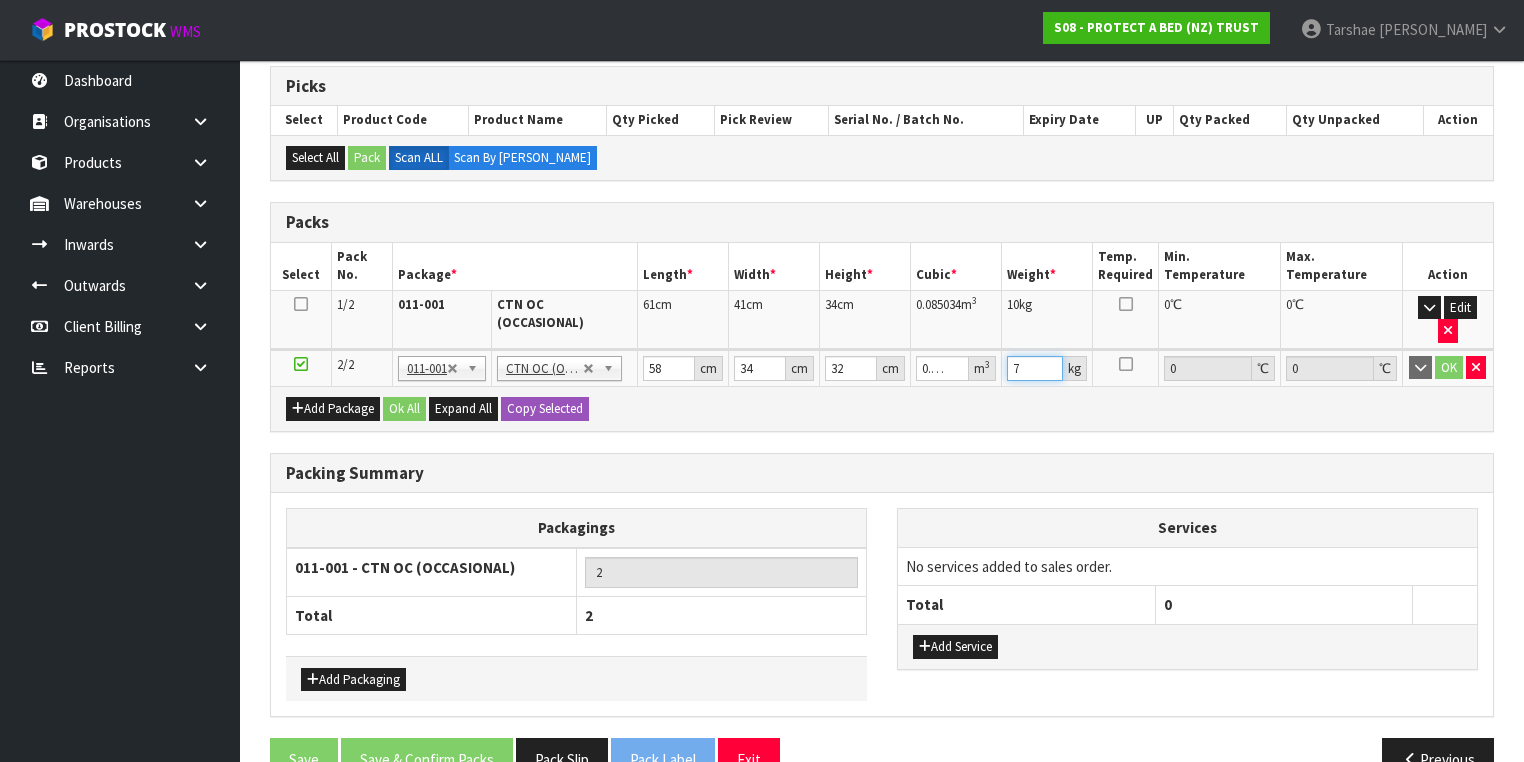 type on "7" 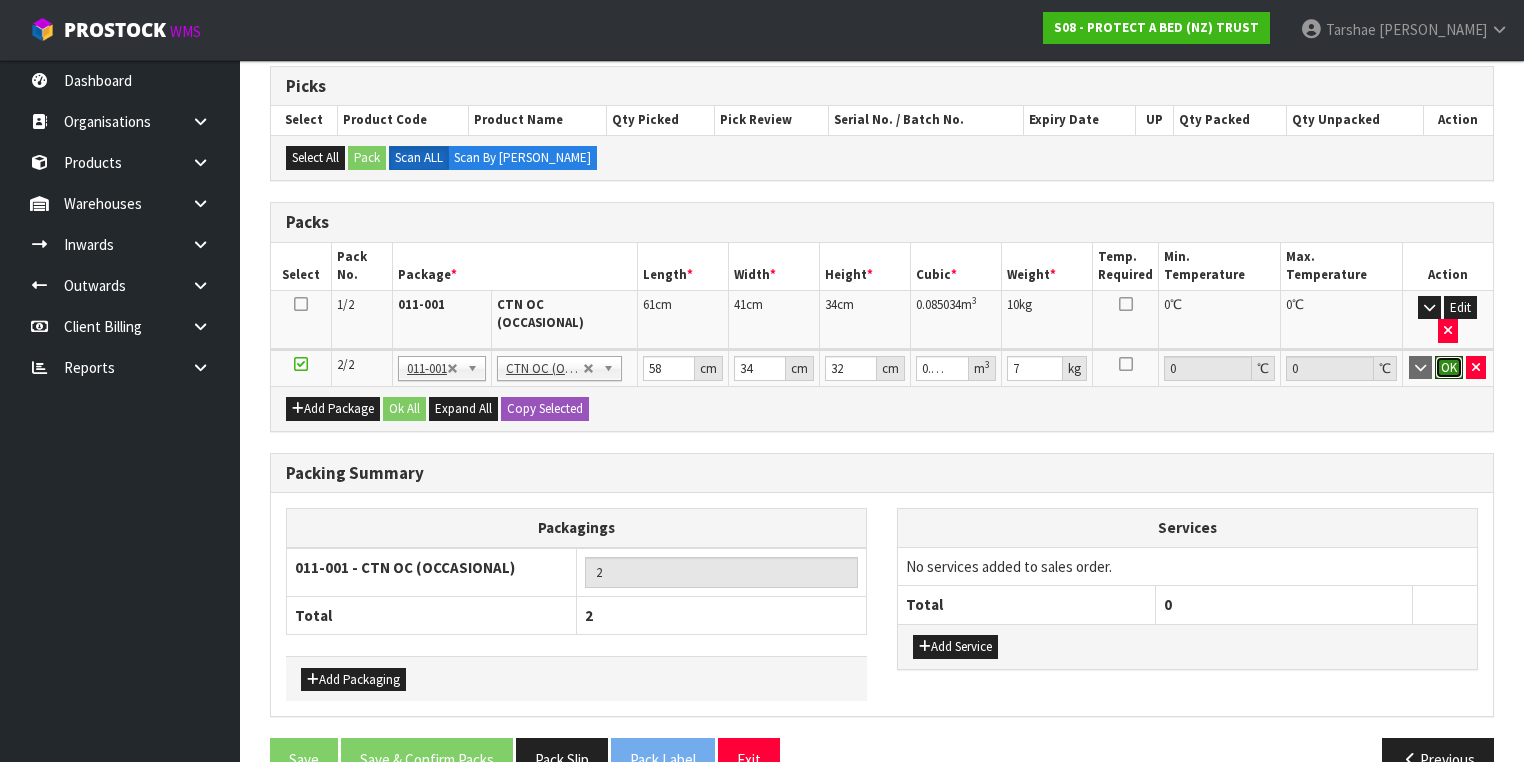 click on "OK" at bounding box center [1449, 368] 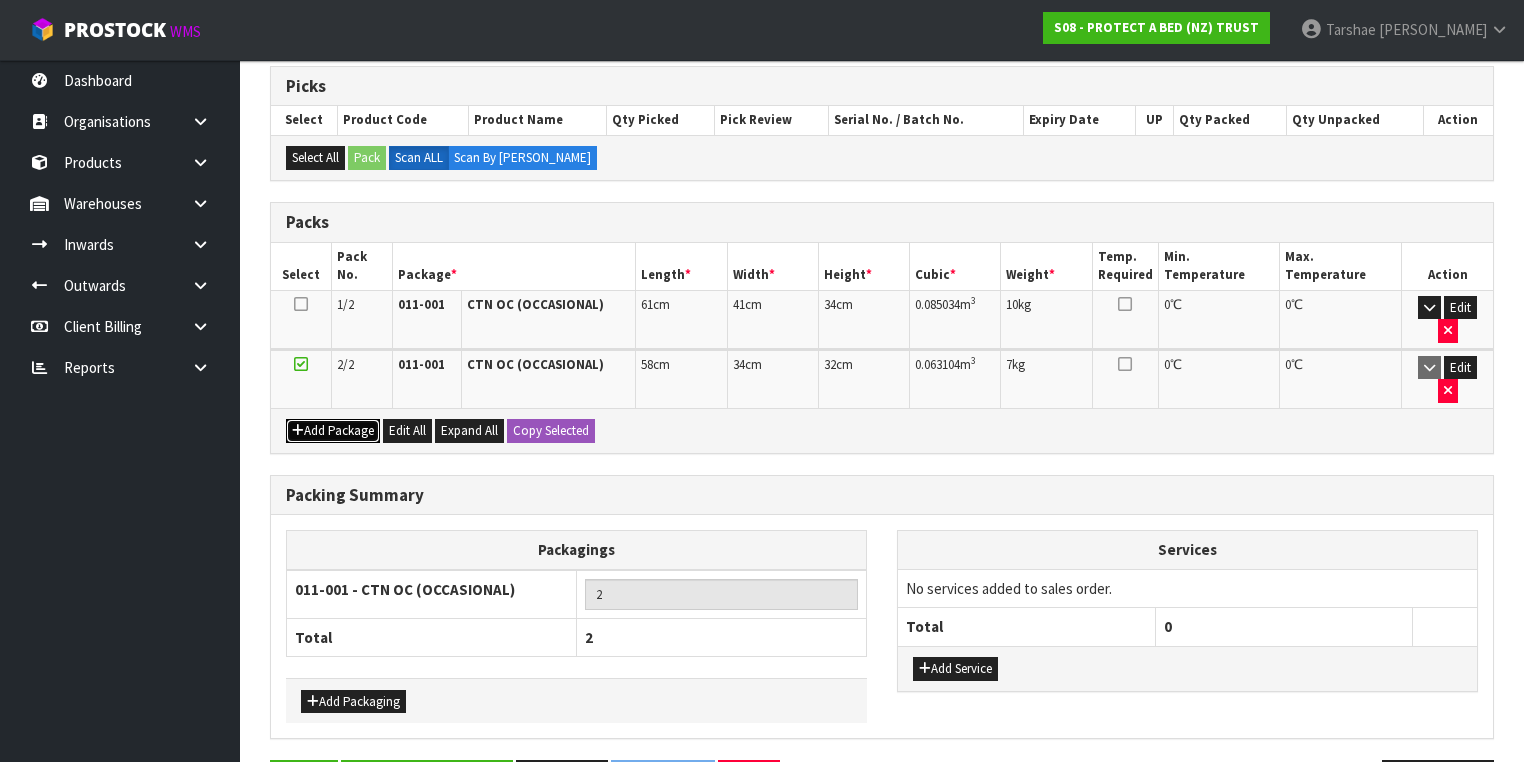 type 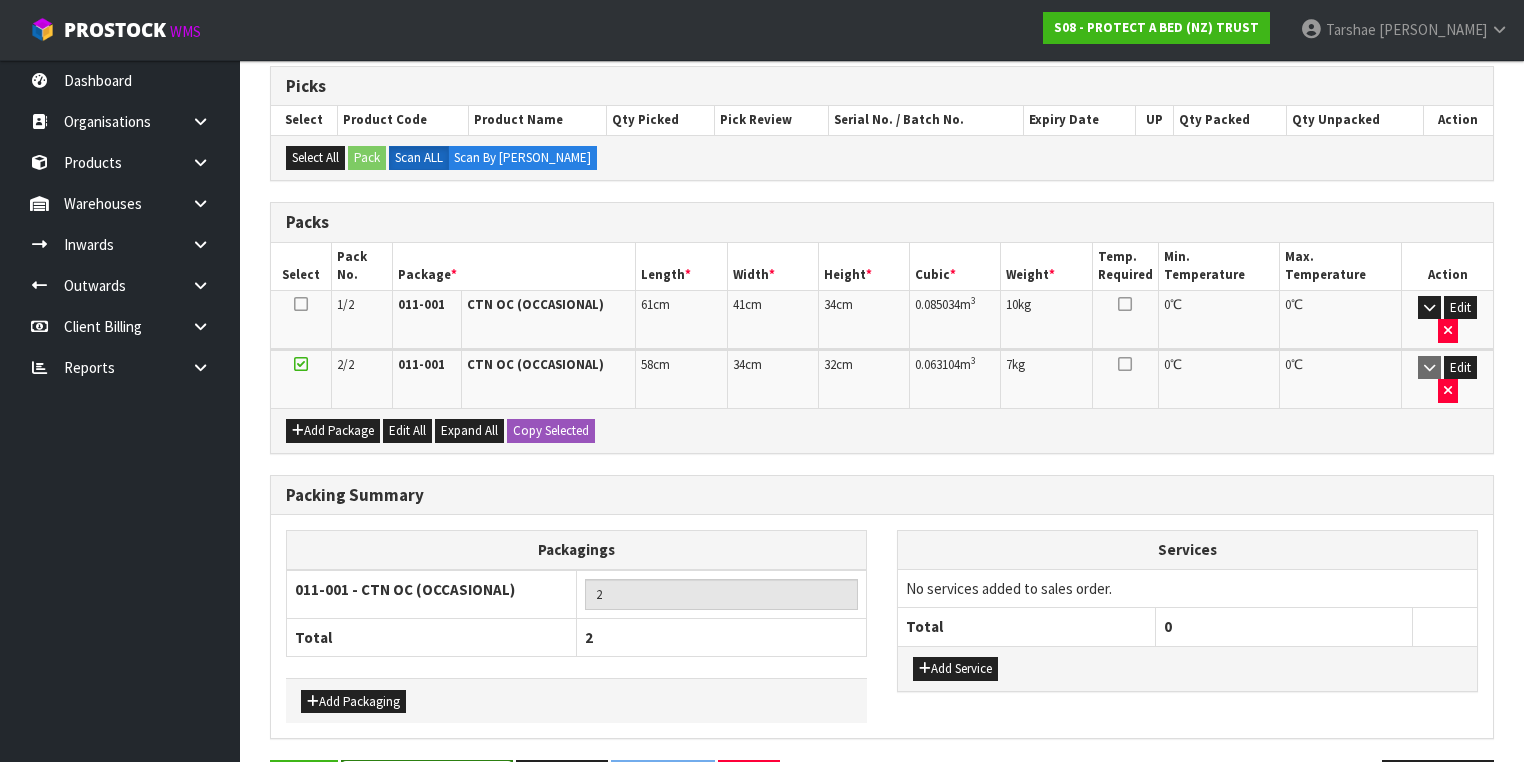 click on "Save & Confirm Packs" at bounding box center [427, 781] 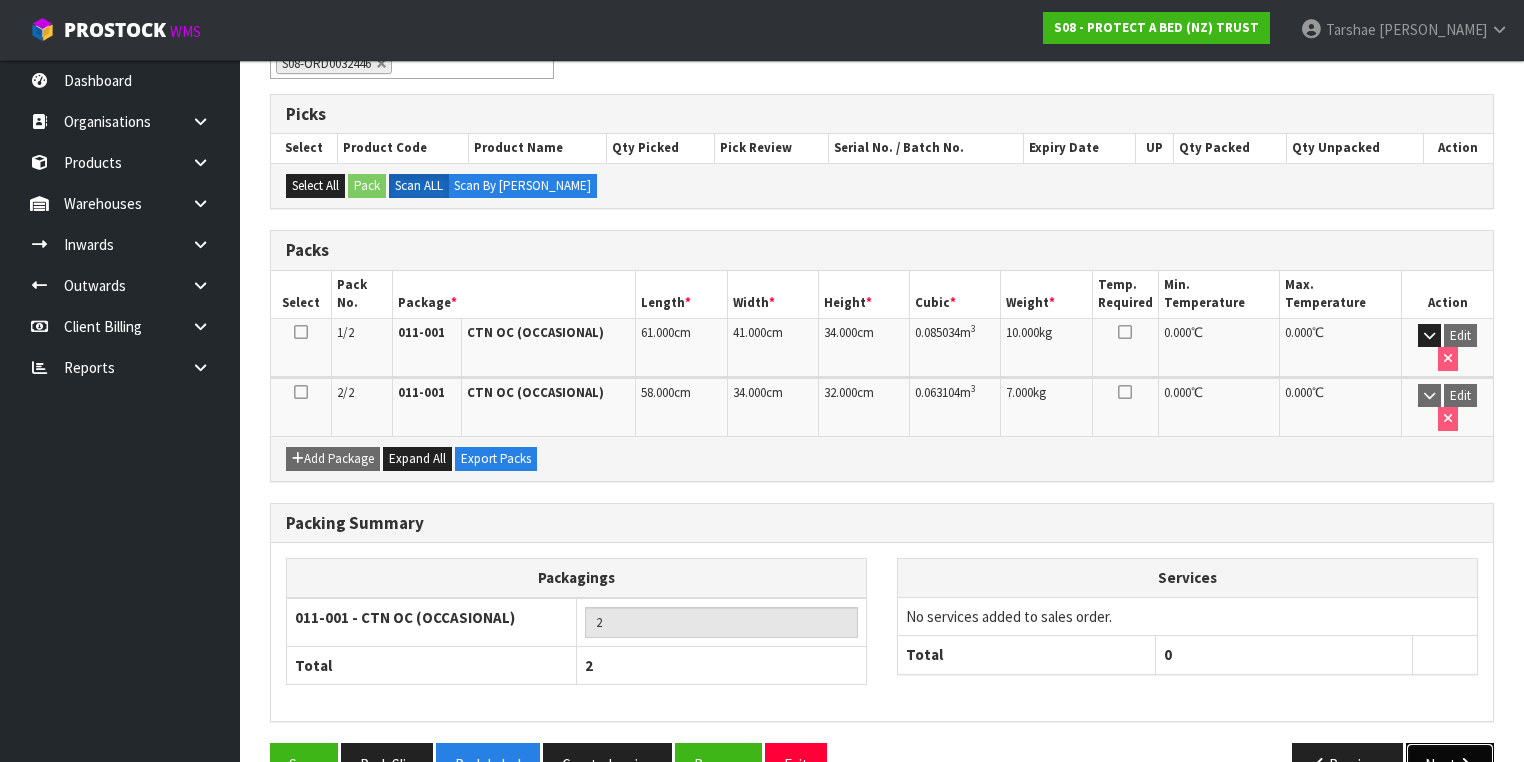click on "Next" at bounding box center (1450, 764) 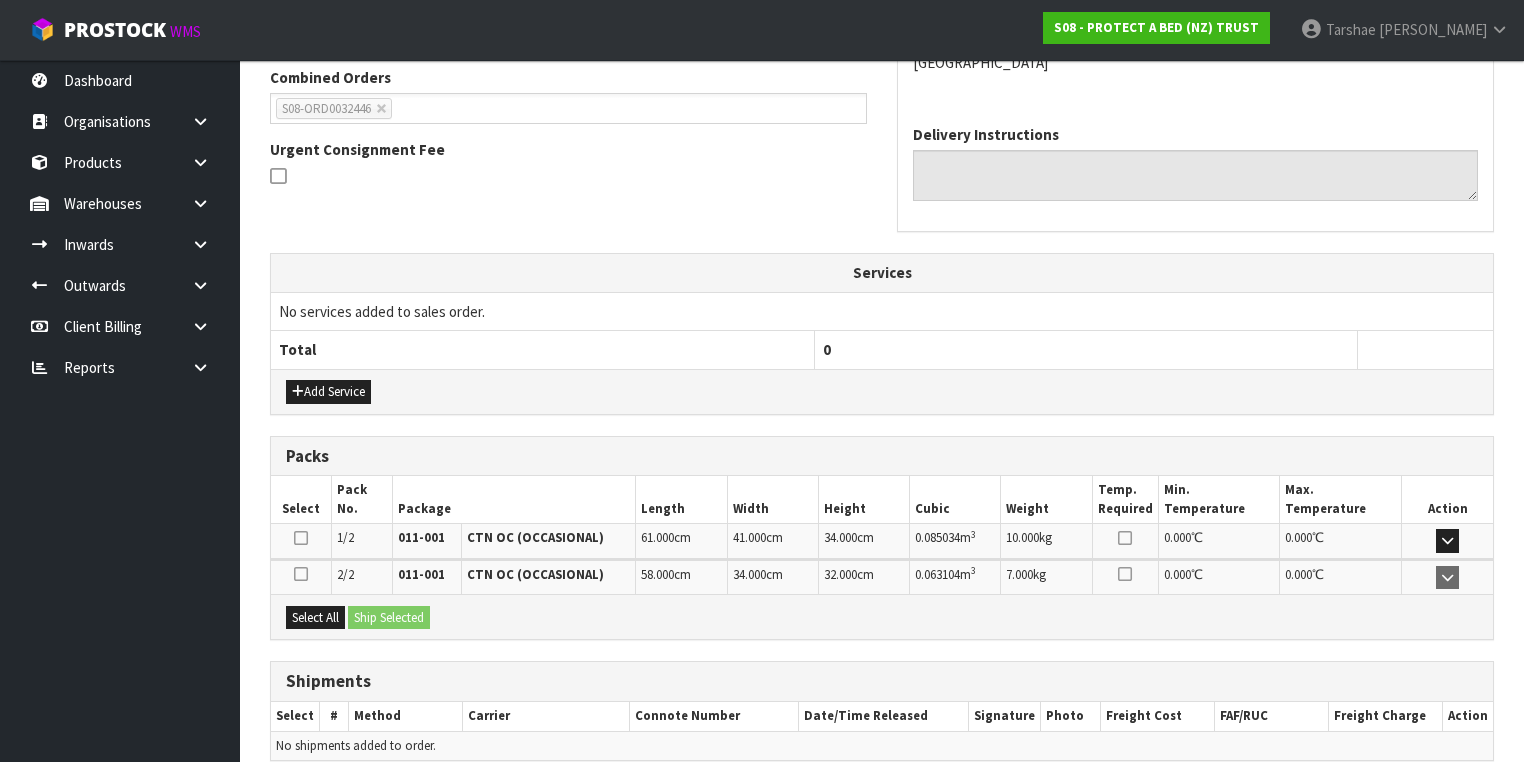 scroll, scrollTop: 606, scrollLeft: 0, axis: vertical 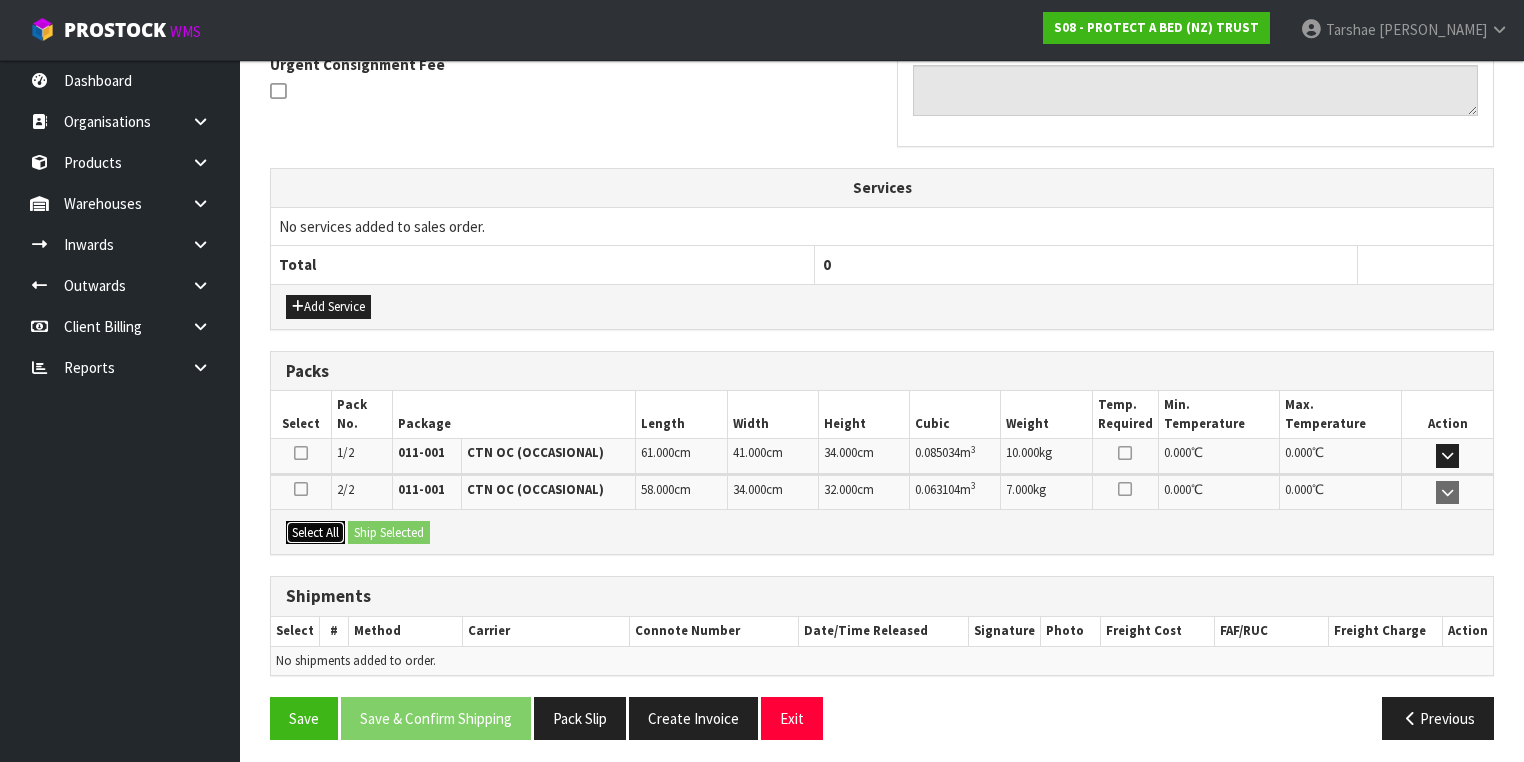 click on "Select All" at bounding box center (315, 533) 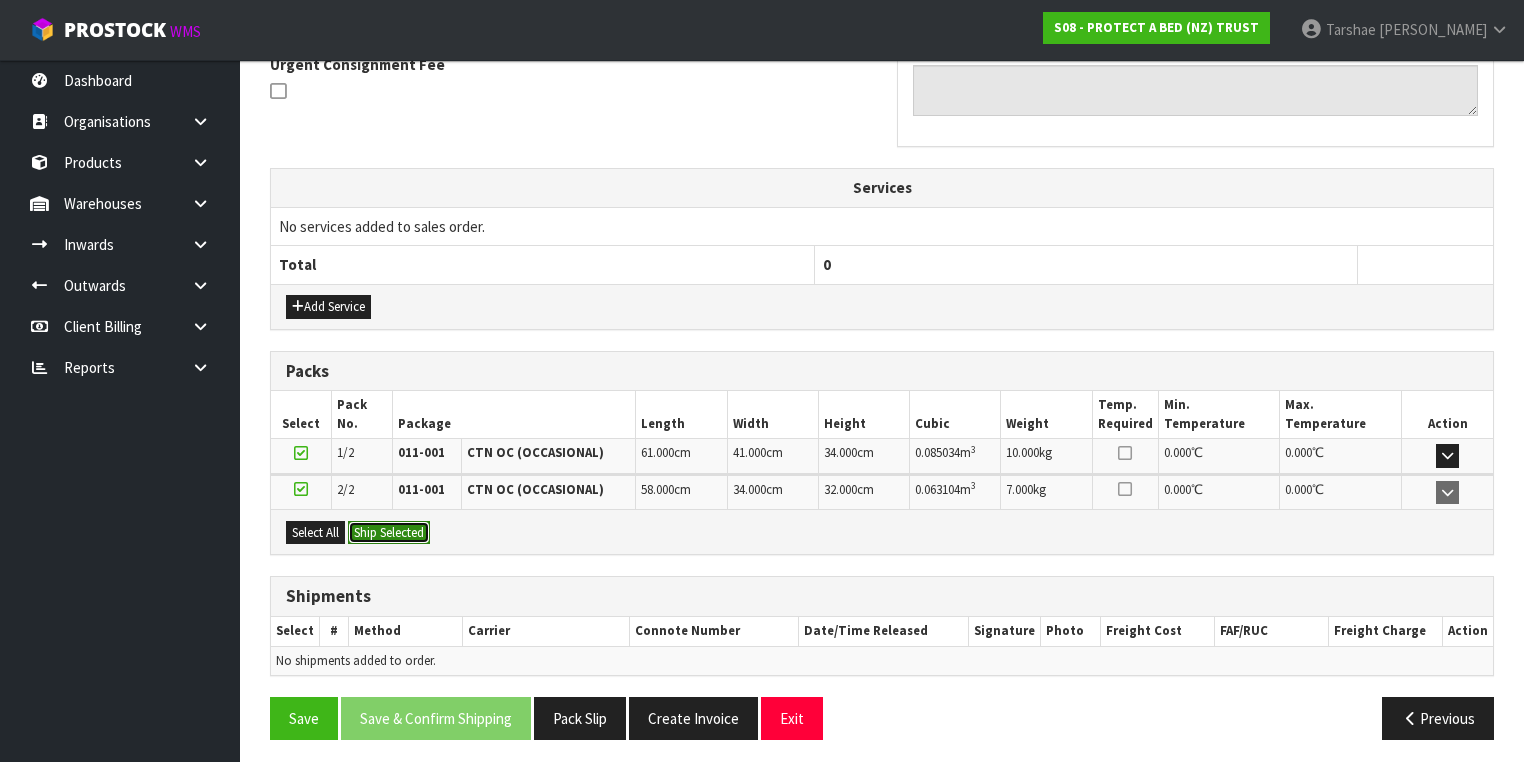 click on "Ship Selected" at bounding box center [389, 533] 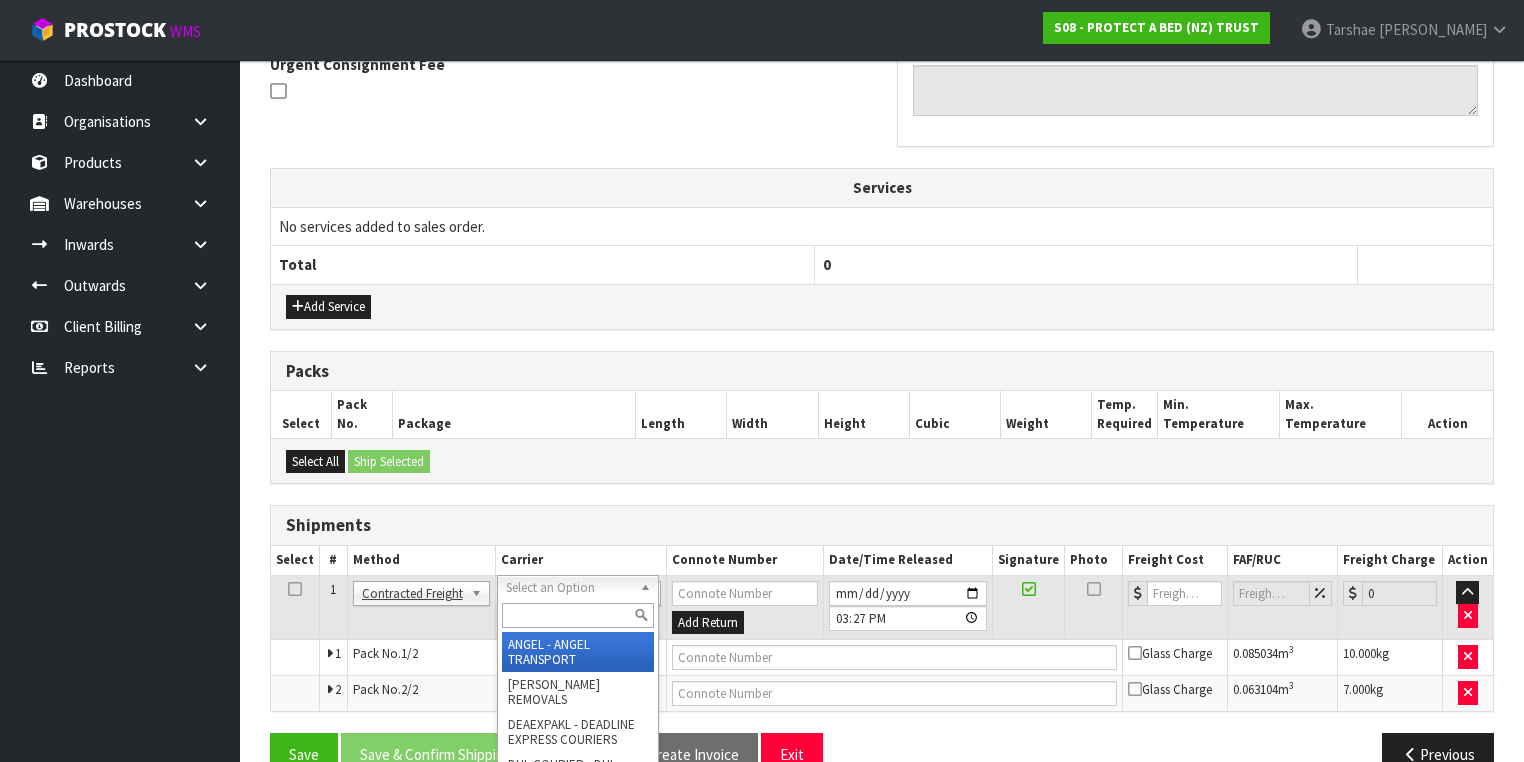 click at bounding box center (578, 615) 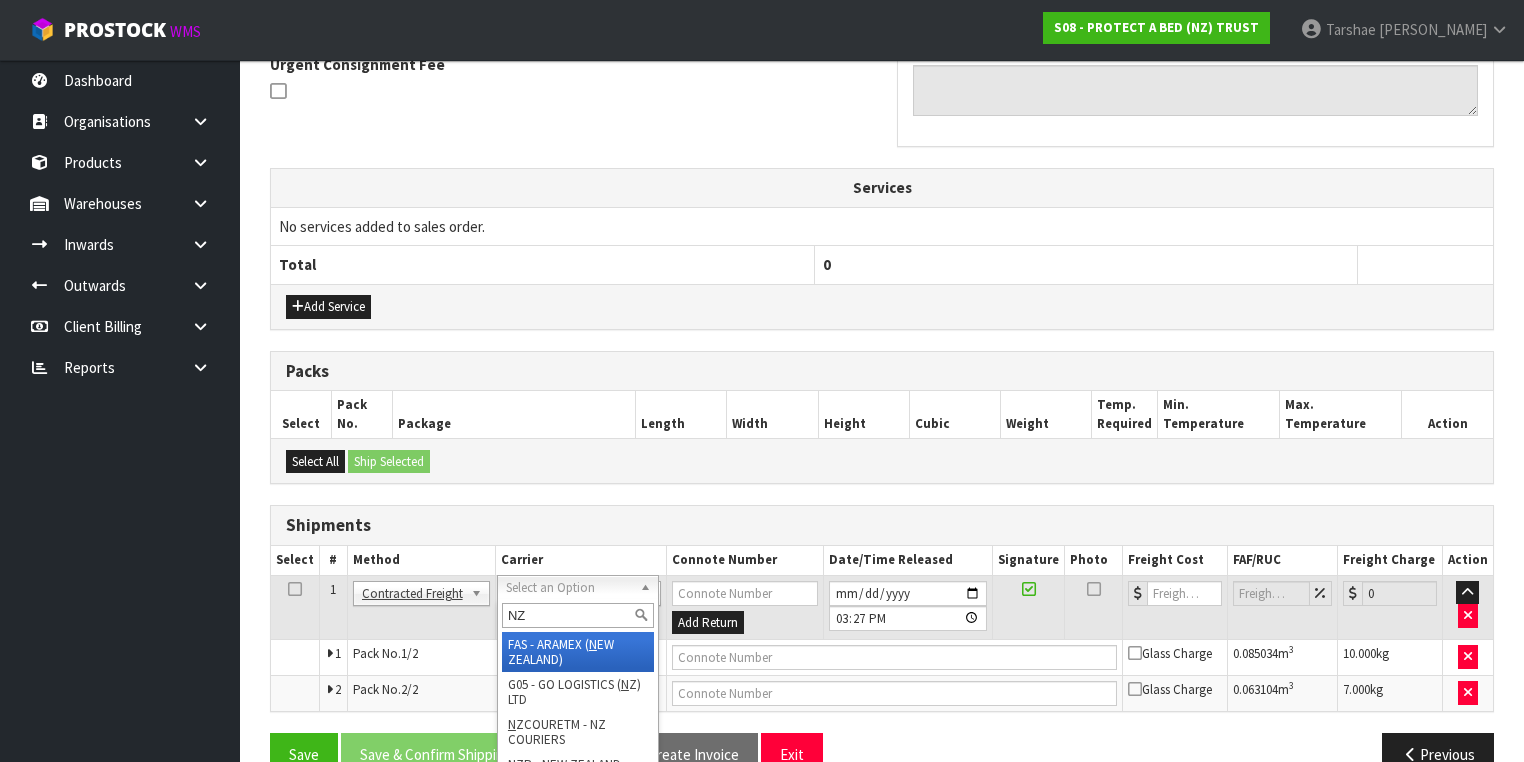 type on "NZP" 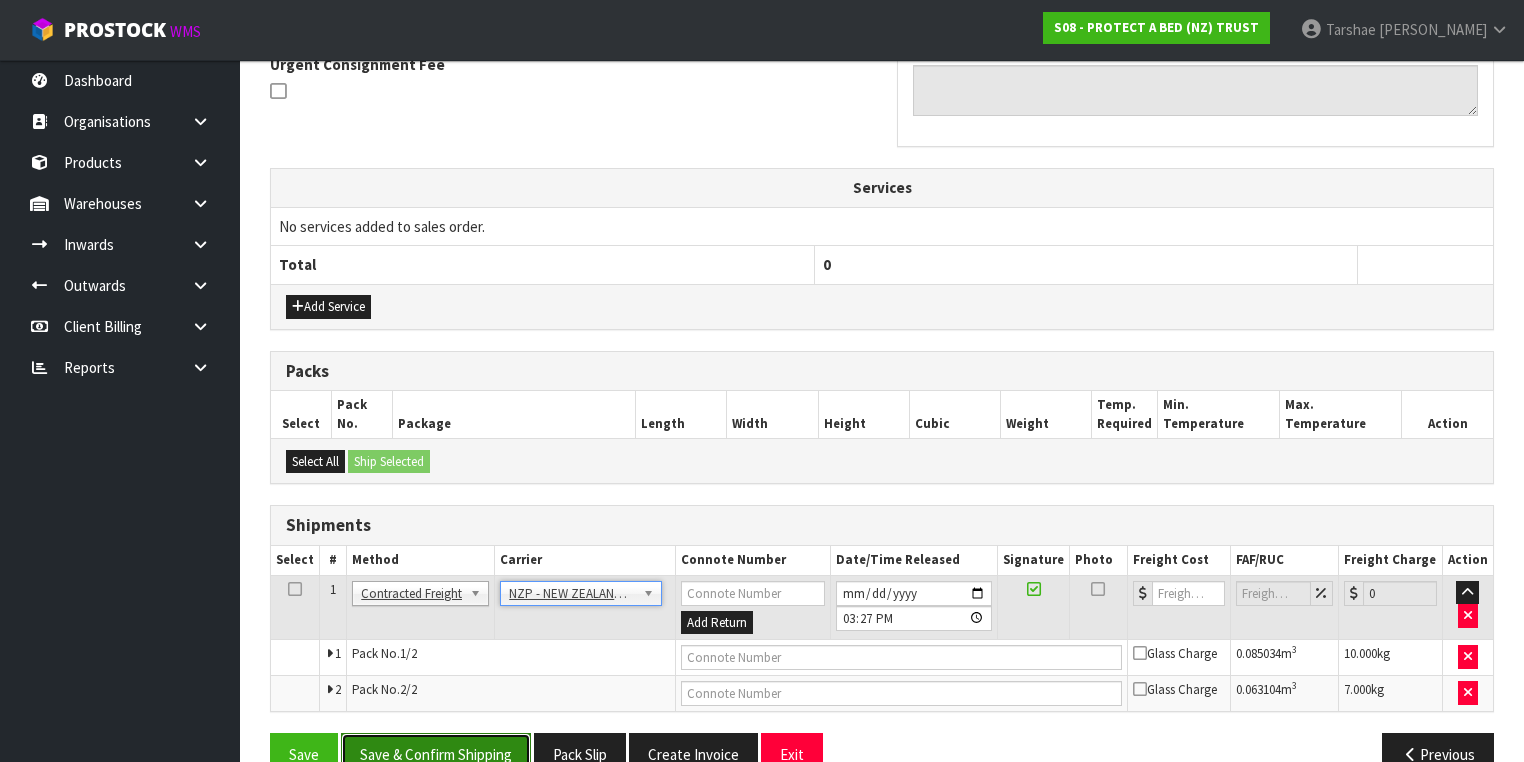 click on "Save & Confirm Shipping" at bounding box center (436, 754) 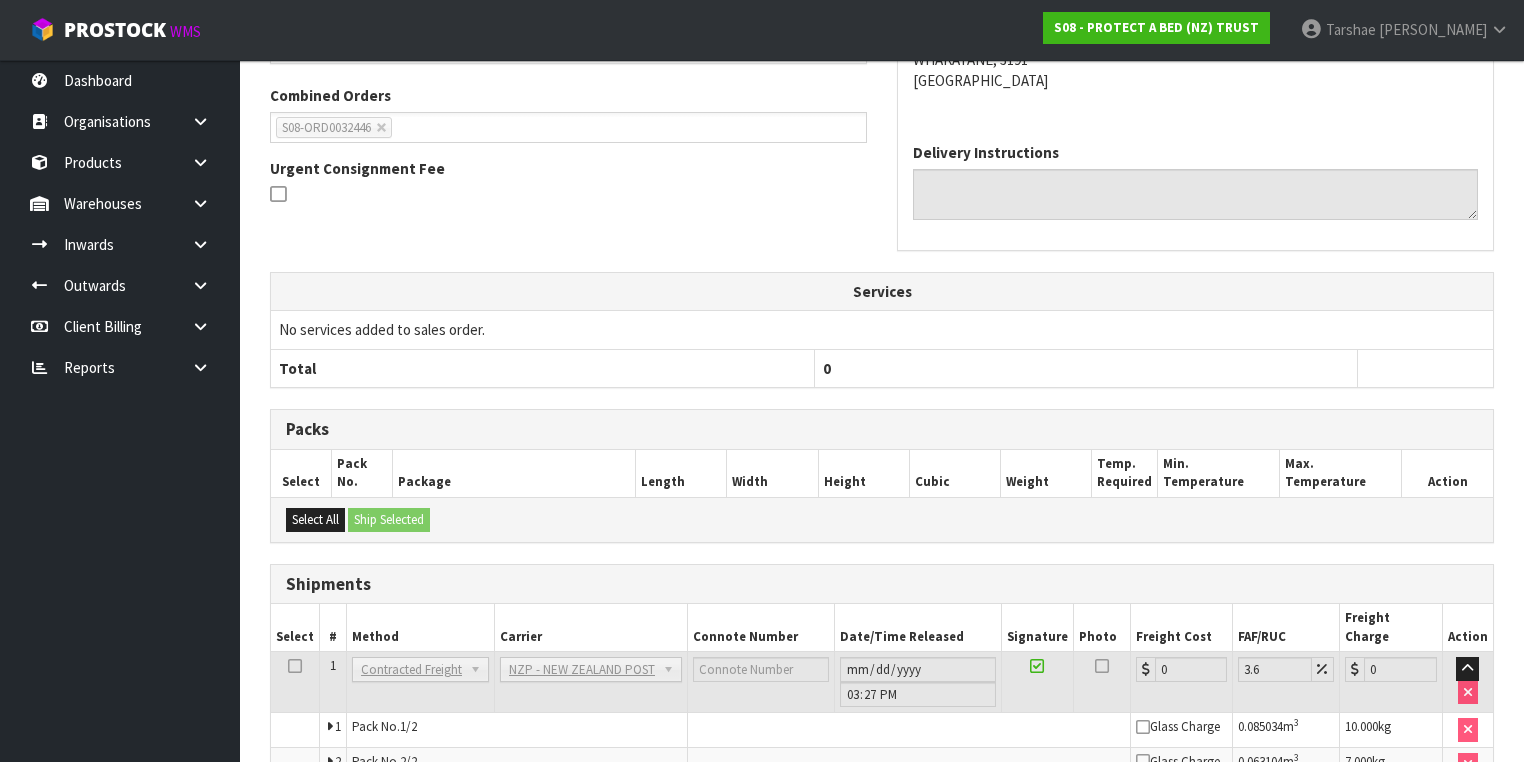 scroll, scrollTop: 613, scrollLeft: 0, axis: vertical 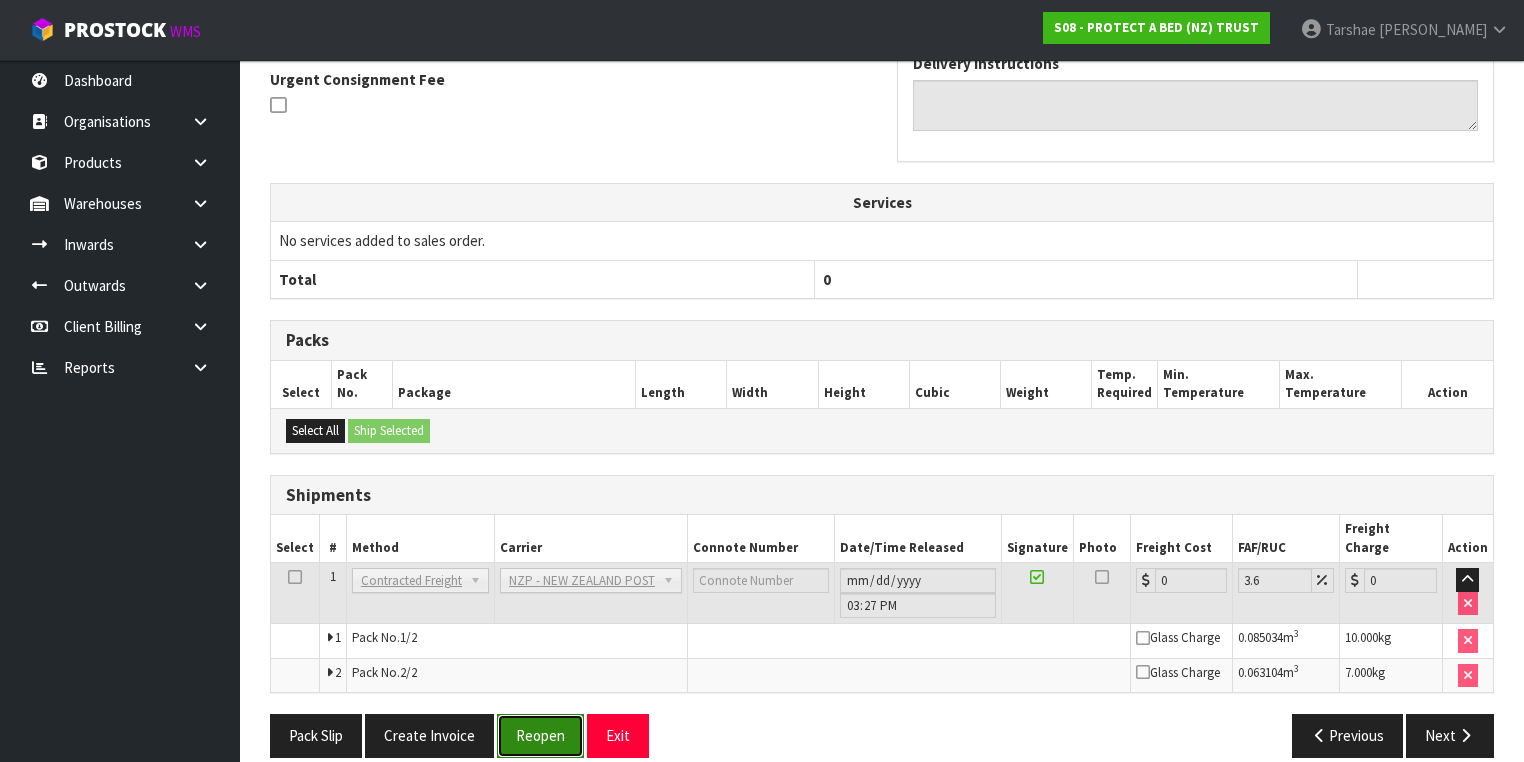 click on "Reopen" at bounding box center (540, 735) 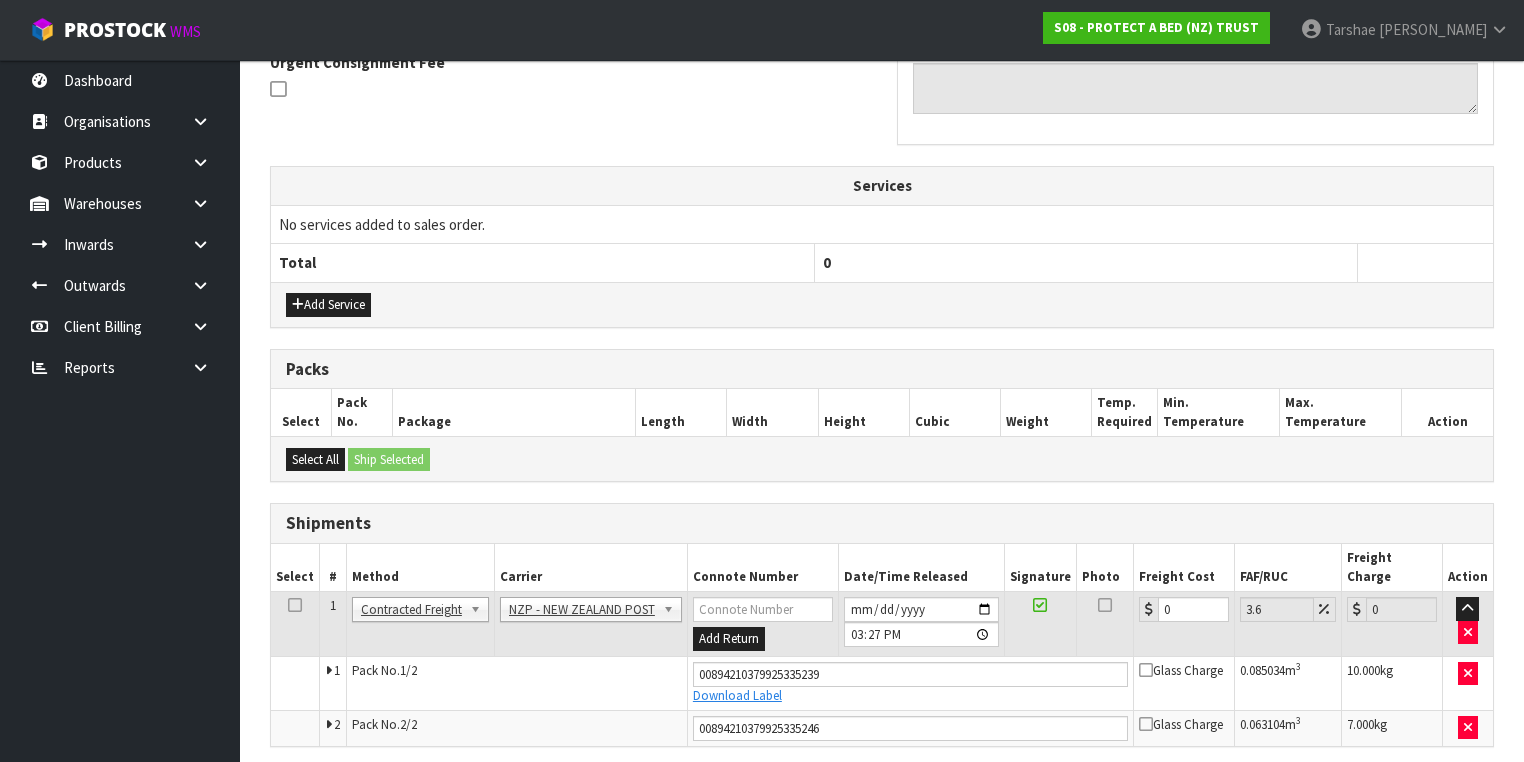 scroll, scrollTop: 661, scrollLeft: 0, axis: vertical 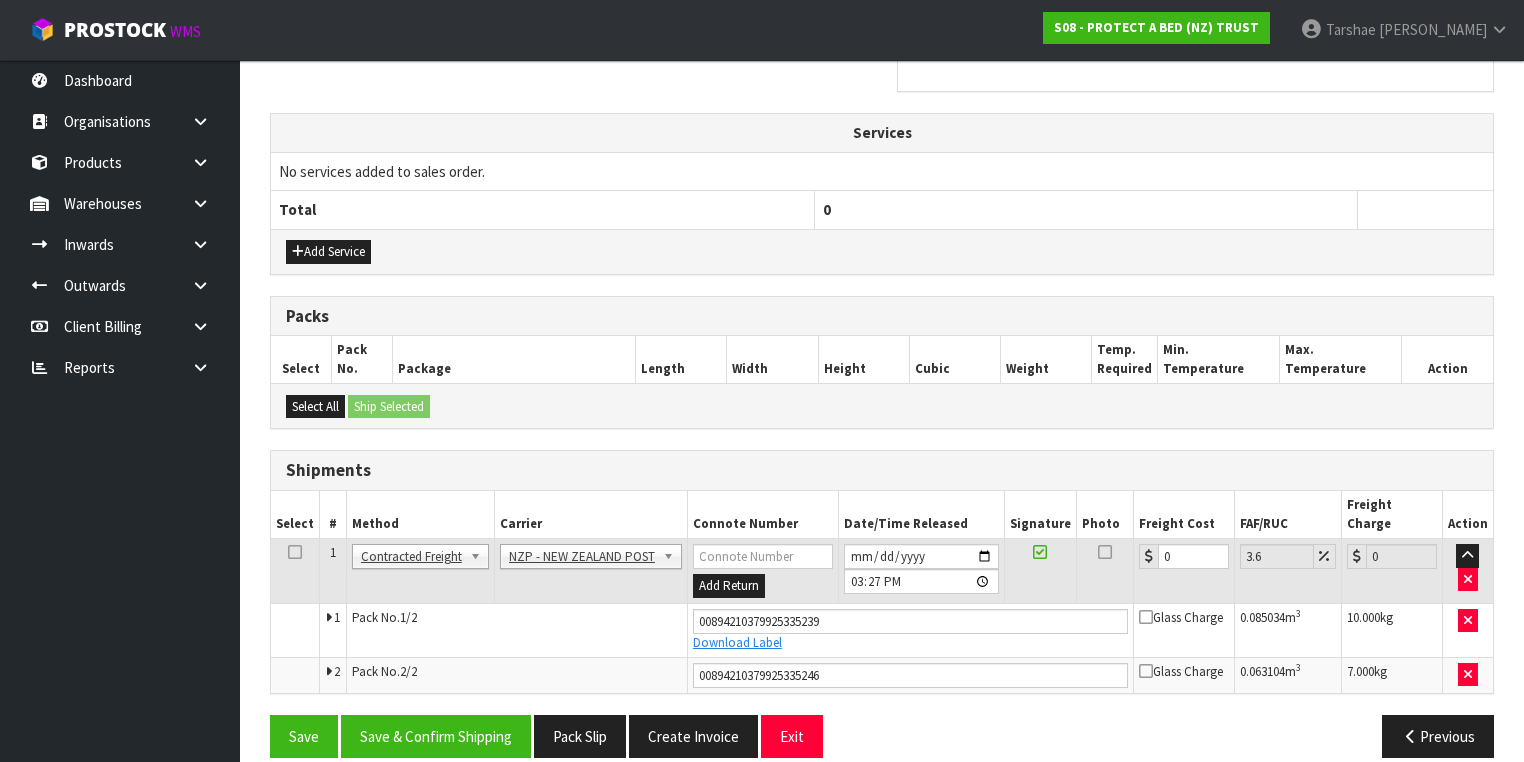 click on "0" at bounding box center (1184, 571) 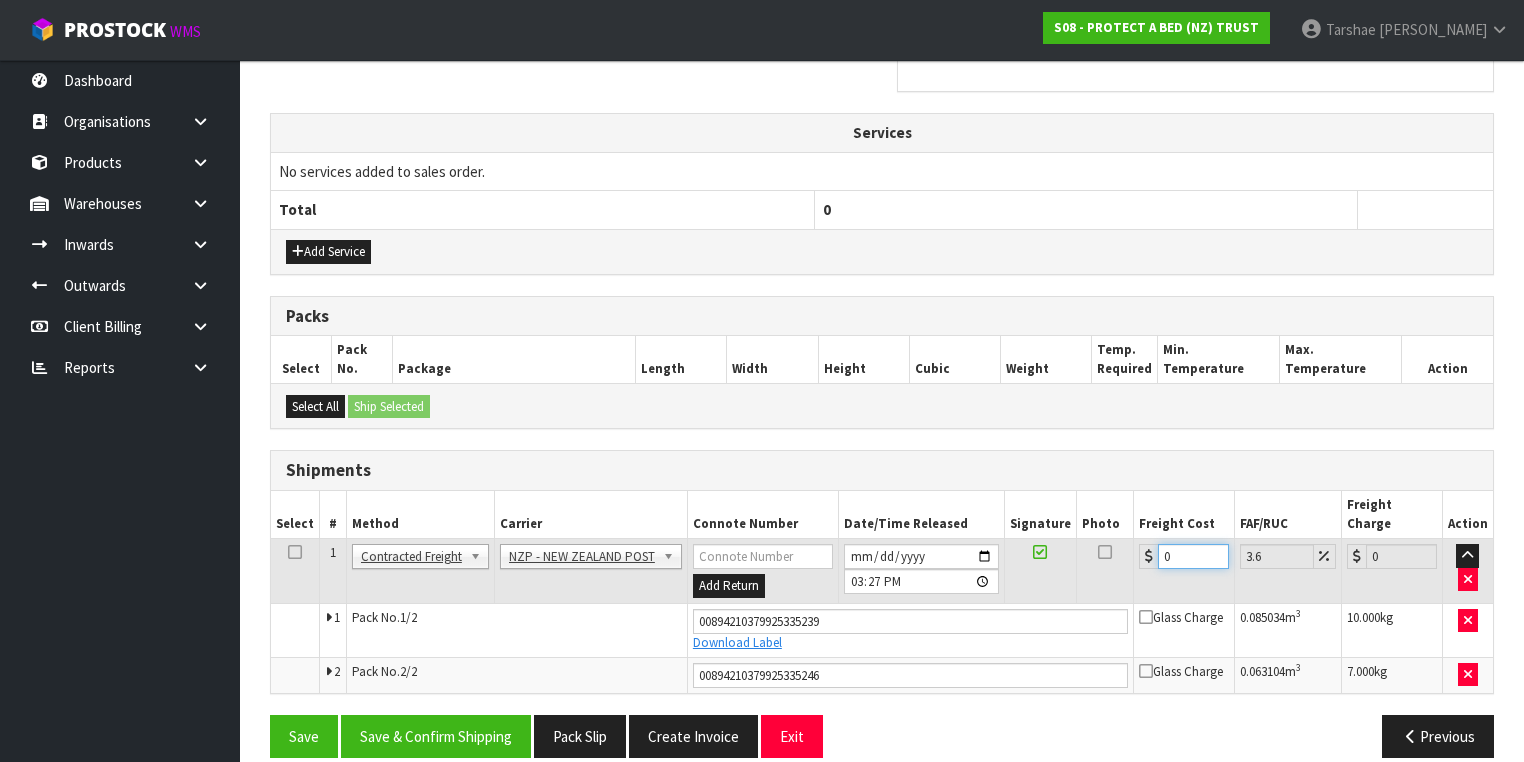click on "0" at bounding box center (1193, 556) 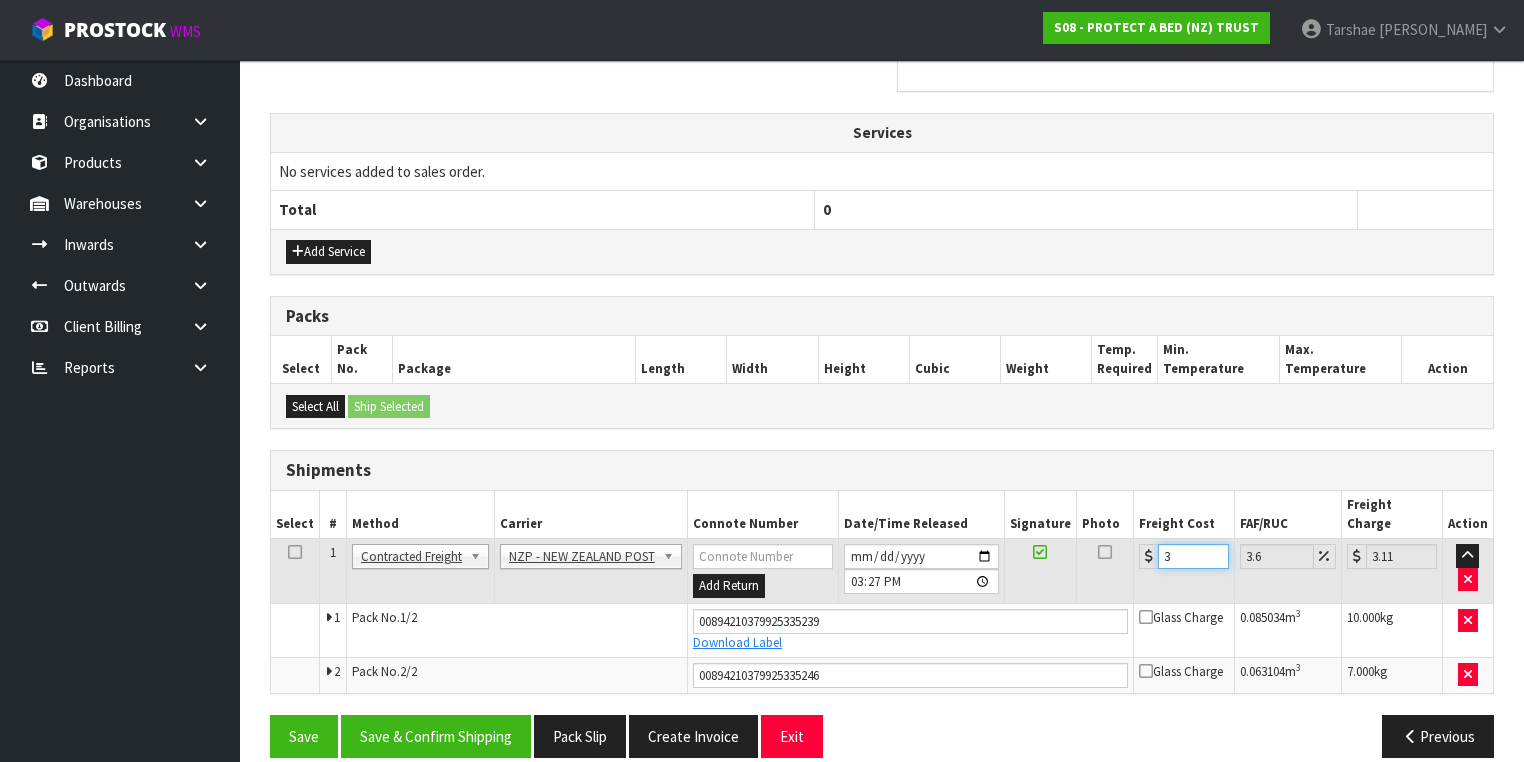type on "35" 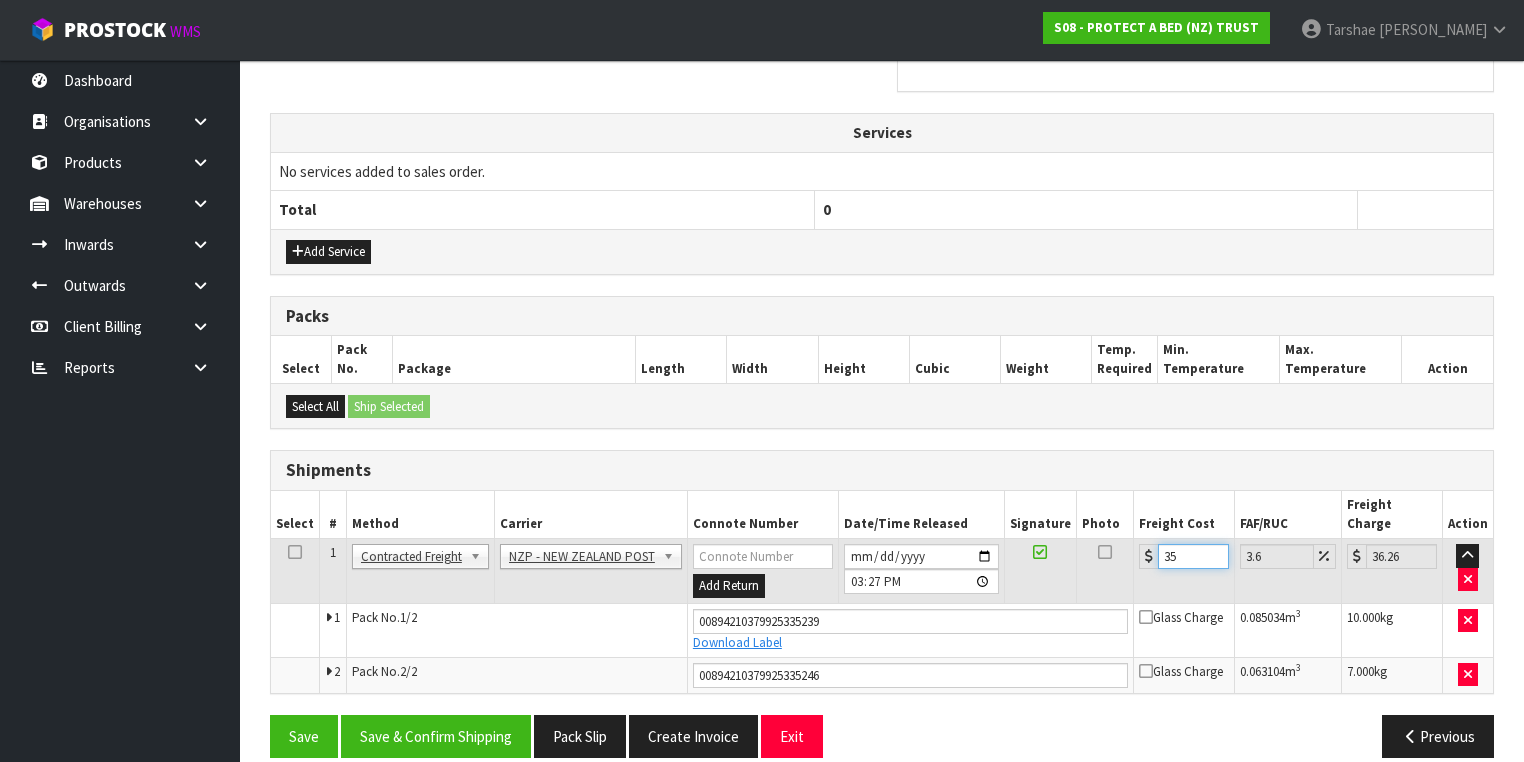 type on "35.2" 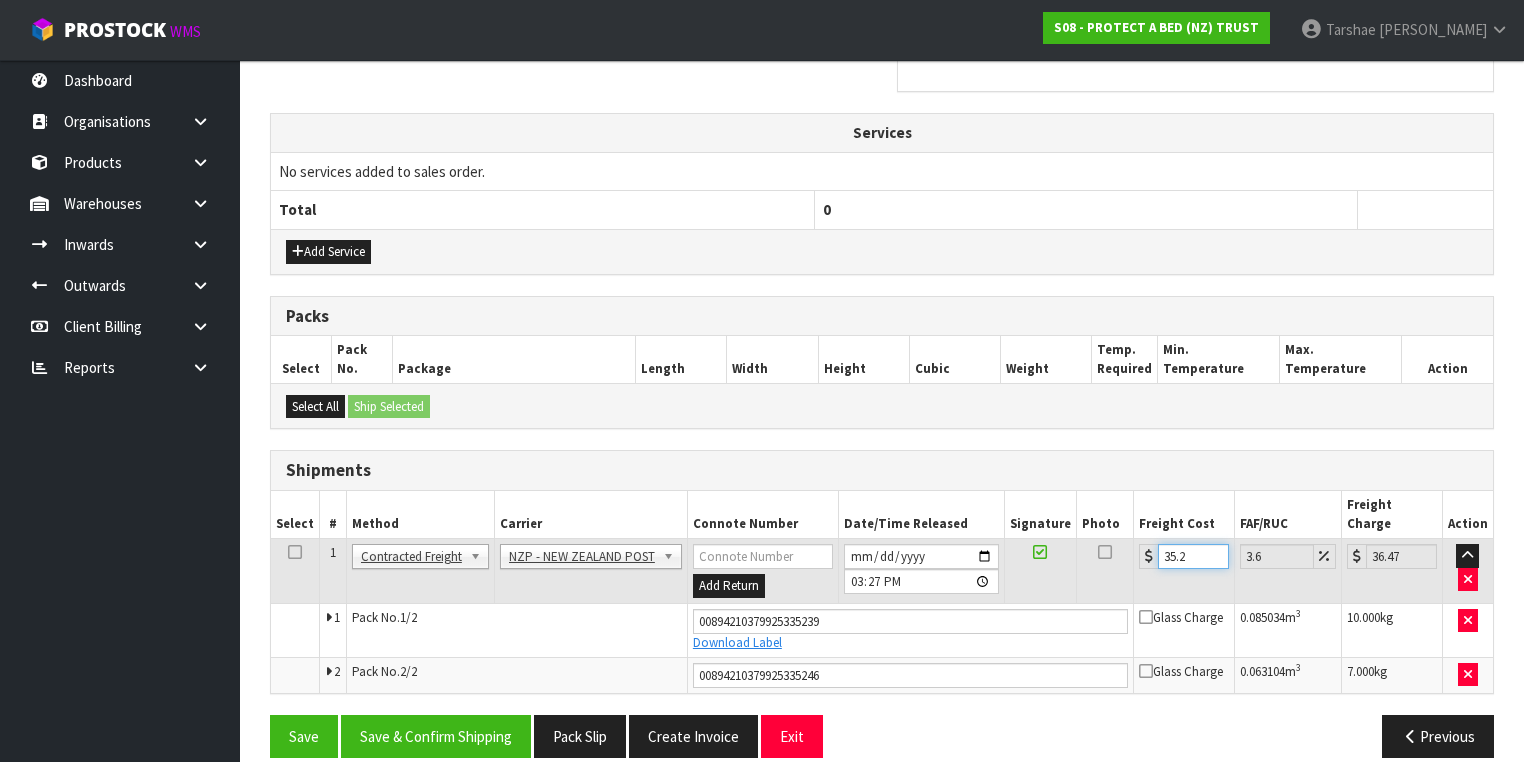 type on "35.21" 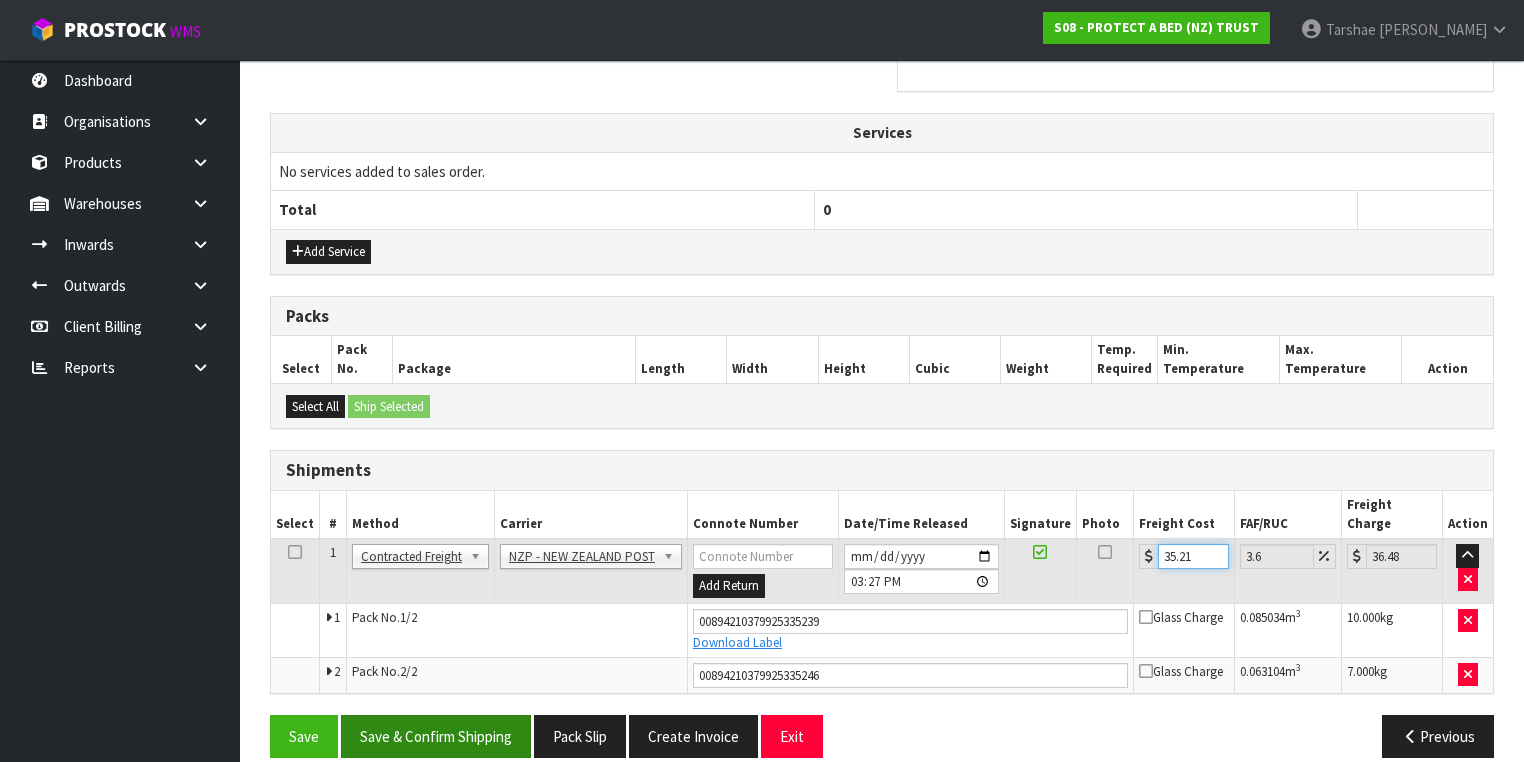 type on "35.21" 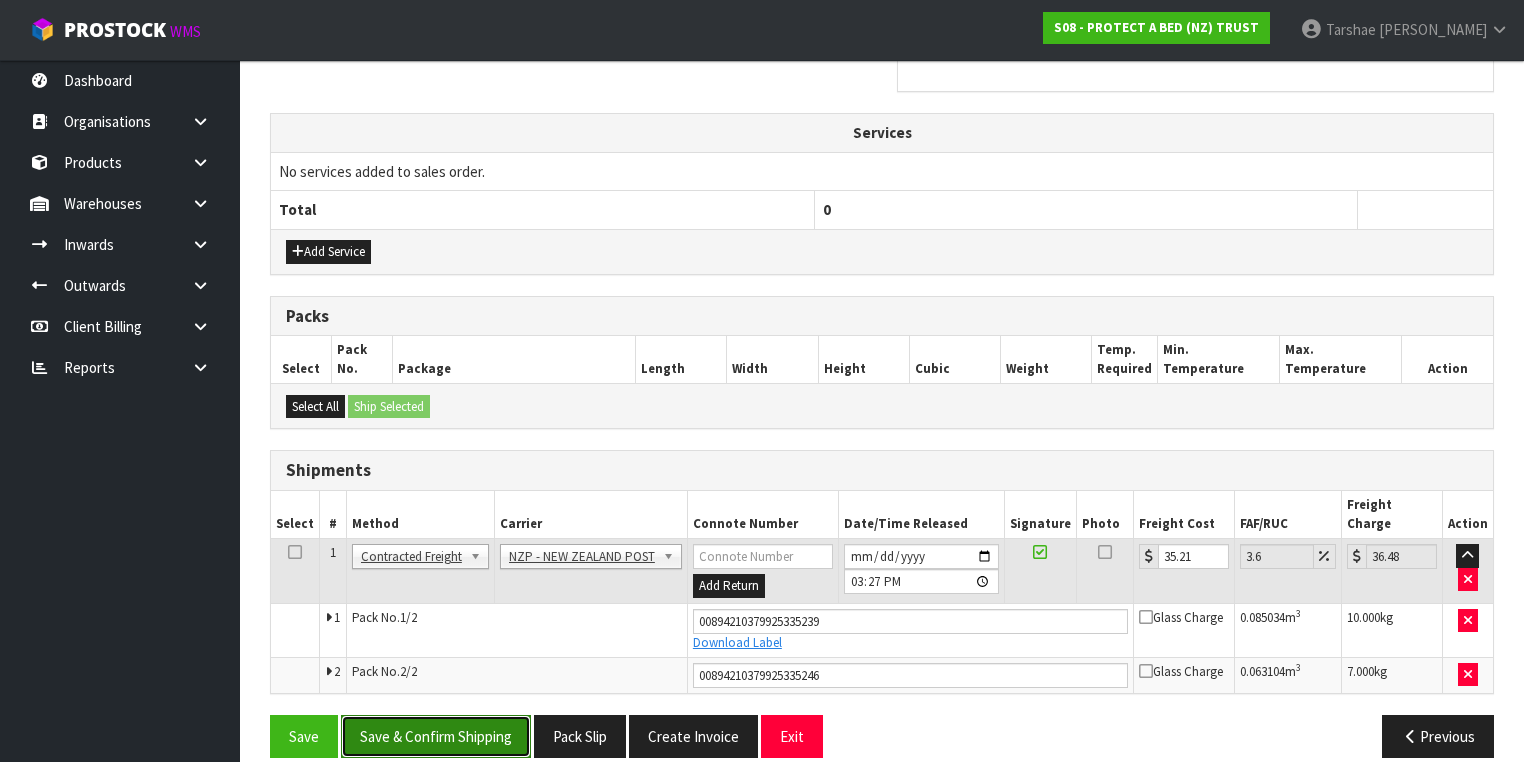 click on "Save & Confirm Shipping" at bounding box center [436, 736] 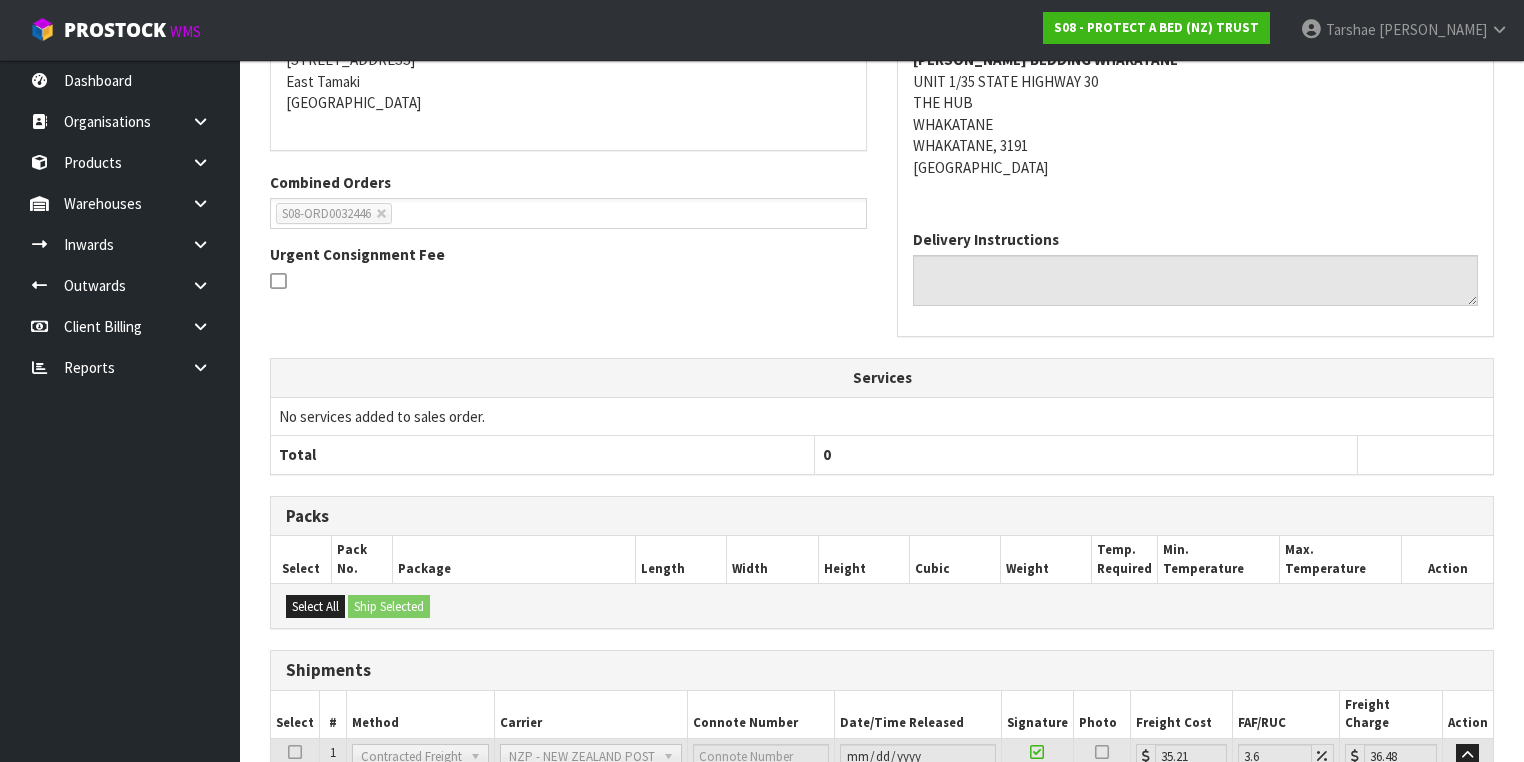 scroll, scrollTop: 605, scrollLeft: 0, axis: vertical 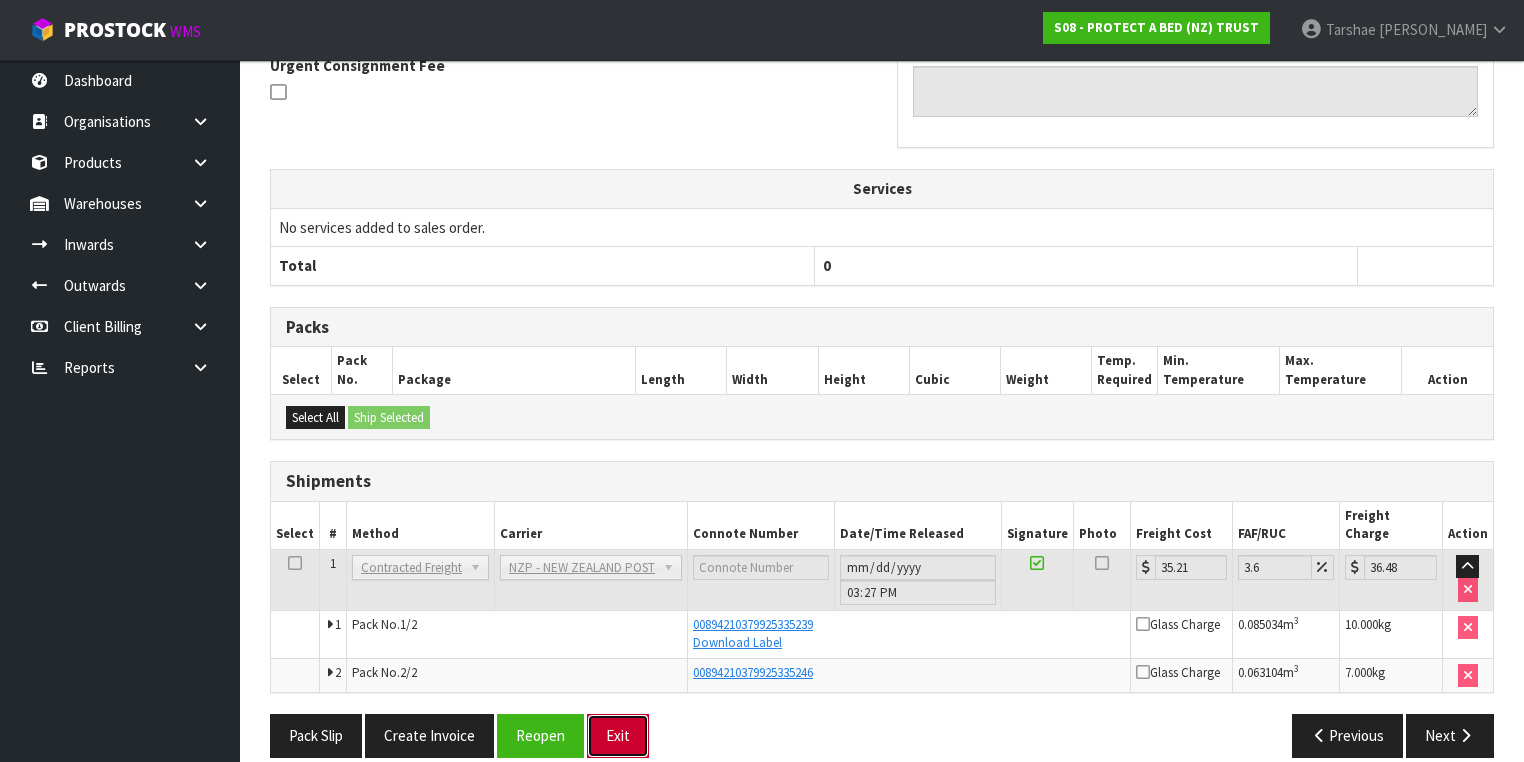 click on "Exit" at bounding box center [618, 735] 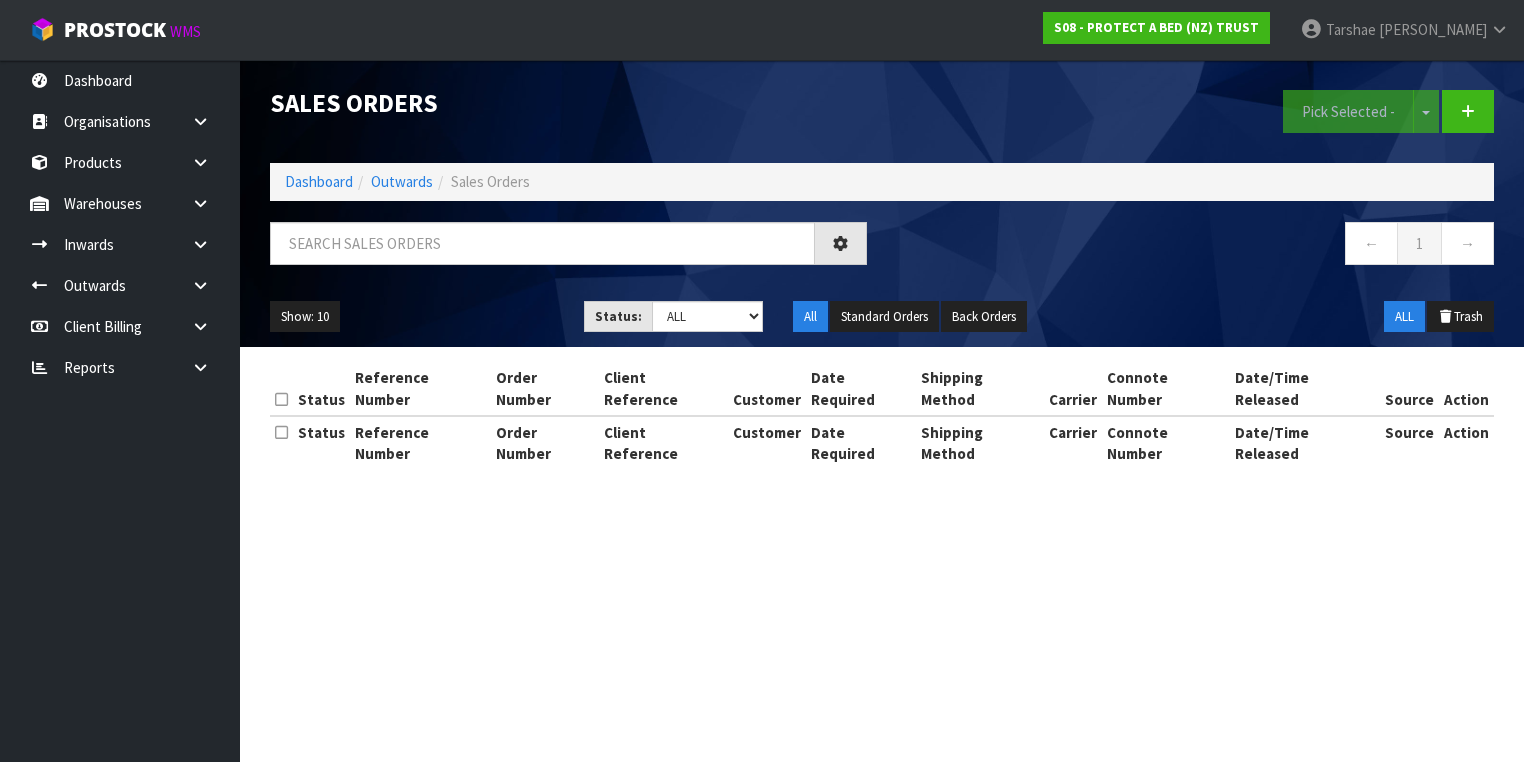 scroll, scrollTop: 0, scrollLeft: 0, axis: both 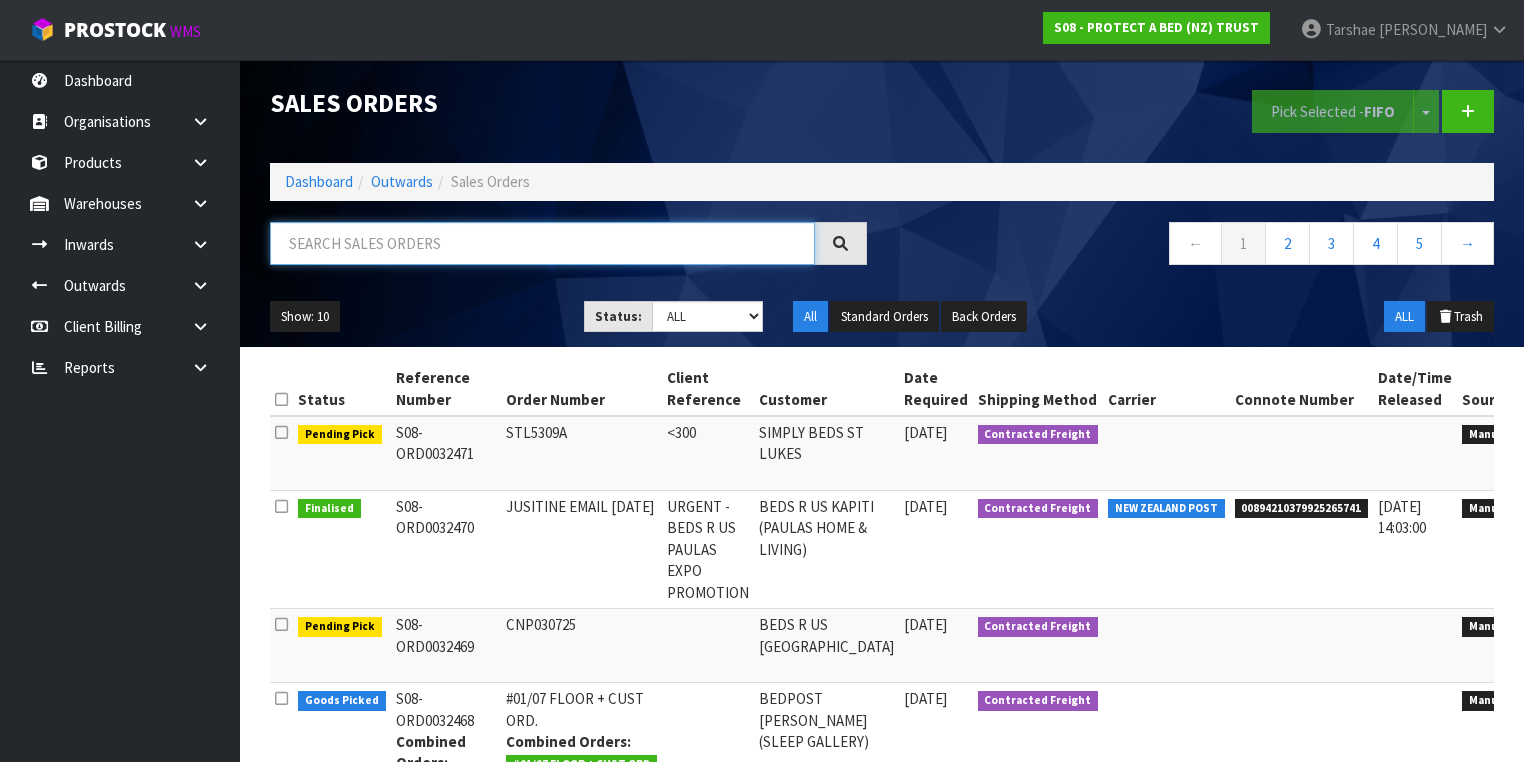 click at bounding box center (542, 243) 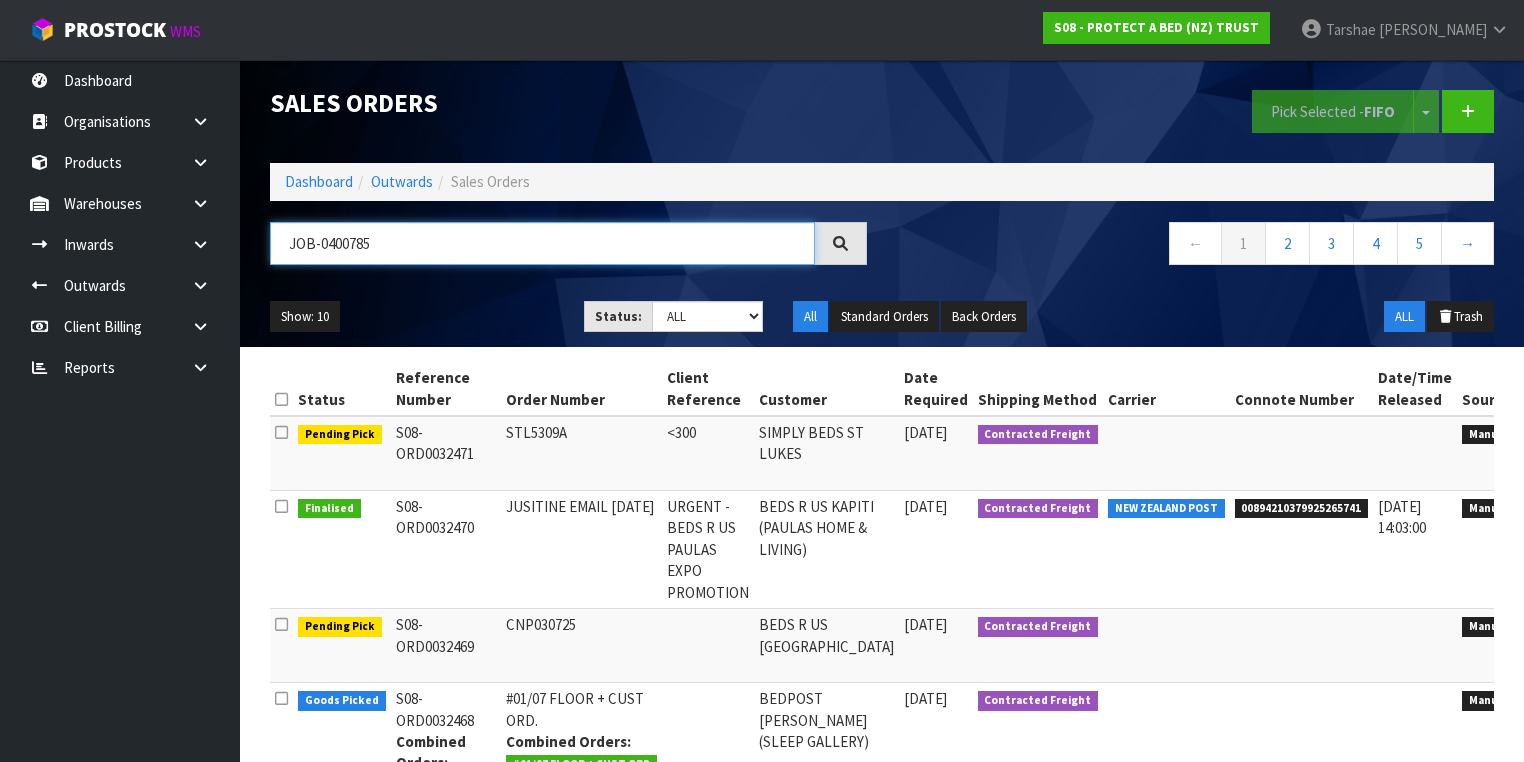 type on "JOB-0400785" 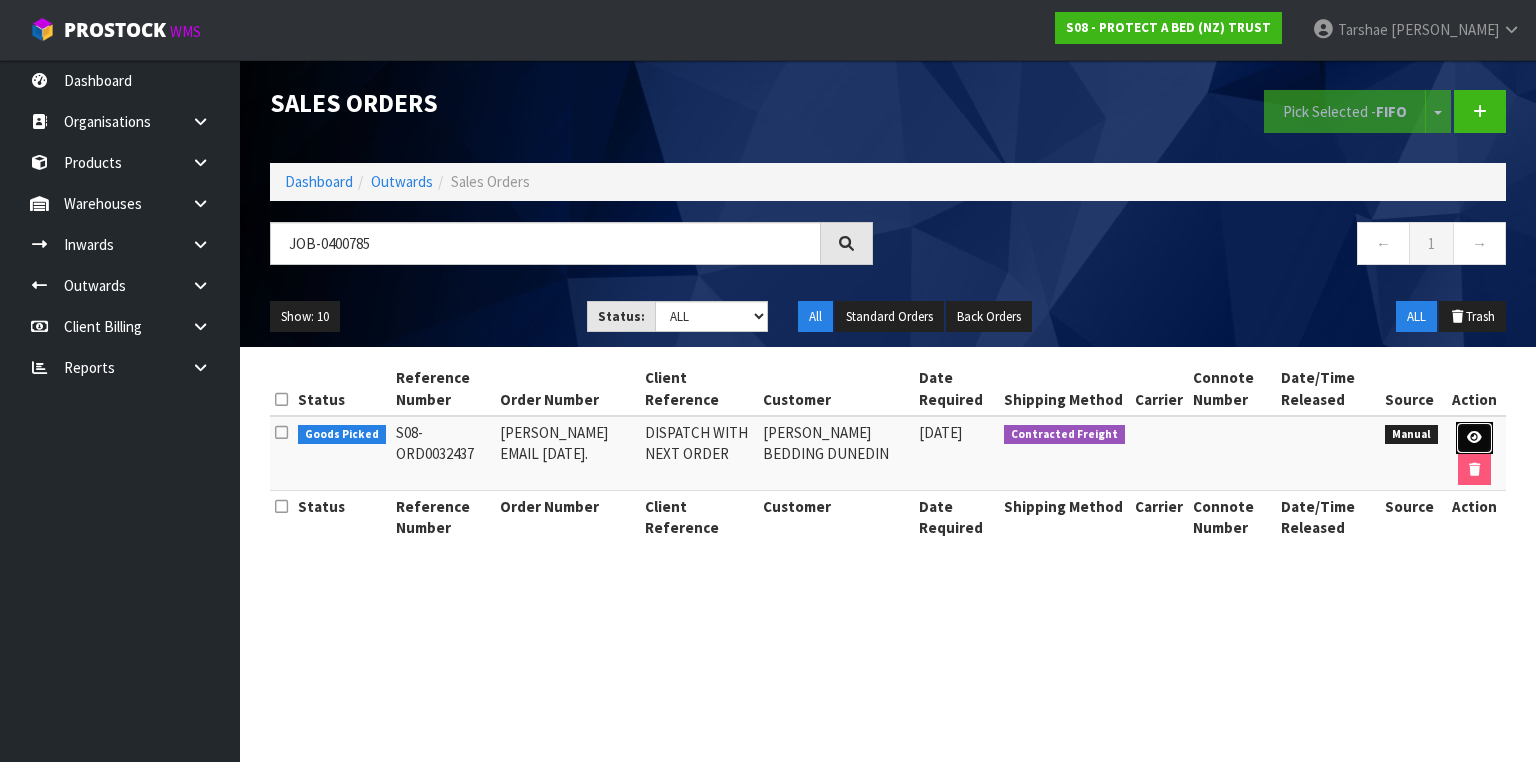 click at bounding box center (1474, 438) 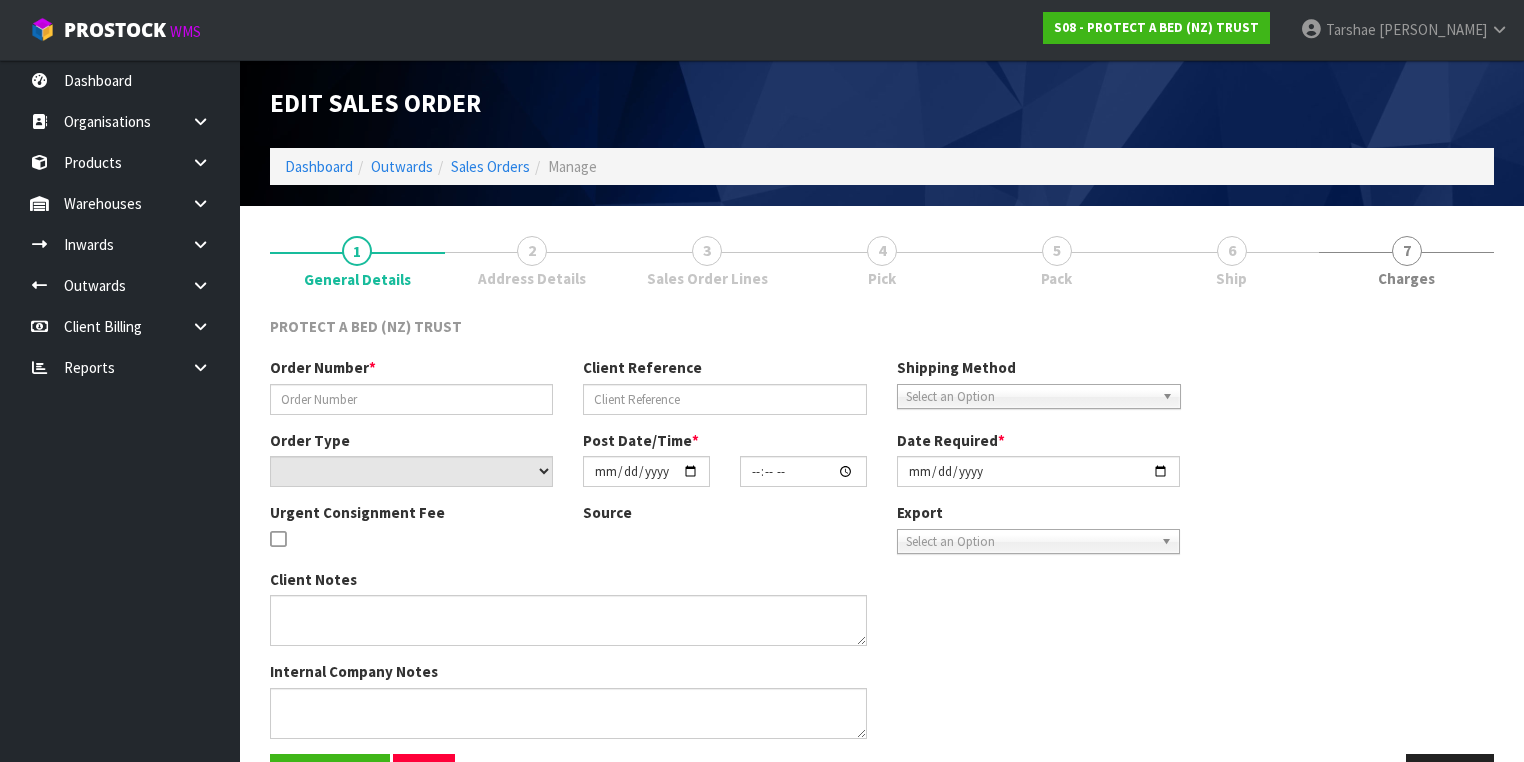 type on "JUSTINE EMAIL 01.07.2025." 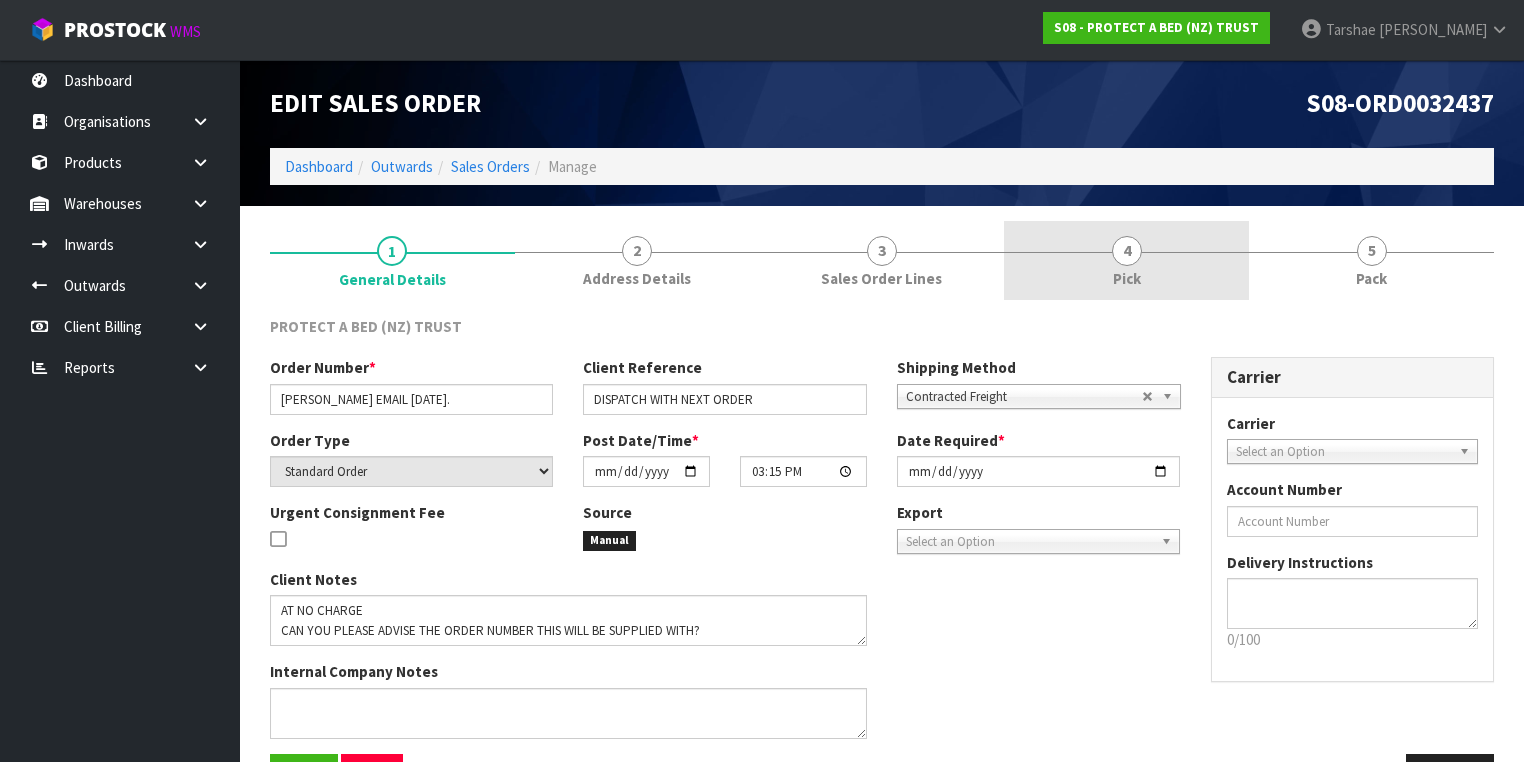 drag, startPoint x: 1107, startPoint y: 231, endPoint x: 1096, endPoint y: 259, distance: 30.083218 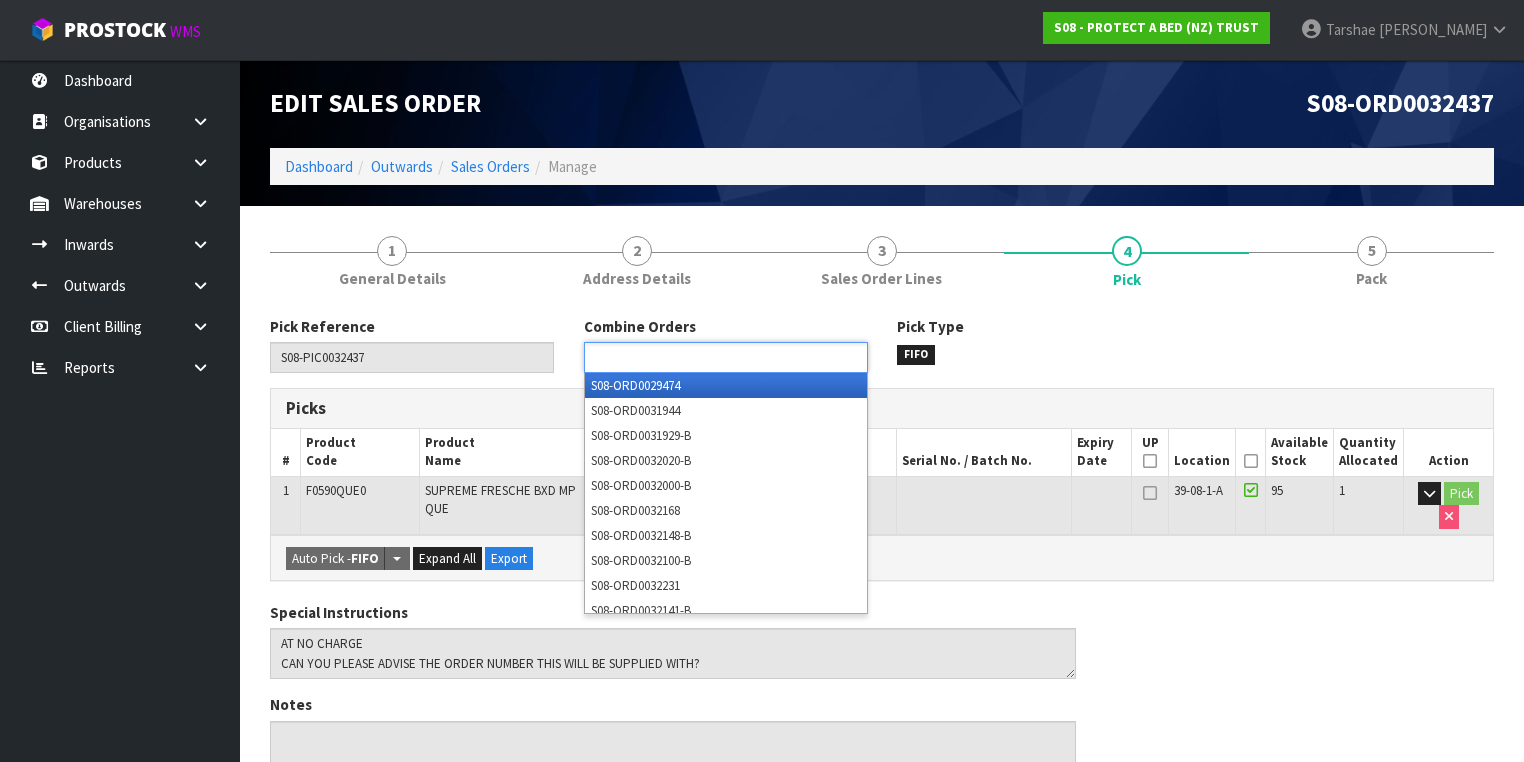 click at bounding box center (726, 357) 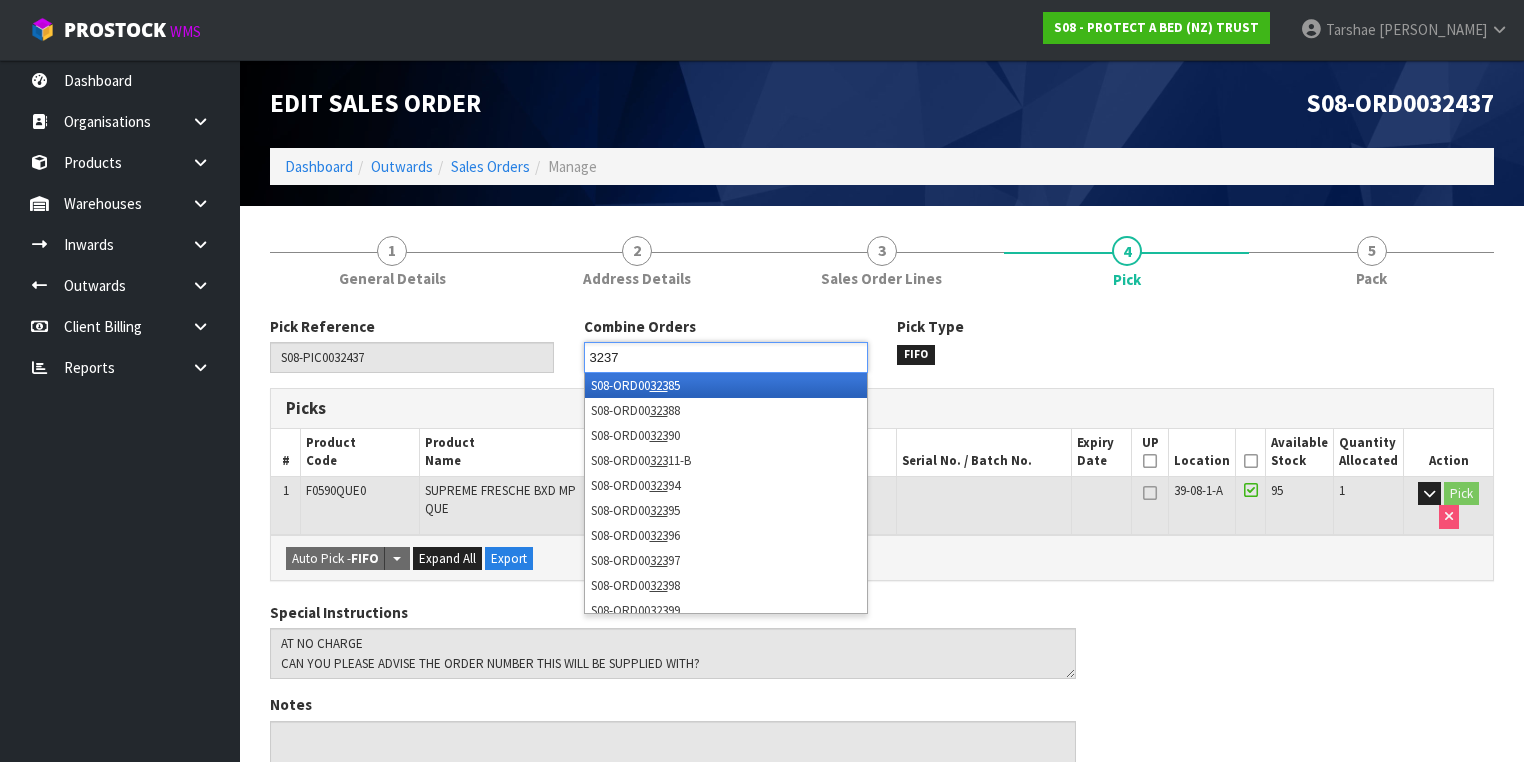 type on "32370" 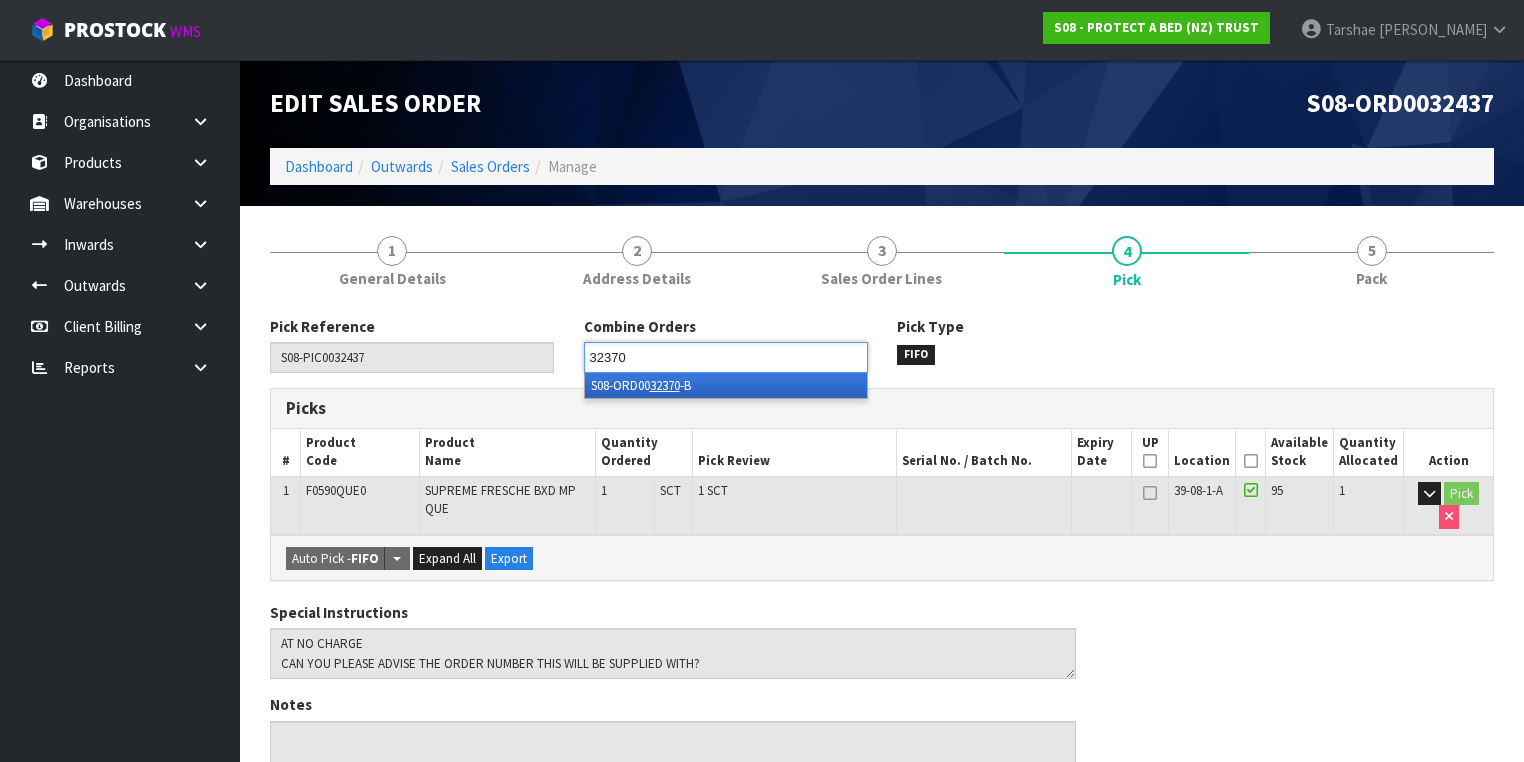 type 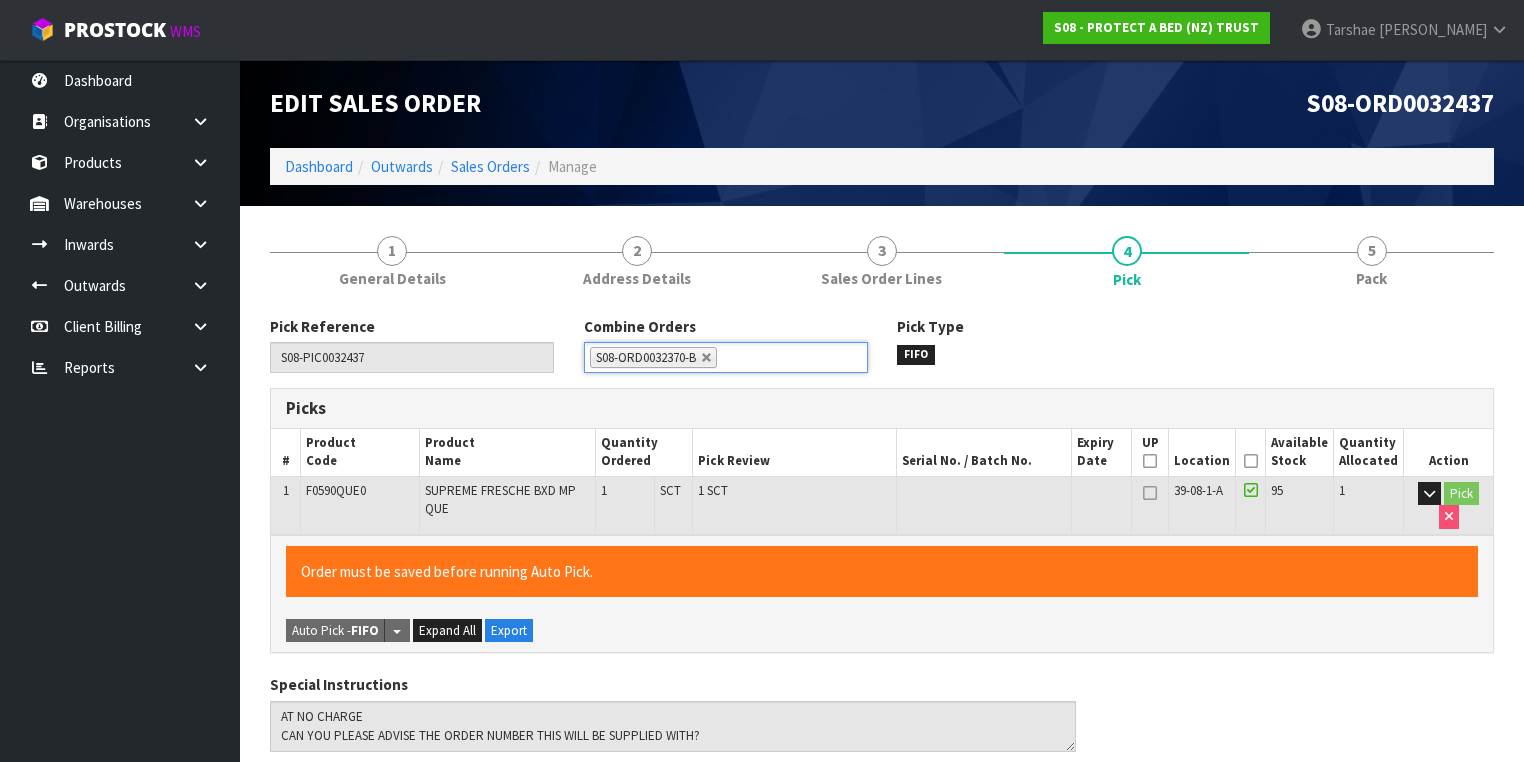 click at bounding box center [1251, 461] 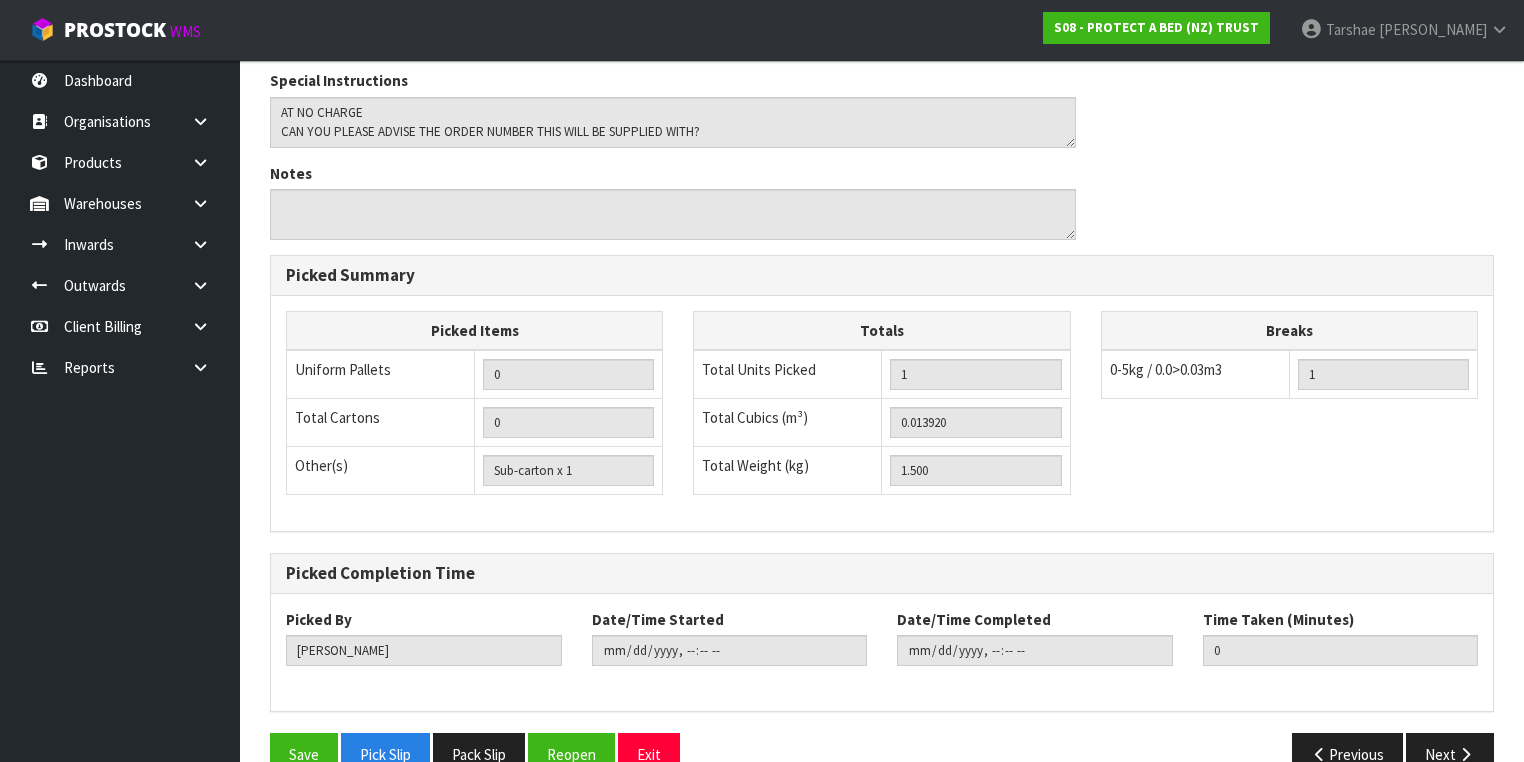scroll, scrollTop: 641, scrollLeft: 0, axis: vertical 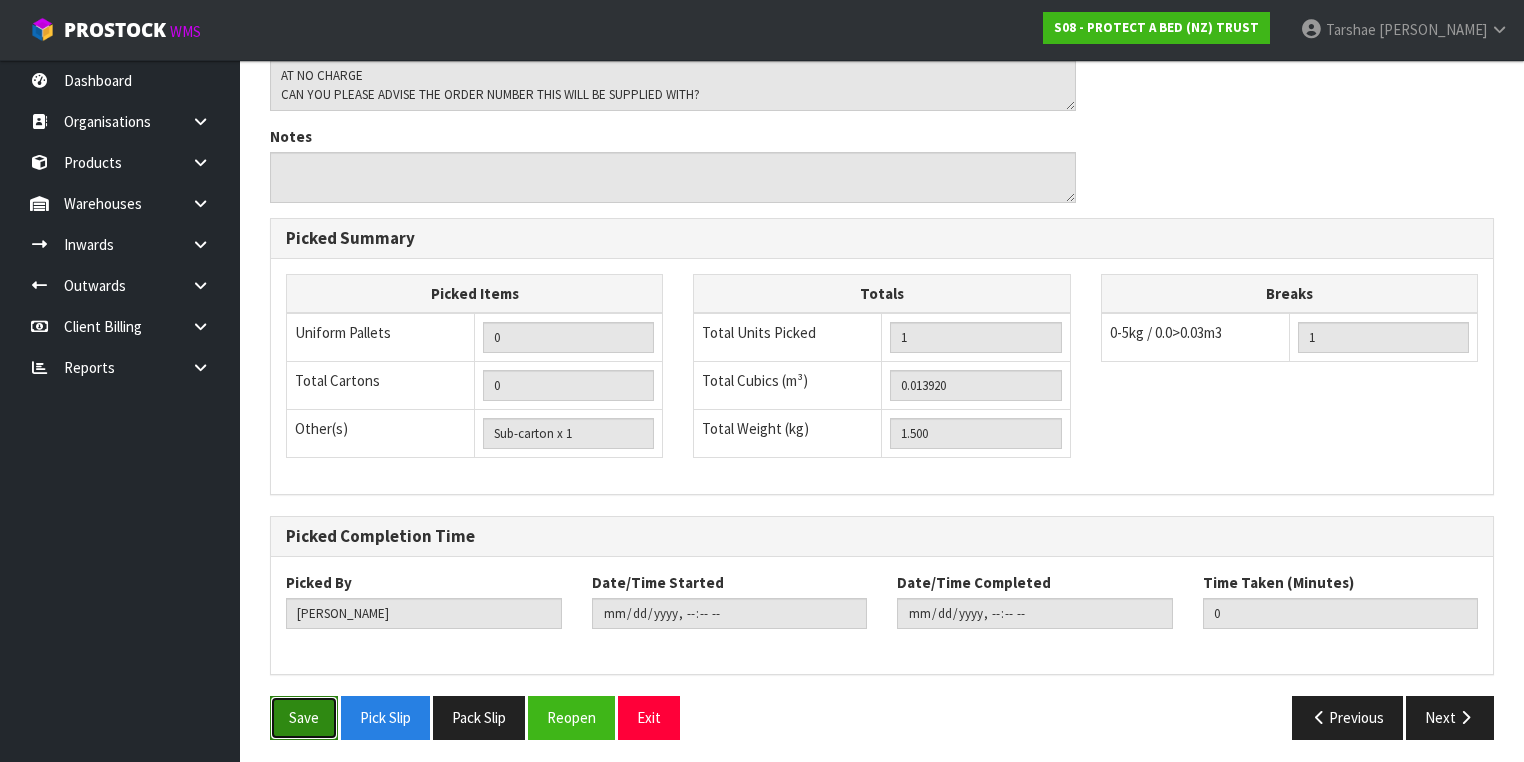 click on "Save" at bounding box center (304, 717) 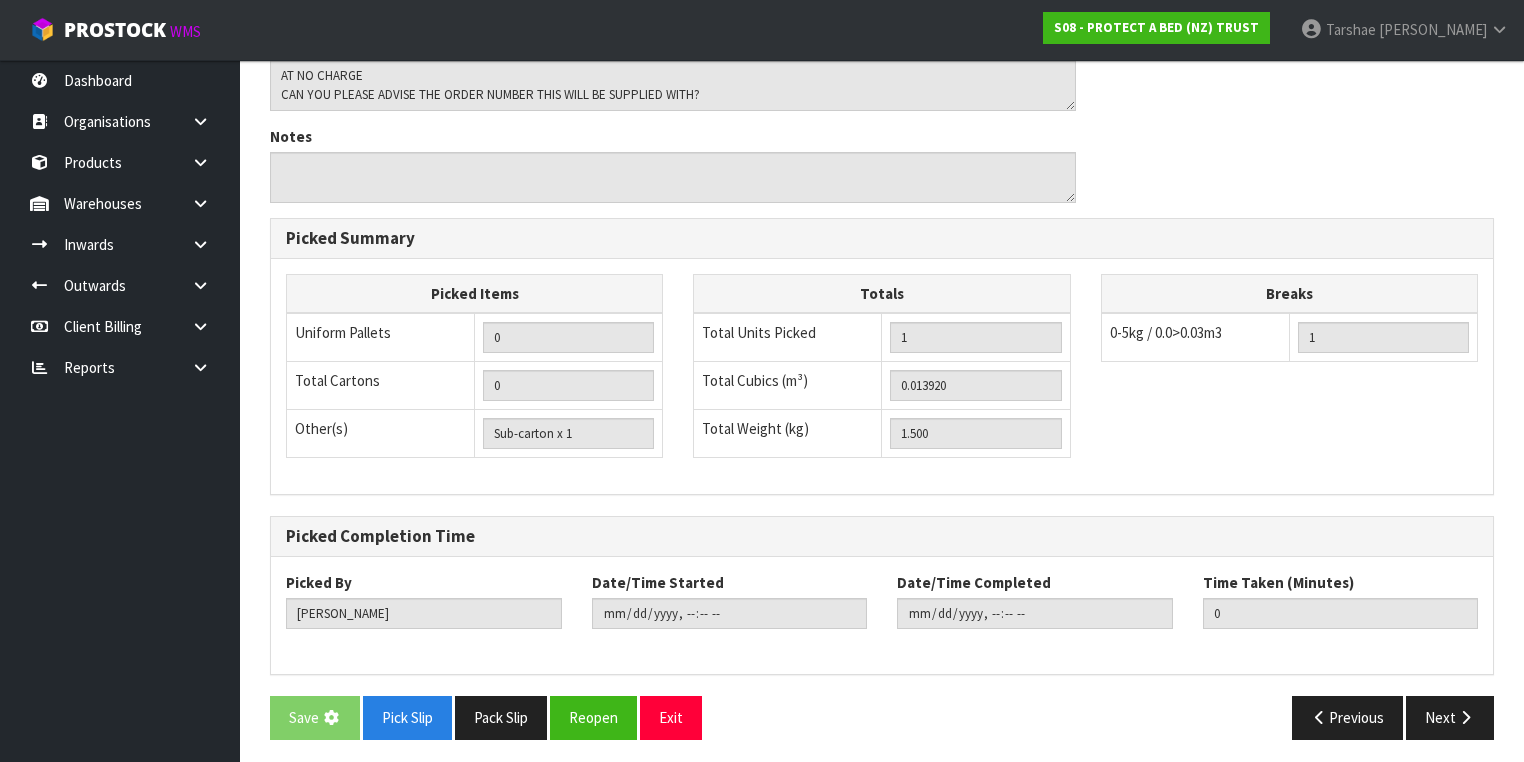 scroll, scrollTop: 0, scrollLeft: 0, axis: both 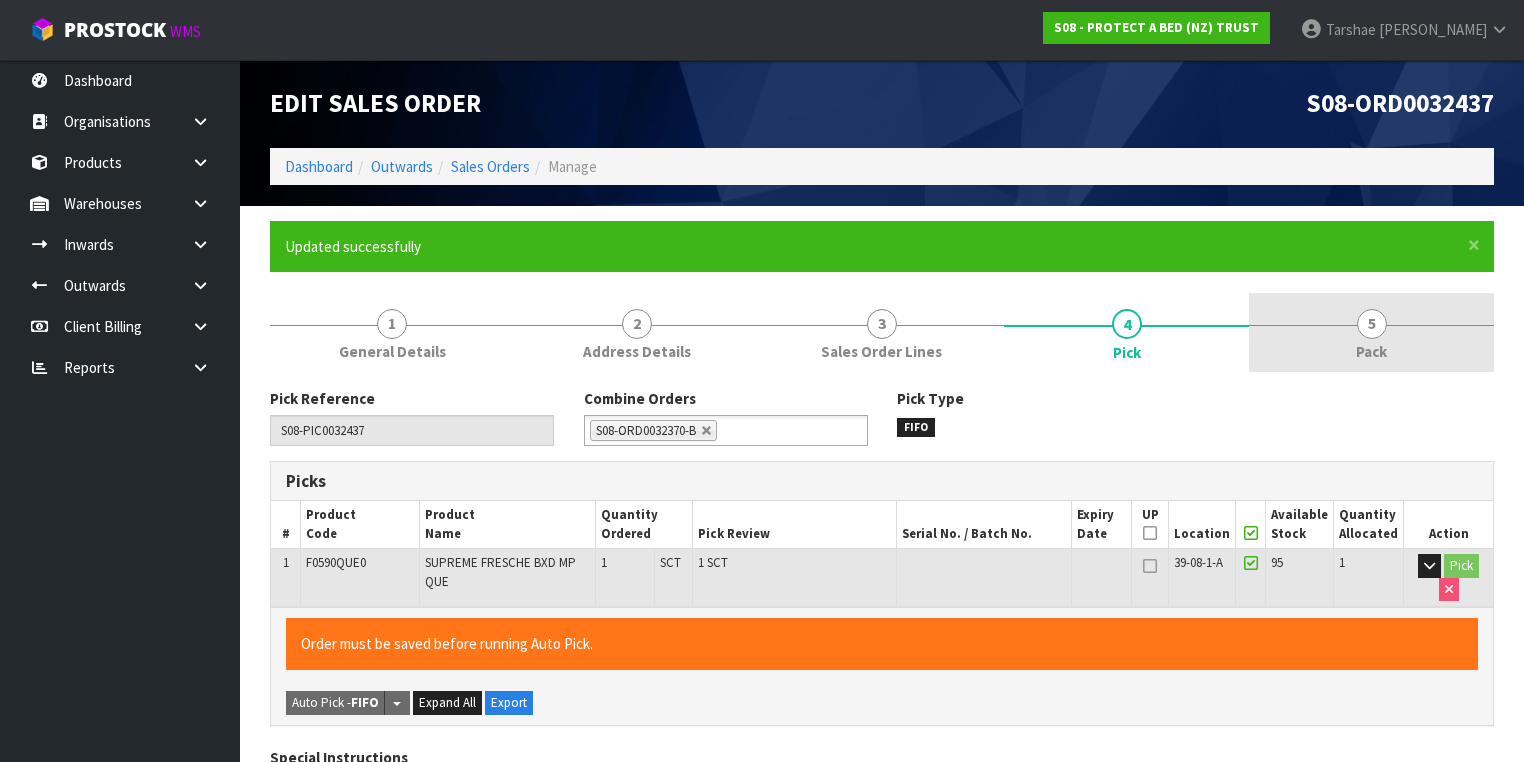 type on "[PERSON_NAME]" 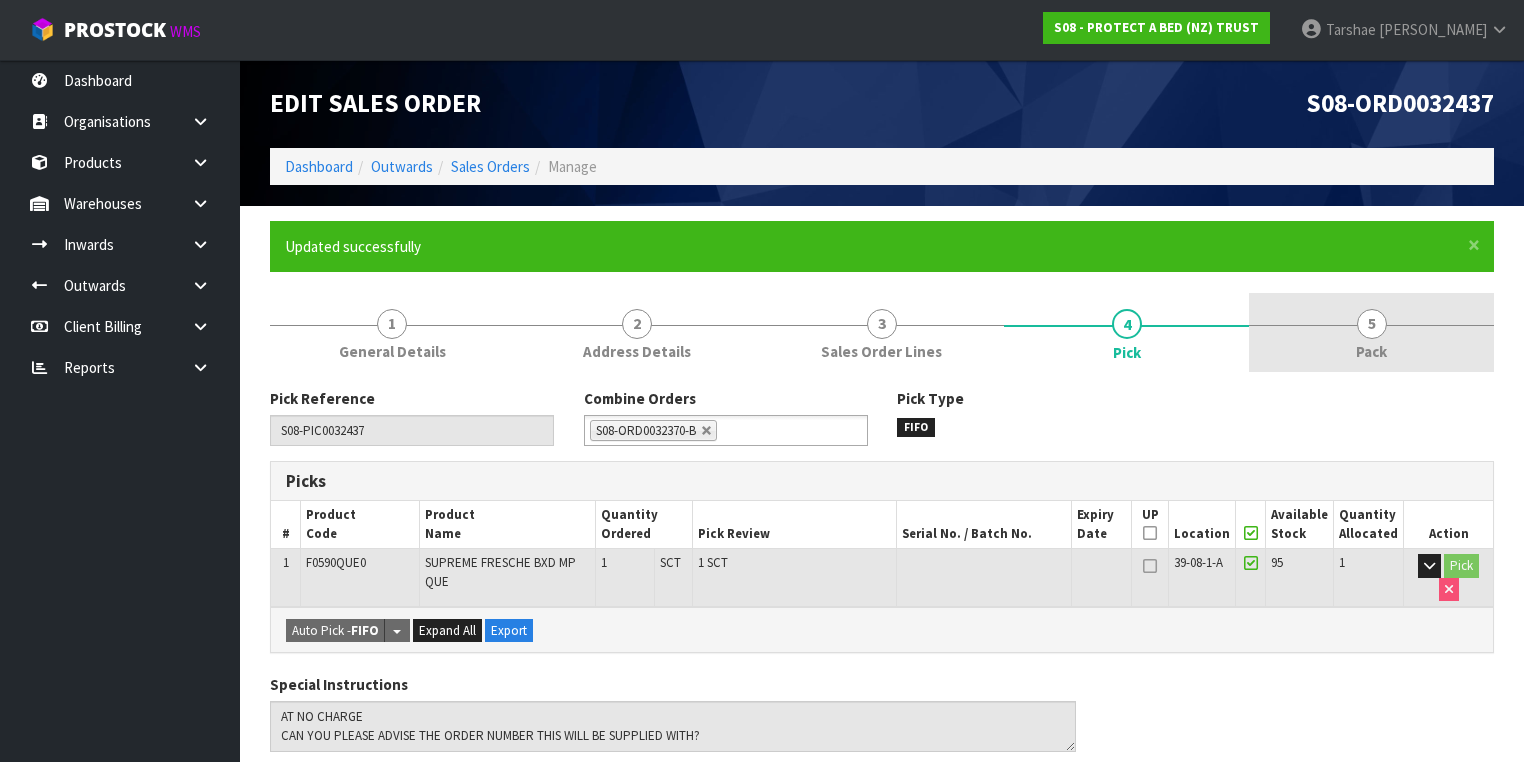 click on "5
Pack" at bounding box center [1371, 332] 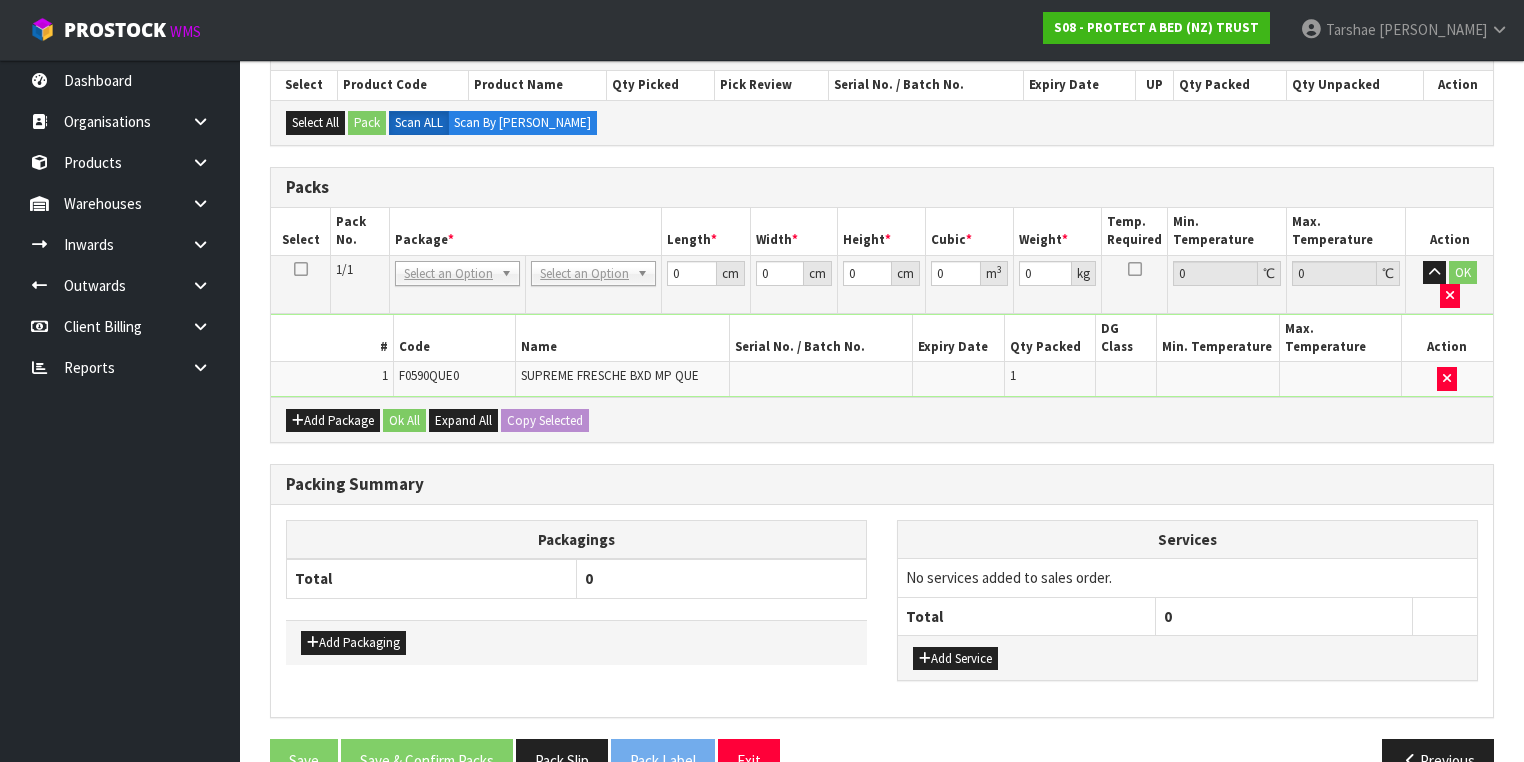 scroll, scrollTop: 431, scrollLeft: 0, axis: vertical 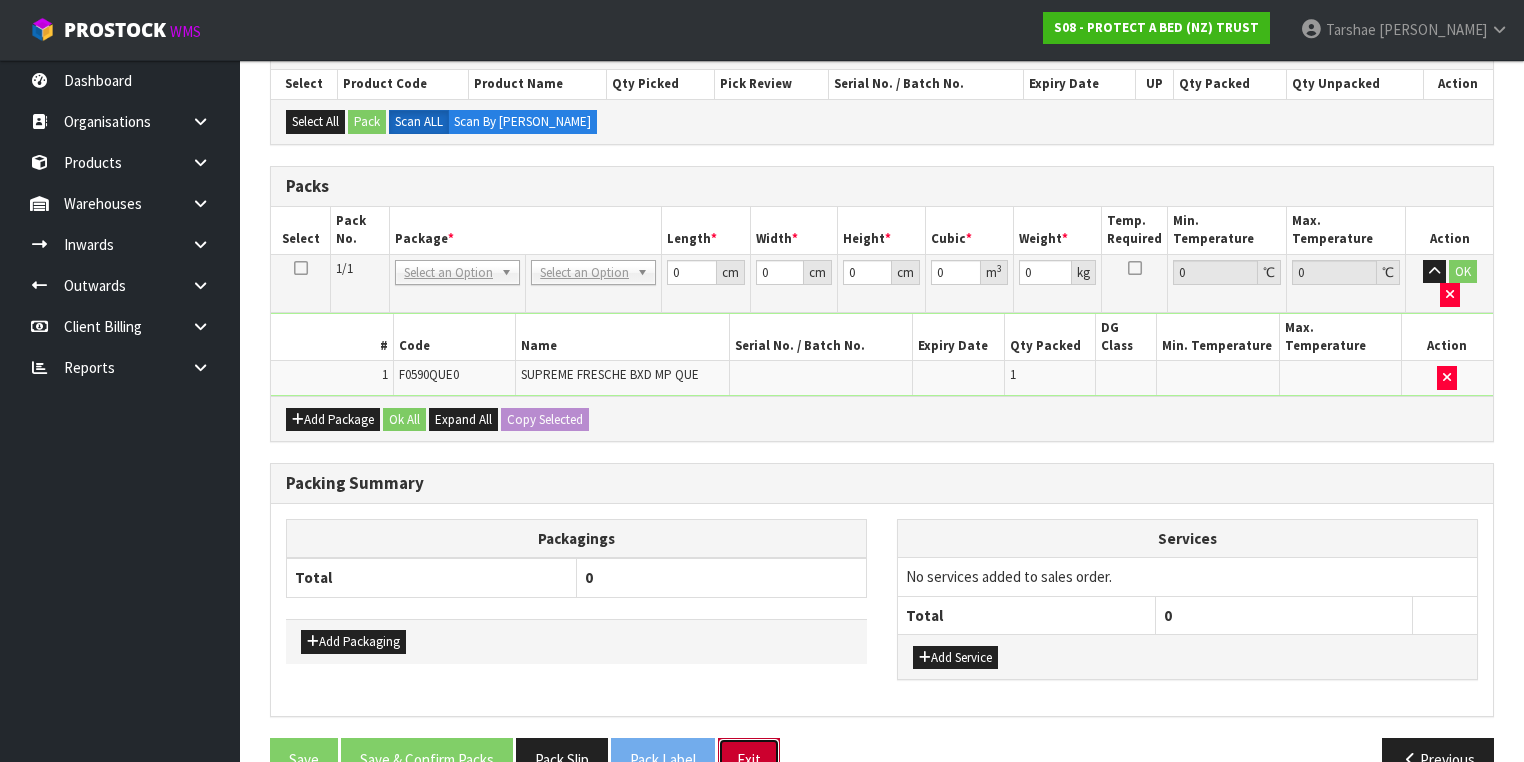 click on "Exit" at bounding box center (749, 759) 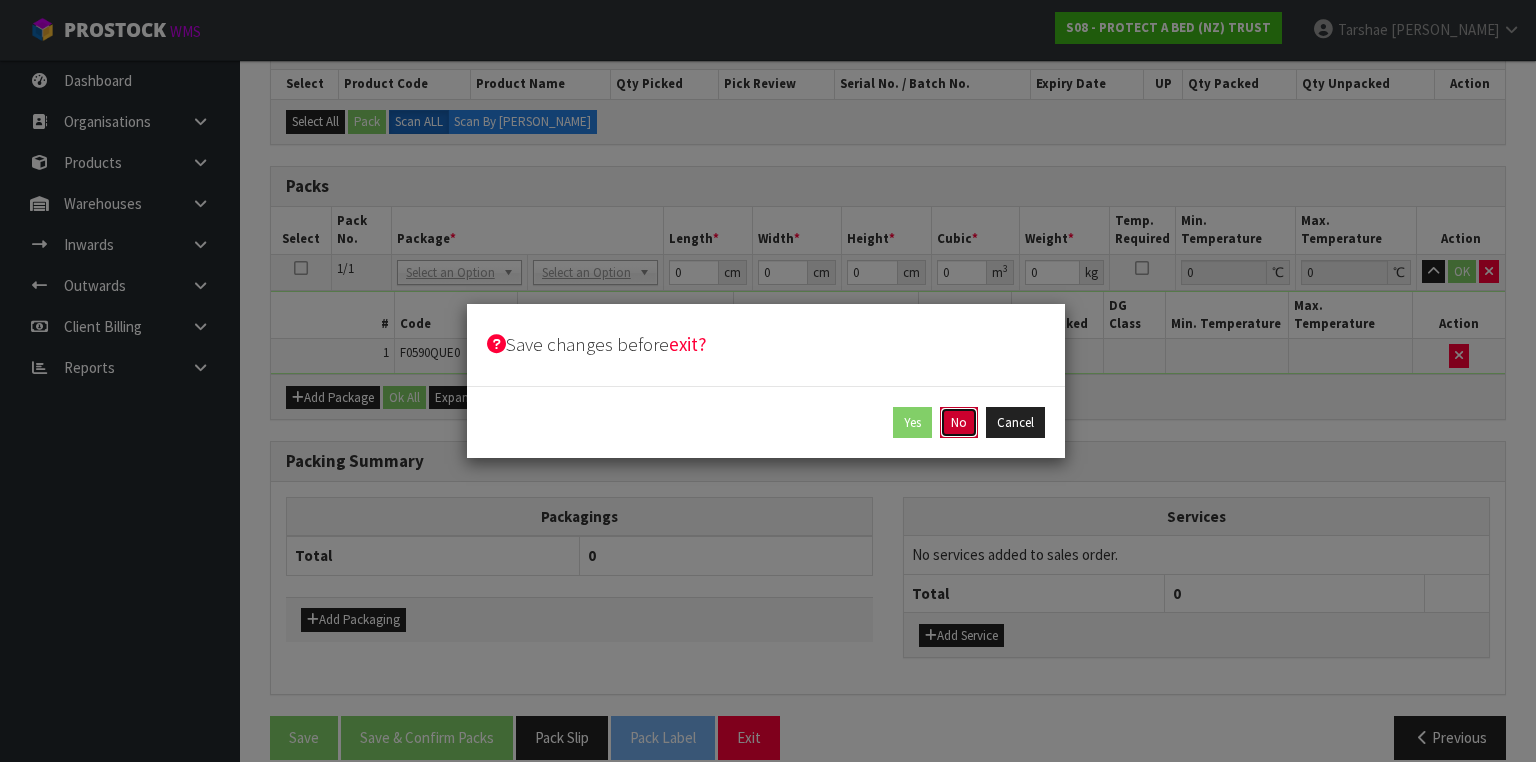 click on "No" at bounding box center (959, 423) 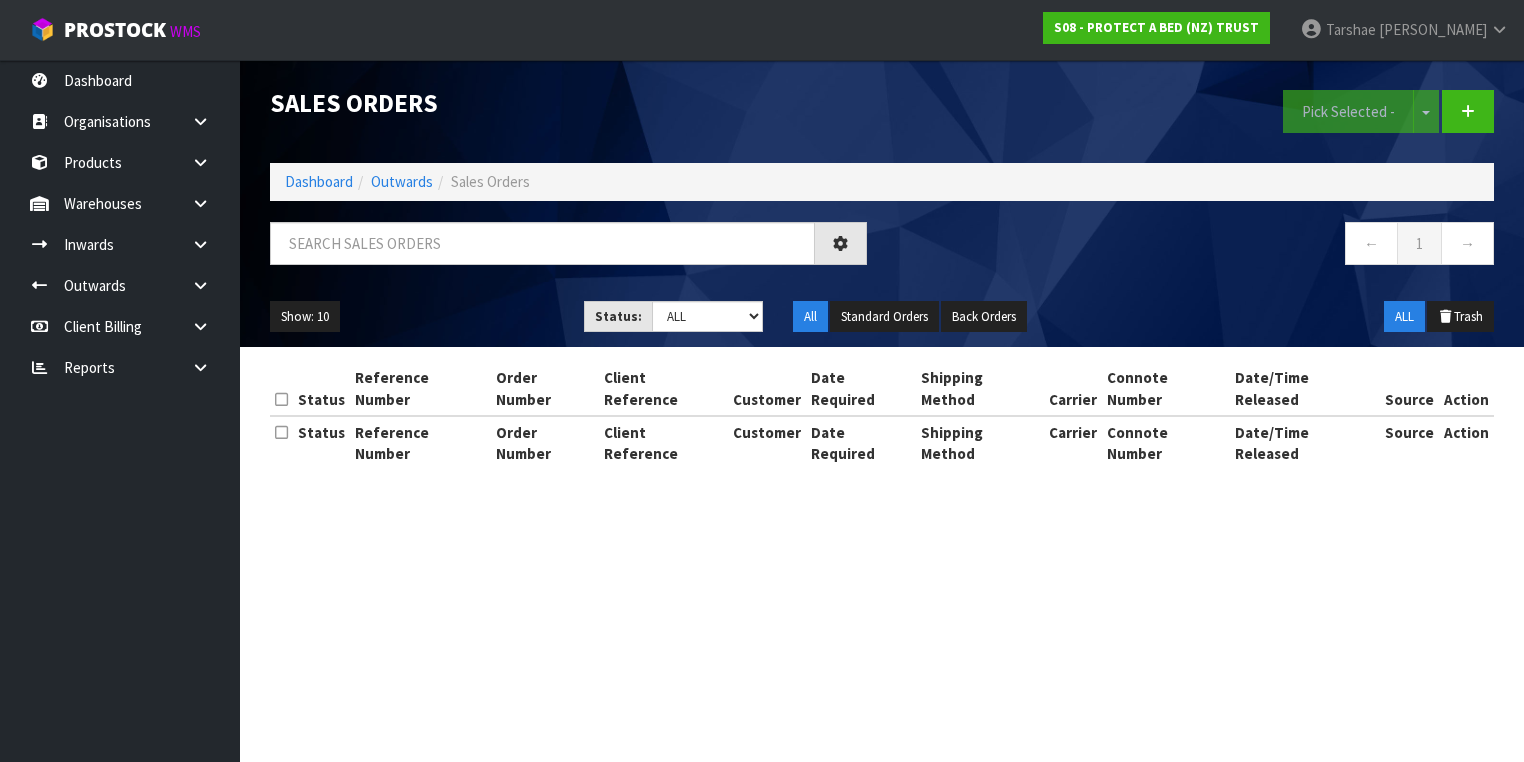 scroll, scrollTop: 0, scrollLeft: 0, axis: both 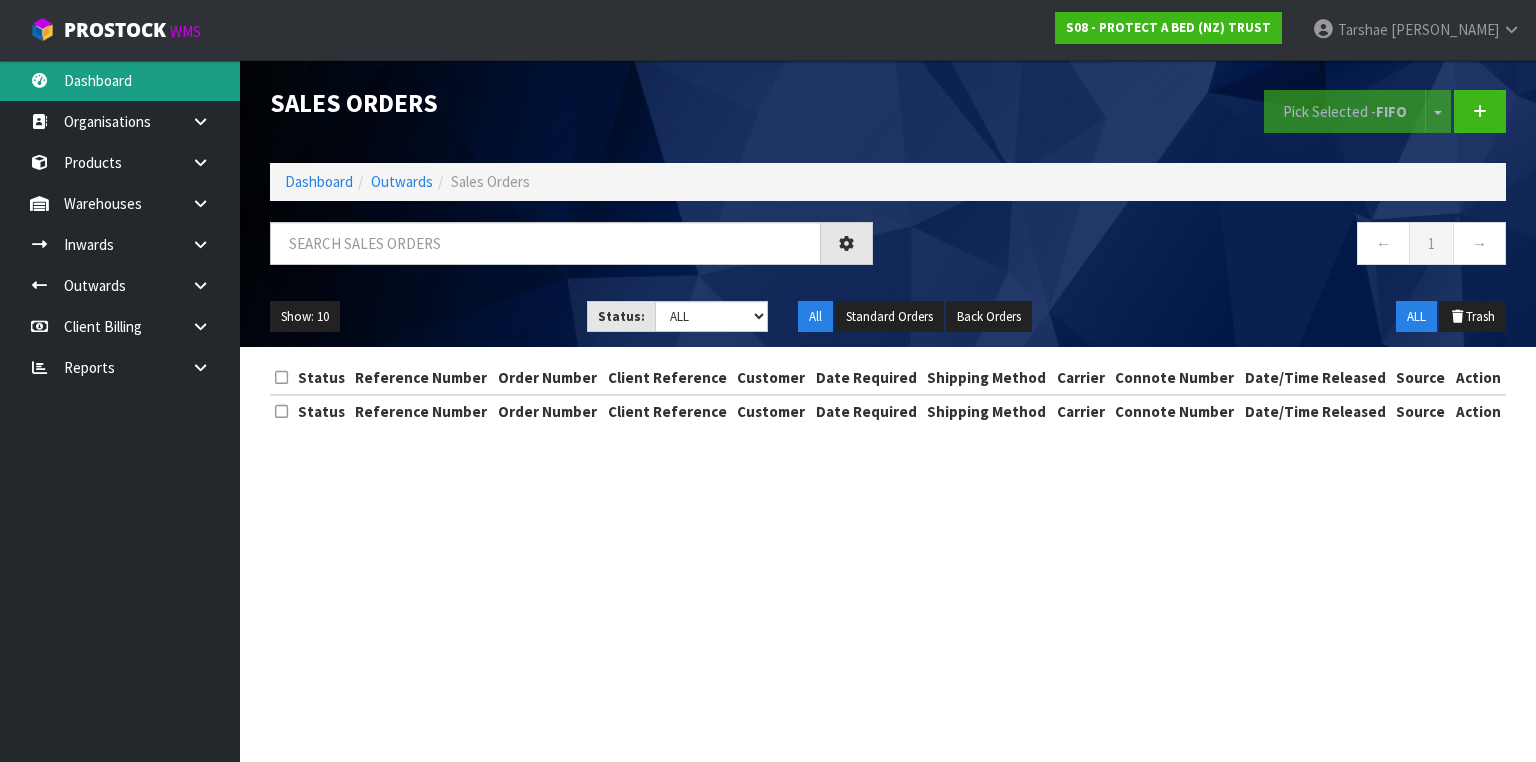 click on "Dashboard" at bounding box center [120, 80] 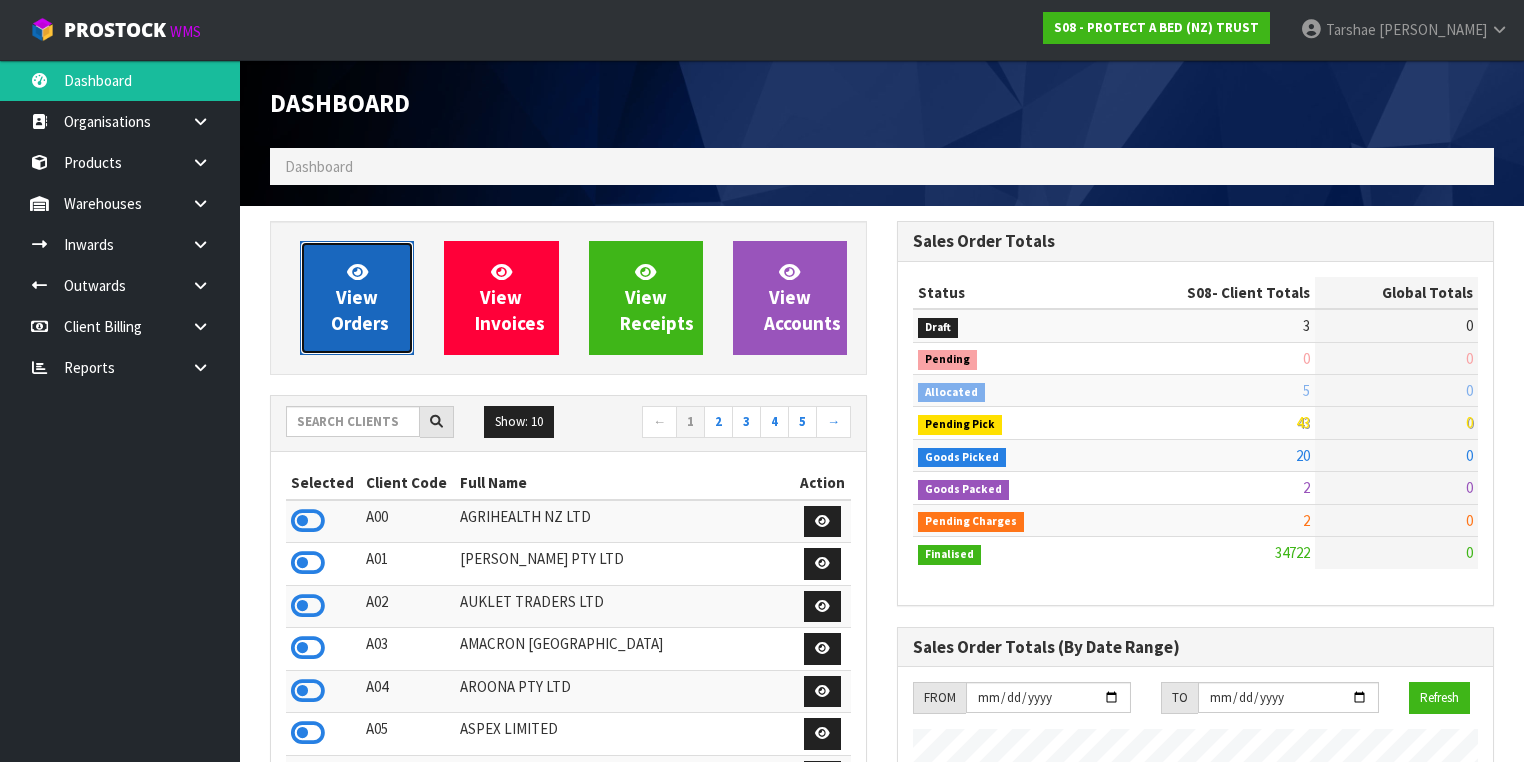 scroll, scrollTop: 998491, scrollLeft: 999372, axis: both 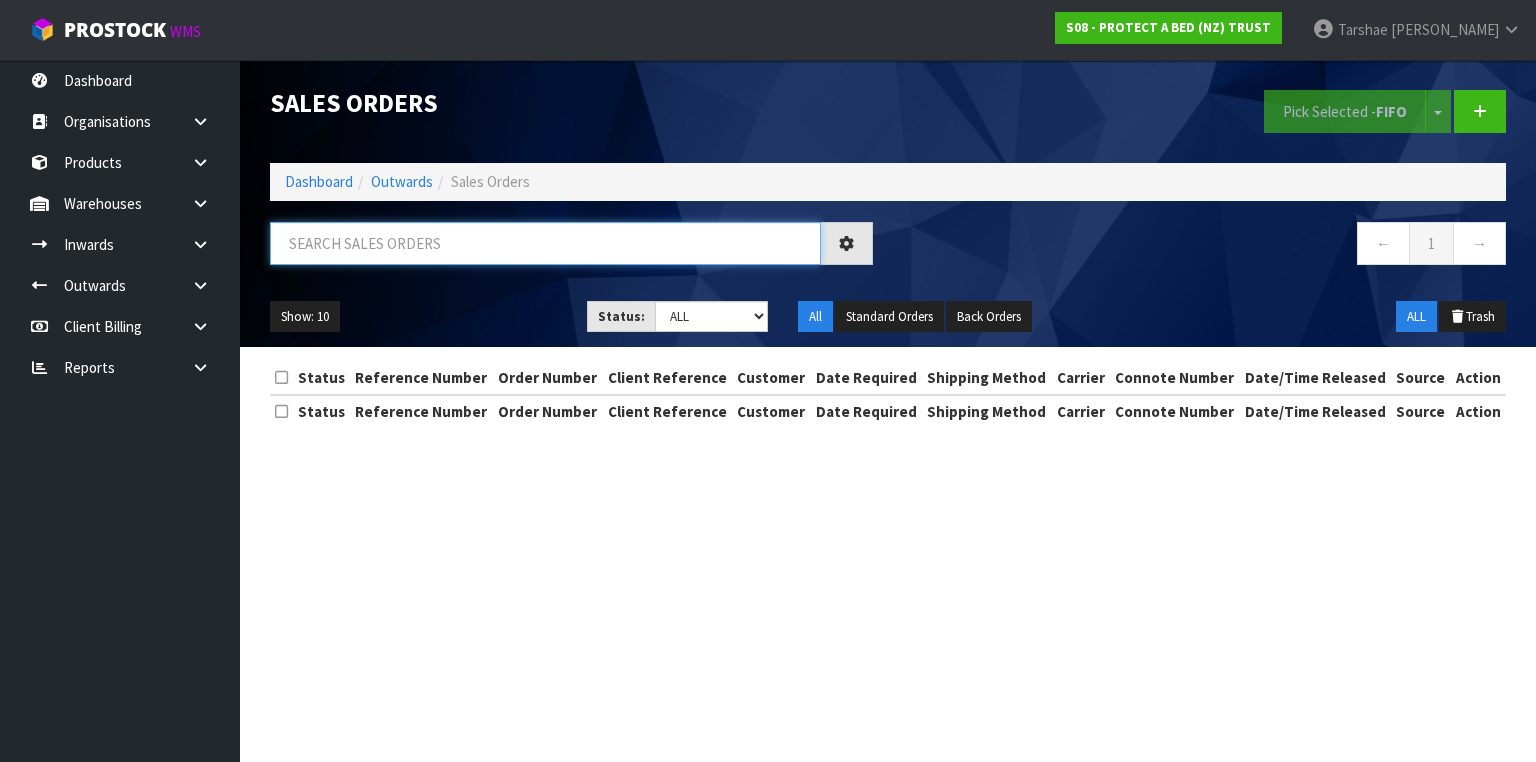 click at bounding box center [545, 243] 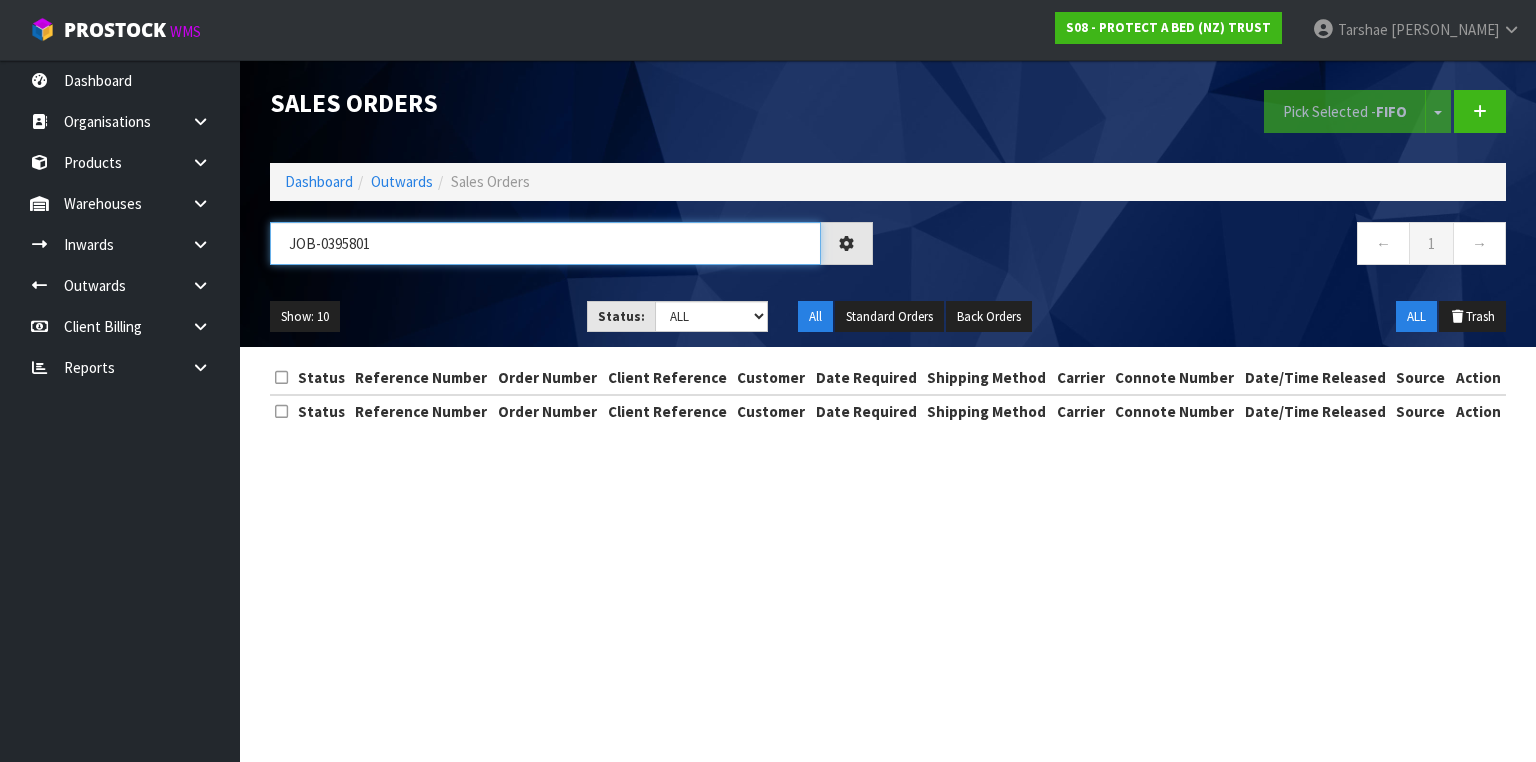 type on "JOB-0395801" 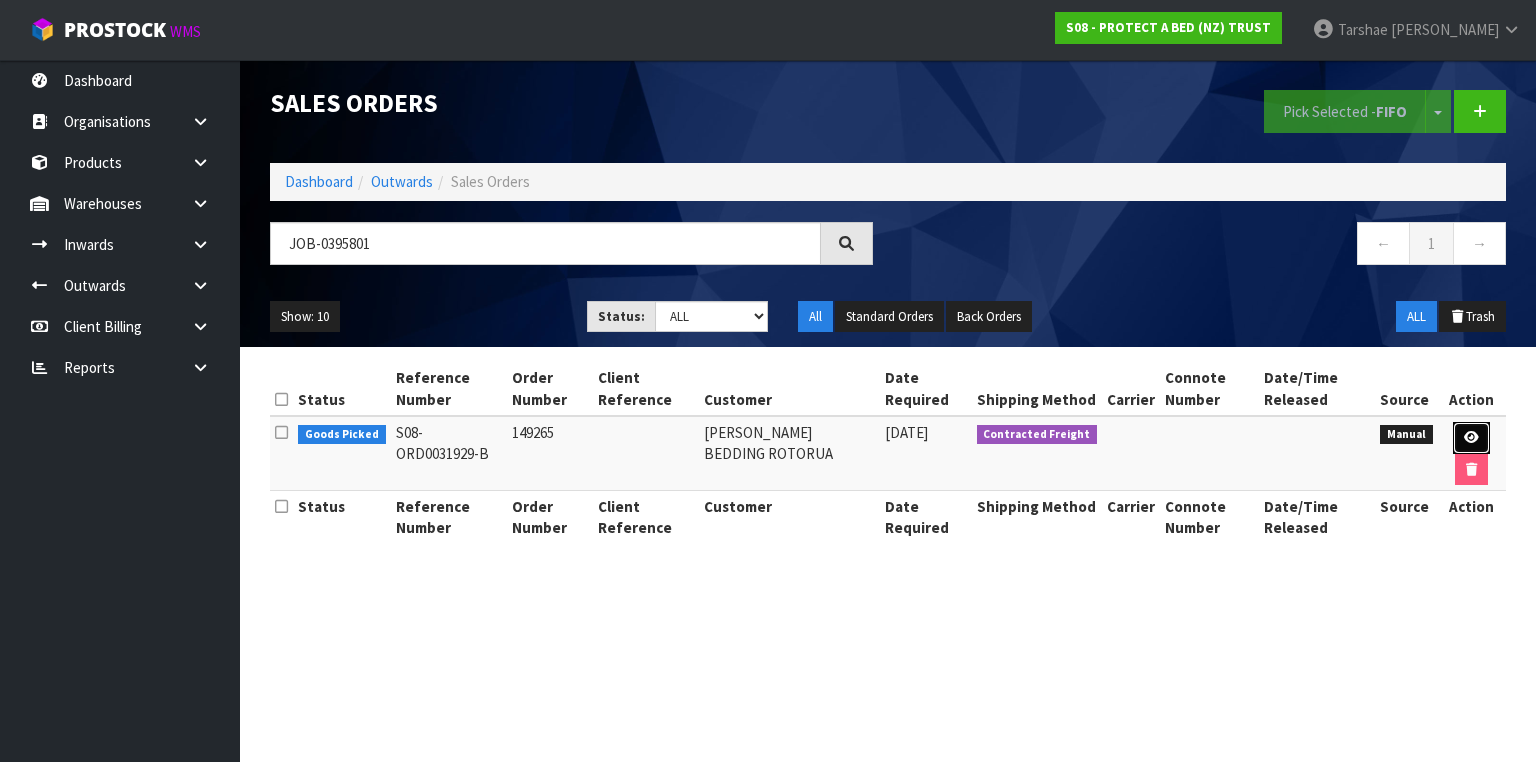 click at bounding box center (1471, 437) 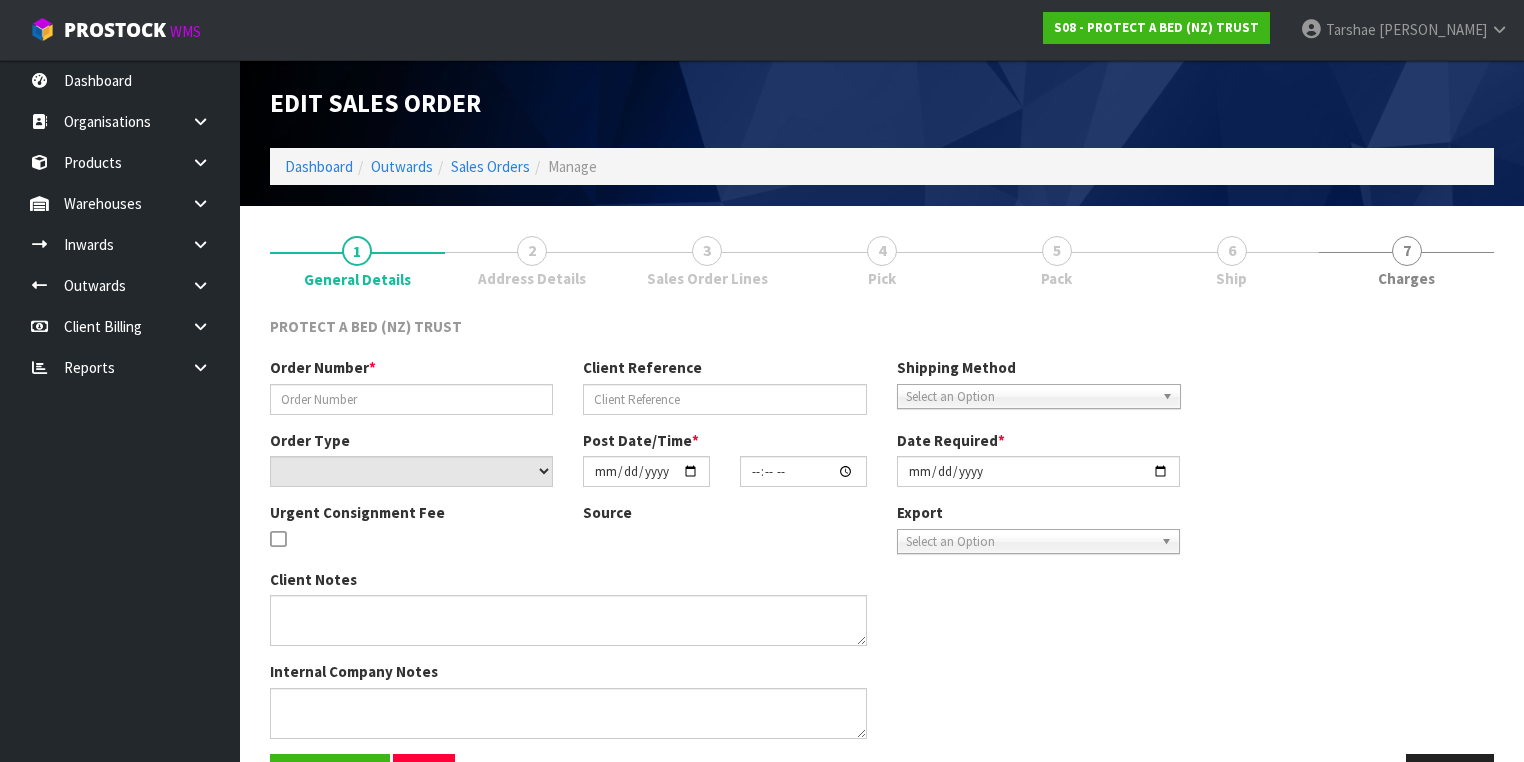 type on "149265" 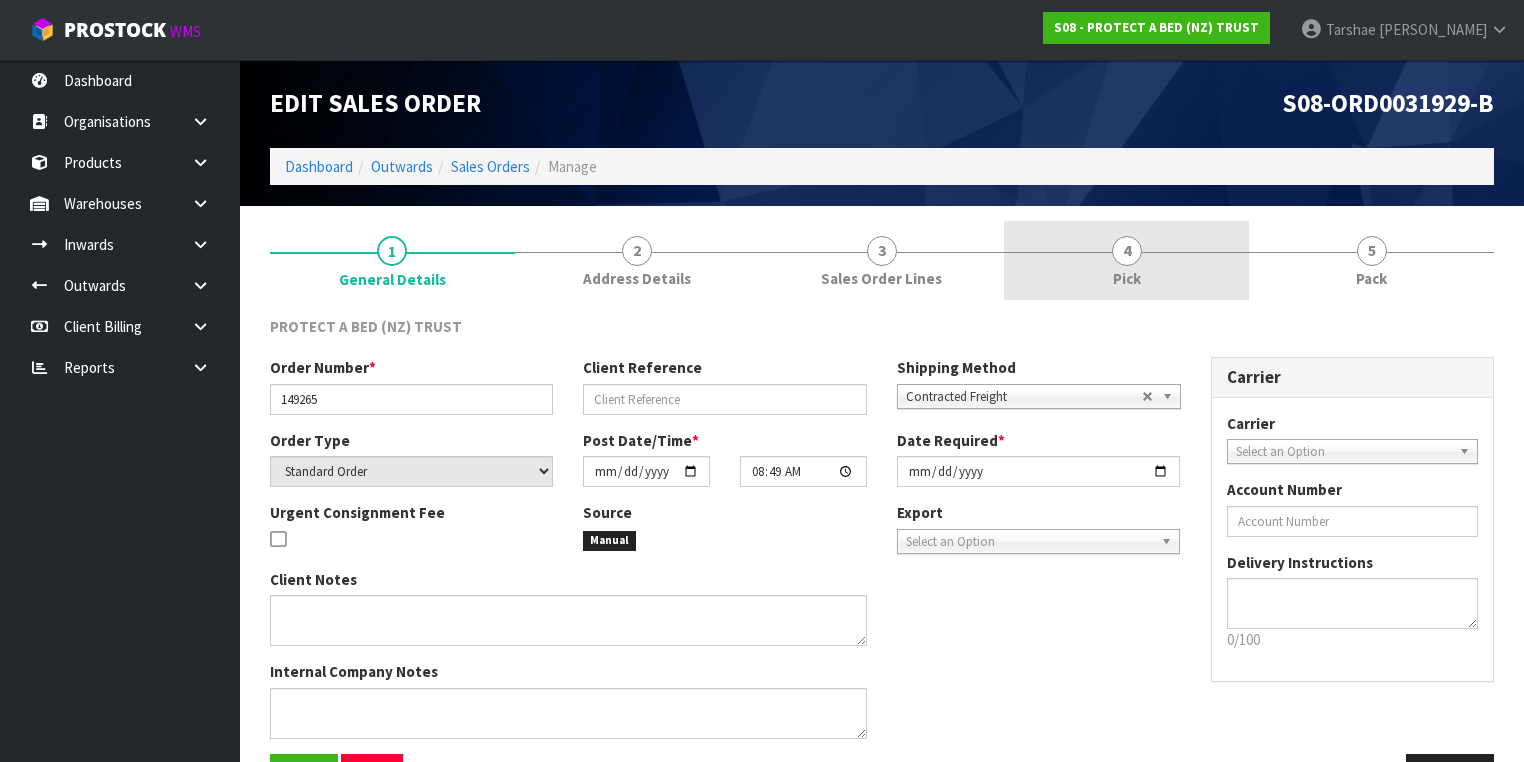 click on "4
Pick" at bounding box center [1126, 260] 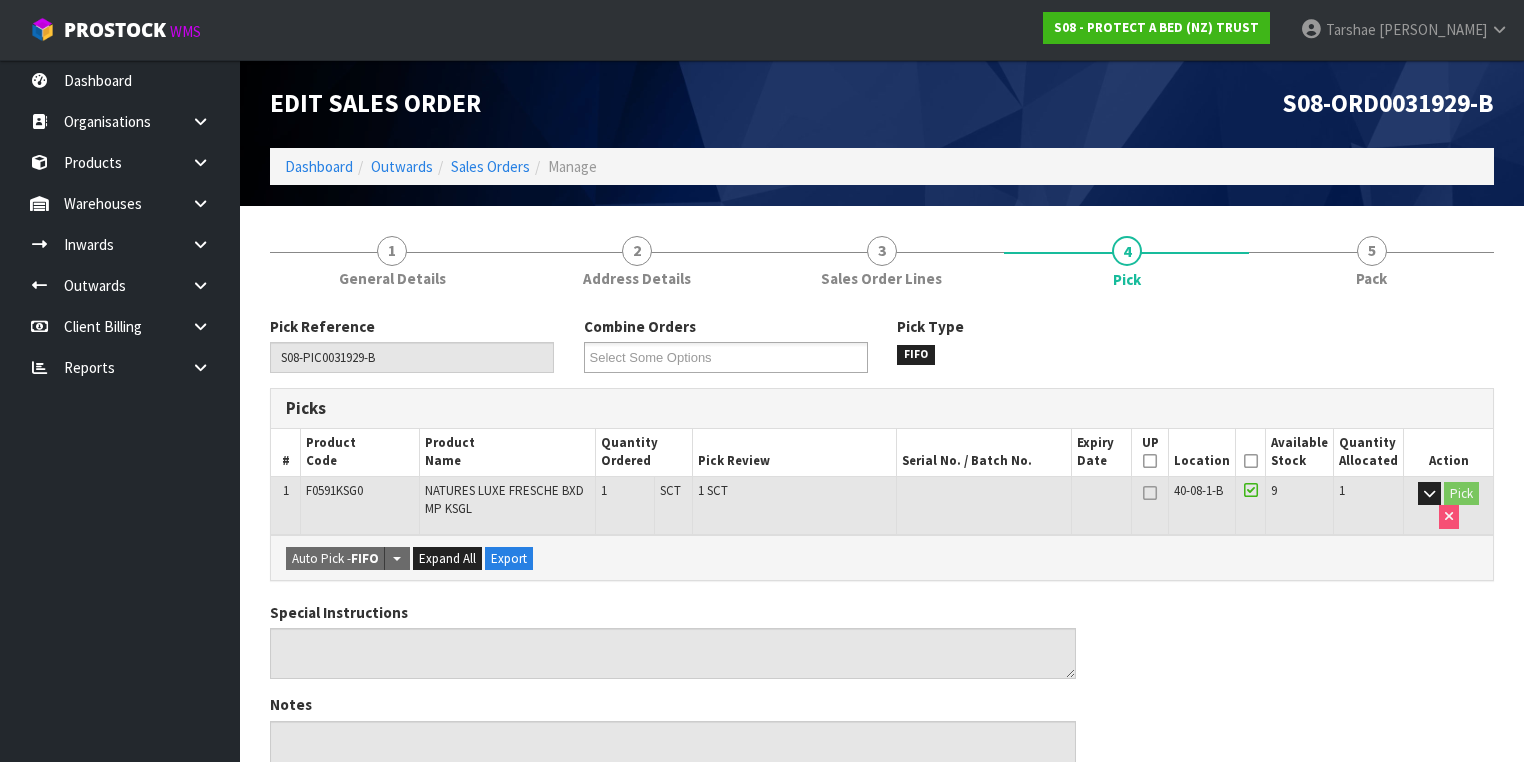 click at bounding box center (1251, 461) 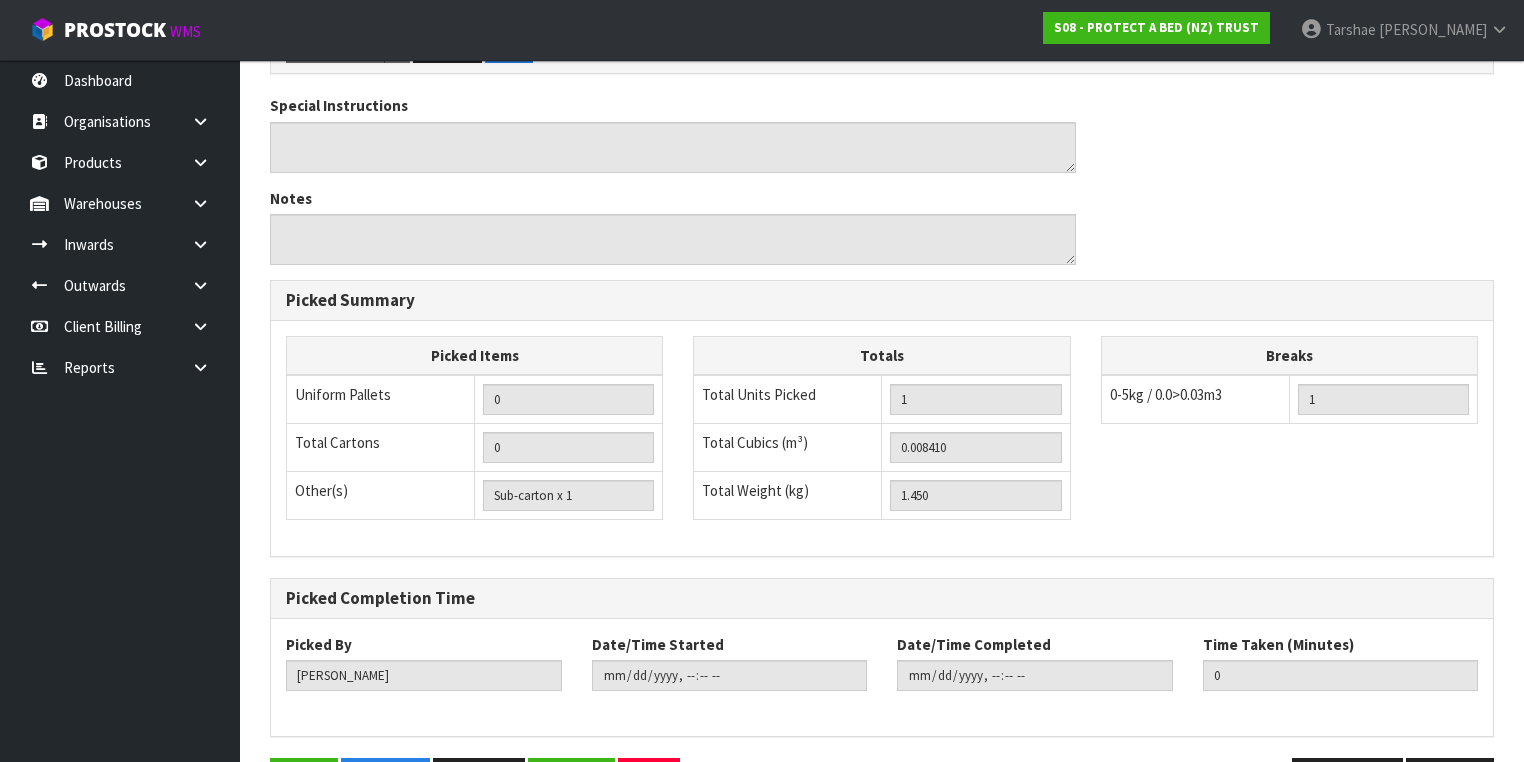 scroll, scrollTop: 641, scrollLeft: 0, axis: vertical 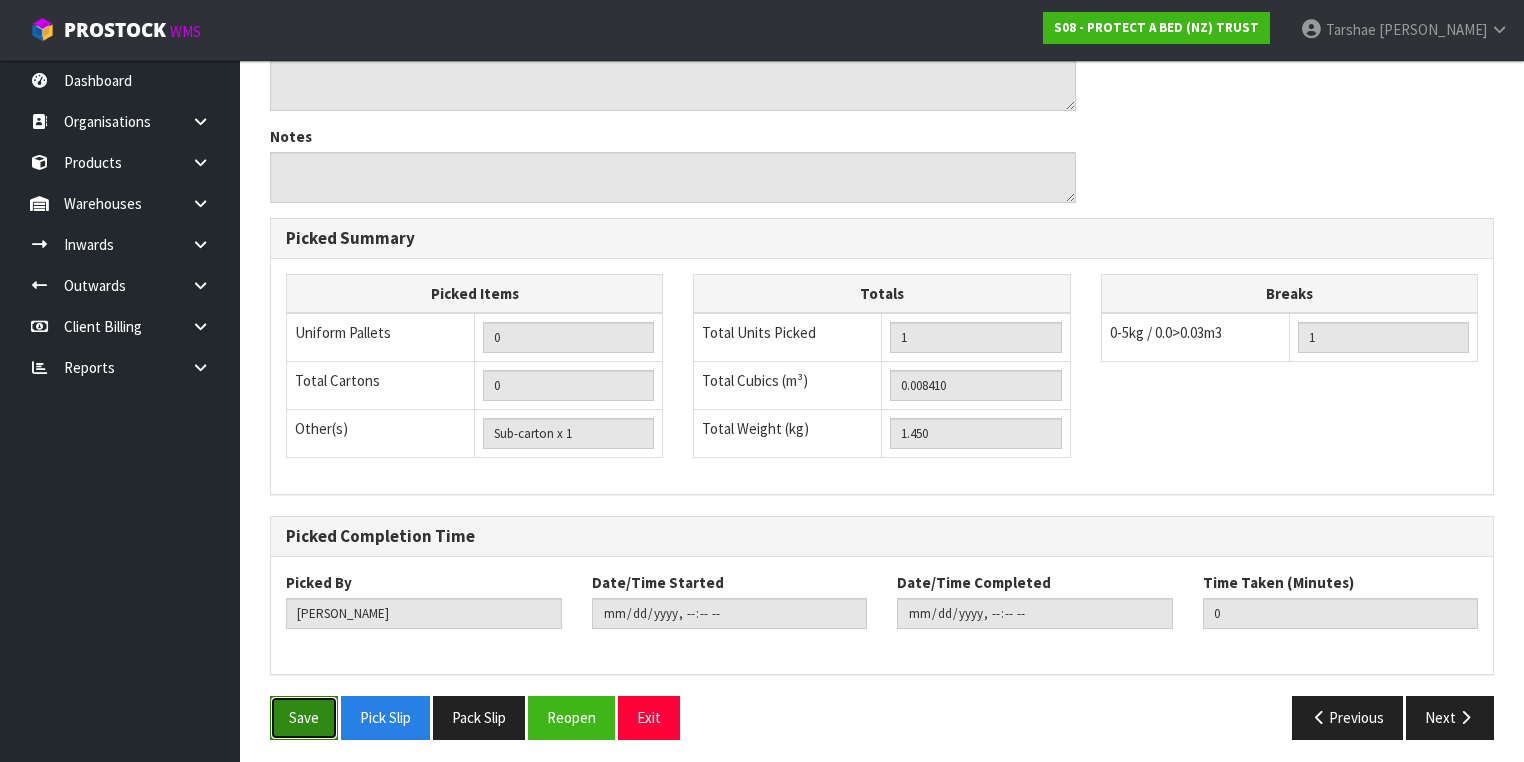 click on "Save" at bounding box center (304, 717) 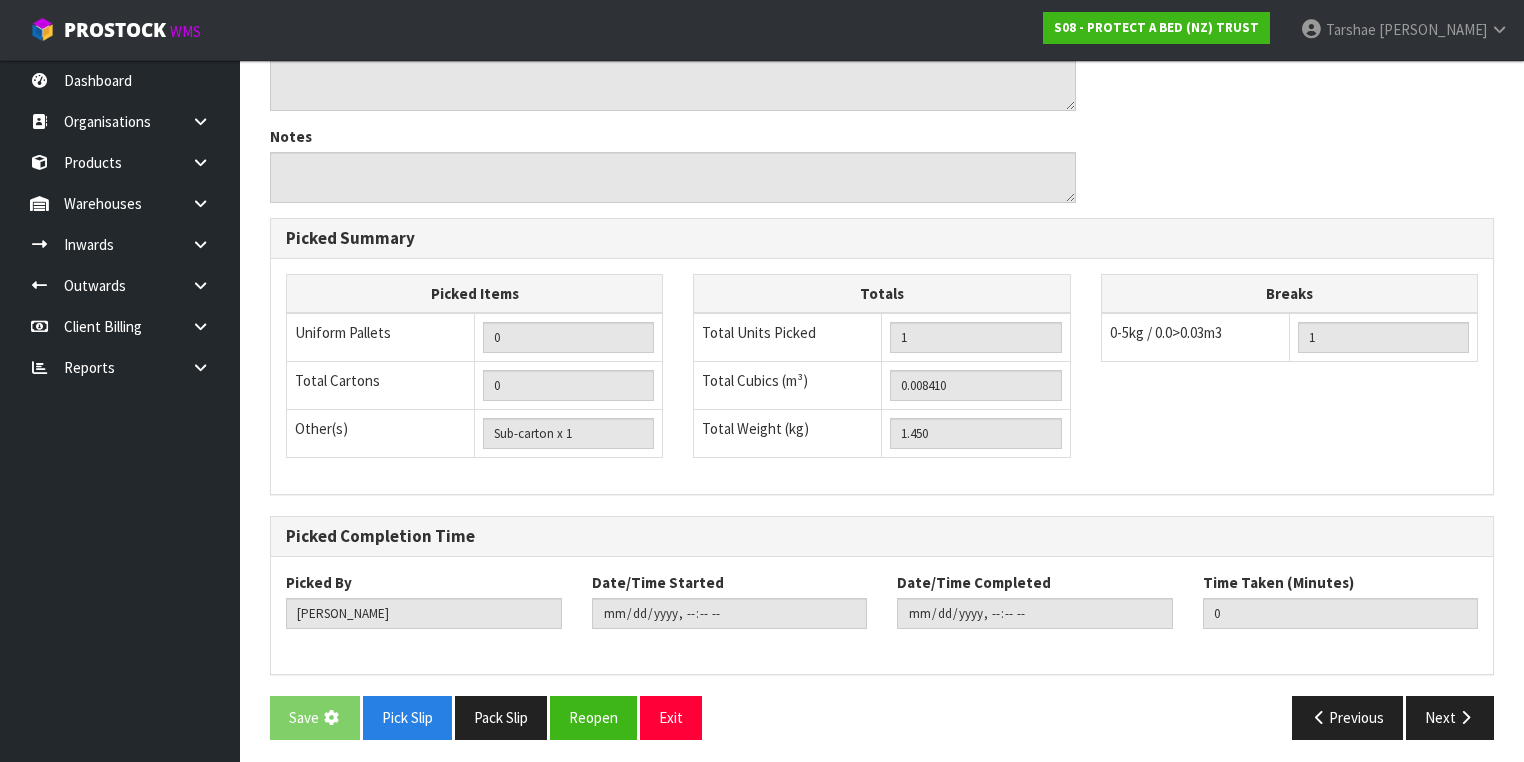 scroll, scrollTop: 0, scrollLeft: 0, axis: both 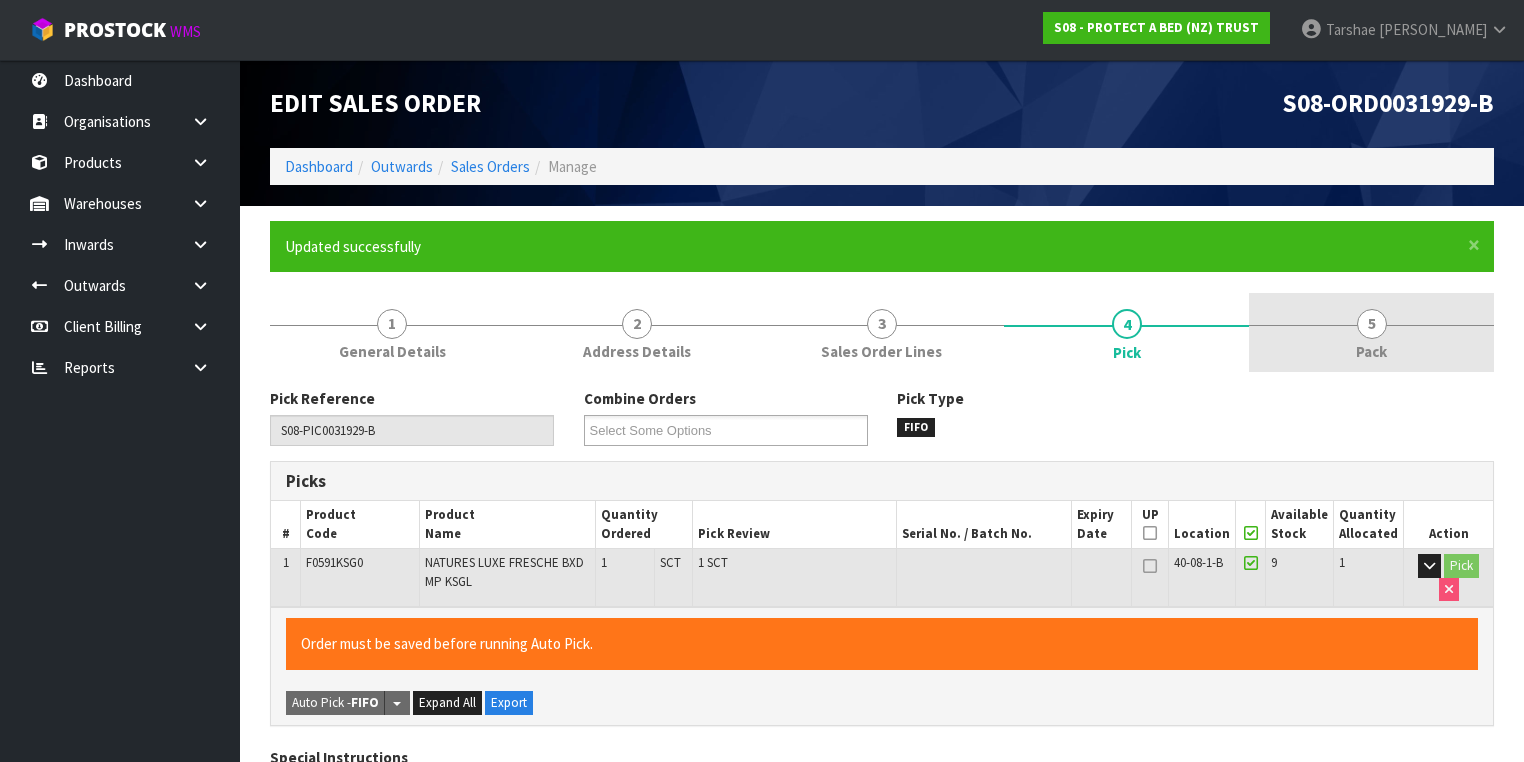 type on "[PERSON_NAME]" 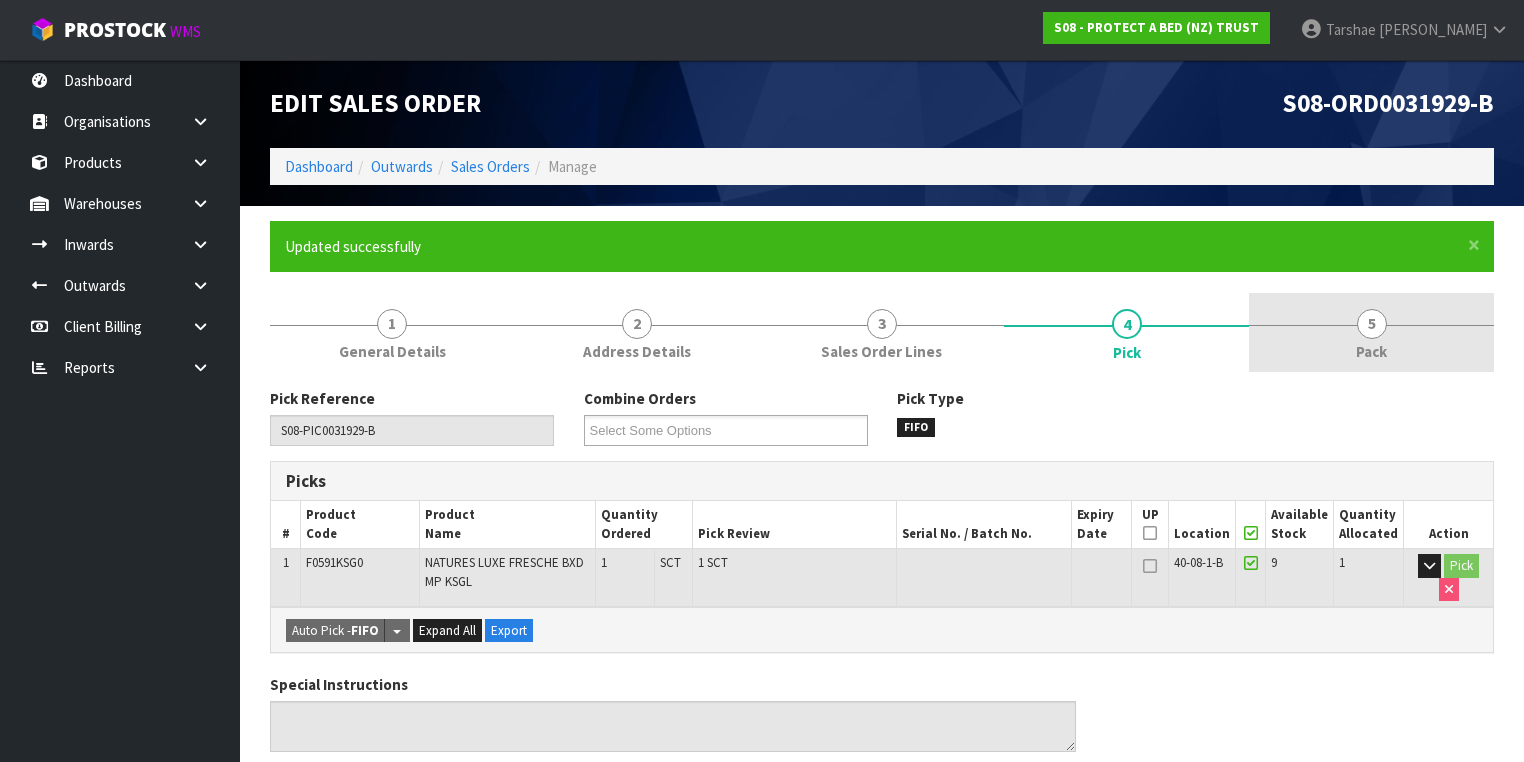 click on "5
Pack" at bounding box center [1371, 332] 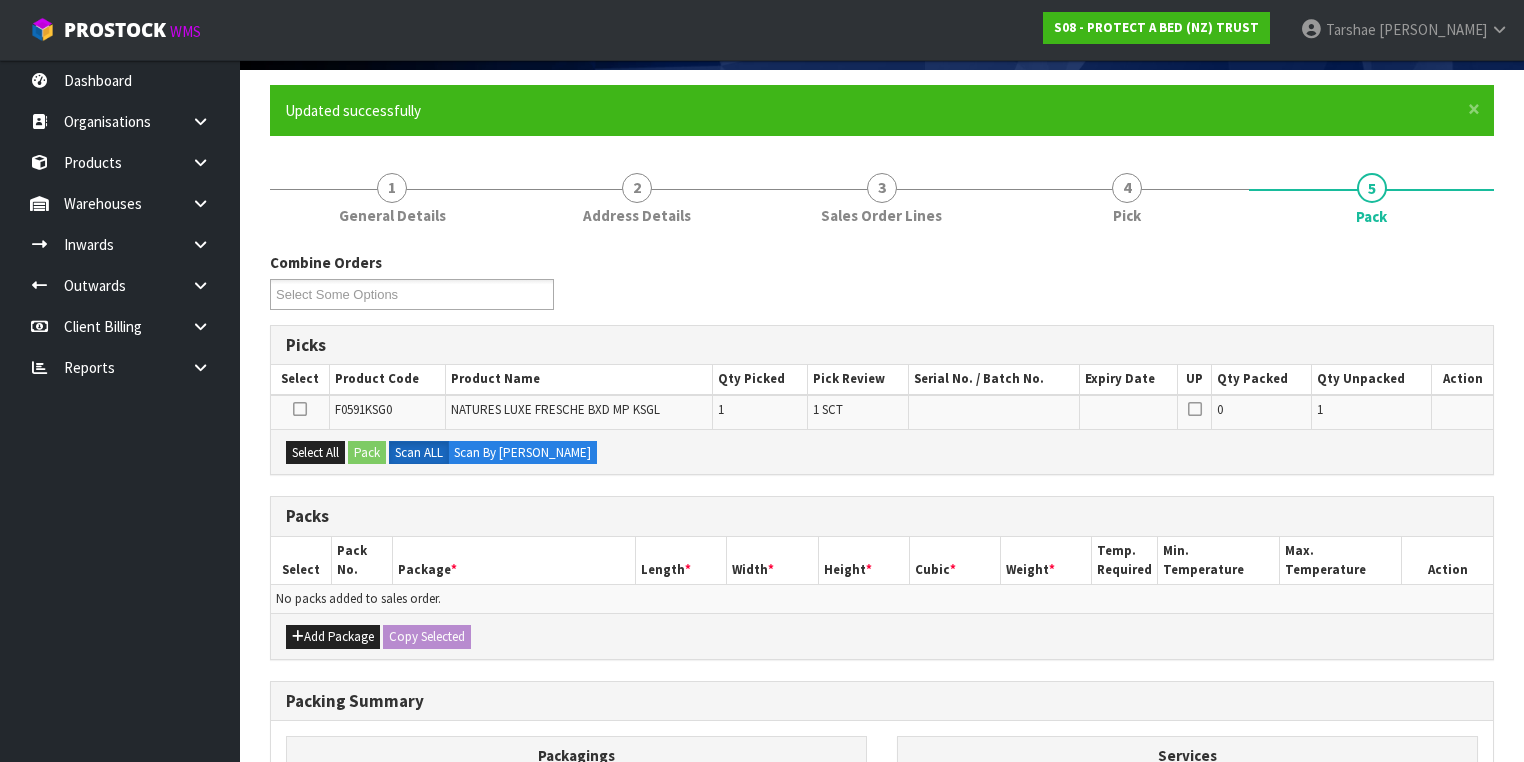 scroll, scrollTop: 320, scrollLeft: 0, axis: vertical 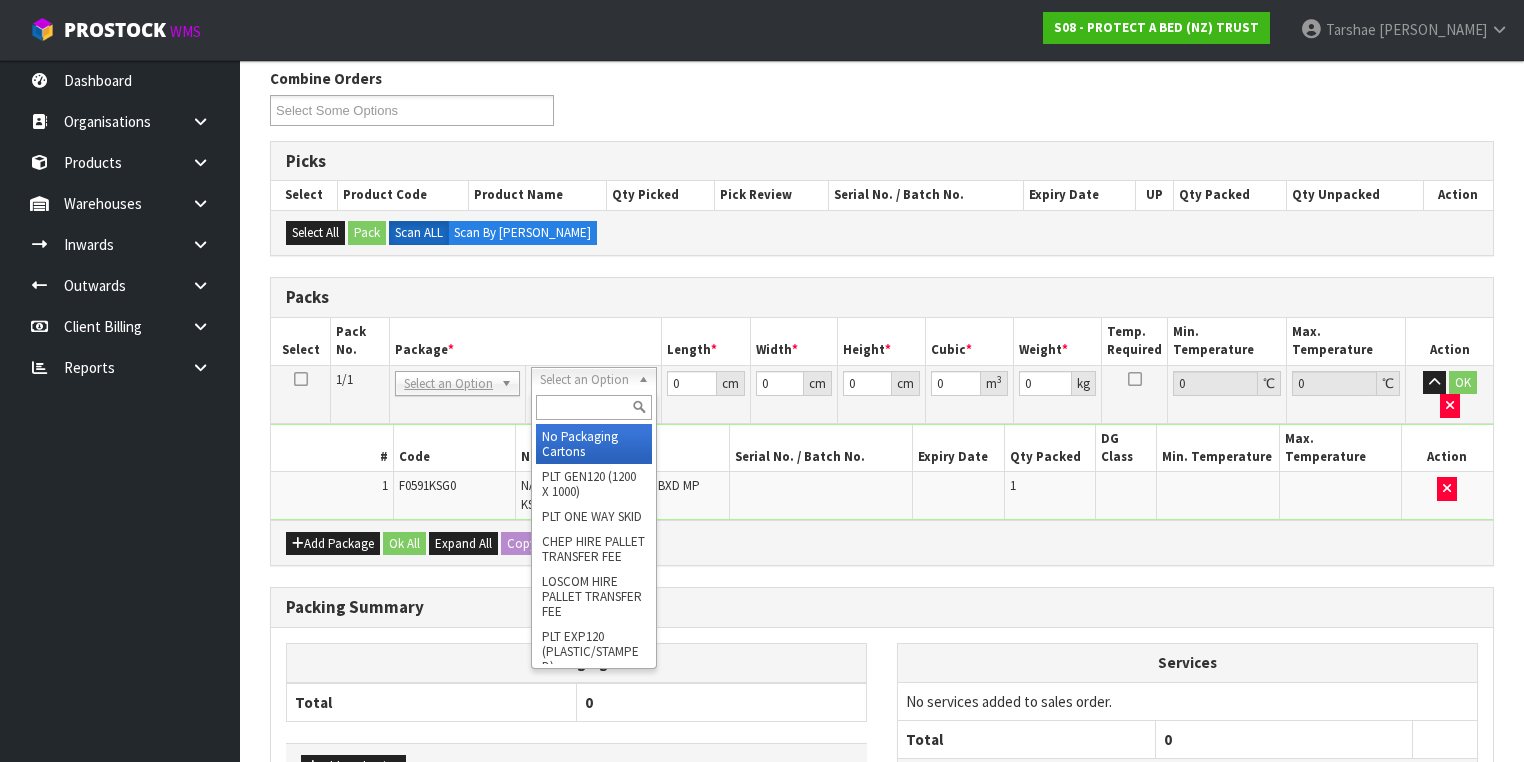 click at bounding box center [593, 407] 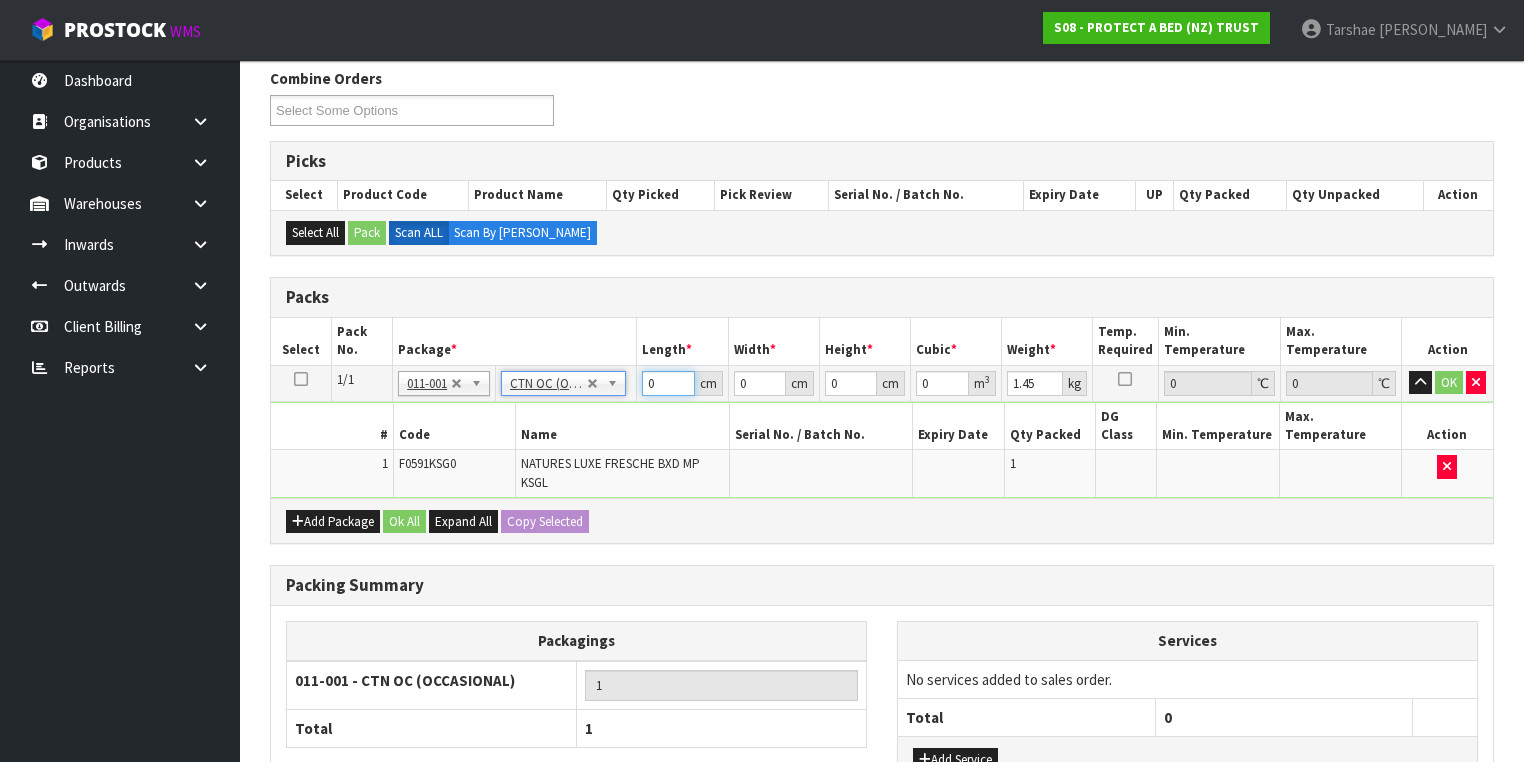 drag, startPoint x: 654, startPoint y: 383, endPoint x: 626, endPoint y: 379, distance: 28.284271 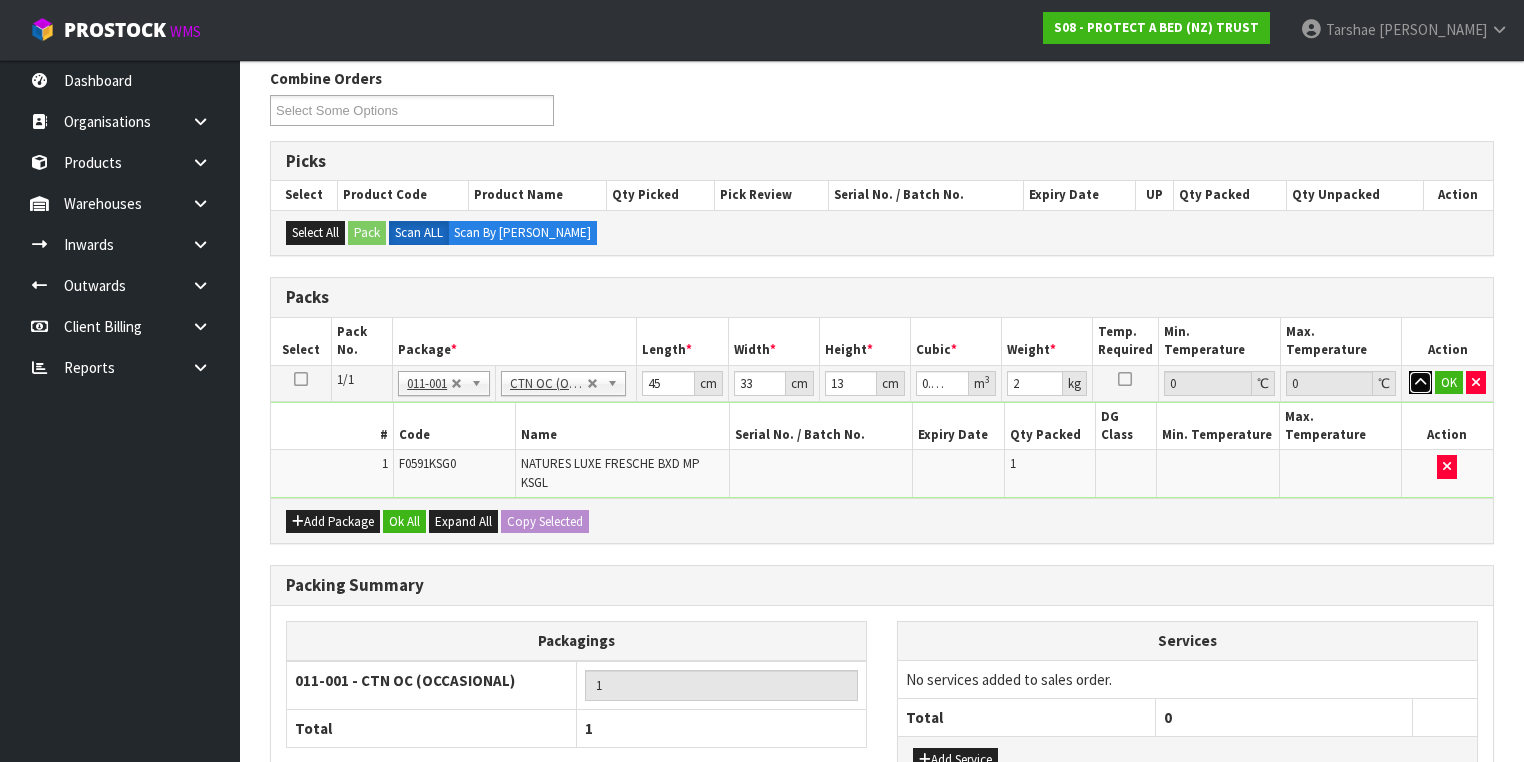 click at bounding box center (1420, 383) 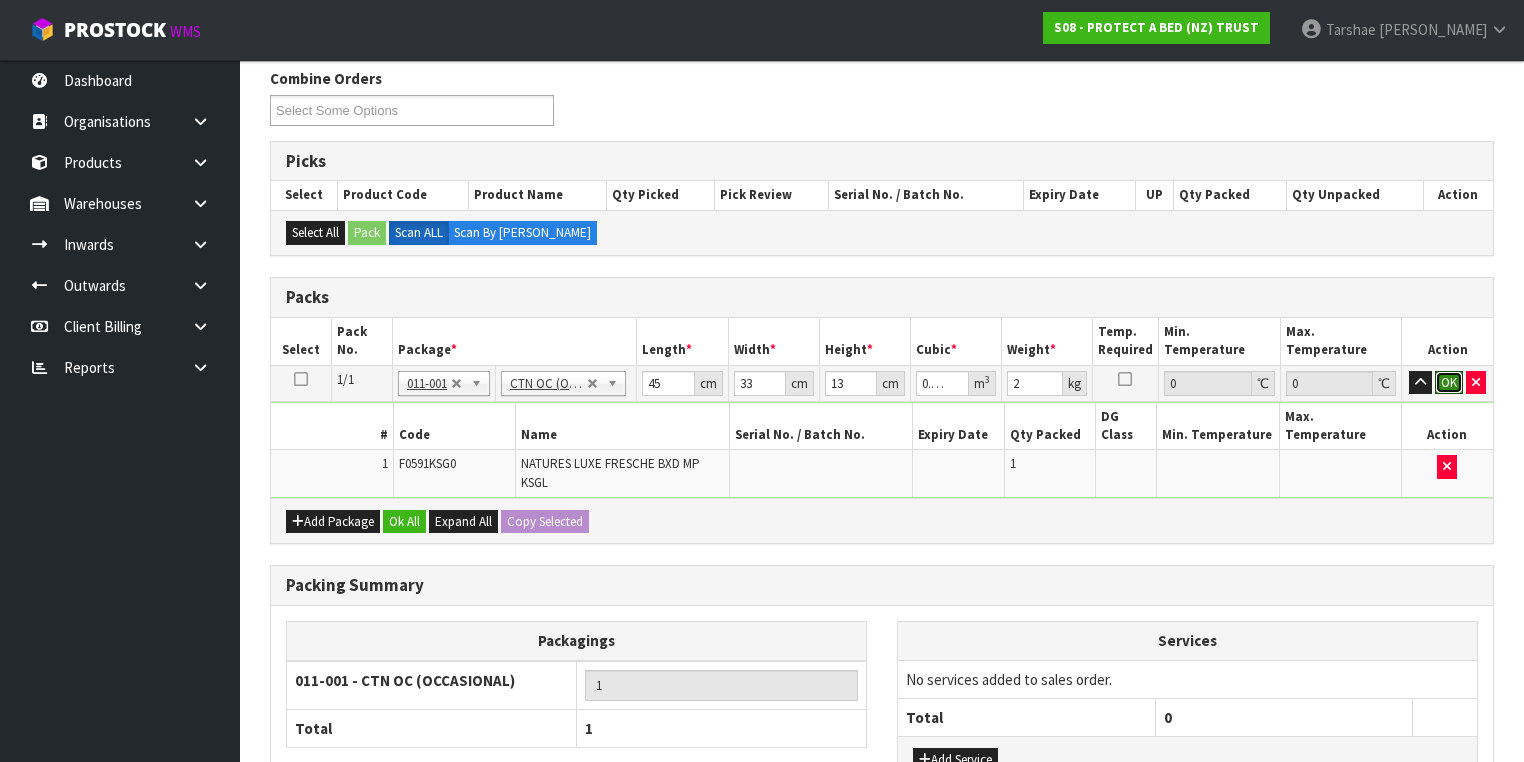 click on "OK" at bounding box center (1449, 383) 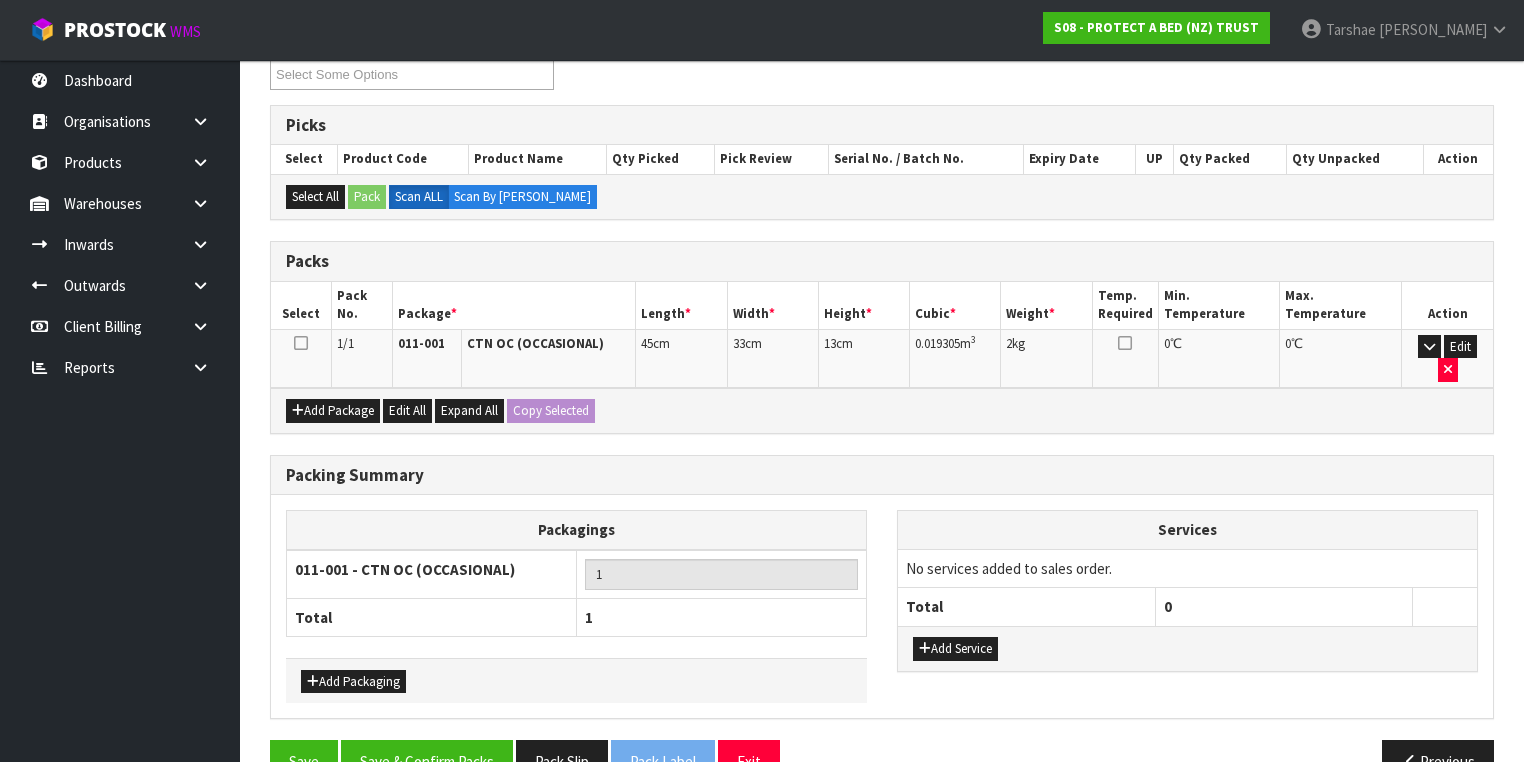 scroll, scrollTop: 376, scrollLeft: 0, axis: vertical 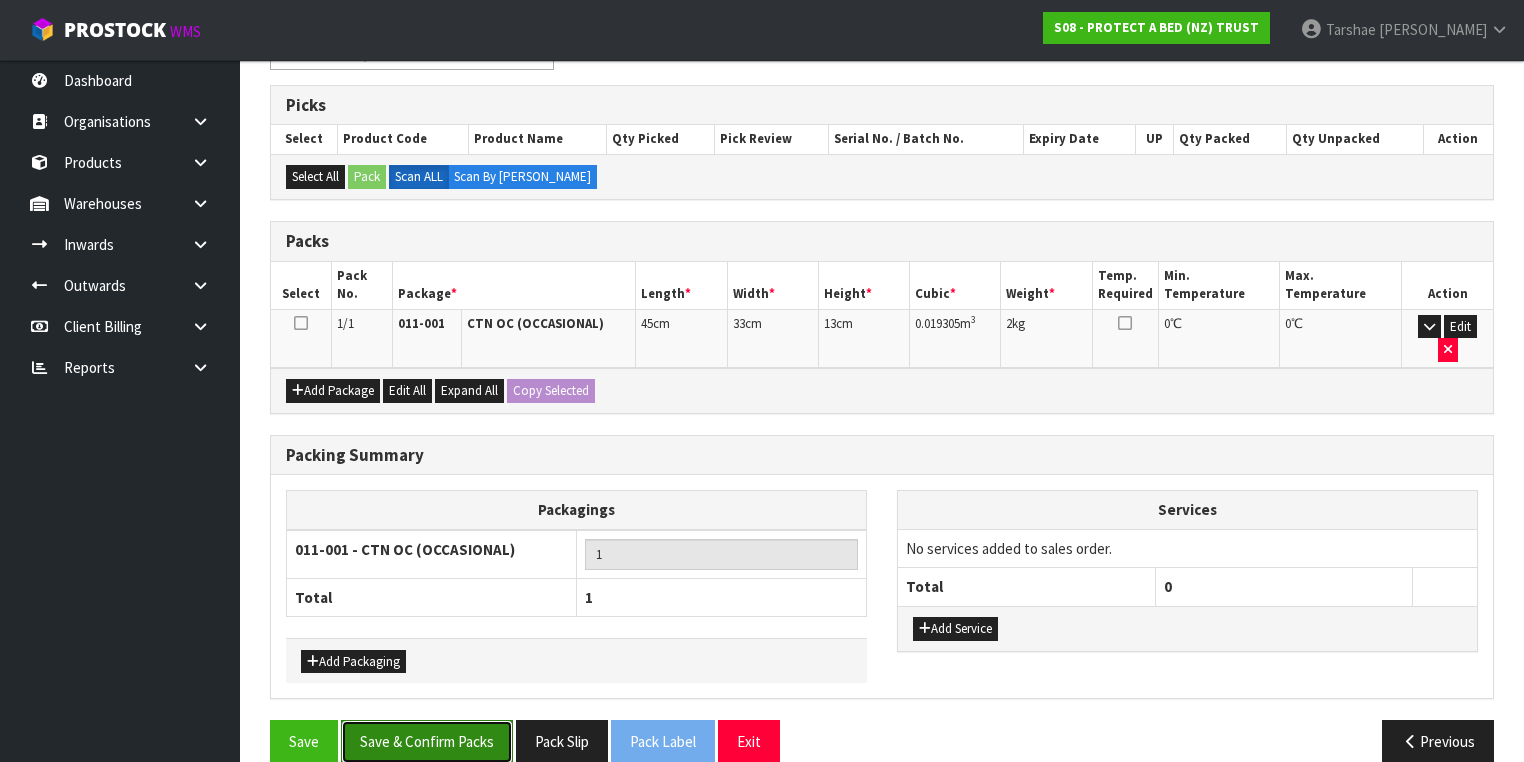 drag, startPoint x: 449, startPoint y: 708, endPoint x: 502, endPoint y: 700, distance: 53.600372 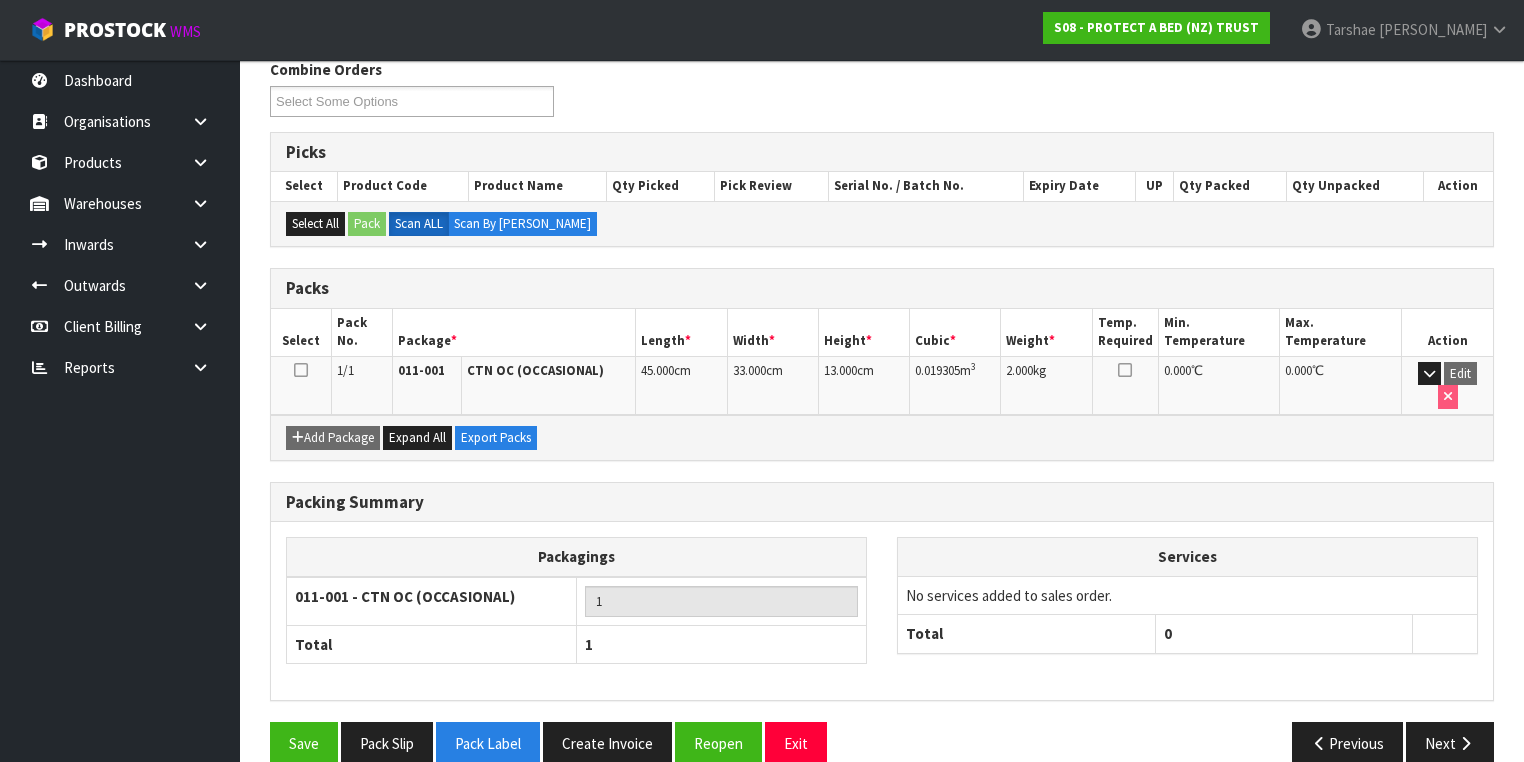 scroll, scrollTop: 332, scrollLeft: 0, axis: vertical 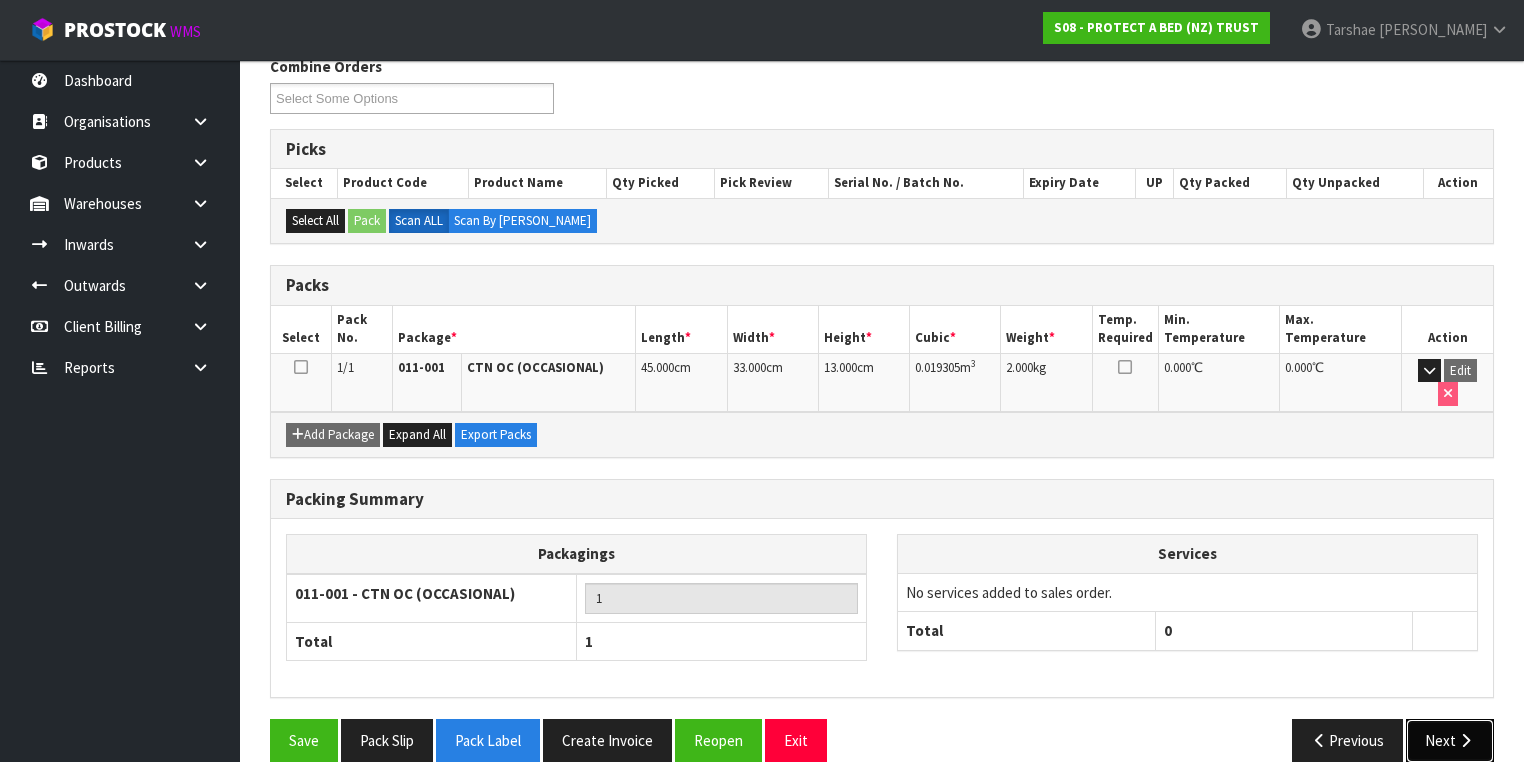 click at bounding box center [1465, 740] 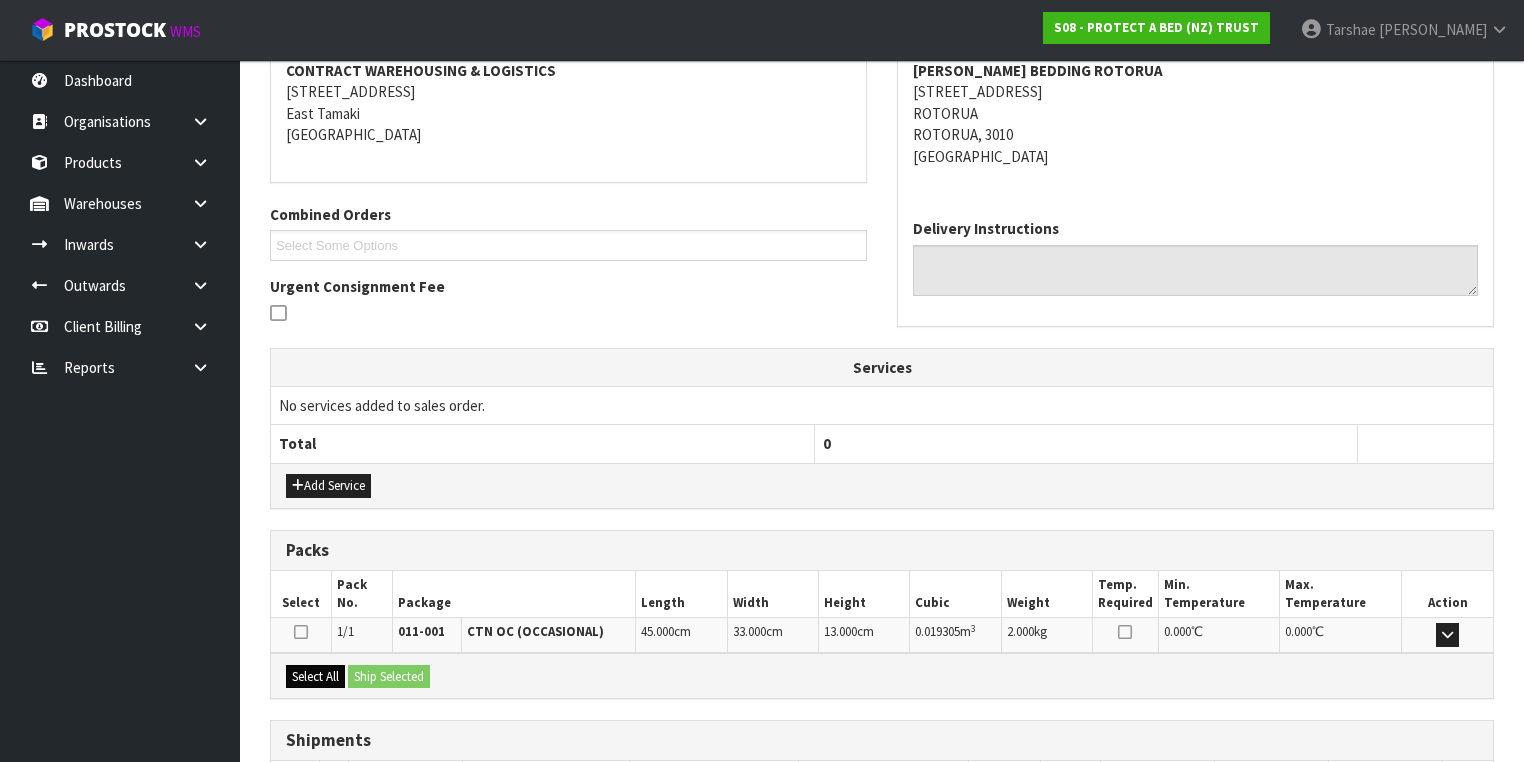 scroll, scrollTop: 412, scrollLeft: 0, axis: vertical 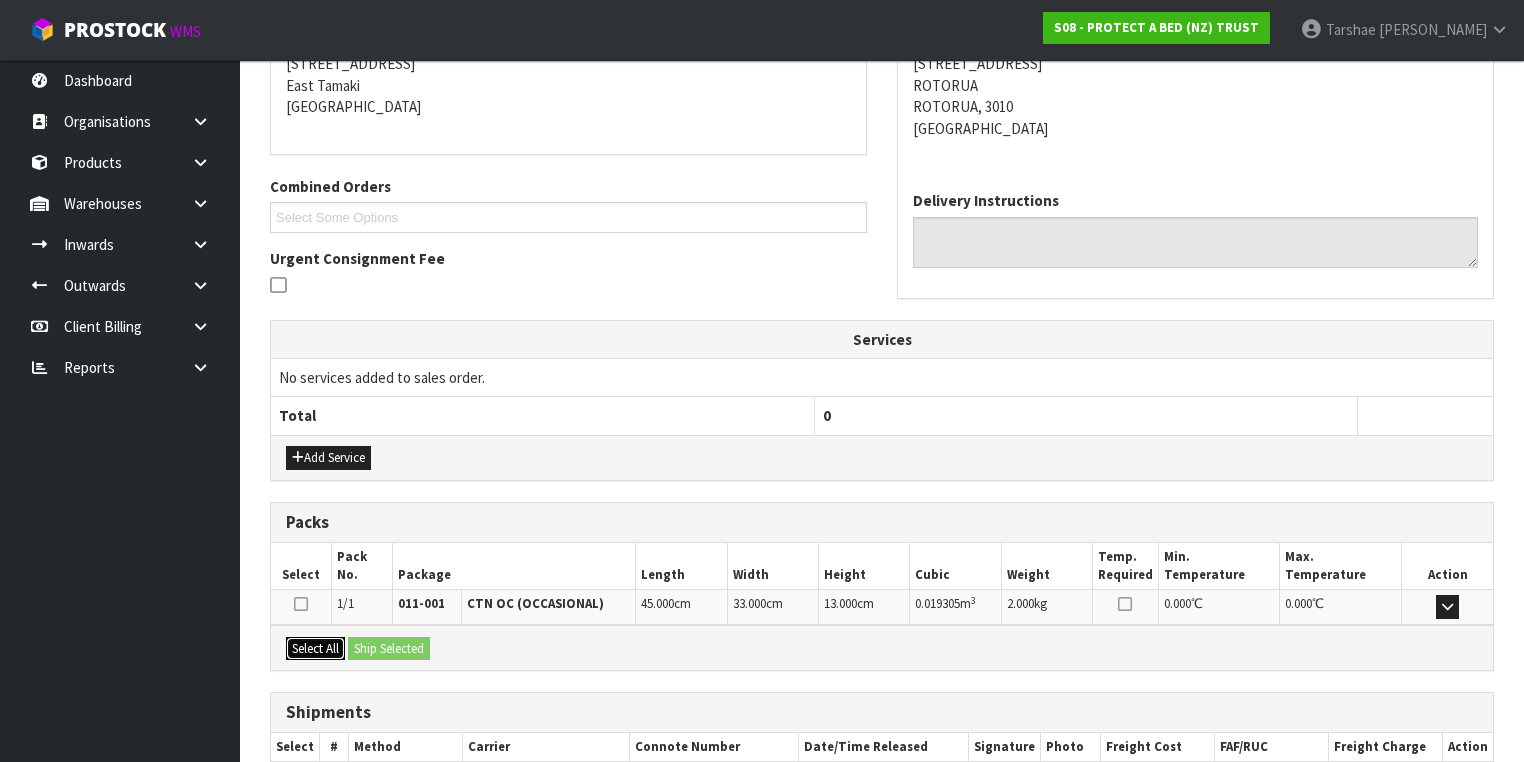 click on "Select All" at bounding box center [315, 649] 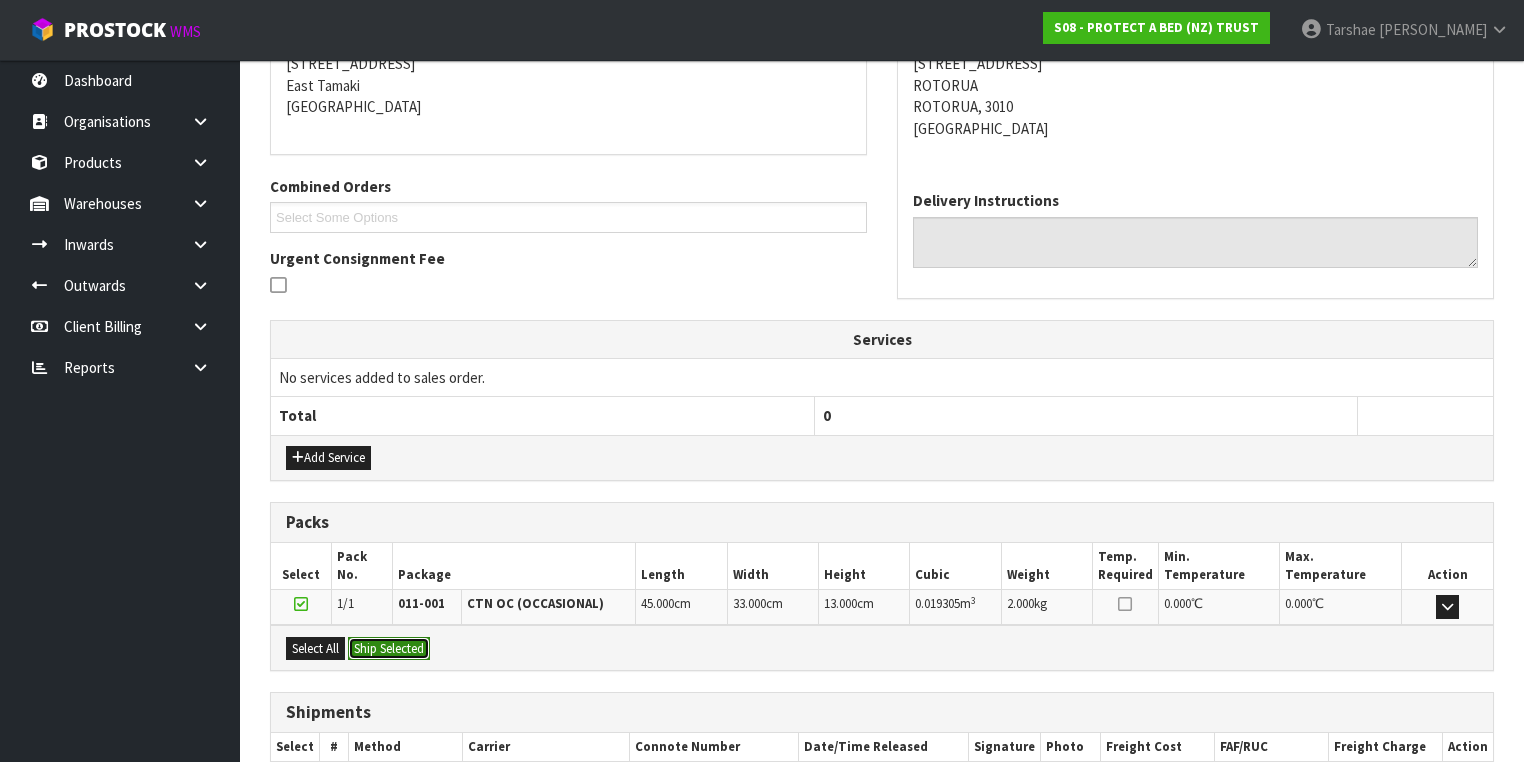click on "Ship Selected" at bounding box center (389, 649) 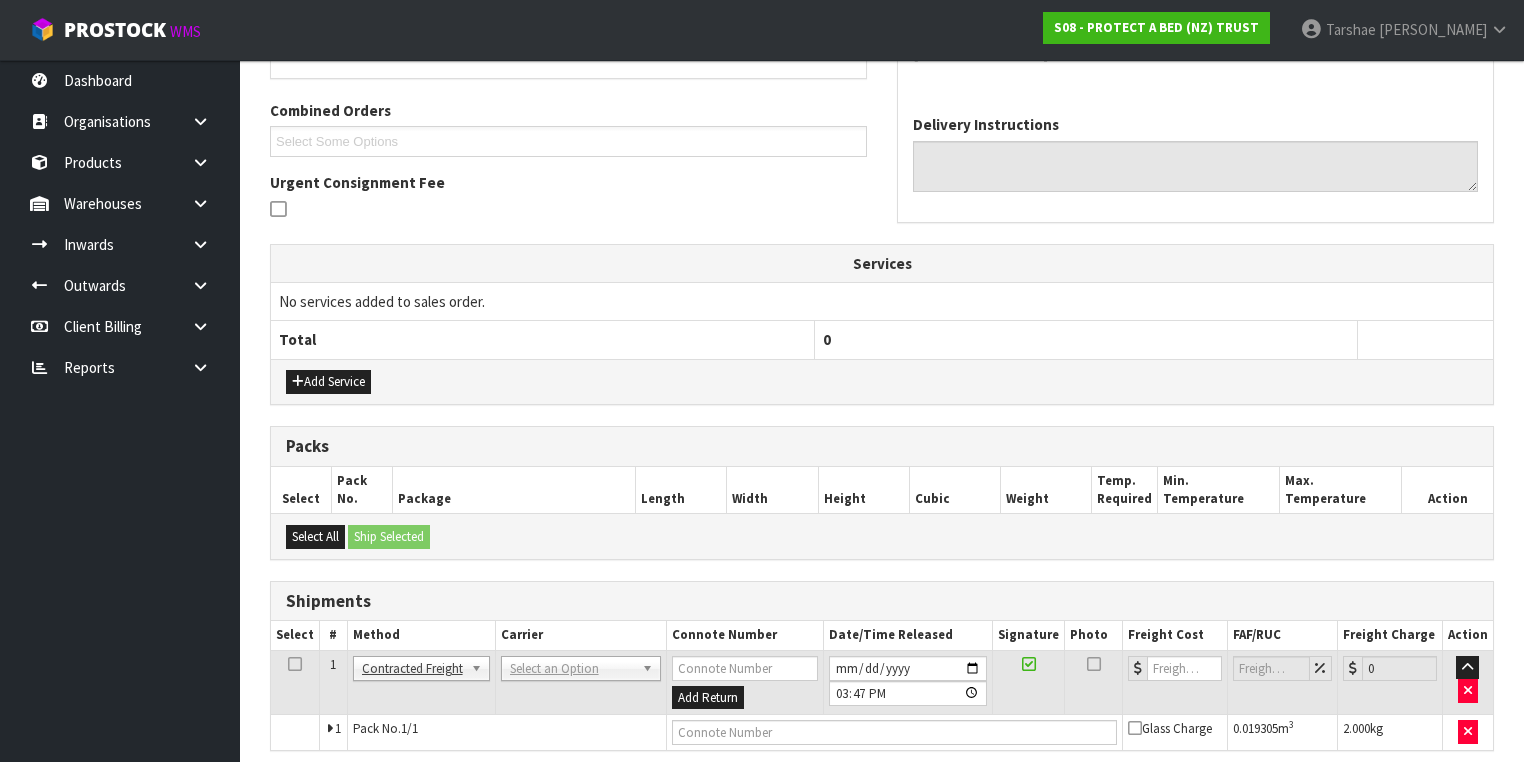 scroll, scrollTop: 564, scrollLeft: 0, axis: vertical 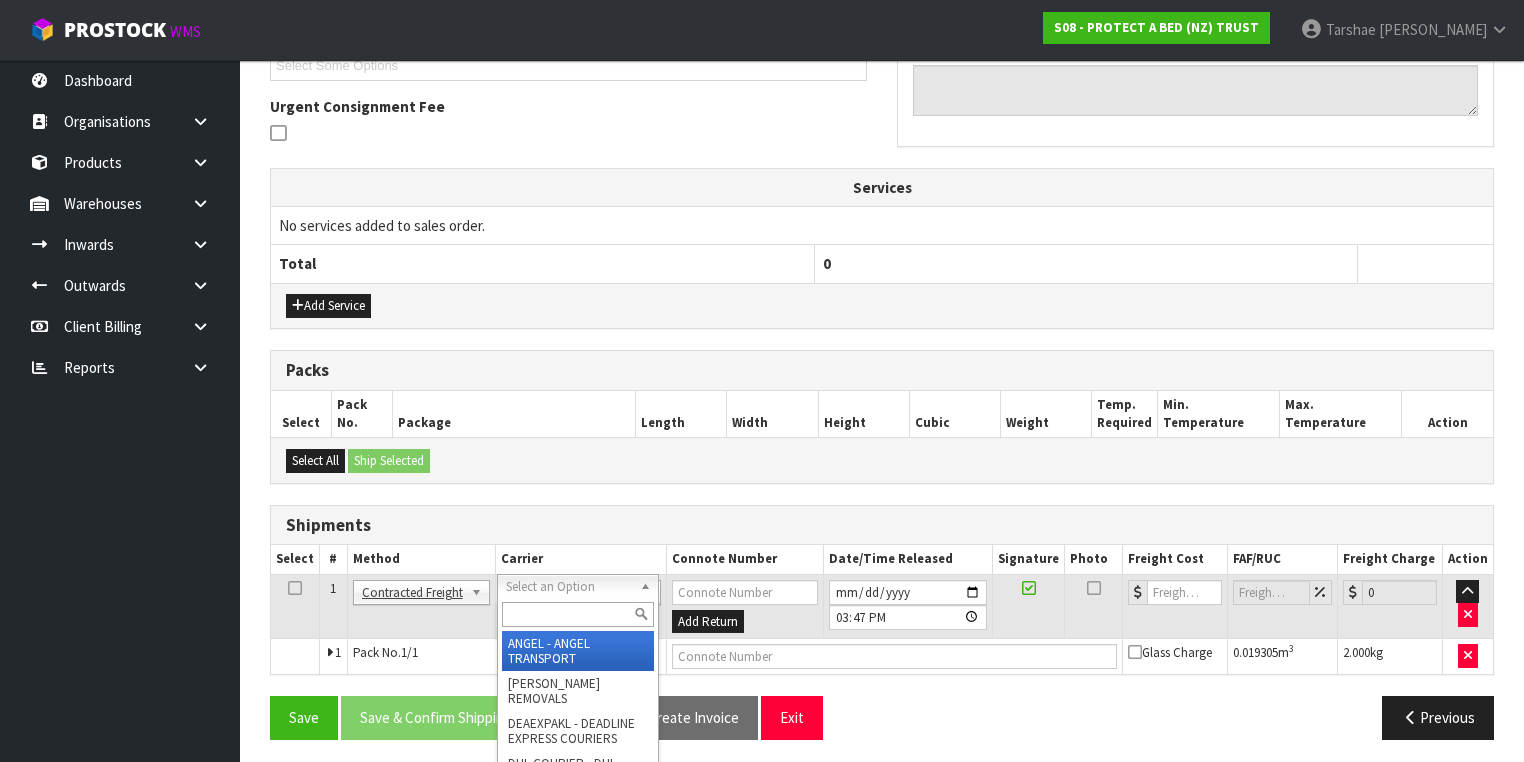 drag, startPoint x: 579, startPoint y: 590, endPoint x: 576, endPoint y: 617, distance: 27.166155 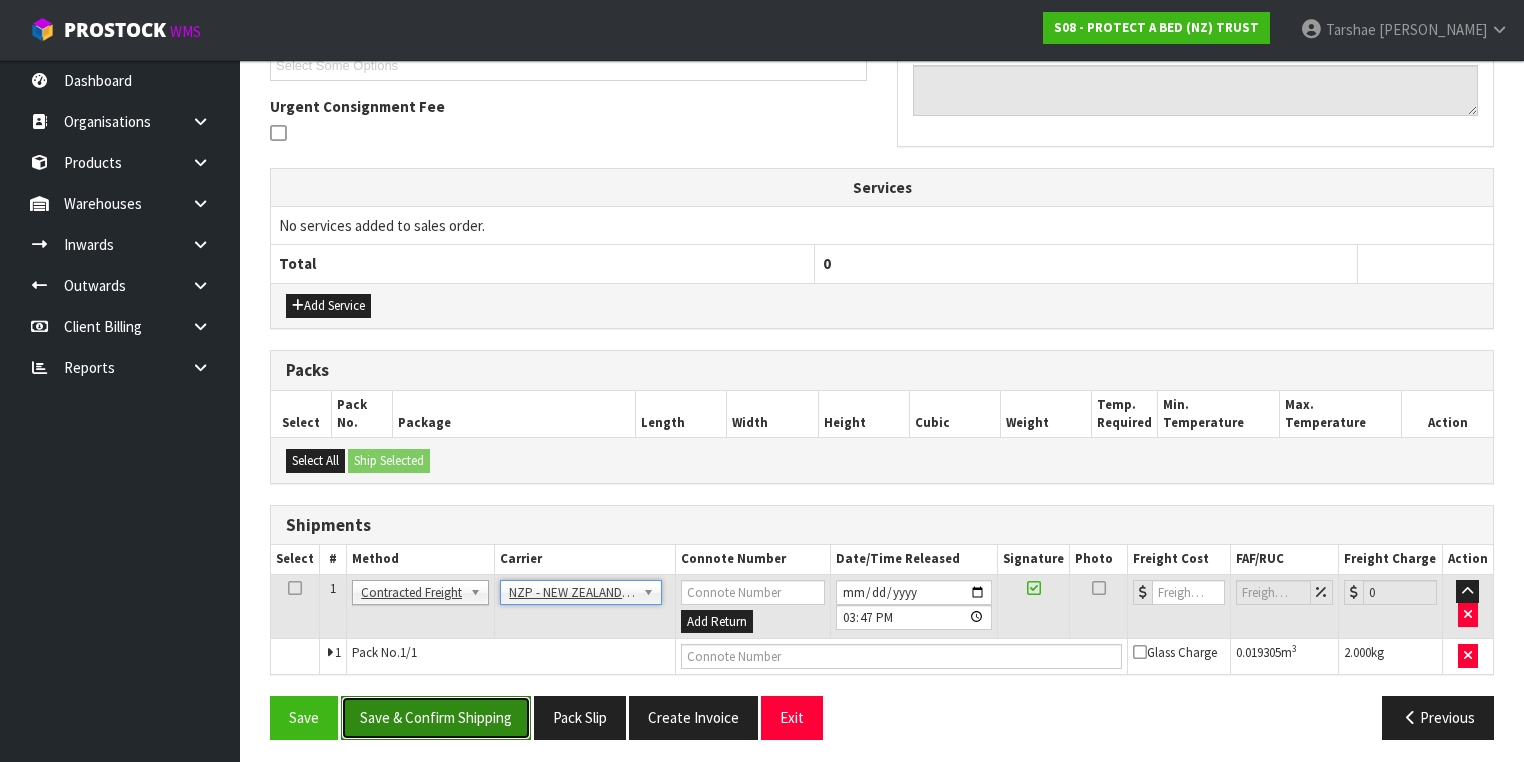 click on "Save & Confirm Shipping" at bounding box center [436, 717] 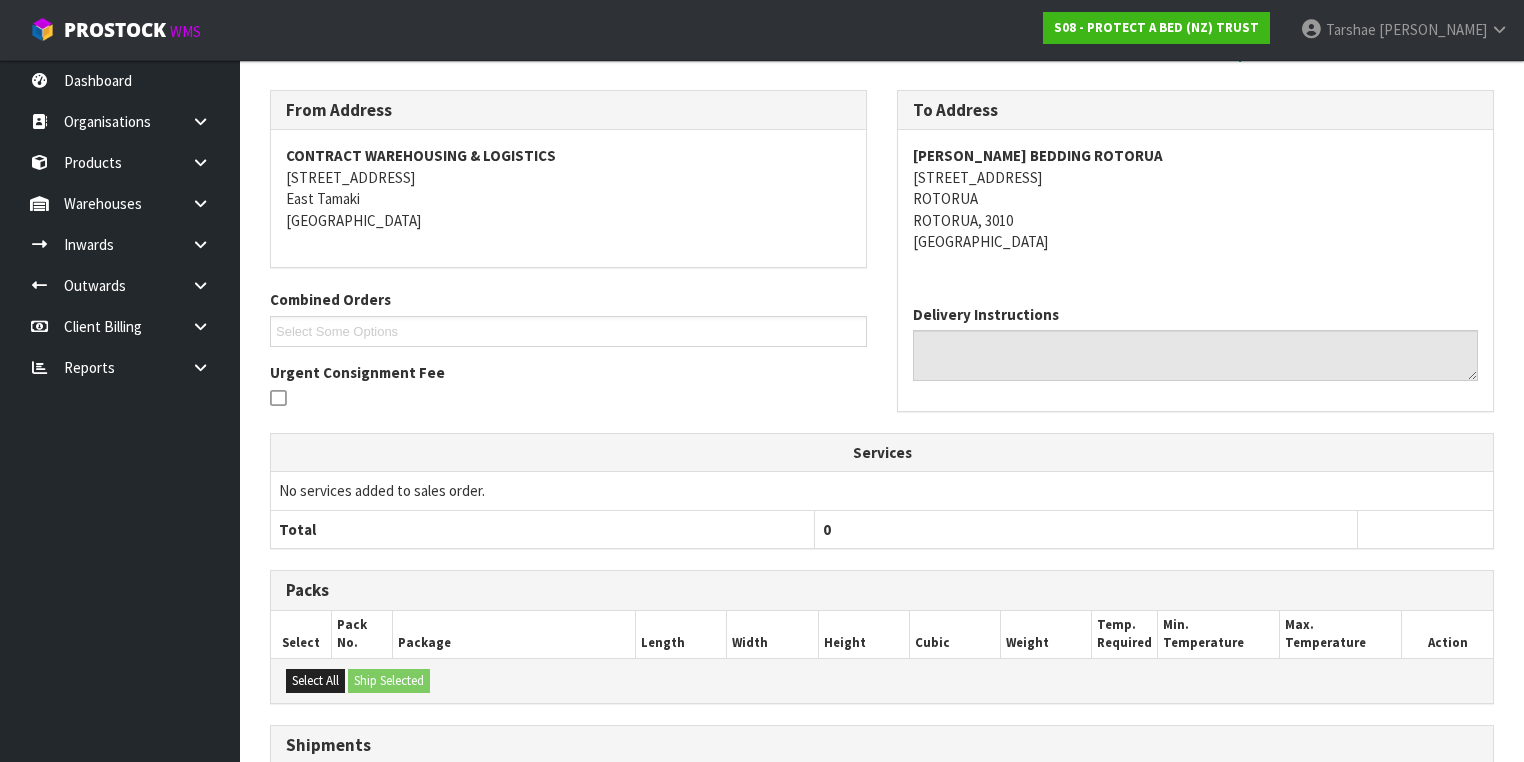 scroll, scrollTop: 536, scrollLeft: 0, axis: vertical 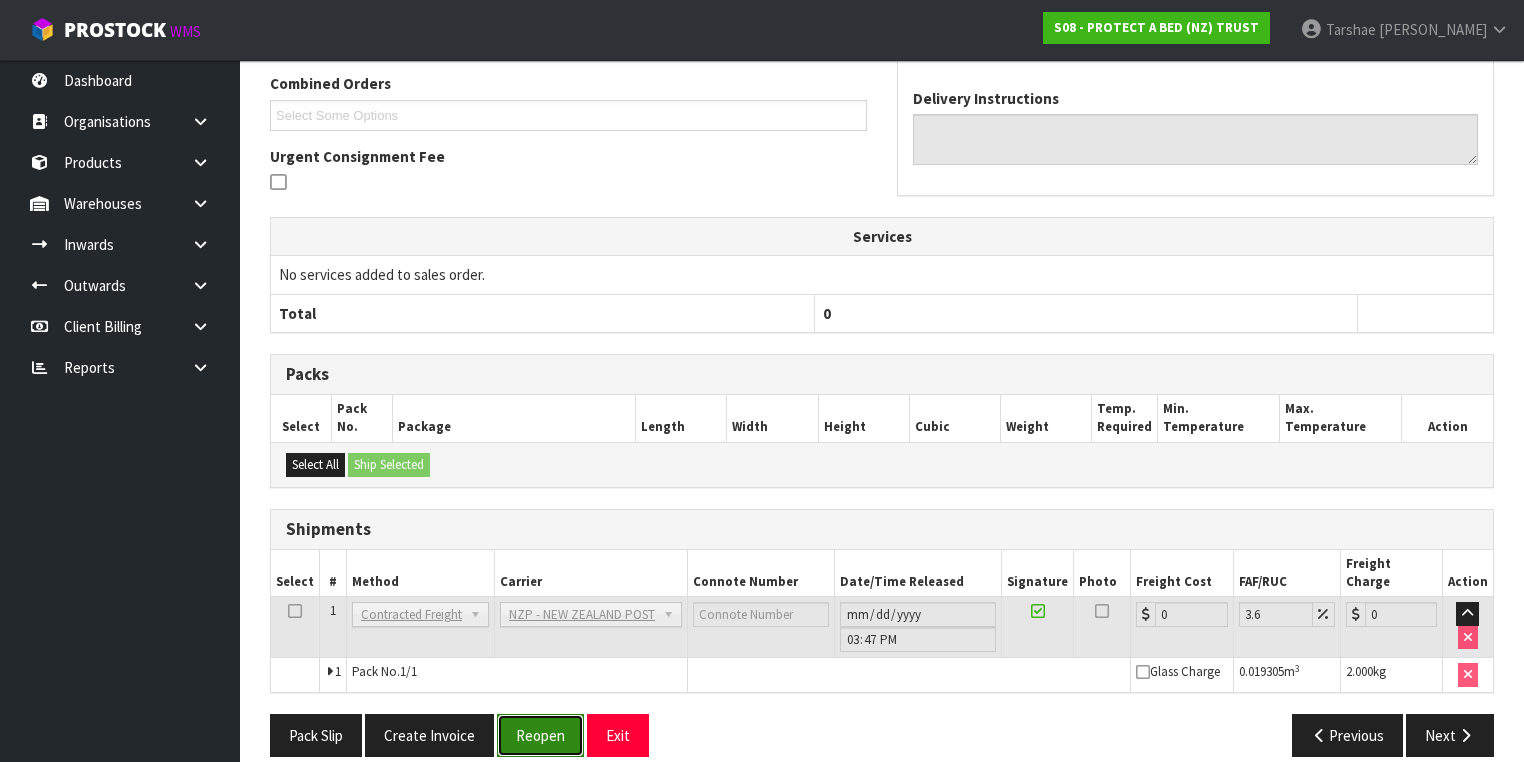 click on "Reopen" at bounding box center (540, 735) 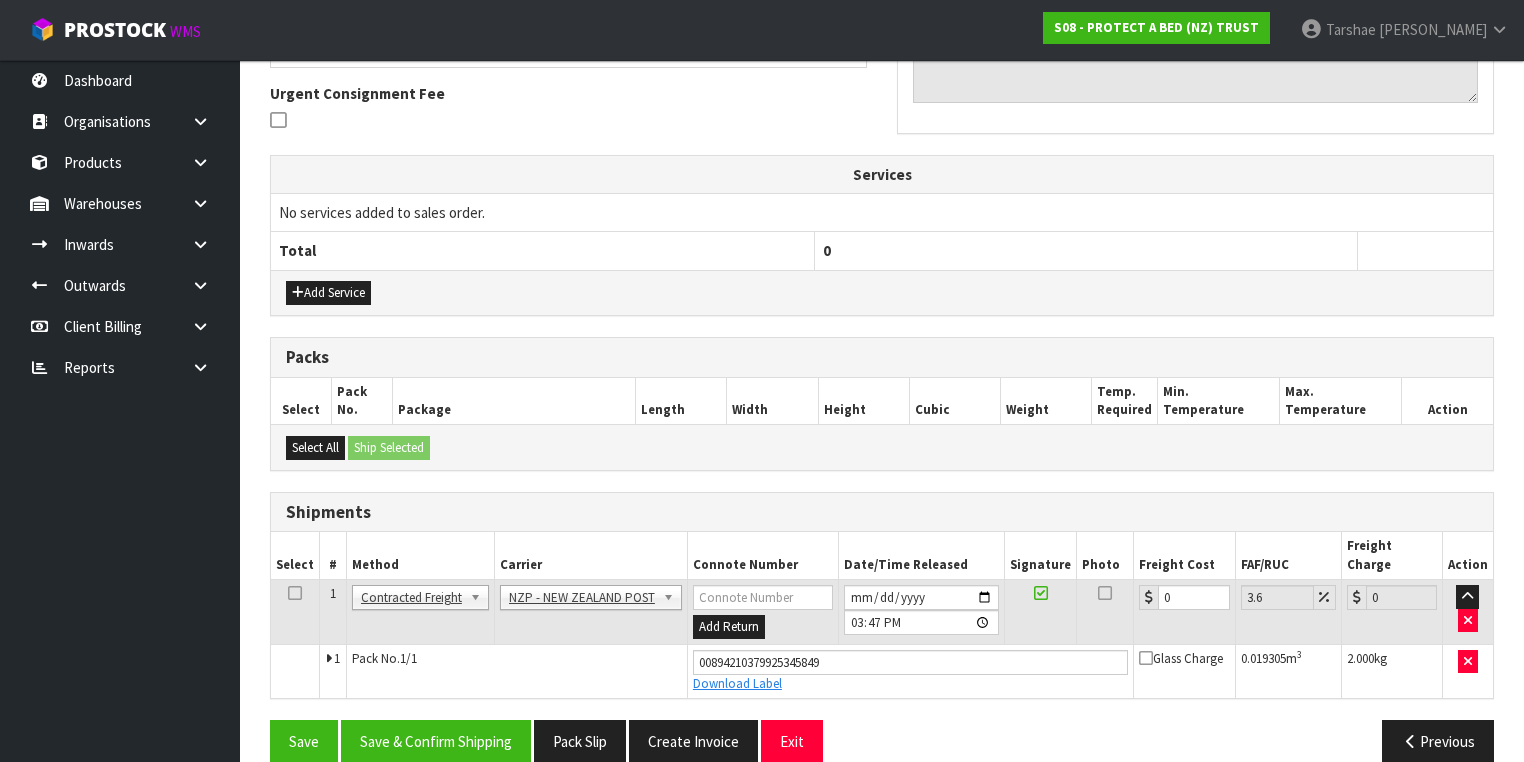 scroll, scrollTop: 582, scrollLeft: 0, axis: vertical 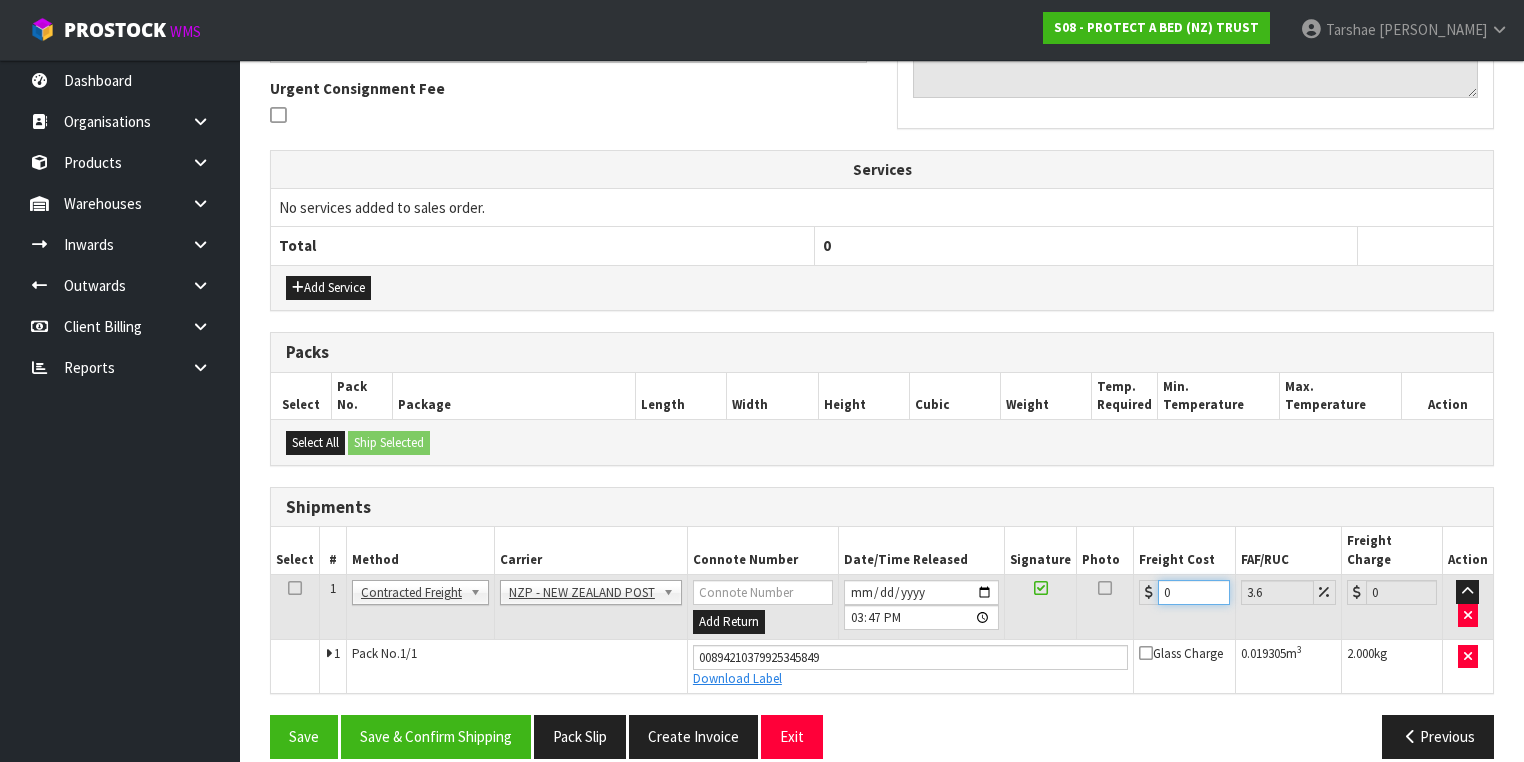 drag, startPoint x: 1204, startPoint y: 570, endPoint x: 1128, endPoint y: 570, distance: 76 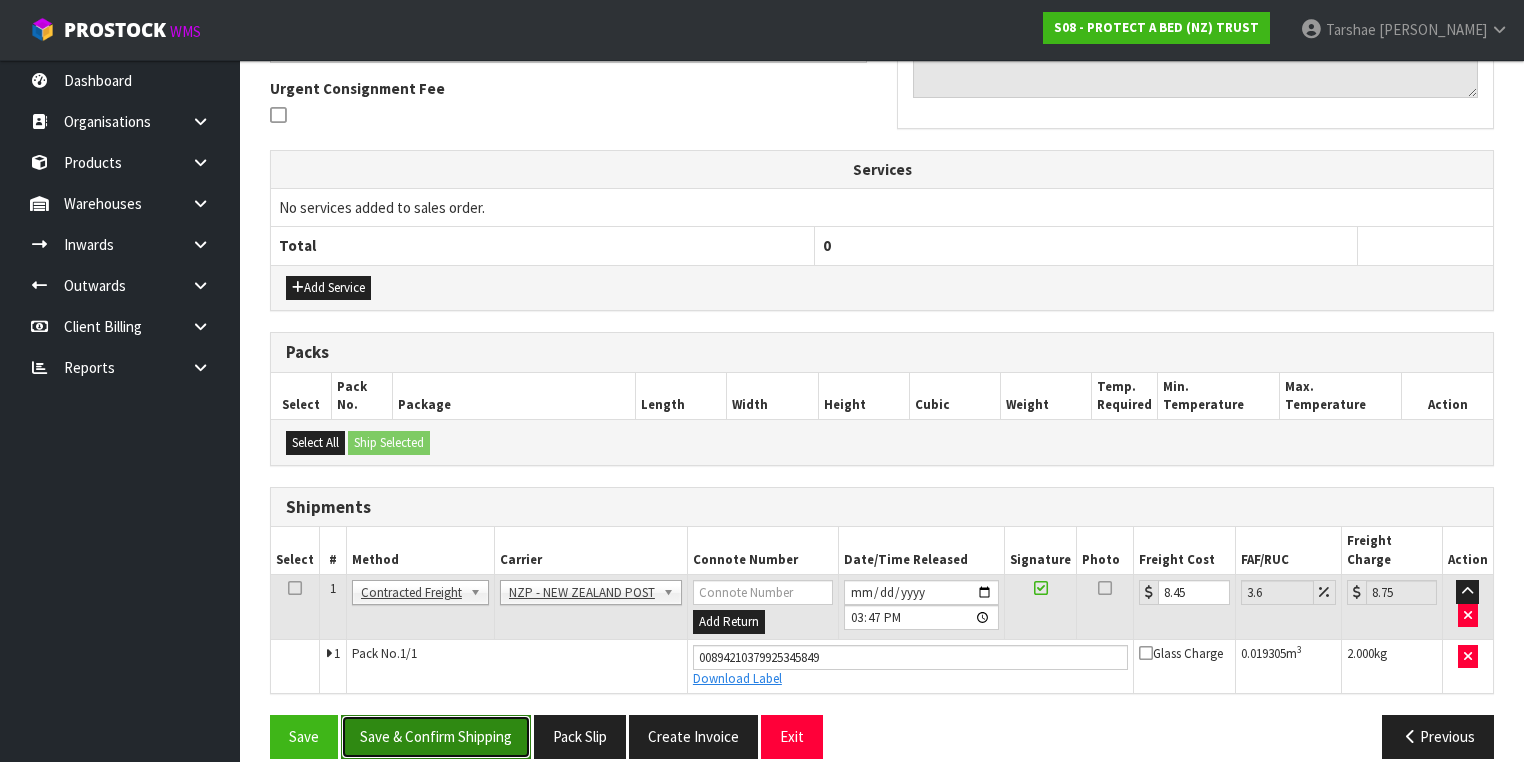 click on "Save & Confirm Shipping" at bounding box center [436, 736] 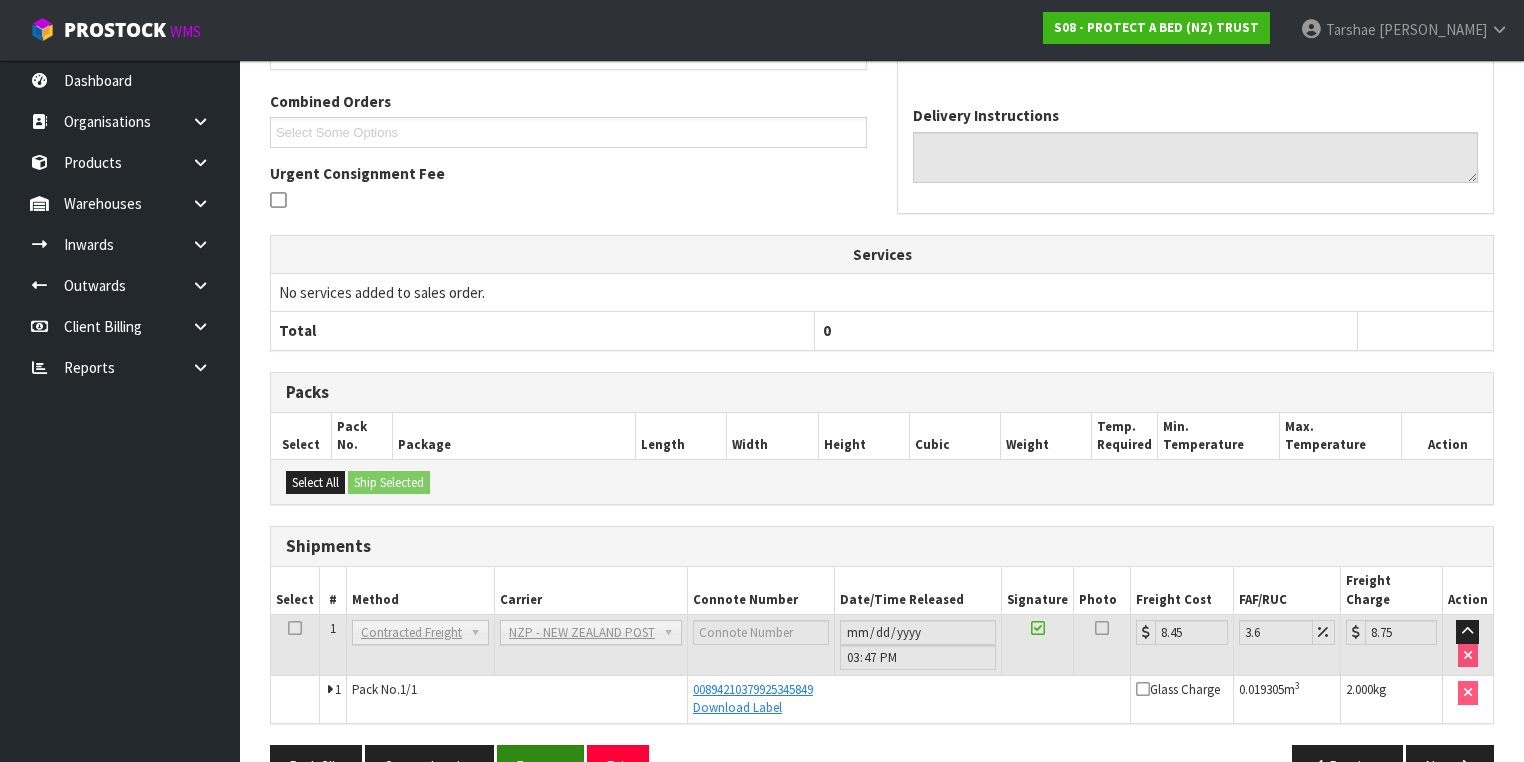 scroll, scrollTop: 528, scrollLeft: 0, axis: vertical 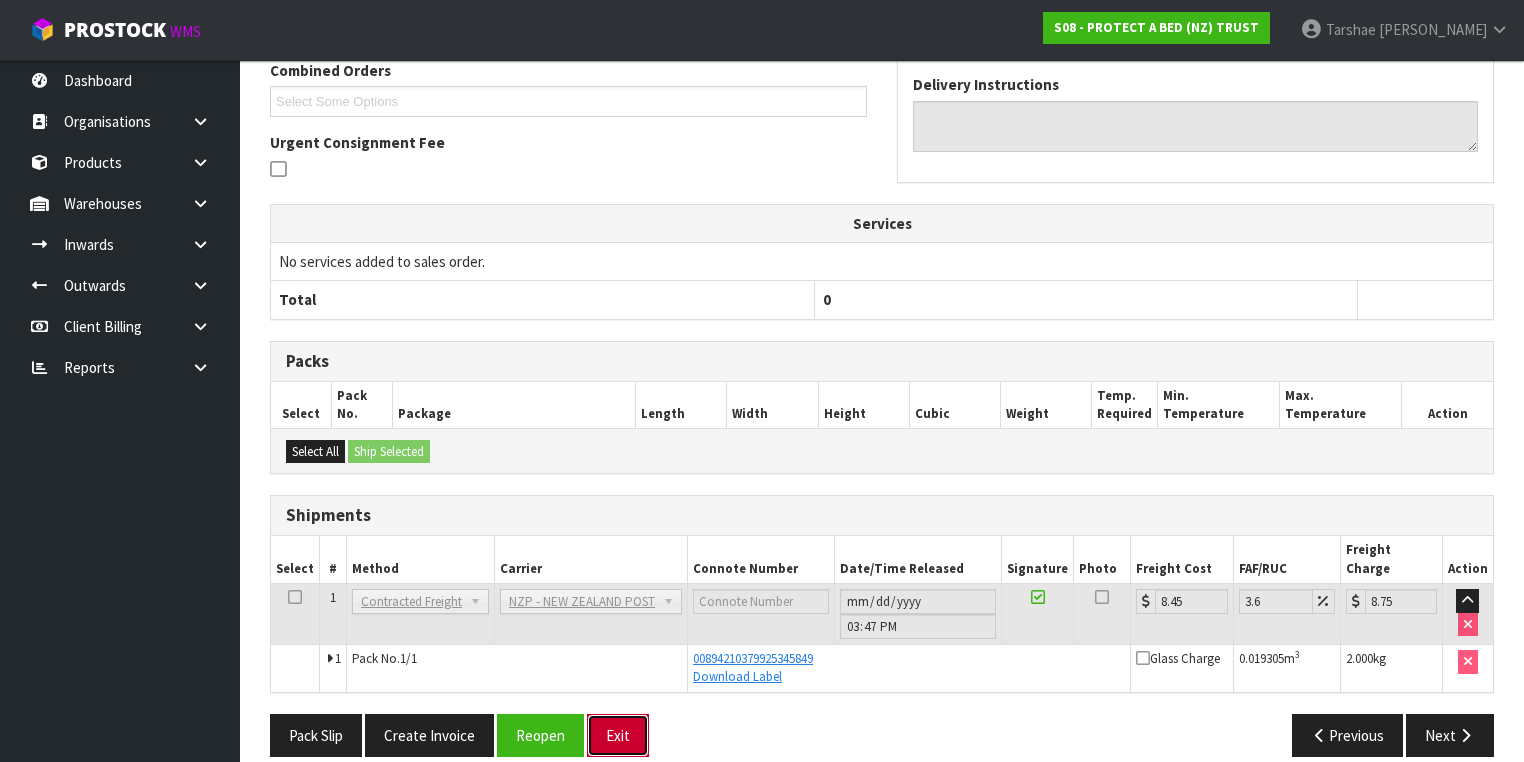 click on "Exit" at bounding box center [618, 735] 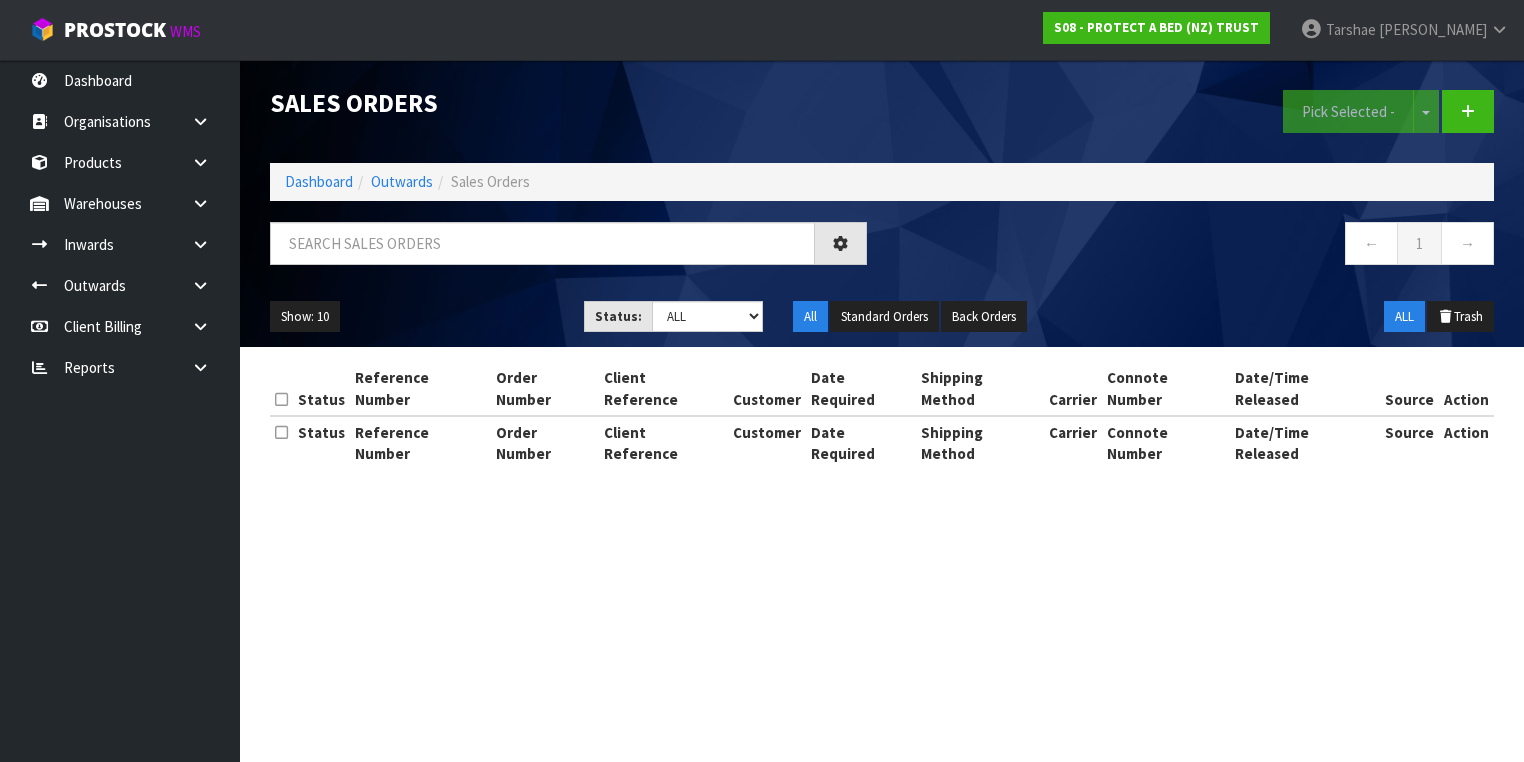 scroll, scrollTop: 0, scrollLeft: 0, axis: both 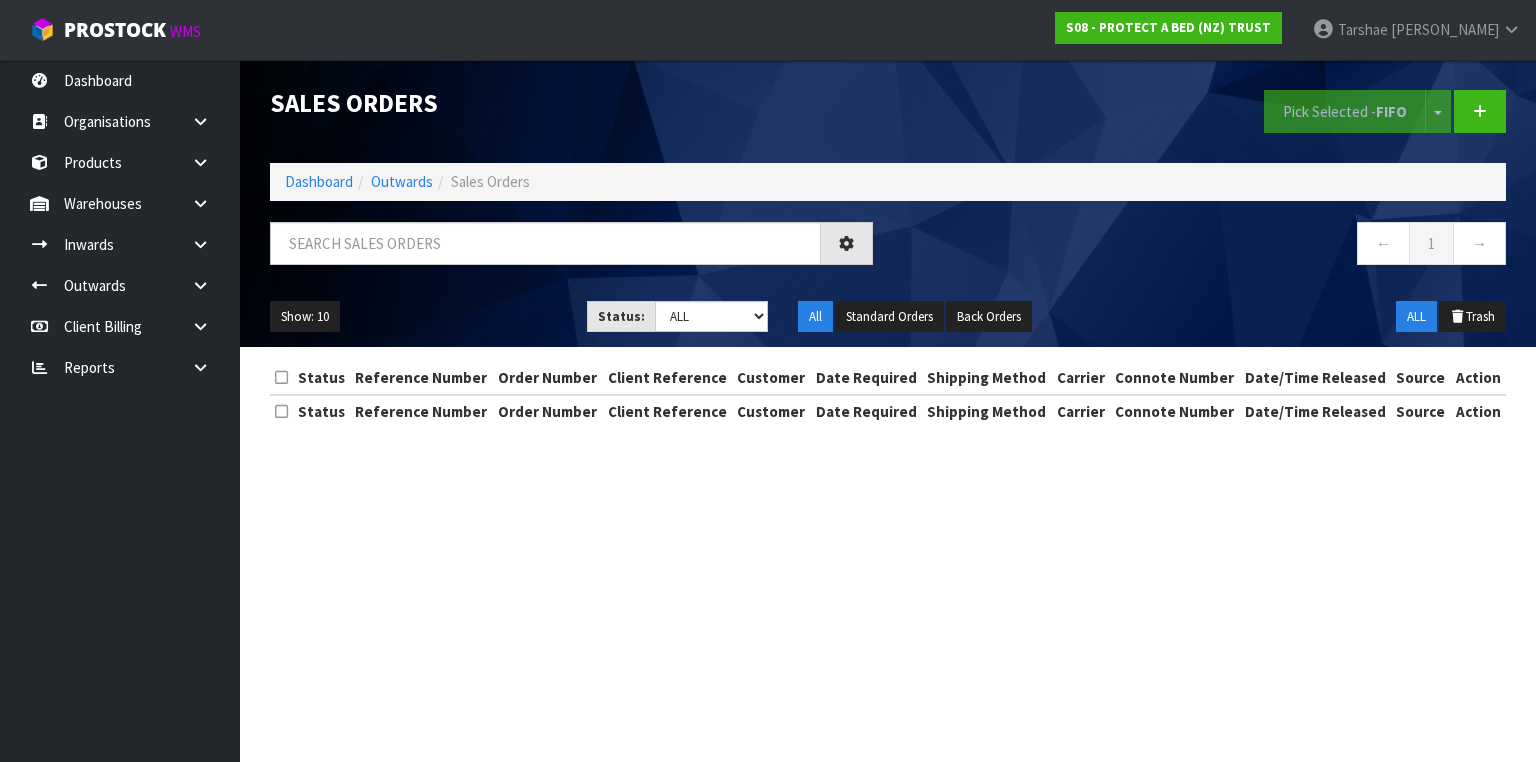 click at bounding box center [571, 251] 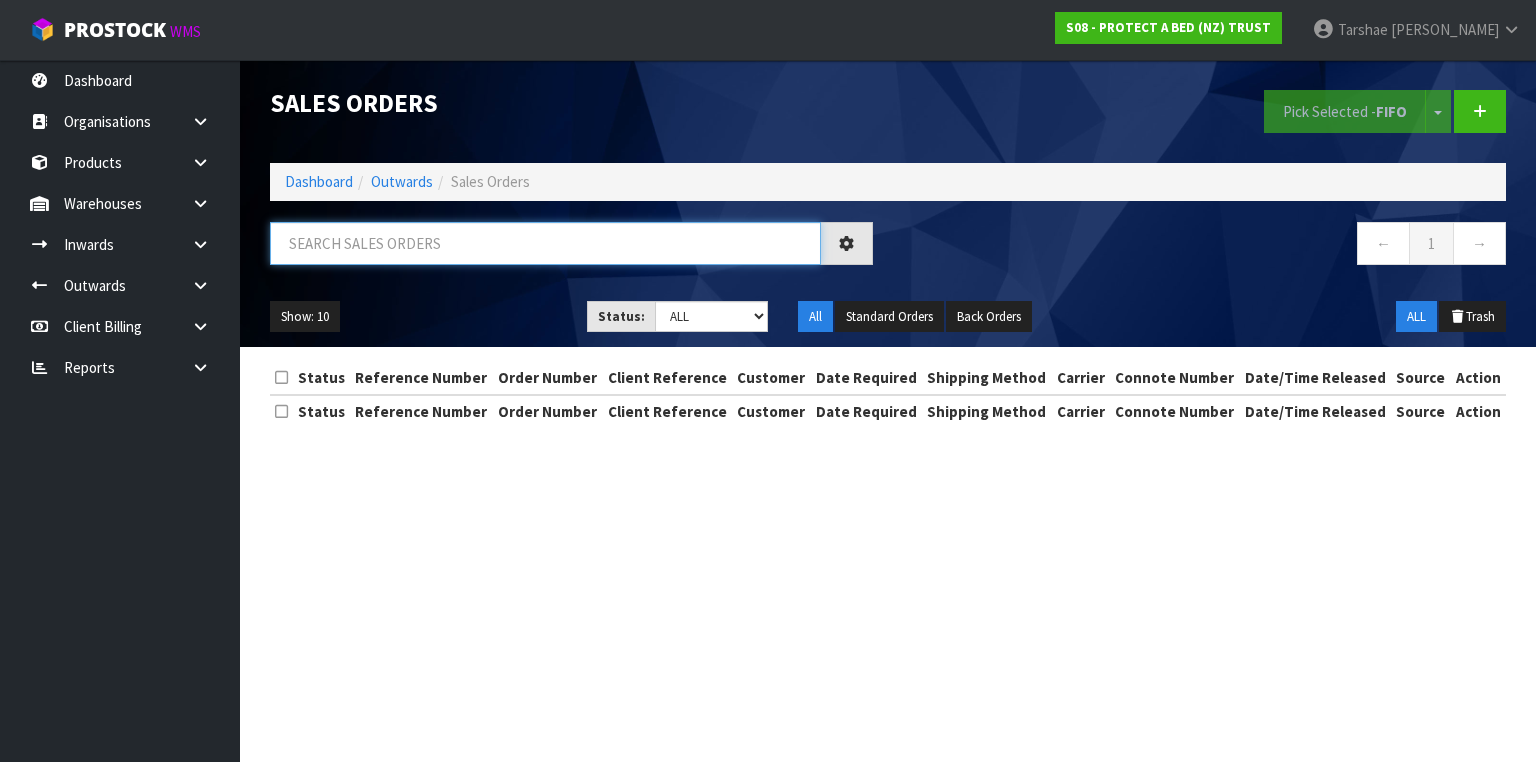 click at bounding box center [545, 243] 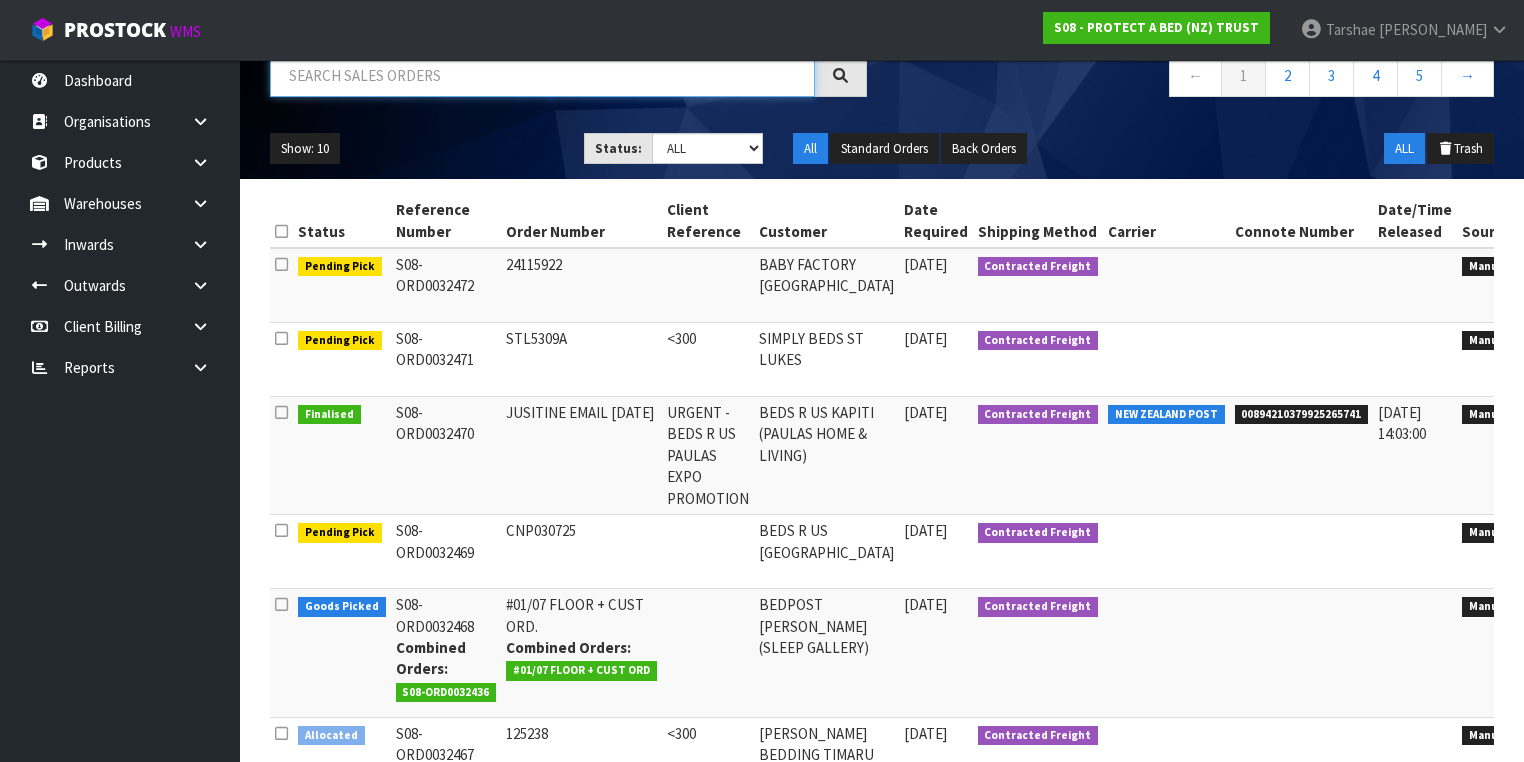 scroll, scrollTop: 80, scrollLeft: 0, axis: vertical 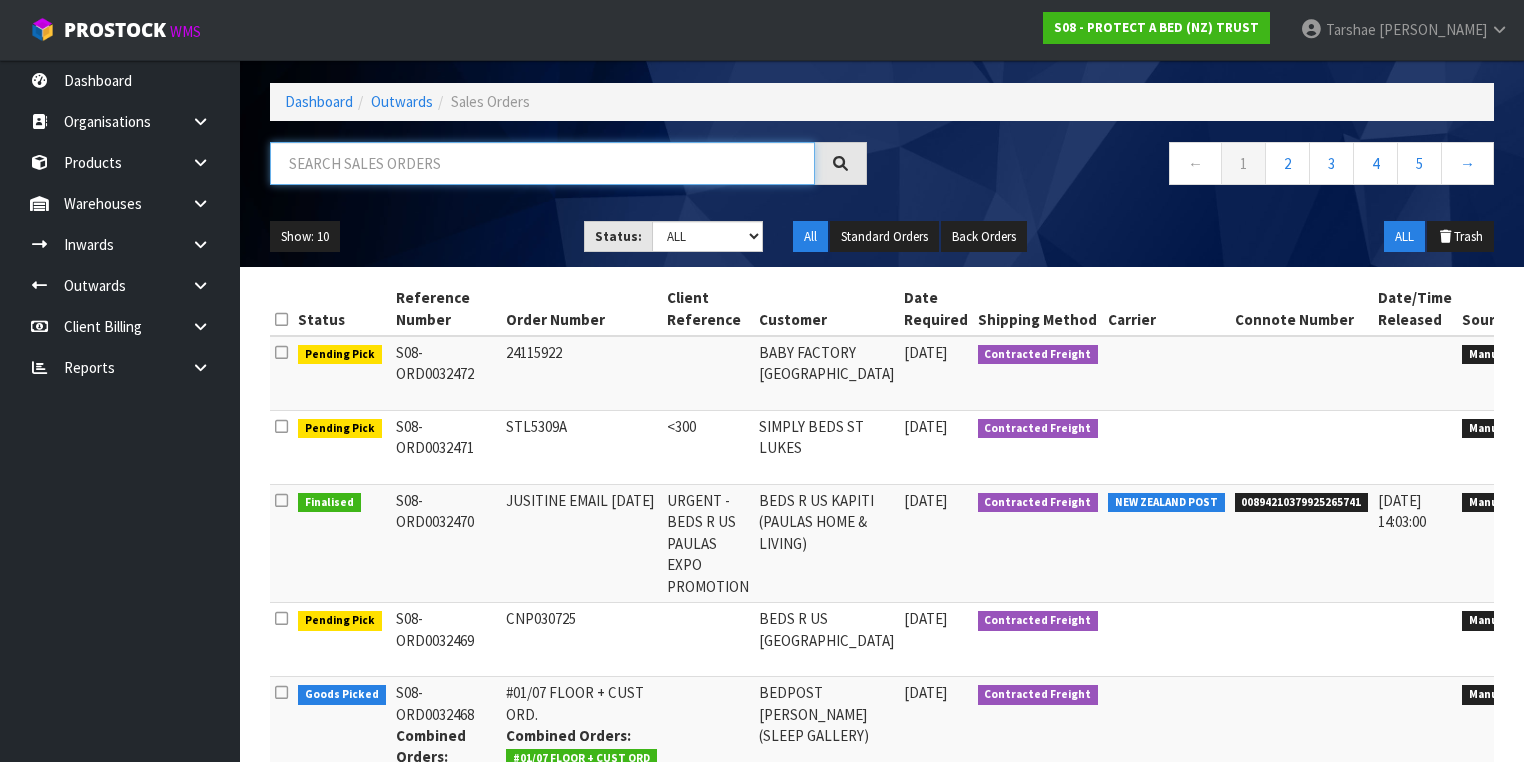 click at bounding box center (542, 163) 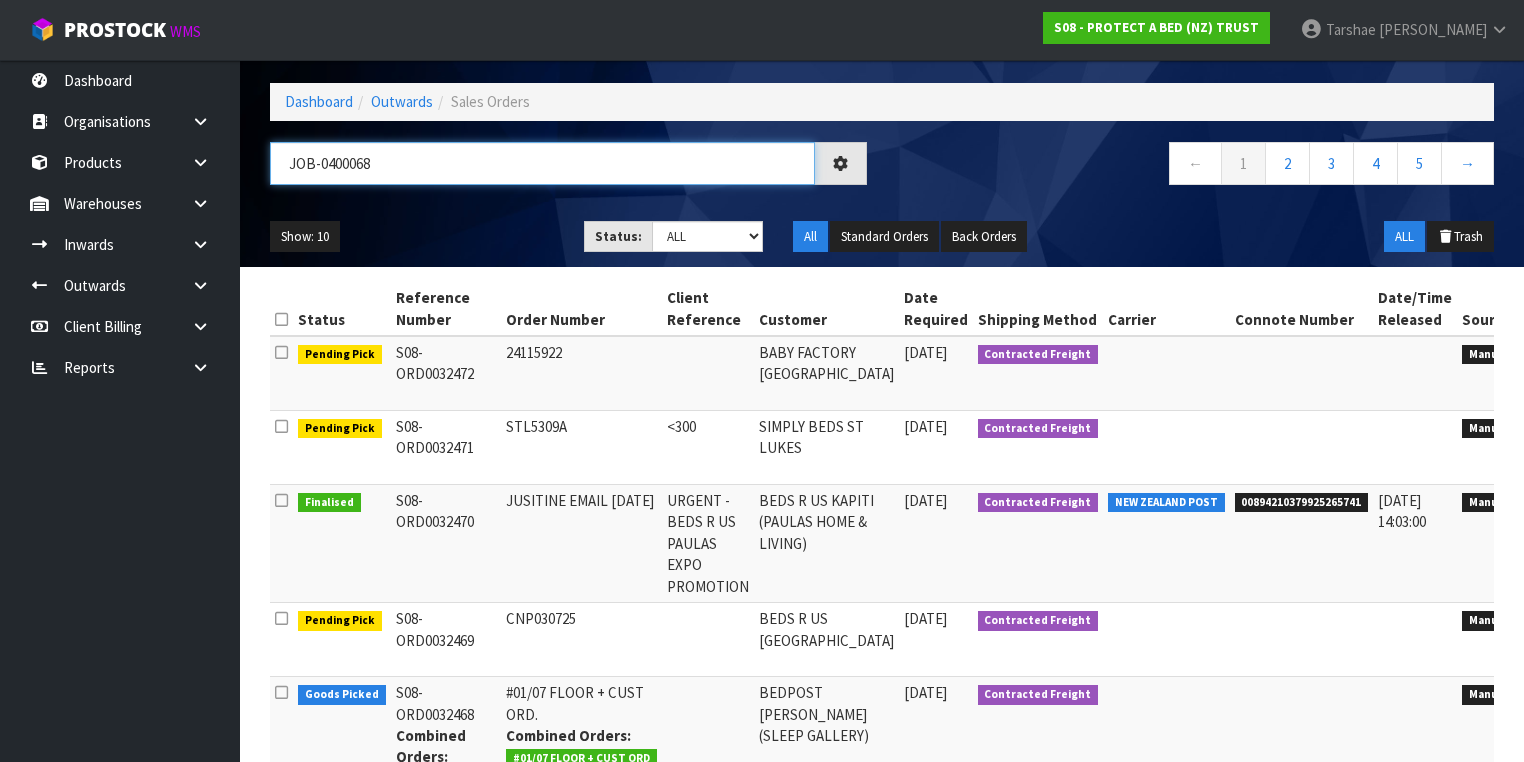 scroll, scrollTop: 0, scrollLeft: 0, axis: both 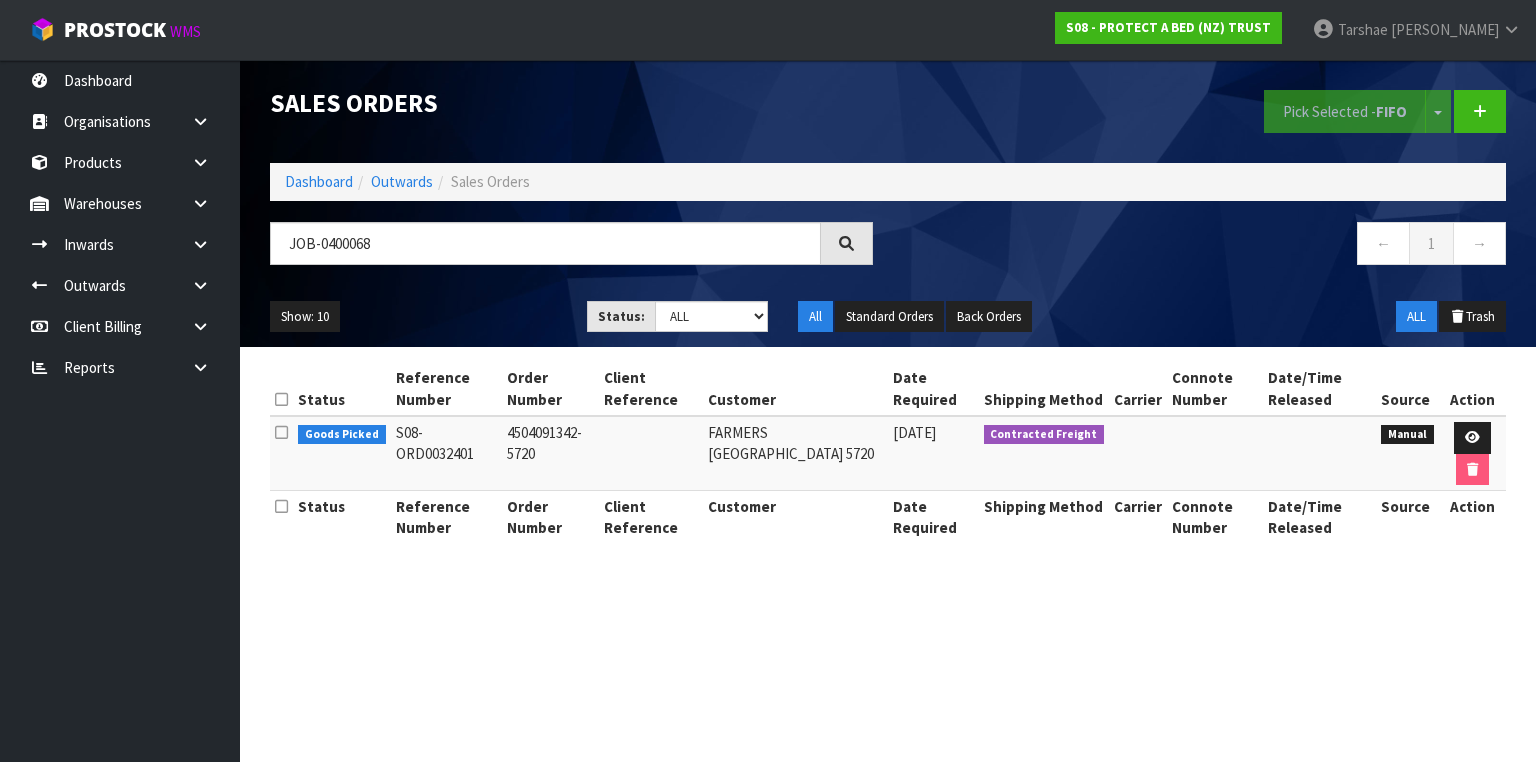 click at bounding box center [1472, 453] 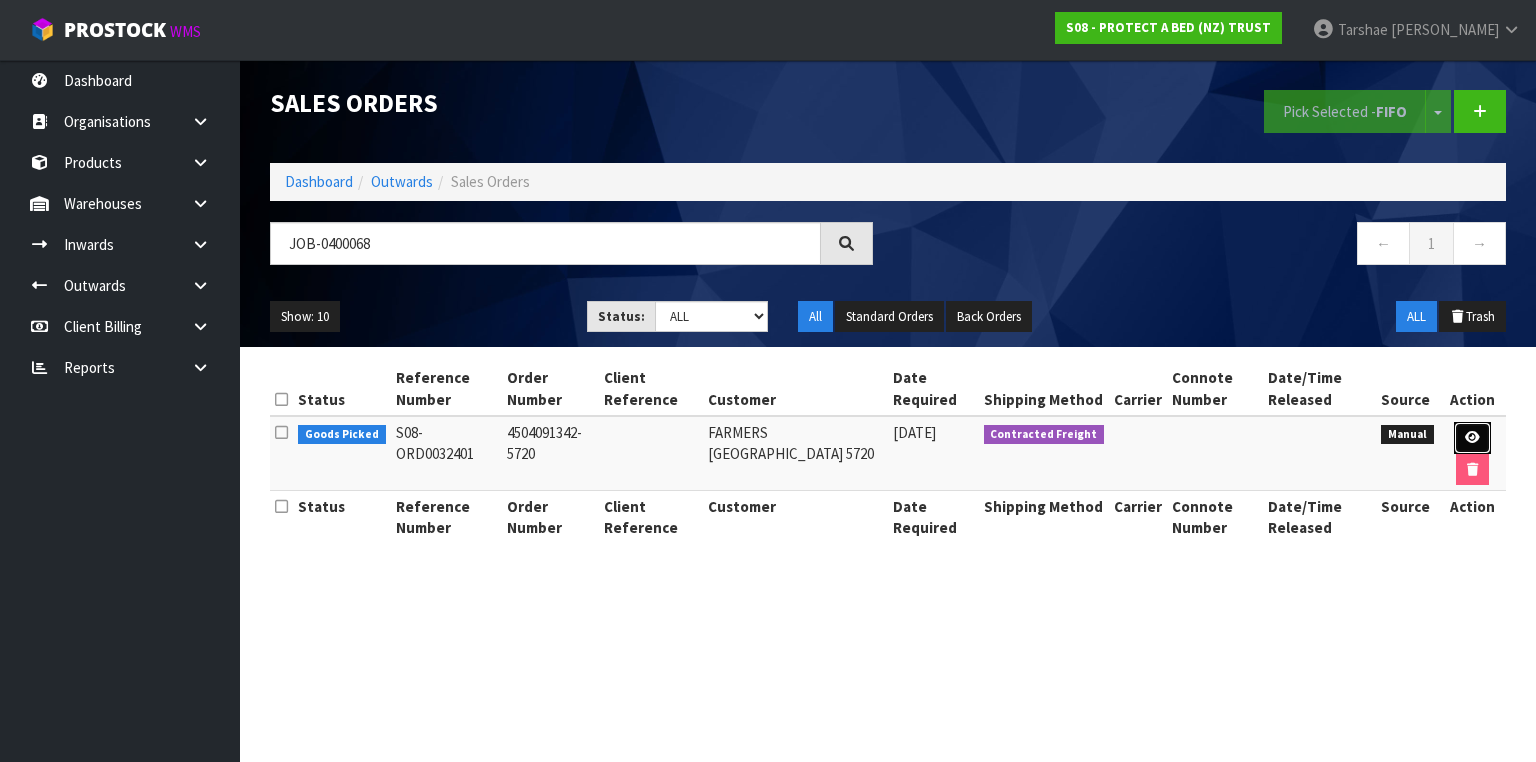 click at bounding box center [1472, 438] 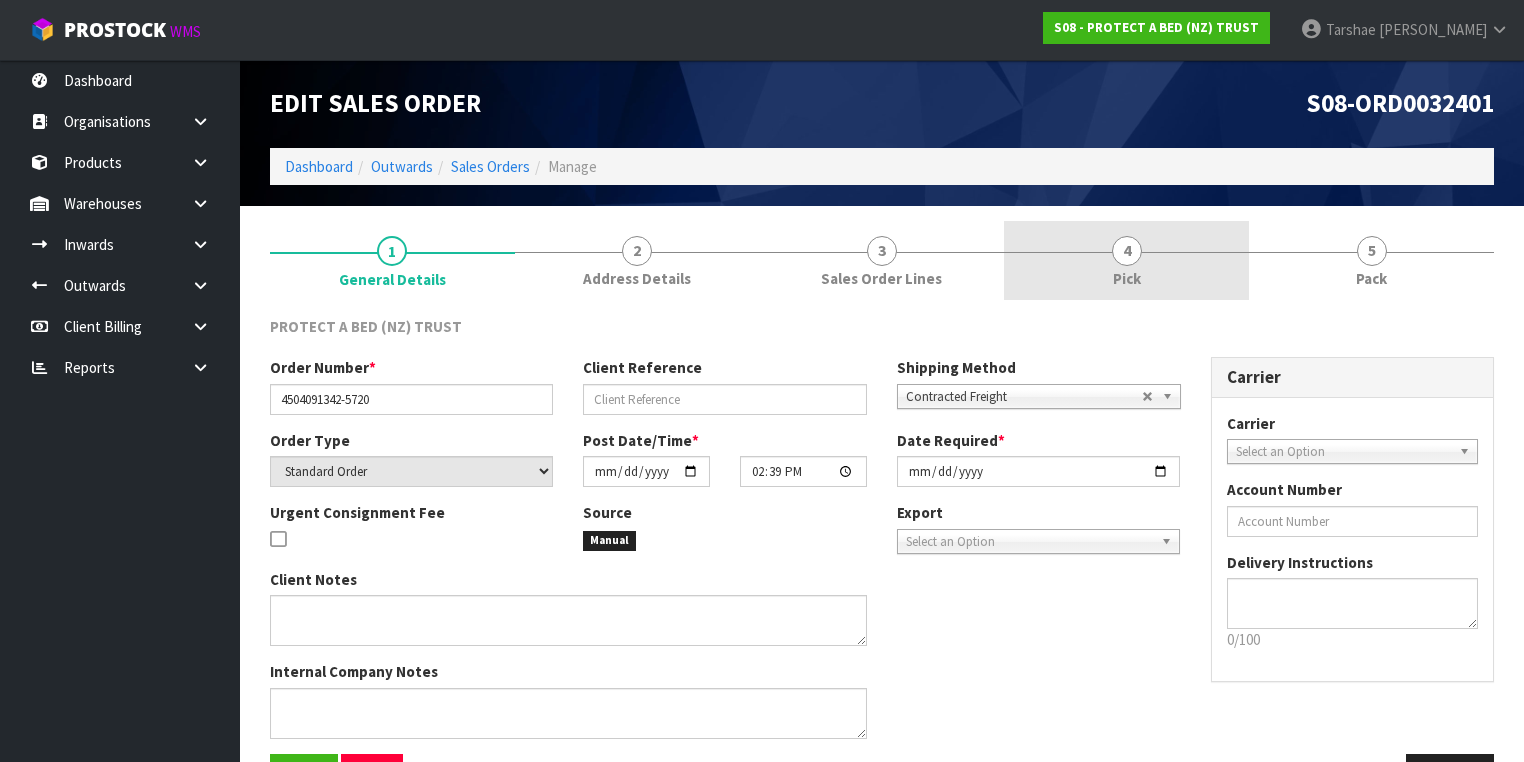 click on "4" at bounding box center [1127, 251] 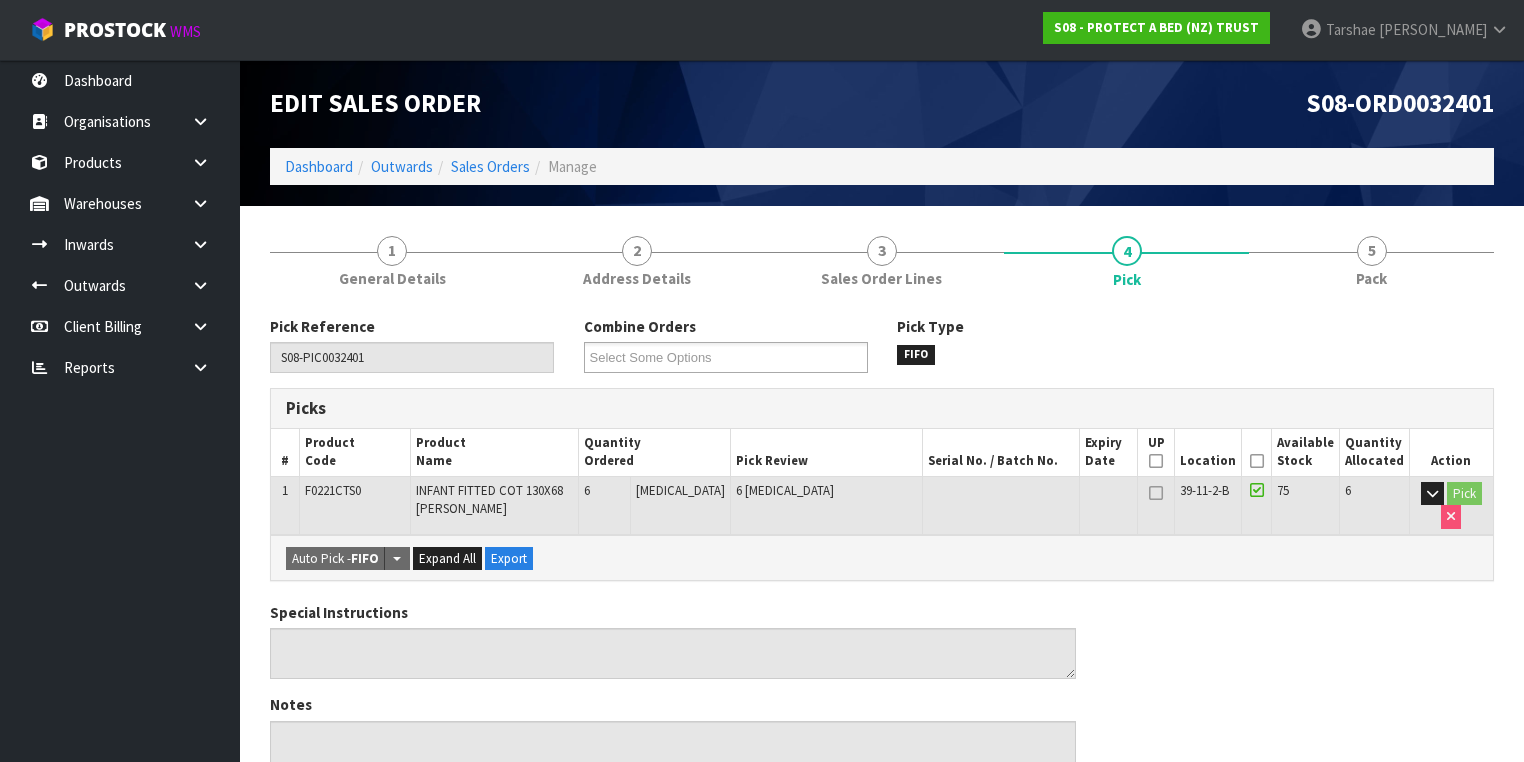 click on "Picked" at bounding box center [1256, 452] 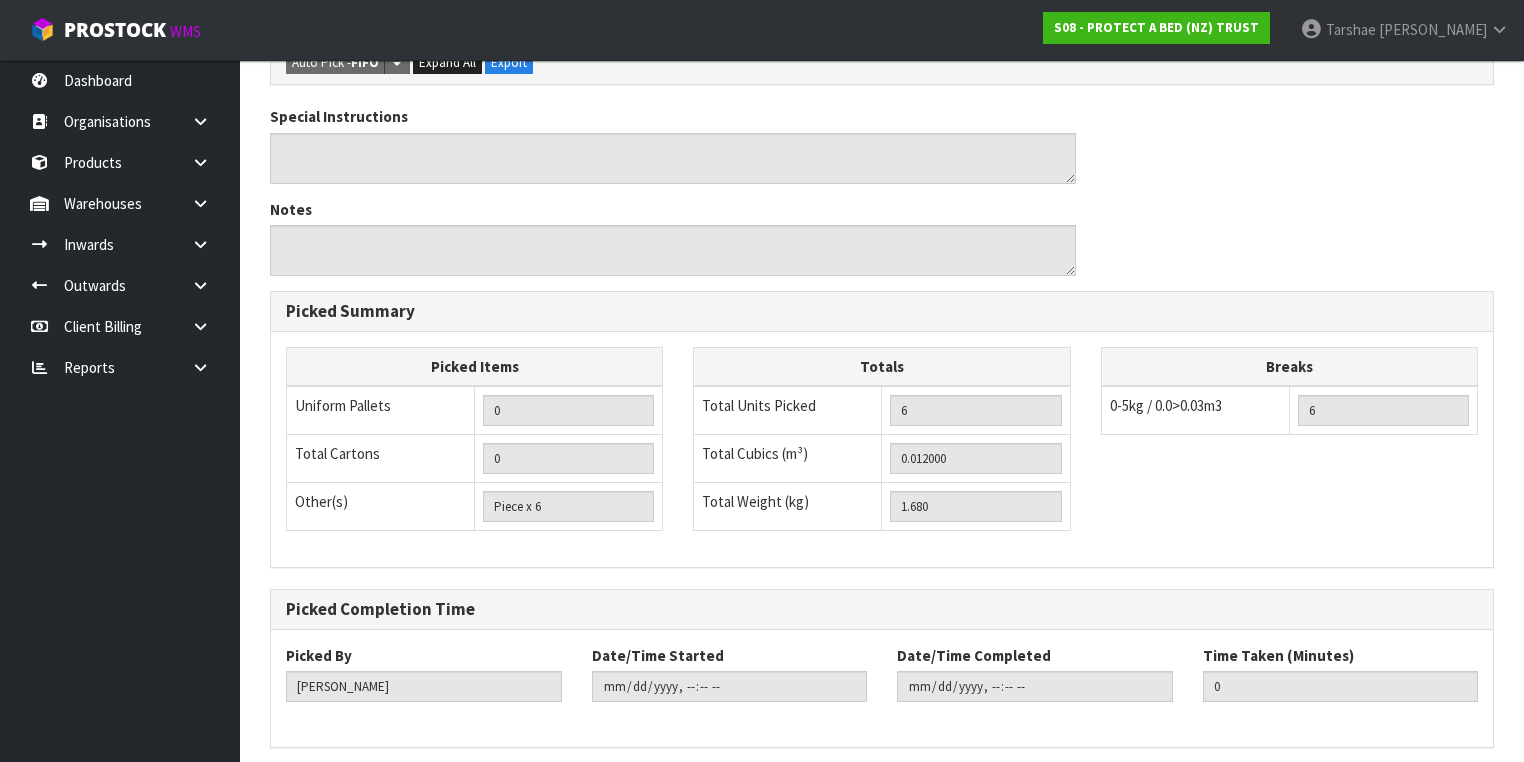 scroll, scrollTop: 641, scrollLeft: 0, axis: vertical 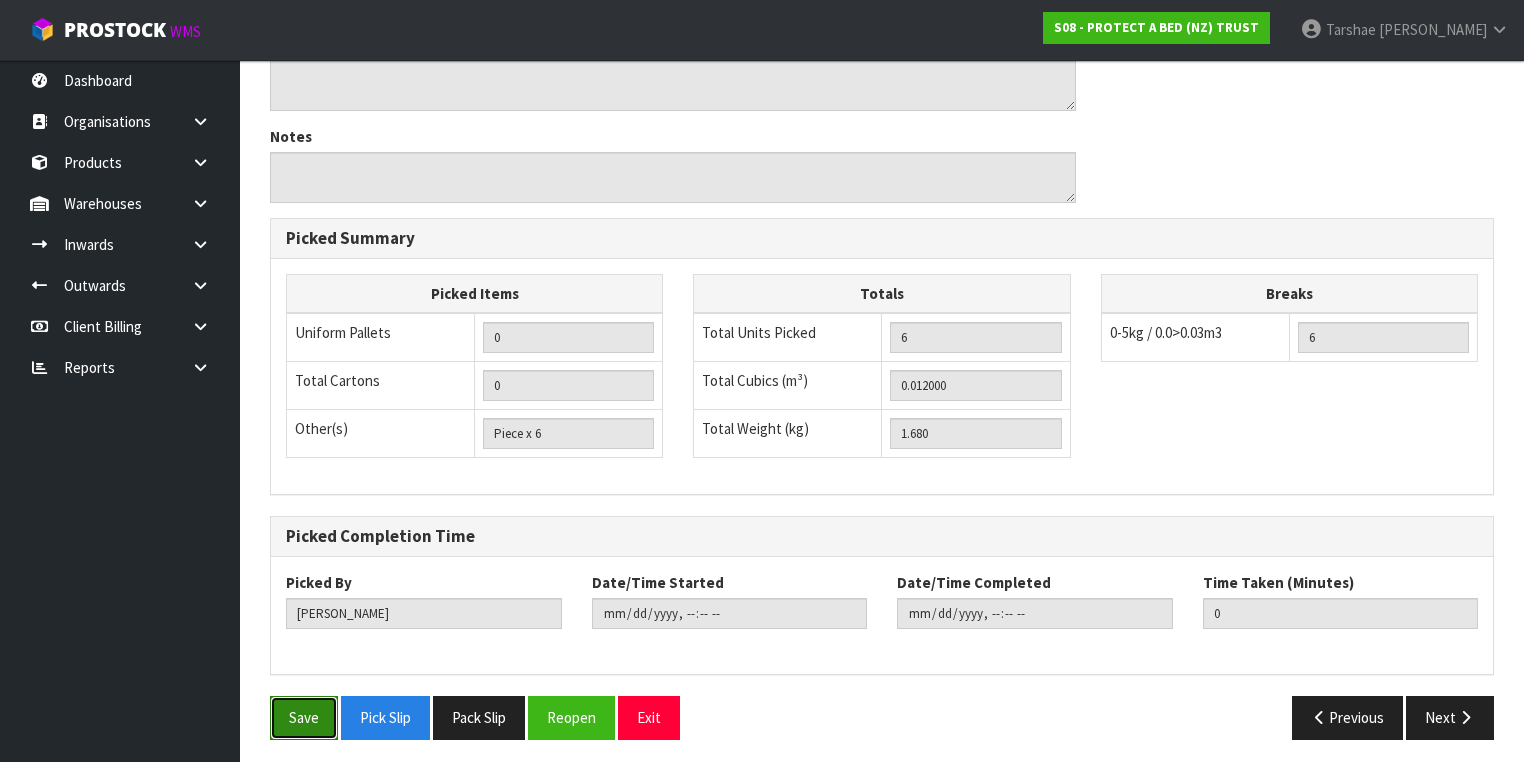 click on "Save" at bounding box center (304, 717) 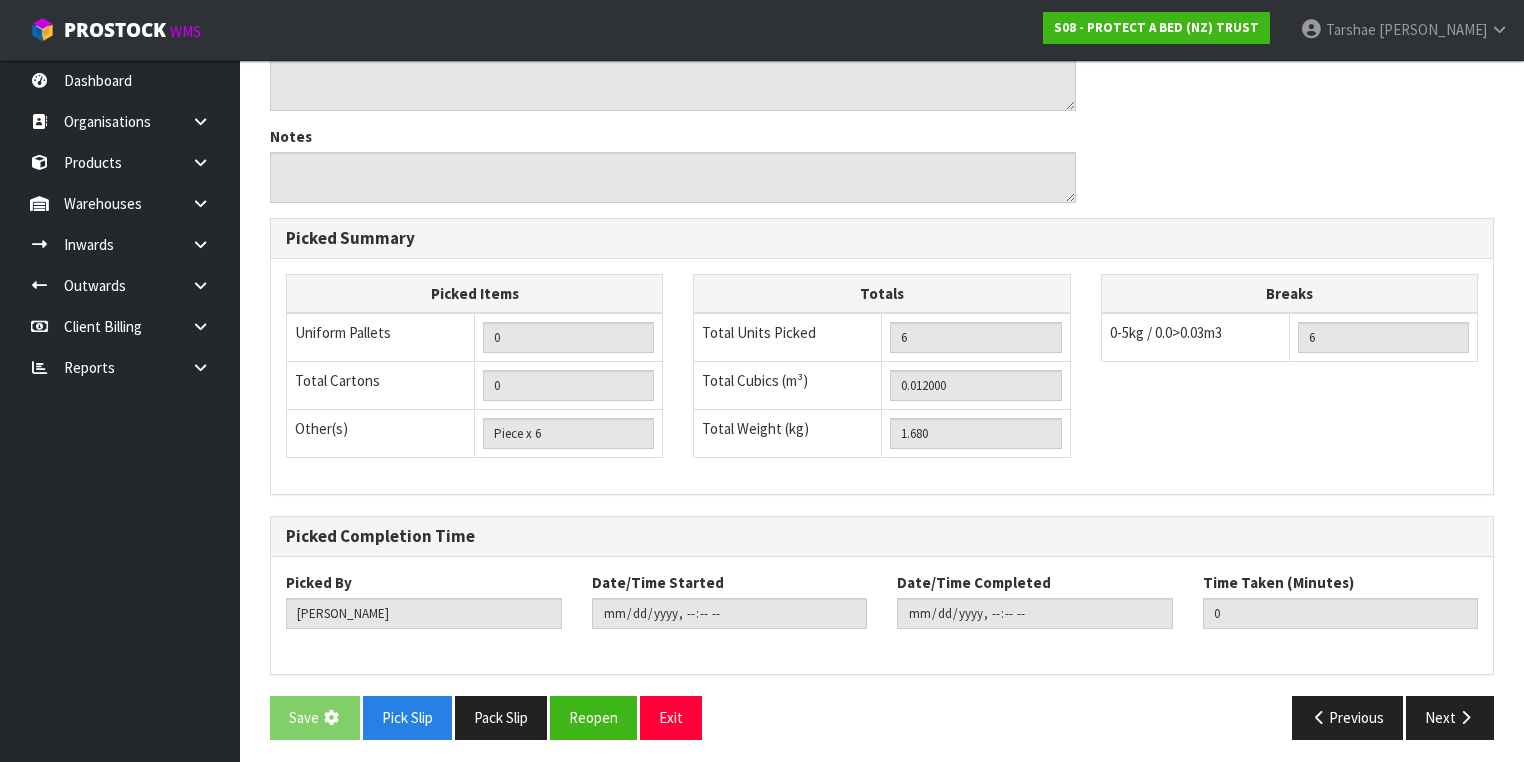 scroll, scrollTop: 0, scrollLeft: 0, axis: both 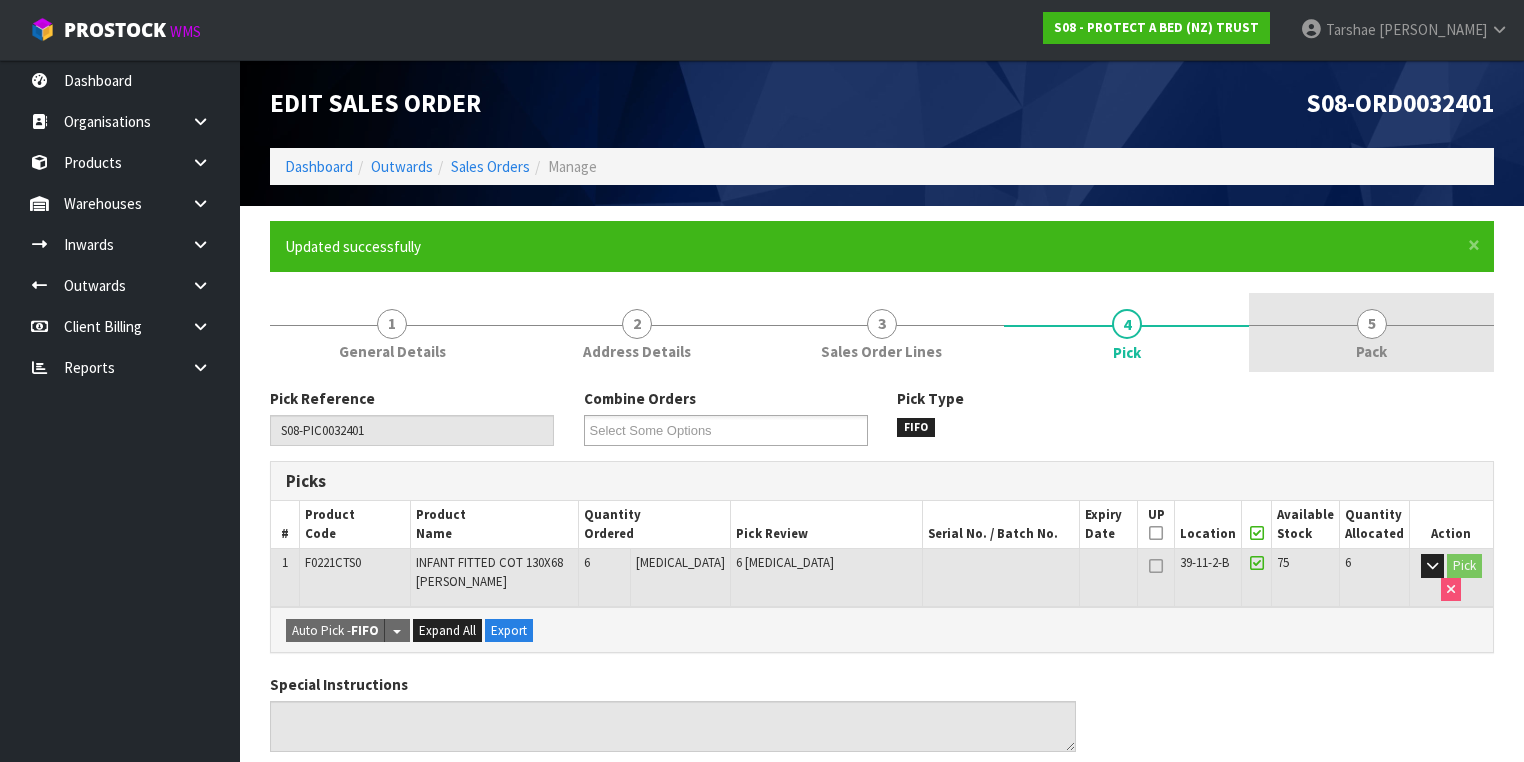 click on "5
Pack" at bounding box center (1371, 332) 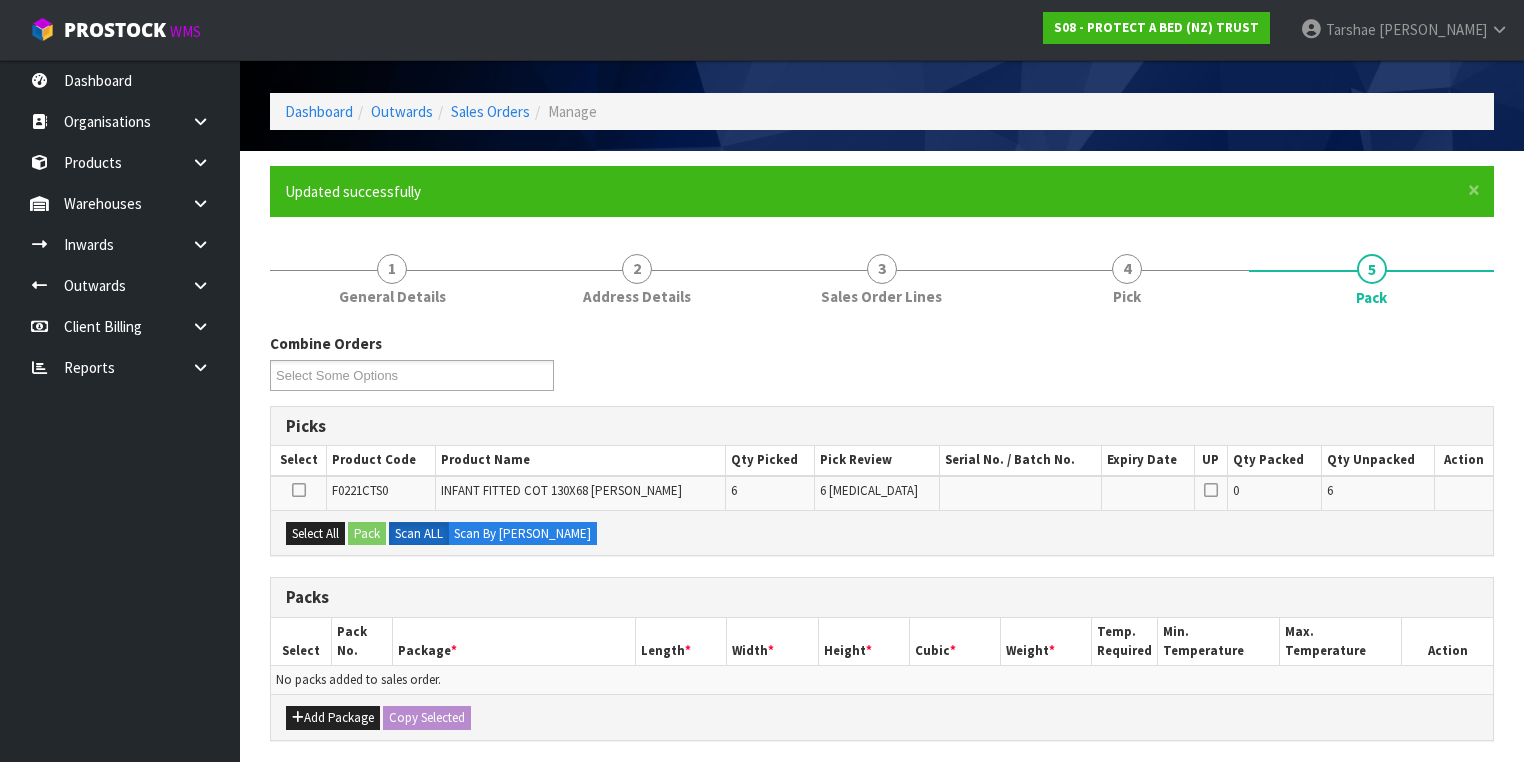 scroll, scrollTop: 80, scrollLeft: 0, axis: vertical 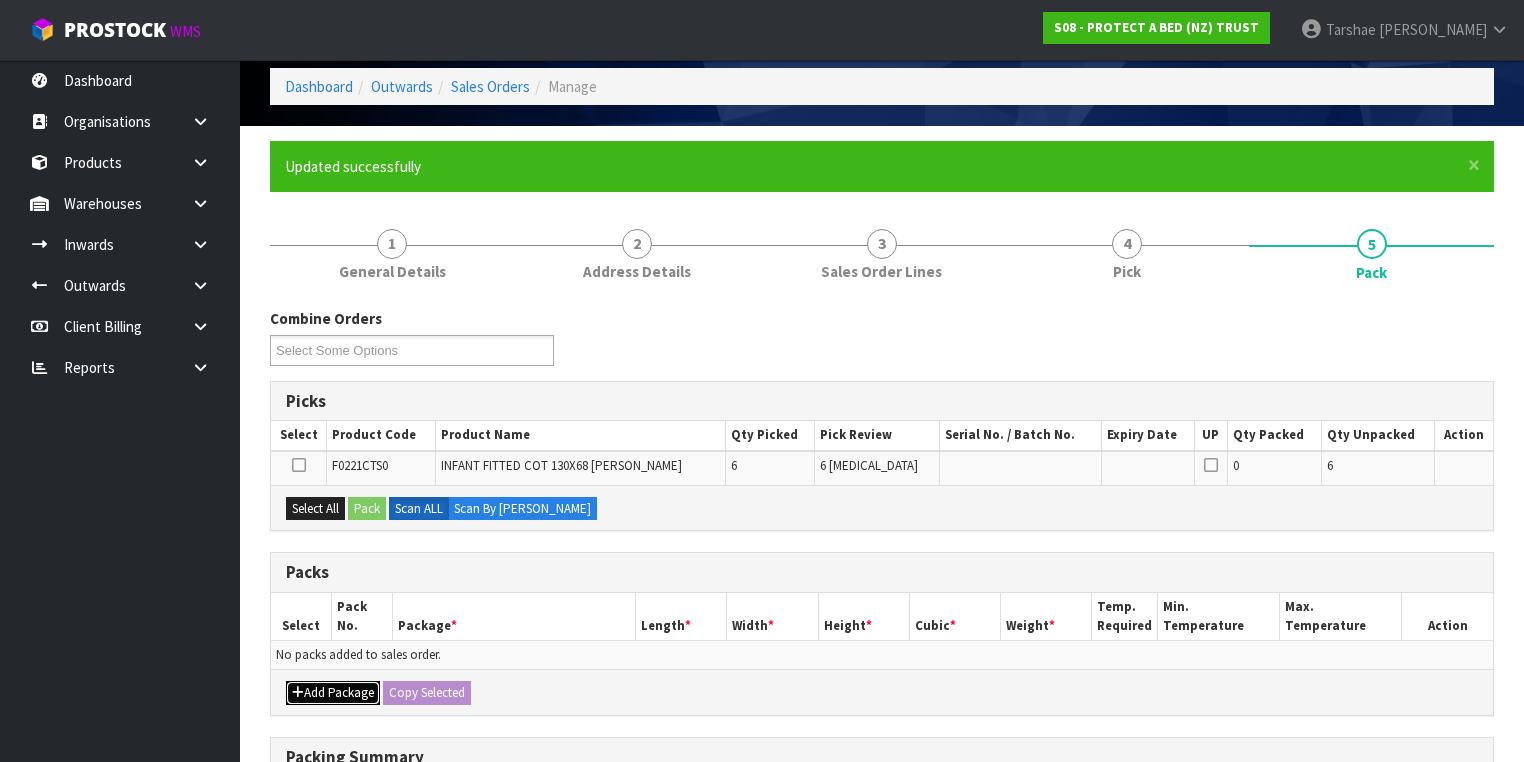click on "Add Package" at bounding box center (333, 693) 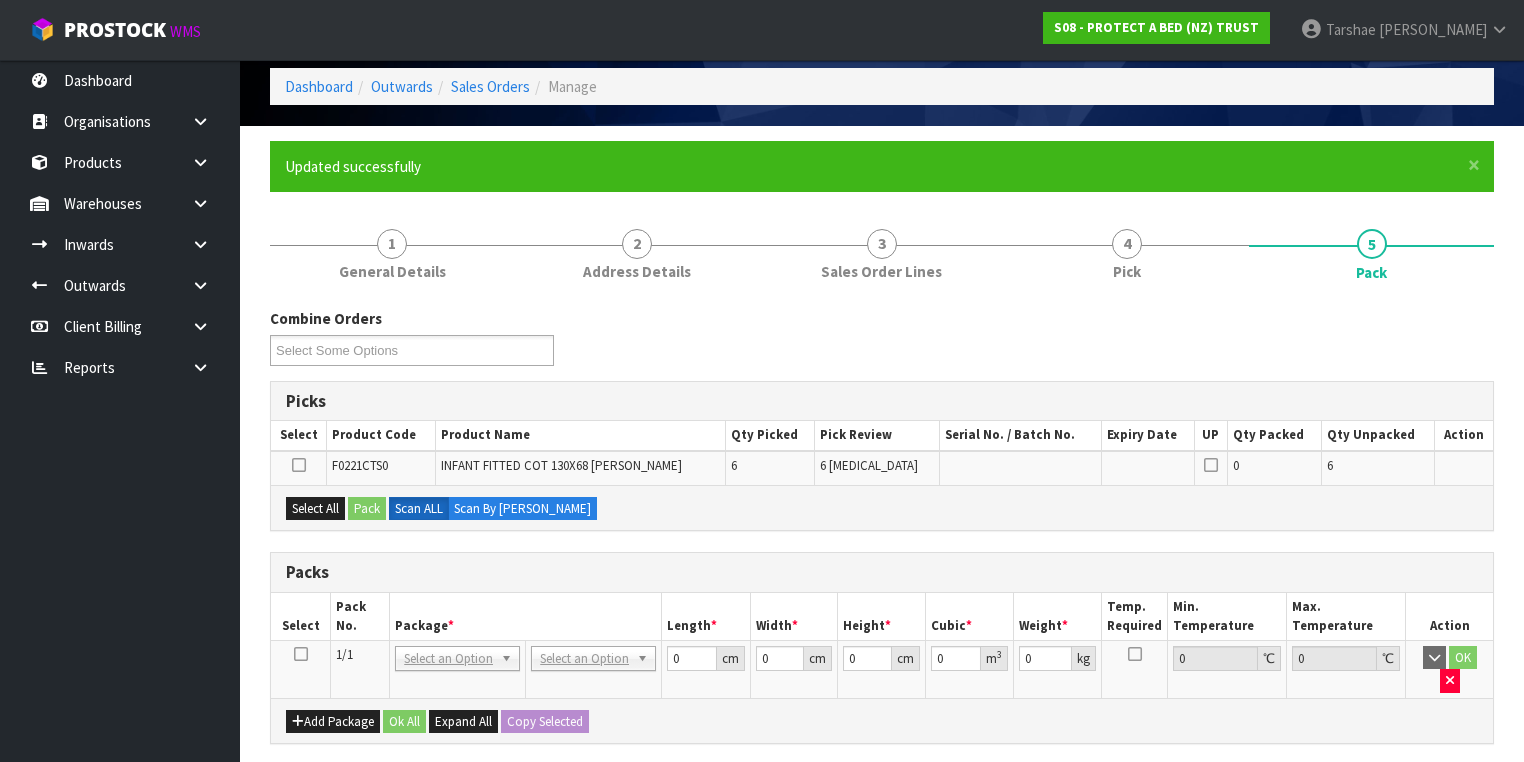 click at bounding box center (301, 654) 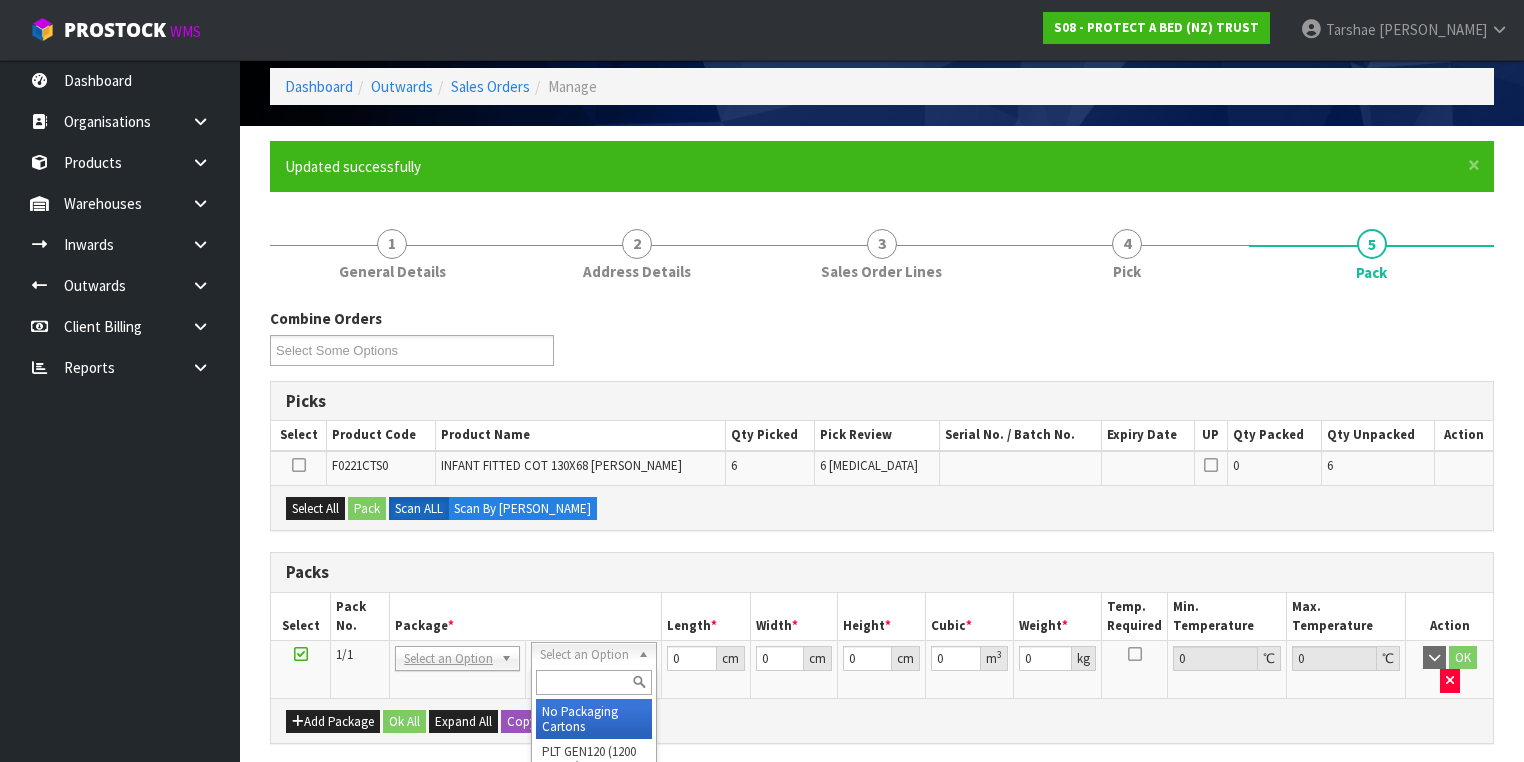 click at bounding box center [593, 682] 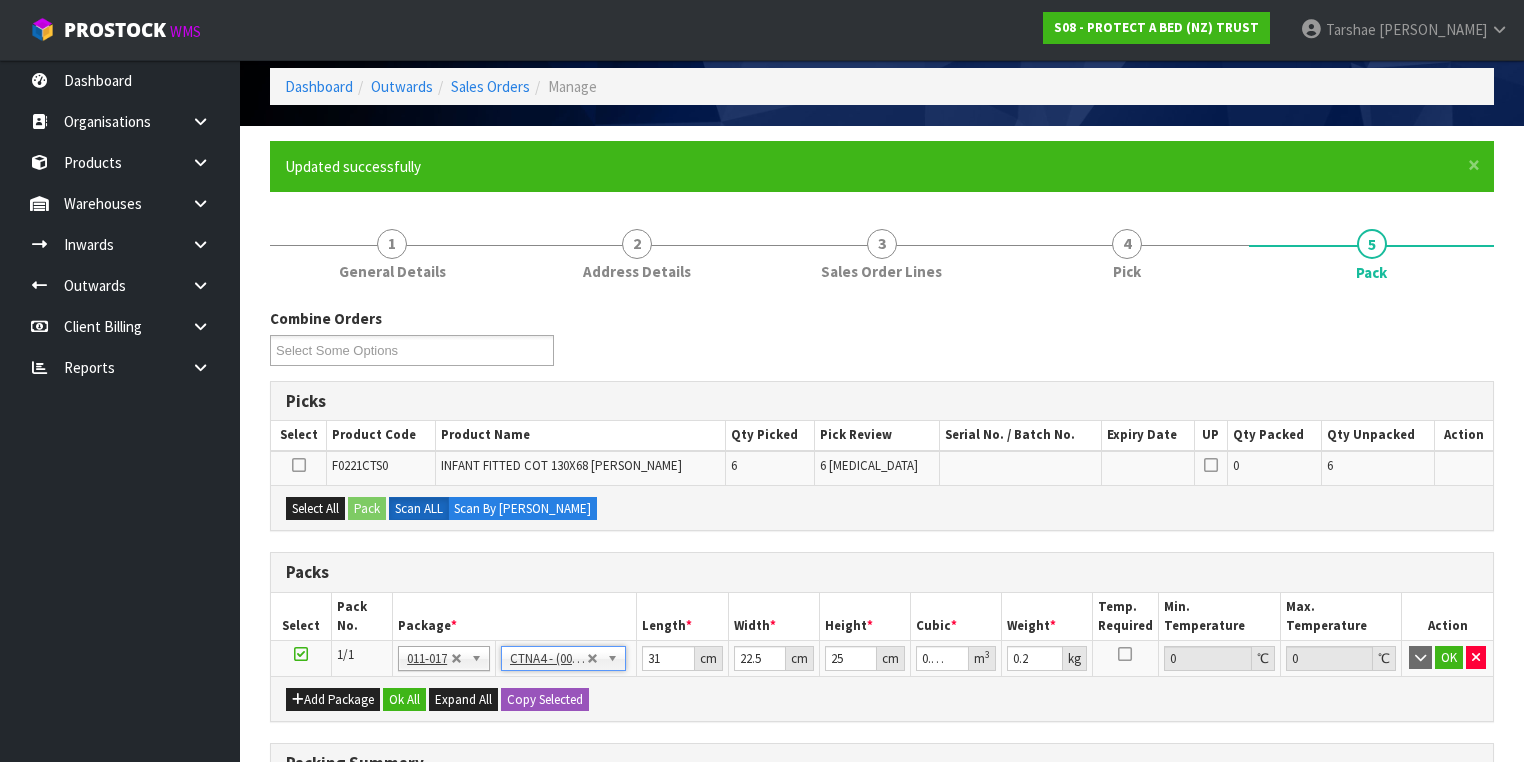 click on "Packs" at bounding box center [882, 572] 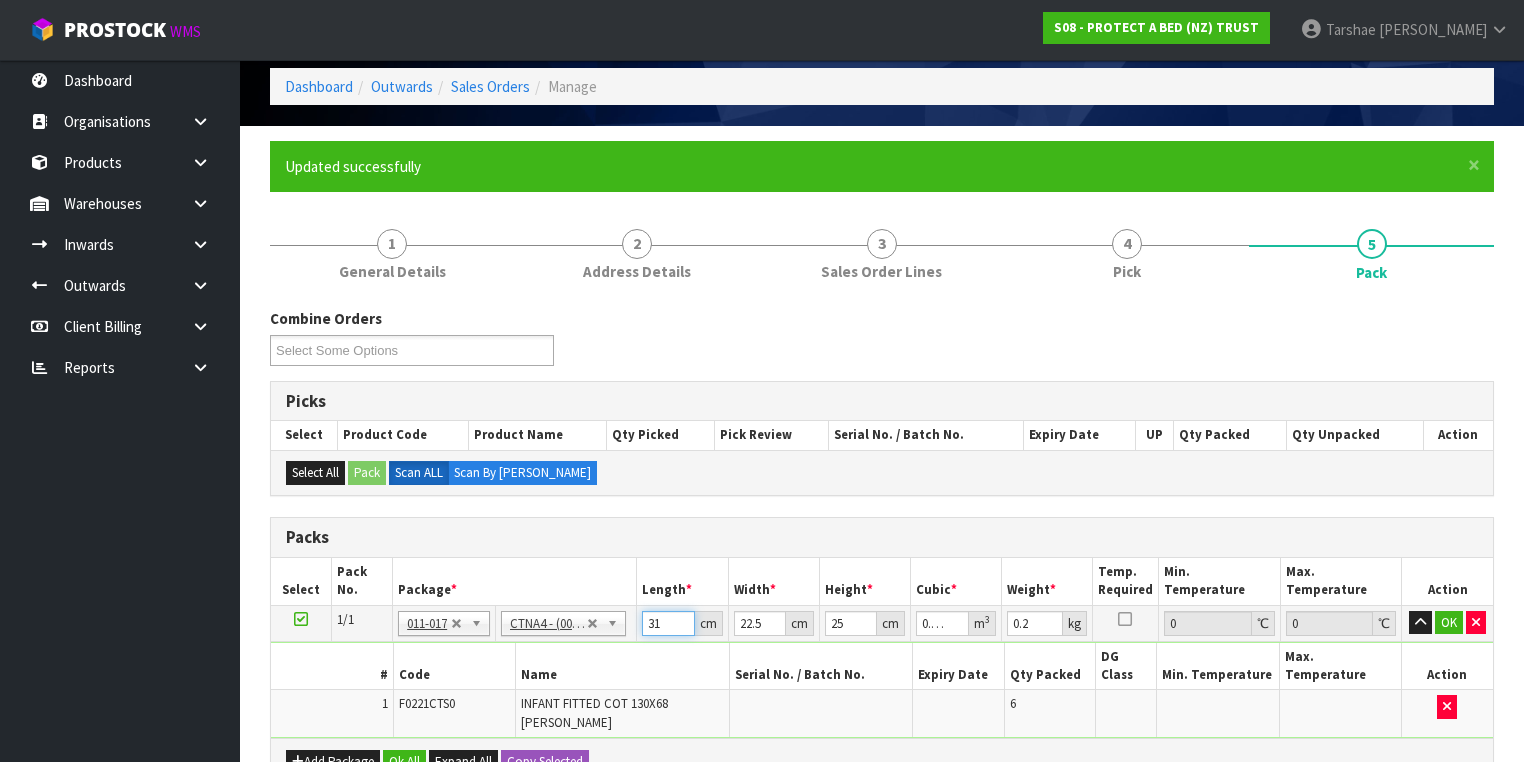 drag, startPoint x: 666, startPoint y: 616, endPoint x: 542, endPoint y: 616, distance: 124 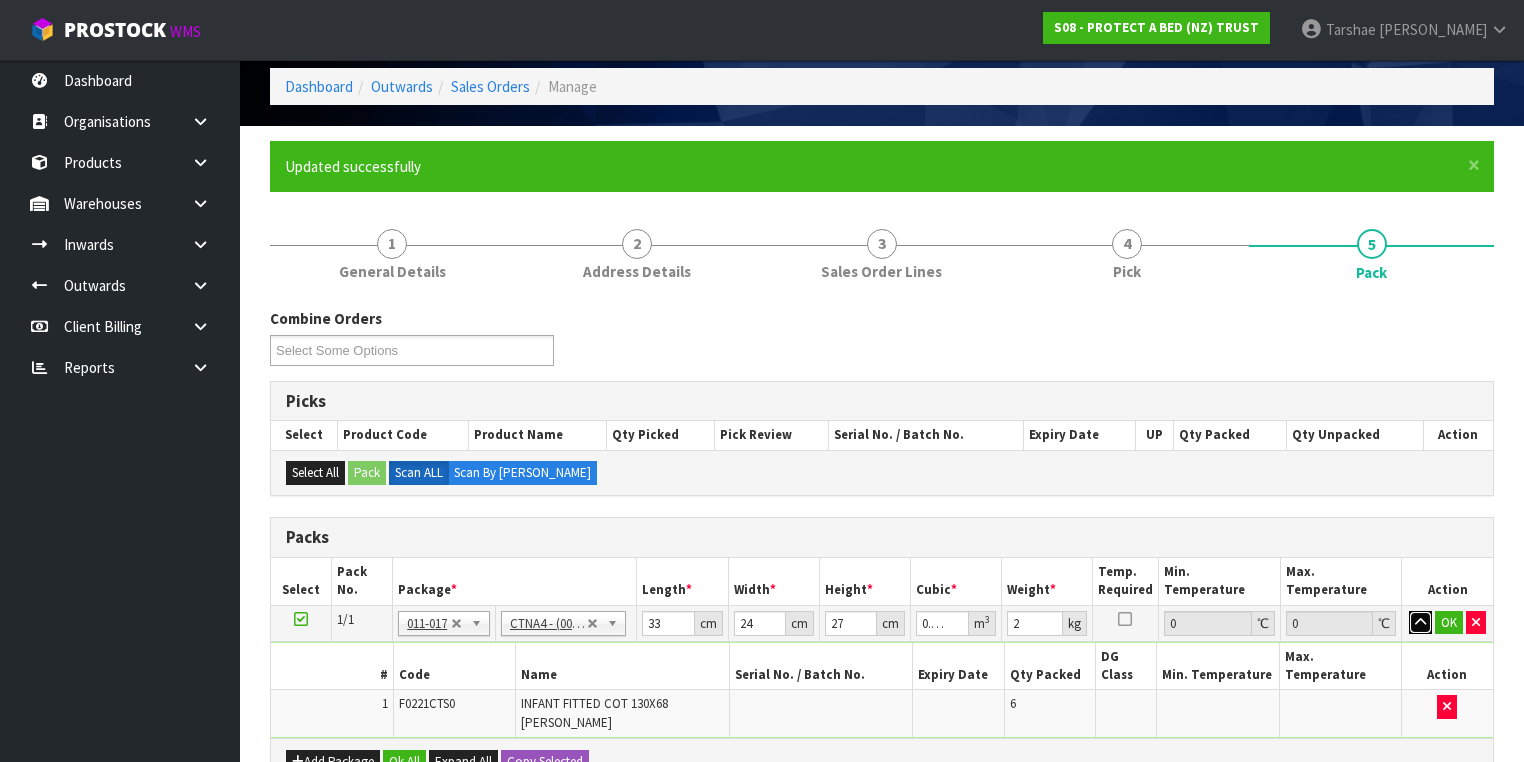 click at bounding box center [1420, 623] 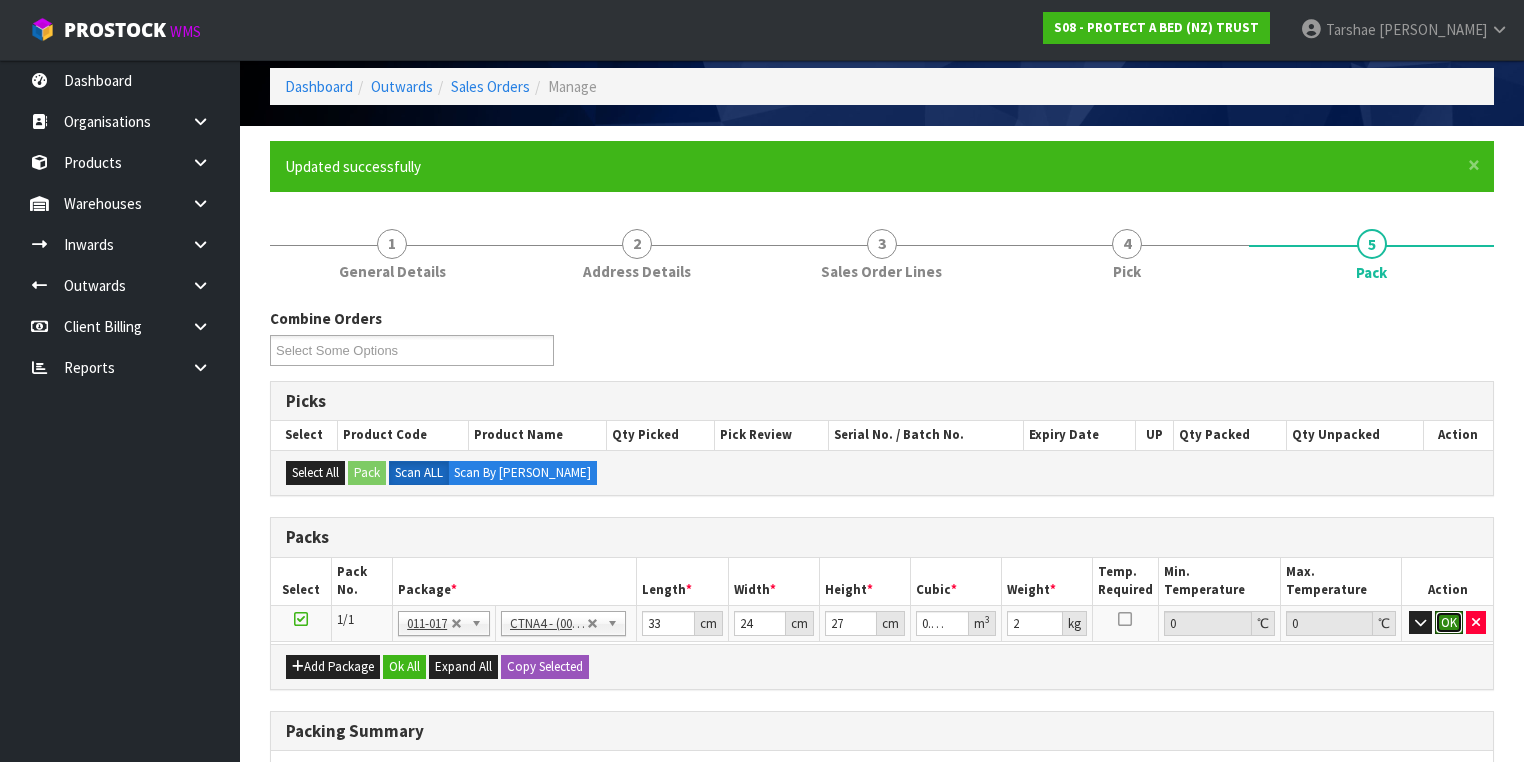 click on "OK" at bounding box center [1449, 623] 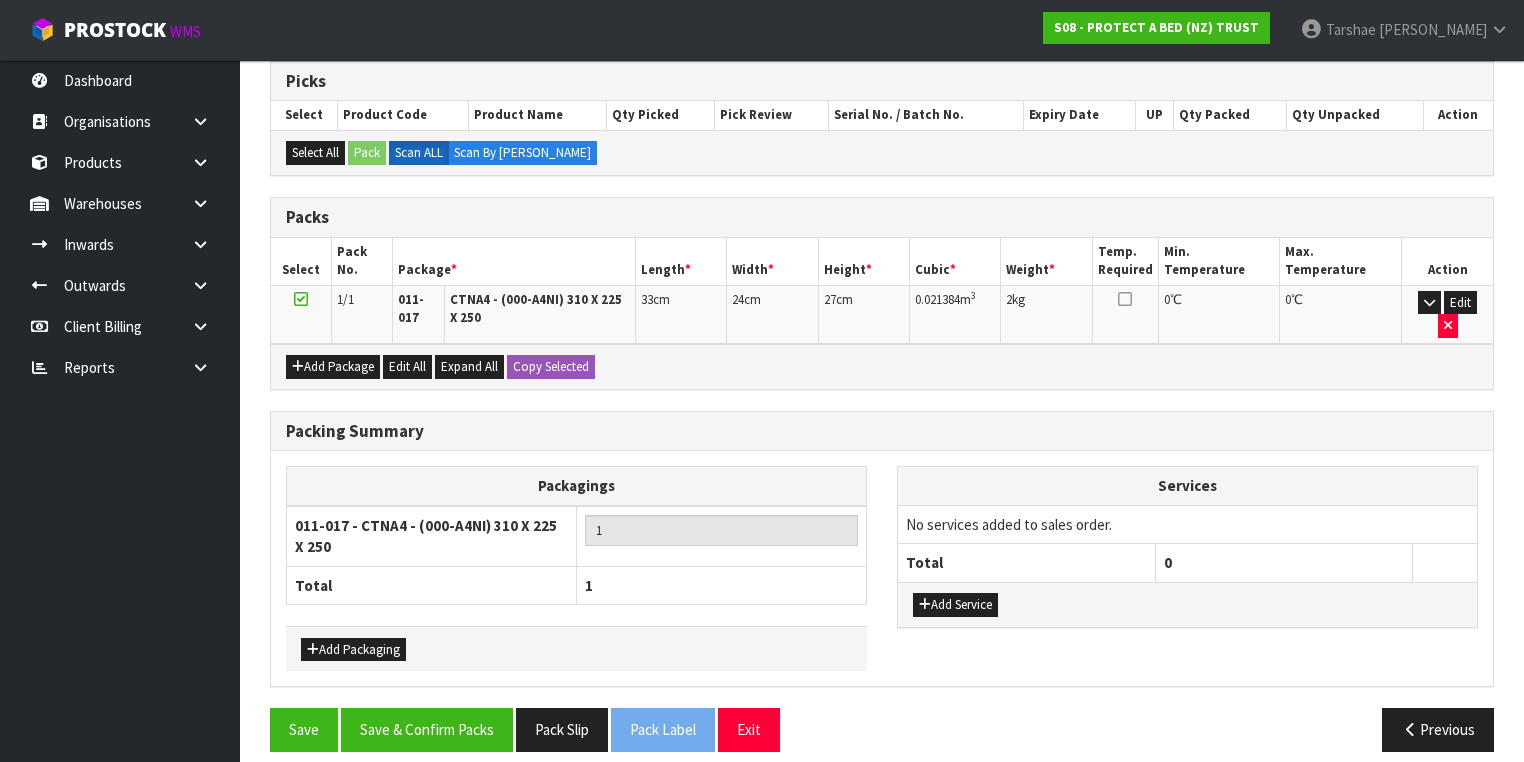 scroll, scrollTop: 400, scrollLeft: 0, axis: vertical 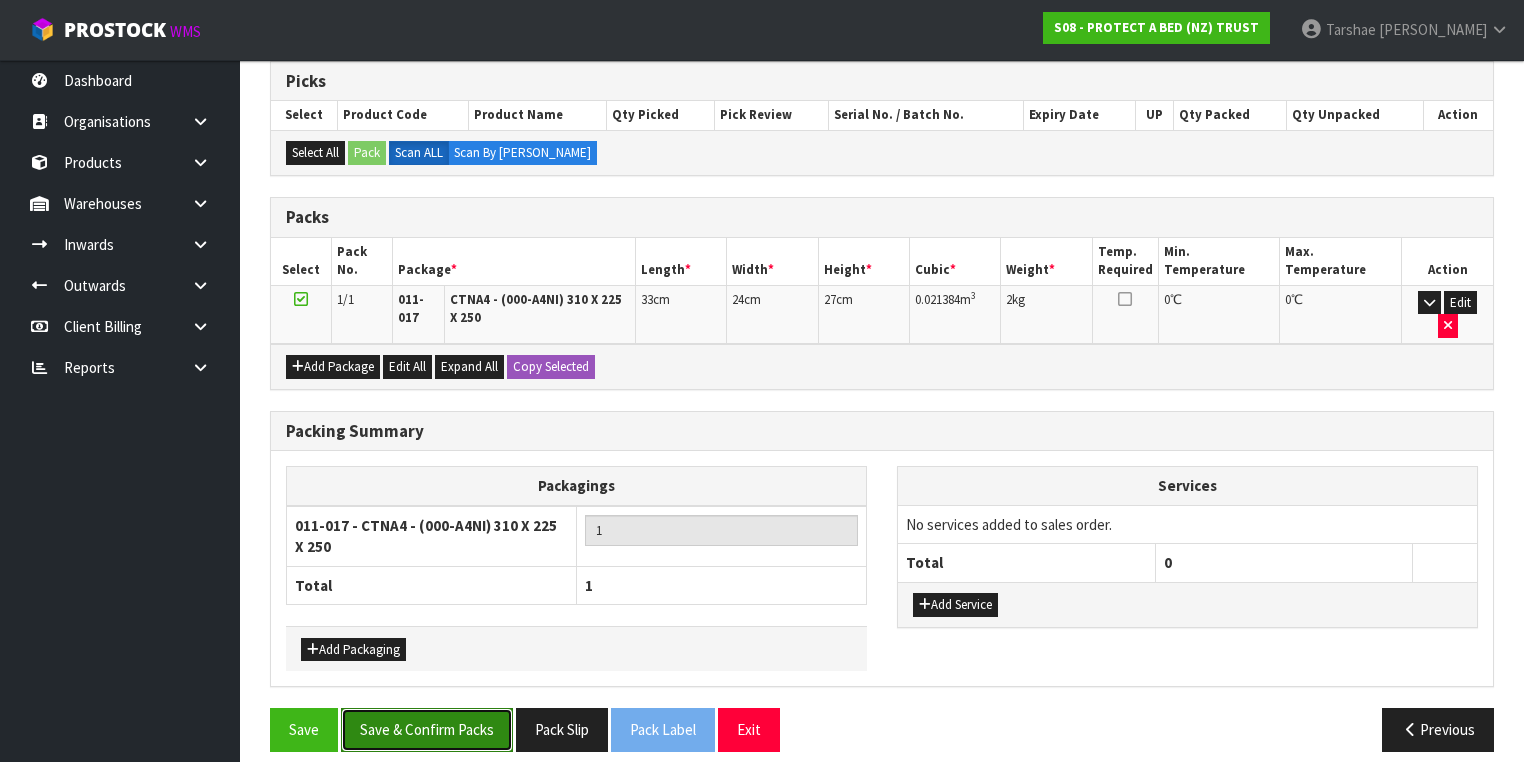 click on "Save & Confirm Packs" at bounding box center [427, 729] 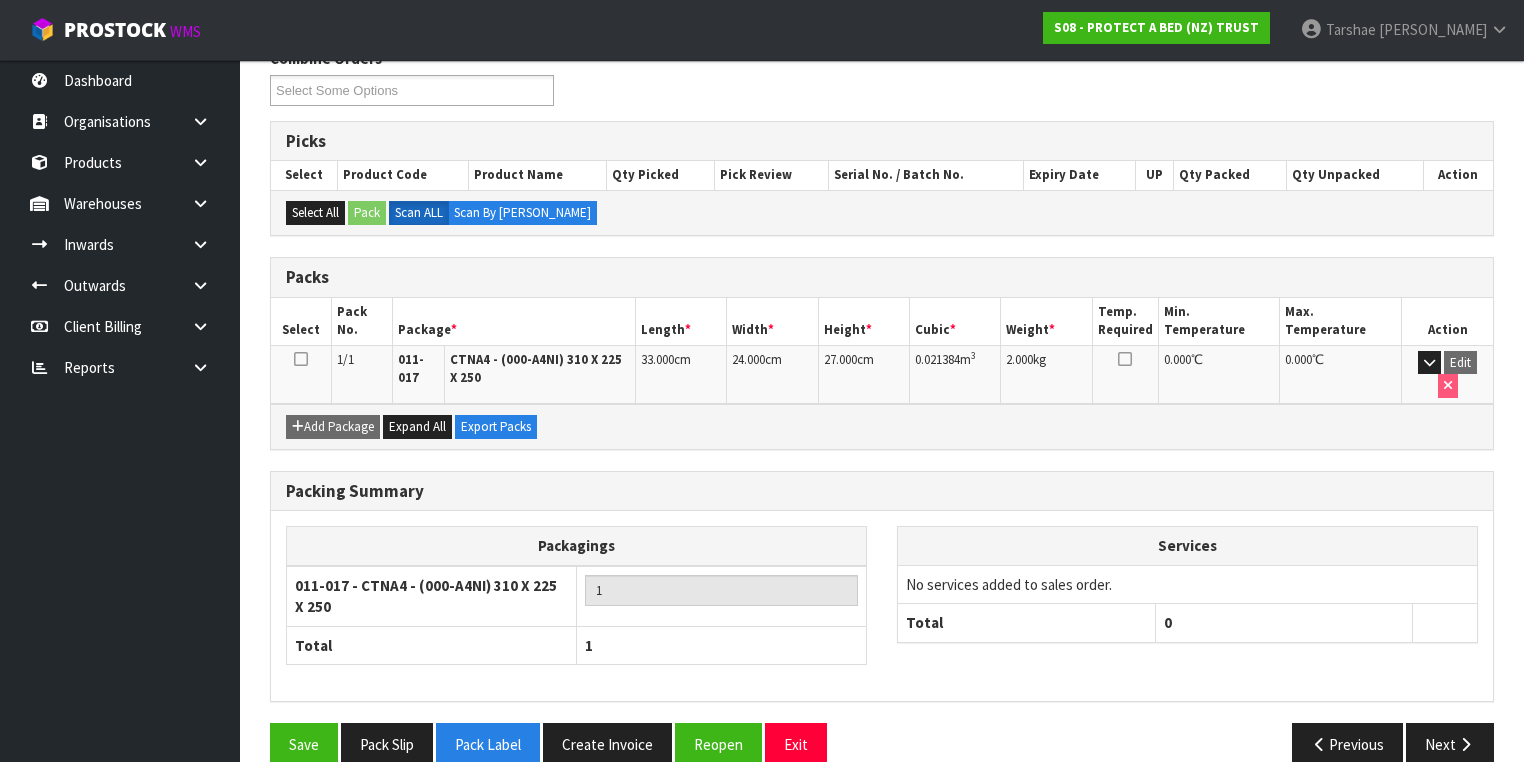 scroll, scrollTop: 356, scrollLeft: 0, axis: vertical 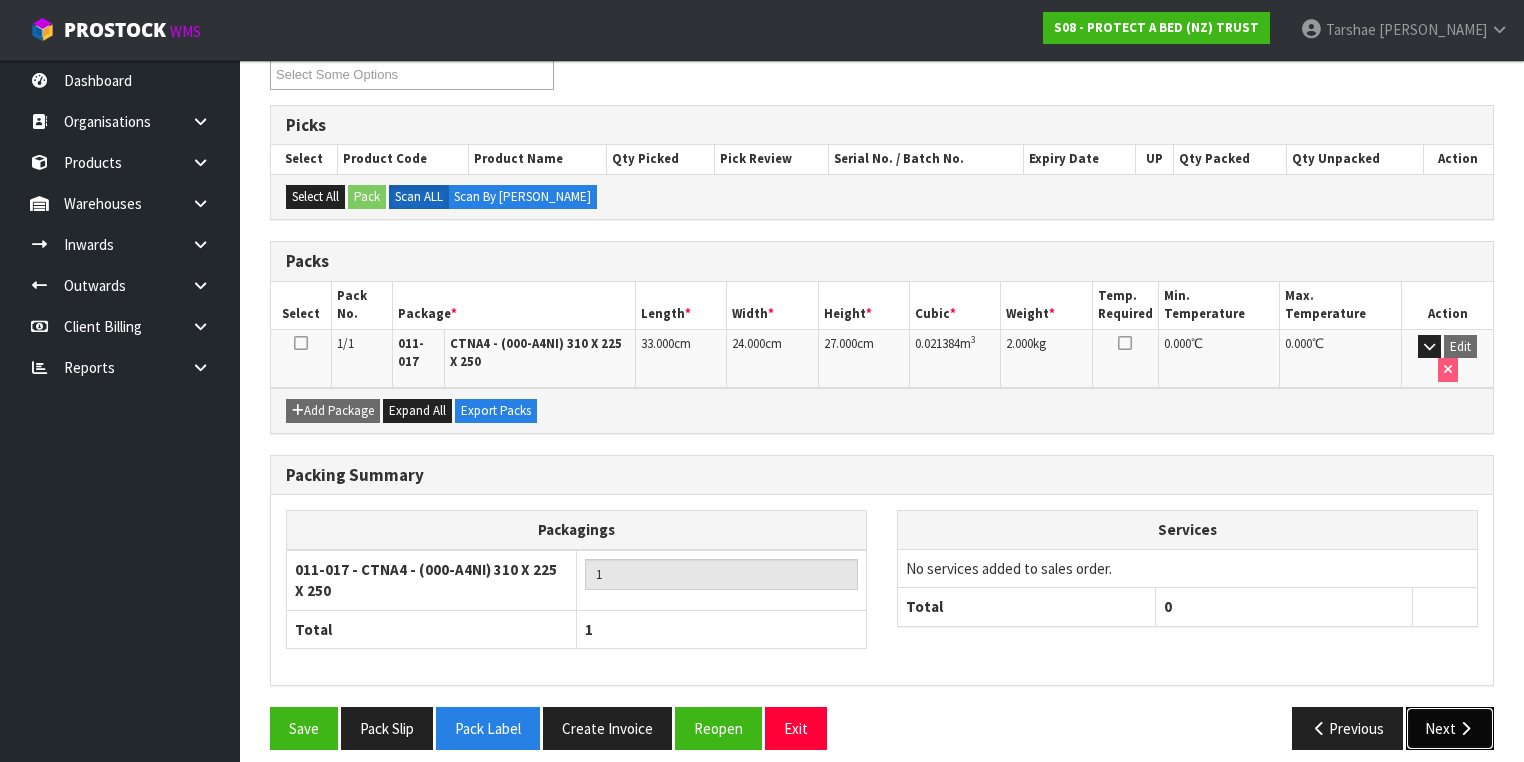 click on "Next" at bounding box center [1450, 728] 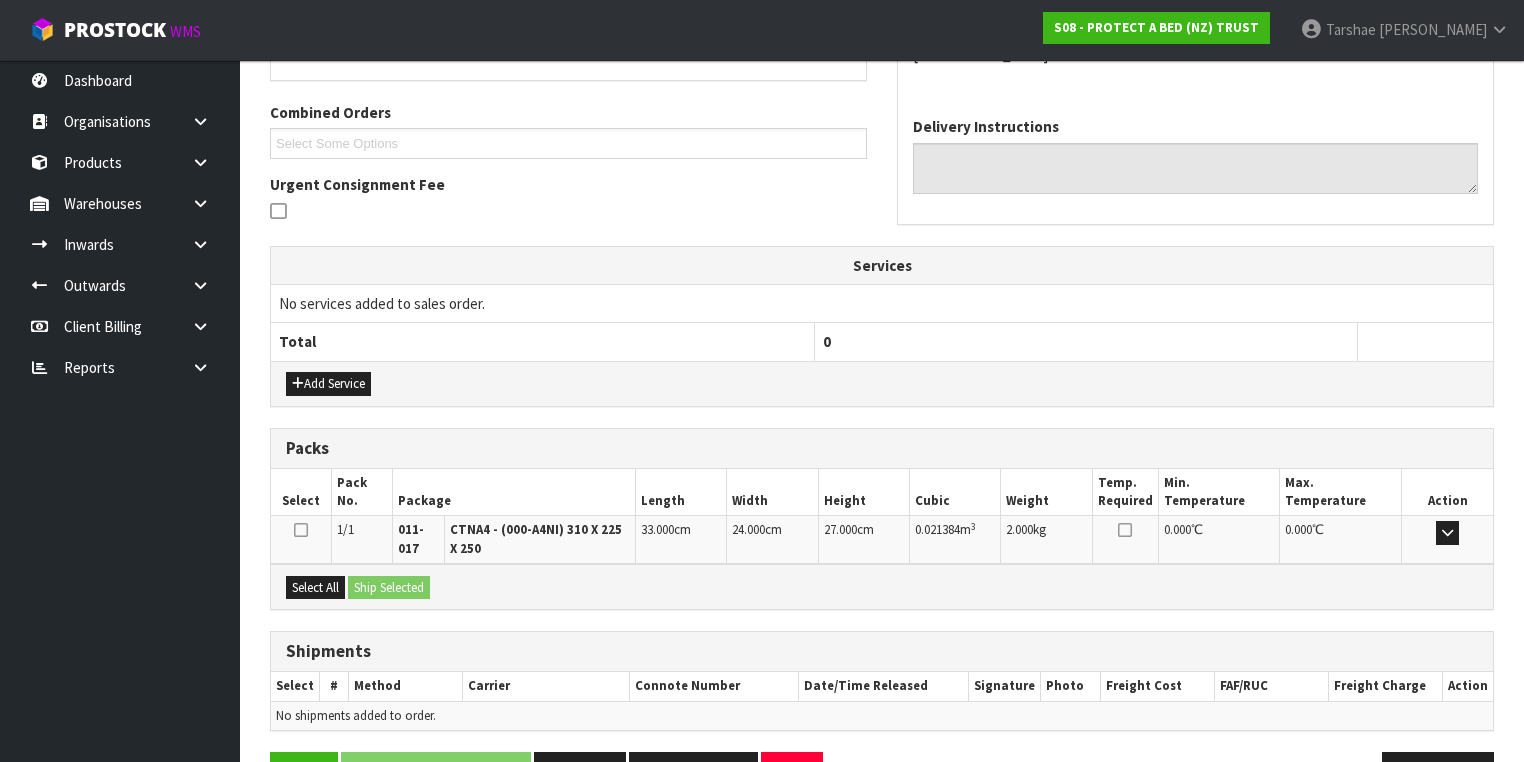 scroll, scrollTop: 542, scrollLeft: 0, axis: vertical 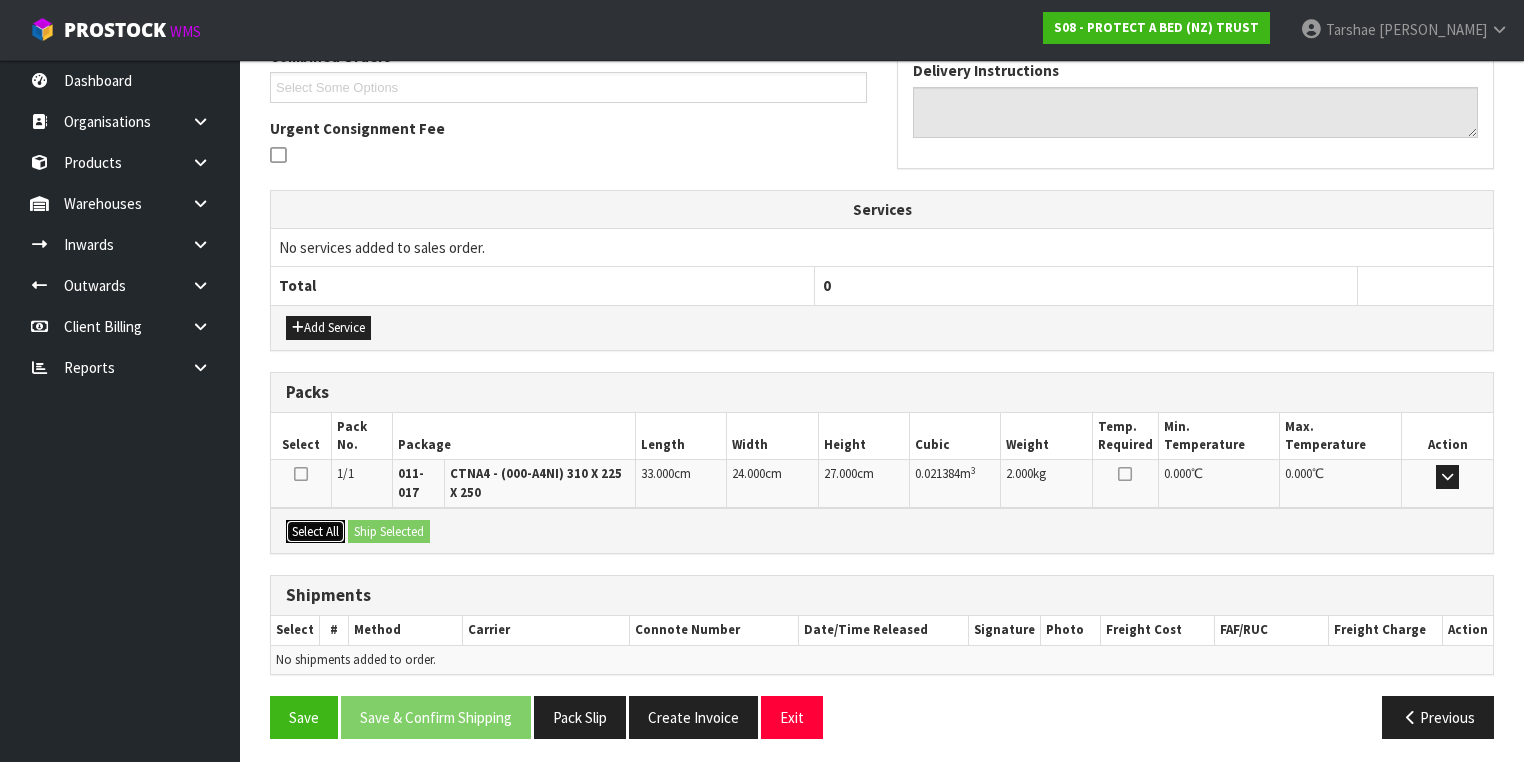 click on "Select All" at bounding box center (315, 532) 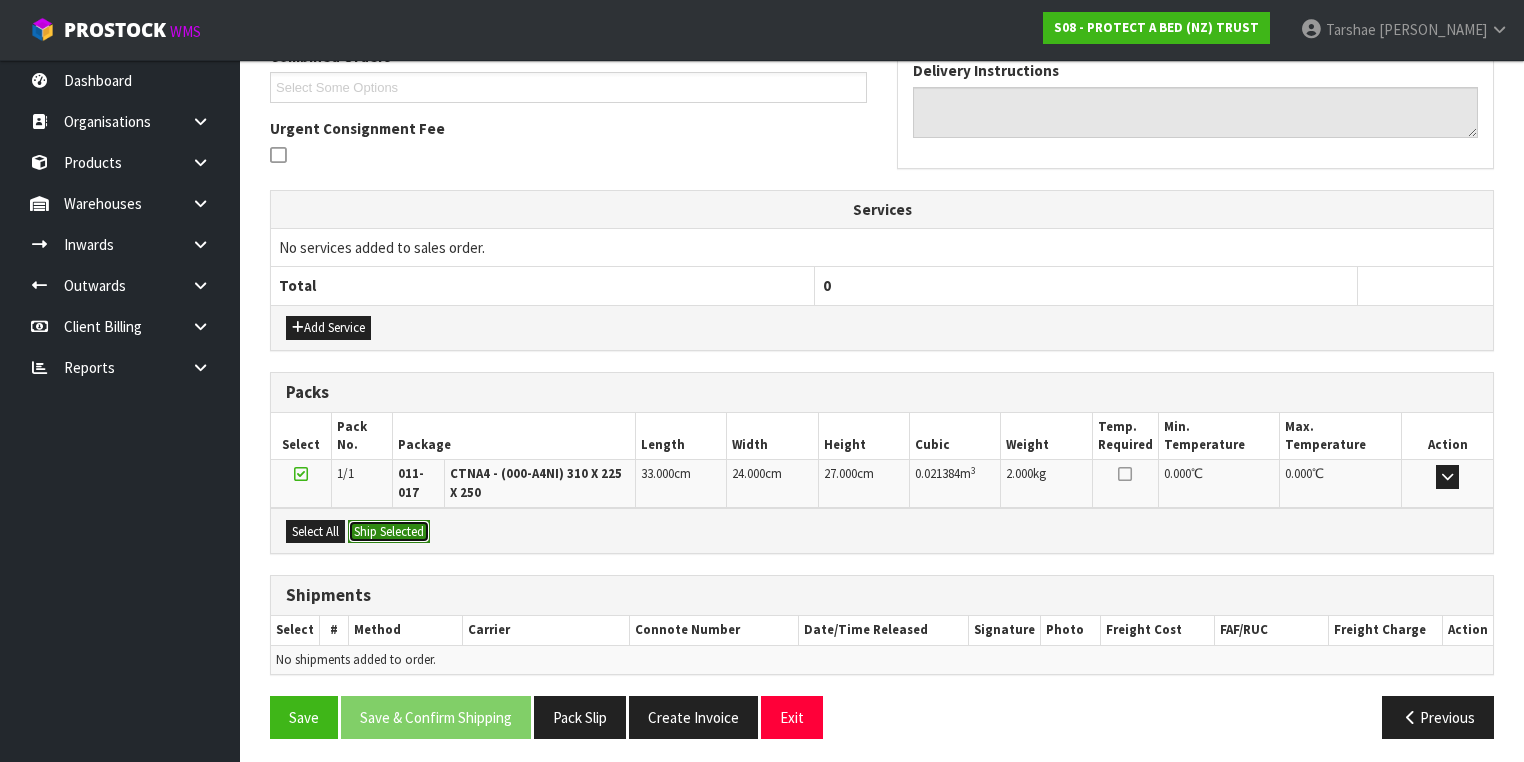 click on "Ship Selected" at bounding box center [389, 532] 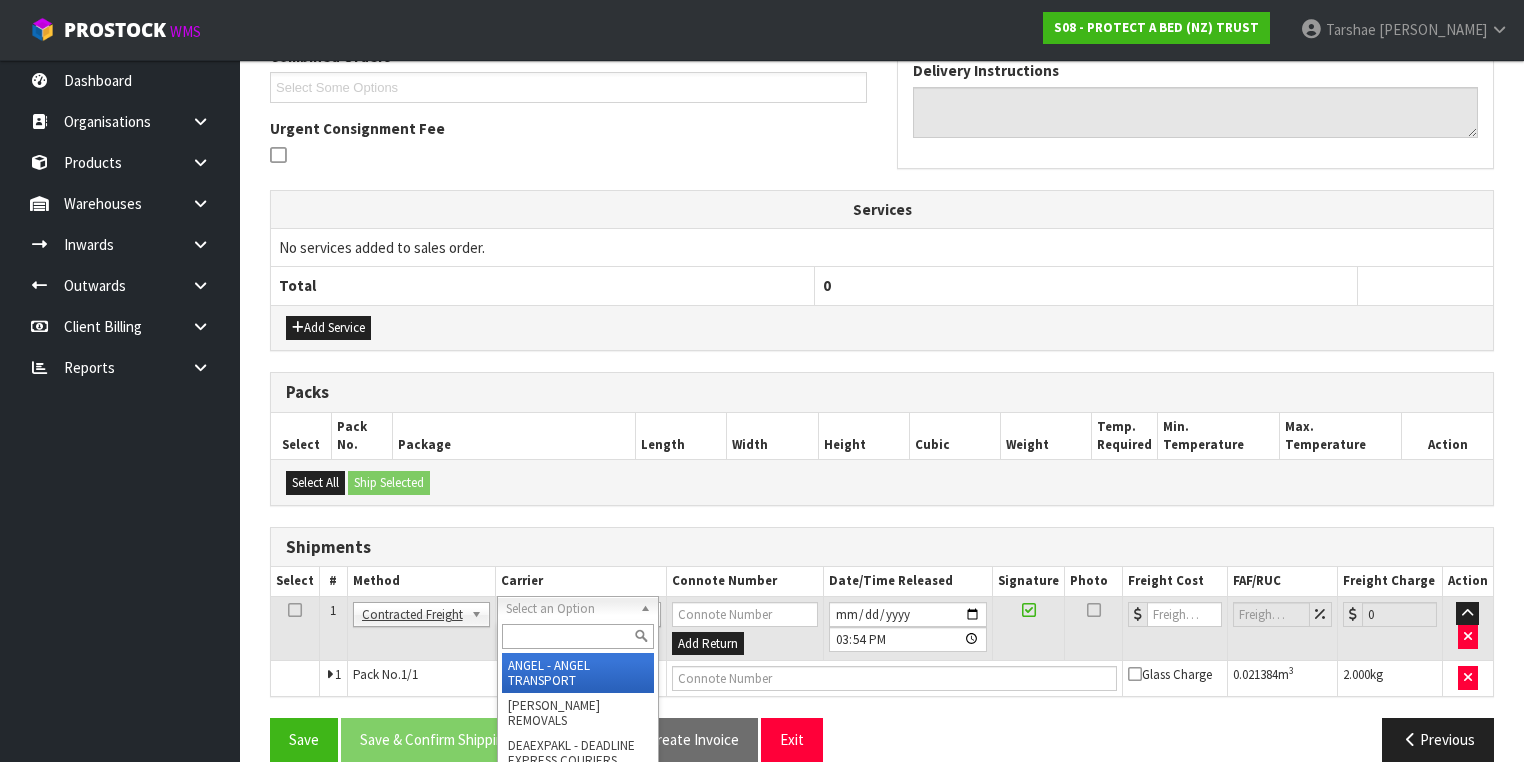 click at bounding box center (578, 636) 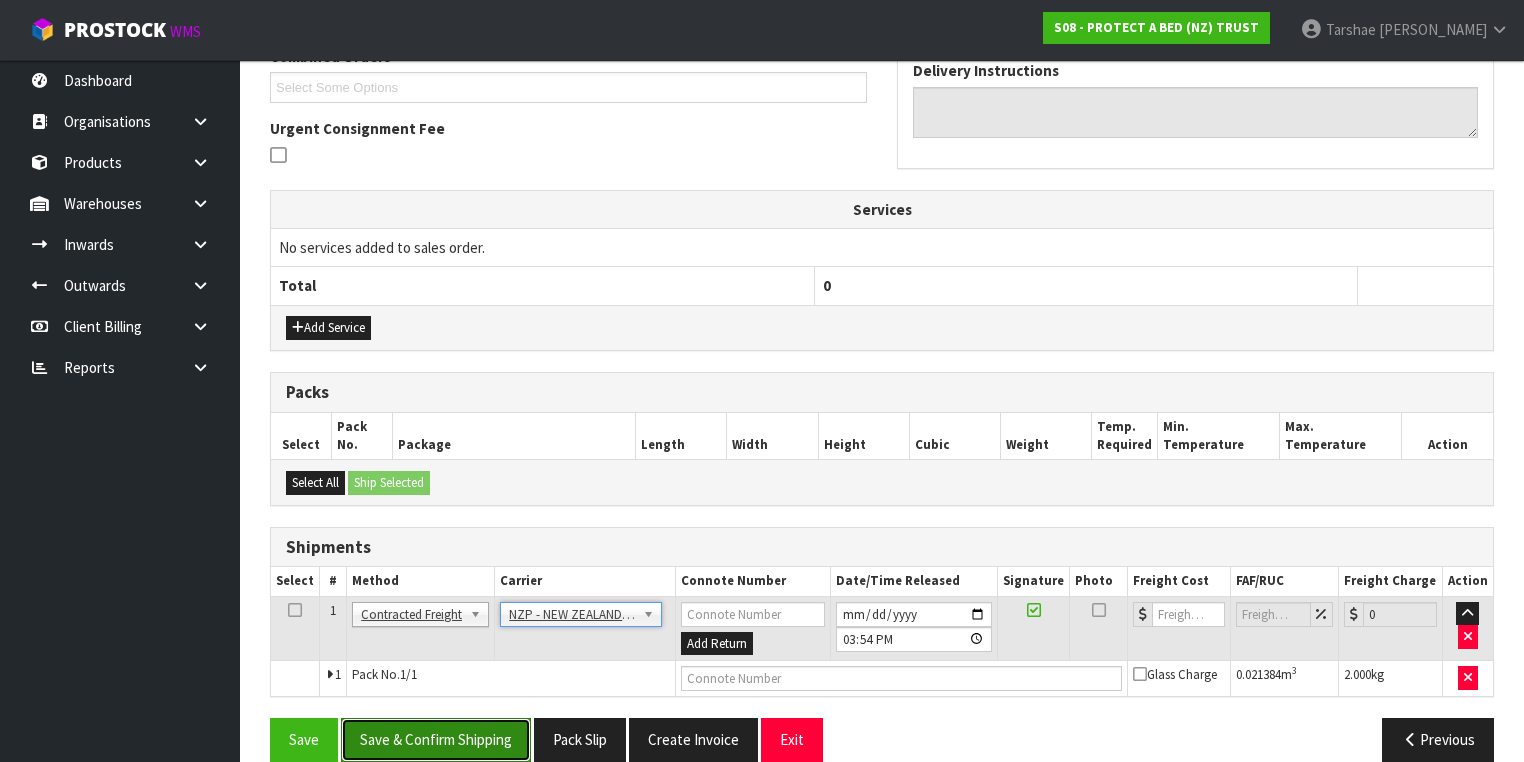 click on "Save & Confirm Shipping" at bounding box center (436, 739) 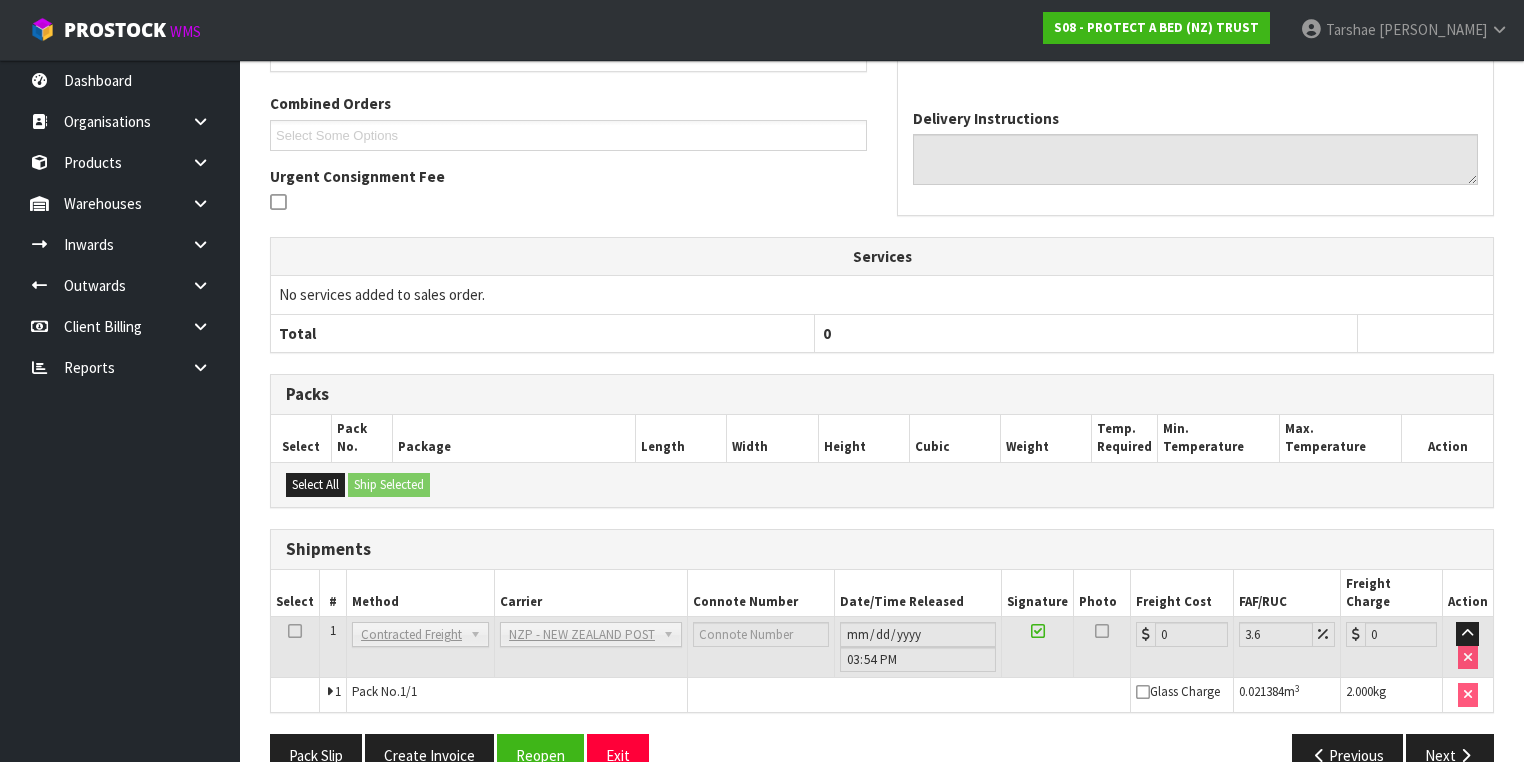 scroll, scrollTop: 536, scrollLeft: 0, axis: vertical 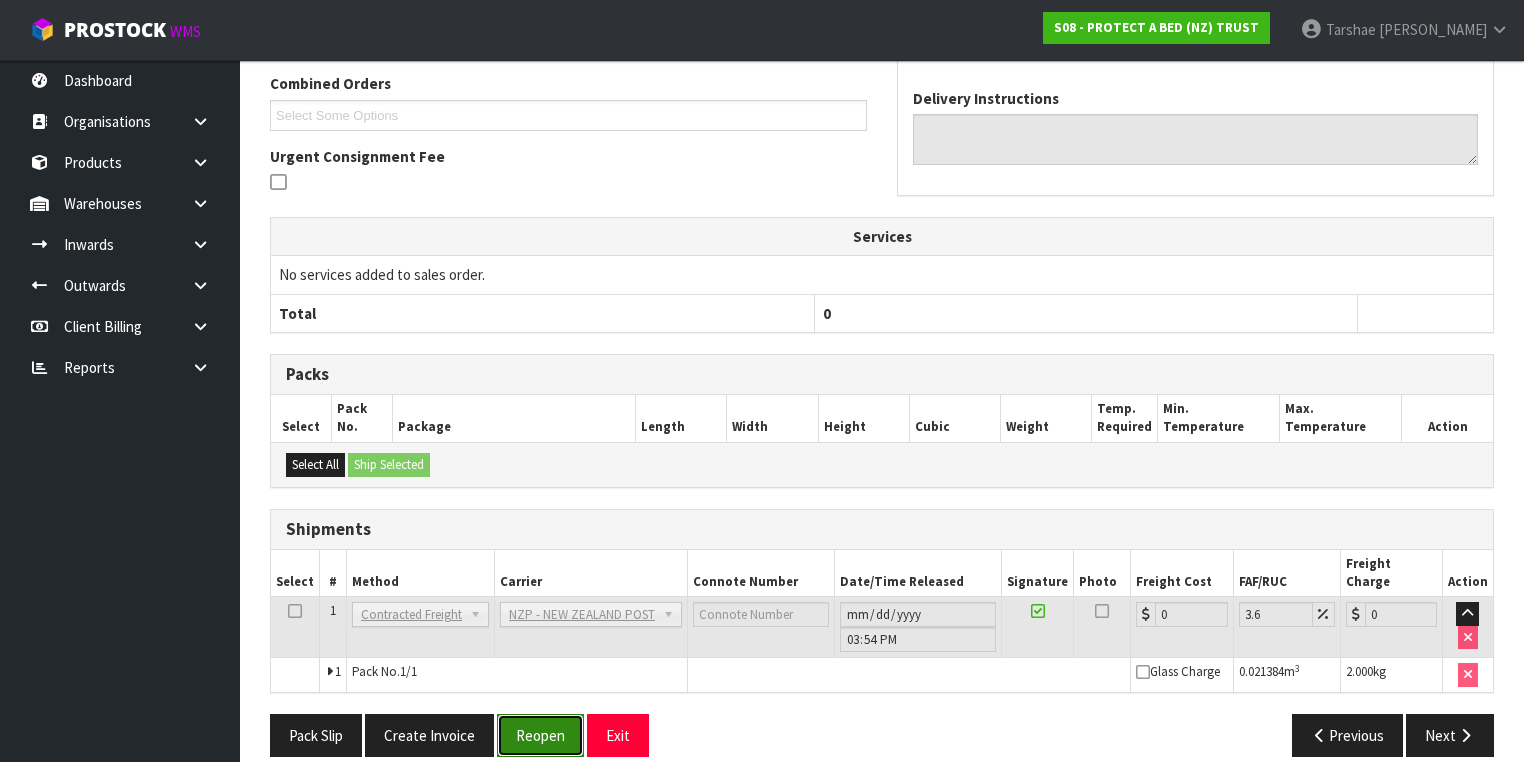 click on "Reopen" at bounding box center (540, 735) 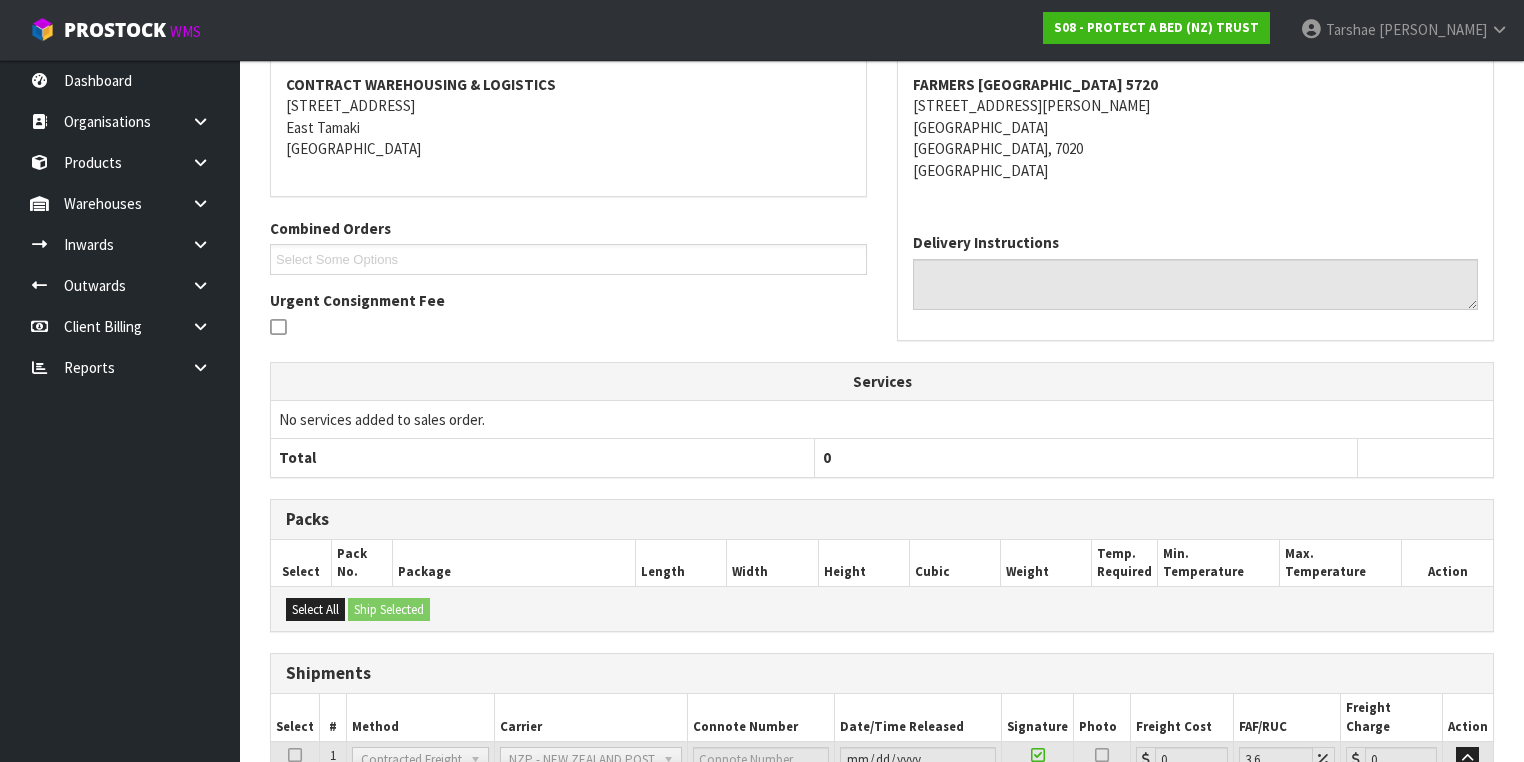 scroll, scrollTop: 480, scrollLeft: 0, axis: vertical 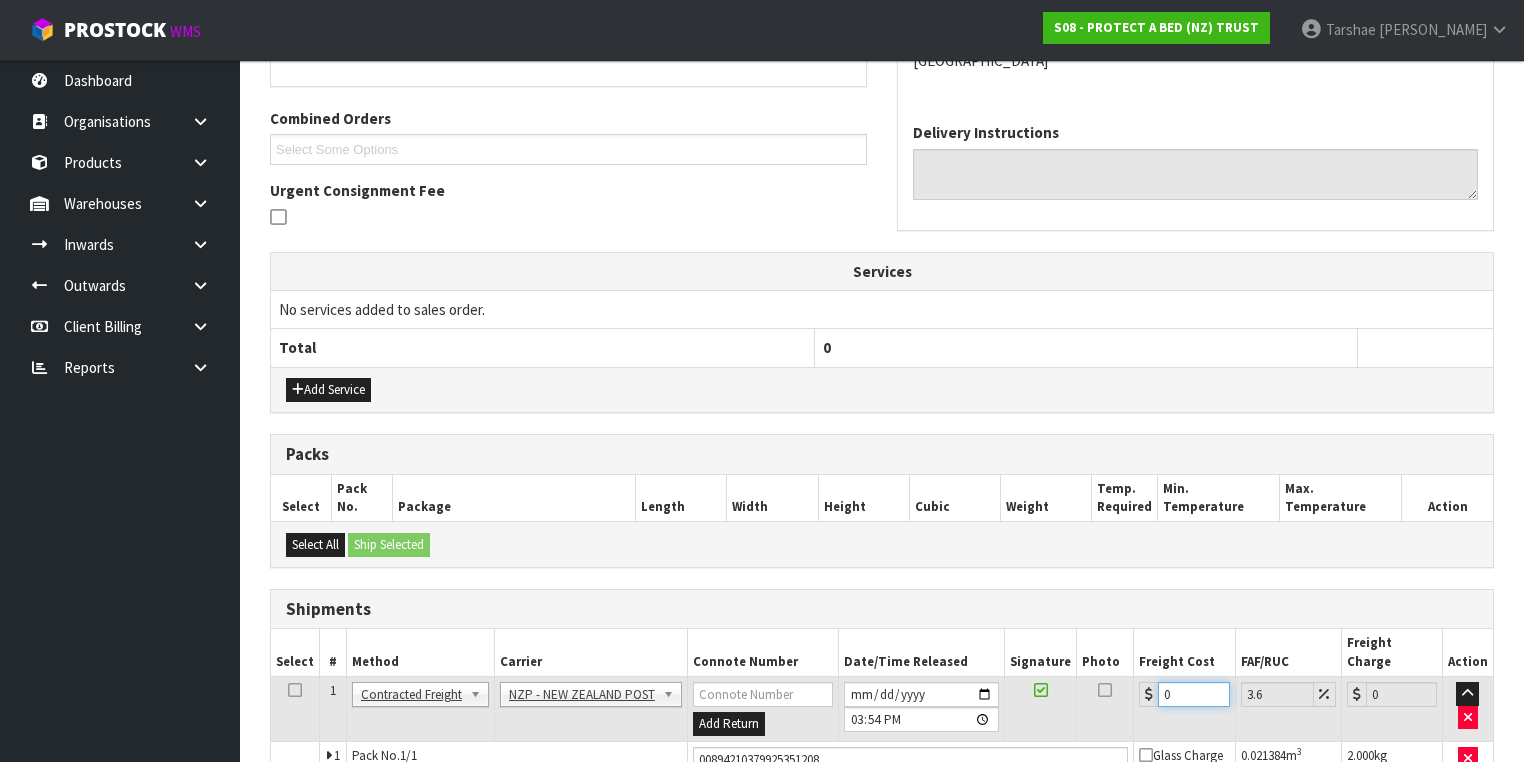 drag, startPoint x: 1149, startPoint y: 675, endPoint x: 1047, endPoint y: 677, distance: 102.01961 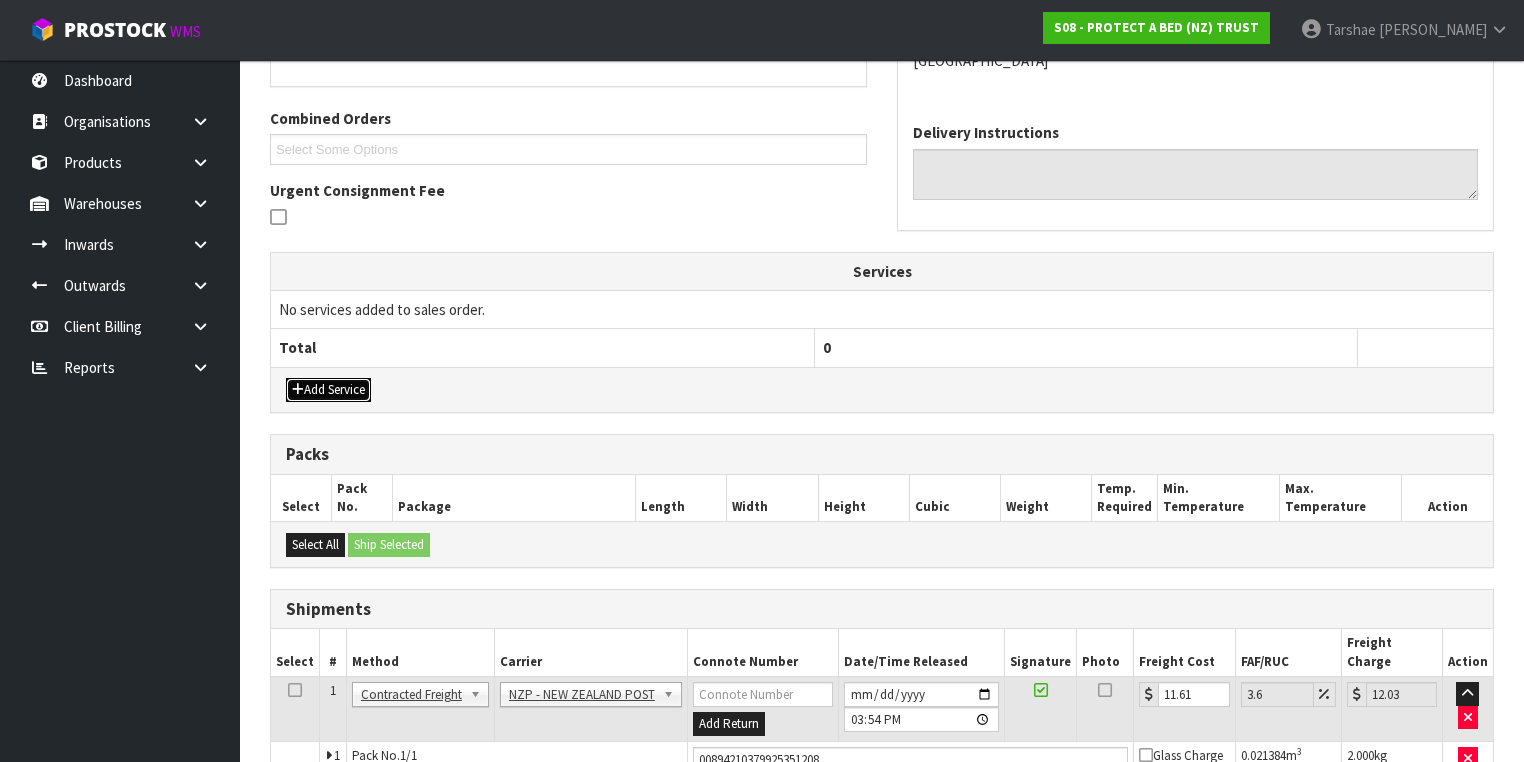 drag, startPoint x: 309, startPoint y: 395, endPoint x: 317, endPoint y: 382, distance: 15.264338 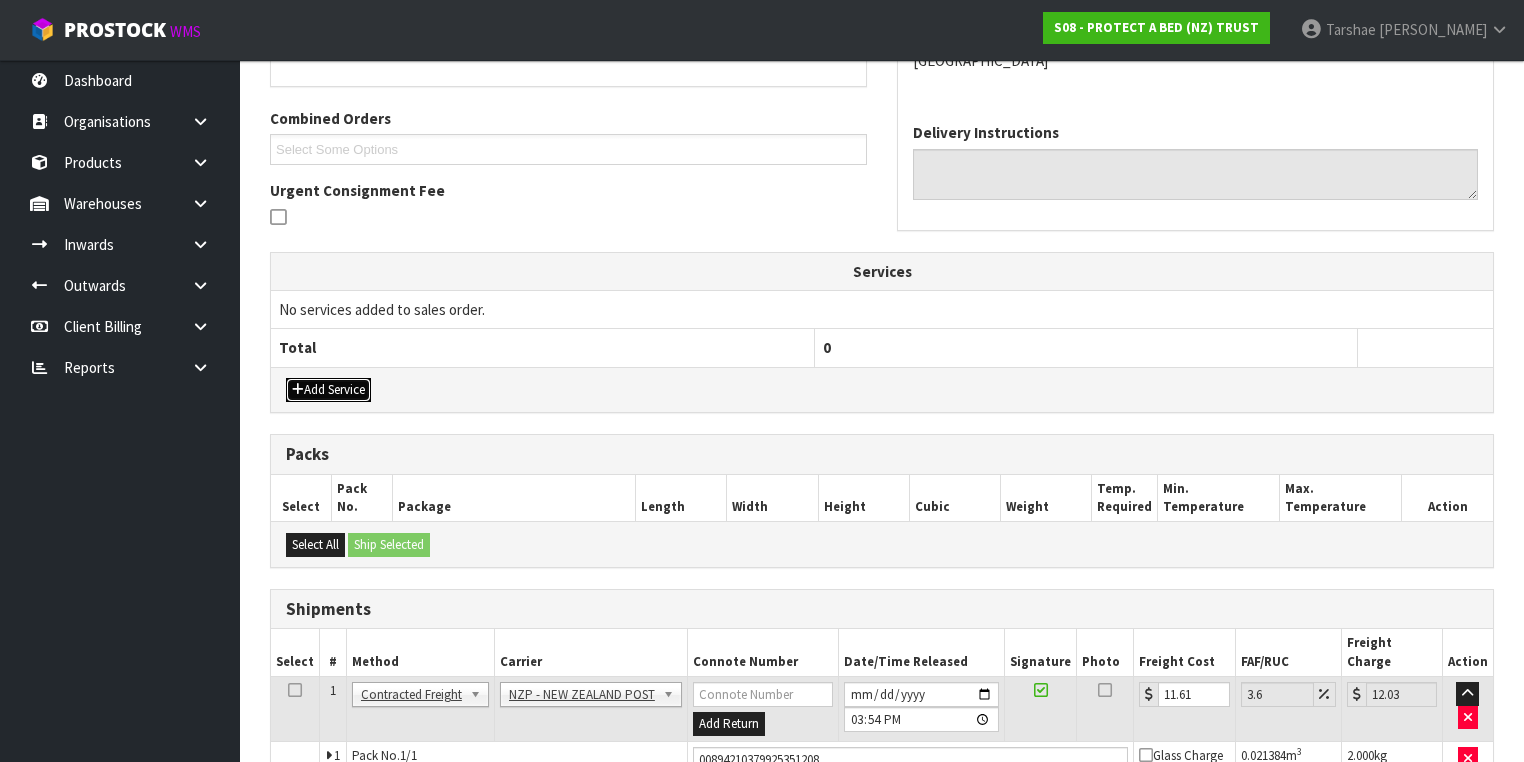 click on "Add Service" at bounding box center (328, 390) 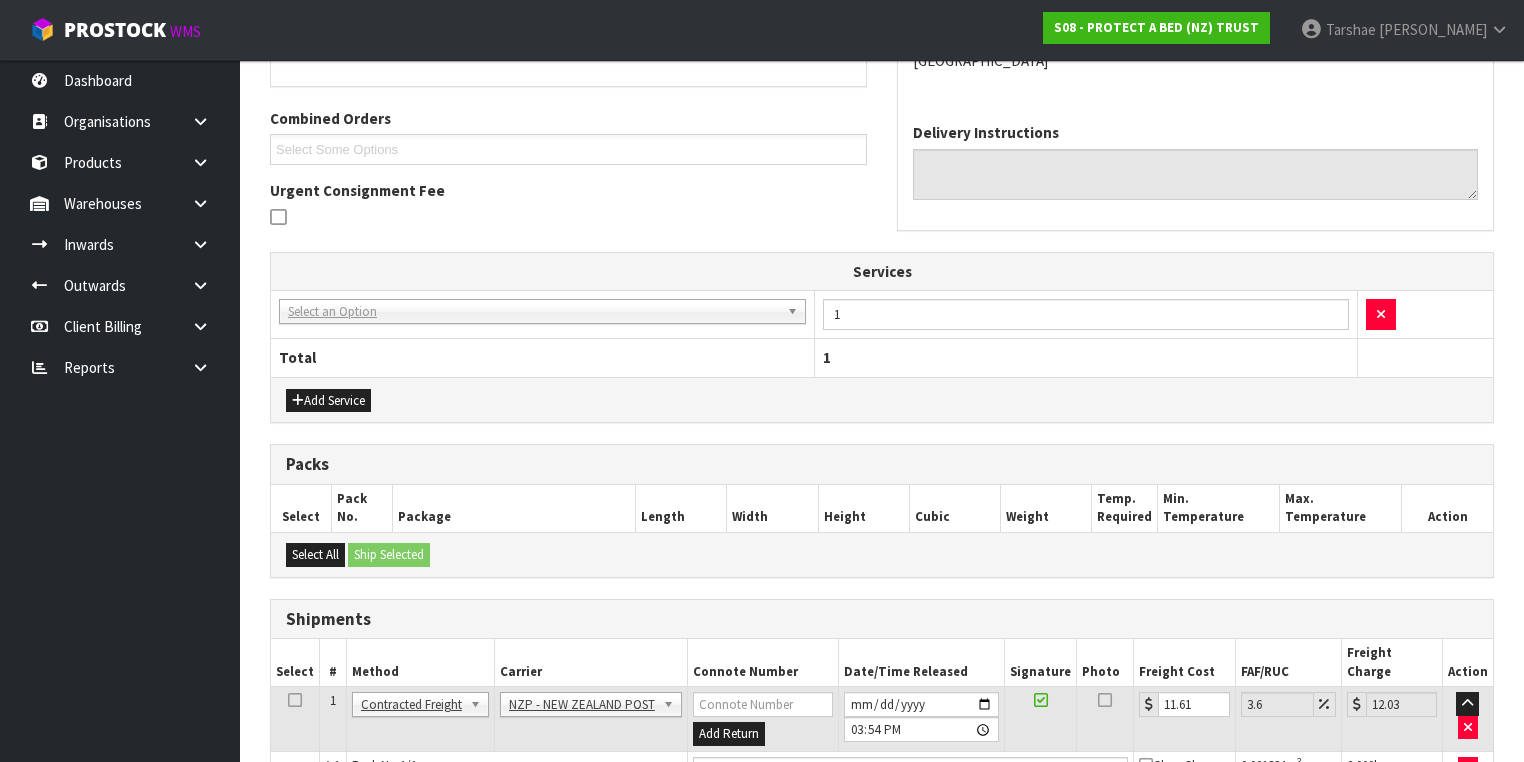 click on "003-036 - EXTERNAL PLANT HIRE 008-035 - OUTWARD HDLG+/HOIST LIFT ON/OFF 008-036 - OUTWARD SHRINKWRAP PALLET 008-037 - OUTWARD STRAPPING PALLET 008-039 - COMPLETE DG TRANSPORTATION DOCS 008-040 - COMPLETE FREIGHT DOCS PER CONSIGNMENT 008-041 - WORK ORDER LABOUR 008-043 - PALLET REPACKING/STACKING 008-044 - PACKAGING/PLASTIC SLEEVES 008-045 - PACKAGING/BAGS 008-046 - CARTON WH REPACKING 008-067 - FARMERS BARCODE LABELS 008-068 - LABEL PRINT PER LABEL 008-072 - REPACKING PALLET PER BAG 008-073 - OUTWARDS HDLG BAR CODE PER LABEL 008-074 - FREIGHT LABEL 008-100 - KITSET FIXED RATE ITEM PICK 008-129 - FARMERS BARCODE LABOUR ATTACH LABEL 008-130 - ANIMATES LABEL AND ATTACH 008-133 - OUTWARDS HDLG RETURN BOOKING FEE 008-134 - MATERIAL 008-135 - FREIGHT QUOTE 008-136 - BRISCOES LABEL AND ATTACH 008-137 - LITHIUM BATTERY LABOUR ATTACH LABEL 008-138 - RESIDENTIAL DELIVERY FEE 008-140 - NZ POST DG LABEL 008-141 - PBT COURIERS ATL LABEL 008-144 - LABOUR REPACKING OVERTIME X 1.5 PER MINUTE 009-014 - RUBBISH REMOVAL" at bounding box center [542, 314] 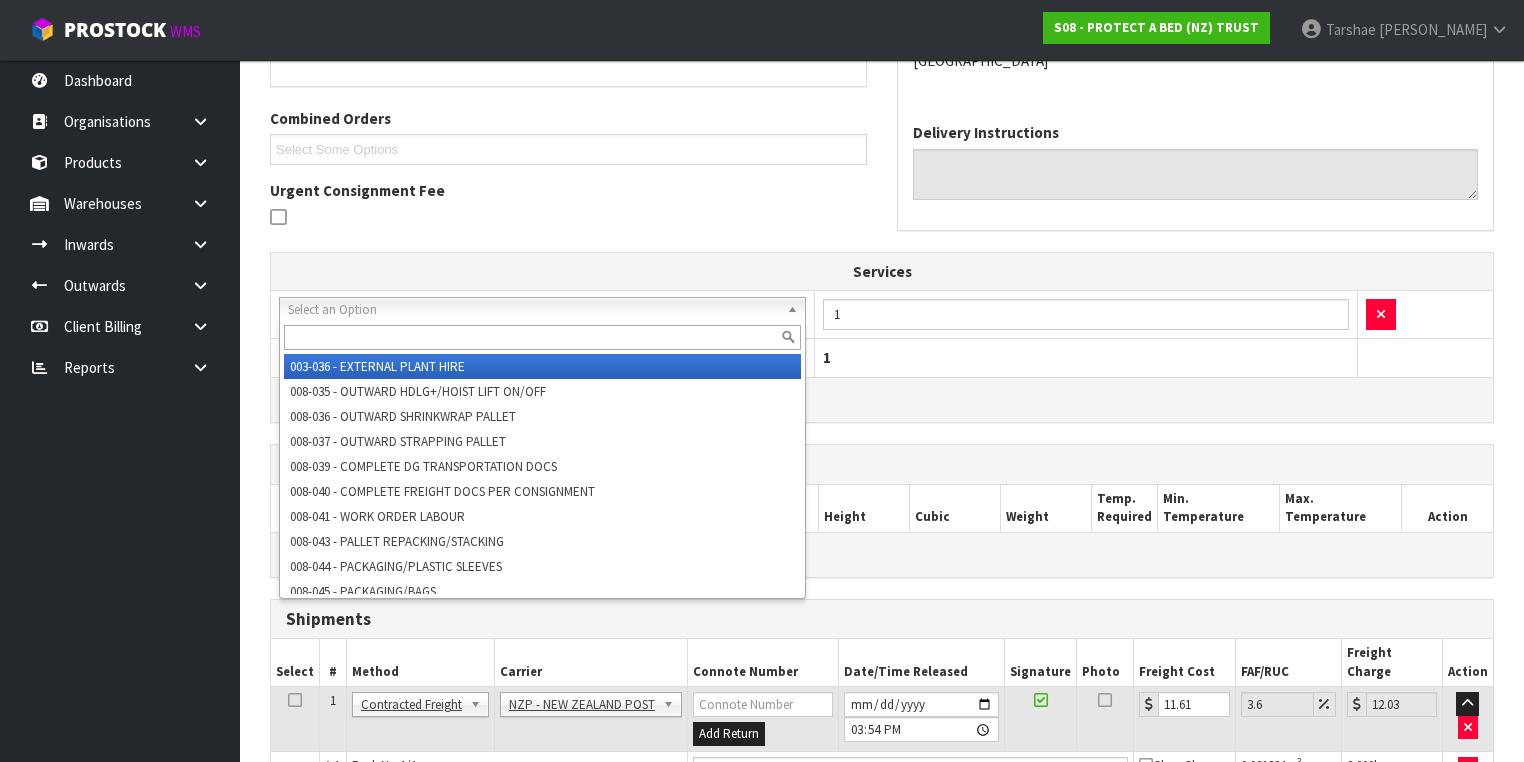 click at bounding box center [542, 337] 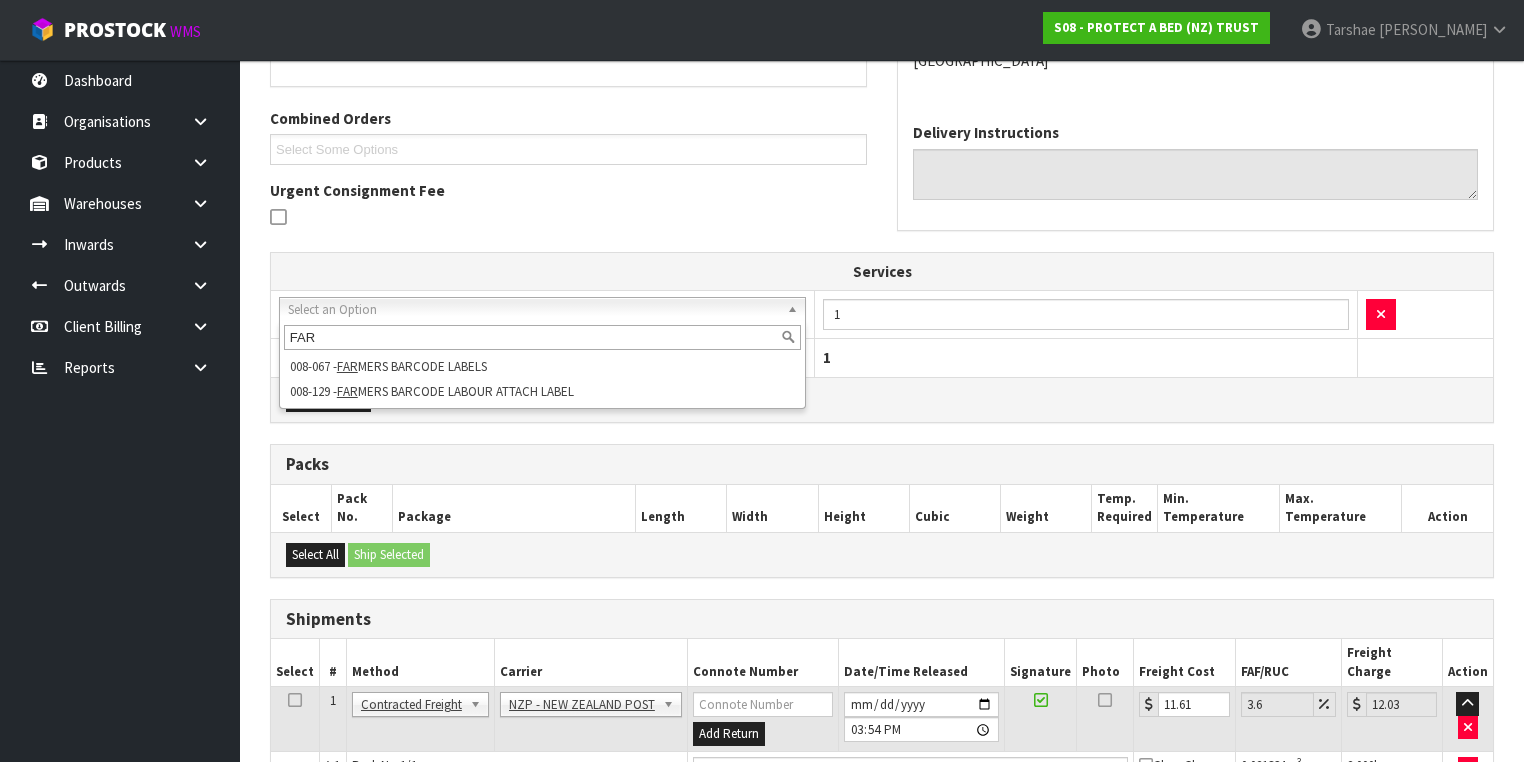 click on "FAR
008-067 -  FAR MERS BARCODE LABELS 008-129 -  FAR MERS BARCODE LABOUR ATTACH LABEL" at bounding box center (542, 365) 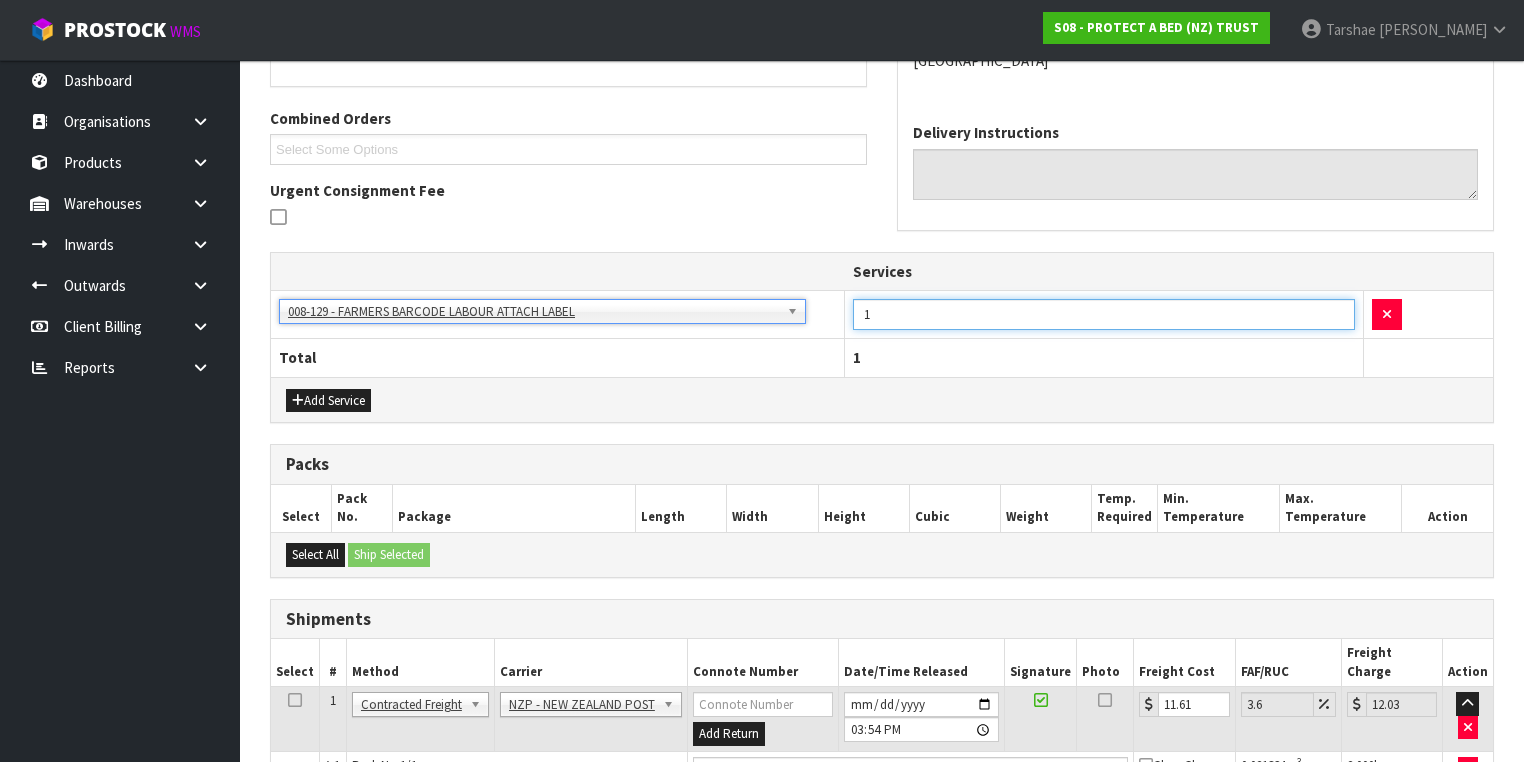 drag, startPoint x: 877, startPoint y: 315, endPoint x: 531, endPoint y: 315, distance: 346 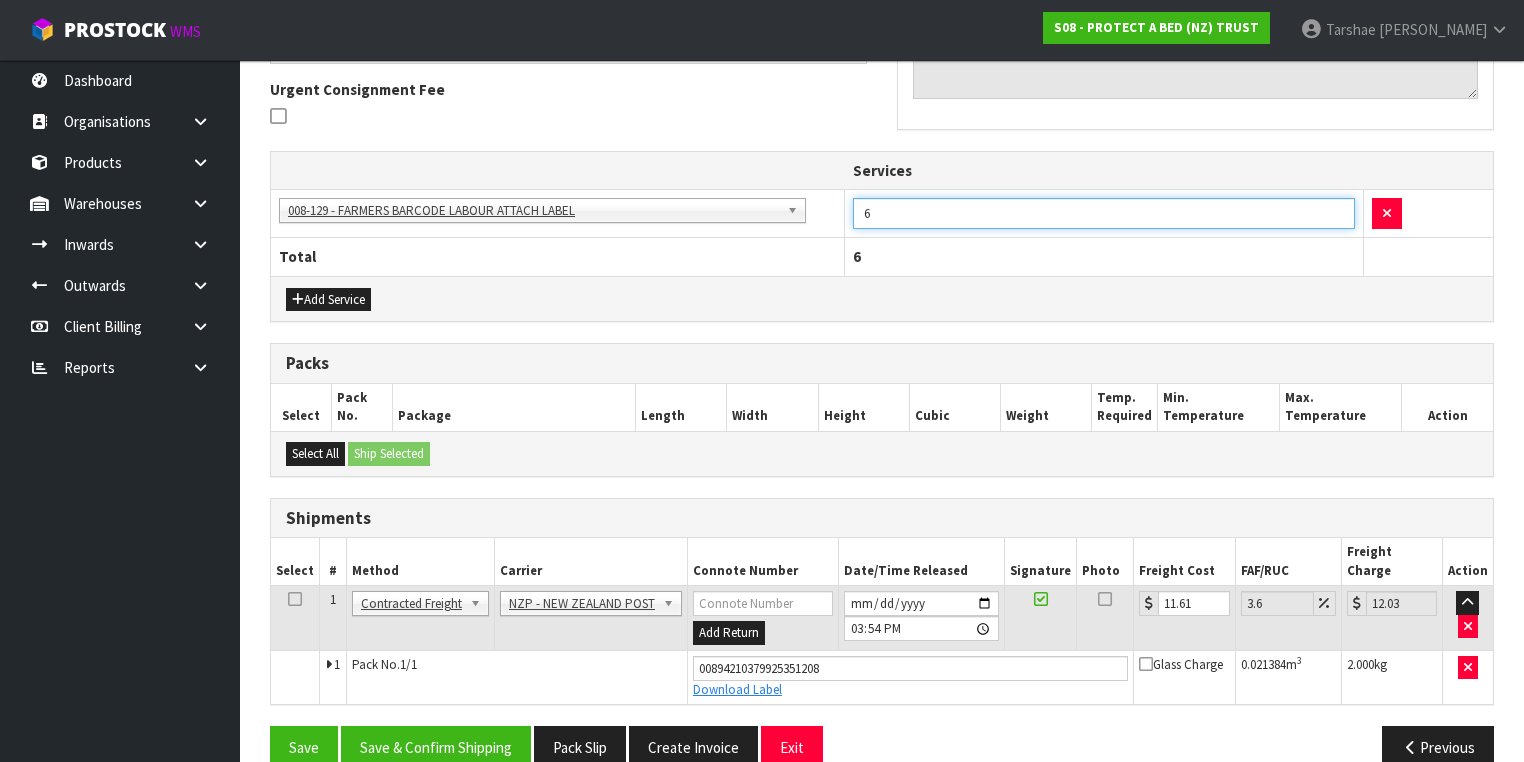 scroll, scrollTop: 592, scrollLeft: 0, axis: vertical 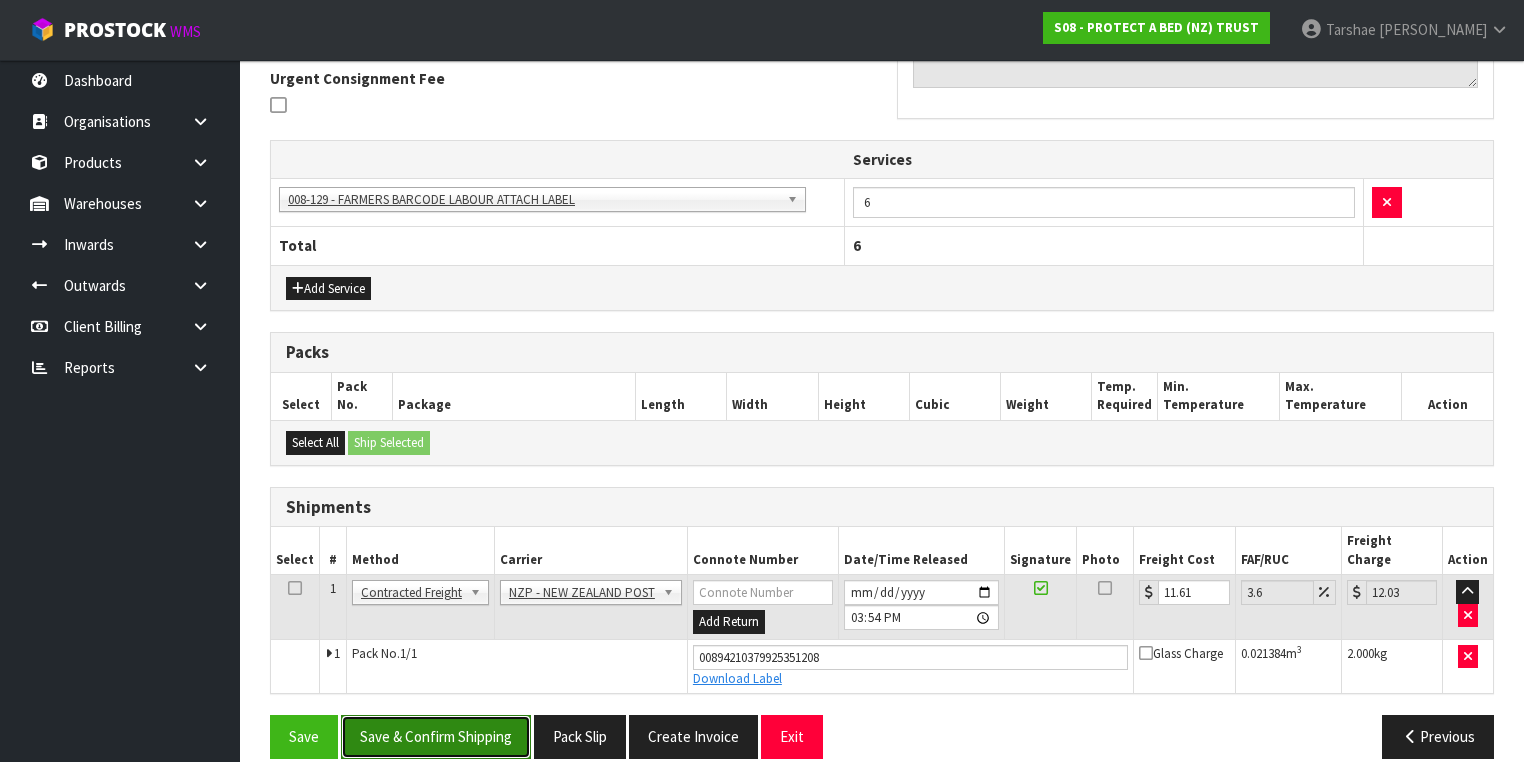 click on "Save & Confirm Shipping" at bounding box center [436, 736] 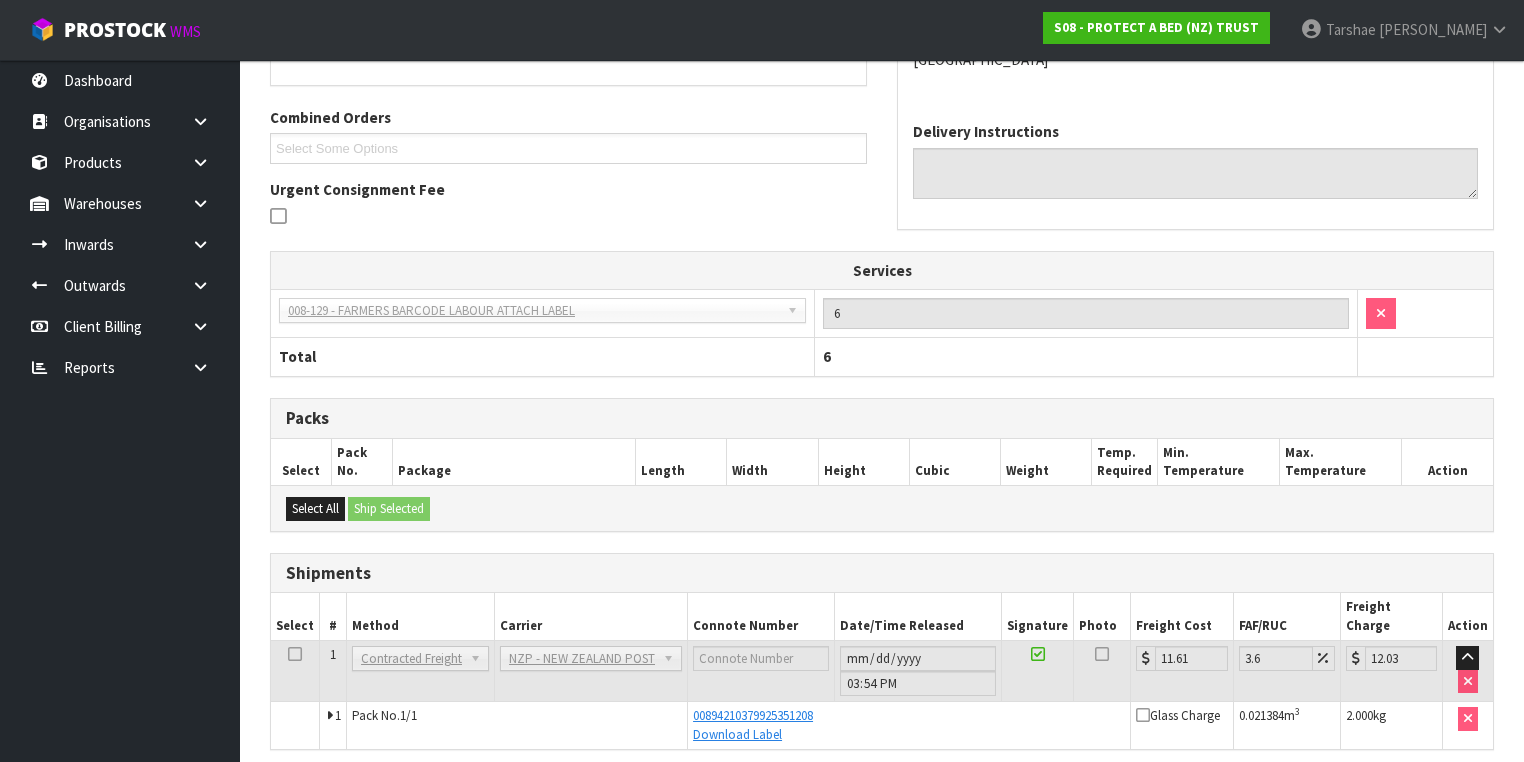 scroll, scrollTop: 539, scrollLeft: 0, axis: vertical 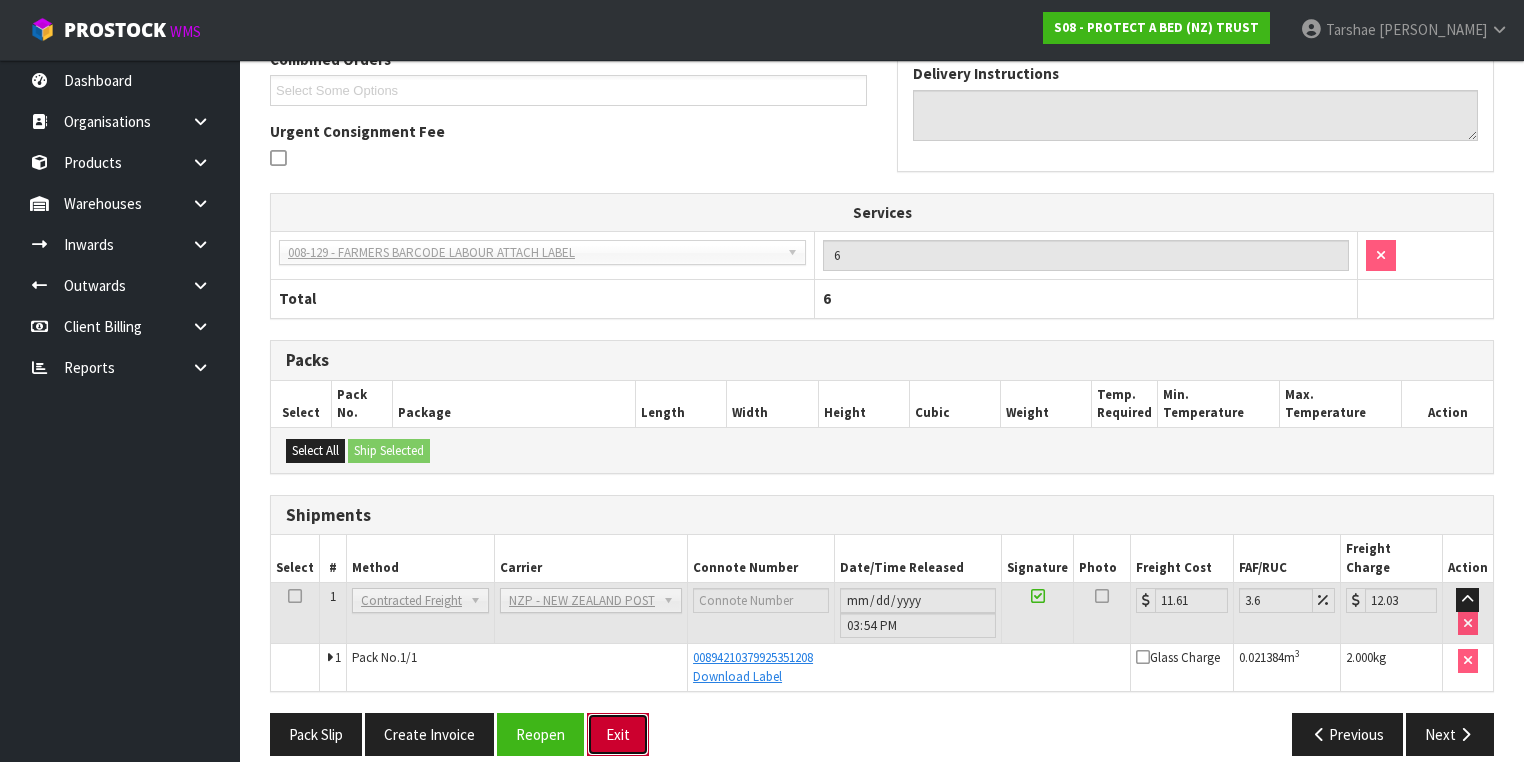 click on "Exit" at bounding box center [618, 734] 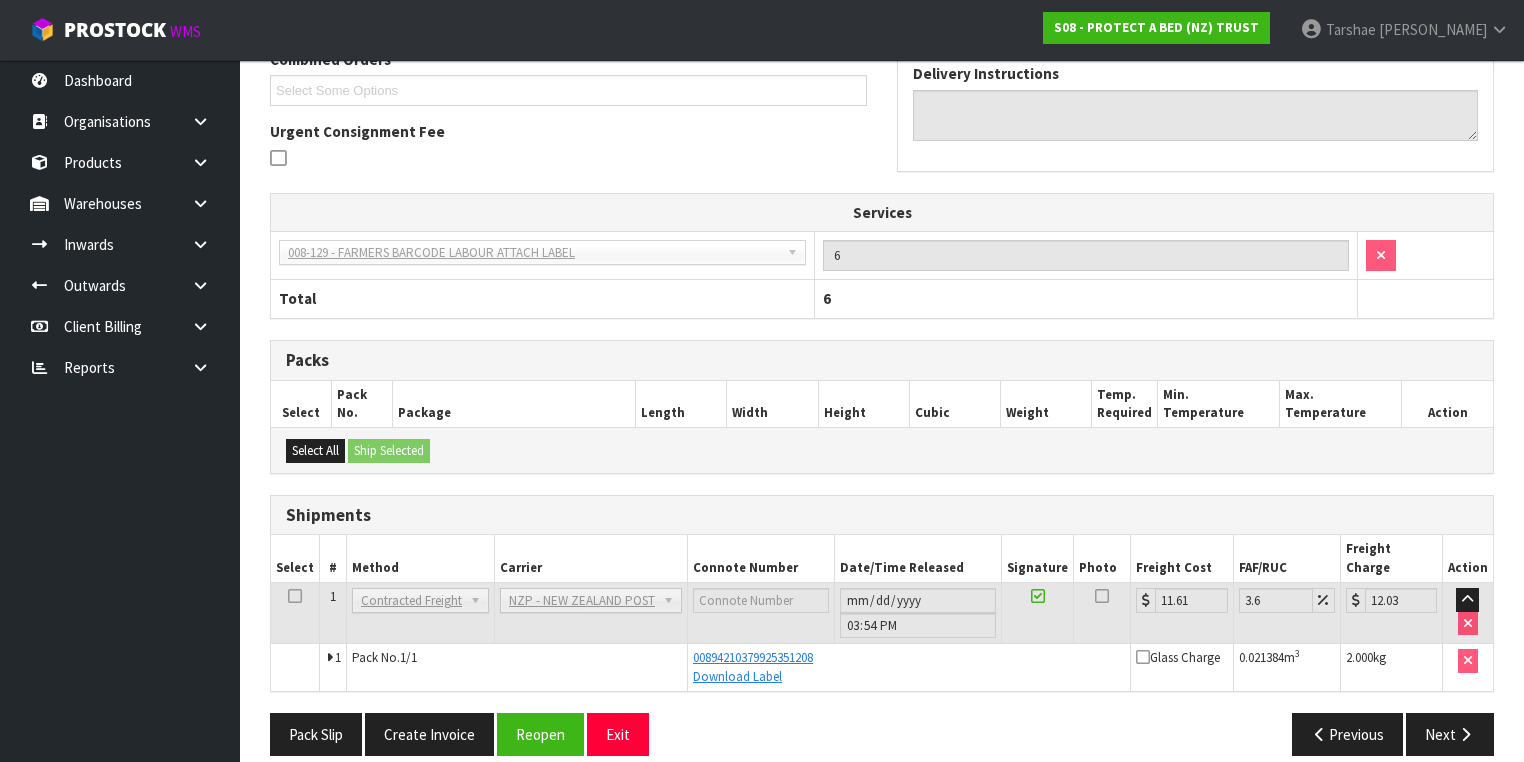 scroll, scrollTop: 0, scrollLeft: 0, axis: both 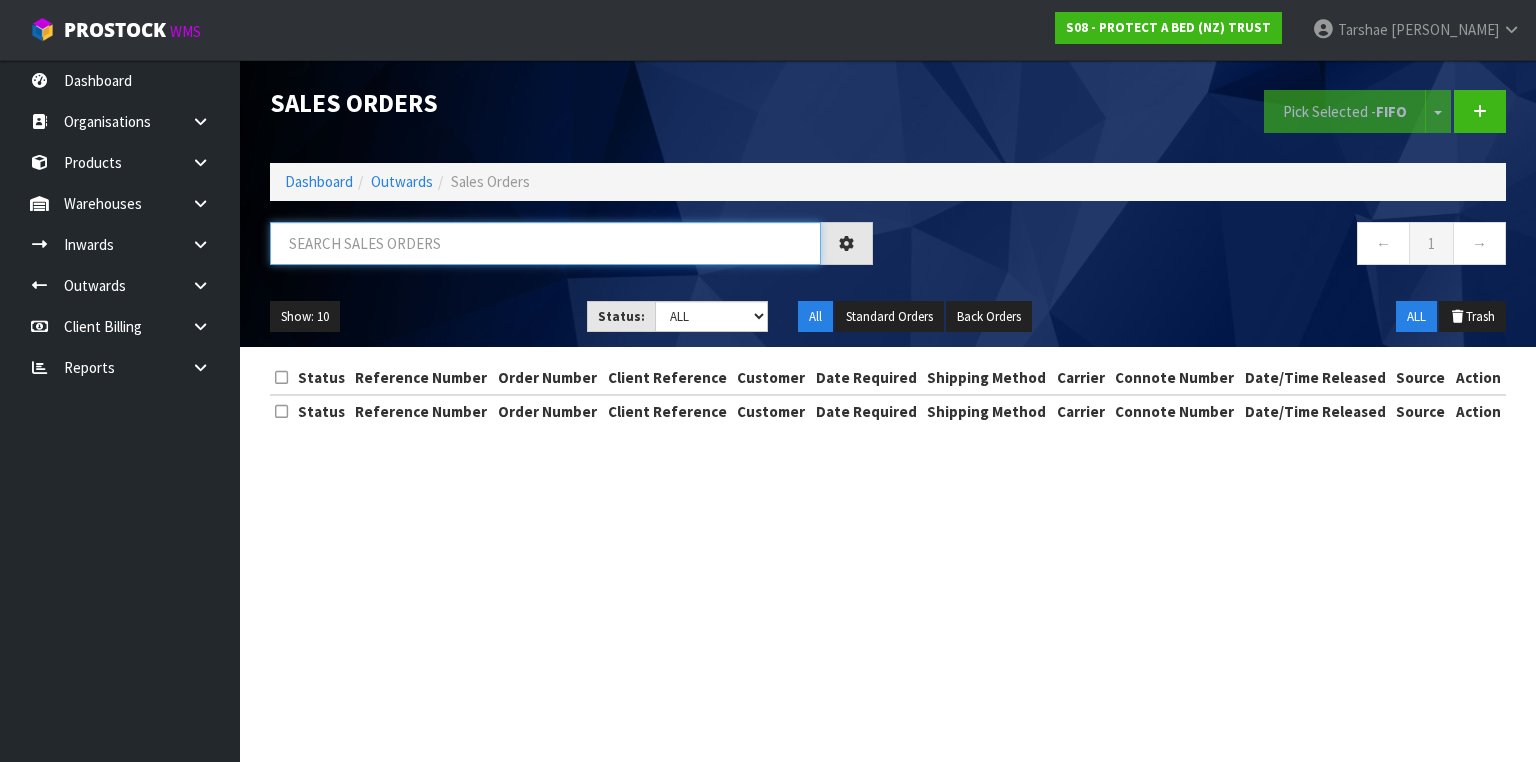 click at bounding box center (545, 243) 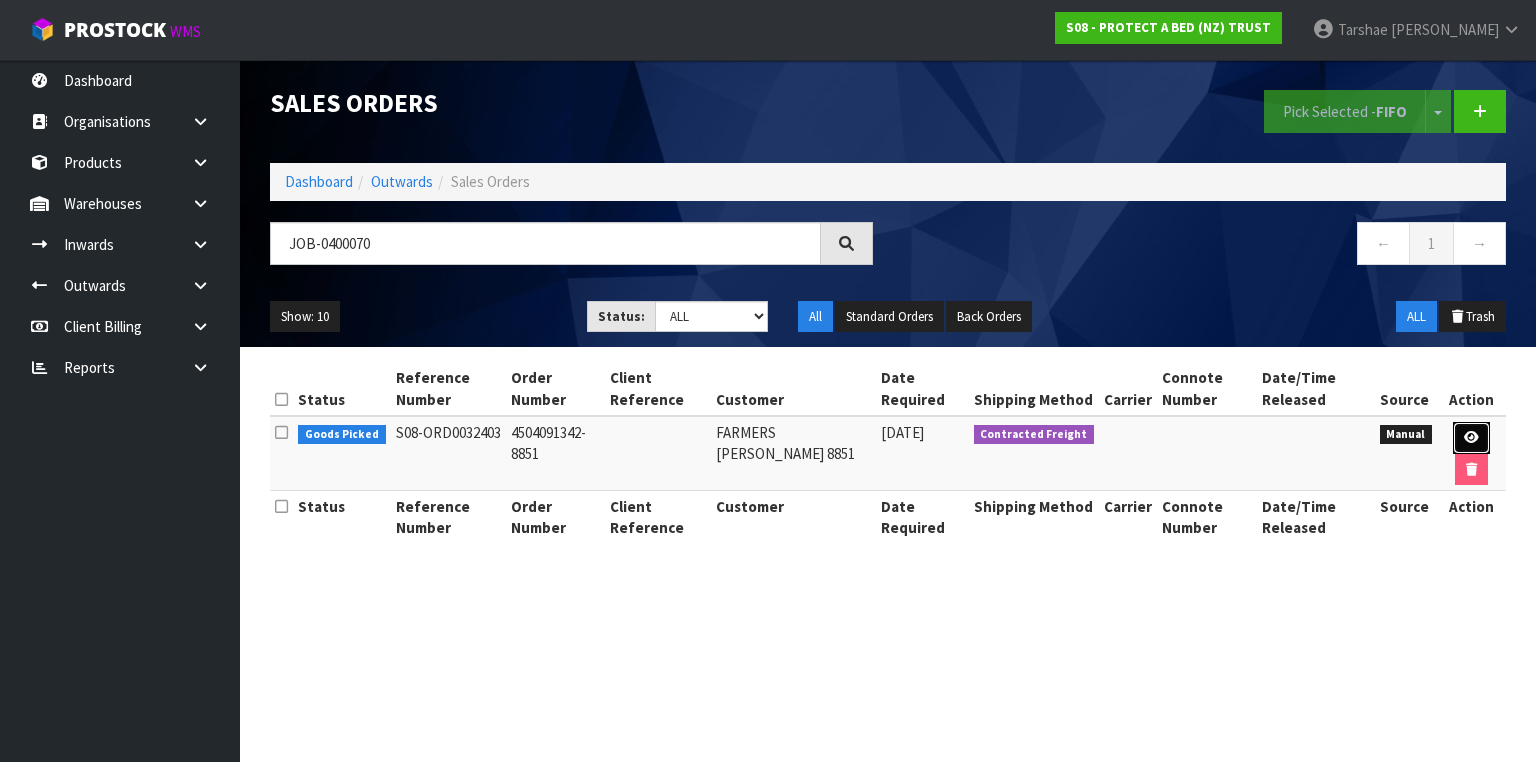 click at bounding box center (1471, 438) 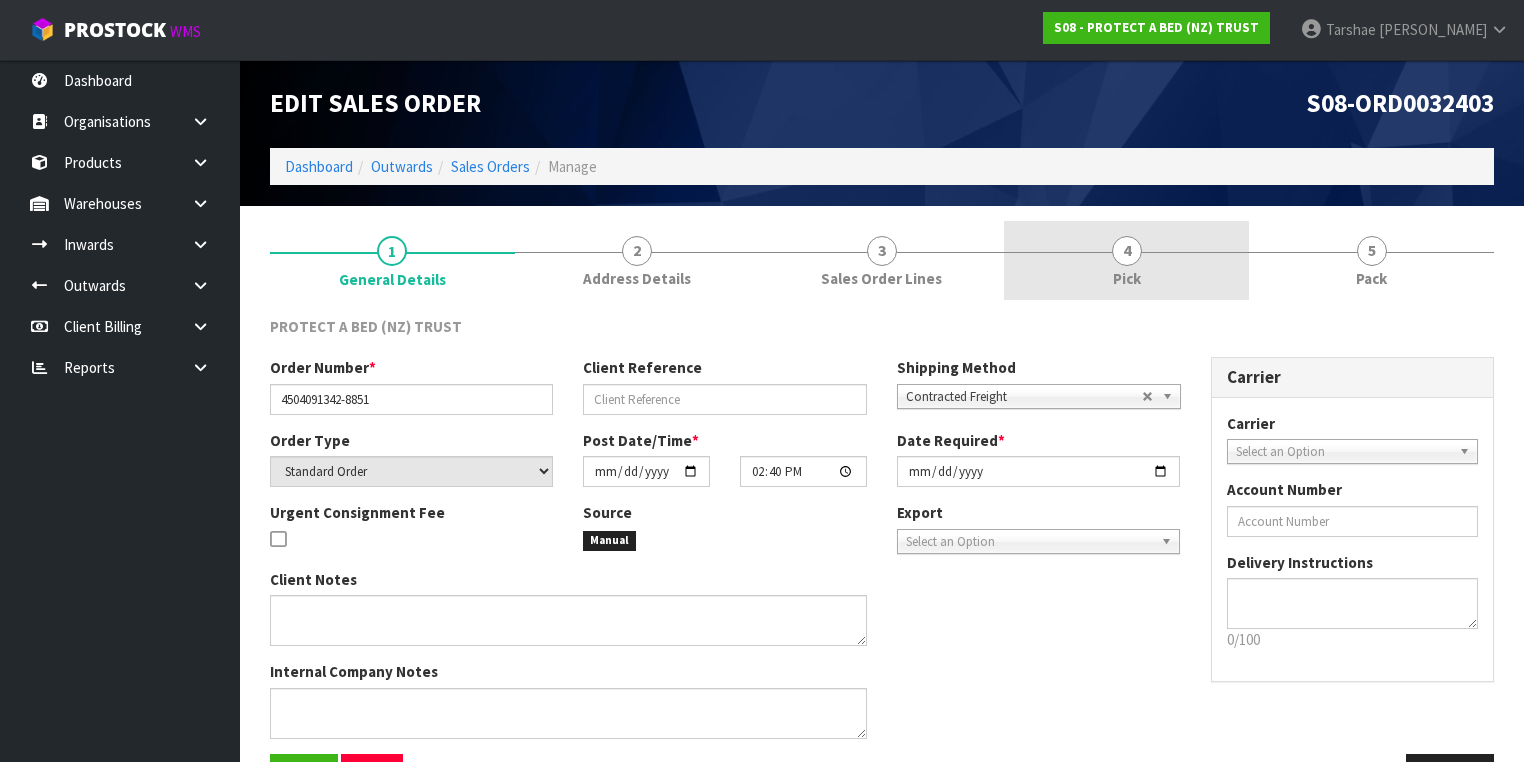 click on "4
Pick" at bounding box center [1126, 260] 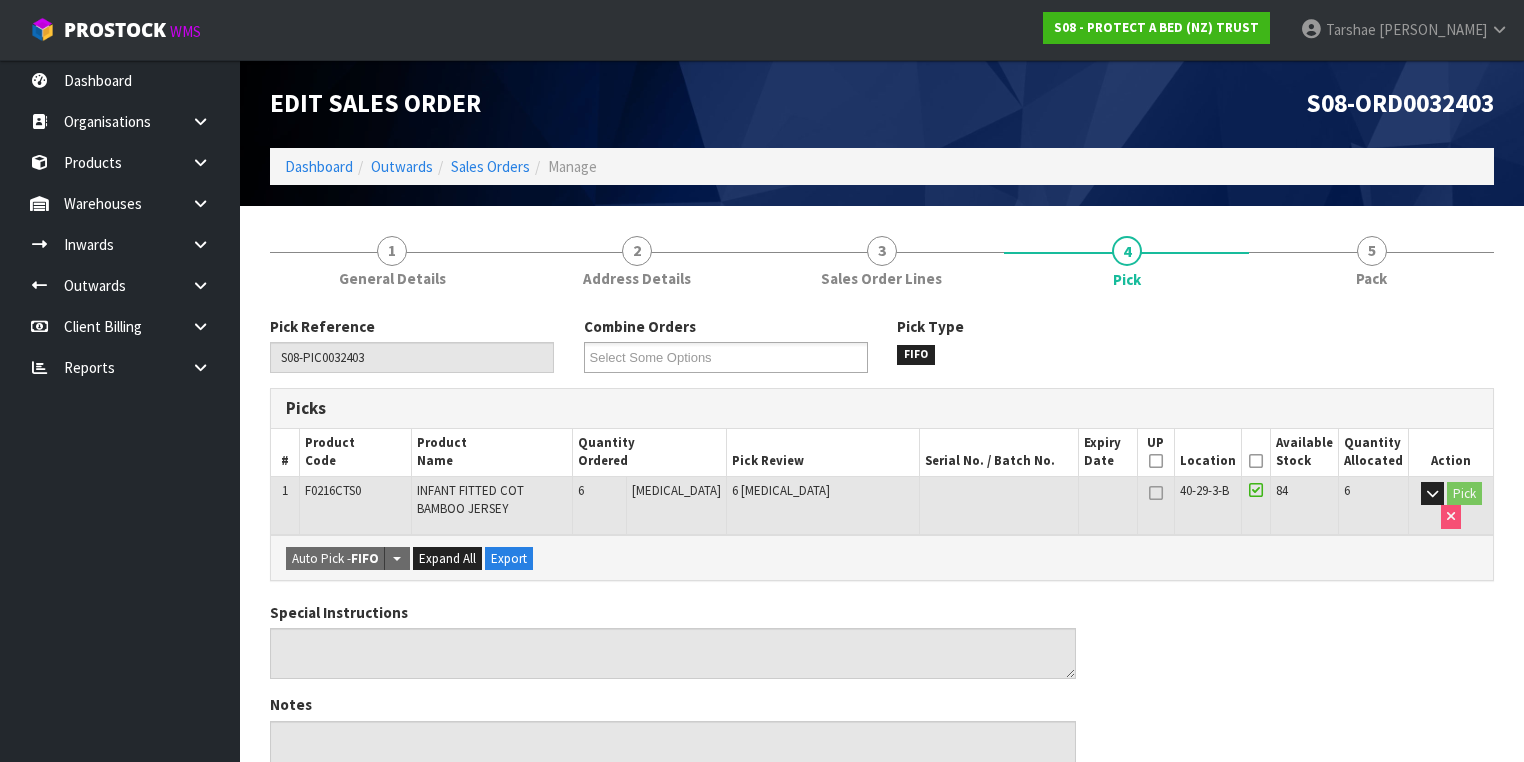 click at bounding box center [1256, 461] 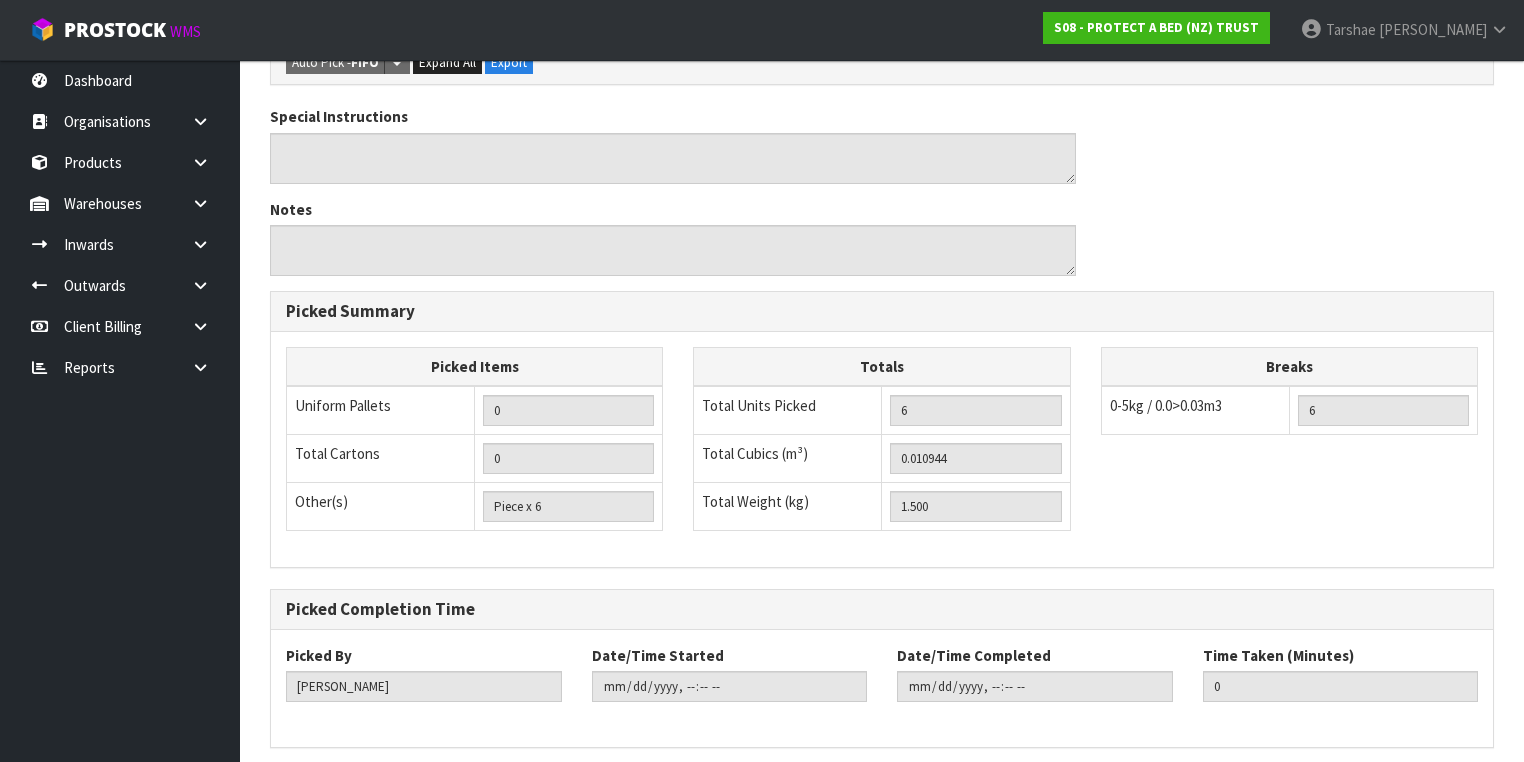 scroll, scrollTop: 641, scrollLeft: 0, axis: vertical 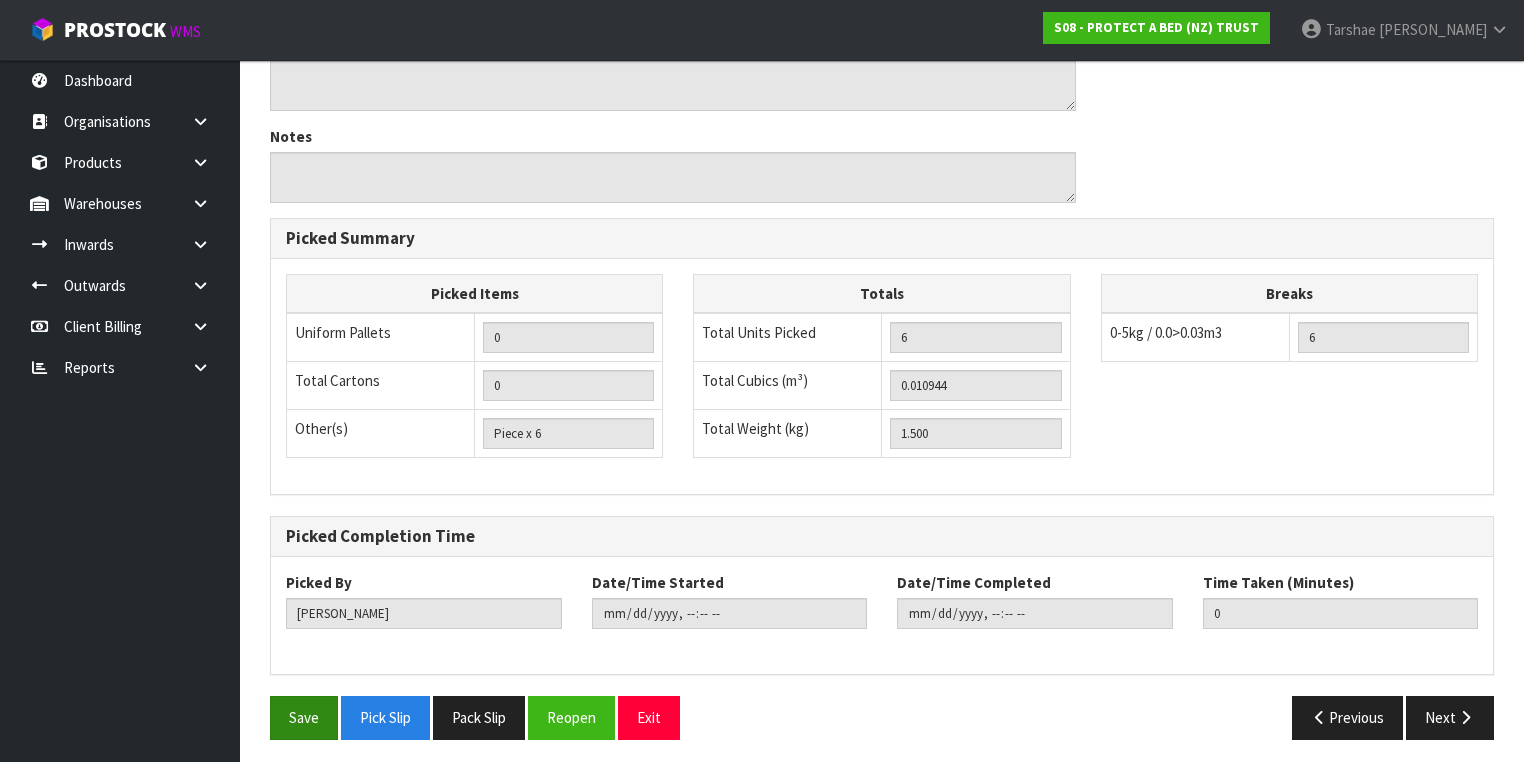 drag, startPoint x: 265, startPoint y: 706, endPoint x: 278, endPoint y: 708, distance: 13.152946 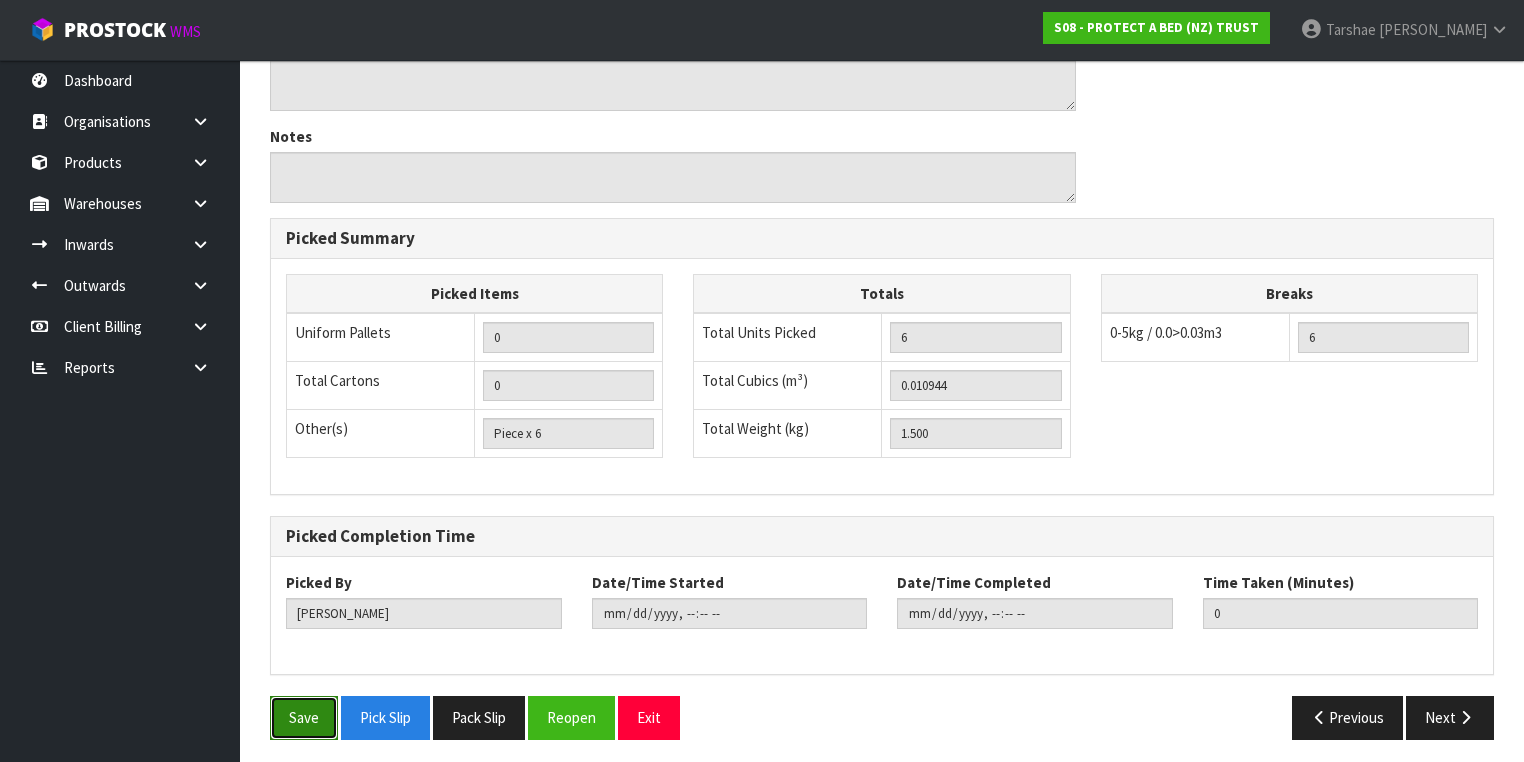click on "Save" at bounding box center [304, 717] 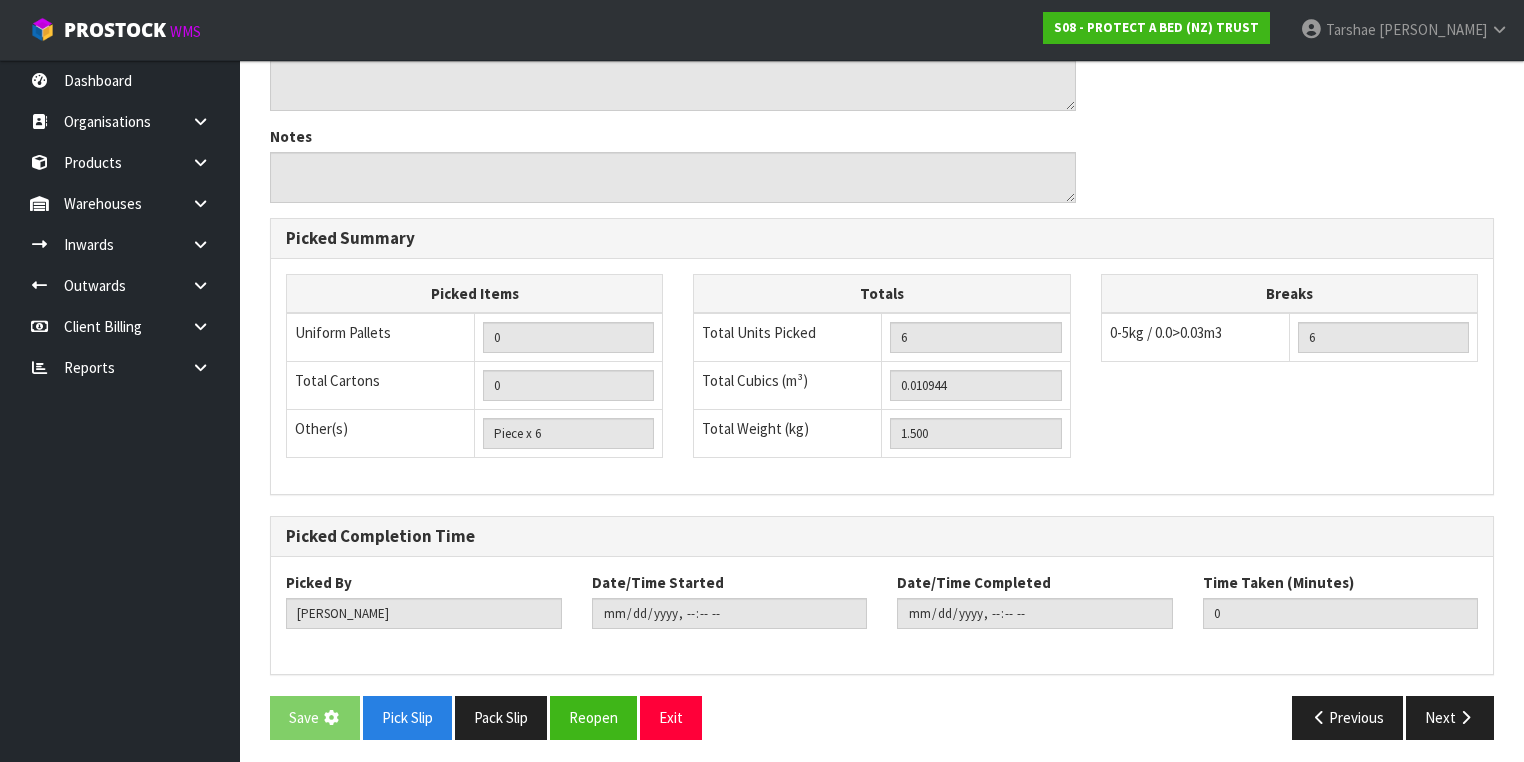 scroll, scrollTop: 0, scrollLeft: 0, axis: both 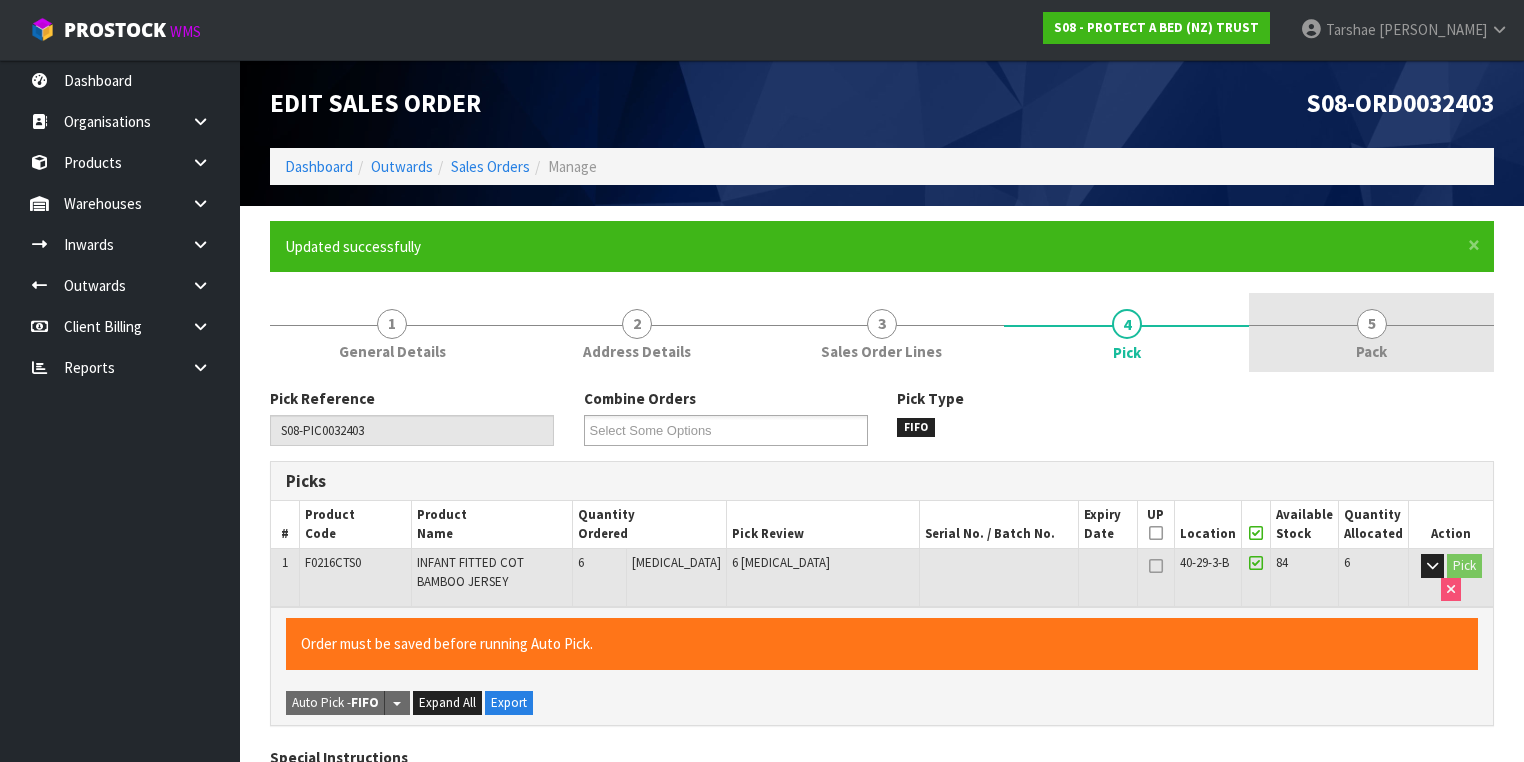 drag, startPoint x: 1346, startPoint y: 280, endPoint x: 1358, endPoint y: 333, distance: 54.34151 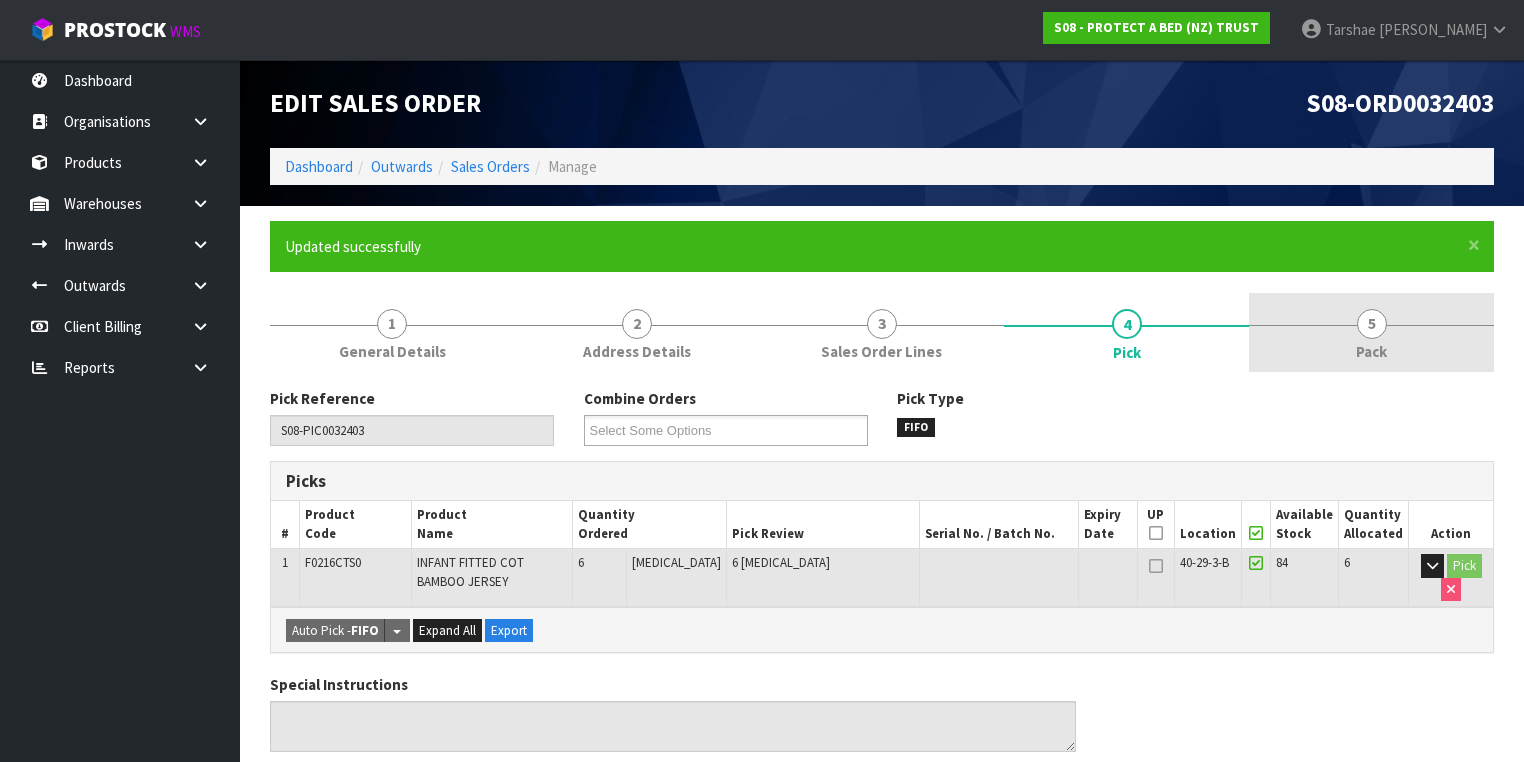 click on "5
Pack" at bounding box center [1371, 332] 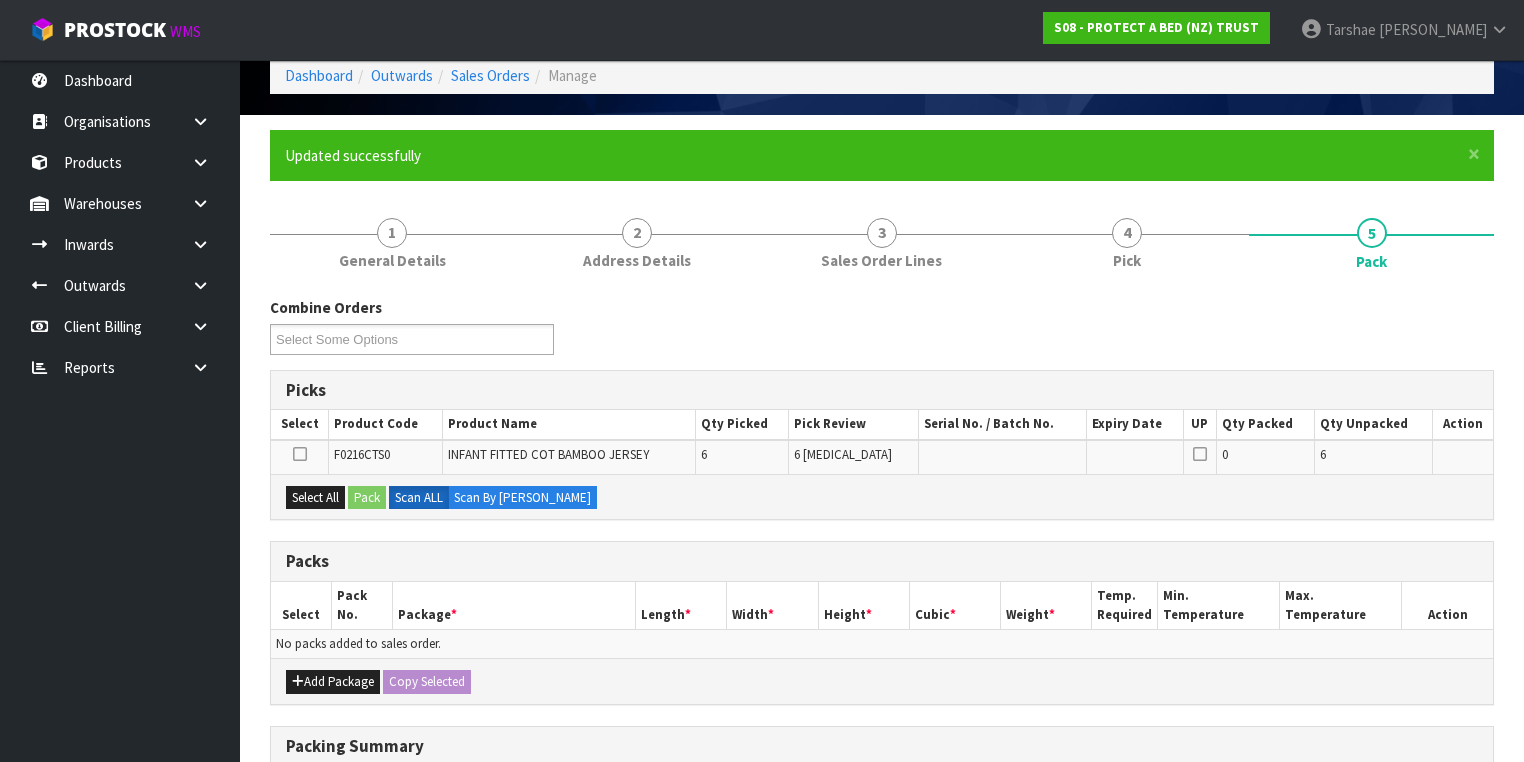 scroll, scrollTop: 320, scrollLeft: 0, axis: vertical 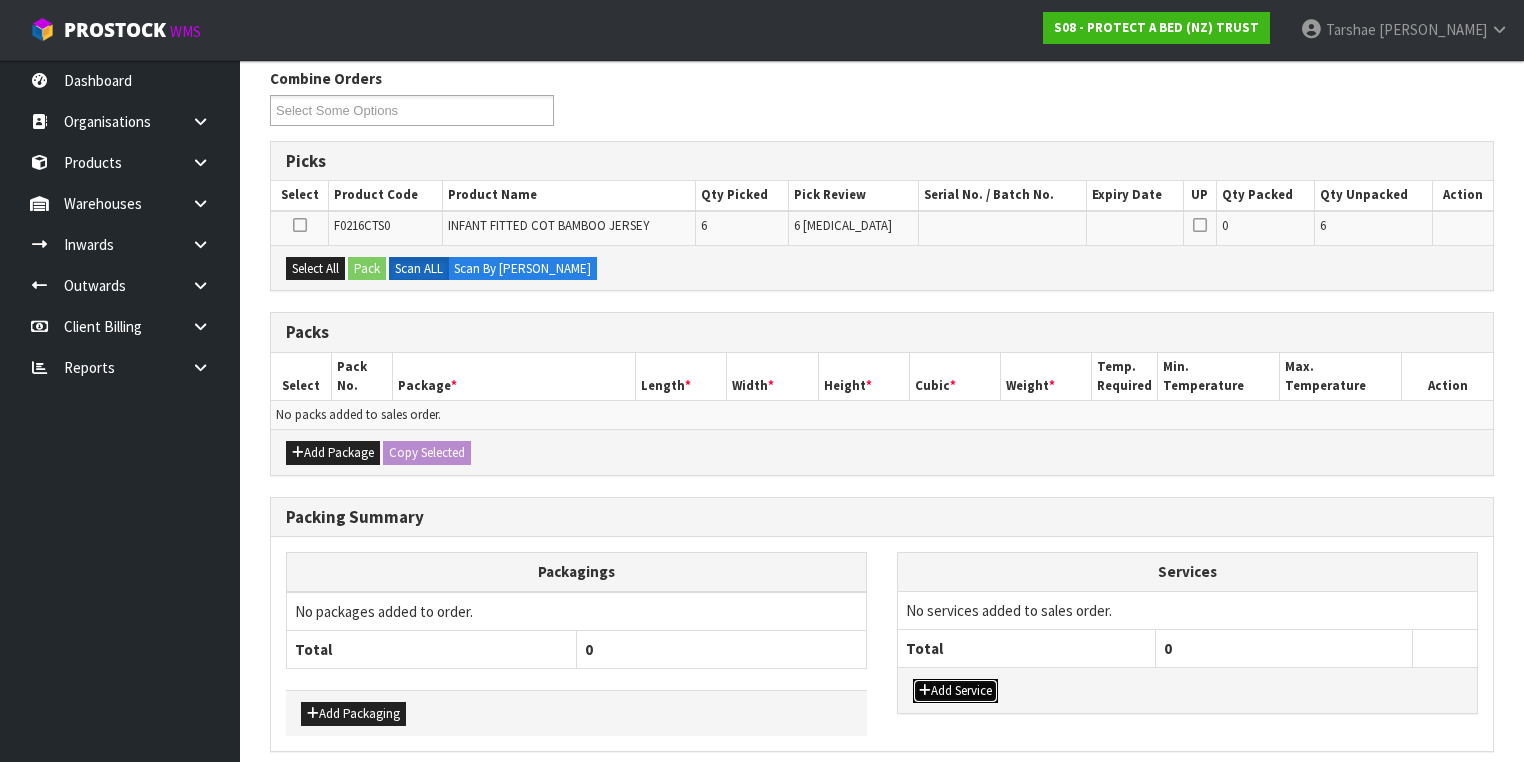 drag, startPoint x: 953, startPoint y: 687, endPoint x: 951, endPoint y: 660, distance: 27.073973 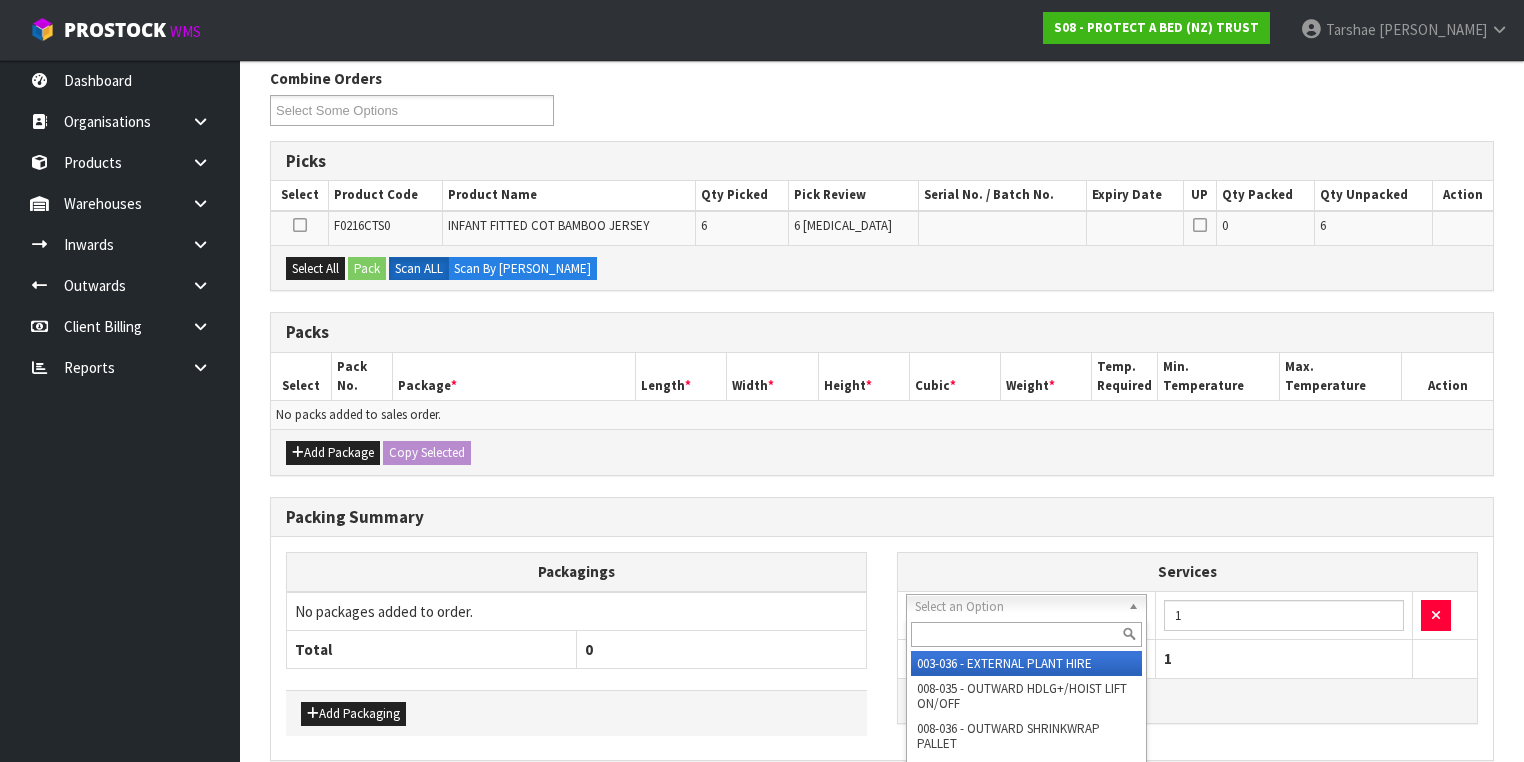 click at bounding box center (1026, 634) 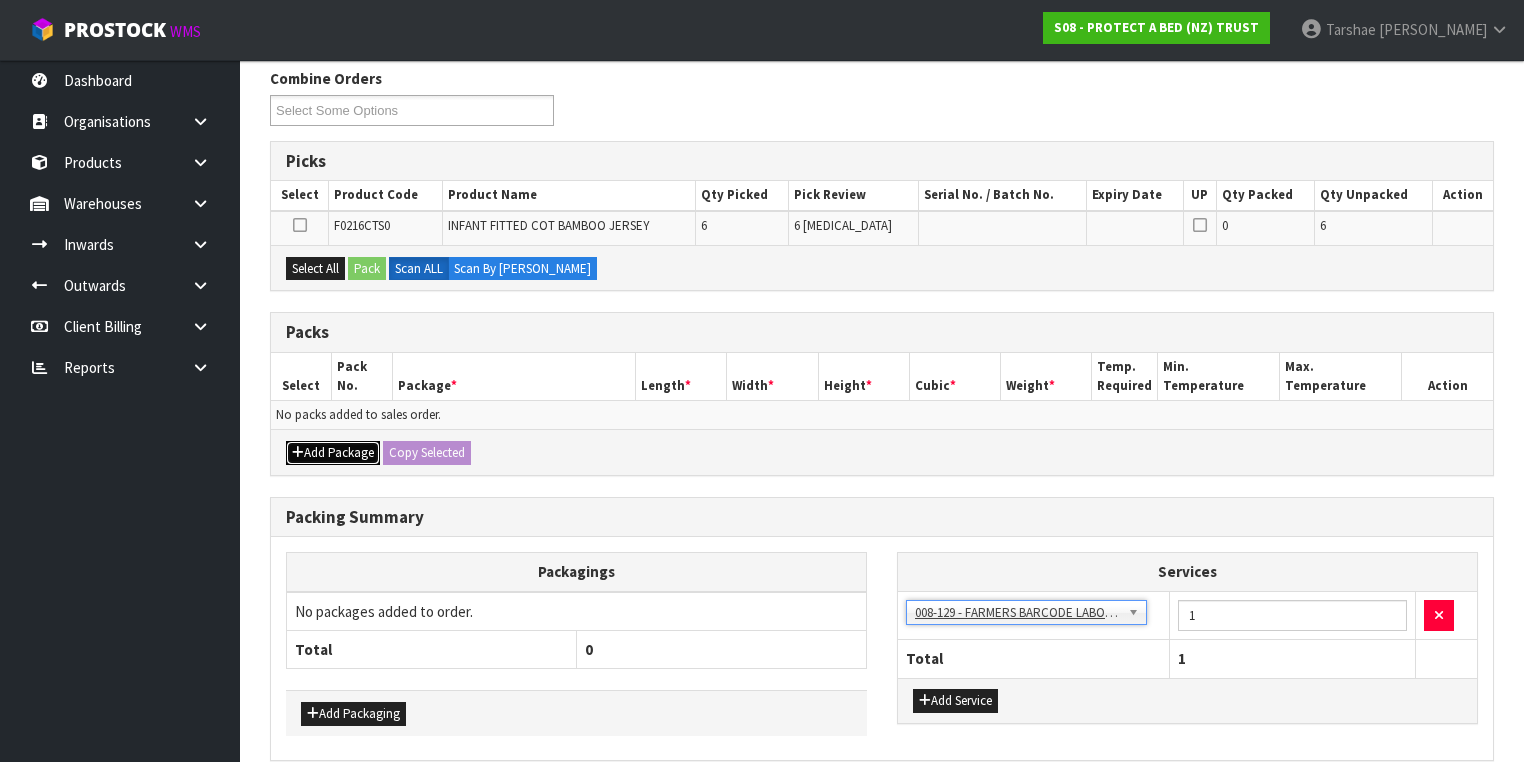 click on "Add Package" at bounding box center (333, 453) 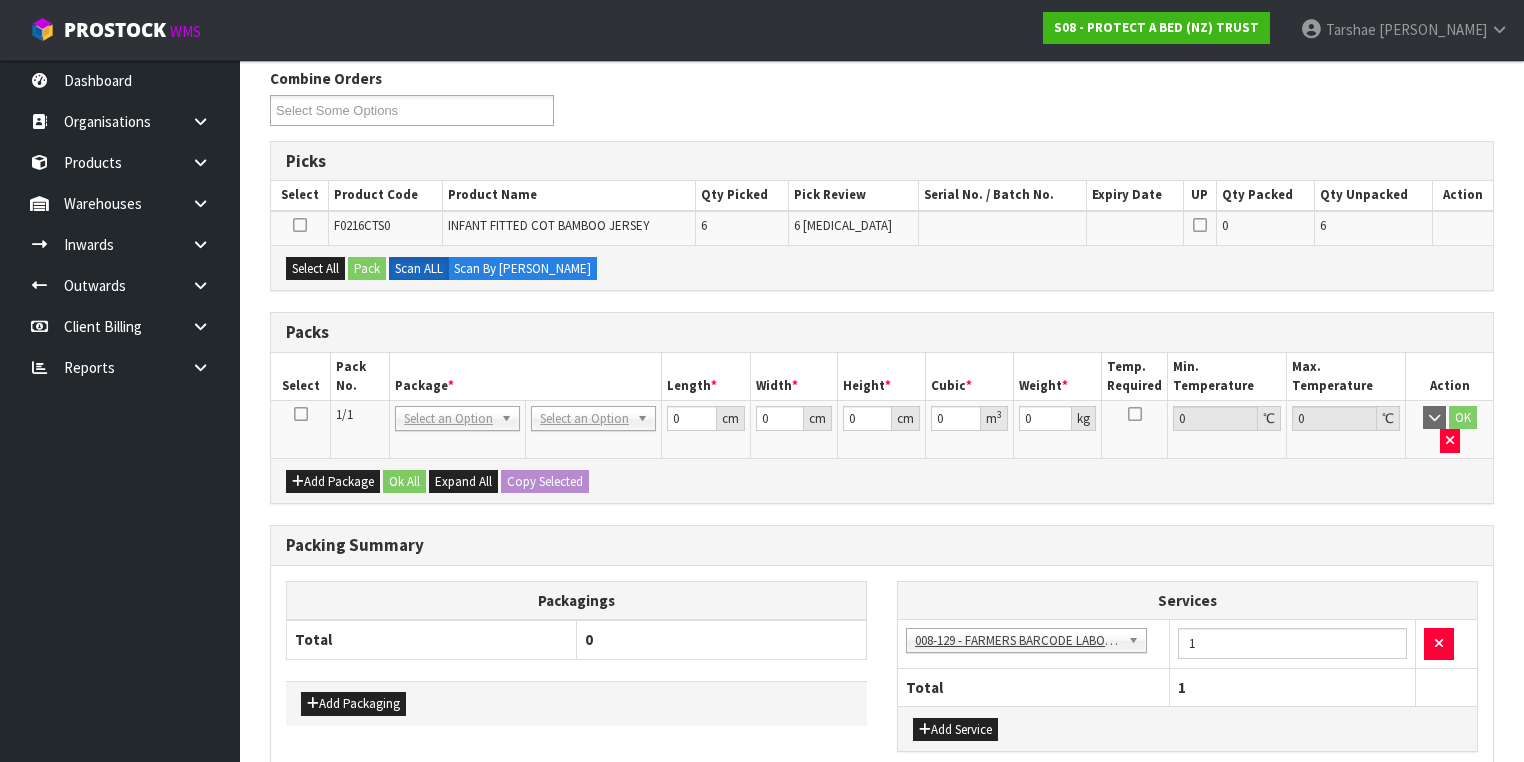 click at bounding box center (301, 414) 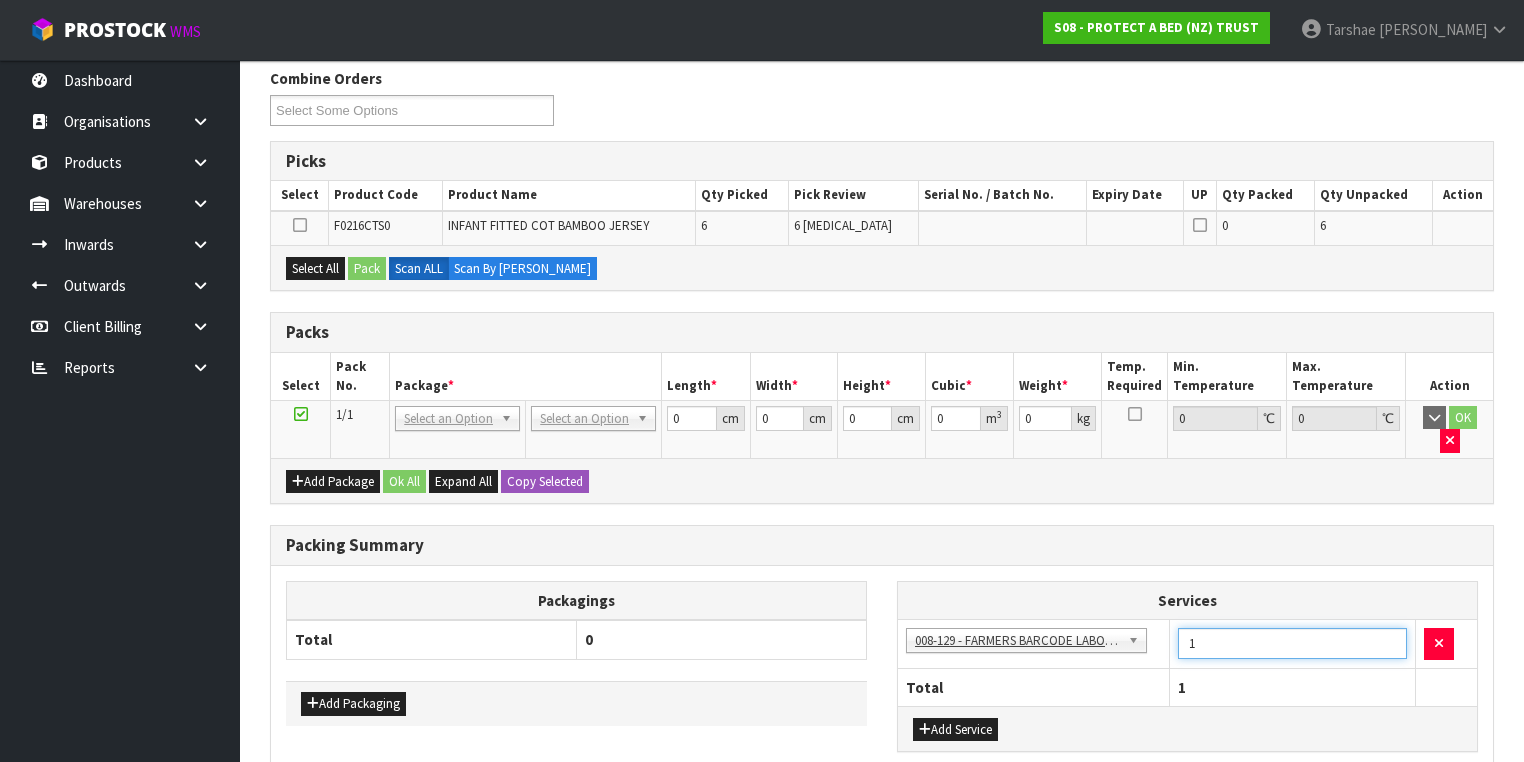 drag, startPoint x: 1289, startPoint y: 632, endPoint x: 936, endPoint y: 623, distance: 353.11472 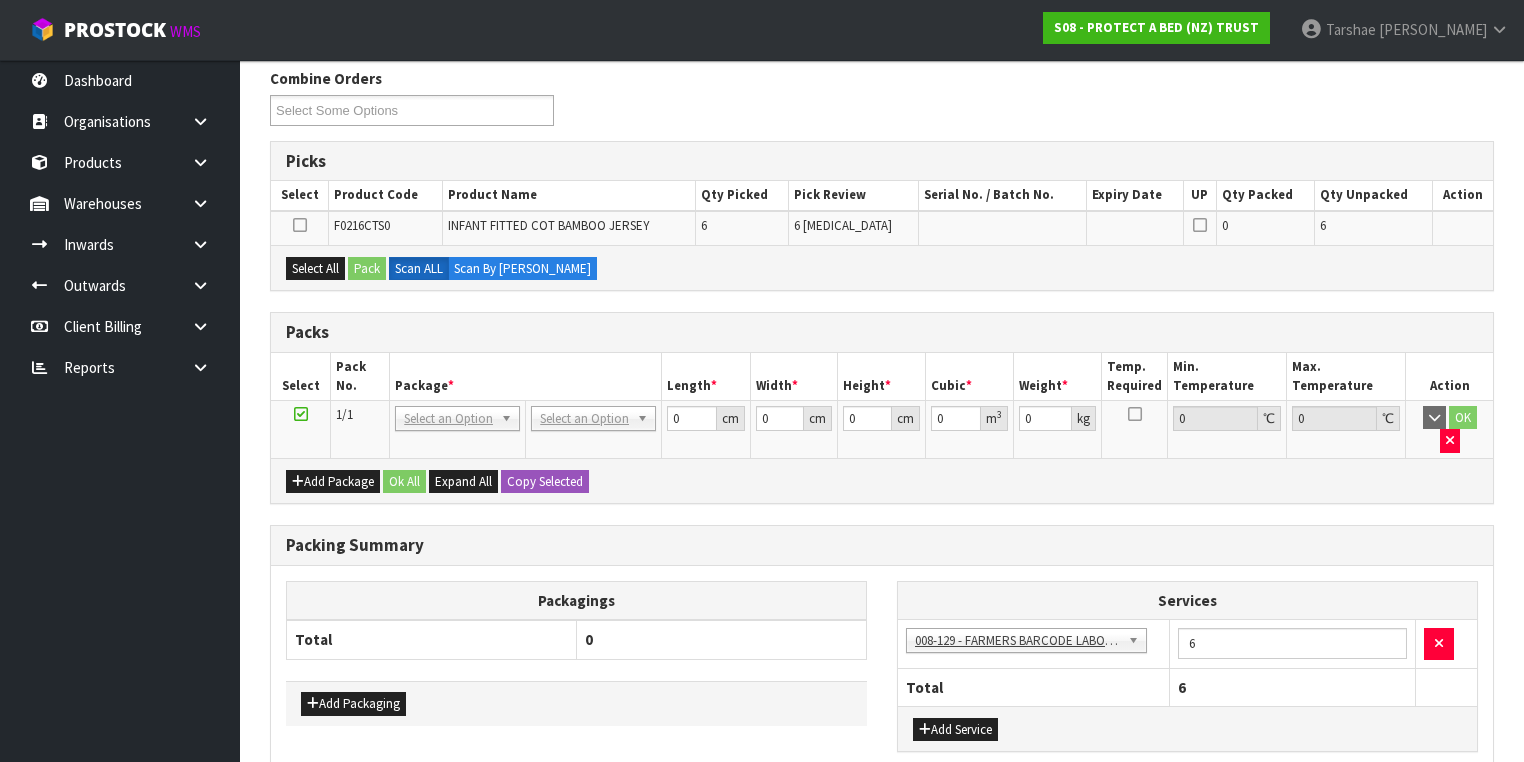 click on "Services" at bounding box center [1187, 601] 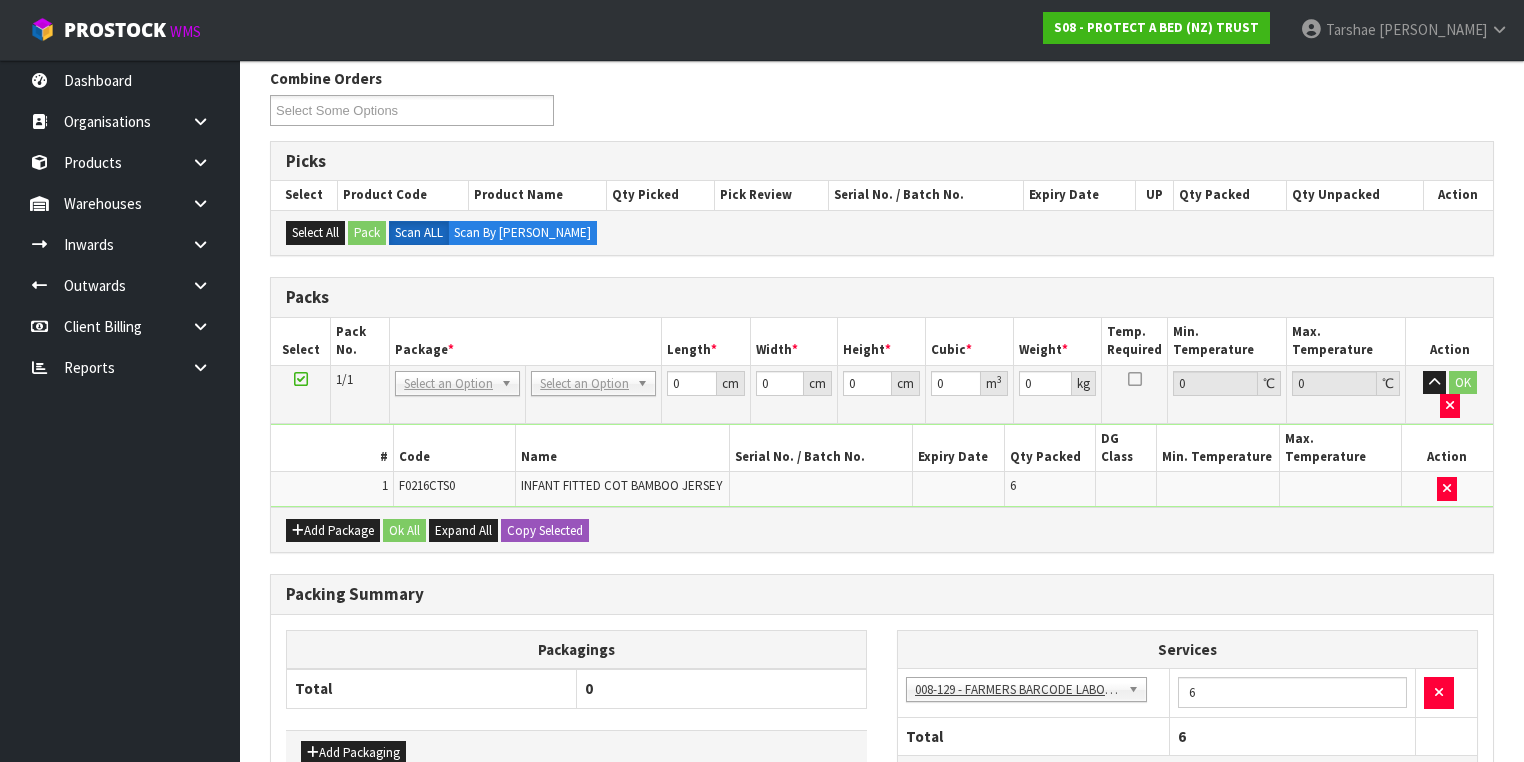 drag, startPoint x: 608, startPoint y: 369, endPoint x: 601, endPoint y: 391, distance: 23.086792 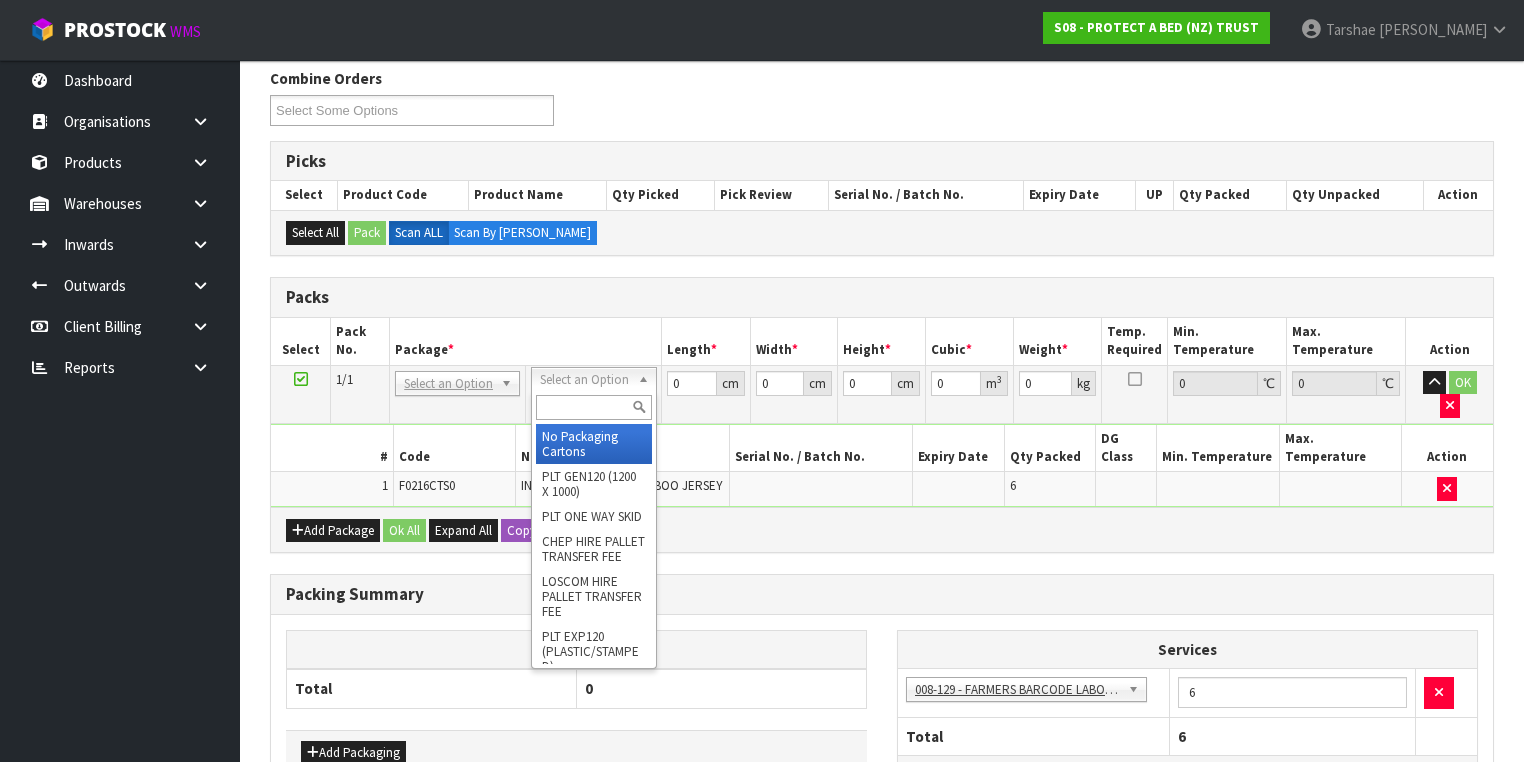 click at bounding box center [593, 407] 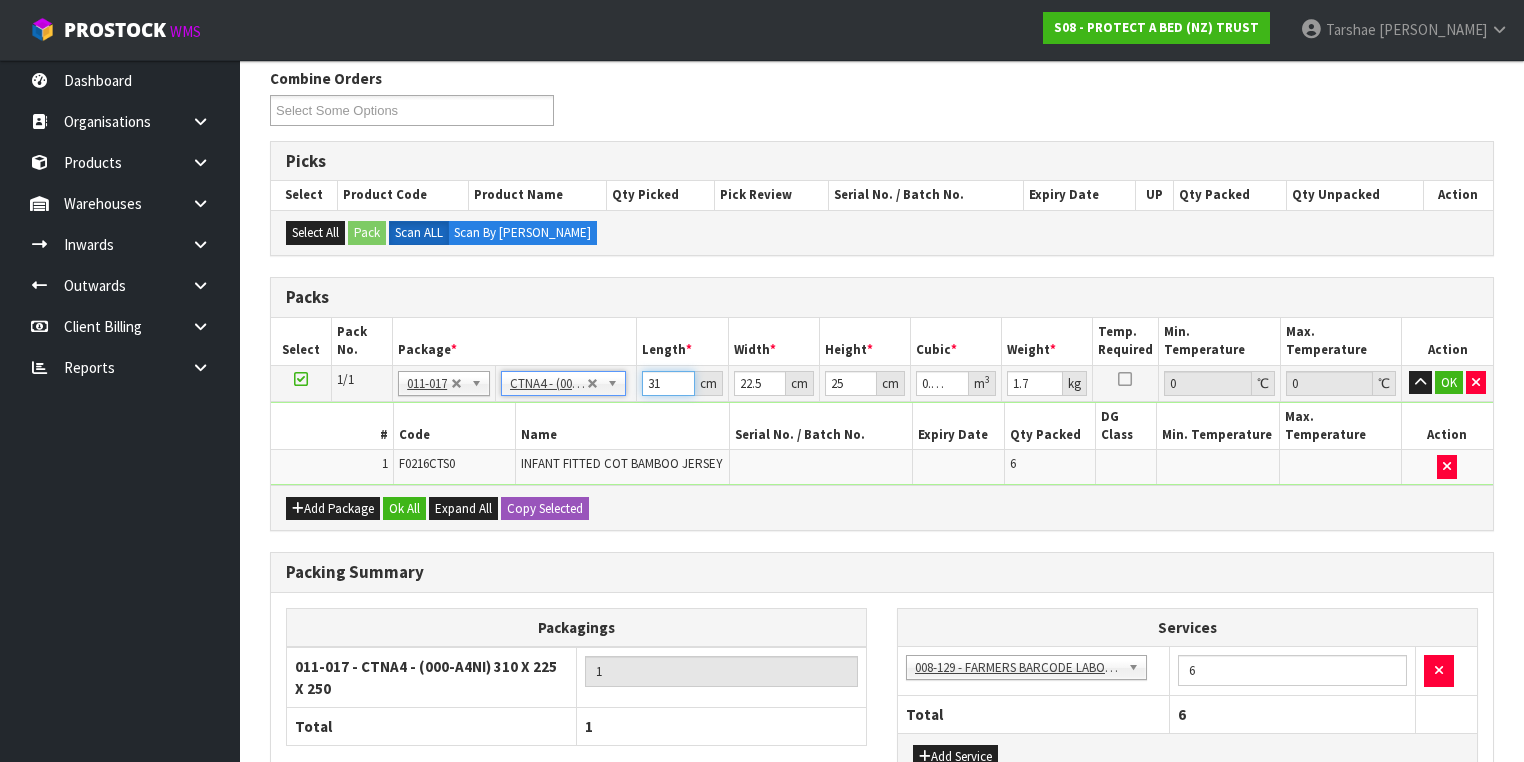 click on "31" at bounding box center (668, 383) 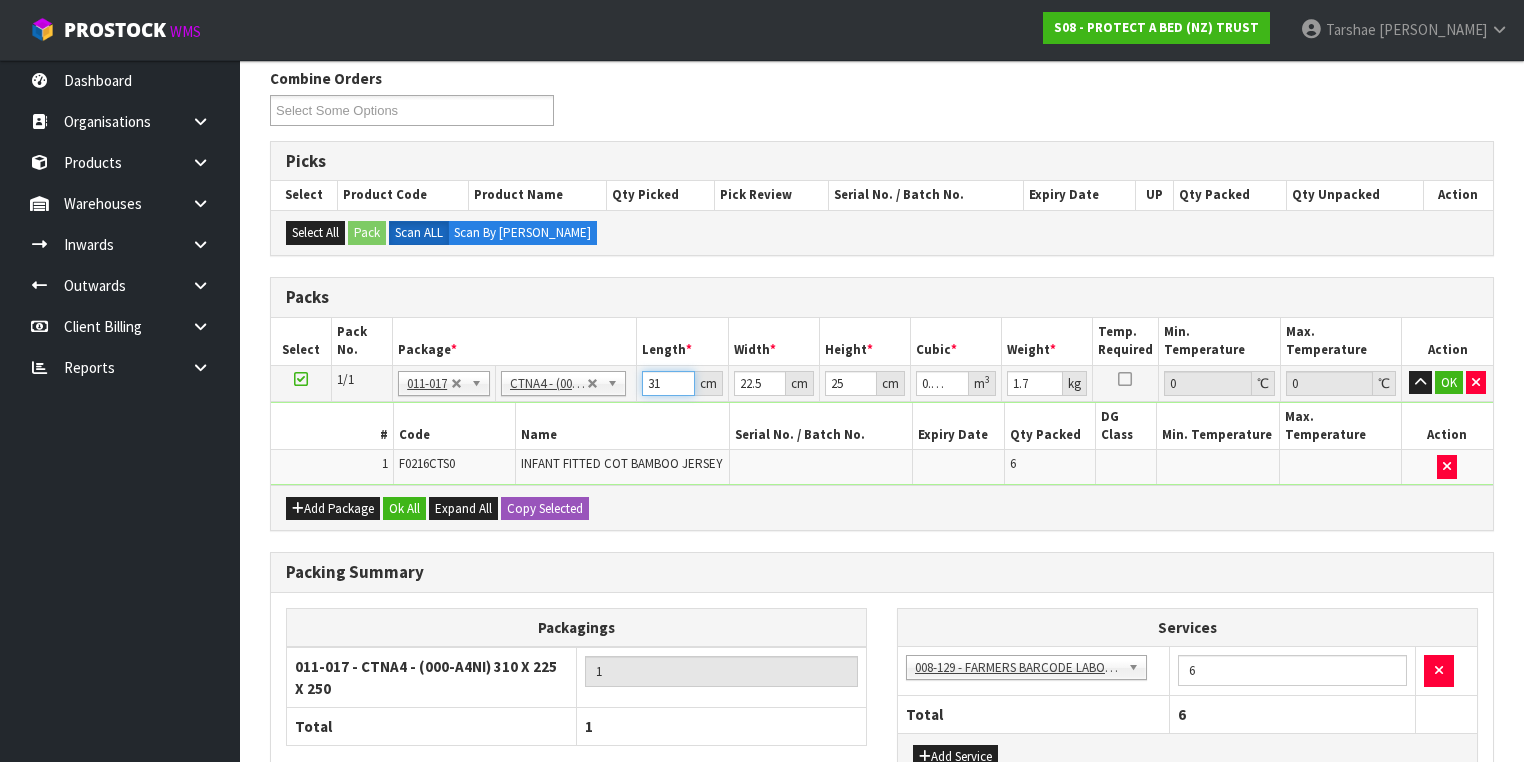 click on "31" at bounding box center [668, 383] 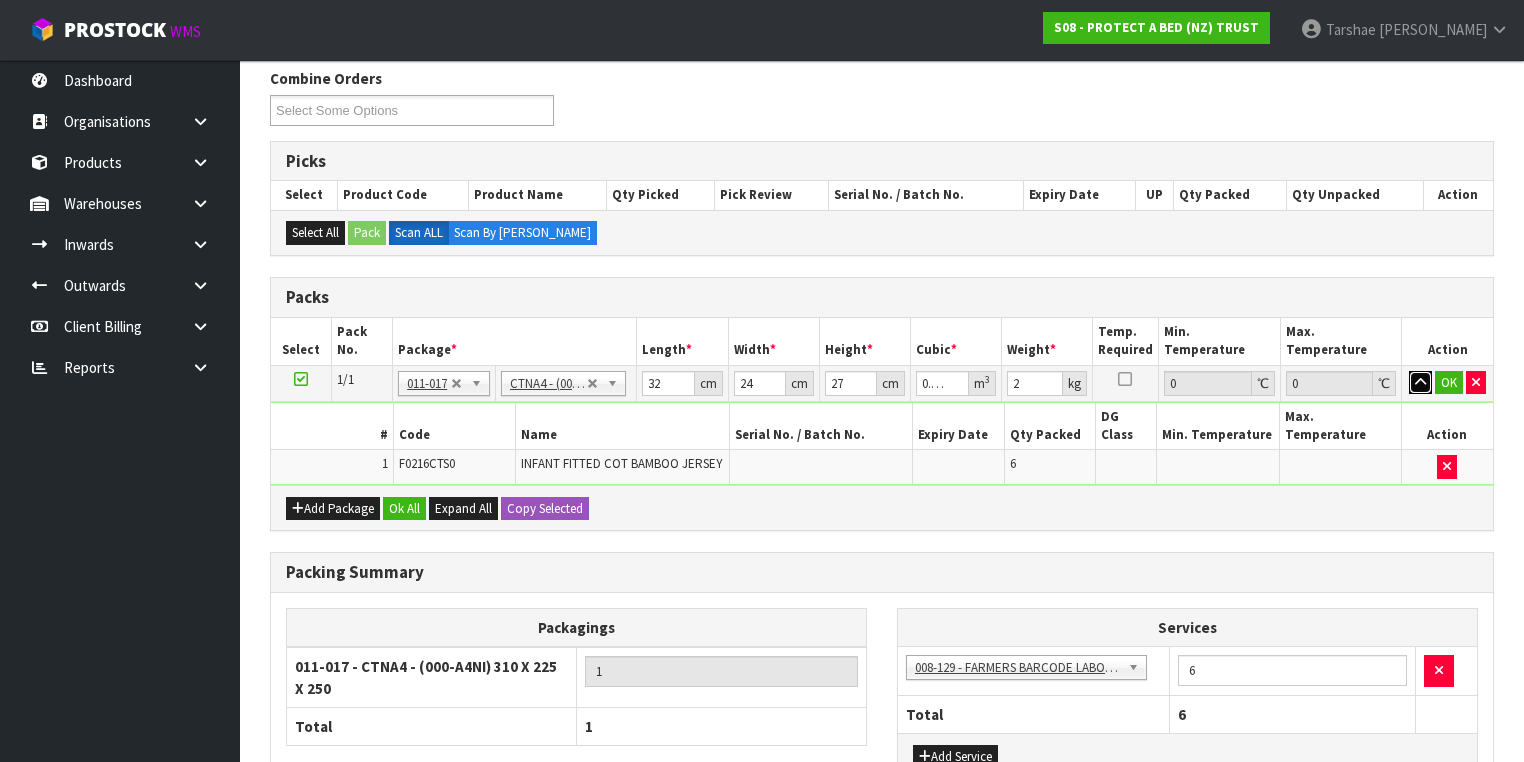 click at bounding box center (1420, 383) 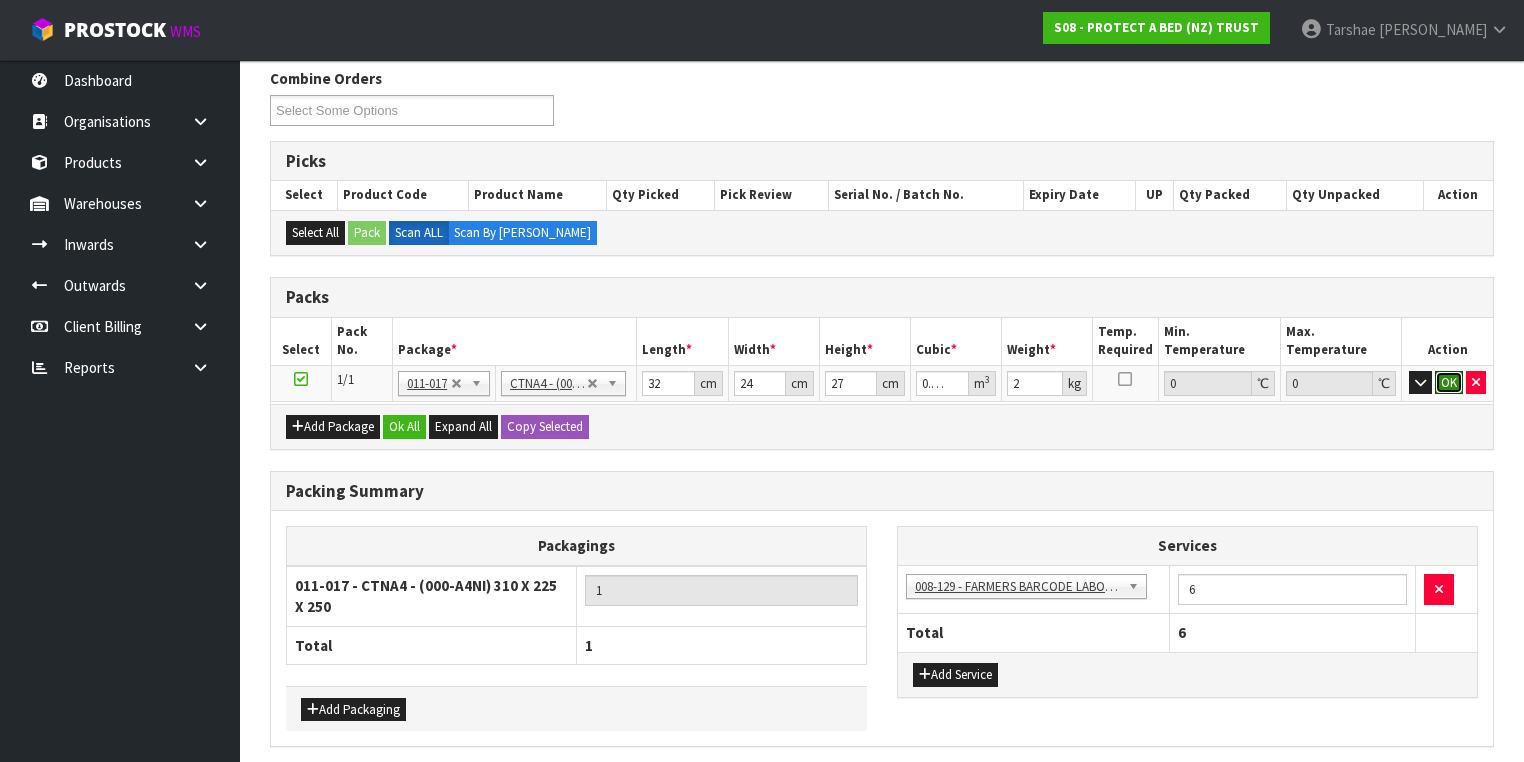 click on "OK" at bounding box center (1449, 383) 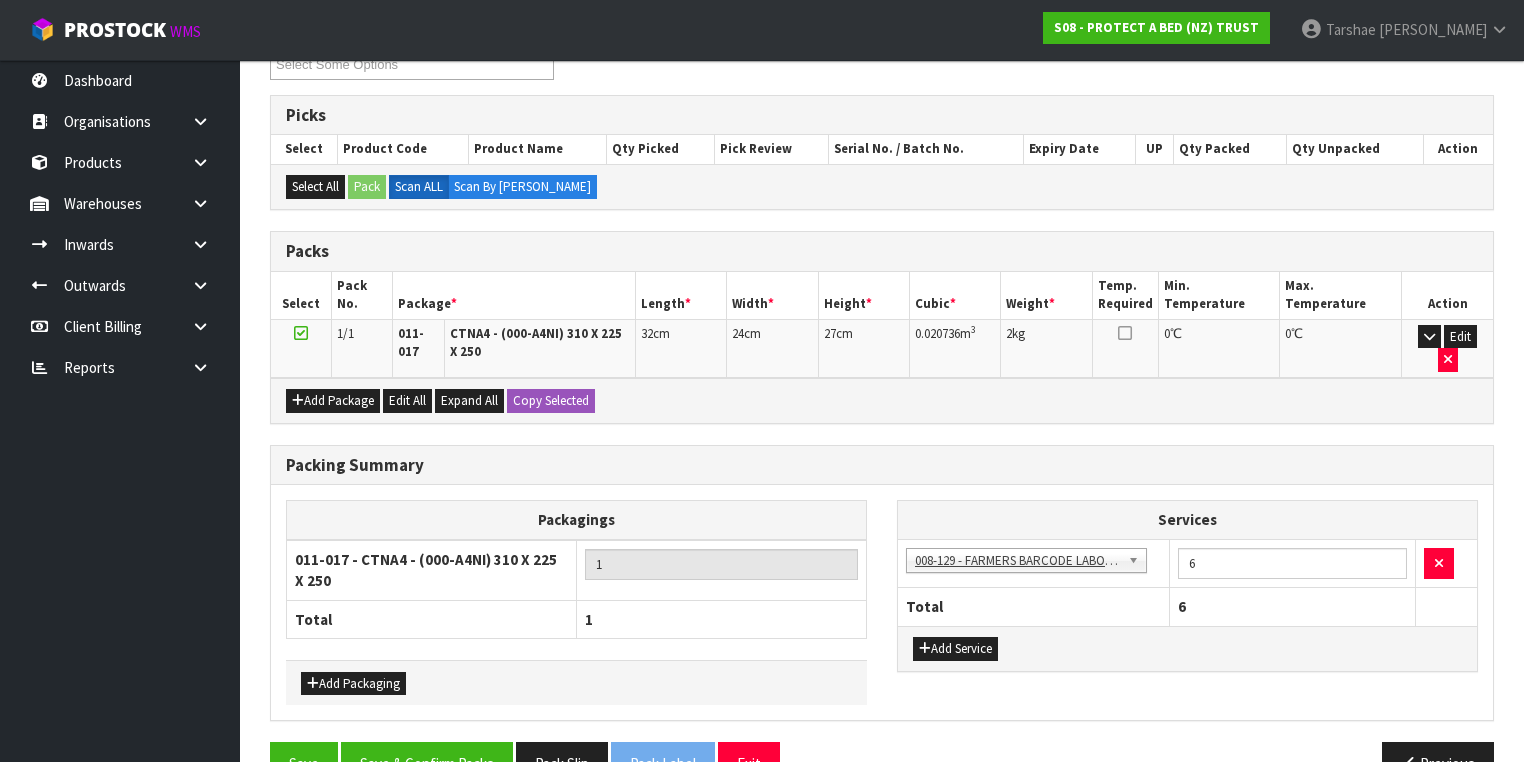 scroll, scrollTop: 400, scrollLeft: 0, axis: vertical 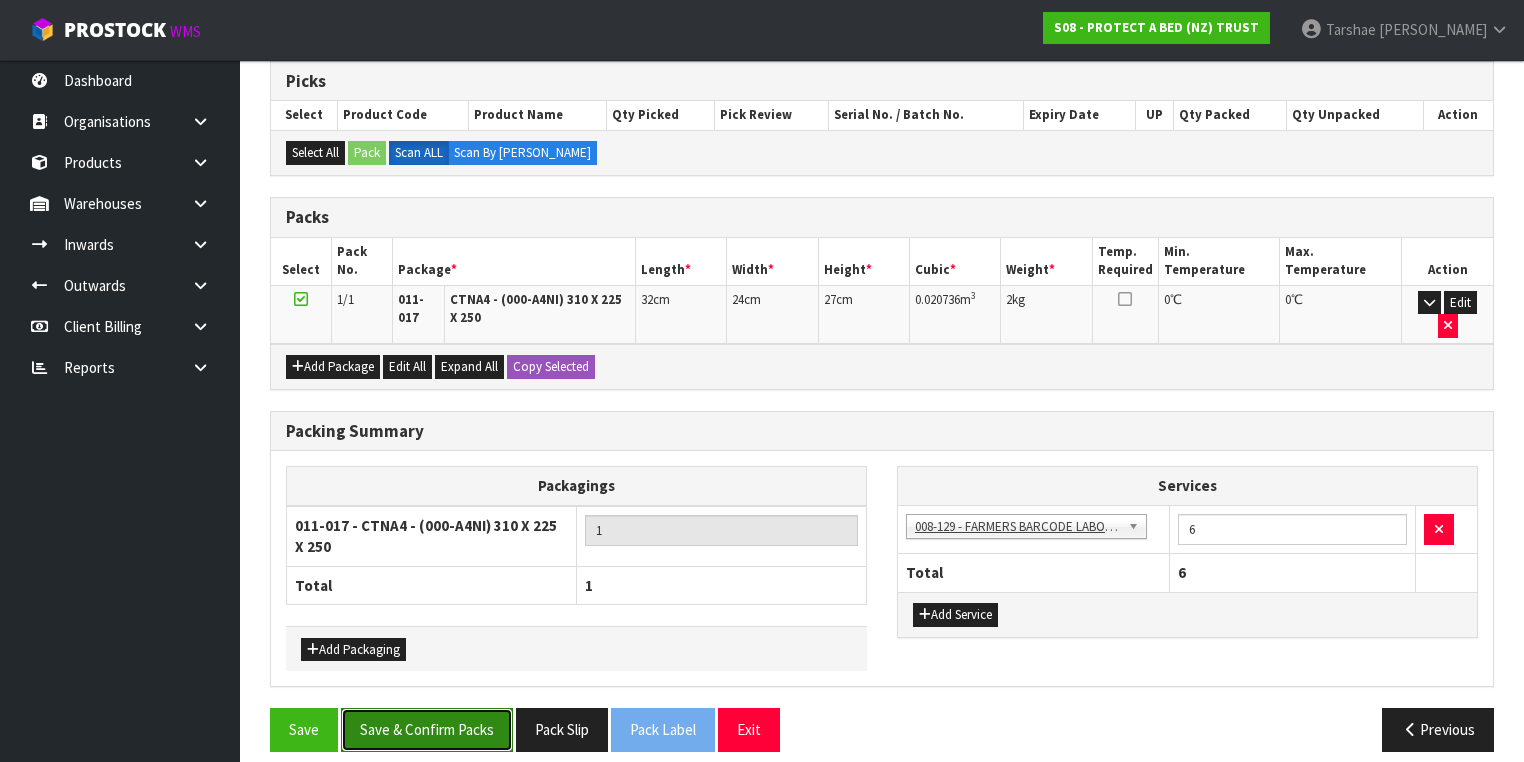 click on "Save & Confirm Packs" at bounding box center [427, 729] 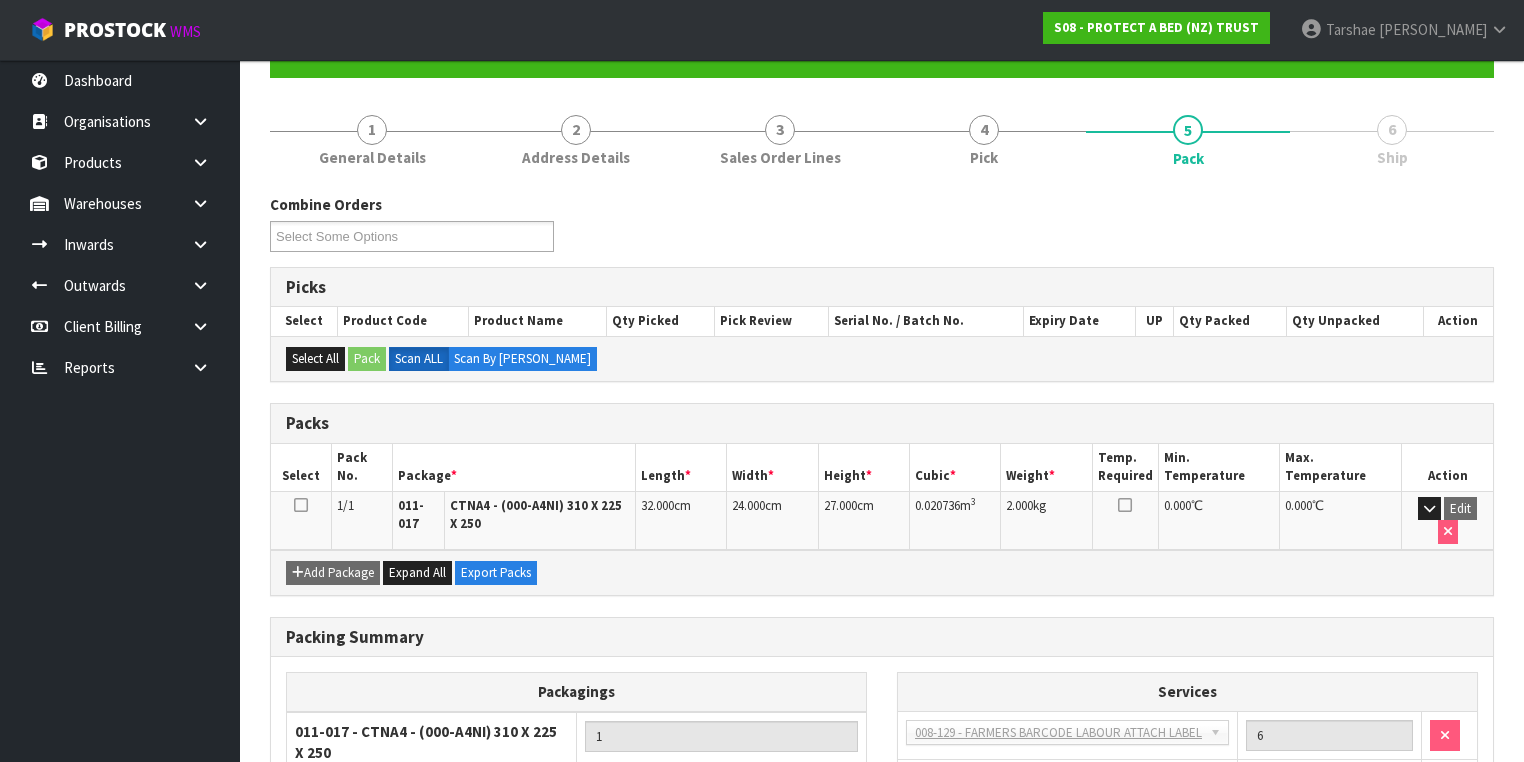 scroll, scrollTop: 356, scrollLeft: 0, axis: vertical 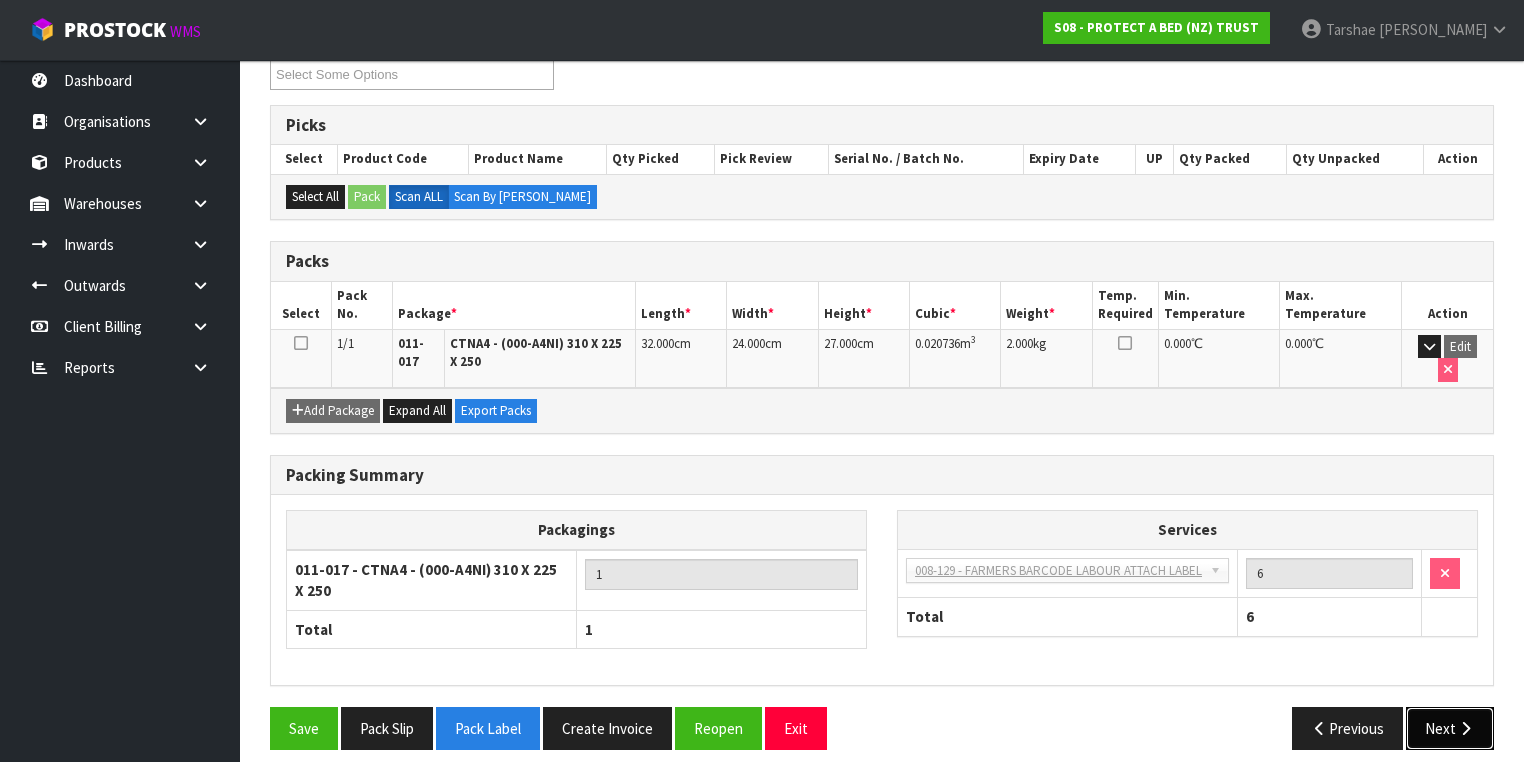 click on "Next" at bounding box center [1450, 728] 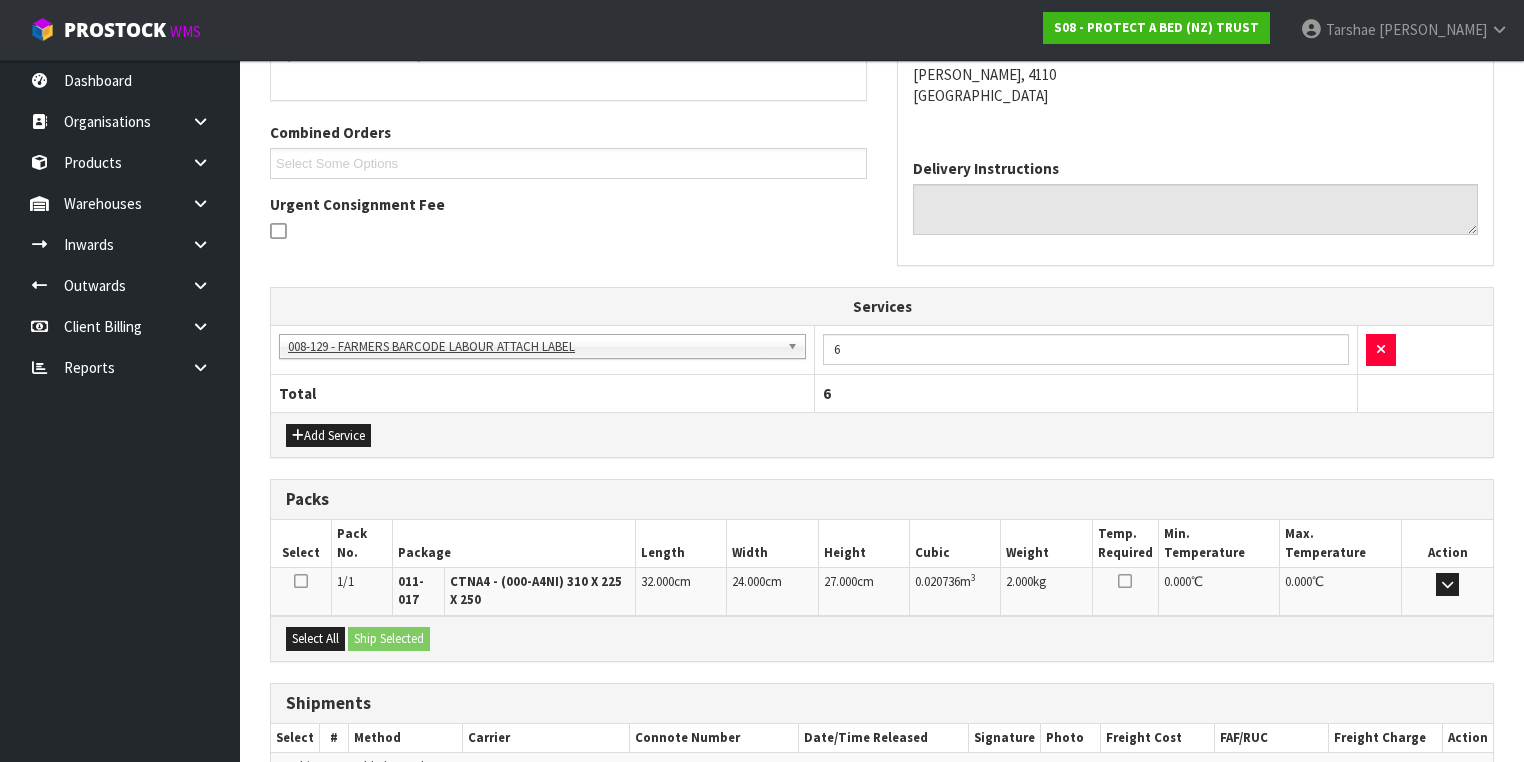 scroll, scrollTop: 573, scrollLeft: 0, axis: vertical 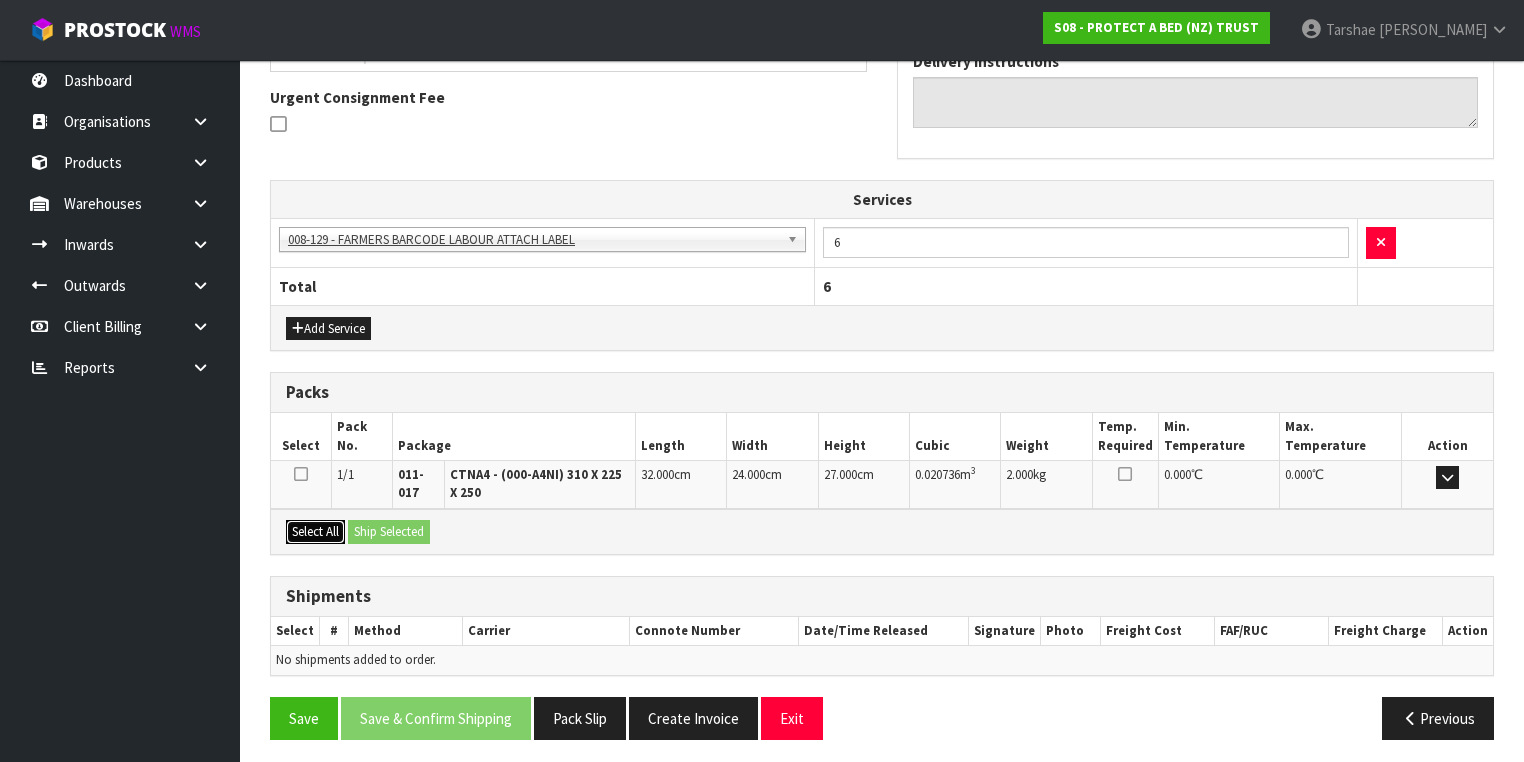 click on "Select All" at bounding box center [315, 532] 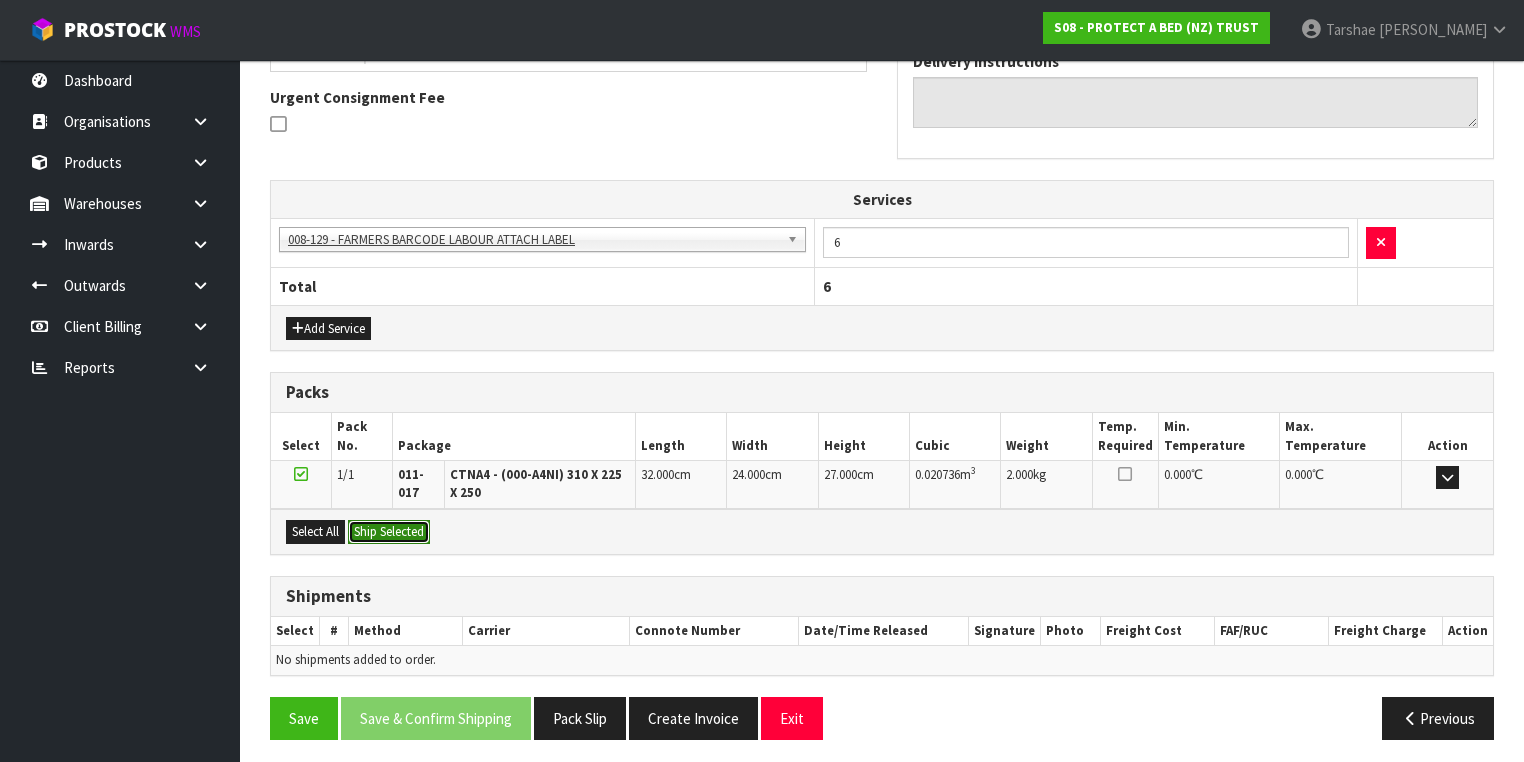 click on "Ship Selected" at bounding box center (389, 532) 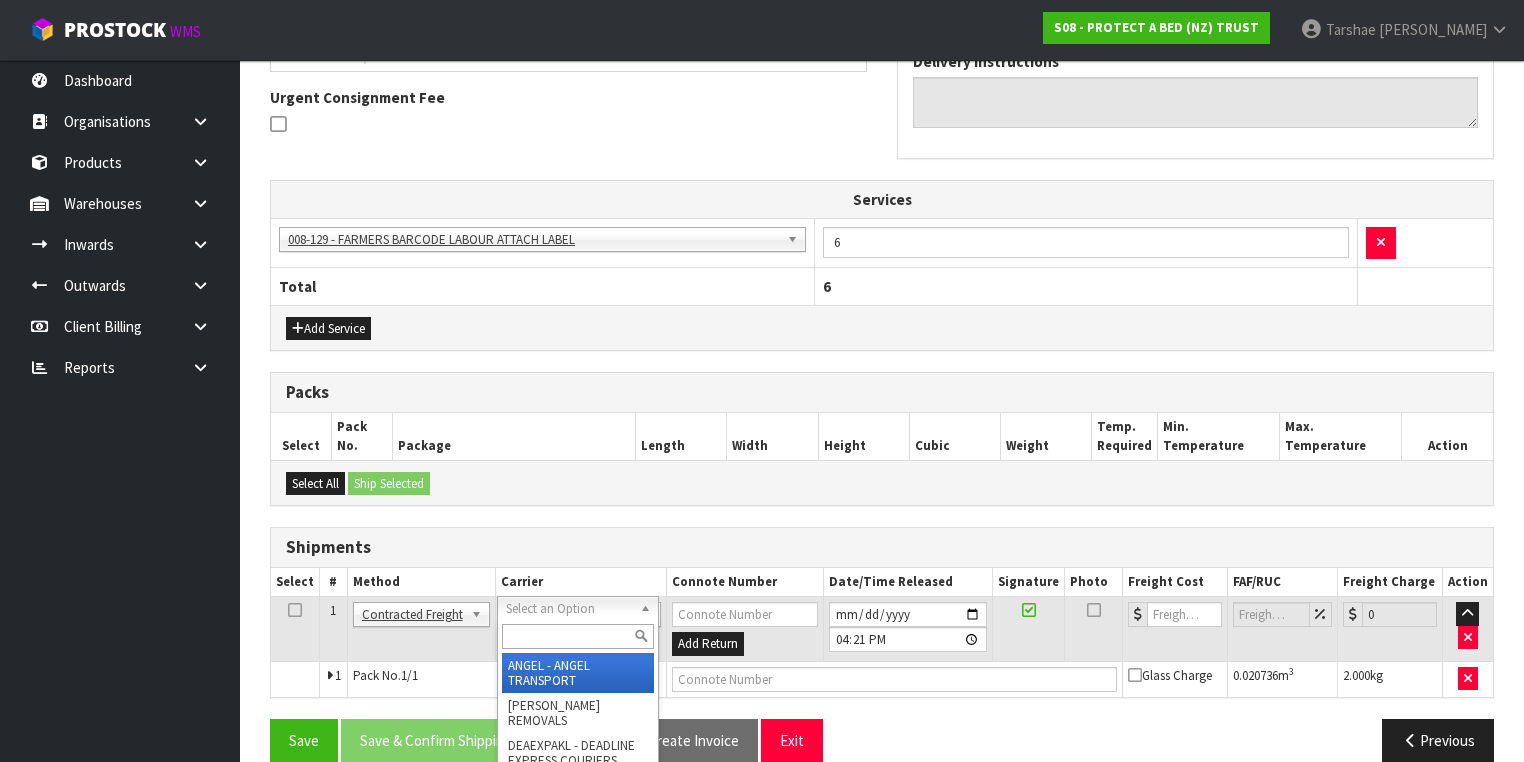 click at bounding box center (578, 636) 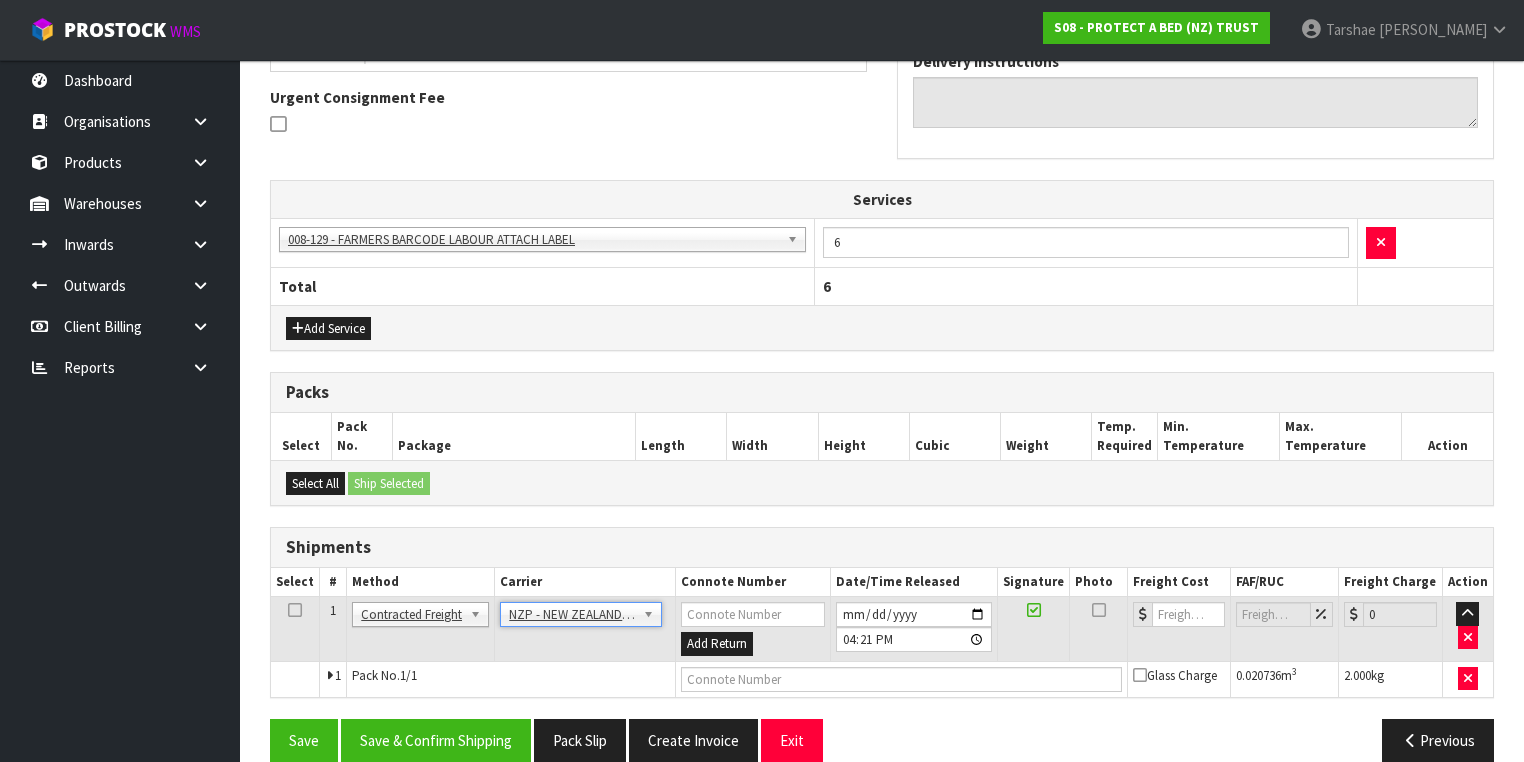click on "Pack No.  1/1" at bounding box center (511, 679) 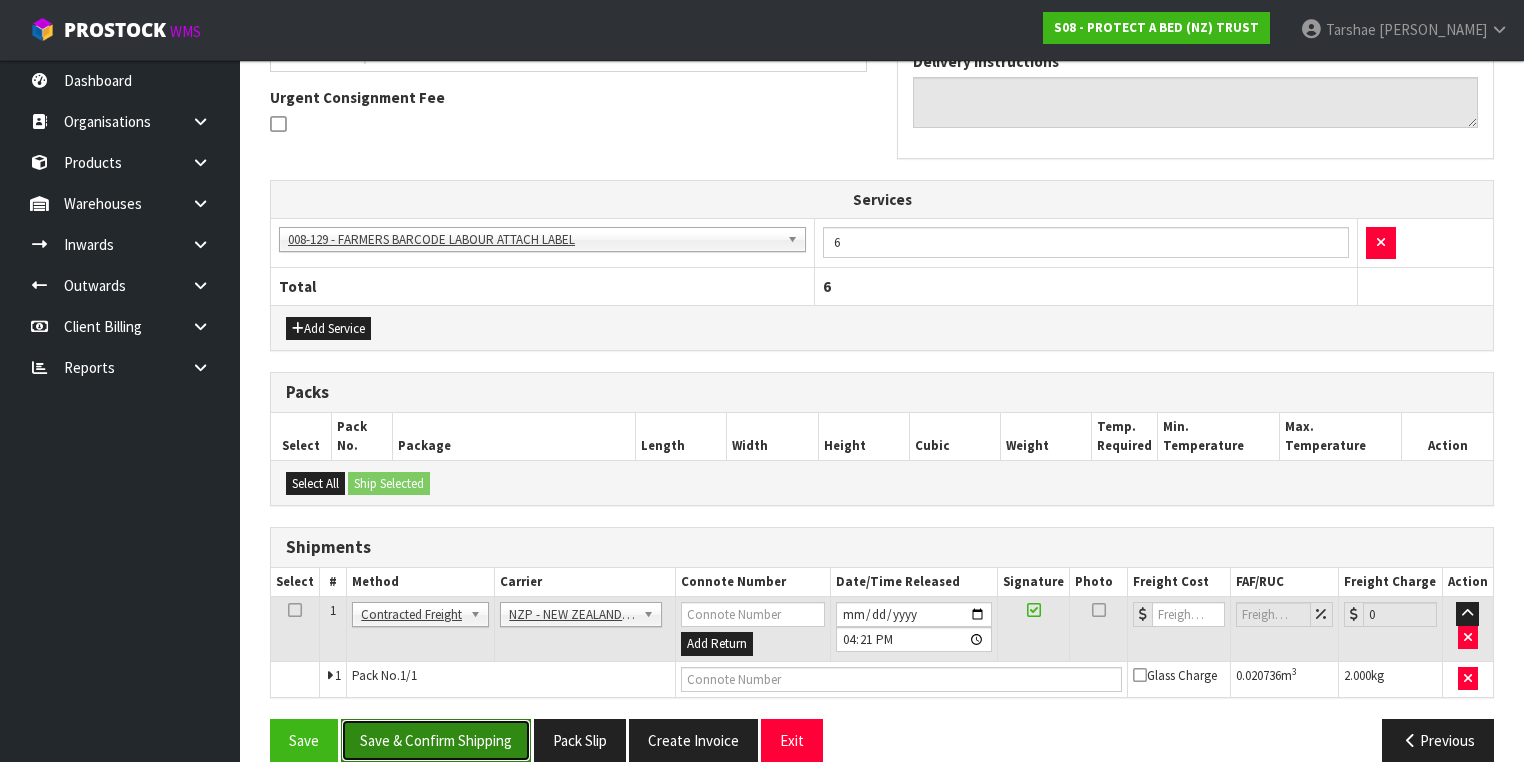click on "Save & Confirm Shipping" at bounding box center [436, 740] 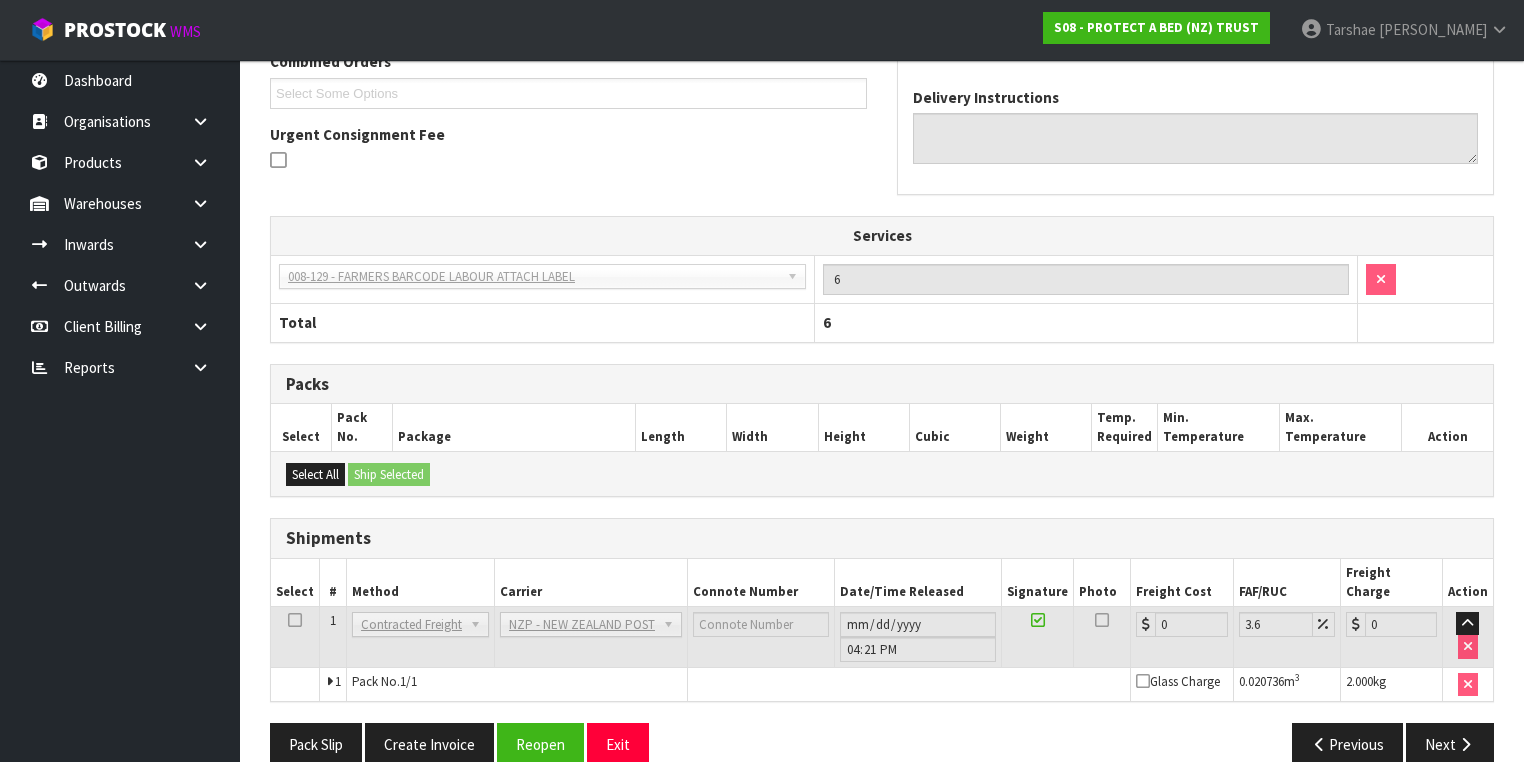 scroll, scrollTop: 568, scrollLeft: 0, axis: vertical 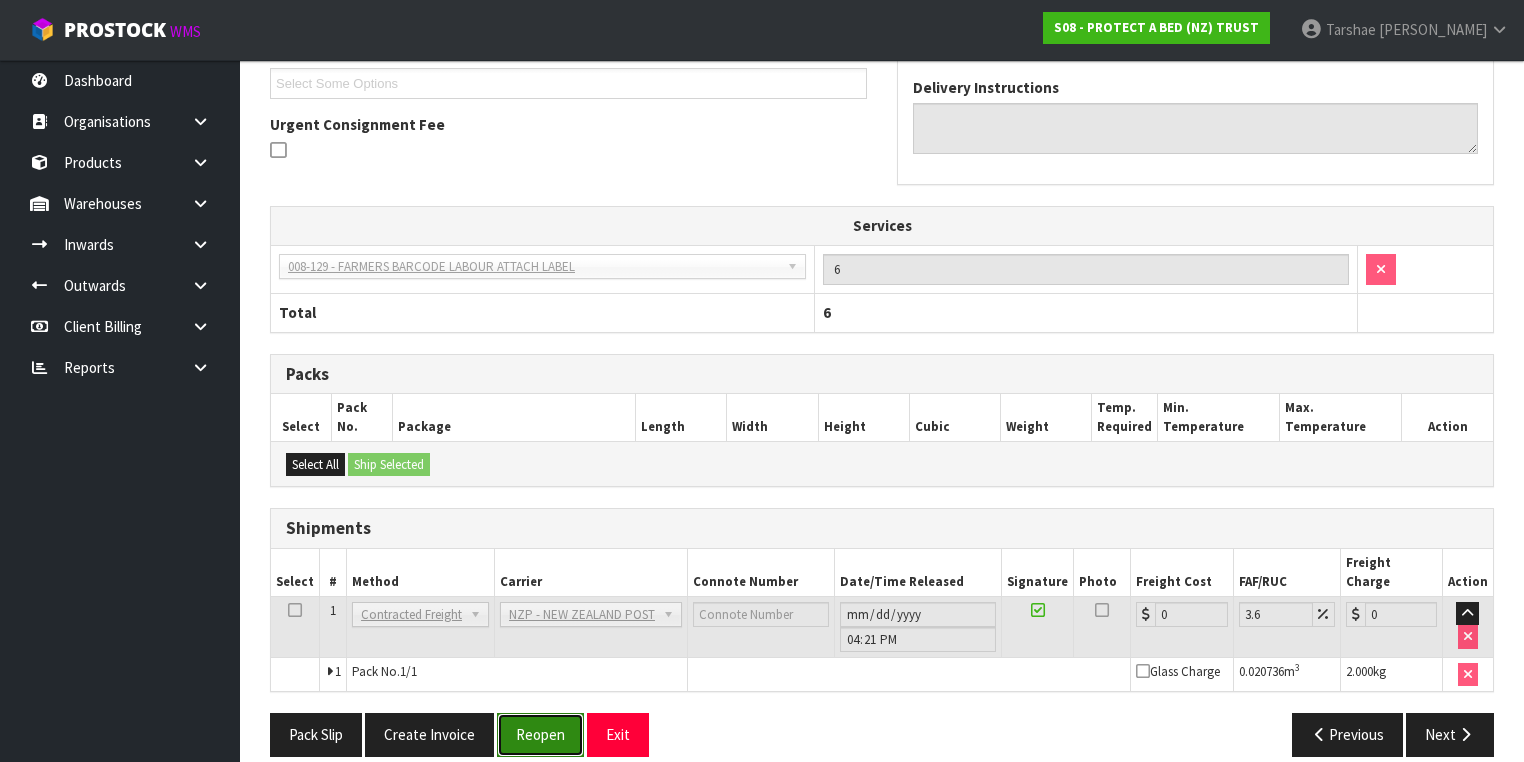 click on "Reopen" at bounding box center (540, 734) 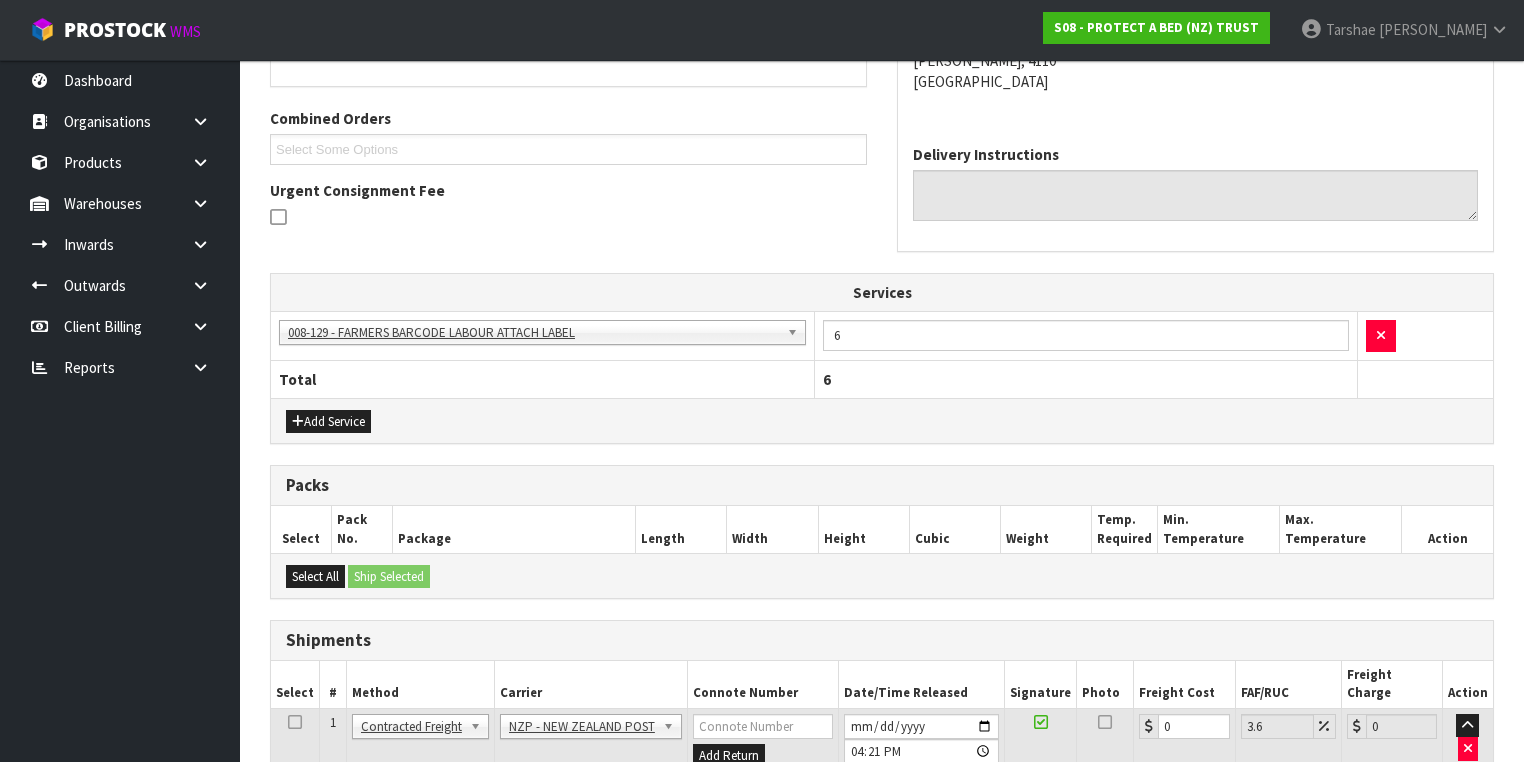 scroll, scrollTop: 613, scrollLeft: 0, axis: vertical 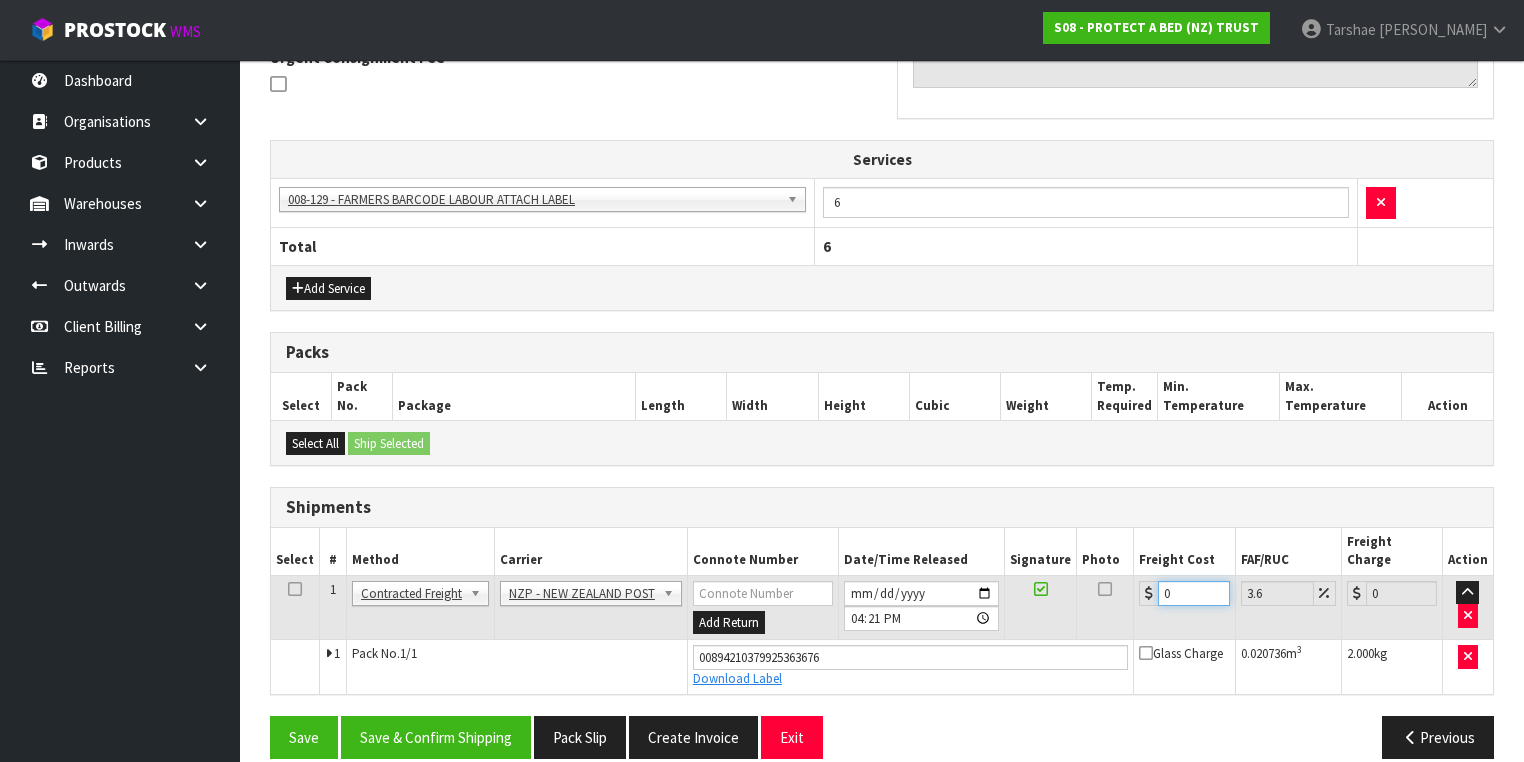 drag, startPoint x: 1194, startPoint y: 562, endPoint x: 959, endPoint y: 559, distance: 235.01915 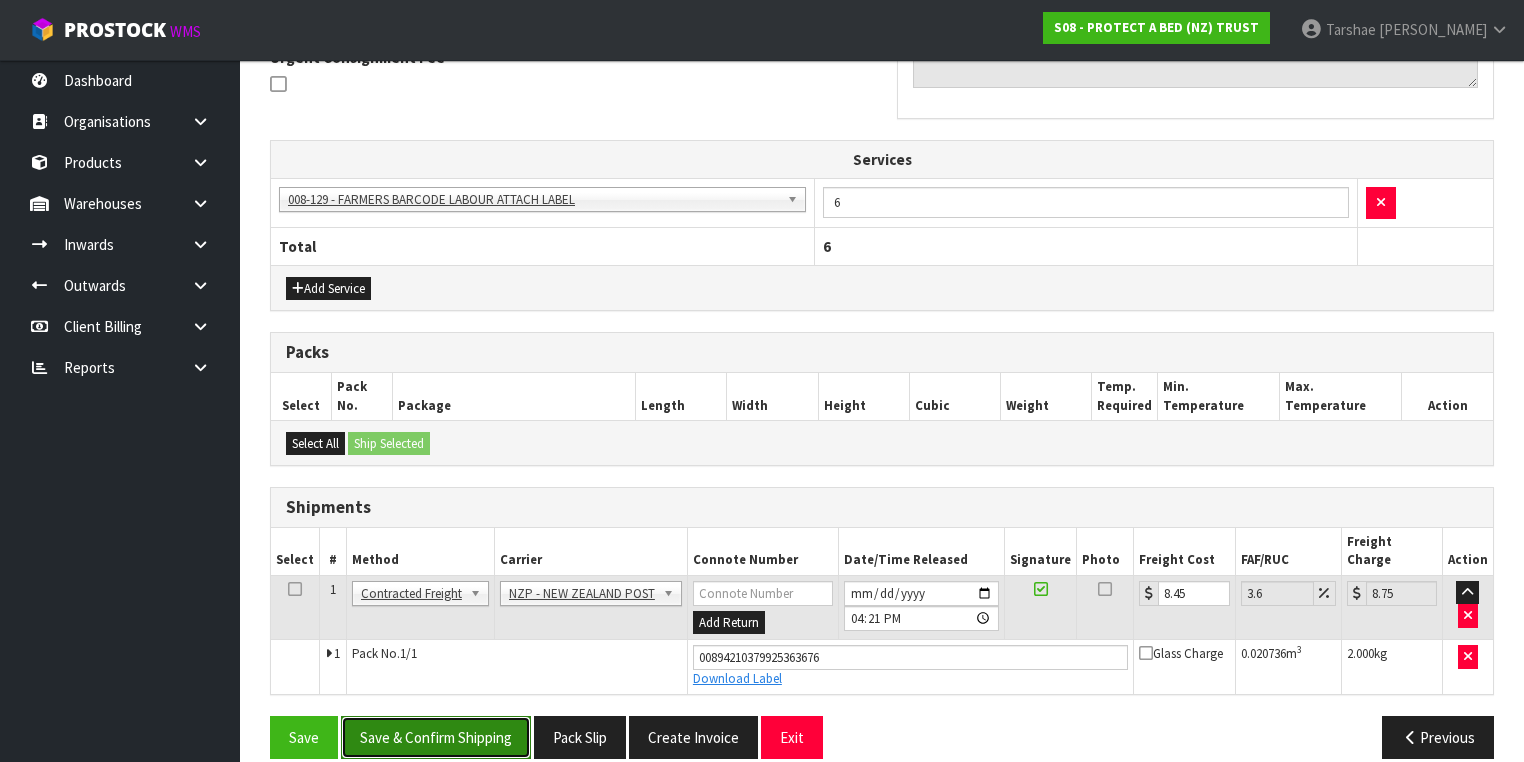 click on "Save & Confirm Shipping" at bounding box center (436, 737) 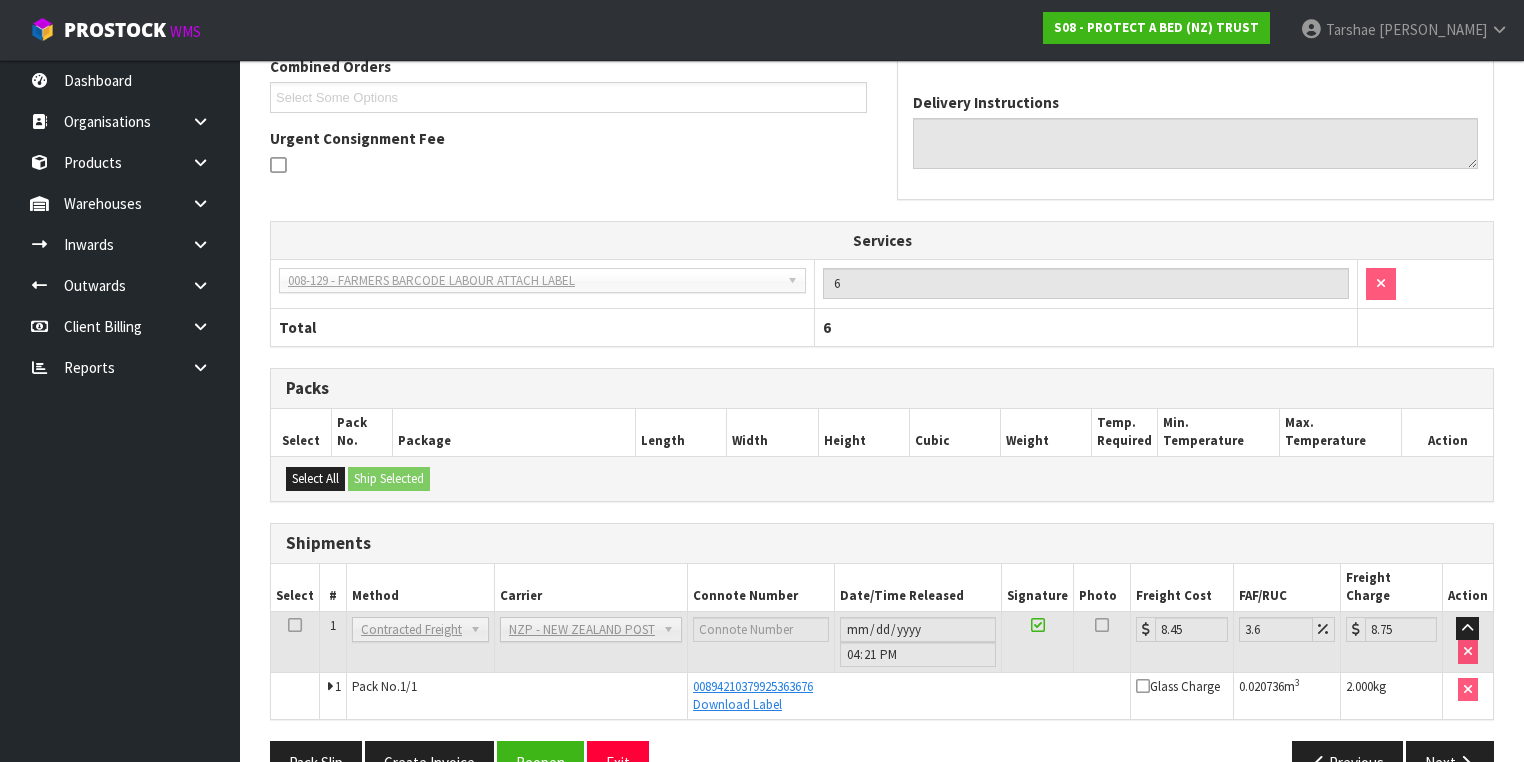 scroll, scrollTop: 560, scrollLeft: 0, axis: vertical 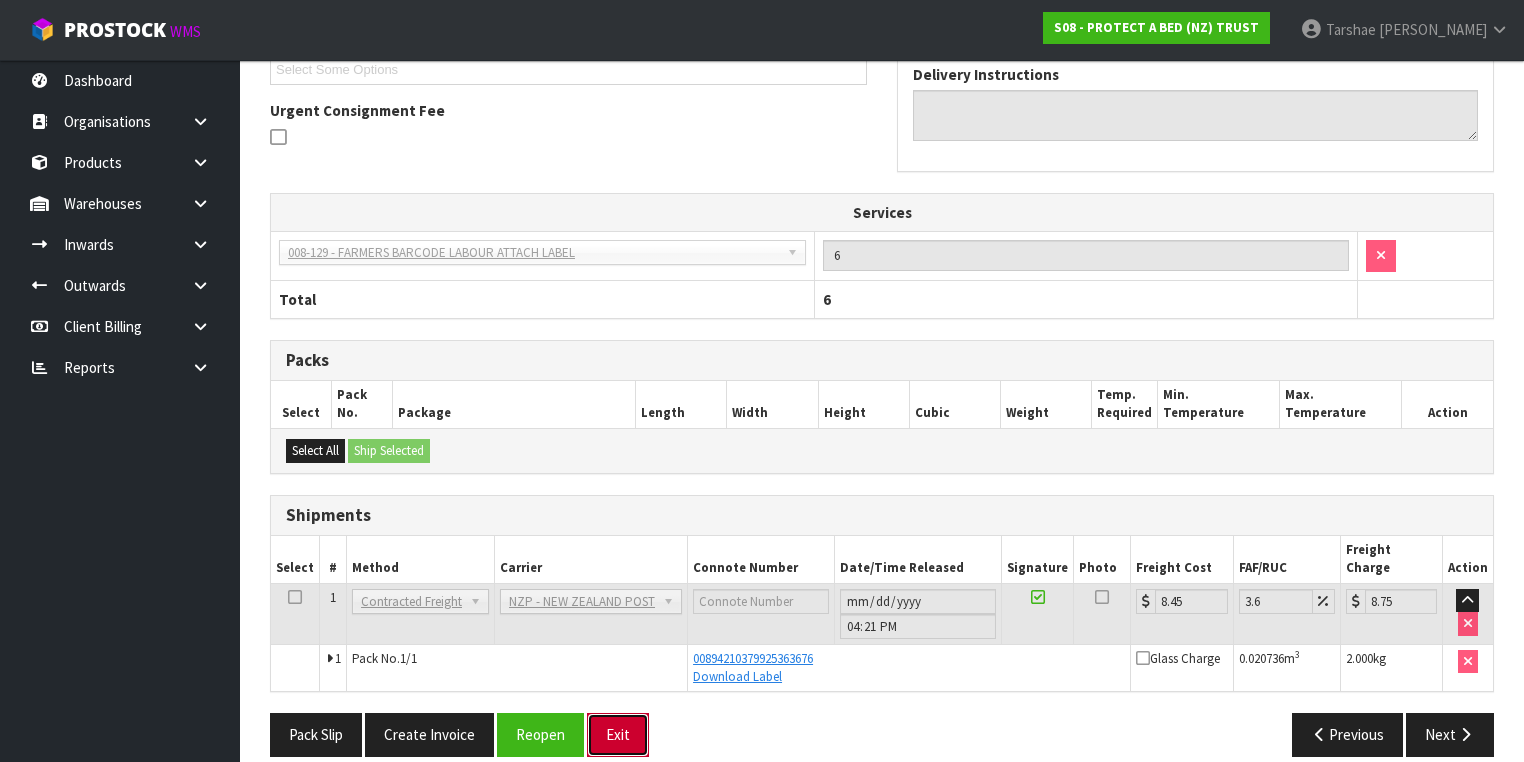 click on "Exit" at bounding box center (618, 734) 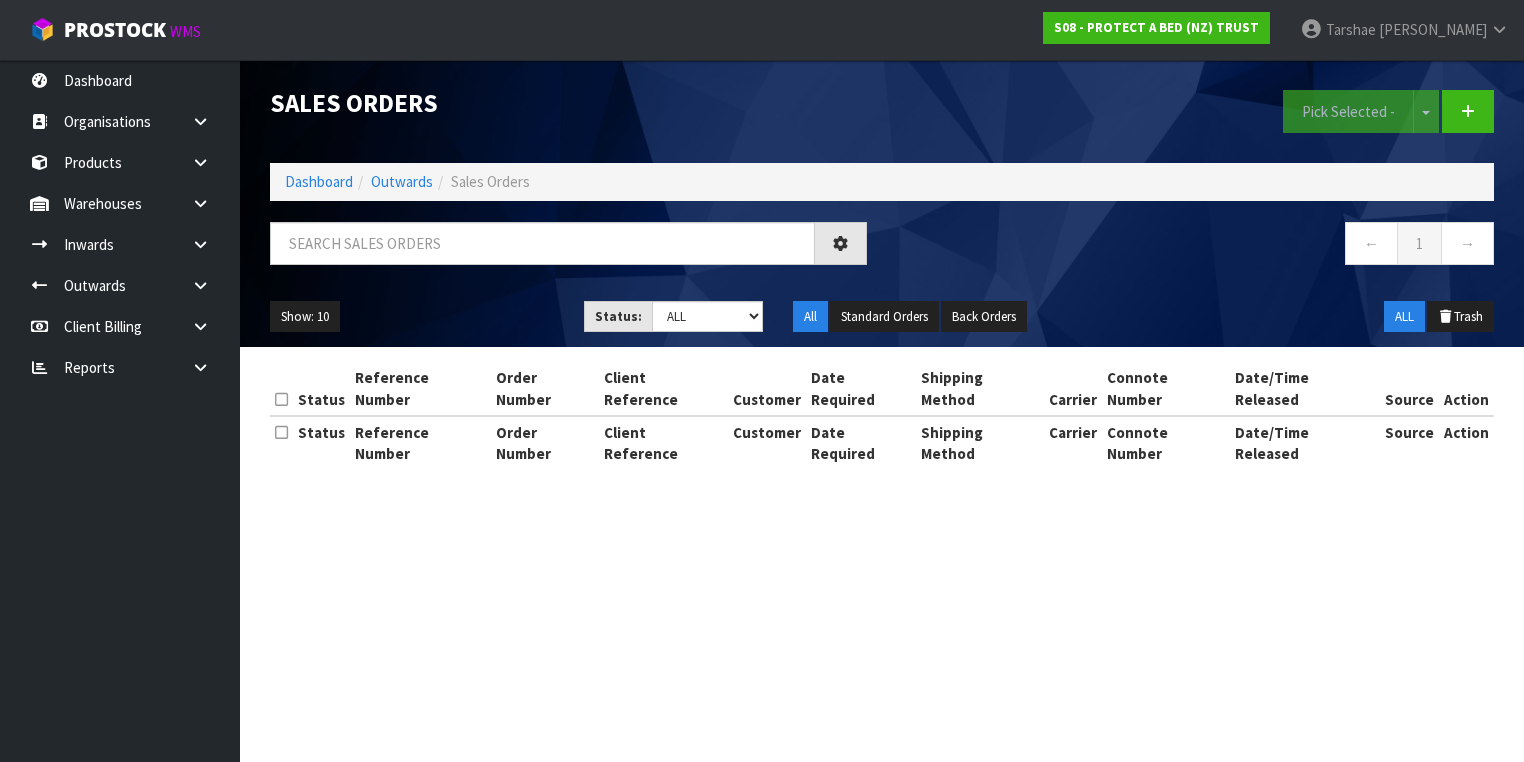 scroll, scrollTop: 0, scrollLeft: 0, axis: both 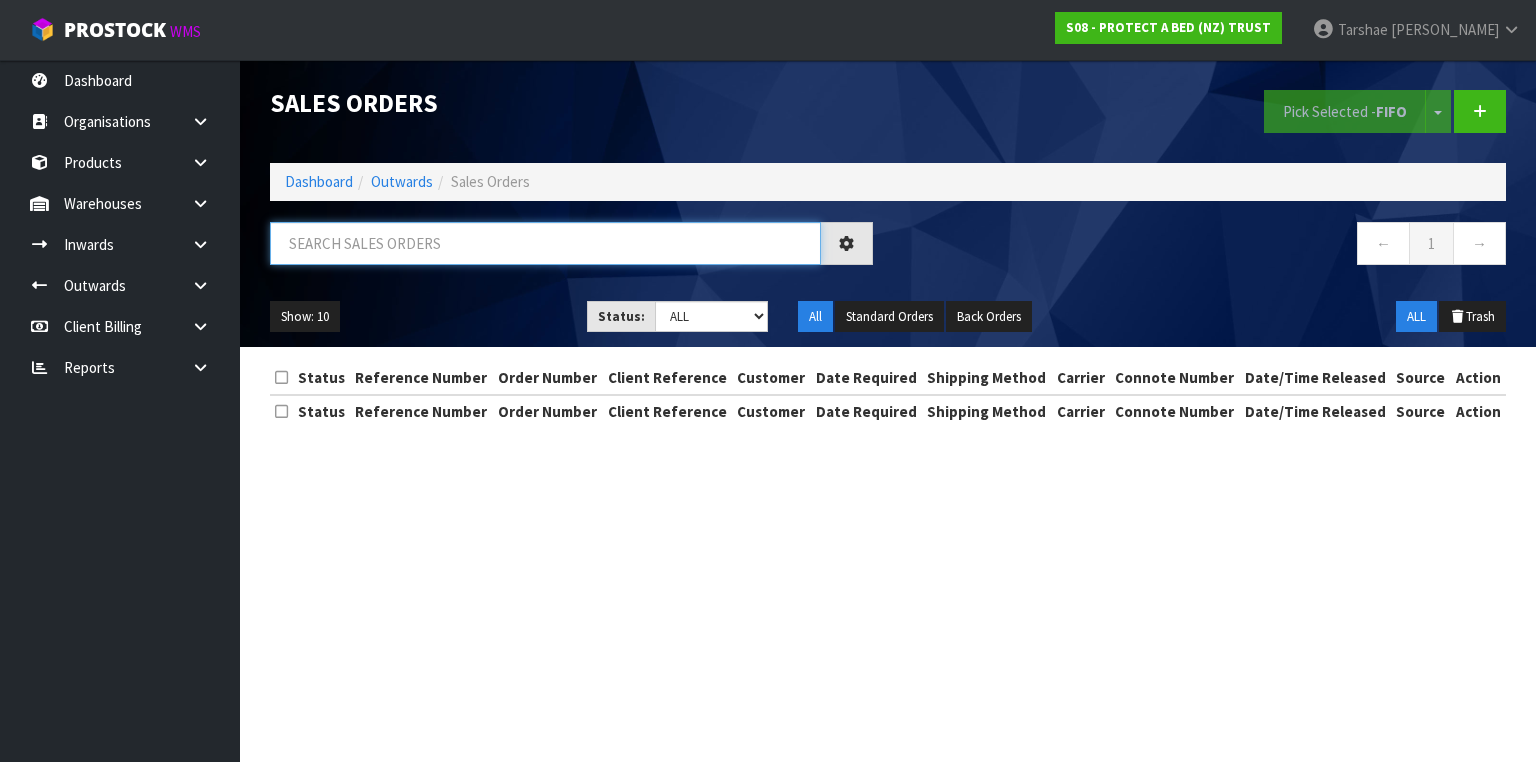 click at bounding box center (545, 243) 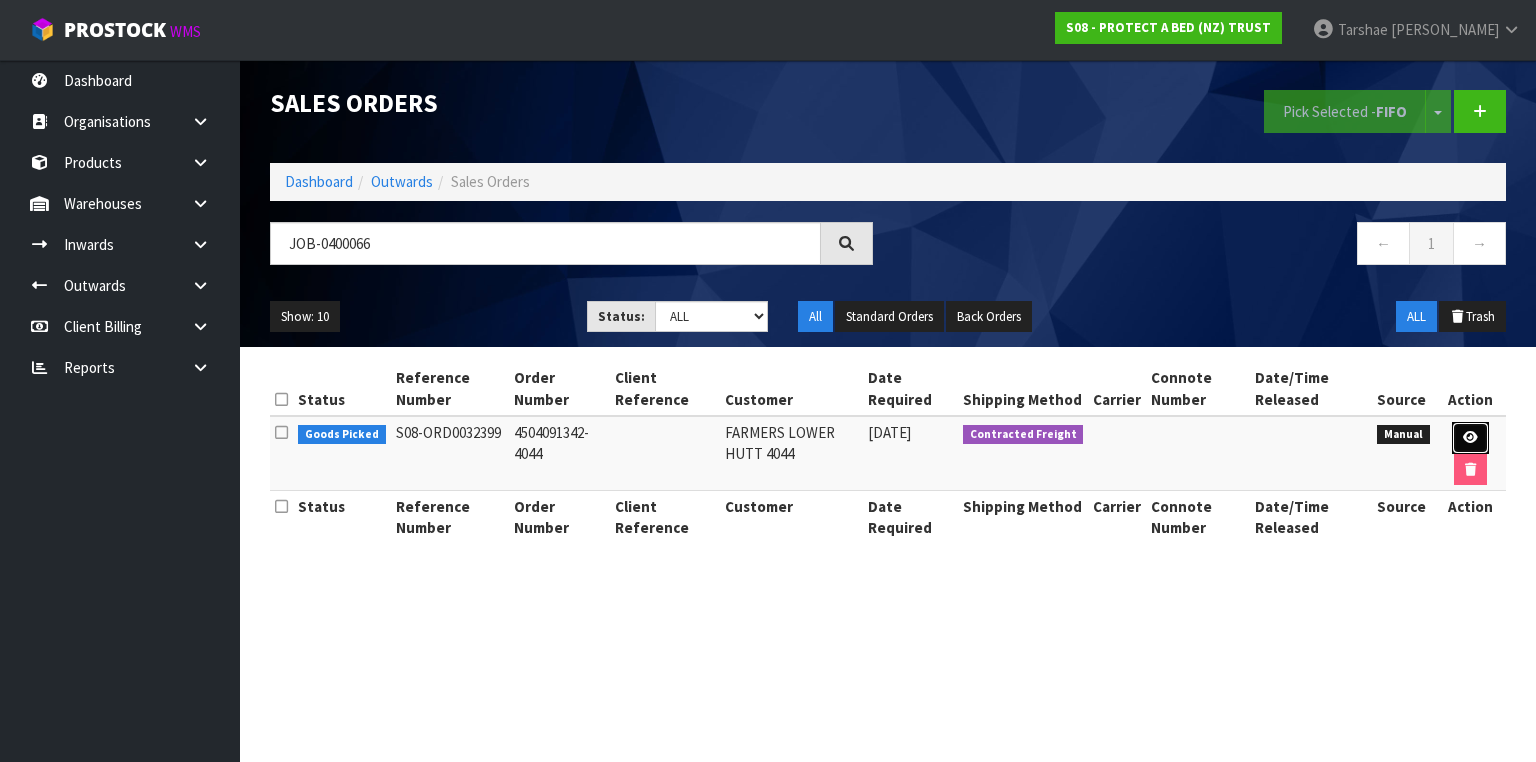 click at bounding box center [1470, 438] 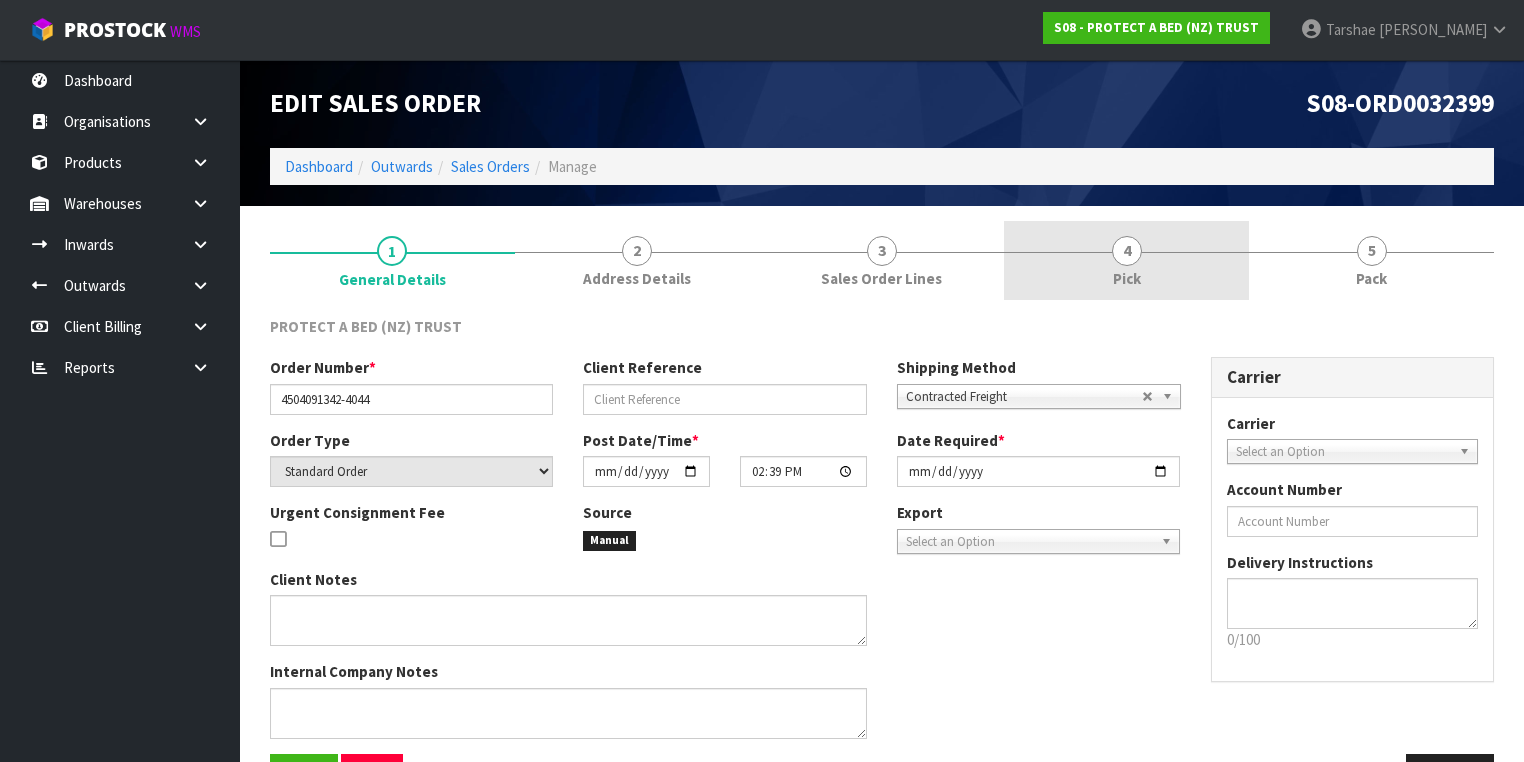 click on "4
Pick" at bounding box center (1126, 260) 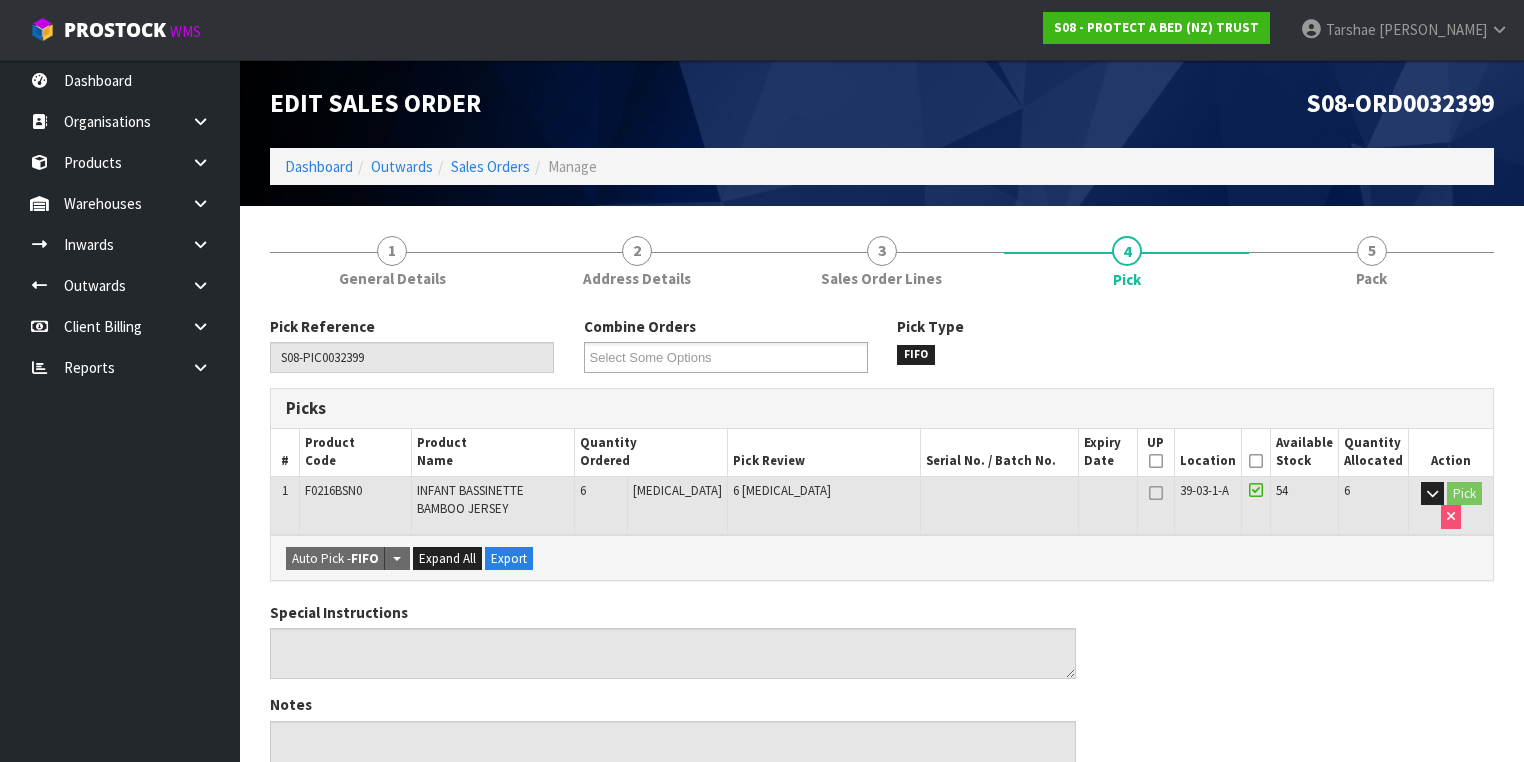 click at bounding box center (1256, 461) 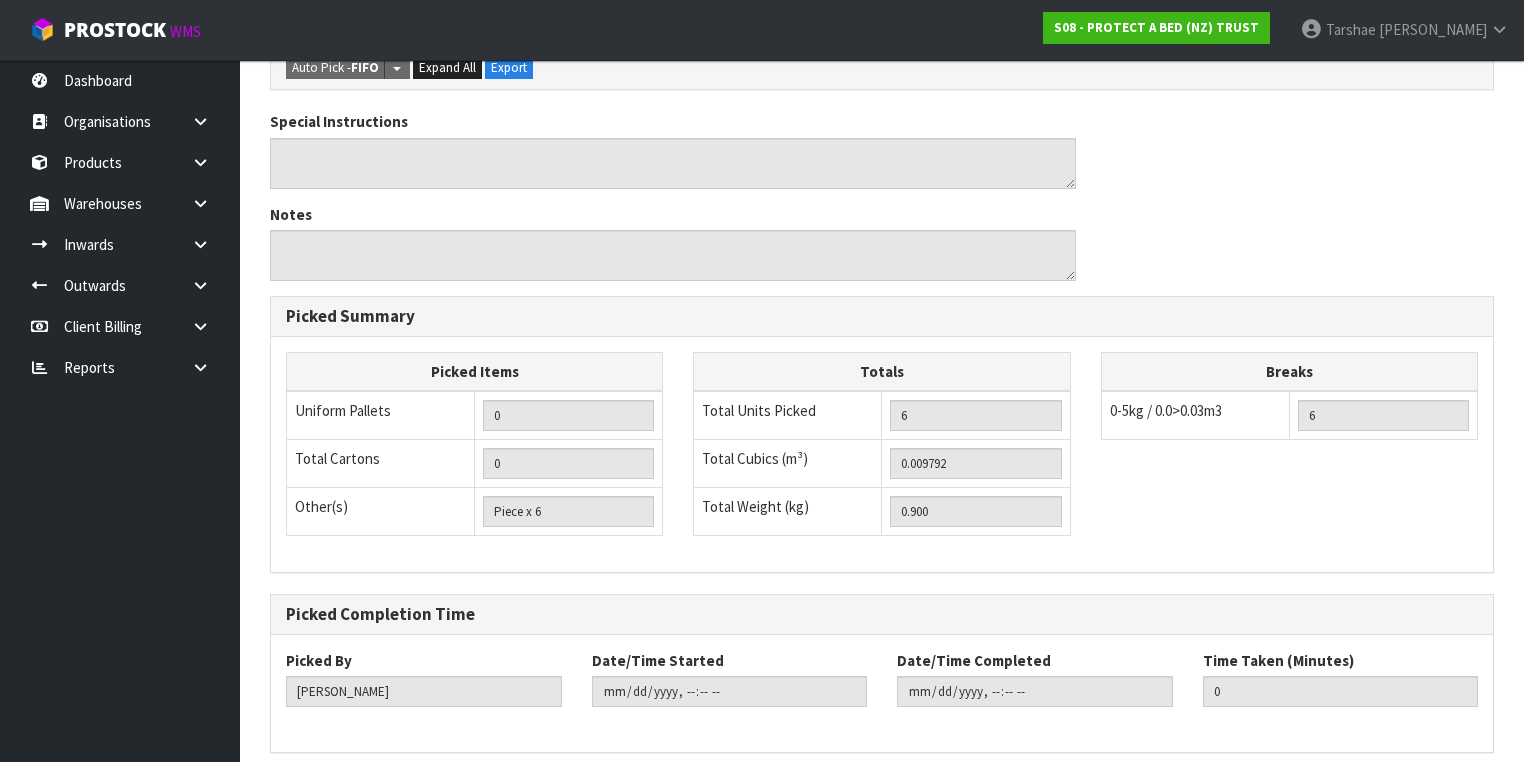 scroll, scrollTop: 641, scrollLeft: 0, axis: vertical 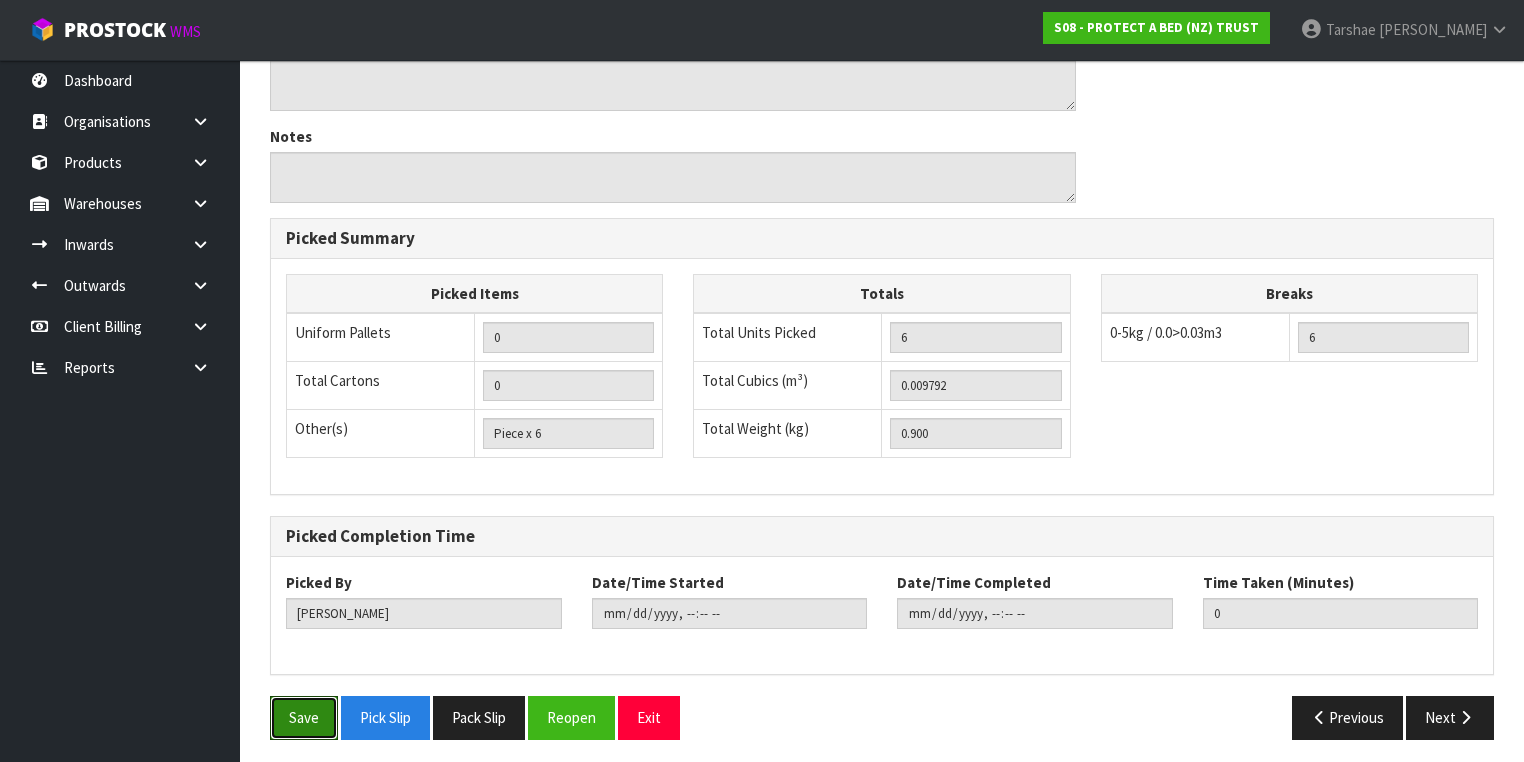 drag, startPoint x: 302, startPoint y: 706, endPoint x: 410, endPoint y: 671, distance: 113.52973 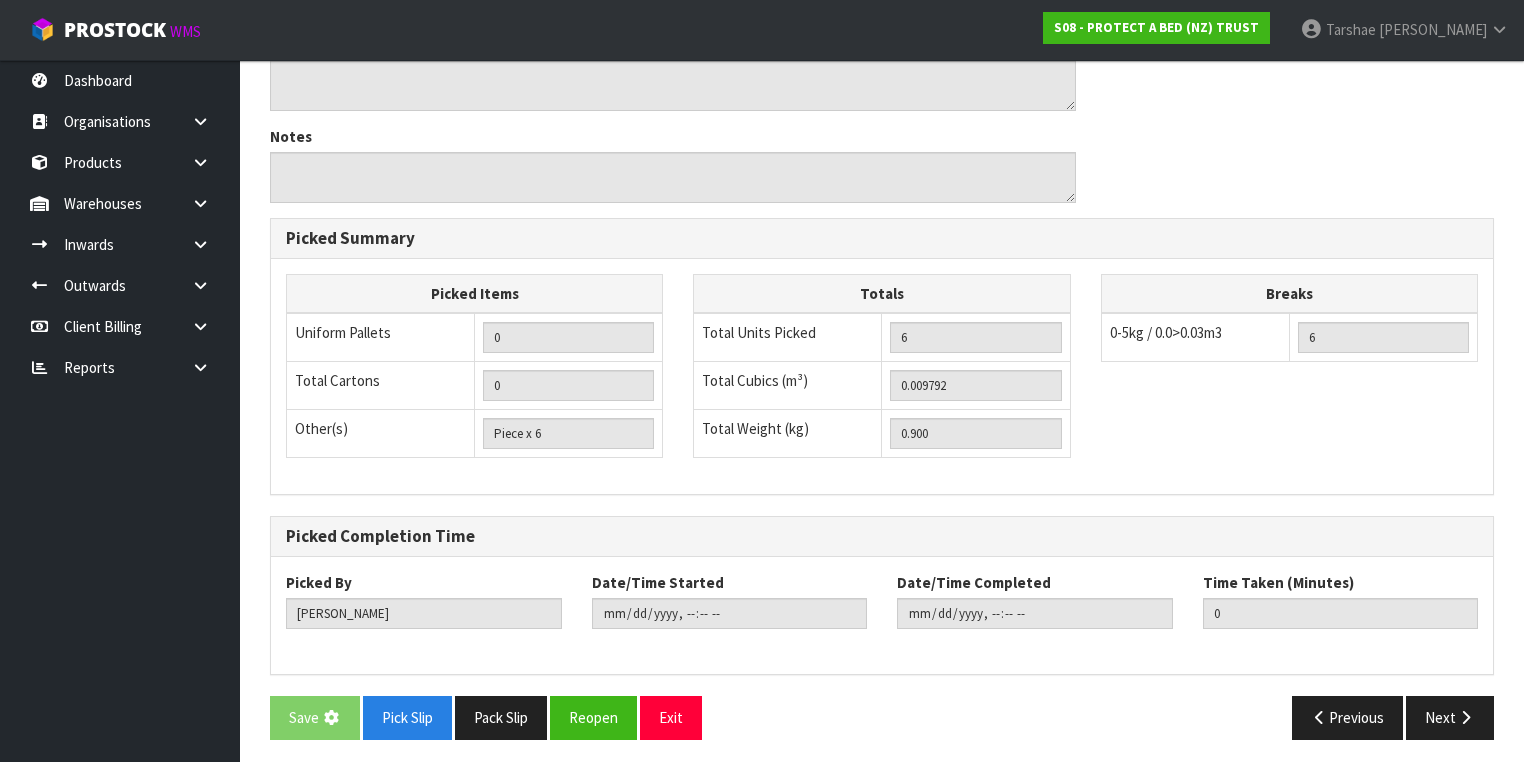 scroll, scrollTop: 0, scrollLeft: 0, axis: both 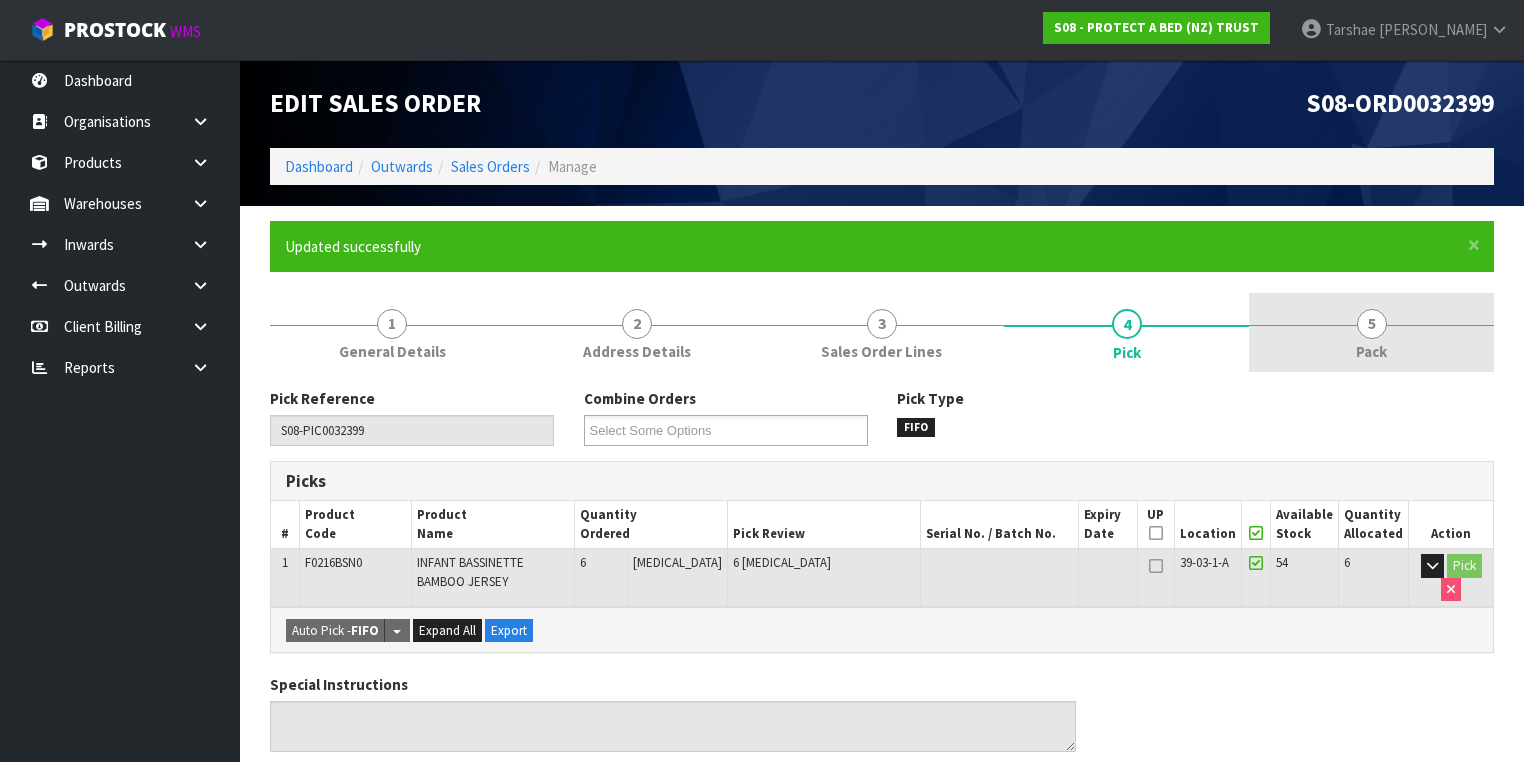 click on "5
Pack" at bounding box center [1371, 332] 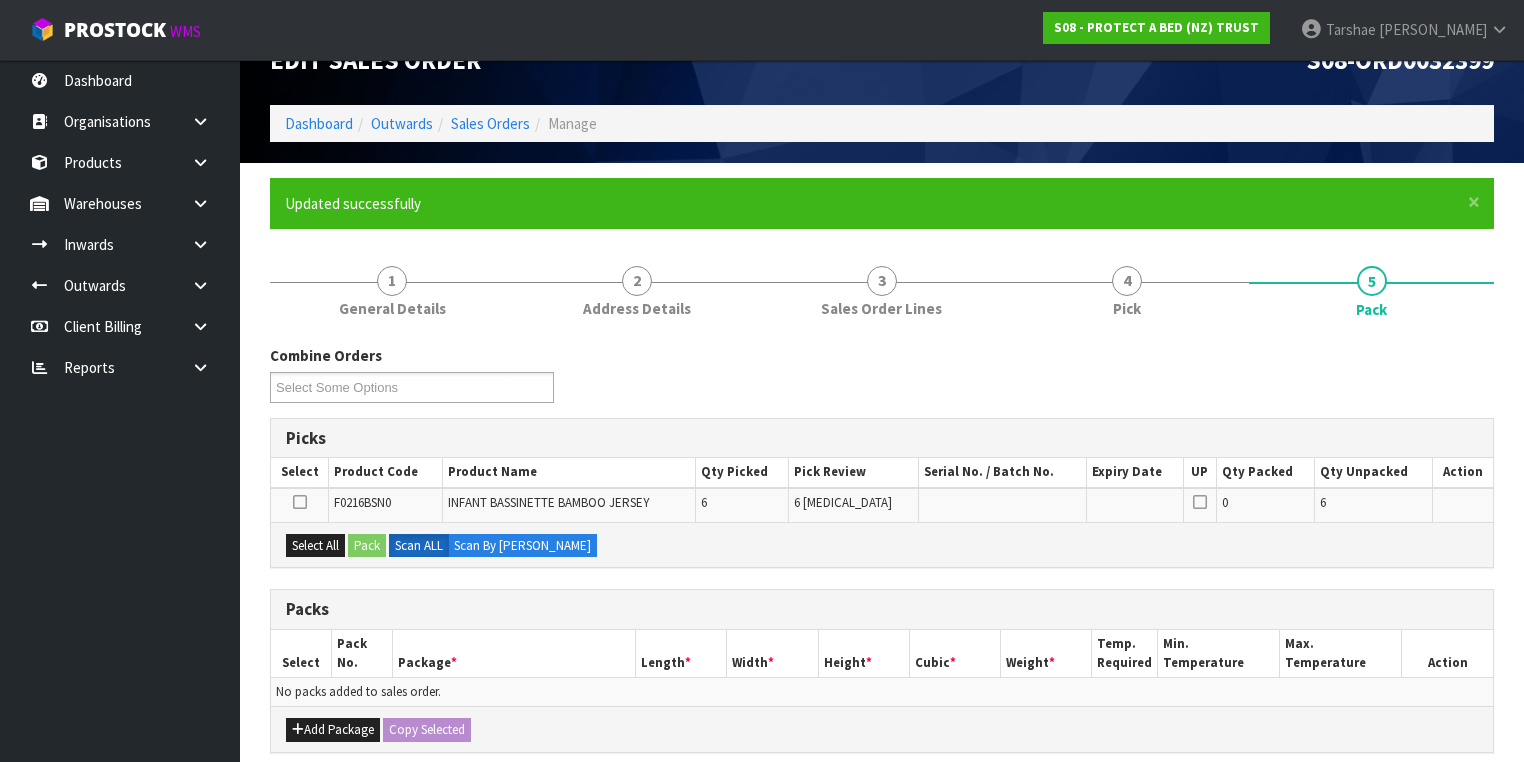 scroll, scrollTop: 80, scrollLeft: 0, axis: vertical 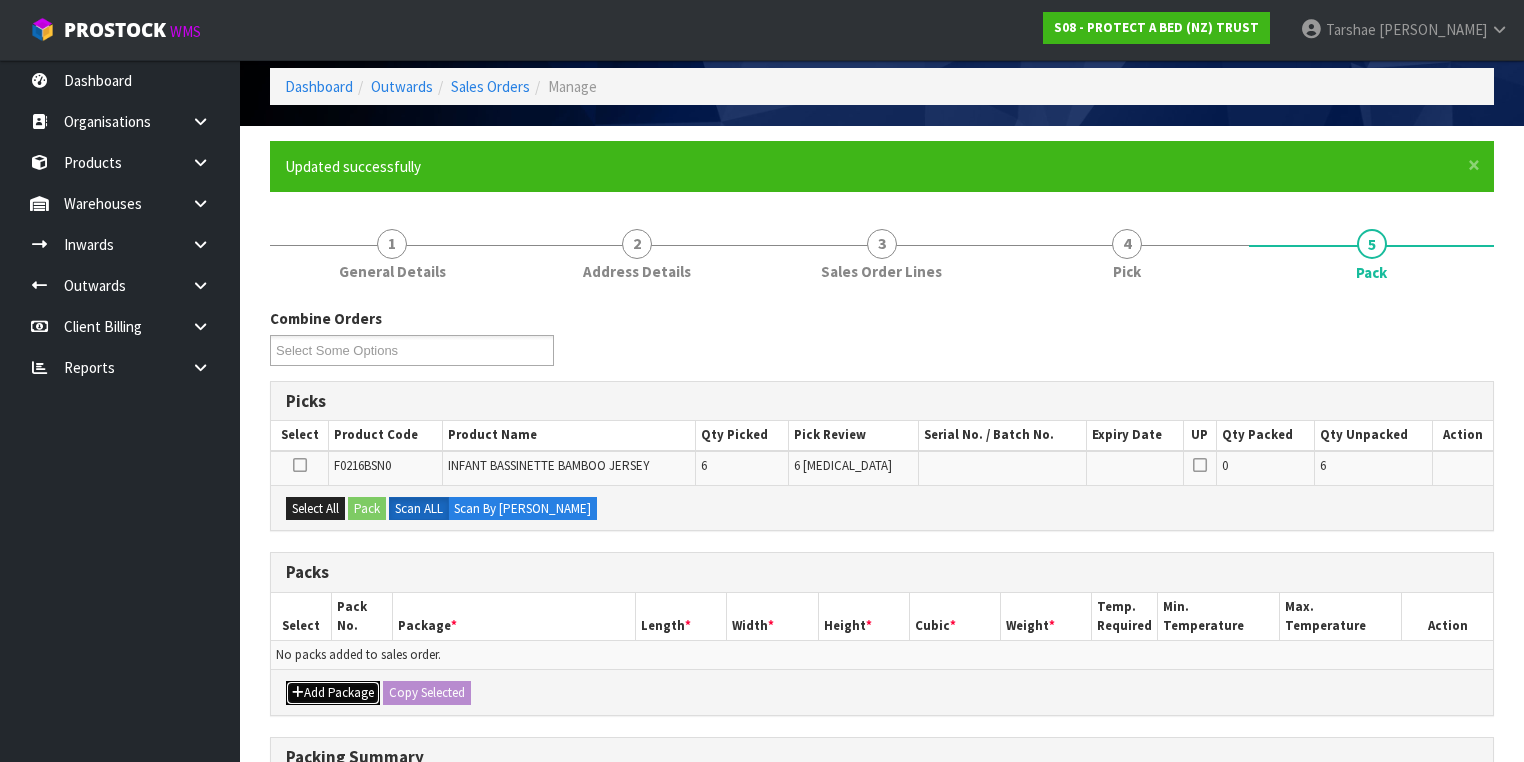 click at bounding box center (298, 692) 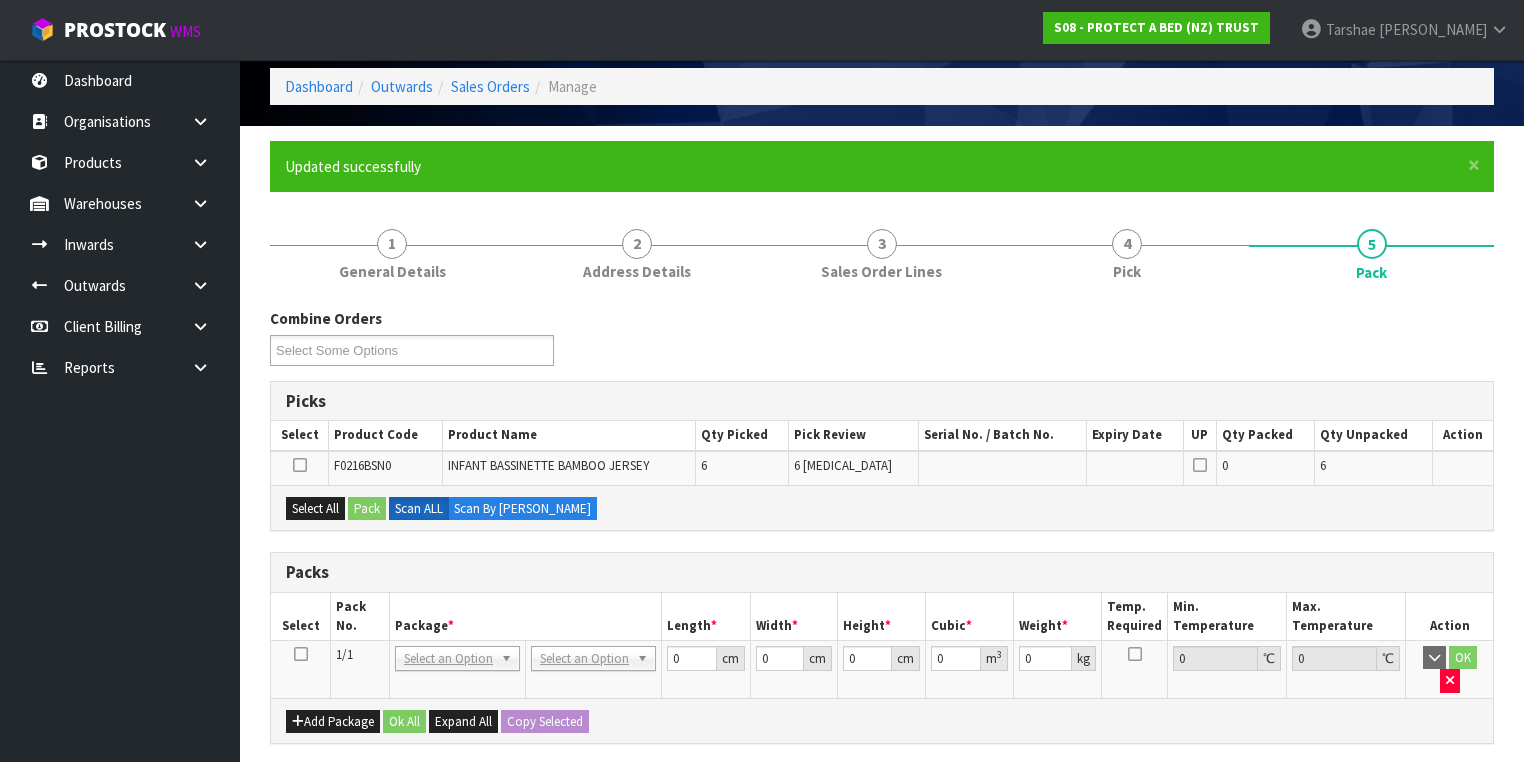 click at bounding box center [301, 654] 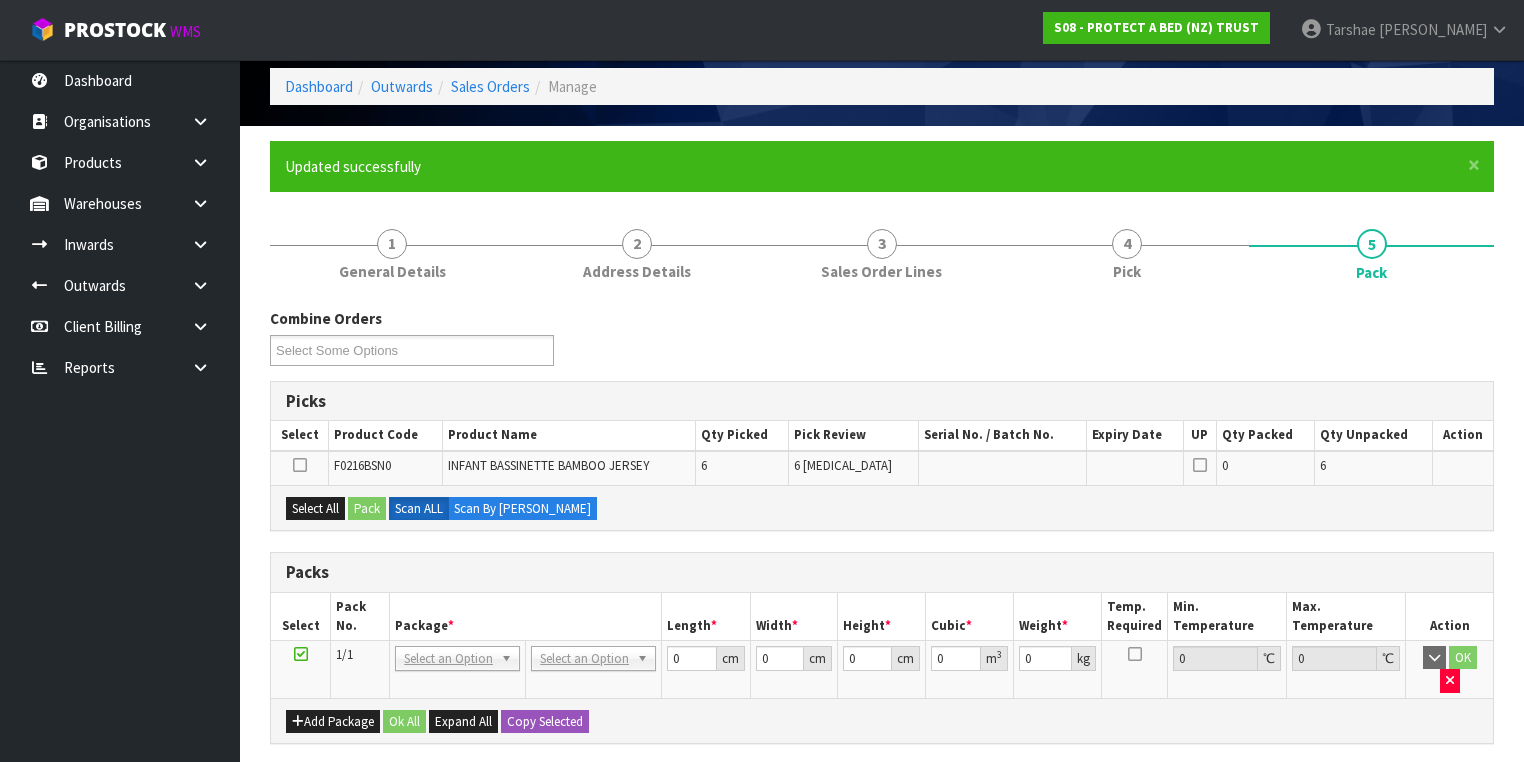 click on "Pack No." at bounding box center (360, 616) 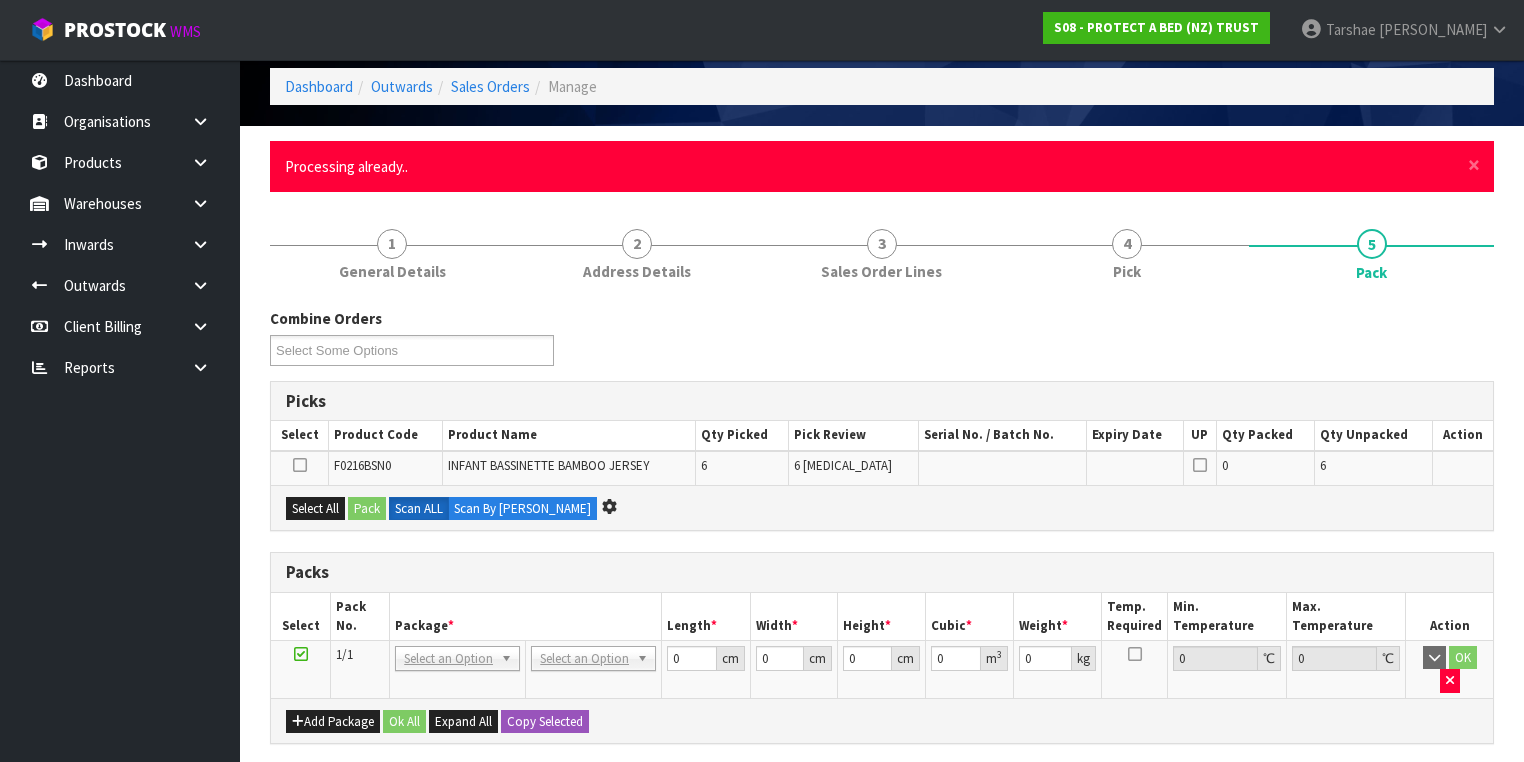 scroll, scrollTop: 0, scrollLeft: 0, axis: both 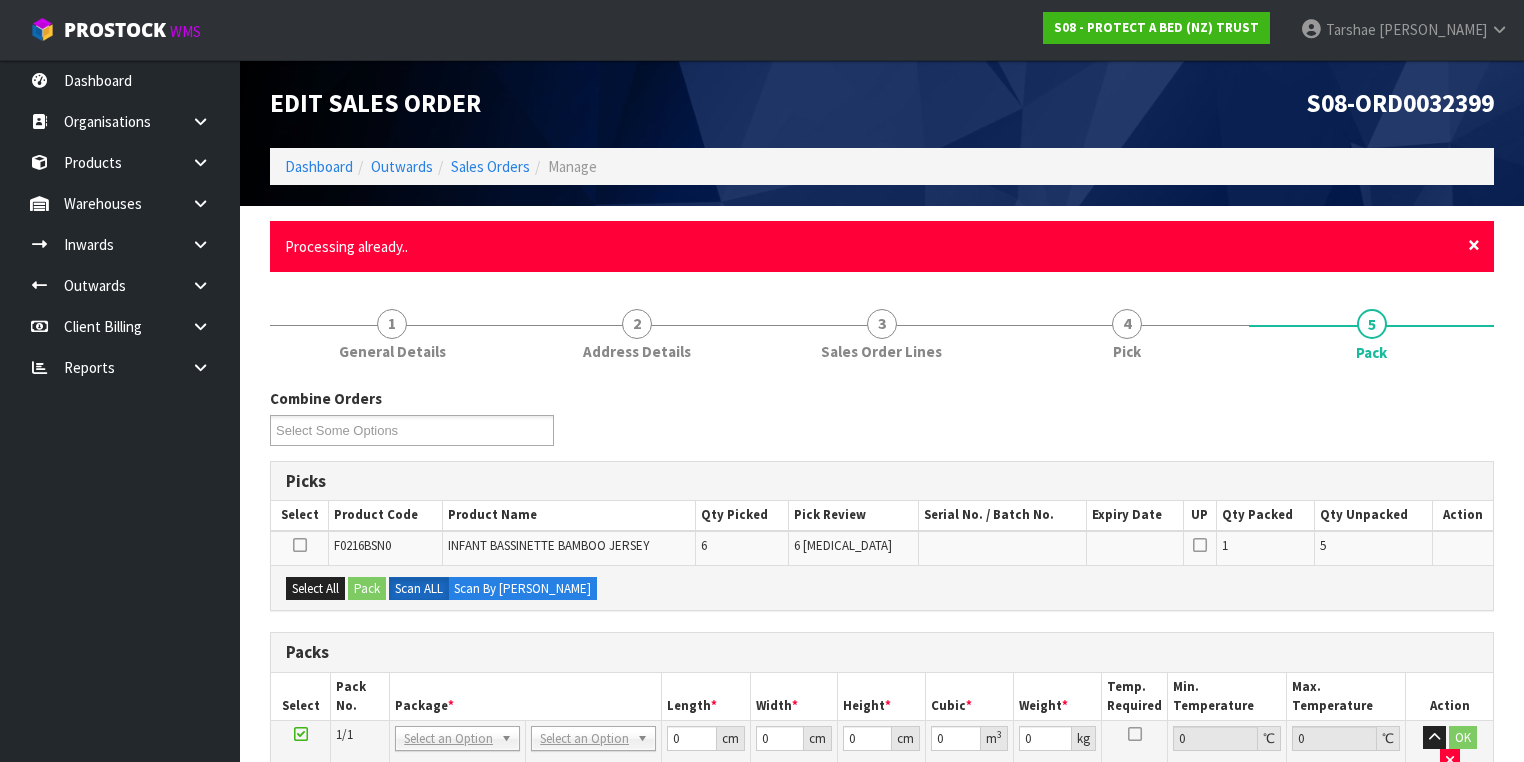 click on "×" at bounding box center [1474, 245] 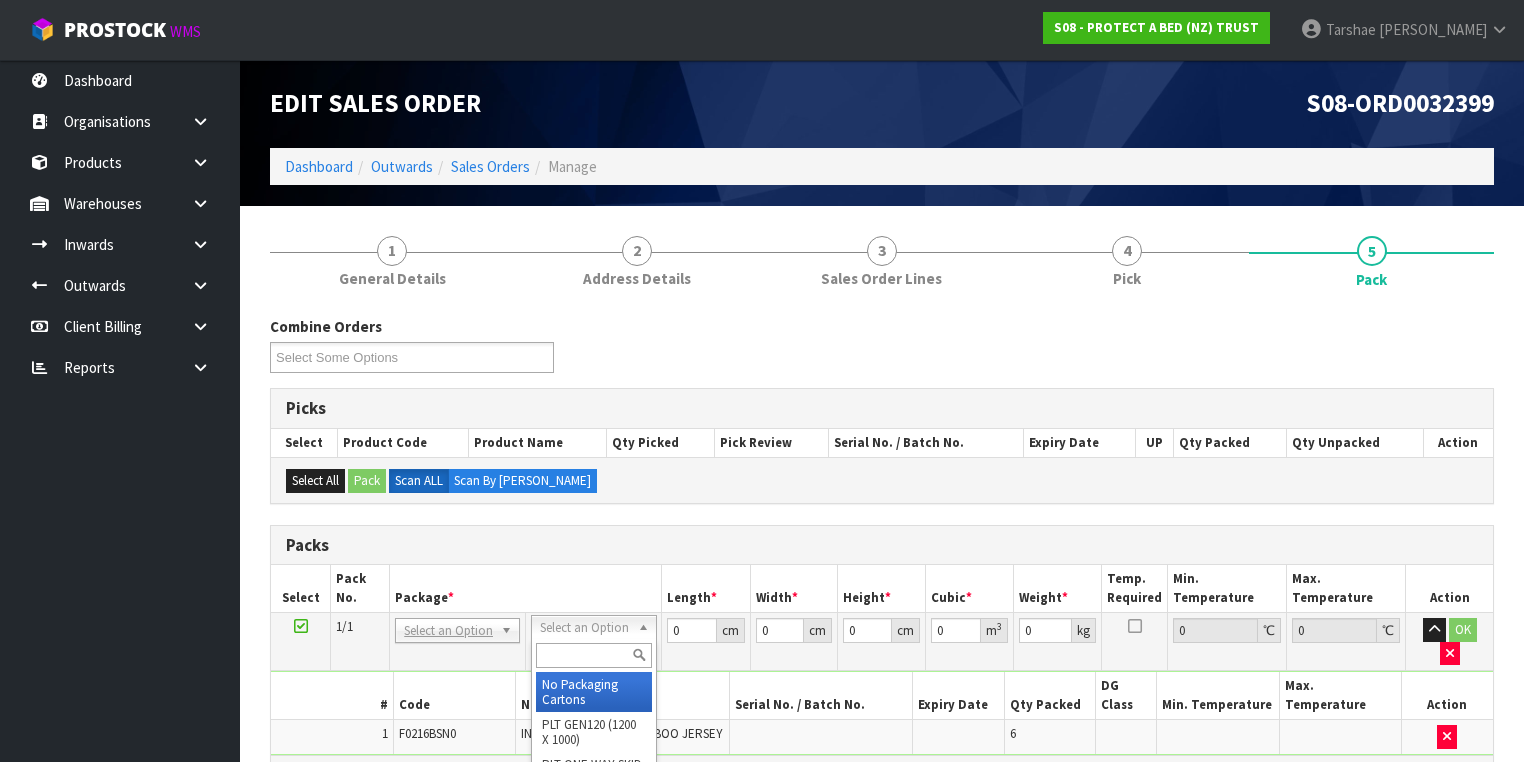 click at bounding box center [593, 655] 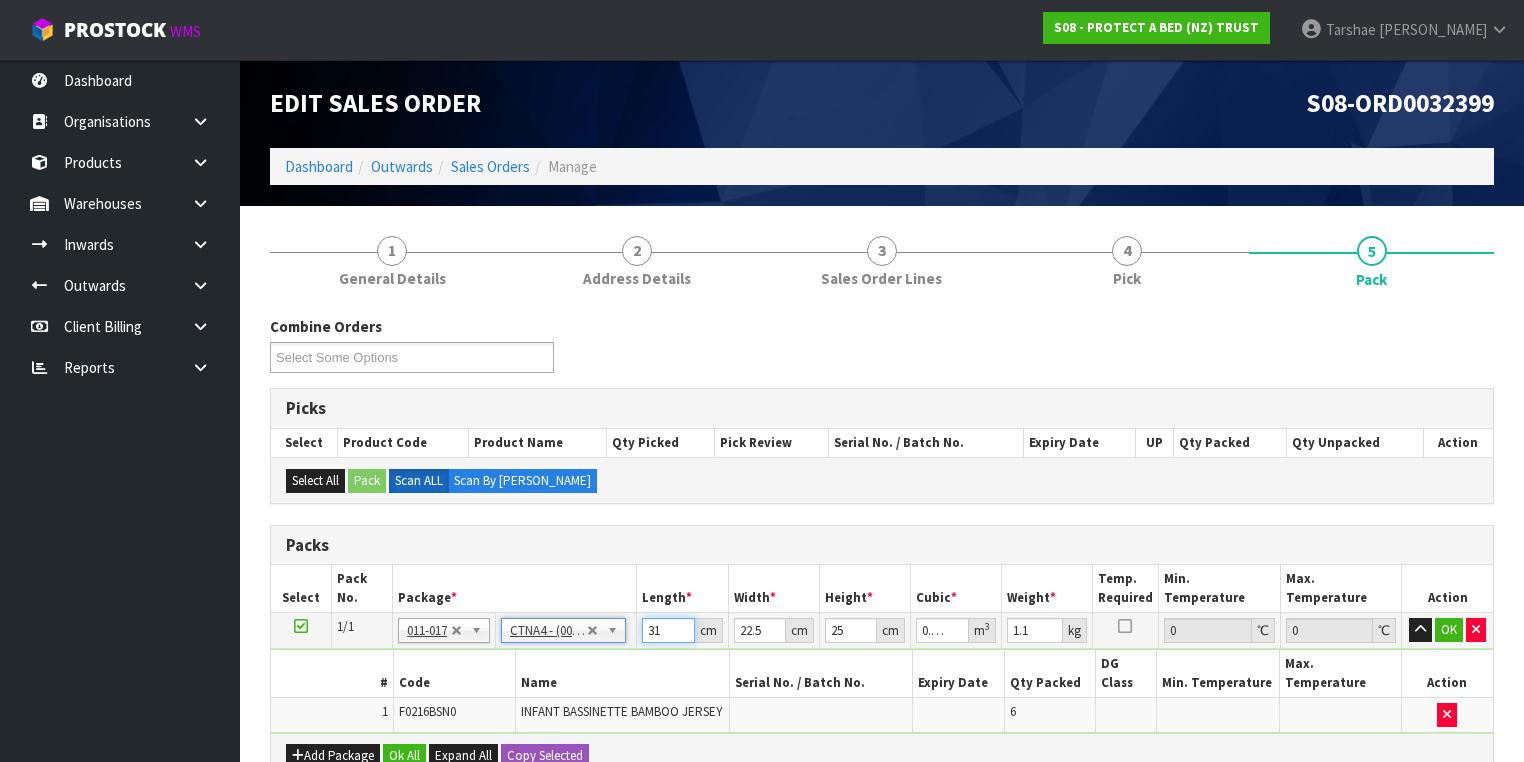 click on "31" at bounding box center (668, 630) 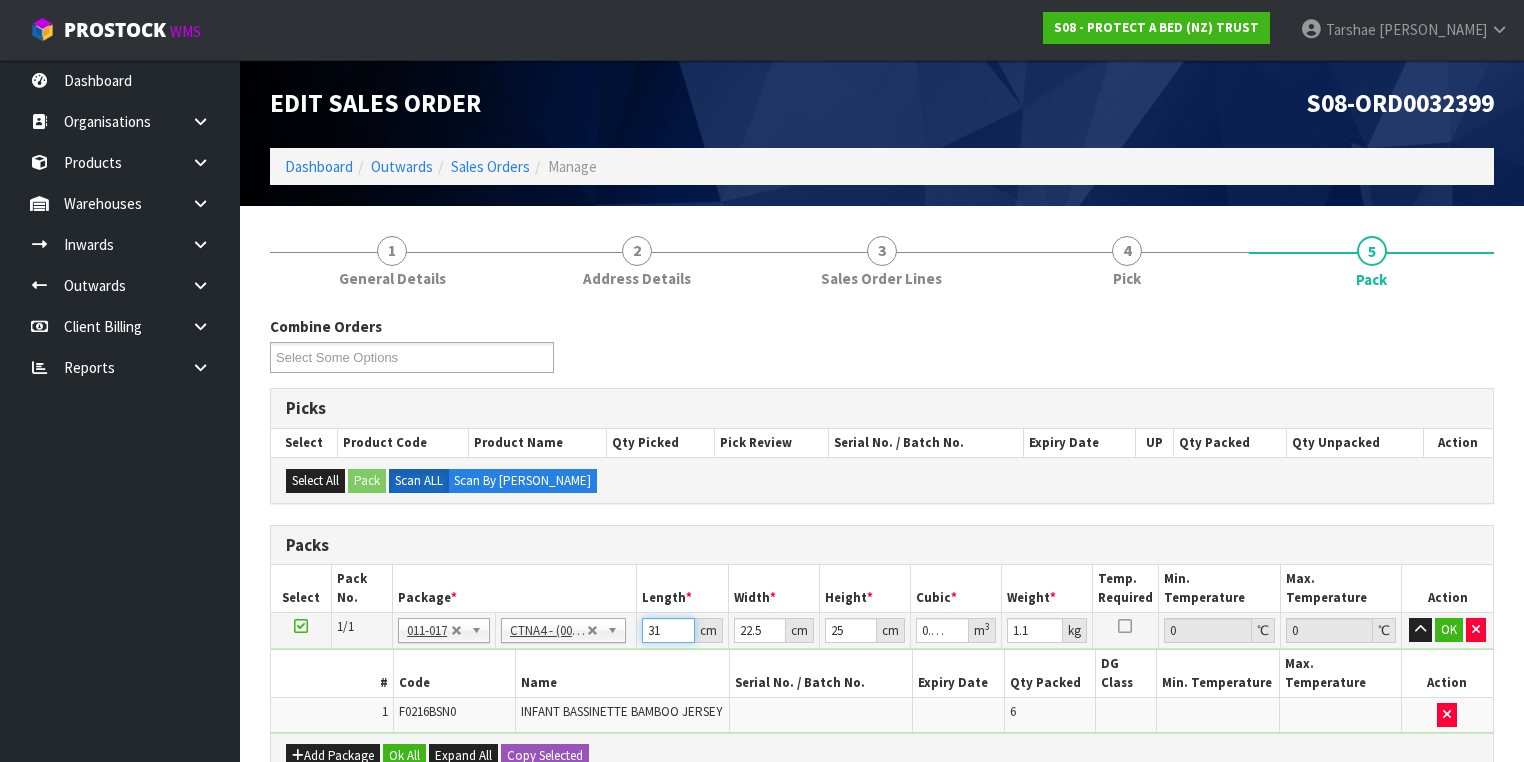click on "31" at bounding box center [668, 630] 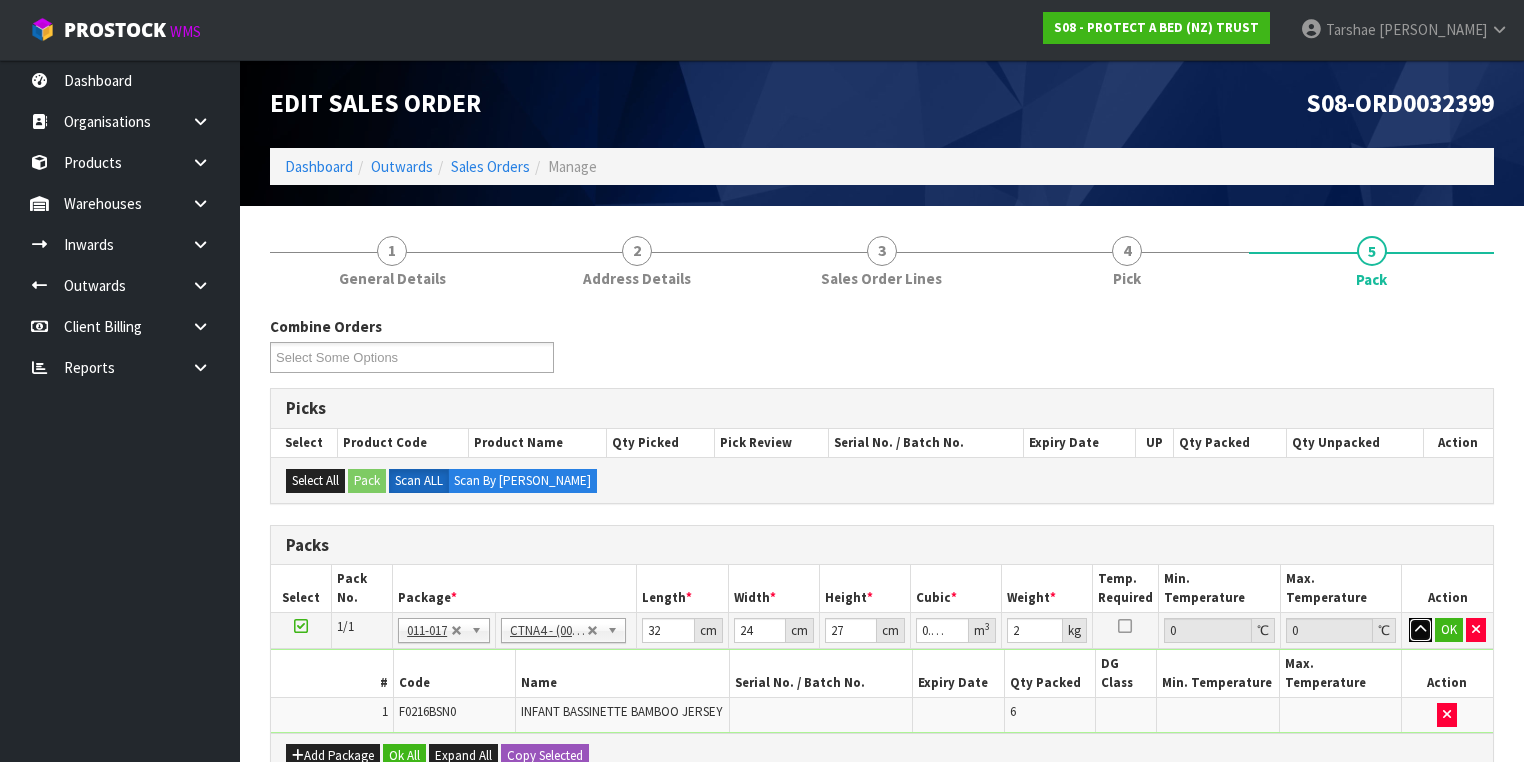 click at bounding box center [1420, 630] 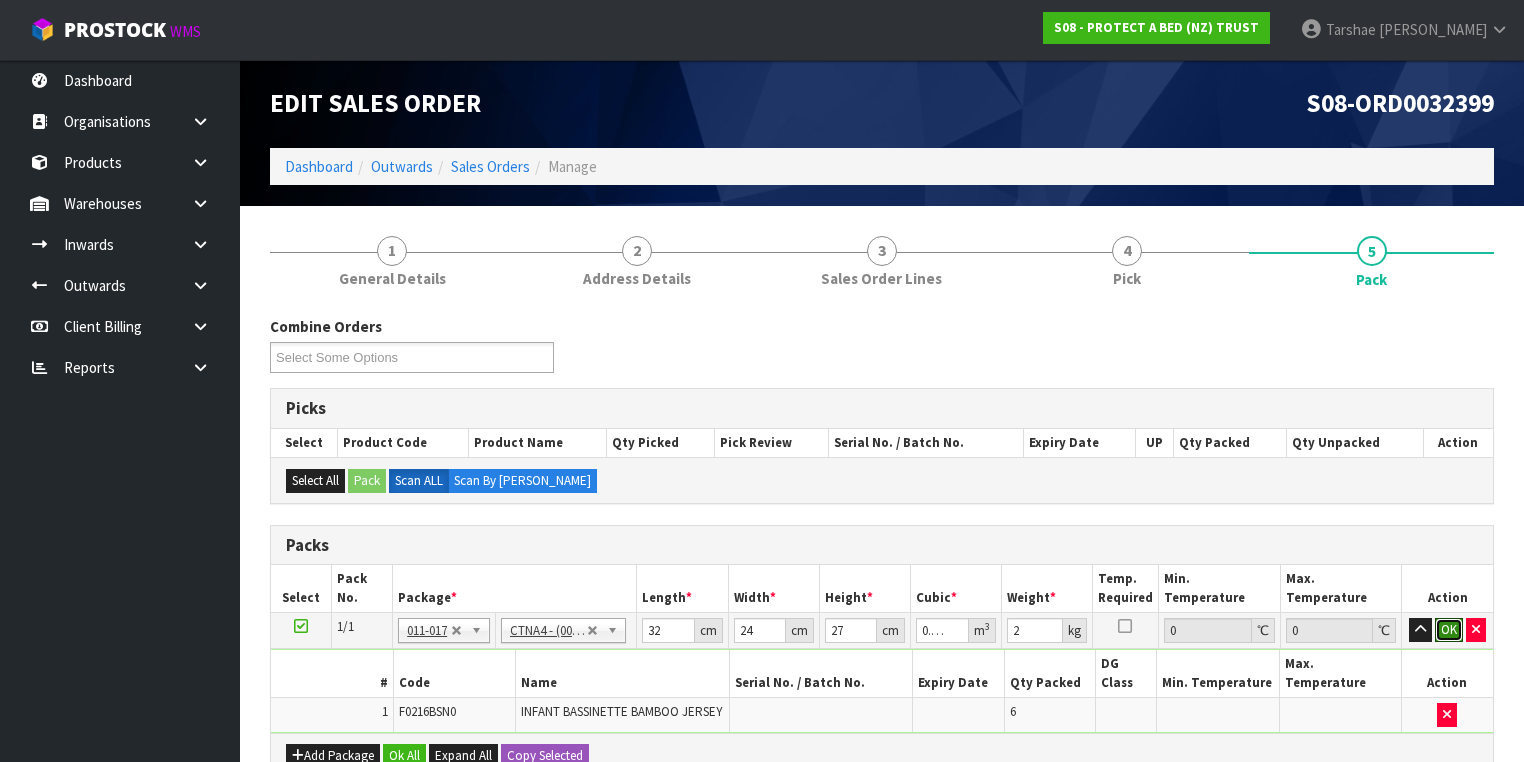 click on "OK" at bounding box center (1449, 630) 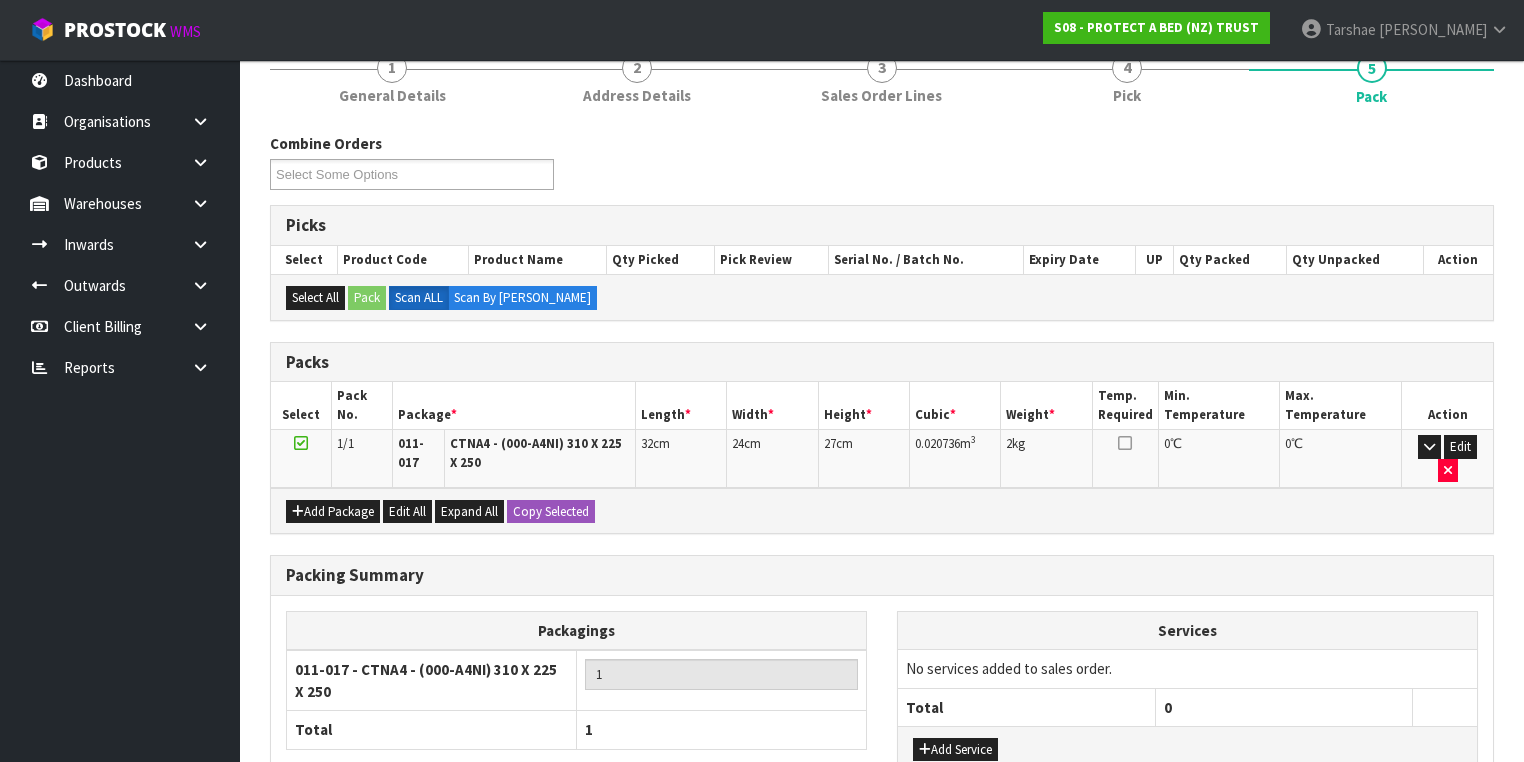 scroll, scrollTop: 320, scrollLeft: 0, axis: vertical 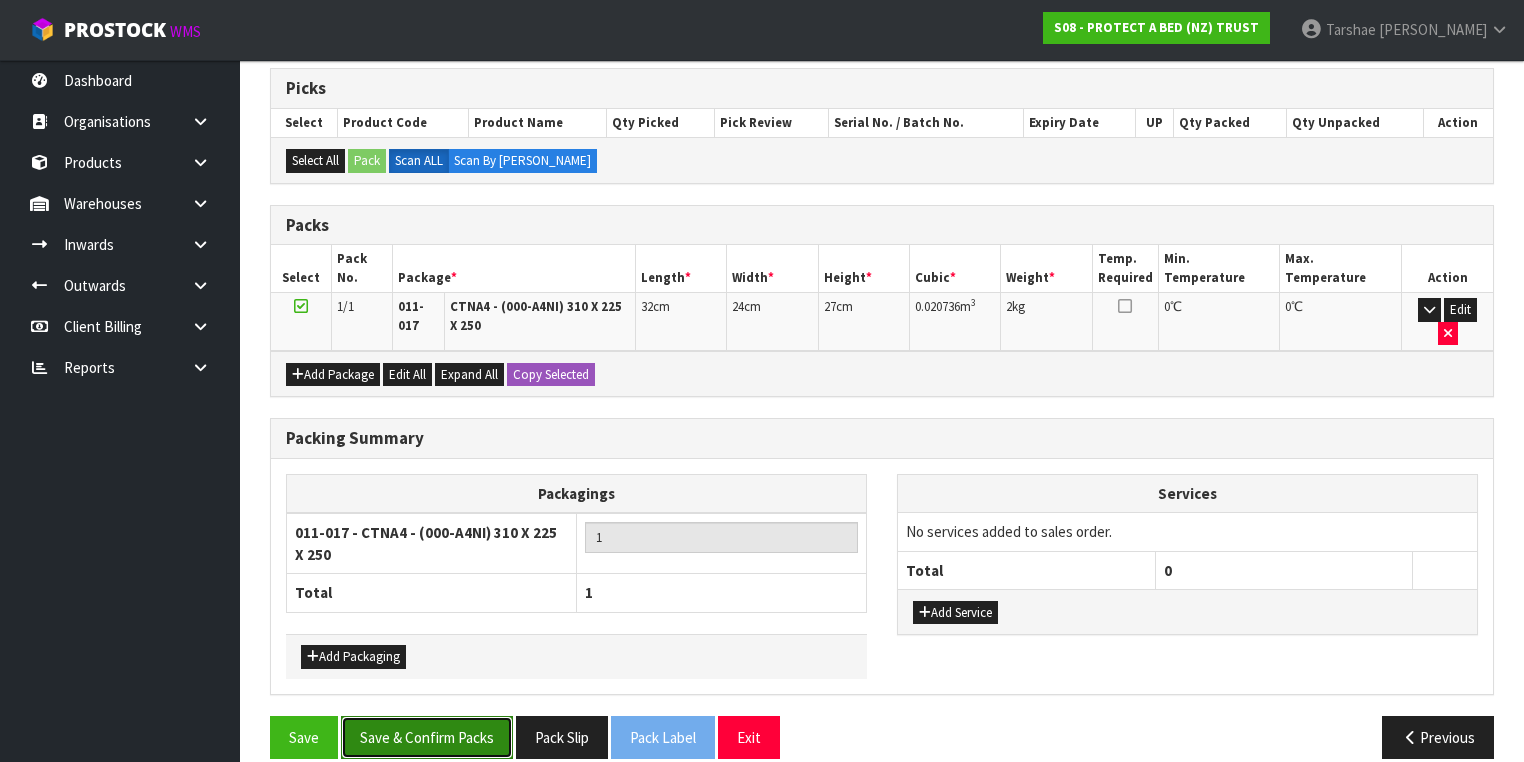 click on "Save & Confirm Packs" at bounding box center [427, 737] 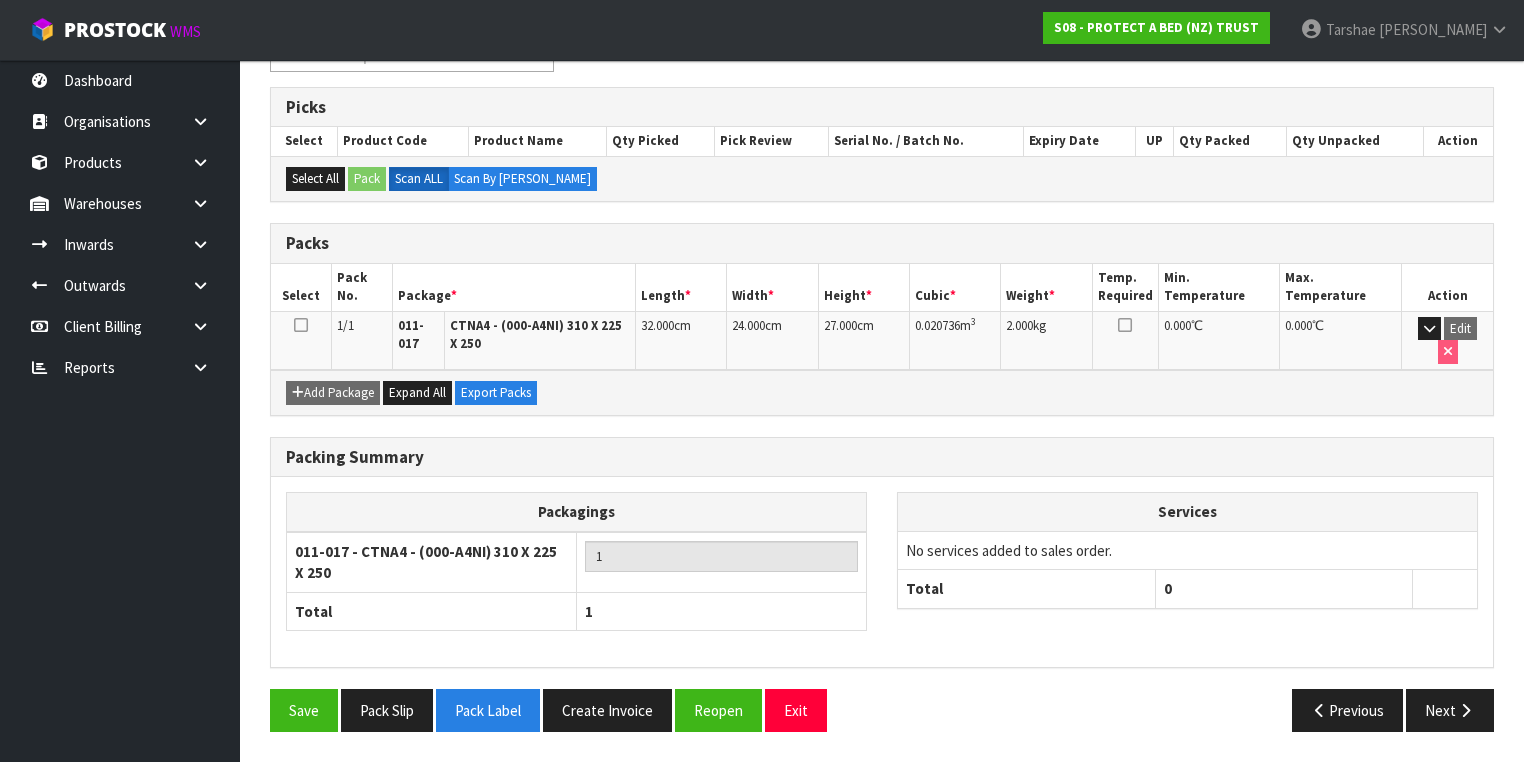 scroll, scrollTop: 356, scrollLeft: 0, axis: vertical 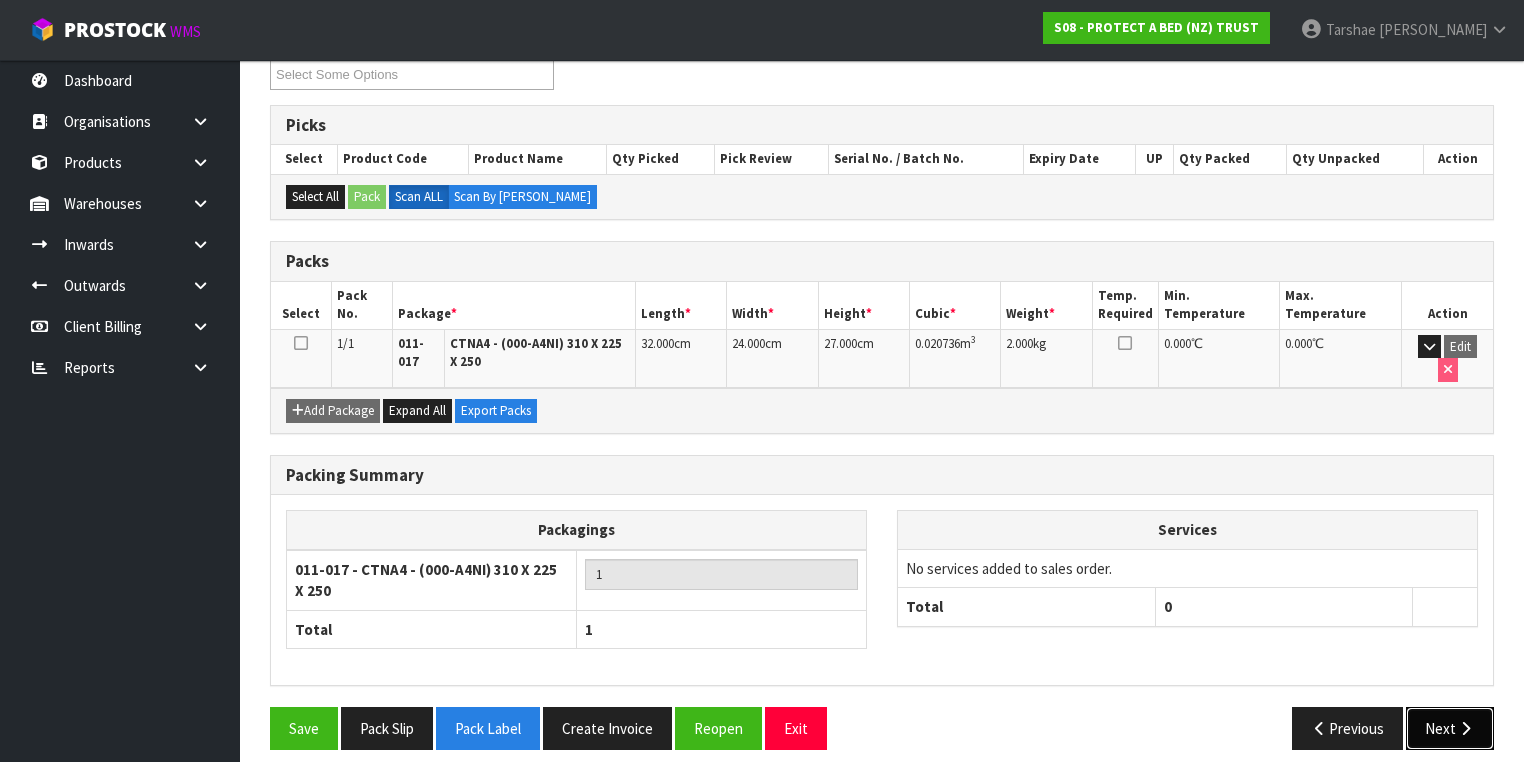 click on "Next" at bounding box center [1450, 728] 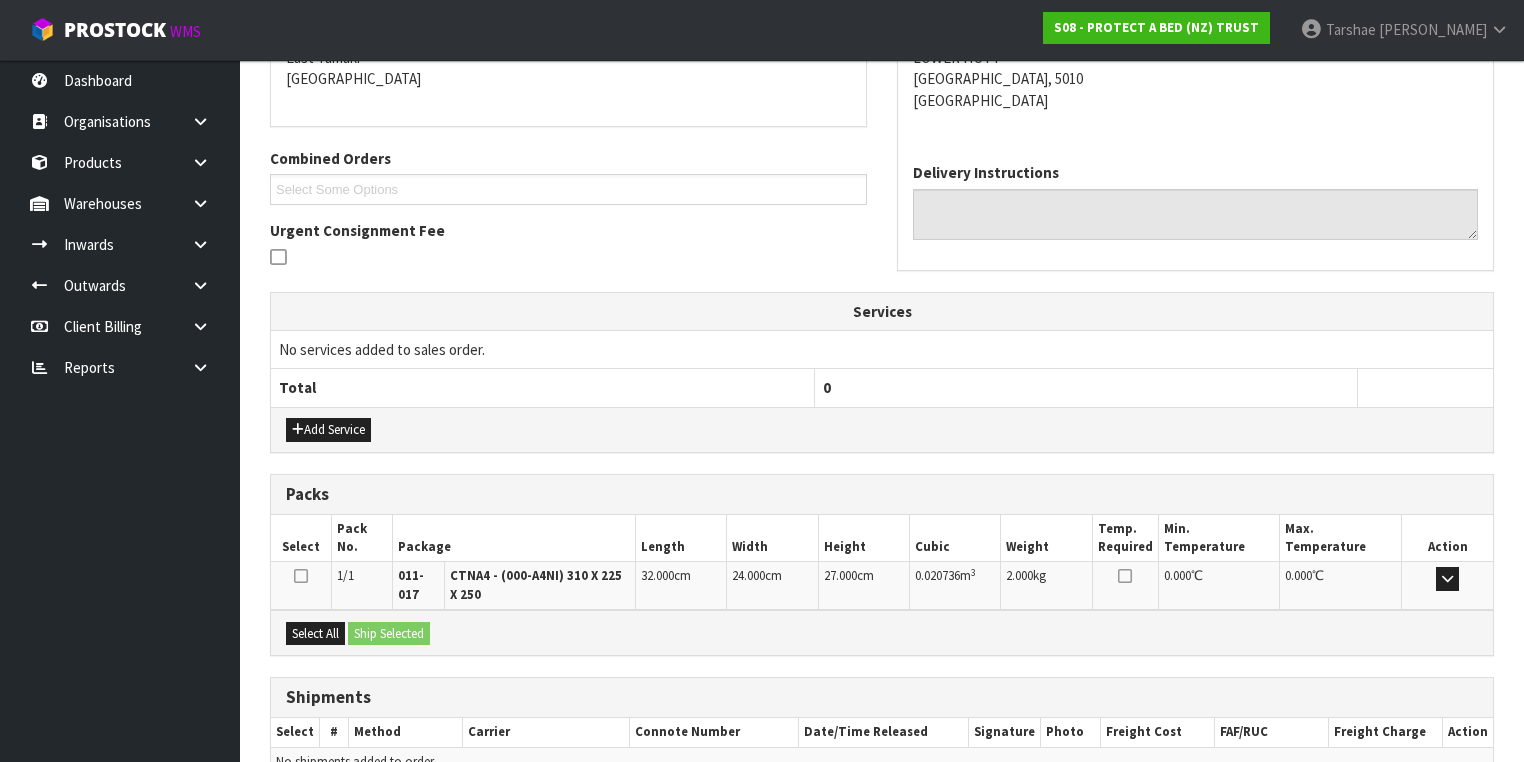 scroll, scrollTop: 542, scrollLeft: 0, axis: vertical 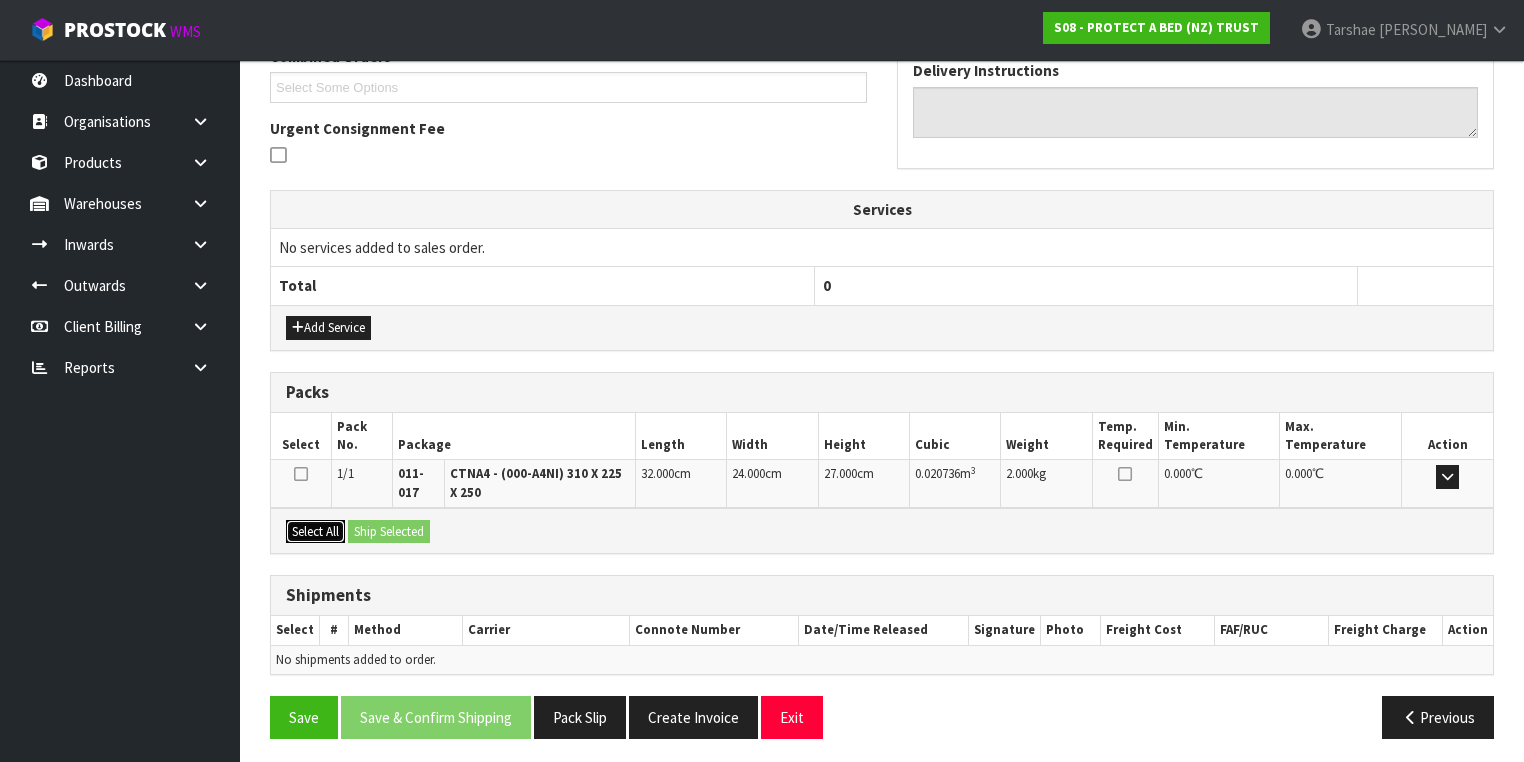 click on "Select All" at bounding box center (315, 532) 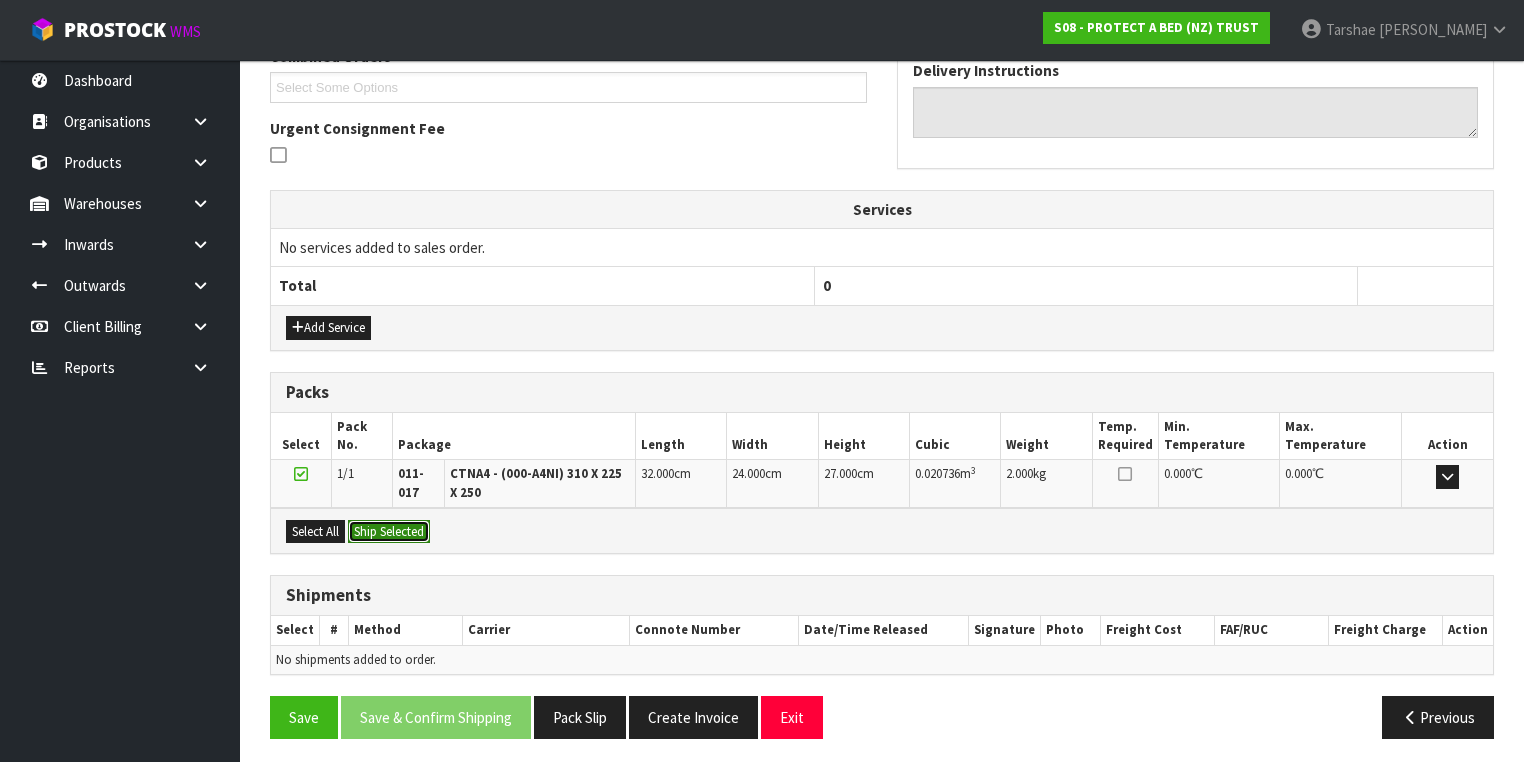 click on "Ship Selected" at bounding box center (389, 532) 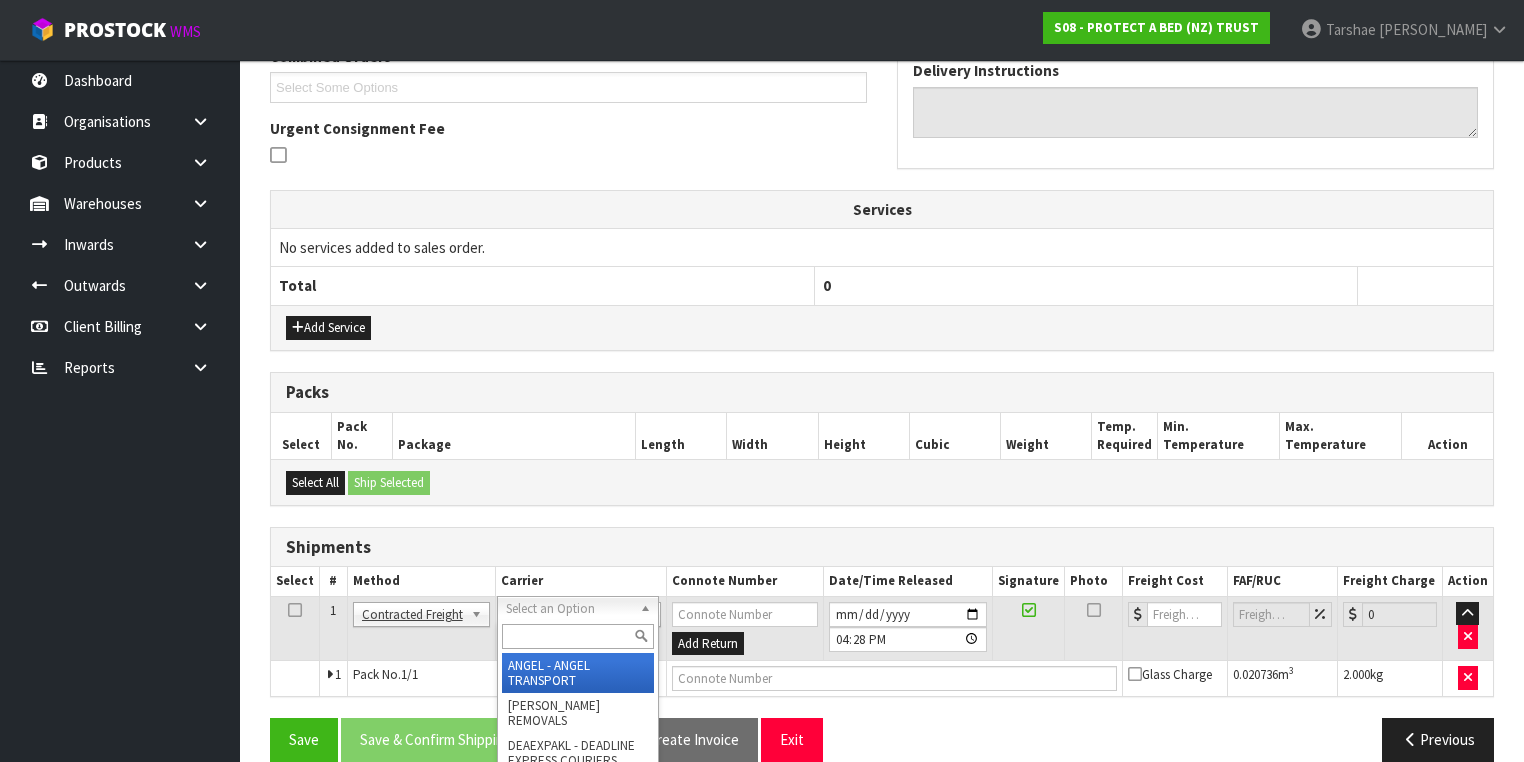 click at bounding box center (578, 636) 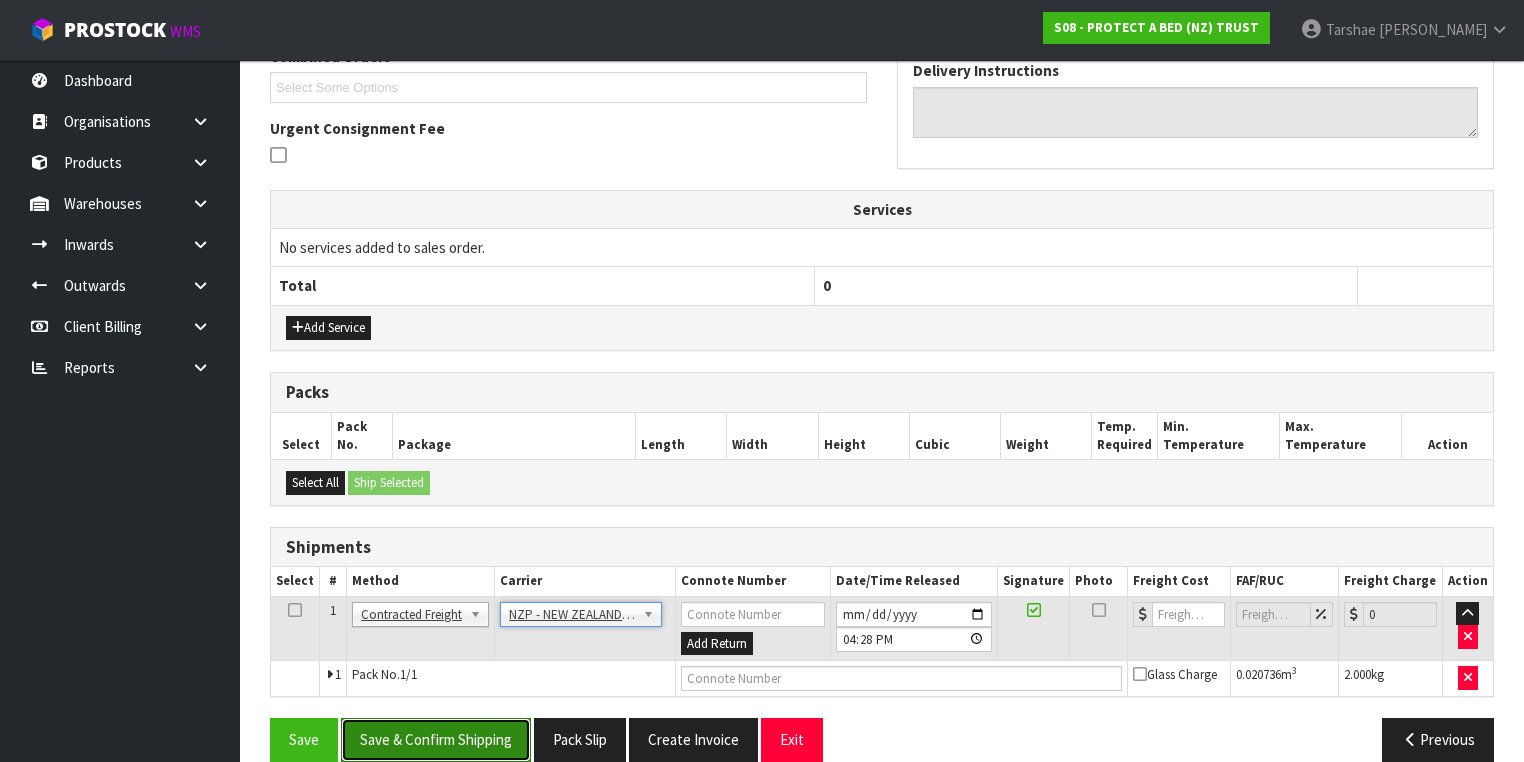 click on "Save & Confirm Shipping" at bounding box center (436, 739) 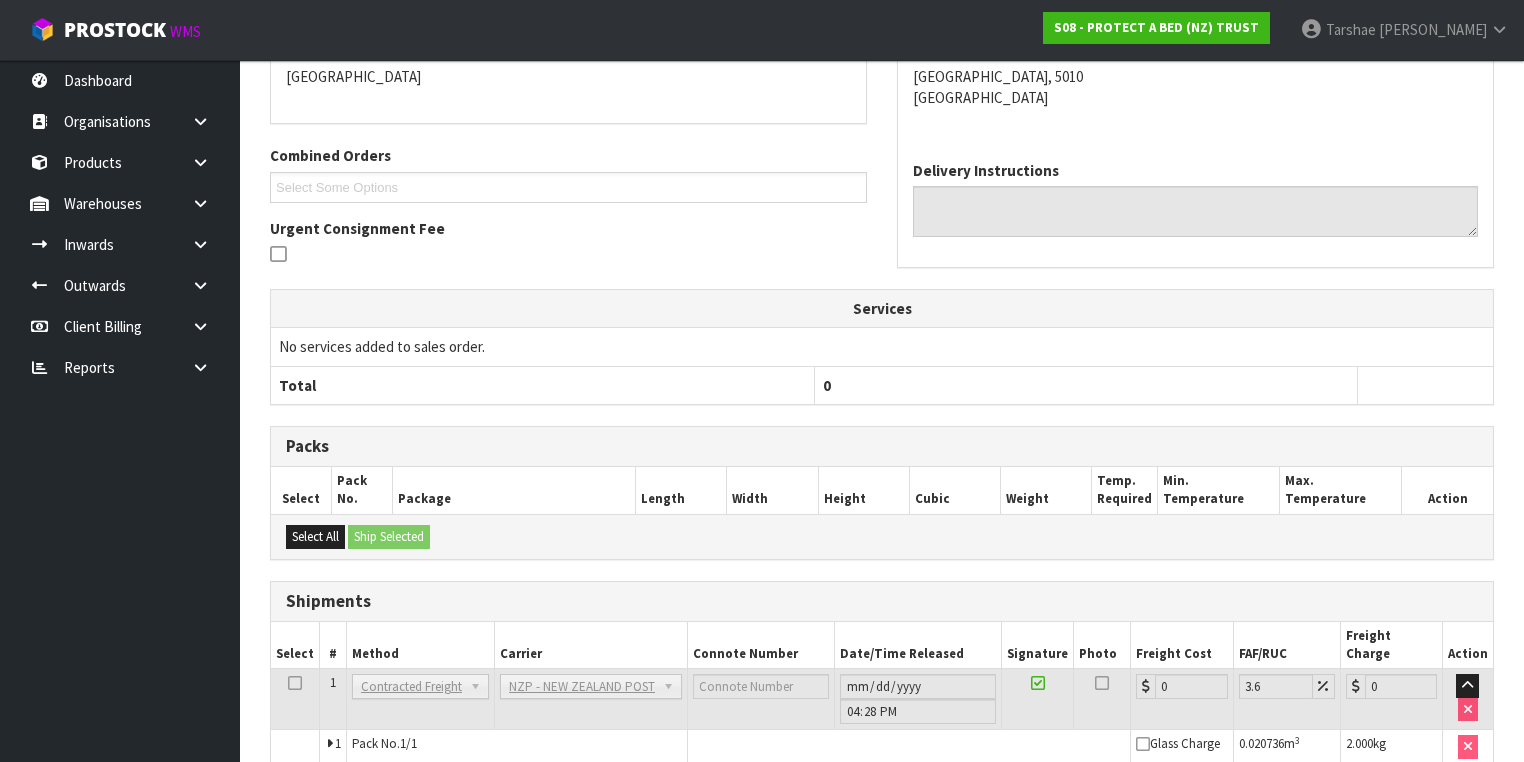 scroll, scrollTop: 536, scrollLeft: 0, axis: vertical 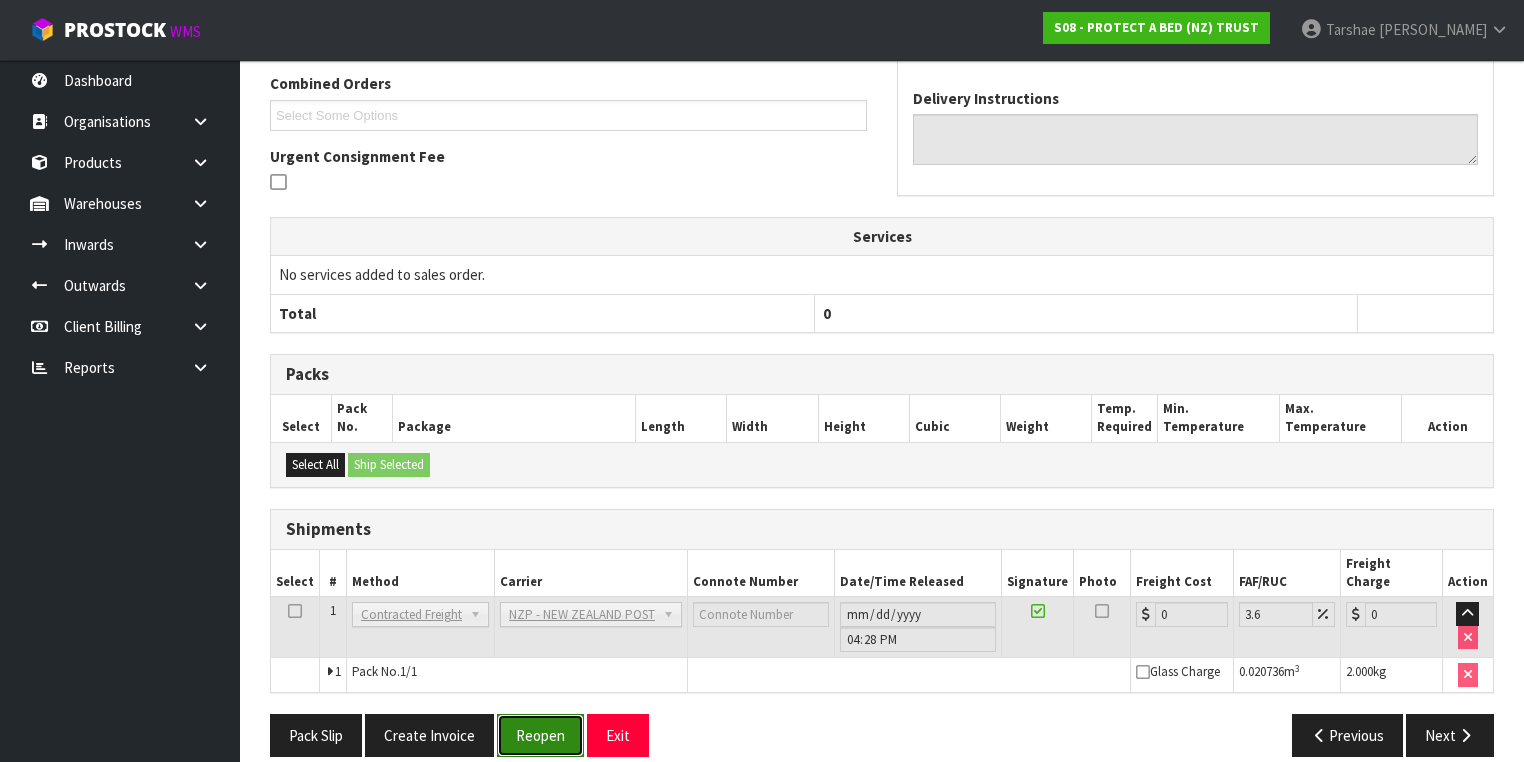 click on "Reopen" at bounding box center (540, 735) 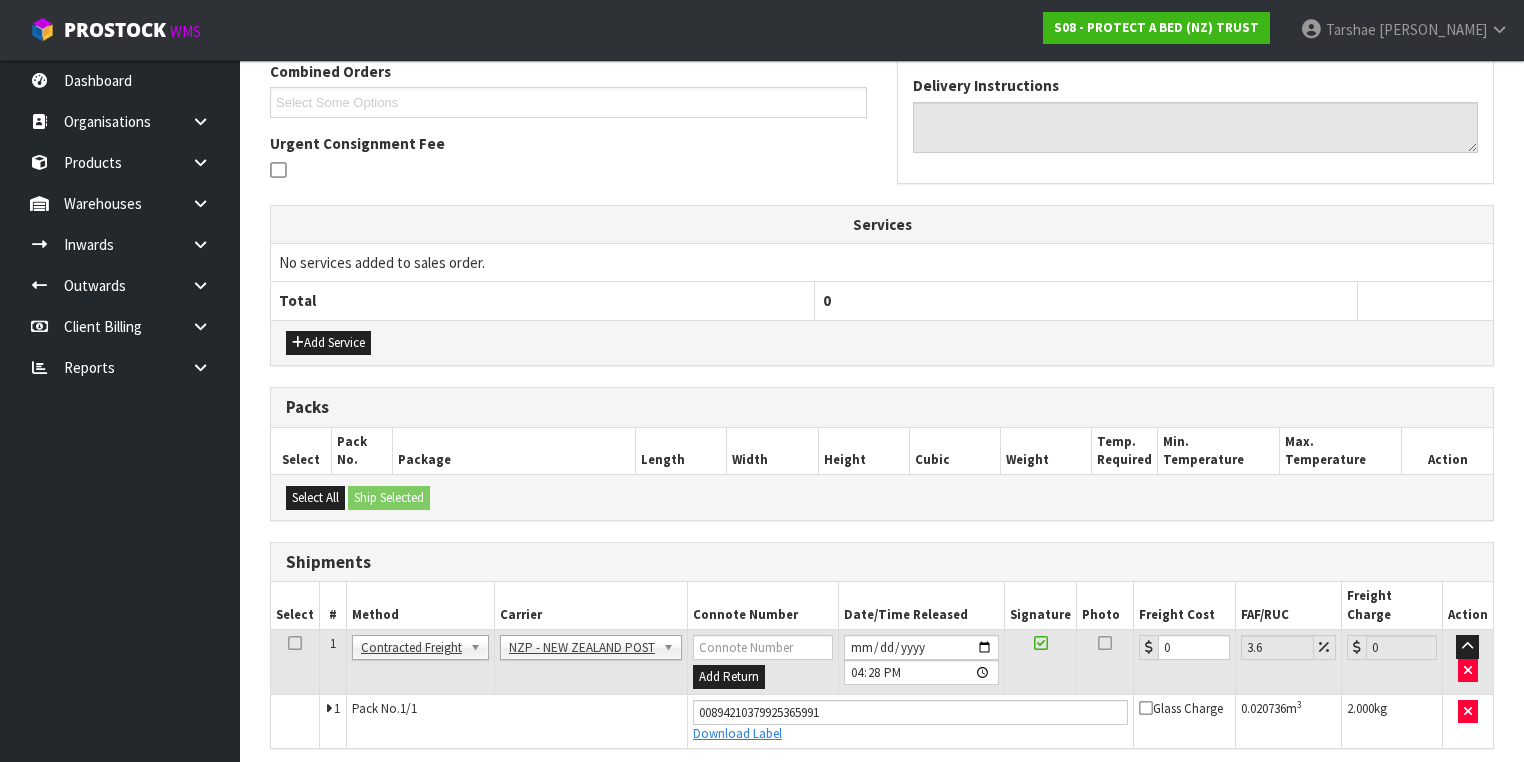 scroll, scrollTop: 582, scrollLeft: 0, axis: vertical 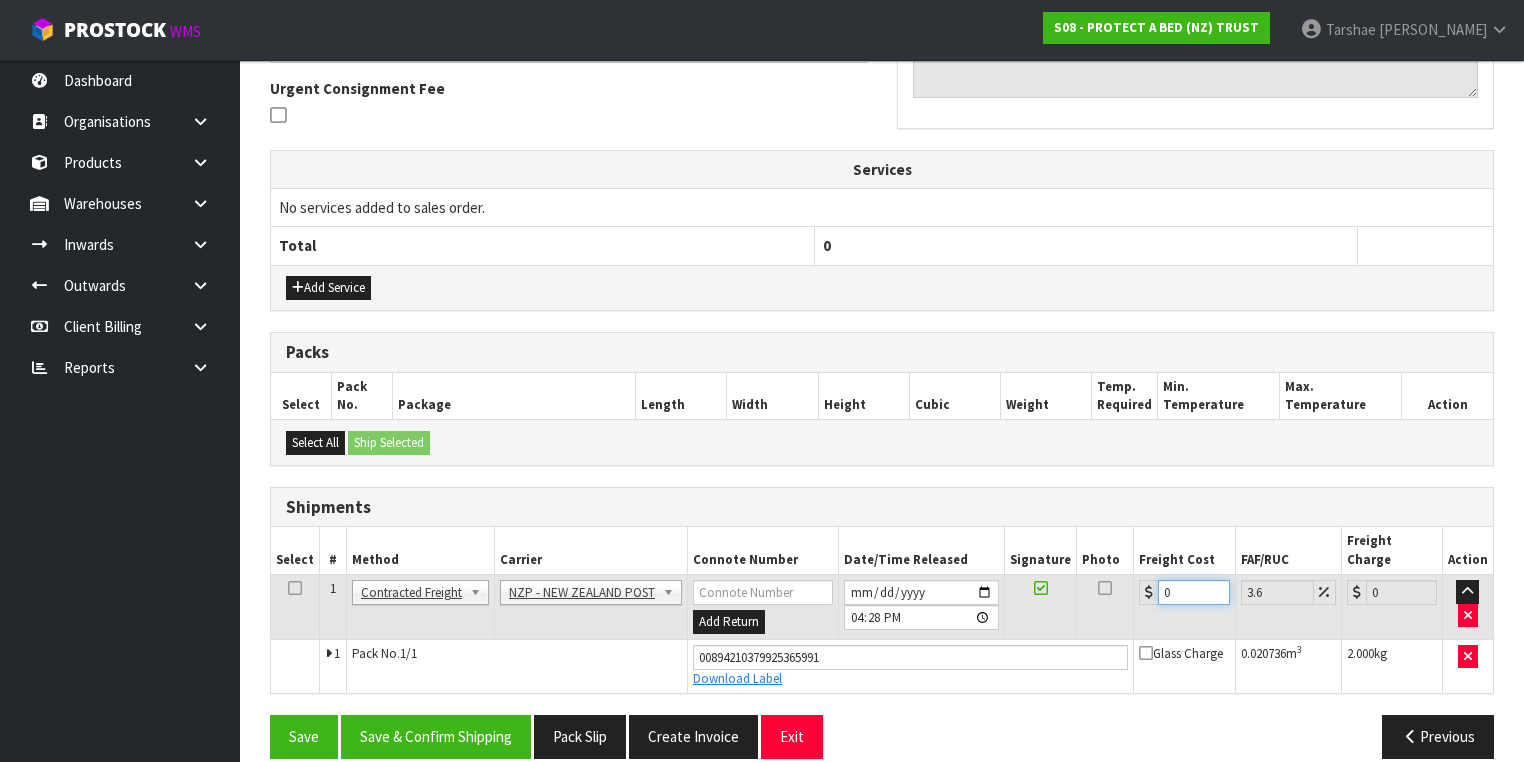 drag, startPoint x: 1168, startPoint y: 565, endPoint x: 1088, endPoint y: 563, distance: 80.024994 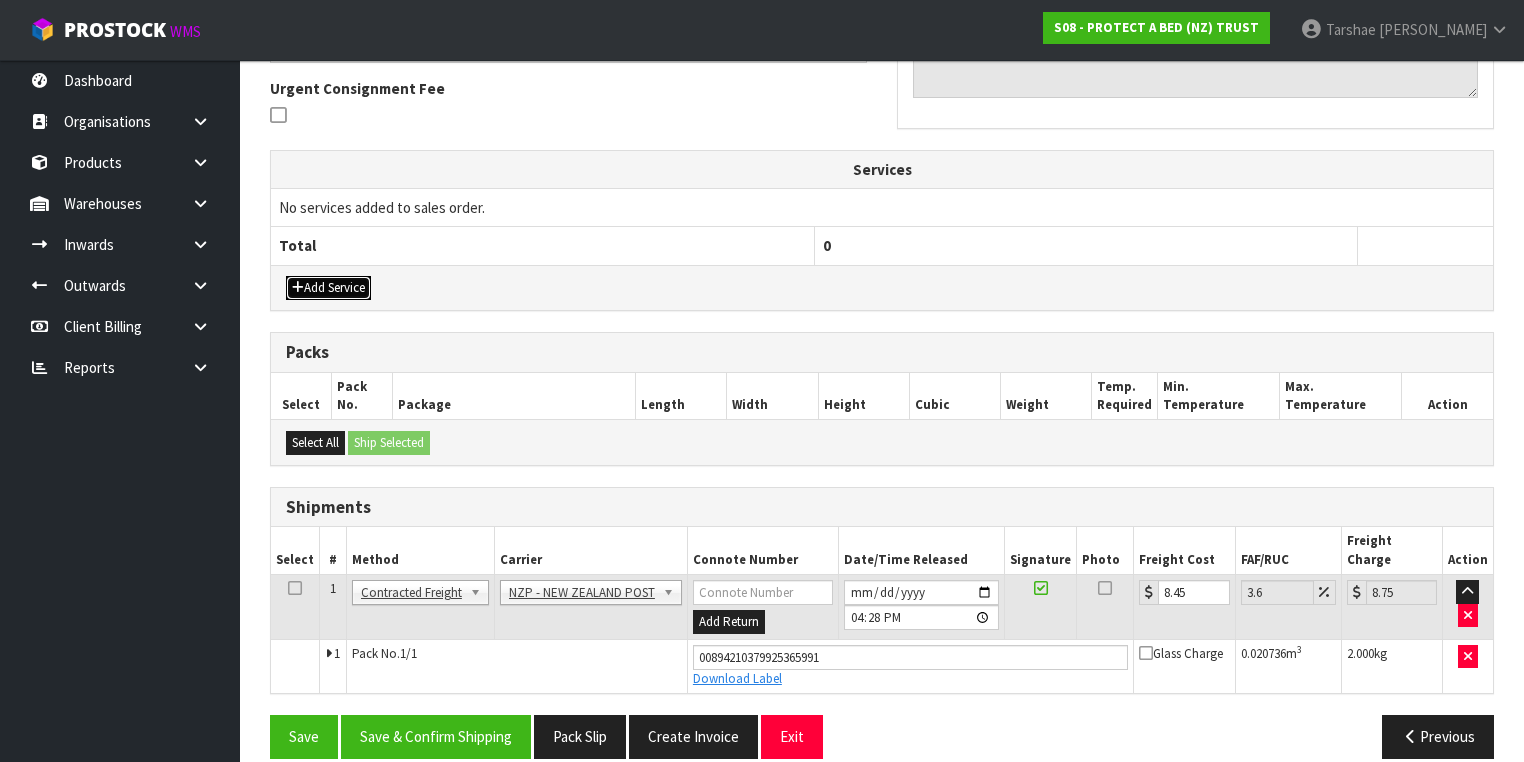 click on "Add Service" at bounding box center [328, 288] 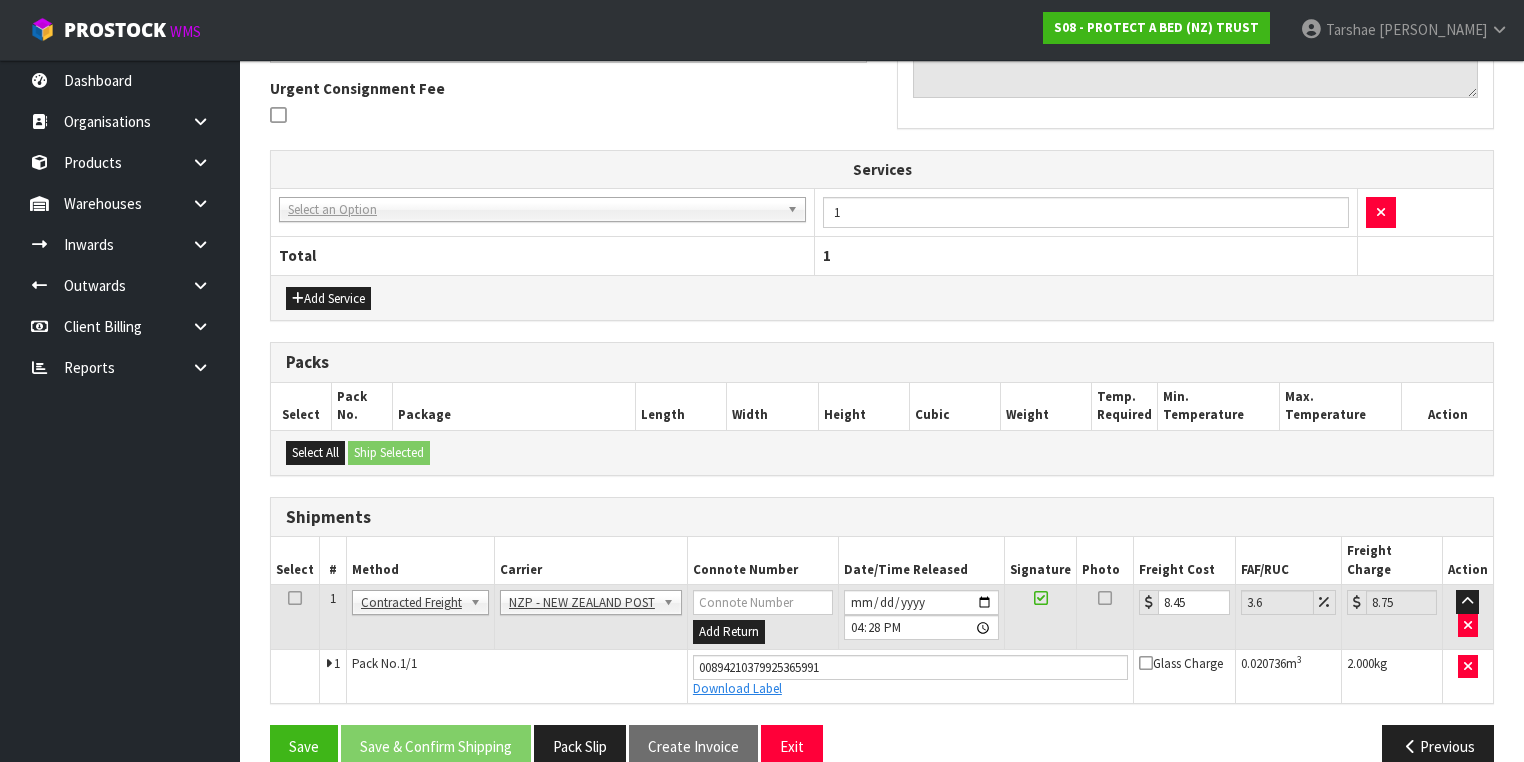 click on "003-036 - EXTERNAL PLANT HIRE 008-035 - OUTWARD HDLG+/HOIST LIFT ON/OFF 008-036 - OUTWARD SHRINKWRAP PALLET 008-037 - OUTWARD STRAPPING PALLET 008-039 - COMPLETE DG TRANSPORTATION DOCS 008-040 - COMPLETE FREIGHT DOCS PER CONSIGNMENT 008-041 - WORK ORDER LABOUR 008-043 - PALLET REPACKING/STACKING 008-044 - PACKAGING/PLASTIC SLEEVES 008-045 - PACKAGING/BAGS 008-046 - CARTON WH REPACKING 008-067 - FARMERS BARCODE LABELS 008-068 - LABEL PRINT PER LABEL 008-072 - REPACKING PALLET PER BAG 008-073 - OUTWARDS HDLG BAR CODE PER LABEL 008-074 - FREIGHT LABEL 008-100 - KITSET FIXED RATE ITEM PICK 008-129 - FARMERS BARCODE LABOUR ATTACH LABEL 008-130 - ANIMATES LABEL AND ATTACH 008-133 - OUTWARDS HDLG RETURN BOOKING FEE 008-134 - MATERIAL 008-135 - FREIGHT QUOTE 008-136 - BRISCOES LABEL AND ATTACH 008-137 - LITHIUM BATTERY LABOUR ATTACH LABEL 008-138 - RESIDENTIAL DELIVERY FEE 008-140 - NZ POST DG LABEL 008-141 - PBT COURIERS ATL LABEL 008-144 - LABOUR REPACKING OVERTIME X 1.5 PER MINUTE 009-014 - RUBBISH REMOVAL" at bounding box center [542, 212] 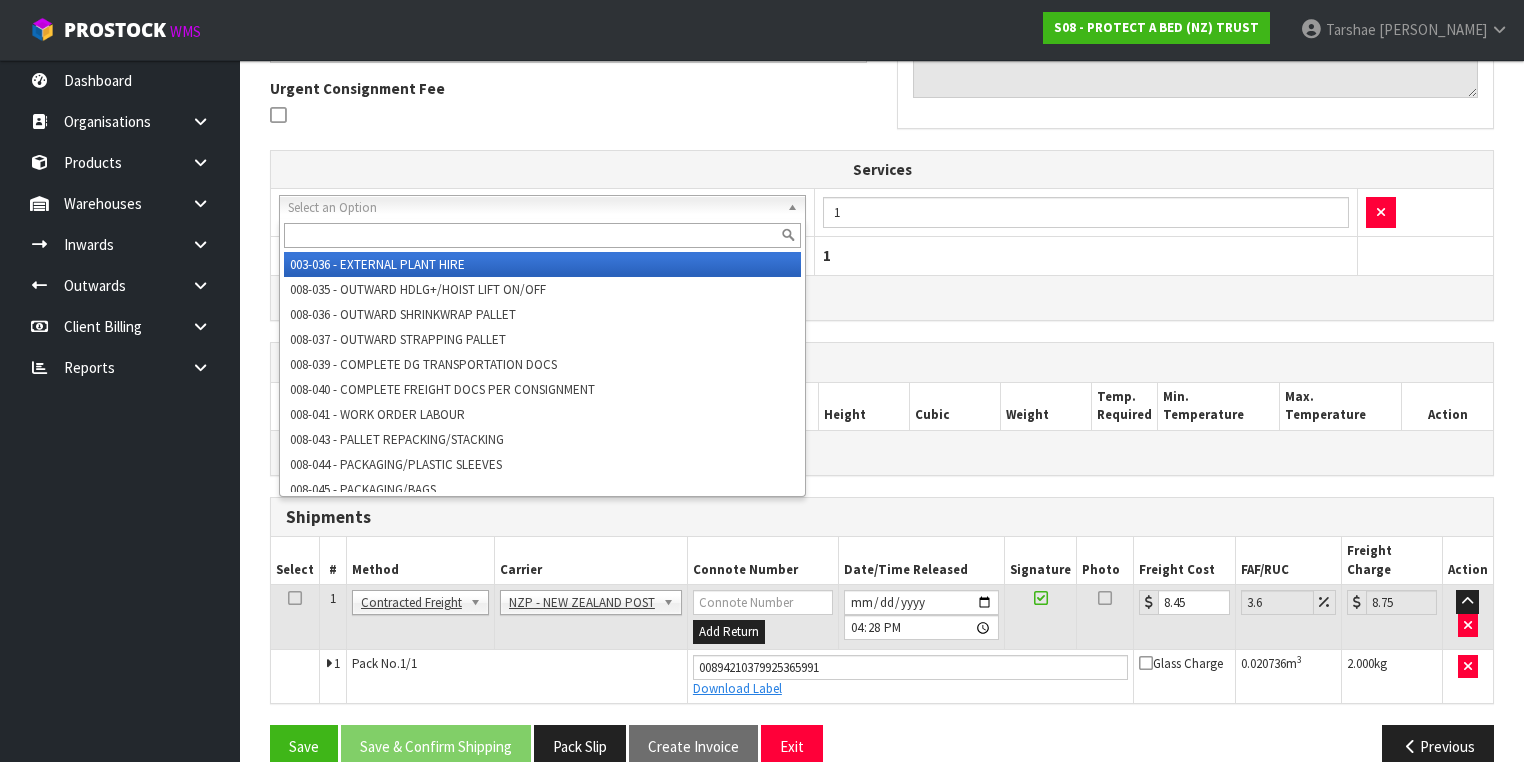 click at bounding box center (542, 235) 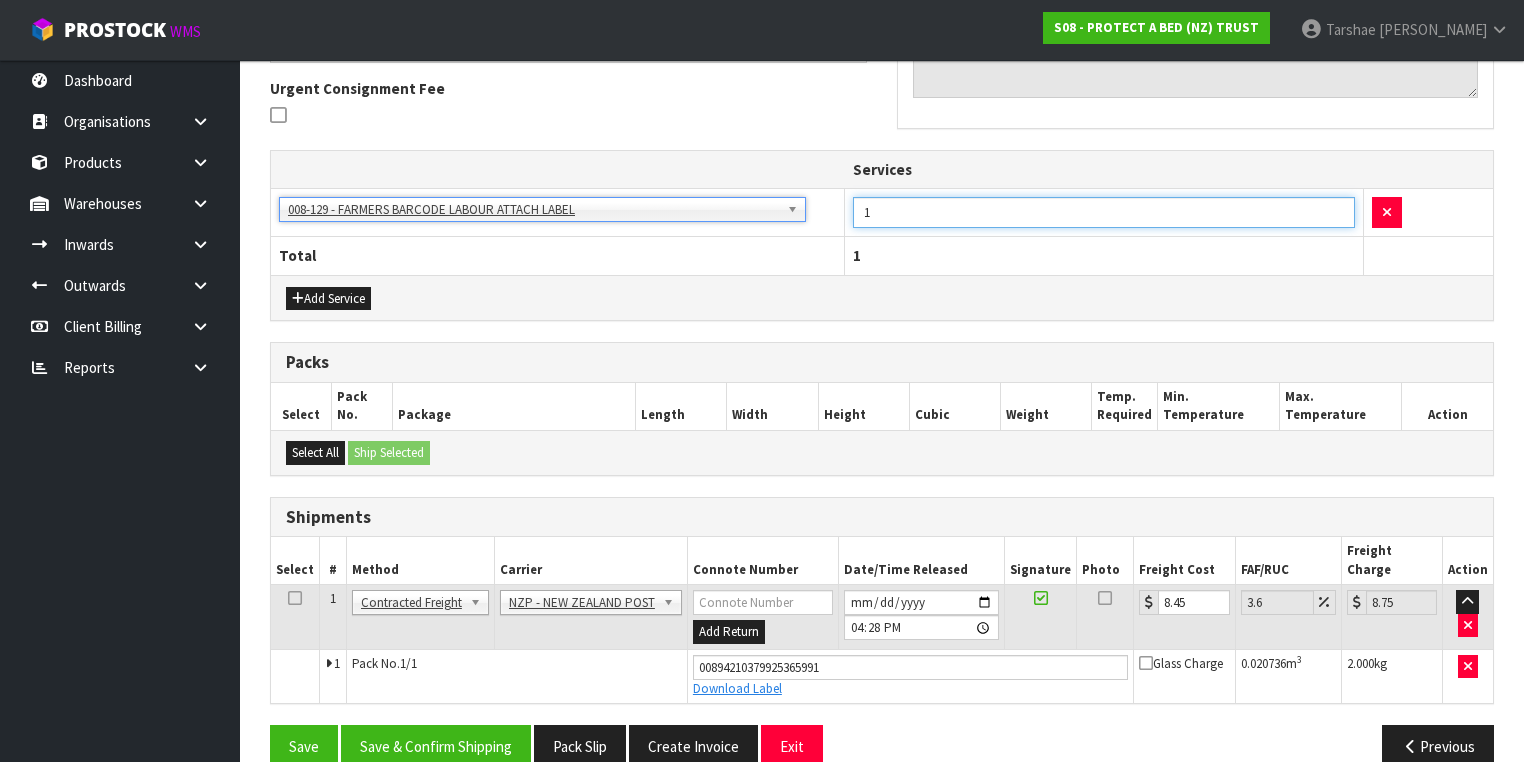 drag, startPoint x: 934, startPoint y: 208, endPoint x: 576, endPoint y: 164, distance: 360.6938 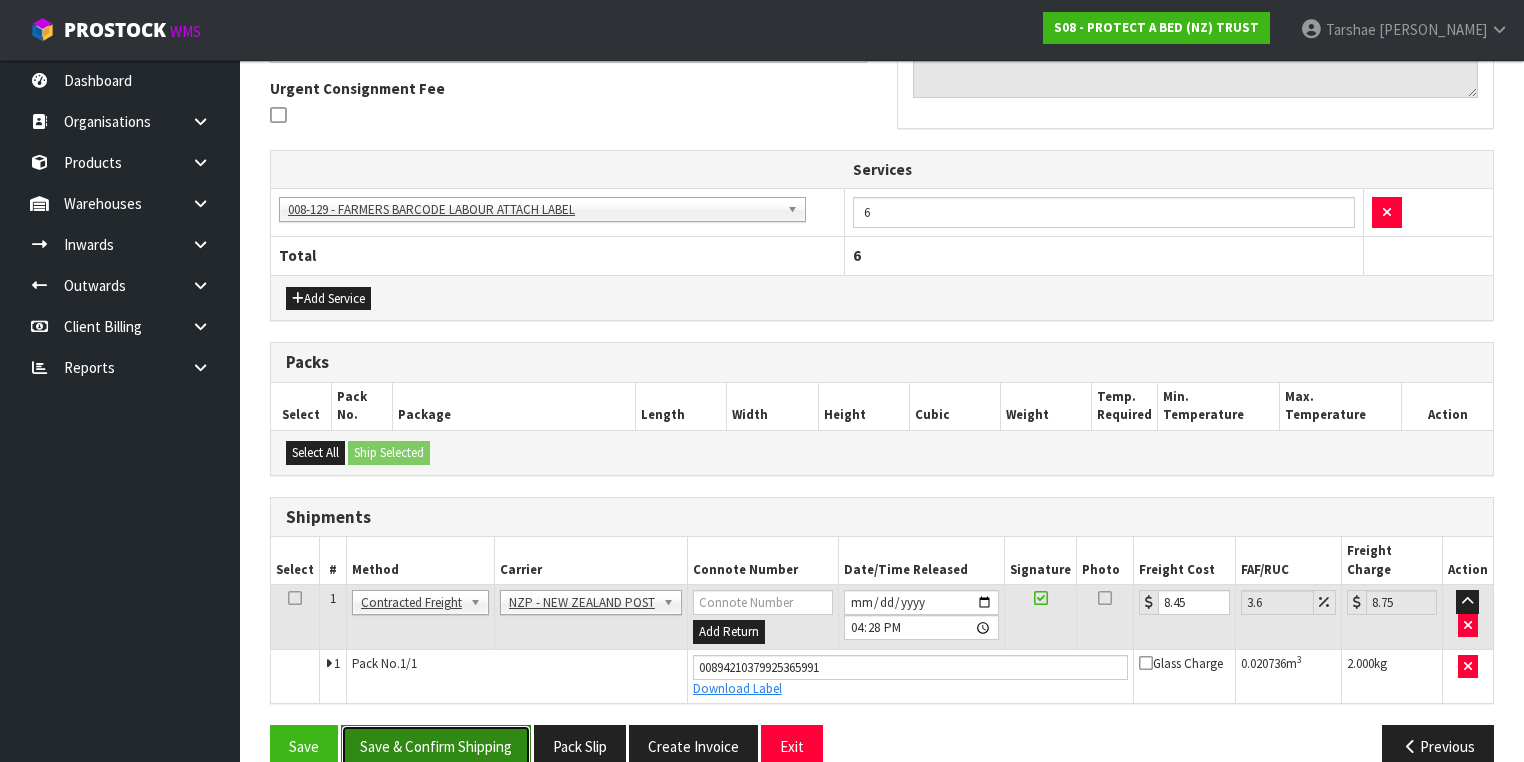 click on "Save & Confirm Shipping" at bounding box center (436, 746) 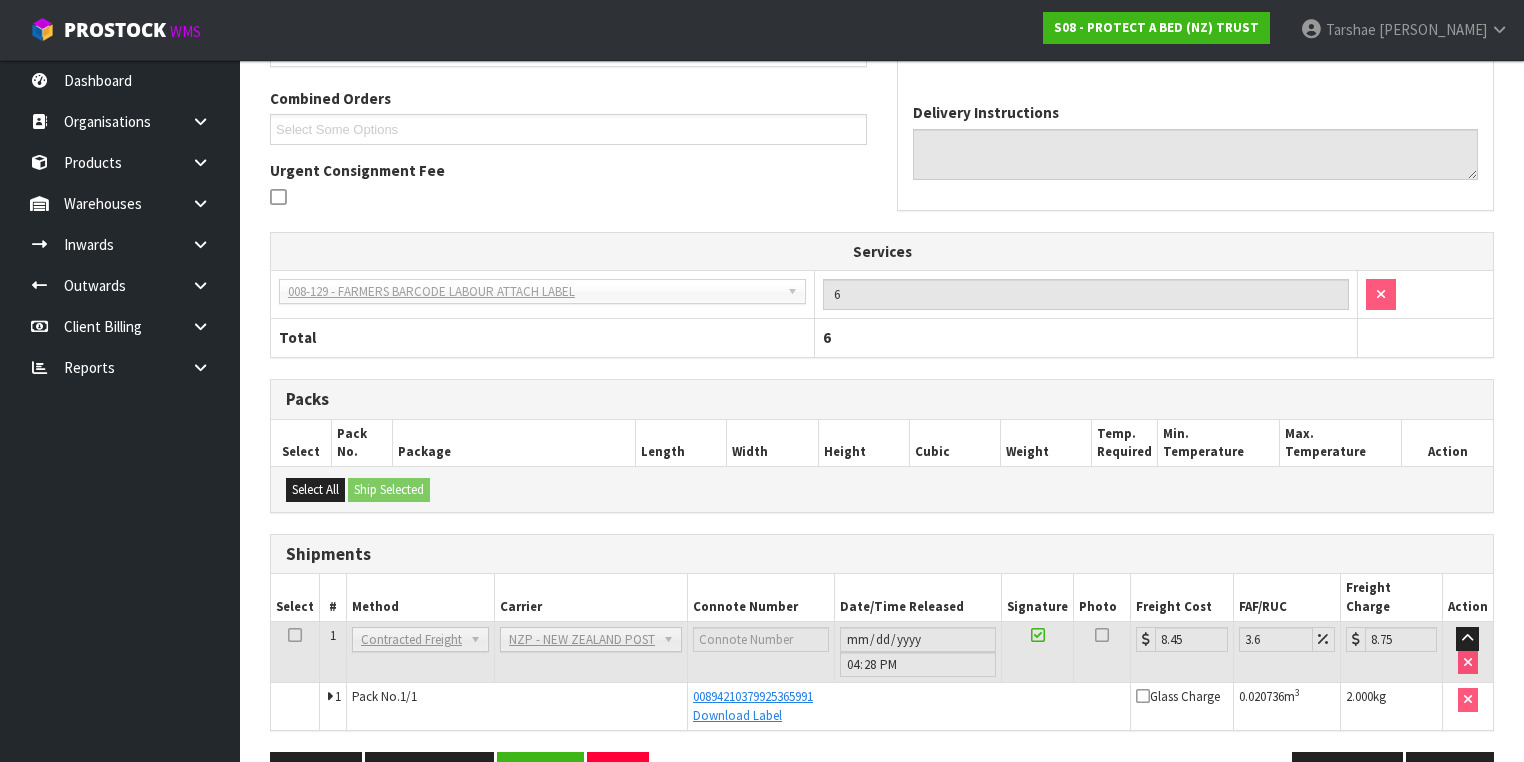 scroll, scrollTop: 539, scrollLeft: 0, axis: vertical 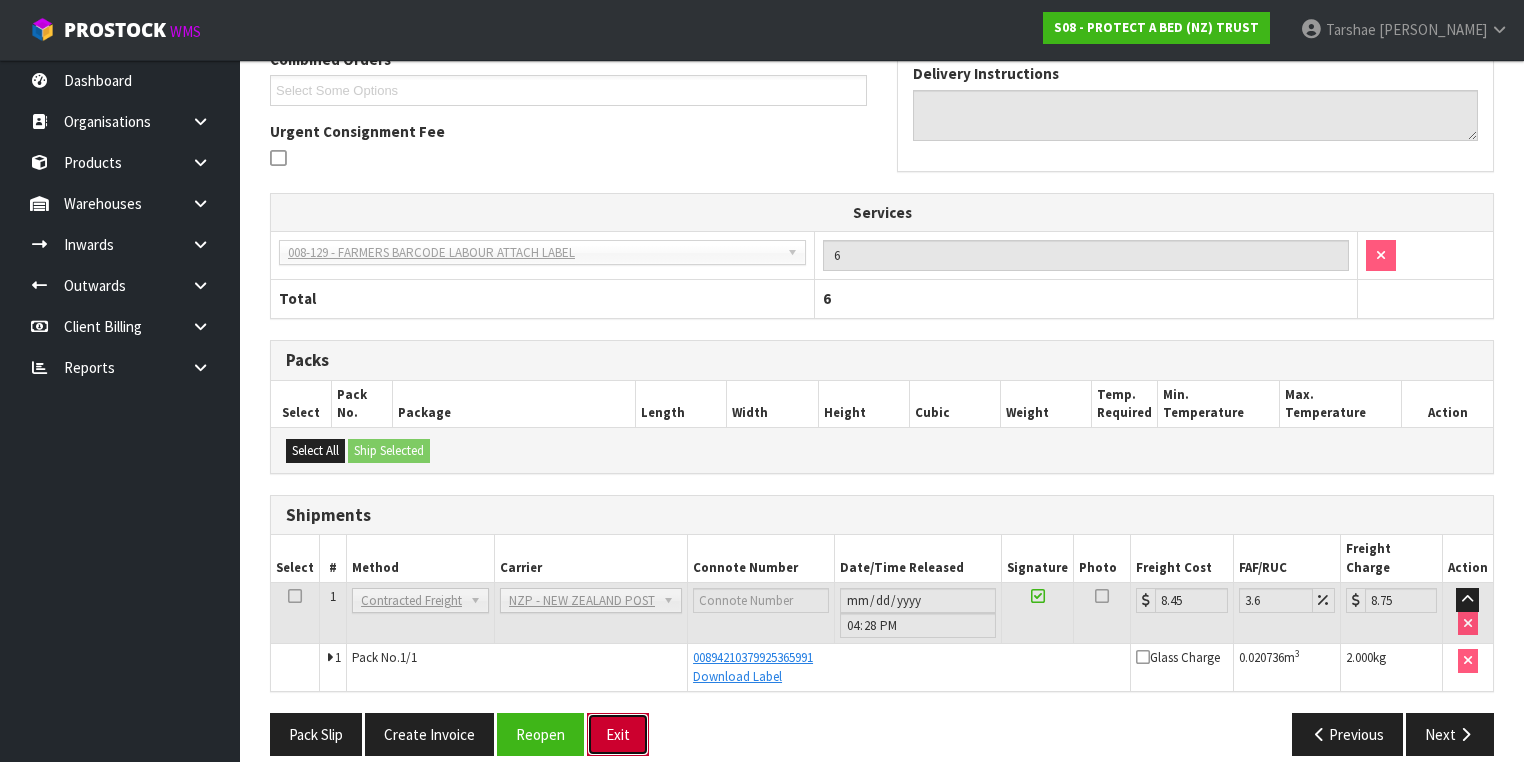 click on "Exit" at bounding box center [618, 734] 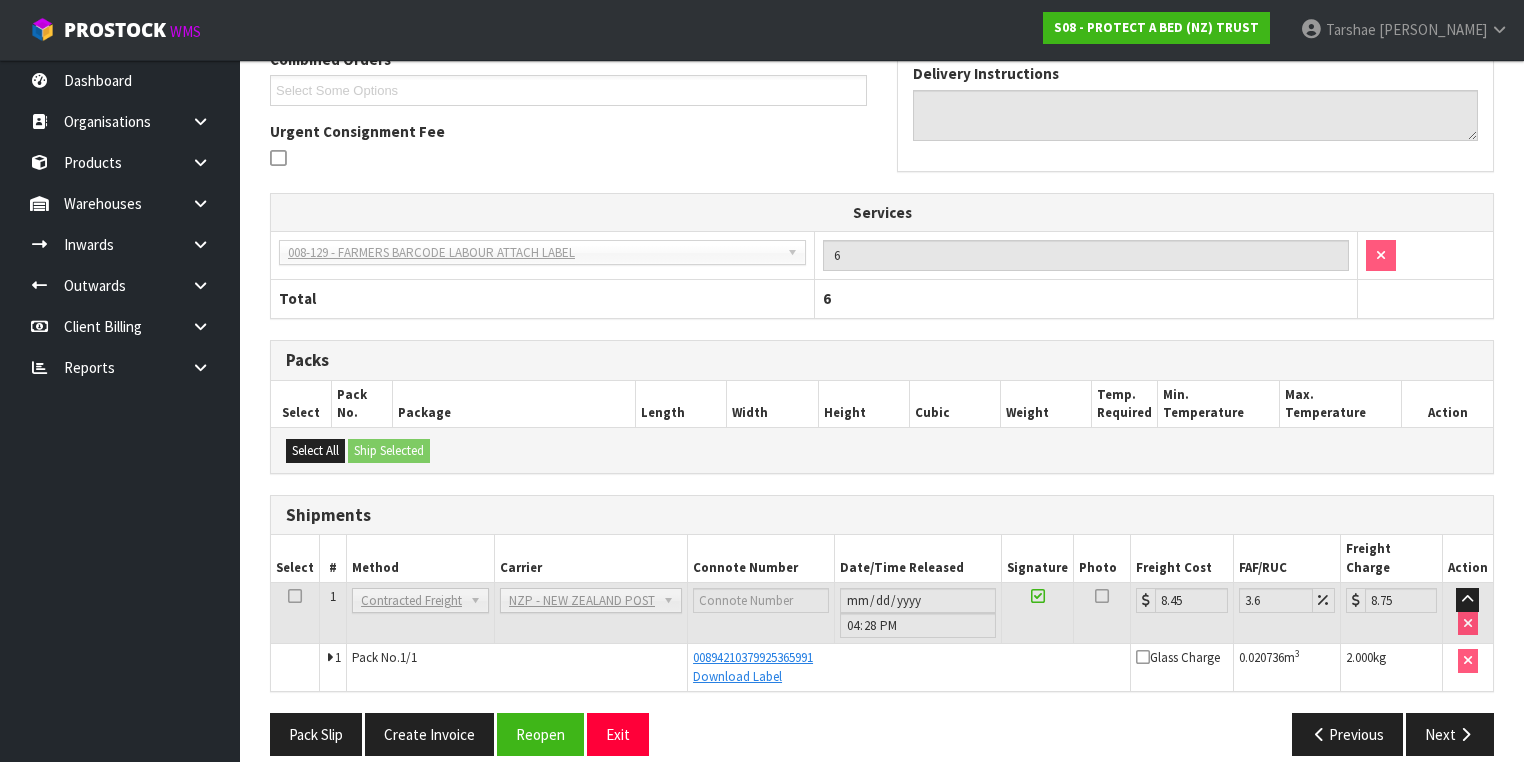 scroll, scrollTop: 0, scrollLeft: 0, axis: both 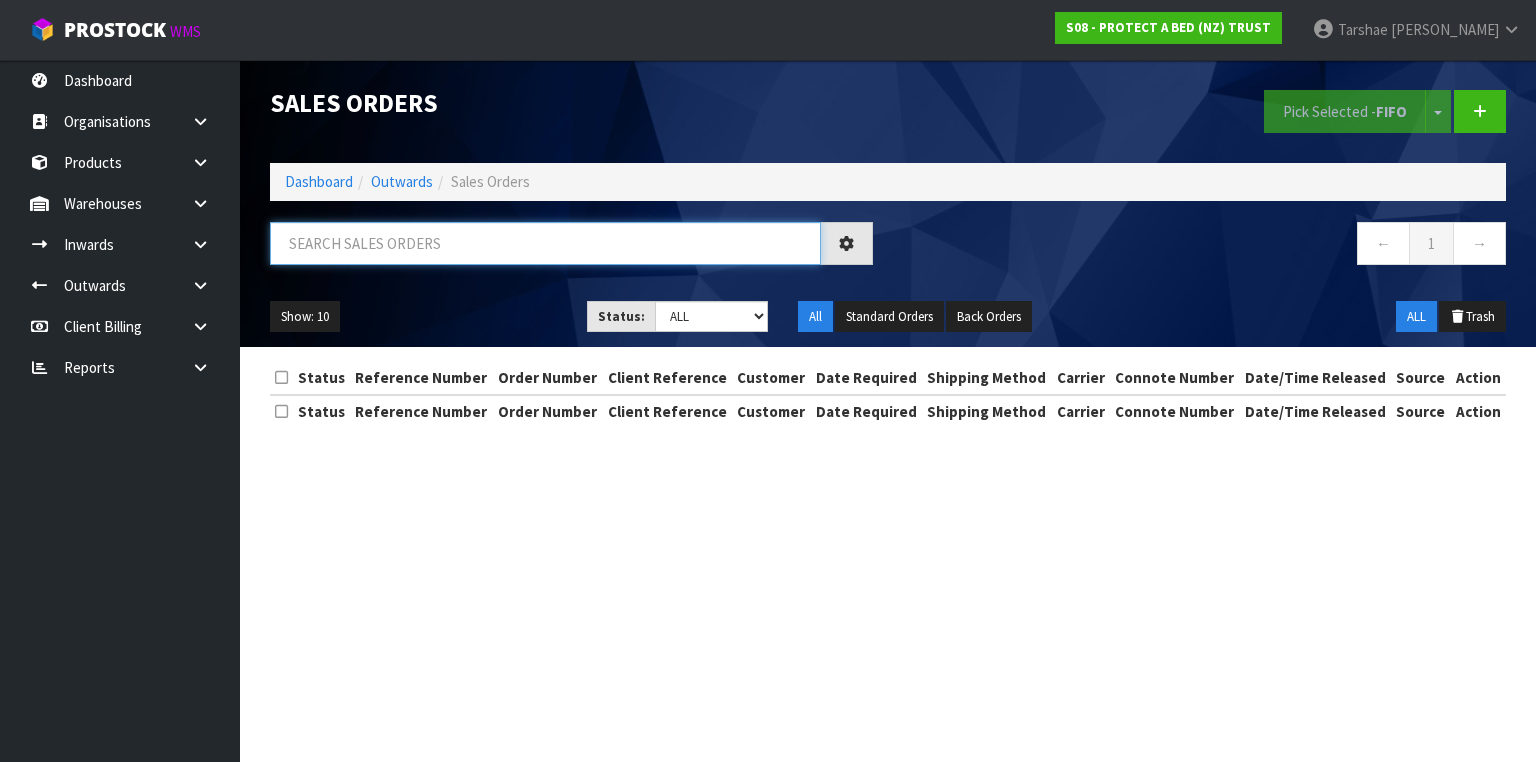 click at bounding box center [545, 243] 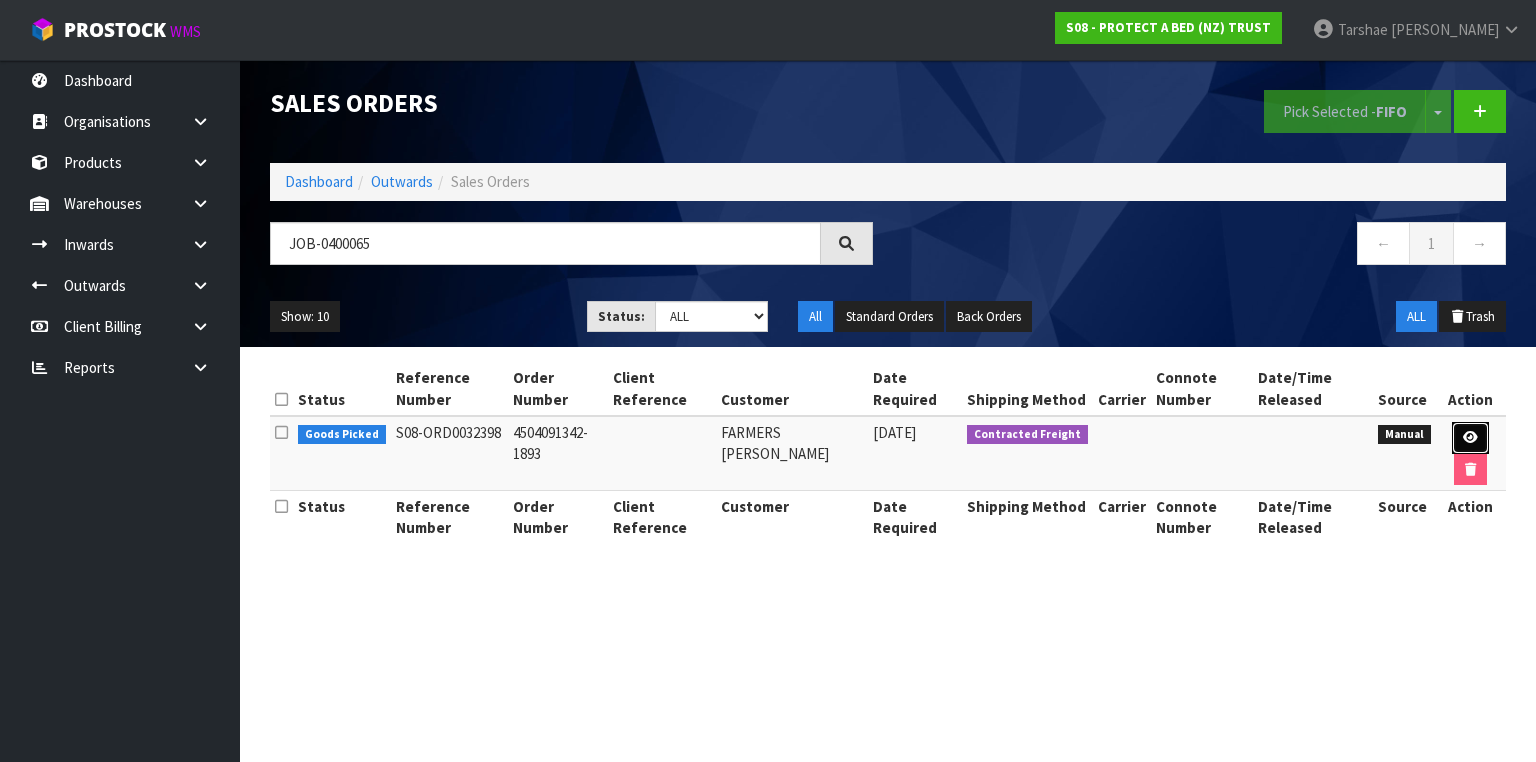 click at bounding box center (1470, 438) 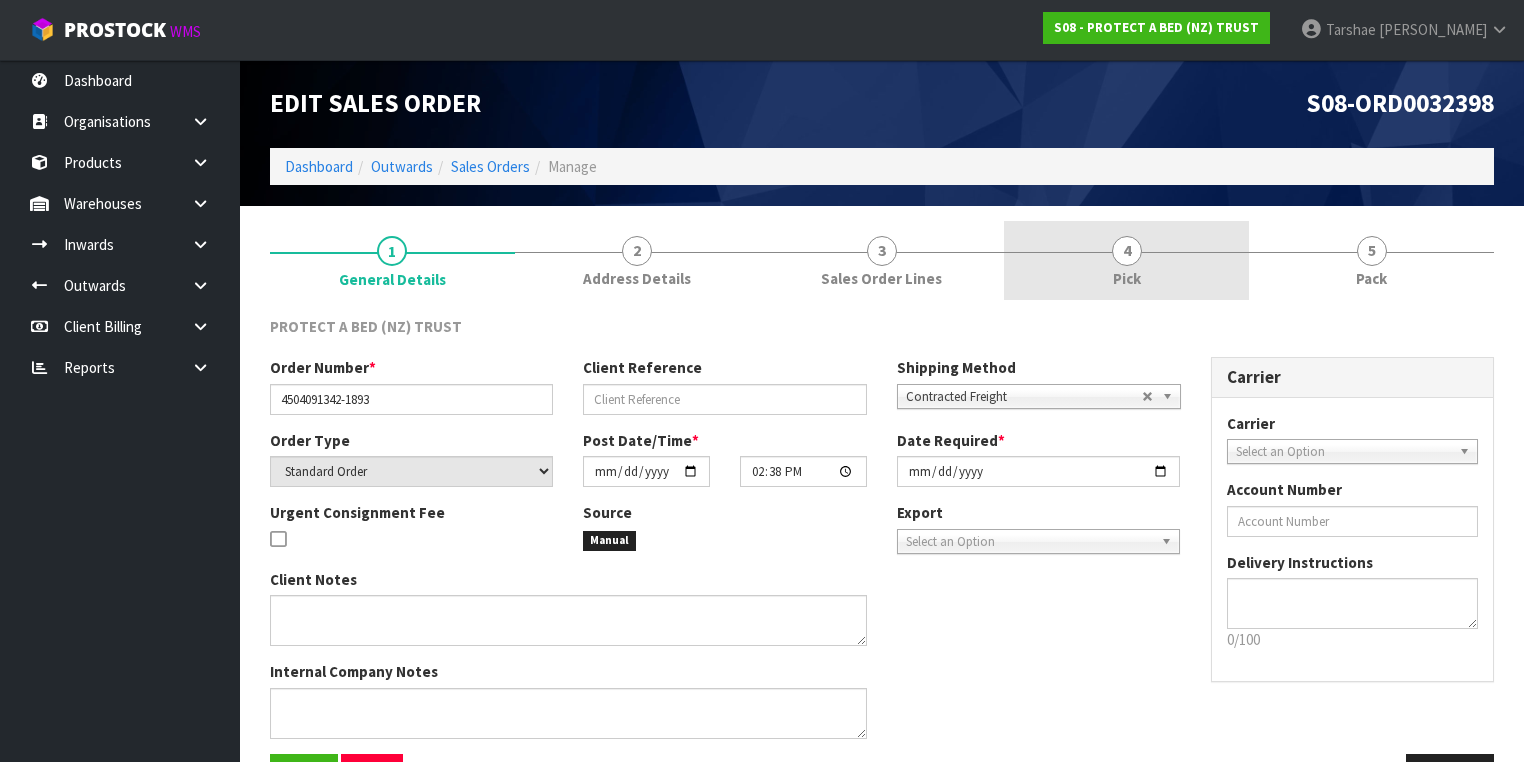 click on "4
Pick" at bounding box center [1126, 260] 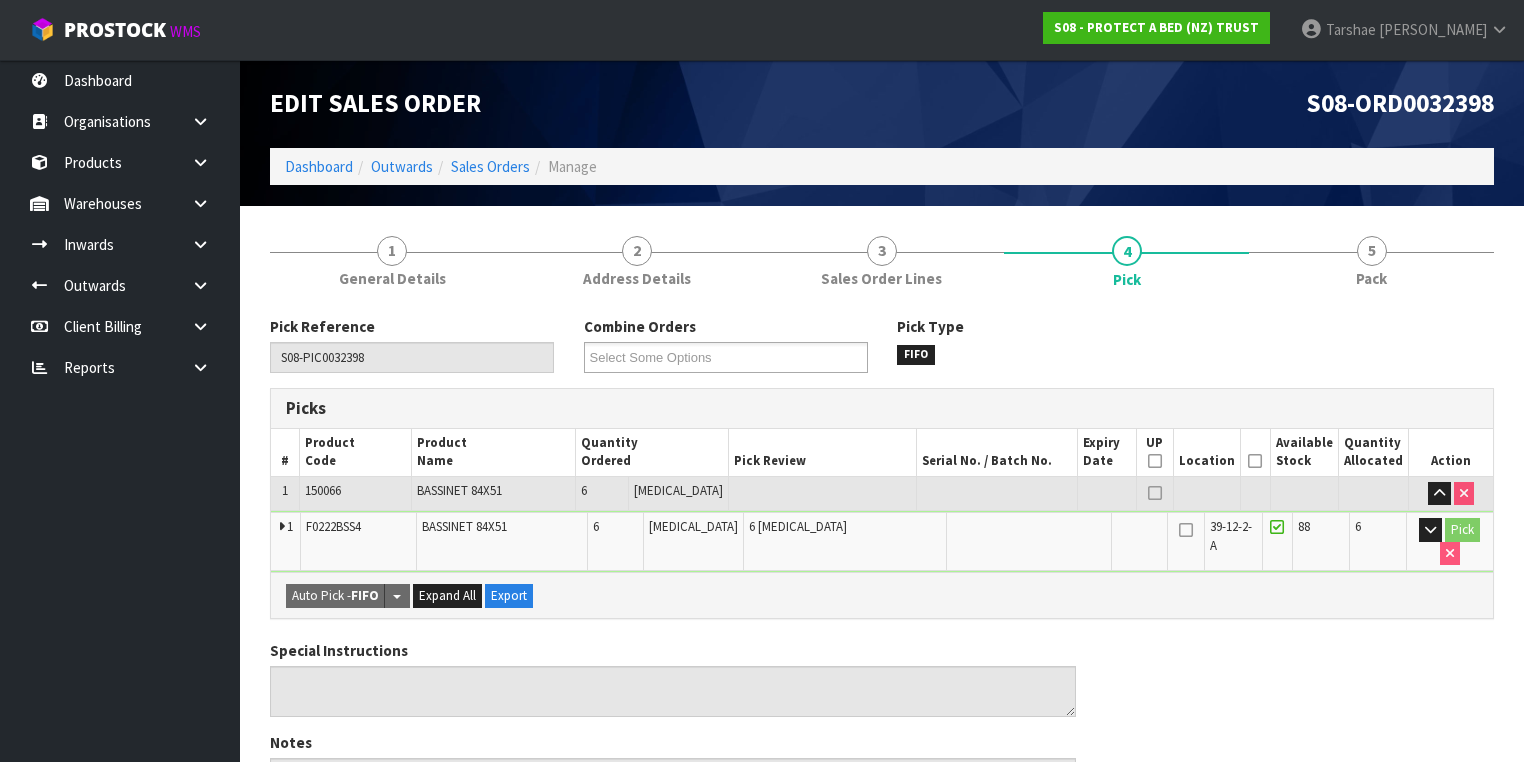 click on "Picked" at bounding box center [1255, 452] 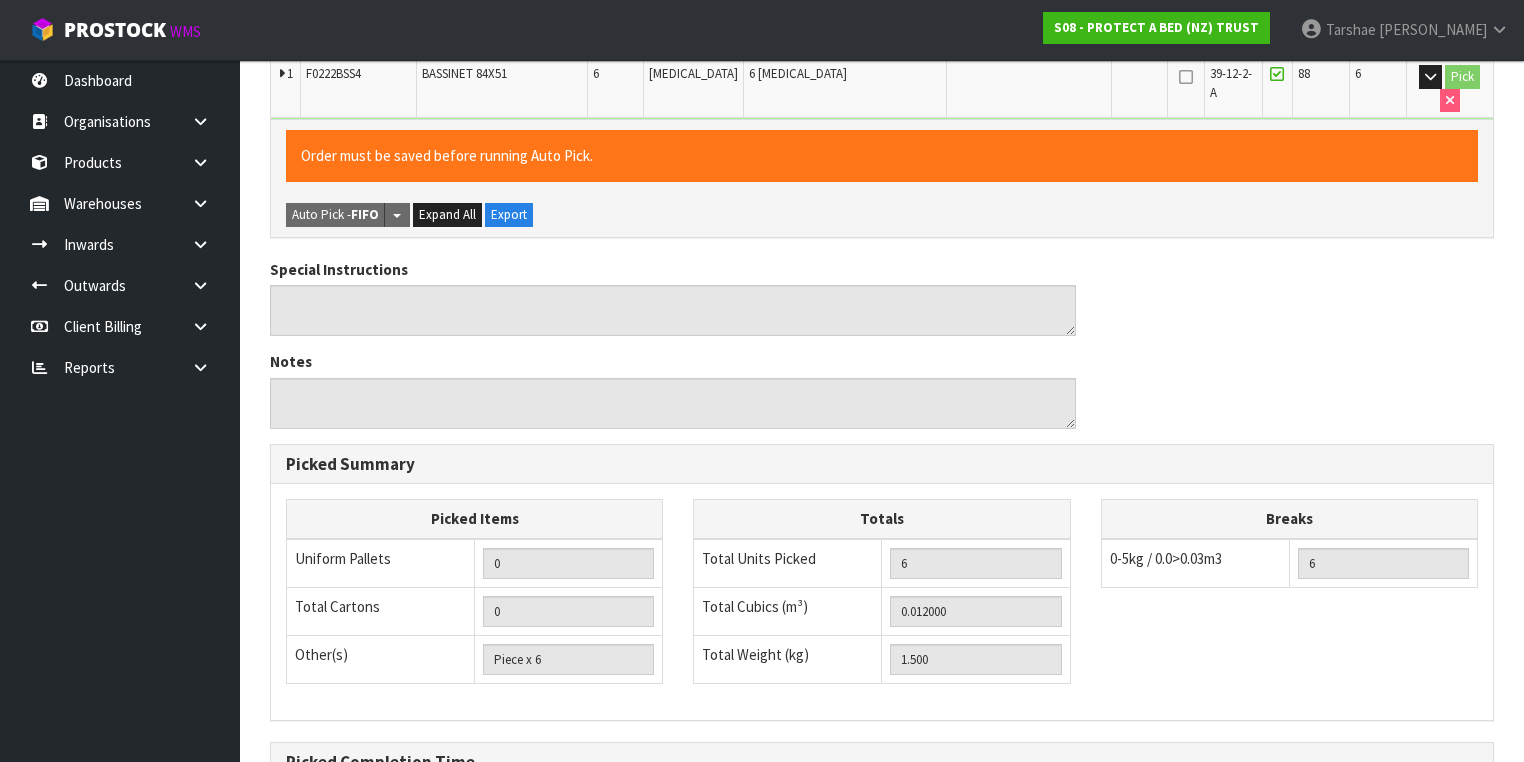 scroll, scrollTop: 678, scrollLeft: 0, axis: vertical 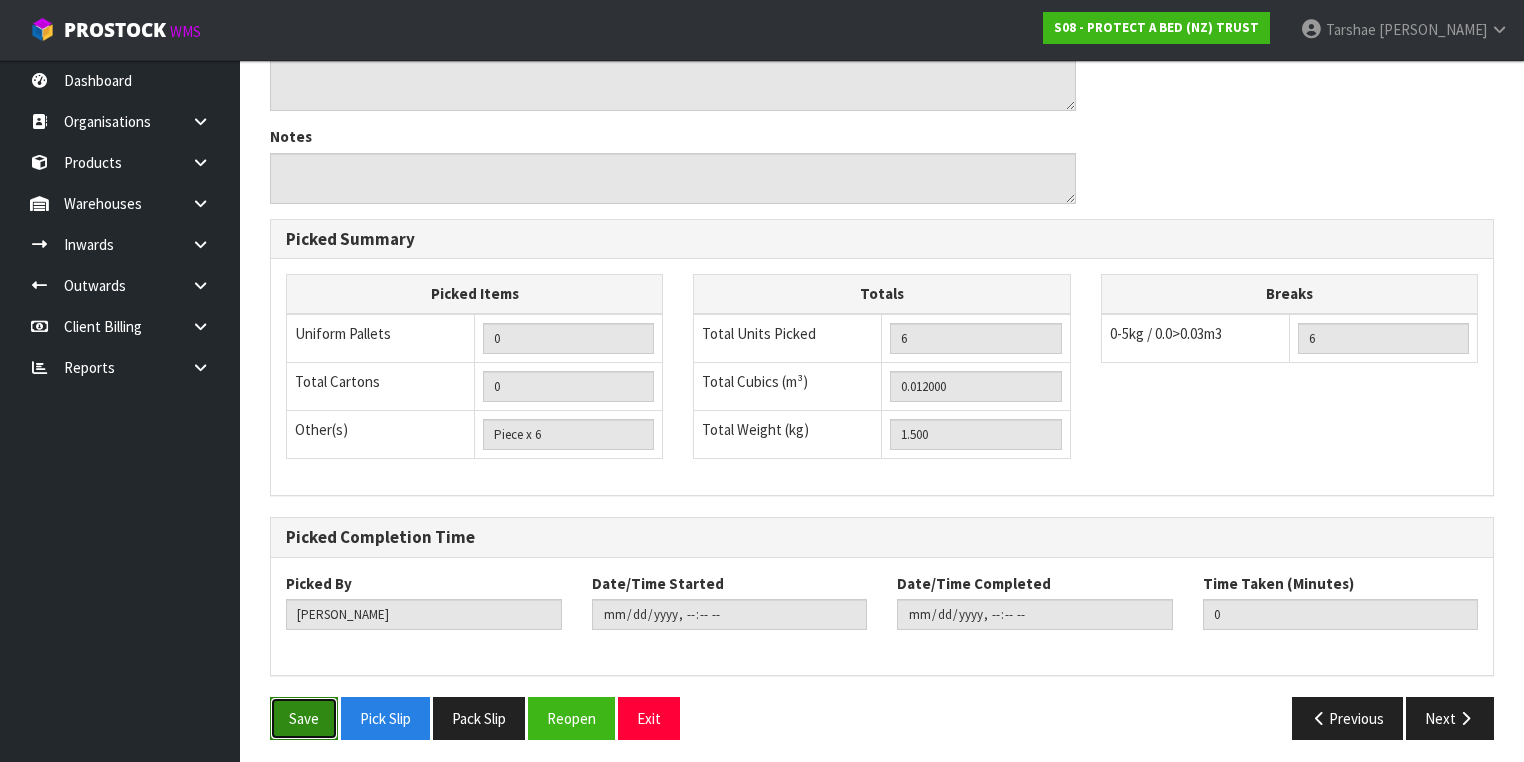click on "Save" at bounding box center [304, 718] 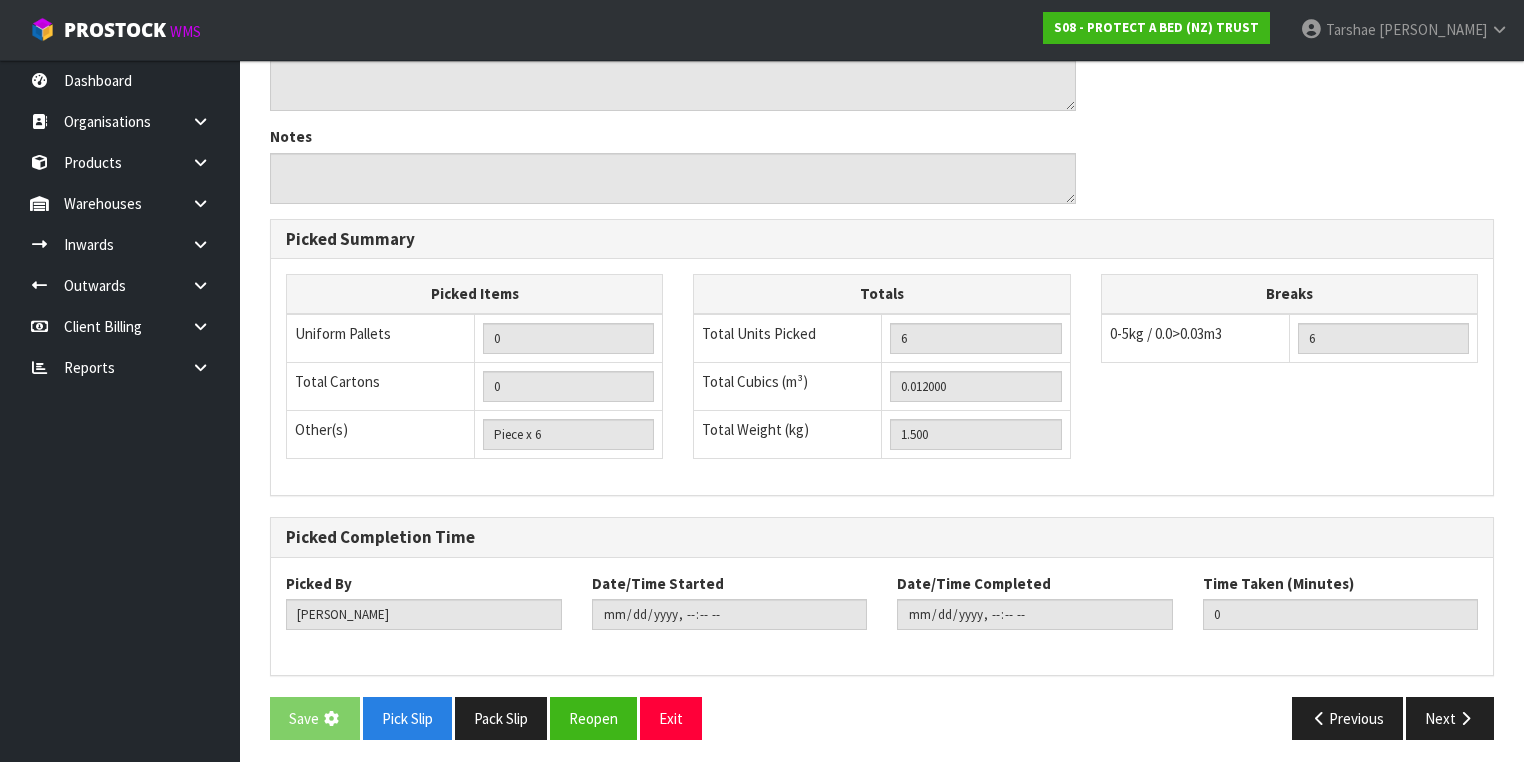 scroll, scrollTop: 0, scrollLeft: 0, axis: both 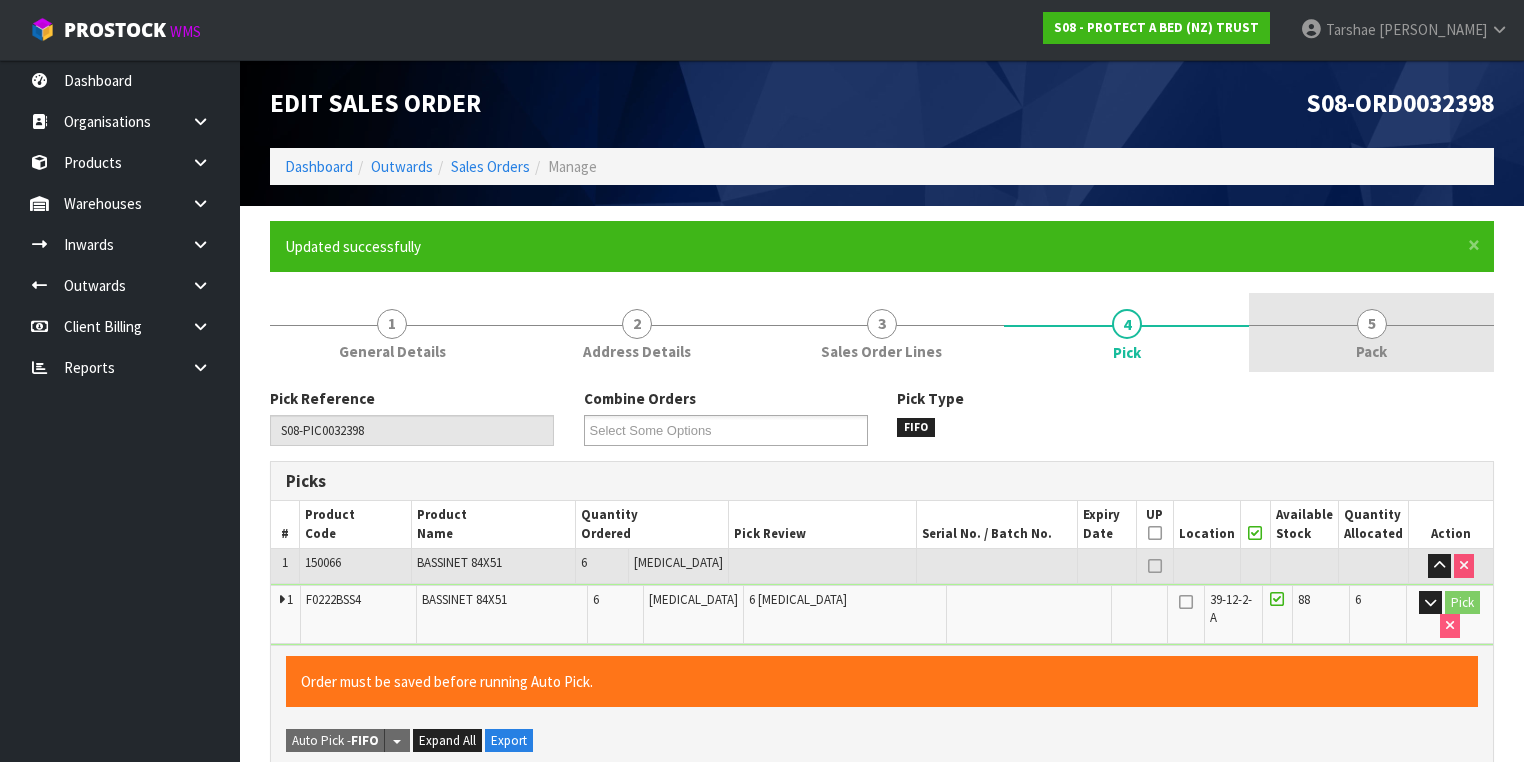 click on "5
Pack" at bounding box center (1371, 332) 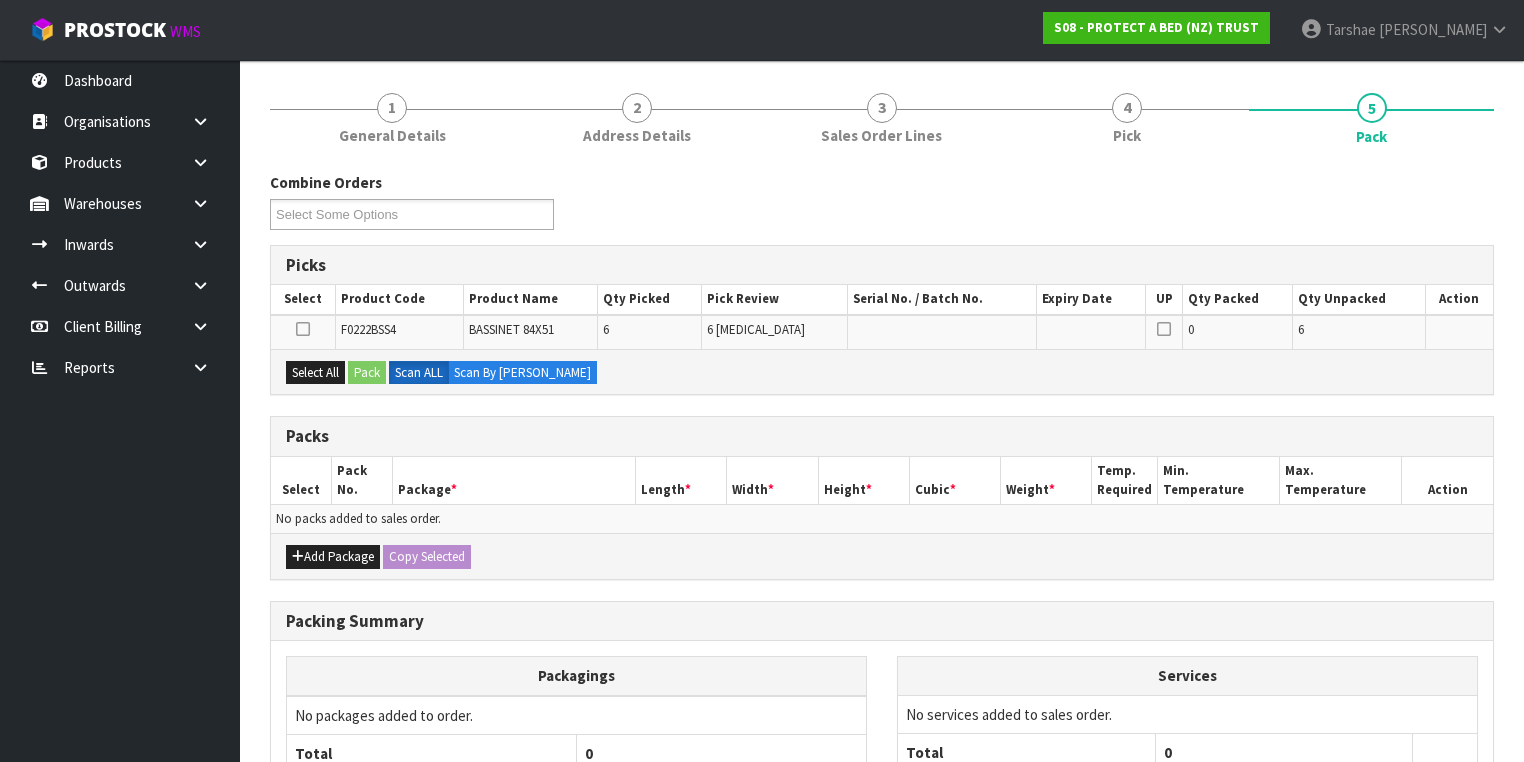 scroll, scrollTop: 240, scrollLeft: 0, axis: vertical 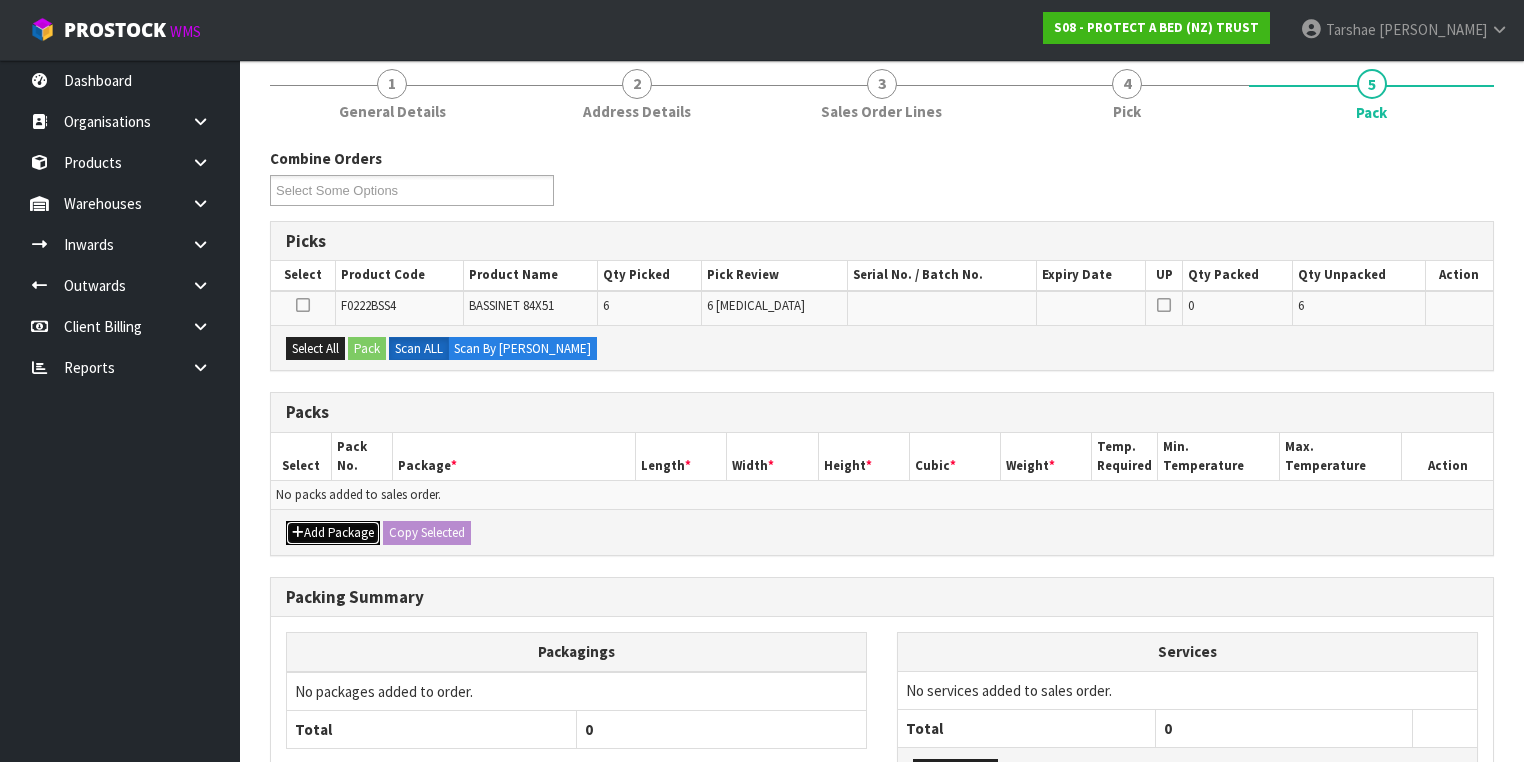 click on "Add Package" at bounding box center [333, 533] 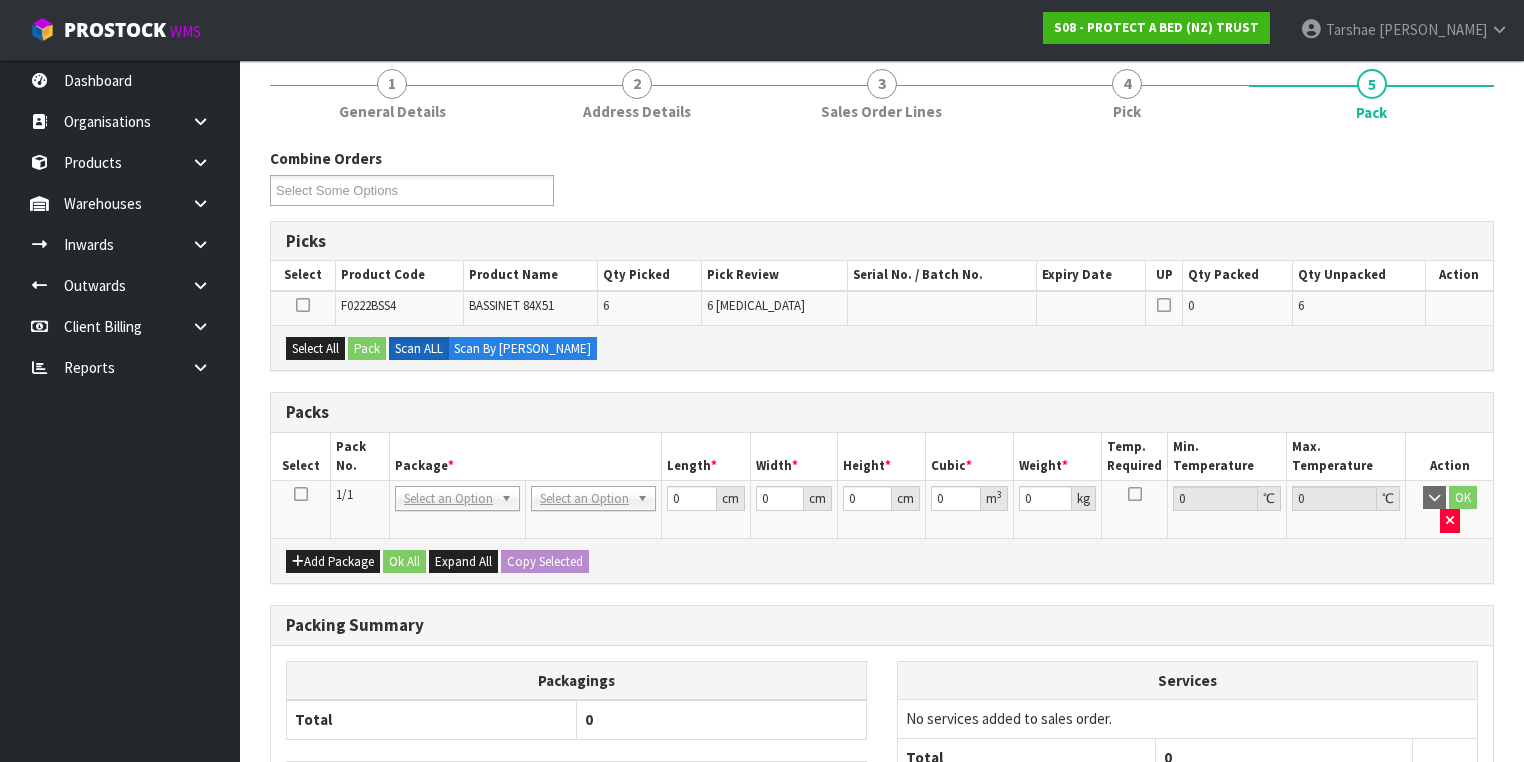 click at bounding box center [301, 494] 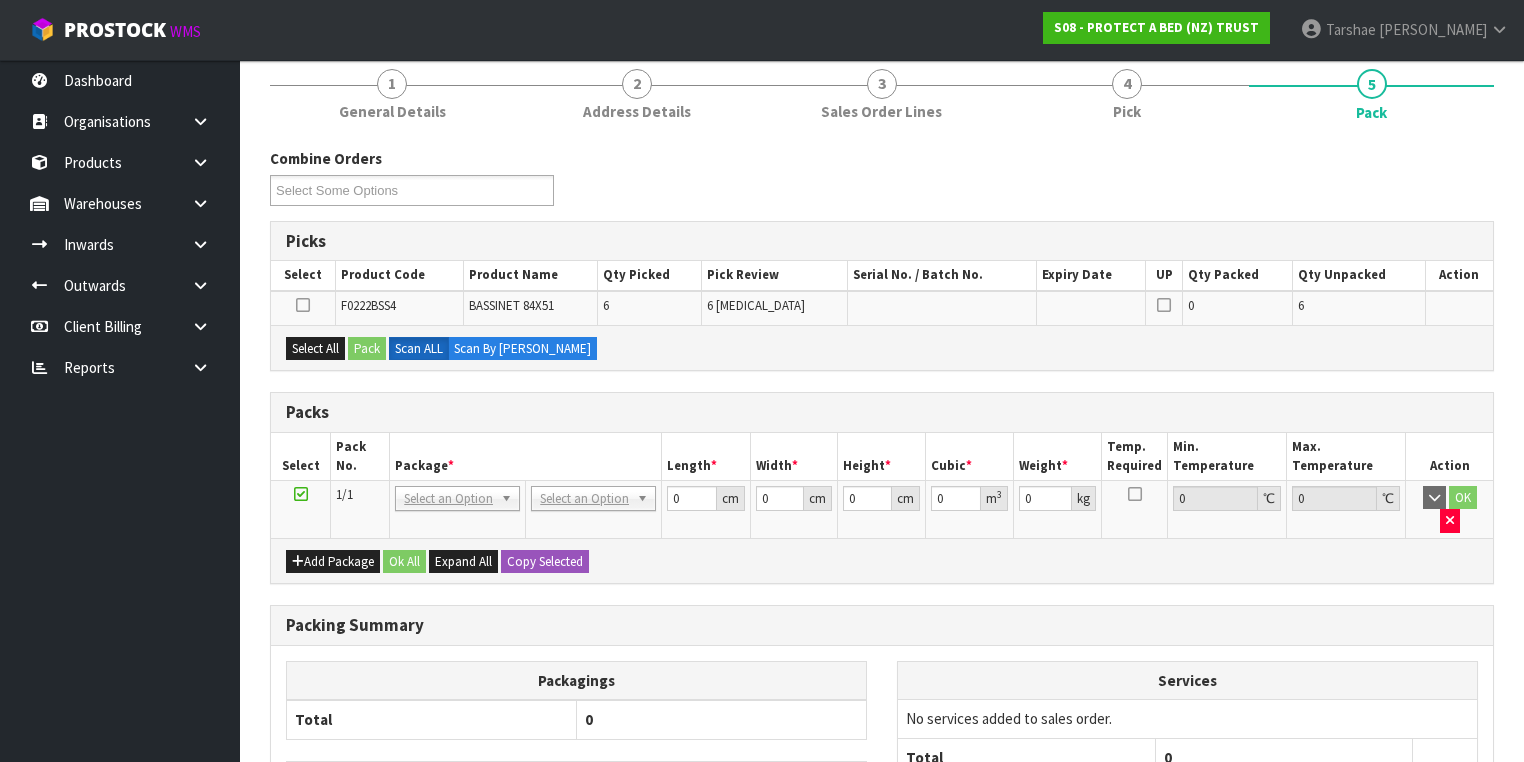 click on "Packs" at bounding box center [882, 412] 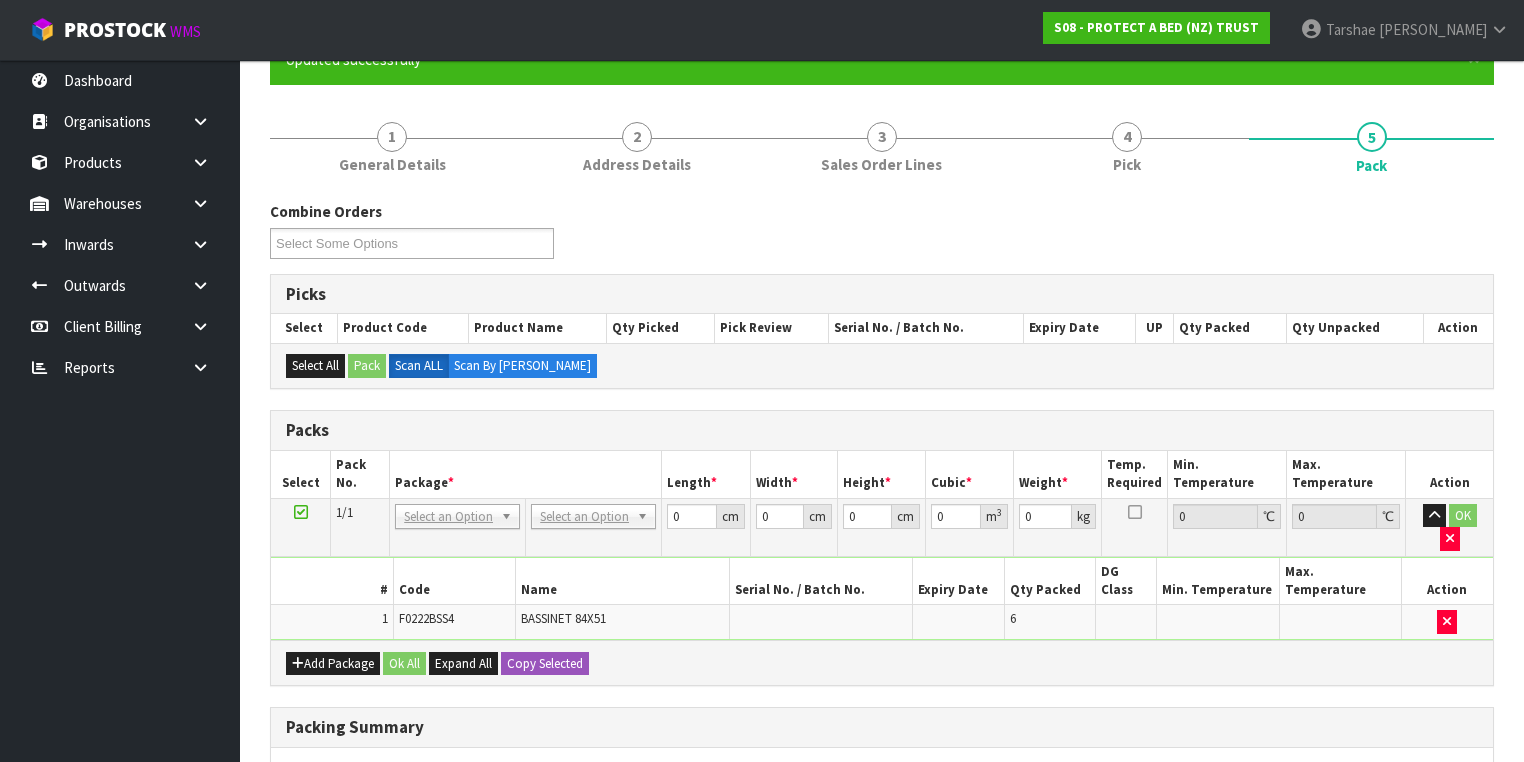 scroll, scrollTop: 160, scrollLeft: 0, axis: vertical 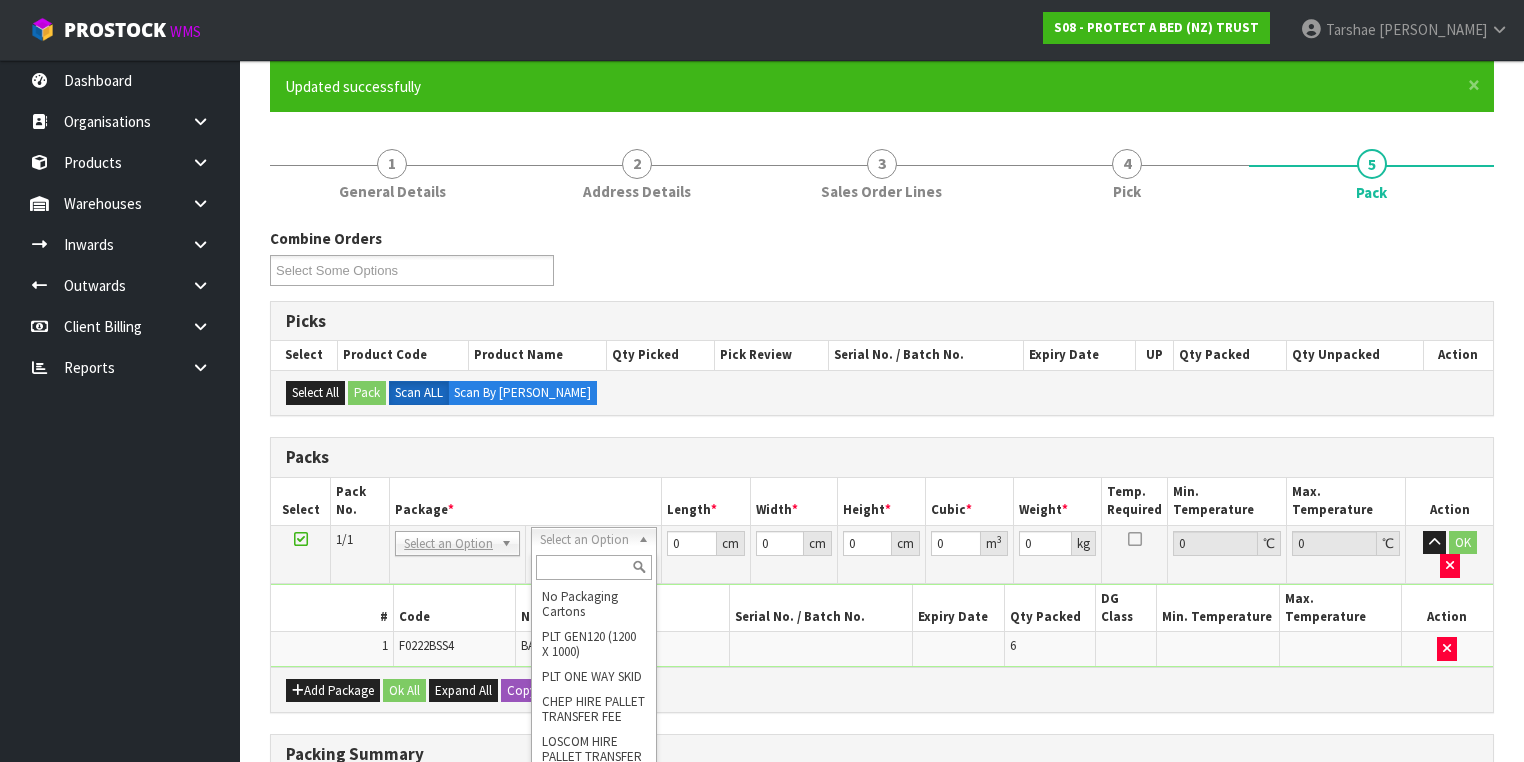 click at bounding box center [593, 567] 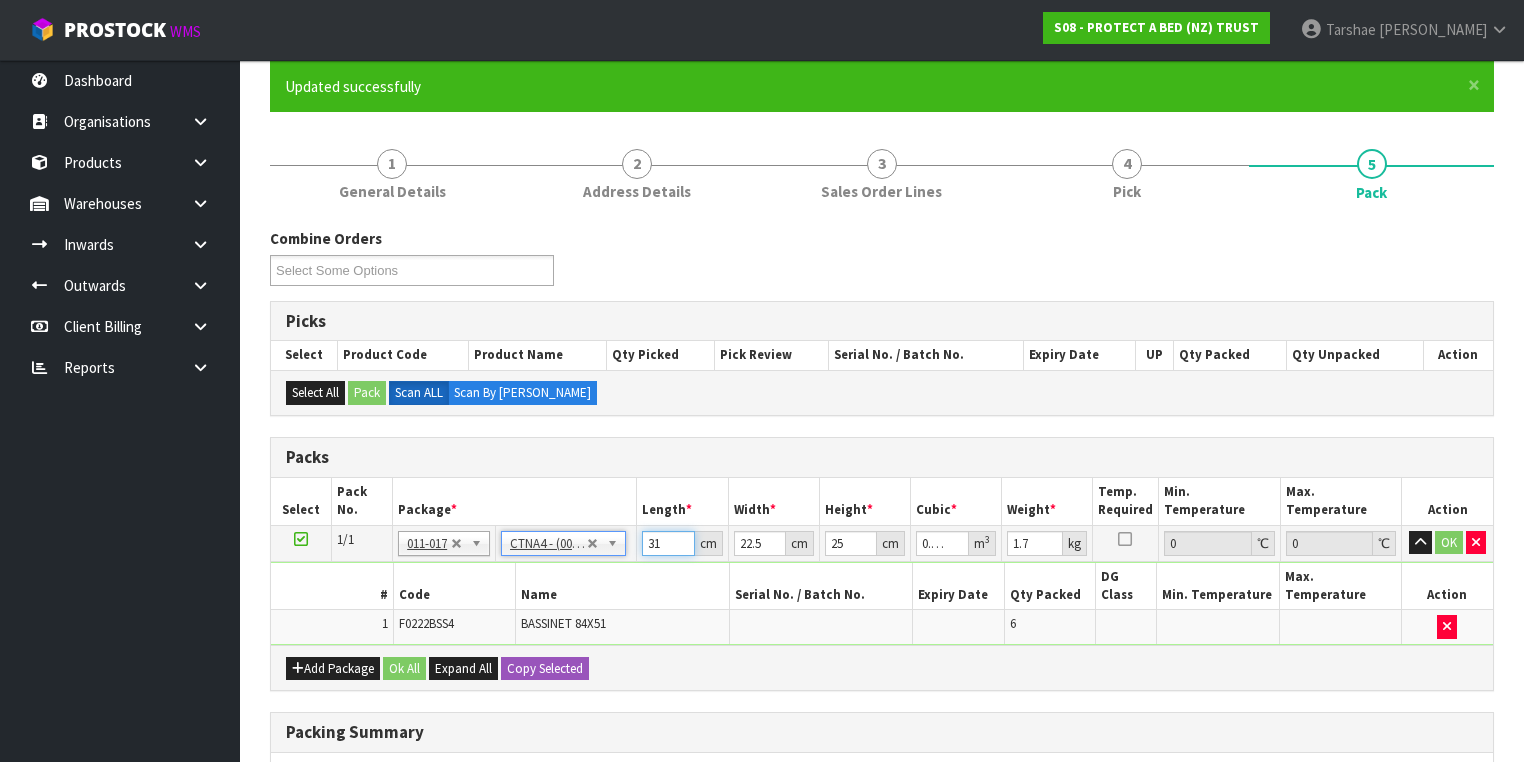 drag, startPoint x: 668, startPoint y: 535, endPoint x: 547, endPoint y: 520, distance: 121.92621 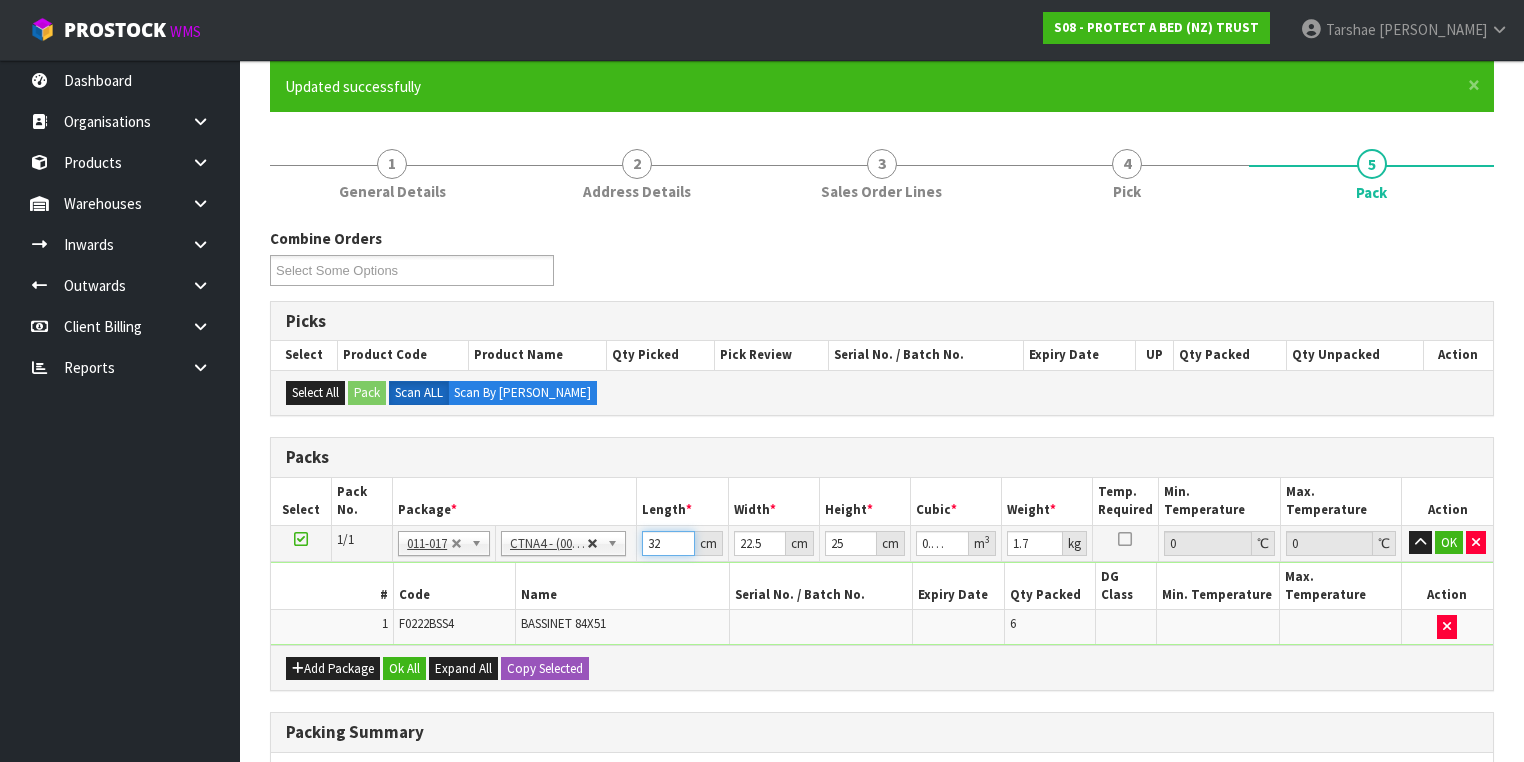 drag, startPoint x: 664, startPoint y: 531, endPoint x: 596, endPoint y: 538, distance: 68.359344 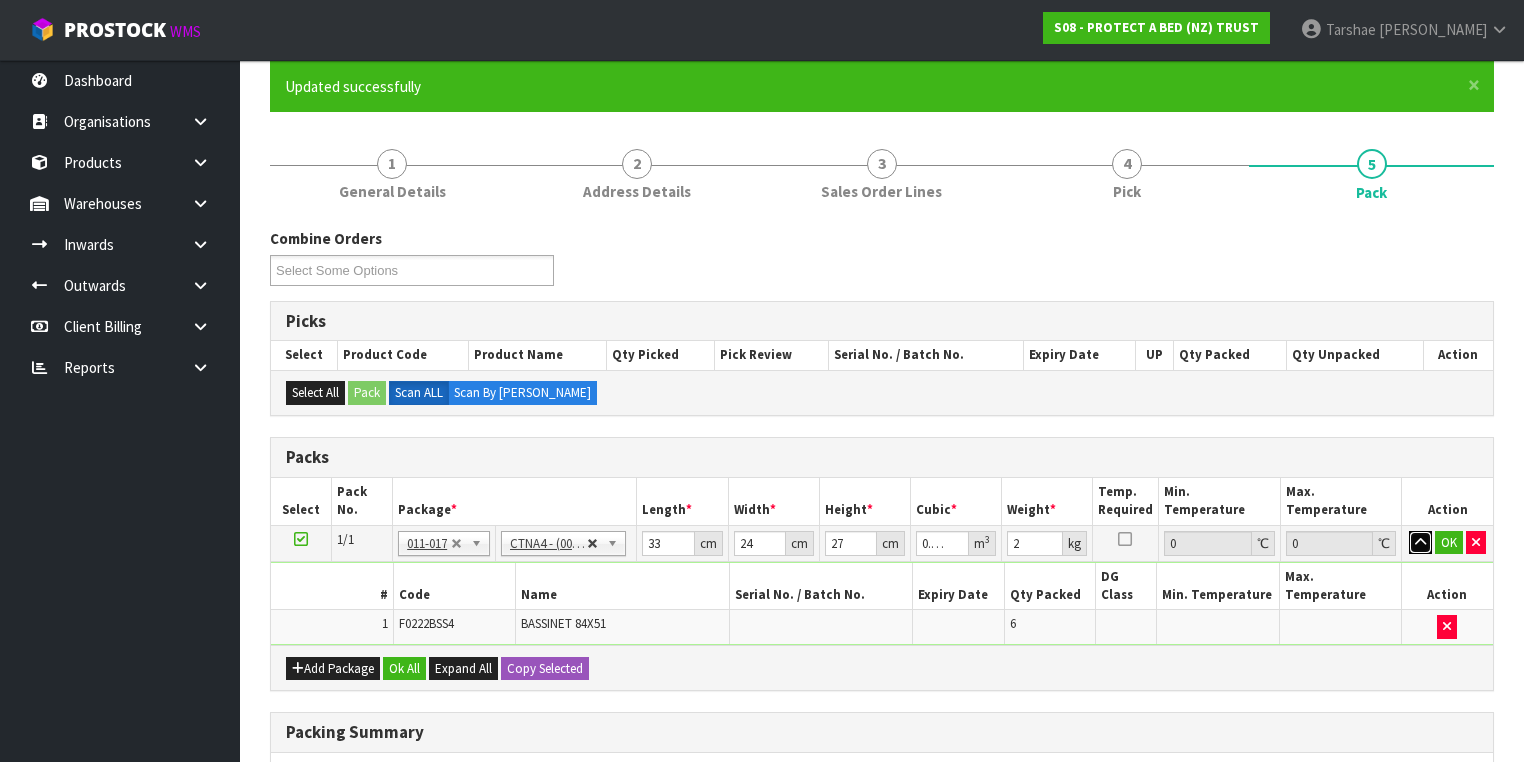 click at bounding box center (1420, 543) 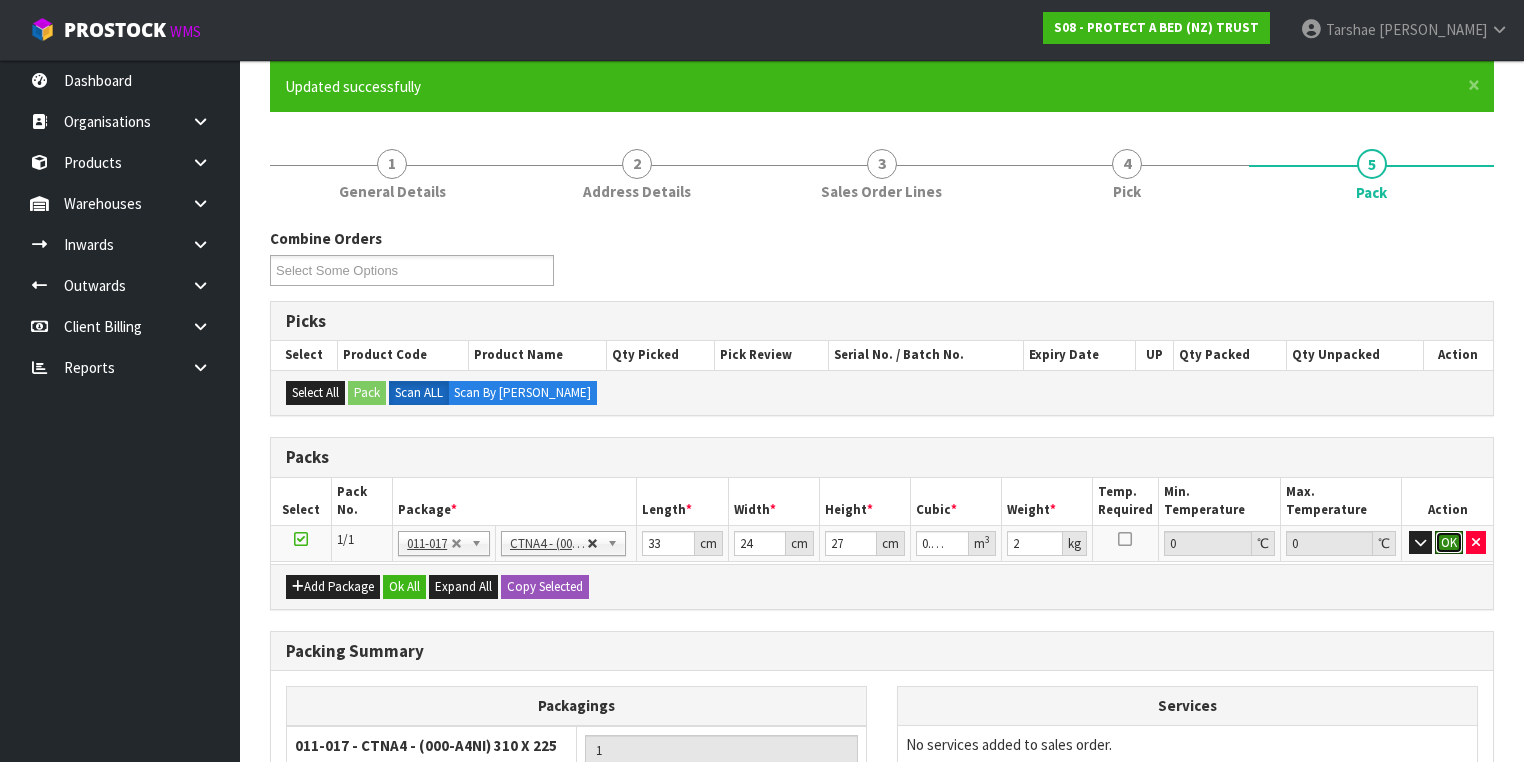 click on "OK" at bounding box center (1449, 543) 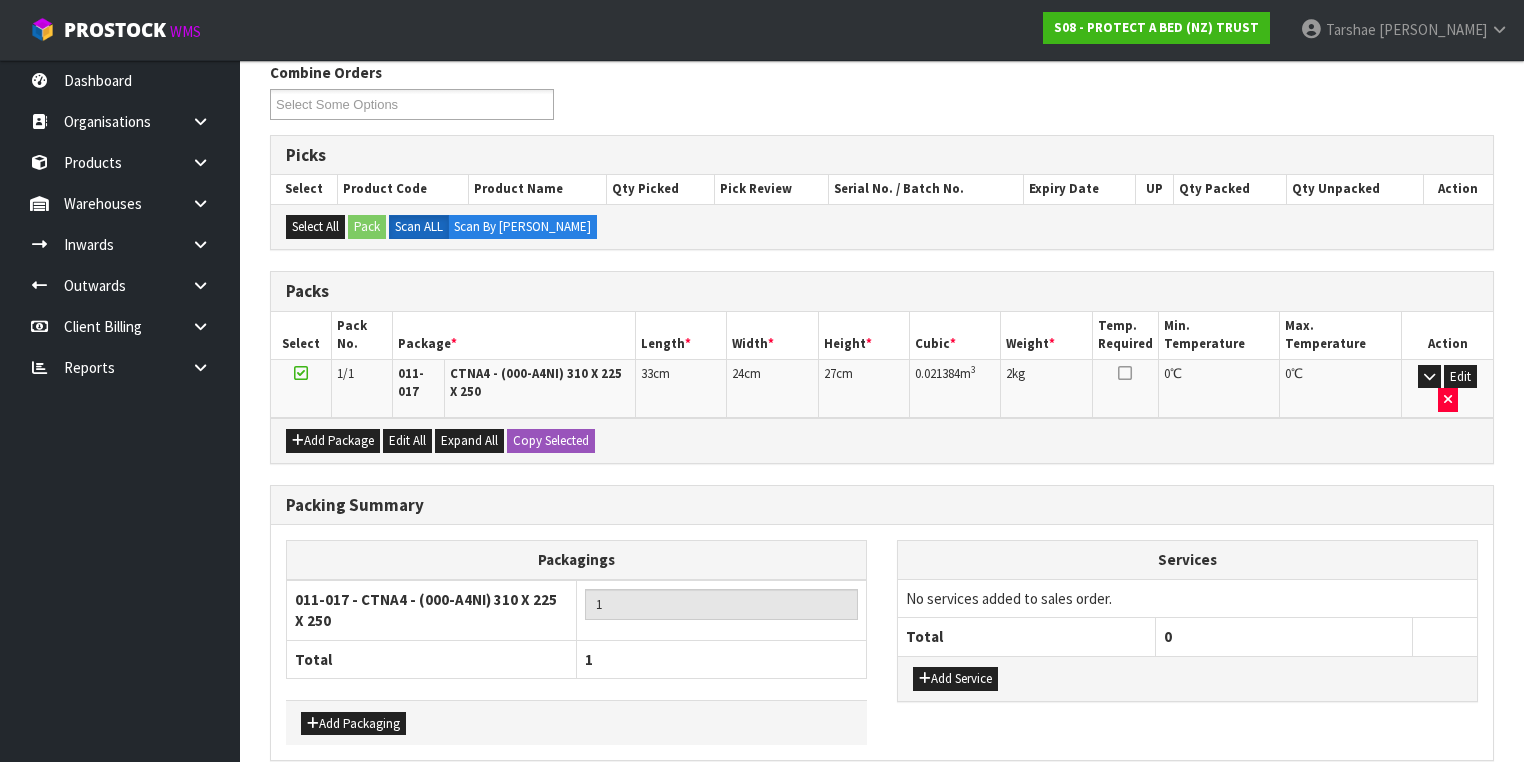 scroll, scrollTop: 400, scrollLeft: 0, axis: vertical 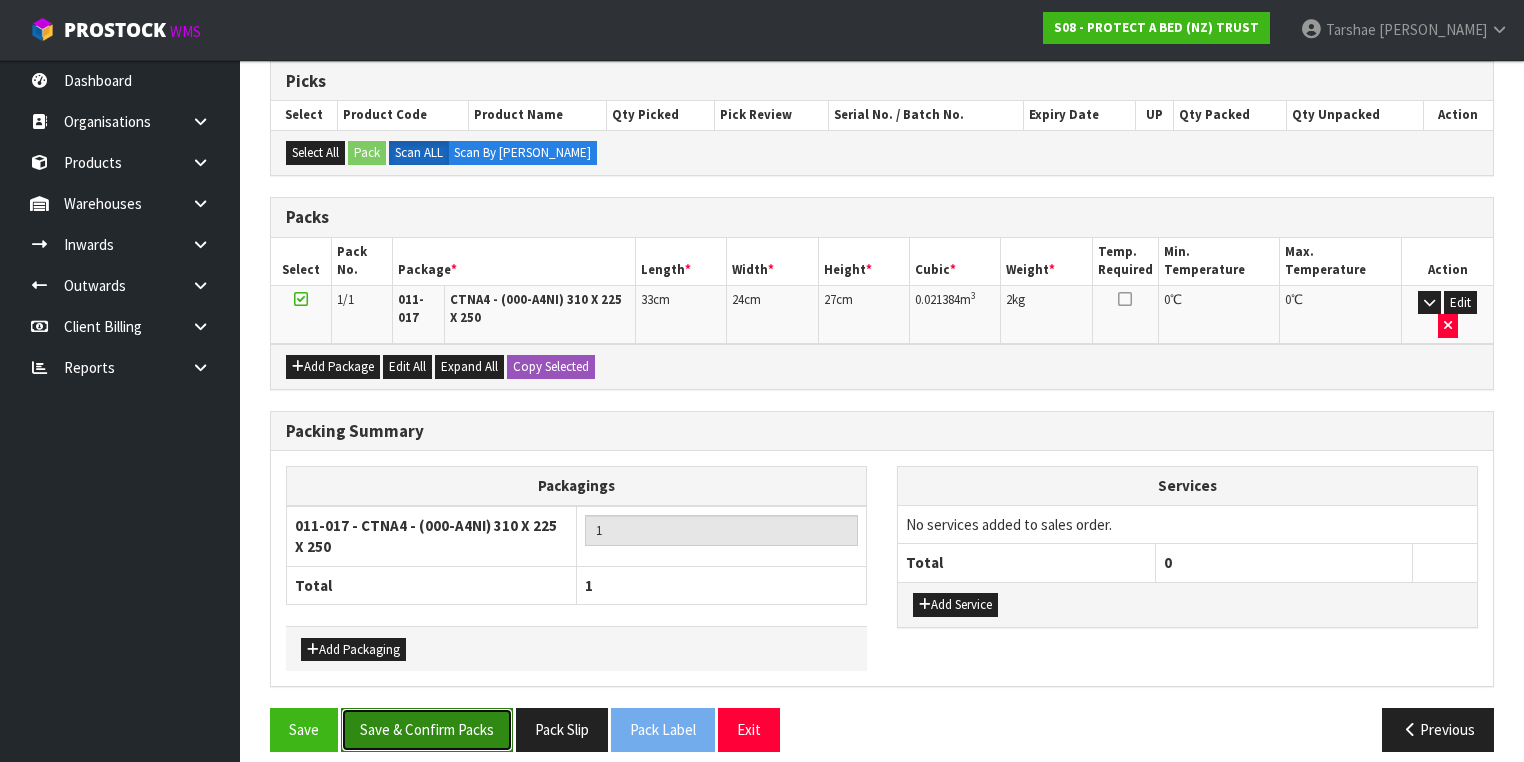click on "Save & Confirm Packs" at bounding box center [427, 729] 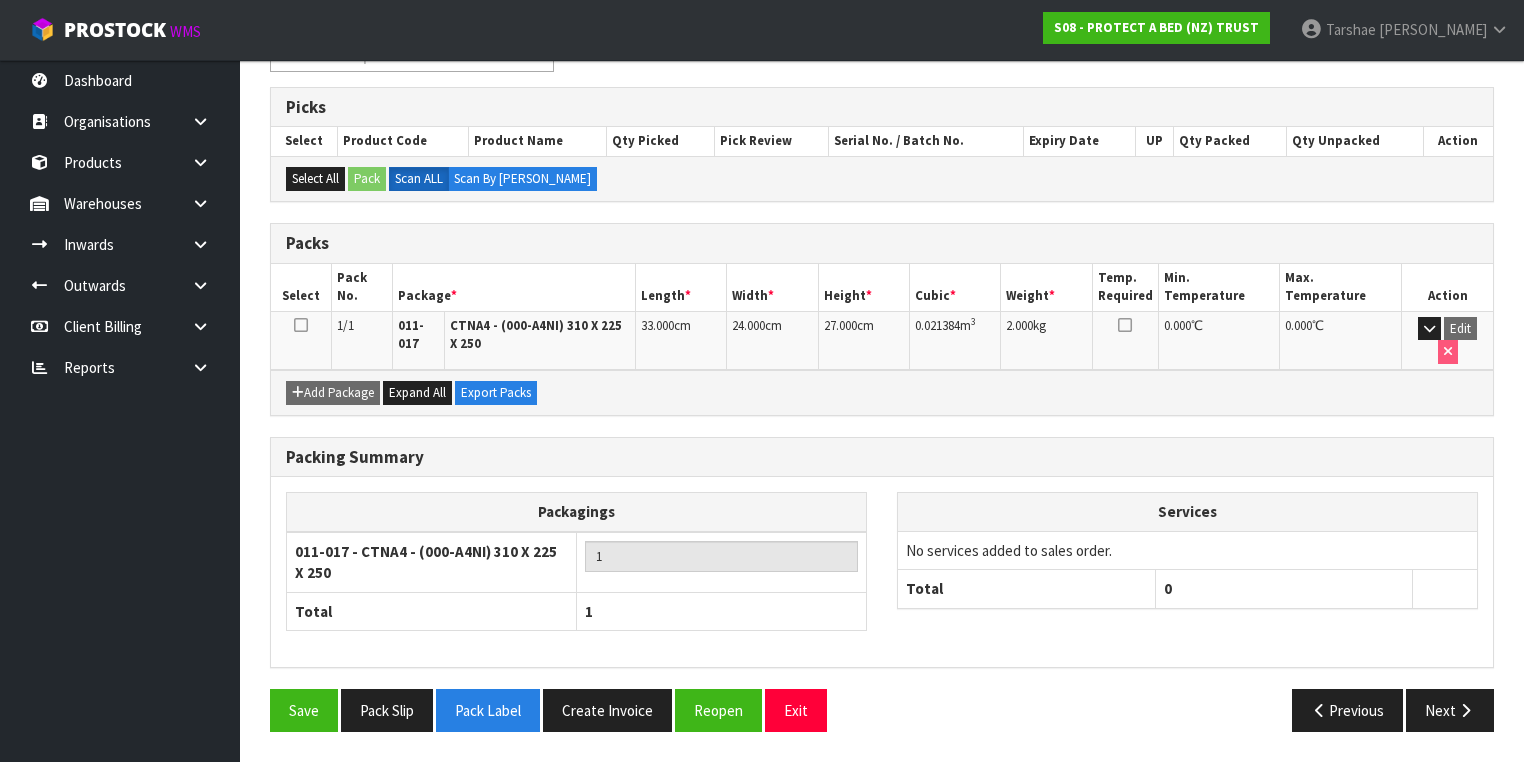 scroll, scrollTop: 356, scrollLeft: 0, axis: vertical 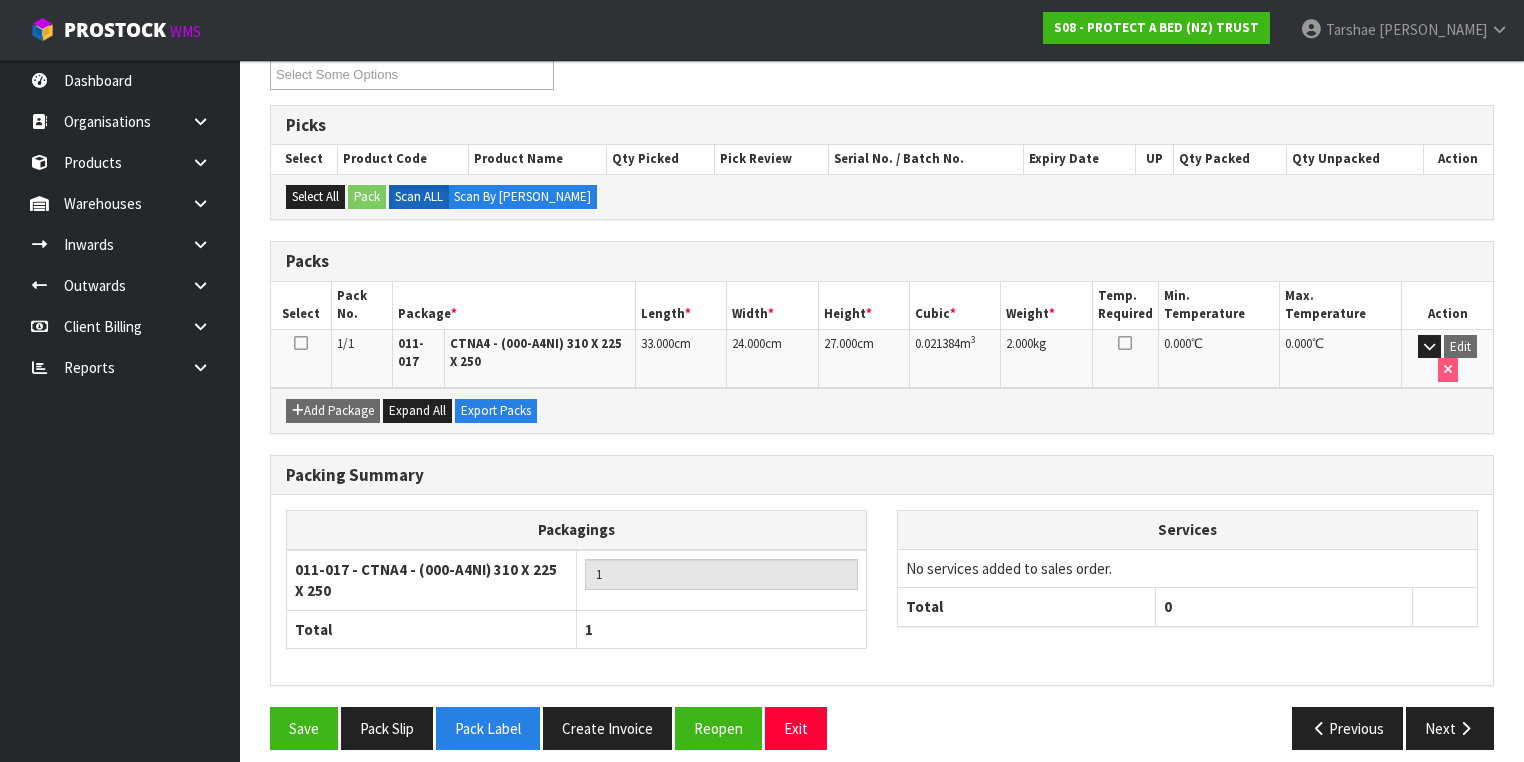 click on "Packing Summary
Packagings
011-017 - CTNA4 - (000-A4NI) 310 X 225 X 250
1
Total
1
Services
No services added to sales order.
Total
0" at bounding box center [882, 581] 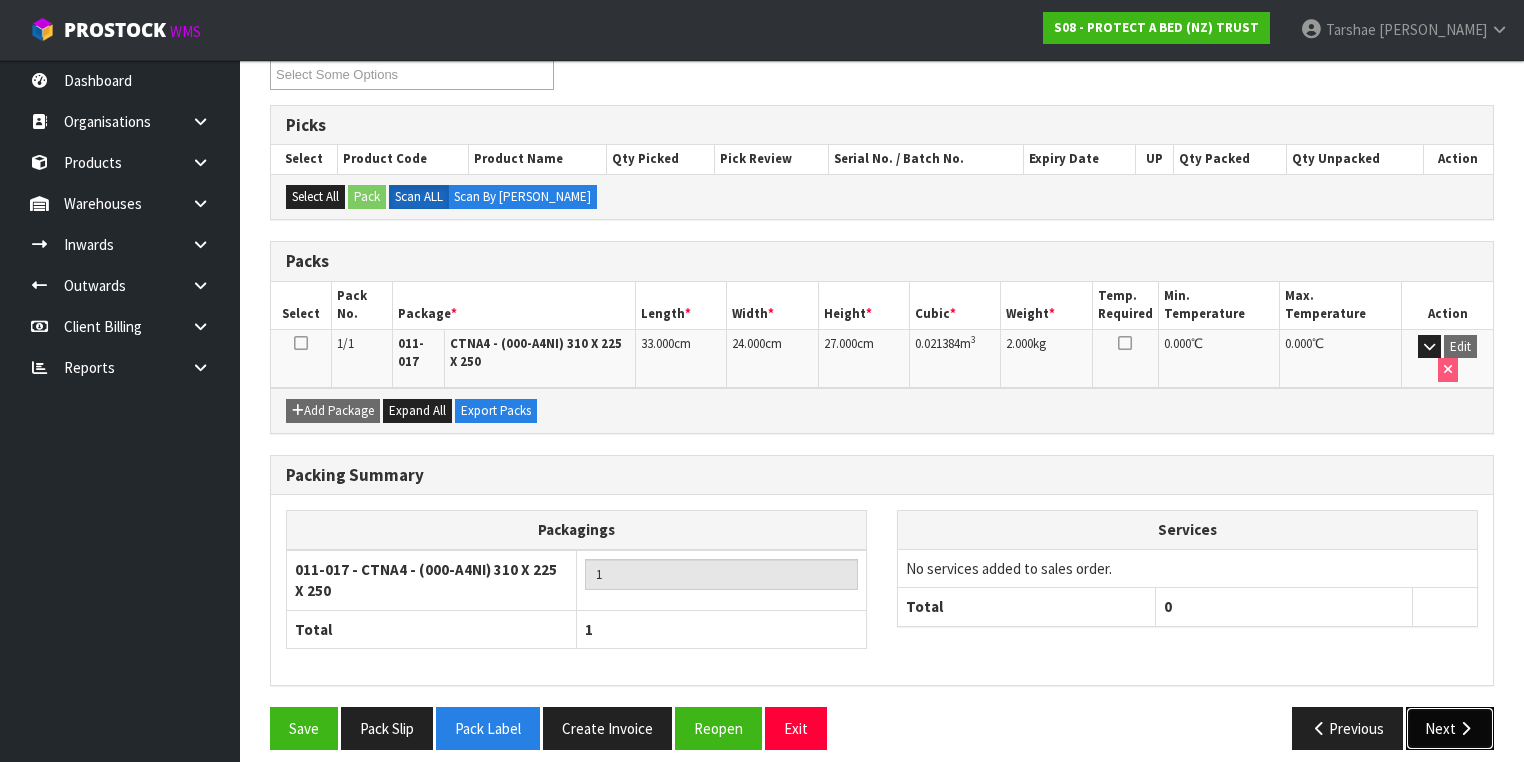 click on "Next" at bounding box center [1450, 728] 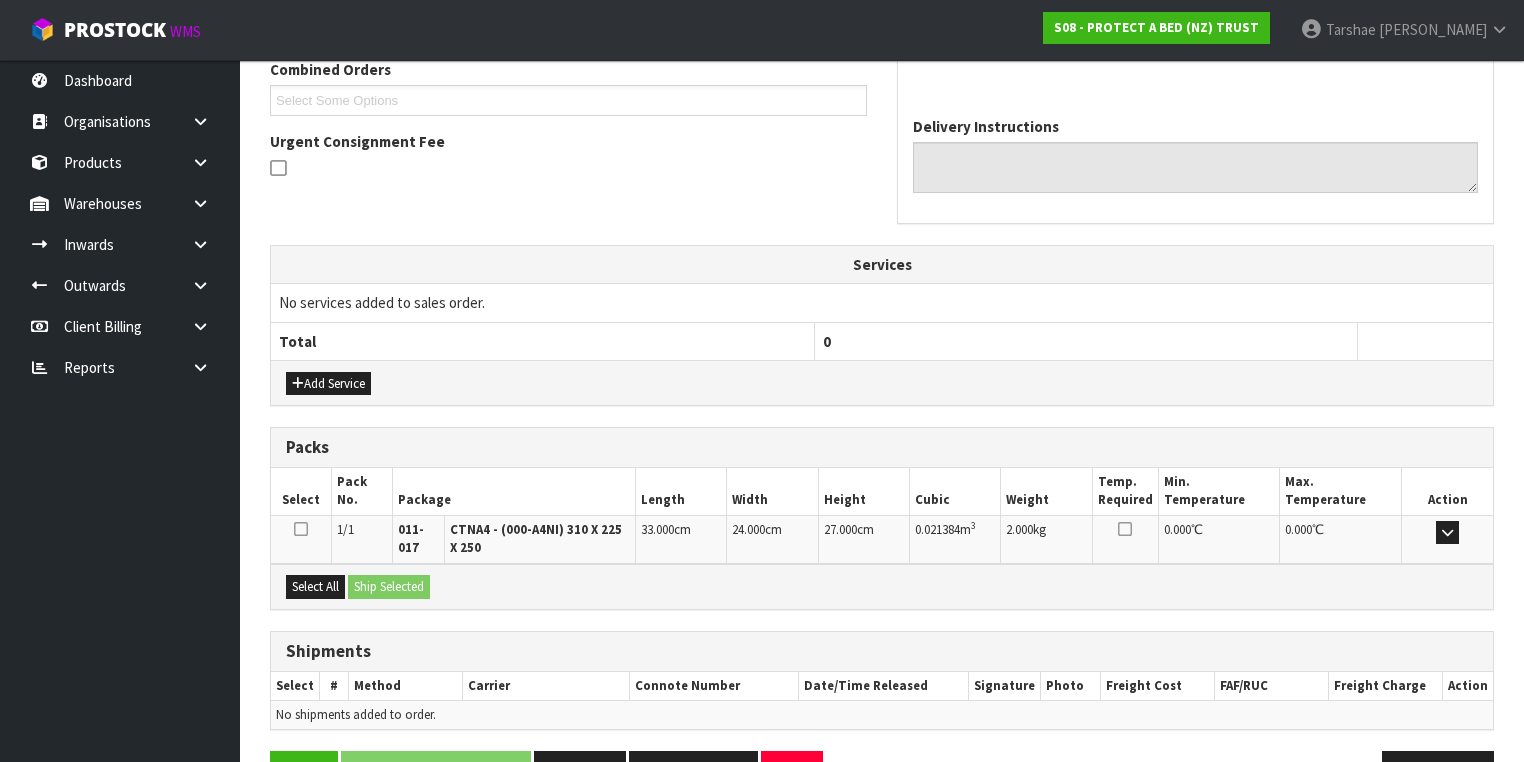 scroll, scrollTop: 584, scrollLeft: 0, axis: vertical 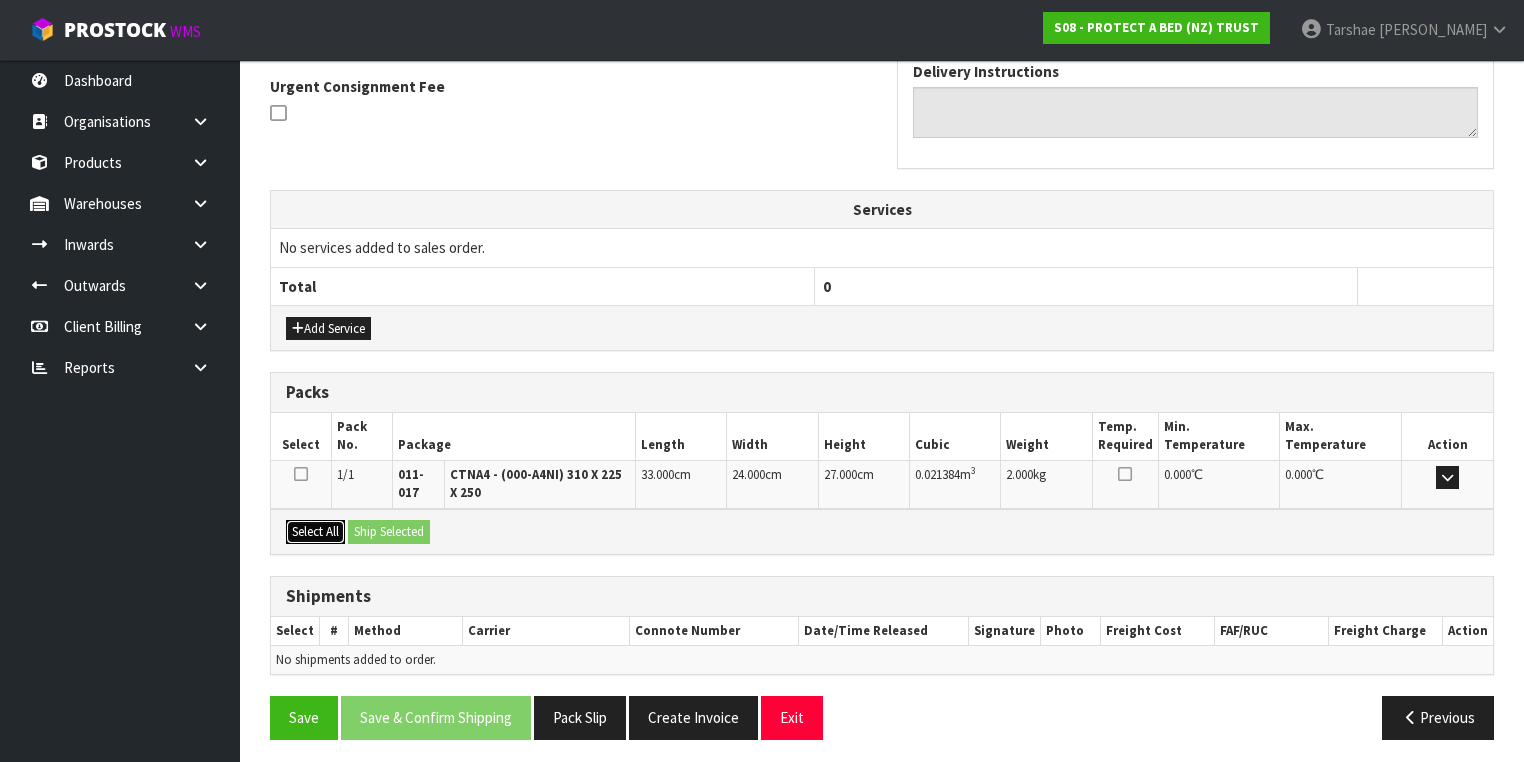 click on "Select All" at bounding box center [315, 532] 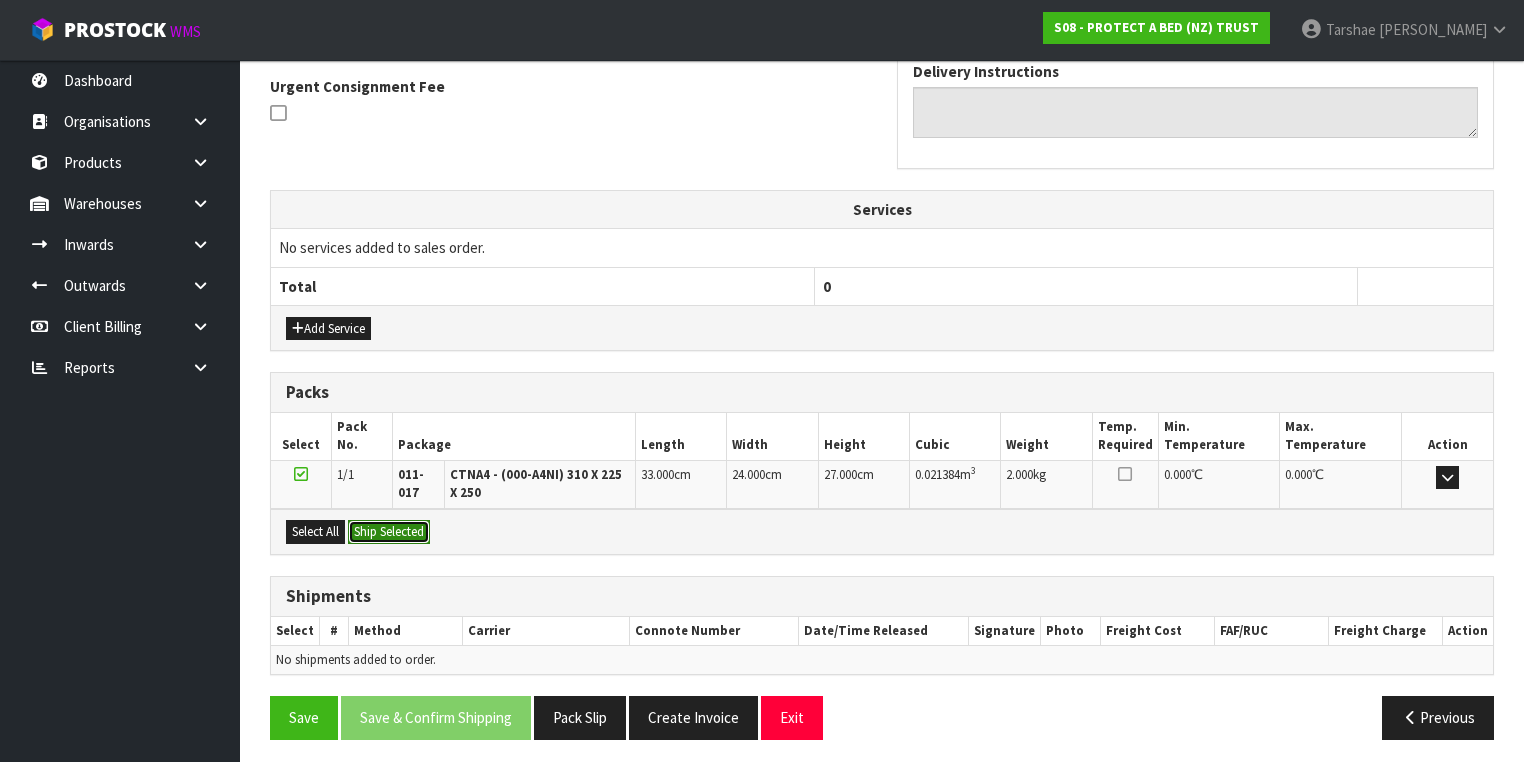 click on "Ship Selected" at bounding box center [389, 532] 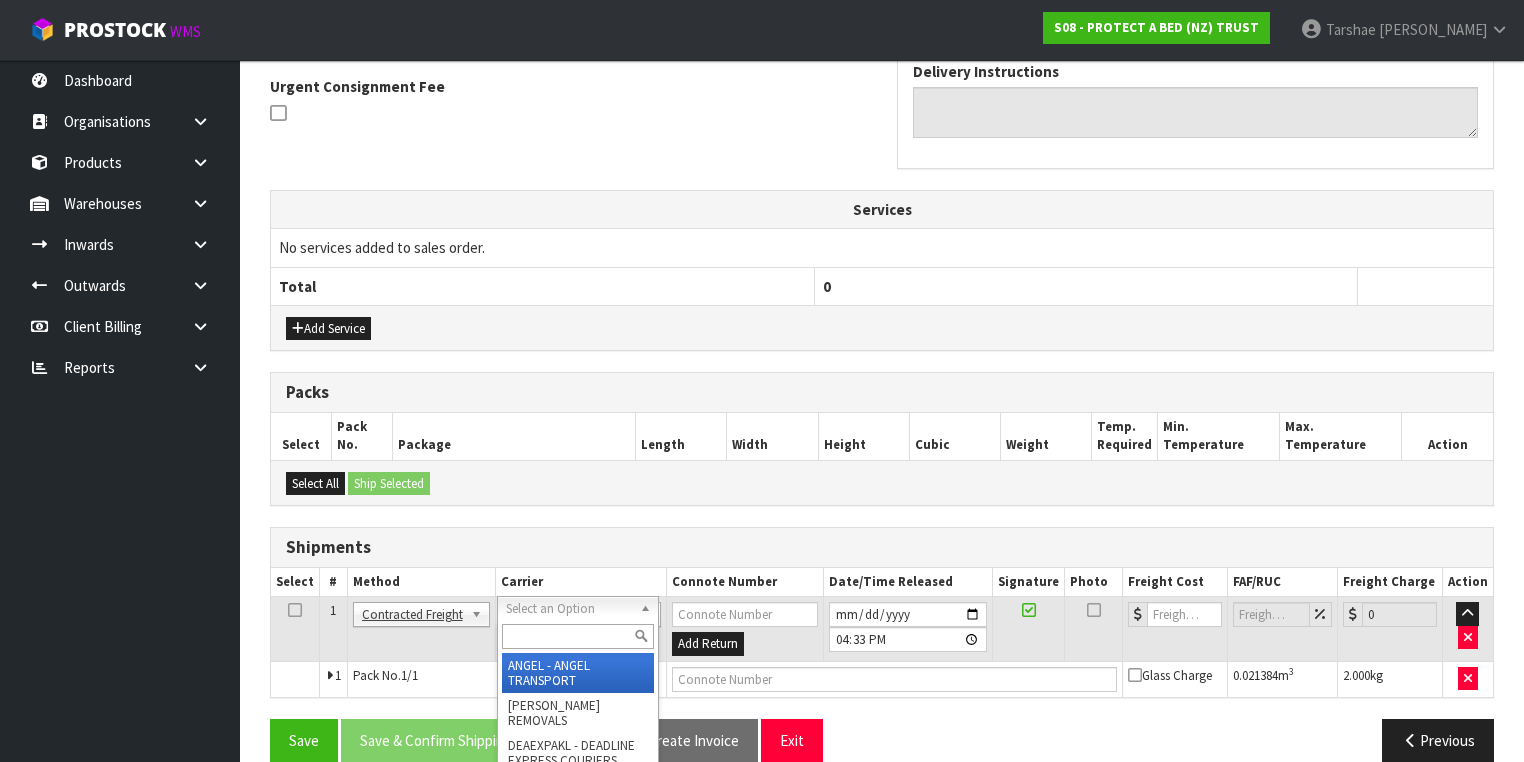 click at bounding box center [578, 636] 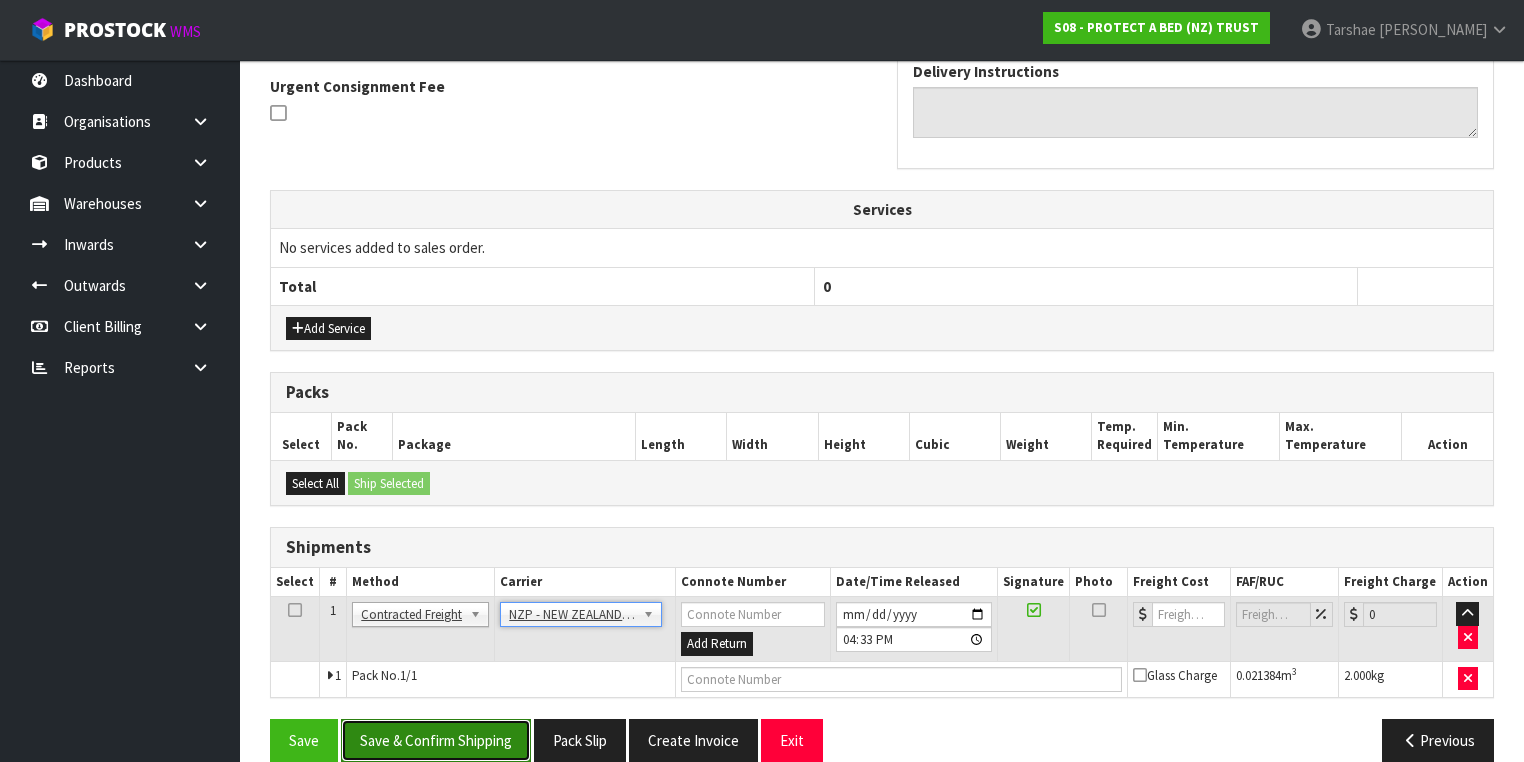 click on "Save & Confirm Shipping" at bounding box center [436, 740] 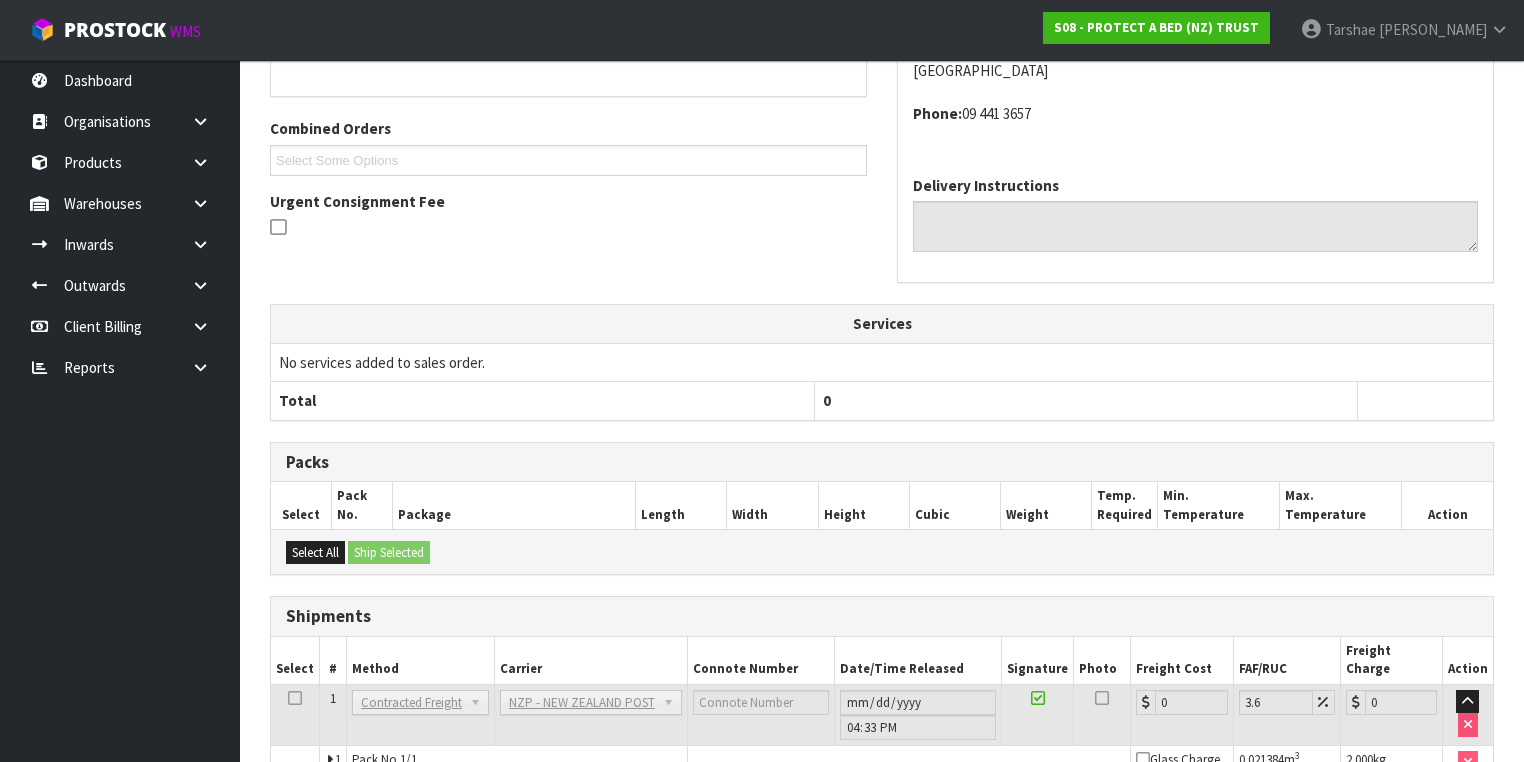 scroll, scrollTop: 579, scrollLeft: 0, axis: vertical 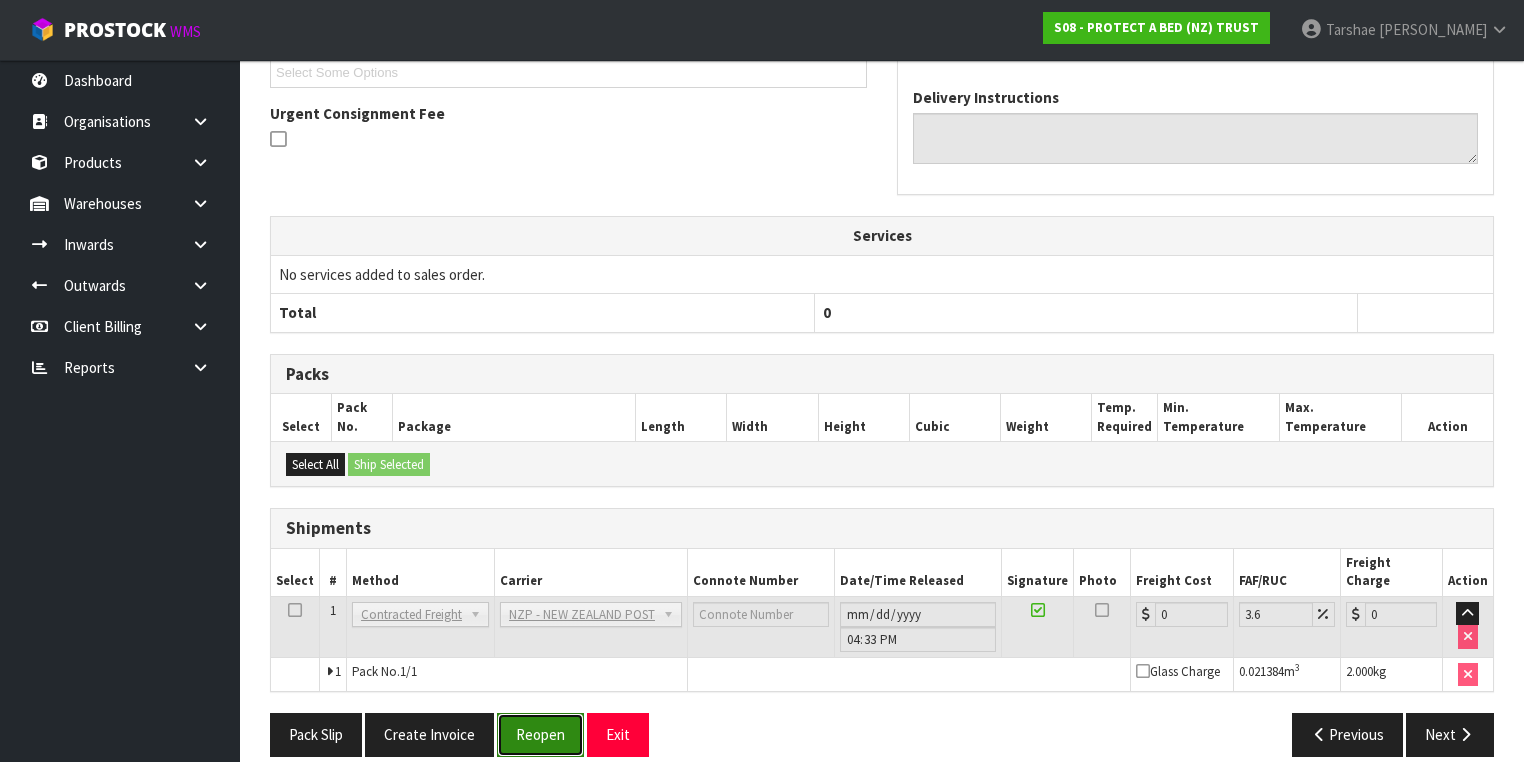 click on "Reopen" at bounding box center [540, 734] 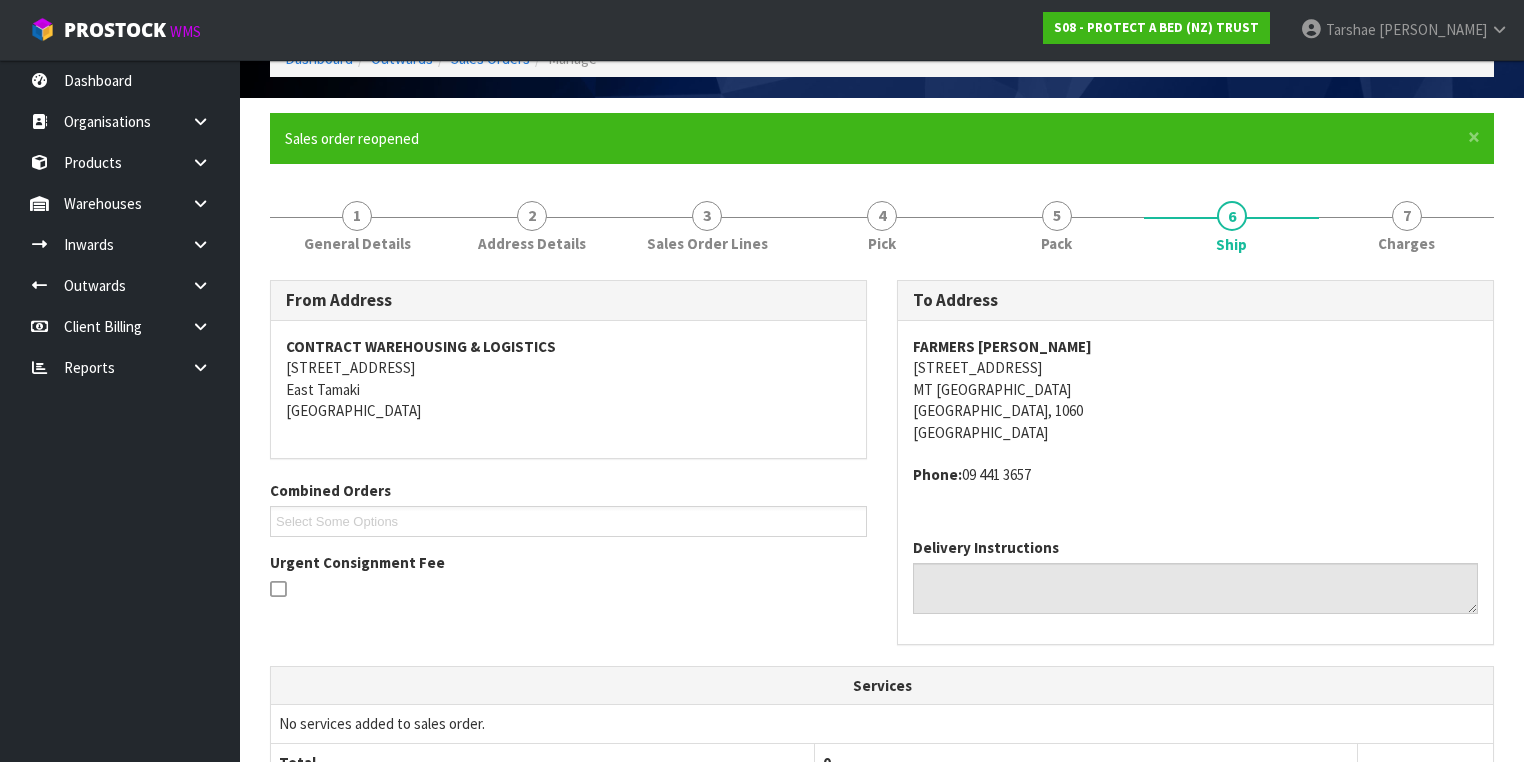 scroll, scrollTop: 320, scrollLeft: 0, axis: vertical 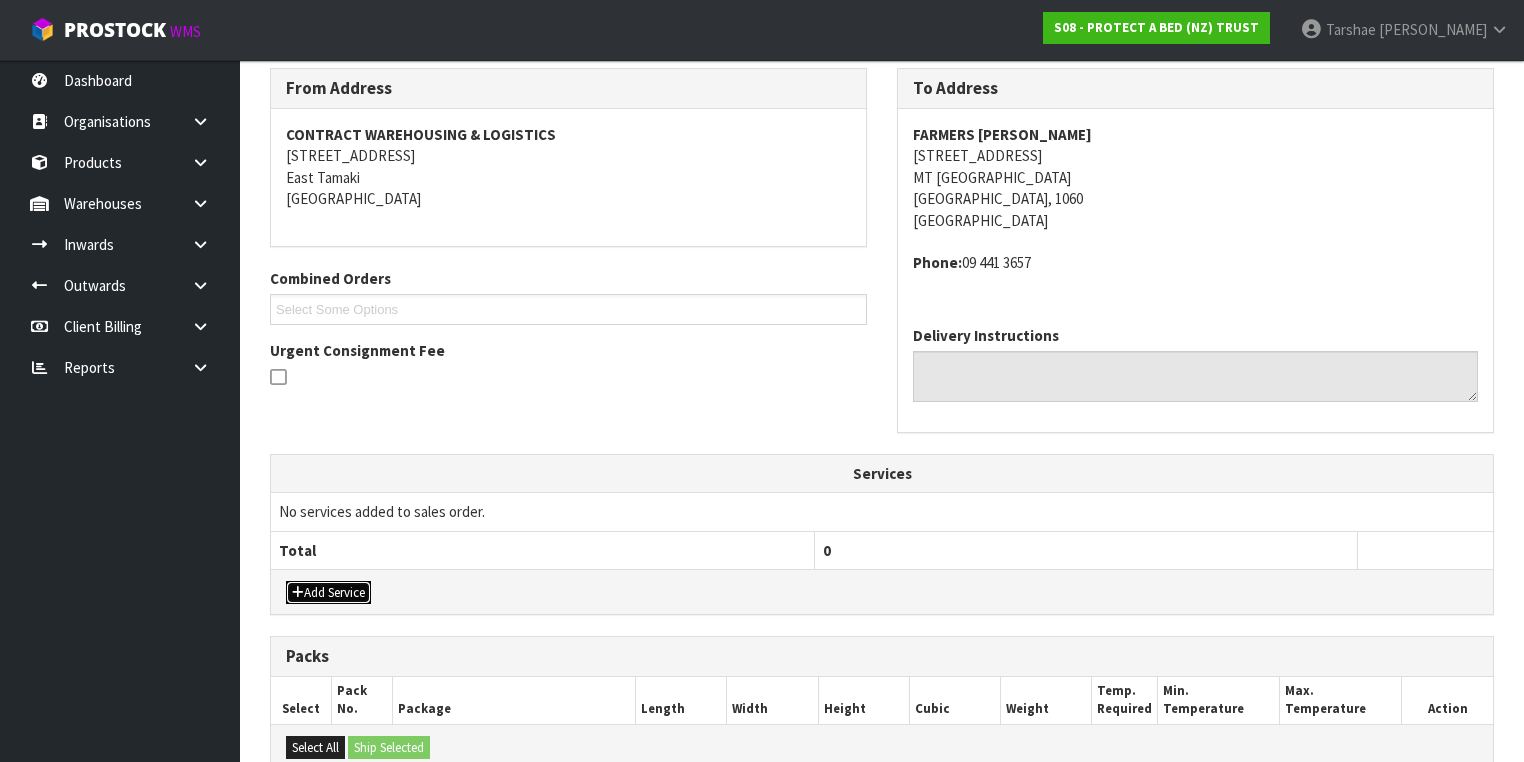 click on "Add Service" at bounding box center [328, 593] 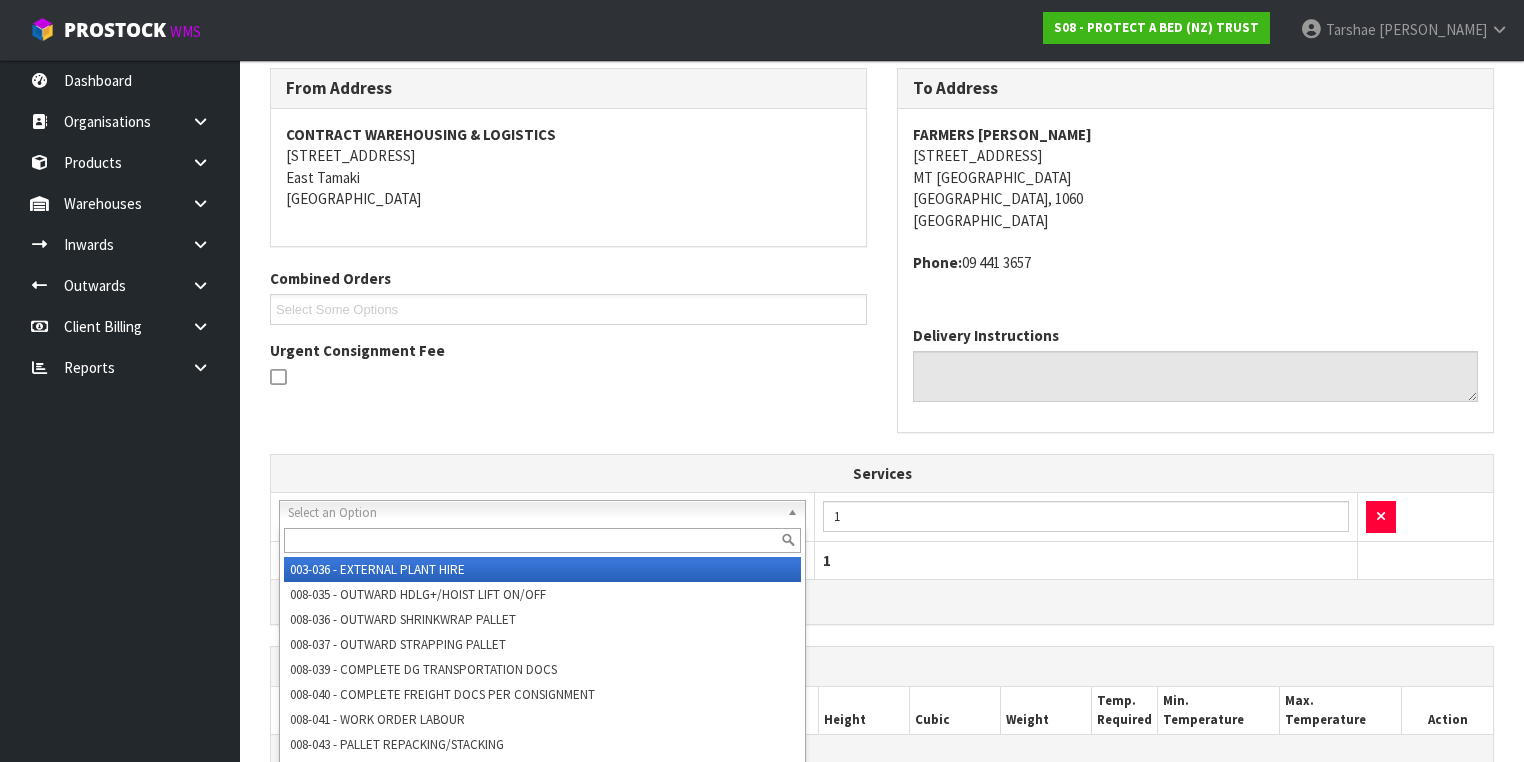 click at bounding box center (542, 540) 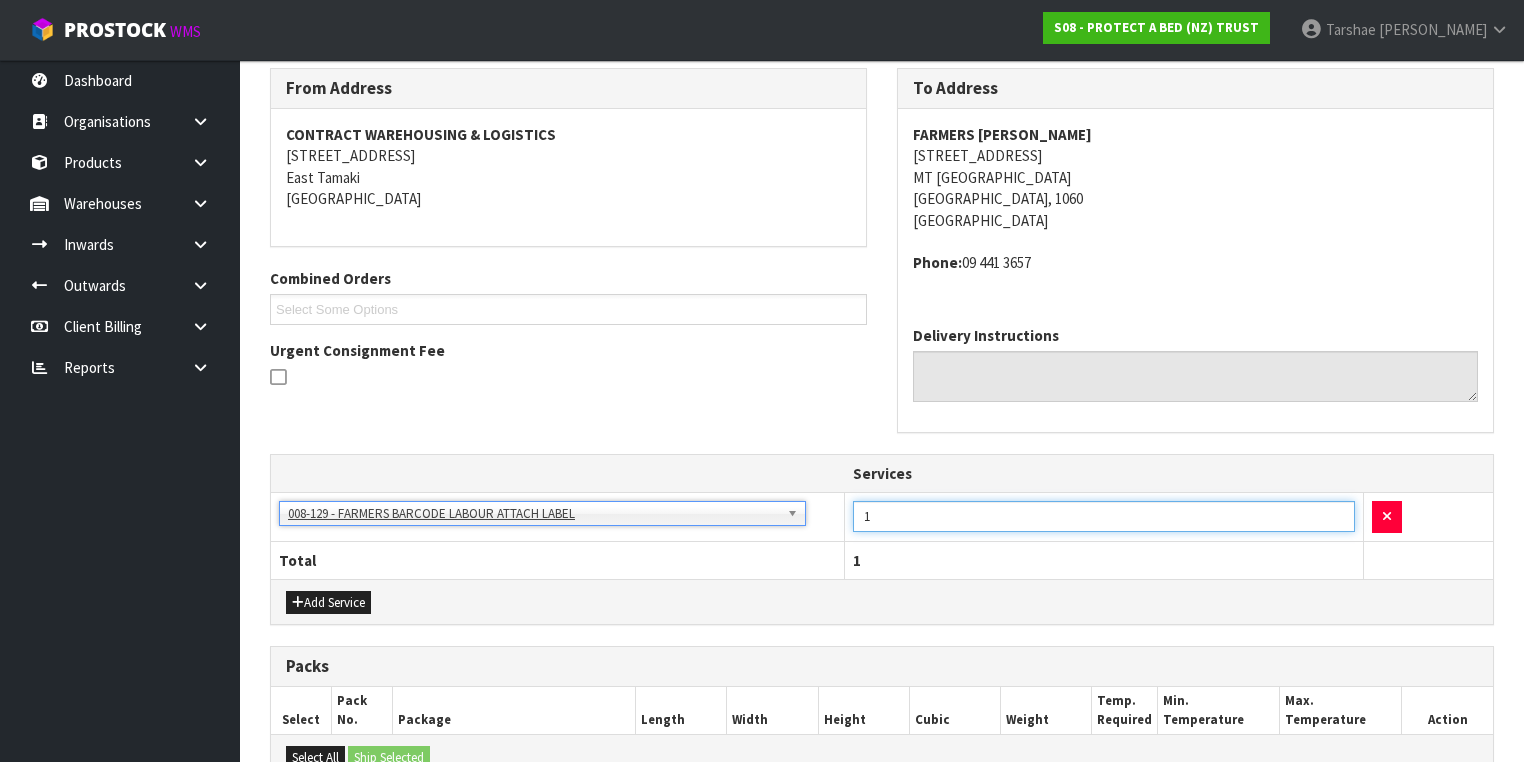drag, startPoint x: 864, startPoint y: 506, endPoint x: 913, endPoint y: 508, distance: 49.0408 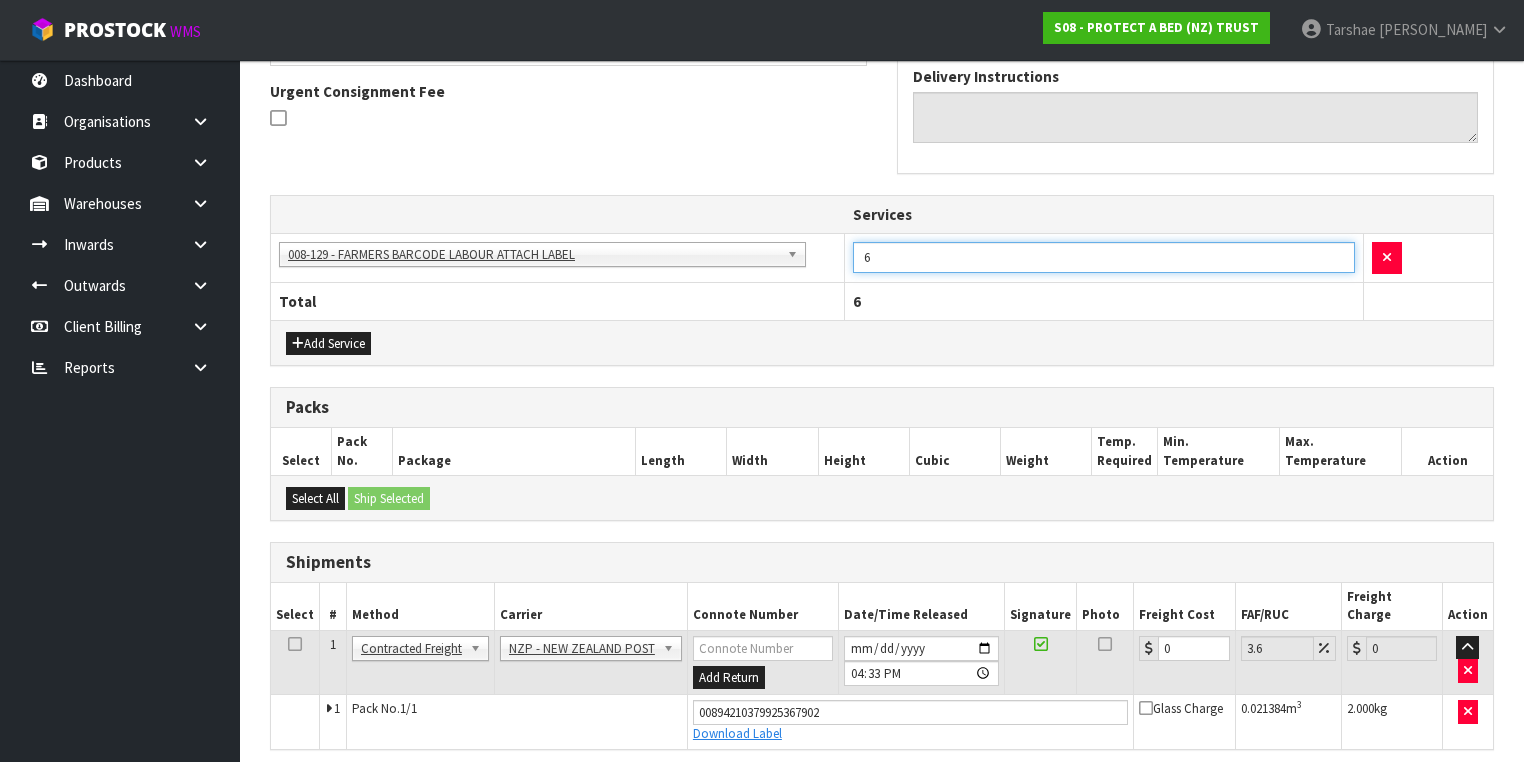 scroll, scrollTop: 635, scrollLeft: 0, axis: vertical 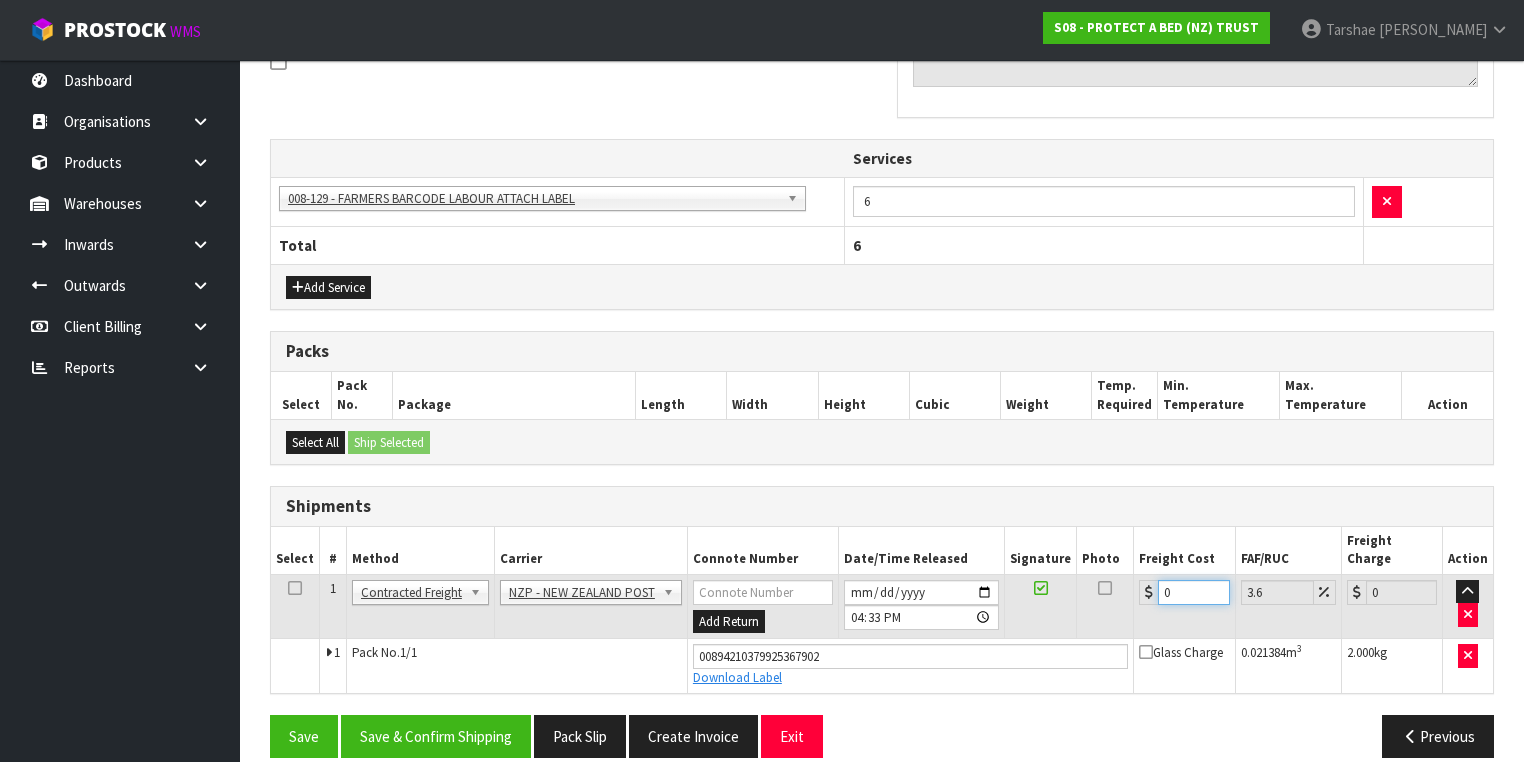 drag, startPoint x: 1167, startPoint y: 564, endPoint x: 1086, endPoint y: 550, distance: 82.20097 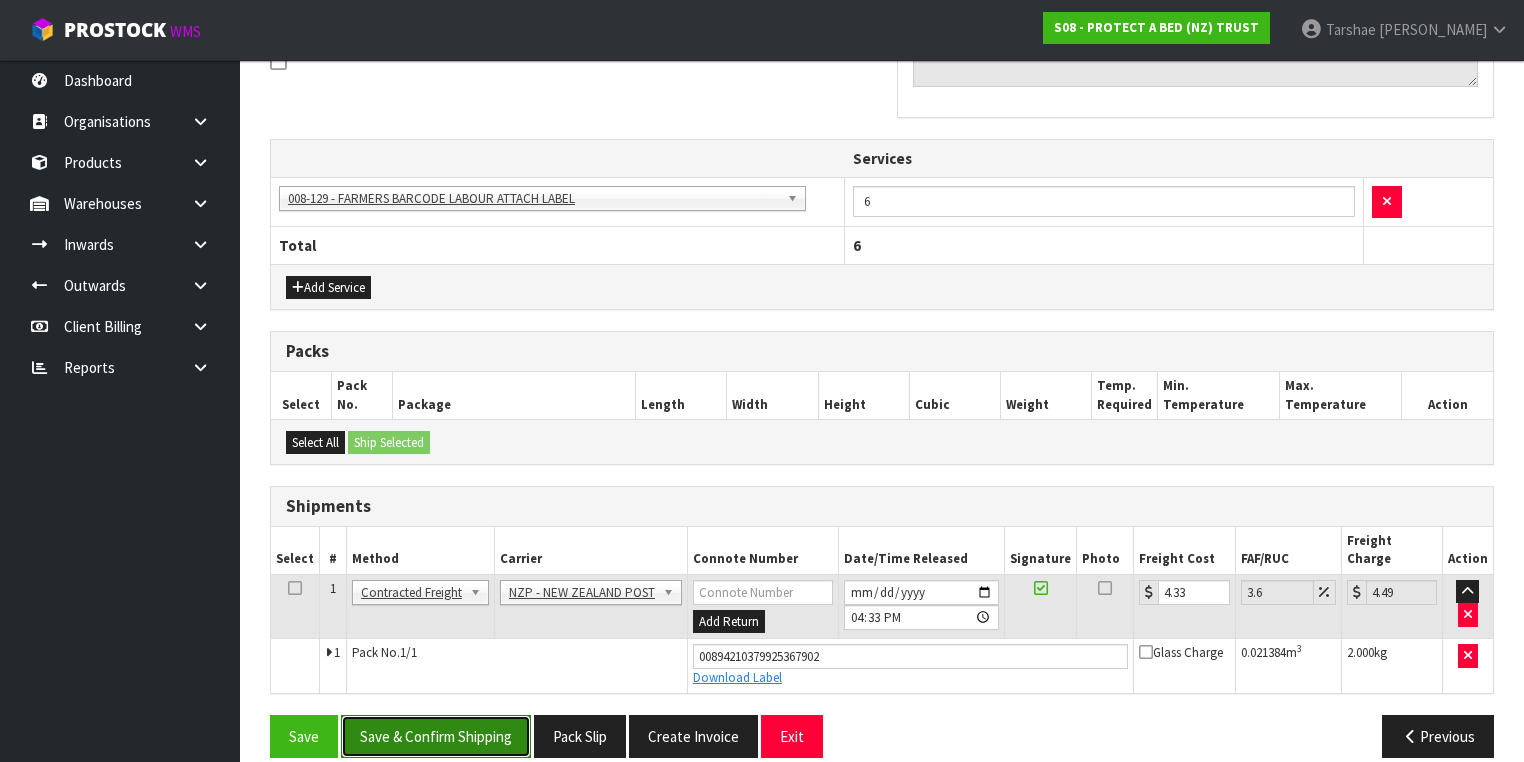 click on "Save & Confirm Shipping" at bounding box center (436, 736) 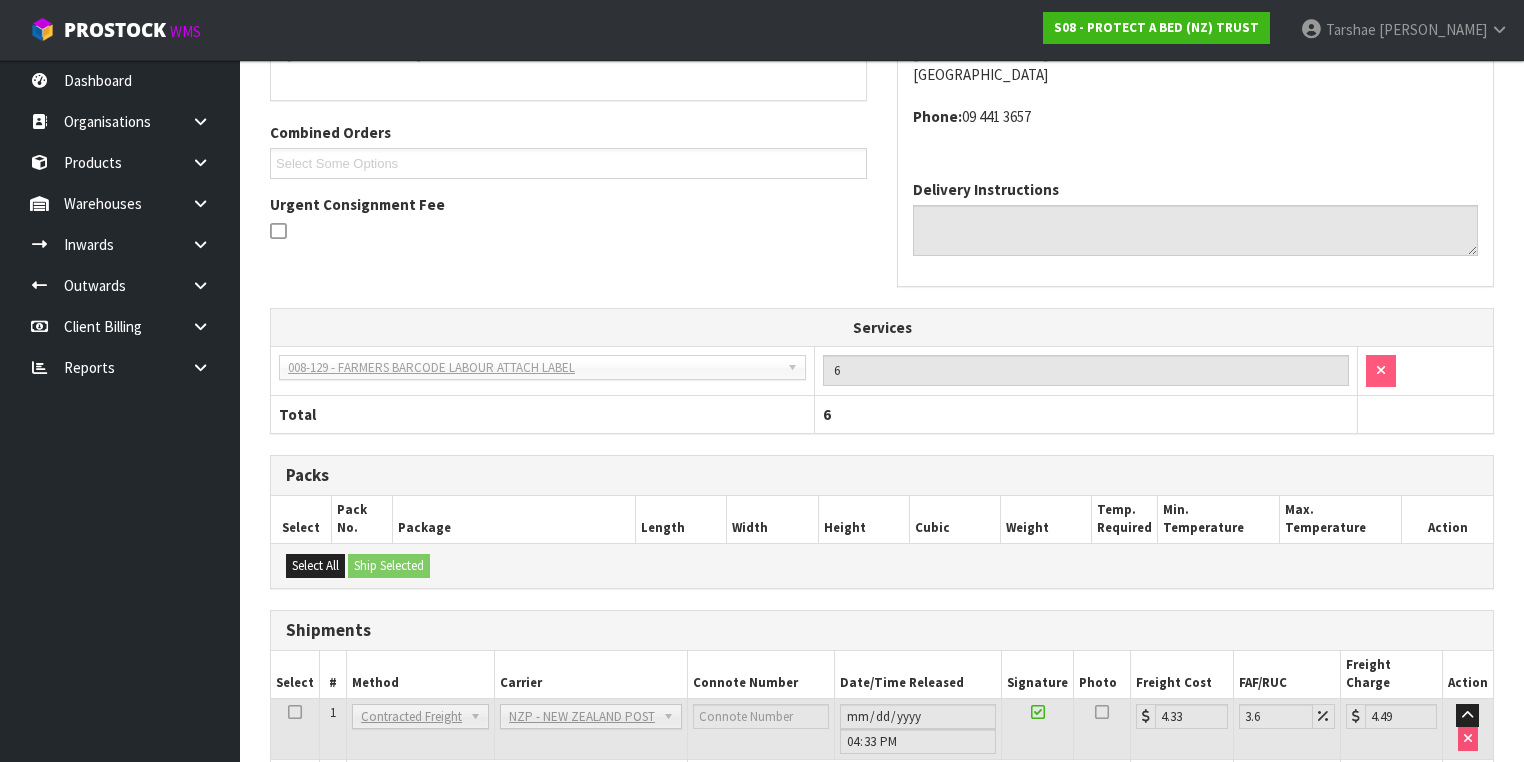 scroll, scrollTop: 581, scrollLeft: 0, axis: vertical 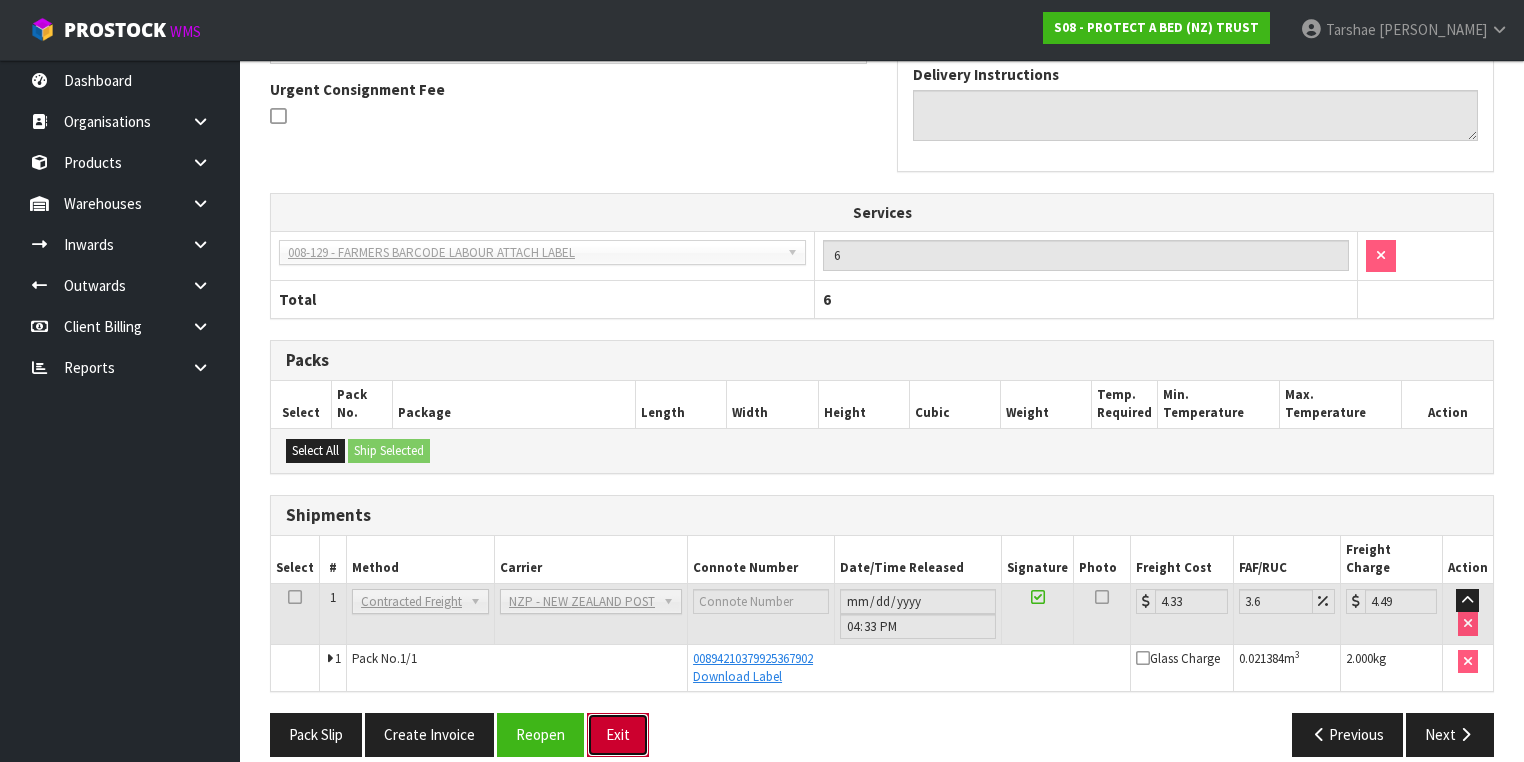 click on "Exit" at bounding box center [618, 734] 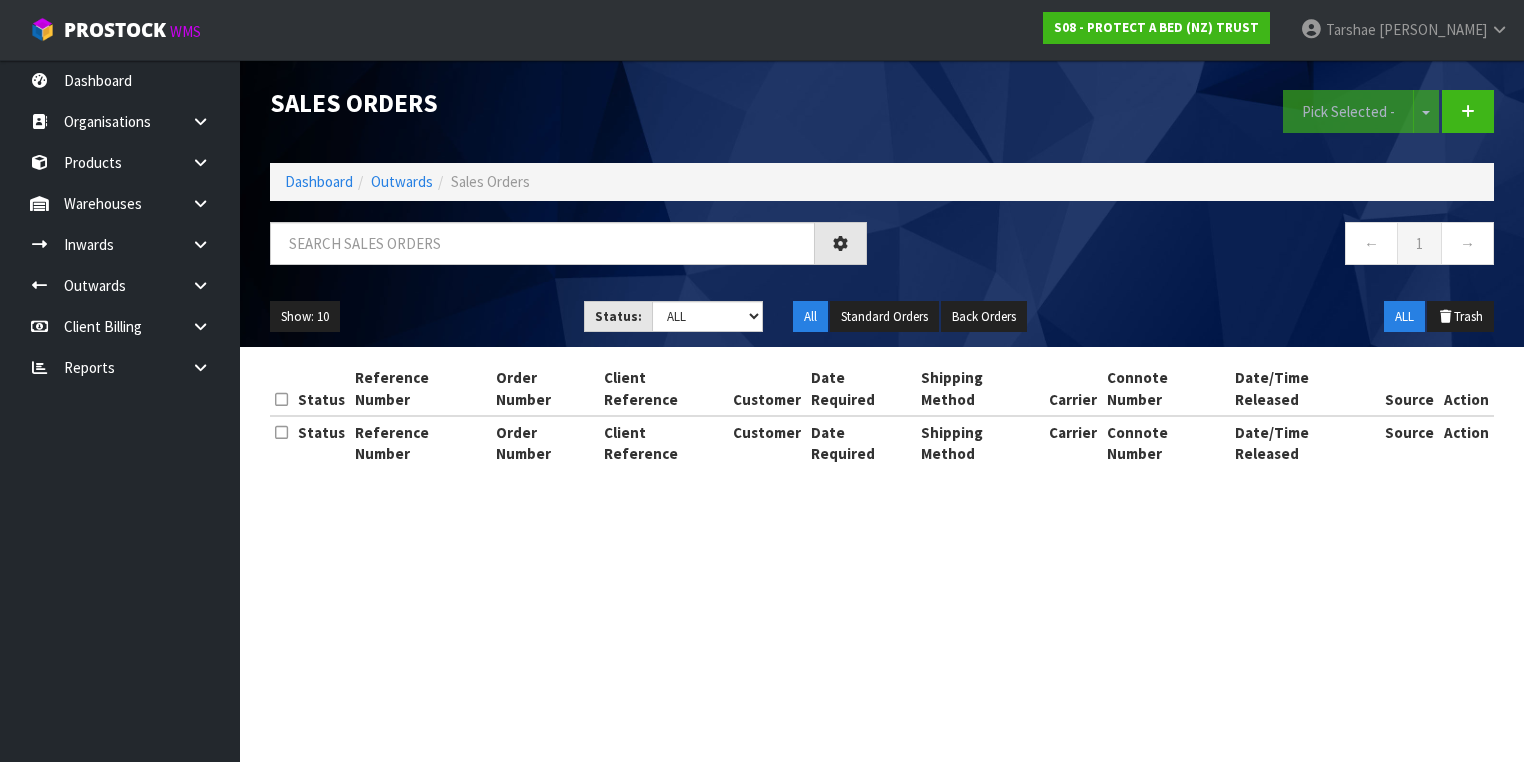 scroll, scrollTop: 0, scrollLeft: 0, axis: both 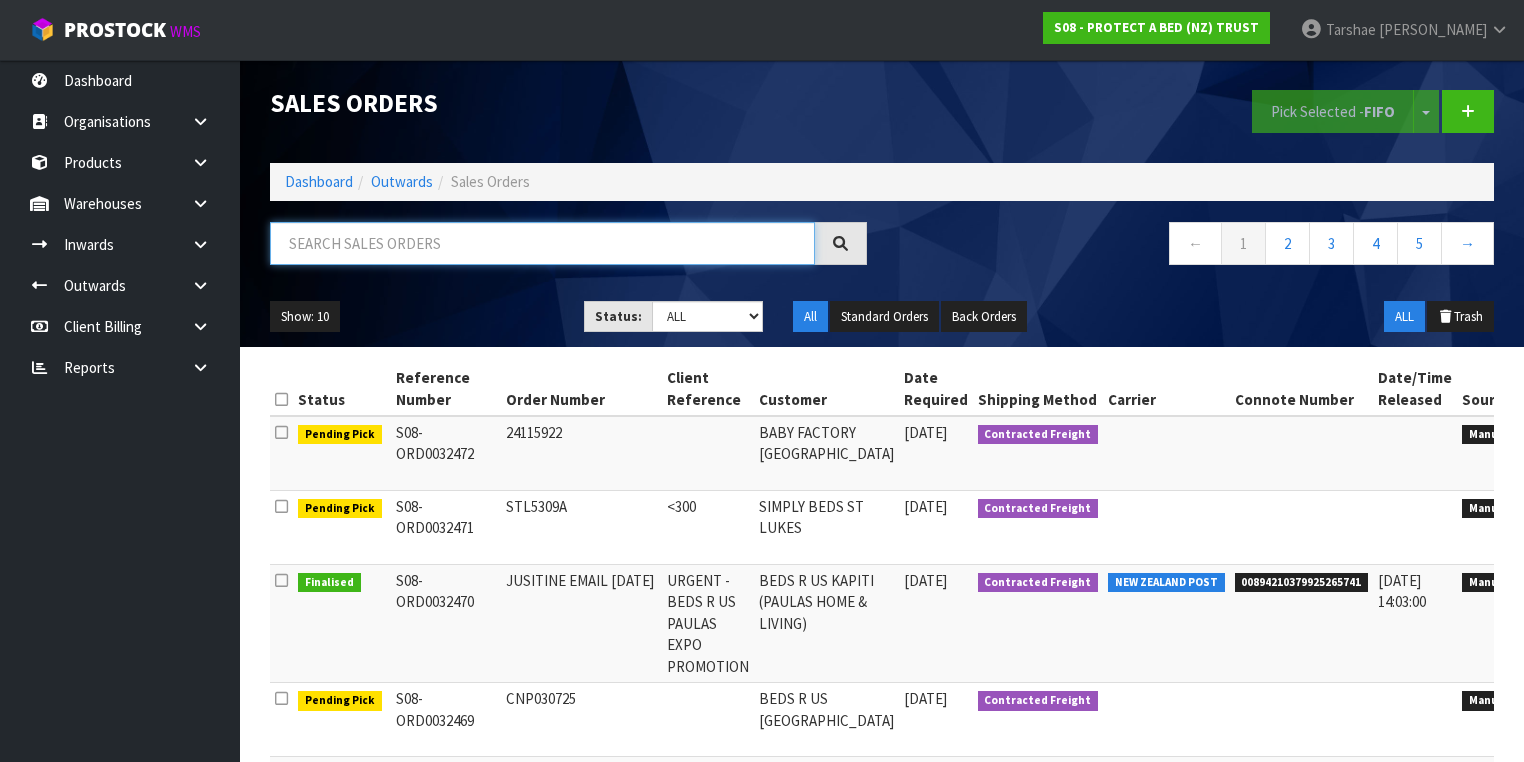 click at bounding box center [542, 243] 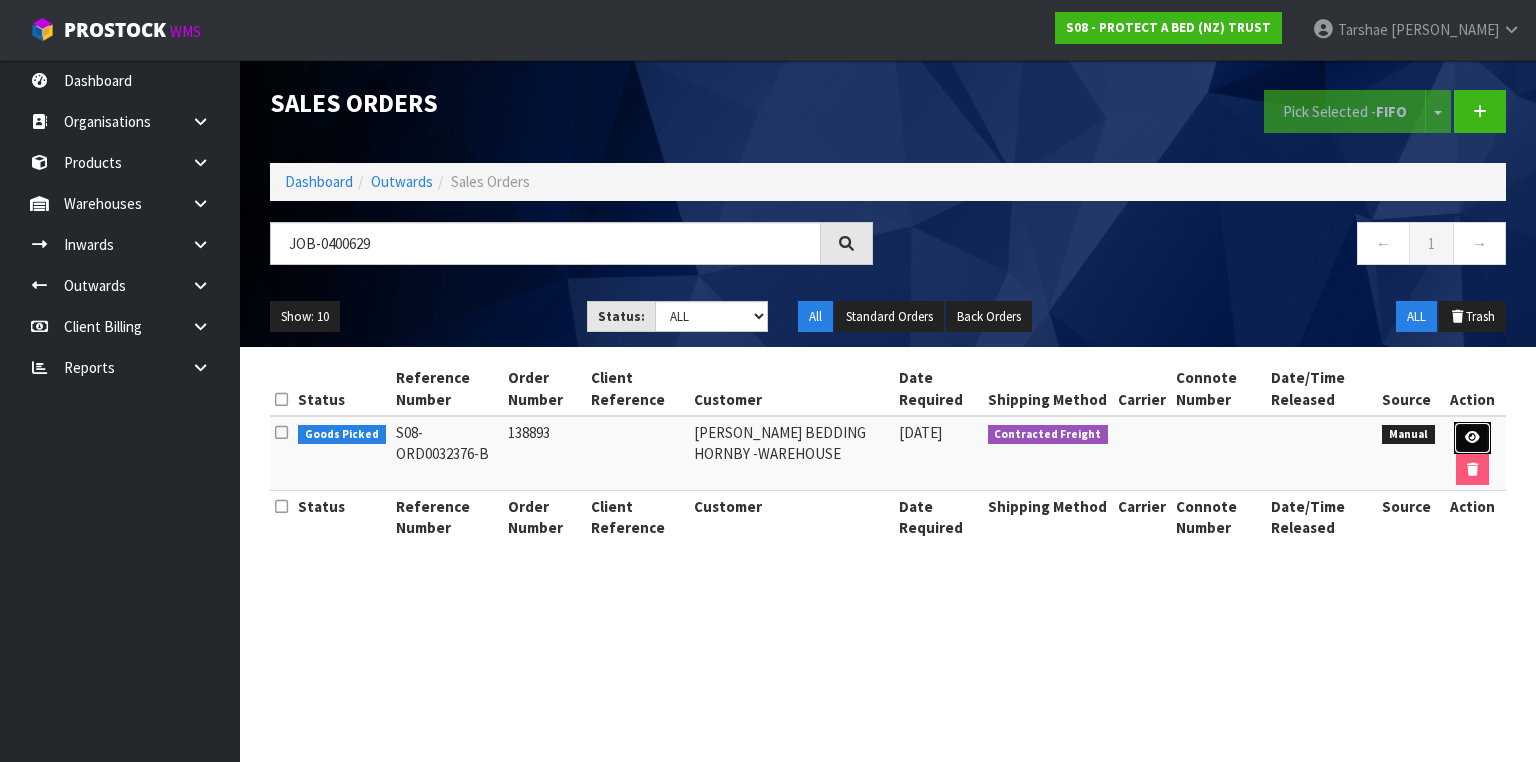 click at bounding box center (1472, 438) 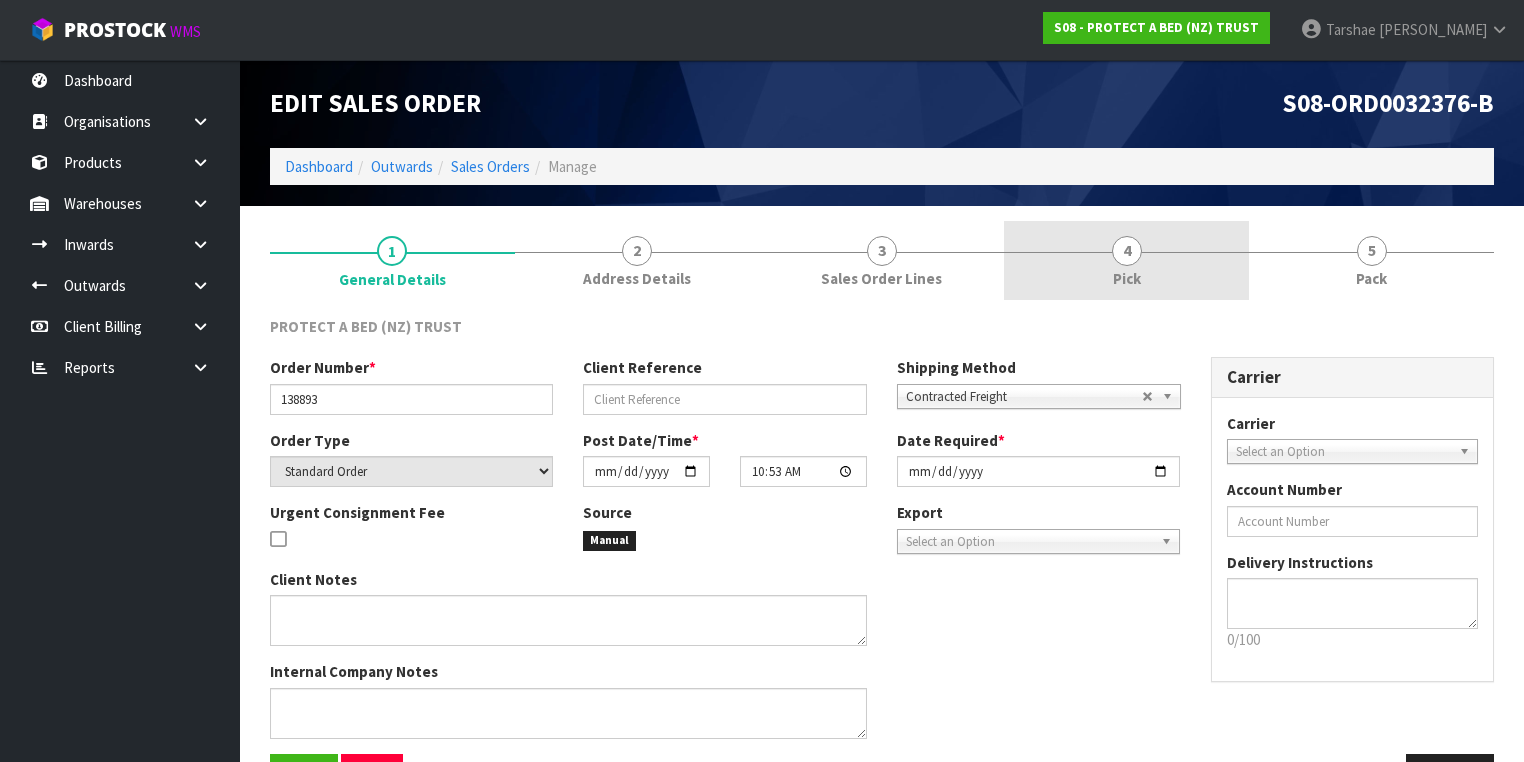 click on "Pick" at bounding box center [1127, 278] 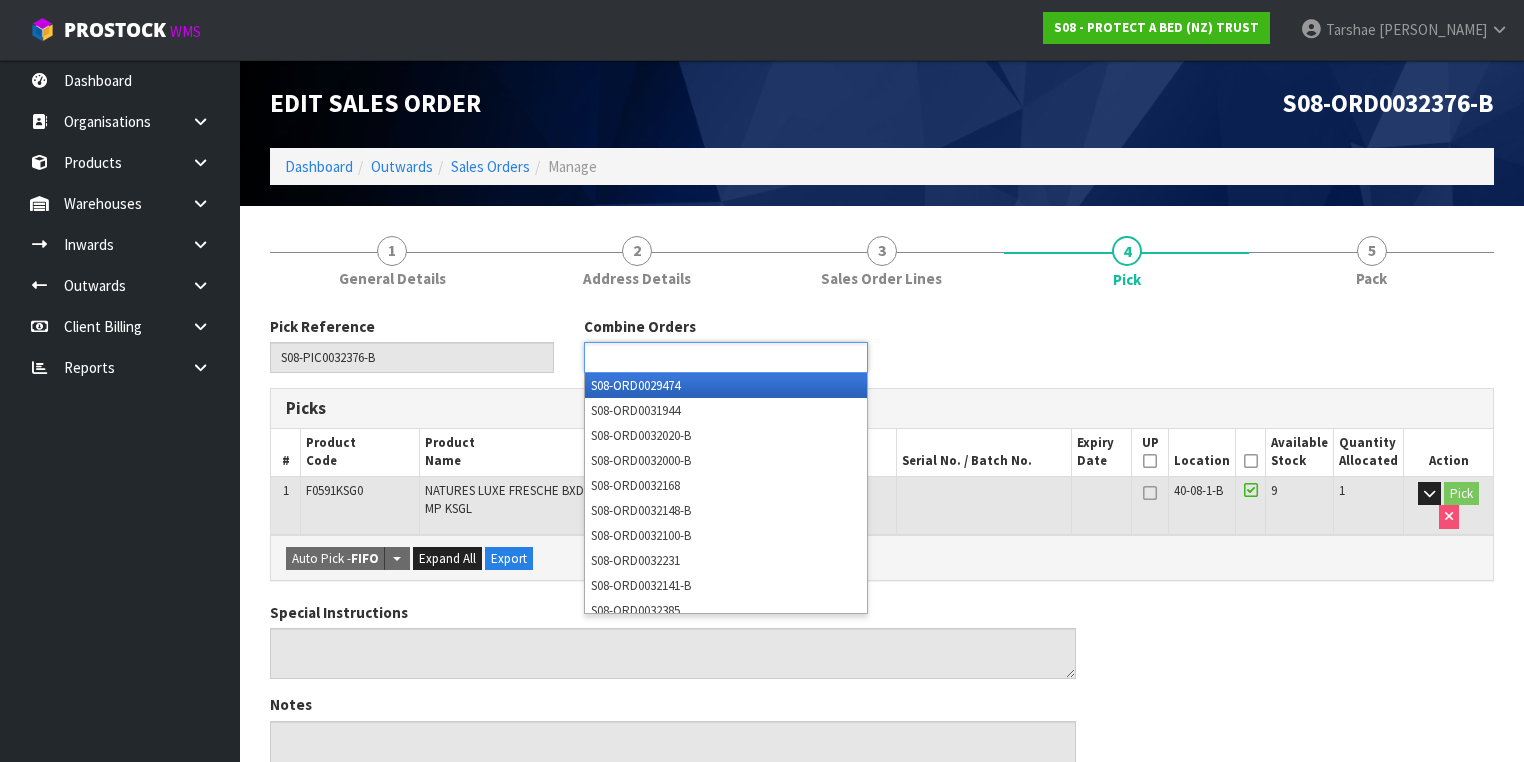 click at bounding box center (726, 357) 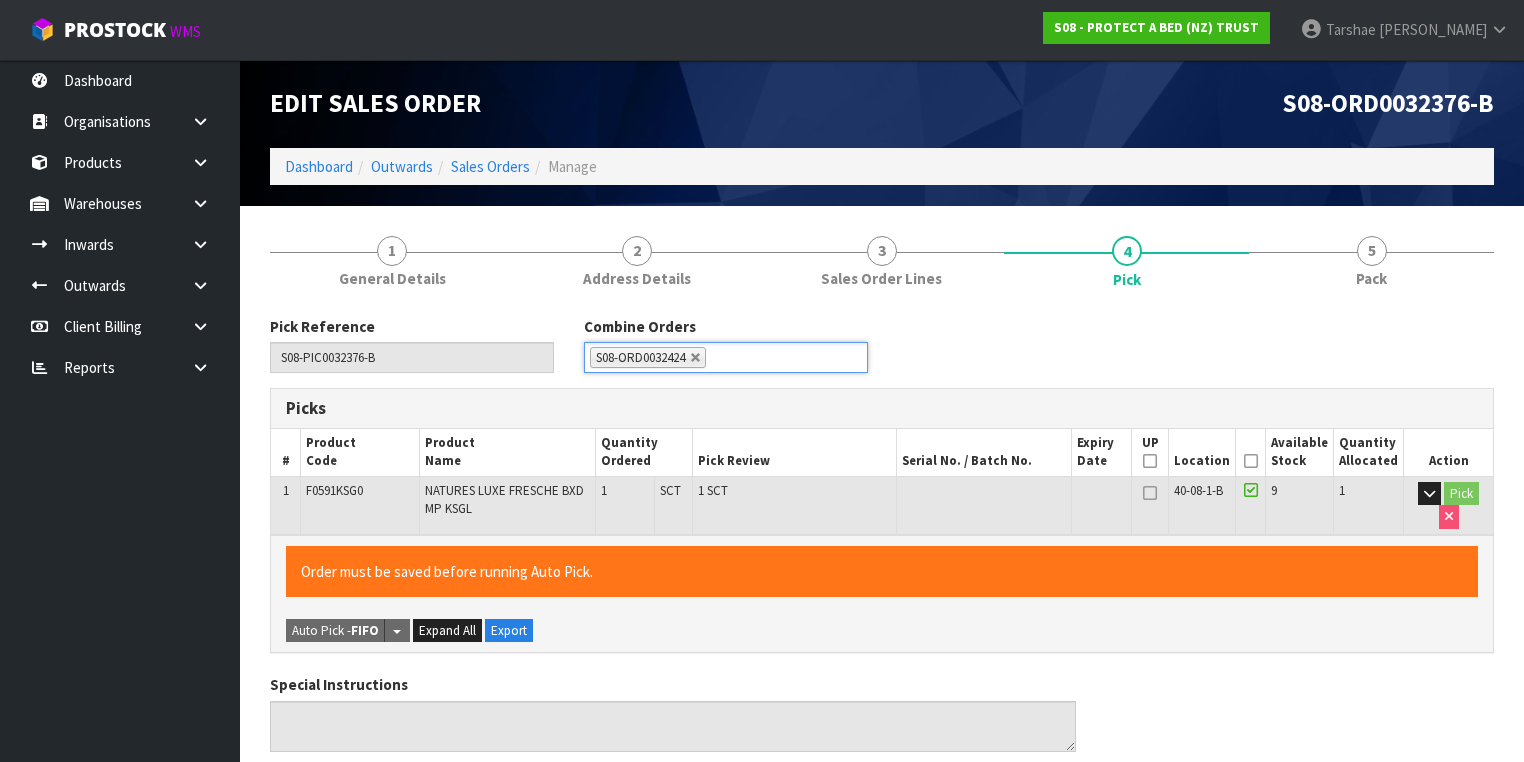click at bounding box center (1251, 461) 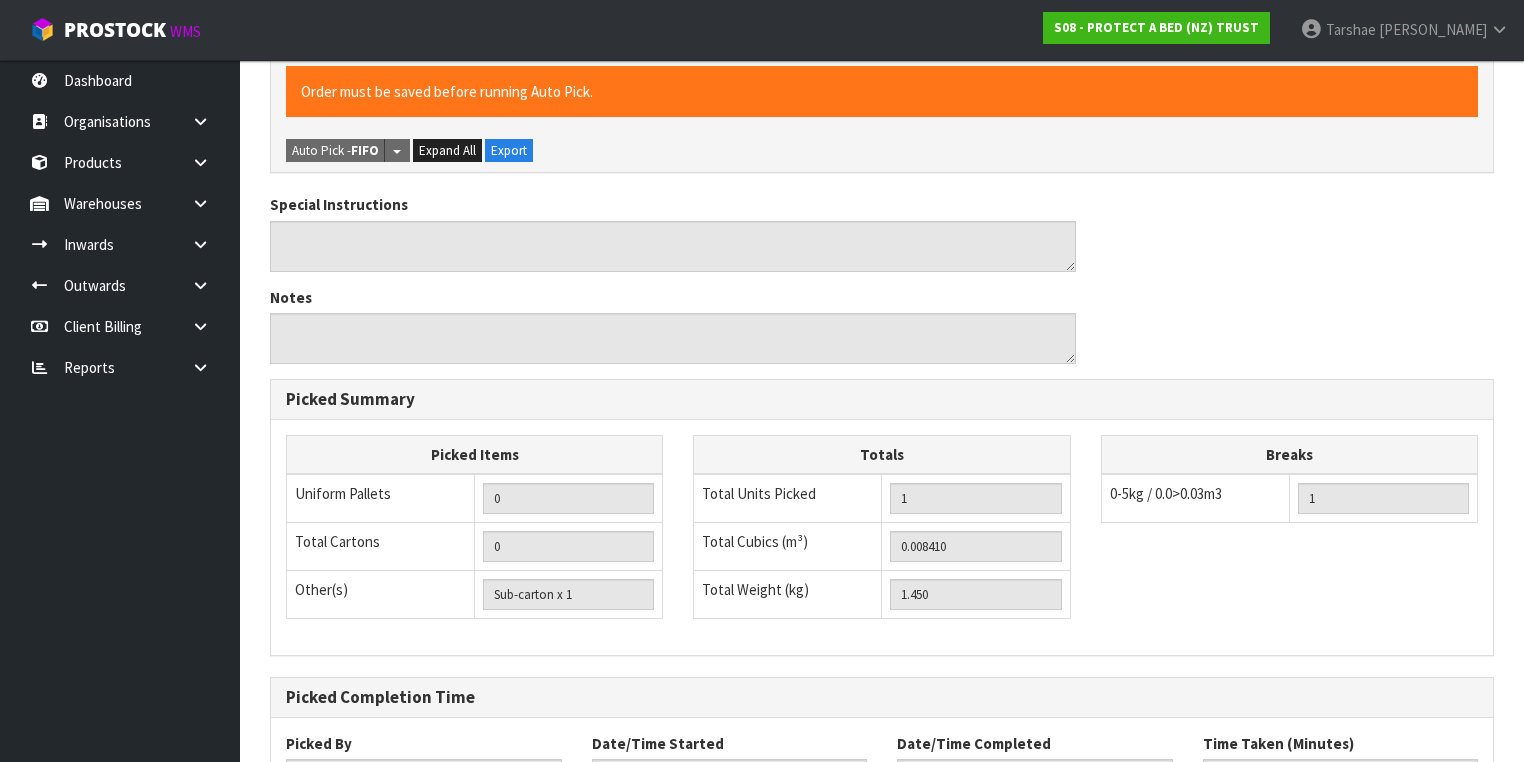 scroll, scrollTop: 641, scrollLeft: 0, axis: vertical 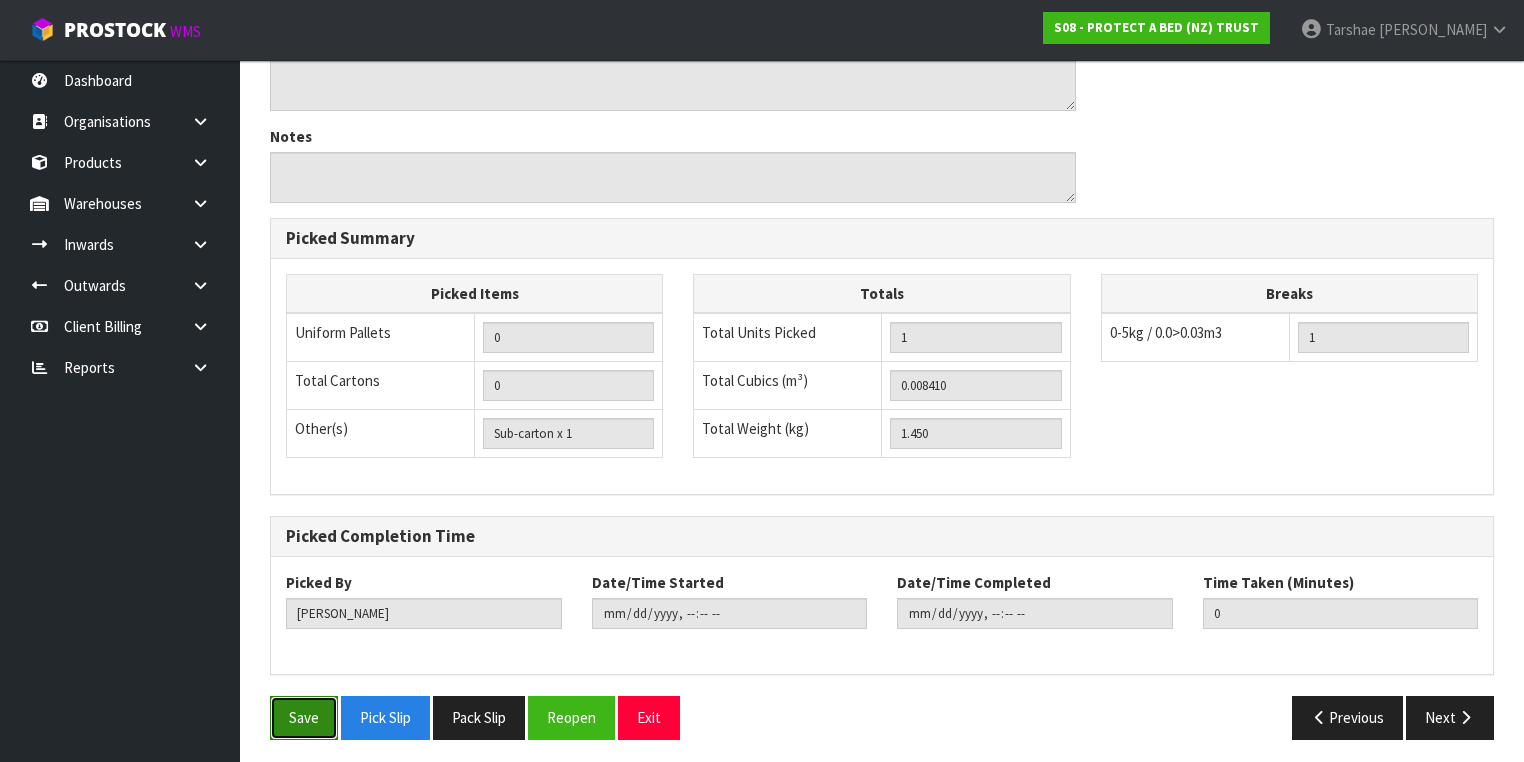 click on "Save" at bounding box center [304, 717] 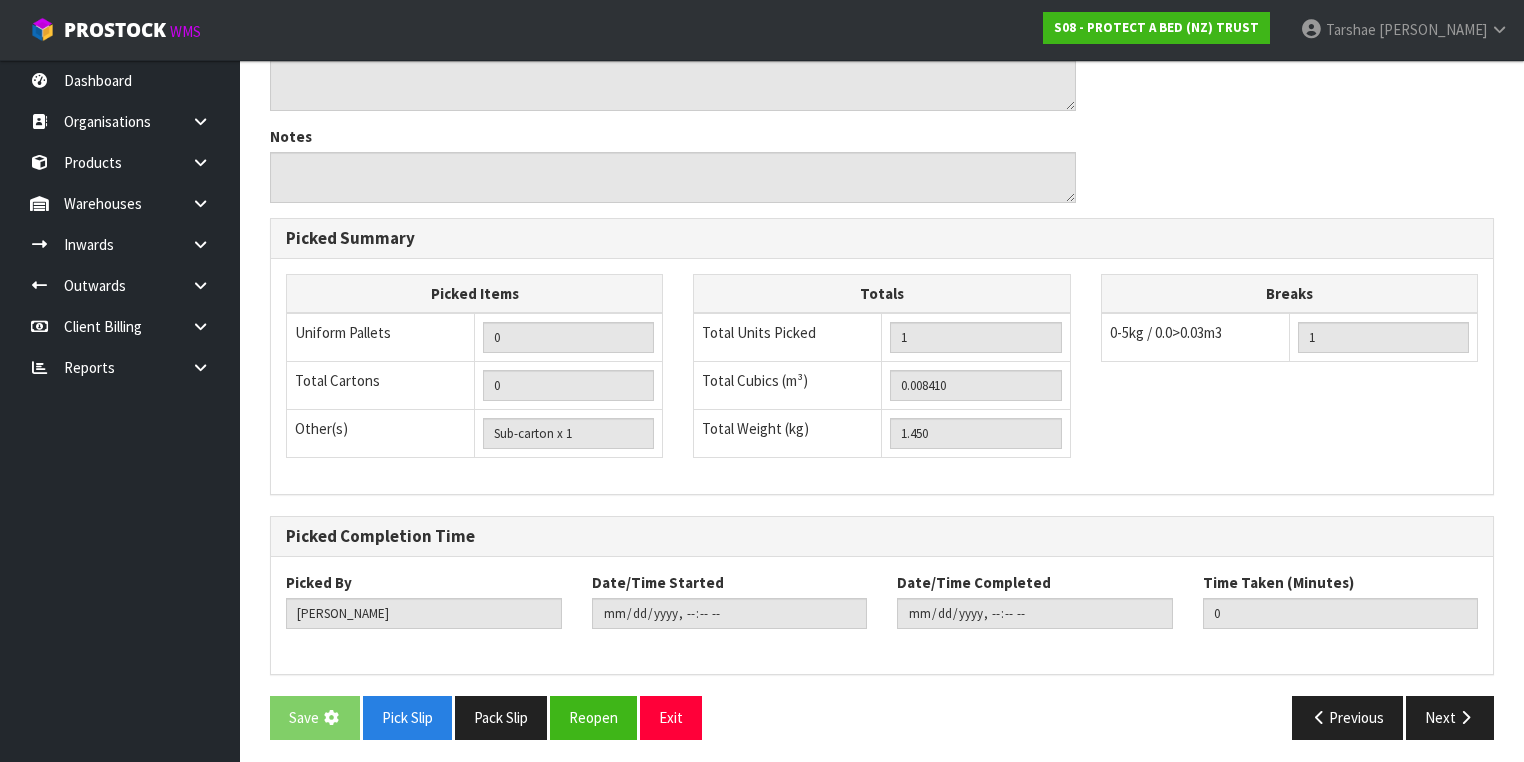 scroll, scrollTop: 0, scrollLeft: 0, axis: both 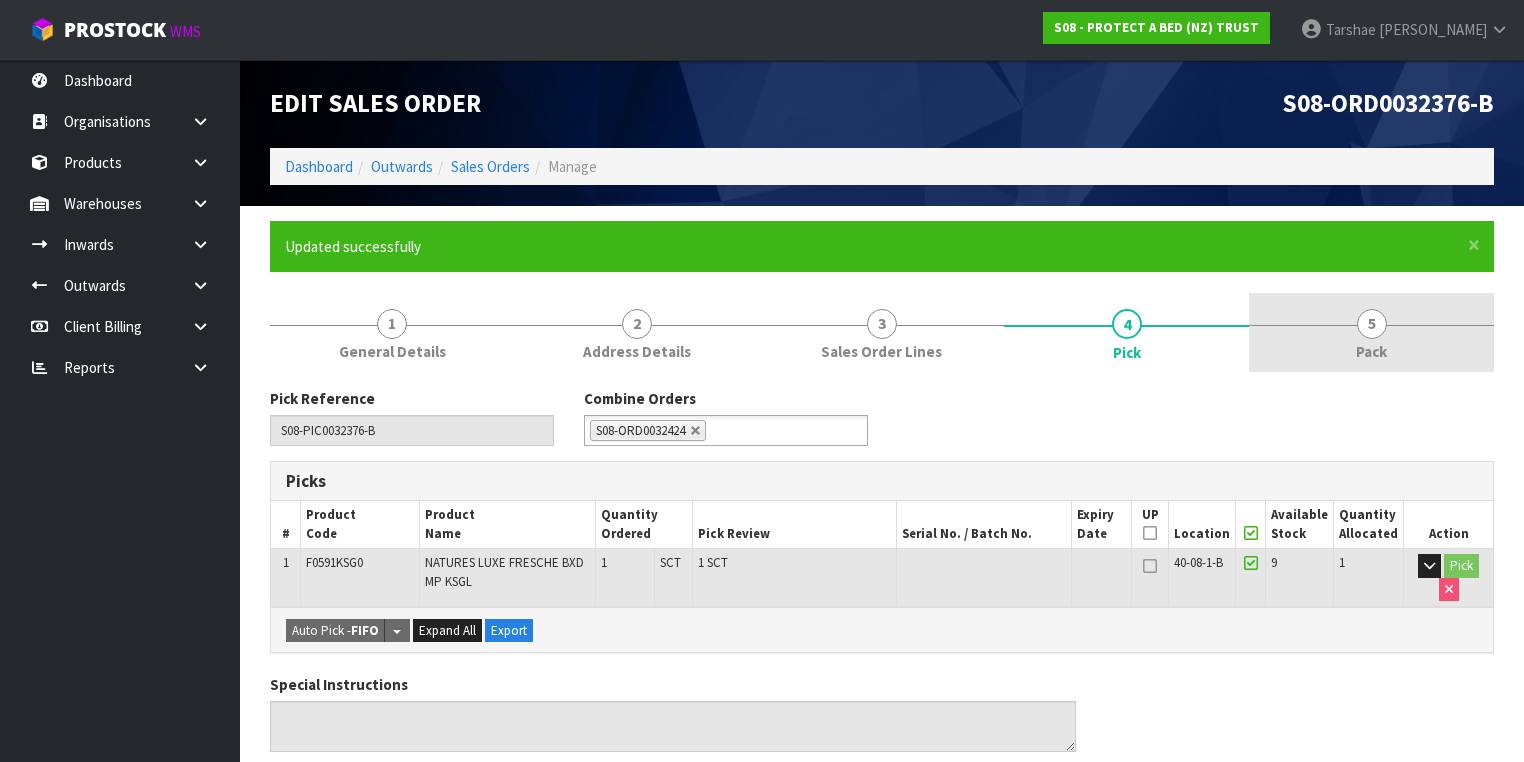 click on "5
Pack" at bounding box center [1371, 332] 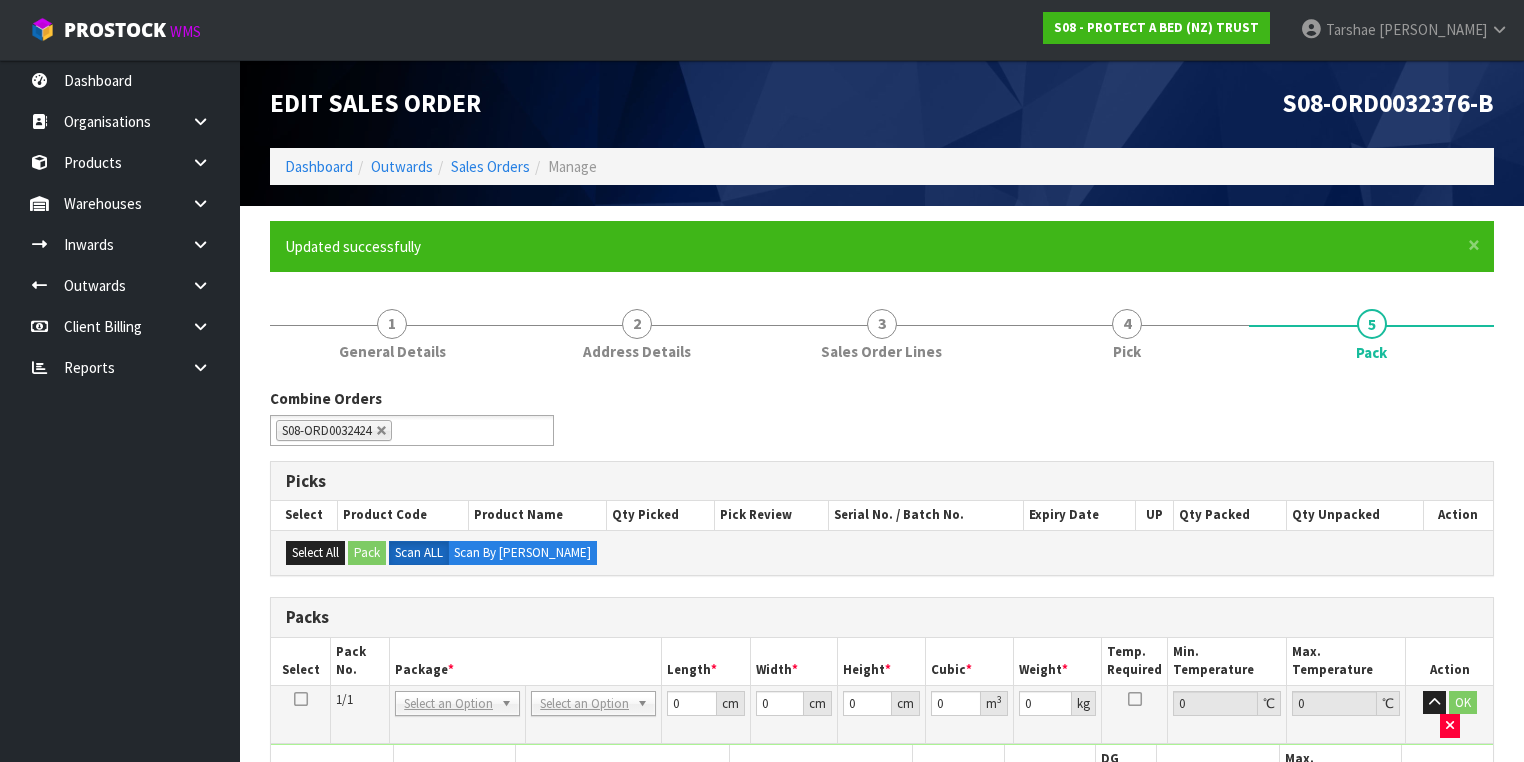 scroll, scrollTop: 240, scrollLeft: 0, axis: vertical 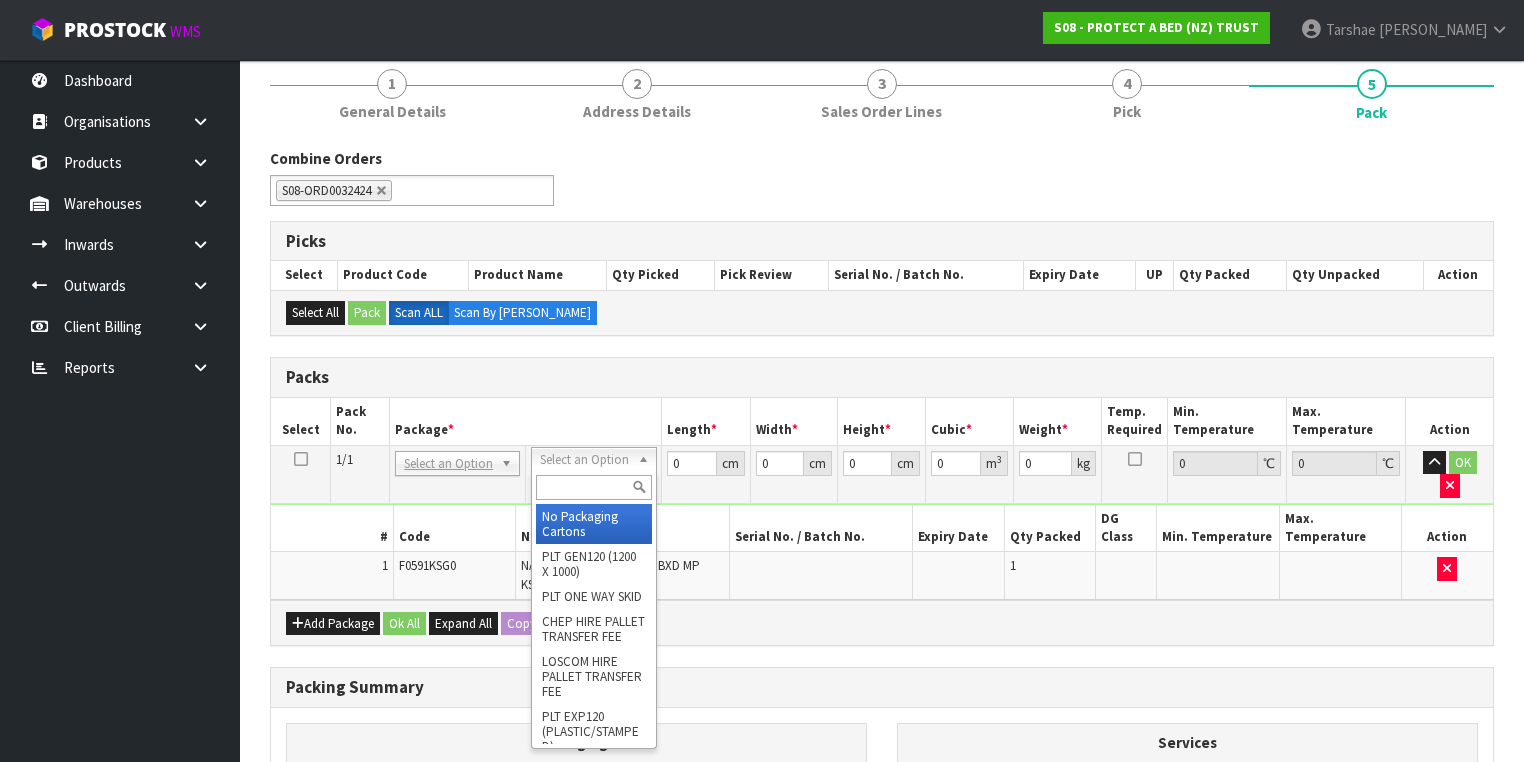 click at bounding box center (593, 487) 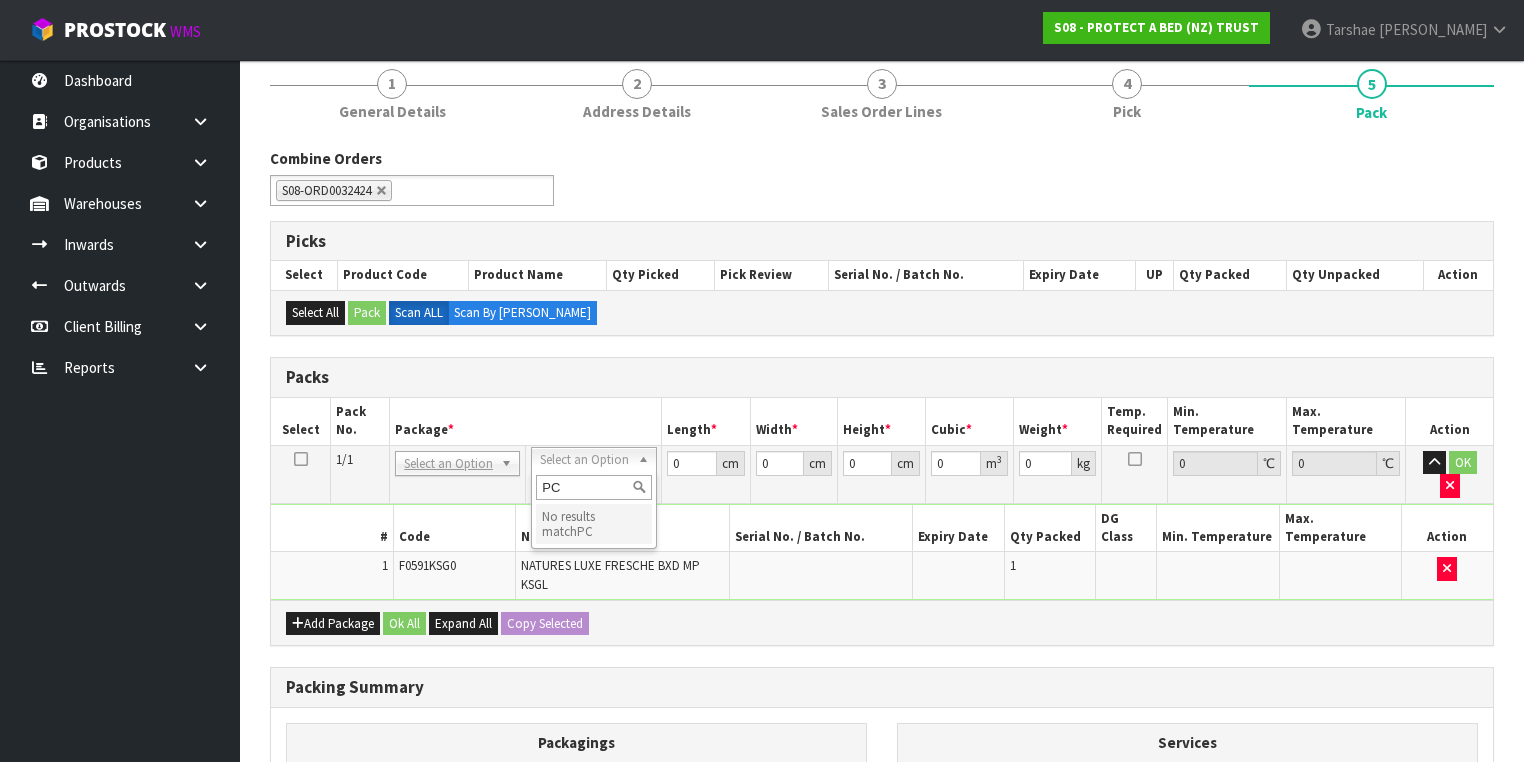 scroll, scrollTop: 320, scrollLeft: 0, axis: vertical 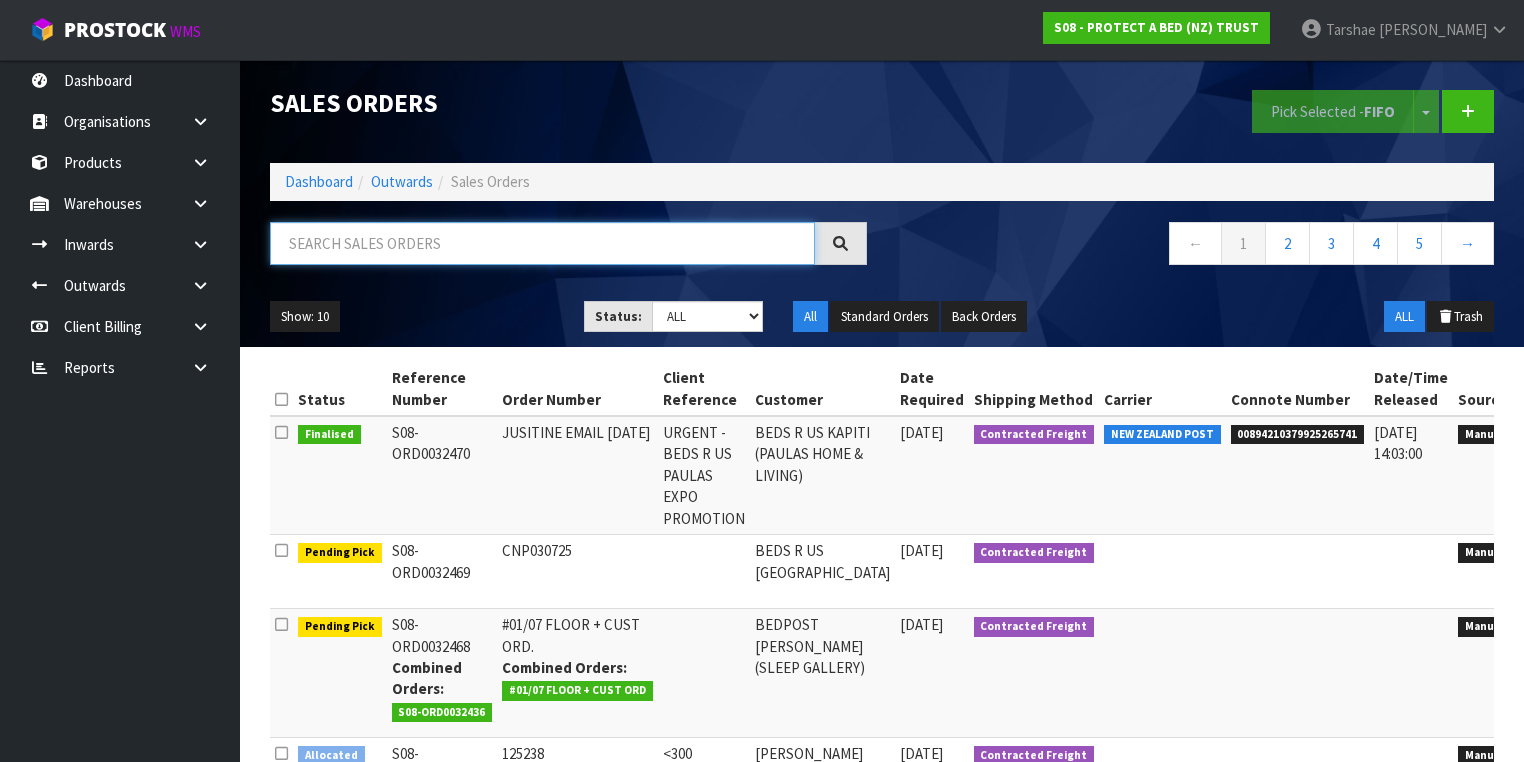 click at bounding box center (542, 243) 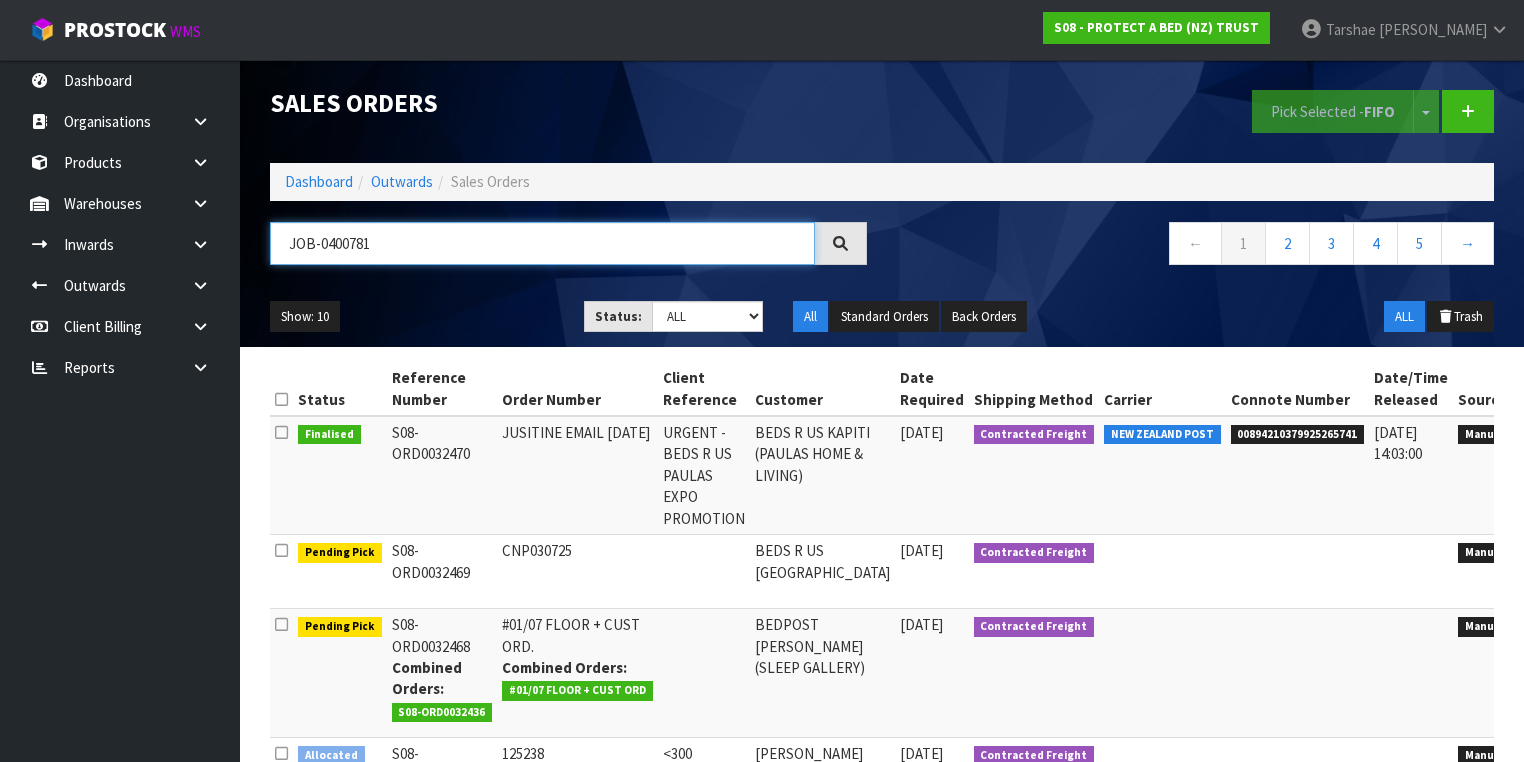 type on "JOB-0400781" 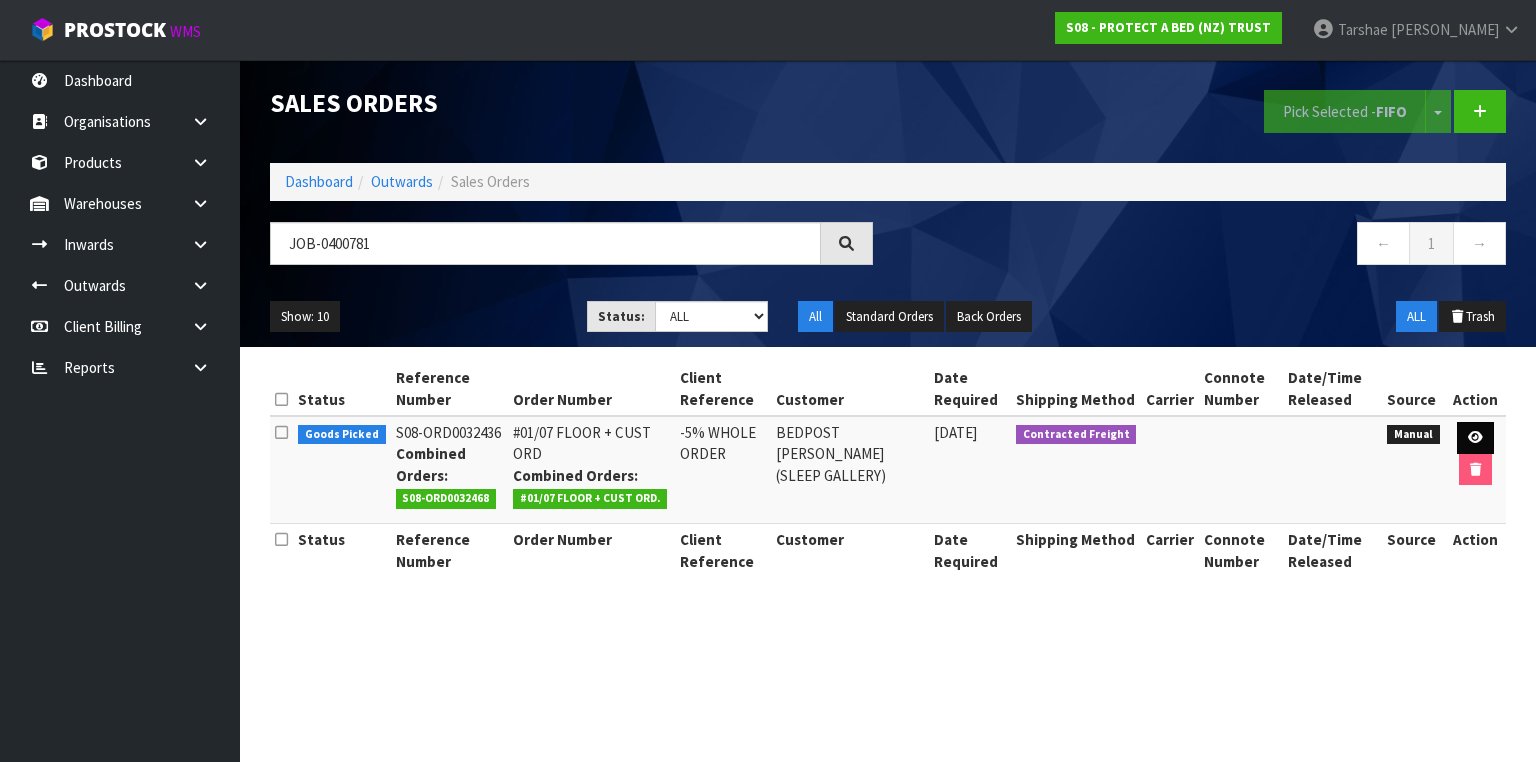click at bounding box center [1475, 470] 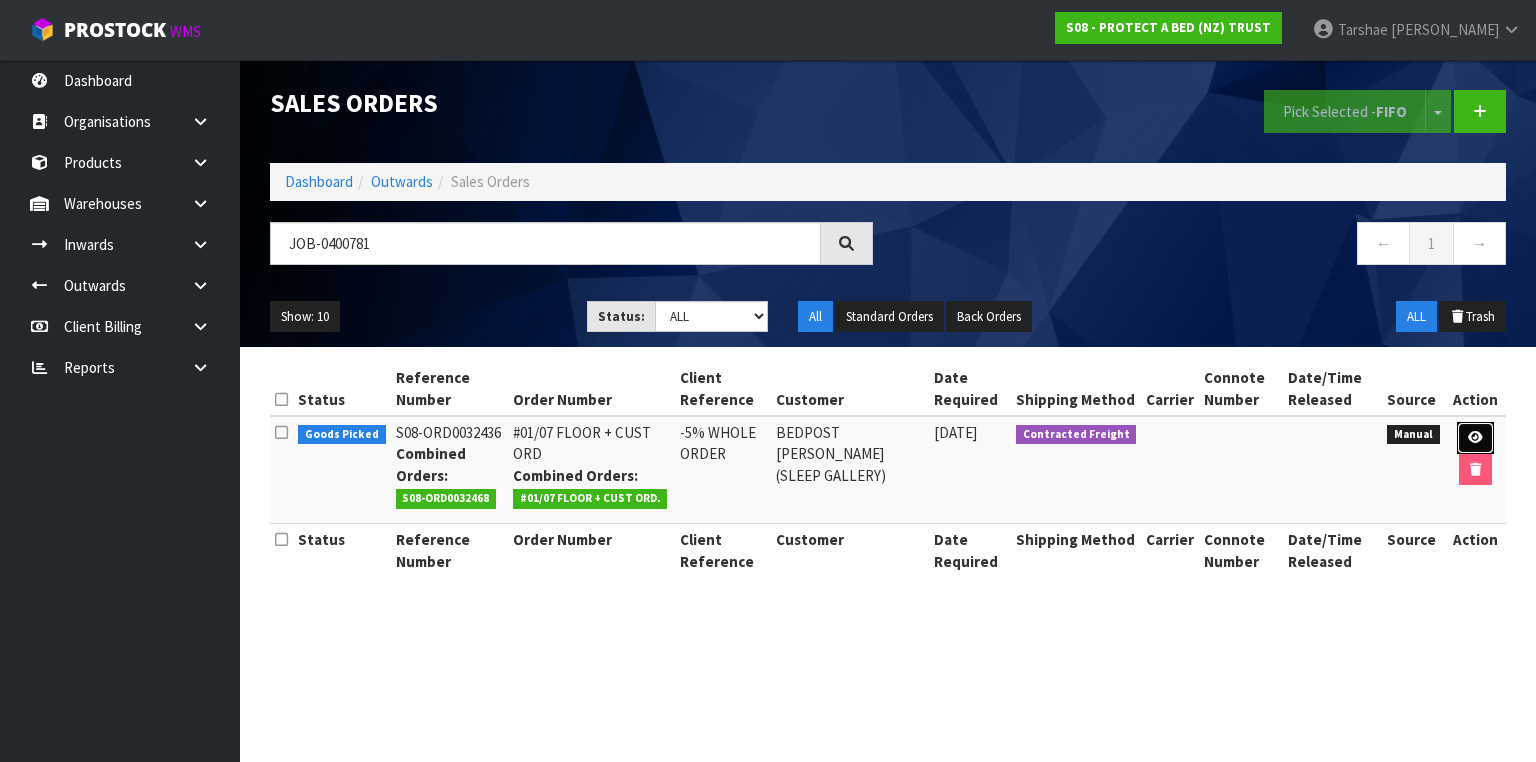 click at bounding box center [1475, 437] 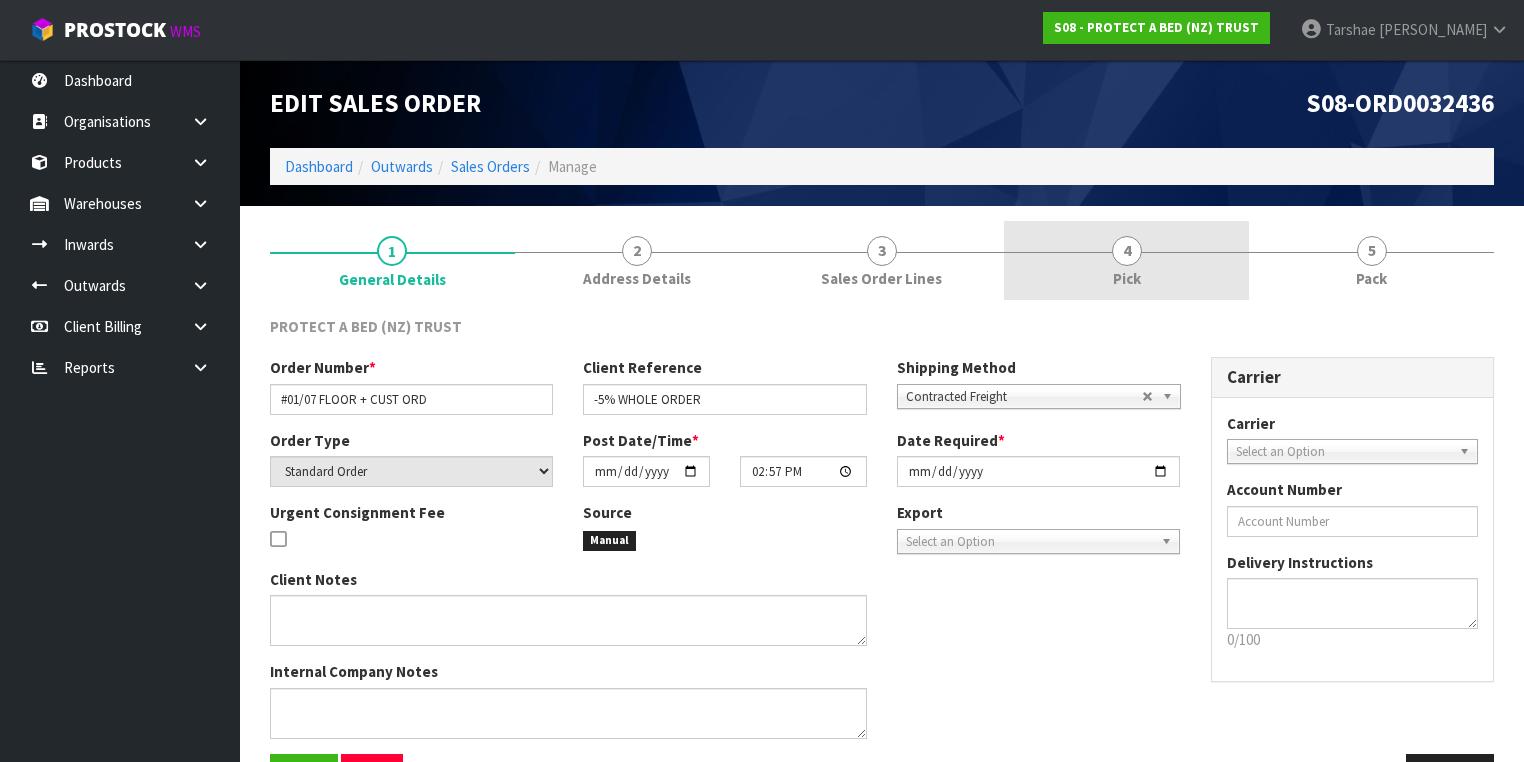 click on "4
Pick" at bounding box center (1126, 260) 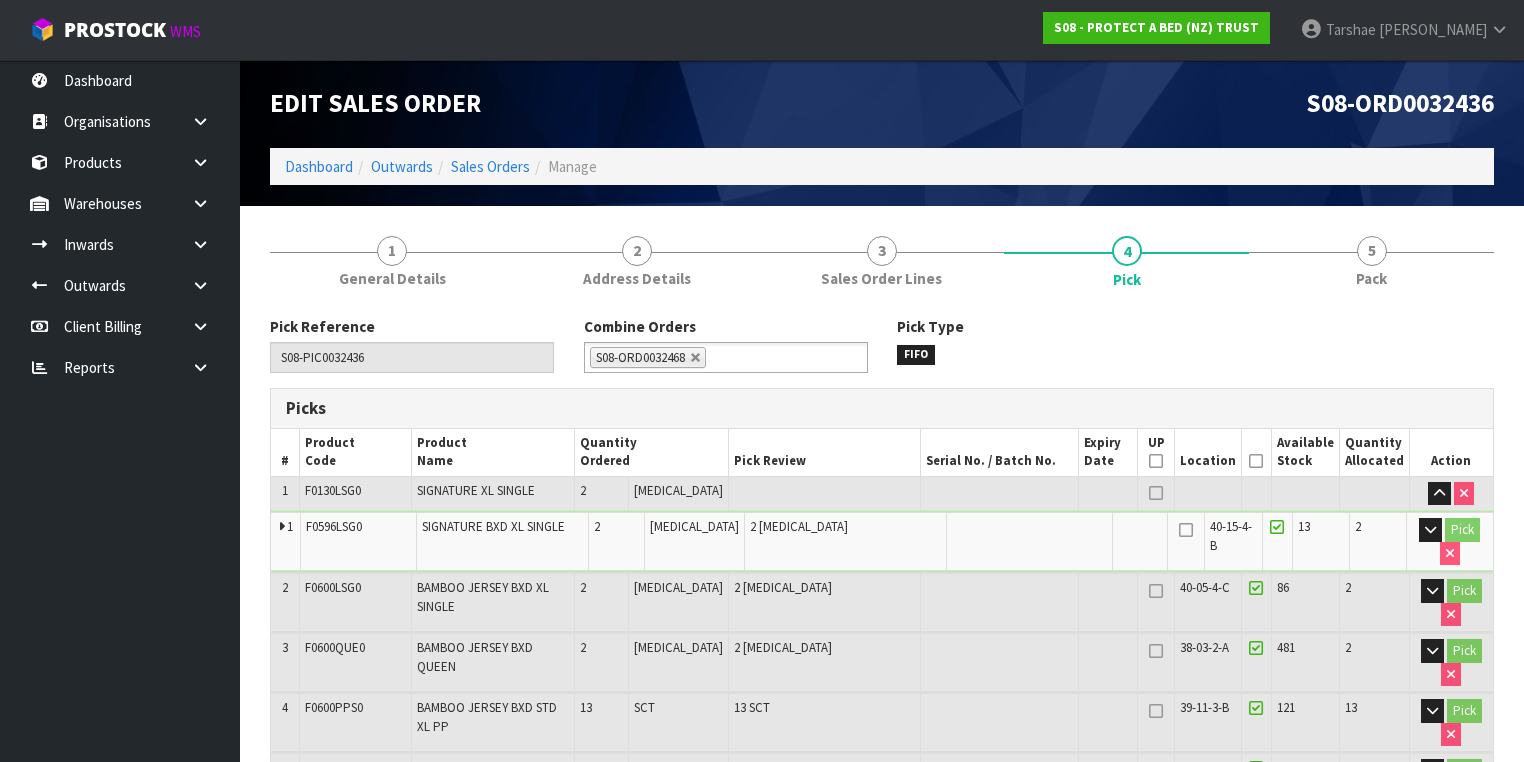 click at bounding box center (1256, 461) 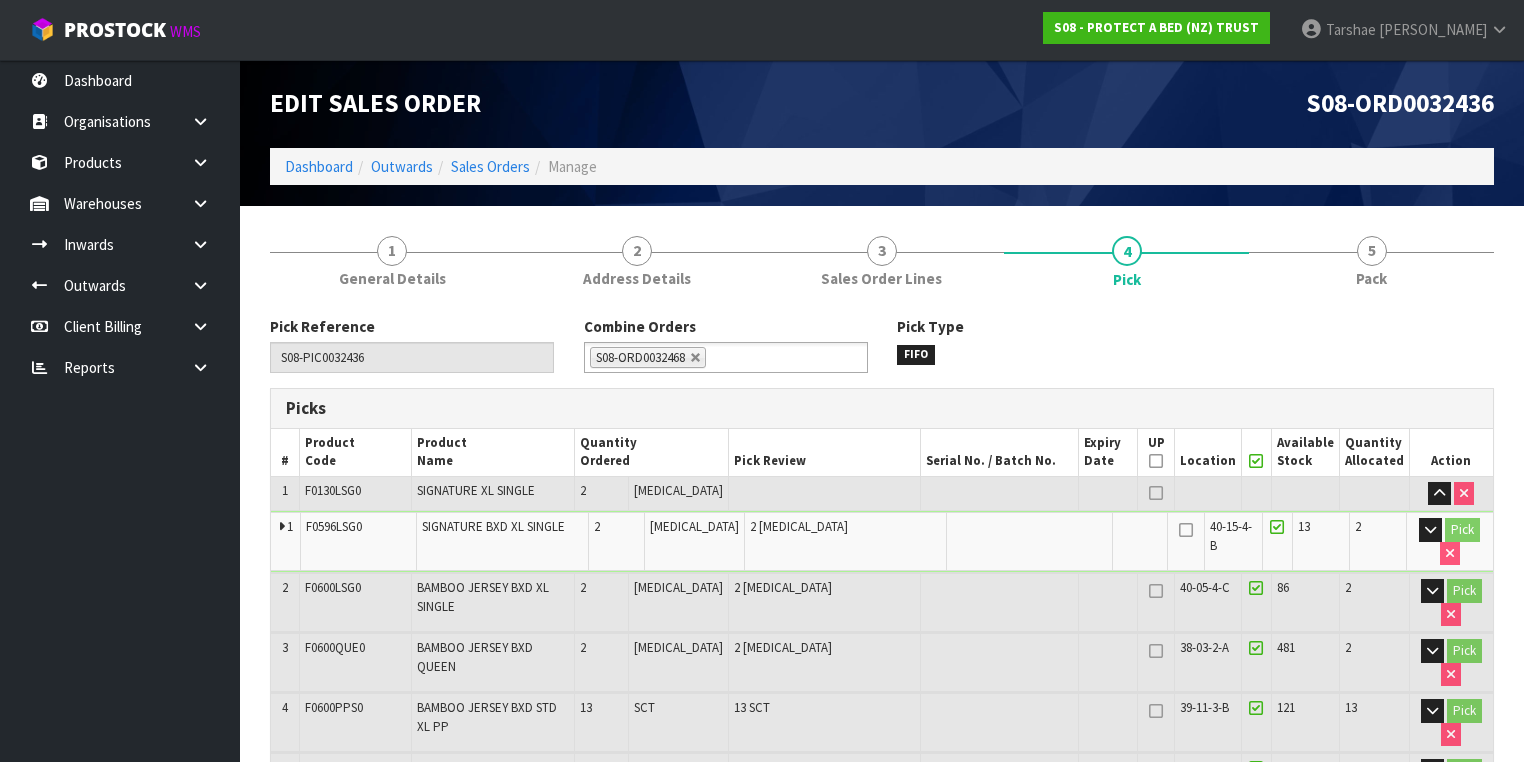 click at bounding box center [1256, 461] 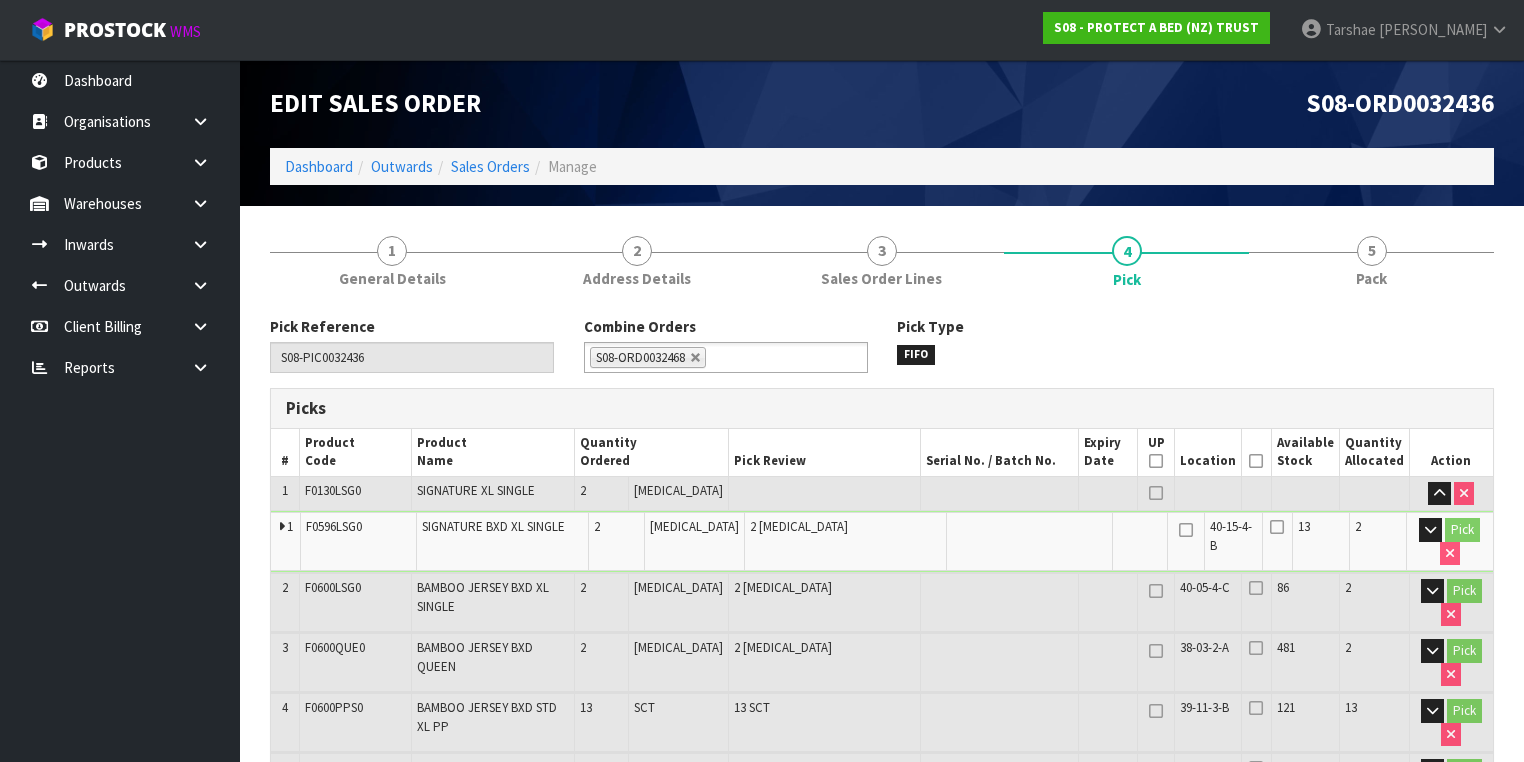 click at bounding box center [1256, 461] 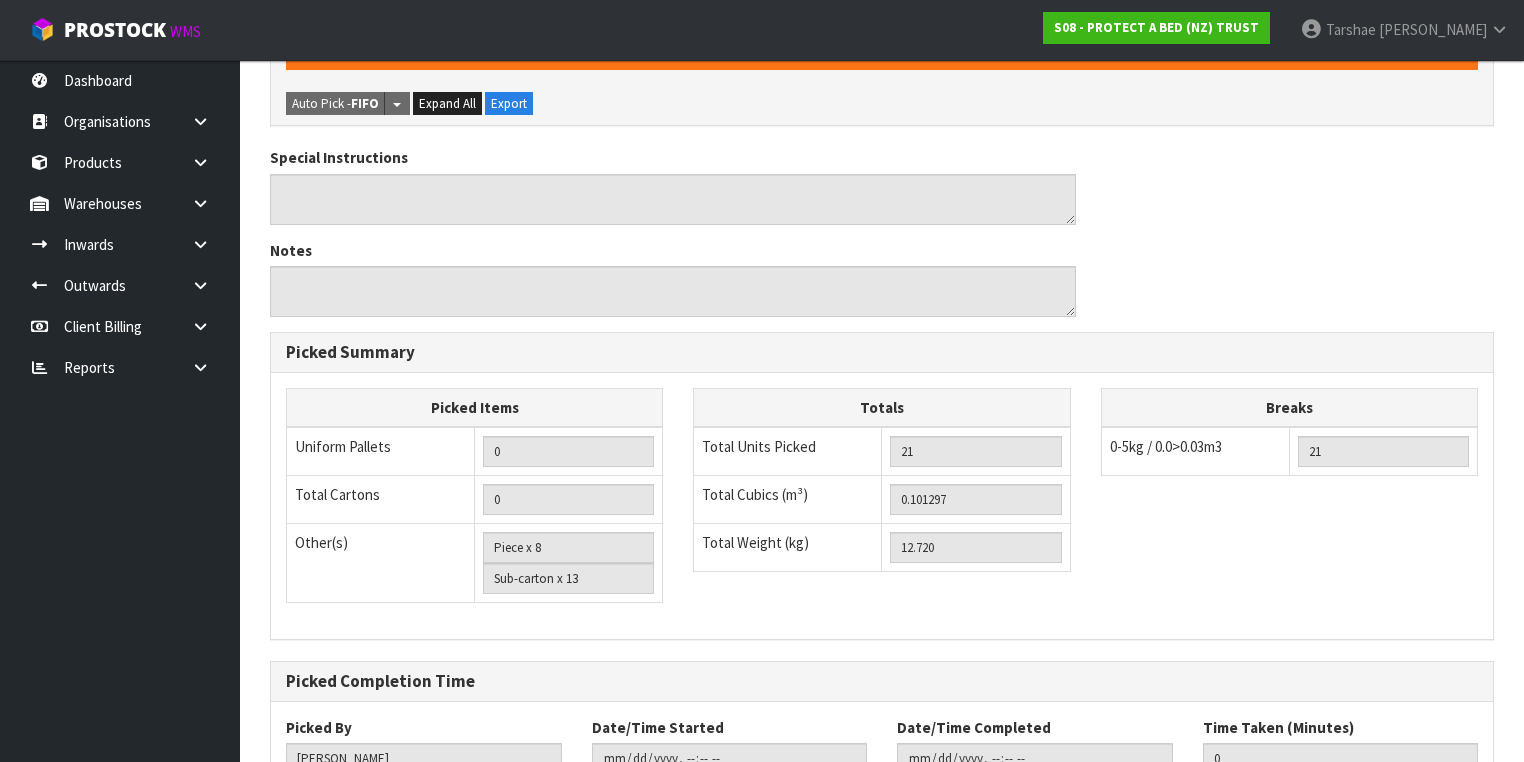 scroll, scrollTop: 1001, scrollLeft: 0, axis: vertical 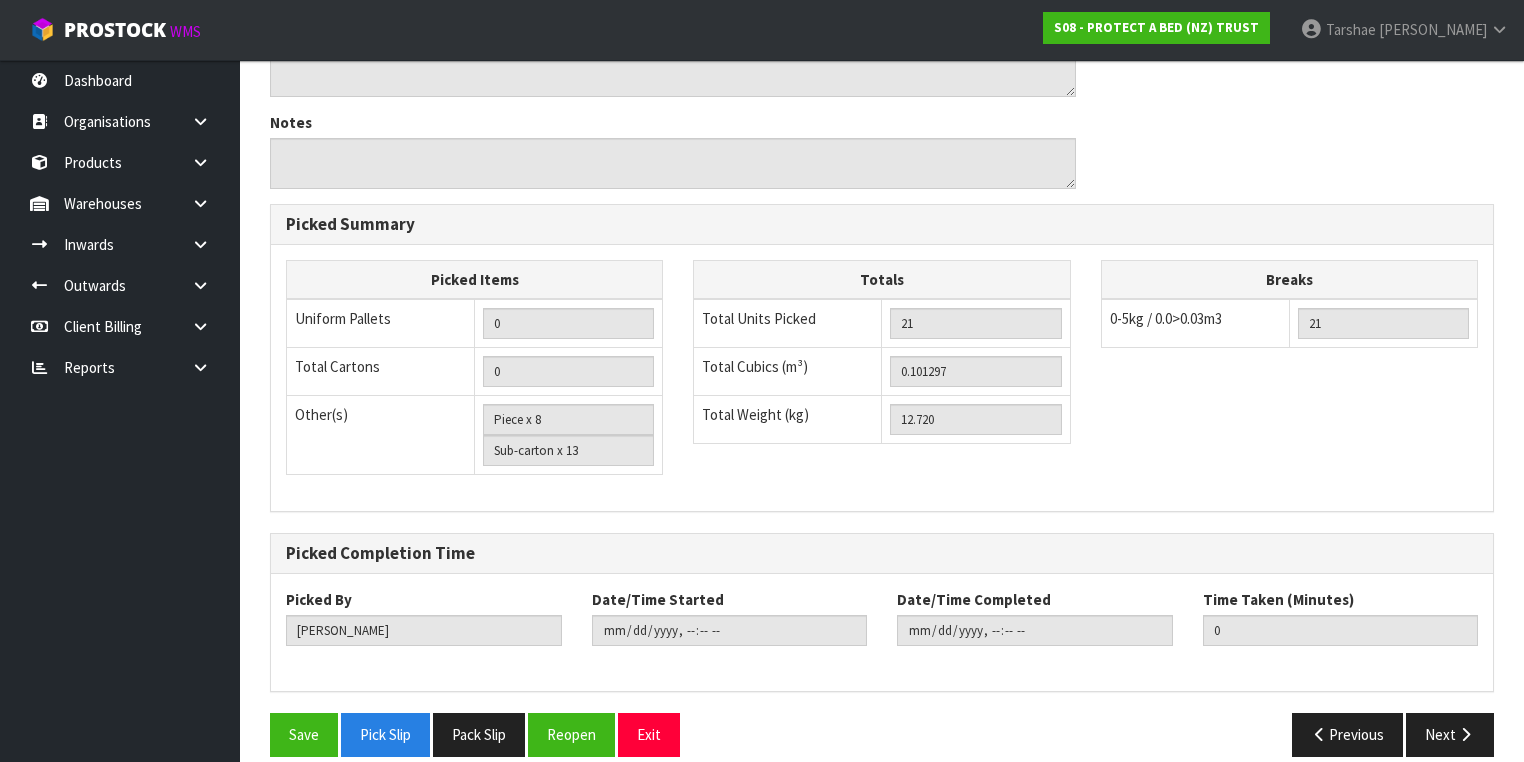 click on "Pick Reference
S08-PIC0032436
Combine Orders
S08-ORD0029474 S08-ORD0031712-B S08-ORD0031944 S08-ORD0031929-B S08-ORD0032020-B S08-ORD0032000-B S08-ORD0032168 S08-ORD0032148-B S08-ORD0032062-C S08-ORD0032100-B S08-ORD0032231 S08-ORD0032141-B S08-ORD0032385 S08-ORD0032388 S08-ORD0032390 S08-ORD0032311-B S08-ORD0032394 S08-ORD0032395 S08-ORD0032396 S08-ORD0032397 S08-ORD0032398 S08-ORD0032399 S08-ORD0032400 S08-ORD0032401 S08-ORD0032402 S08-ORD0032403 S08-ORD0032404 S08-ORD0032405 S08-ORD0032296-B S08-ORD0032410 S08-ORD0032411 S08-ORD0032412 S08-ORD0032372-B S08-ORD0032413 S08-ORD0032414 S08-ORD0032419 S08-ORD0032421 S08-ORD0032423 S08-ORD0032424 S08-ORD0032361-B S08-ORD0032370-B S08-ORD0032376-B S08-ORD0032365-B S08-ORD0032436 S08-ORD0032437 S08-ORD0032439 S08-ORD0032440 S08-ORD0032441 S08-ORD0032442 S08-ORD0032443 S08-ORD0032444 S08-ORD0032445 S08-ORD0032446 S08-ORD0032447 S08-ORD0032449 S08-ORD0032450 S08-ORD0032453 S08-ORD0032454 S08-ORD0032352-B S08-ORD0032456 S08-ORD0032457" at bounding box center [882, 43] 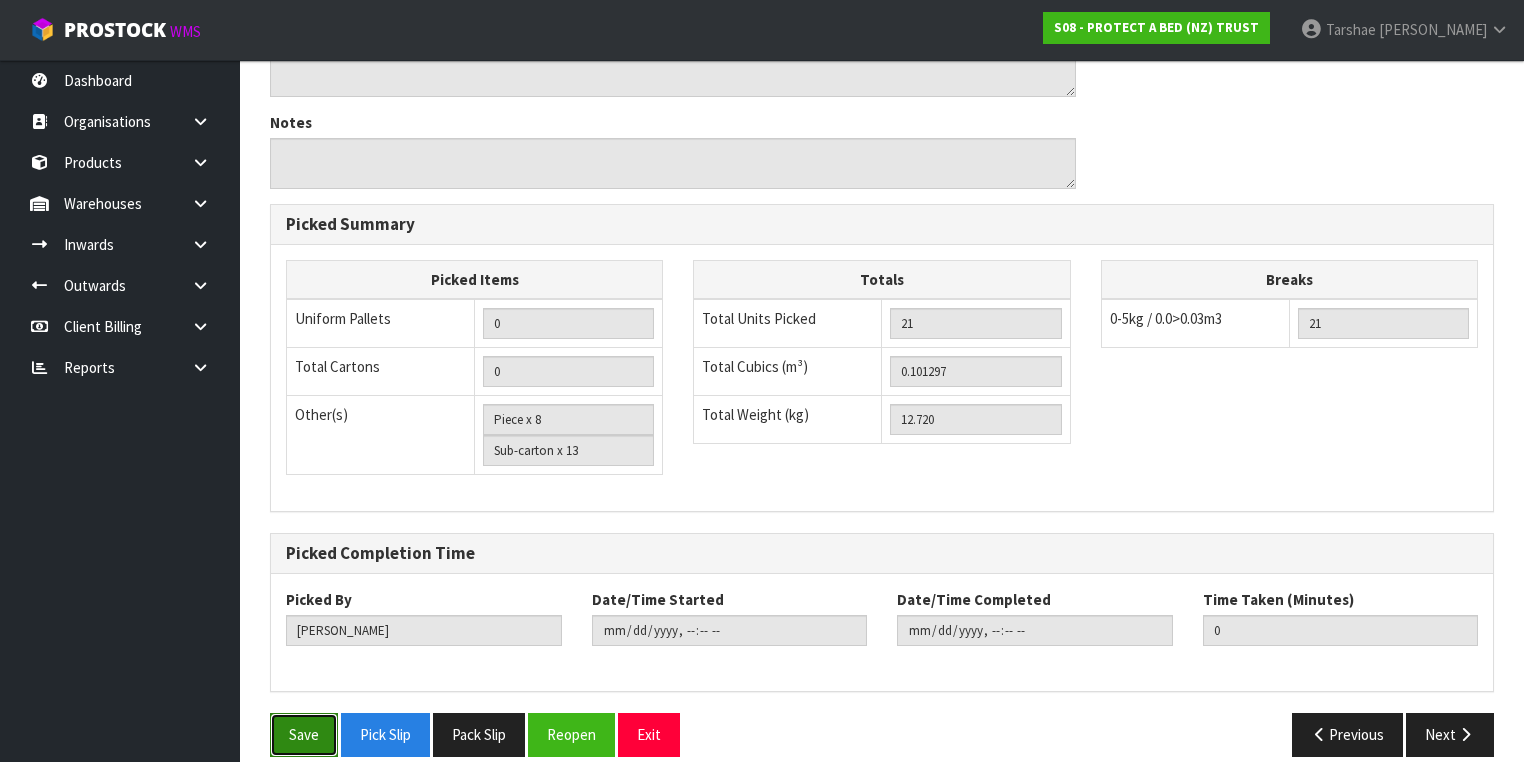 click on "Save" at bounding box center [304, 734] 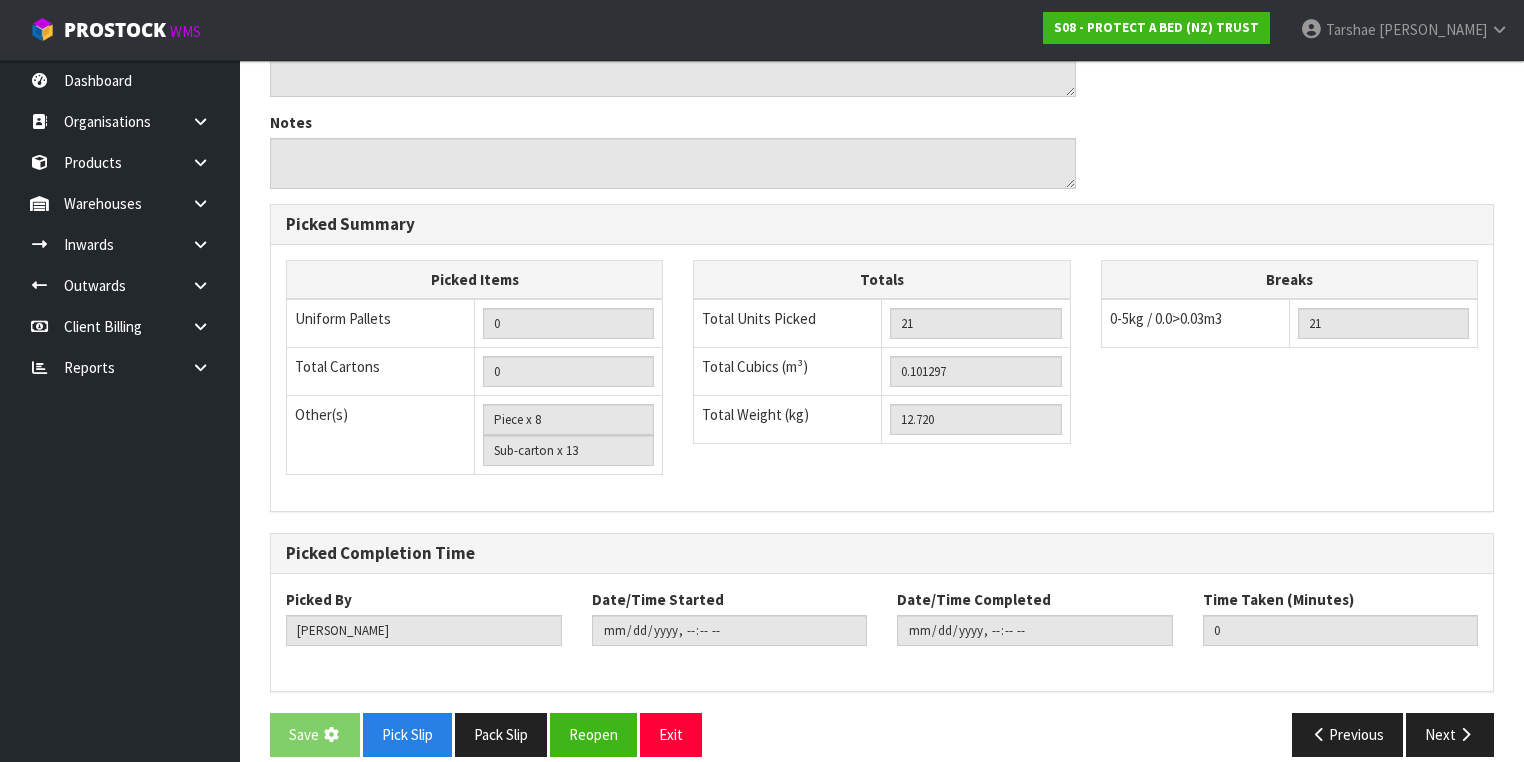 scroll, scrollTop: 0, scrollLeft: 0, axis: both 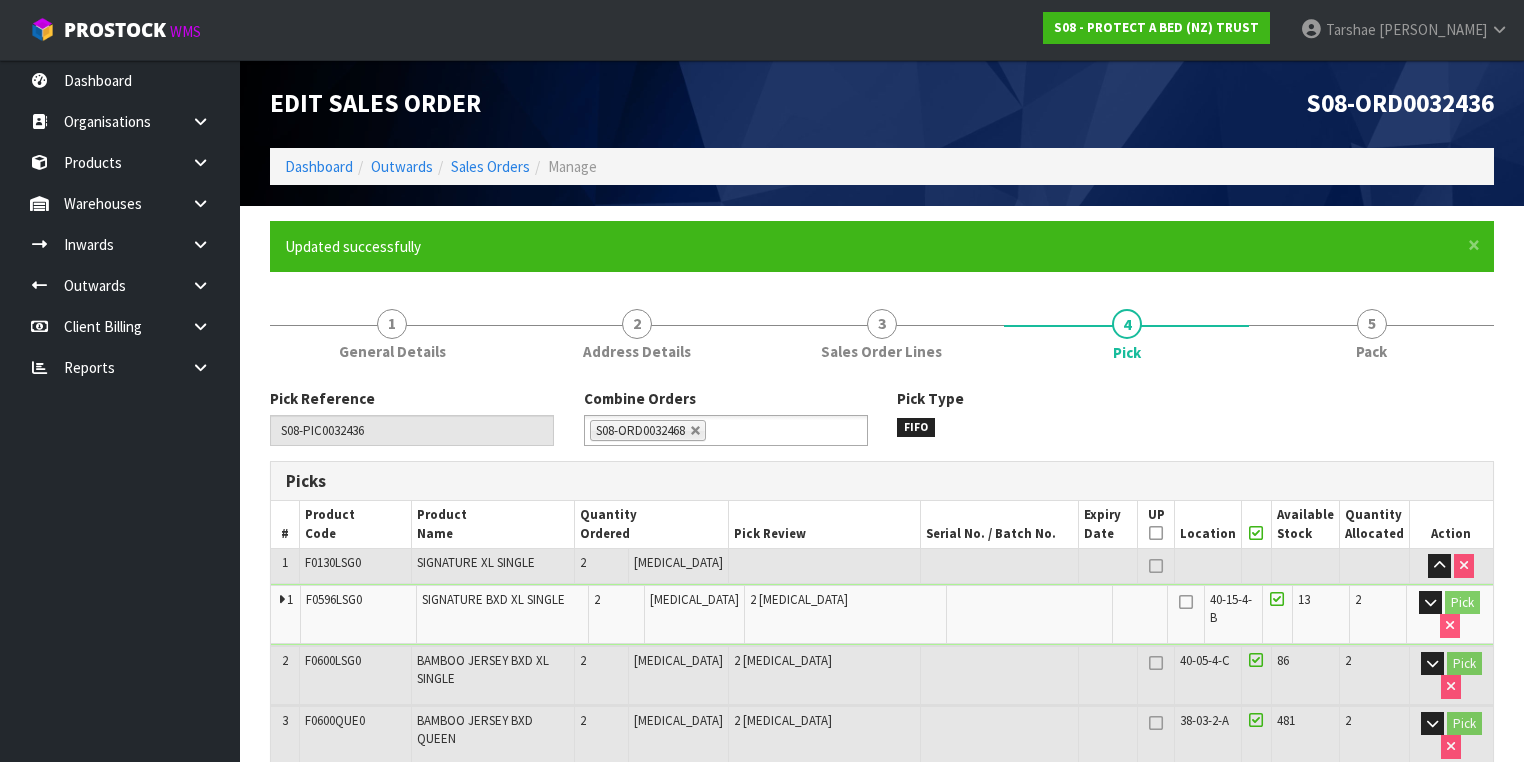 click on "×
Close
Updated successfully
1
General Details
2
Address Details
3
Sales Order Lines
4
Pick
5
Pack
Pick Reference
S08-PIC0032436
Combine Orders
S08-ORD0029474 S08-ORD0031712-B S08-ORD0031944 S08-ORD0031929-B S08-ORD0032020-B S08-ORD0032000-B S08-ORD0032168 S08-ORD0032148-B S08-ORD0032062-C S08-ORD0032100-B S08-ORD0032231 S08-ORD0032141-B S08-ORD0032385 S08-ORD0032388 S08-ORD0032390 S08-ORD0032311-B S08-ORD0032394 S08-ORD0032395 S08-ORD0032396 S08-ORD0032397 S08-ORD0032398 S08-ORD0032399 S08-ORD0032400 S08-ORD0032401 S08-ORD0032402 S08-ORD0032403 S08-ORD0032404 S08-ORD0032405 S08-ORD0032296-B S08-ORD0032410 S08-ORD0032411 S08-ORD0032412 S08-ORD0032372-B S08-ORD0032413 S08-ORD0032414 S08-ORD0032419" at bounding box center [882, 1033] 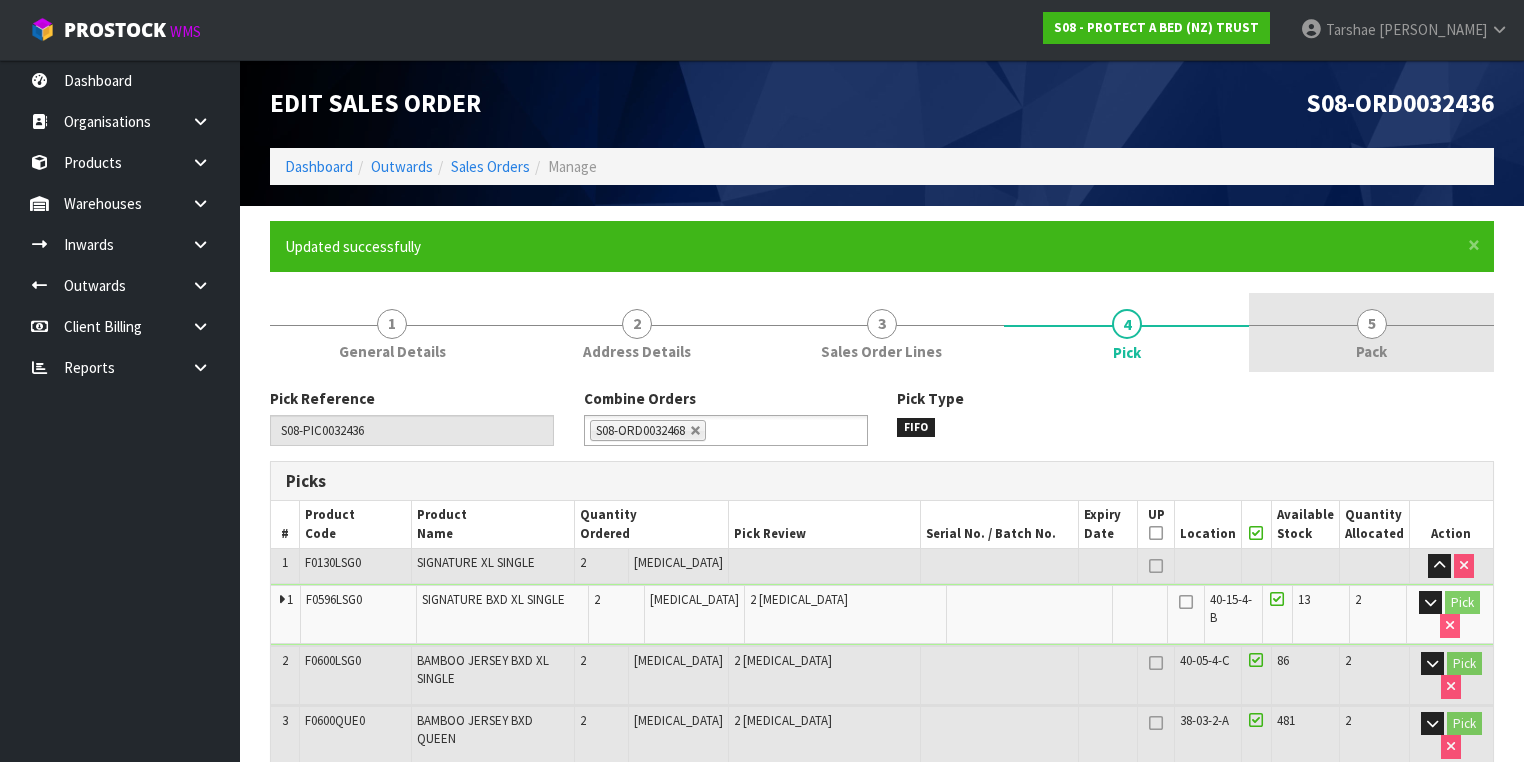 click on "5
Pack" at bounding box center (1371, 332) 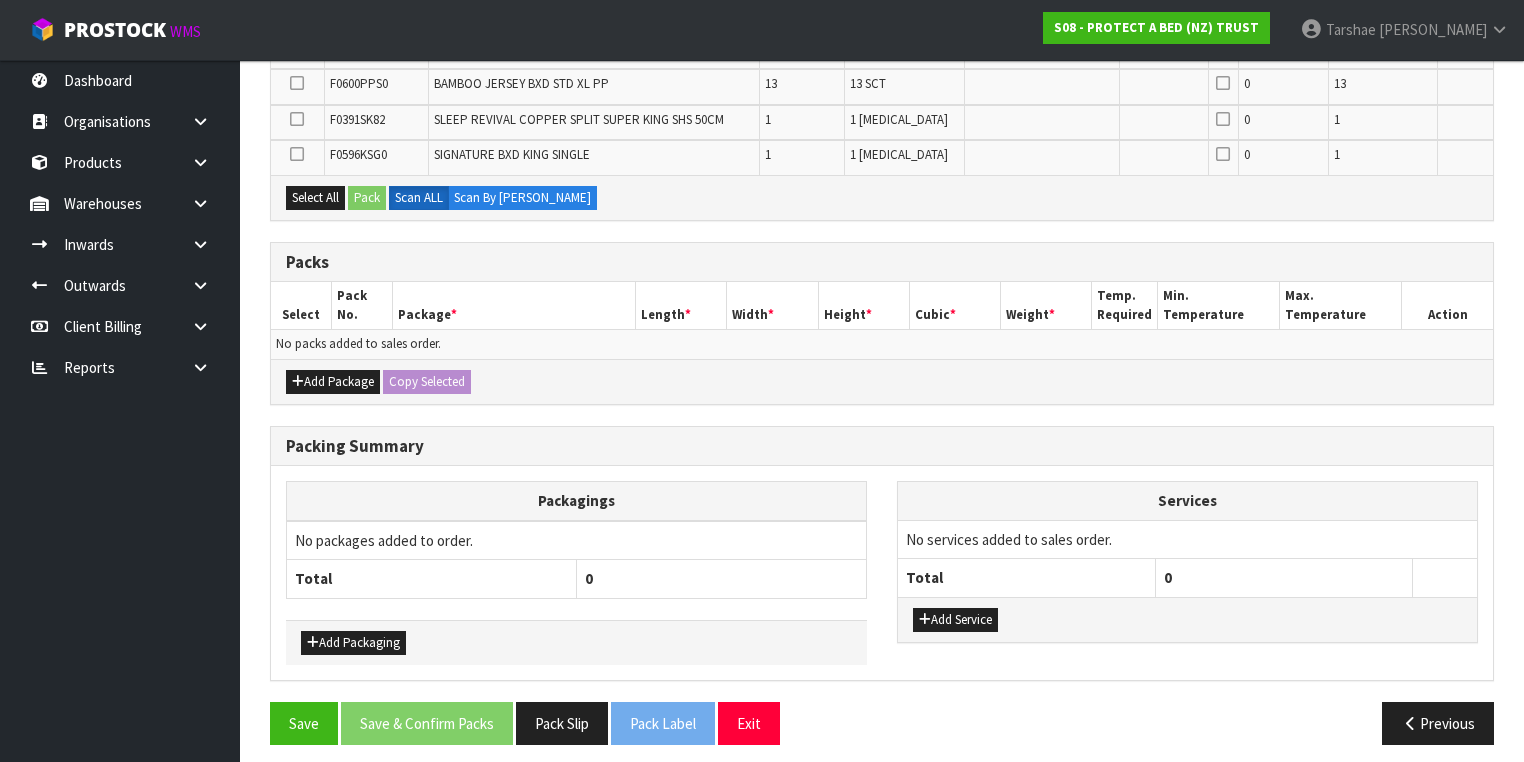 scroll, scrollTop: 570, scrollLeft: 0, axis: vertical 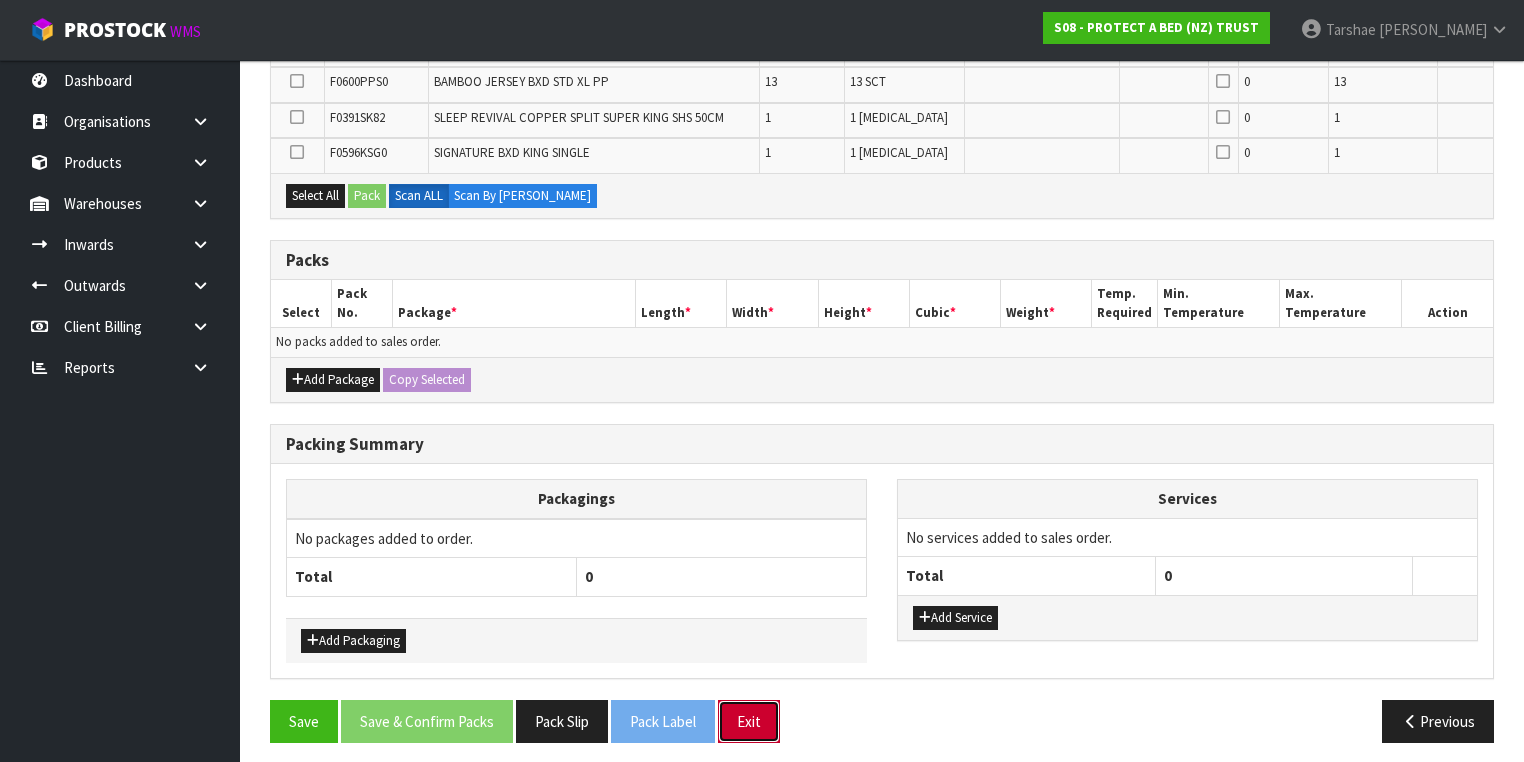 click on "Exit" at bounding box center [749, 721] 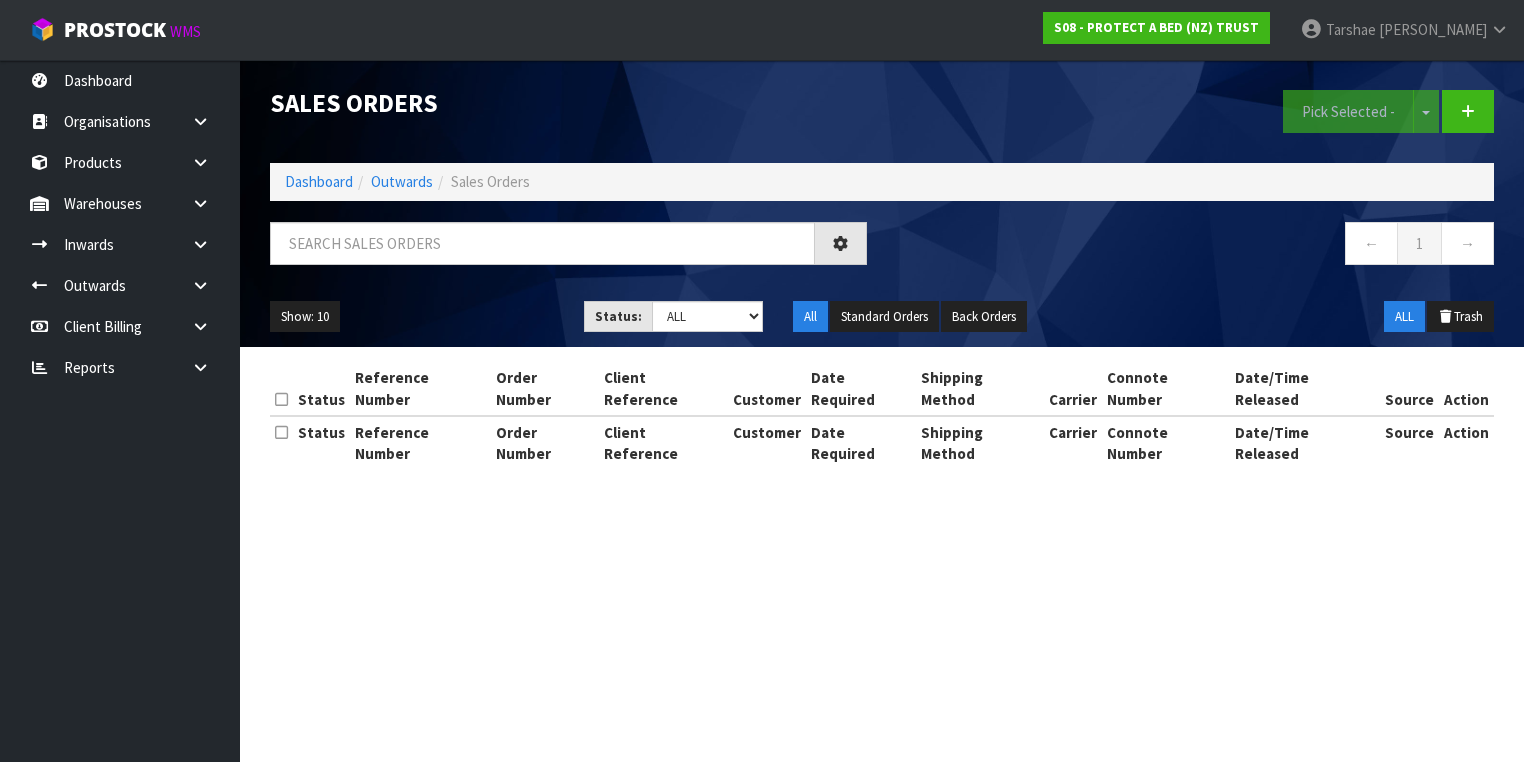 scroll, scrollTop: 0, scrollLeft: 0, axis: both 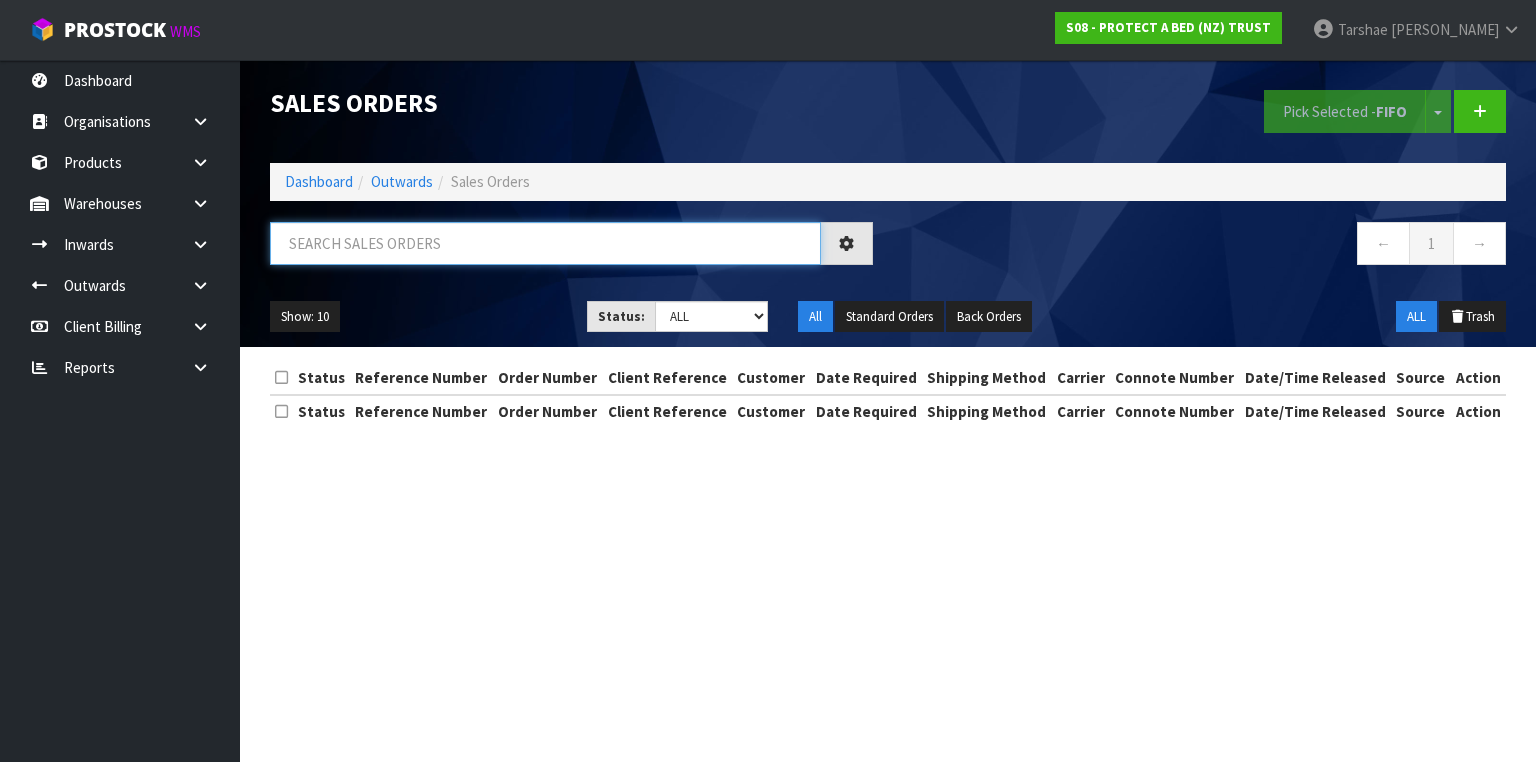 click at bounding box center (545, 243) 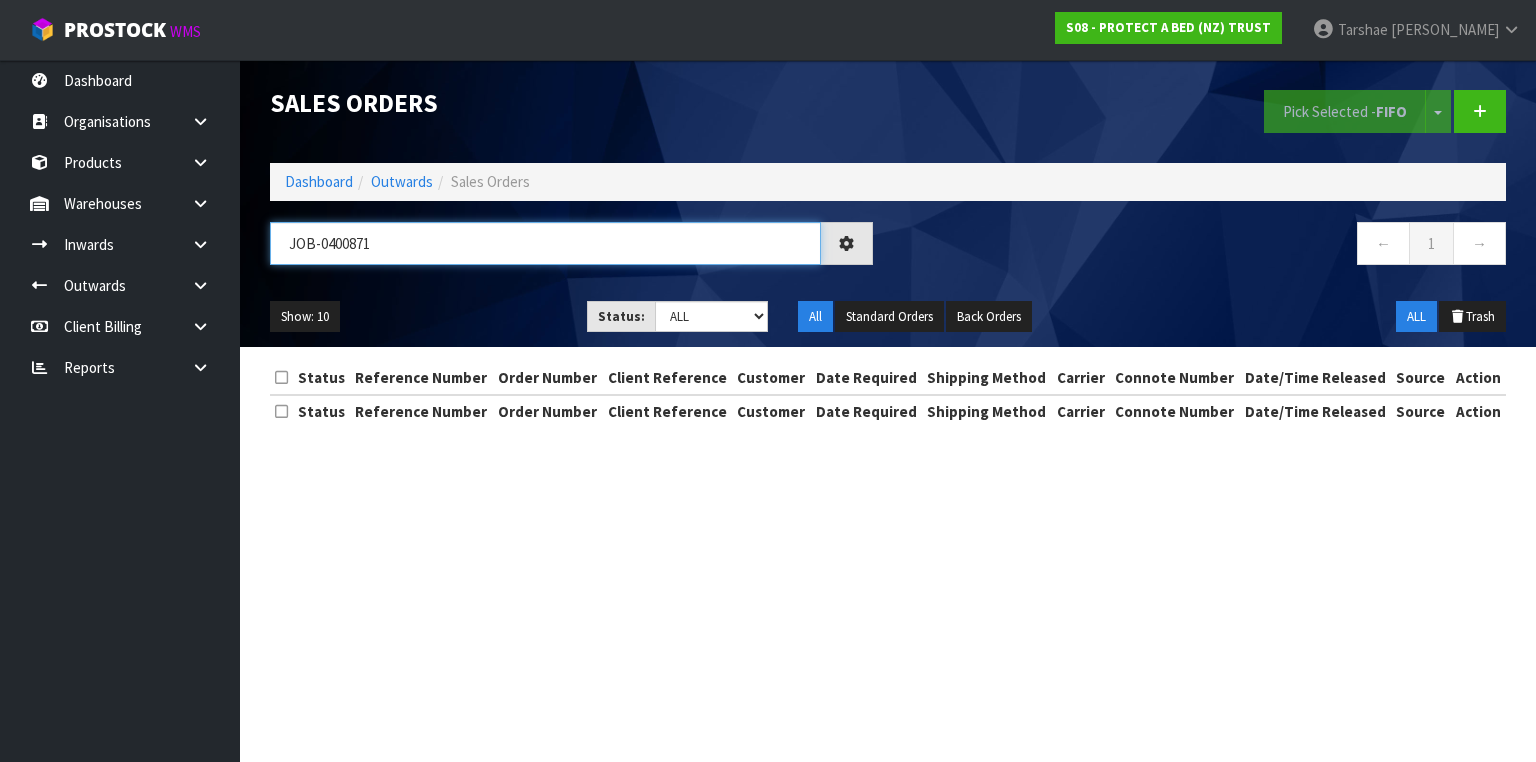 type on "JOB-0400871" 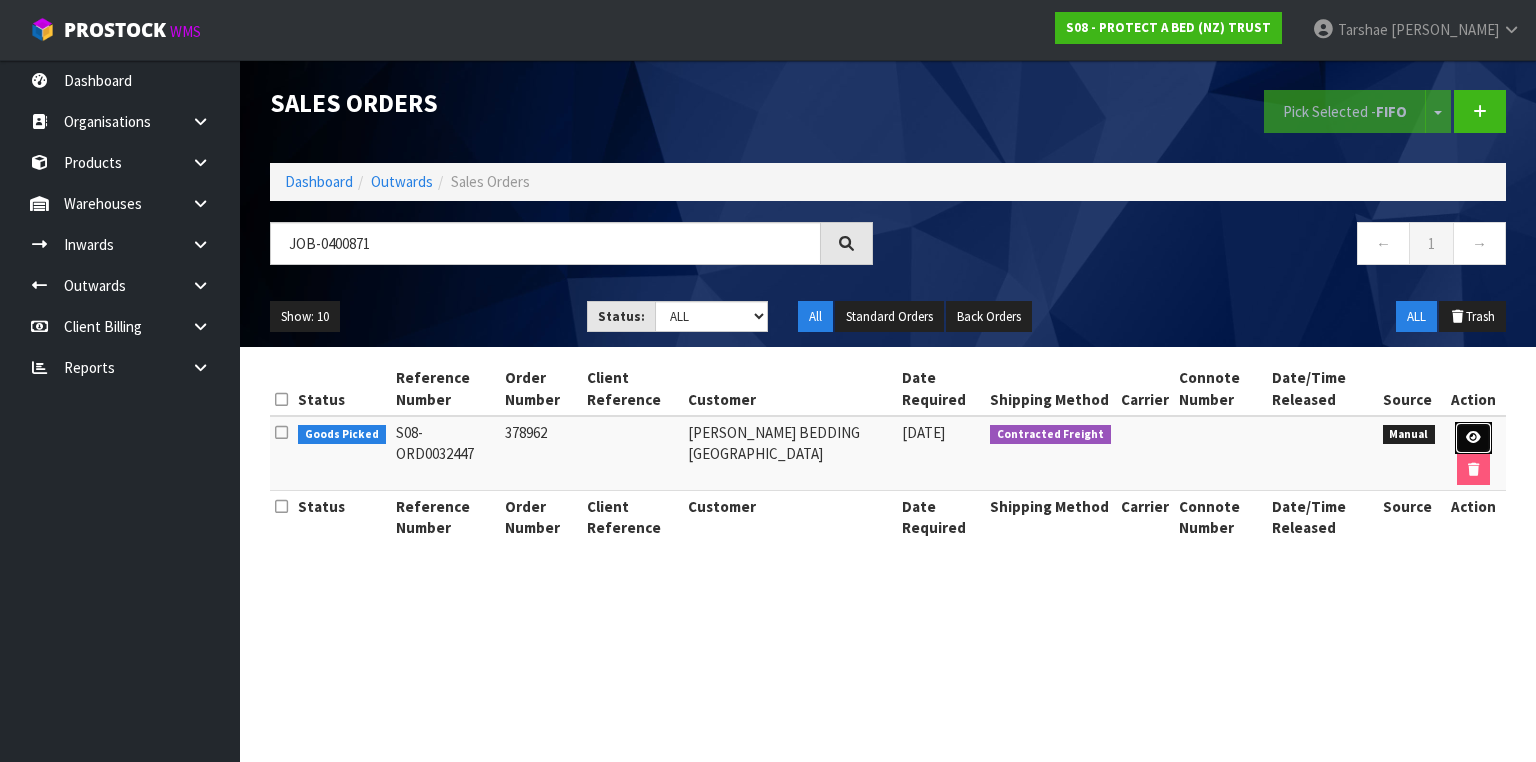 click at bounding box center [1473, 438] 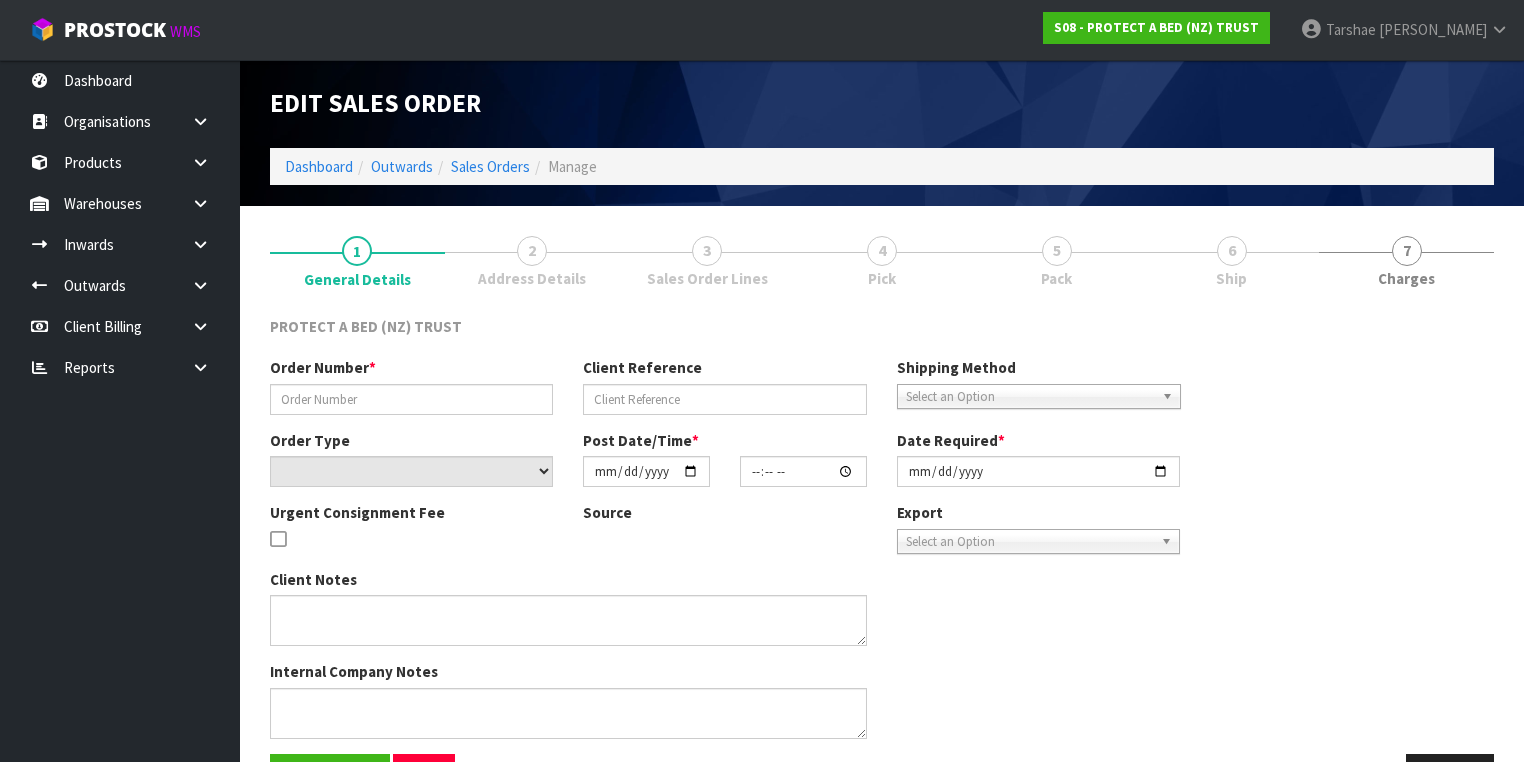 type on "378962" 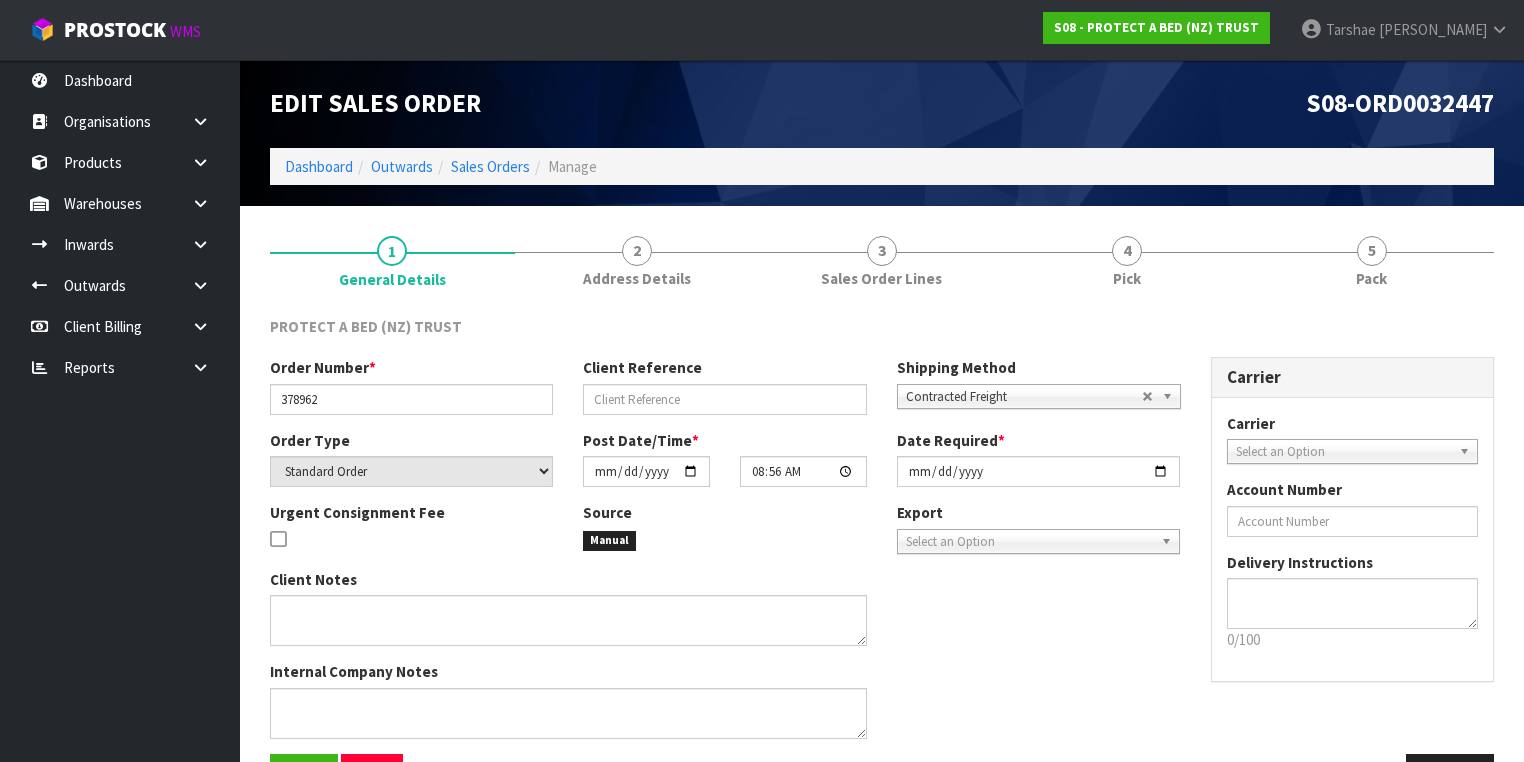 click on "4
Pick" at bounding box center [1126, 260] 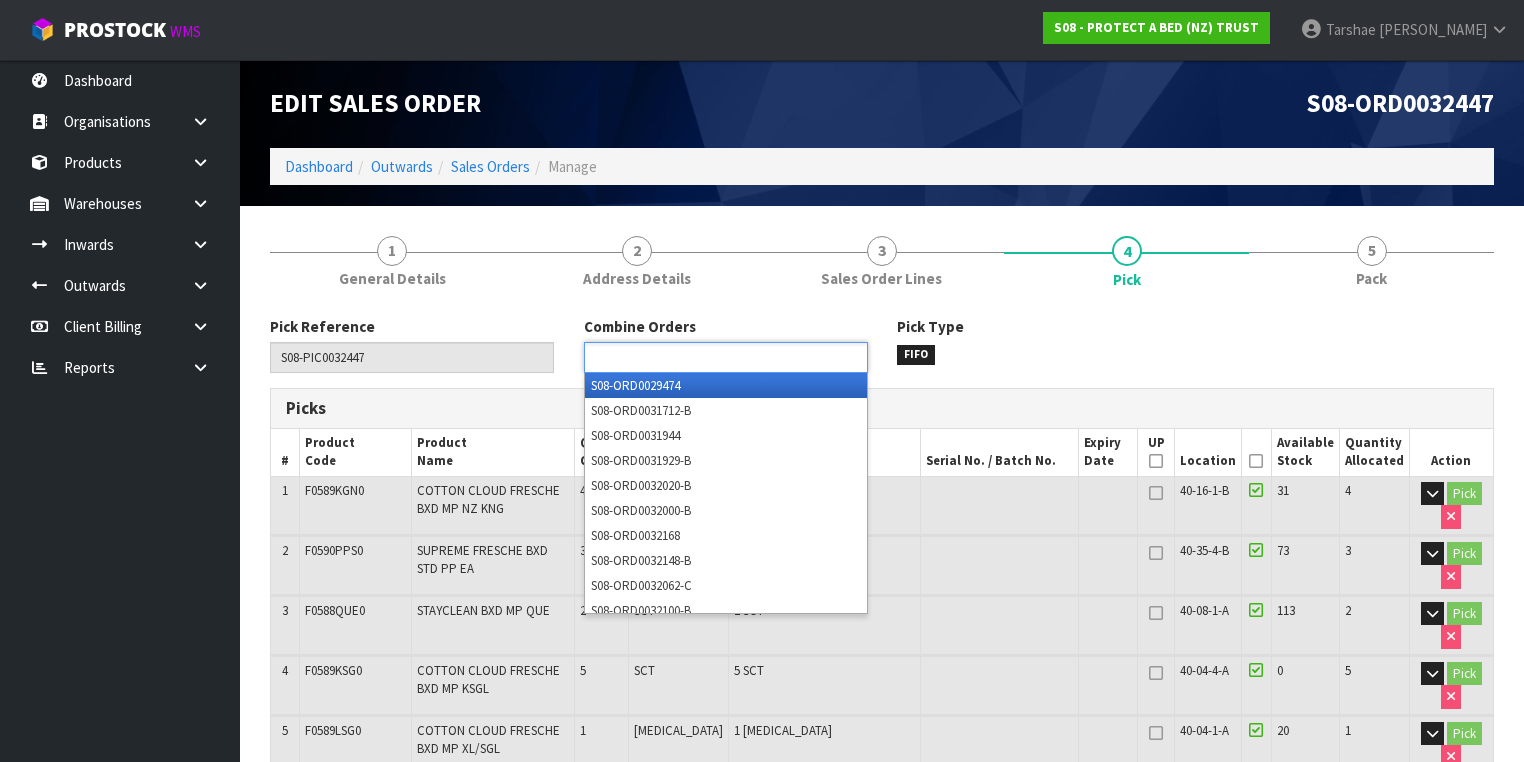 click at bounding box center (726, 357) 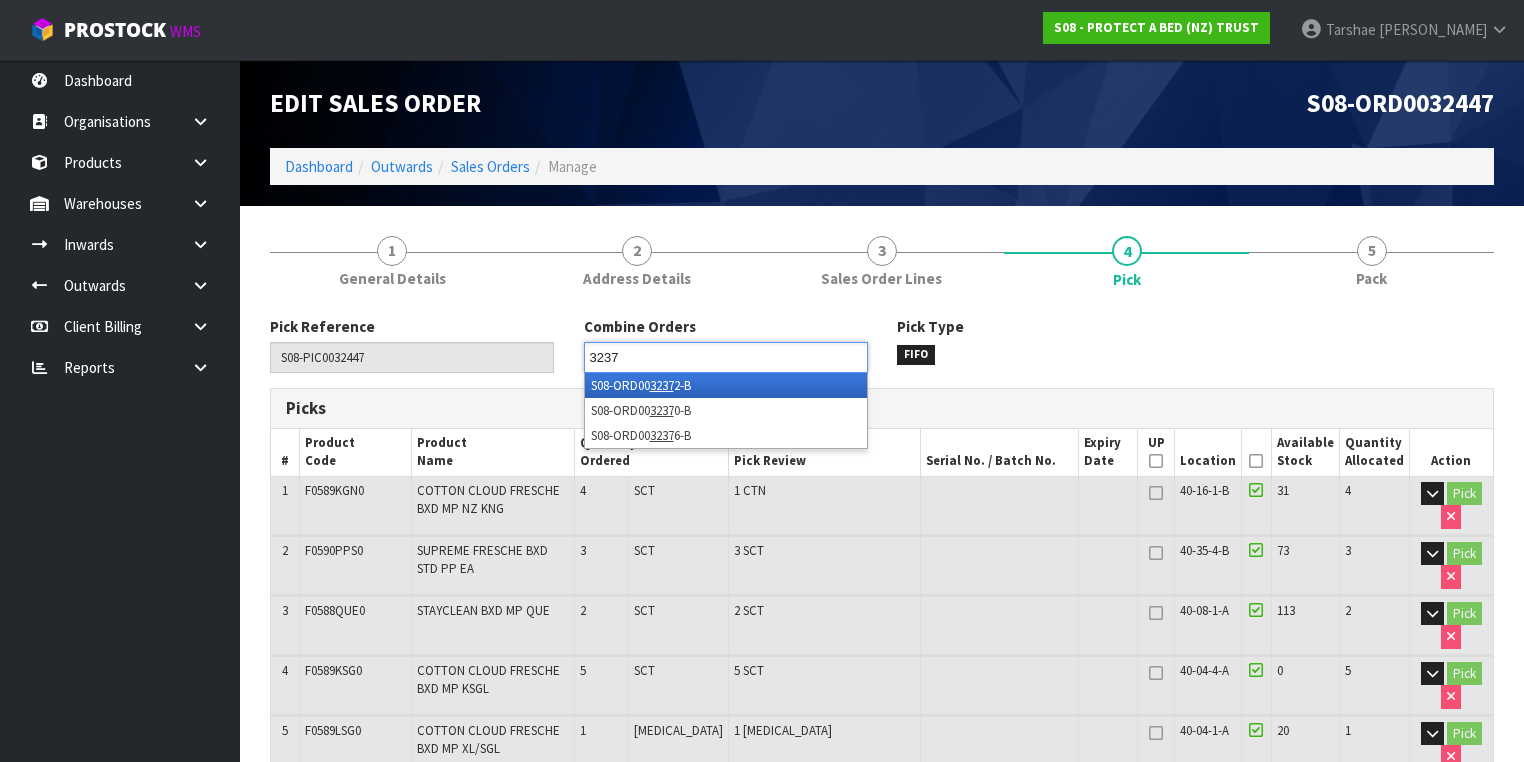 type on "32372" 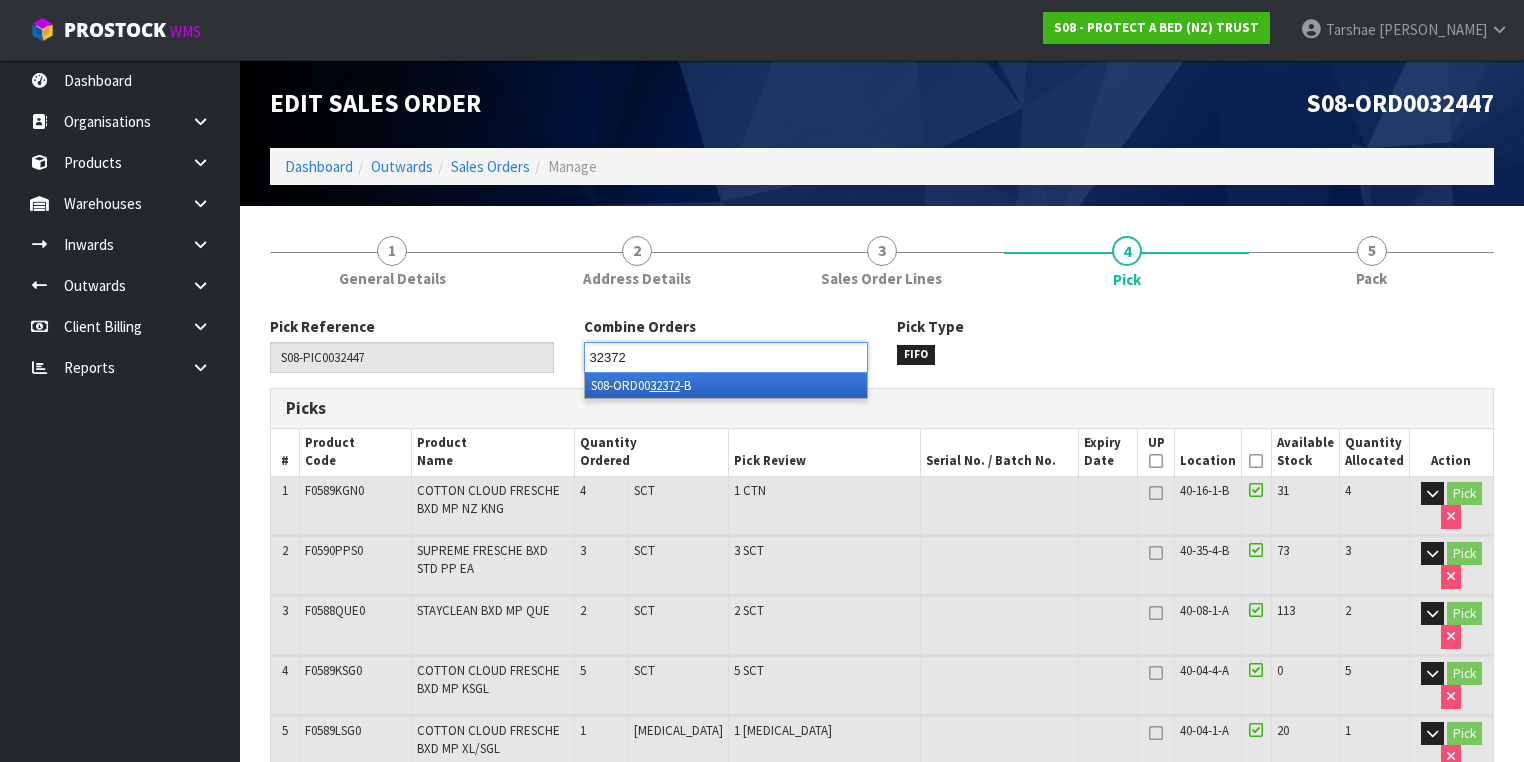 type 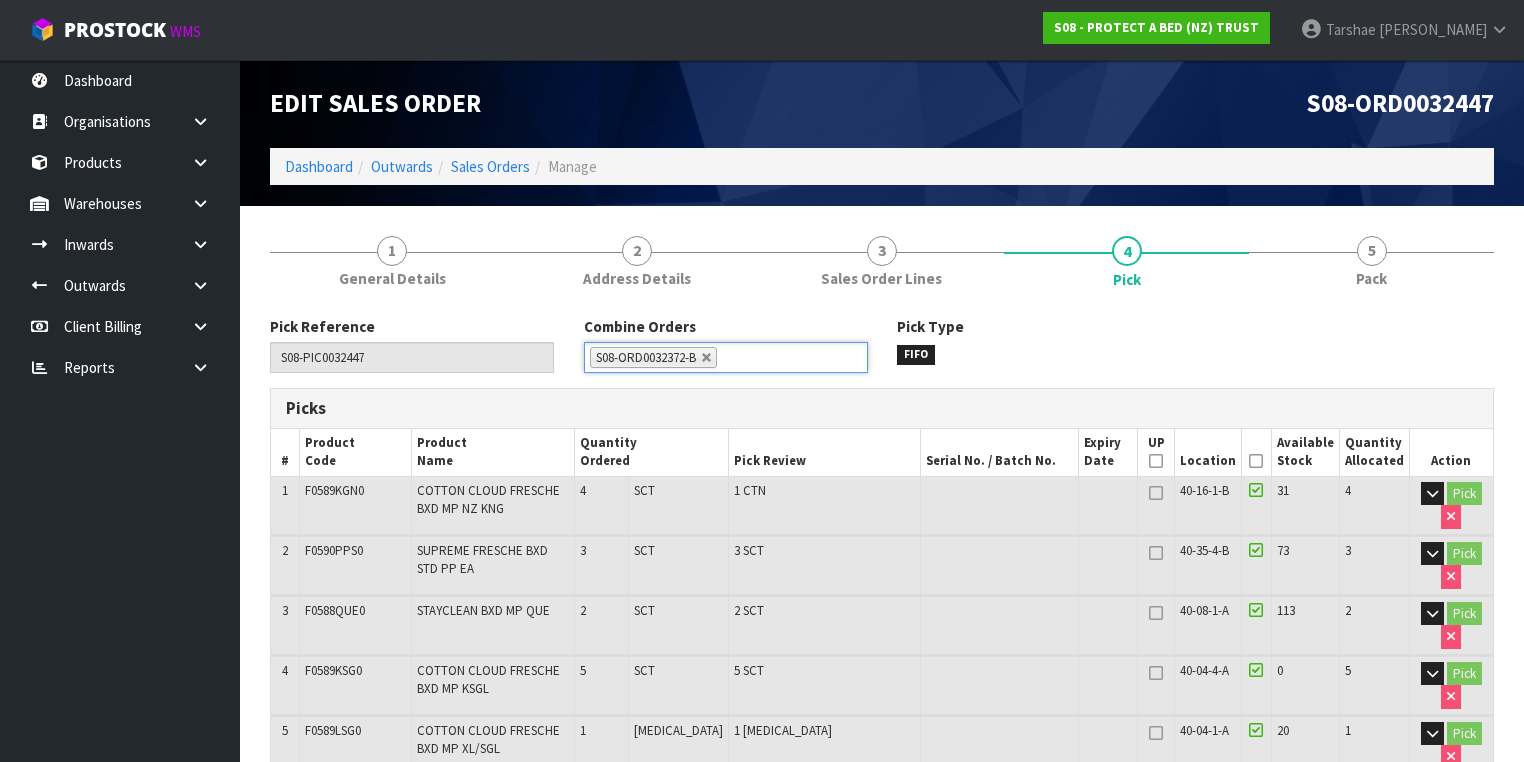 click at bounding box center [1256, 461] 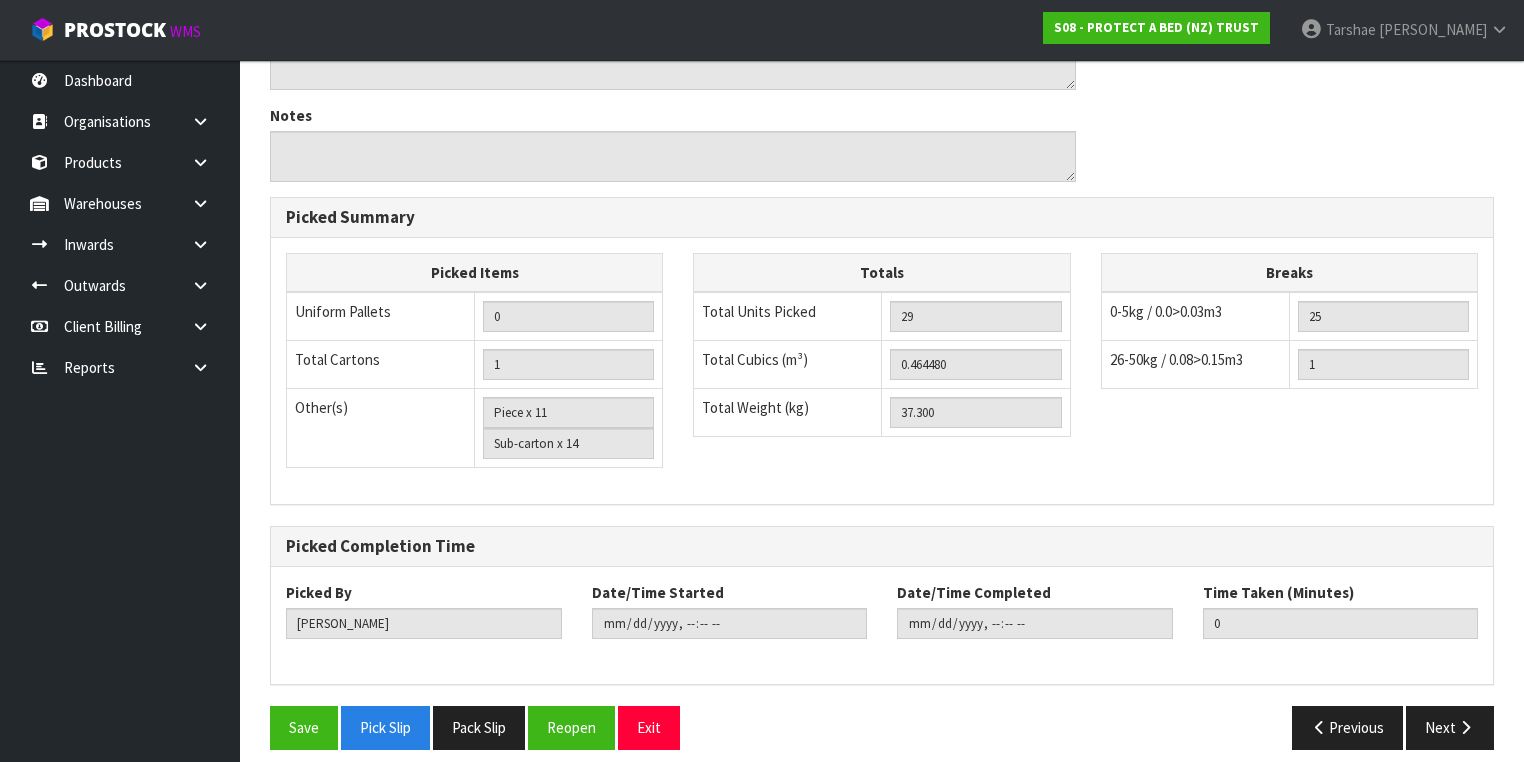 scroll, scrollTop: 1024, scrollLeft: 0, axis: vertical 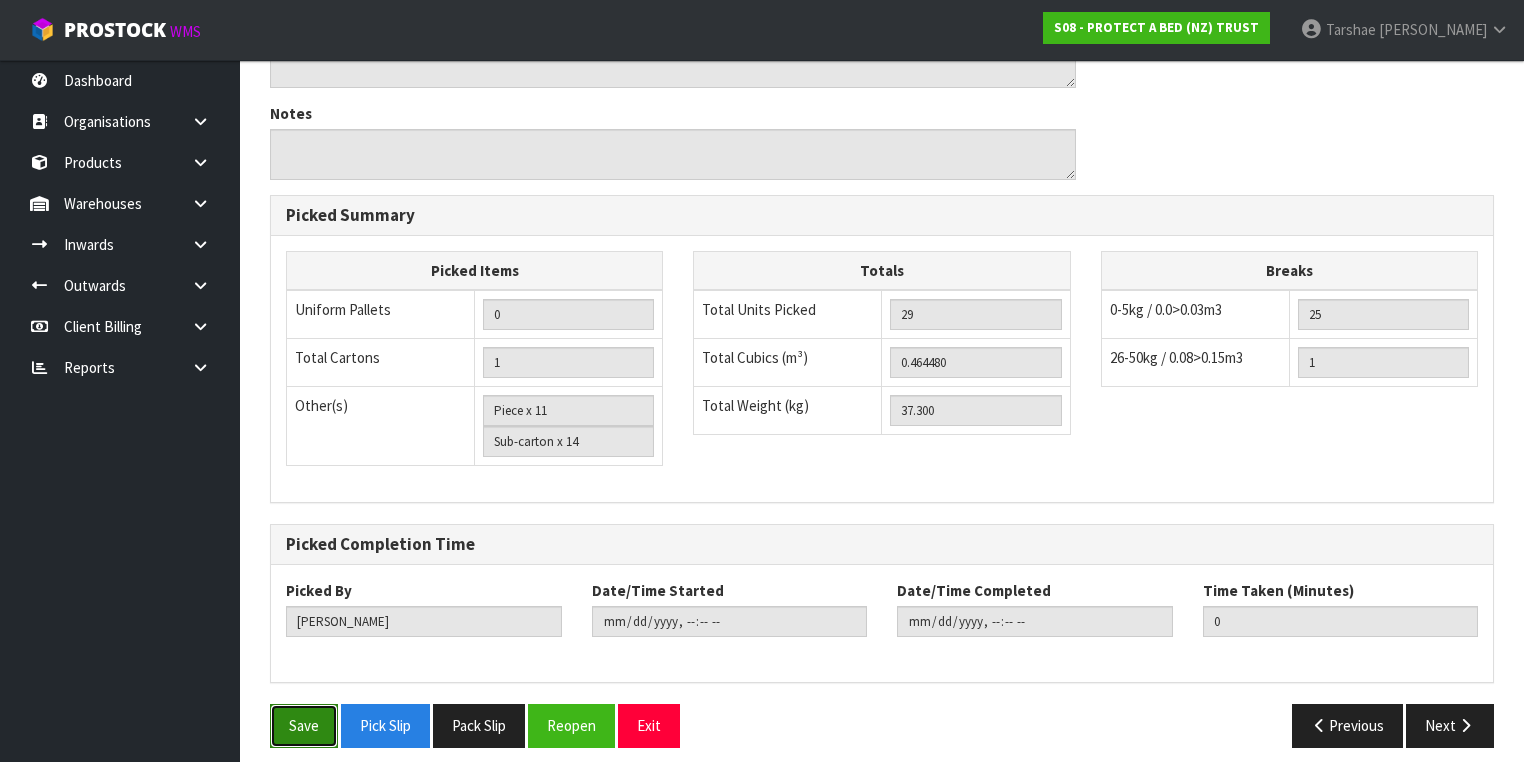 click on "Save" at bounding box center [304, 725] 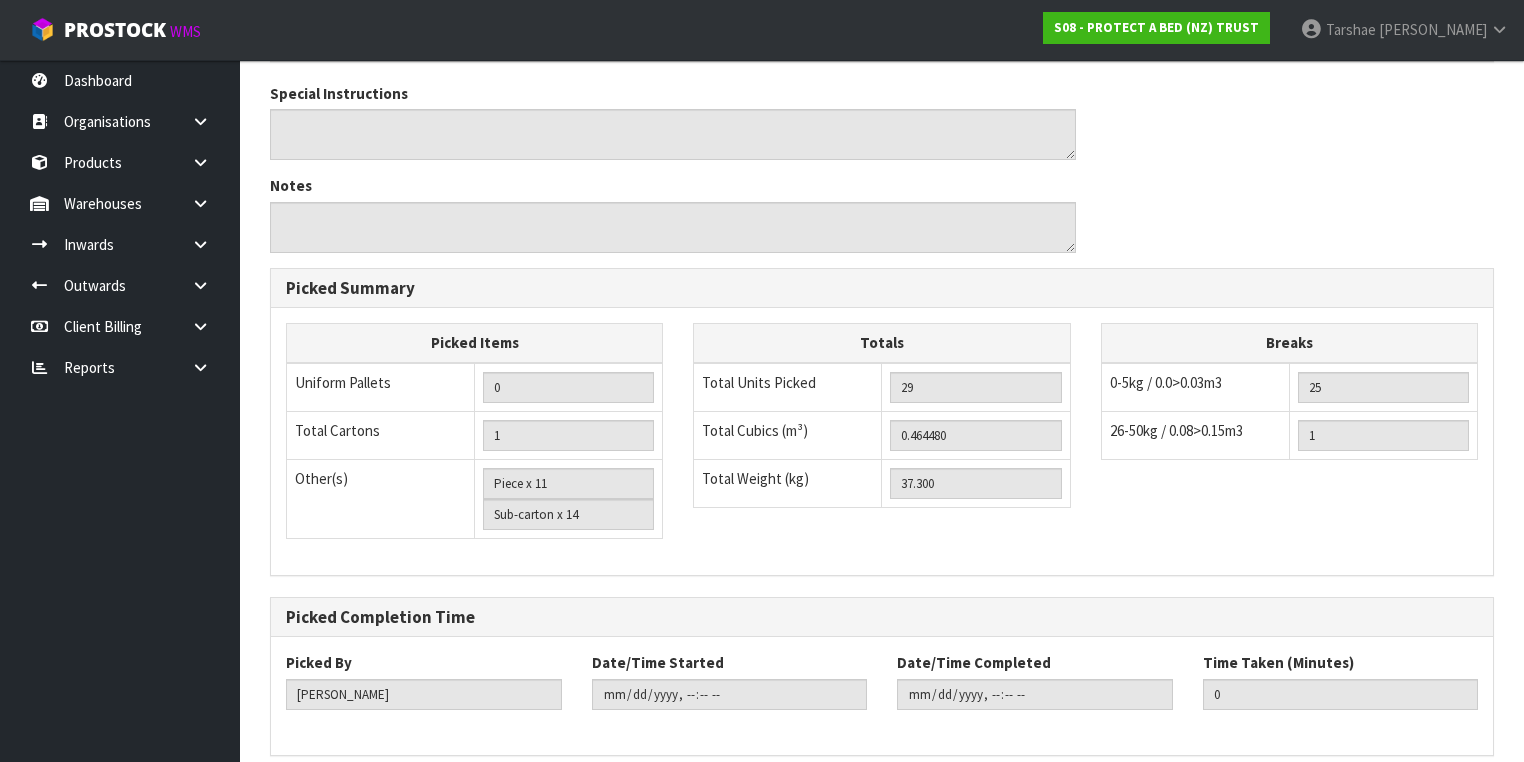 scroll, scrollTop: 0, scrollLeft: 0, axis: both 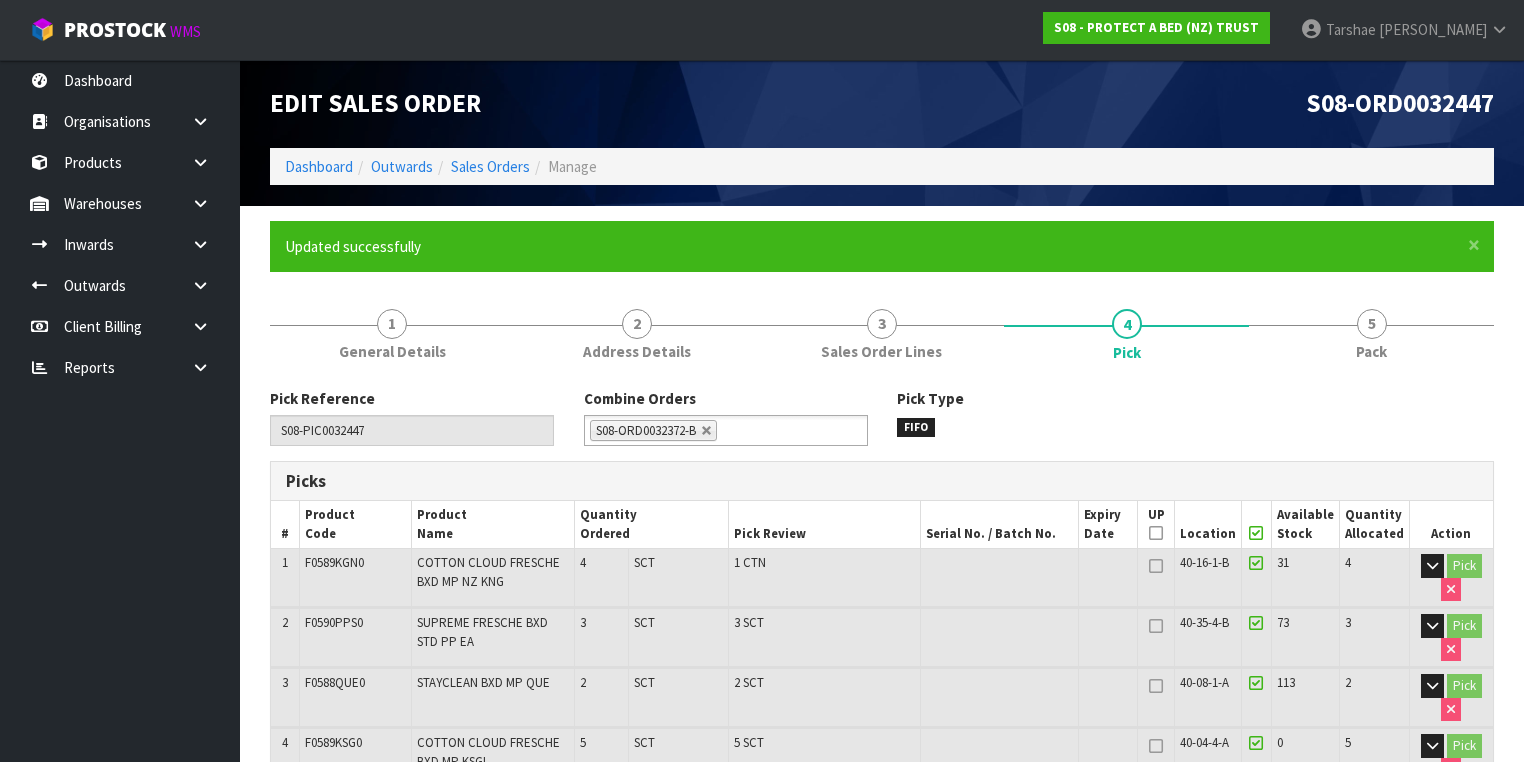 type on "[PERSON_NAME]" 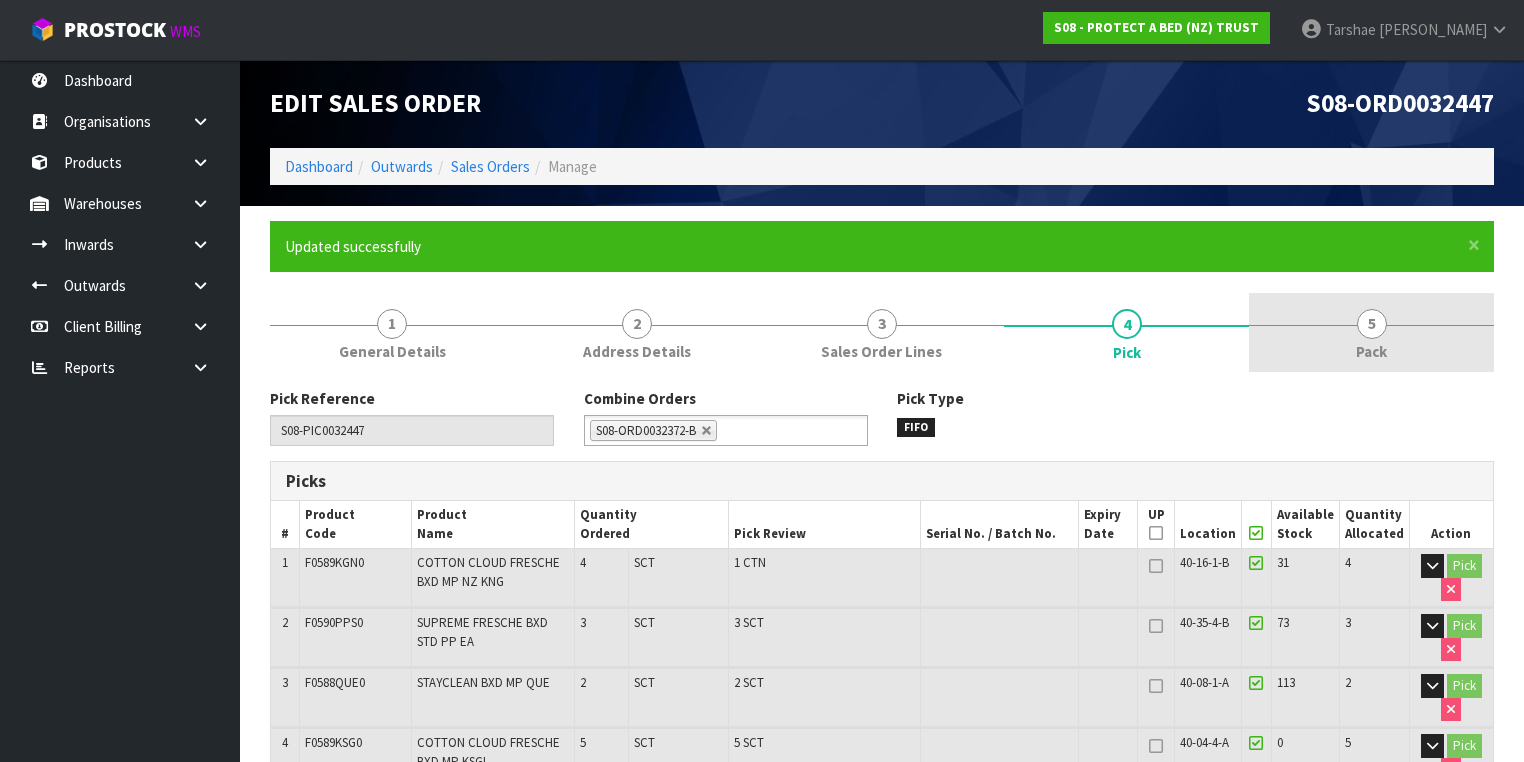 click on "5
Pack" at bounding box center [1371, 332] 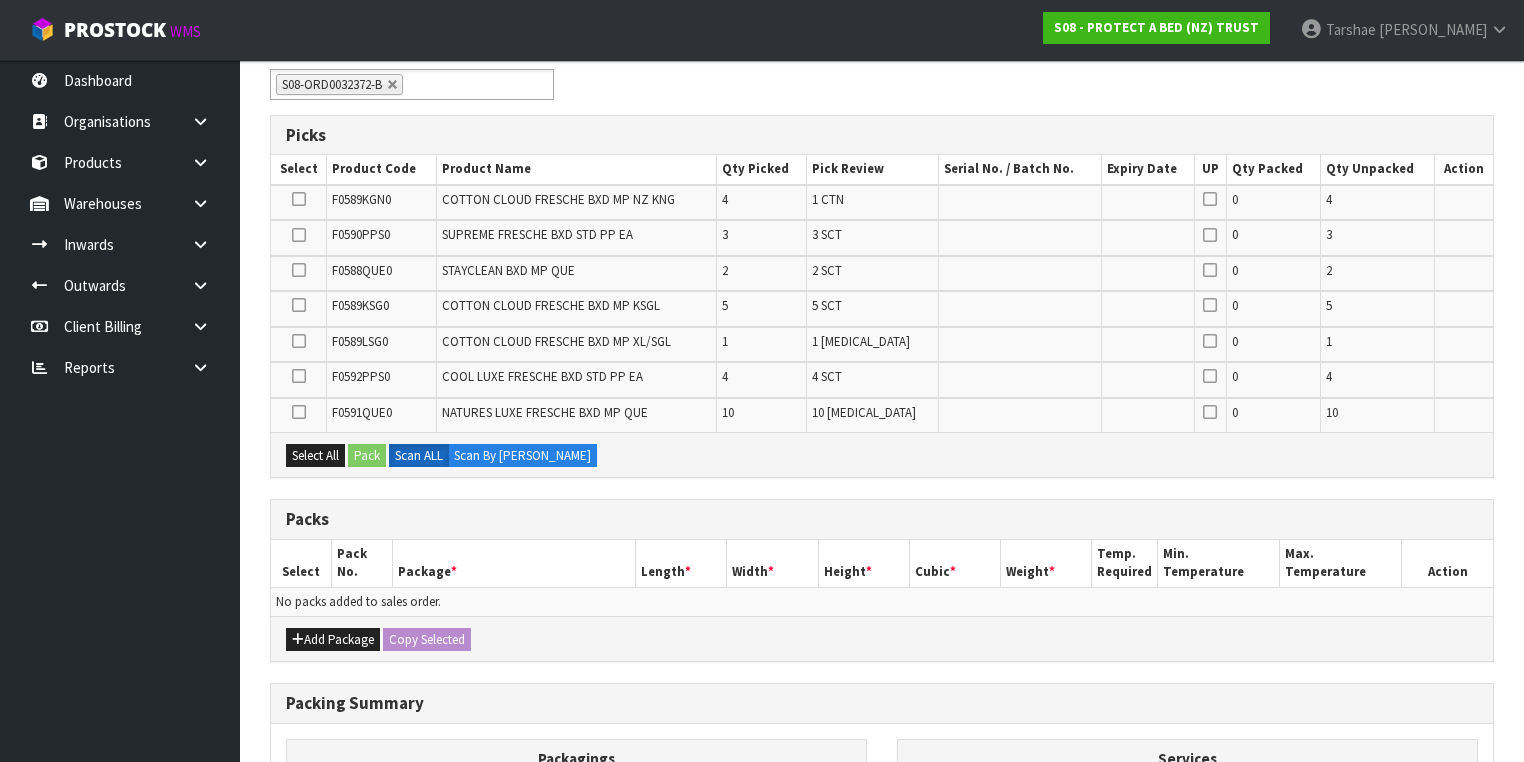 scroll, scrollTop: 400, scrollLeft: 0, axis: vertical 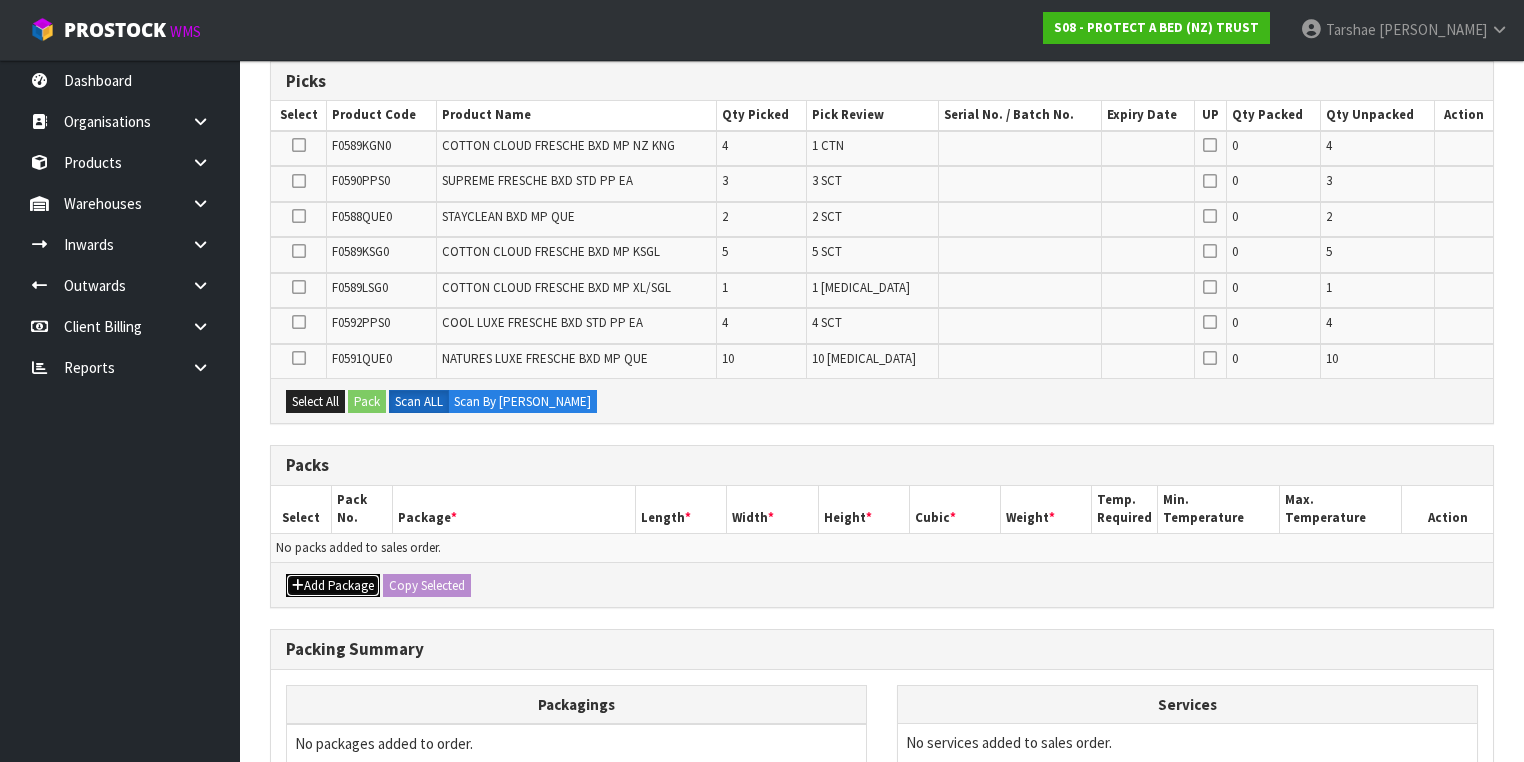 click on "Add Package" at bounding box center [333, 586] 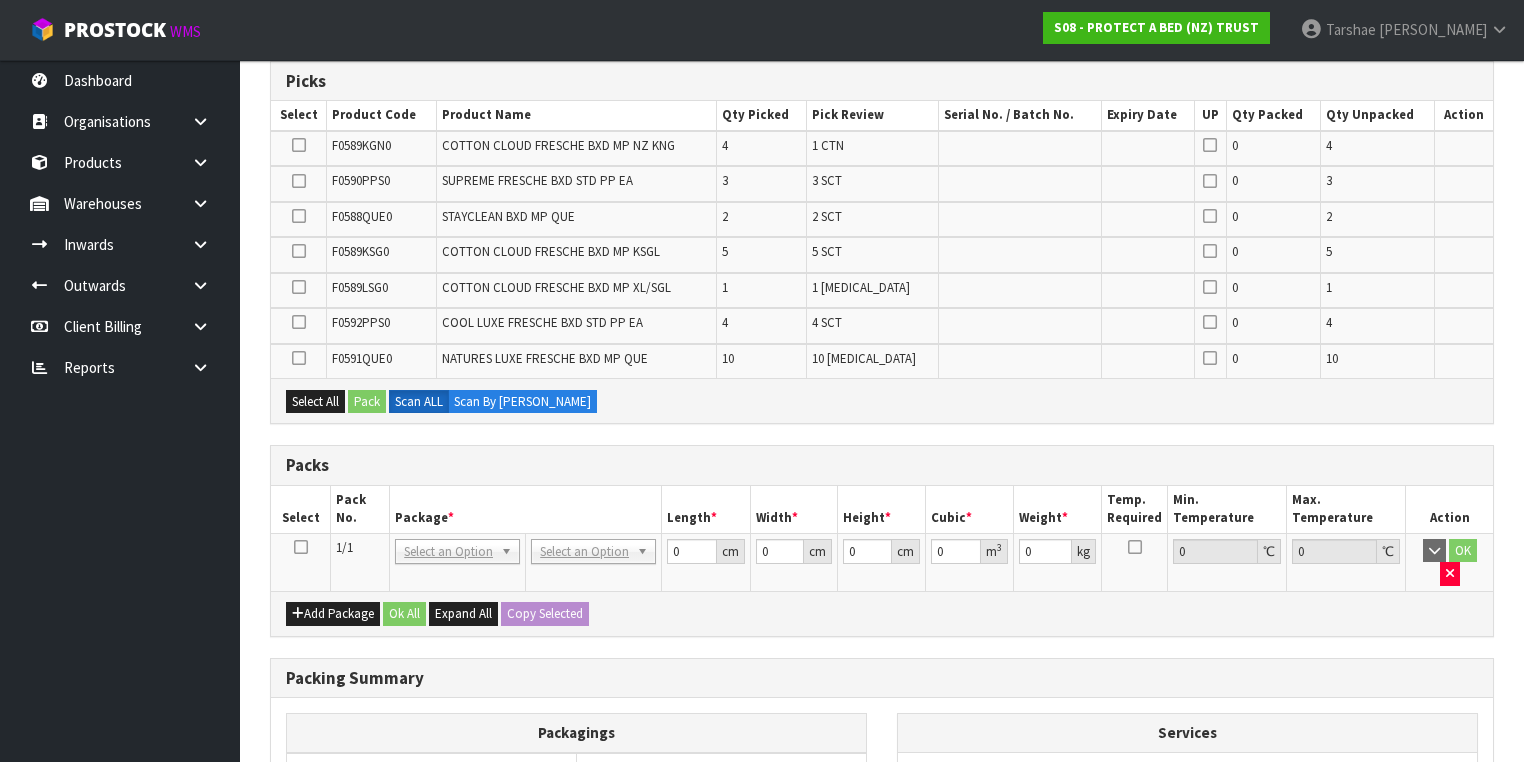 click at bounding box center [301, 547] 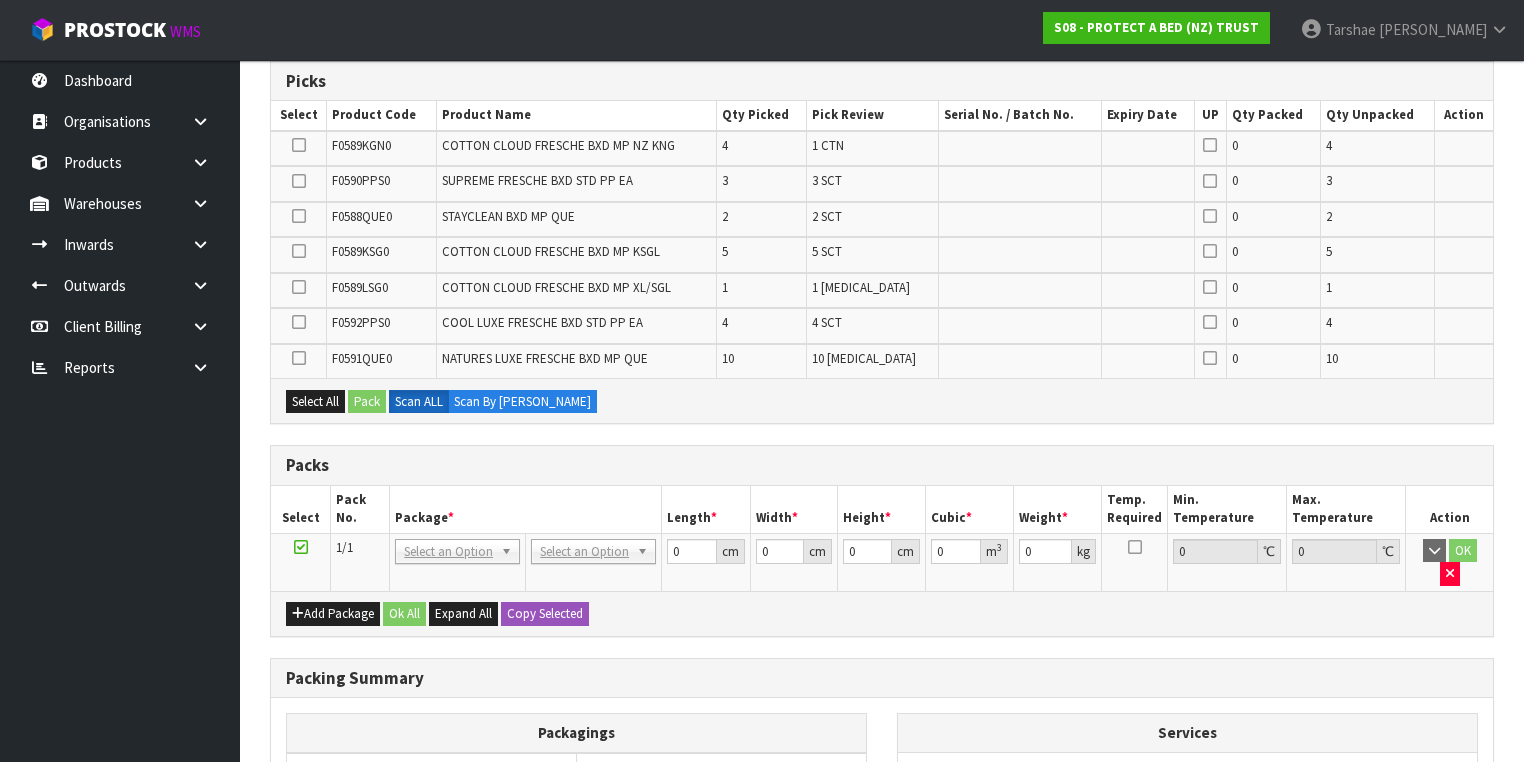 click on "Packs" at bounding box center (882, 466) 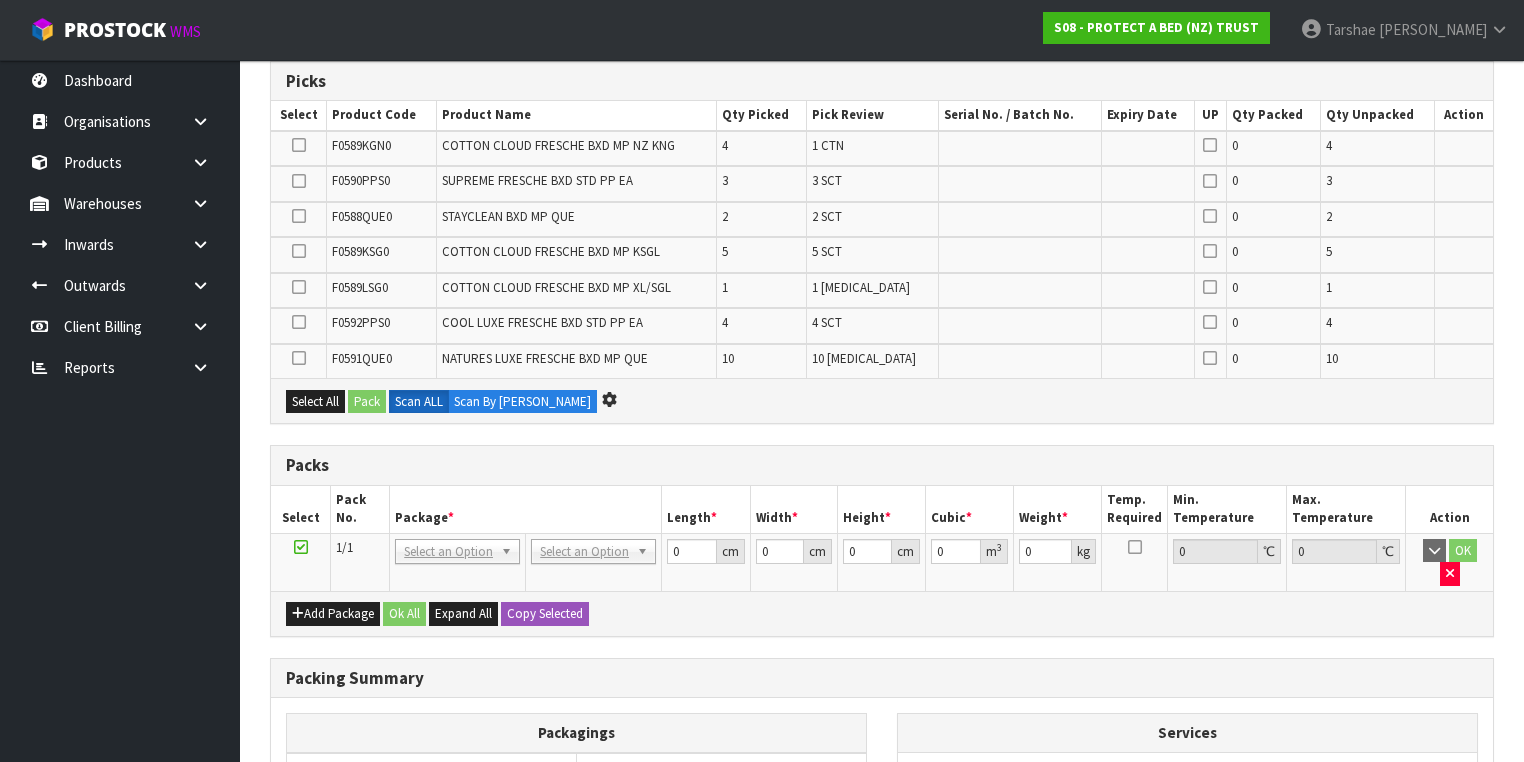 scroll, scrollTop: 0, scrollLeft: 0, axis: both 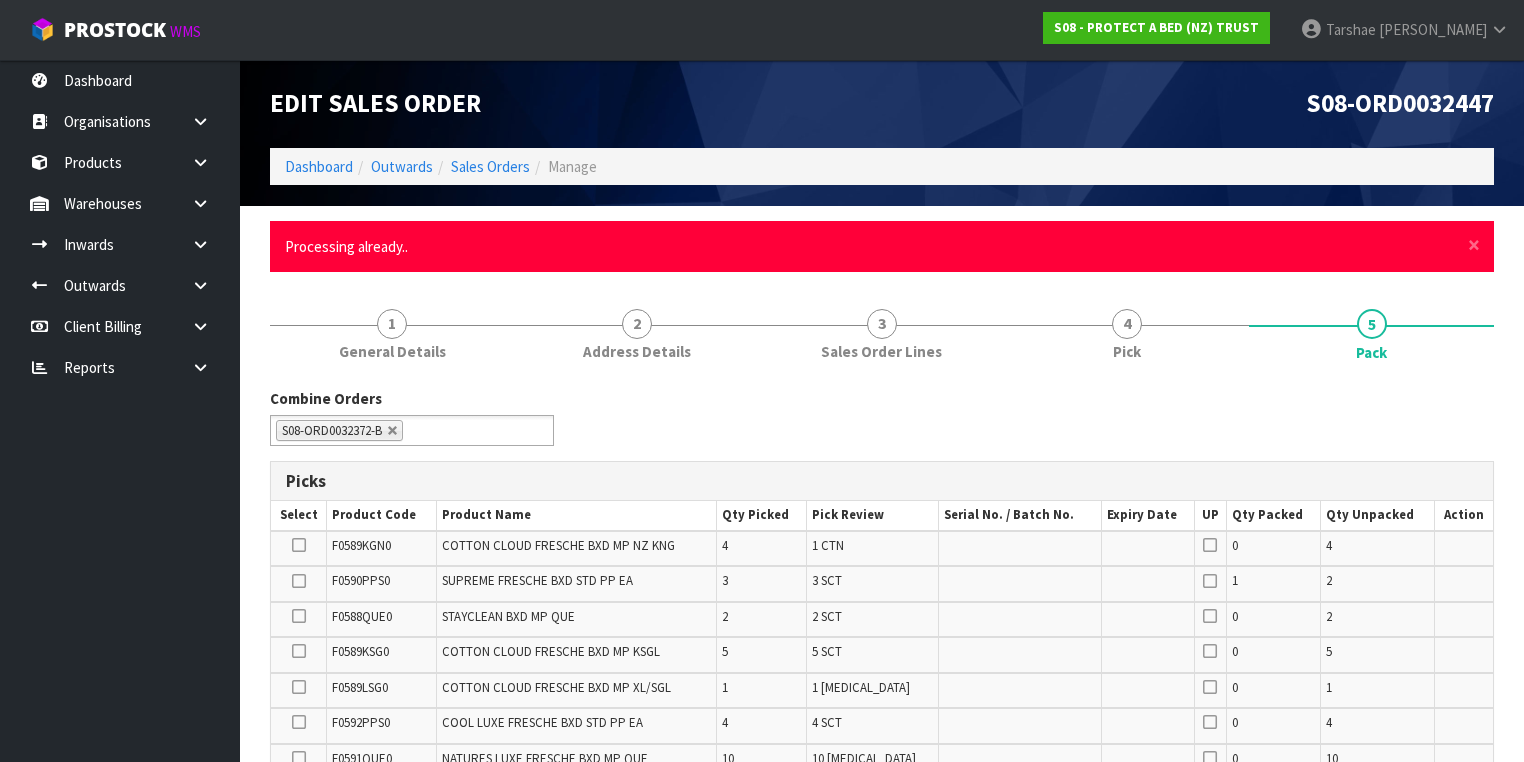 click on "×
Close
Processing already.." at bounding box center (882, 246) 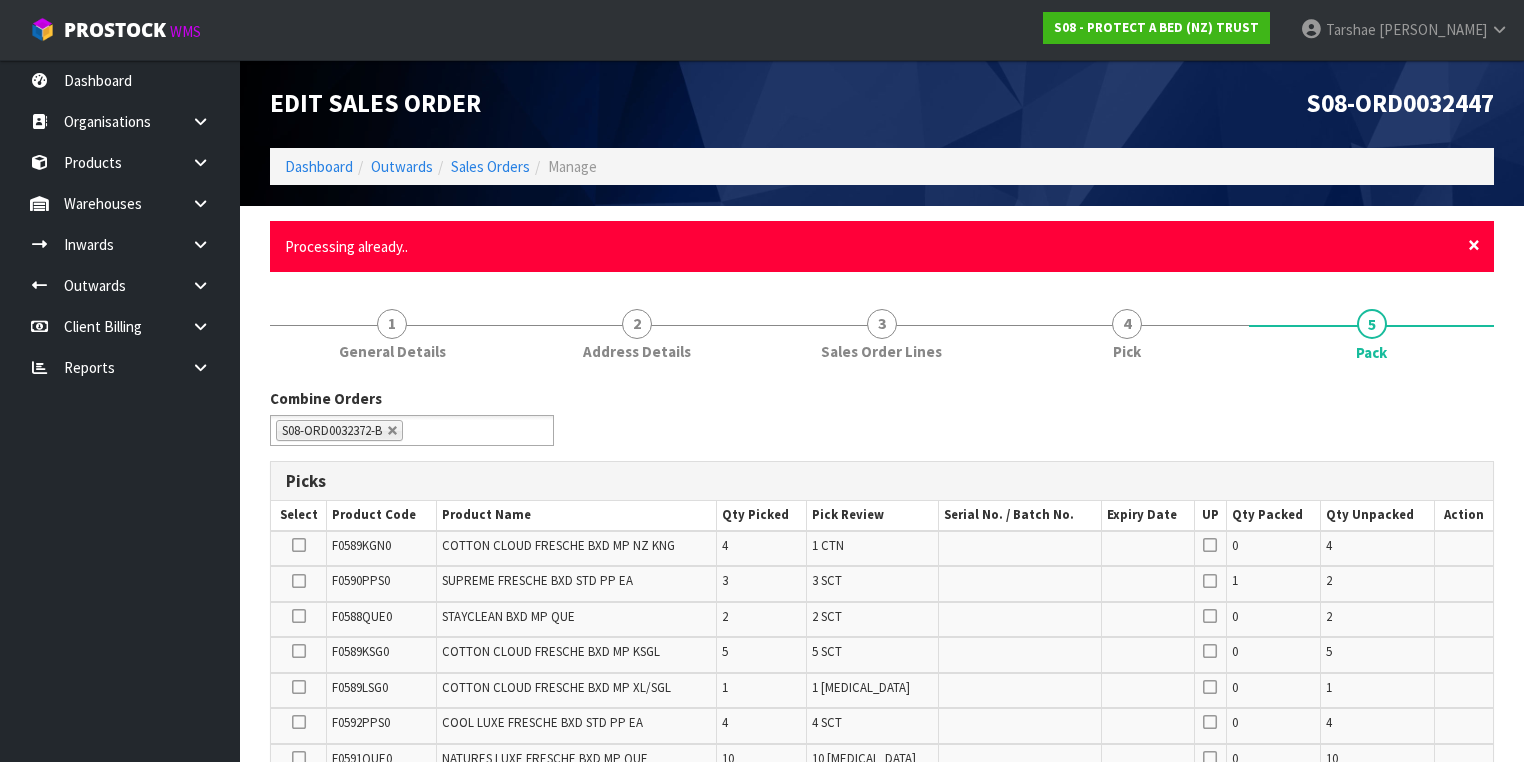 click on "×" at bounding box center [1474, 245] 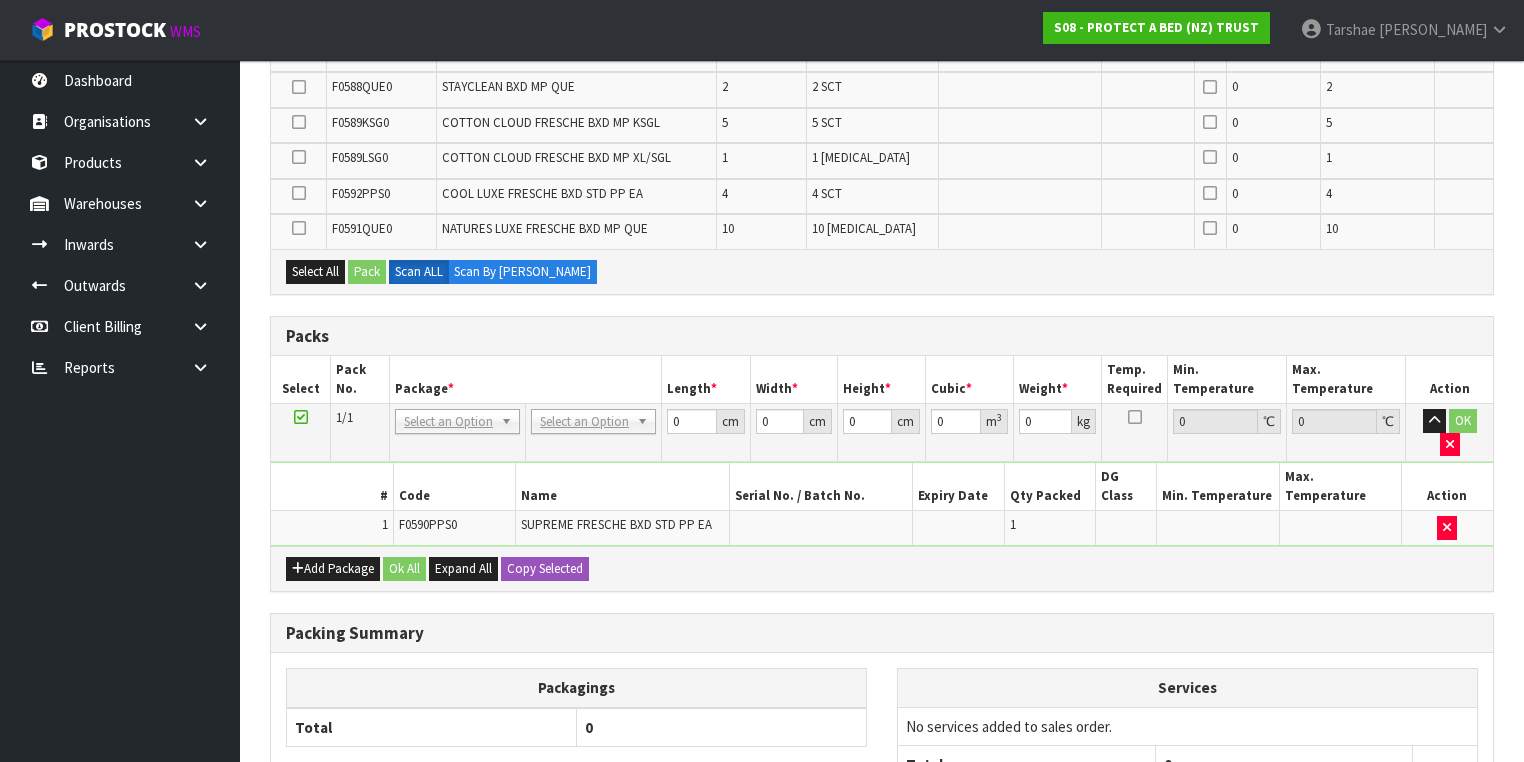 scroll, scrollTop: 604, scrollLeft: 0, axis: vertical 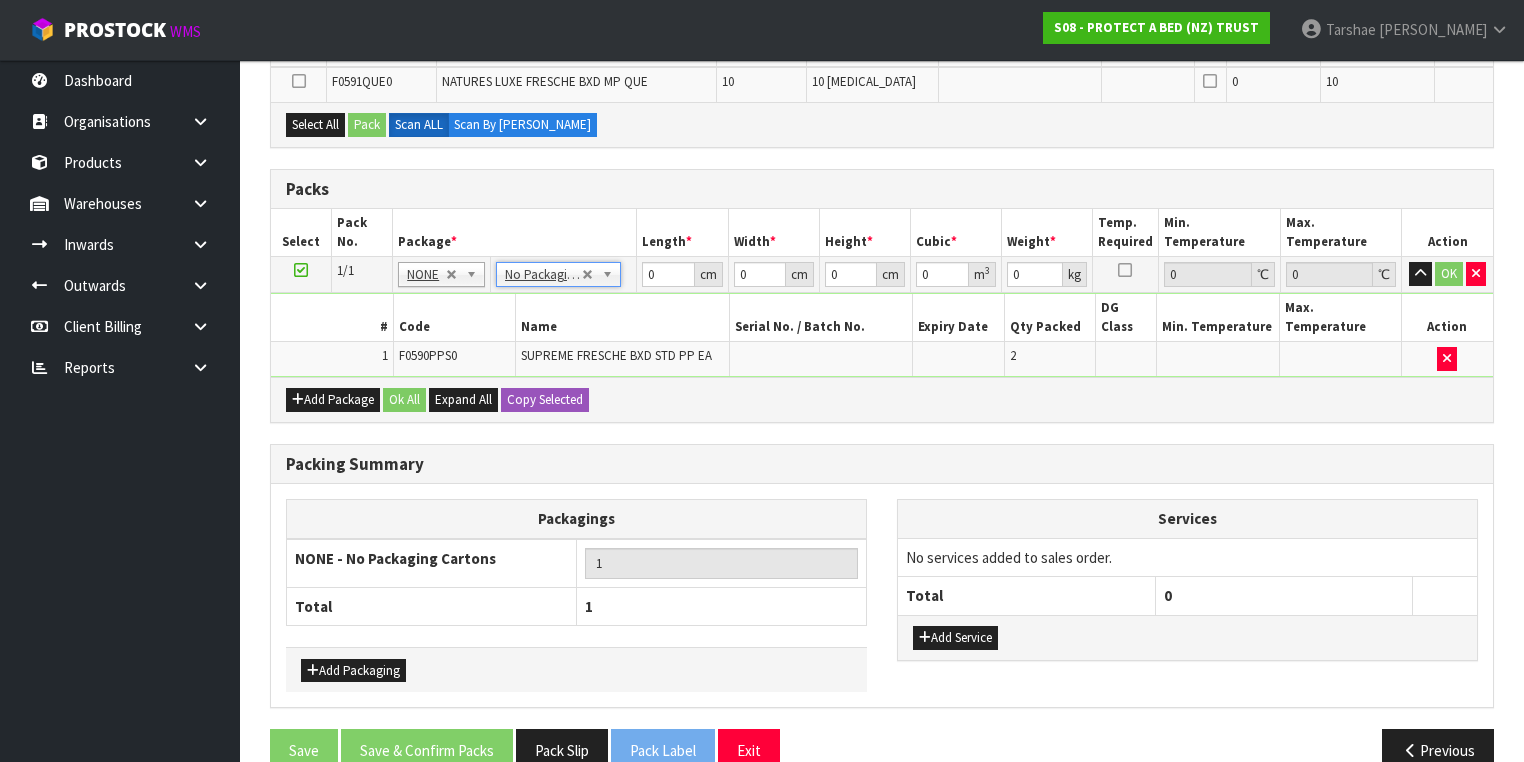 click on "Add Package
Ok All
Expand All
Copy Selected" at bounding box center (882, 399) 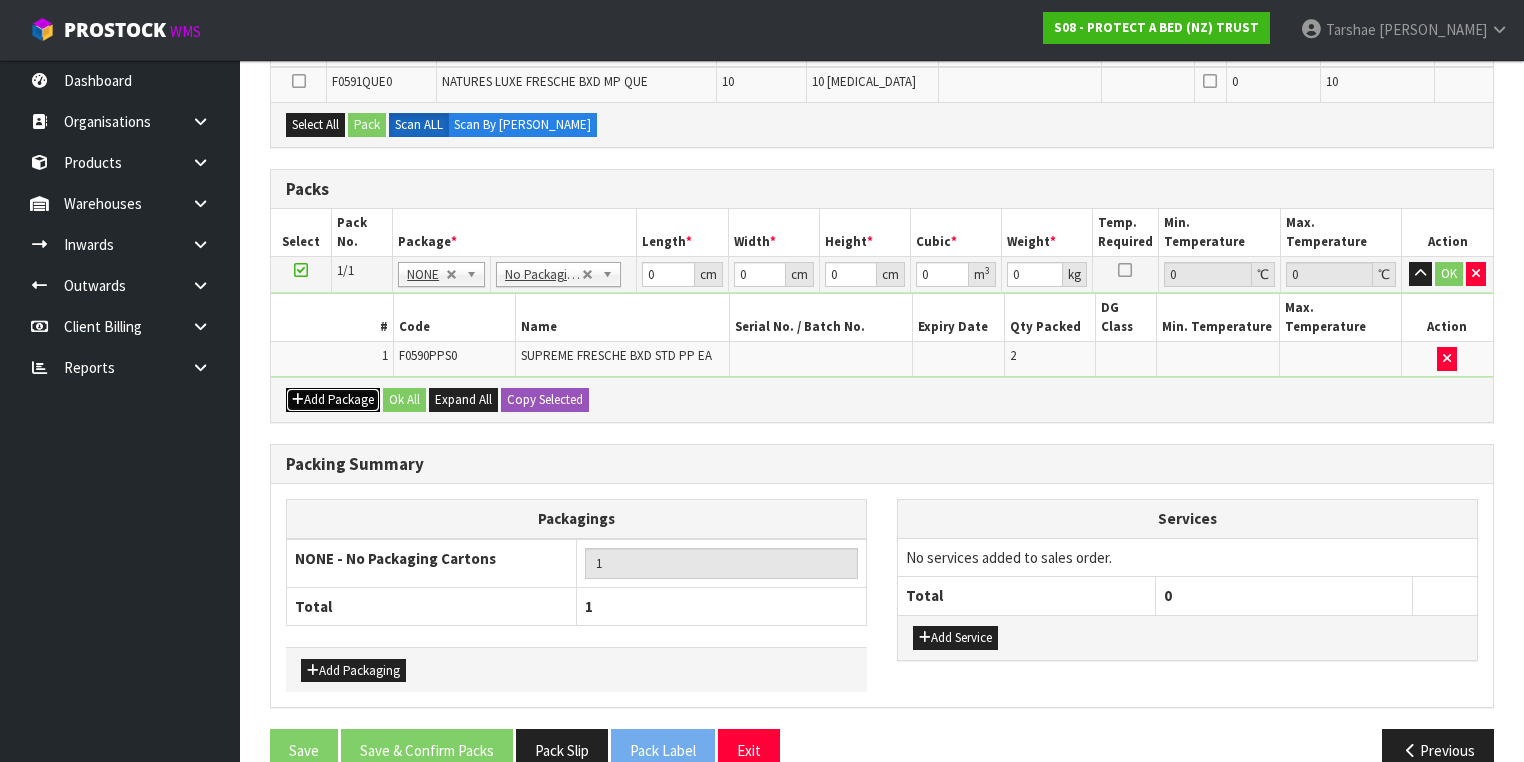 click on "Add Package" at bounding box center [333, 400] 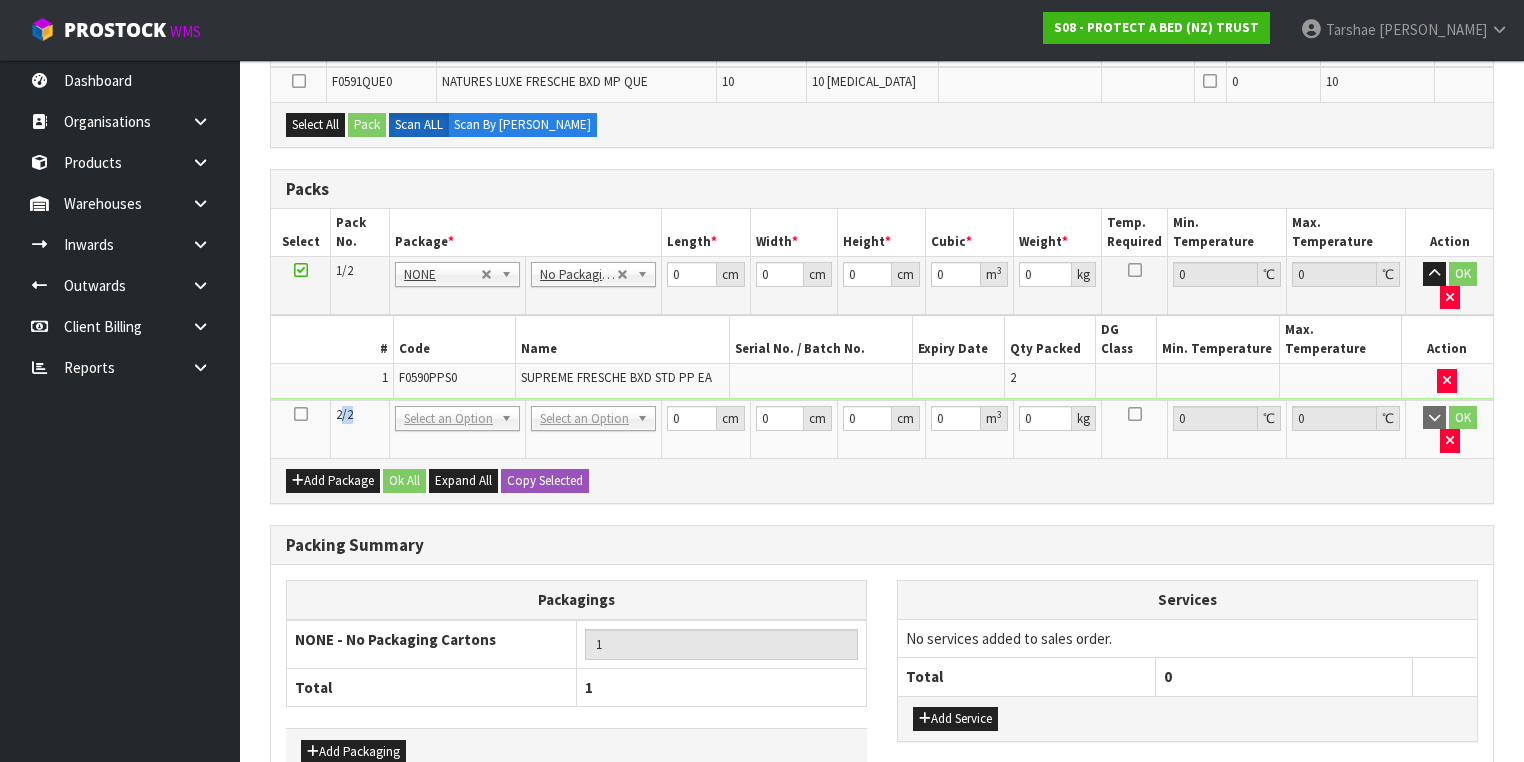 drag, startPoint x: 343, startPoint y: 366, endPoint x: 333, endPoint y: 392, distance: 27.856777 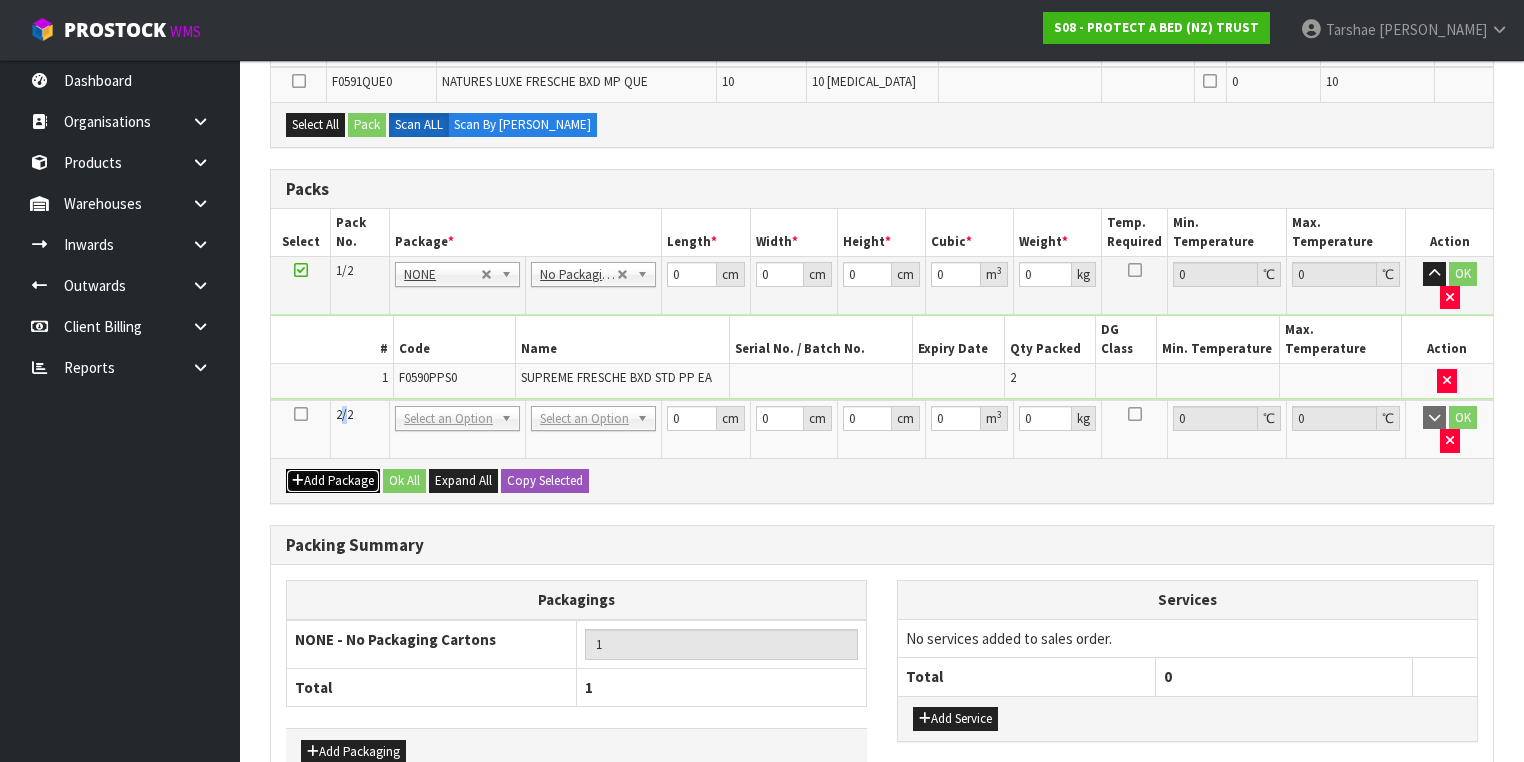 click on "Add Package" at bounding box center (333, 481) 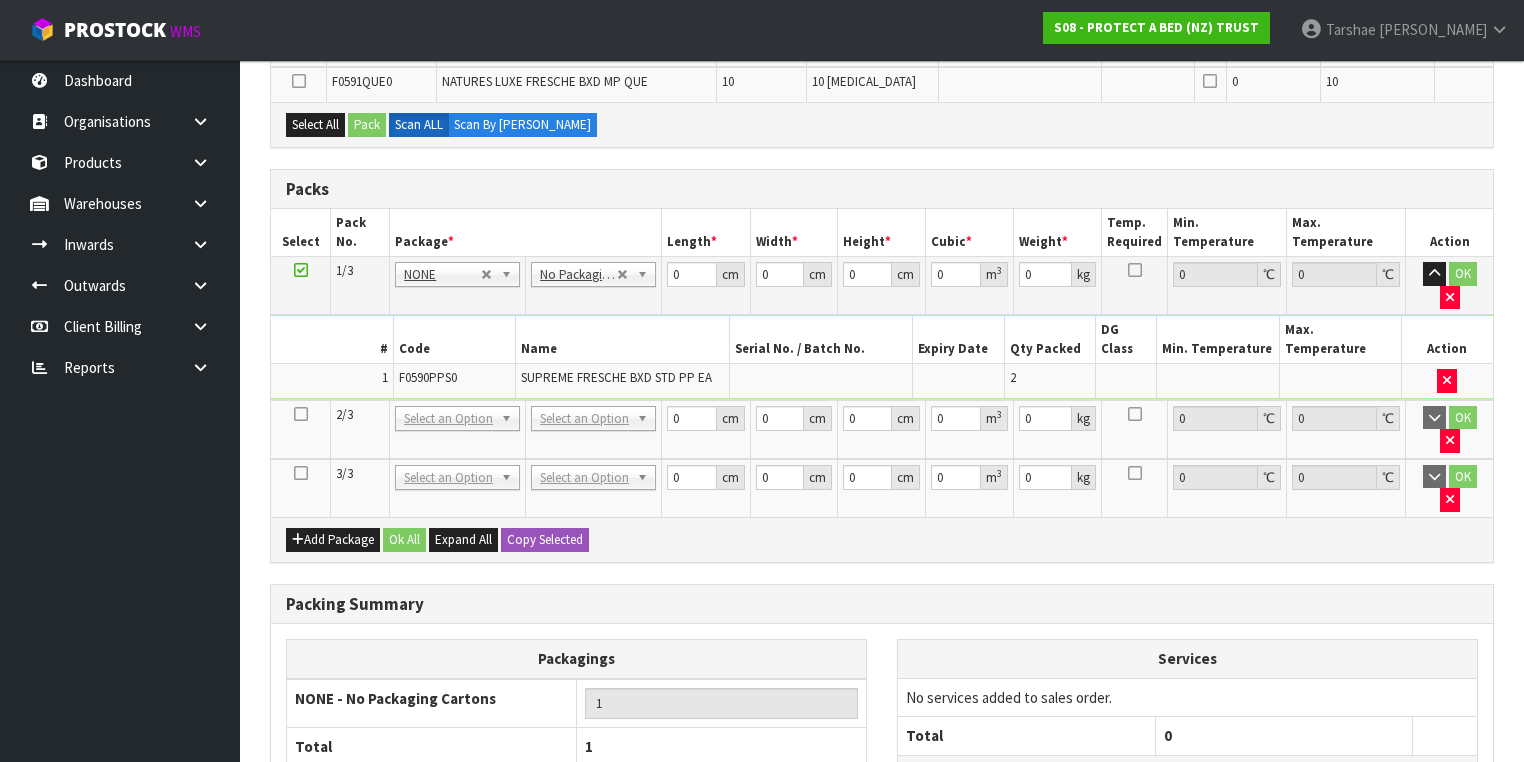 click on "Add Package
Ok All
Expand All
Copy Selected" at bounding box center (882, 539) 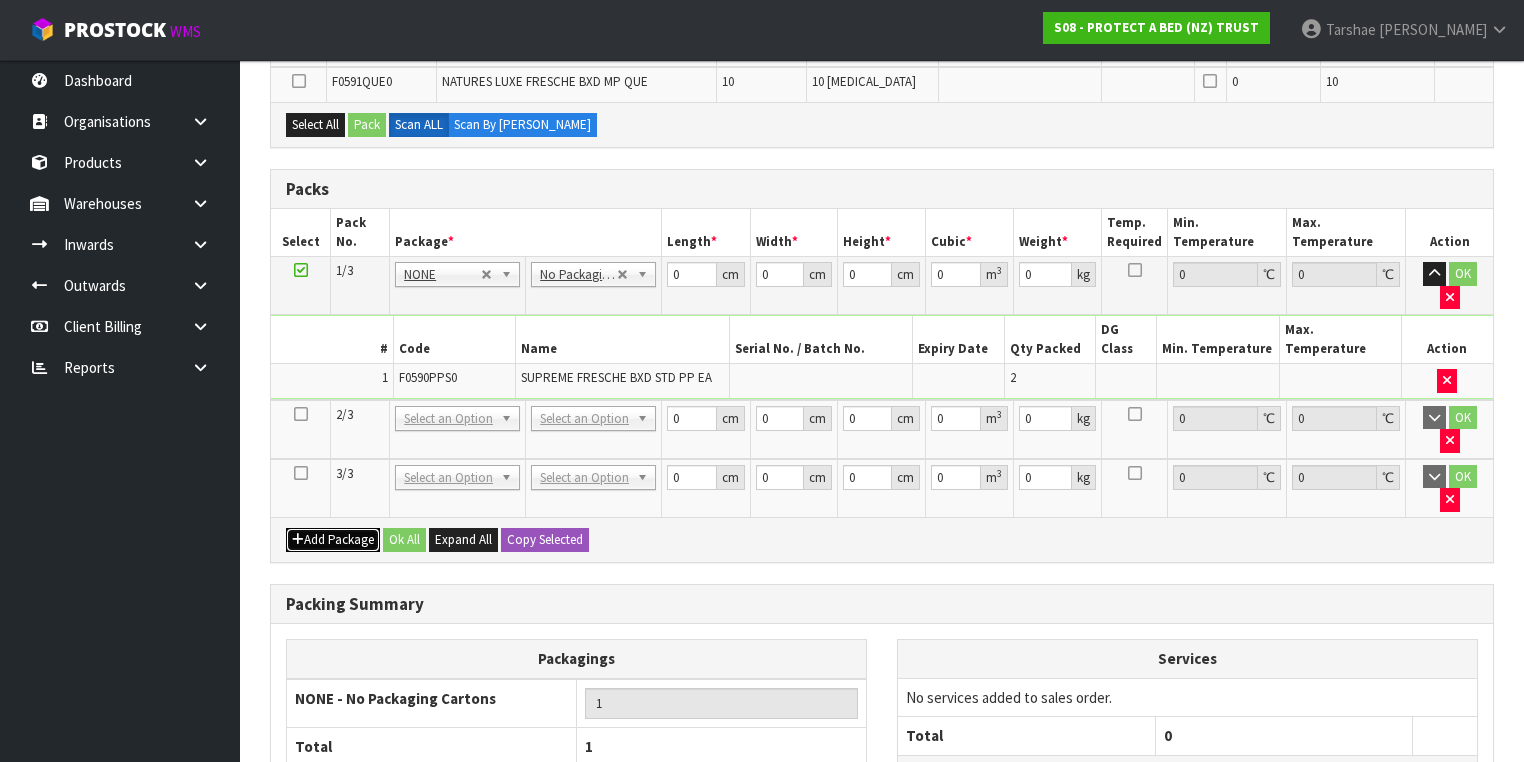 click on "Add Package" at bounding box center (333, 540) 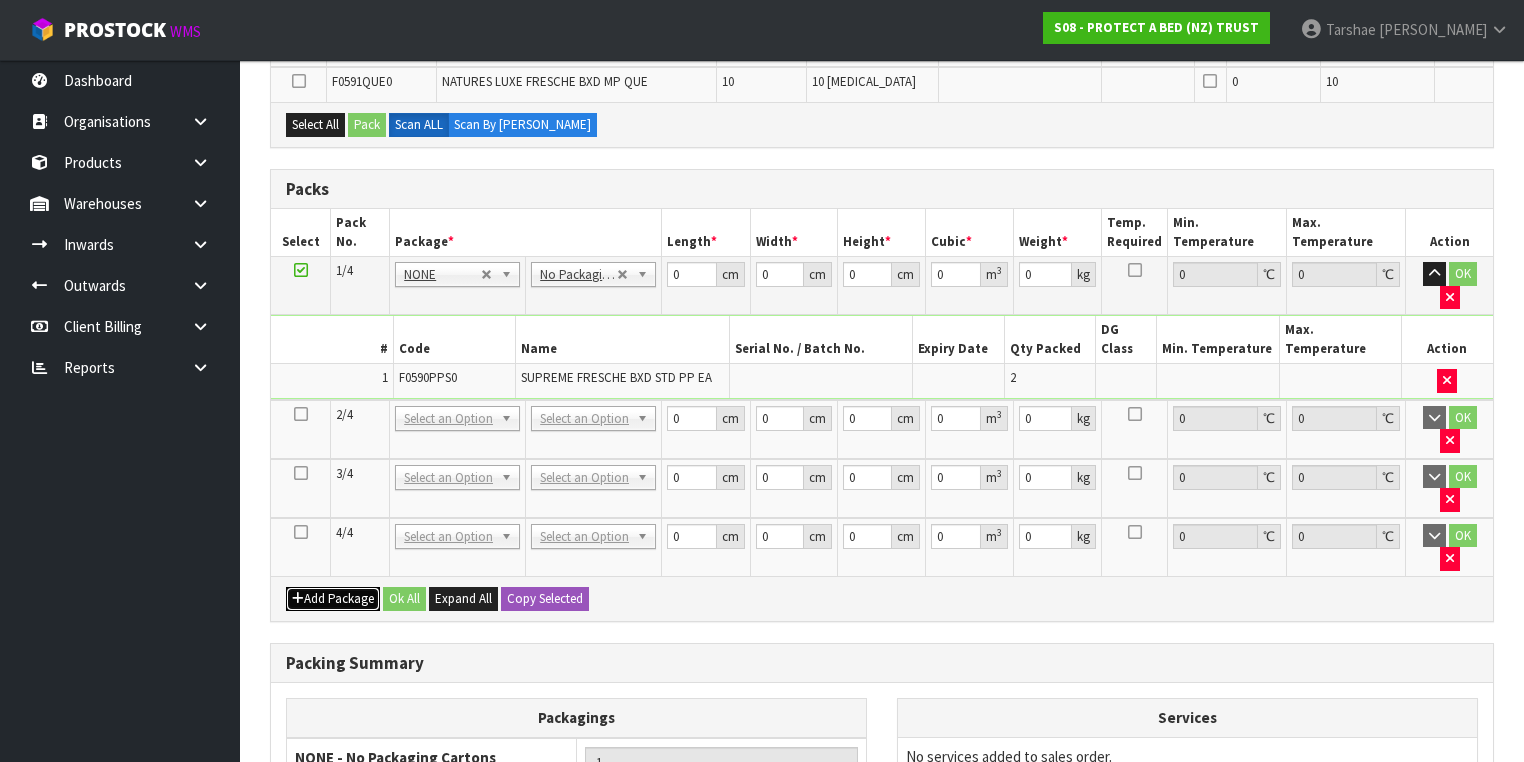 drag, startPoint x: 562, startPoint y: 376, endPoint x: 562, endPoint y: 408, distance: 32 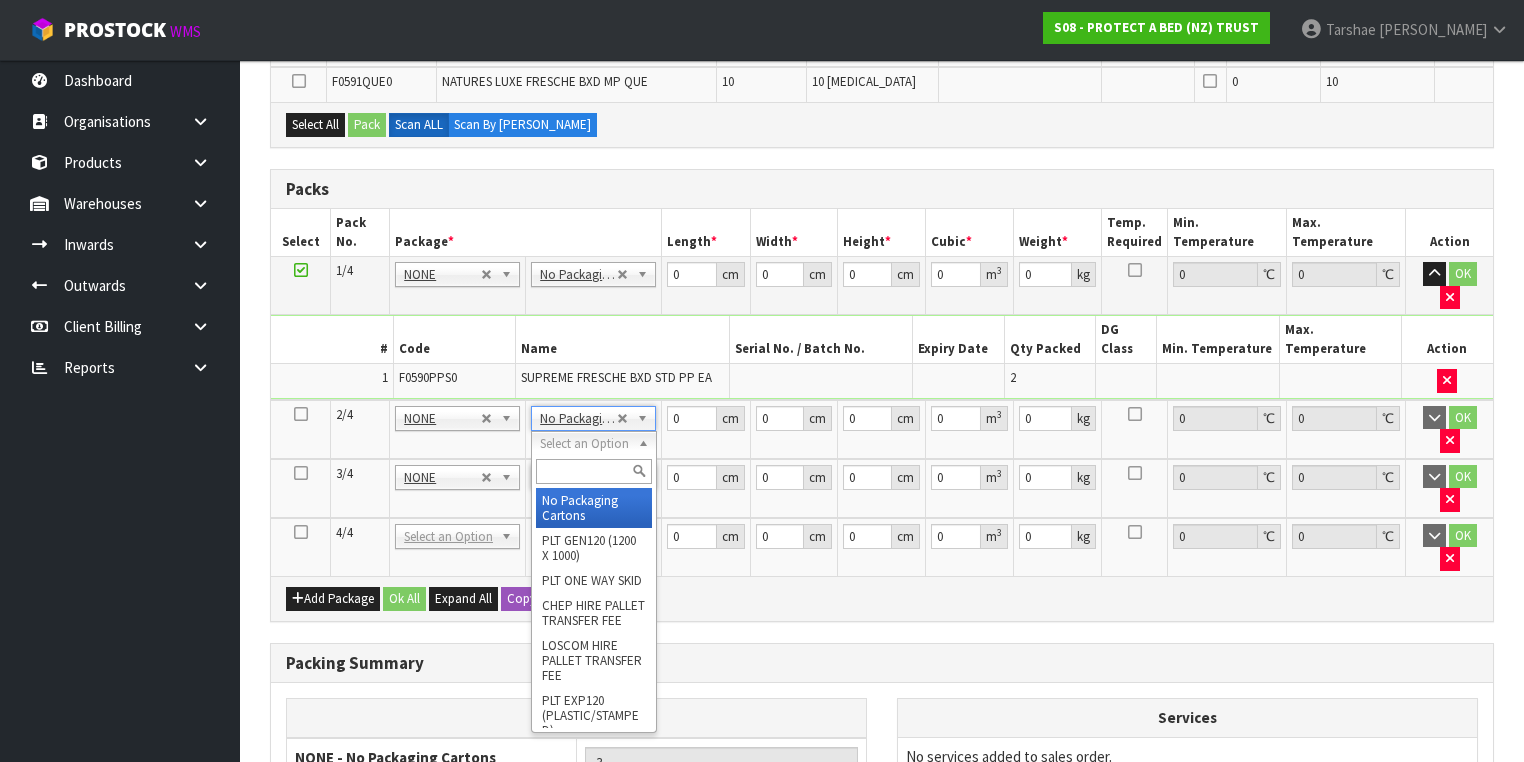 type on "4" 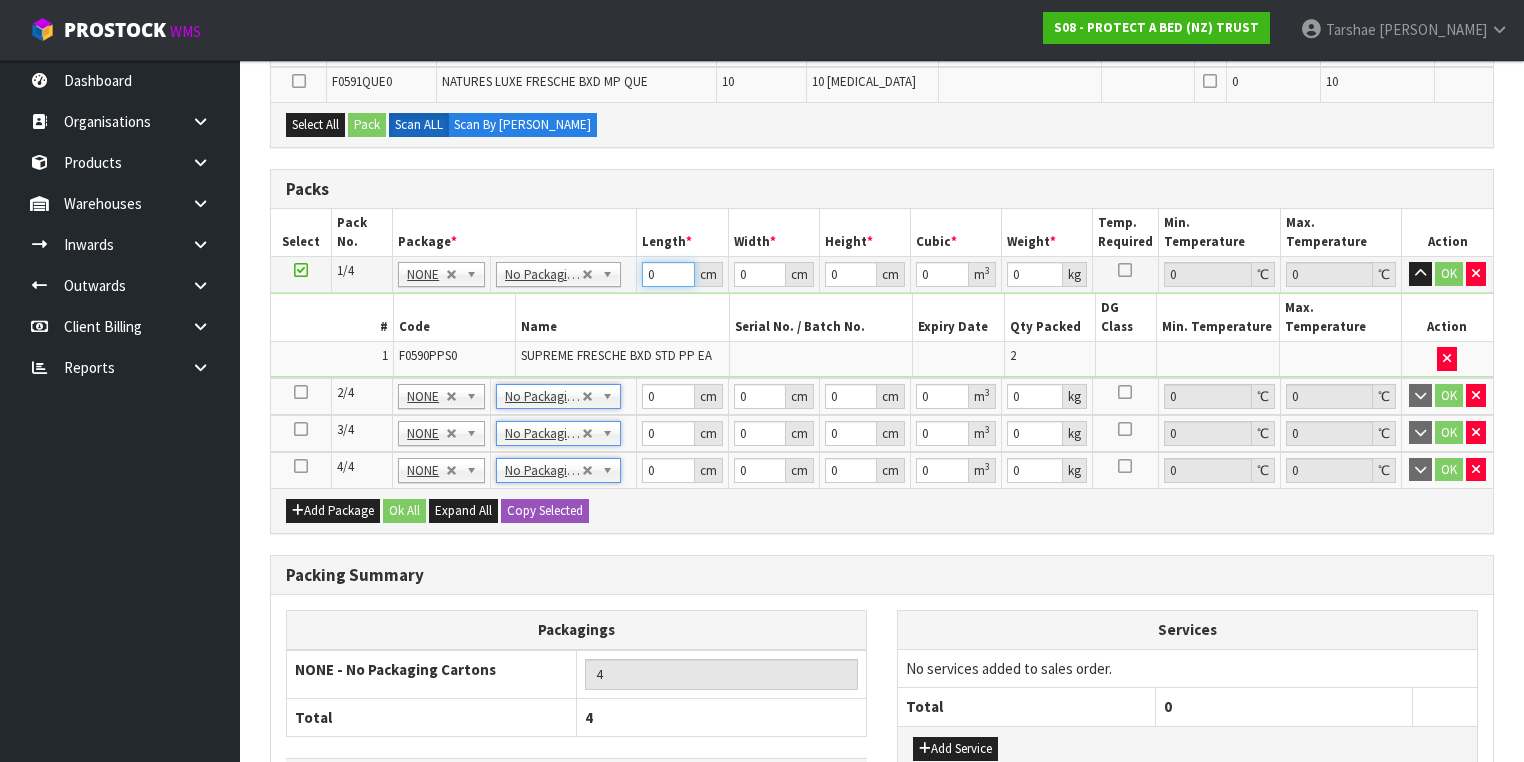drag, startPoint x: 660, startPoint y: 268, endPoint x: 536, endPoint y: 250, distance: 125.299644 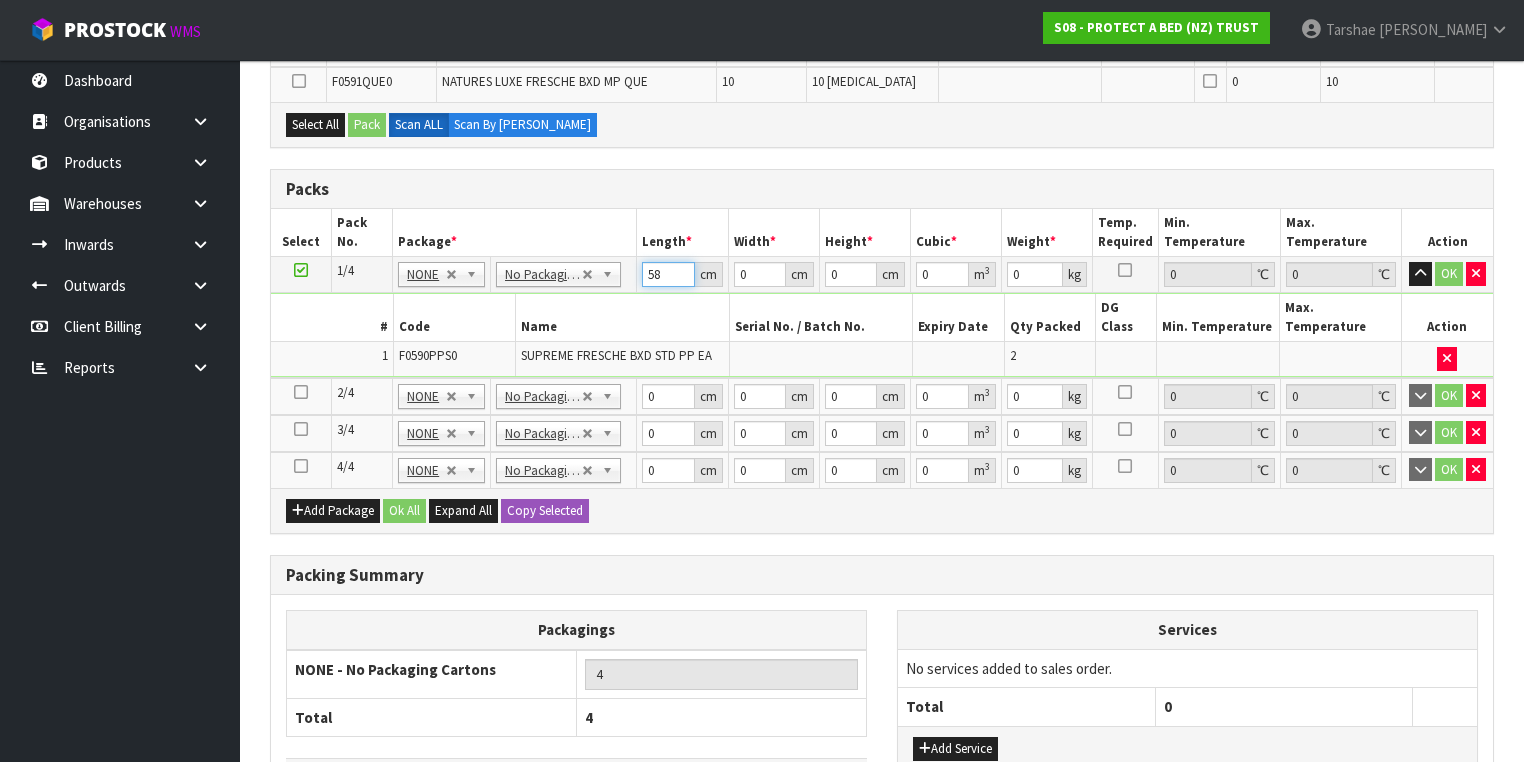 type on "58" 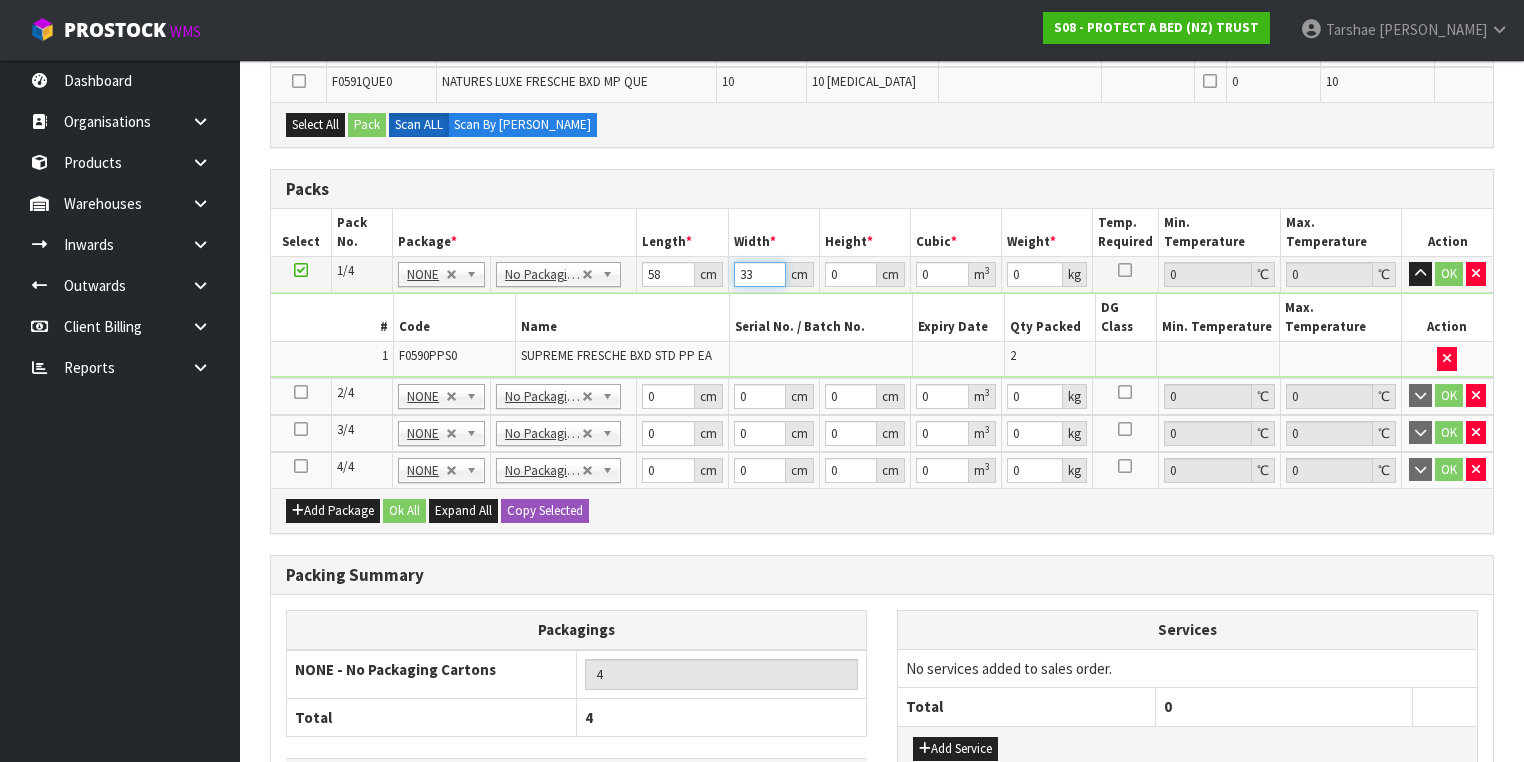 type on "33" 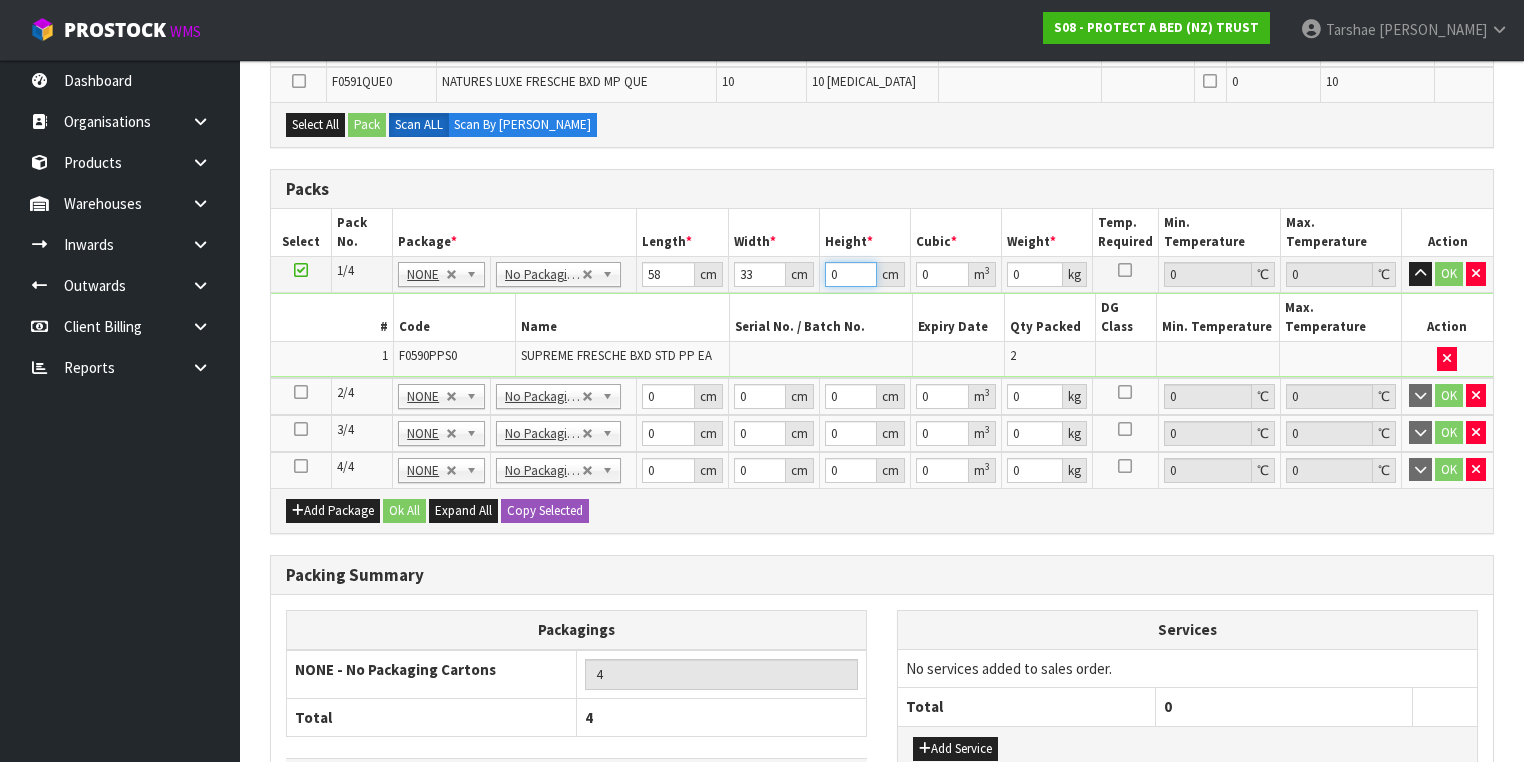 type on "3" 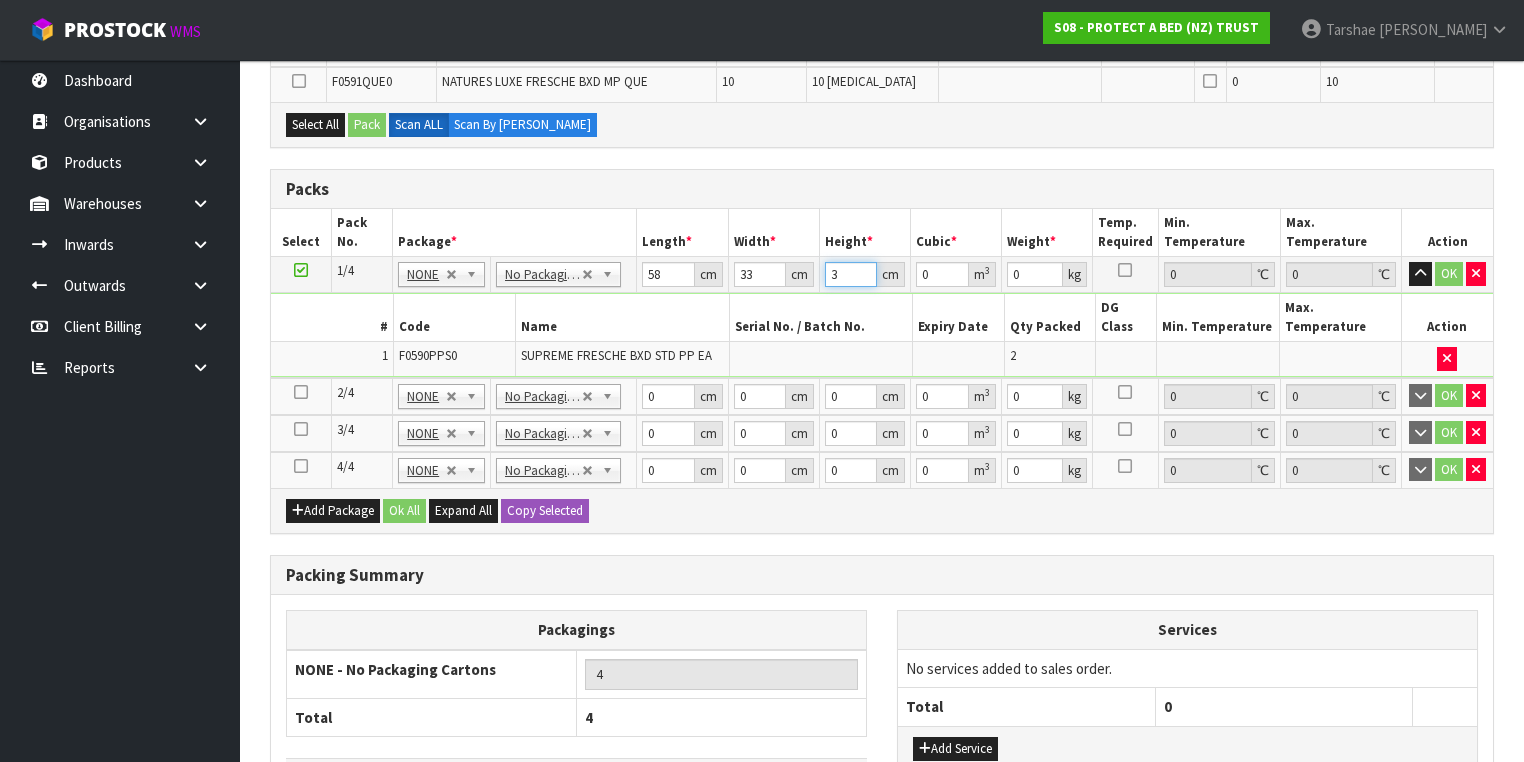 type on "0.005742" 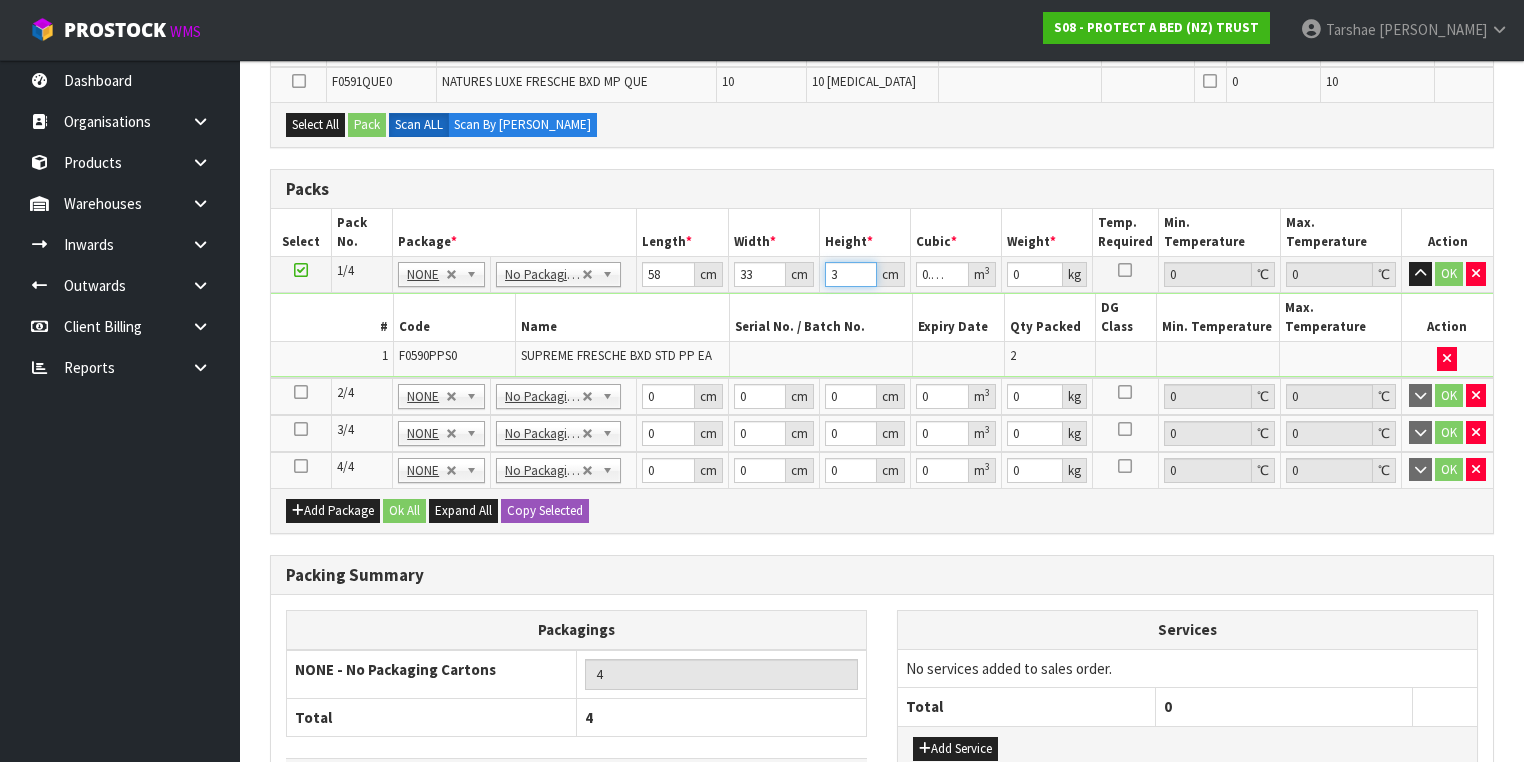 type on "32" 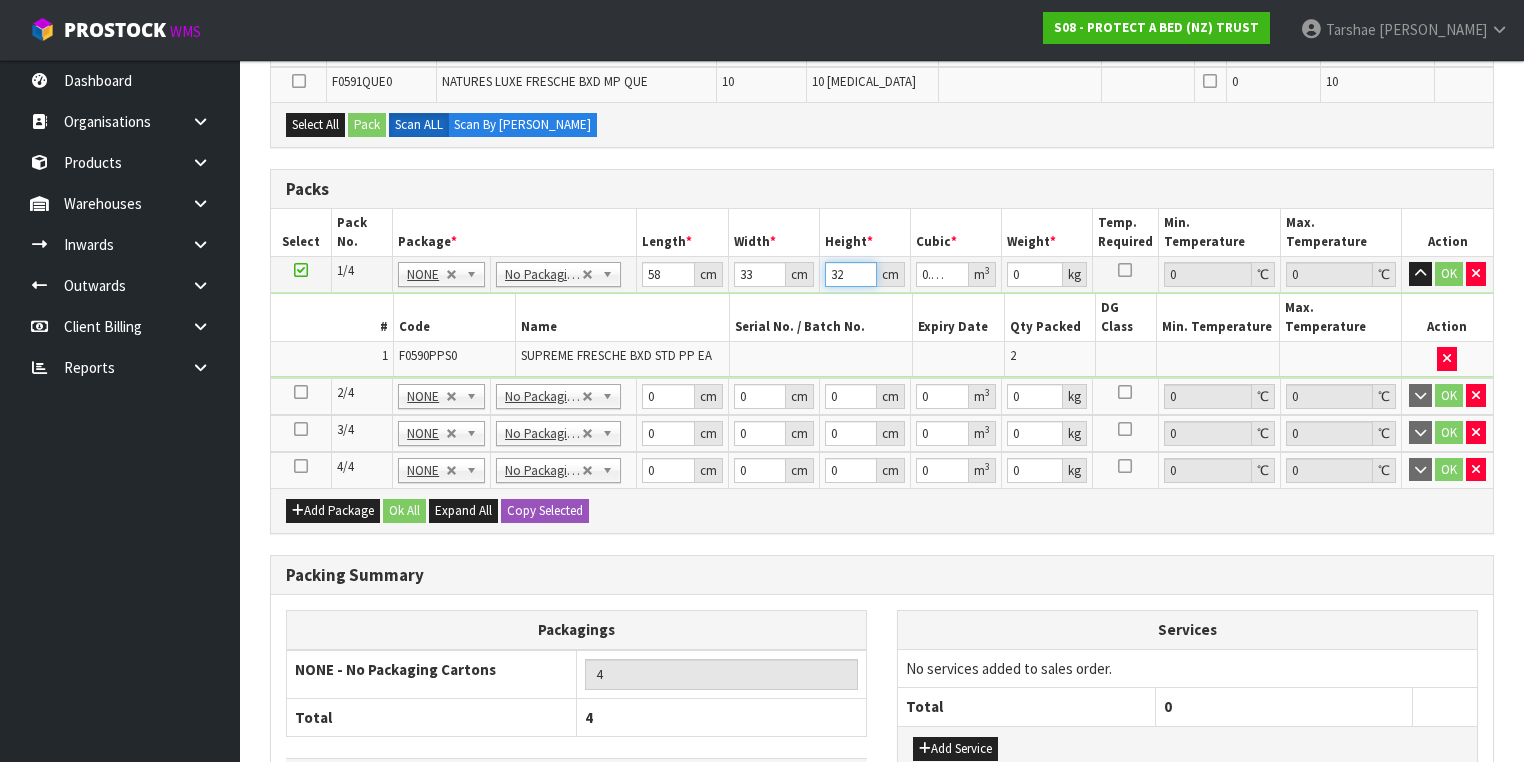 type on "32" 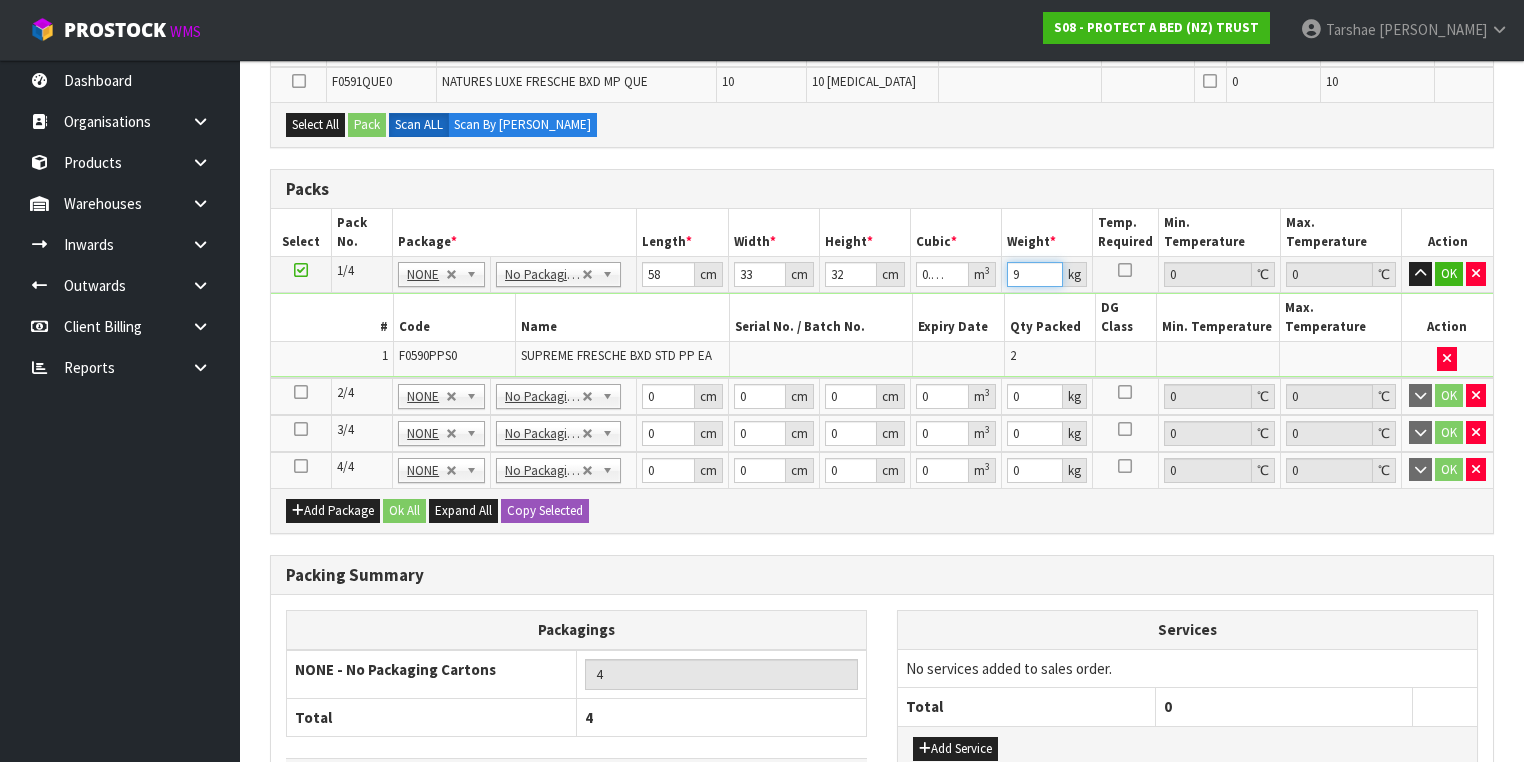 type on "9" 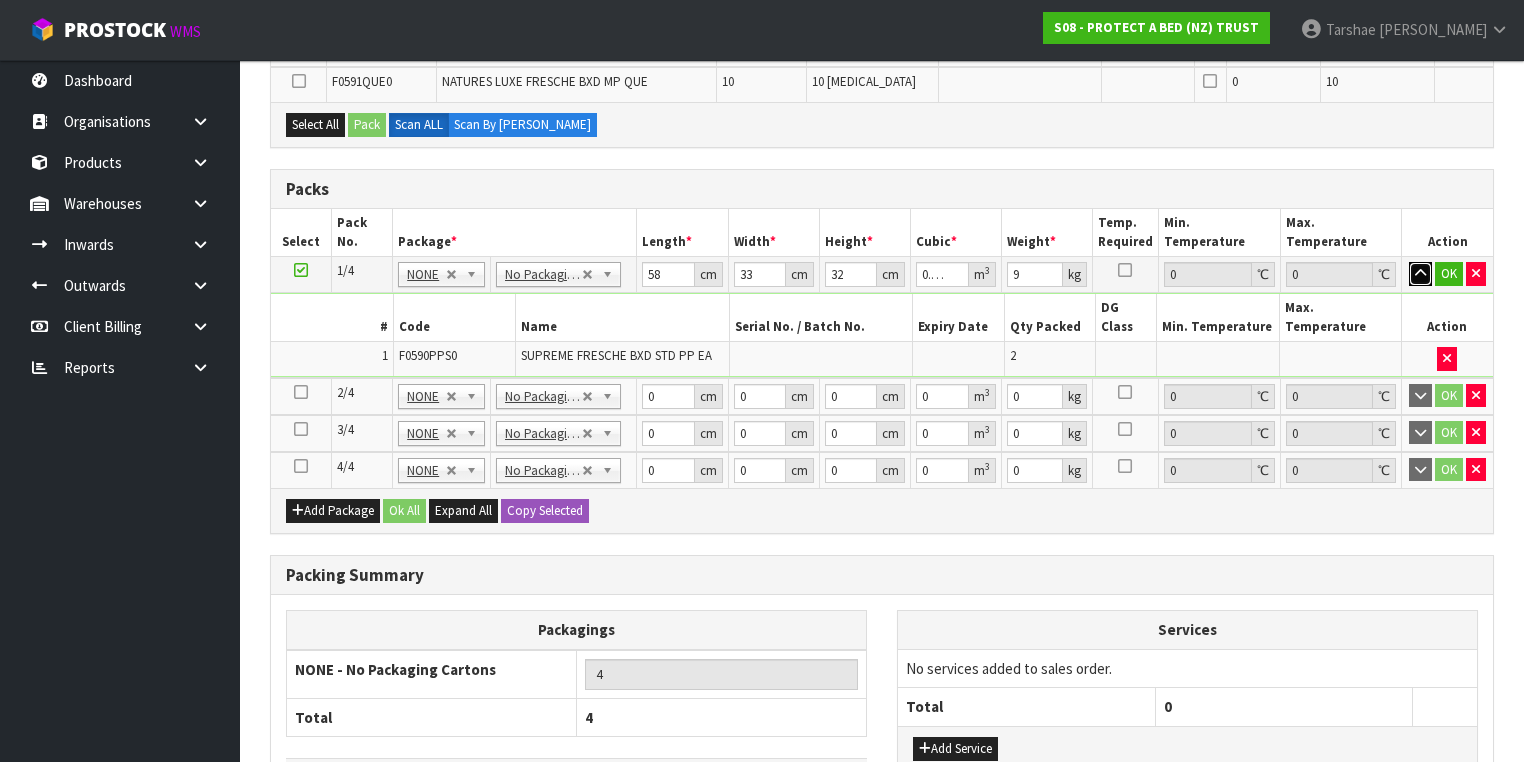 type 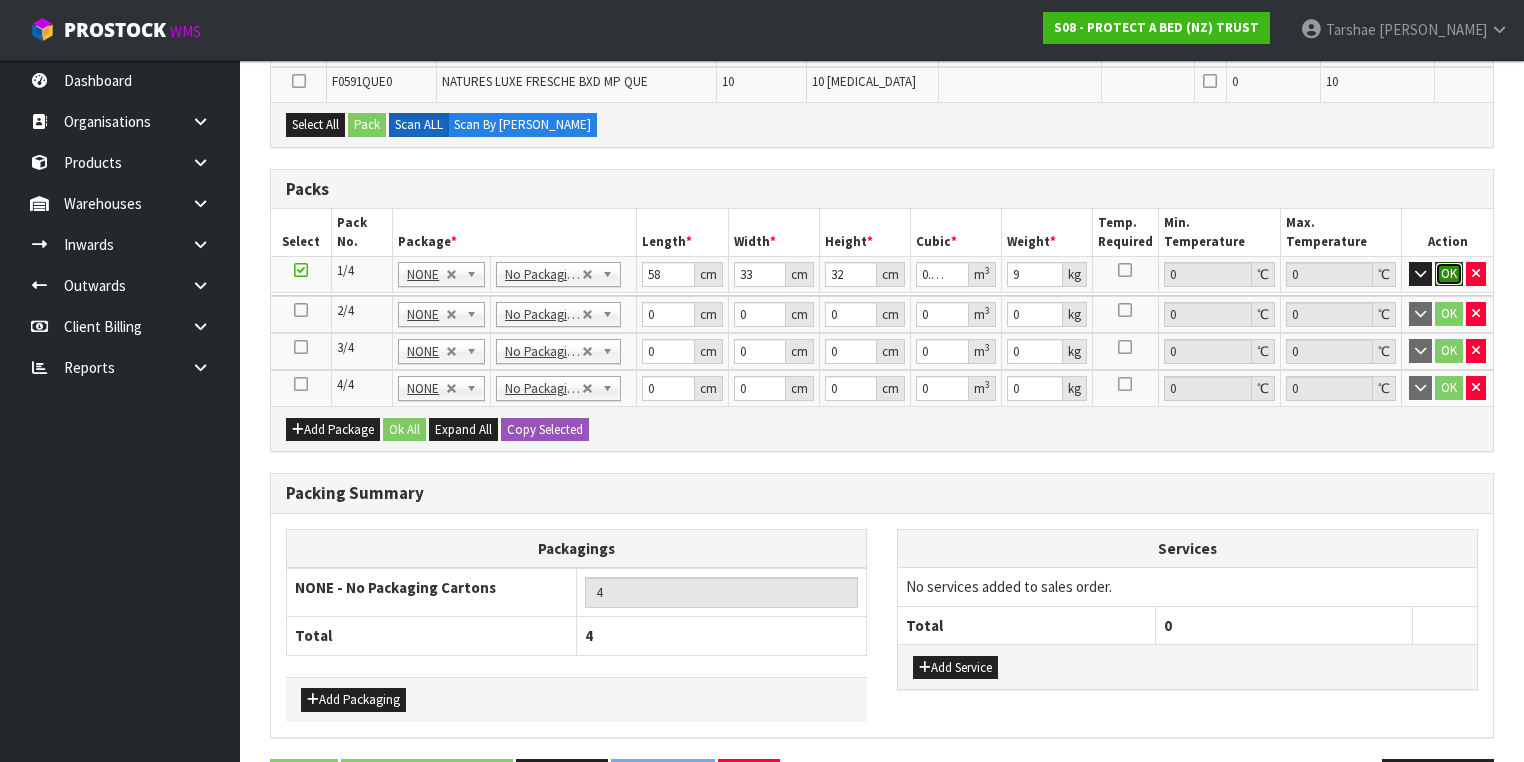 type 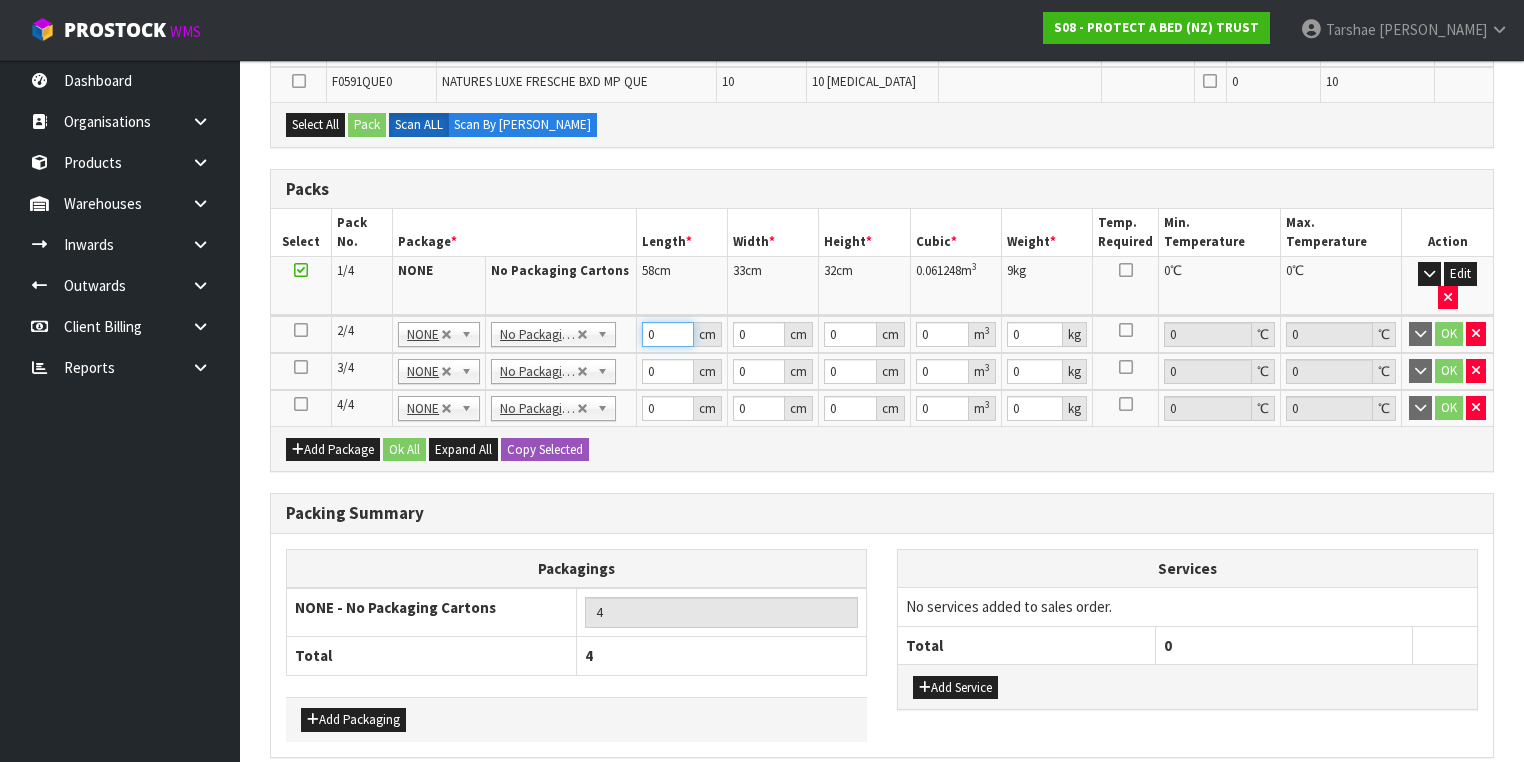 click on "0" at bounding box center [668, 334] 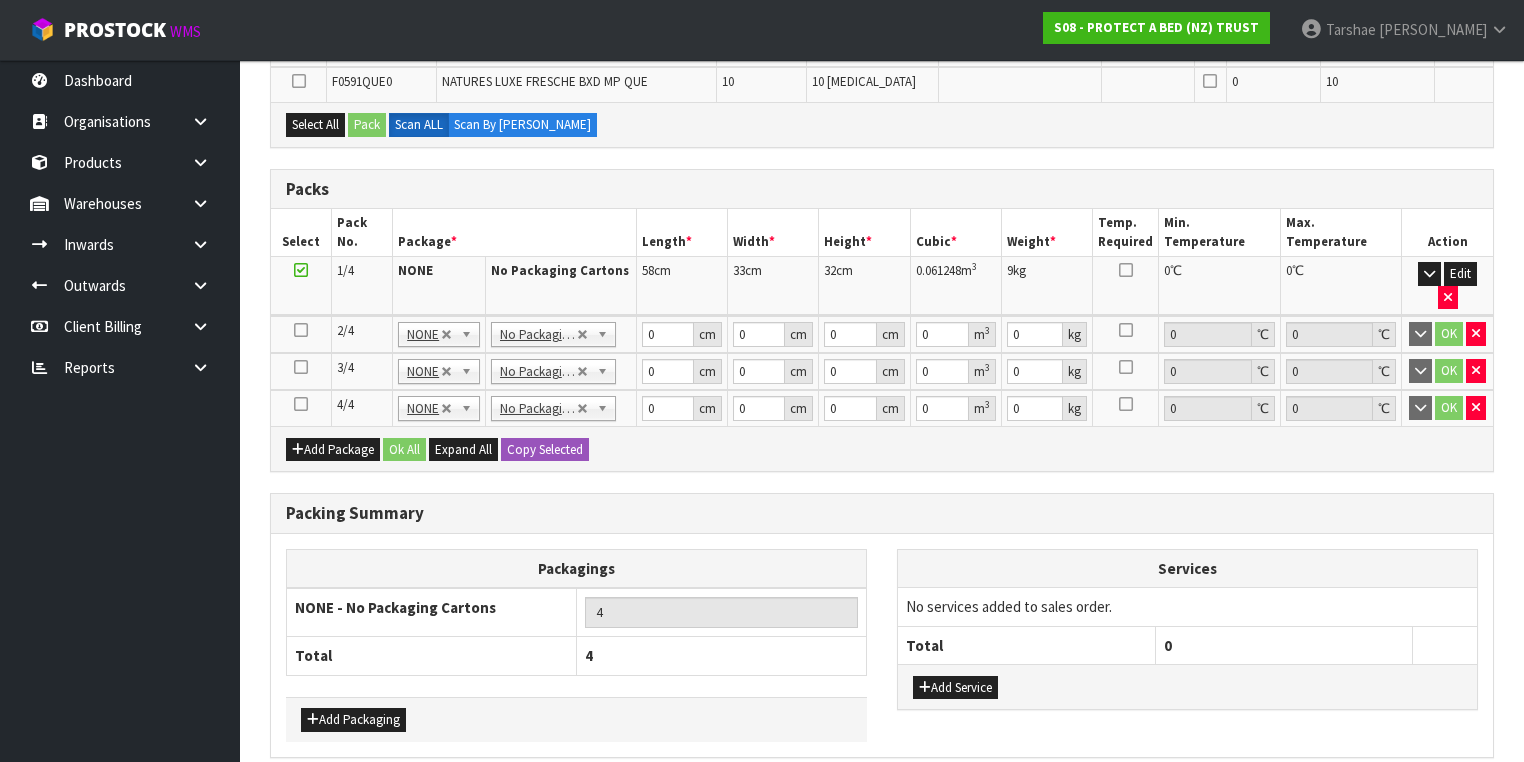 click at bounding box center [301, 330] 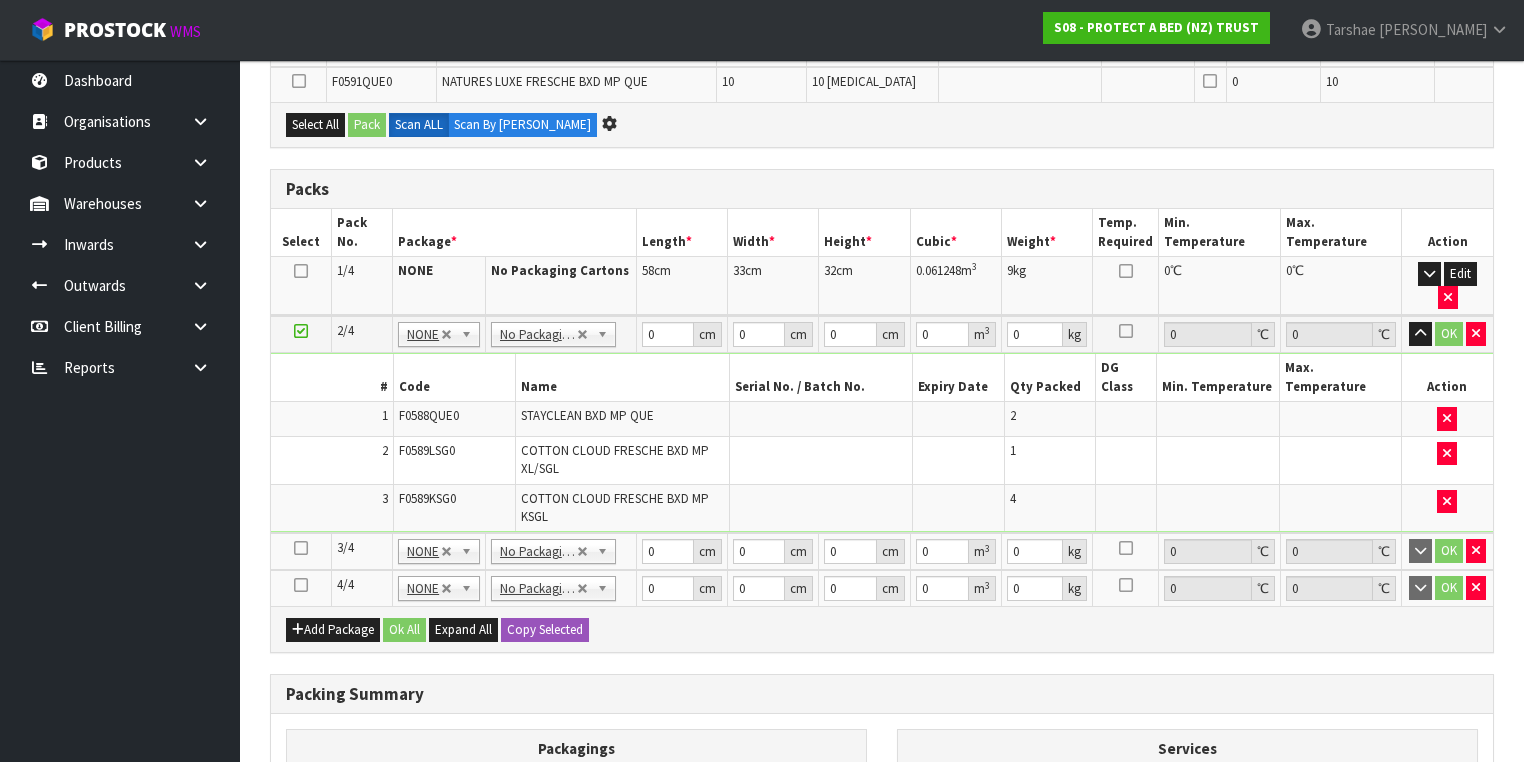 scroll, scrollTop: 498, scrollLeft: 0, axis: vertical 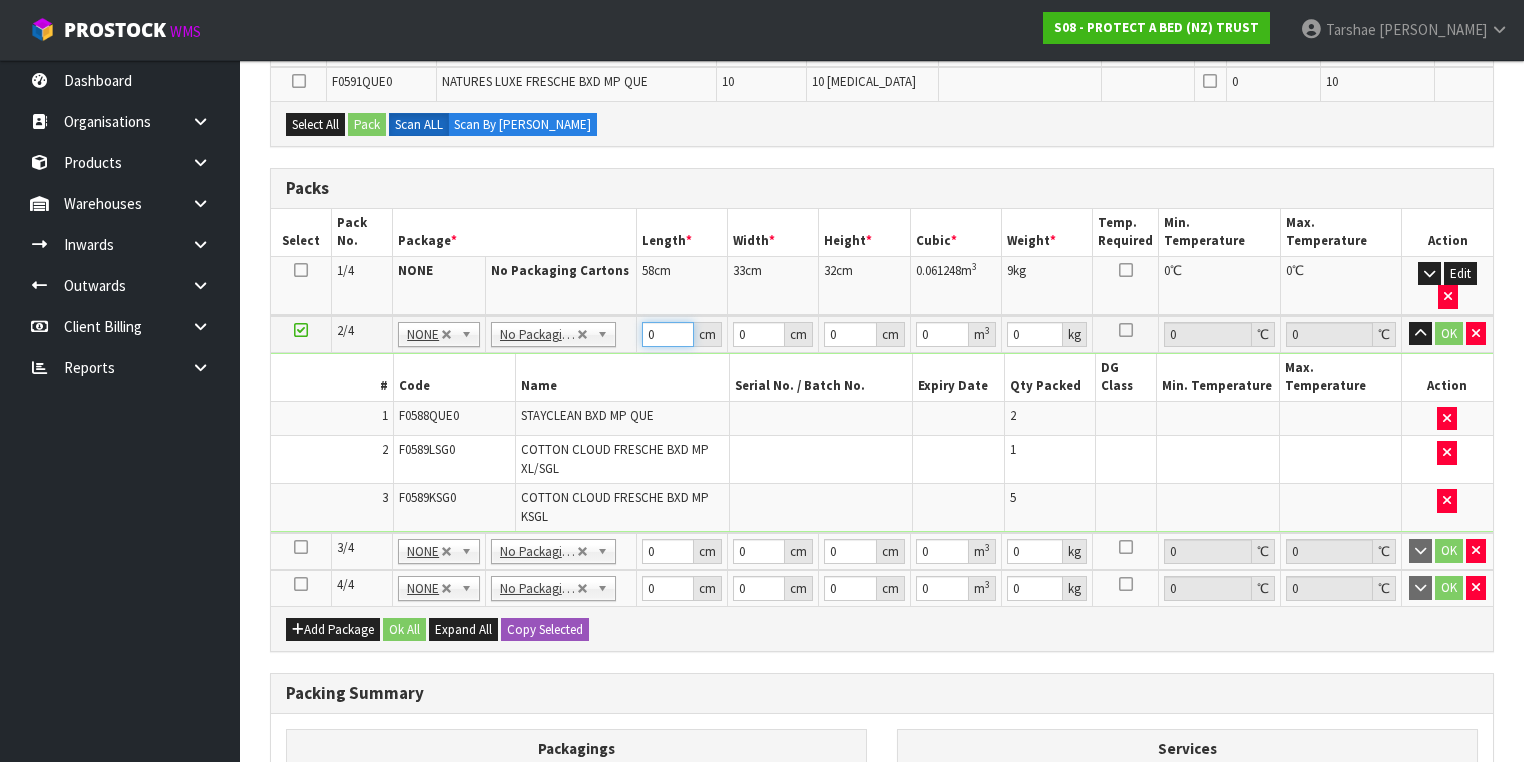 drag, startPoint x: 674, startPoint y: 308, endPoint x: 509, endPoint y: 286, distance: 166.4602 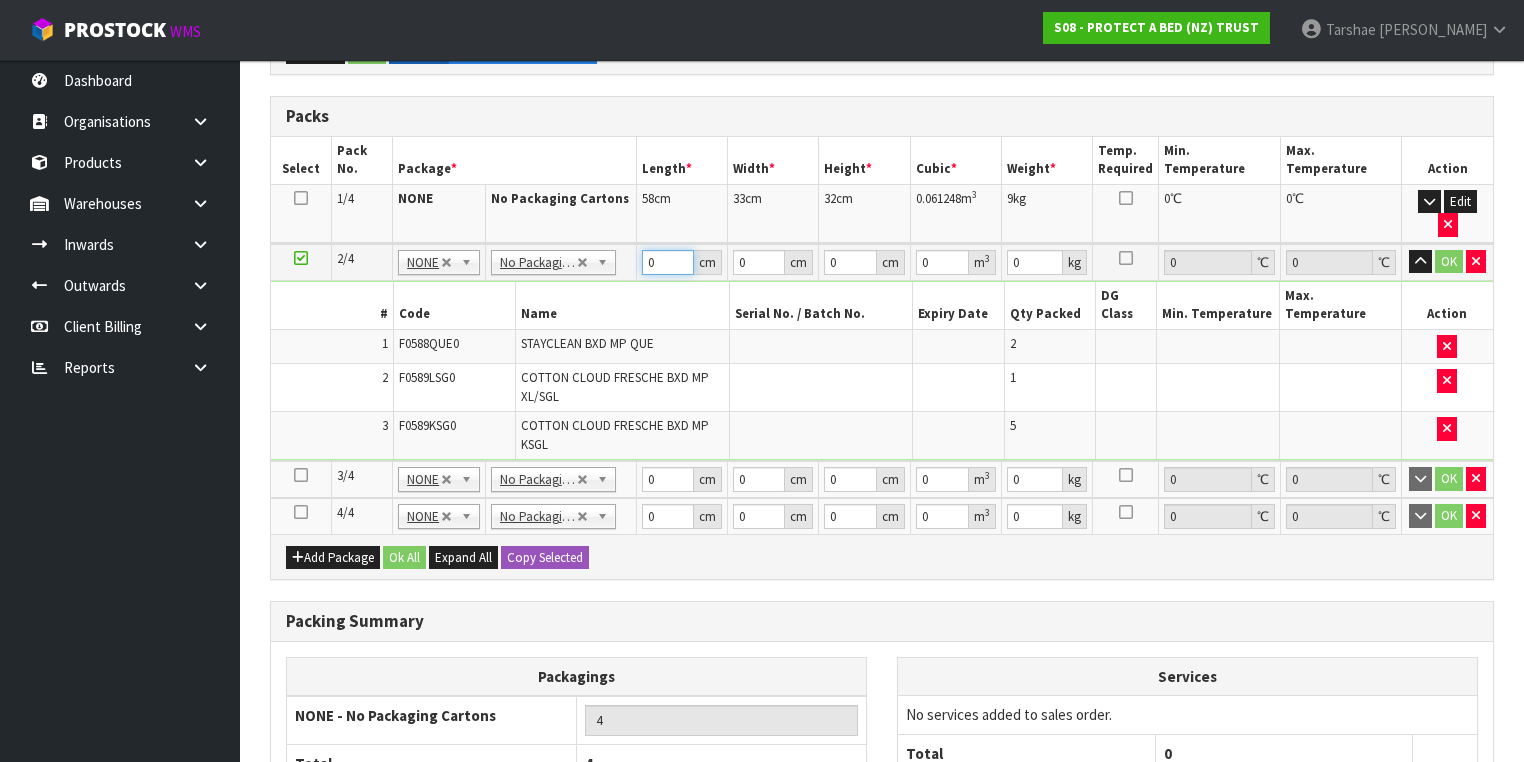 scroll, scrollTop: 578, scrollLeft: 0, axis: vertical 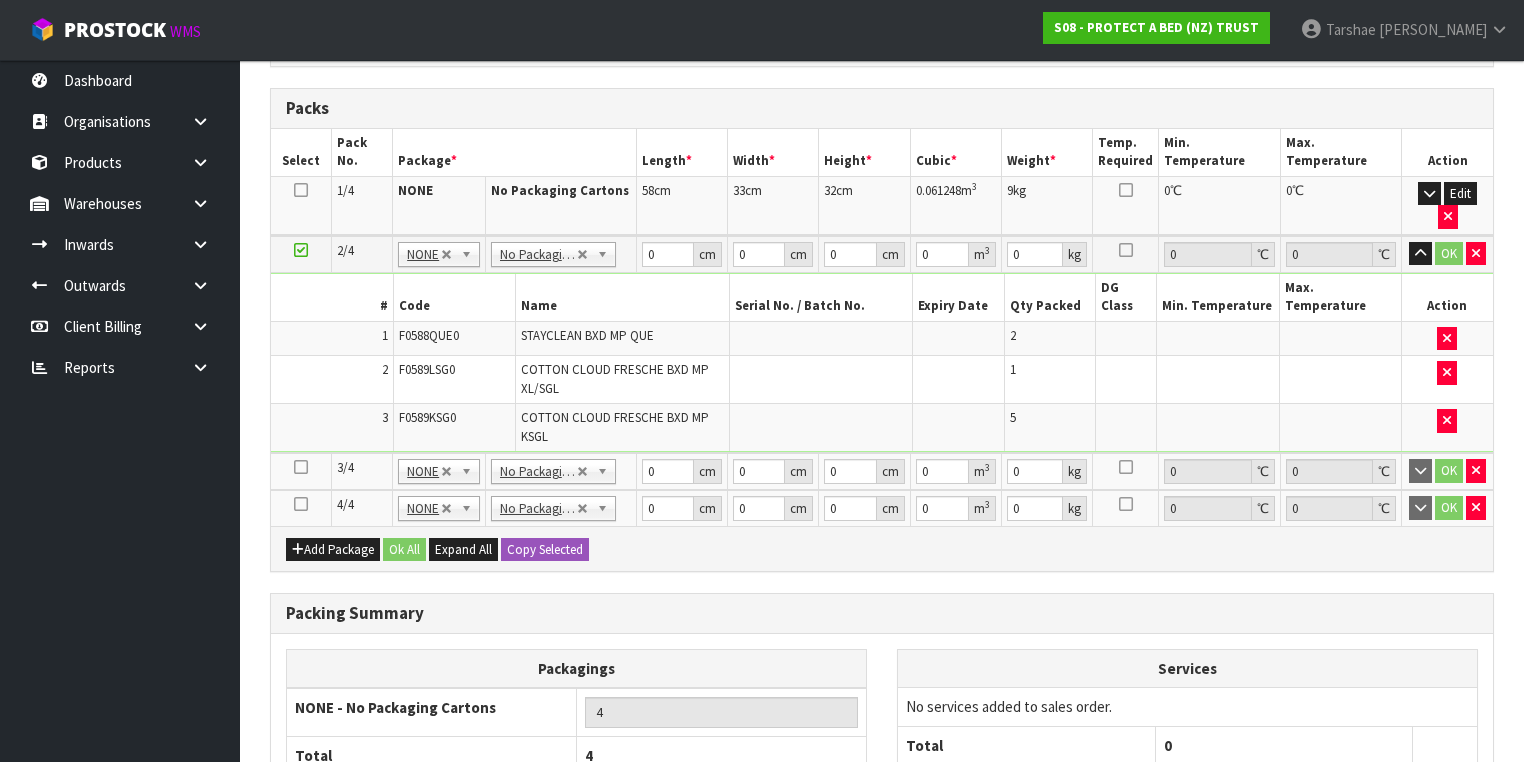 click on "Package  *" at bounding box center (515, 152) 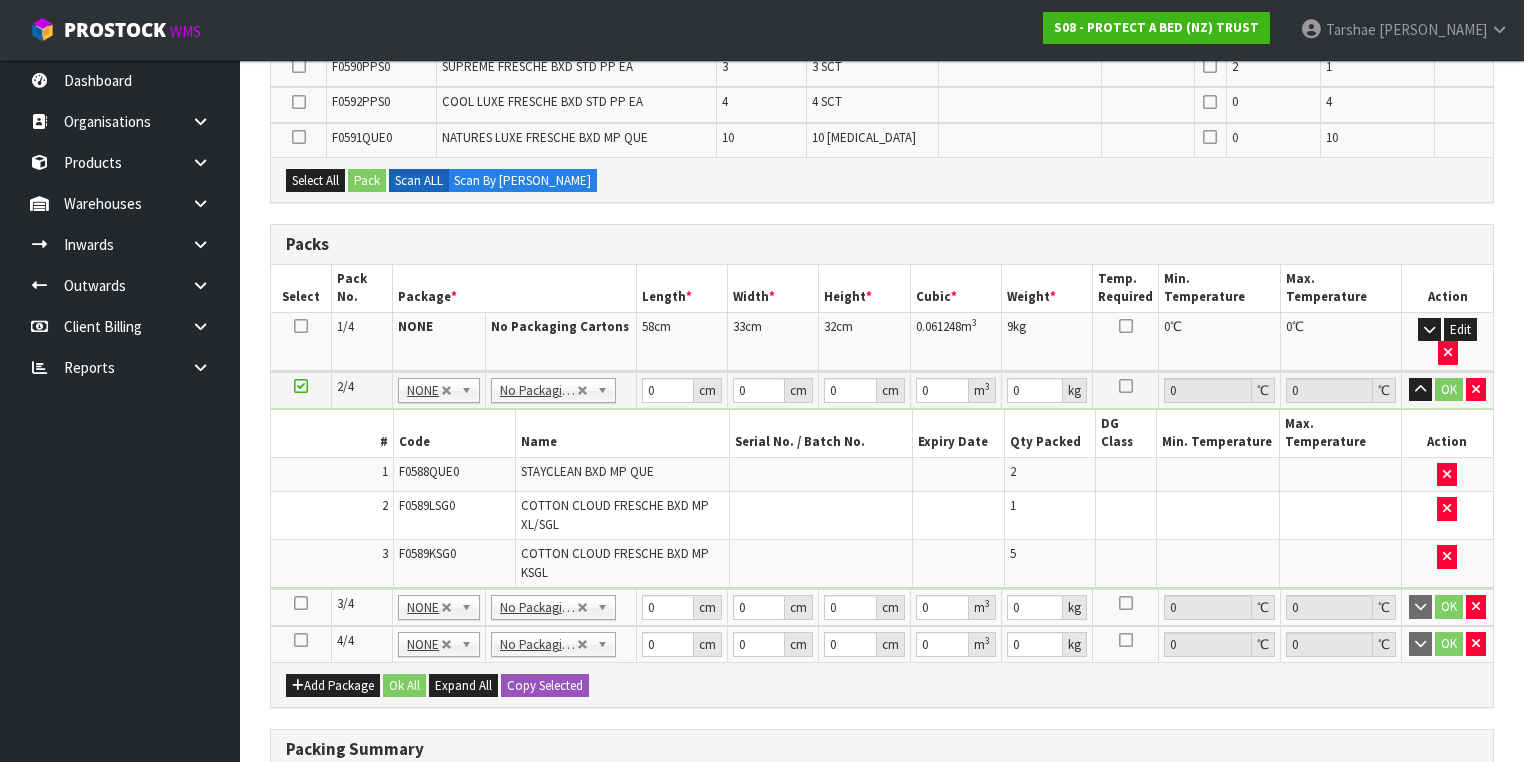 scroll, scrollTop: 338, scrollLeft: 0, axis: vertical 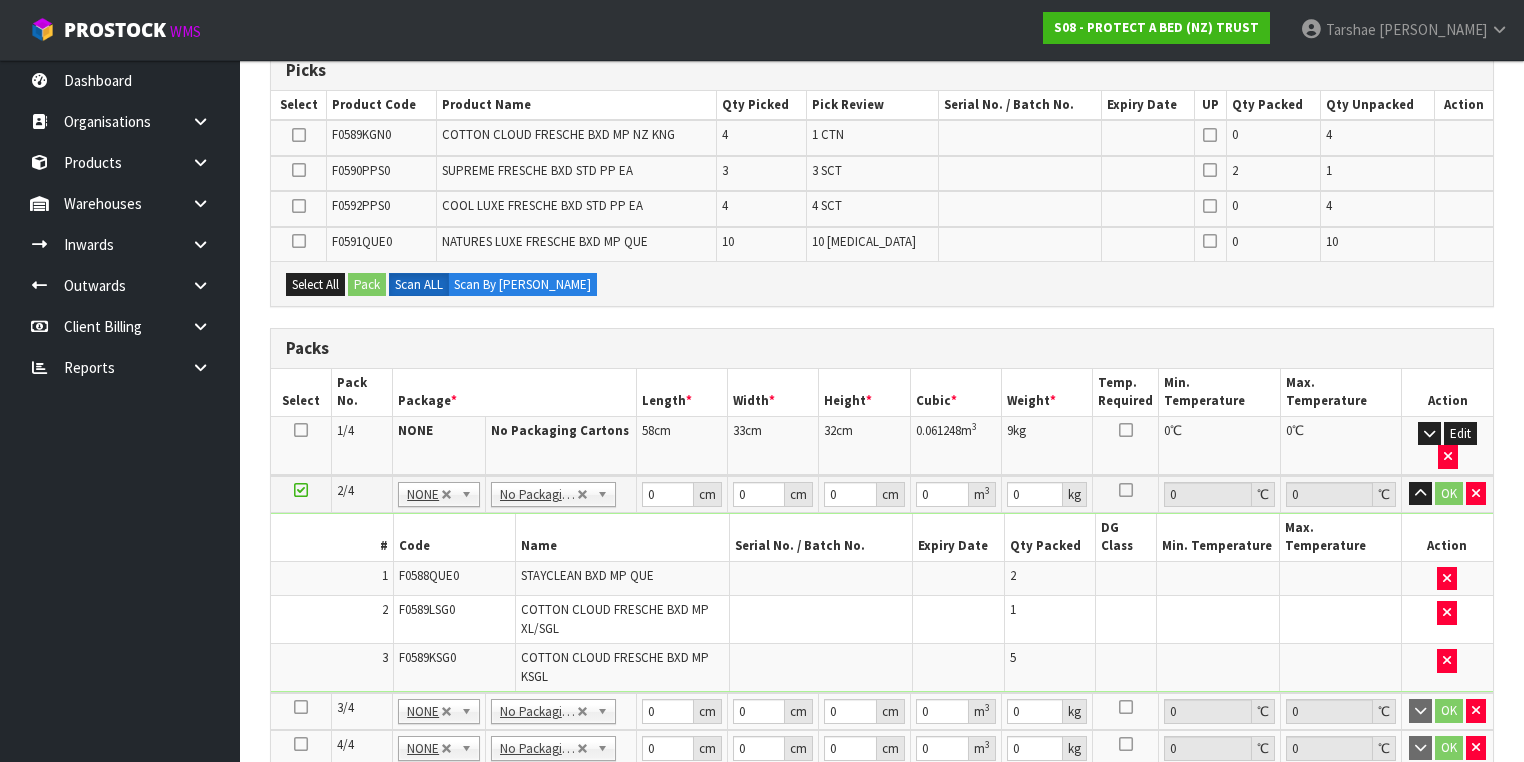 click at bounding box center (301, 707) 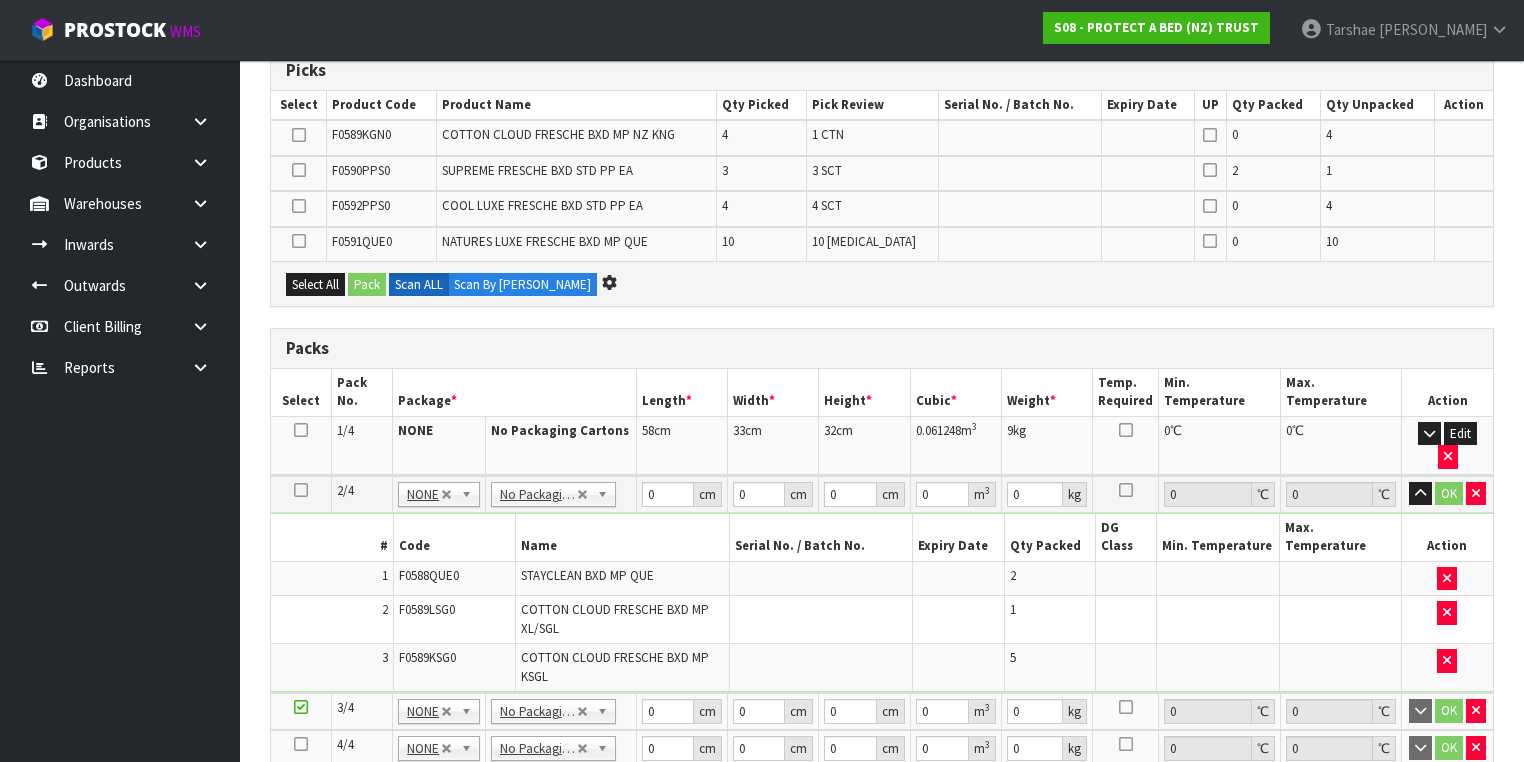 scroll, scrollTop: 0, scrollLeft: 0, axis: both 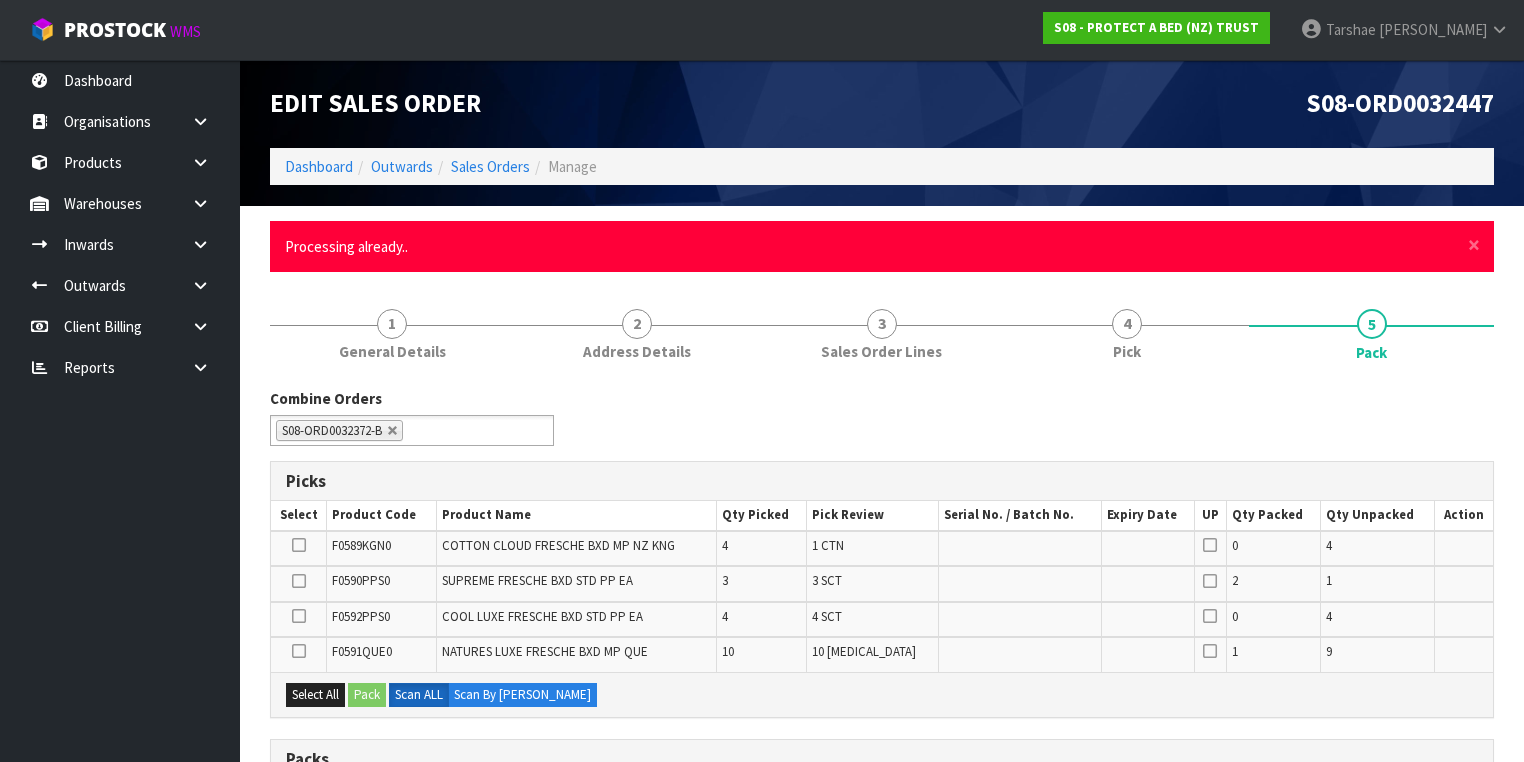 click on "×
Close
Processing already.." at bounding box center (882, 246) 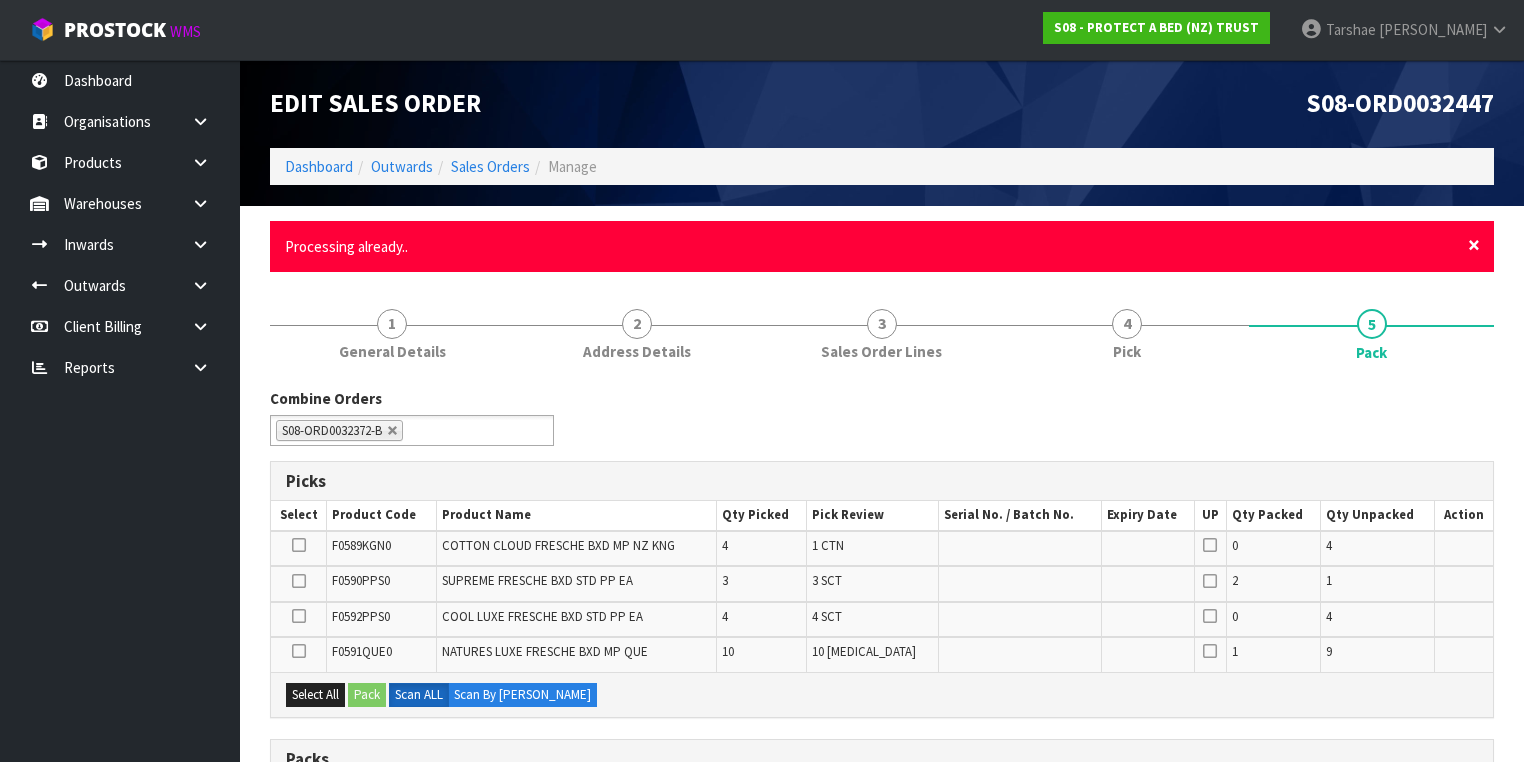 click on "×" at bounding box center [1474, 245] 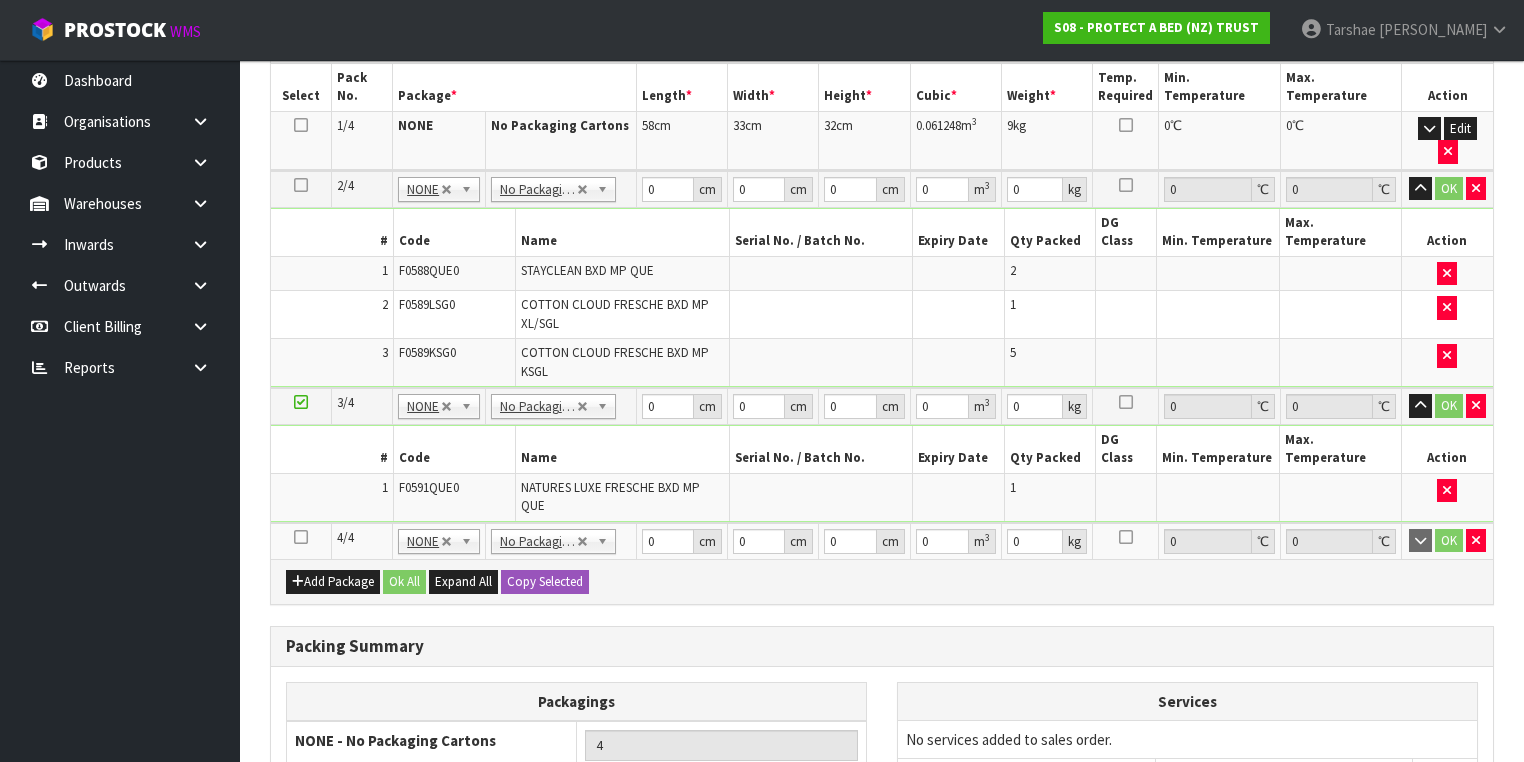 scroll, scrollTop: 792, scrollLeft: 0, axis: vertical 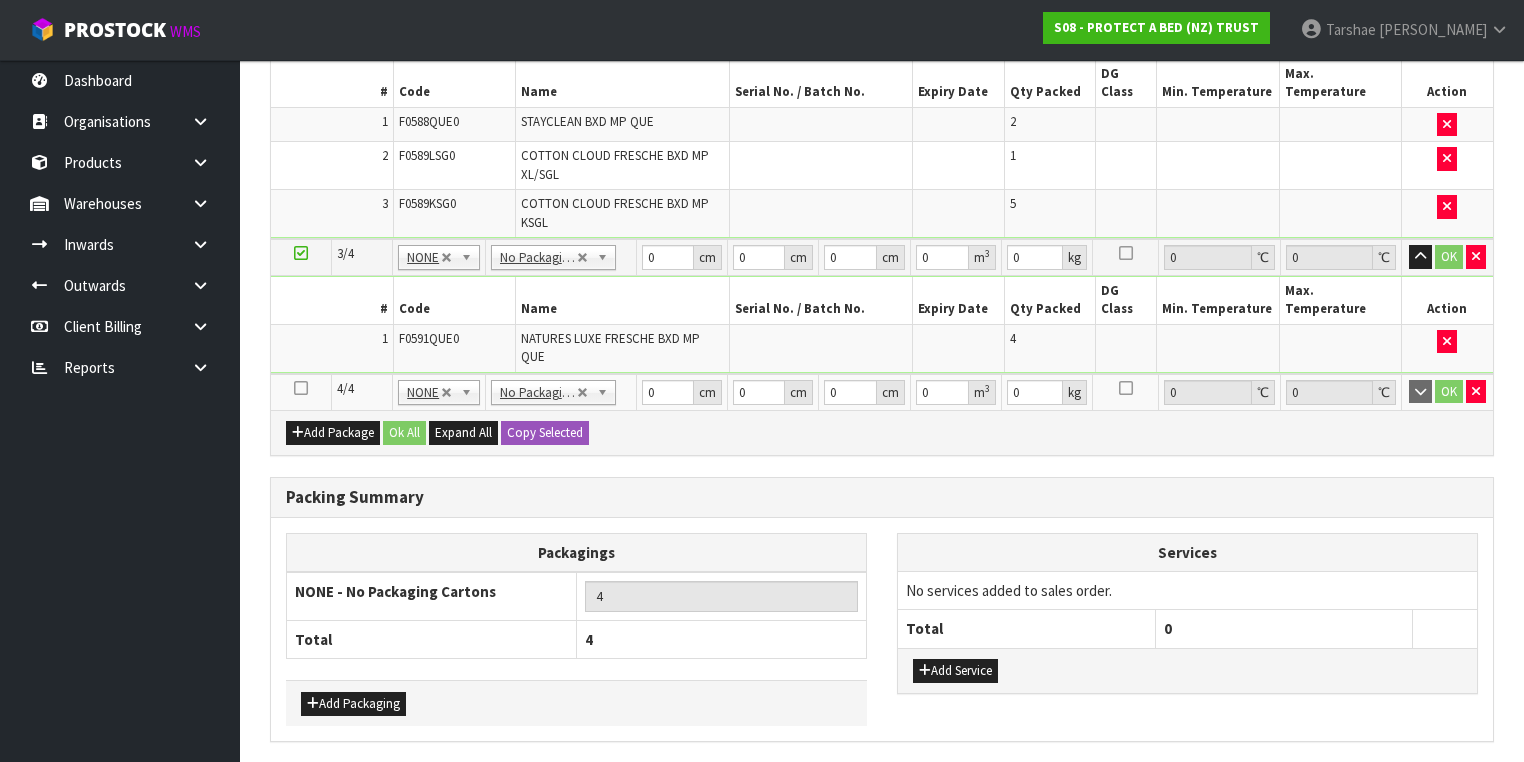 click at bounding box center (301, 388) 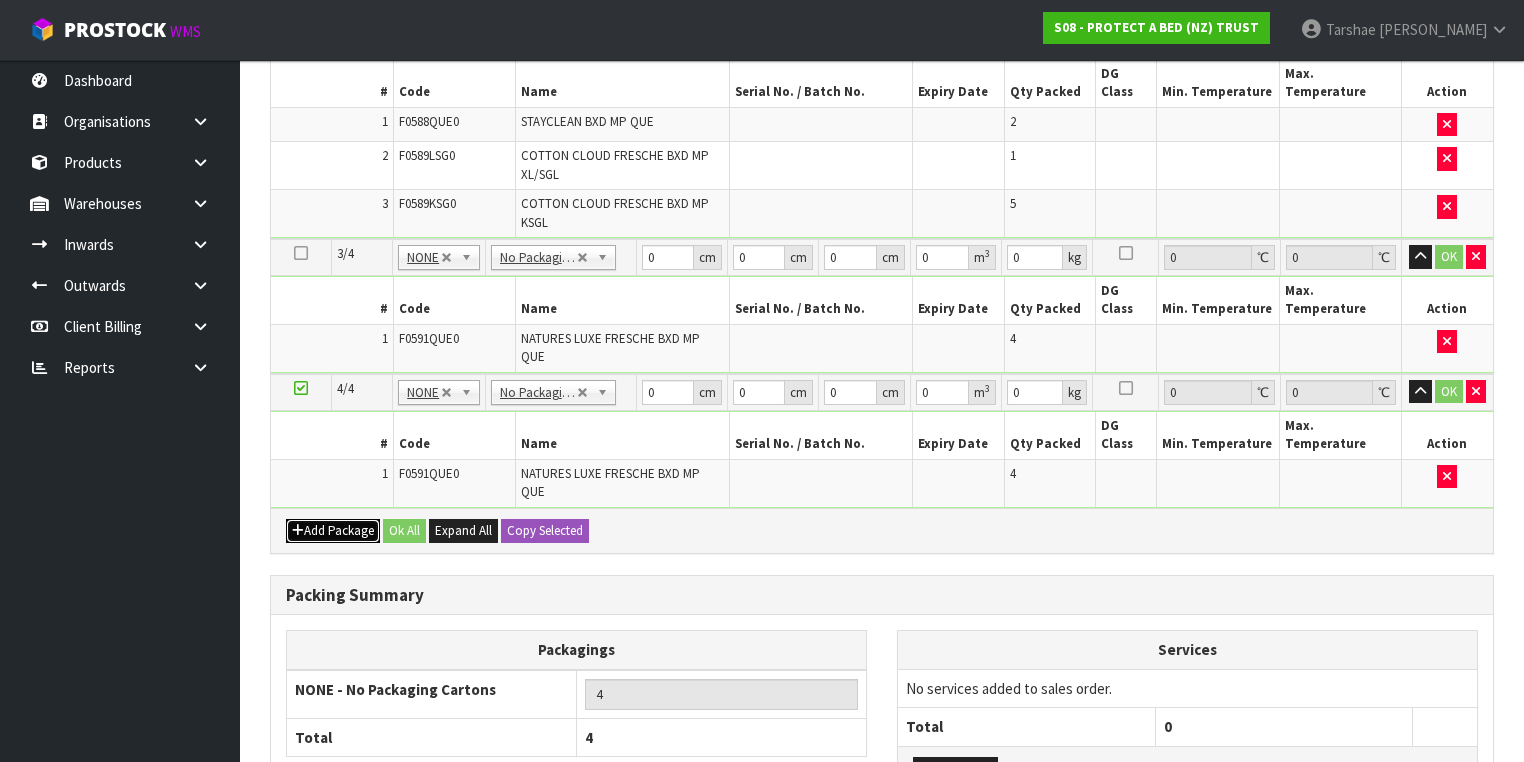 click on "Add Package" at bounding box center [333, 531] 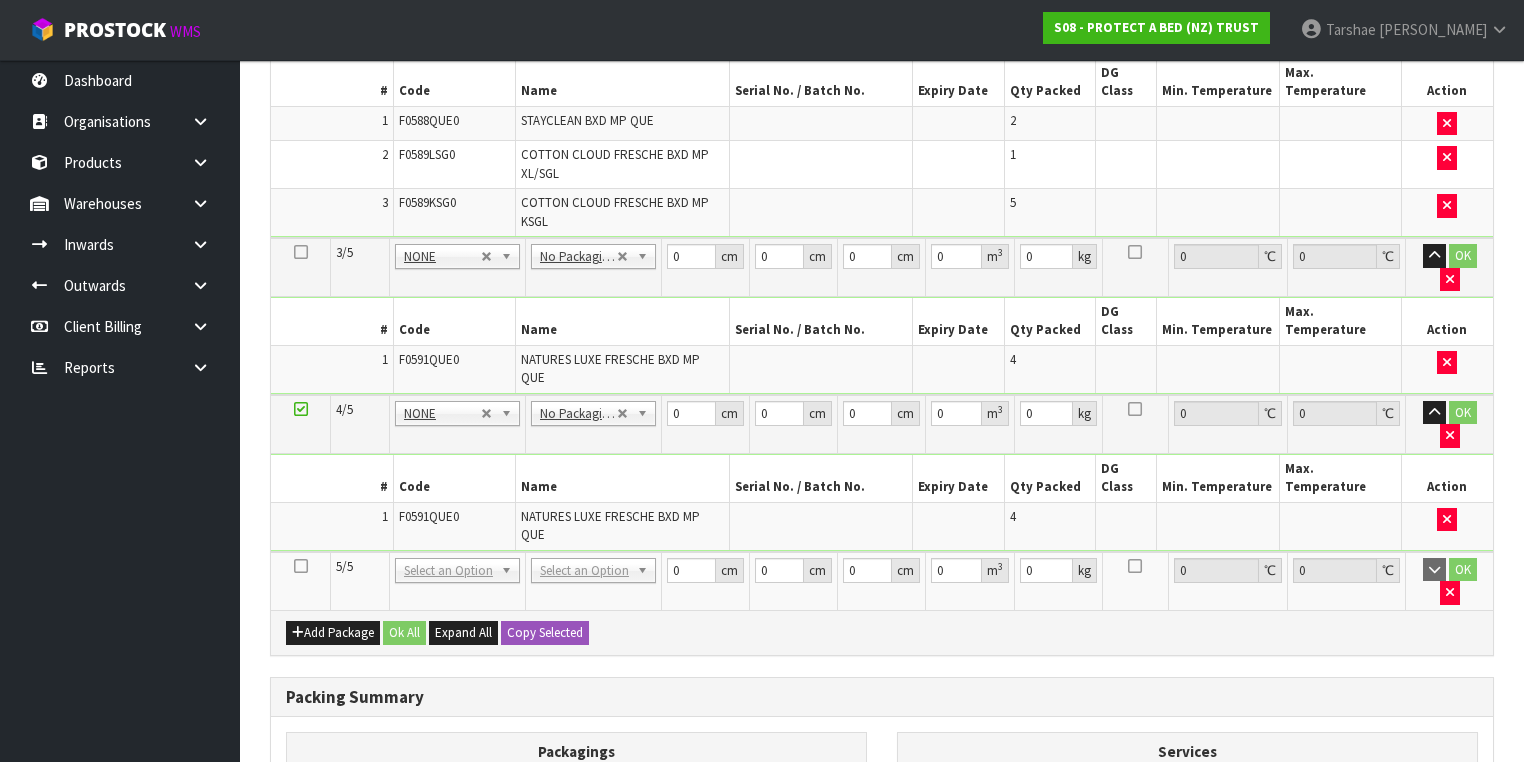 click at bounding box center (301, 566) 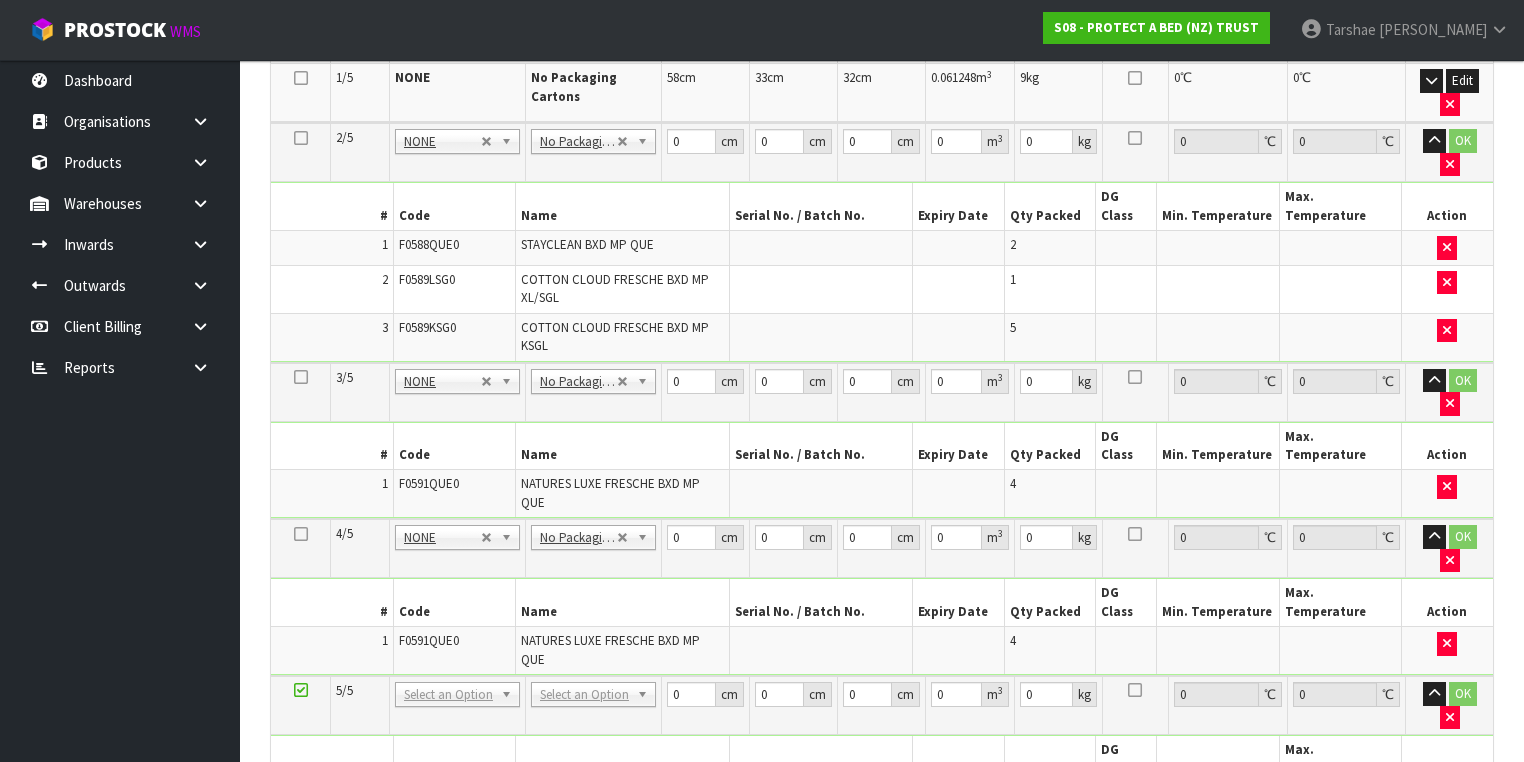scroll, scrollTop: 620, scrollLeft: 0, axis: vertical 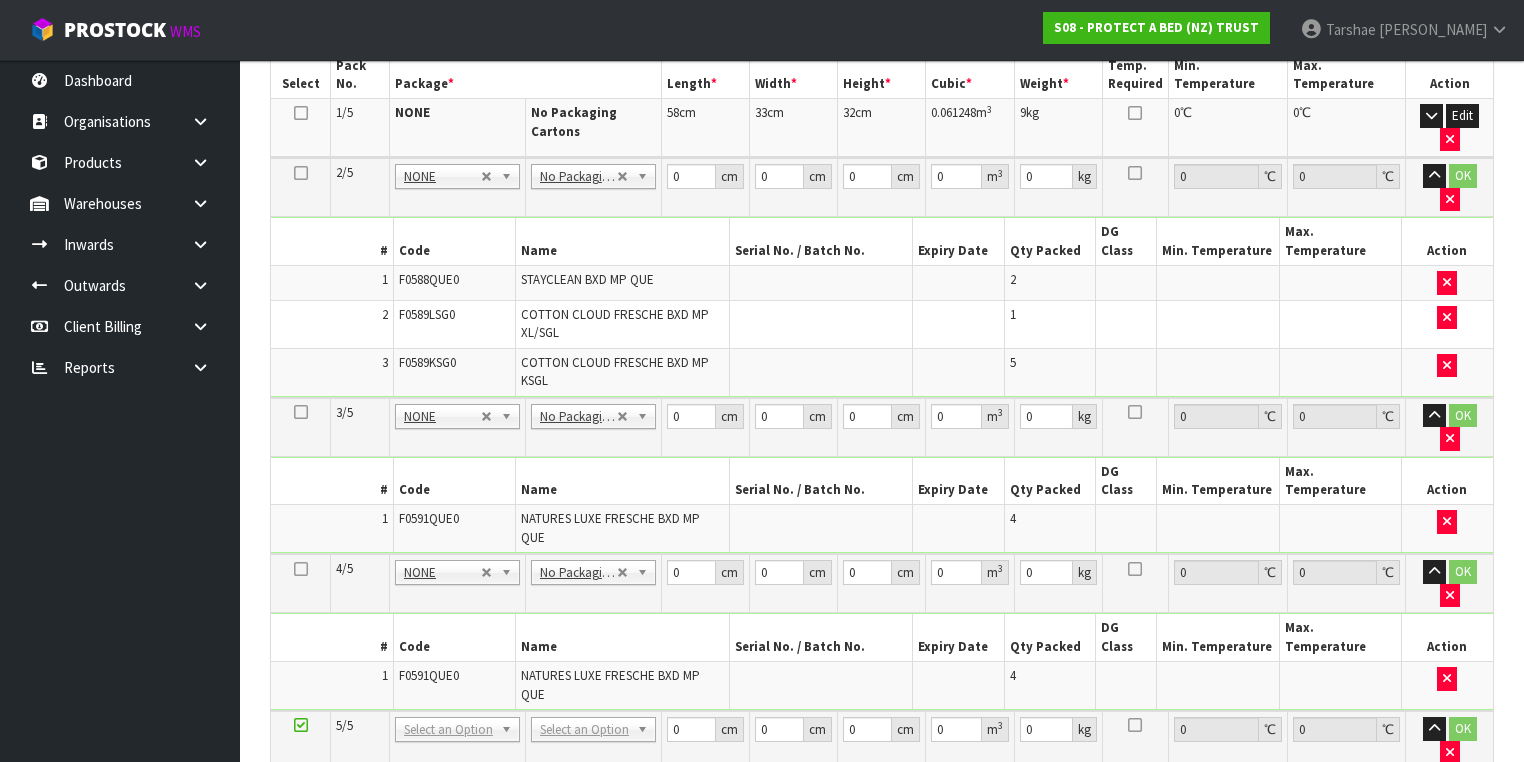 click on "Add Package
Ok All
Expand All
Copy Selected" at bounding box center [882, 889] 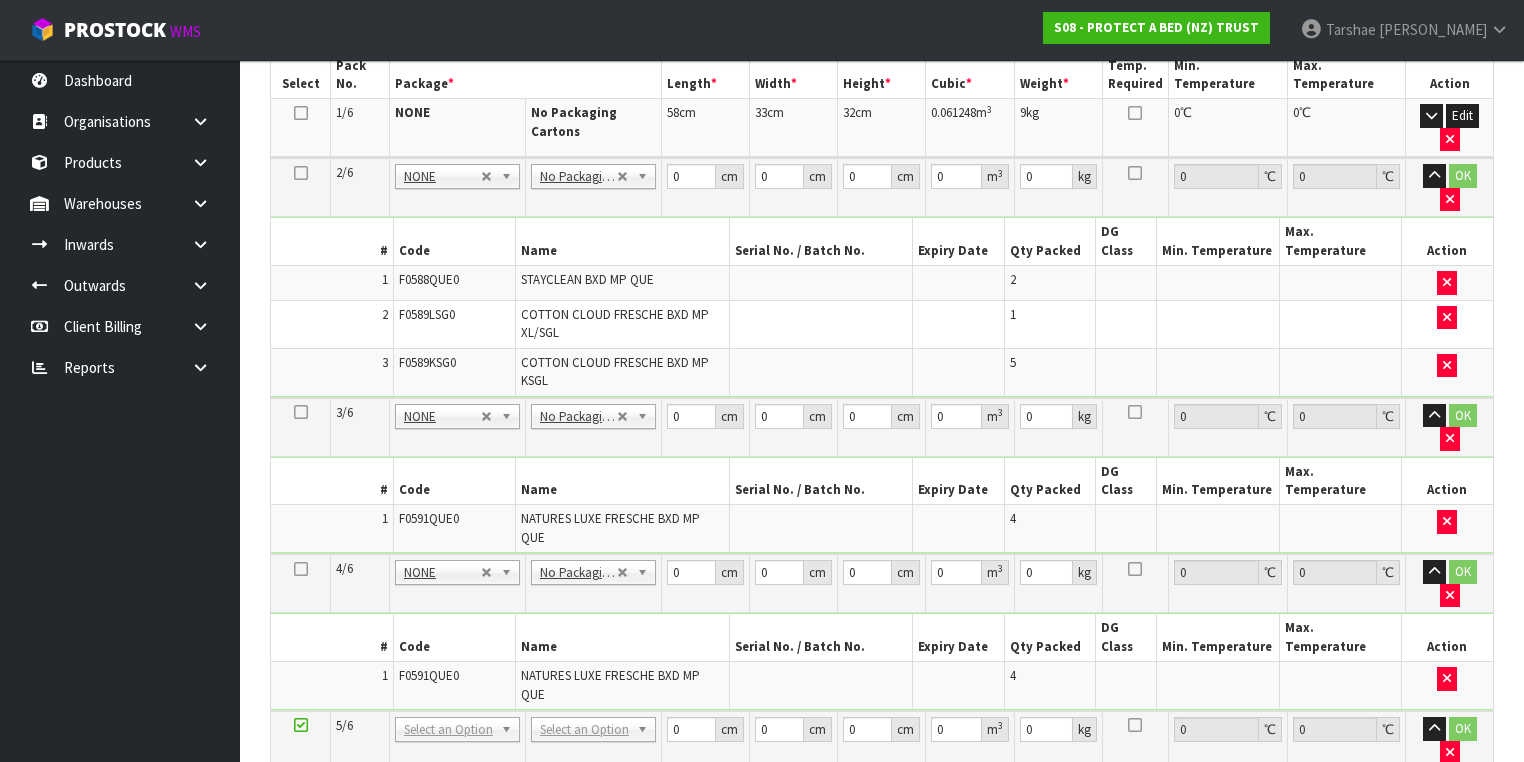 click at bounding box center [301, 882] 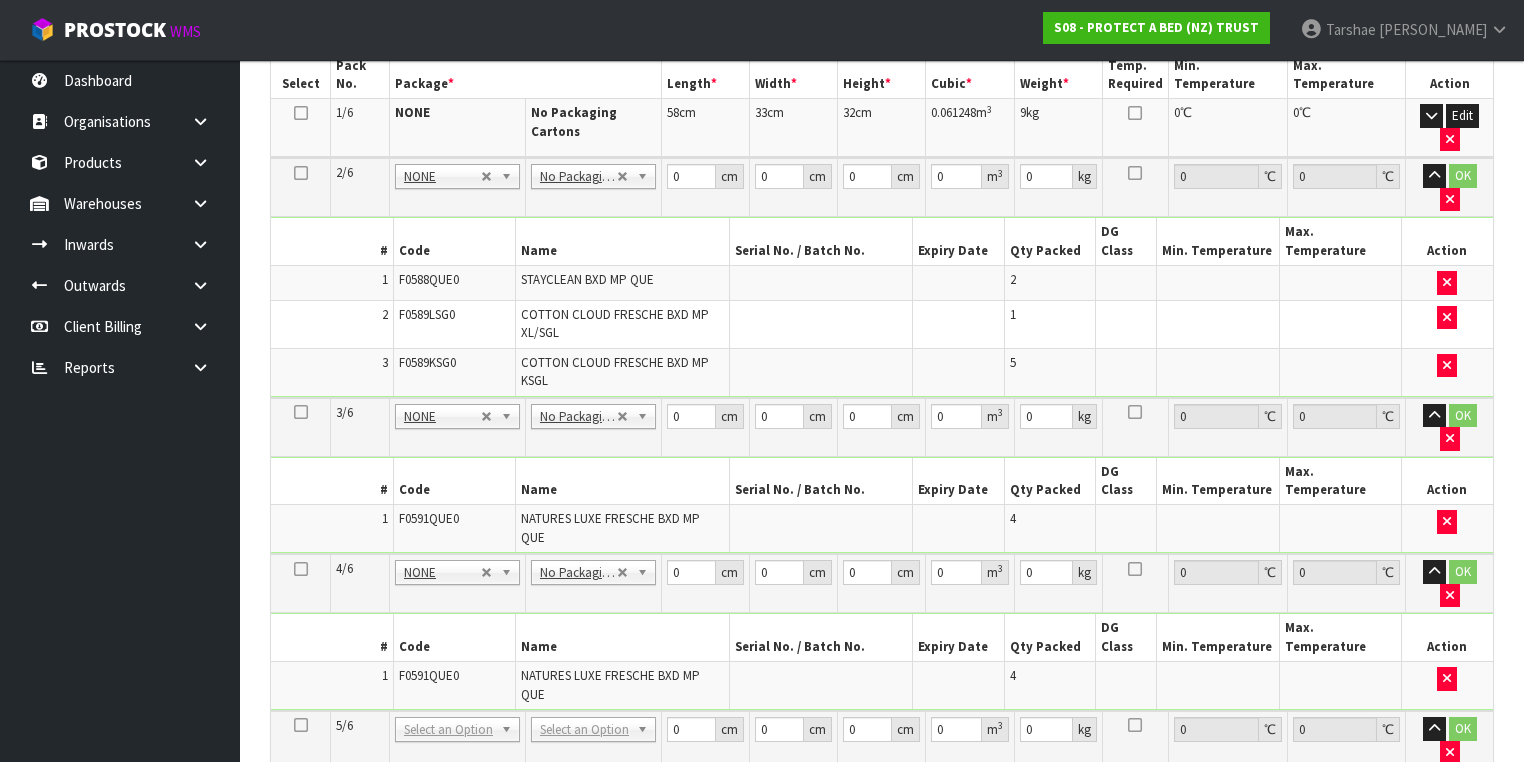 click on "1" at bounding box center [332, 841] 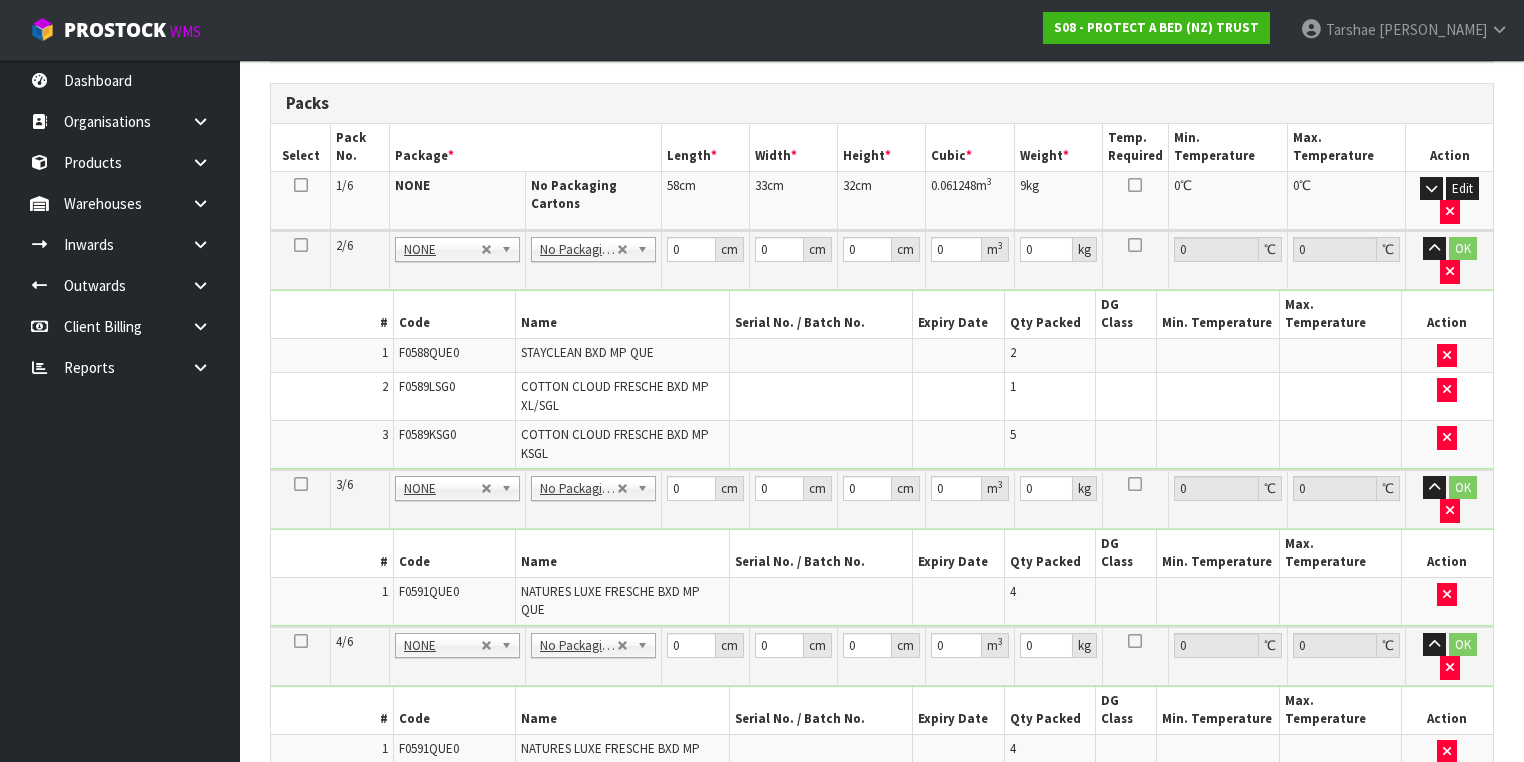 scroll, scrollTop: 0, scrollLeft: 0, axis: both 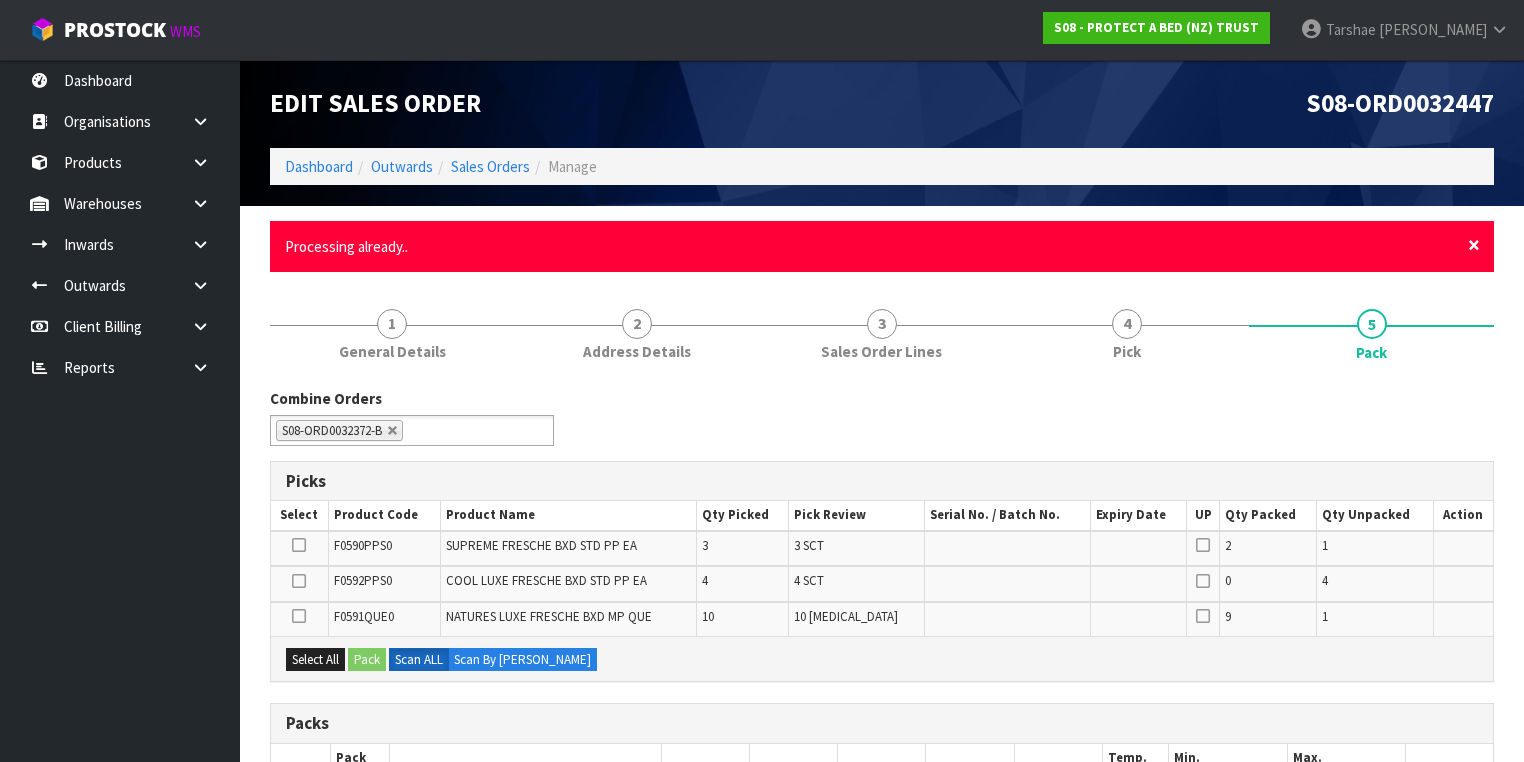 click on "×" at bounding box center [1474, 245] 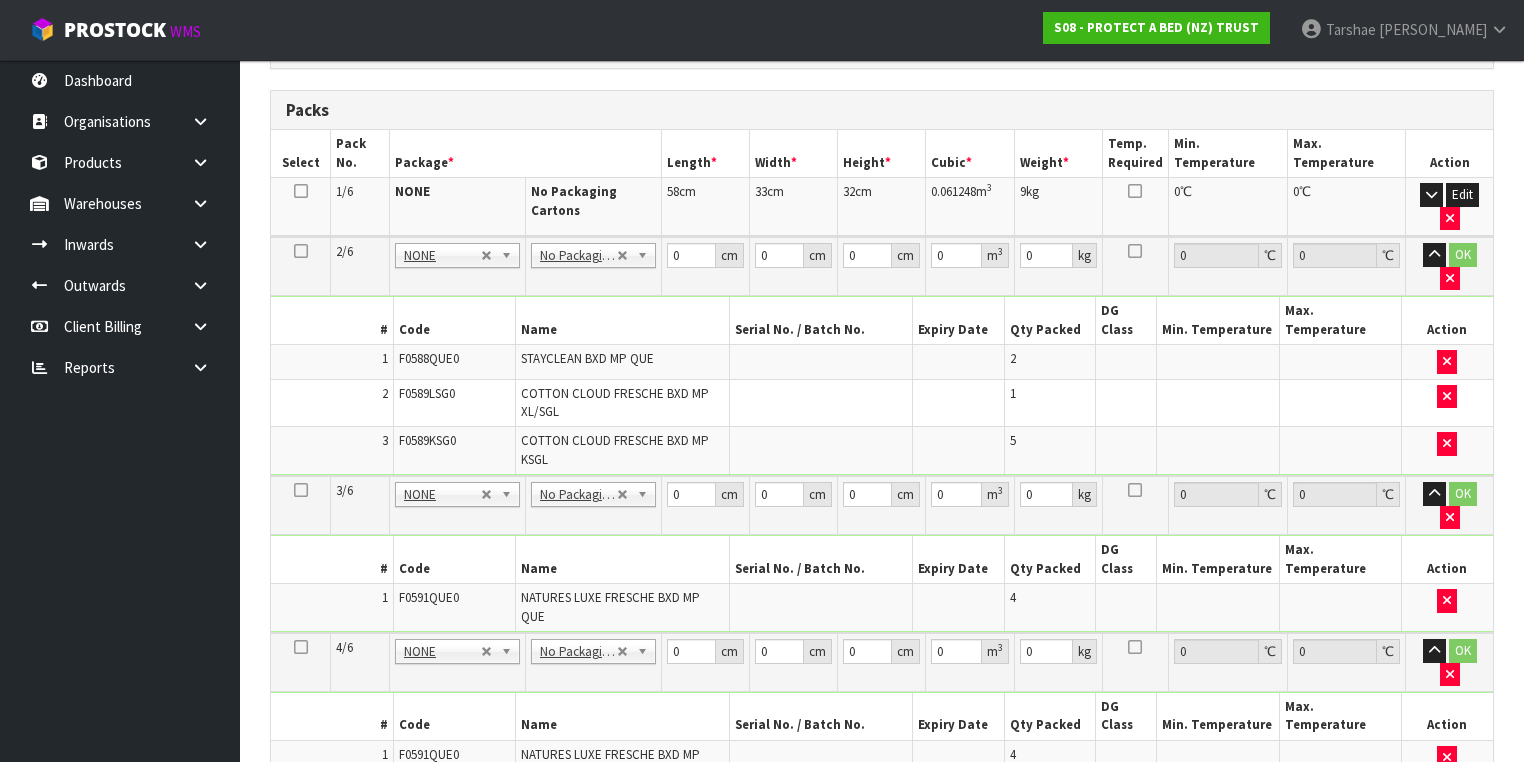 scroll, scrollTop: 534, scrollLeft: 0, axis: vertical 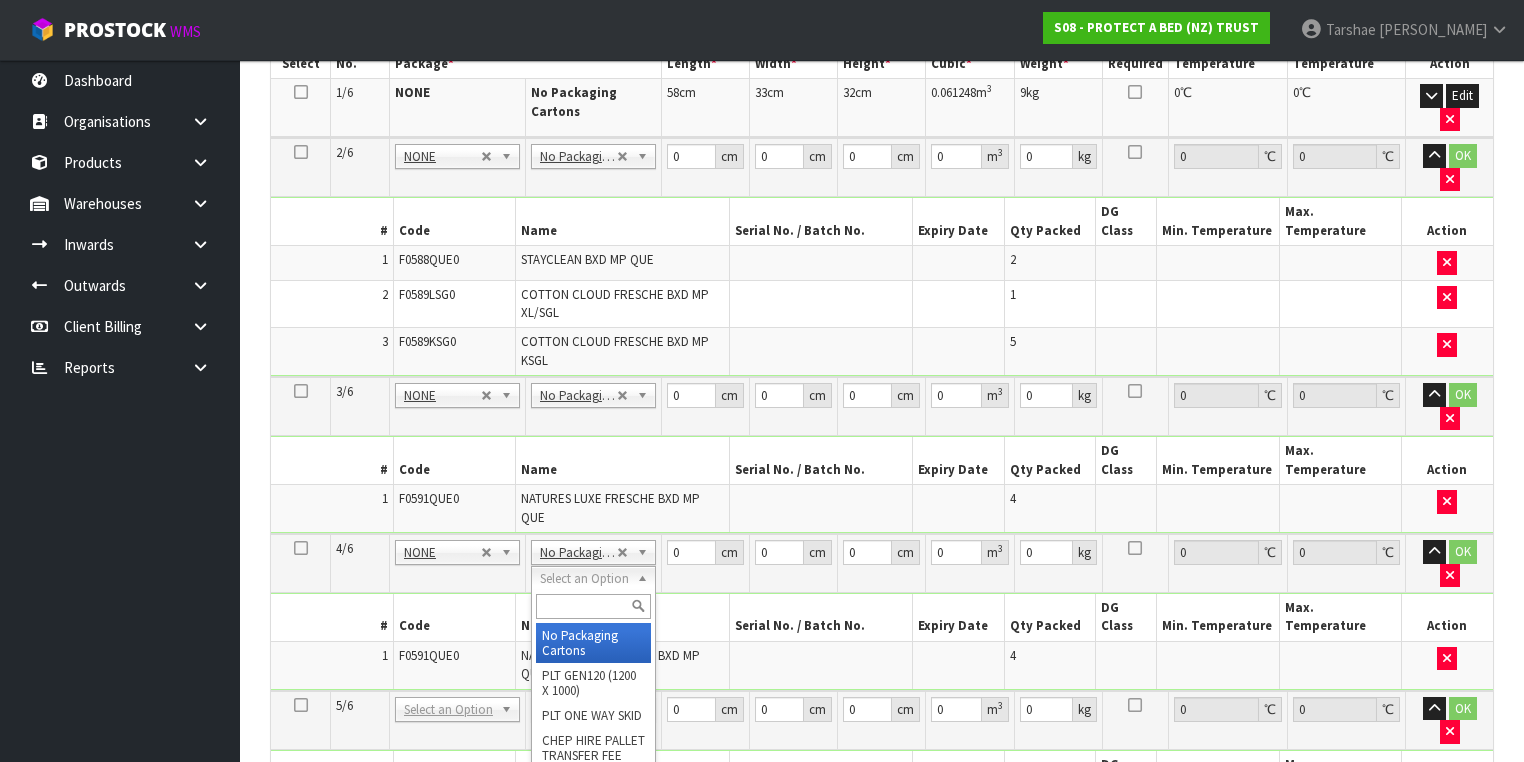 drag, startPoint x: 612, startPoint y: 575, endPoint x: 608, endPoint y: 616, distance: 41.19466 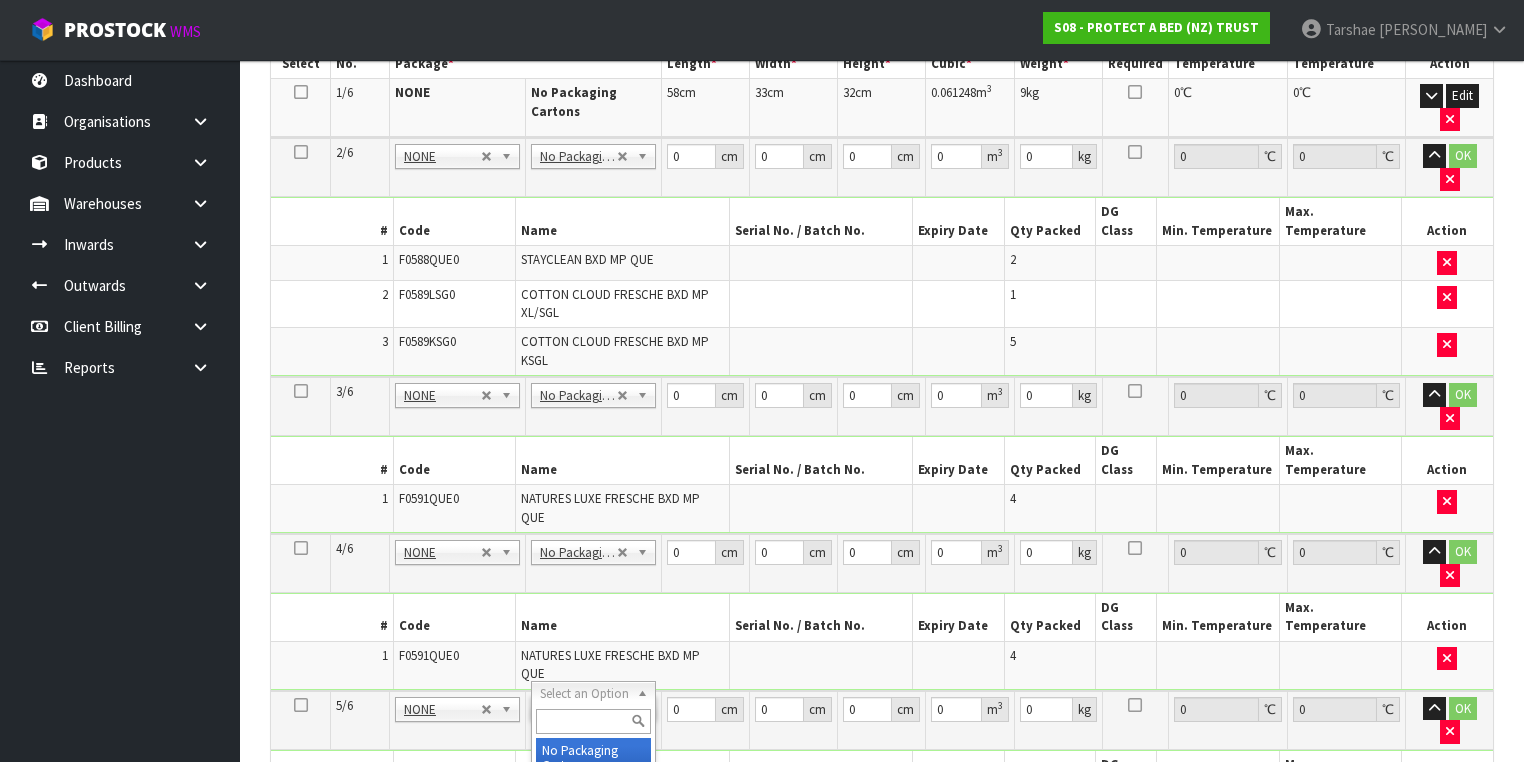 type on "6" 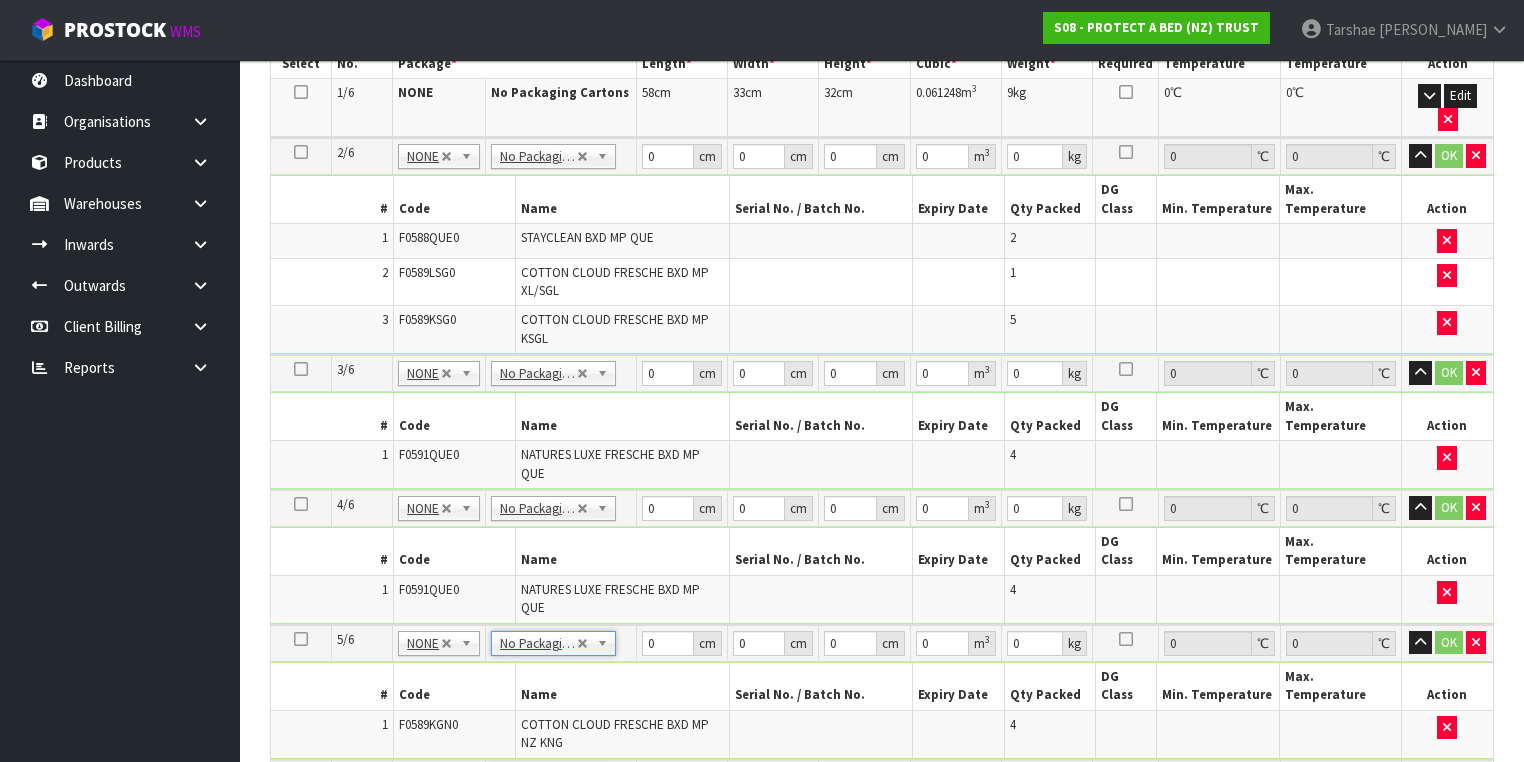 click on "COTTON CLOUD FRESCHE BXD MP NZ KNG" at bounding box center (622, 733) 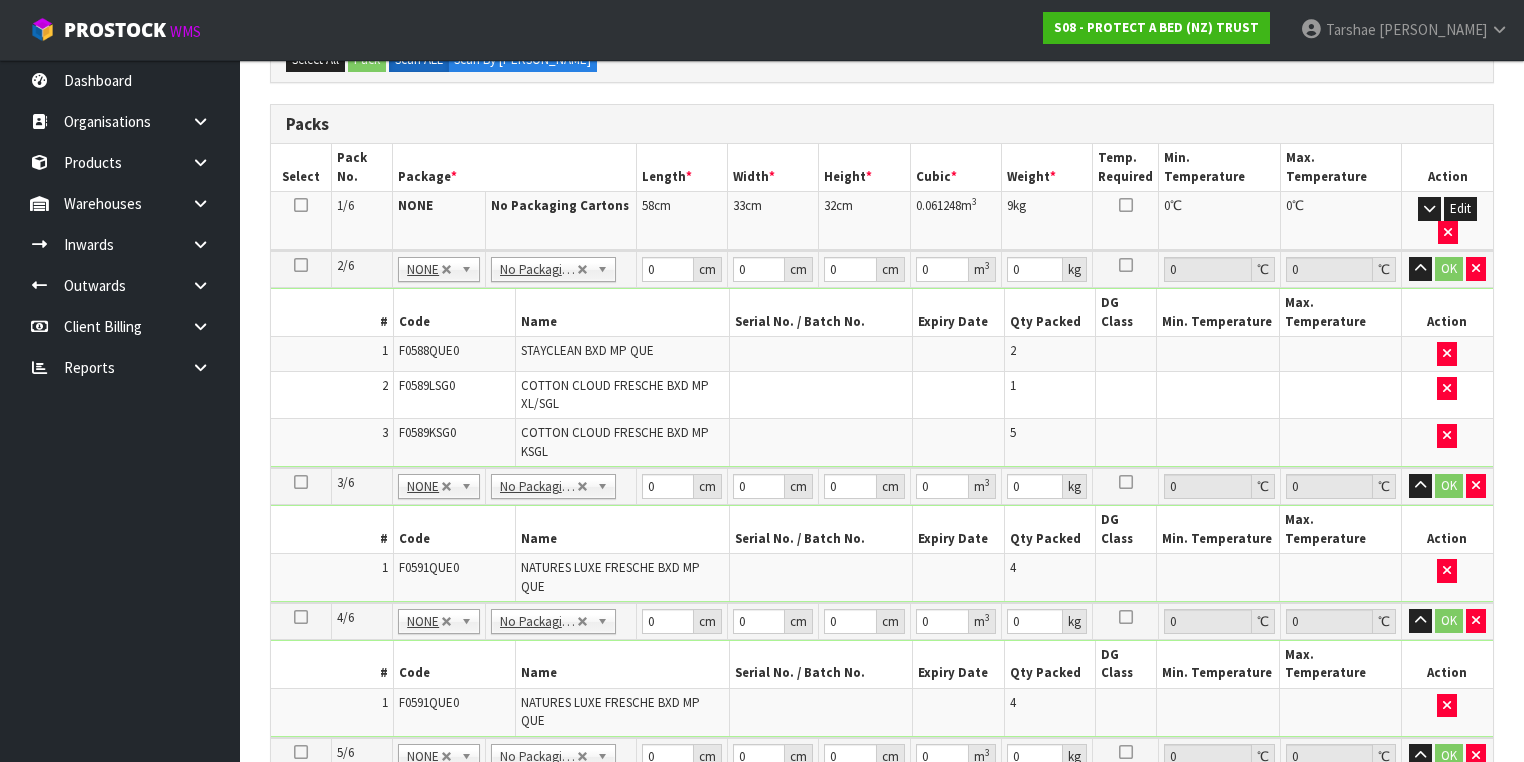 scroll, scrollTop: 374, scrollLeft: 0, axis: vertical 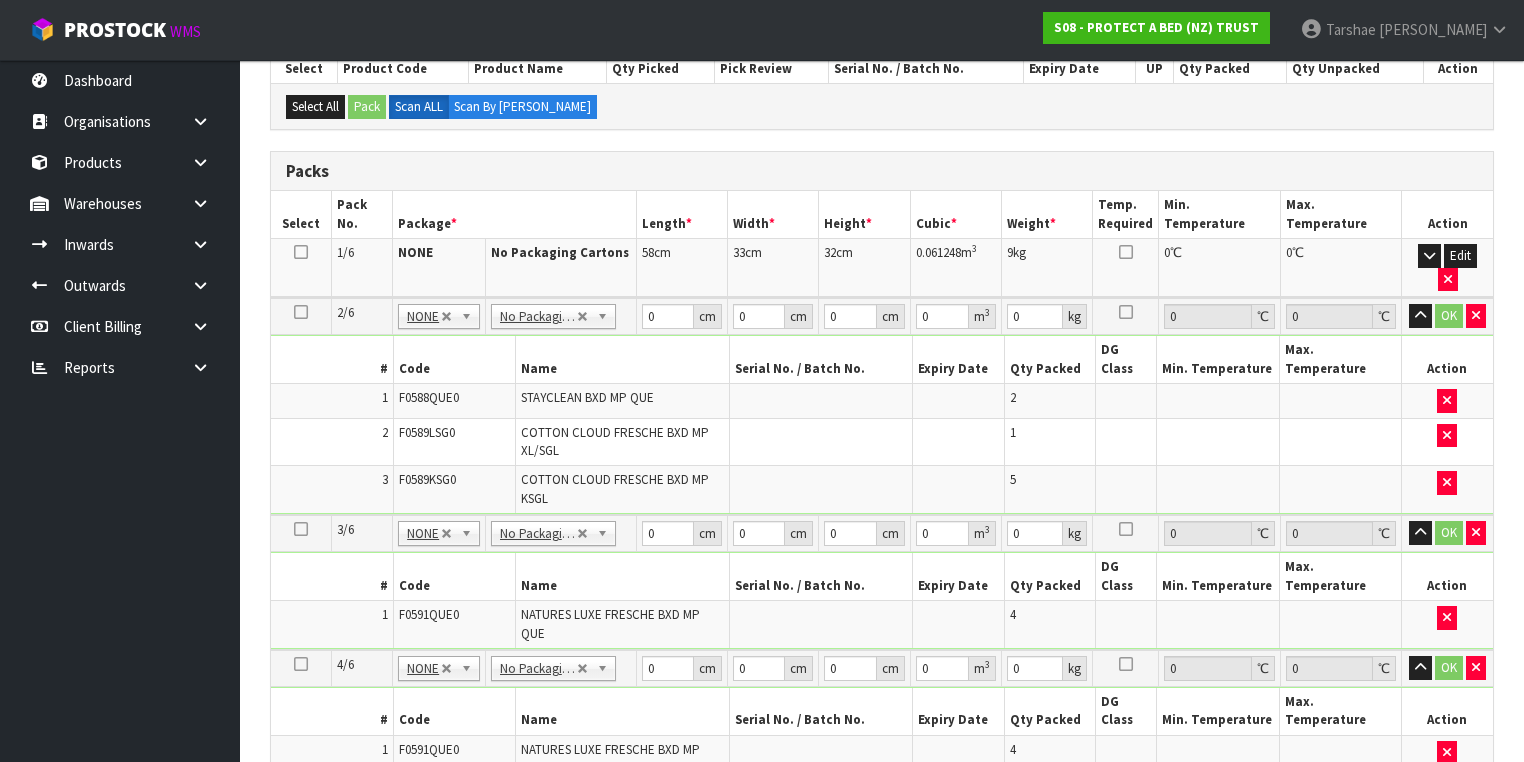 drag, startPoint x: 658, startPoint y: 301, endPoint x: 653, endPoint y: 289, distance: 13 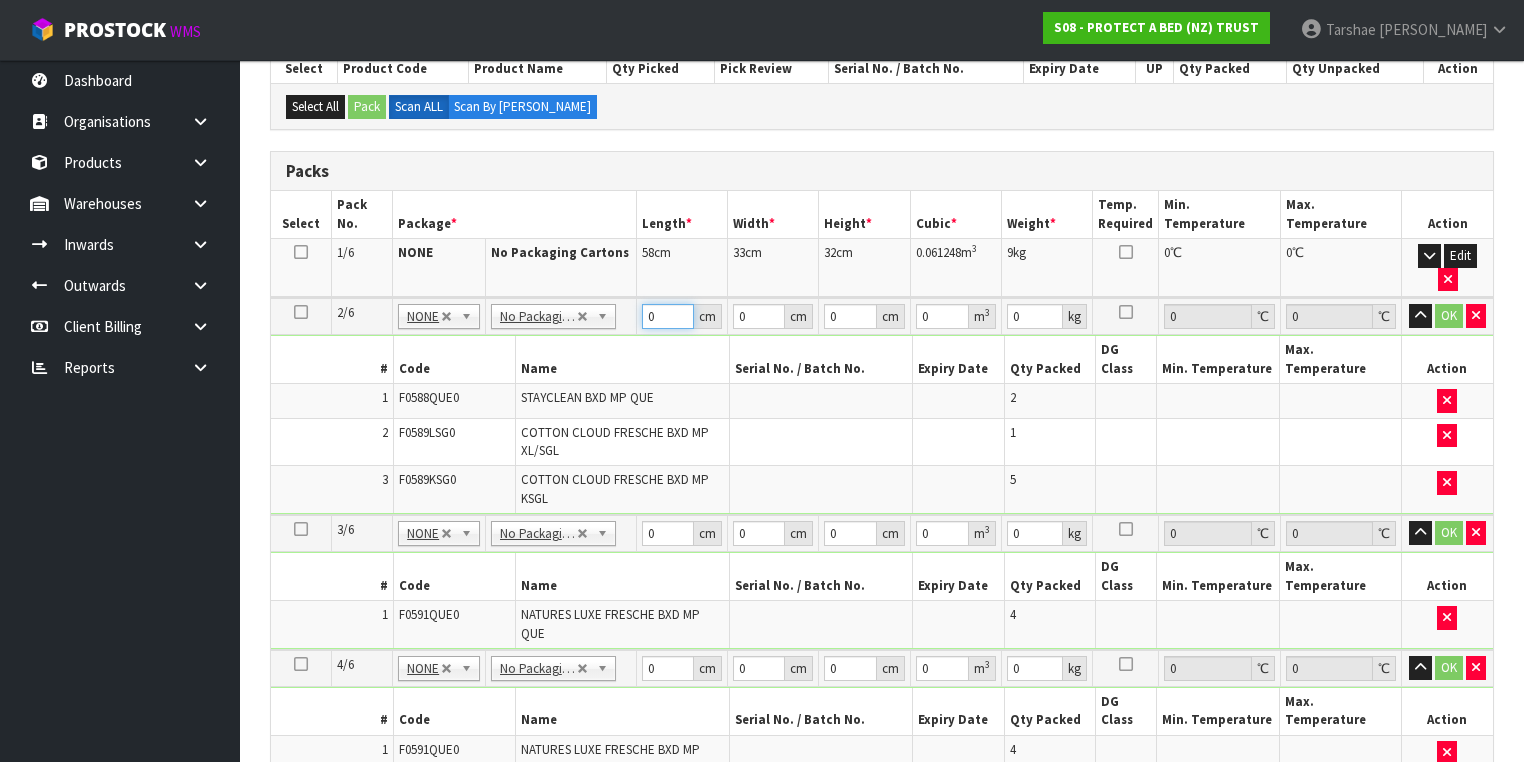 click on "0" at bounding box center (668, 316) 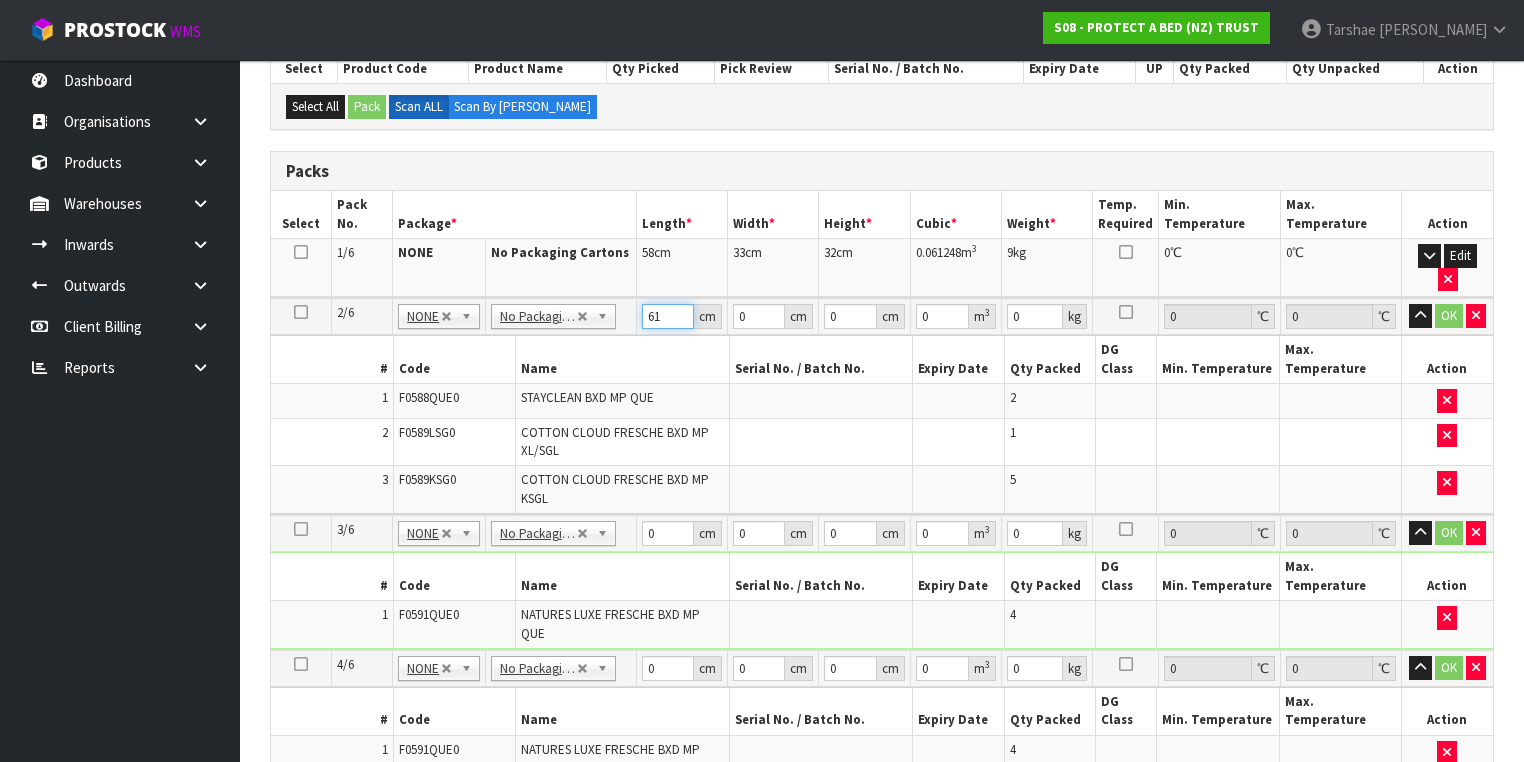 type on "61" 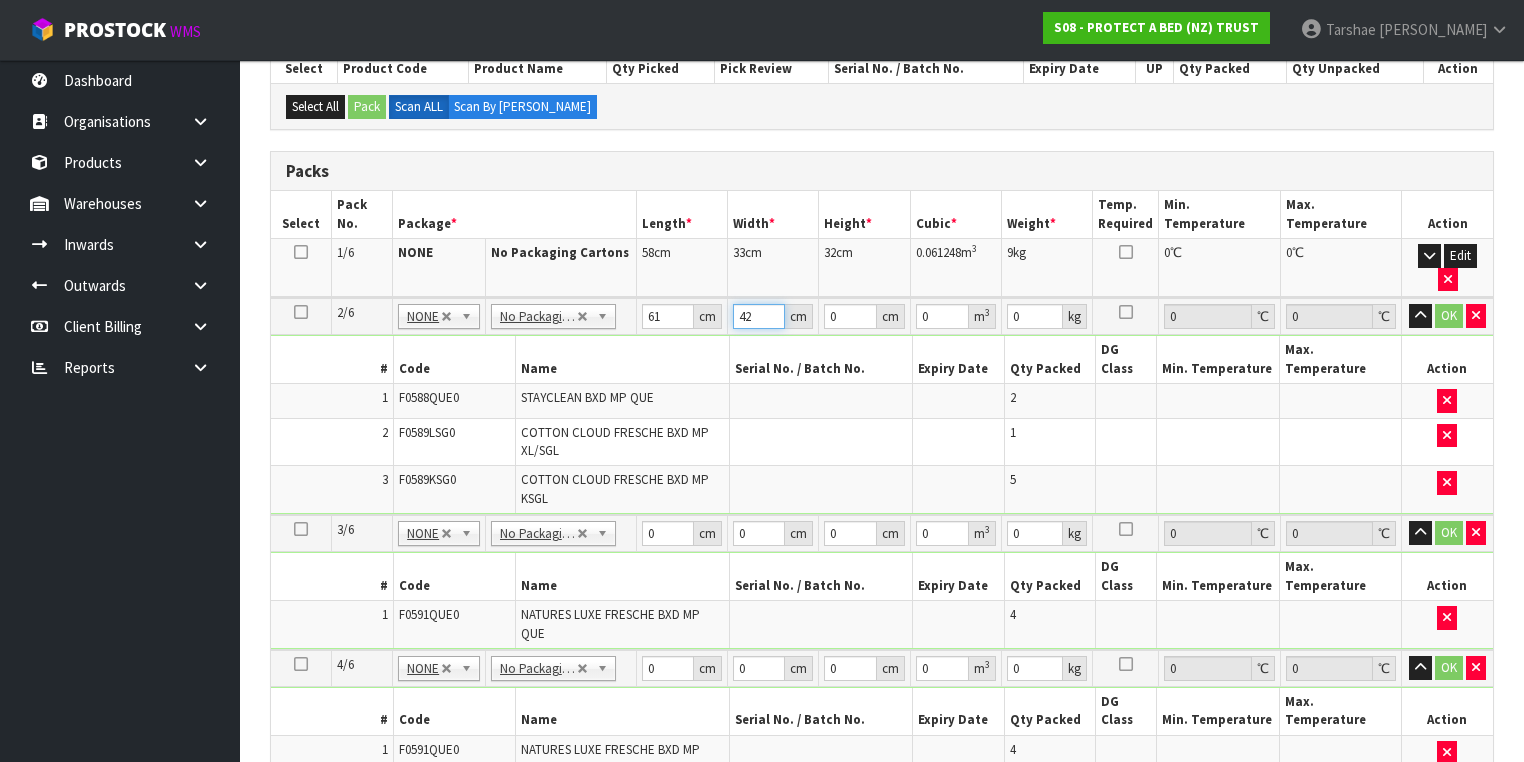 type on "42" 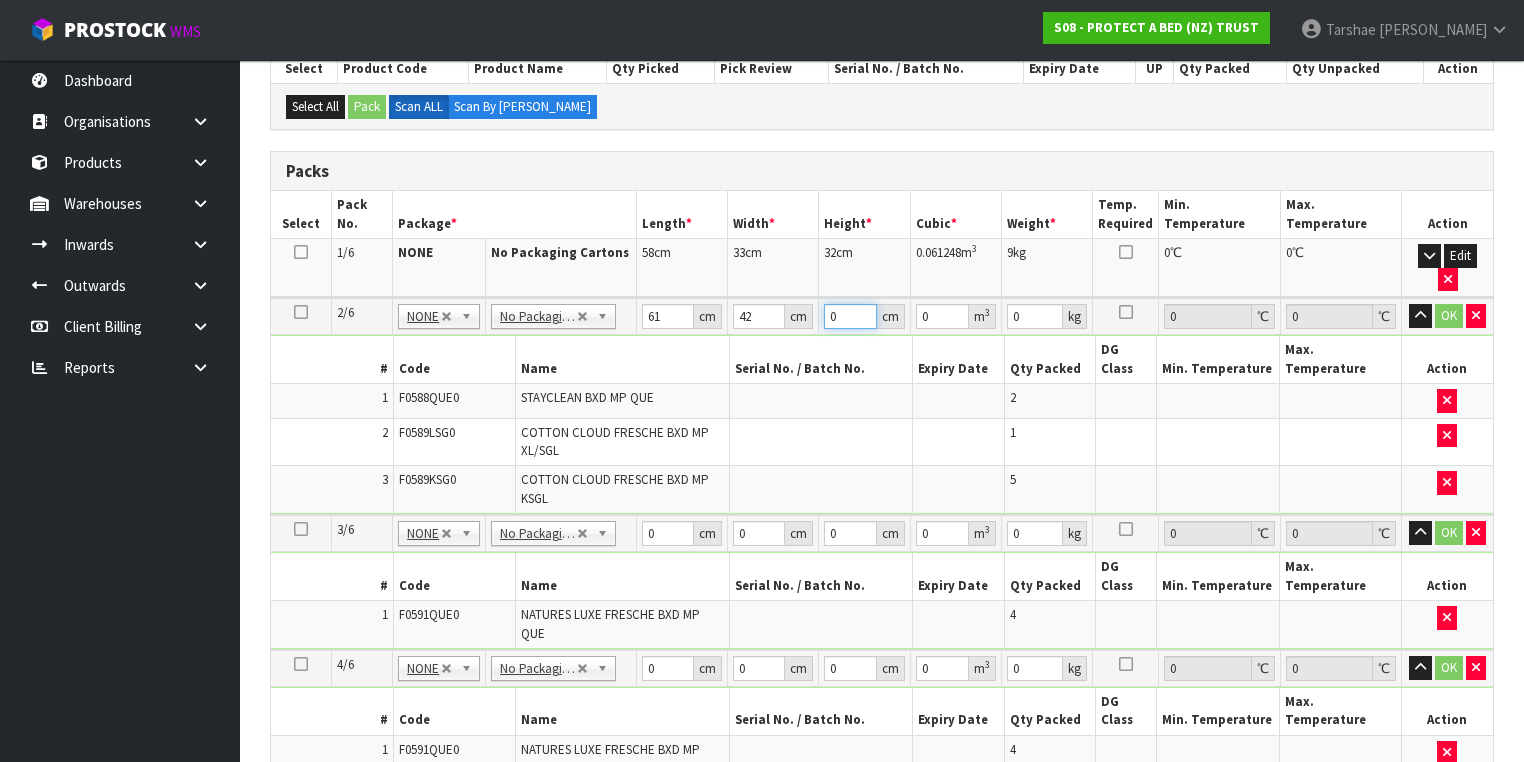 type on "3" 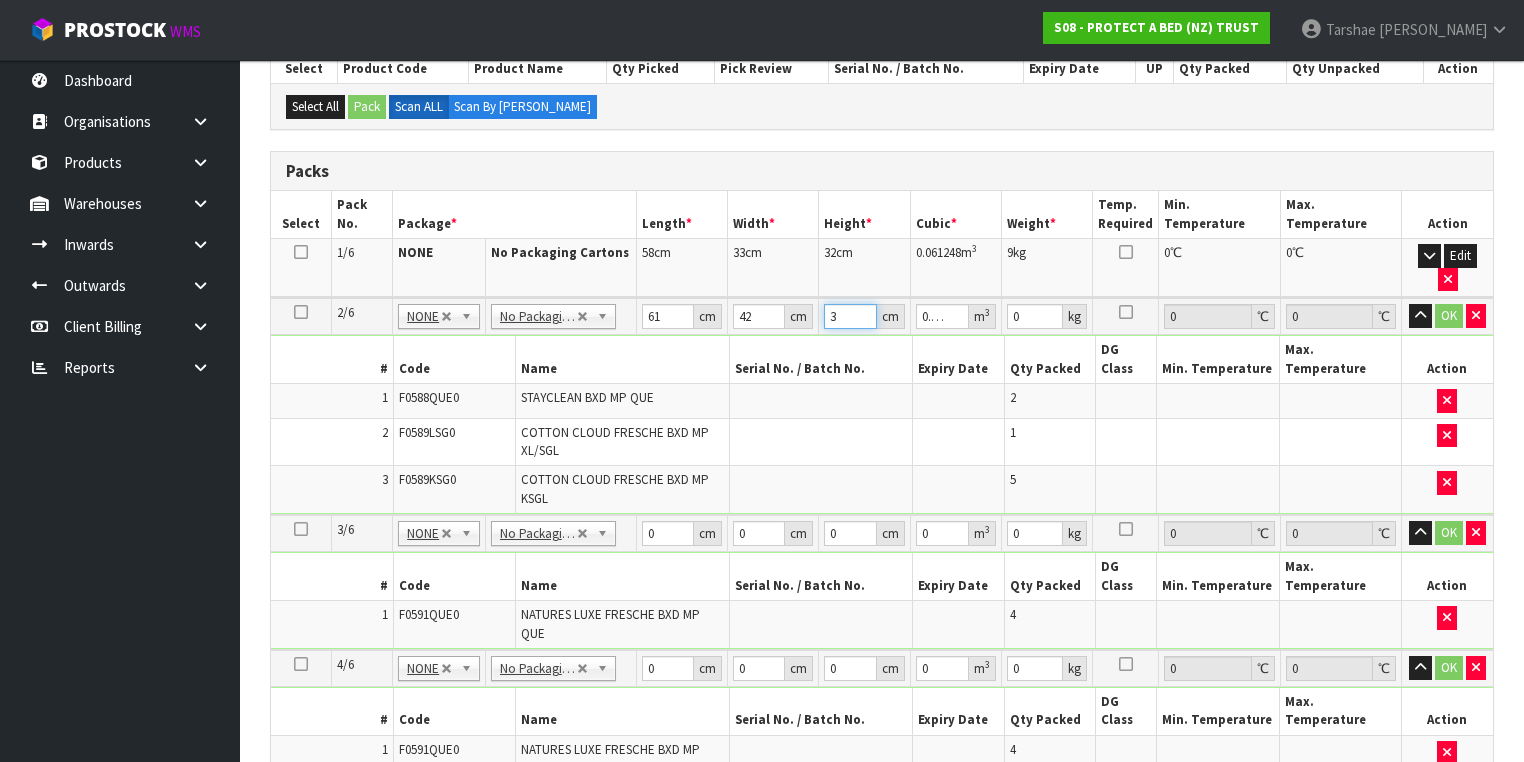 type on "33" 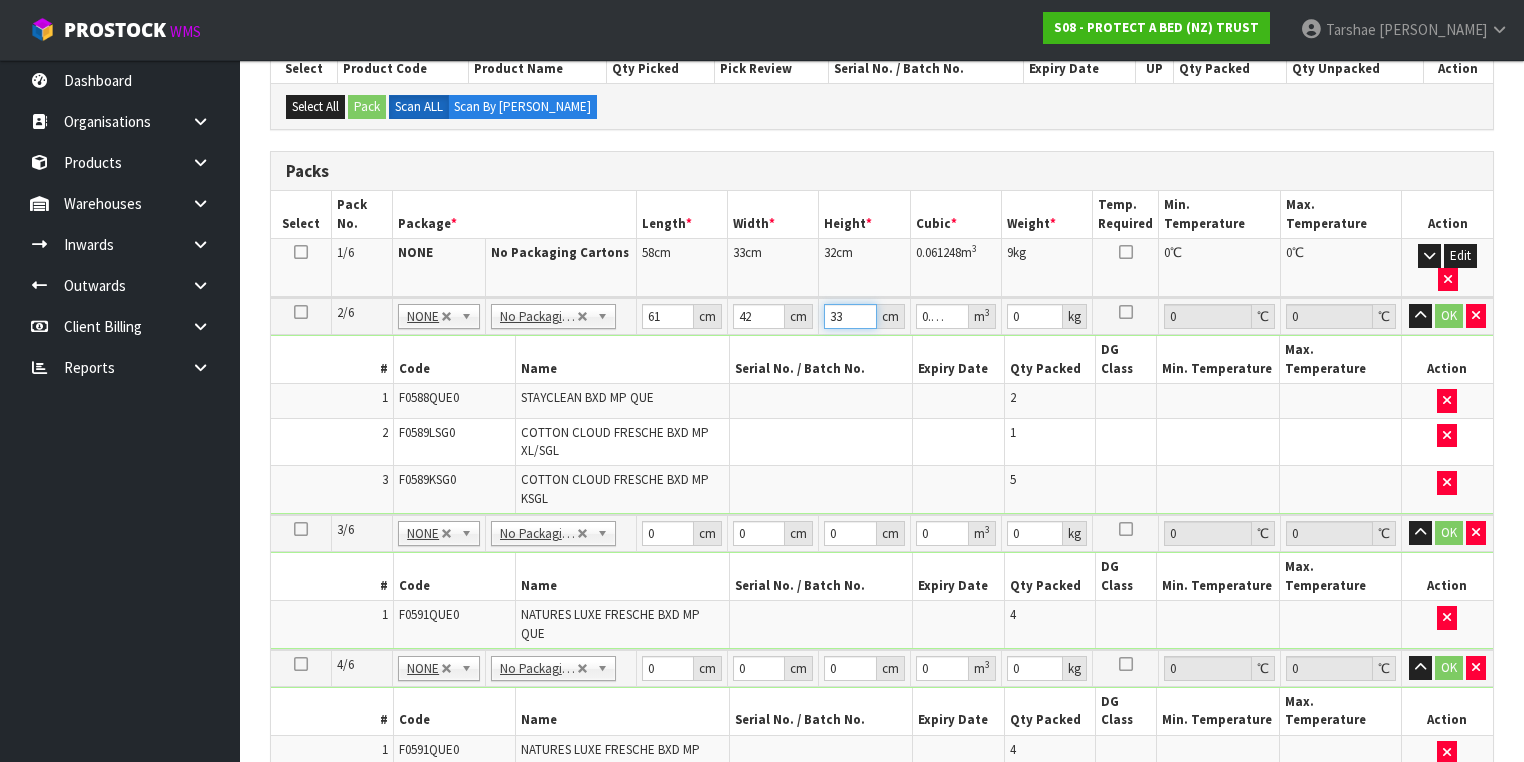 type on "33" 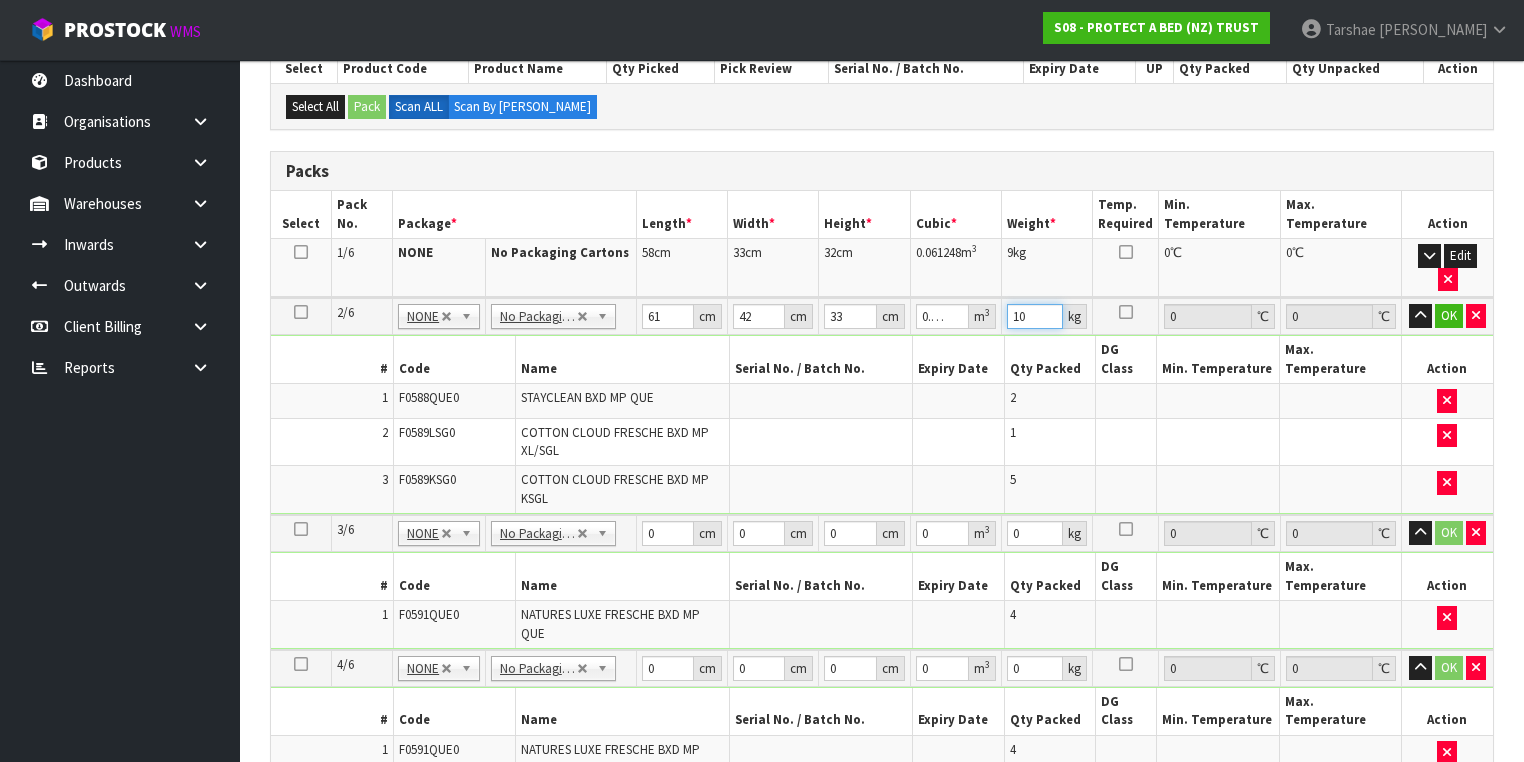 type on "10" 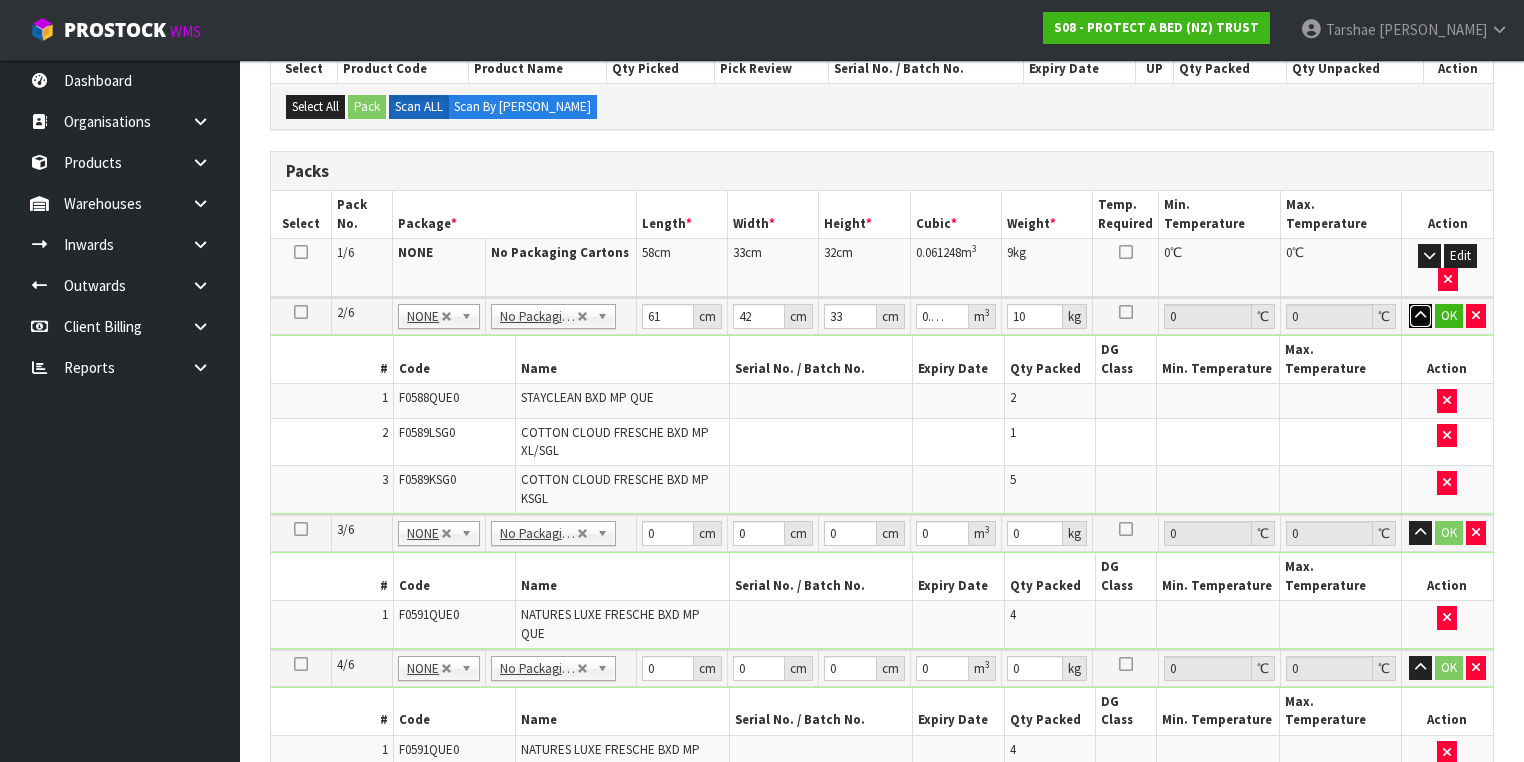 type 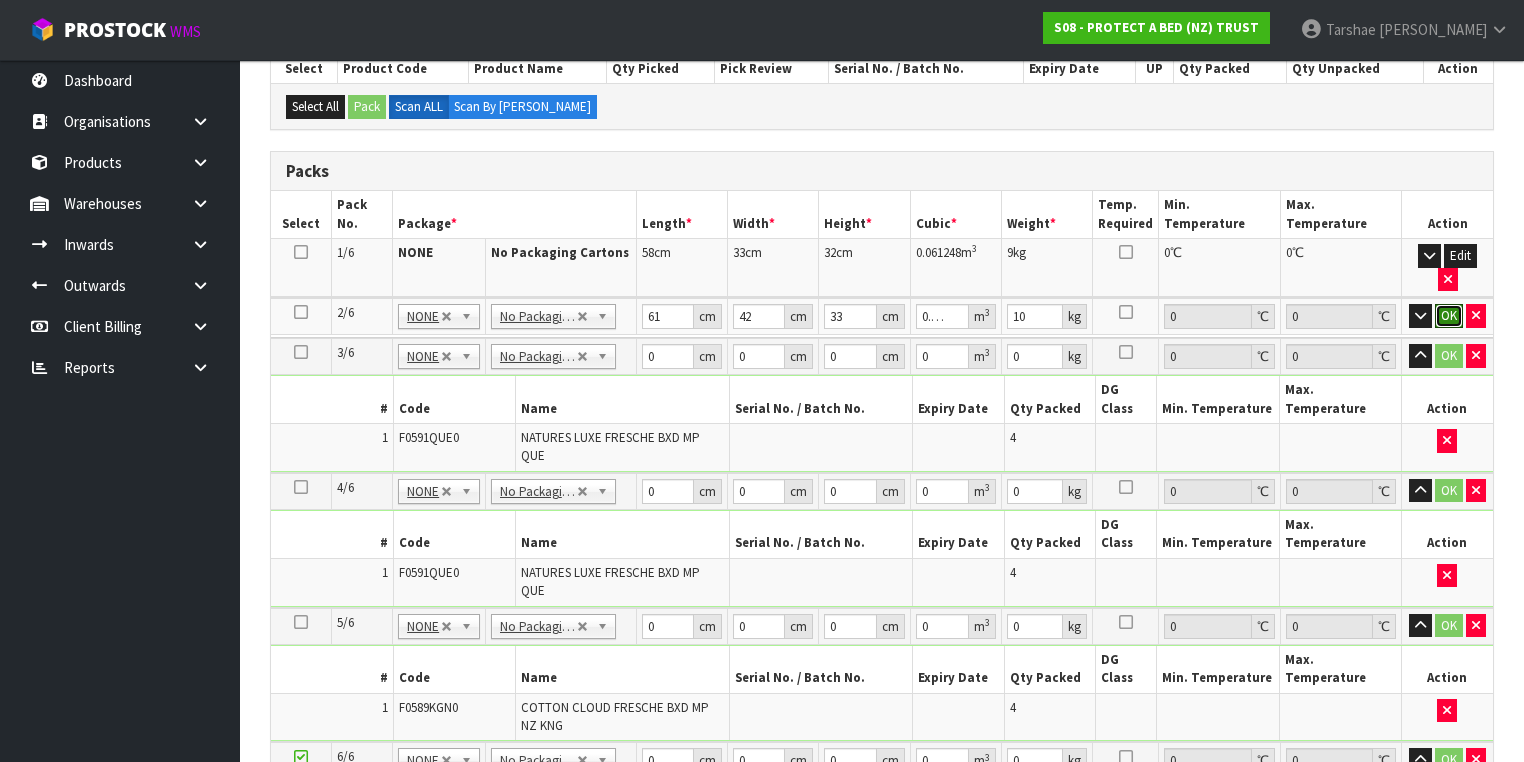 click on "OK" at bounding box center [1449, 316] 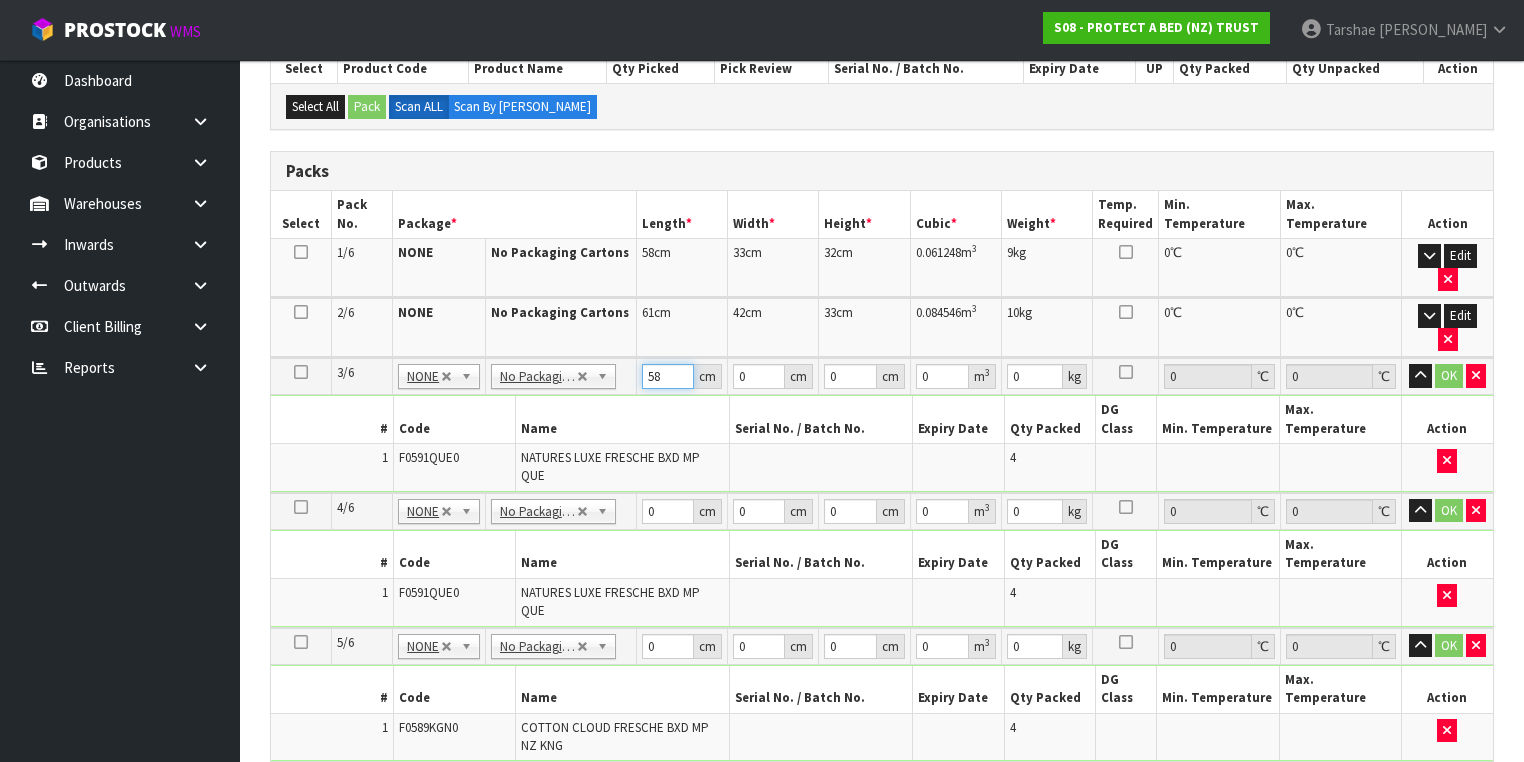 type on "58" 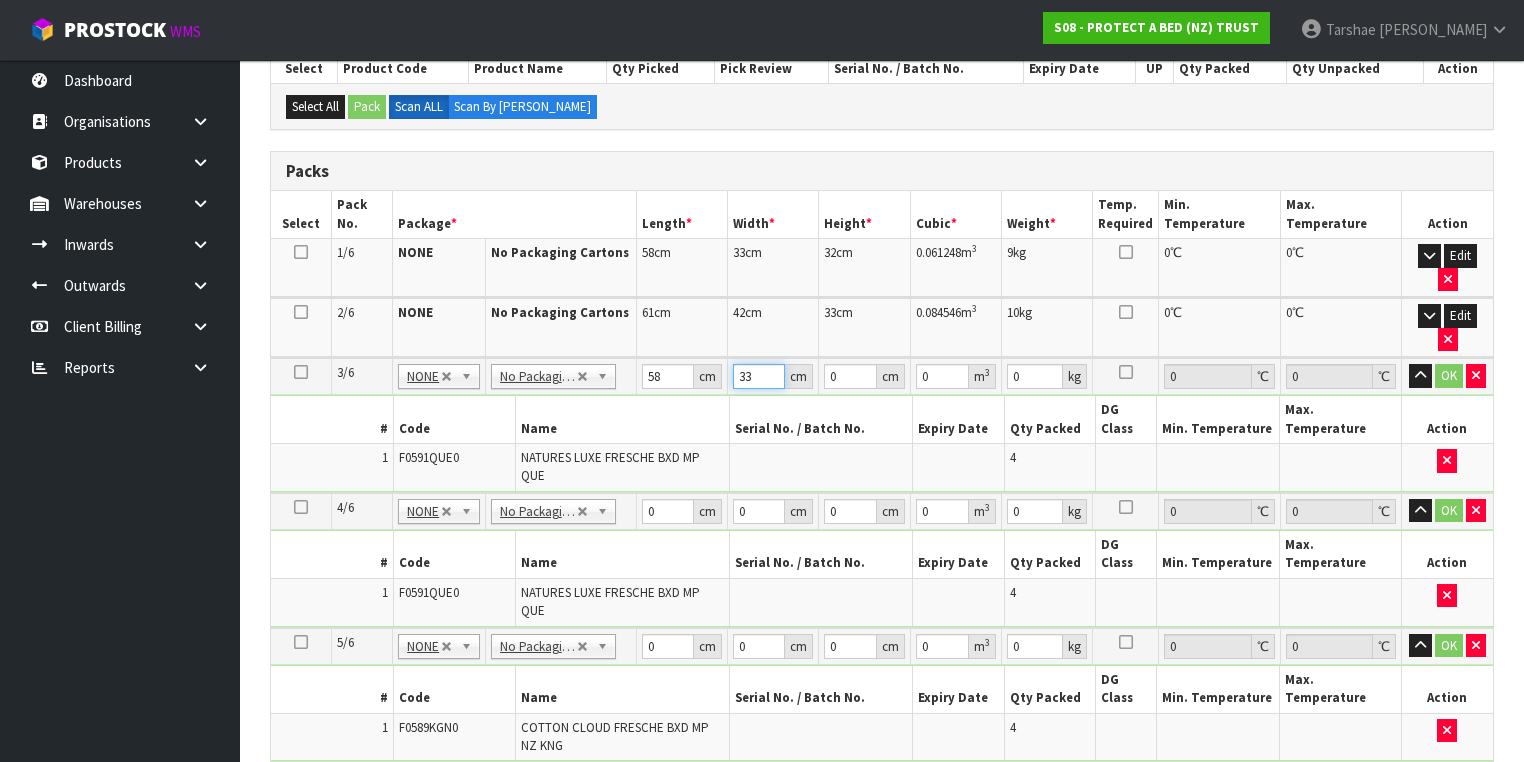 type on "33" 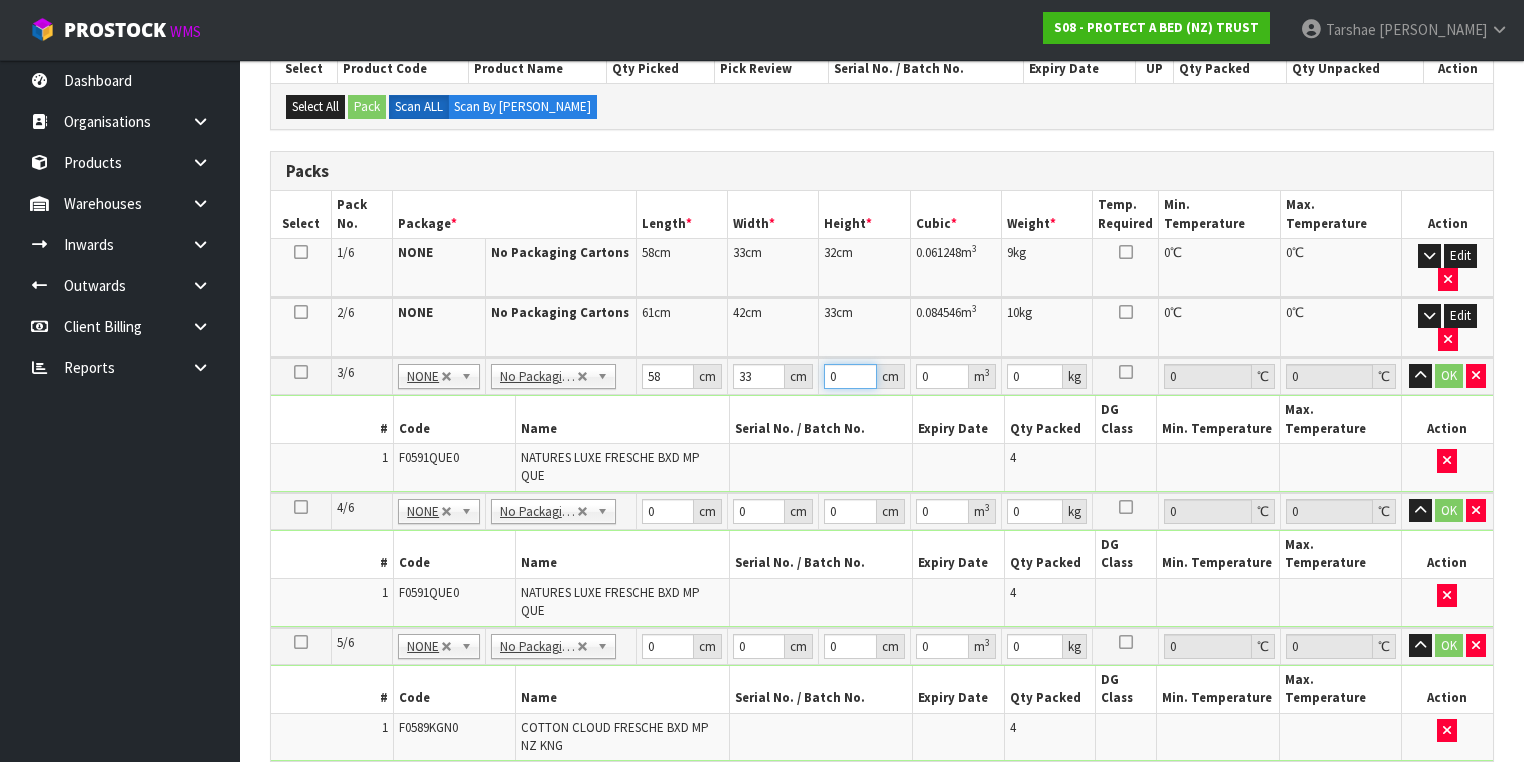 type on "3" 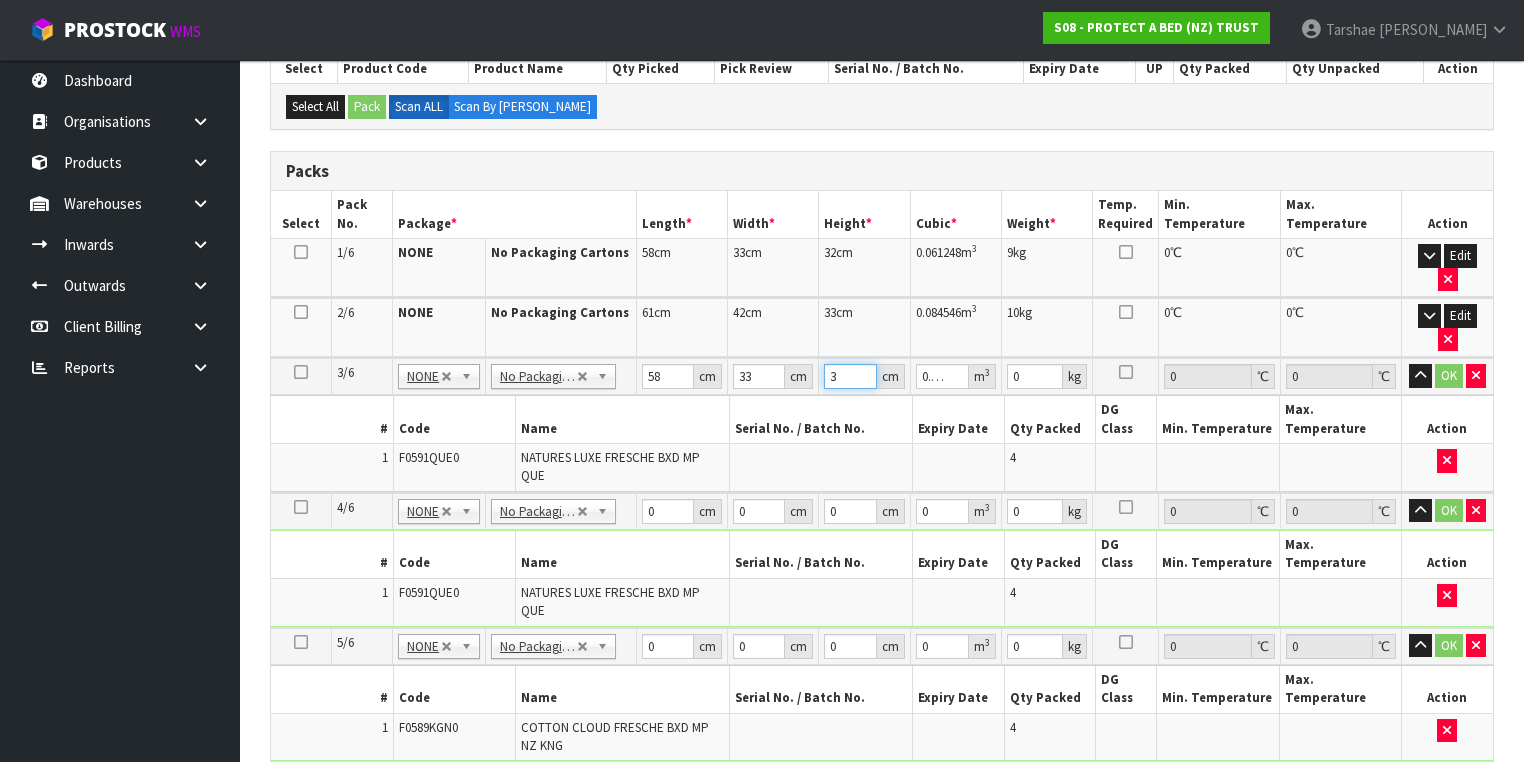 type on "32" 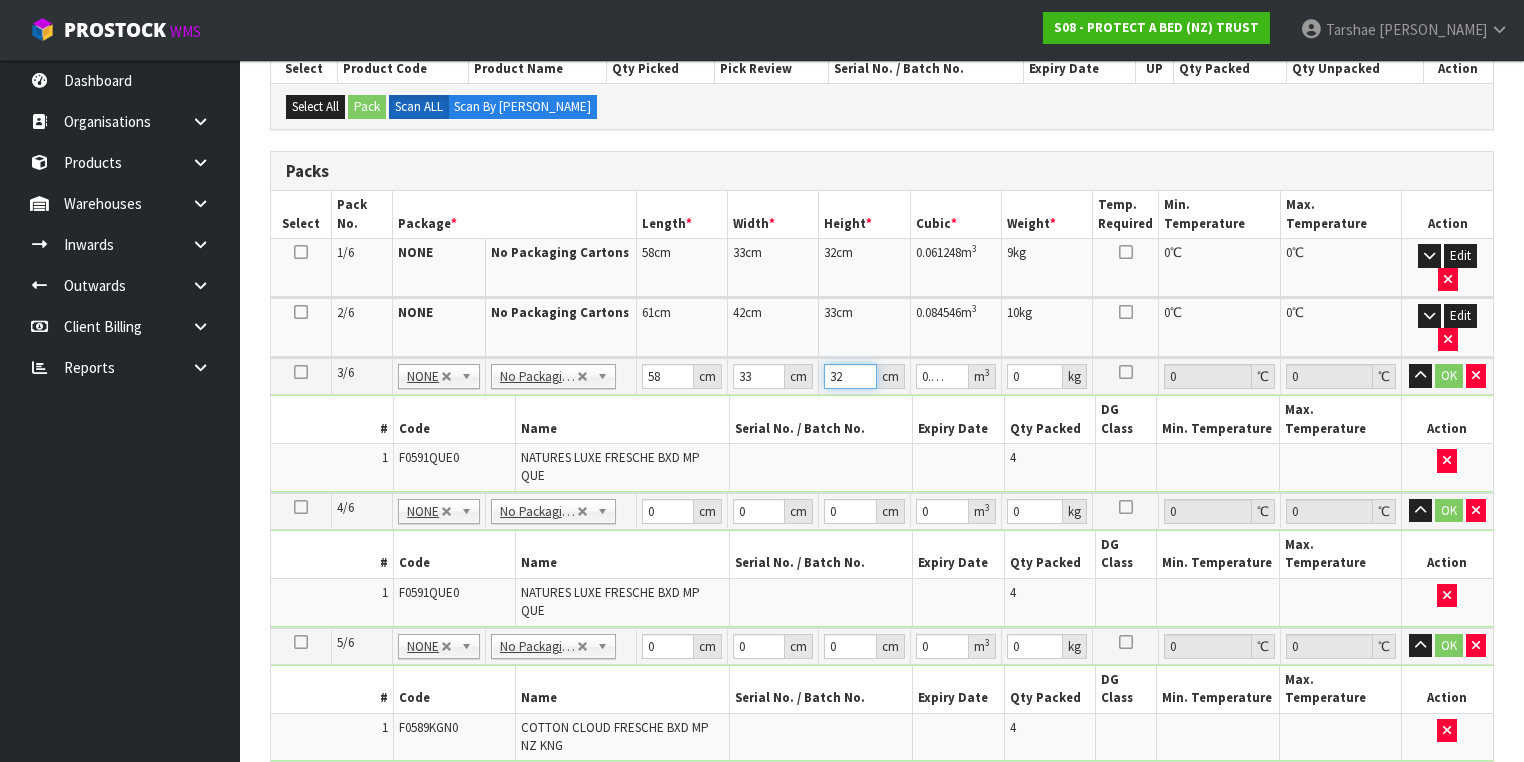 type on "32" 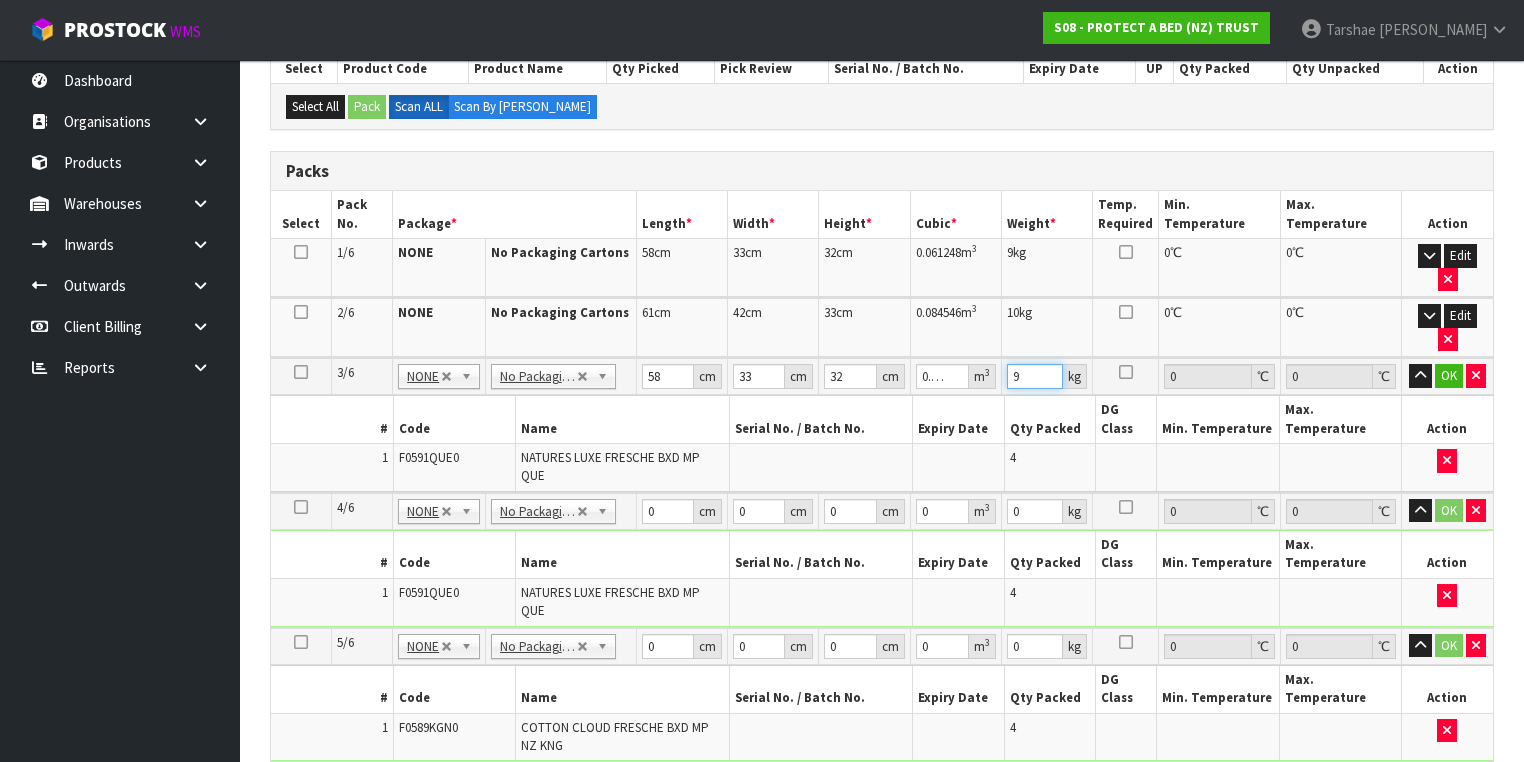 type on "9" 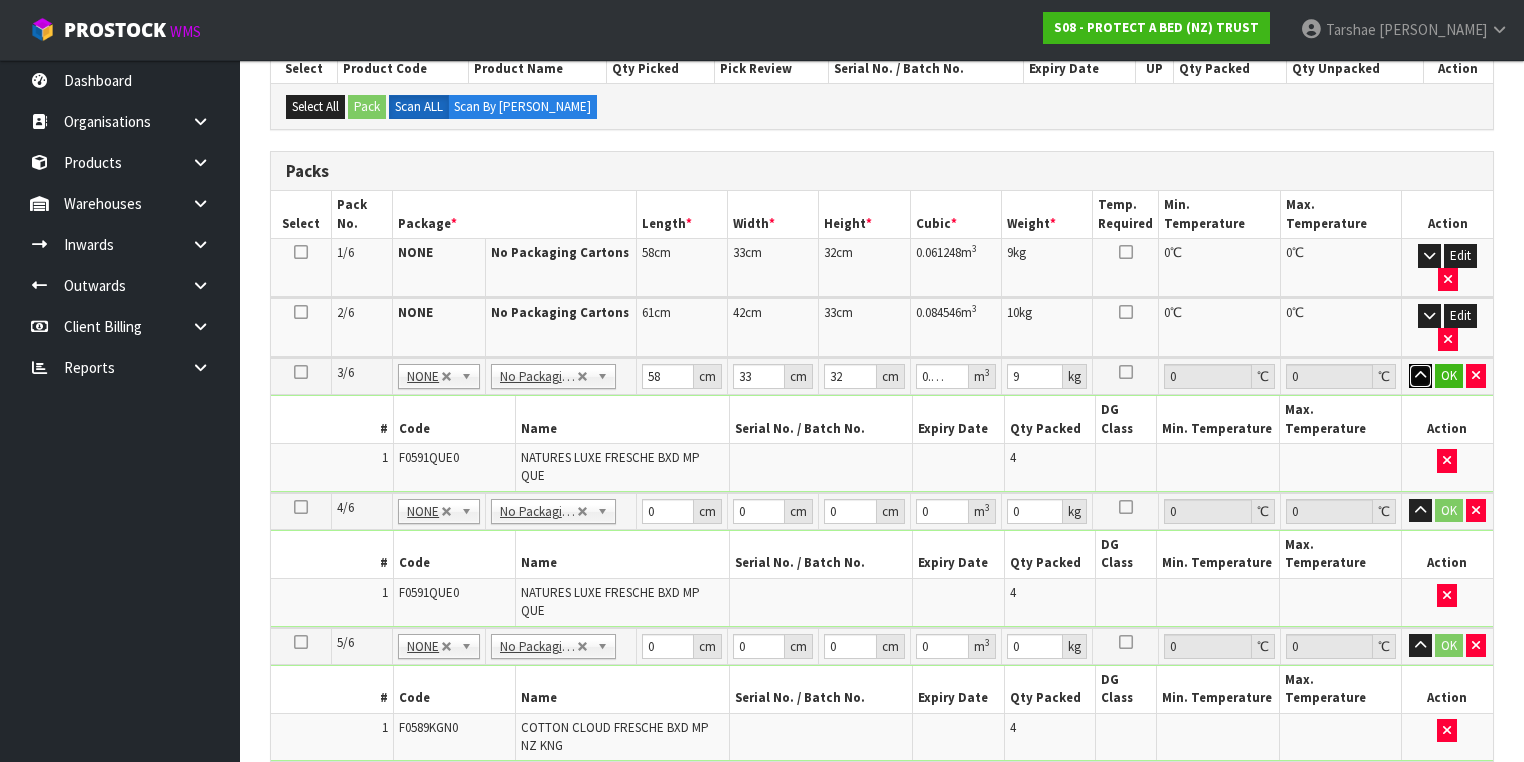 type 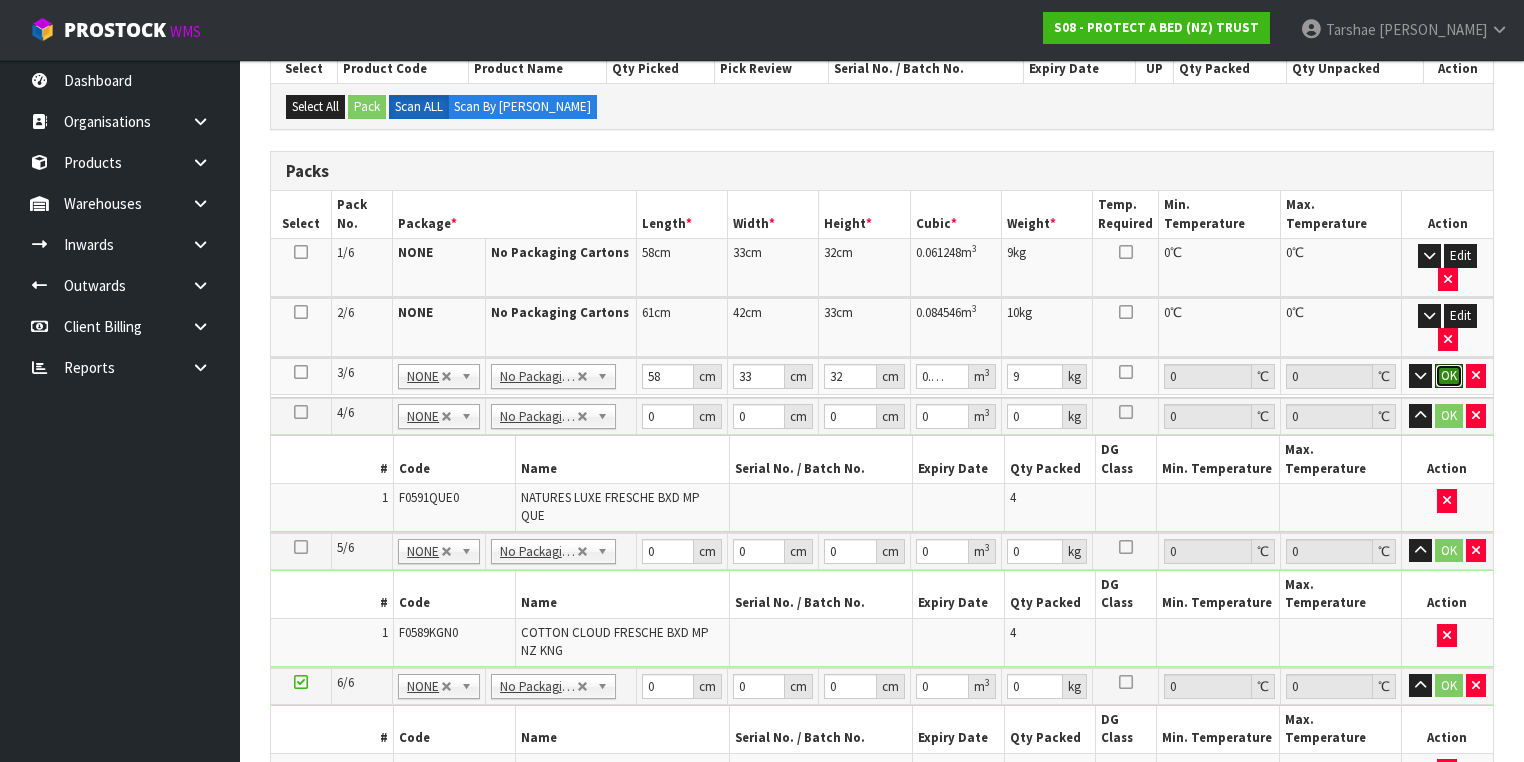 click on "OK" at bounding box center (1449, 376) 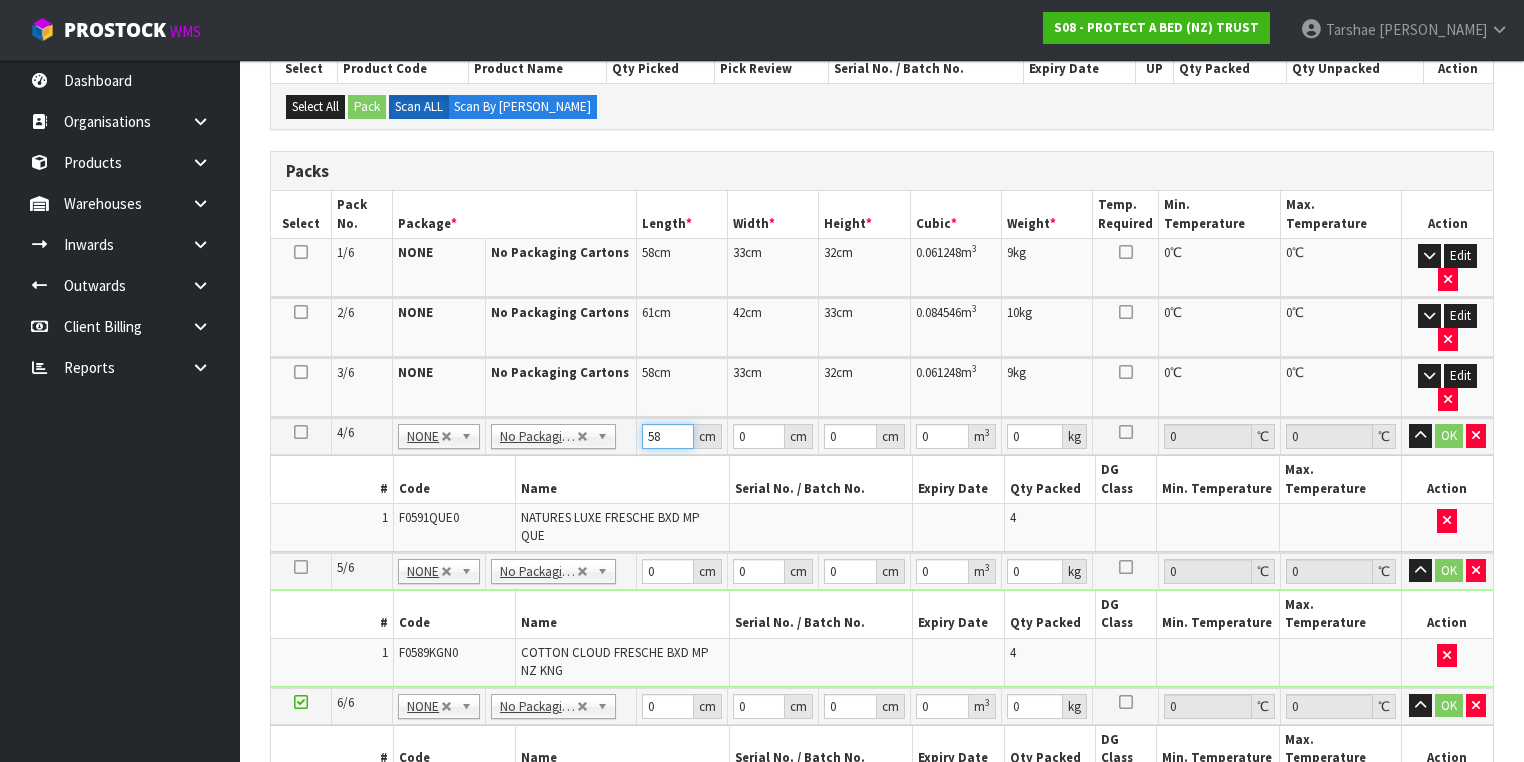 type on "58" 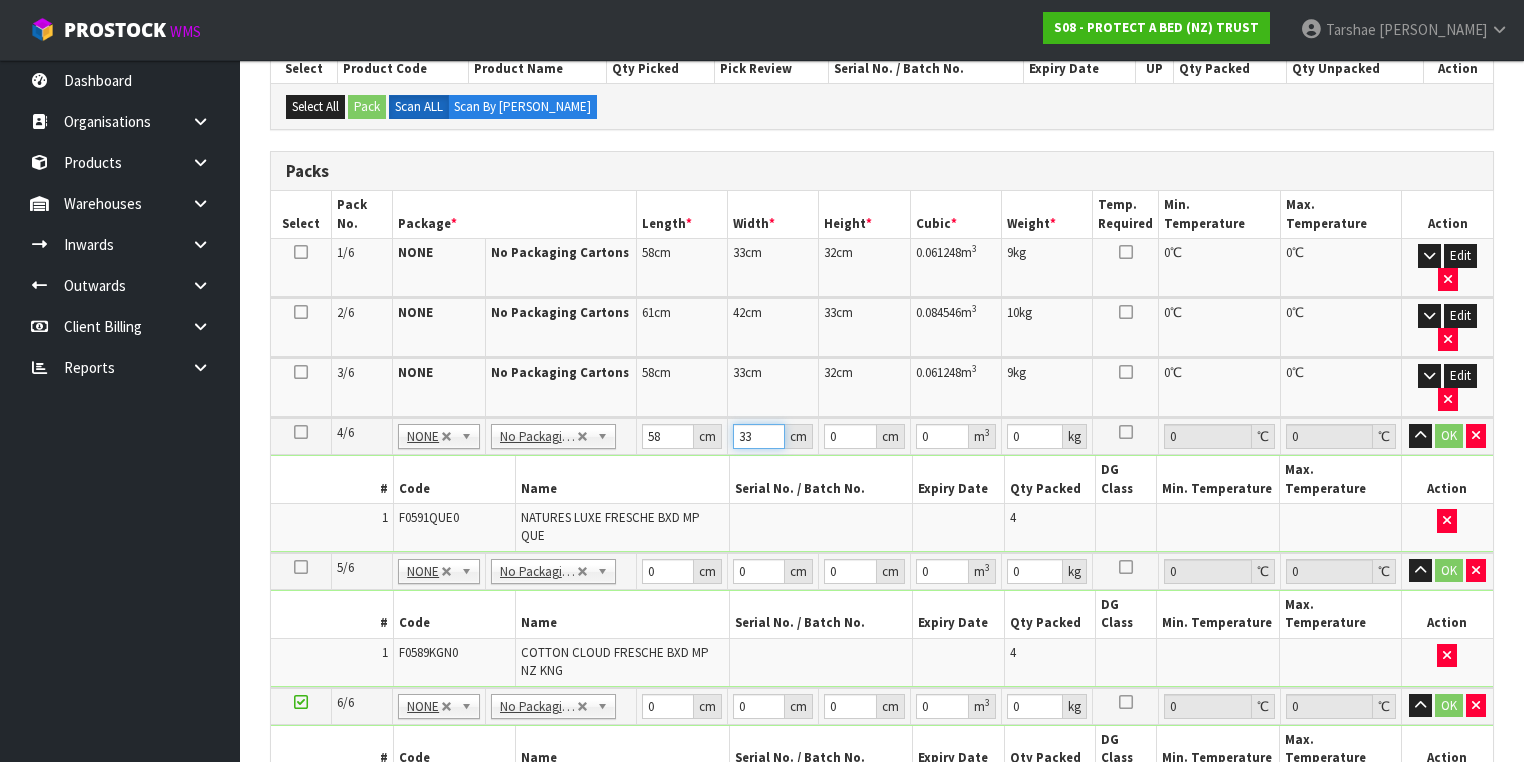 type on "33" 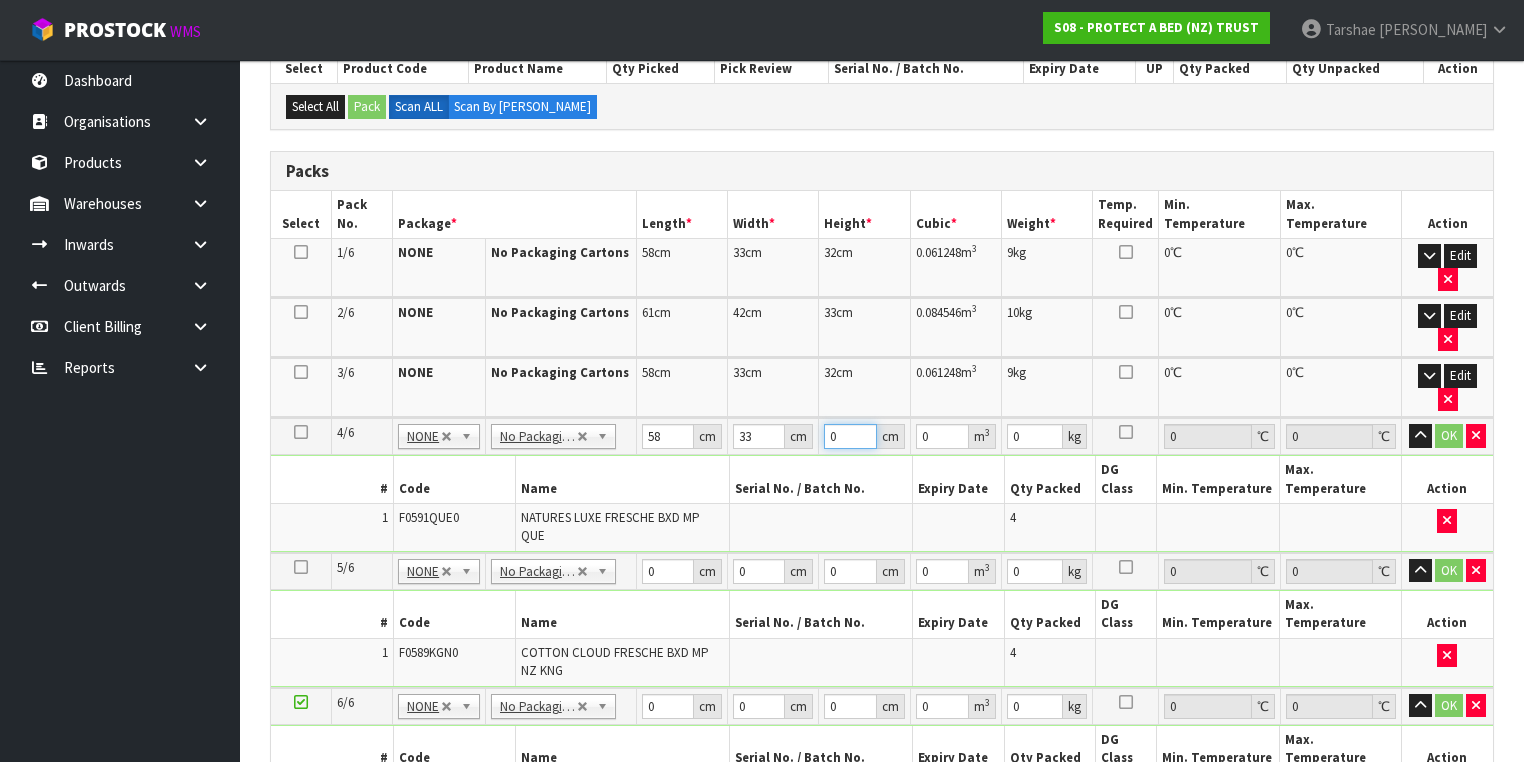 type on "3" 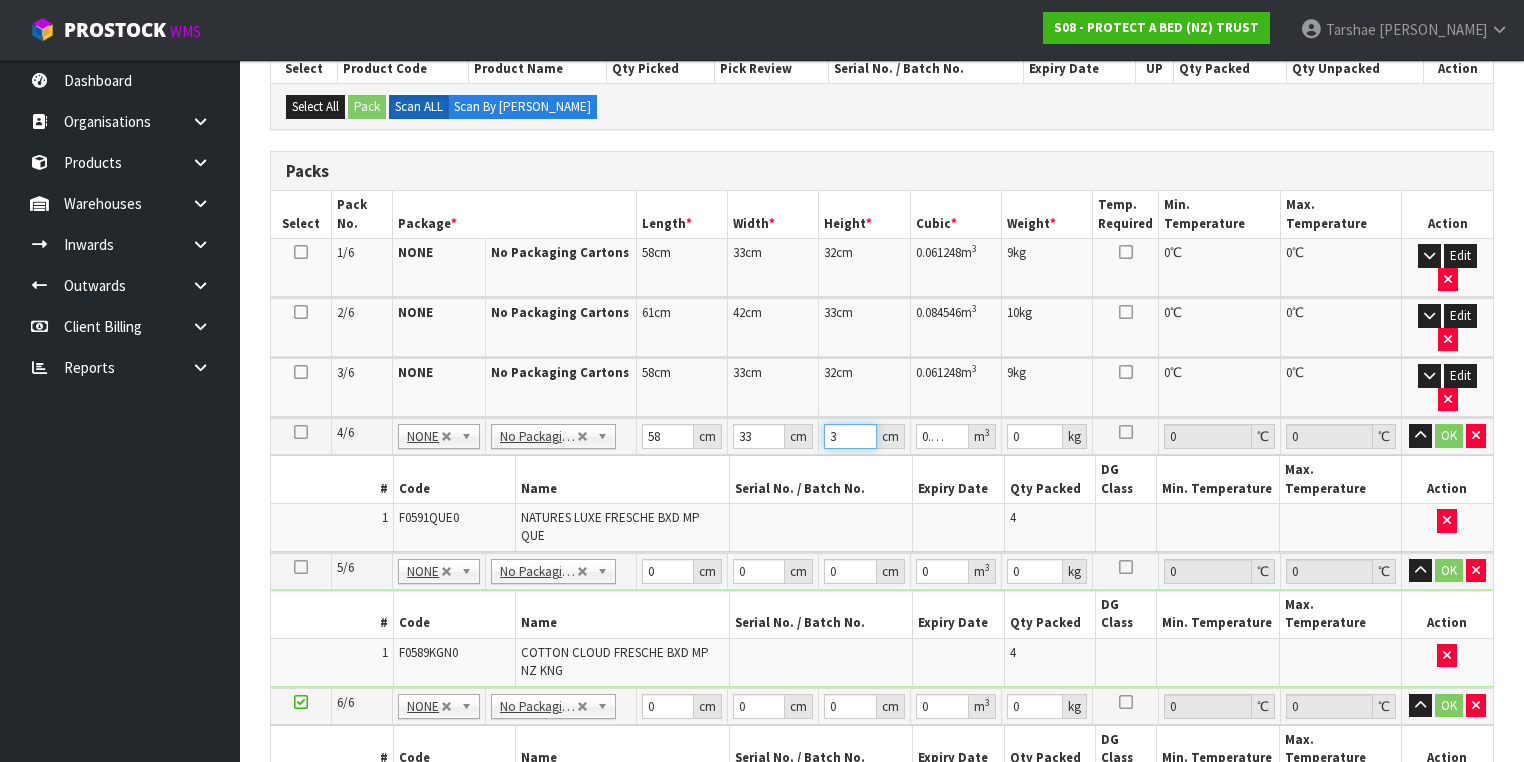 type on "32" 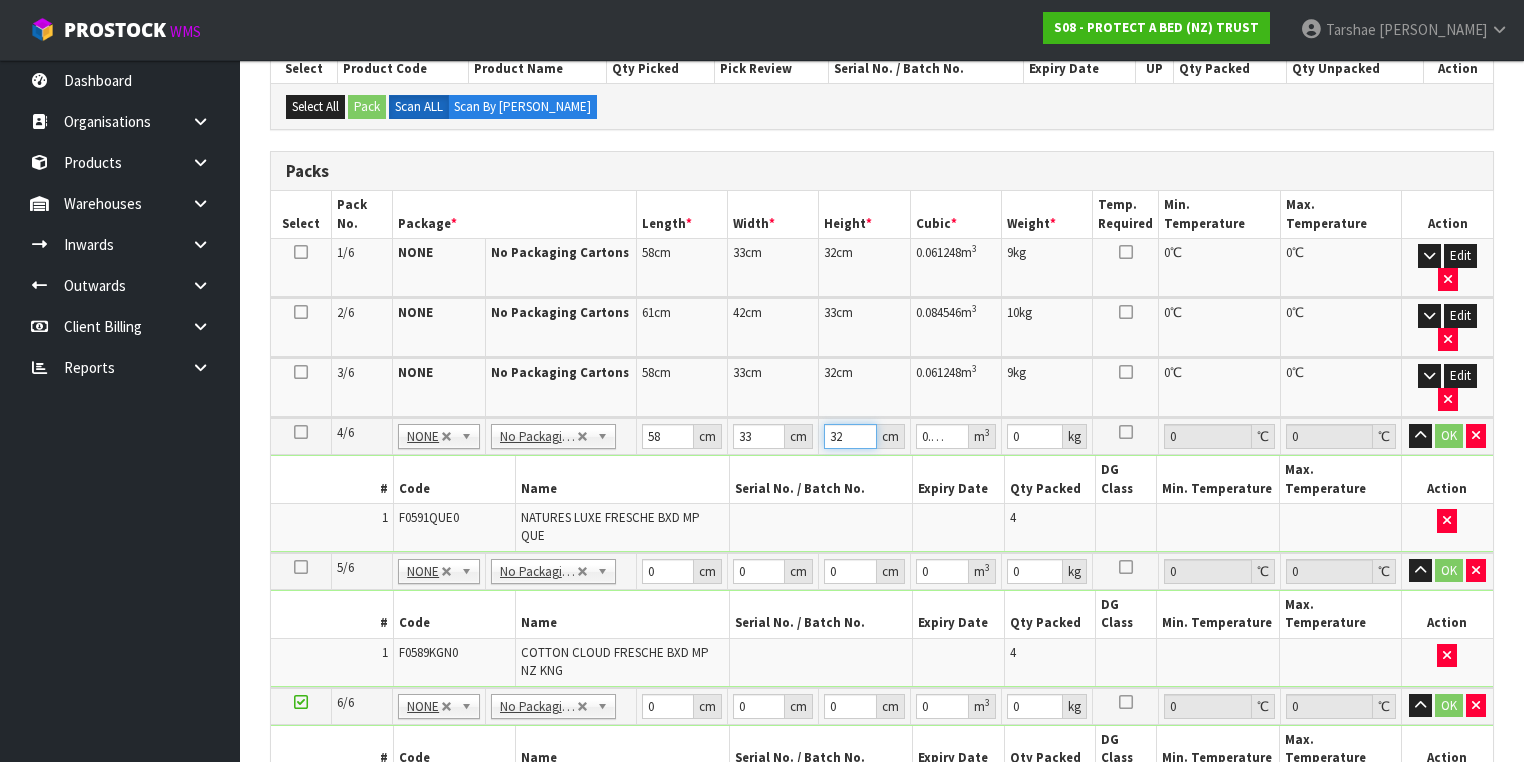 type on "32" 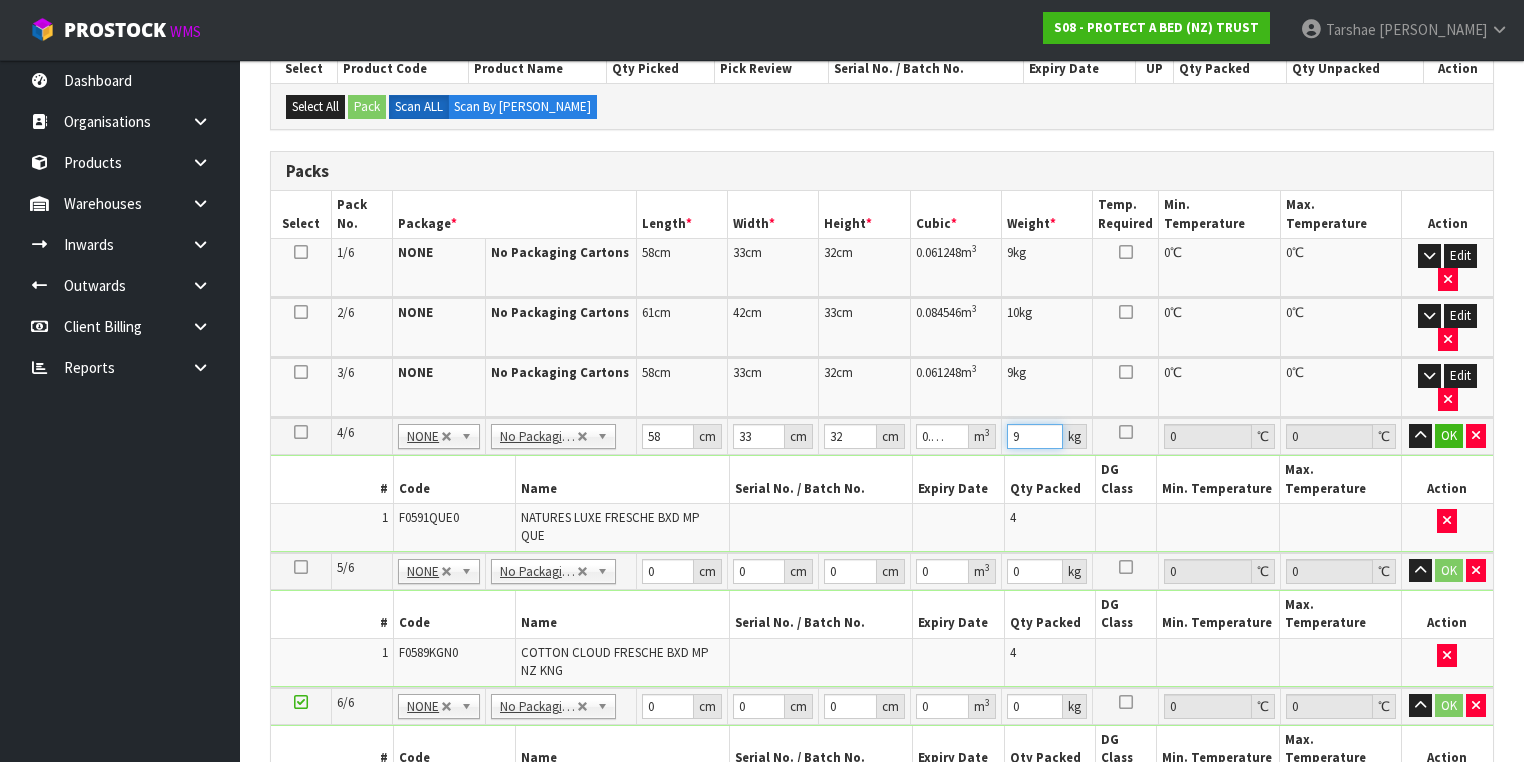 type on "9" 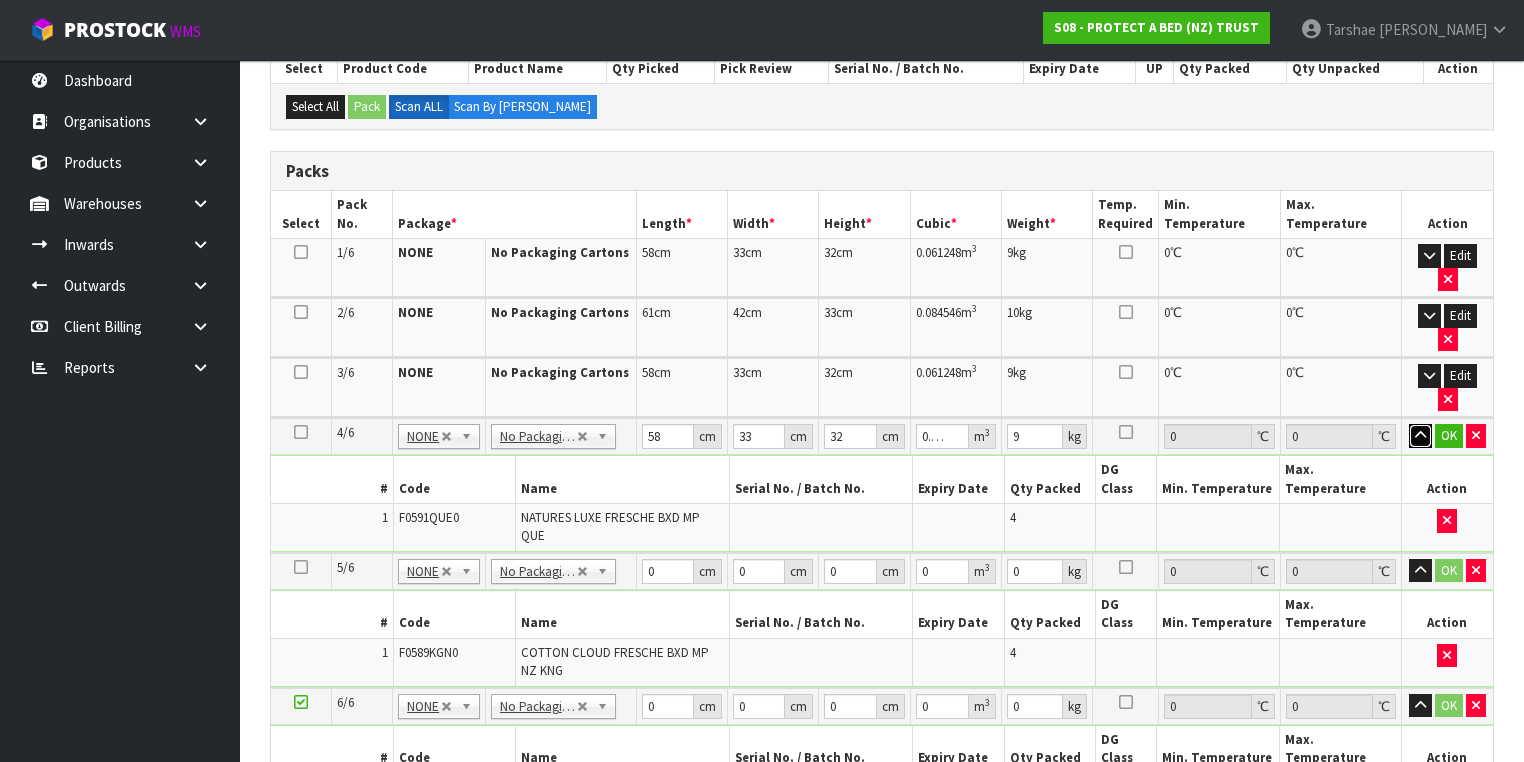 type 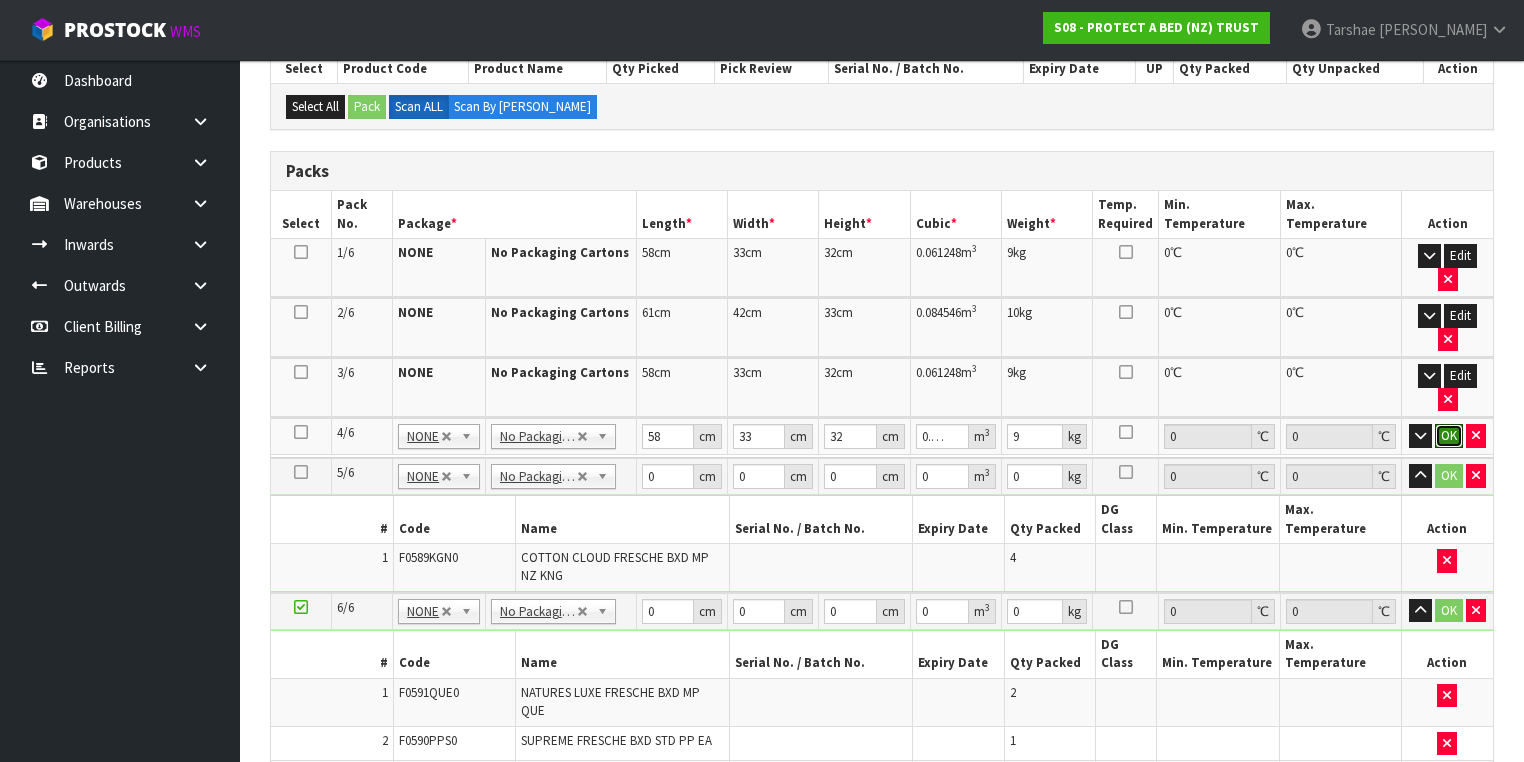 click on "OK" at bounding box center [1449, 436] 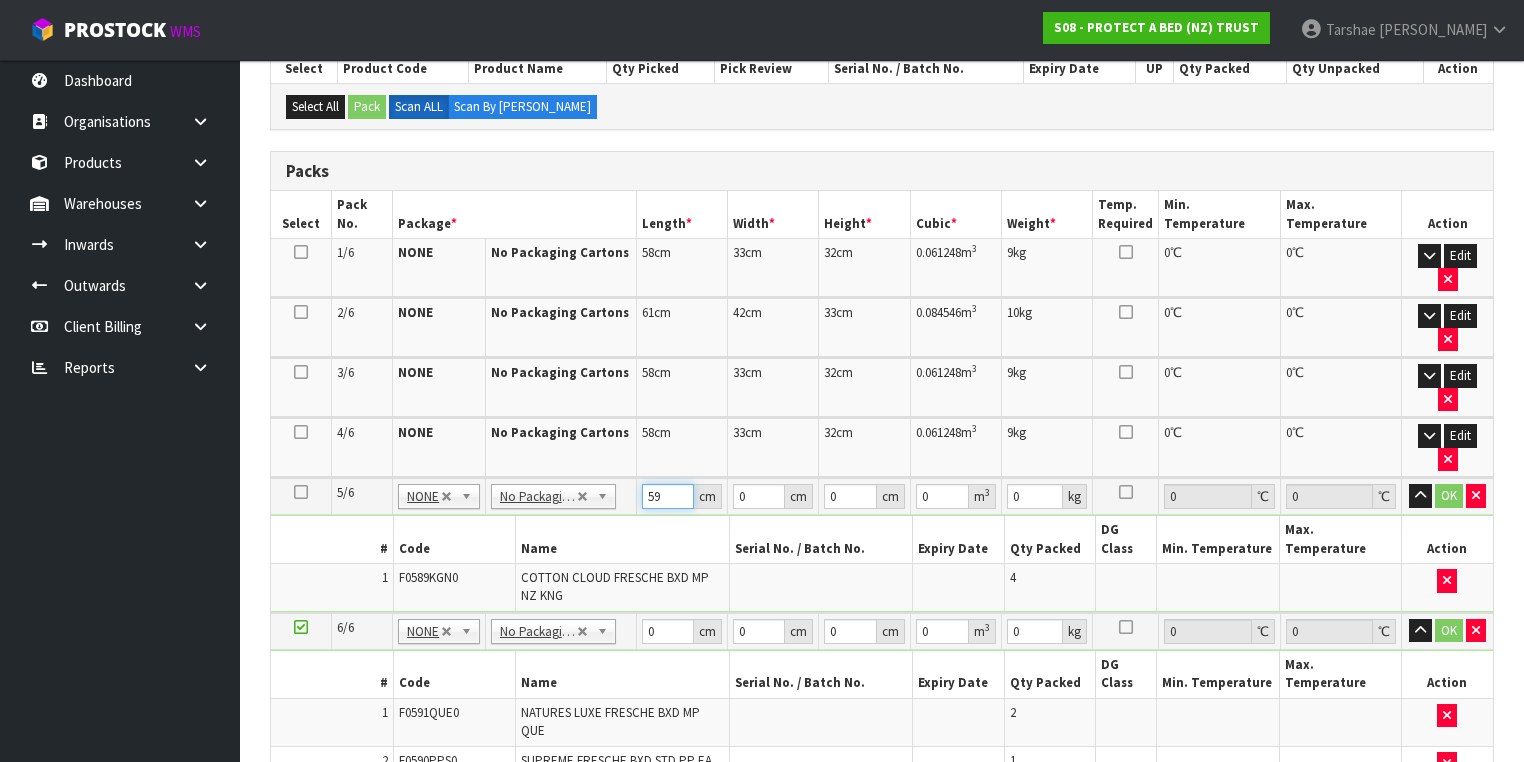 type on "59" 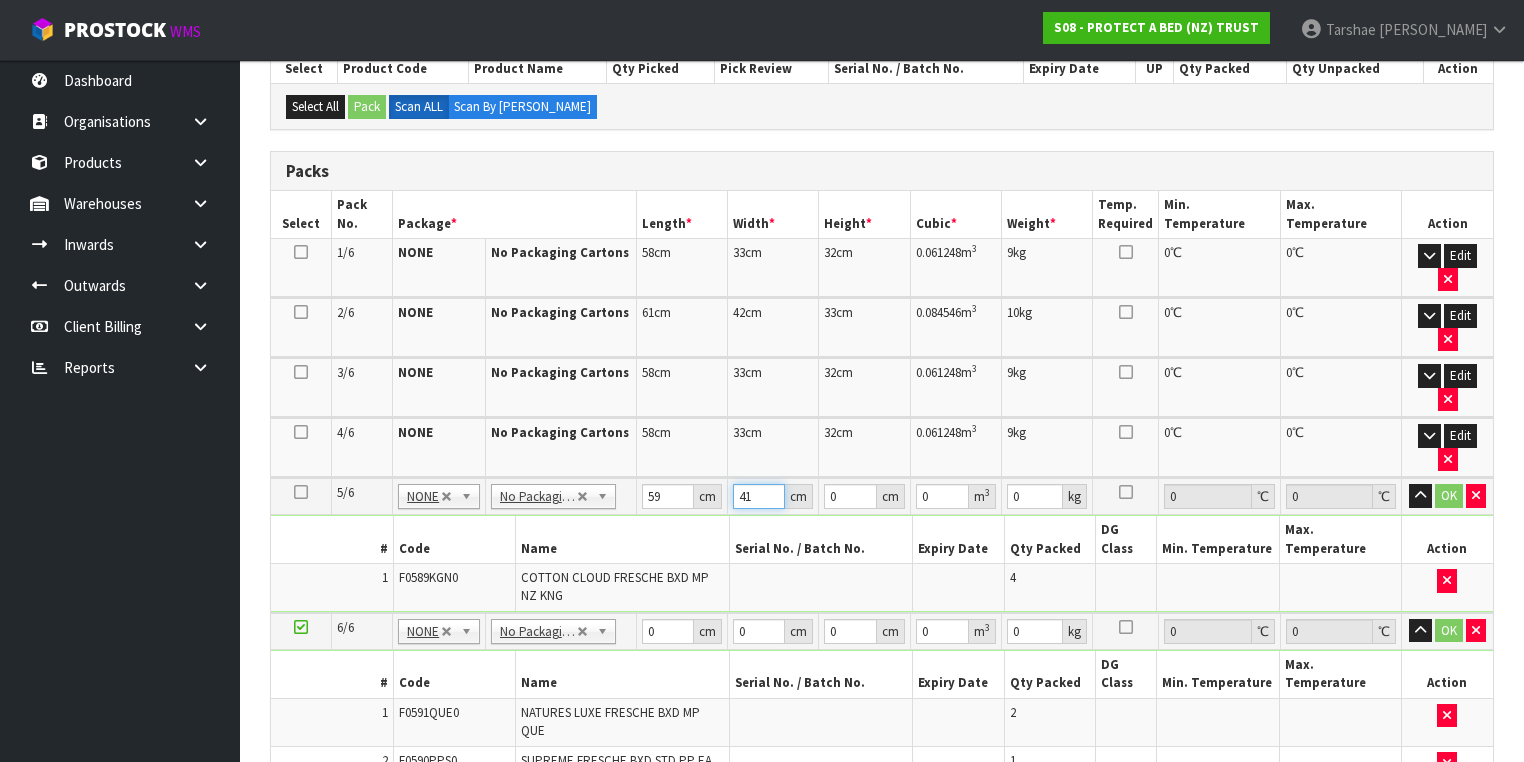 type on "41" 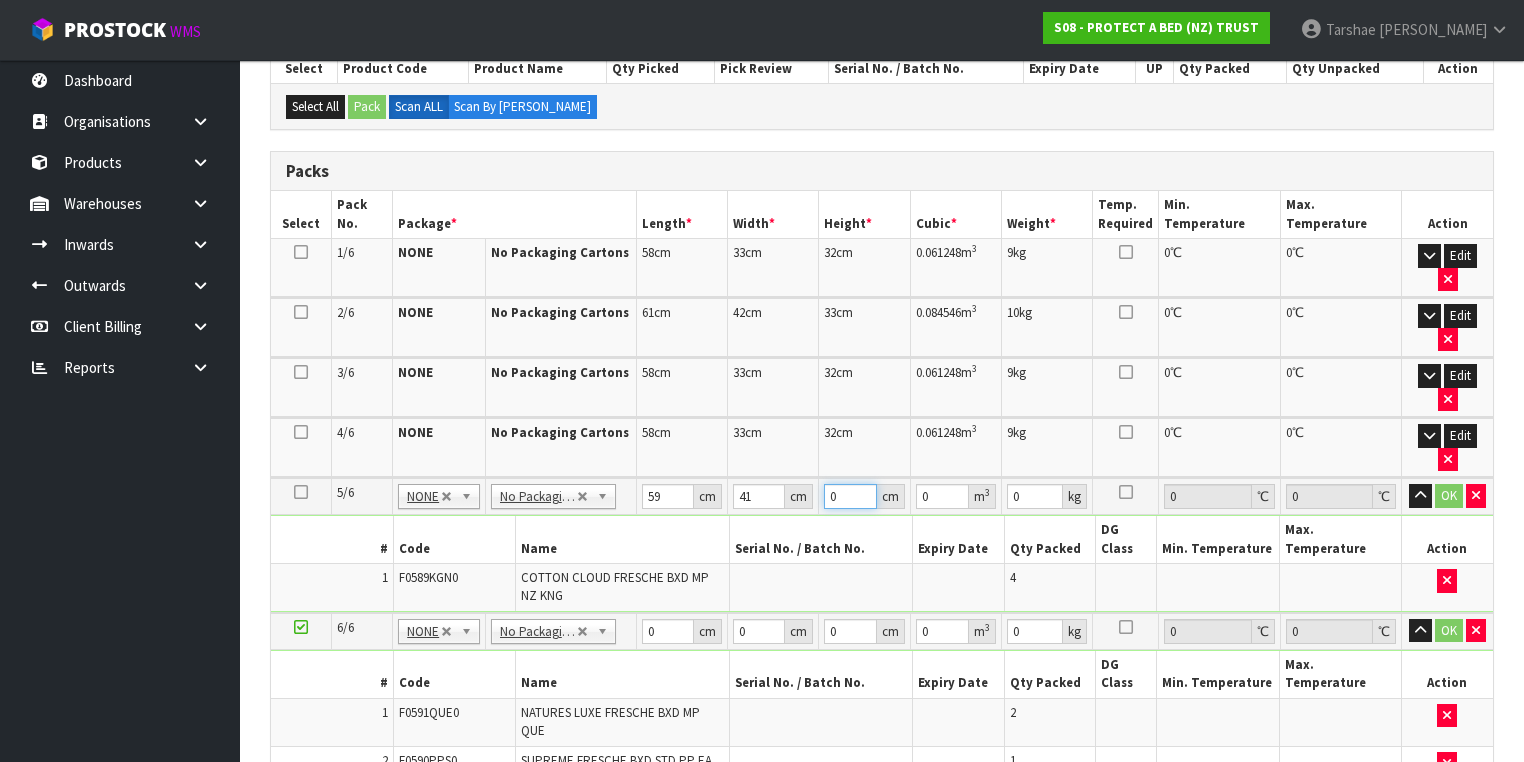 type on "3" 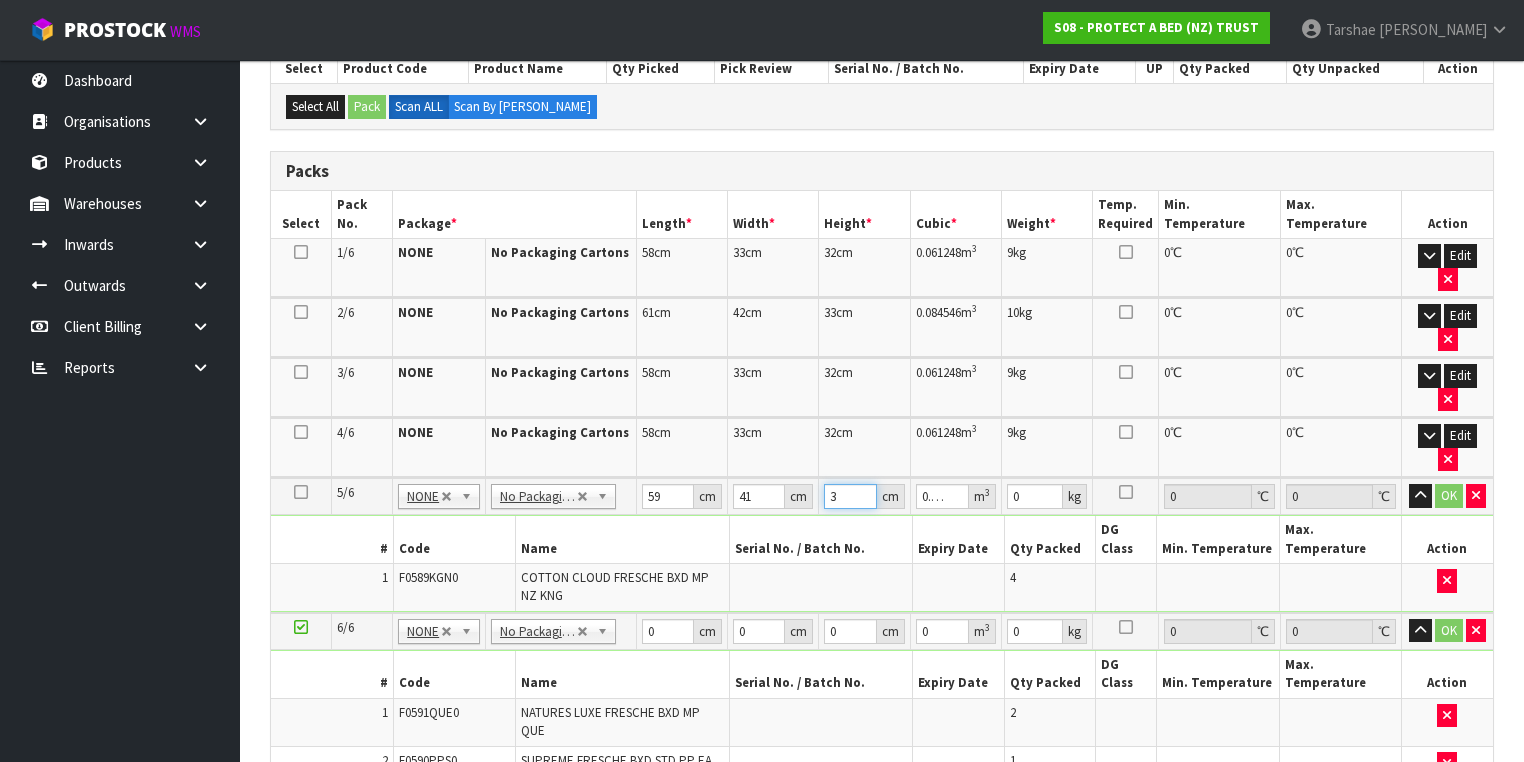 type on "32" 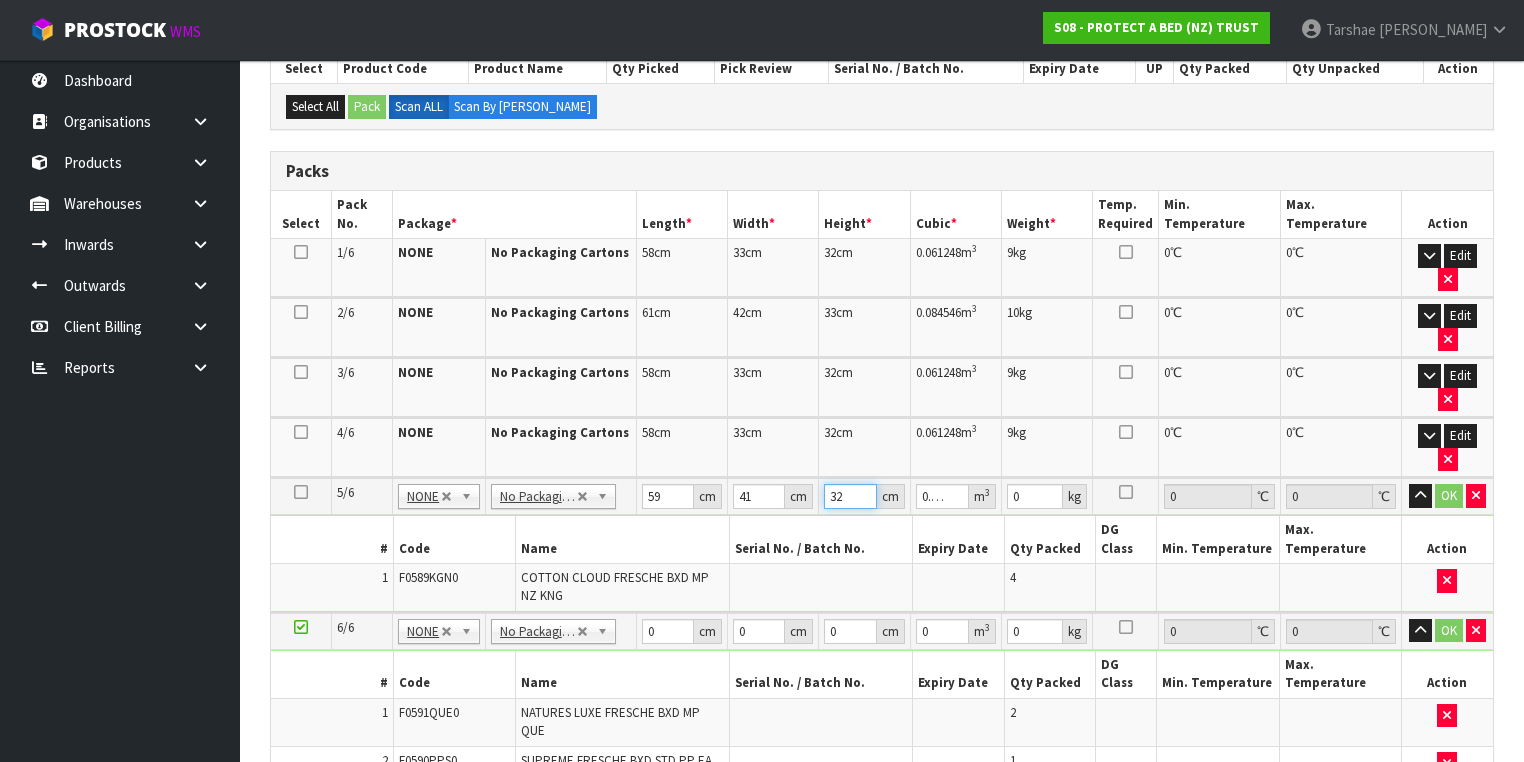 type on "32" 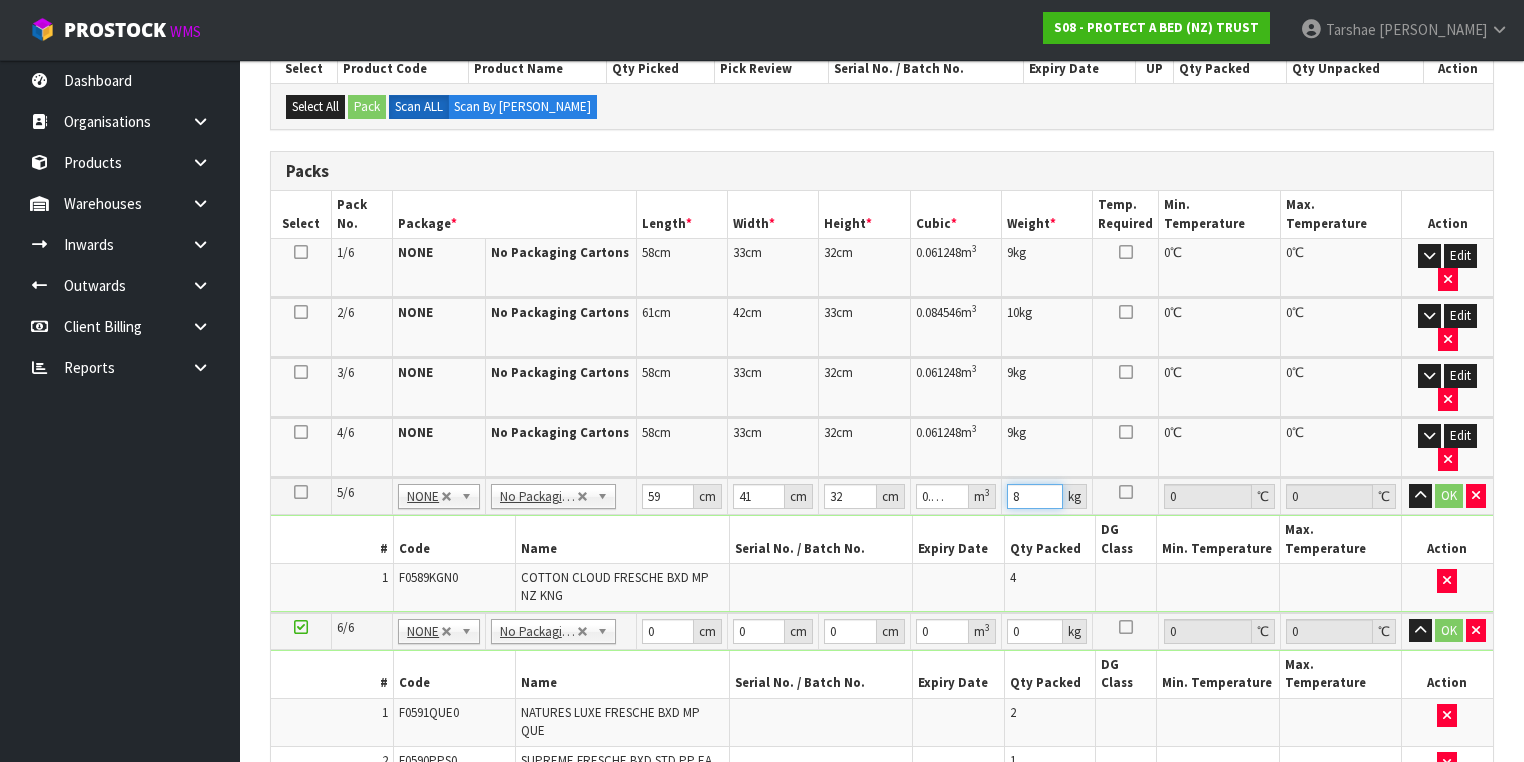 type on "8" 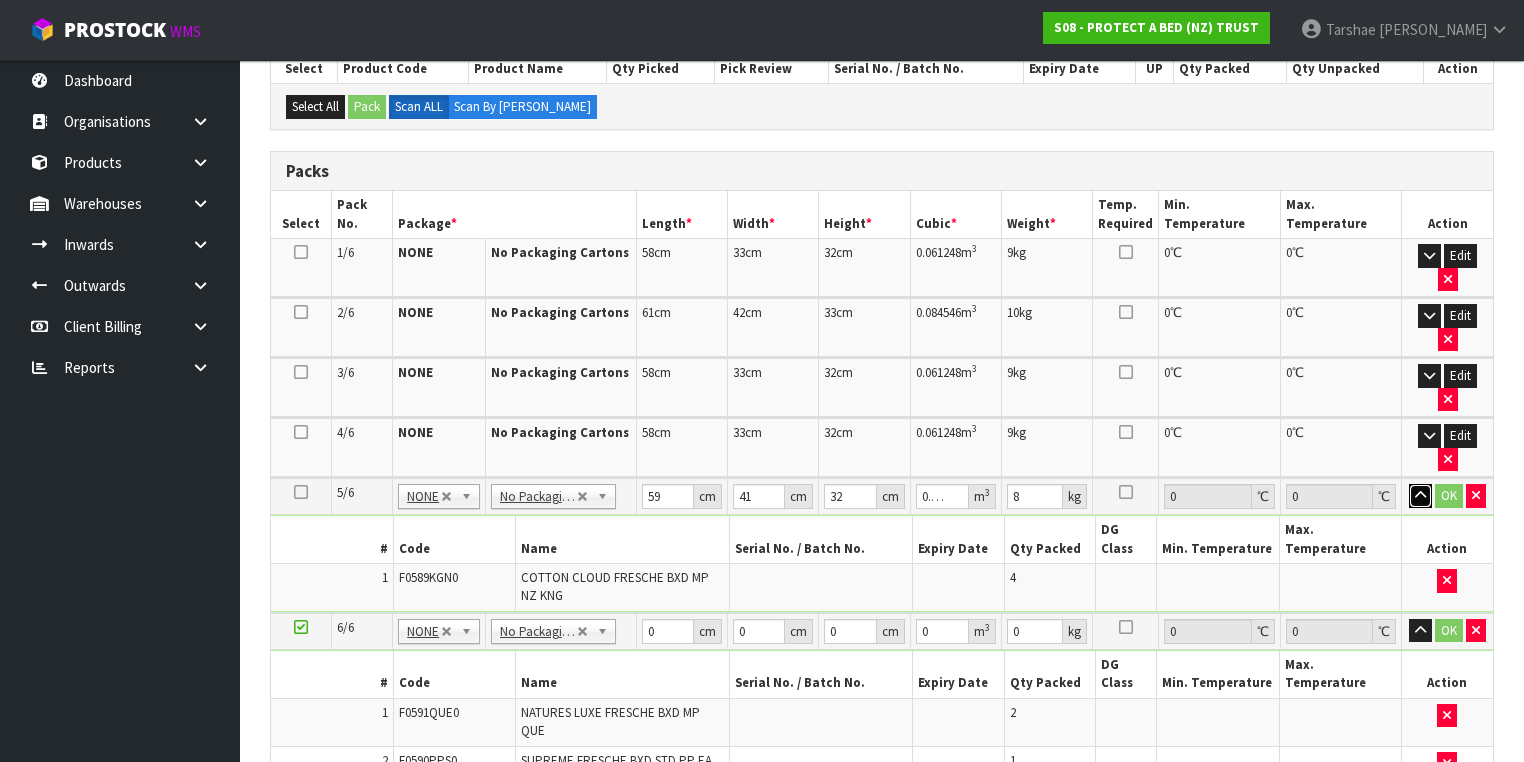type 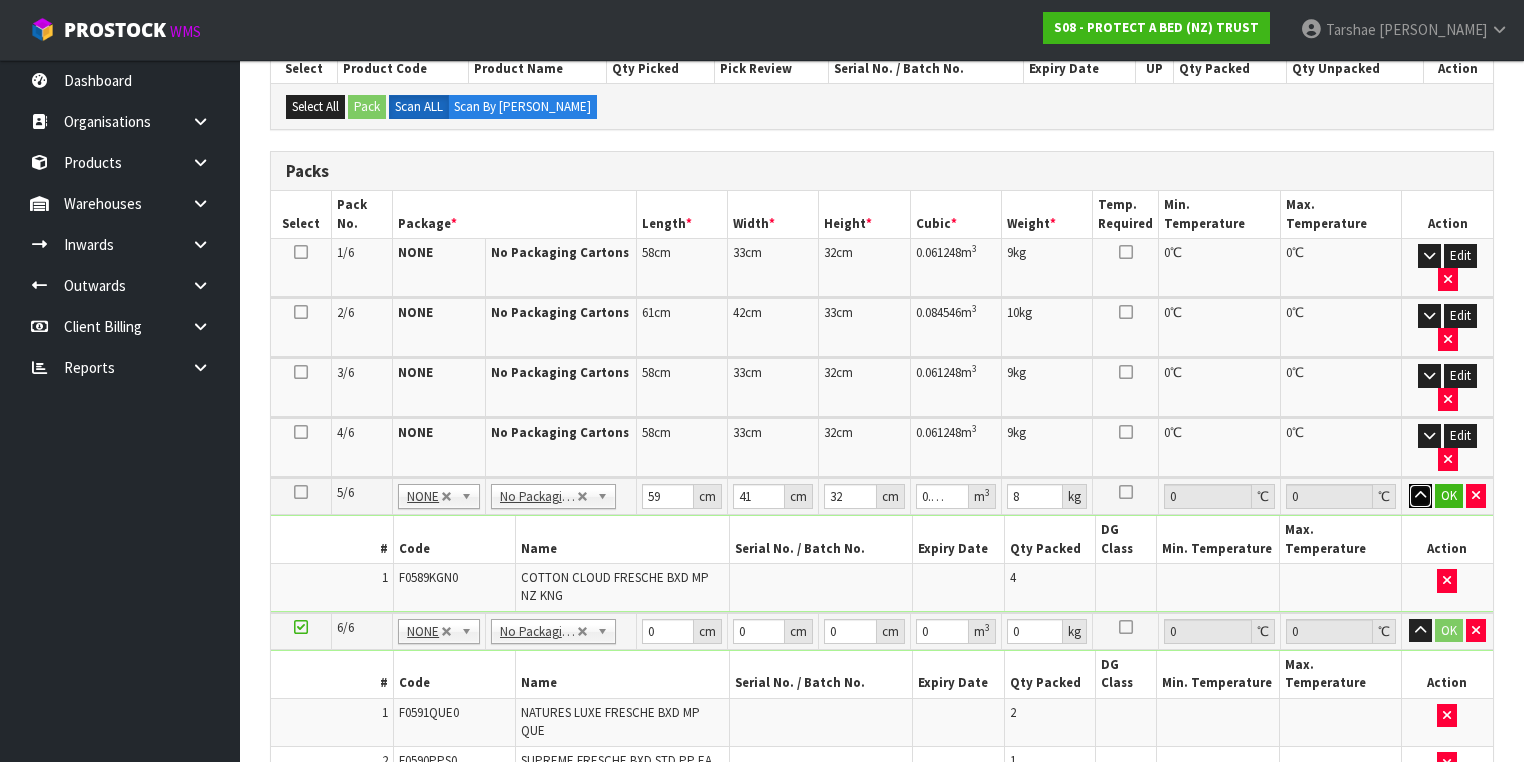 click at bounding box center [1420, 496] 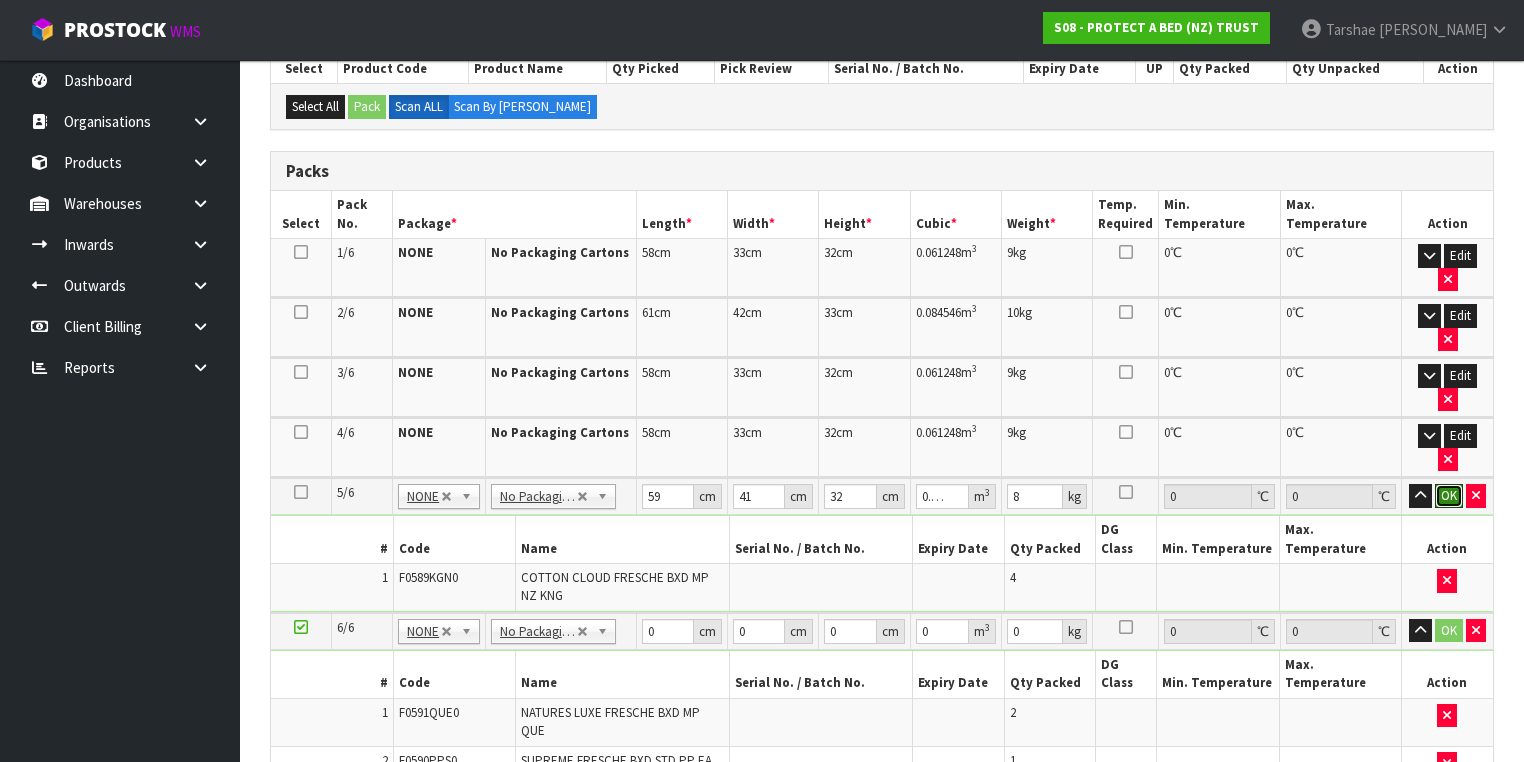 click on "OK" at bounding box center (1449, 496) 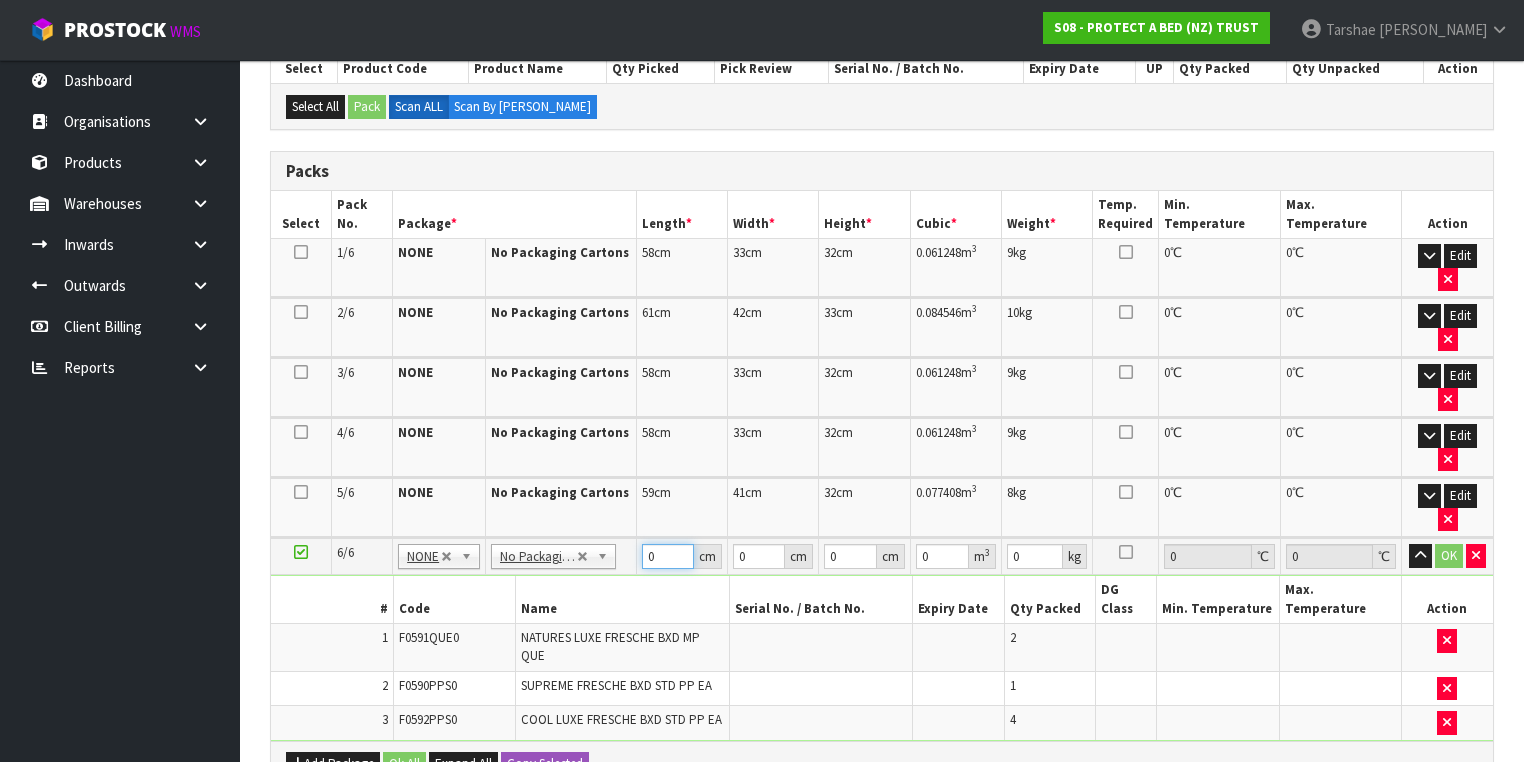 drag, startPoint x: 660, startPoint y: 427, endPoint x: 583, endPoint y: 410, distance: 78.854294 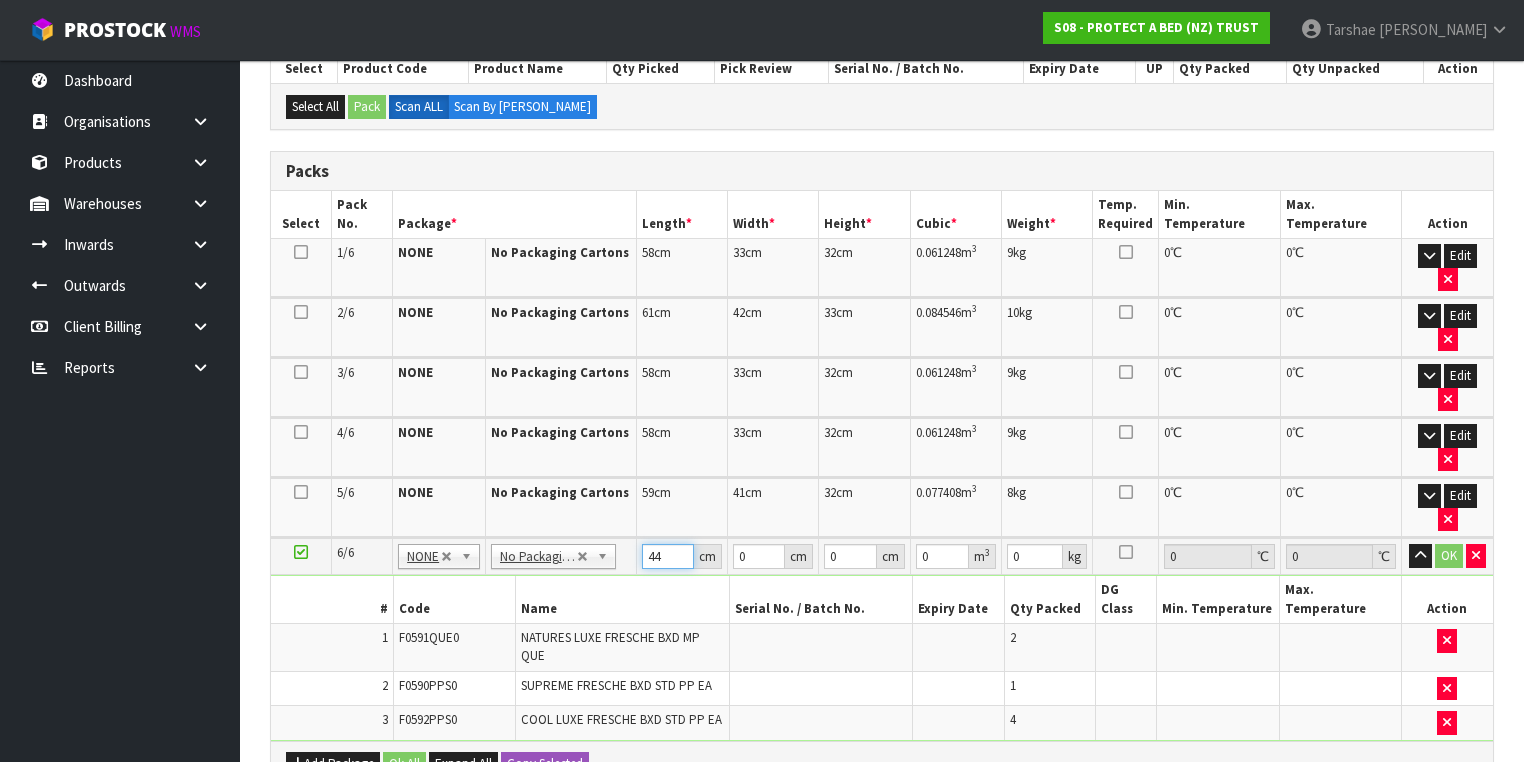 type on "44" 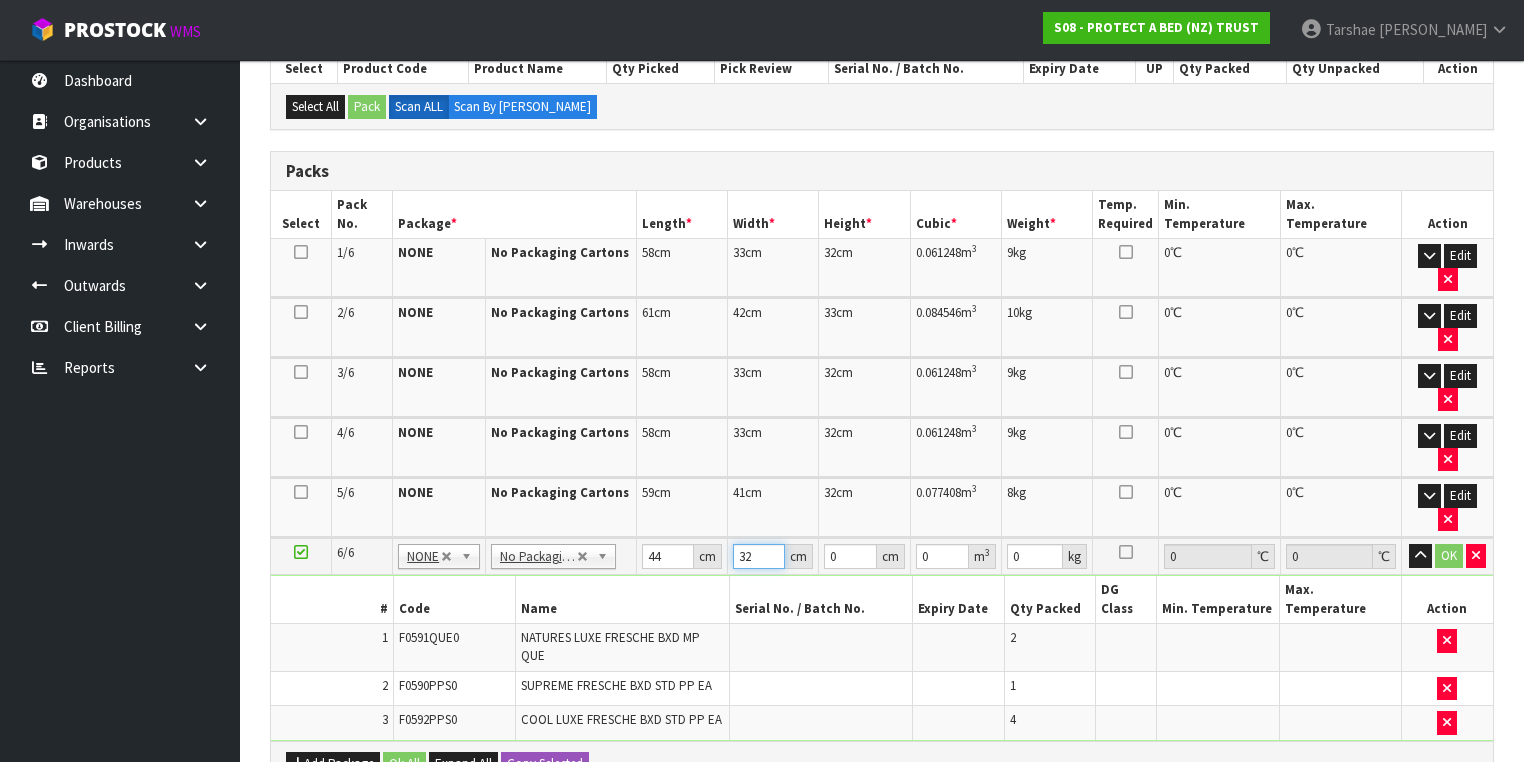 type on "32" 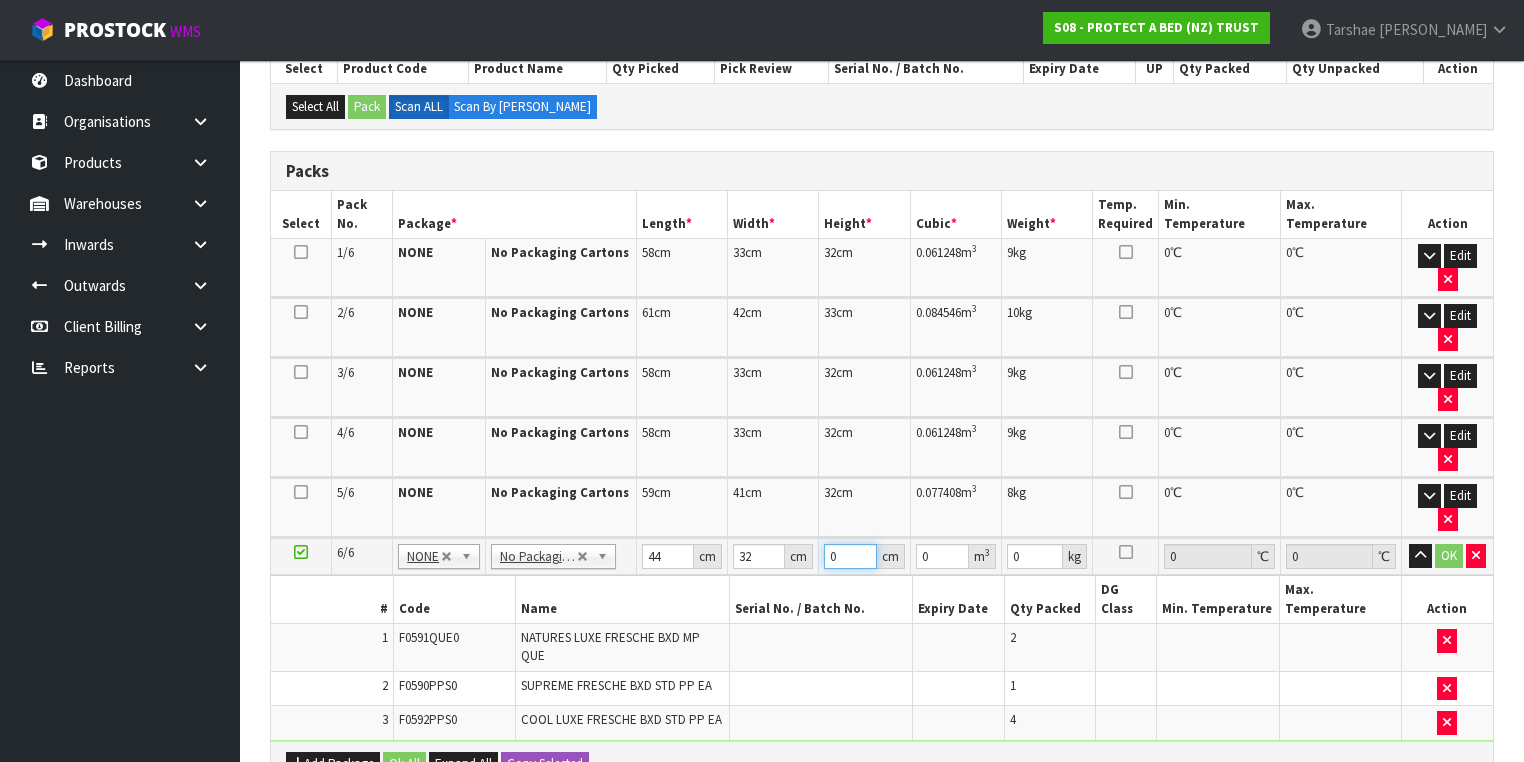 type on "3" 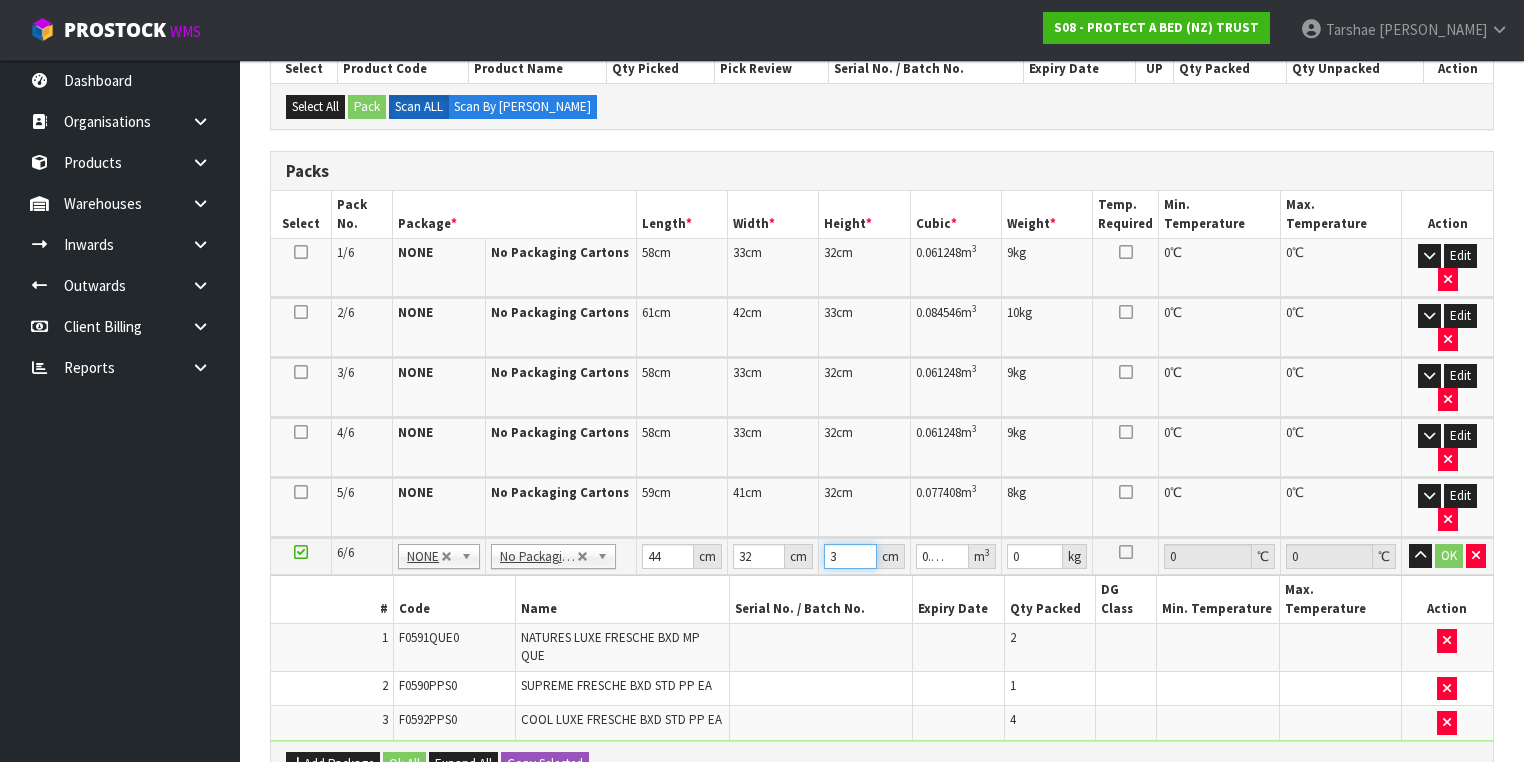type on "36" 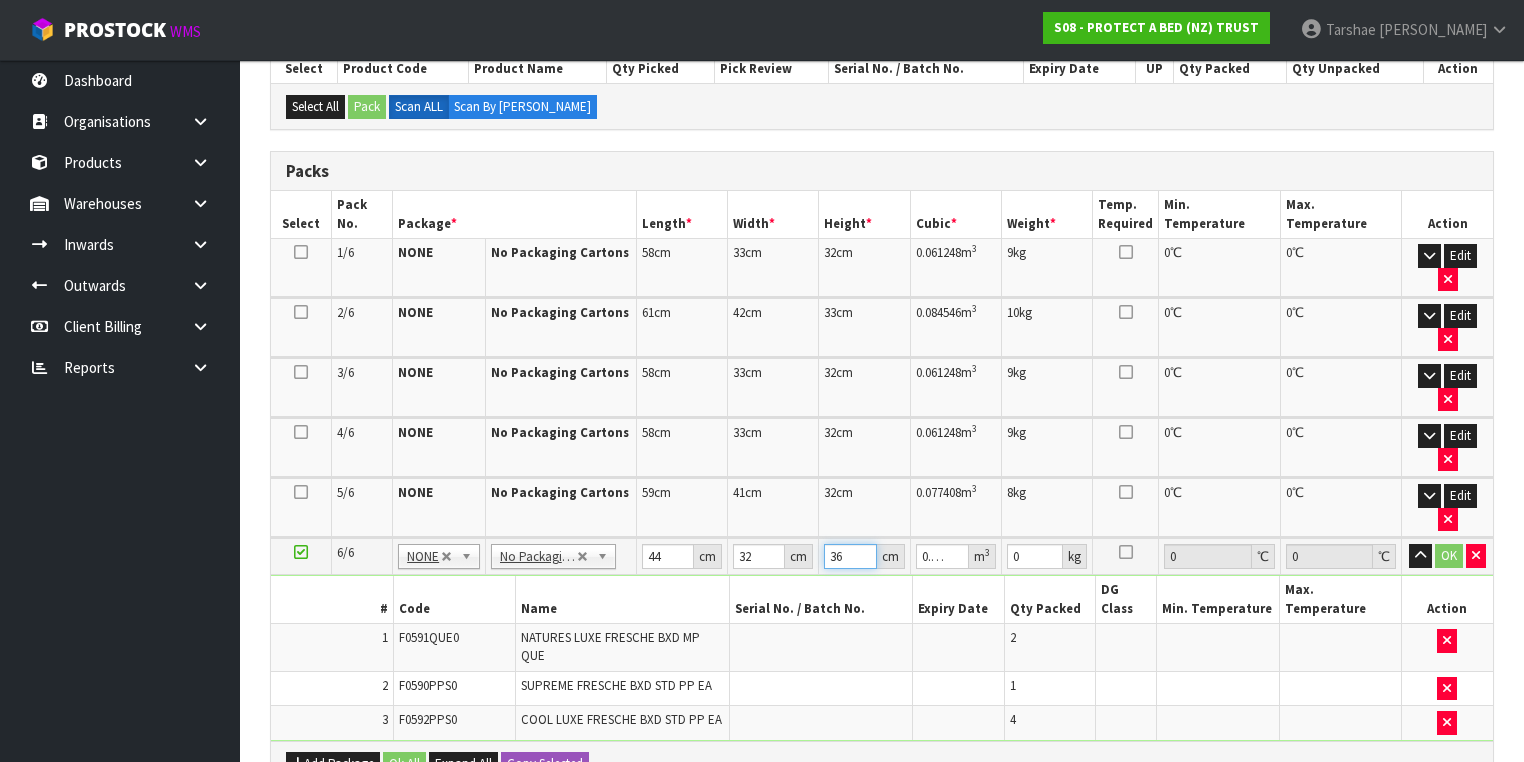 type on "36" 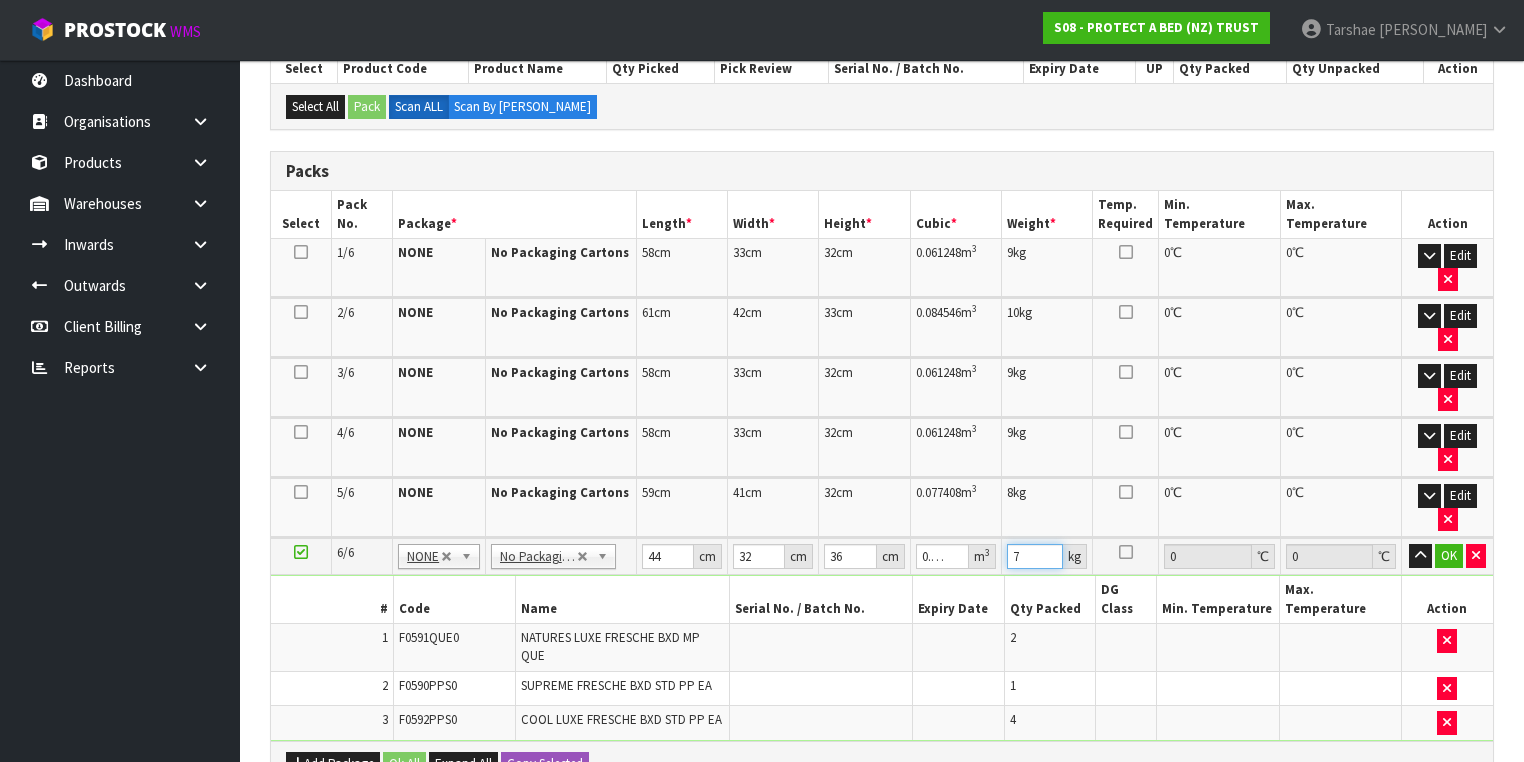 type on "7" 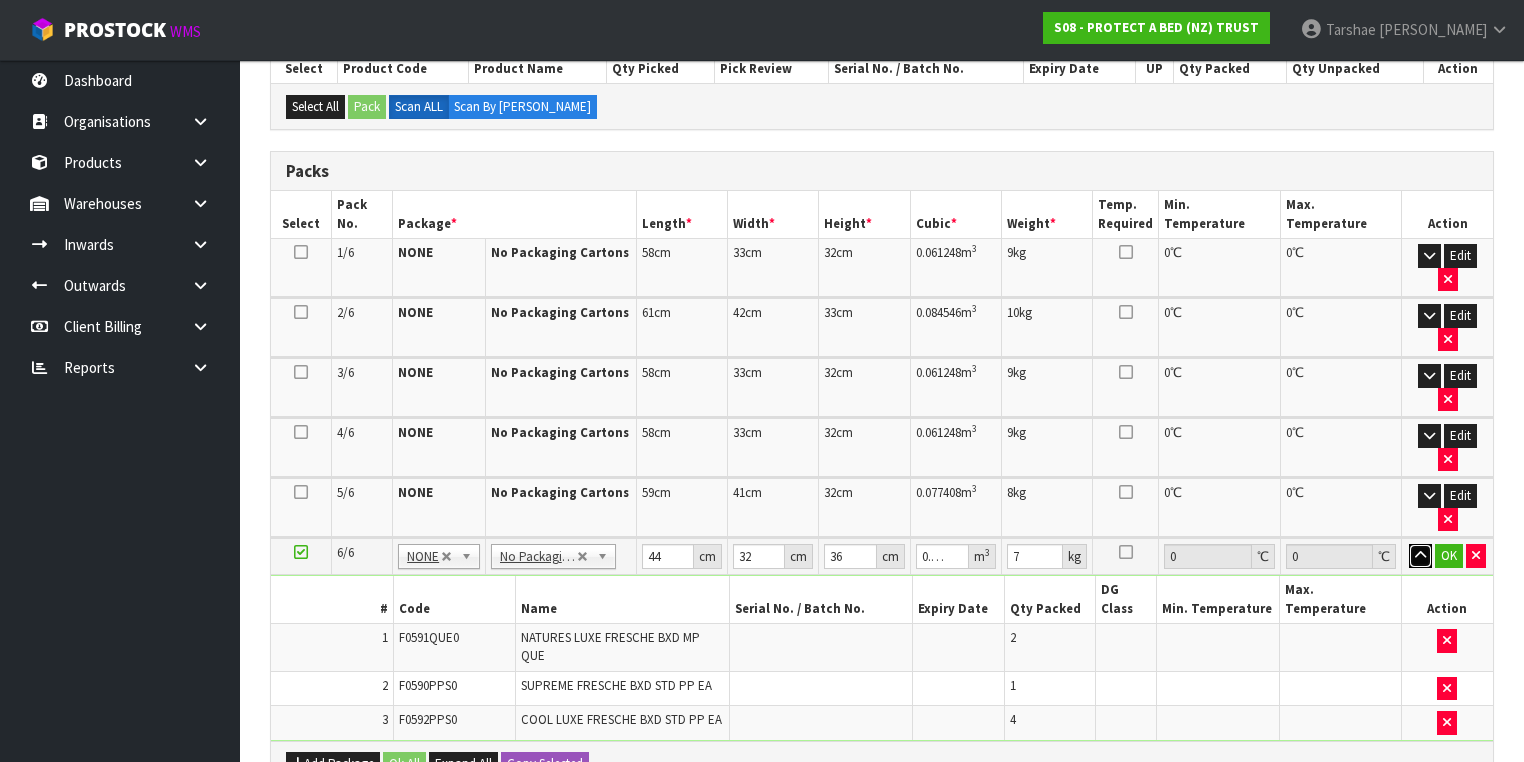 type 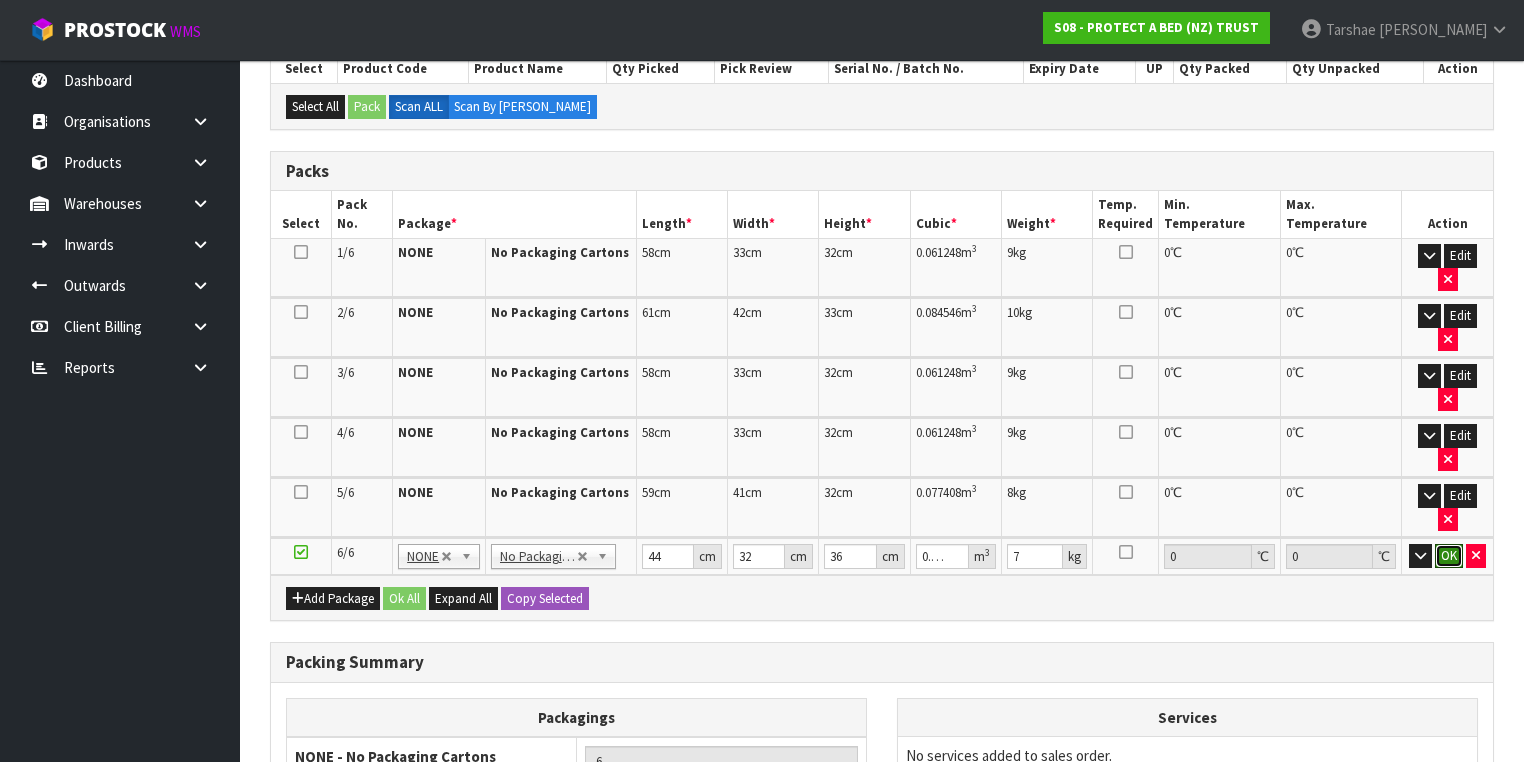 click on "OK" at bounding box center [1449, 556] 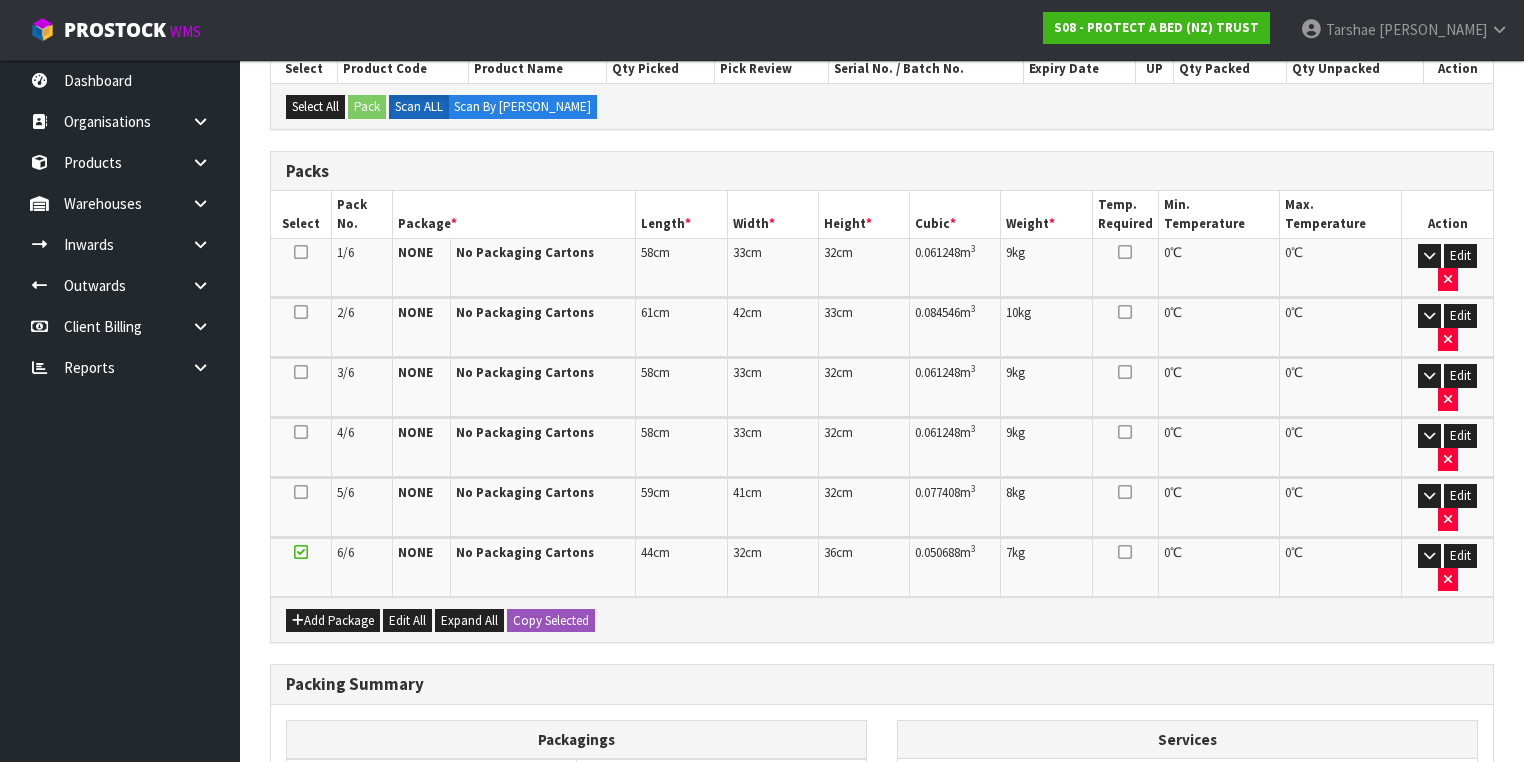 scroll, scrollTop: 482, scrollLeft: 0, axis: vertical 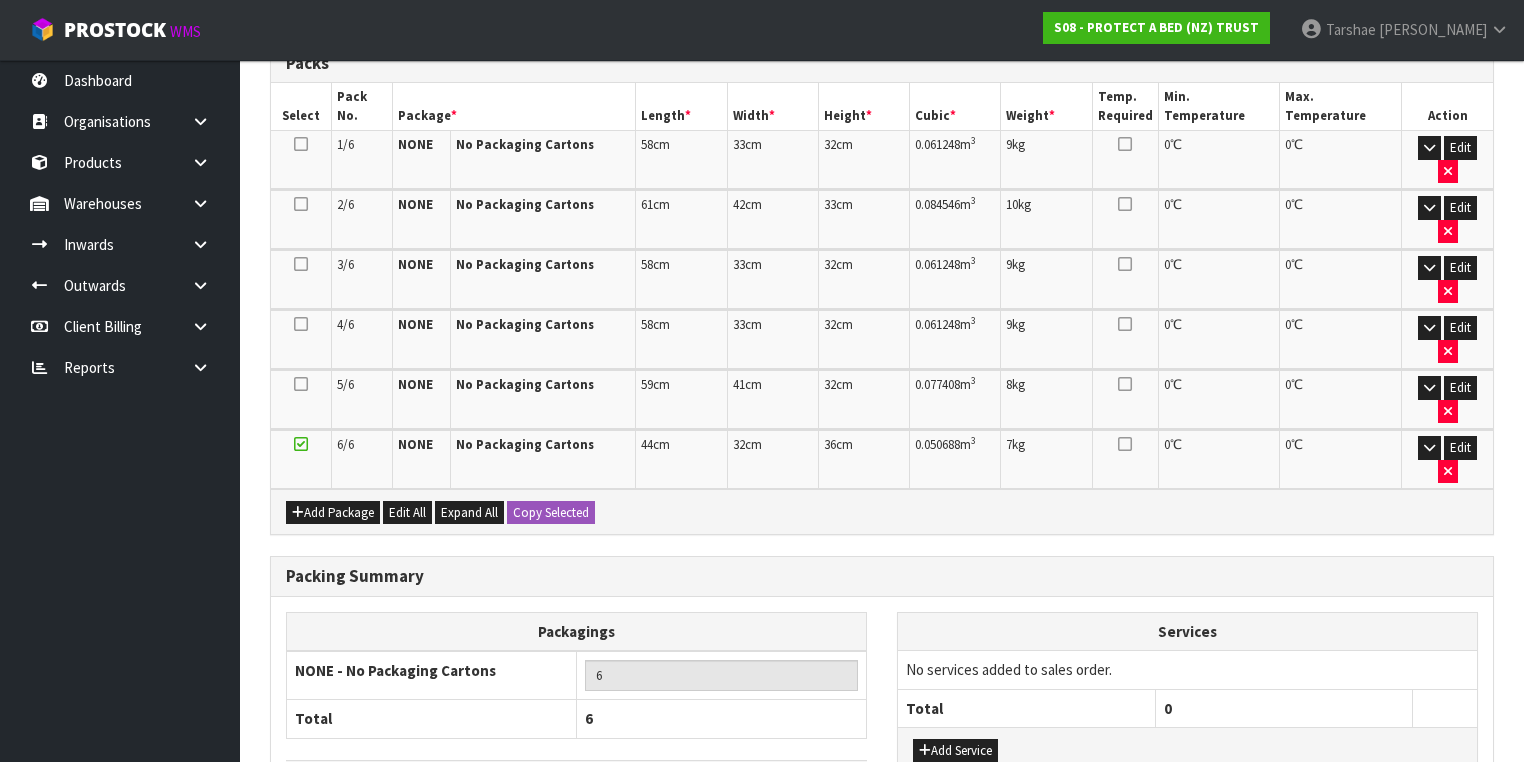 click on "Save
Save & Confirm Packs
Pack Slip
Pack Label
Exit
Previous" at bounding box center [882, 871] 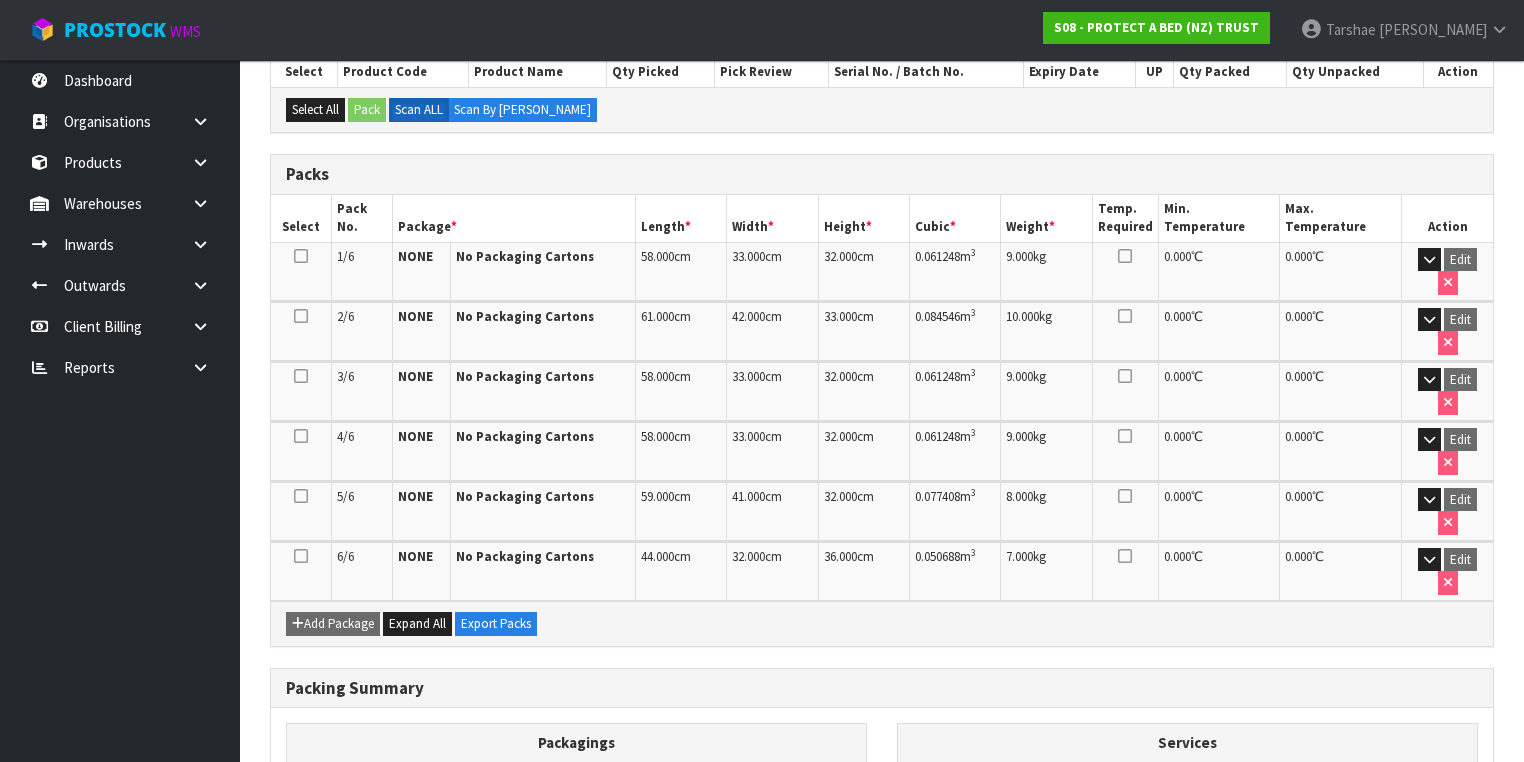 scroll, scrollTop: 511, scrollLeft: 0, axis: vertical 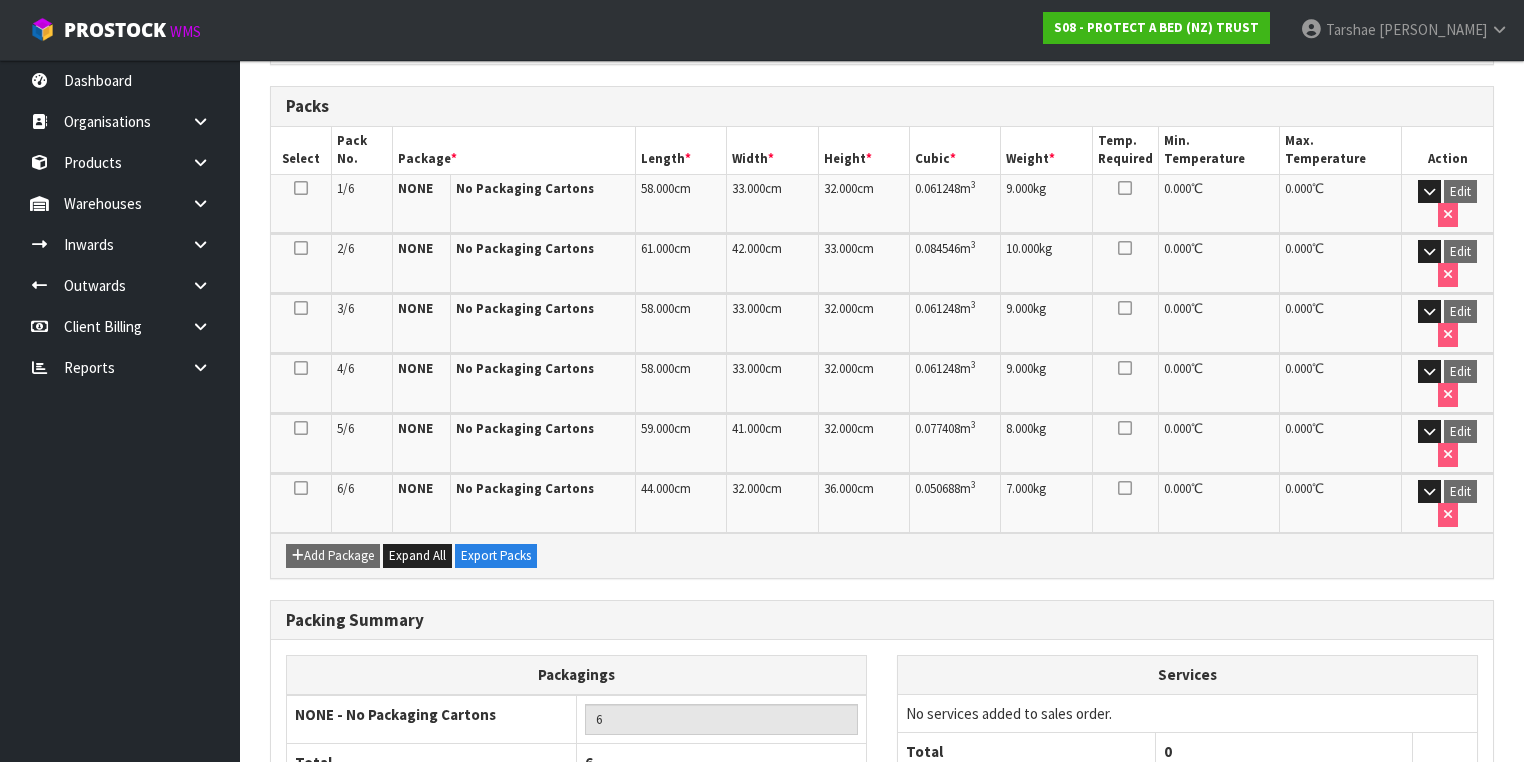 click on "Next" at bounding box center (1450, 861) 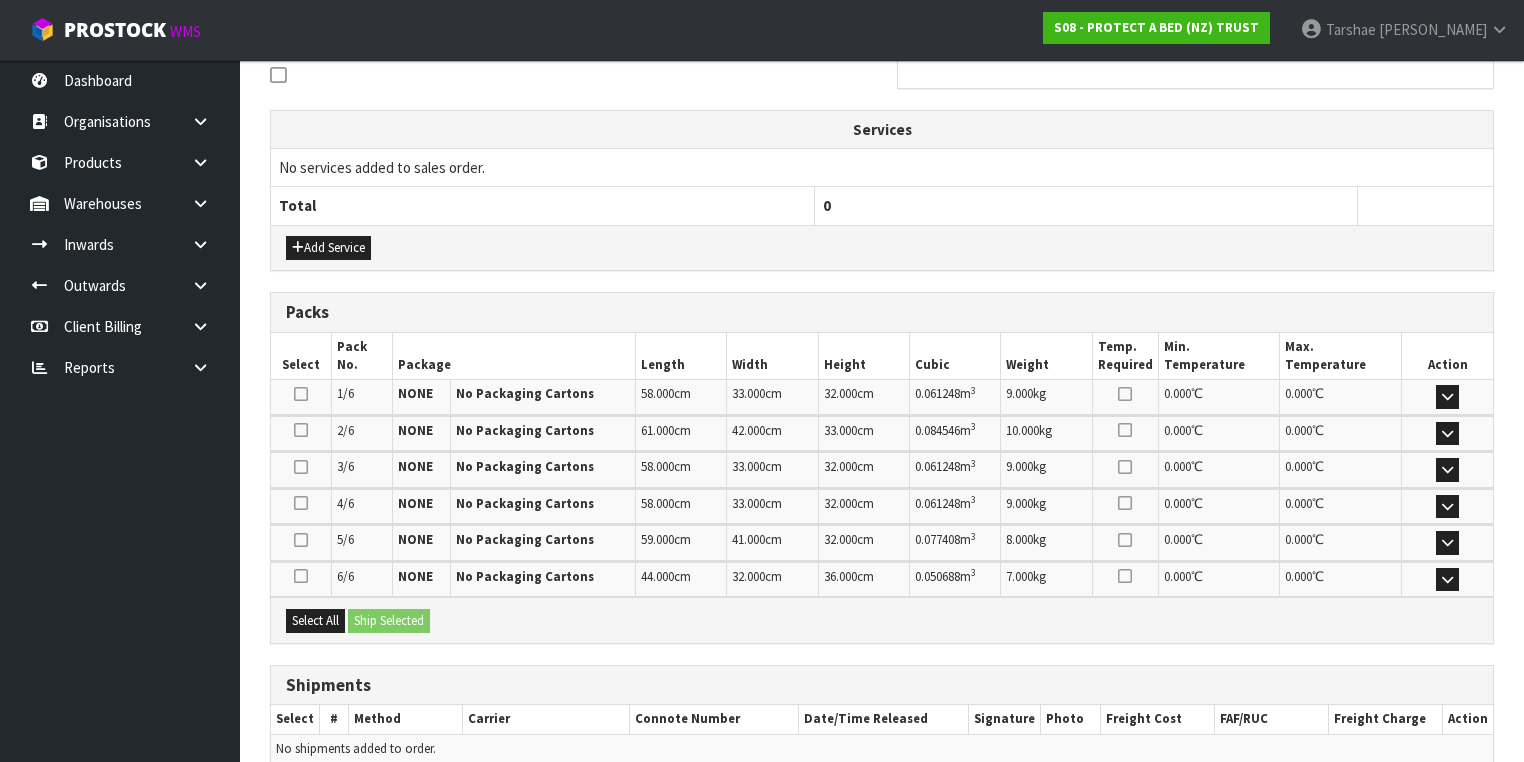 scroll, scrollTop: 708, scrollLeft: 0, axis: vertical 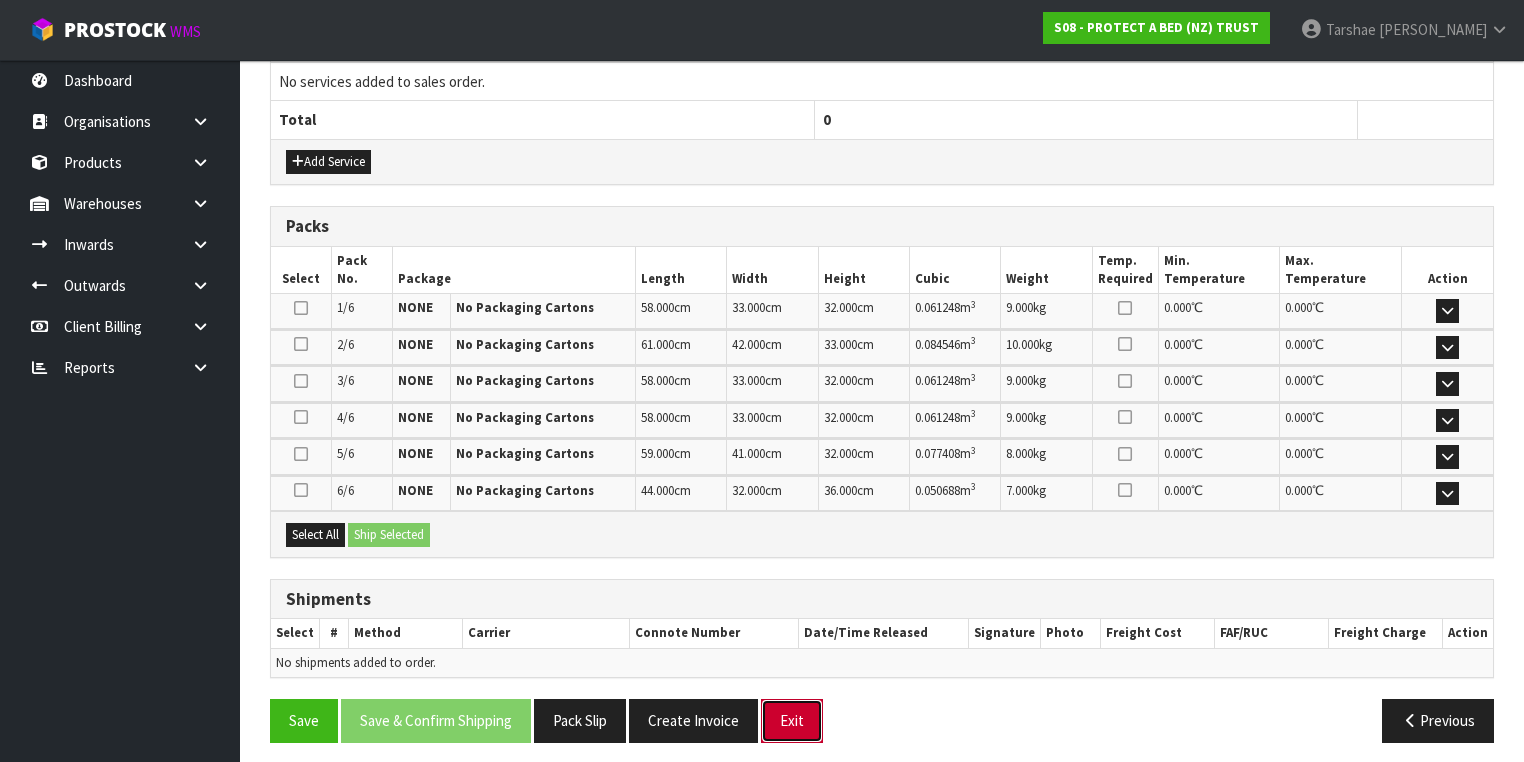 click on "Exit" at bounding box center [792, 720] 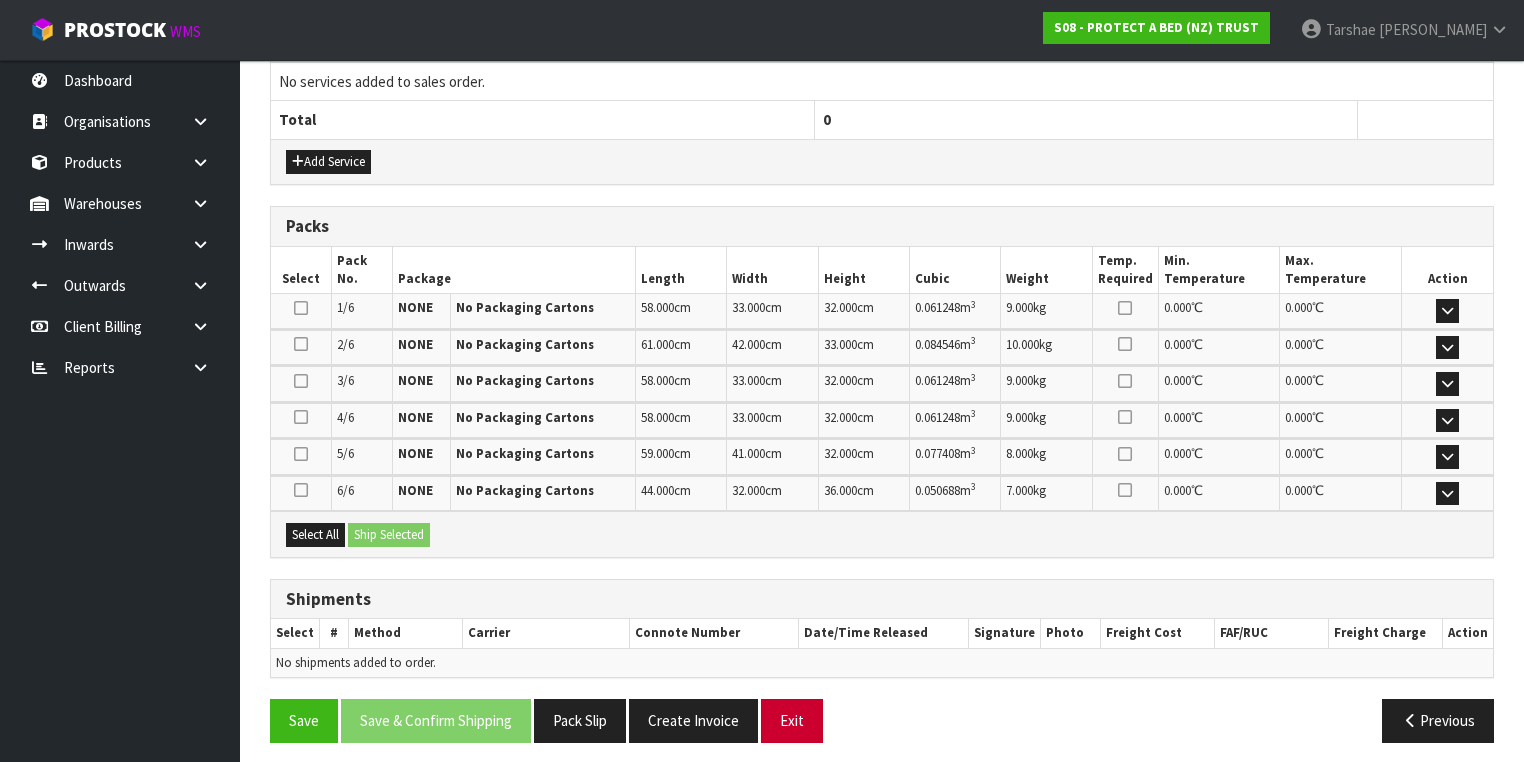 scroll, scrollTop: 0, scrollLeft: 0, axis: both 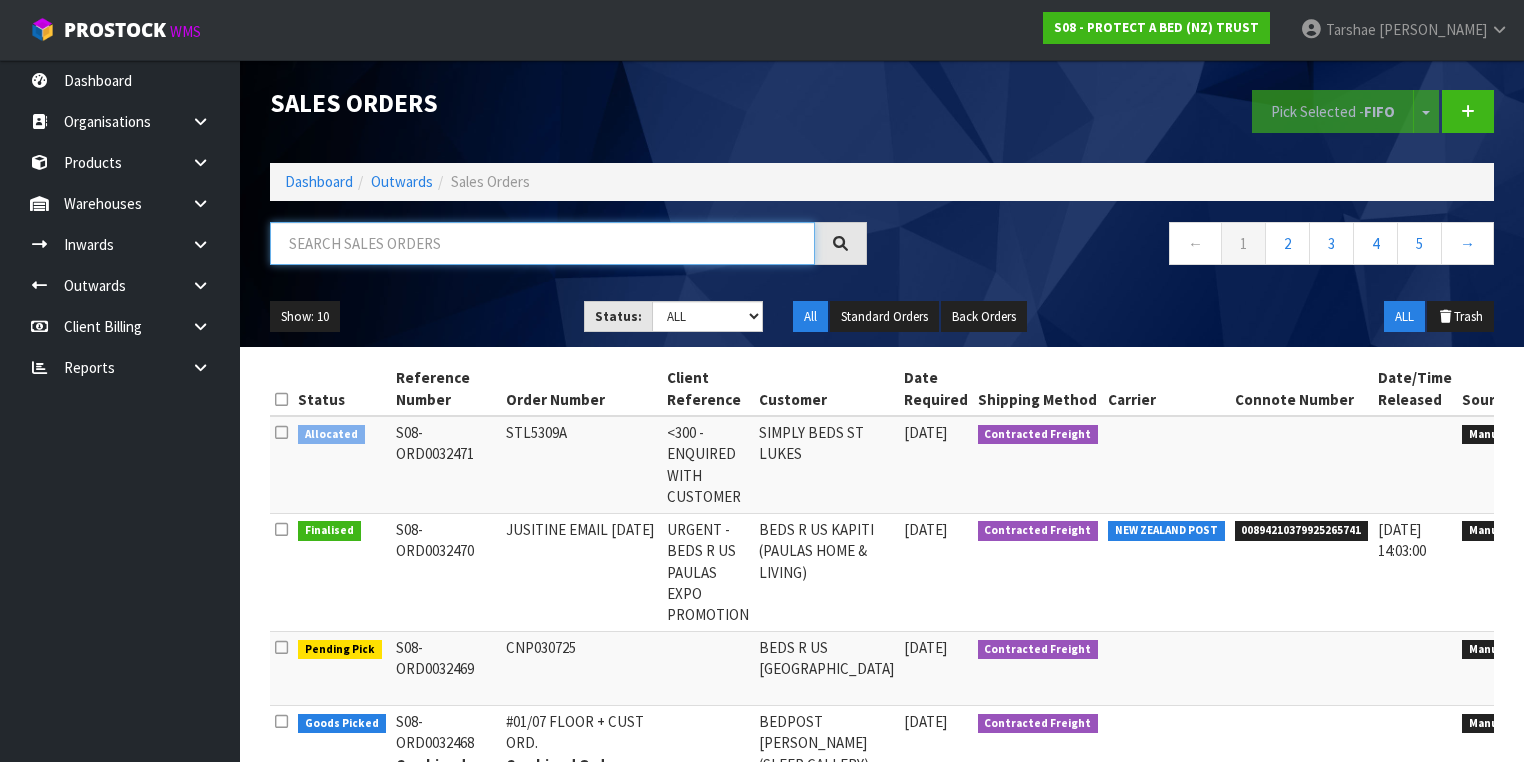 click at bounding box center [542, 243] 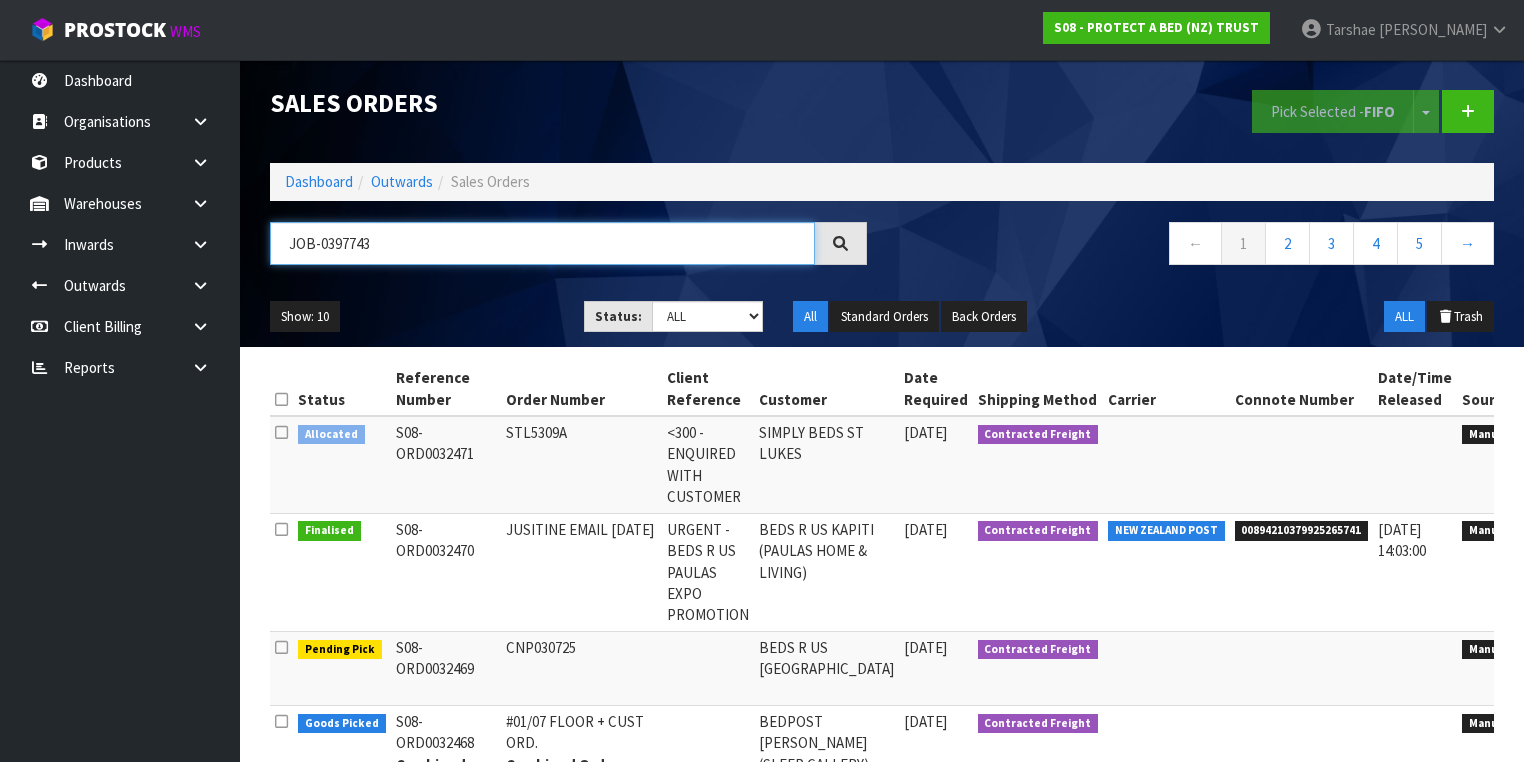 type on "JOB-0397743" 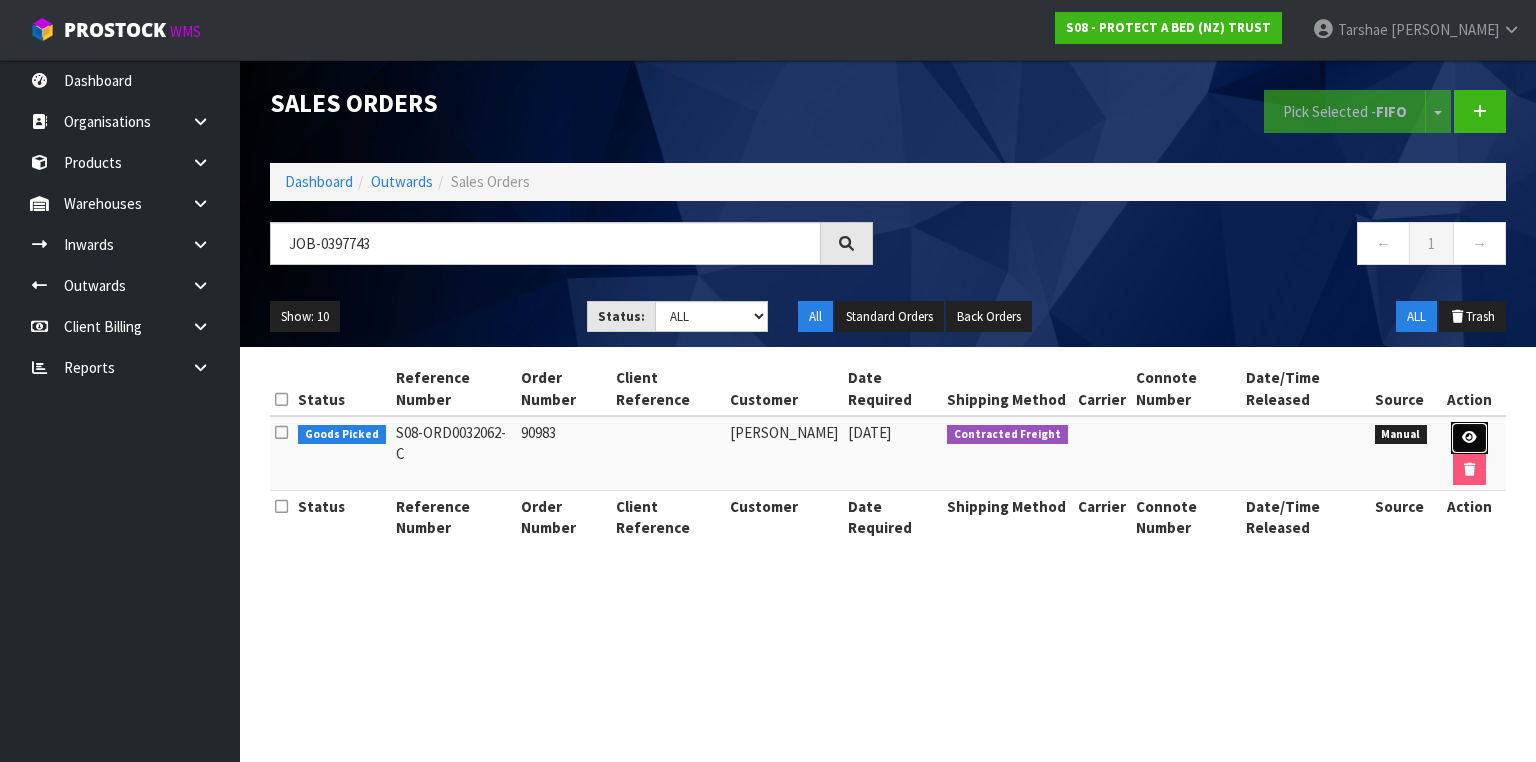 click at bounding box center (1469, 437) 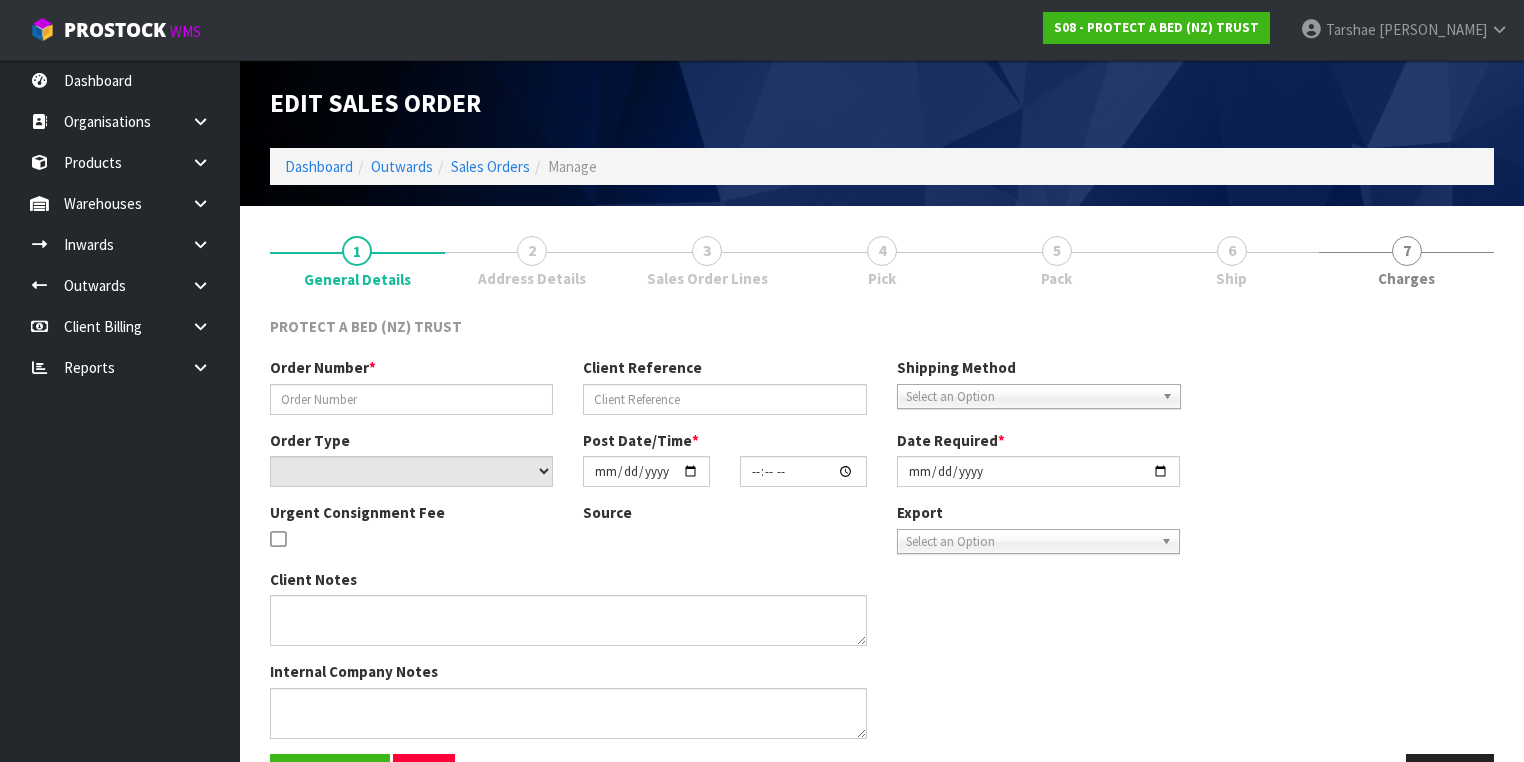 type on "90983" 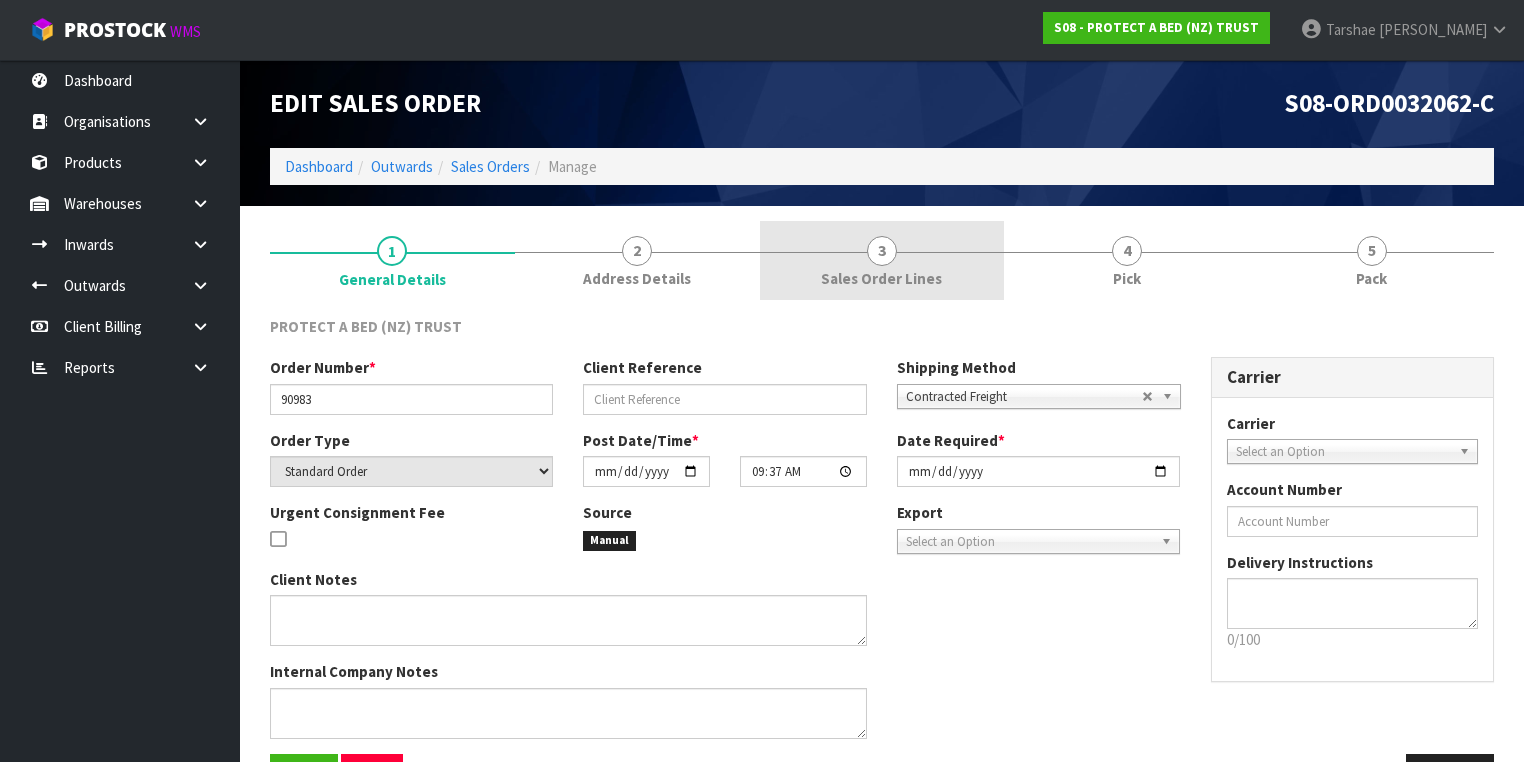 click on "4
Pick" at bounding box center [1126, 260] 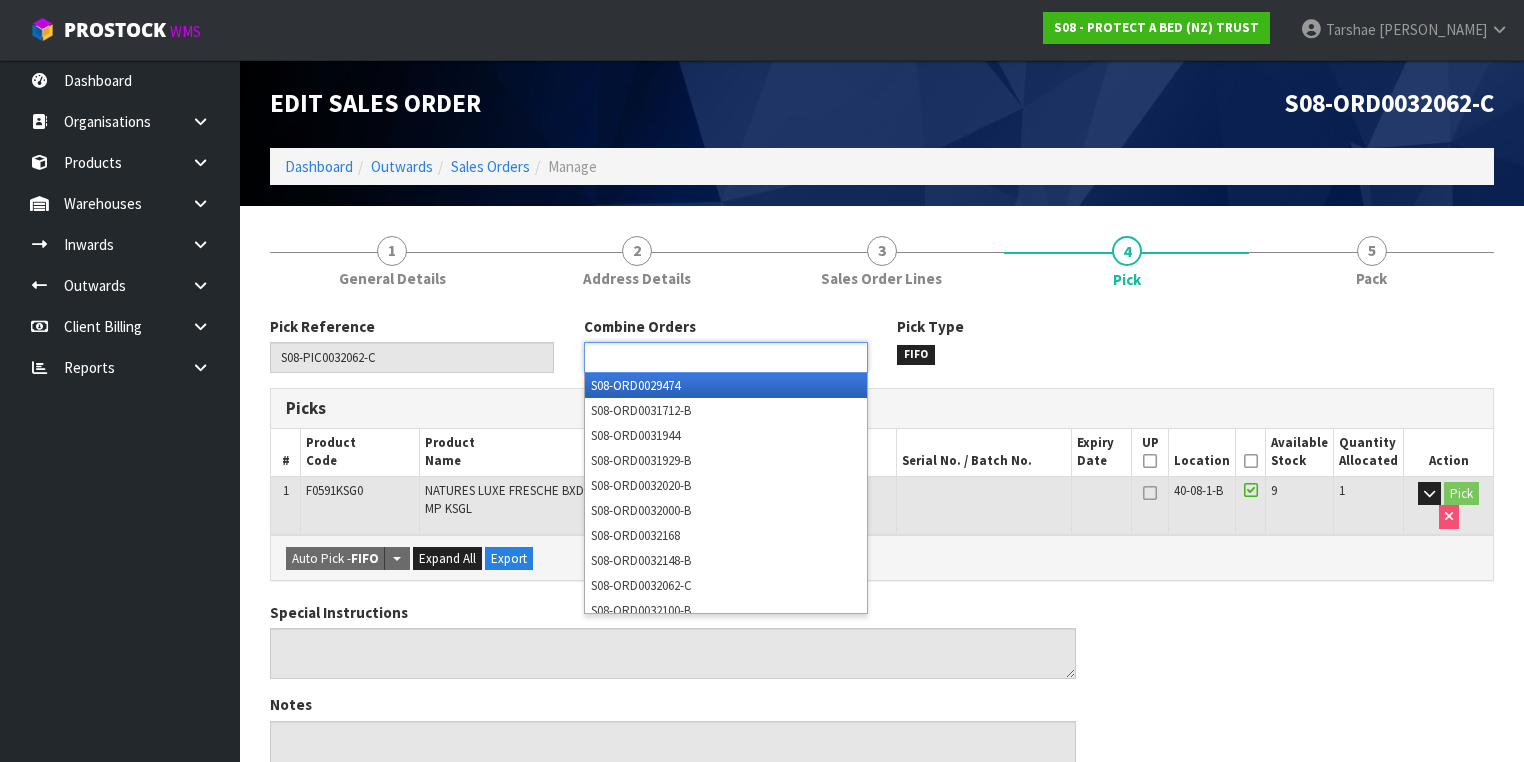 click at bounding box center (663, 357) 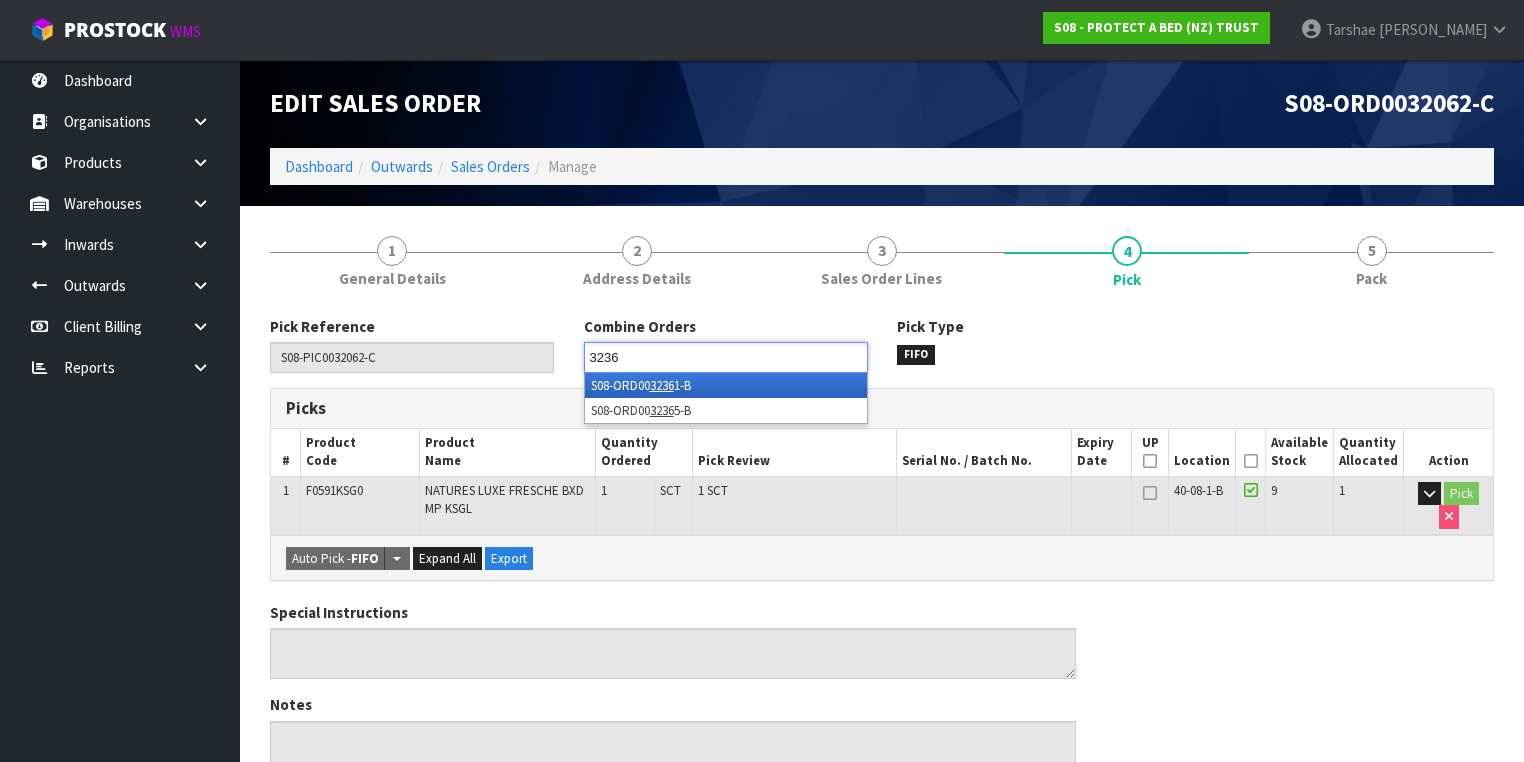 type on "32361" 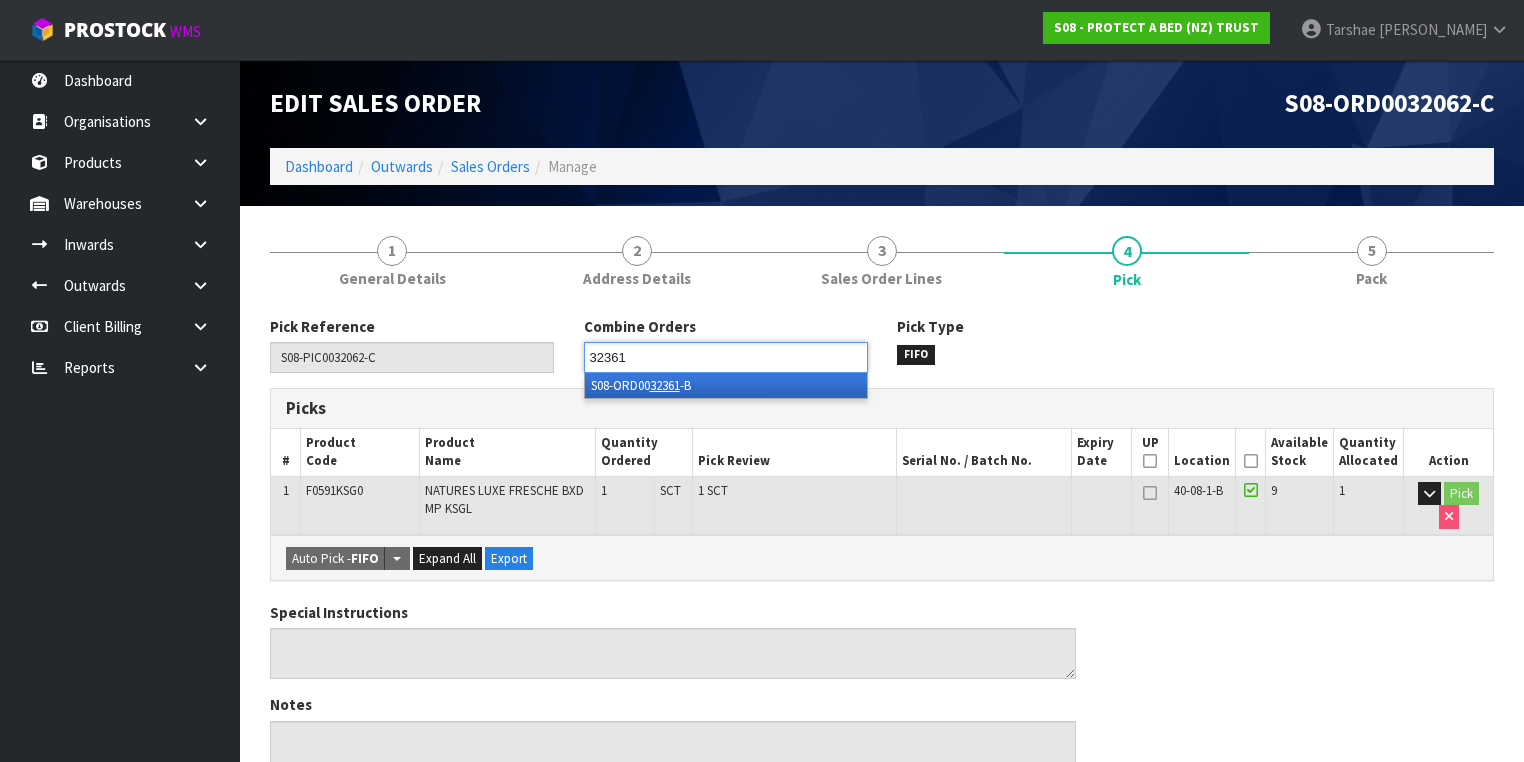 type 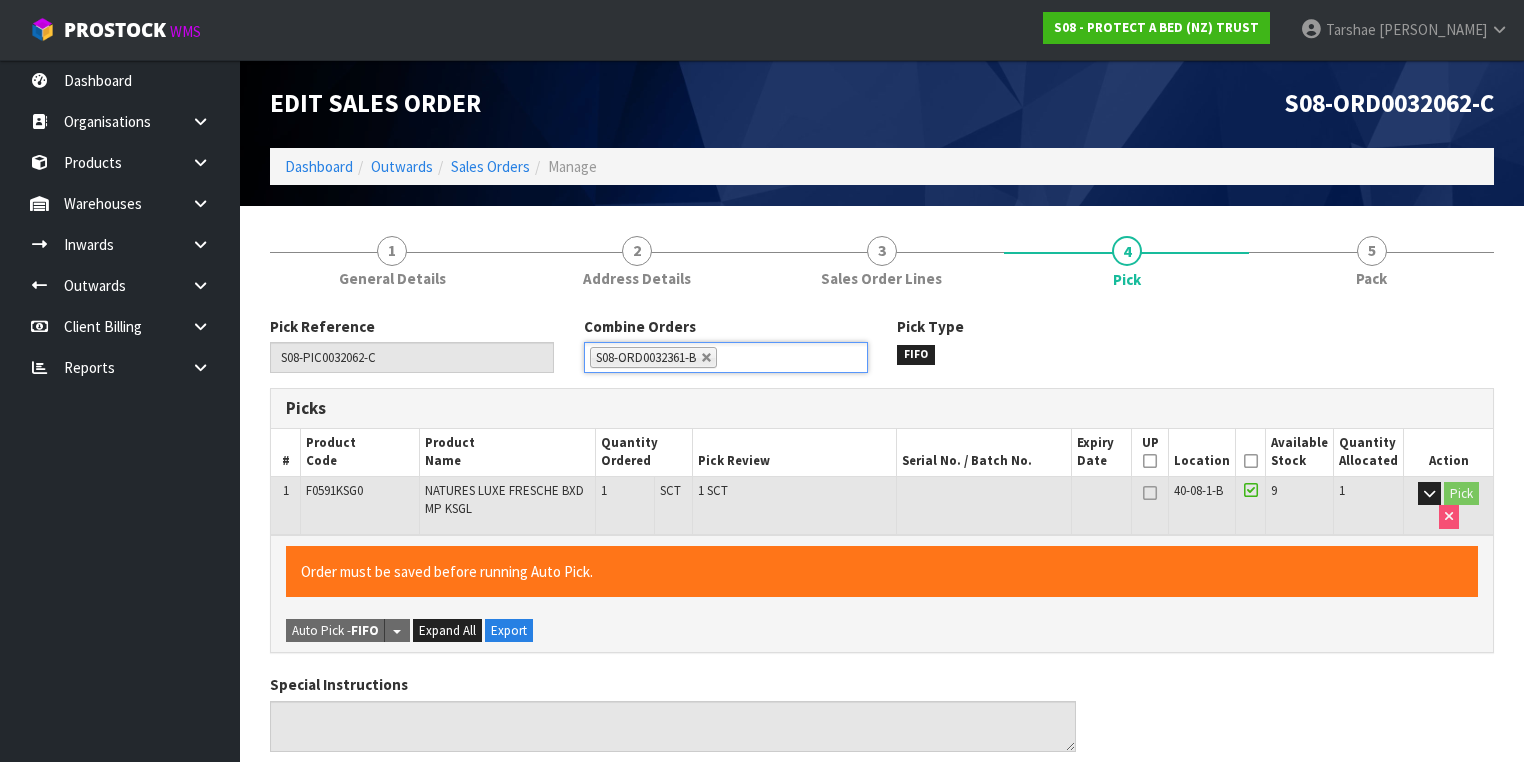 click at bounding box center [1251, 461] 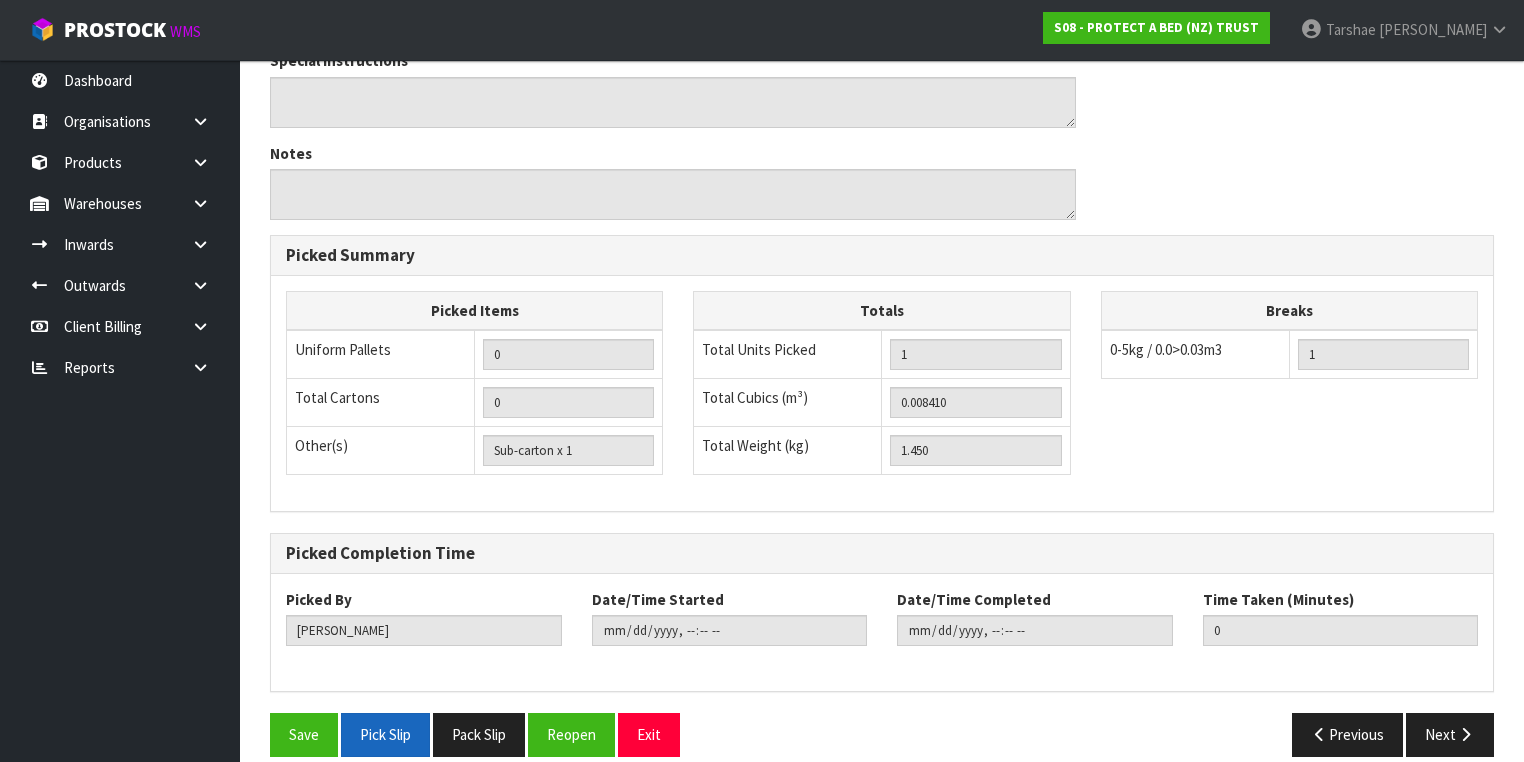 scroll, scrollTop: 641, scrollLeft: 0, axis: vertical 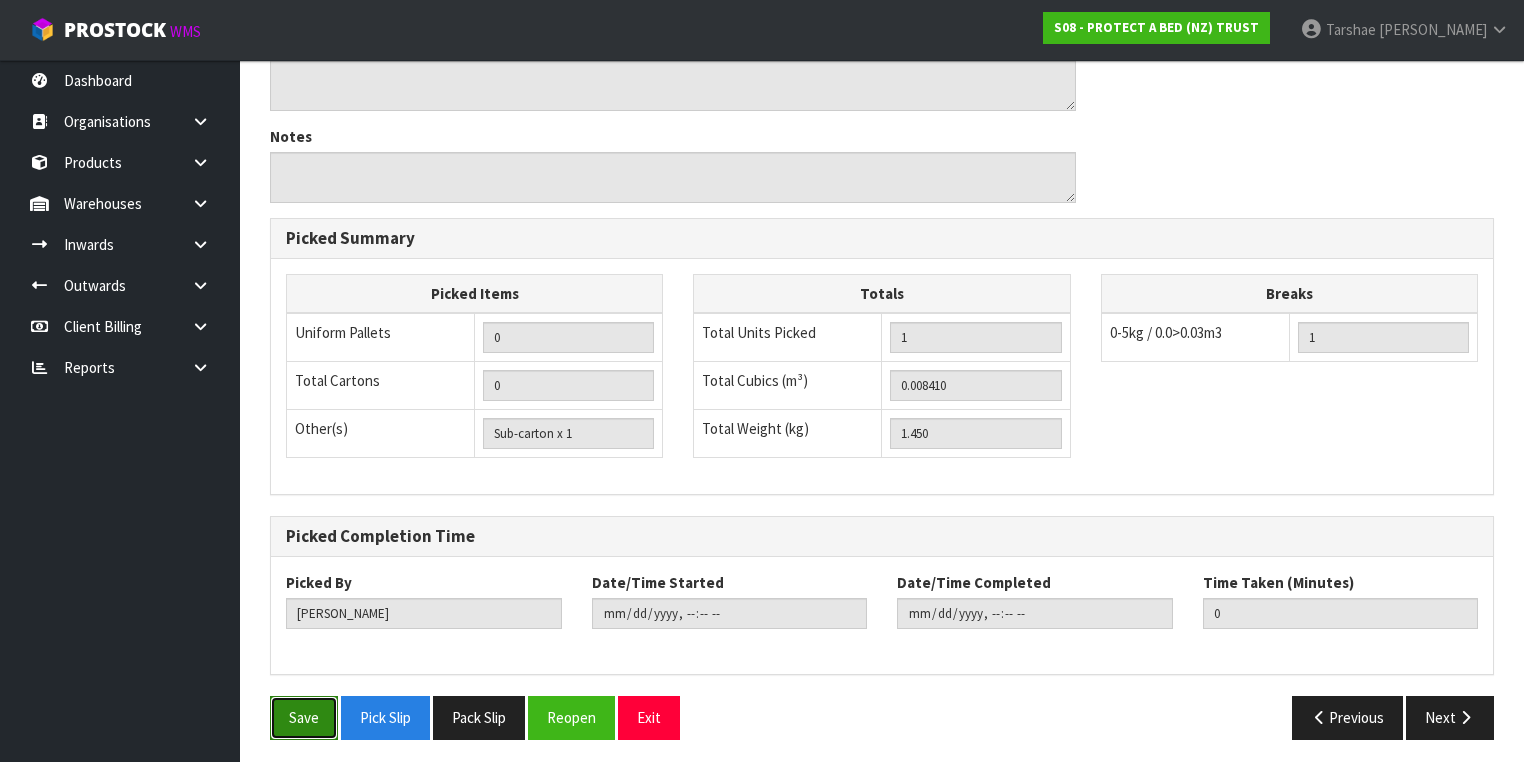 click on "Save" at bounding box center [304, 717] 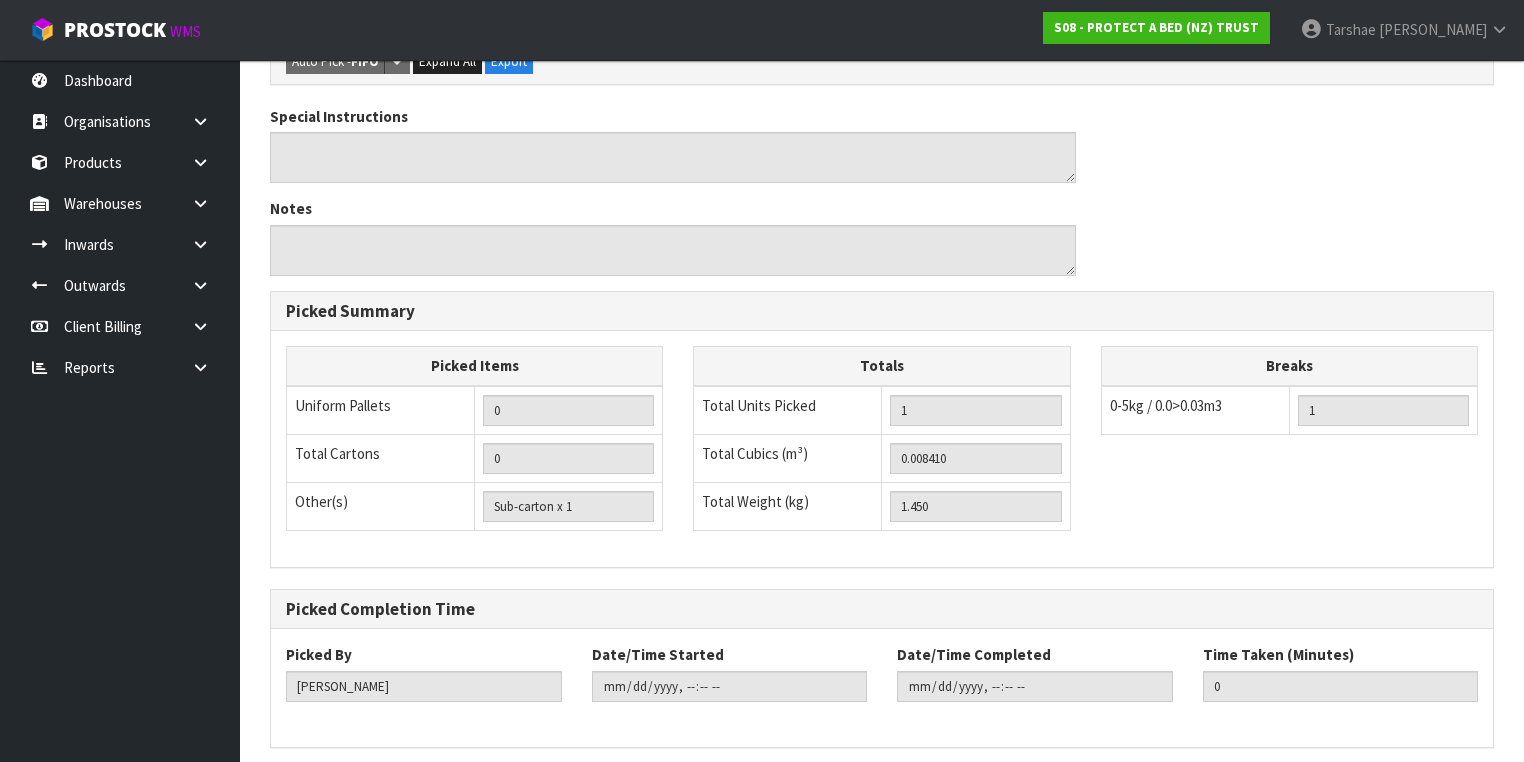 scroll, scrollTop: 0, scrollLeft: 0, axis: both 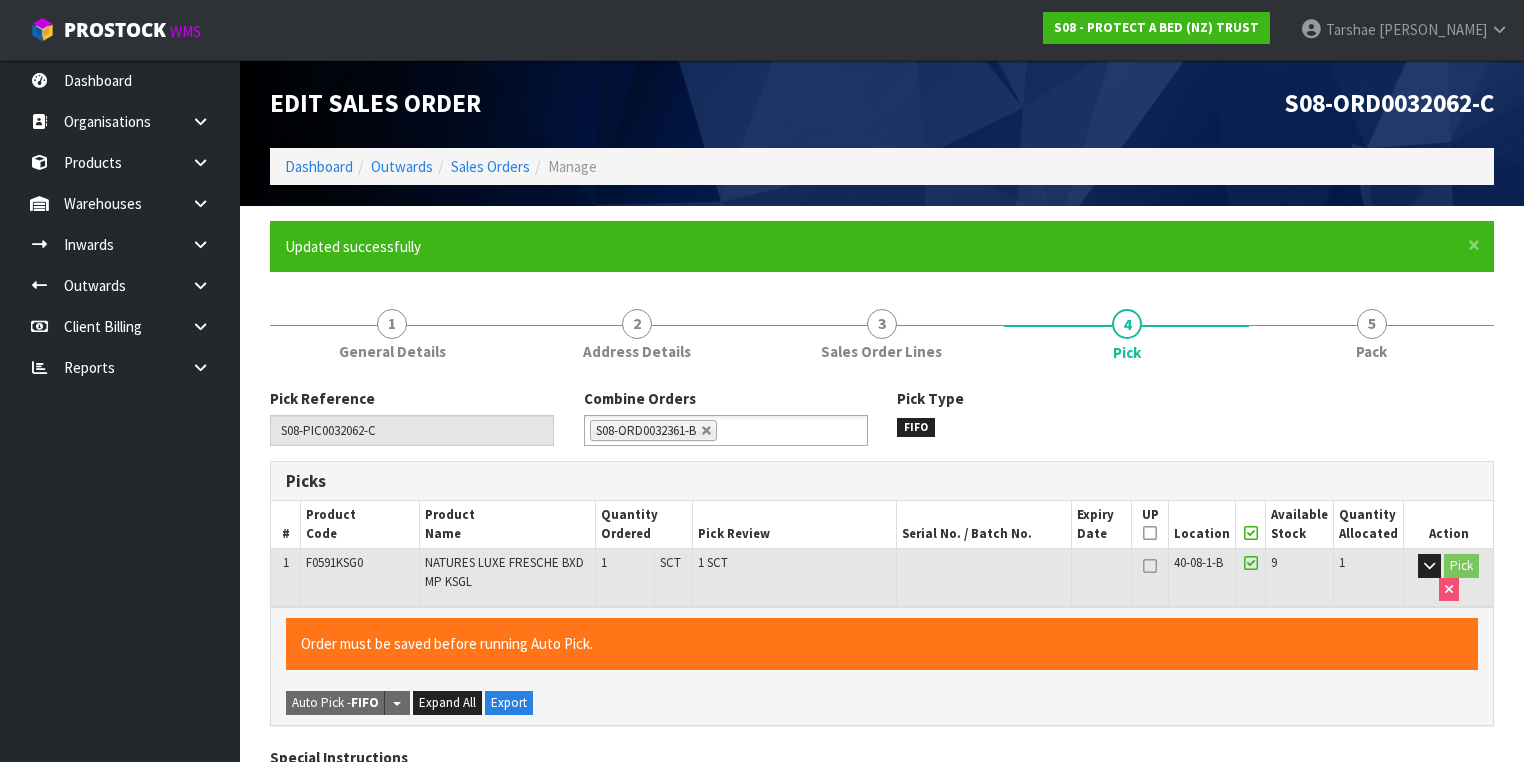 type on "[PERSON_NAME]" 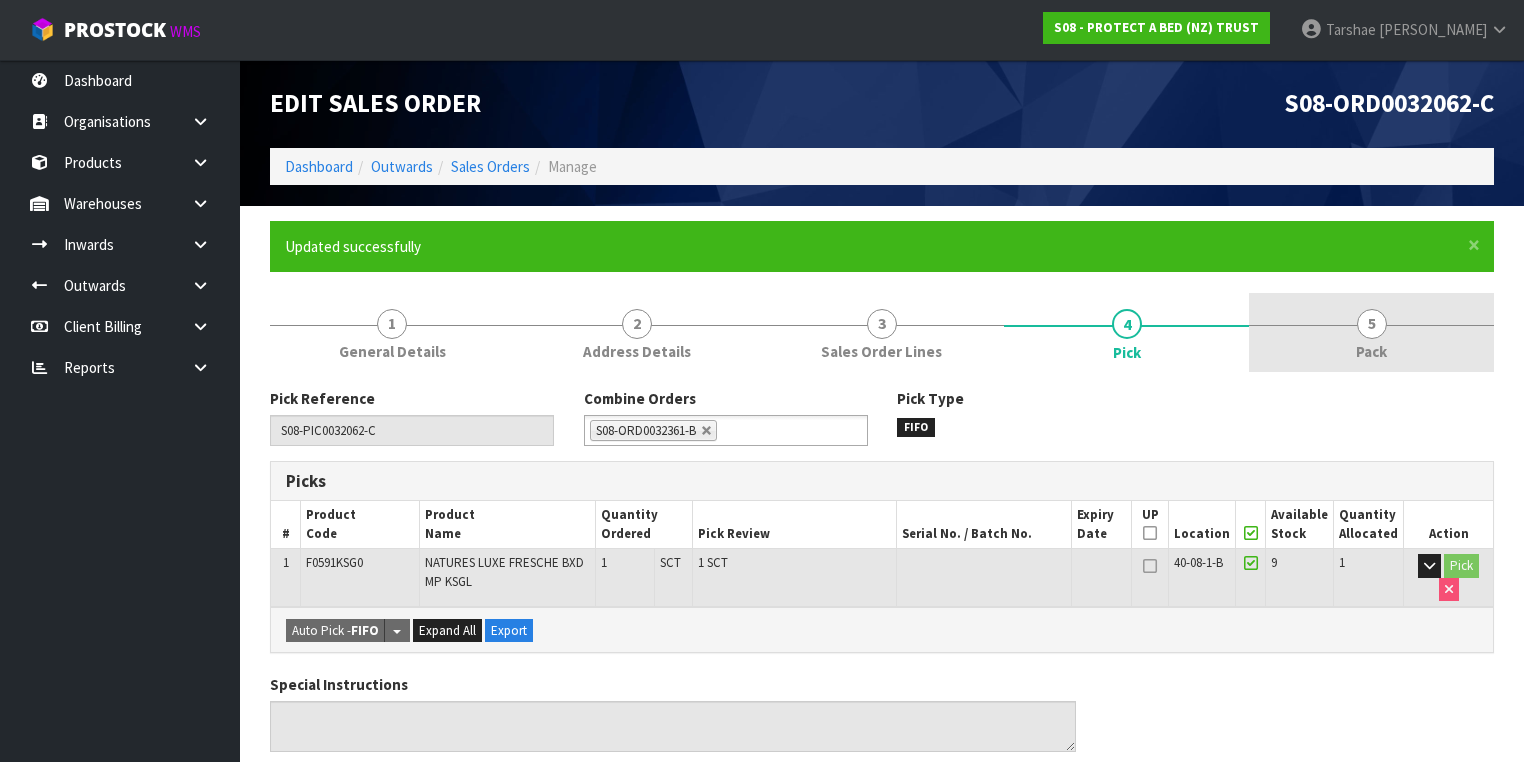 click on "5
Pack" at bounding box center (1371, 332) 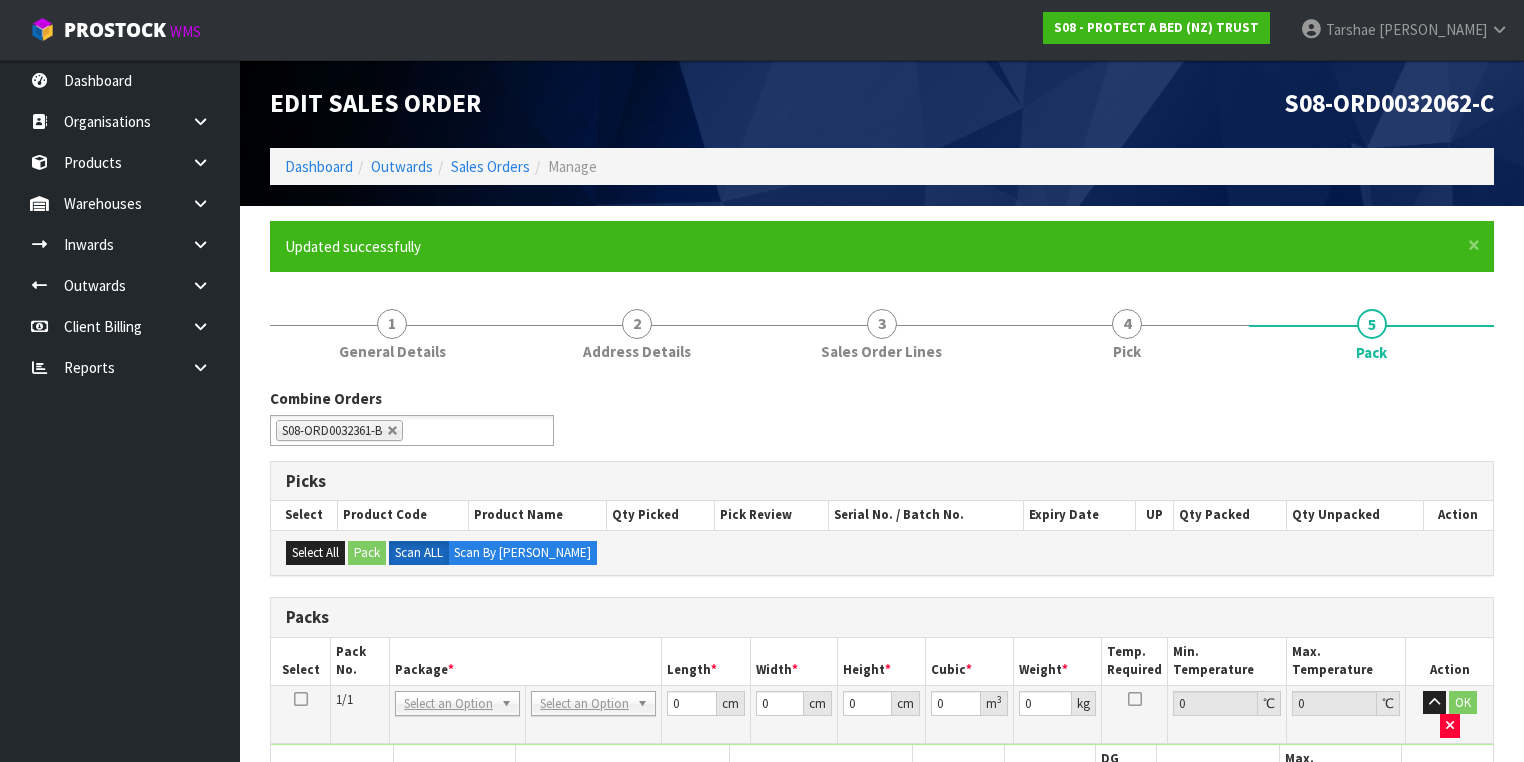 scroll, scrollTop: 400, scrollLeft: 0, axis: vertical 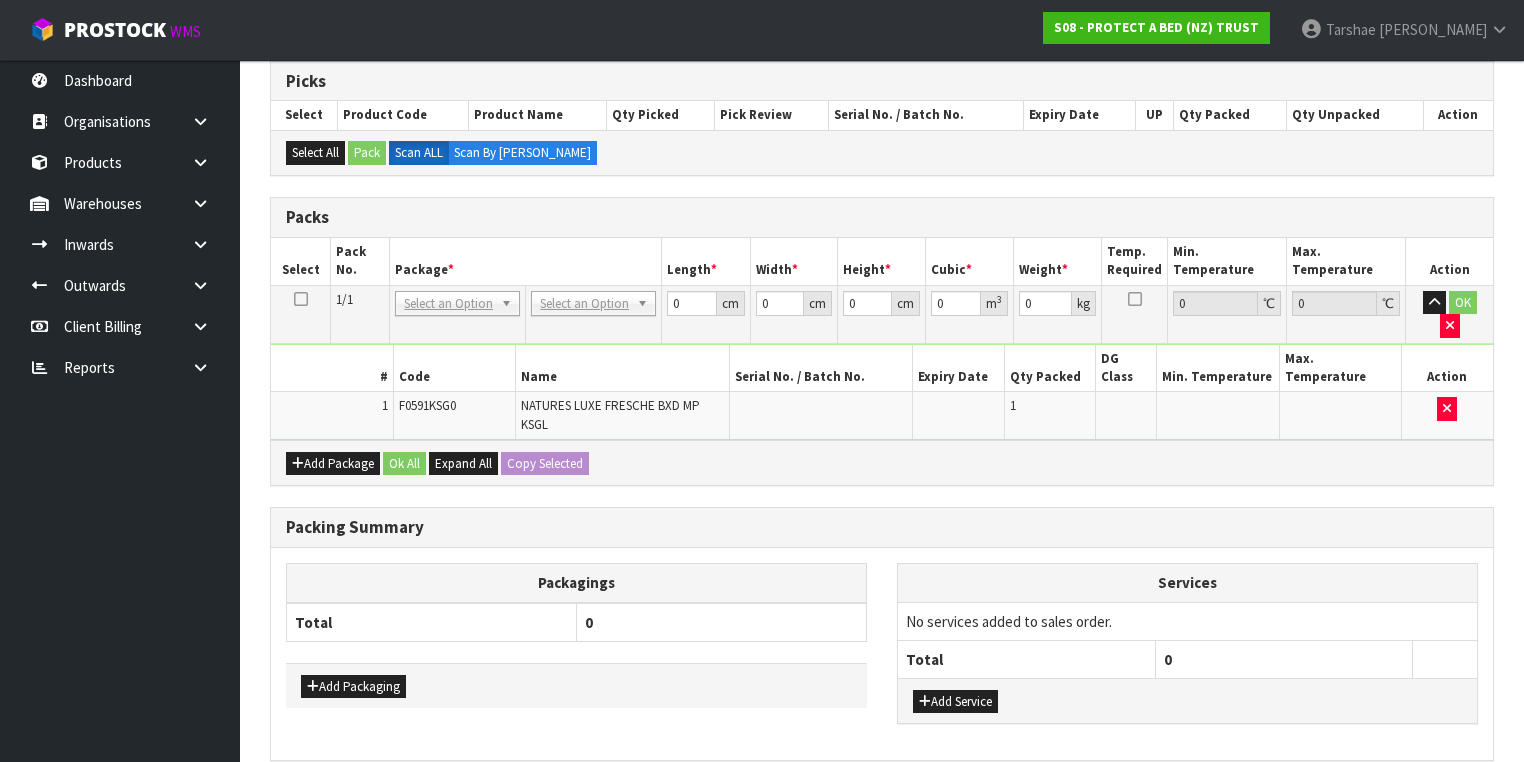 drag, startPoint x: 624, startPoint y: 296, endPoint x: 608, endPoint y: 320, distance: 28.84441 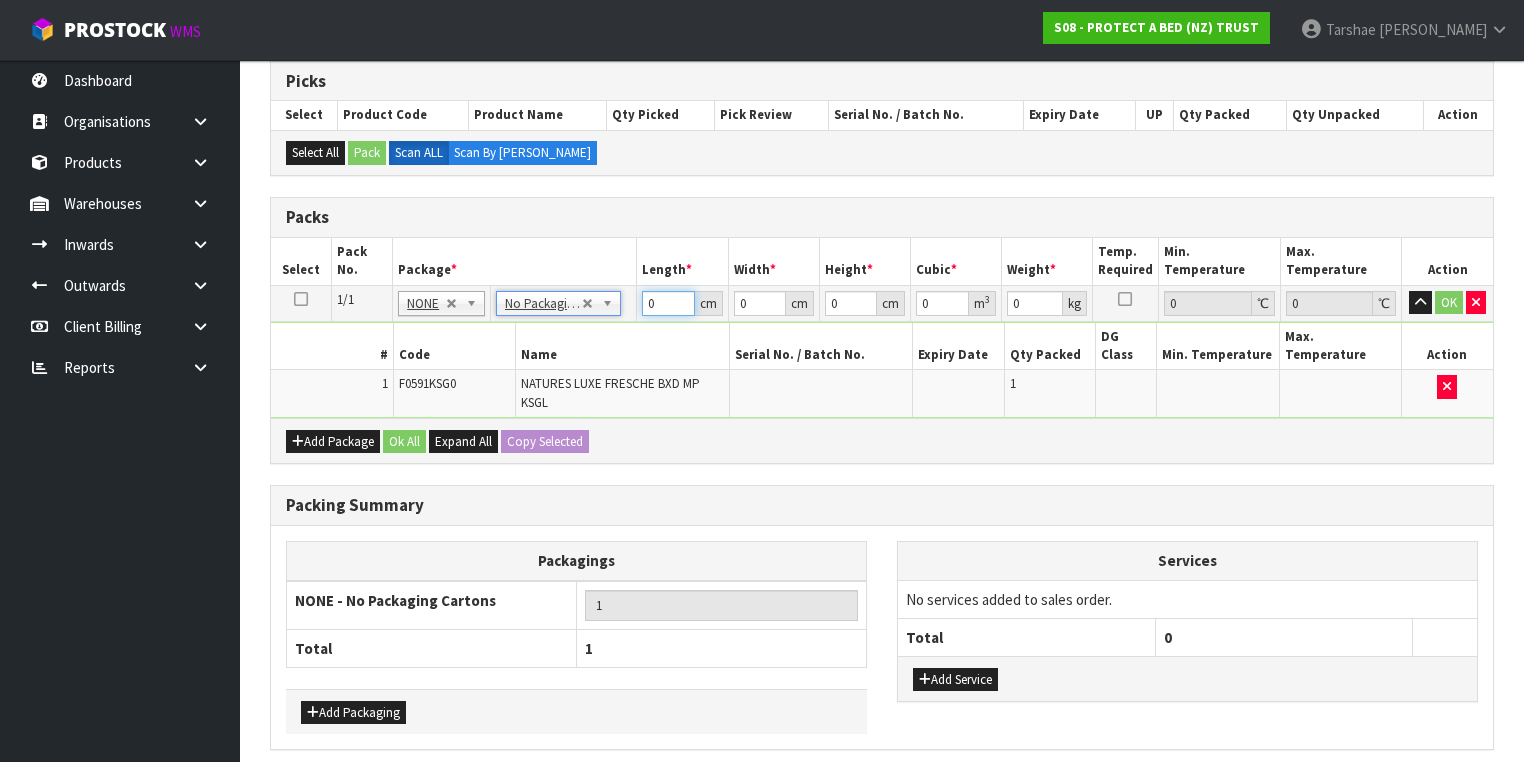 drag, startPoint x: 660, startPoint y: 305, endPoint x: 592, endPoint y: 285, distance: 70.88018 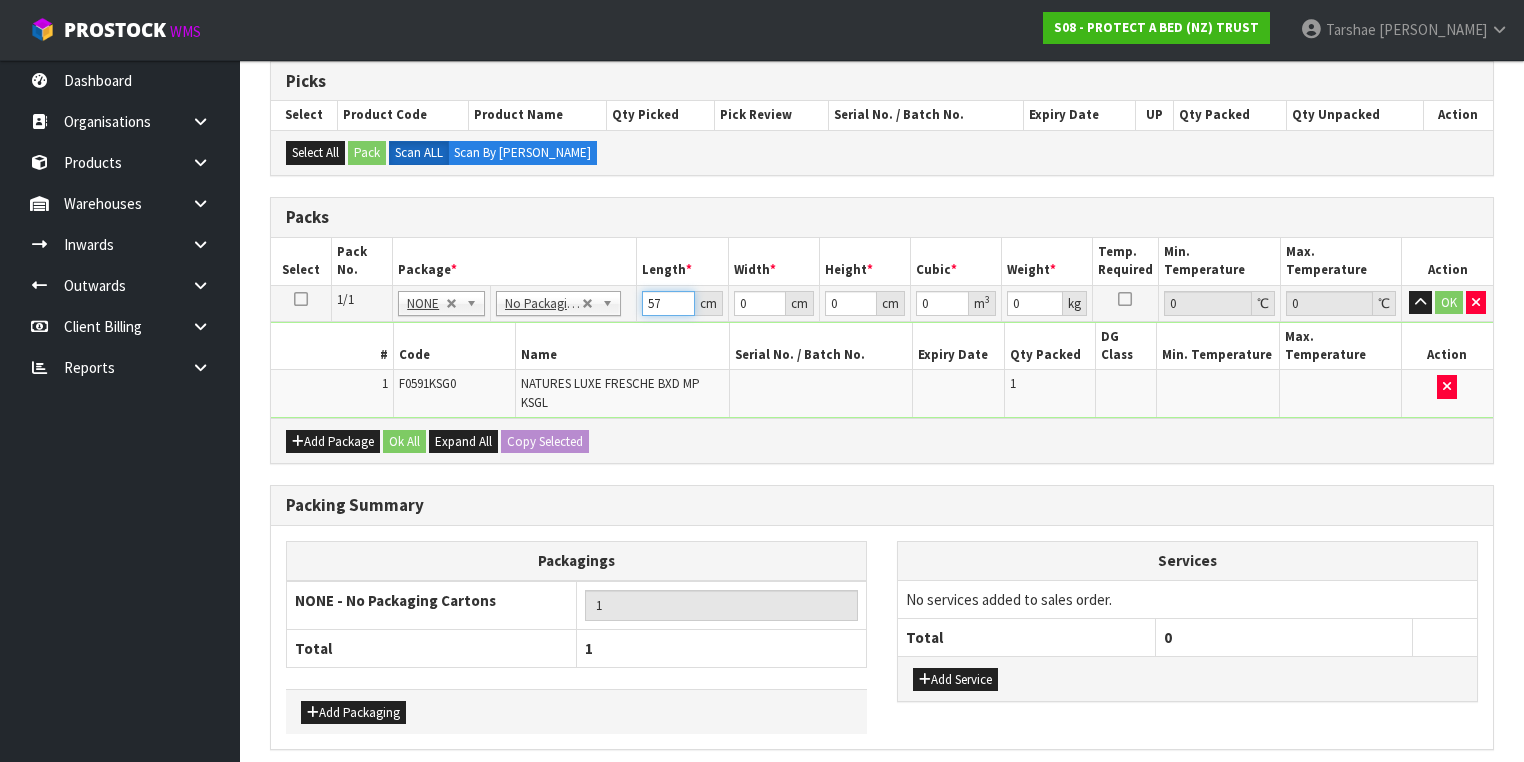 type on "57" 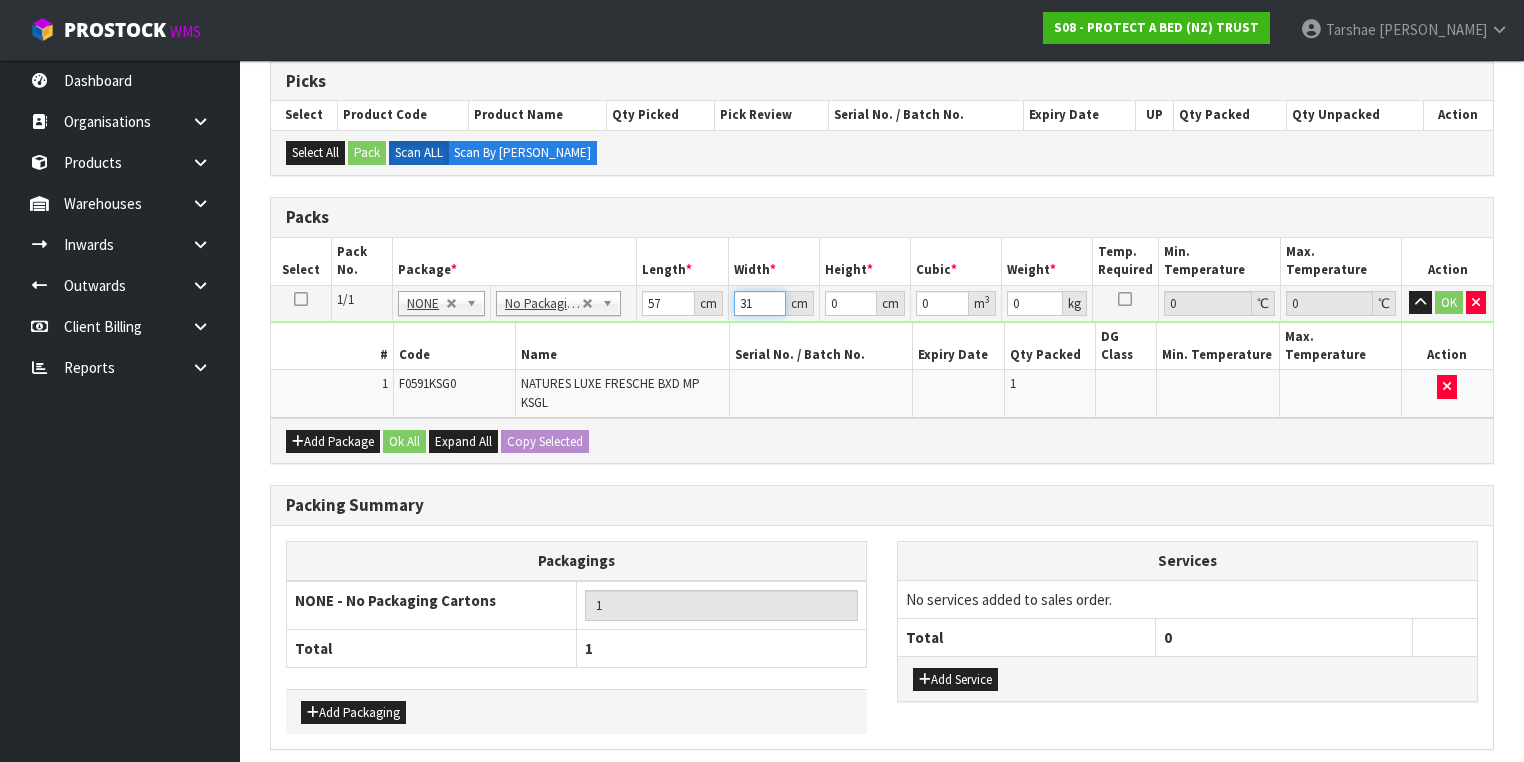 type on "31" 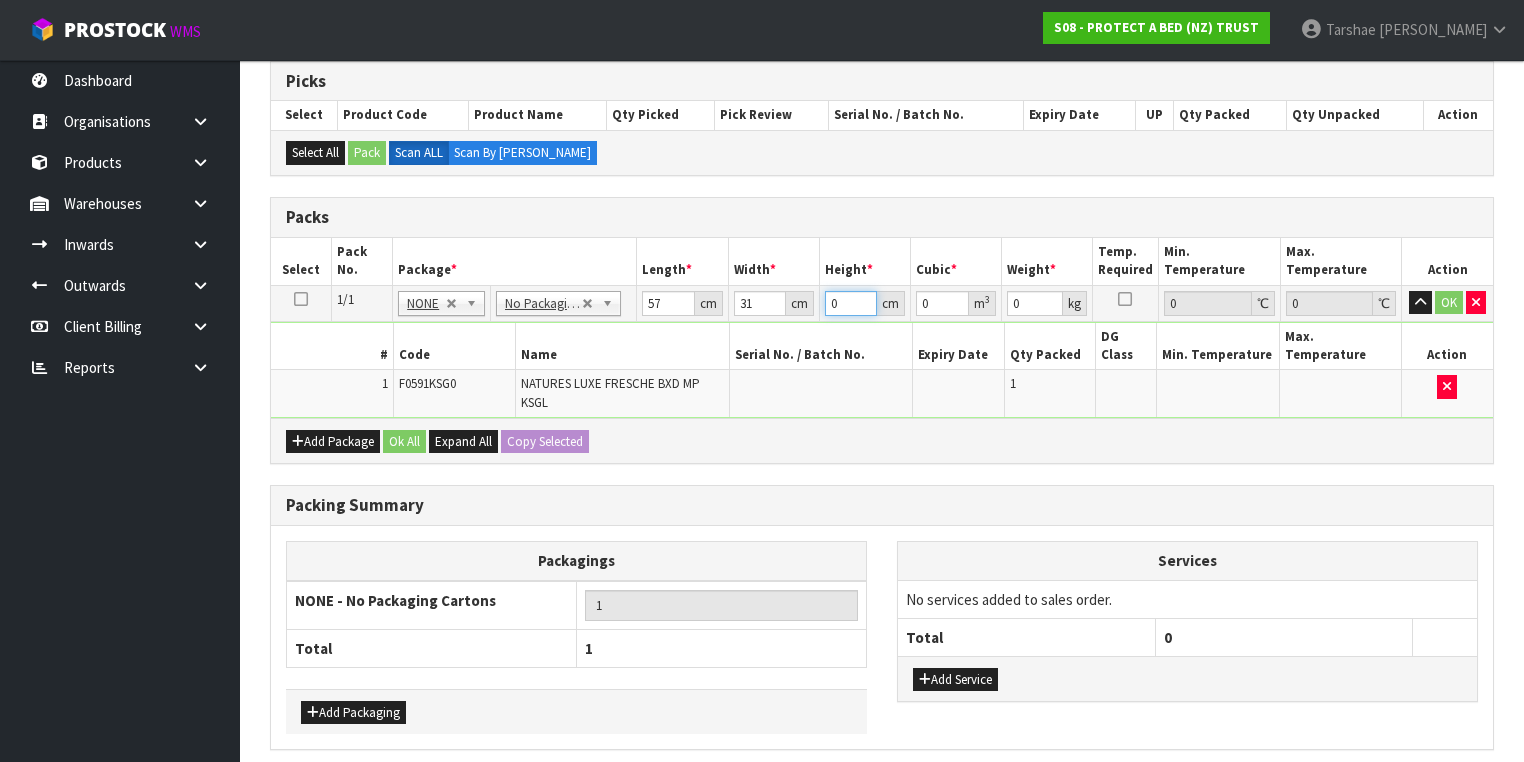 type on "2" 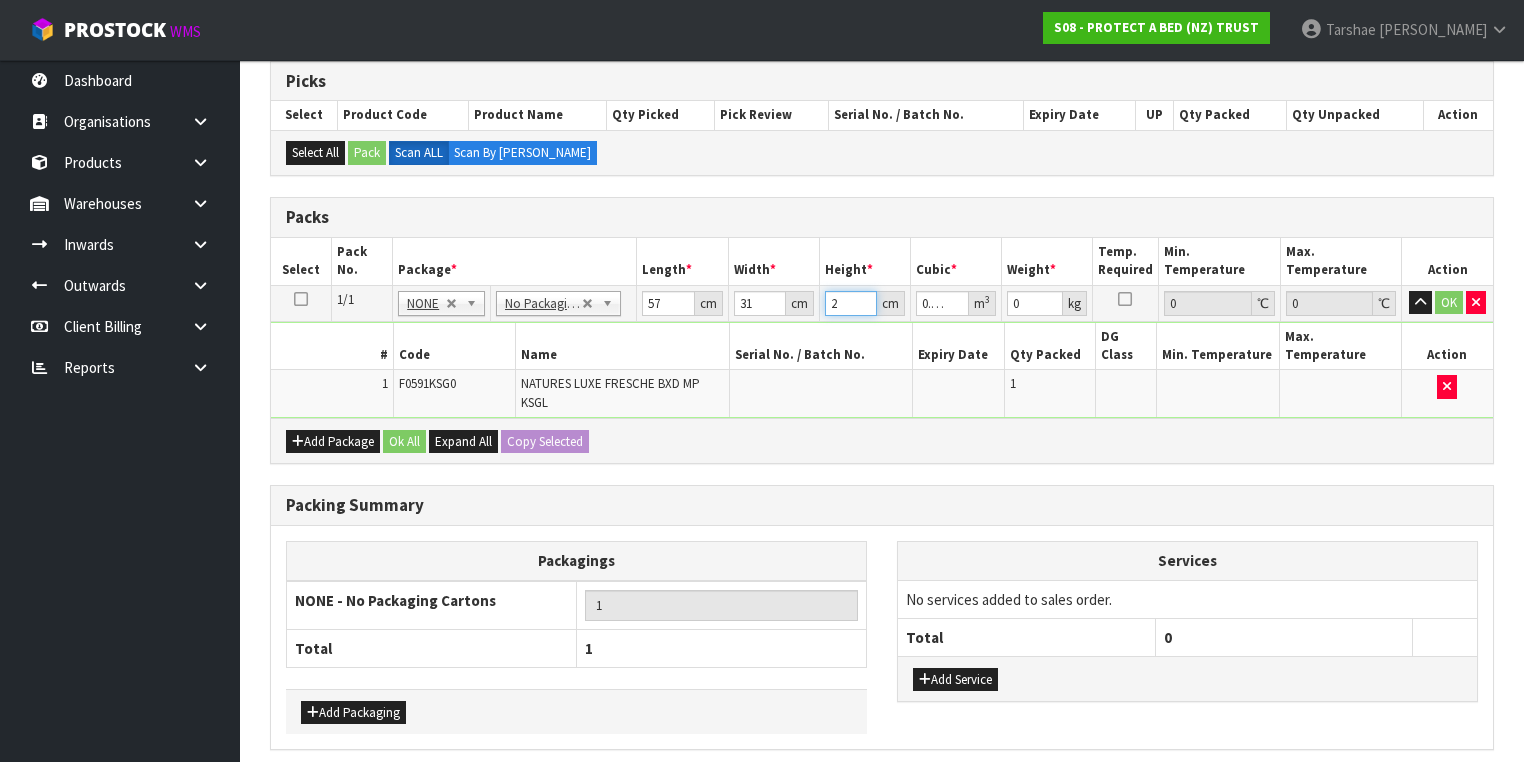 type on "22" 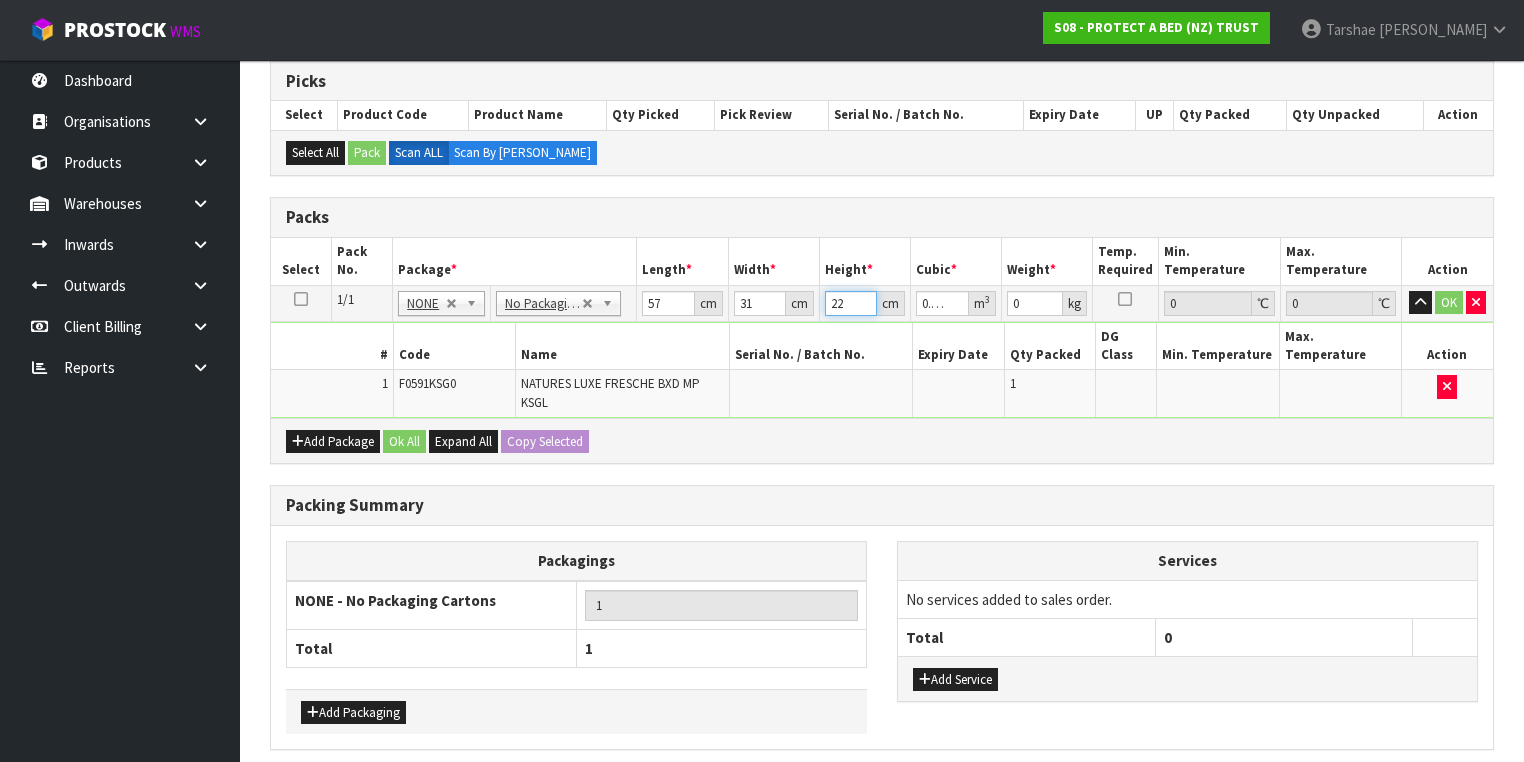 type on "22" 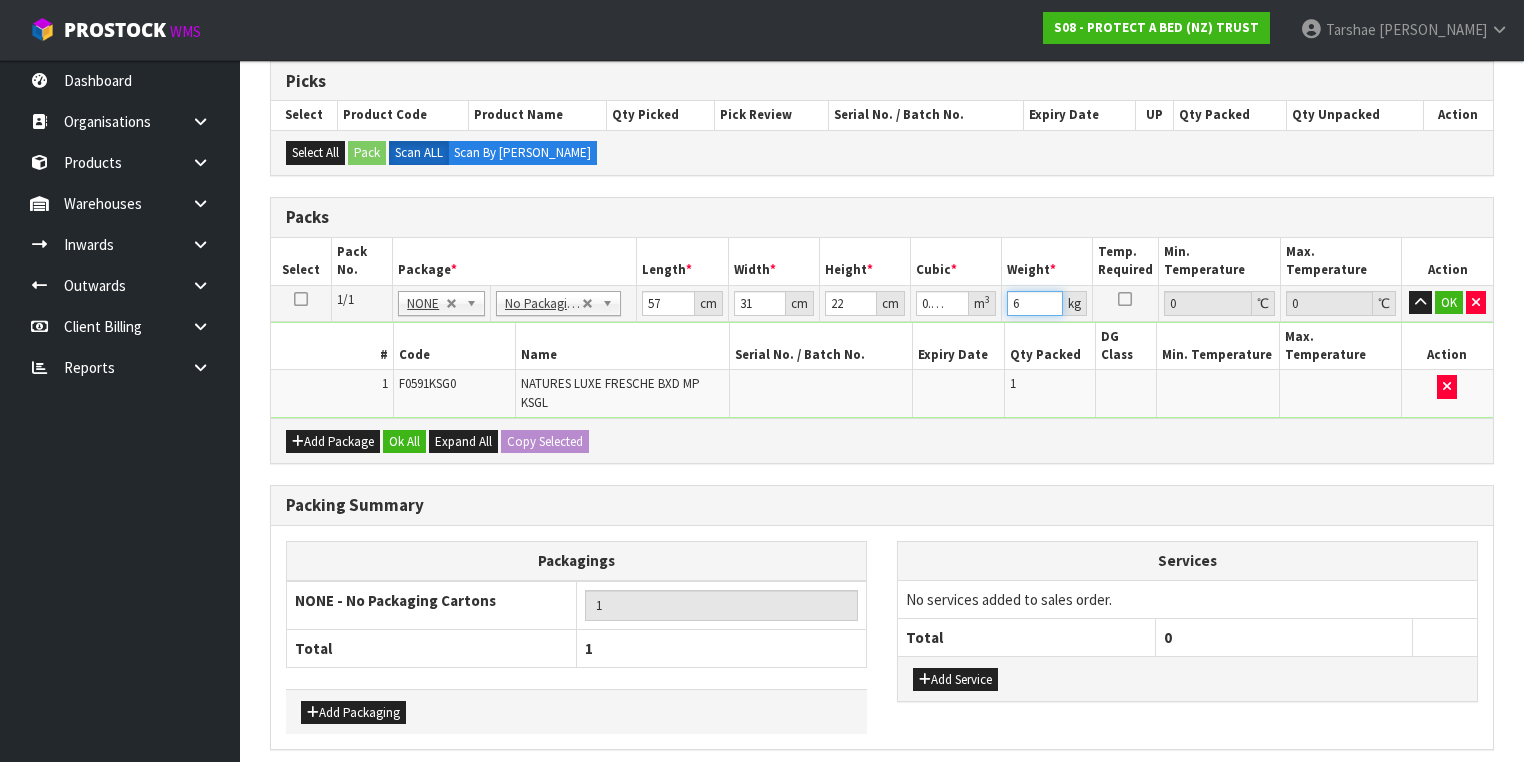 type on "6" 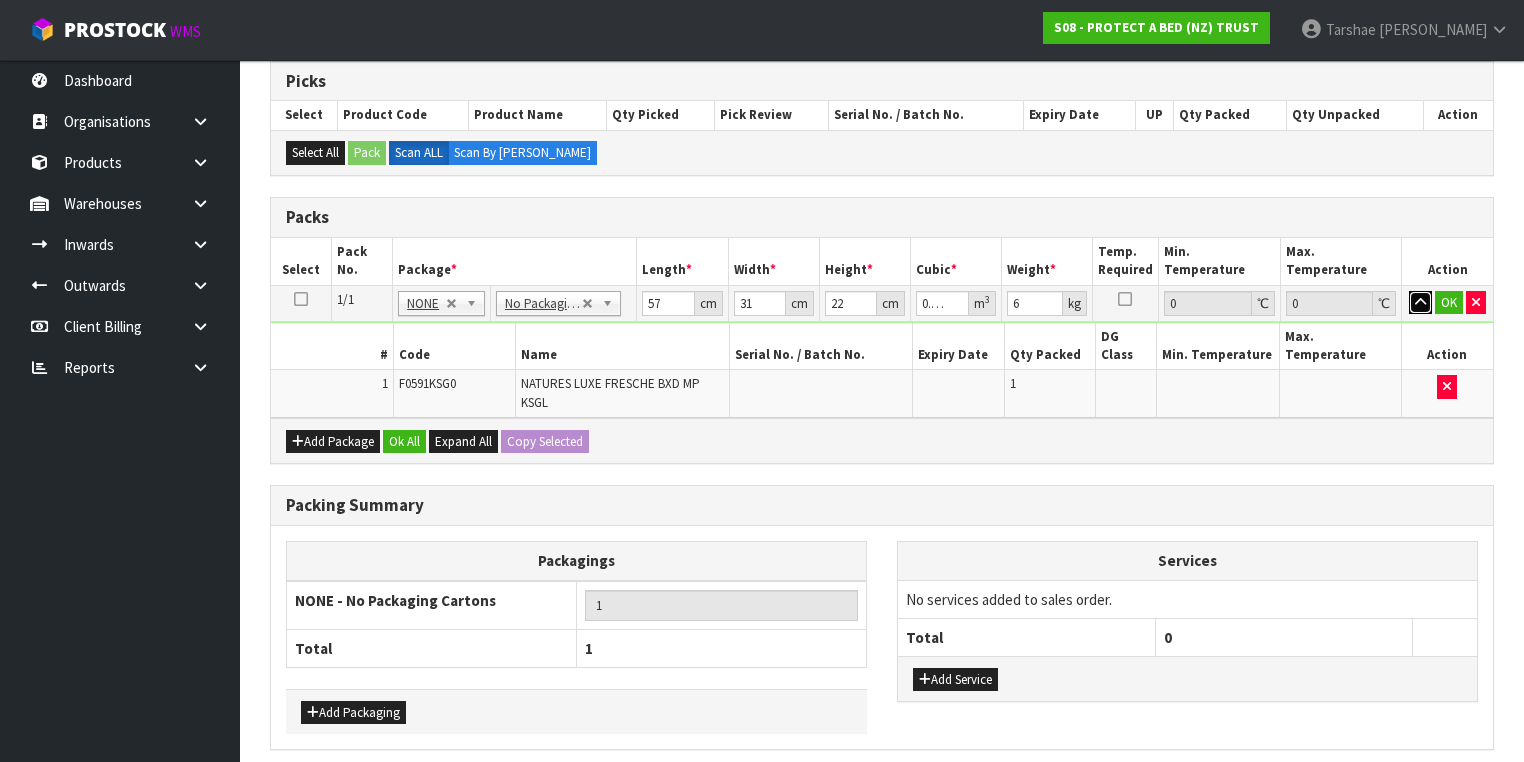type 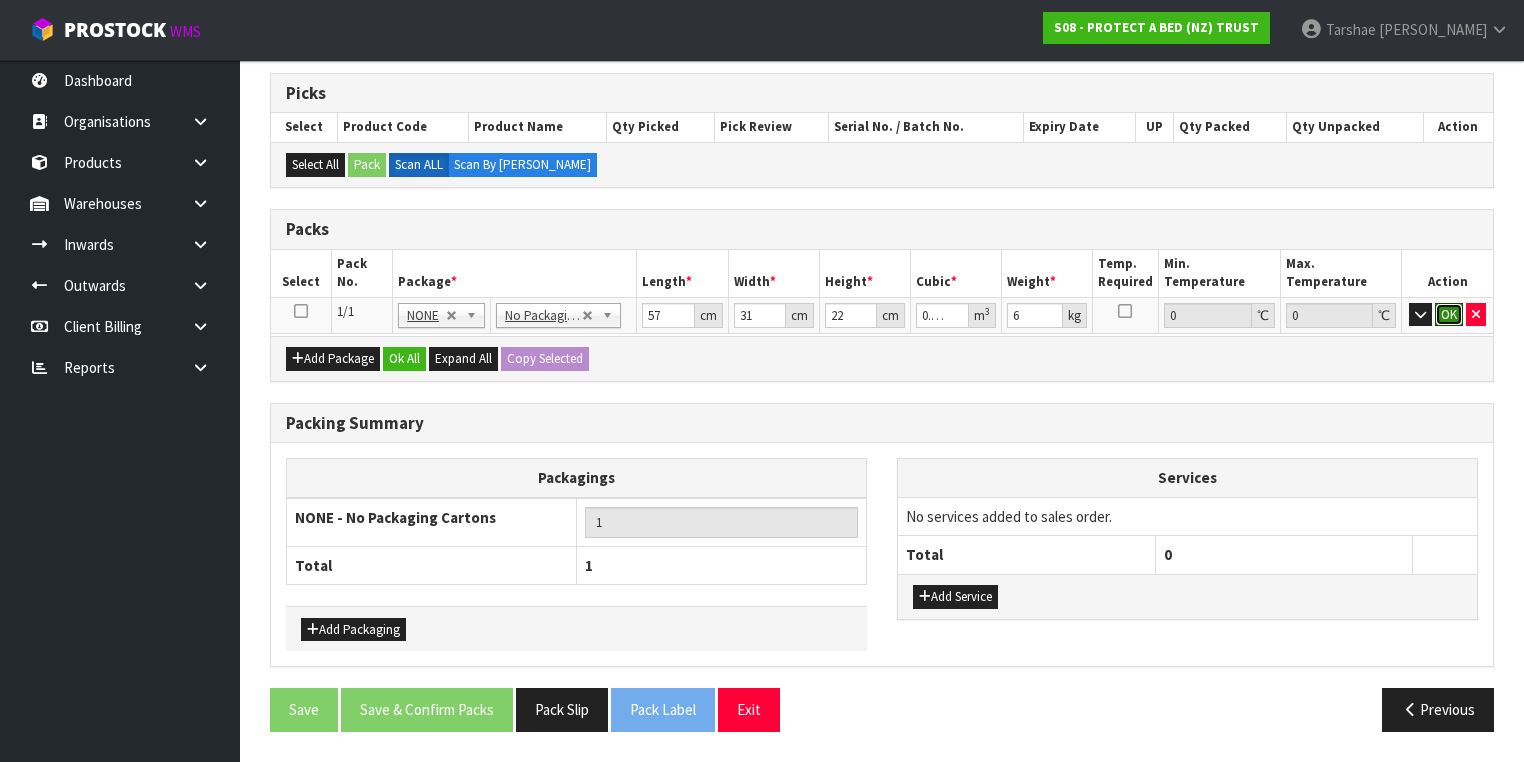 click on "OK" at bounding box center [1449, 315] 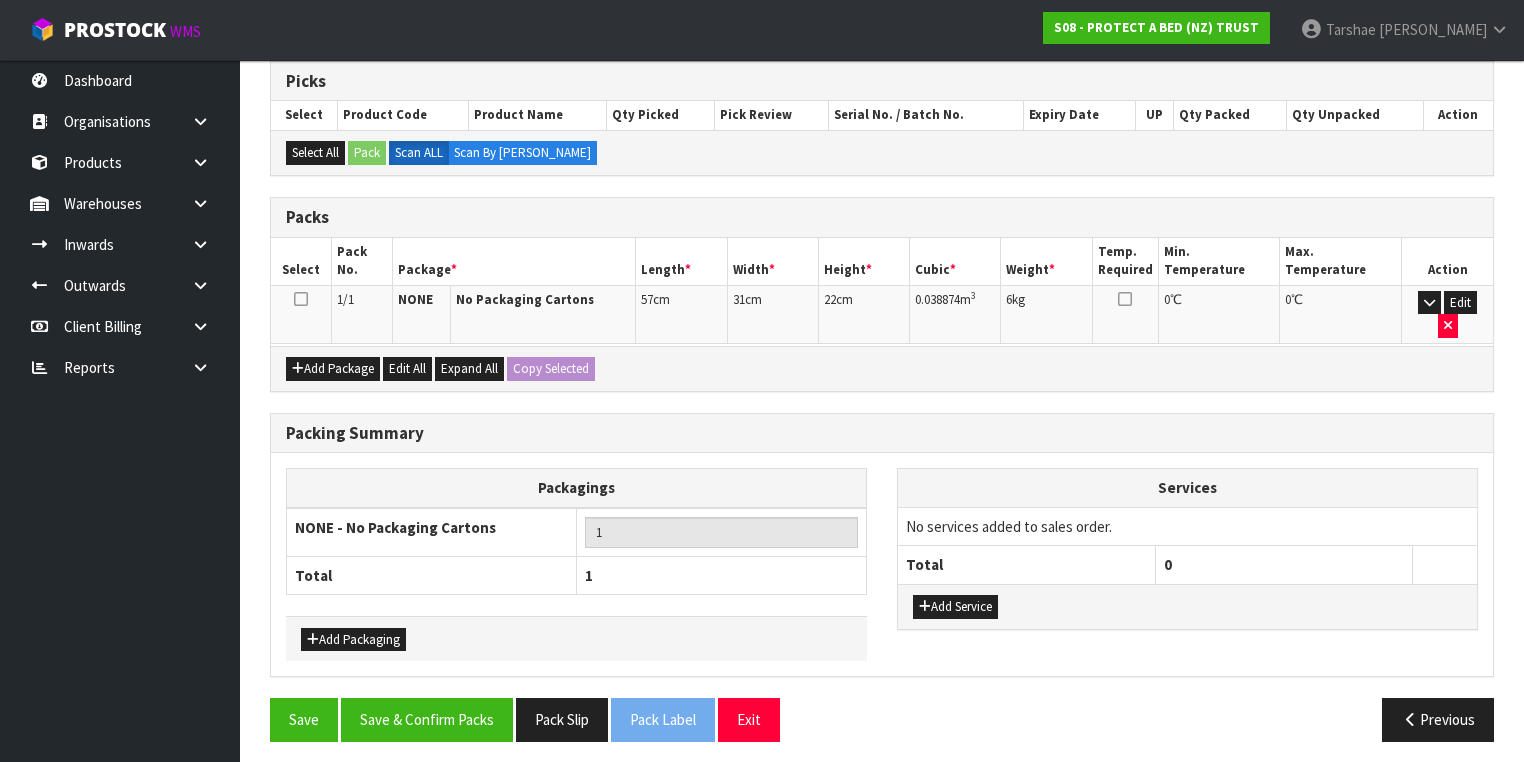 scroll, scrollTop: 376, scrollLeft: 0, axis: vertical 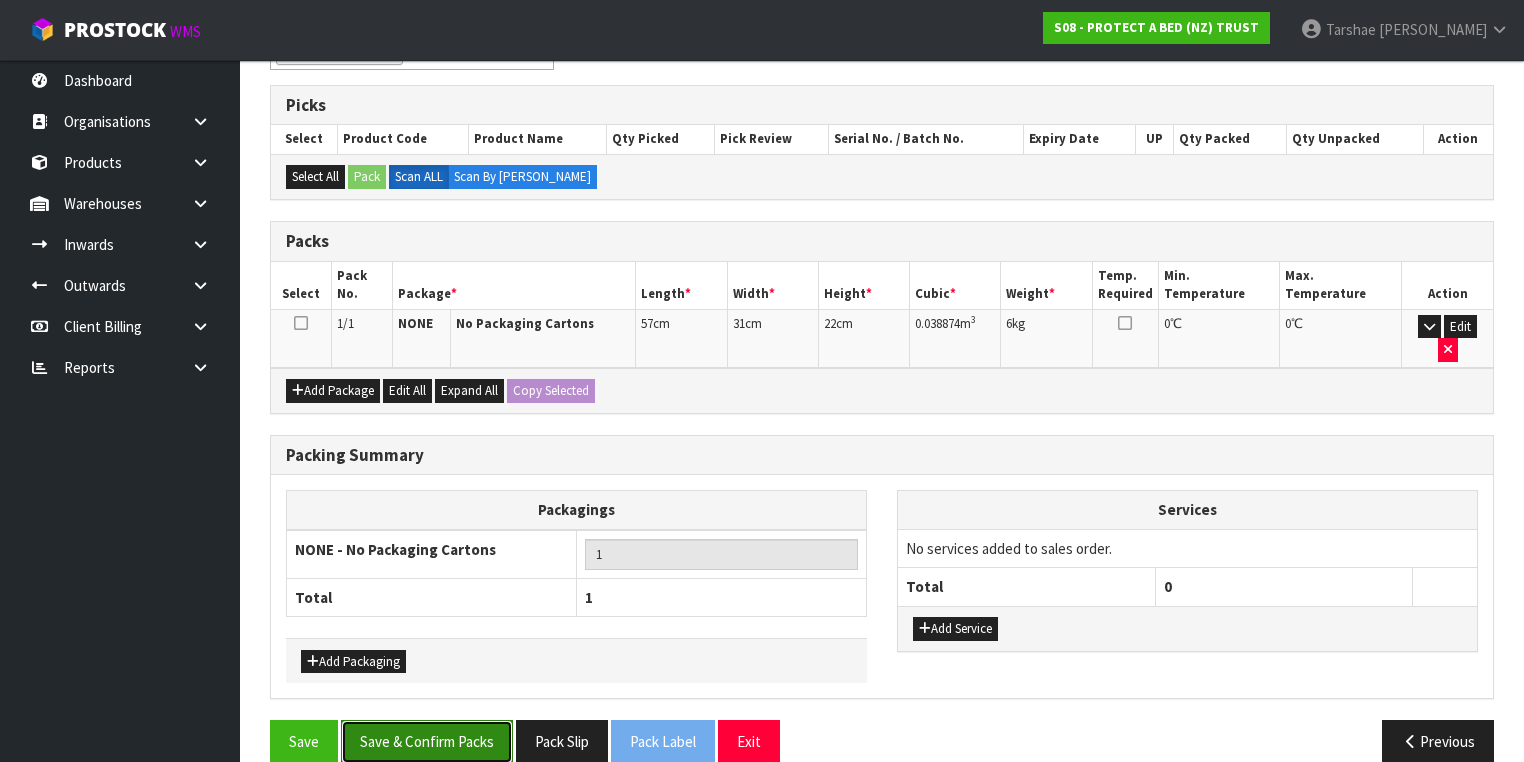 click on "Save & Confirm Packs" at bounding box center (427, 741) 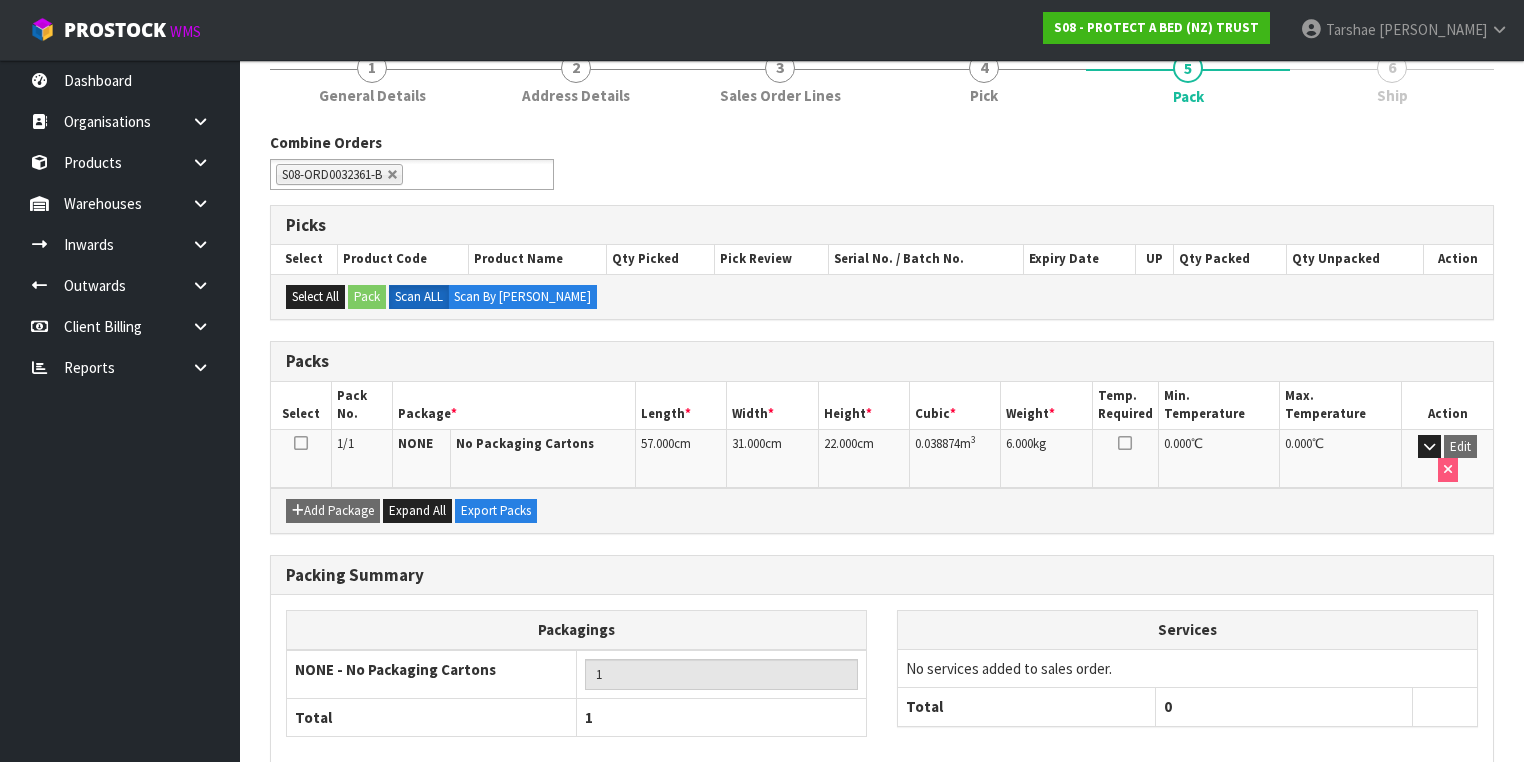 scroll, scrollTop: 332, scrollLeft: 0, axis: vertical 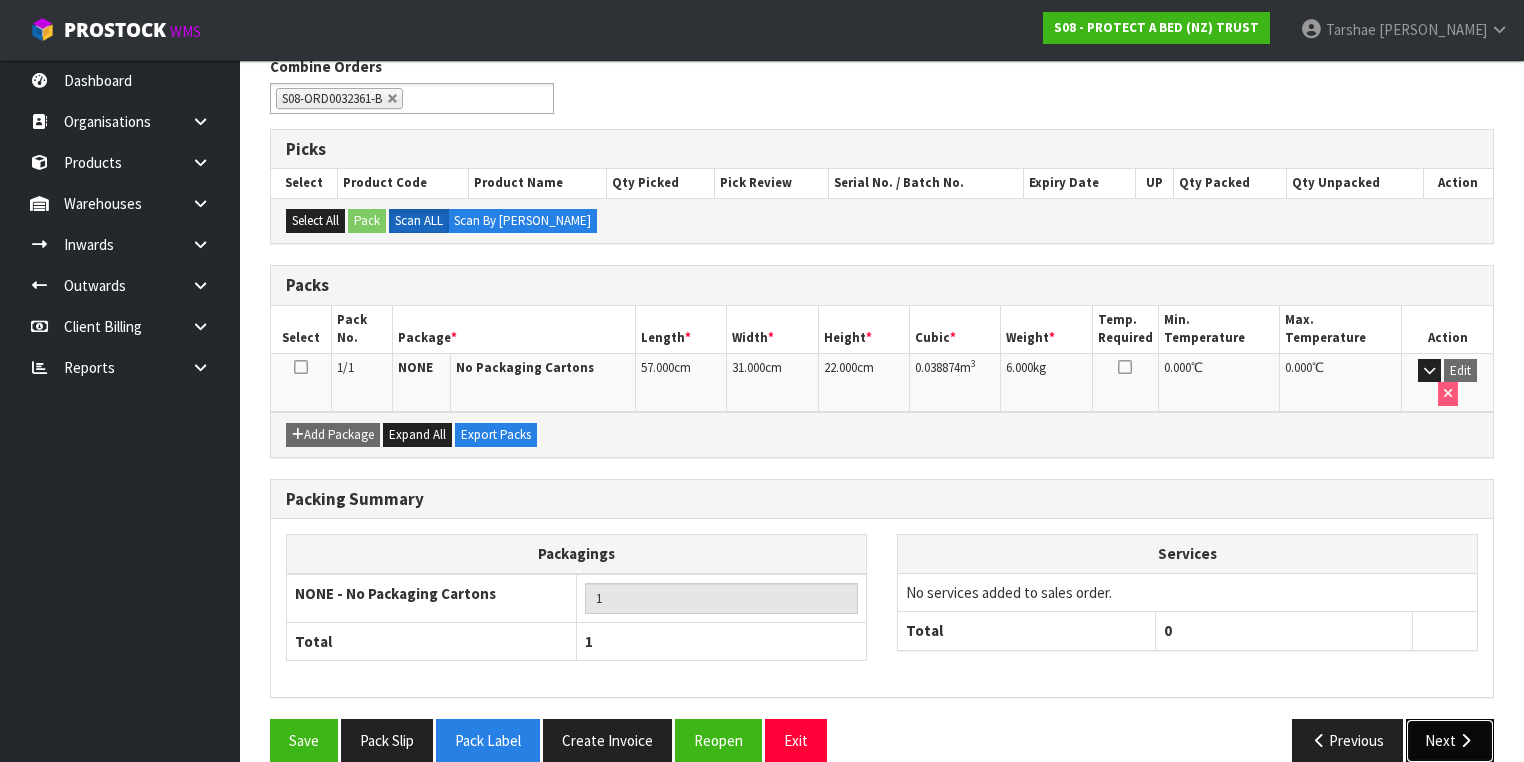 click at bounding box center (1465, 740) 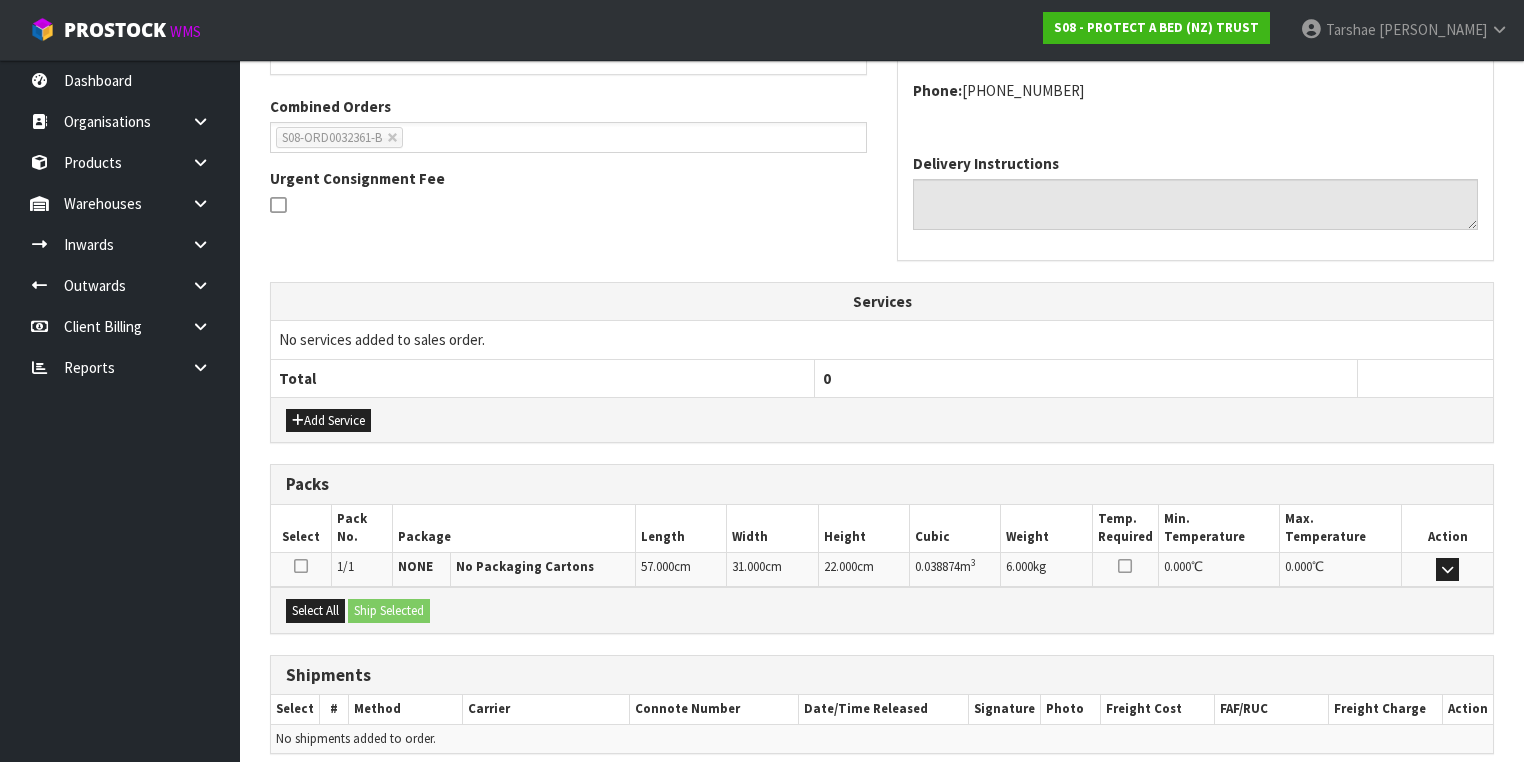scroll, scrollTop: 571, scrollLeft: 0, axis: vertical 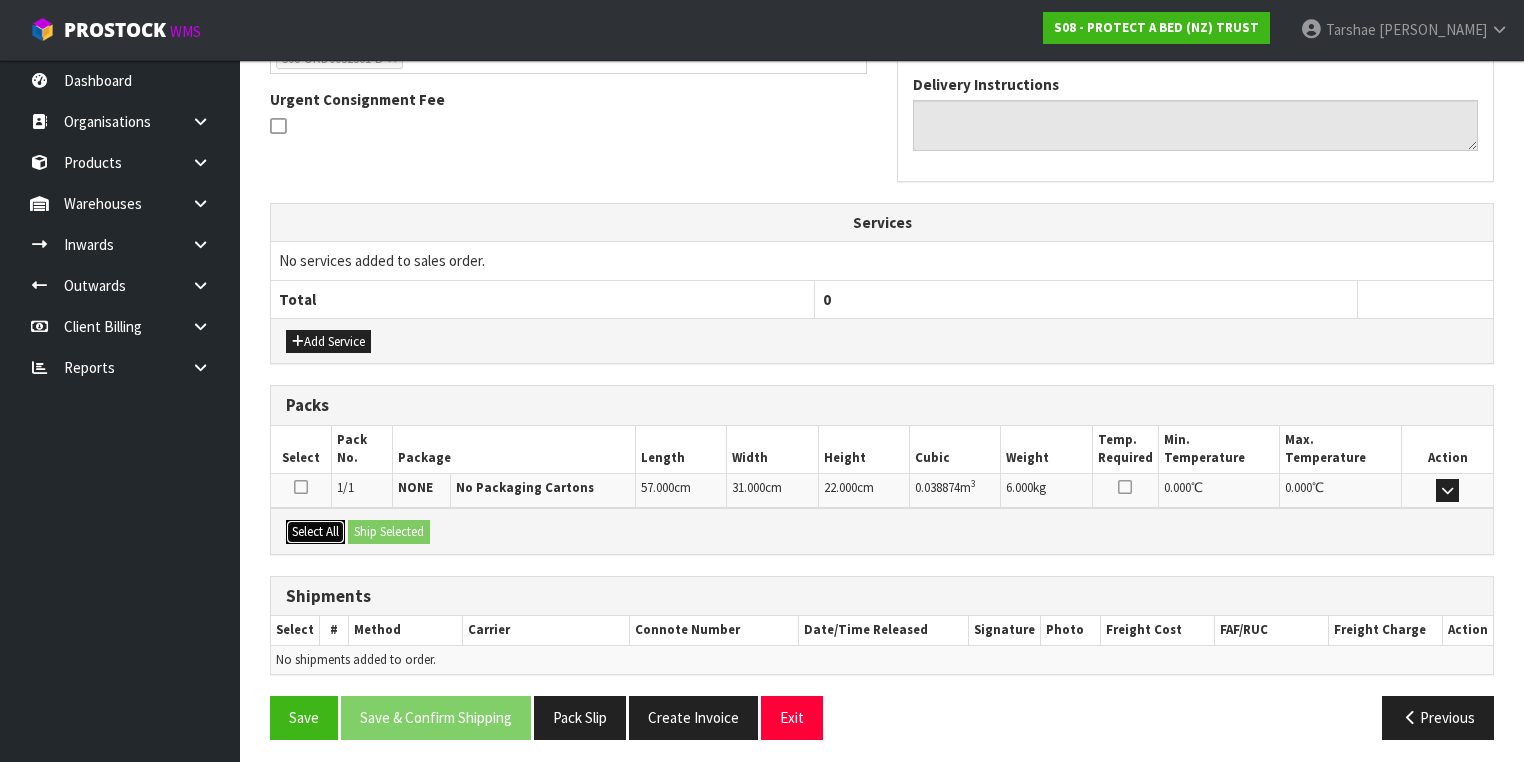 drag, startPoint x: 332, startPoint y: 523, endPoint x: 358, endPoint y: 524, distance: 26.019224 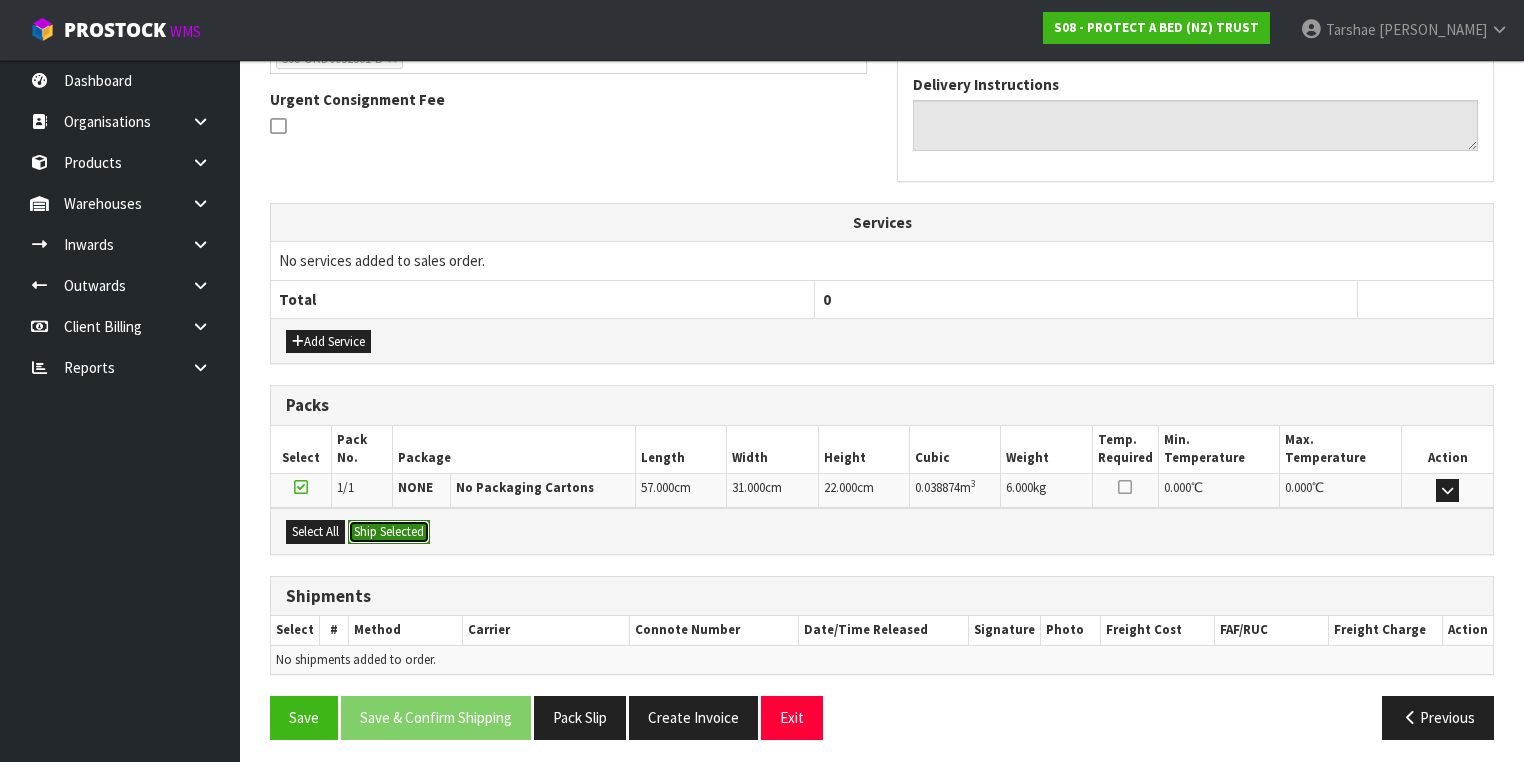click on "Ship Selected" at bounding box center (389, 532) 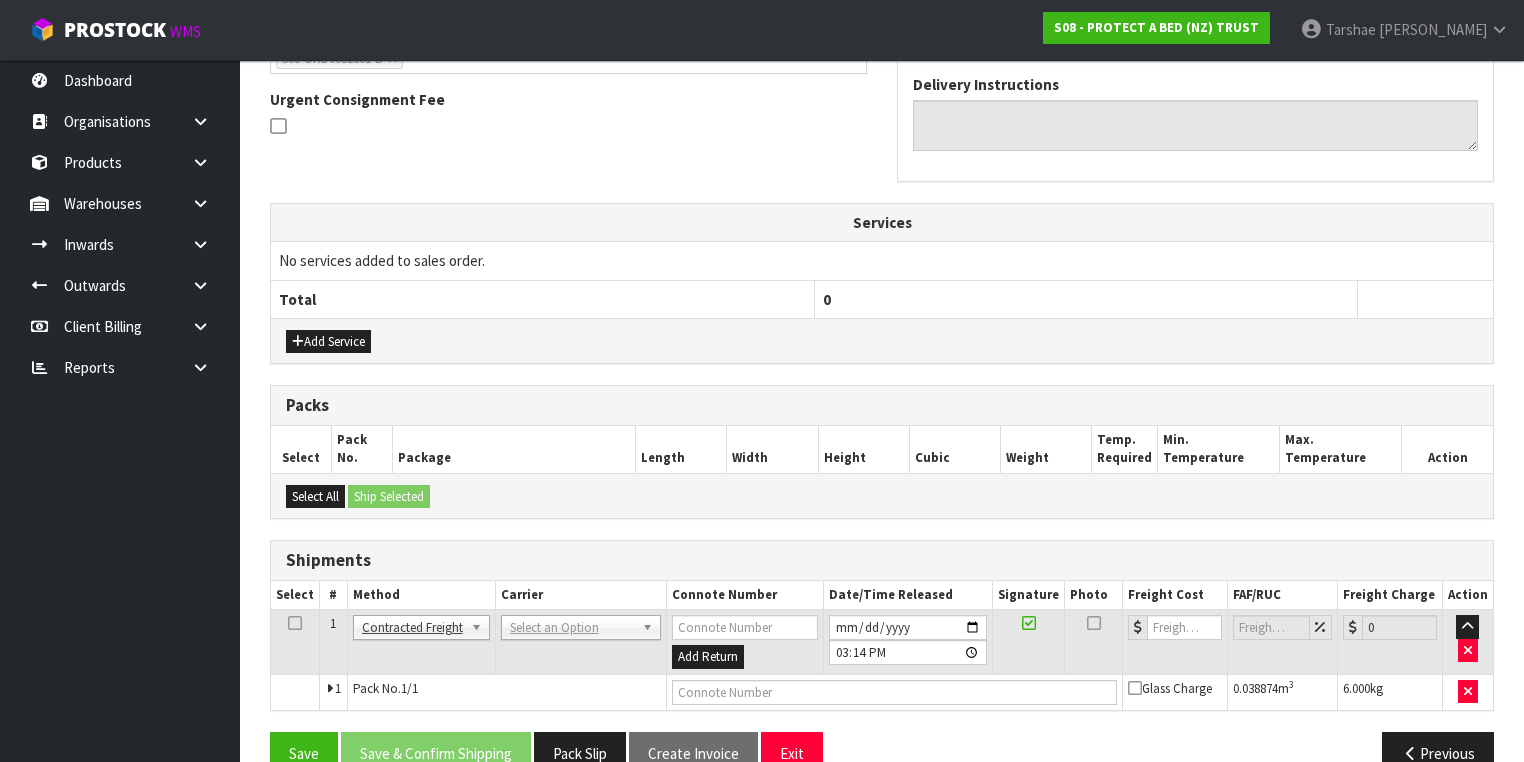 click on "ANGEL - ANGEL TRANSPORT [PERSON_NAME] REMOVALS DEAEXPAKL - DEADLINE EXPRESS COURIERS DHL COURIER - DHL COURIER FAS - ARAMEX ([GEOGRAPHIC_DATA]) FEDEX WORLD SERVICE CENTER - FEDEX WORLD SERVICE CENTER FLUIDEX - FLUIDEX TRANSPORT LTD FREIGHT PLUS - FREIGHT PLUS LTD G05 - GO LOGISTICS (NZ) LTD KIWI EXP - KIWI EXPRESS COURIERS M2H - MAINFREIGHT 2 HOME CONWLA14 MAIN STREAM - MAINSTREAM MAINFREIGHT PORT - MAINFREIGHT PORT OPERATIONS (CONWL88) MFL - MAINFREIGHT TRANSPORT LTD -CONWLA NZCOURETM - NZ COURIERS NZP - NEW ZEALAND POST NZP INT - NEW ZEALAND POST INTERNATIONAL ONS - ON SEND OPZEELAND TRANSPORT - OPZEELAND TRANSPORT PBC - NZ POST - PBT COURIERS ACCOUNT PBT - PBT TRANSPORT LTD PRODUCE - THE PRODUCE CONNECTION ROADWAYS TRANSPORT - ROADWAYS TRANSPORT SOUTHERN - SOUTHERN FURNITURE MOVERS TIL FREIGHT - MOVE LOGISTICS [PERSON_NAME] TRANSPORT LTD - [PERSON_NAME] TRANSPORT LTD UNITED - UNITED MOVERS
Select an Option" at bounding box center [580, 642] 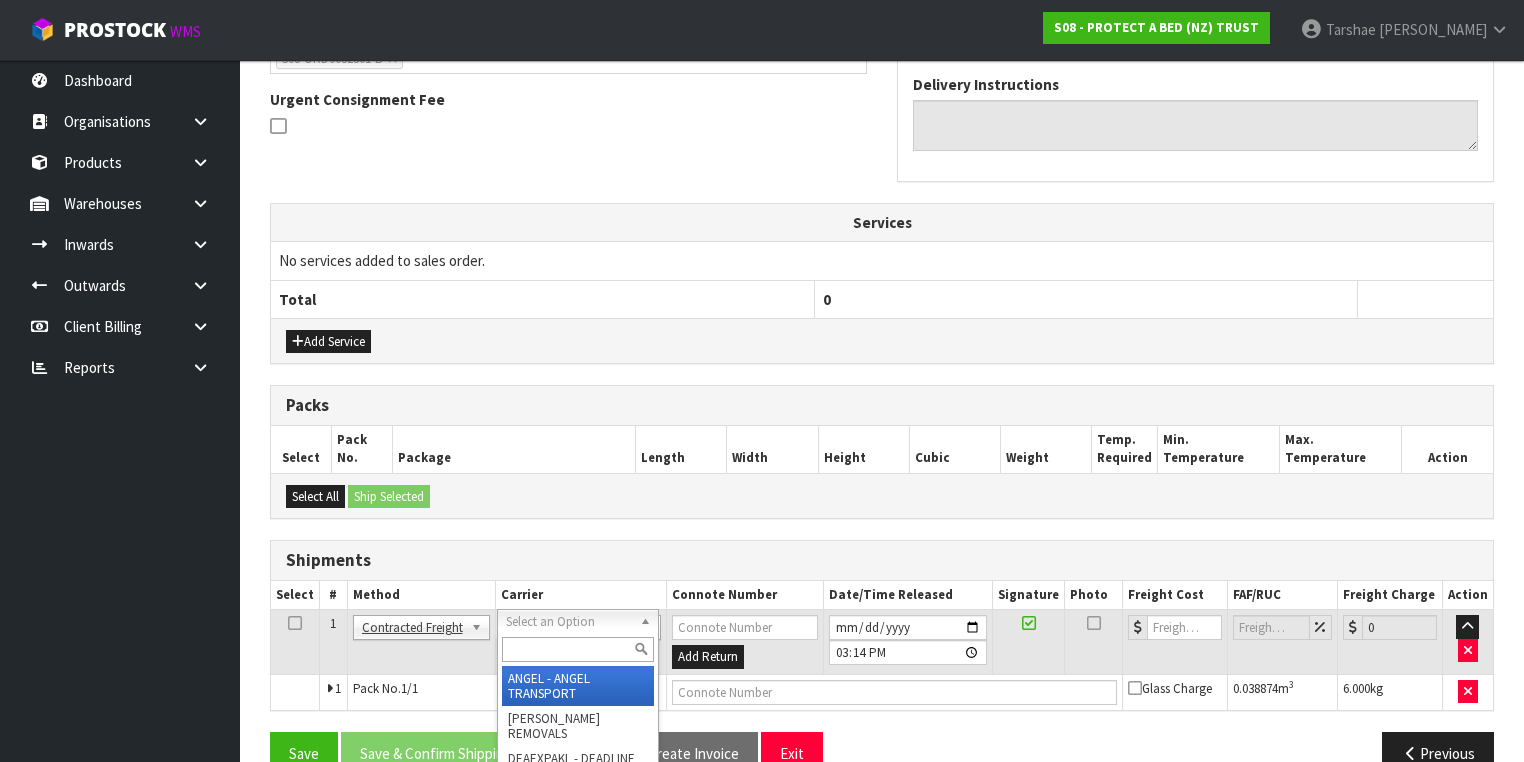 click at bounding box center [578, 649] 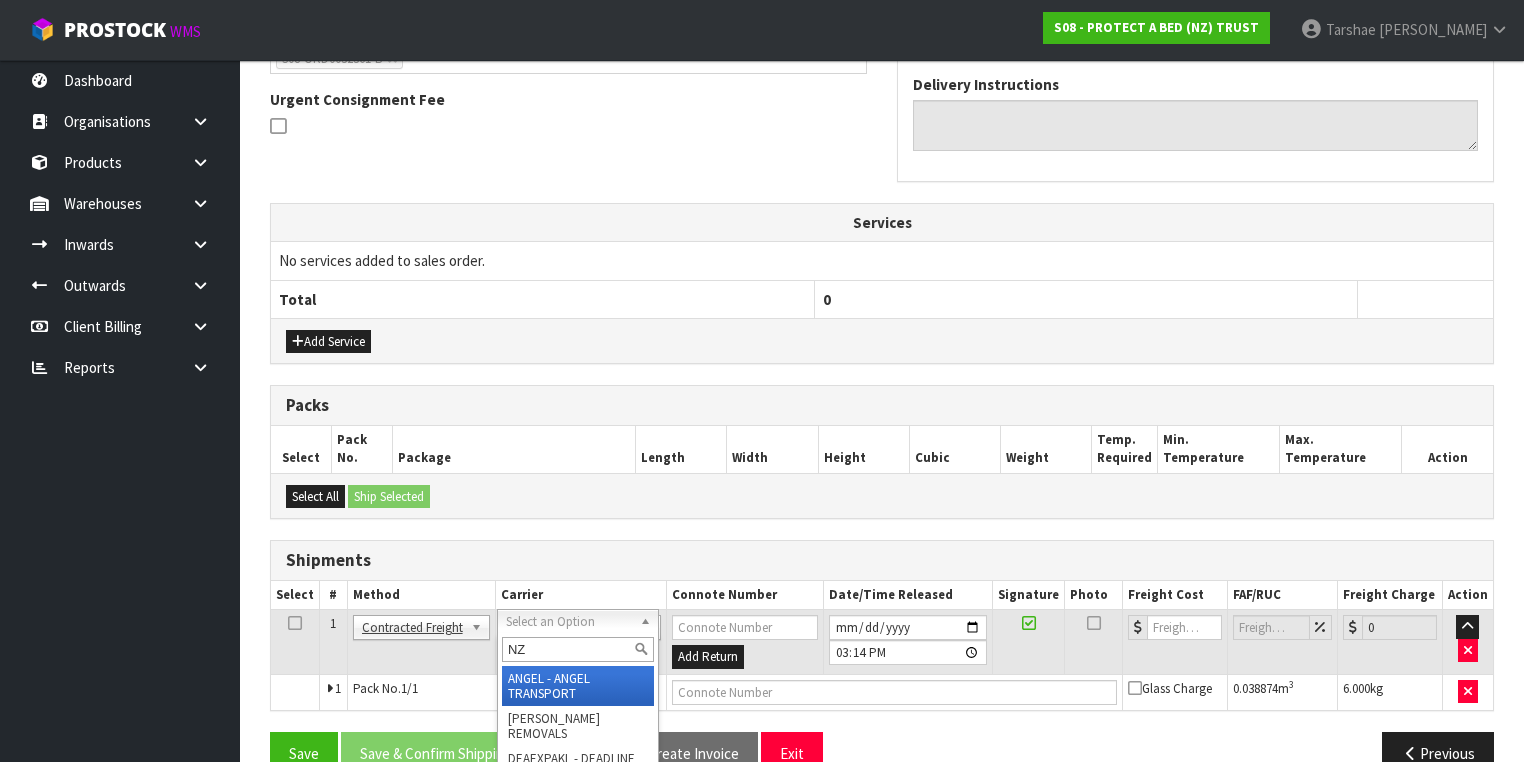 type on "NZP" 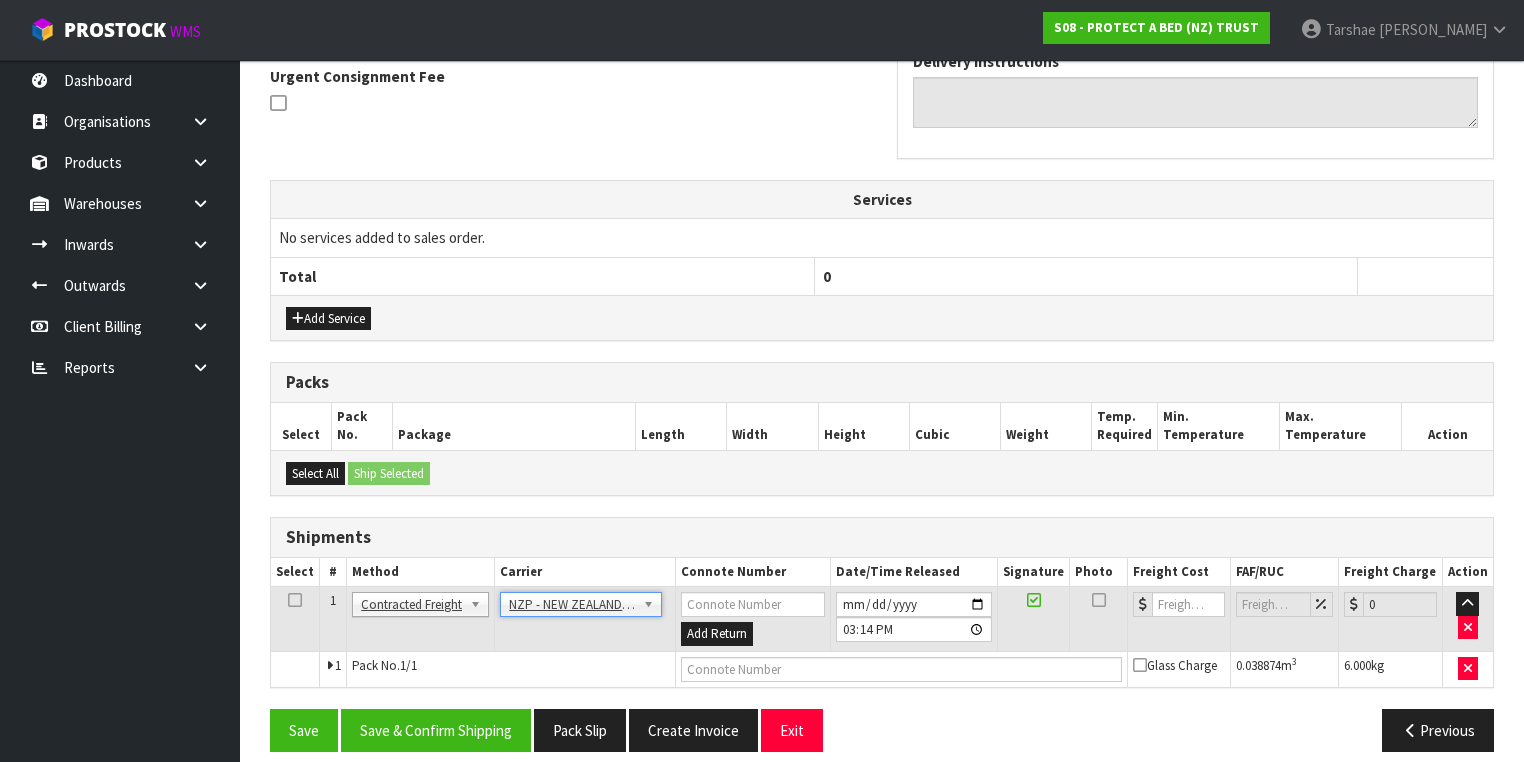 scroll, scrollTop: 606, scrollLeft: 0, axis: vertical 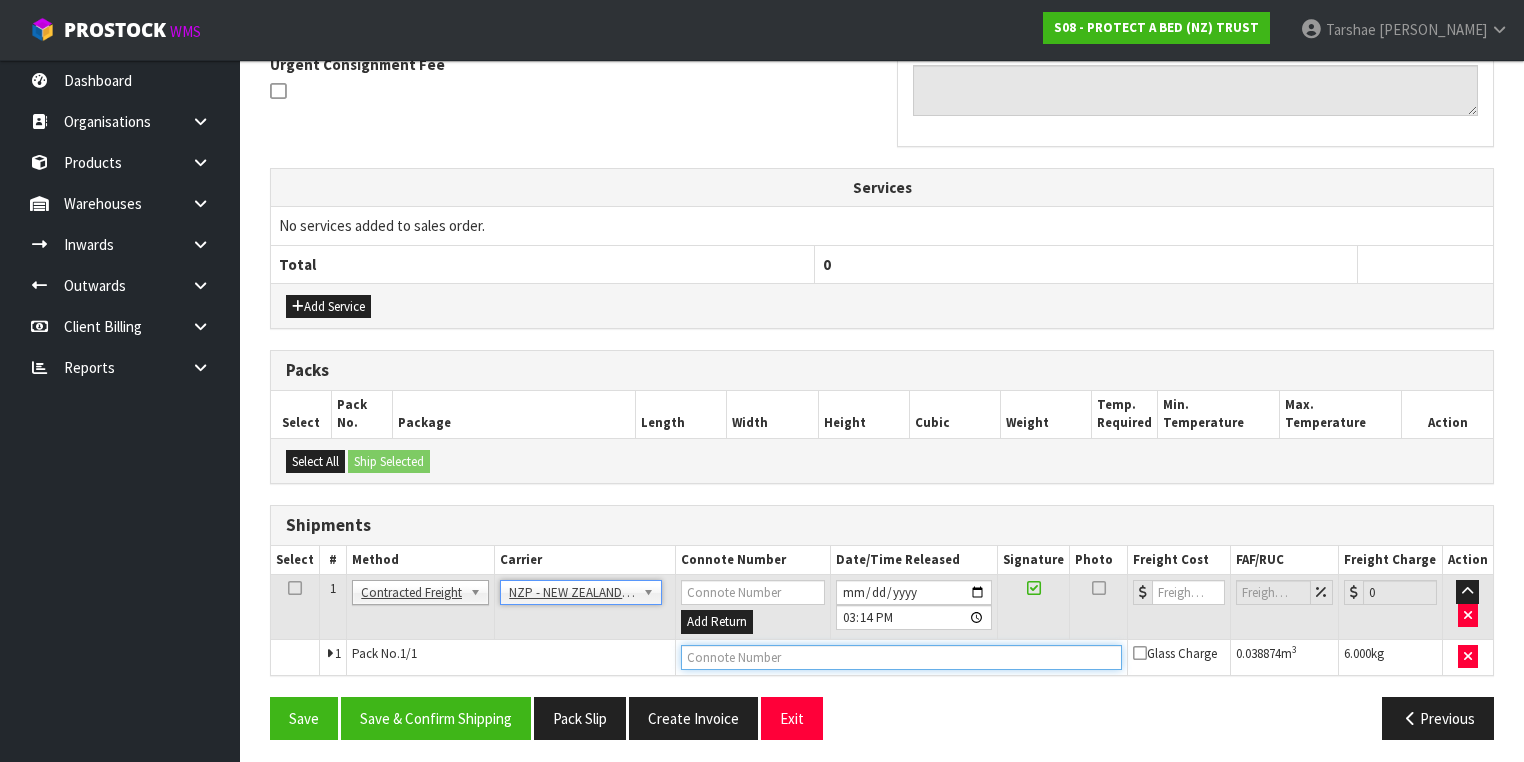 click at bounding box center (901, 657) 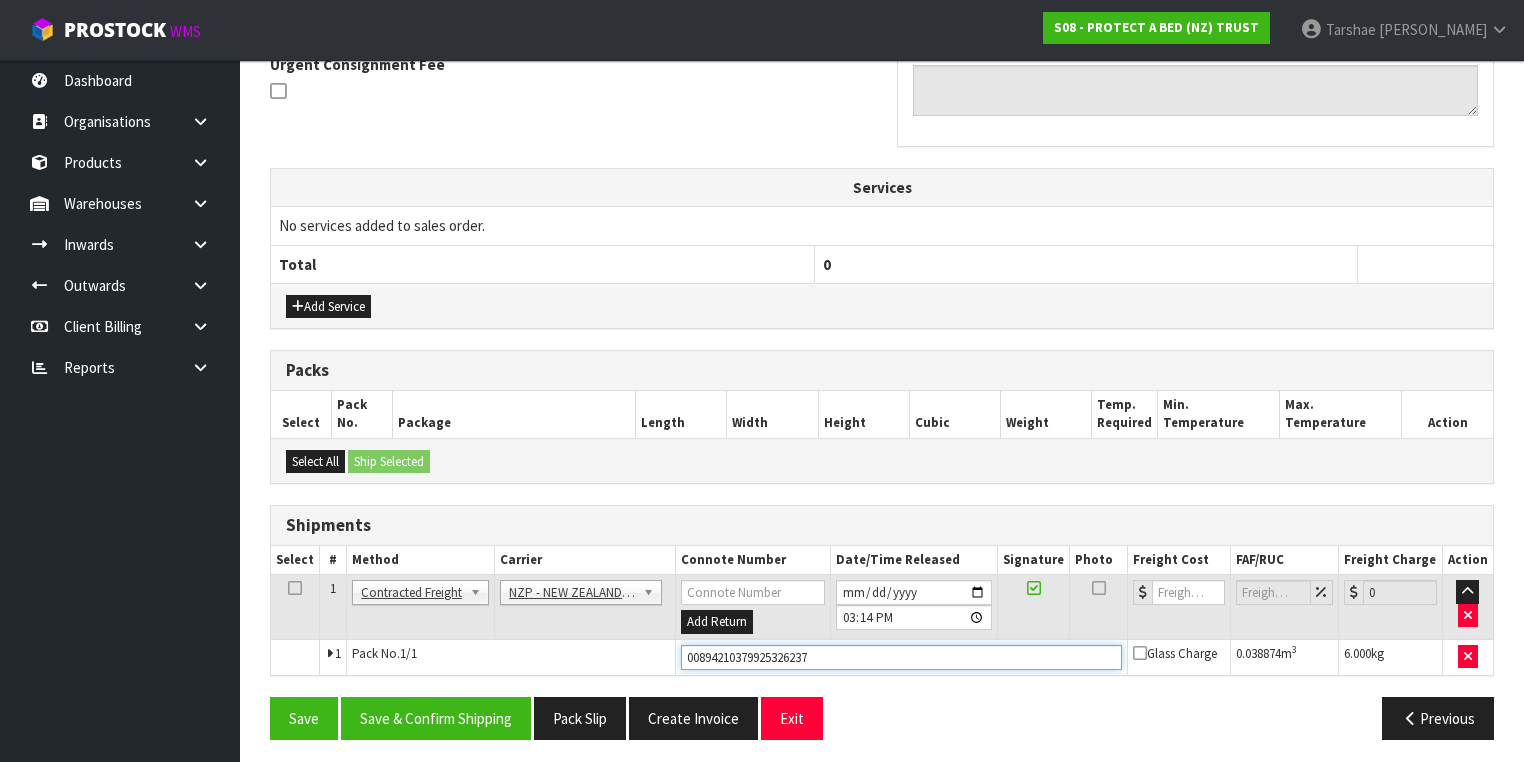 type on "00894210379925326237" 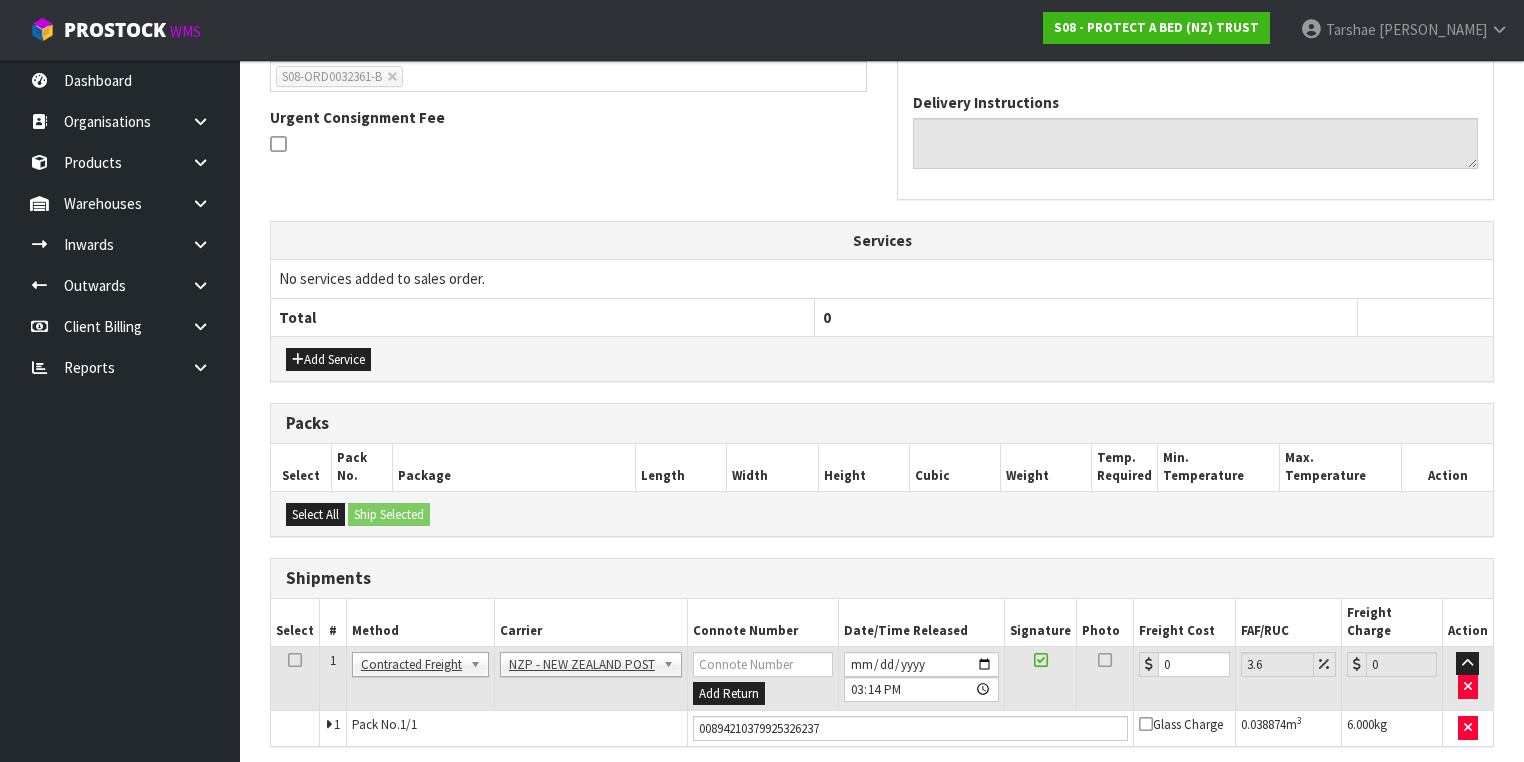 scroll, scrollTop: 606, scrollLeft: 0, axis: vertical 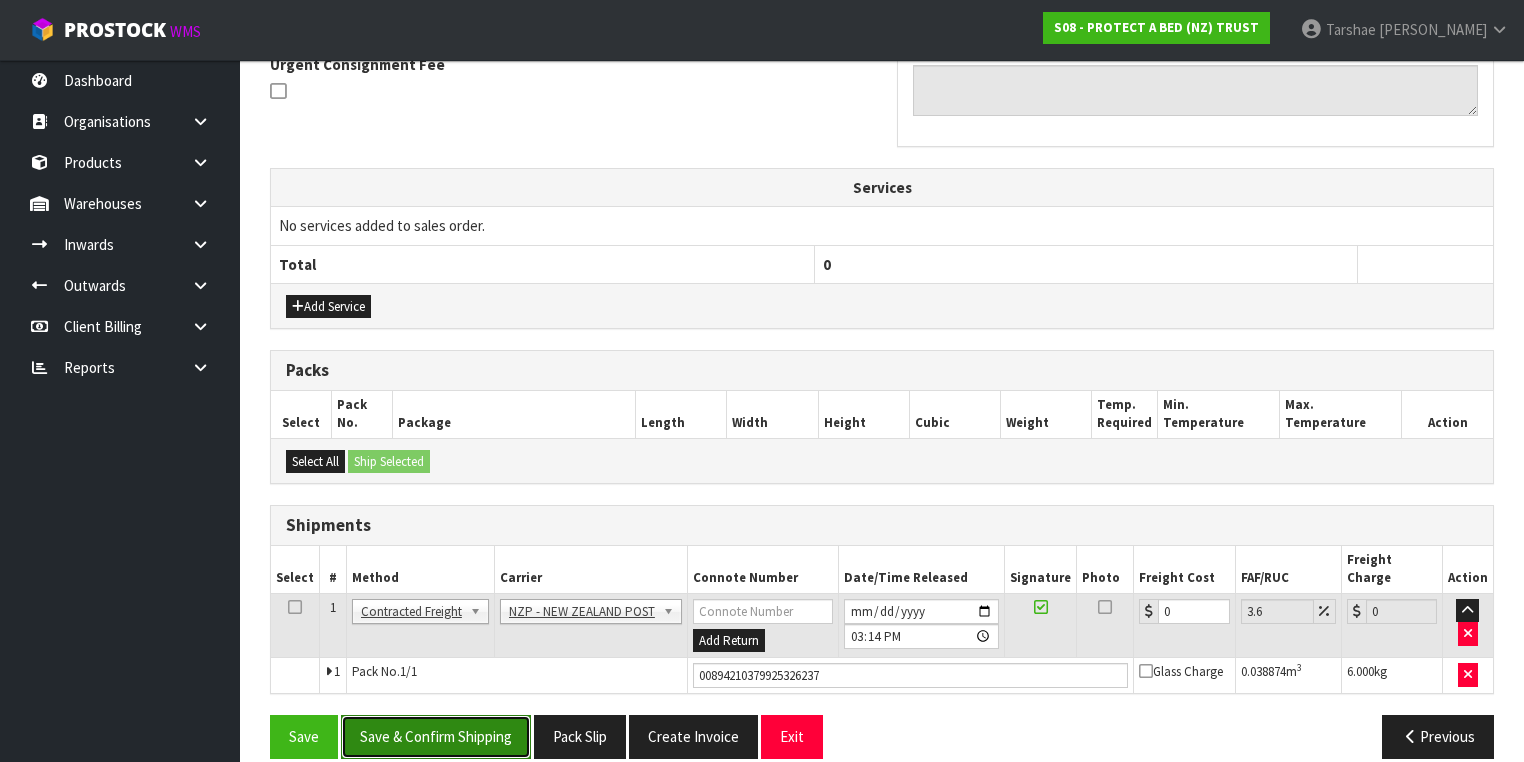click on "Save & Confirm Shipping" at bounding box center (436, 736) 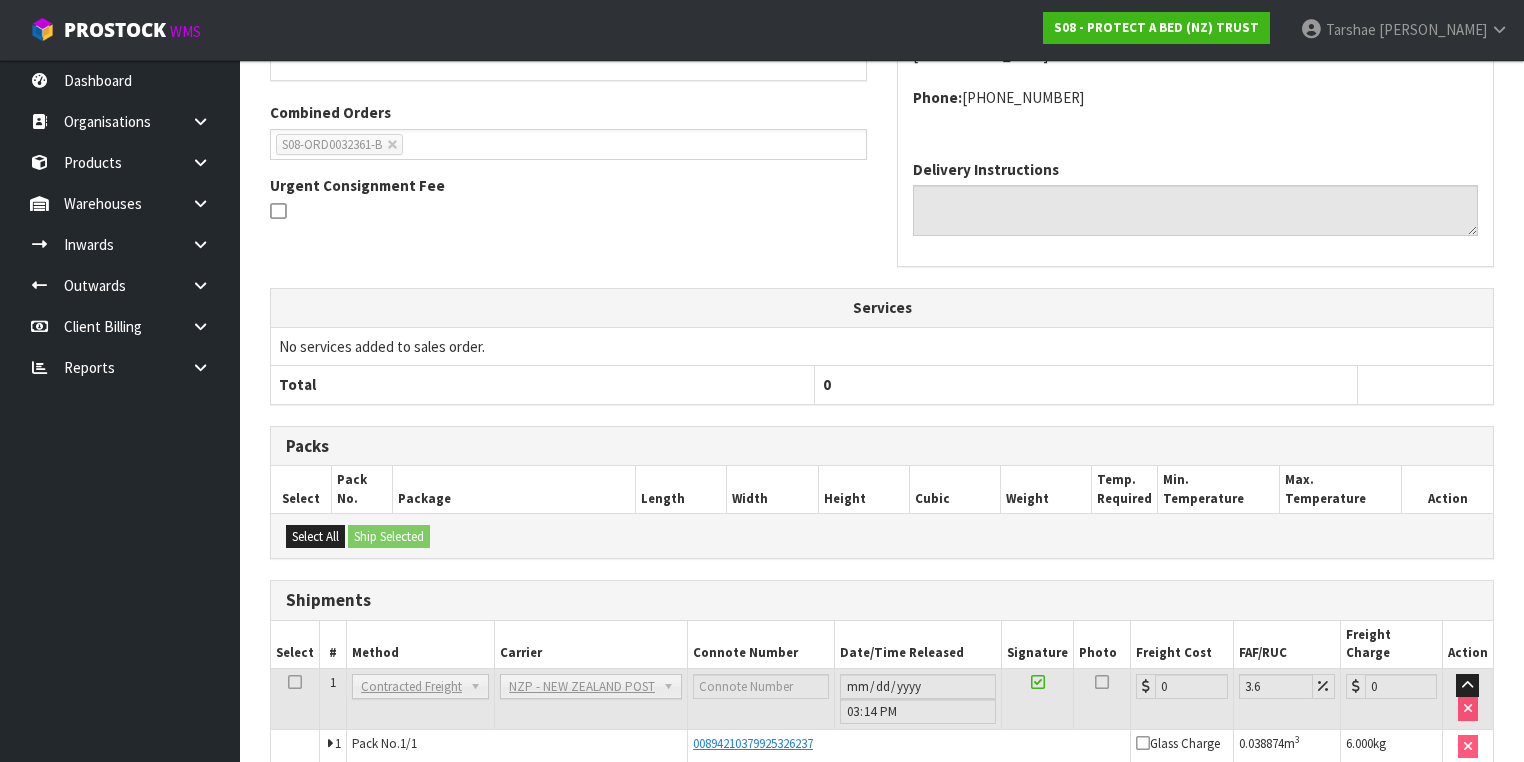 scroll, scrollTop: 579, scrollLeft: 0, axis: vertical 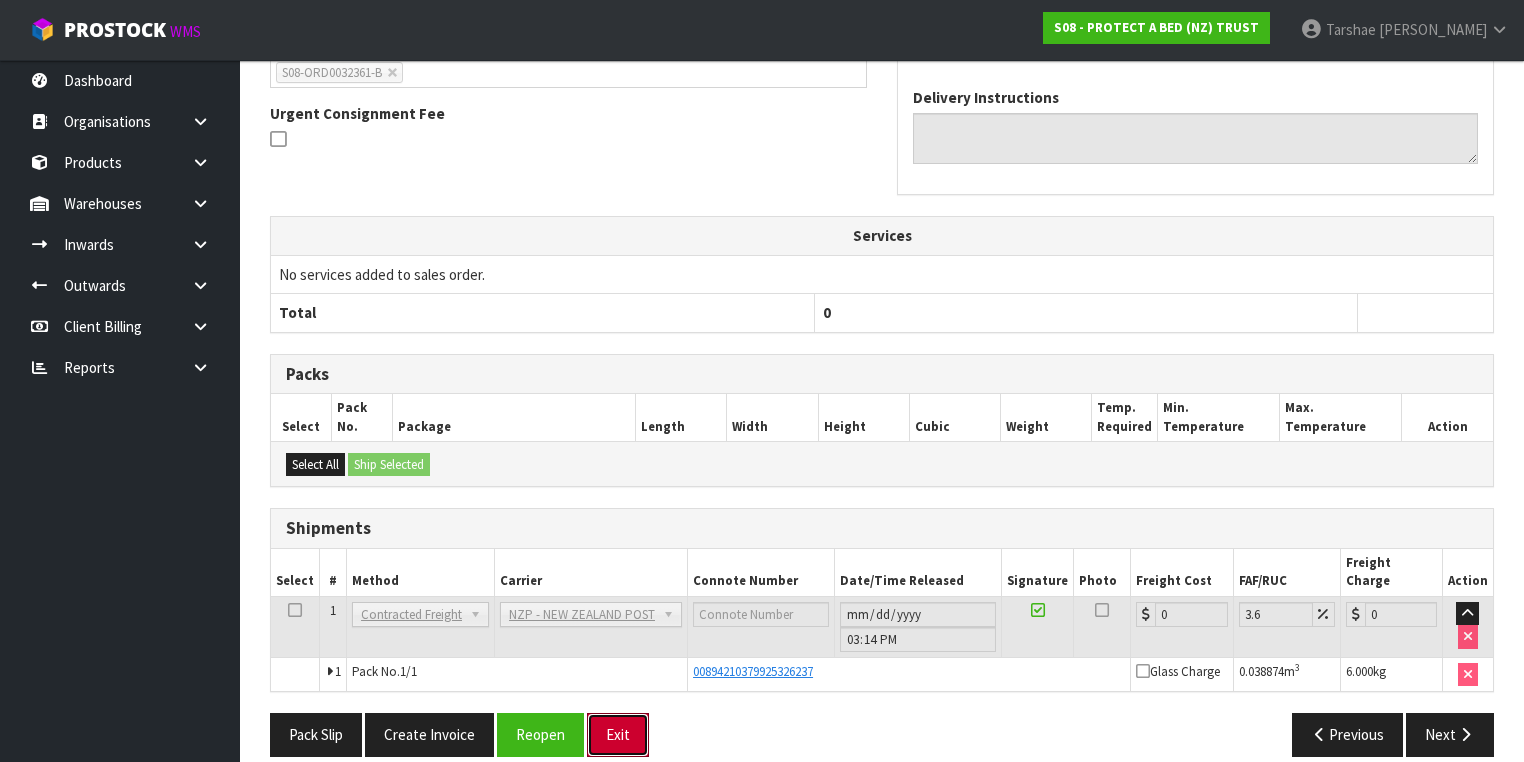 drag, startPoint x: 618, startPoint y: 708, endPoint x: 280, endPoint y: 171, distance: 634.51794 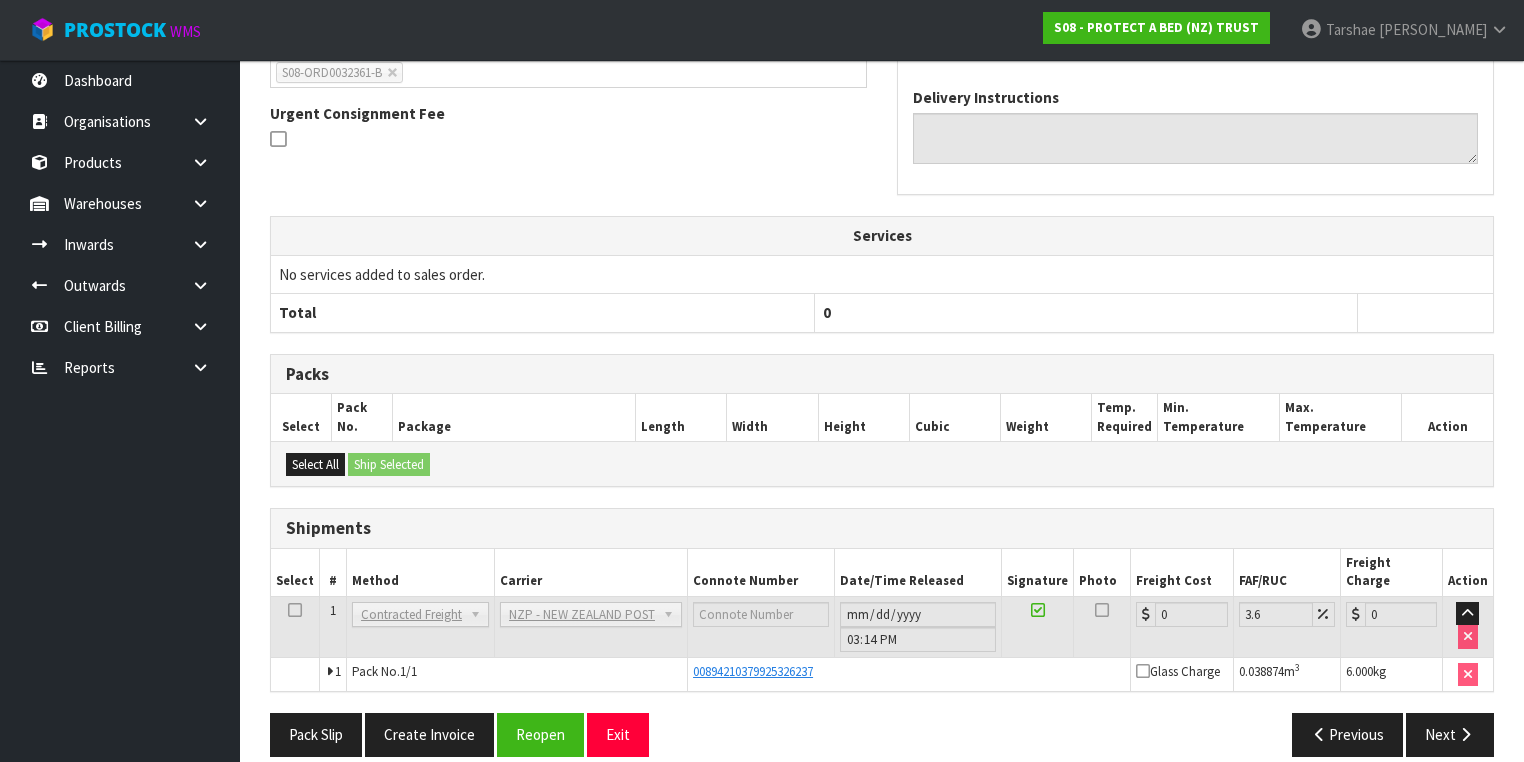 scroll, scrollTop: 0, scrollLeft: 0, axis: both 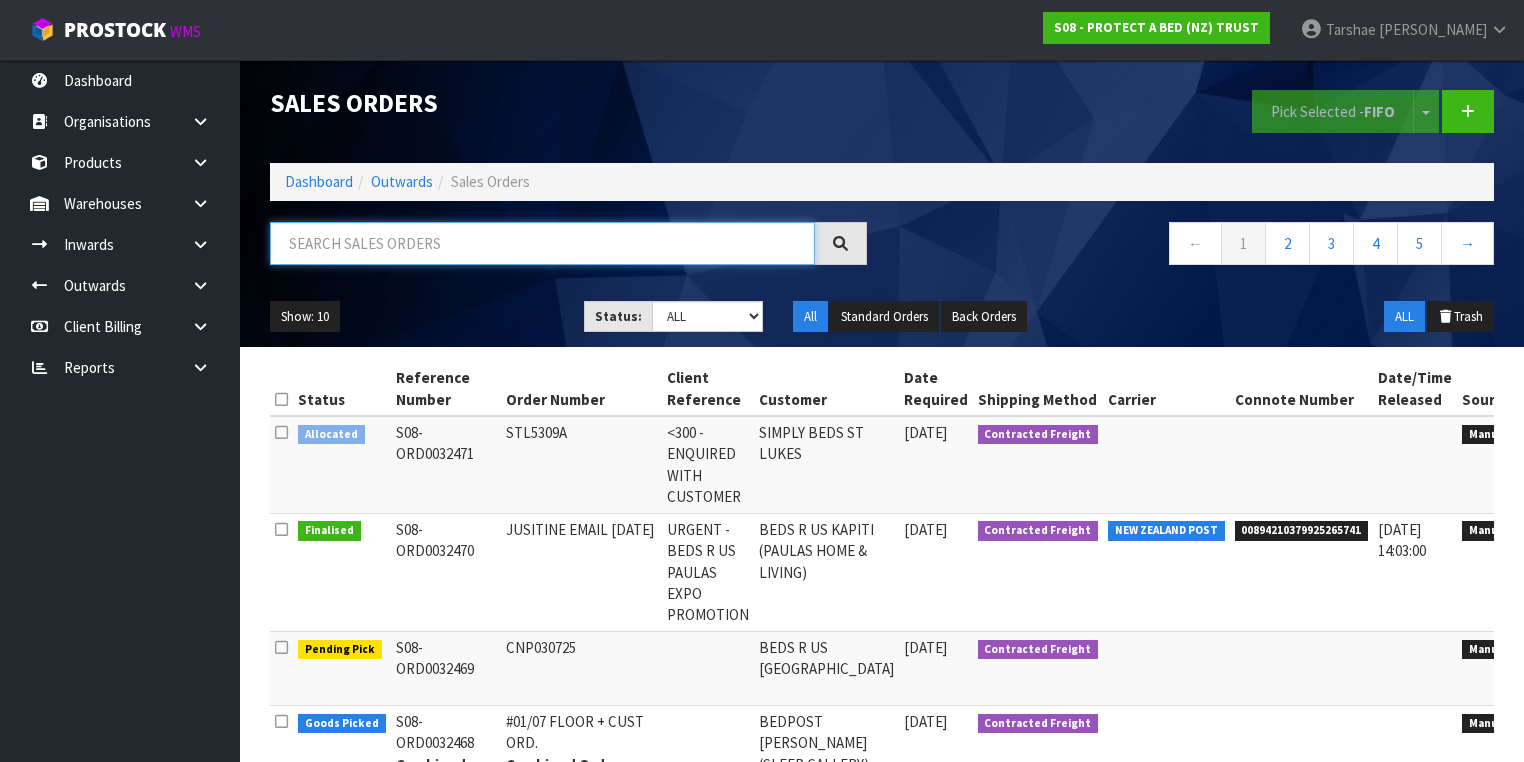 click at bounding box center [542, 243] 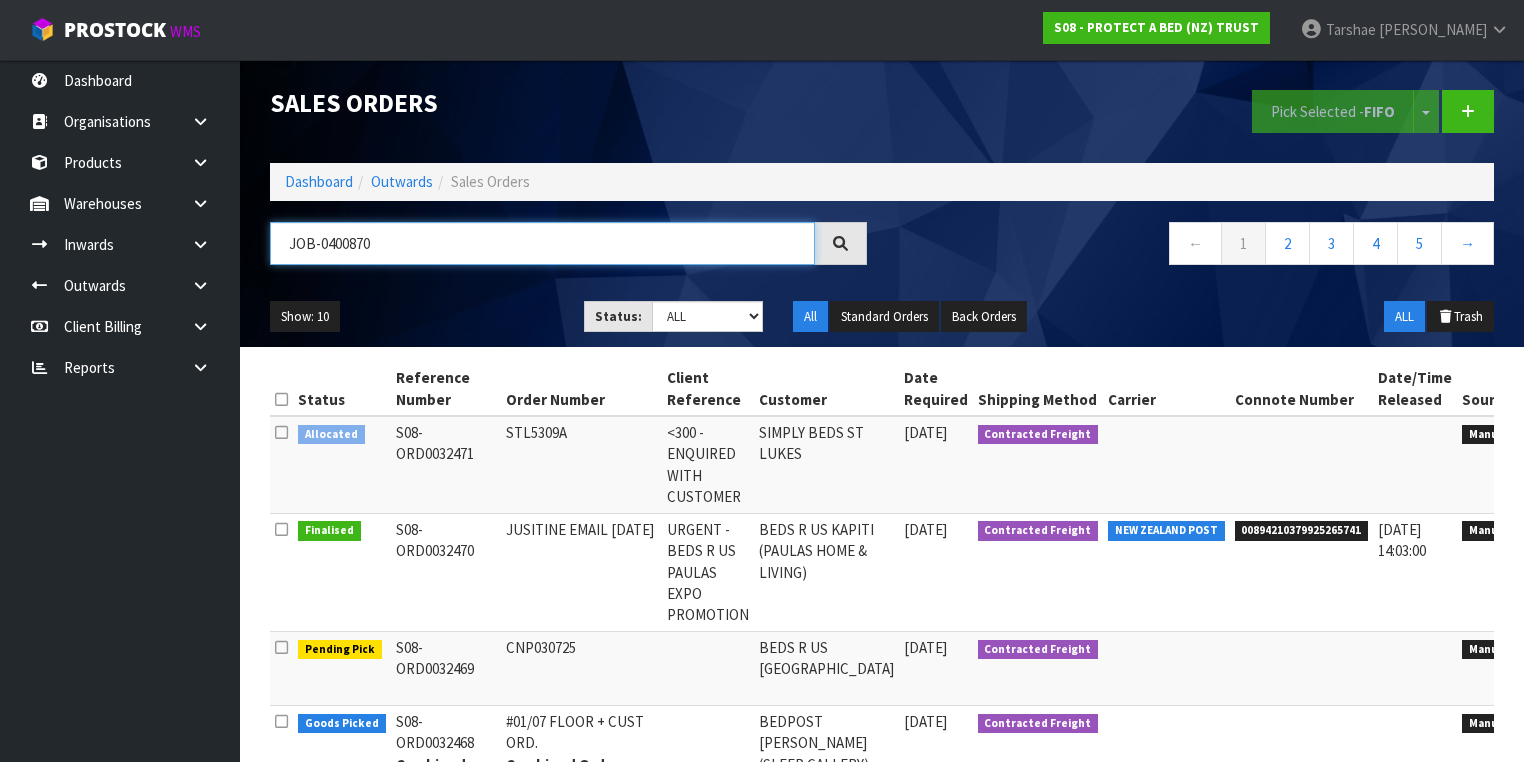 type on "JOB-0400870" 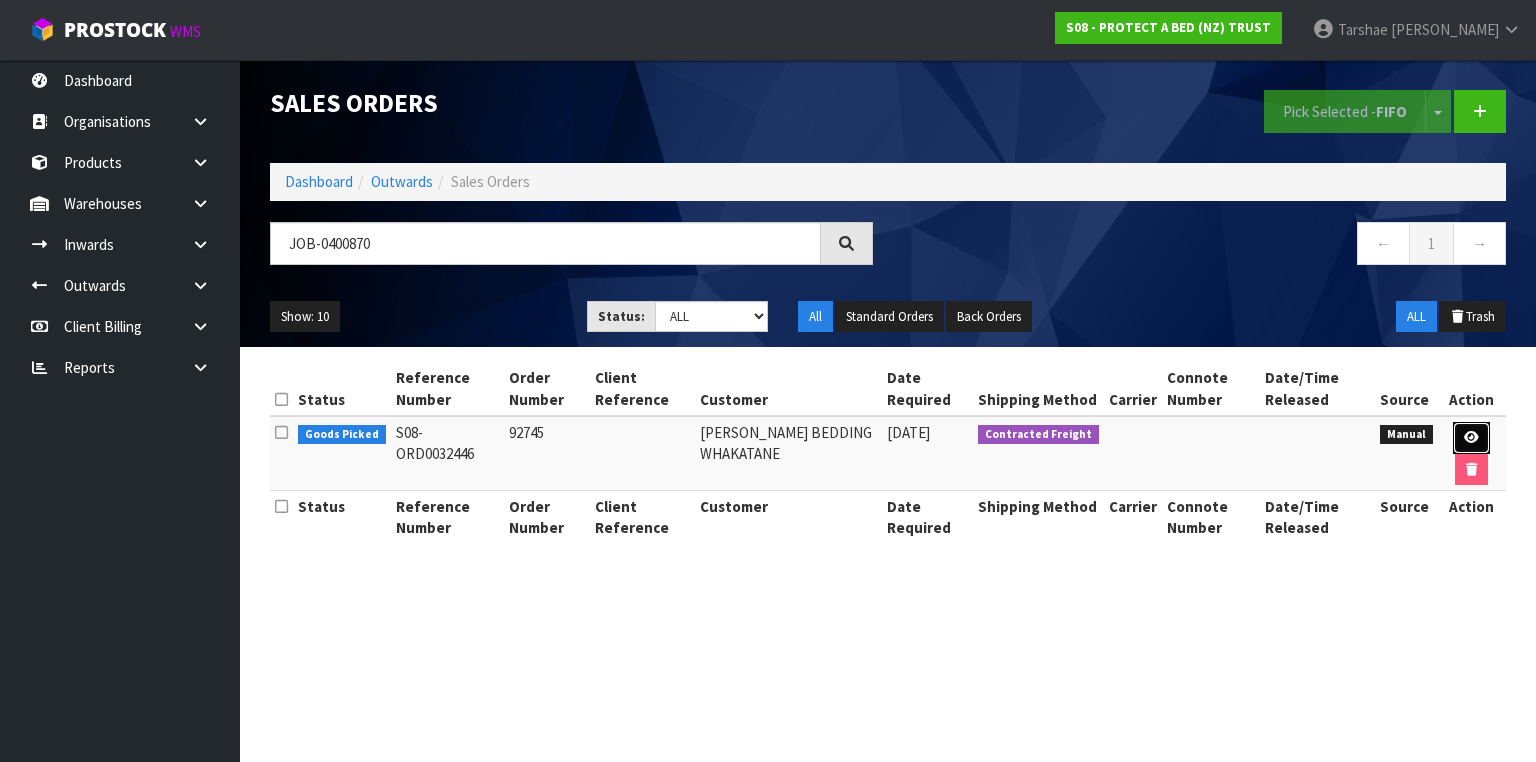 click at bounding box center [1471, 438] 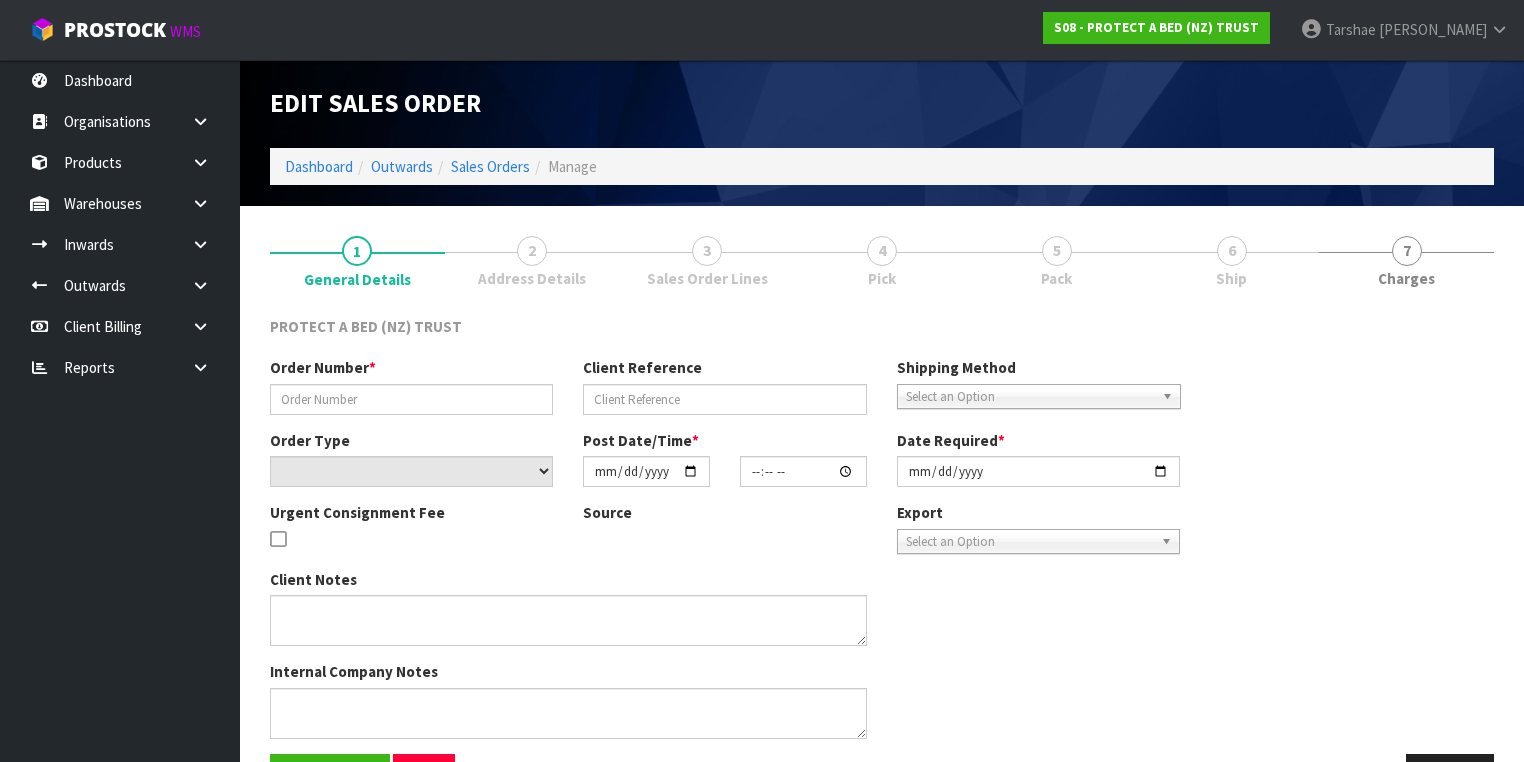 type on "92745" 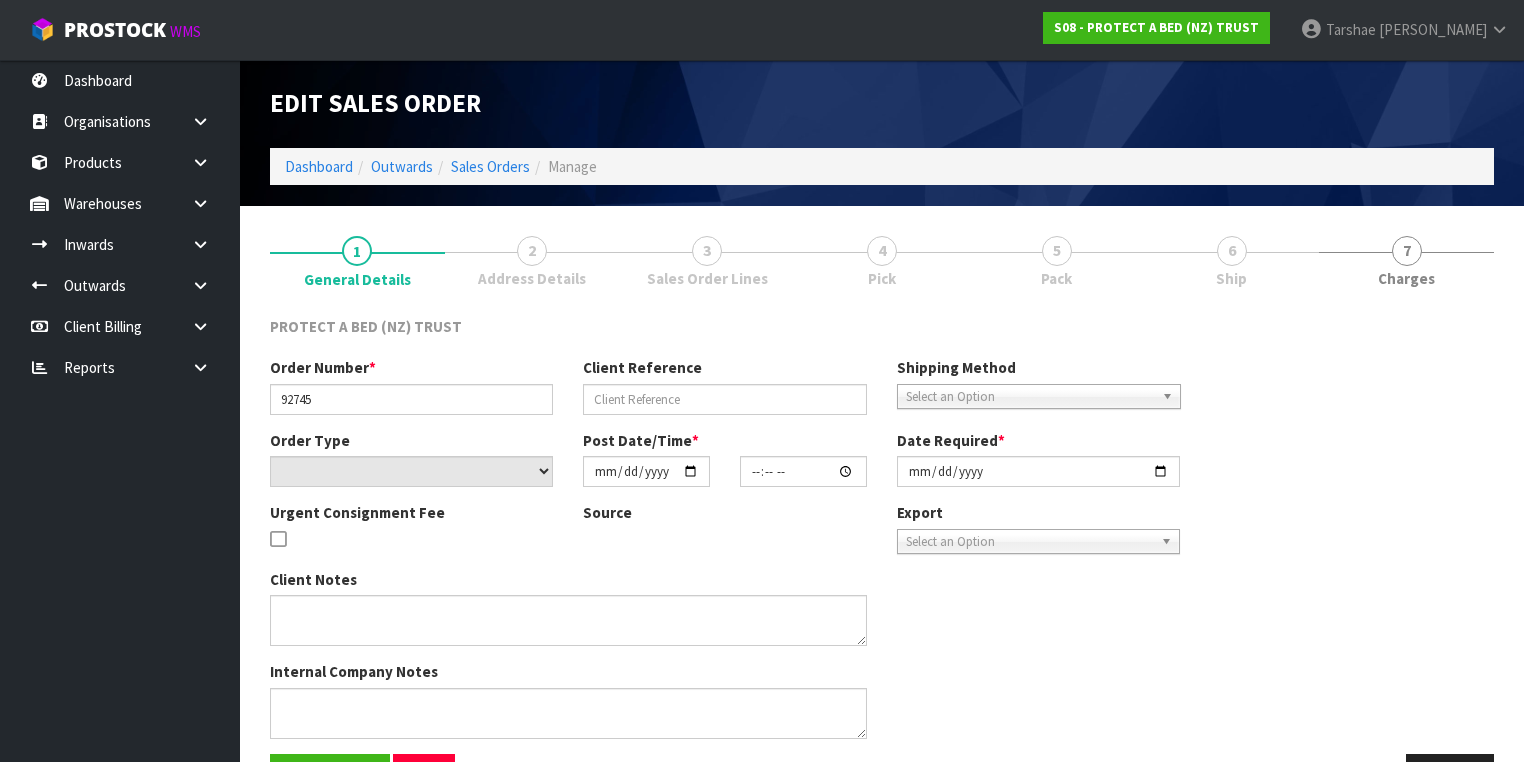 select on "number:0" 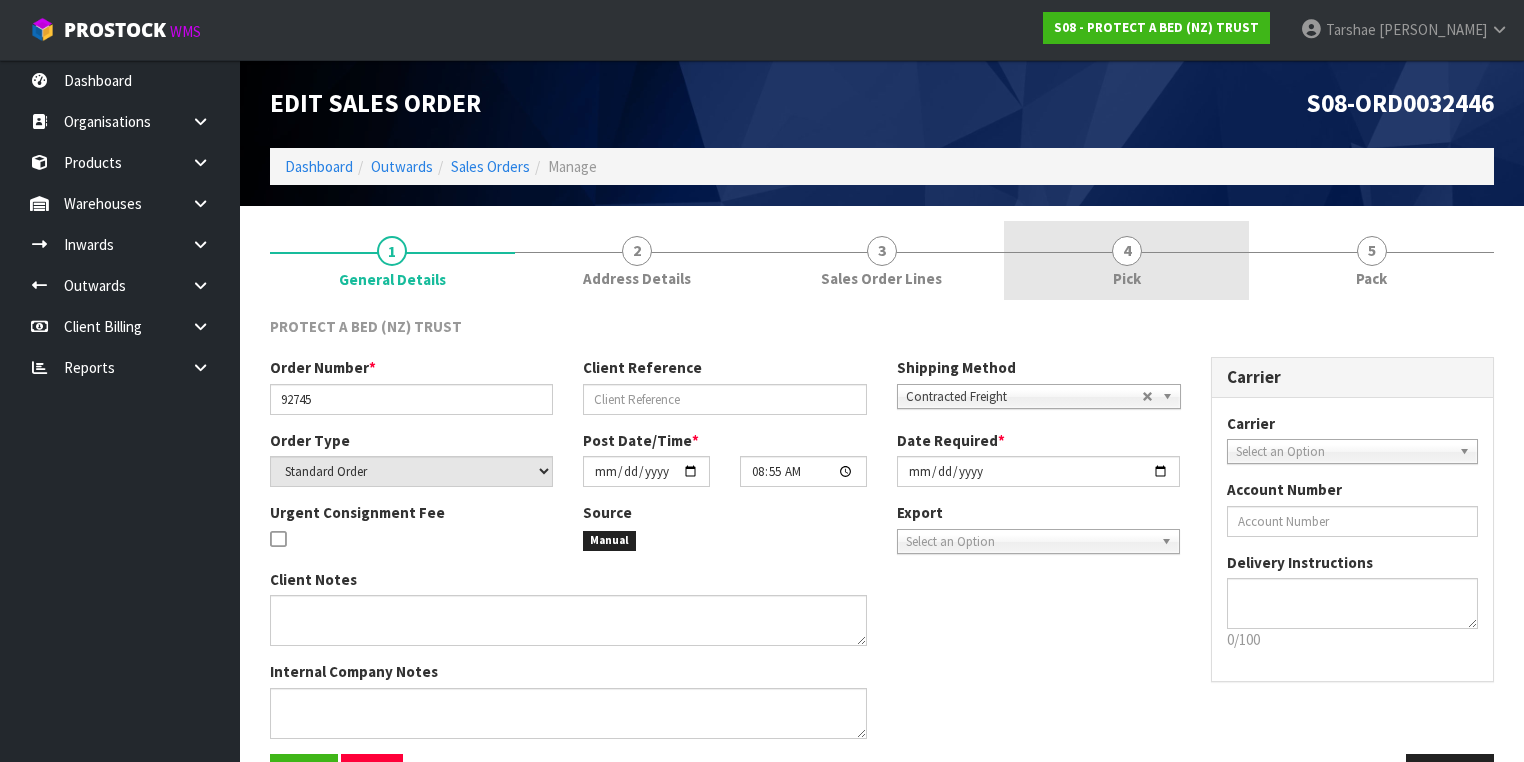 click on "4
Pick" at bounding box center [1126, 260] 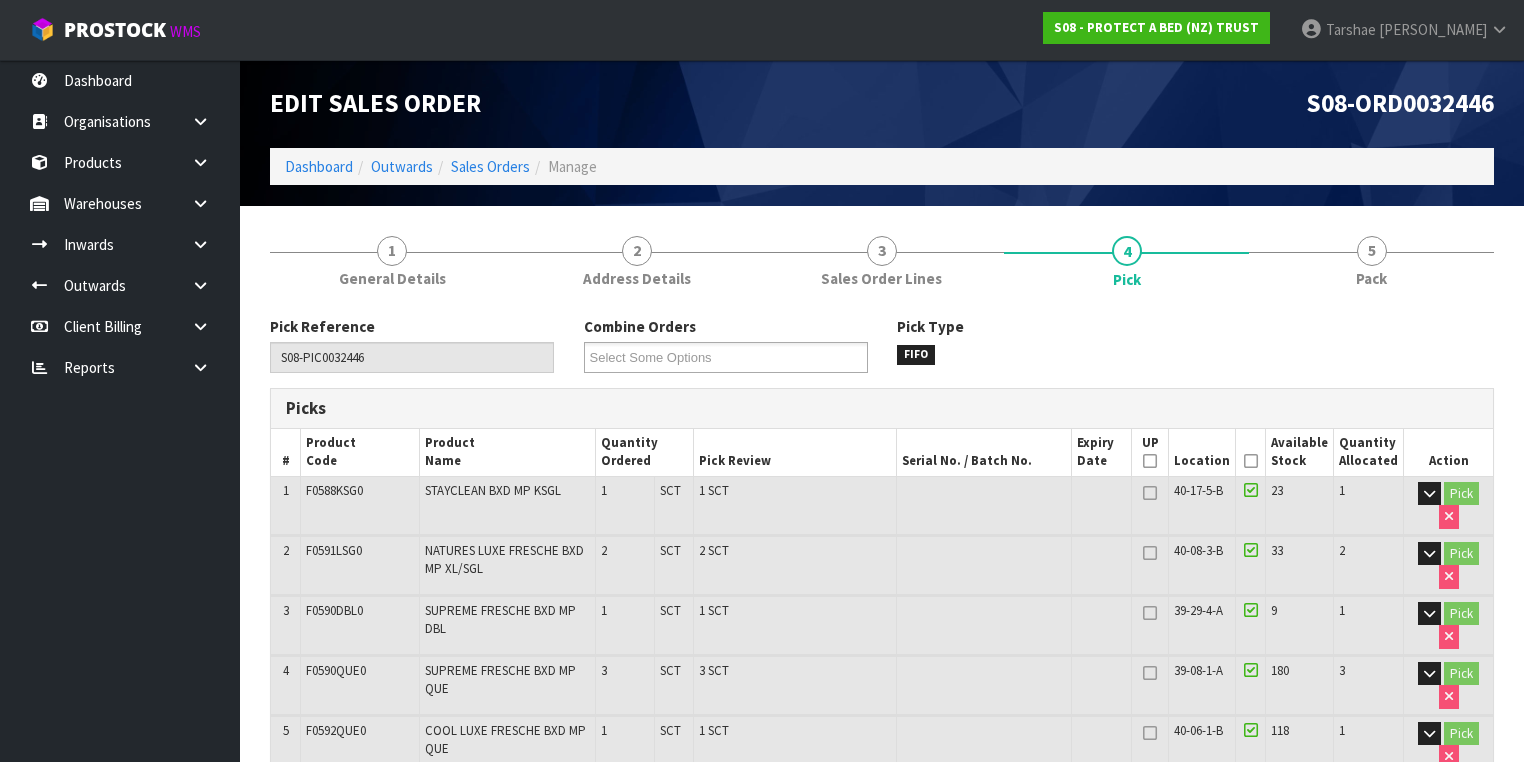 click at bounding box center [1251, 461] 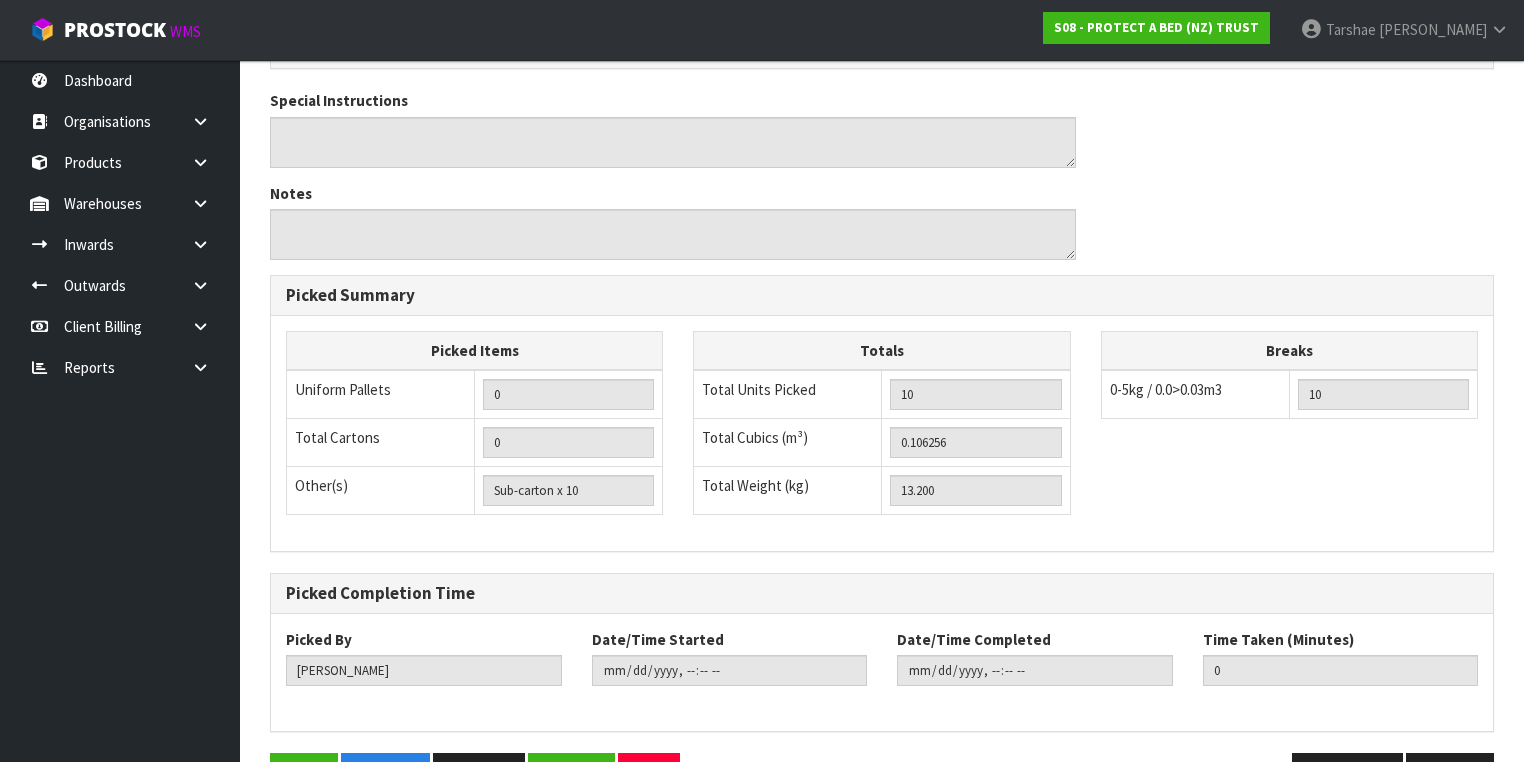 scroll, scrollTop: 993, scrollLeft: 0, axis: vertical 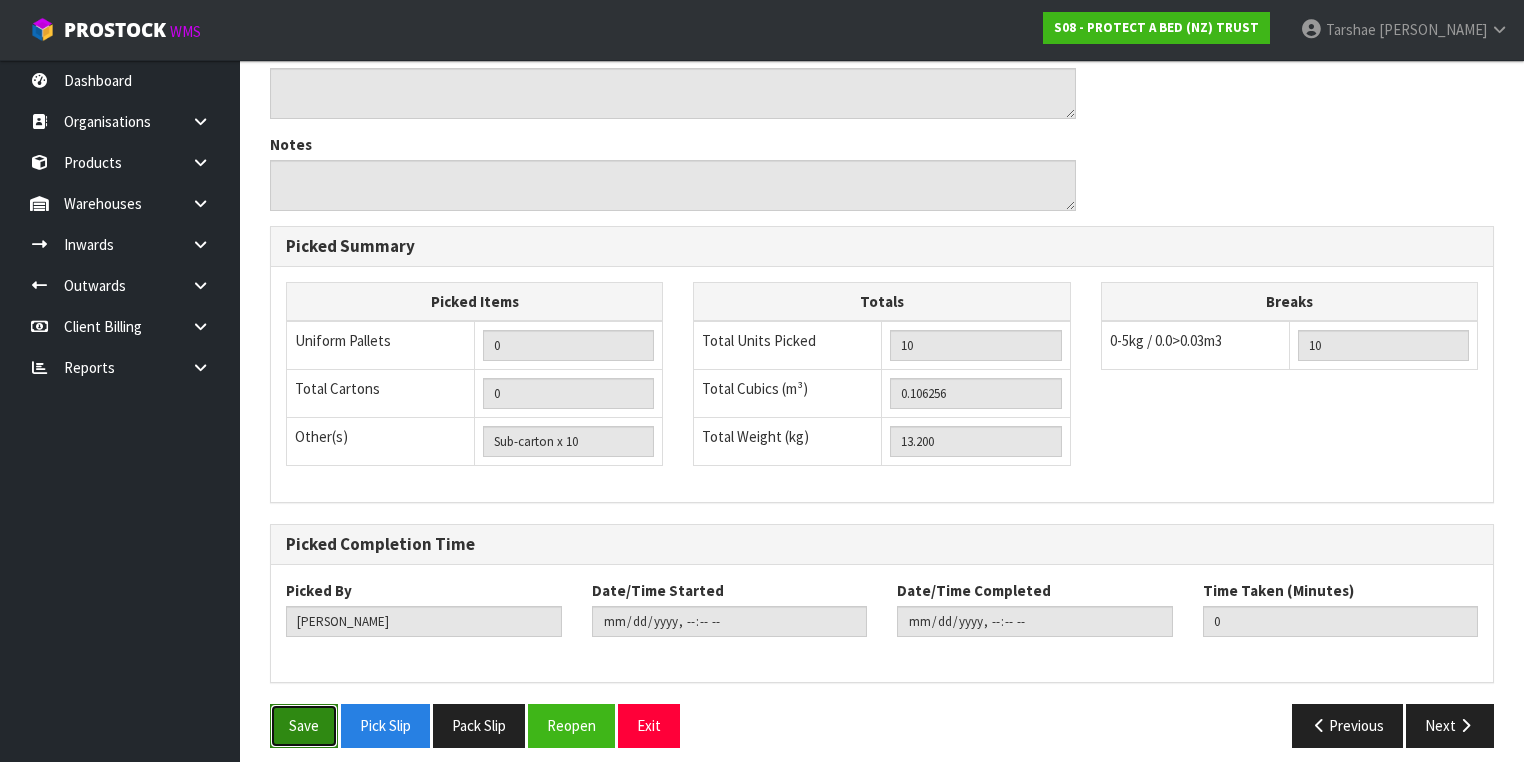 click on "Save" at bounding box center (304, 725) 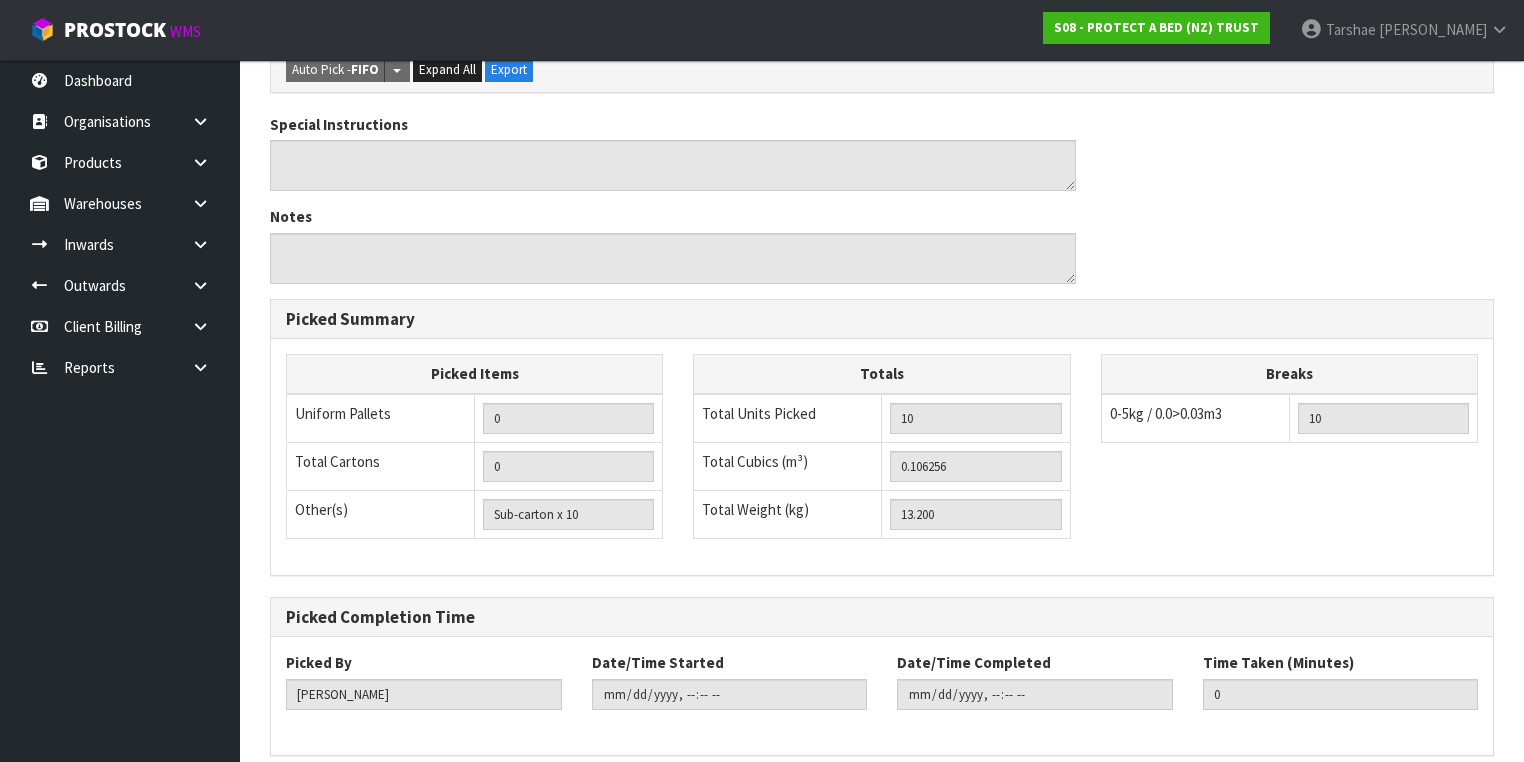 scroll, scrollTop: 0, scrollLeft: 0, axis: both 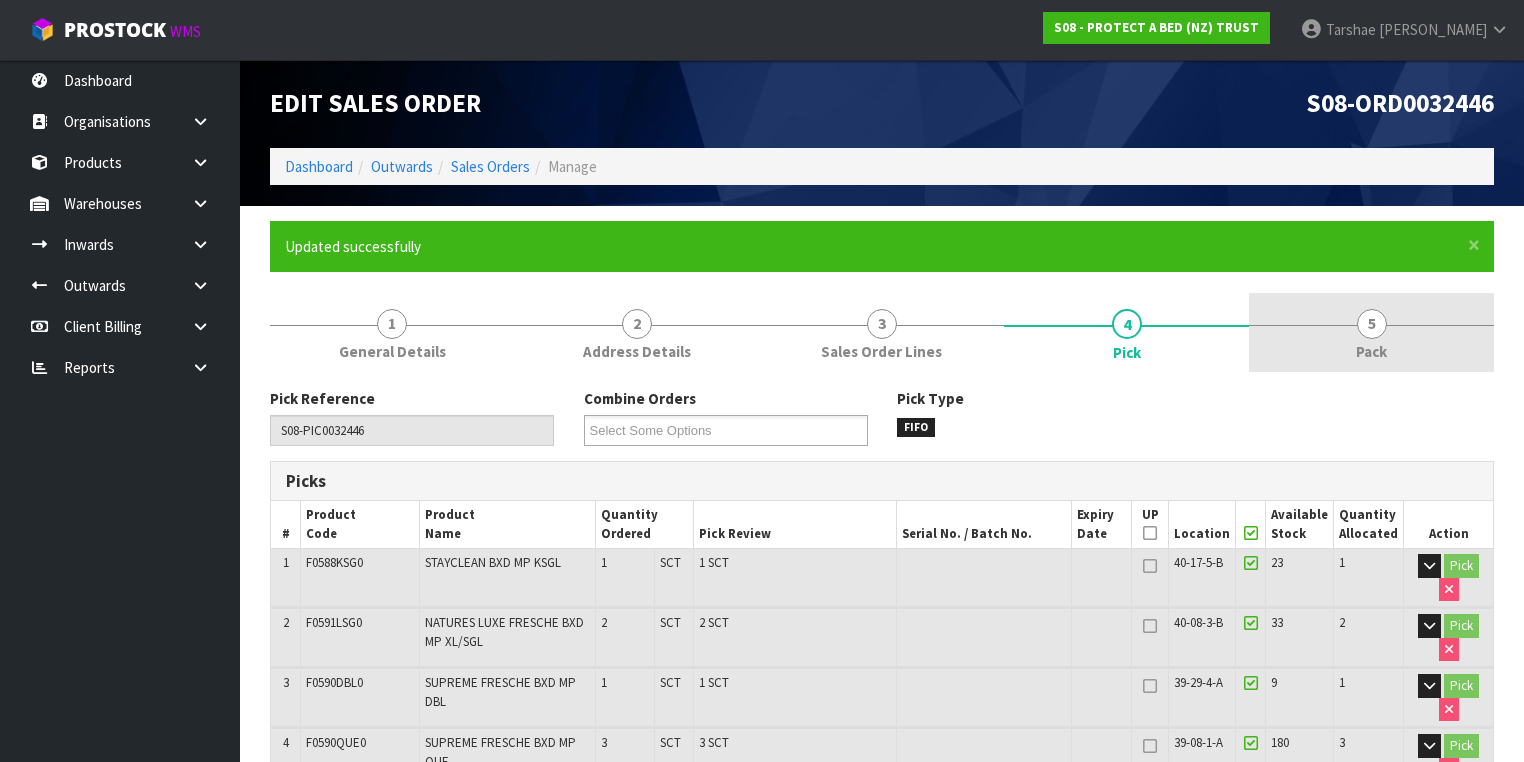 type on "[PERSON_NAME]" 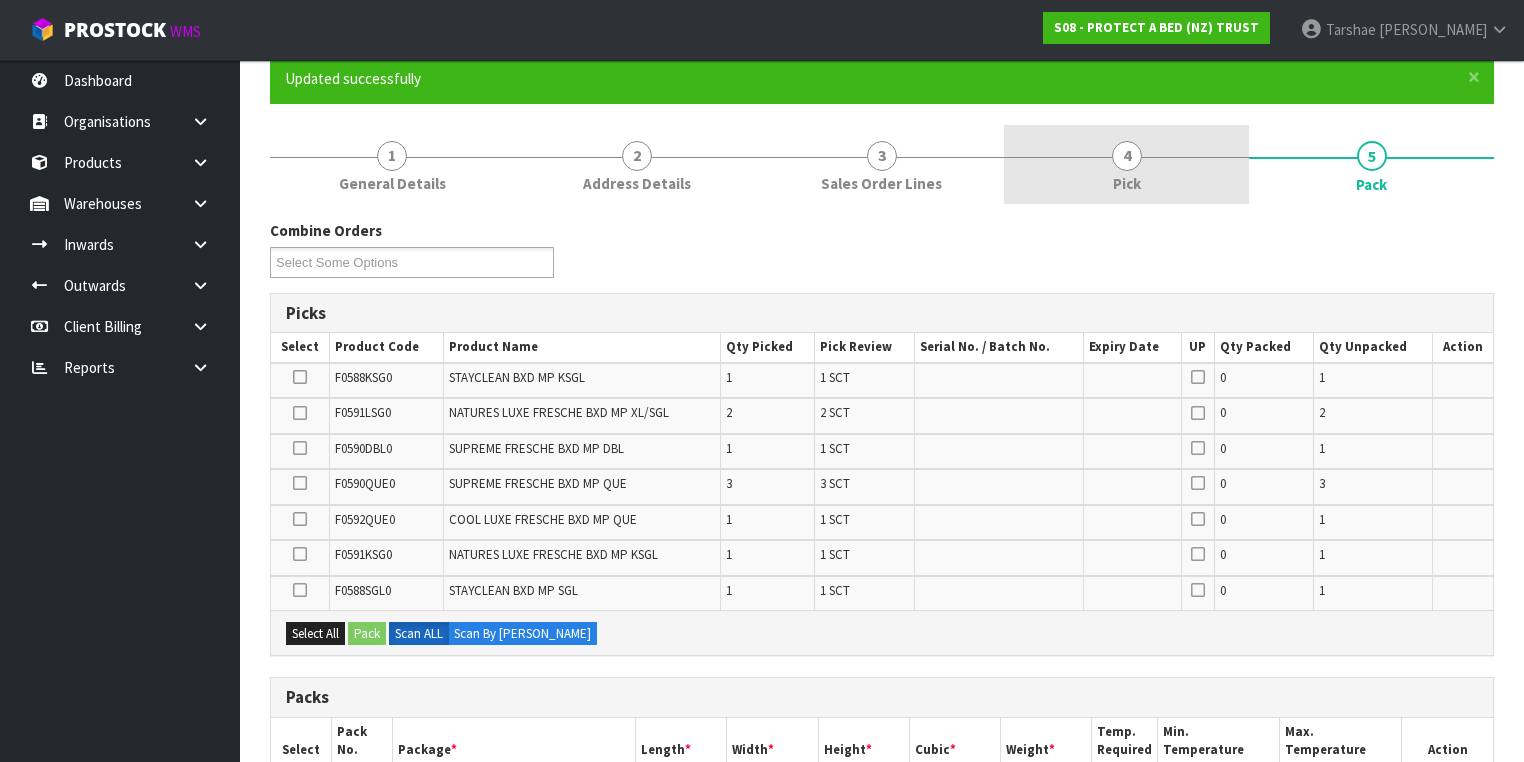 scroll, scrollTop: 0, scrollLeft: 0, axis: both 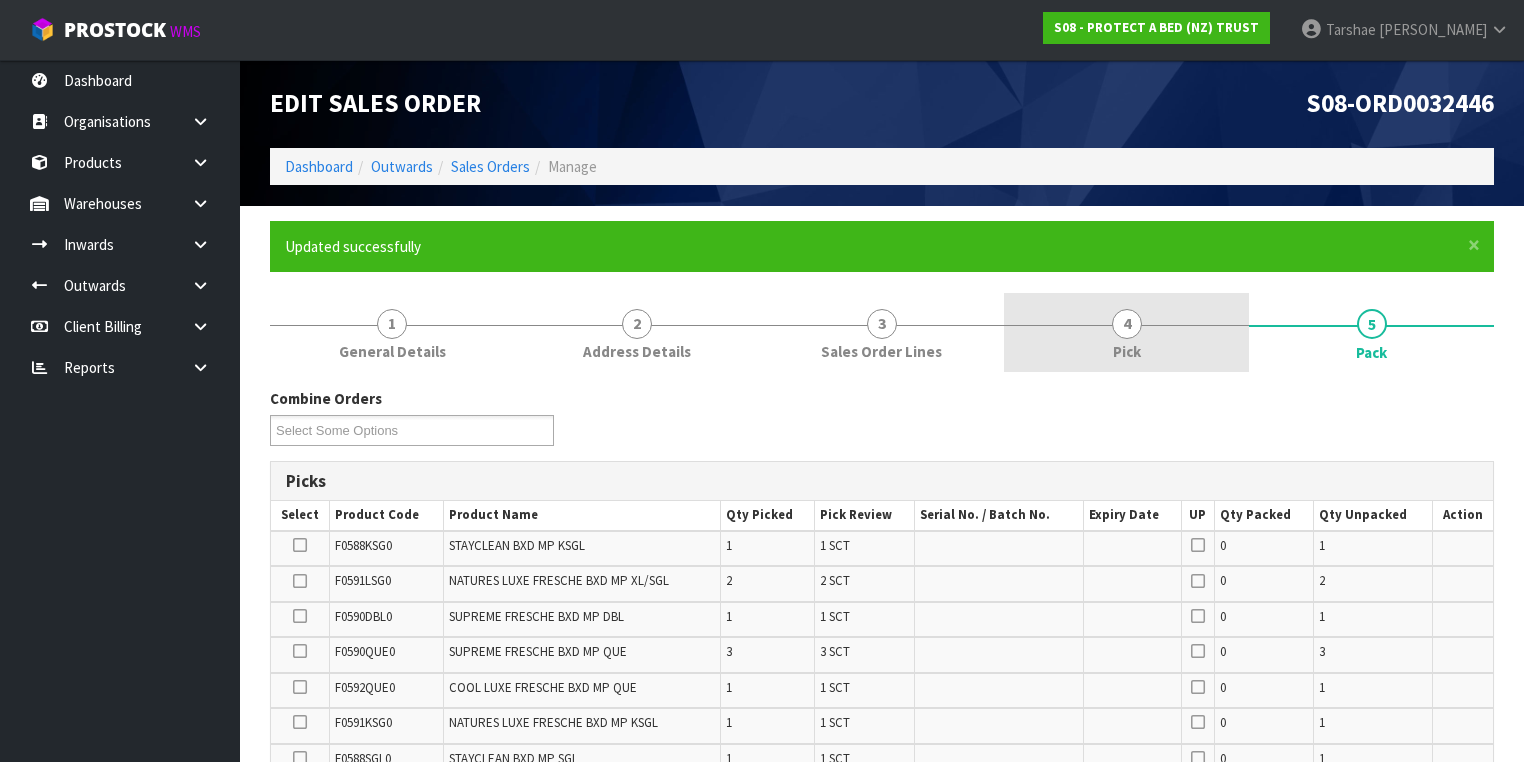 click on "4
Pick" at bounding box center (1126, 332) 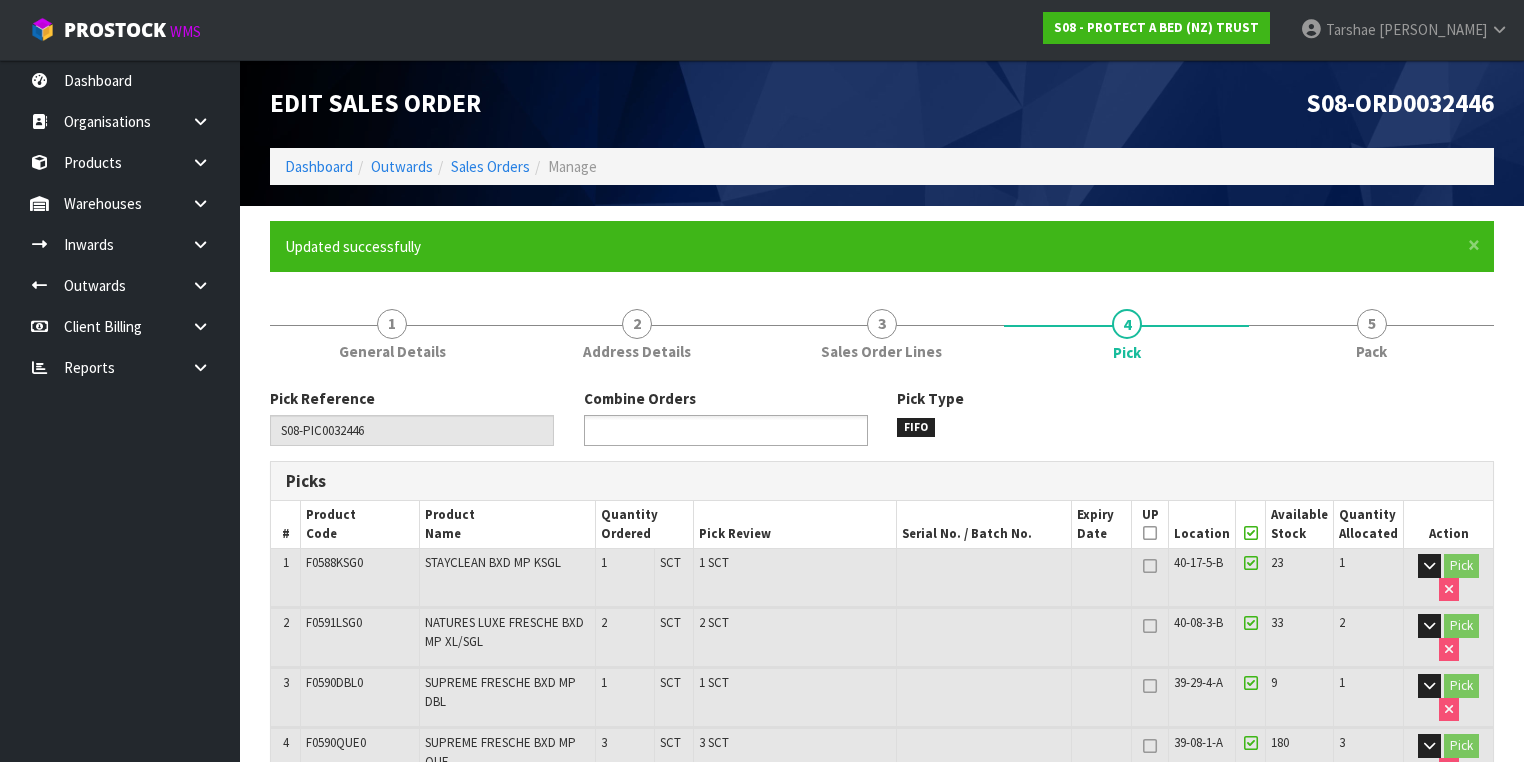 click at bounding box center (663, 430) 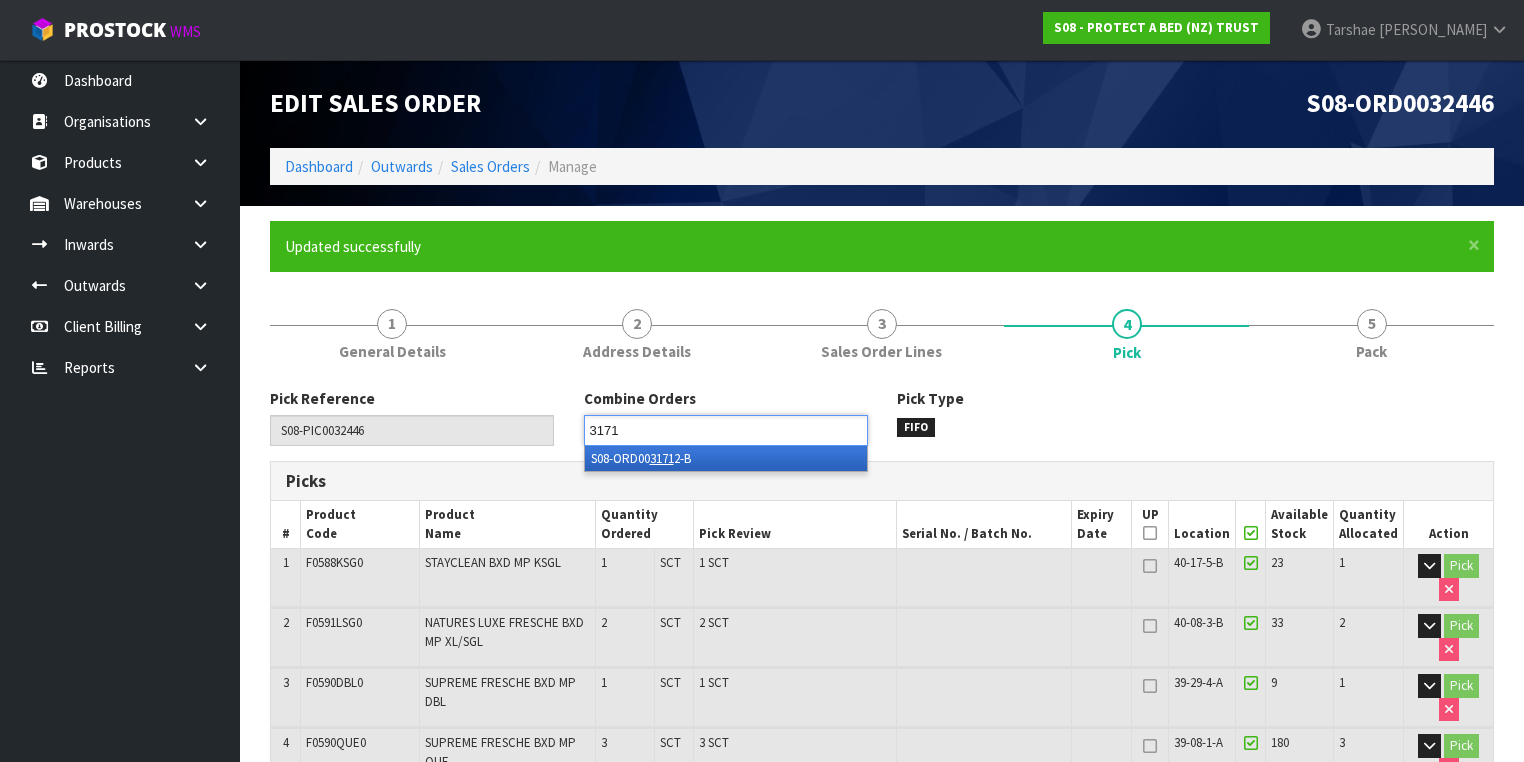 type on "31712" 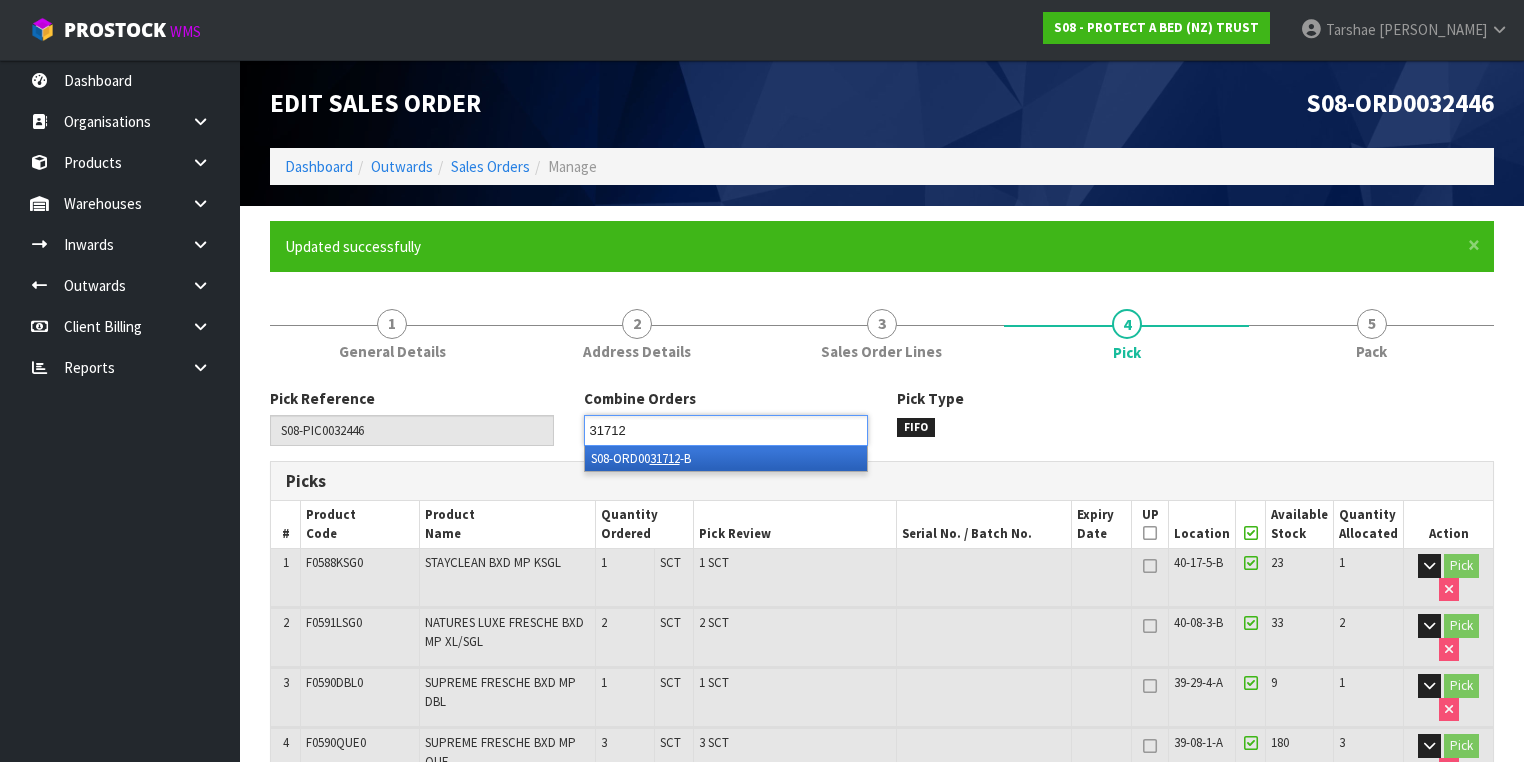 type 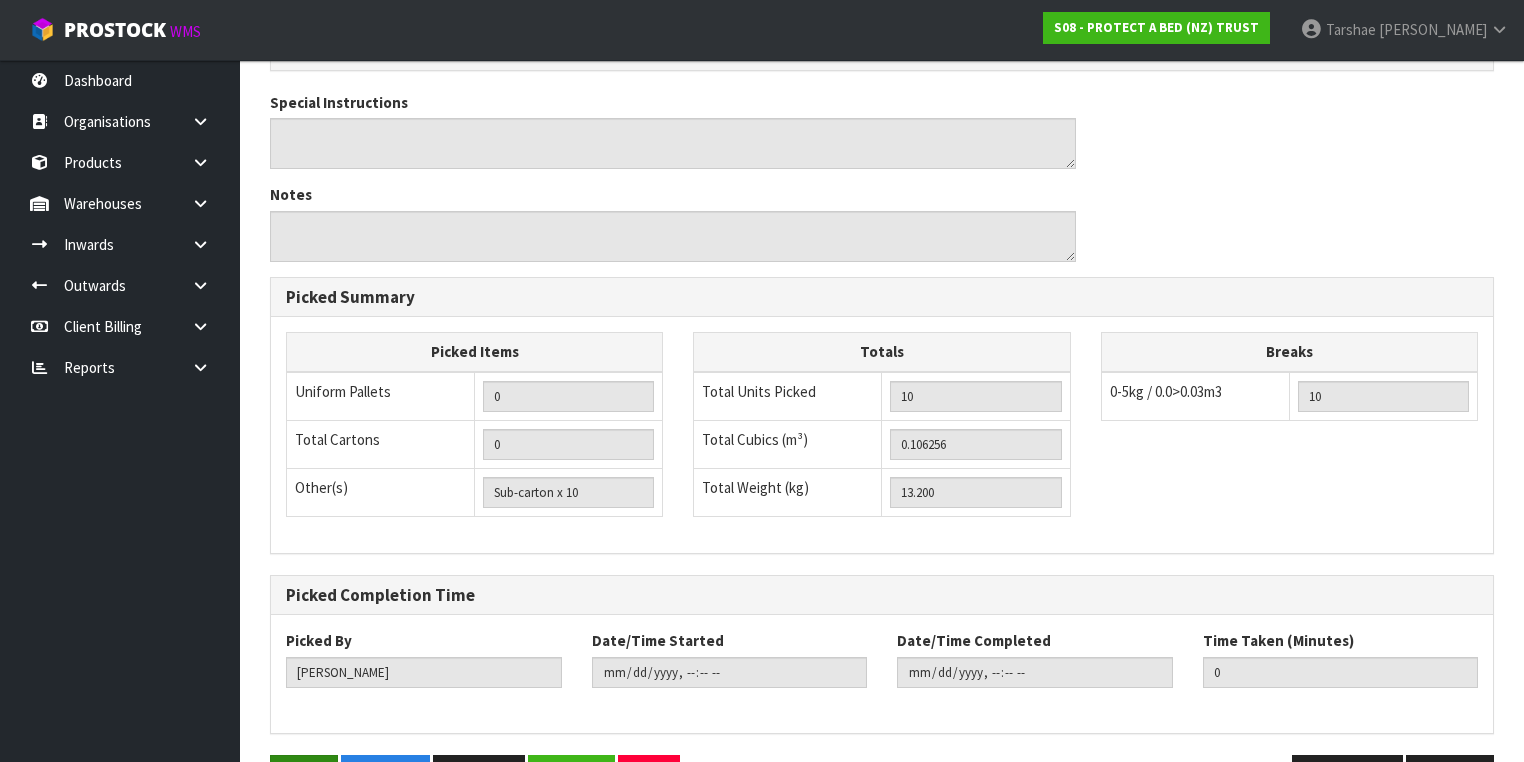 scroll, scrollTop: 1065, scrollLeft: 0, axis: vertical 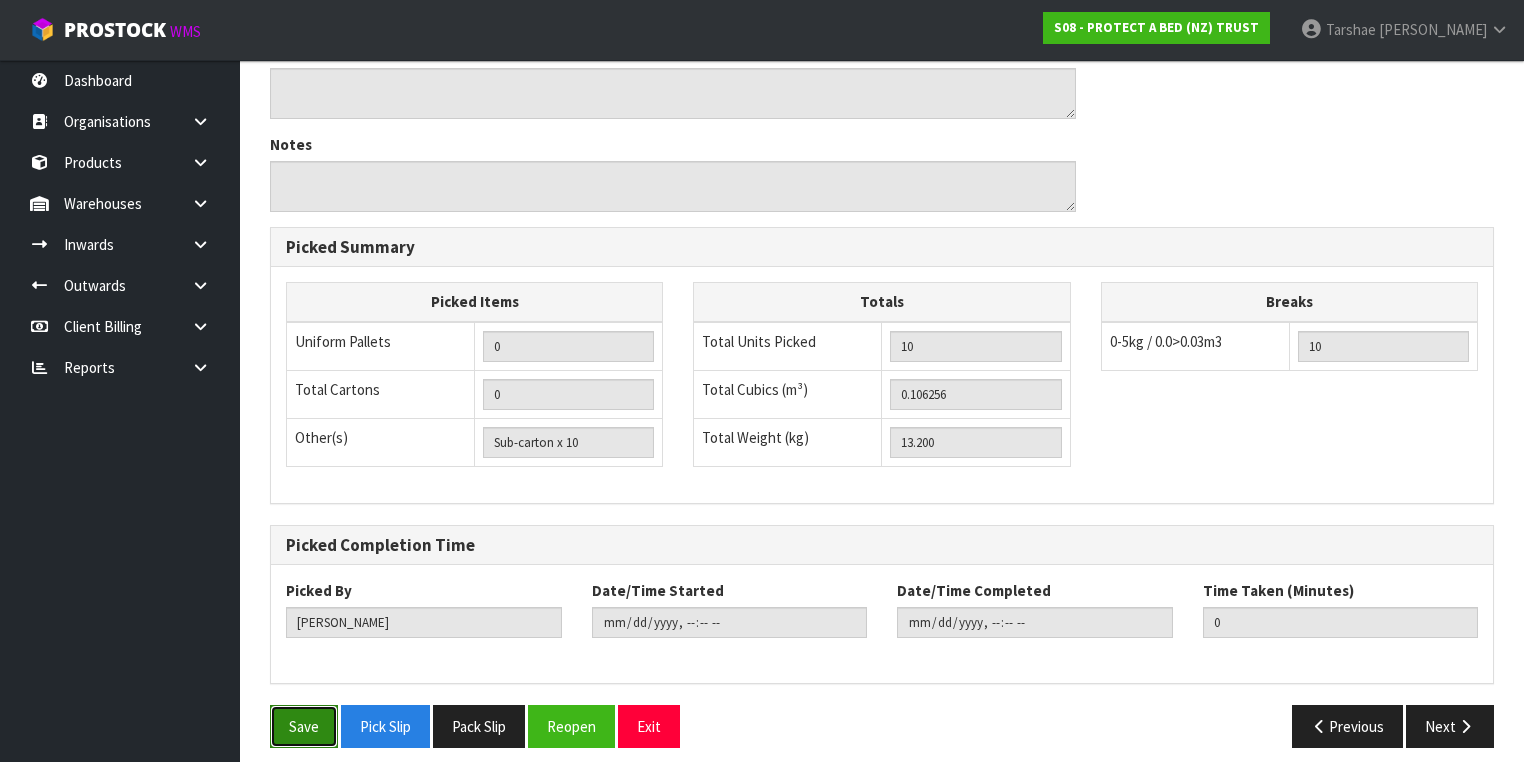 click on "Save" at bounding box center [304, 726] 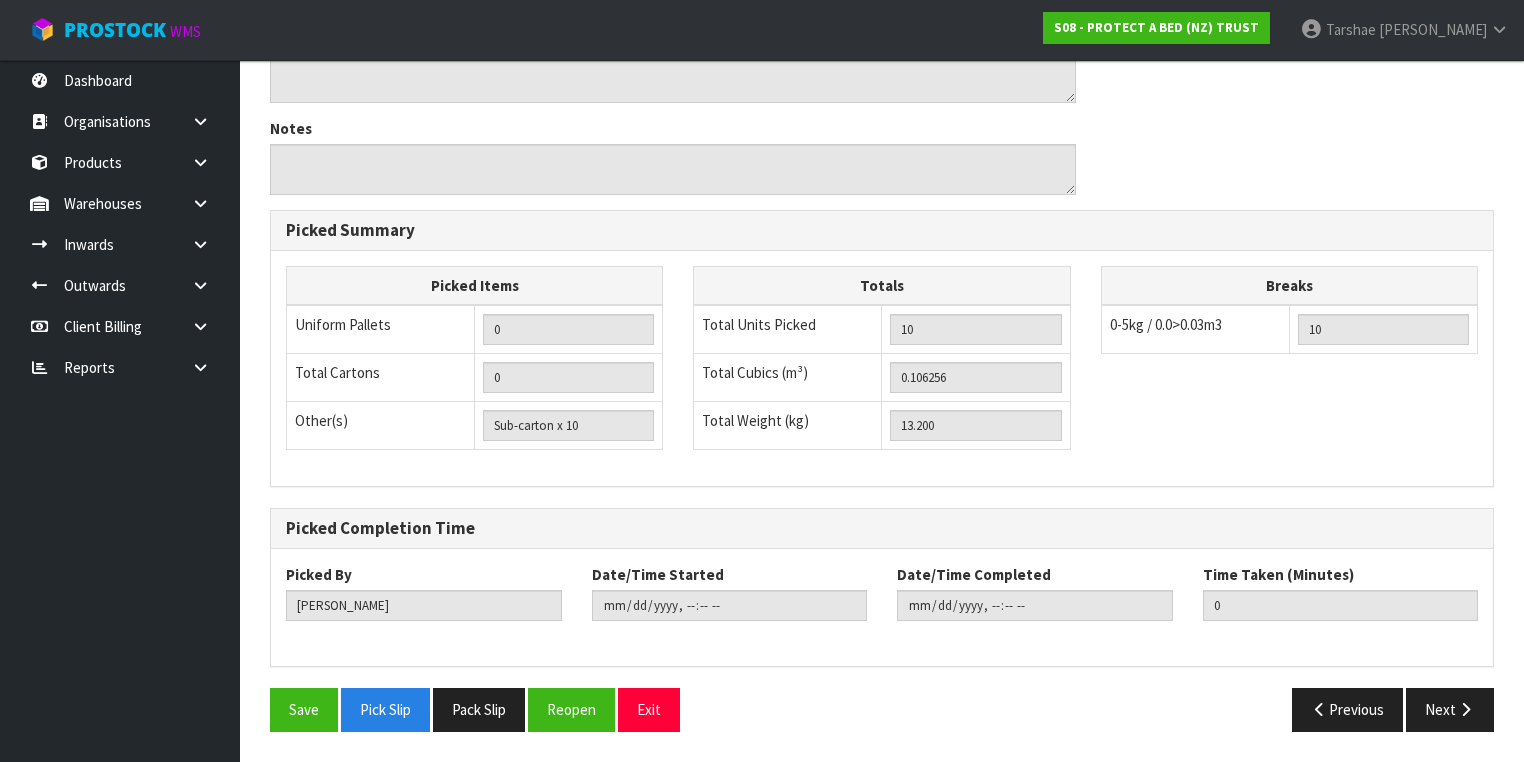 scroll, scrollTop: 0, scrollLeft: 0, axis: both 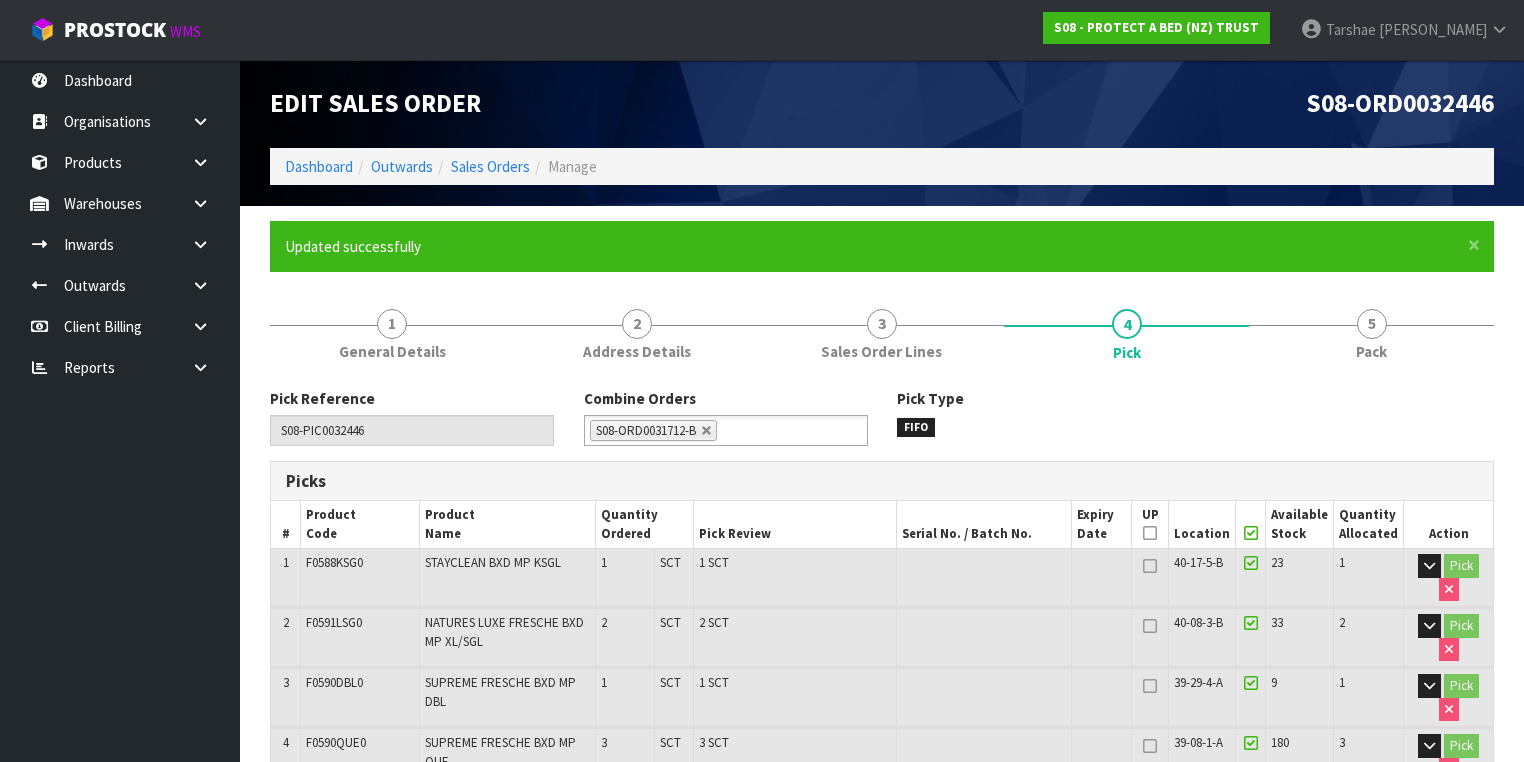 type on "[DATE]T15:20:59" 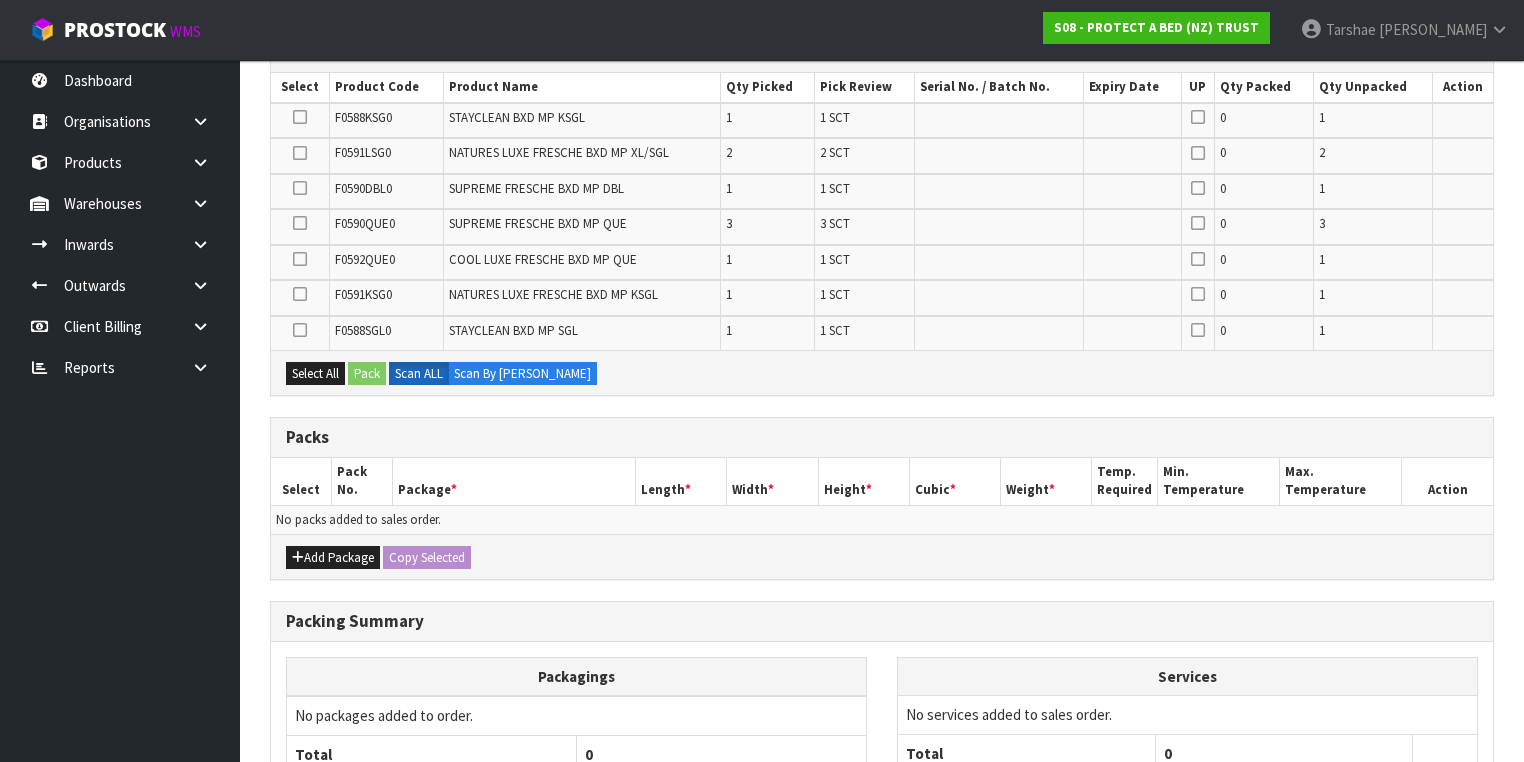 scroll, scrollTop: 400, scrollLeft: 0, axis: vertical 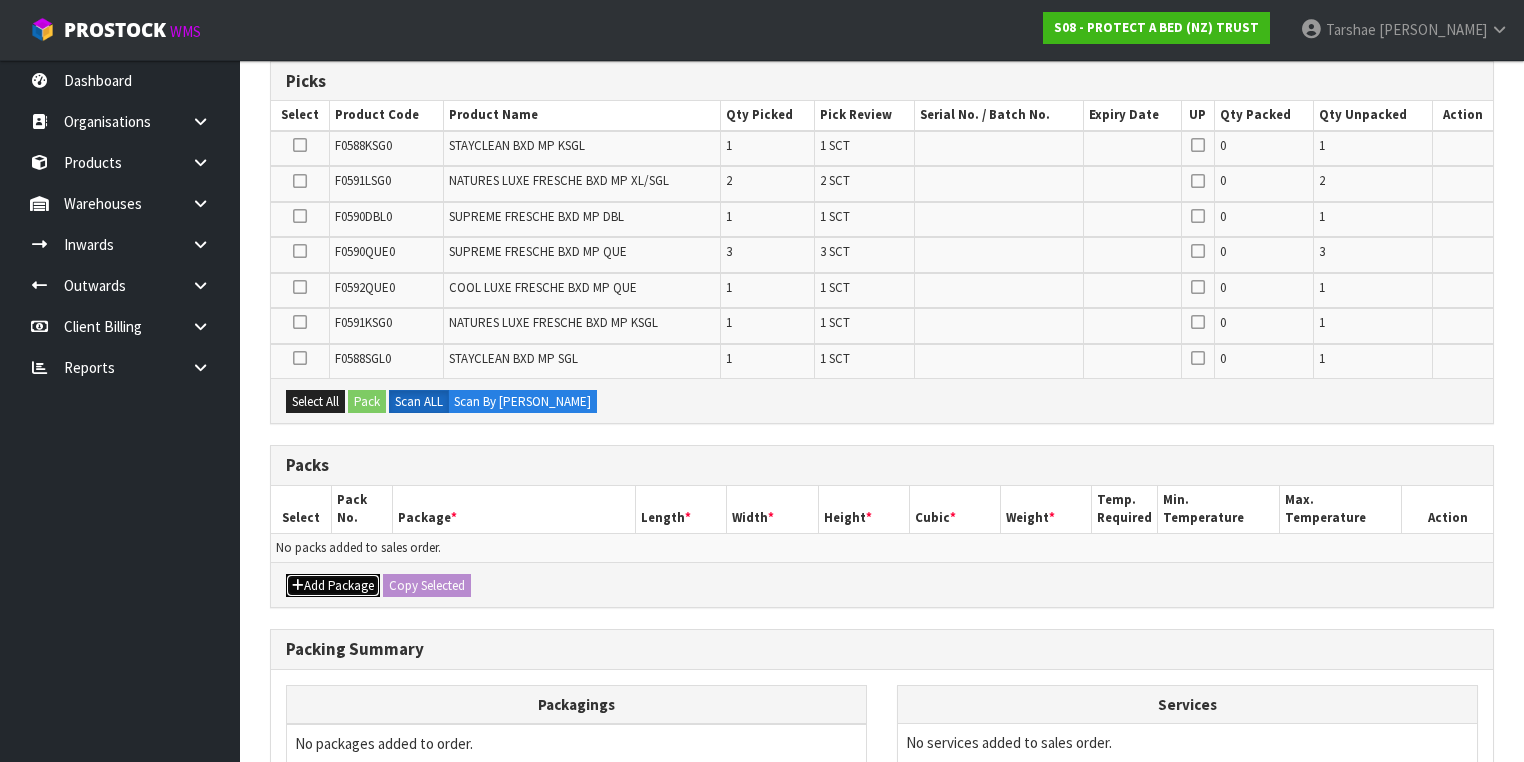 click at bounding box center (298, 585) 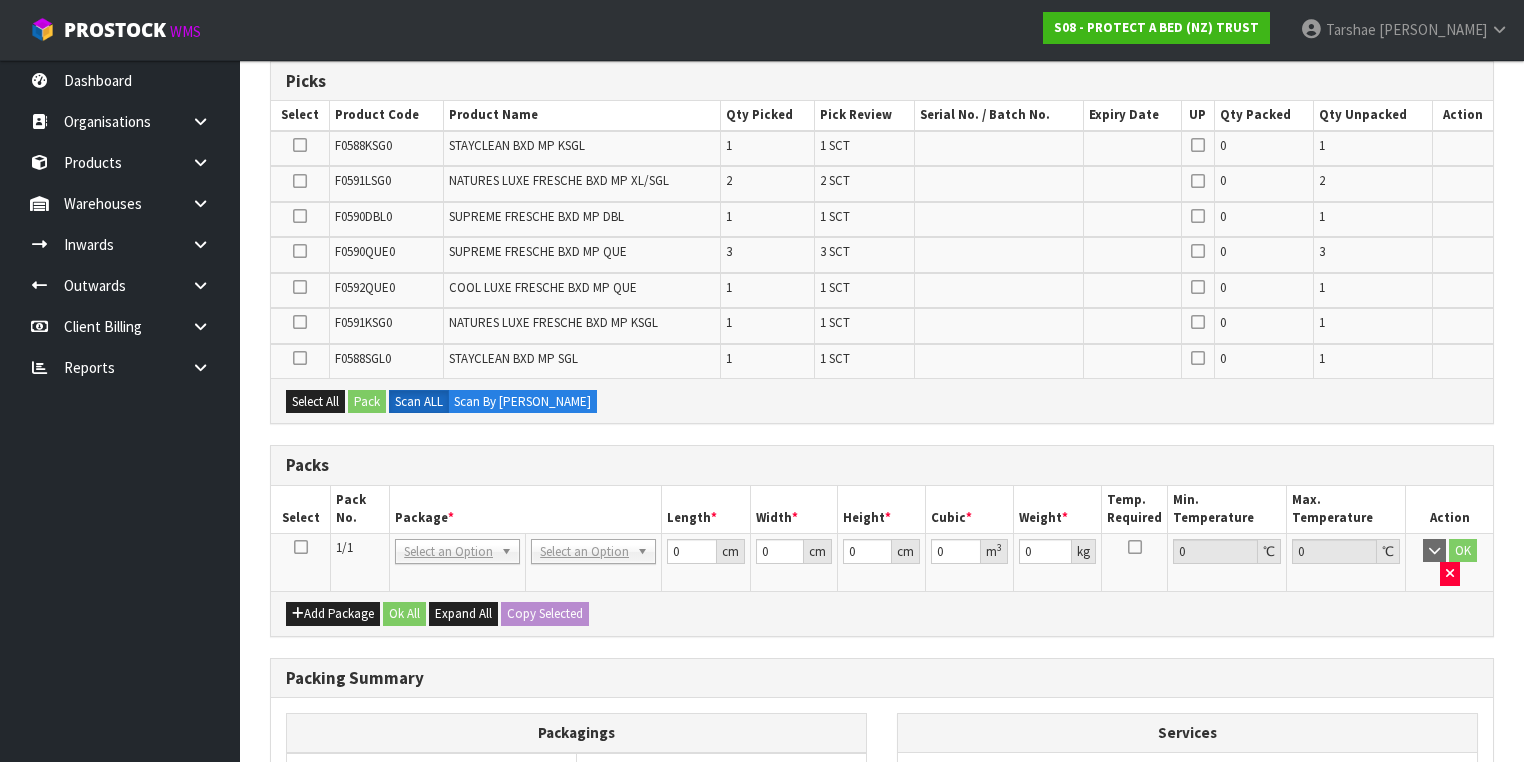 click at bounding box center [301, 547] 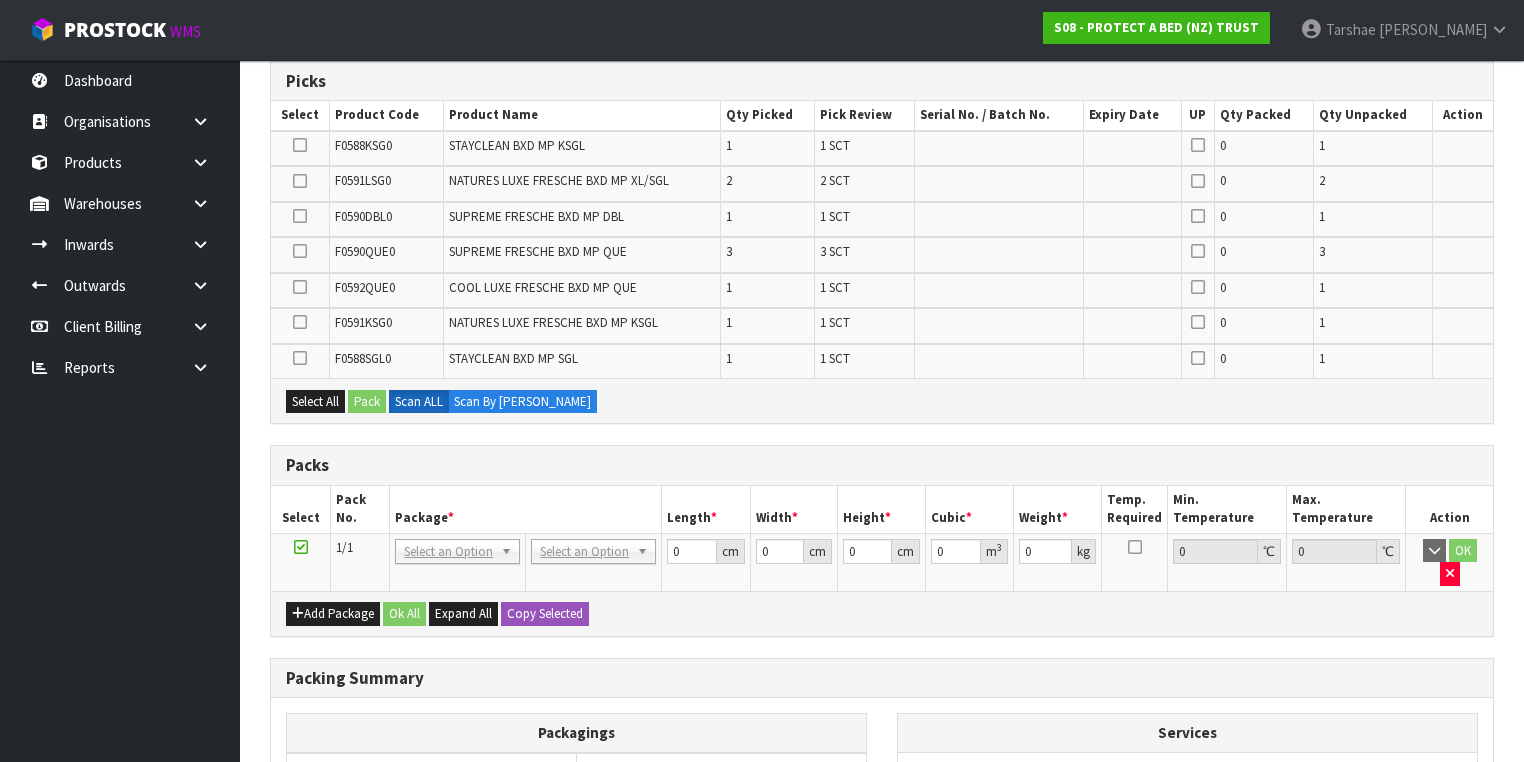 click on "Pack No." at bounding box center [360, 509] 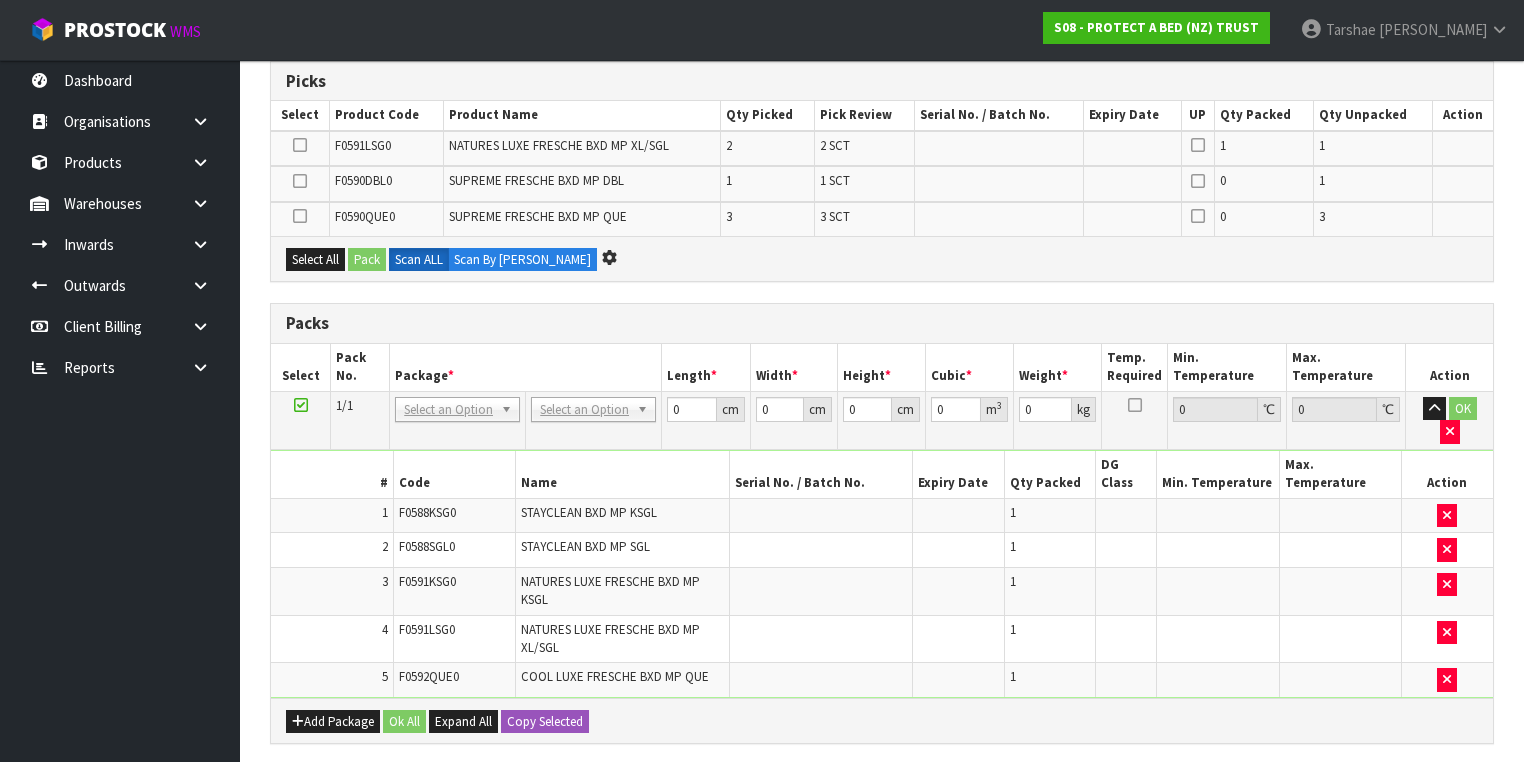 scroll, scrollTop: 0, scrollLeft: 0, axis: both 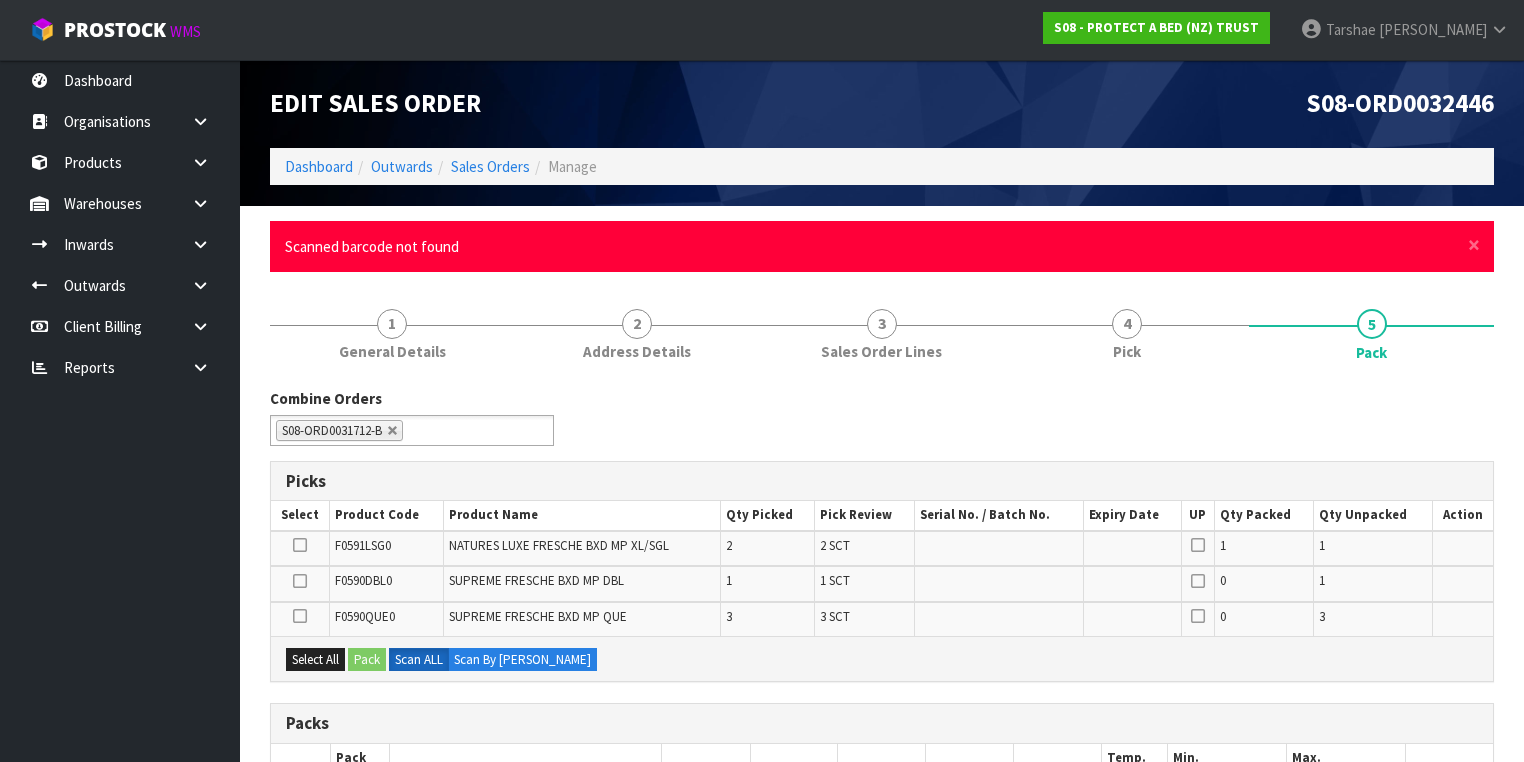 drag, startPoint x: 1480, startPoint y: 239, endPoint x: 1467, endPoint y: 239, distance: 13 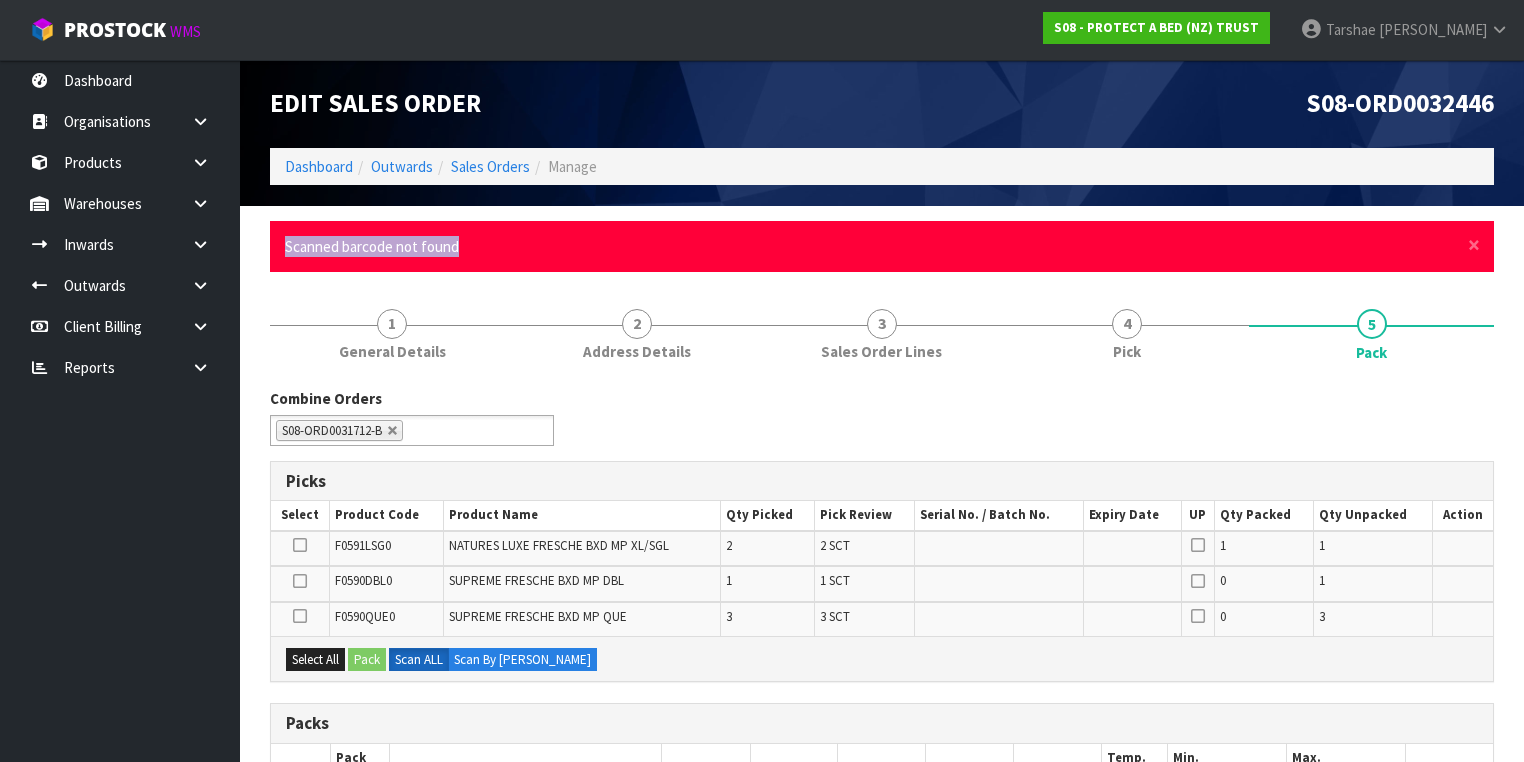 click on "×
Close
Scanned barcode not found" at bounding box center [882, 246] 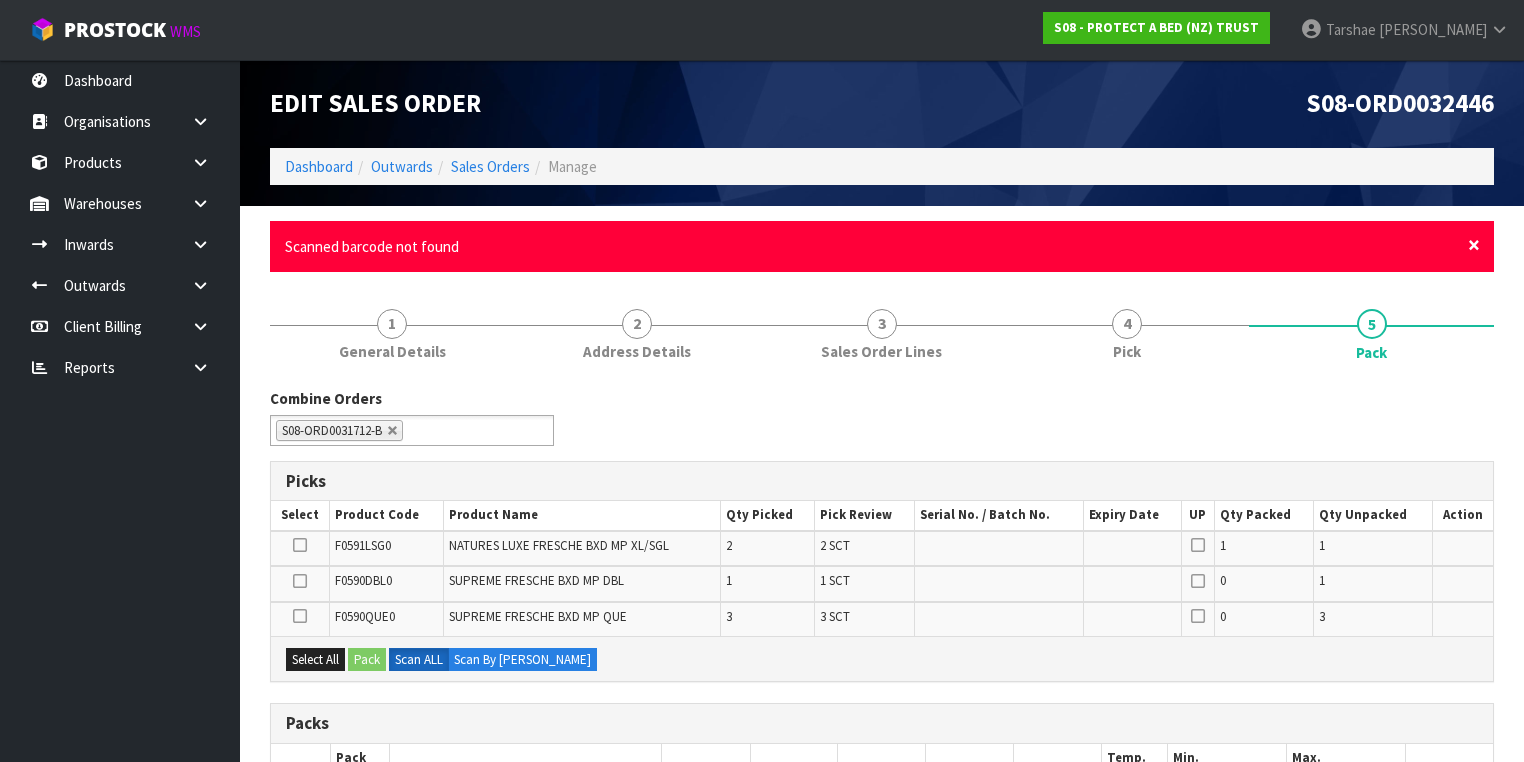 click on "×" at bounding box center (1474, 245) 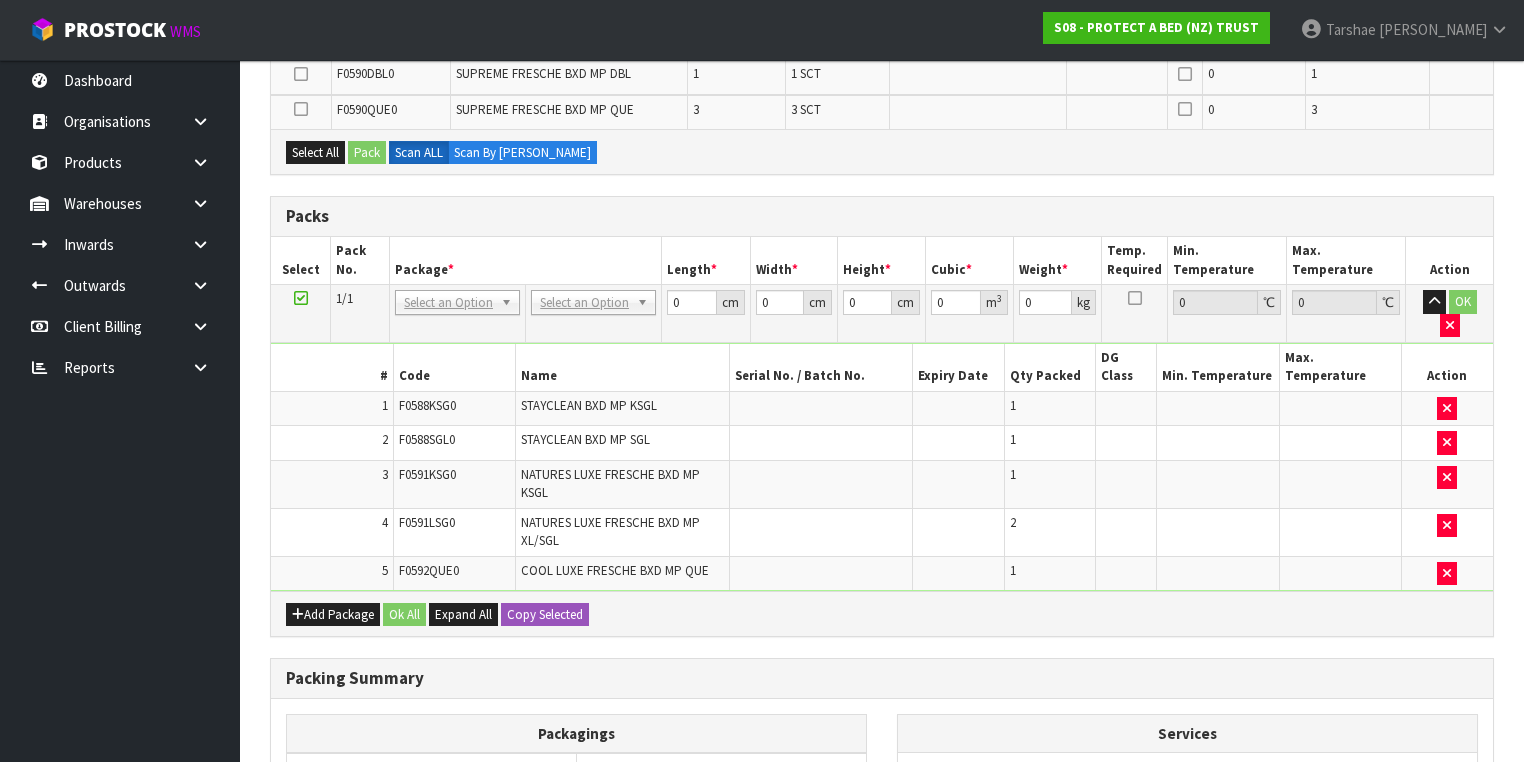 scroll, scrollTop: 400, scrollLeft: 0, axis: vertical 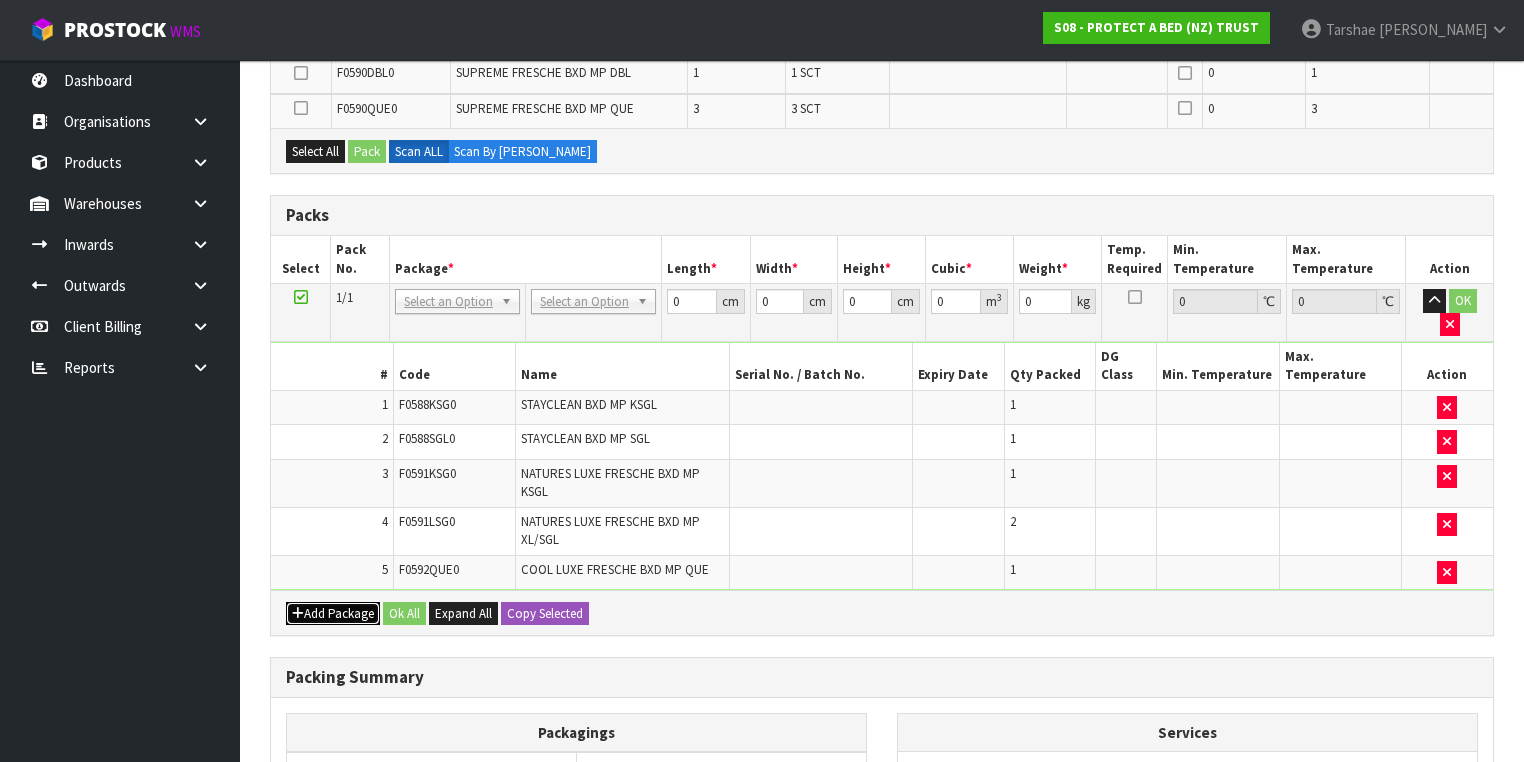 click on "Add Package" at bounding box center [333, 614] 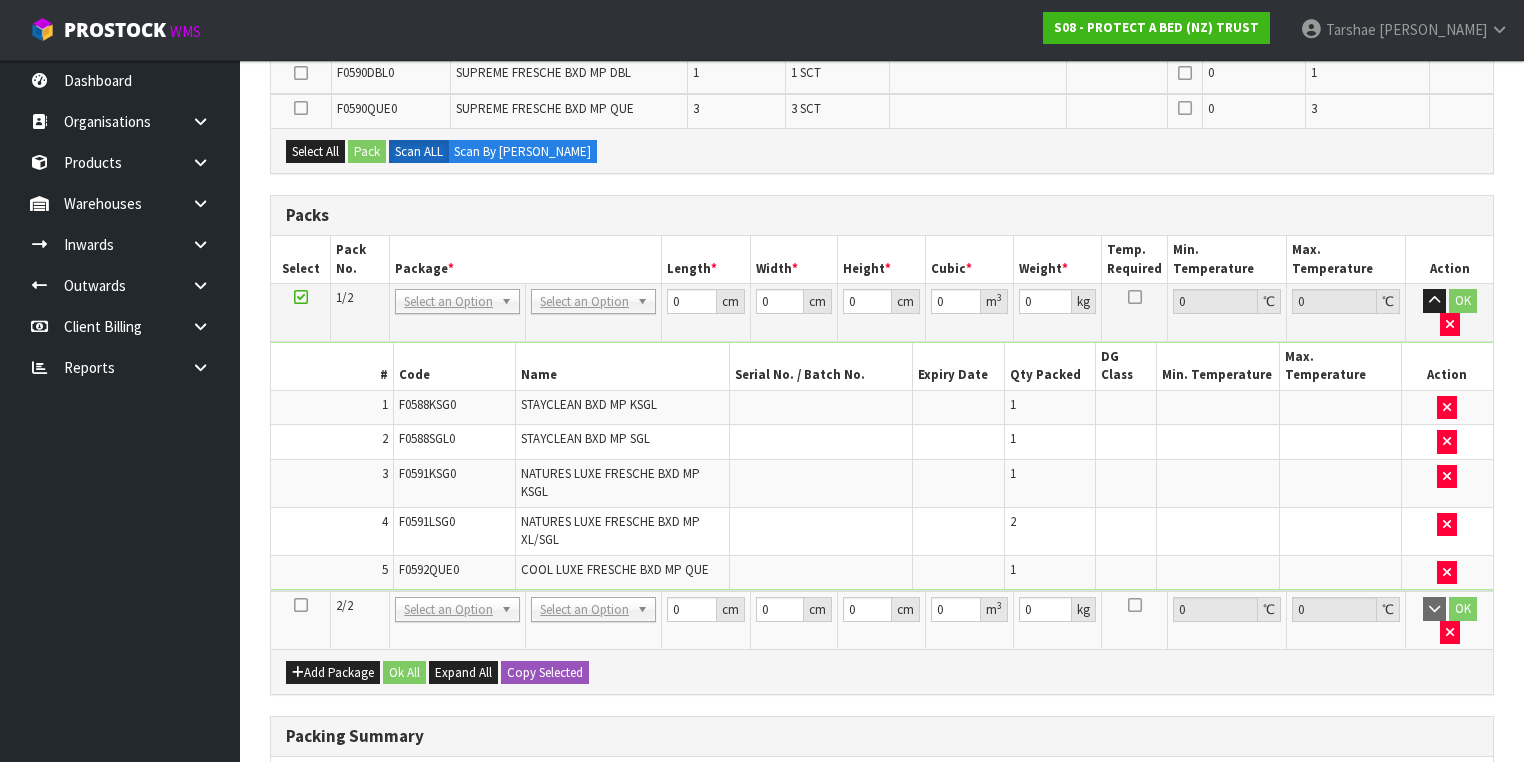 click at bounding box center (301, 605) 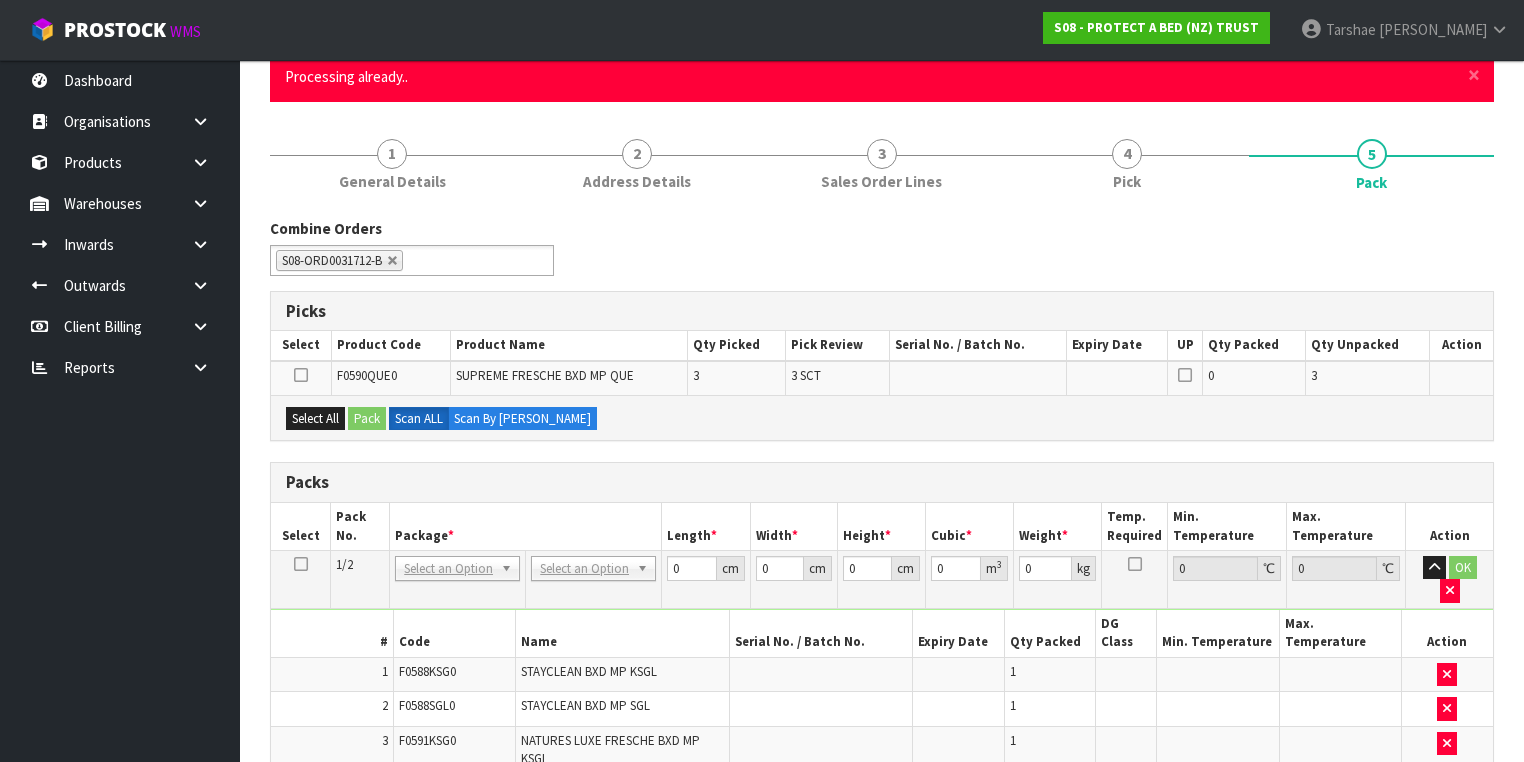 scroll, scrollTop: 80, scrollLeft: 0, axis: vertical 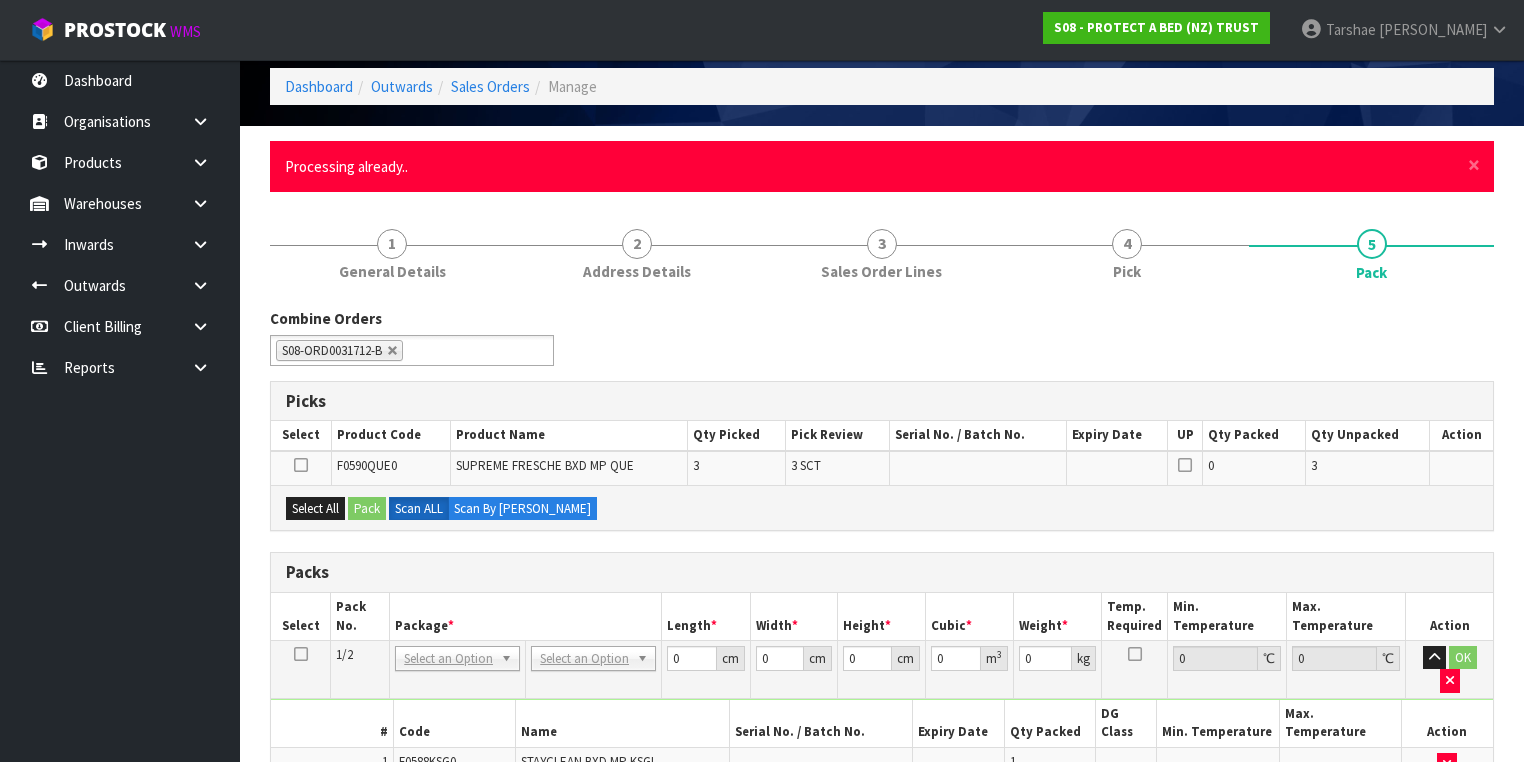 click on "×
Close
Processing already.." at bounding box center [882, 166] 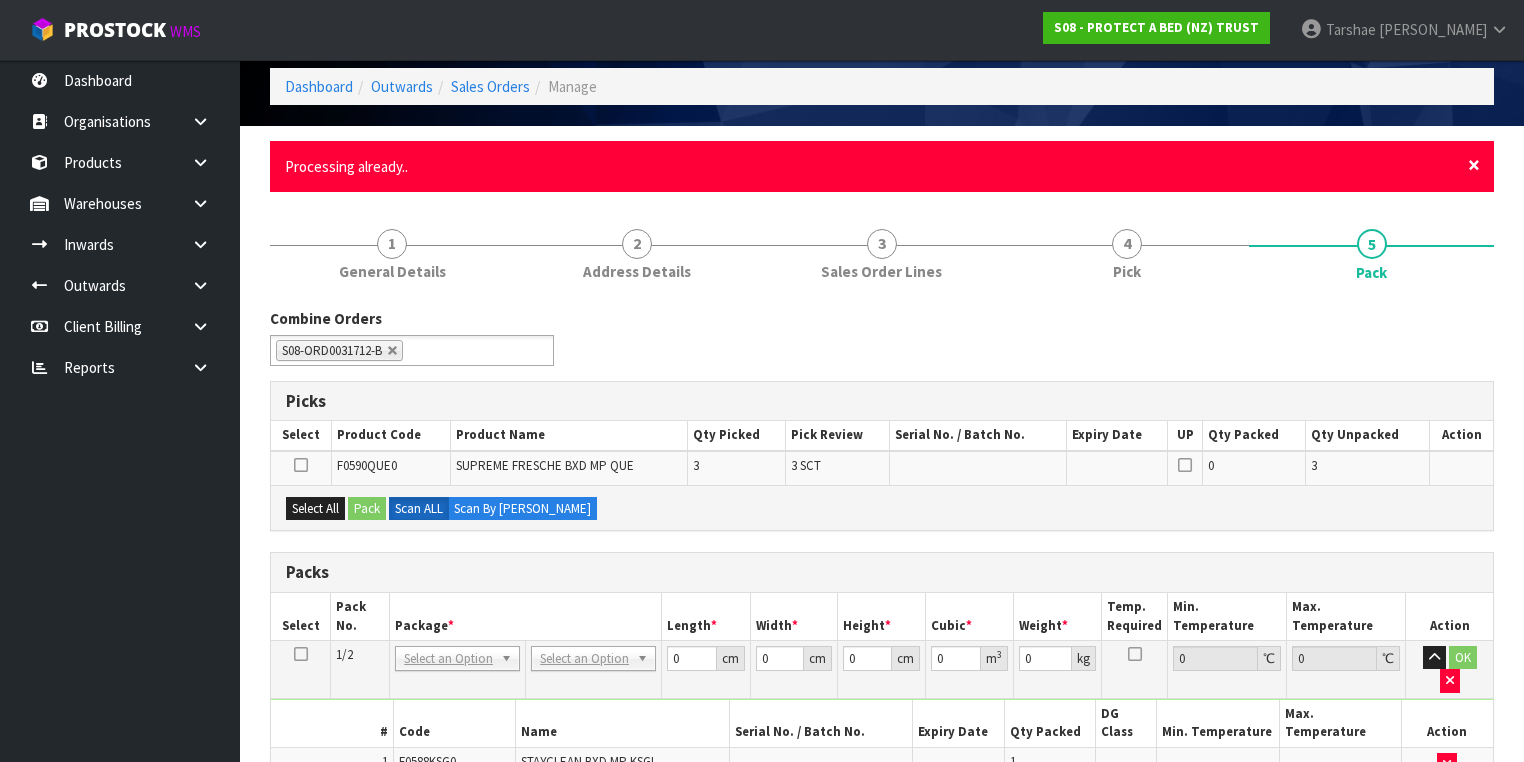 click on "×" at bounding box center [1474, 165] 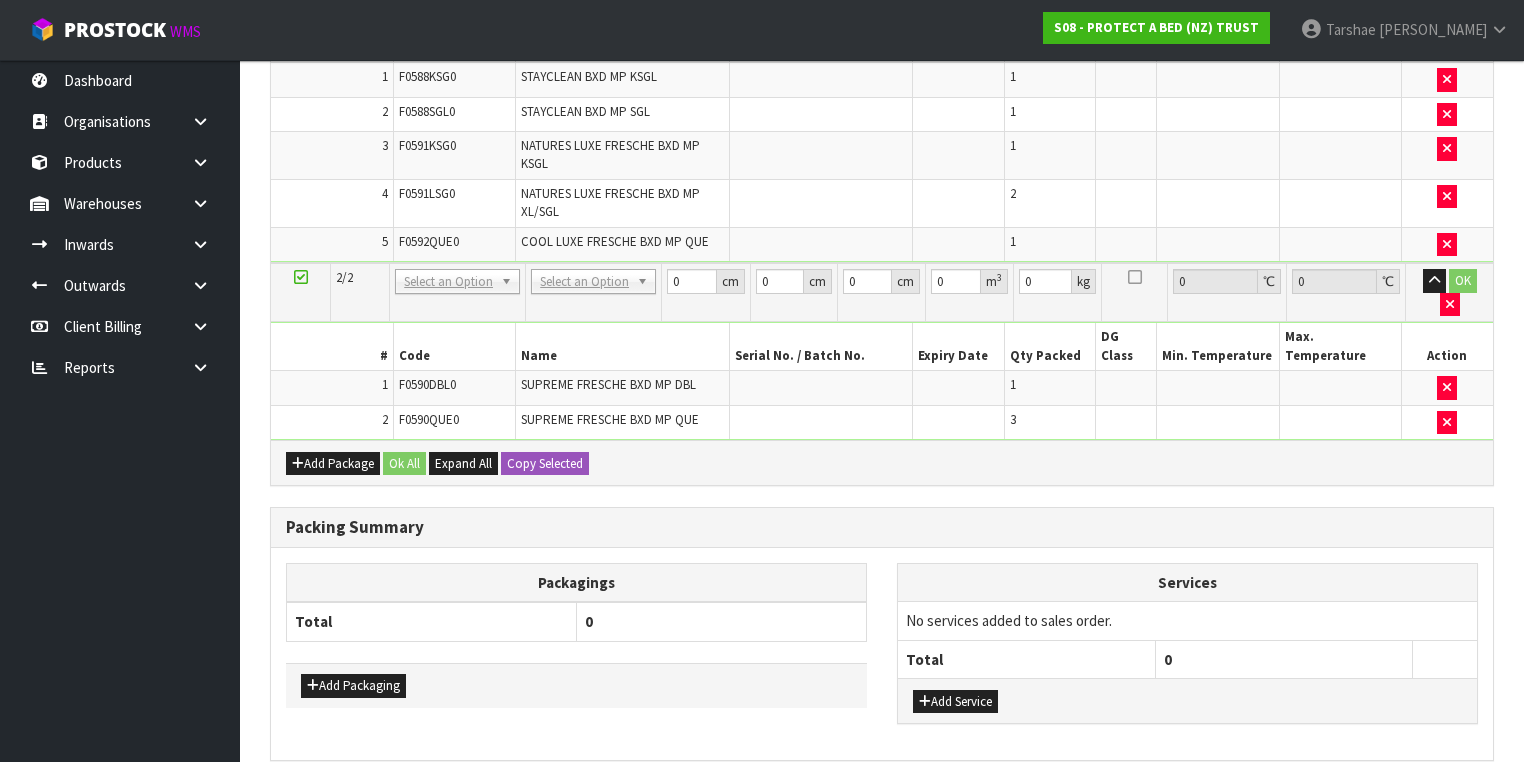 scroll, scrollTop: 622, scrollLeft: 0, axis: vertical 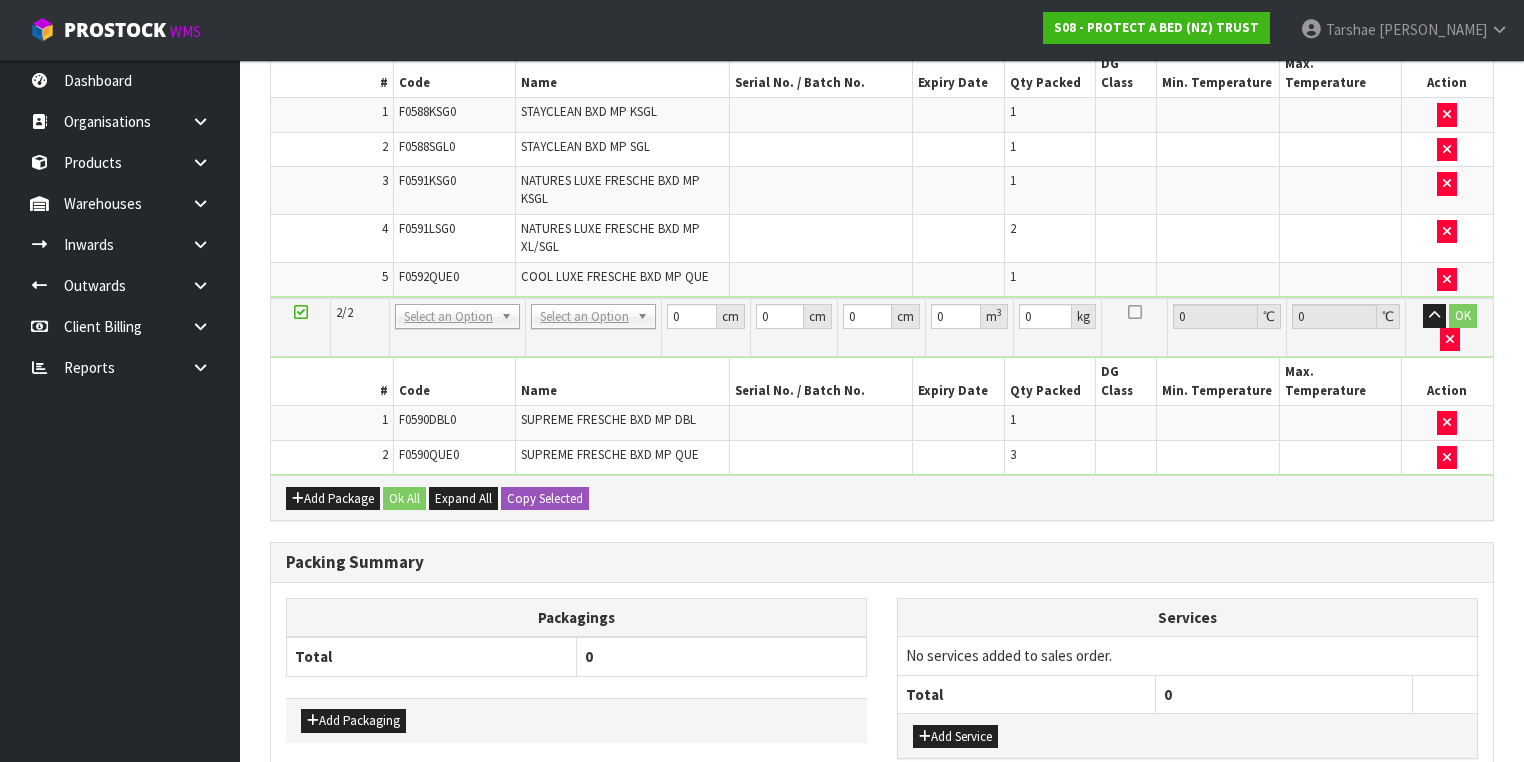 drag, startPoint x: 545, startPoint y: 267, endPoint x: 547, endPoint y: 290, distance: 23.086792 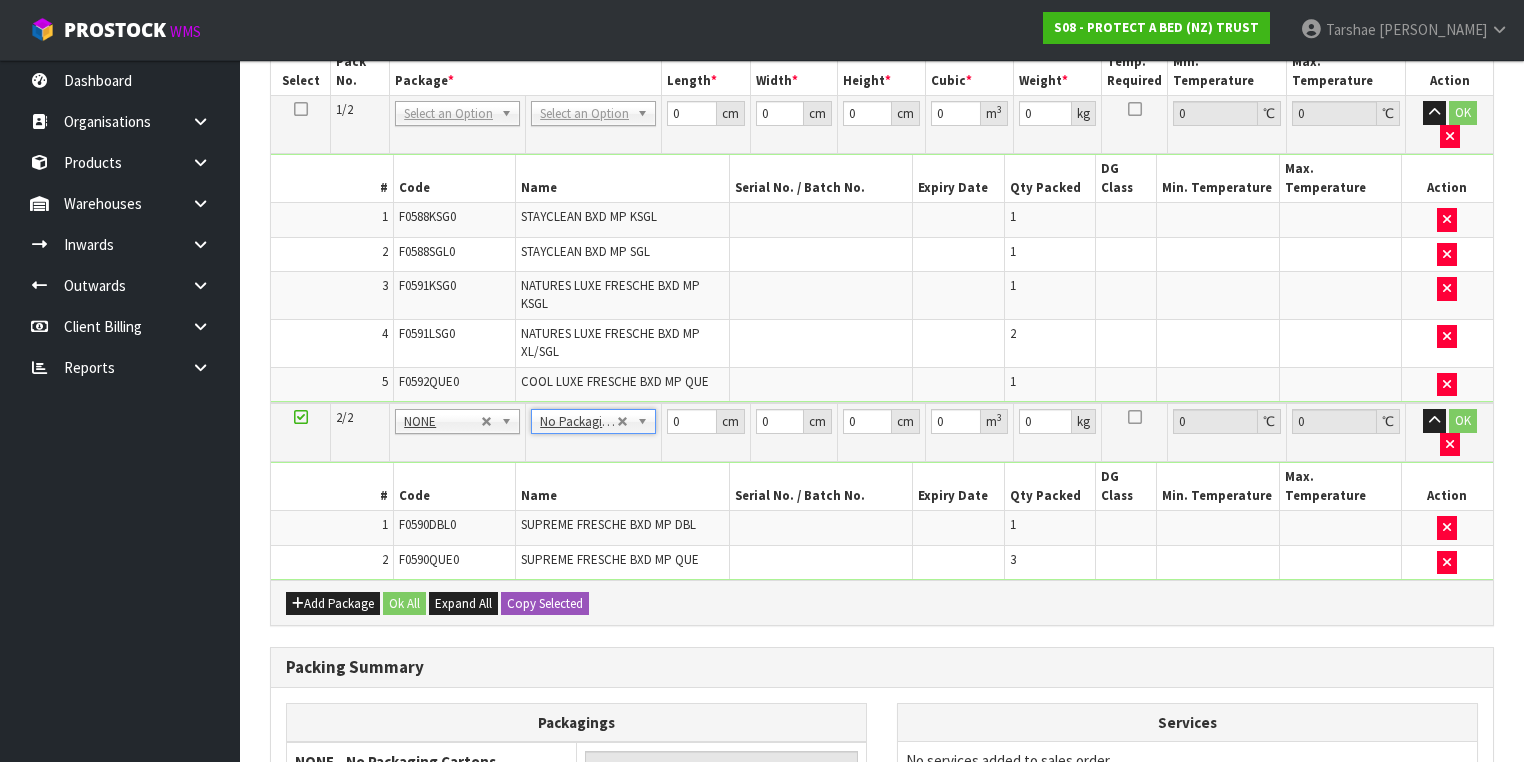 scroll, scrollTop: 382, scrollLeft: 0, axis: vertical 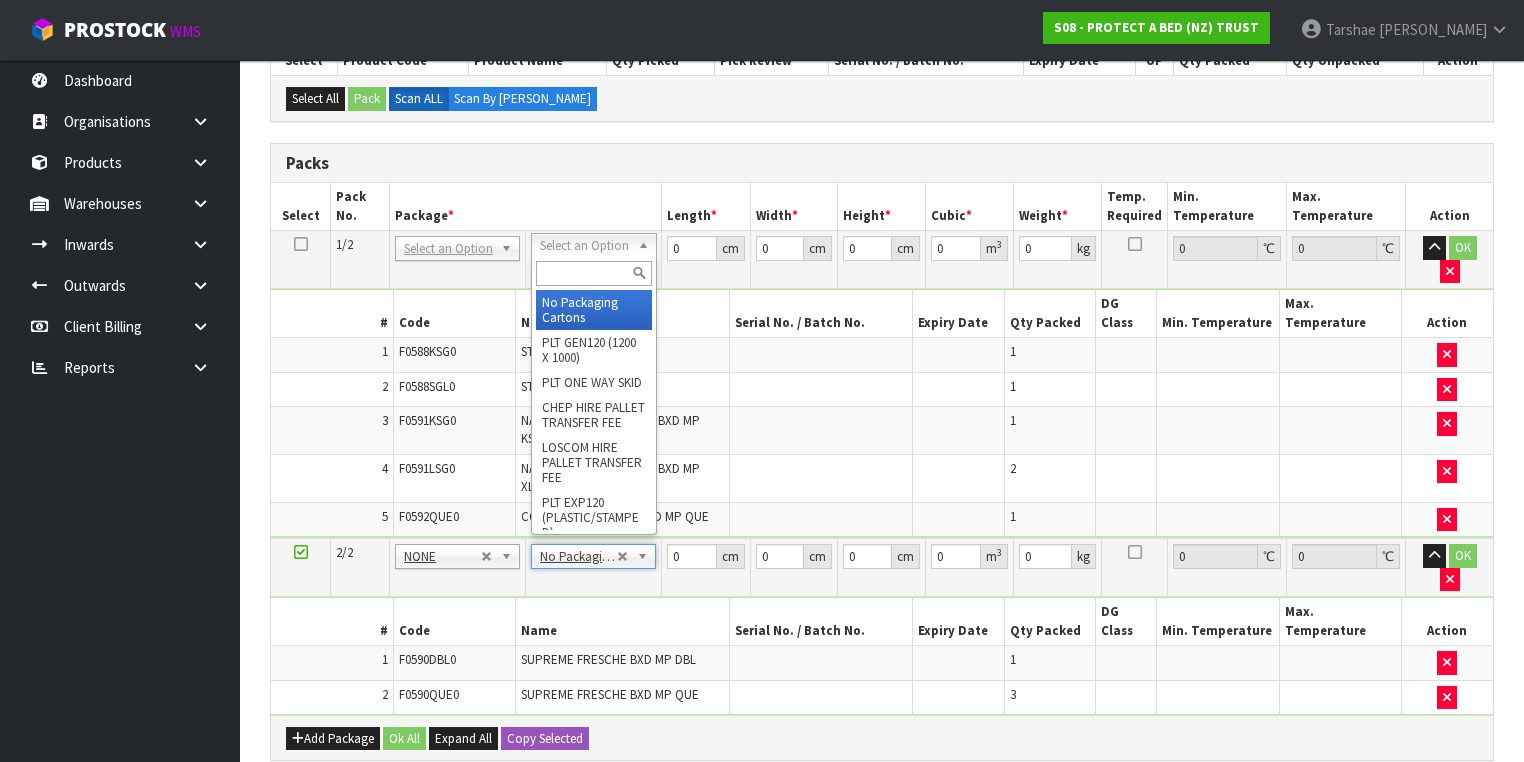 drag, startPoint x: 597, startPoint y: 233, endPoint x: 596, endPoint y: 266, distance: 33.01515 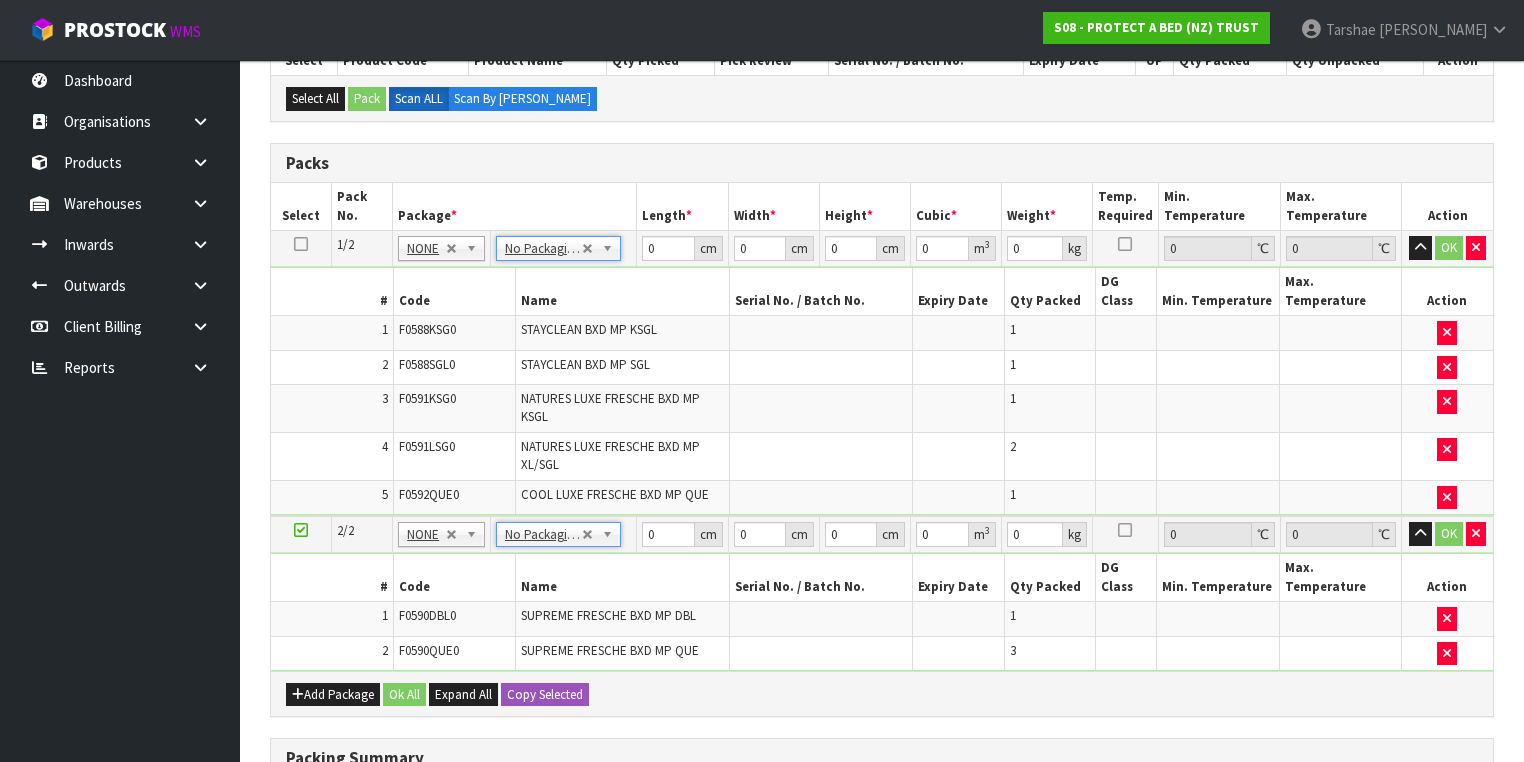 click on "Packs" at bounding box center [882, 164] 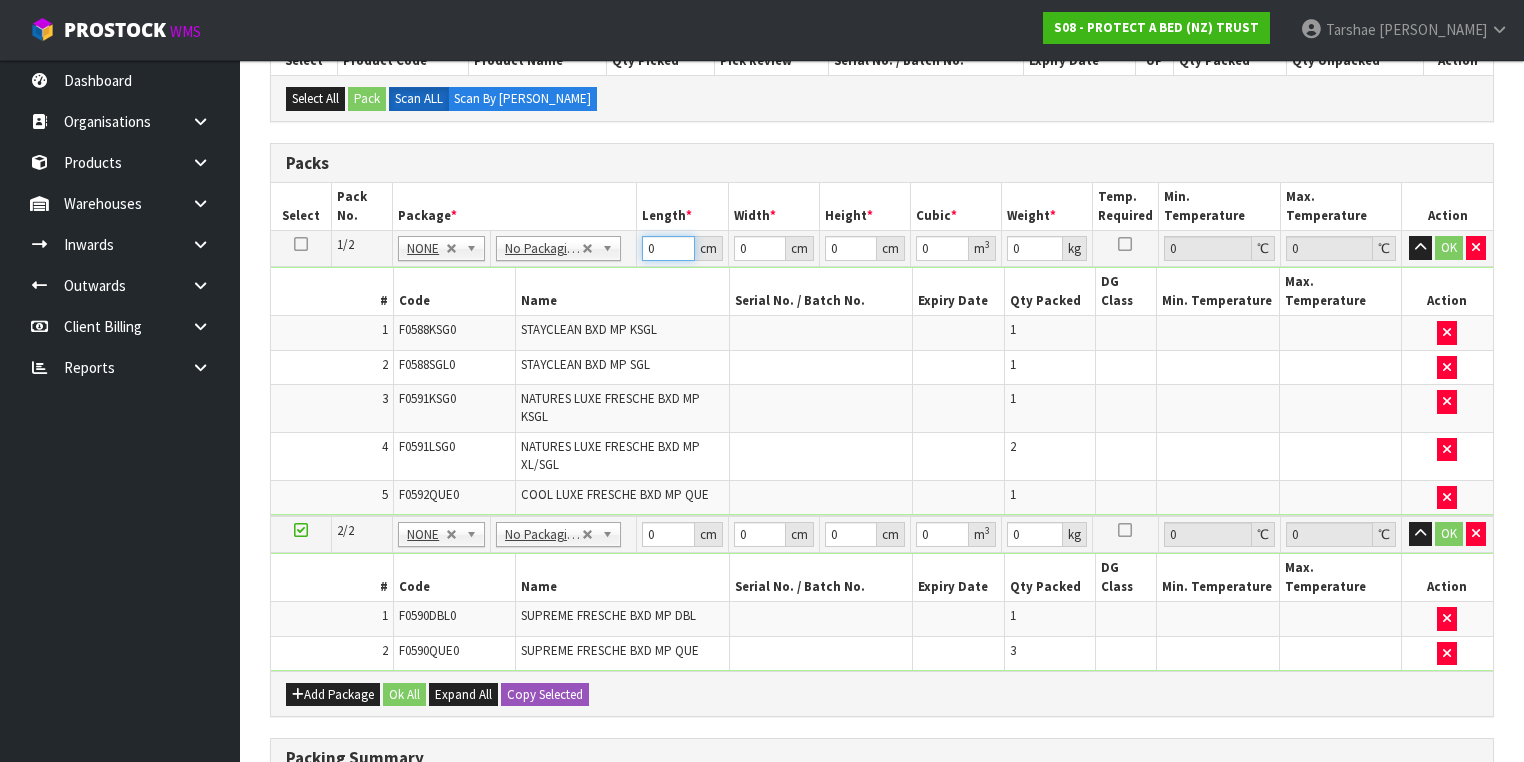 drag, startPoint x: 669, startPoint y: 247, endPoint x: 487, endPoint y: 246, distance: 182.00275 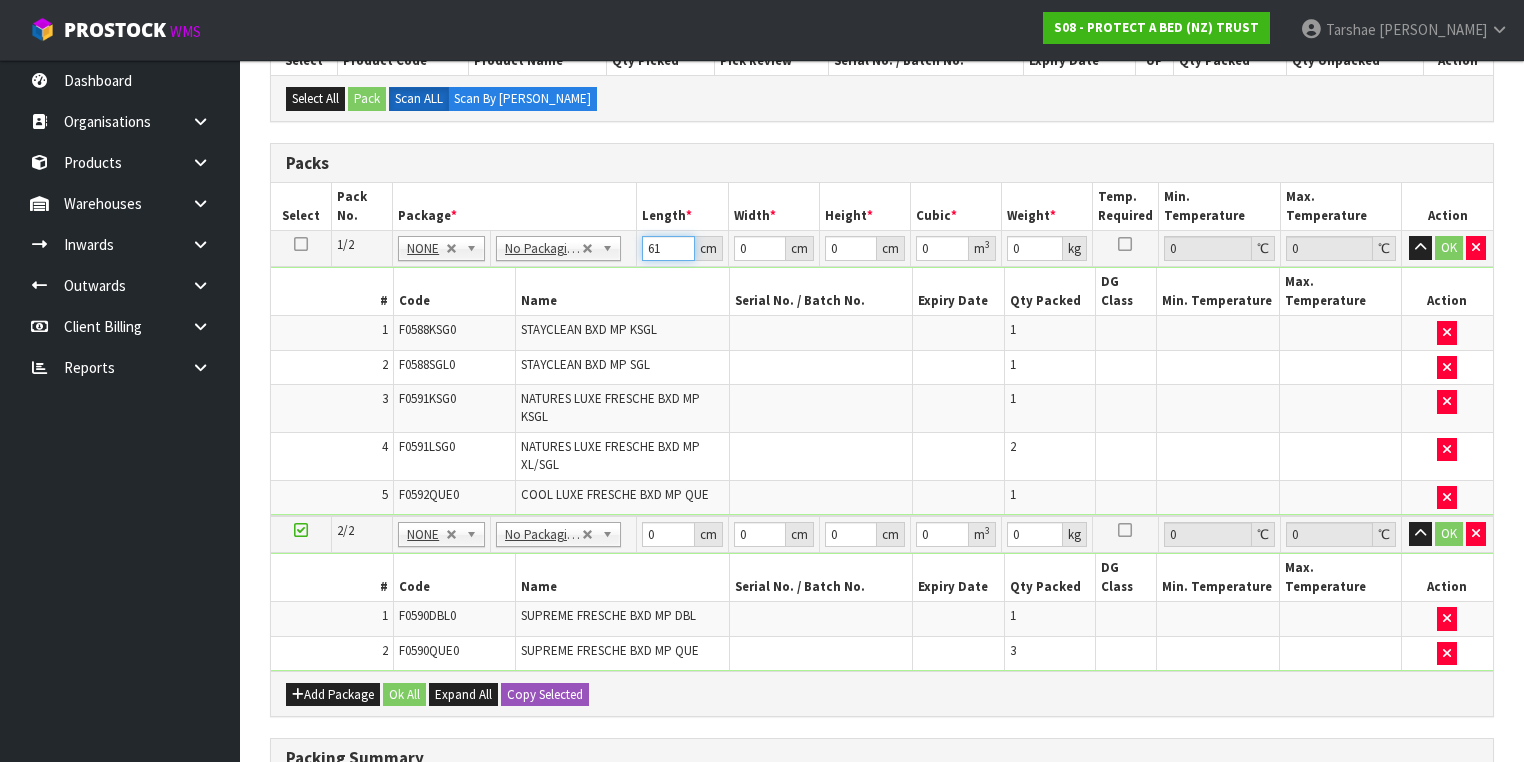 type on "61" 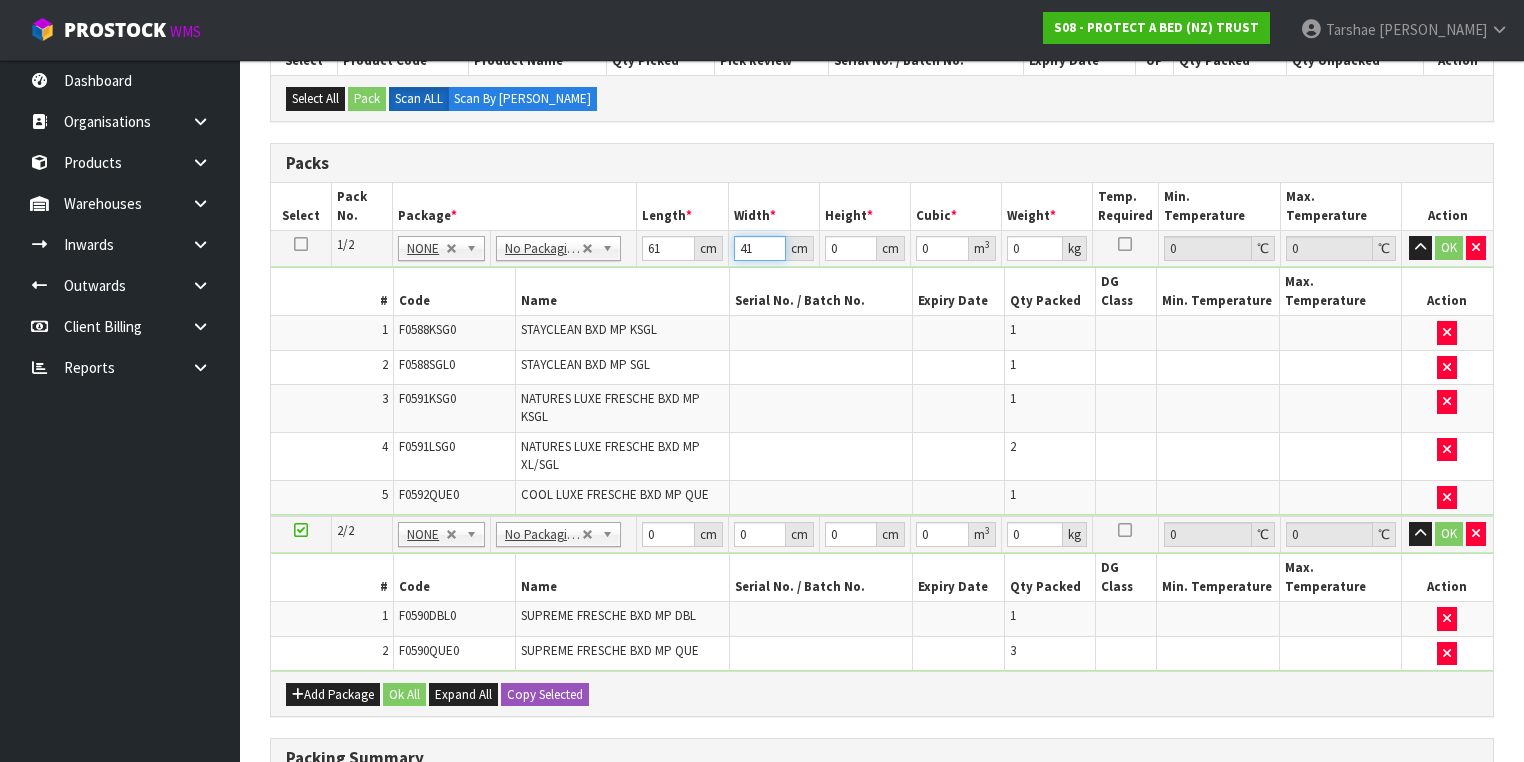 type on "41" 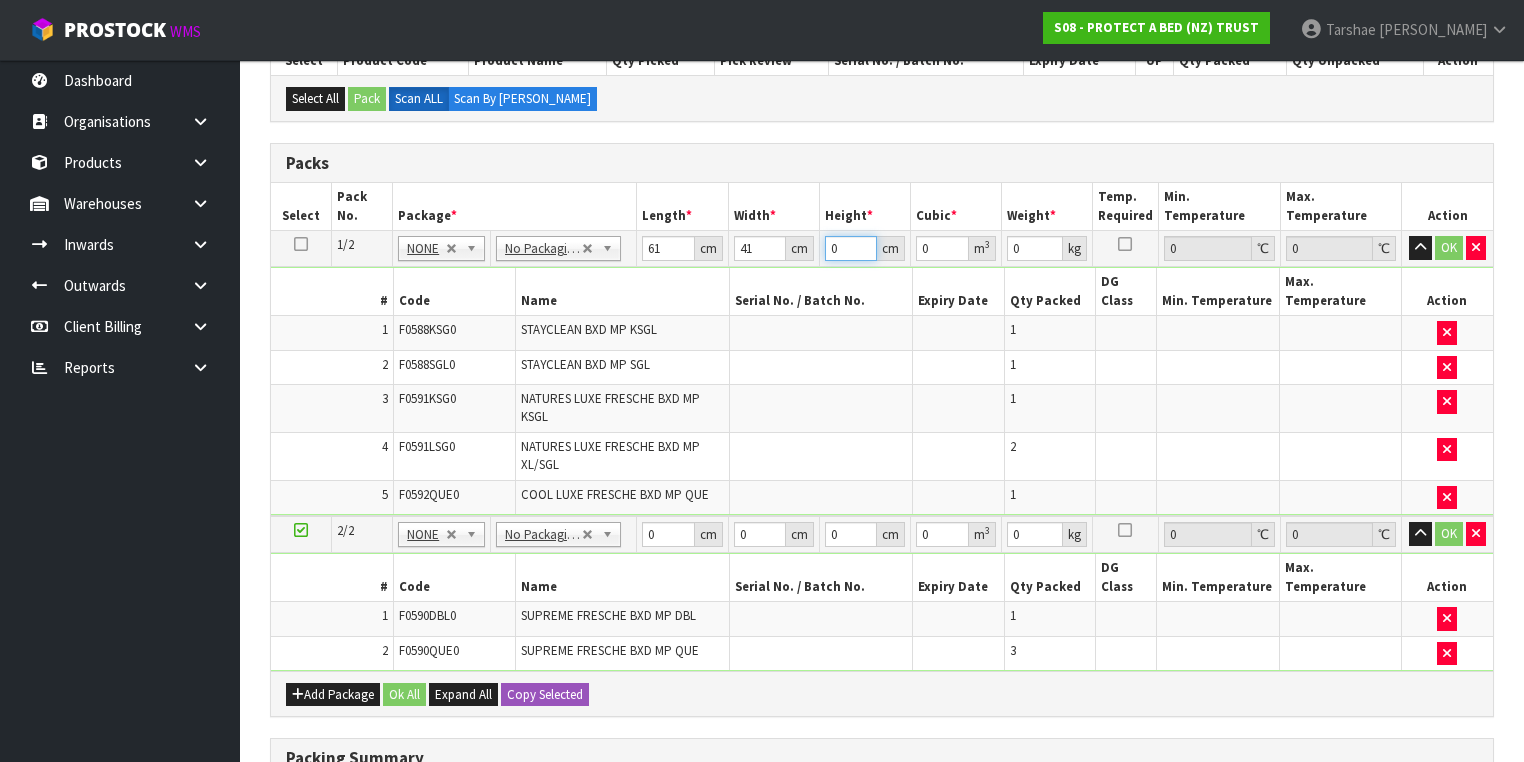 type on "3" 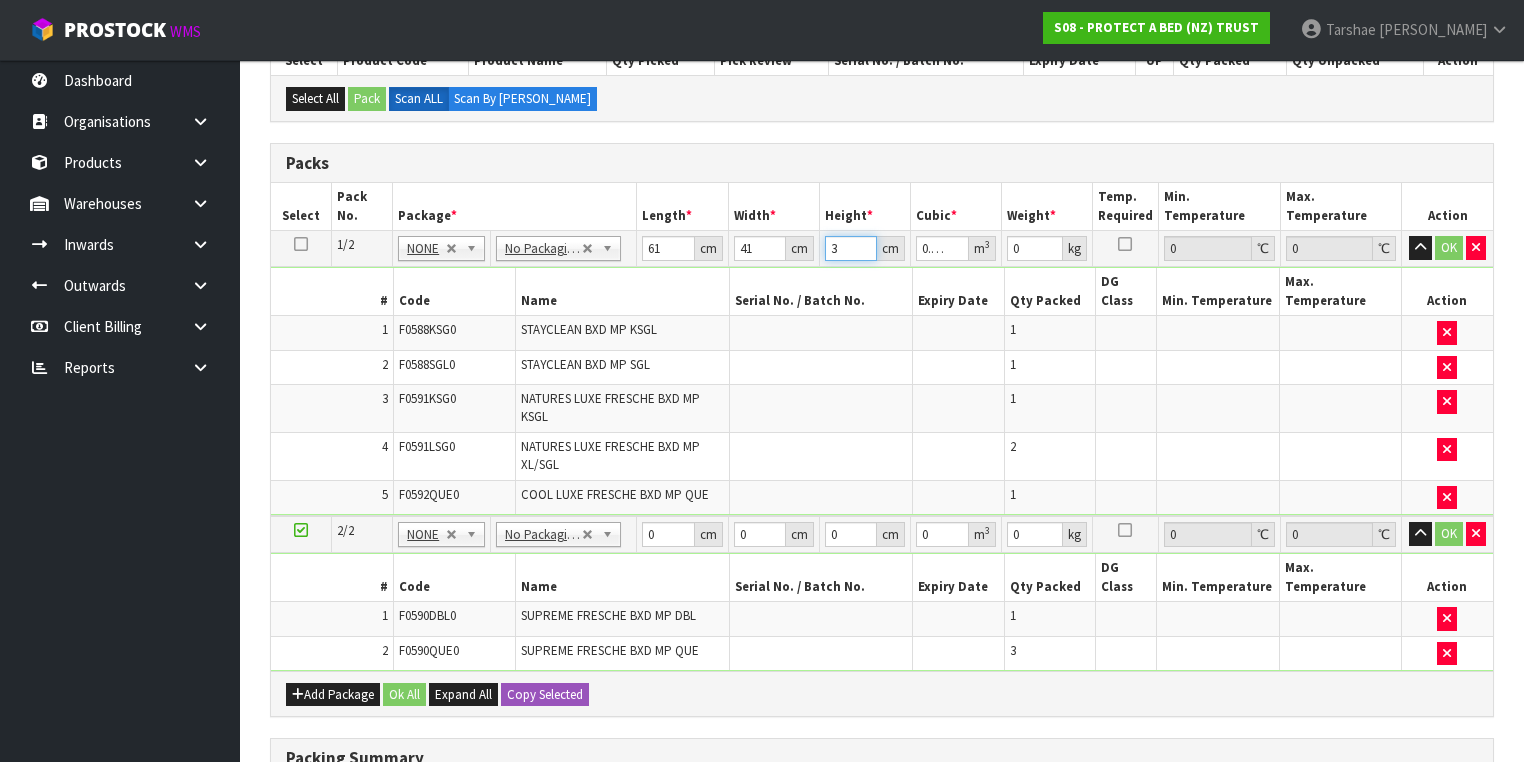 type on "34" 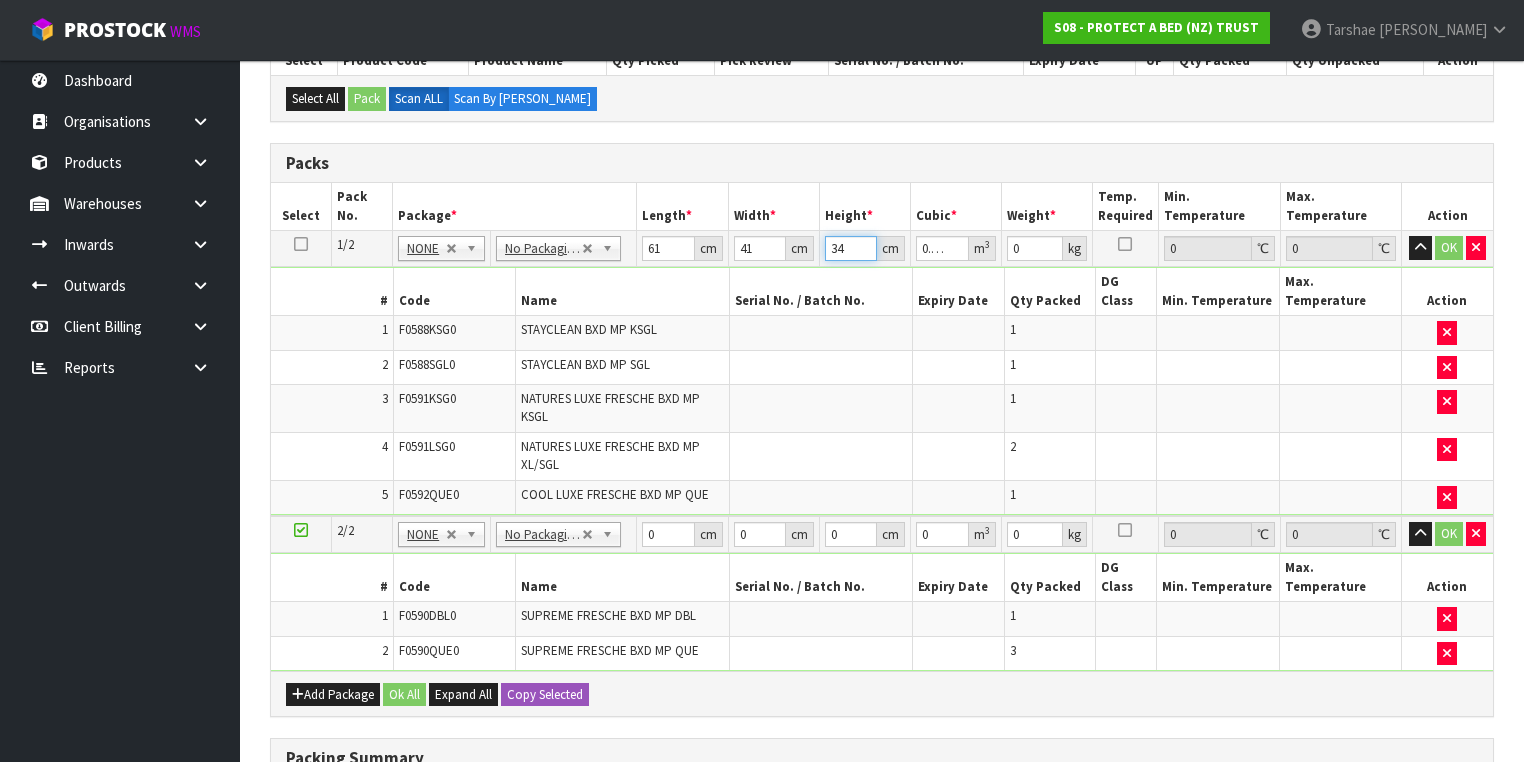type on "34" 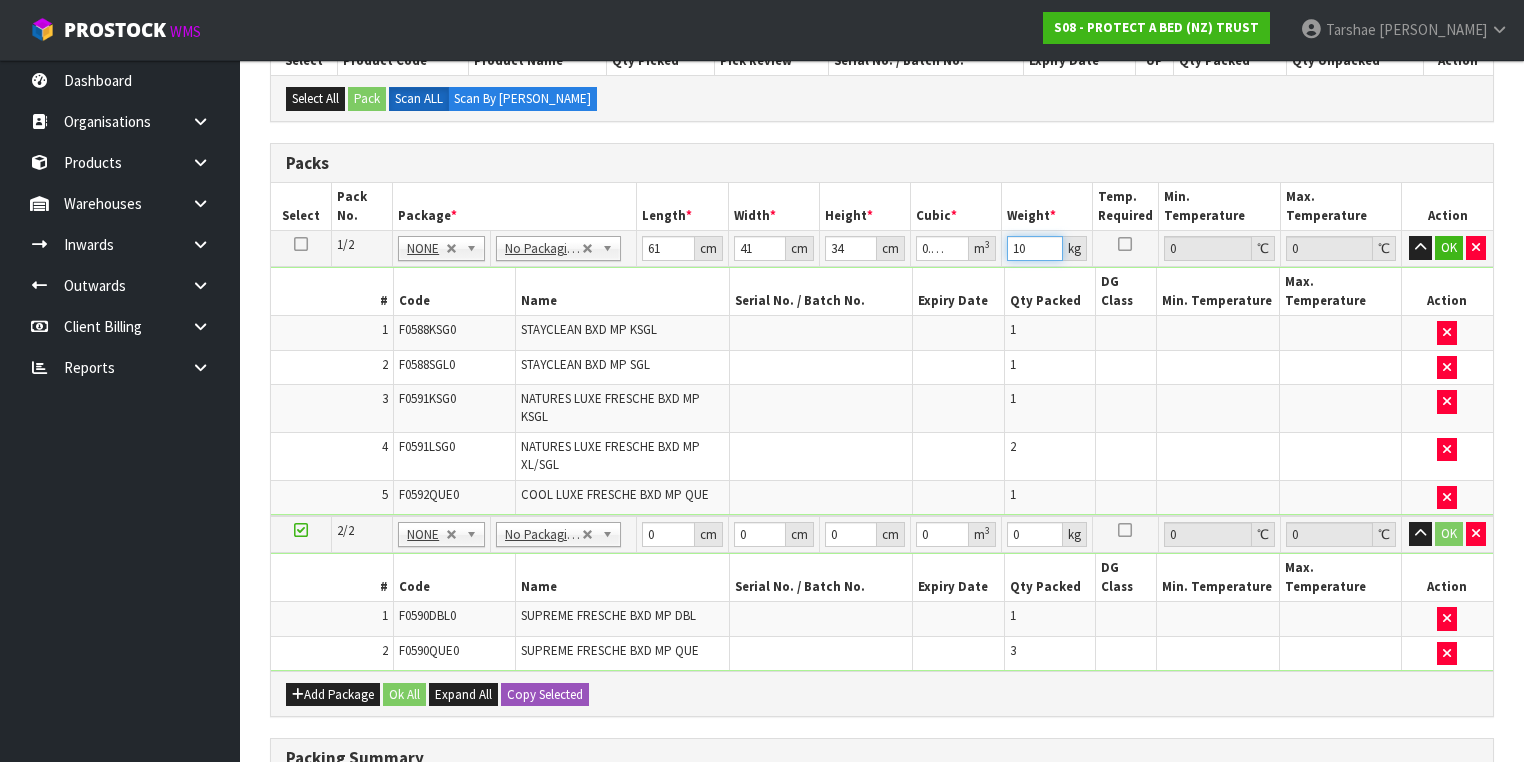 type on "10" 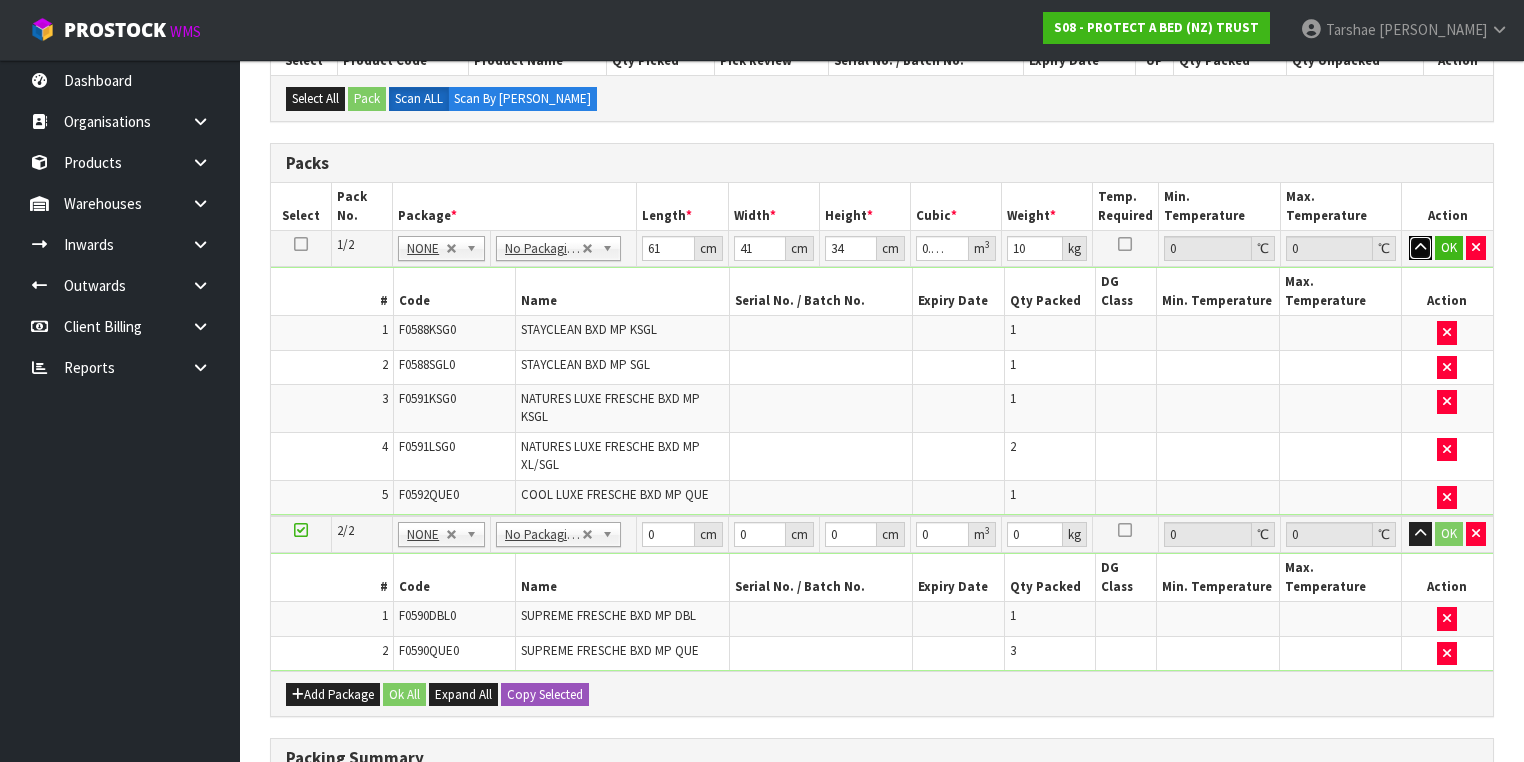 type 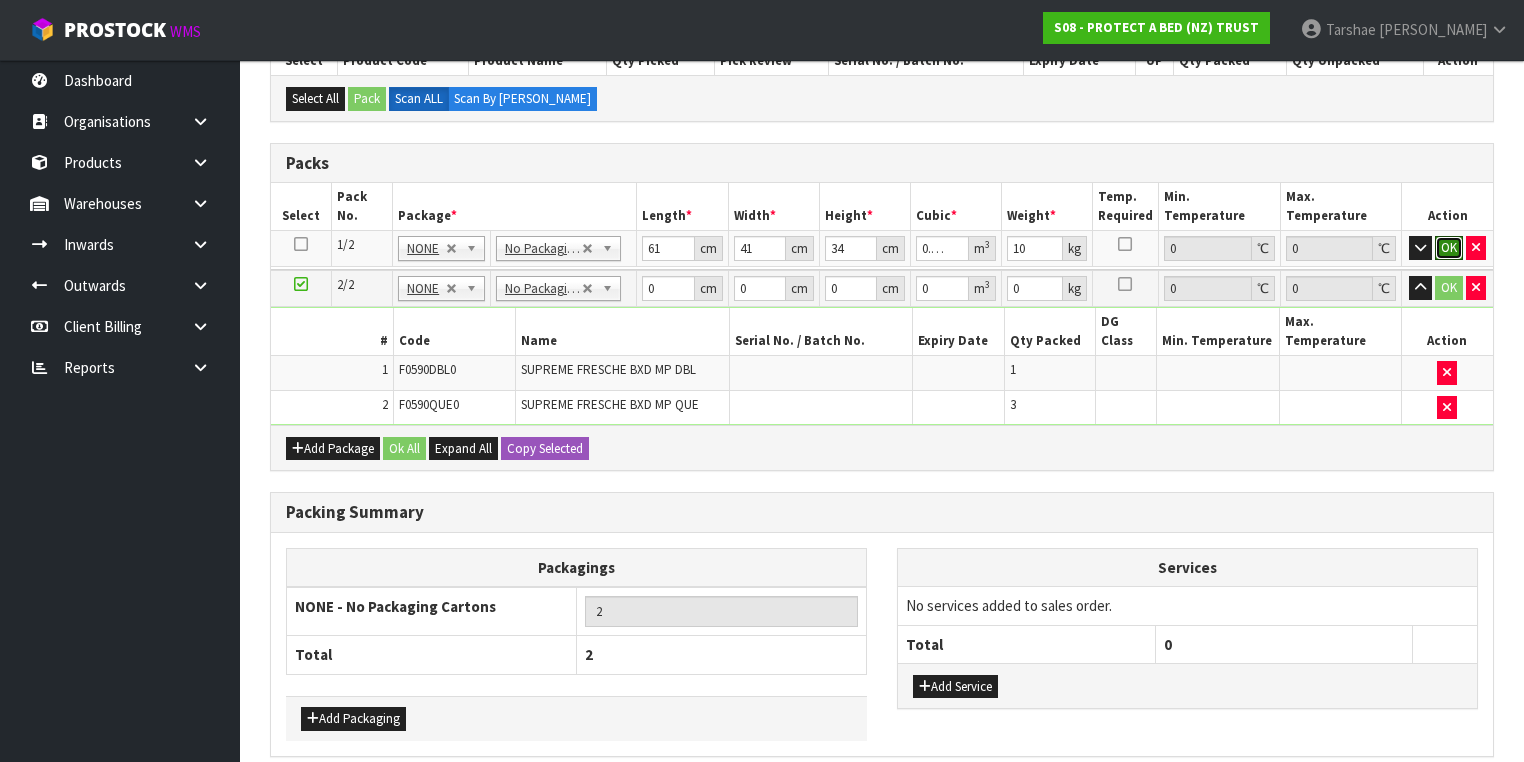 click on "OK" at bounding box center [1449, 248] 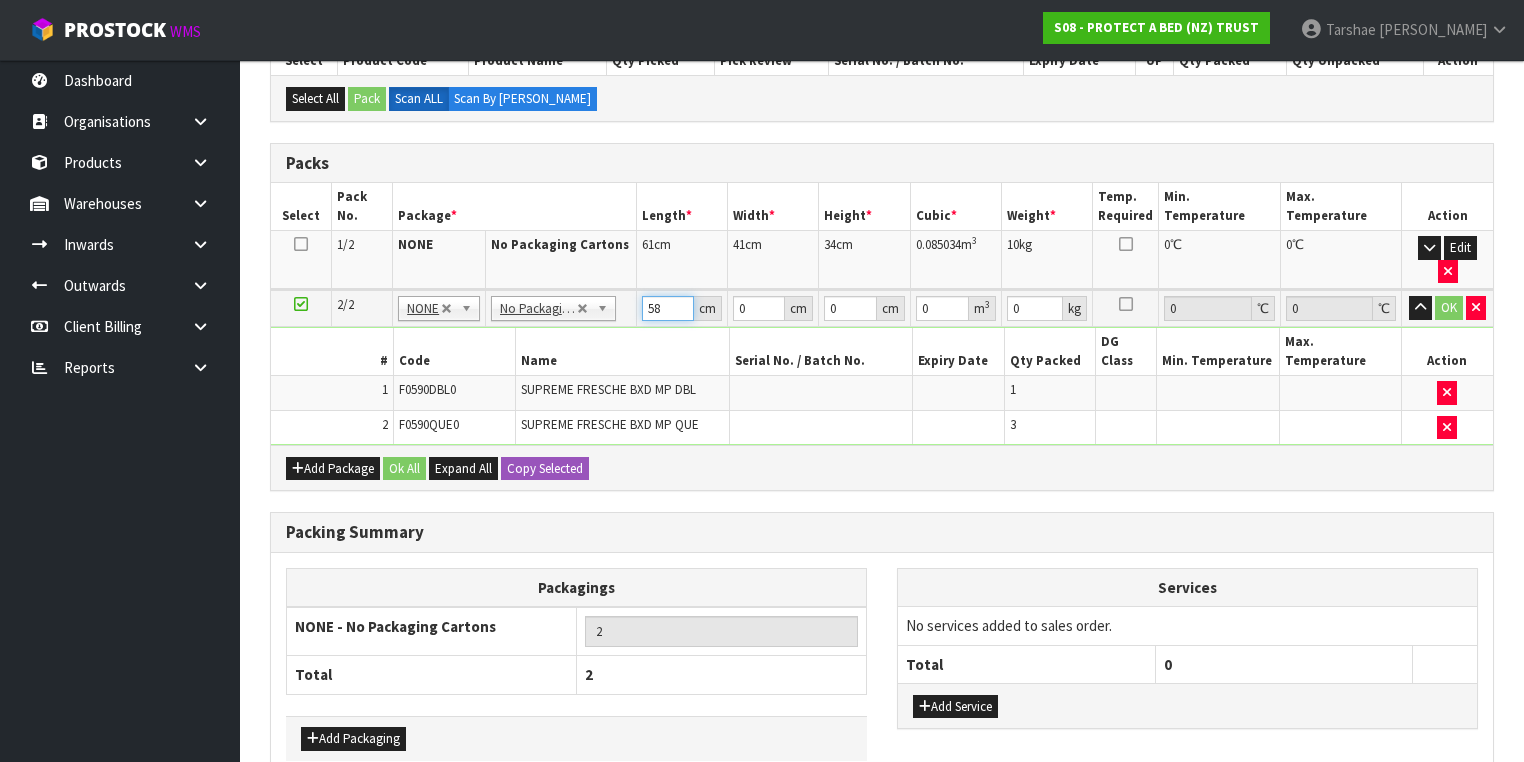 type on "58" 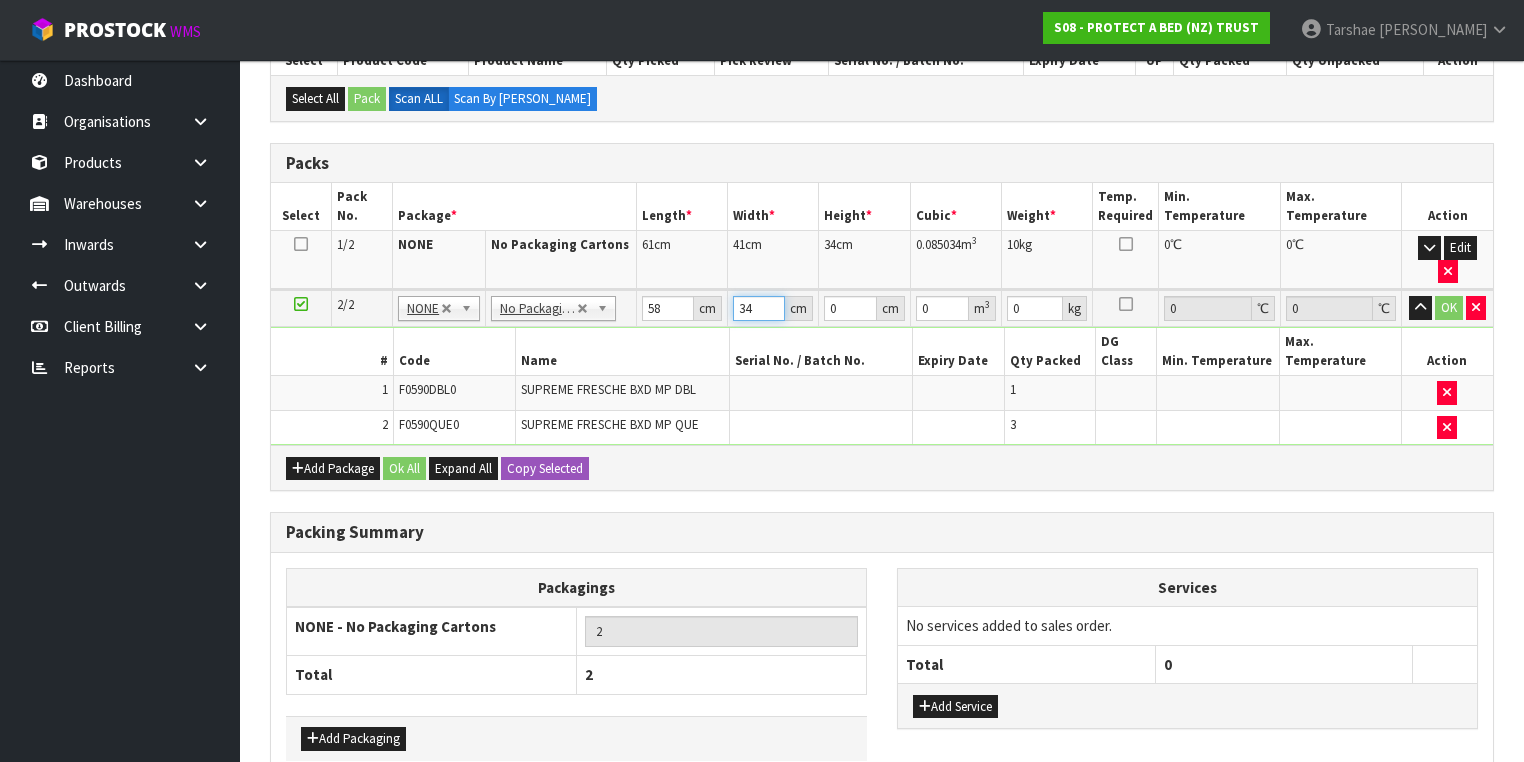 type on "34" 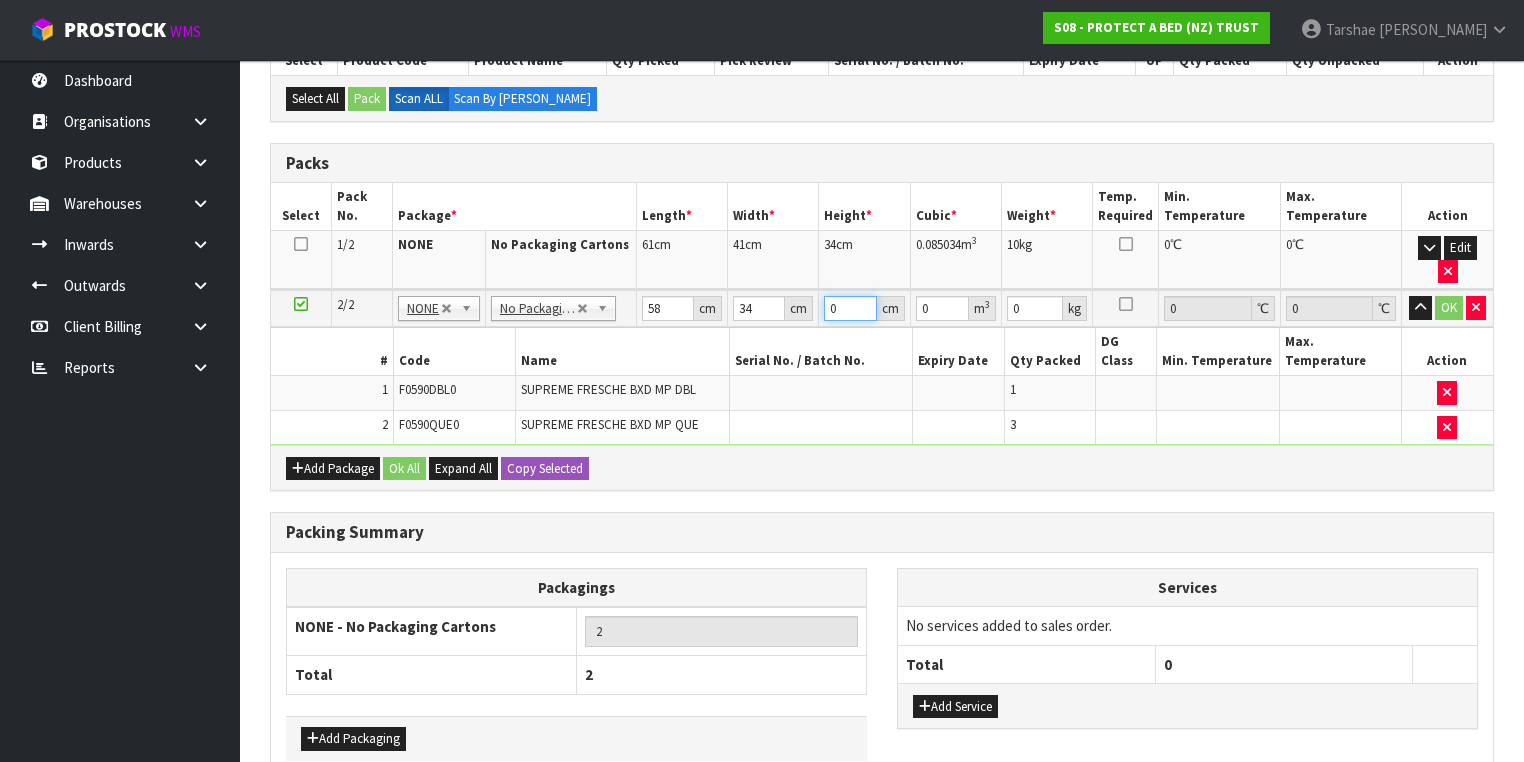 type on "3" 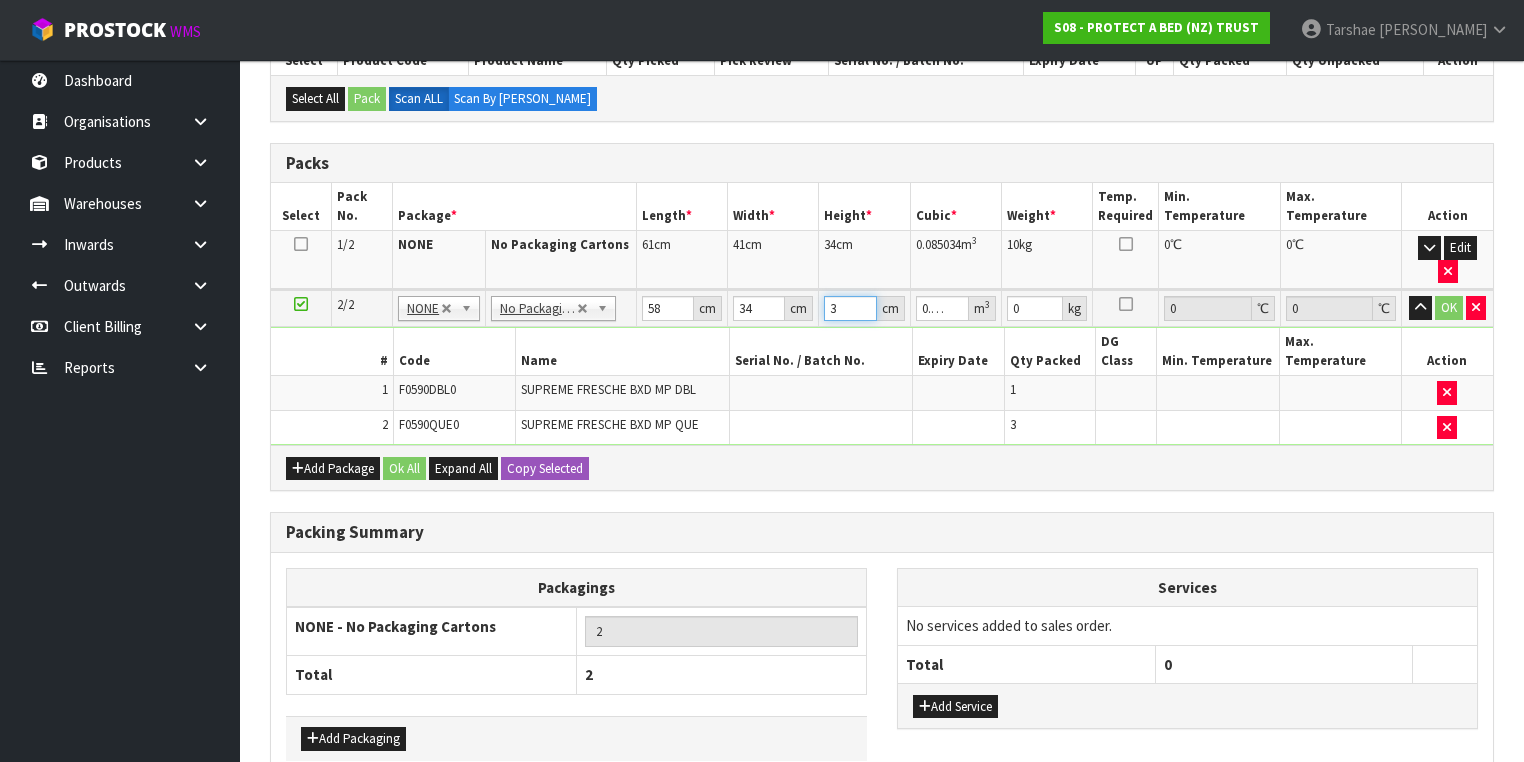 type on "32" 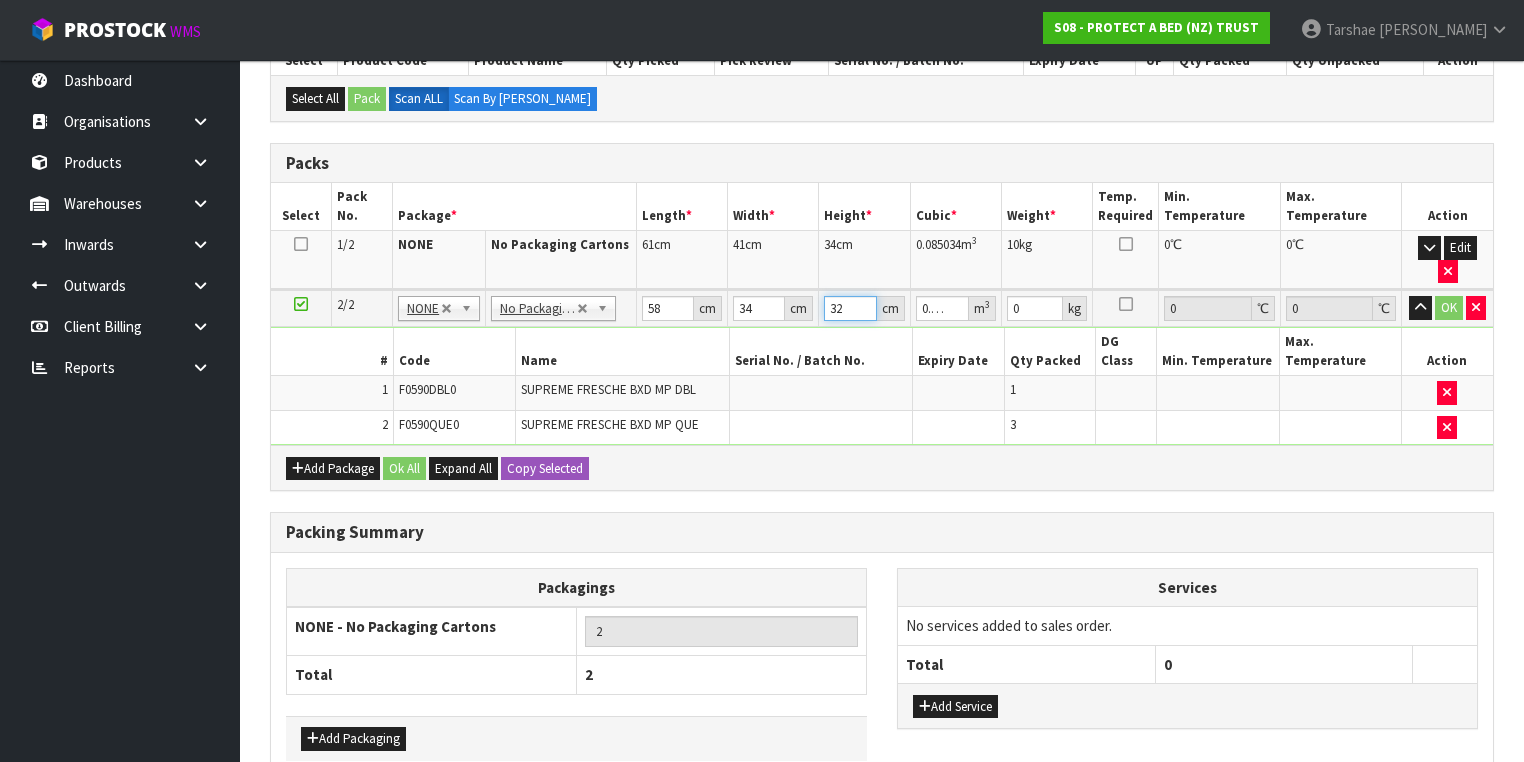 type on "32" 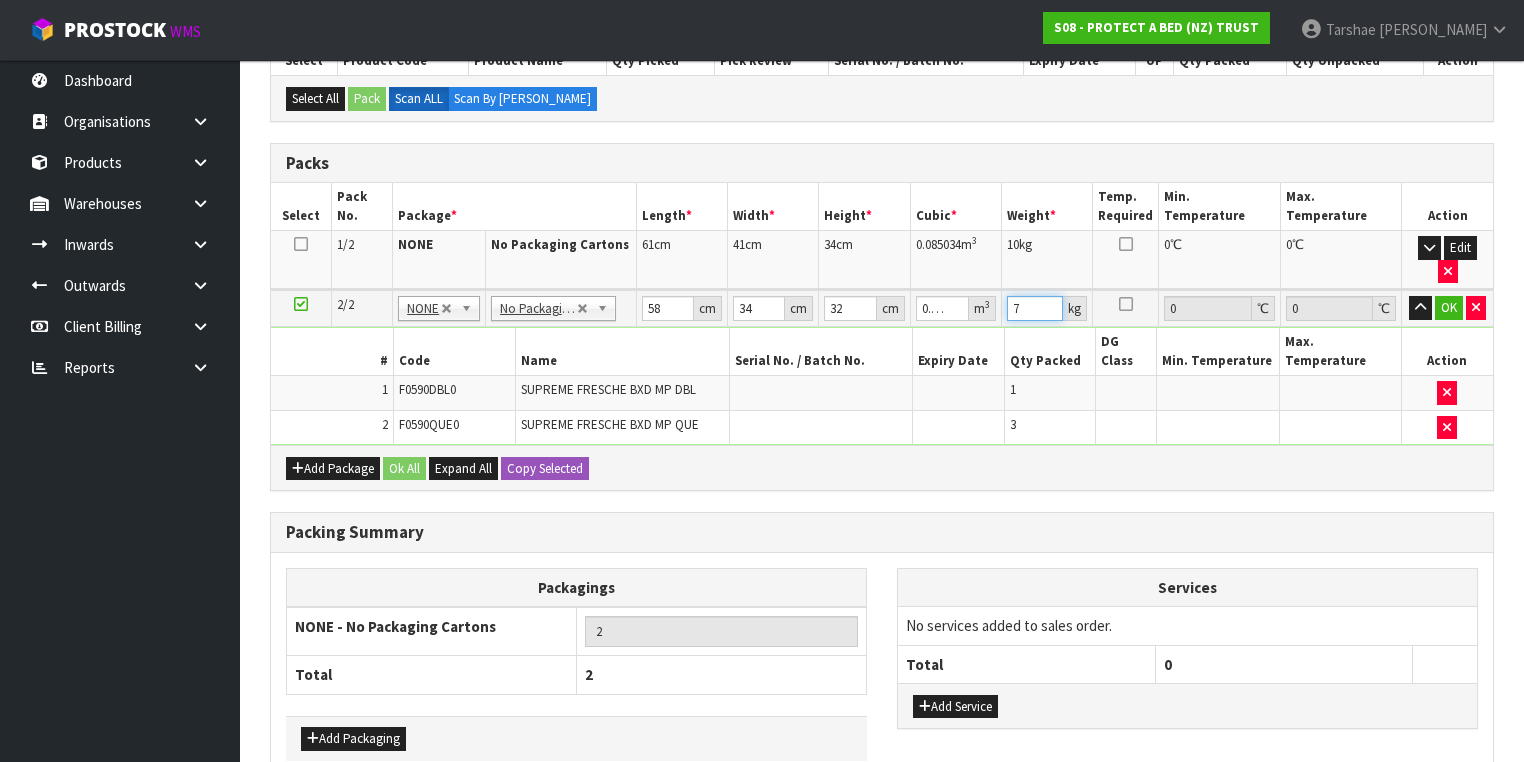 type on "7" 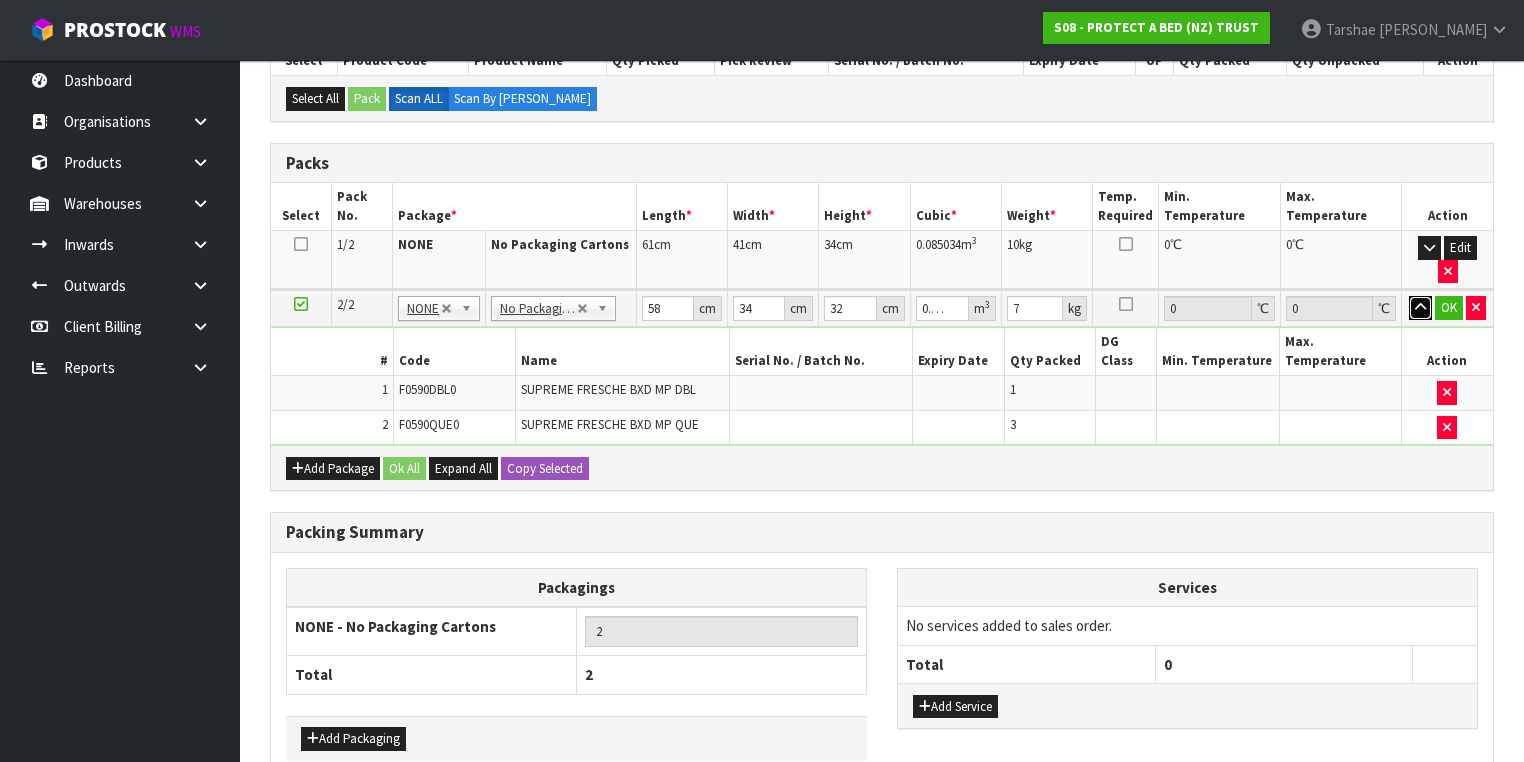 type 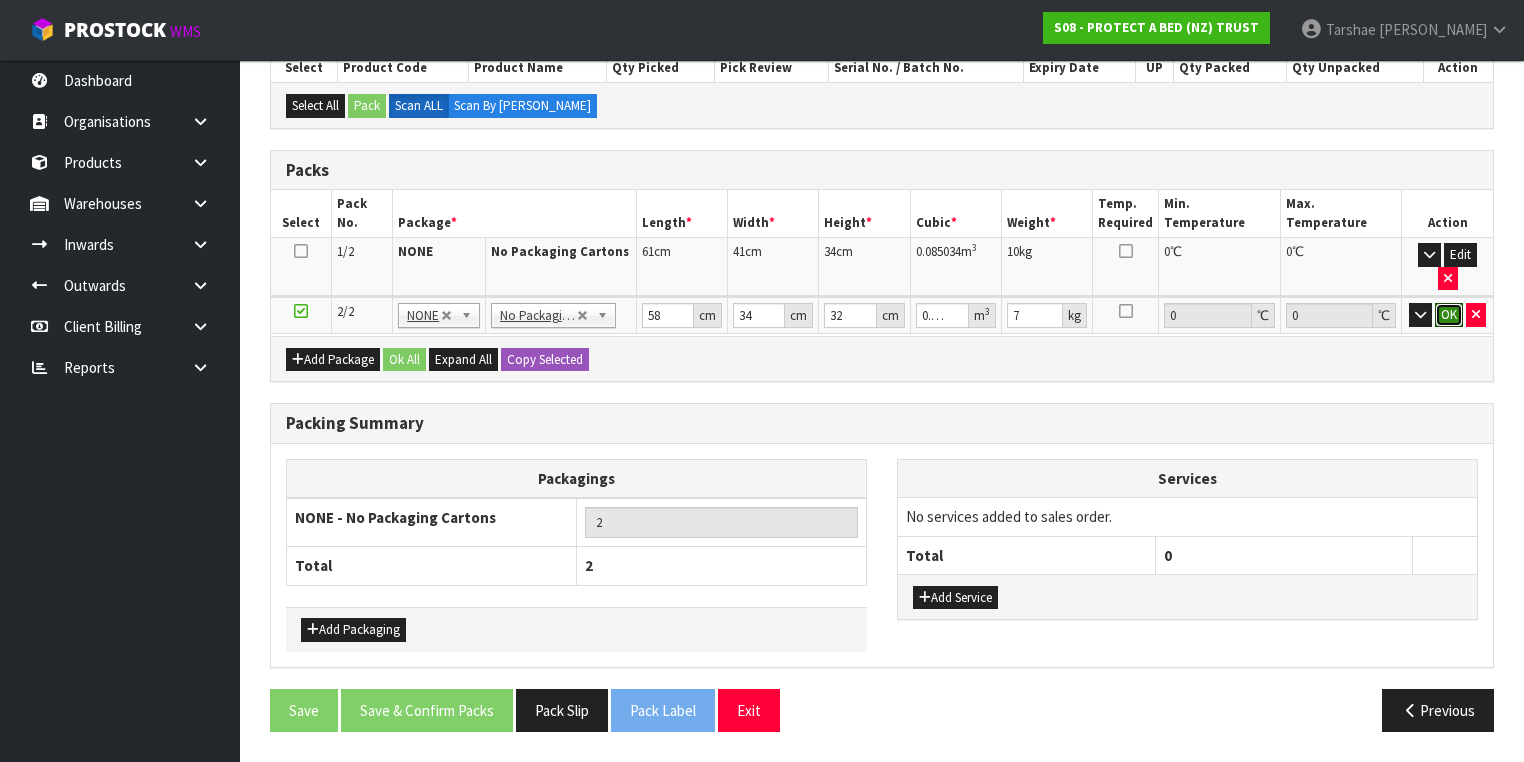 click on "OK" at bounding box center (1449, 315) 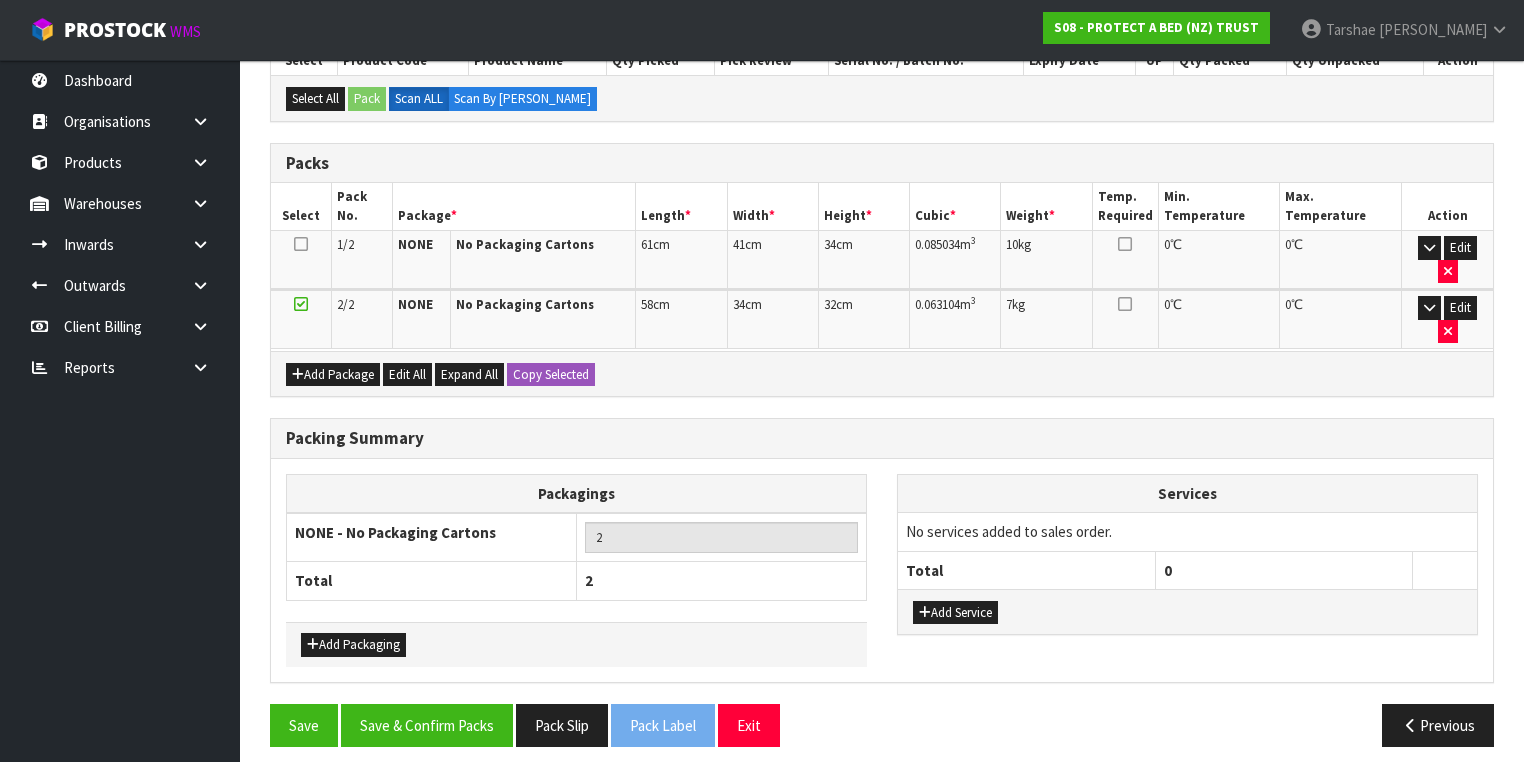 scroll, scrollTop: 339, scrollLeft: 0, axis: vertical 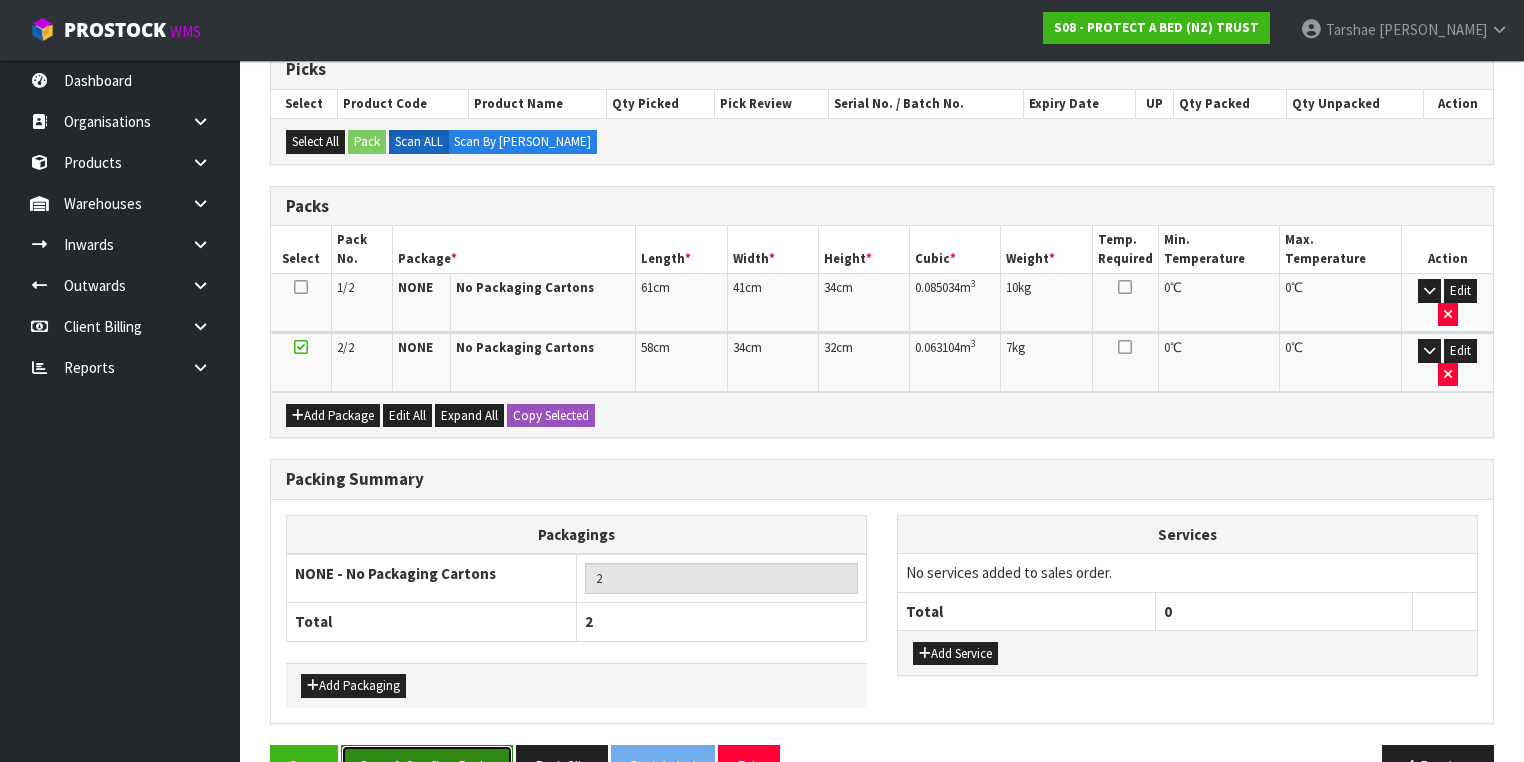 click on "Save & Confirm Packs" at bounding box center (427, 766) 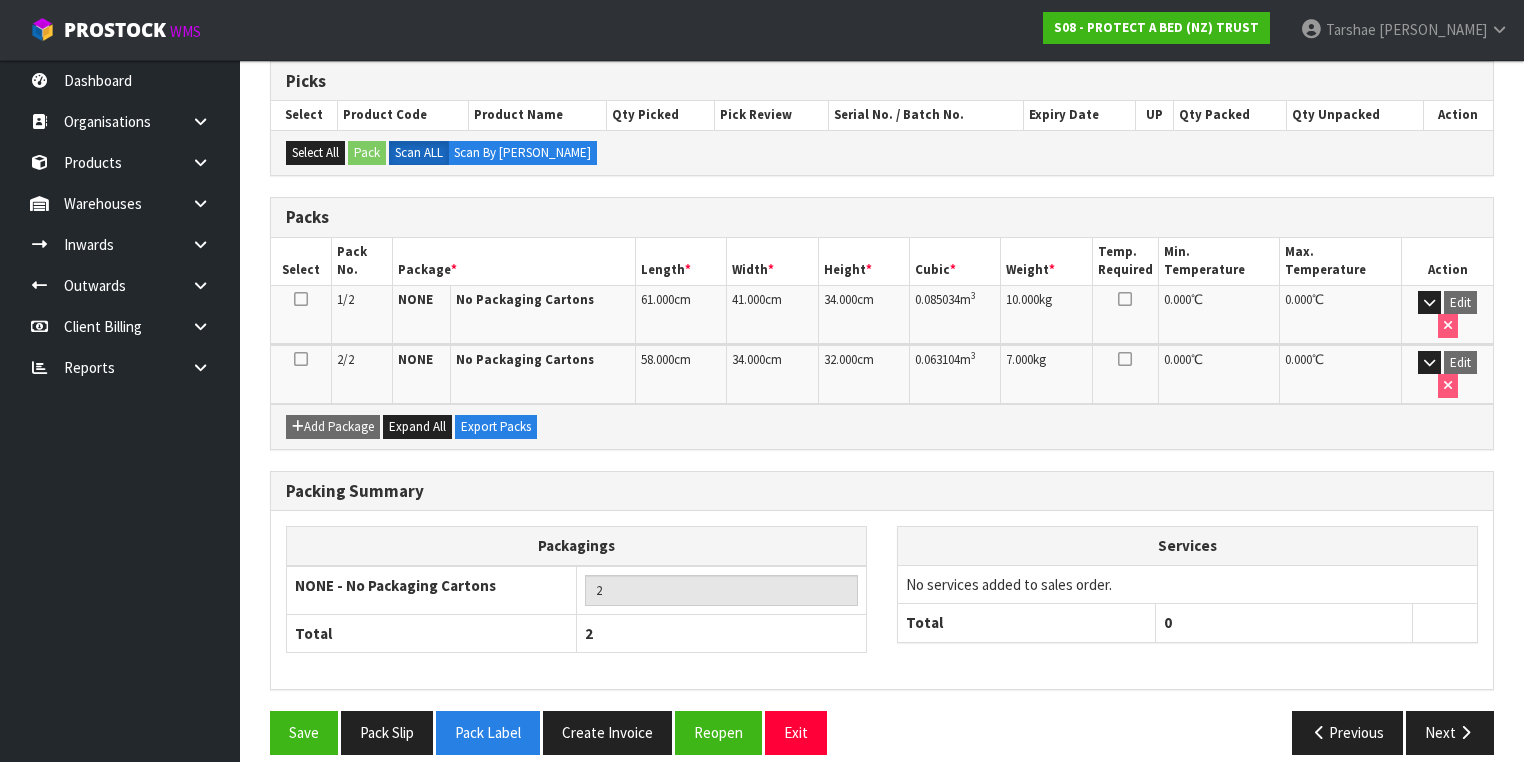 scroll, scrollTop: 368, scrollLeft: 0, axis: vertical 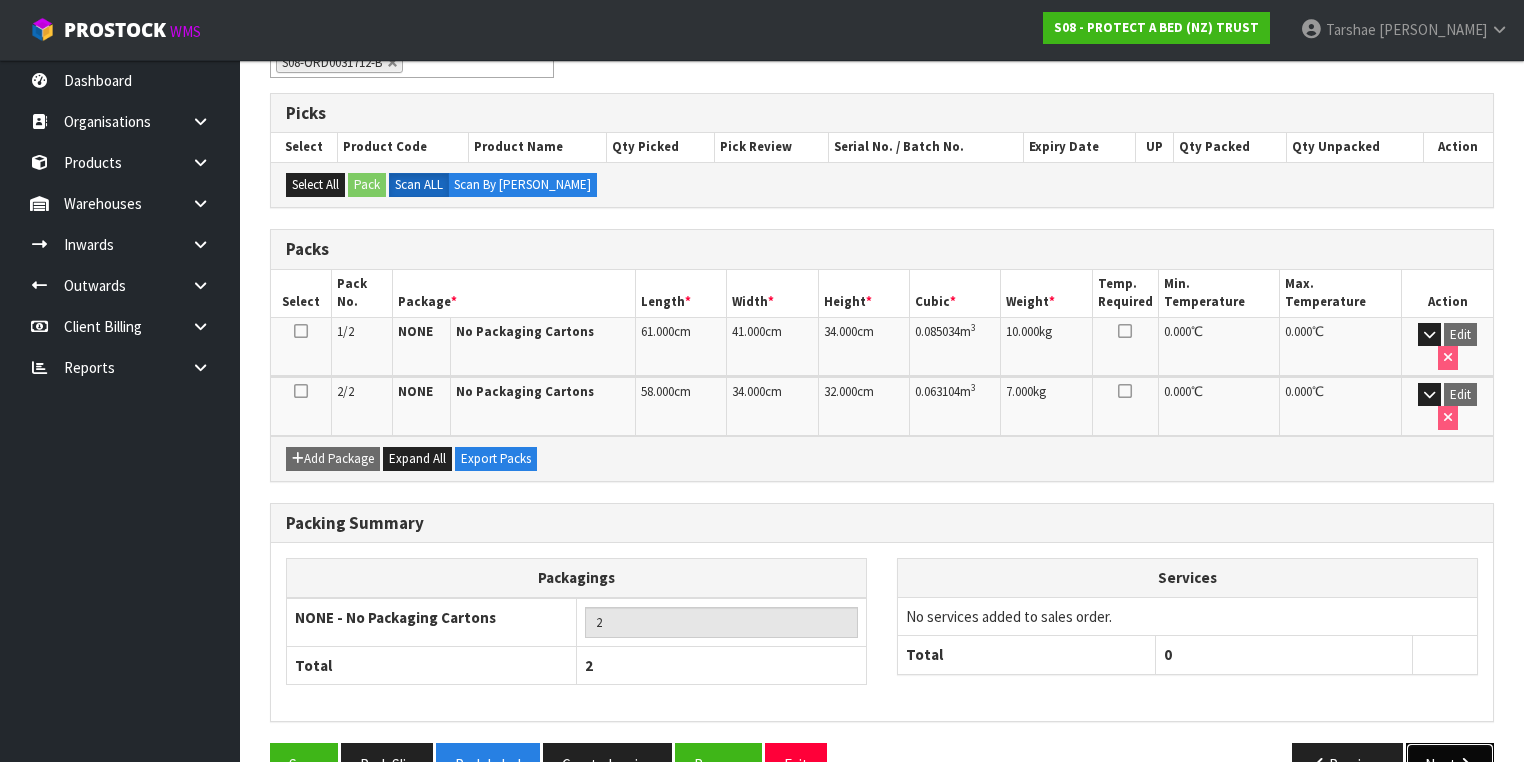 click on "Next" at bounding box center [1450, 764] 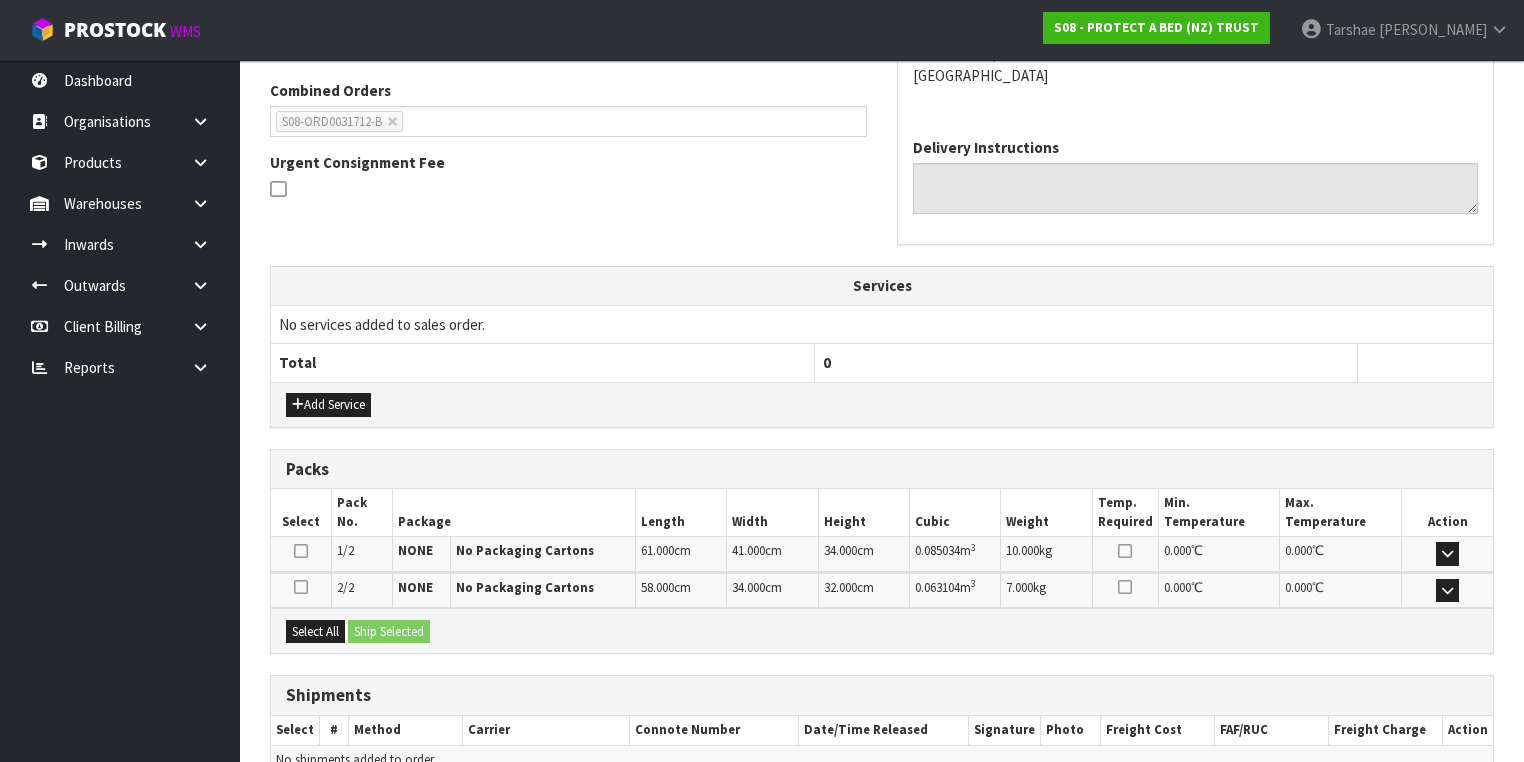 scroll, scrollTop: 607, scrollLeft: 0, axis: vertical 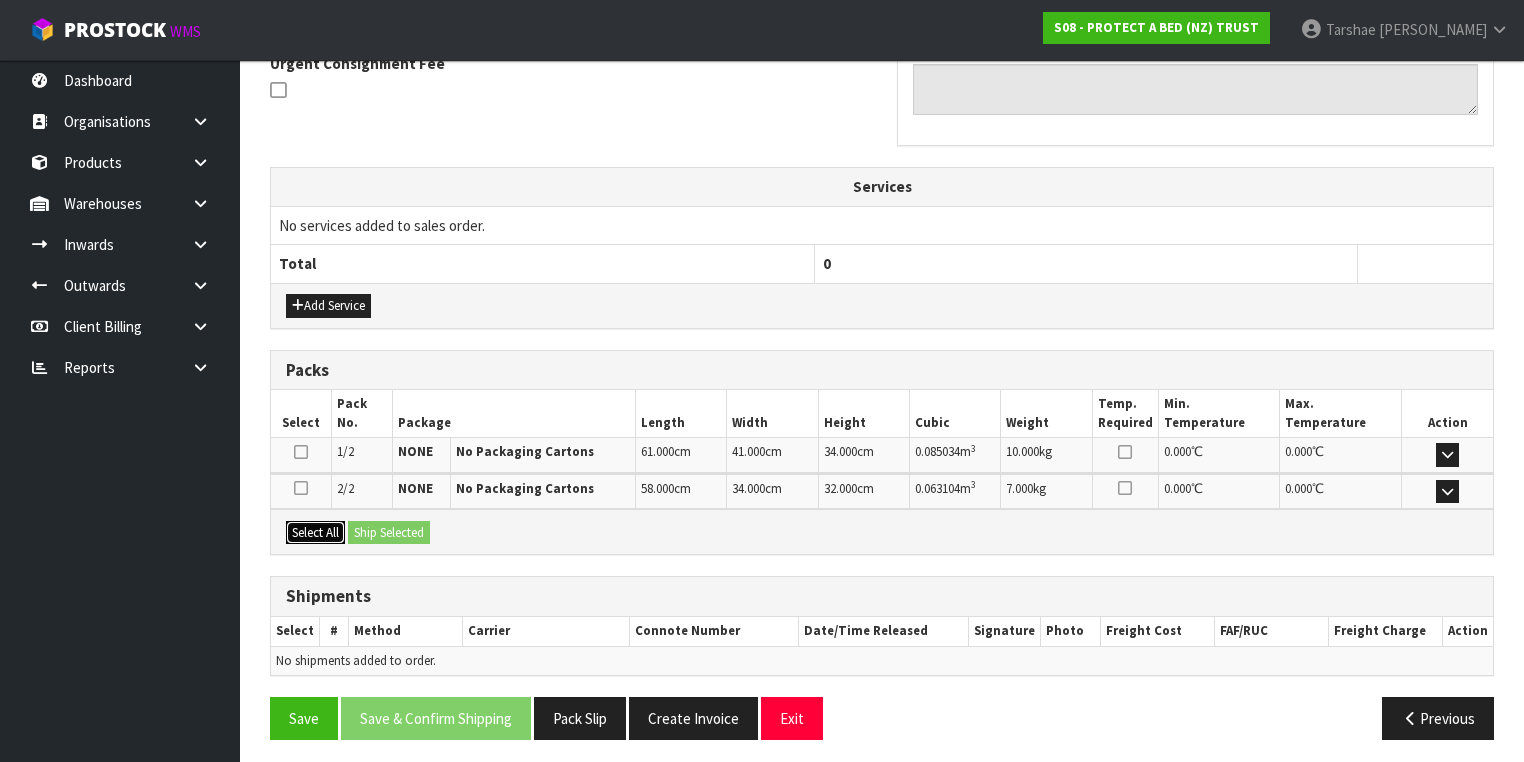 click on "Select All" at bounding box center (315, 533) 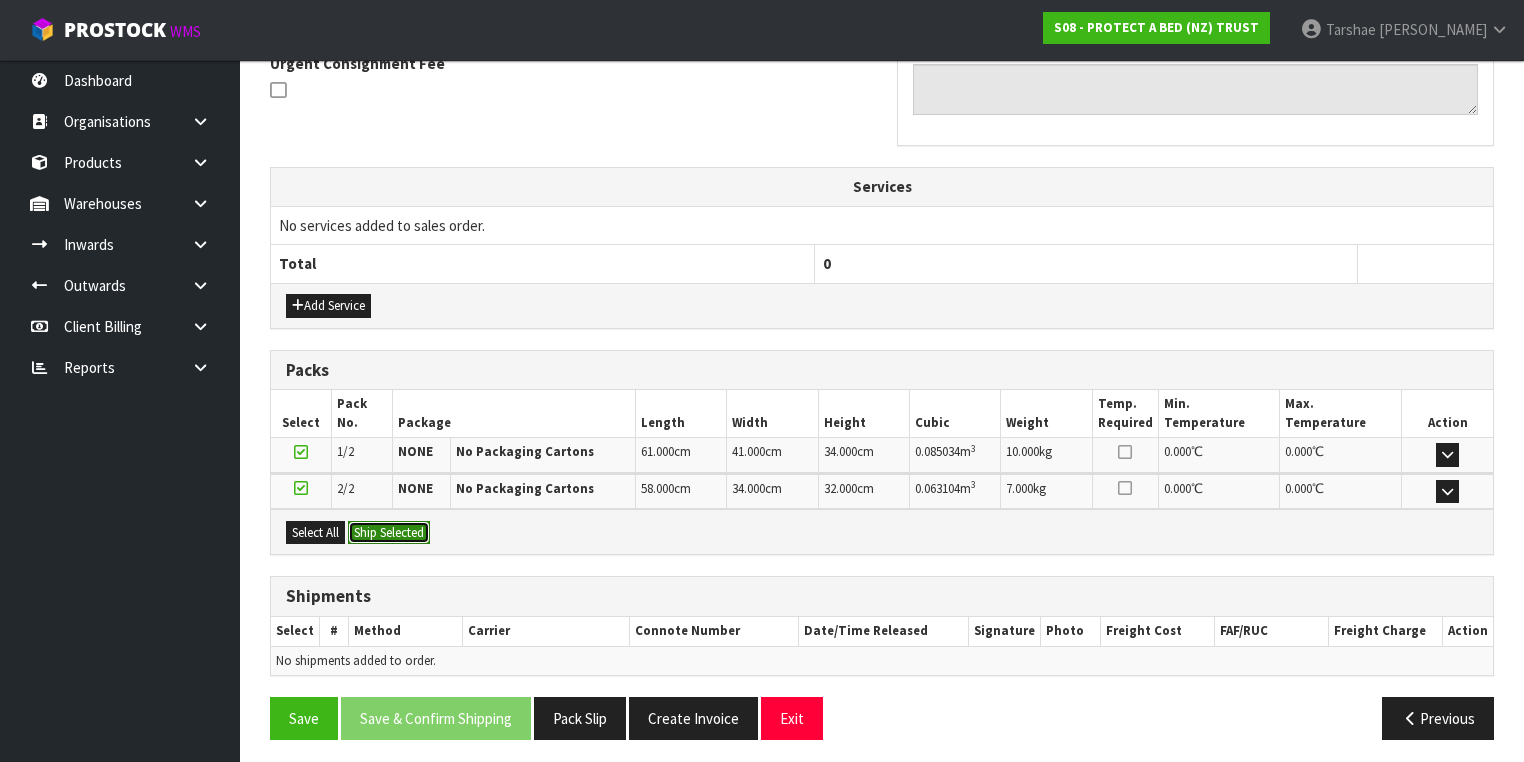 click on "Ship Selected" at bounding box center [389, 533] 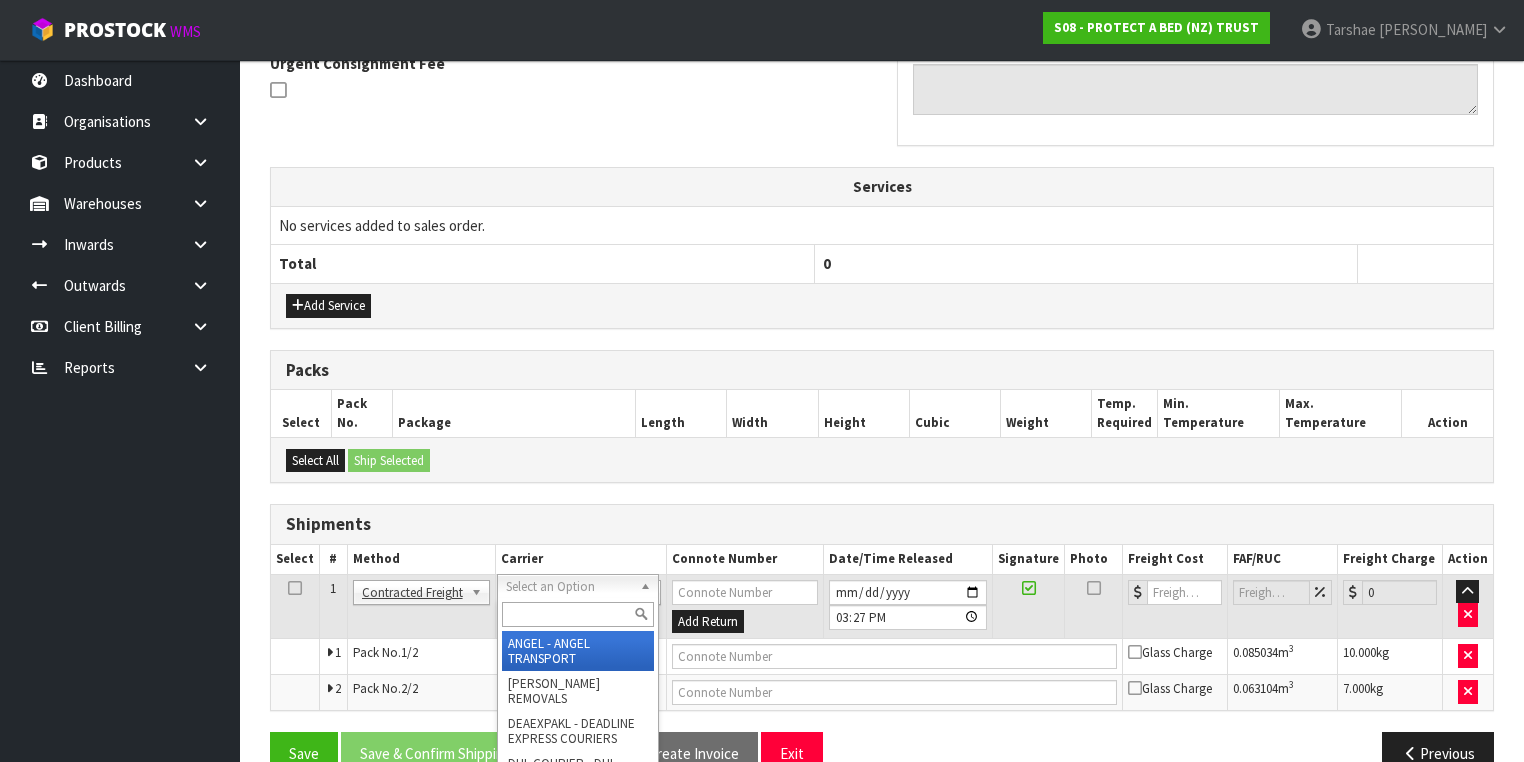 drag, startPoint x: 556, startPoint y: 590, endPoint x: 553, endPoint y: 616, distance: 26.172504 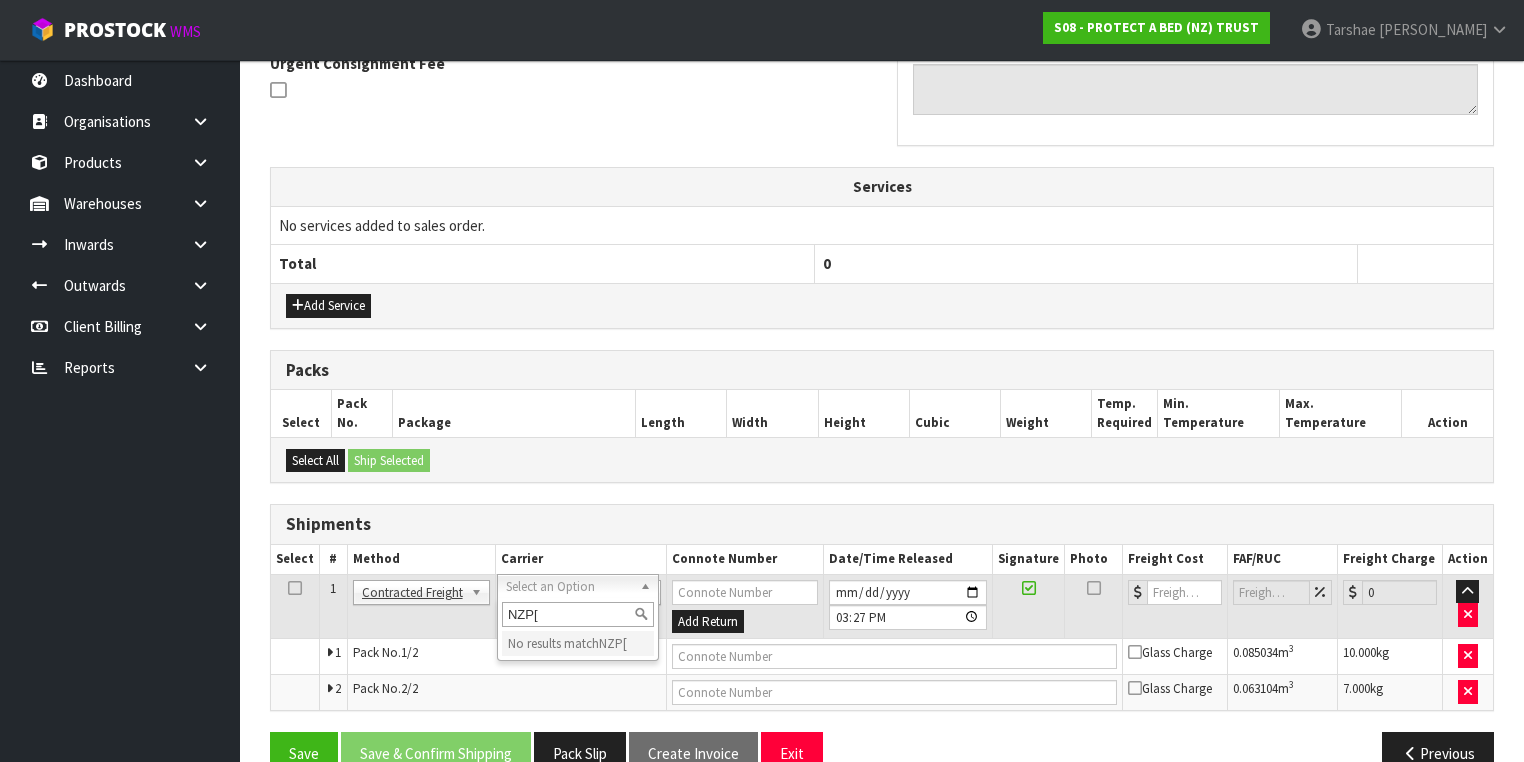 type on "NZP" 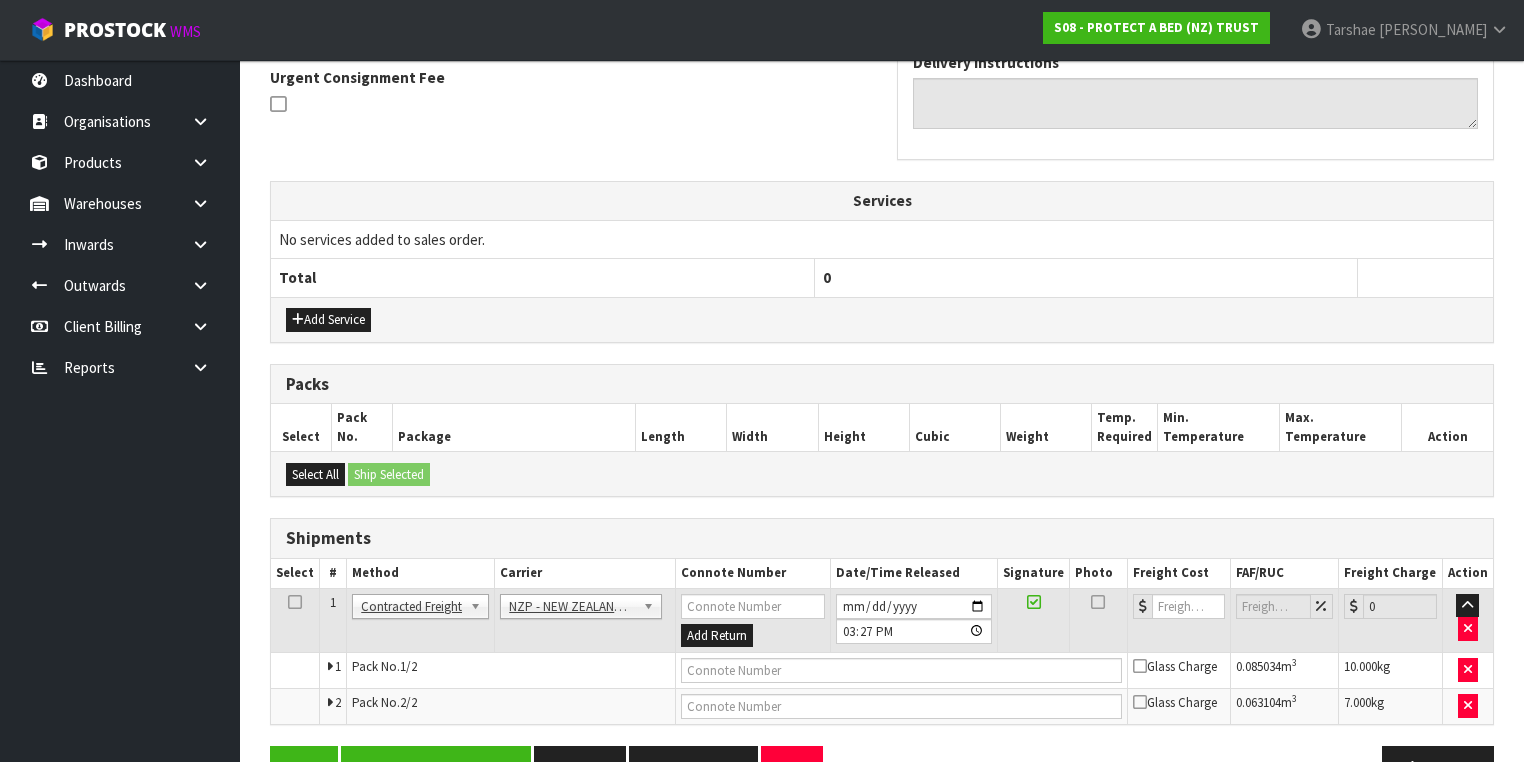 scroll, scrollTop: 643, scrollLeft: 0, axis: vertical 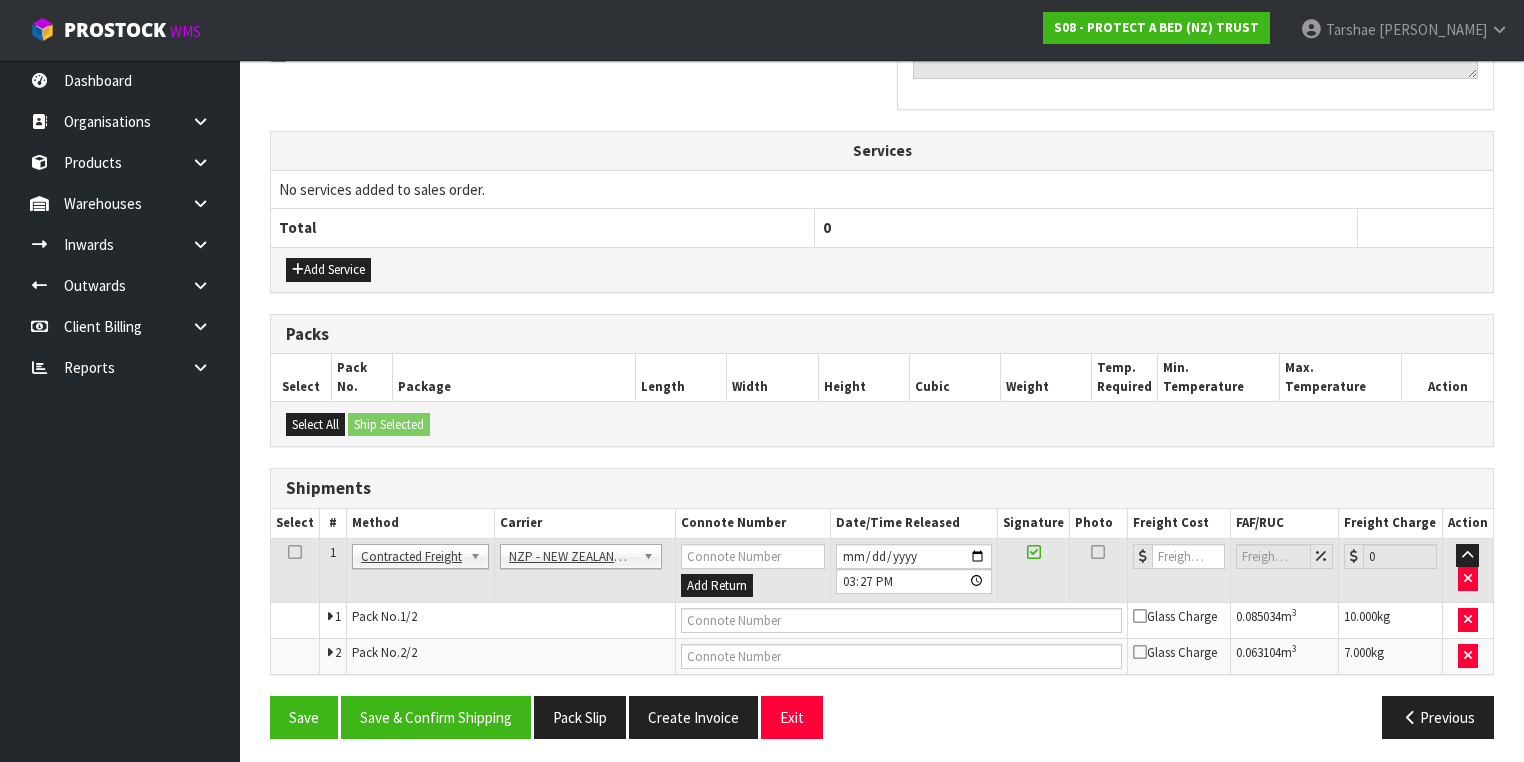 drag, startPoint x: 748, startPoint y: 628, endPoint x: 754, endPoint y: 613, distance: 16.155495 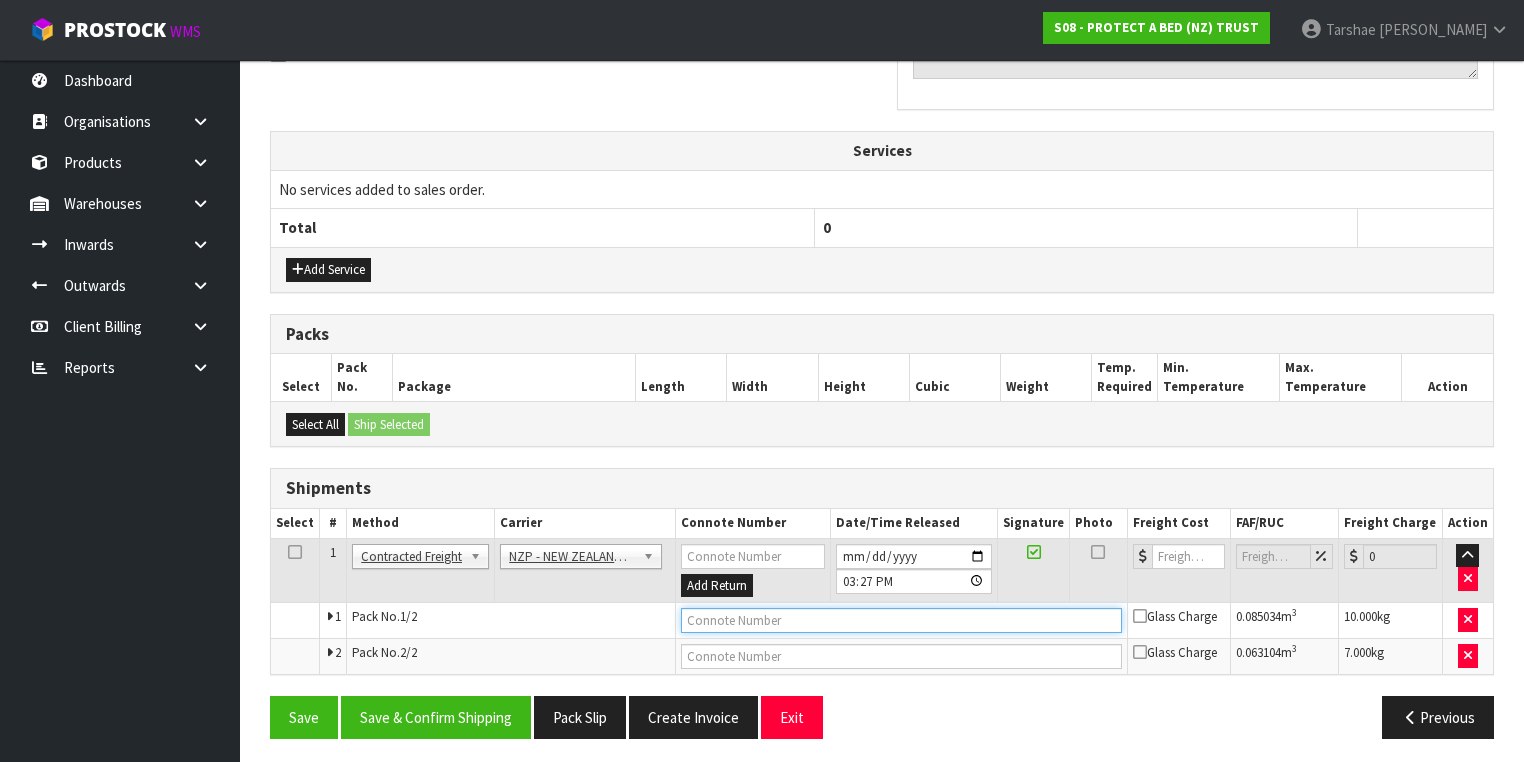 click at bounding box center [901, 620] 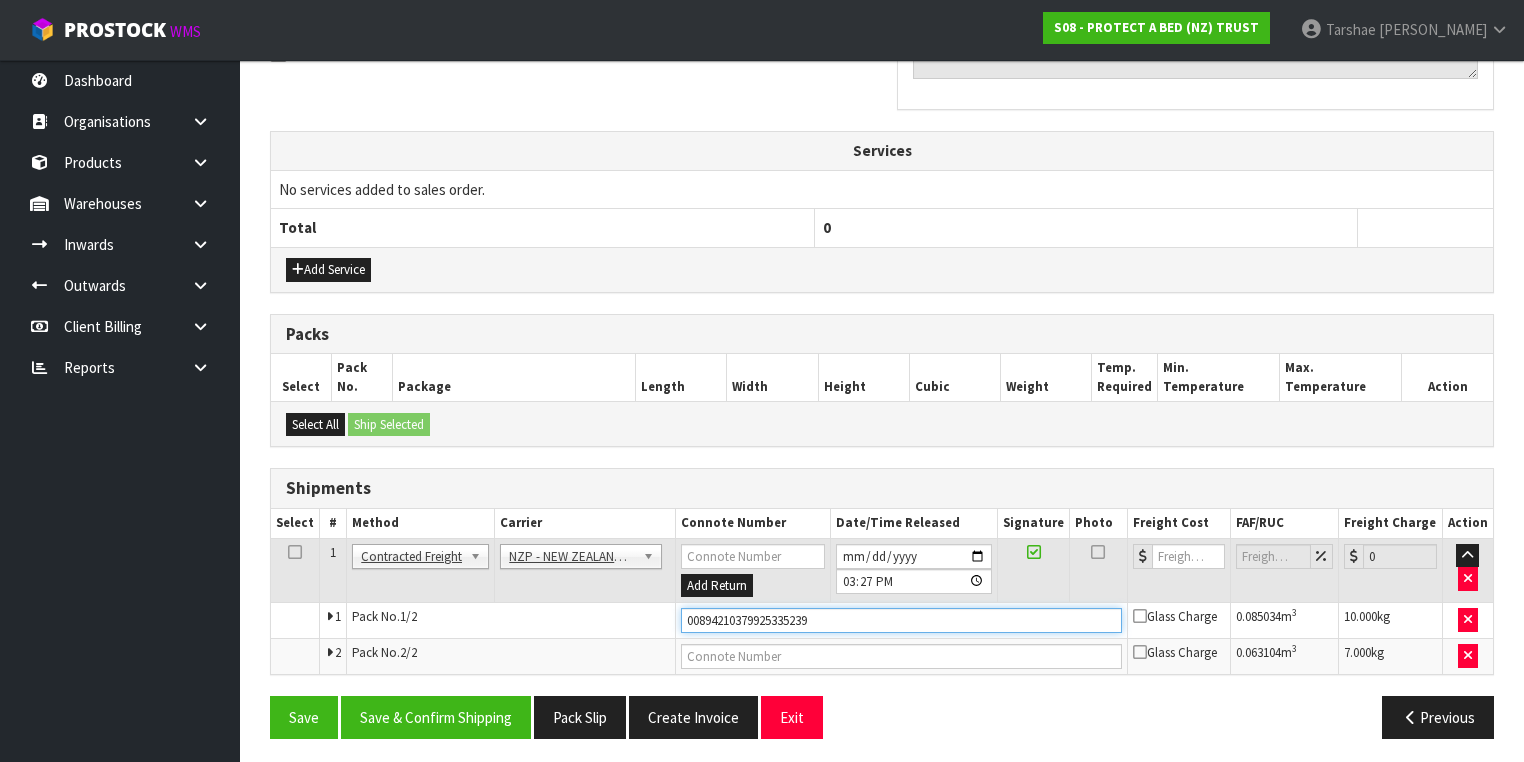 type on "00894210379925335239" 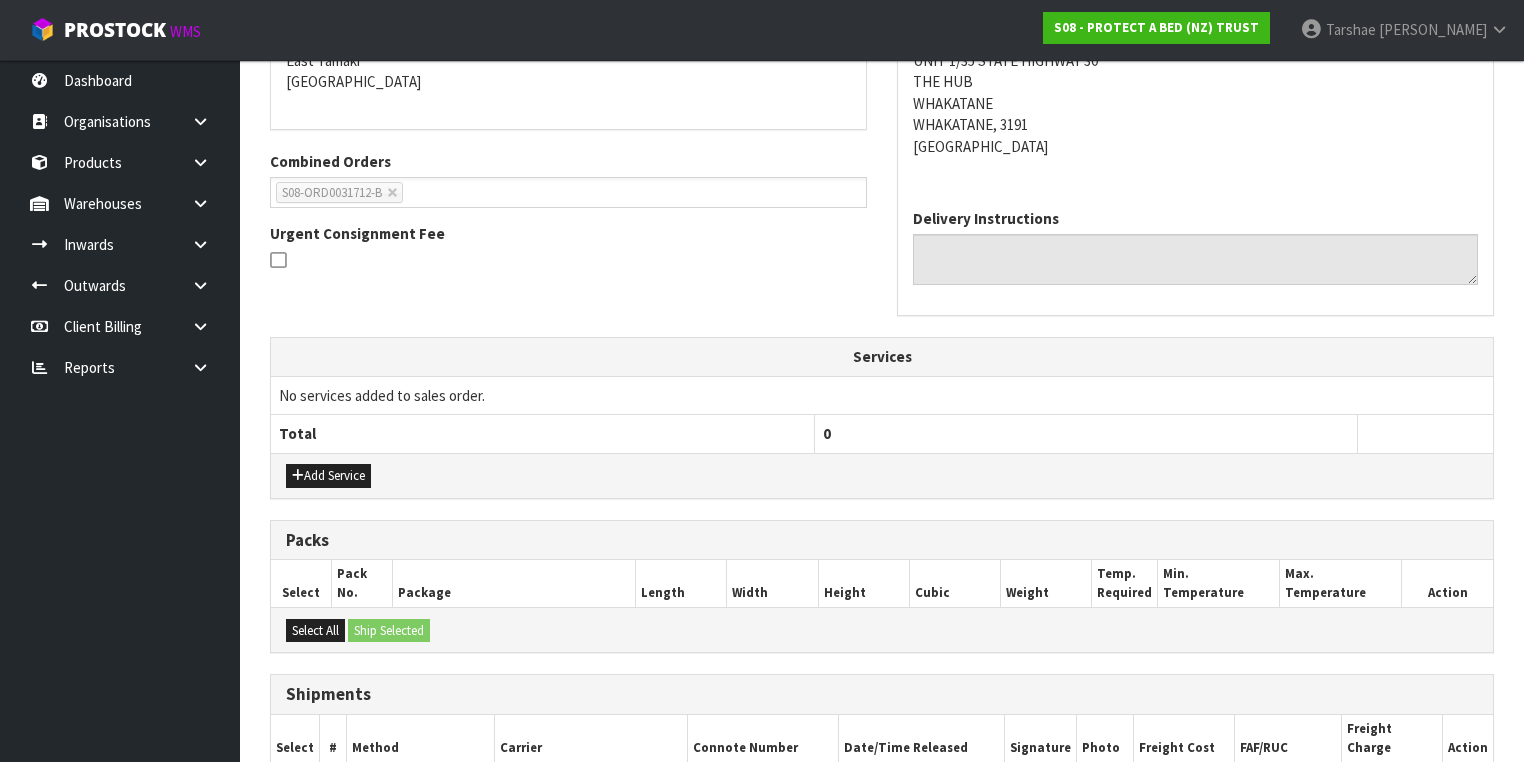 scroll, scrollTop: 560, scrollLeft: 0, axis: vertical 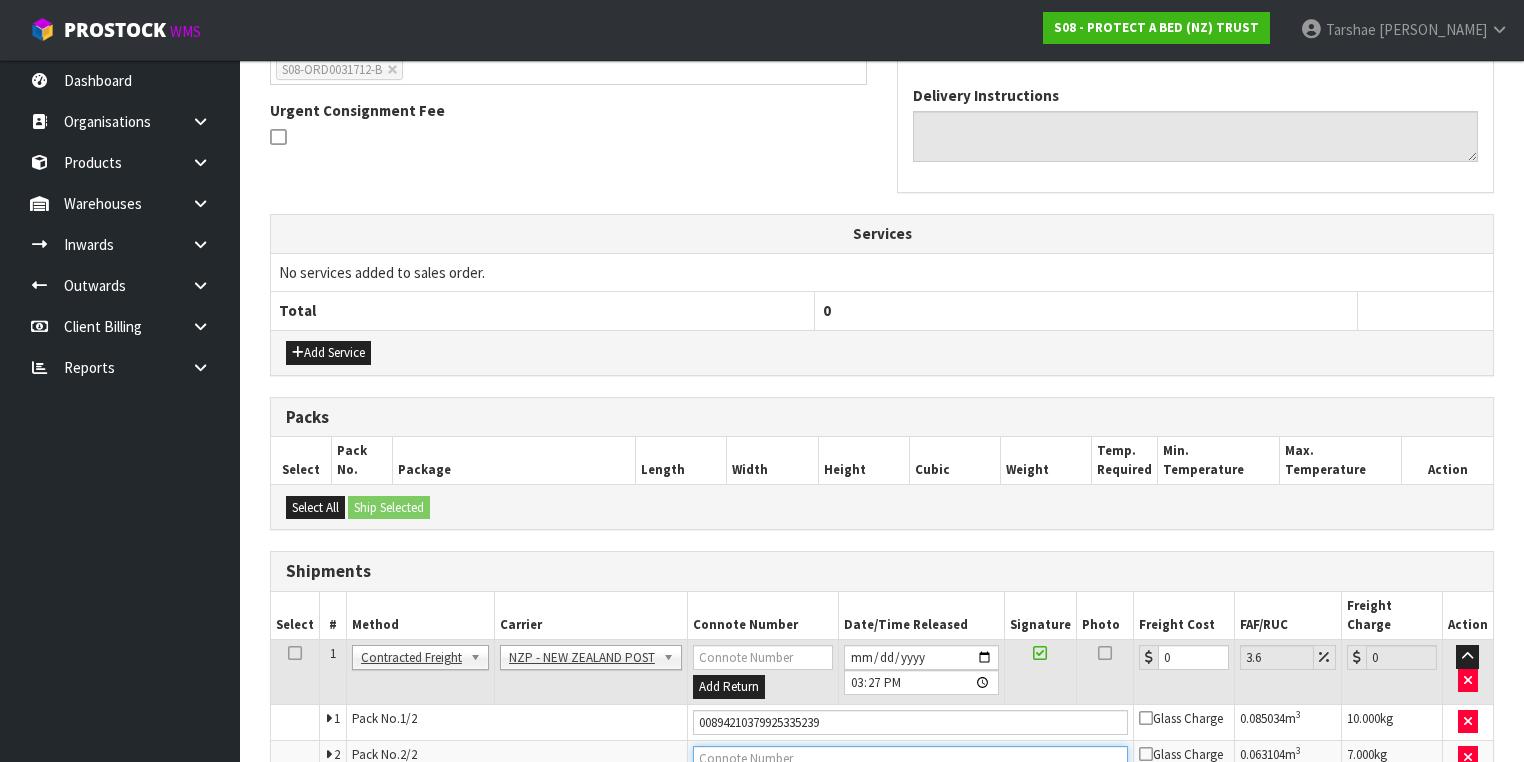 click at bounding box center (910, 758) 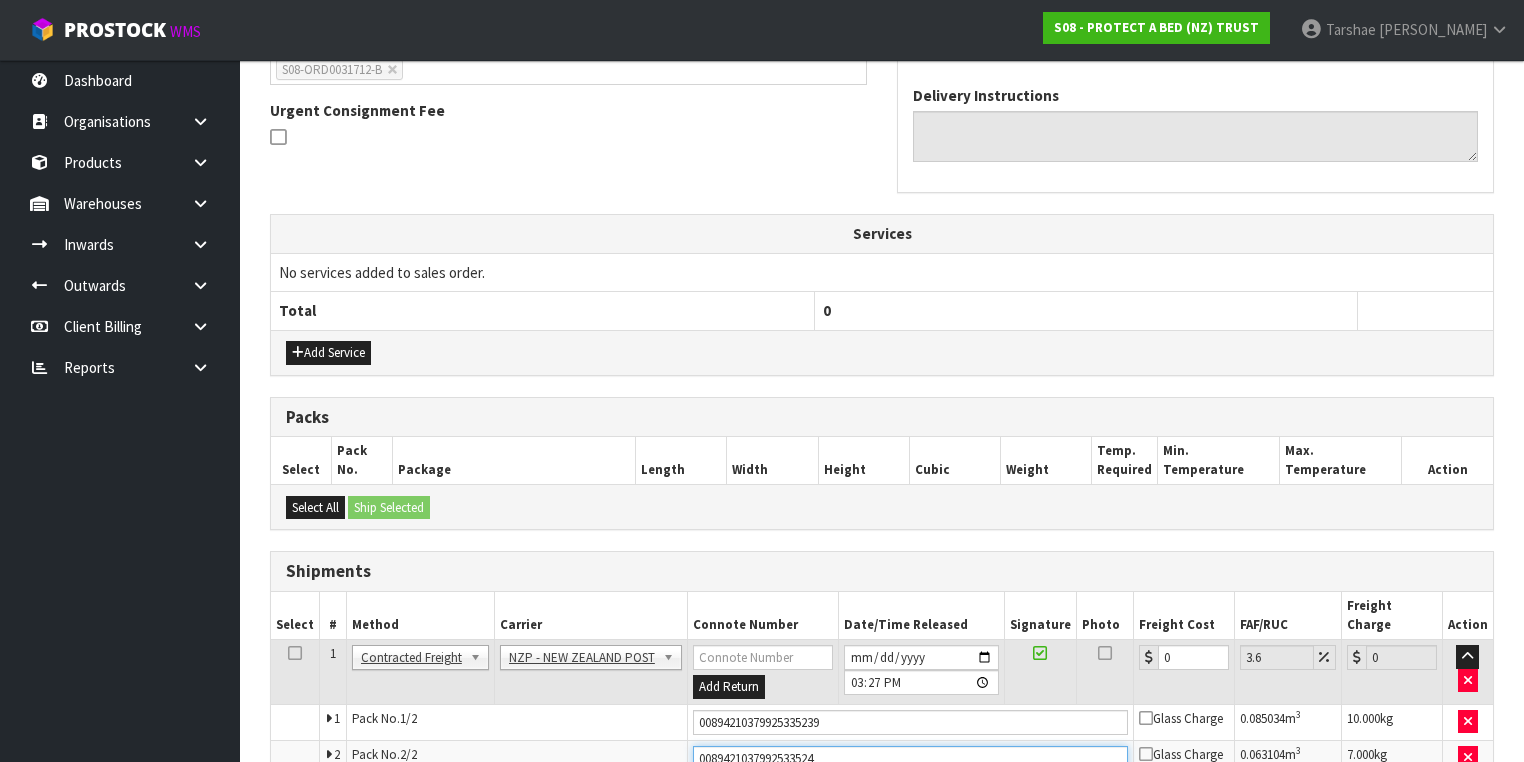 type on "00894210379925335246" 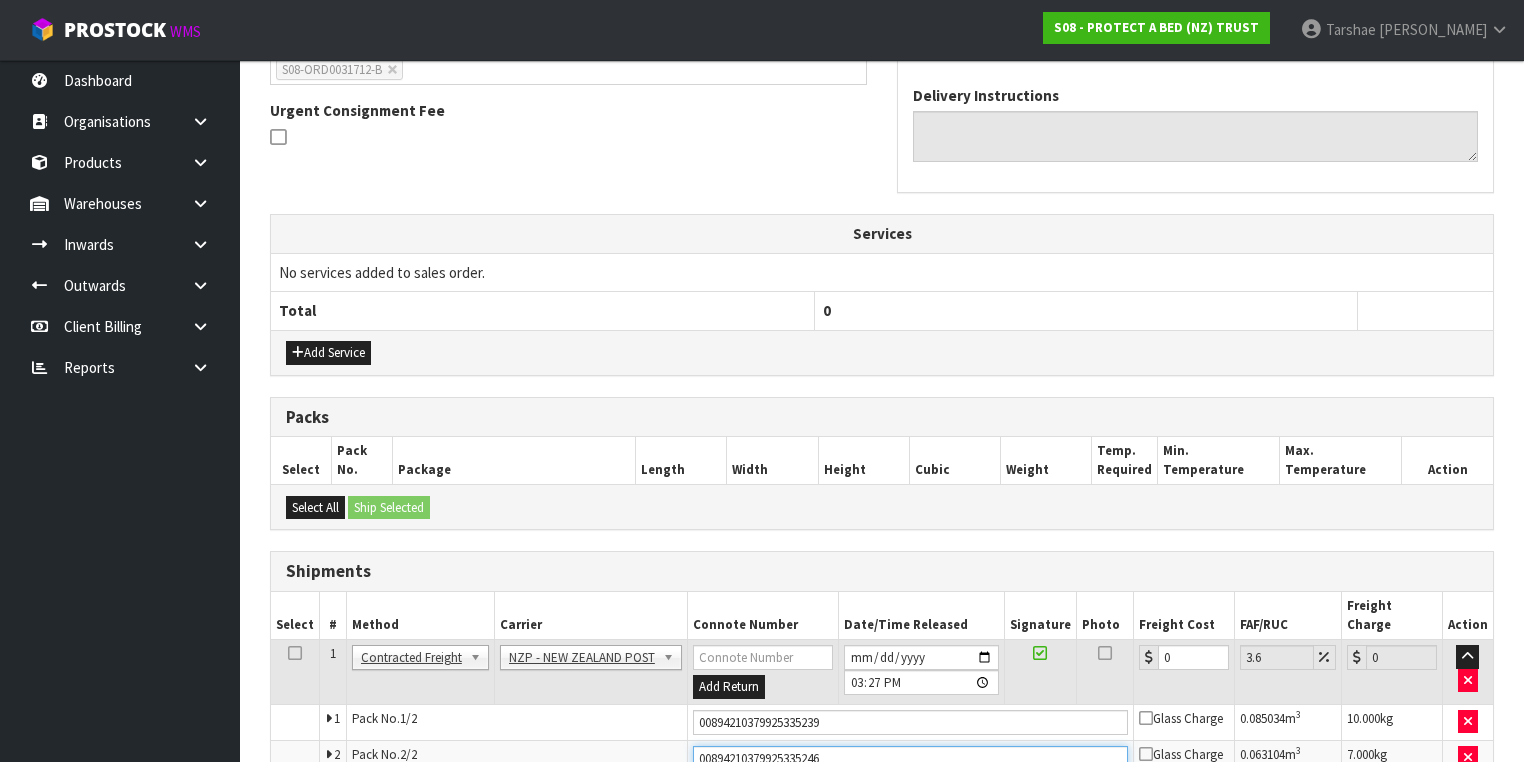 click on "Save" at bounding box center [304, 819] 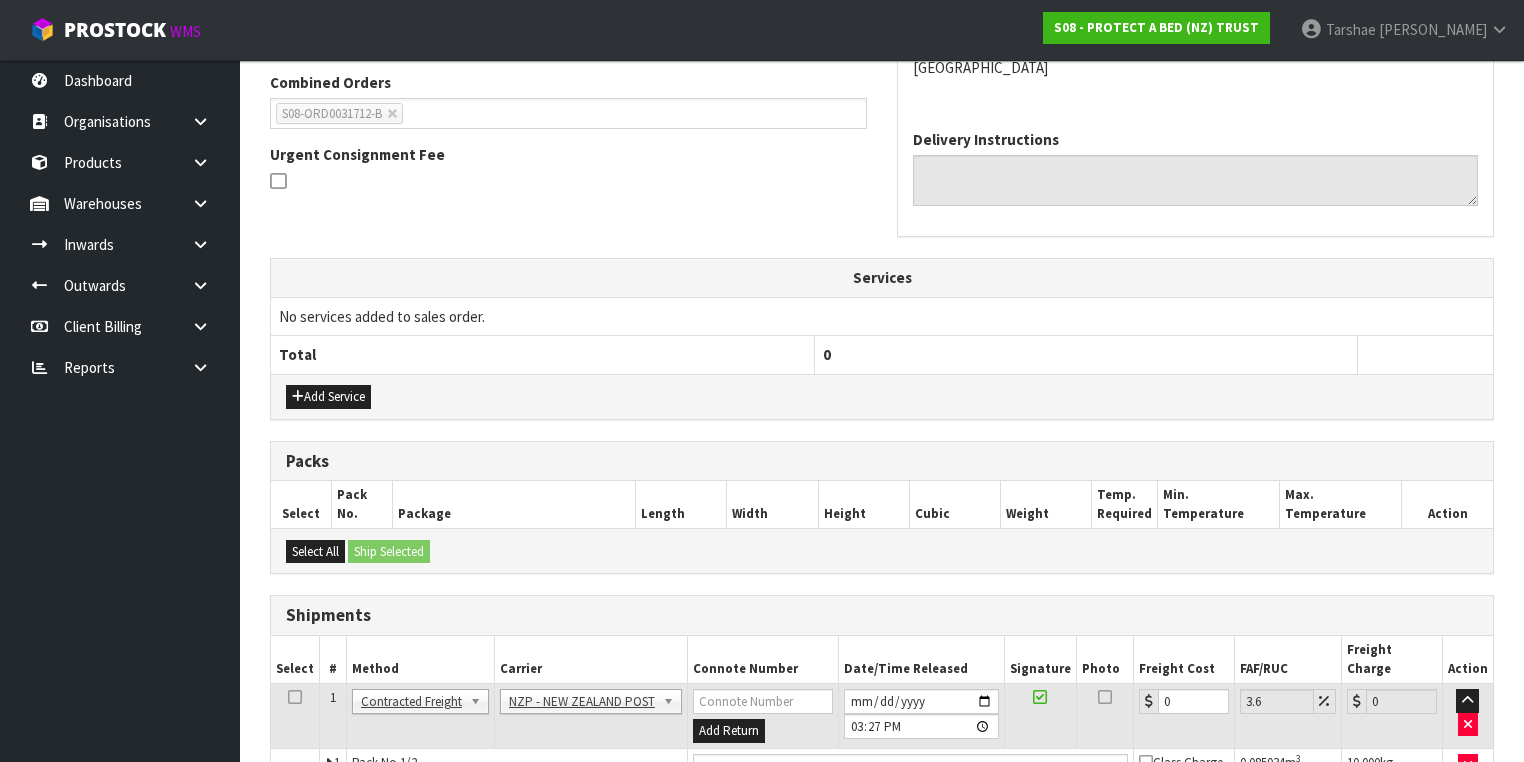 scroll, scrollTop: 643, scrollLeft: 0, axis: vertical 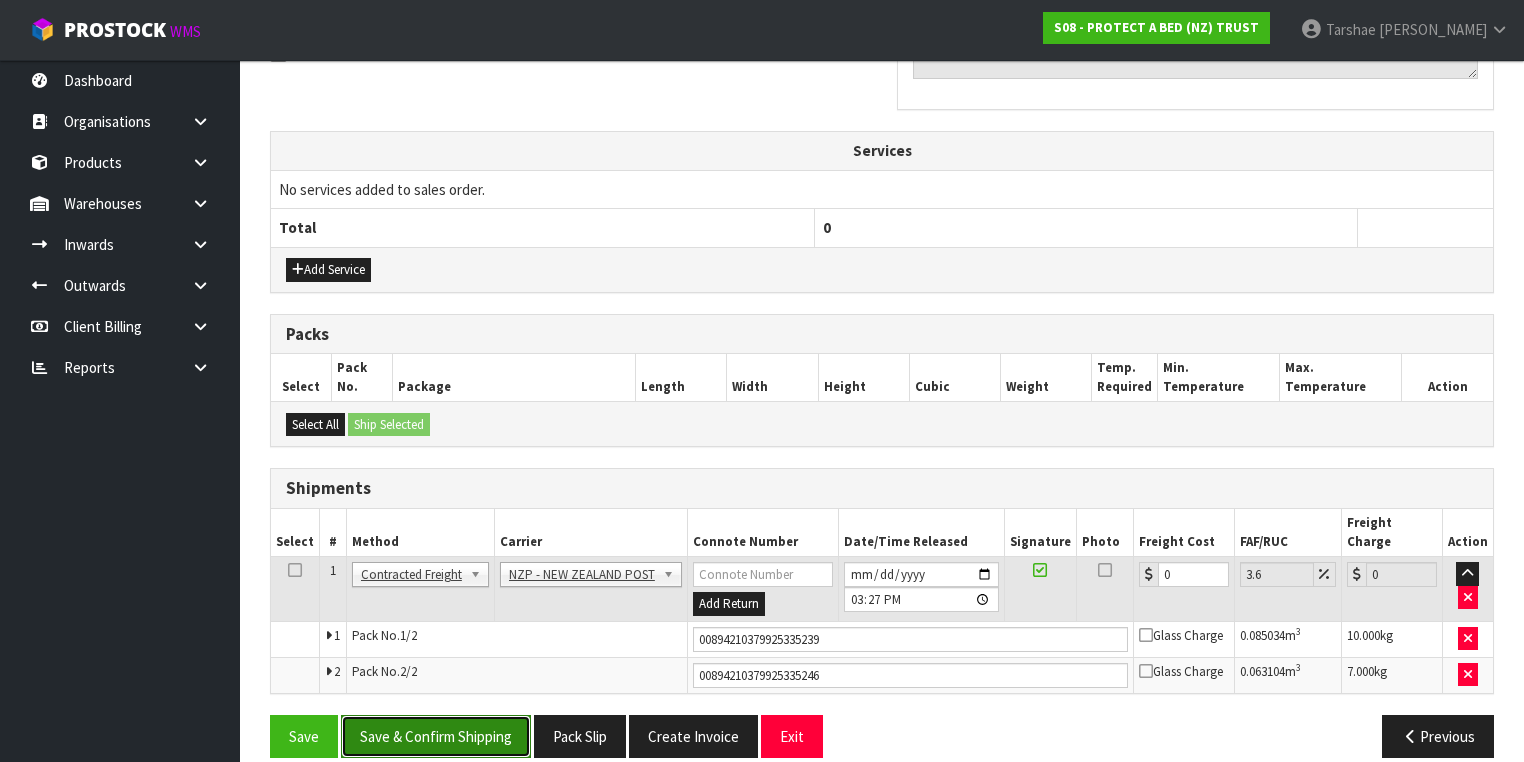 click on "Save & Confirm Shipping" at bounding box center (436, 736) 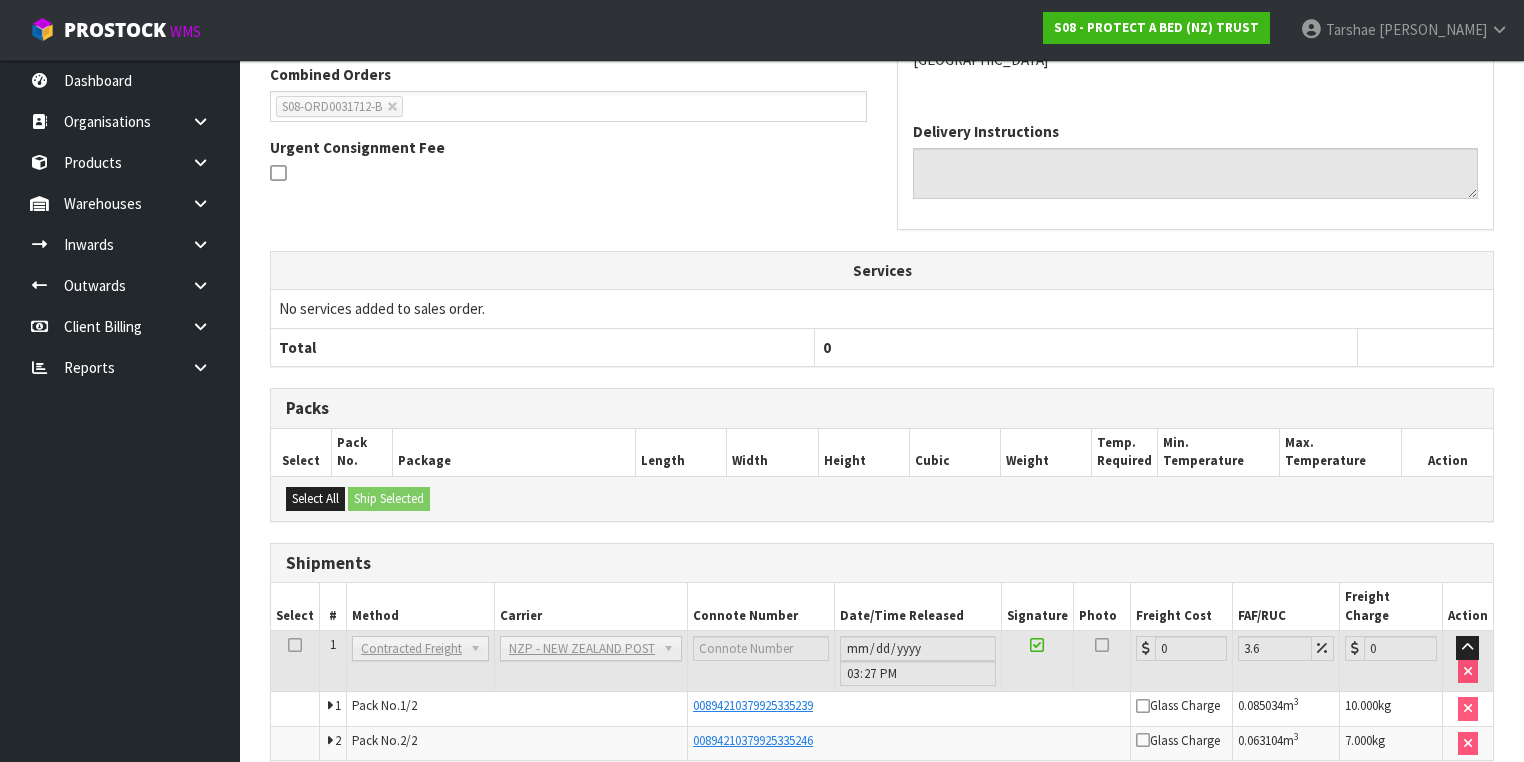 scroll, scrollTop: 613, scrollLeft: 0, axis: vertical 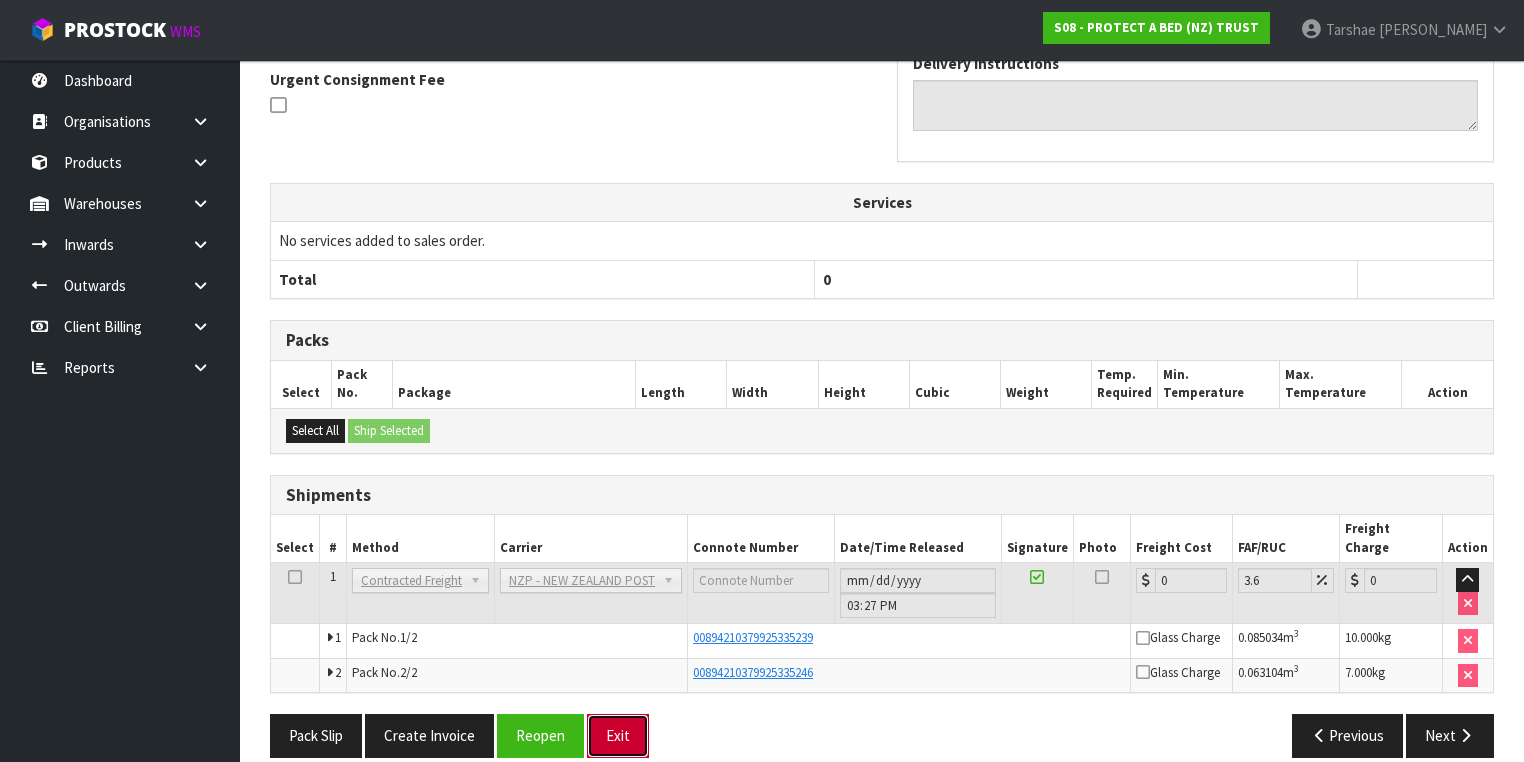 click on "Exit" at bounding box center (618, 735) 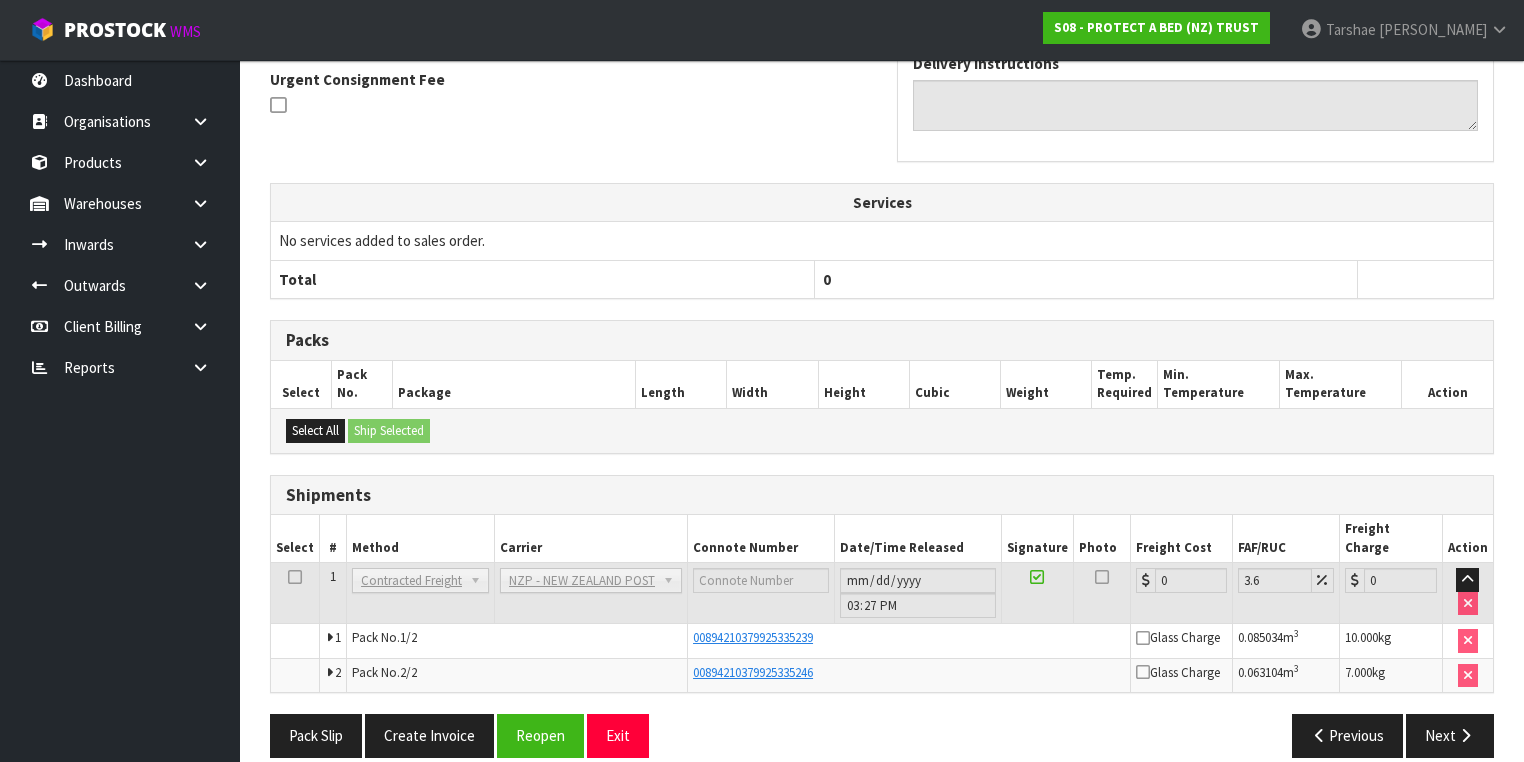 scroll, scrollTop: 0, scrollLeft: 0, axis: both 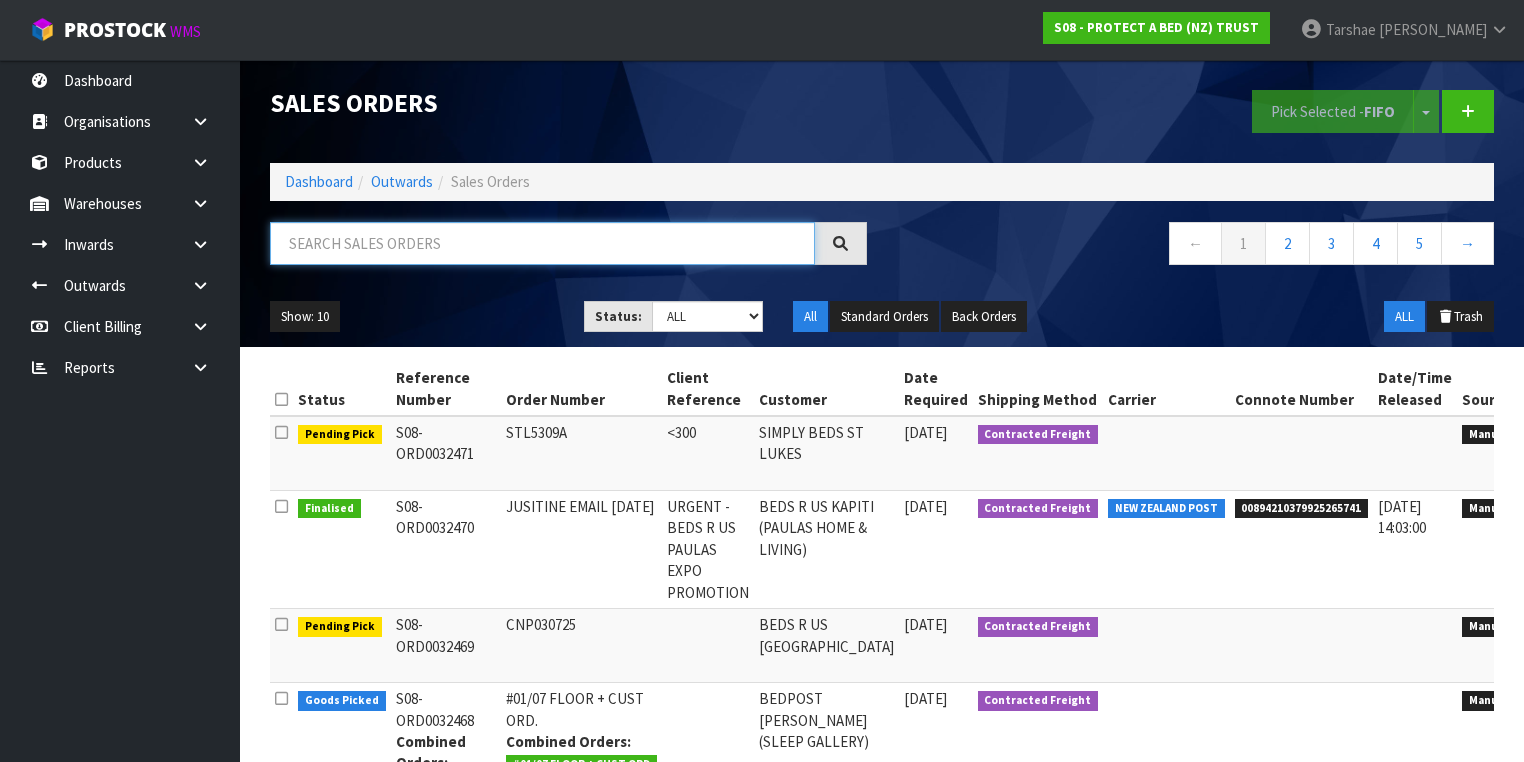 click at bounding box center (542, 243) 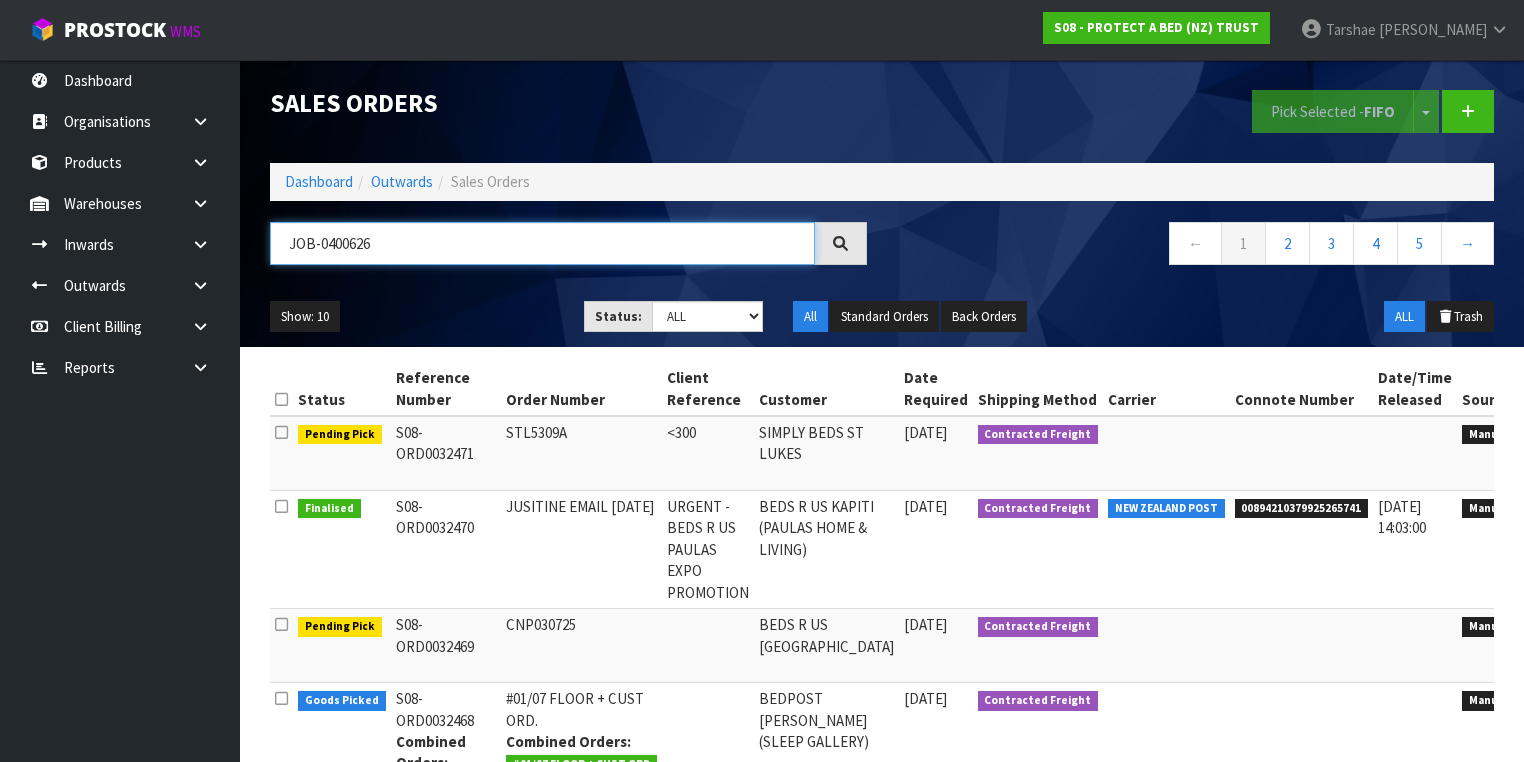 type on "JOB-0400626" 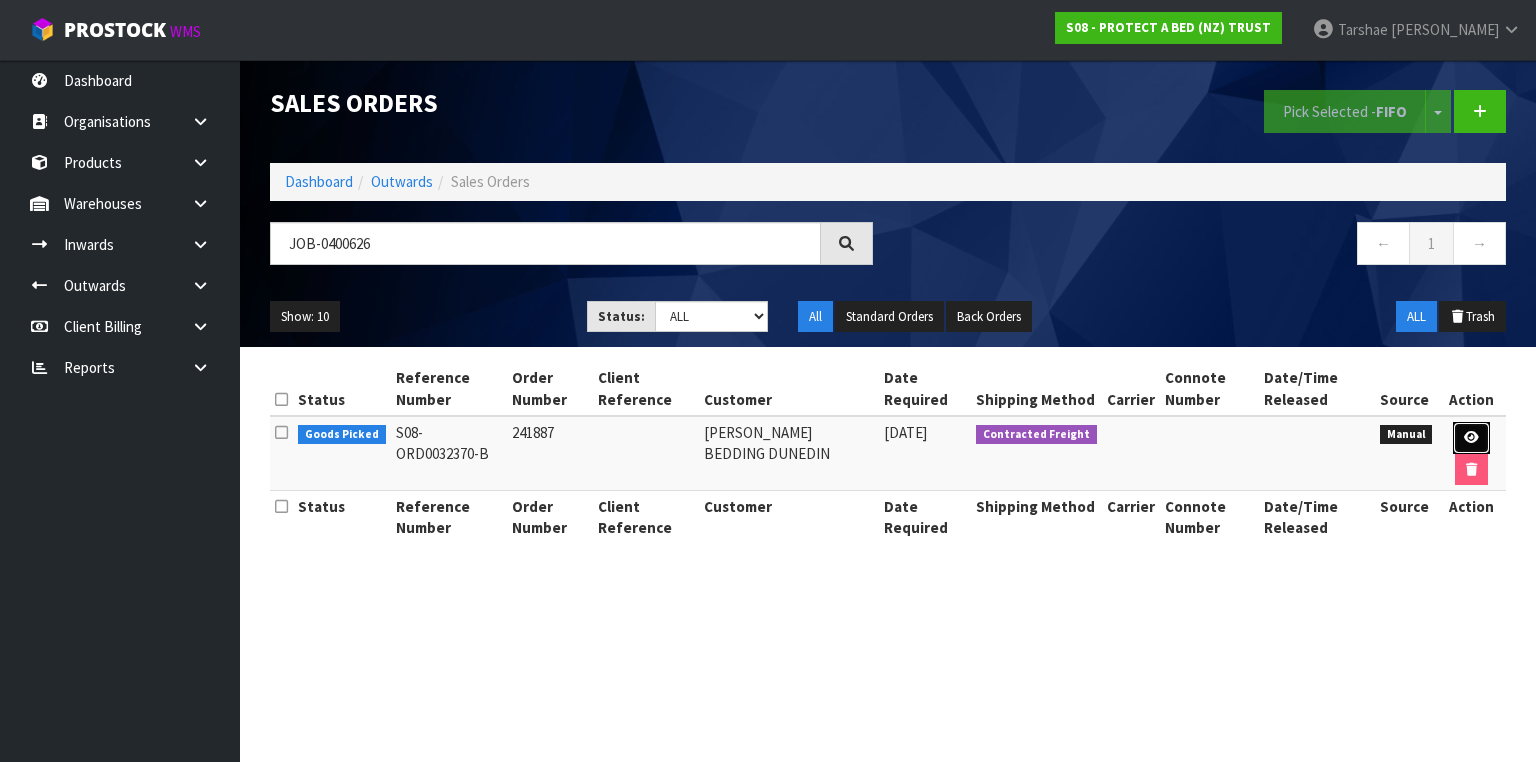 click at bounding box center [1471, 438] 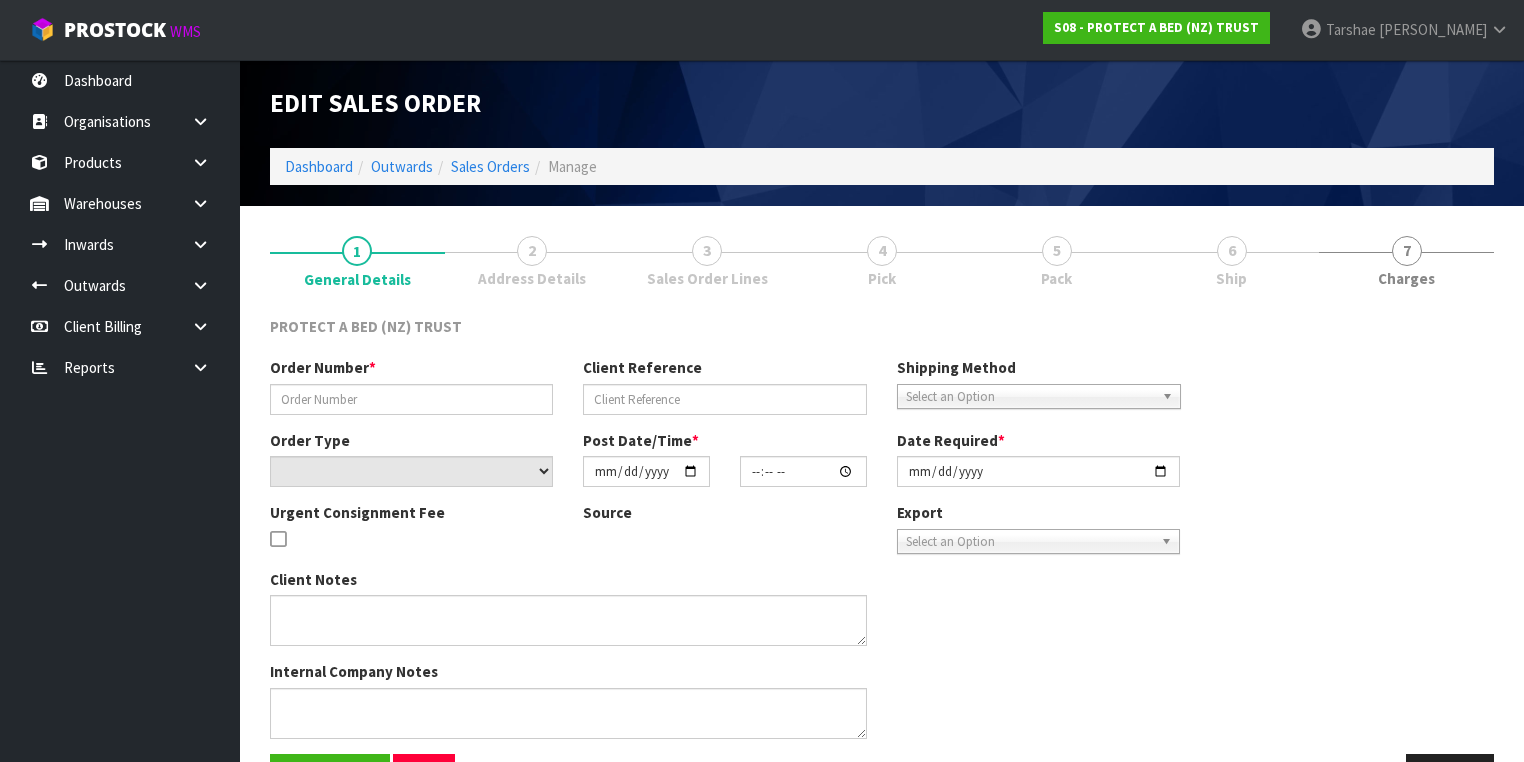 type on "241887" 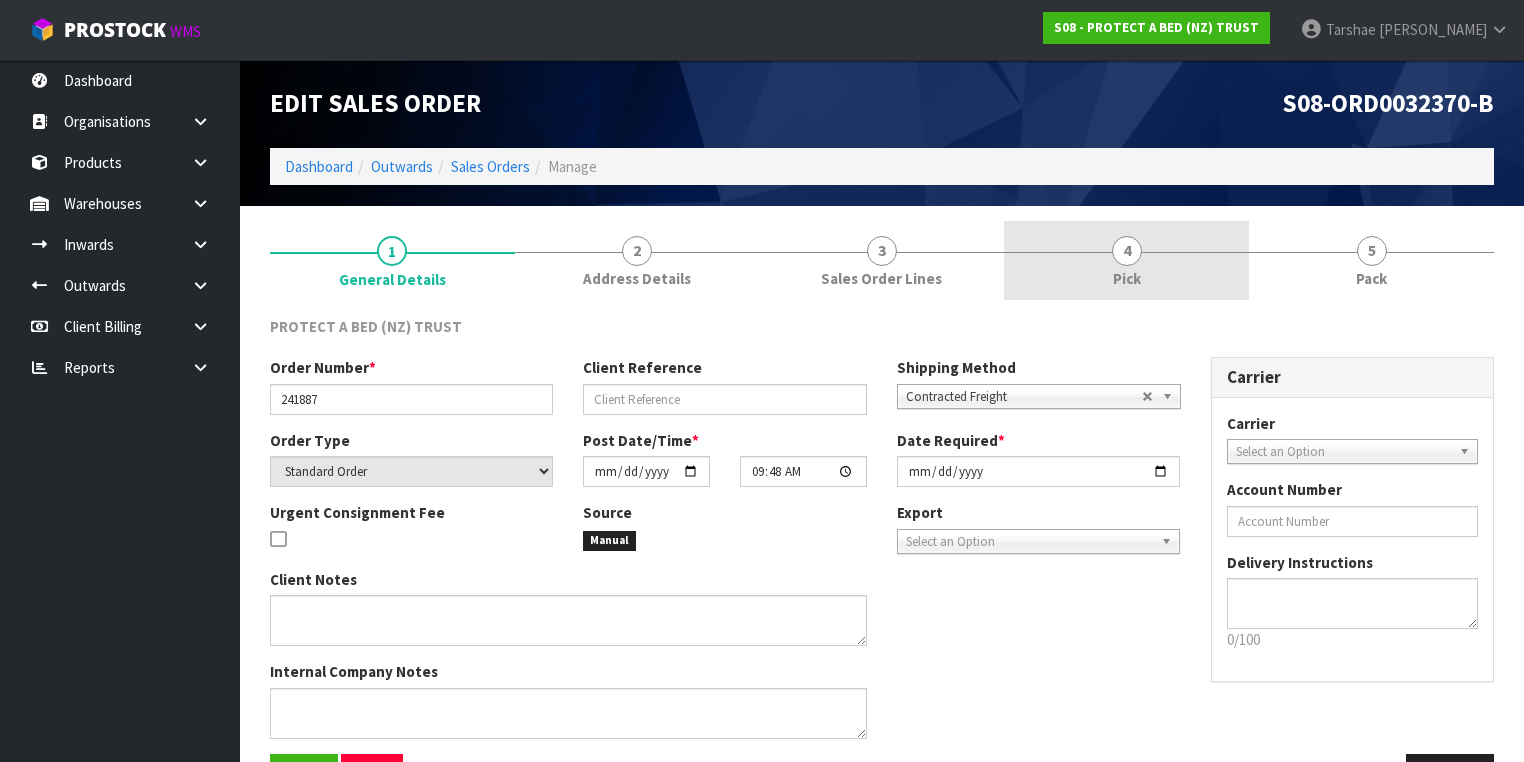 click on "4
Pick" at bounding box center (1126, 260) 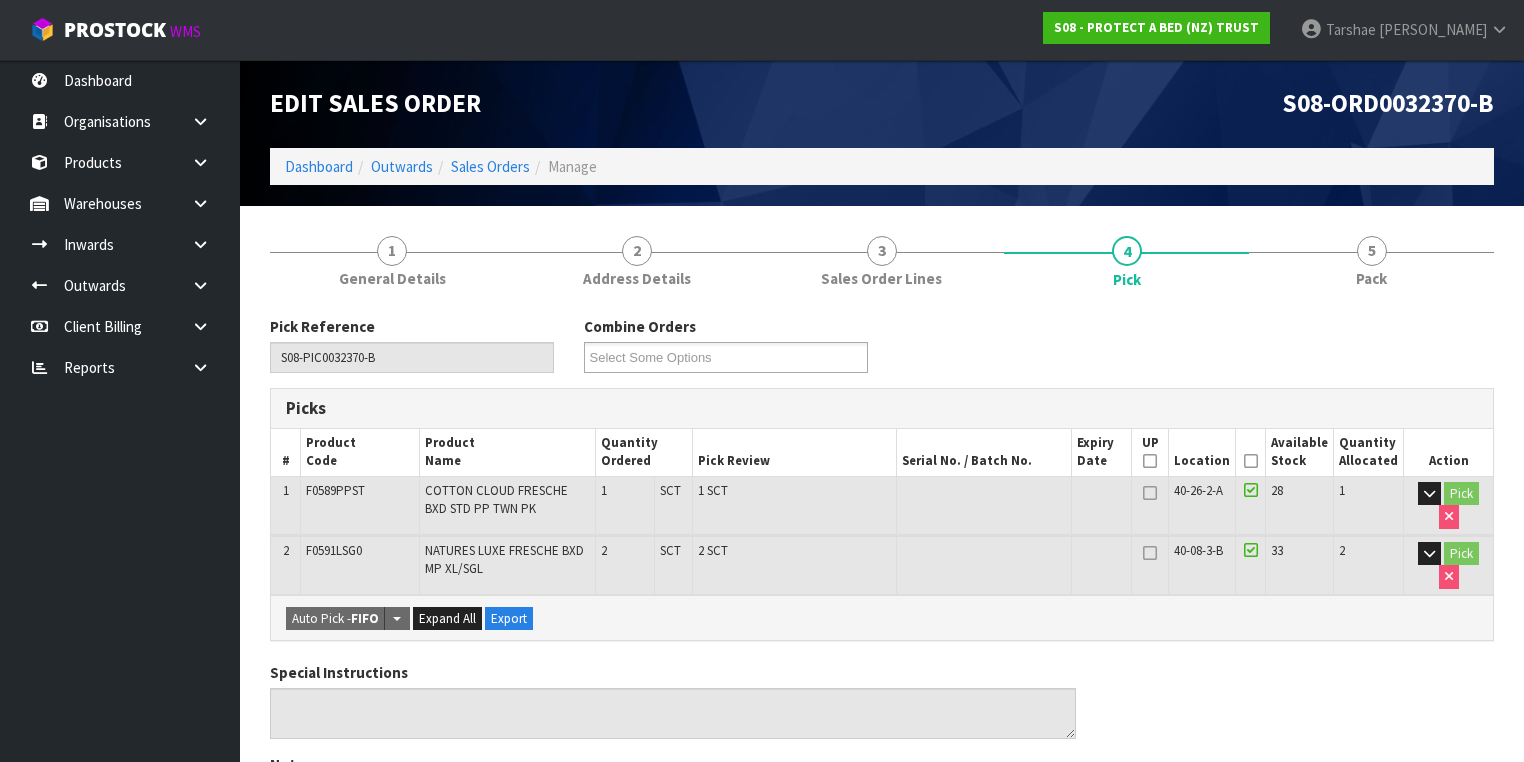 click on "Available
Stock" at bounding box center [1300, 452] 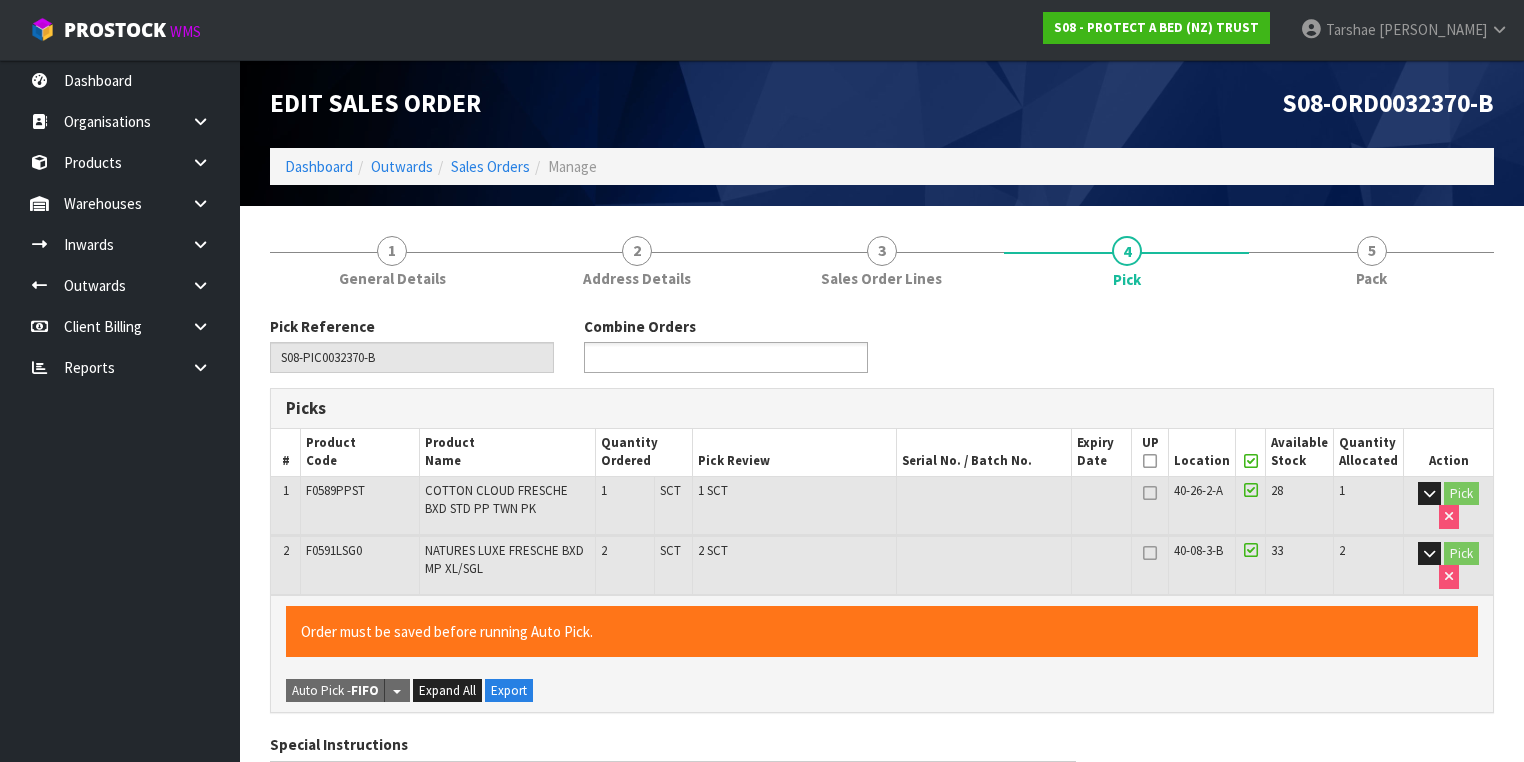 click at bounding box center [726, 357] 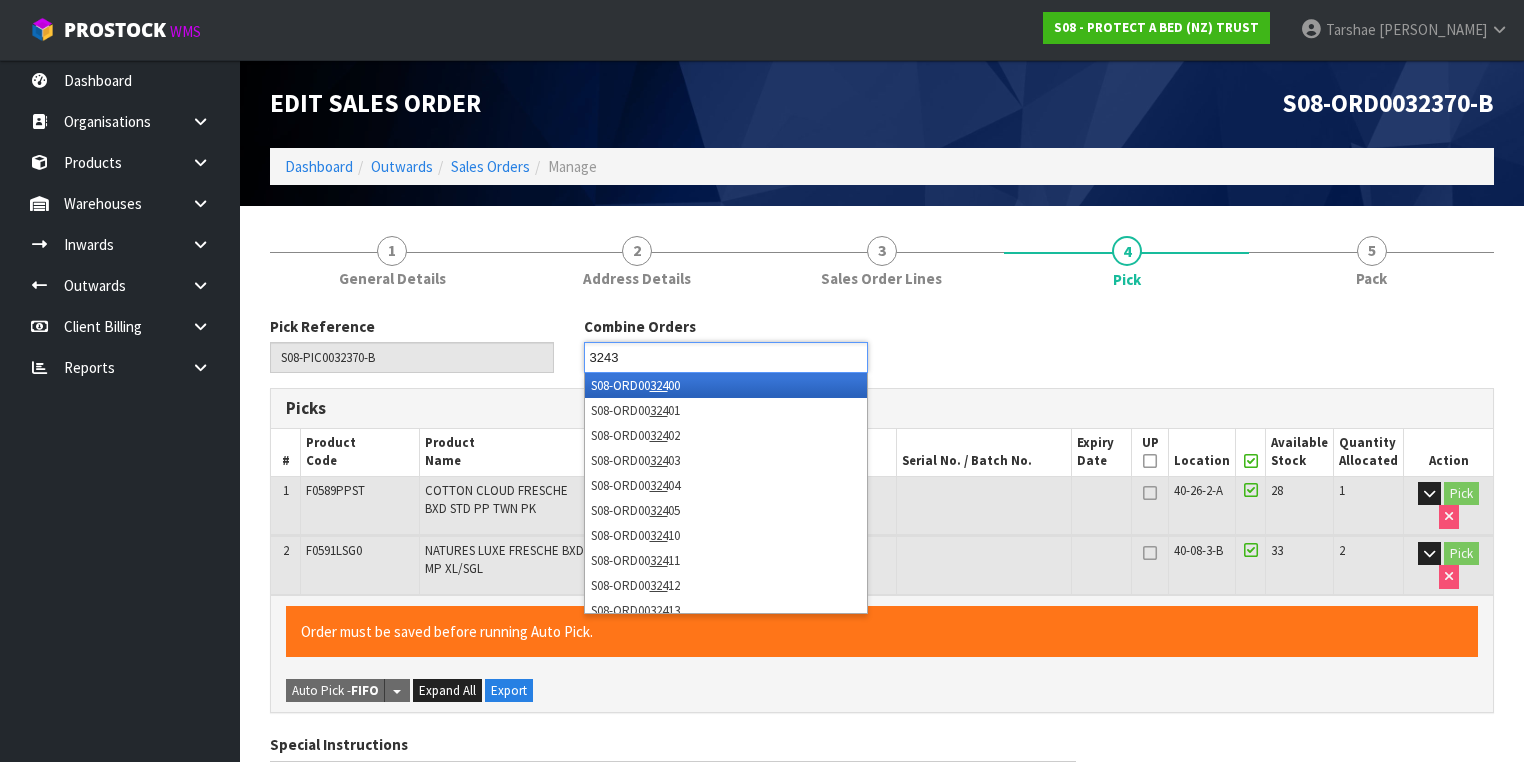 type on "32437" 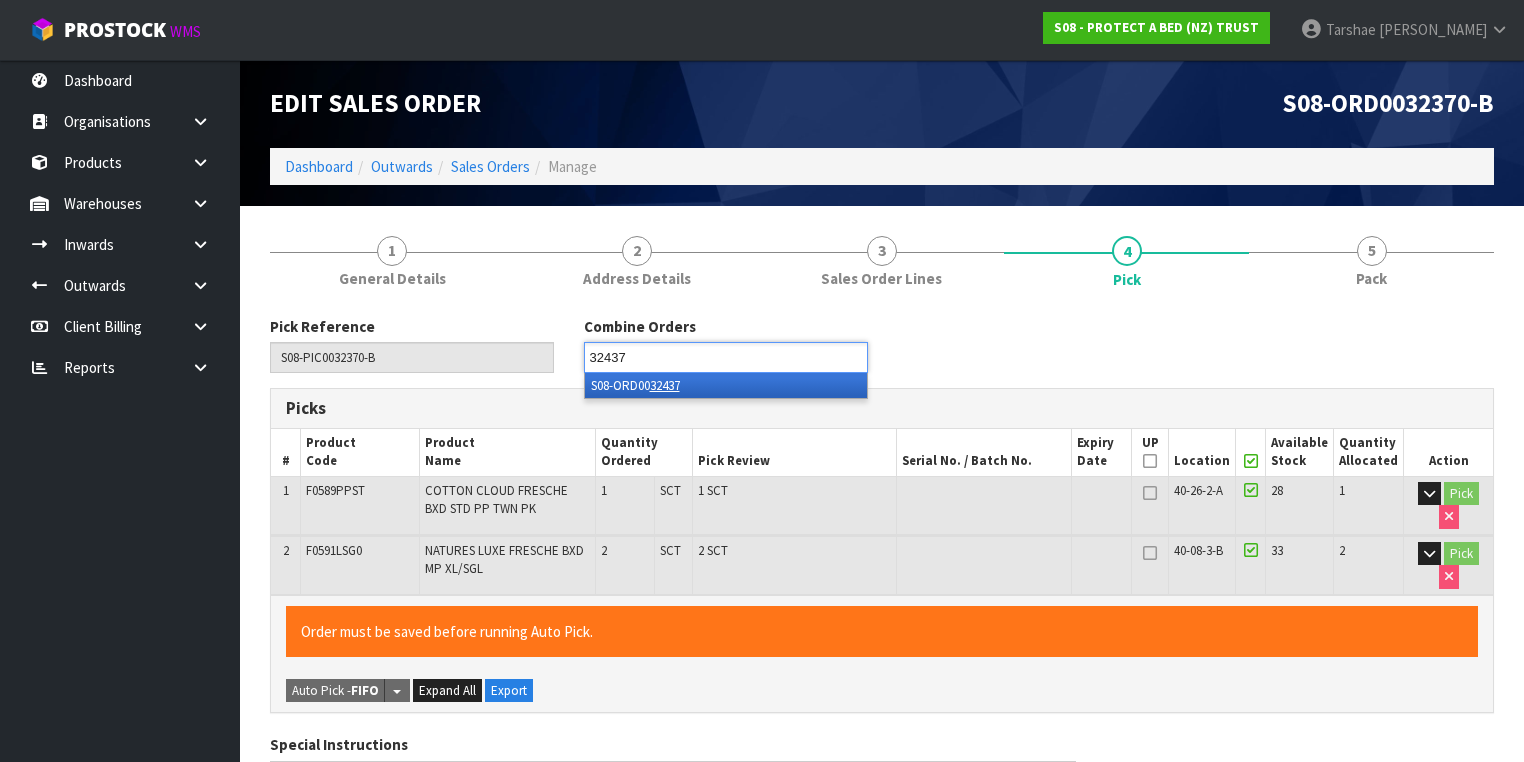 type 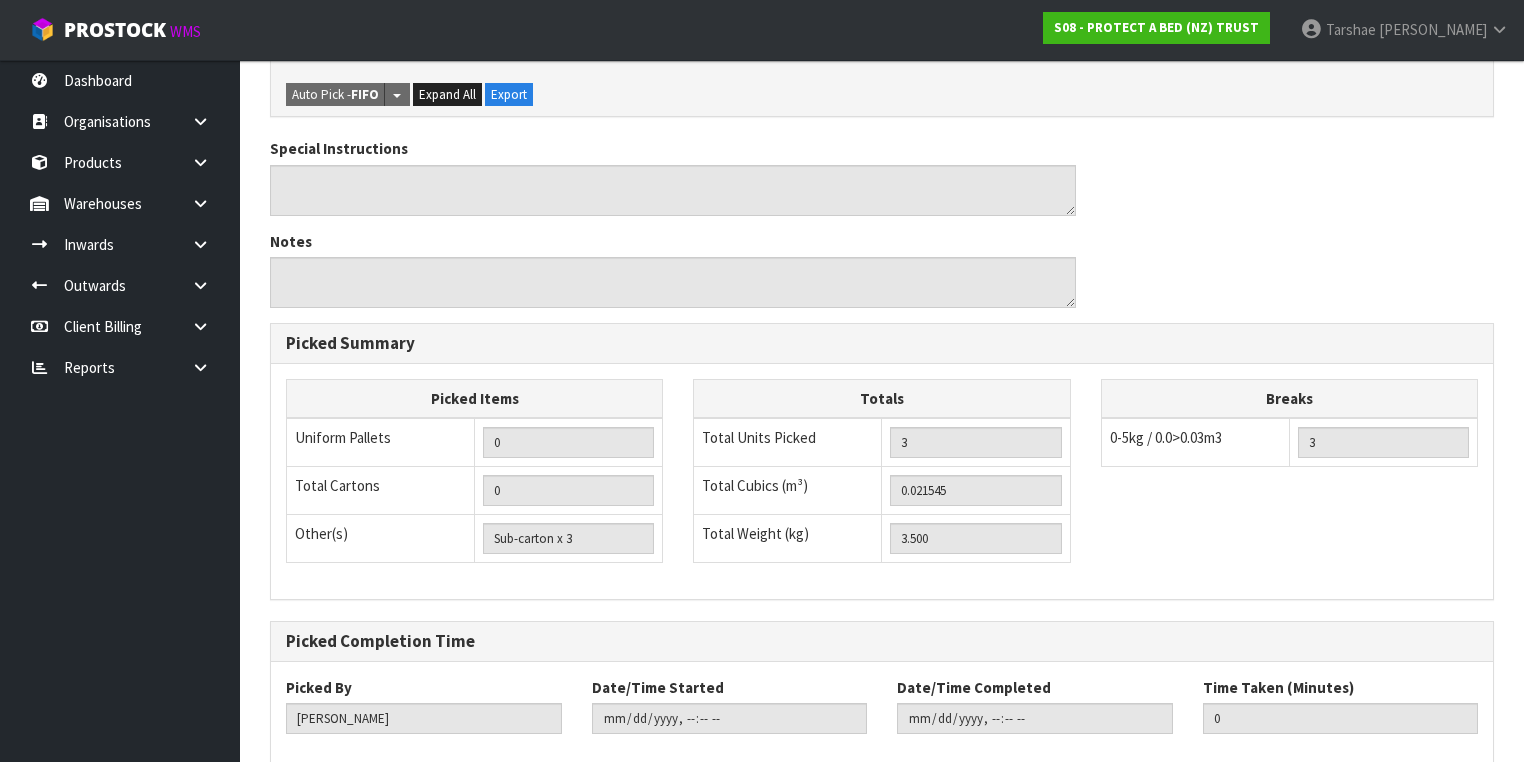 scroll, scrollTop: 700, scrollLeft: 0, axis: vertical 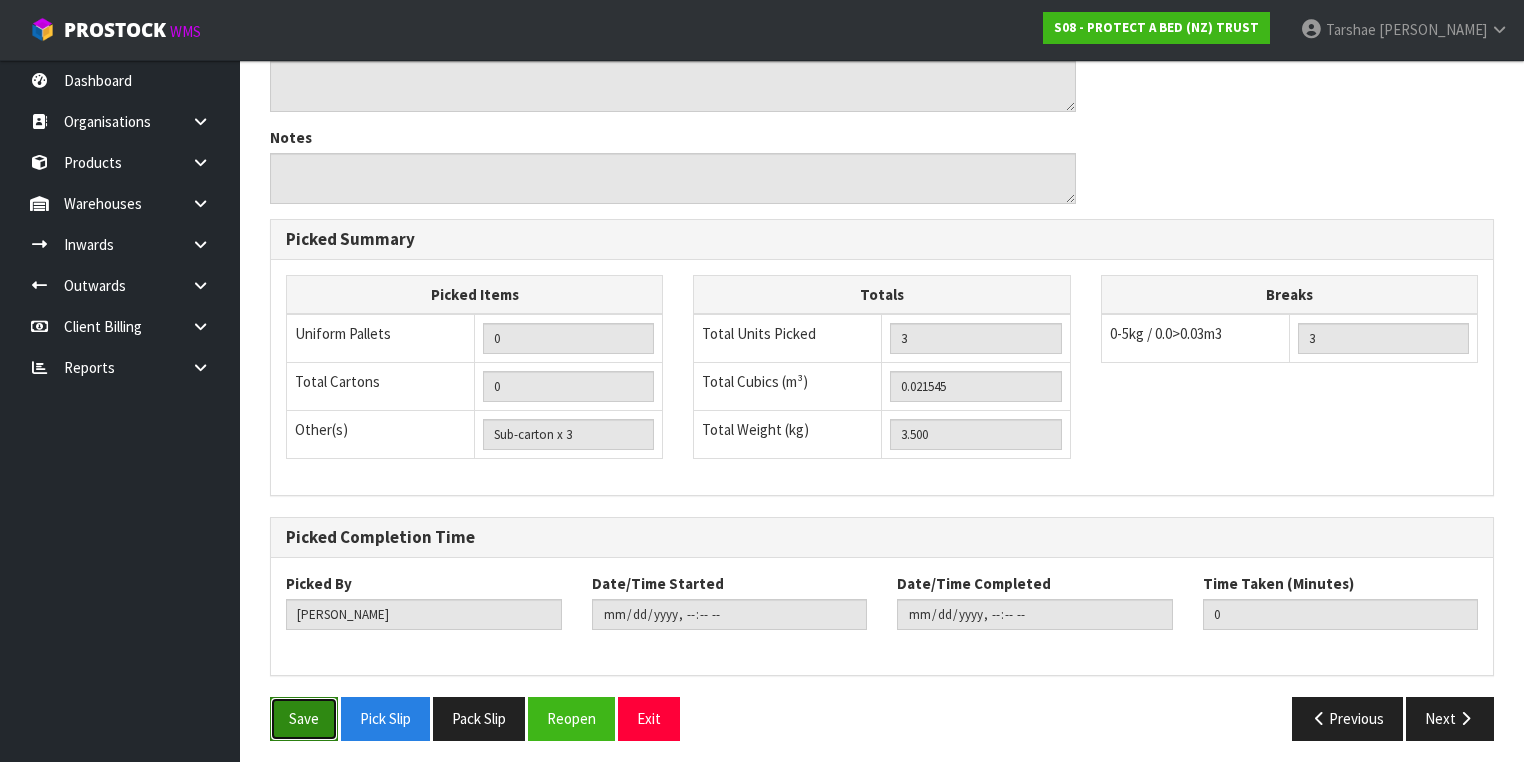 click on "Save" at bounding box center [304, 718] 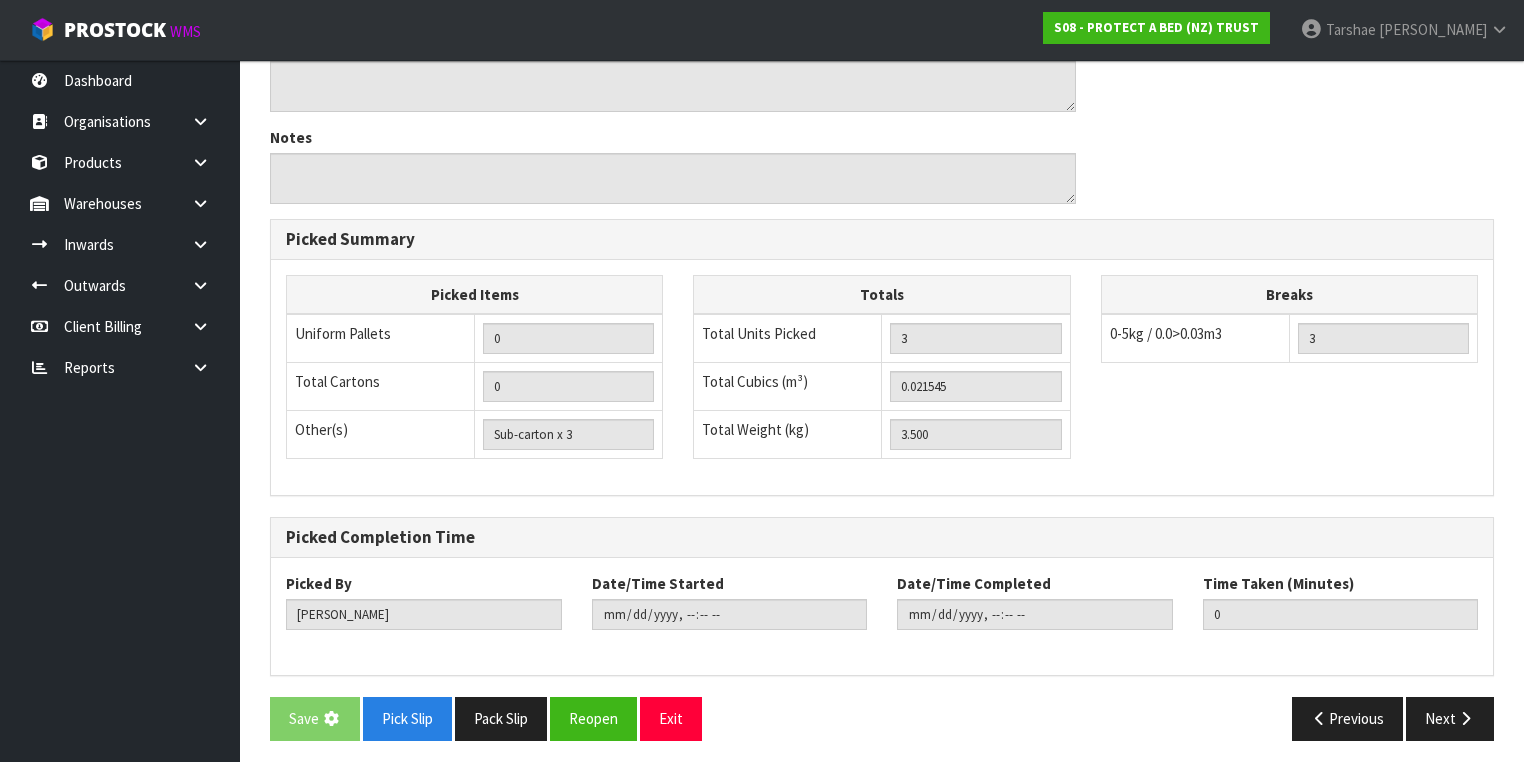 scroll, scrollTop: 0, scrollLeft: 0, axis: both 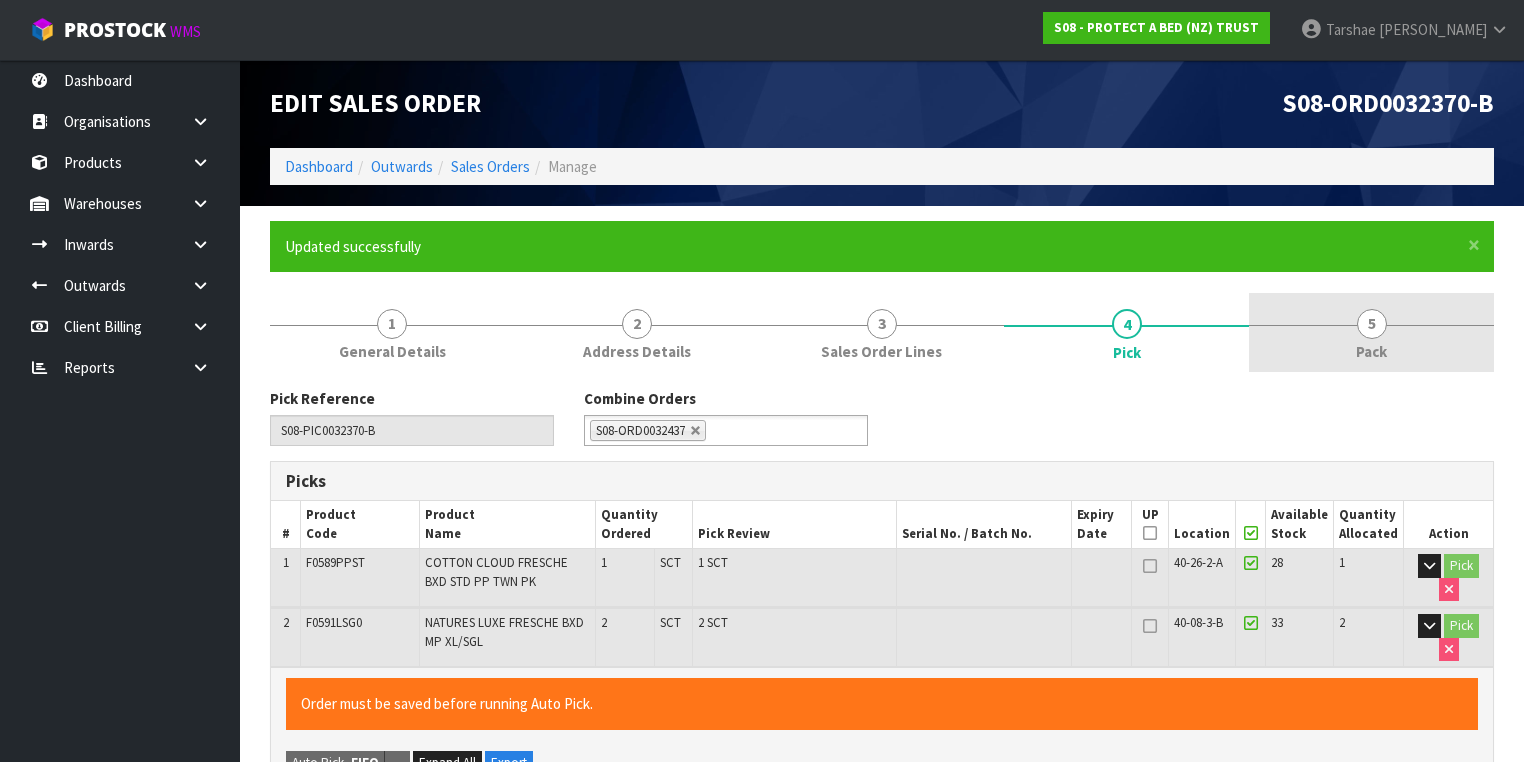 type on "[PERSON_NAME]" 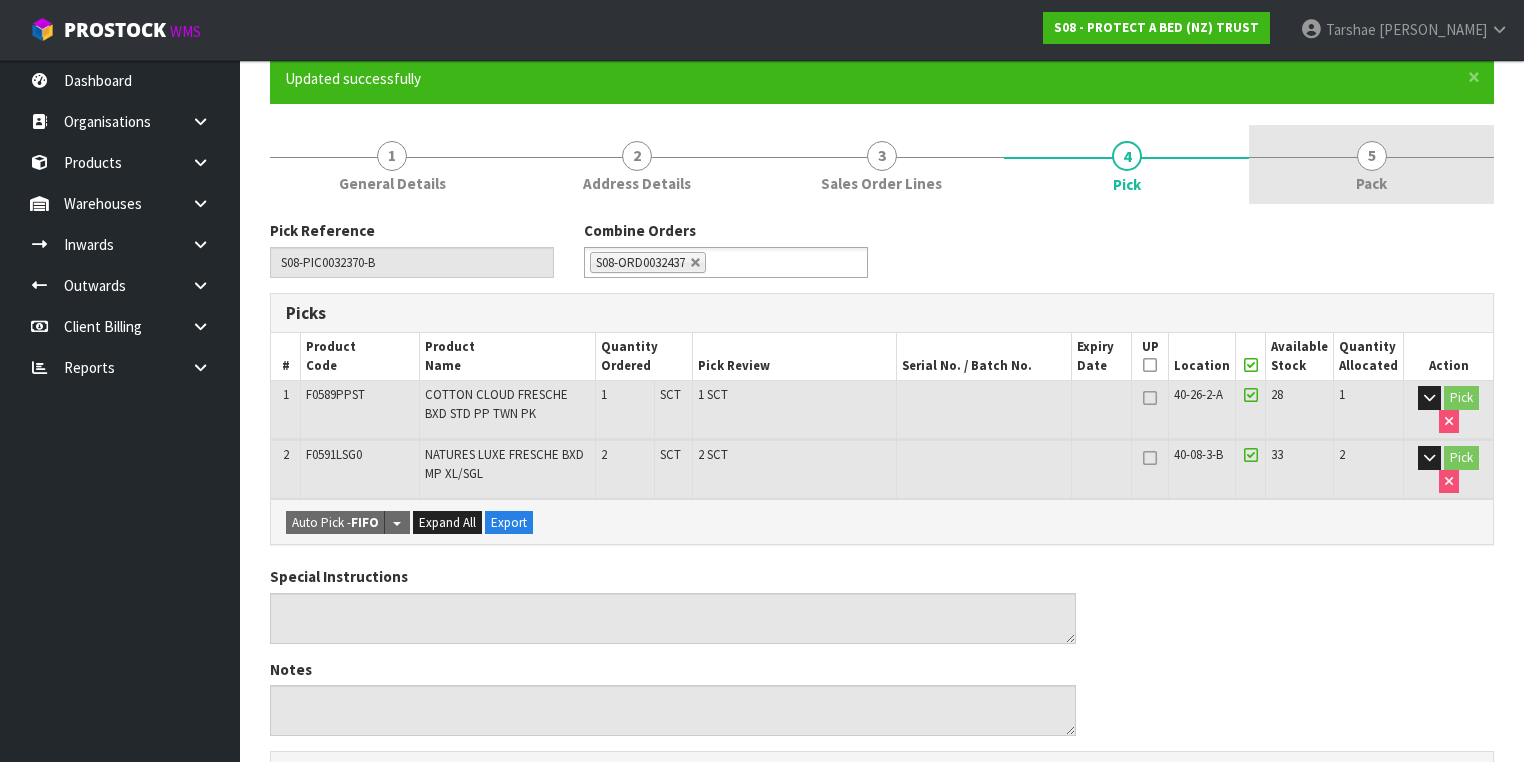 scroll, scrollTop: 160, scrollLeft: 0, axis: vertical 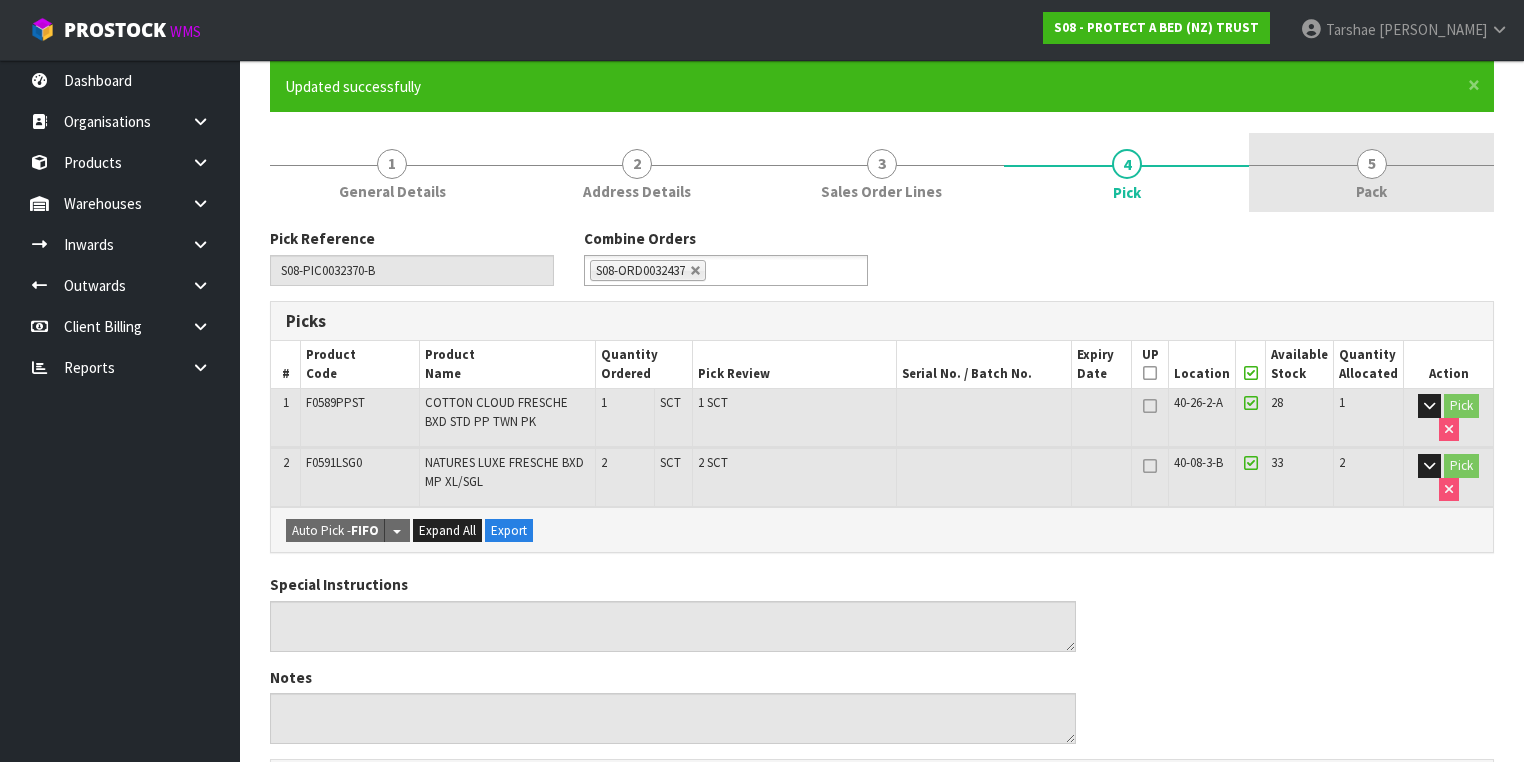 click on "Pack" at bounding box center [1371, 191] 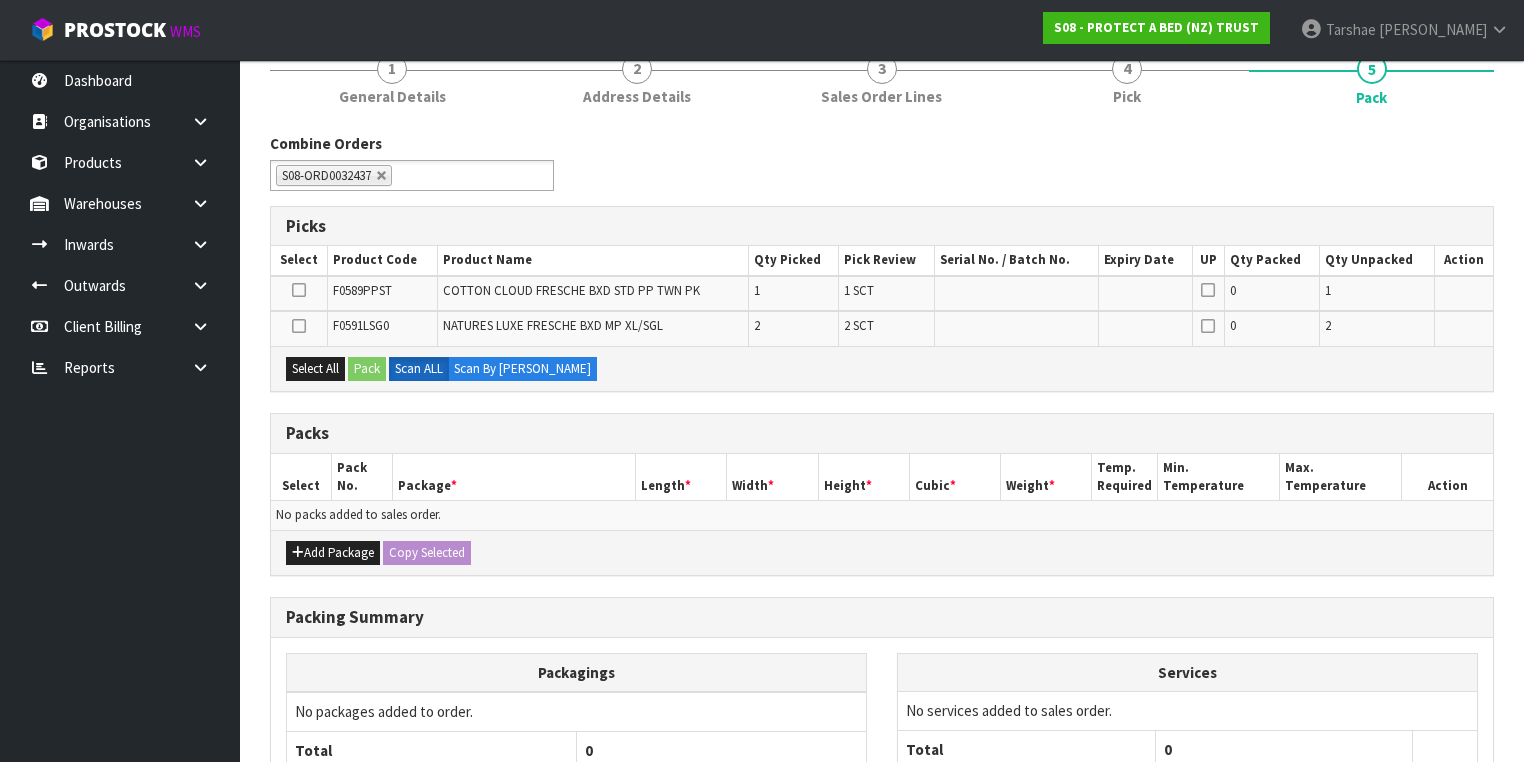 scroll, scrollTop: 400, scrollLeft: 0, axis: vertical 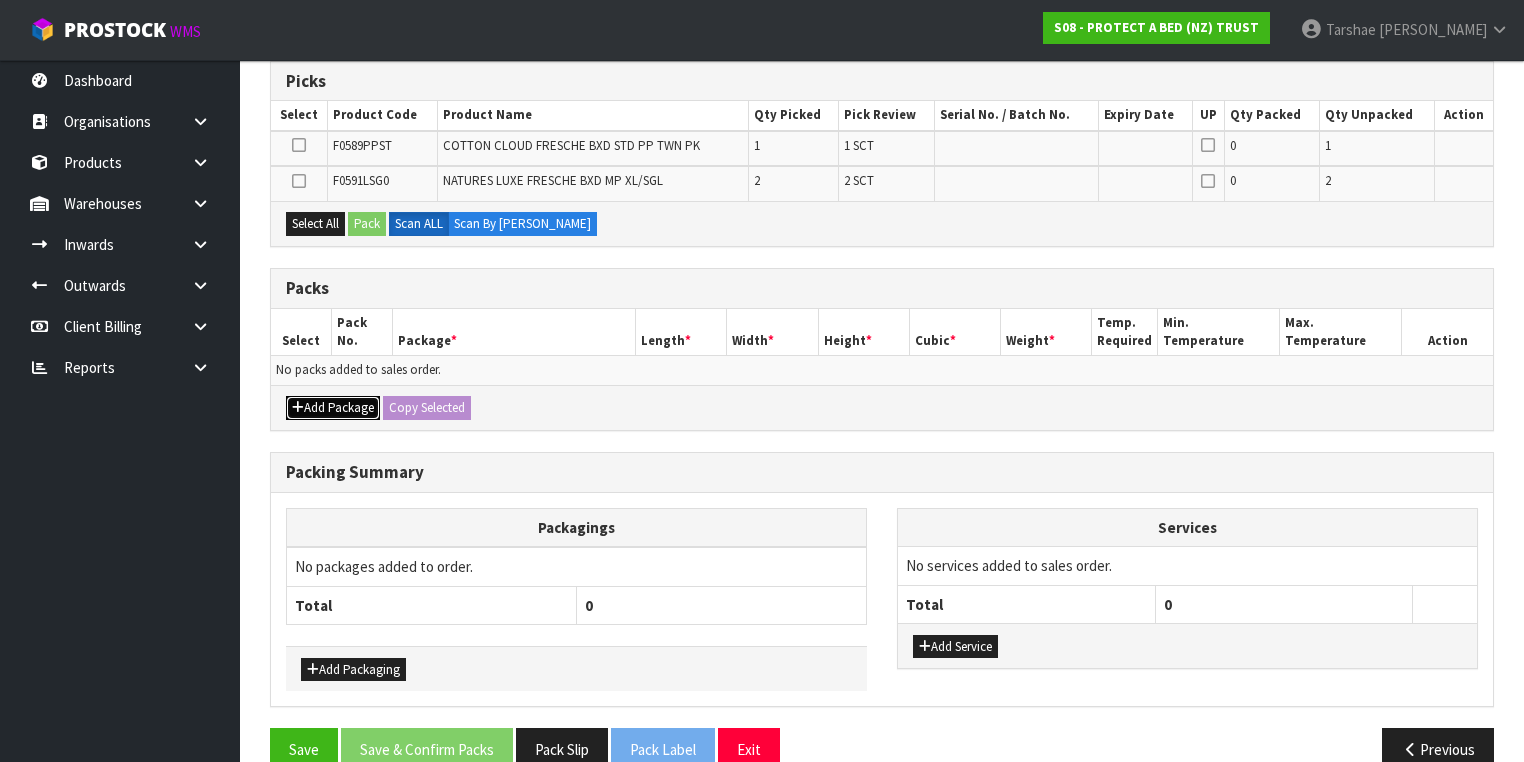 click on "Add Package" at bounding box center (333, 408) 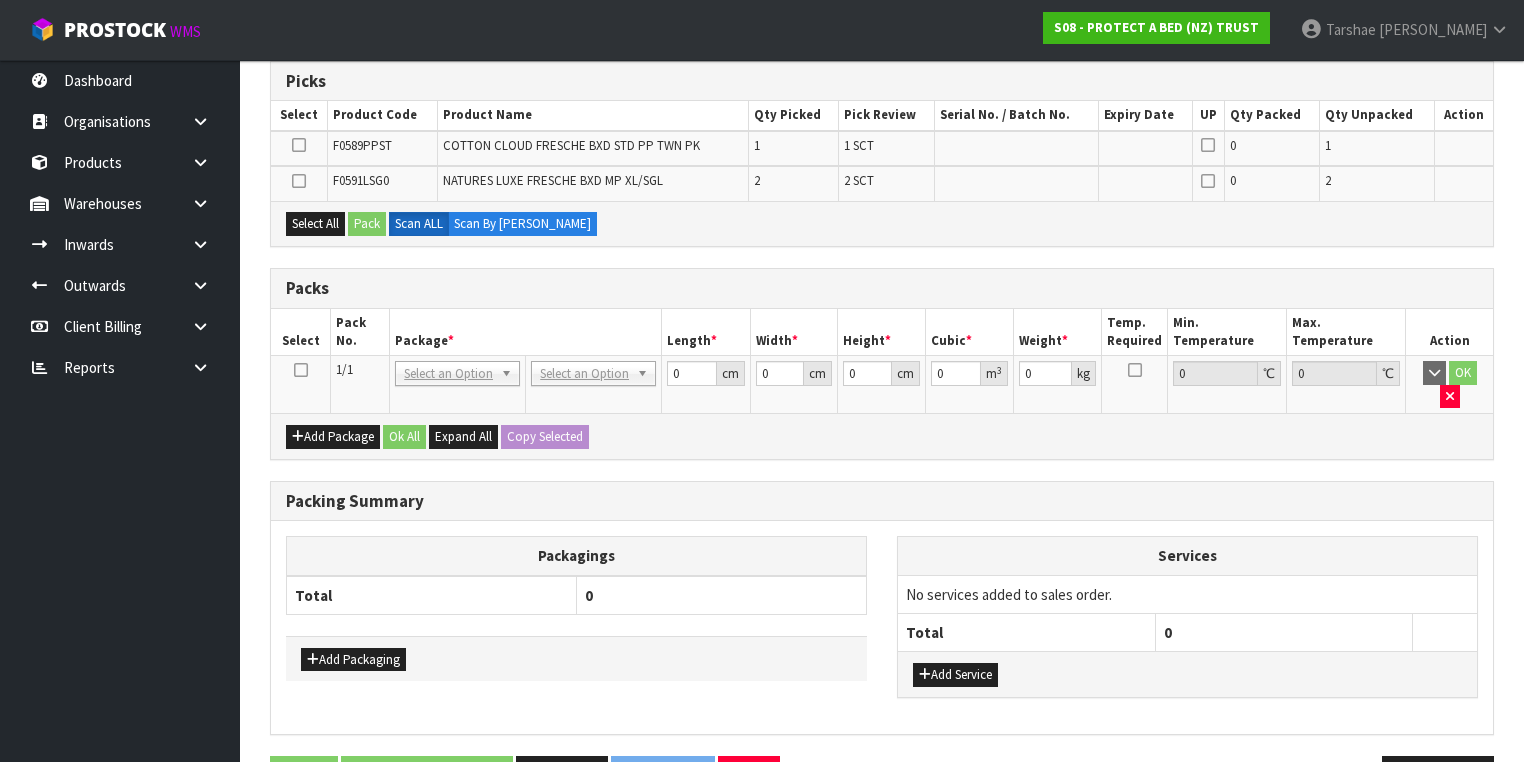 click at bounding box center [301, 370] 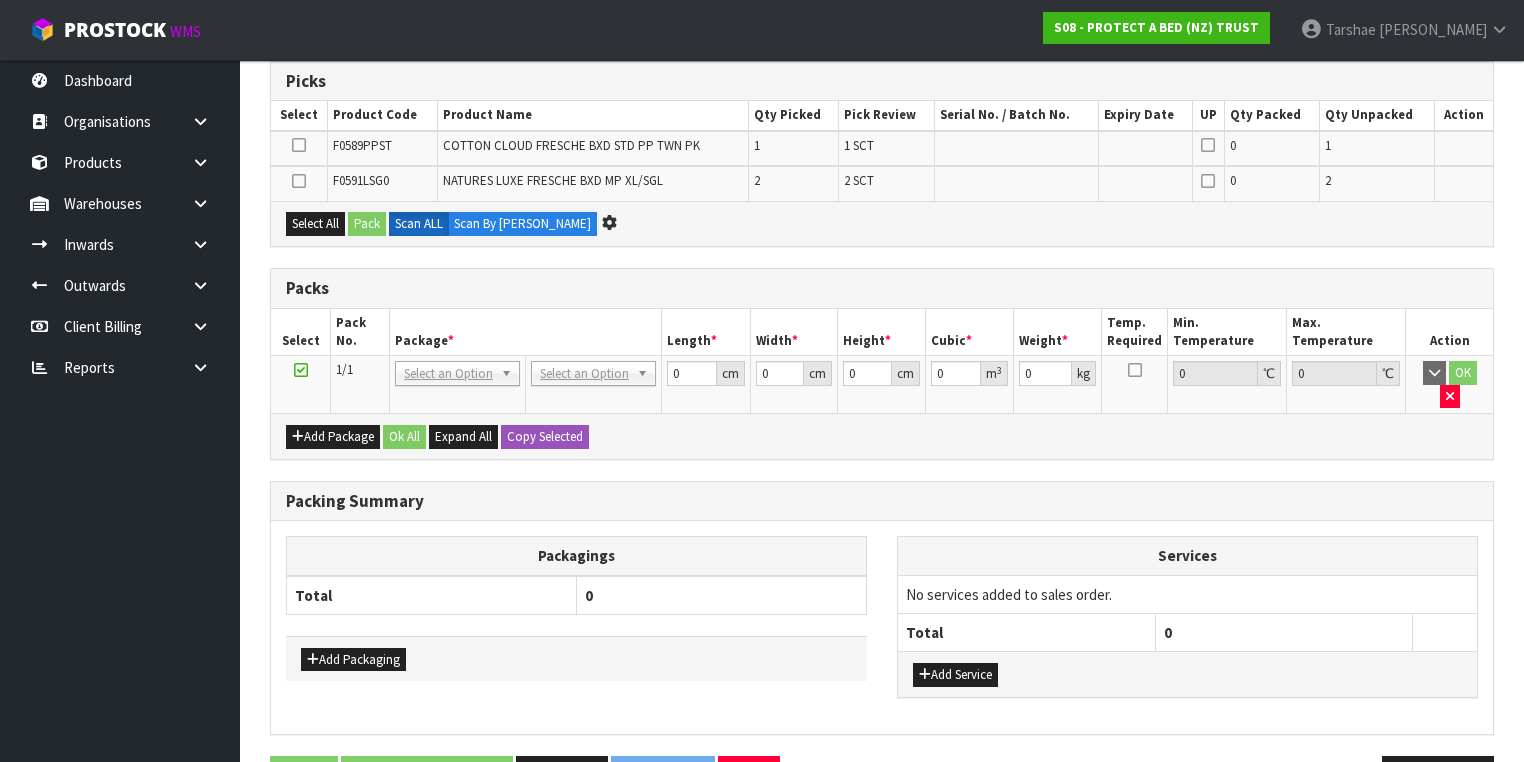 scroll, scrollTop: 0, scrollLeft: 0, axis: both 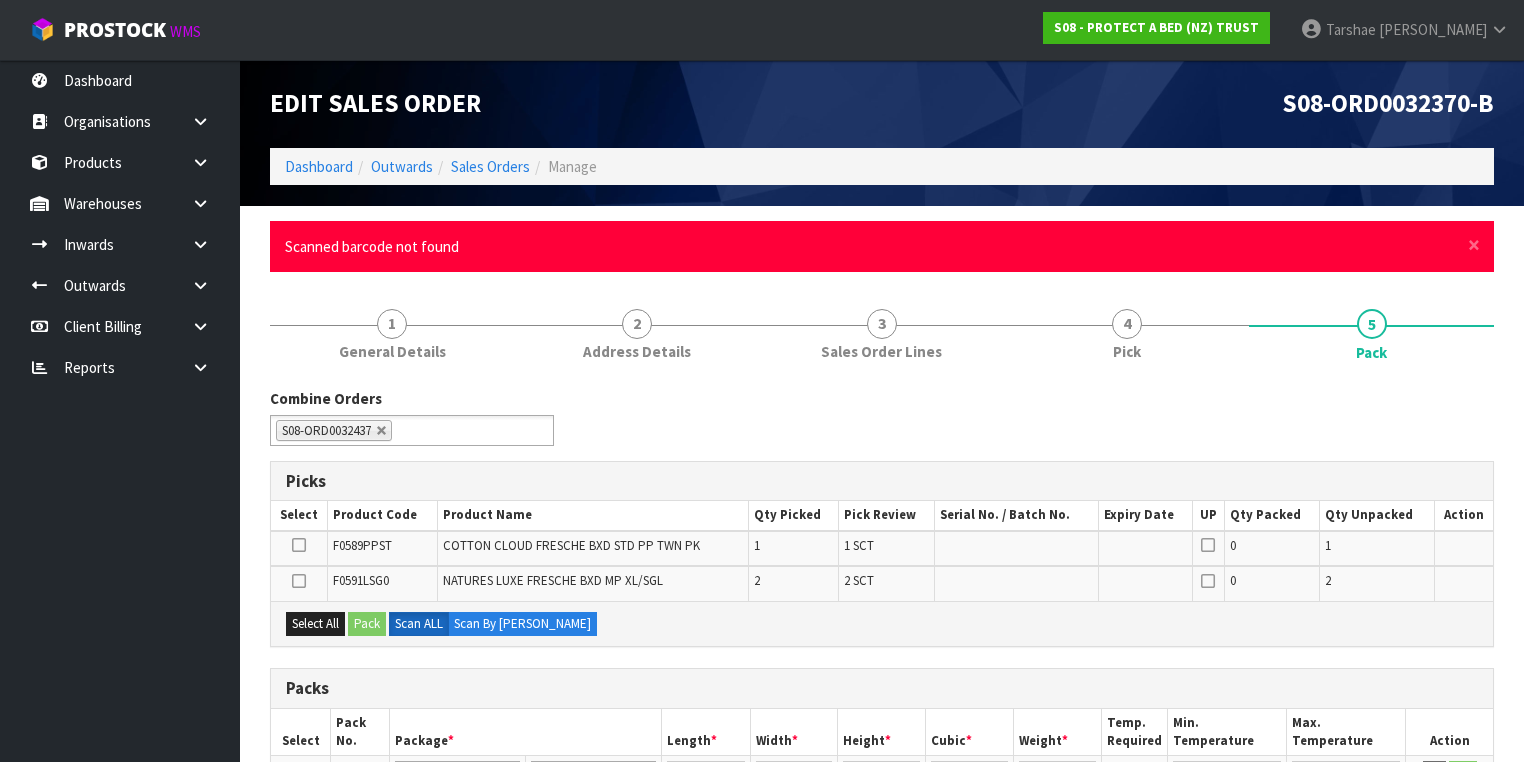 click on "×
Close
Scanned barcode not found" at bounding box center [882, 246] 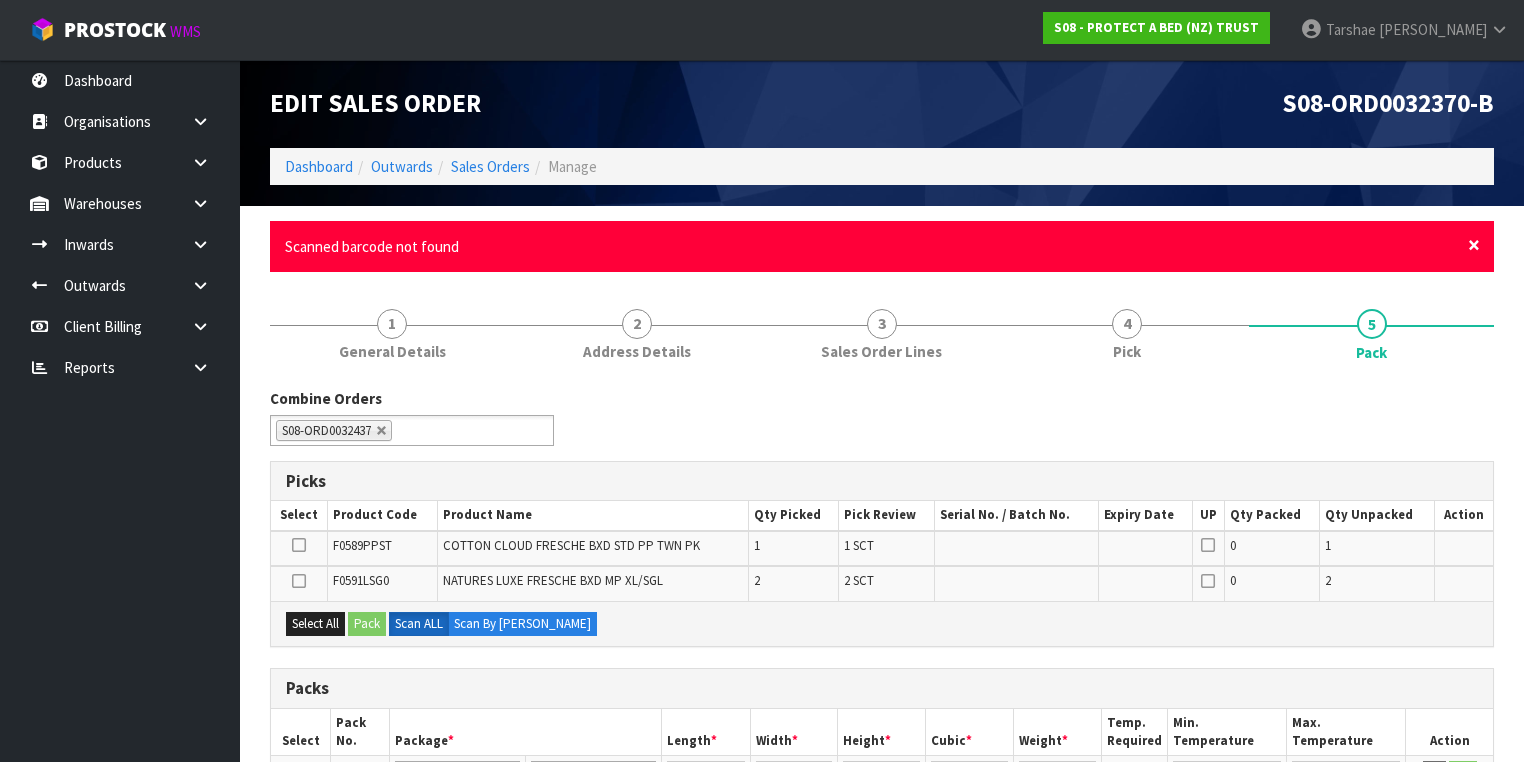 click on "×" at bounding box center [1474, 245] 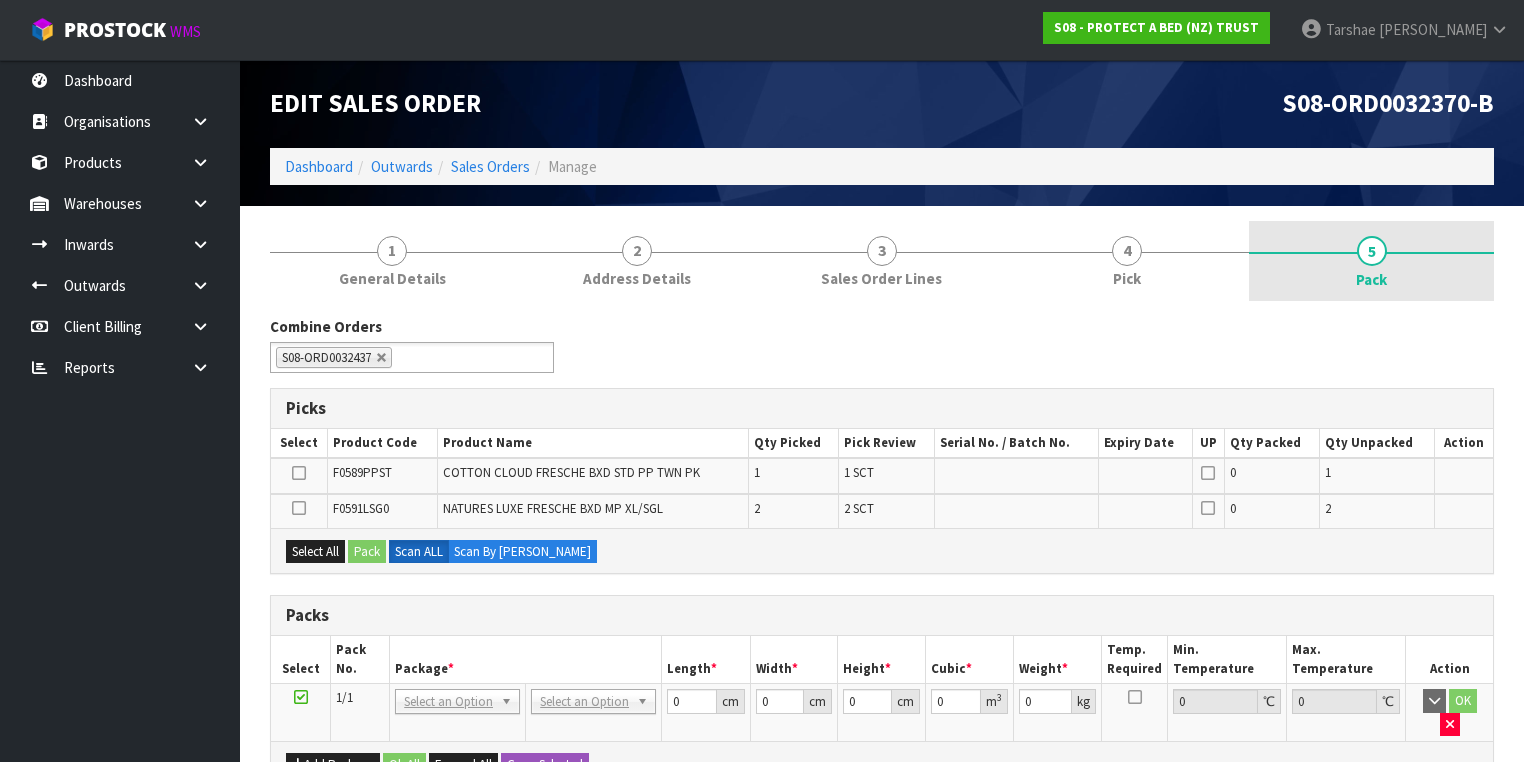 click on "5
Pack" at bounding box center (1371, 261) 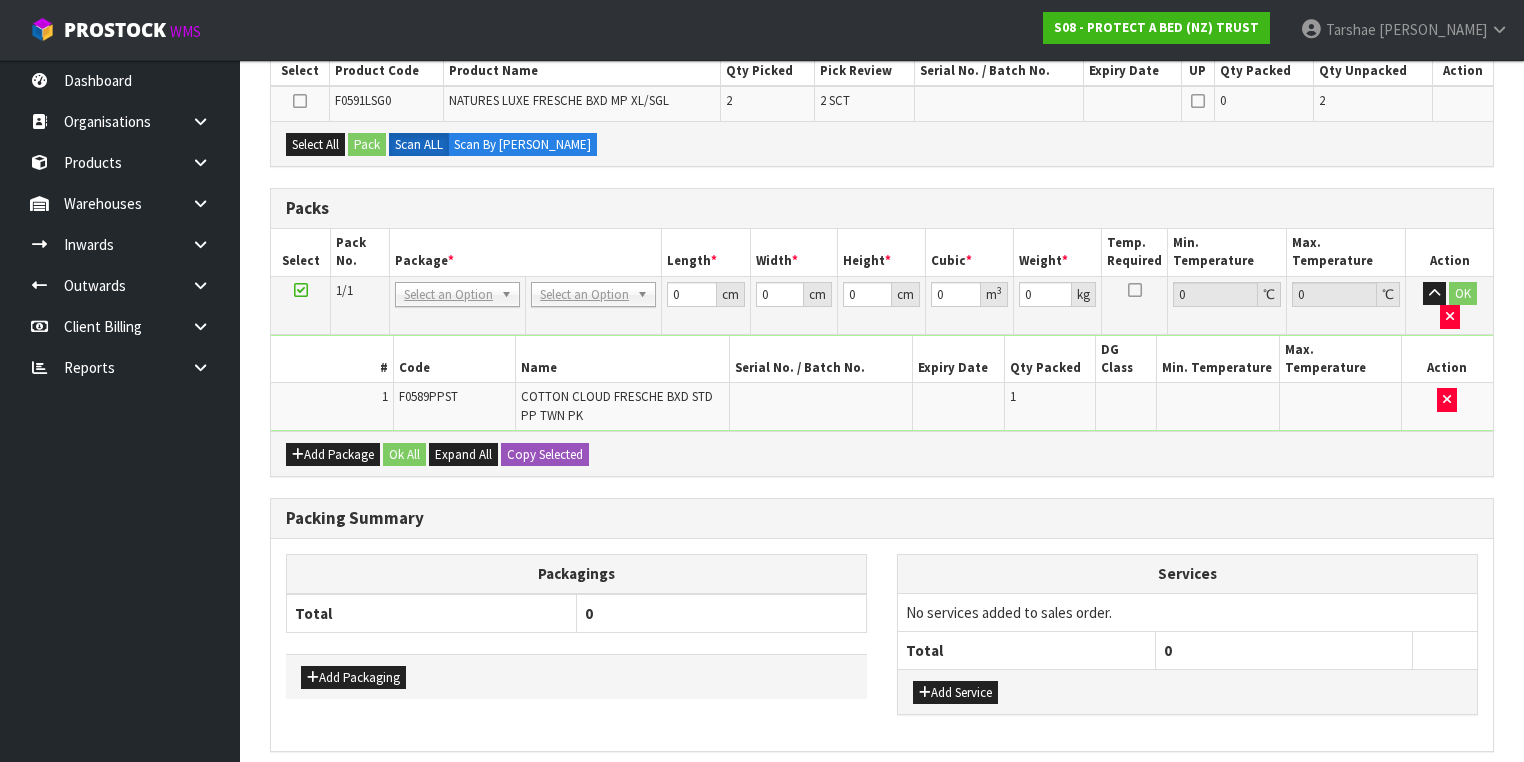scroll, scrollTop: 400, scrollLeft: 0, axis: vertical 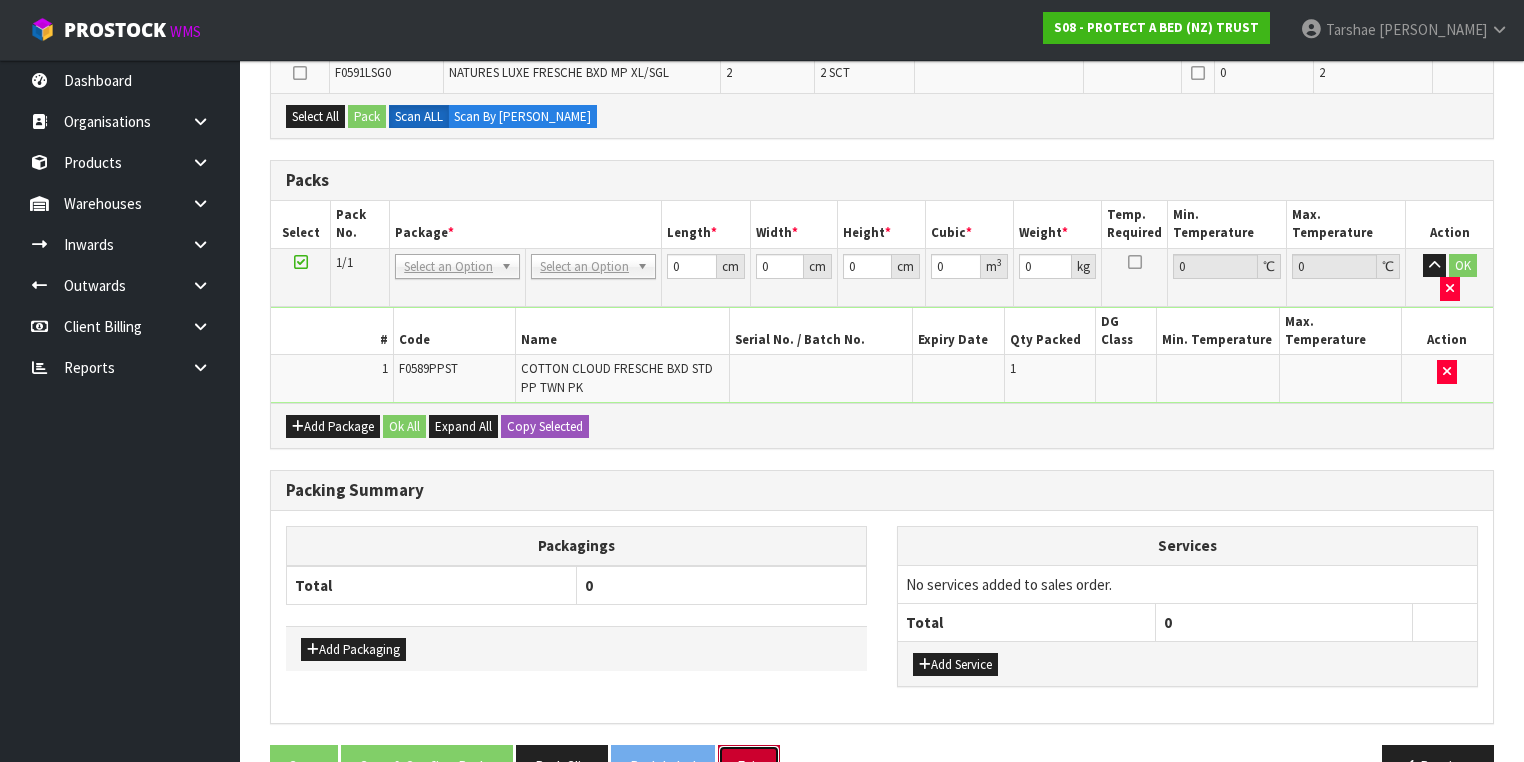 click on "Exit" at bounding box center (749, 766) 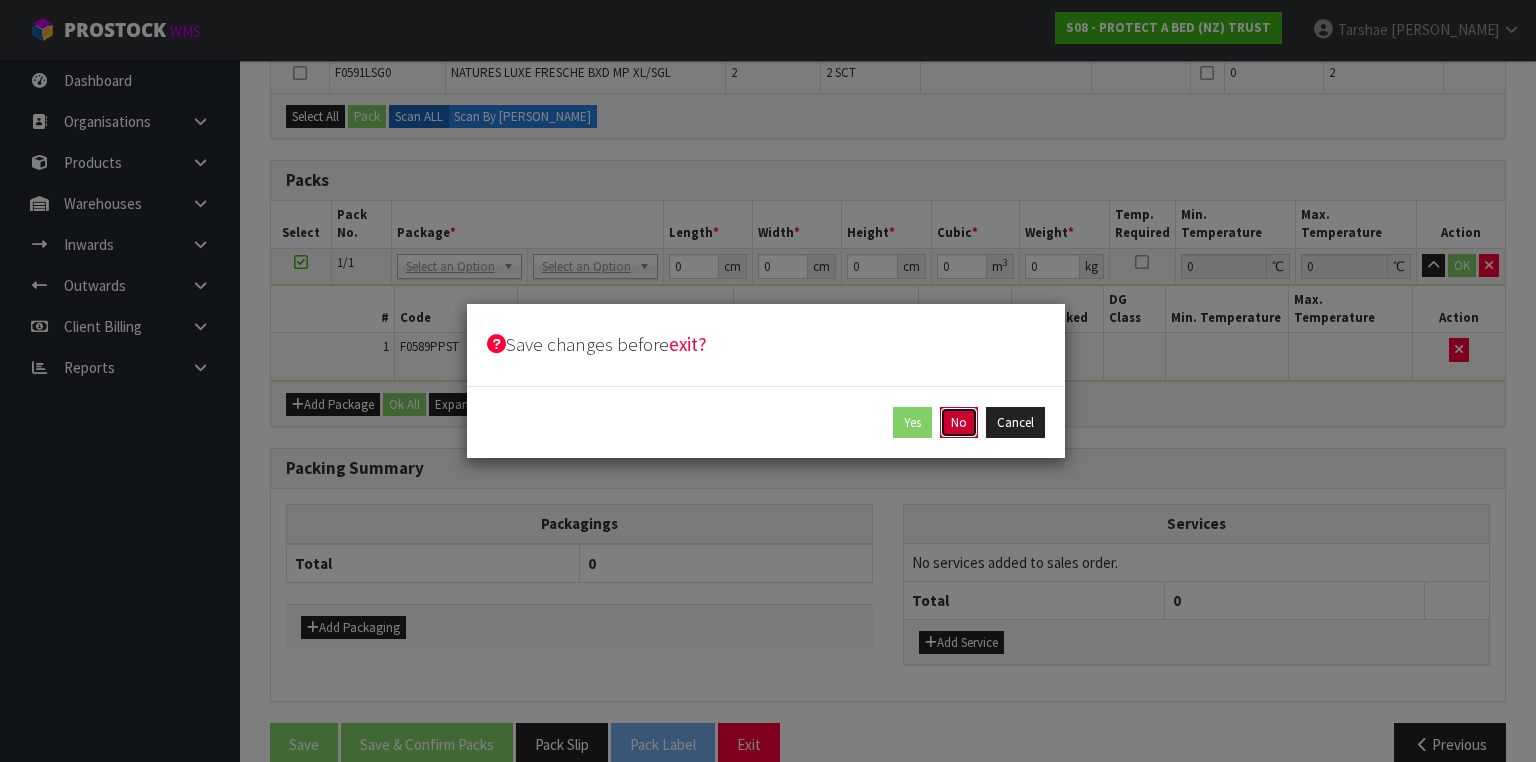 click on "No" at bounding box center [959, 423] 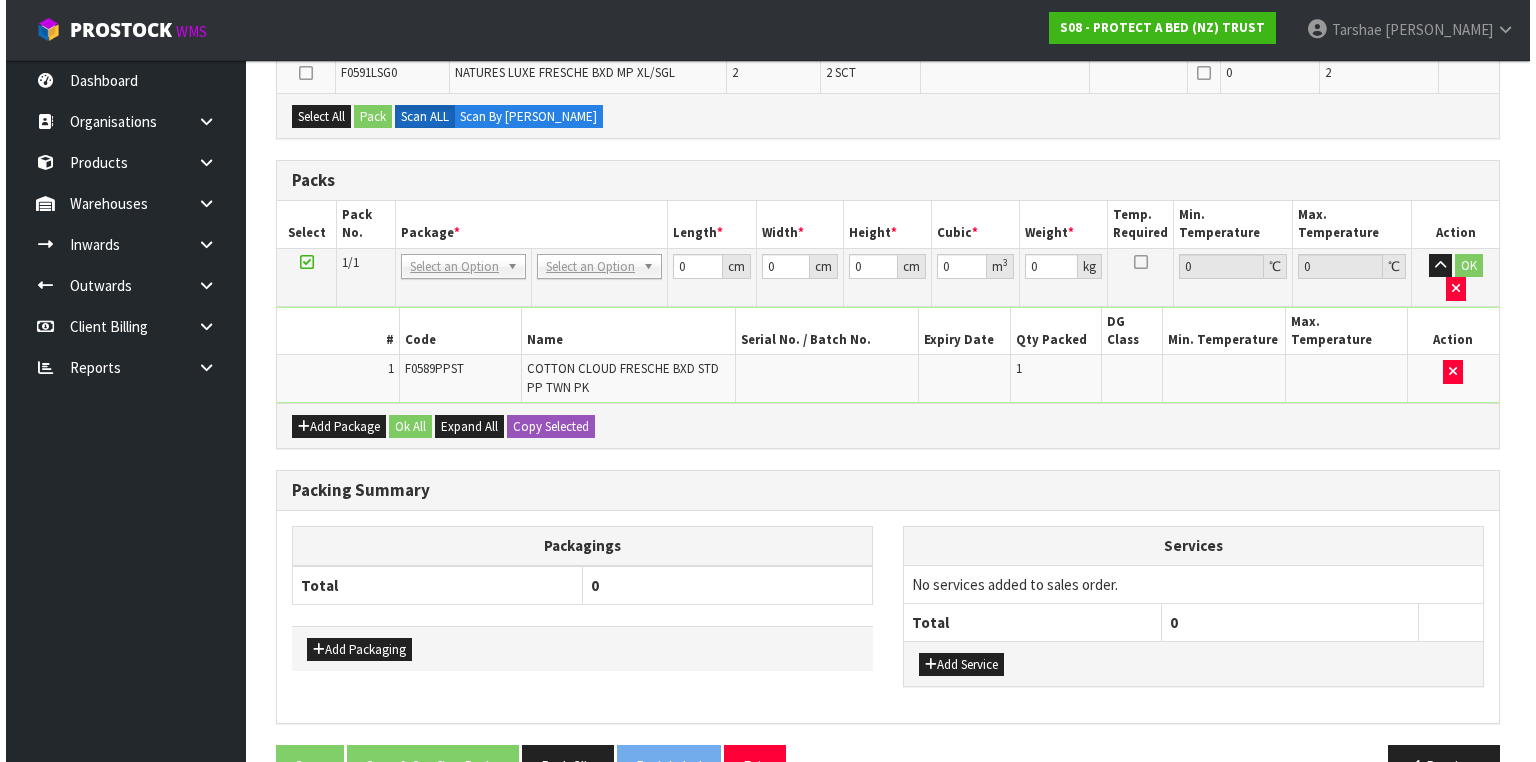 scroll, scrollTop: 0, scrollLeft: 0, axis: both 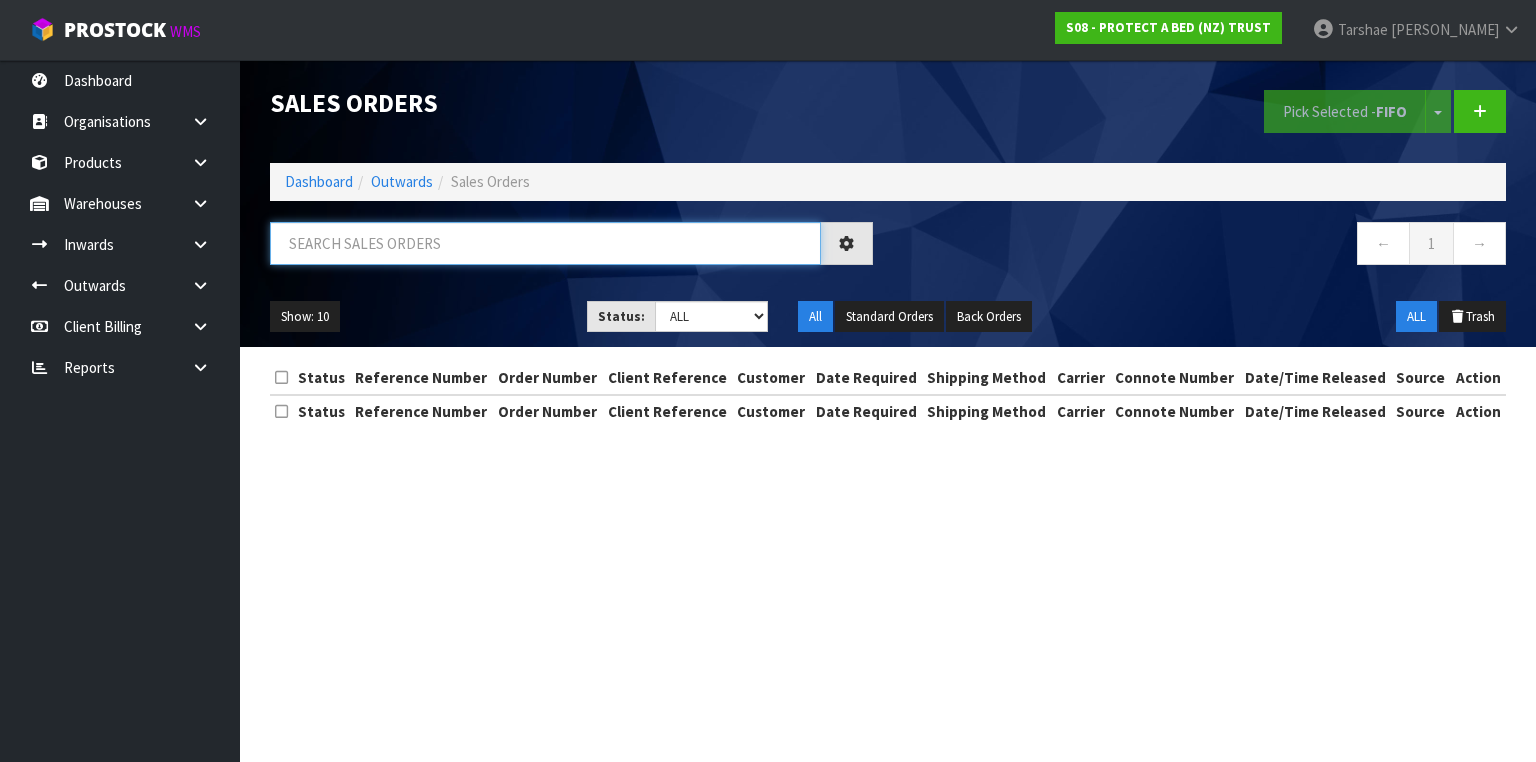 click at bounding box center [545, 243] 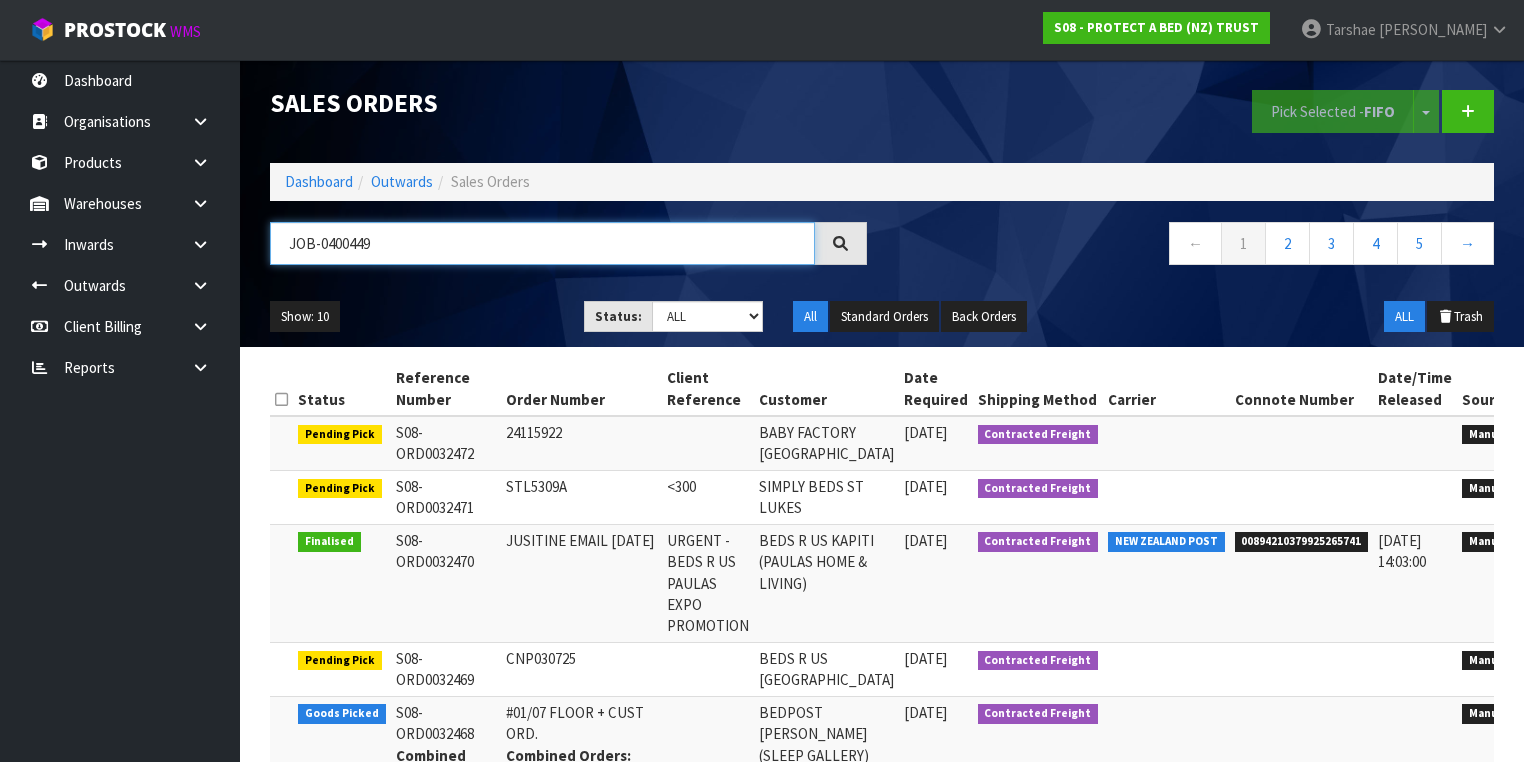 type on "JOB-0400449" 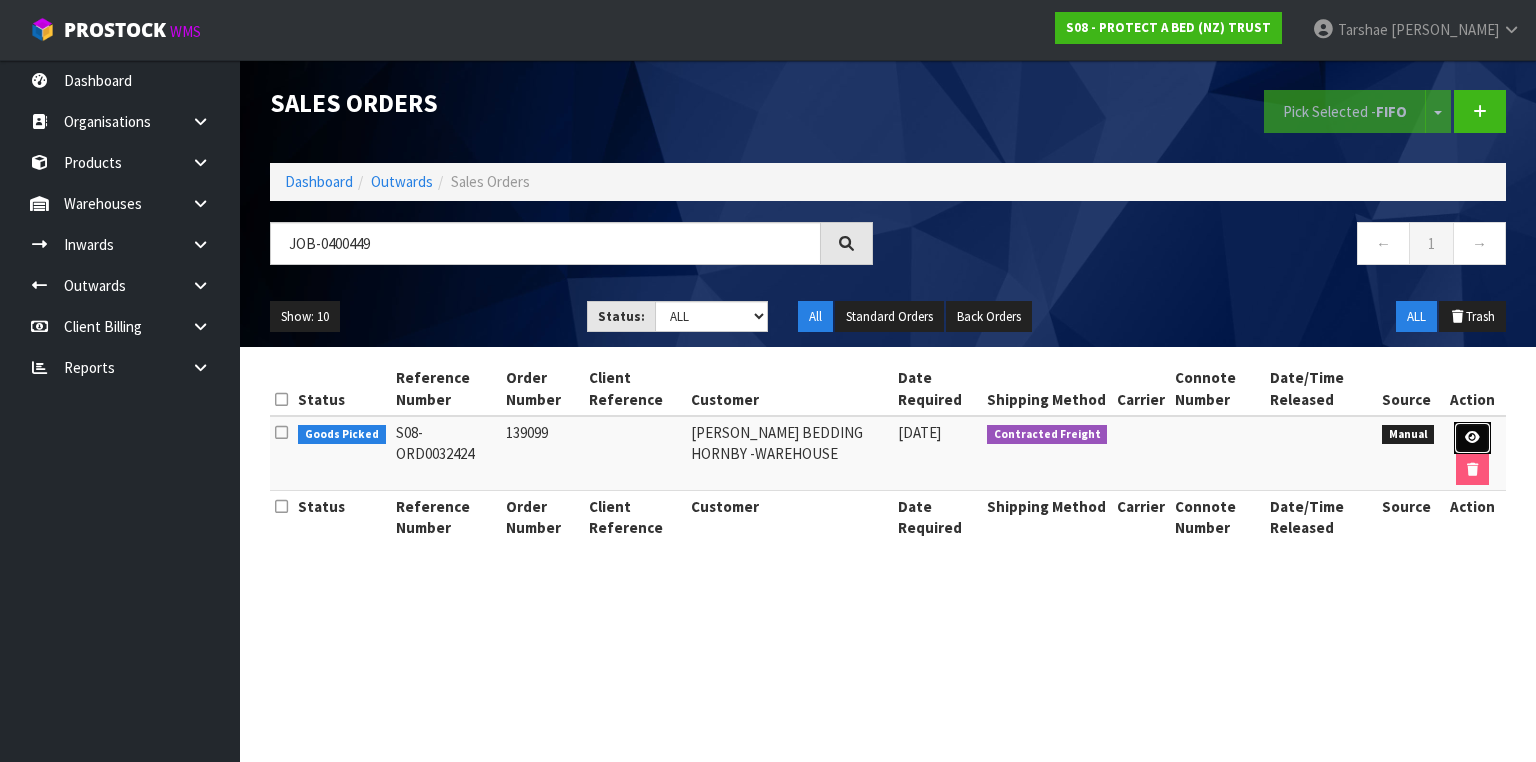 click at bounding box center [1472, 437] 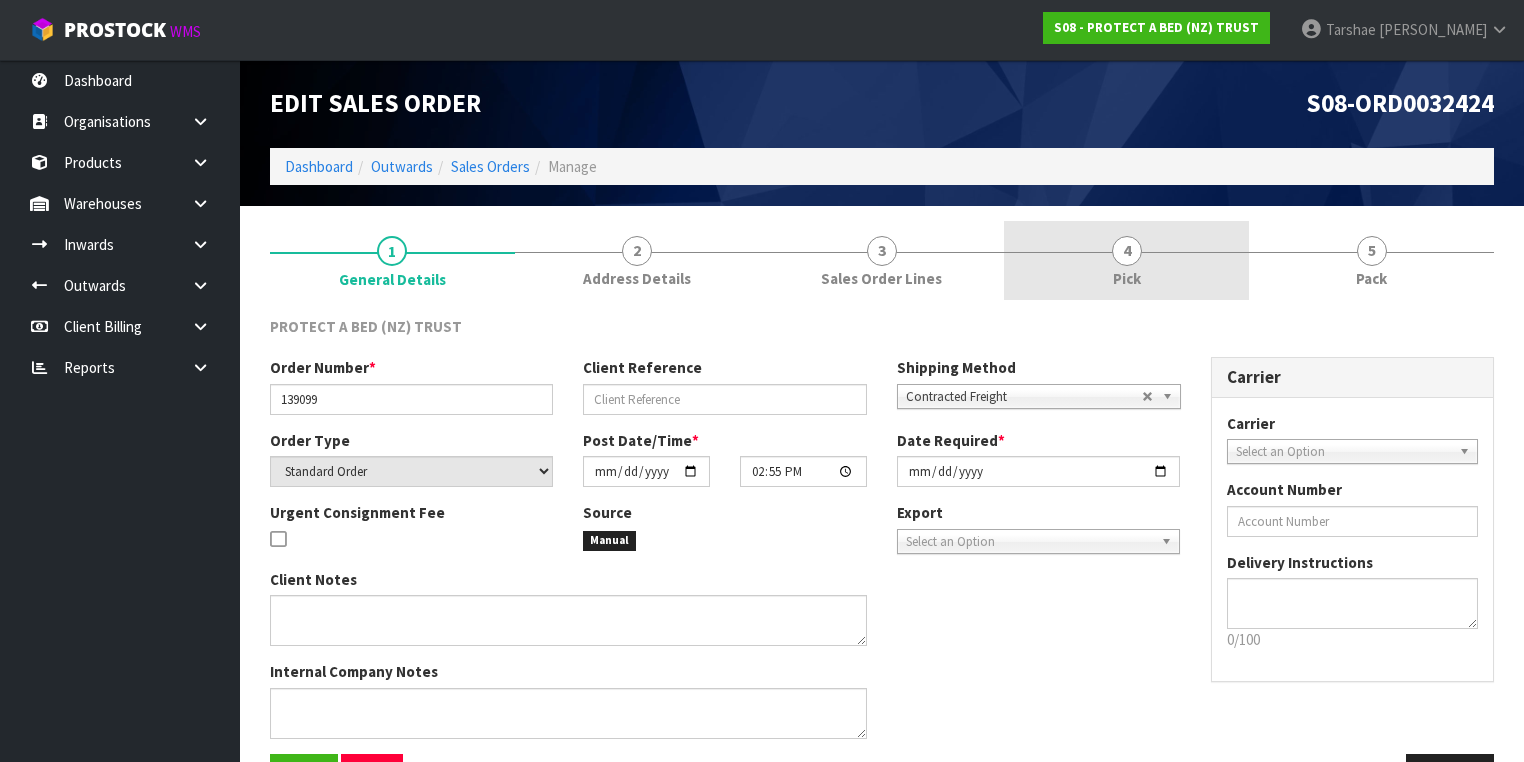 click on "Pick" at bounding box center (1127, 278) 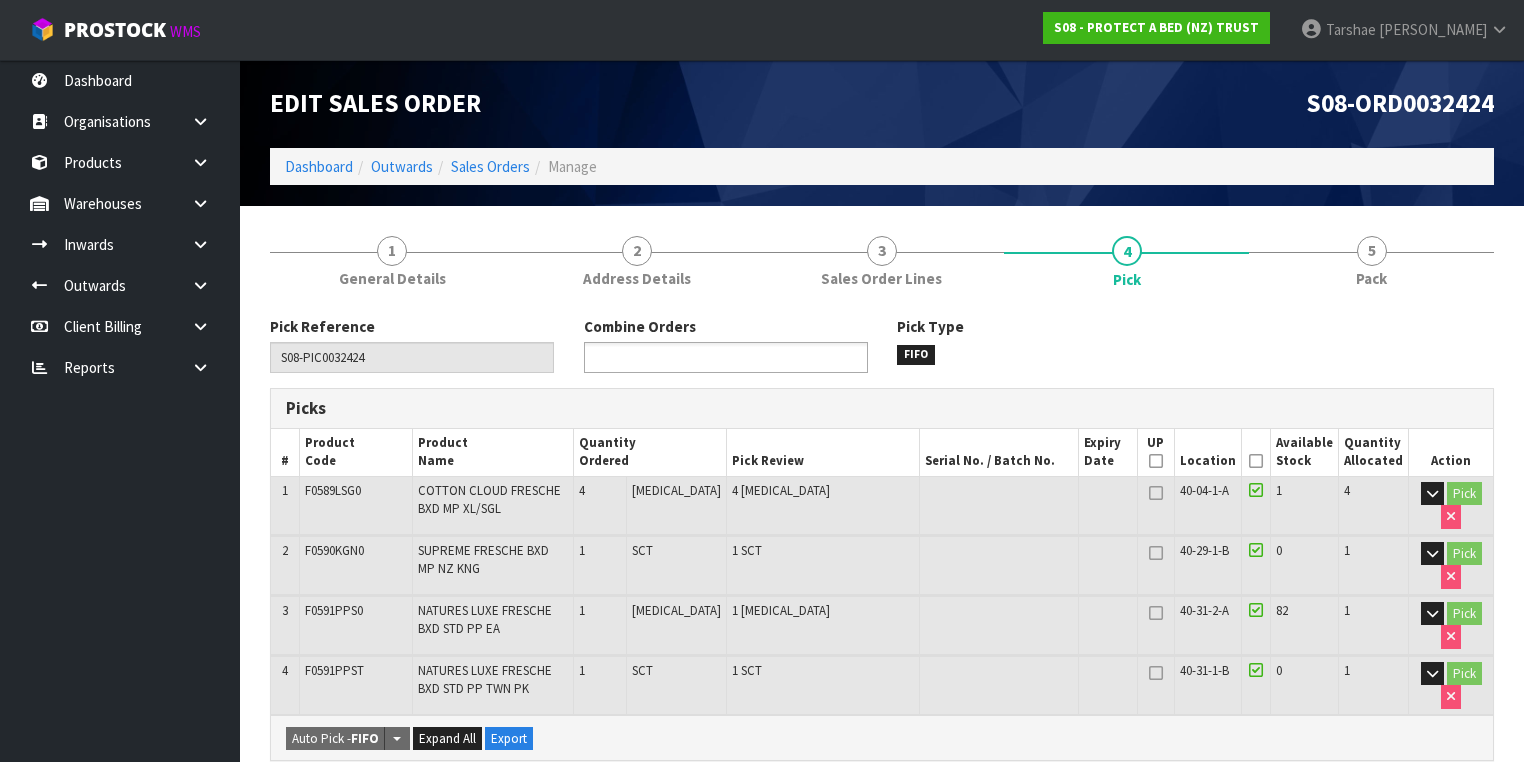 click at bounding box center [726, 357] 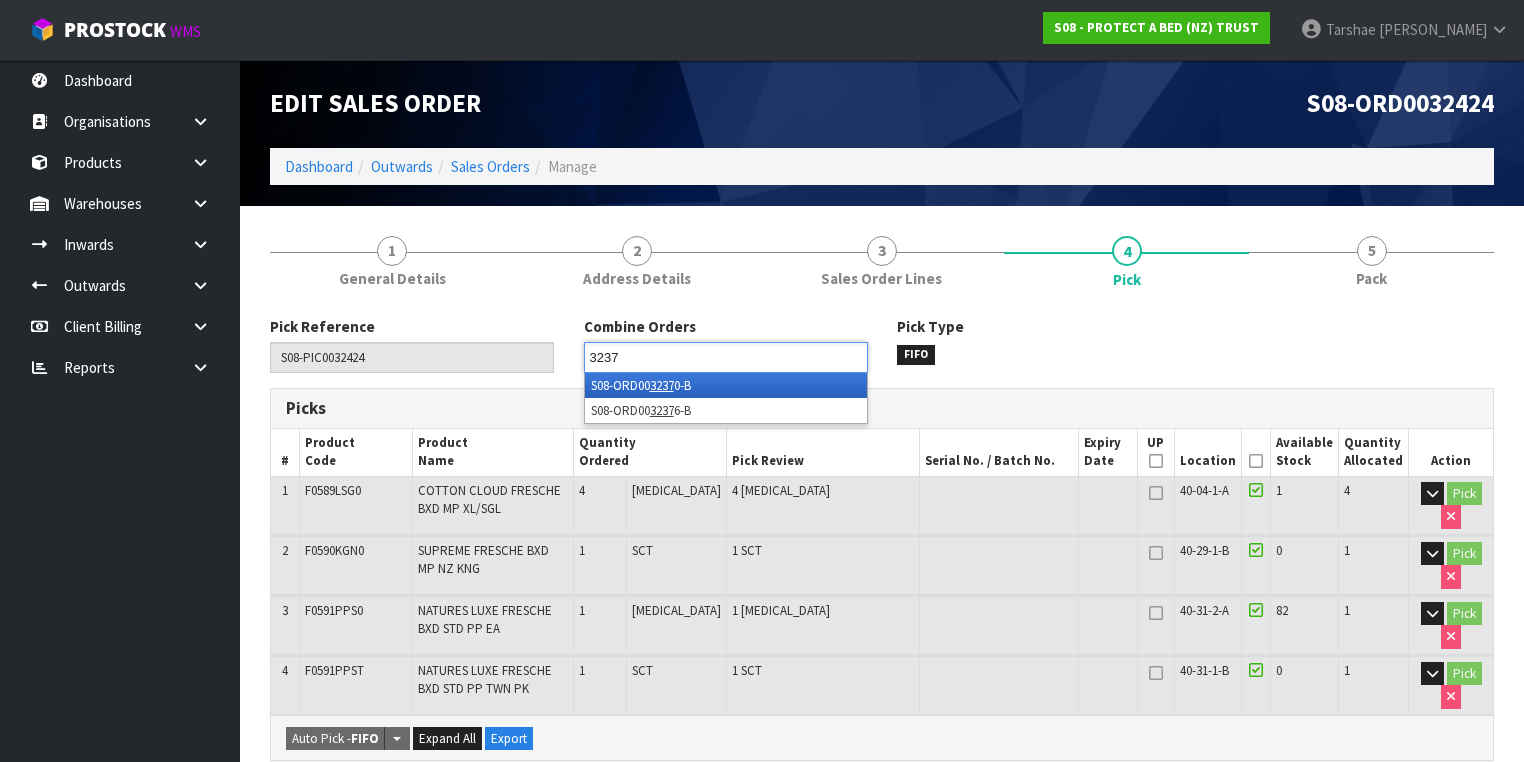 type on "32376" 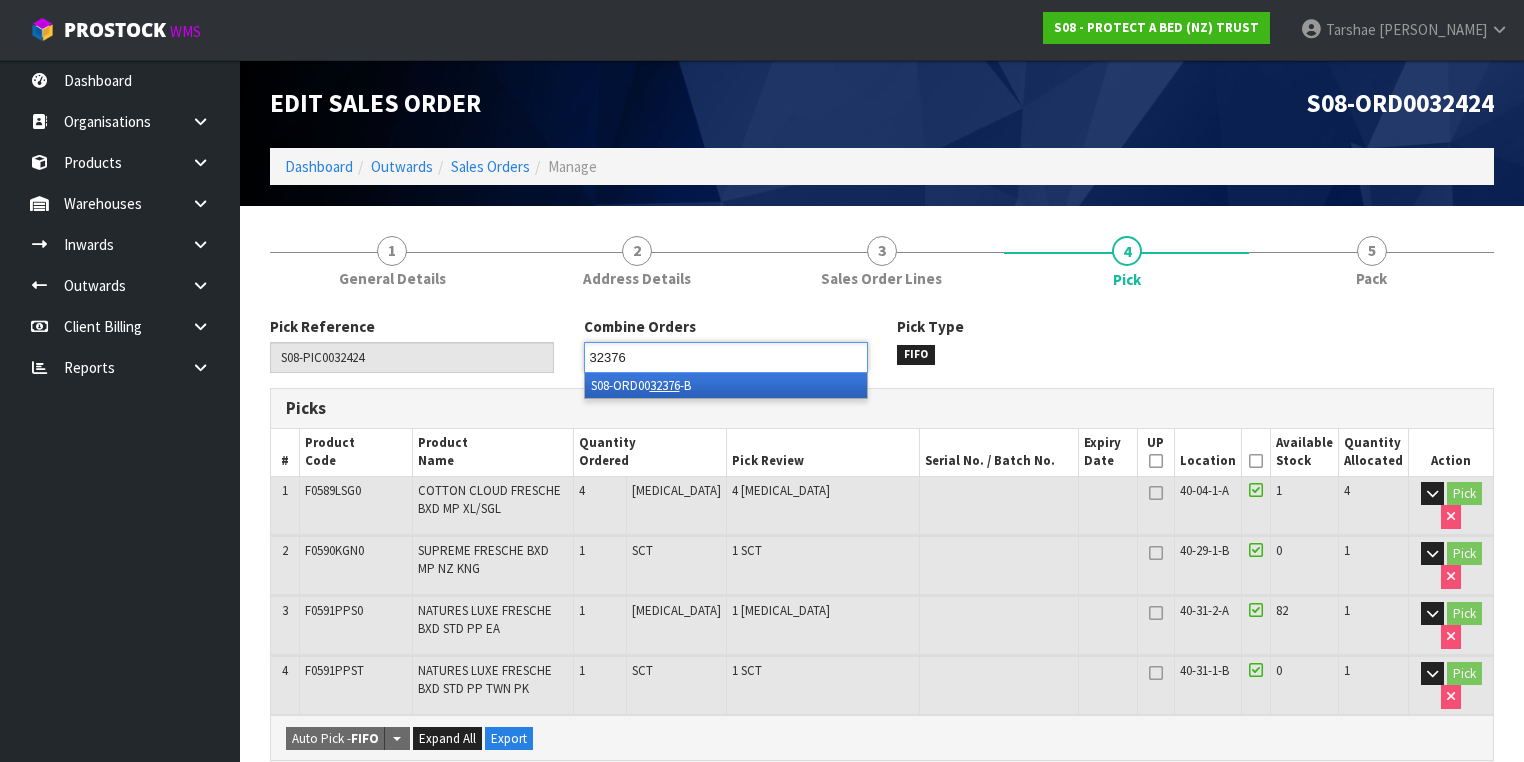 type 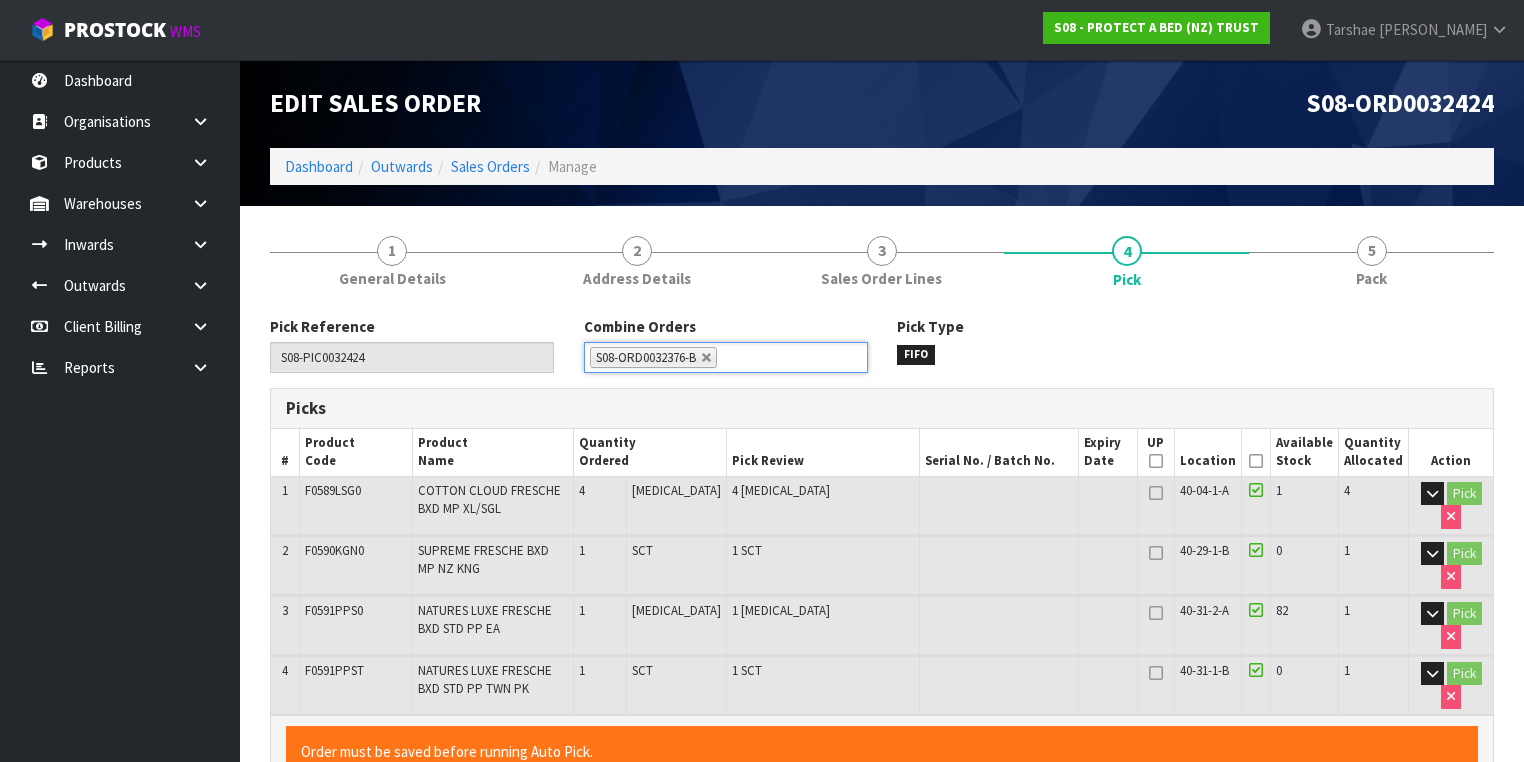 click on "Picked" at bounding box center [1256, 452] 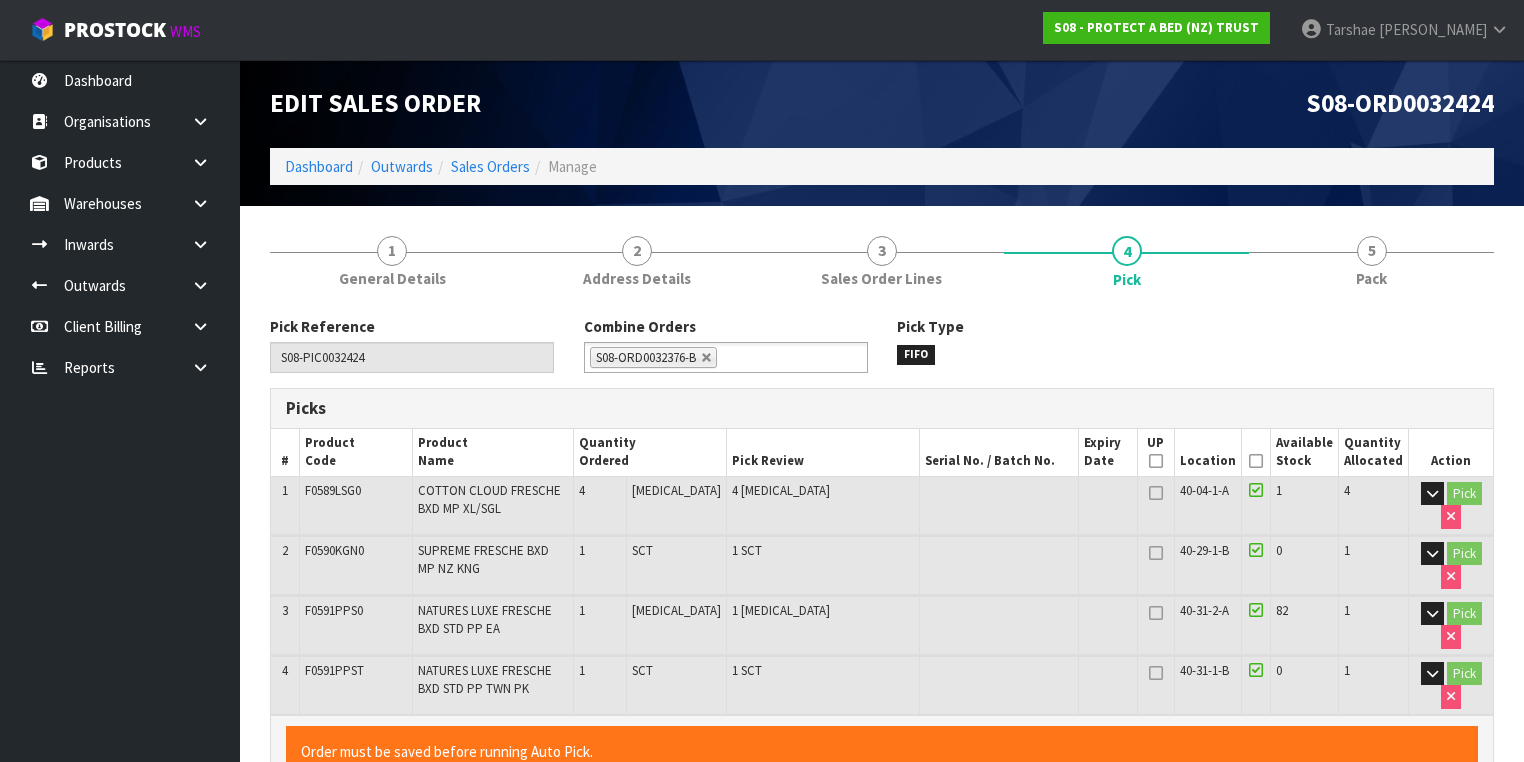 click at bounding box center (1256, 461) 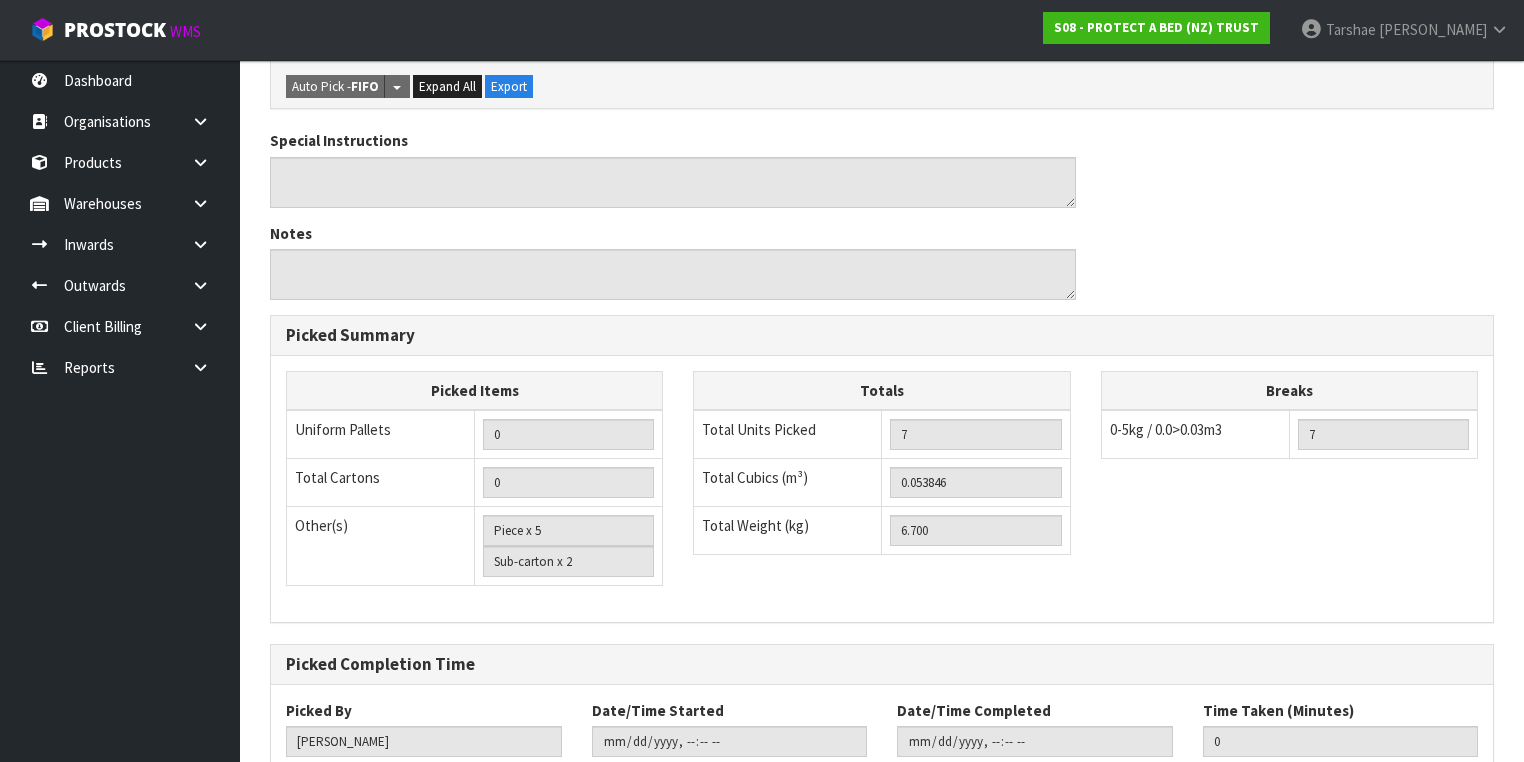scroll, scrollTop: 800, scrollLeft: 0, axis: vertical 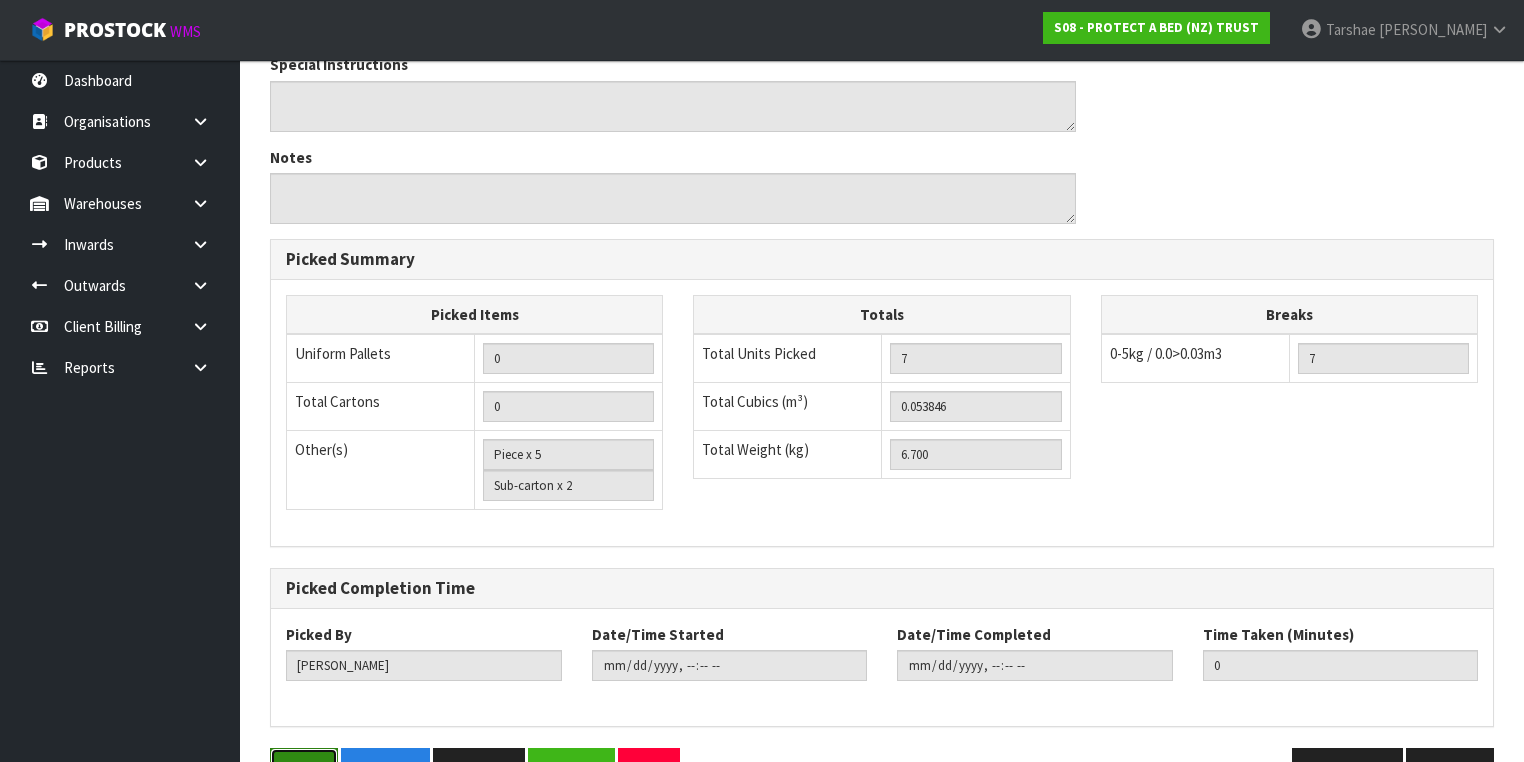 click on "Save" at bounding box center (304, 769) 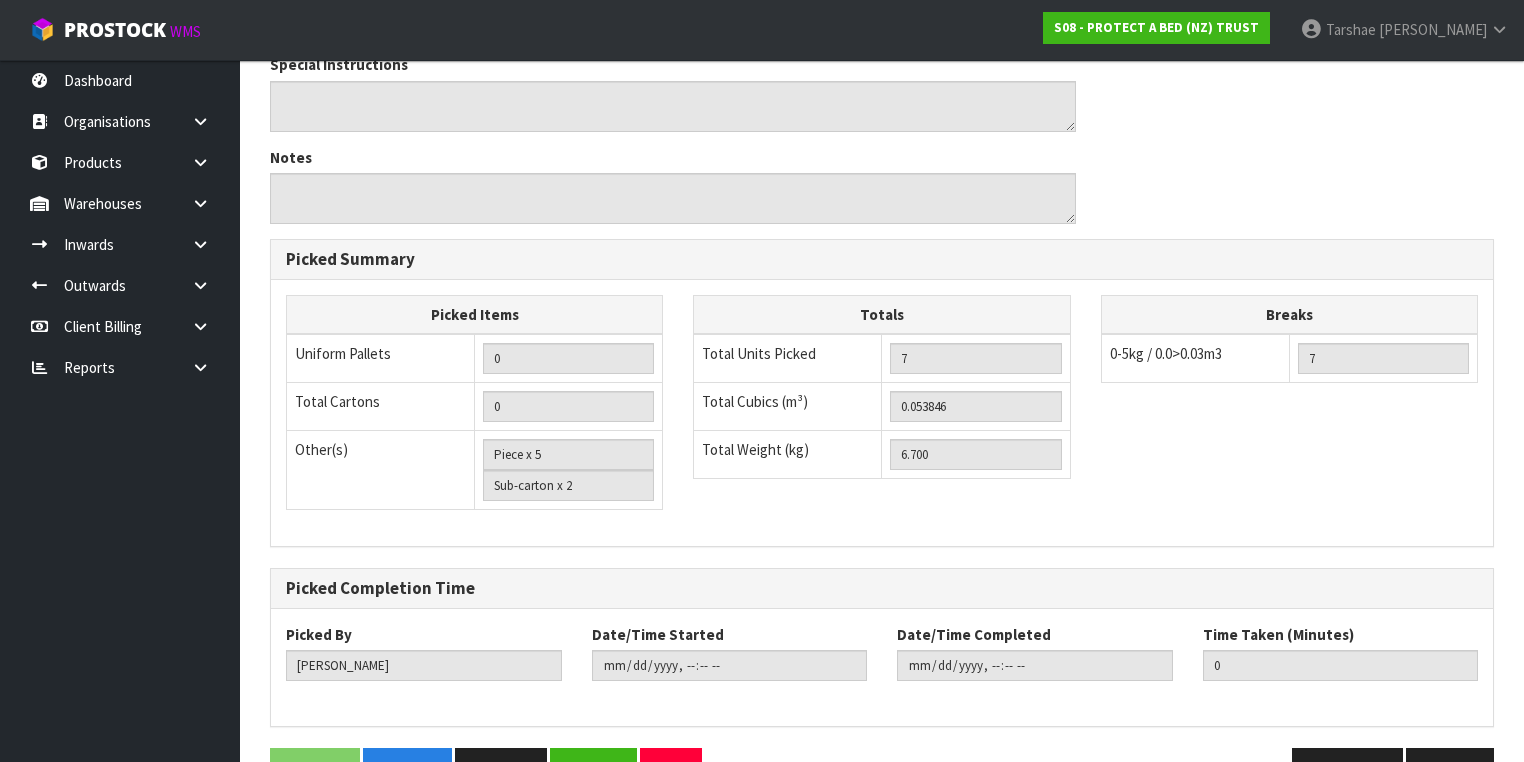 scroll, scrollTop: 0, scrollLeft: 0, axis: both 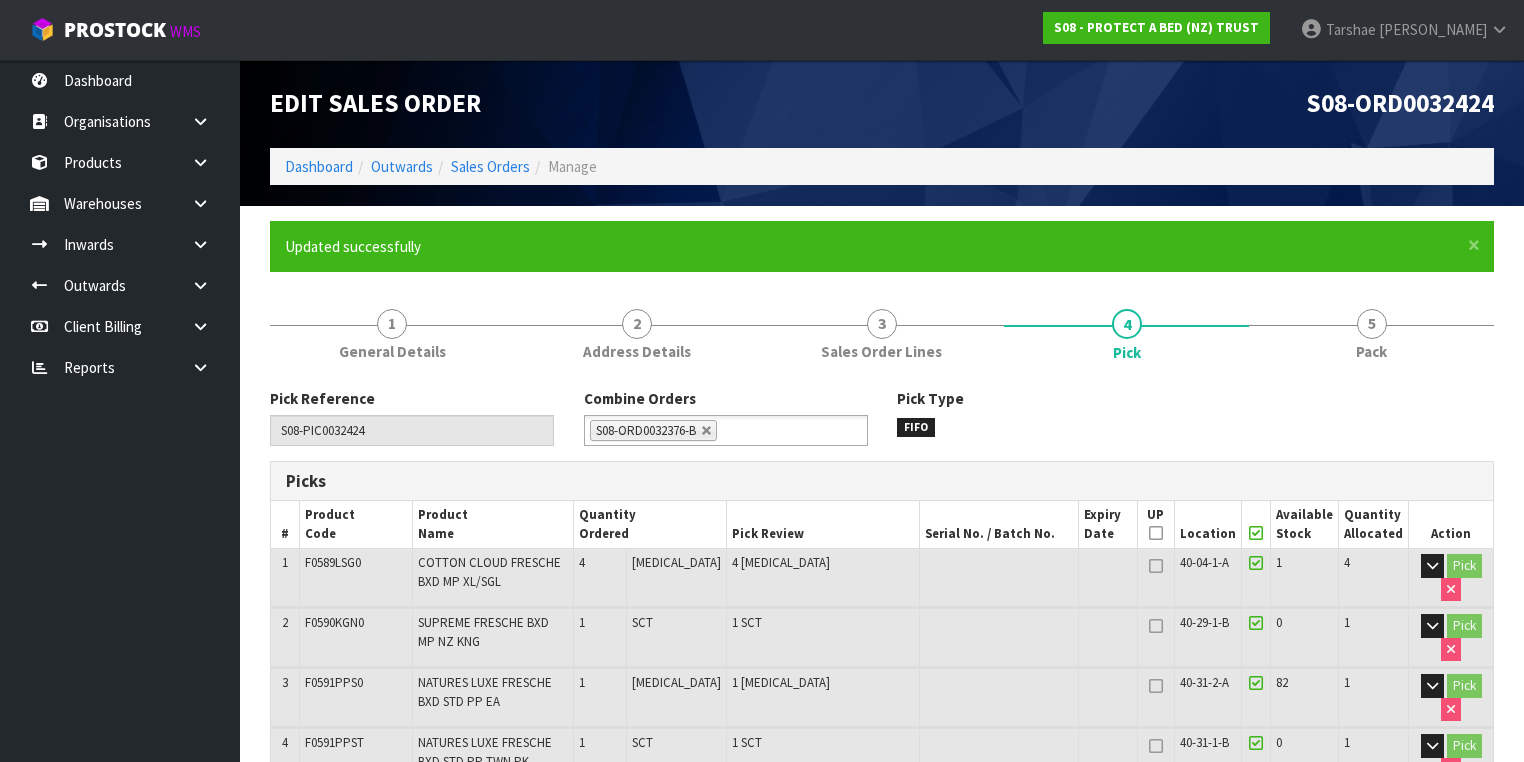 type on "[PERSON_NAME]" 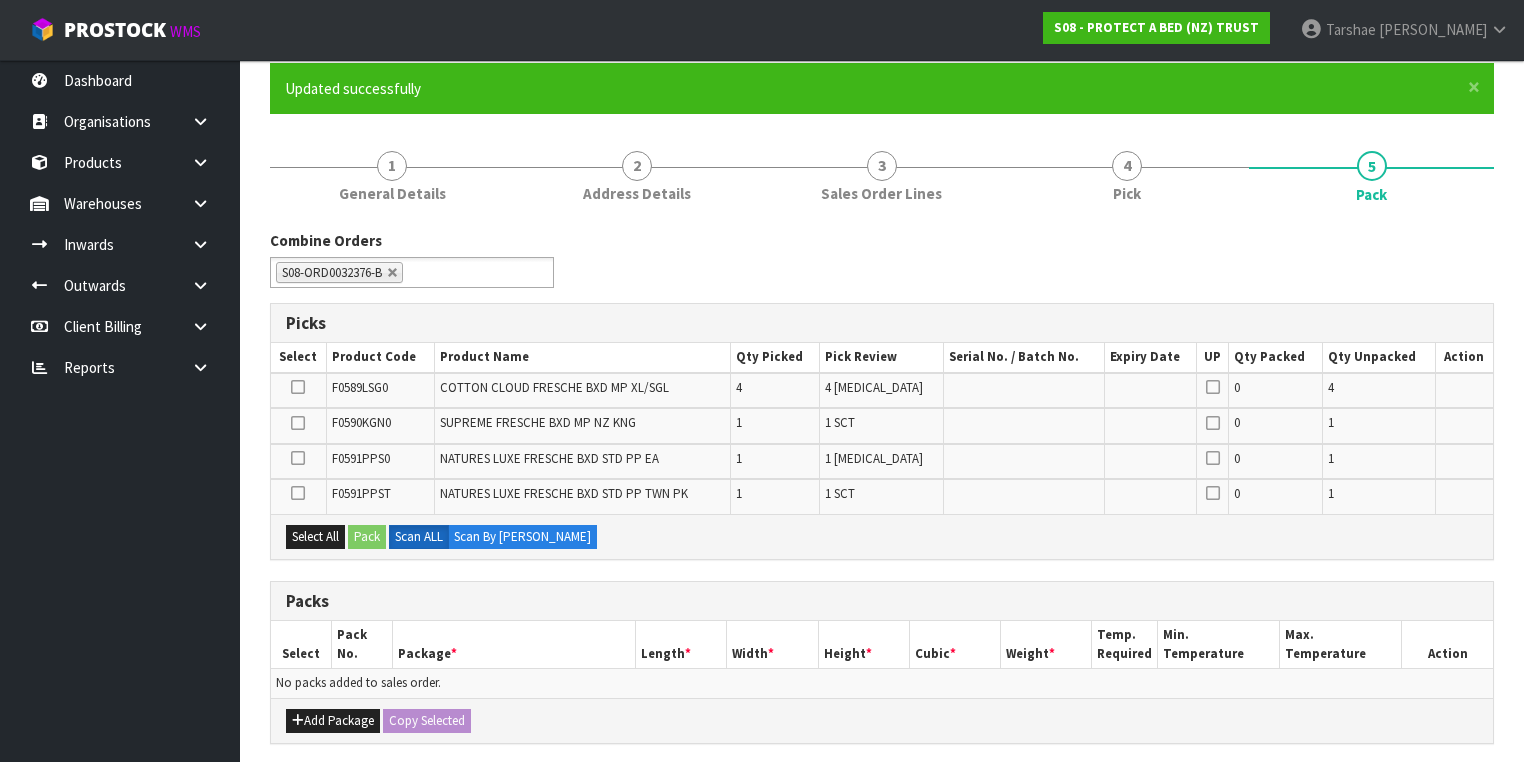 scroll, scrollTop: 160, scrollLeft: 0, axis: vertical 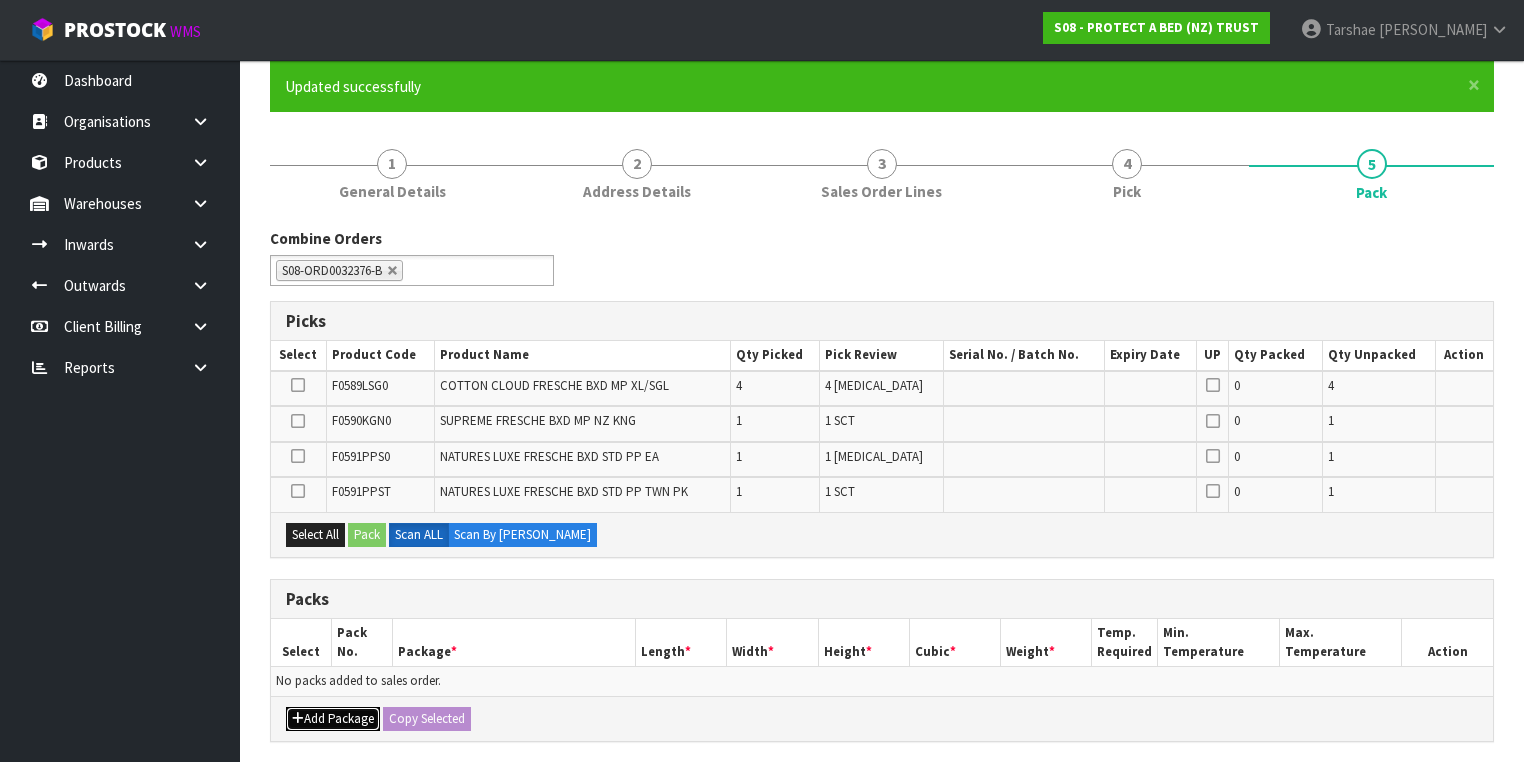 click on "Add Package" at bounding box center [333, 719] 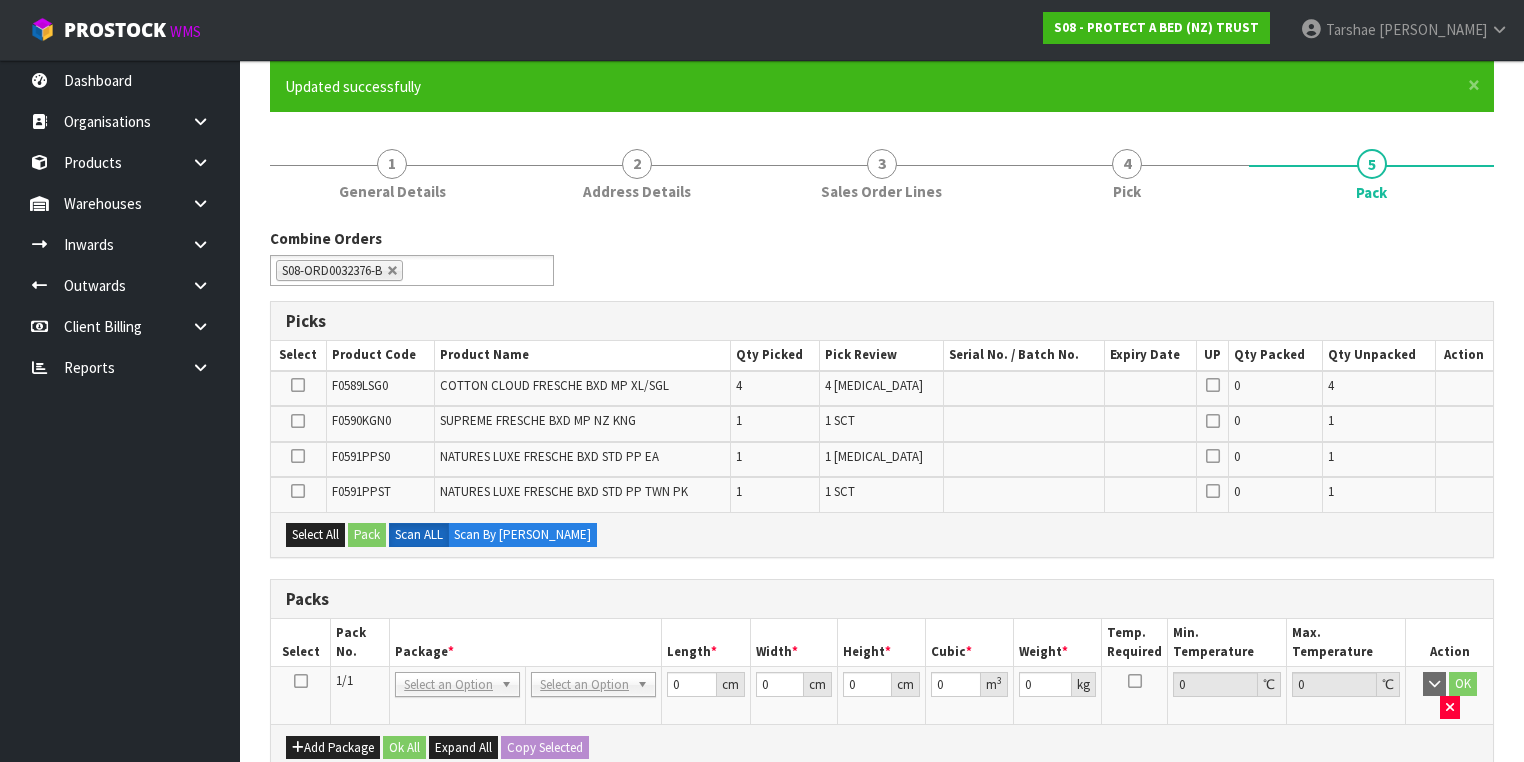 click at bounding box center (301, 681) 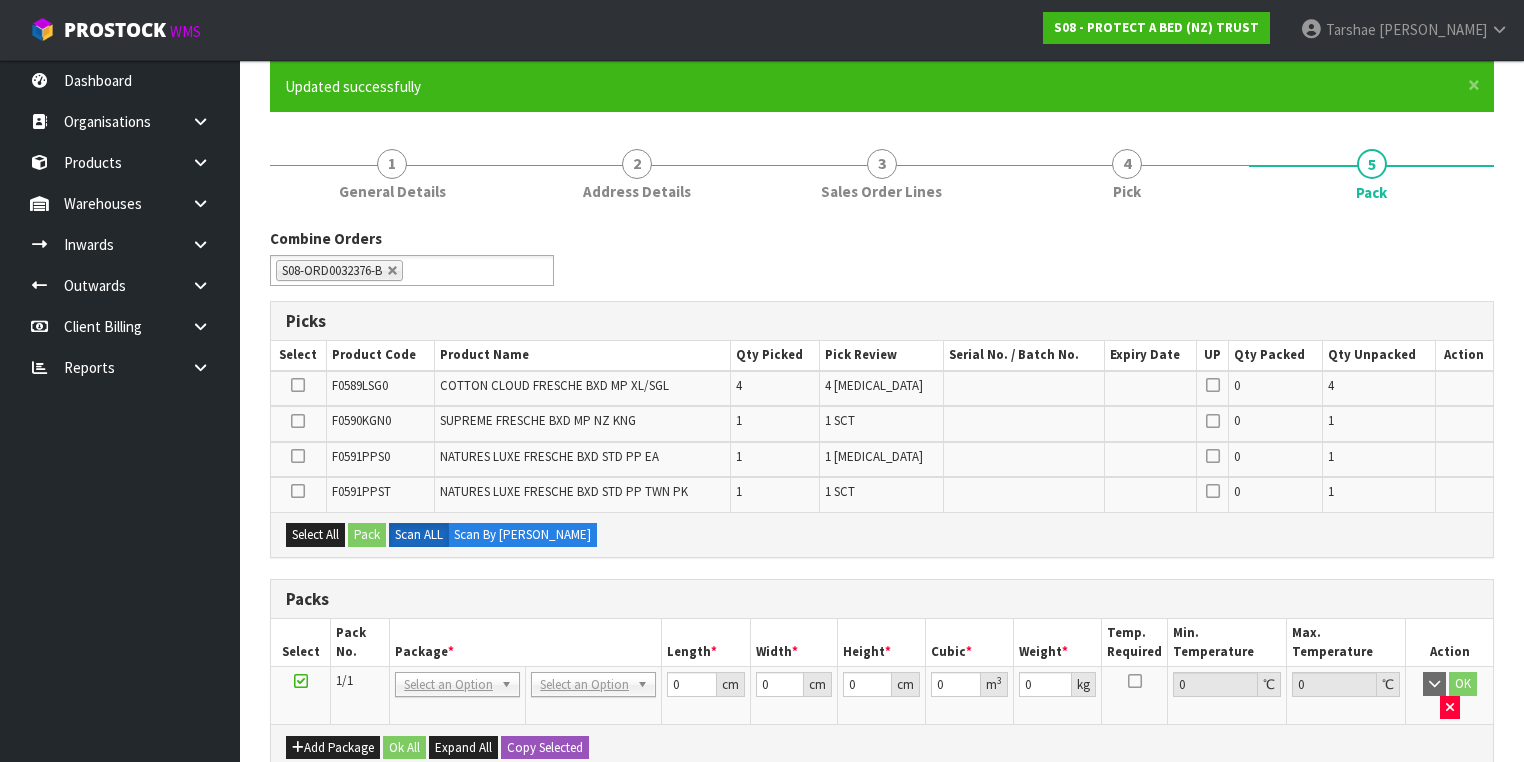 click on "Pack No." at bounding box center [360, 642] 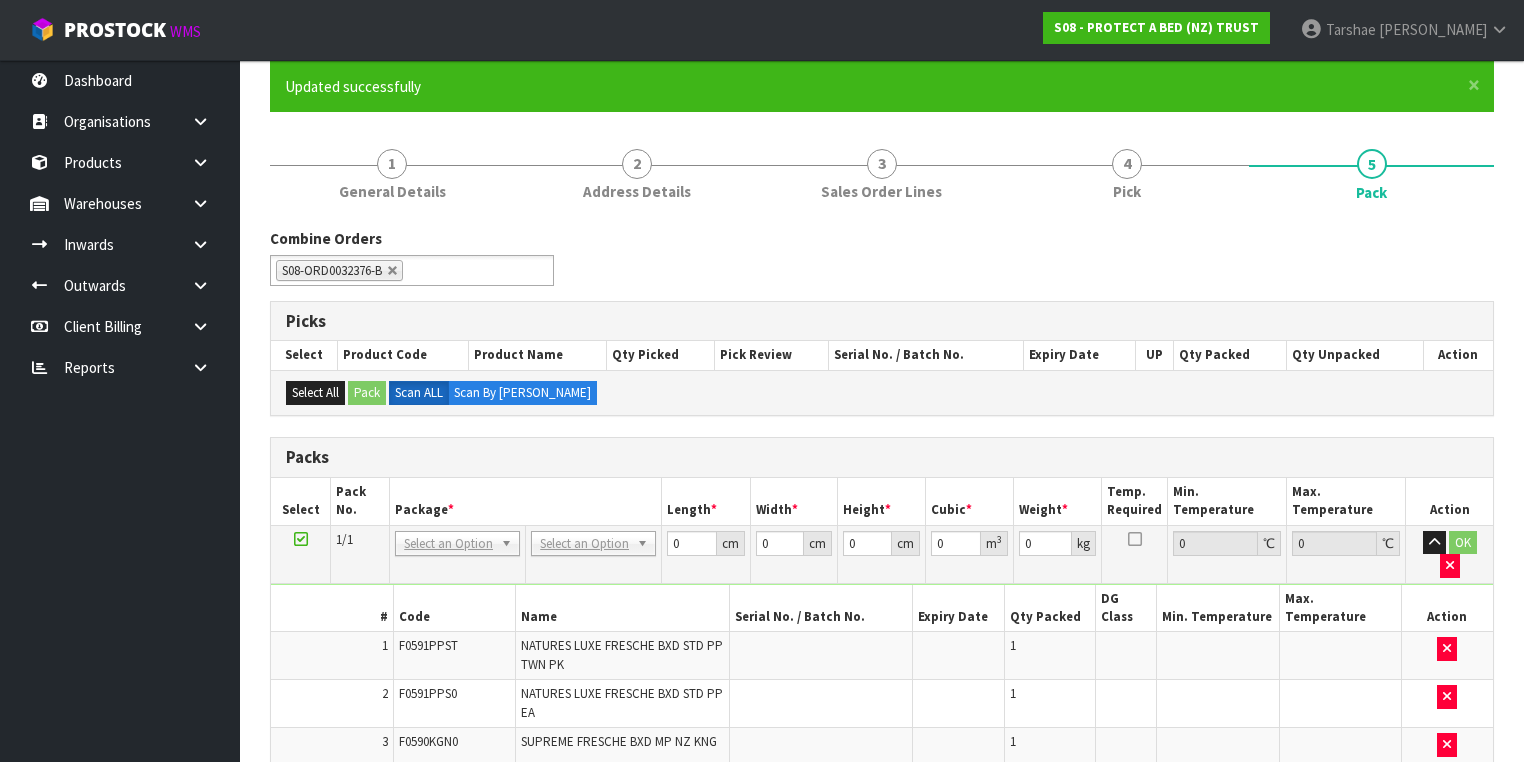 drag, startPoint x: 559, startPoint y: 532, endPoint x: 560, endPoint y: 548, distance: 16.03122 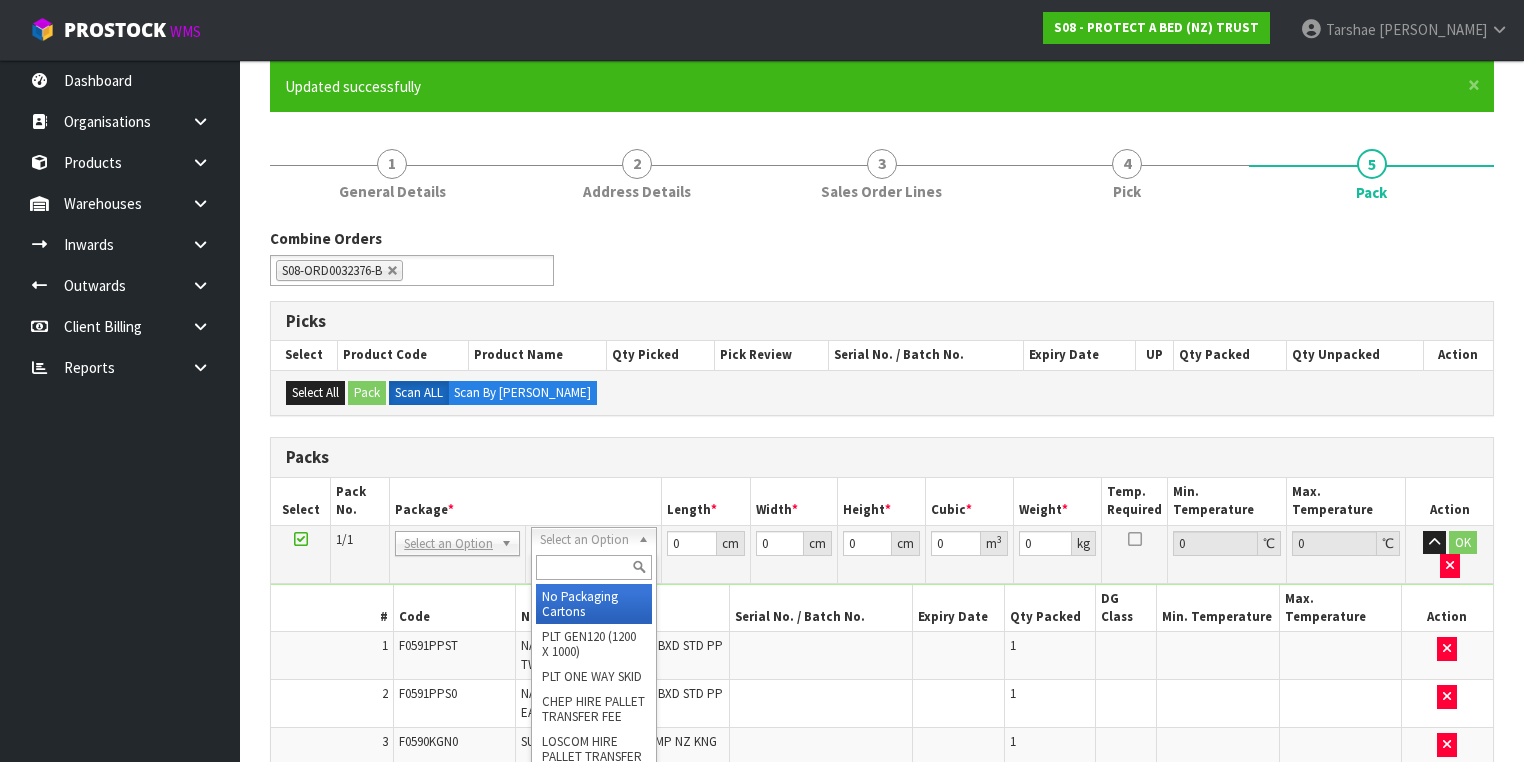 drag, startPoint x: 564, startPoint y: 597, endPoint x: 680, endPoint y: 595, distance: 116.01724 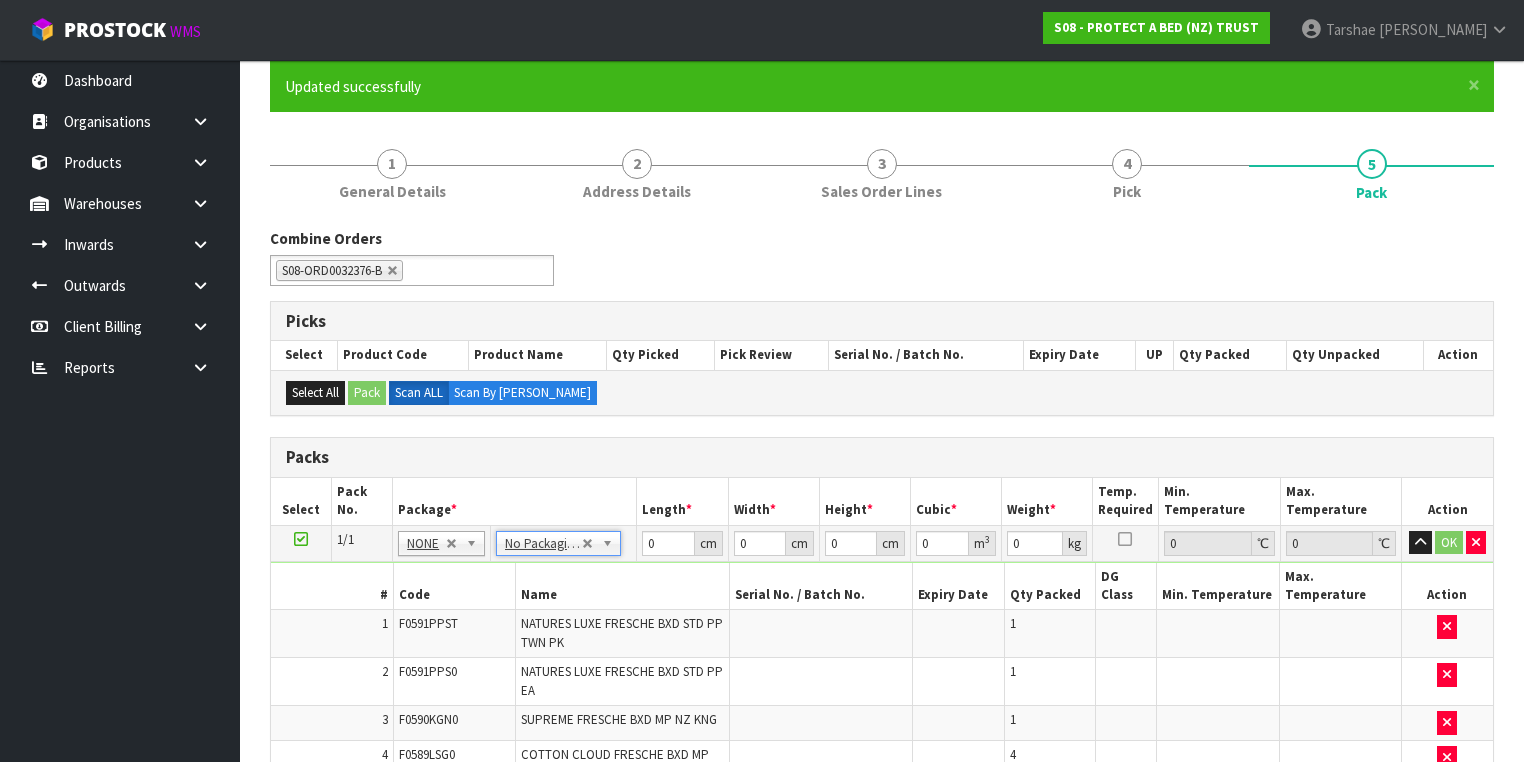 click on "NATURES LUXE FRESCHE BXD STD PP TWN PK" at bounding box center [622, 632] 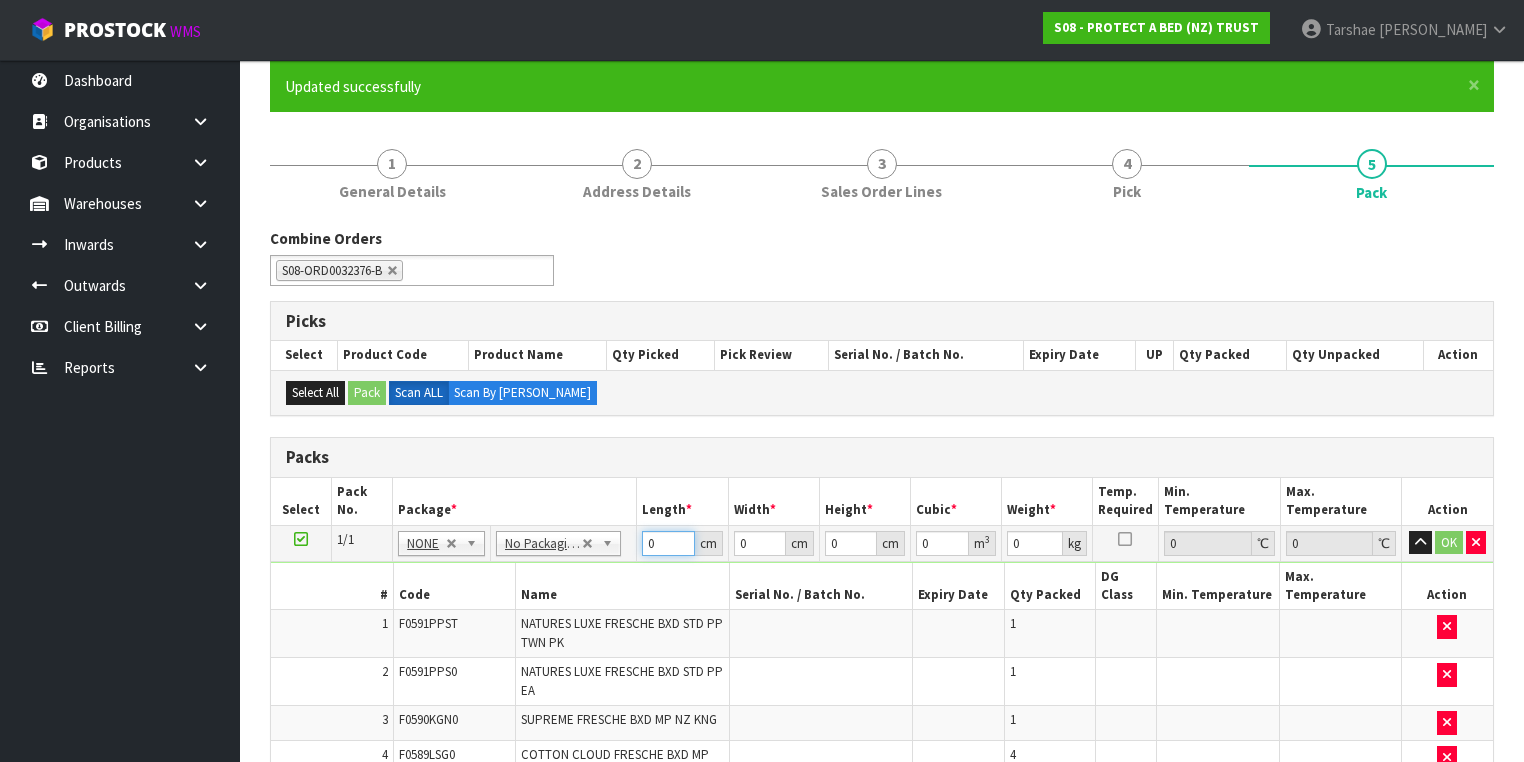 drag, startPoint x: 656, startPoint y: 543, endPoint x: 637, endPoint y: 542, distance: 19.026299 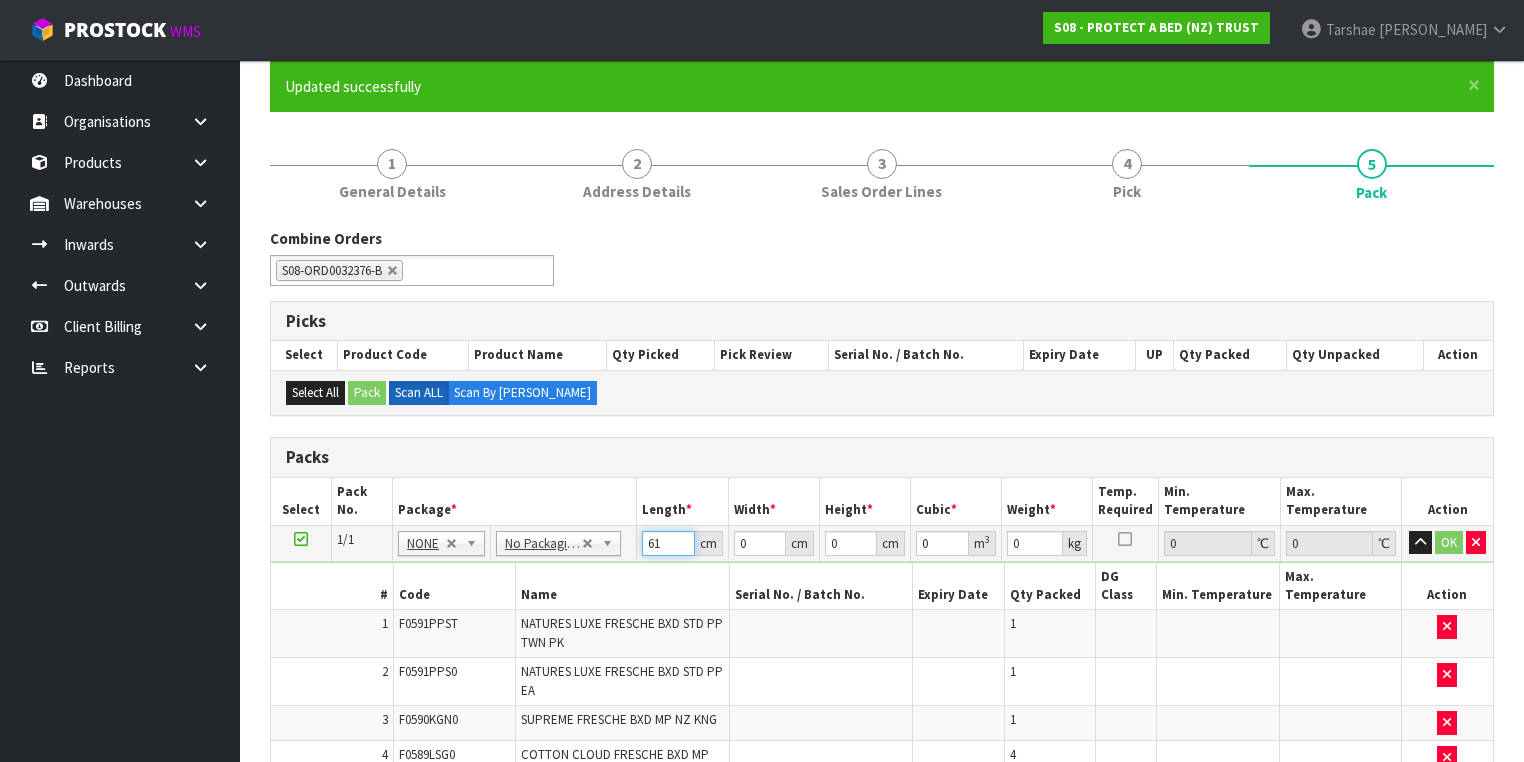 type on "61" 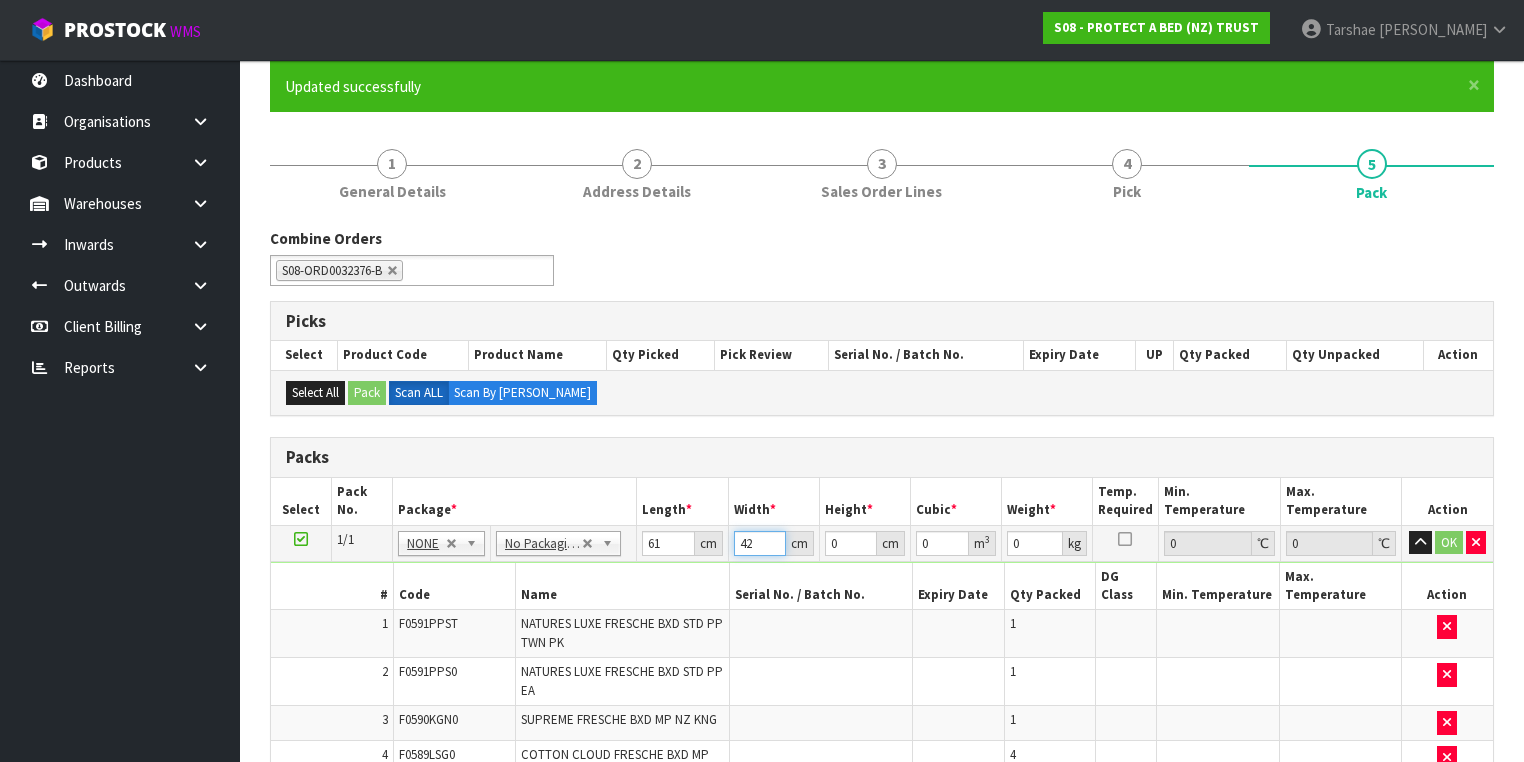 type on "42" 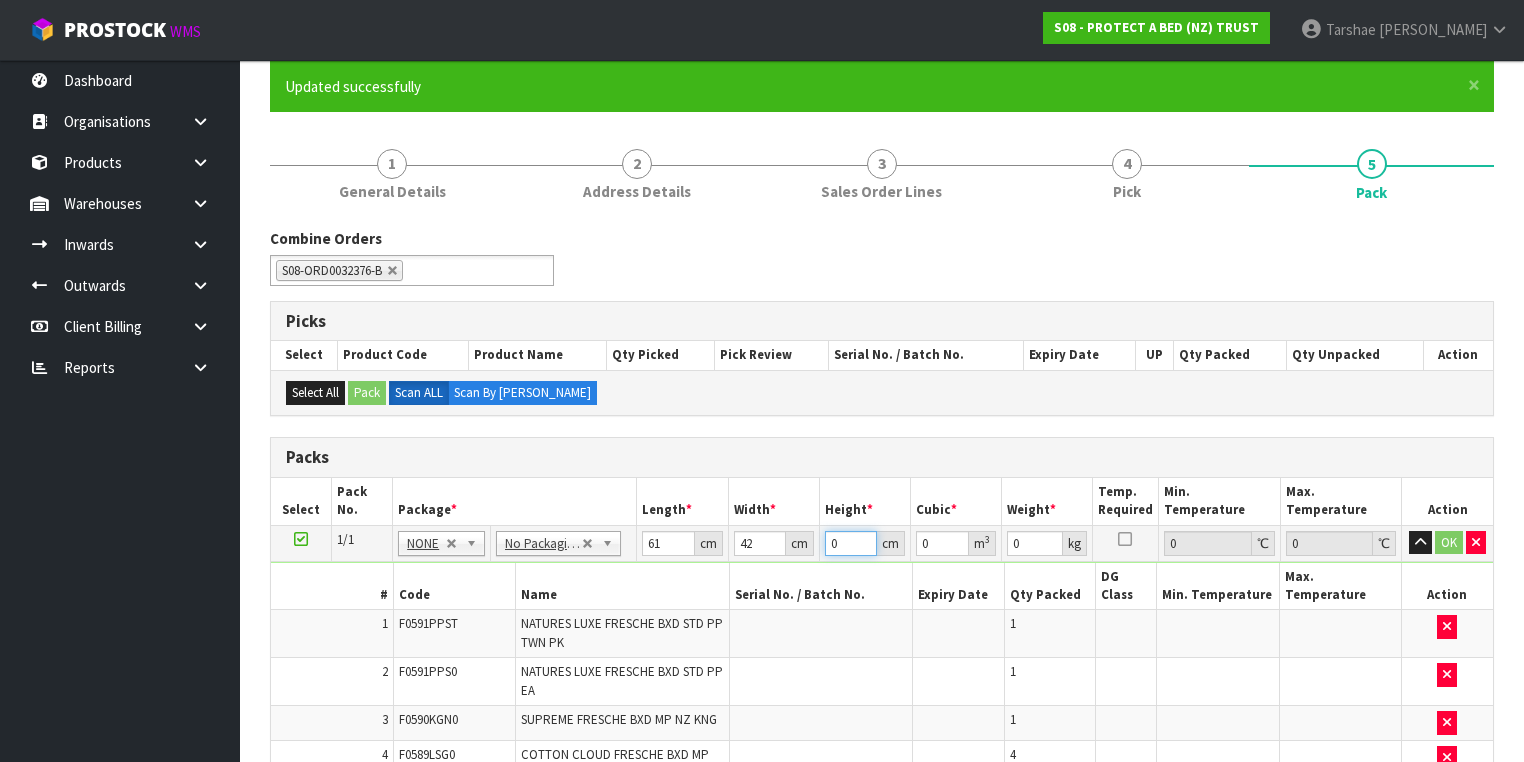 type on "3" 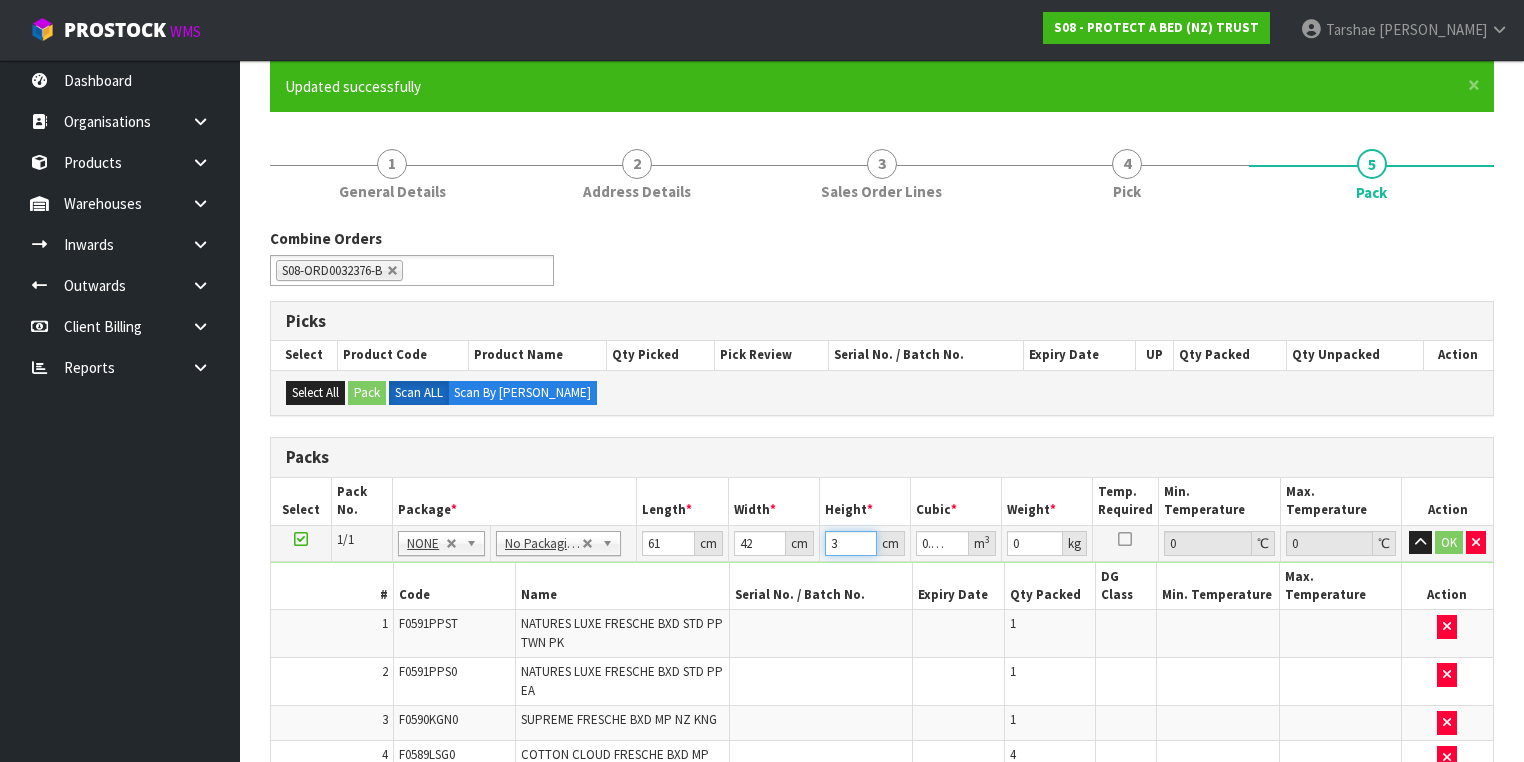 type on "34" 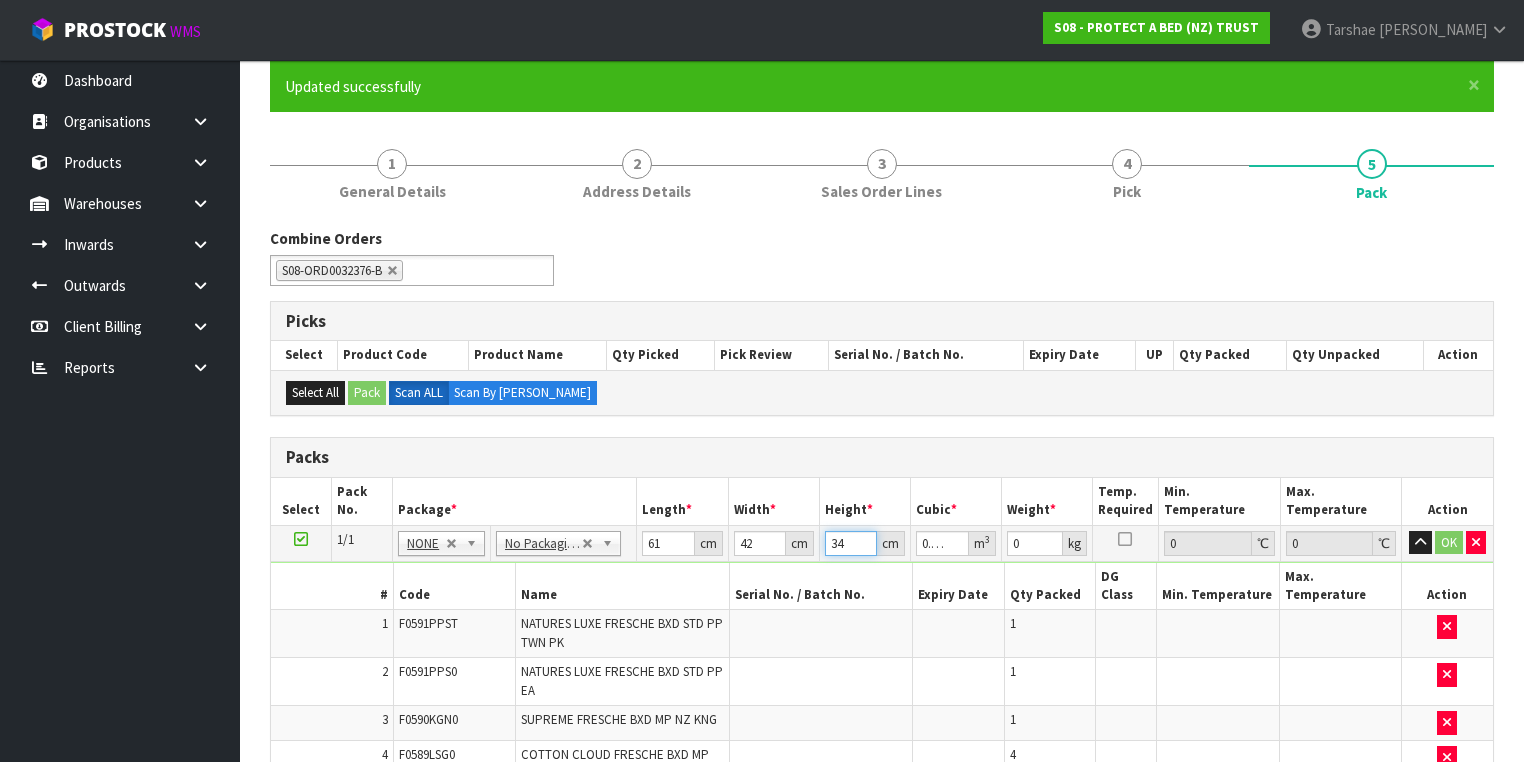 type on "34" 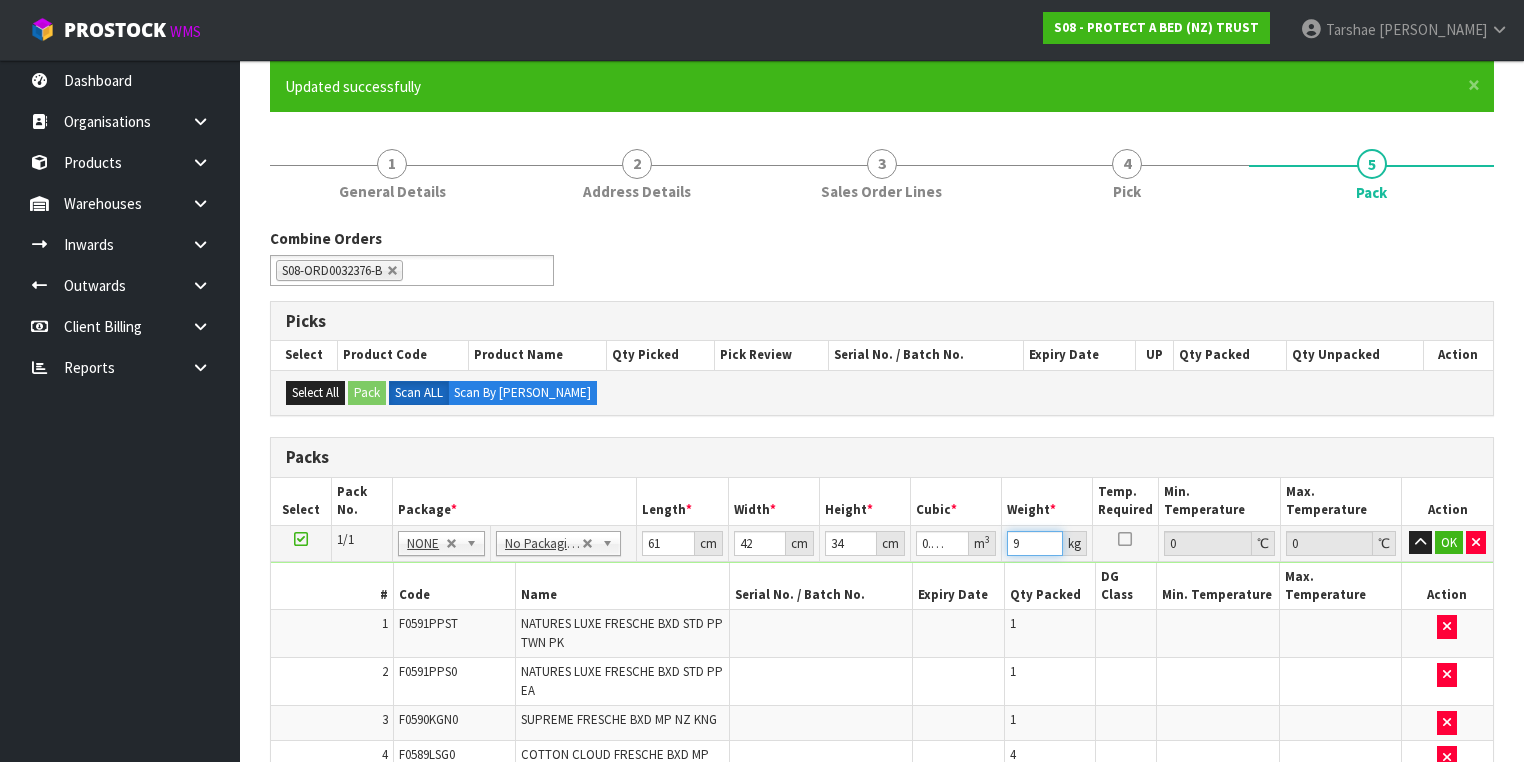 type on "9" 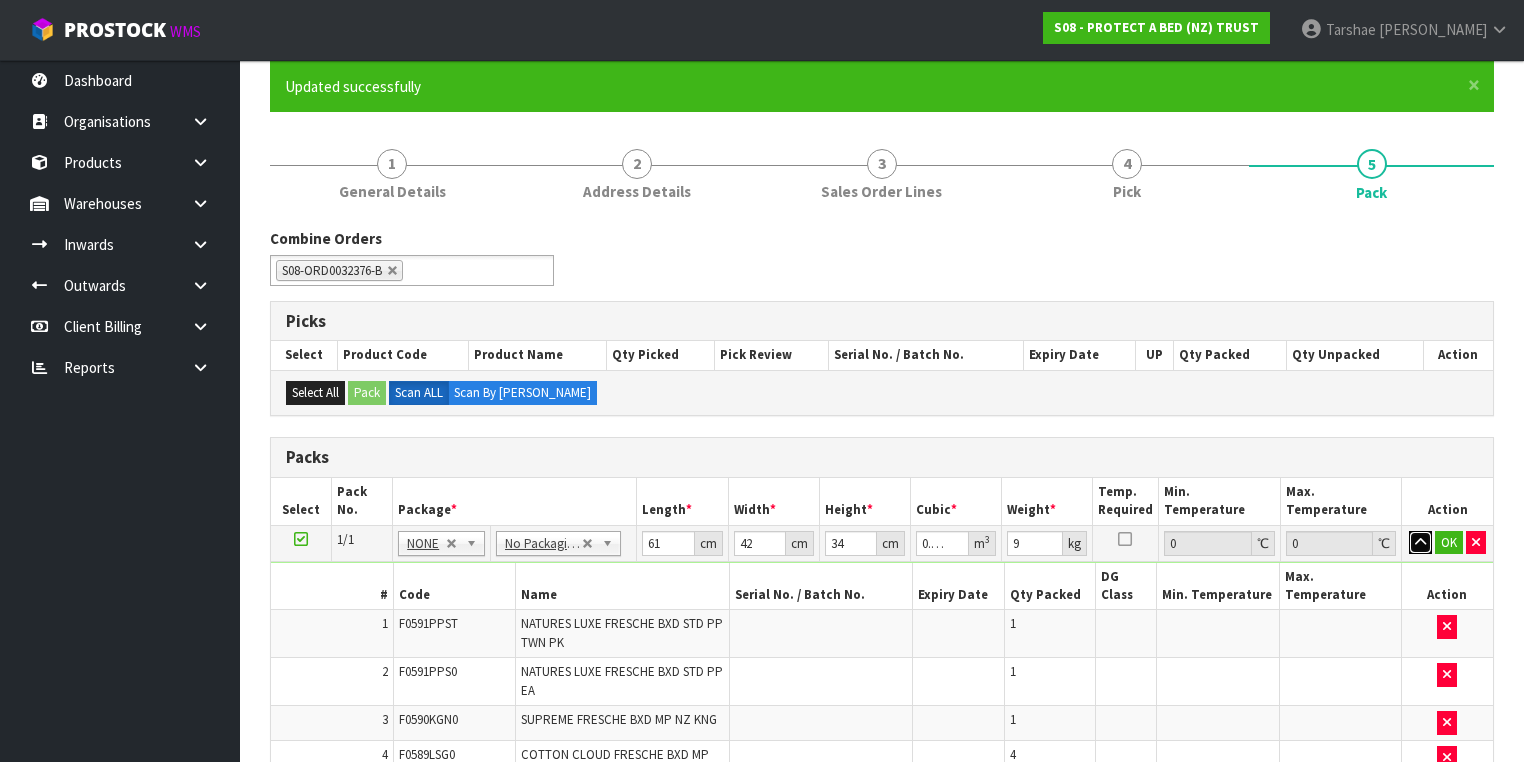 type 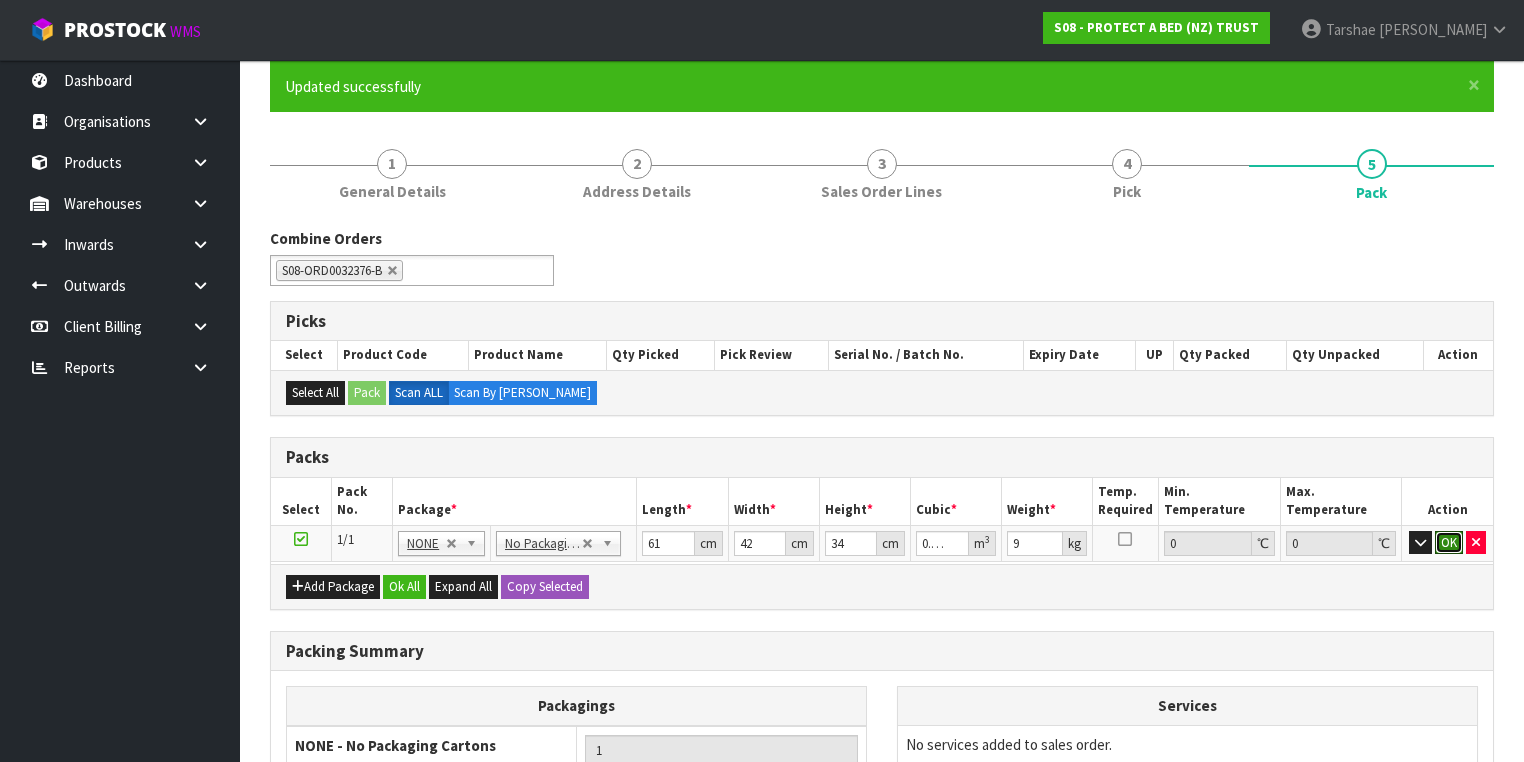 click on "OK" at bounding box center (1449, 543) 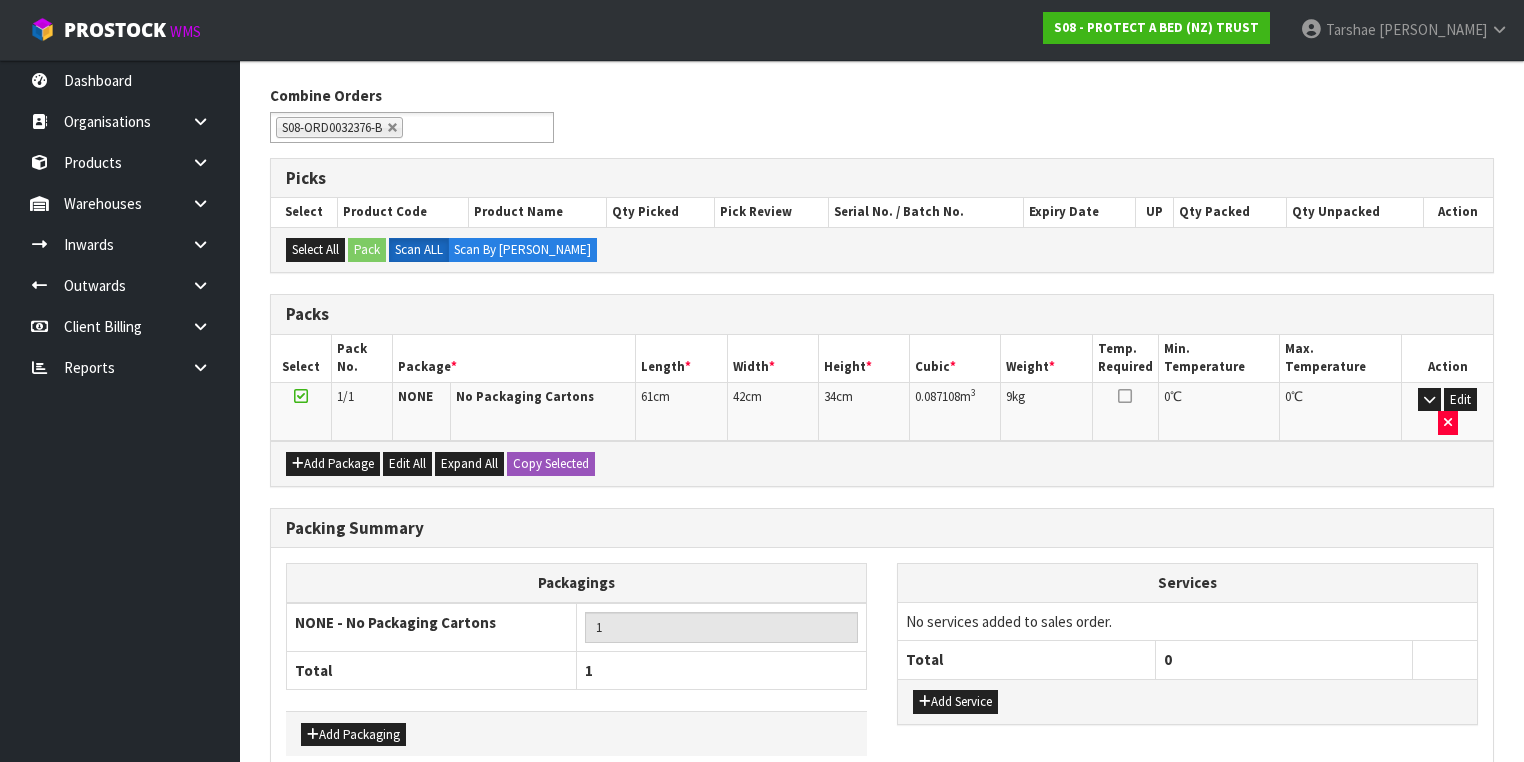 scroll, scrollTop: 376, scrollLeft: 0, axis: vertical 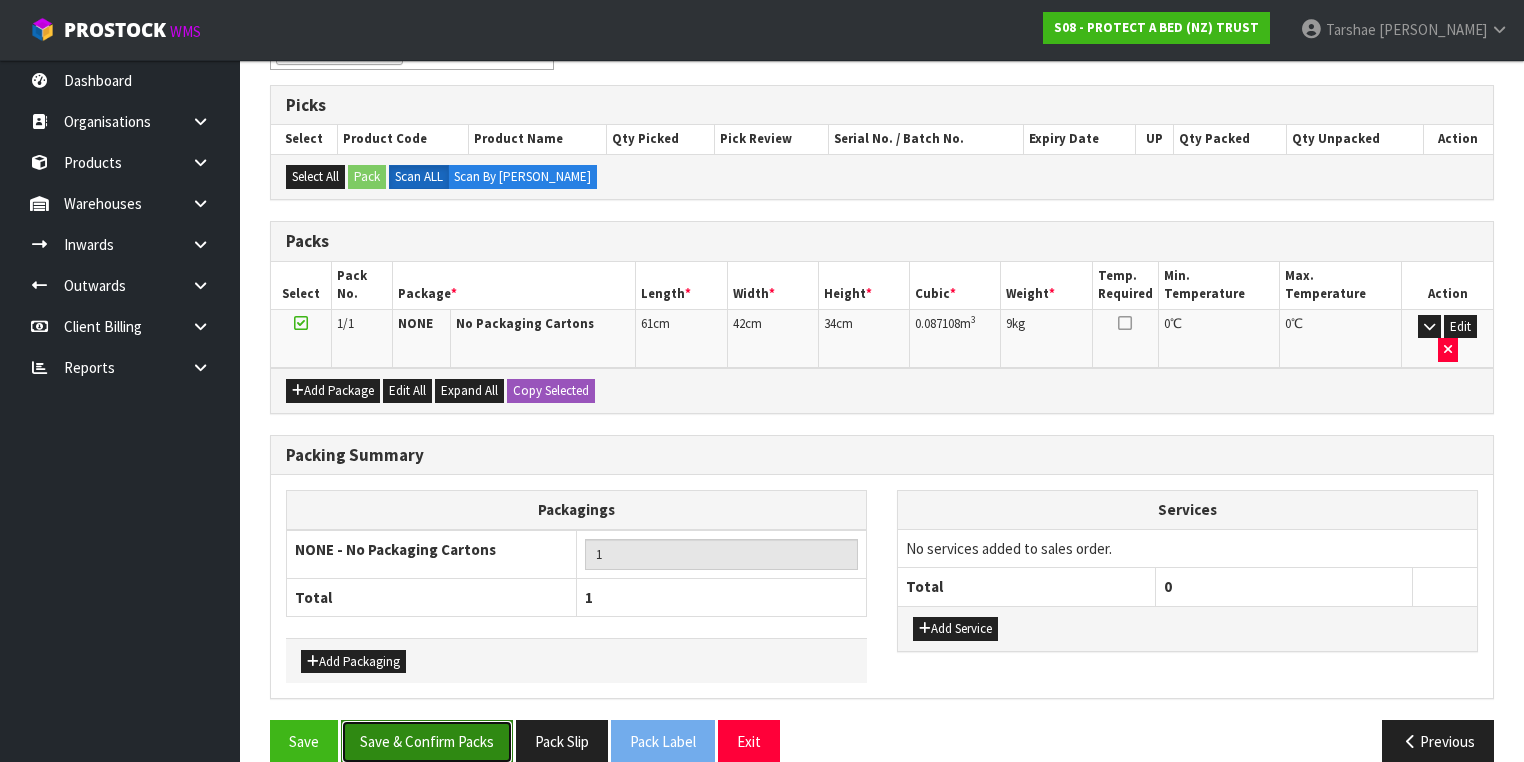 click on "Save & Confirm Packs" at bounding box center (427, 741) 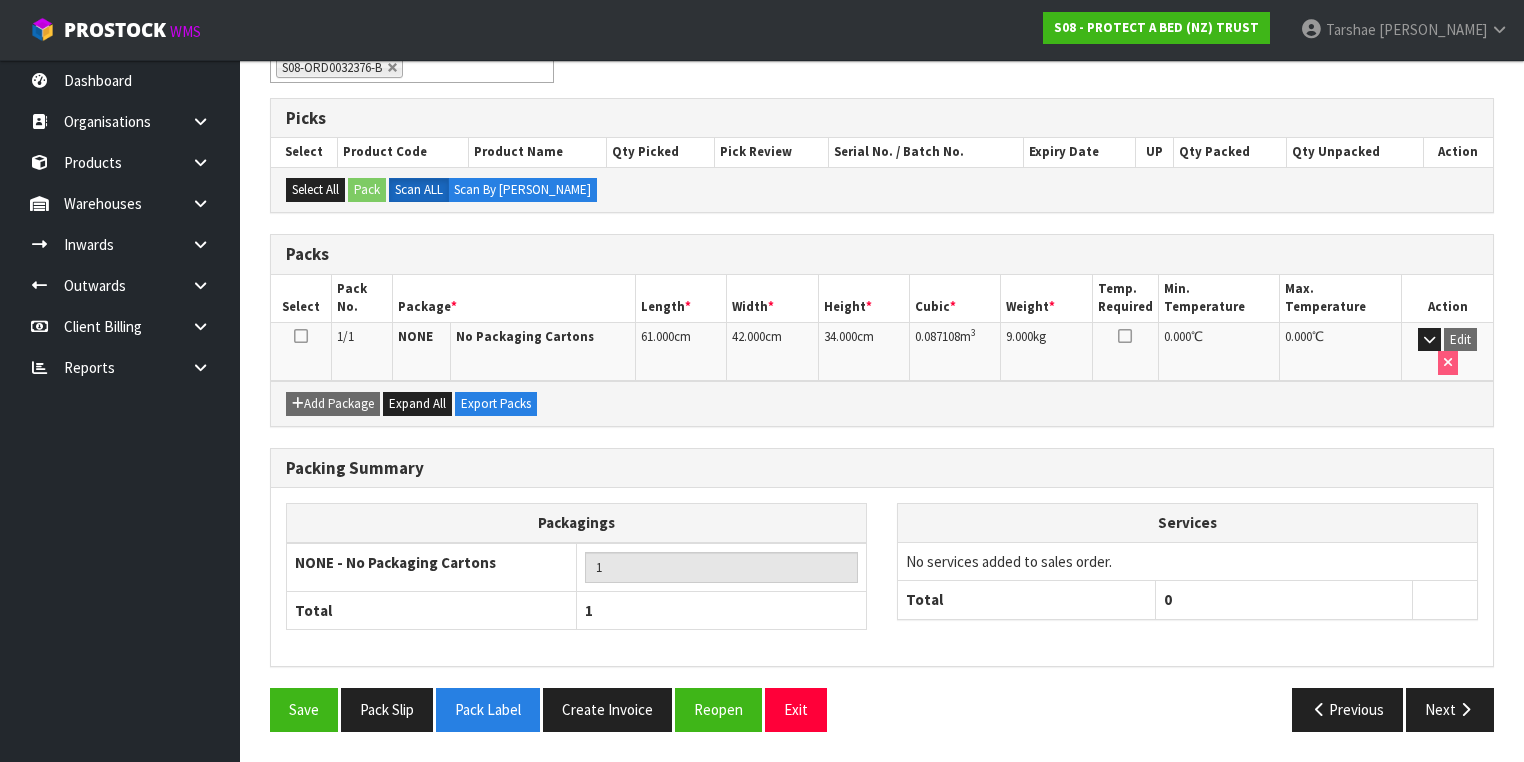 scroll, scrollTop: 332, scrollLeft: 0, axis: vertical 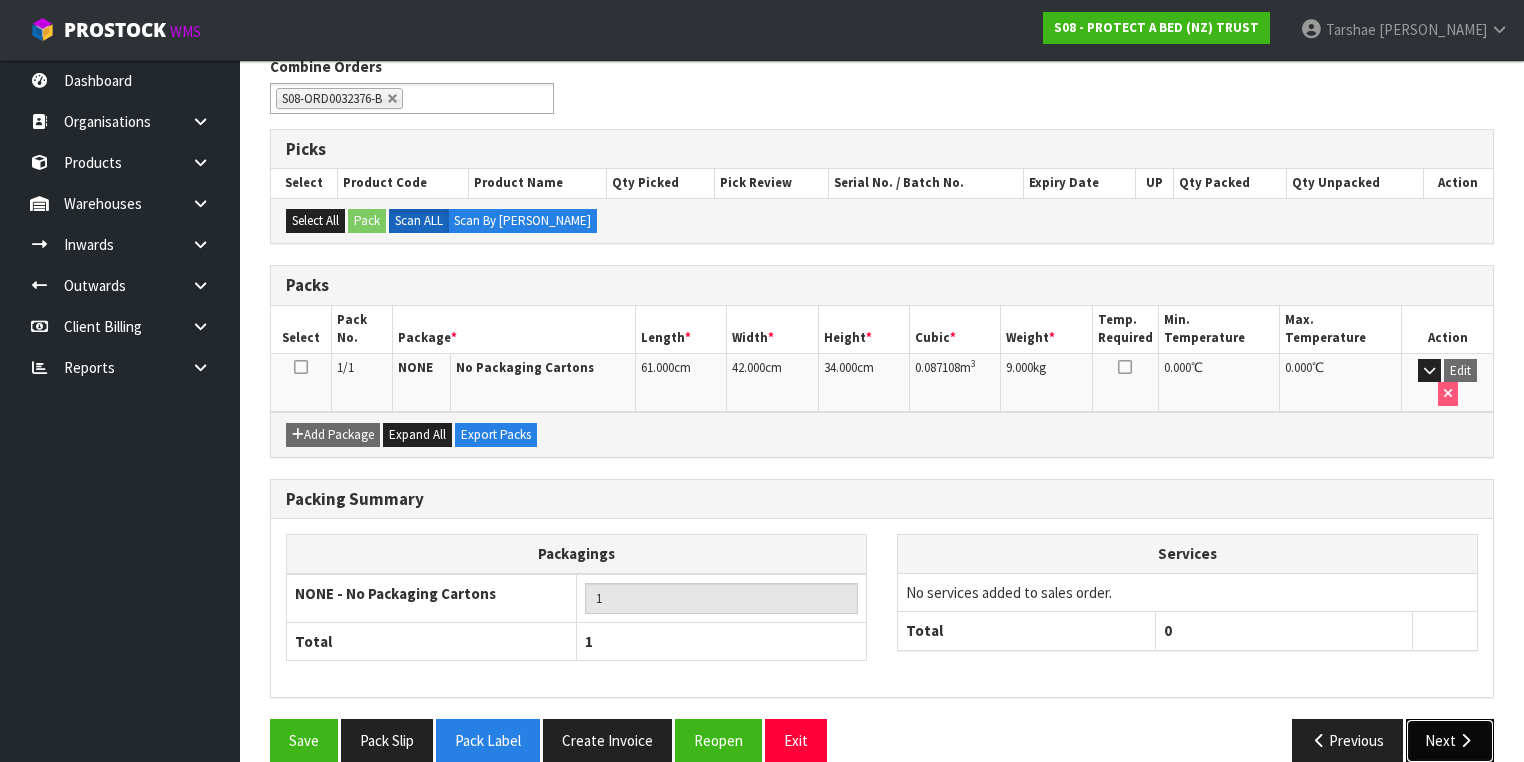 drag, startPoint x: 1432, startPoint y: 697, endPoint x: 1397, endPoint y: 695, distance: 35.057095 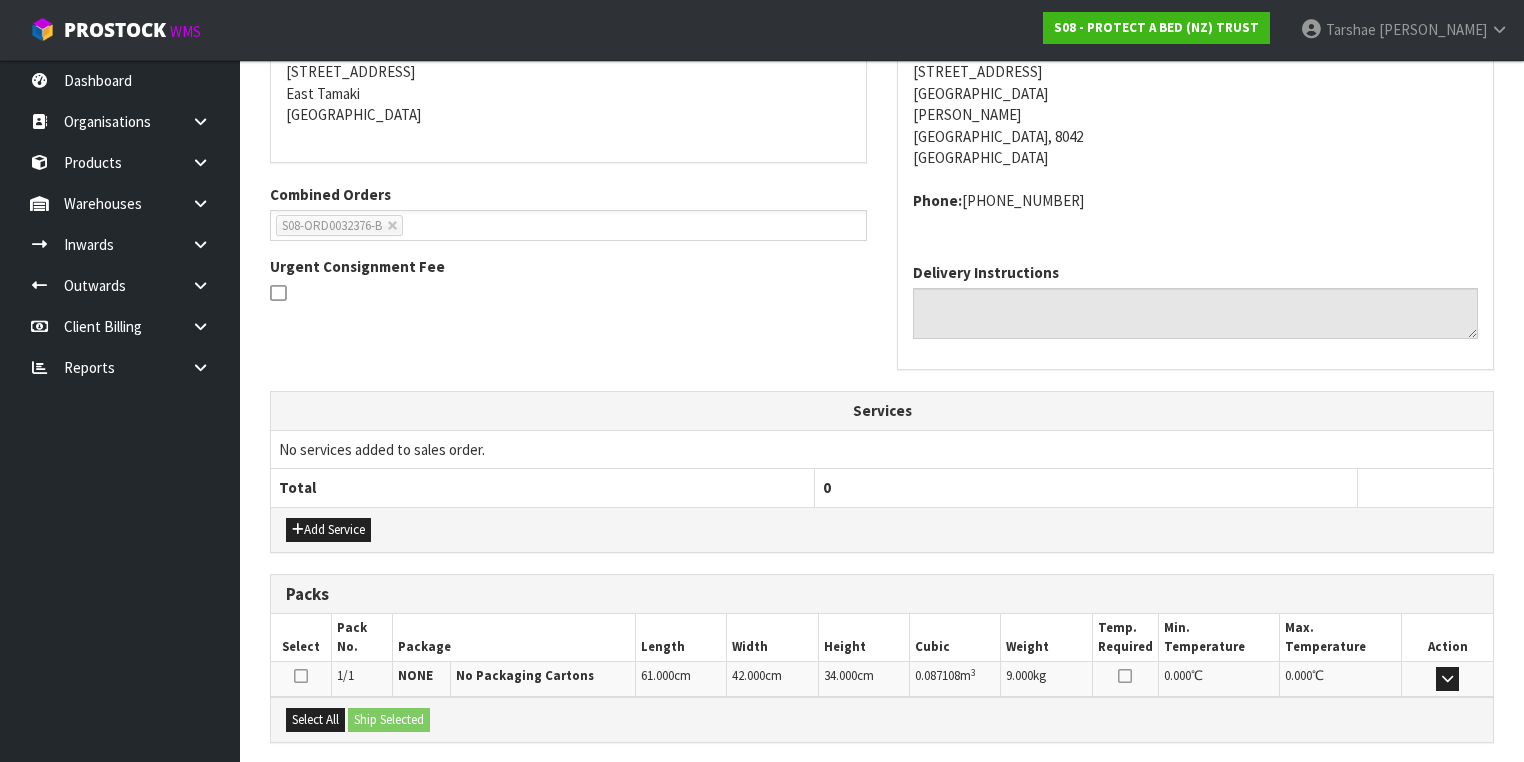 scroll, scrollTop: 592, scrollLeft: 0, axis: vertical 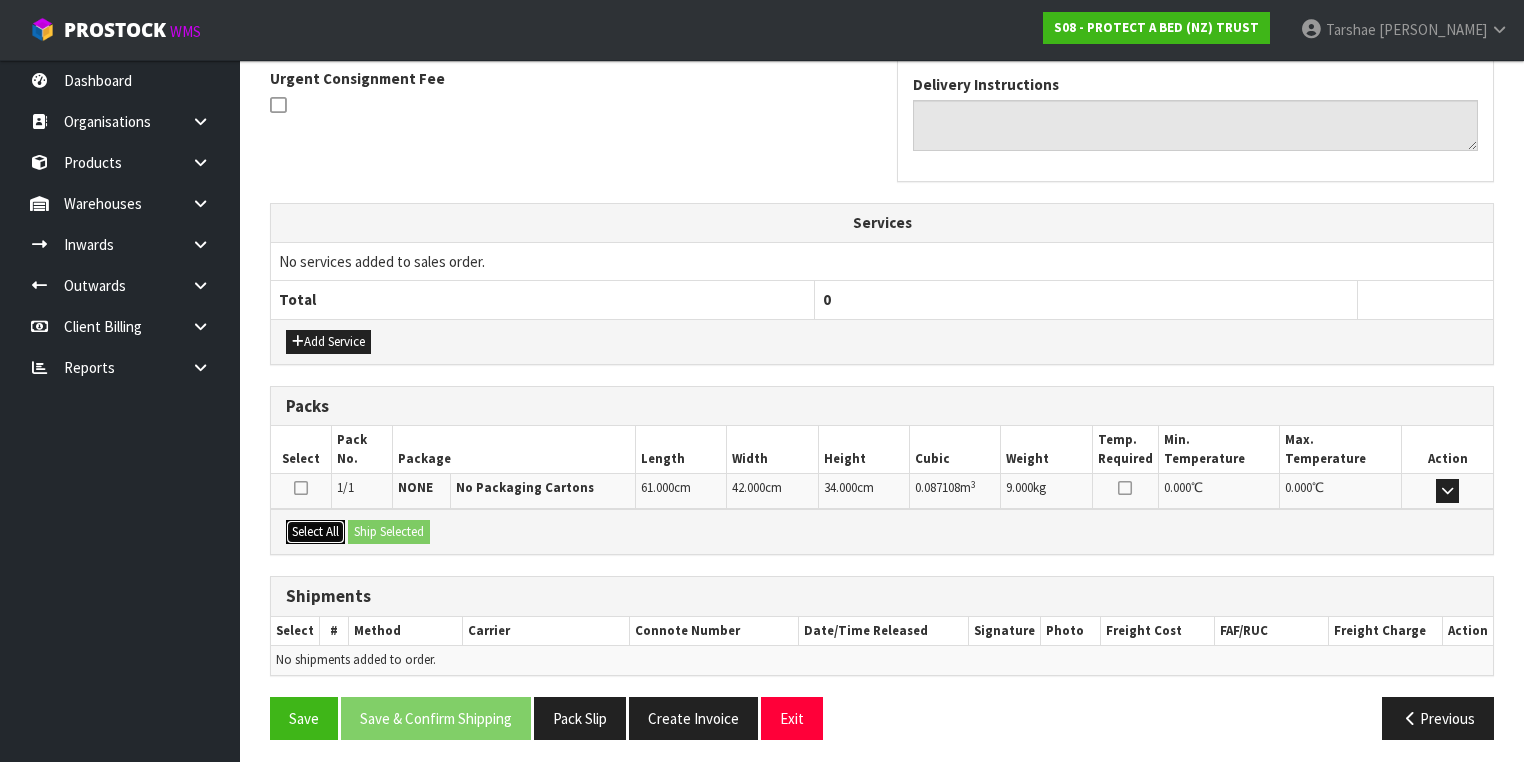 click on "Select All" at bounding box center (315, 532) 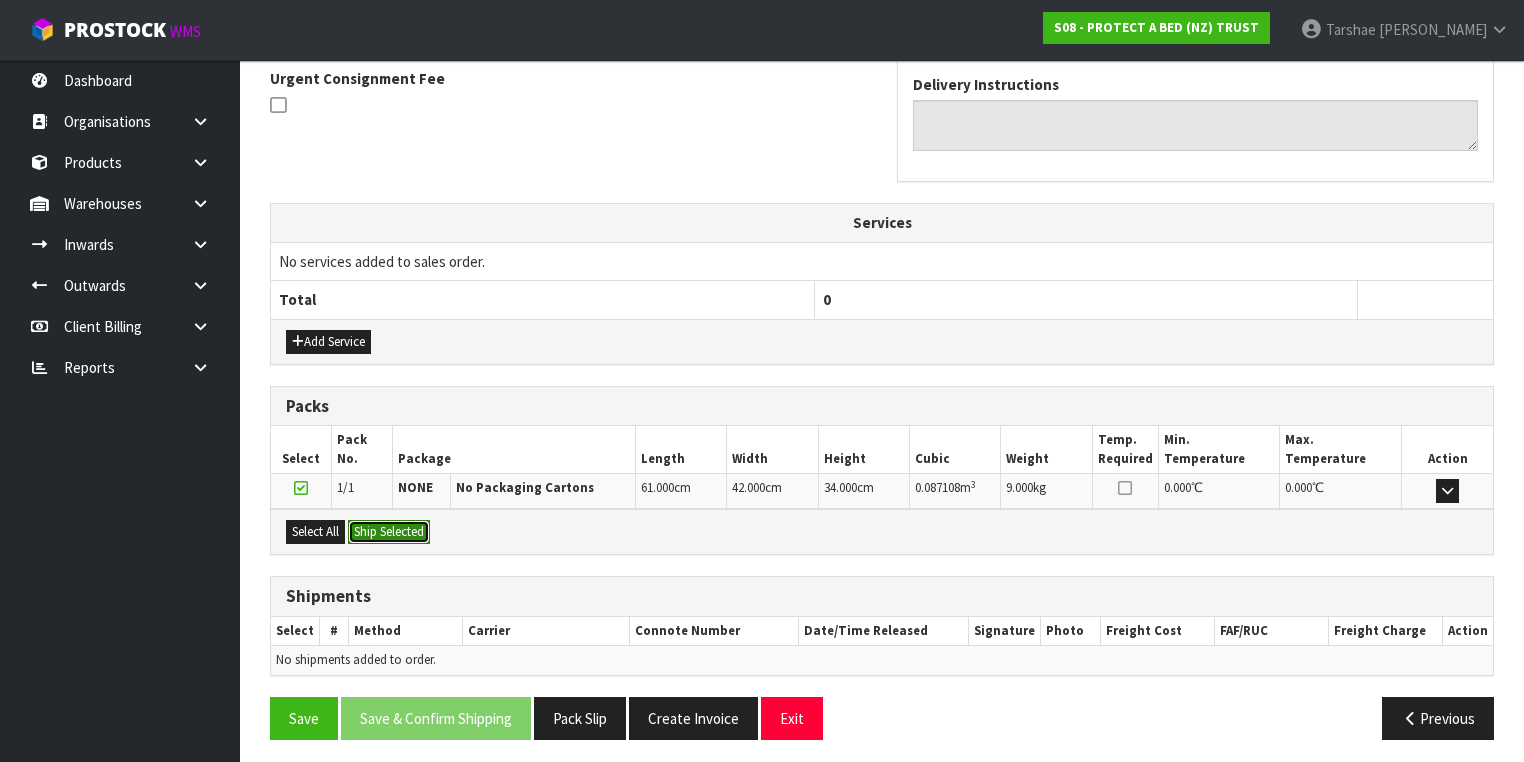 click on "Ship Selected" at bounding box center (389, 532) 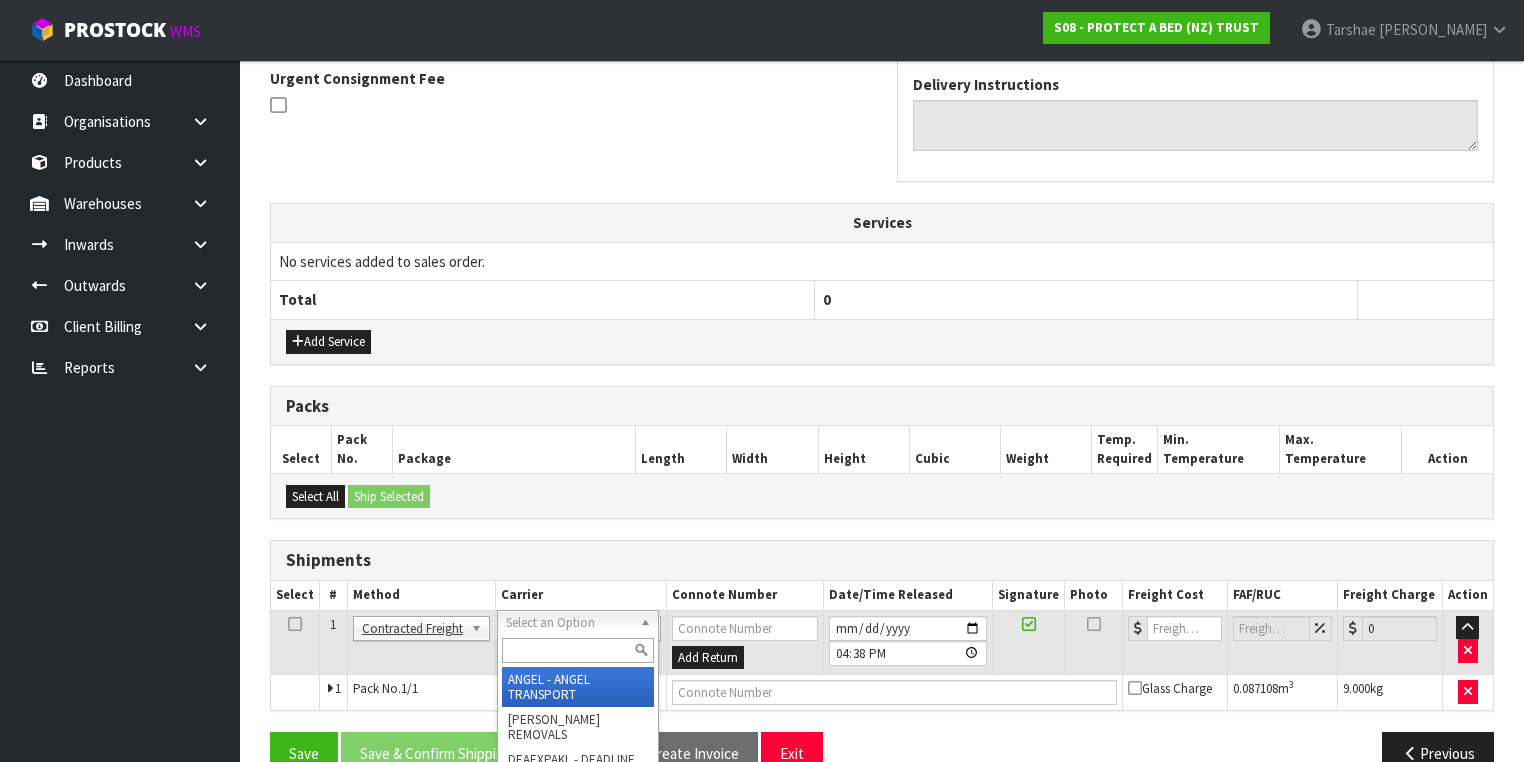 click at bounding box center [578, 650] 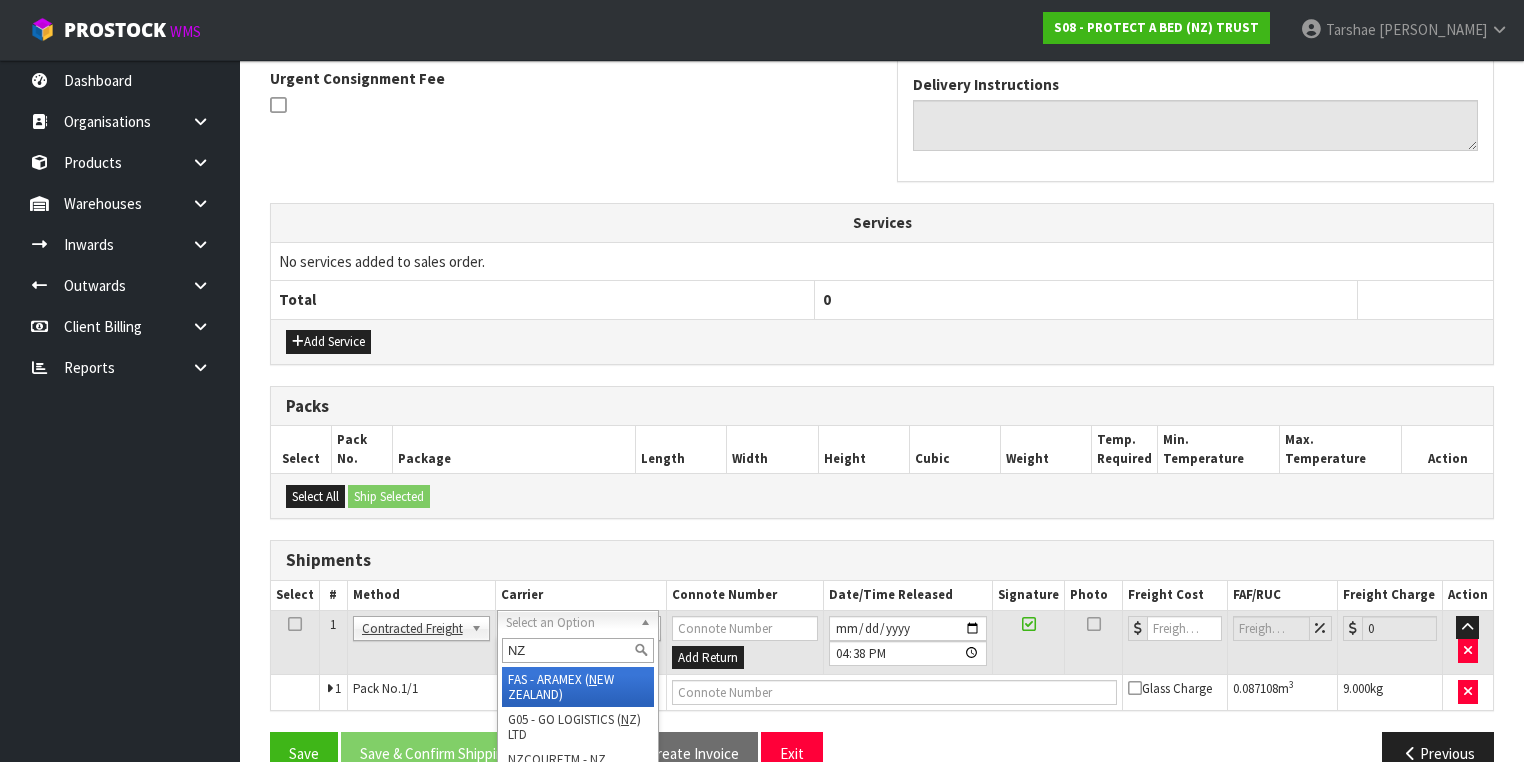 type on "NZP" 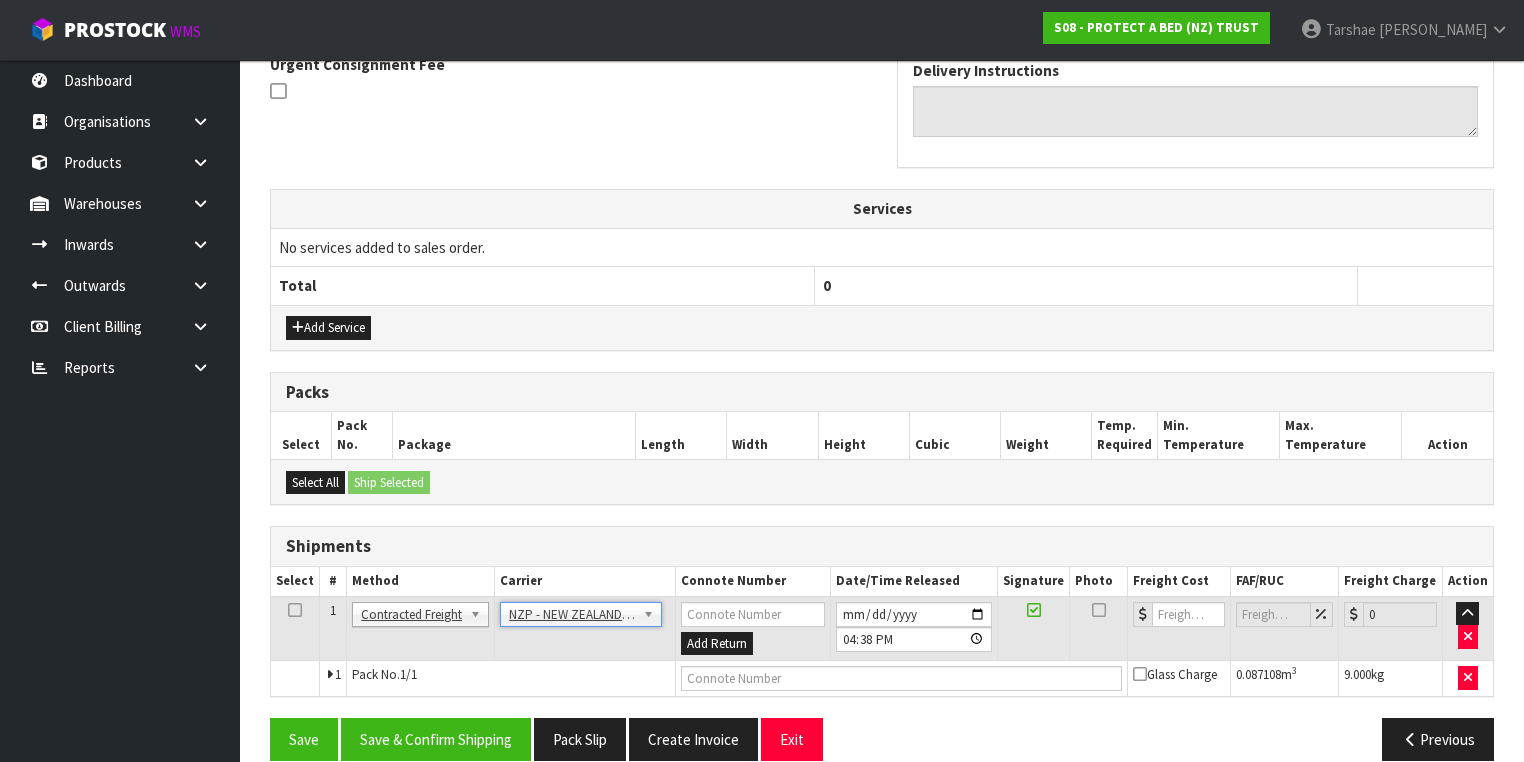 scroll, scrollTop: 628, scrollLeft: 0, axis: vertical 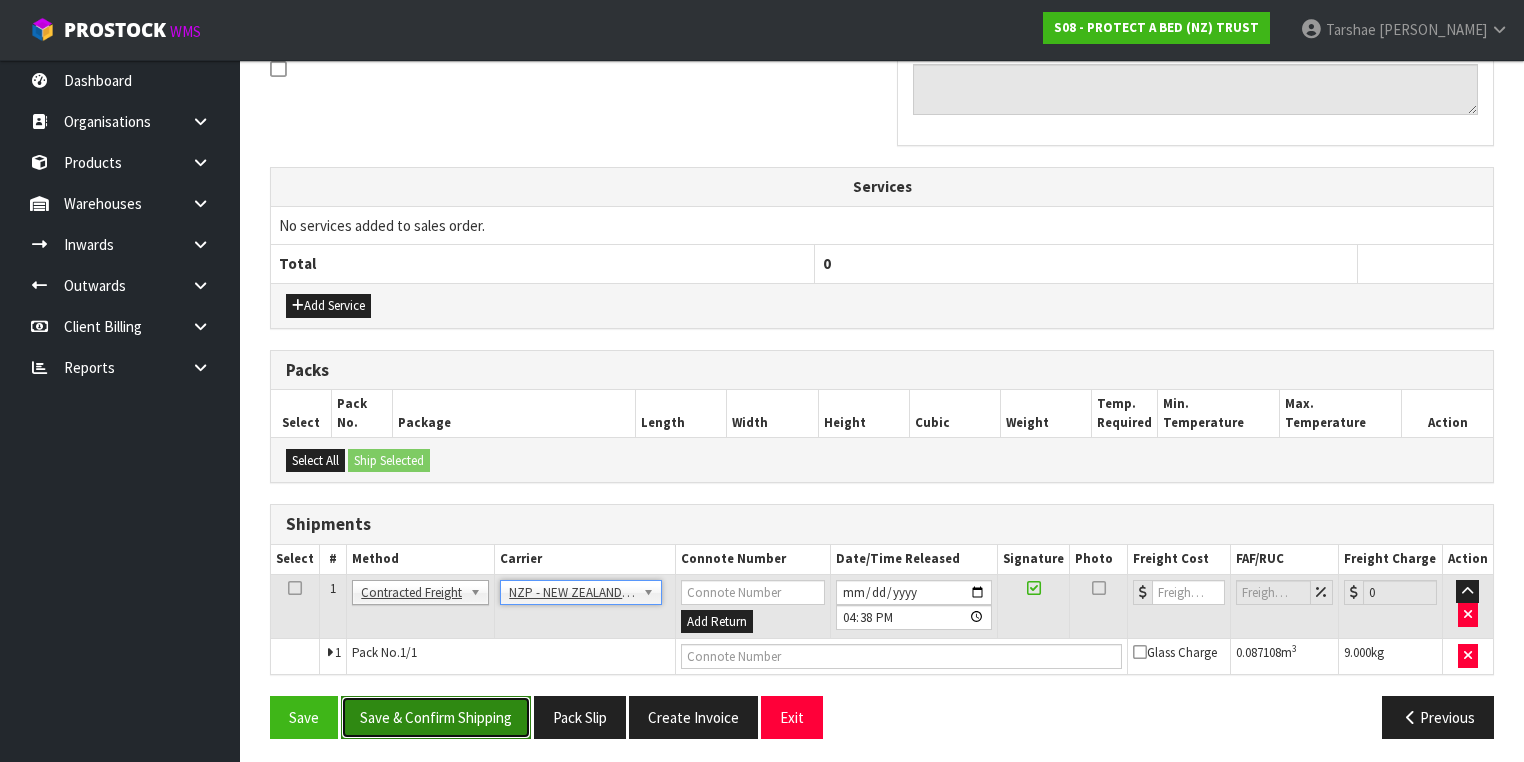 click on "Save & Confirm Shipping" at bounding box center [436, 717] 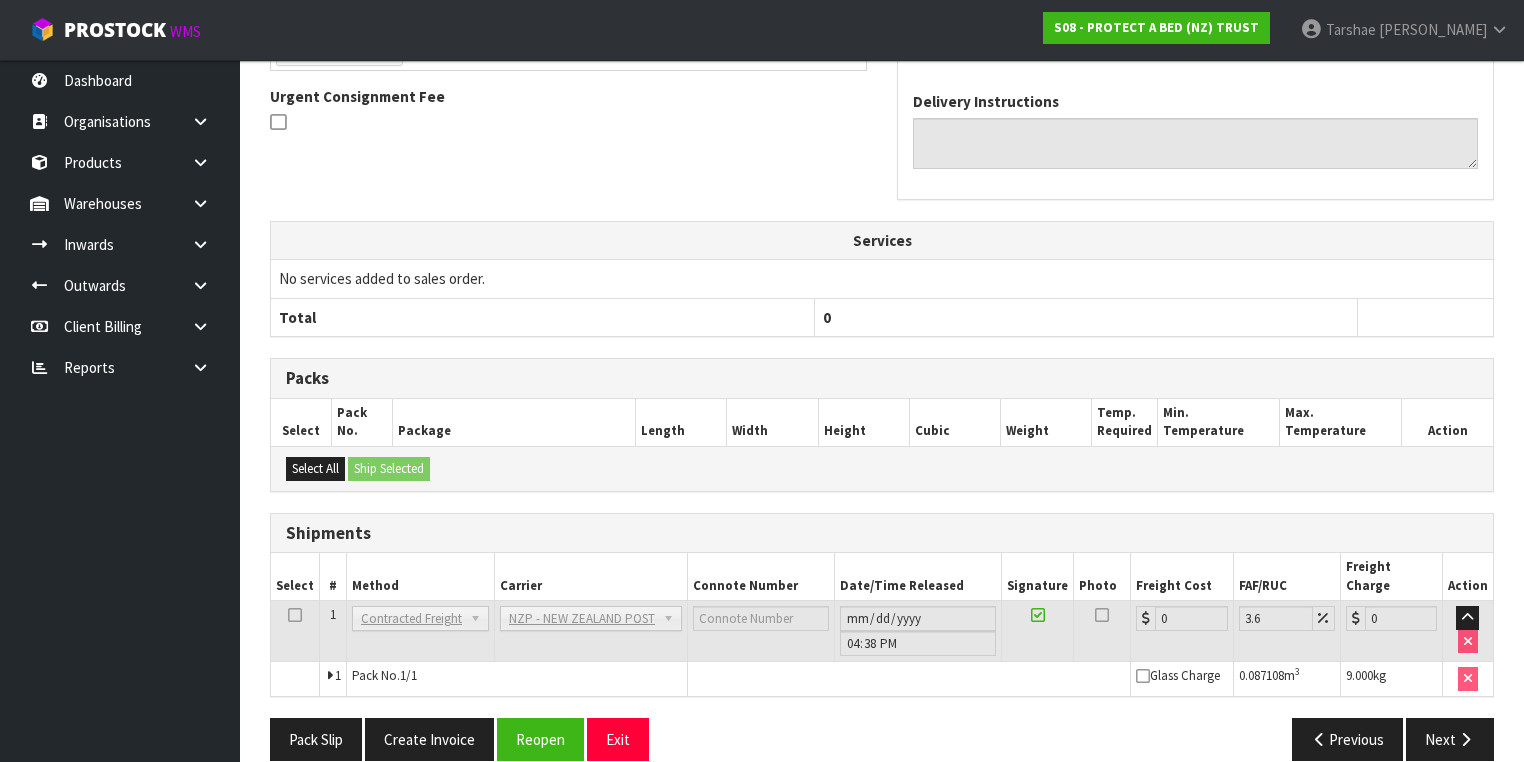 scroll, scrollTop: 600, scrollLeft: 0, axis: vertical 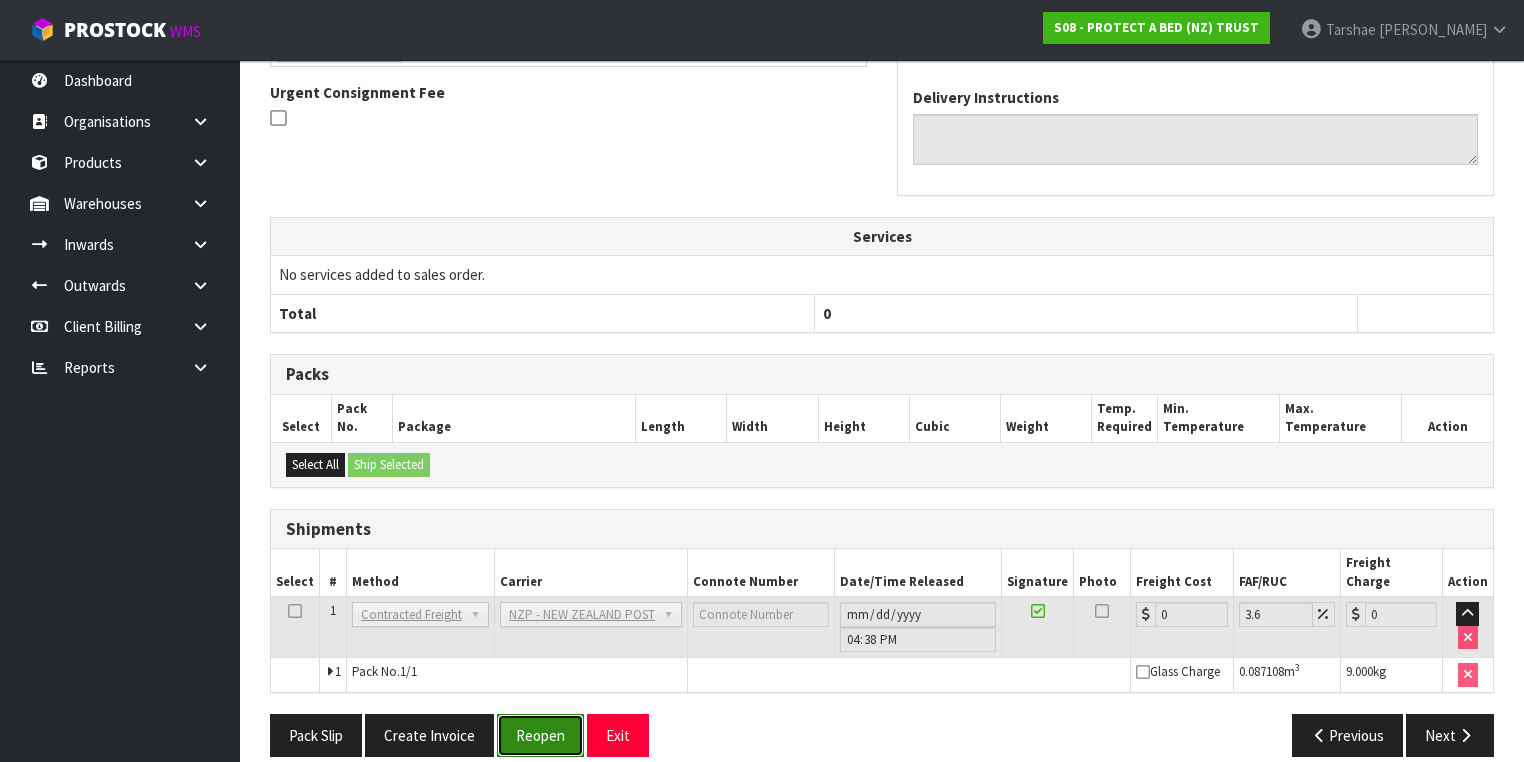 click on "Reopen" at bounding box center (540, 735) 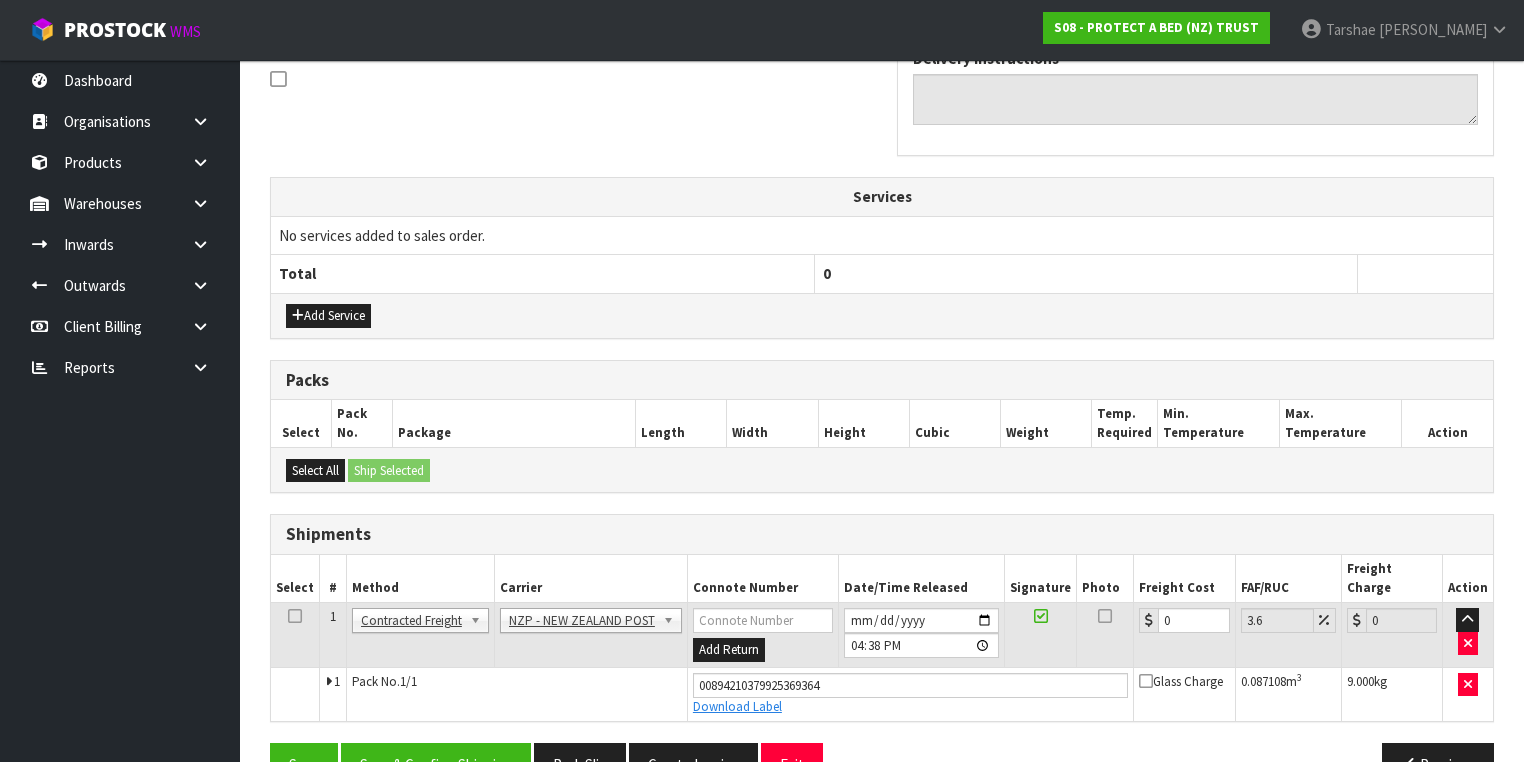 scroll, scrollTop: 640, scrollLeft: 0, axis: vertical 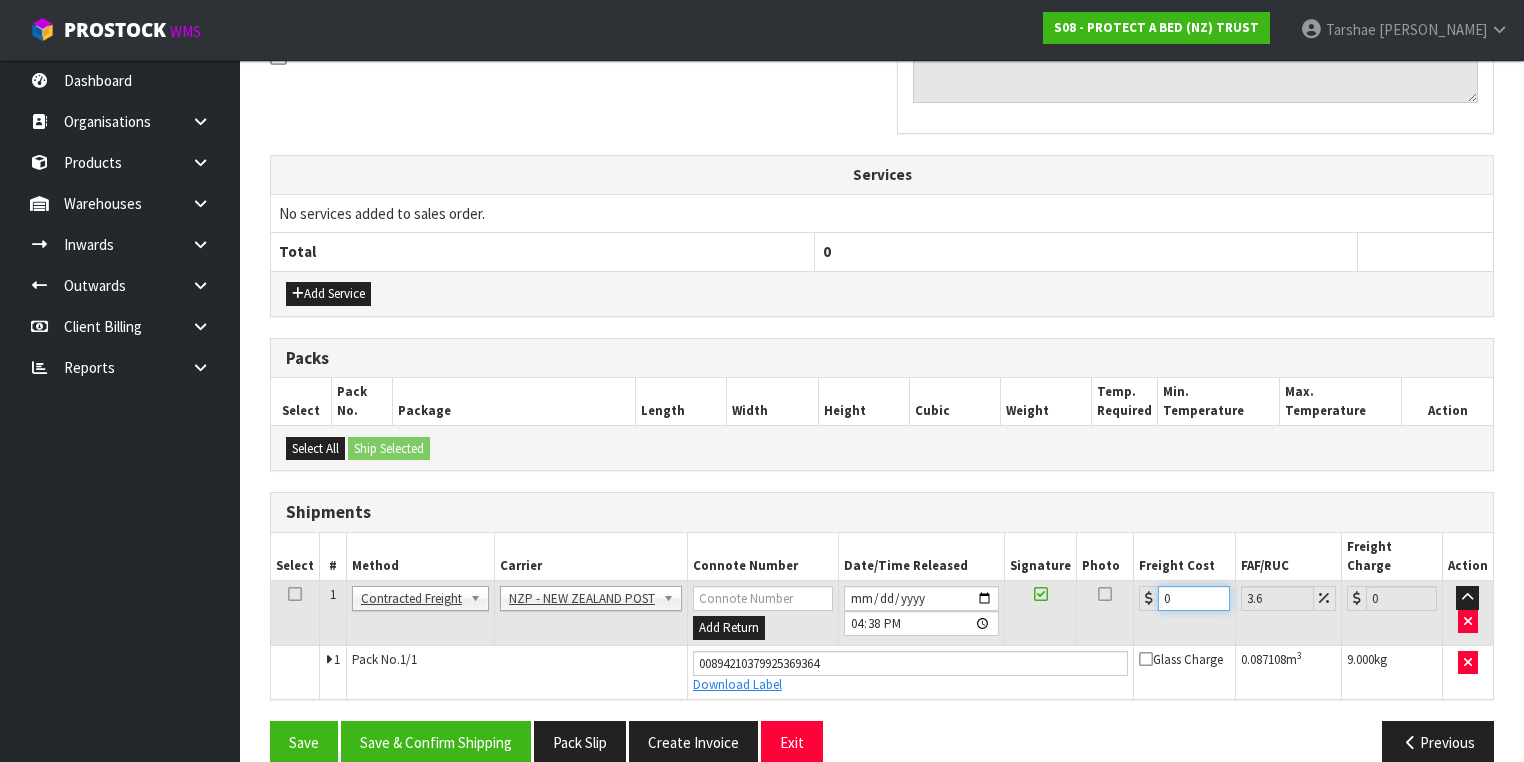 drag, startPoint x: 1180, startPoint y: 575, endPoint x: 946, endPoint y: 617, distance: 237.73935 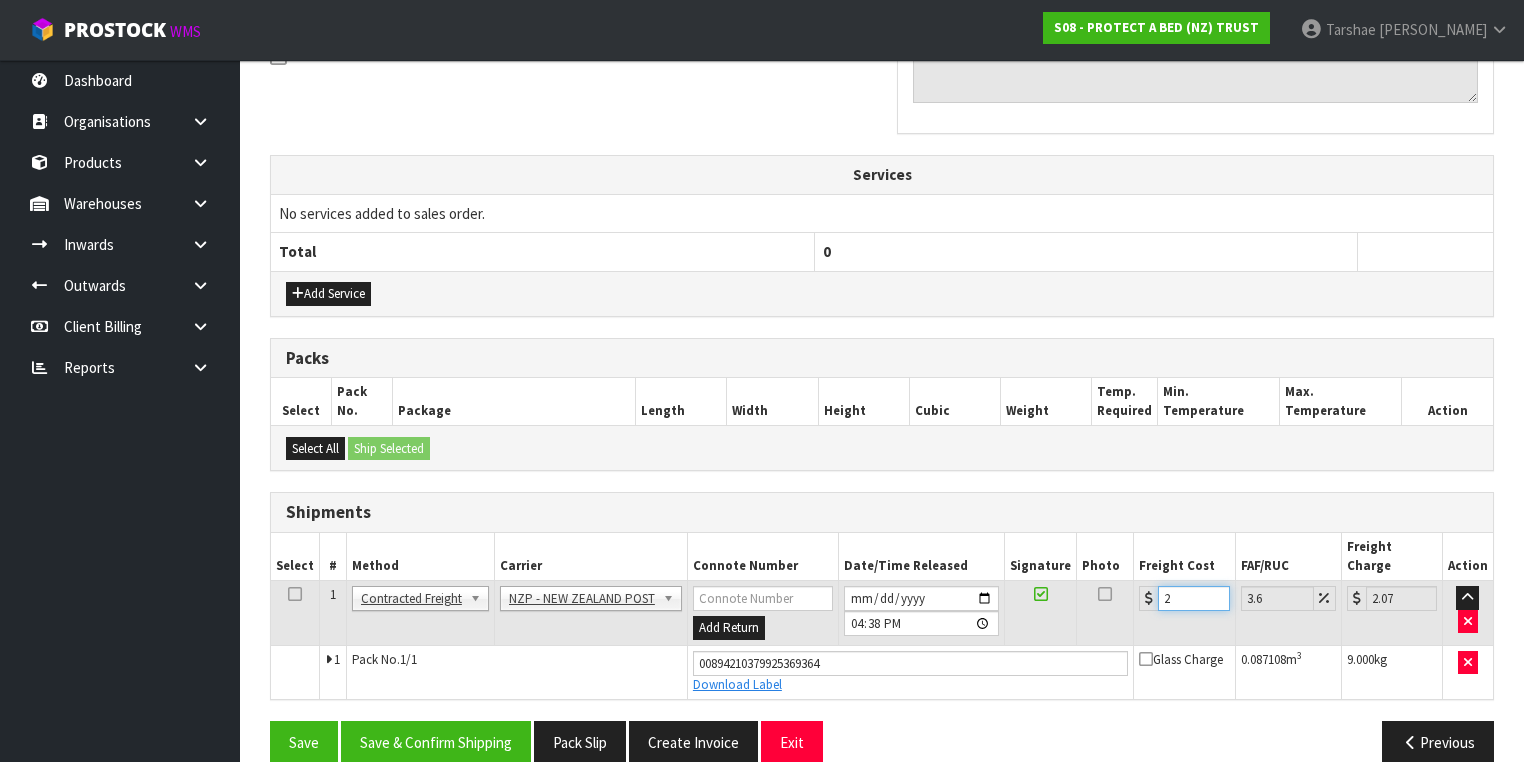 type on "24" 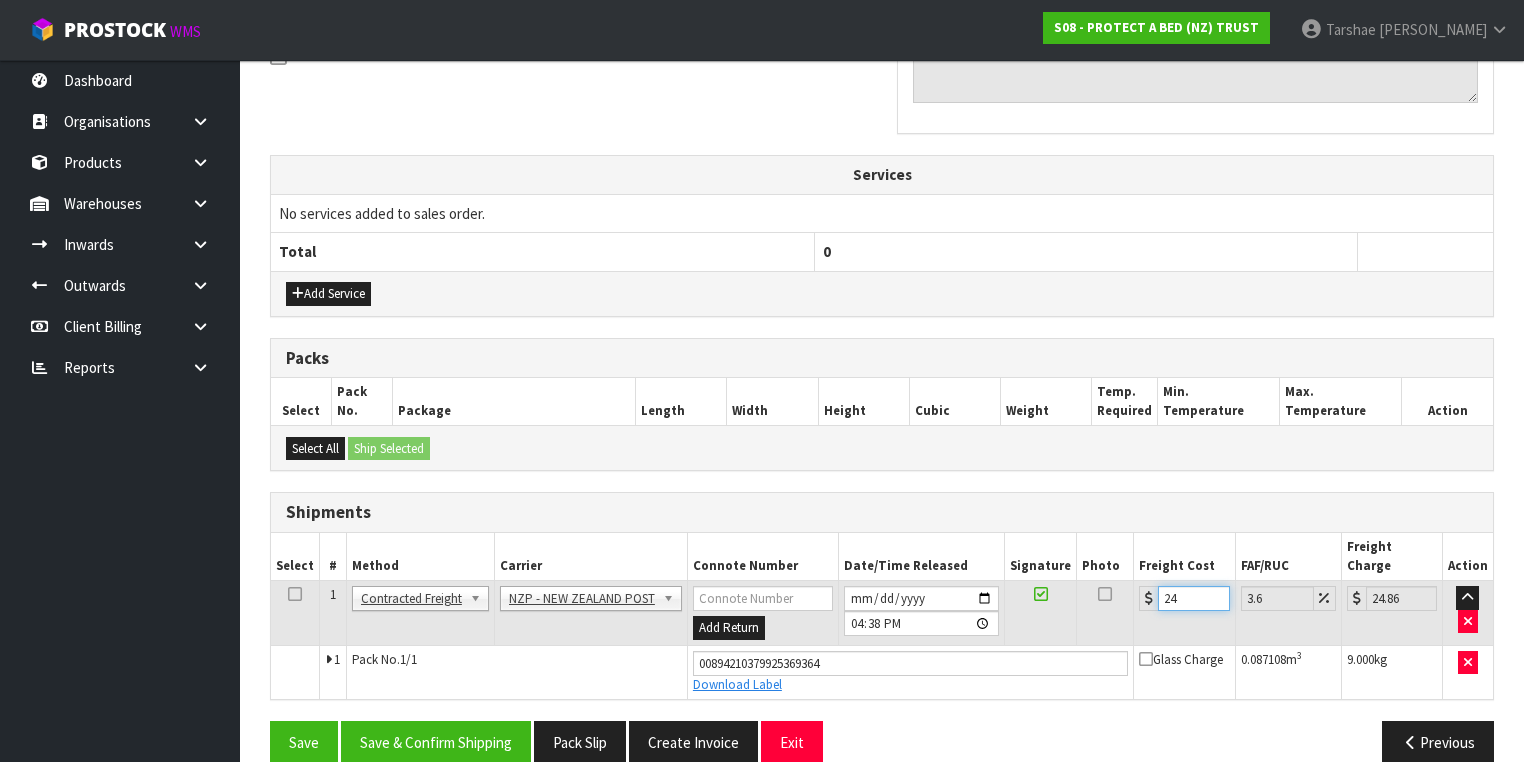 type on "24.9" 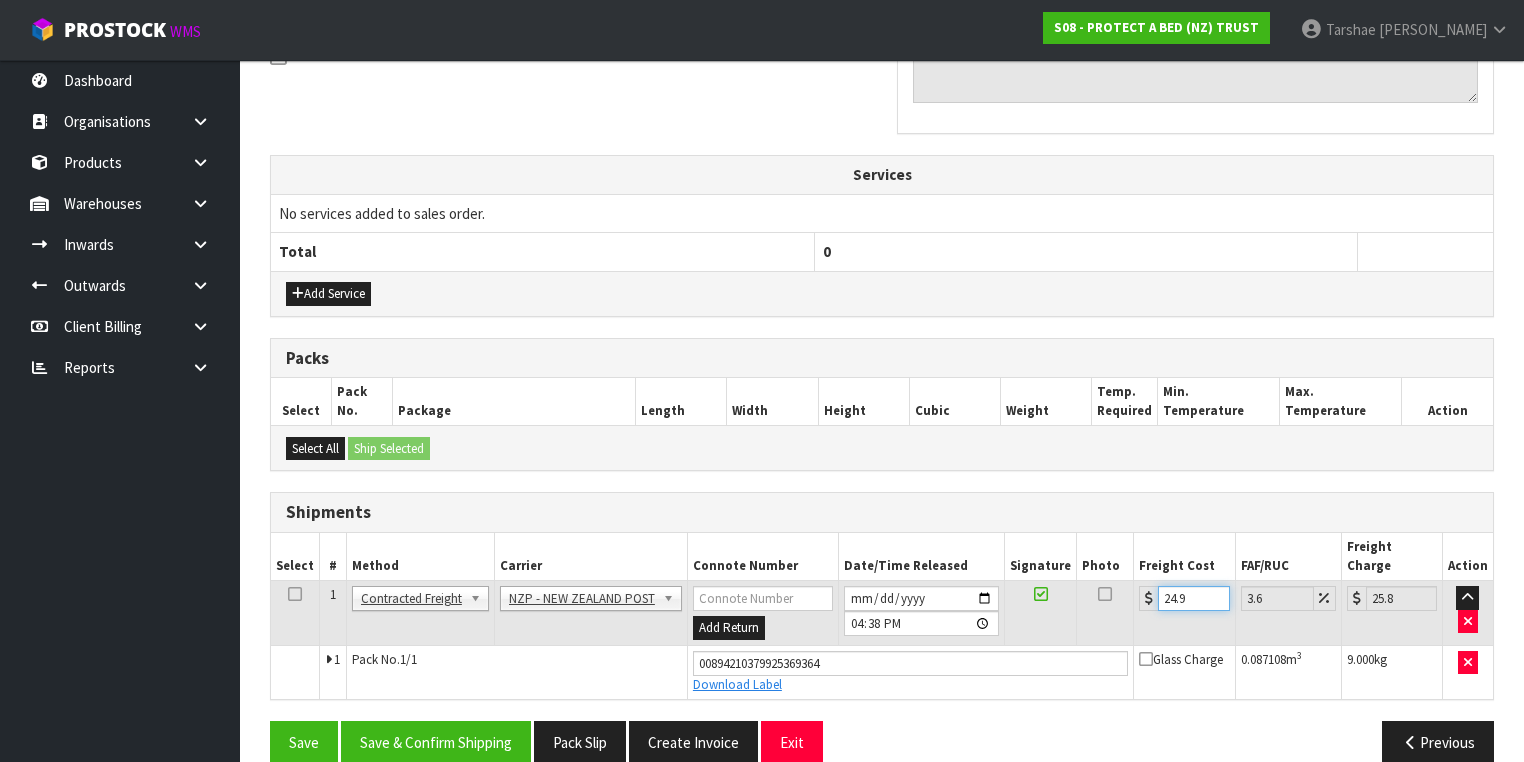type on "24.94" 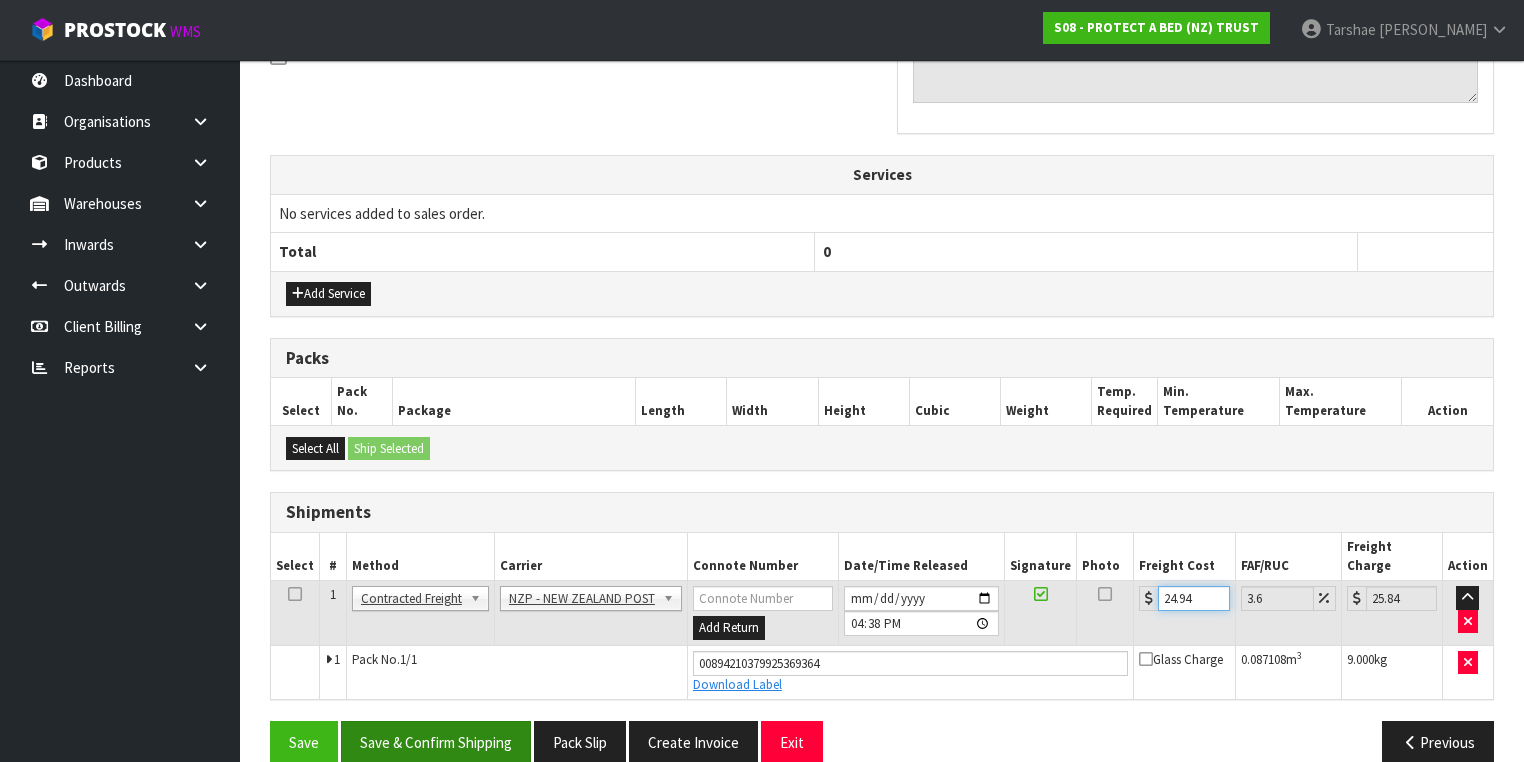 type on "24.94" 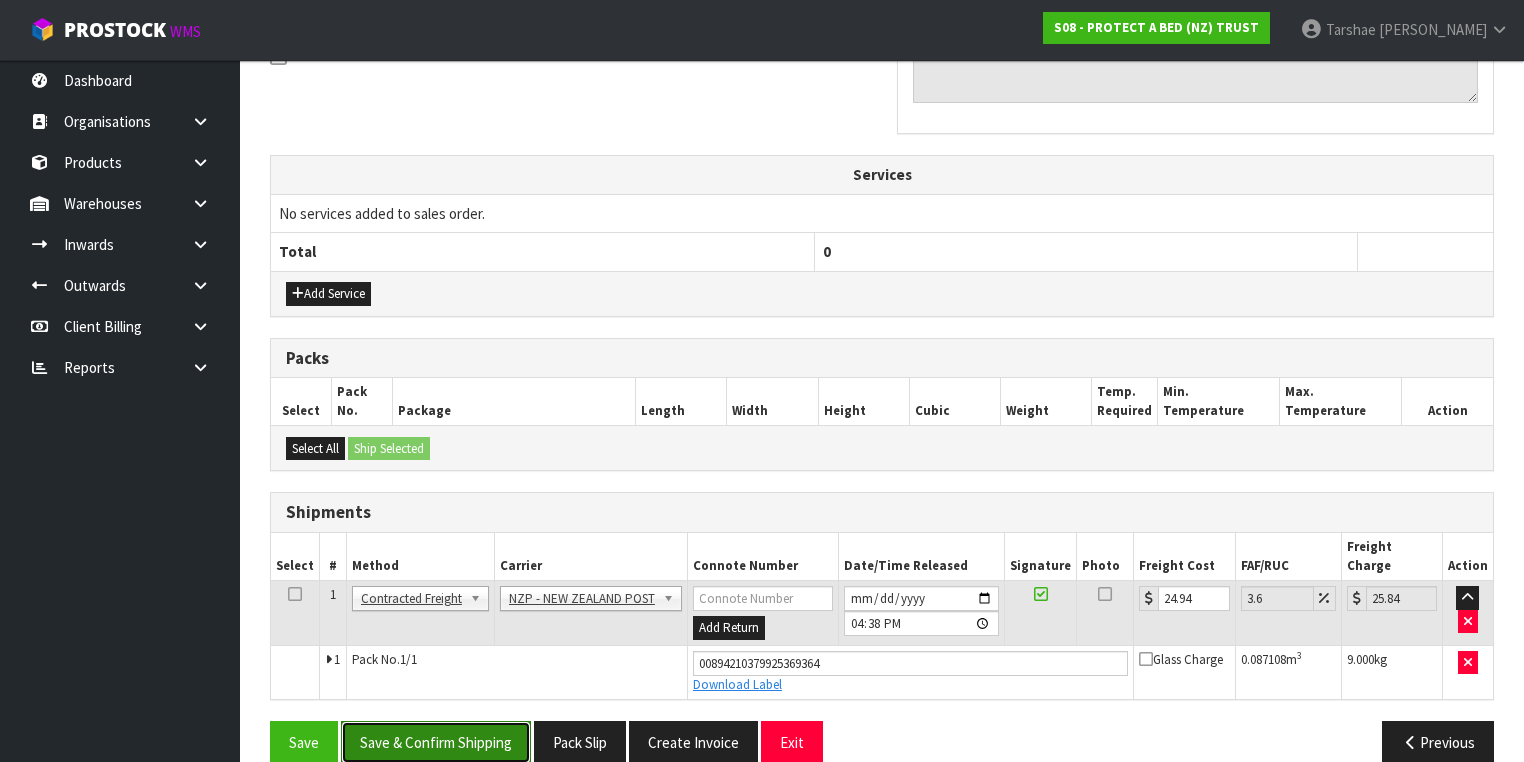 click on "Save & Confirm Shipping" at bounding box center (436, 742) 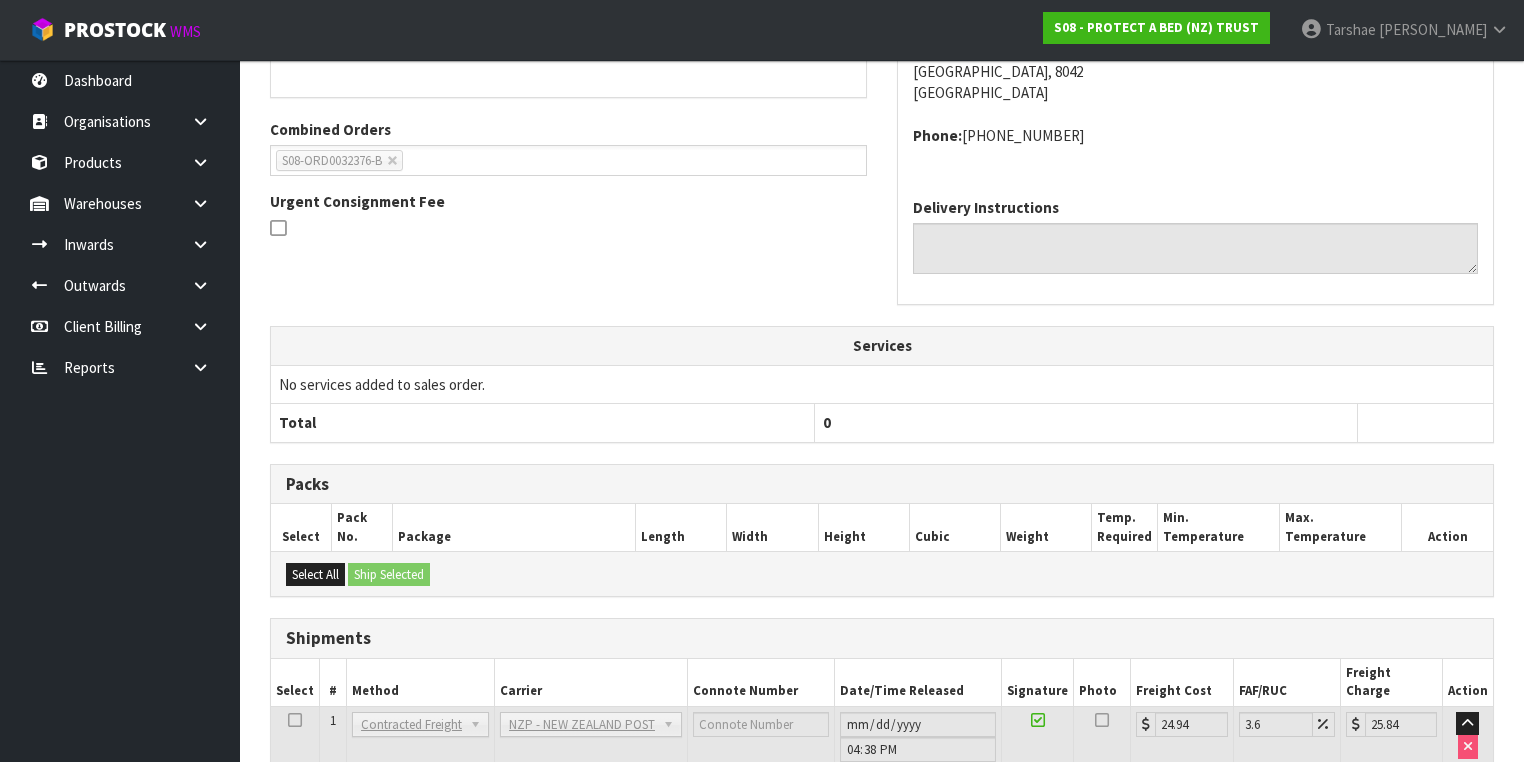 scroll, scrollTop: 592, scrollLeft: 0, axis: vertical 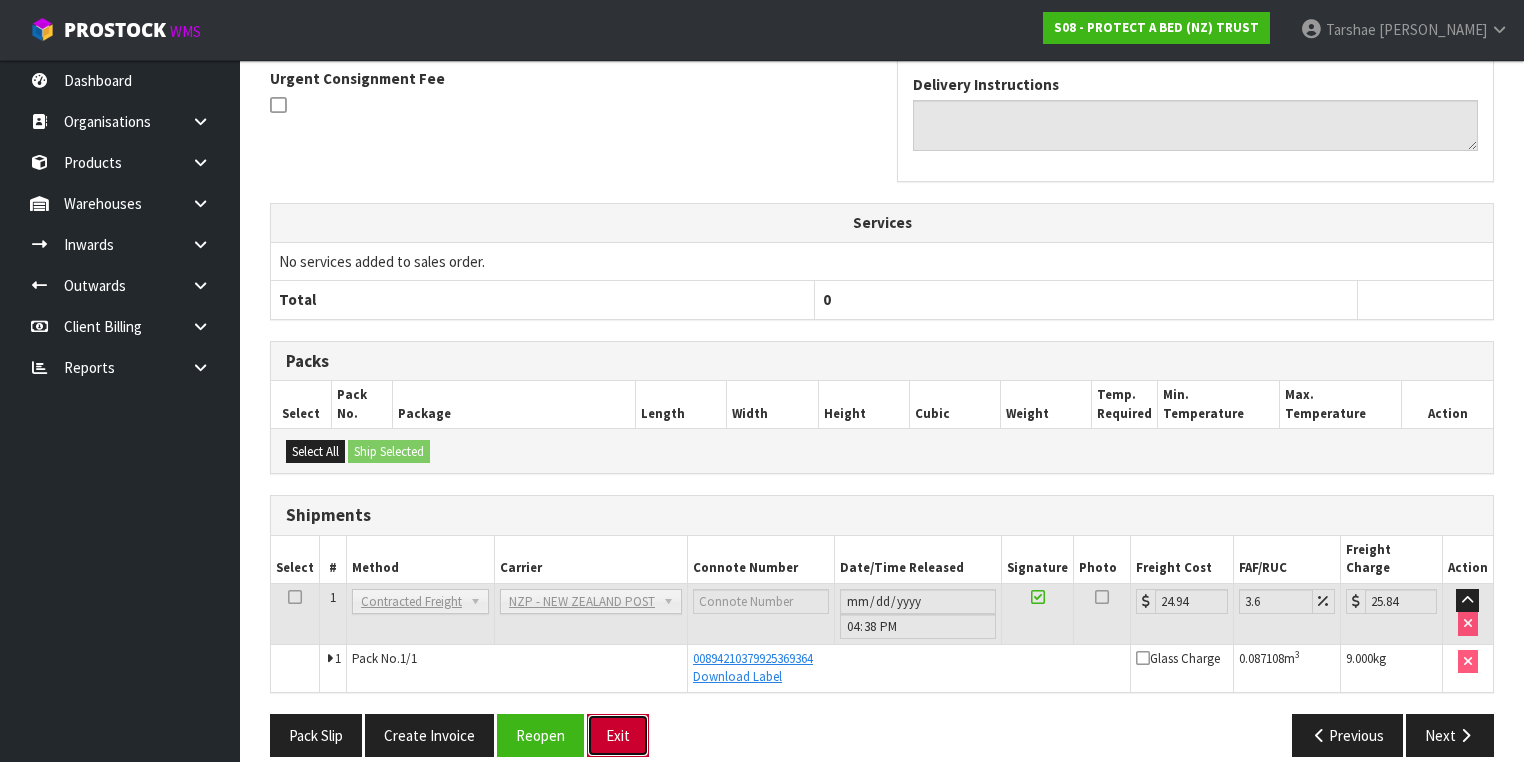 click on "Exit" at bounding box center (618, 735) 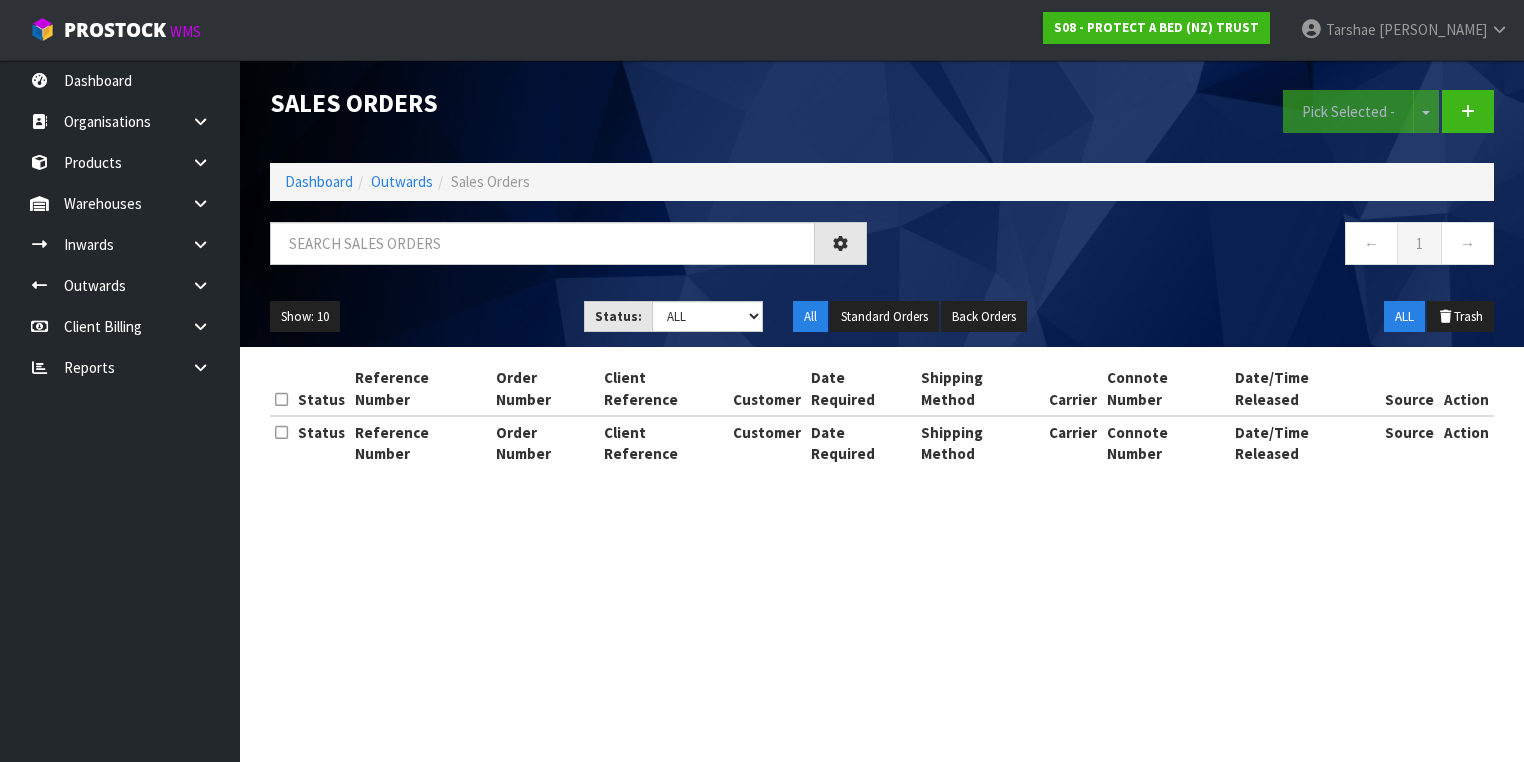 scroll, scrollTop: 0, scrollLeft: 0, axis: both 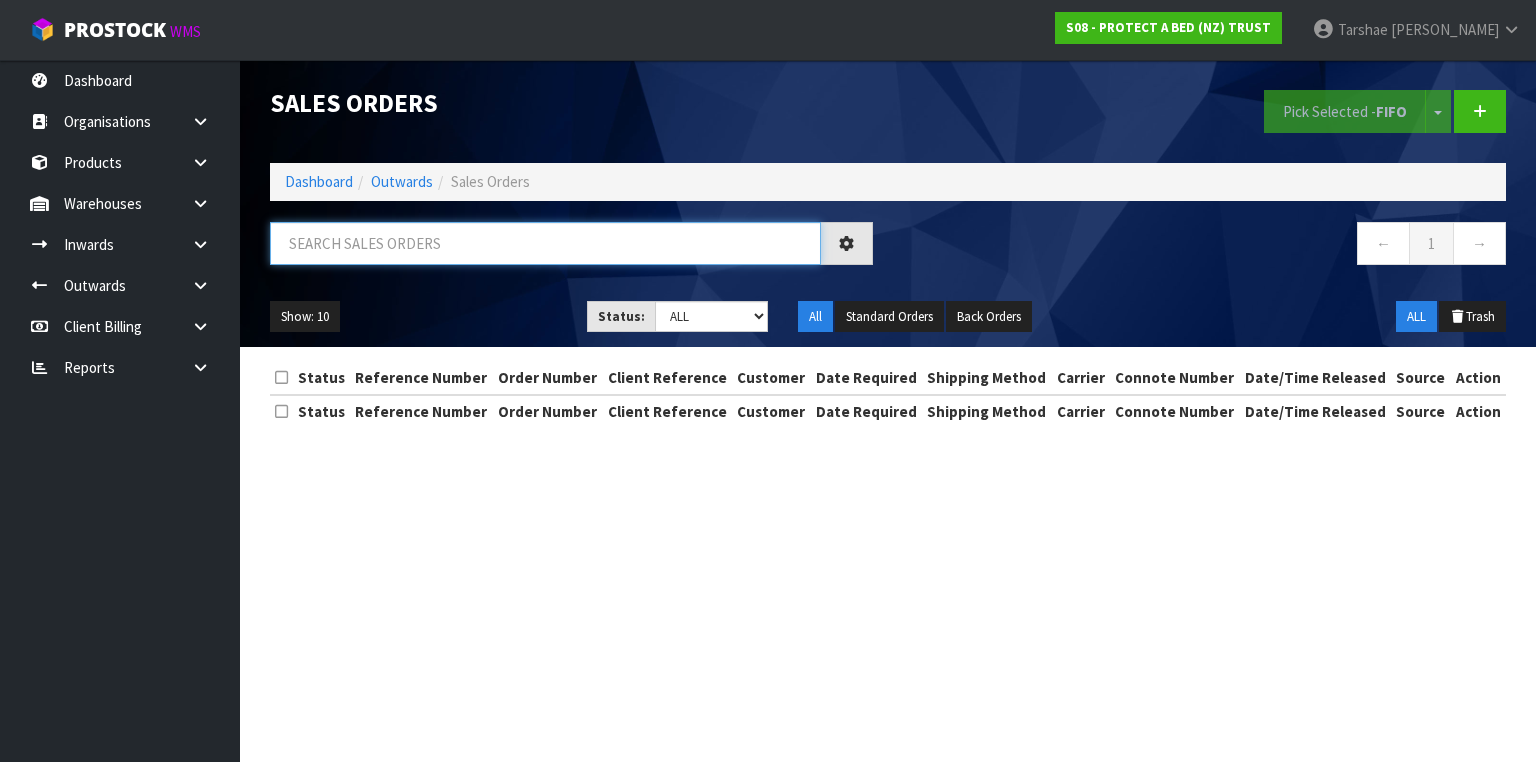 click at bounding box center [545, 243] 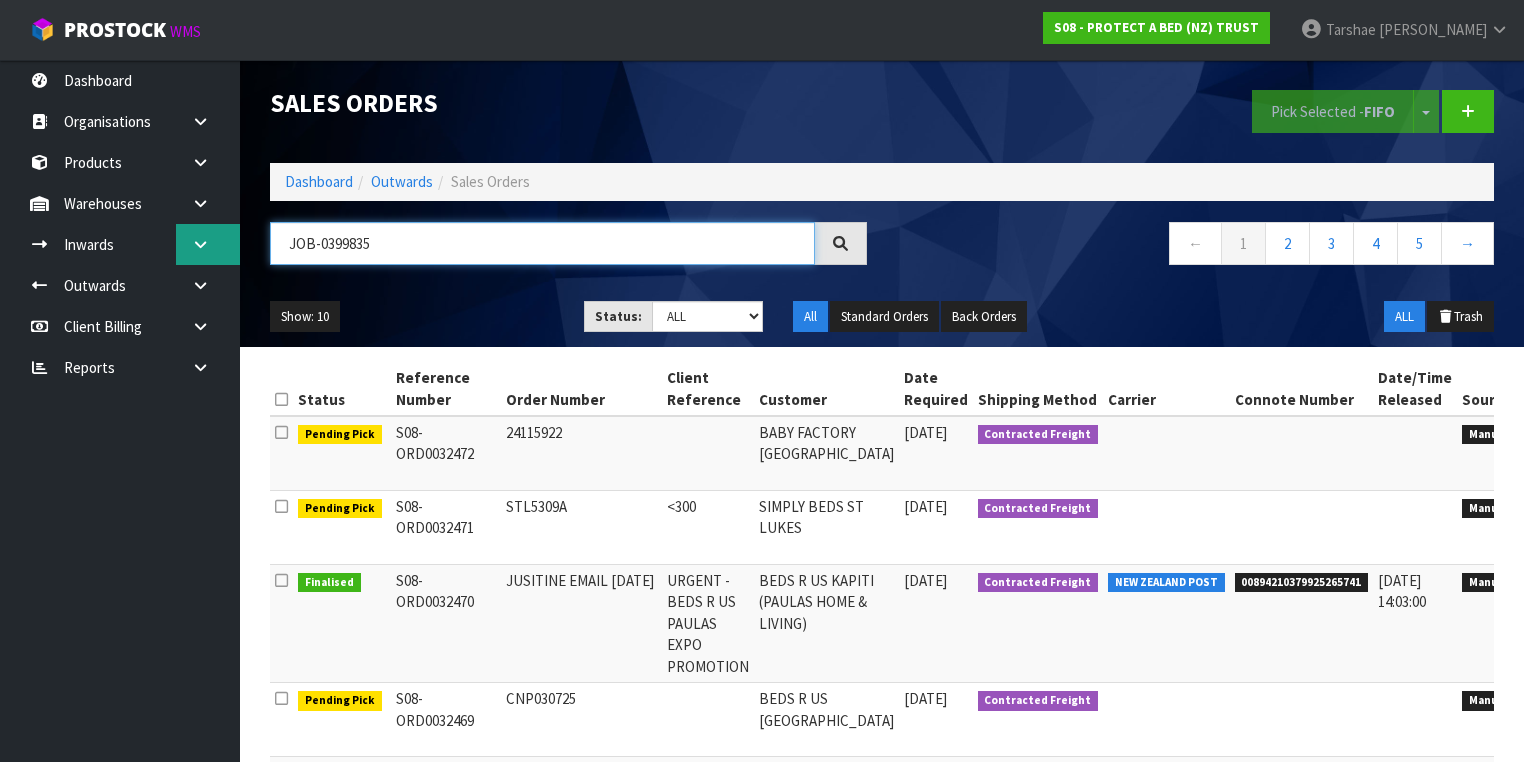type on "JOB-0399835" 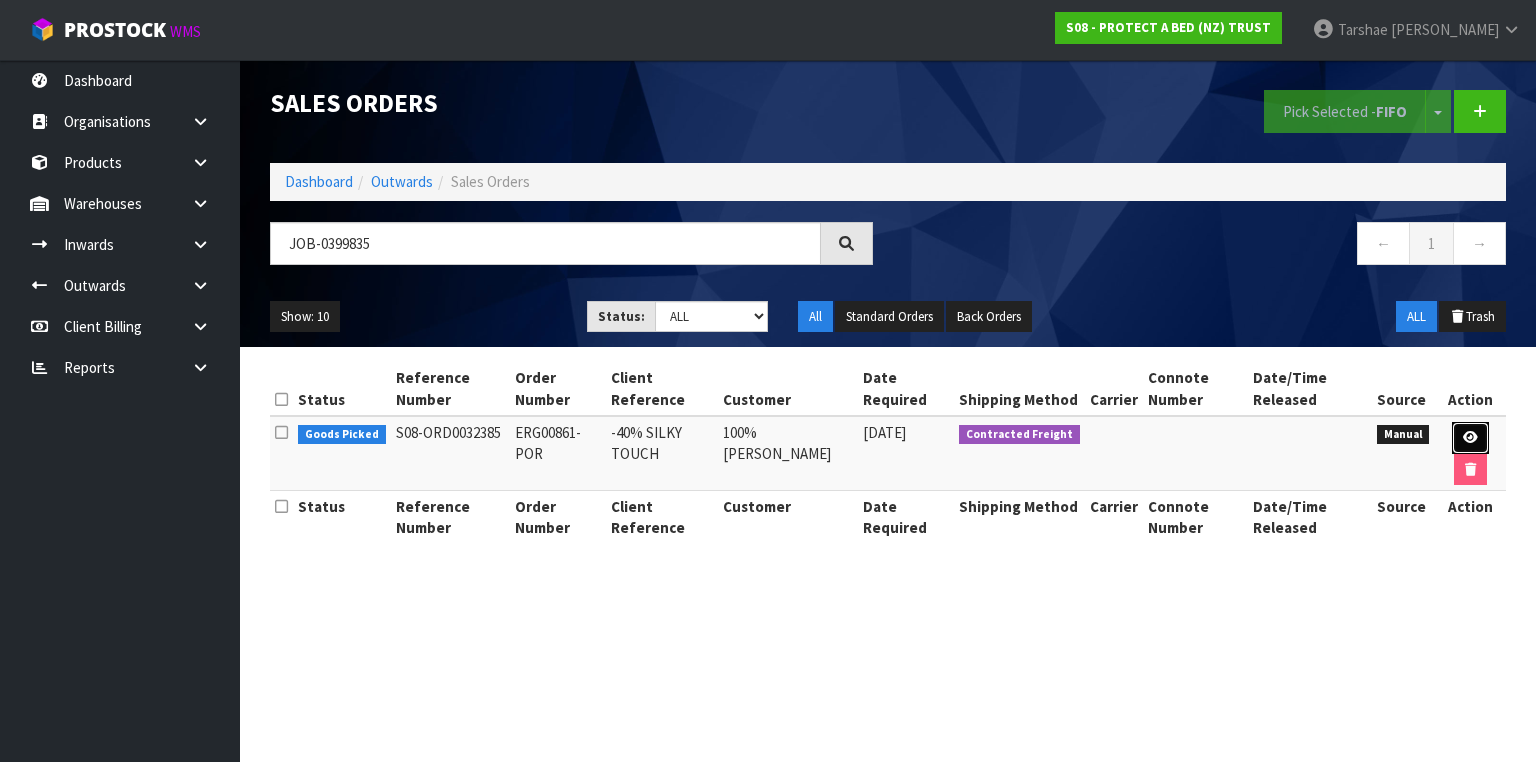 click at bounding box center (1470, 438) 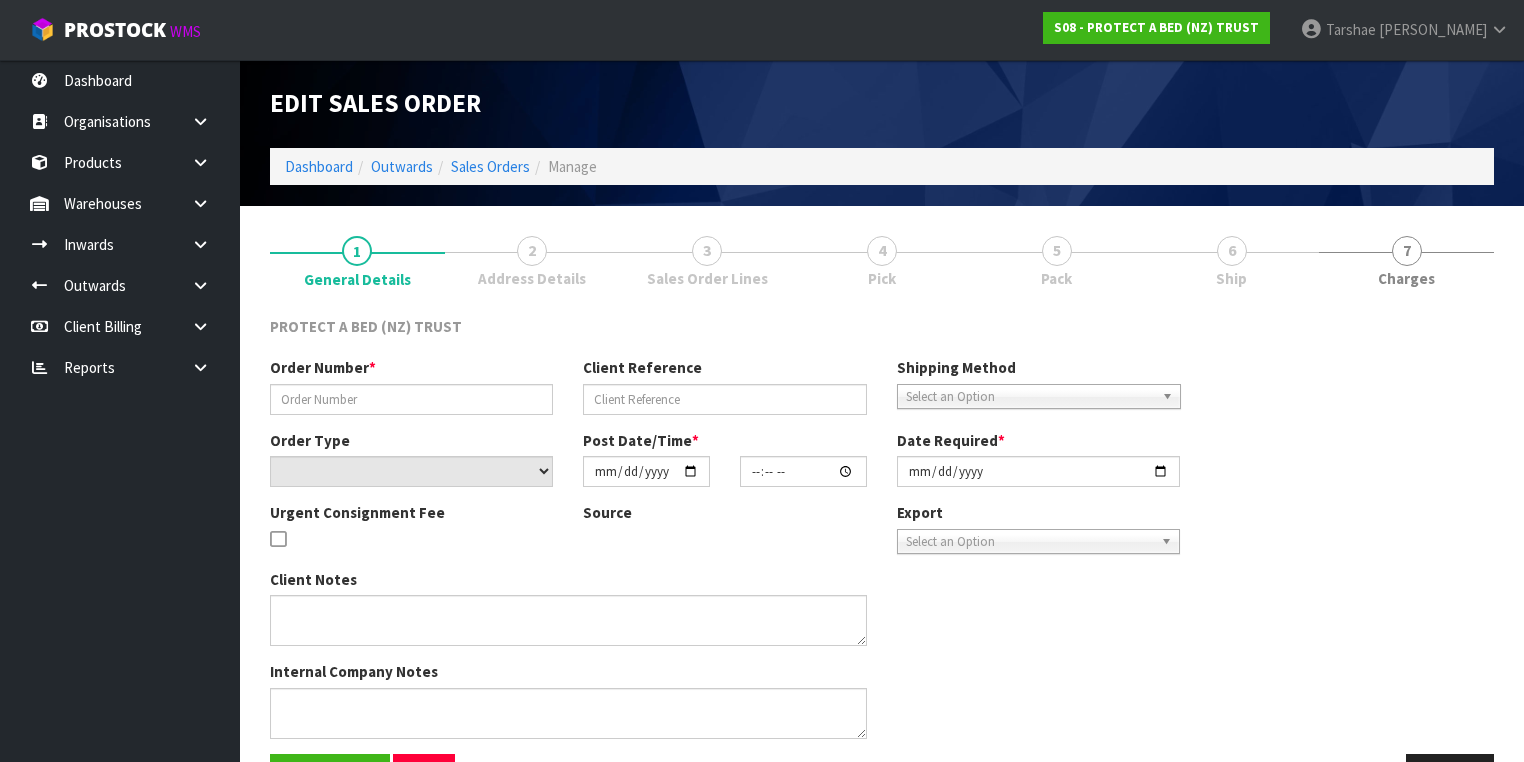 click on "5
Pack" at bounding box center (1056, 260) 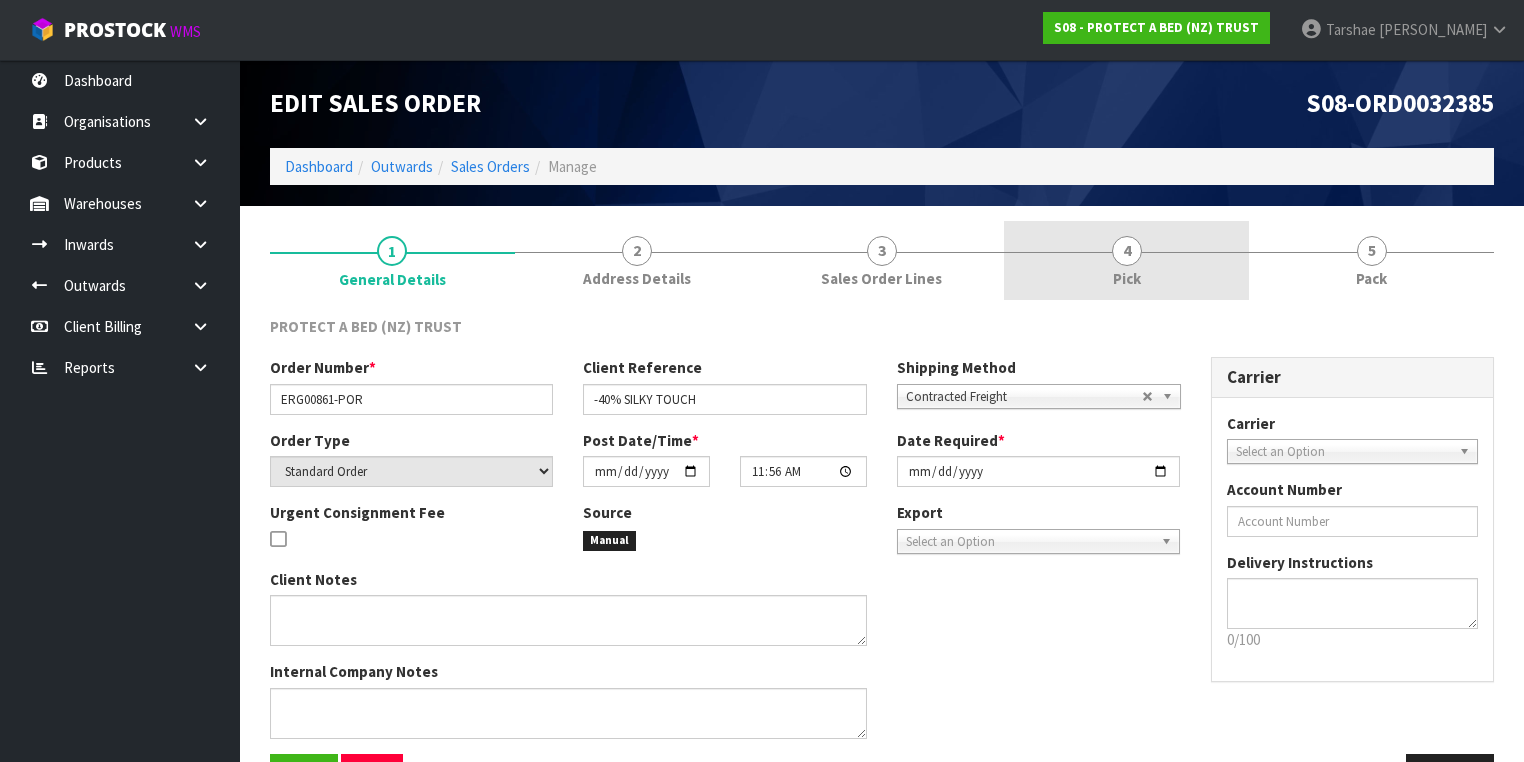 click on "4
Pick" at bounding box center [1126, 260] 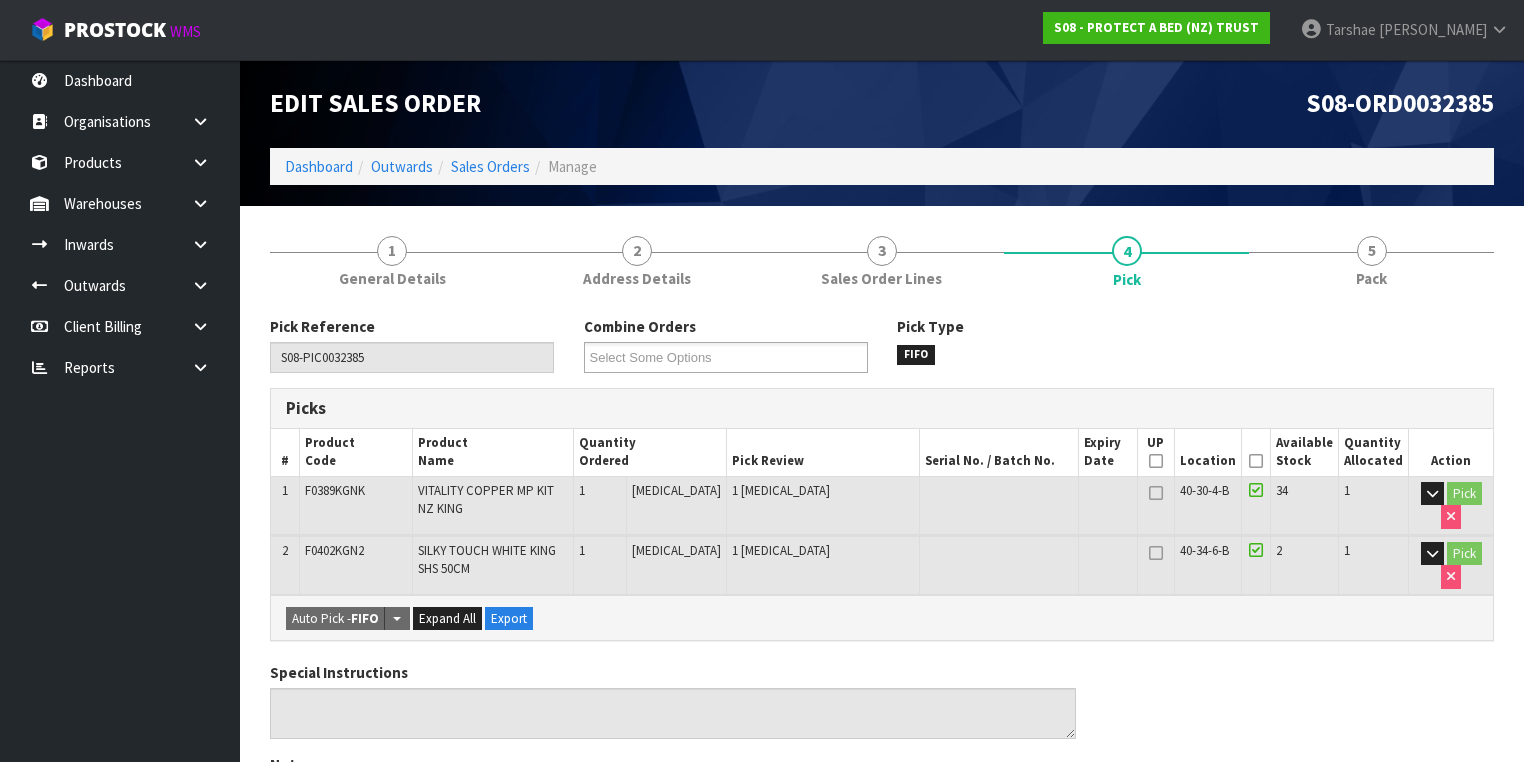 drag, startPoint x: 1263, startPoint y: 462, endPoint x: 1245, endPoint y: 476, distance: 22.803509 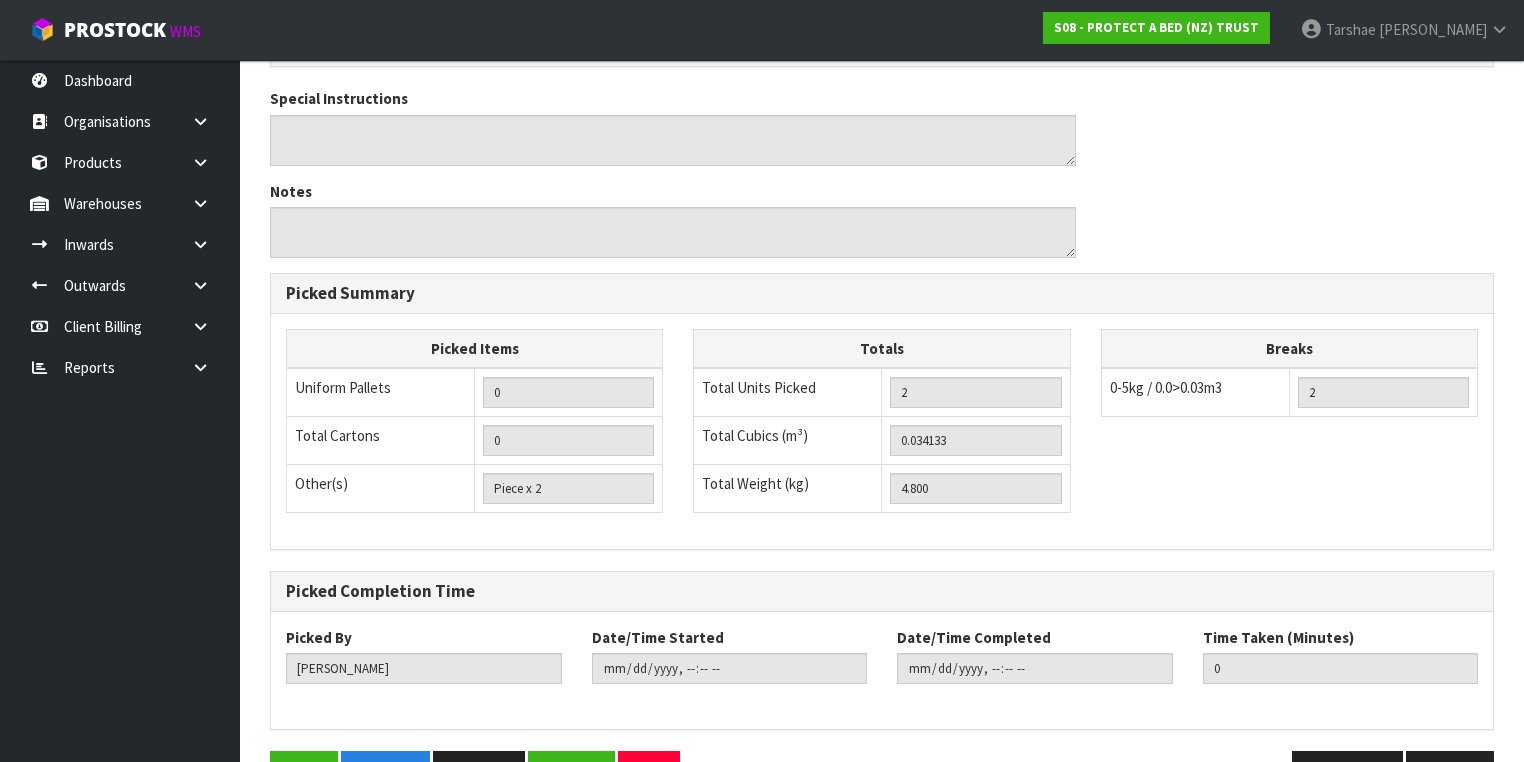 scroll, scrollTop: 700, scrollLeft: 0, axis: vertical 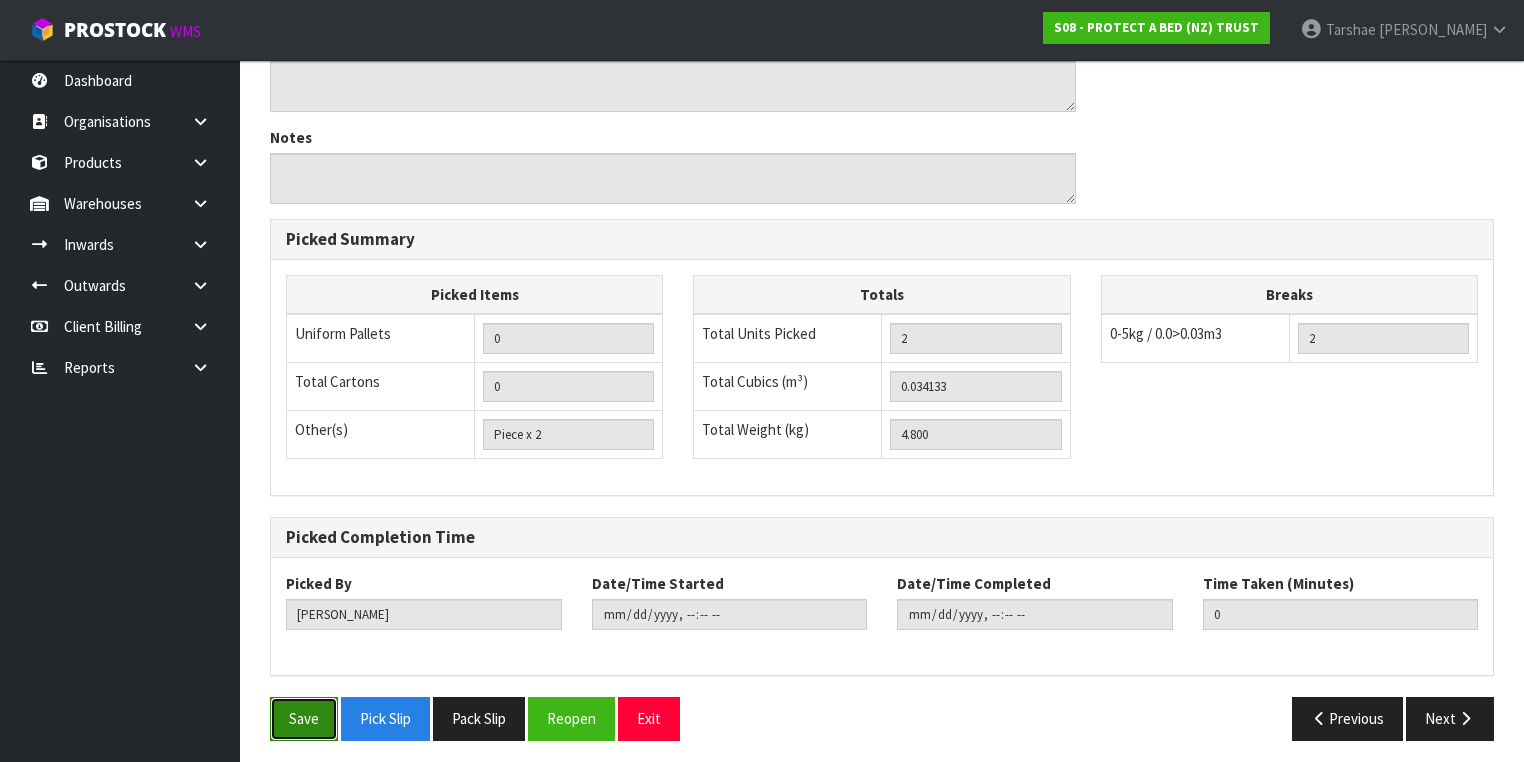 click on "Save" at bounding box center [304, 718] 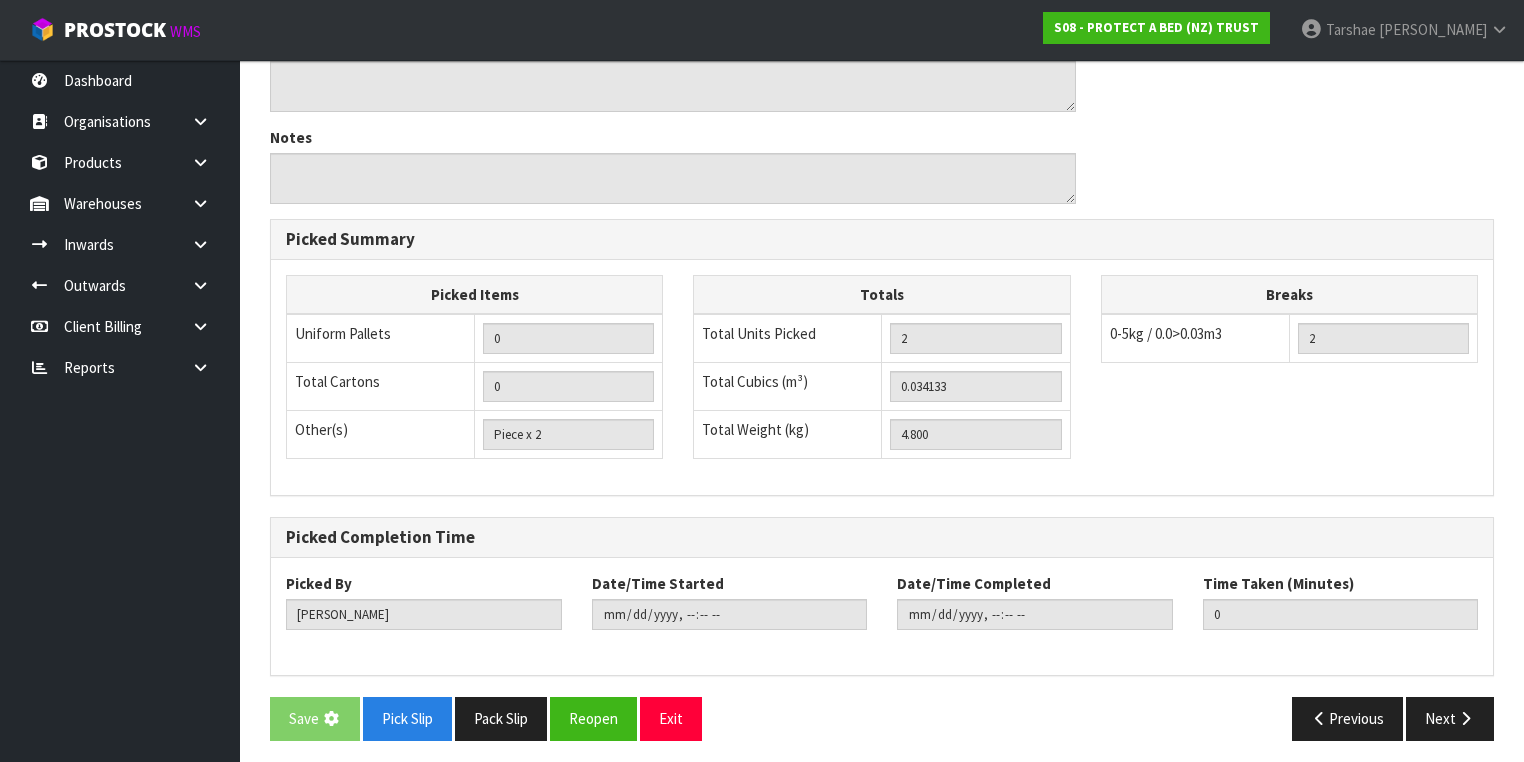 scroll, scrollTop: 0, scrollLeft: 0, axis: both 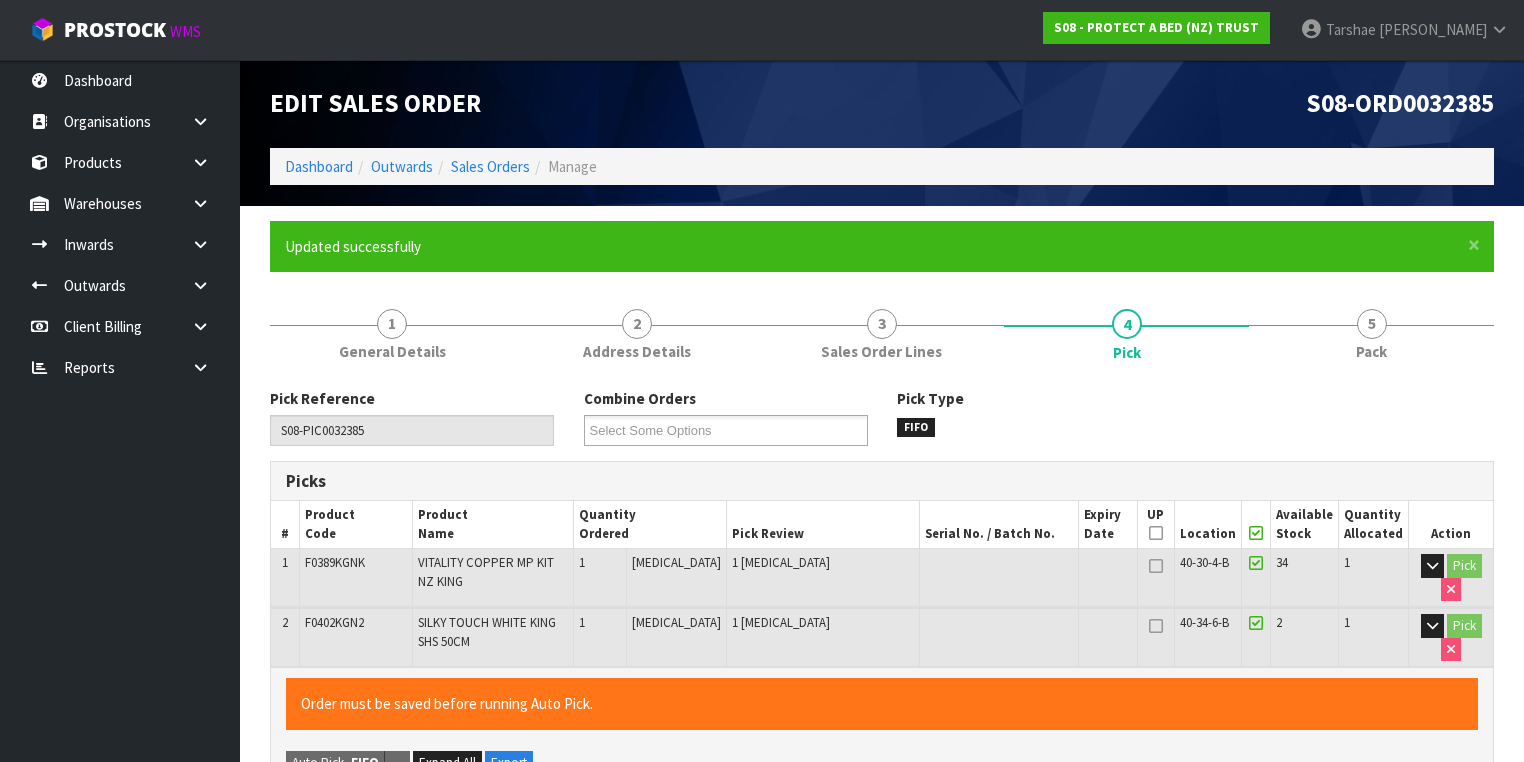 drag, startPoint x: 1318, startPoint y: 339, endPoint x: 1314, endPoint y: 373, distance: 34.234486 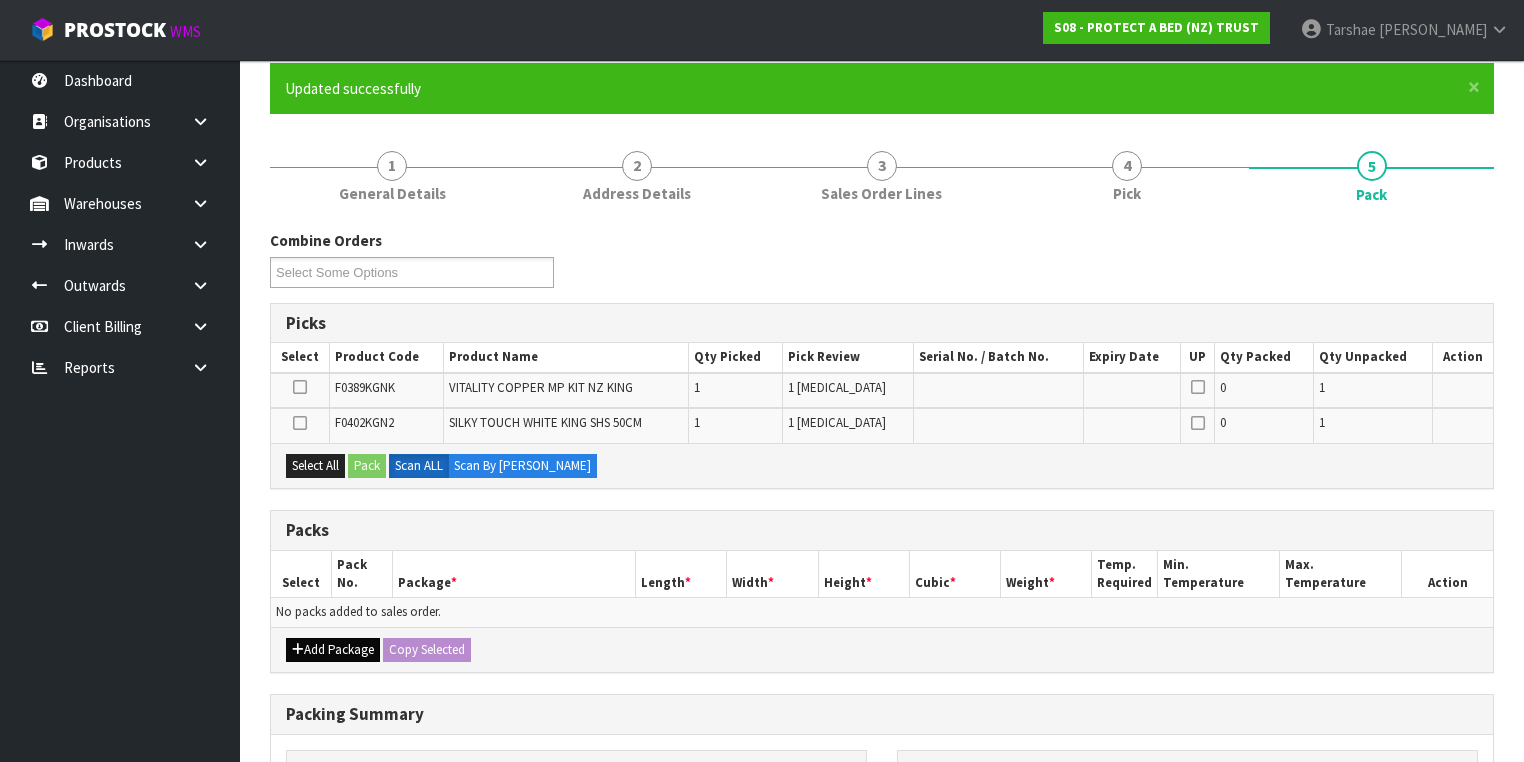 scroll, scrollTop: 160, scrollLeft: 0, axis: vertical 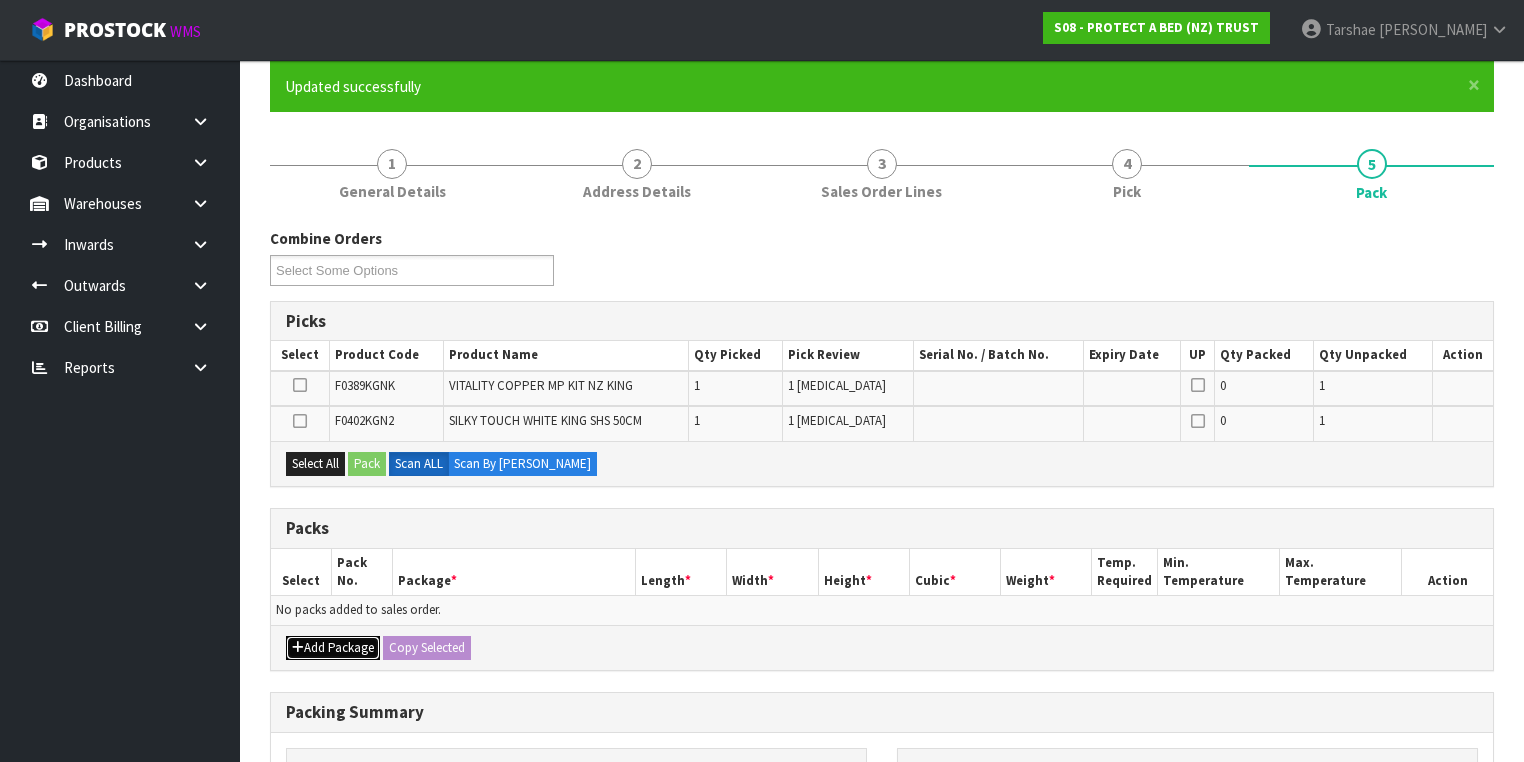 click on "Add Package" at bounding box center [333, 648] 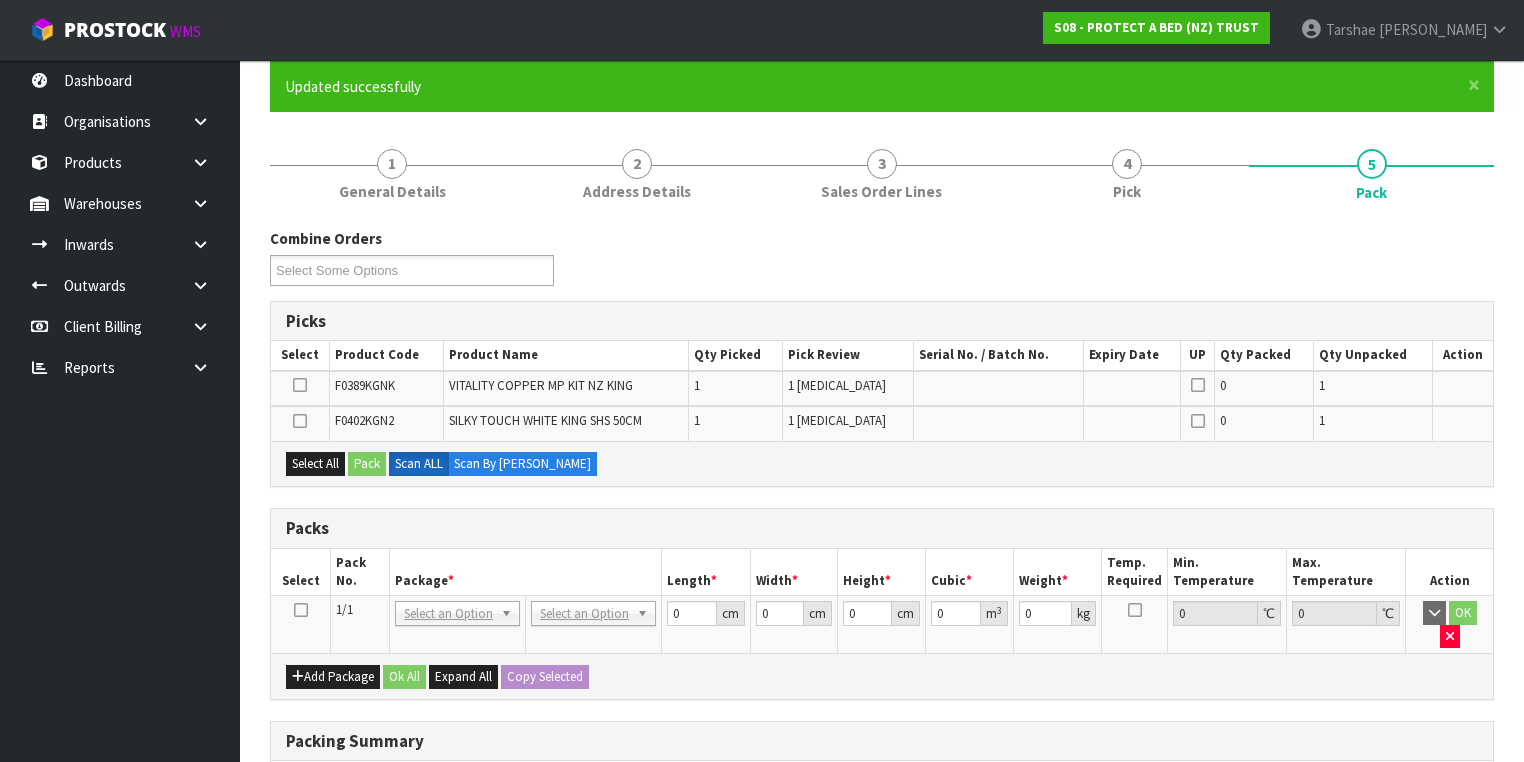 click at bounding box center (301, 625) 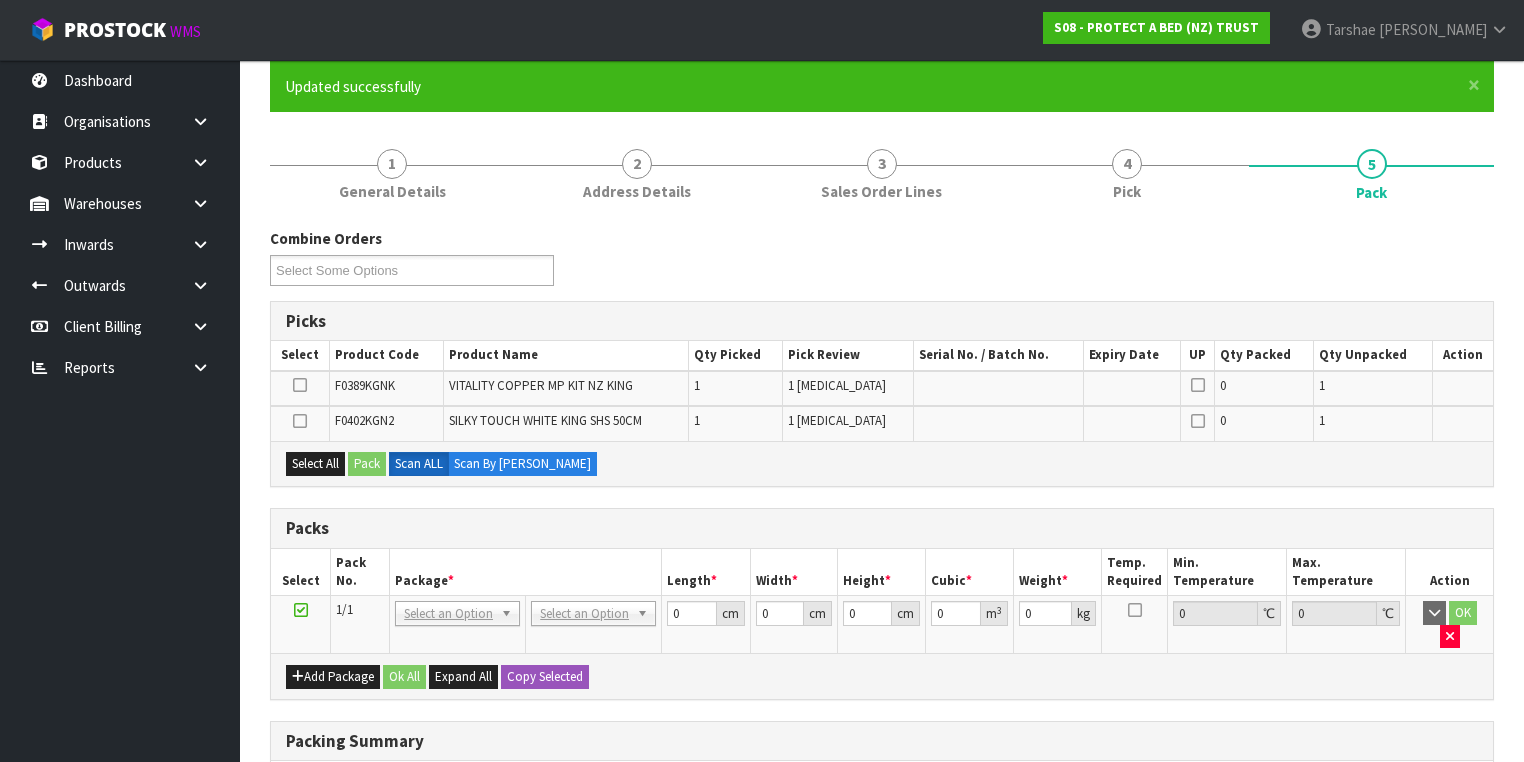 click on "Pack No." at bounding box center (360, 572) 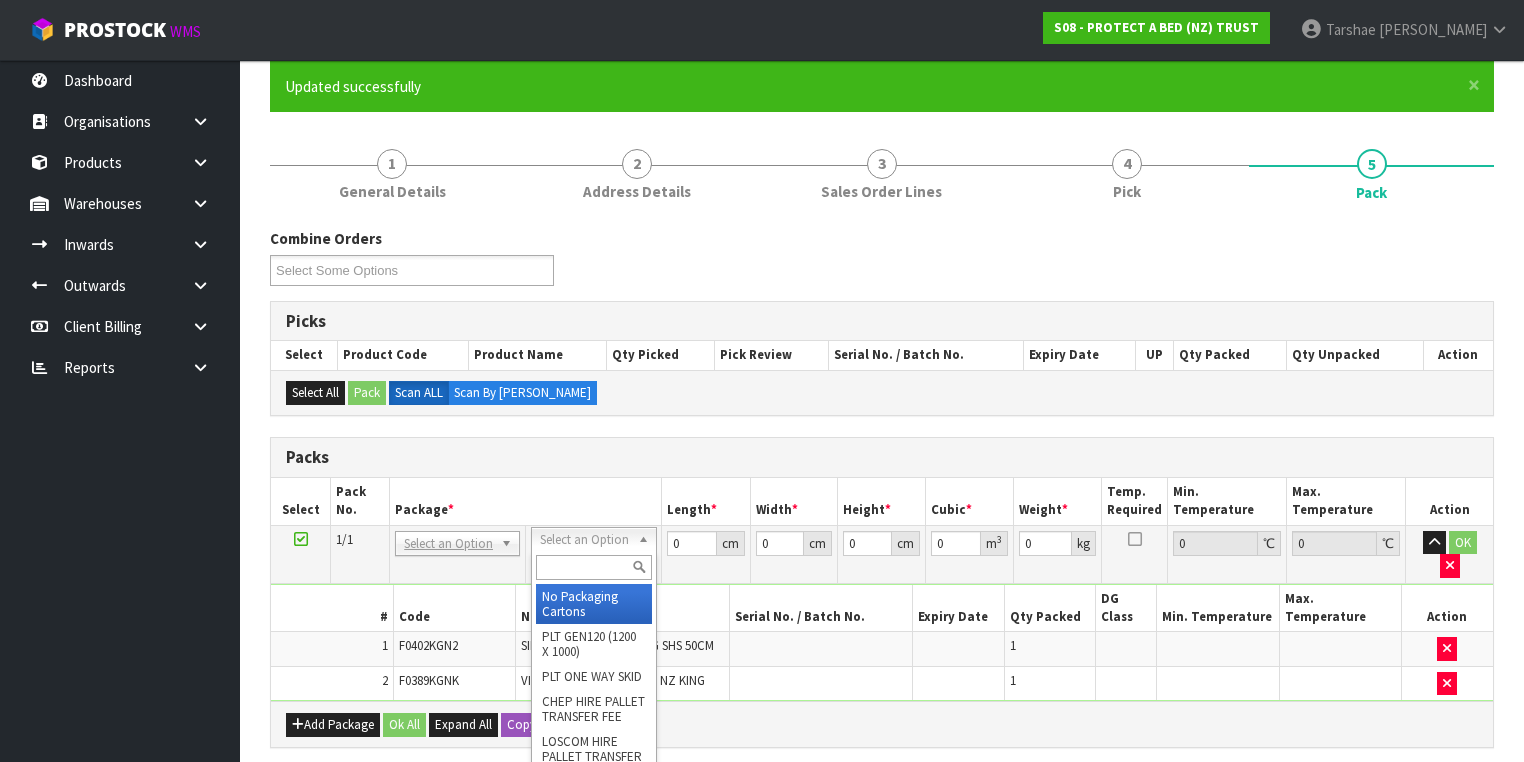 click at bounding box center [593, 567] 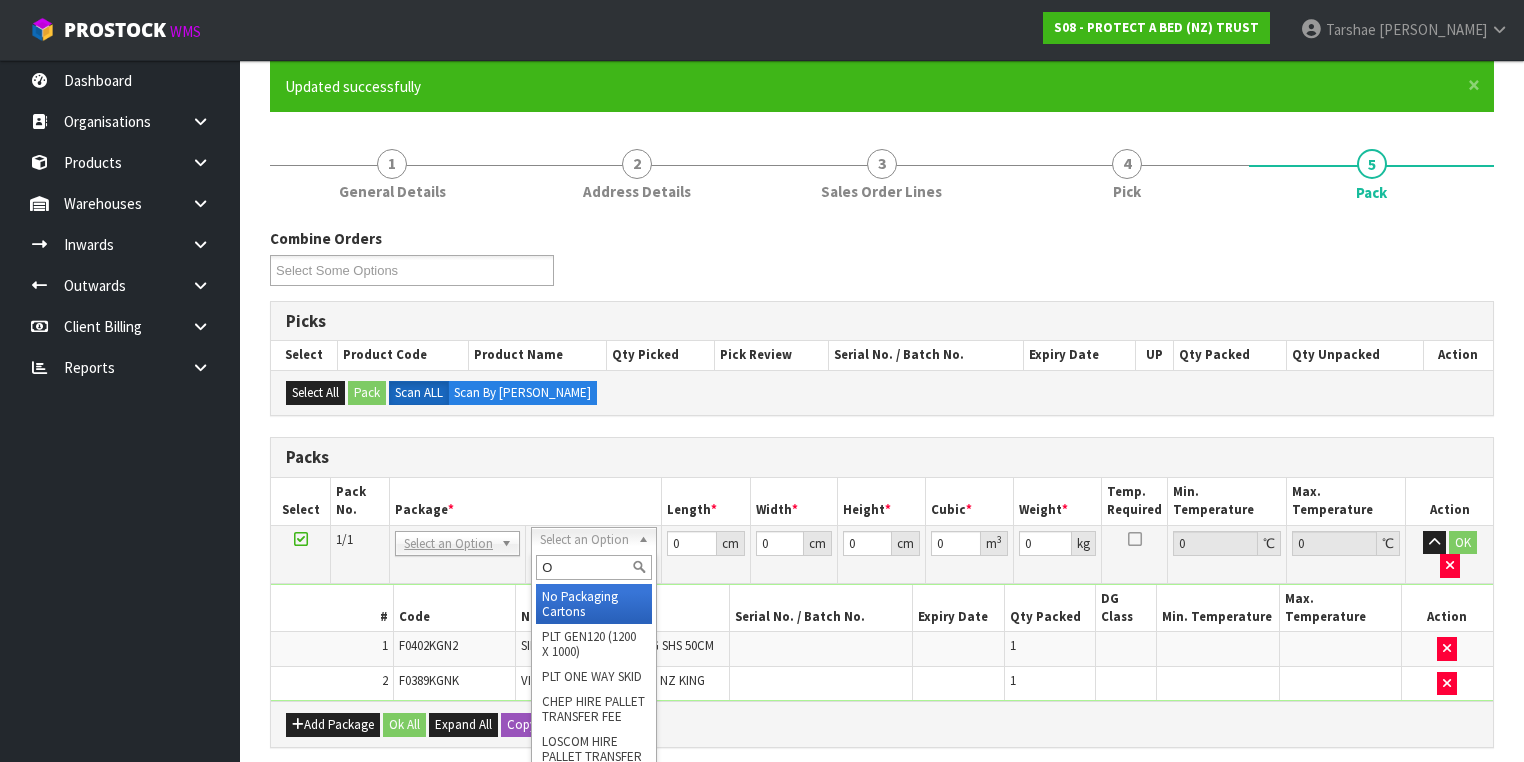 type on "OC" 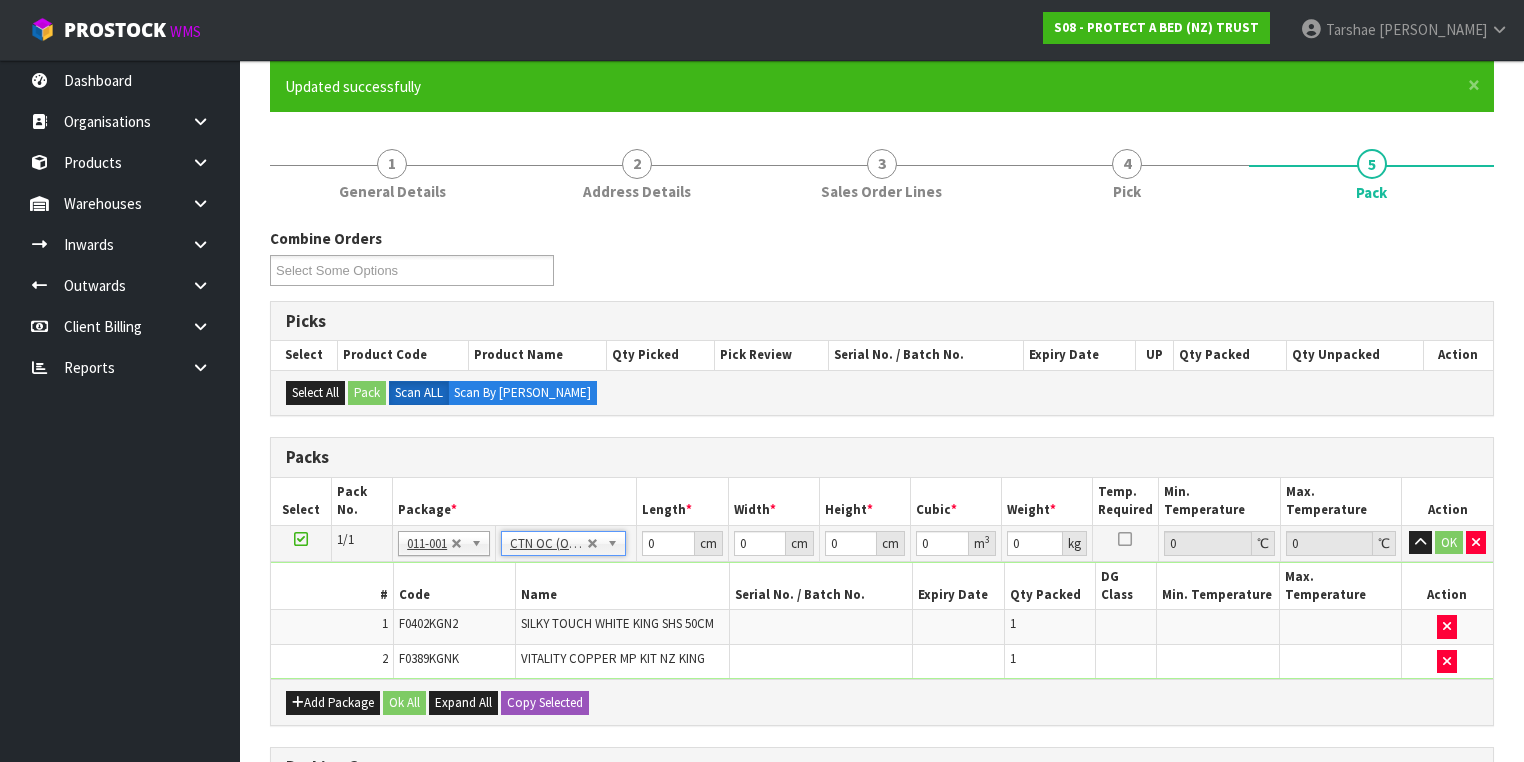 type on "4.8" 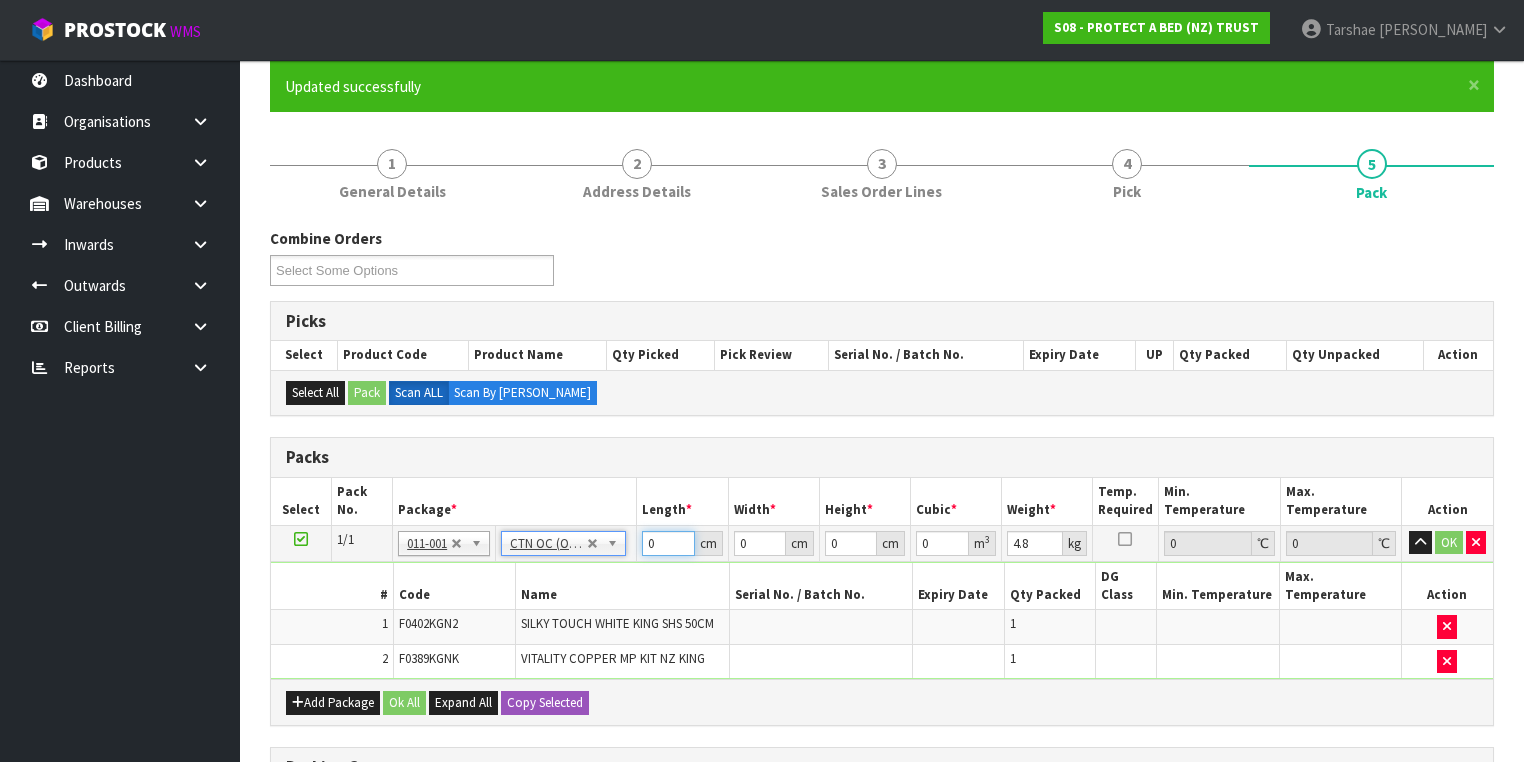 click on "0" at bounding box center (668, 543) 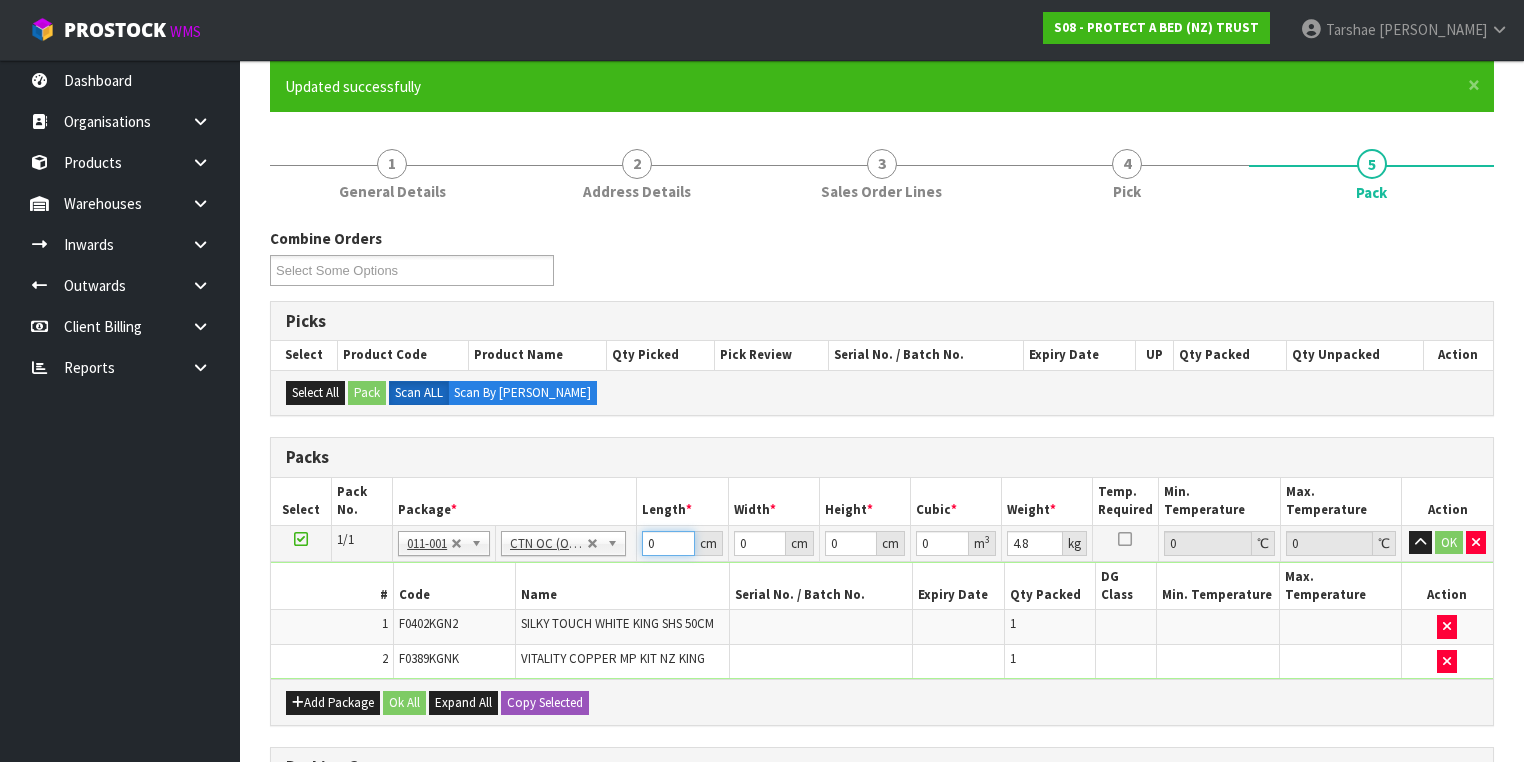 click on "0" at bounding box center (668, 543) 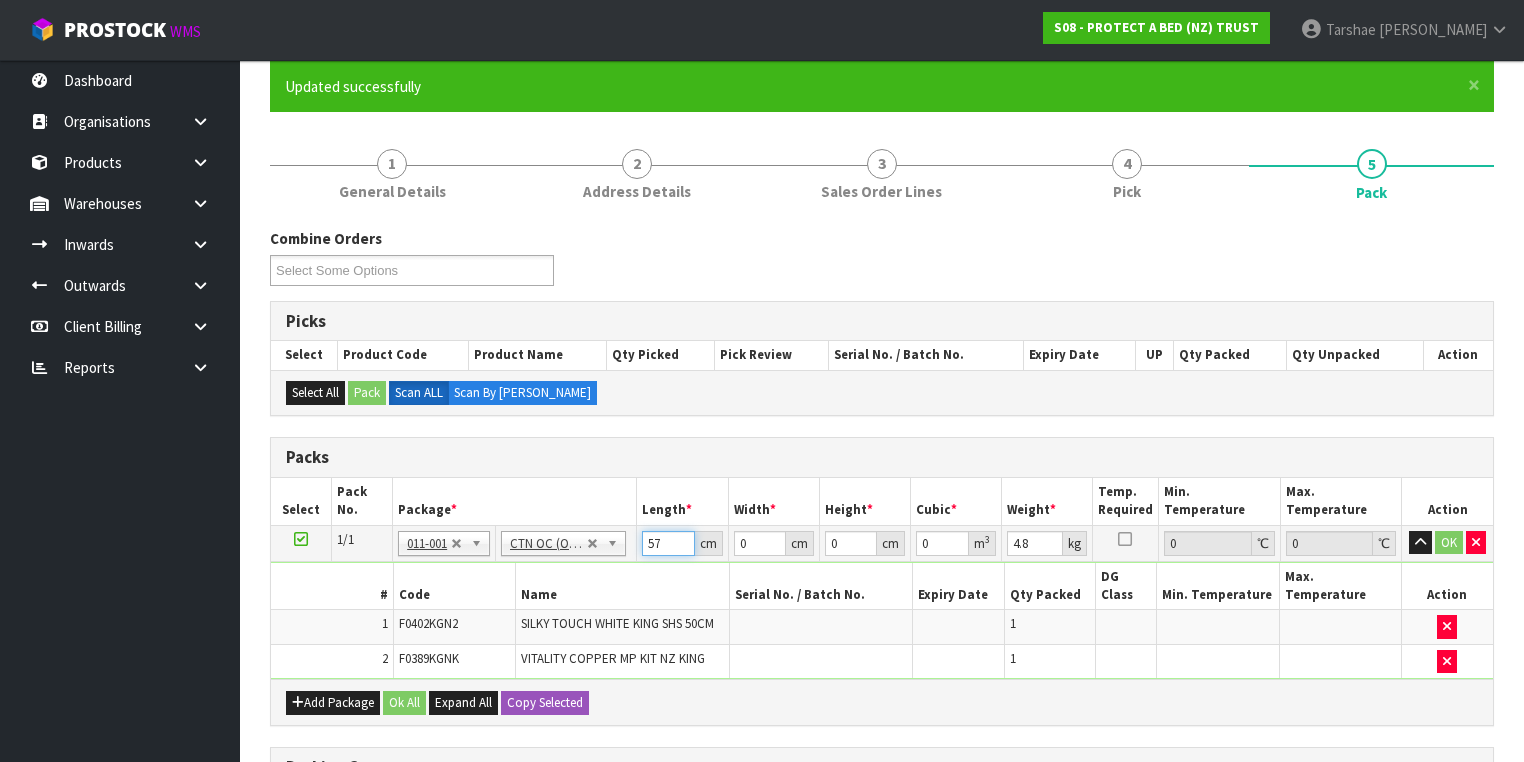 type on "57" 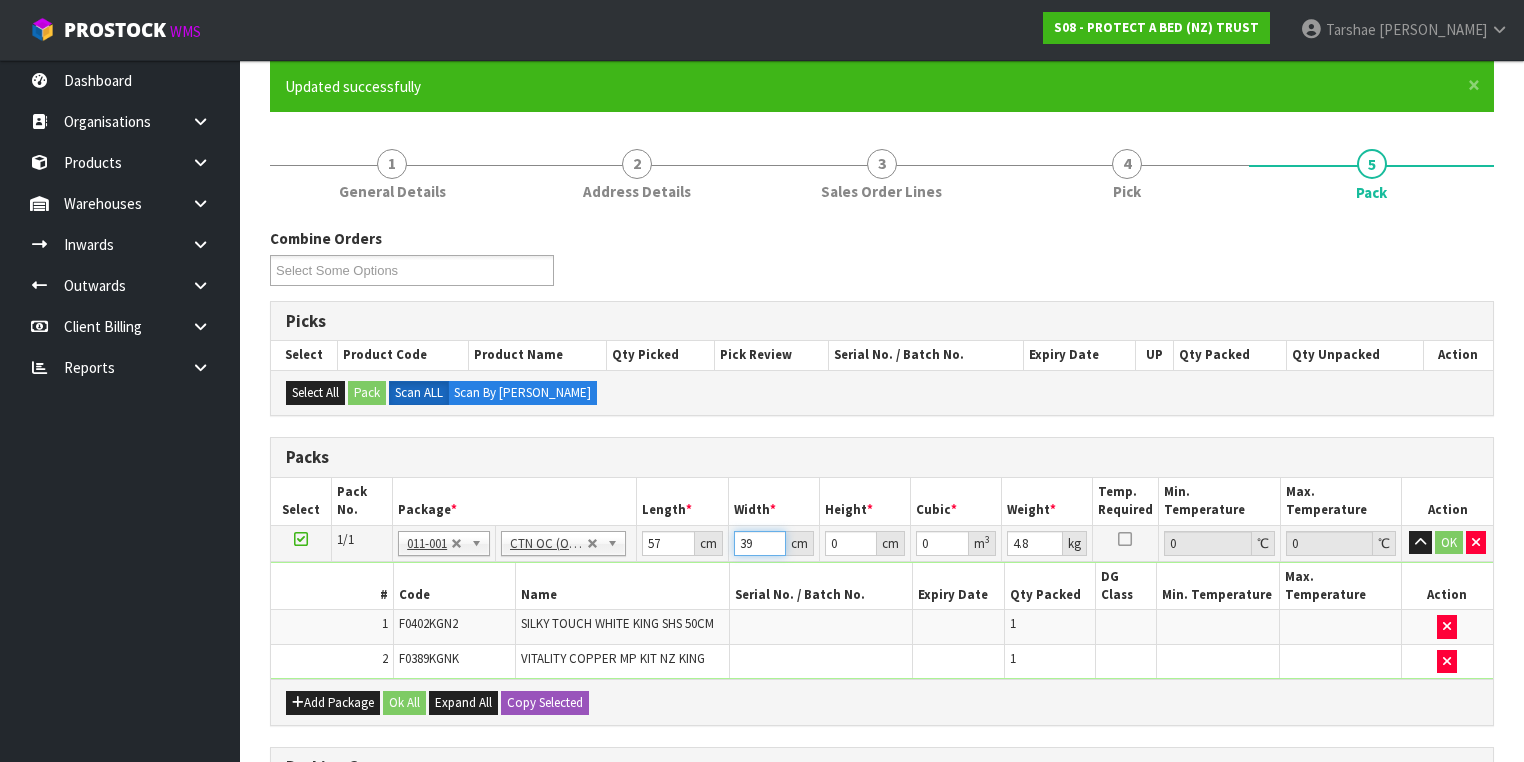 type on "39" 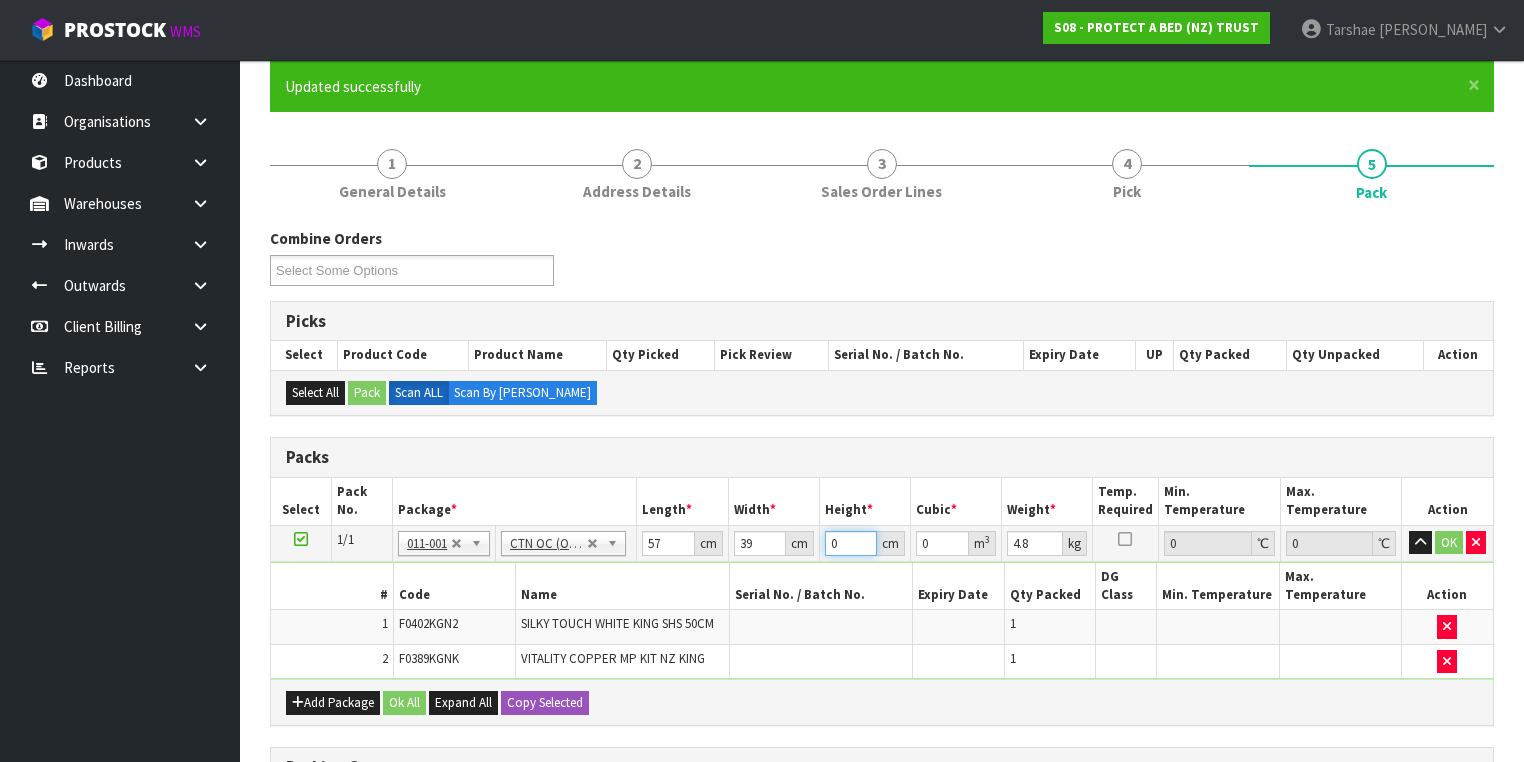 type on "3" 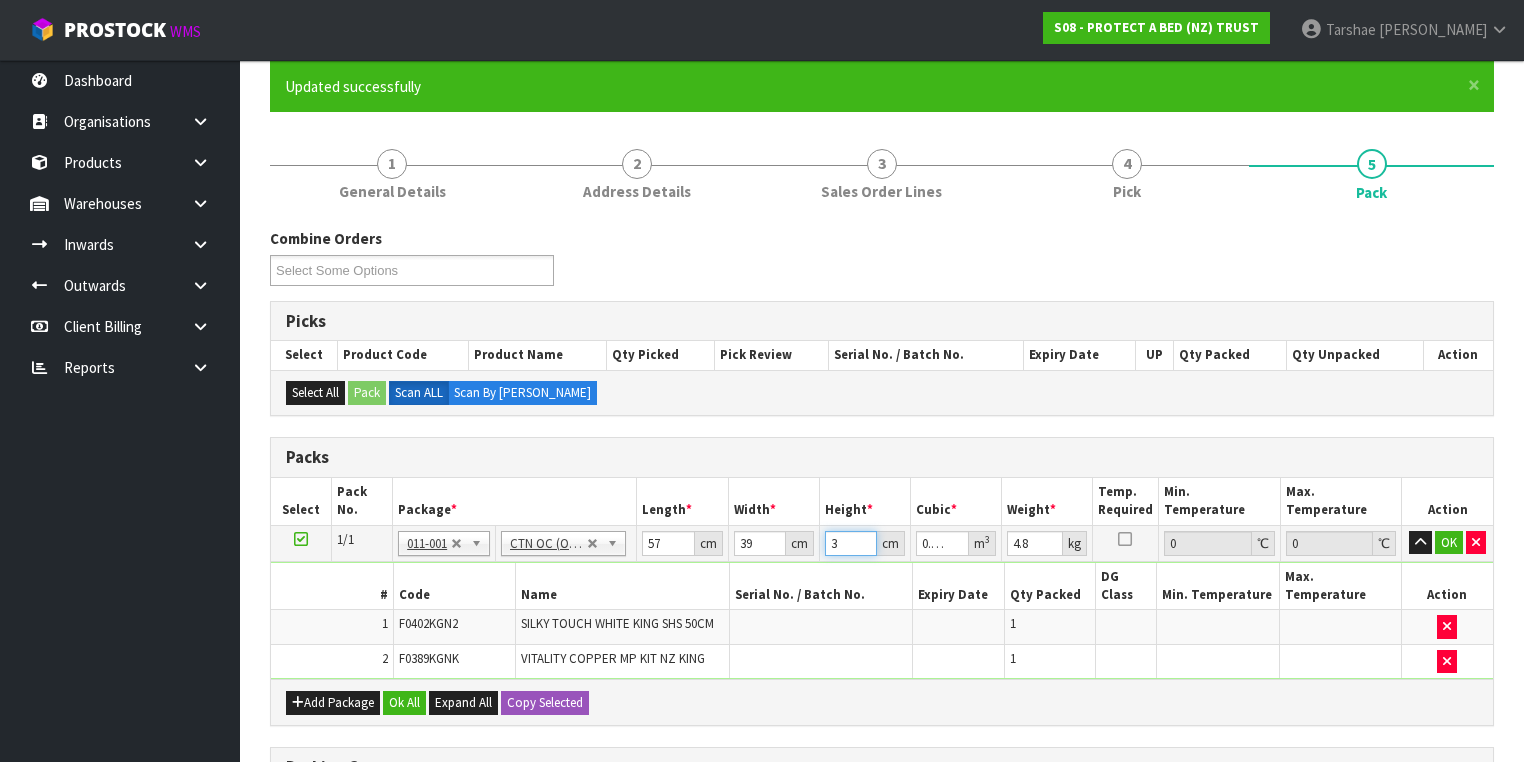 type on "32" 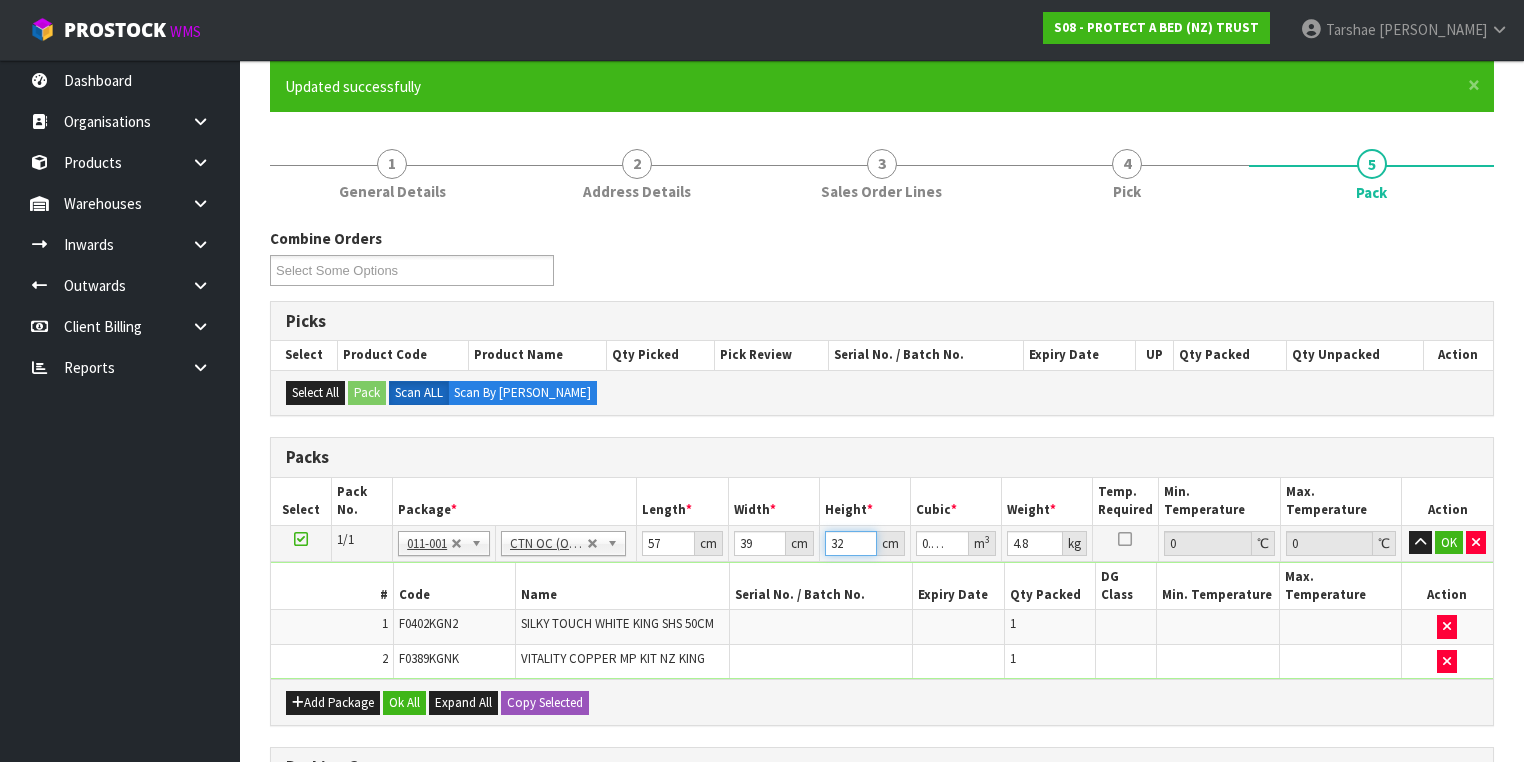 type on "32" 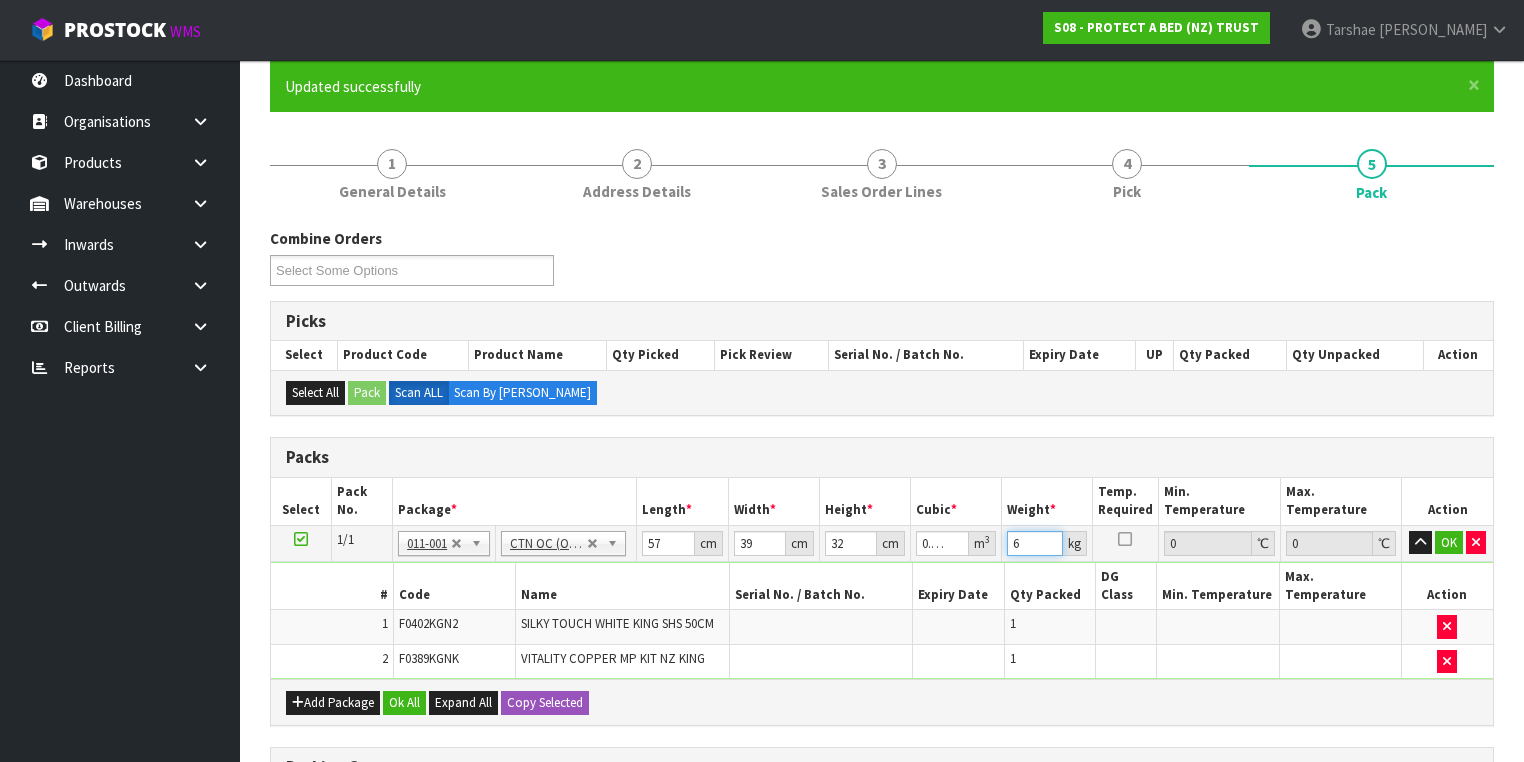 type on "6" 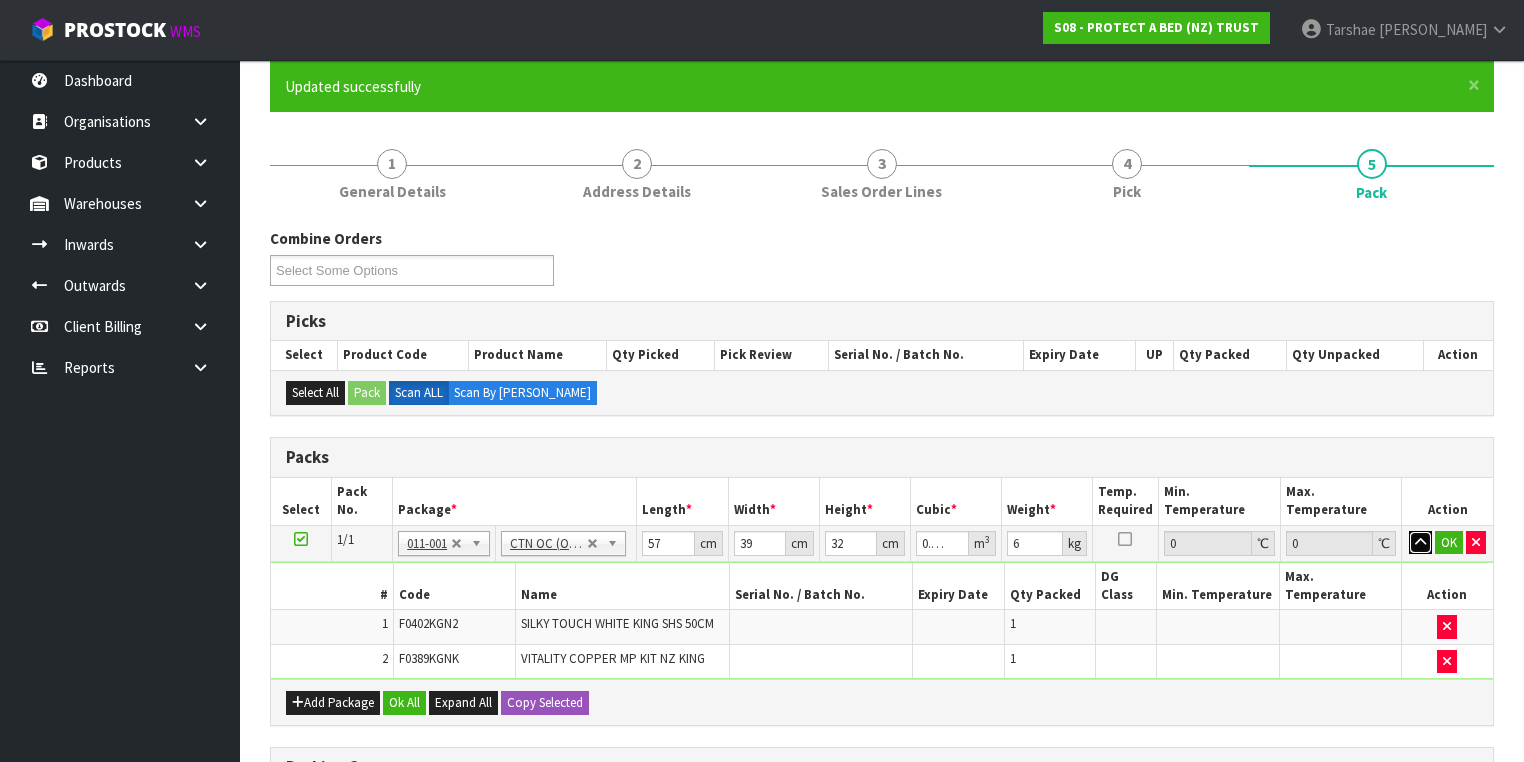 type 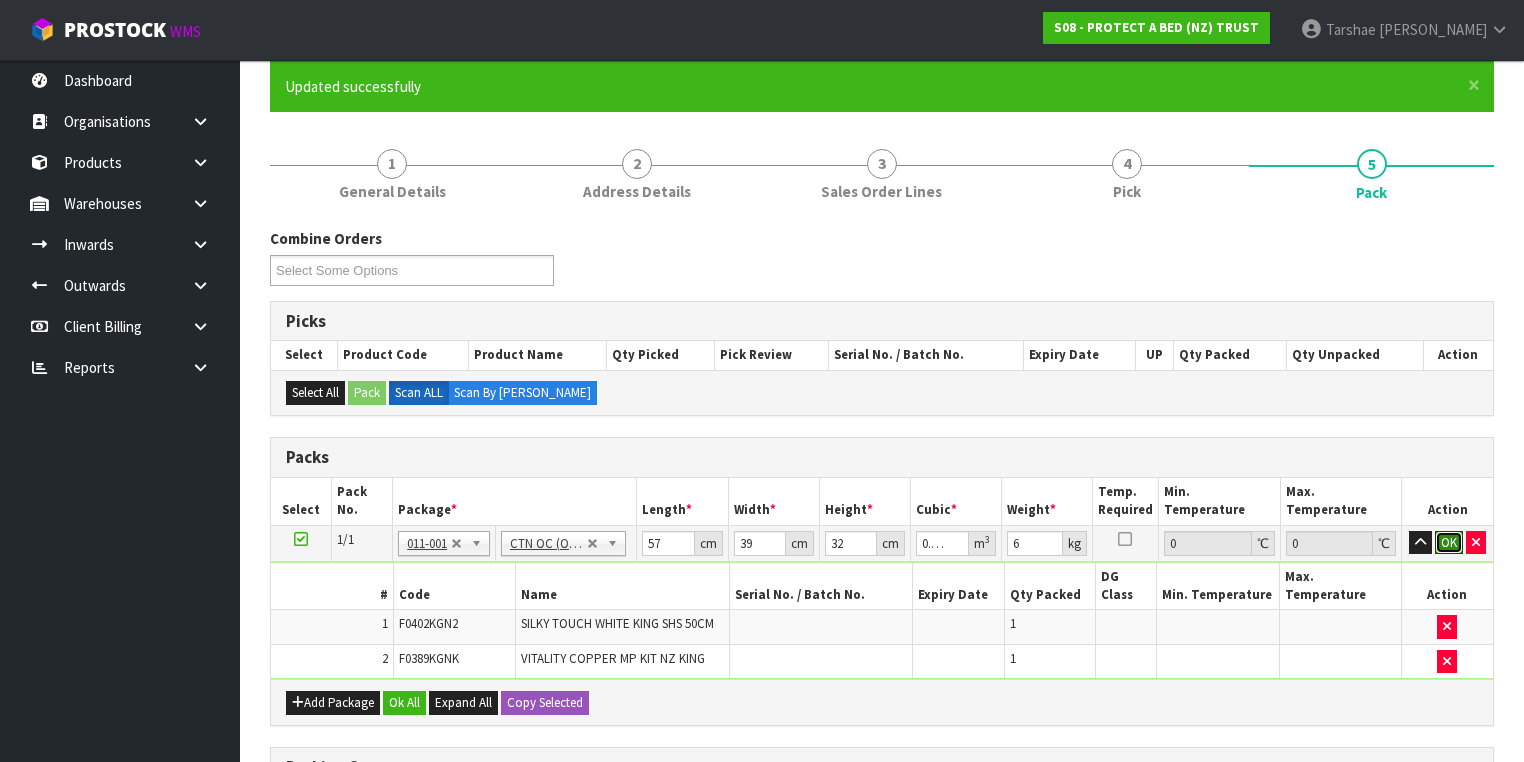 click on "OK" at bounding box center (1449, 543) 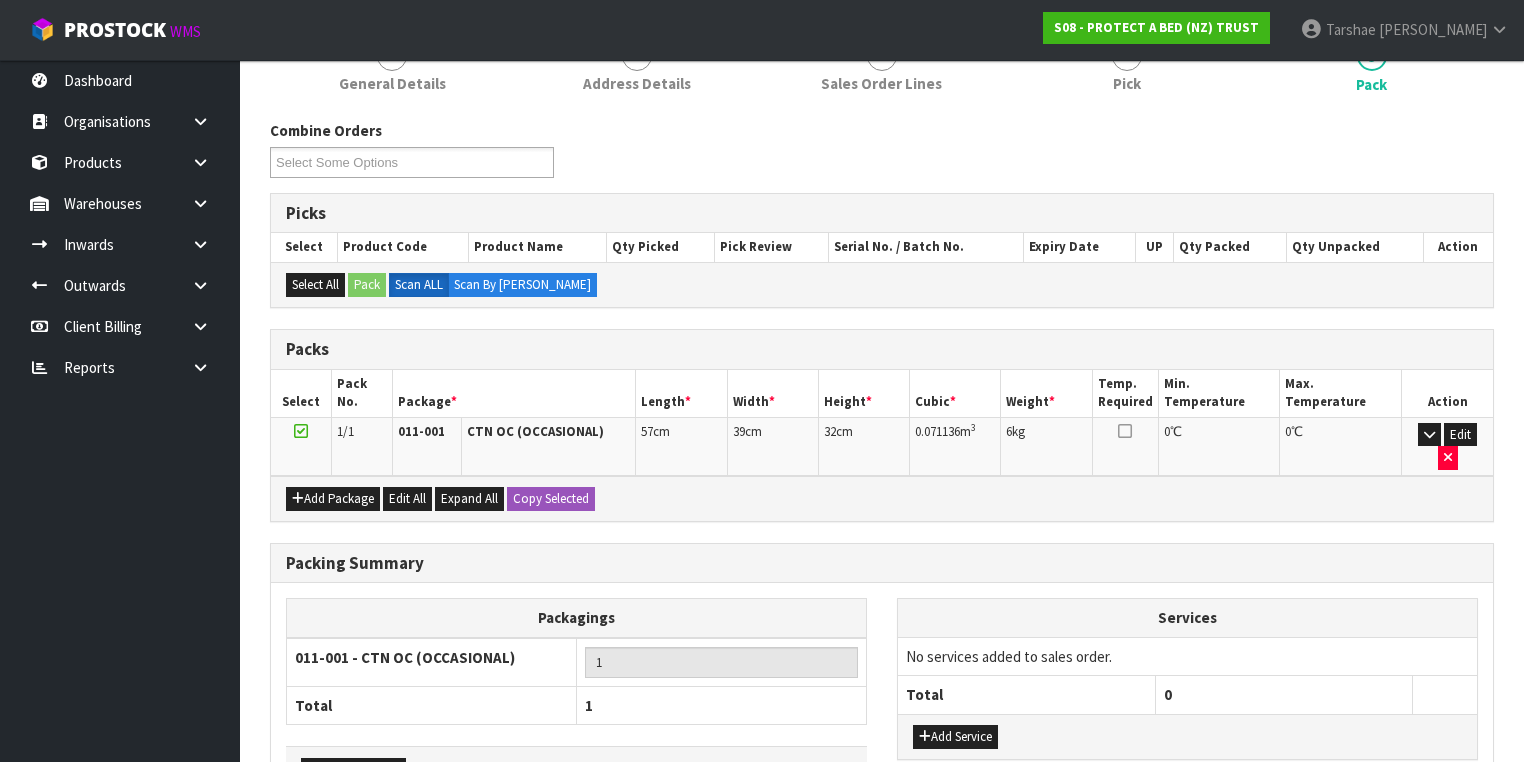 scroll, scrollTop: 376, scrollLeft: 0, axis: vertical 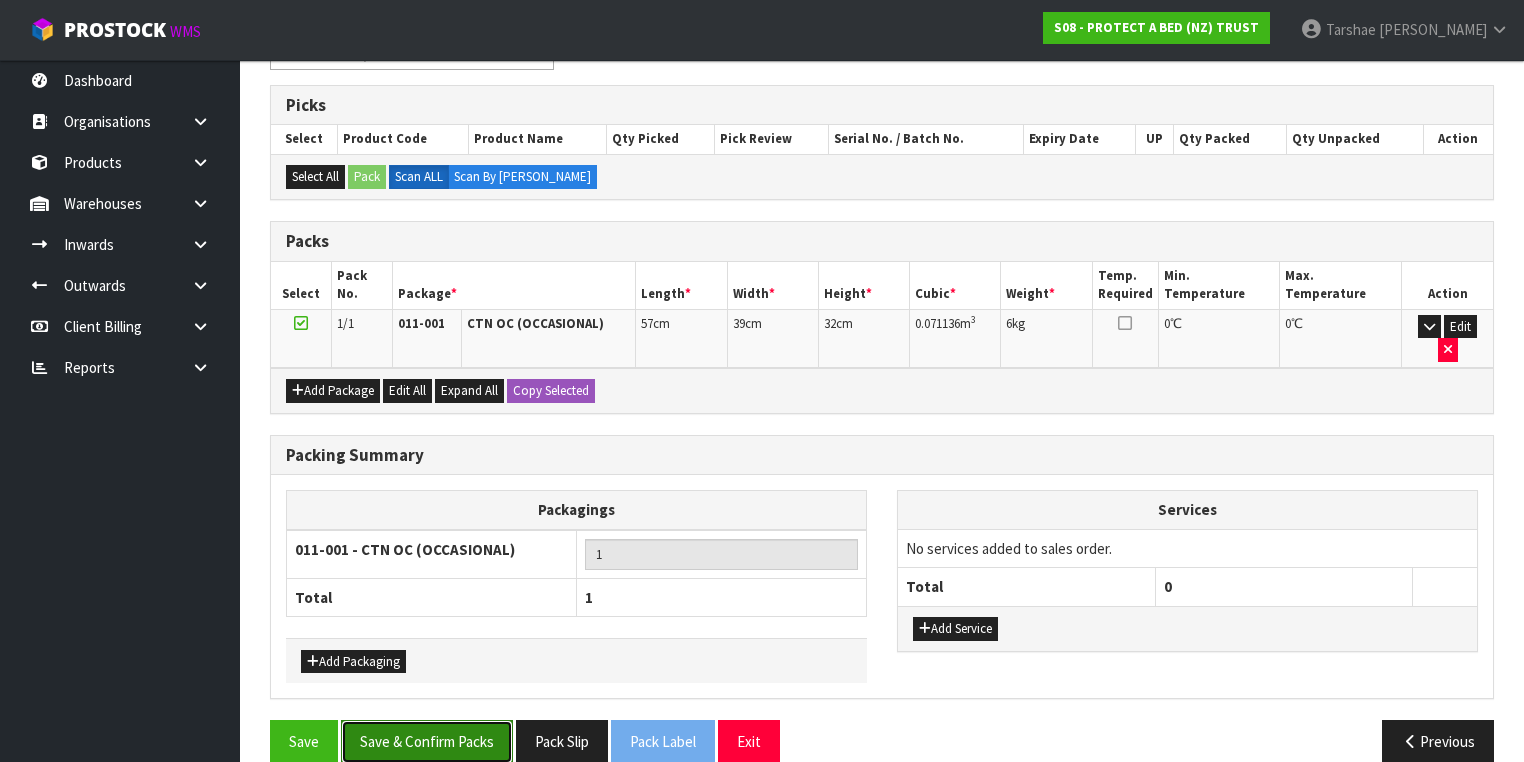 click on "Save & Confirm Packs" at bounding box center (427, 741) 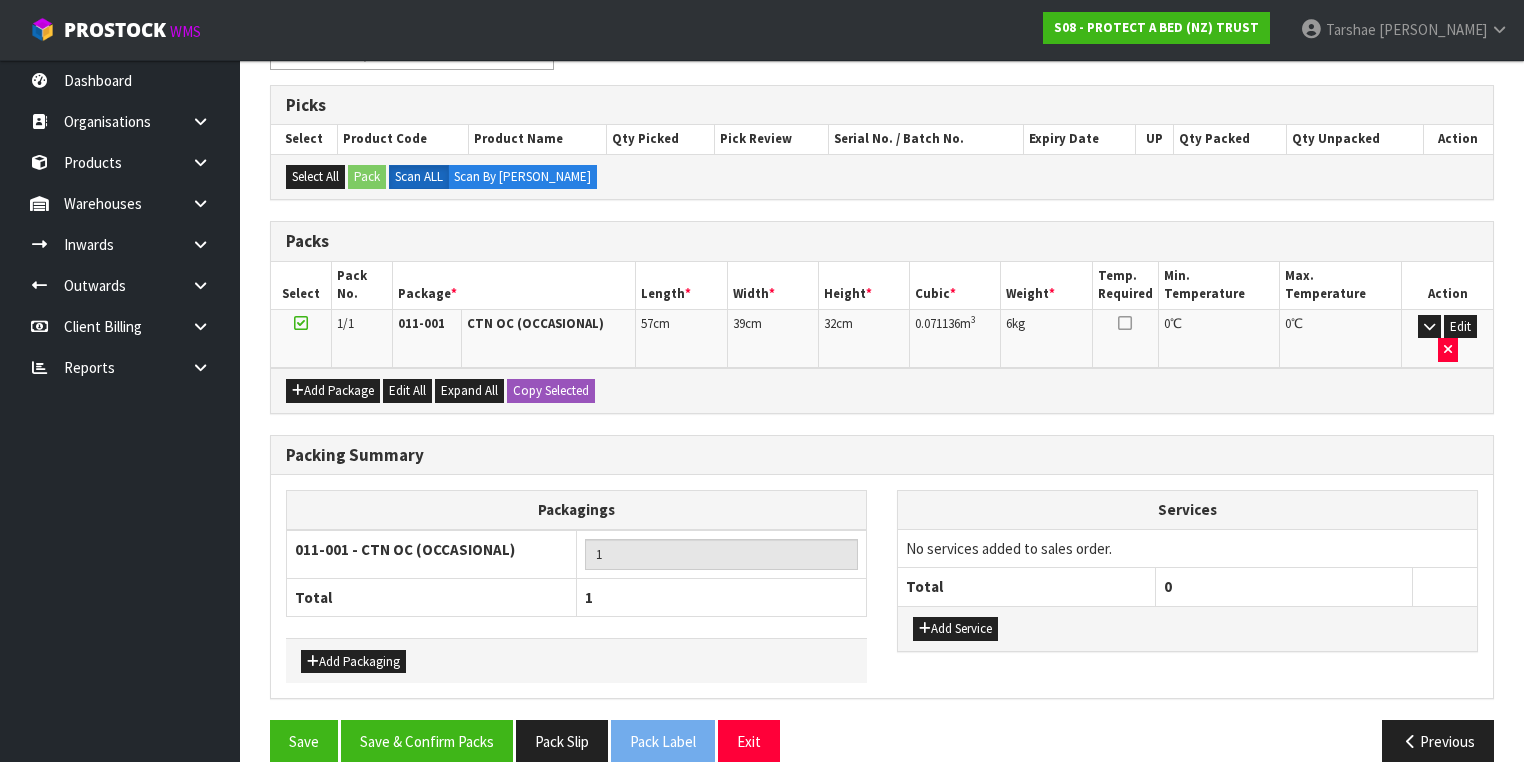 scroll, scrollTop: 320, scrollLeft: 0, axis: vertical 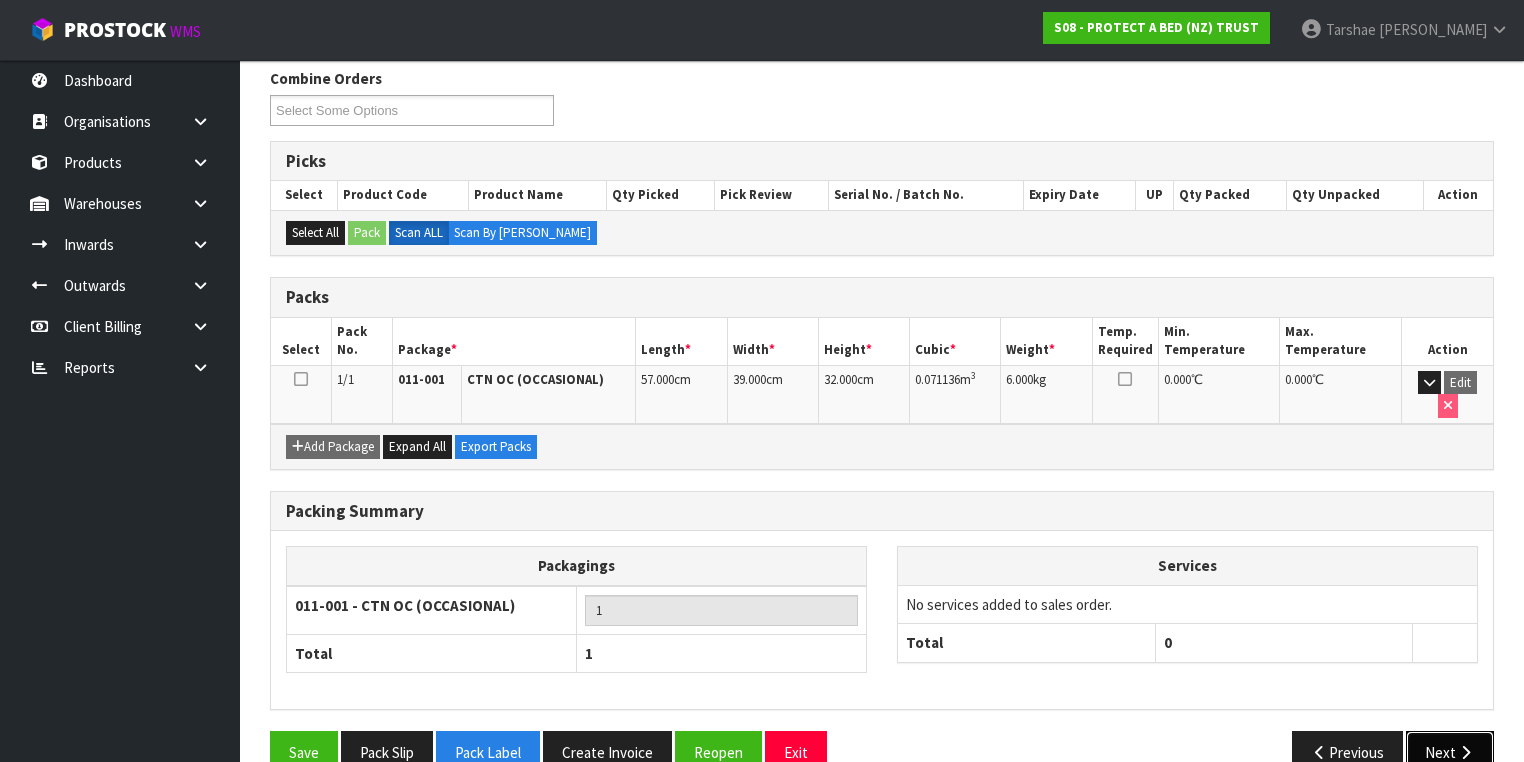 click on "Next" at bounding box center (1450, 752) 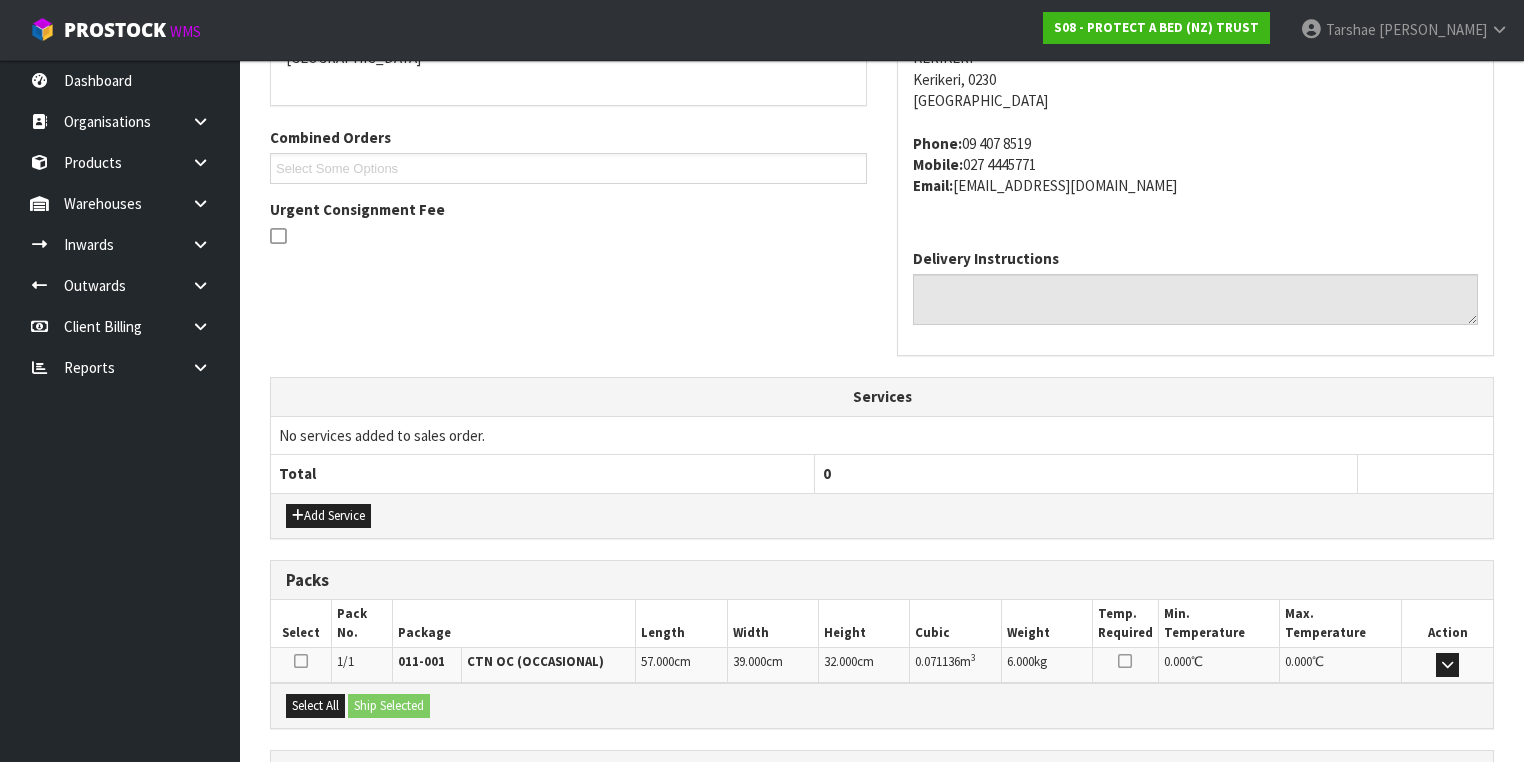 scroll, scrollTop: 635, scrollLeft: 0, axis: vertical 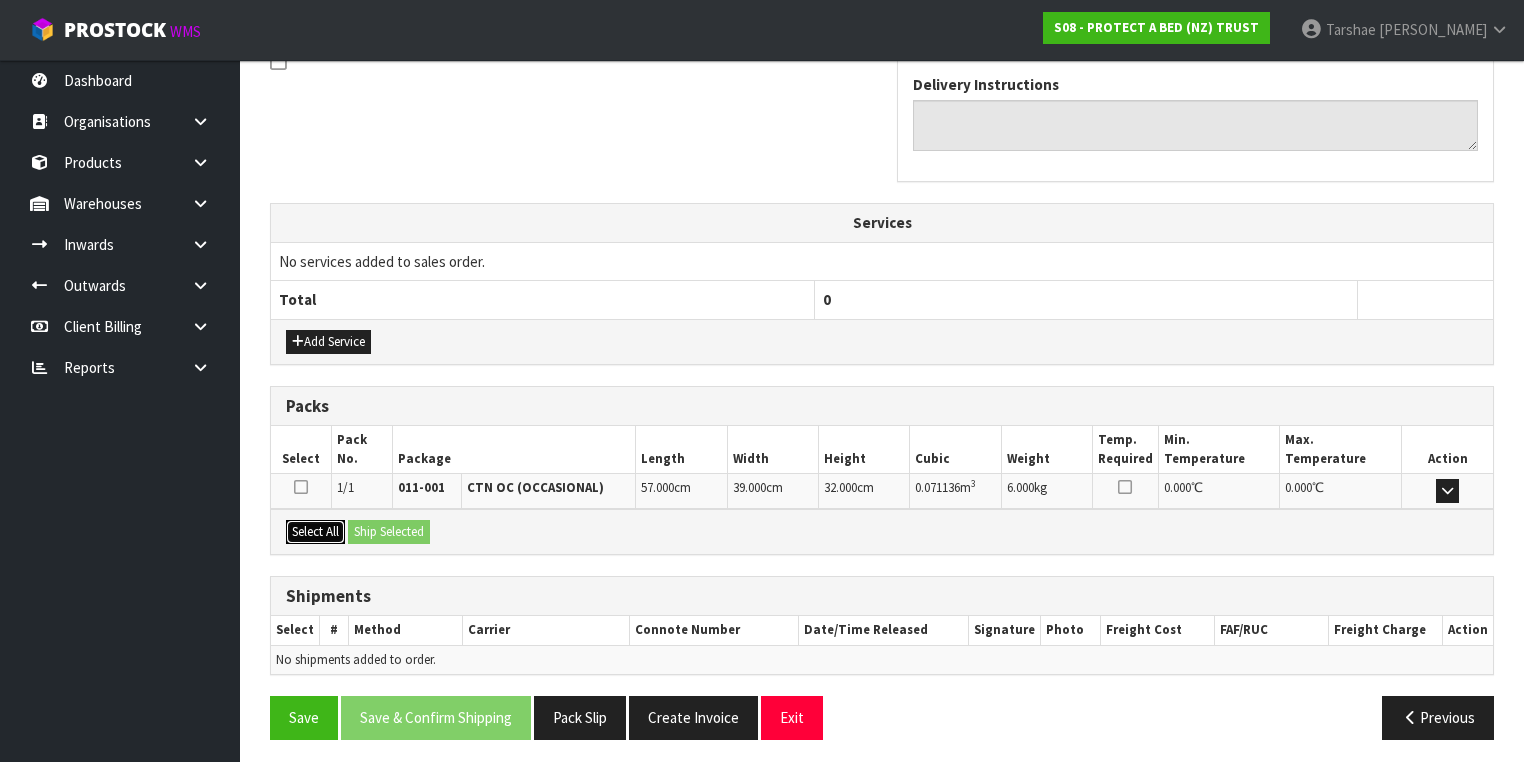 drag, startPoint x: 300, startPoint y: 534, endPoint x: 371, endPoint y: 534, distance: 71 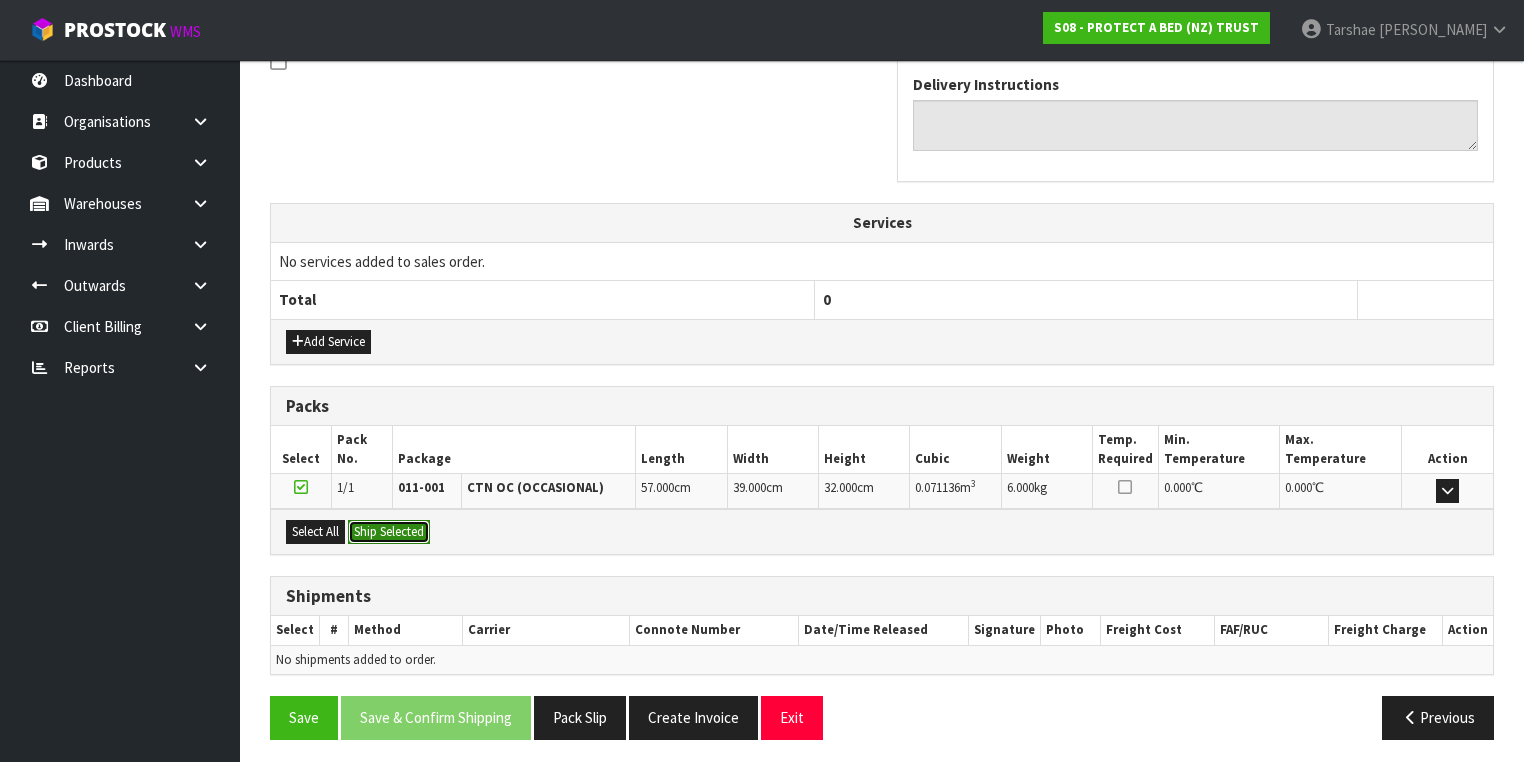 click on "Ship Selected" at bounding box center (389, 532) 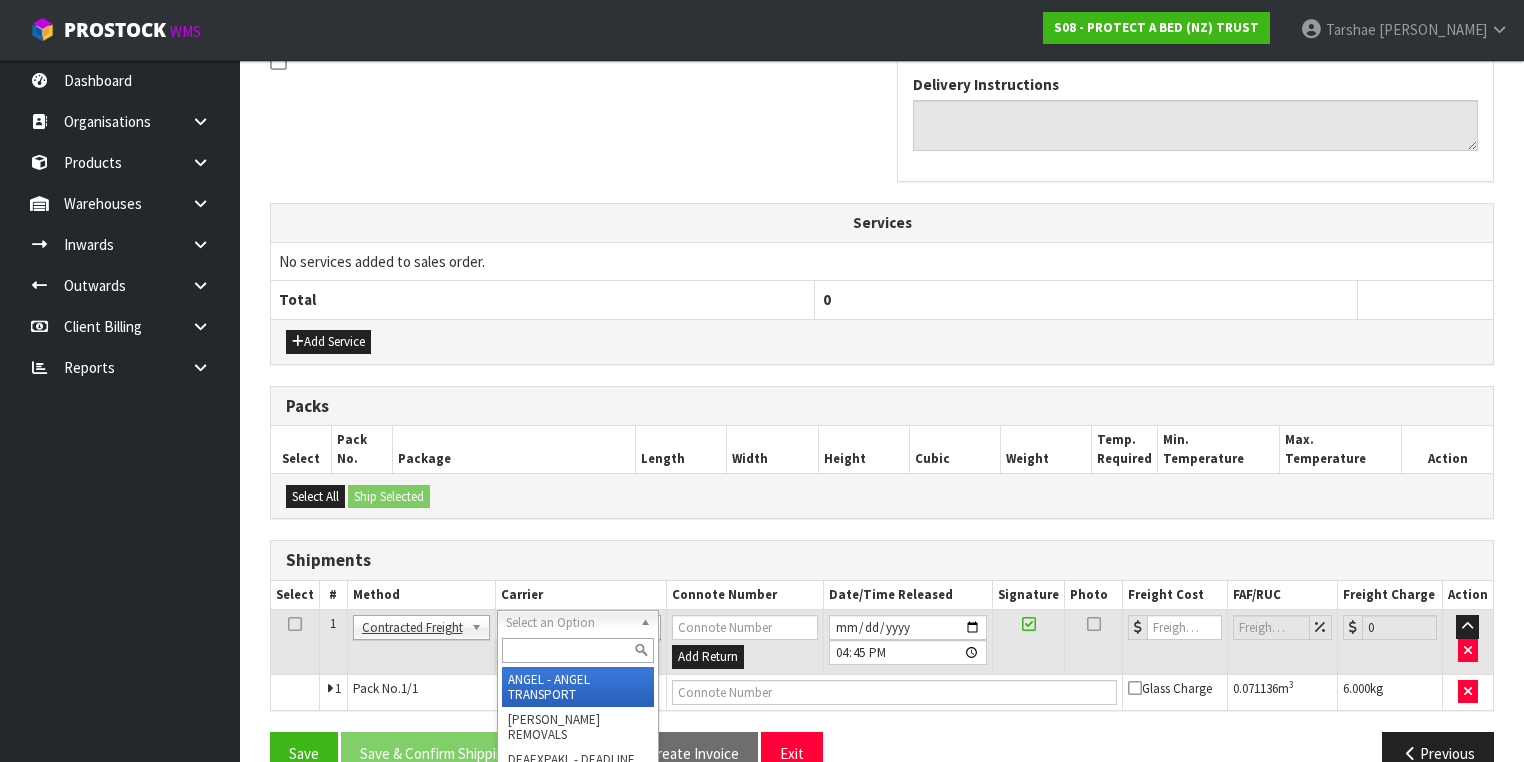 click at bounding box center [578, 650] 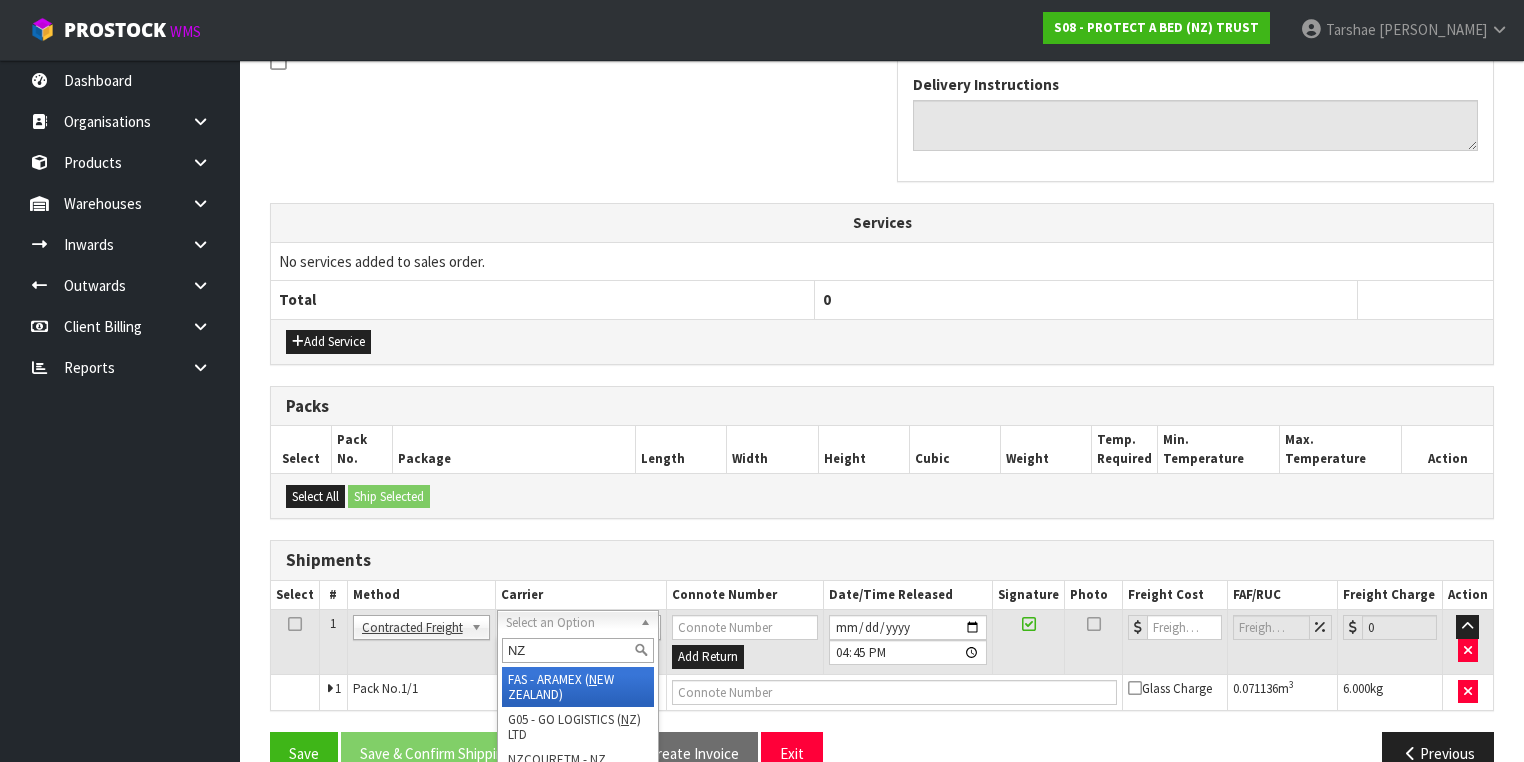 type on "NZP" 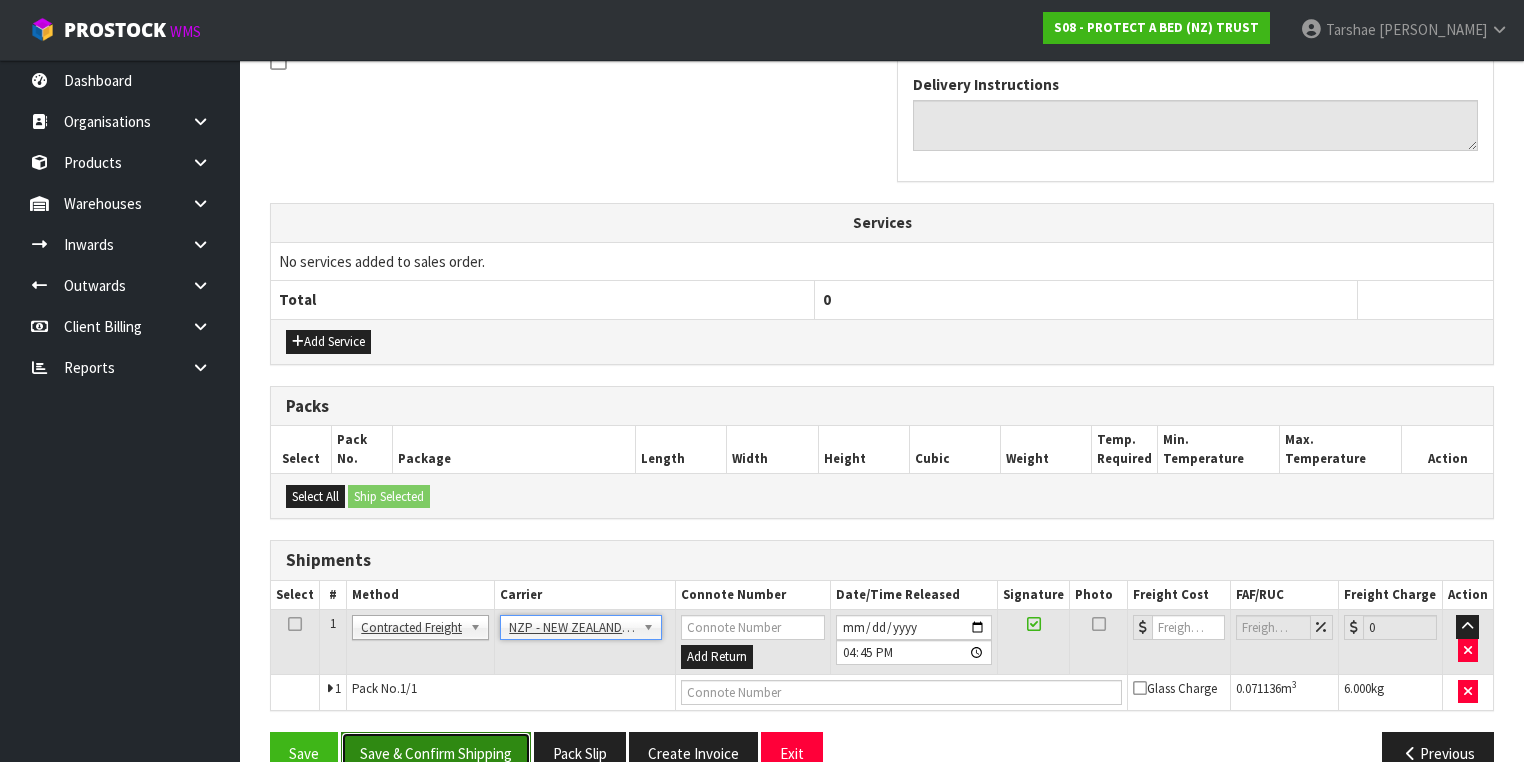 click on "Save & Confirm Shipping" at bounding box center (436, 753) 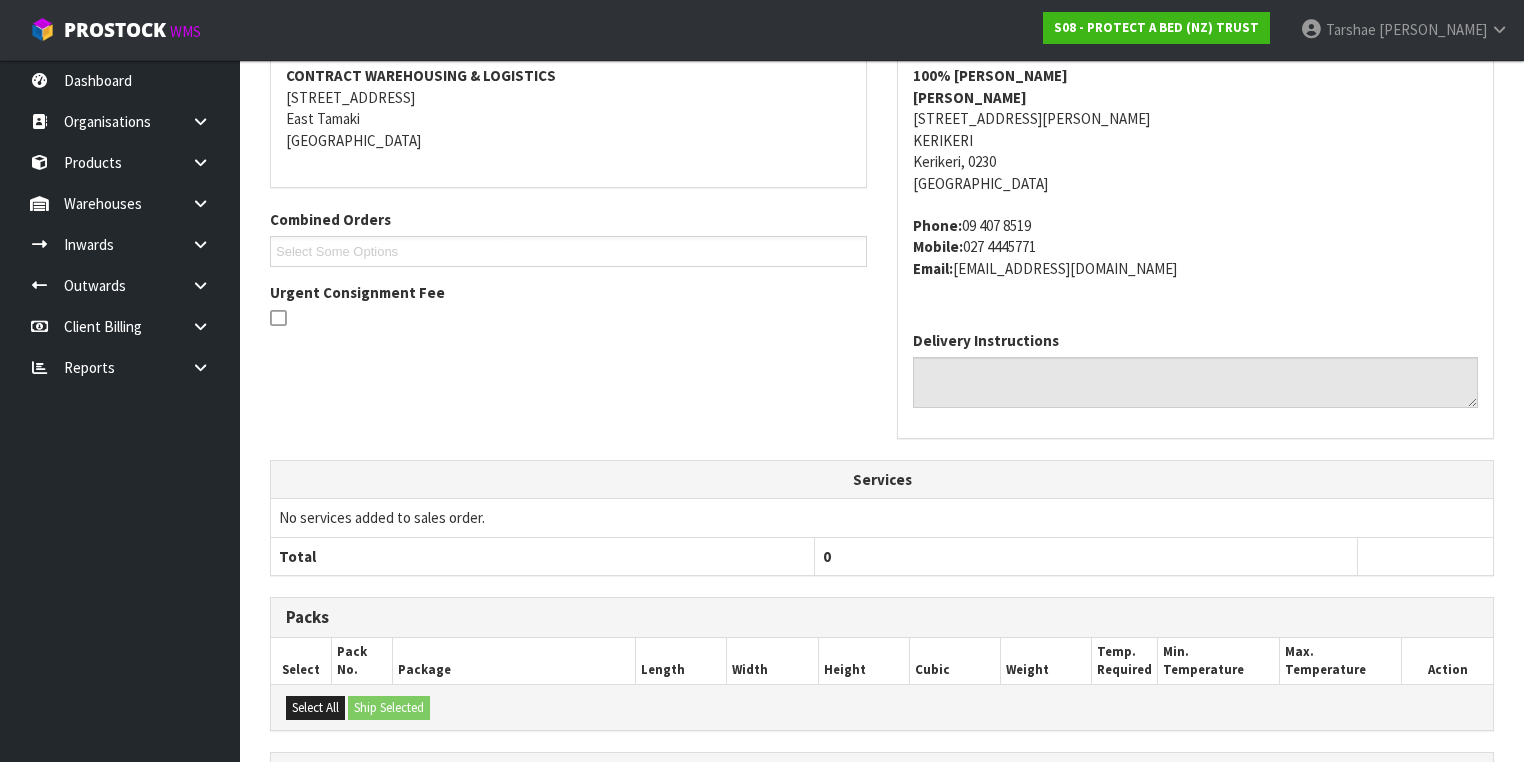 scroll, scrollTop: 643, scrollLeft: 0, axis: vertical 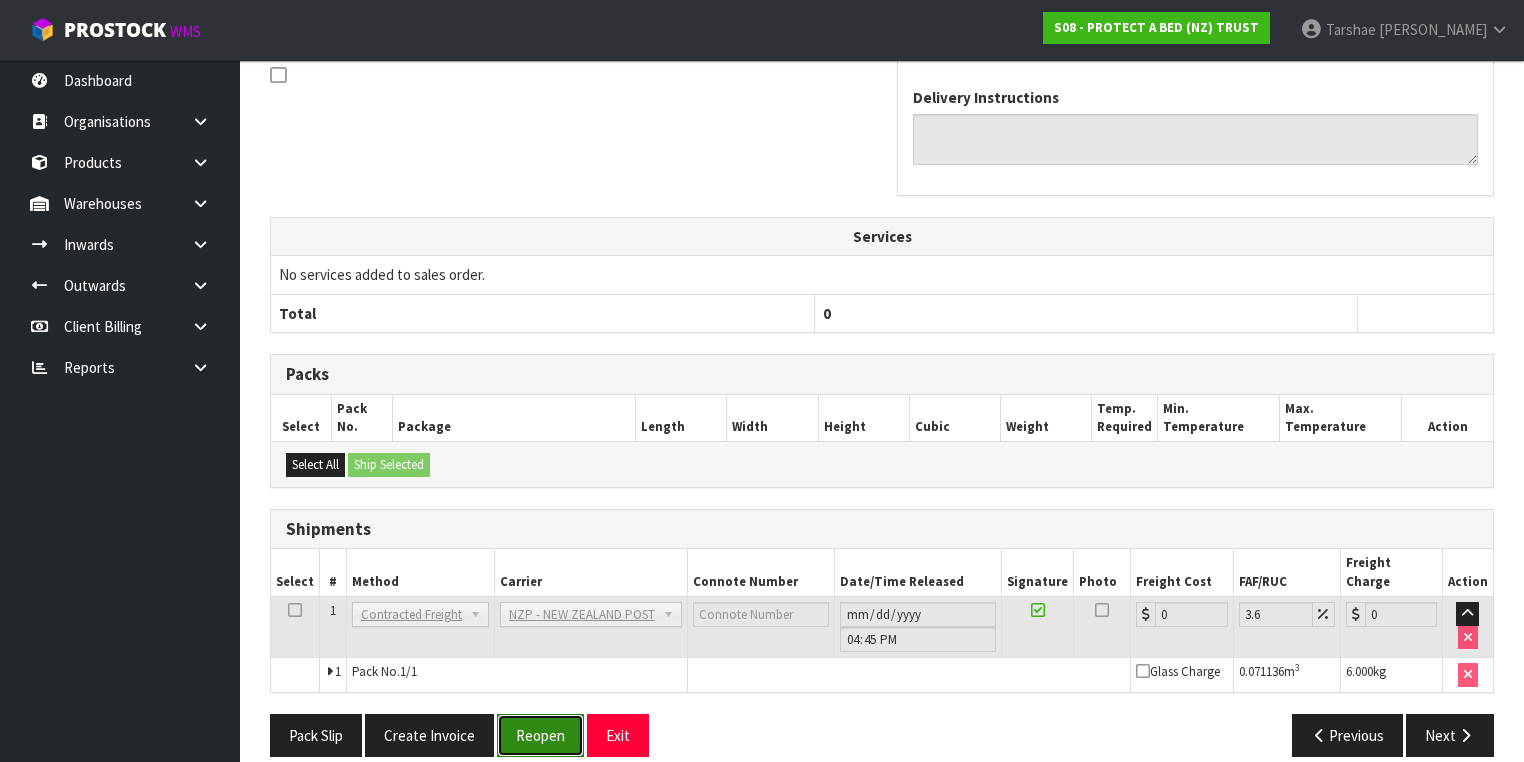 click on "Reopen" at bounding box center [540, 735] 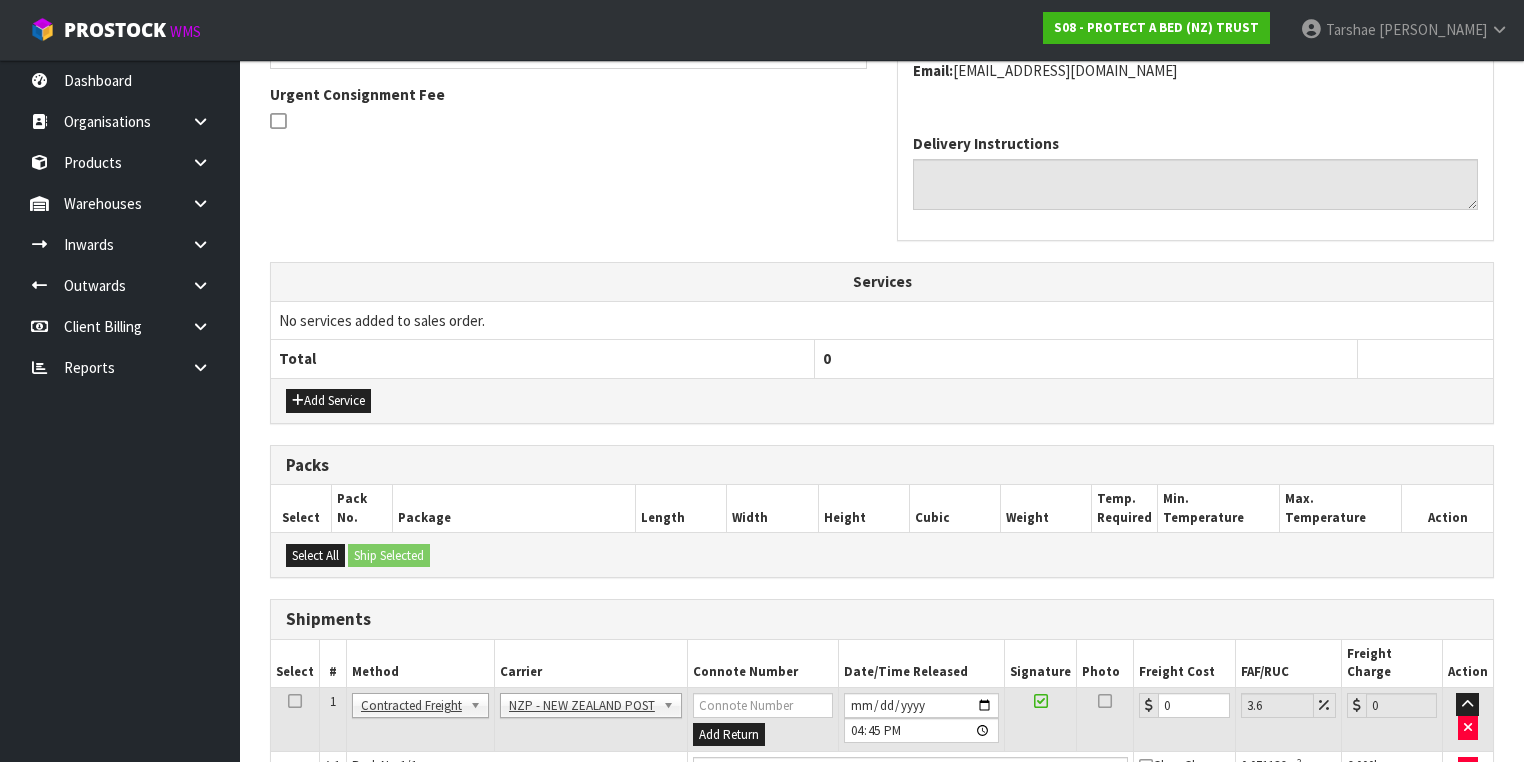 scroll, scrollTop: 689, scrollLeft: 0, axis: vertical 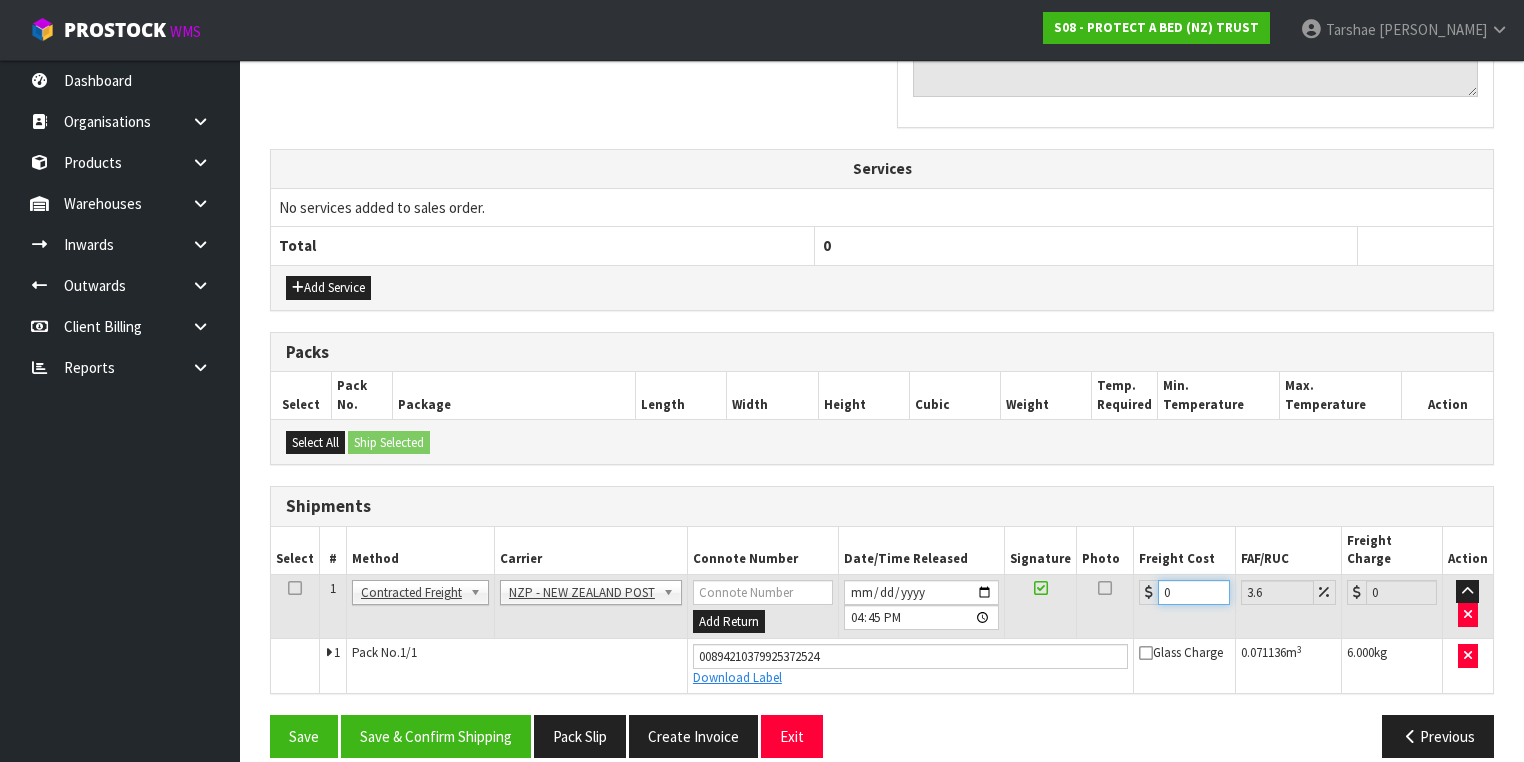 drag, startPoint x: 1184, startPoint y: 578, endPoint x: 992, endPoint y: 532, distance: 197.43353 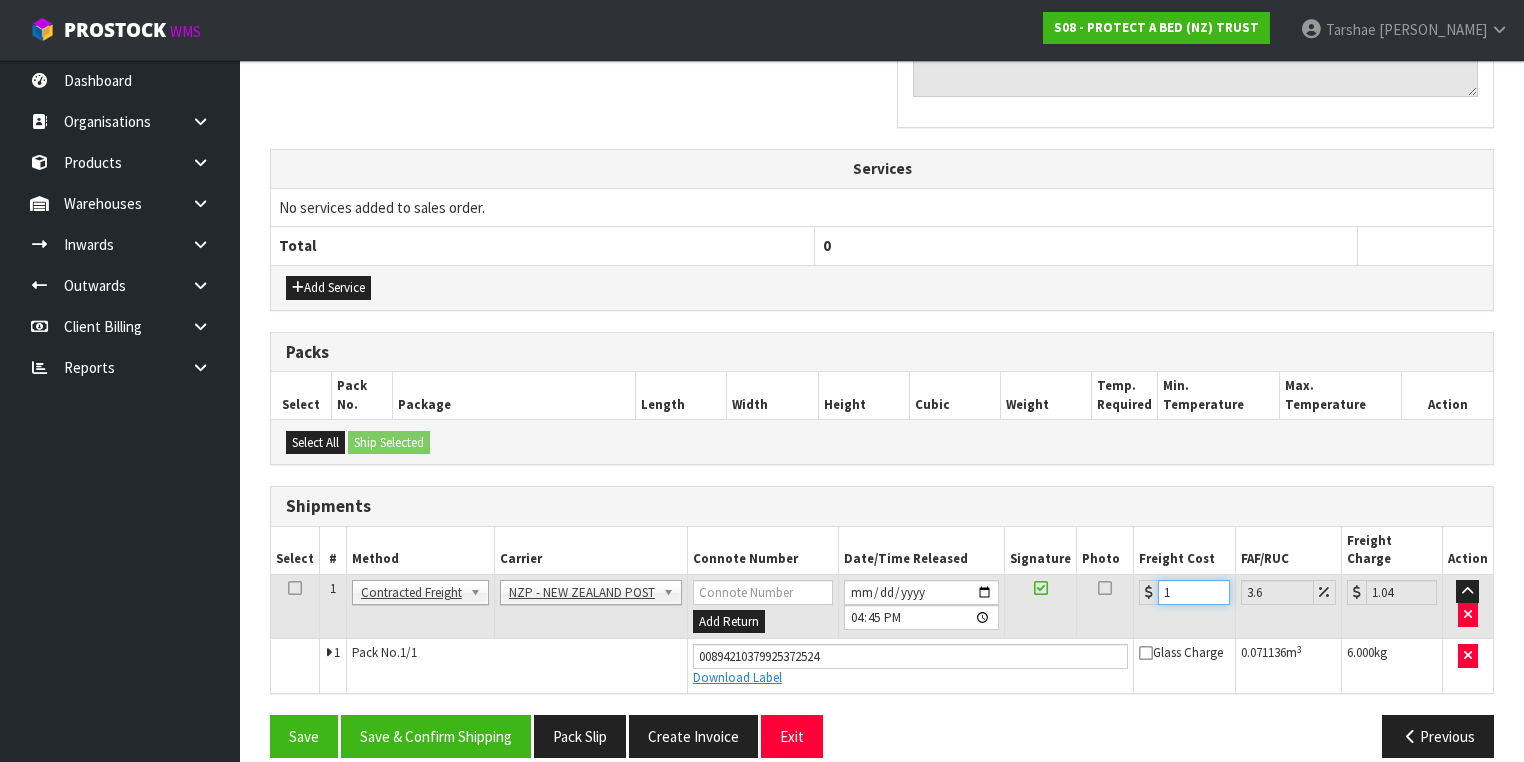 type on "12" 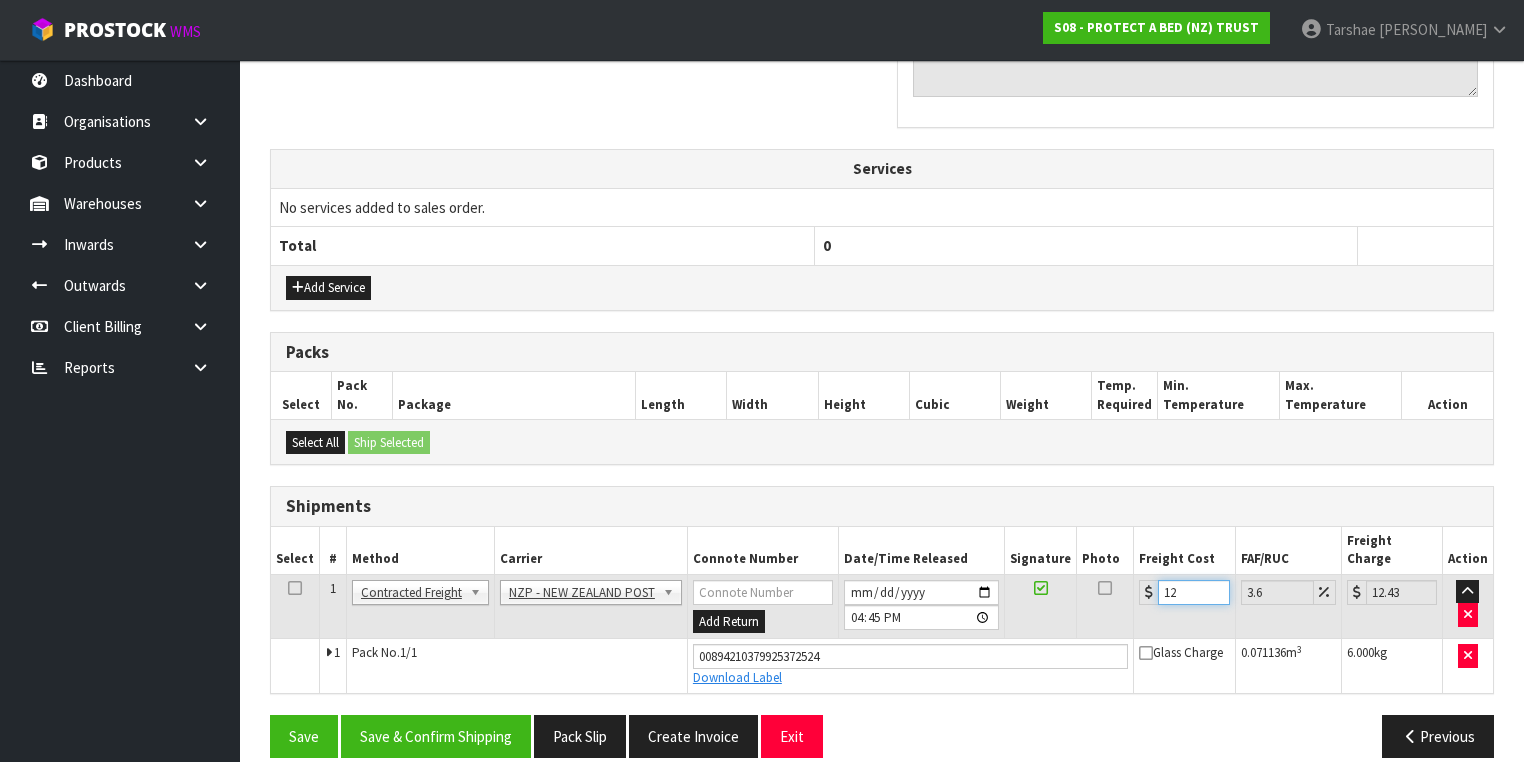 type on "12.5" 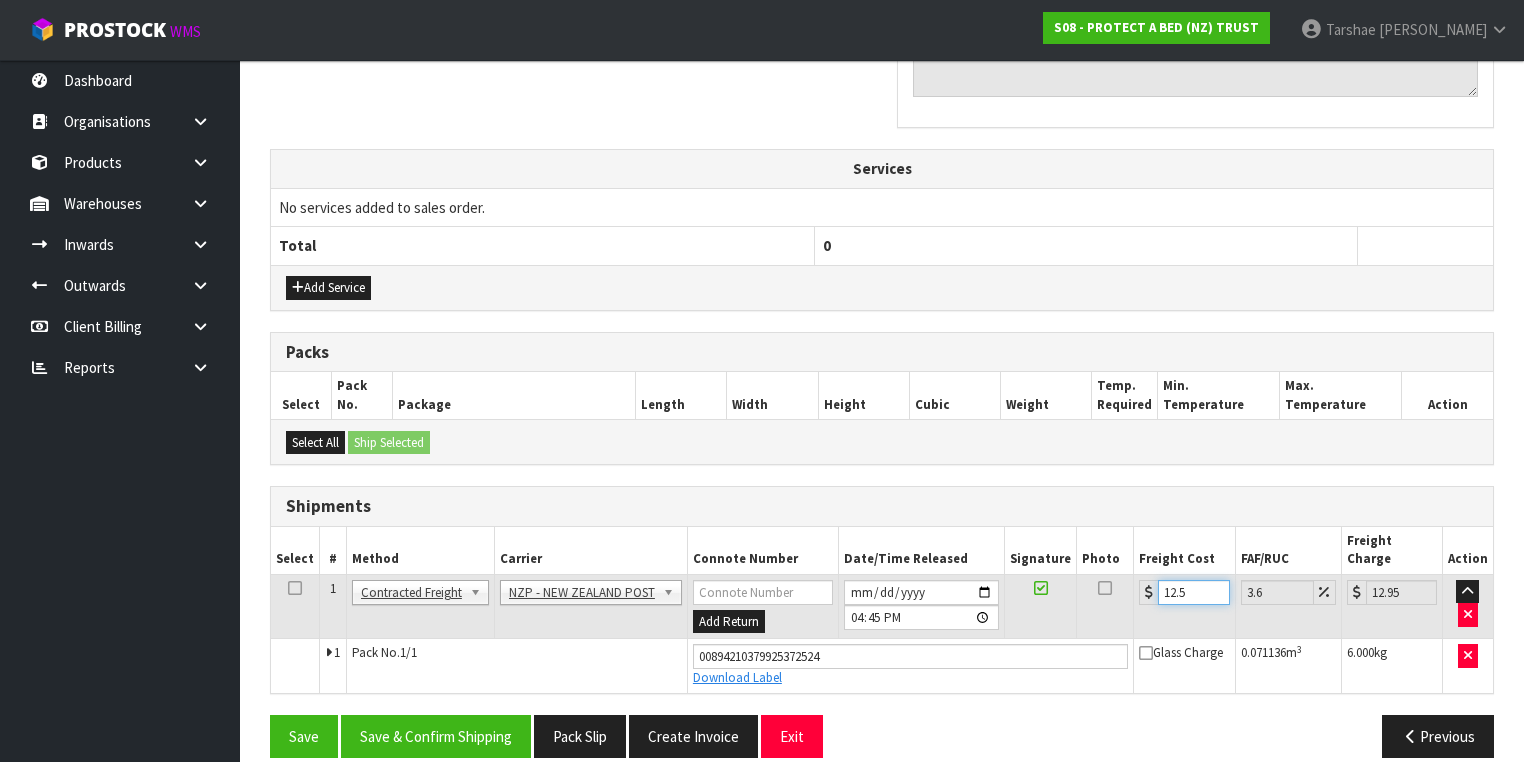 type on "12.51" 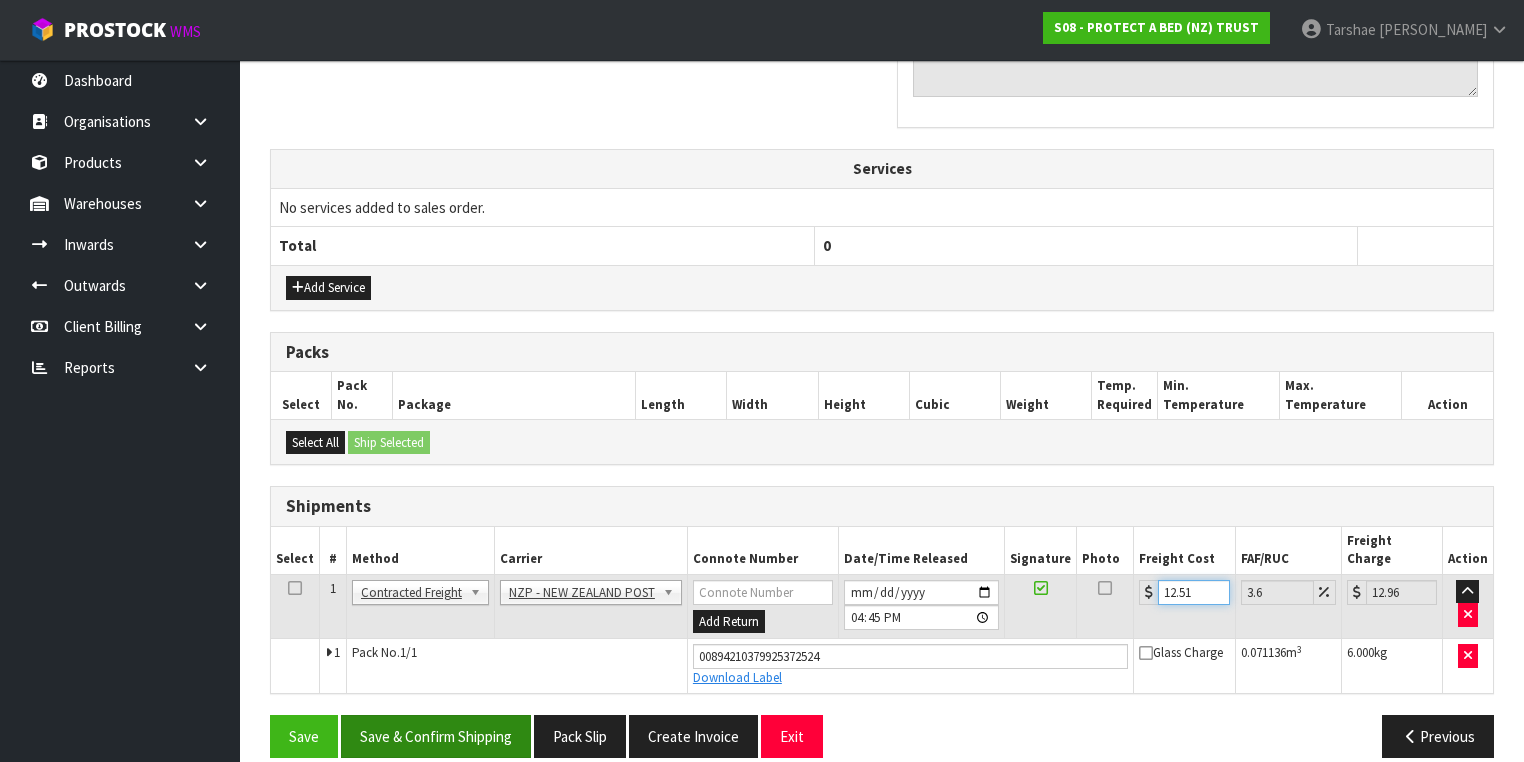 type on "12.51" 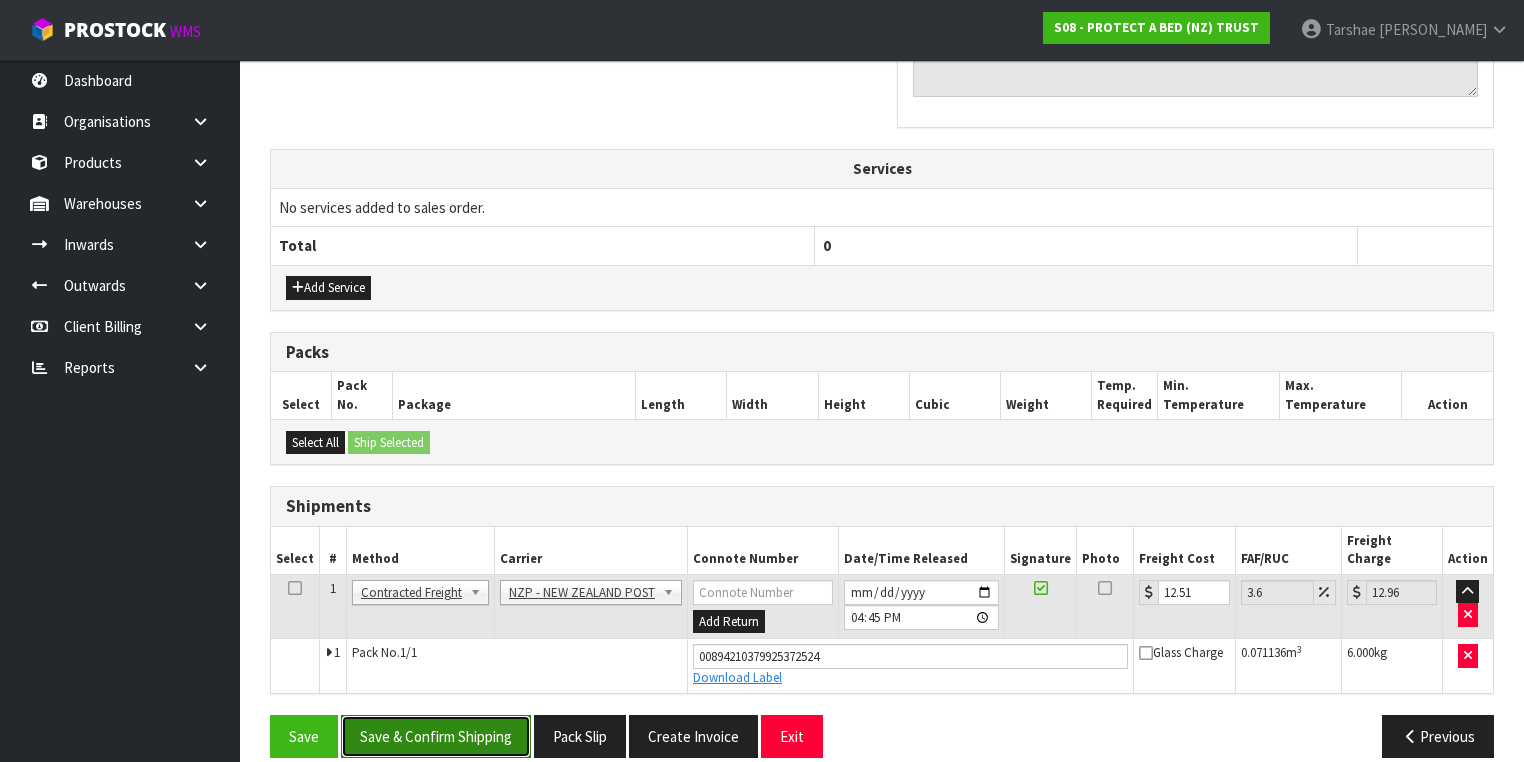 click on "Save & Confirm Shipping" at bounding box center (436, 736) 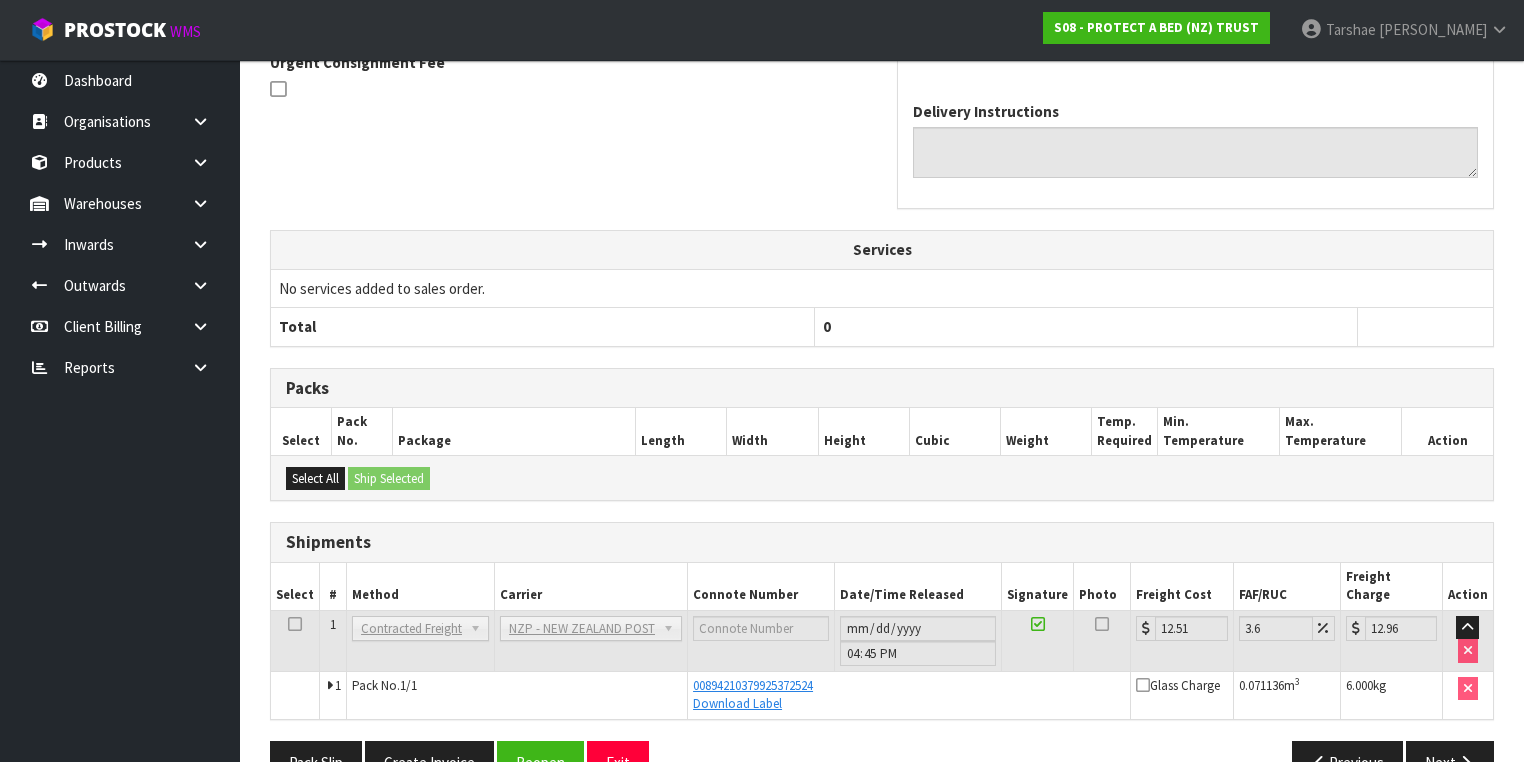 scroll, scrollTop: 636, scrollLeft: 0, axis: vertical 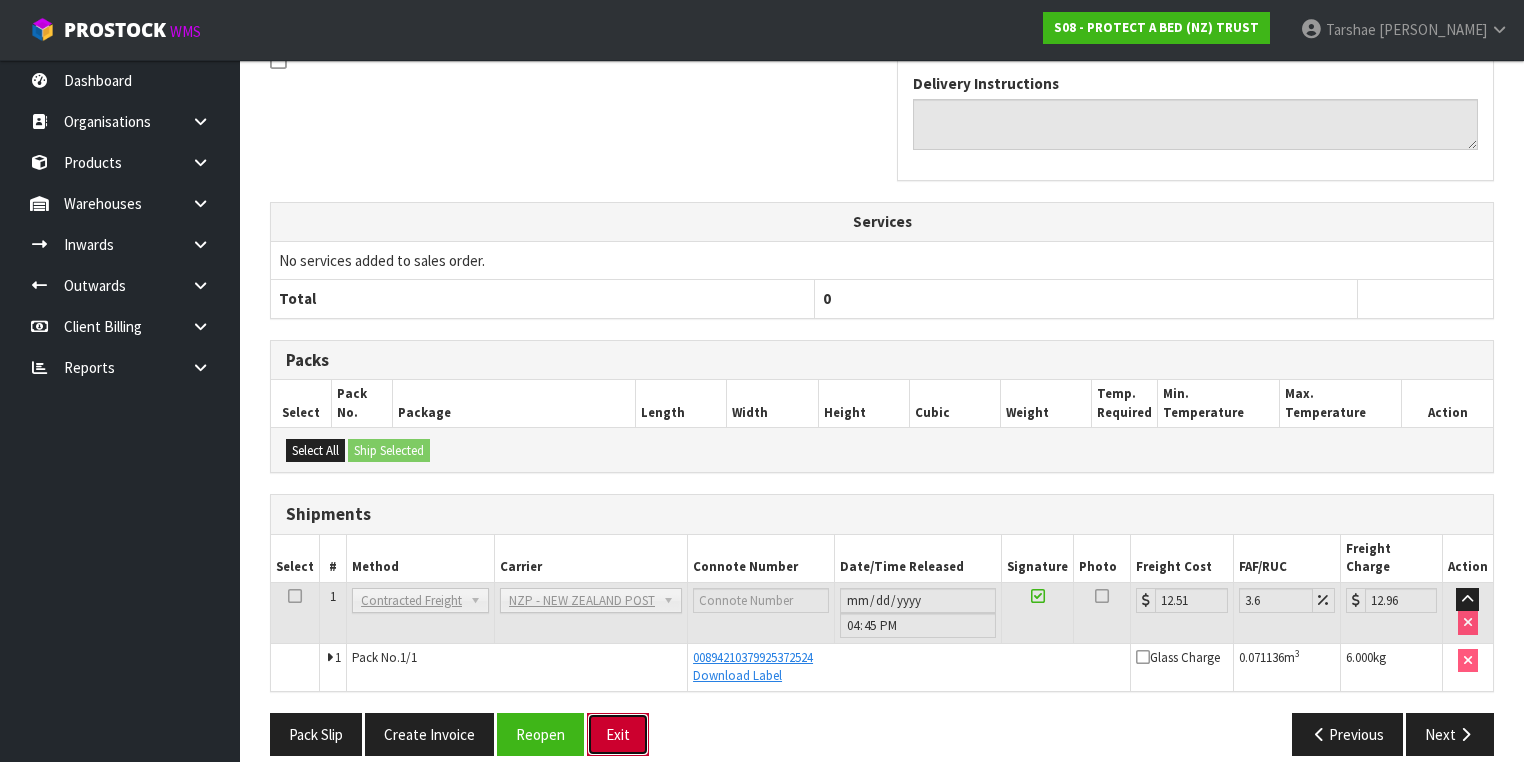 click on "Exit" at bounding box center (618, 734) 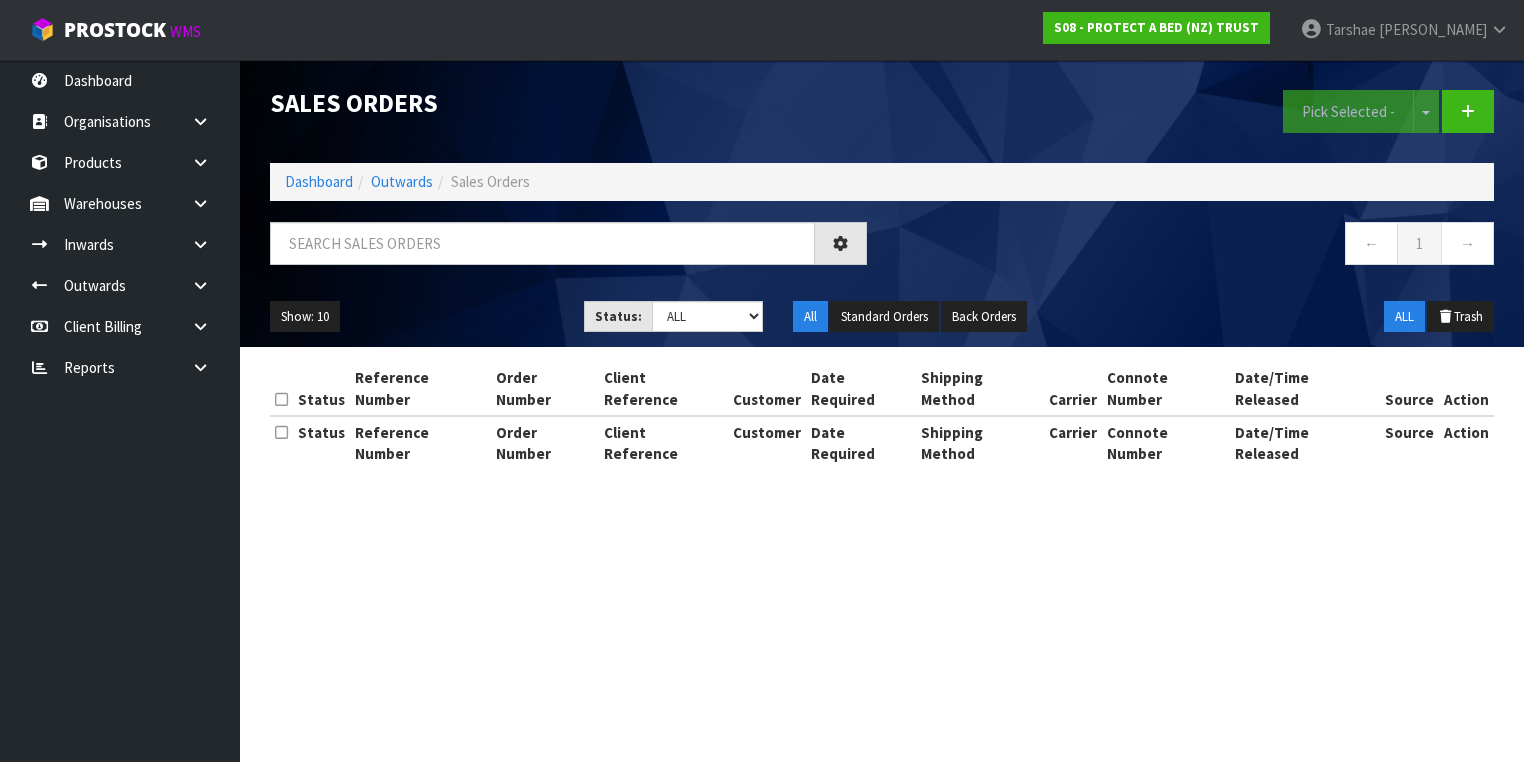 scroll, scrollTop: 0, scrollLeft: 0, axis: both 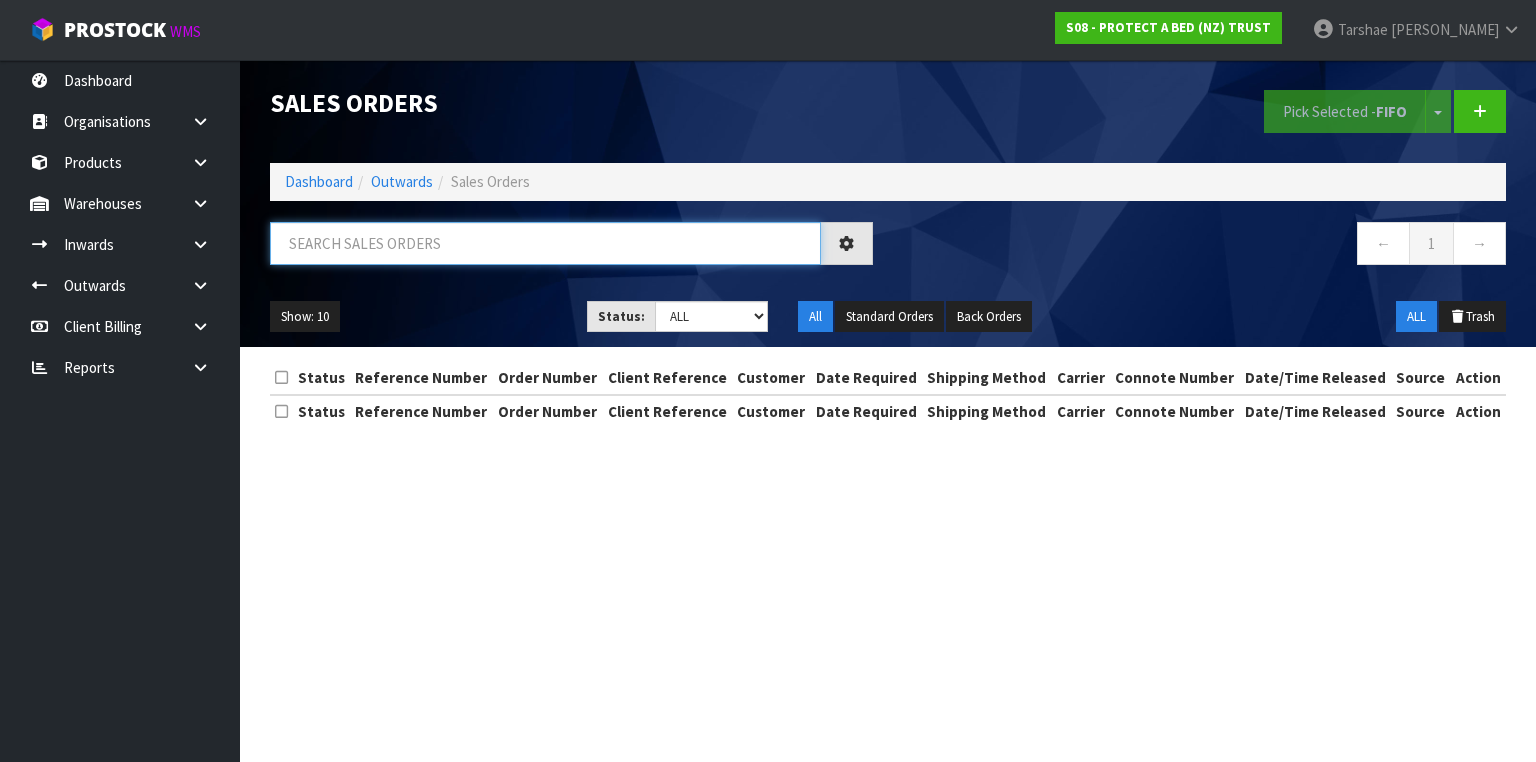 click at bounding box center [545, 243] 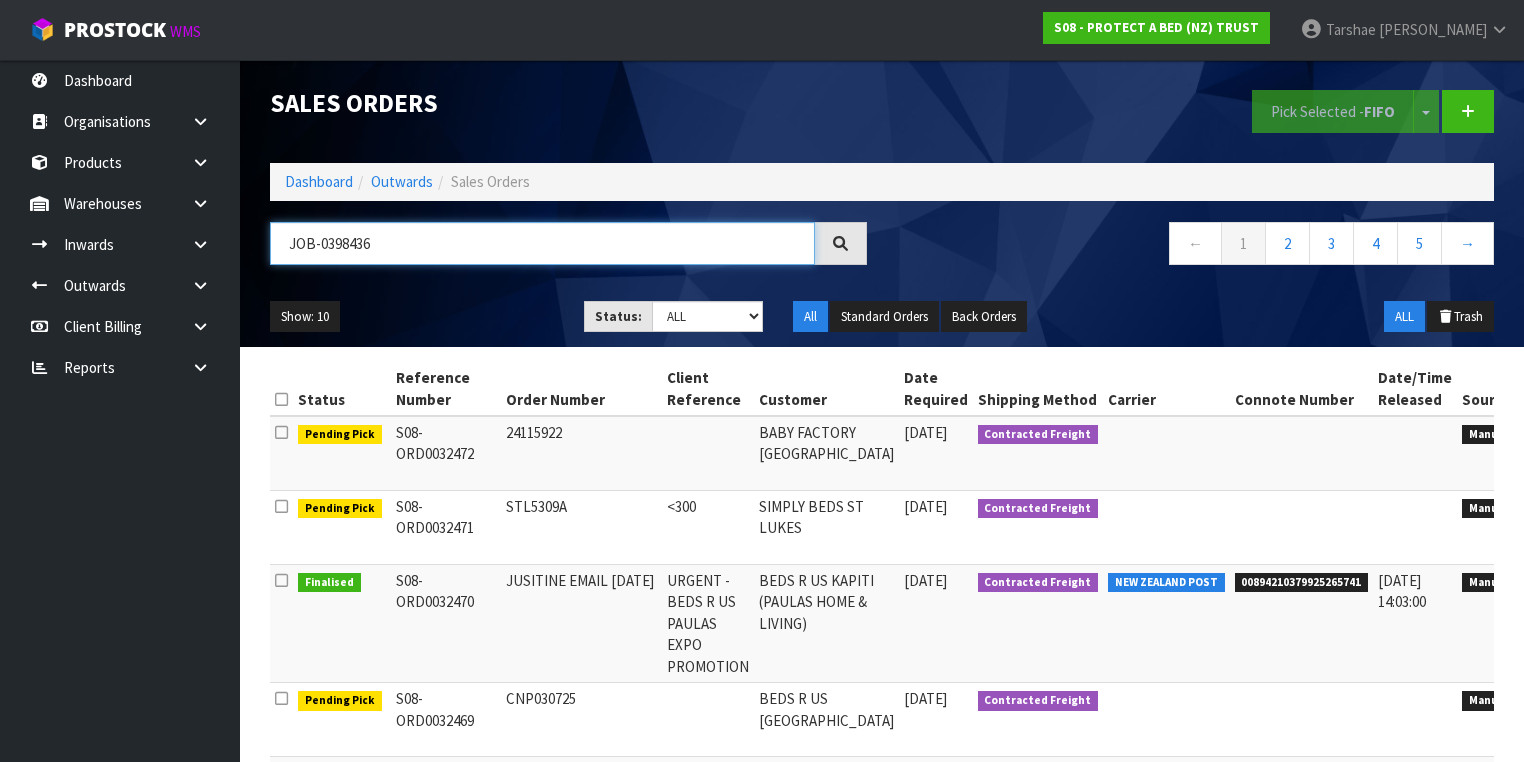 type on "JOB-0398436" 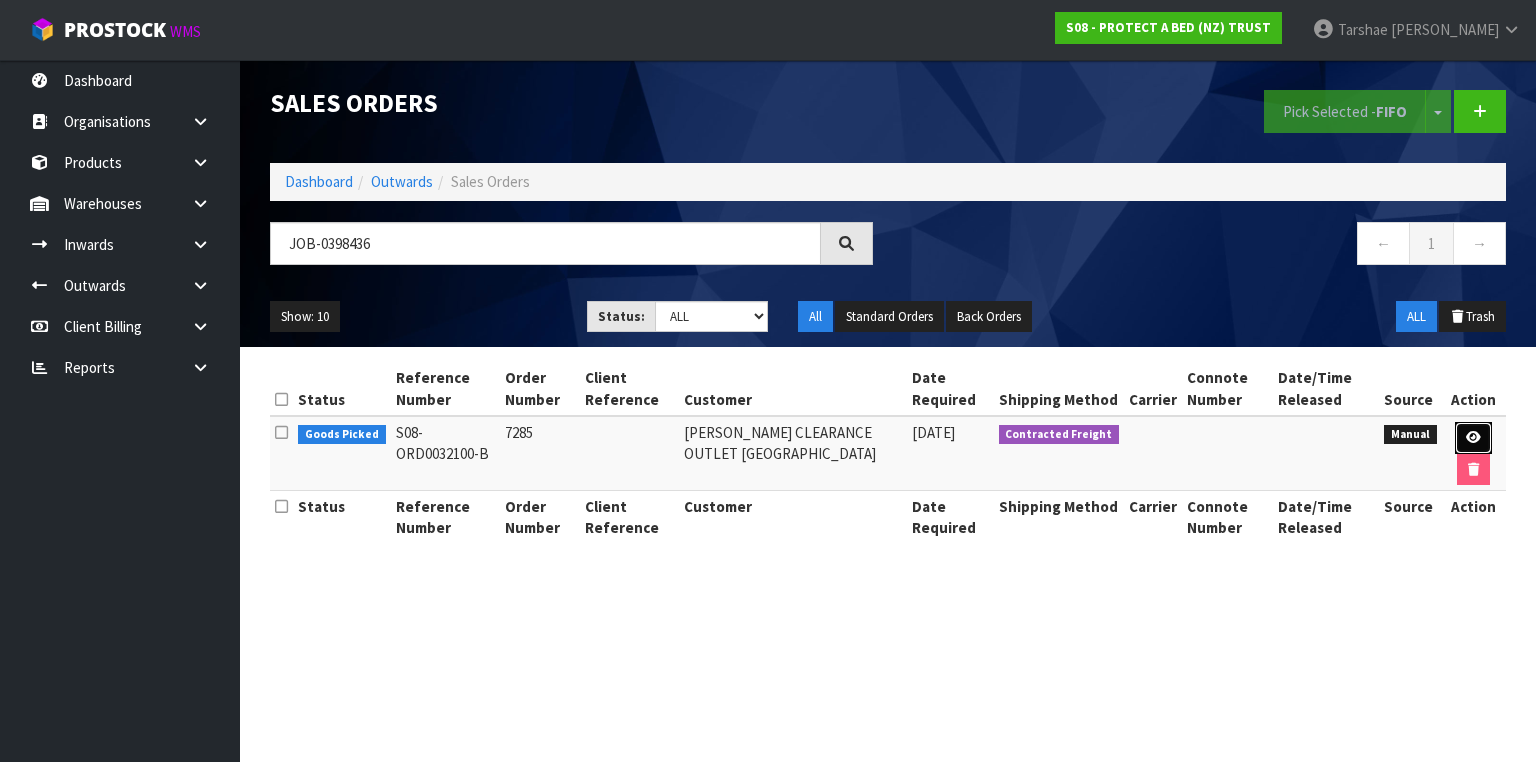 click at bounding box center [1473, 438] 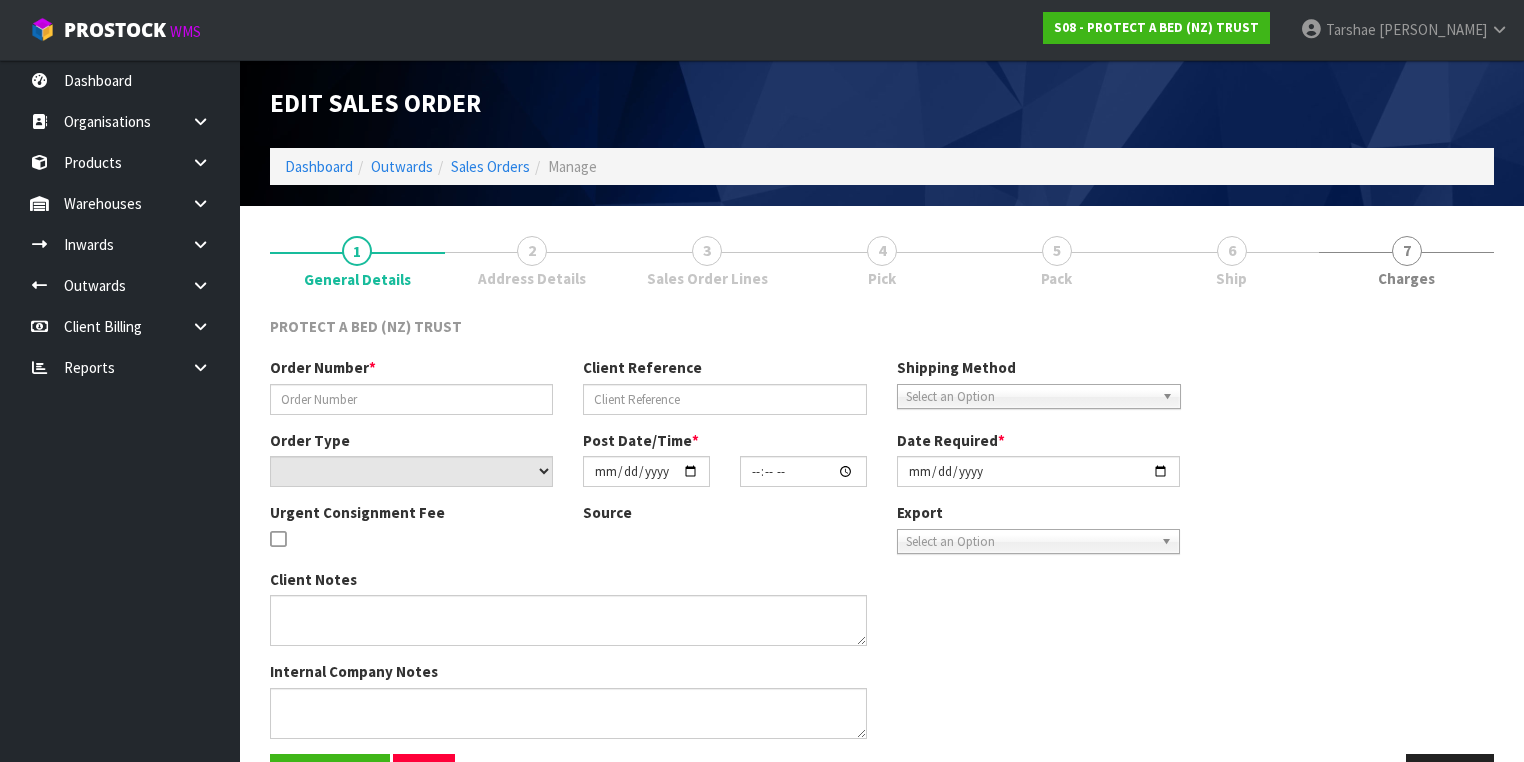 type on "7285" 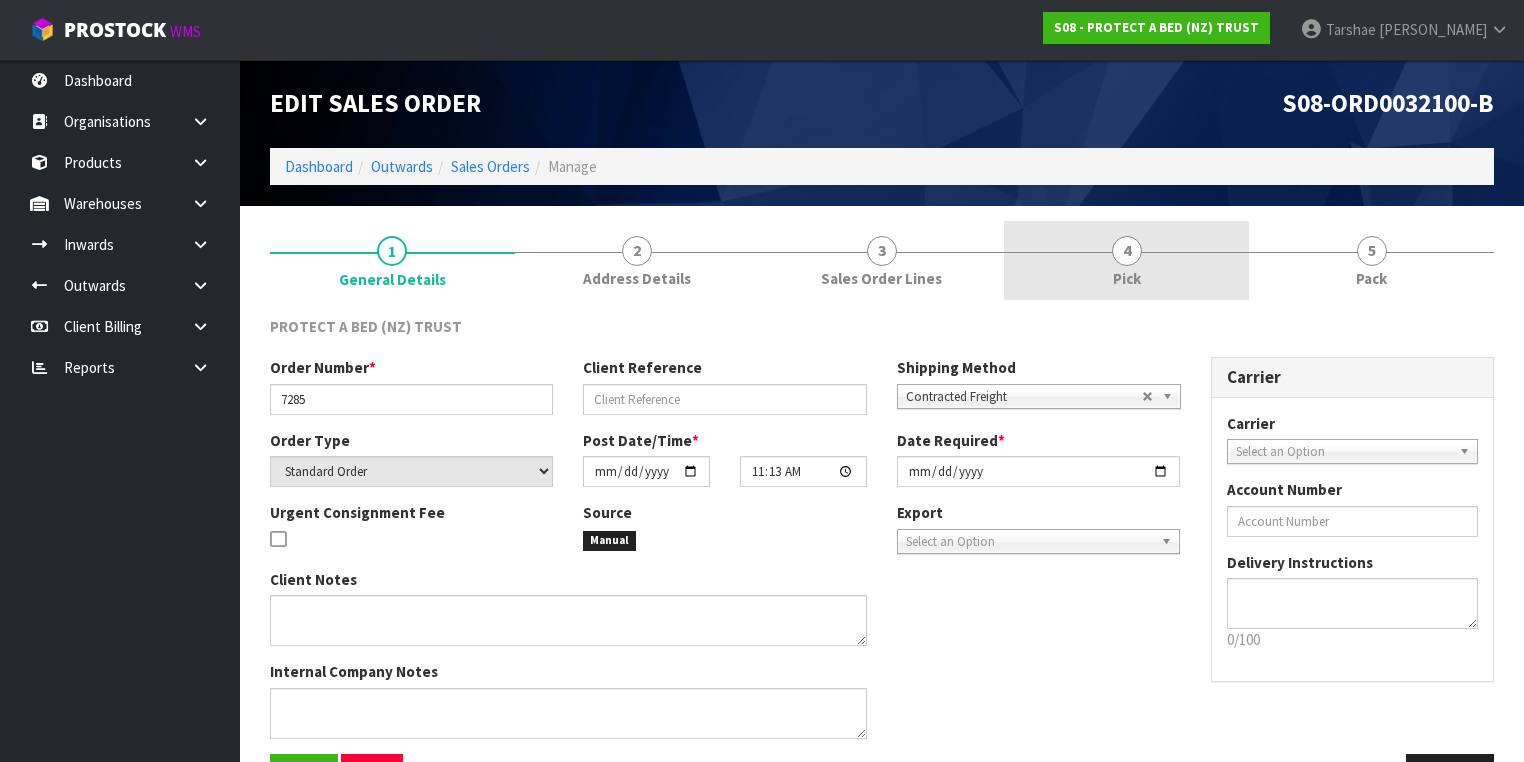 click on "4
Pick" at bounding box center (1126, 260) 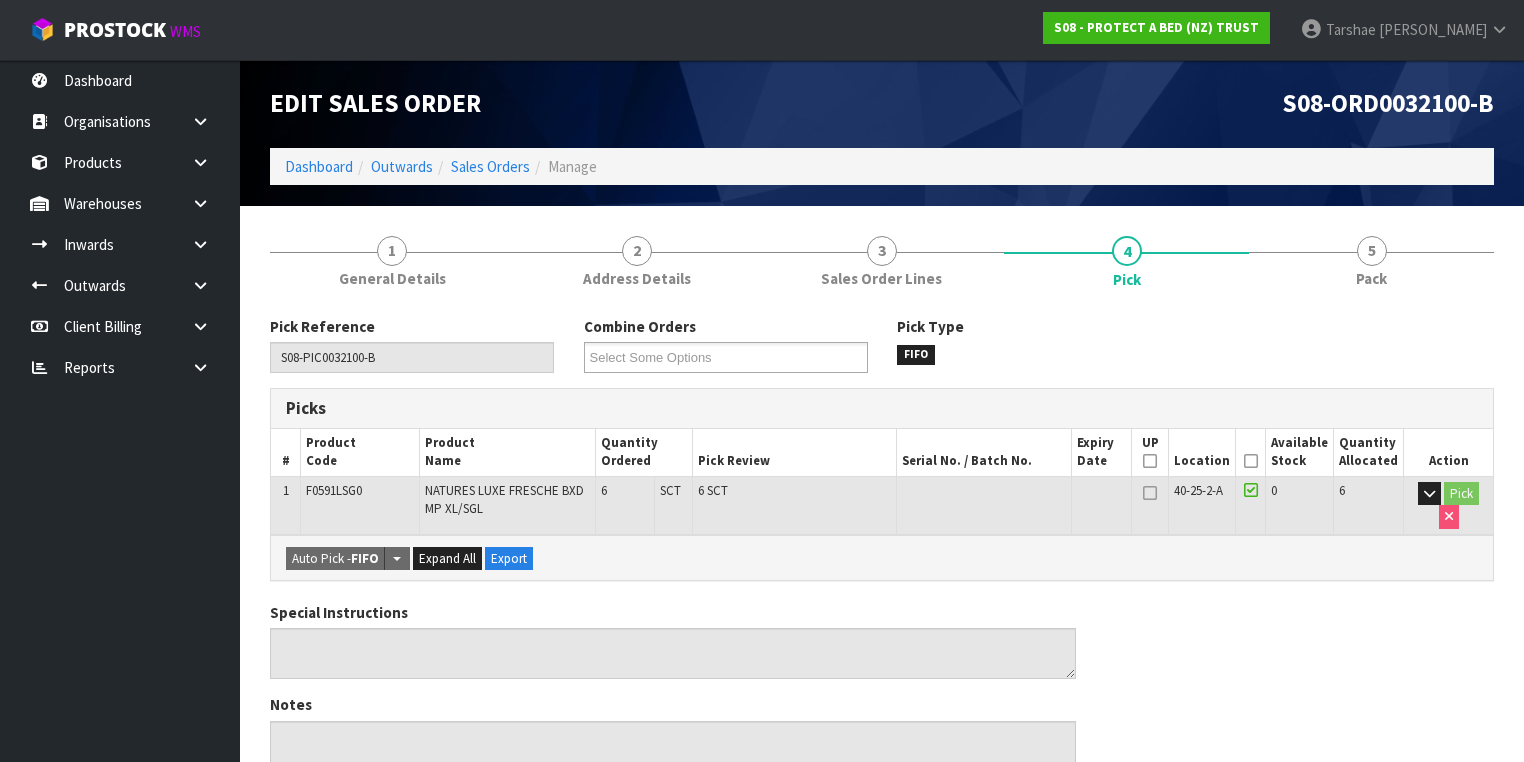 click at bounding box center (1251, 461) 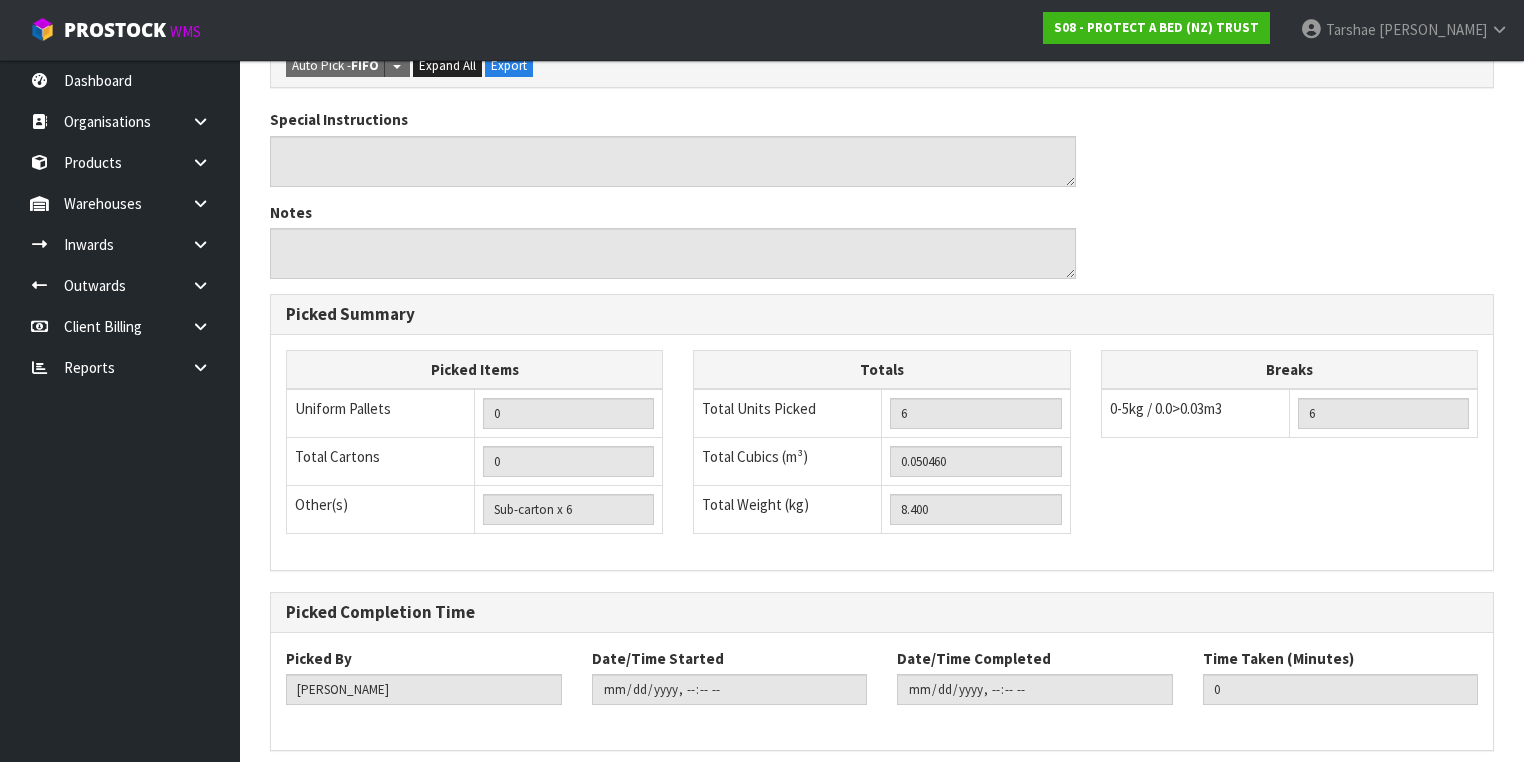 scroll, scrollTop: 641, scrollLeft: 0, axis: vertical 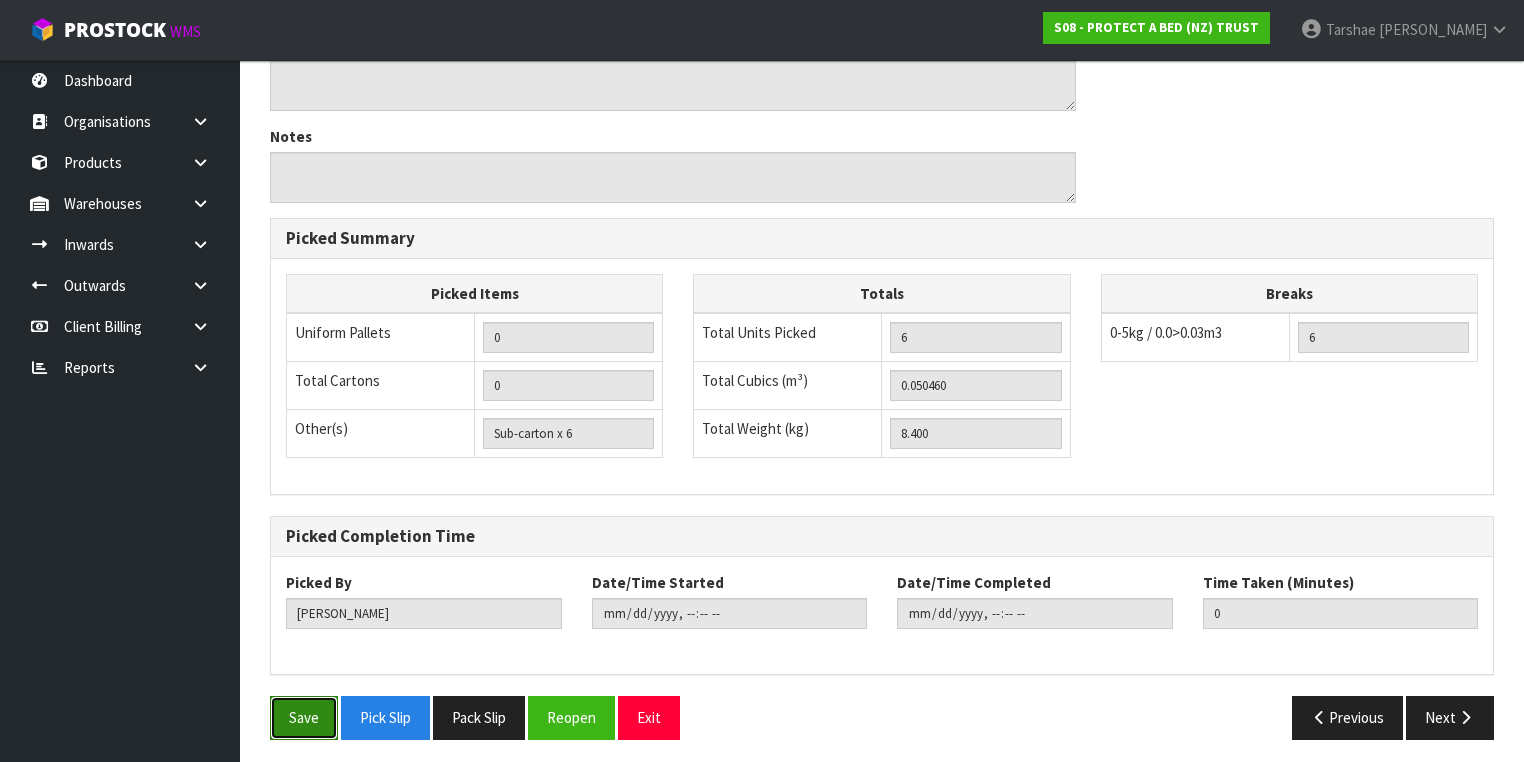 click on "Save" at bounding box center [304, 717] 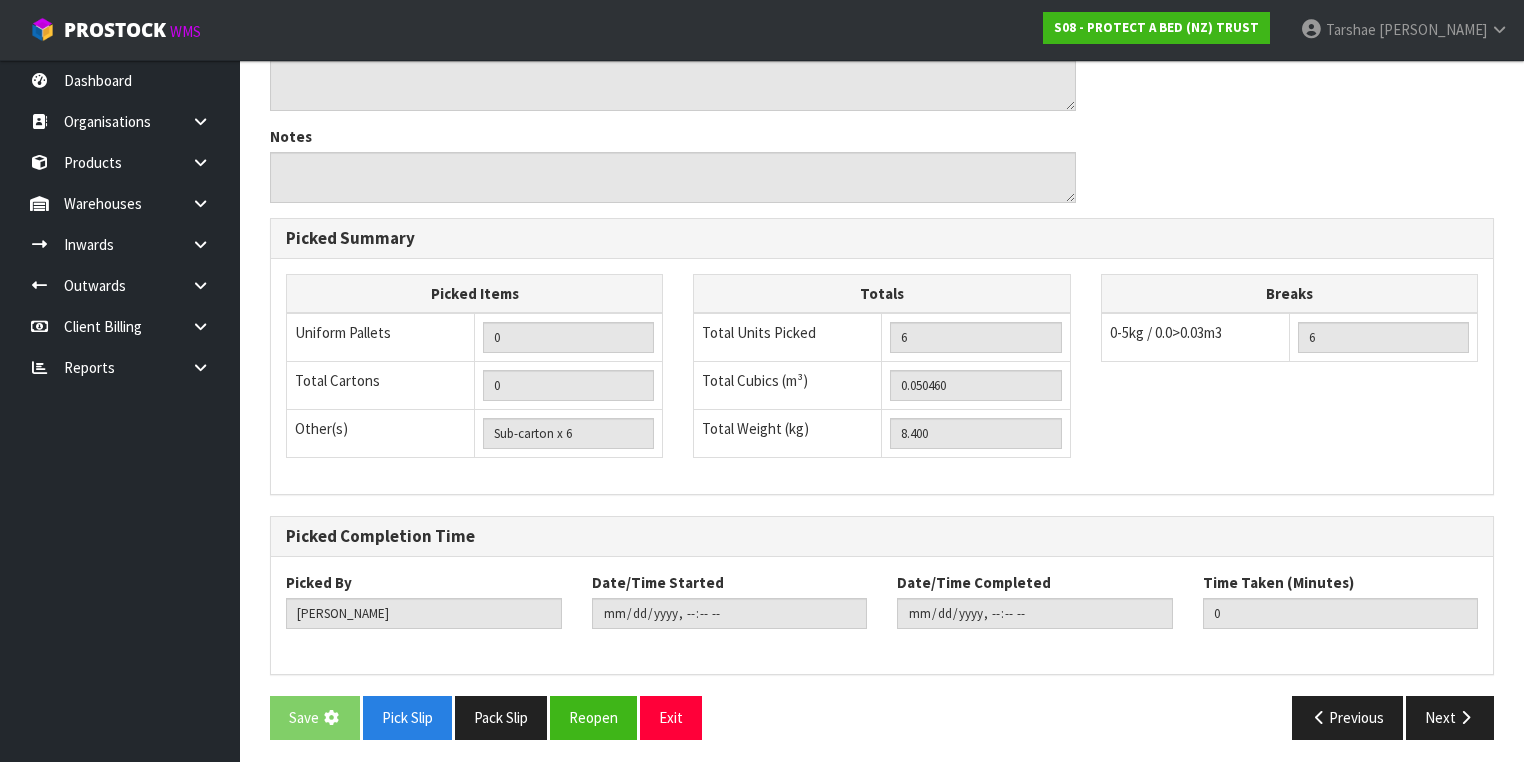 scroll, scrollTop: 0, scrollLeft: 0, axis: both 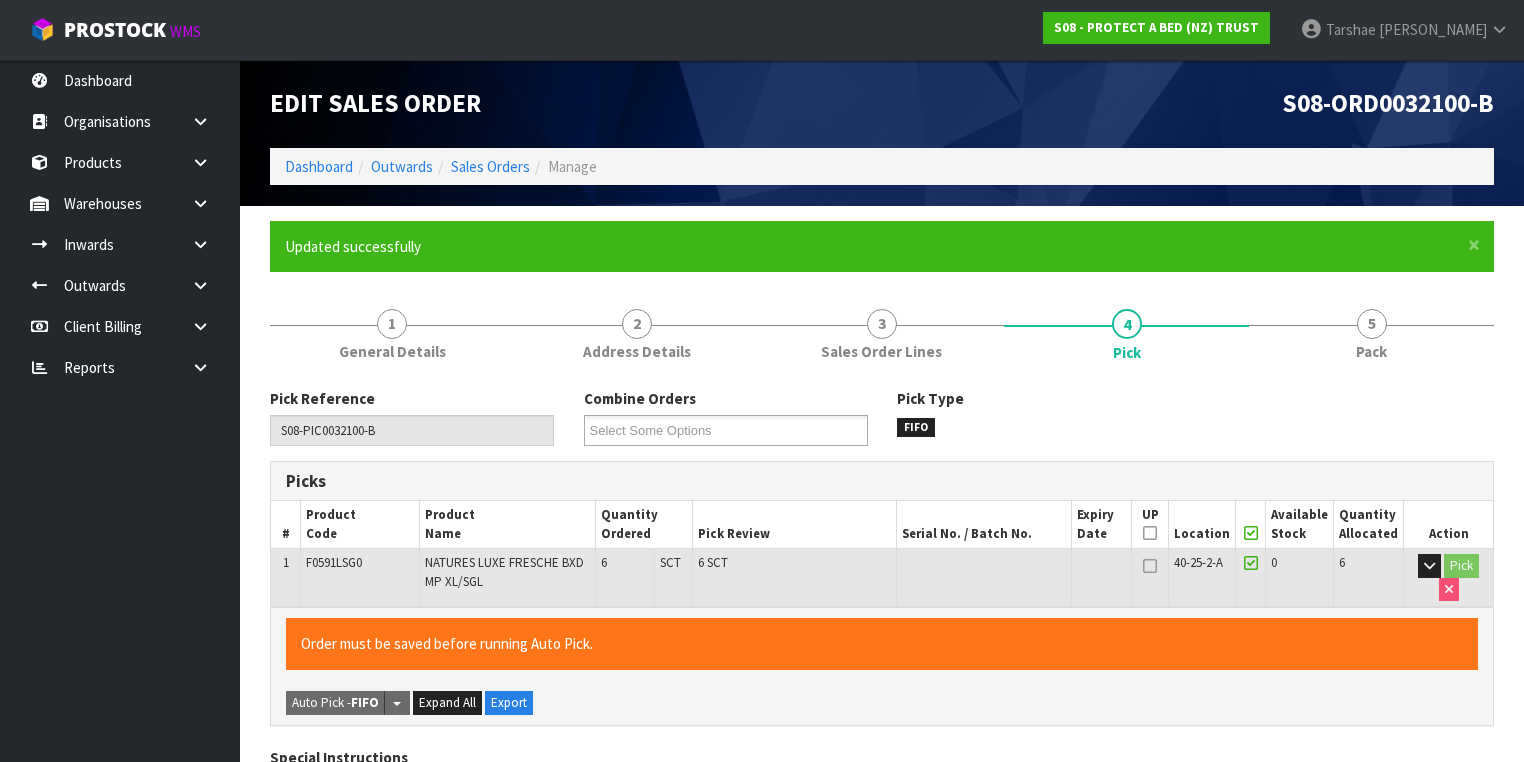 type on "[PERSON_NAME]" 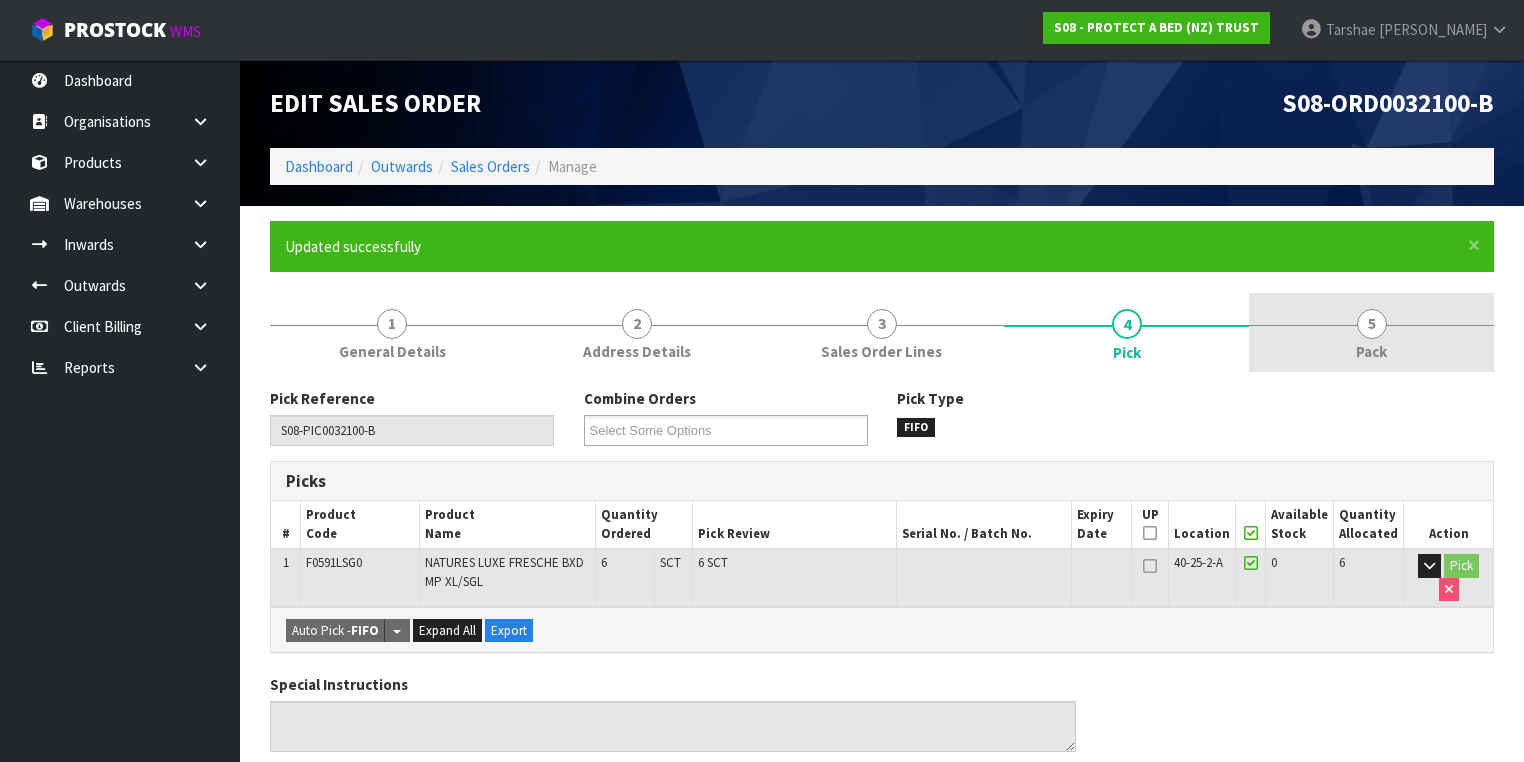 click on "5
Pack" at bounding box center (1371, 332) 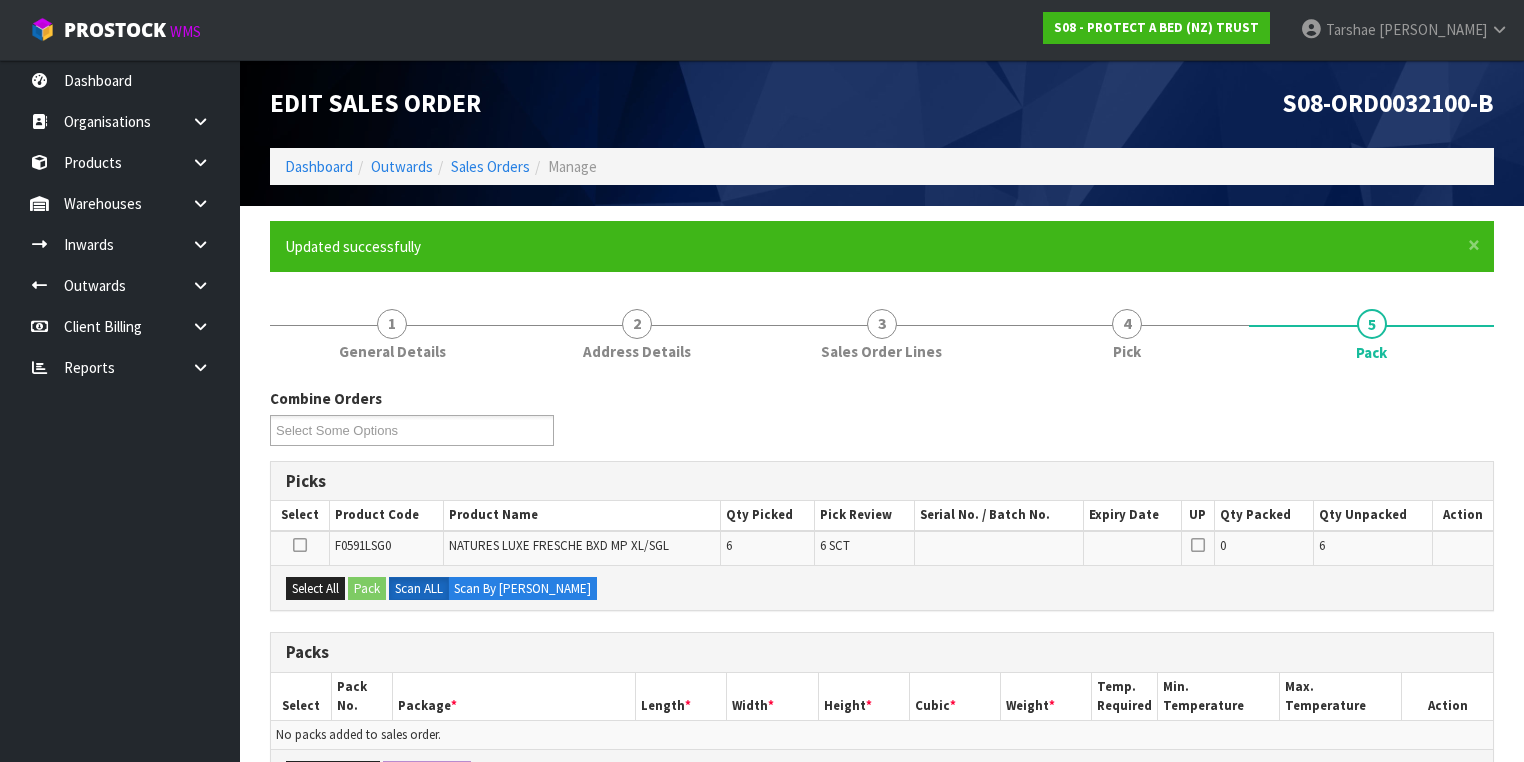 scroll, scrollTop: 80, scrollLeft: 0, axis: vertical 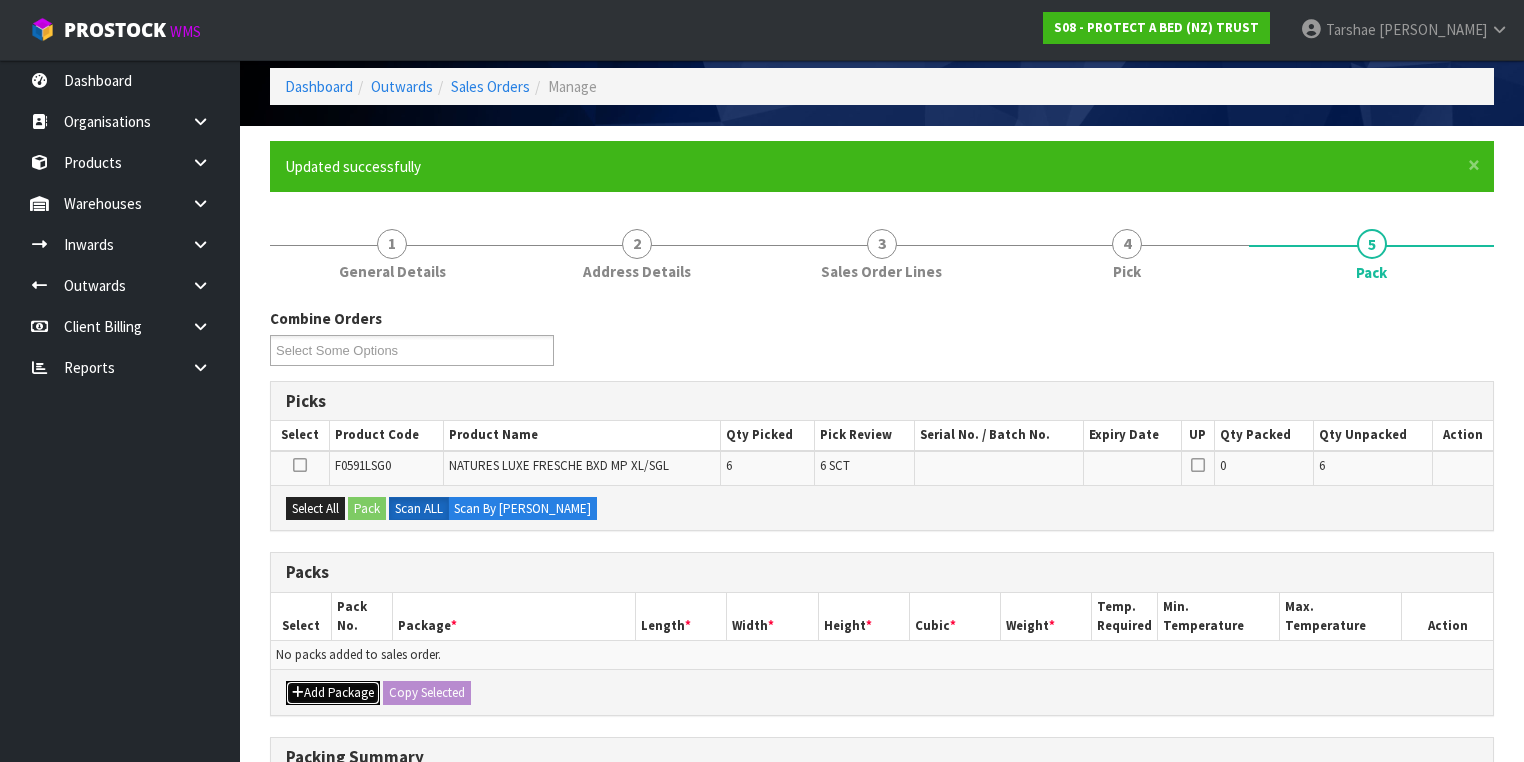 click on "Add Package" at bounding box center (333, 693) 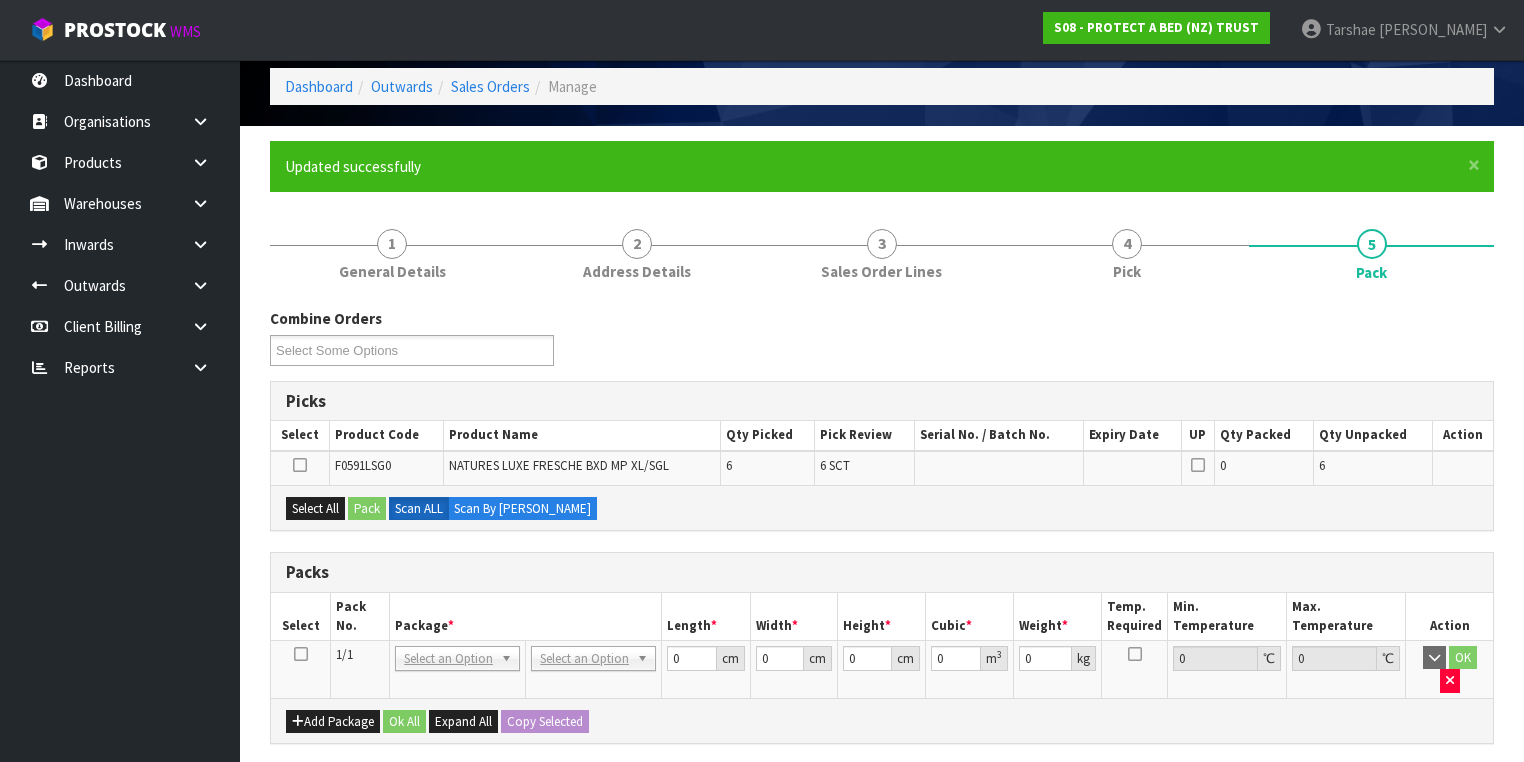 click at bounding box center [301, 654] 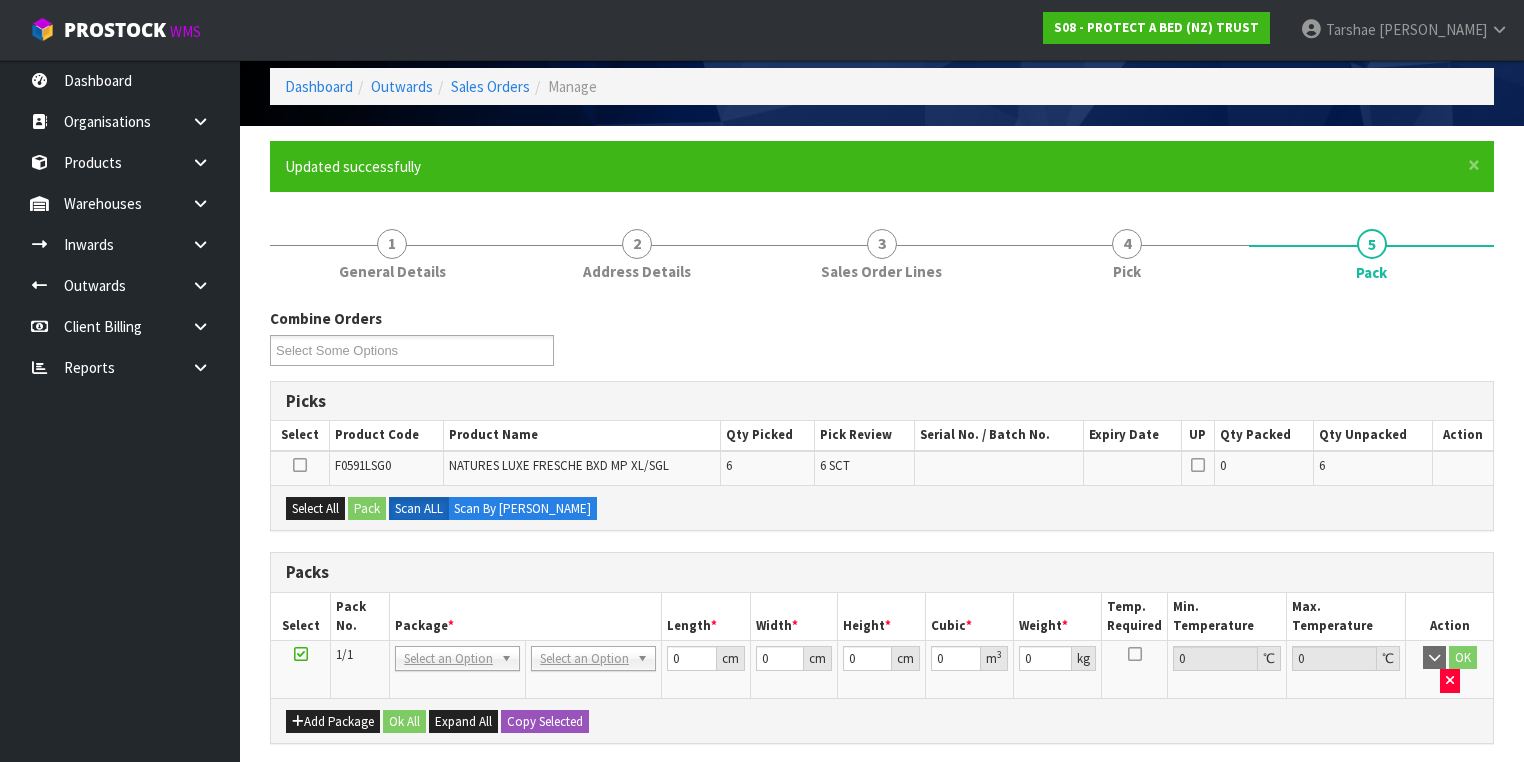 click on "Packs" at bounding box center (882, 573) 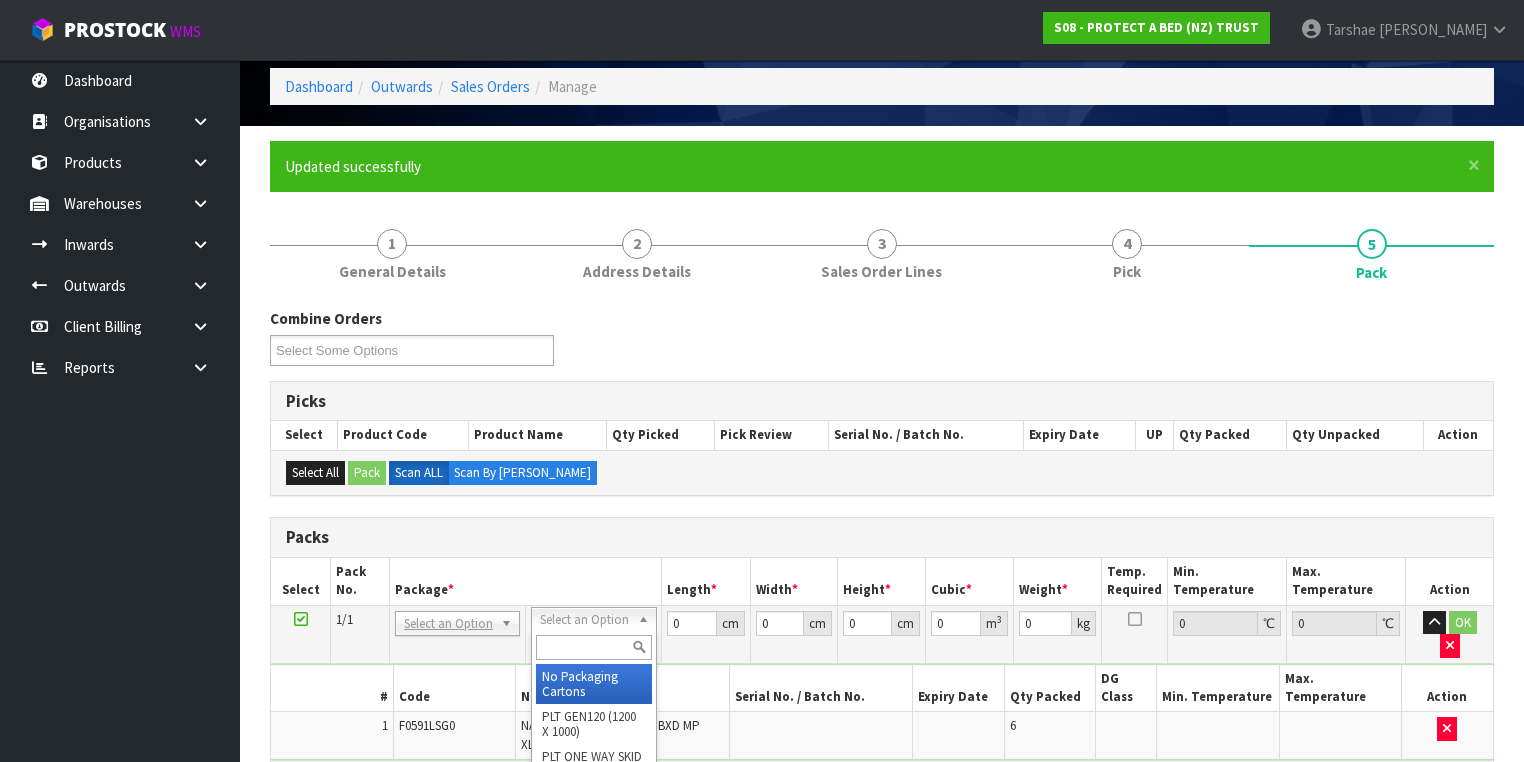 click at bounding box center [593, 647] 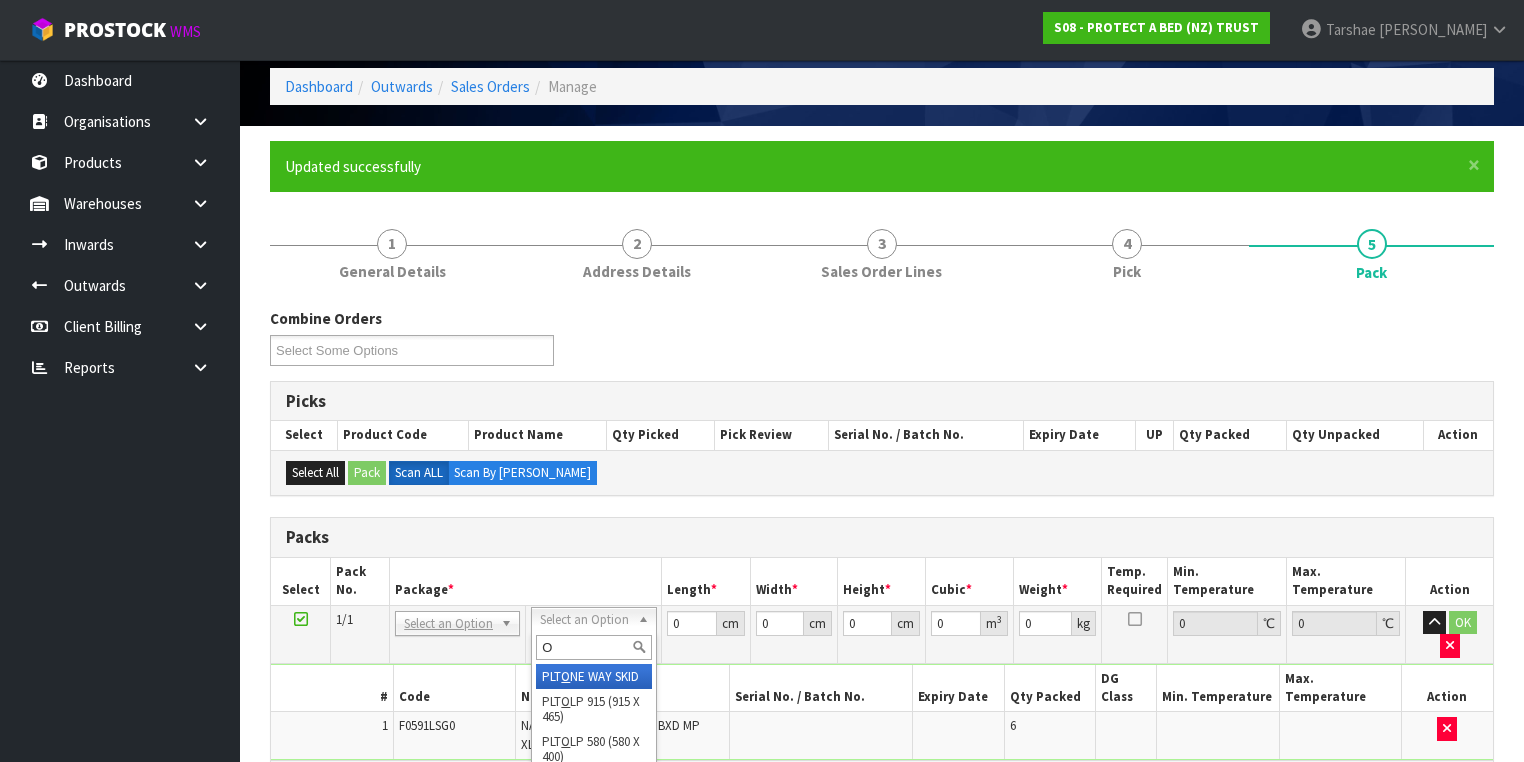 type on "OC" 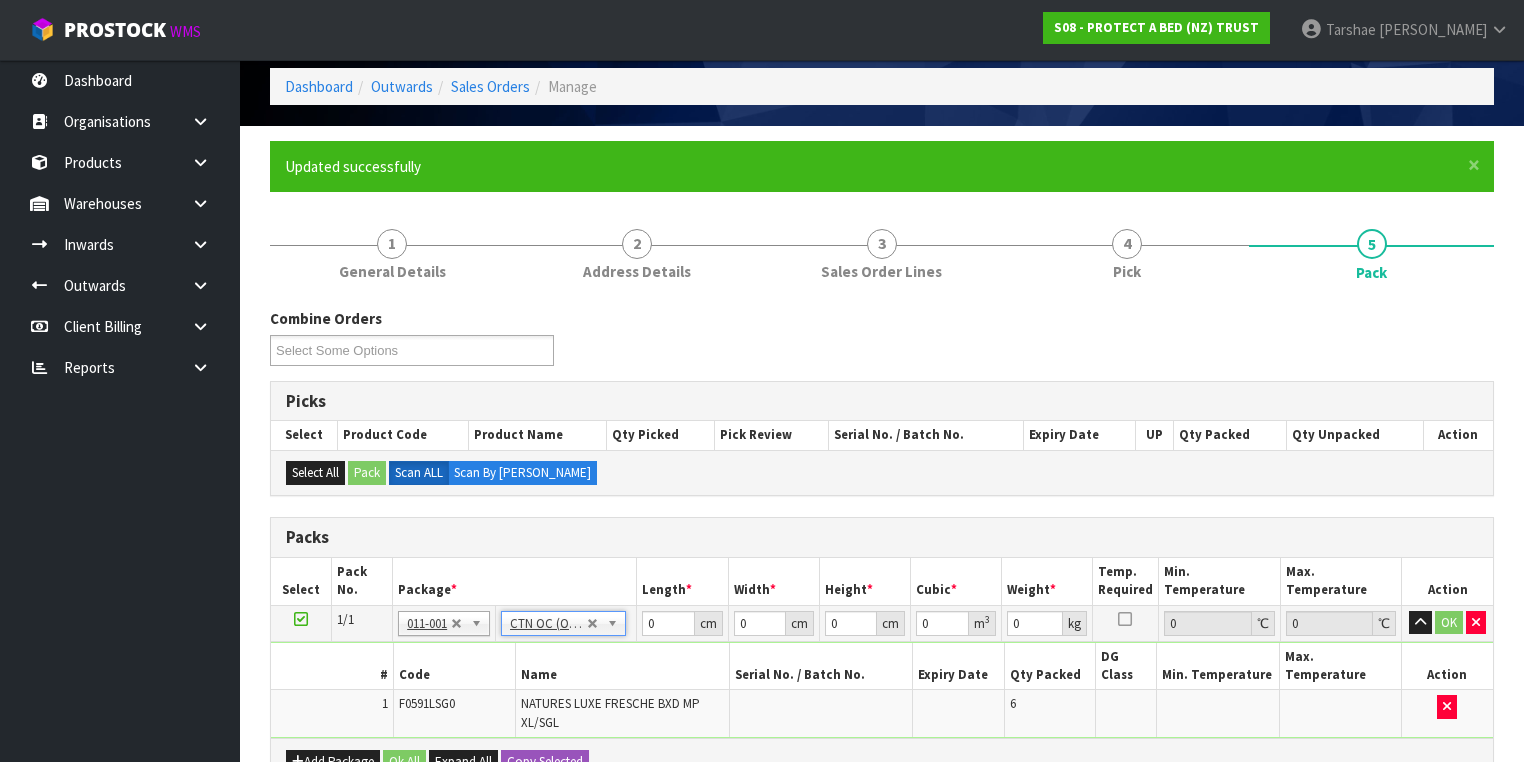 type on "8.4" 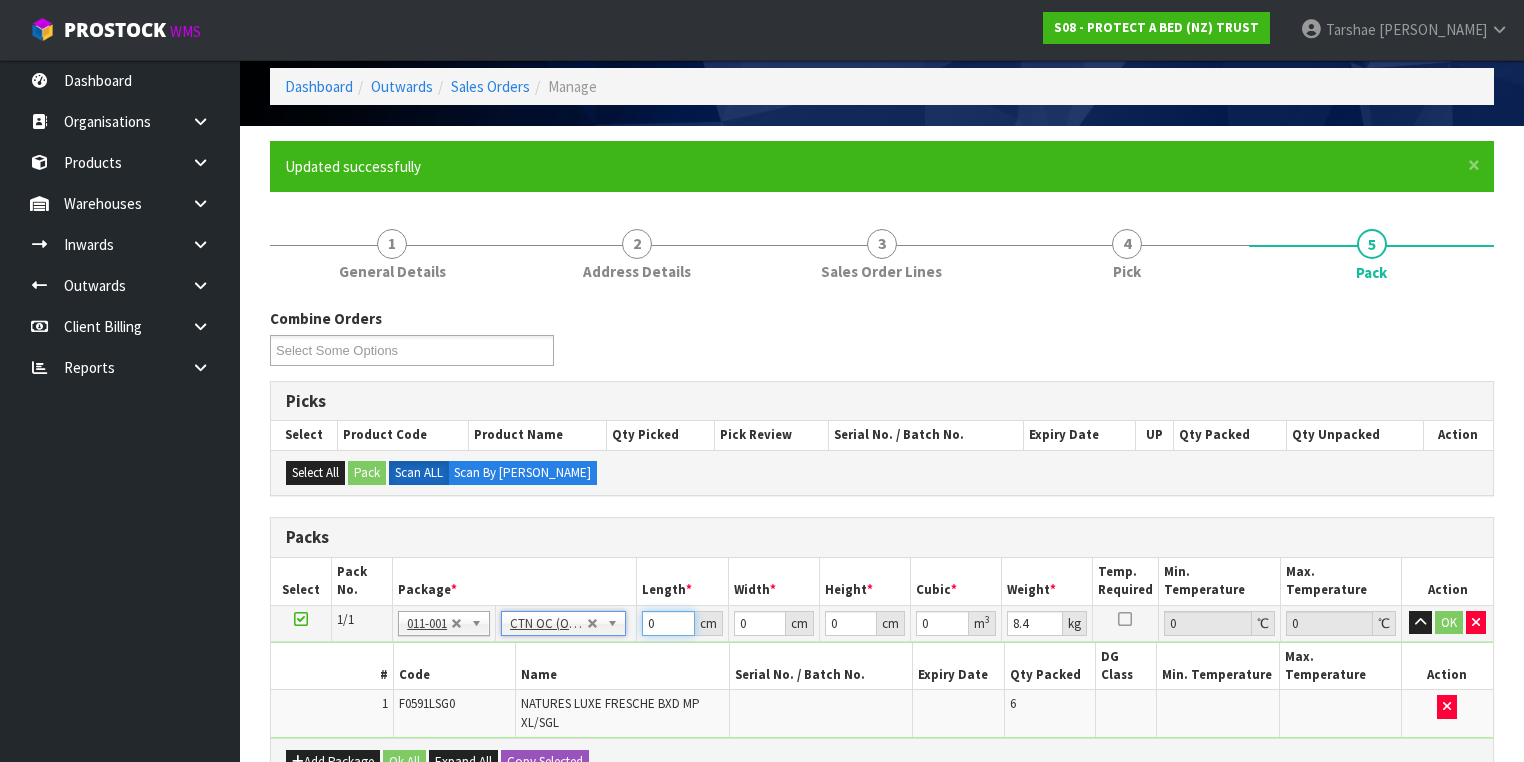 click on "0" at bounding box center [668, 623] 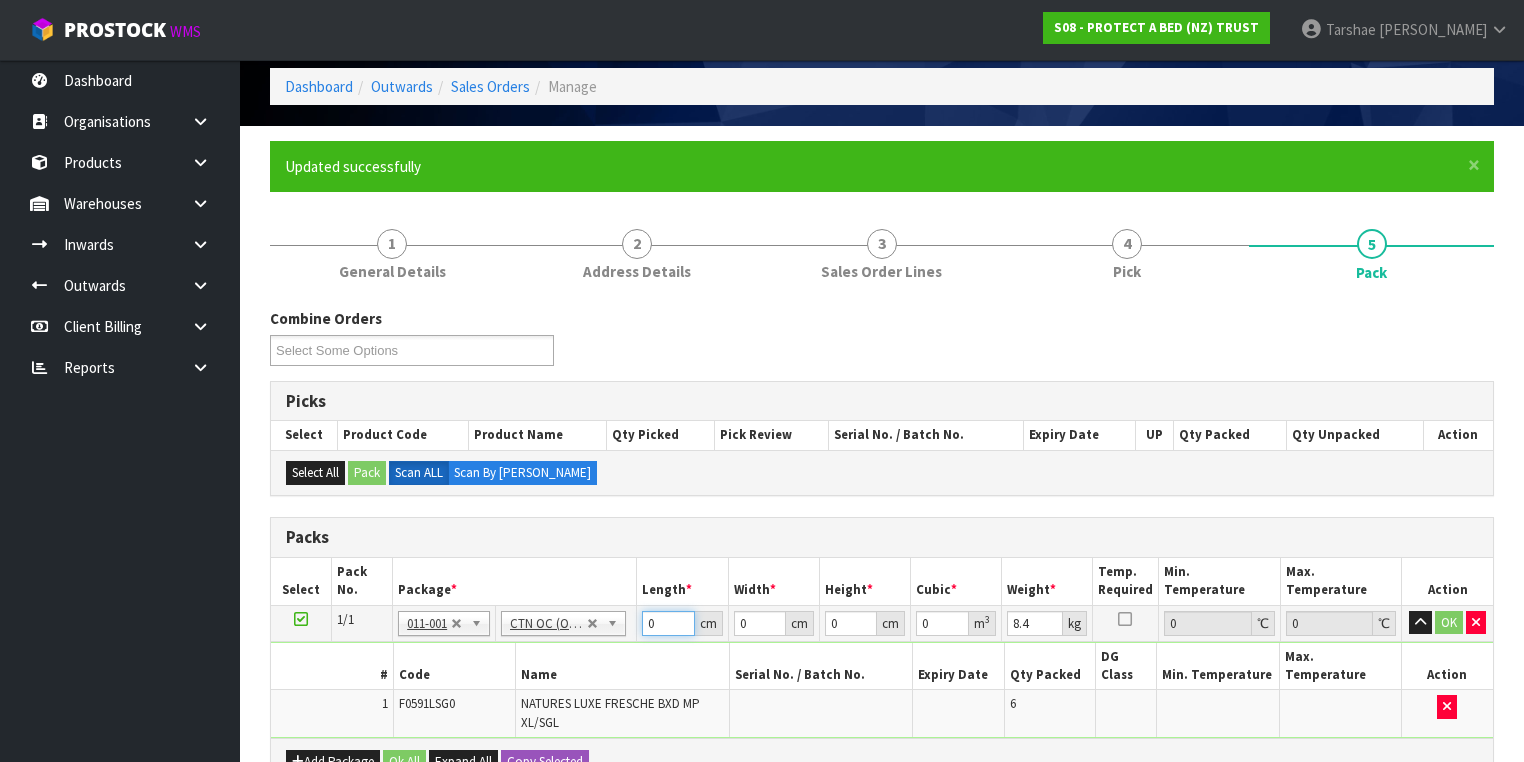click on "0" at bounding box center (668, 623) 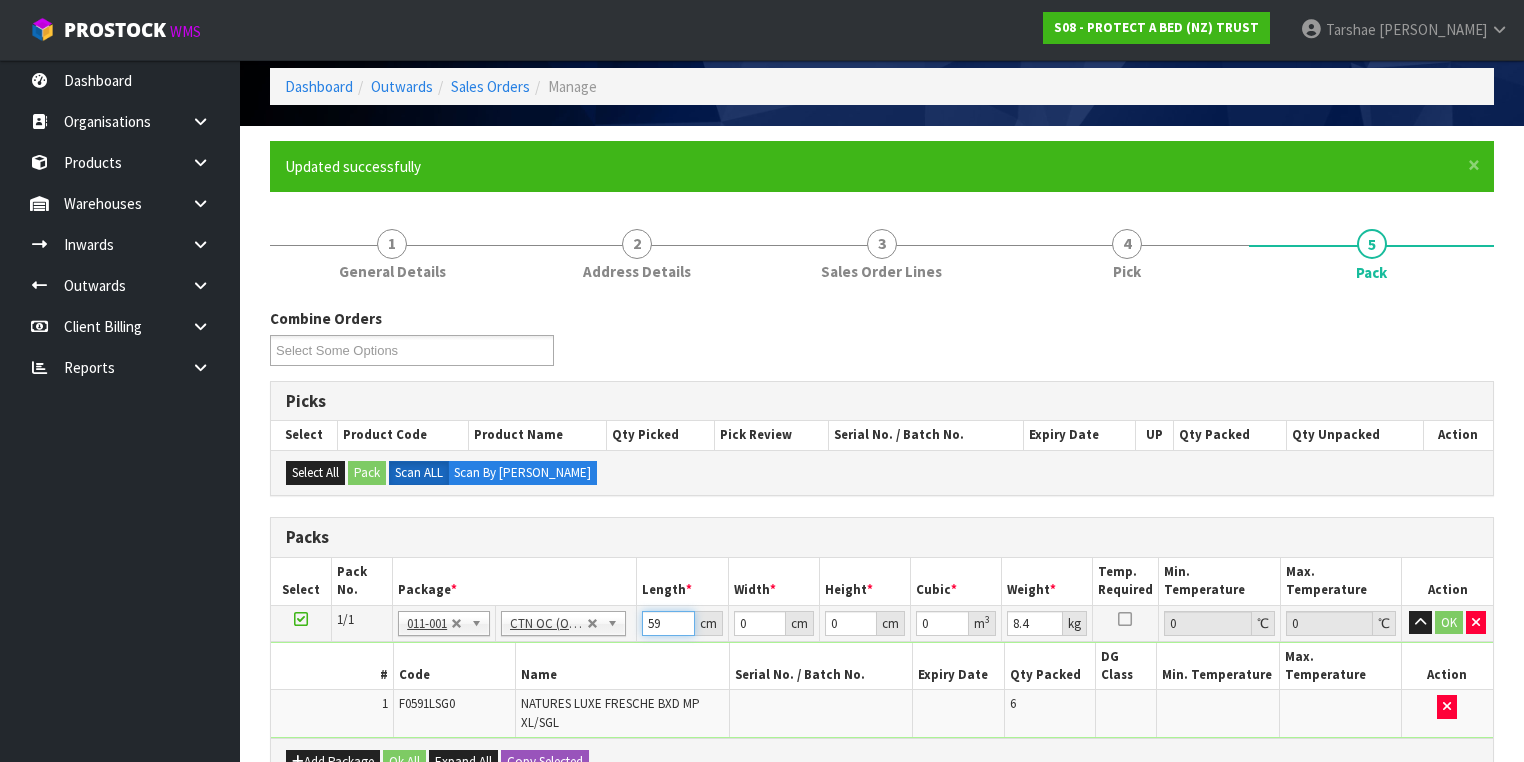 type on "59" 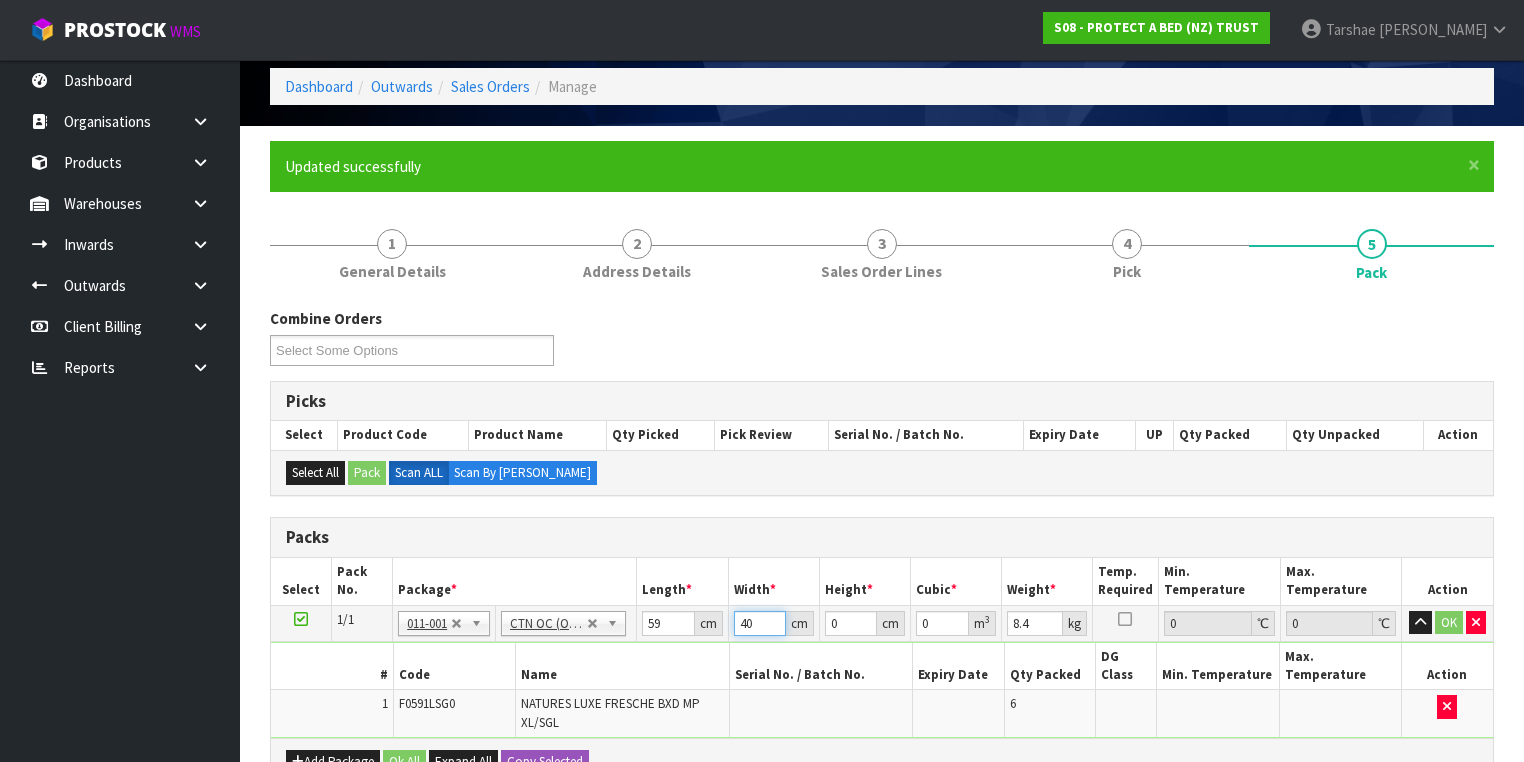 type on "40" 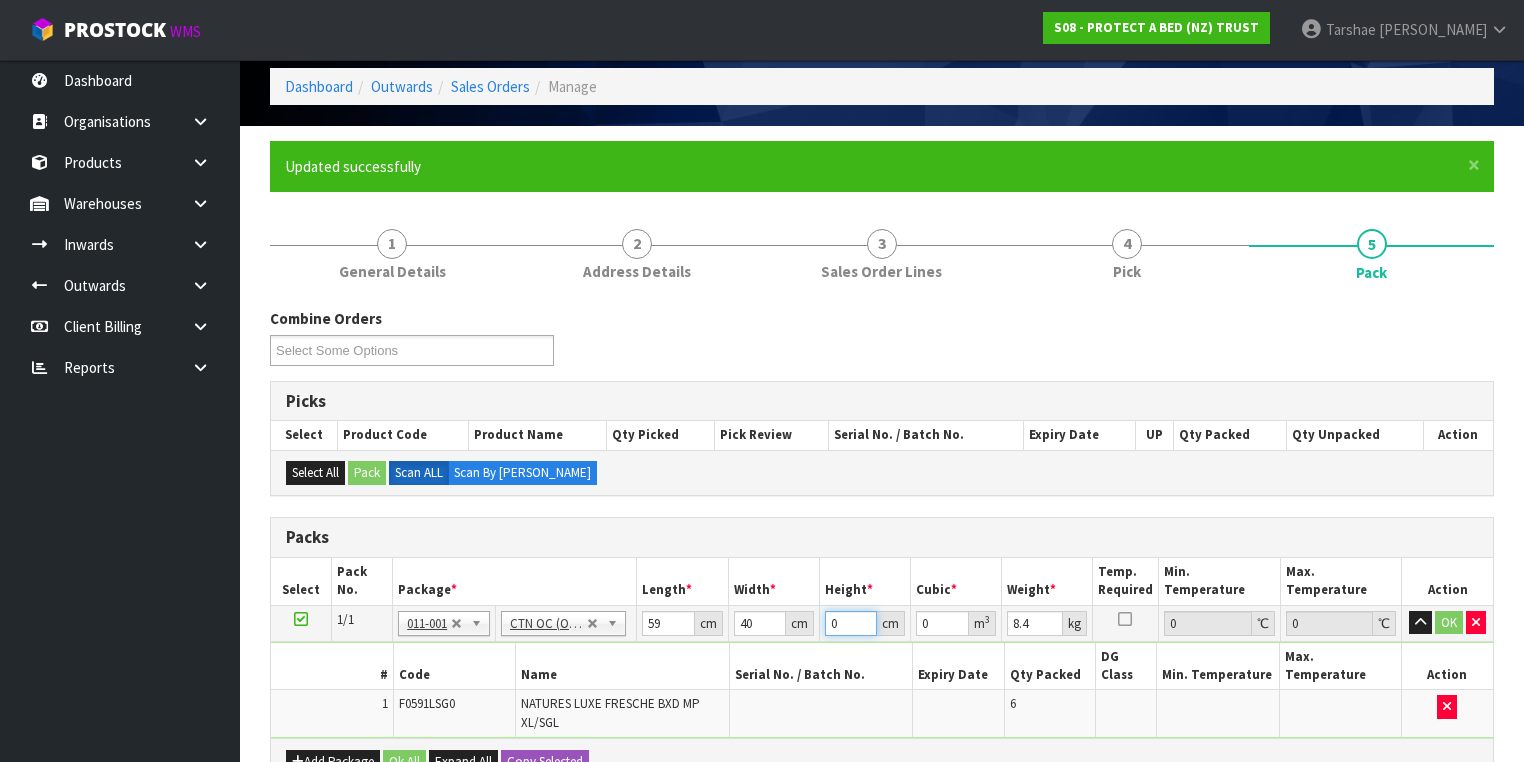 type on "3" 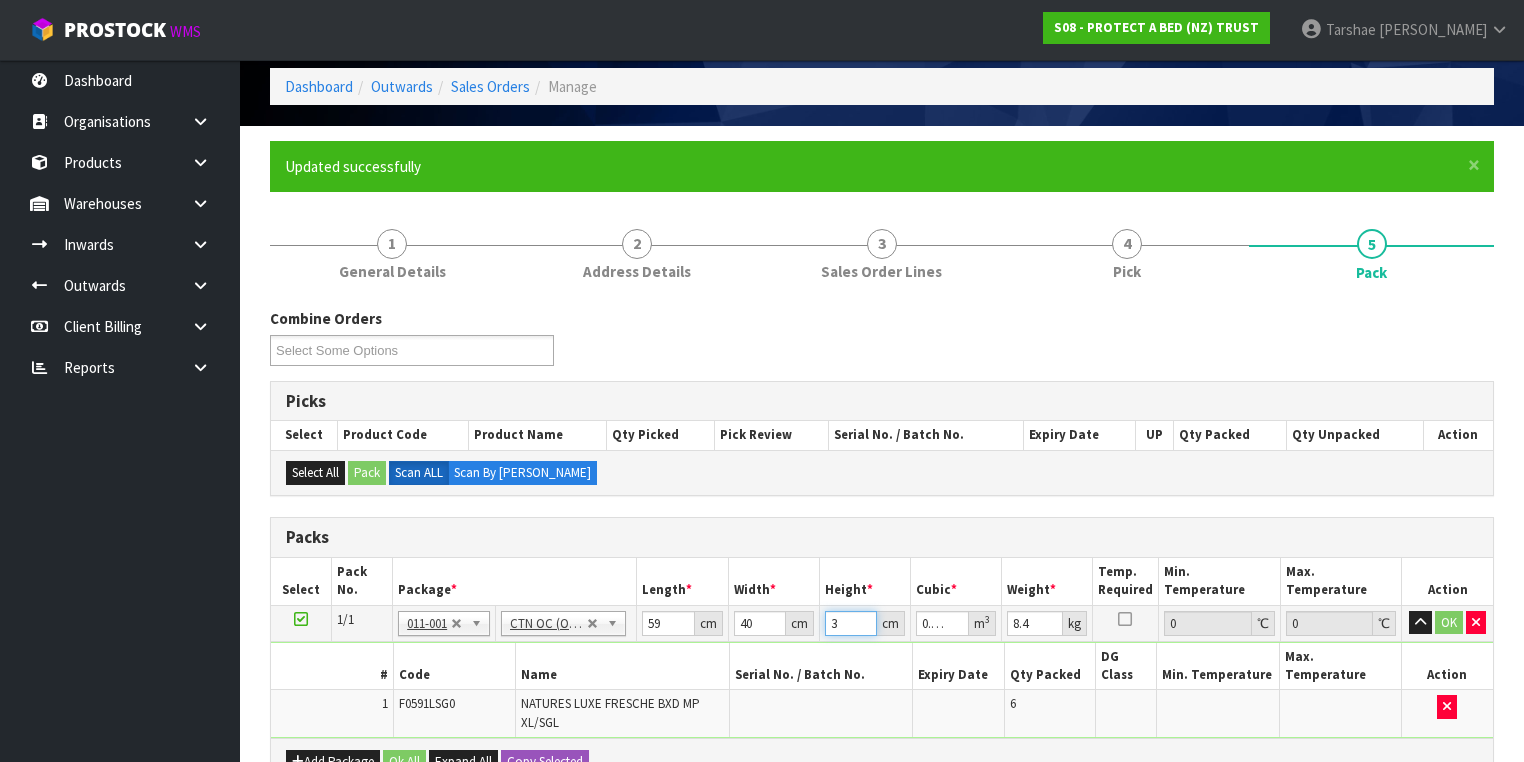 type on "32" 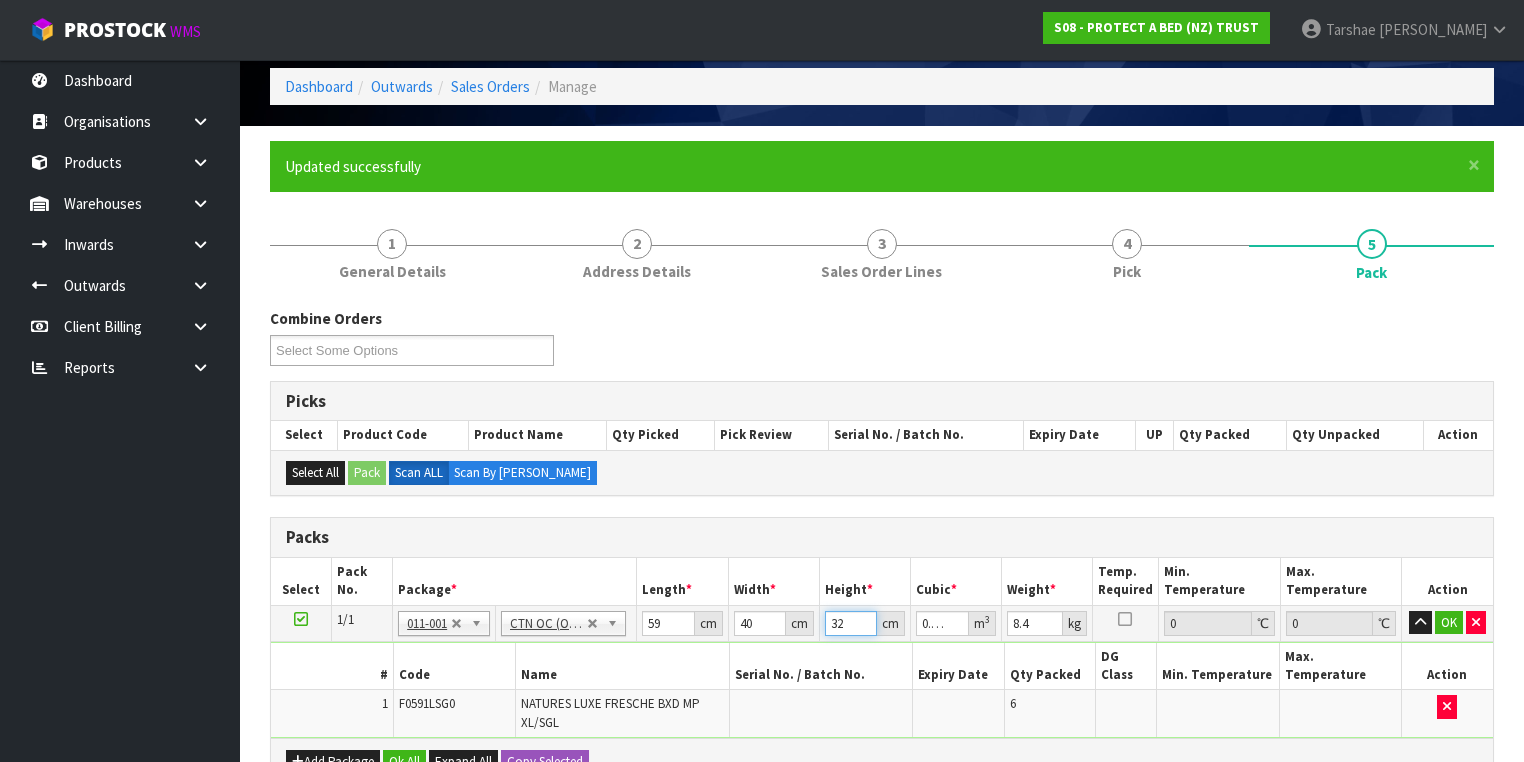 type on "32" 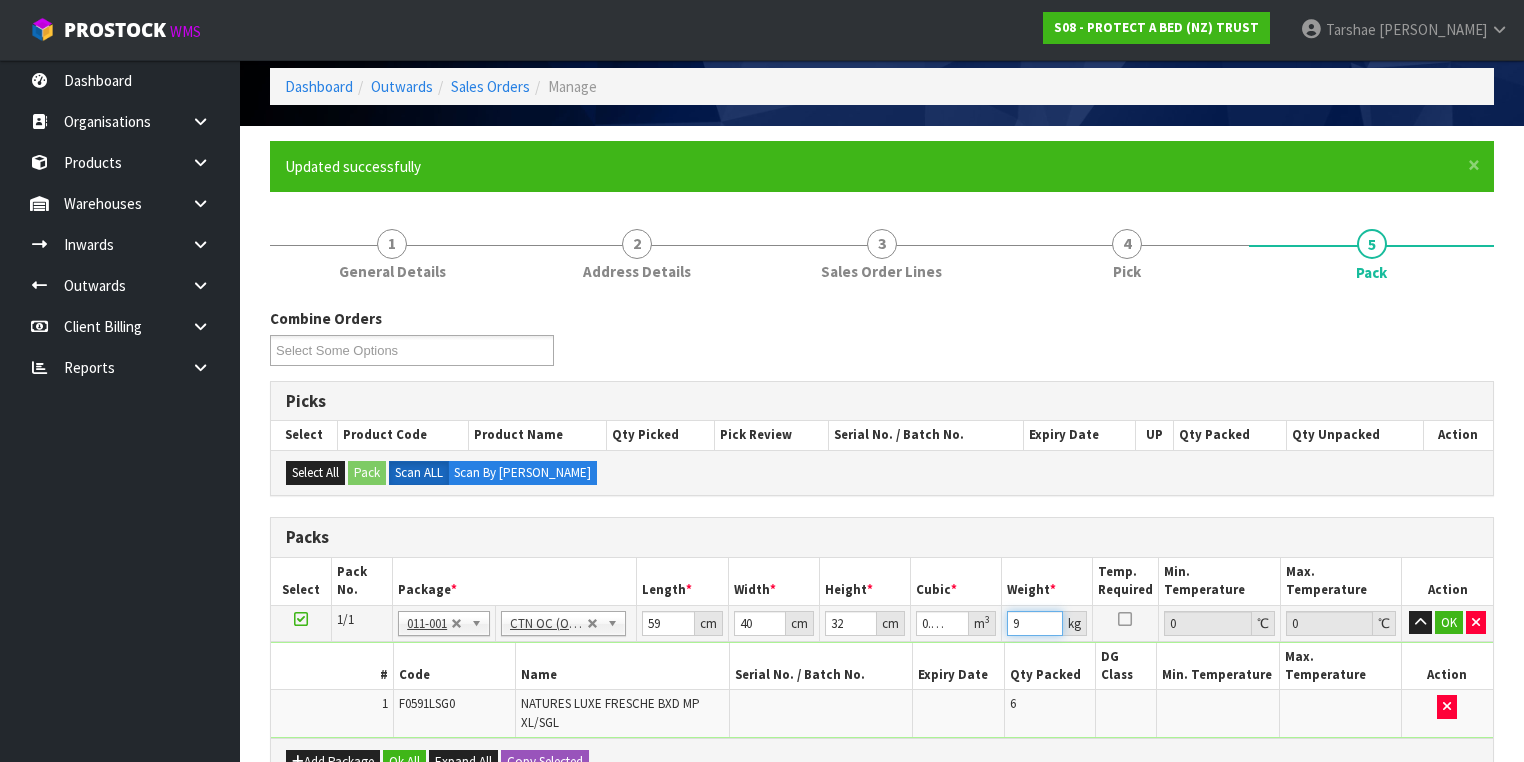 type on "9" 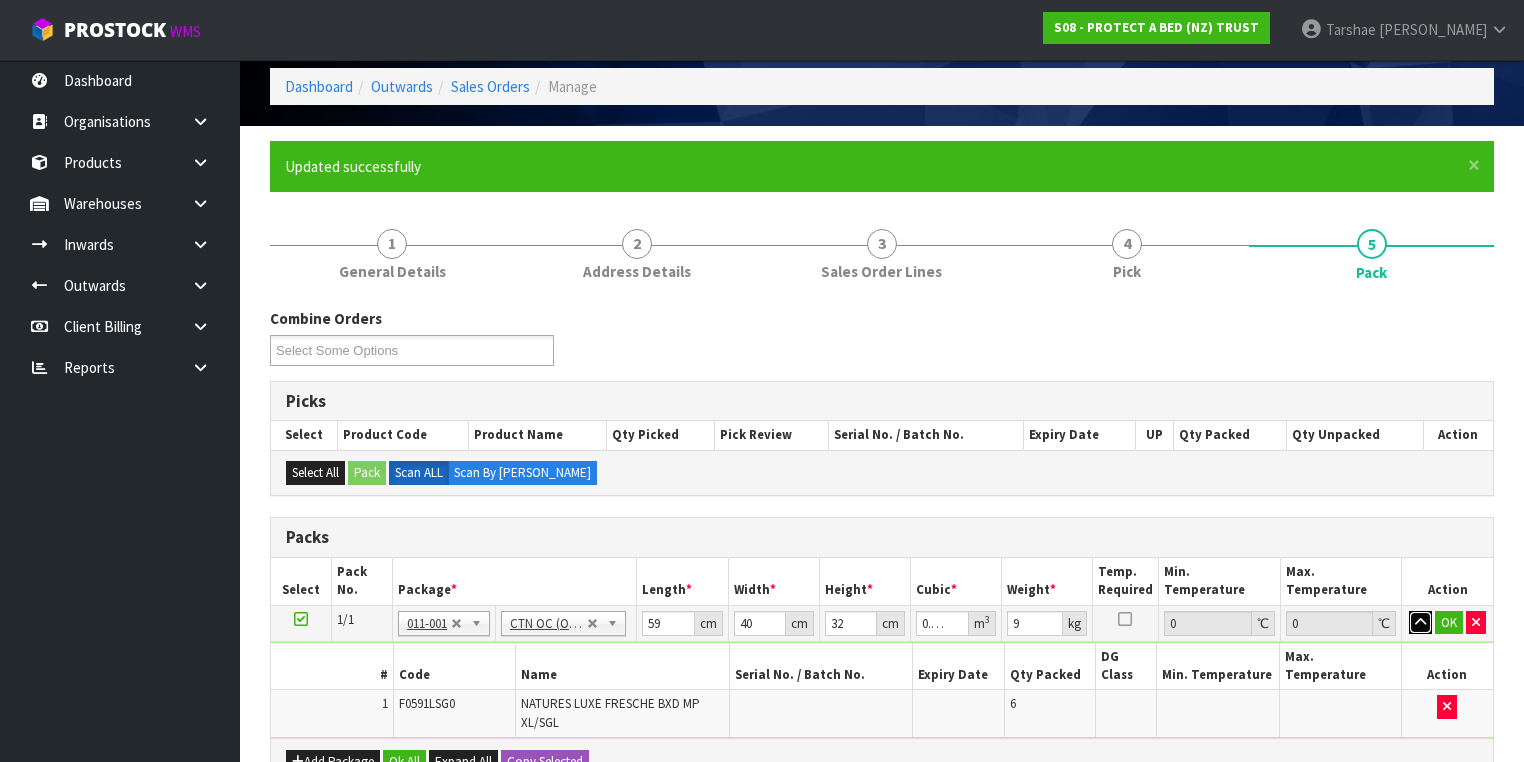 type 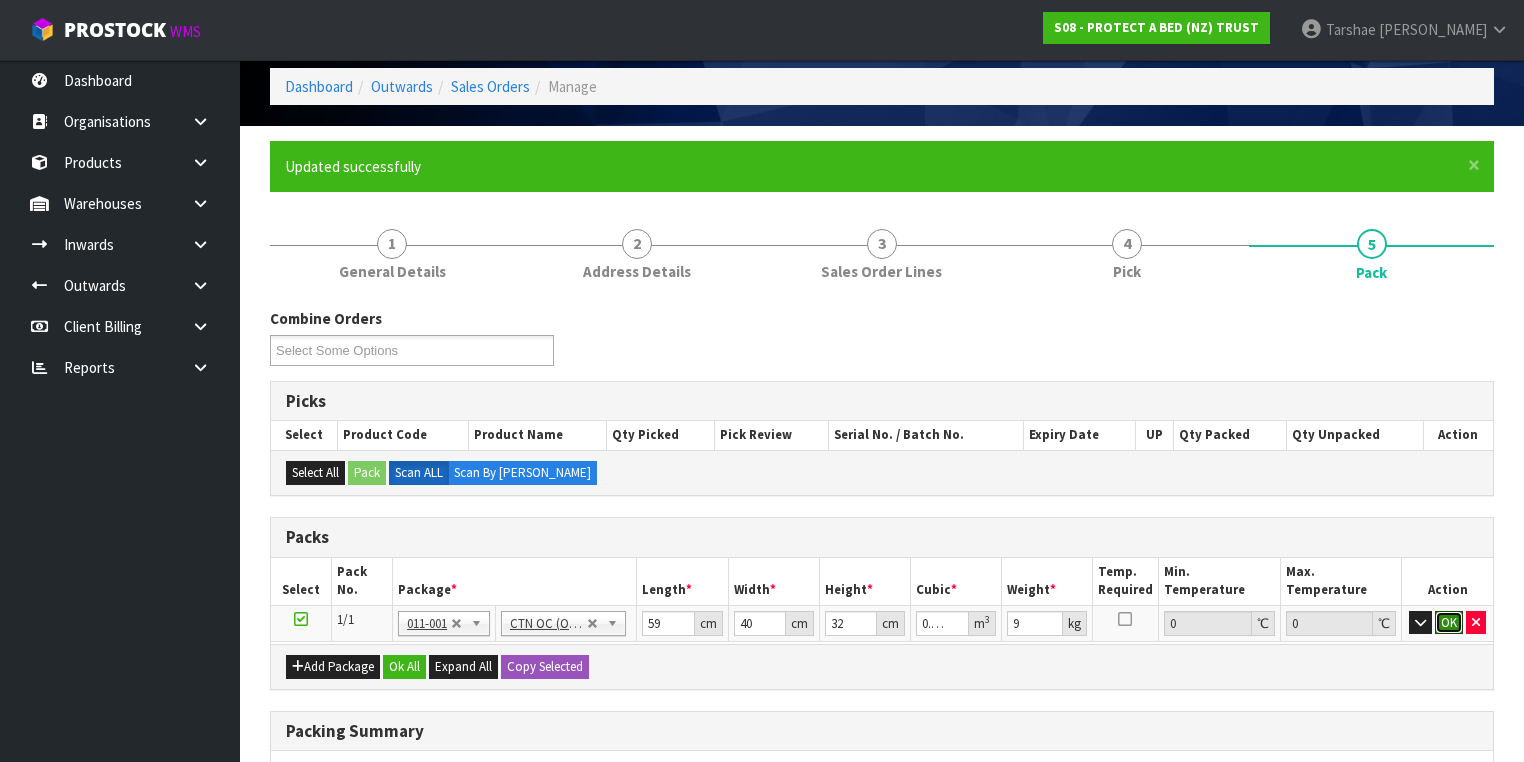 click on "OK" at bounding box center [1449, 623] 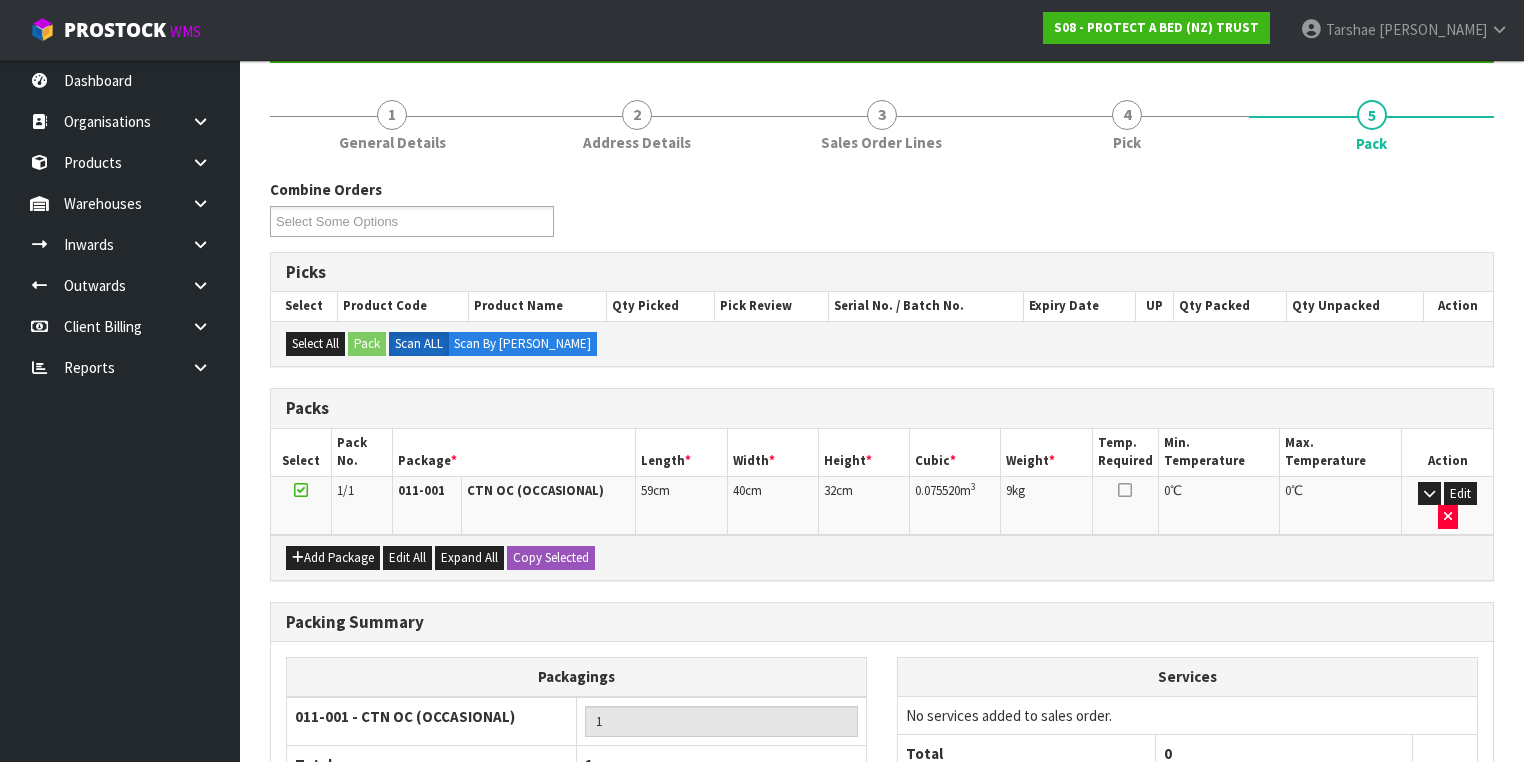 scroll, scrollTop: 376, scrollLeft: 0, axis: vertical 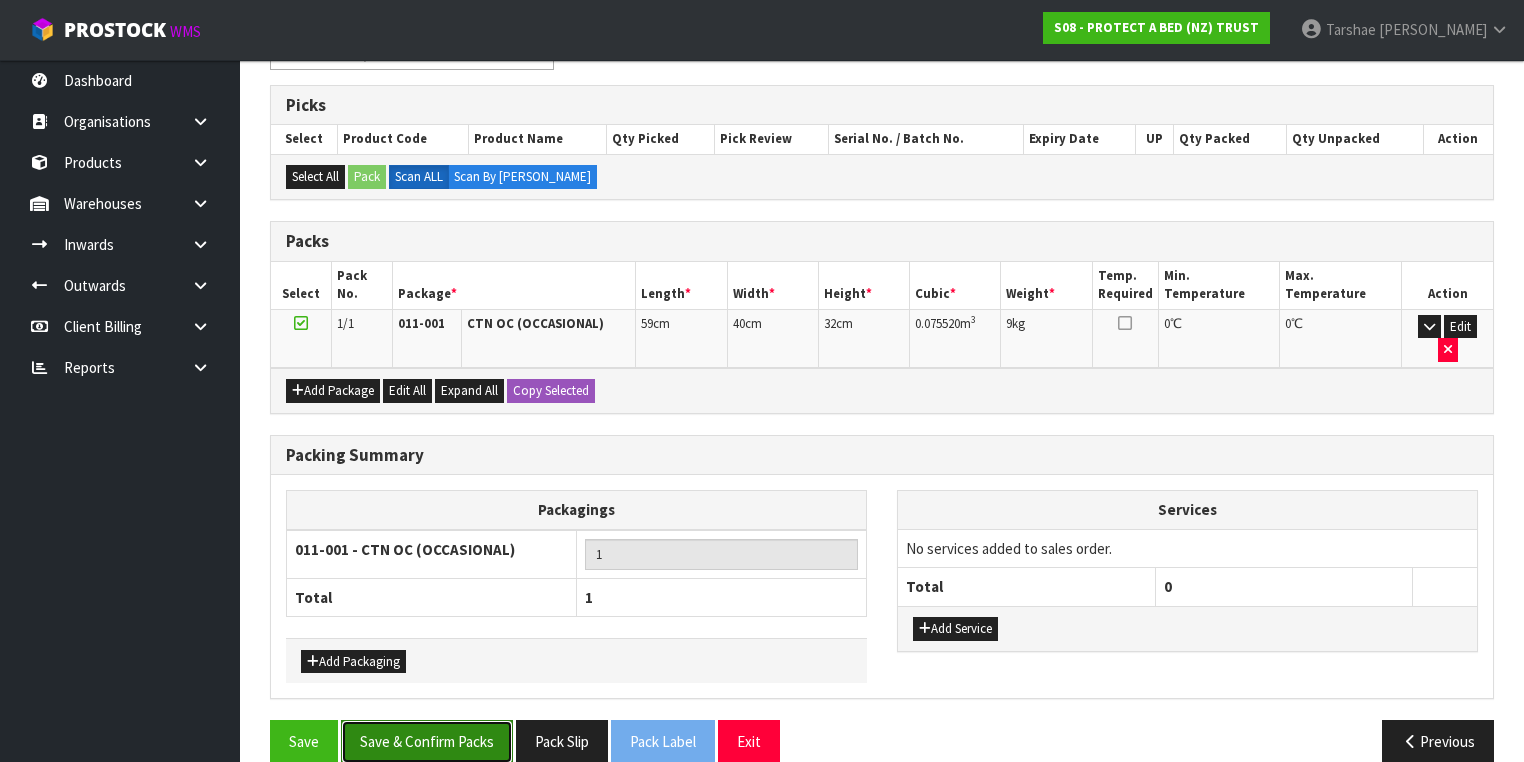 click on "Save & Confirm Packs" at bounding box center [427, 741] 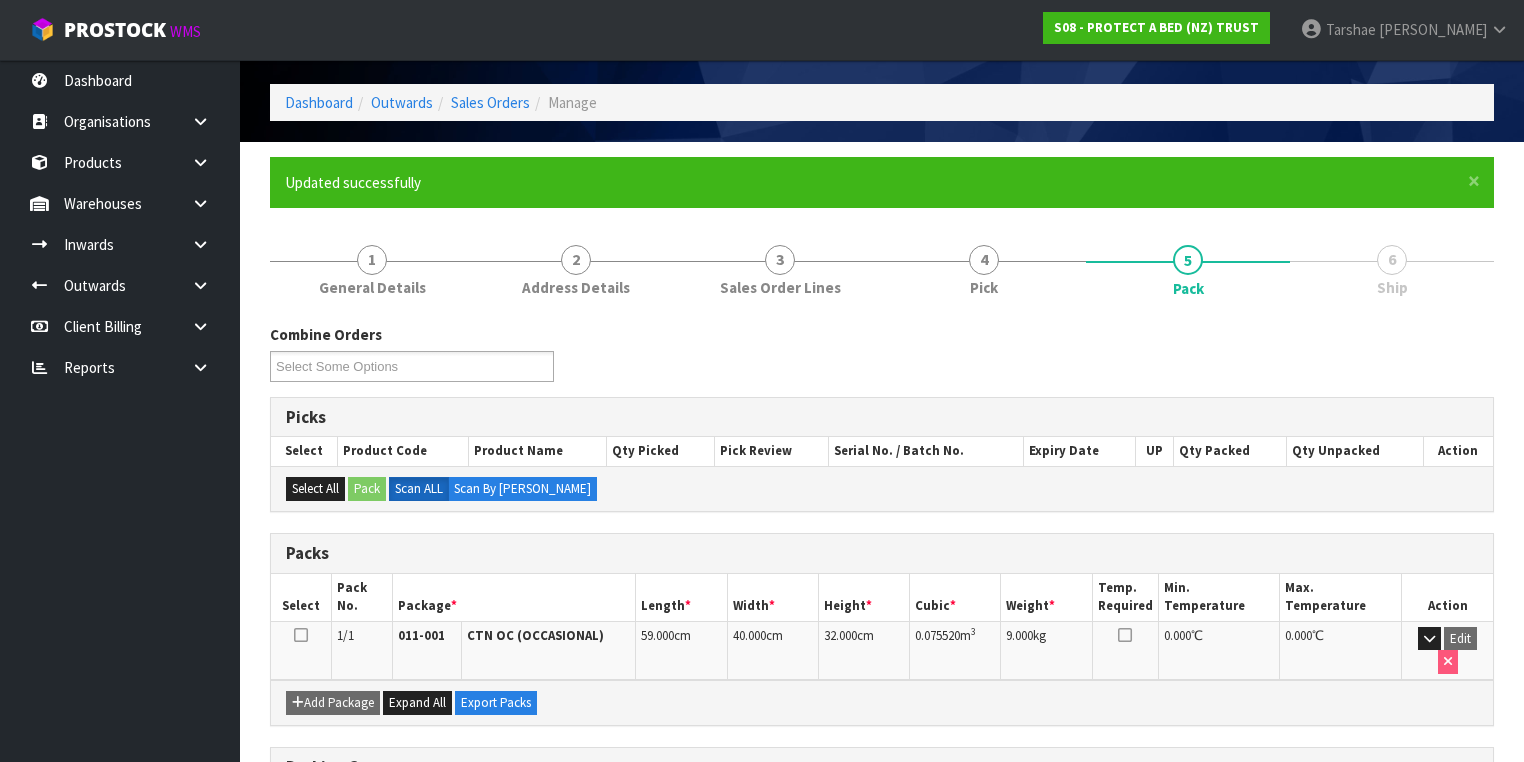 scroll, scrollTop: 332, scrollLeft: 0, axis: vertical 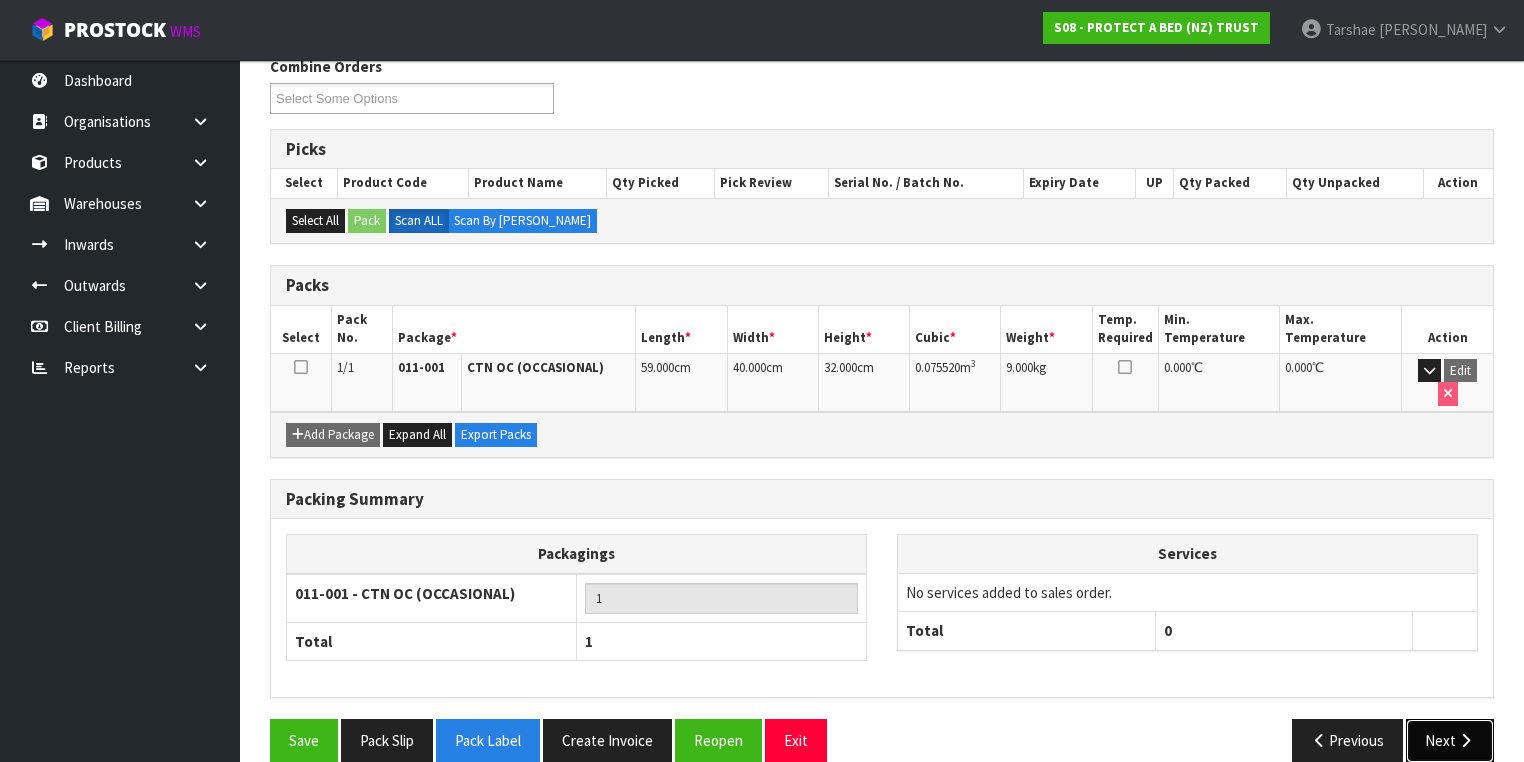 click on "Next" at bounding box center [1450, 740] 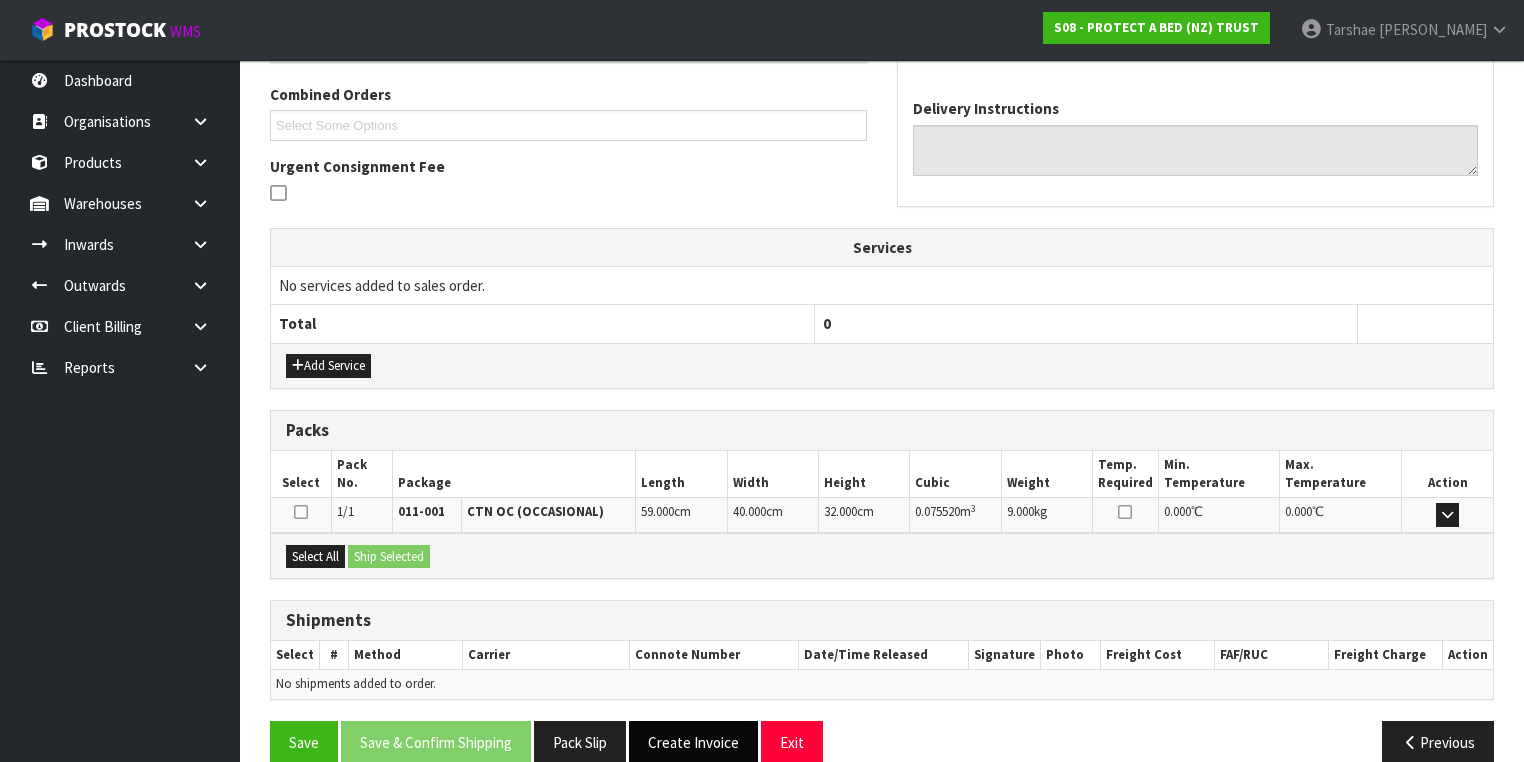 scroll, scrollTop: 528, scrollLeft: 0, axis: vertical 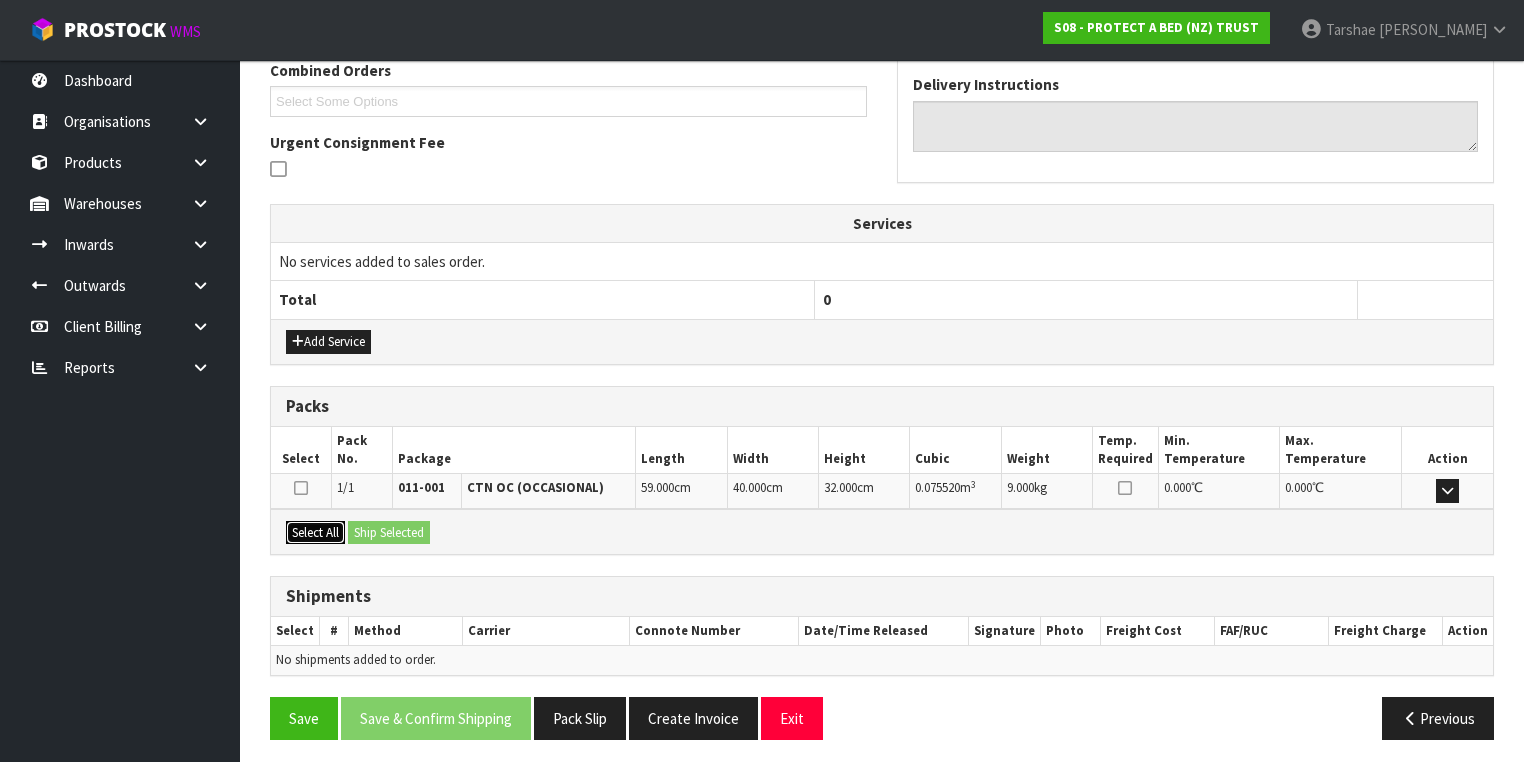 click on "Select All" at bounding box center [315, 533] 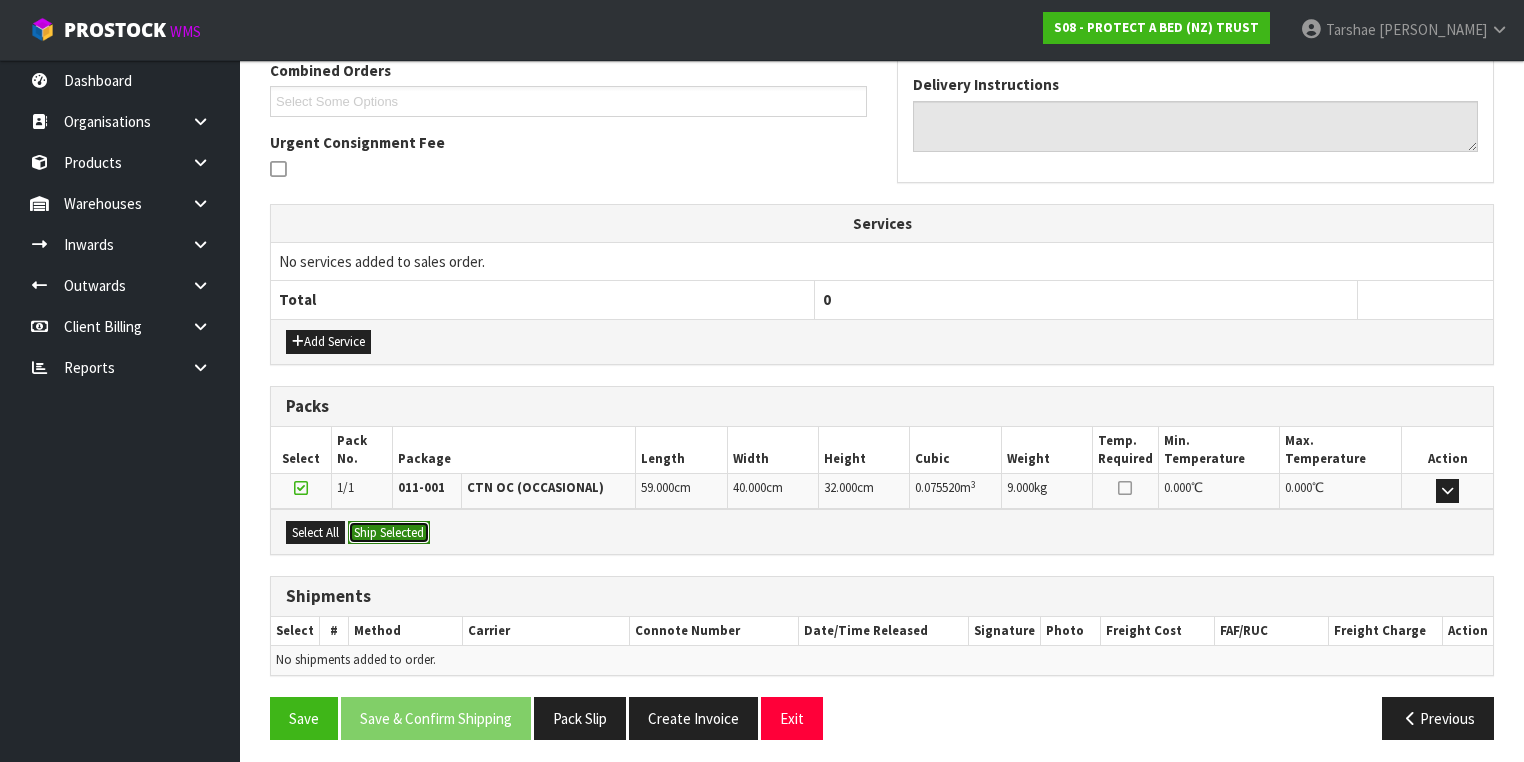 click on "Ship Selected" at bounding box center (389, 533) 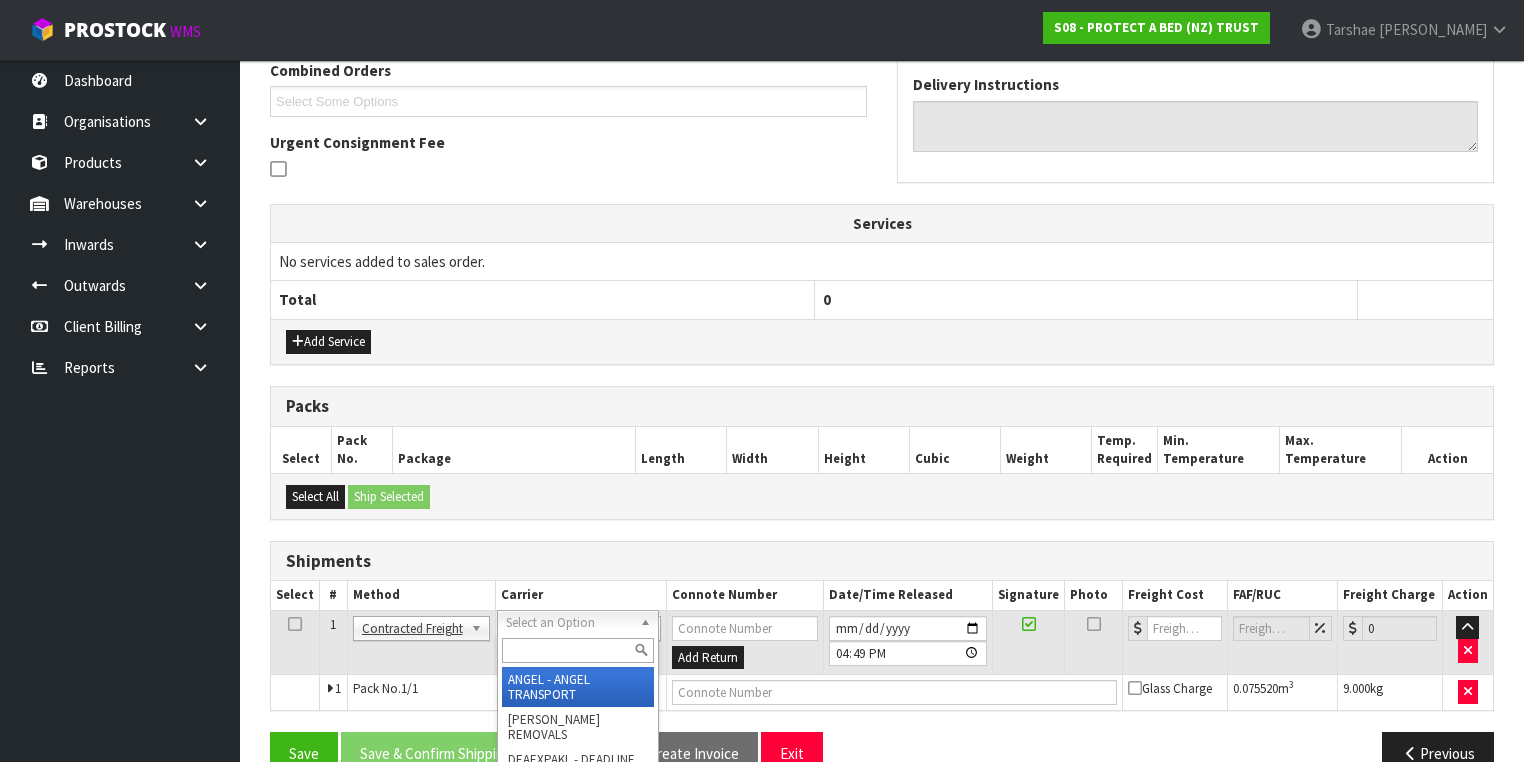 click at bounding box center (578, 650) 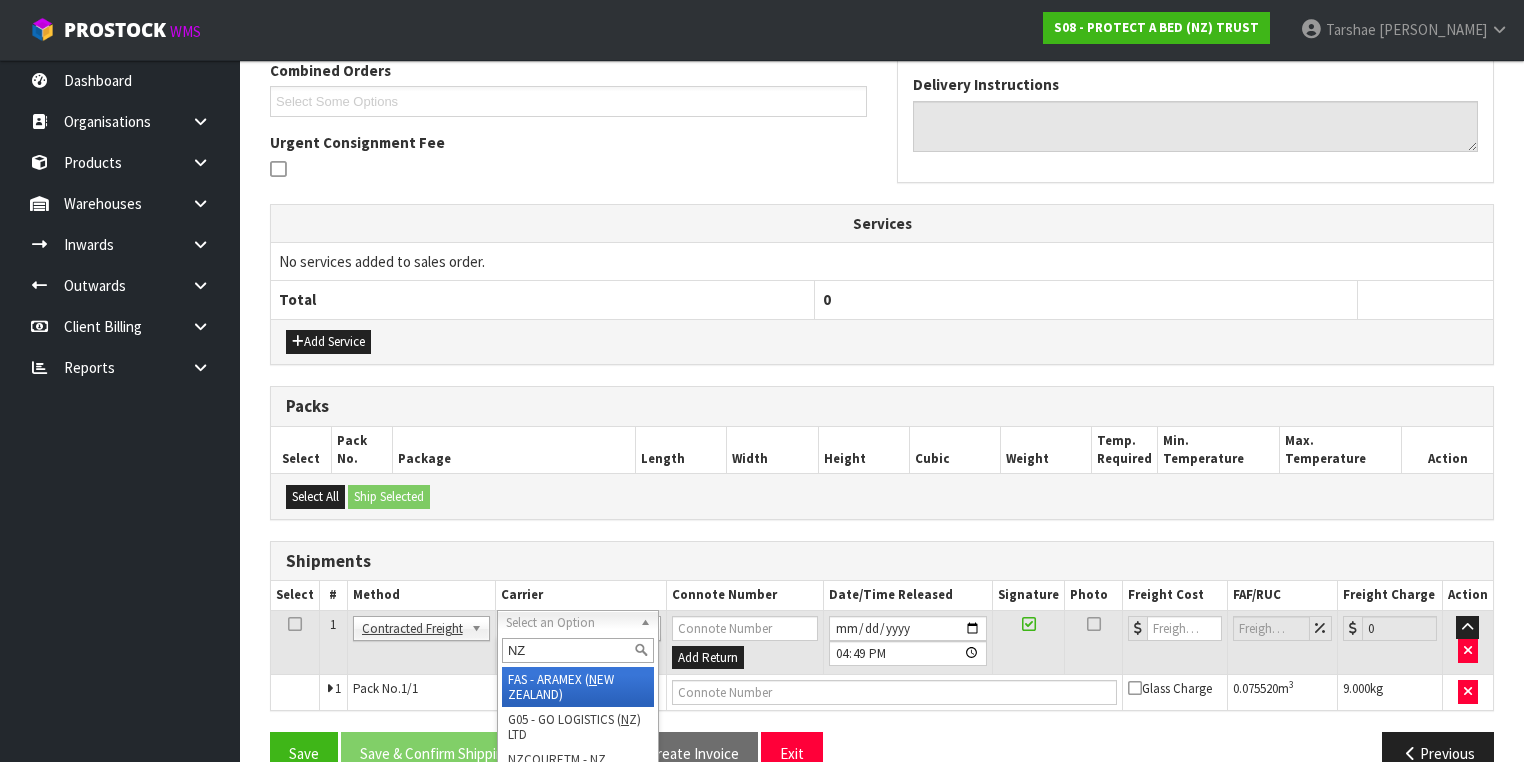 type on "NZP" 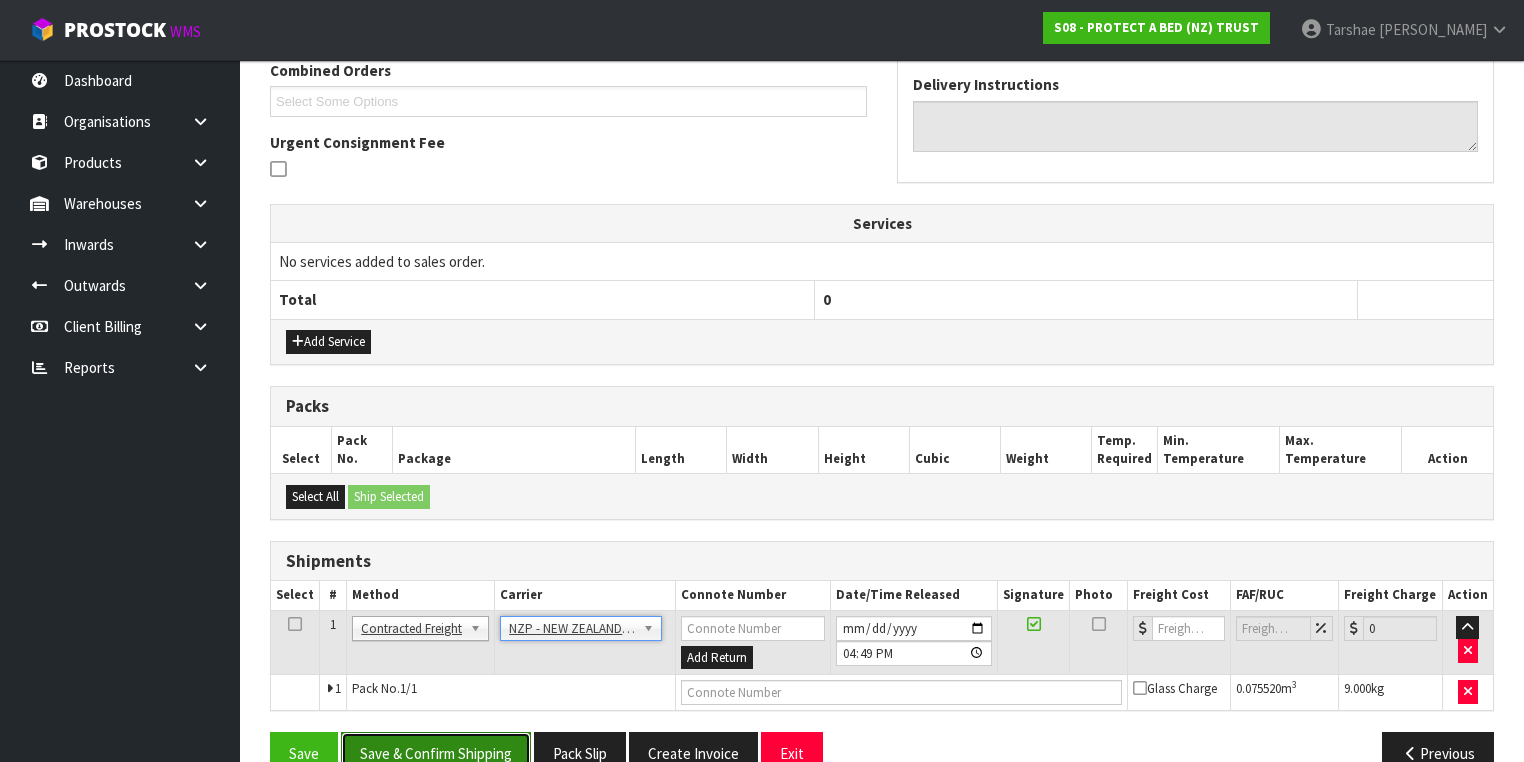 click on "Save & Confirm Shipping" at bounding box center (436, 753) 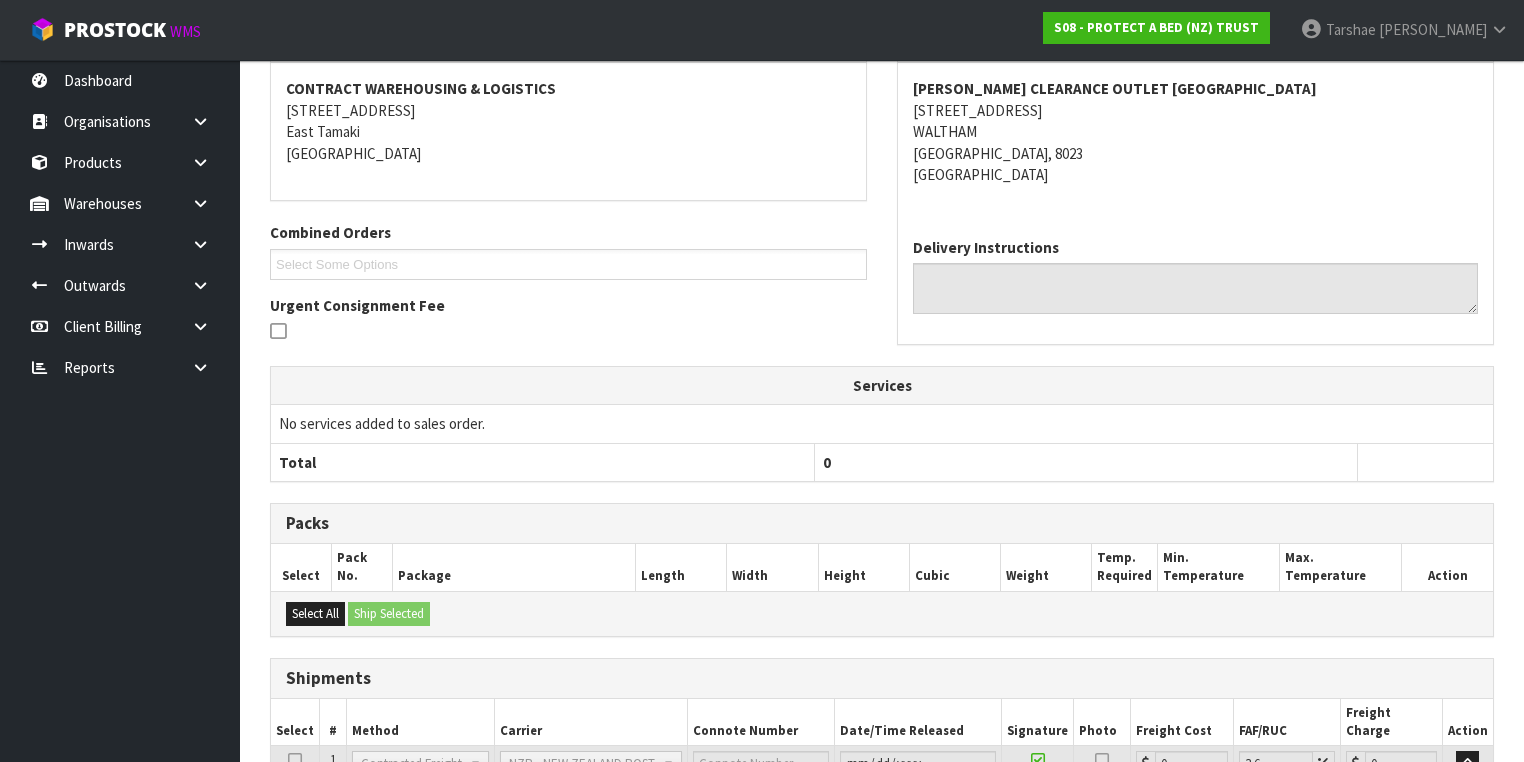 scroll, scrollTop: 536, scrollLeft: 0, axis: vertical 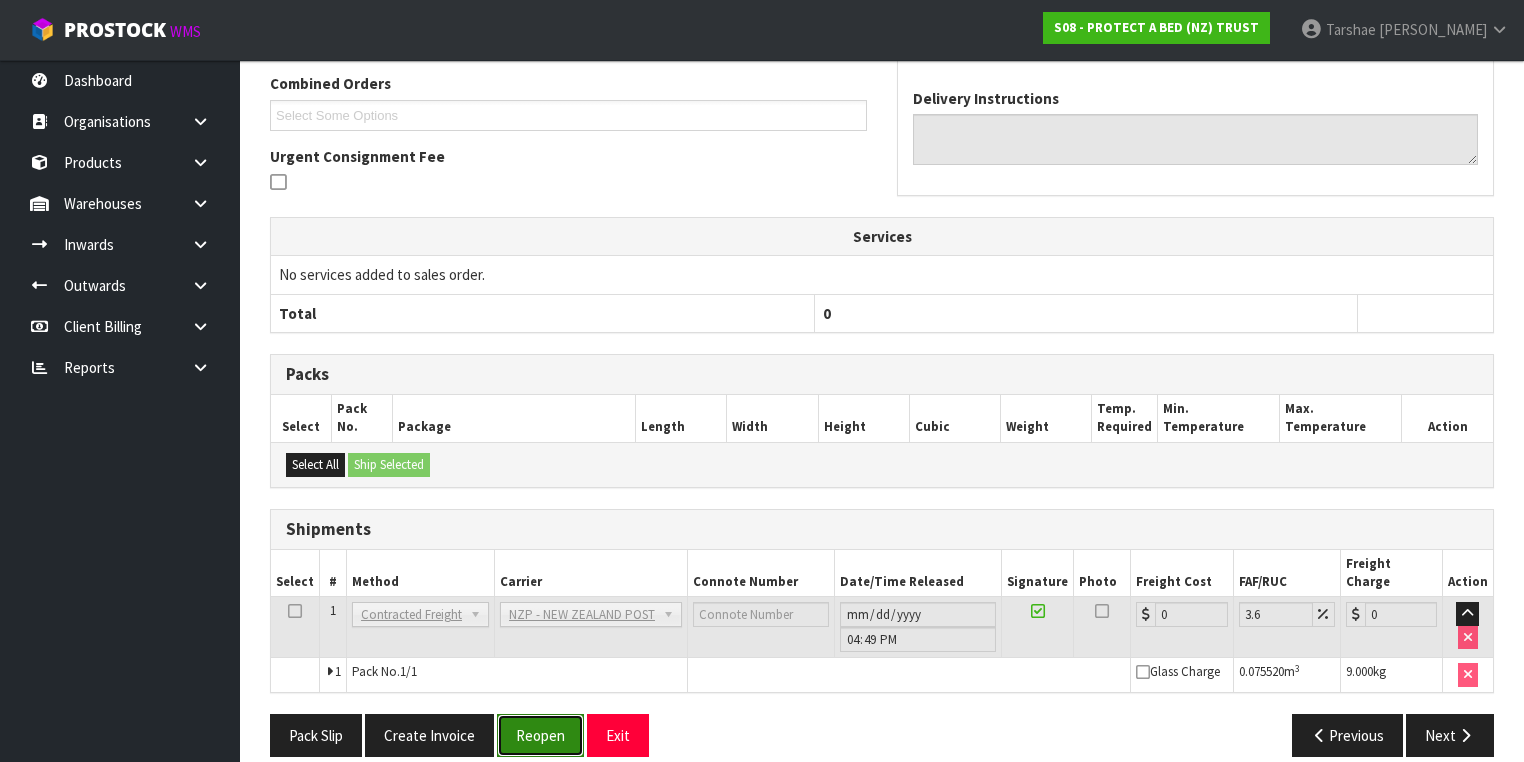click on "Reopen" at bounding box center [540, 735] 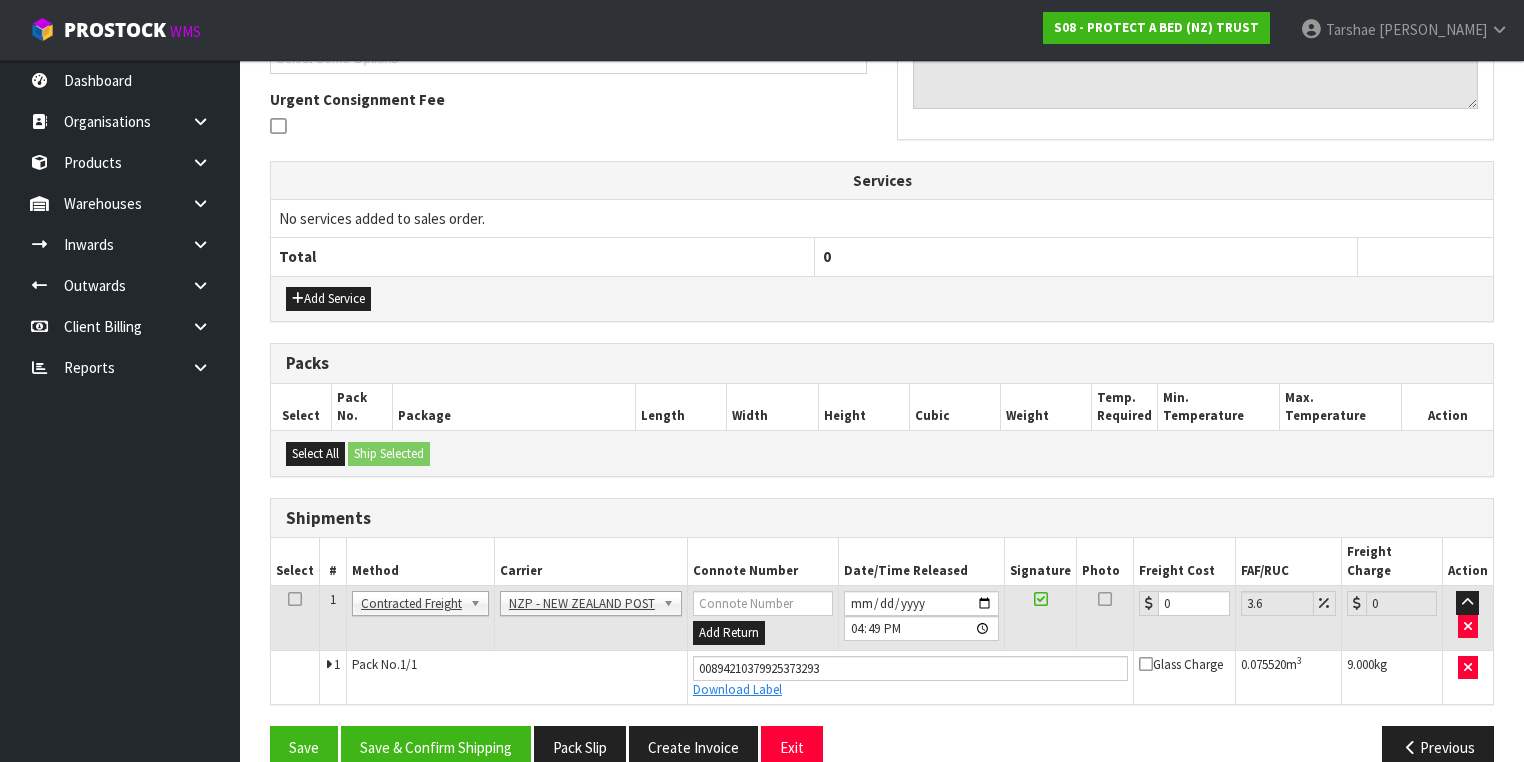 scroll, scrollTop: 582, scrollLeft: 0, axis: vertical 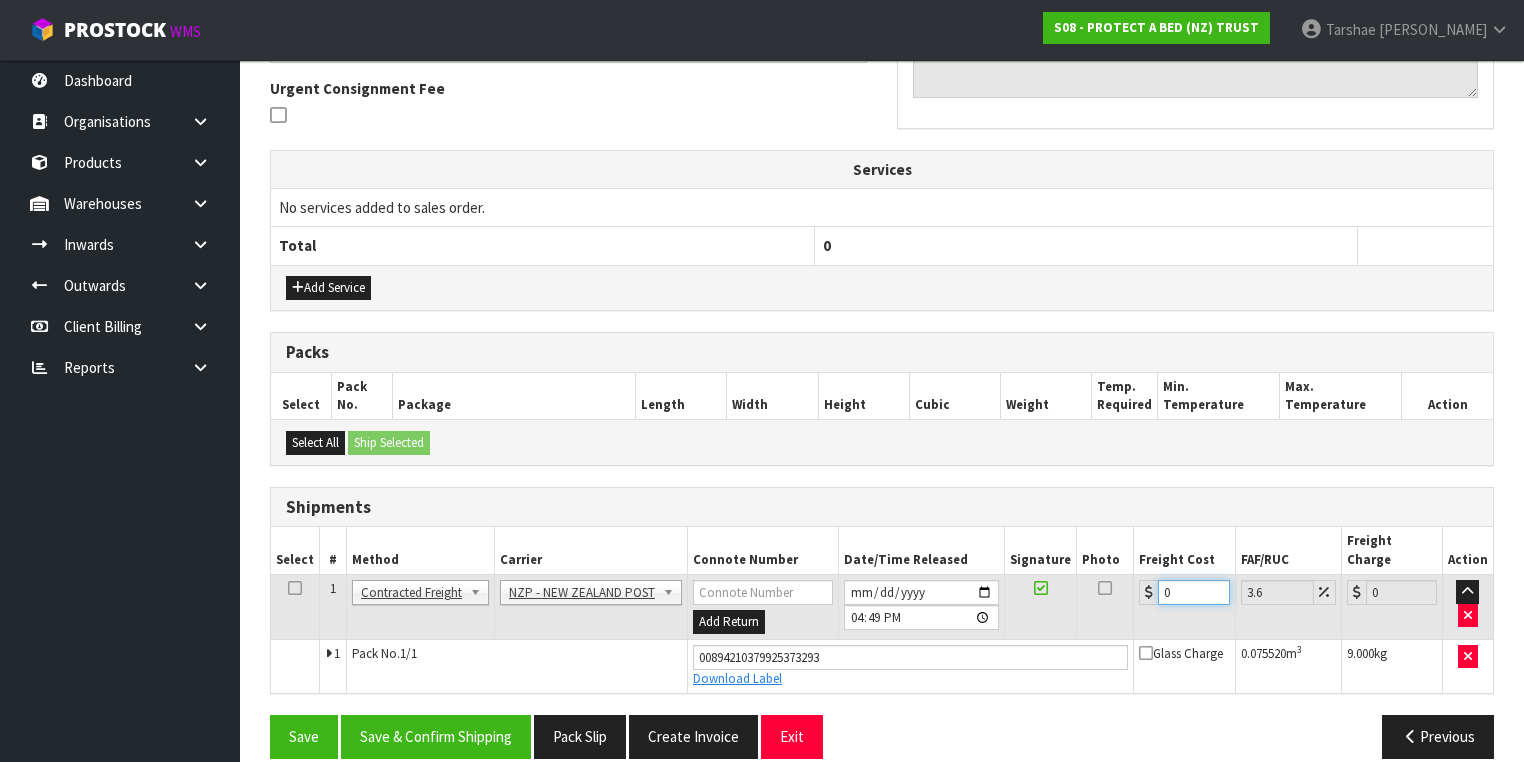 drag, startPoint x: 1199, startPoint y: 568, endPoint x: 893, endPoint y: 569, distance: 306.00165 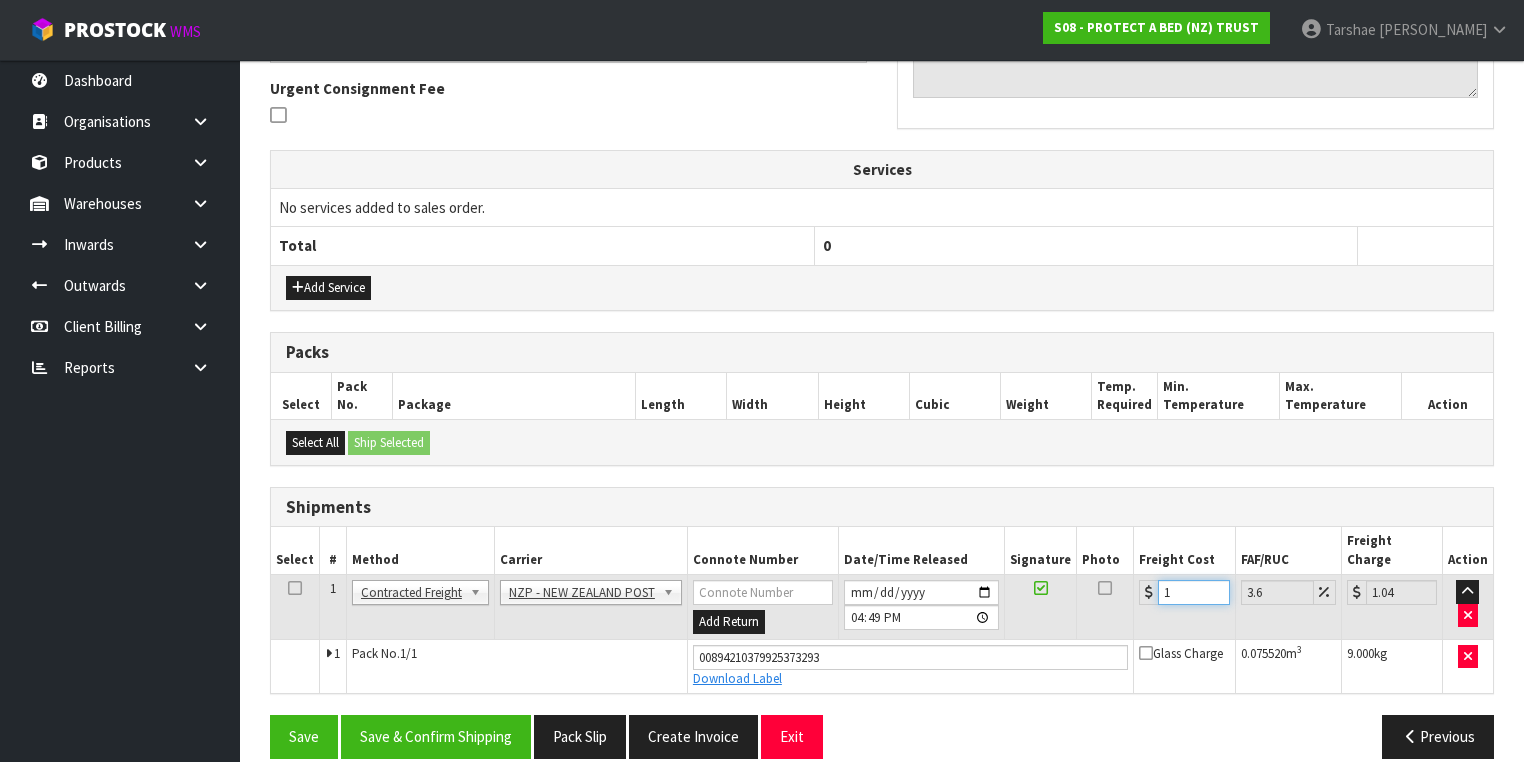 type on "12" 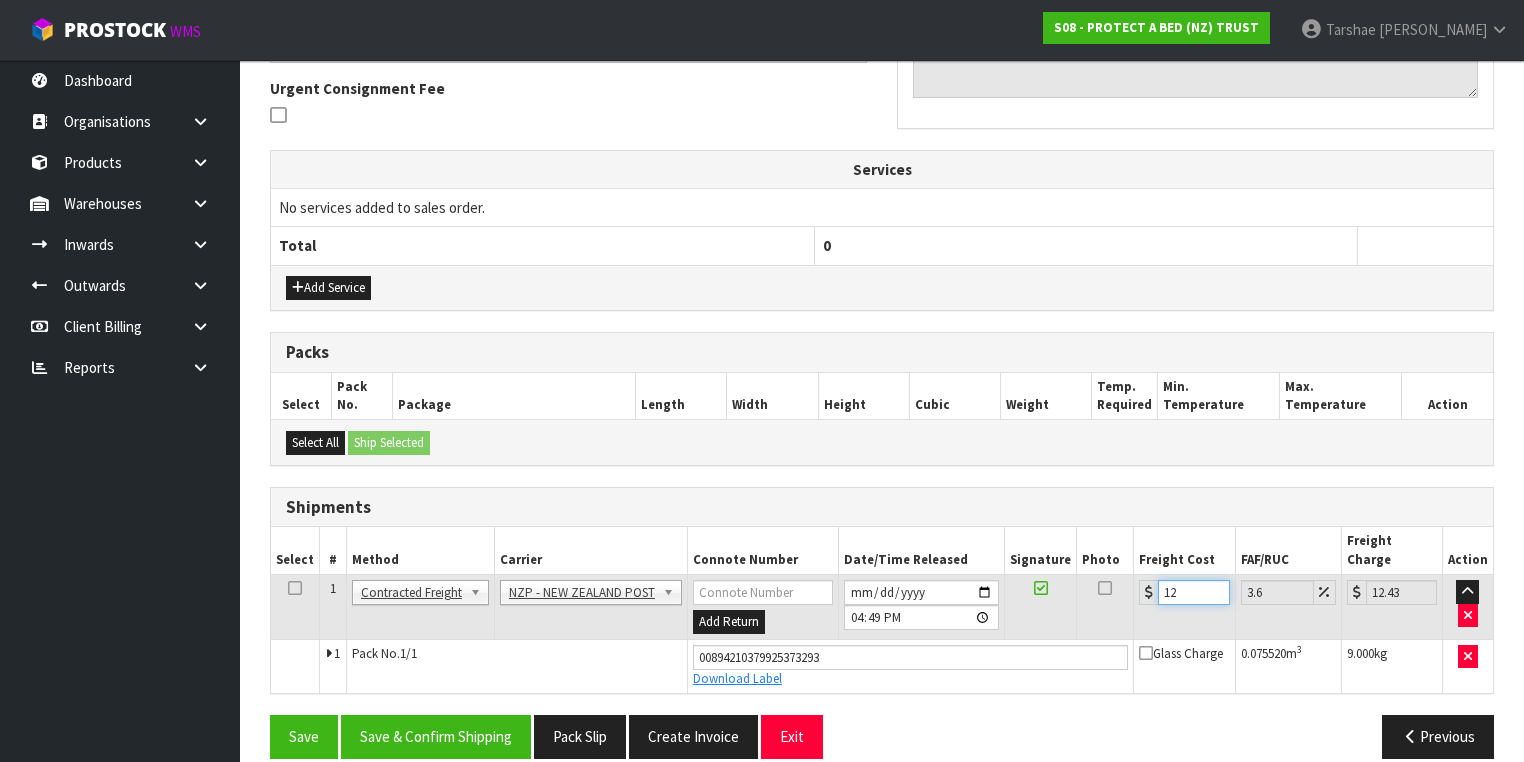 type on "12.6" 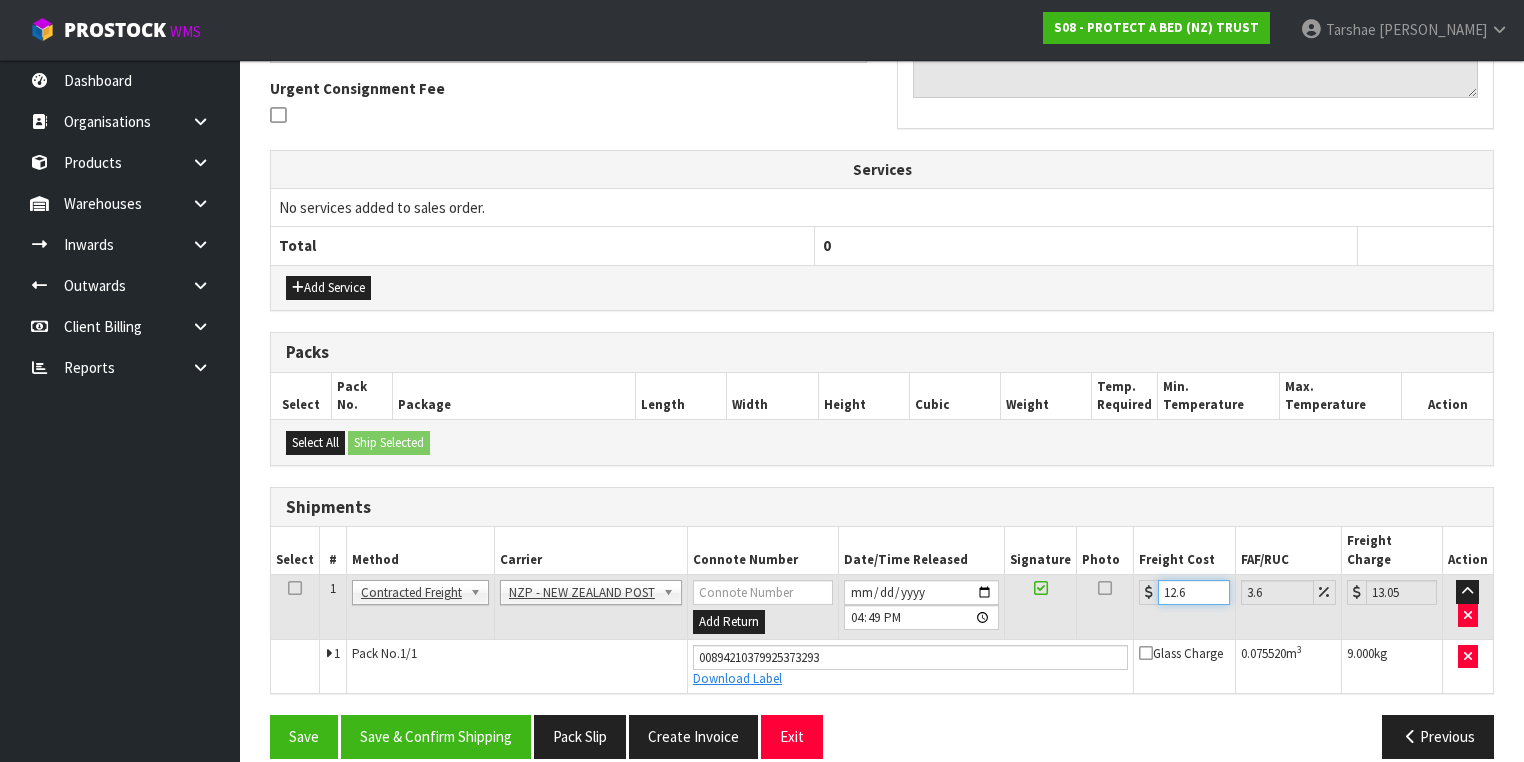 type on "12.61" 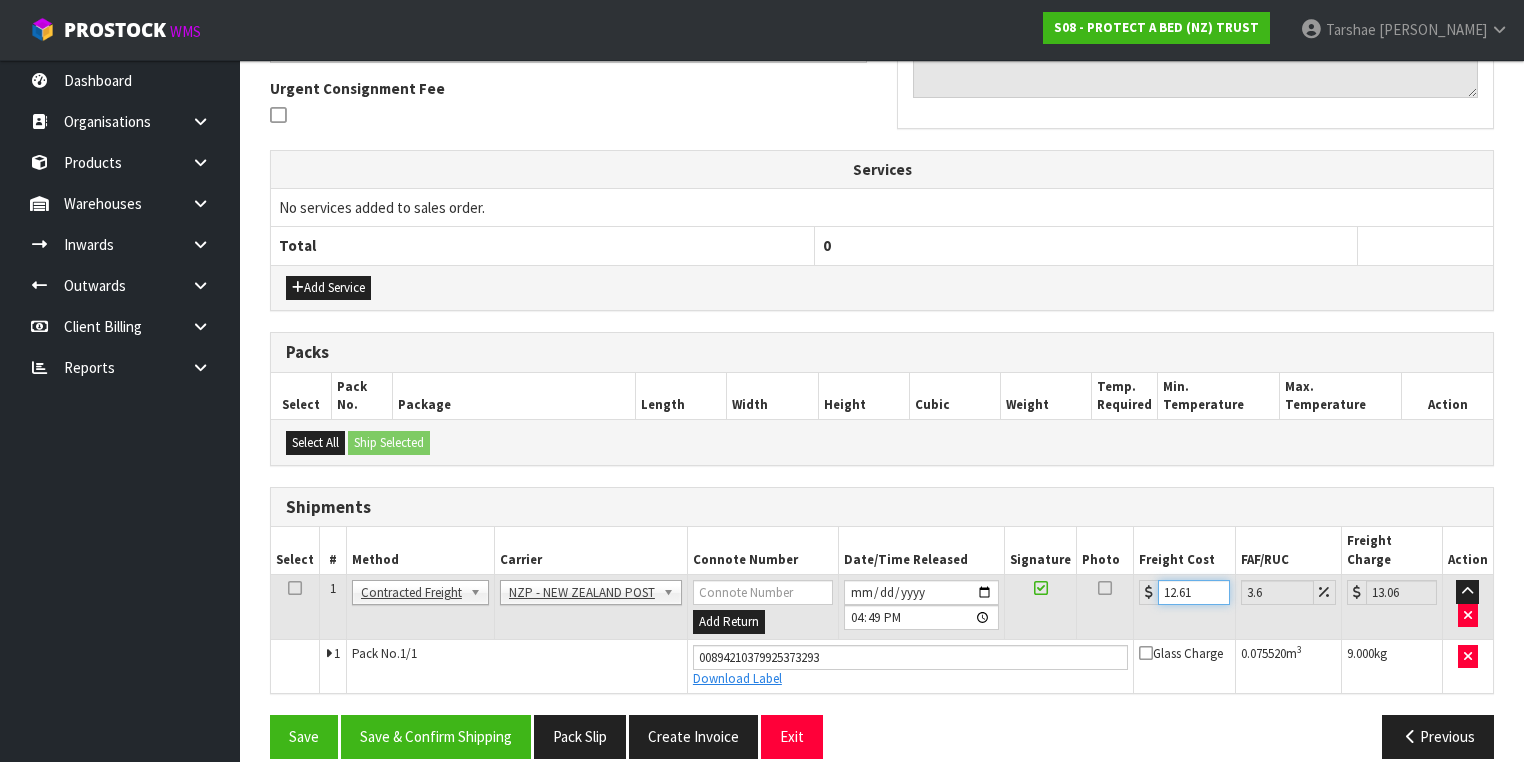 type on "12.6" 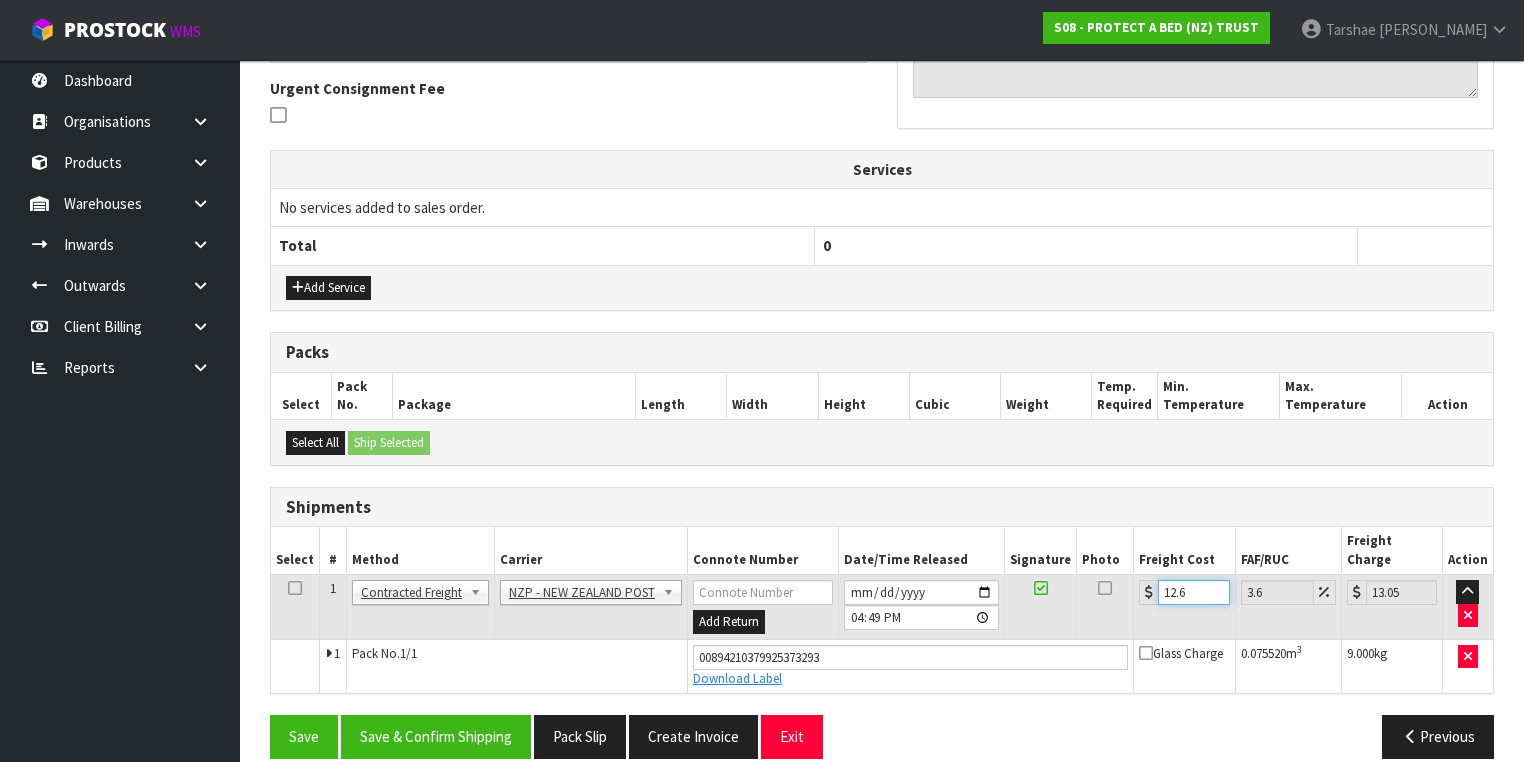type on "12" 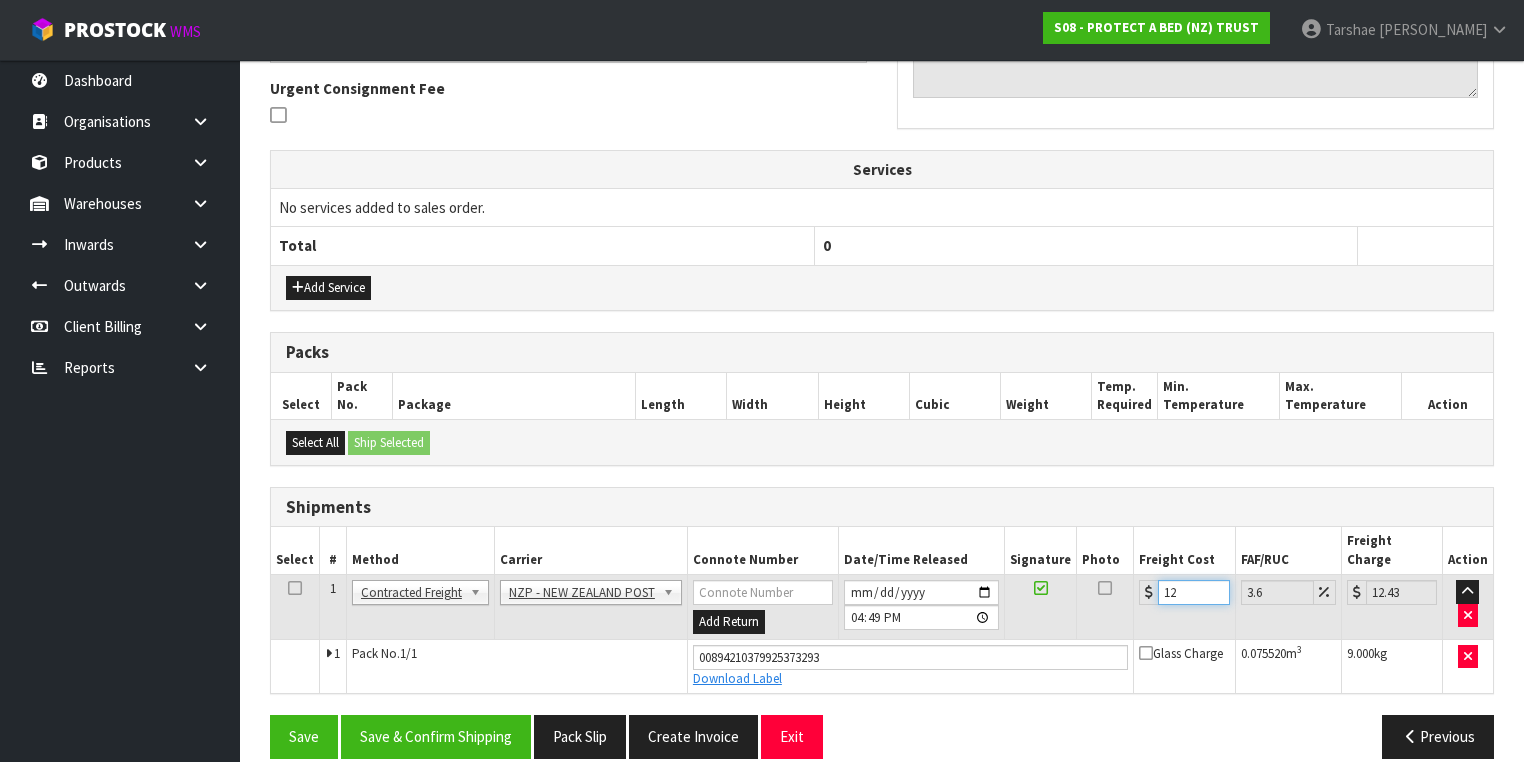 type on "1" 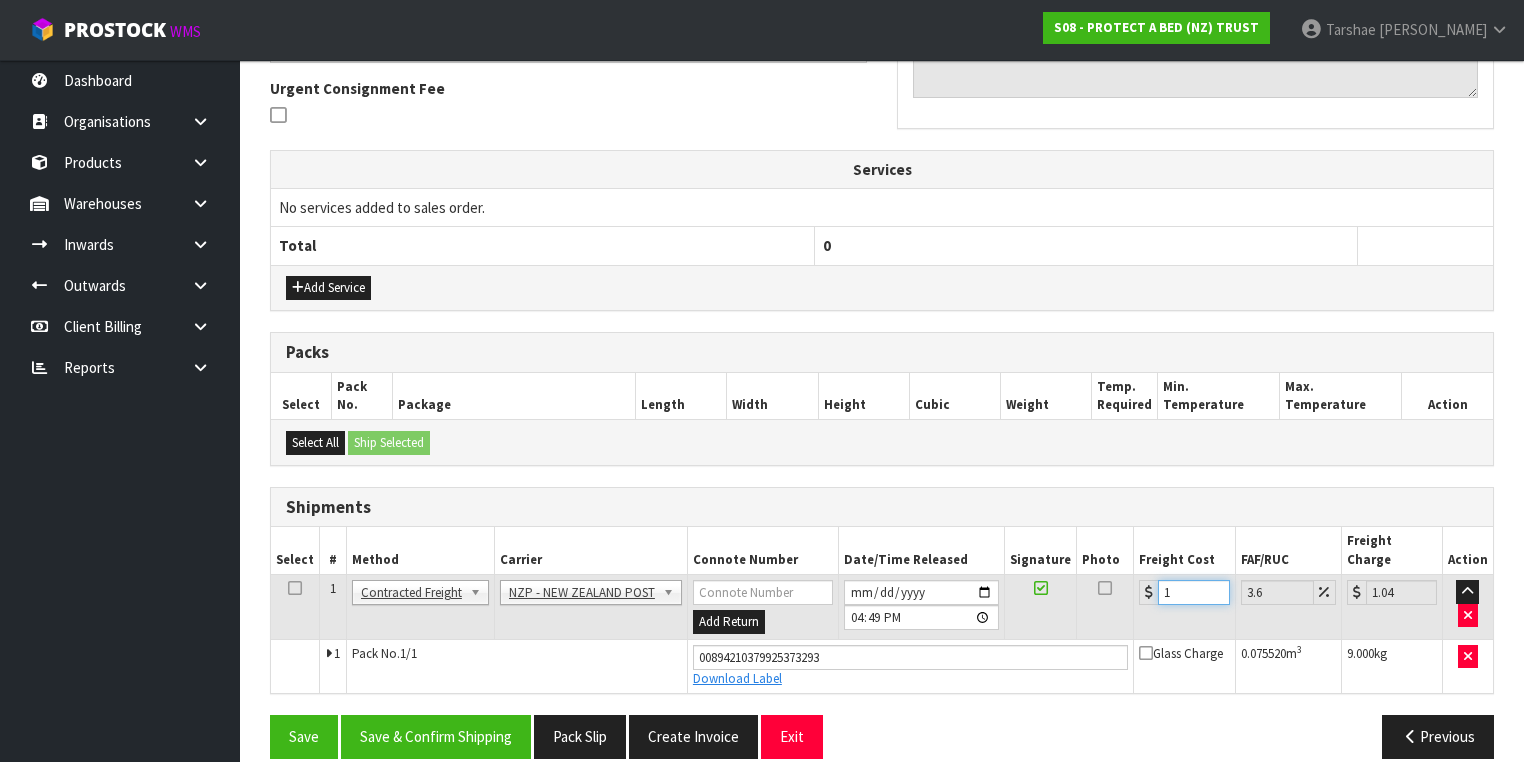type 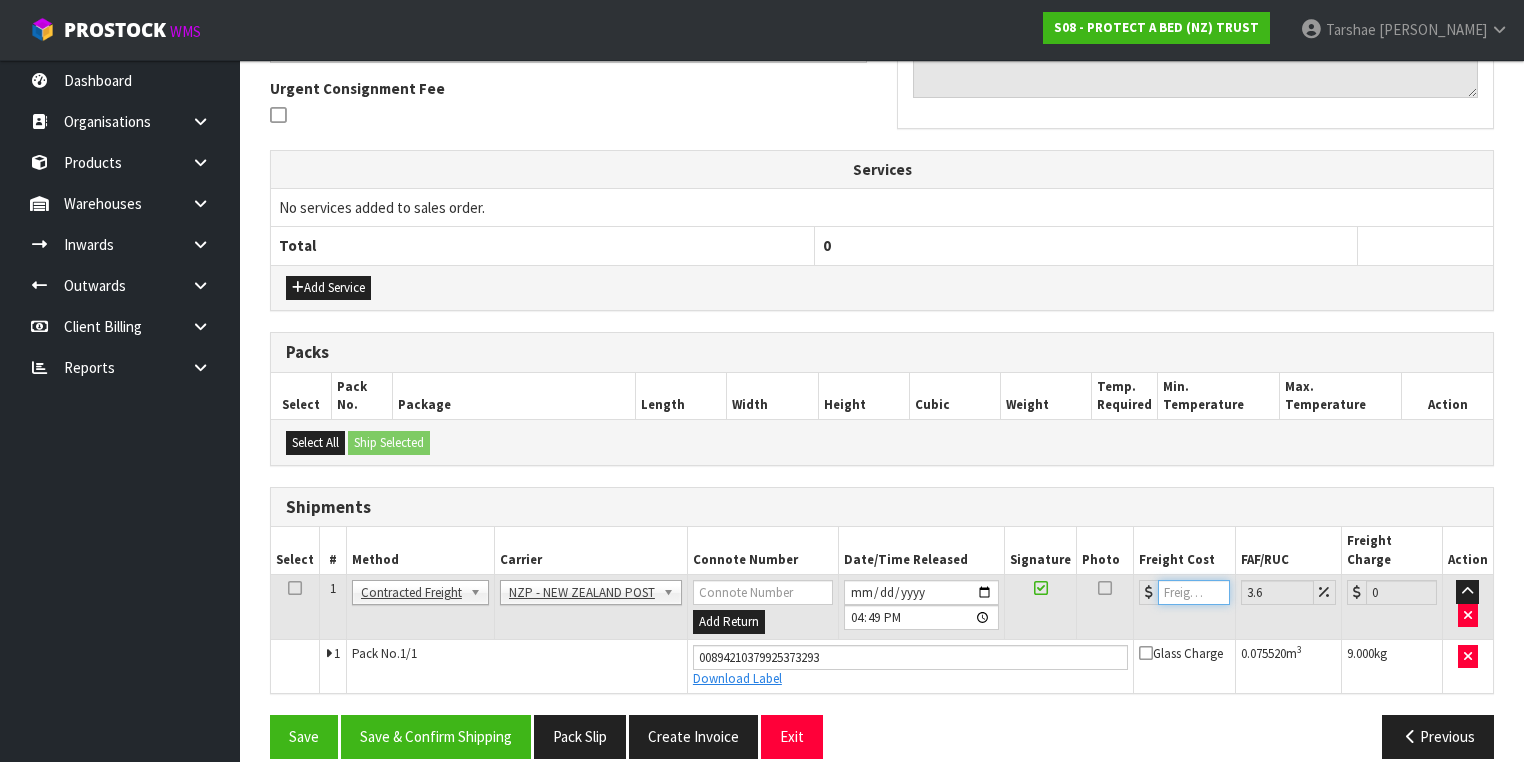 type on "2" 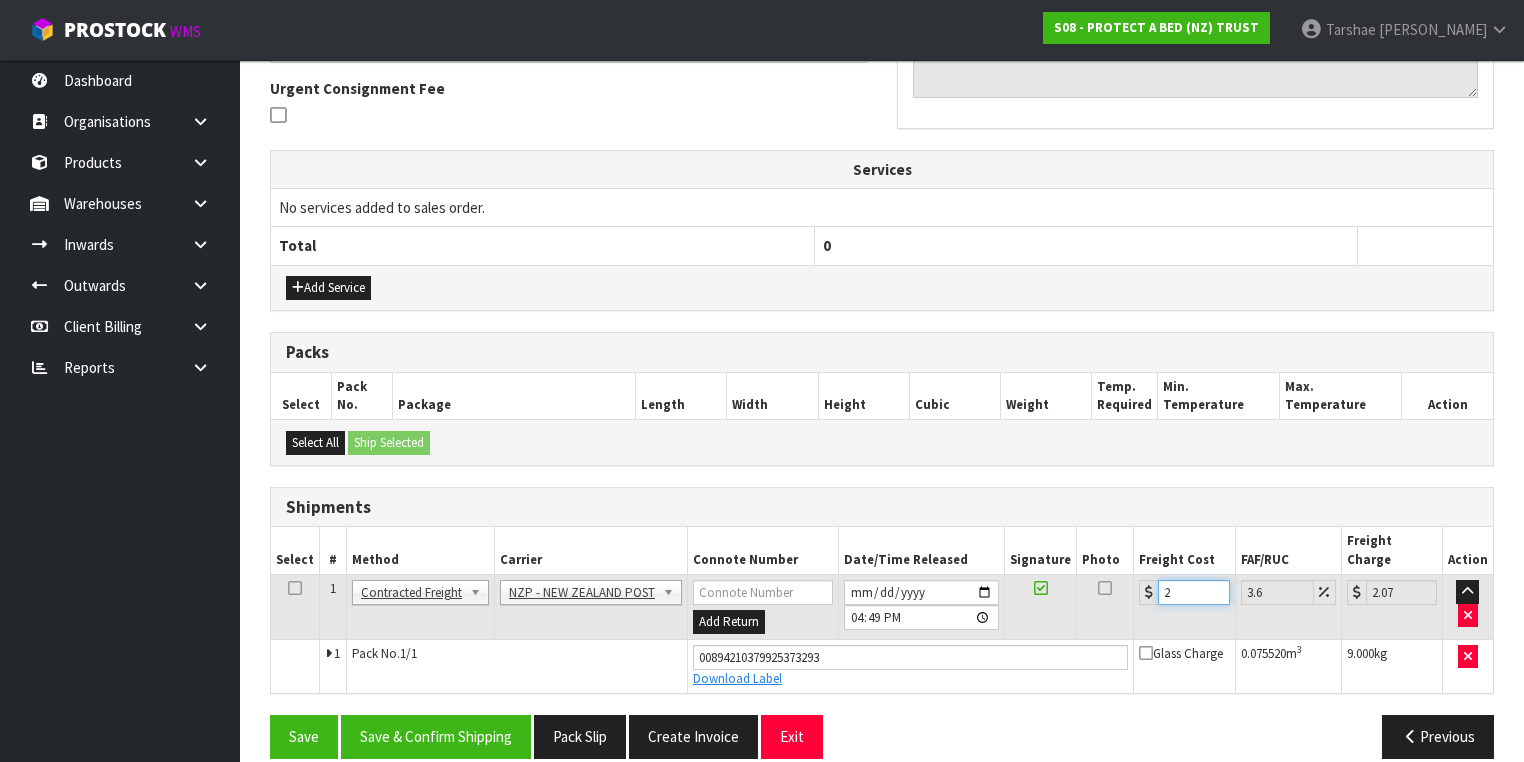 type on "21" 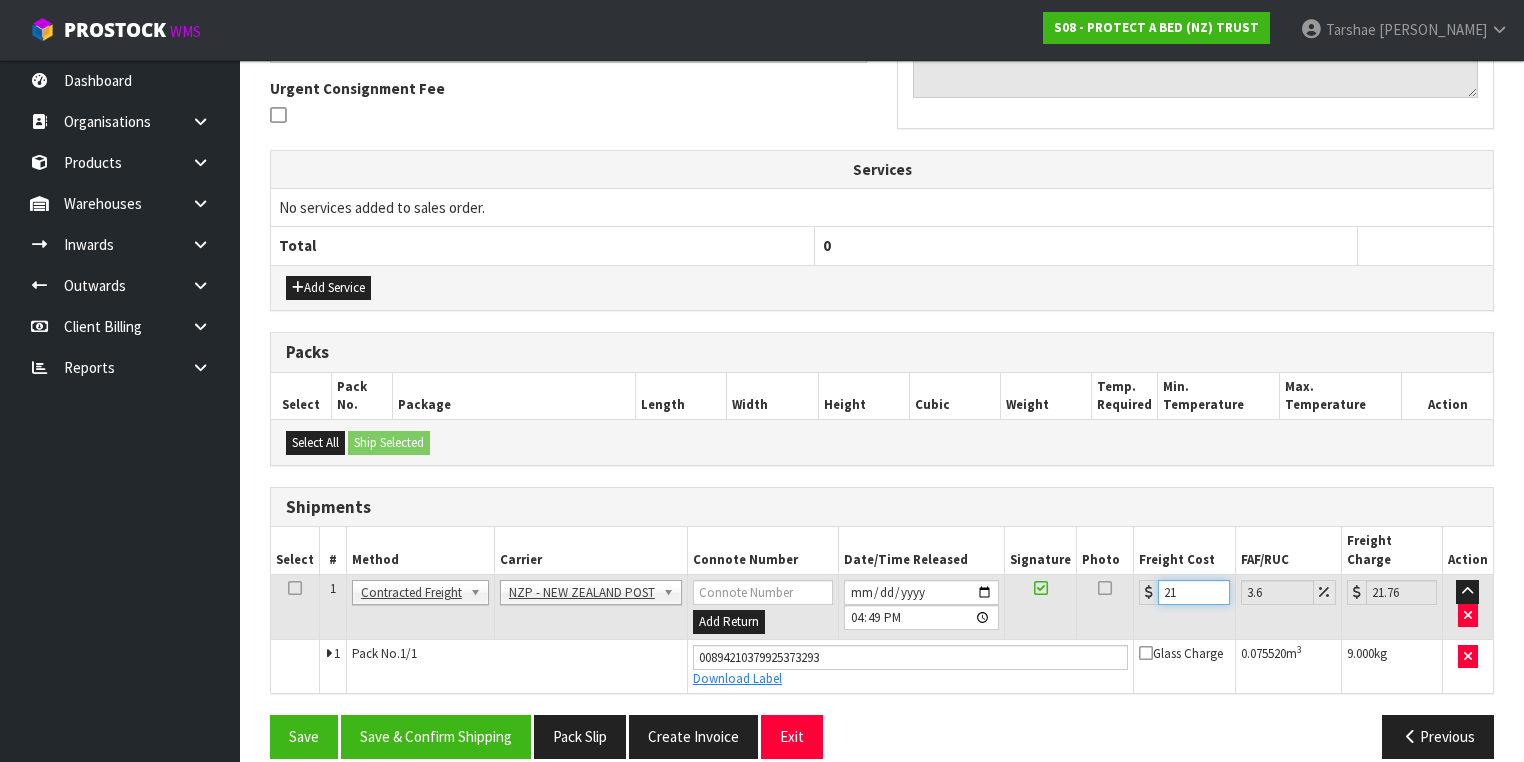 type on "21.6" 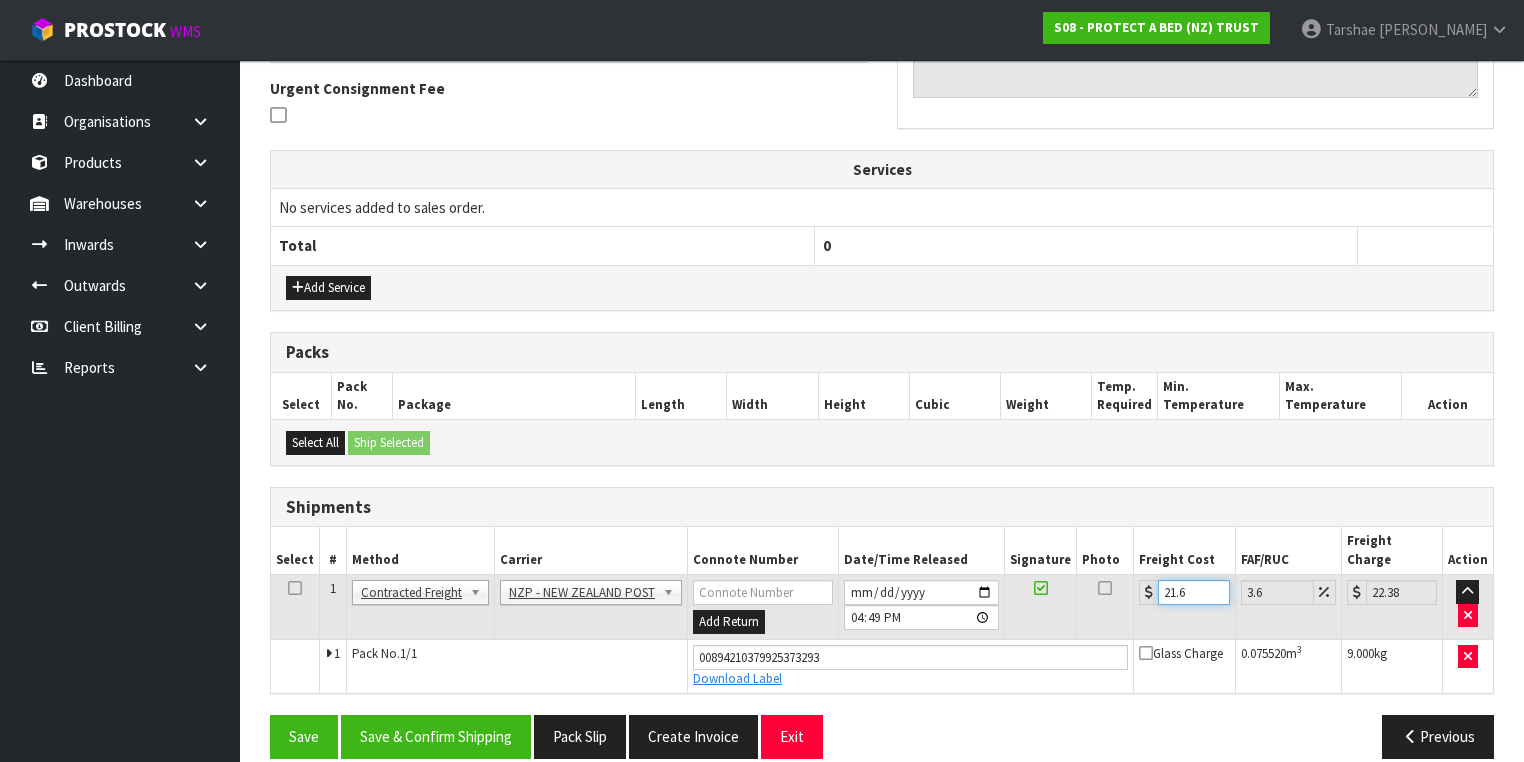 type on "21.61" 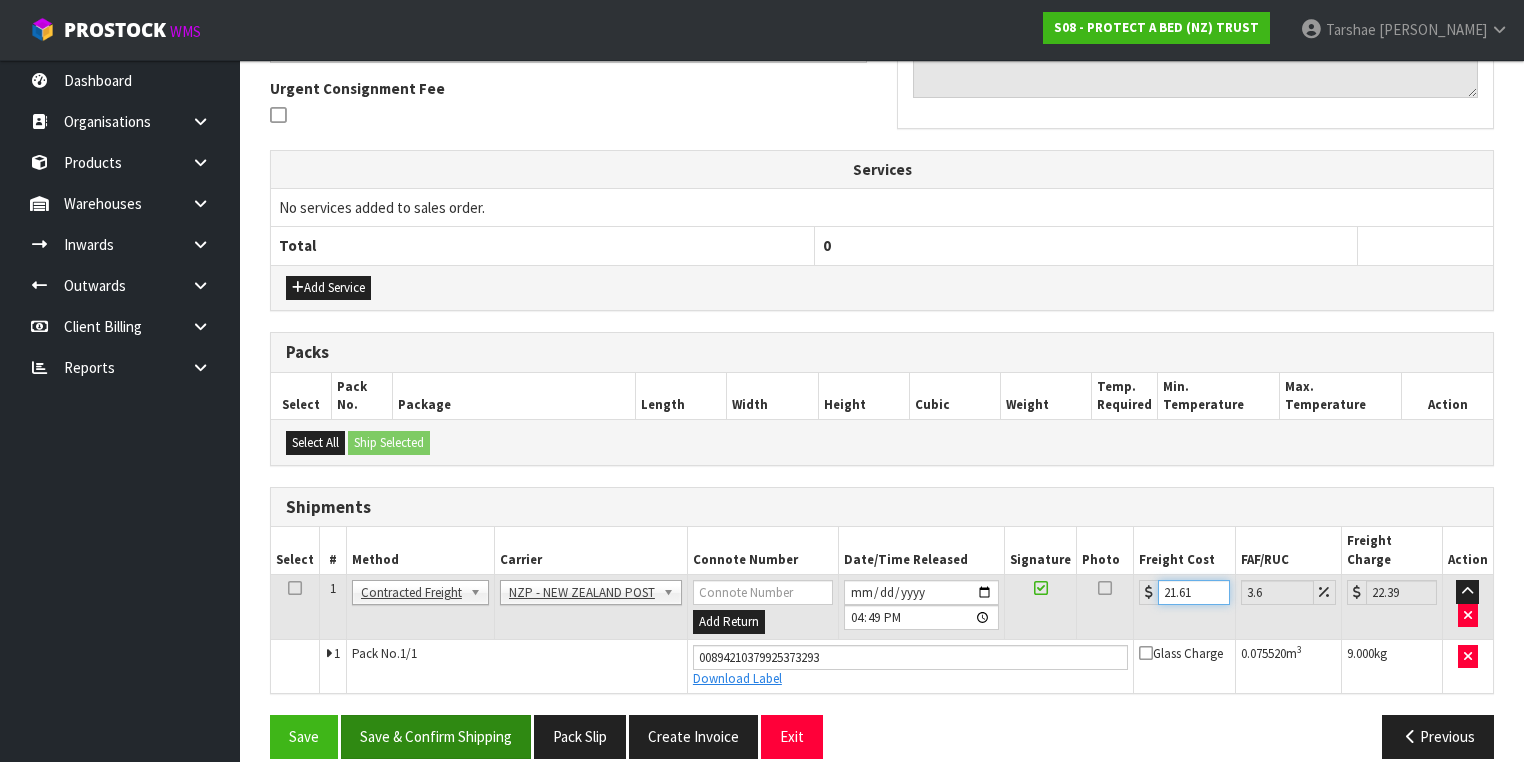 type on "21.61" 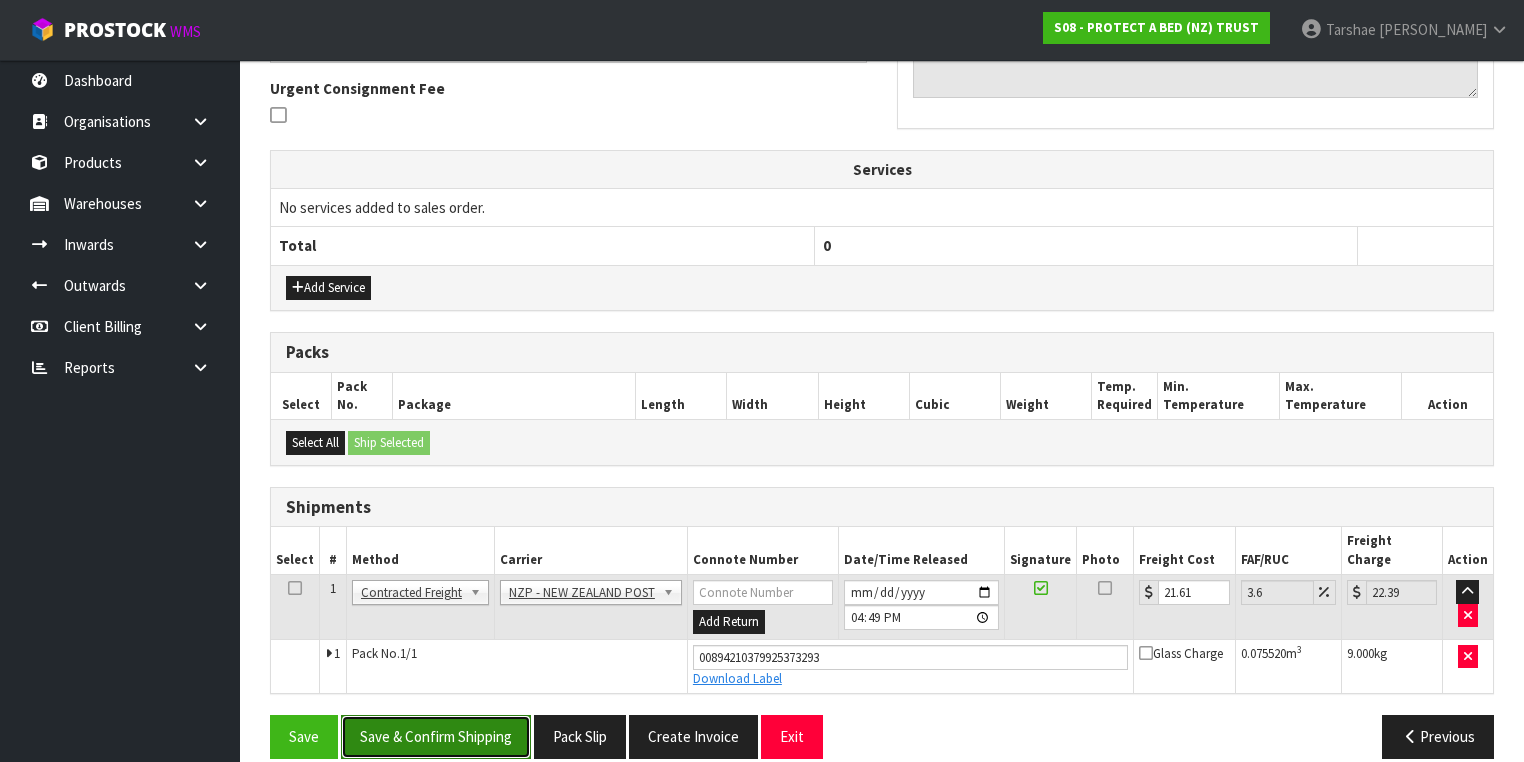 click on "Save & Confirm Shipping" at bounding box center [436, 736] 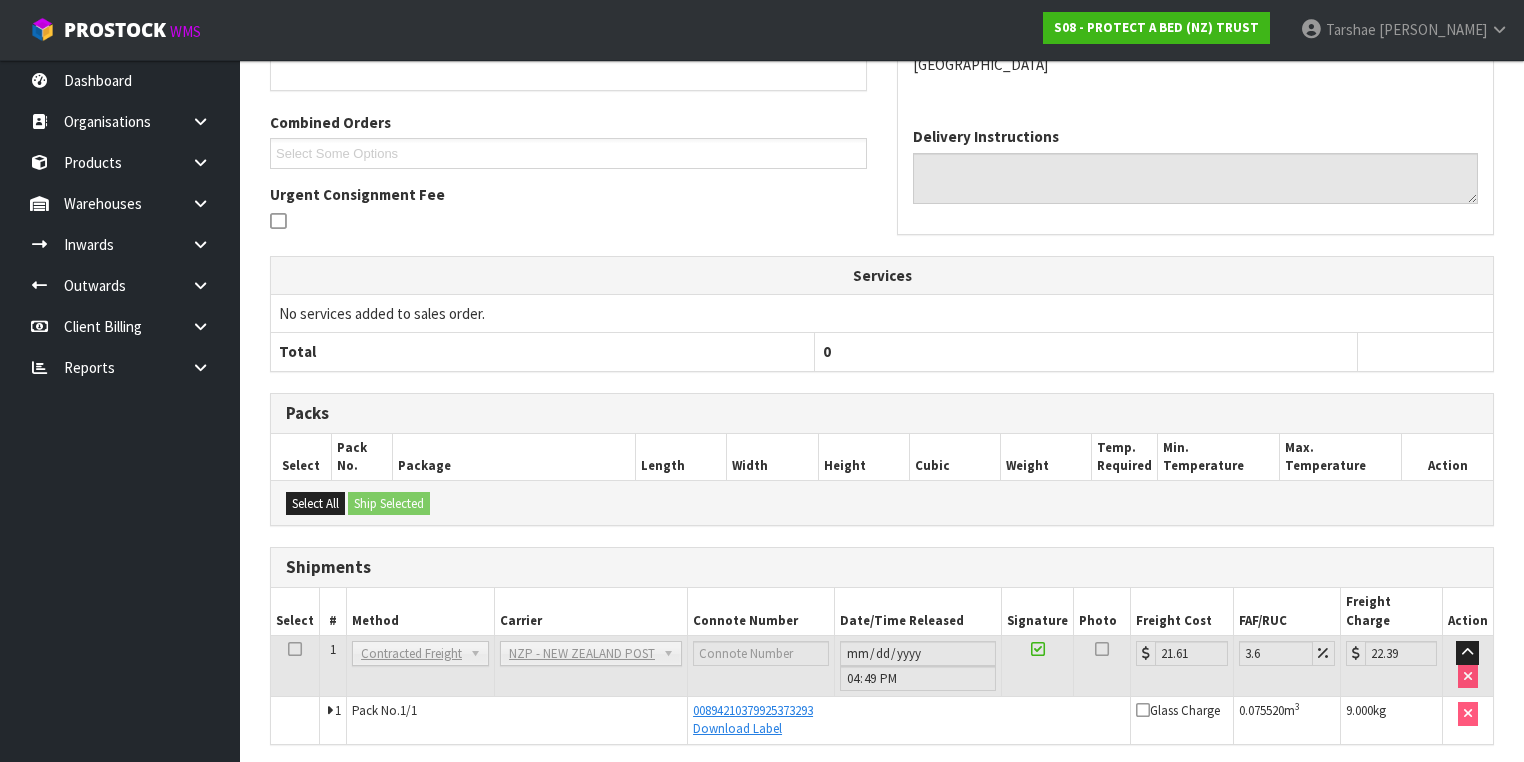scroll, scrollTop: 528, scrollLeft: 0, axis: vertical 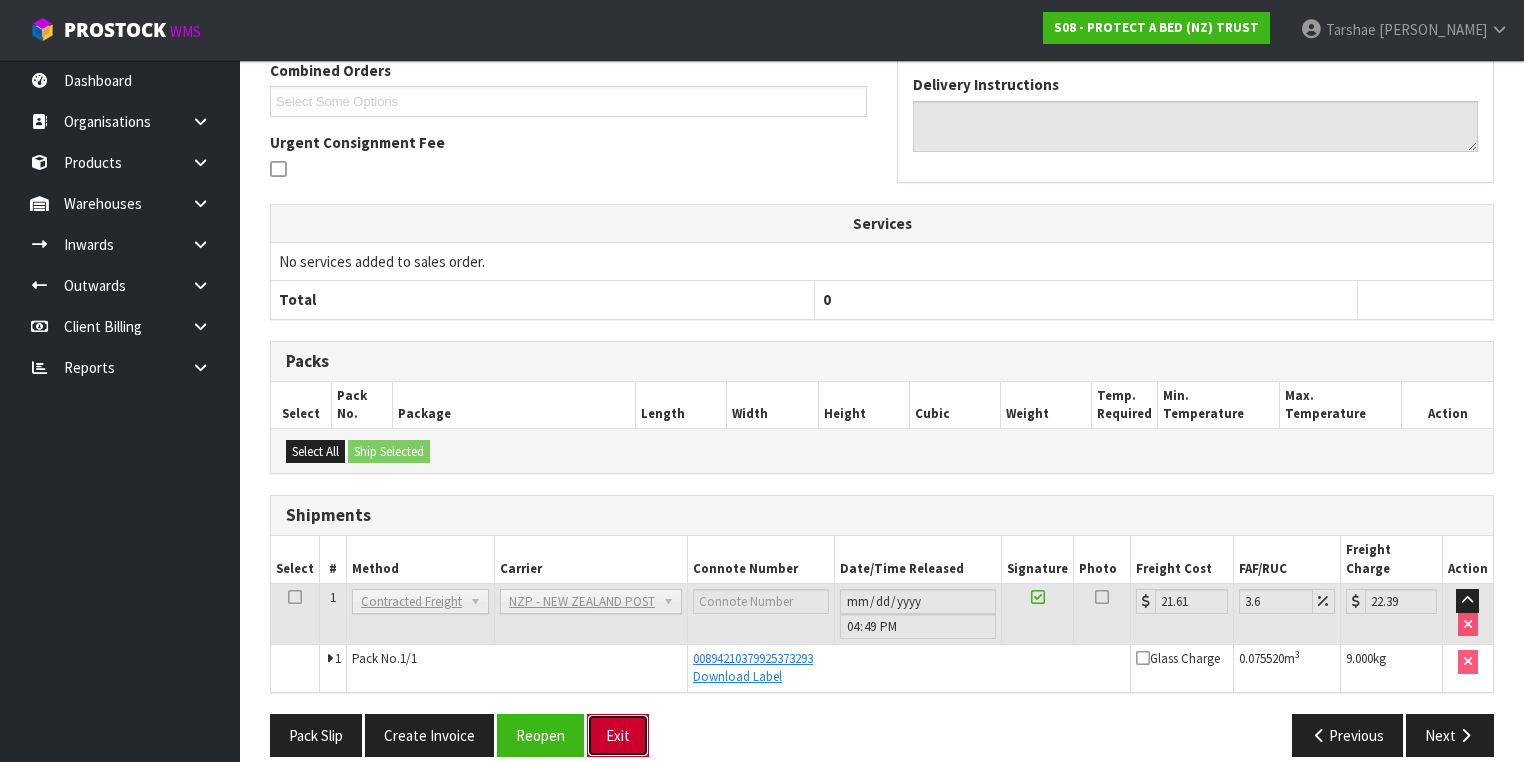 click on "Exit" at bounding box center [618, 735] 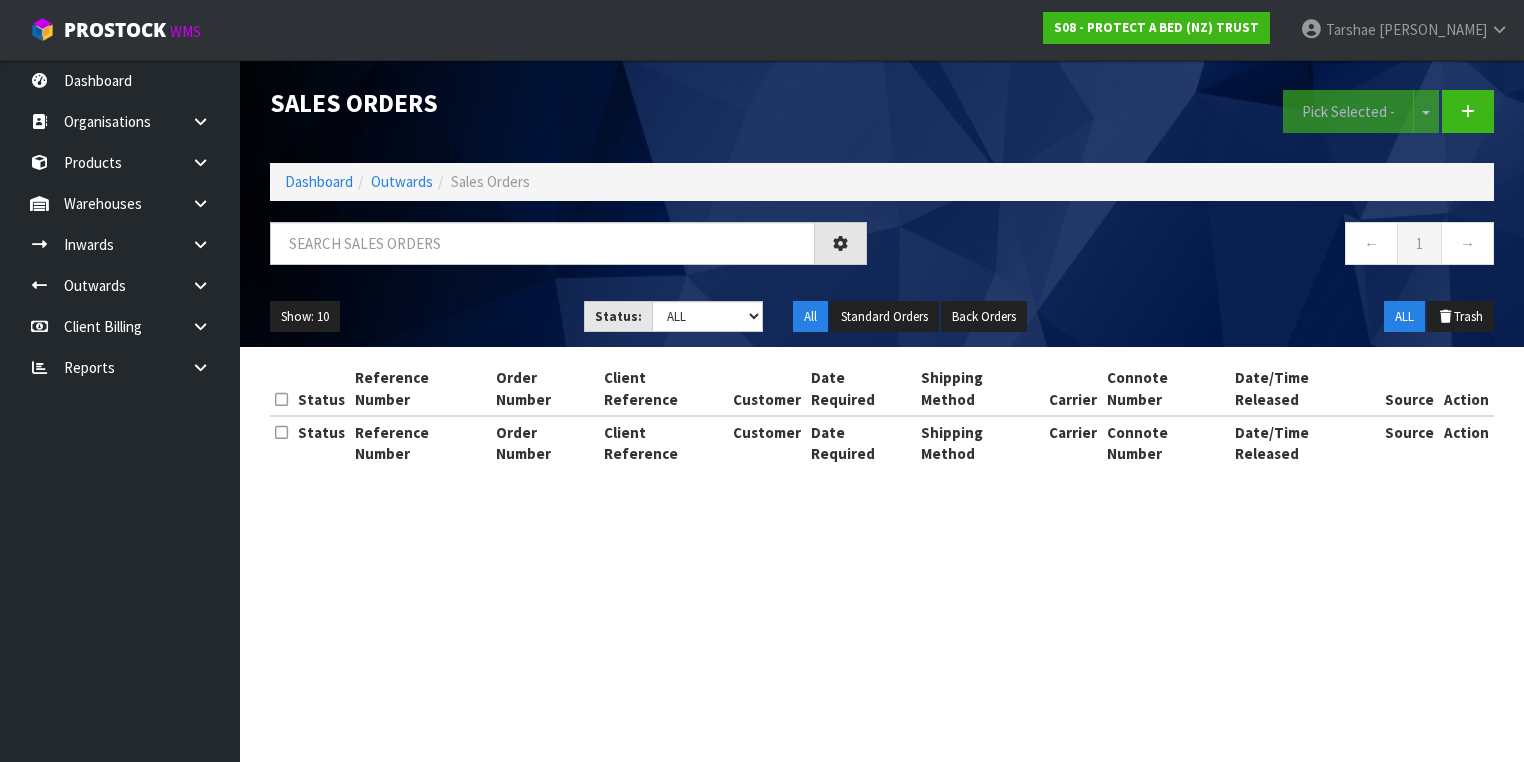 scroll, scrollTop: 0, scrollLeft: 0, axis: both 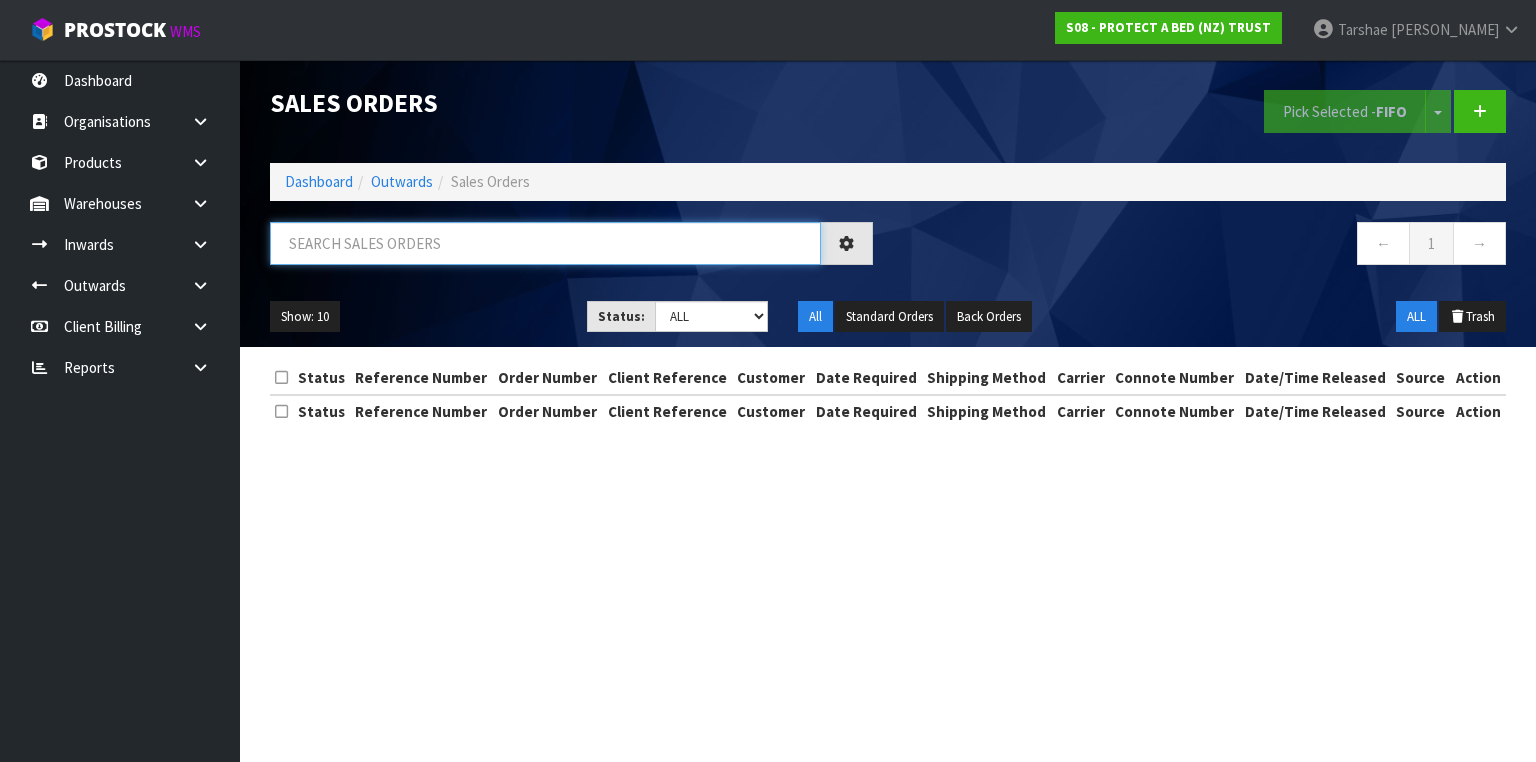 click at bounding box center (545, 243) 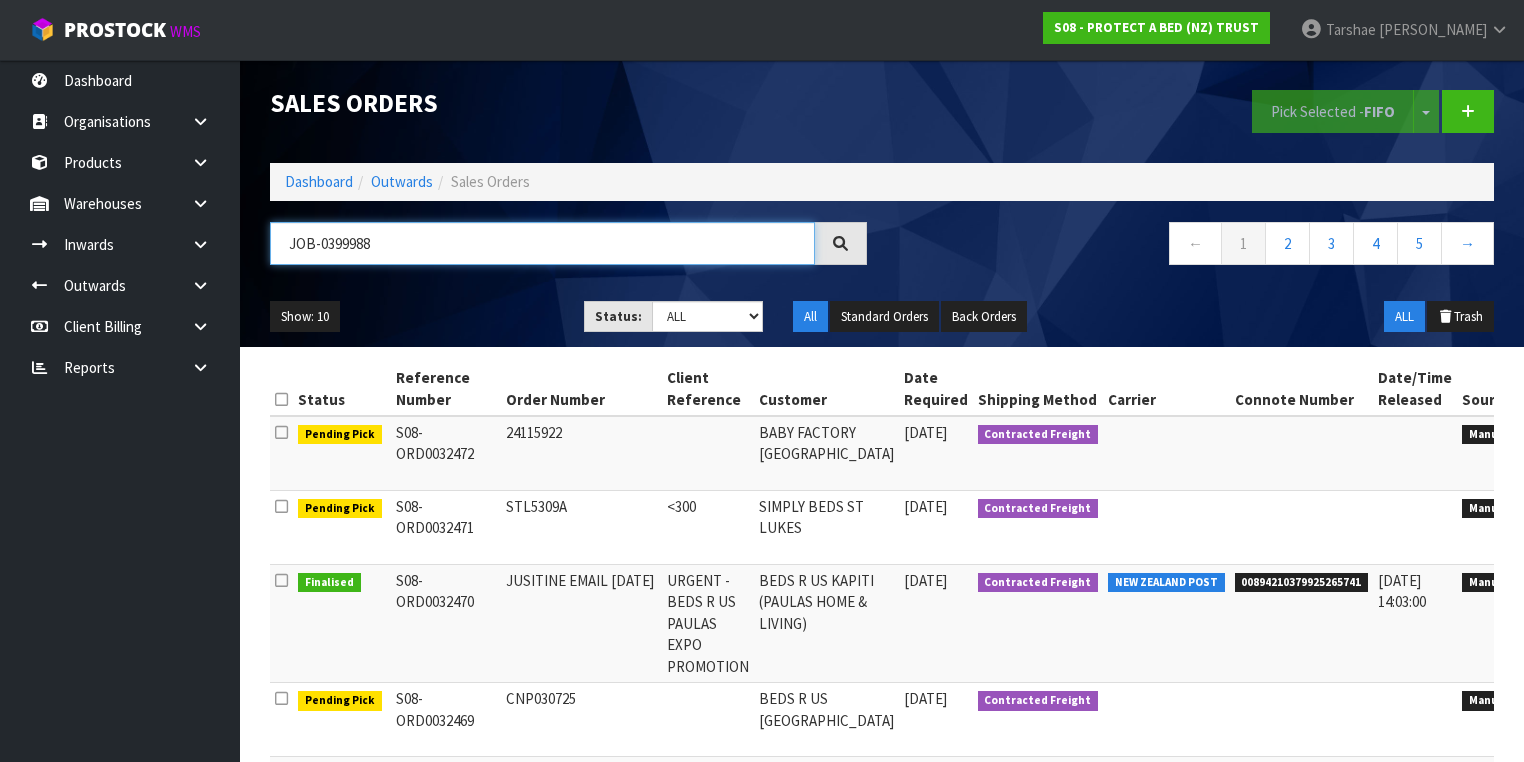 type on "JOB-0399988" 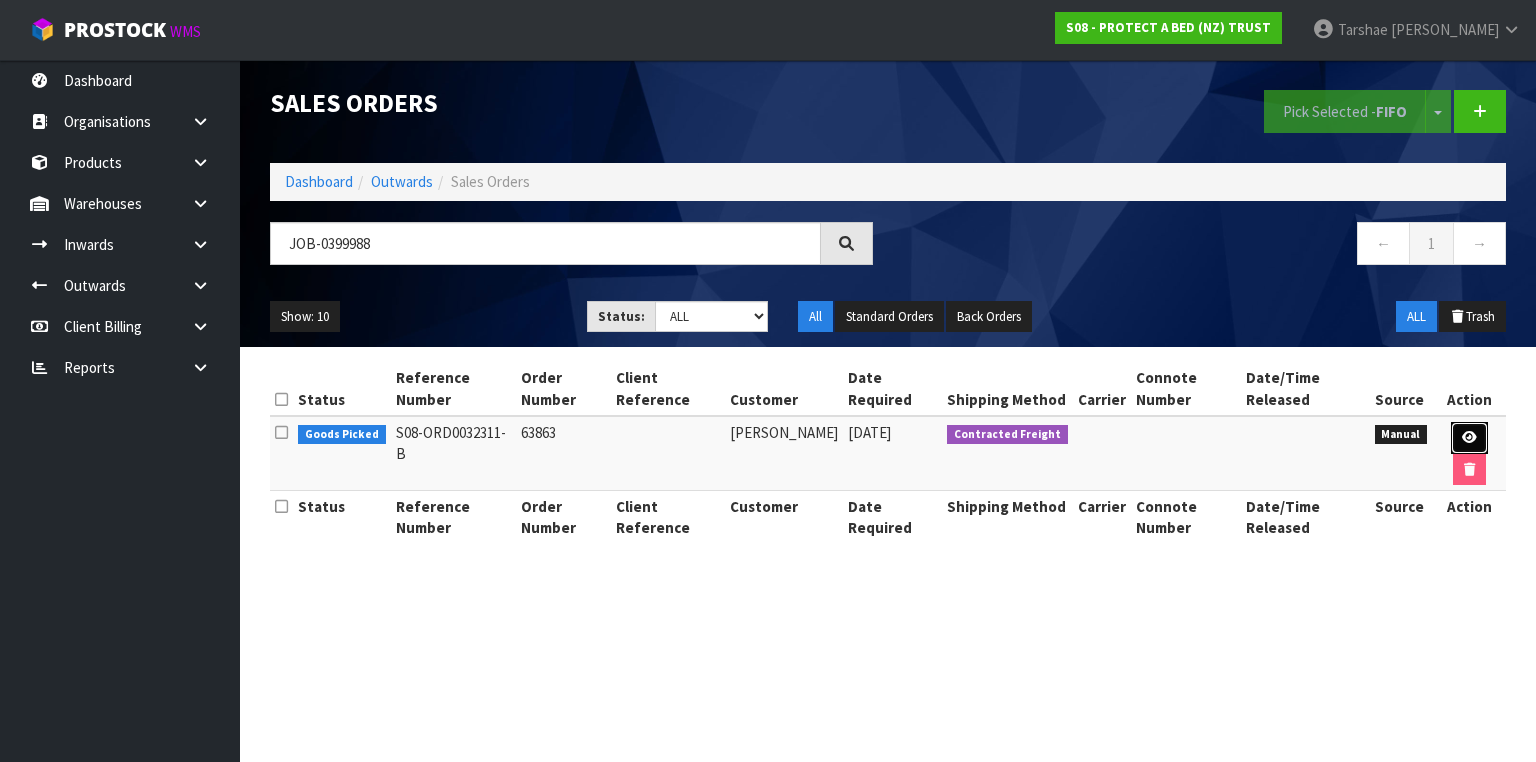 click at bounding box center (1469, 438) 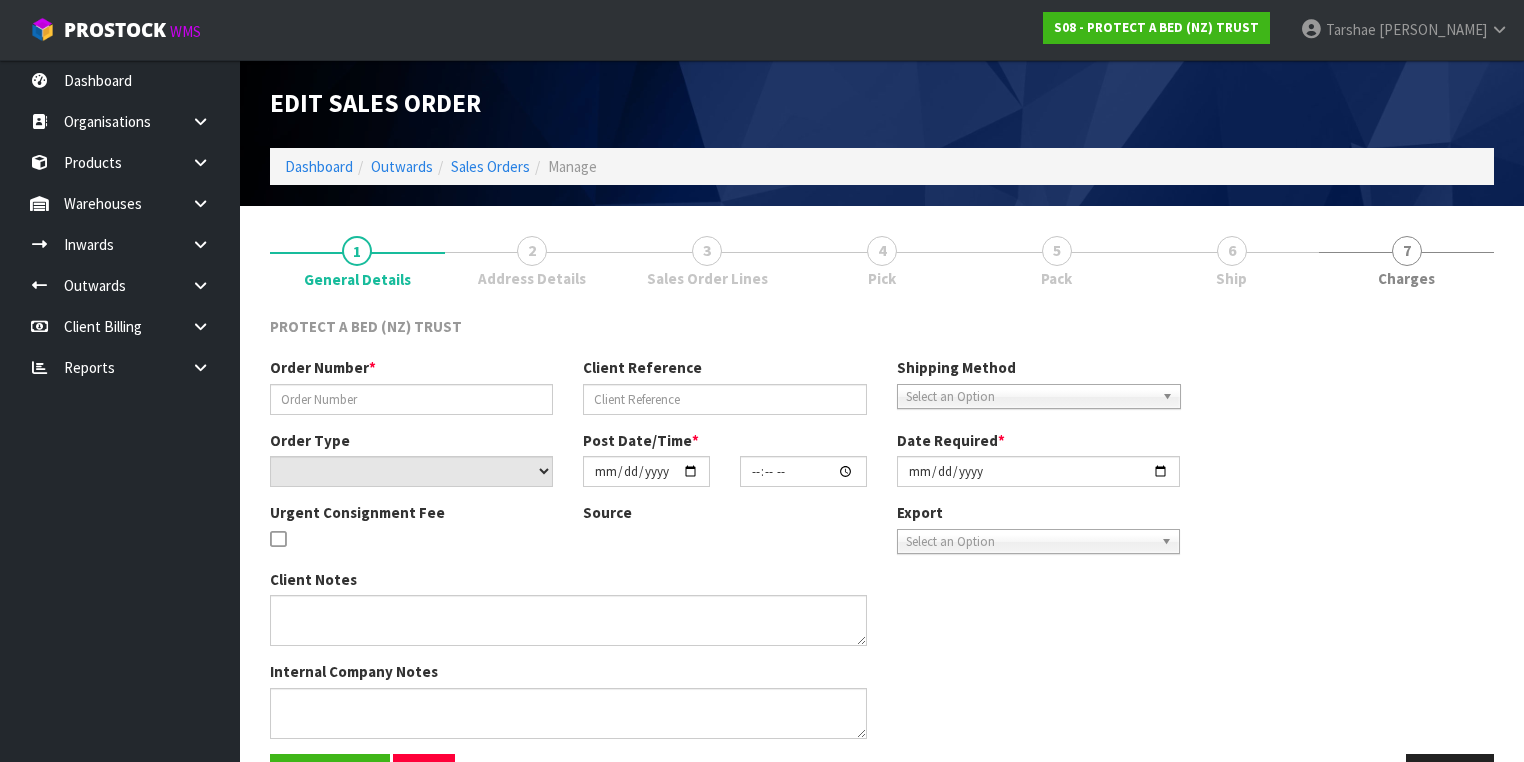 type on "63863" 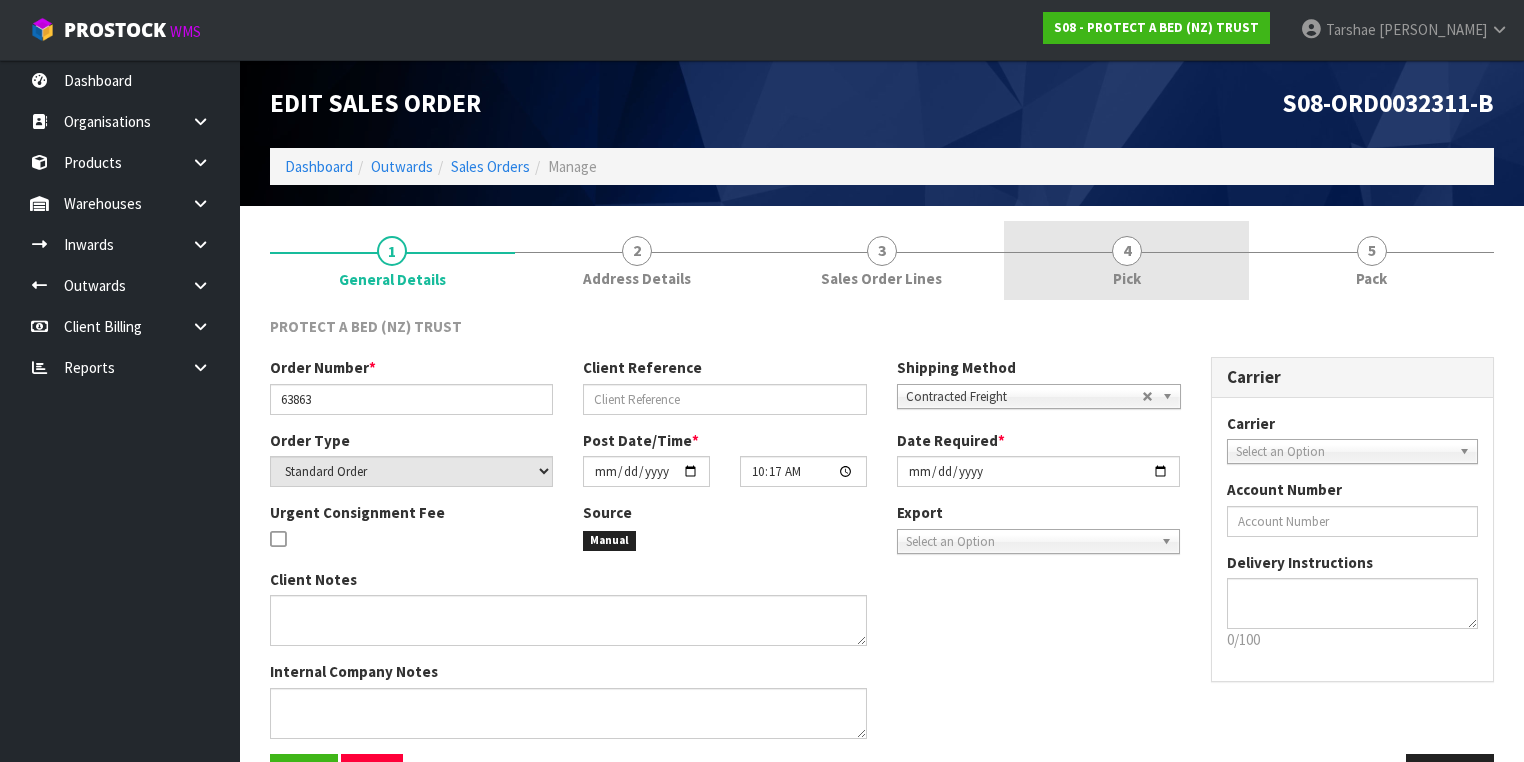 drag, startPoint x: 1077, startPoint y: 219, endPoint x: 1100, endPoint y: 241, distance: 31.827662 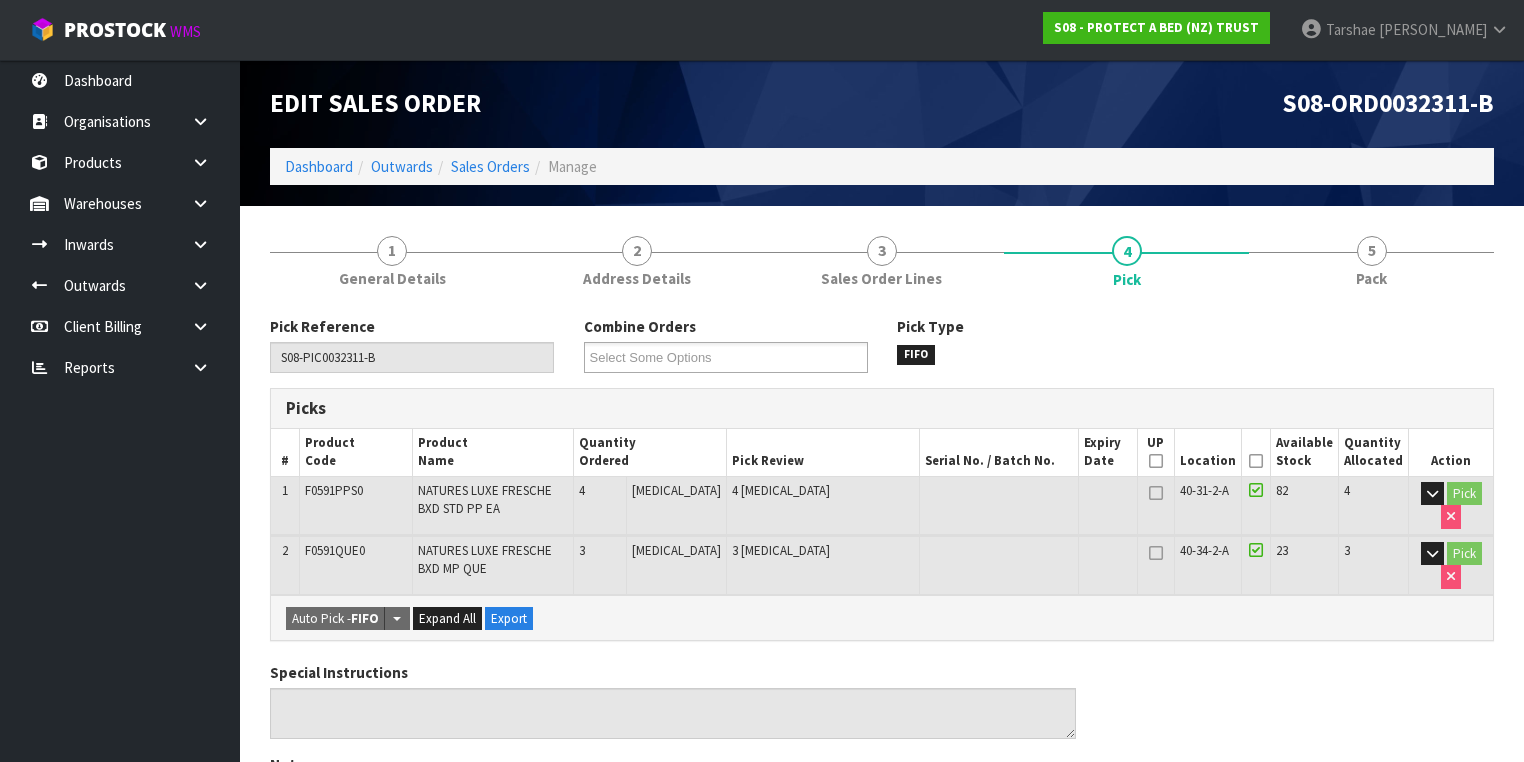 click at bounding box center (1256, 461) 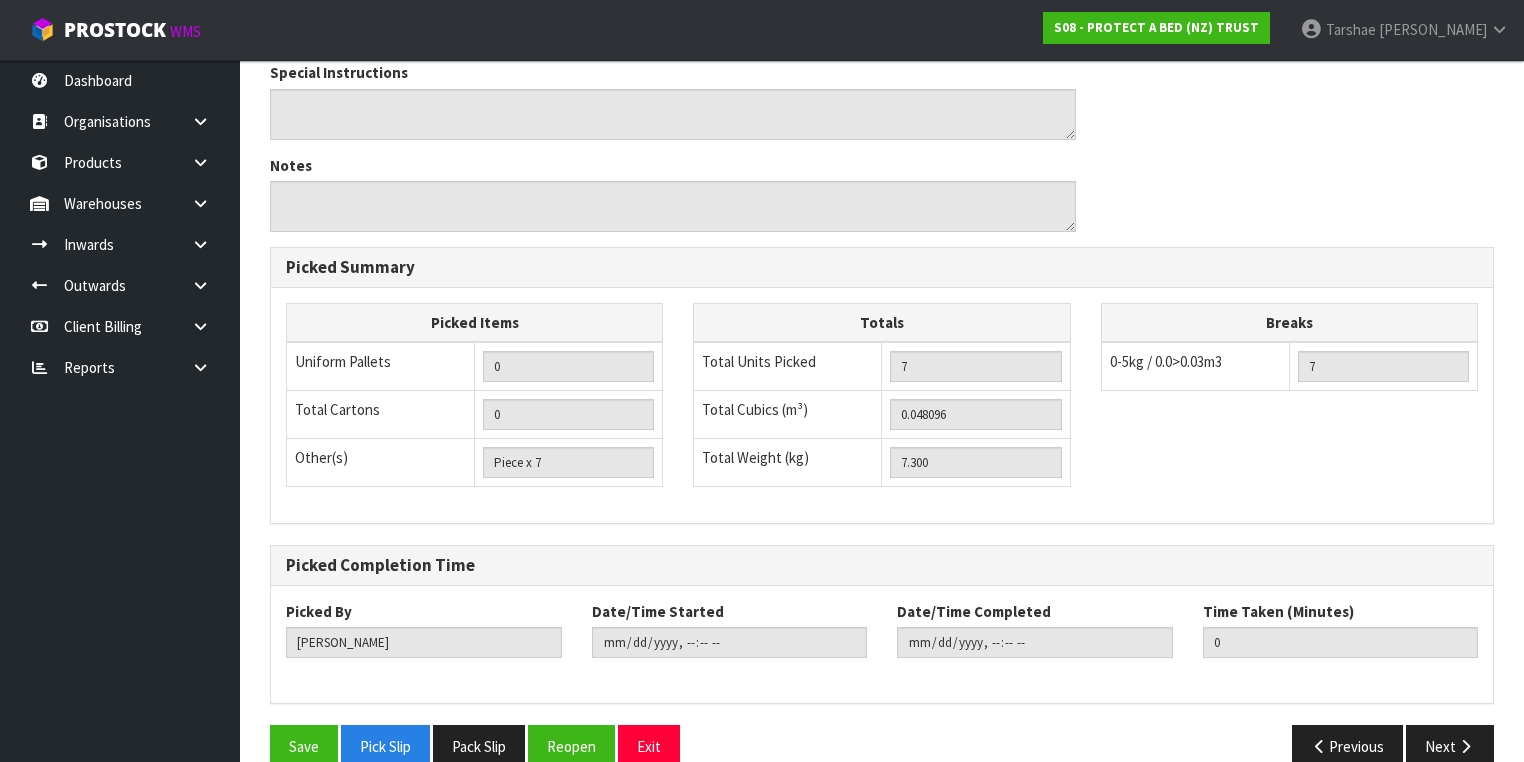 scroll, scrollTop: 700, scrollLeft: 0, axis: vertical 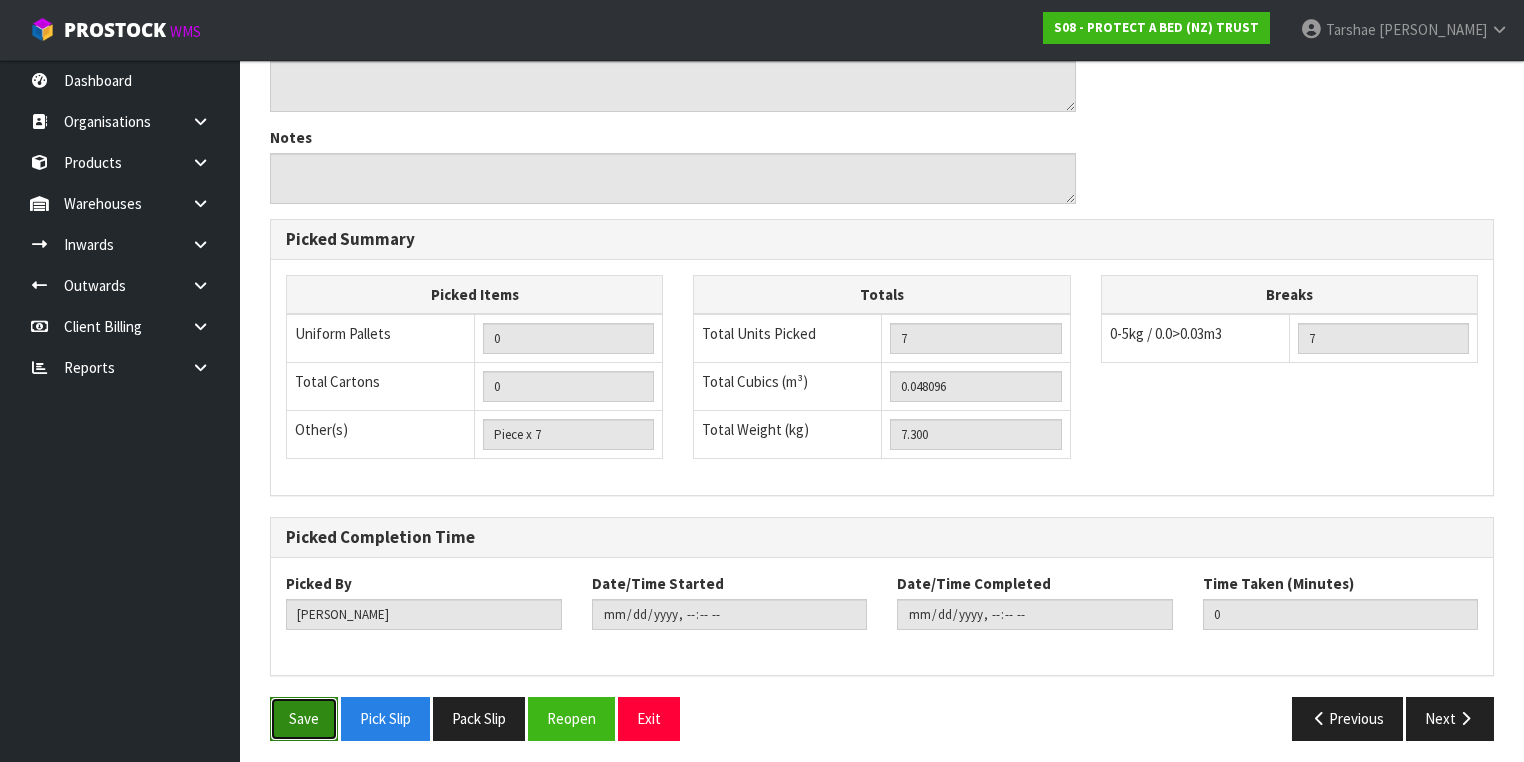 click on "Save" at bounding box center [304, 718] 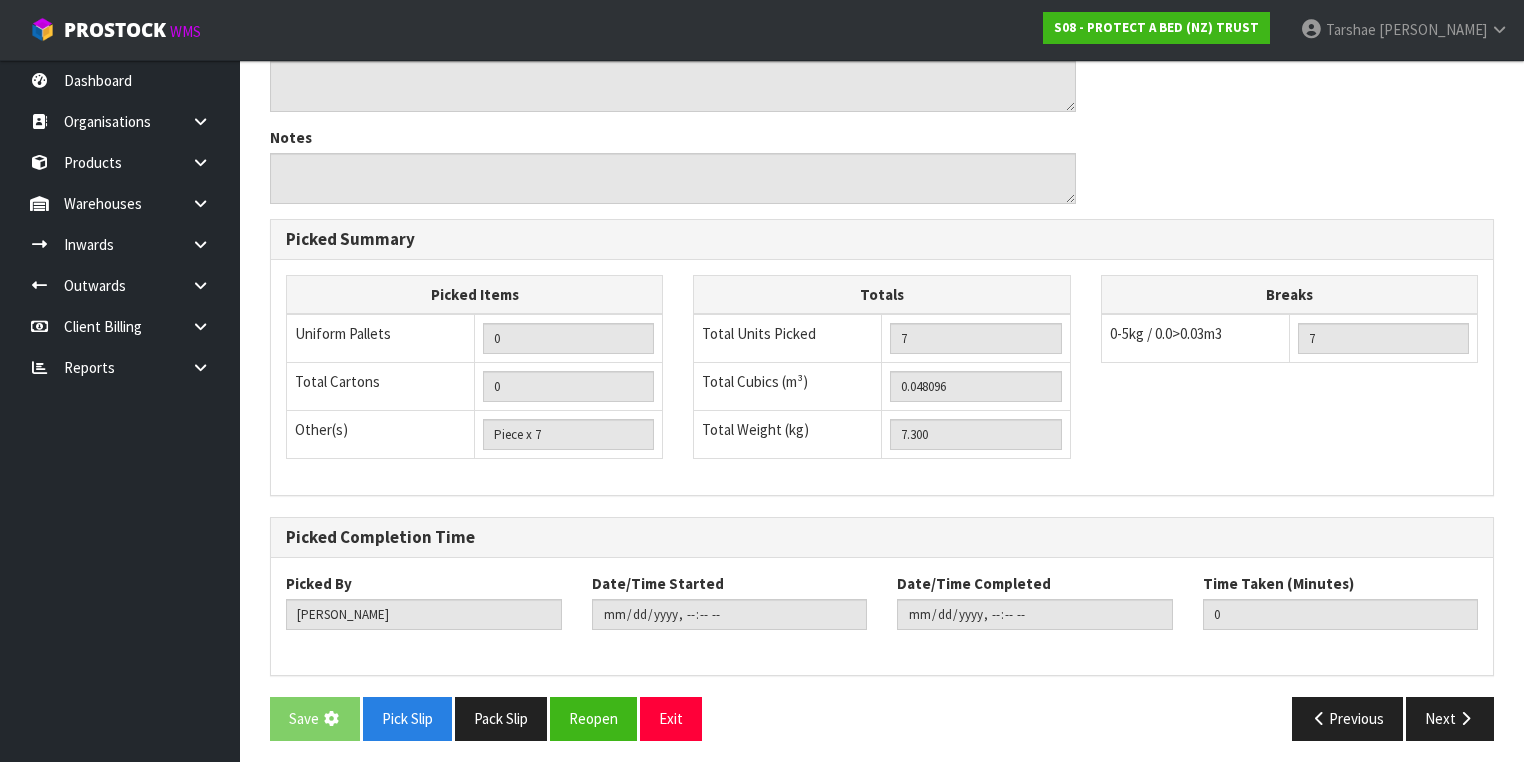 scroll, scrollTop: 0, scrollLeft: 0, axis: both 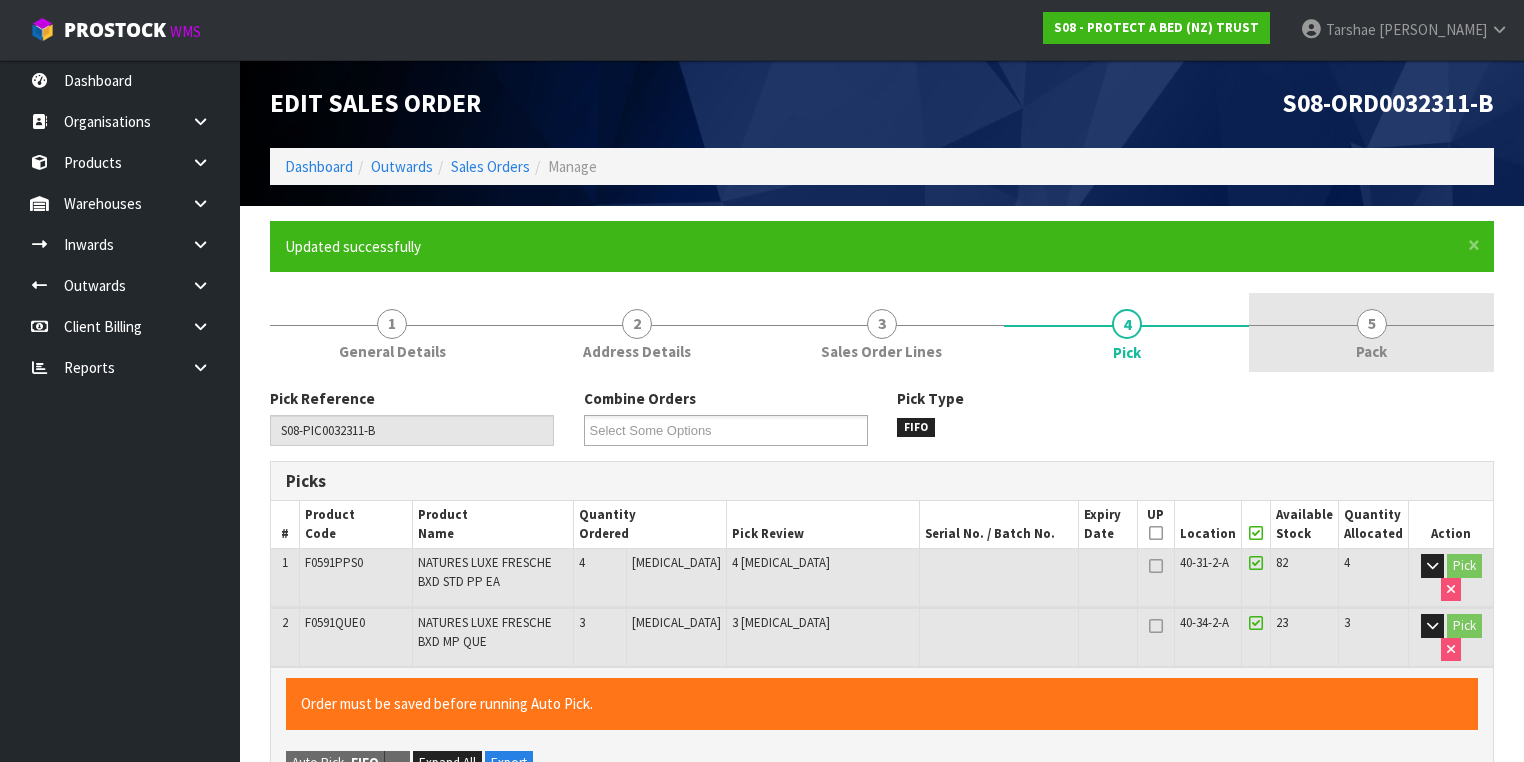 click on "5
Pack" at bounding box center (1371, 332) 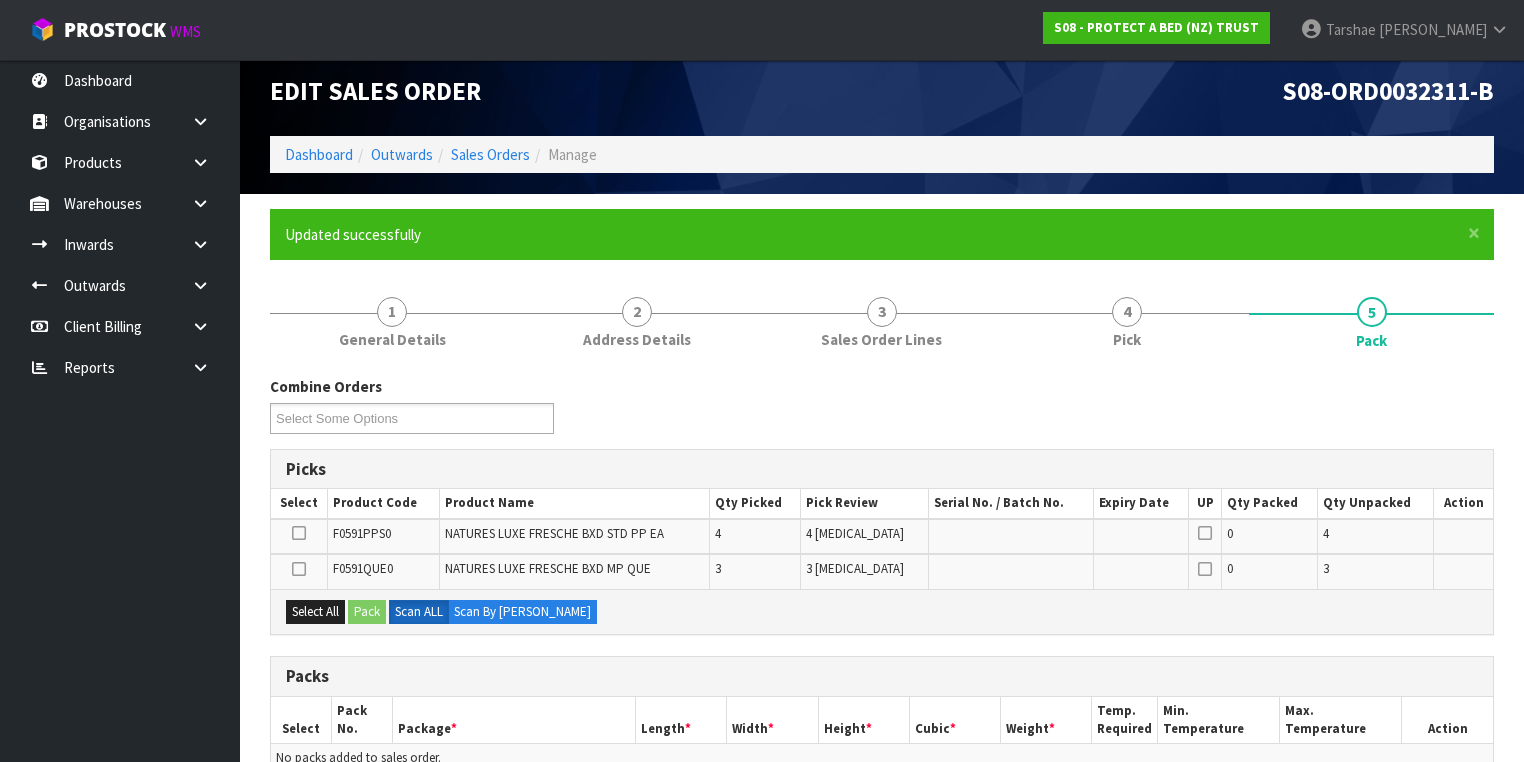 scroll, scrollTop: 400, scrollLeft: 0, axis: vertical 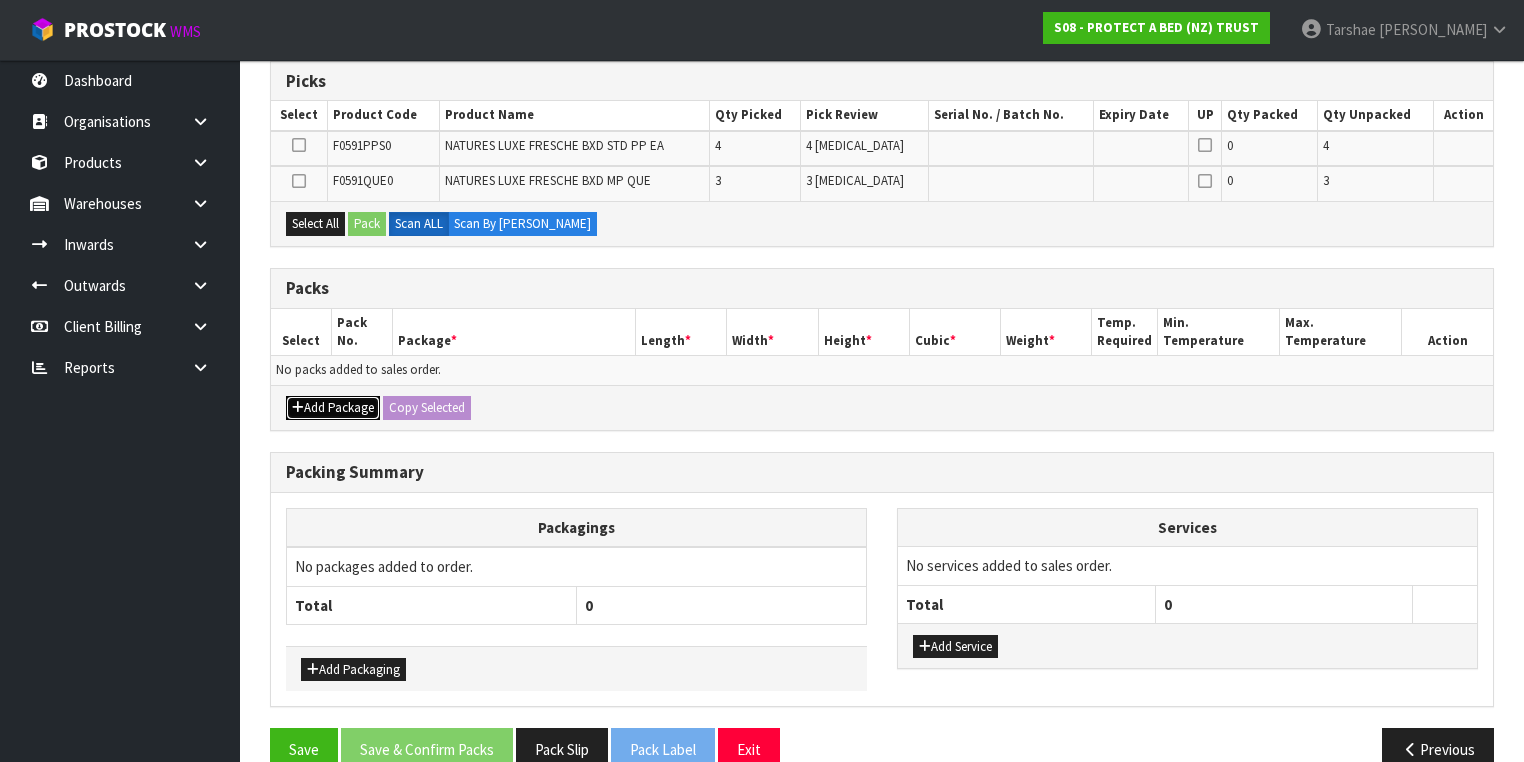 click on "Add Package" at bounding box center (333, 408) 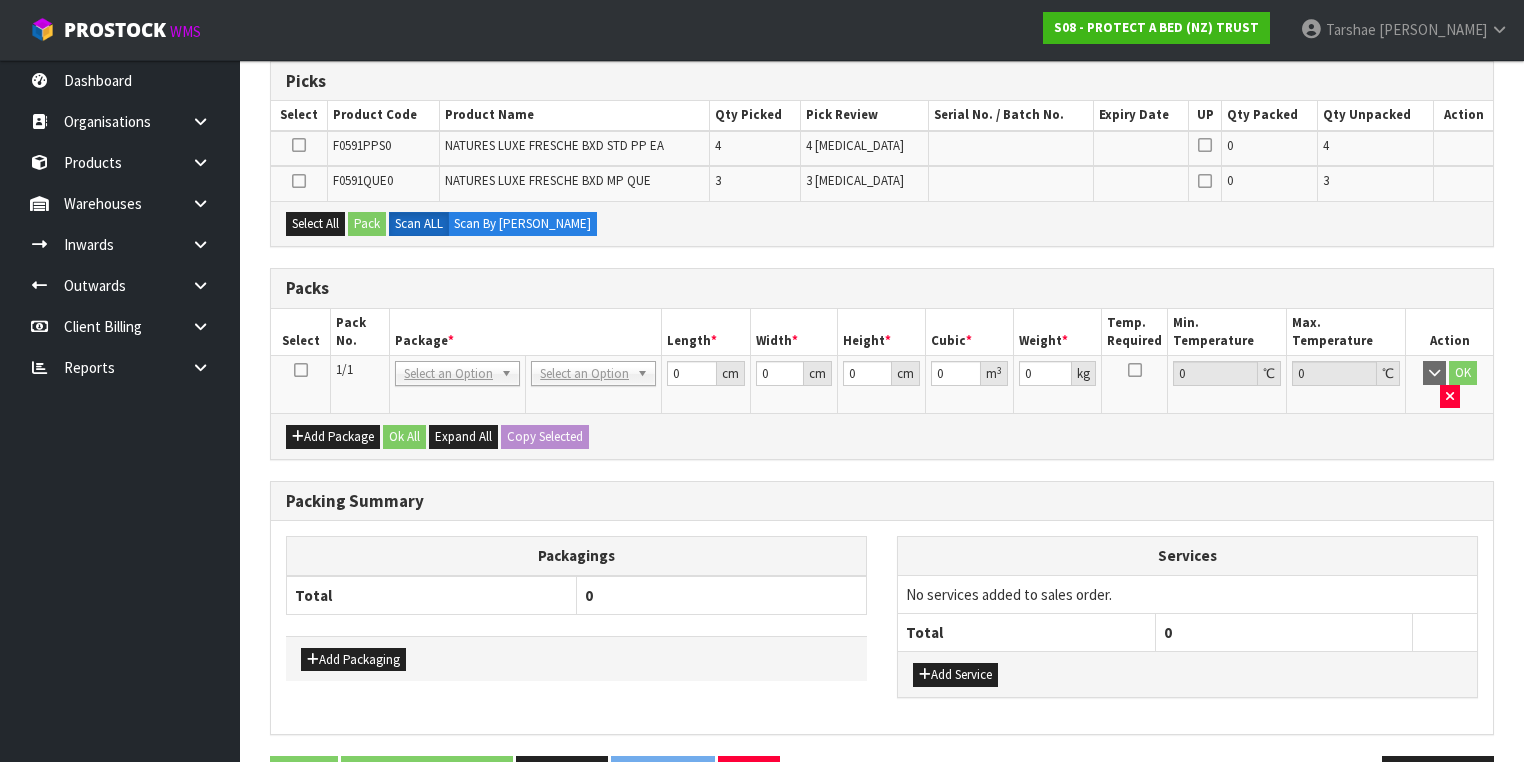 click at bounding box center (301, 370) 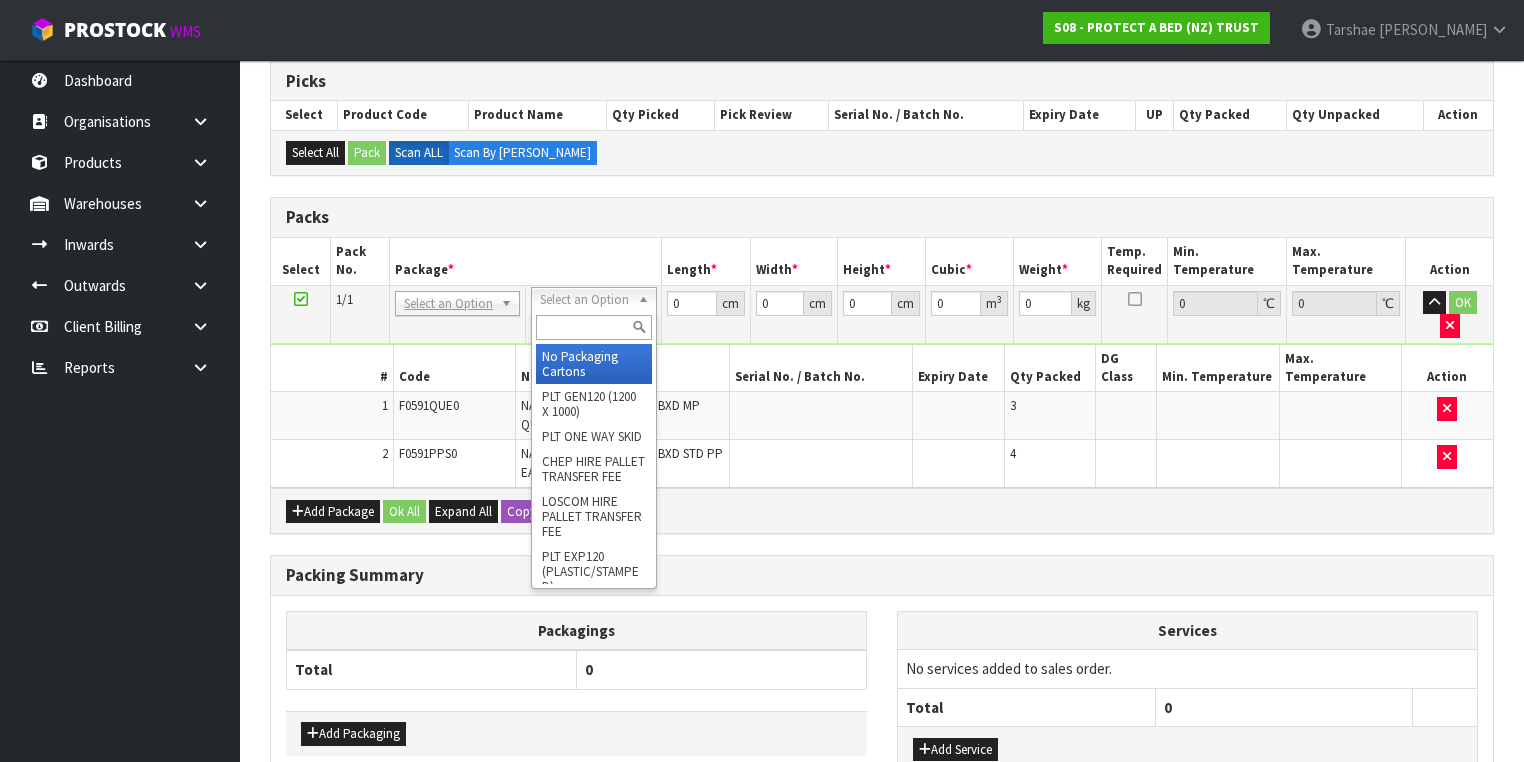 drag, startPoint x: 585, startPoint y: 293, endPoint x: 596, endPoint y: 341, distance: 49.24429 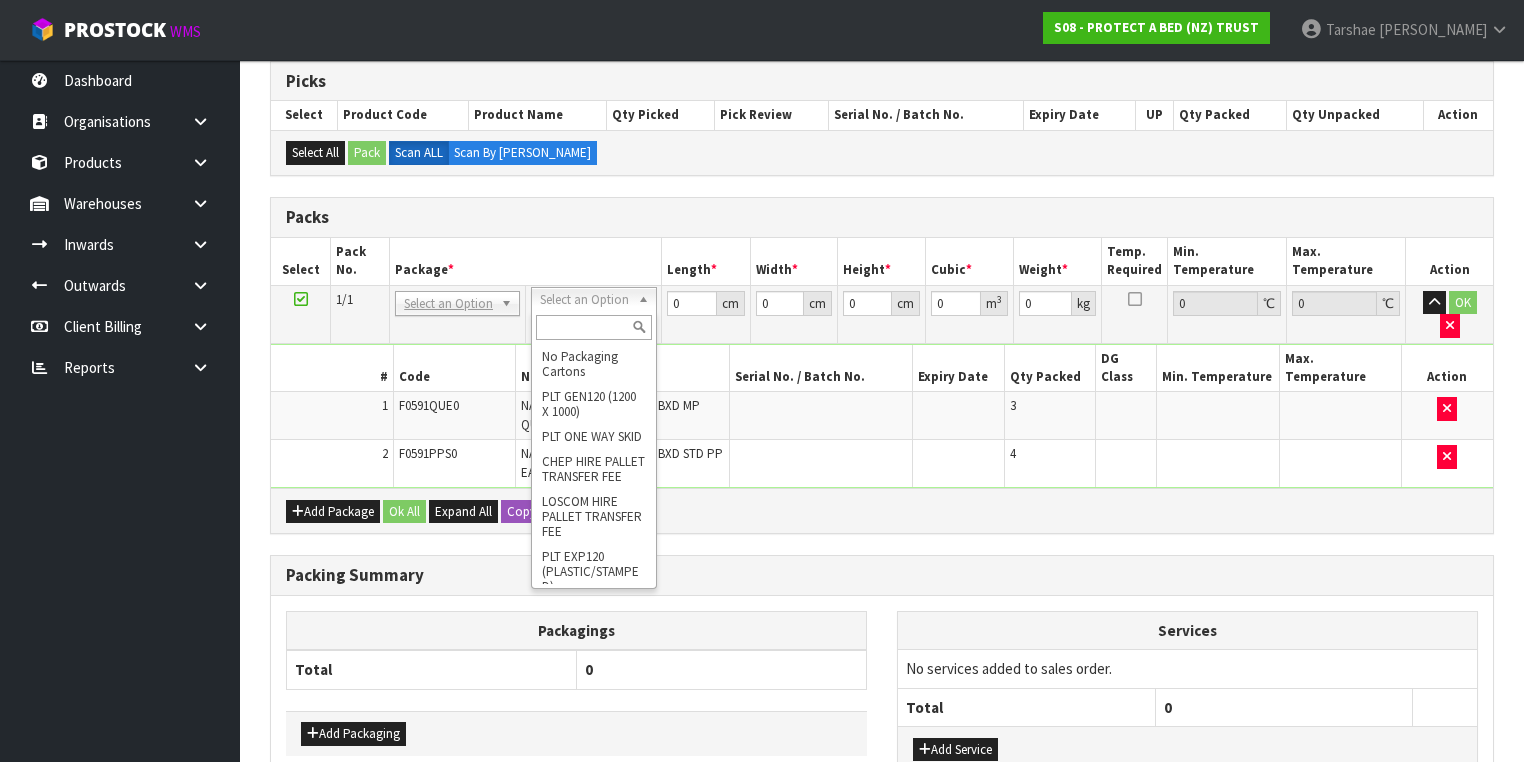 click at bounding box center [593, 327] 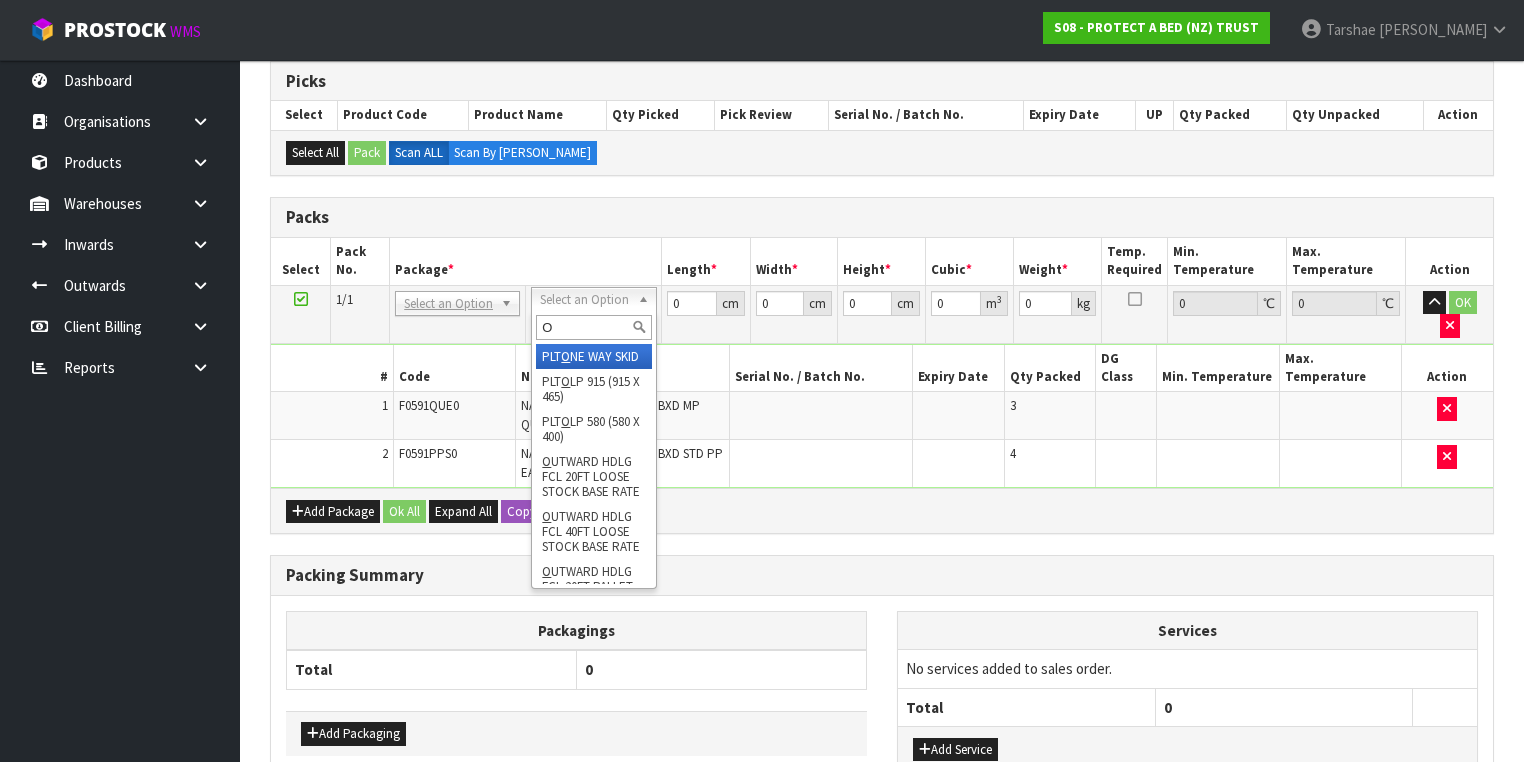 type on "OC" 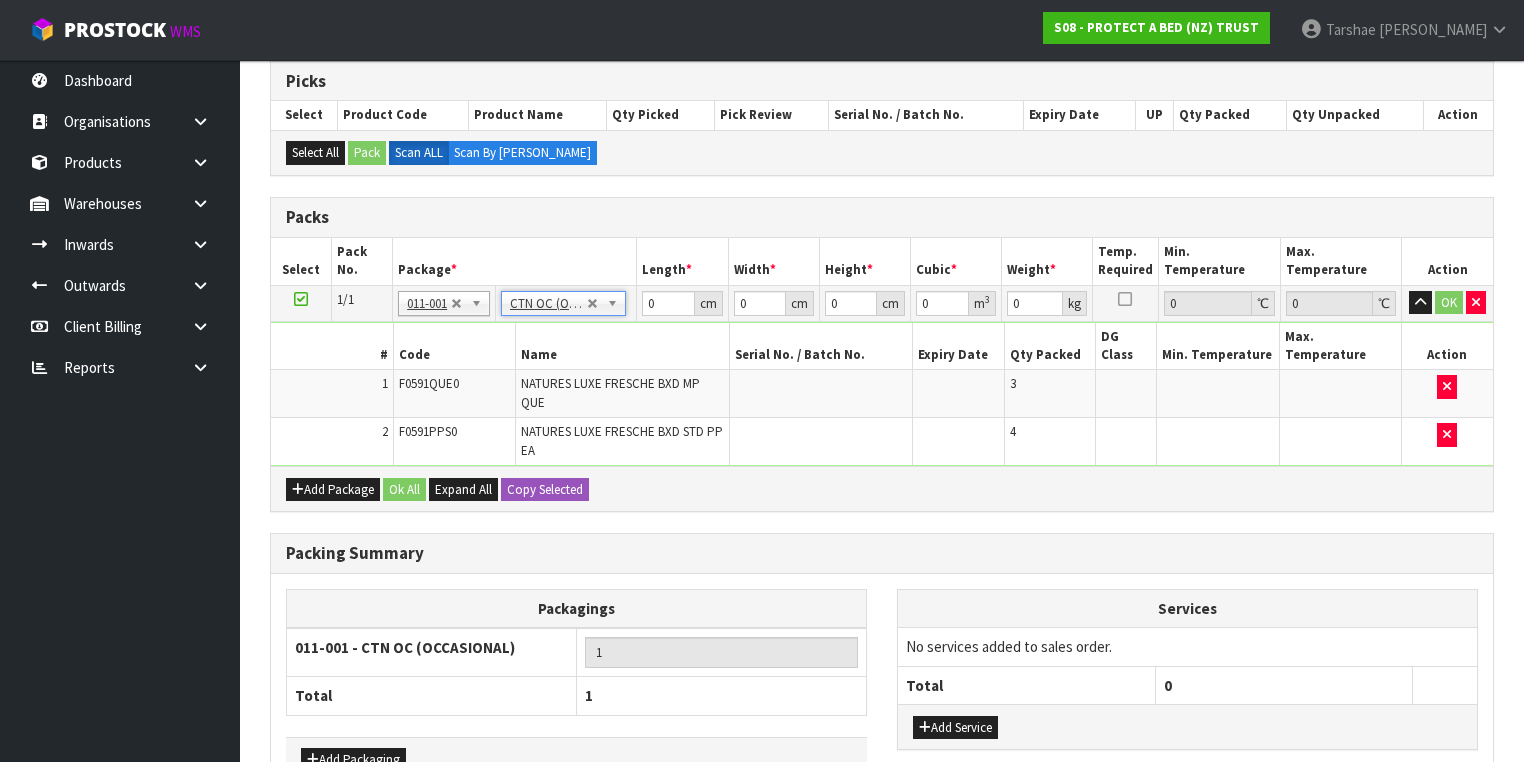 type on "7.3" 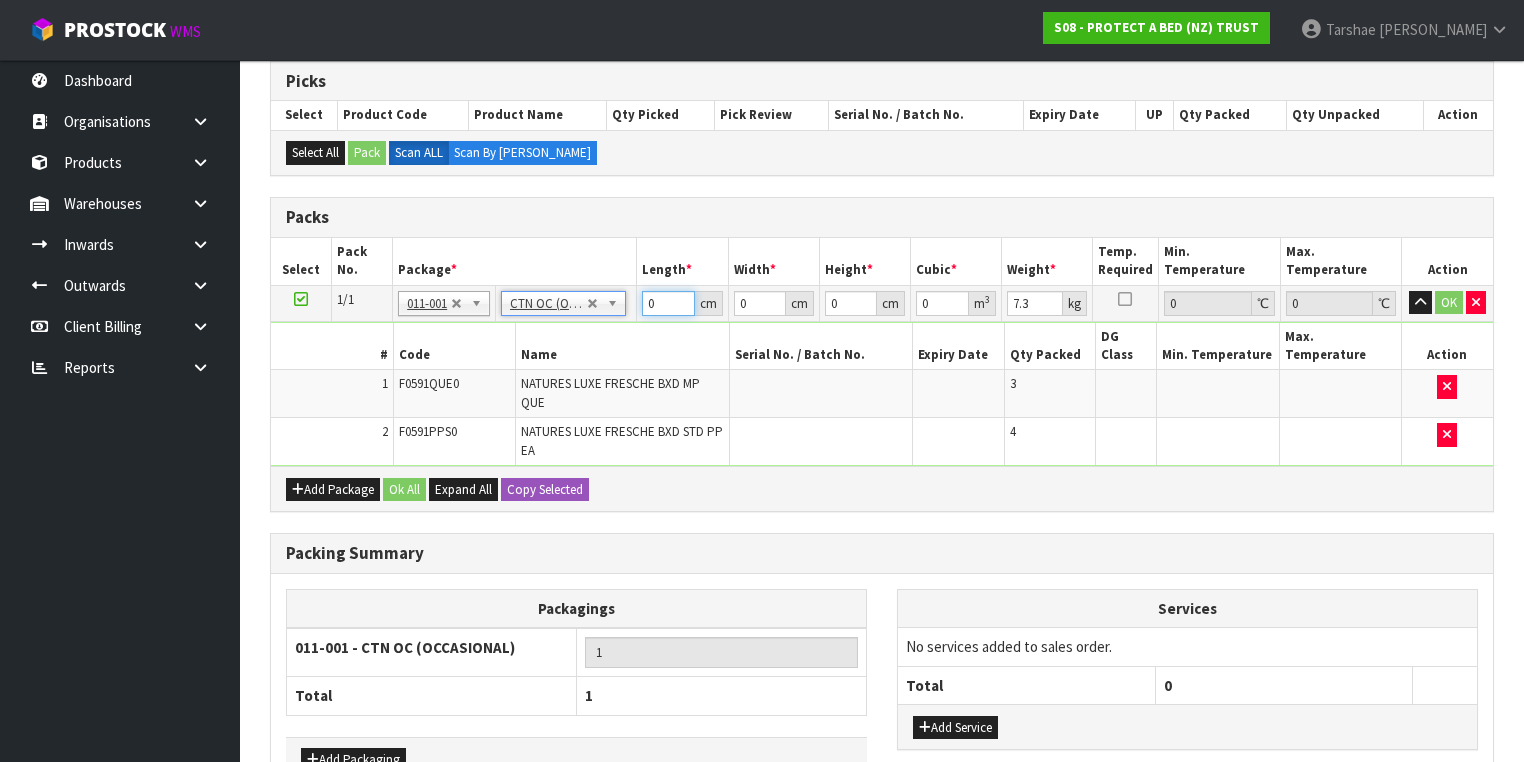 click on "0" at bounding box center [668, 303] 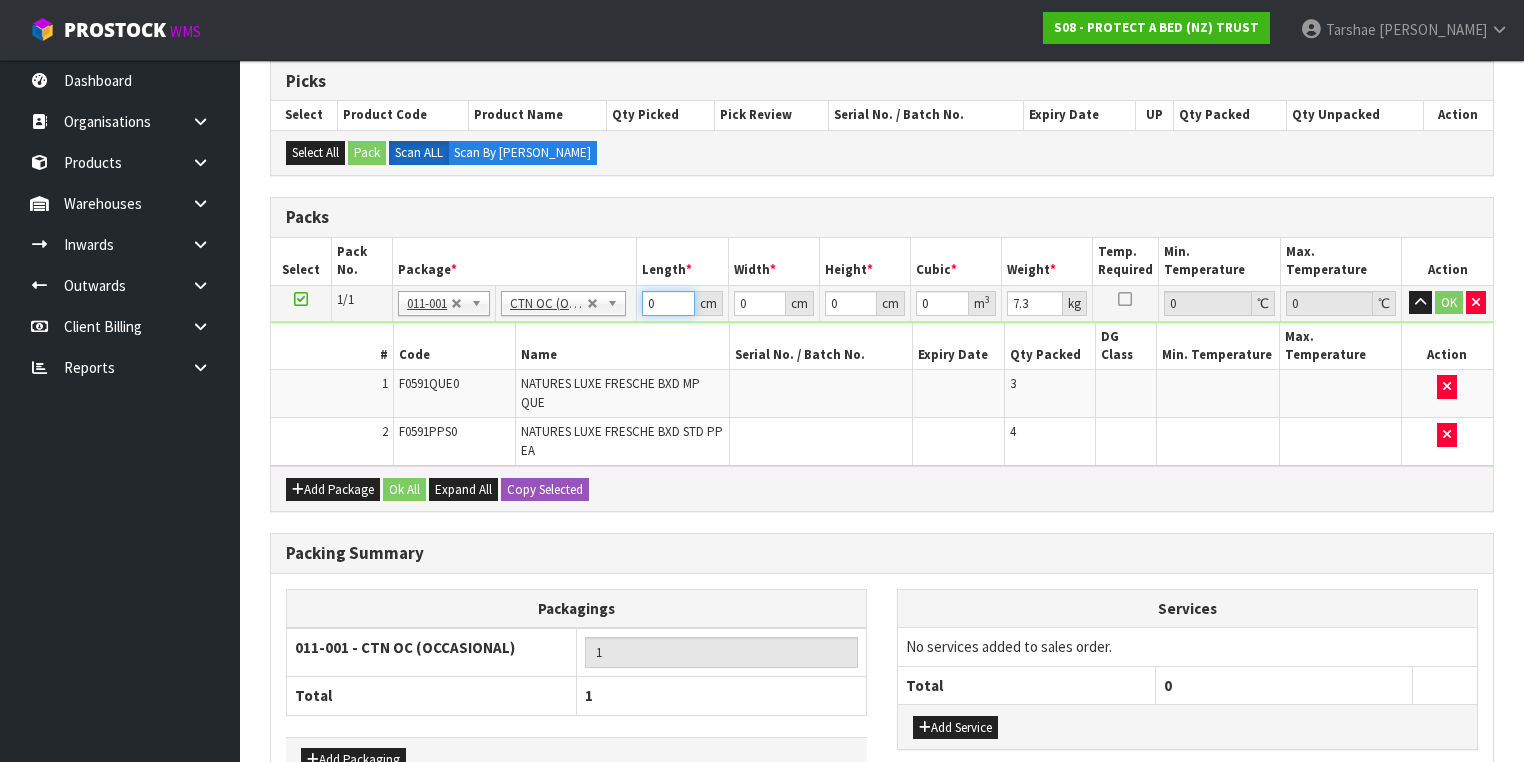 click on "0" at bounding box center [668, 303] 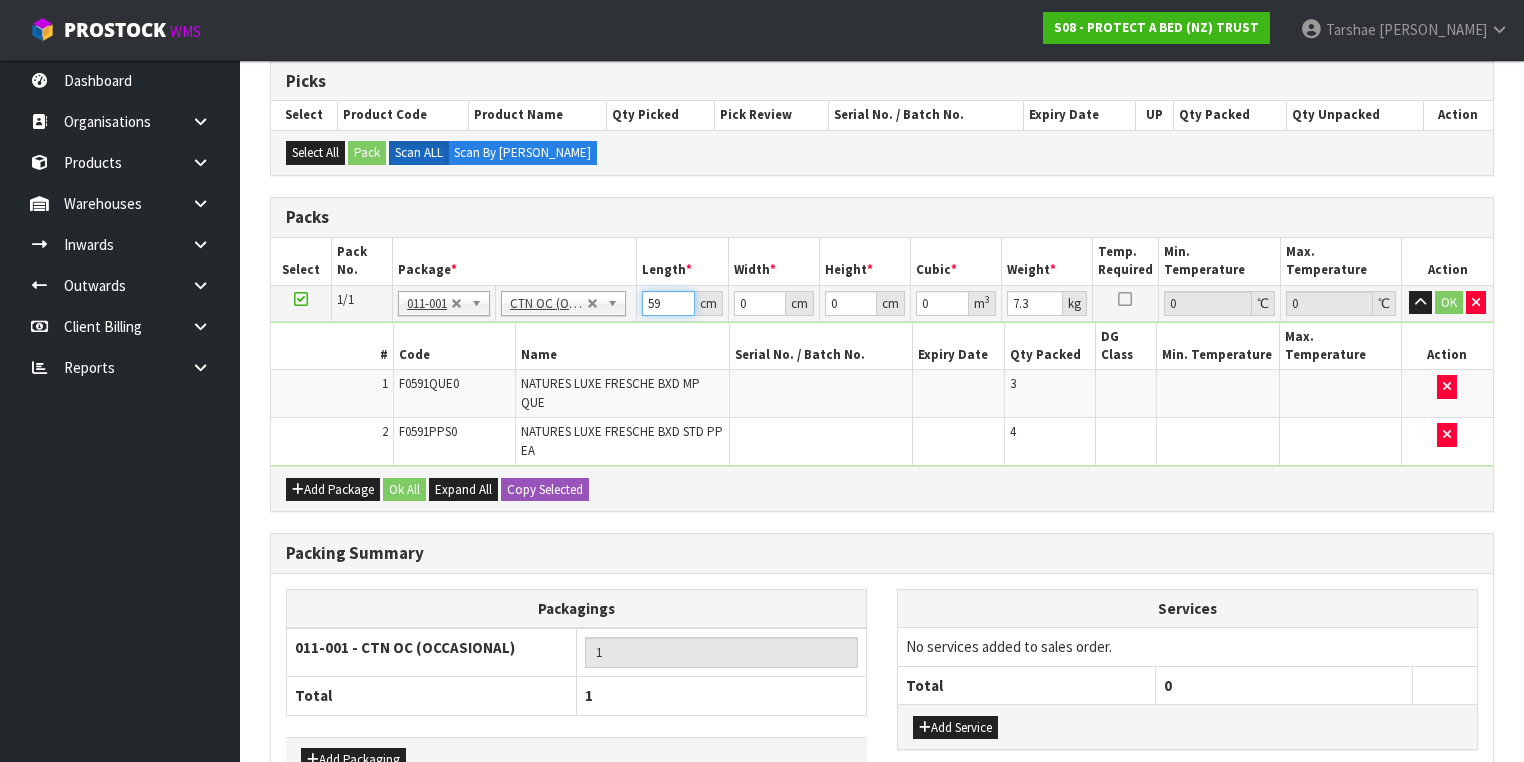 type on "59" 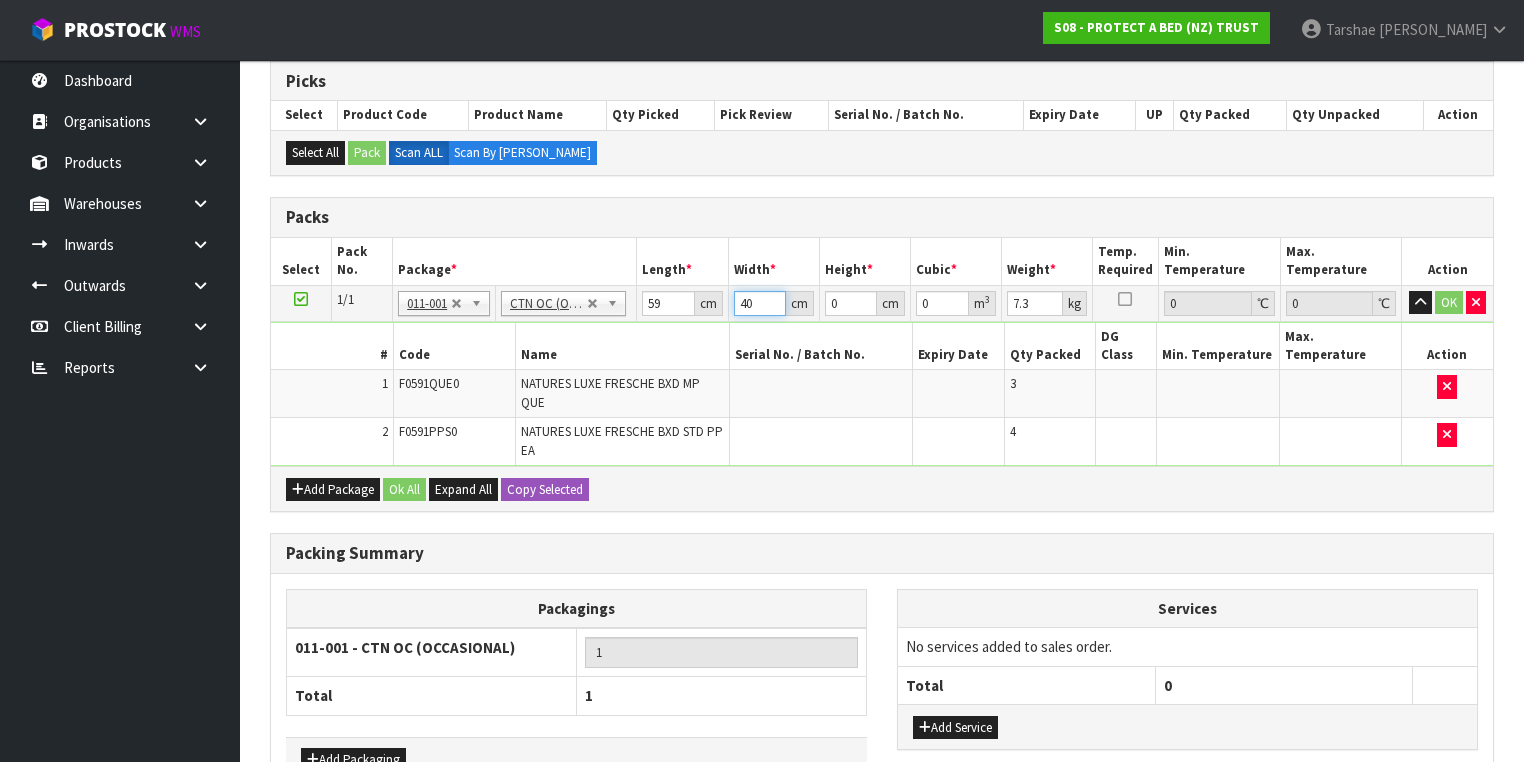 type on "40" 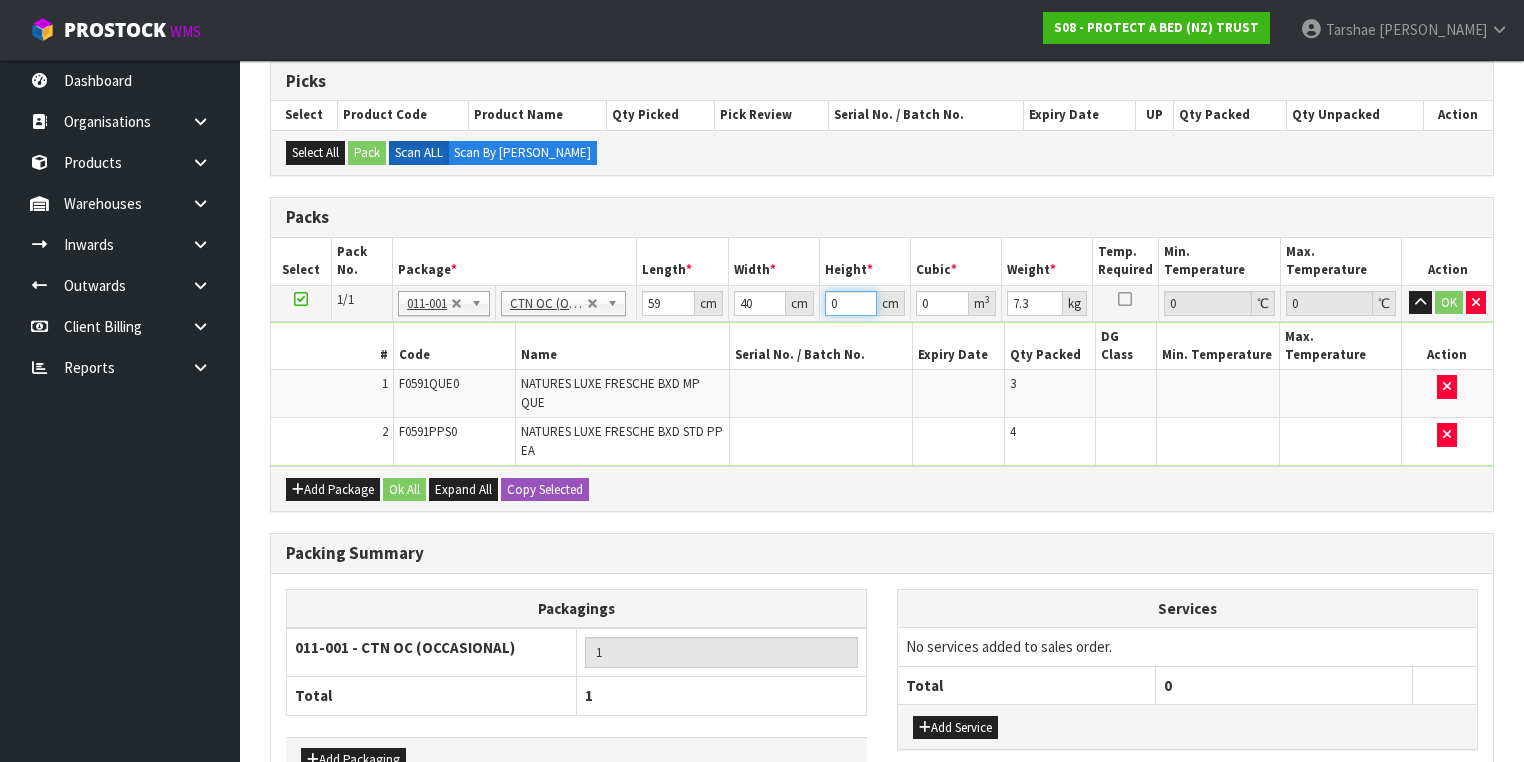 type on "3" 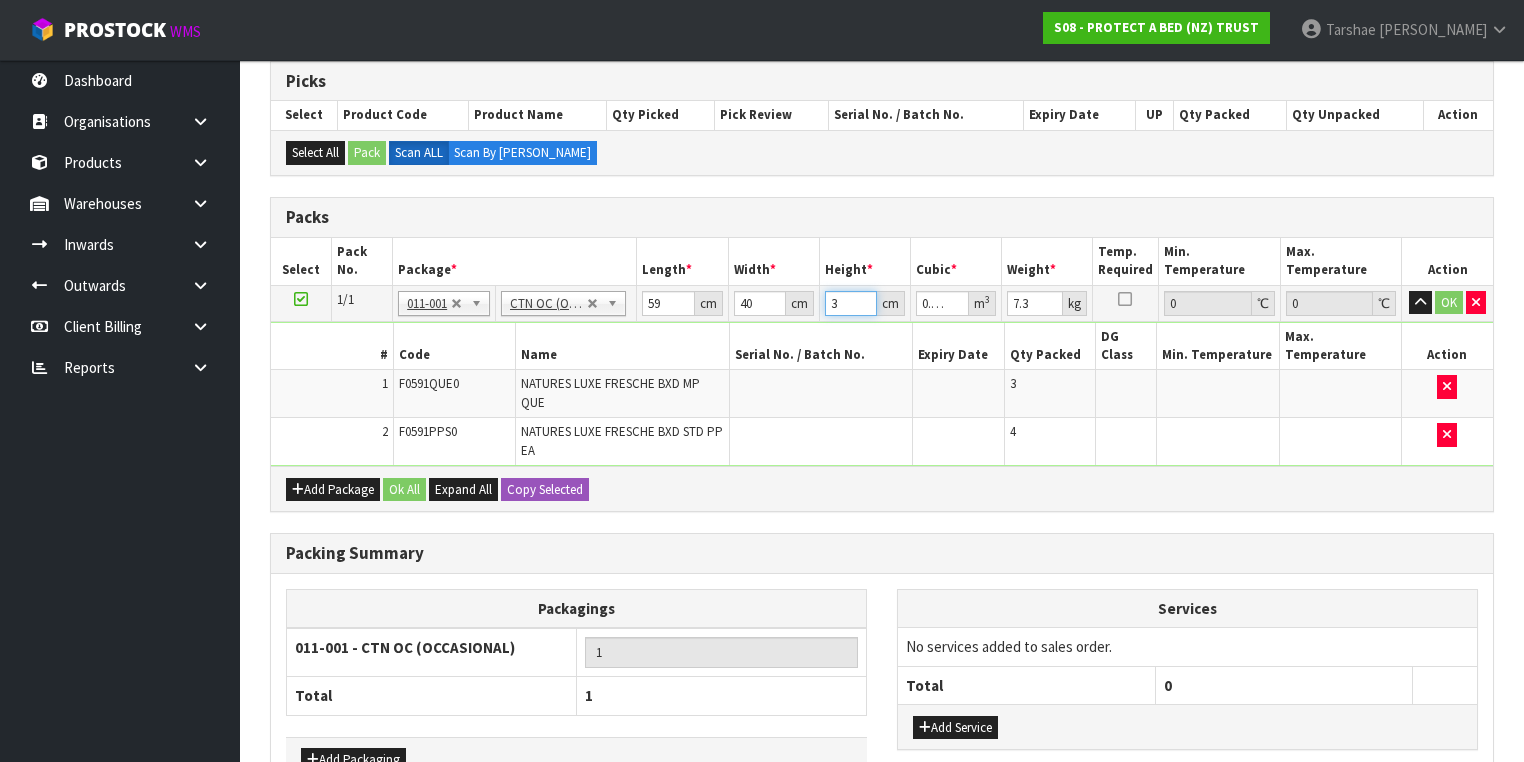 type on "32" 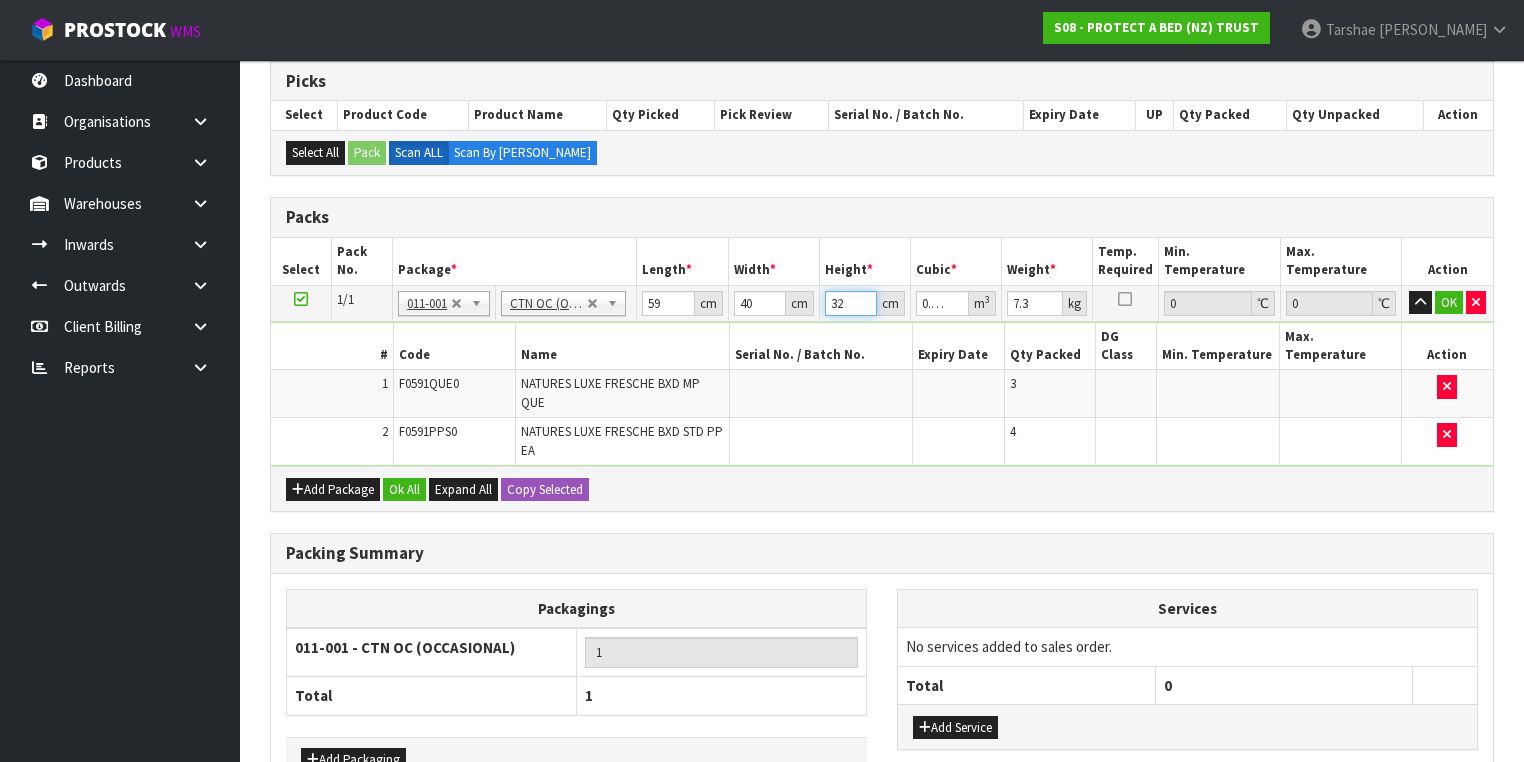 type on "32" 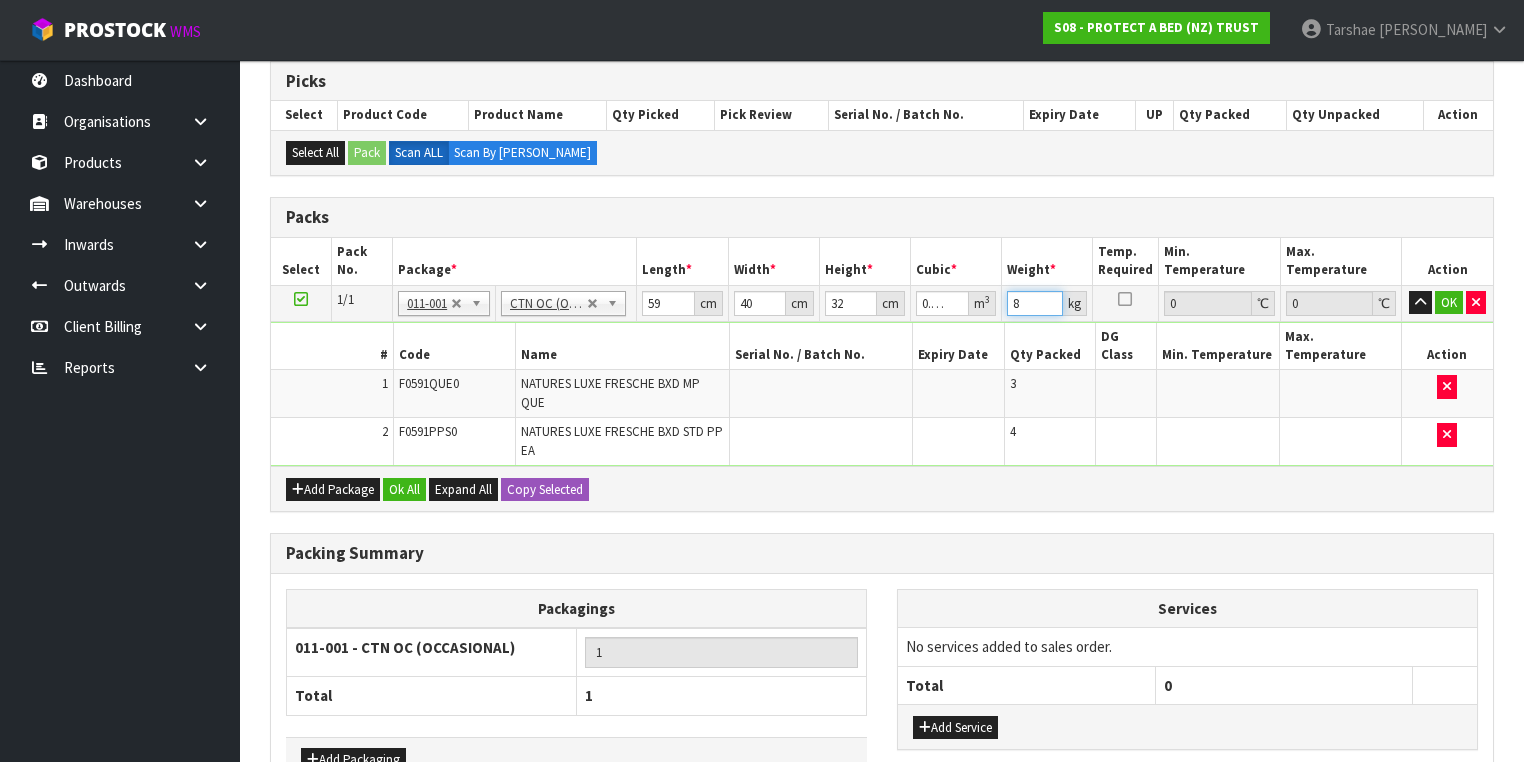 type on "8" 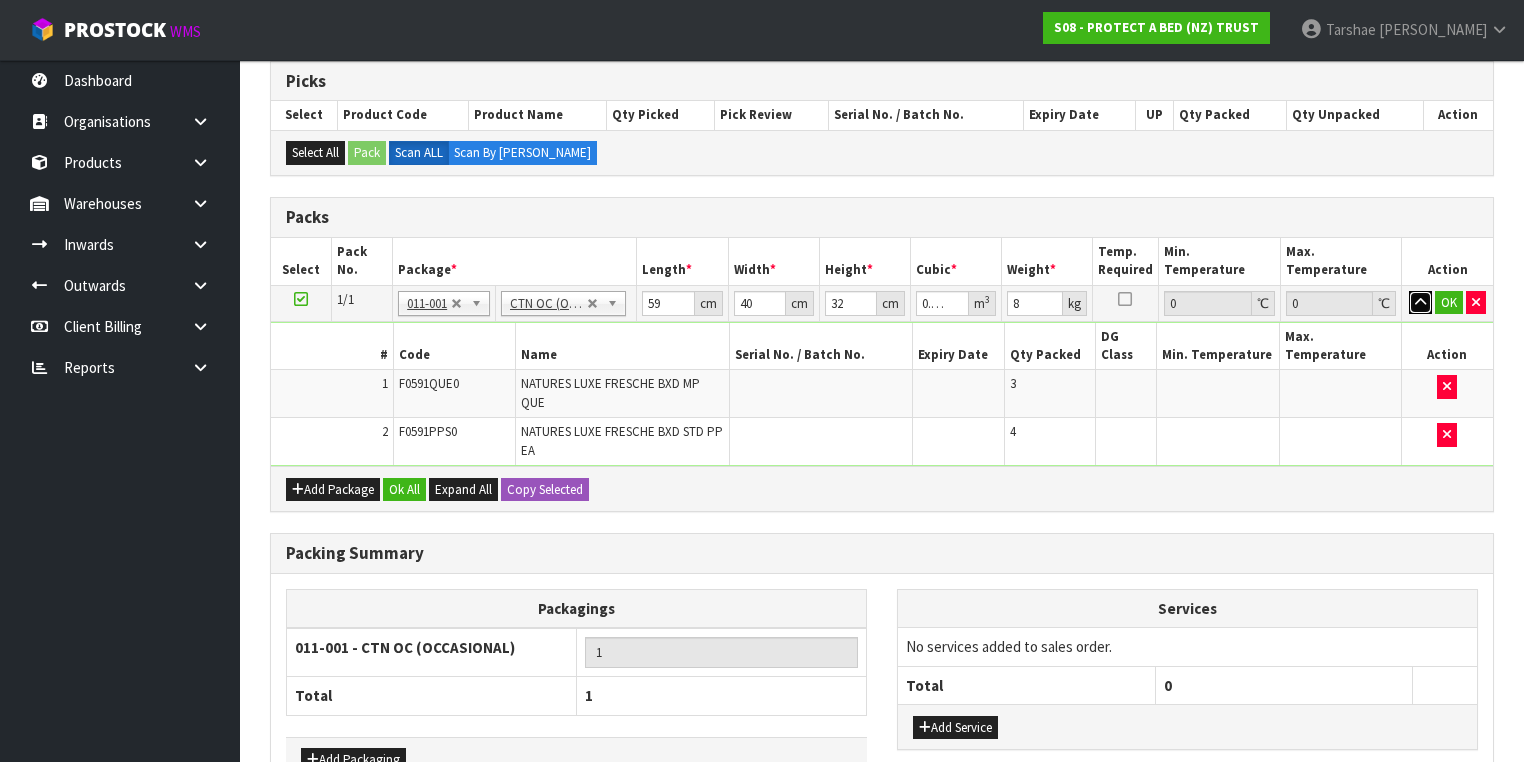 type 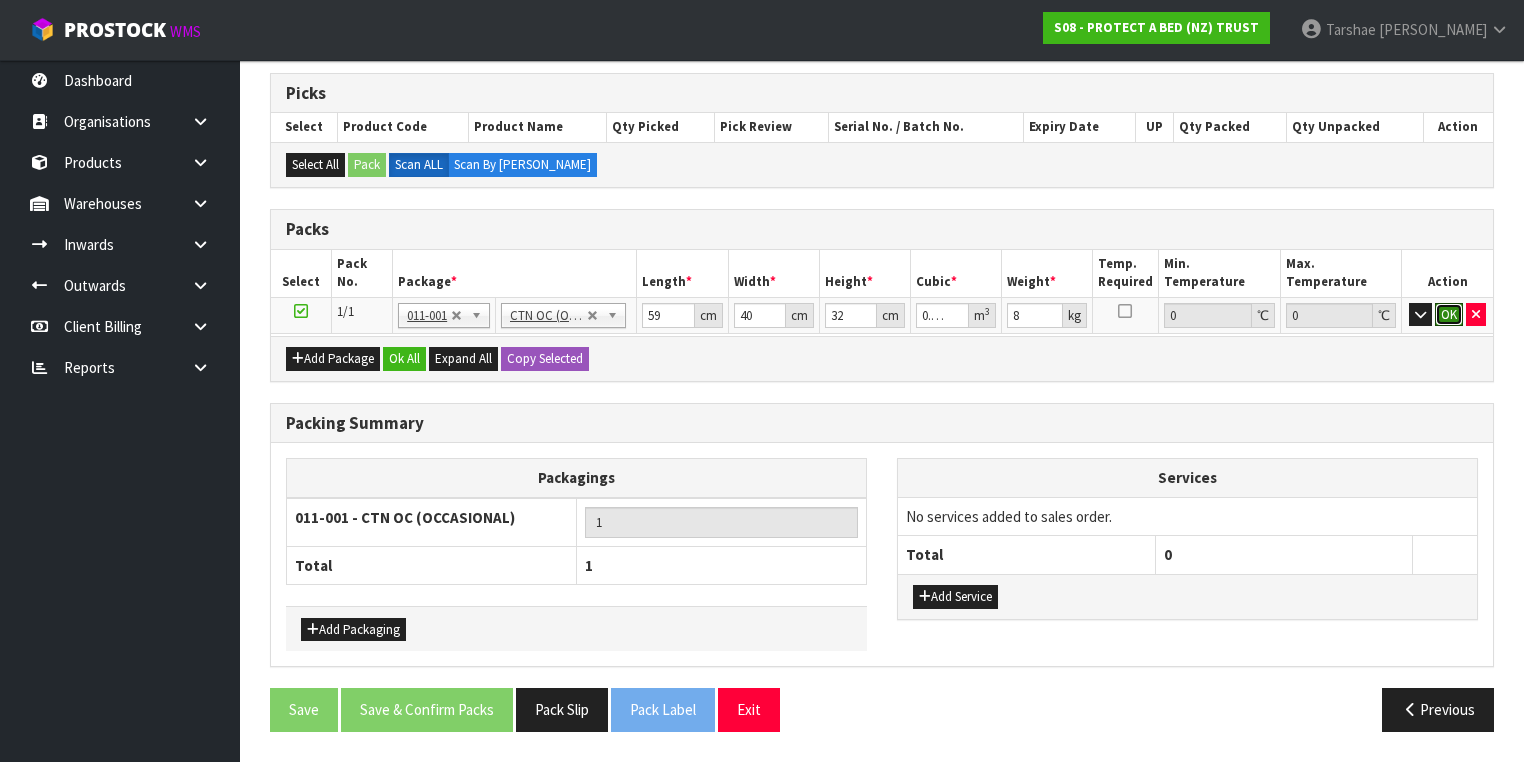 click on "OK" at bounding box center [1449, 315] 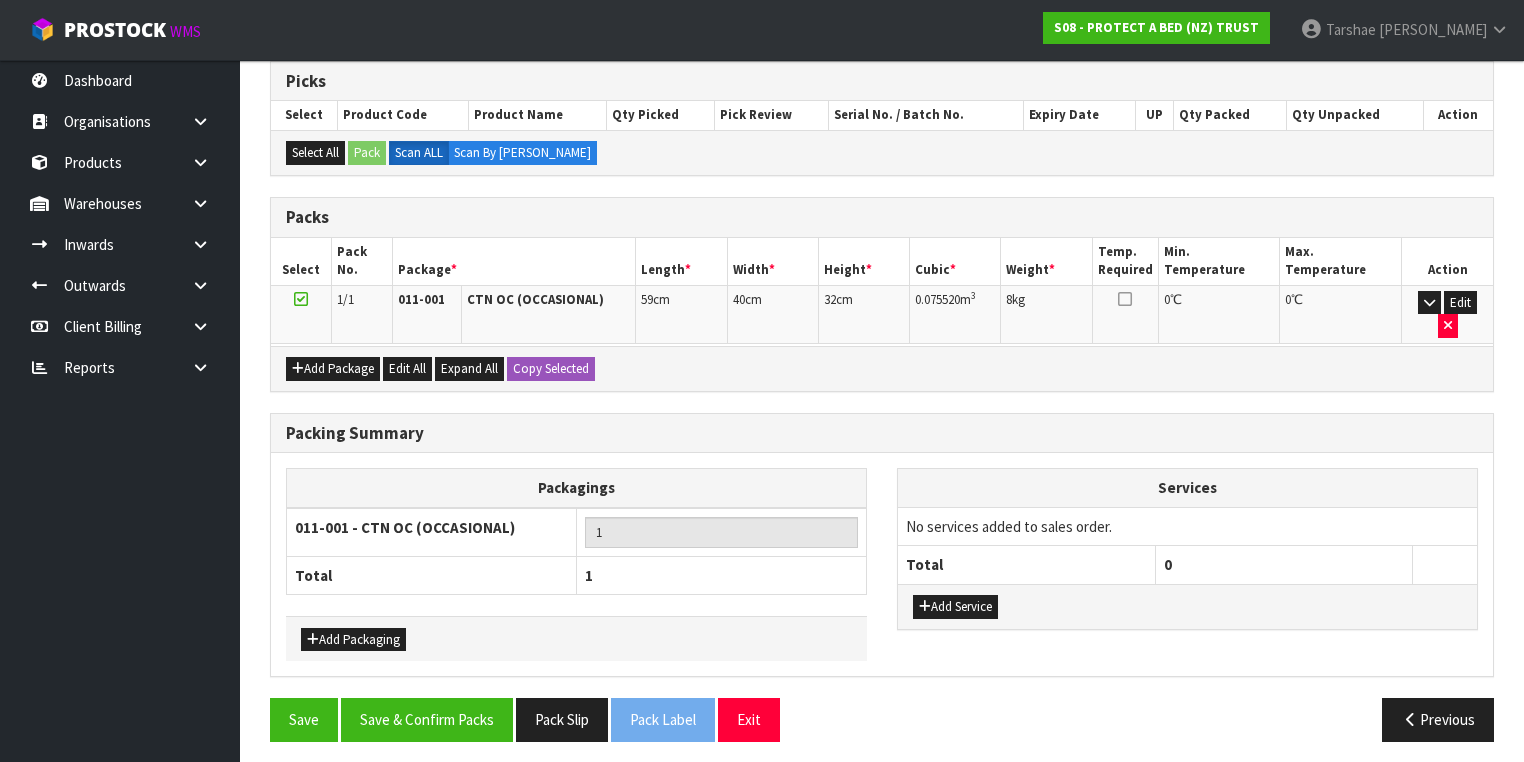 scroll, scrollTop: 376, scrollLeft: 0, axis: vertical 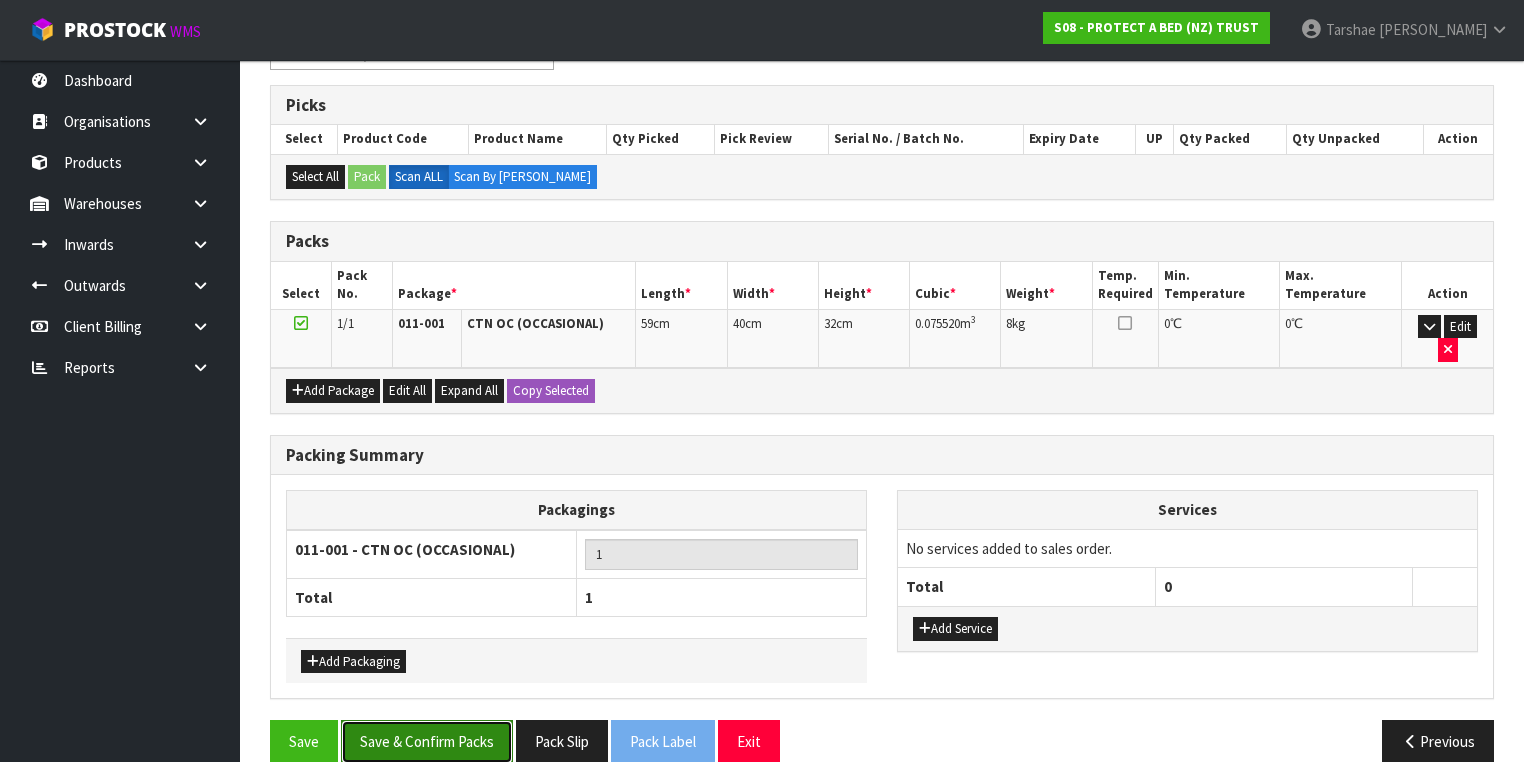 click on "Save & Confirm Packs" at bounding box center [427, 741] 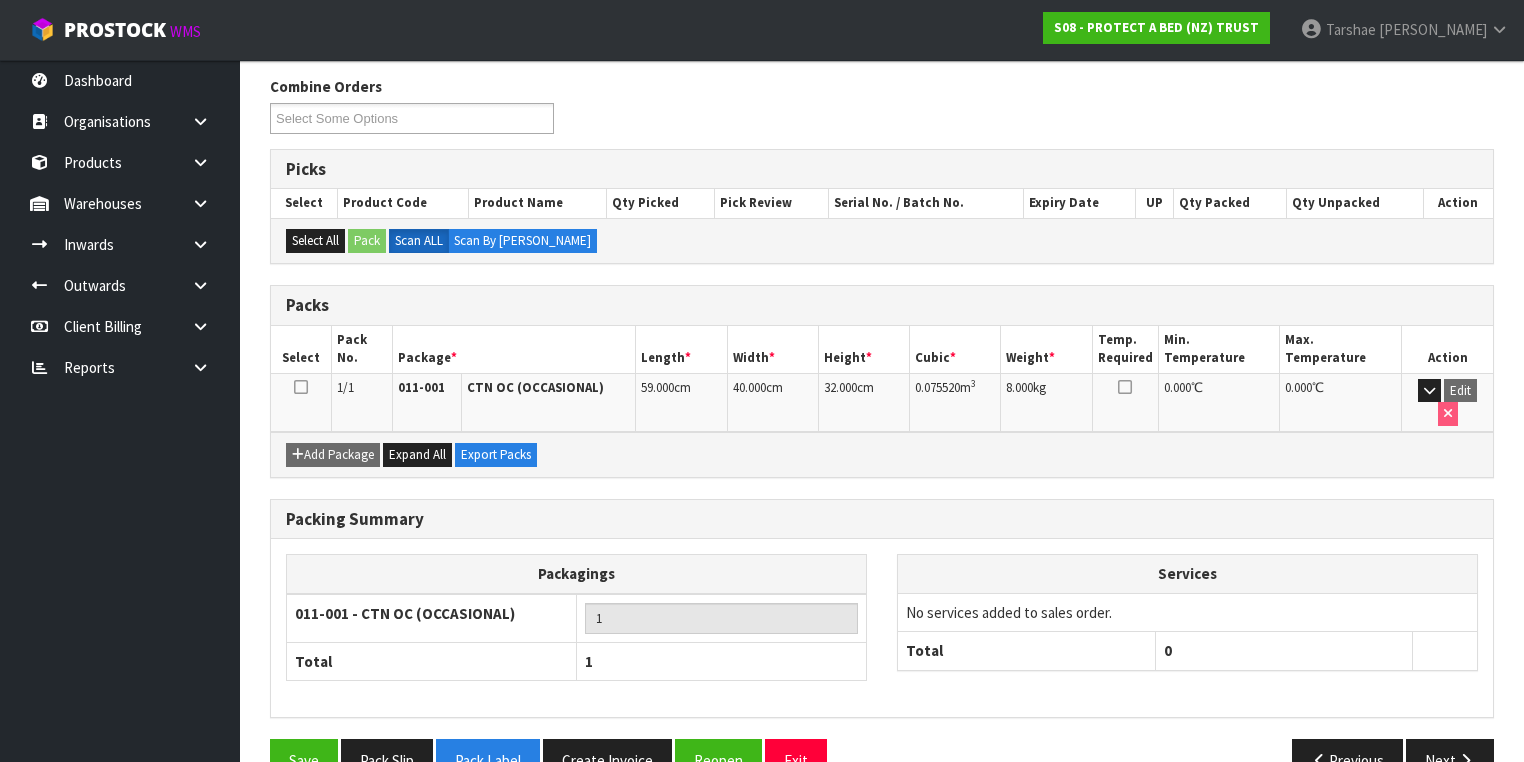 scroll, scrollTop: 332, scrollLeft: 0, axis: vertical 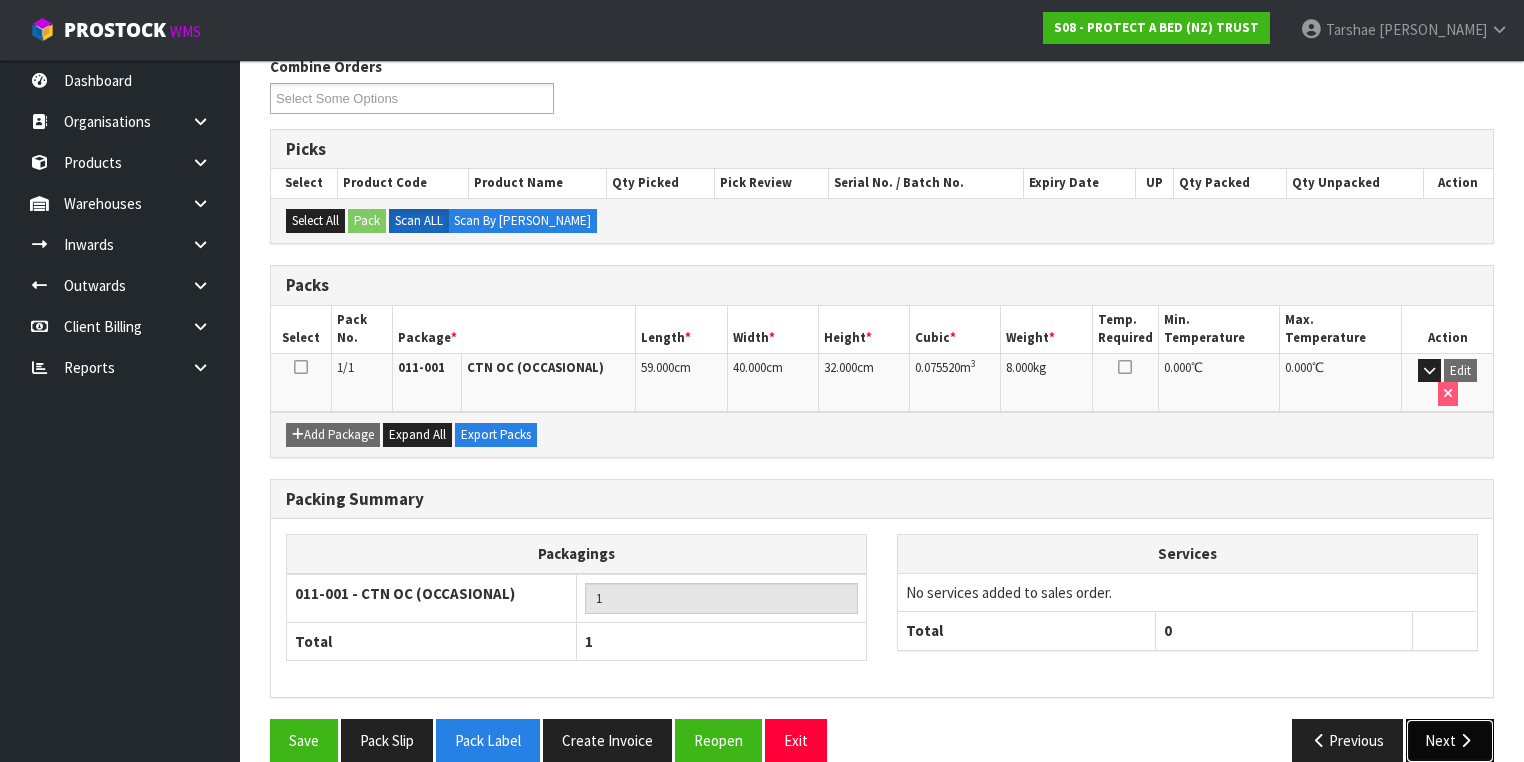 click on "Next" at bounding box center (1450, 740) 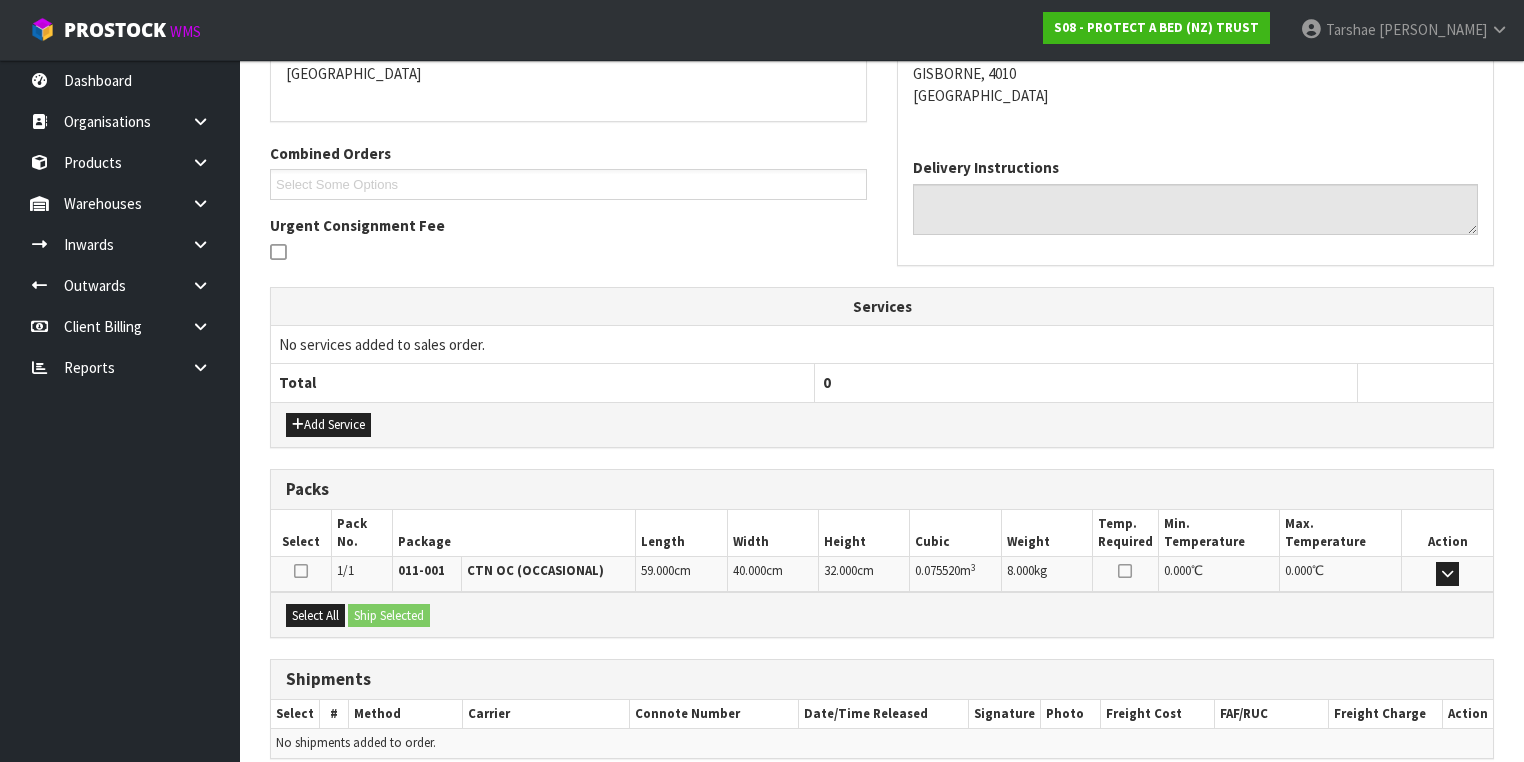 scroll, scrollTop: 528, scrollLeft: 0, axis: vertical 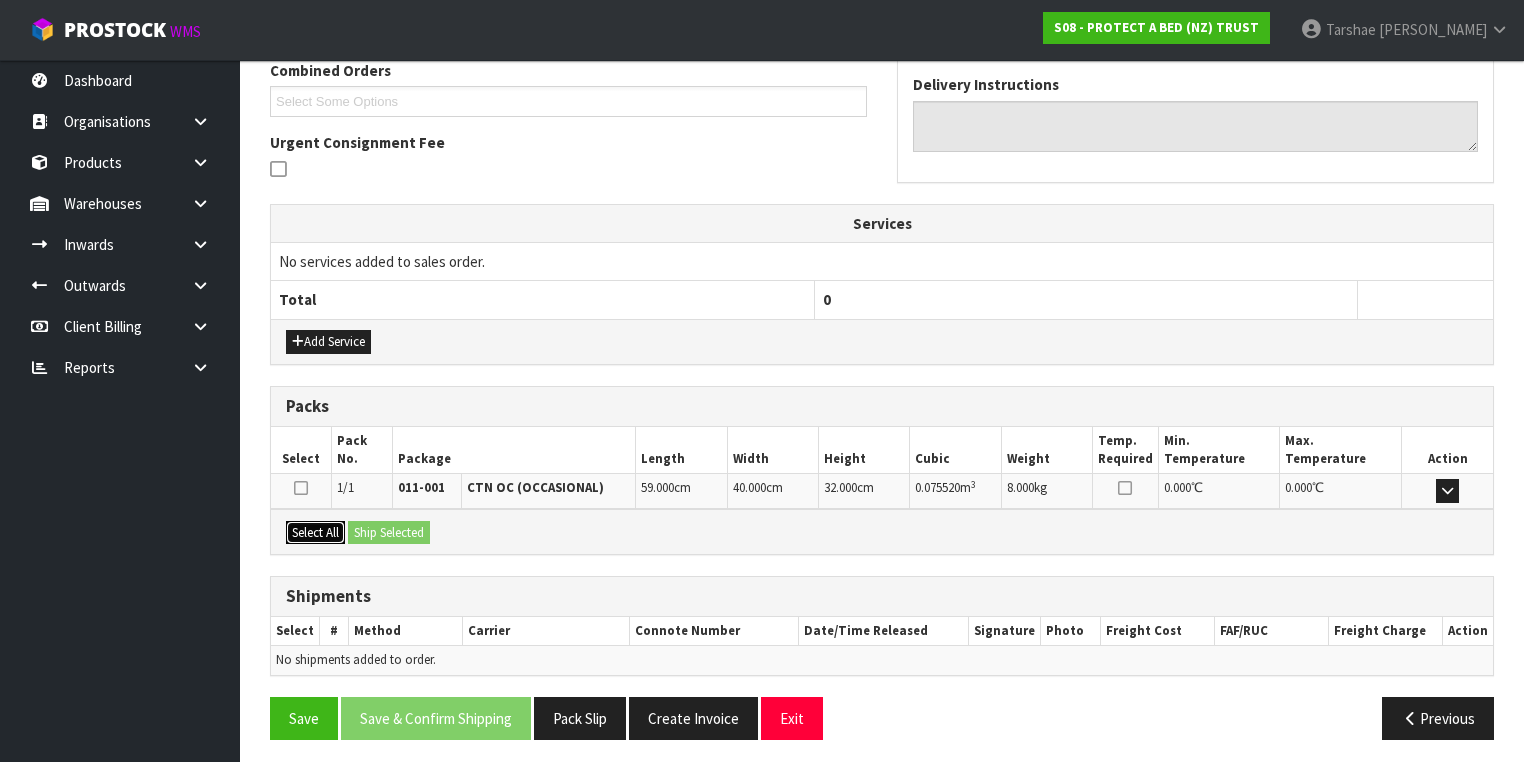 click on "Select All" at bounding box center [315, 533] 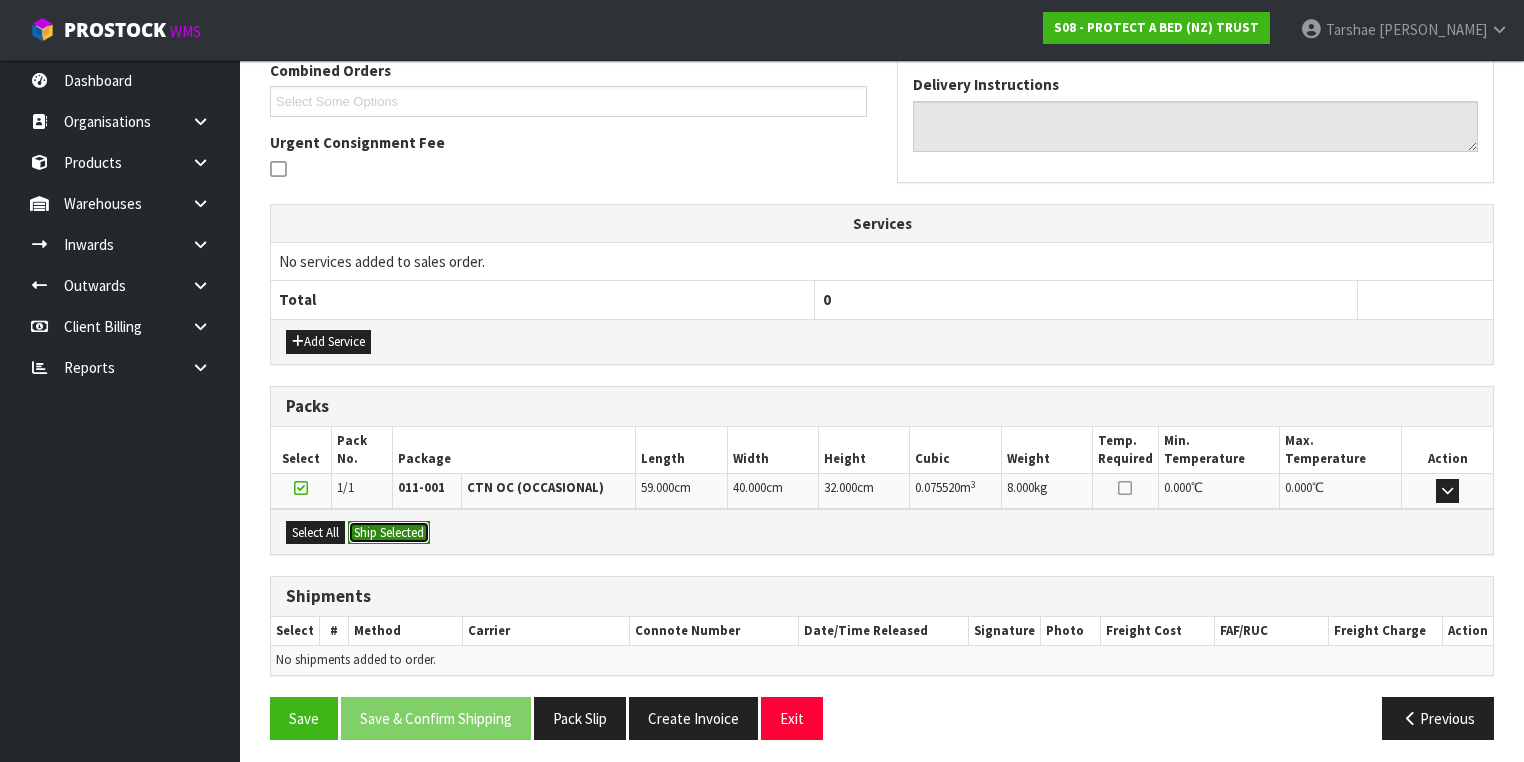 click on "Ship Selected" at bounding box center (389, 533) 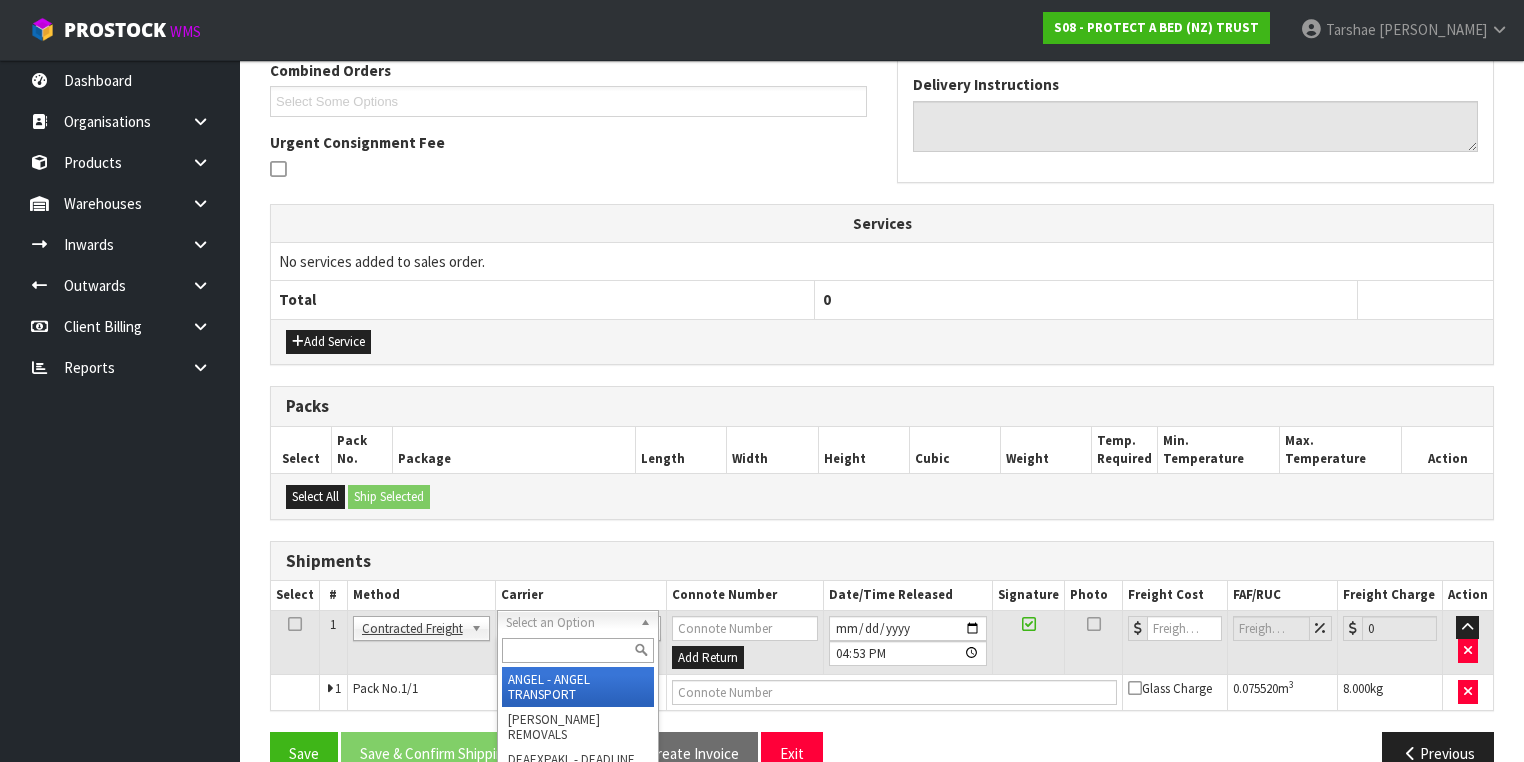 click at bounding box center (578, 650) 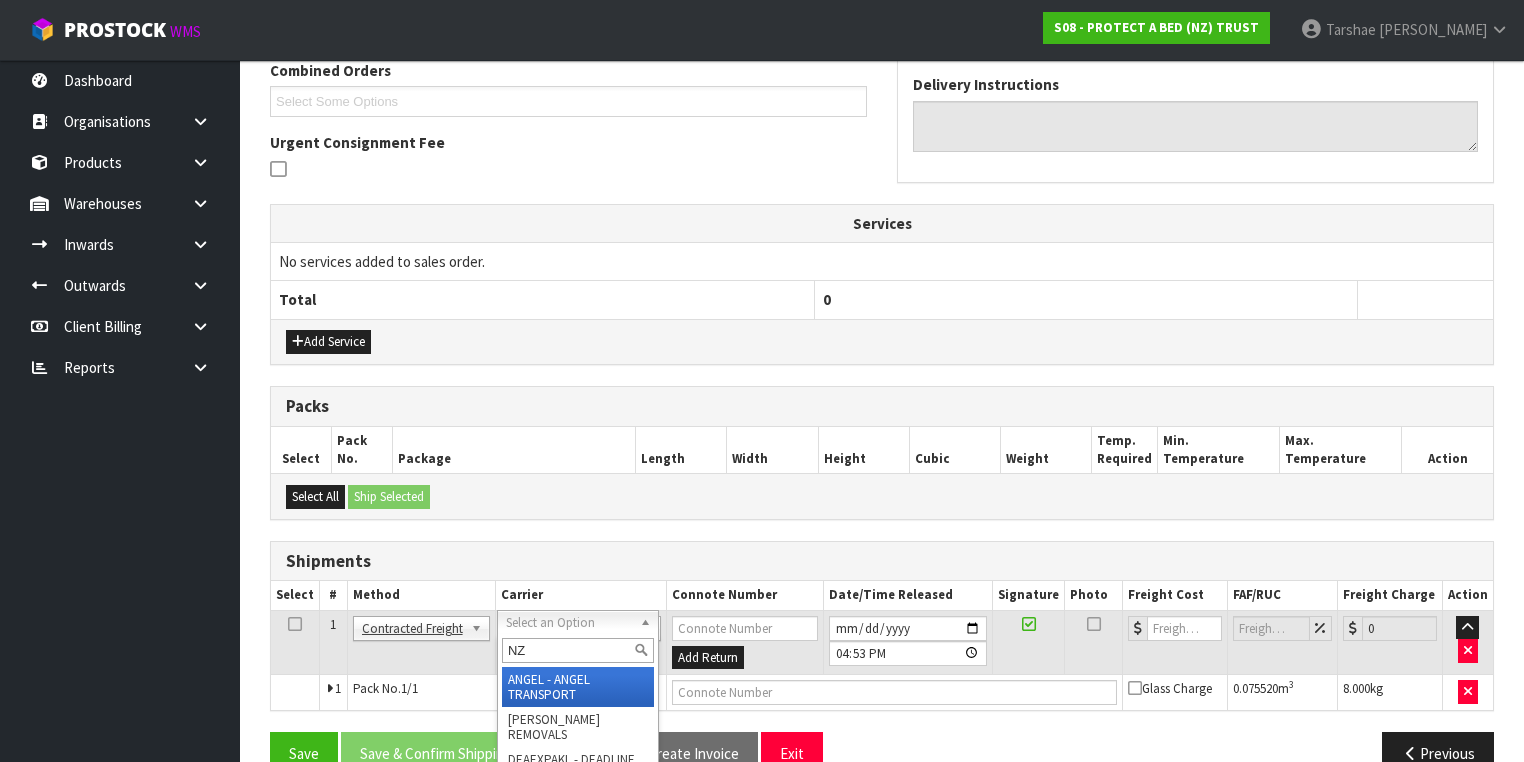 type on "NZP" 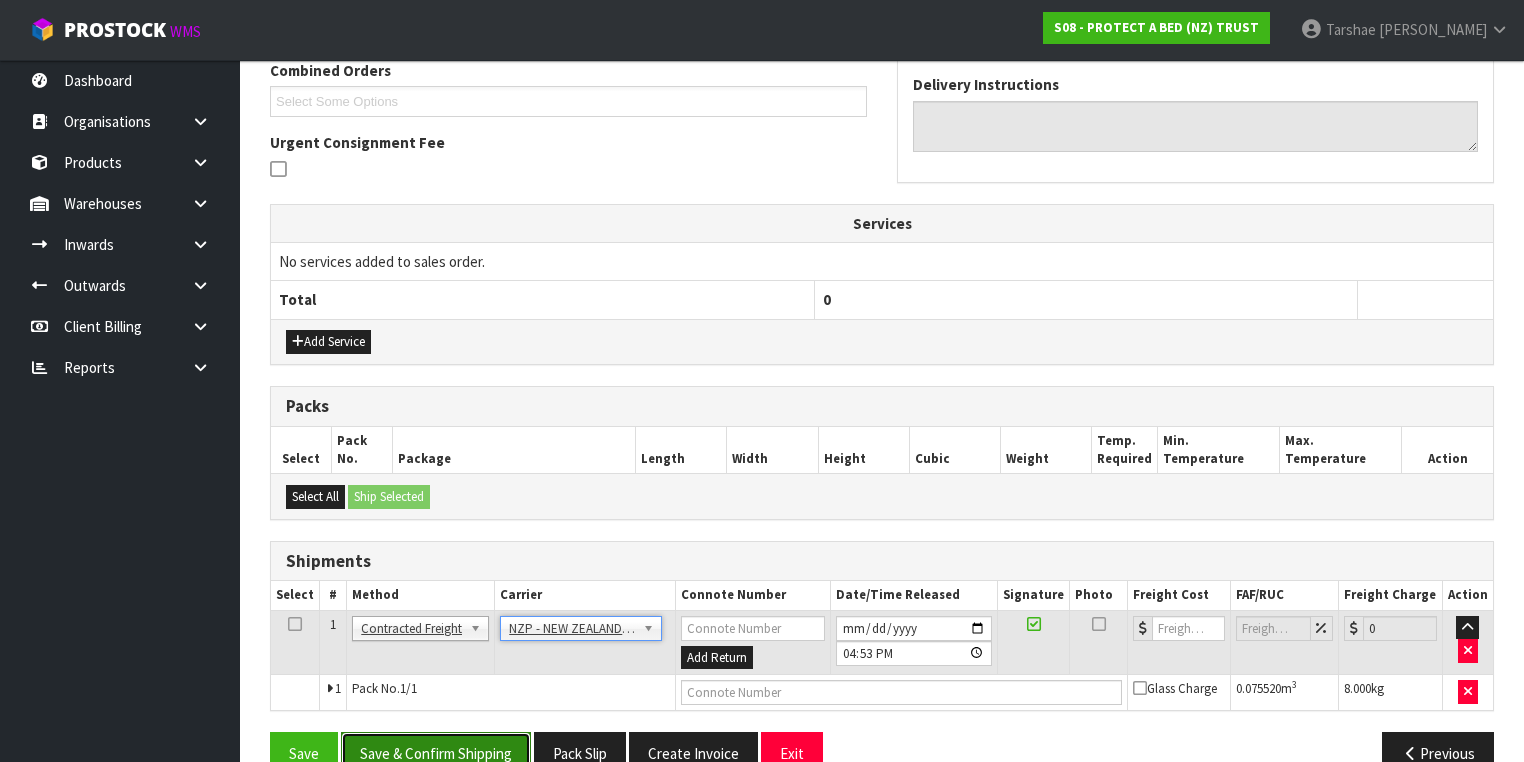 click on "Save & Confirm Shipping" at bounding box center (436, 753) 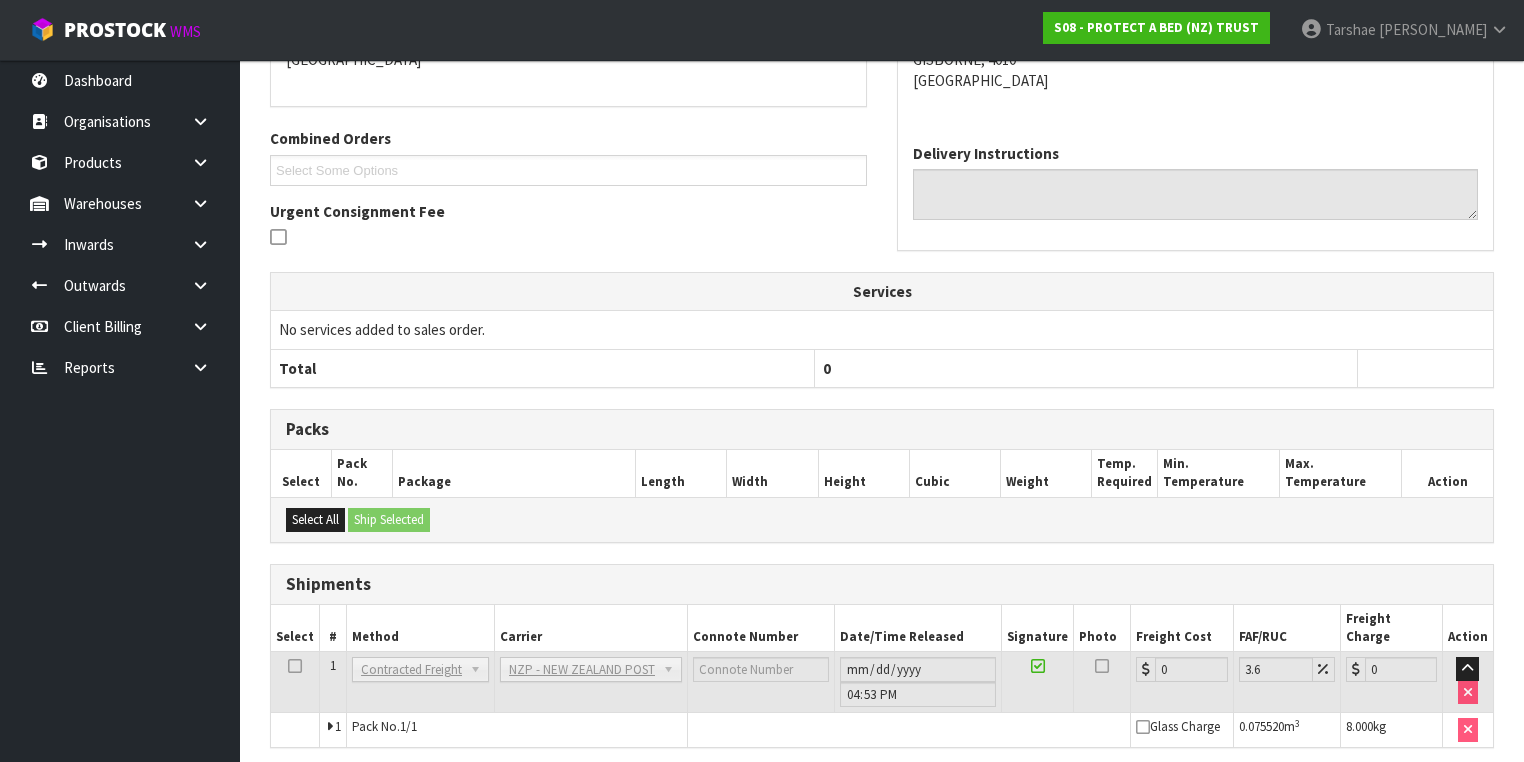 scroll, scrollTop: 536, scrollLeft: 0, axis: vertical 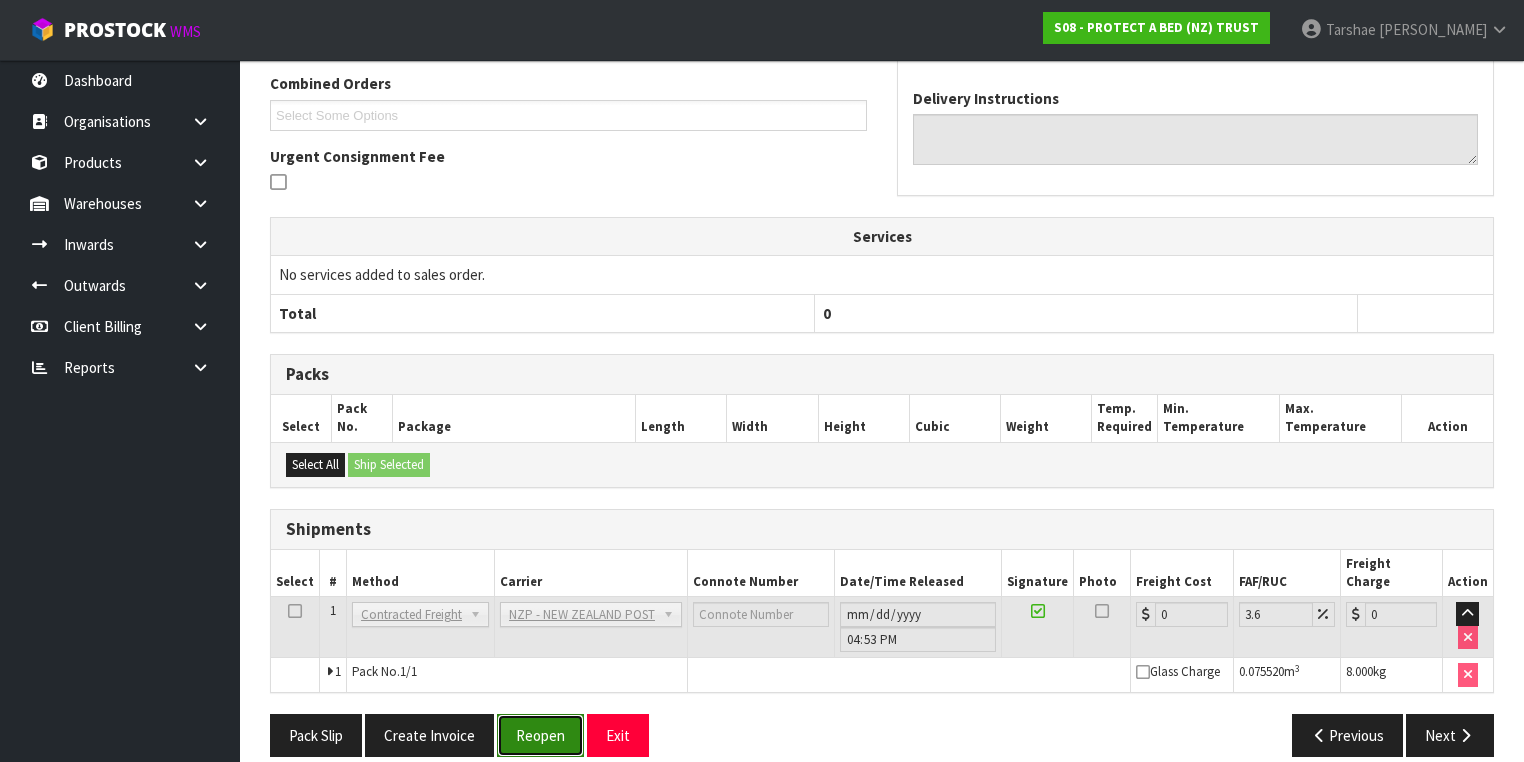 click on "Reopen" at bounding box center (540, 735) 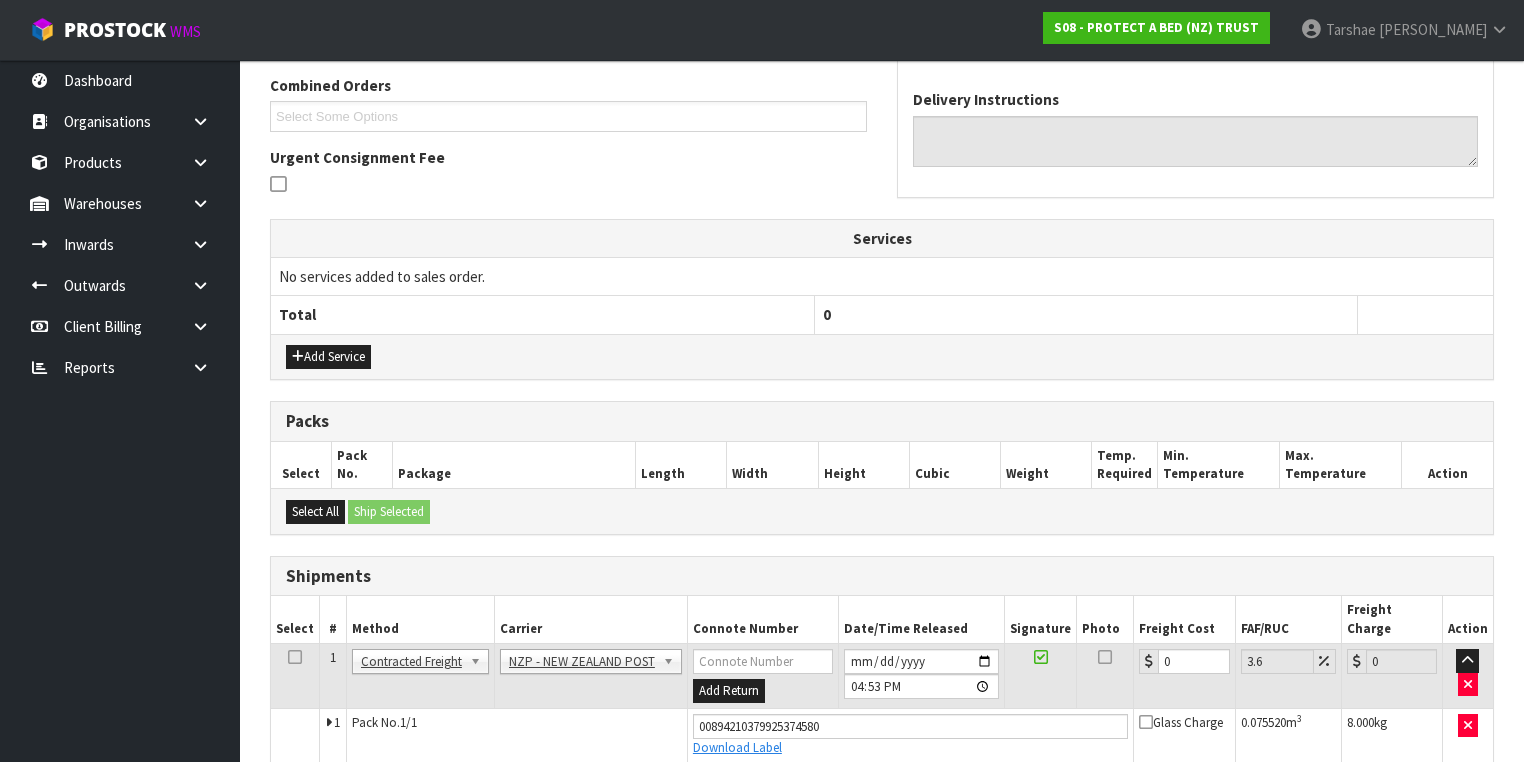 scroll, scrollTop: 515, scrollLeft: 0, axis: vertical 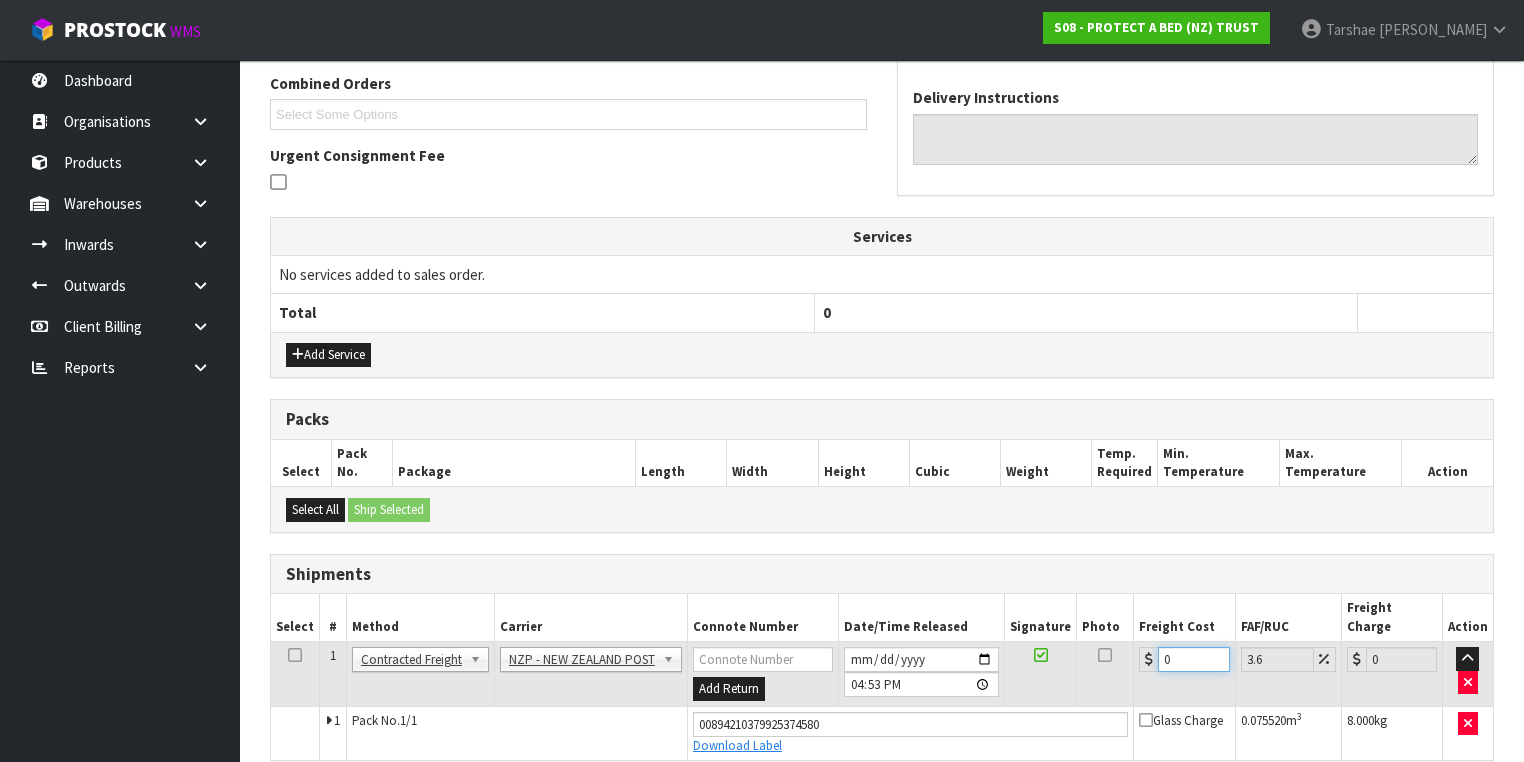 drag, startPoint x: 1193, startPoint y: 639, endPoint x: 1062, endPoint y: 624, distance: 131.85599 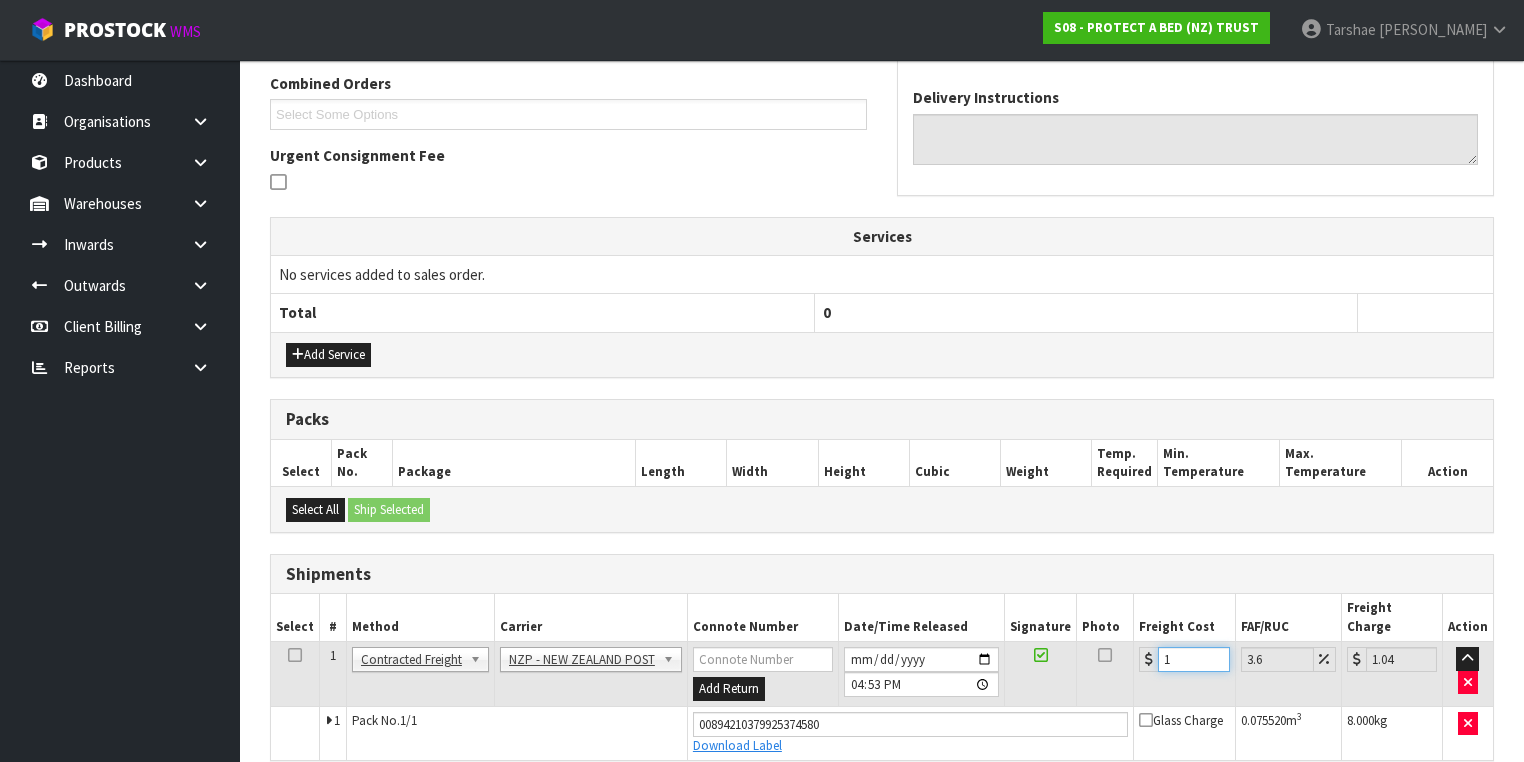 type on "13" 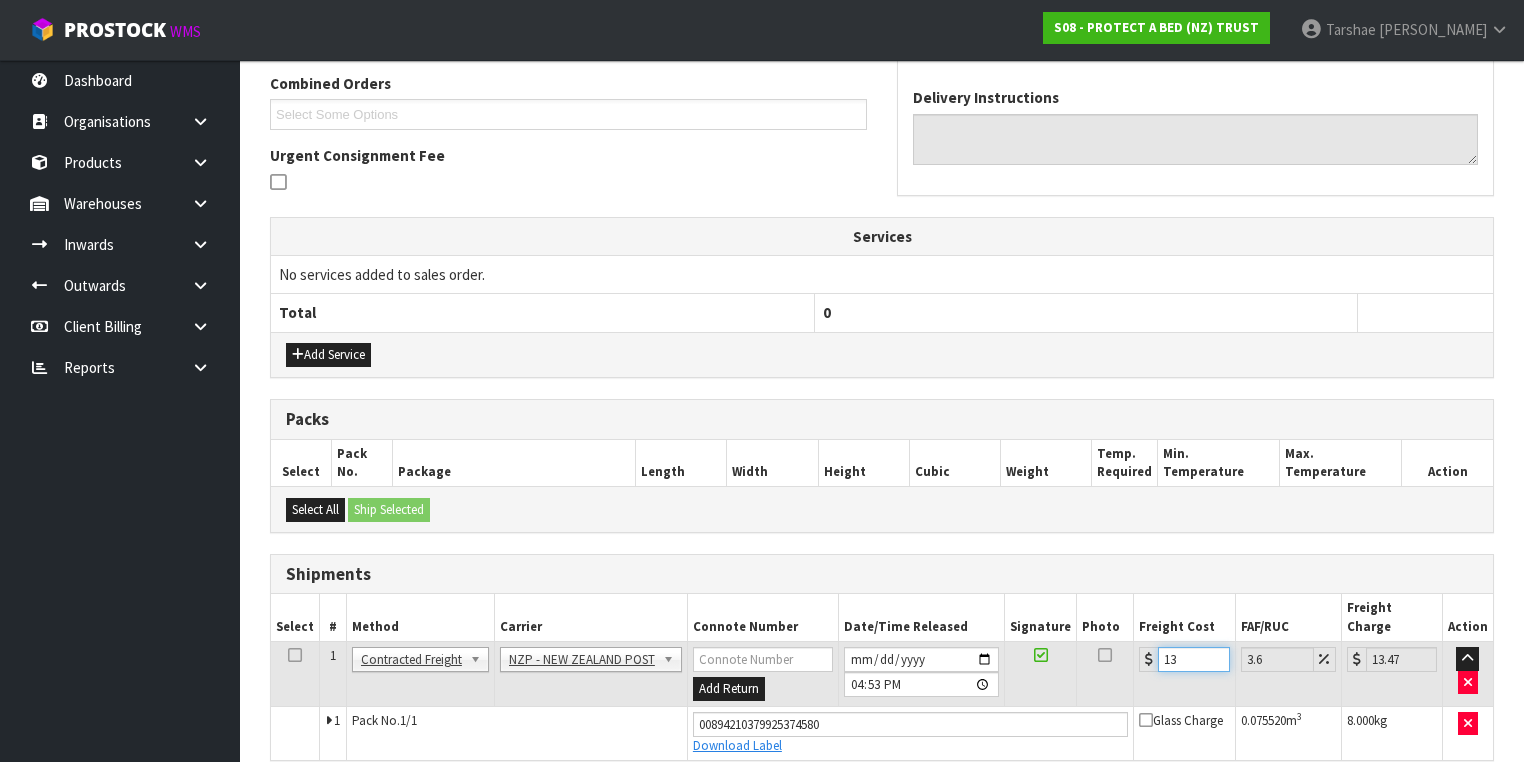 type on "13.3" 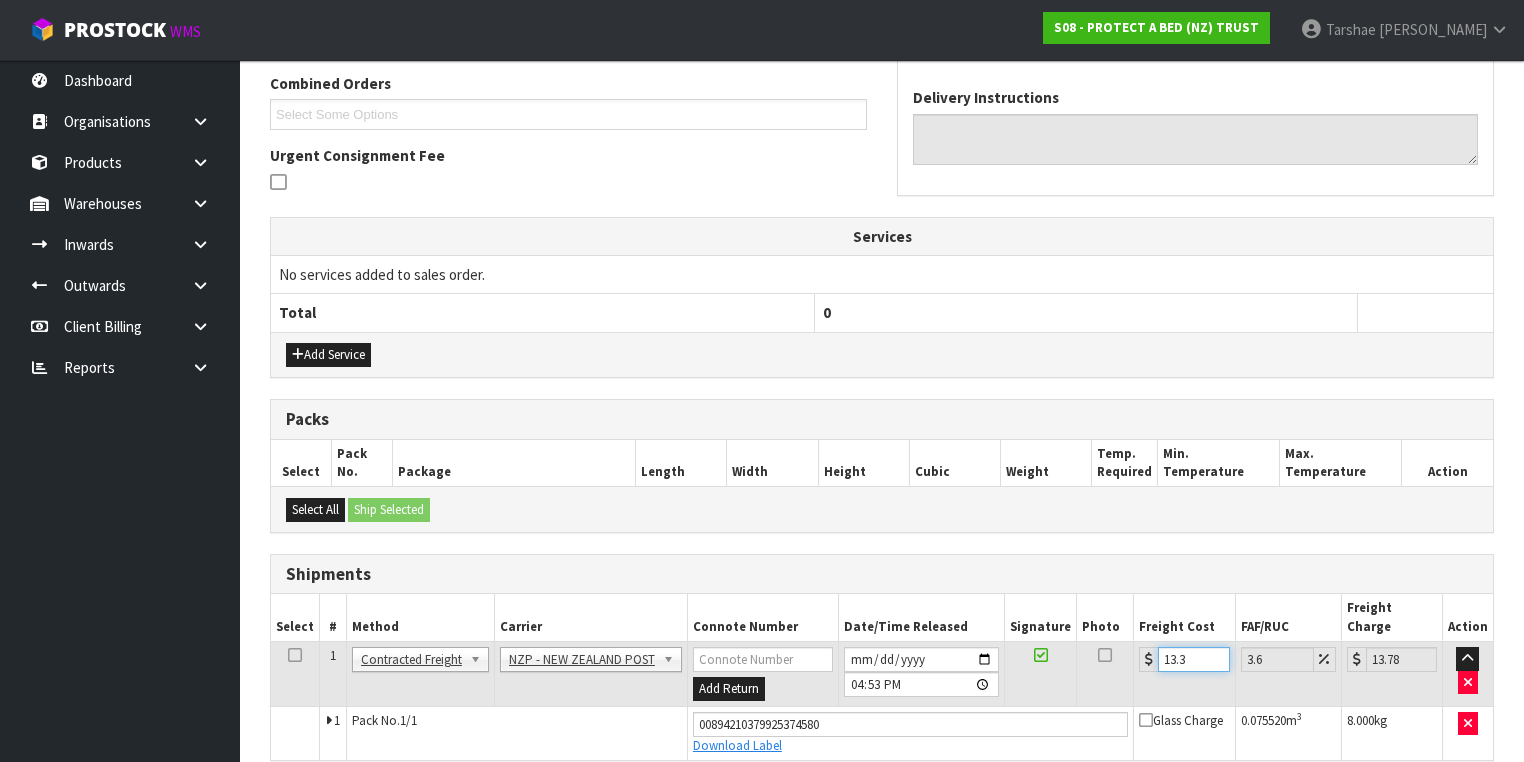 type on "13.33" 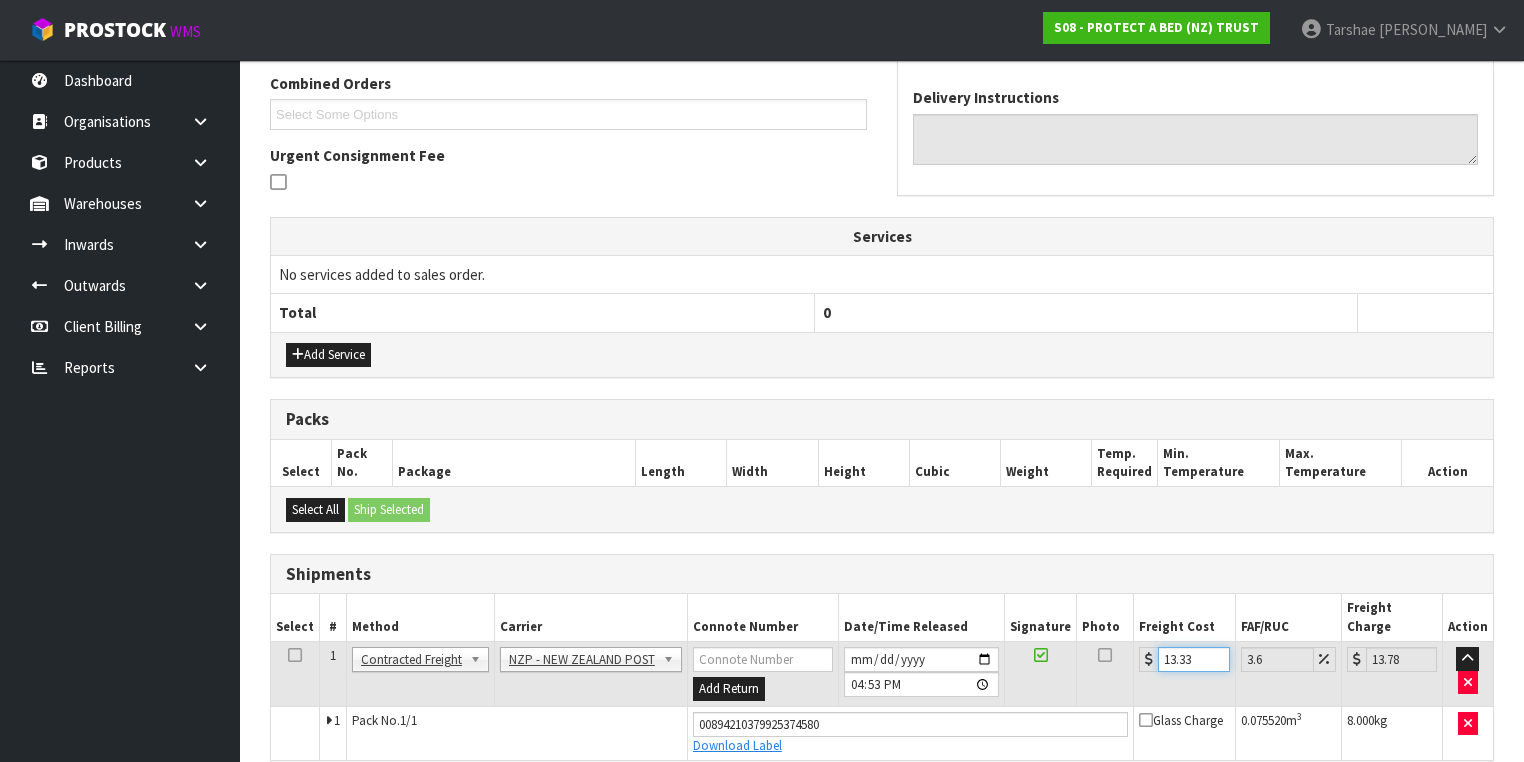 type on "13.81" 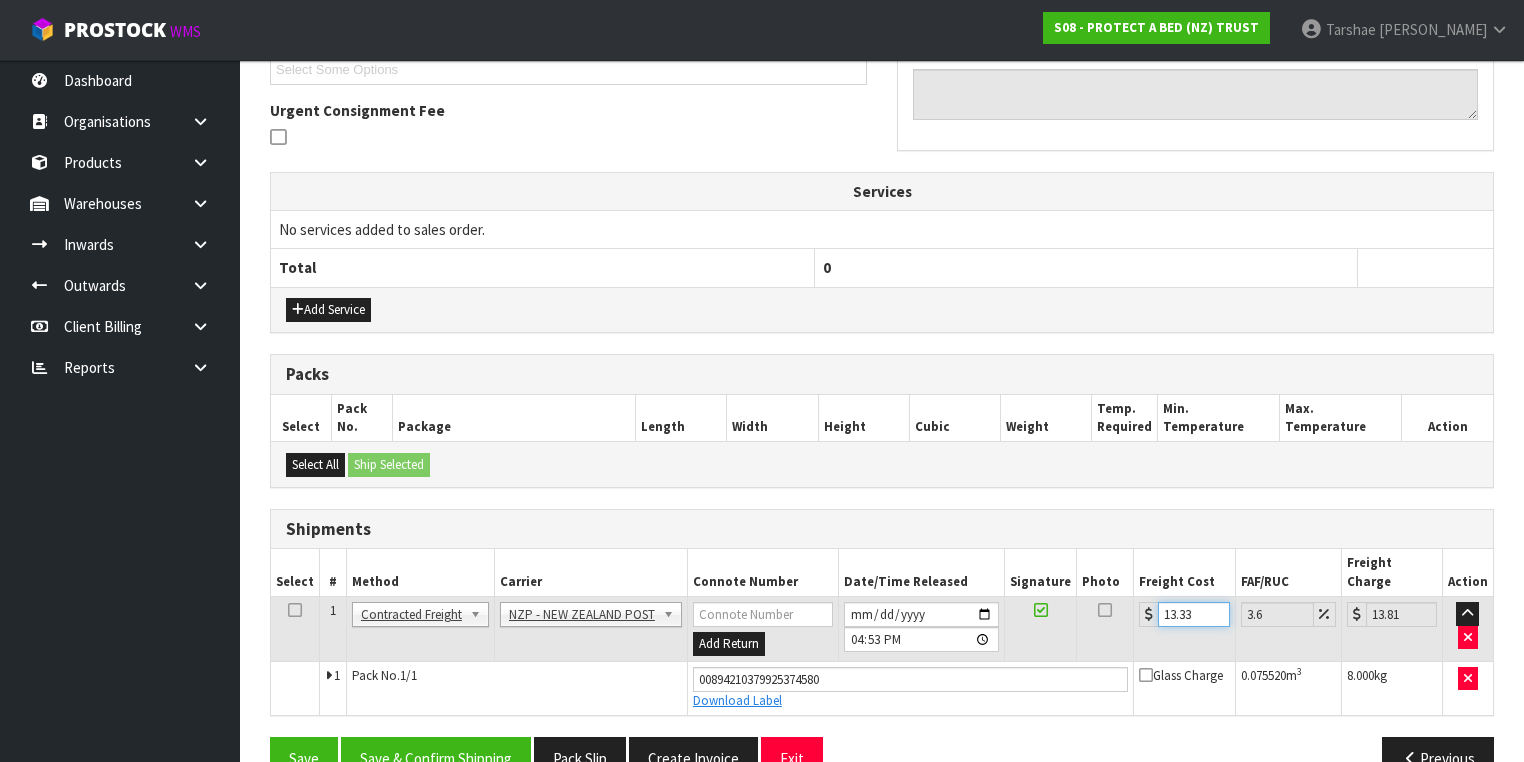 scroll, scrollTop: 582, scrollLeft: 0, axis: vertical 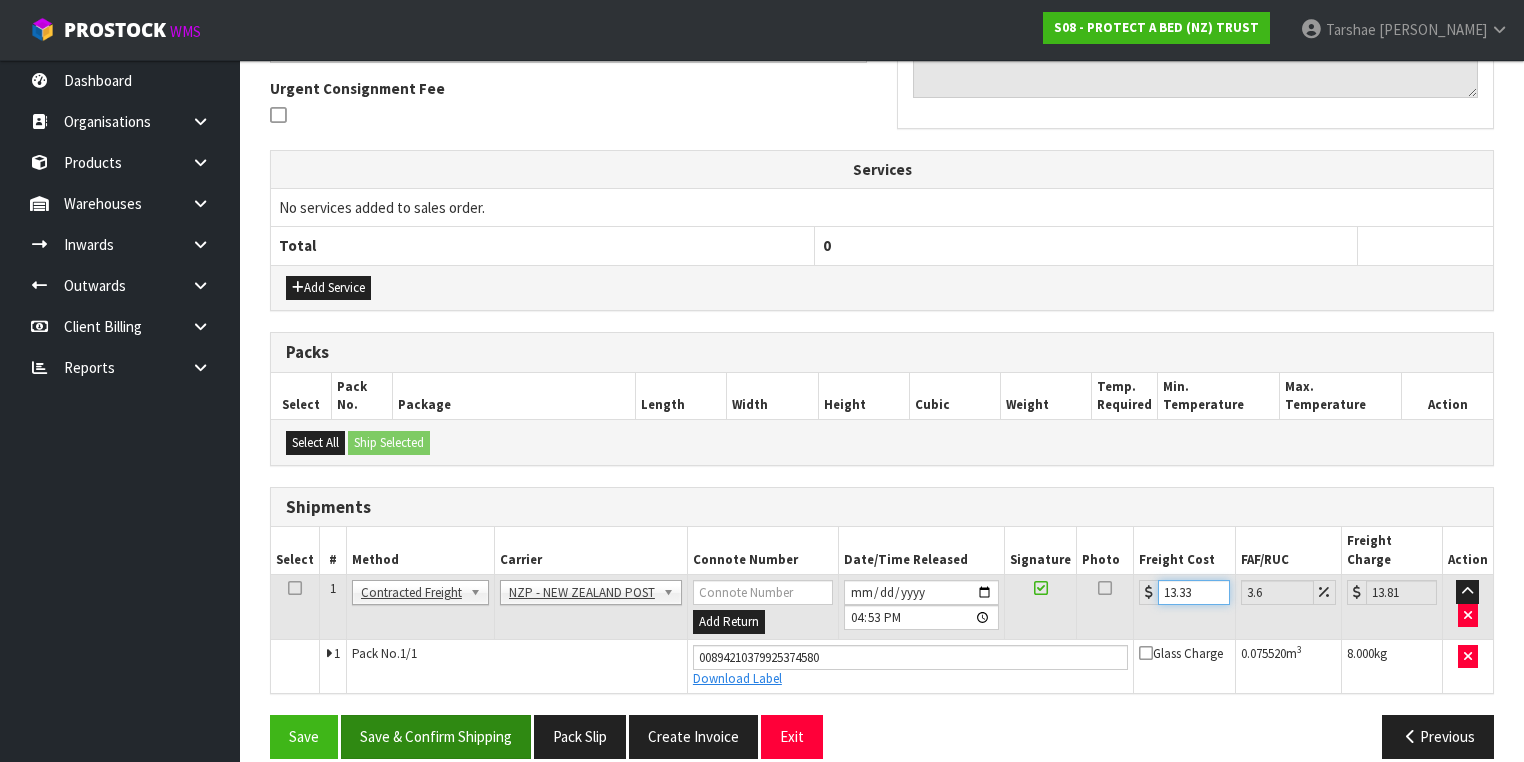 type on "13.33" 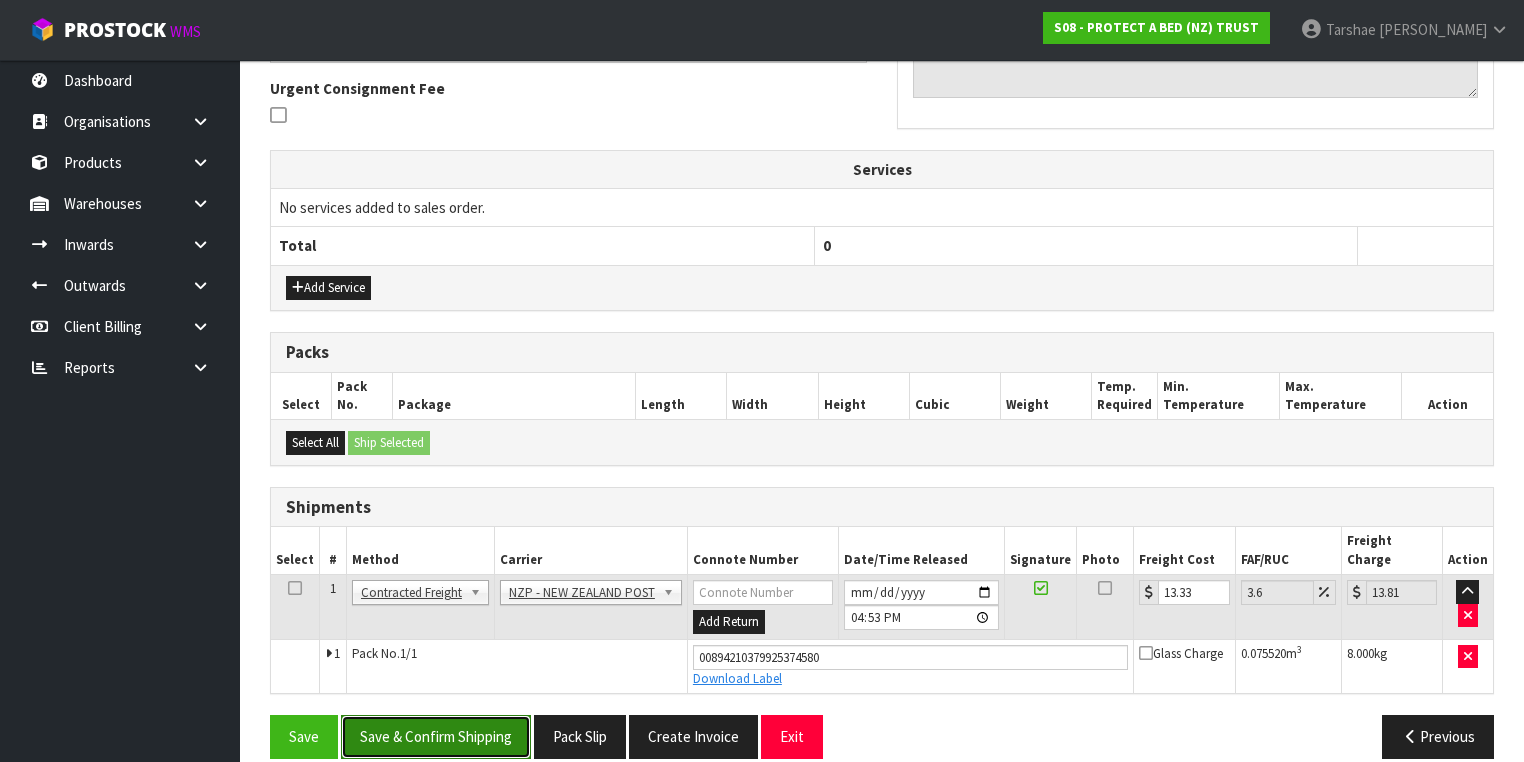 click on "Save & Confirm Shipping" at bounding box center [436, 736] 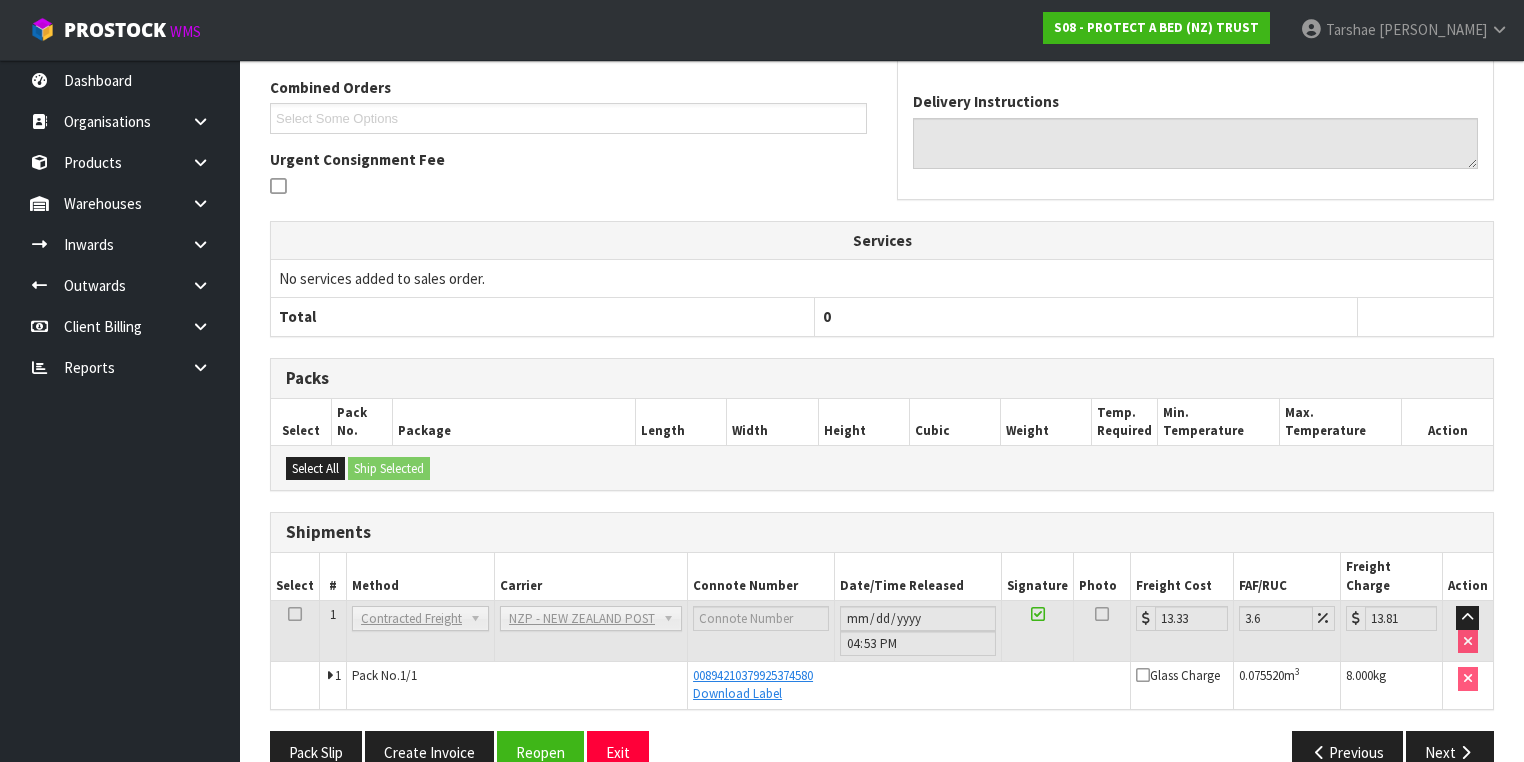 scroll, scrollTop: 528, scrollLeft: 0, axis: vertical 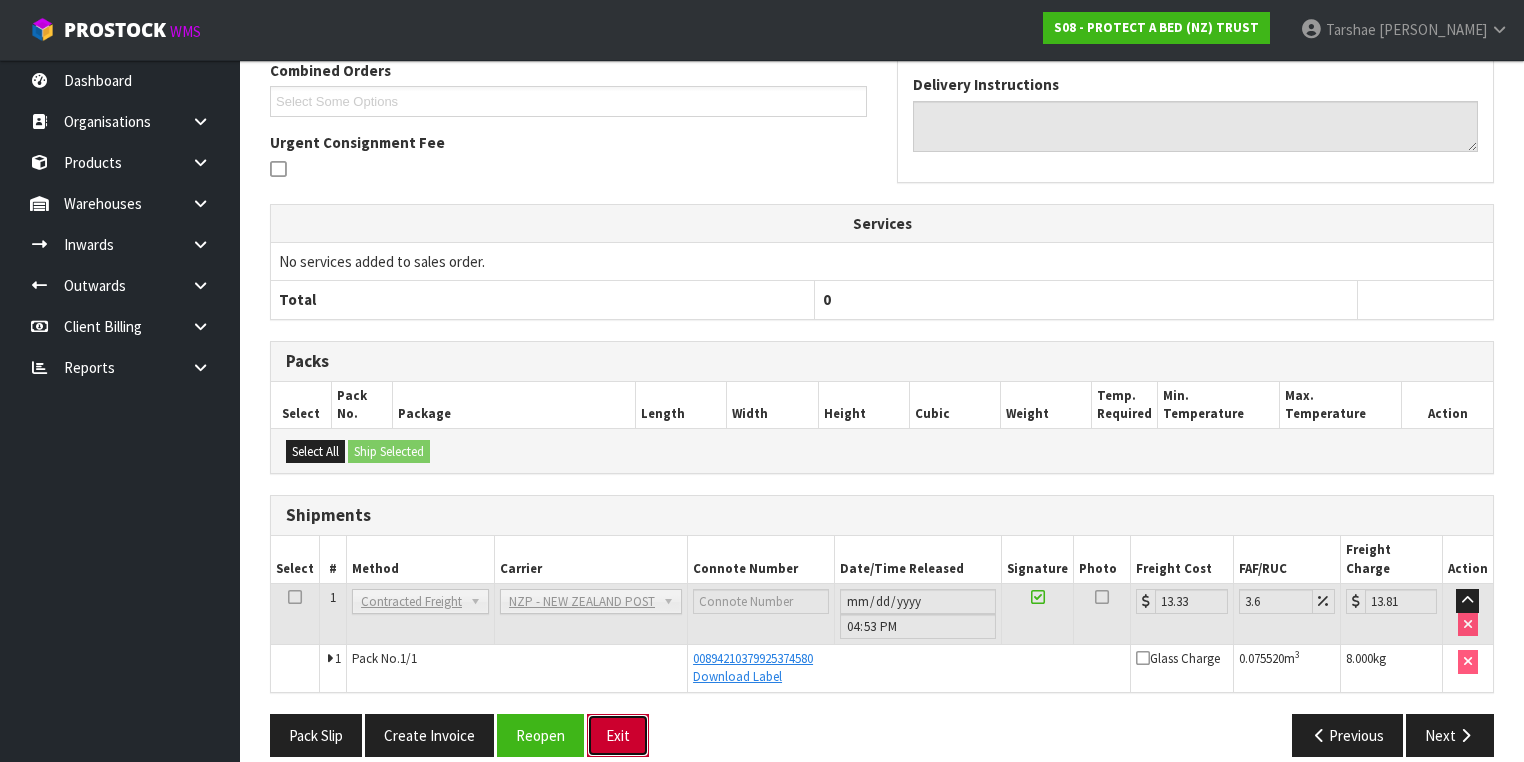 click on "Exit" at bounding box center [618, 735] 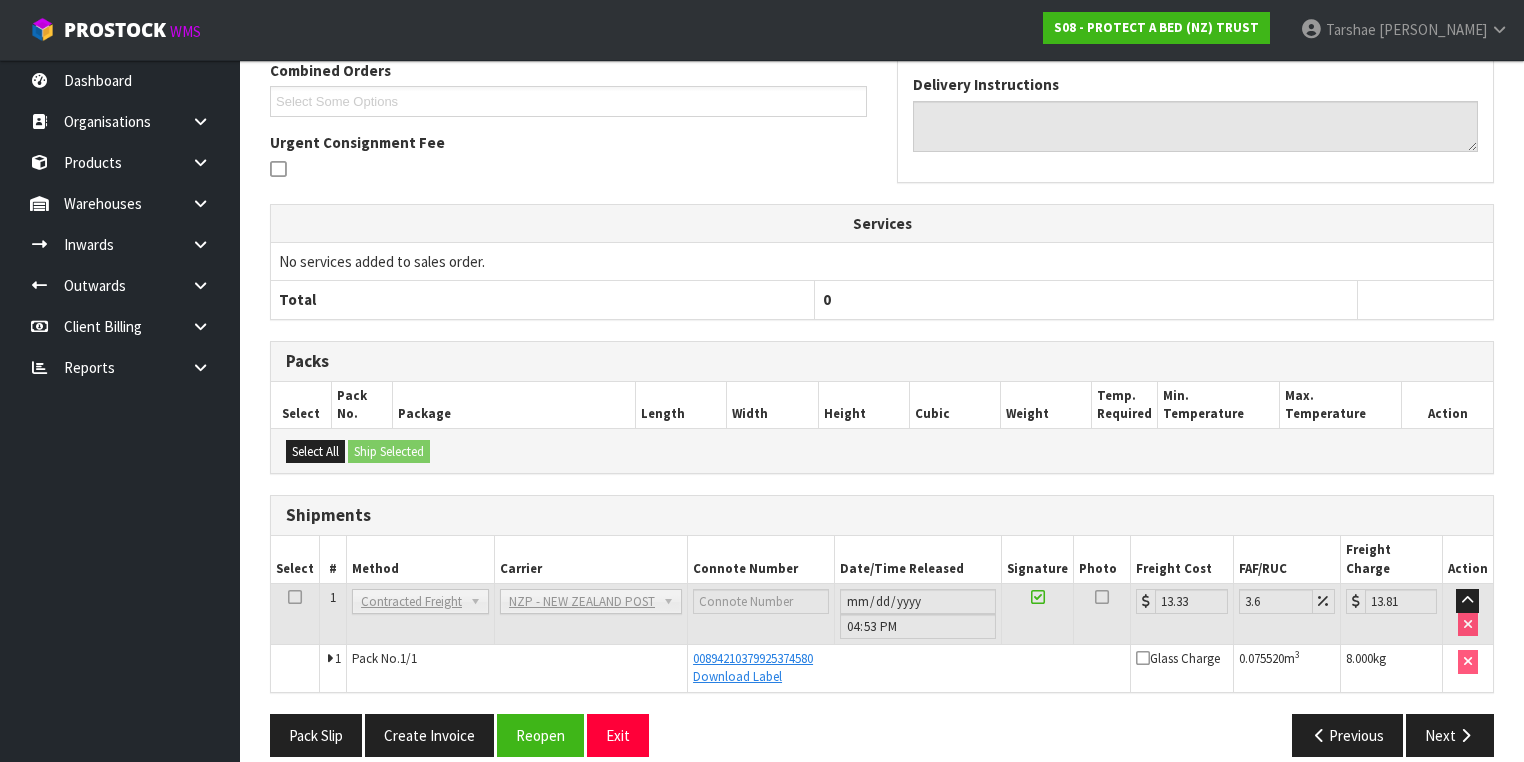 scroll, scrollTop: 0, scrollLeft: 0, axis: both 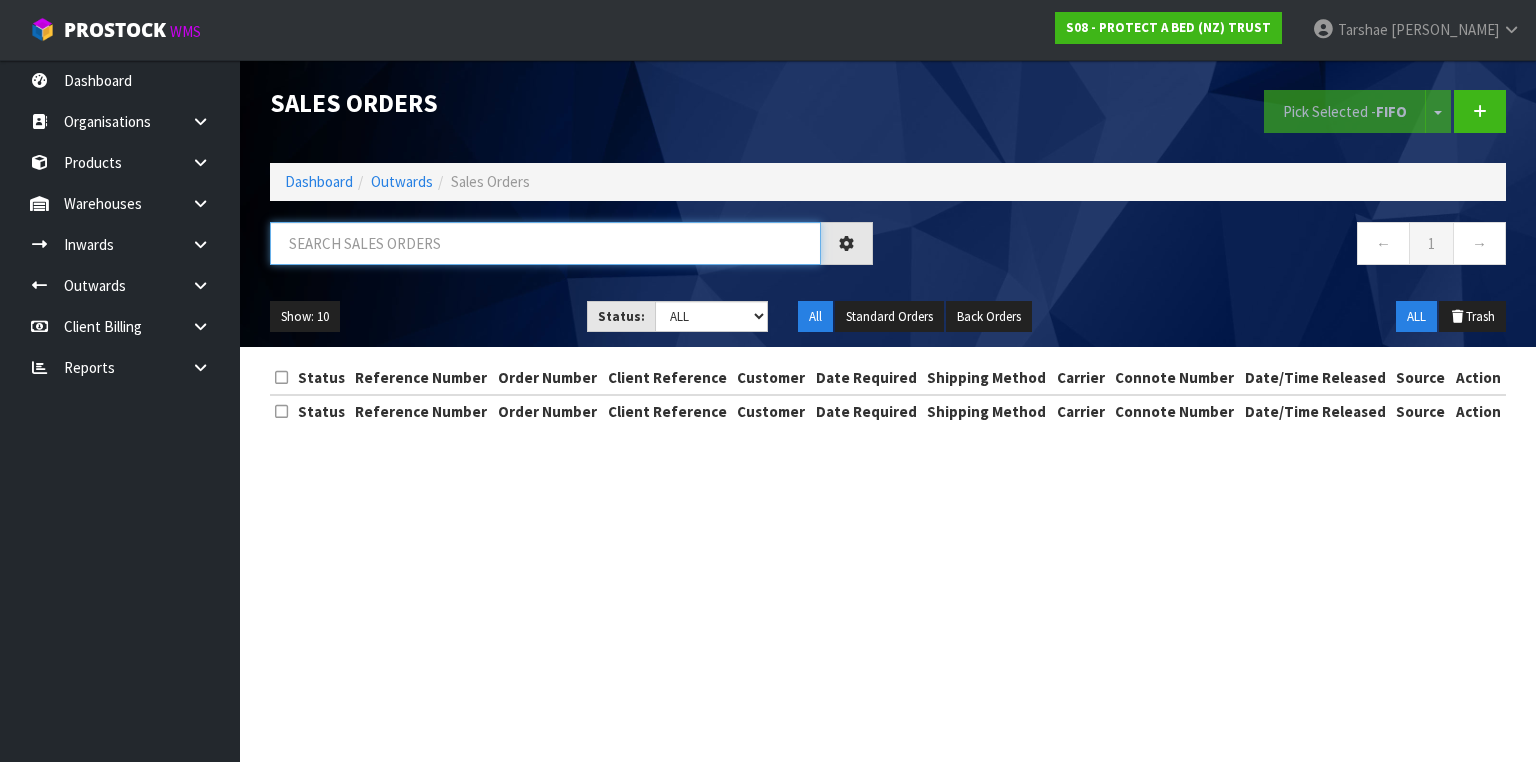 click at bounding box center [545, 243] 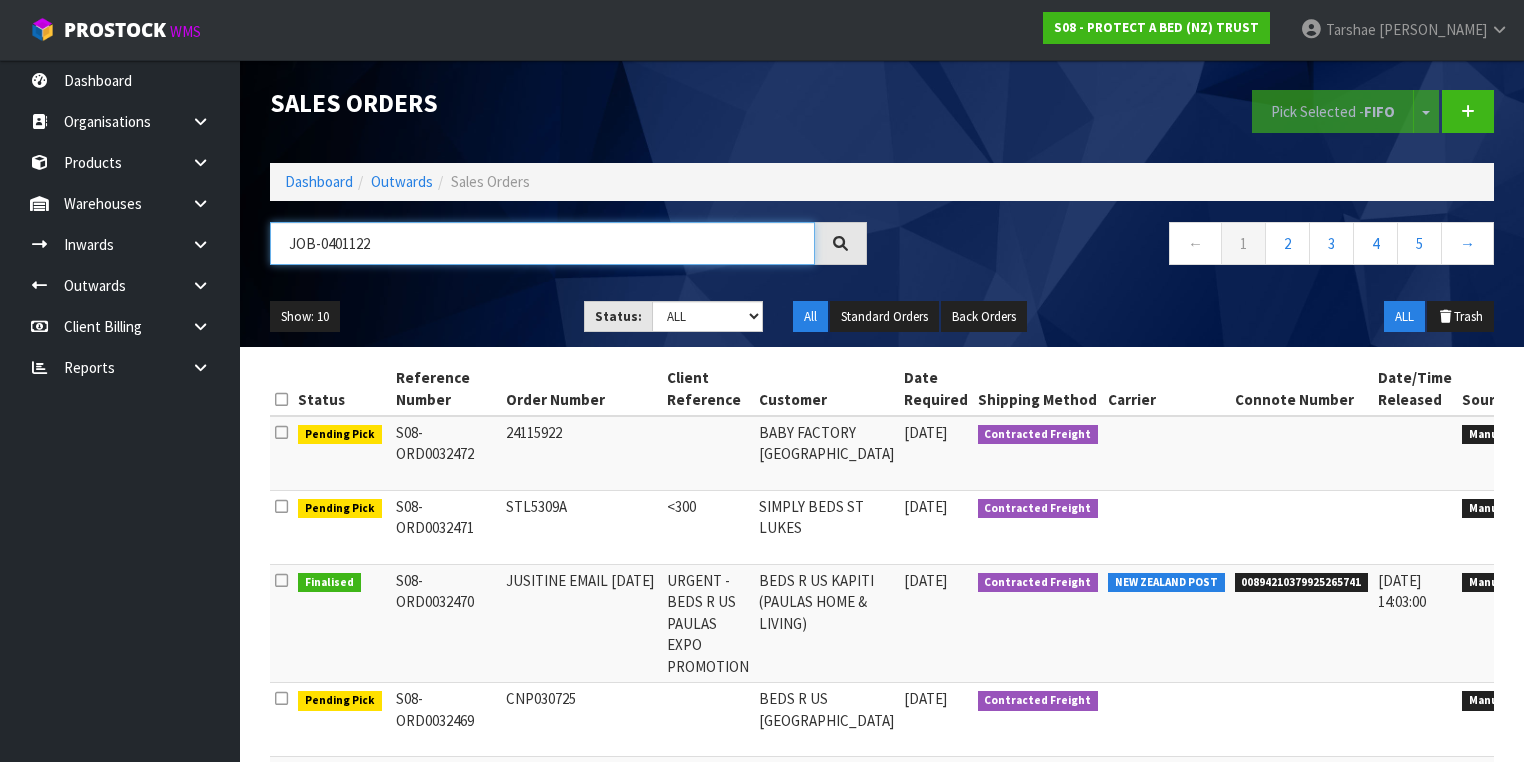 type on "JOB-0401122" 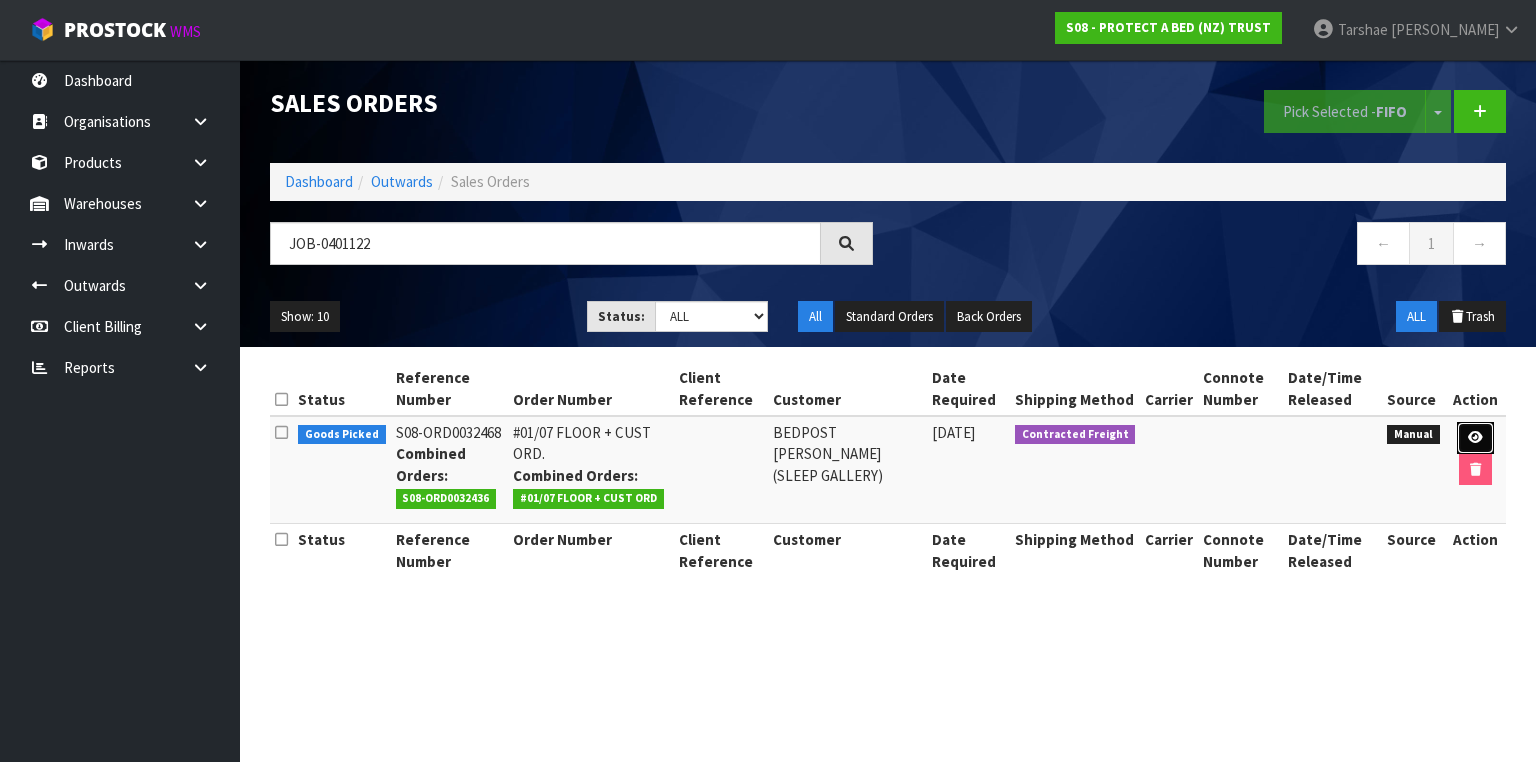 click at bounding box center [1475, 438] 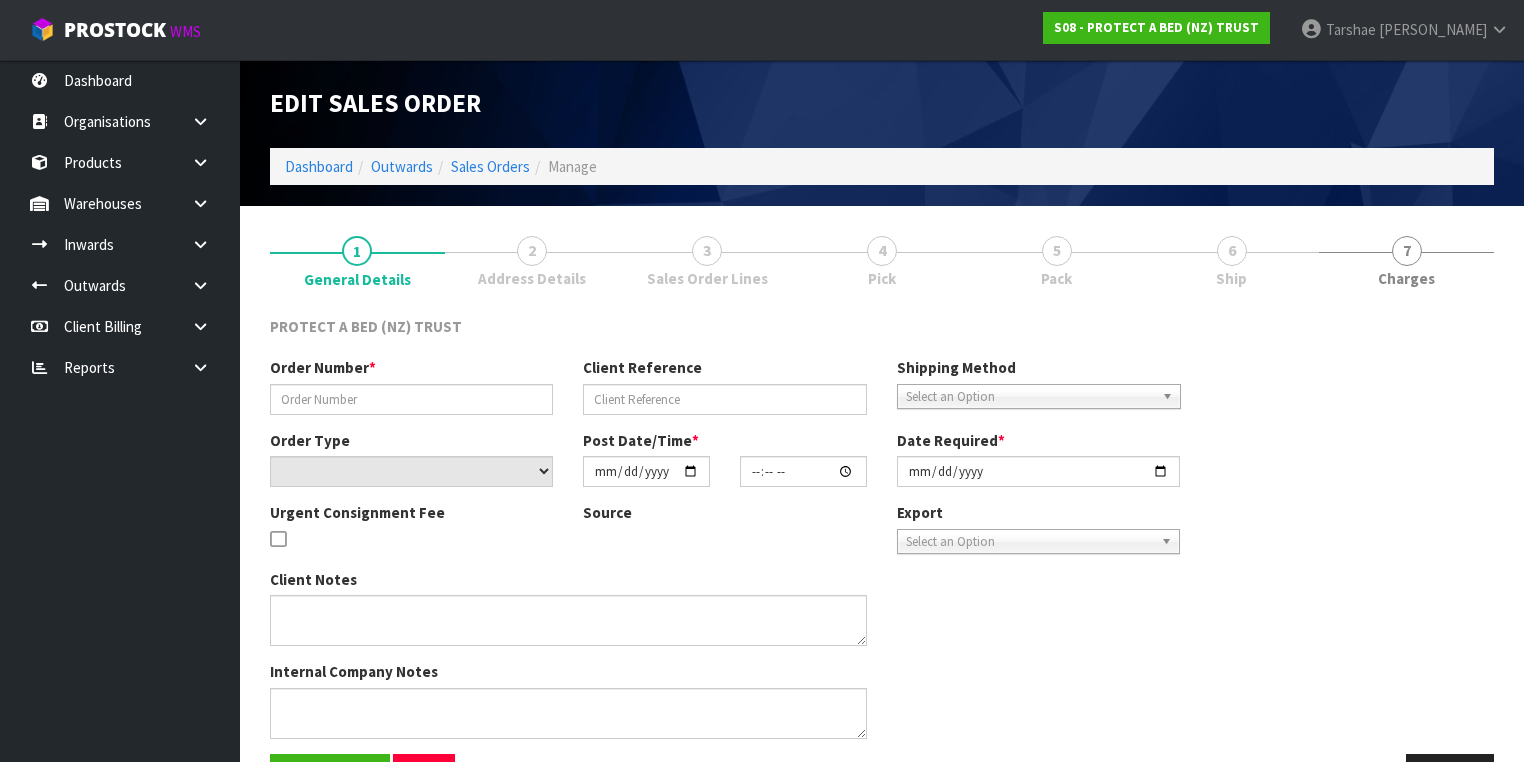 type on "#01/07 FLOOR + CUST ORD." 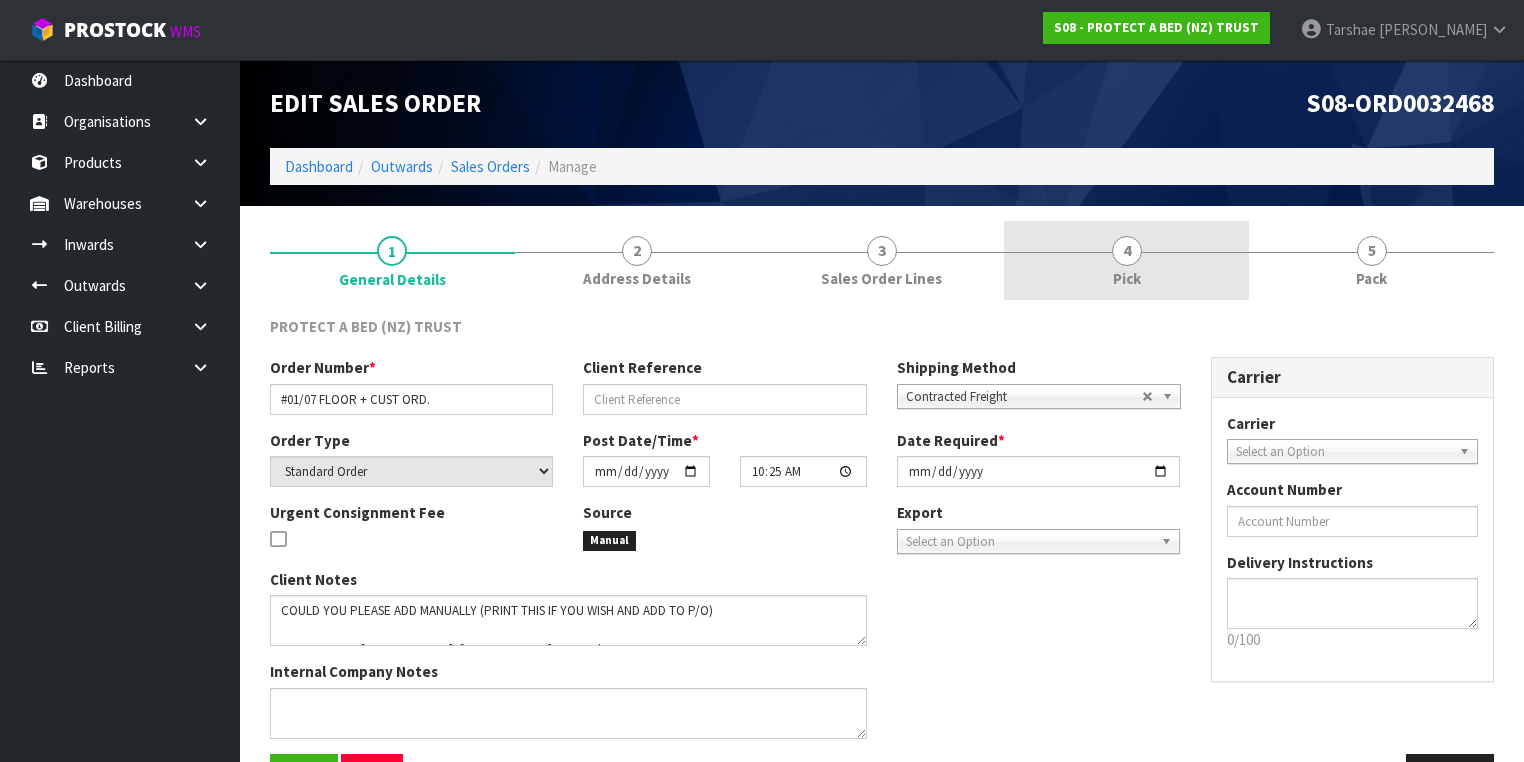 click on "4
Pick" at bounding box center [1126, 260] 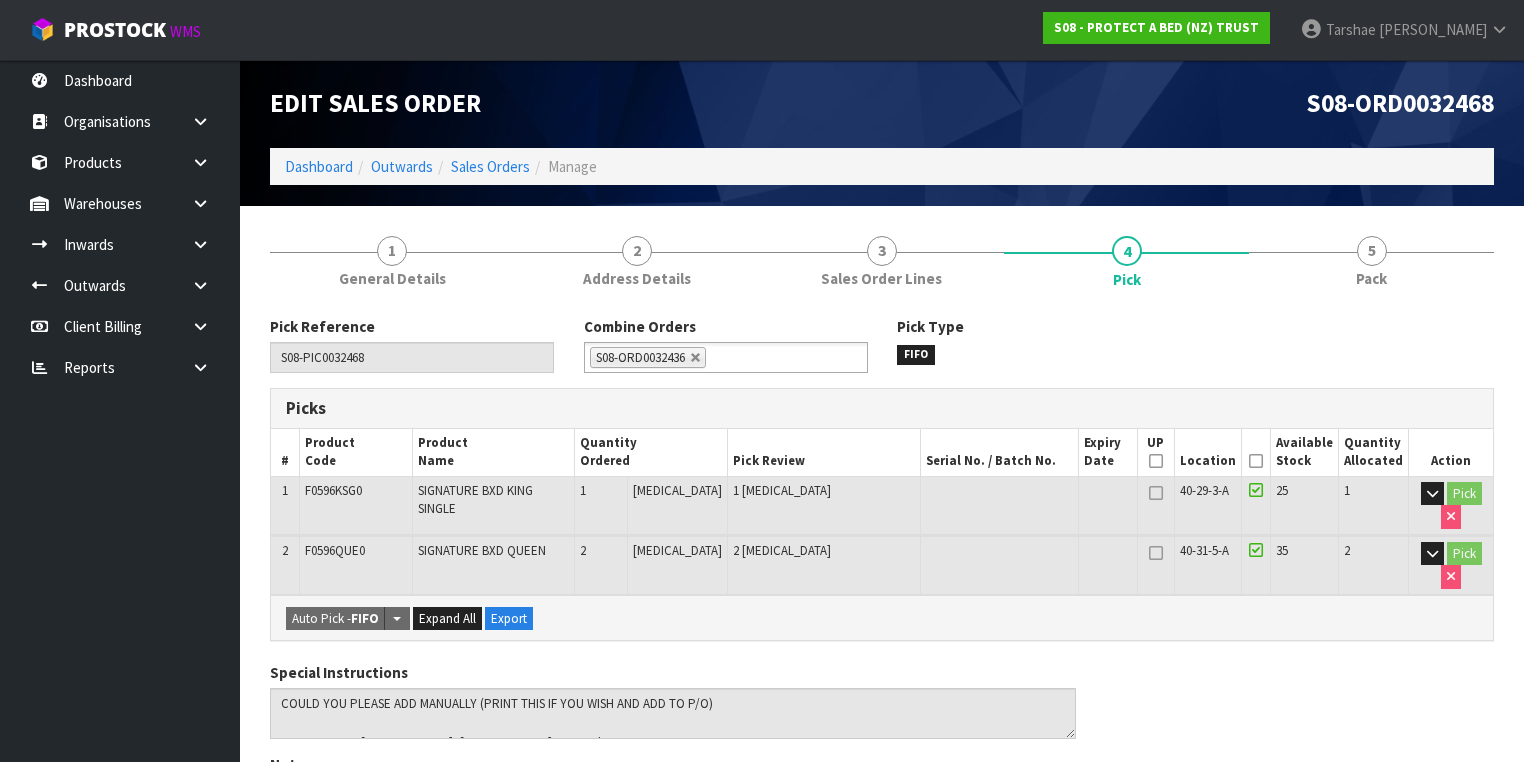 click at bounding box center [1256, 461] 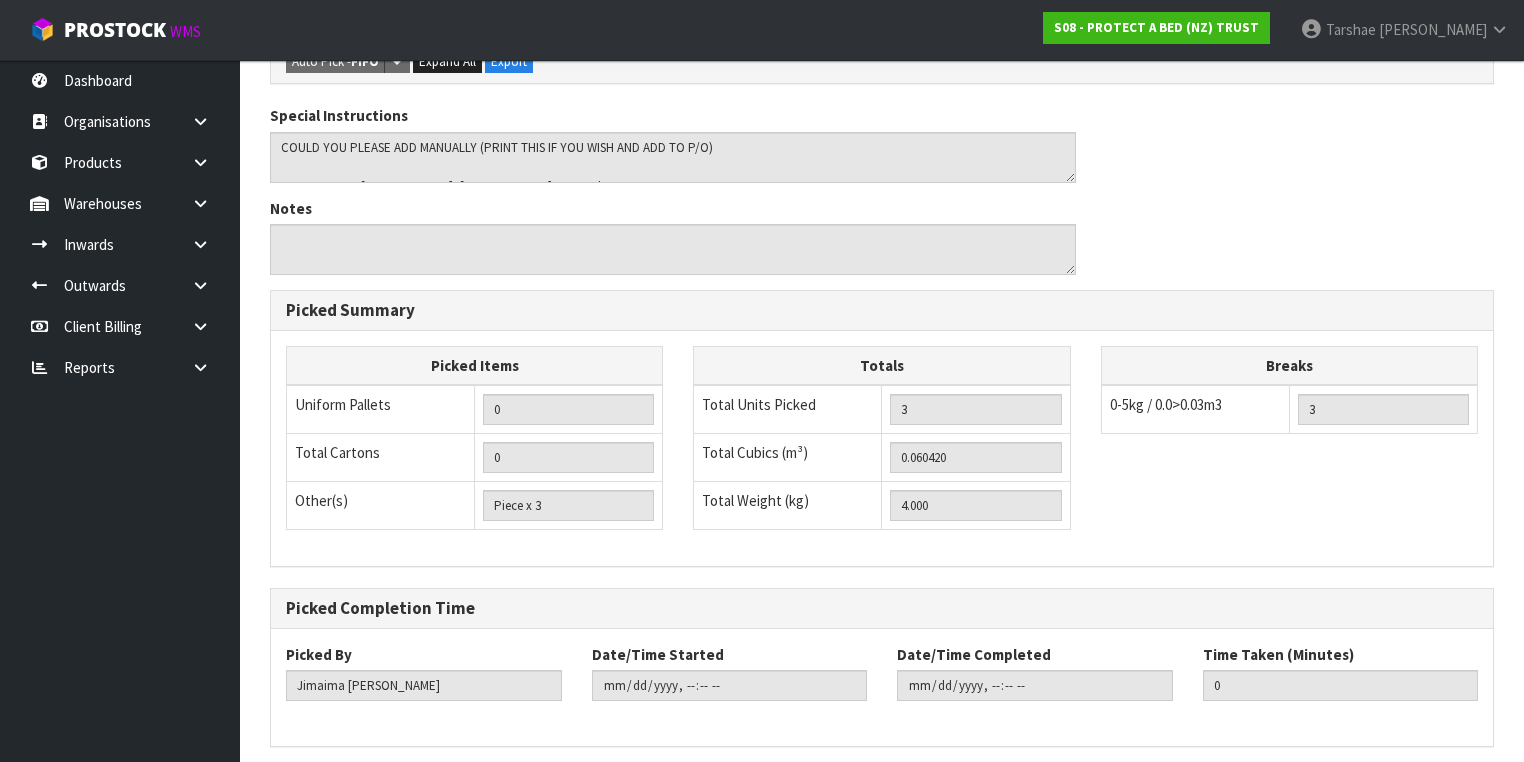 scroll, scrollTop: 700, scrollLeft: 0, axis: vertical 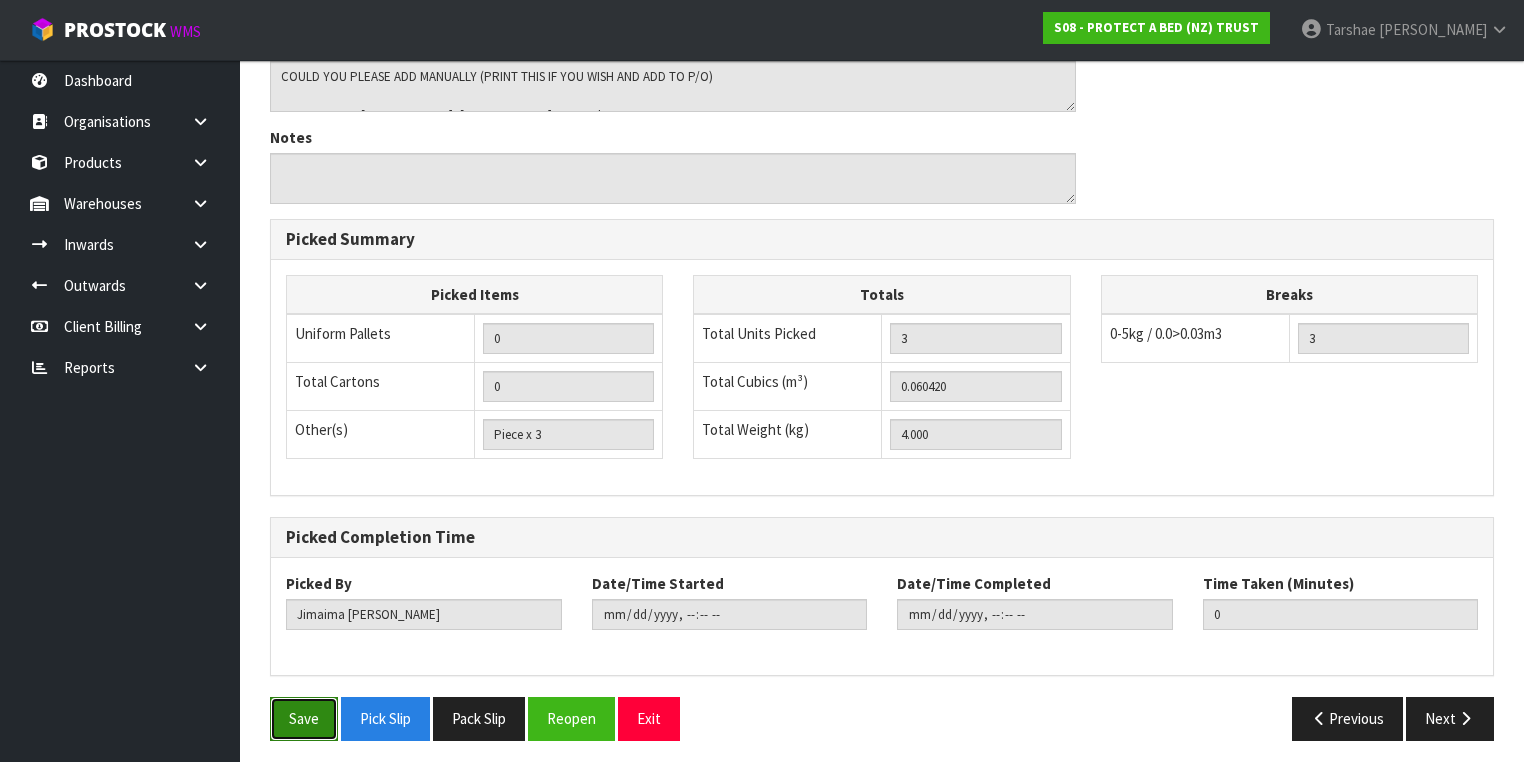 click on "Save" at bounding box center [304, 718] 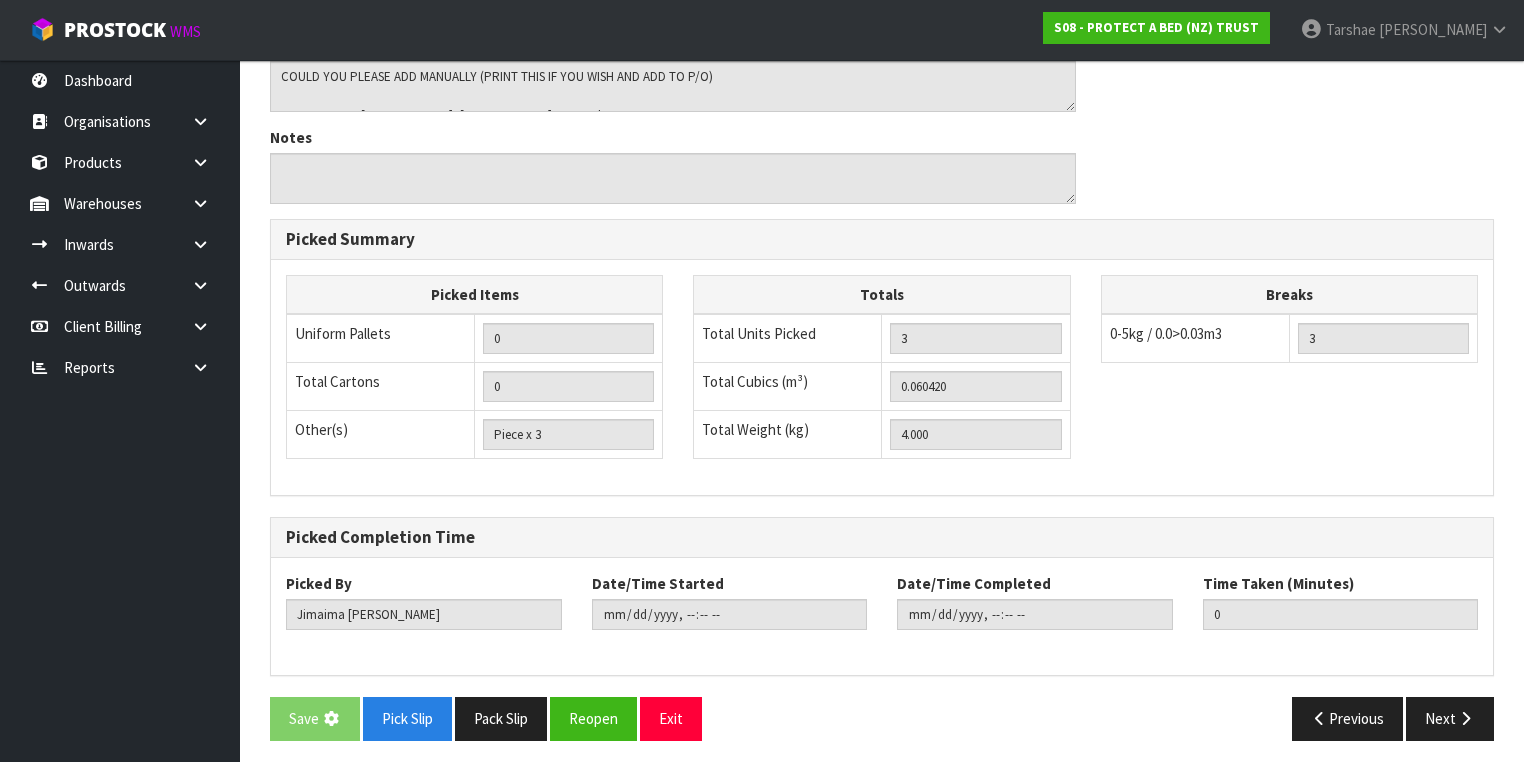 scroll, scrollTop: 0, scrollLeft: 0, axis: both 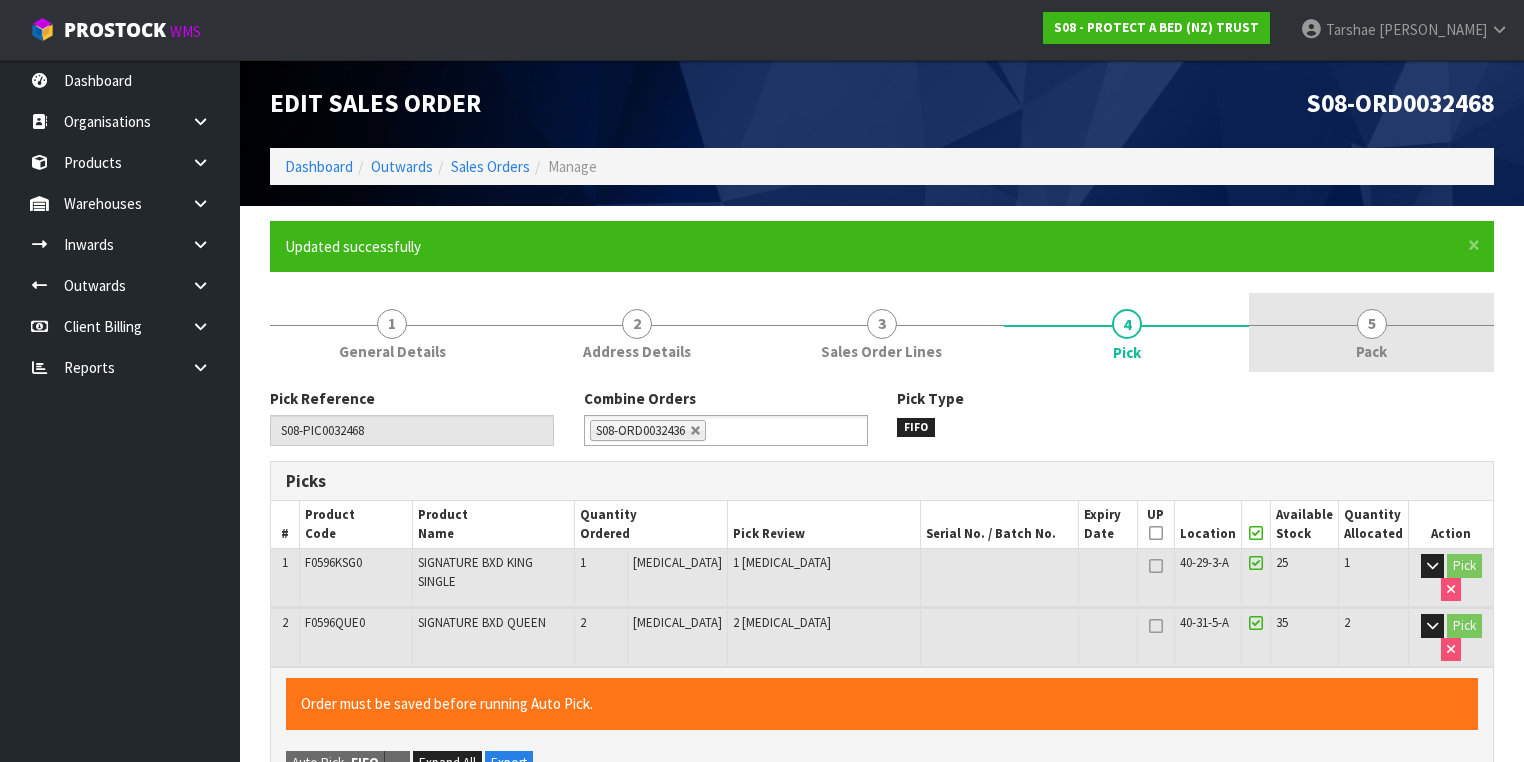 click on "5
Pack" at bounding box center (1371, 332) 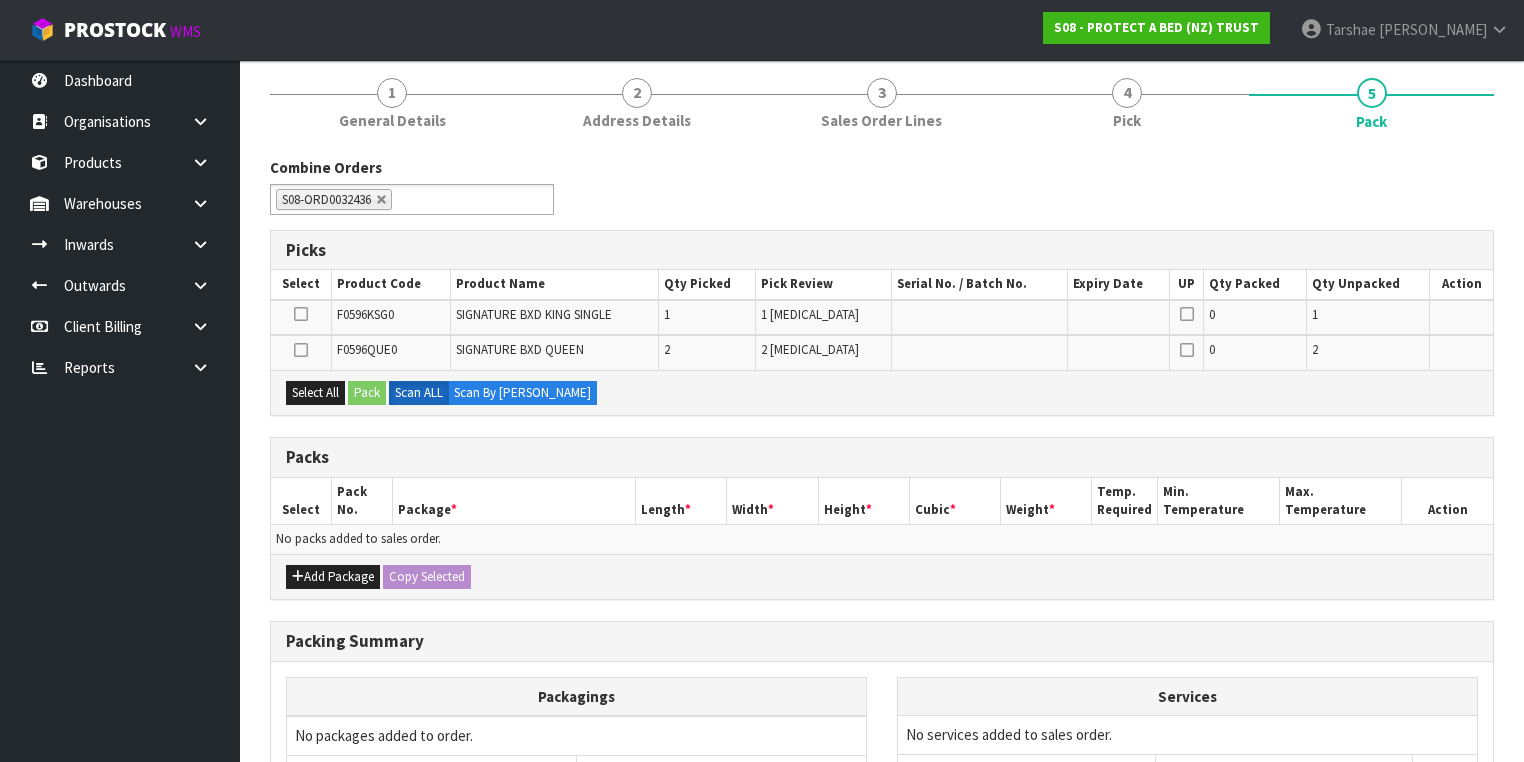 scroll, scrollTop: 240, scrollLeft: 0, axis: vertical 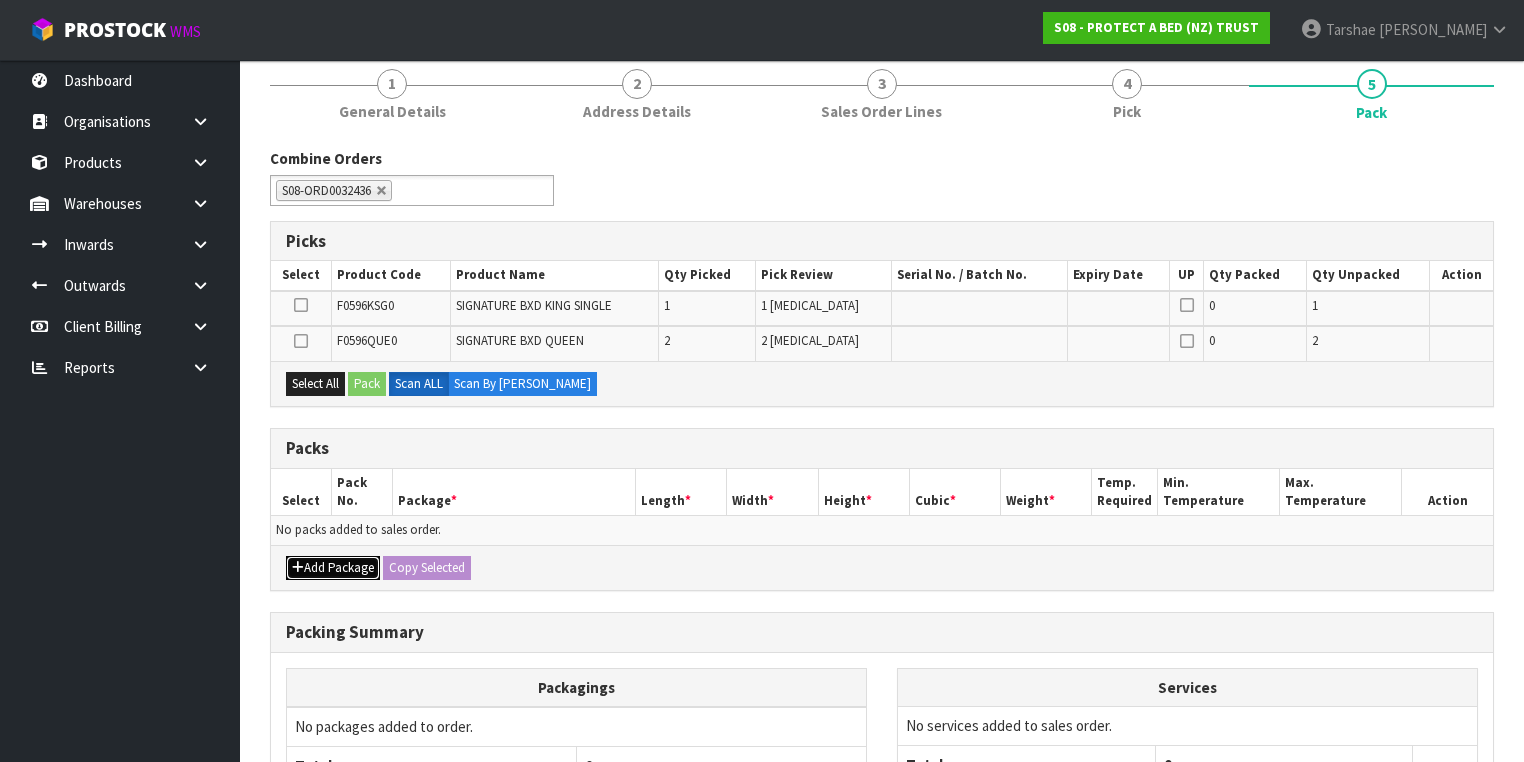 click on "Add Package" at bounding box center (333, 568) 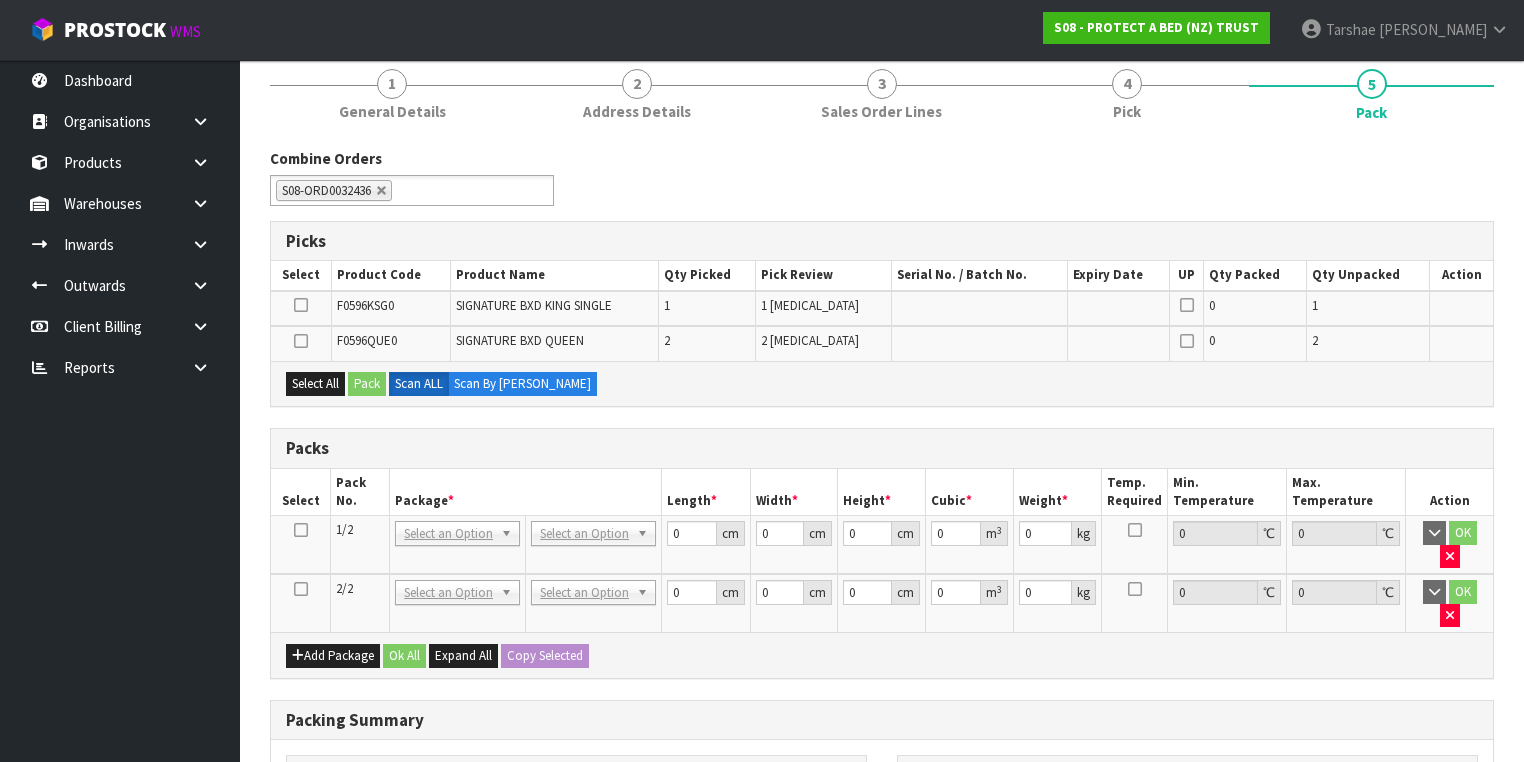 click at bounding box center (301, 530) 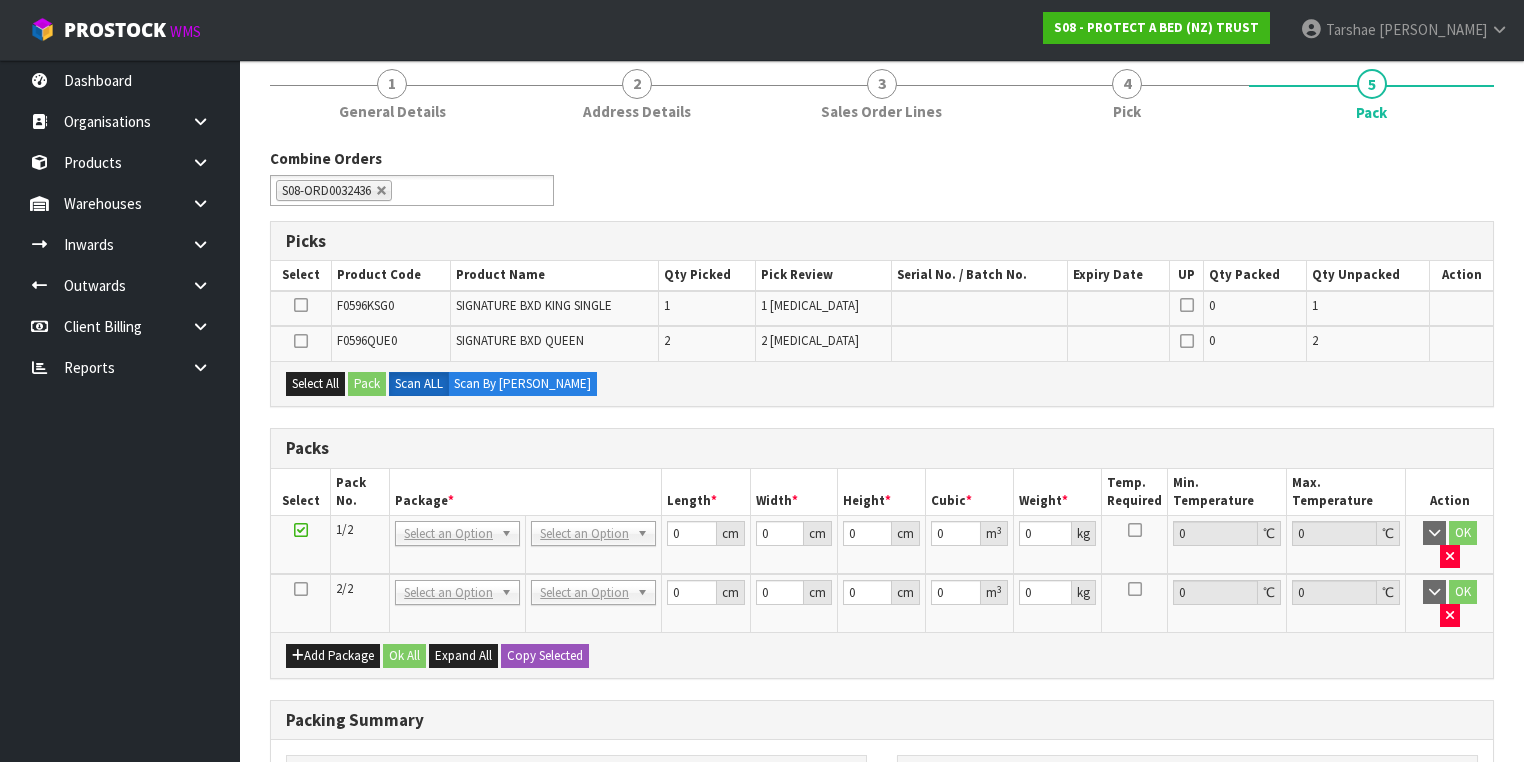 drag, startPoint x: 535, startPoint y: 520, endPoint x: 581, endPoint y: 536, distance: 48.703182 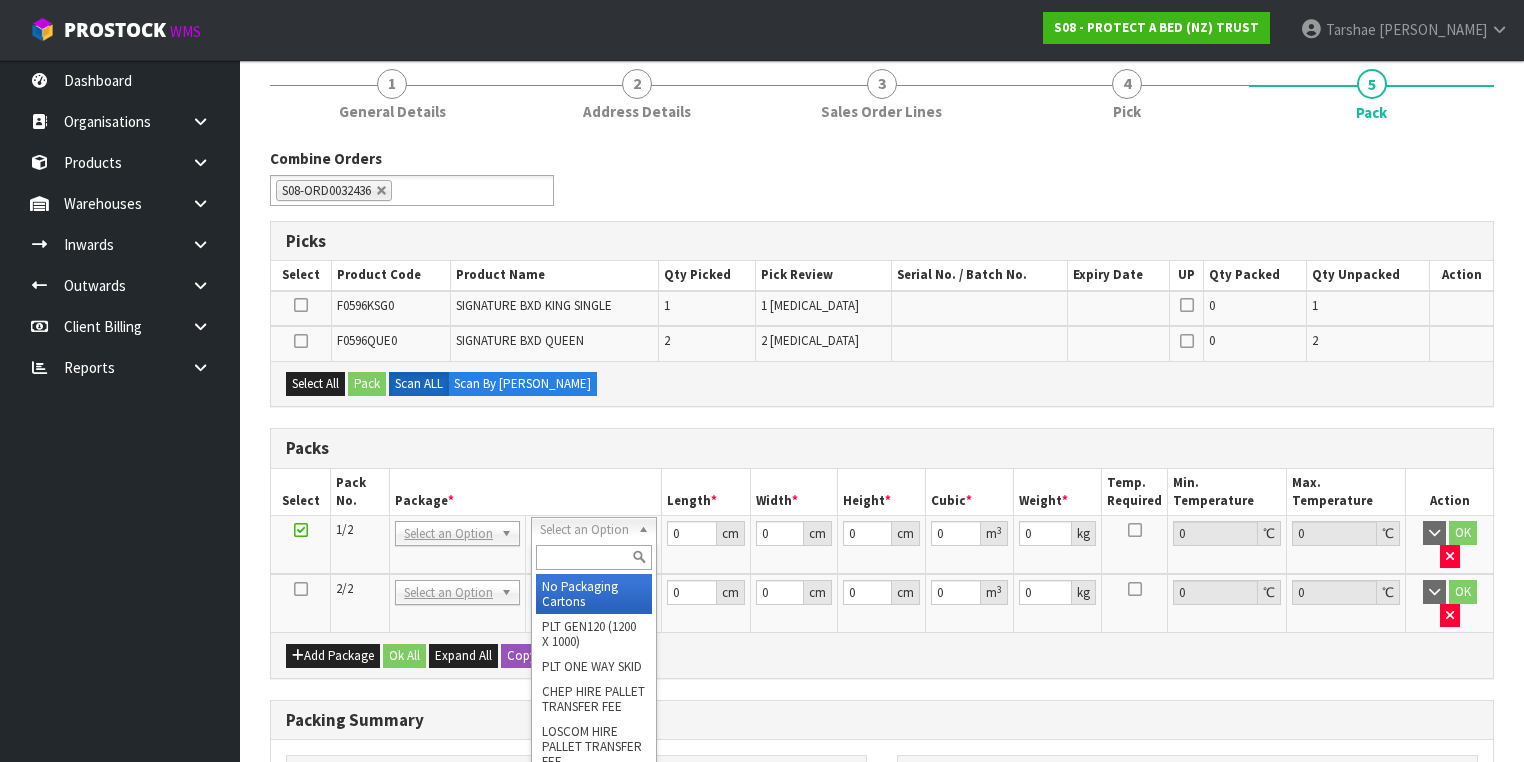 drag, startPoint x: 563, startPoint y: 579, endPoint x: 564, endPoint y: 563, distance: 16.03122 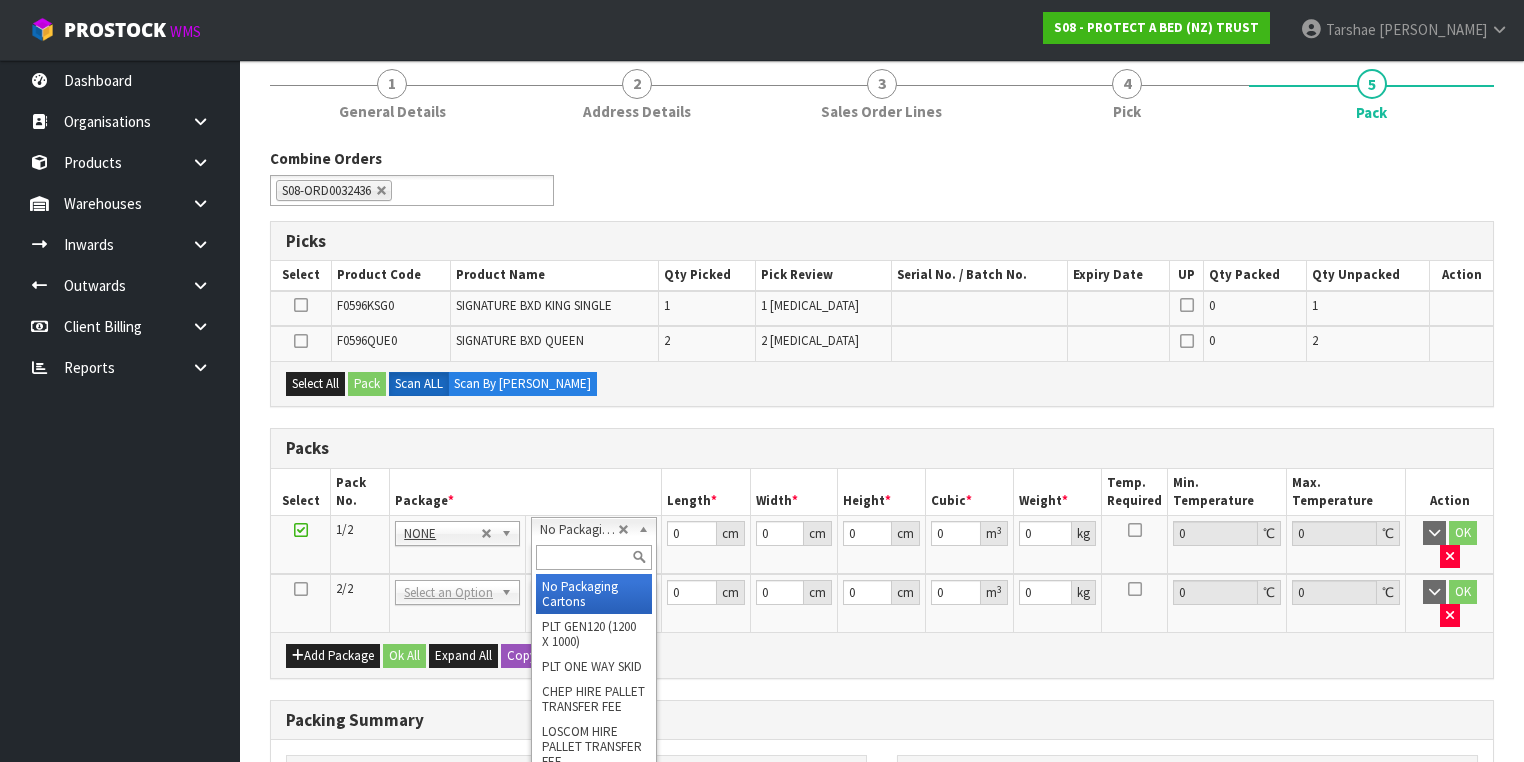 click at bounding box center [593, 557] 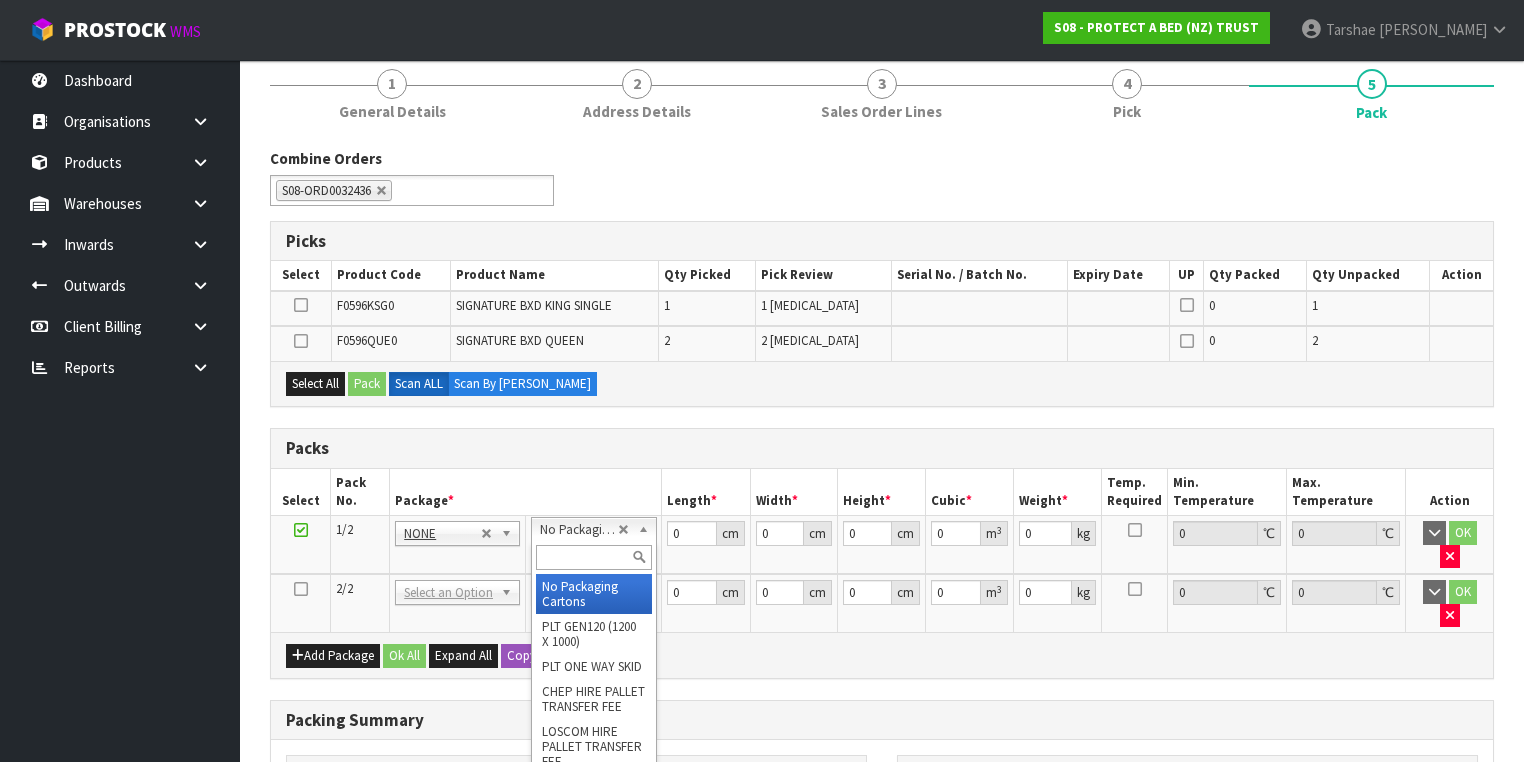 click at bounding box center [593, 557] 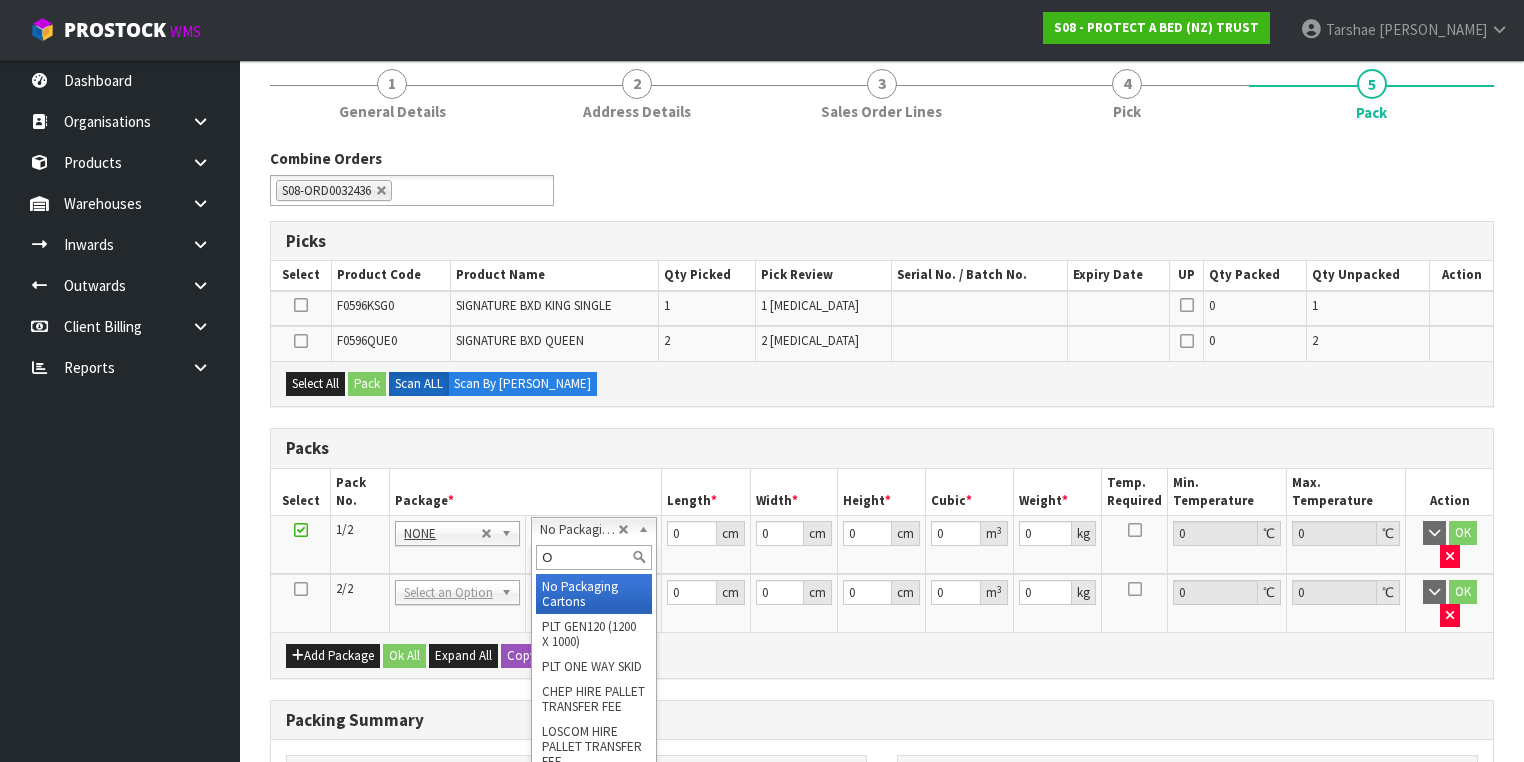 type on "OC" 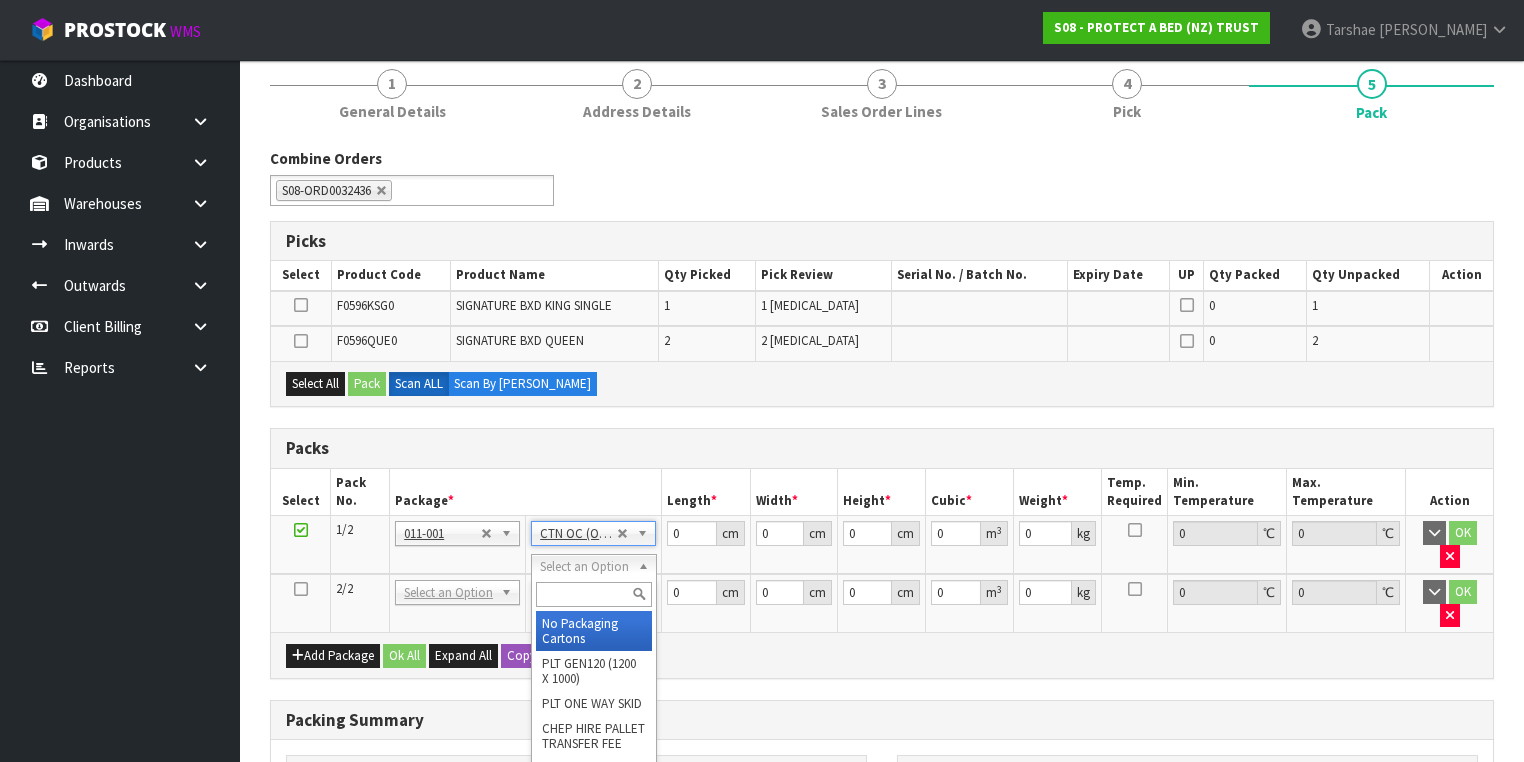 click at bounding box center [593, 594] 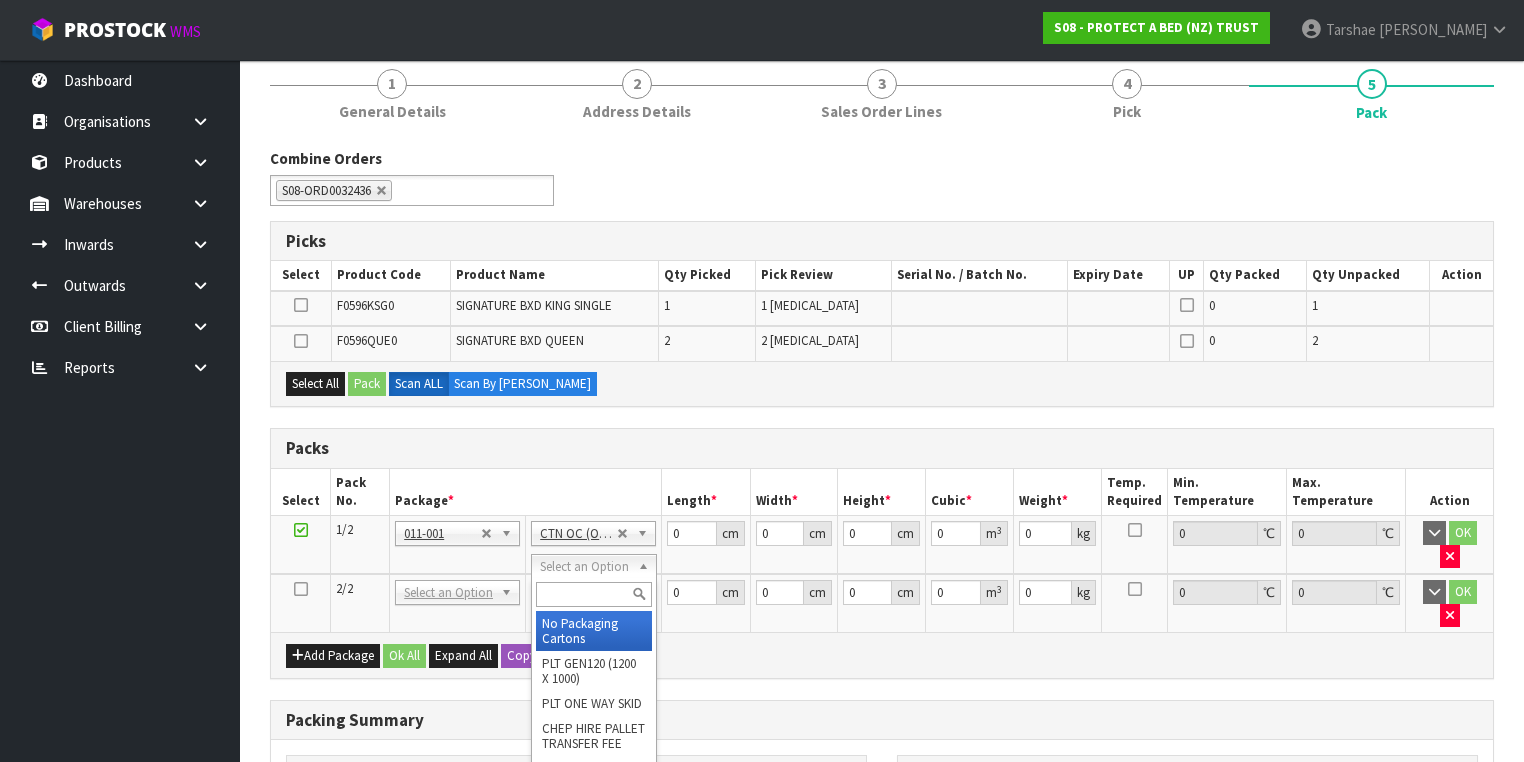 click at bounding box center [593, 594] 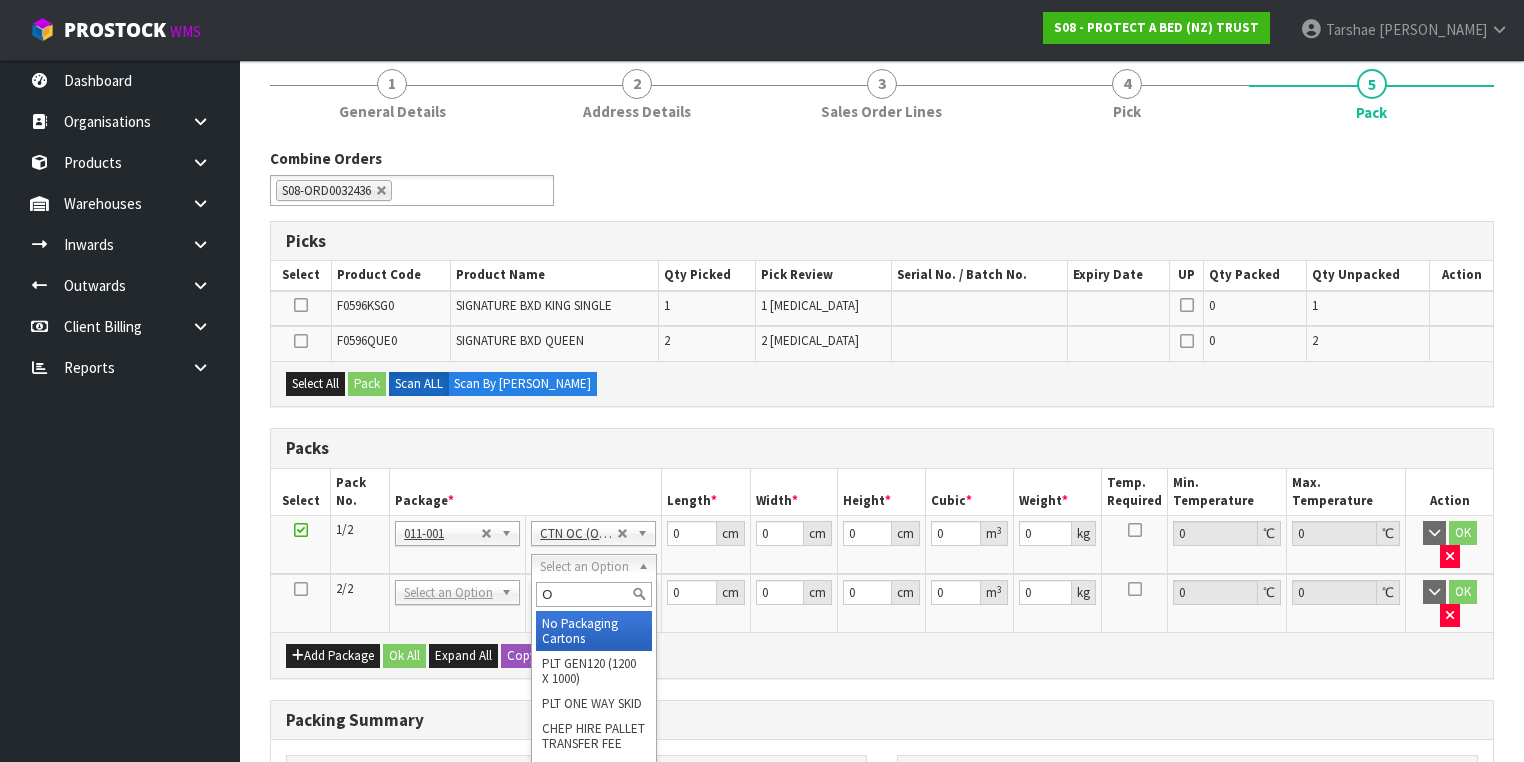 type on "OC" 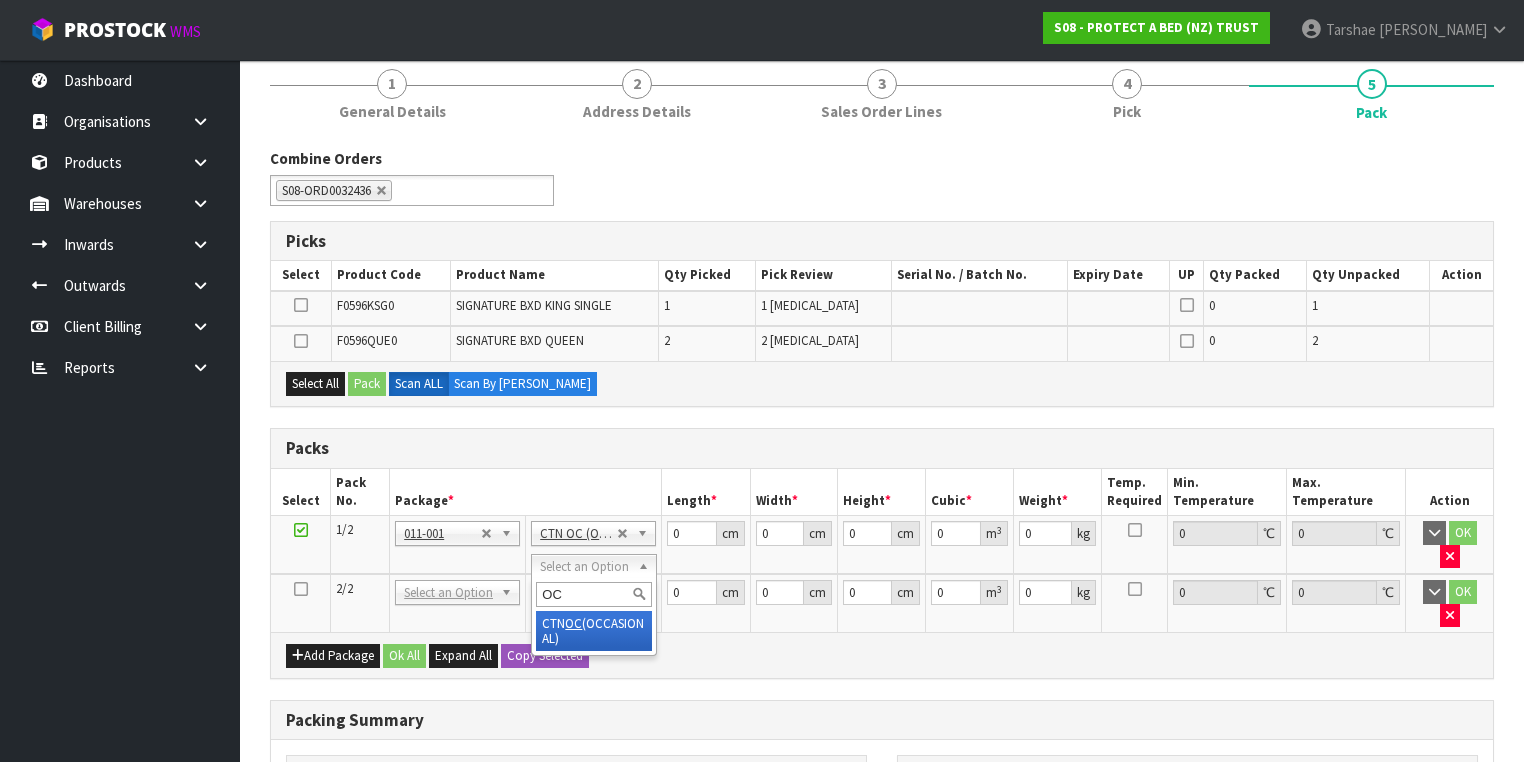 type on "2" 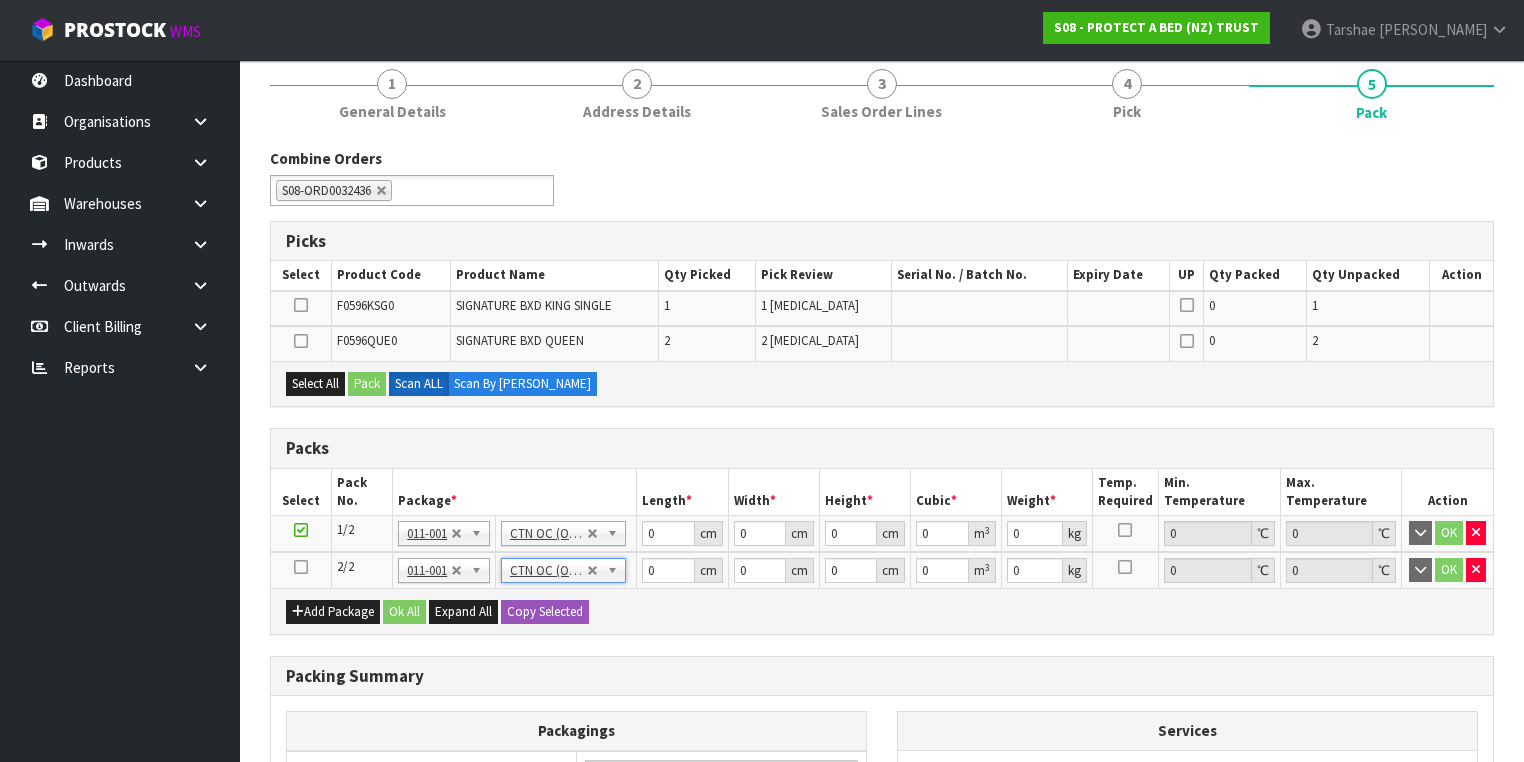 click on "Length  *" at bounding box center (682, 492) 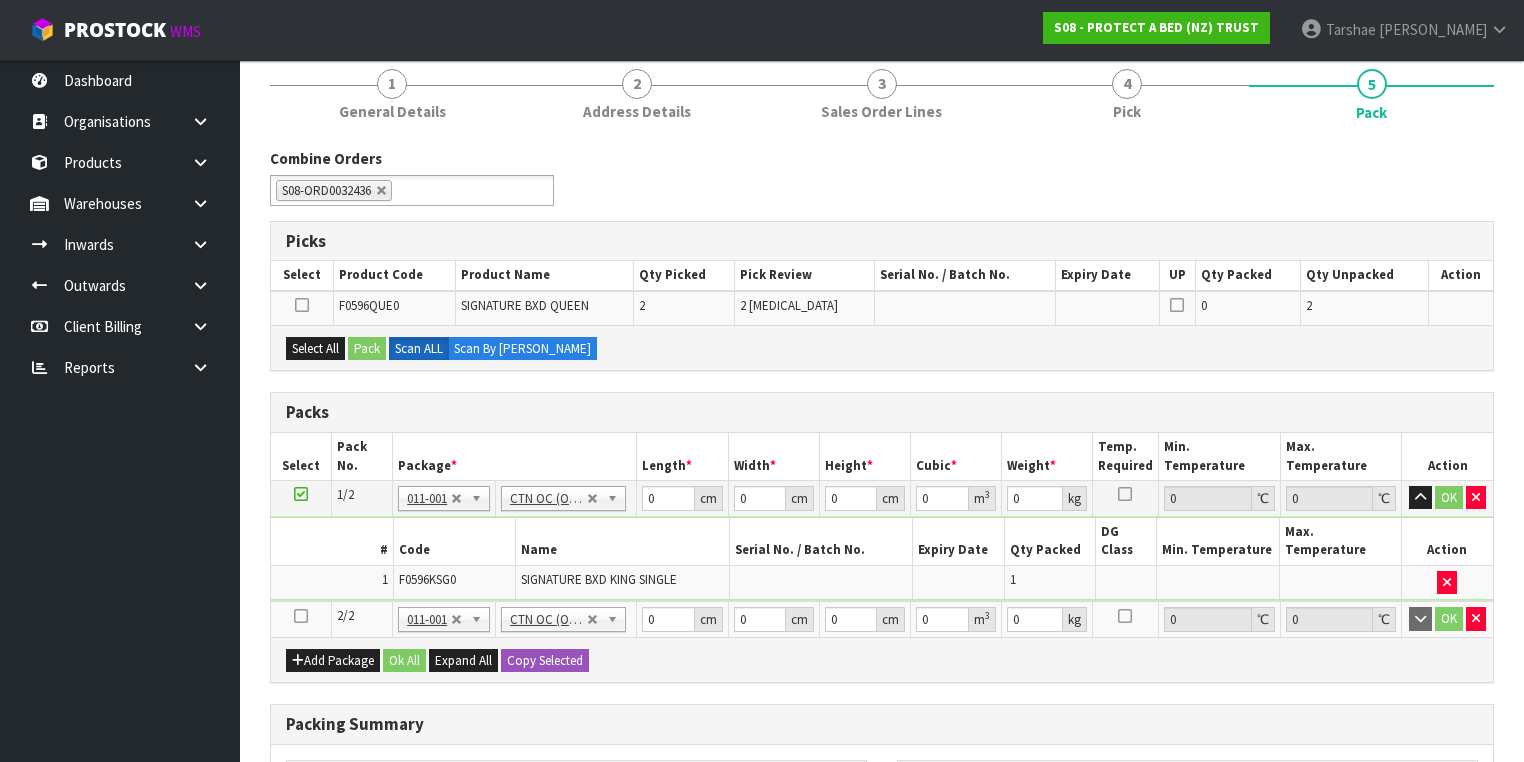click at bounding box center (301, 619) 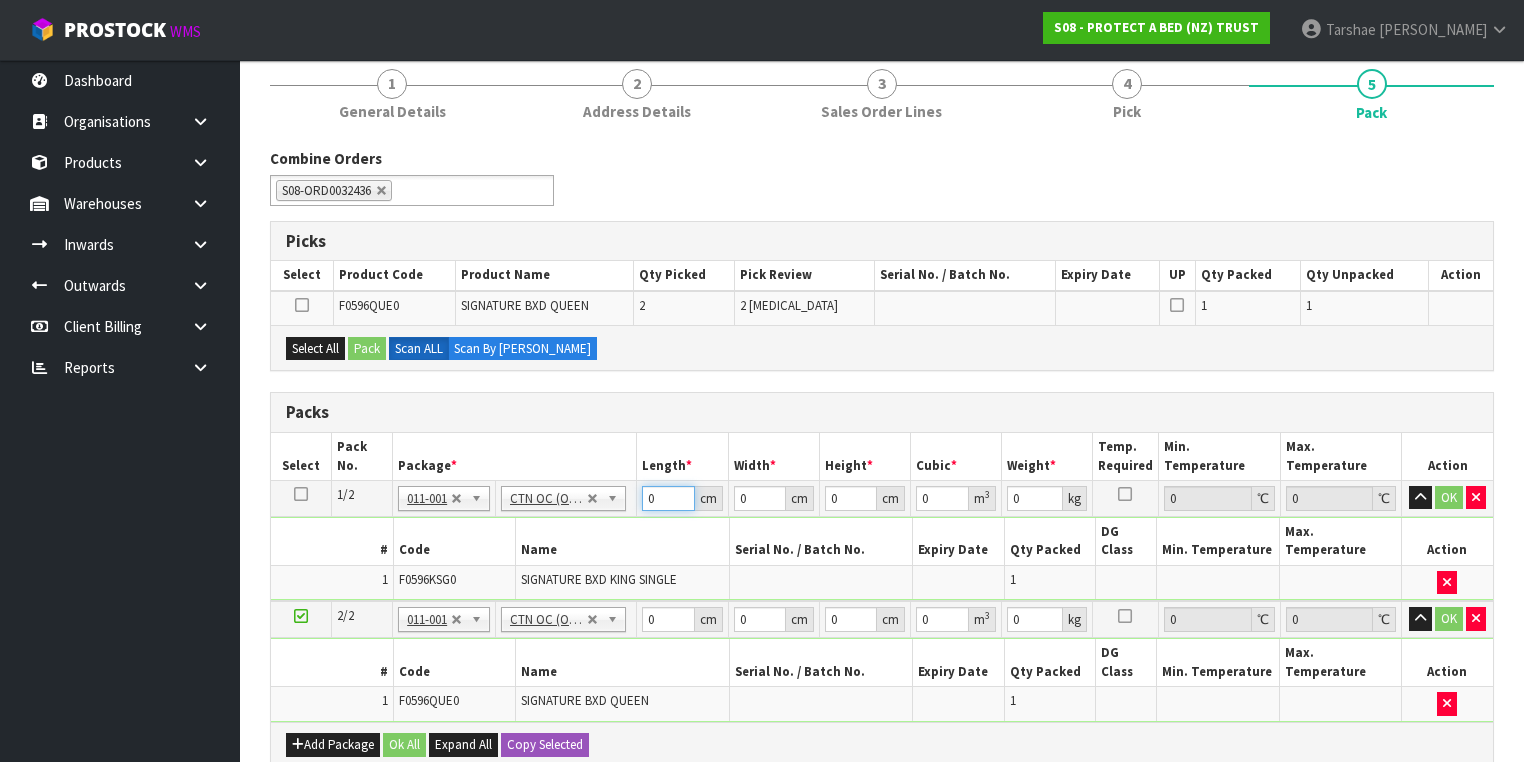 drag, startPoint x: 659, startPoint y: 496, endPoint x: 604, endPoint y: 492, distance: 55.145264 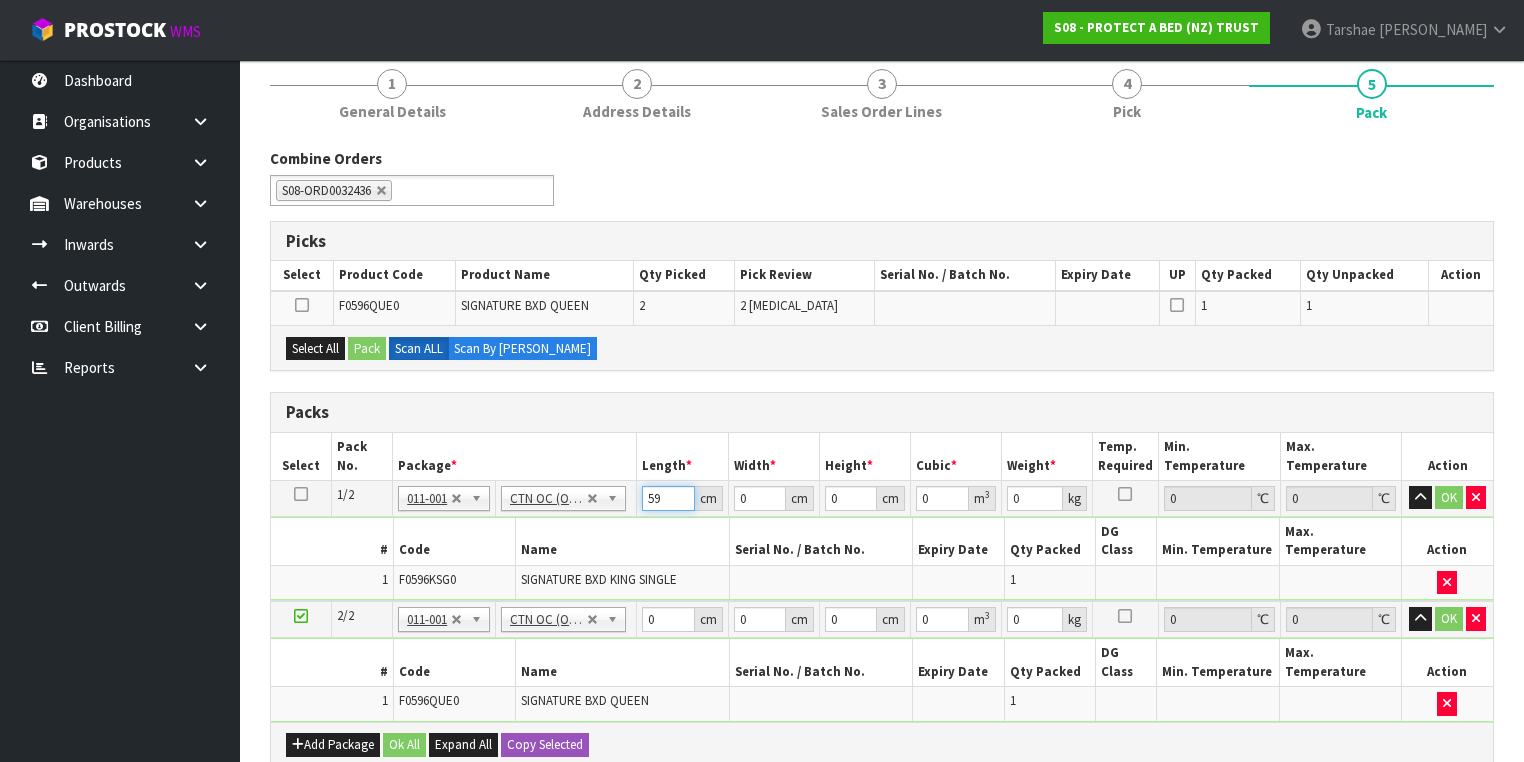 type on "59" 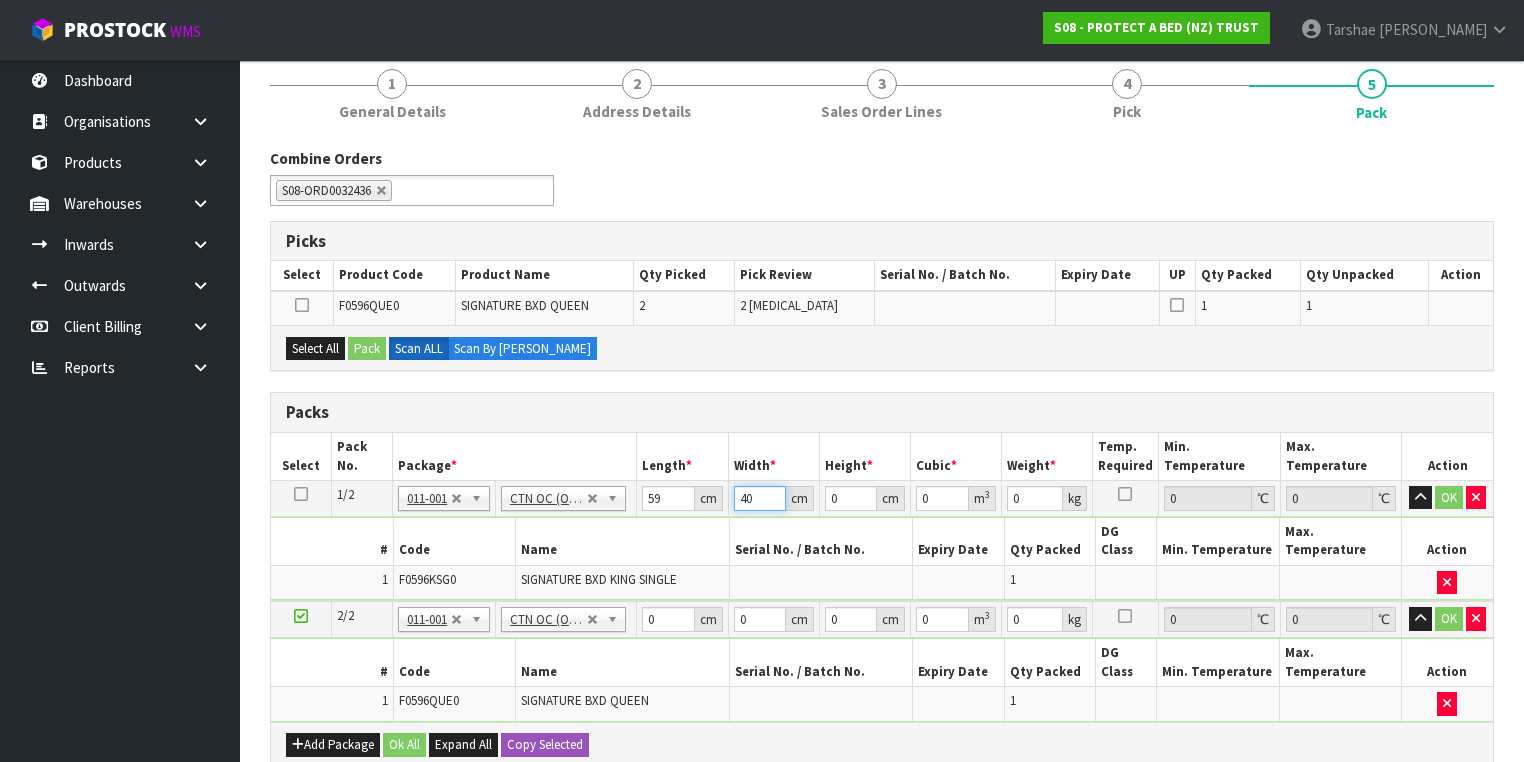 type on "40" 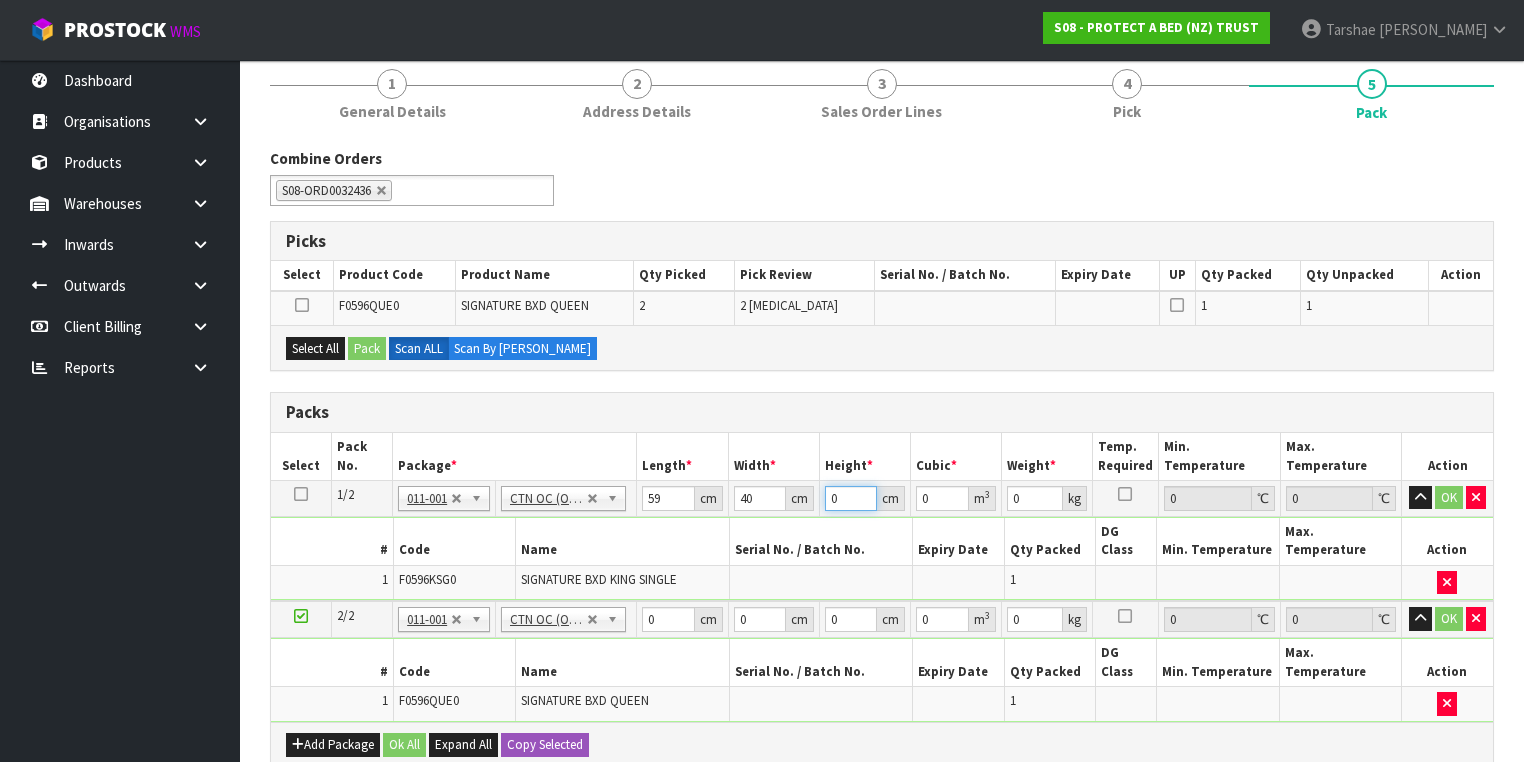 type on "3" 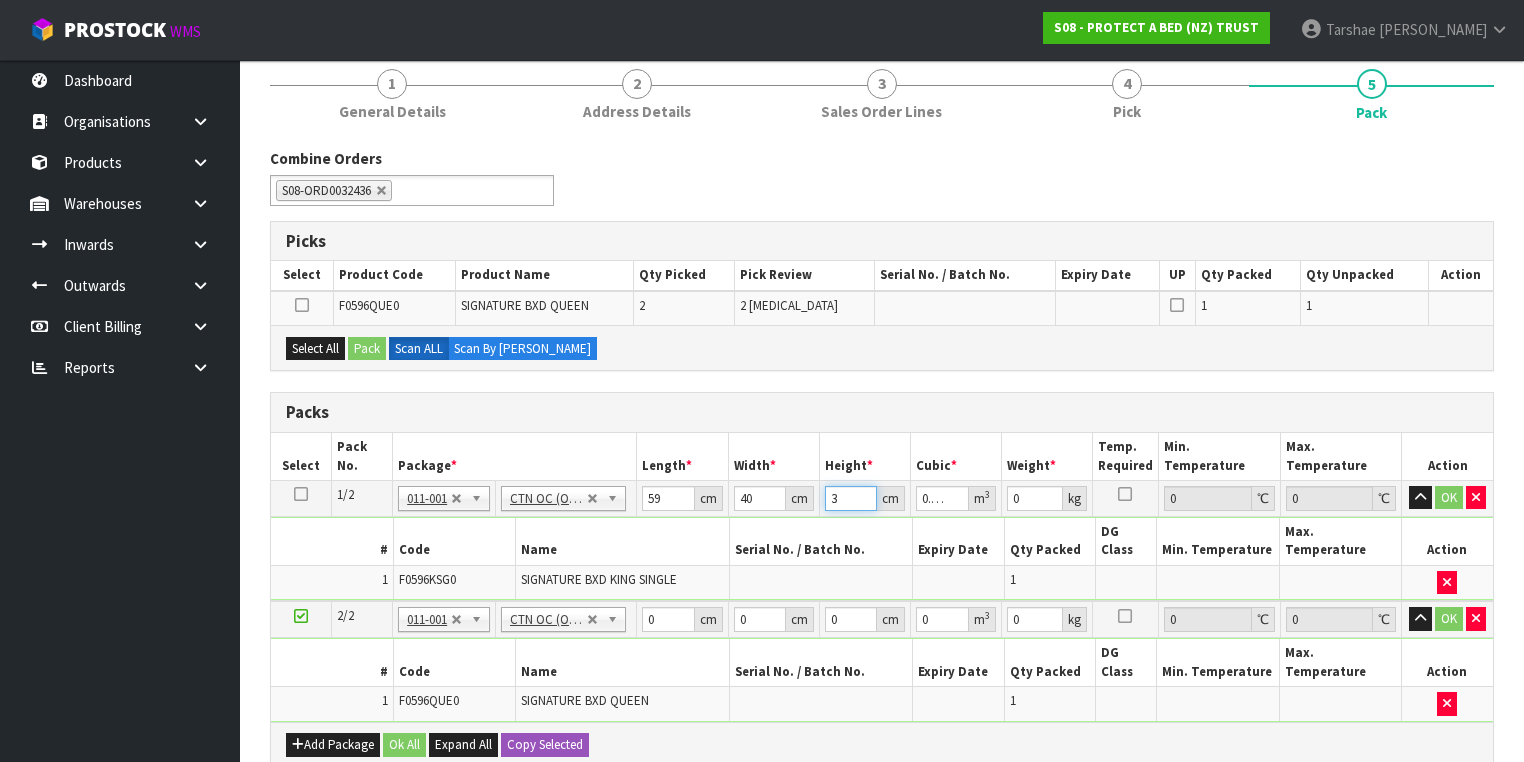 type on "32" 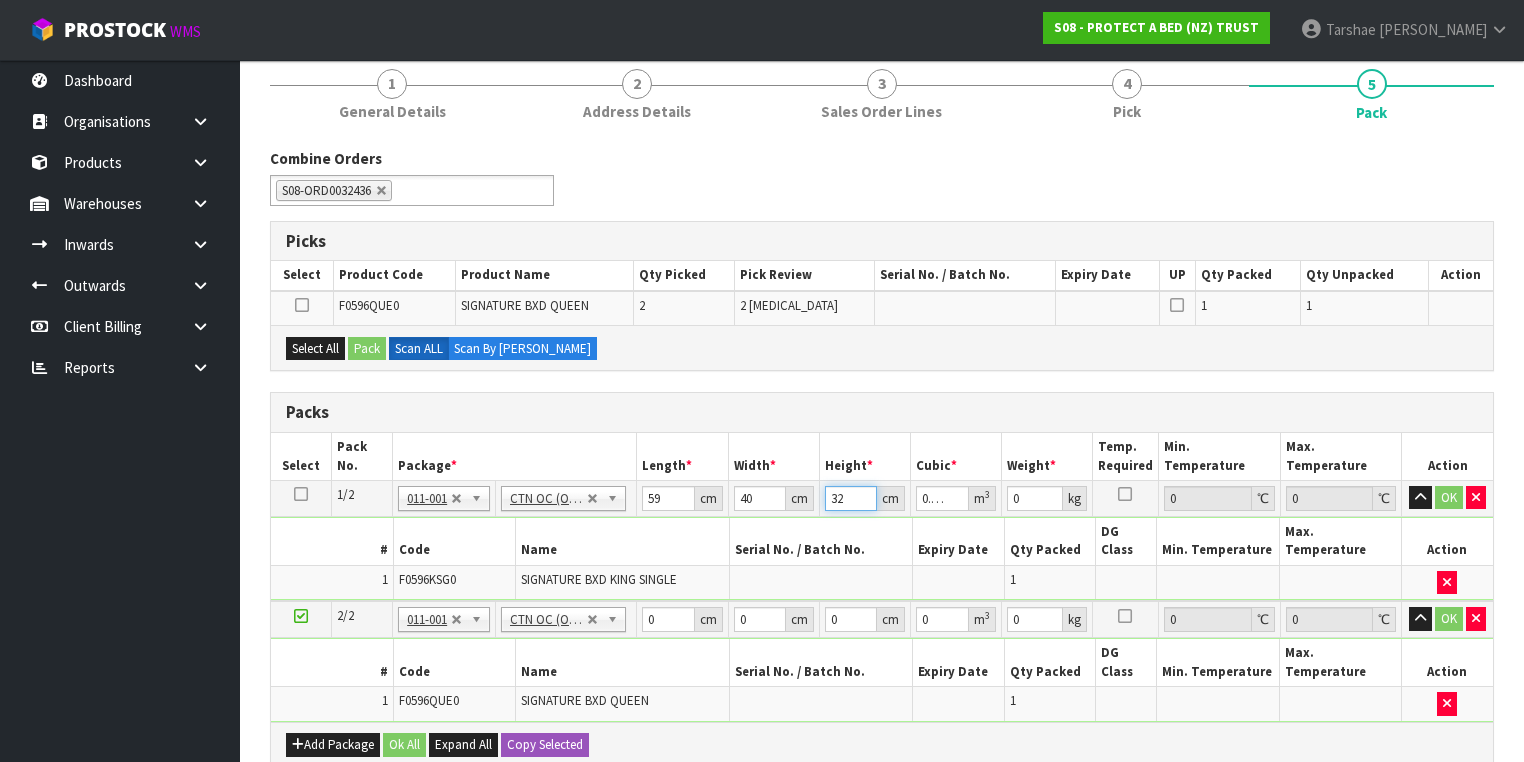 type on "32" 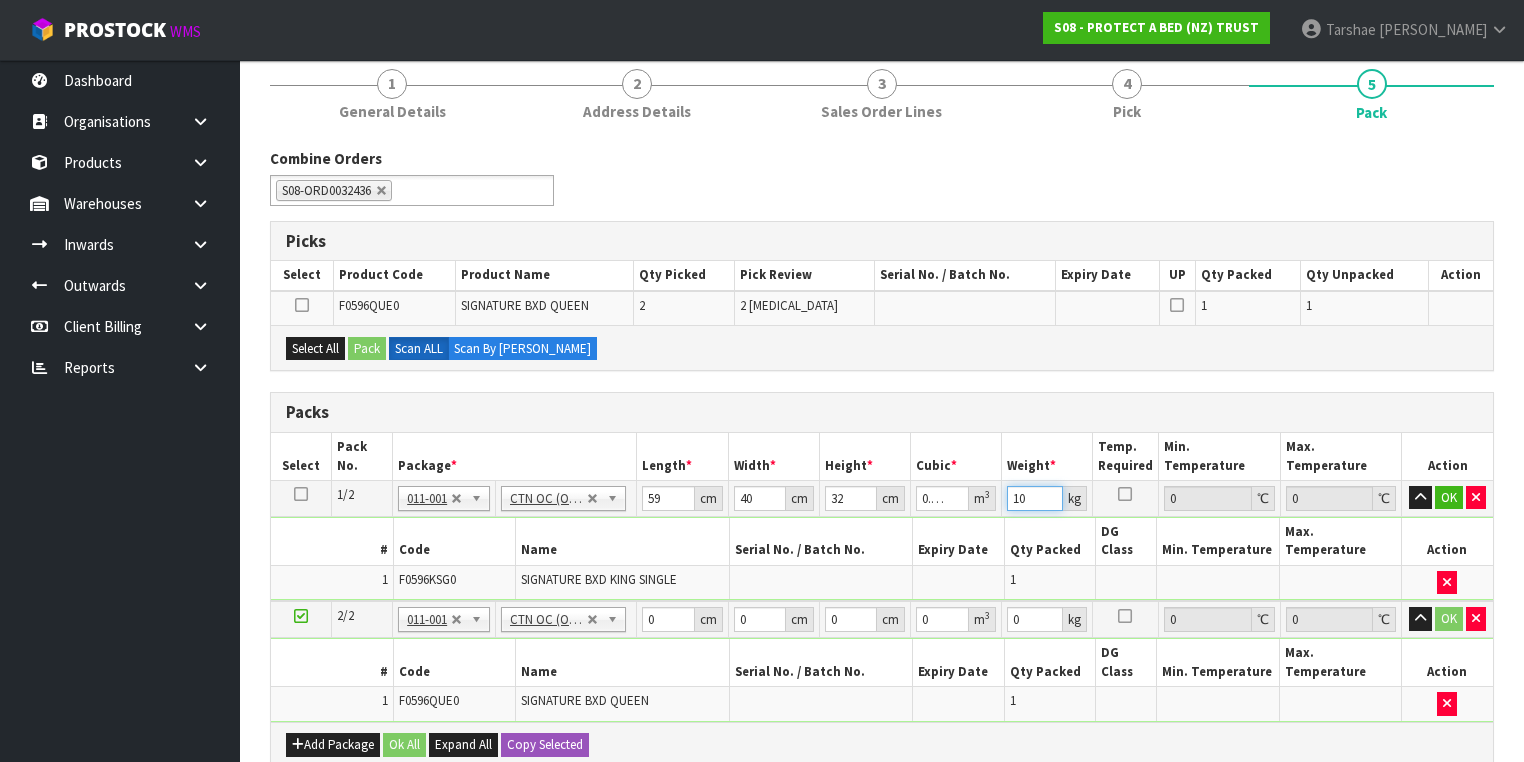 type on "10" 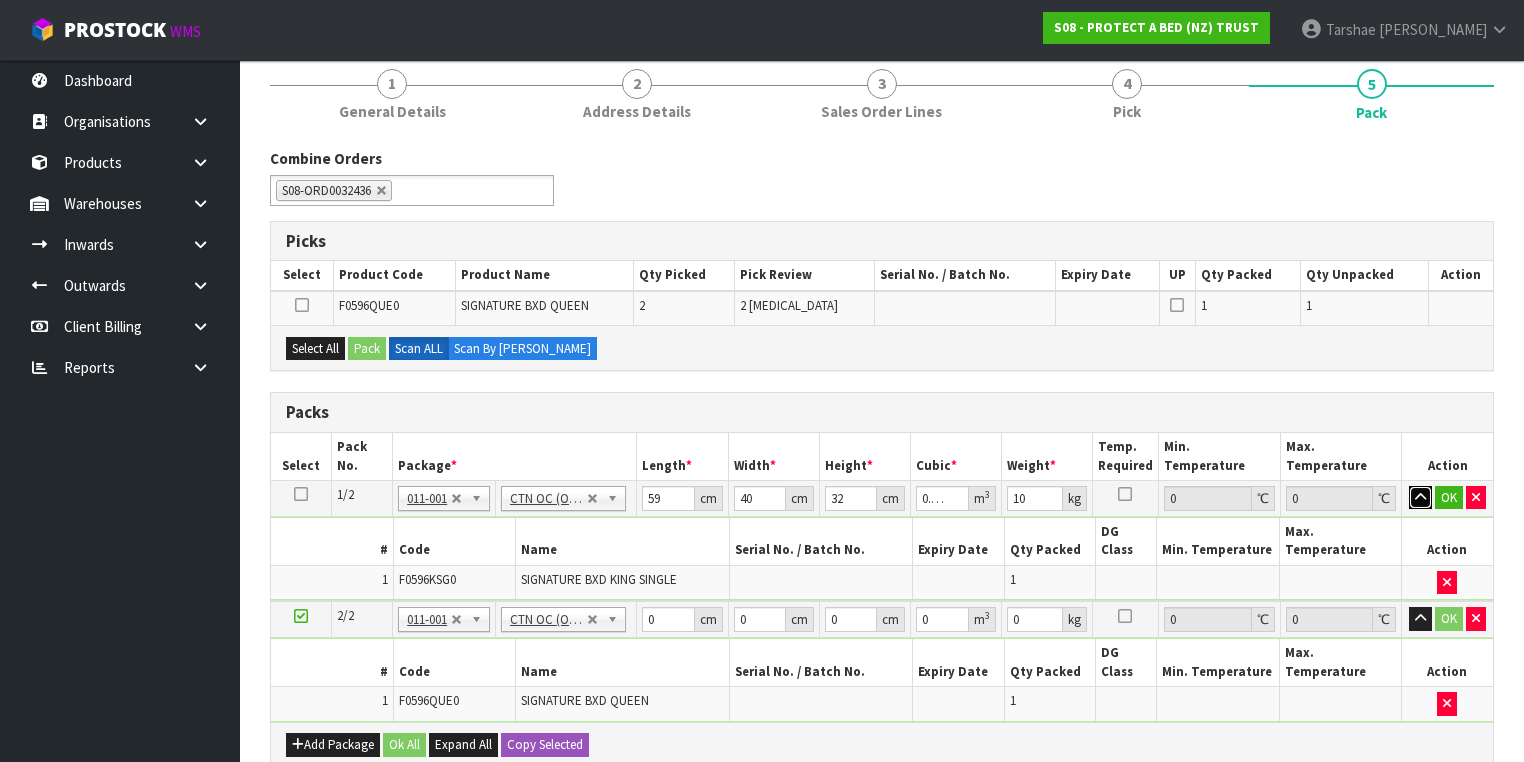 type 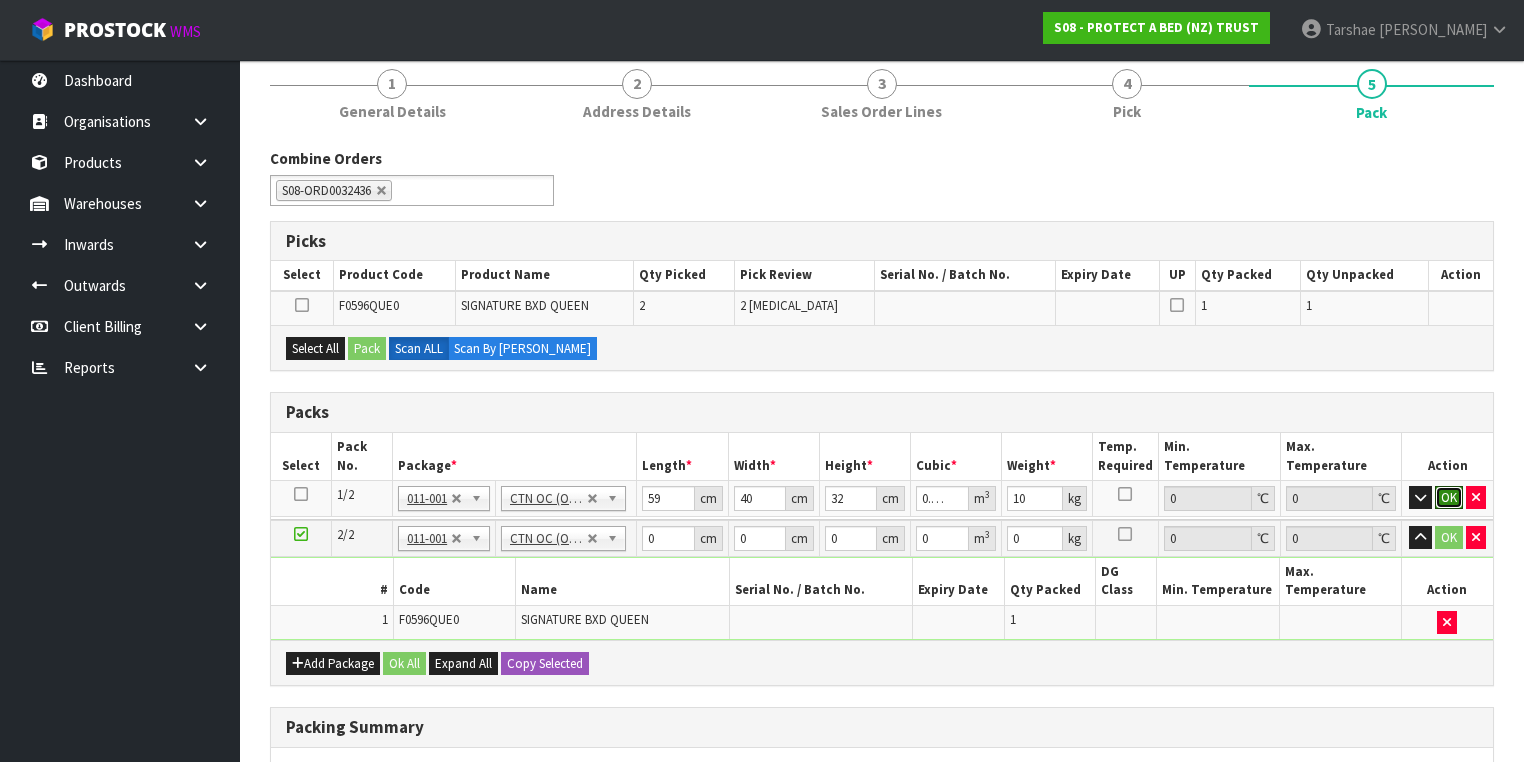 click on "OK" at bounding box center (1449, 498) 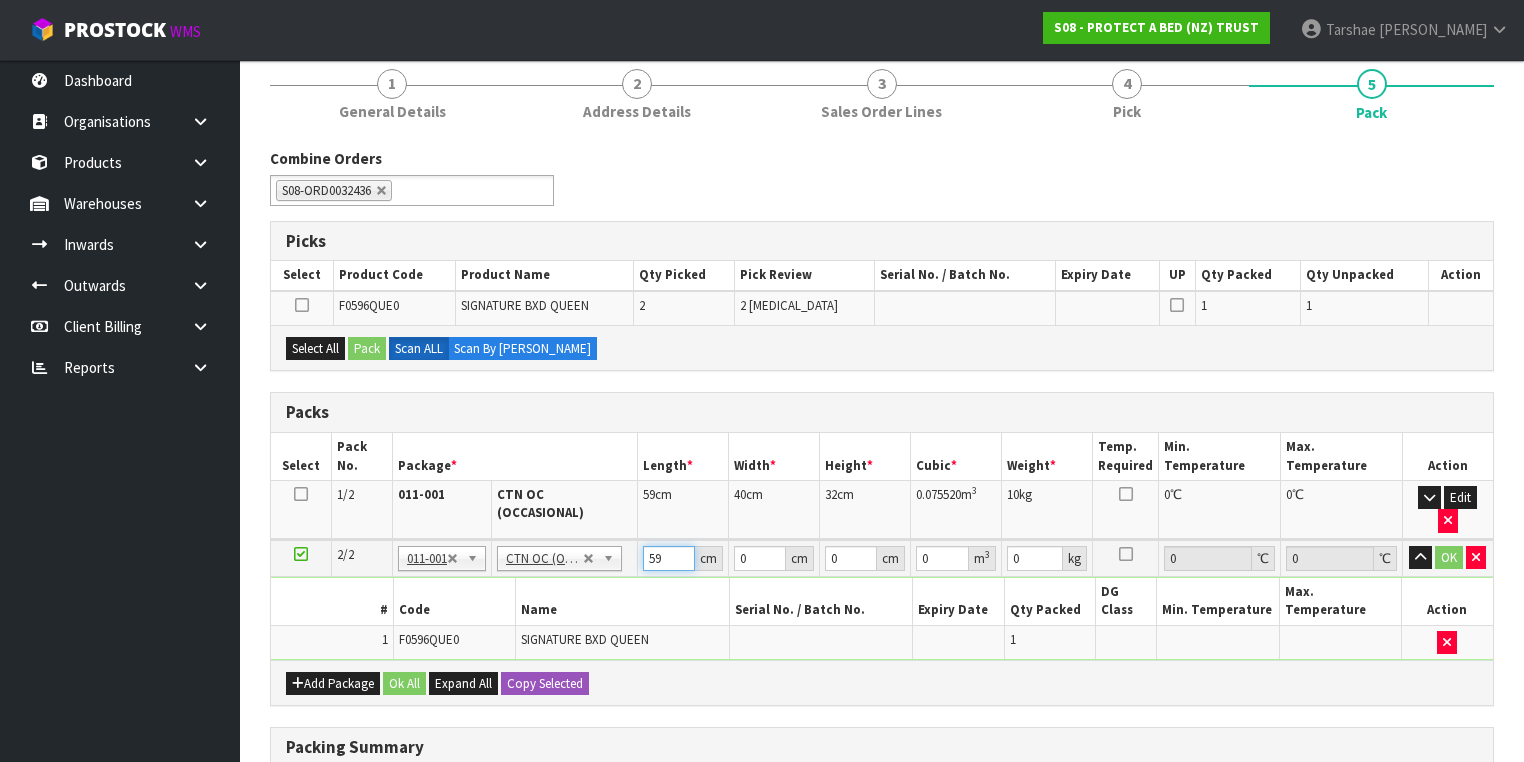 type on "59" 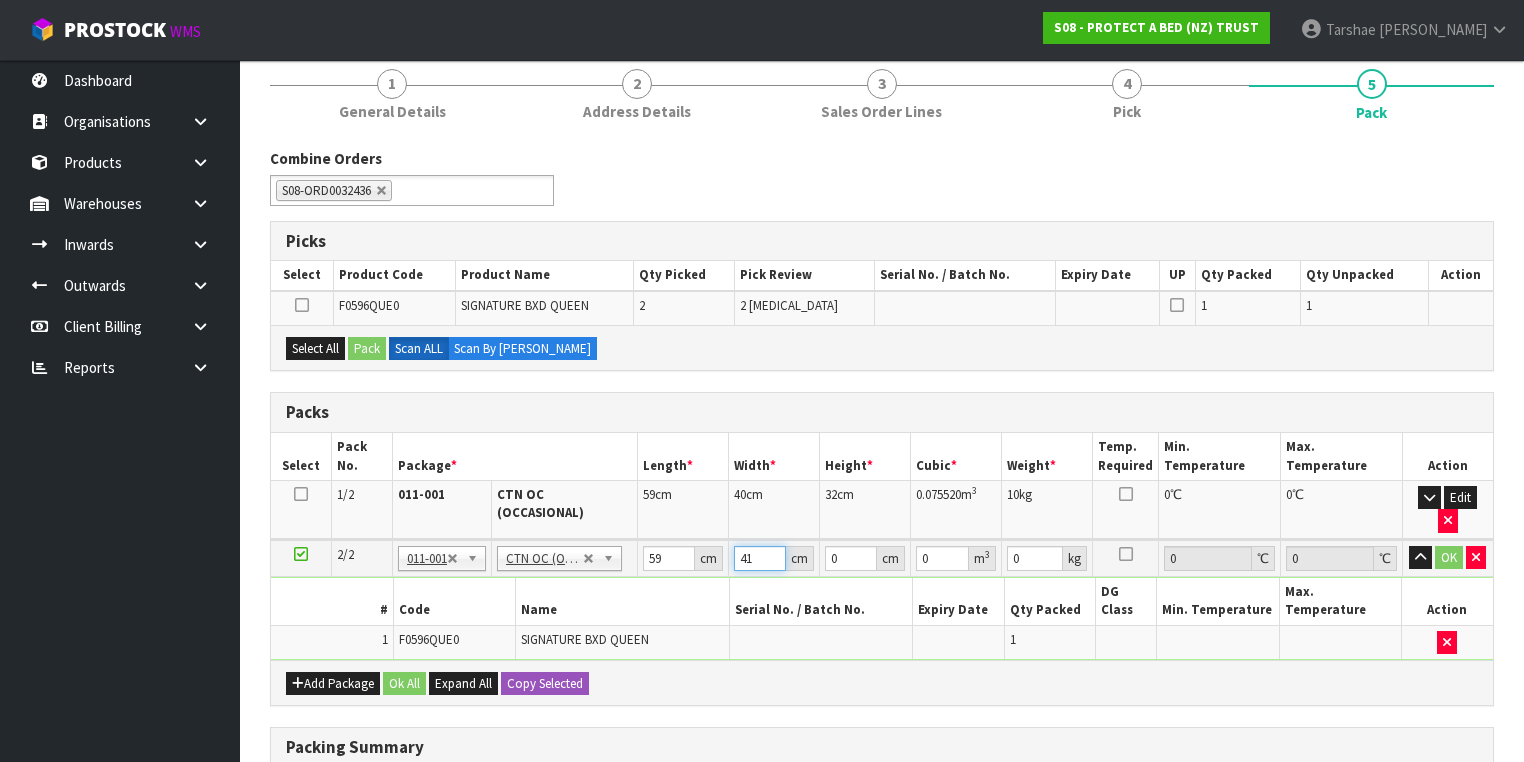 type on "41" 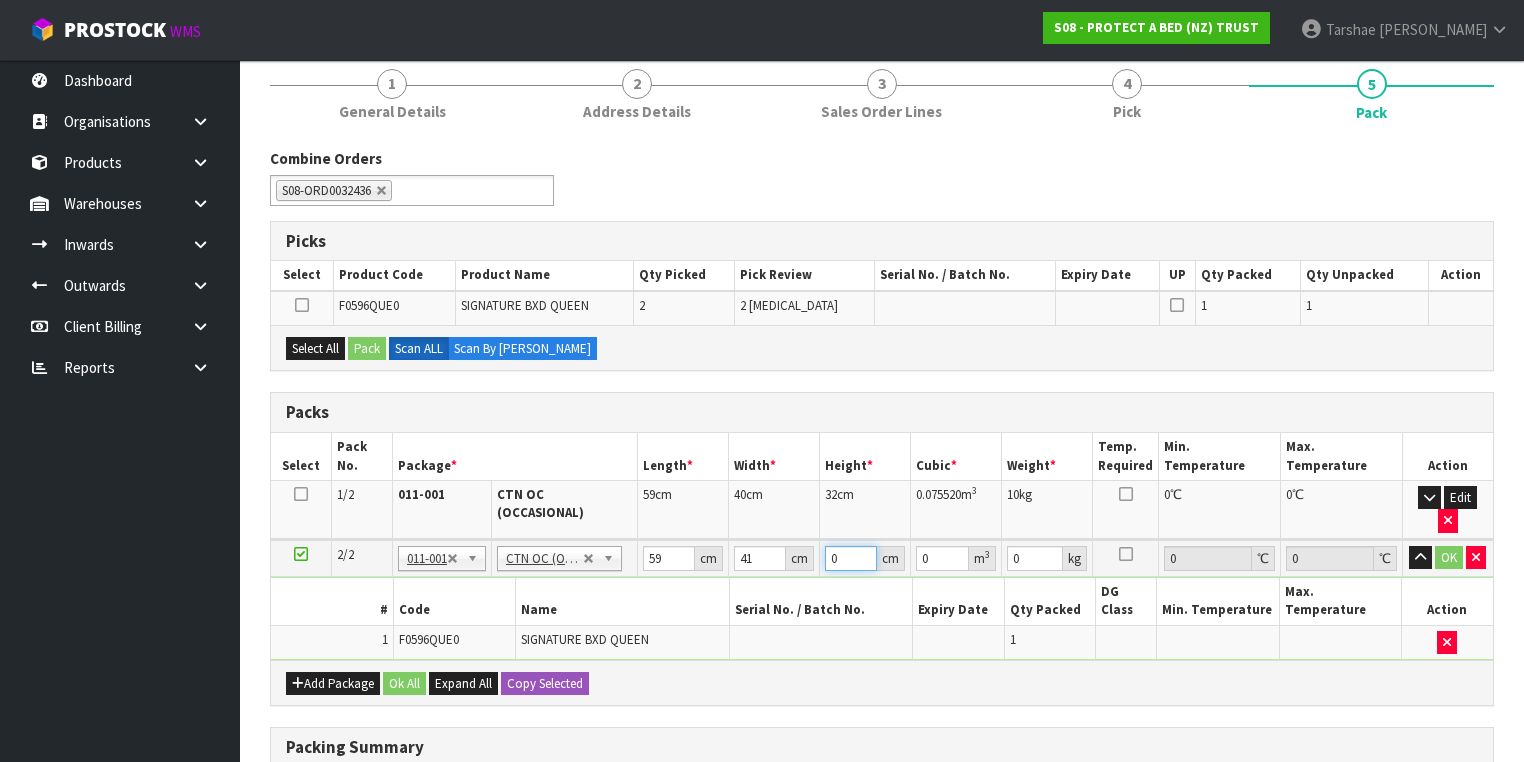 type on "3" 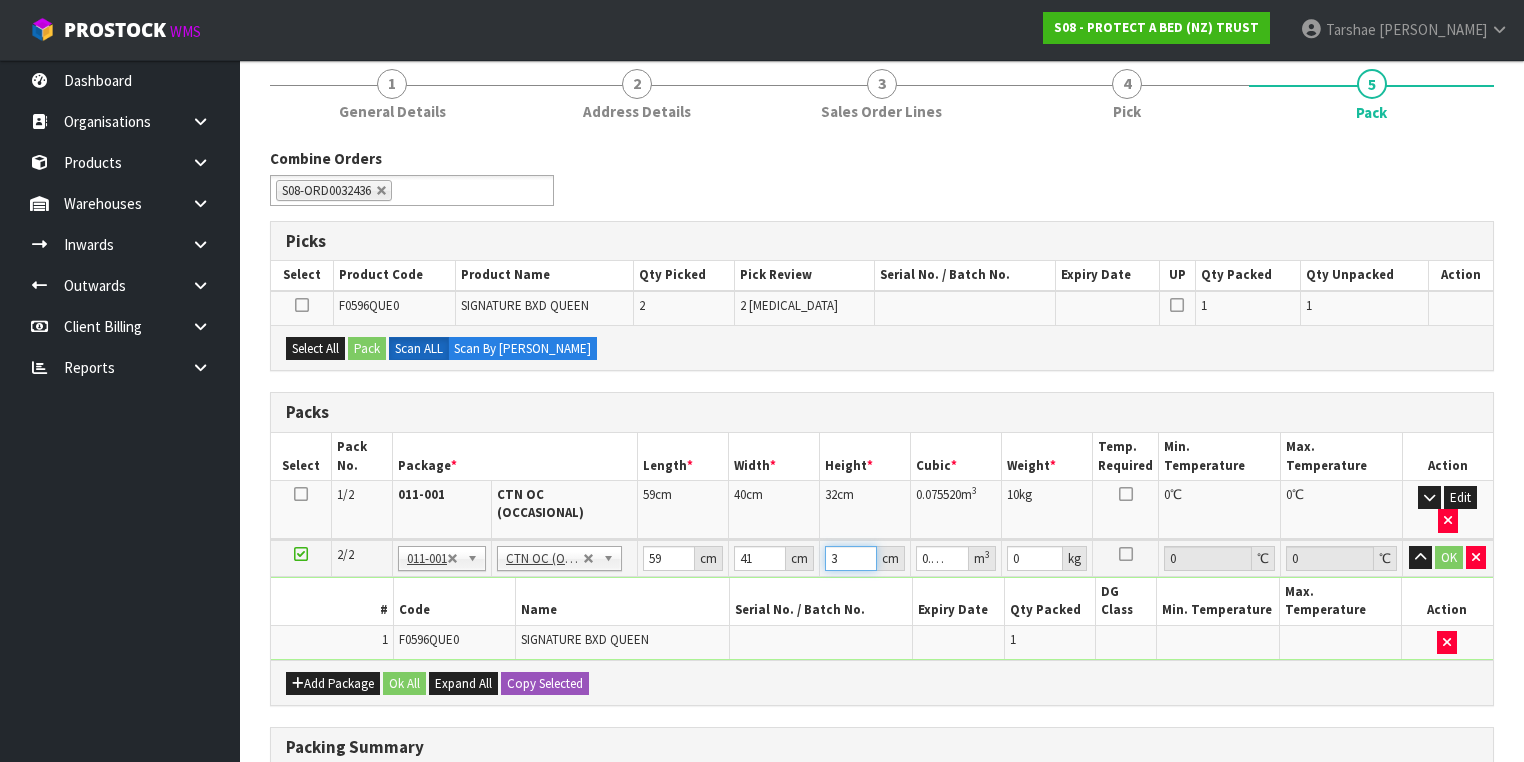 type on "31" 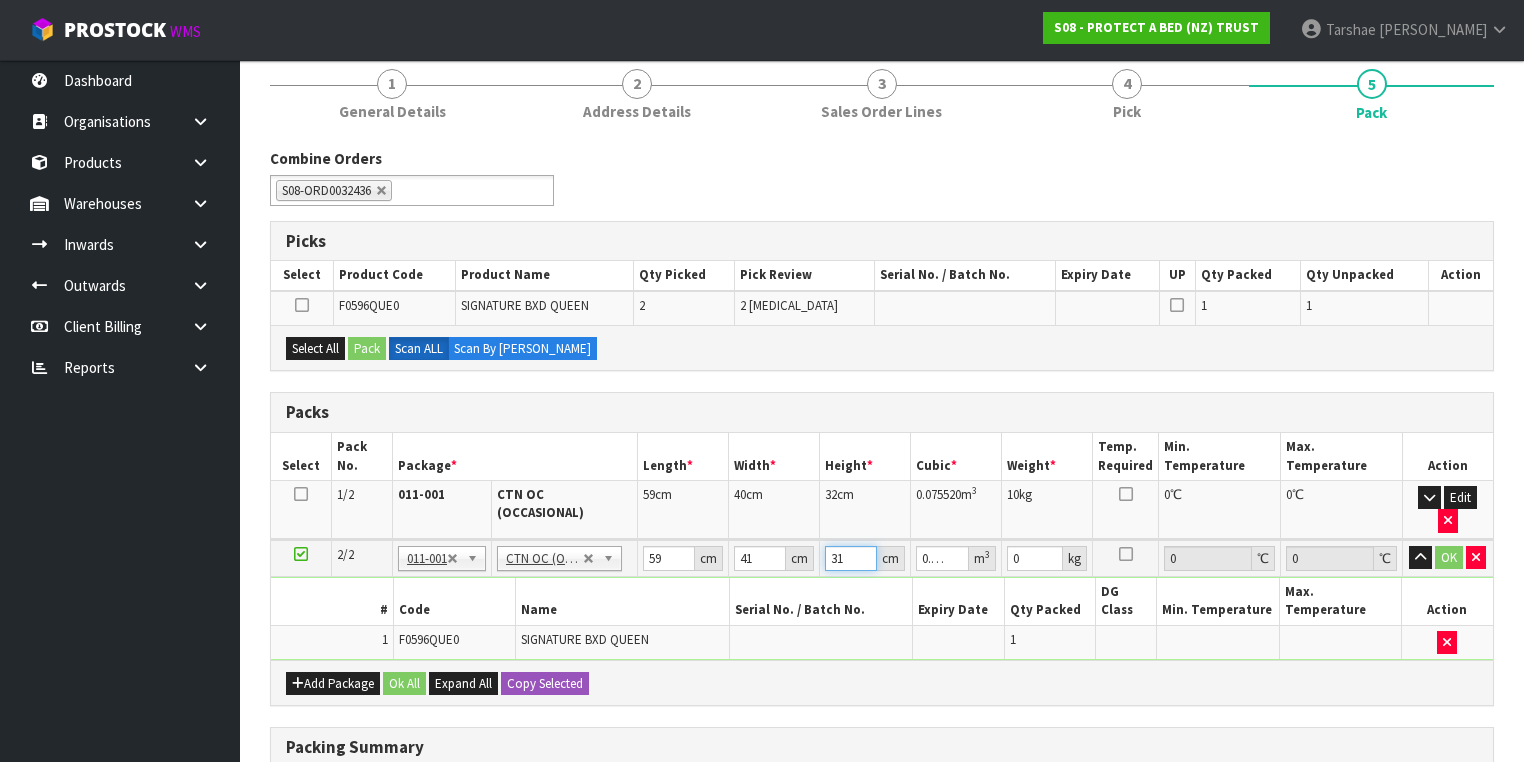 type on "31" 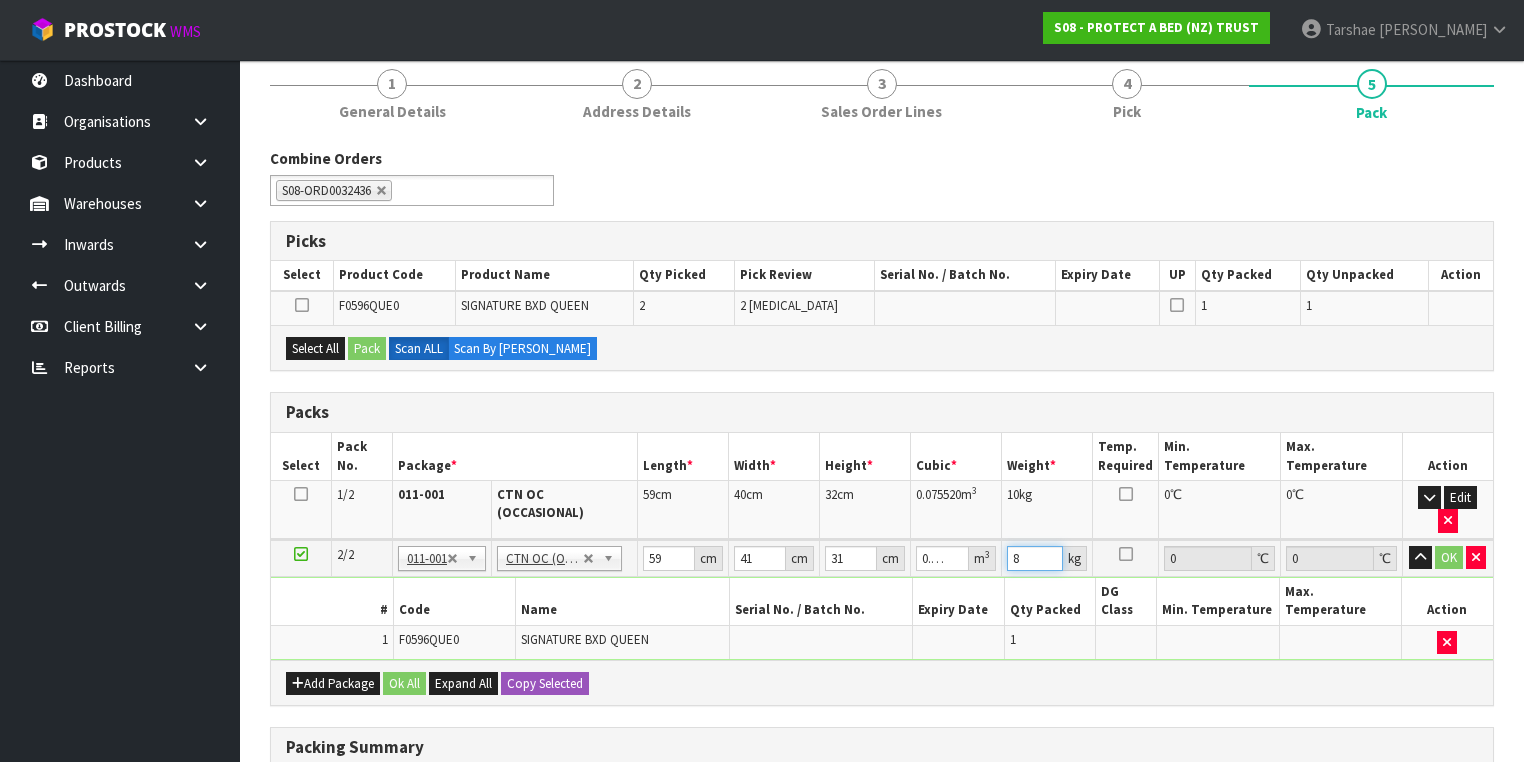 type on "8" 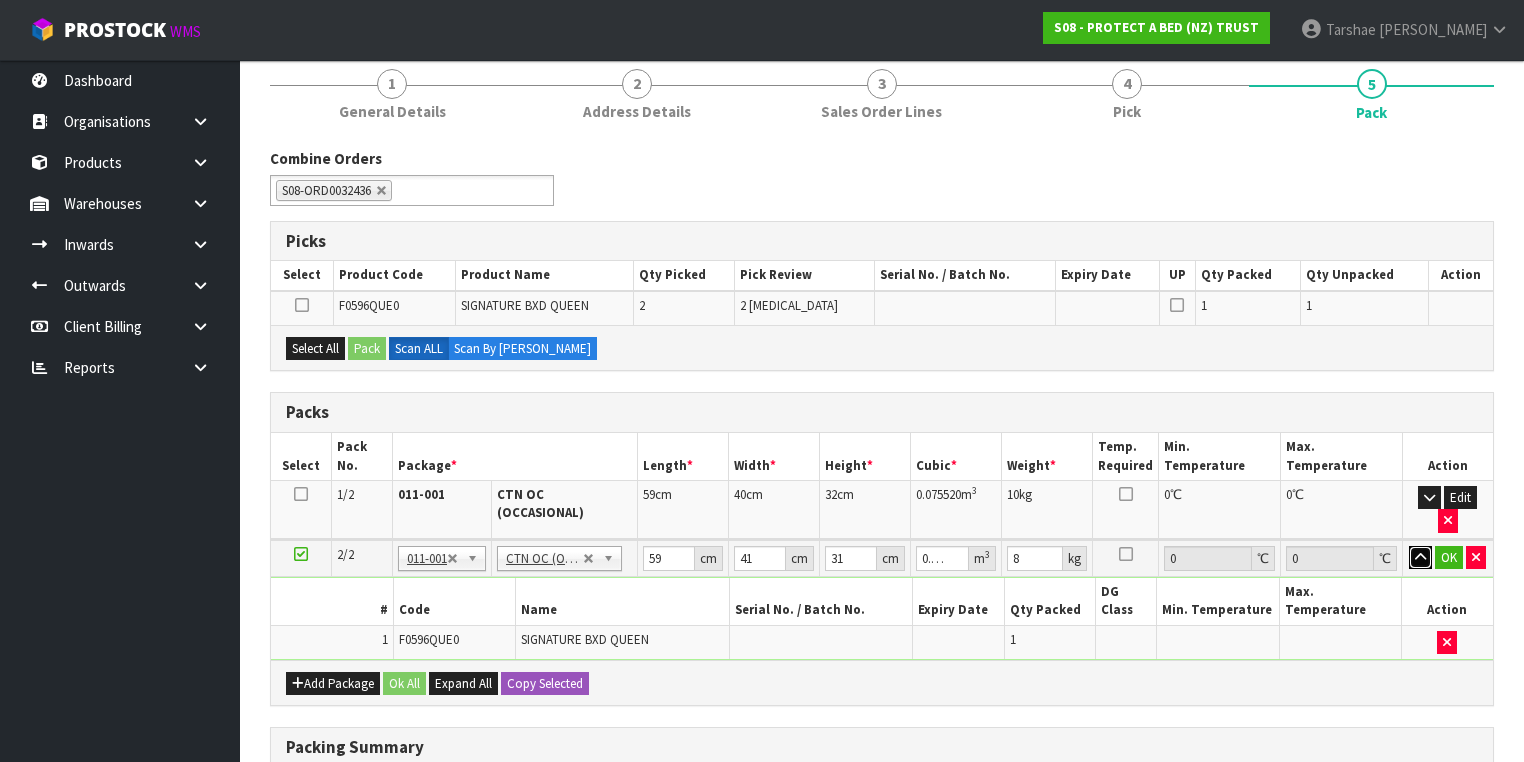 type 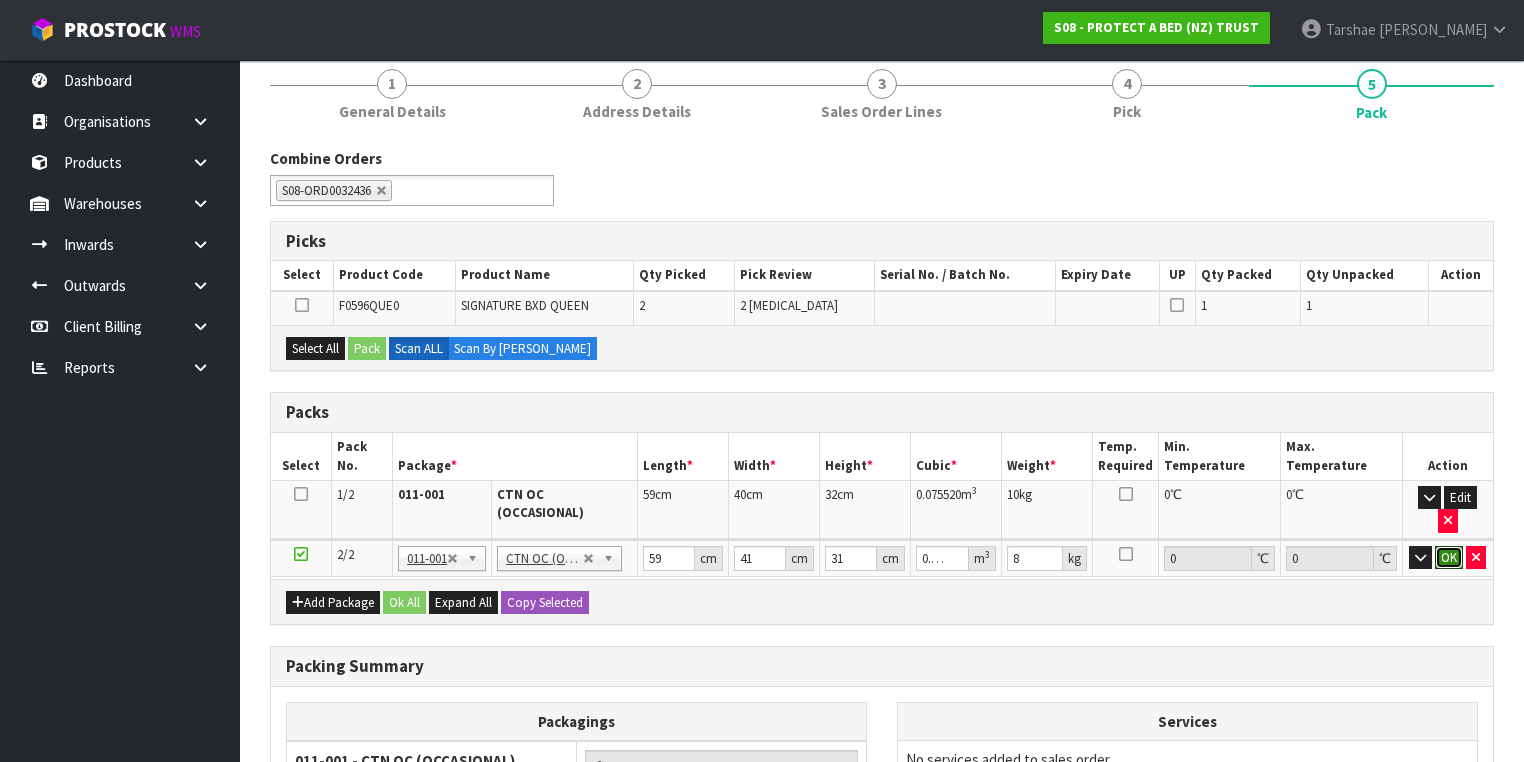 click on "OK" at bounding box center (1449, 558) 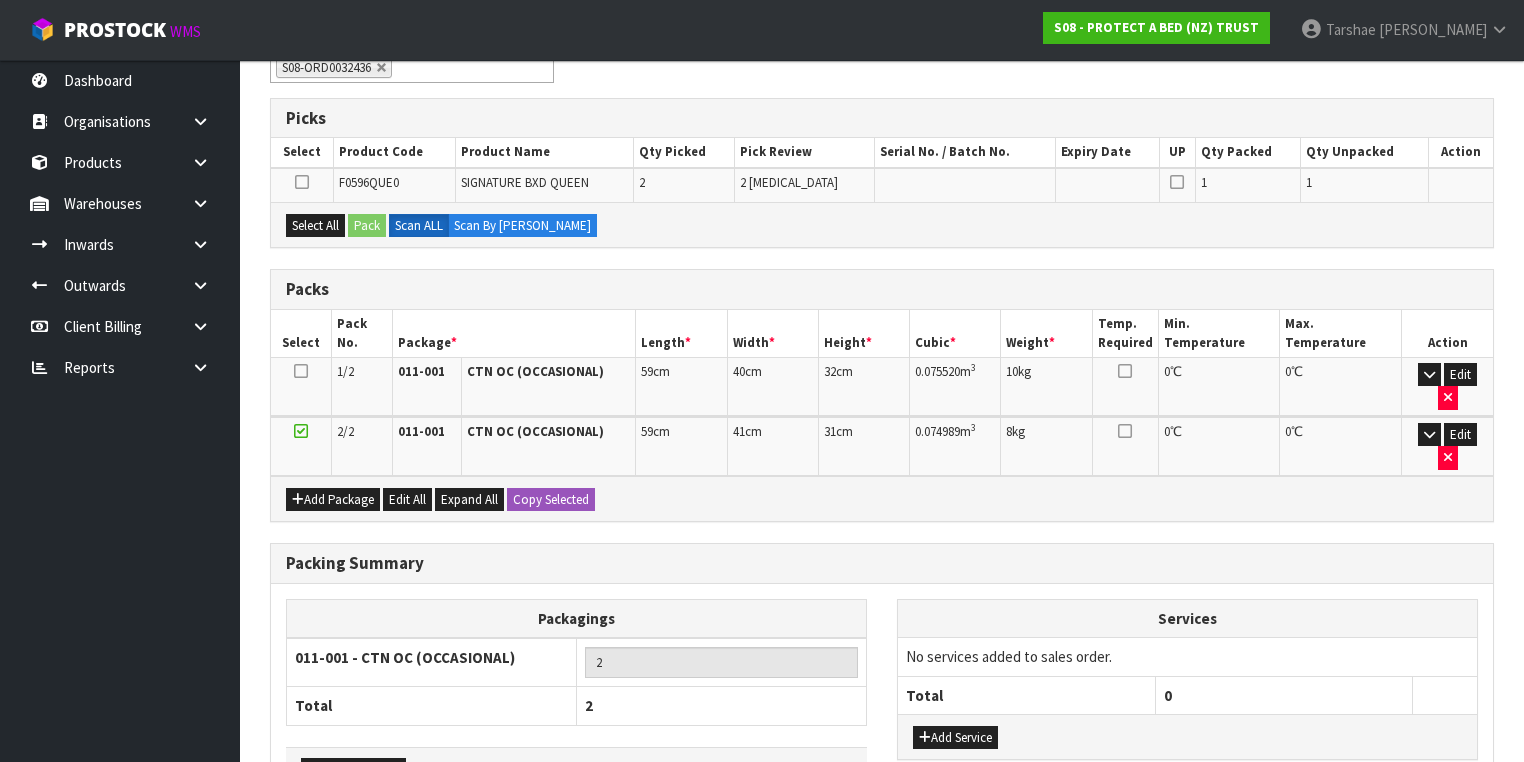 scroll, scrollTop: 446, scrollLeft: 0, axis: vertical 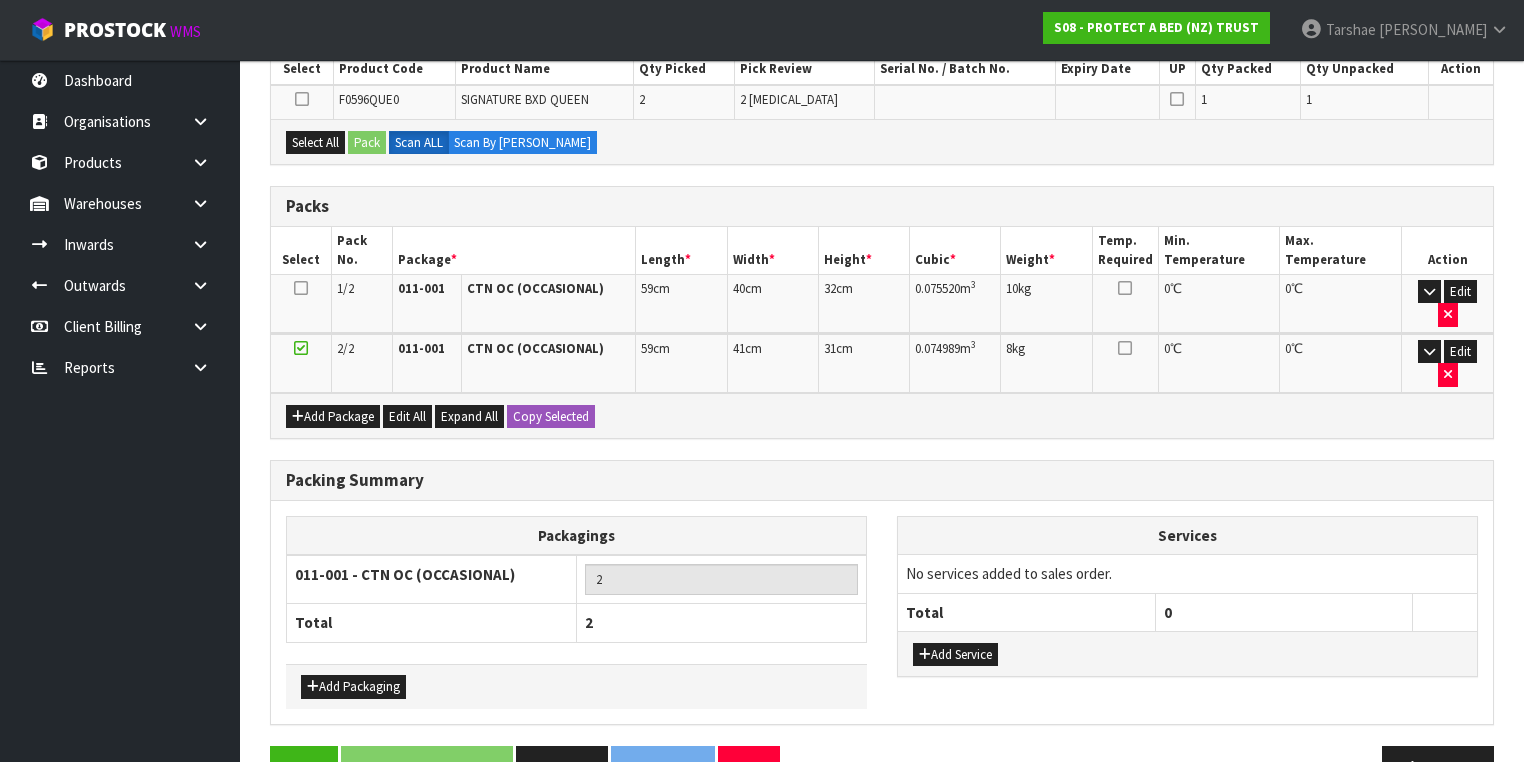 click on "Save
Save & Confirm Packs
Pack Slip
Pack Label
Exit
Previous" at bounding box center [882, 775] 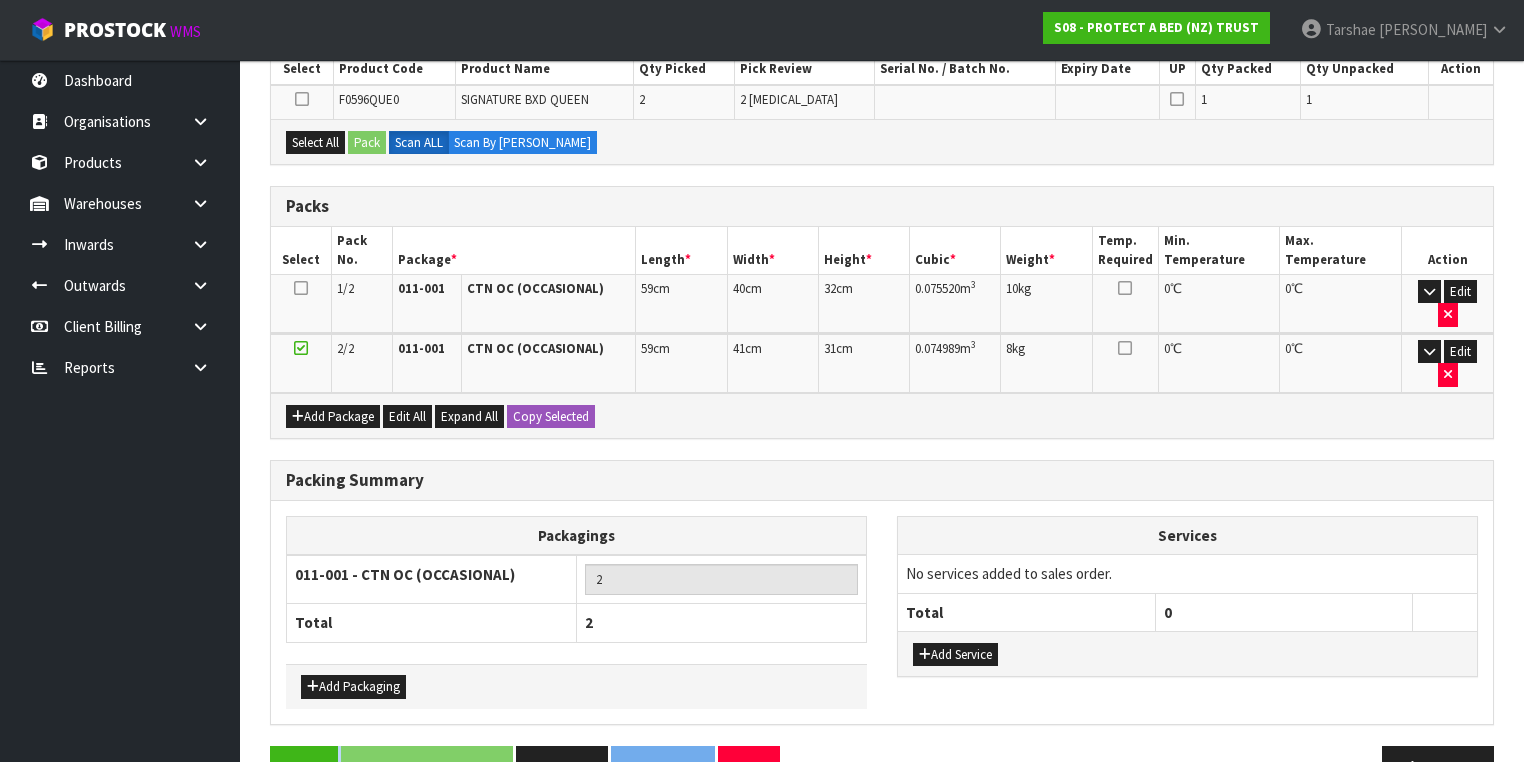 click on "Save
Save & Confirm Packs
Pack Slip
Pack Label
Exit
Previous" at bounding box center (882, 775) 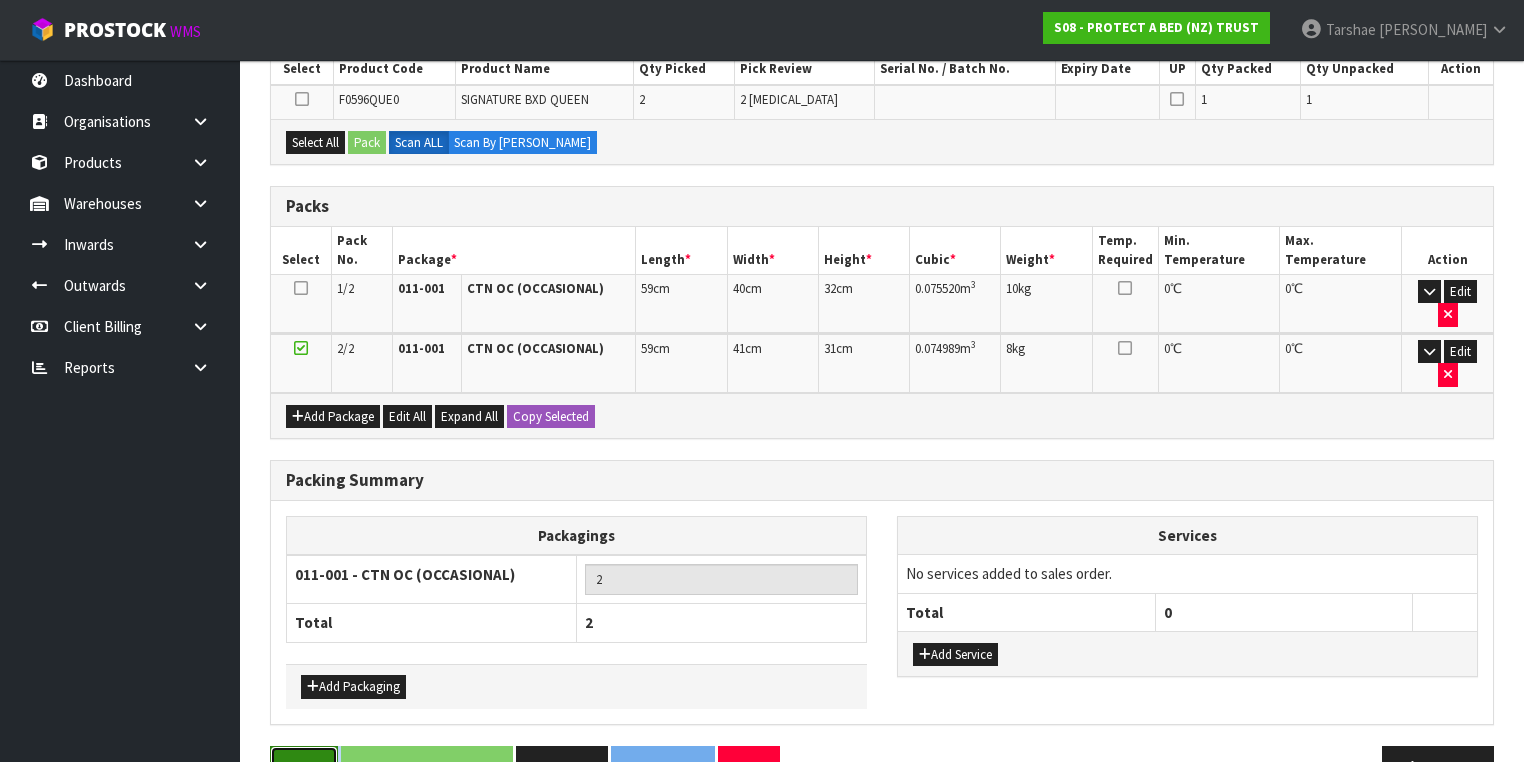 click on "Save" at bounding box center [304, 767] 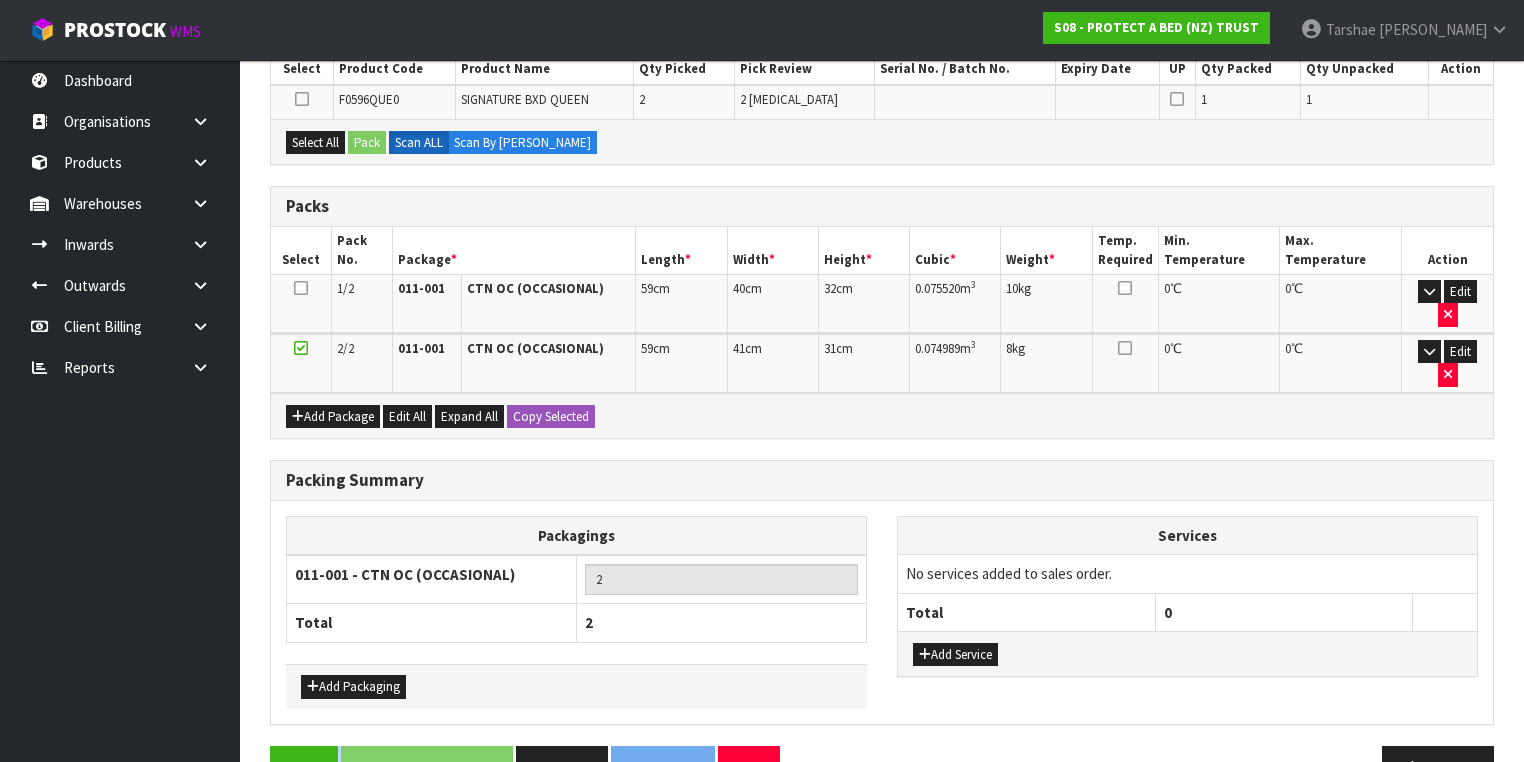 scroll, scrollTop: 0, scrollLeft: 0, axis: both 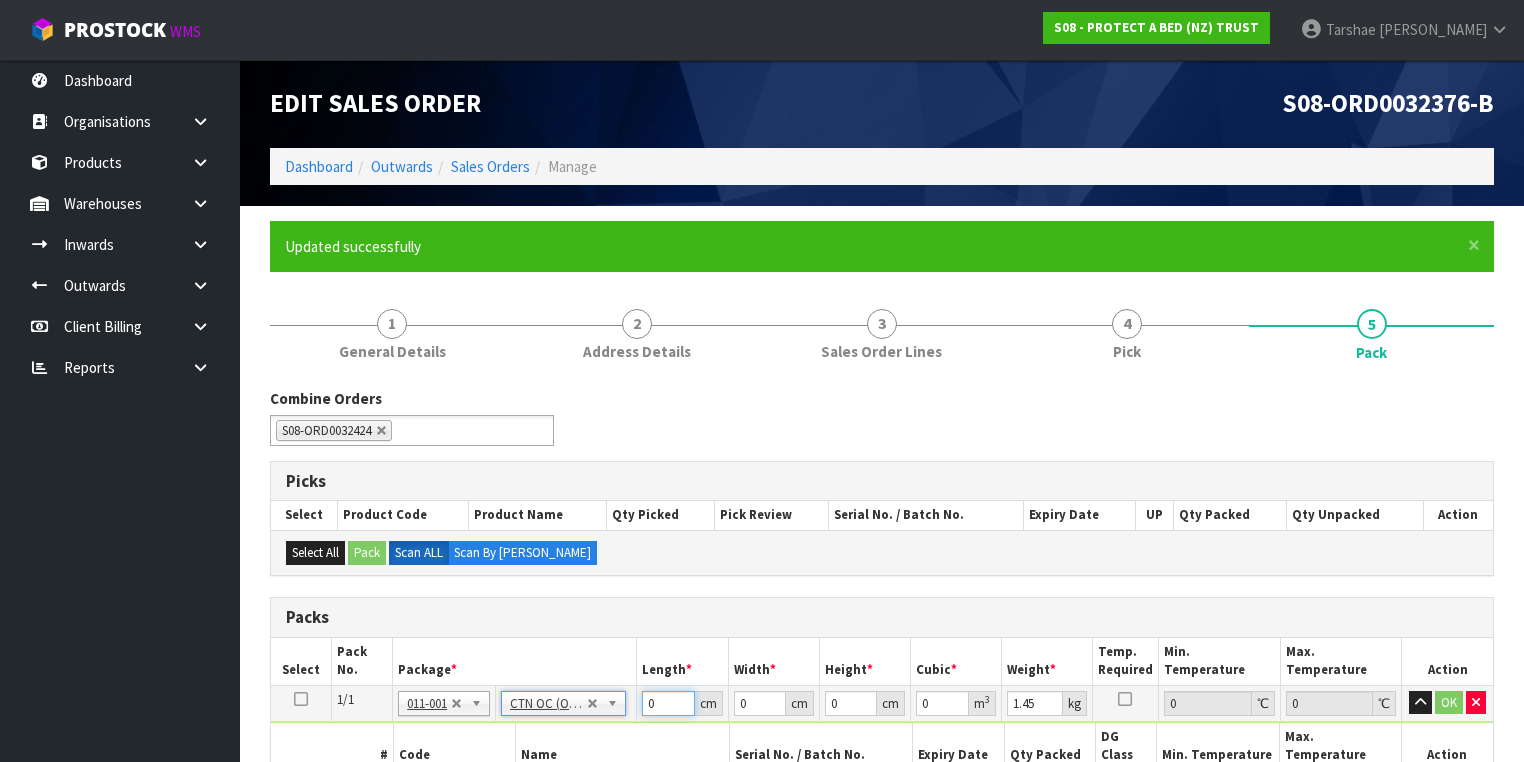 drag, startPoint x: 658, startPoint y: 700, endPoint x: 583, endPoint y: 696, distance: 75.10659 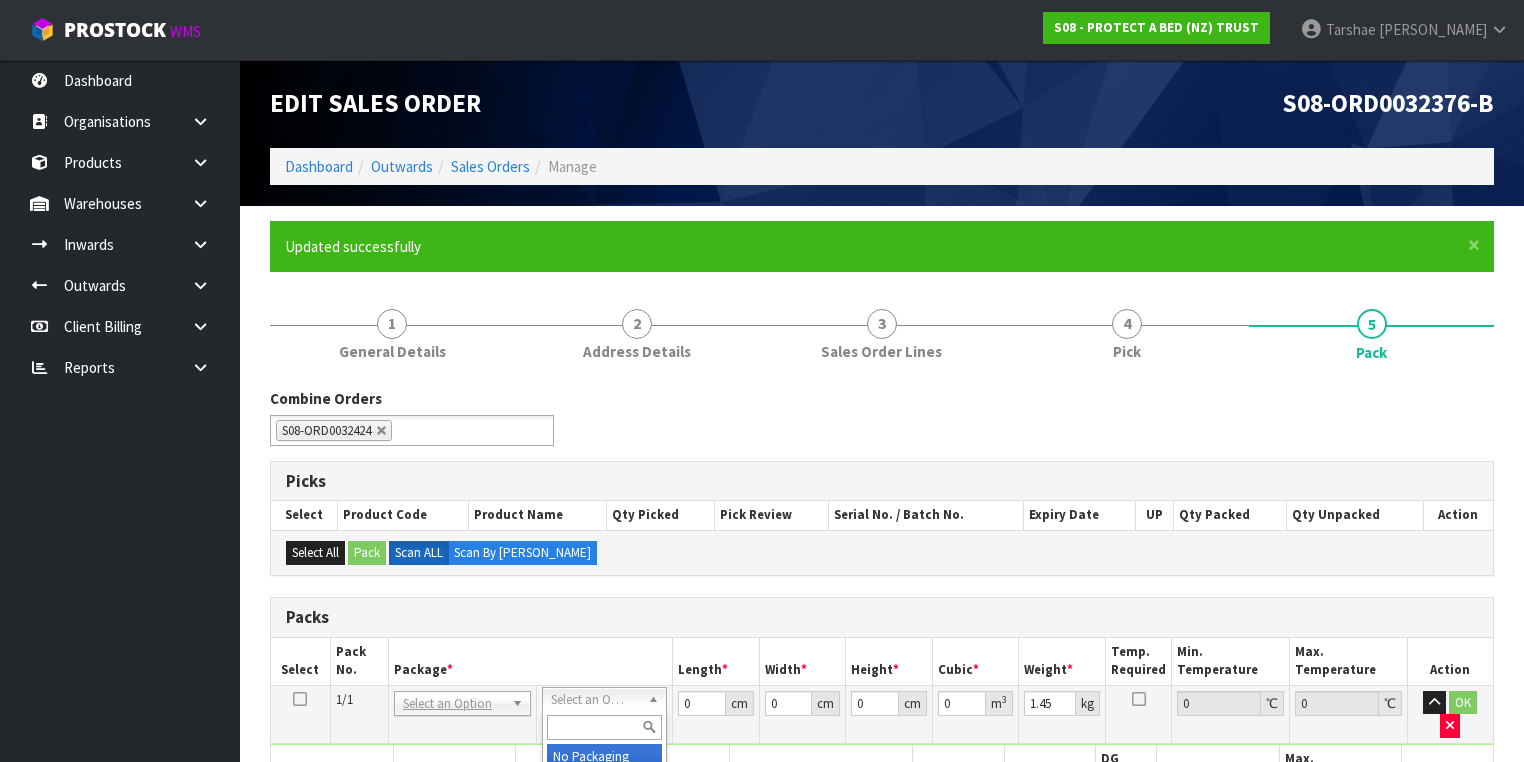 click at bounding box center (604, 727) 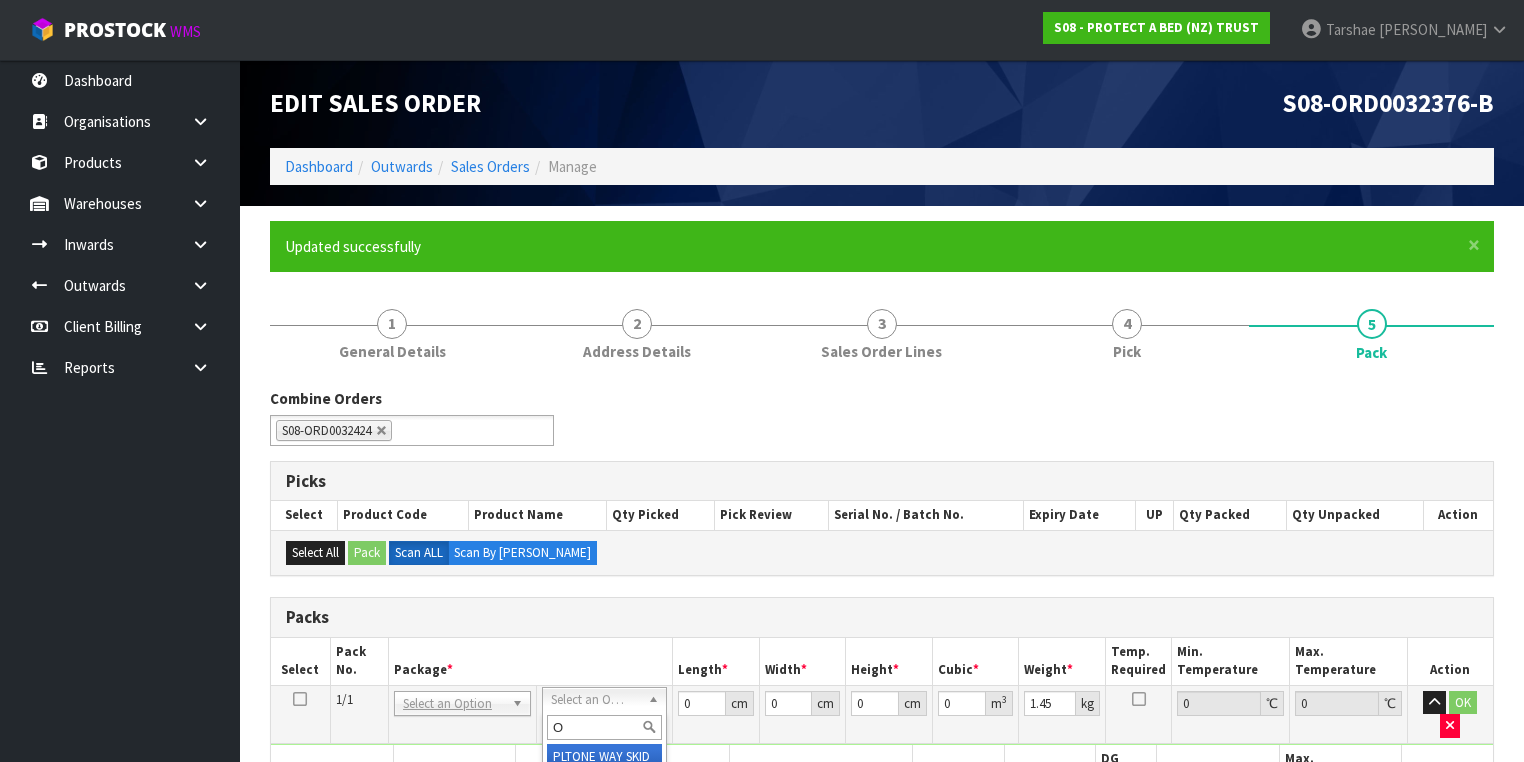 type on "OC" 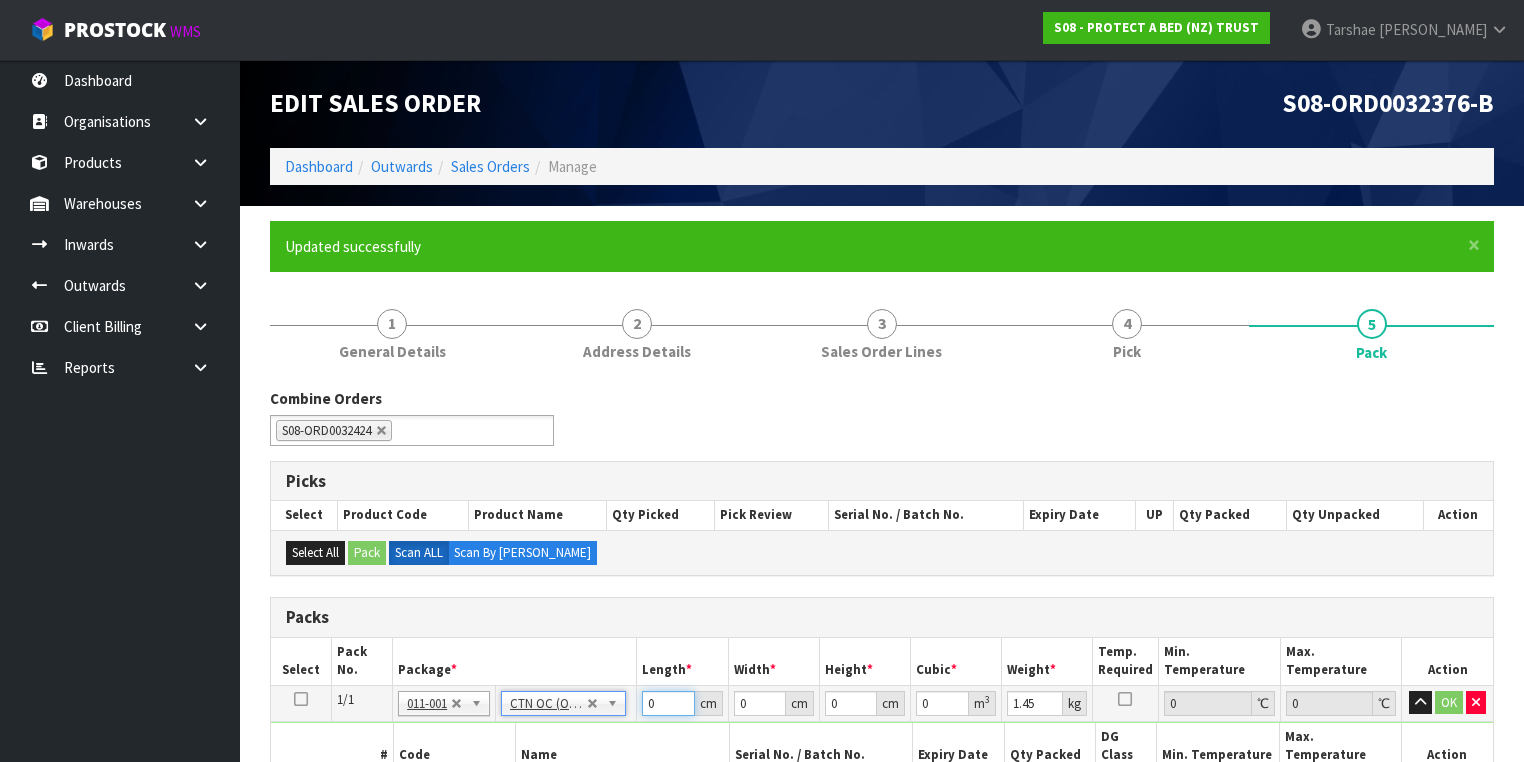 click on "0" at bounding box center (668, 703) 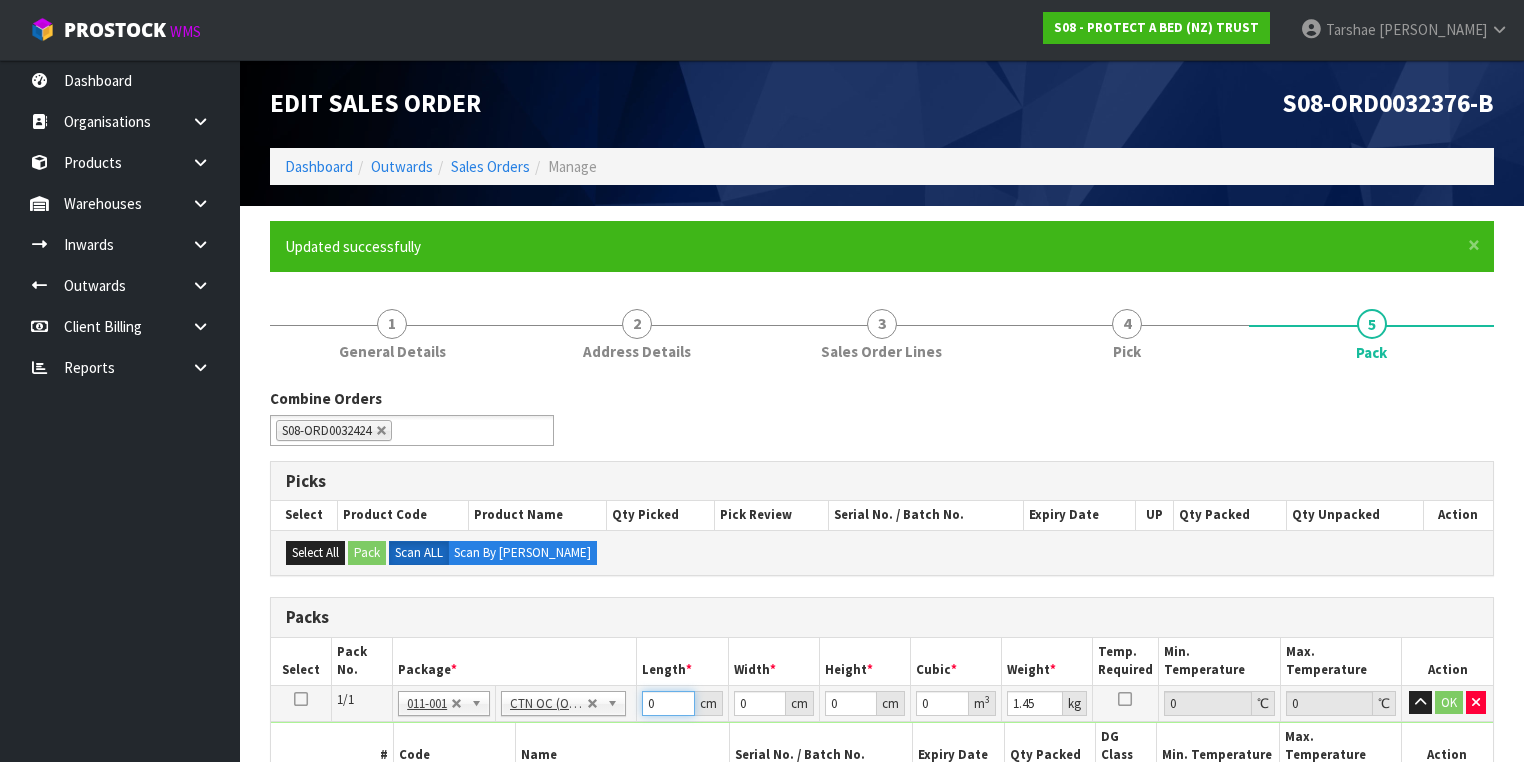 click on "0" at bounding box center [668, 703] 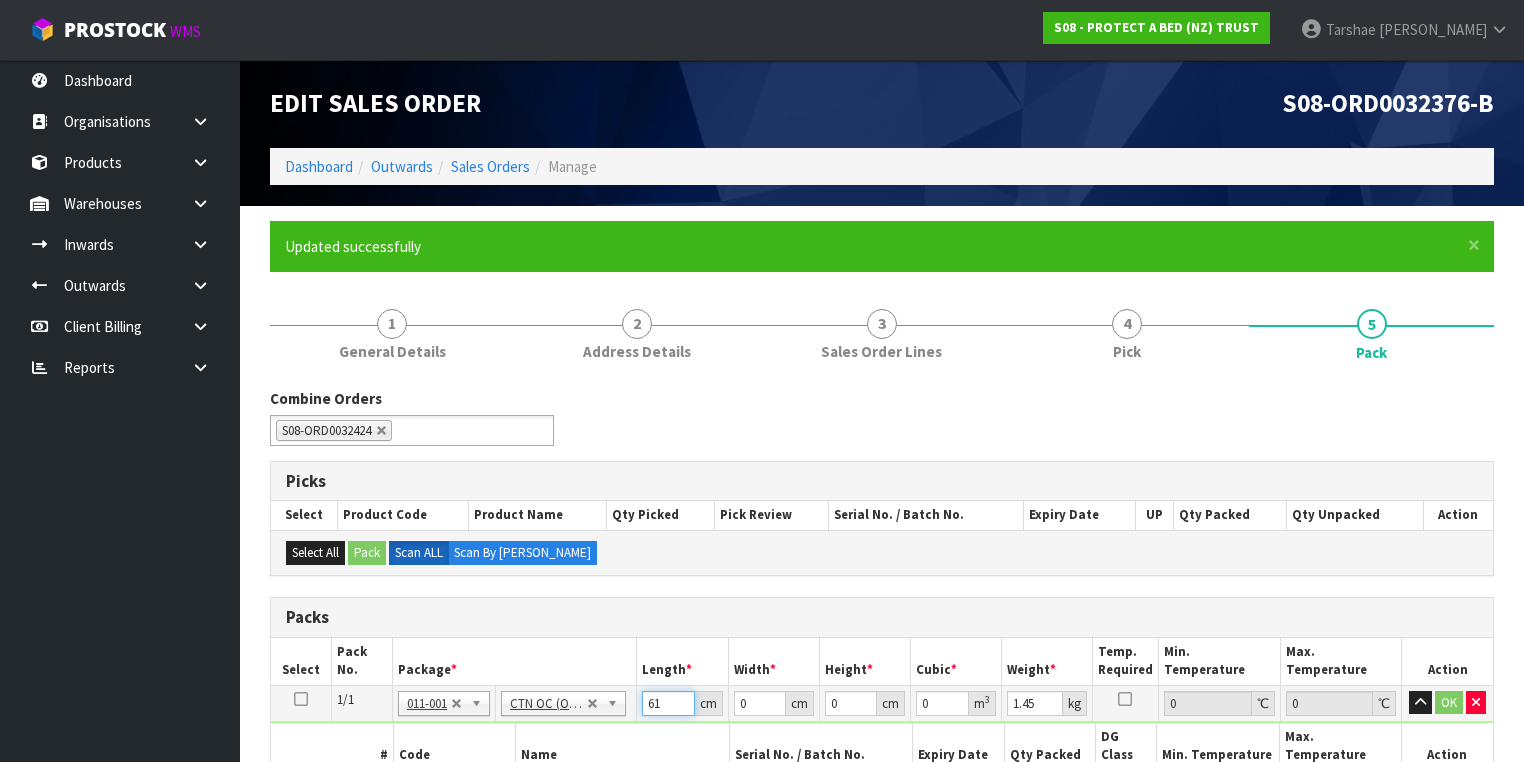 type on "61" 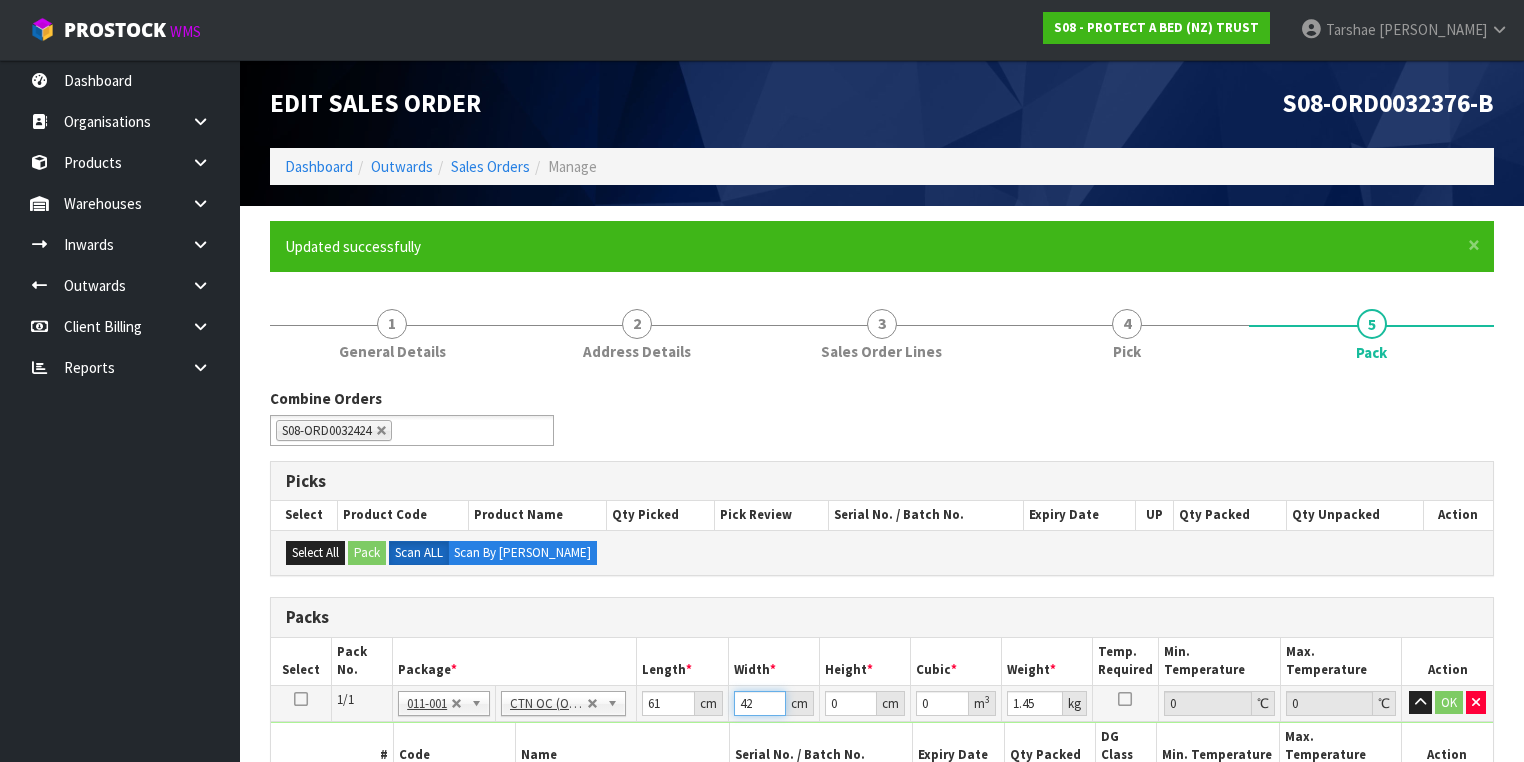 type on "42" 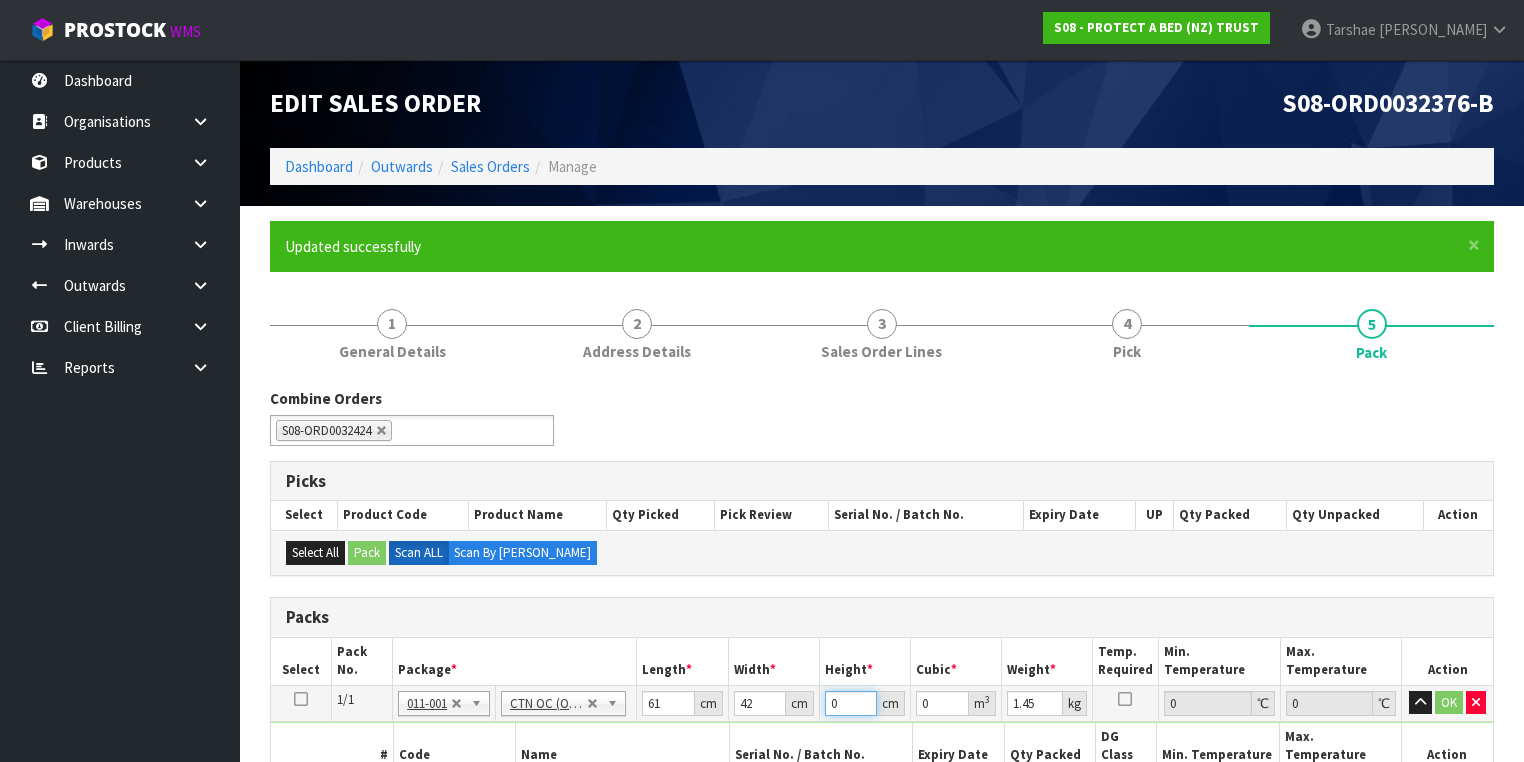 type on "3" 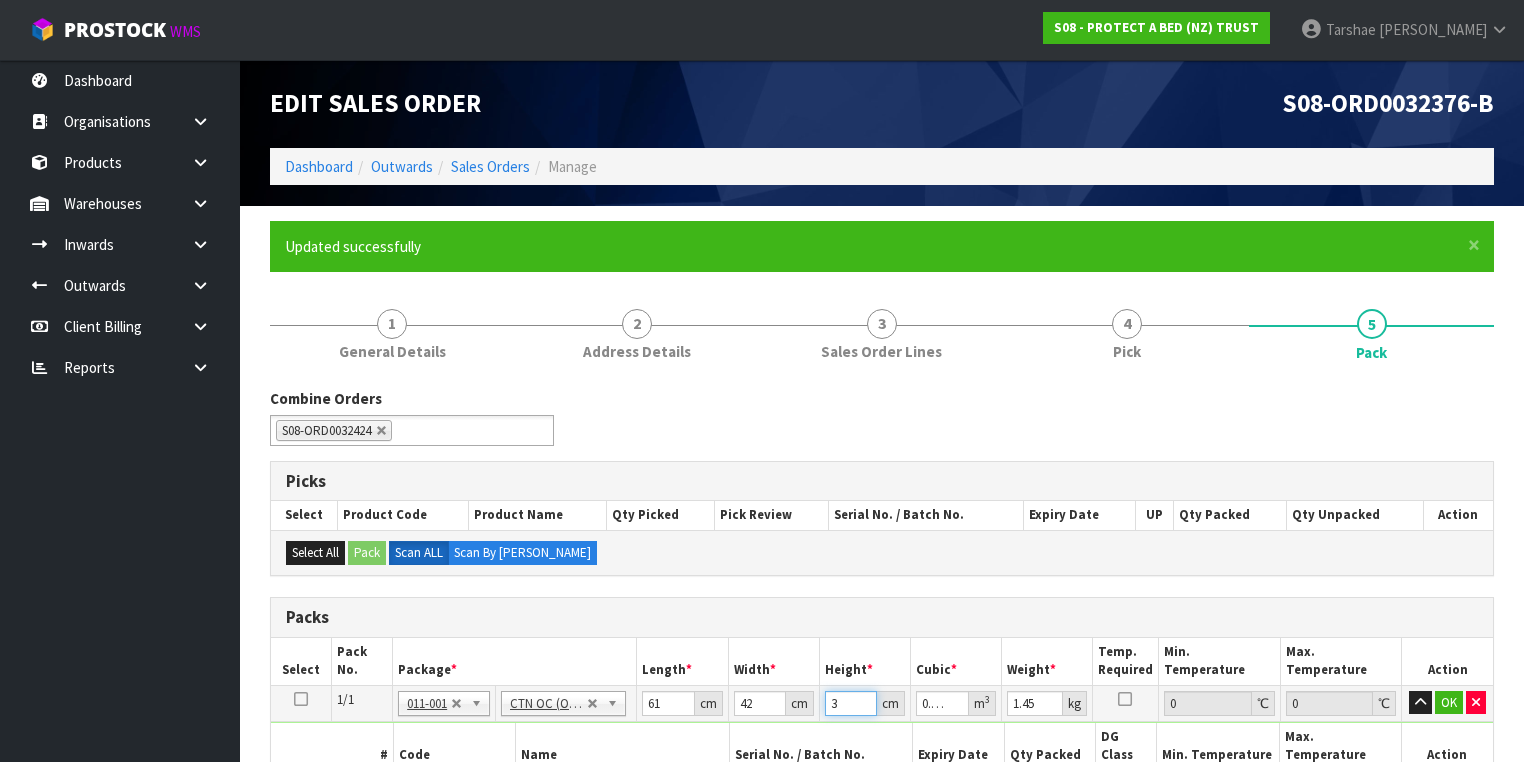 type on "34" 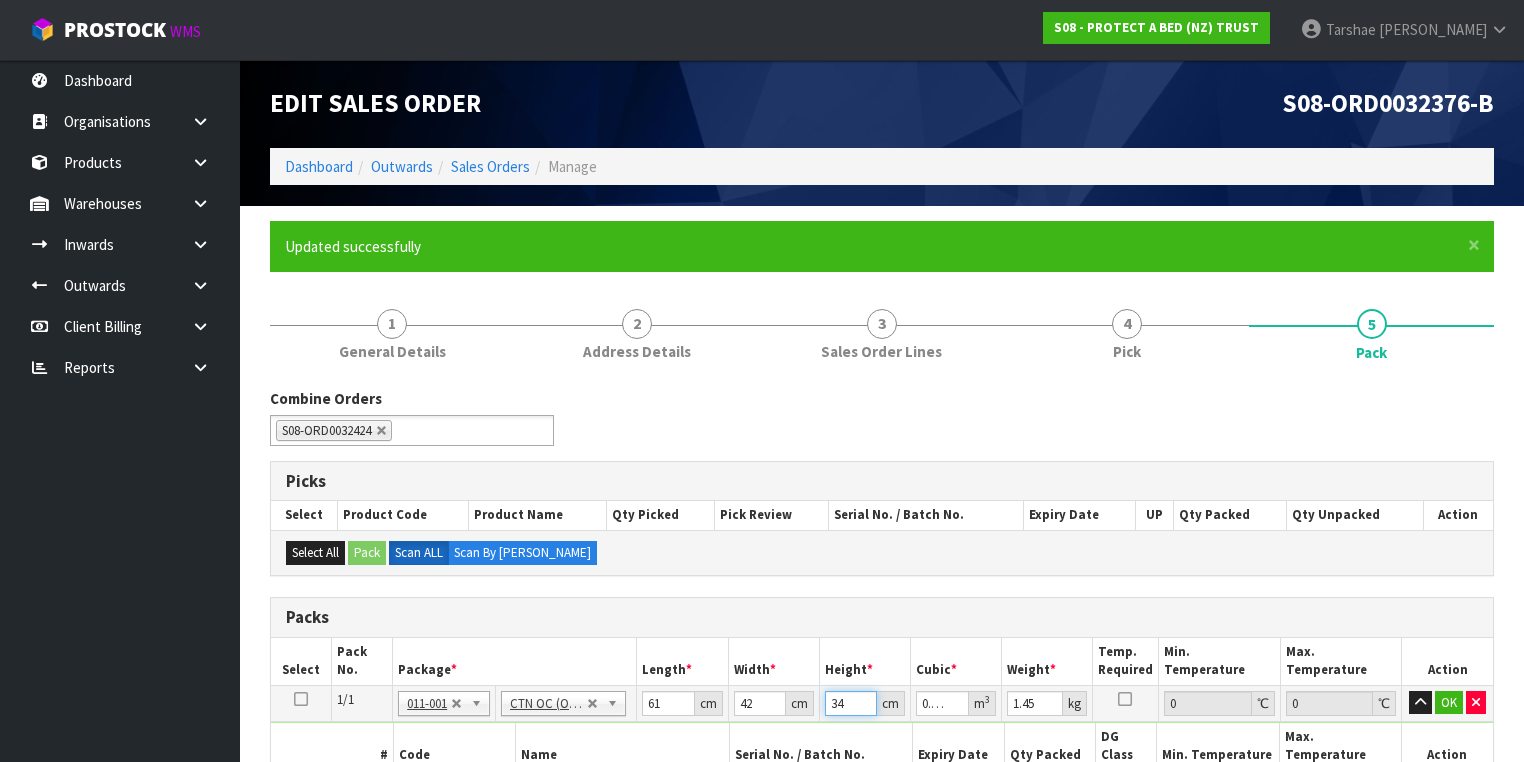 type on "34" 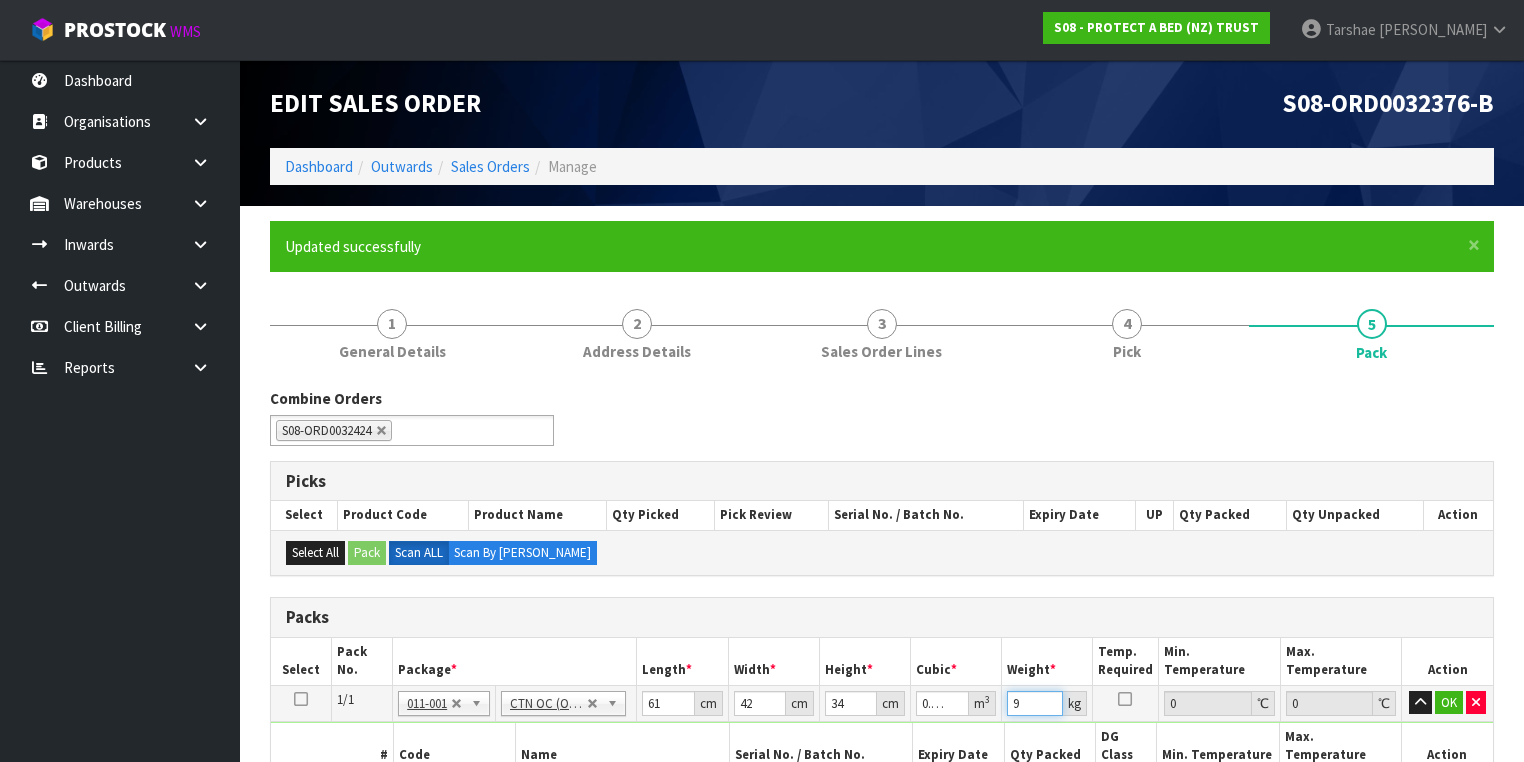 type on "9" 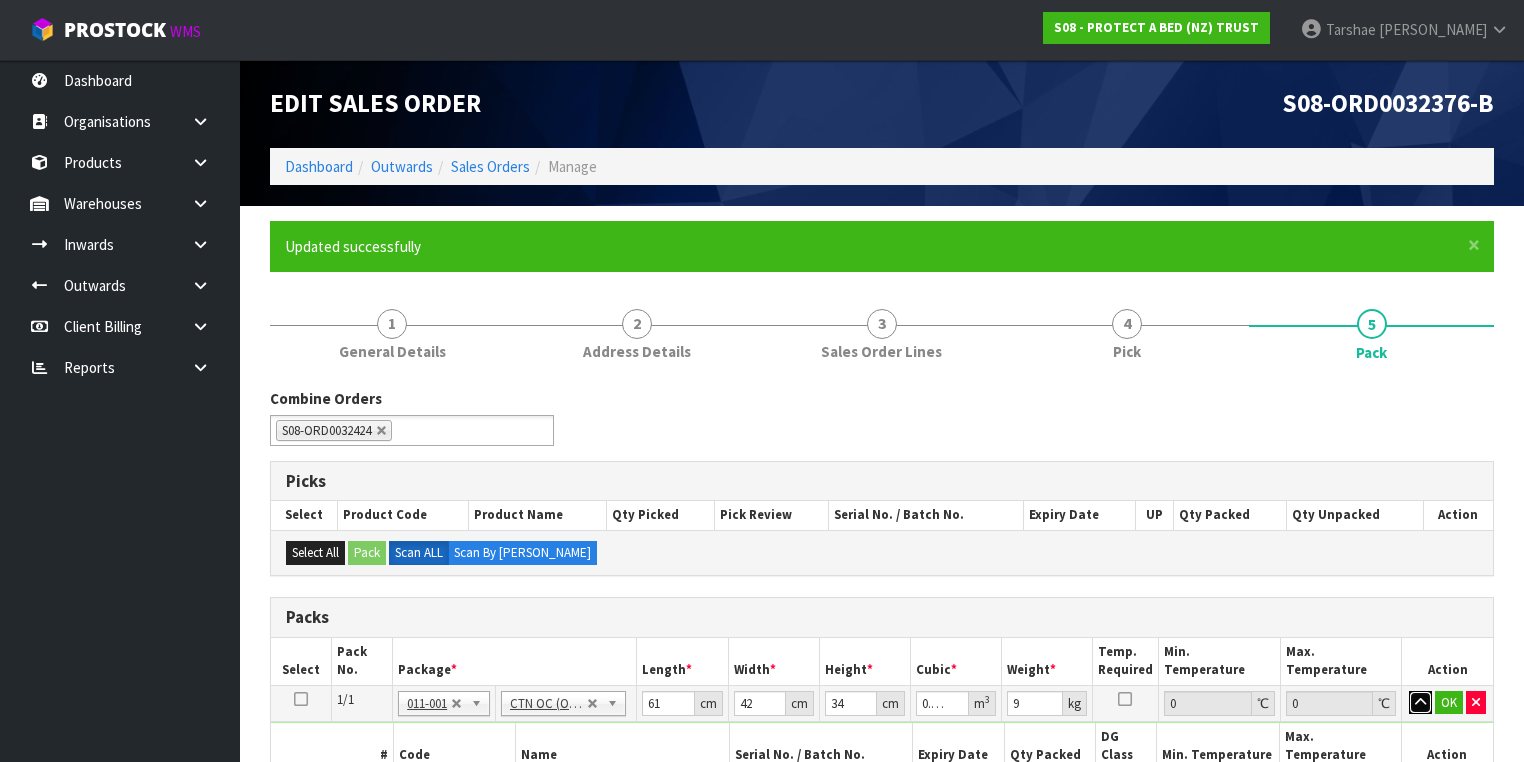 type 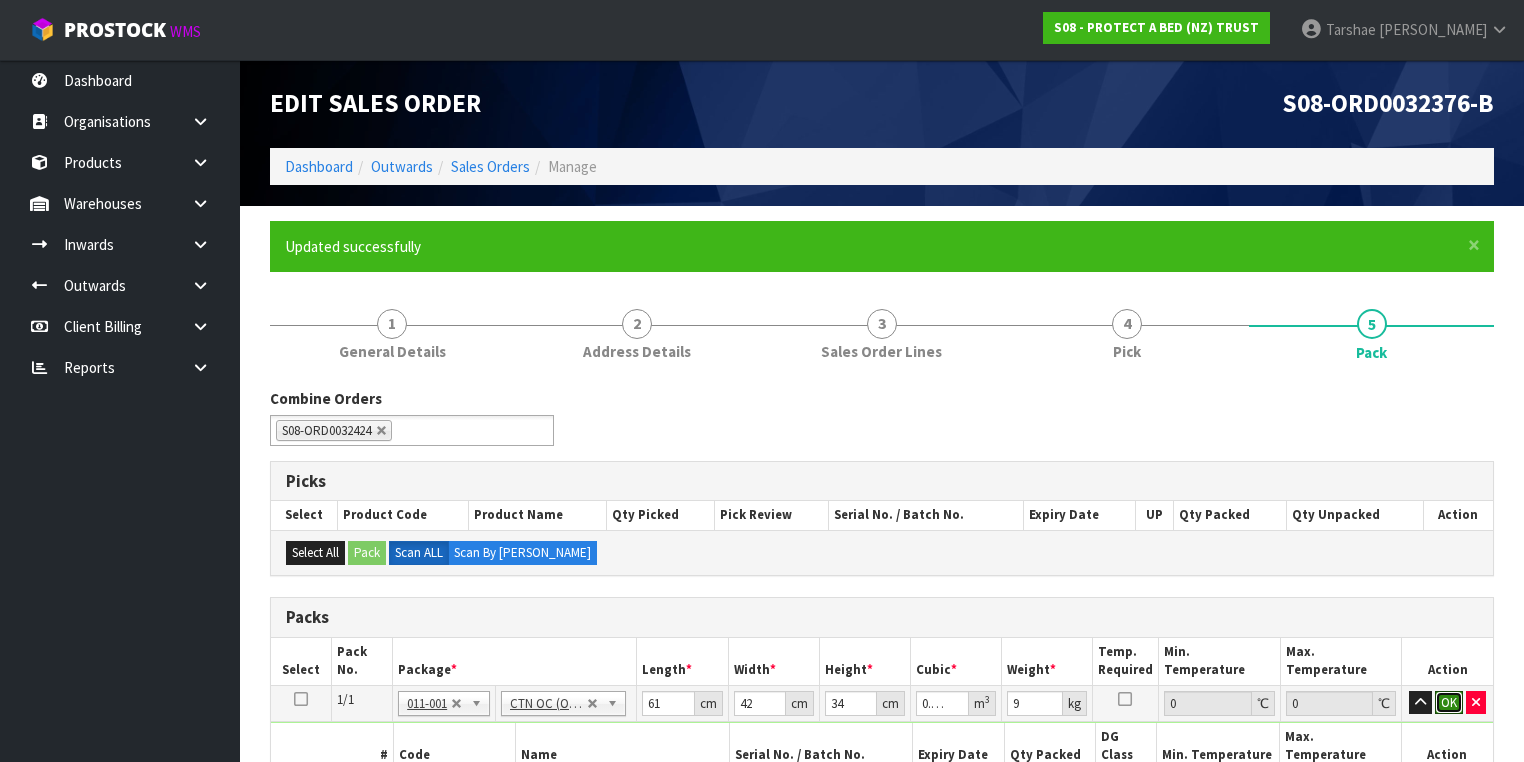 click on "OK" at bounding box center (1449, 703) 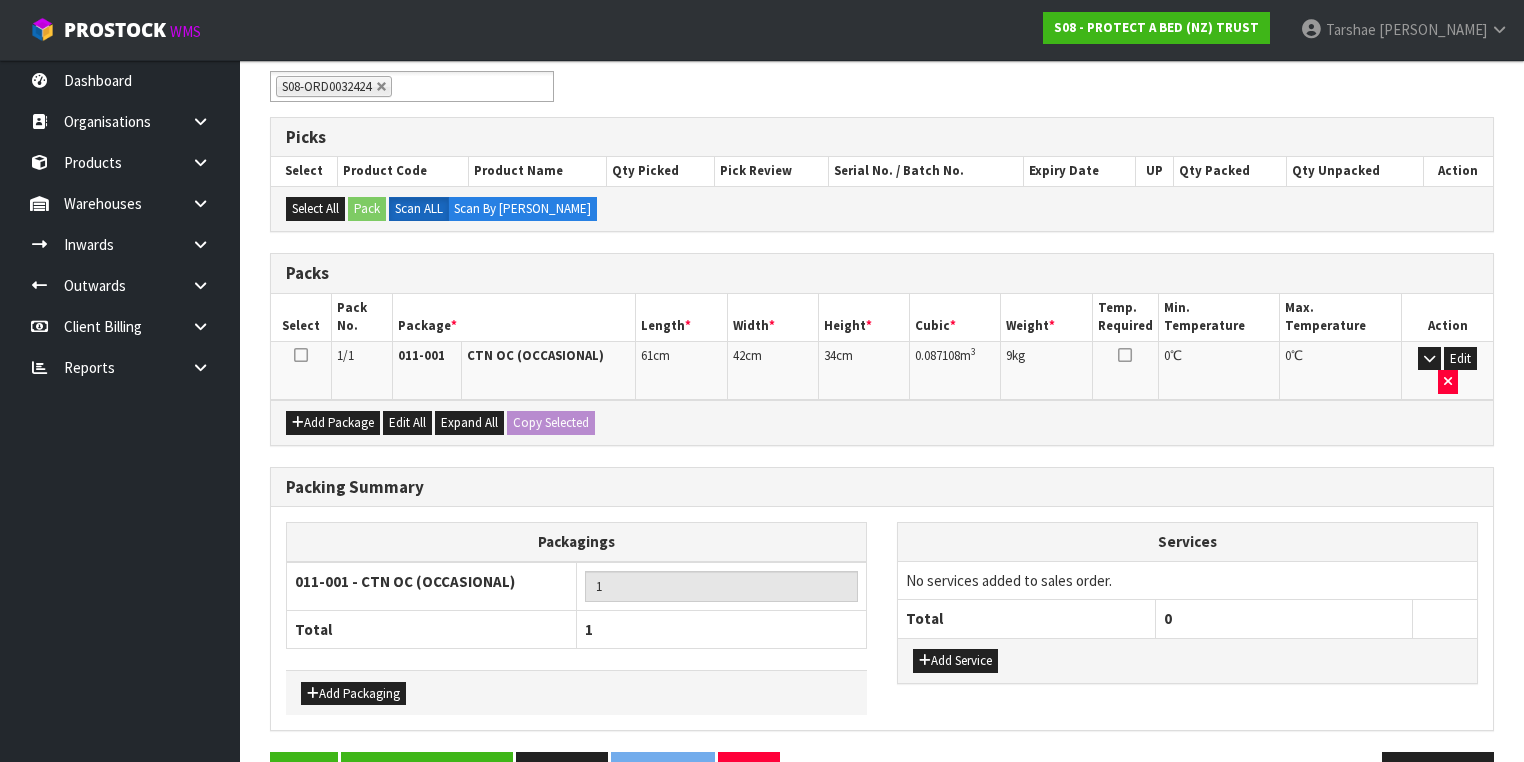 scroll, scrollTop: 376, scrollLeft: 0, axis: vertical 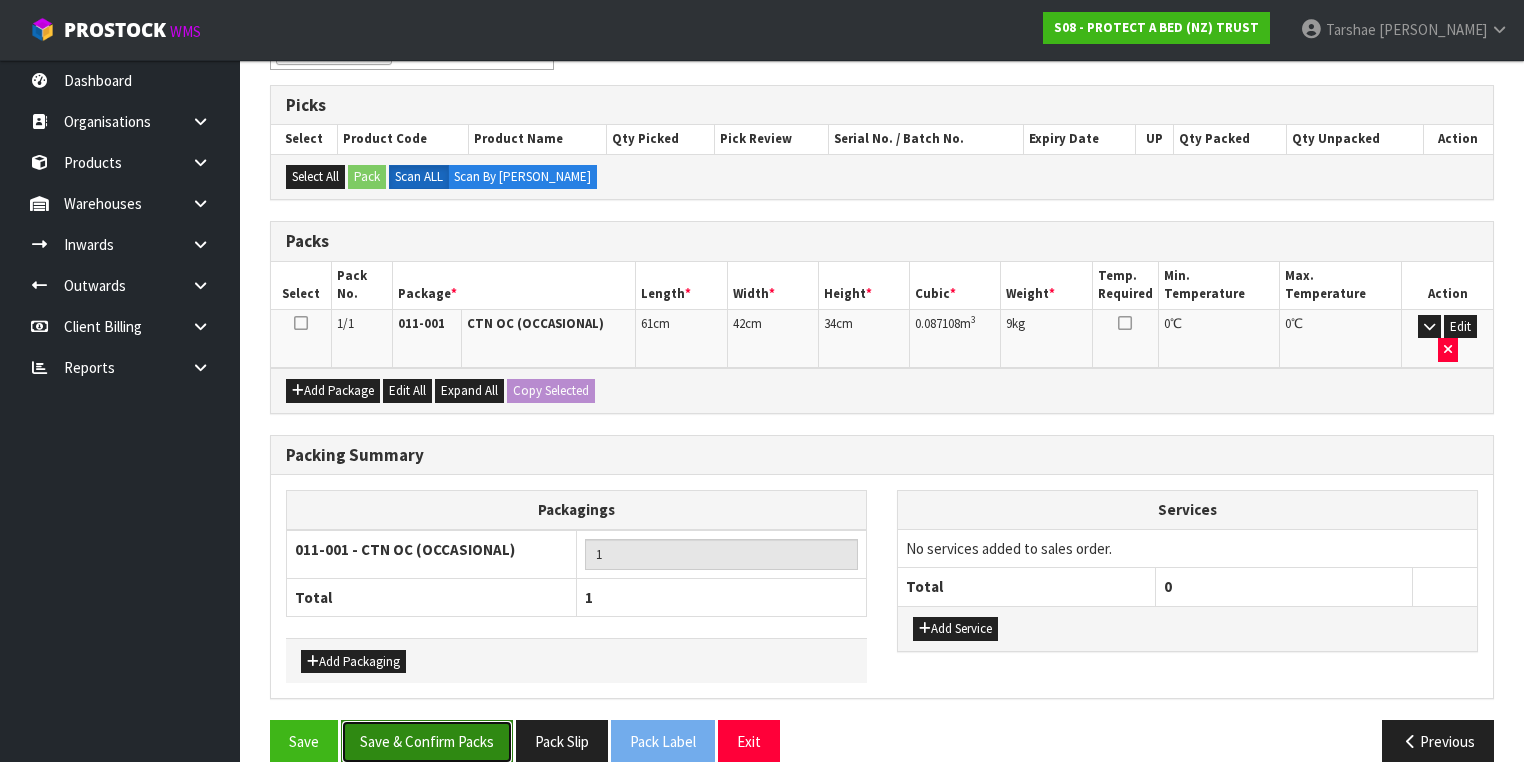click on "Save & Confirm Packs" at bounding box center (427, 741) 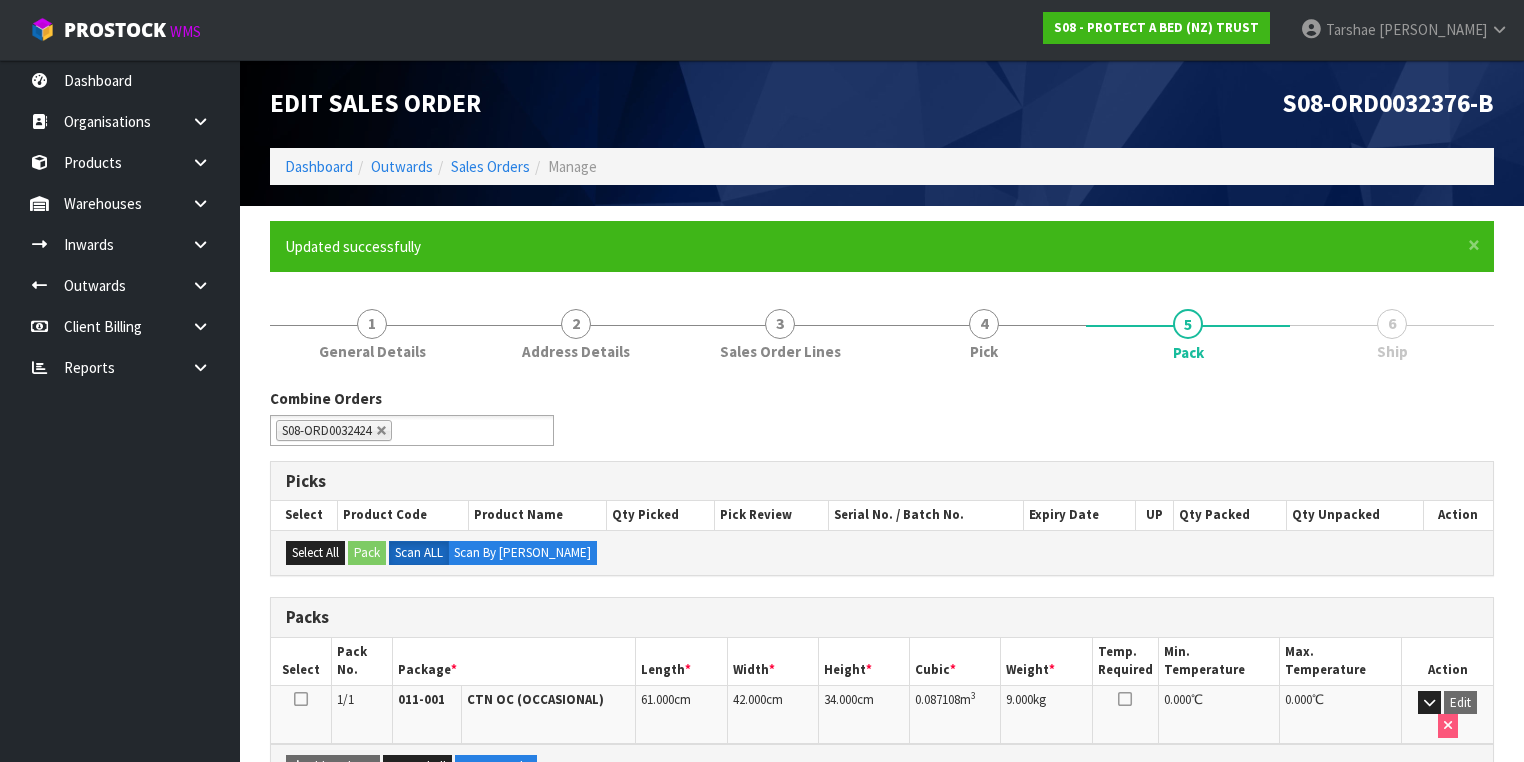 scroll, scrollTop: 332, scrollLeft: 0, axis: vertical 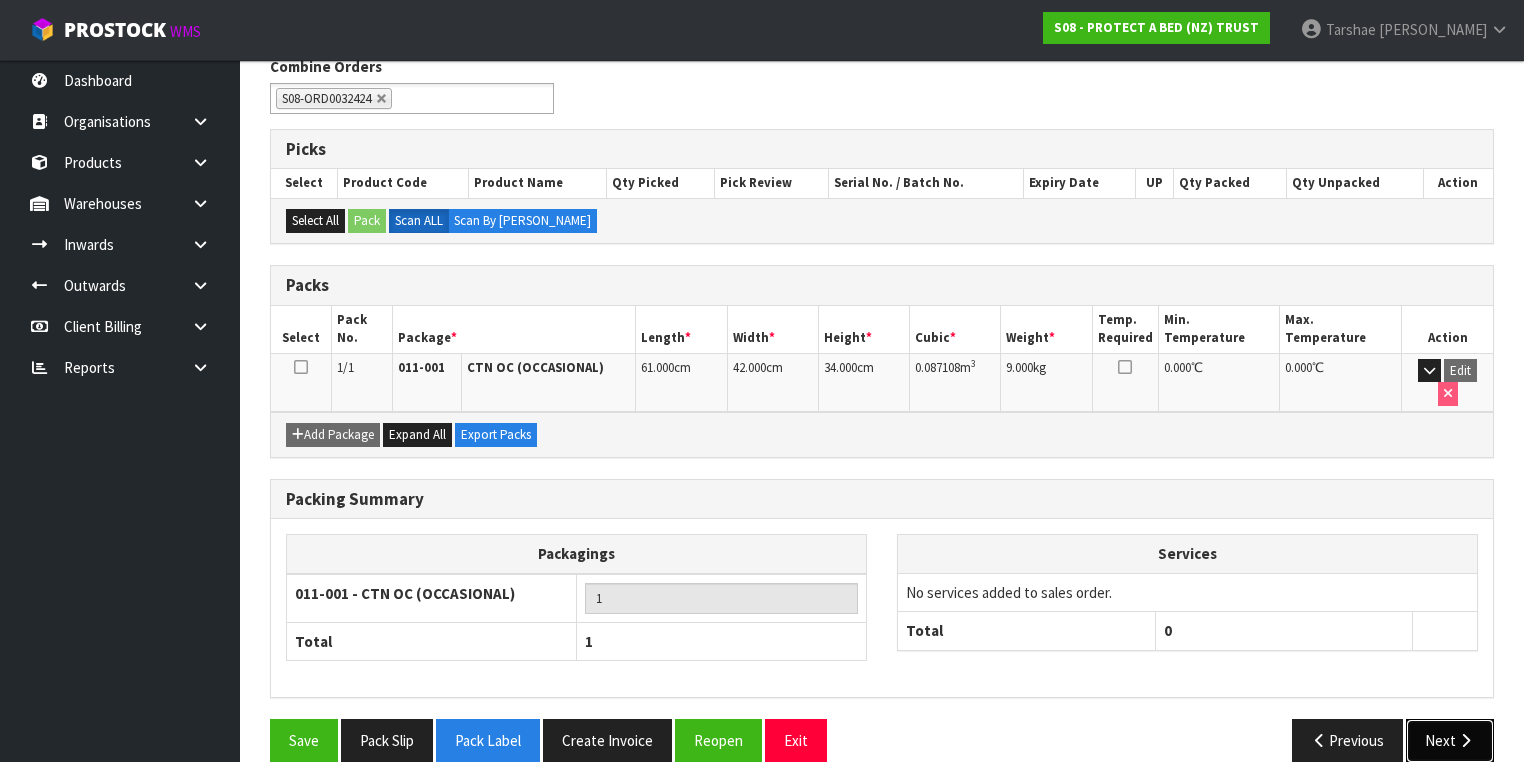 click on "Next" at bounding box center [1450, 740] 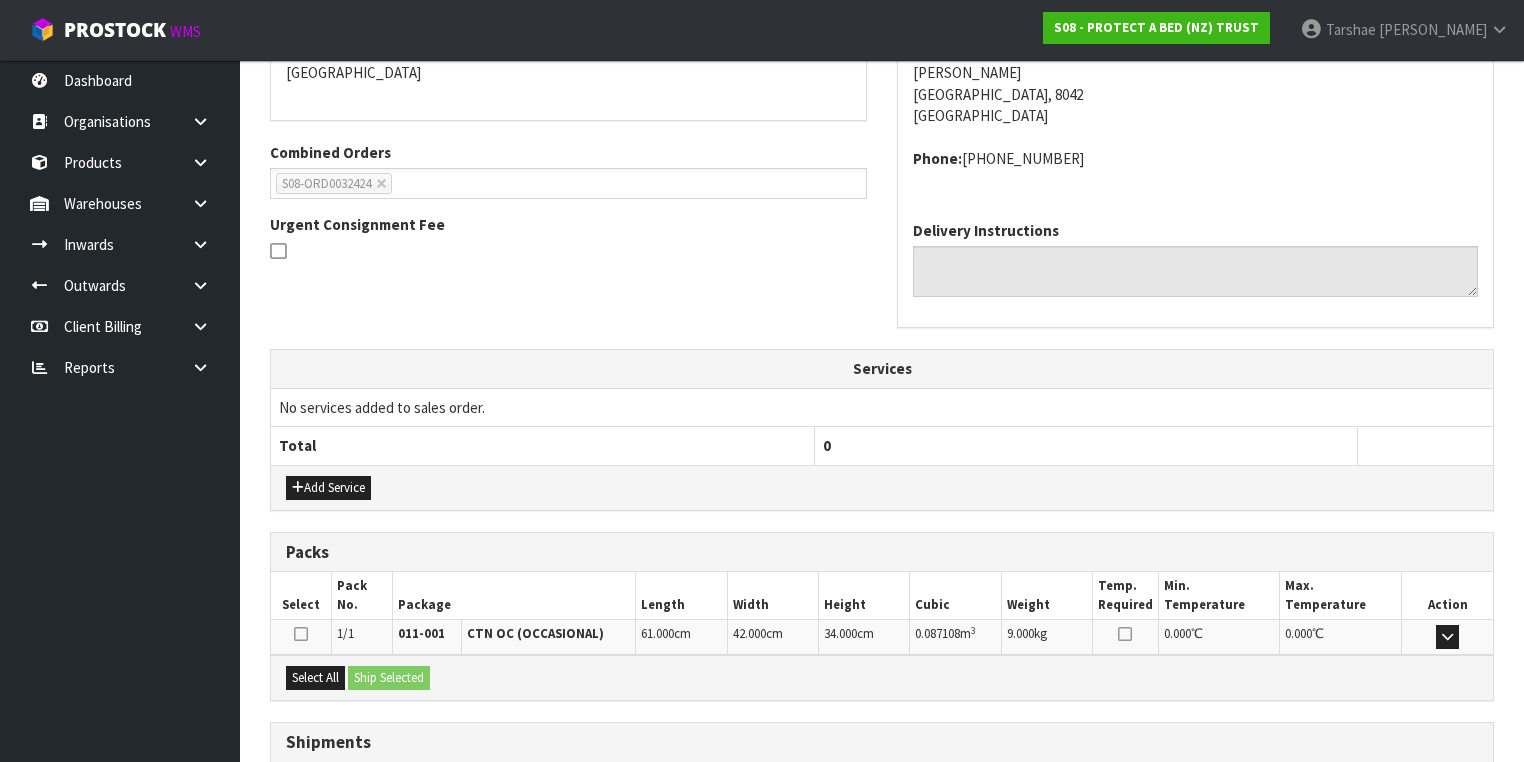 scroll, scrollTop: 592, scrollLeft: 0, axis: vertical 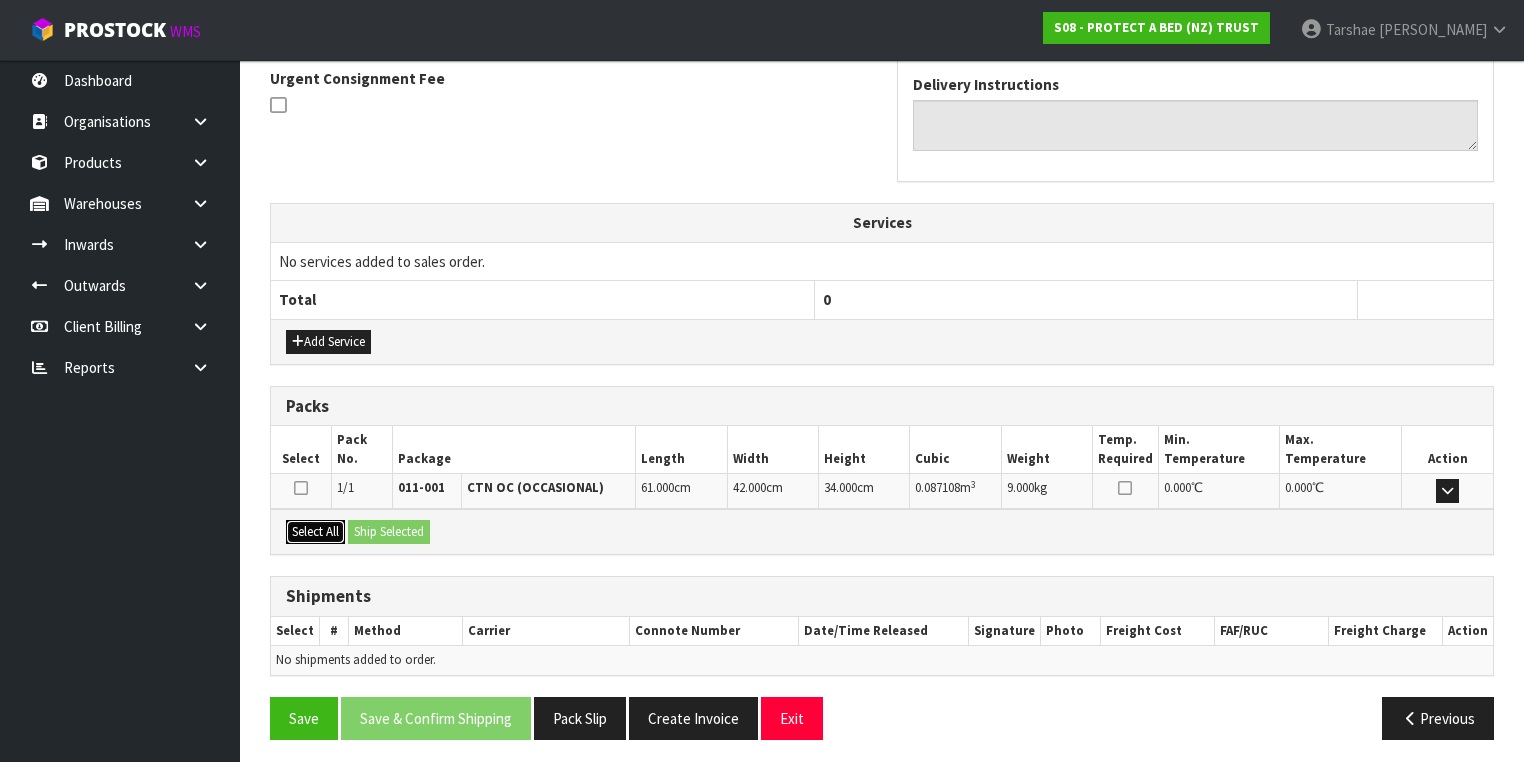 drag, startPoint x: 331, startPoint y: 522, endPoint x: 344, endPoint y: 522, distance: 13 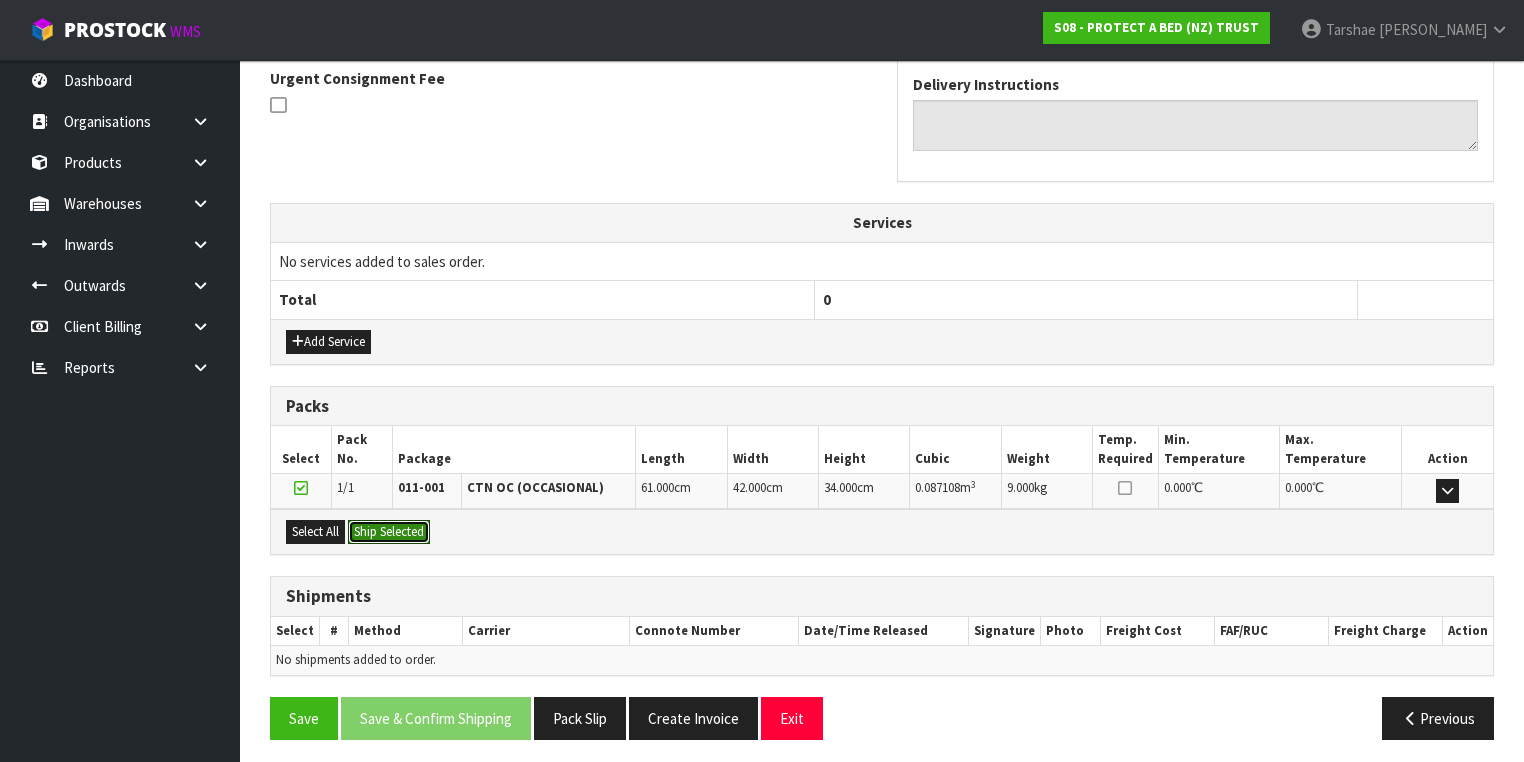 drag, startPoint x: 362, startPoint y: 521, endPoint x: 657, endPoint y: 596, distance: 304.3846 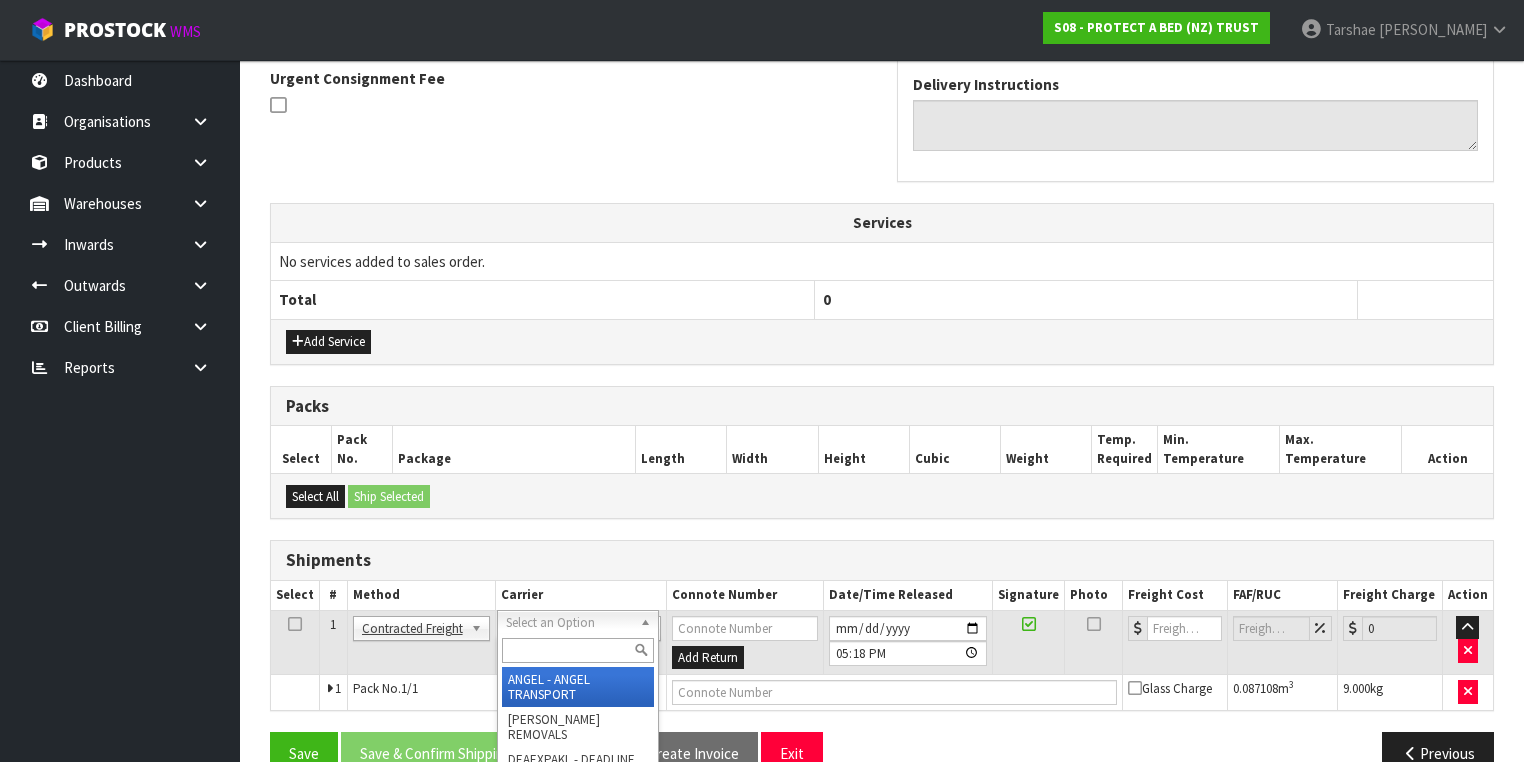 click at bounding box center [578, 650] 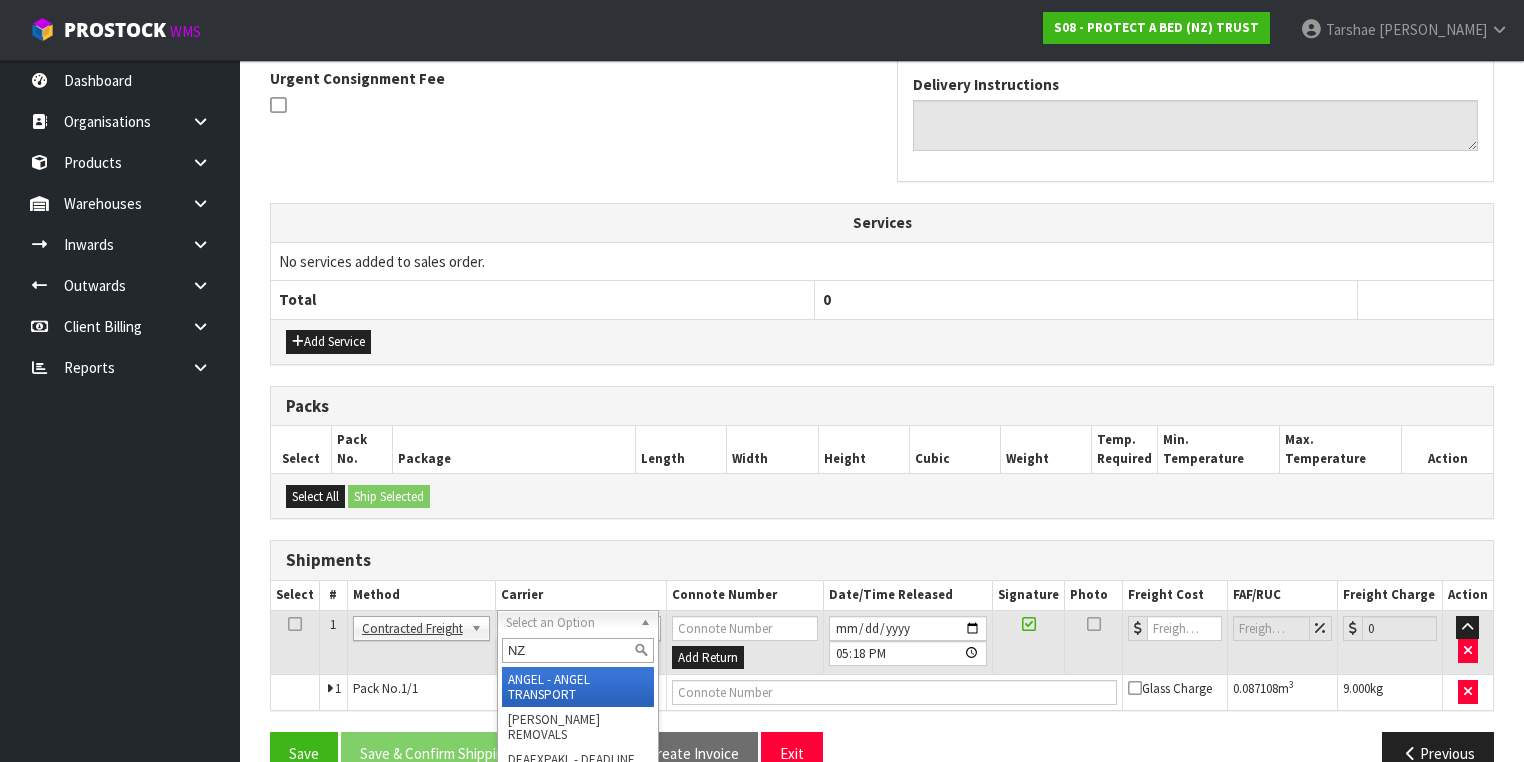 type on "NZP" 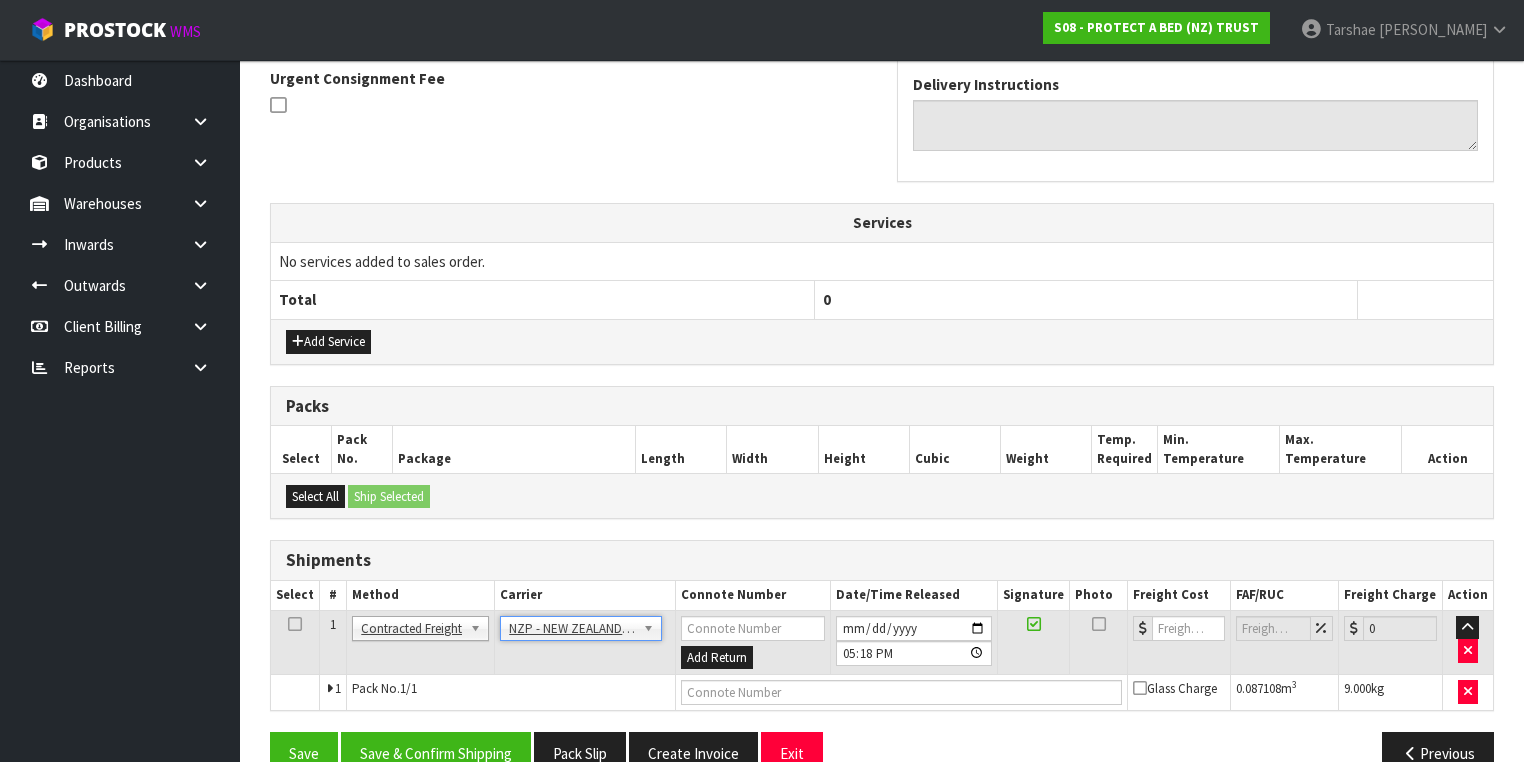 click on "ANGEL - ANGEL TRANSPORT CONROY - CONROY REMOVALS DEAEXPAKL - DEADLINE EXPRESS COURIERS DHL COURIER - DHL COURIER FAS - ARAMEX (NEW ZEALAND) FEDEX WORLD SERVICE CENTER - FEDEX WORLD SERVICE CENTER FLUIDEX - FLUIDEX TRANSPORT LTD FREIGHT PLUS - FREIGHT PLUS LTD G05 - GO LOGISTICS (NZ) LTD KIWI EXP - KIWI EXPRESS COURIERS M2H - MAINFREIGHT 2 HOME CONWLA14 MAIN STREAM - MAINSTREAM MAINFREIGHT PORT - MAINFREIGHT PORT OPERATIONS (CONWL88) MFL - MAINFREIGHT TRANSPORT LTD -CONWLA NZCOURETM - NZ COURIERS NZP - NEW ZEALAND POST NZP INT - NEW ZEALAND POST INTERNATIONAL ONS - ON SEND OPZEELAND TRANSPORT - OPZEELAND TRANSPORT PBC - NZ POST - PBT COURIERS ACCOUNT PBT - PBT TRANSPORT LTD PRODUCE - THE PRODUCE CONNECTION ROADWAYS TRANSPORT - ROADWAYS TRANSPORT SOUTHERN - SOUTHERN FURNITURE MOVERS TIL FREIGHT - MOVE LOGISTICS TITUS TRANSPORT LTD - TITUS TRANSPORT LTD UNITED - UNITED MOVERS
NZP - NEW ZEALAND POST
NZP  - NEW ZEALAND POST NZP  INT - NEW ZEALAND POST INTERNATIONAL" at bounding box center (585, 642) 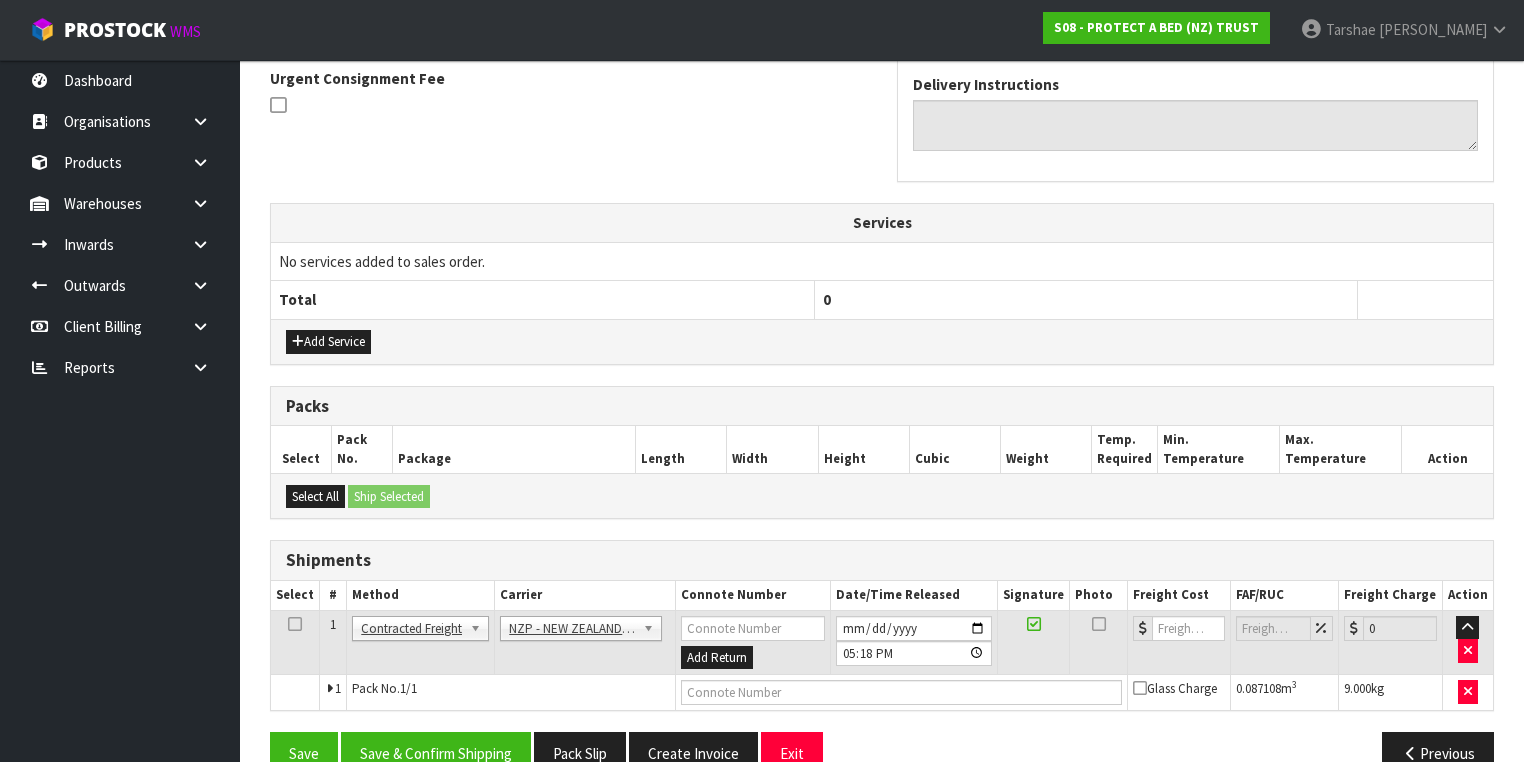 click at bounding box center (901, 693) 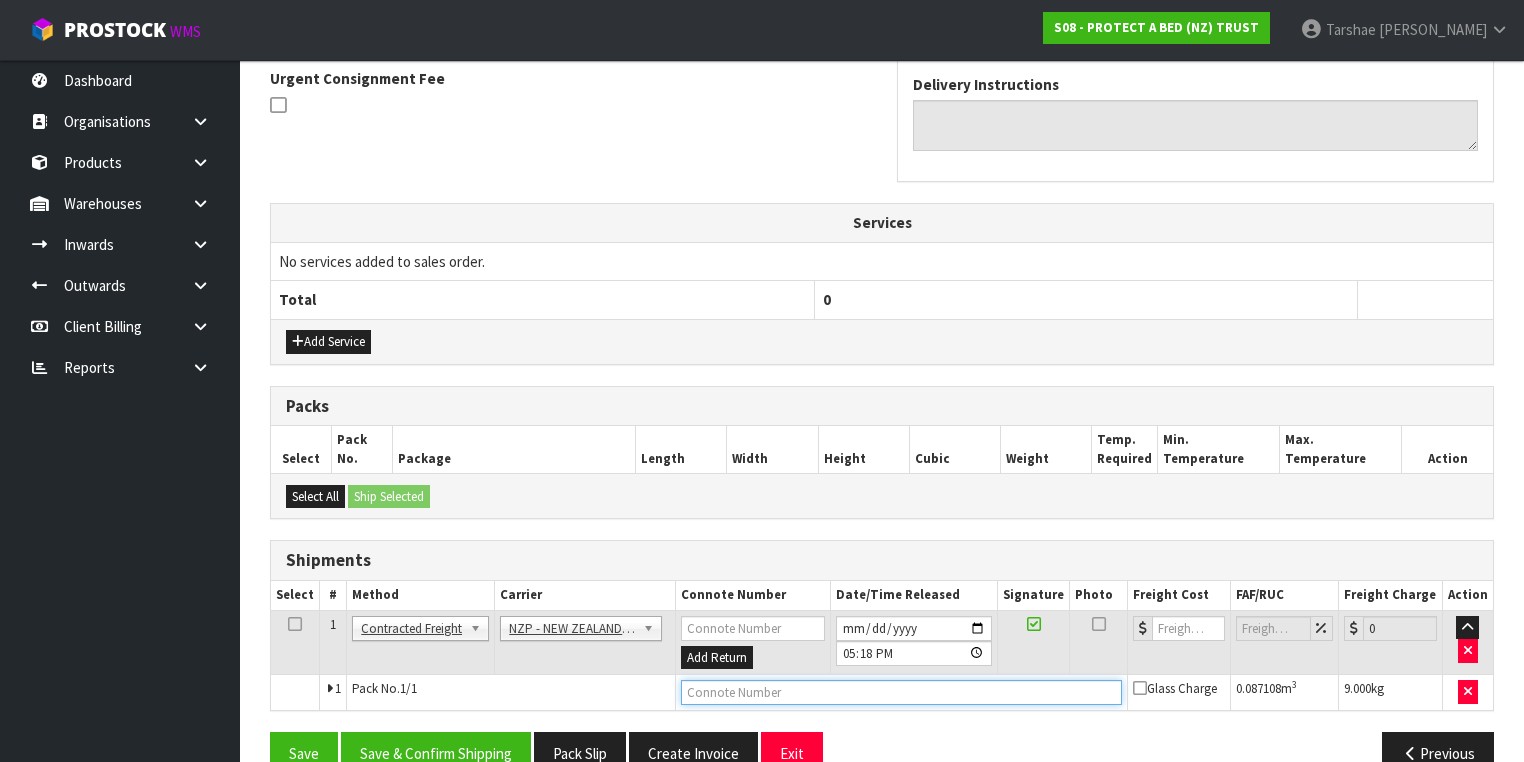click at bounding box center [901, 692] 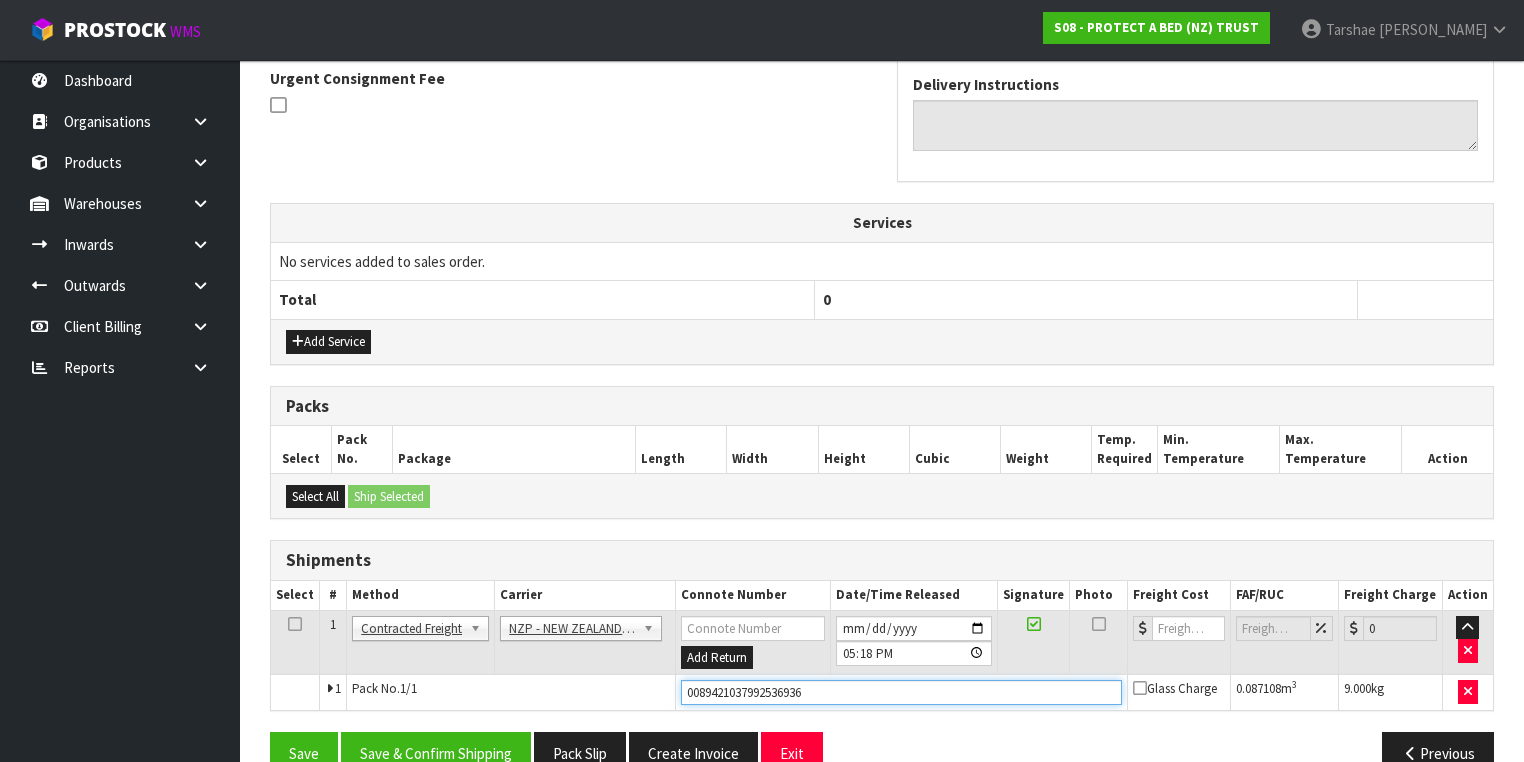 type on "00894210379925369364" 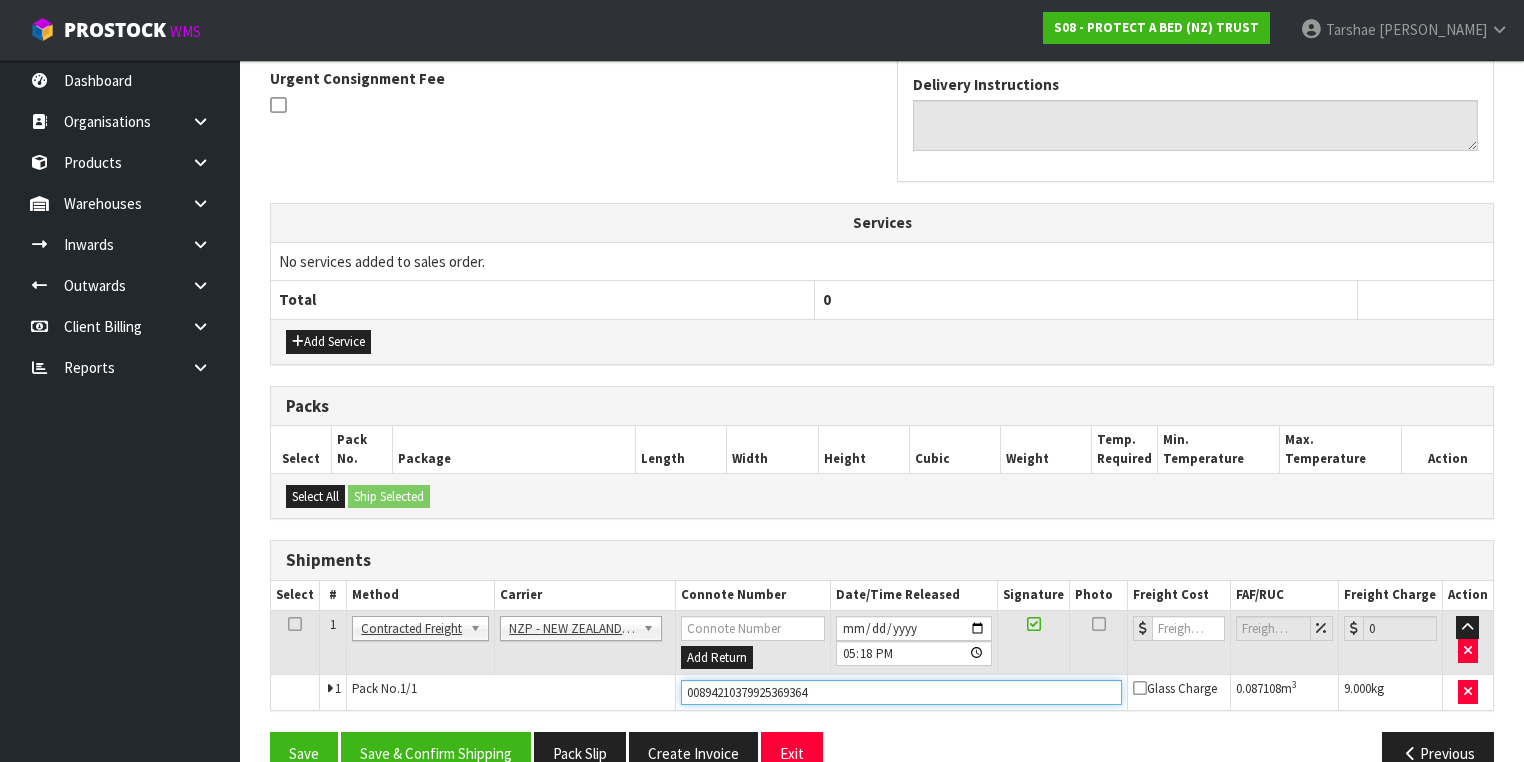 click on "Save" at bounding box center [304, 753] 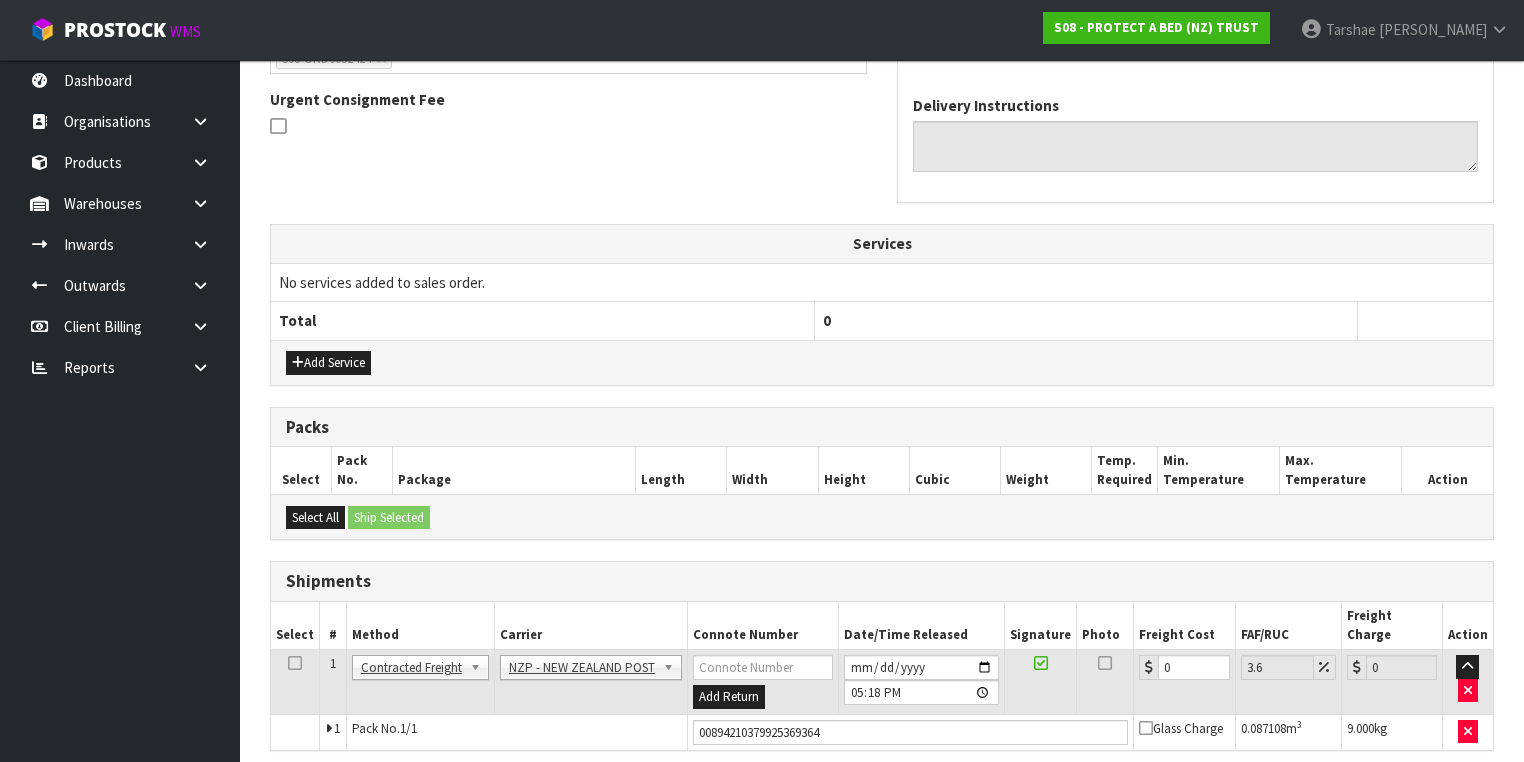 scroll, scrollTop: 628, scrollLeft: 0, axis: vertical 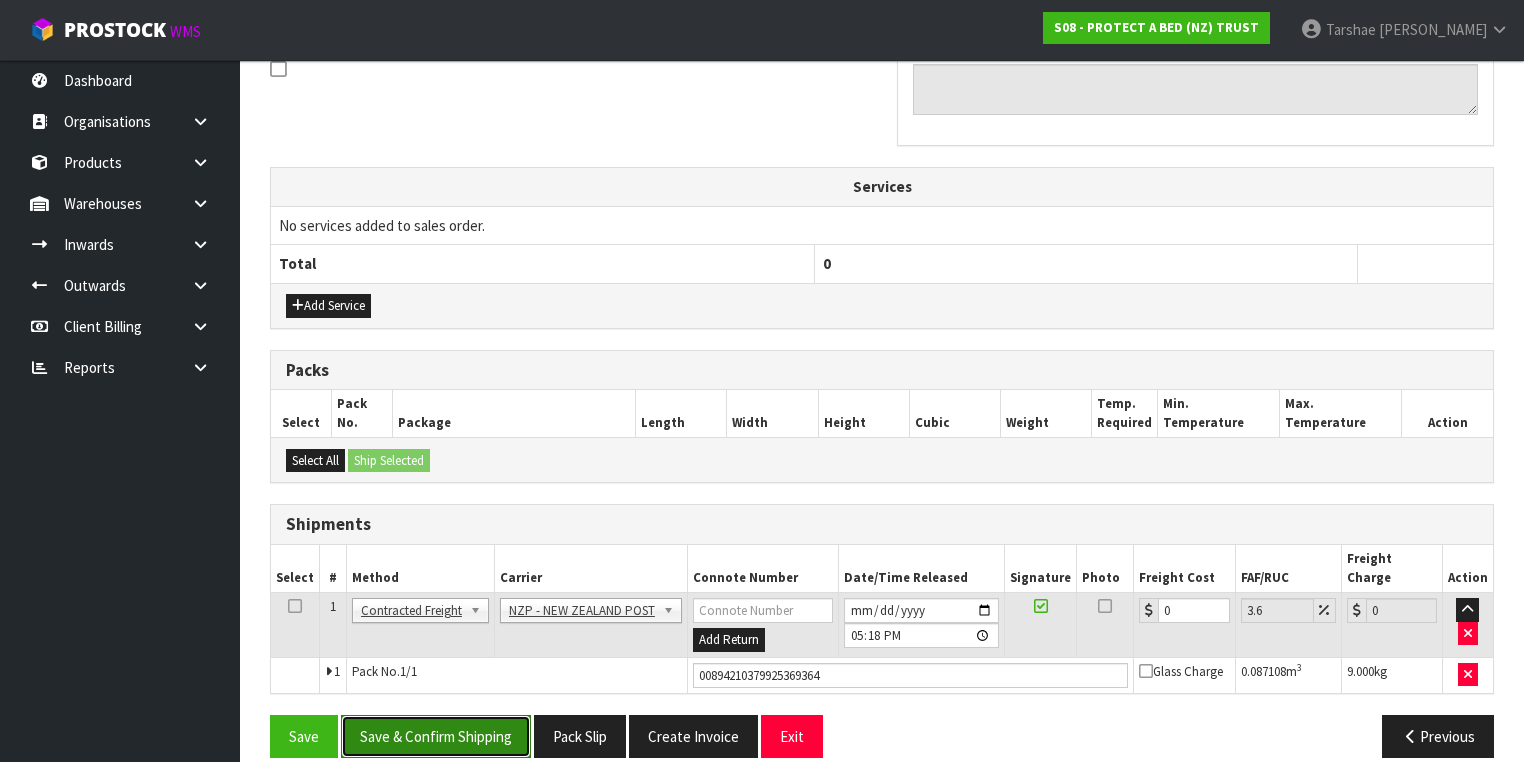 click on "Save & Confirm Shipping" at bounding box center (436, 736) 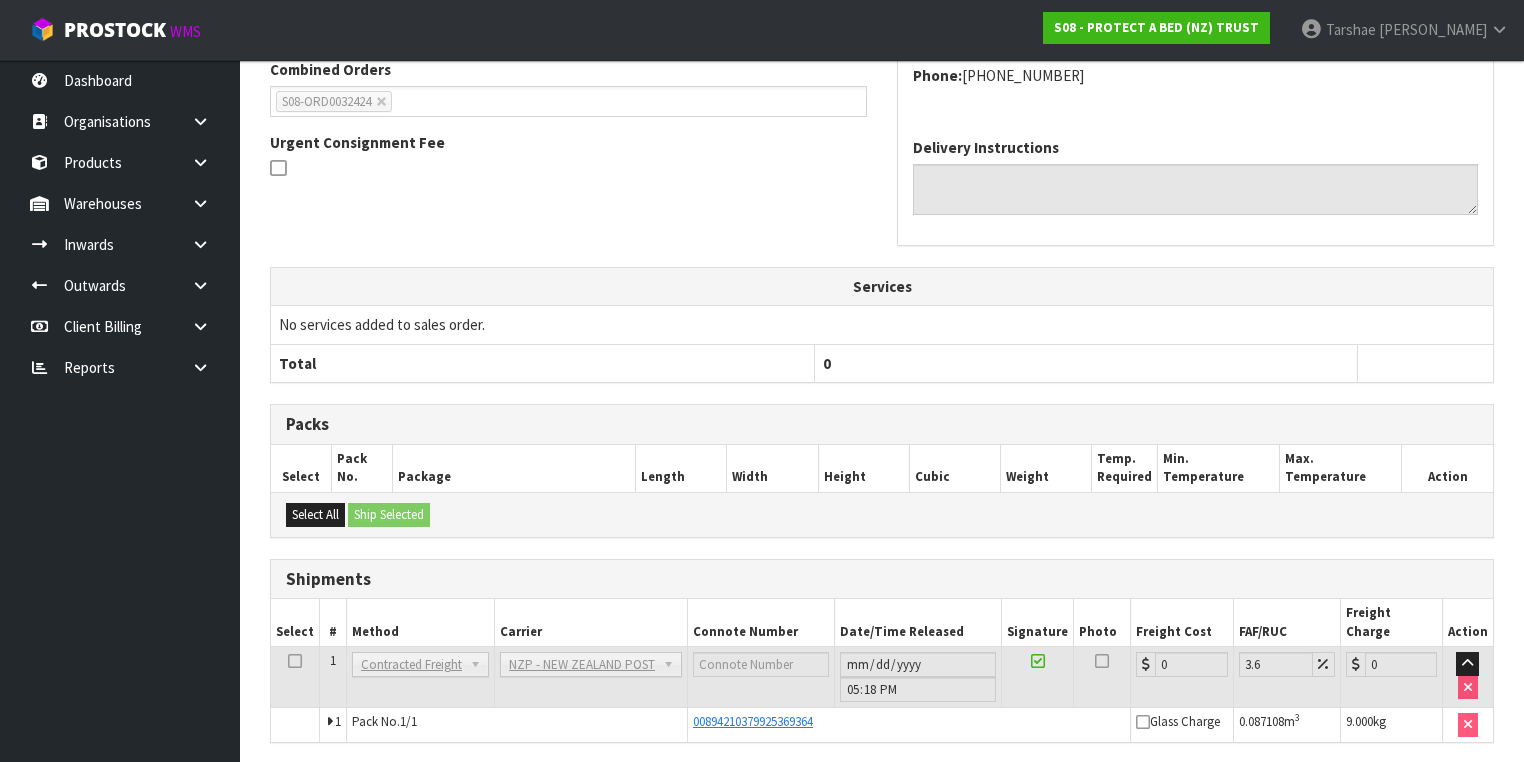 scroll, scrollTop: 600, scrollLeft: 0, axis: vertical 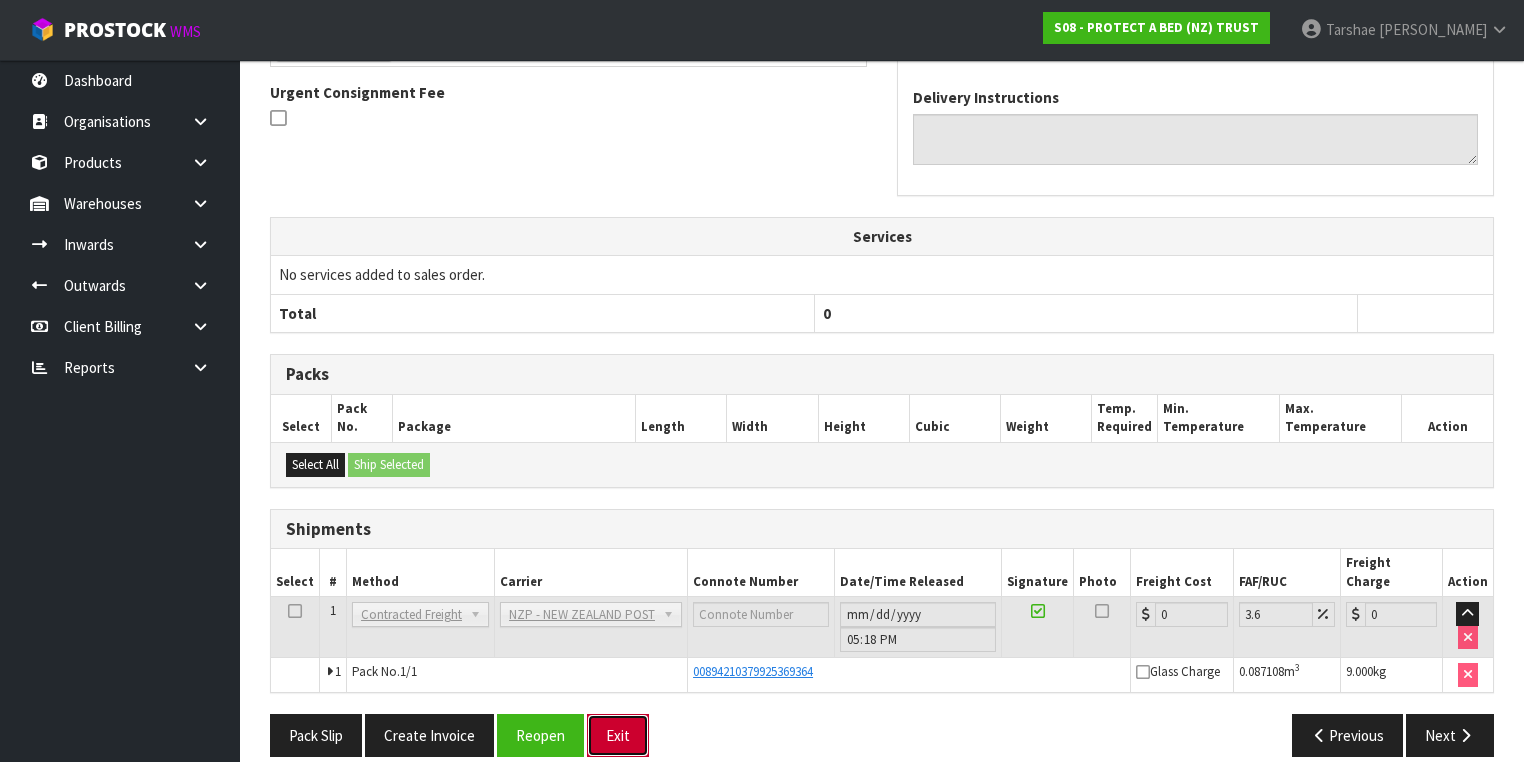 click on "Exit" at bounding box center (618, 735) 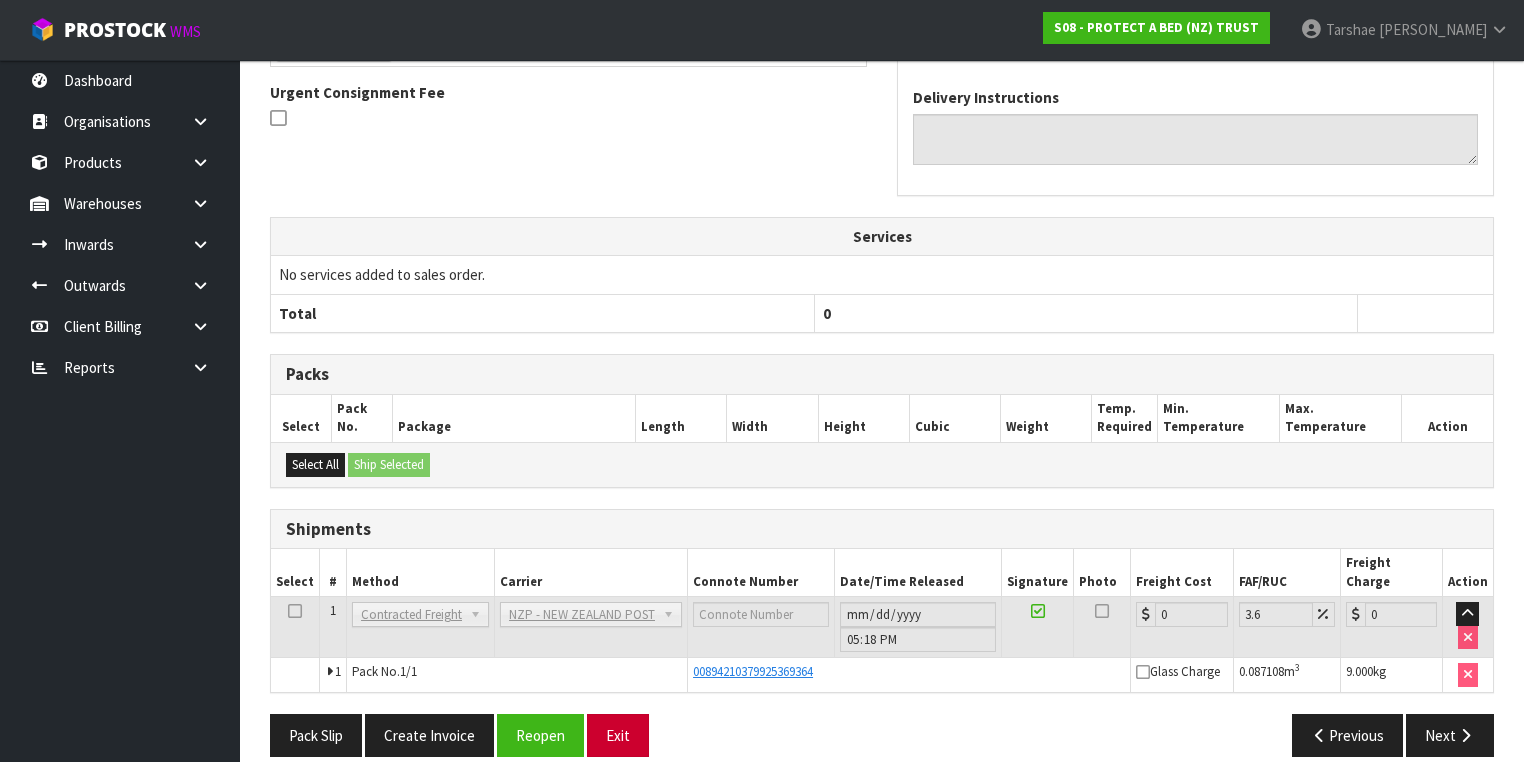 scroll, scrollTop: 0, scrollLeft: 0, axis: both 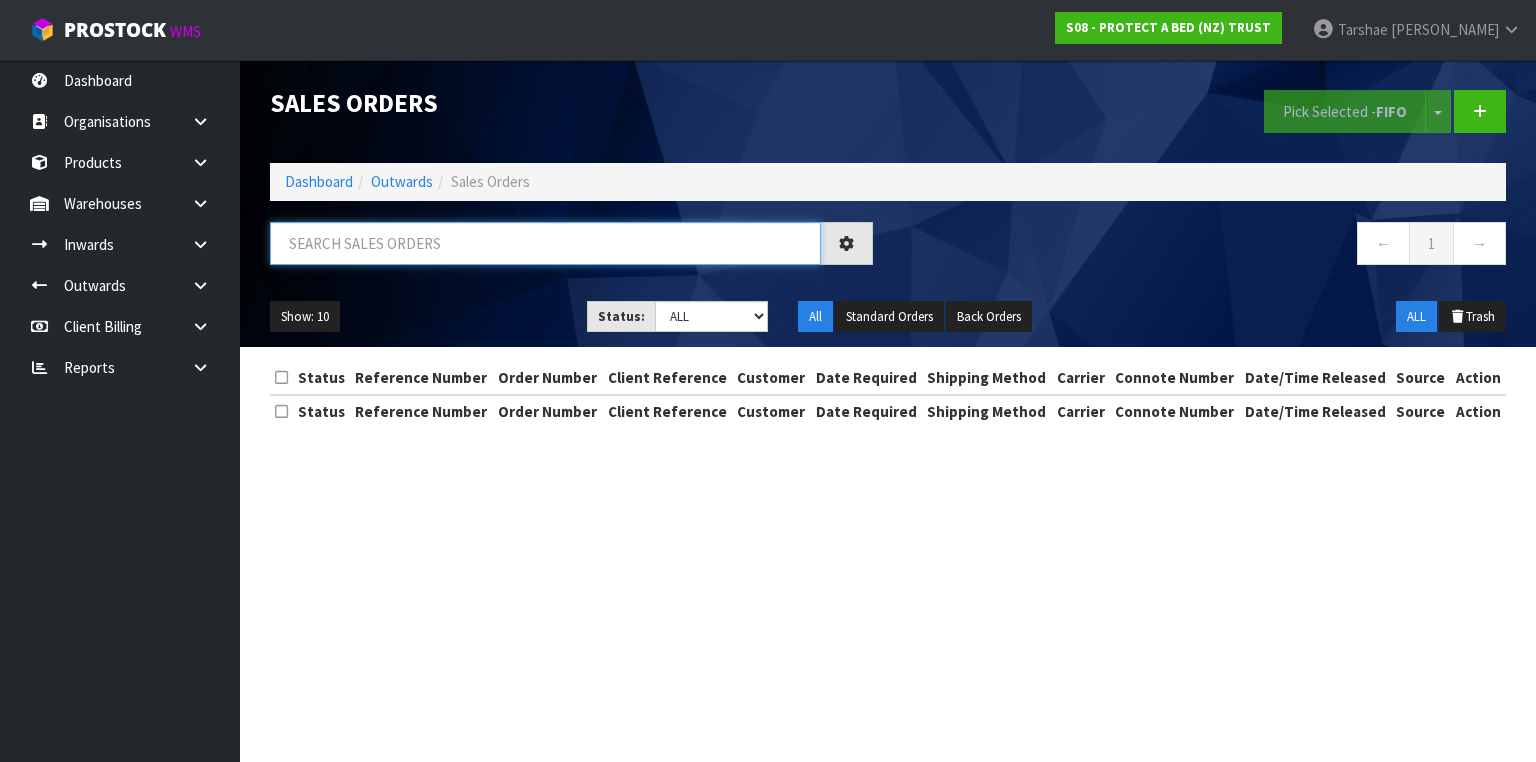 click at bounding box center (545, 243) 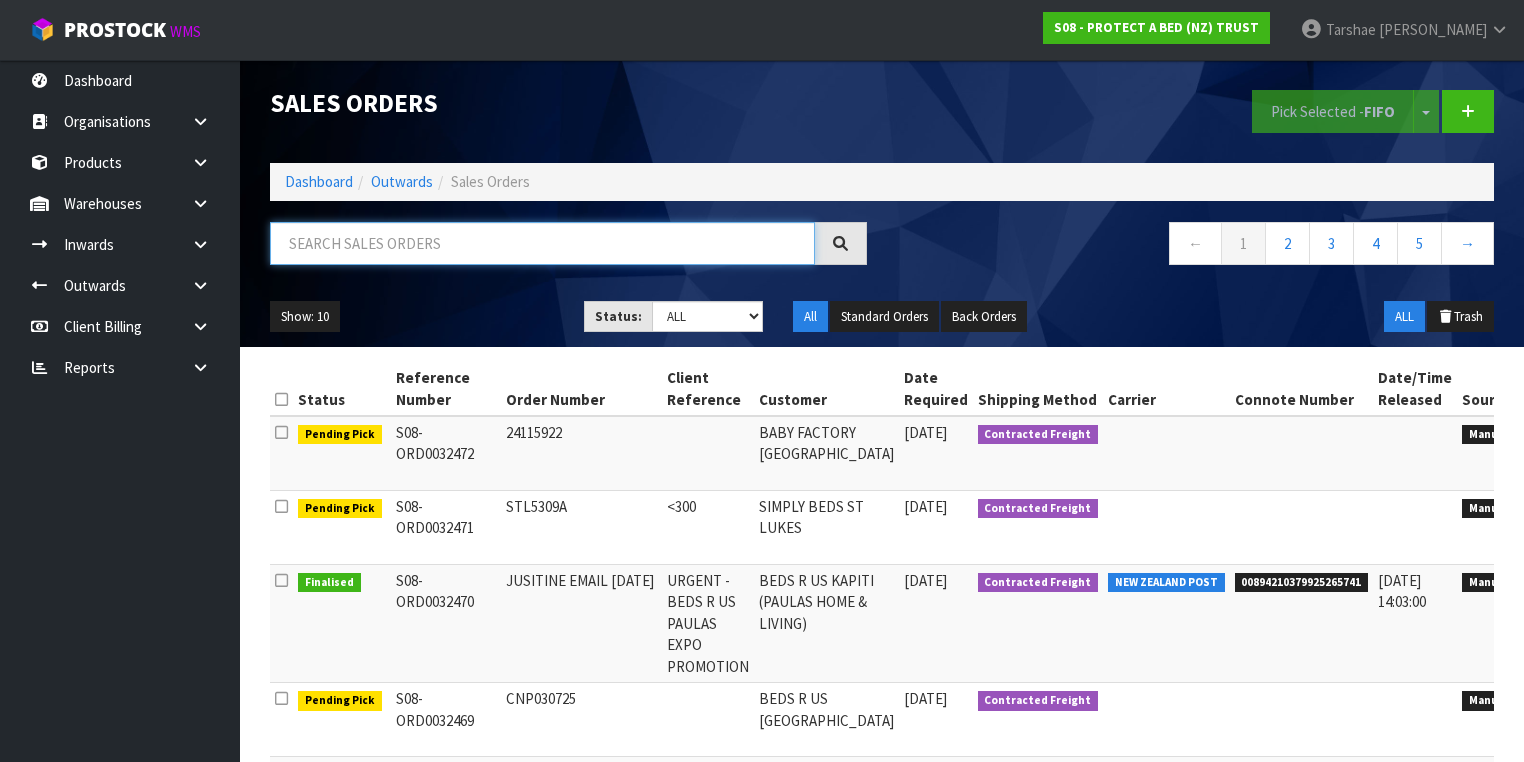 click at bounding box center [542, 243] 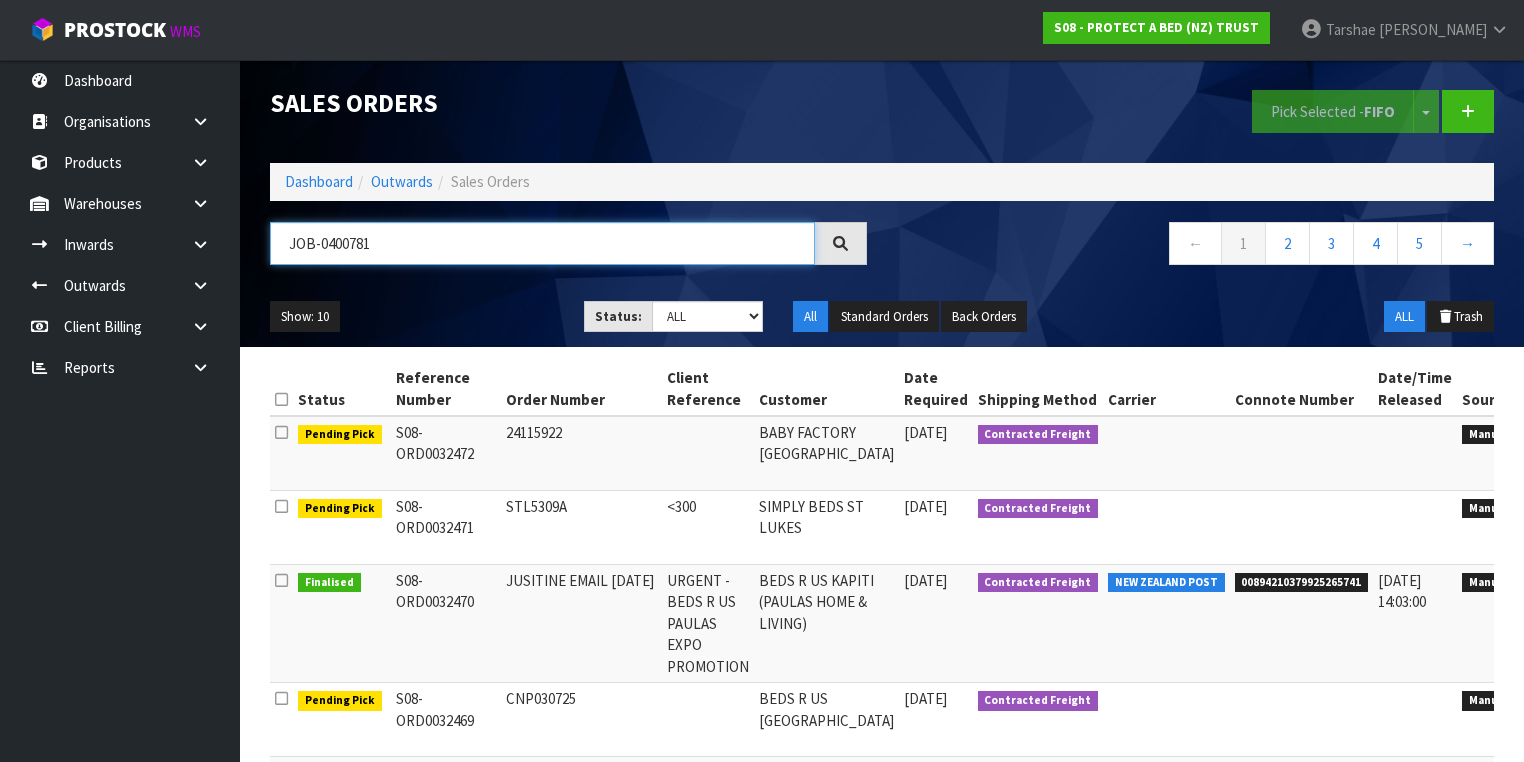 type on "JOB-0400781" 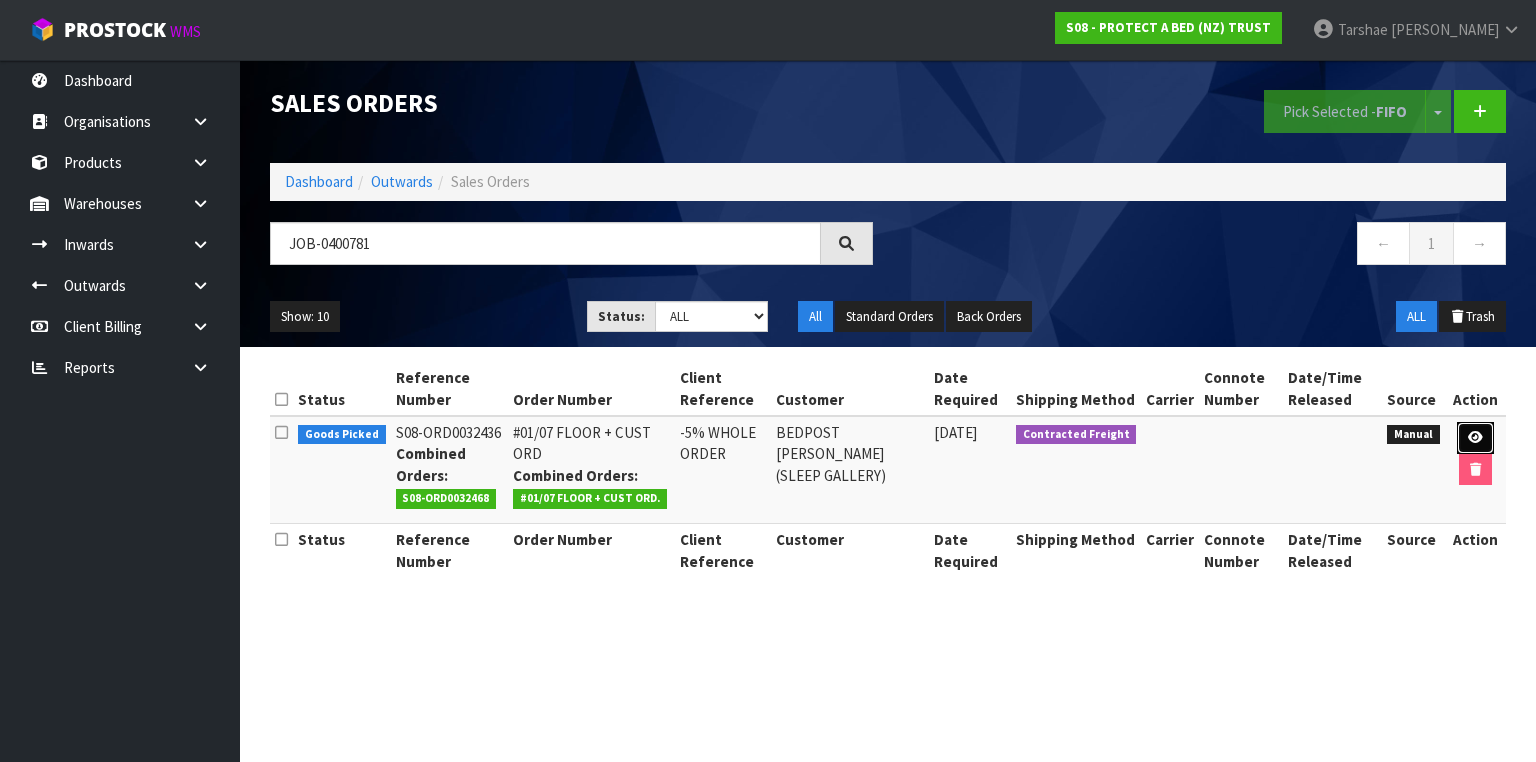 click at bounding box center [1475, 438] 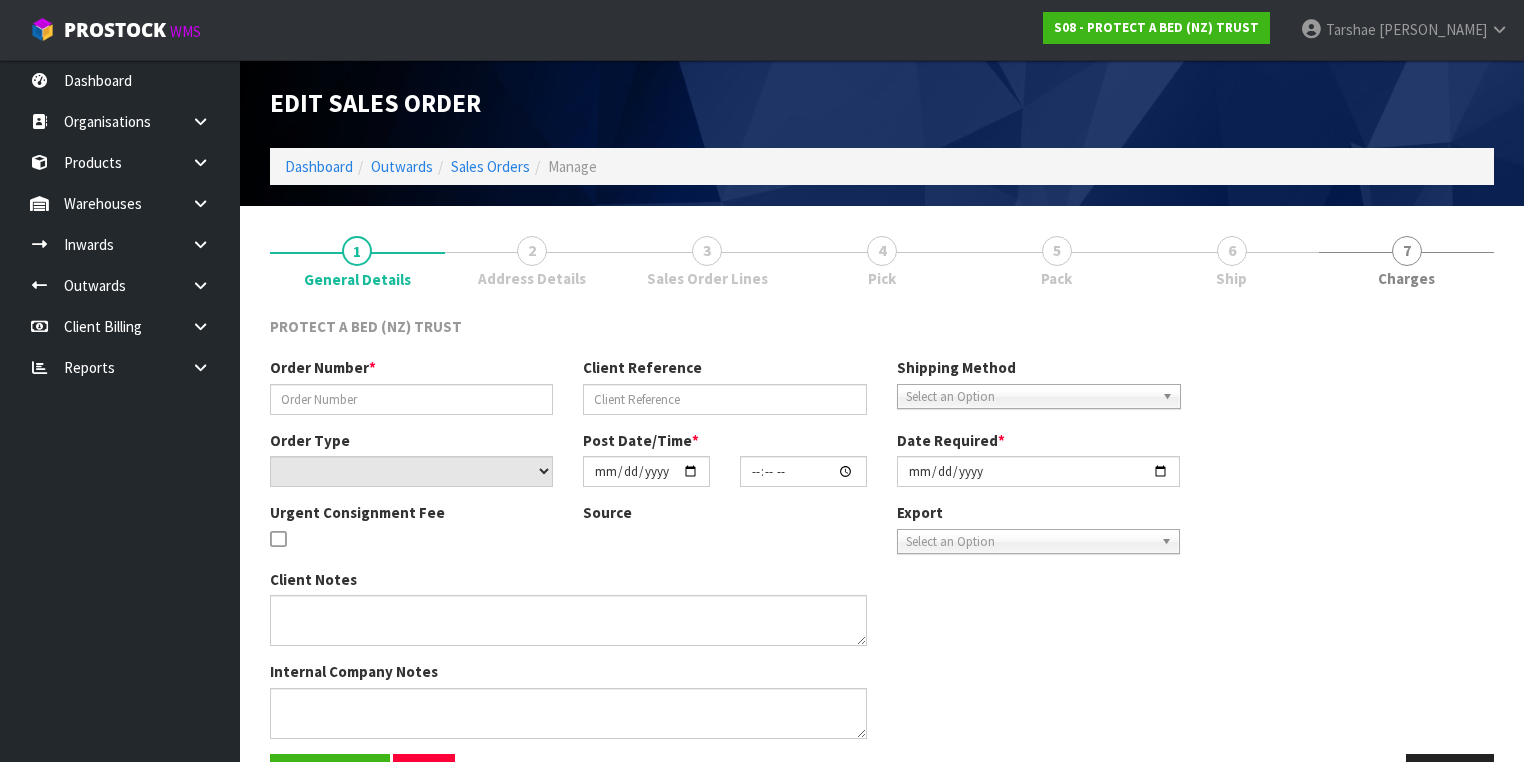 type on "#01/07 FLOOR + CUST ORD" 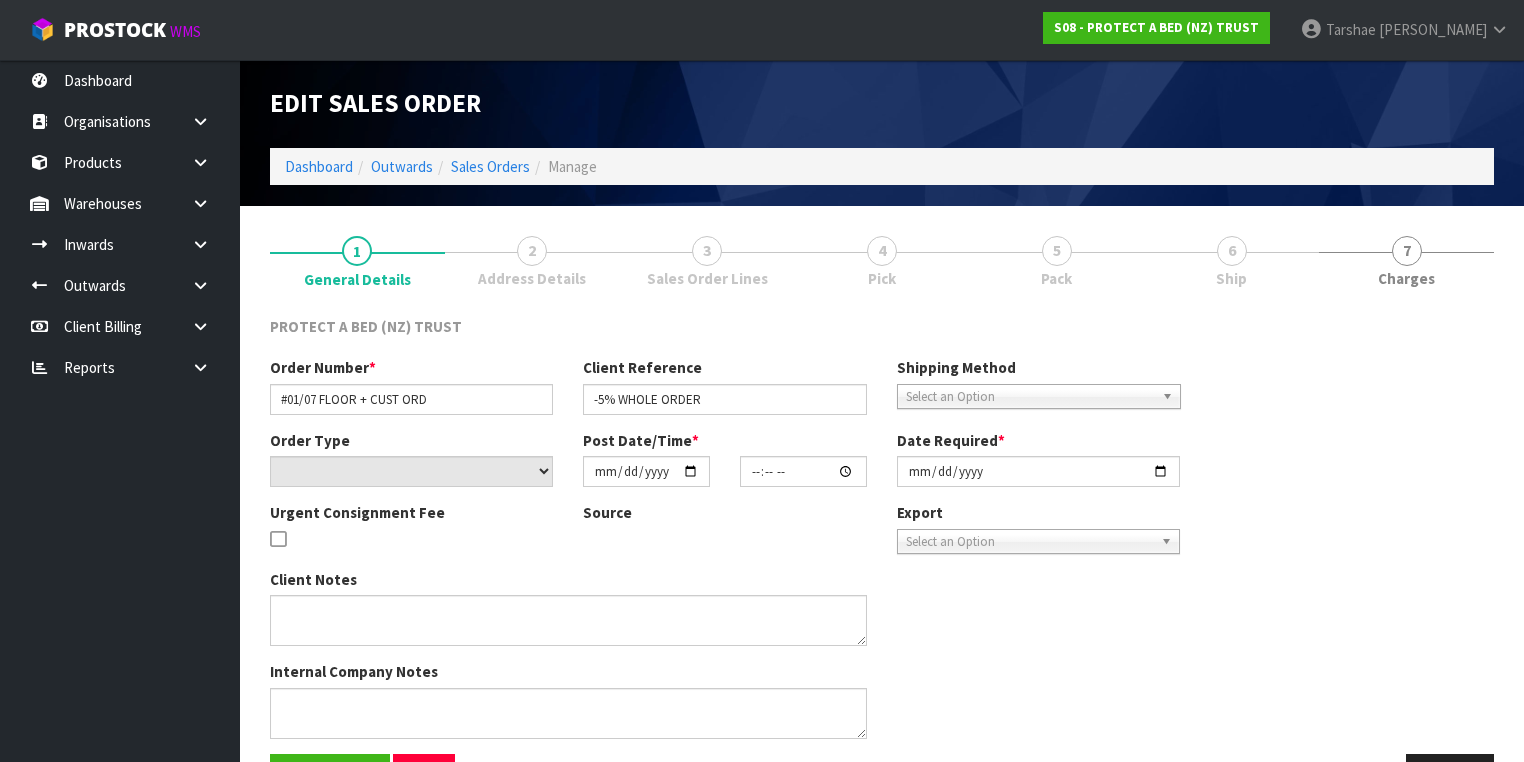 select on "number:0" 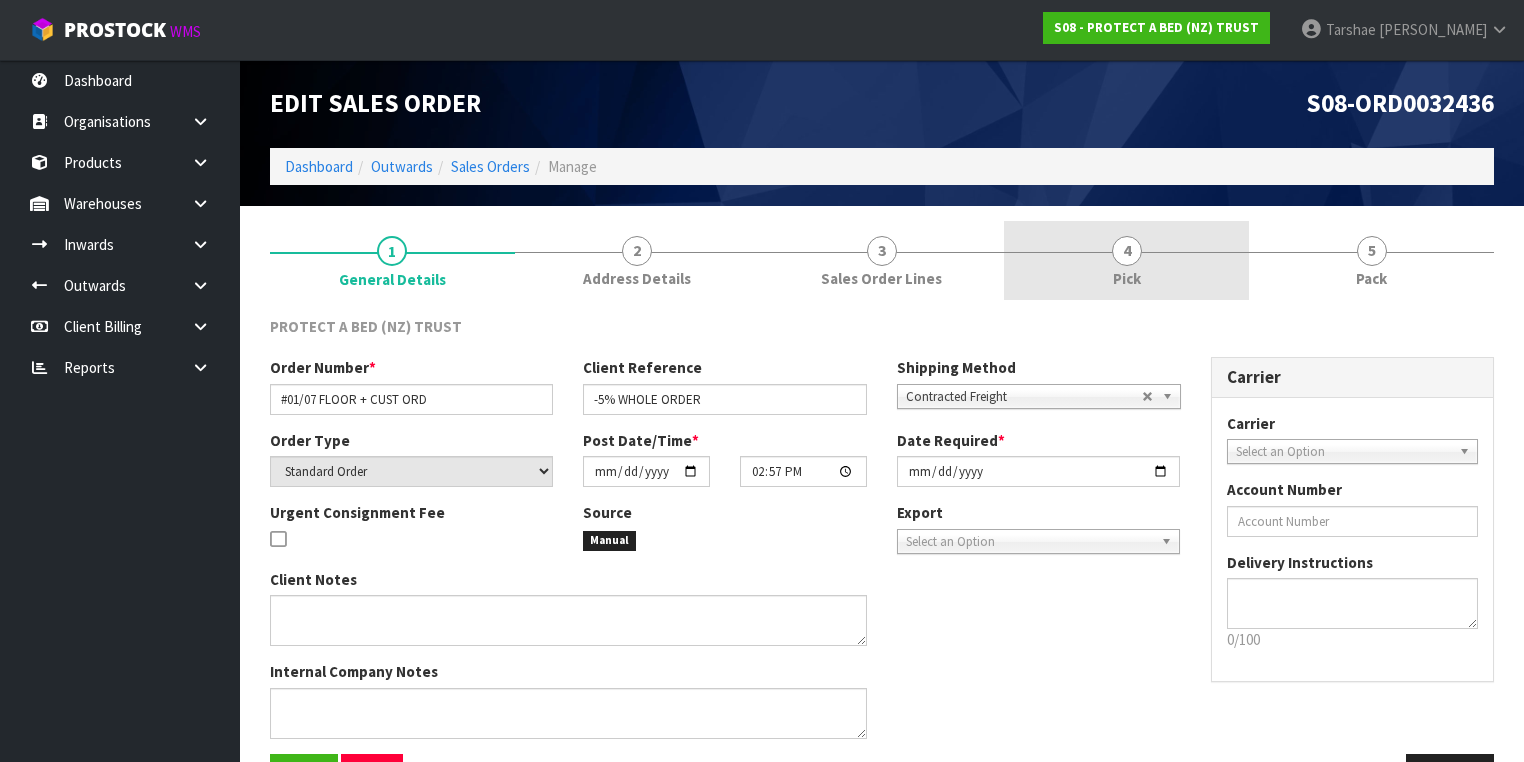 click on "4
Pick" at bounding box center [1126, 260] 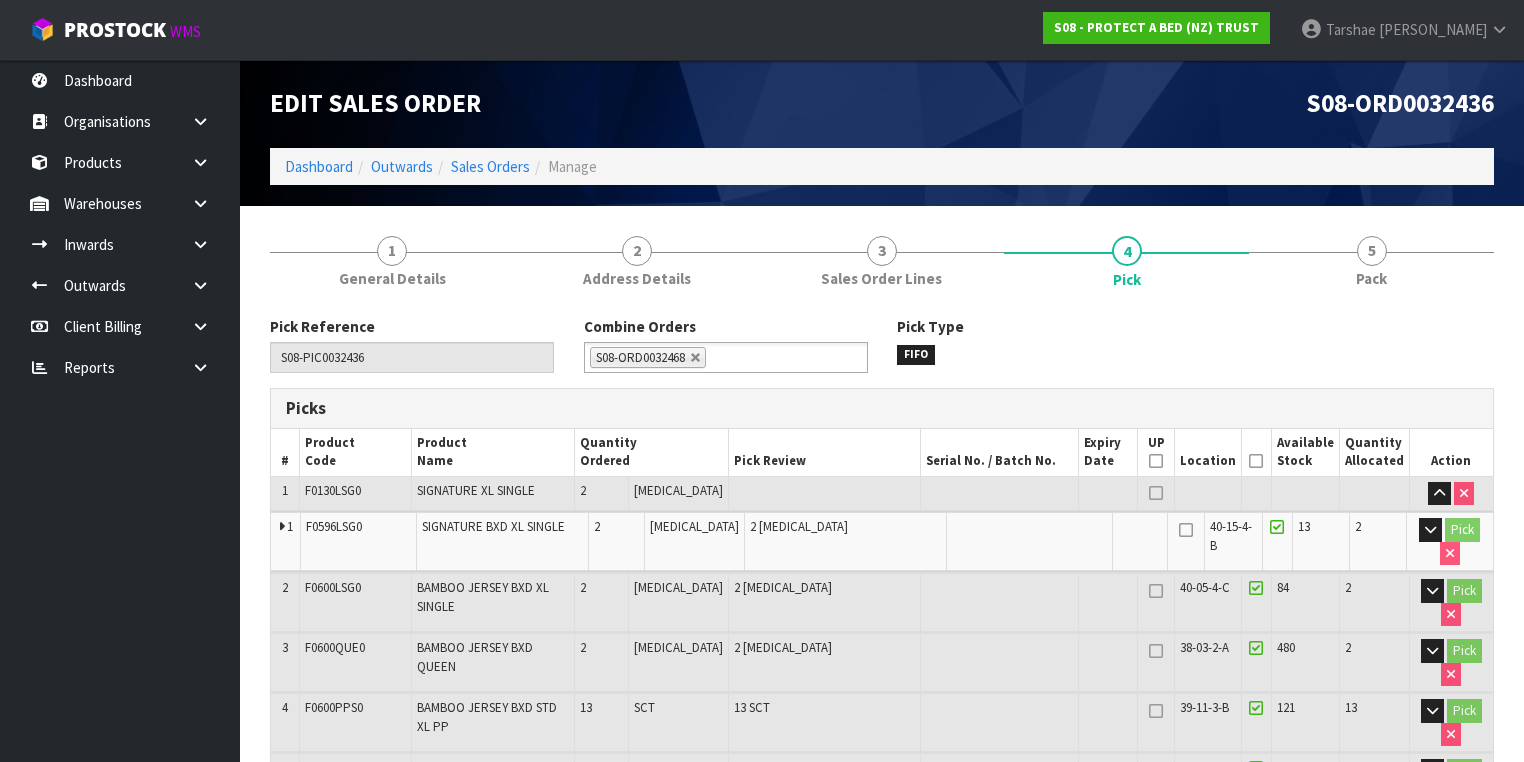 drag, startPoint x: 1252, startPoint y: 464, endPoint x: 1281, endPoint y: 460, distance: 29.274563 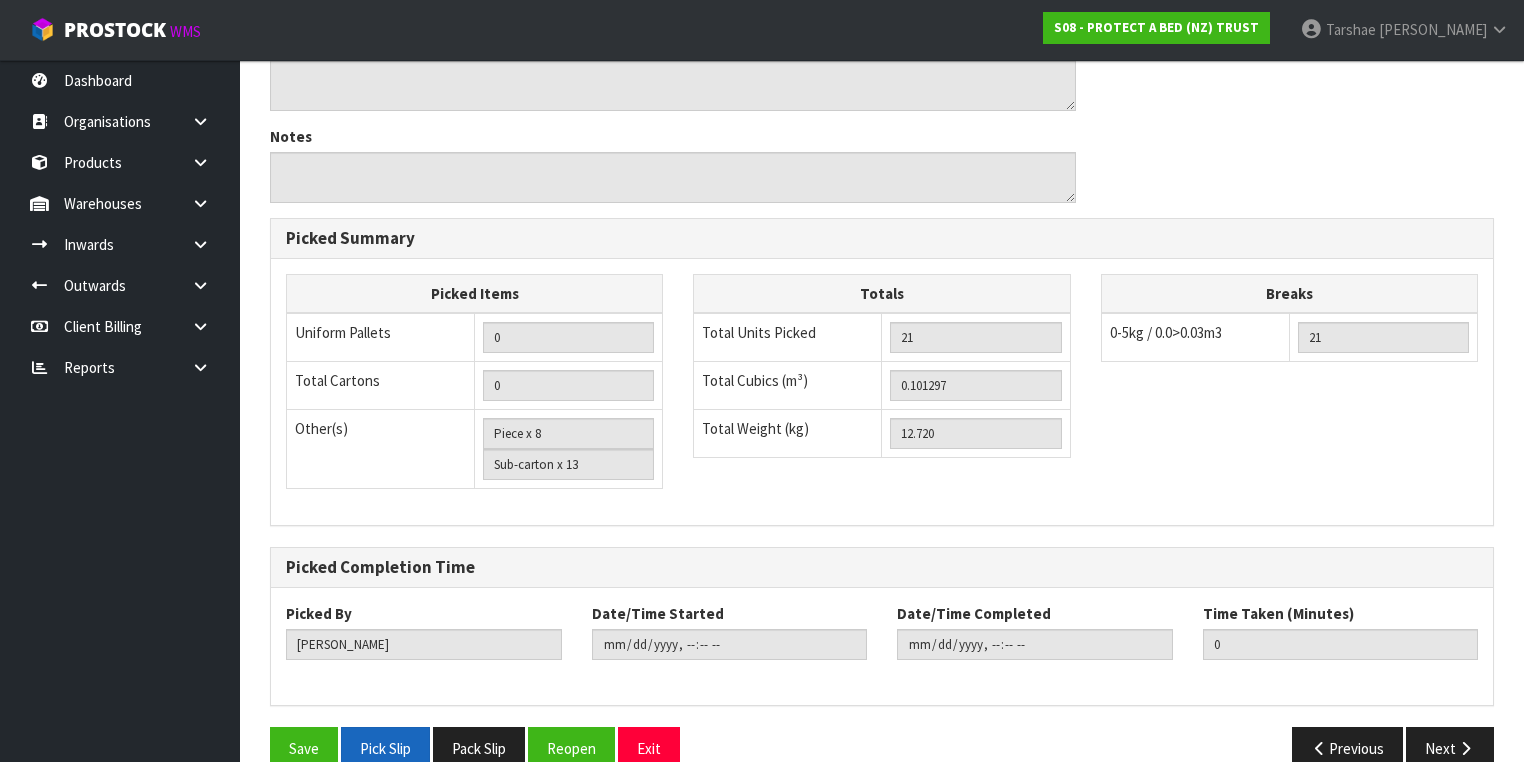 scroll, scrollTop: 1001, scrollLeft: 0, axis: vertical 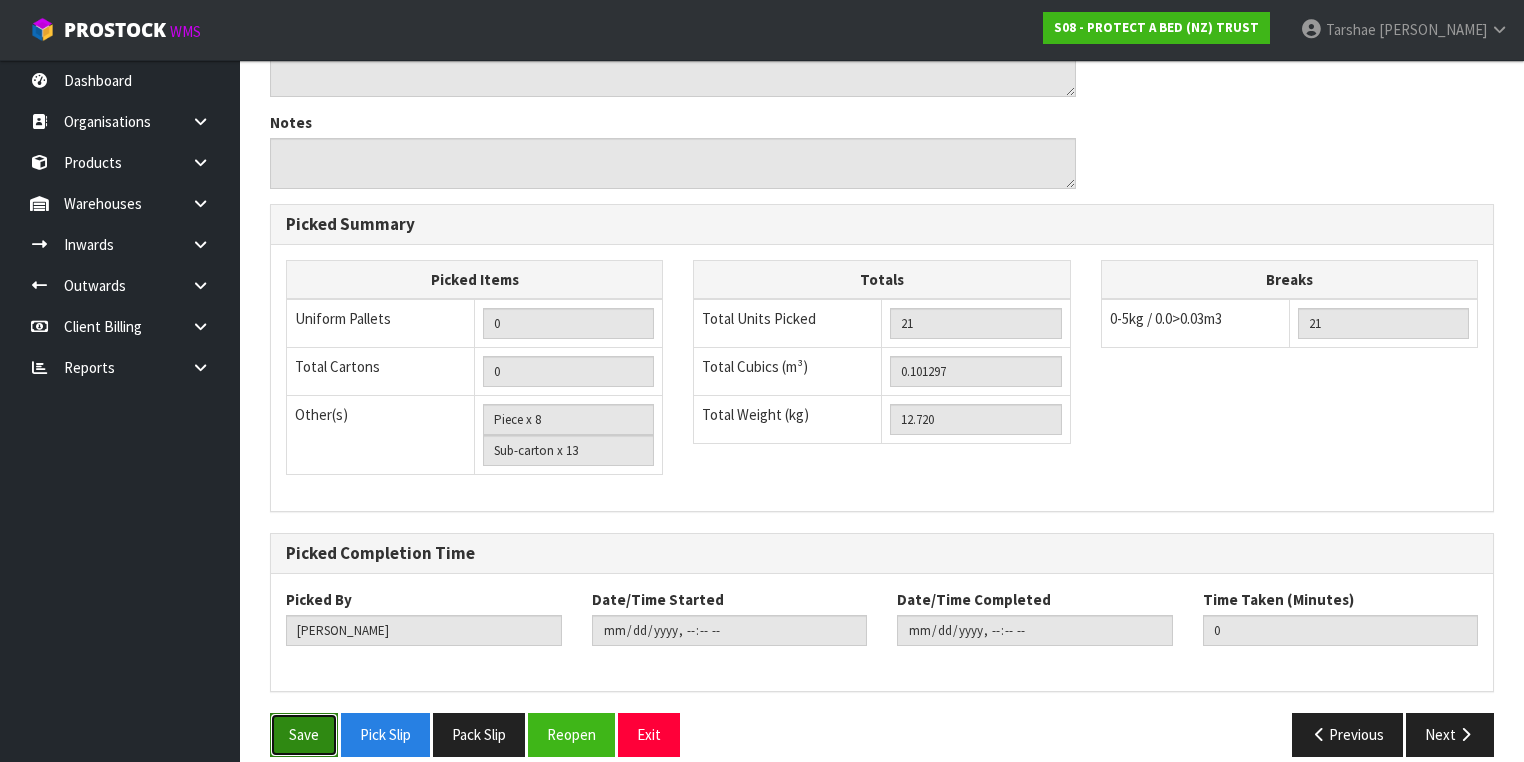 click on "Save" at bounding box center (304, 734) 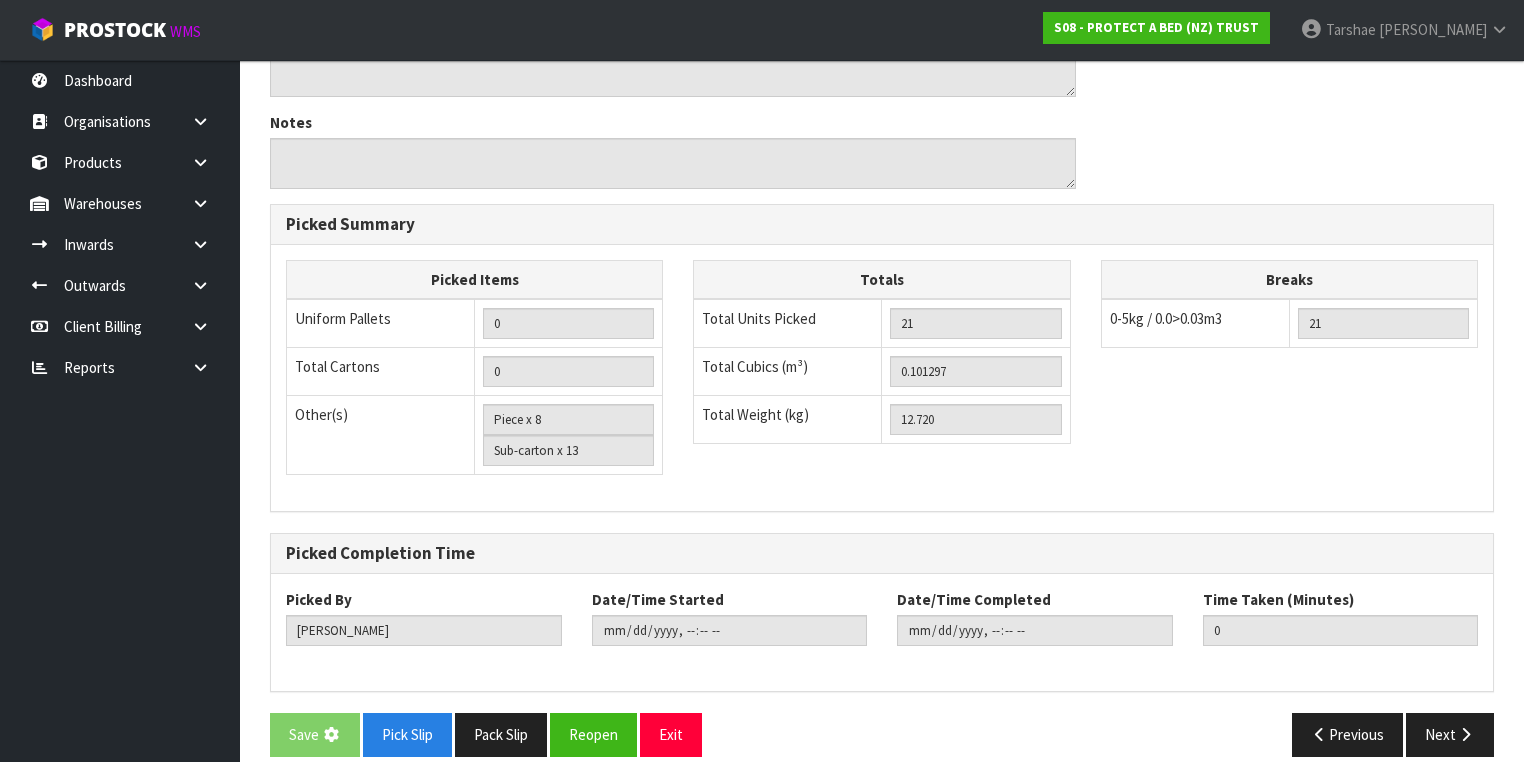 scroll, scrollTop: 0, scrollLeft: 0, axis: both 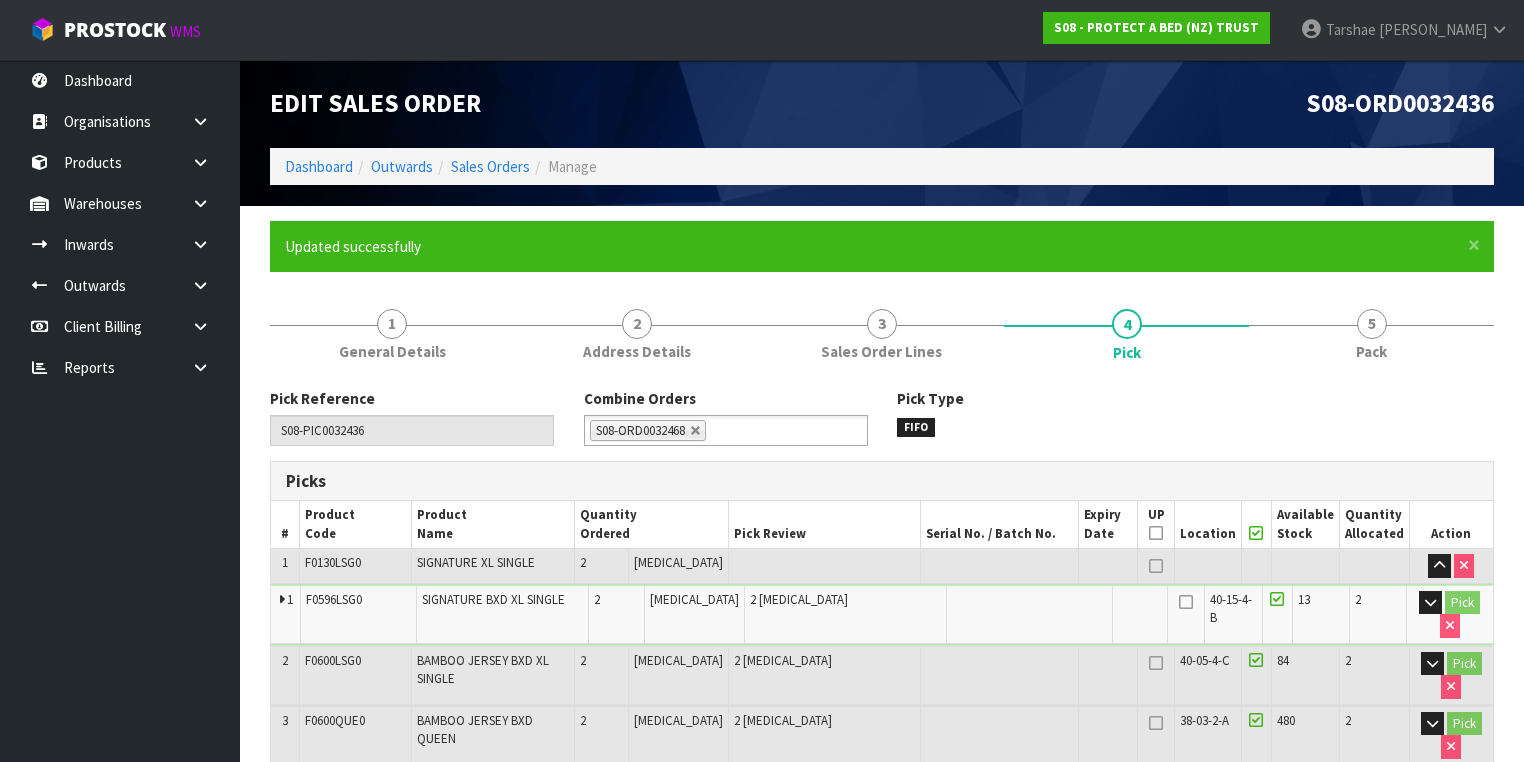 click on "Updated successfully" at bounding box center [872, 246] 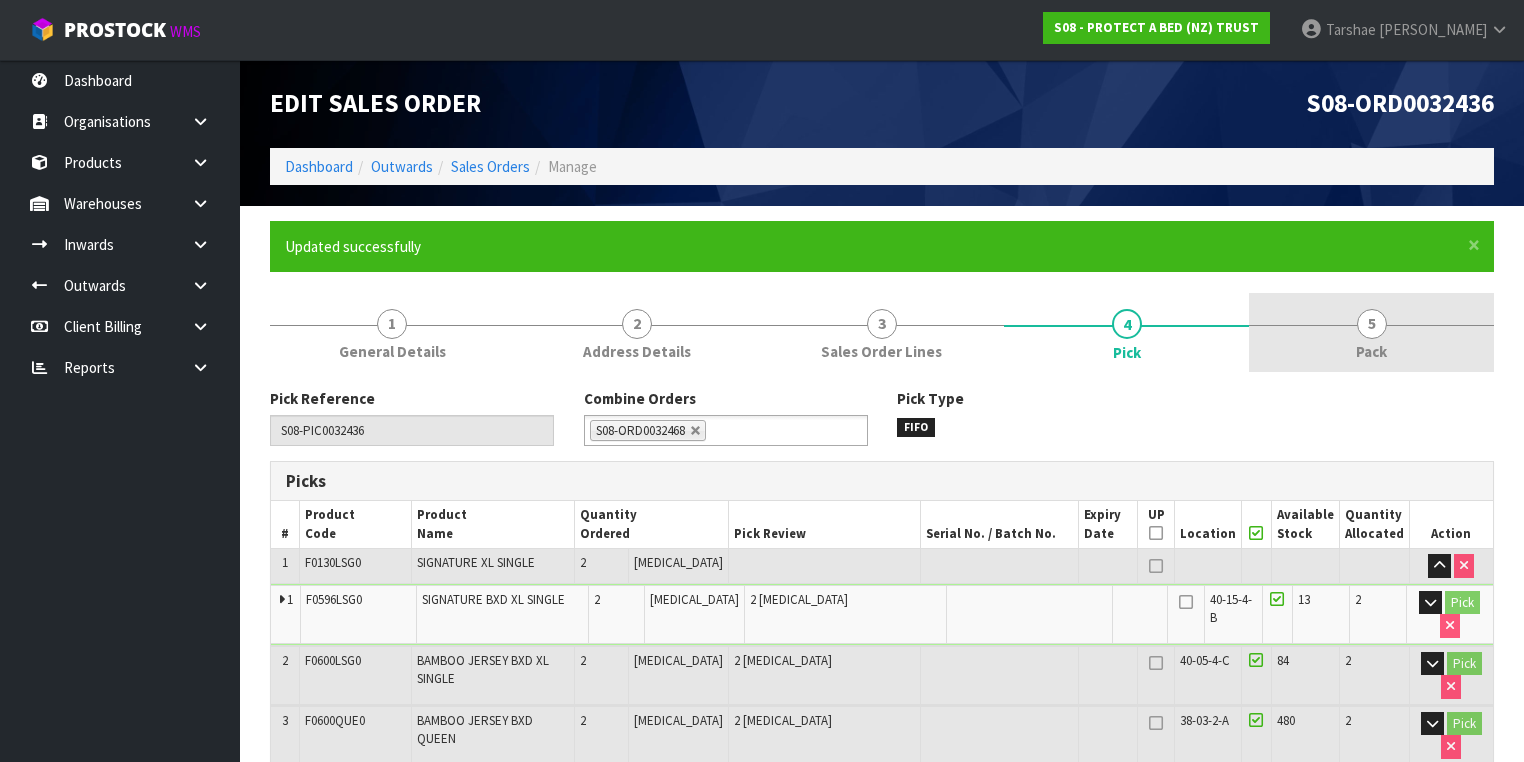 click on "5
Pack" at bounding box center [1371, 332] 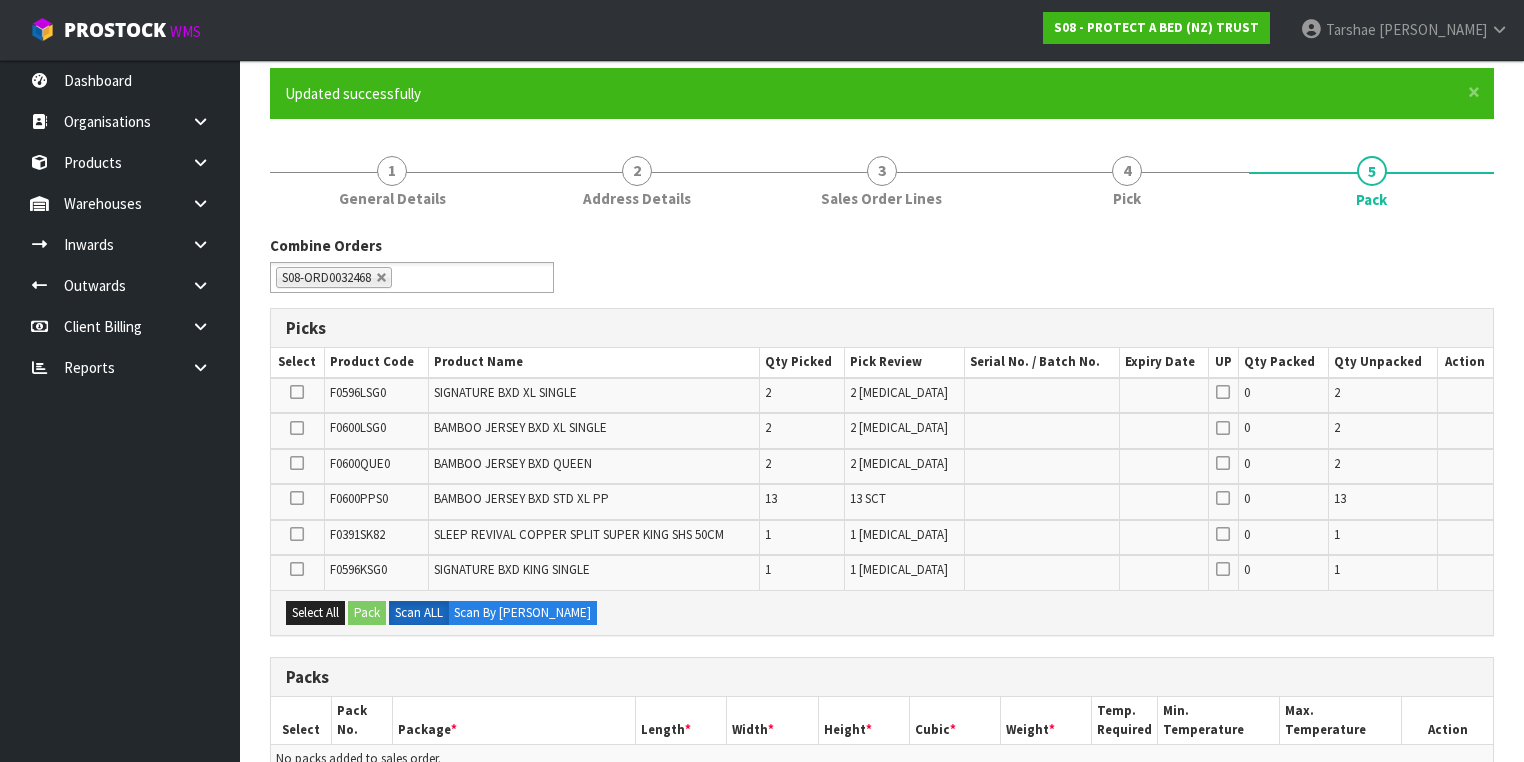 scroll, scrollTop: 320, scrollLeft: 0, axis: vertical 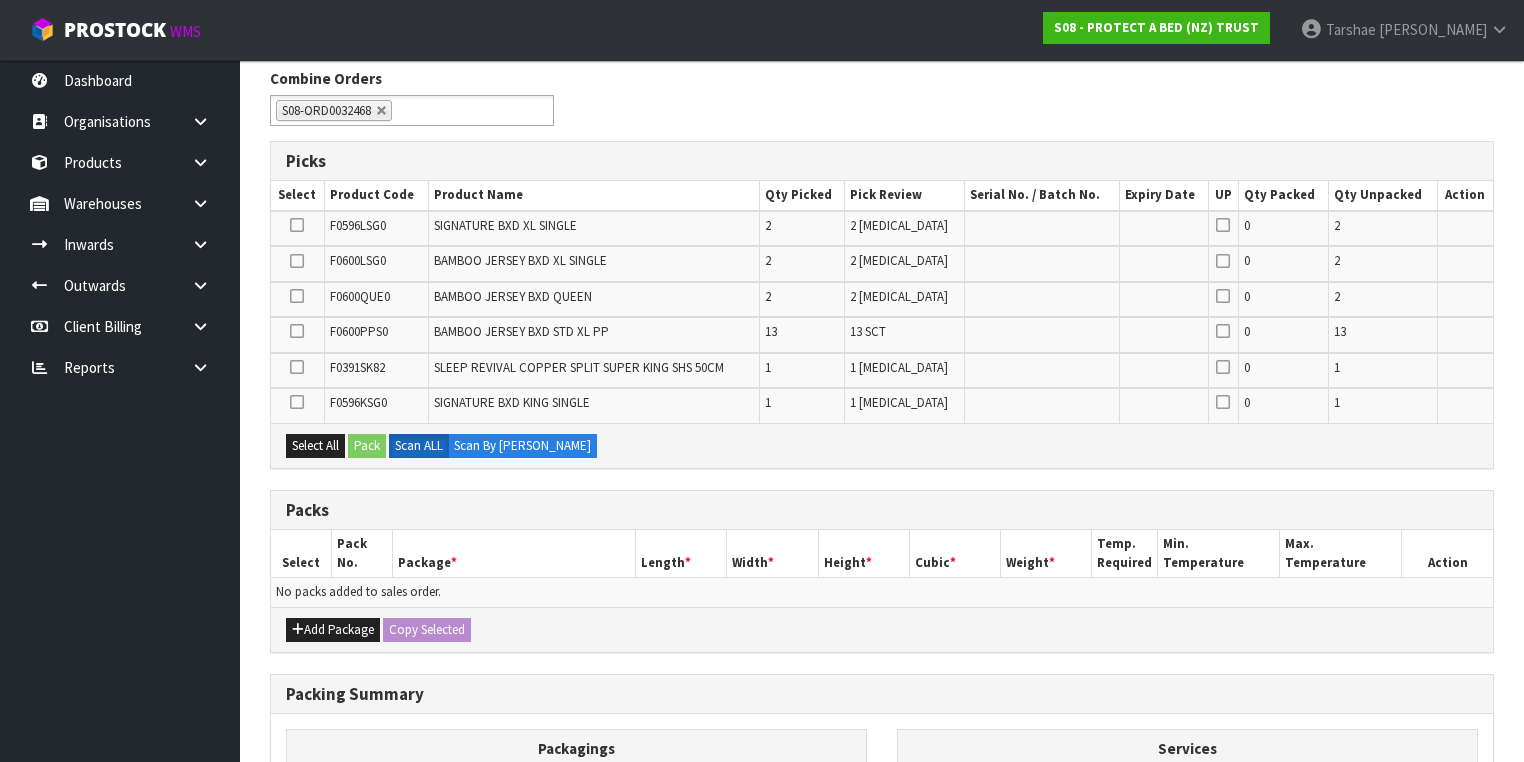 drag, startPoint x: 325, startPoint y: 601, endPoint x: 319, endPoint y: 637, distance: 36.496574 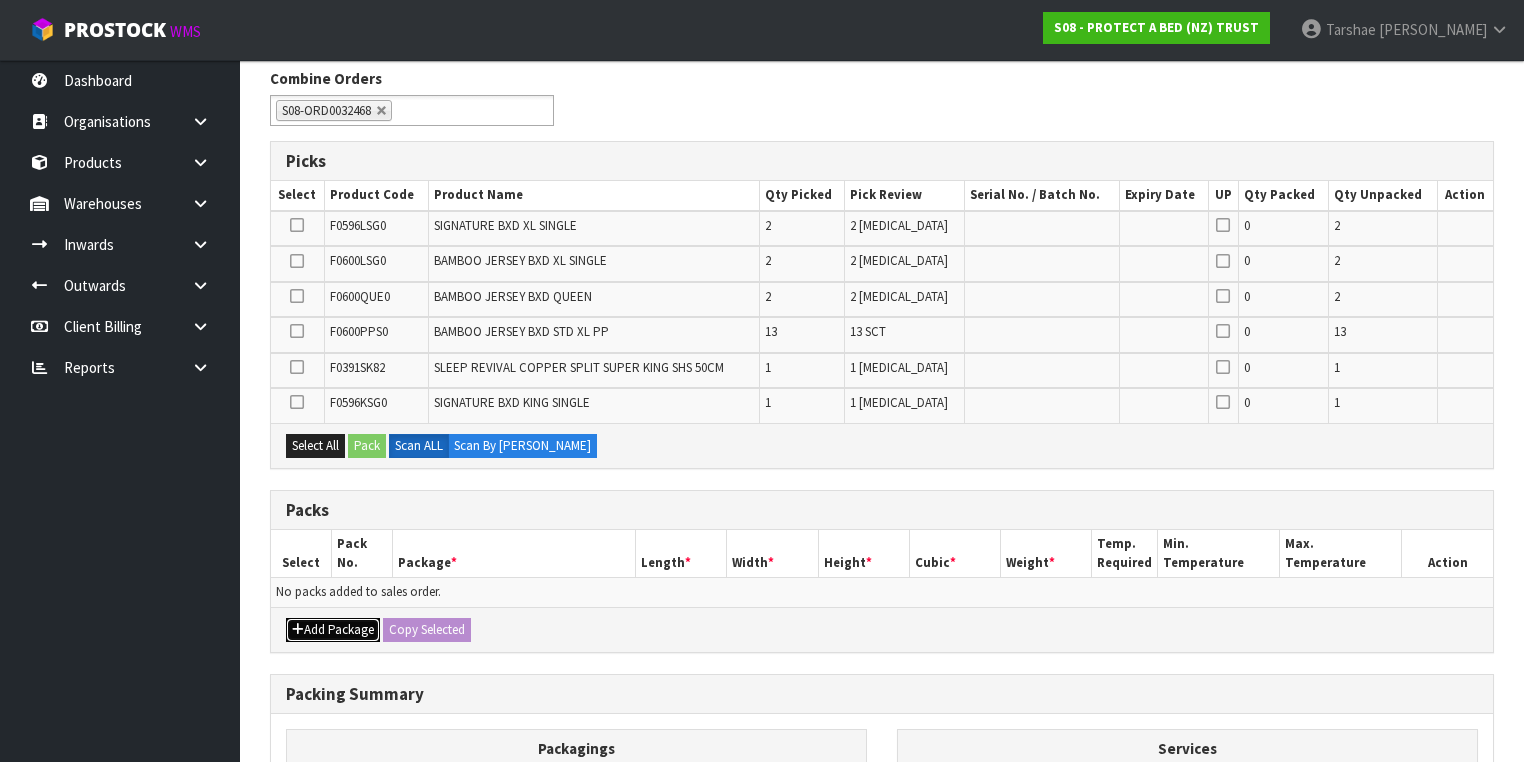 click on "Add Package" at bounding box center (333, 630) 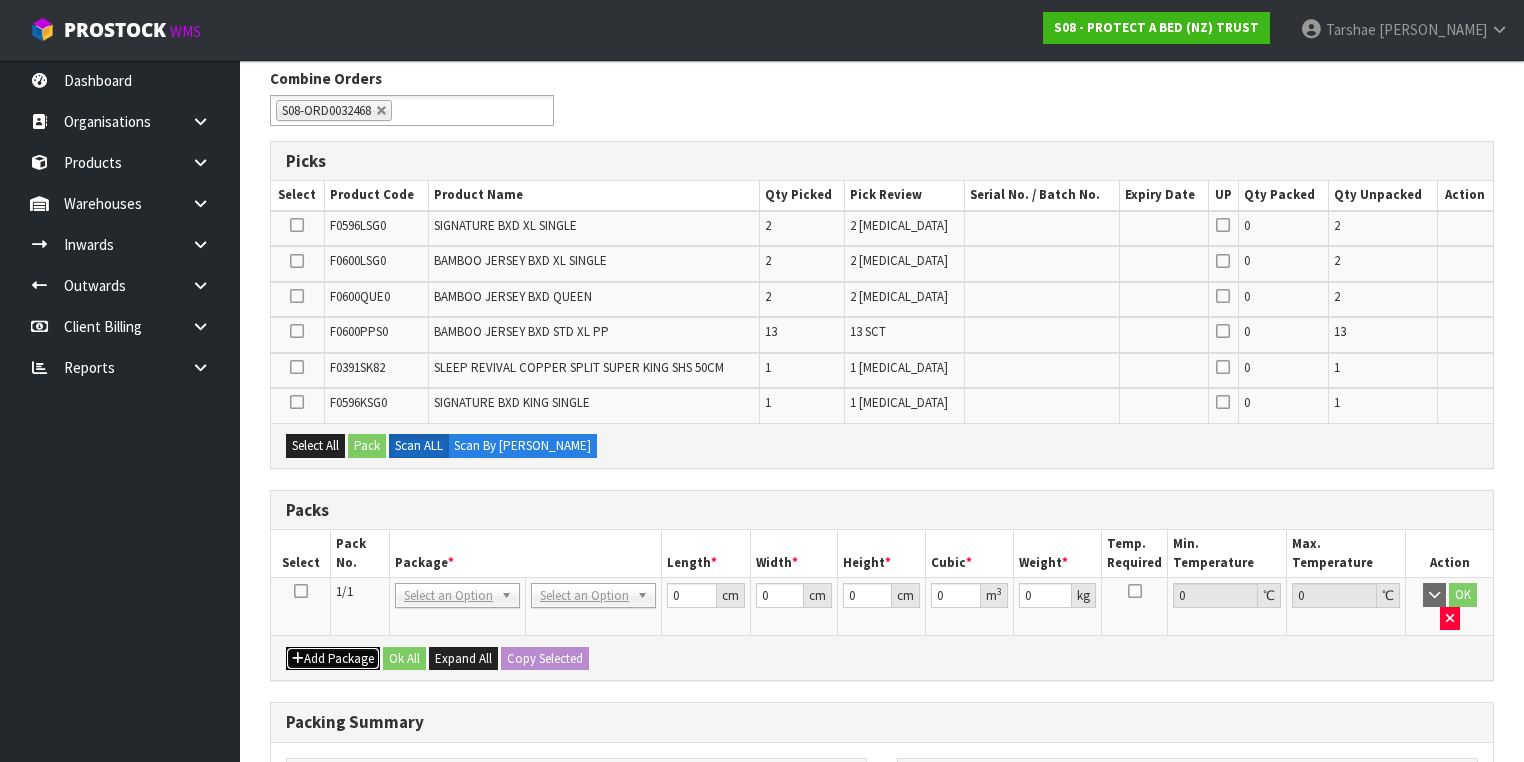click on "Add Package" at bounding box center (333, 659) 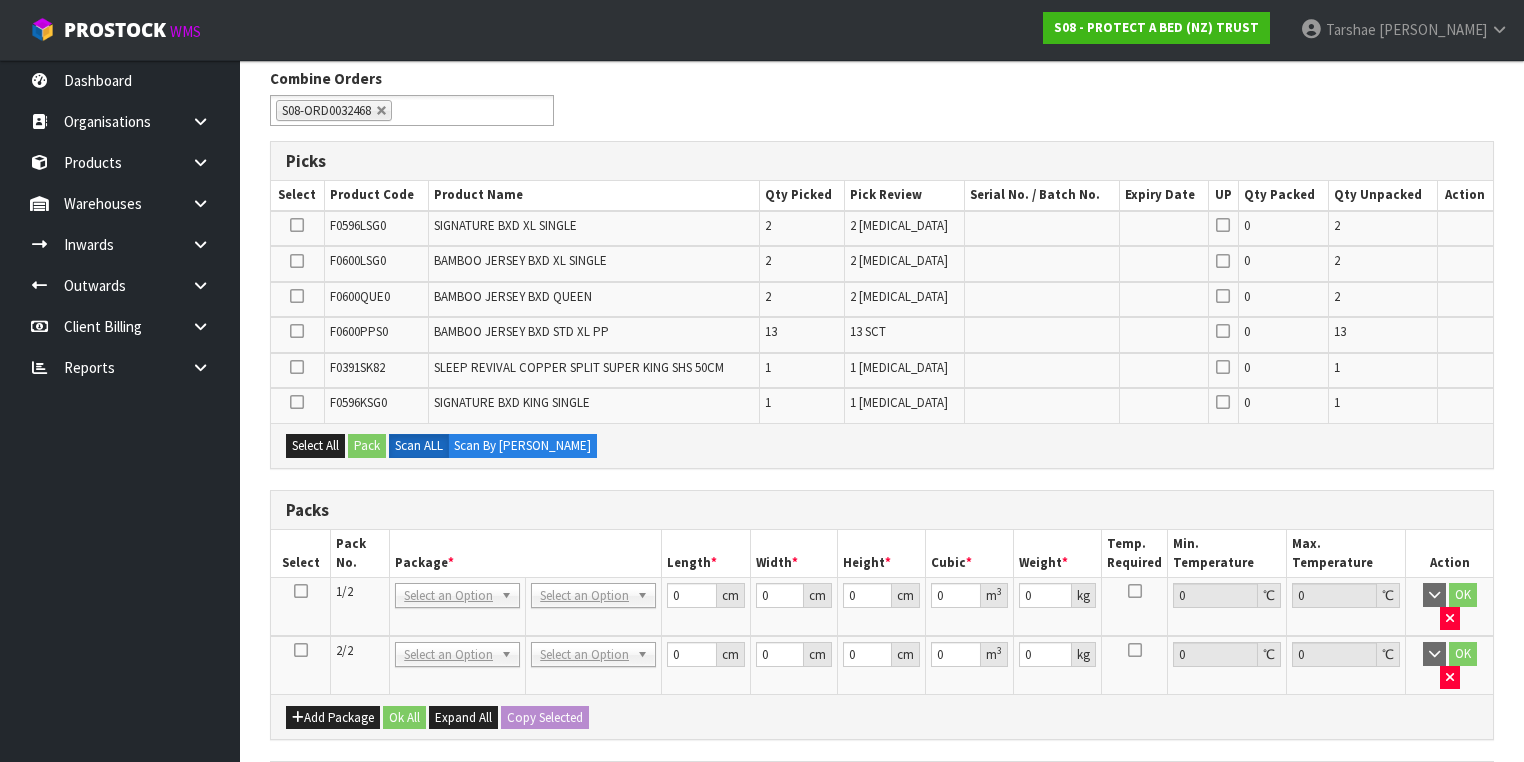 click at bounding box center (301, 591) 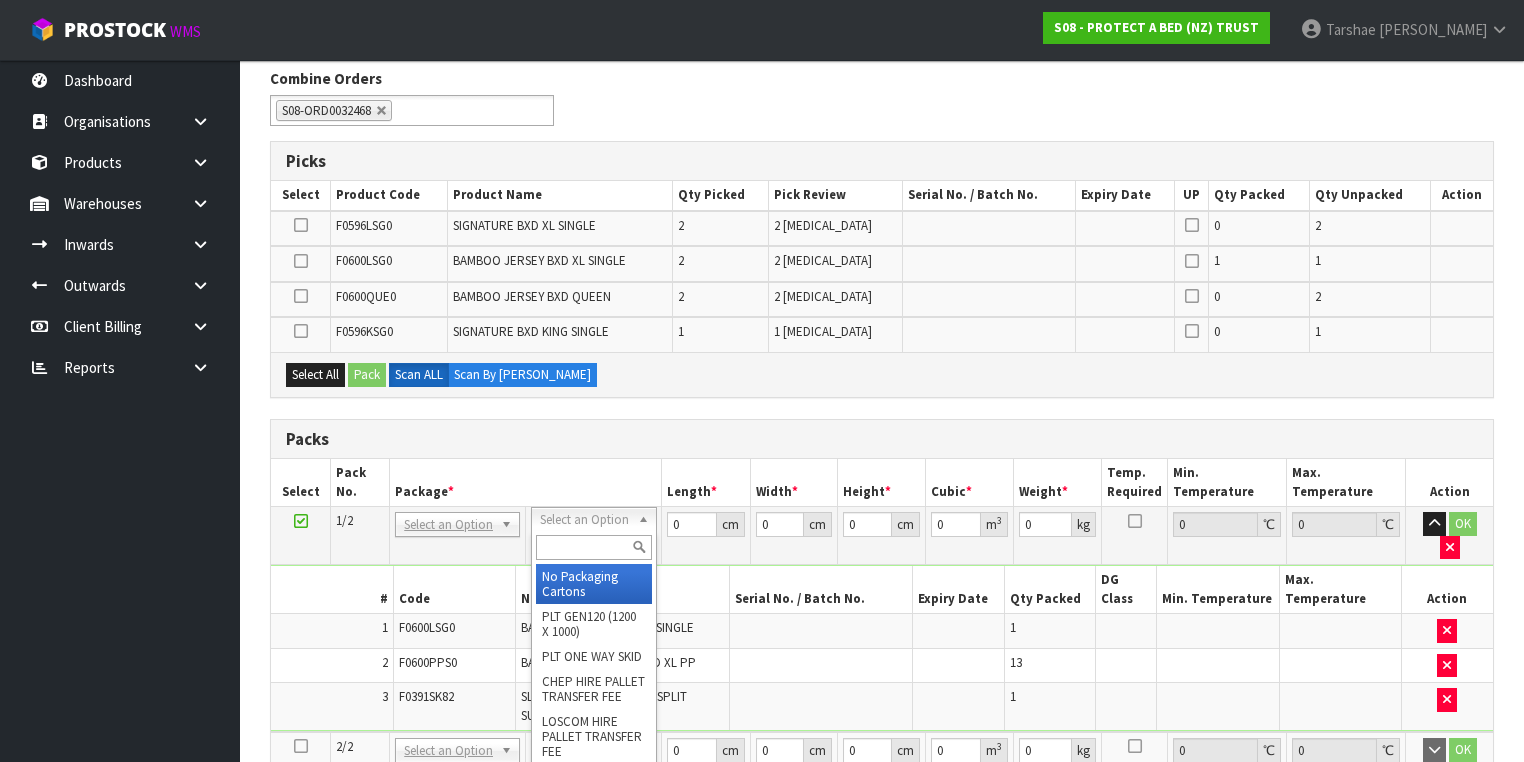 click at bounding box center [593, 547] 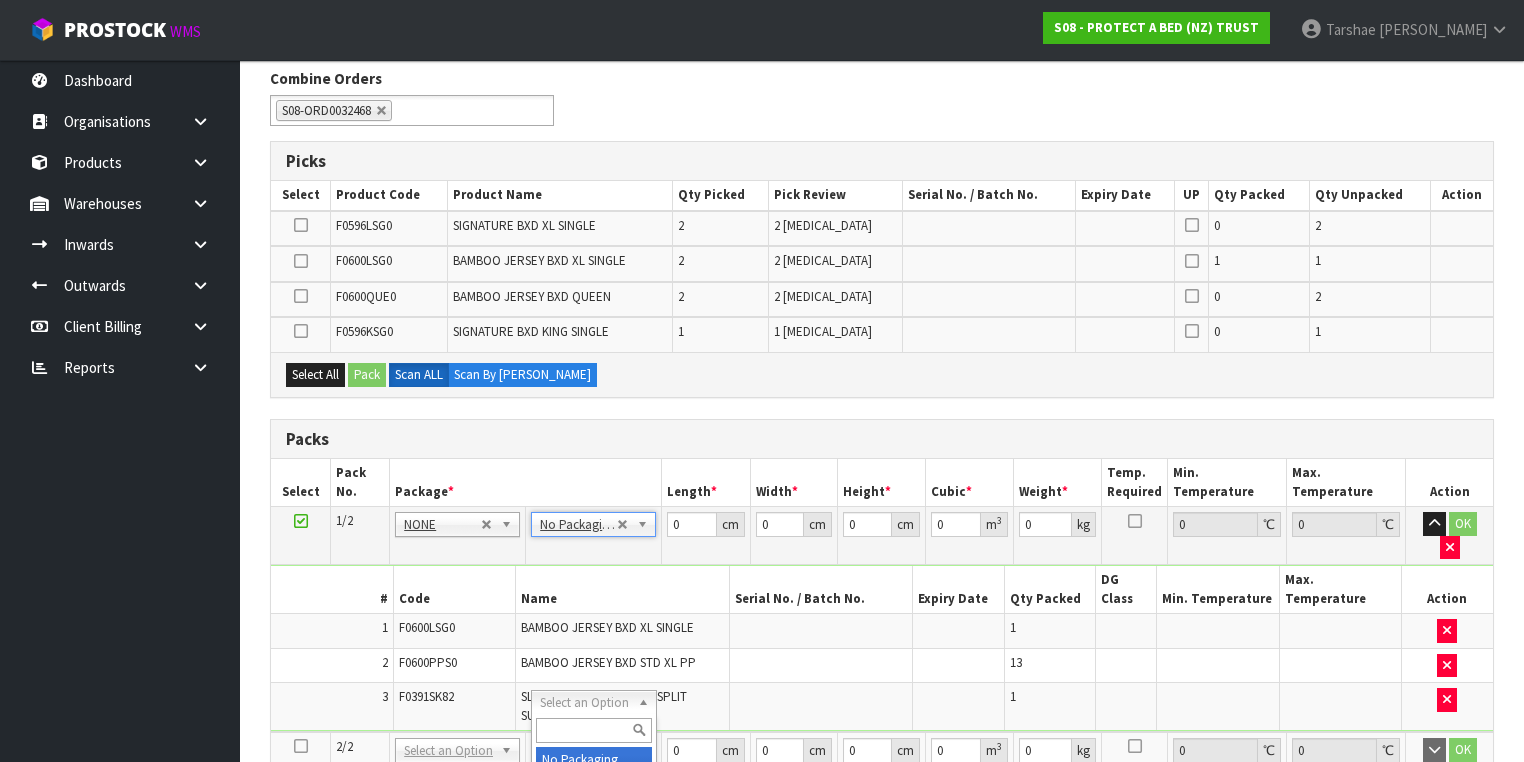 type on "2" 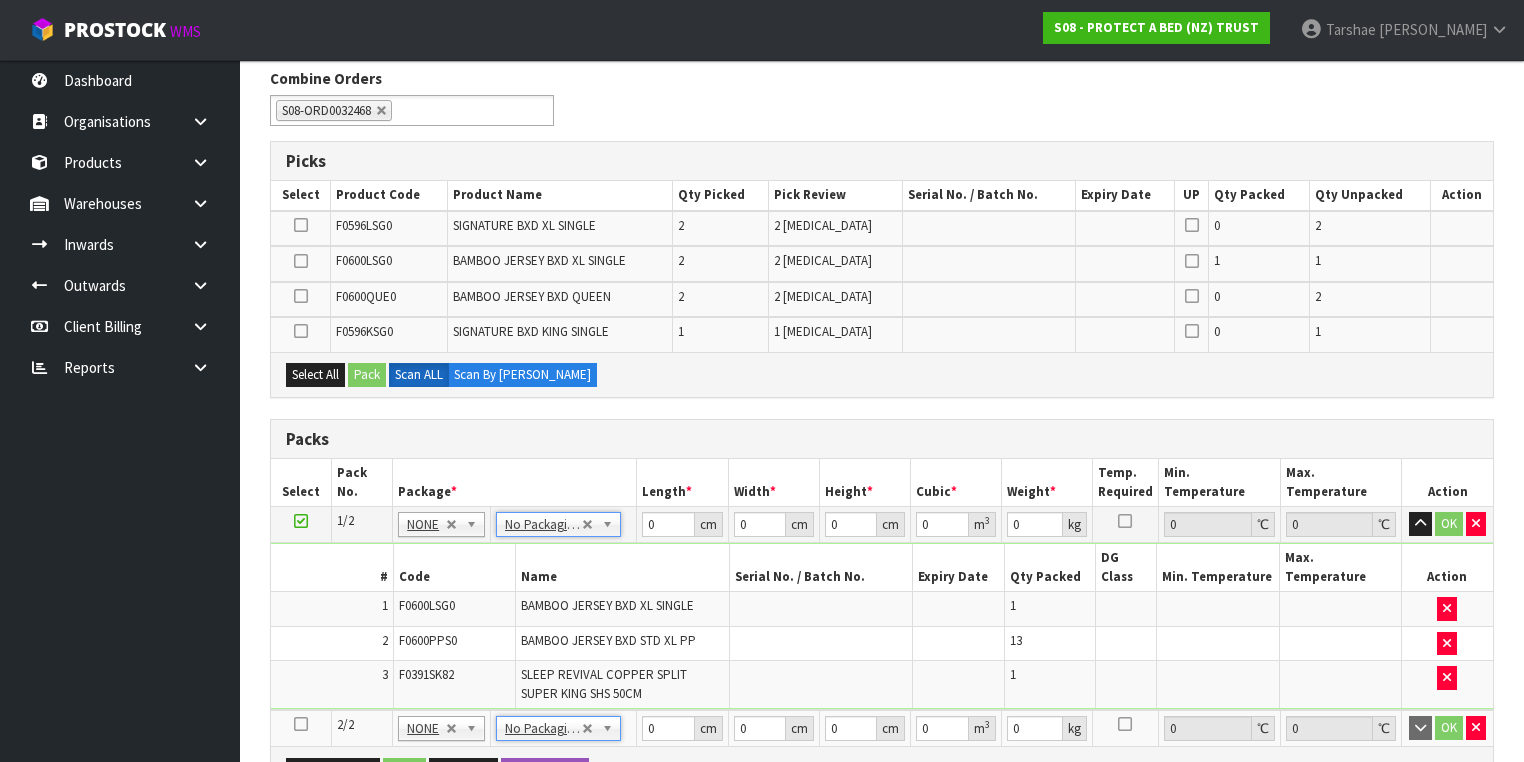 click on "BAMBOO JERSEY BXD STD XL PP" at bounding box center (622, 643) 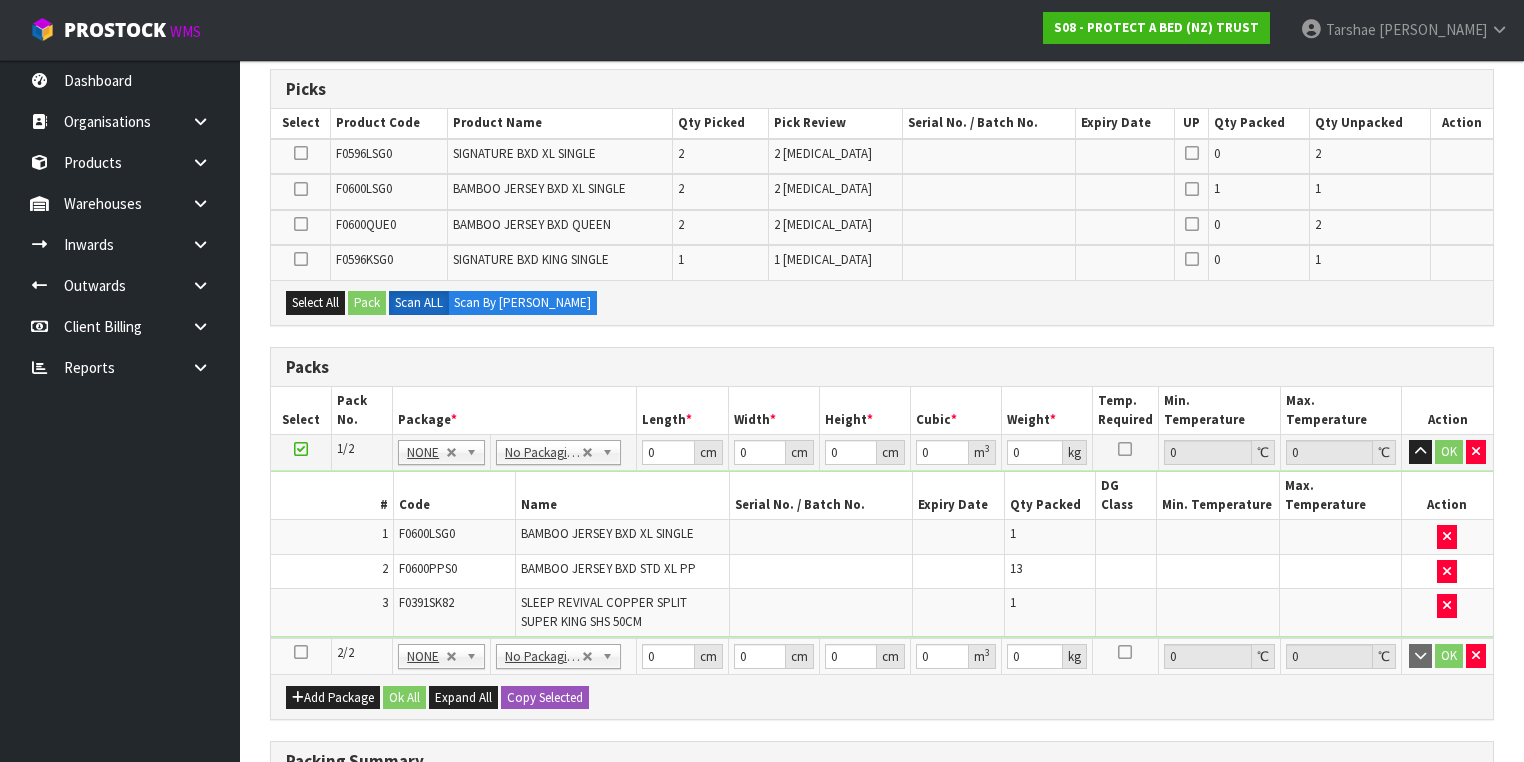 scroll, scrollTop: 640, scrollLeft: 0, axis: vertical 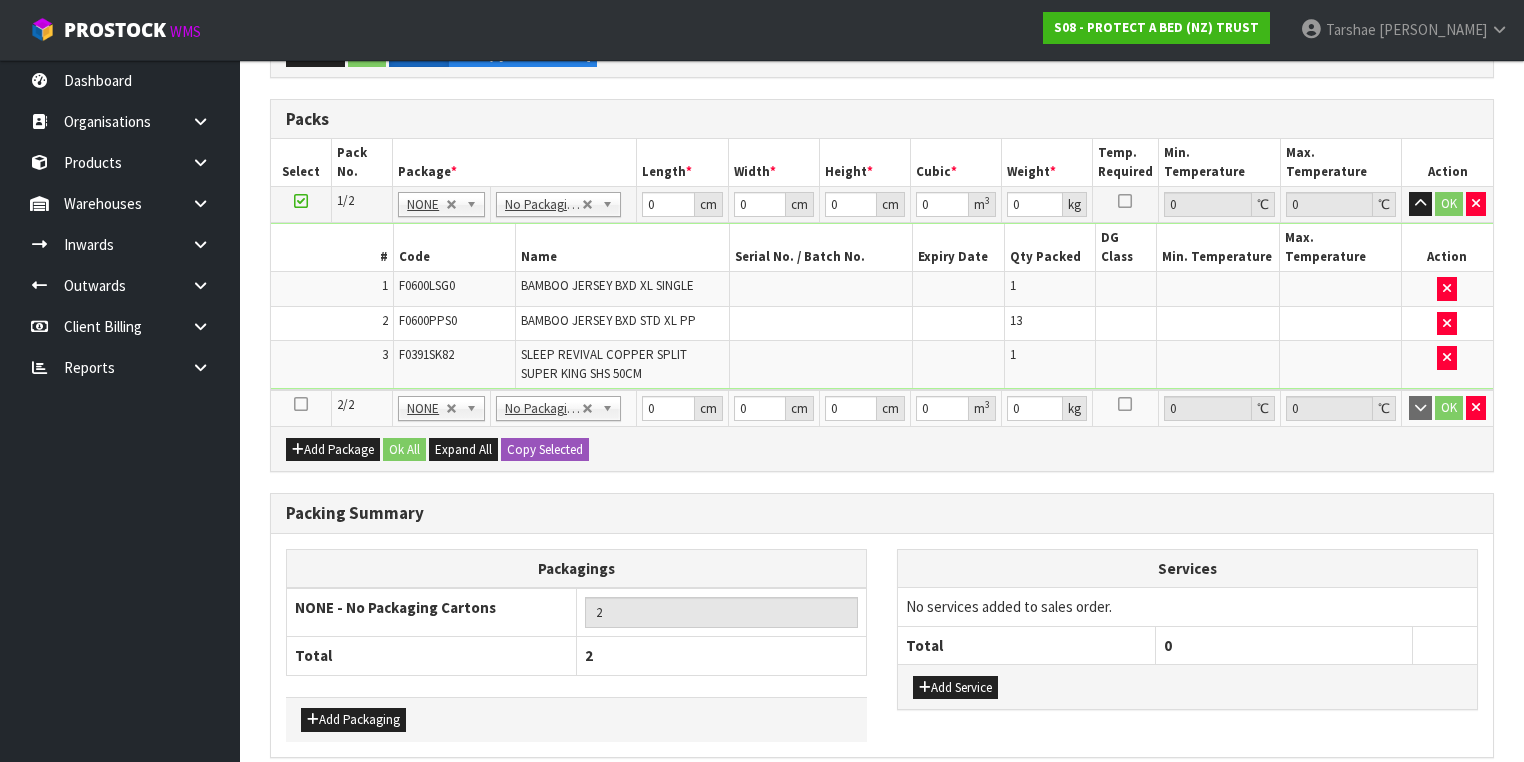 click at bounding box center (301, 408) 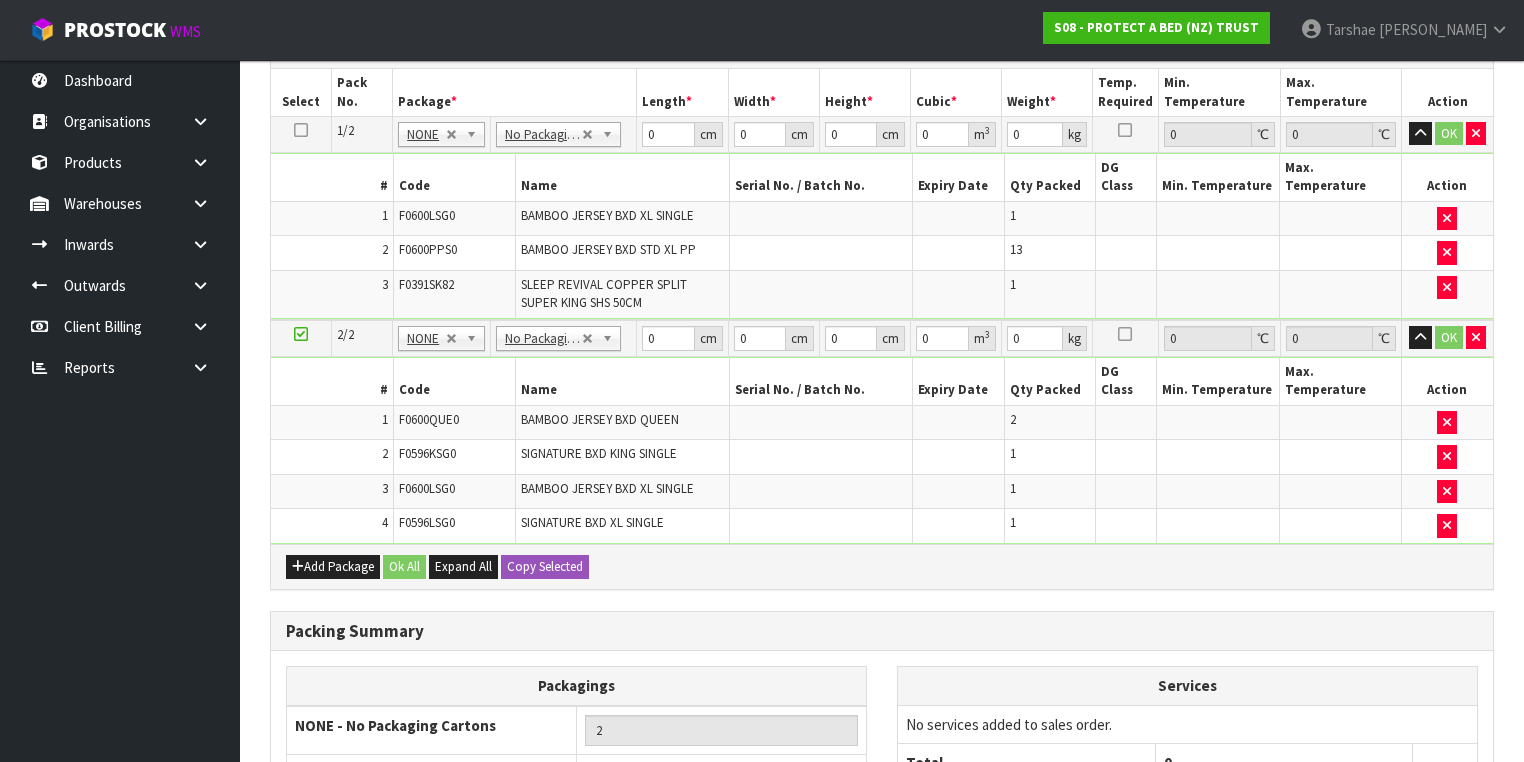 scroll, scrollTop: 0, scrollLeft: 0, axis: both 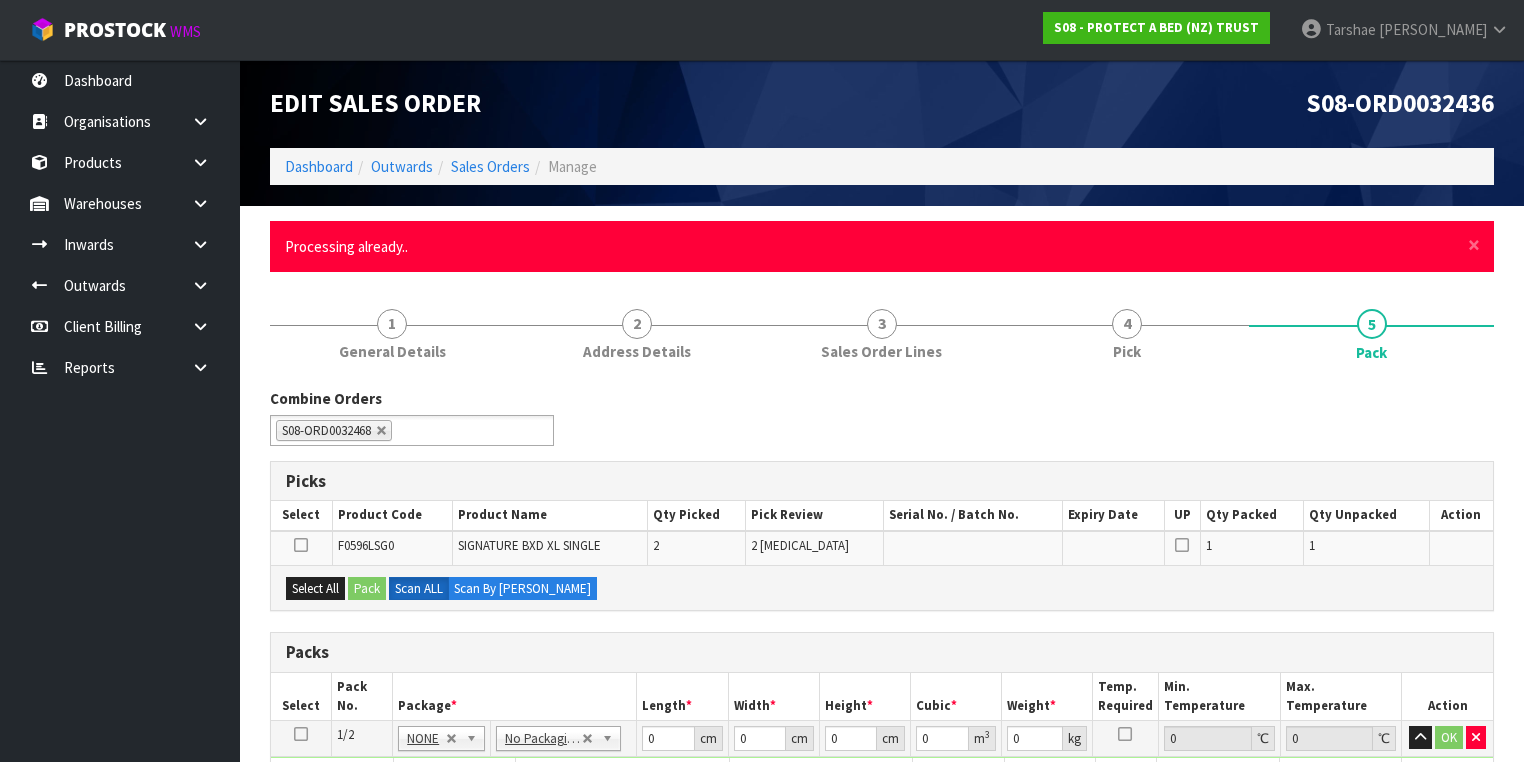 click on "×
Close
Processing already.." at bounding box center (882, 246) 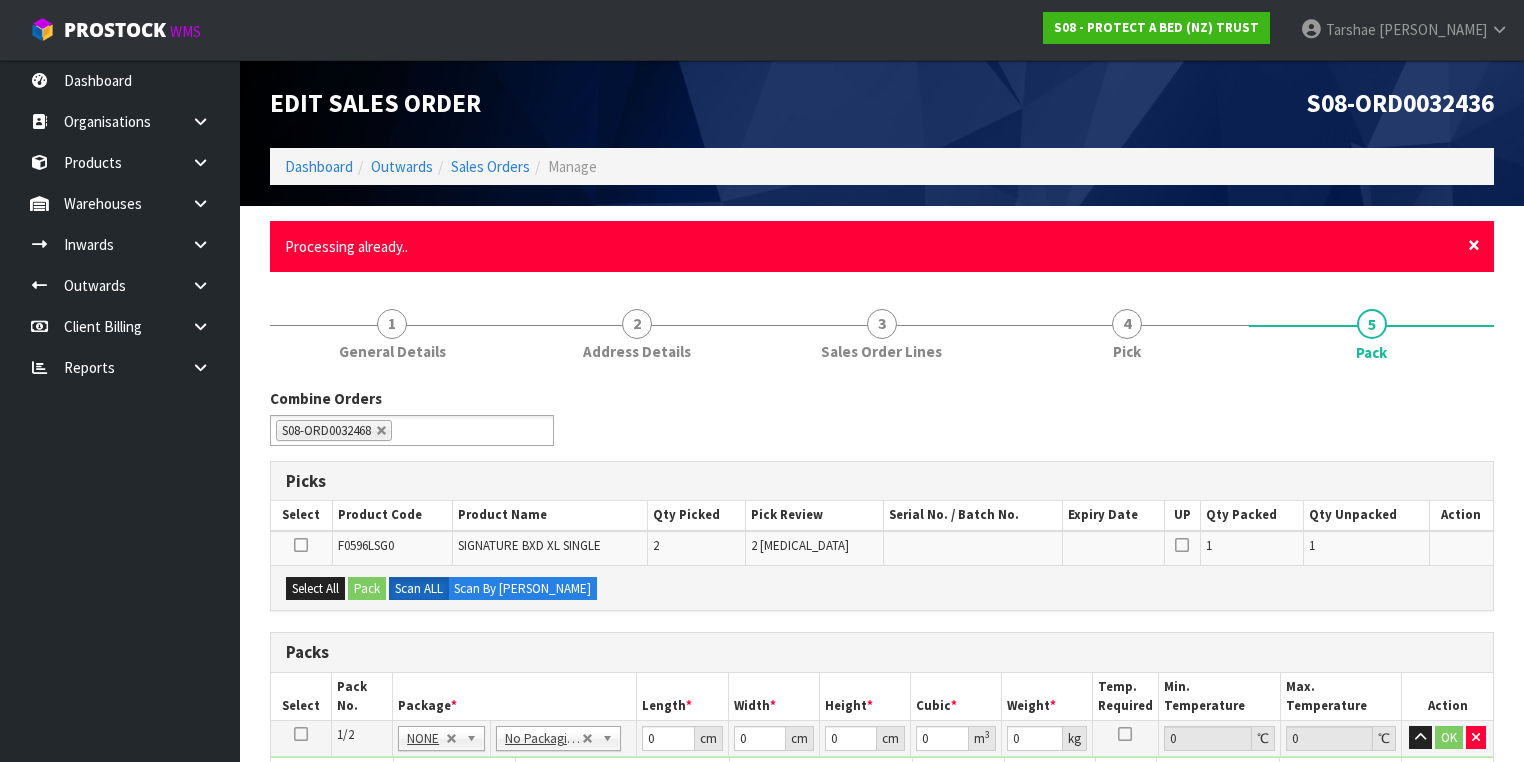 click on "×" at bounding box center [1474, 245] 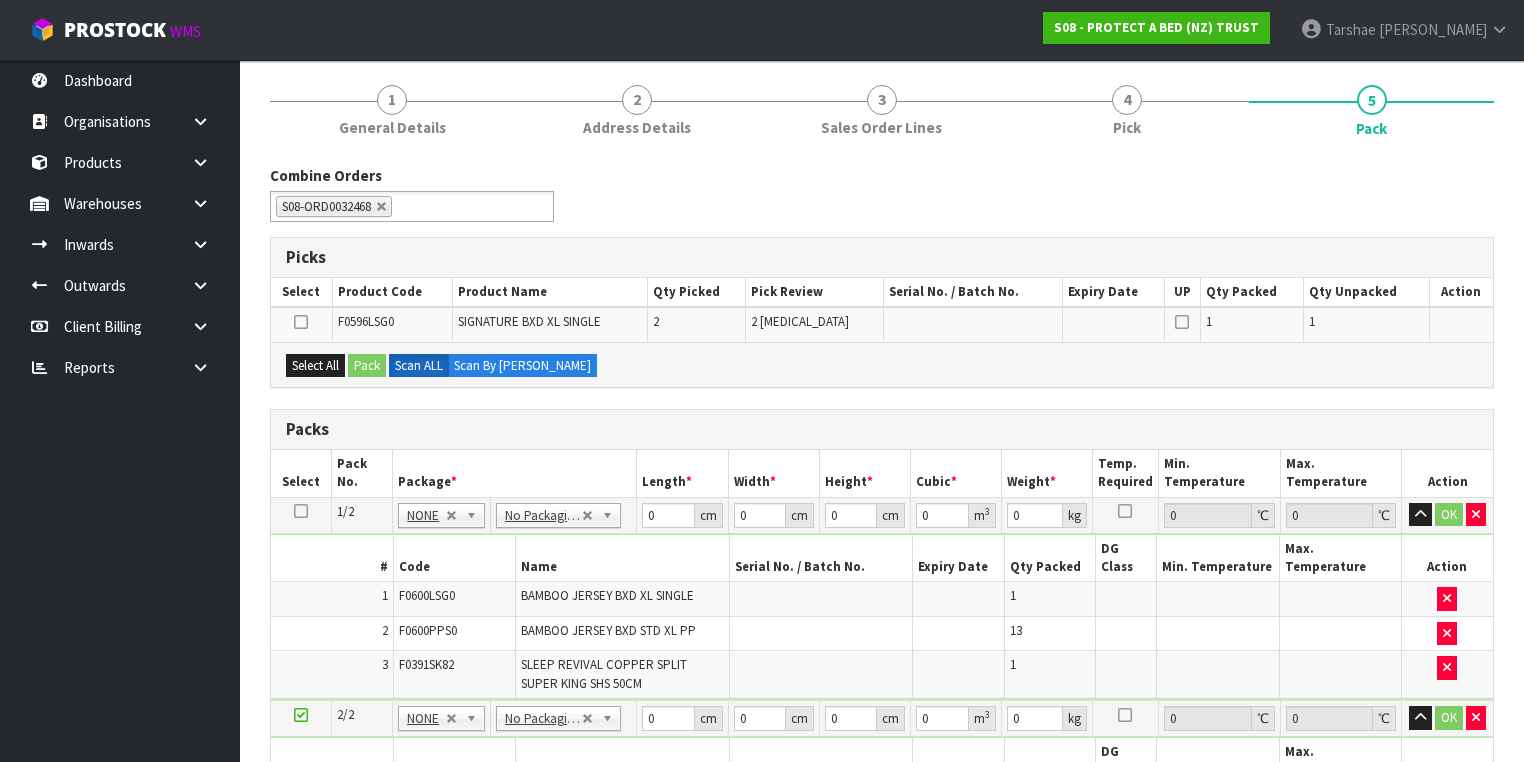 scroll, scrollTop: 320, scrollLeft: 0, axis: vertical 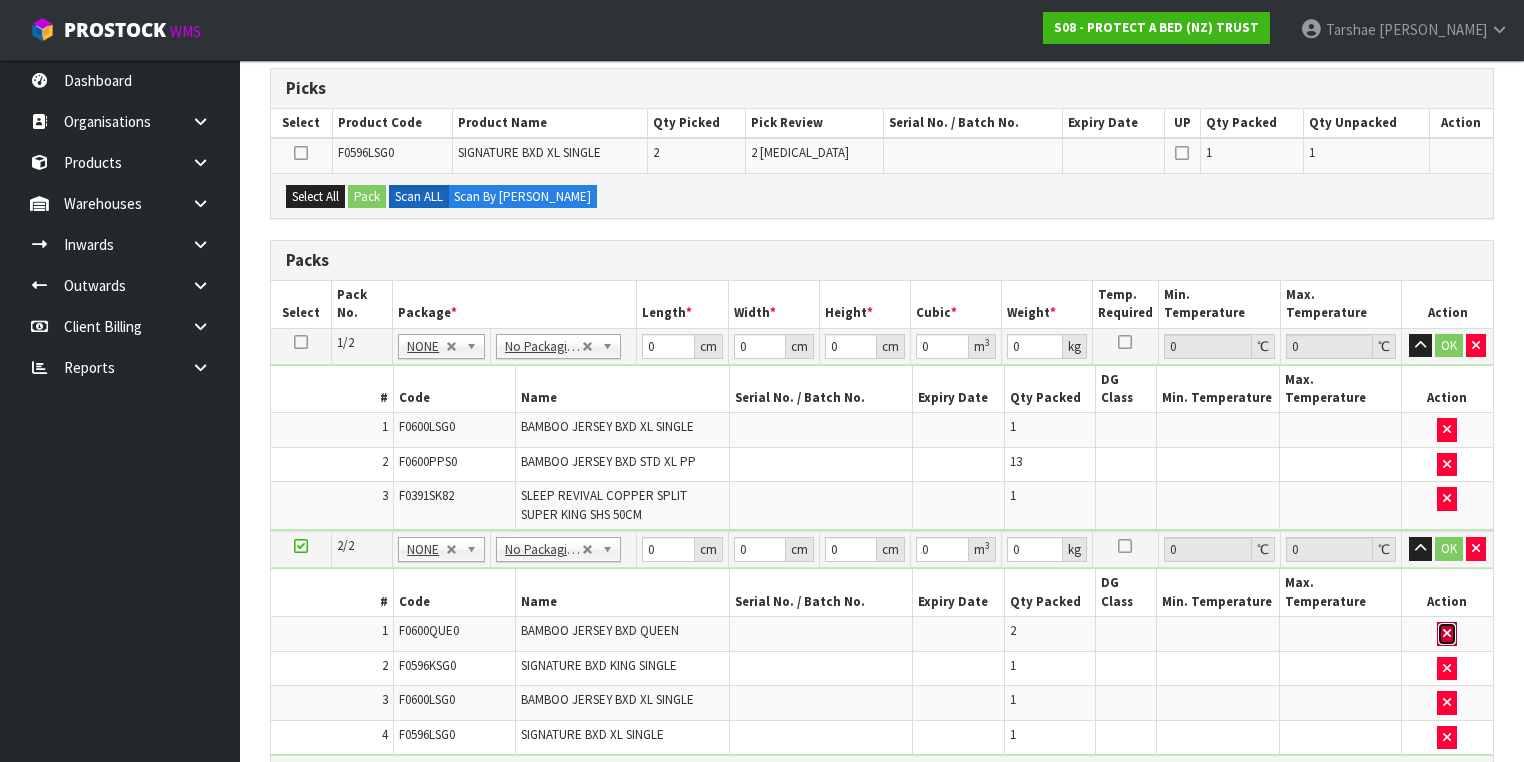 drag, startPoint x: 1446, startPoint y: 584, endPoint x: 1452, endPoint y: 599, distance: 16.155495 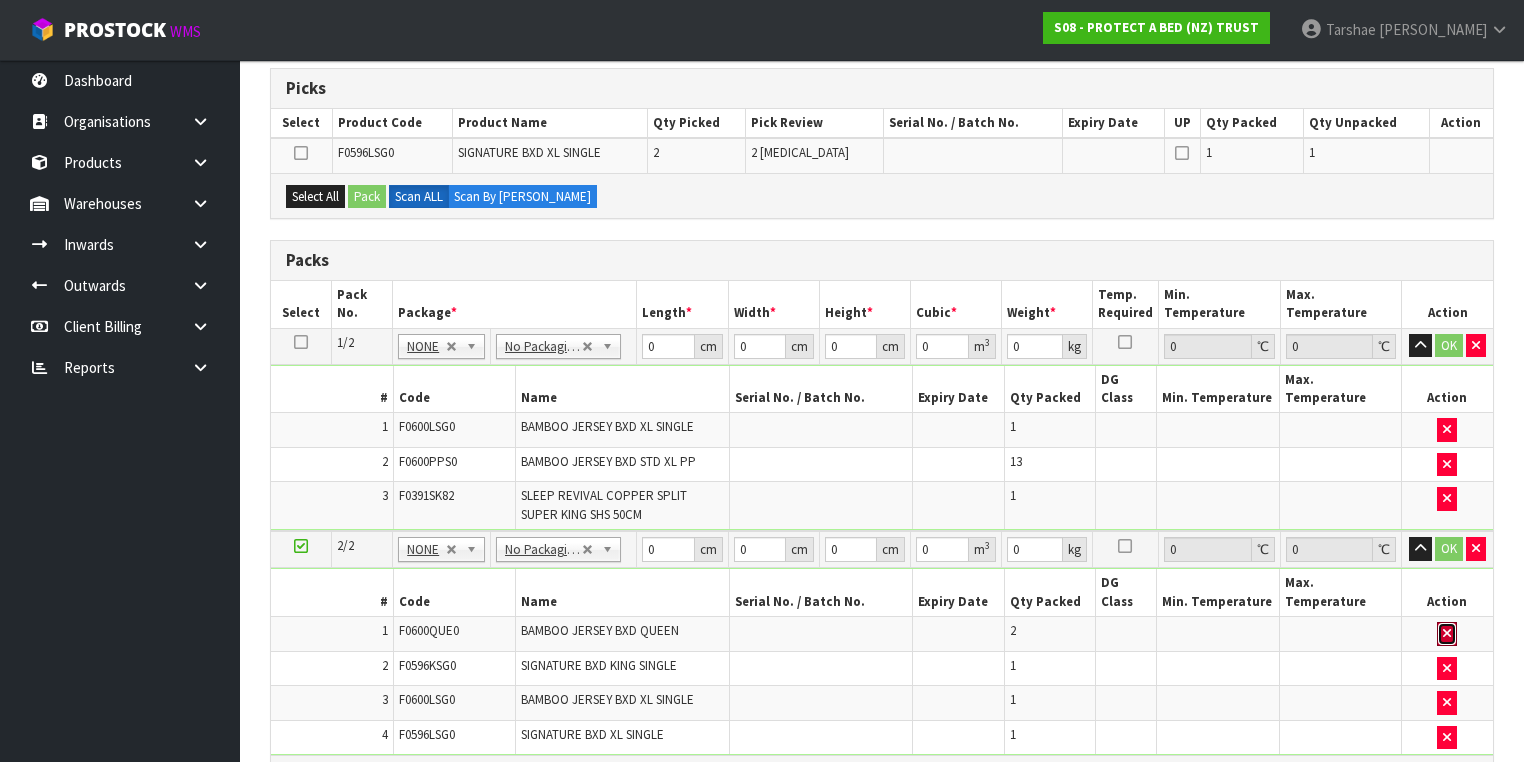 click at bounding box center (1447, 633) 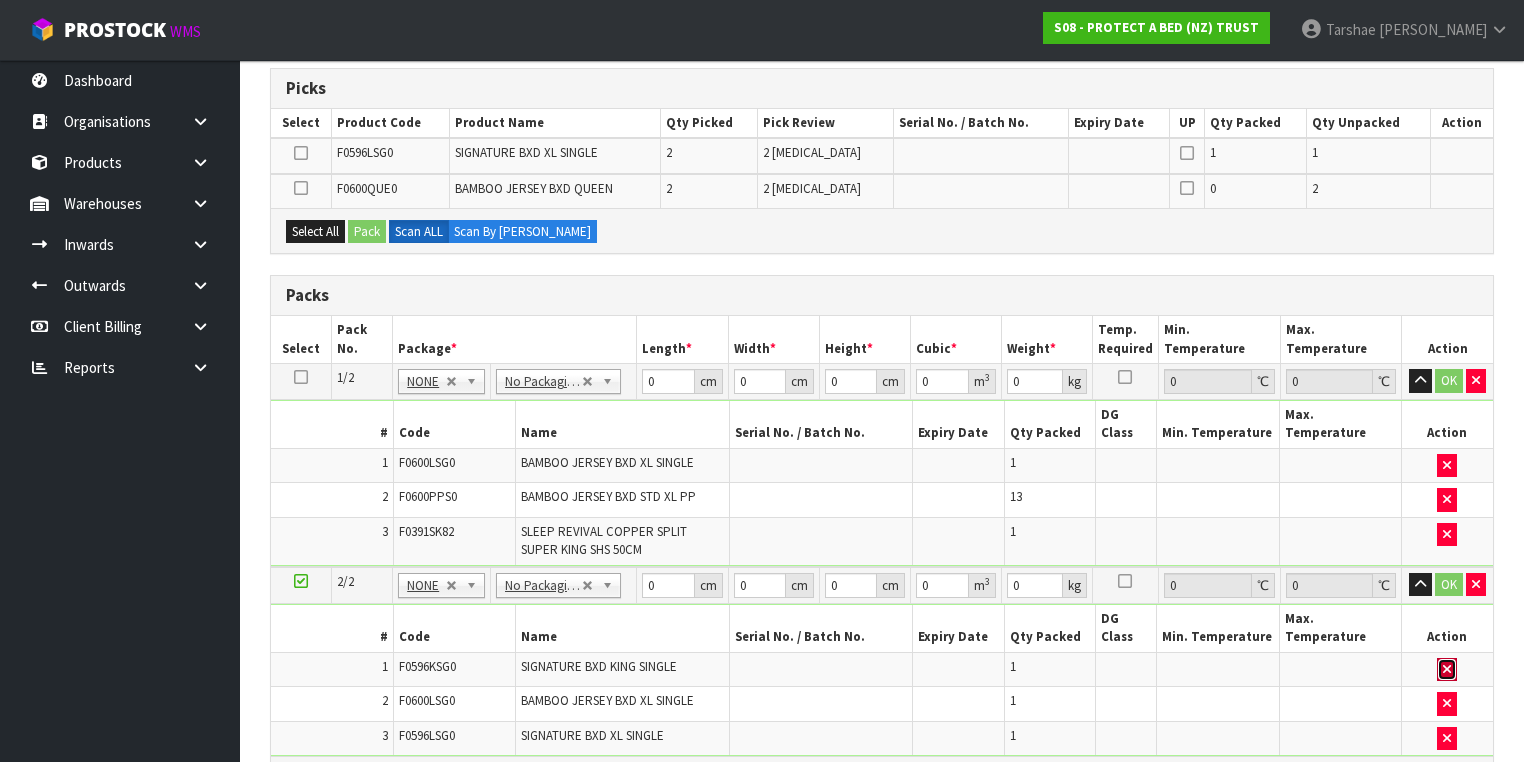 click at bounding box center (1447, 669) 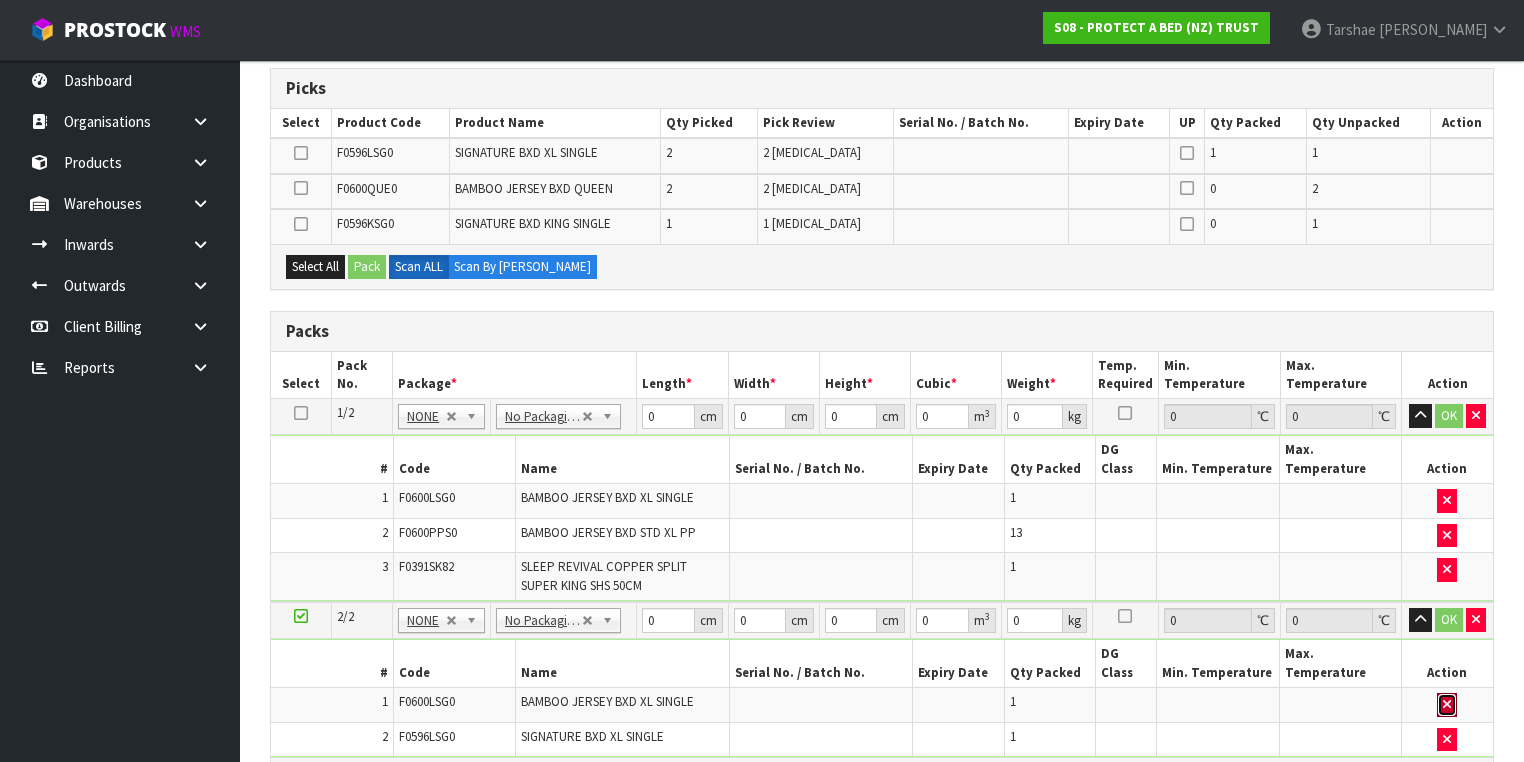click at bounding box center (1447, 705) 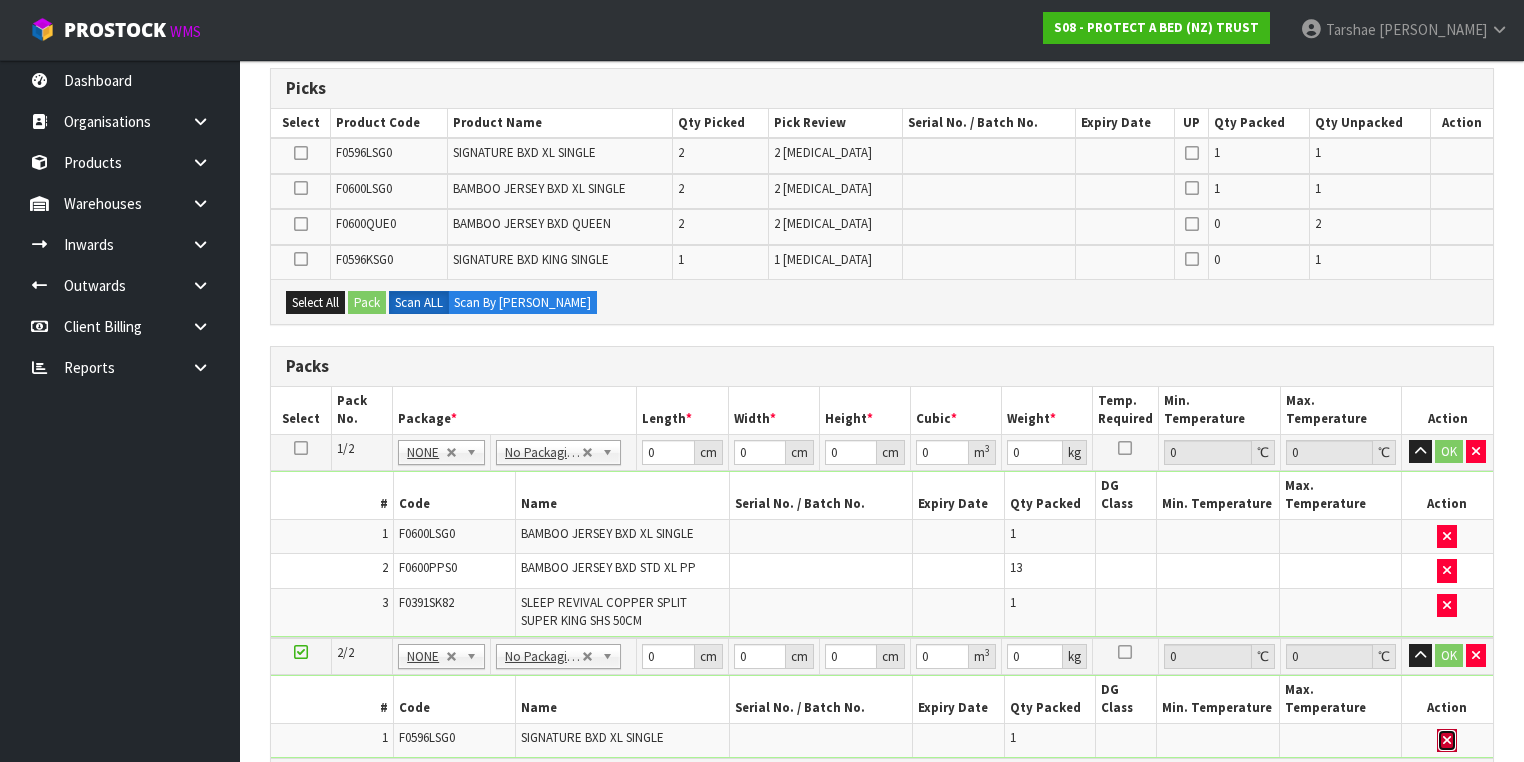 click at bounding box center (1447, 741) 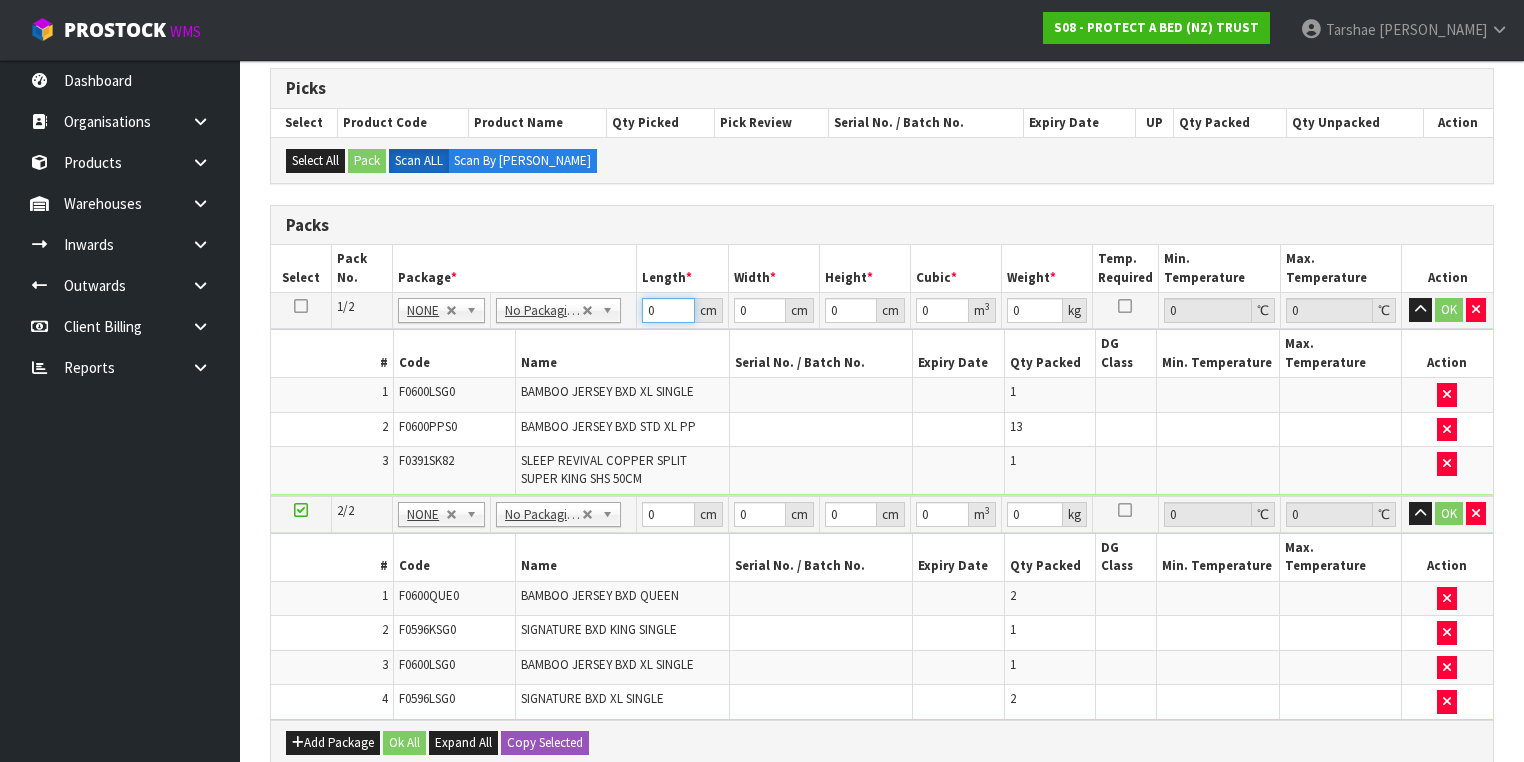 drag, startPoint x: 652, startPoint y: 313, endPoint x: 585, endPoint y: 318, distance: 67.18631 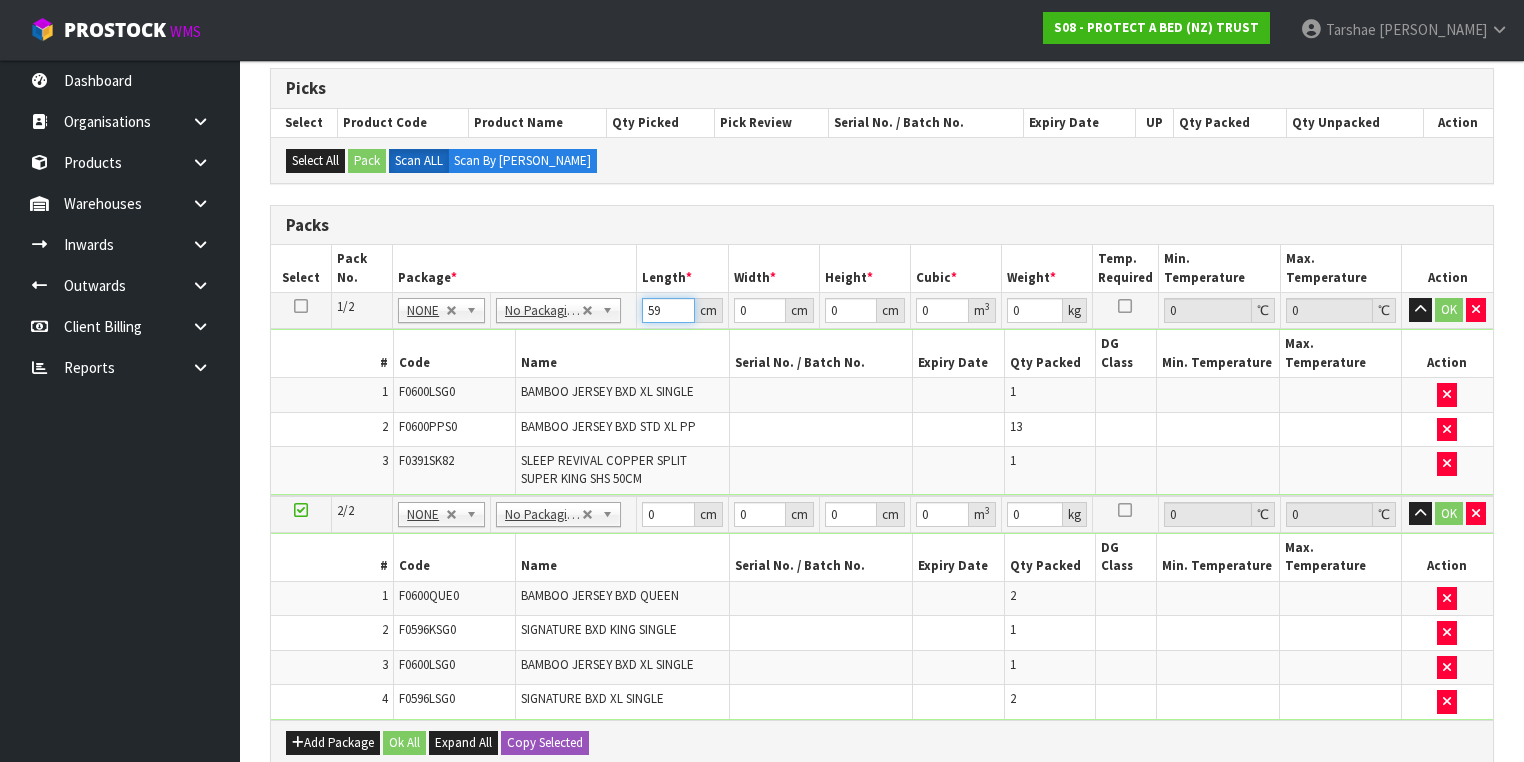 type on "59" 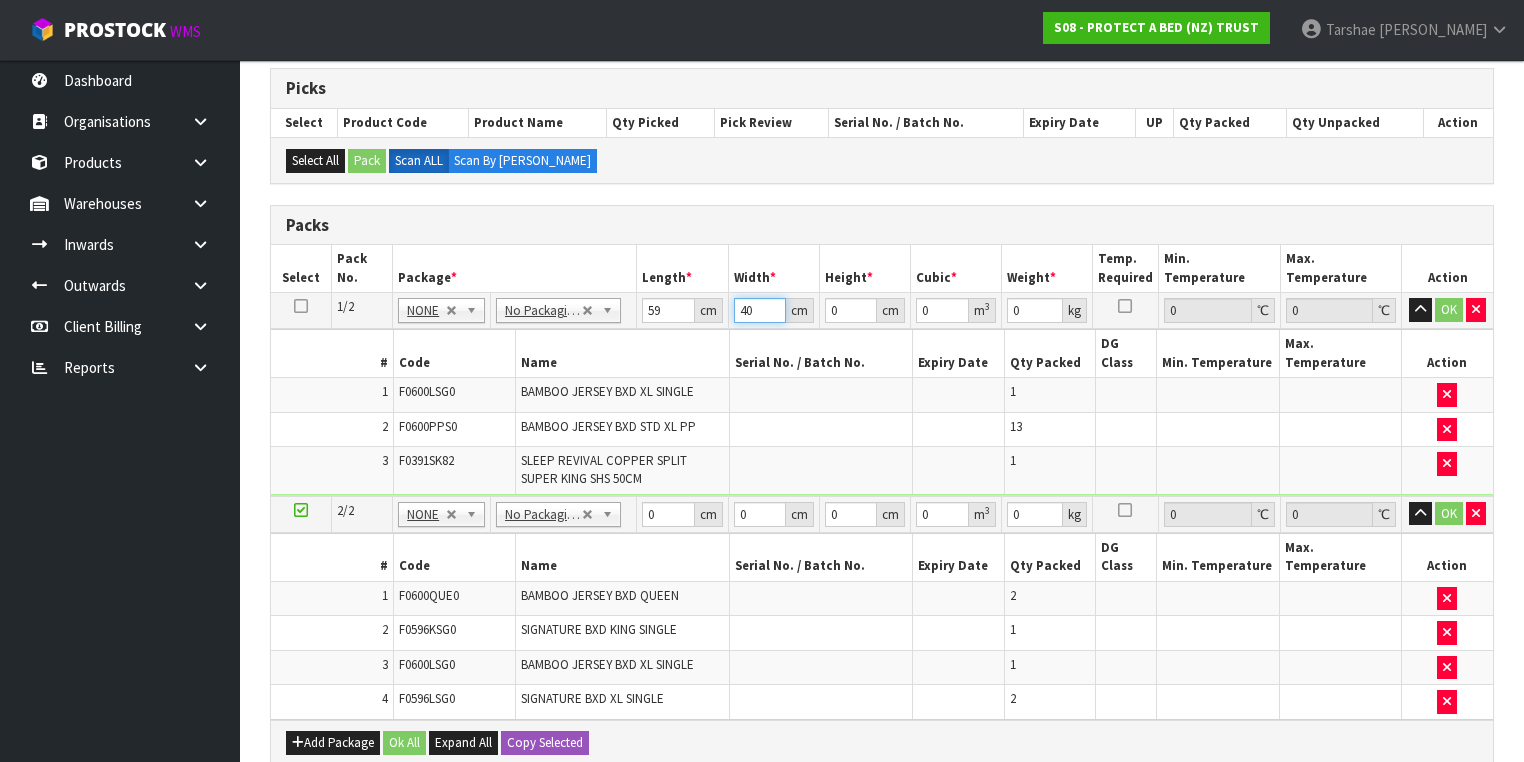type on "40" 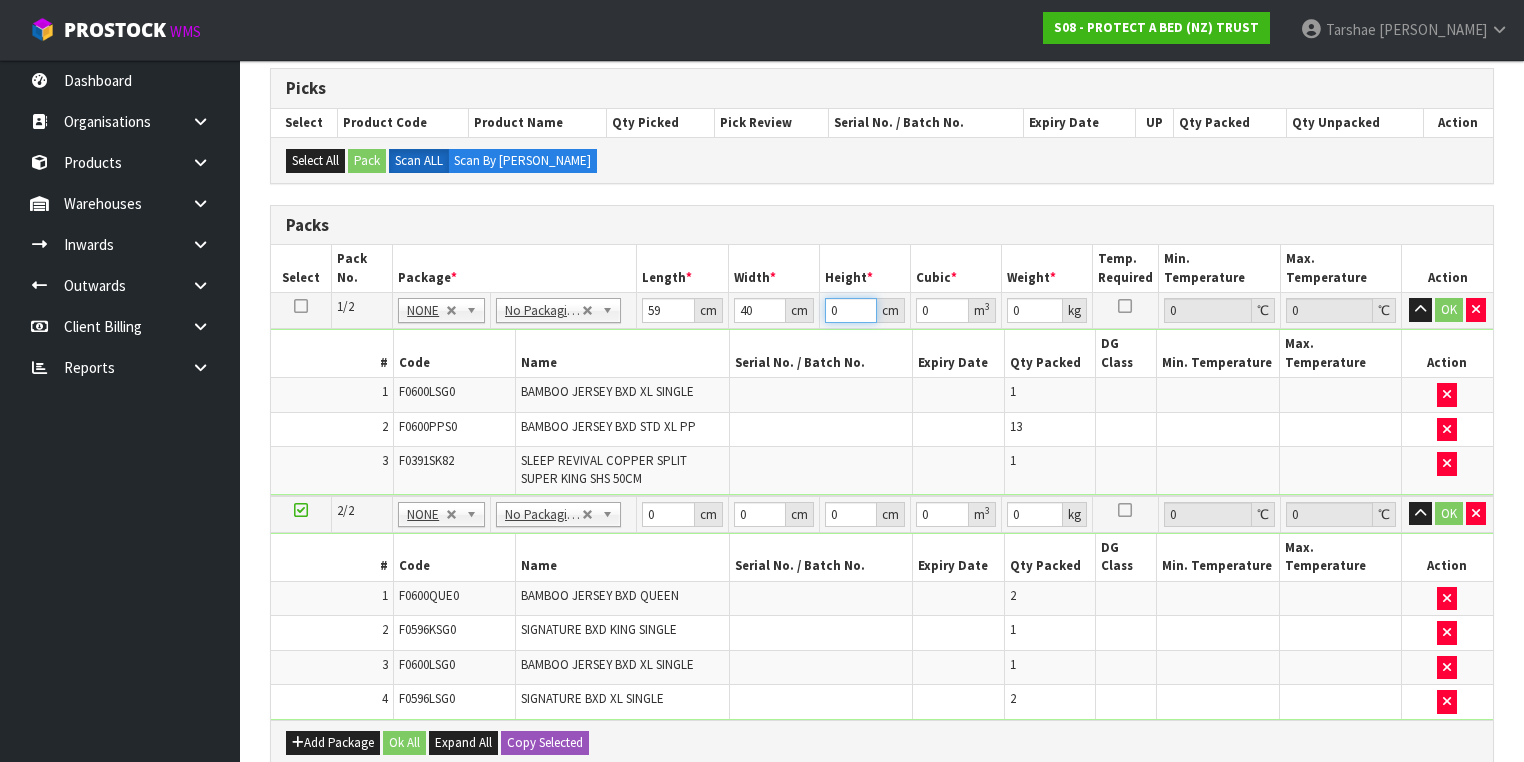 type on "3" 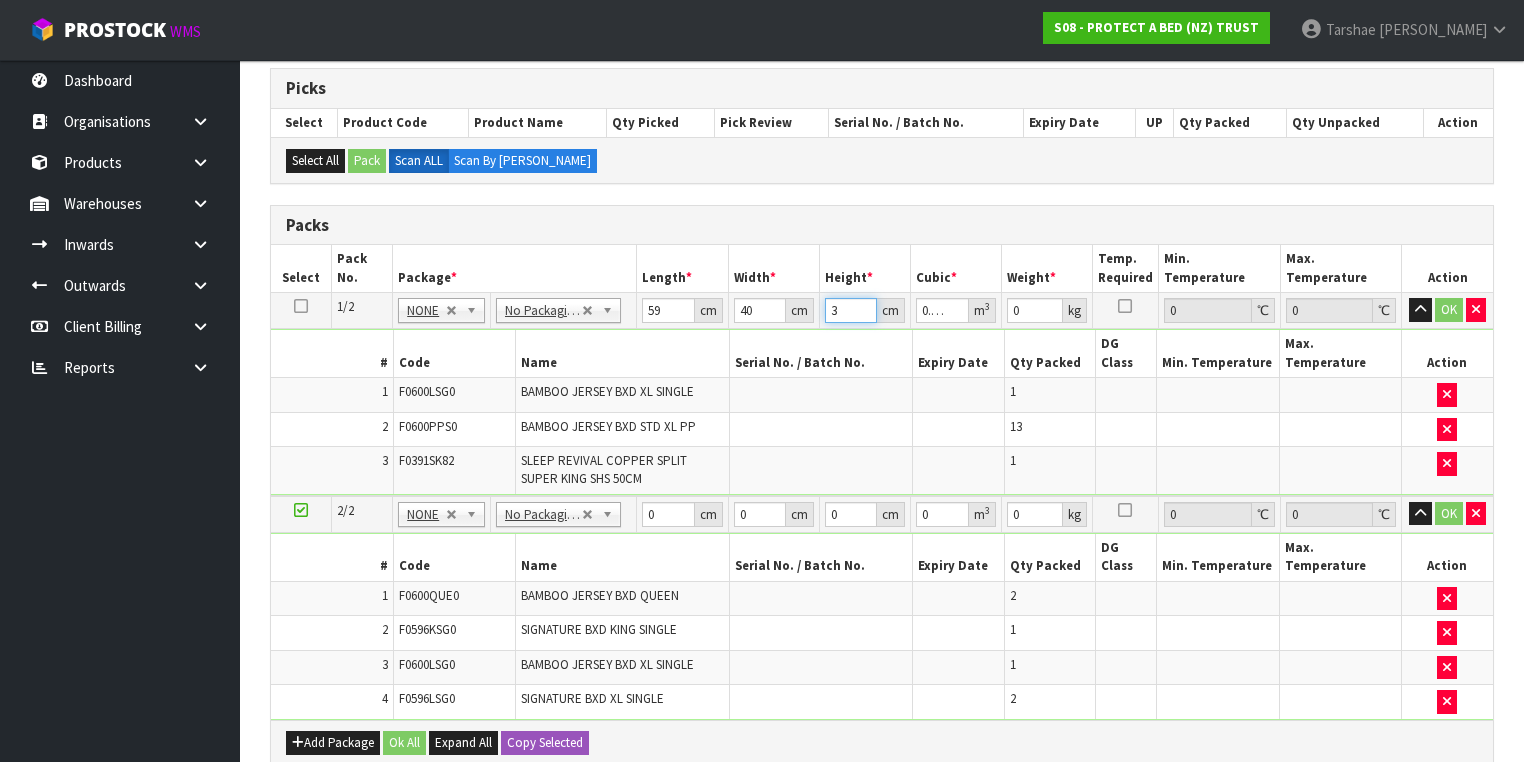 type on "32" 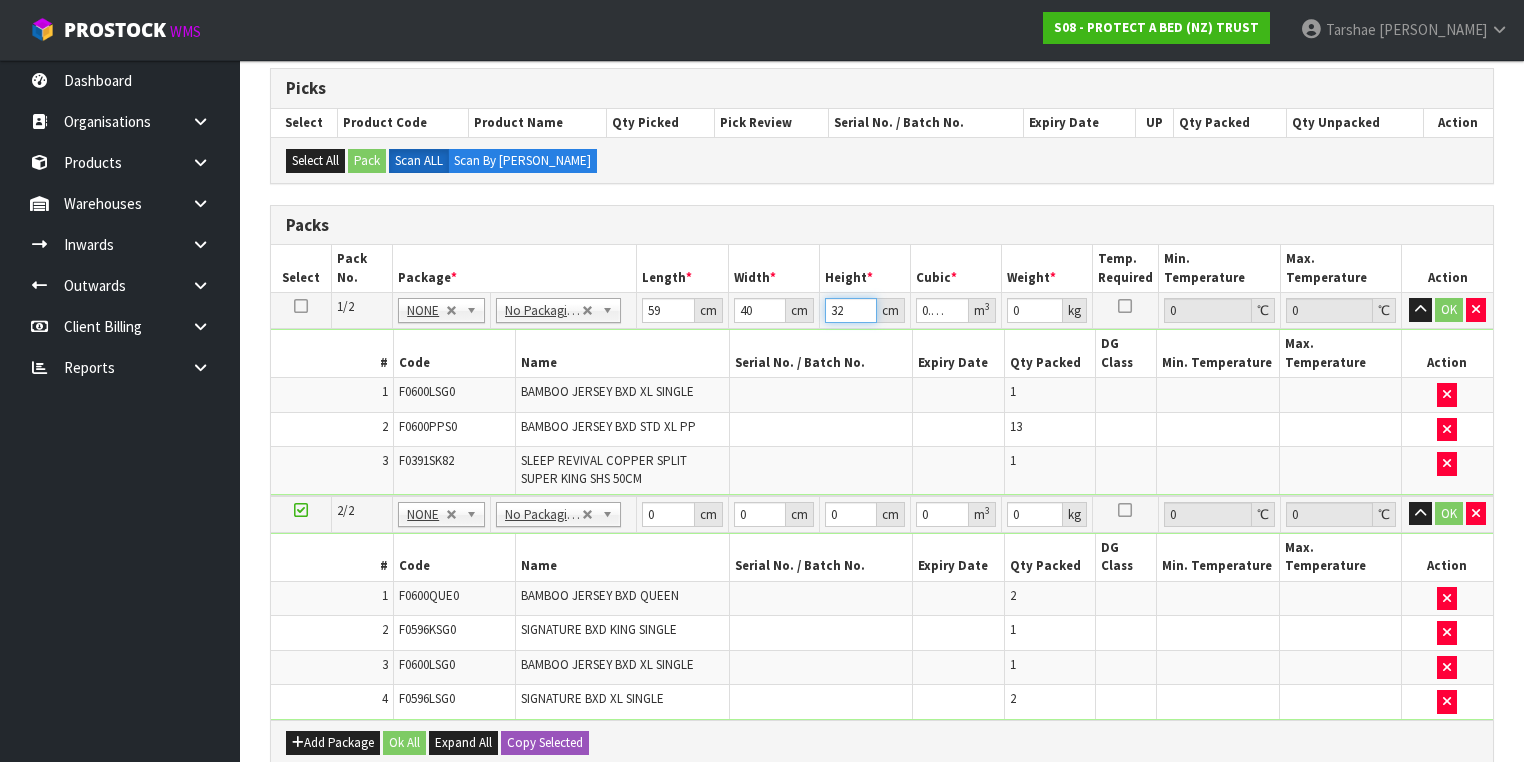 type on "32" 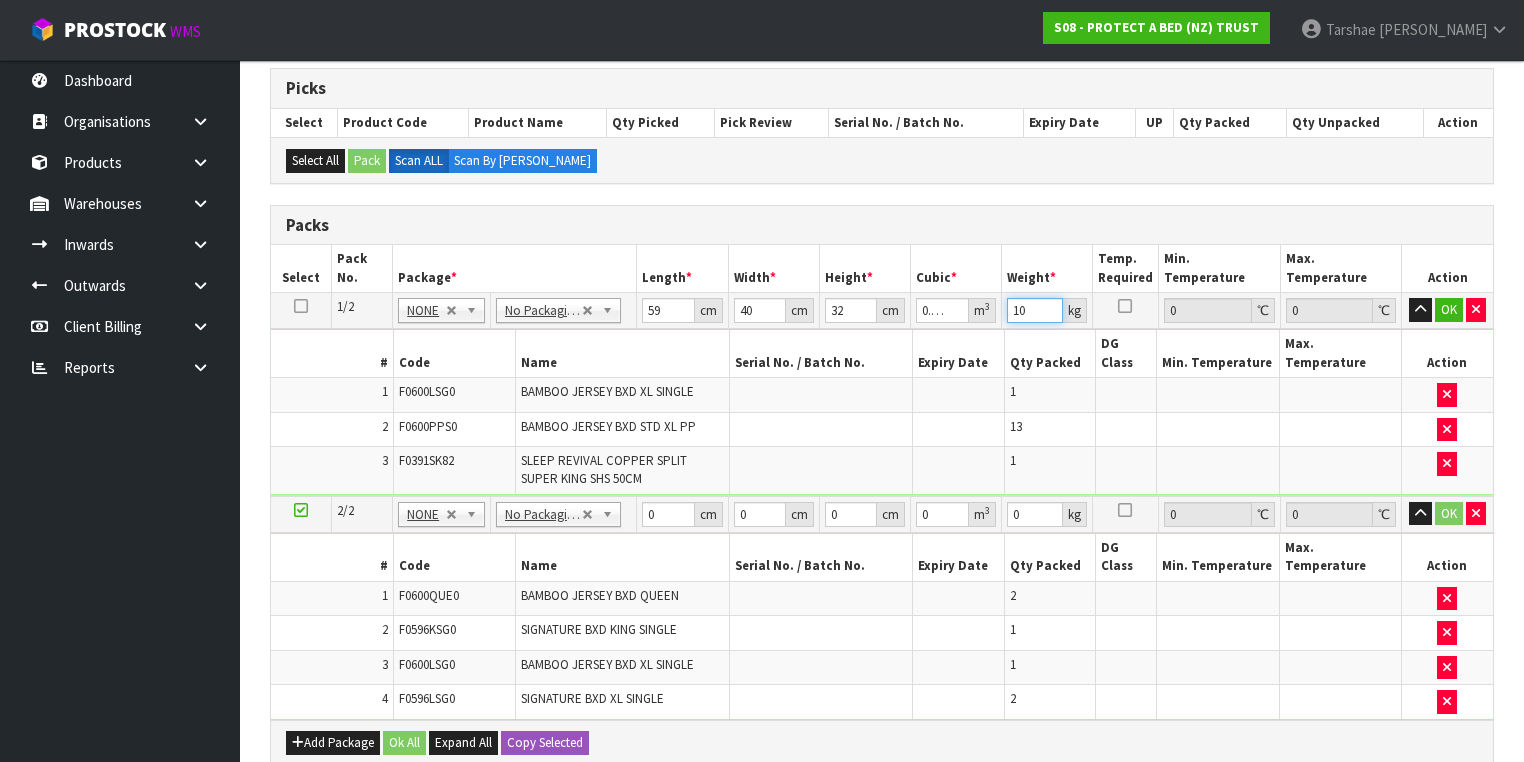 type on "10" 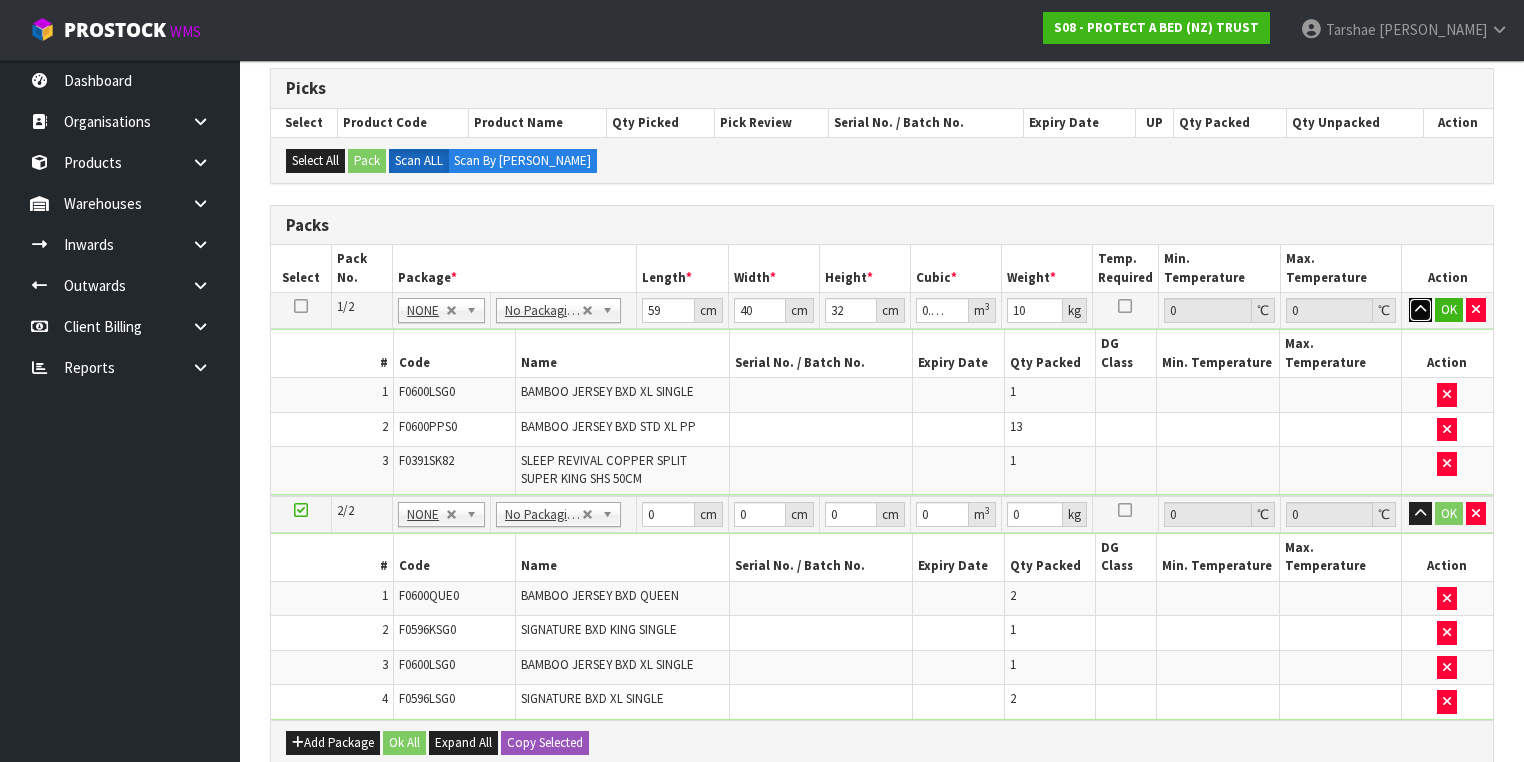type 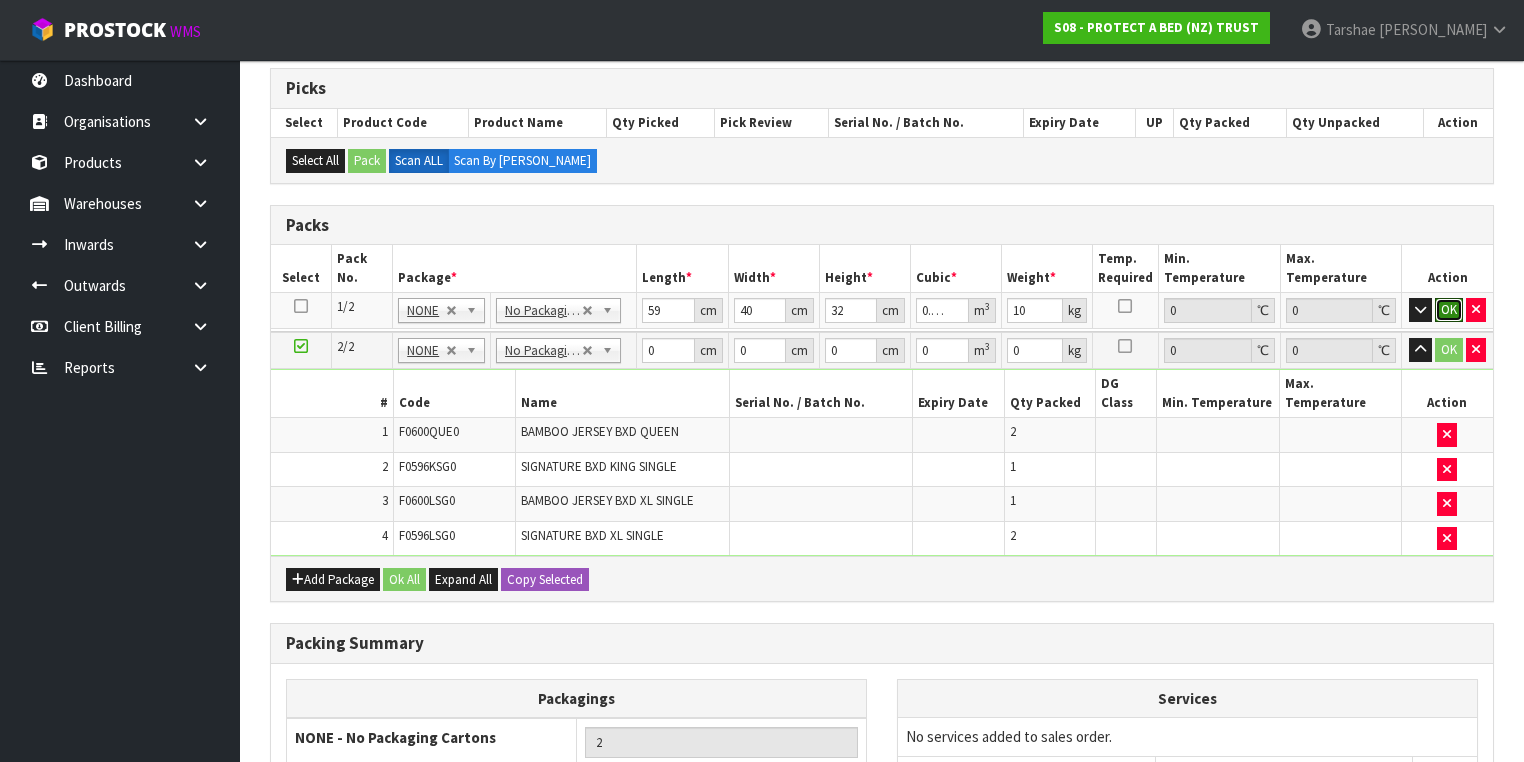 click on "OK" at bounding box center [1449, 310] 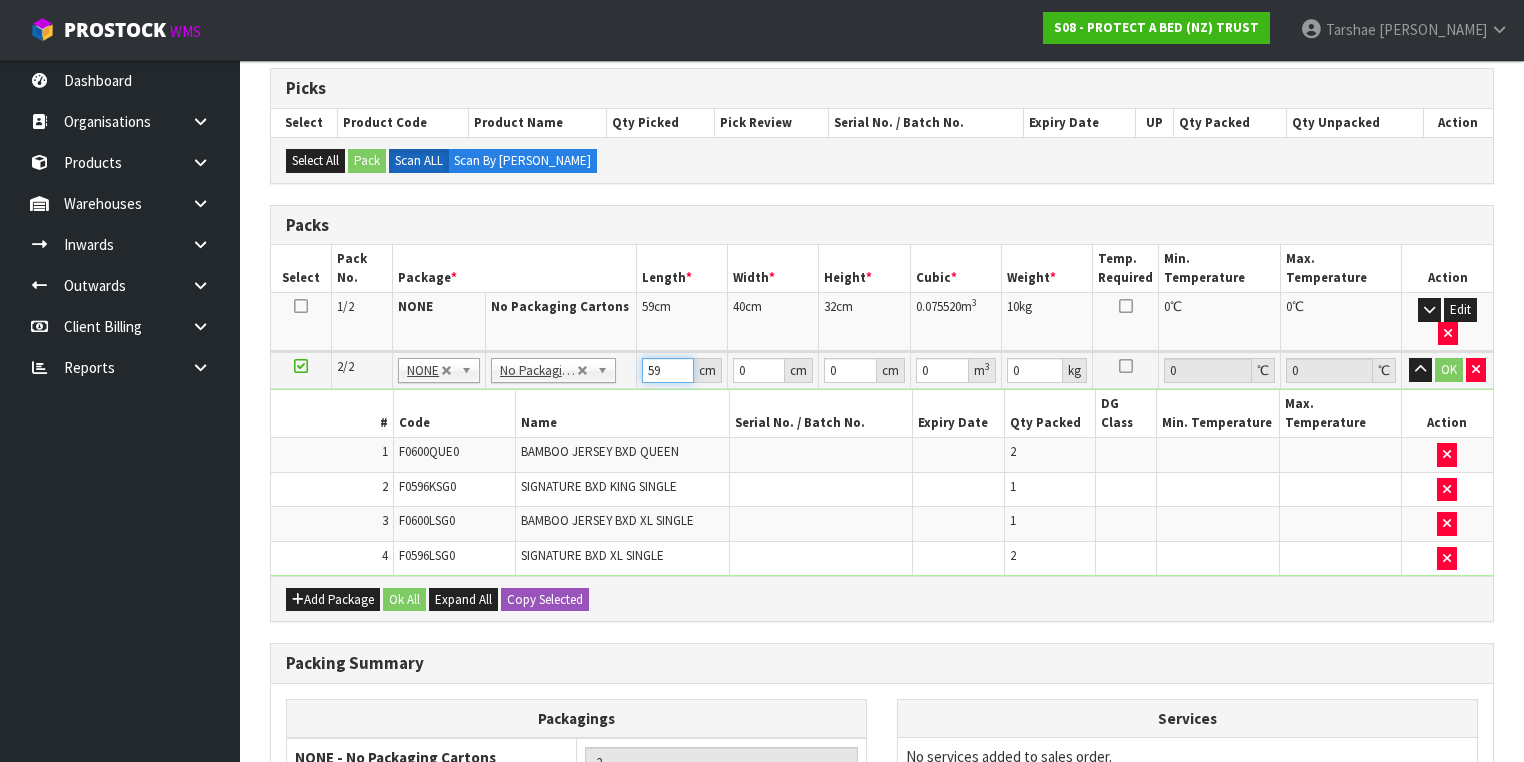 type on "59" 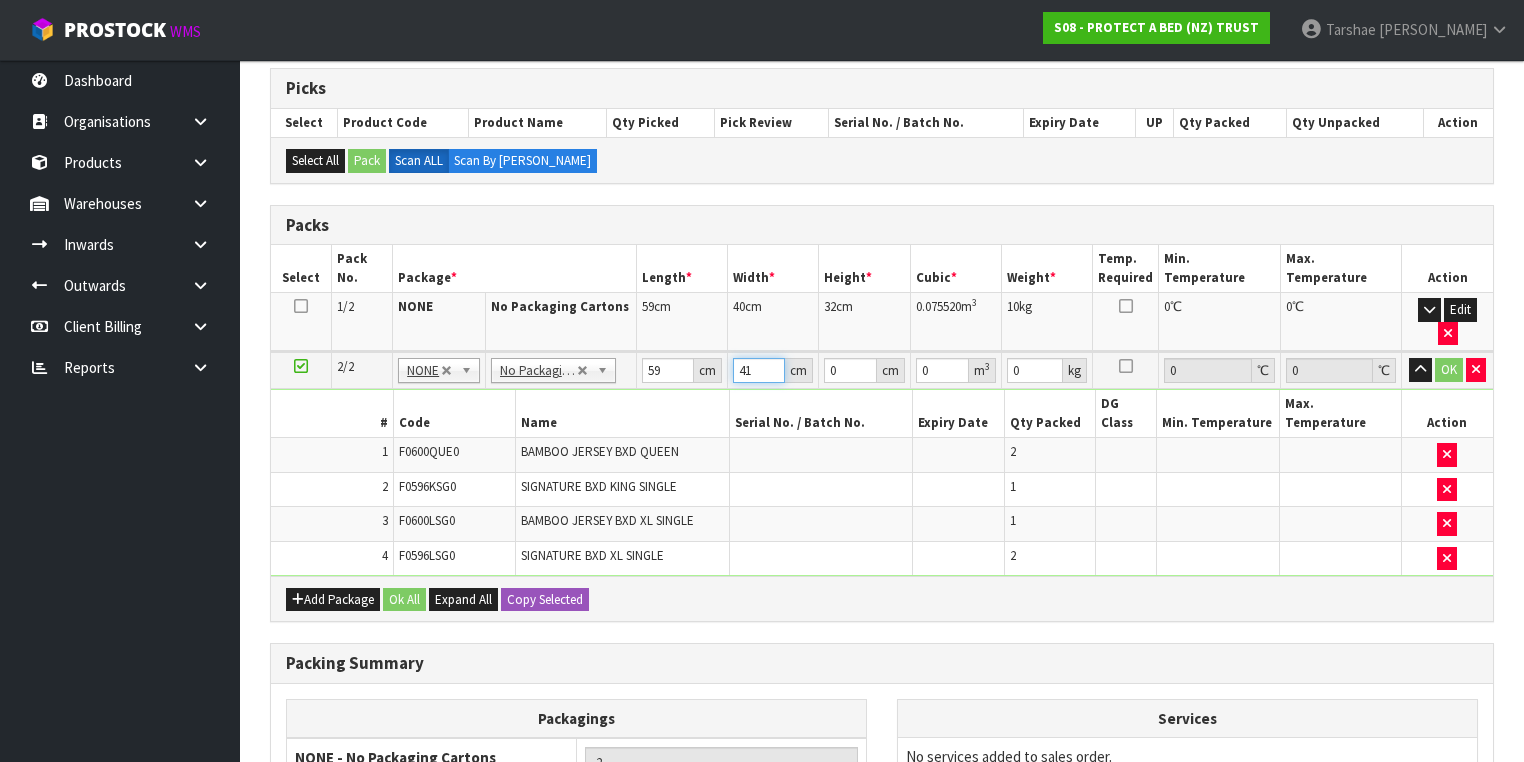 type on "41" 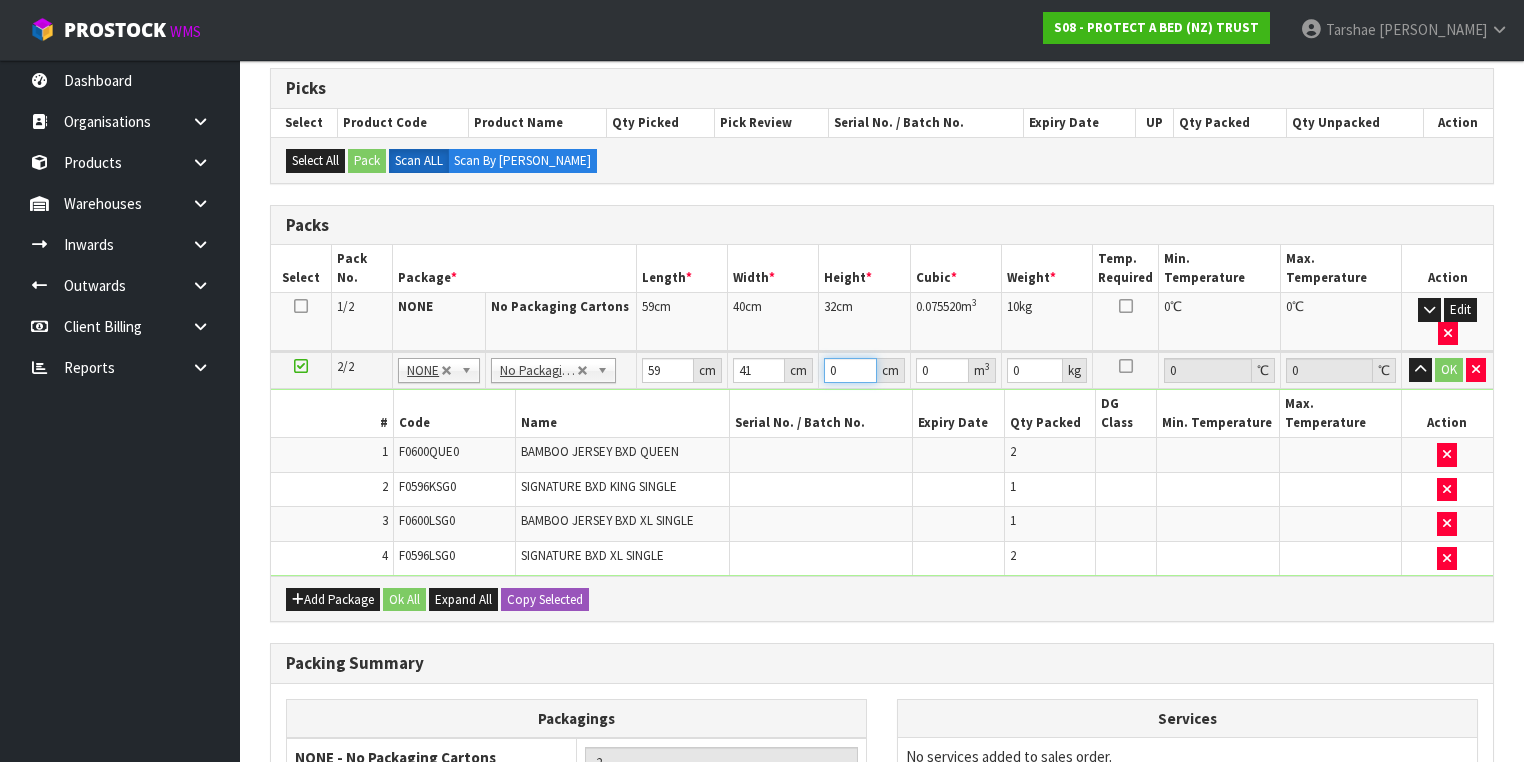 type on "3" 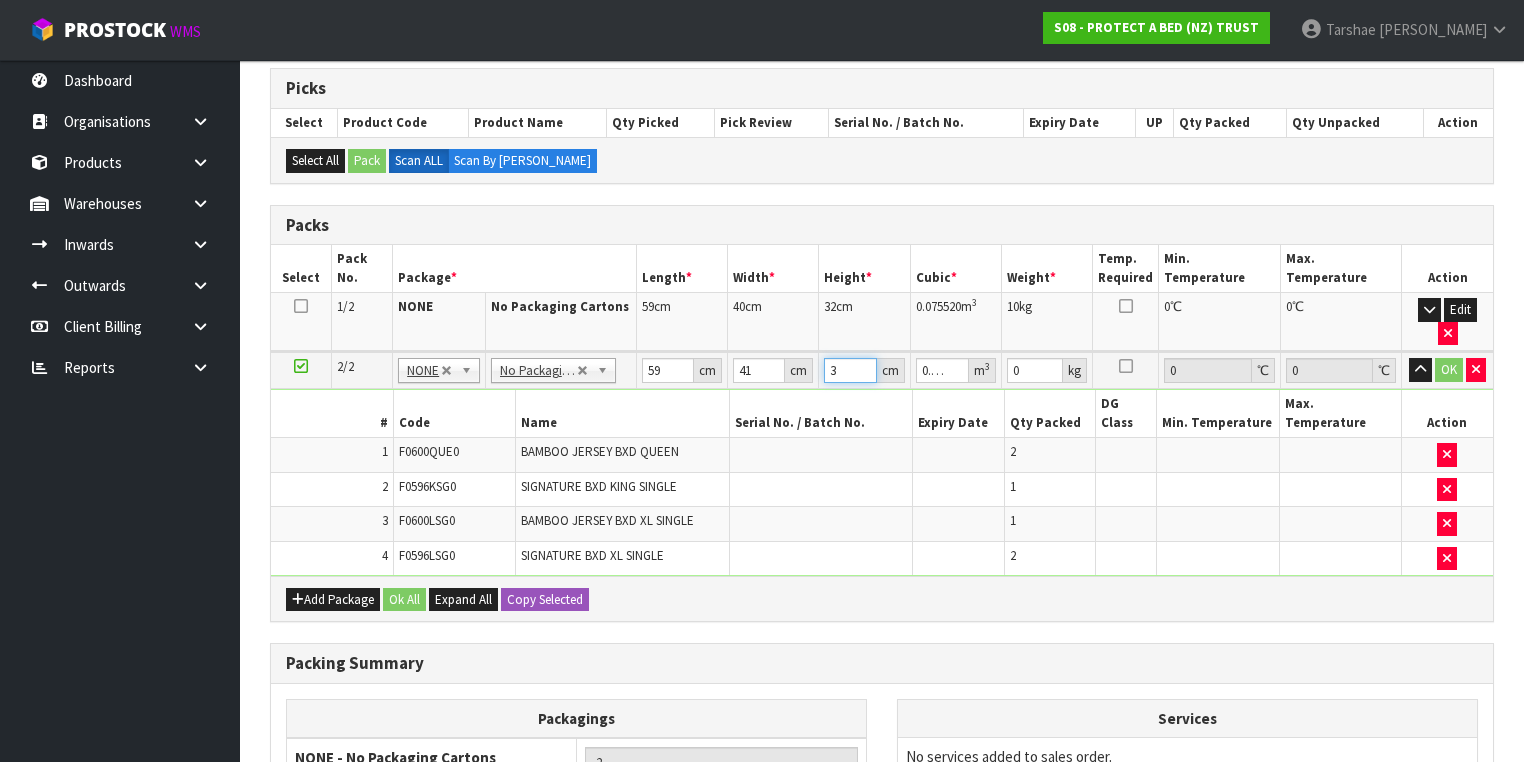 type on "31" 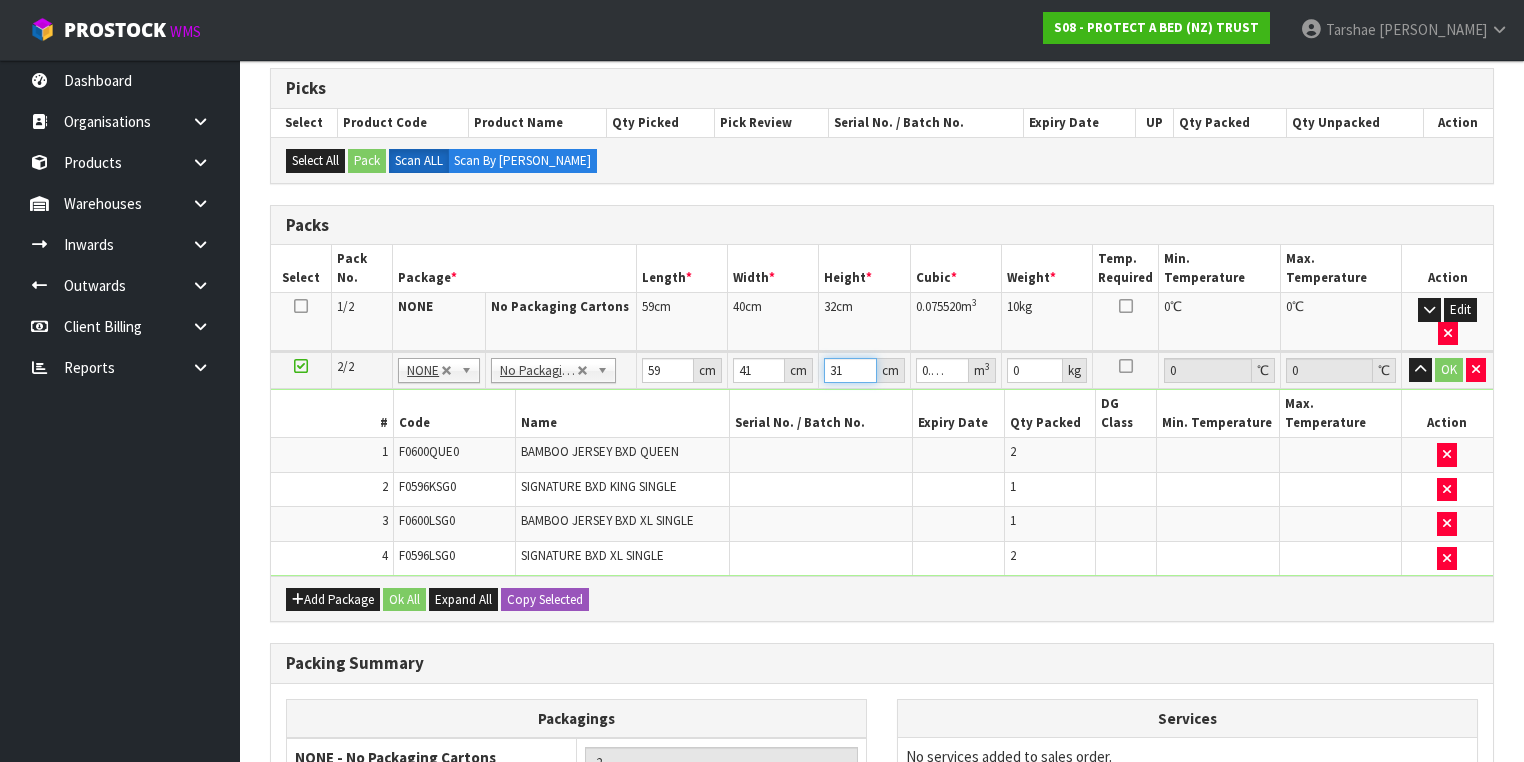 type on "31" 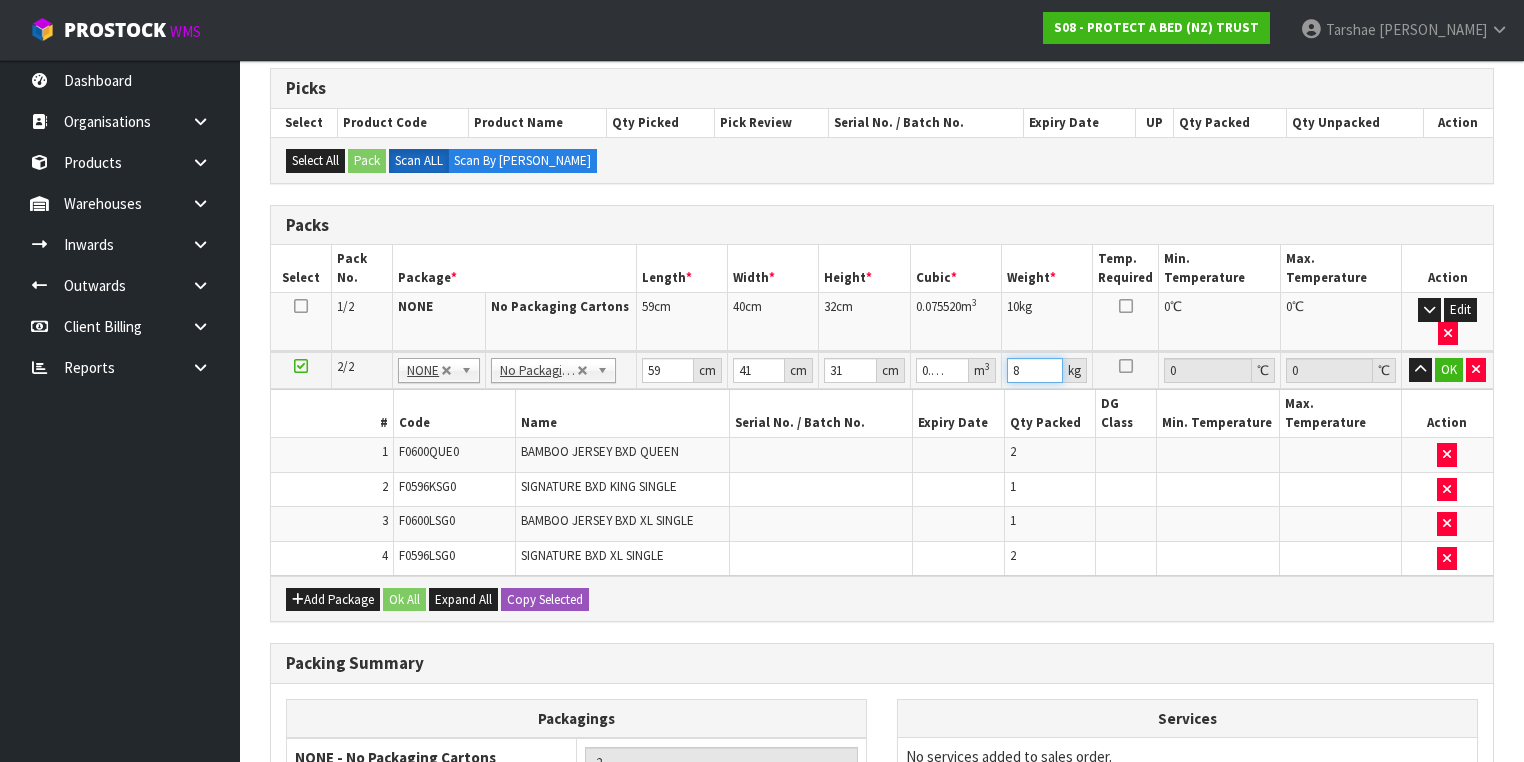 type on "8" 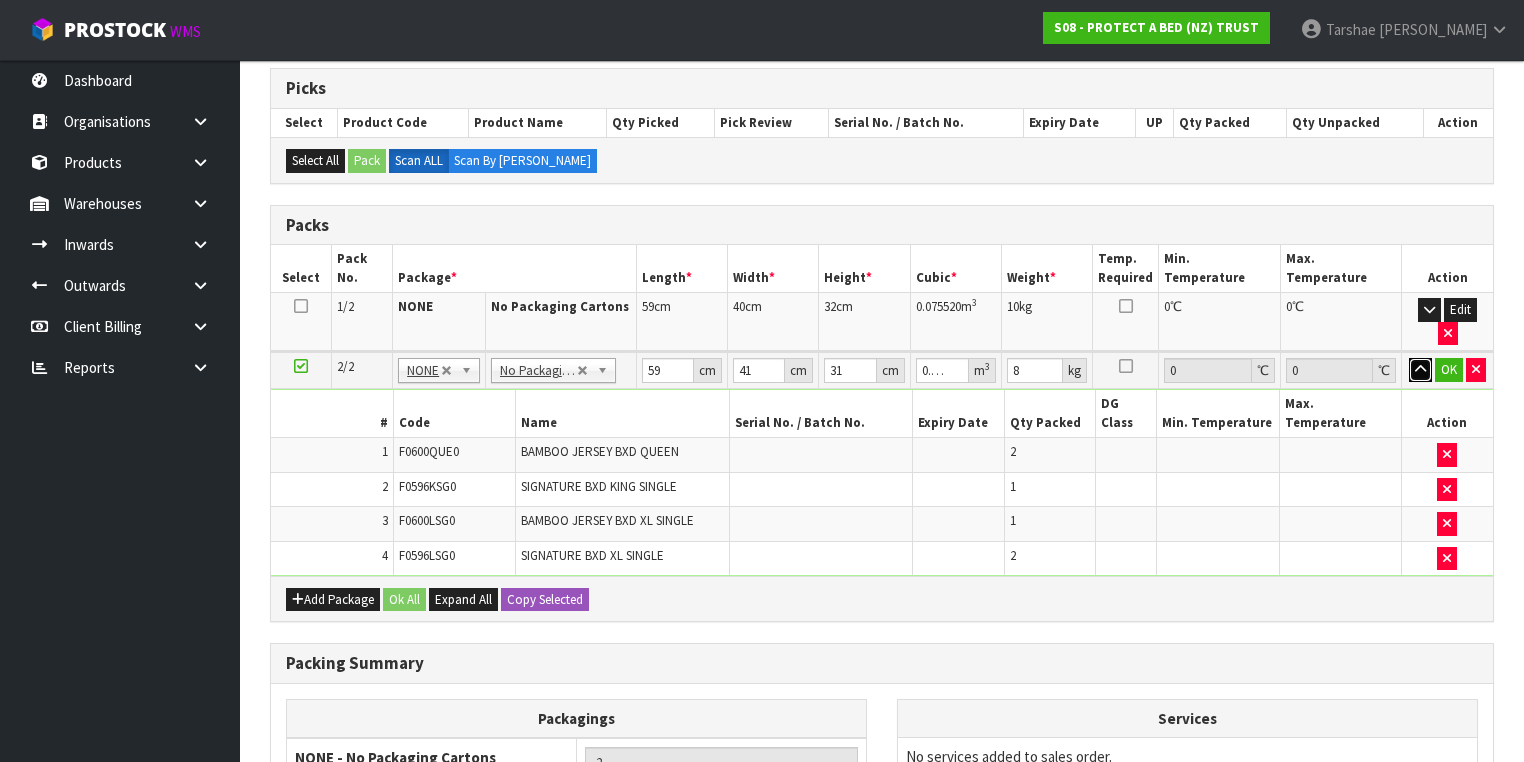 type 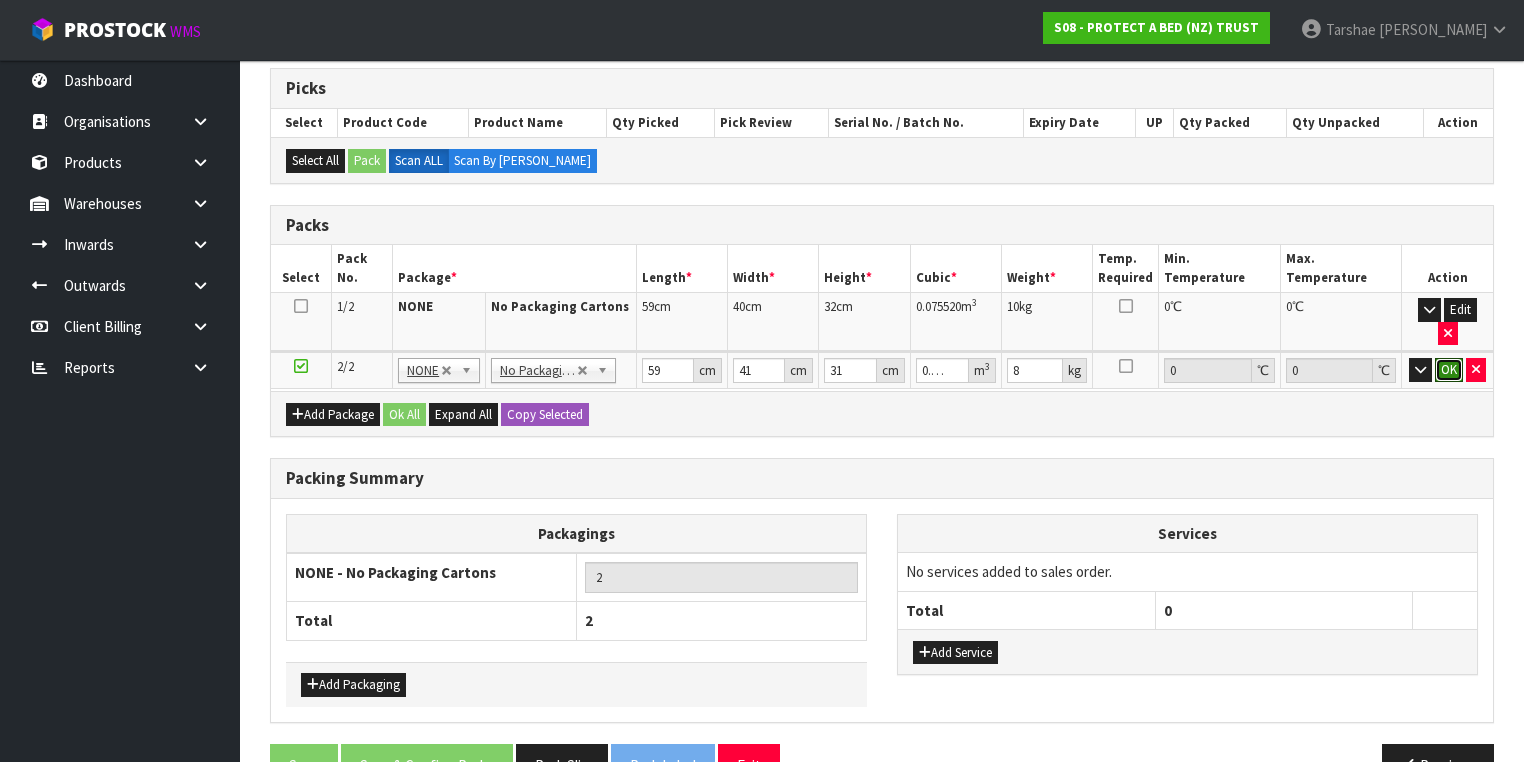 click on "OK" at bounding box center [1449, 370] 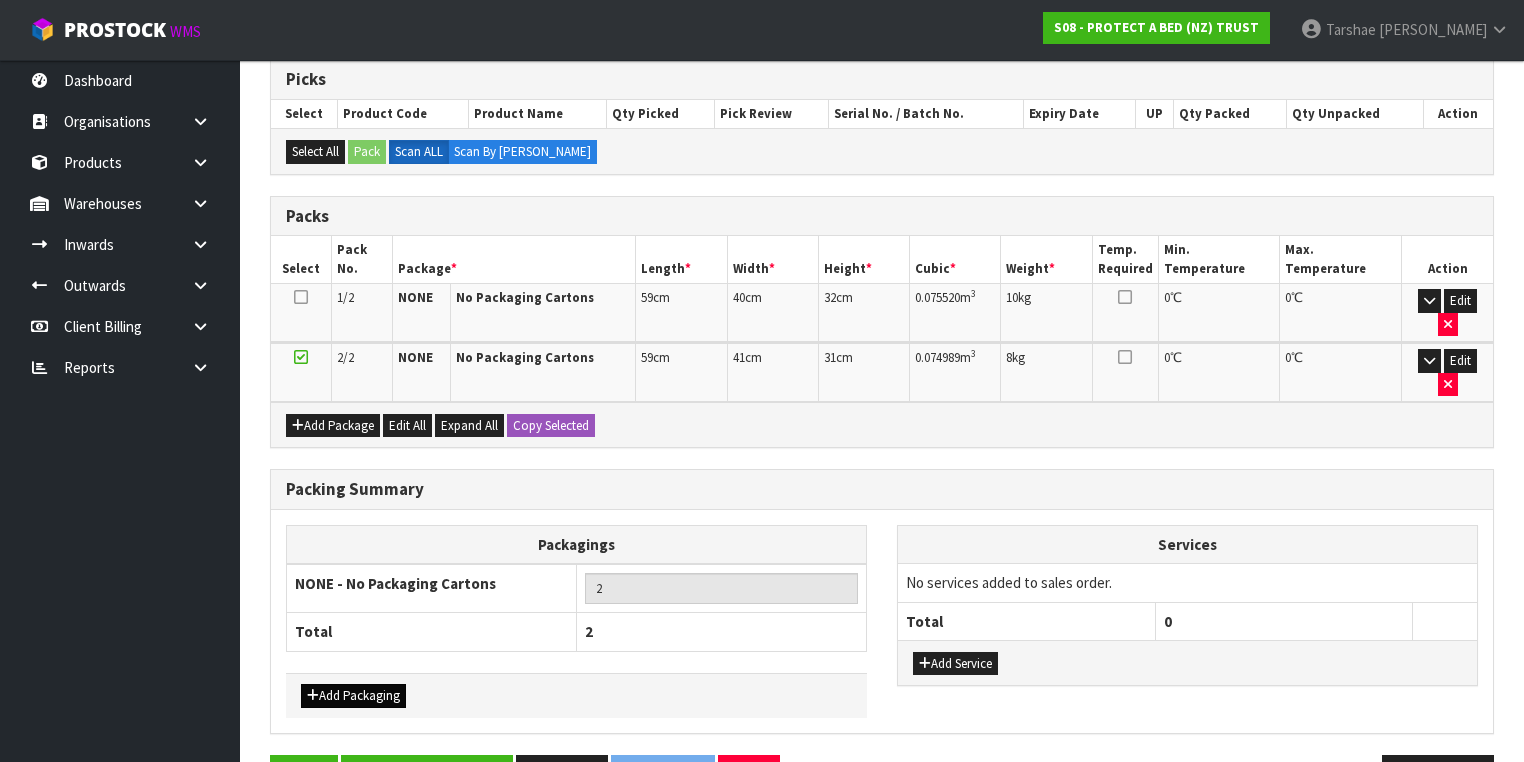 scroll, scrollTop: 339, scrollLeft: 0, axis: vertical 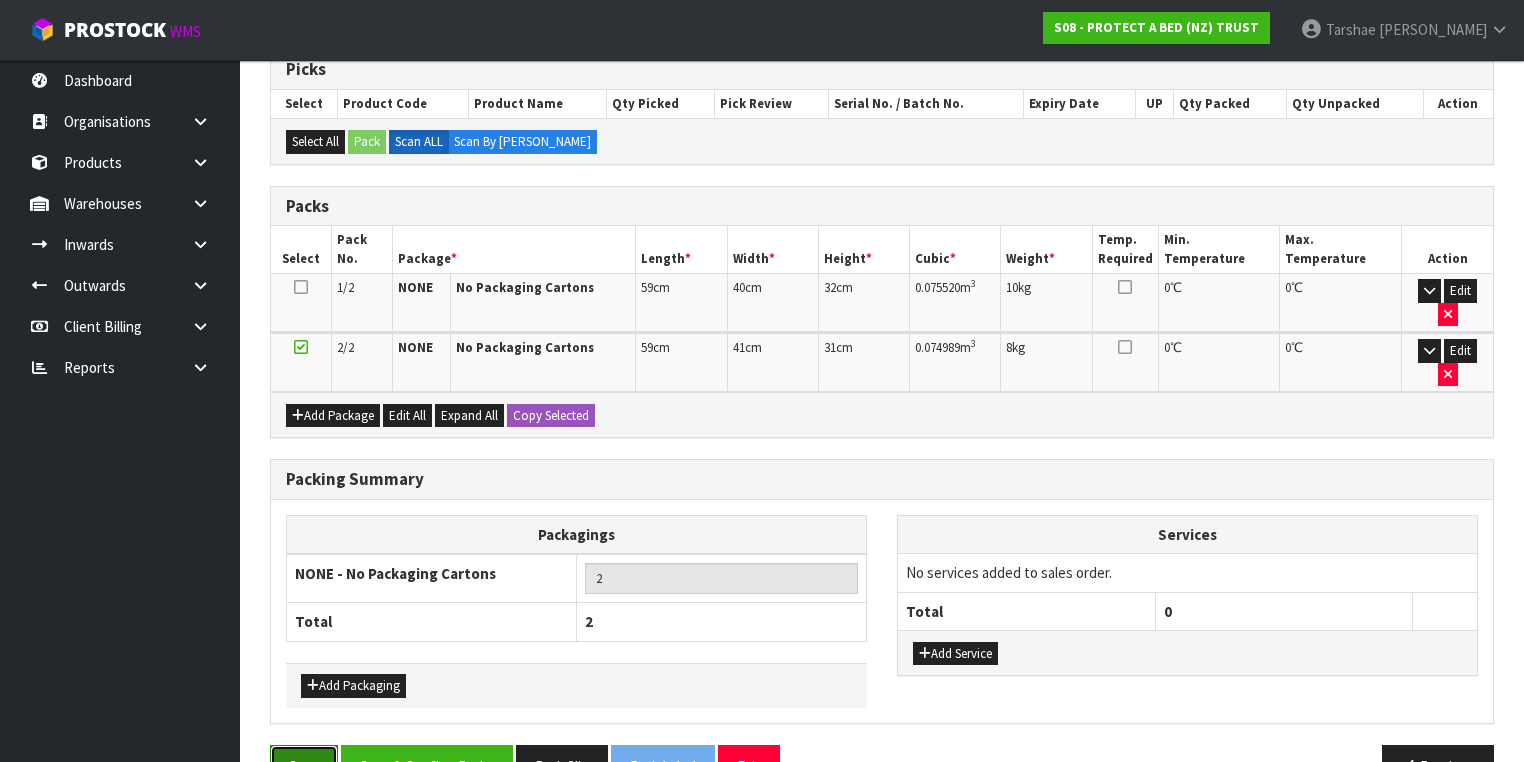 click on "Save" at bounding box center (304, 766) 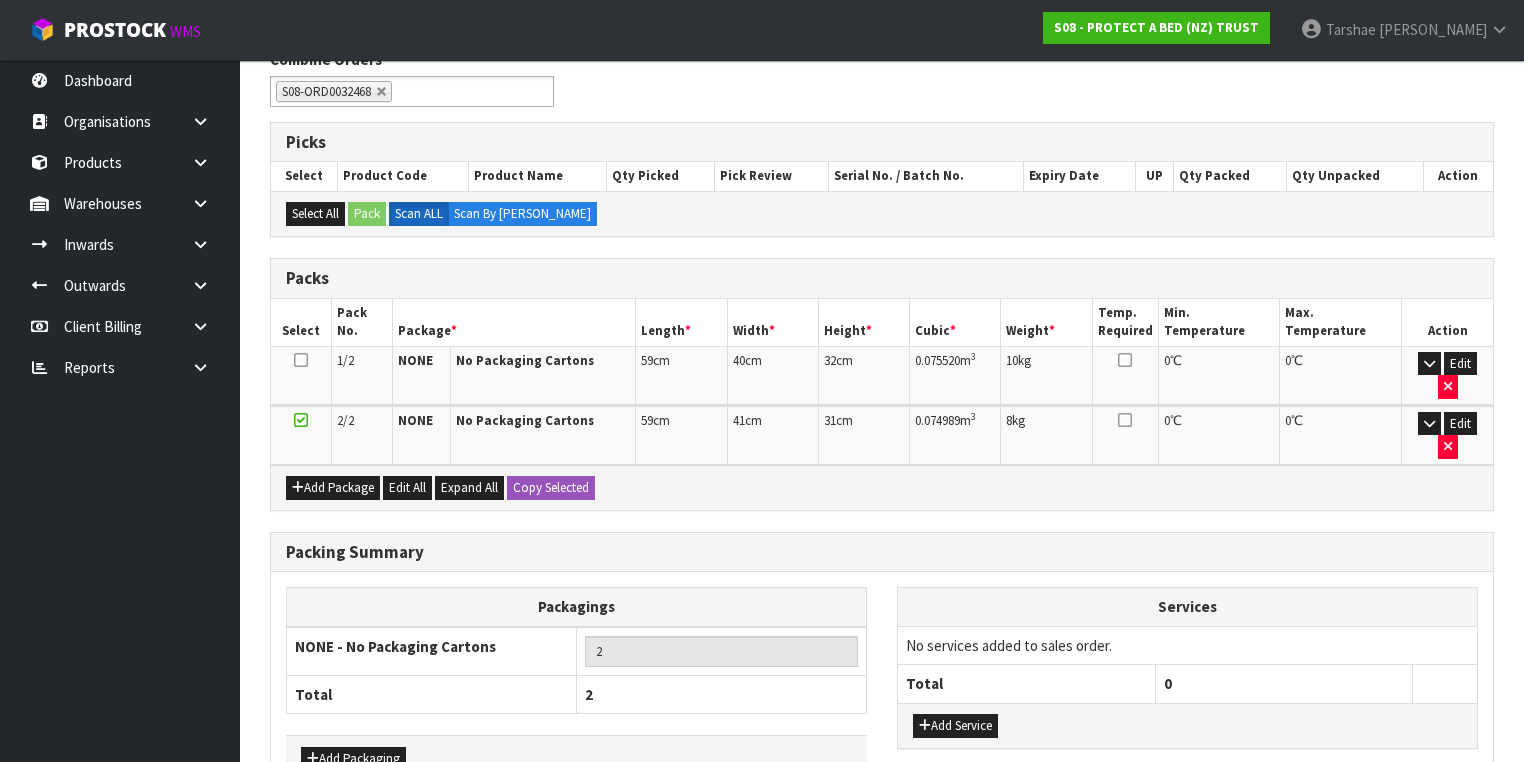 scroll, scrollTop: 0, scrollLeft: 0, axis: both 